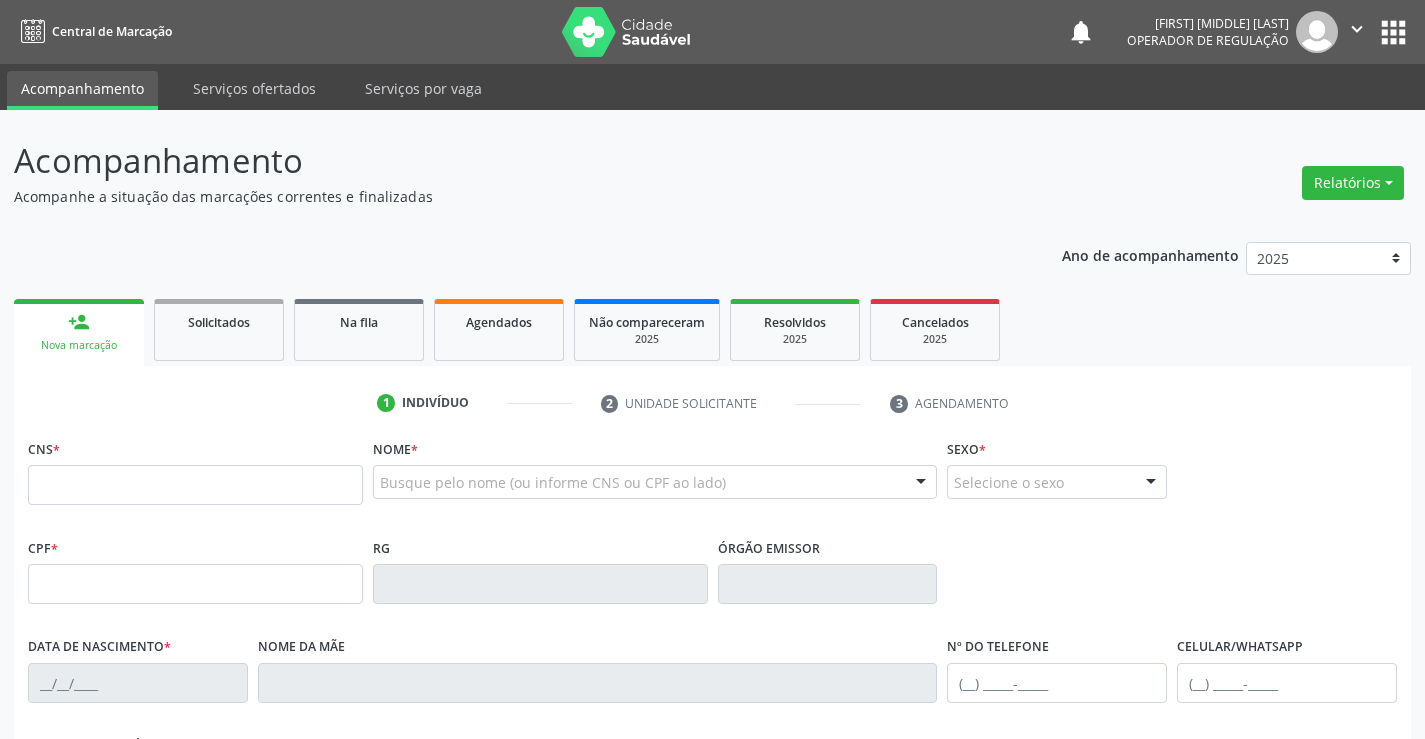 scroll, scrollTop: 0, scrollLeft: 0, axis: both 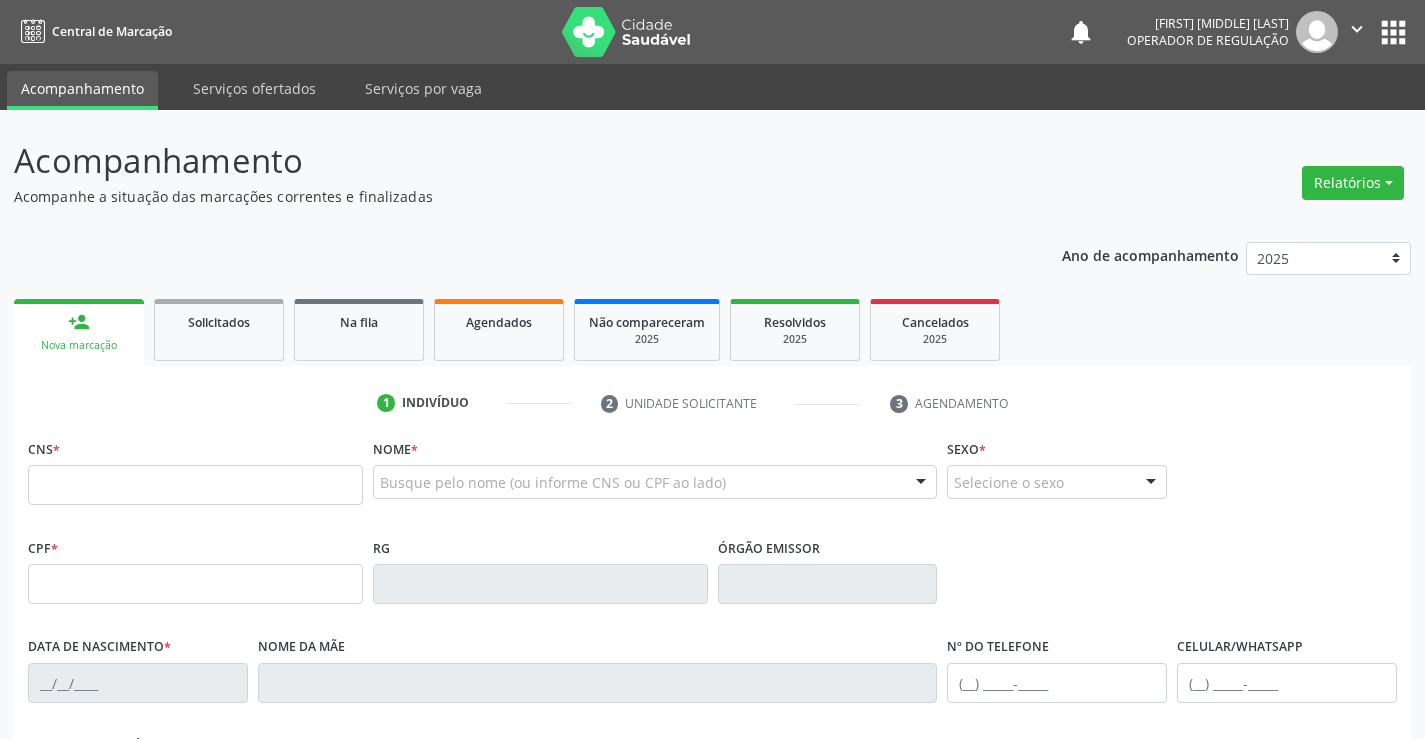 drag, startPoint x: 124, startPoint y: 440, endPoint x: 124, endPoint y: 457, distance: 17 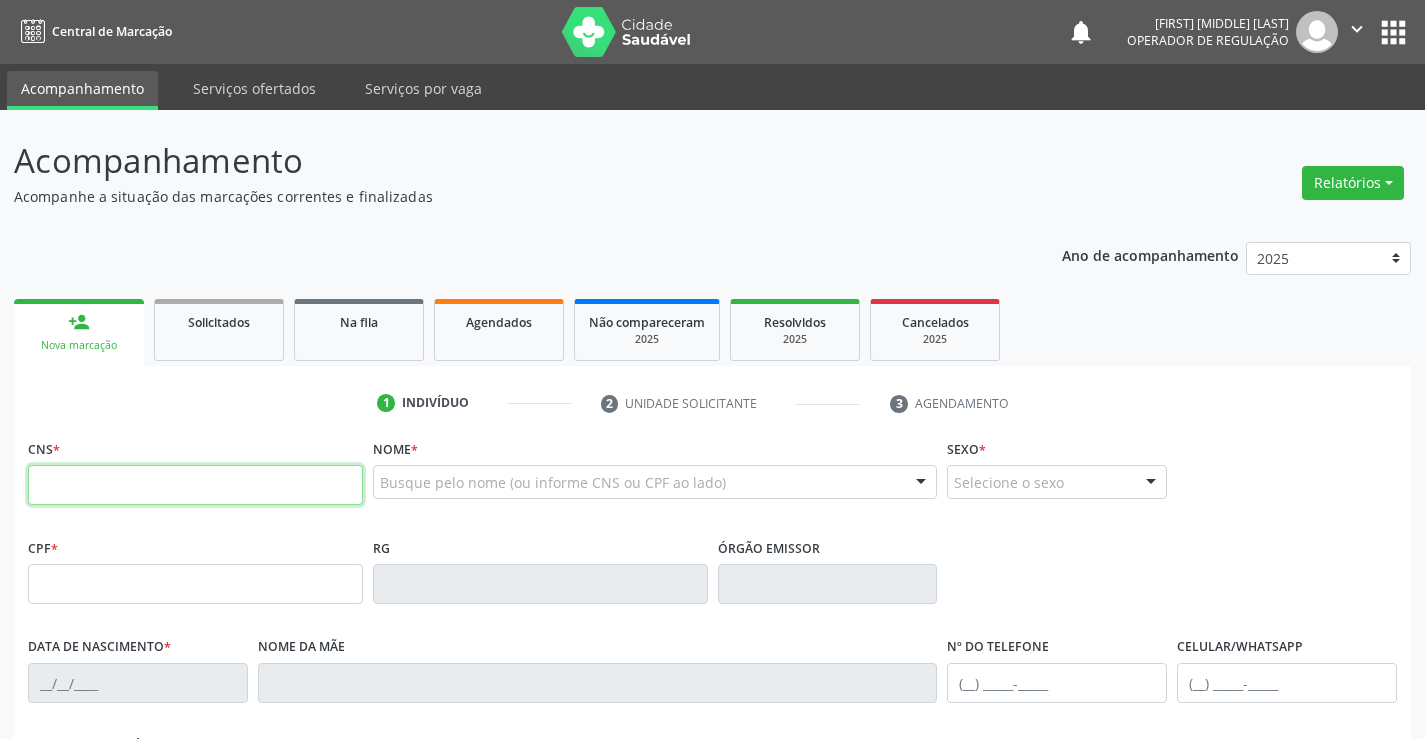 click at bounding box center (195, 485) 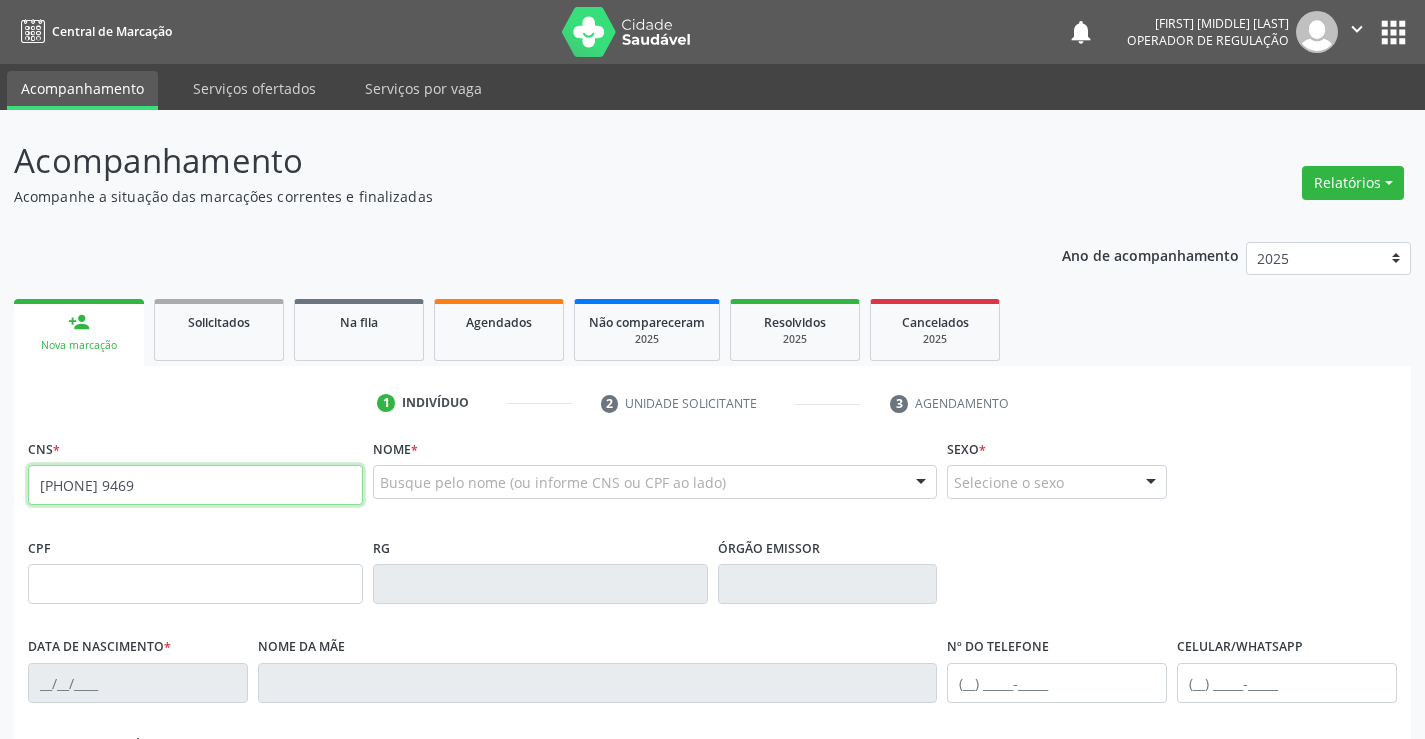 type on "700 6004 2745 9469" 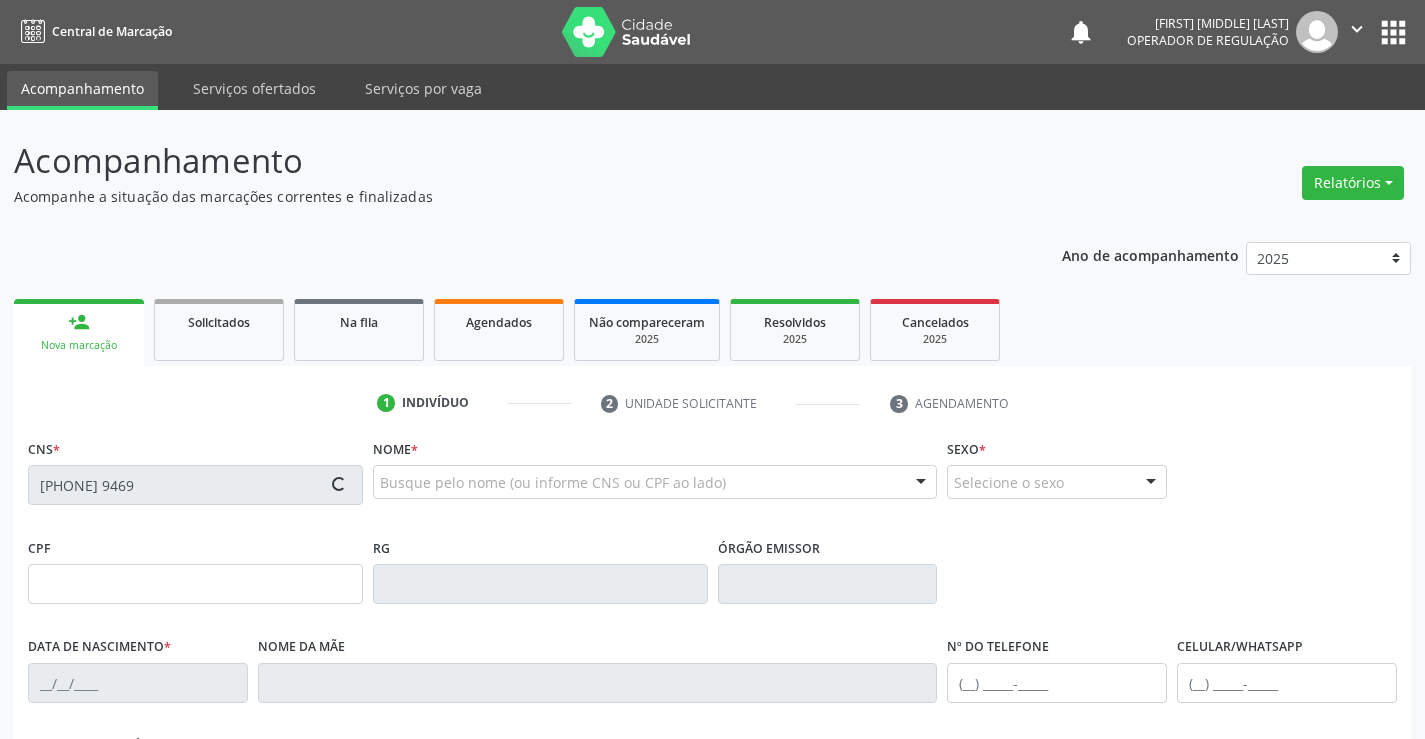 type on "02/01/2021" 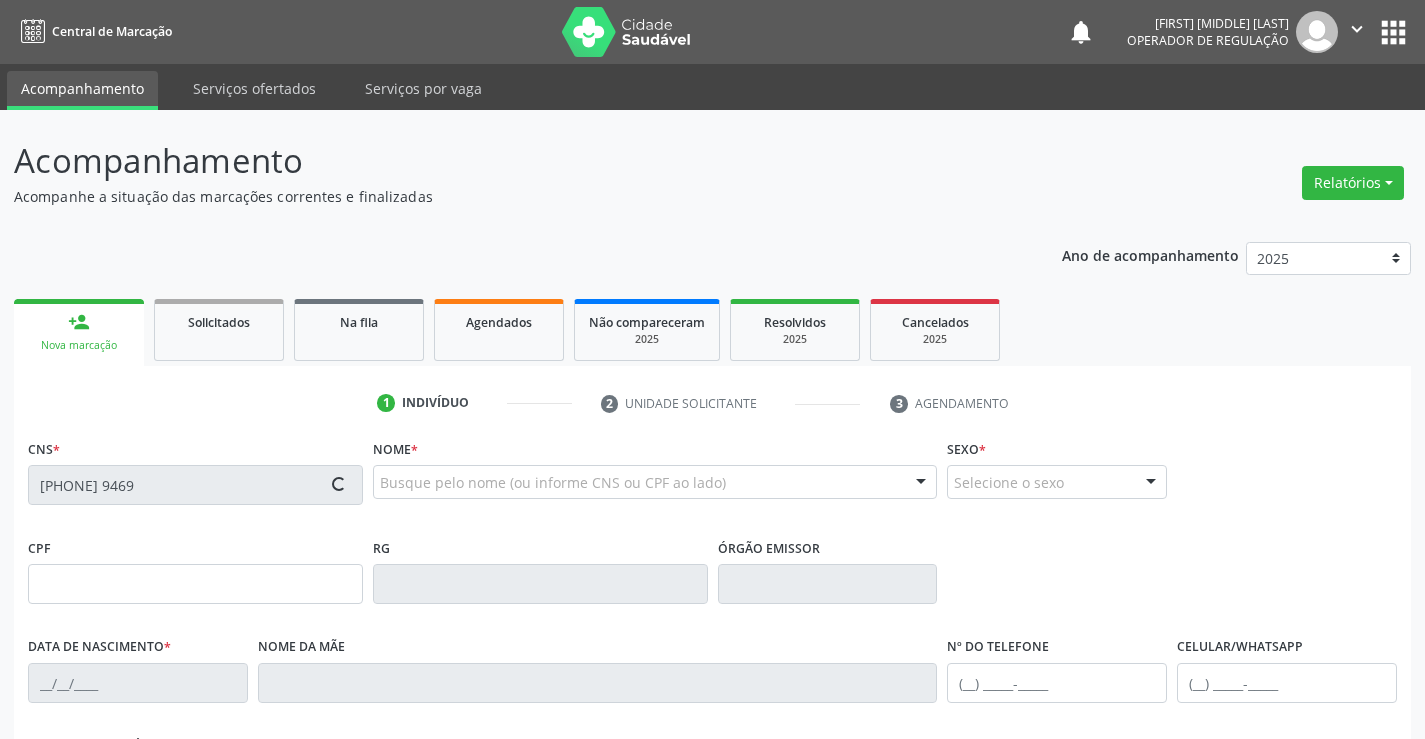 type on "(74) 8875-2164" 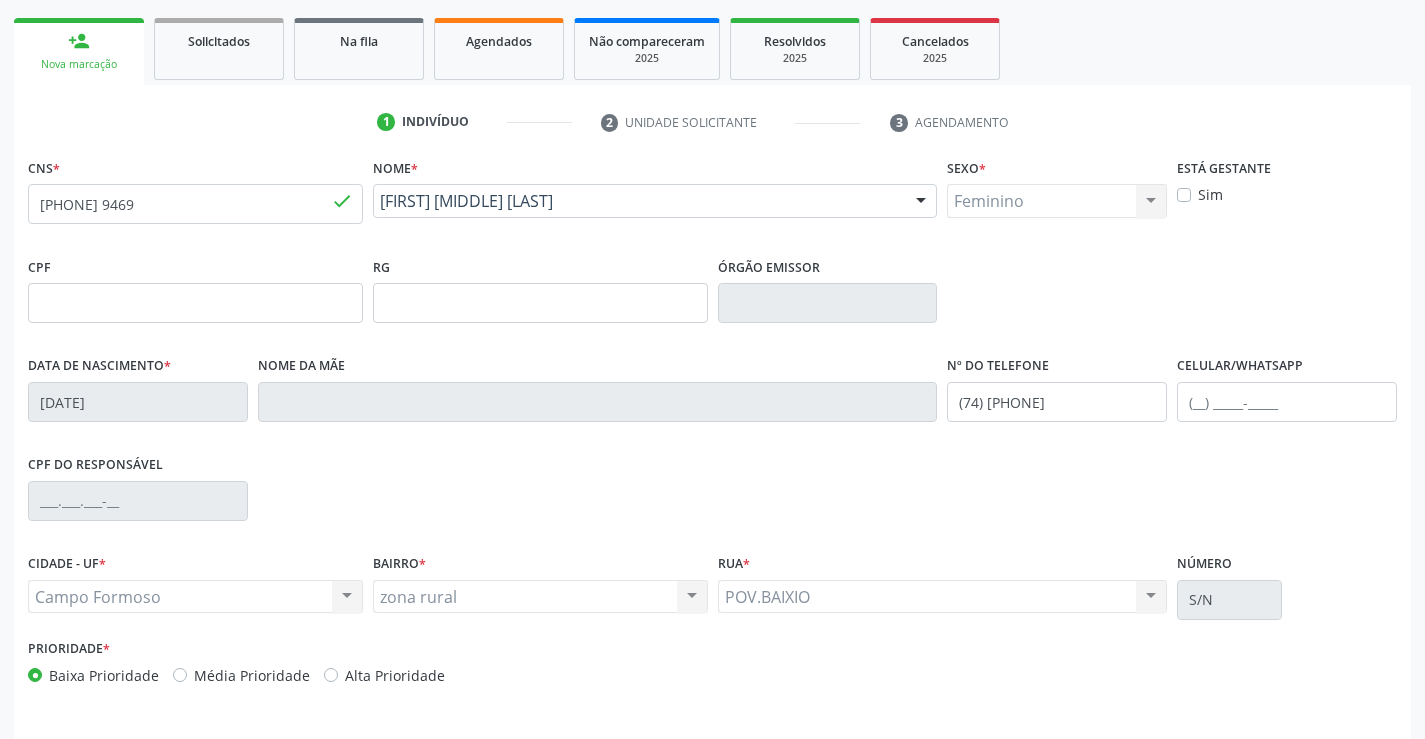 scroll, scrollTop: 345, scrollLeft: 0, axis: vertical 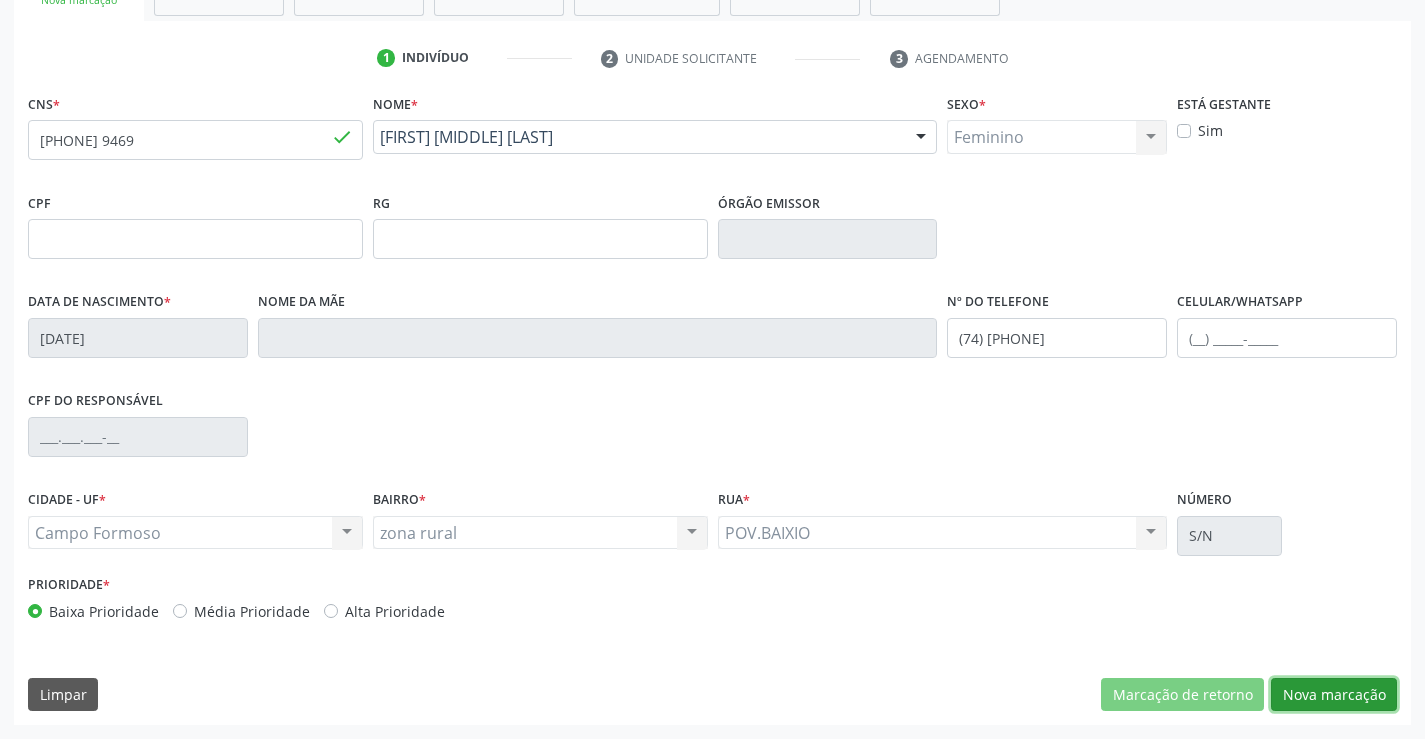 click on "Nova marcação" at bounding box center (1334, 695) 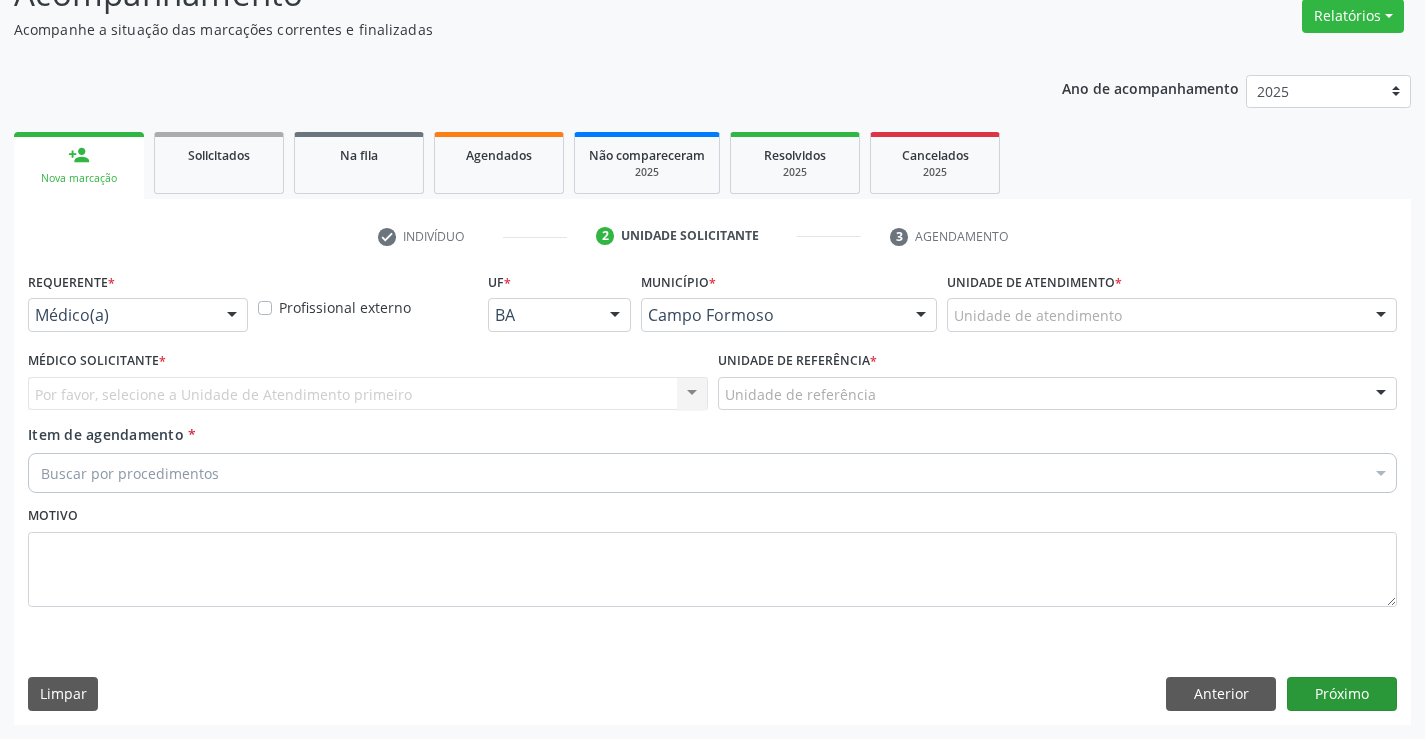 scroll, scrollTop: 167, scrollLeft: 0, axis: vertical 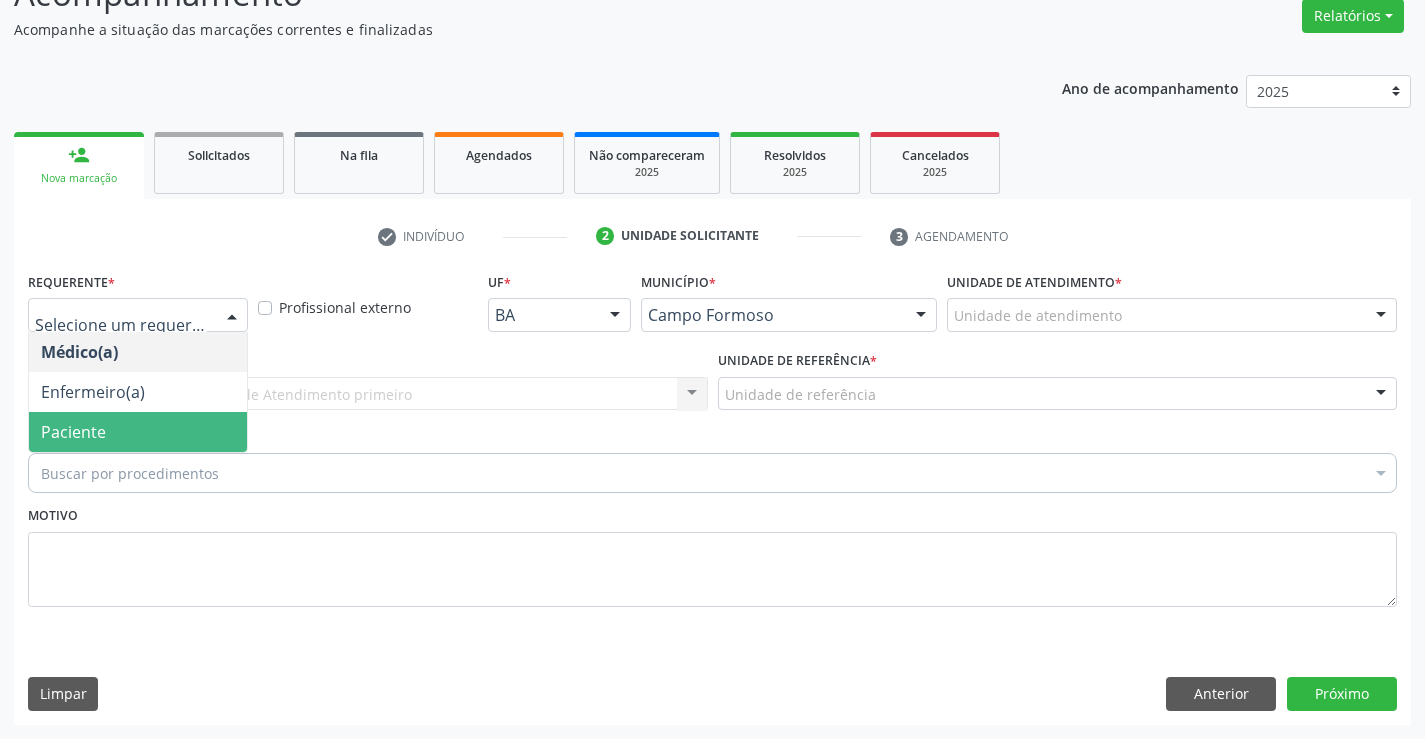 click on "Paciente" at bounding box center (138, 432) 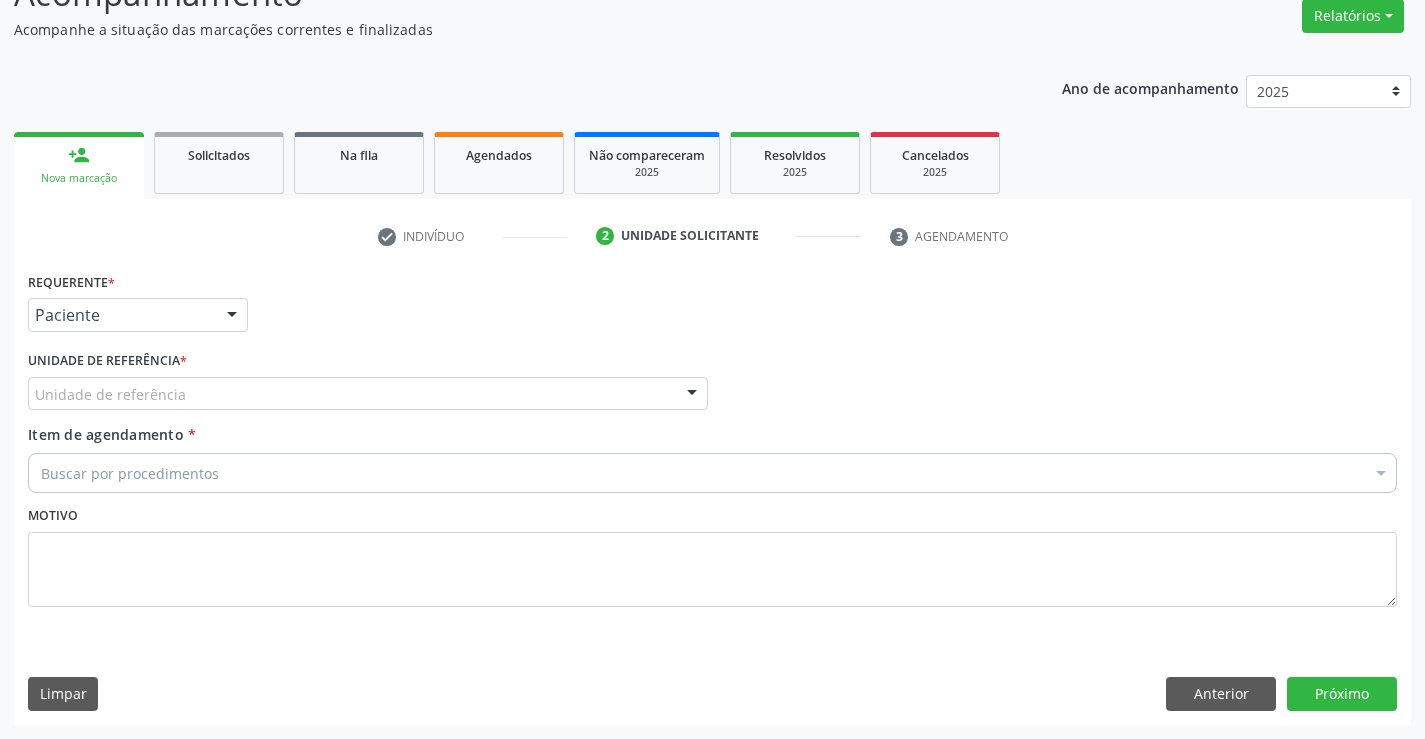click on "Unidade de referência" at bounding box center (368, 394) 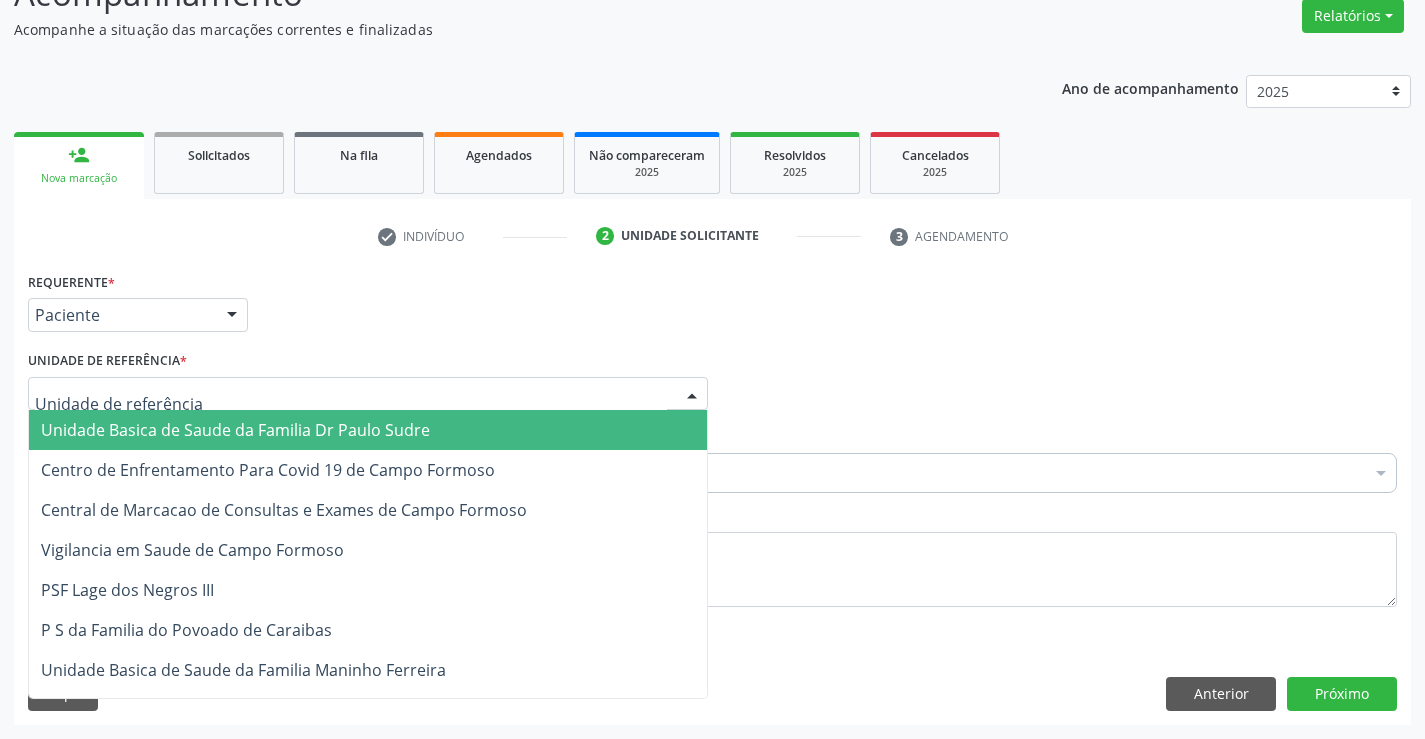 click on "Unidade Basica de Saude da Familia Dr Paulo Sudre" at bounding box center (235, 430) 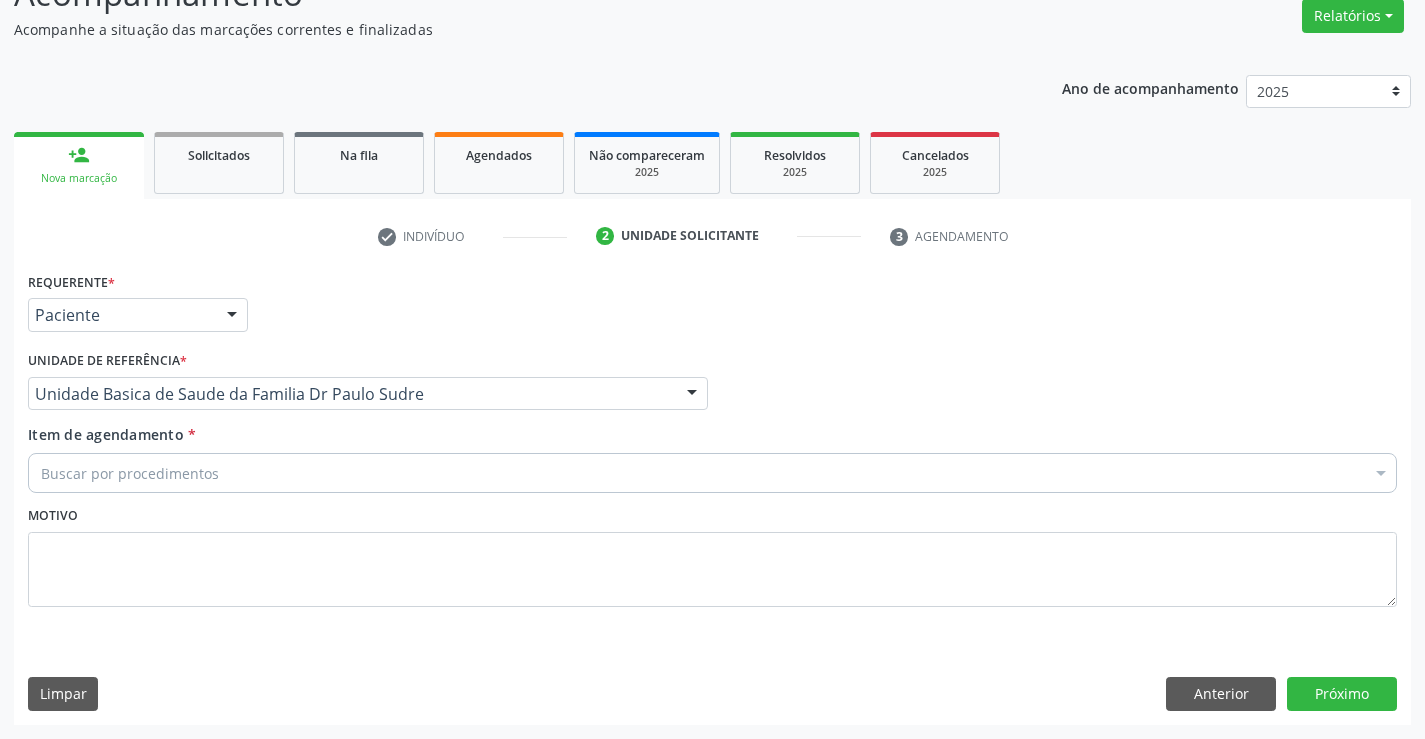 click on "Buscar por procedimentos" at bounding box center [712, 473] 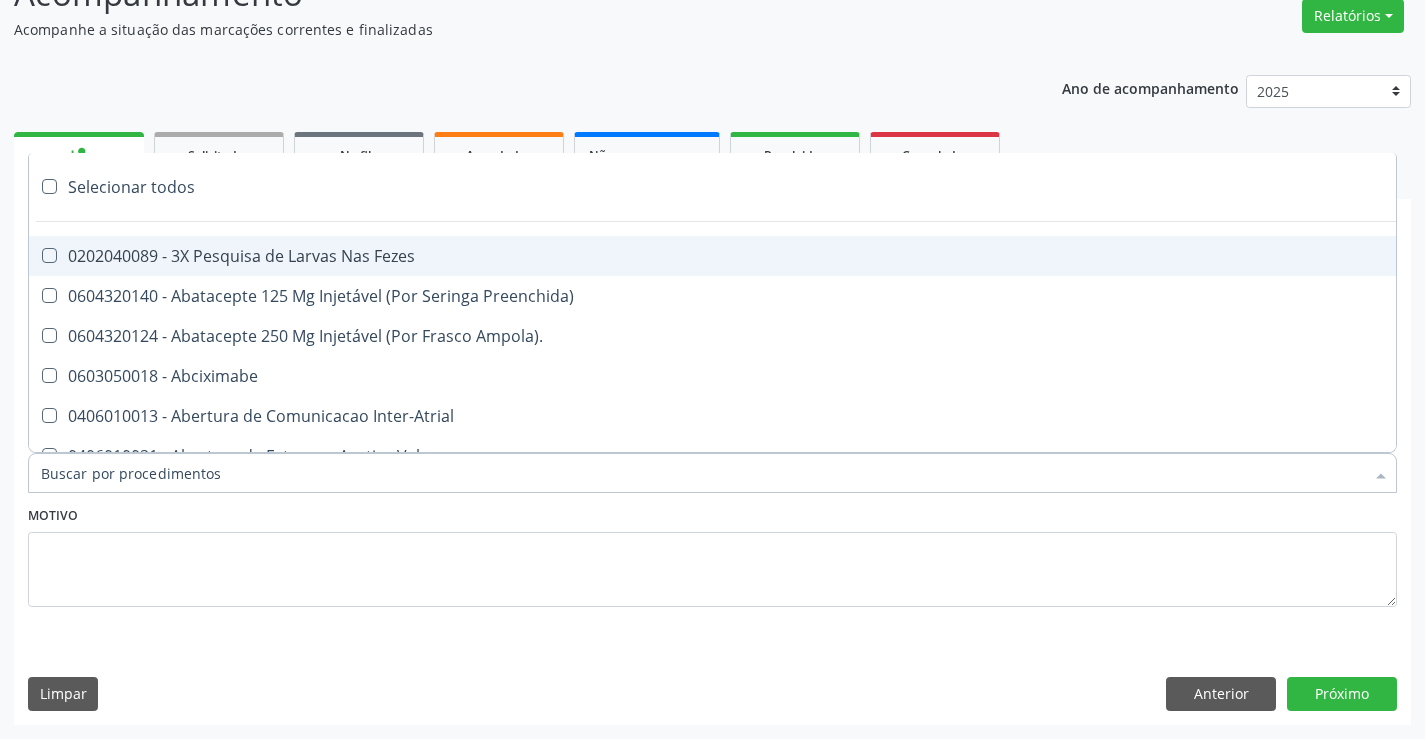 click on "Item de agendamento
*" at bounding box center [702, 473] 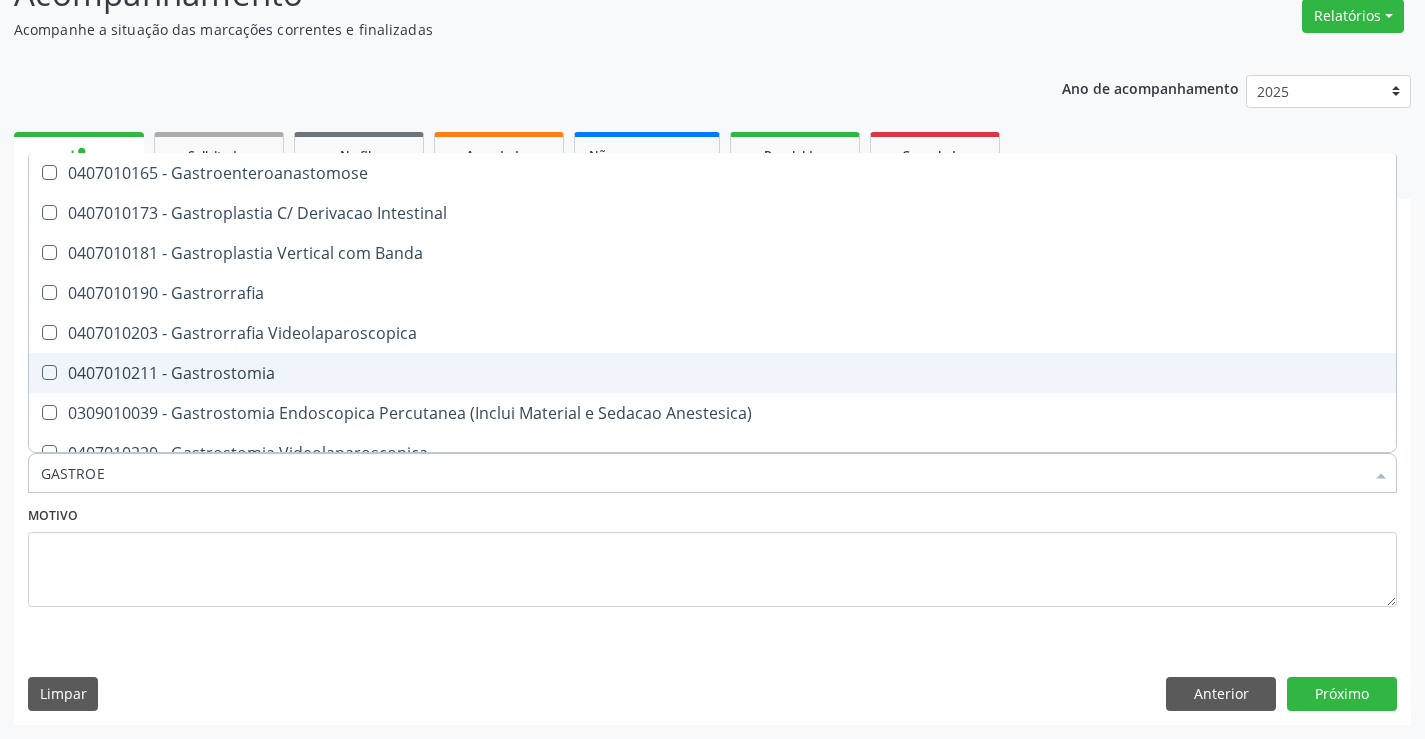 scroll, scrollTop: 0, scrollLeft: 0, axis: both 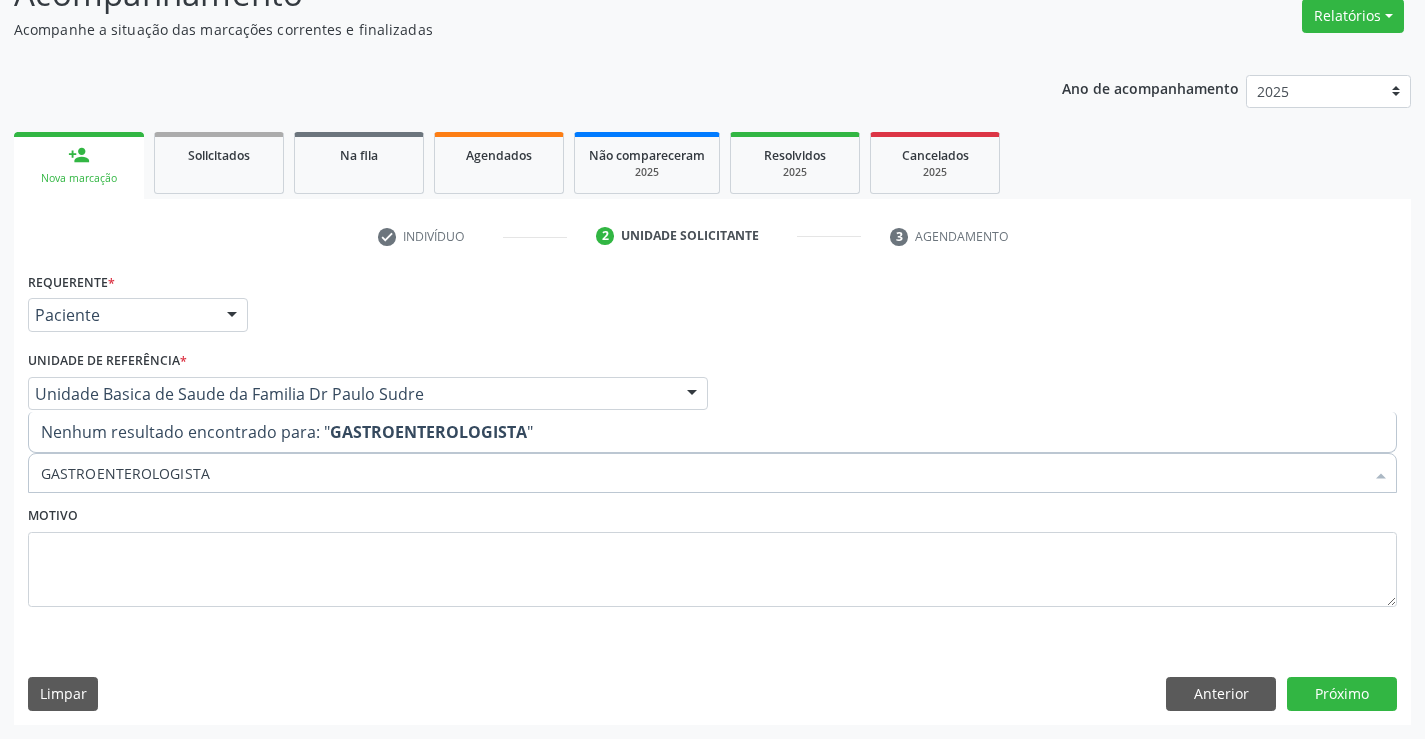 type on "GASTROENTER" 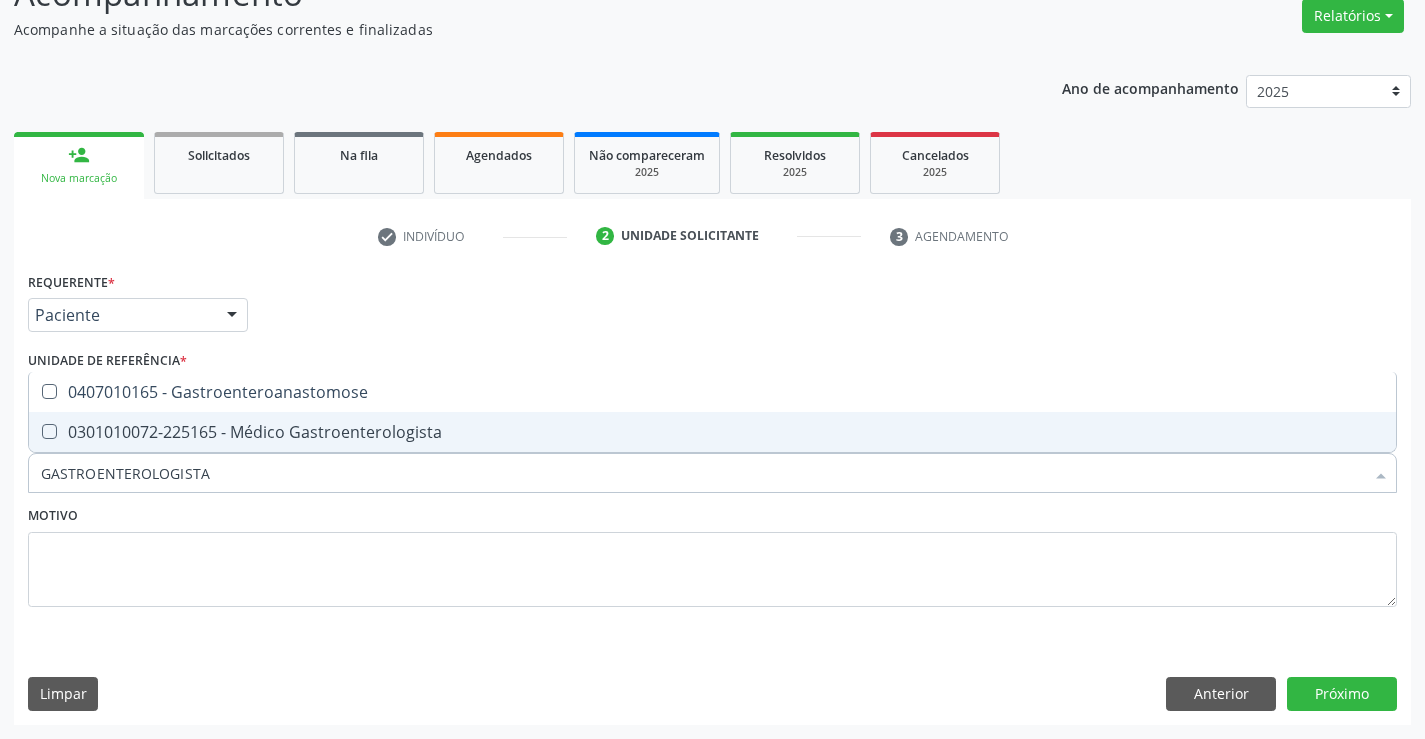 click on "0301010072-225165 - Médico Gastroenterologista" at bounding box center (712, 432) 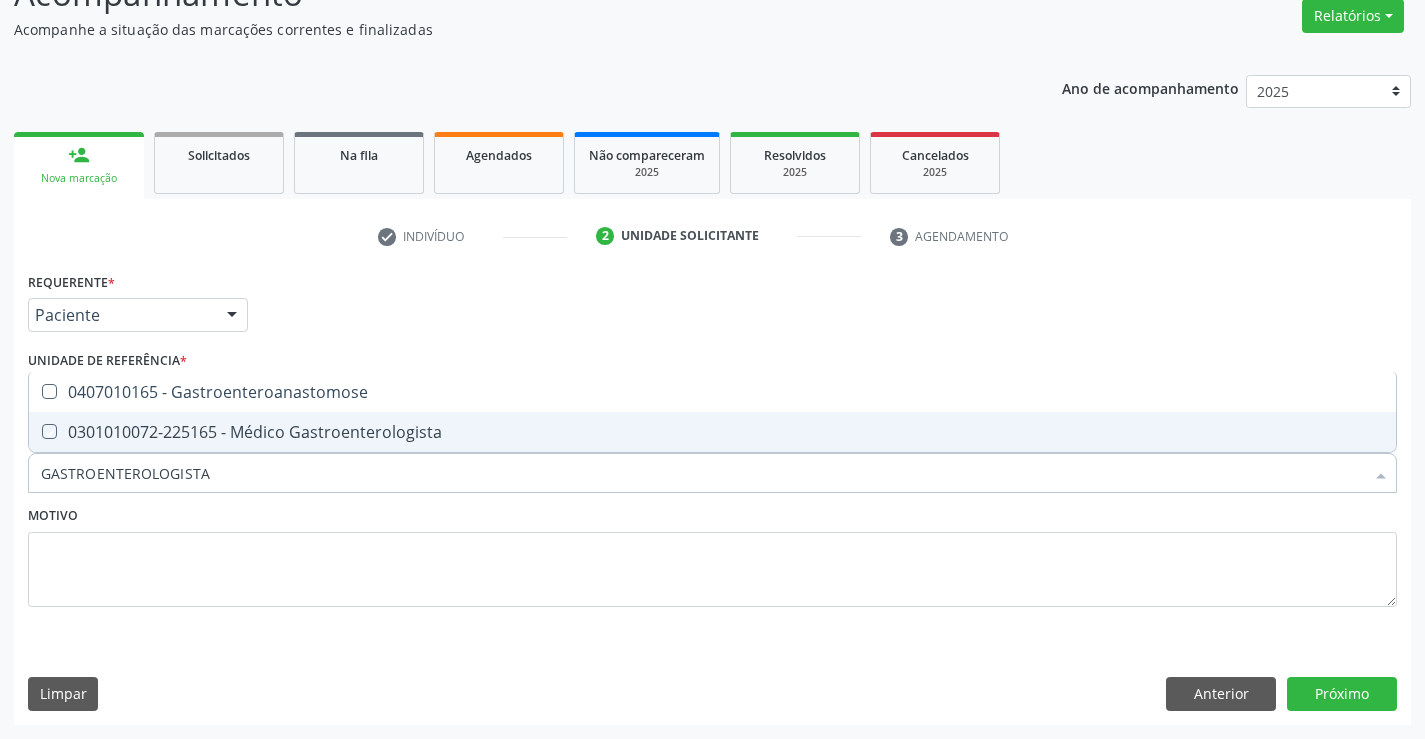checkbox on "true" 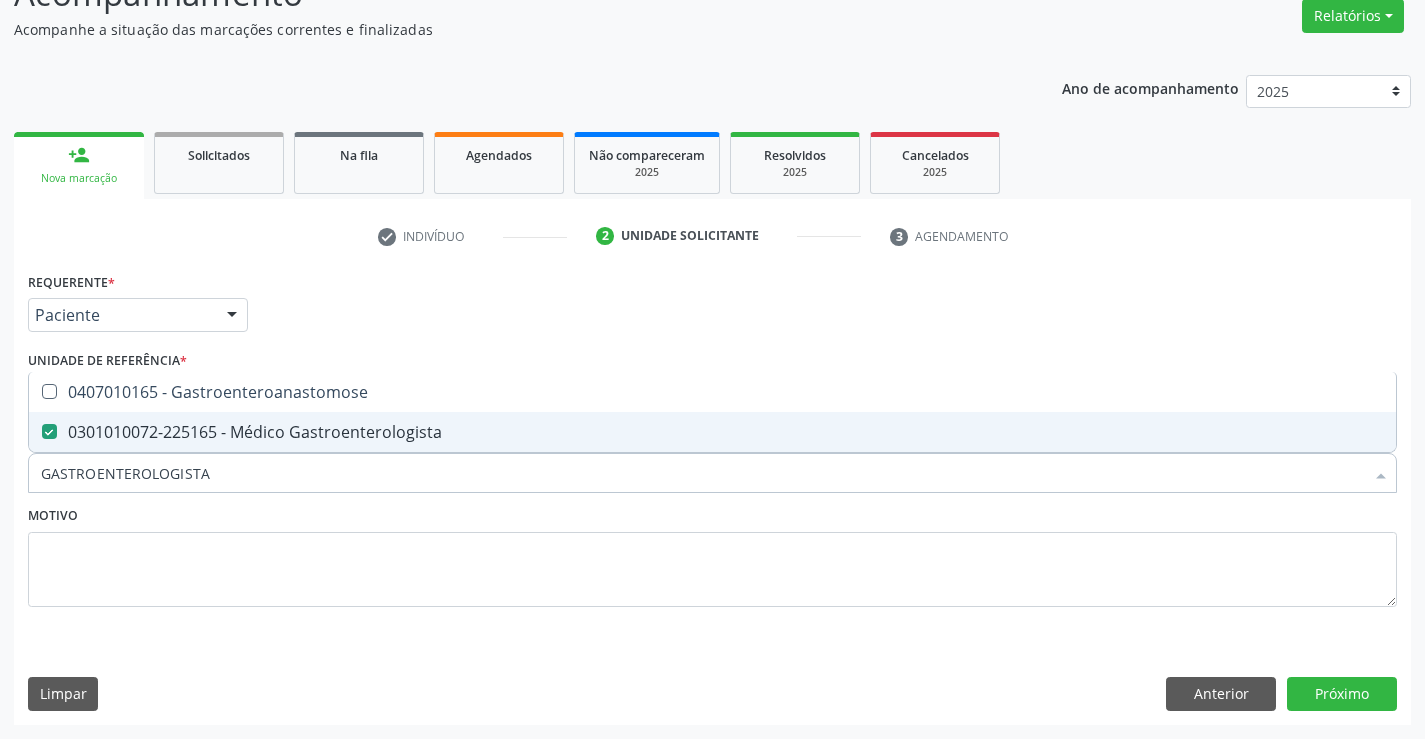 type on "GASTROENTER" 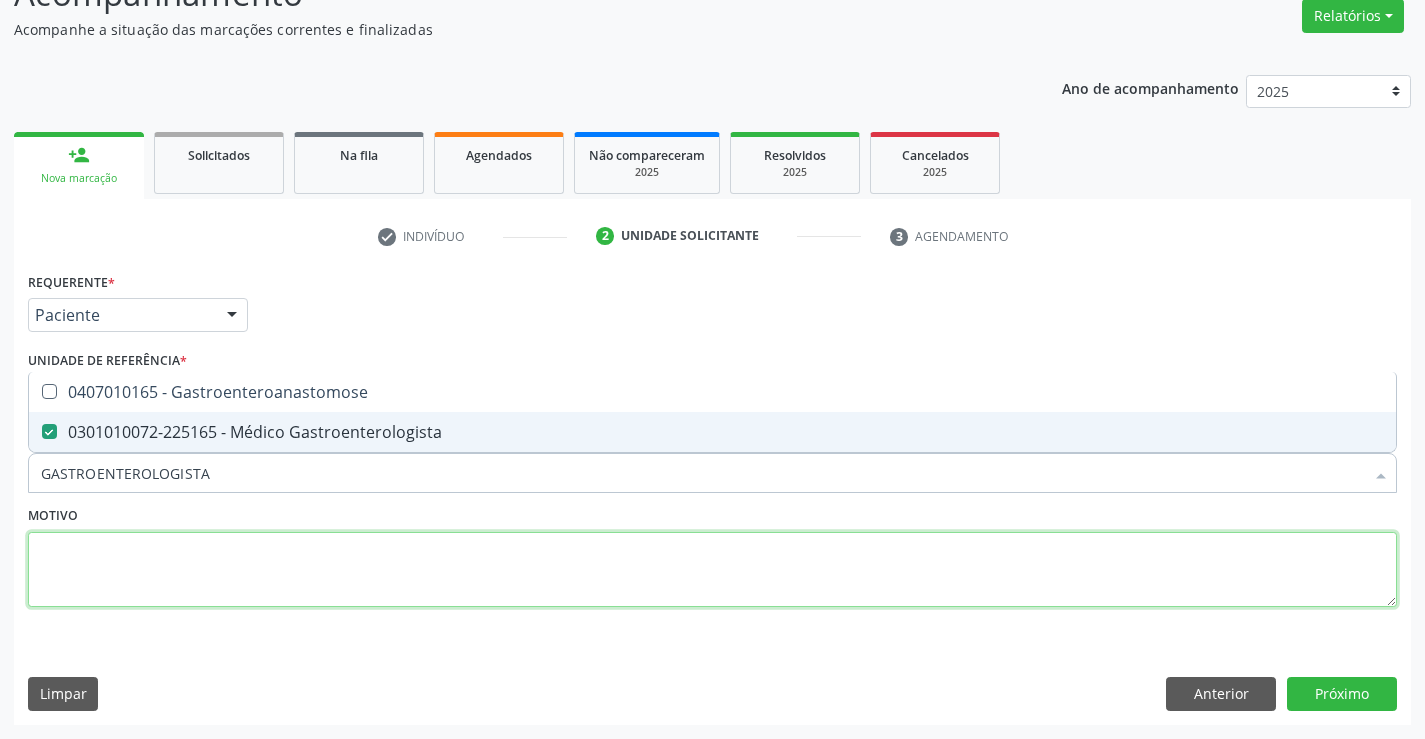 click at bounding box center (712, 570) 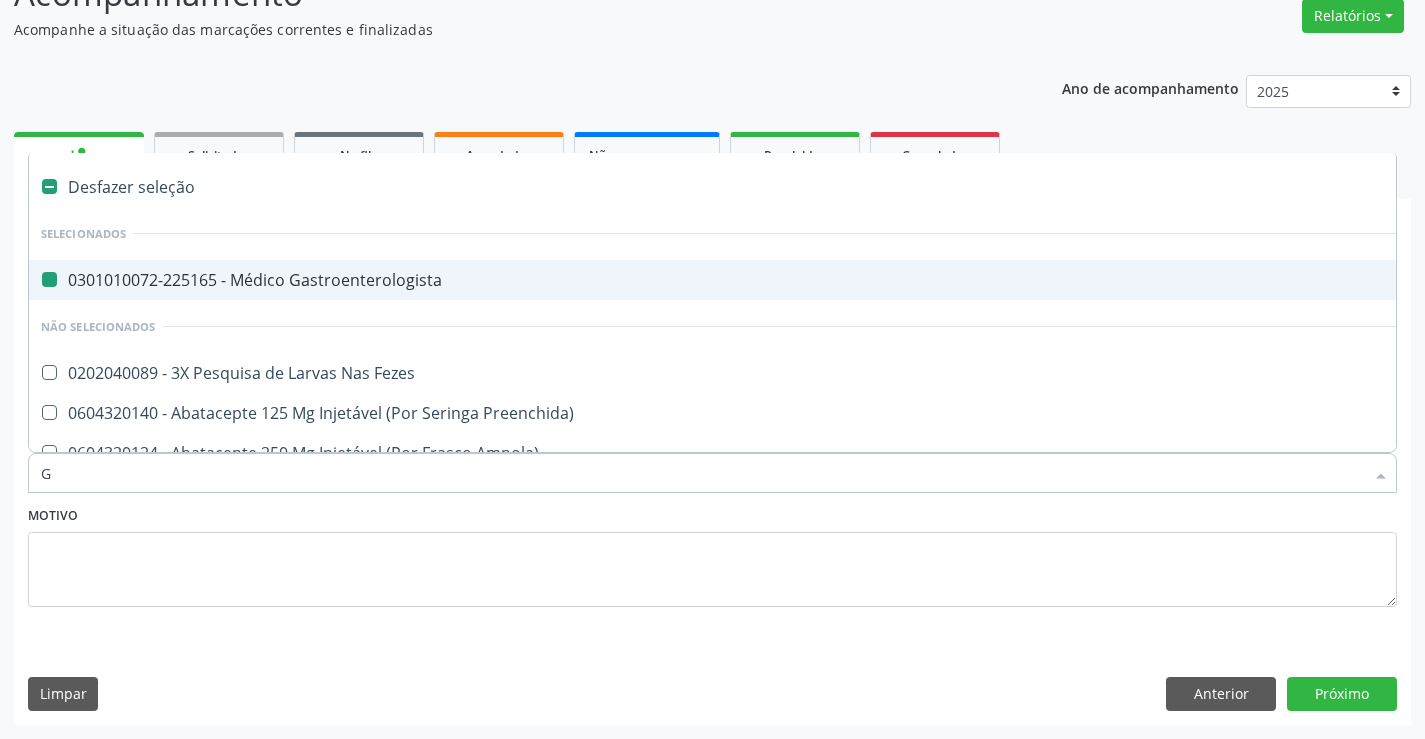 type on "GR" 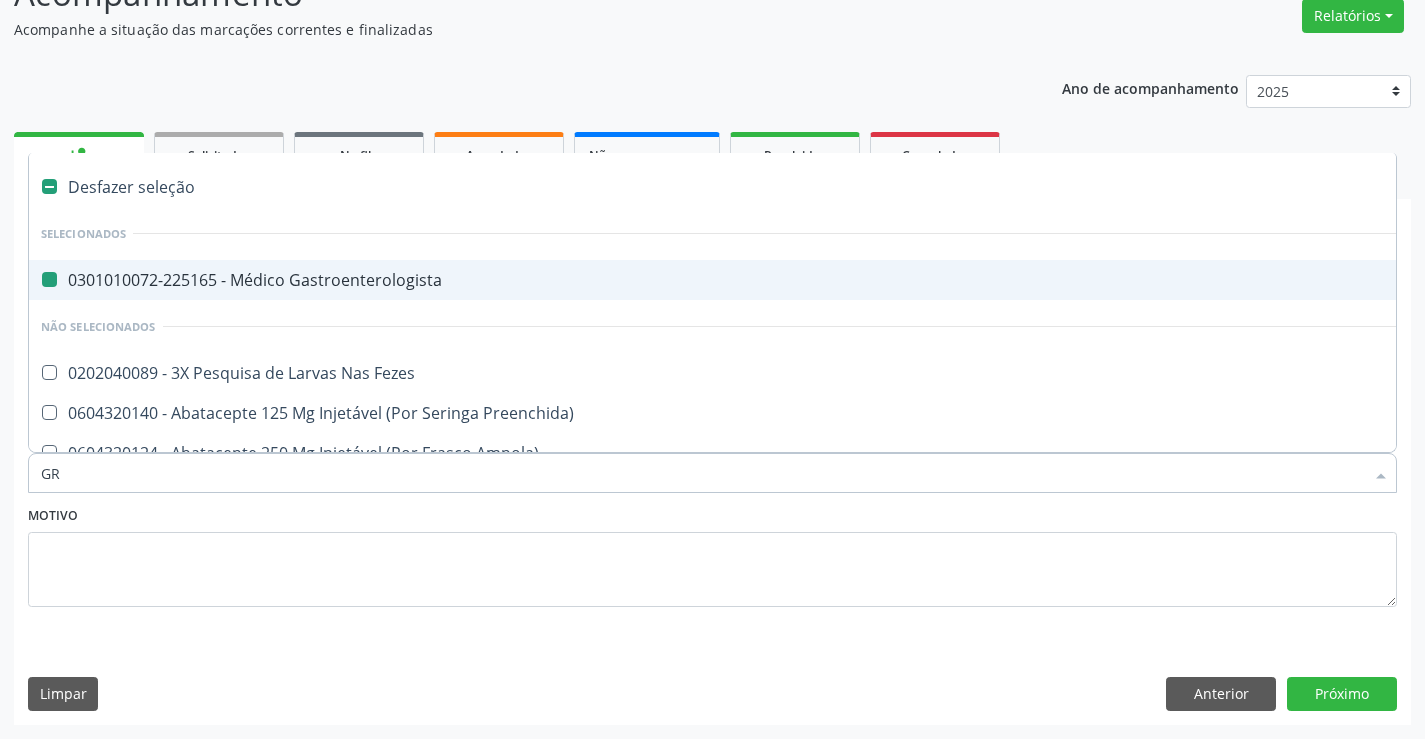 checkbox on "false" 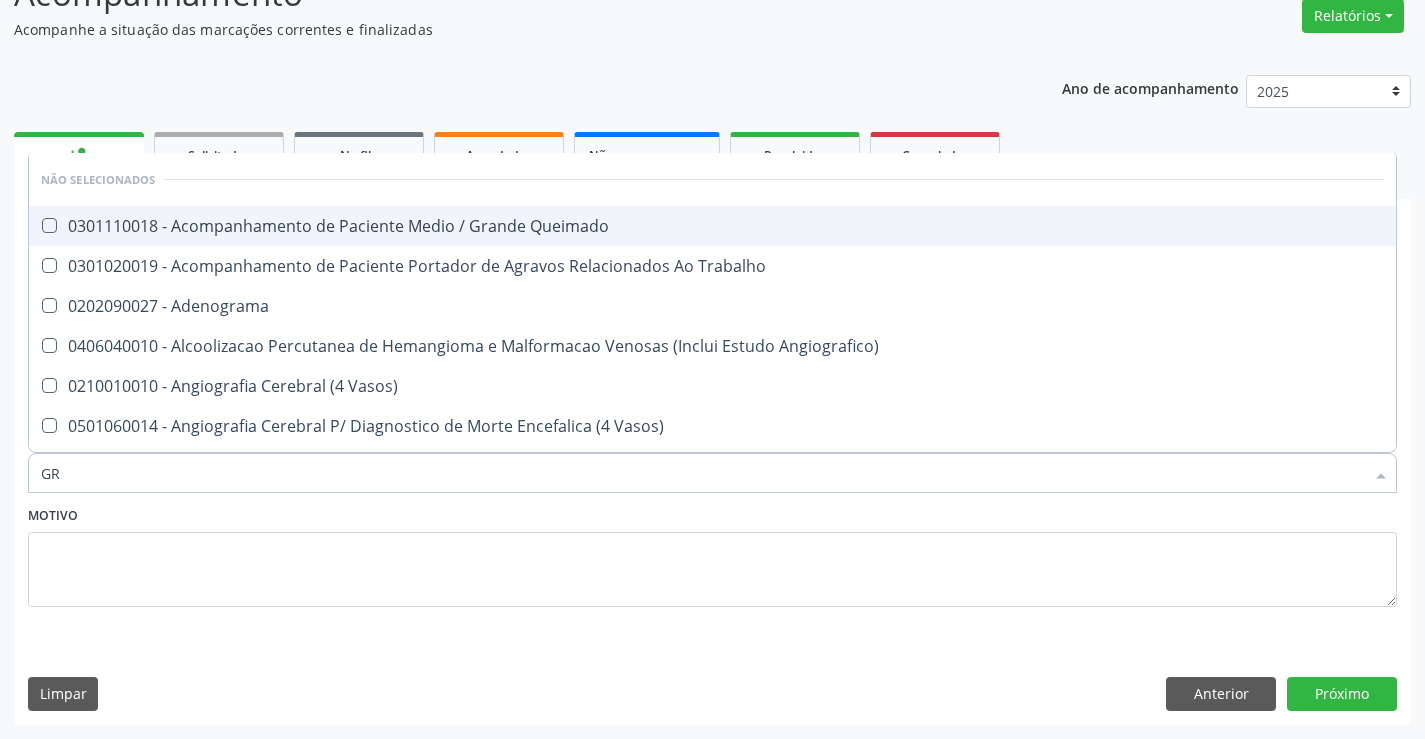 type on "G" 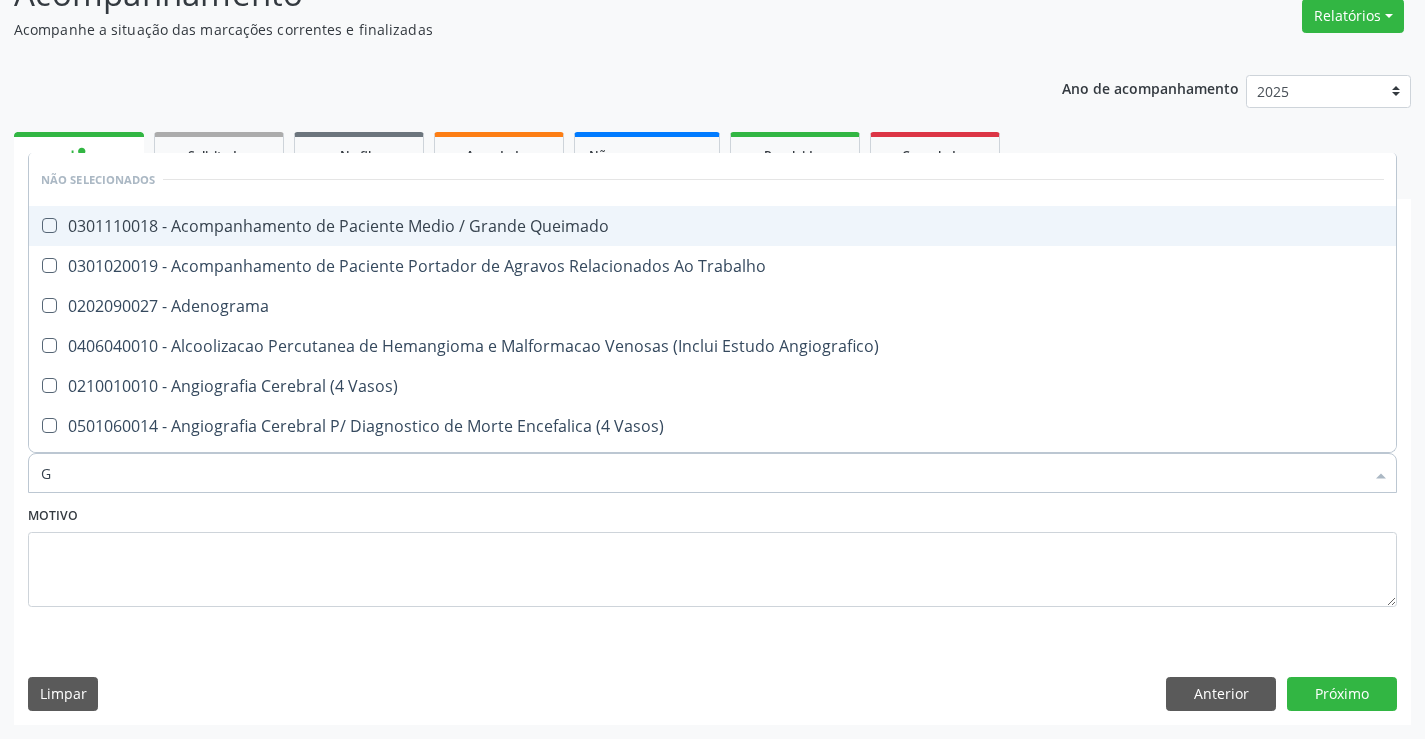 type 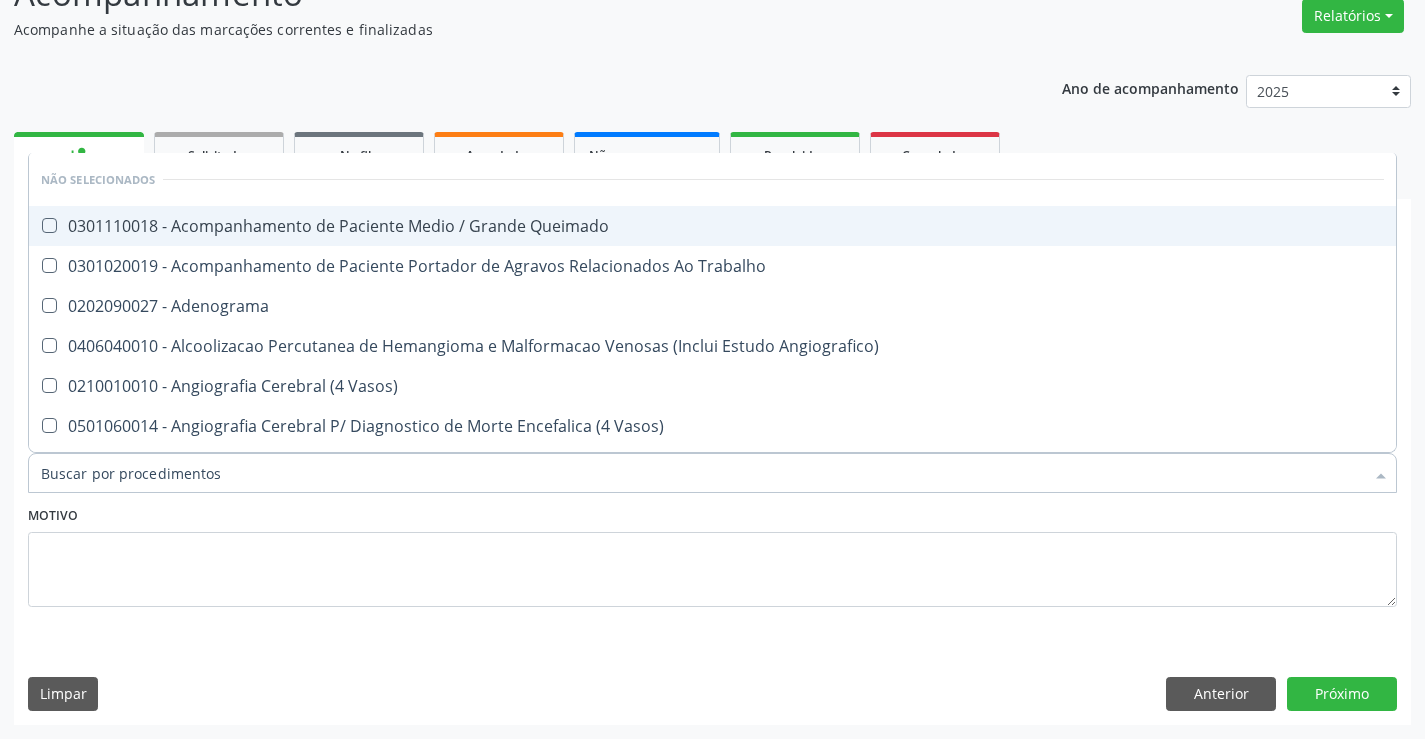 checkbox on "true" 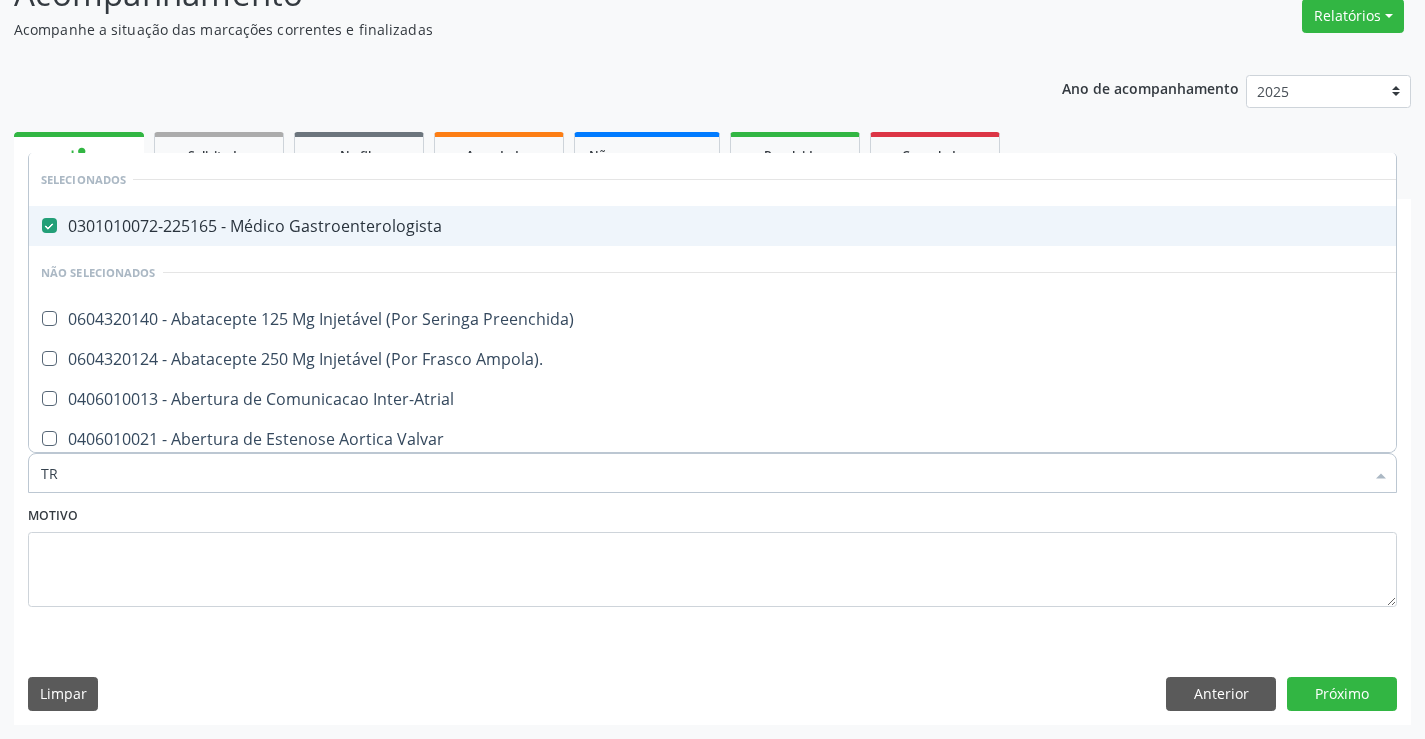 type on "TRA" 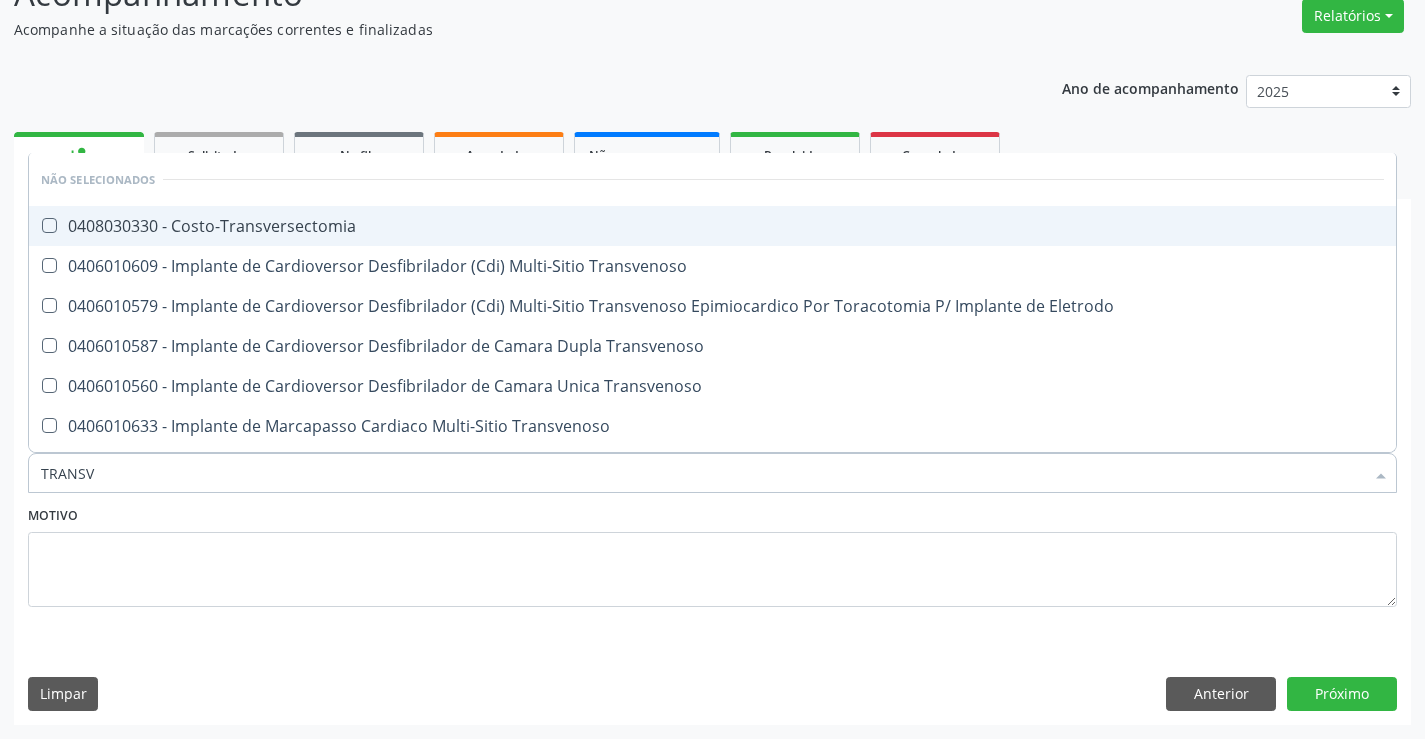 type on "TRANSVA" 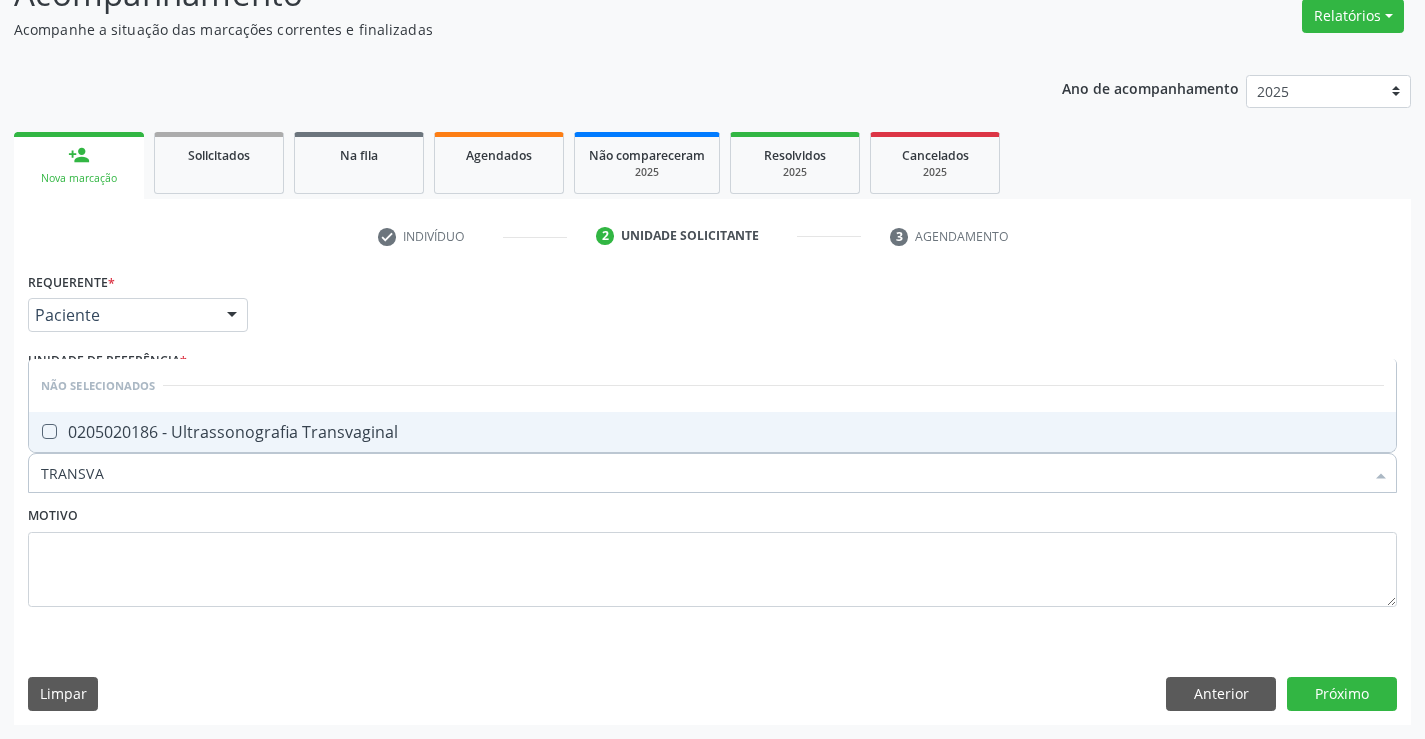 click on "0205020186 - Ultrassonografia Transvaginal" at bounding box center [712, 432] 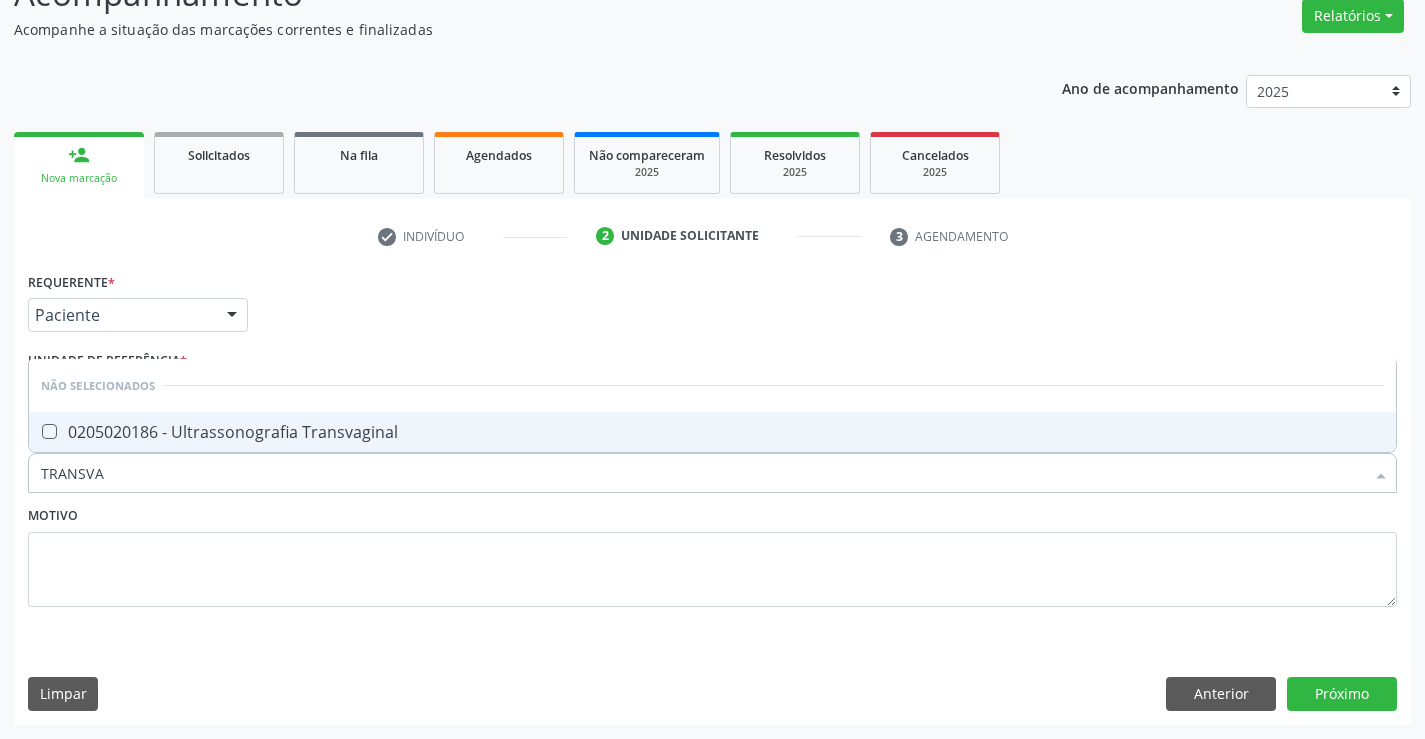 checkbox on "true" 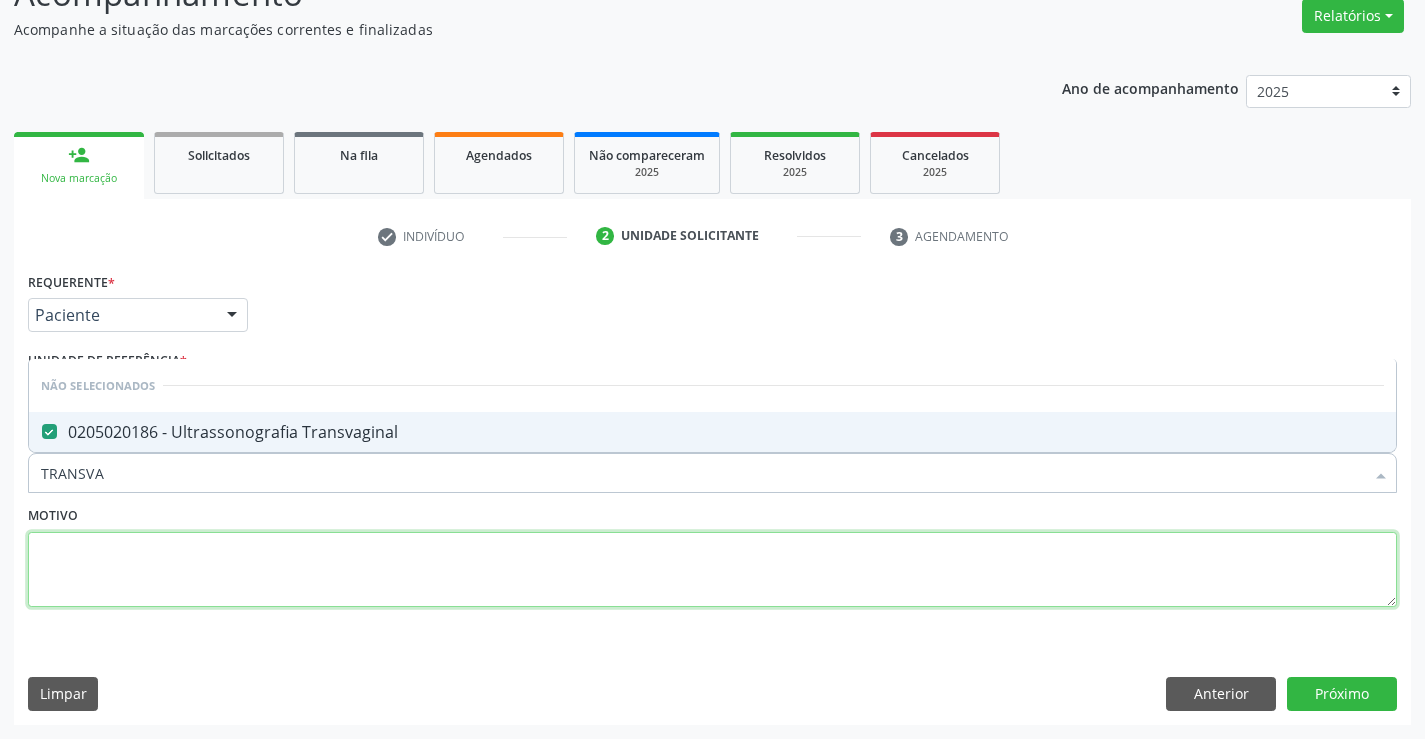 click at bounding box center [712, 570] 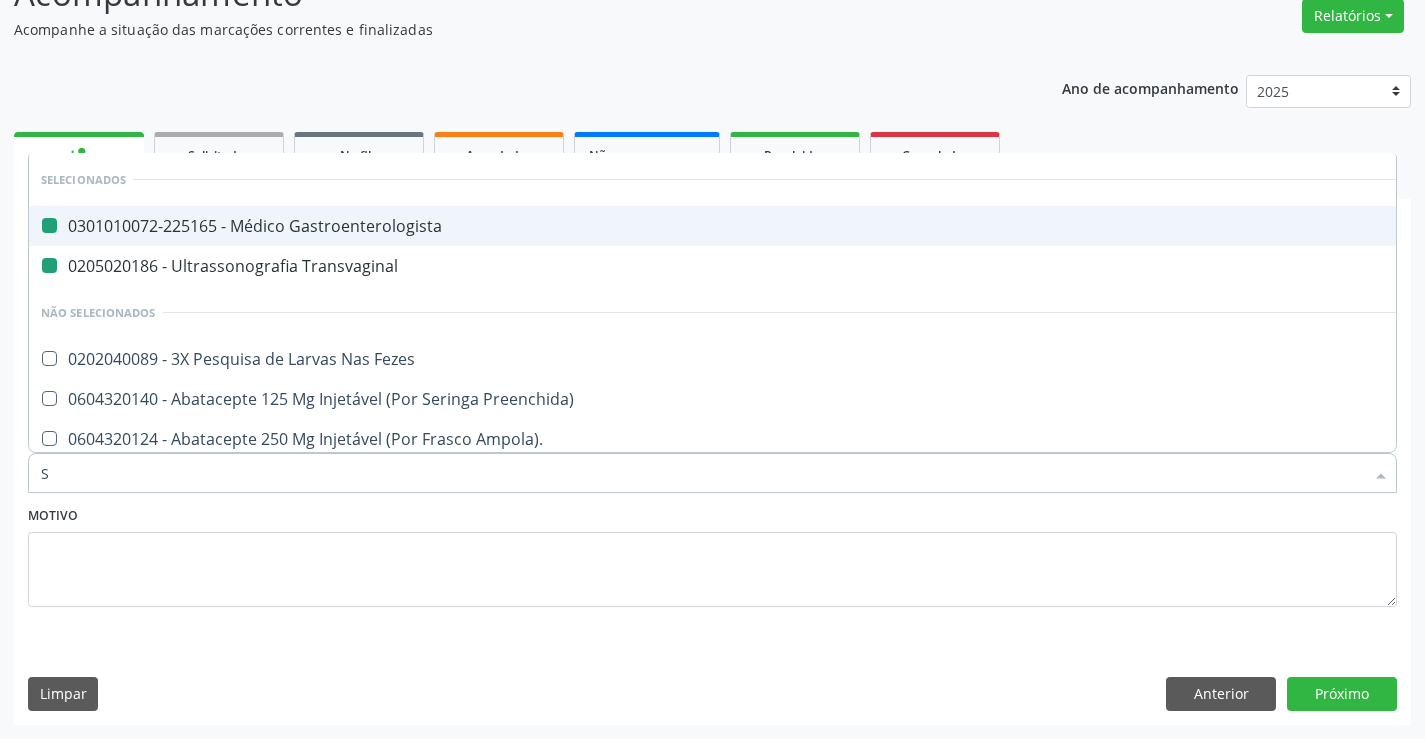 type on "SE" 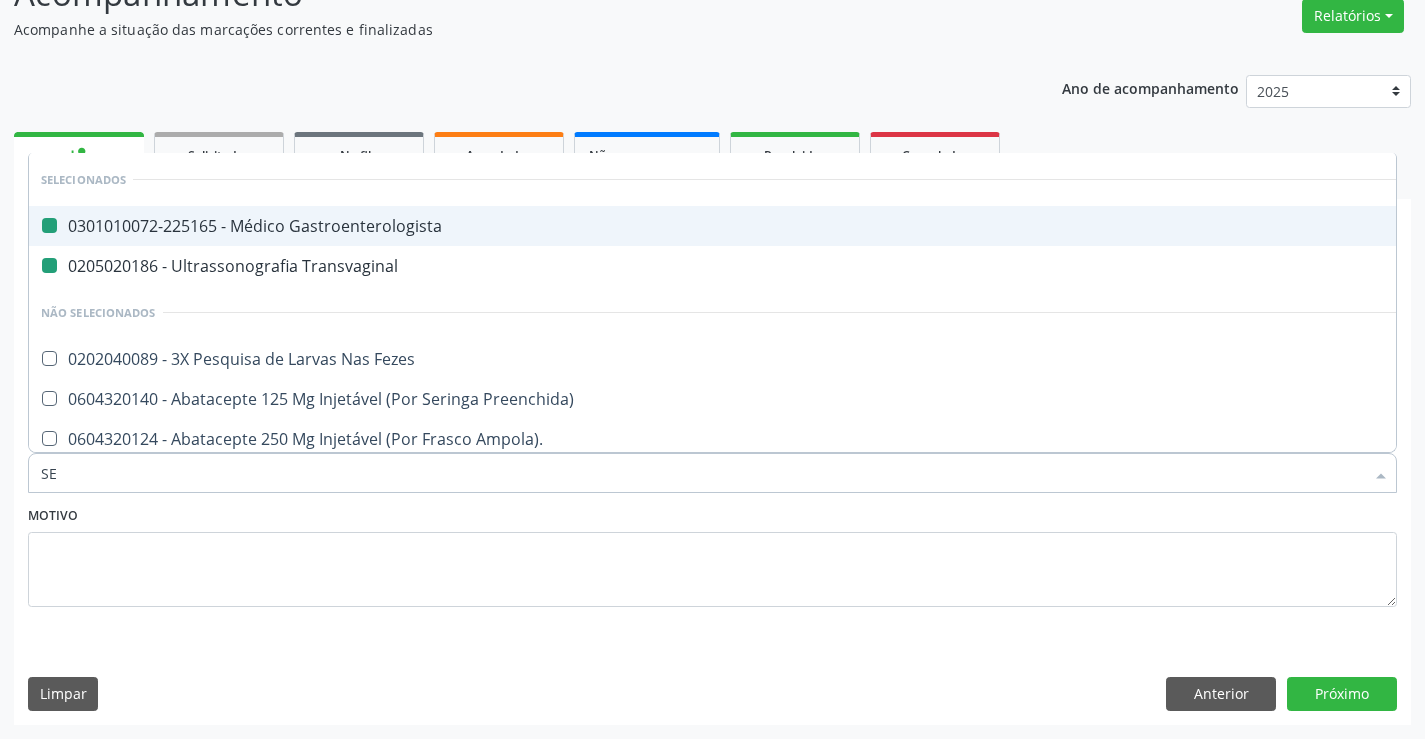 checkbox on "false" 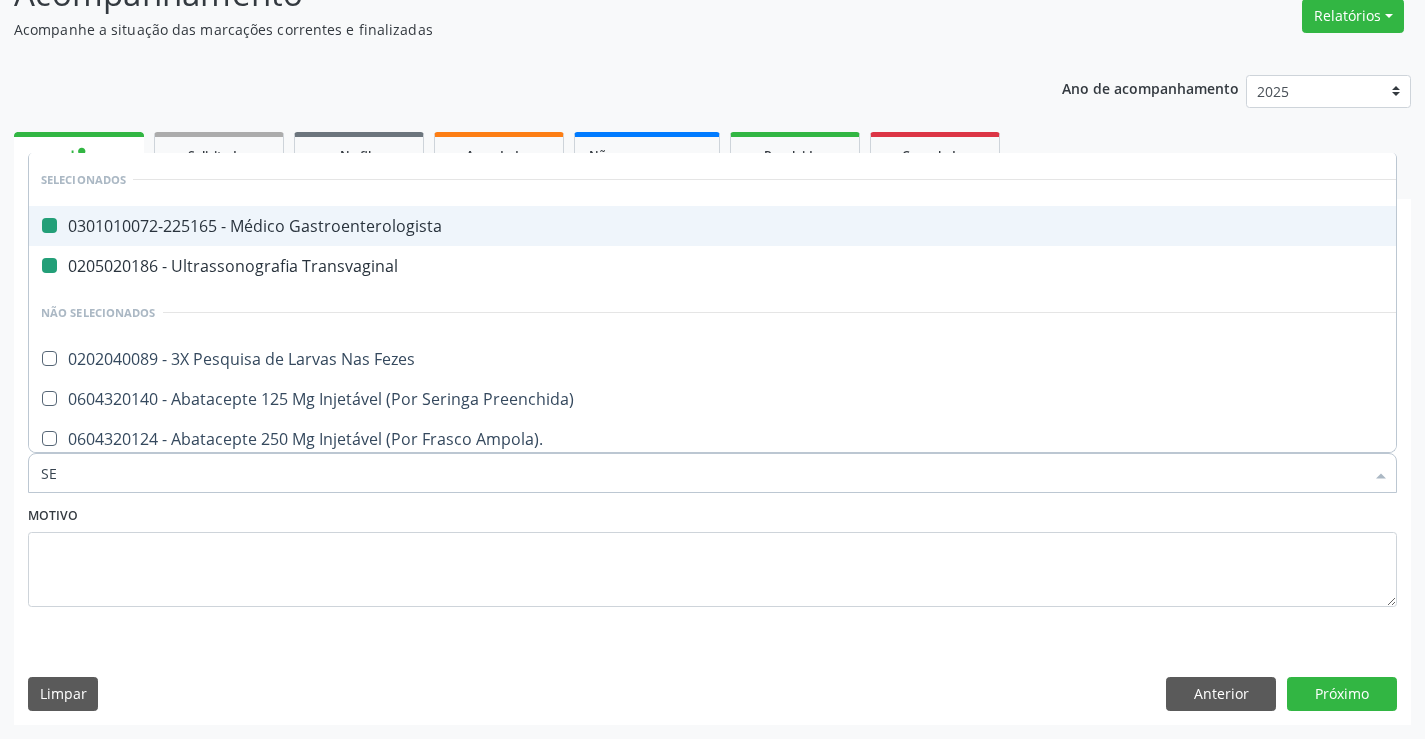 checkbox on "false" 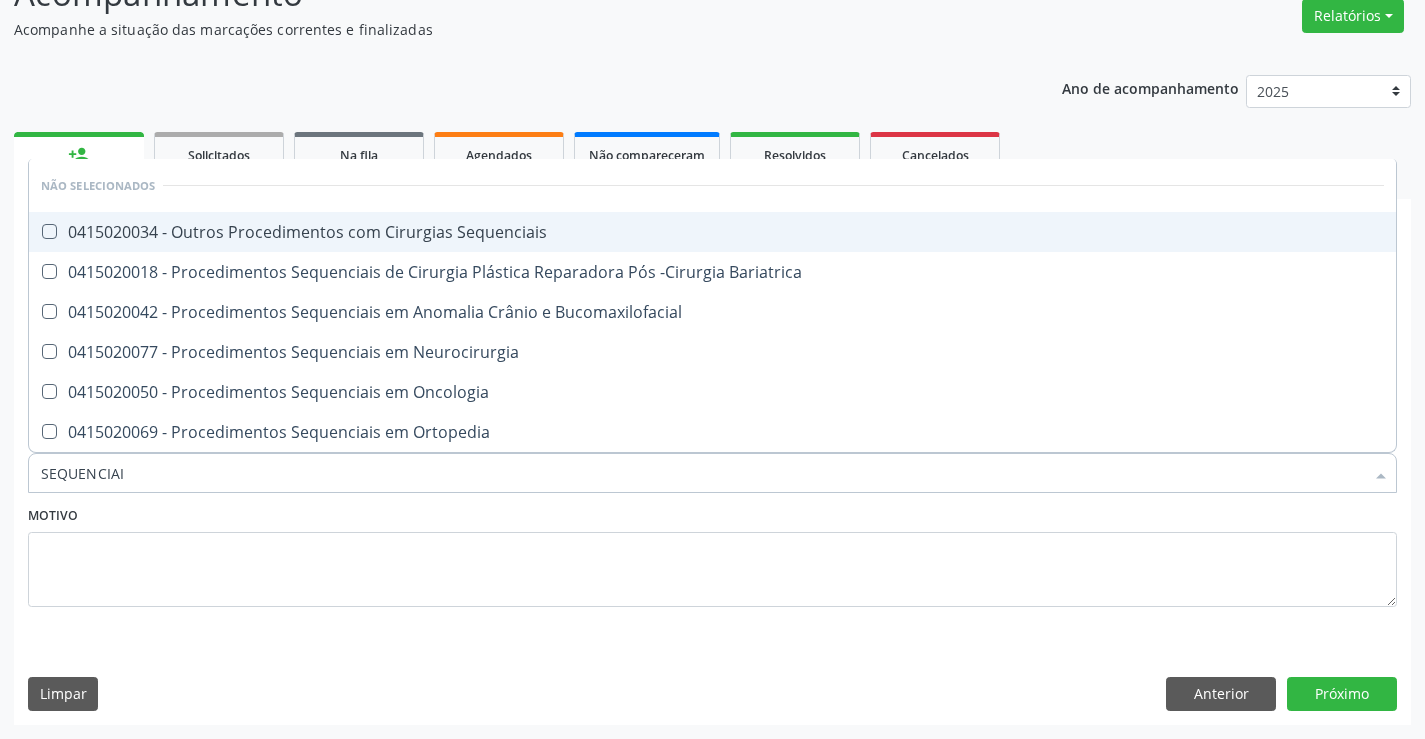 type on "SEQUENCIAIS" 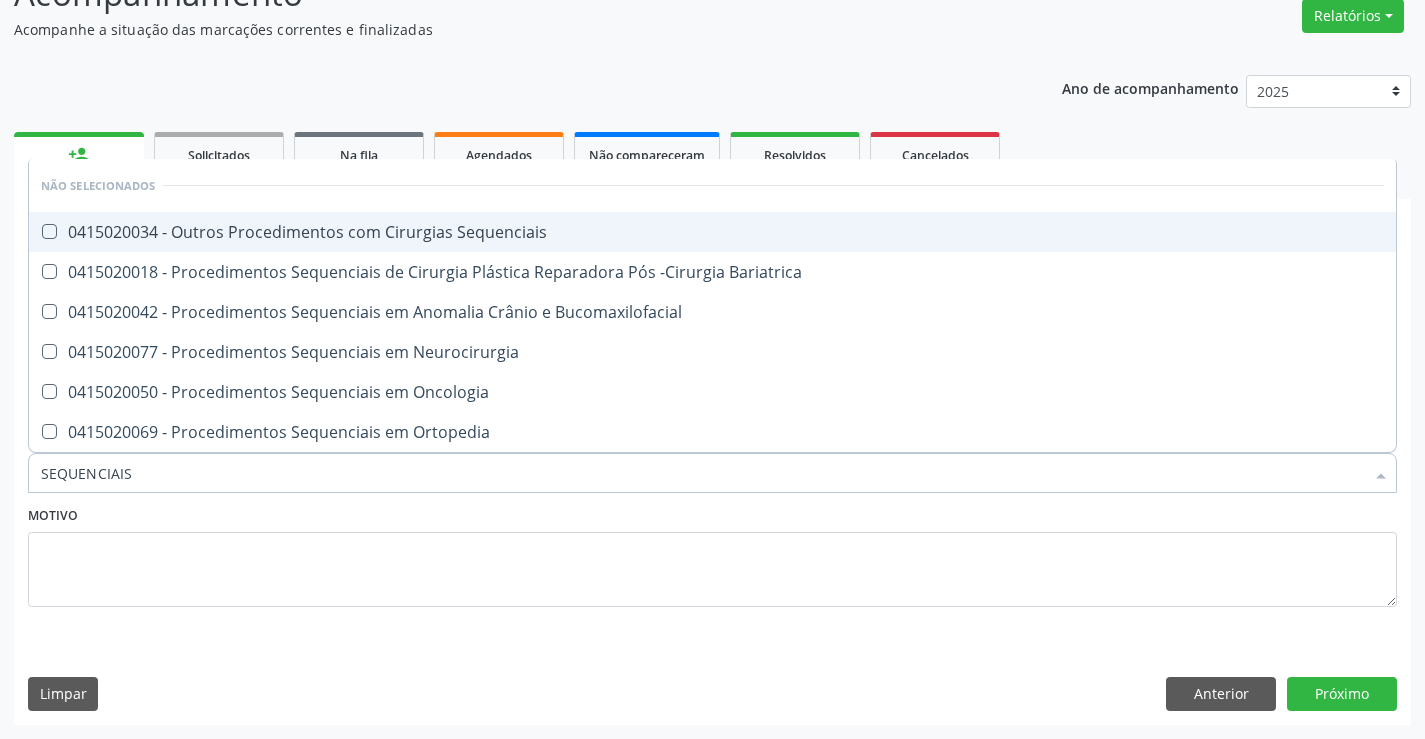 click on "0415020034 - Outros Procedimentos com Cirurgias Sequenciais" at bounding box center (712, 232) 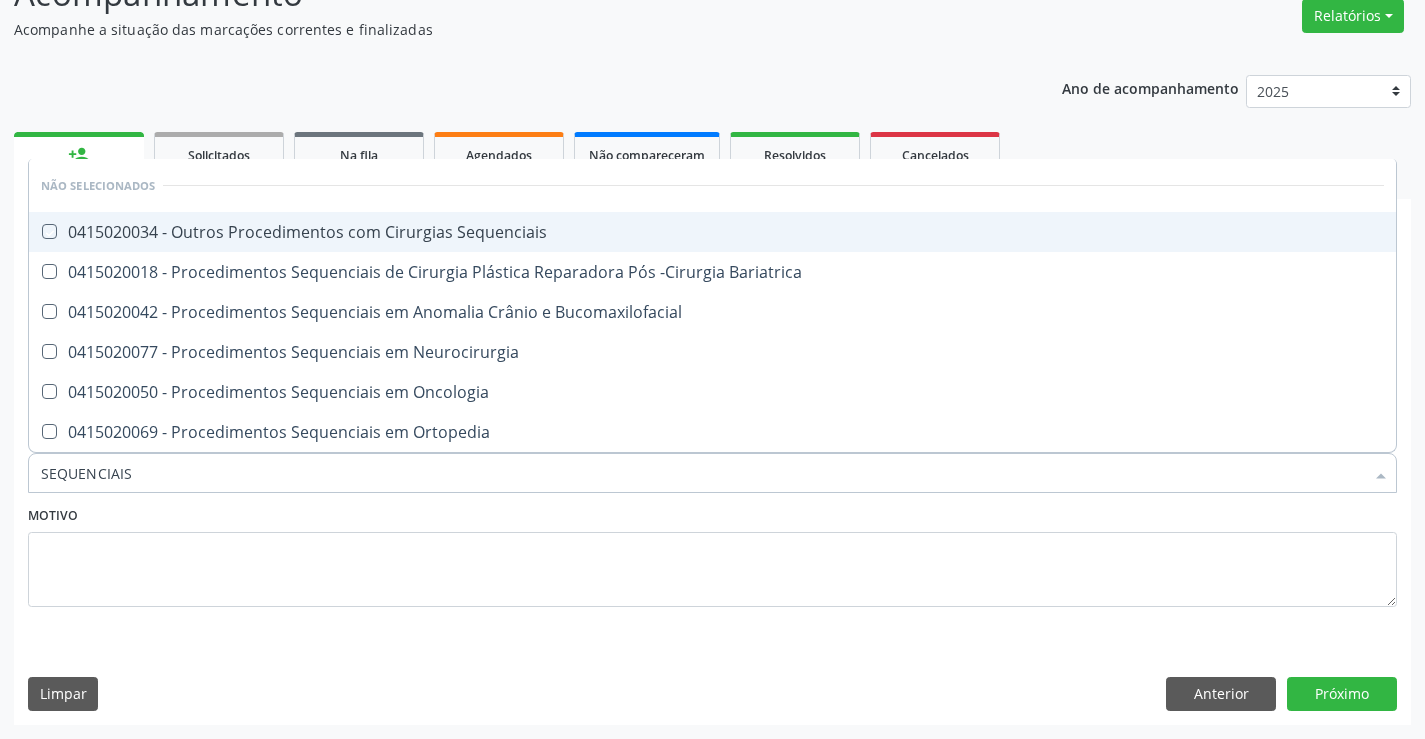checkbox on "true" 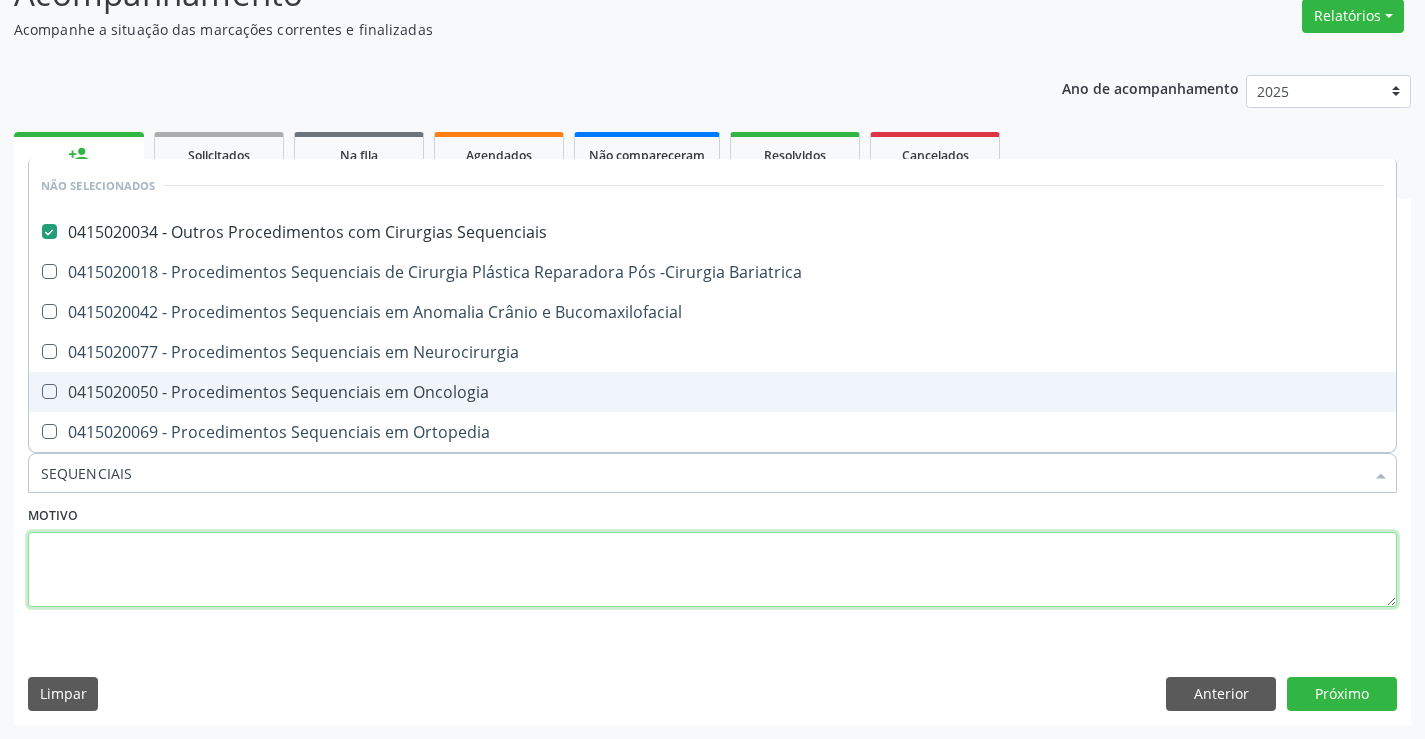 click at bounding box center (712, 570) 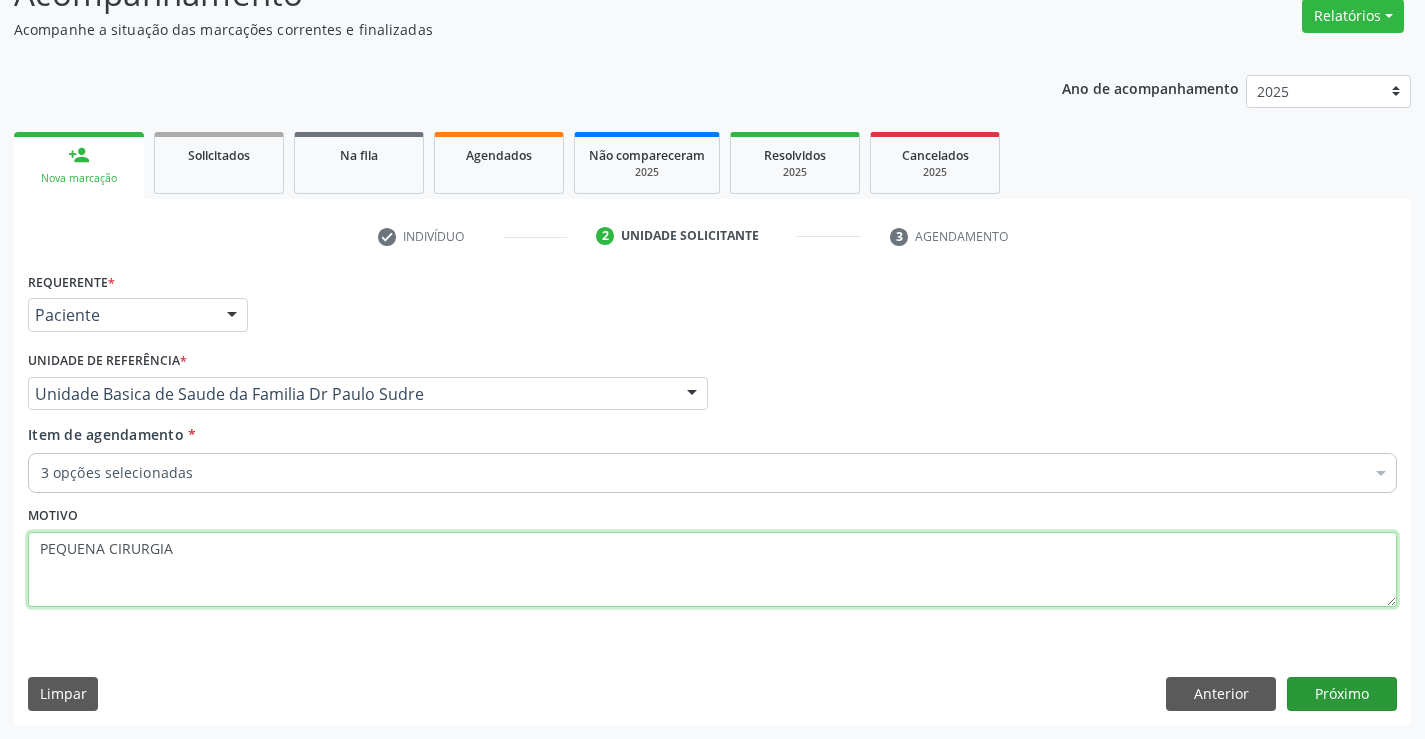 type on "PEQUENA CIRURGIA" 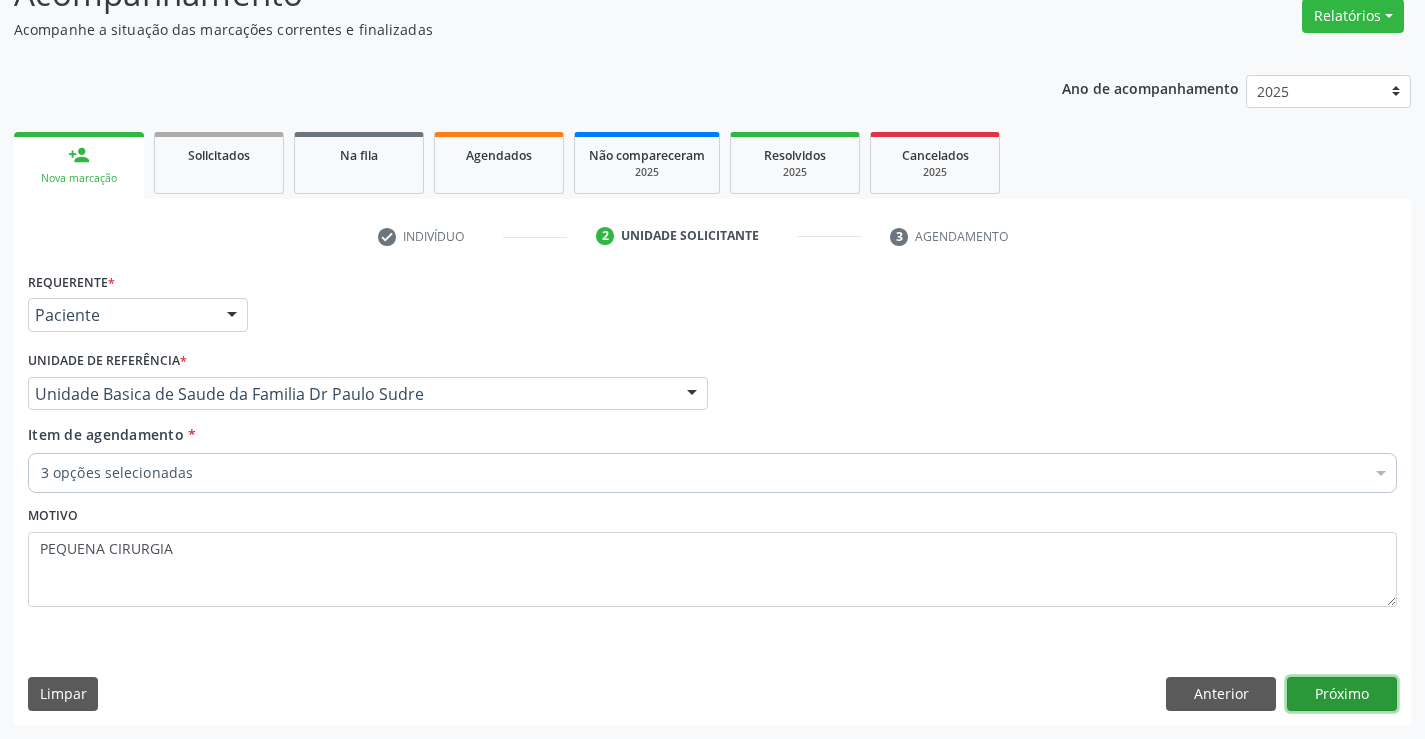 click on "Próximo" at bounding box center [1342, 694] 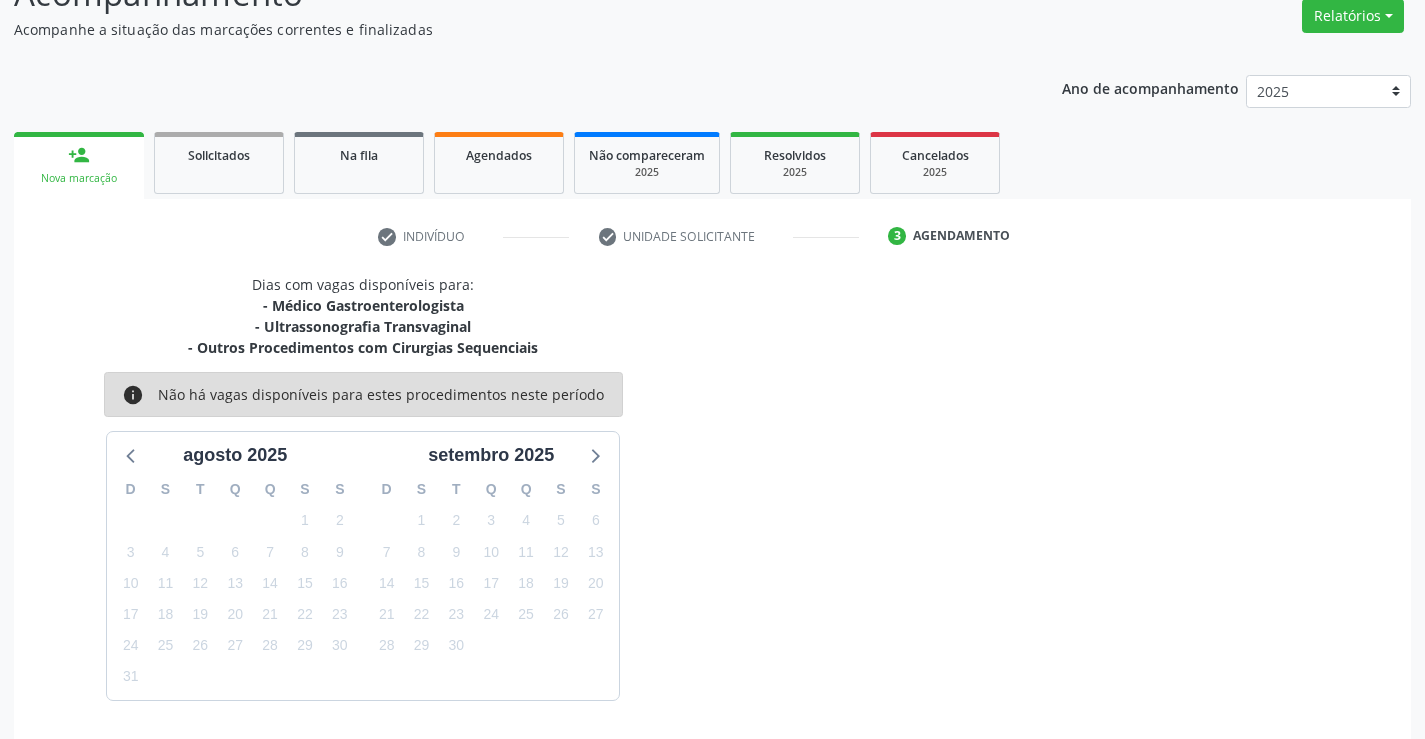 scroll, scrollTop: 232, scrollLeft: 0, axis: vertical 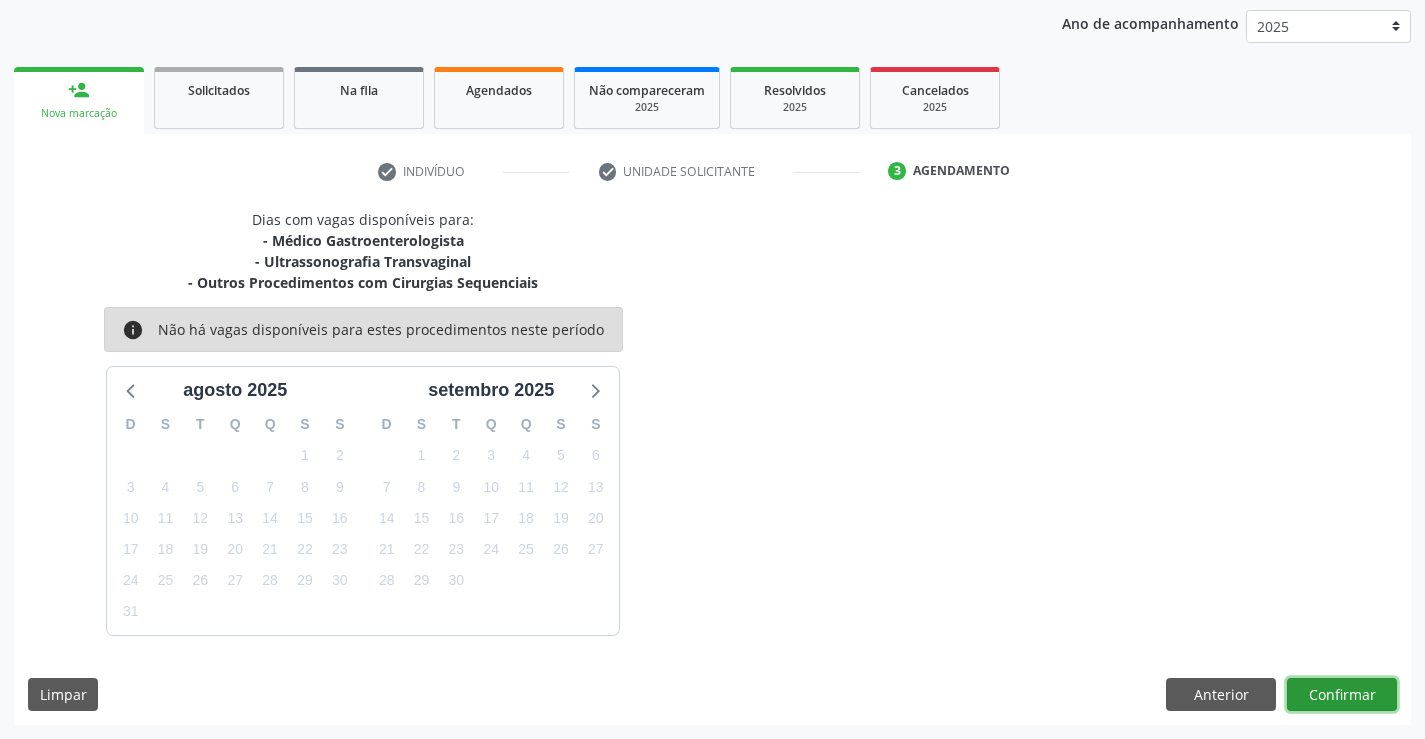 click on "Confirmar" at bounding box center [1342, 695] 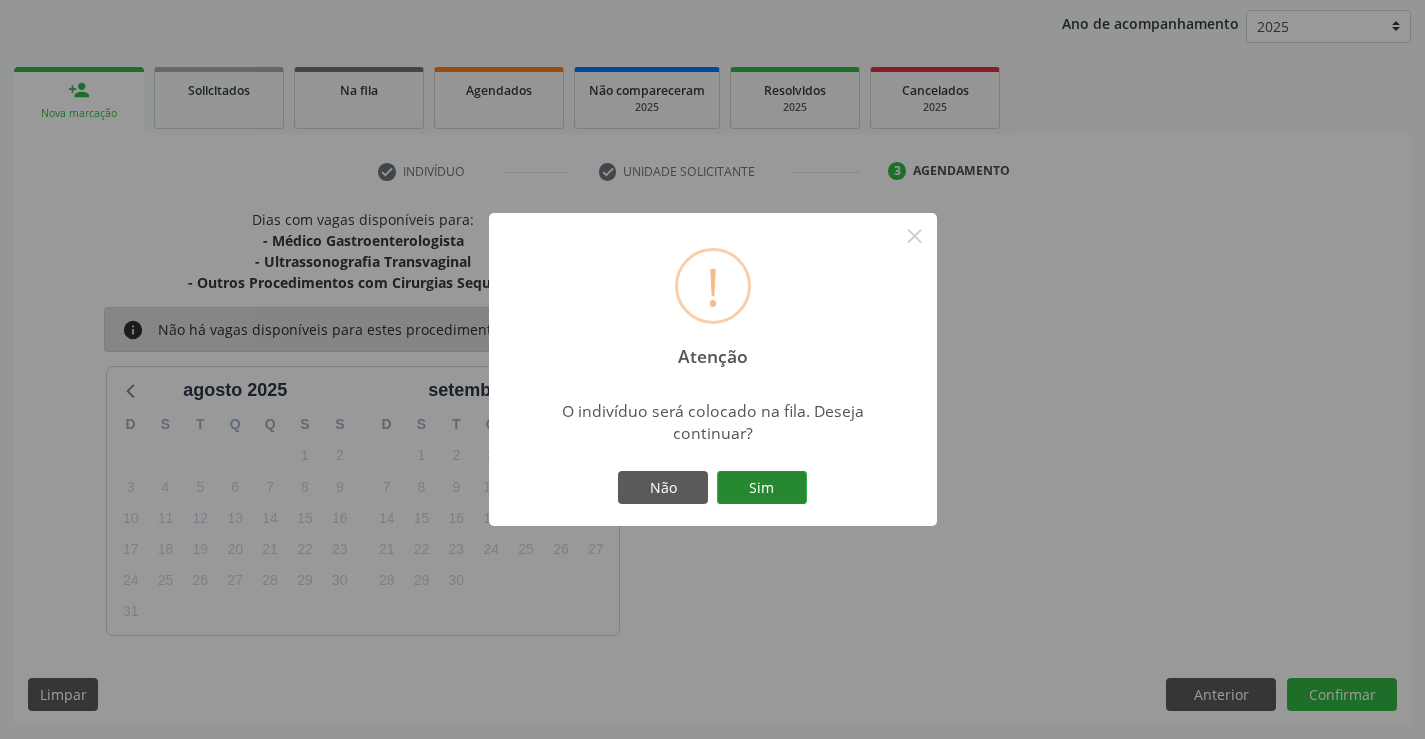 click on "Sim" at bounding box center (762, 488) 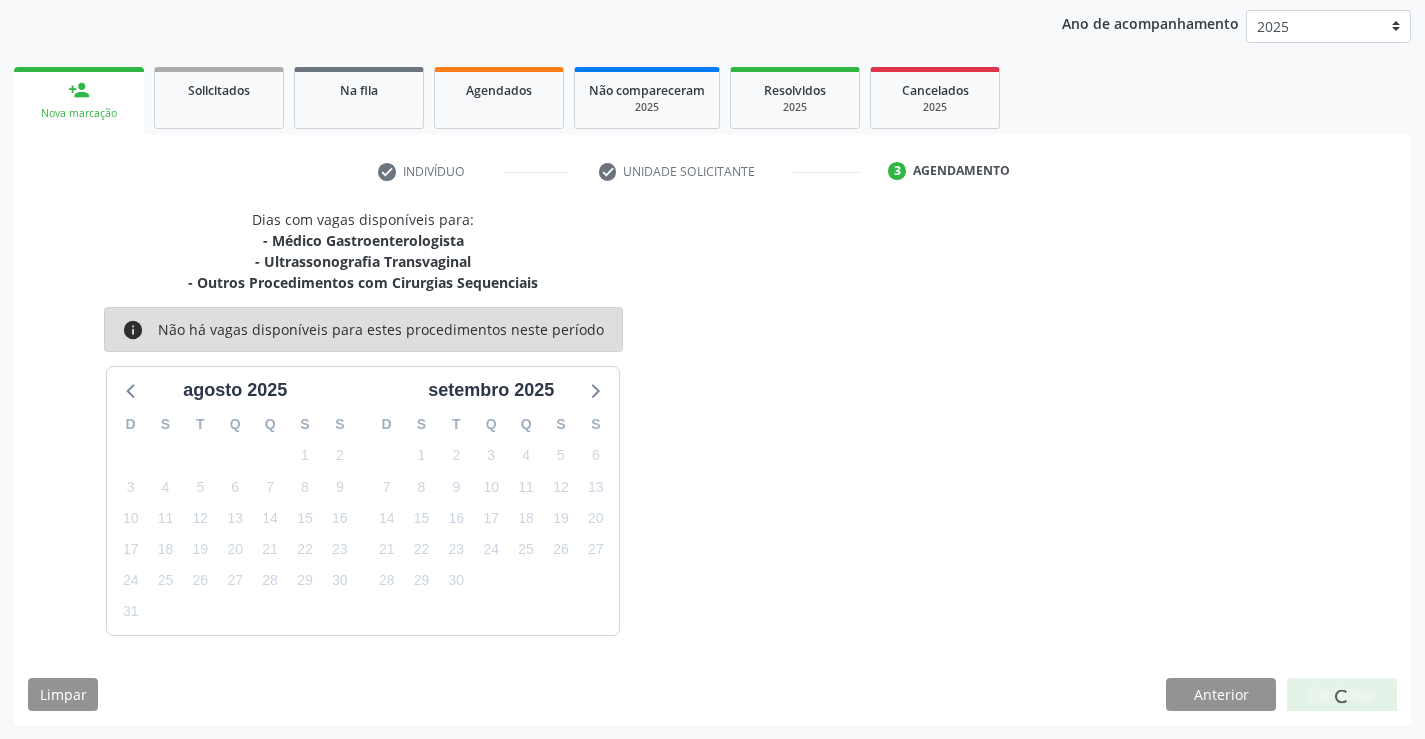 scroll, scrollTop: 0, scrollLeft: 0, axis: both 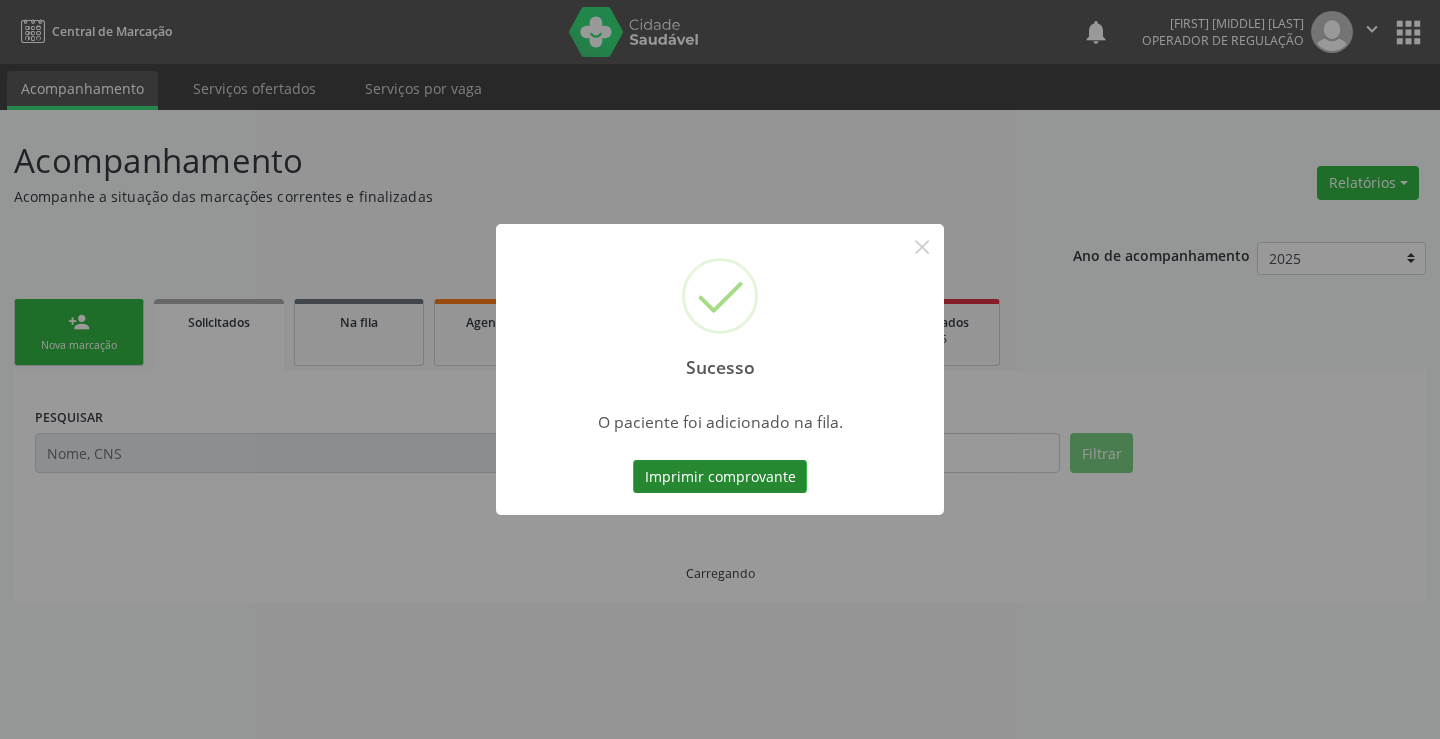 click on "Imprimir comprovante" at bounding box center [720, 477] 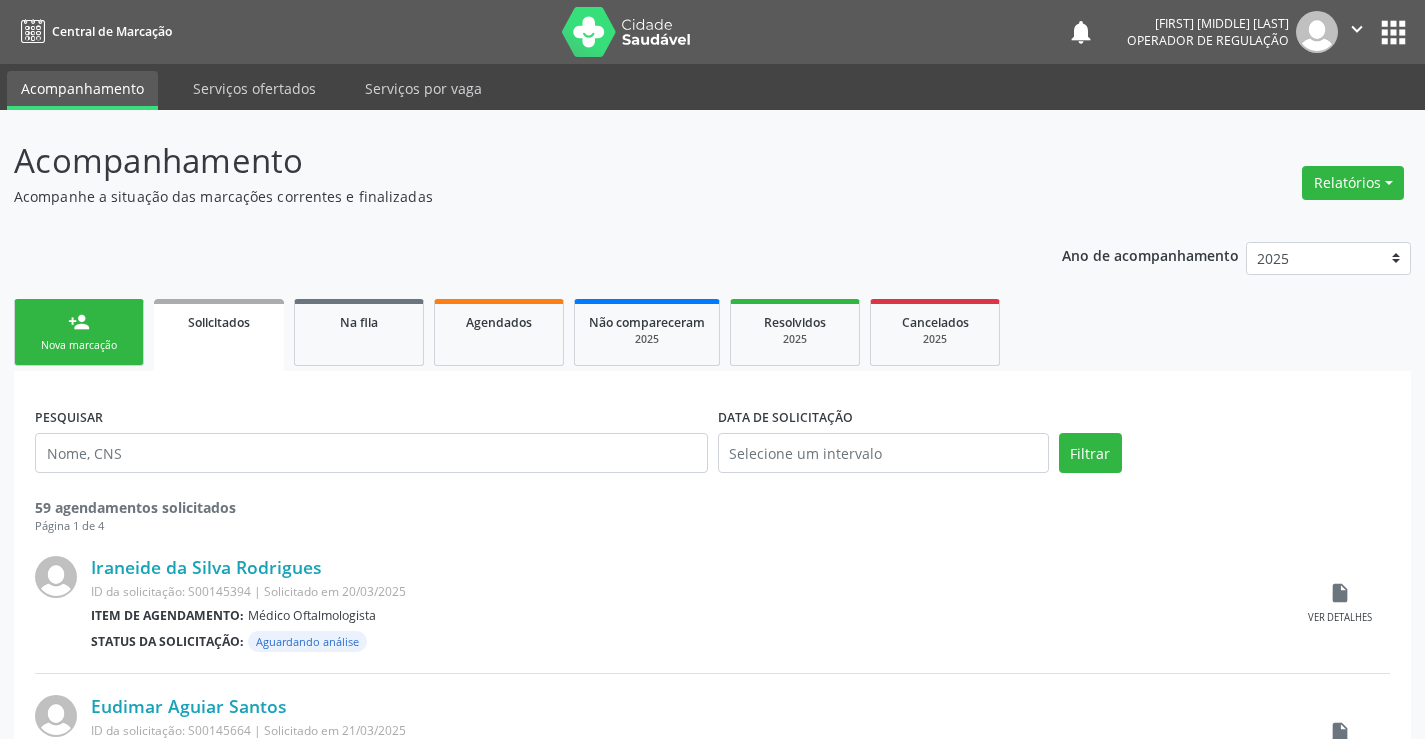 click on "Nova marcação" at bounding box center (79, 345) 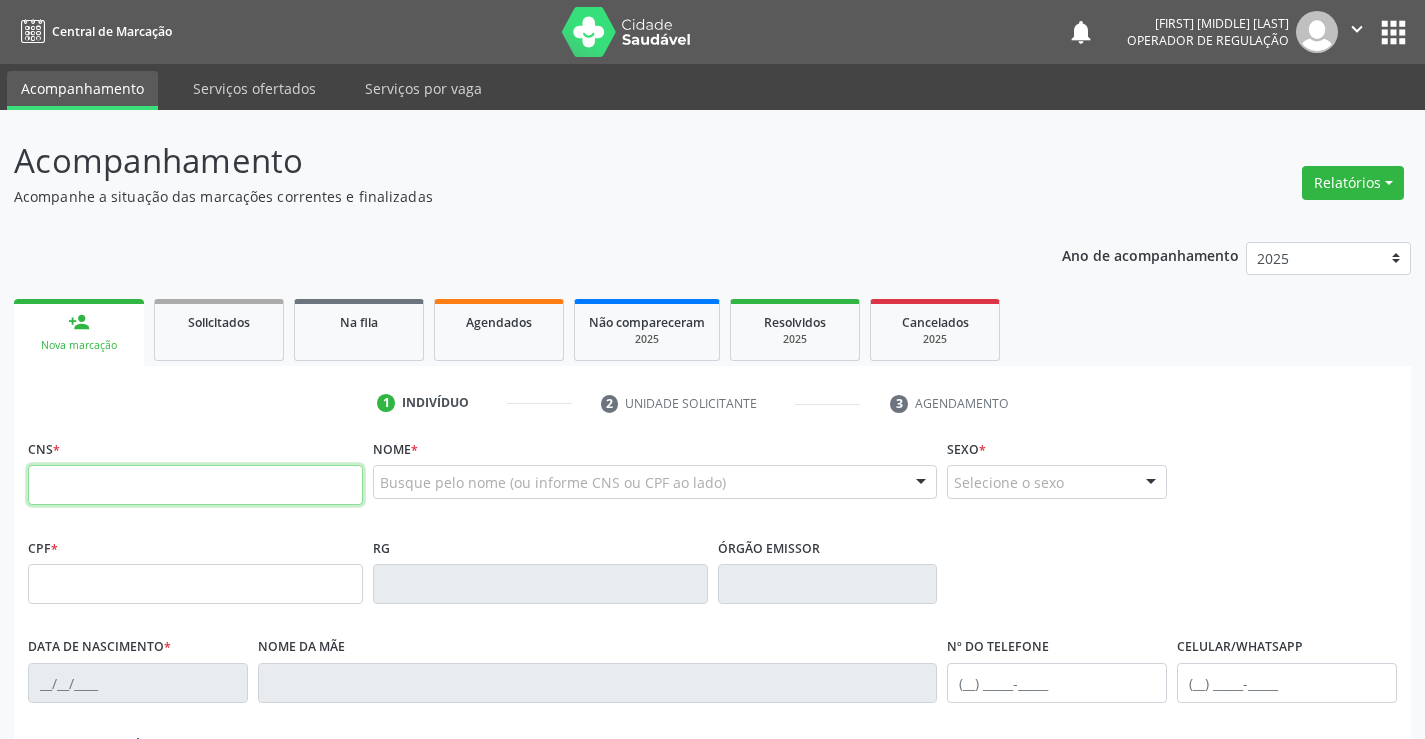 paste on "700 6004 2745 9469" 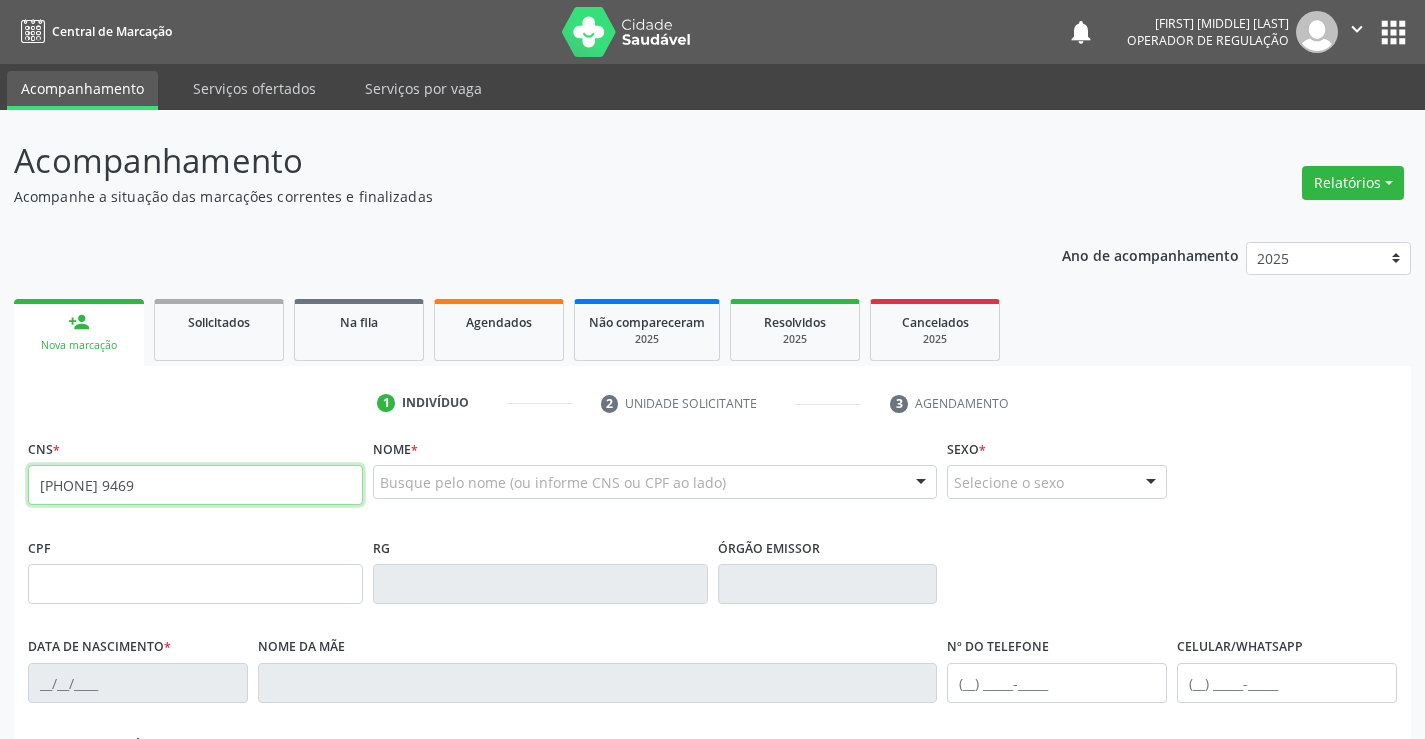 type on "700 6004 2745 9469" 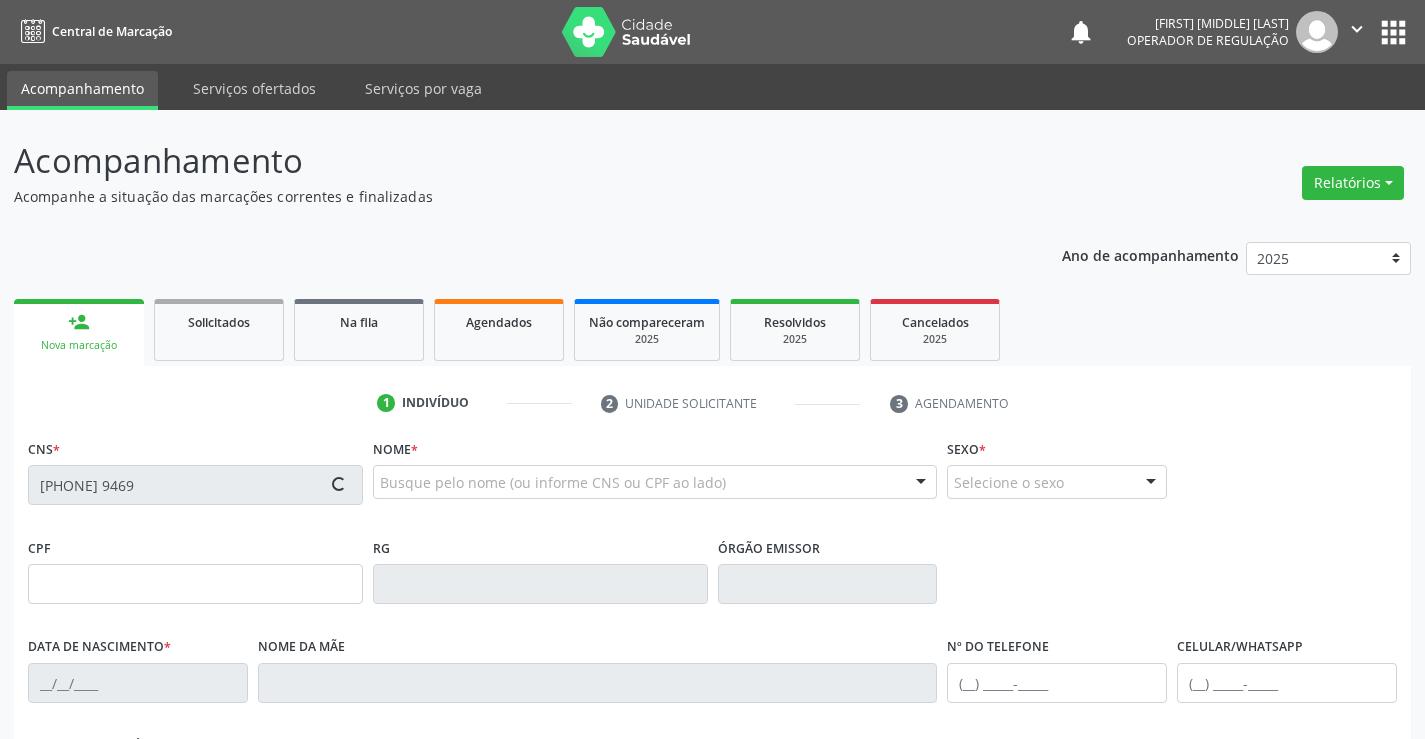 type on "02/01/2021" 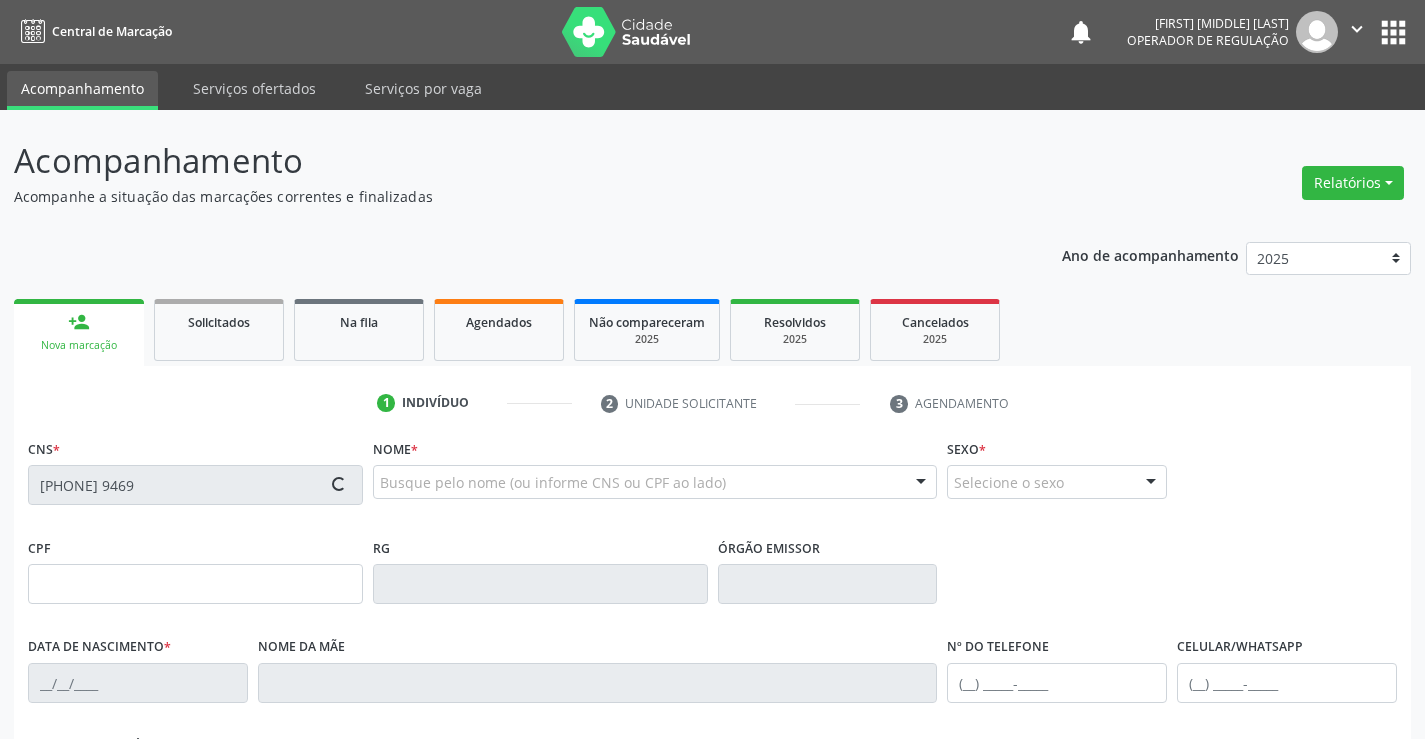 type on "(74) 8875-2164" 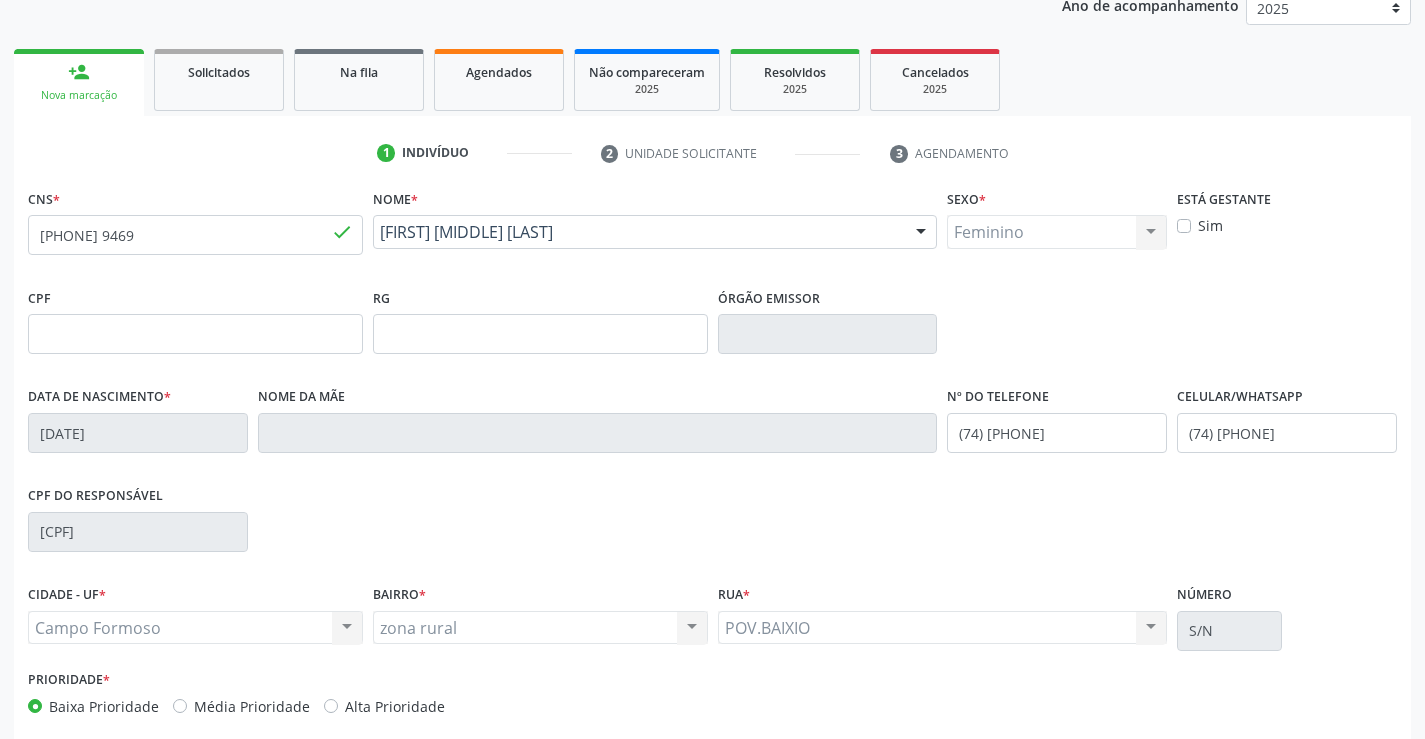 scroll, scrollTop: 345, scrollLeft: 0, axis: vertical 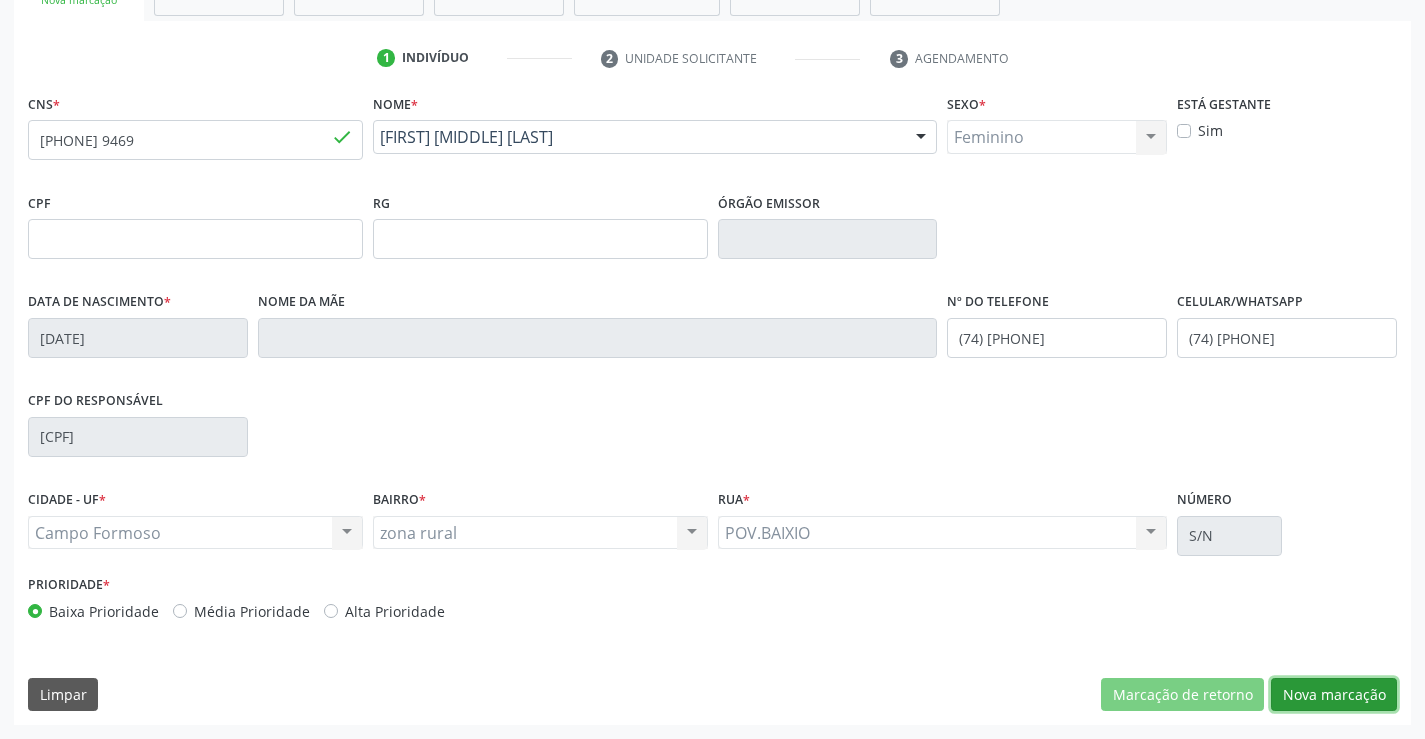 click on "Nova marcação" at bounding box center [1334, 695] 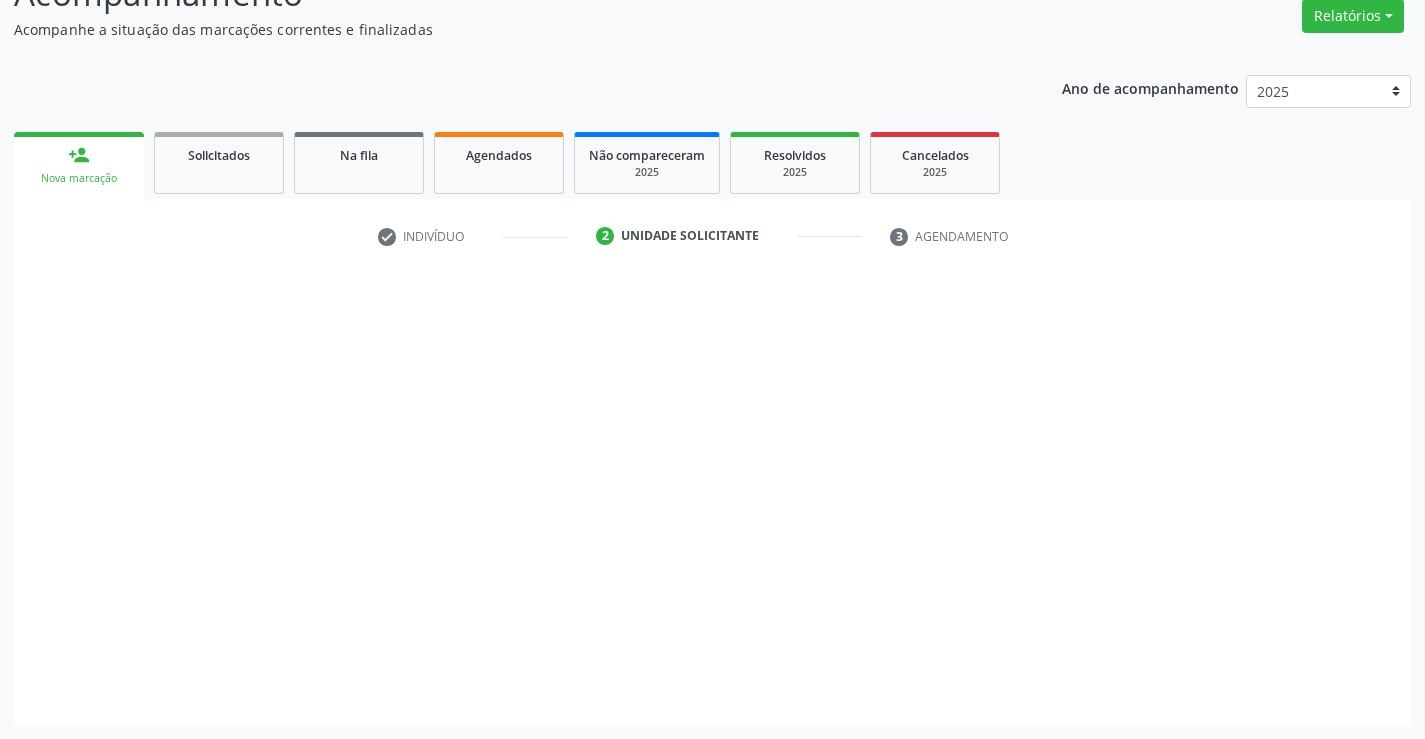 scroll, scrollTop: 167, scrollLeft: 0, axis: vertical 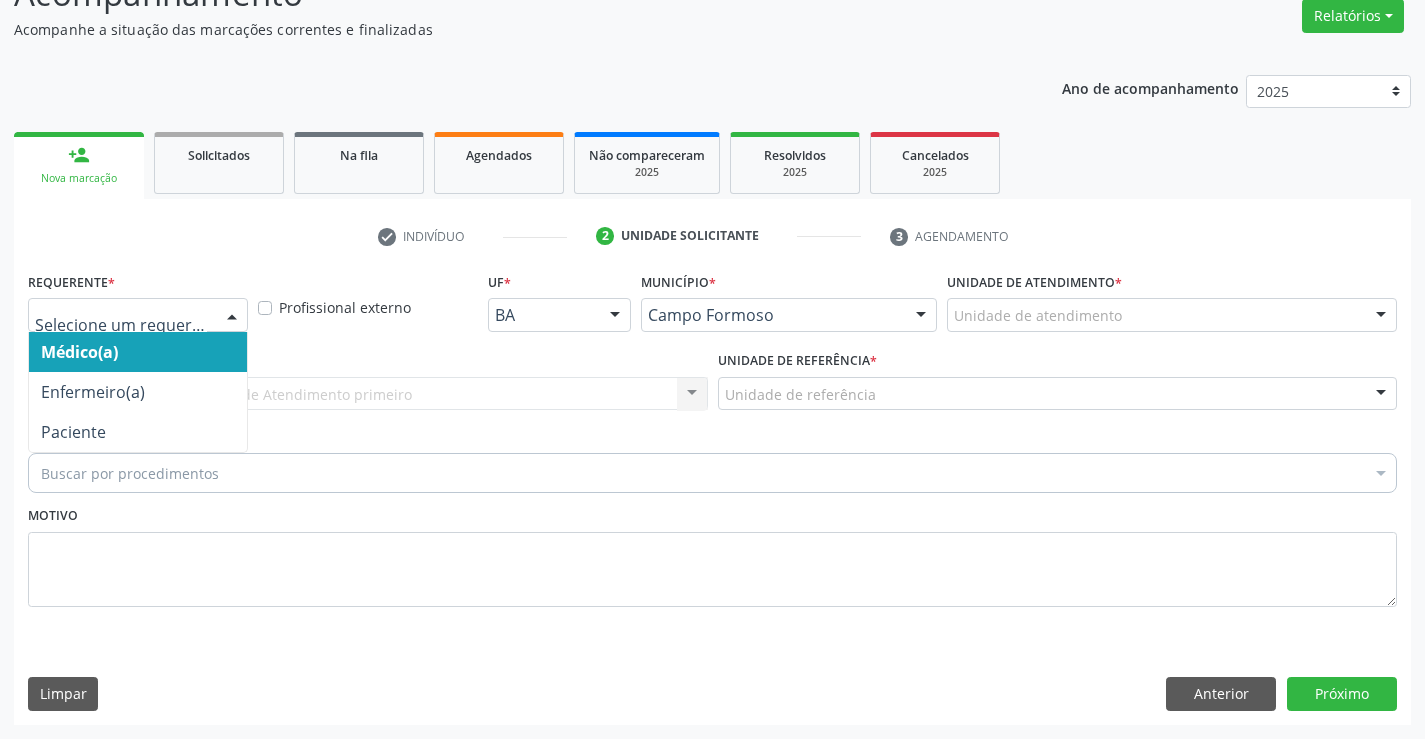drag, startPoint x: 234, startPoint y: 317, endPoint x: 188, endPoint y: 368, distance: 68.68042 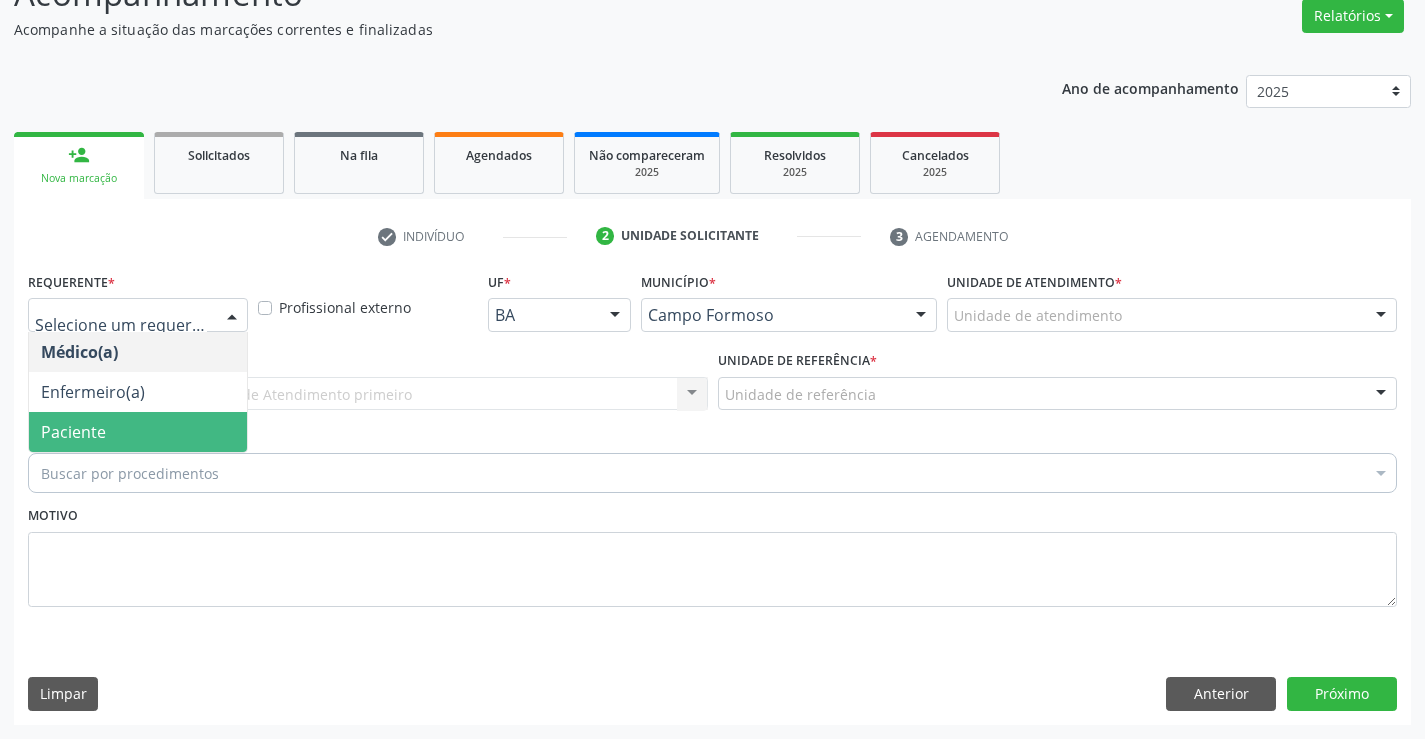 click on "Paciente" at bounding box center [138, 432] 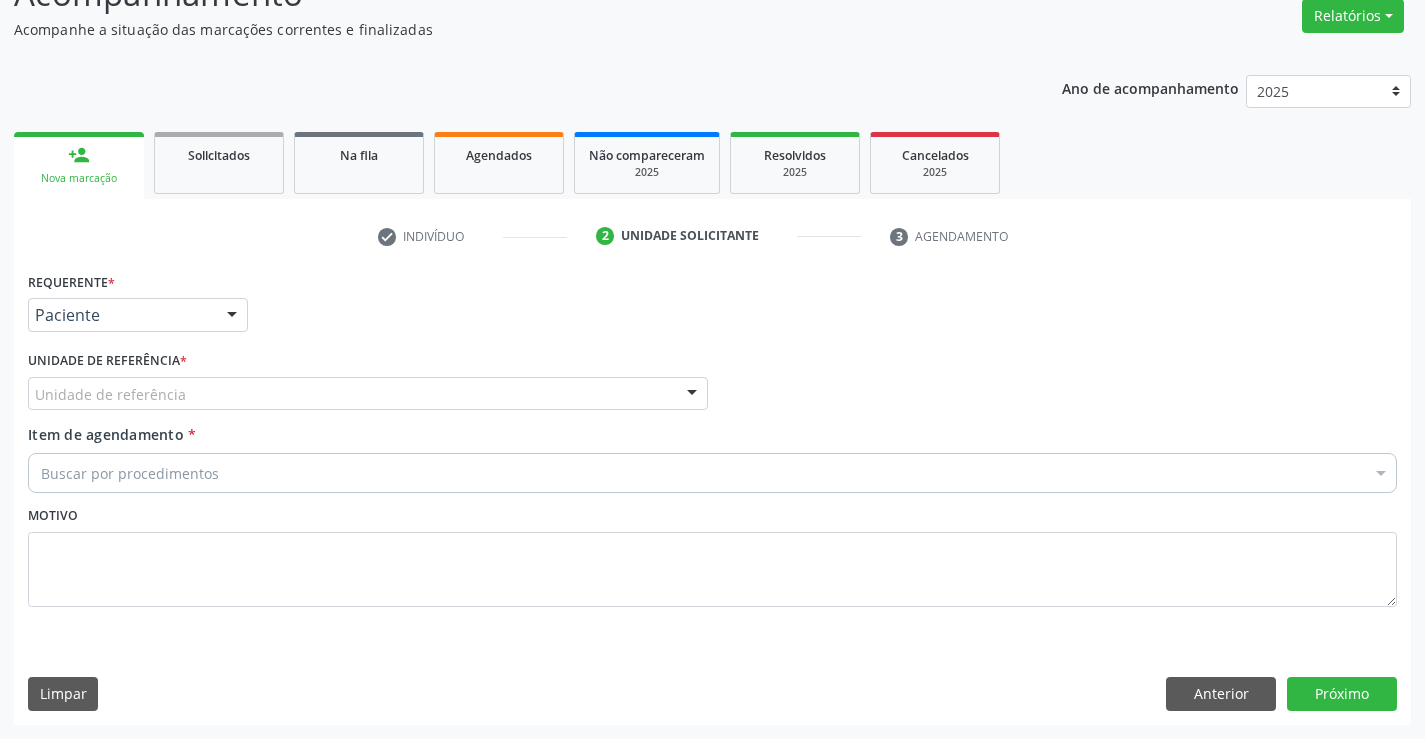 click on "Unidade de referência" at bounding box center [368, 394] 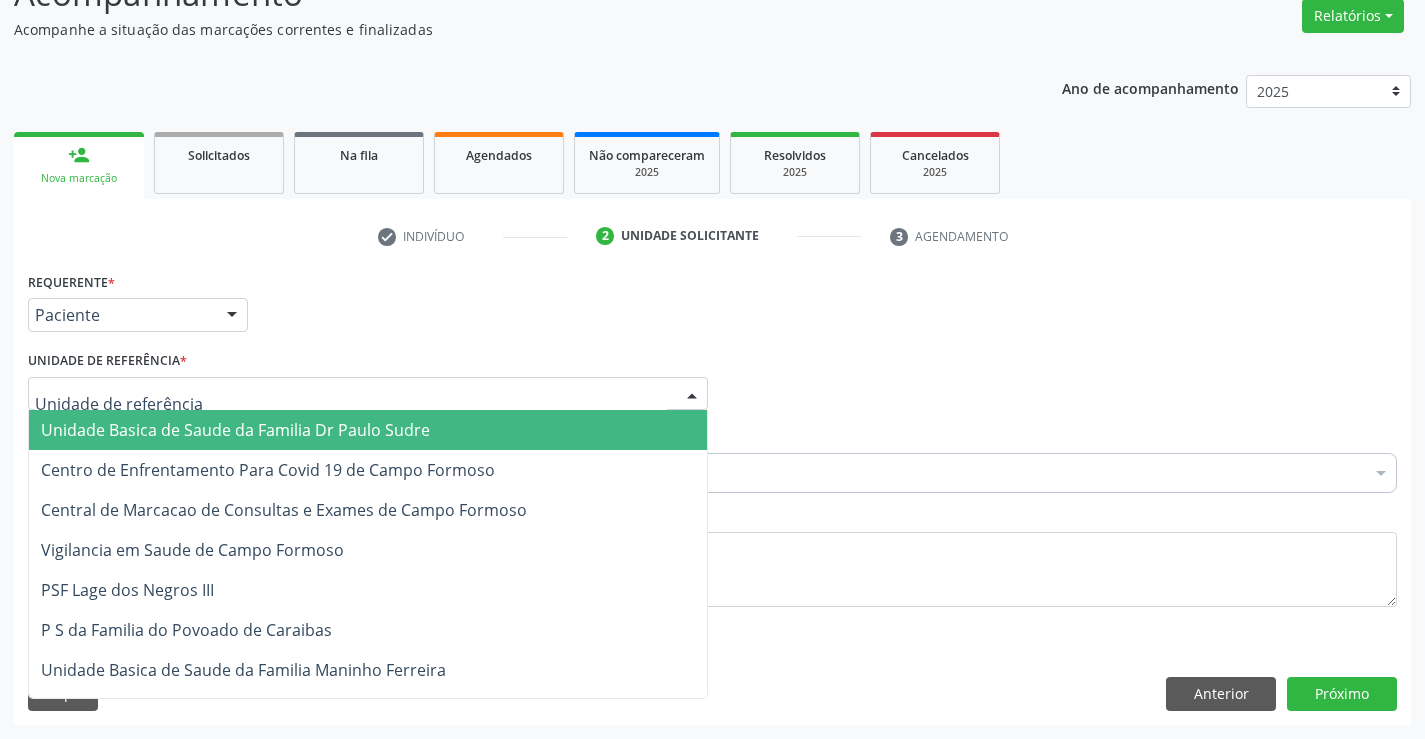 click on "Unidade Basica de Saude da Familia Dr Paulo Sudre" at bounding box center (368, 430) 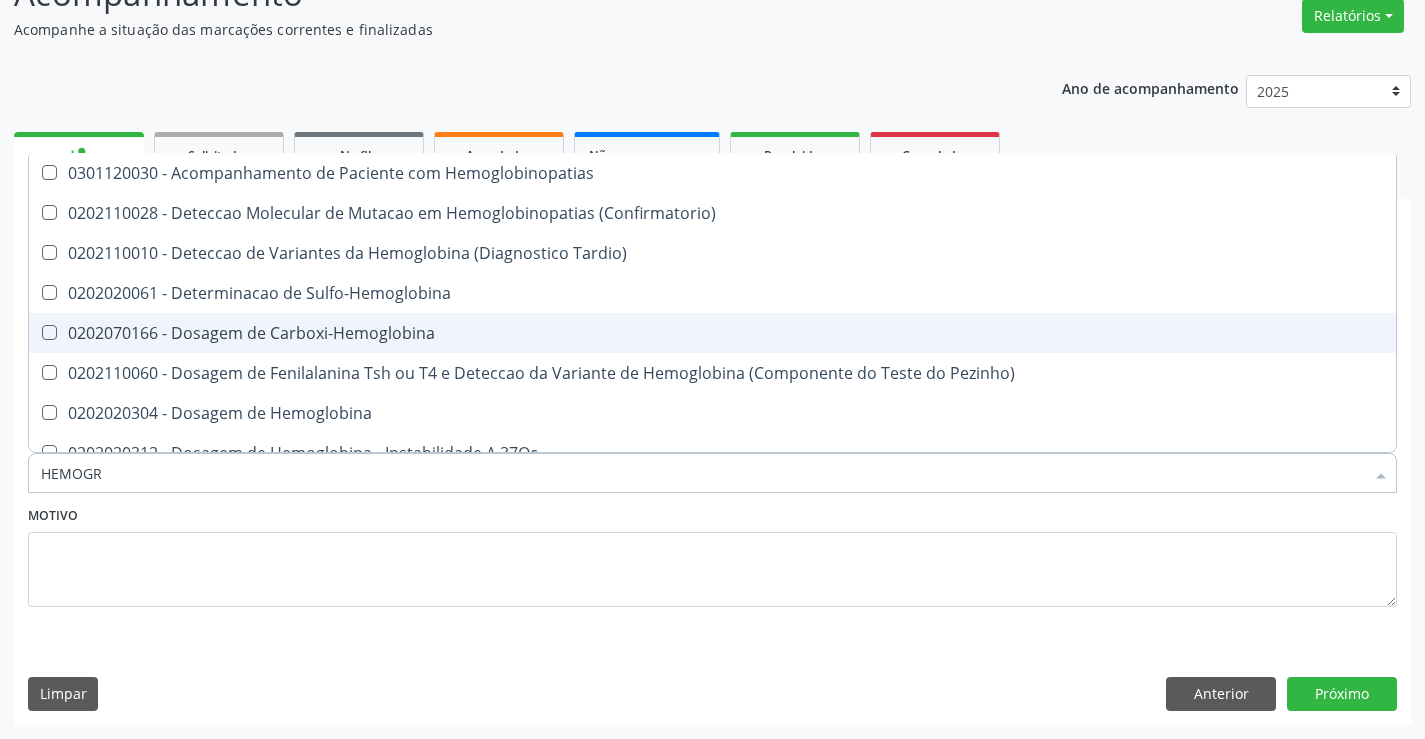 type on "HEMOGRA" 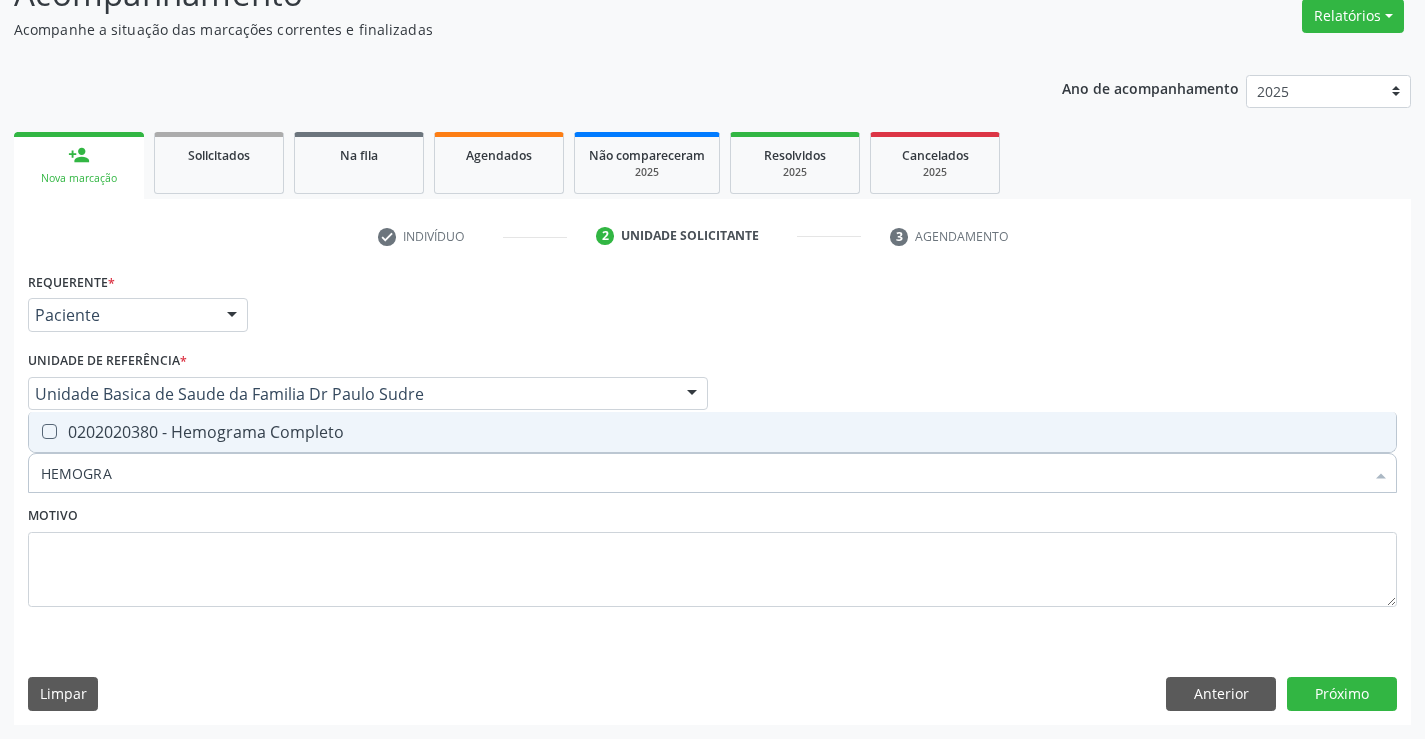 click on "0202020380 - Hemograma Completo" at bounding box center [712, 432] 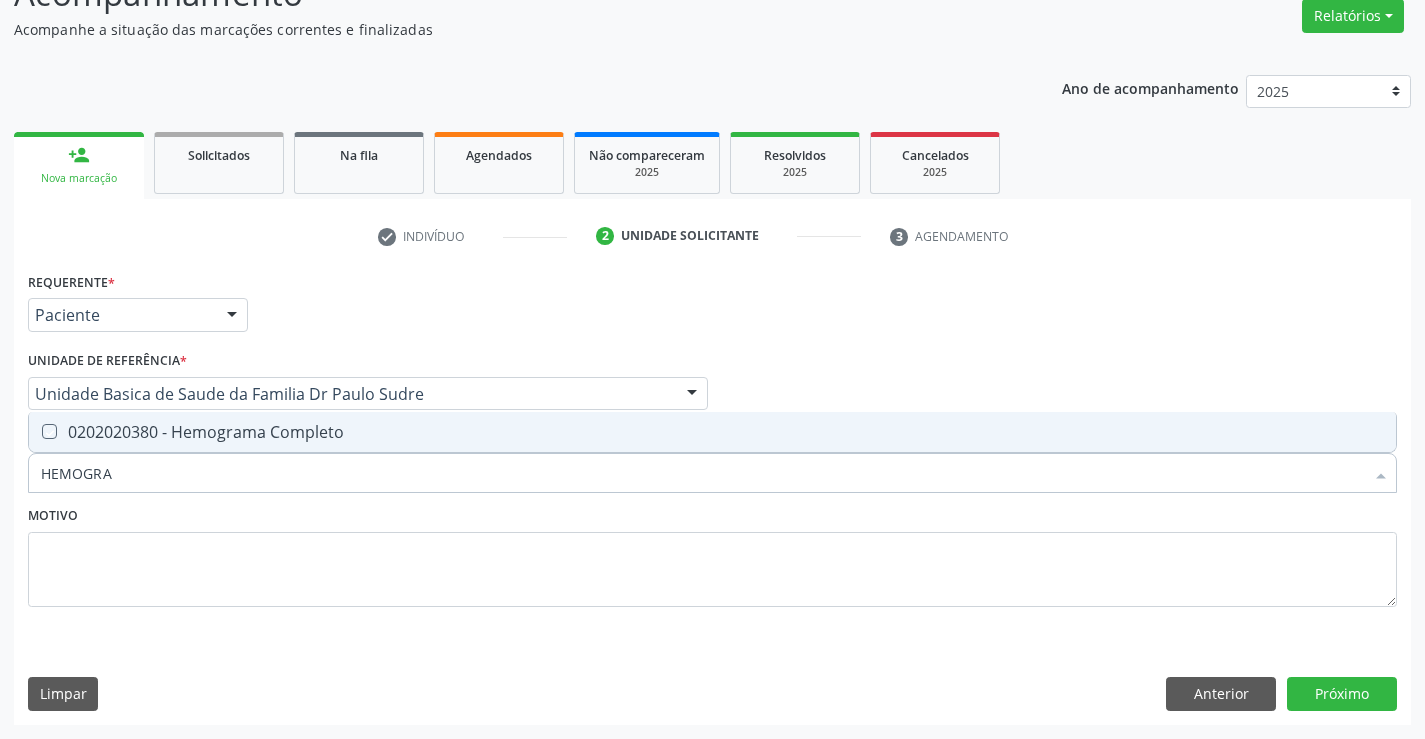 checkbox on "true" 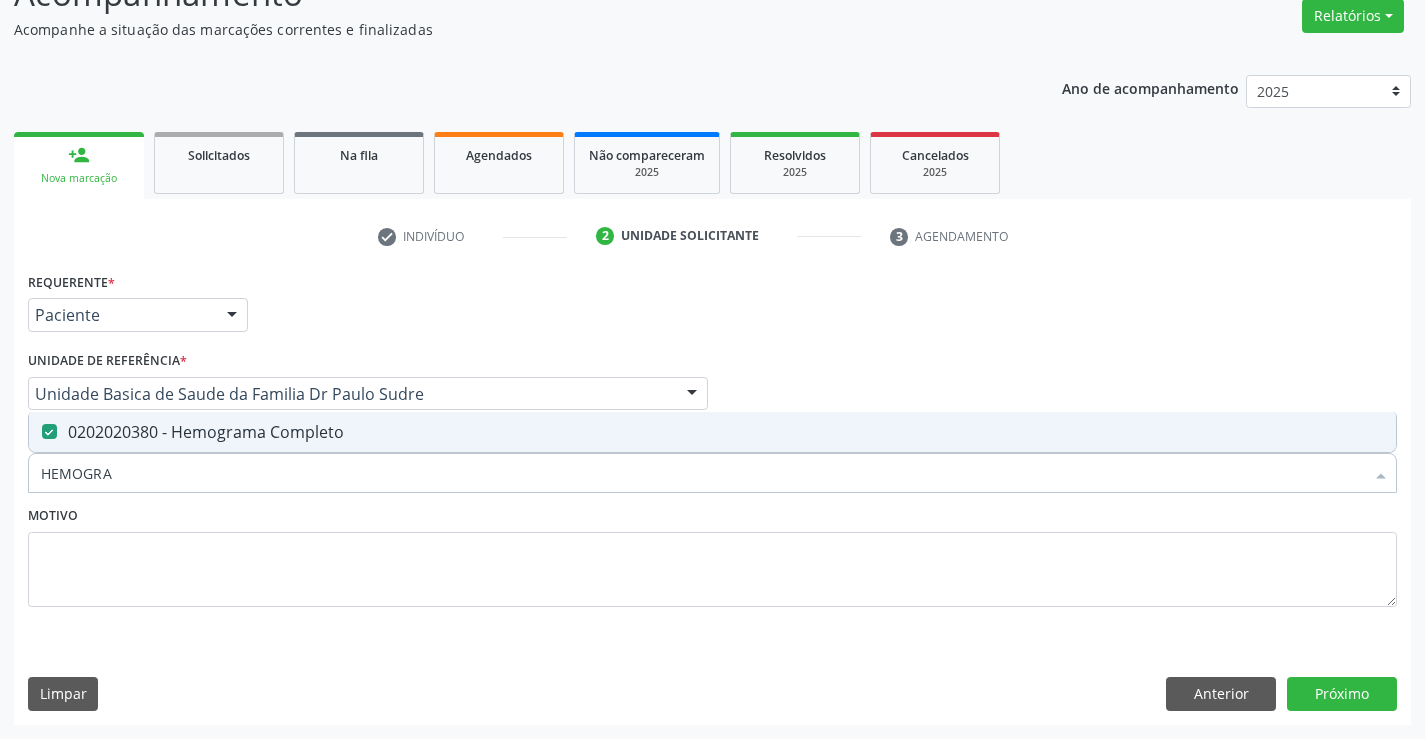type on "HEMOGRA" 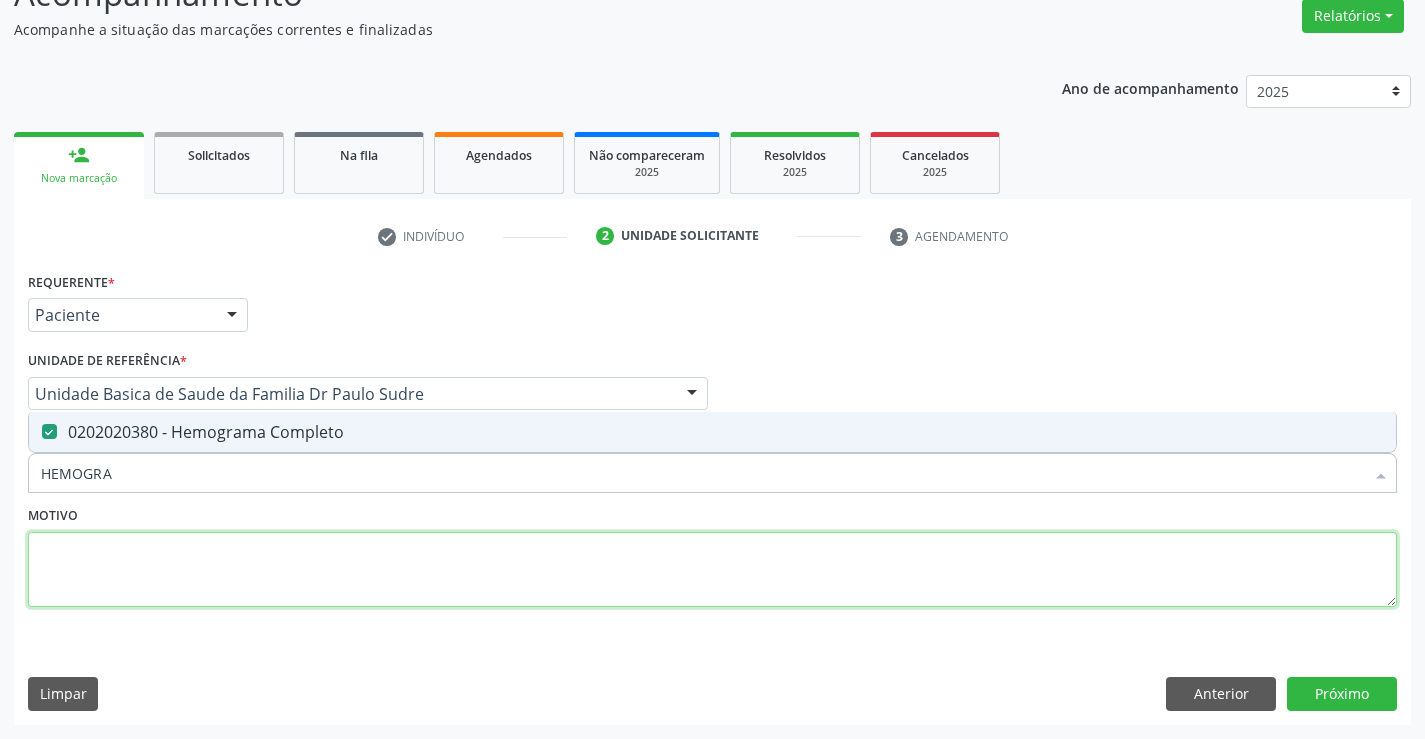 click at bounding box center (712, 570) 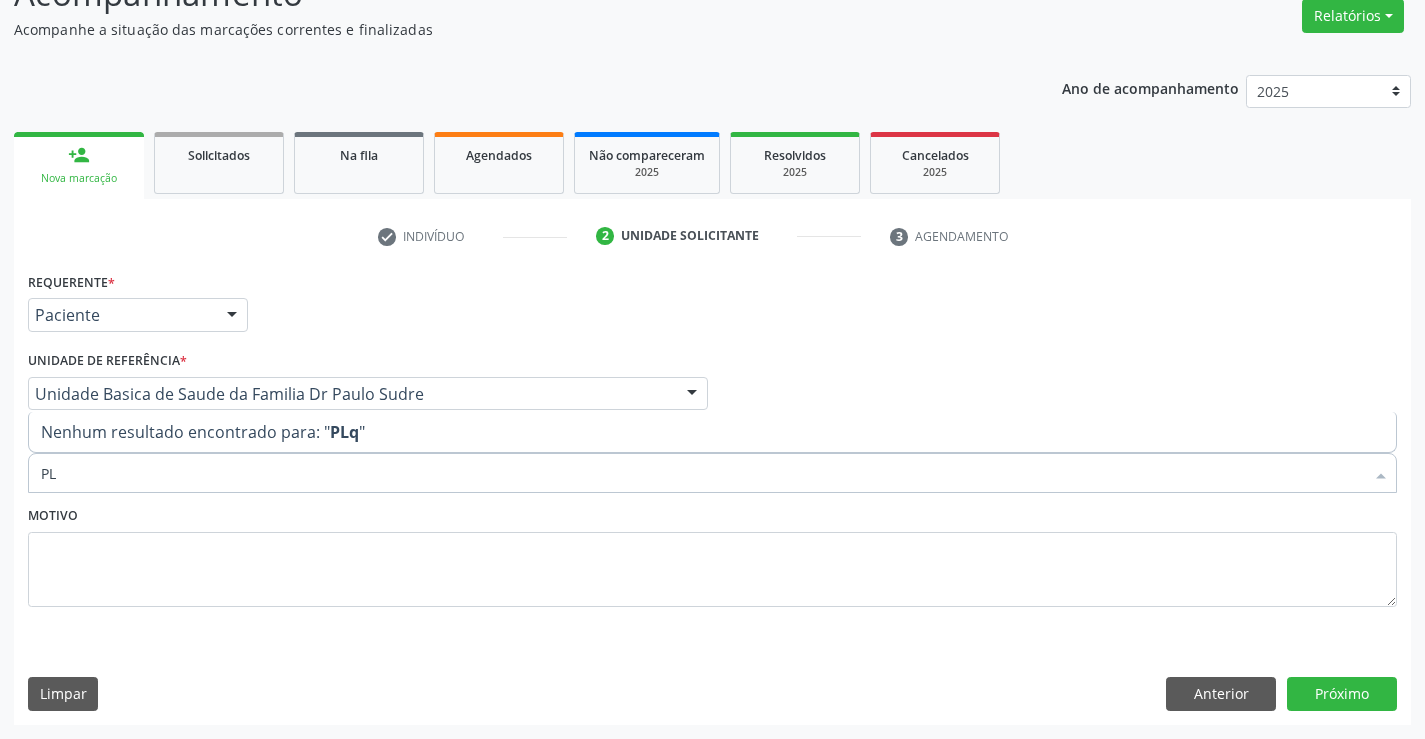 type on "P" 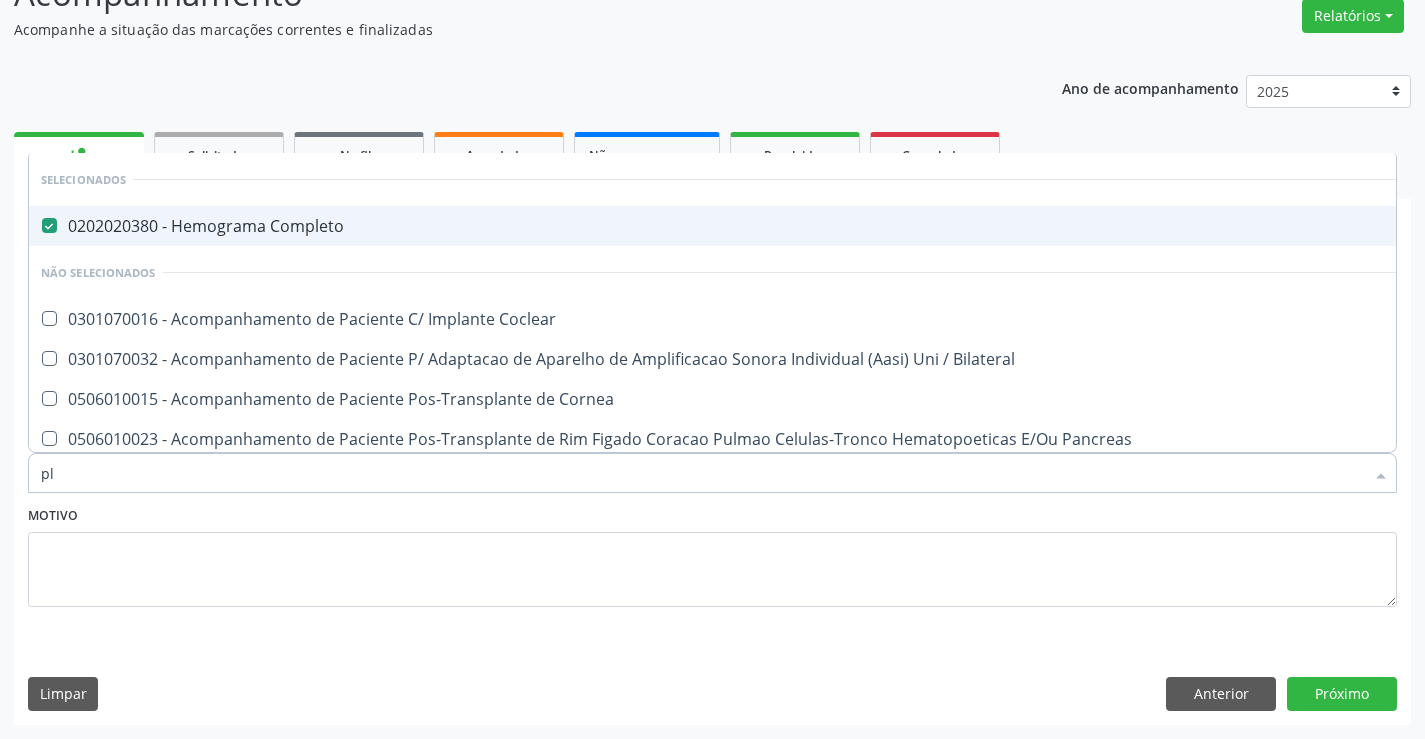 type on "pla" 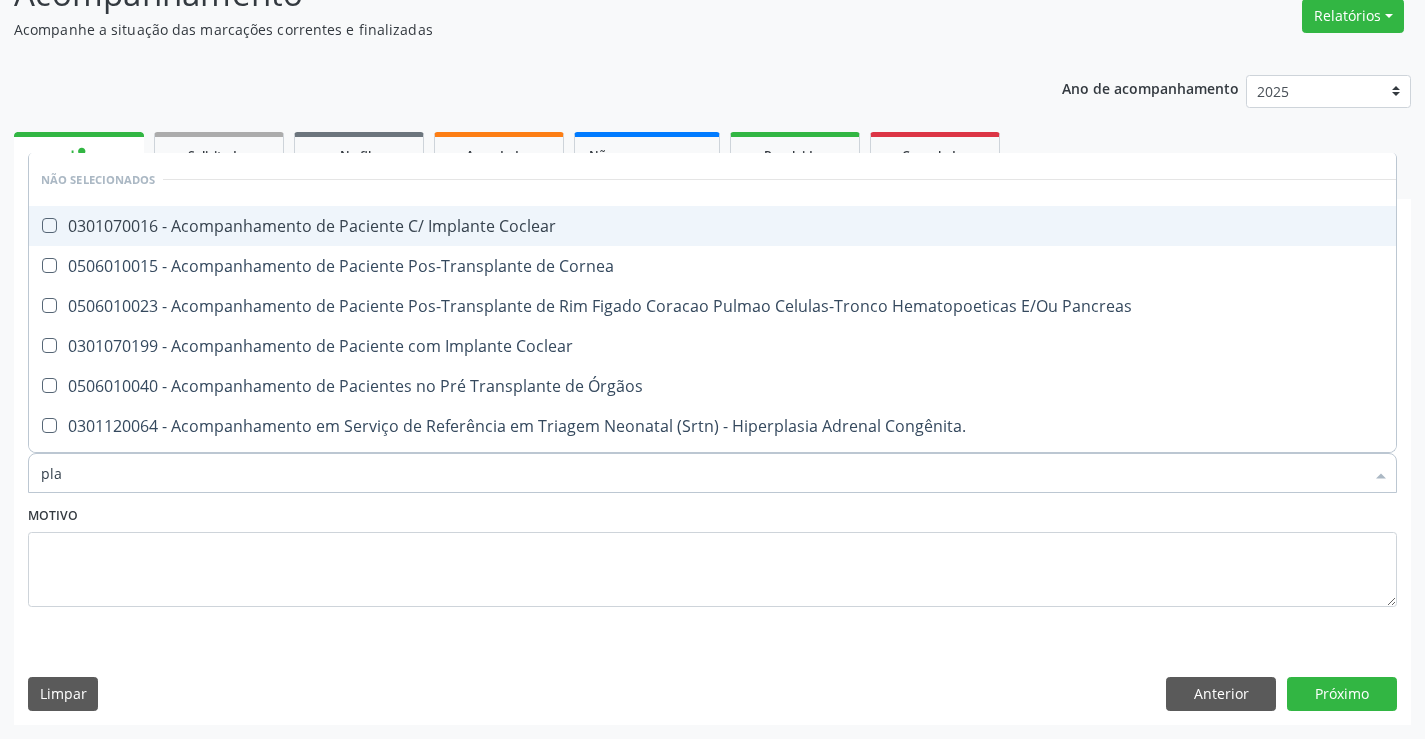 type on "pl" 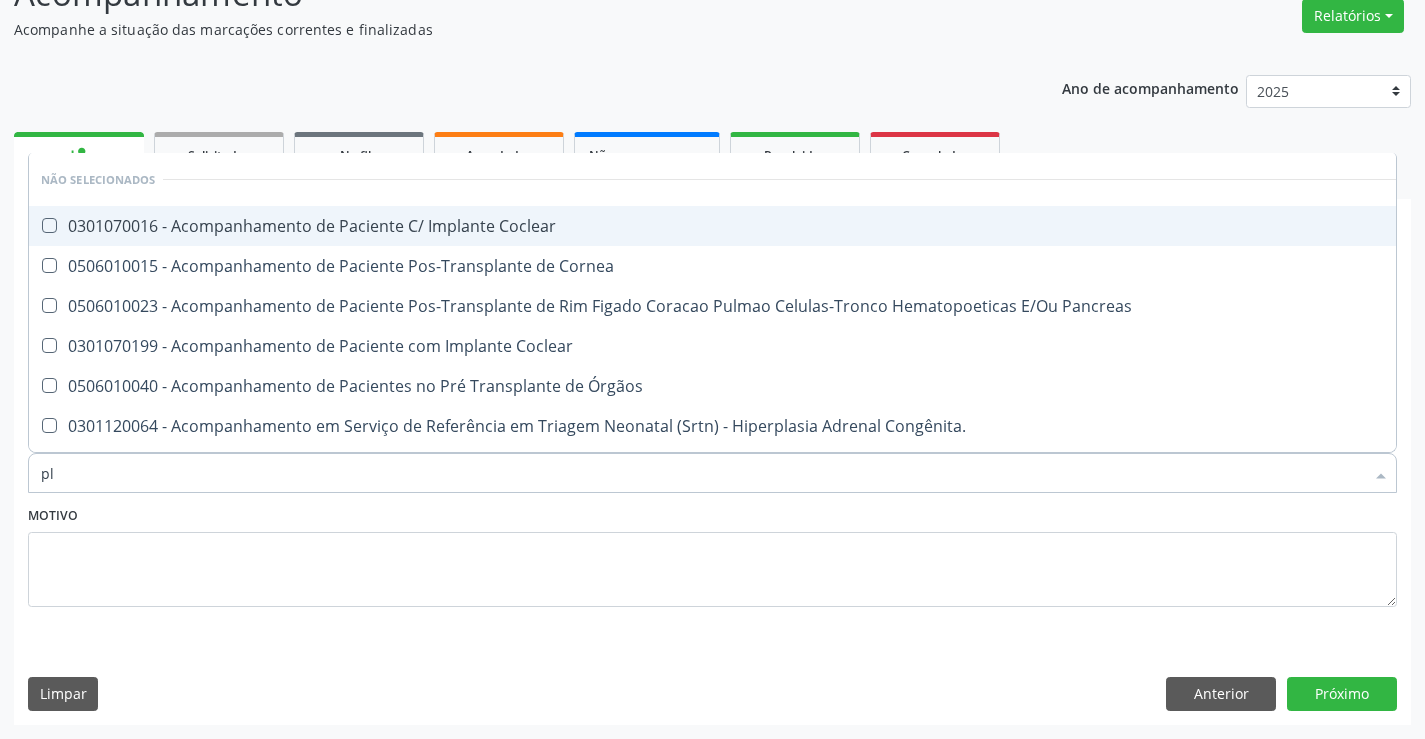 checkbox on "true" 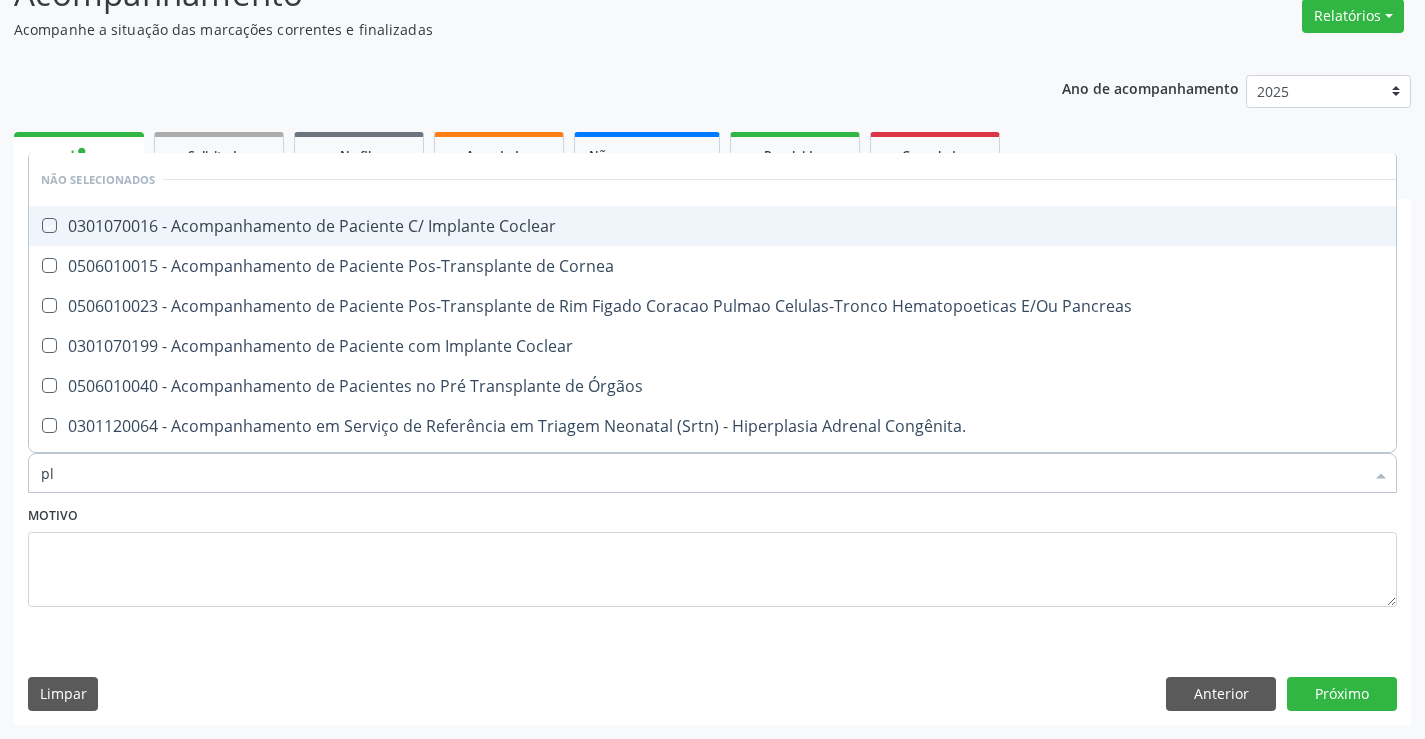 type on "p" 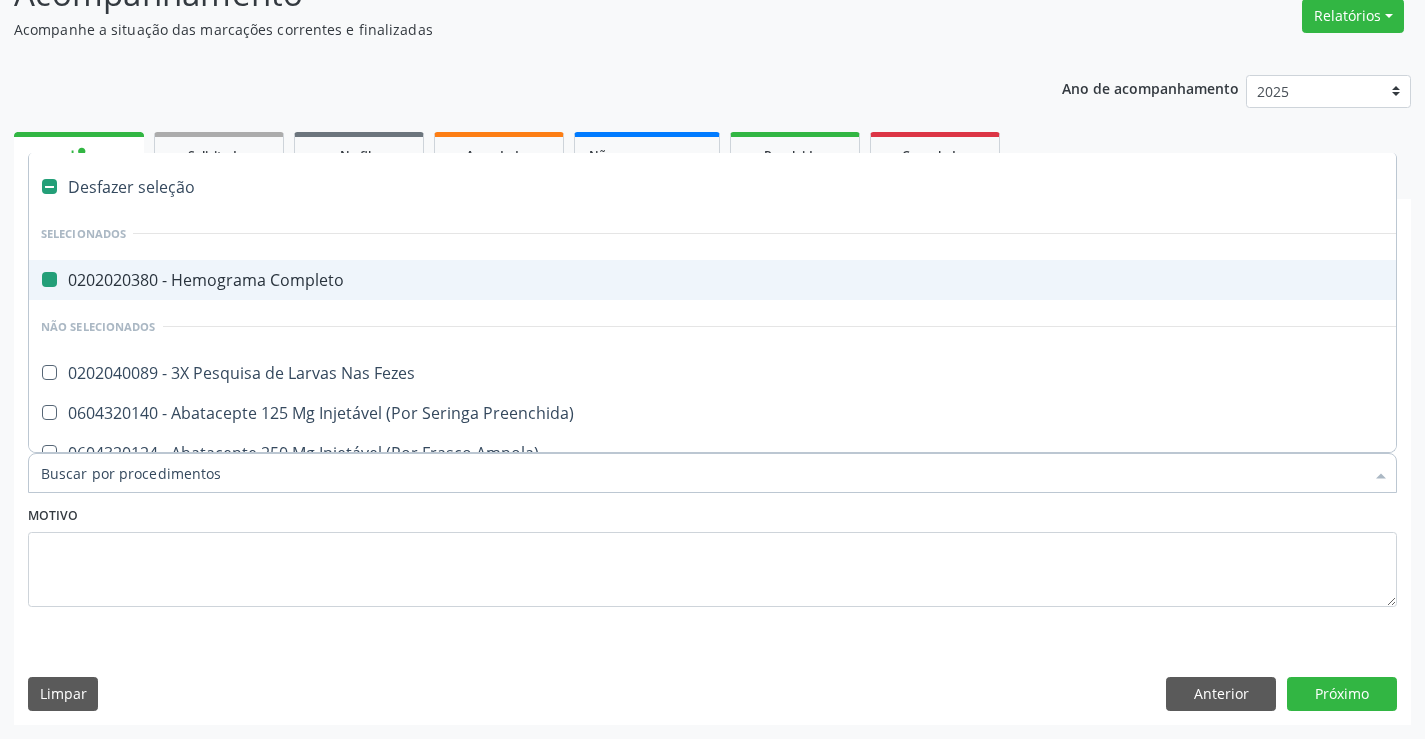 type on "u" 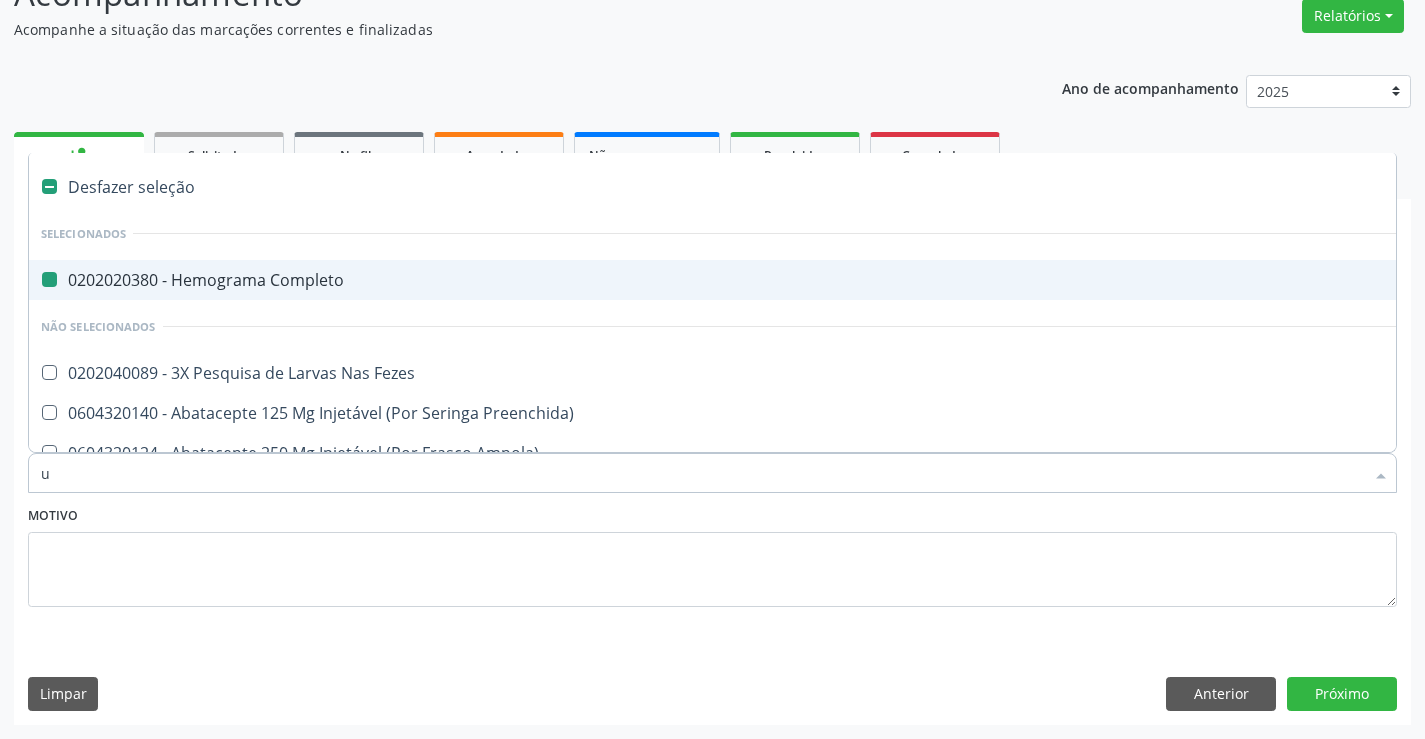 checkbox on "false" 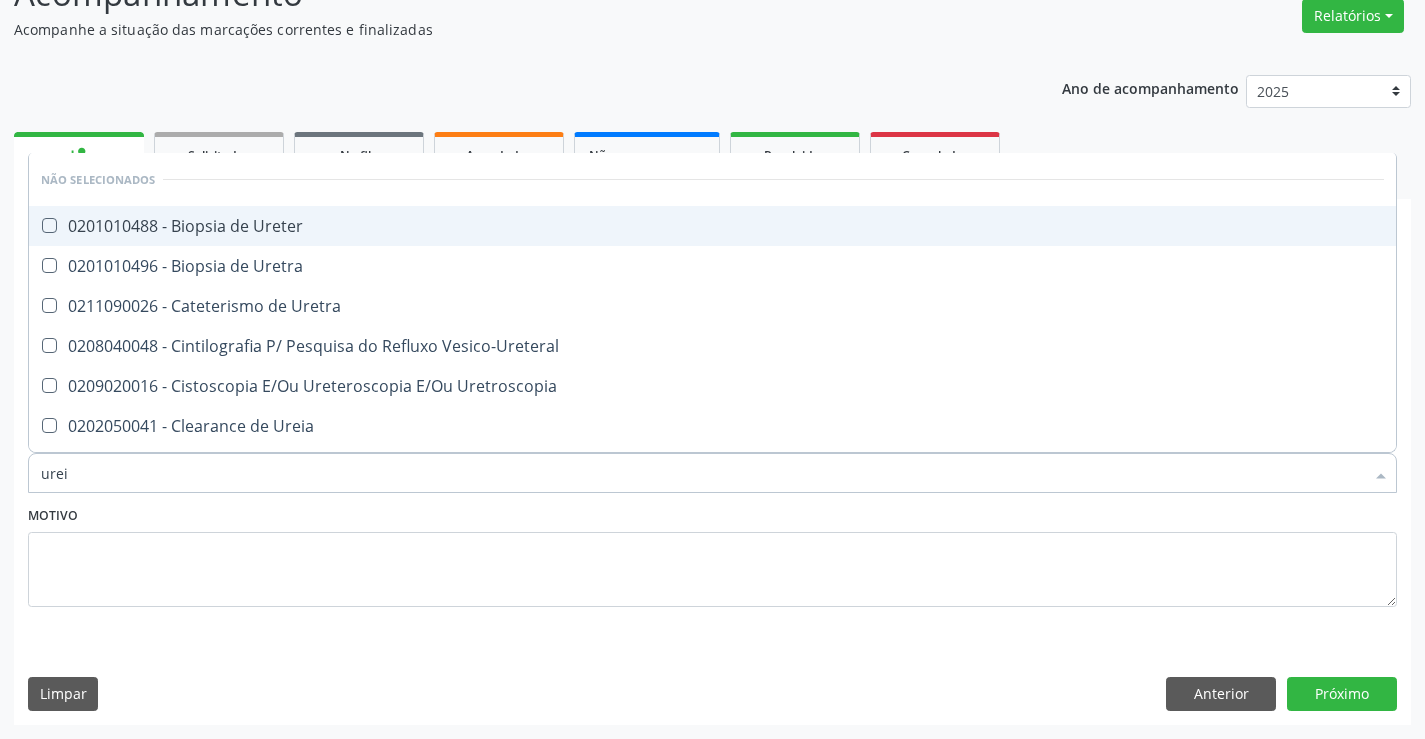 type on "ureia" 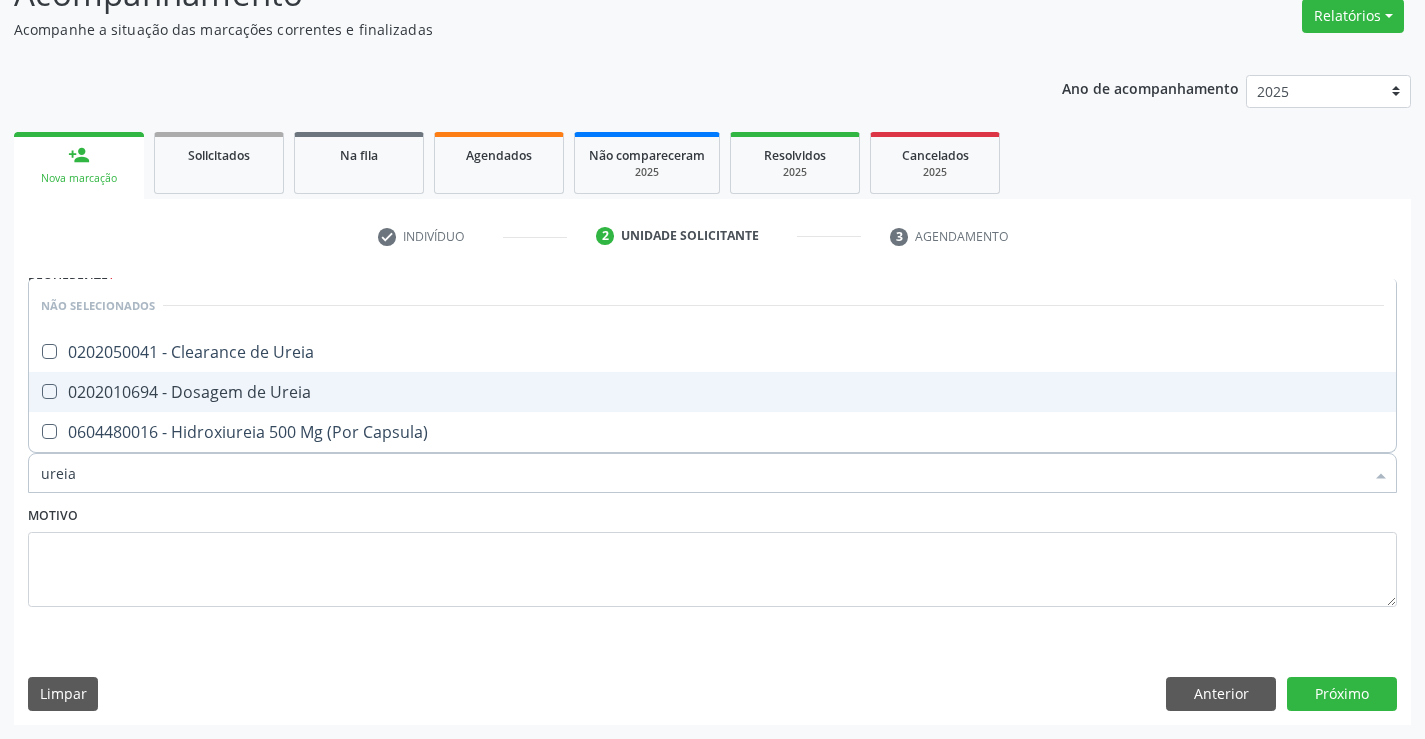 click on "0202010694 - Dosagem de Ureia" at bounding box center [712, 392] 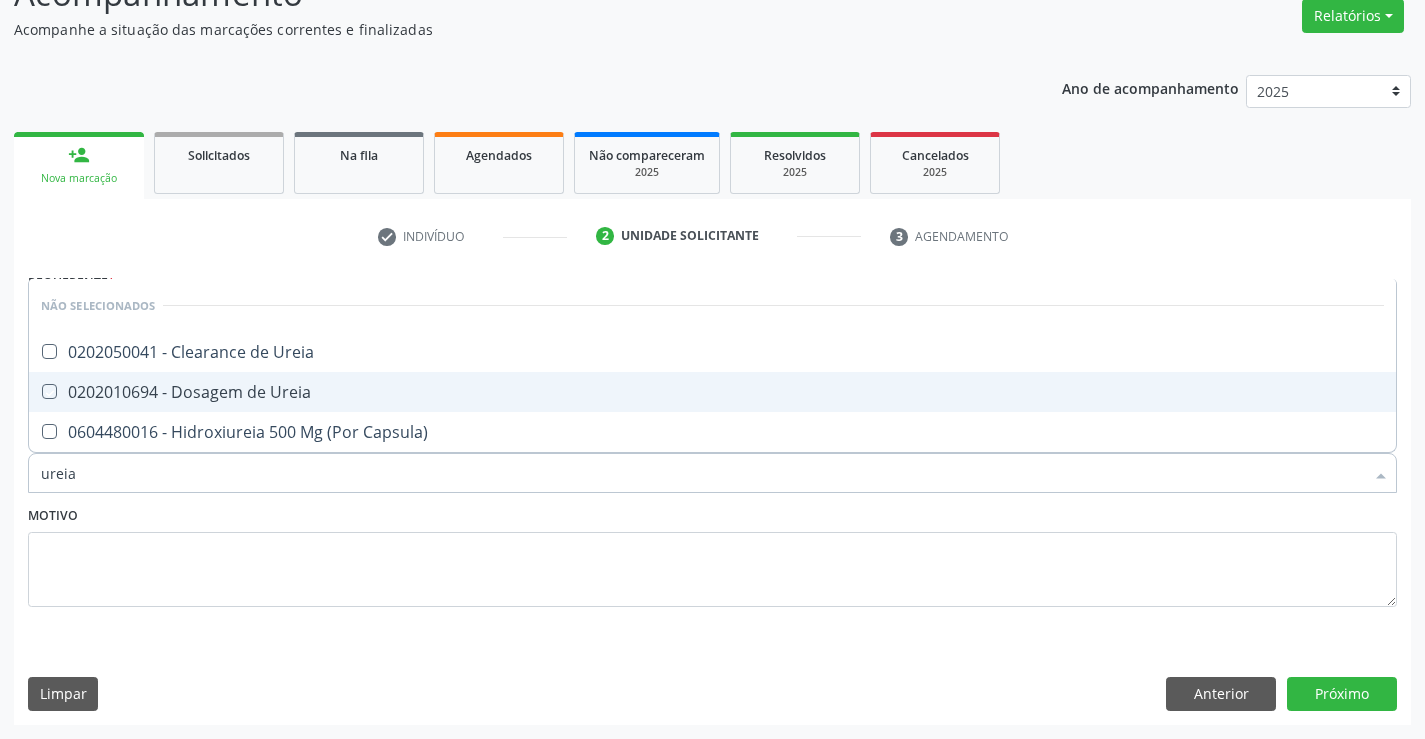 checkbox on "true" 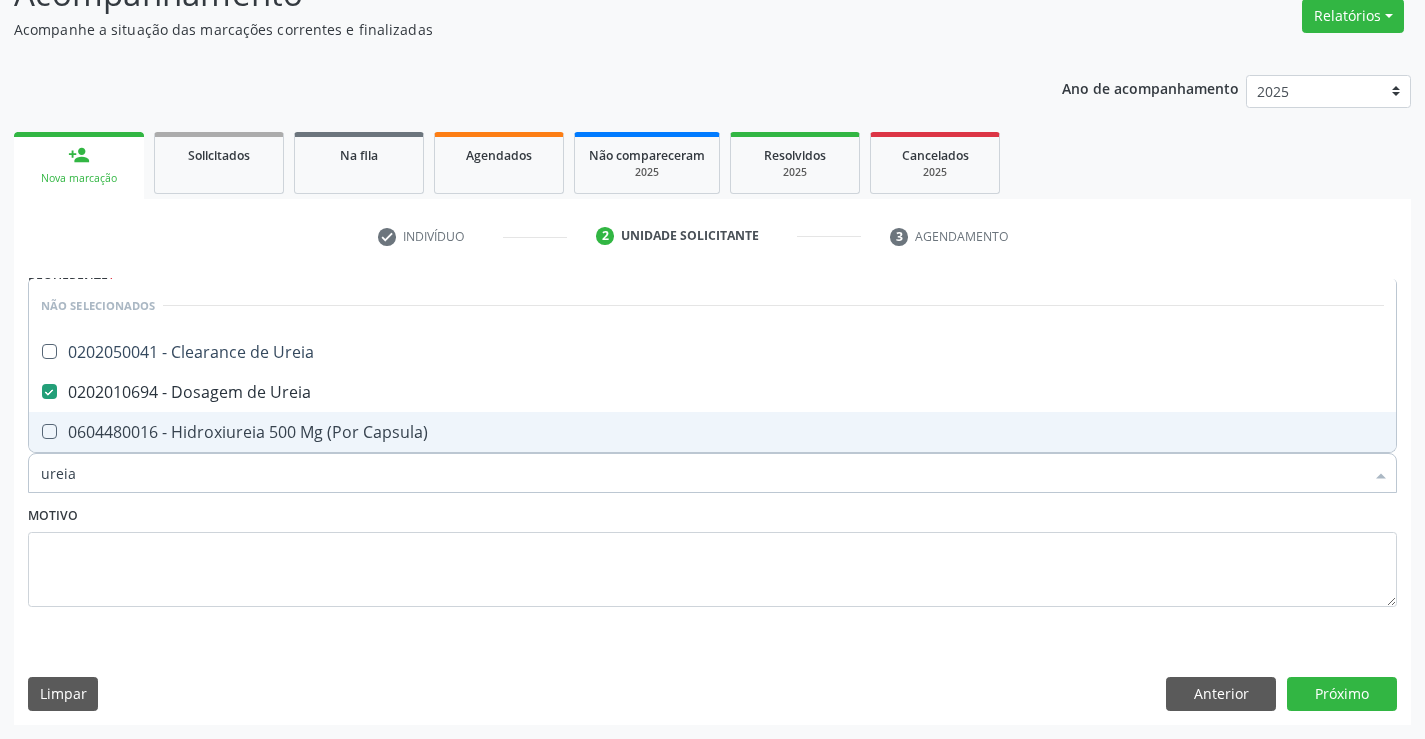 type on "ureia" 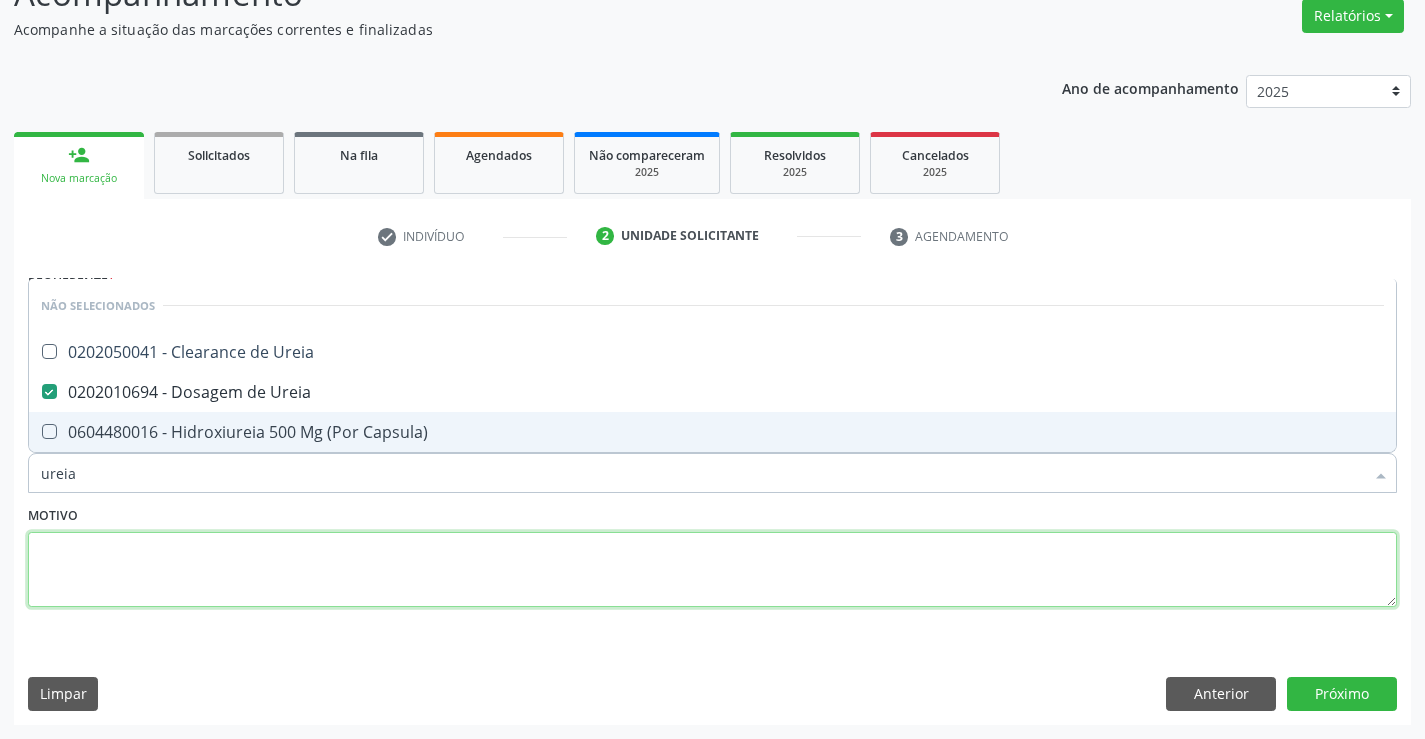 click at bounding box center [712, 570] 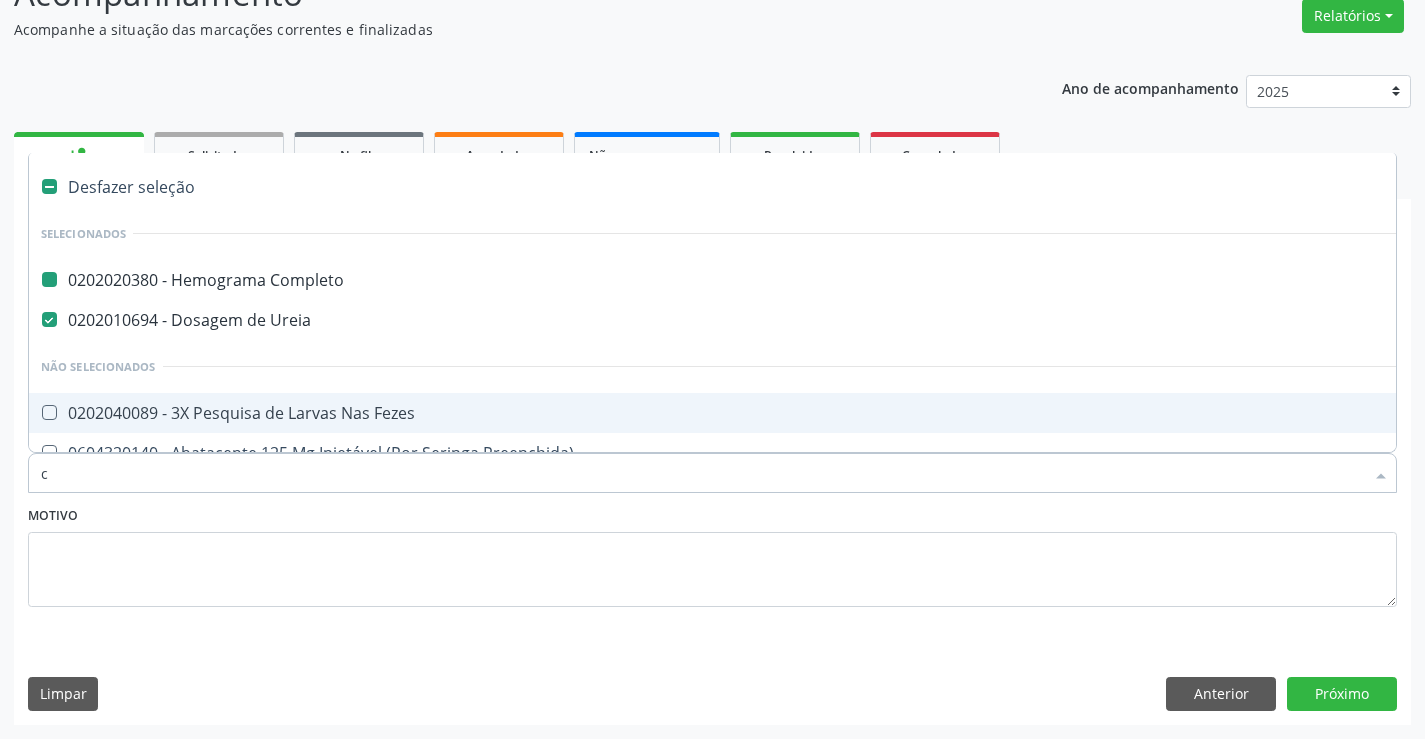 type on "cr" 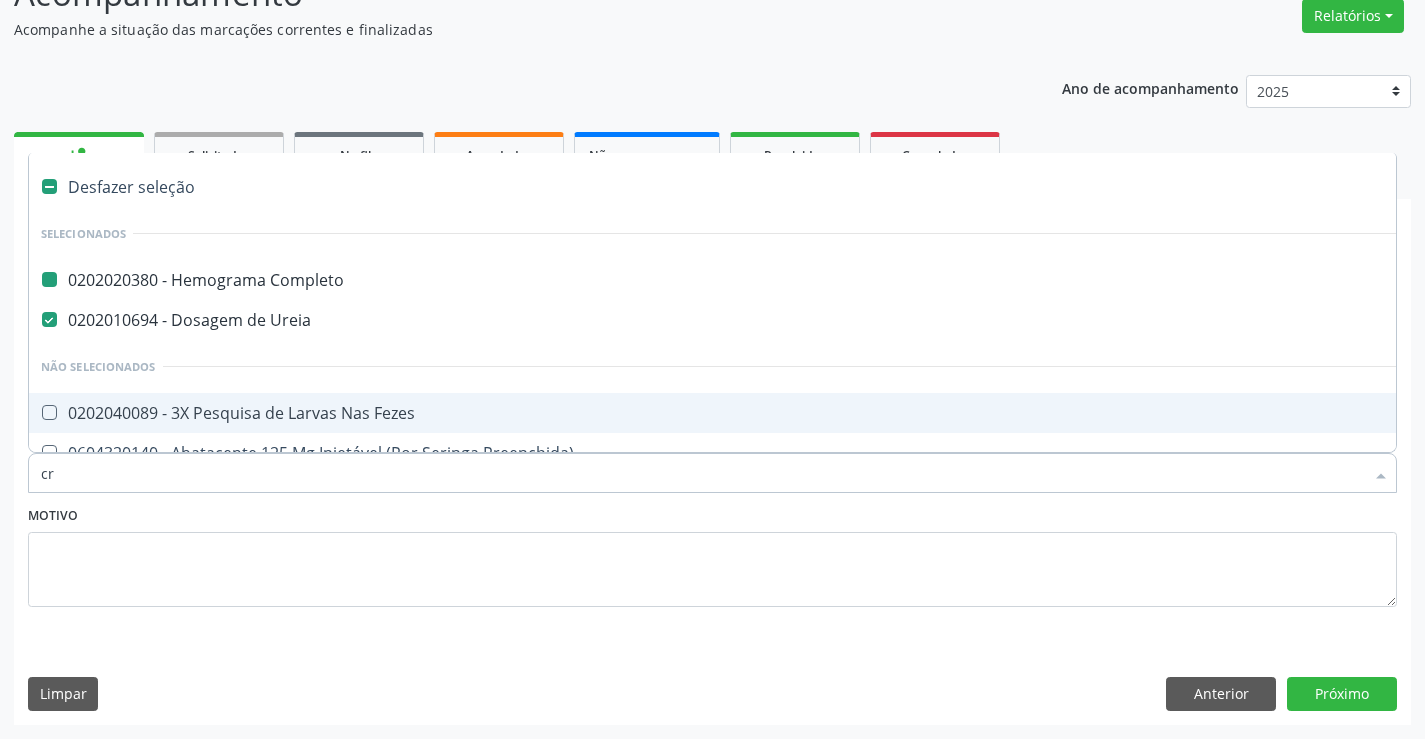checkbox on "false" 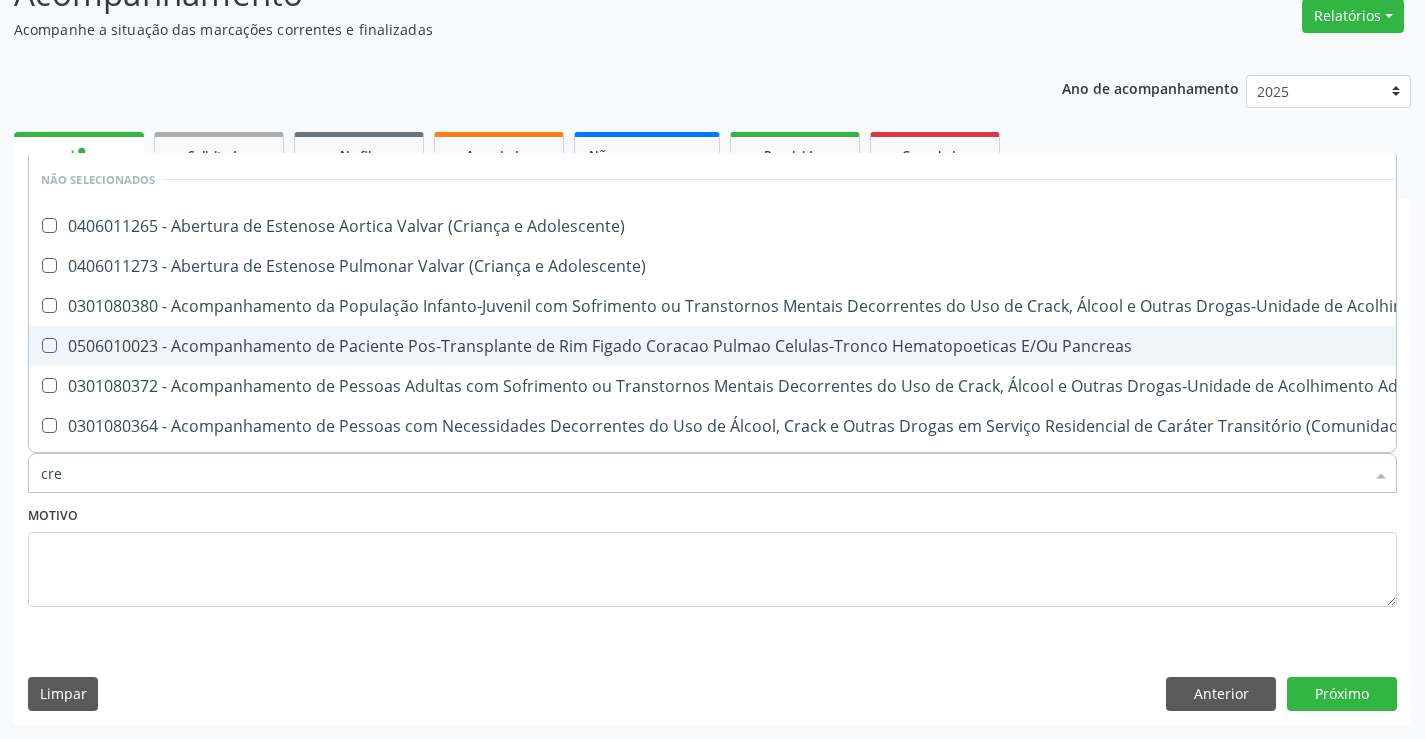 type on "crea" 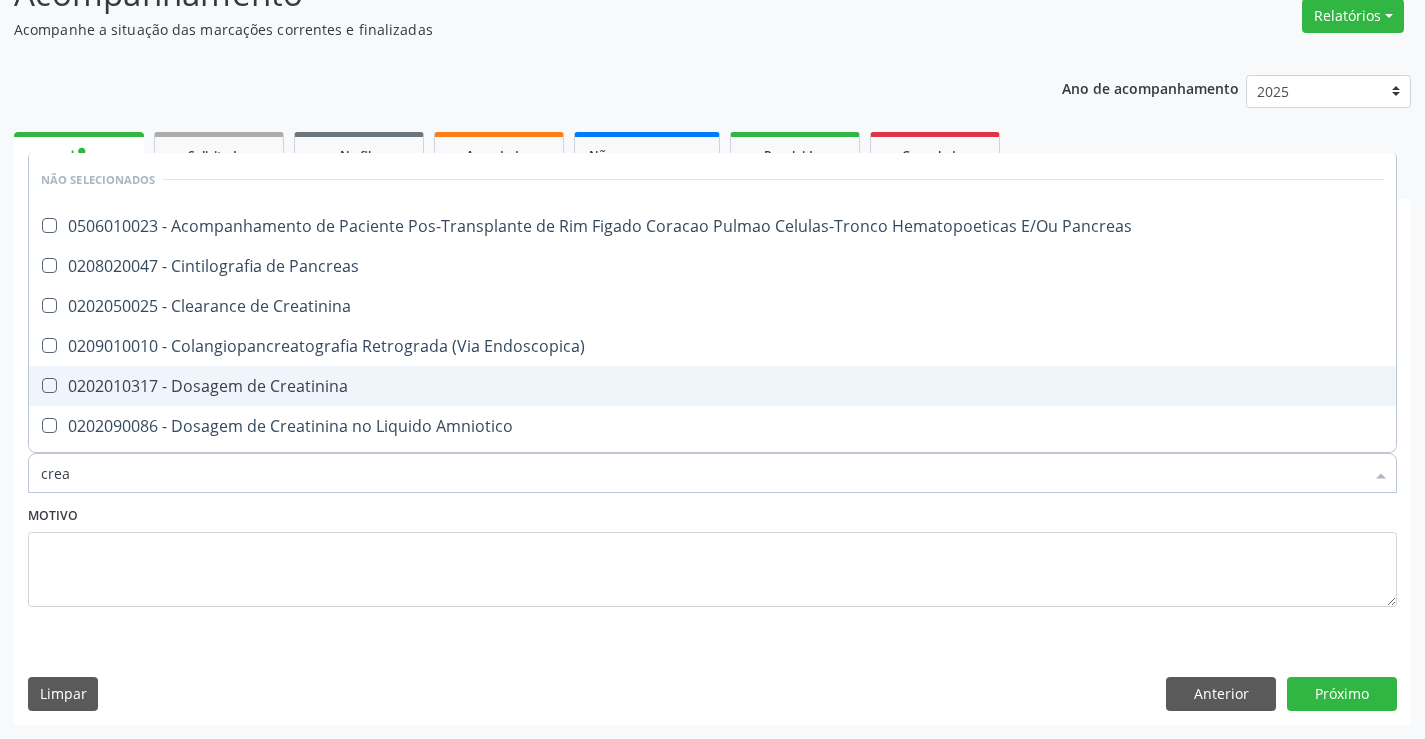 drag, startPoint x: 179, startPoint y: 386, endPoint x: 236, endPoint y: 581, distance: 203.16003 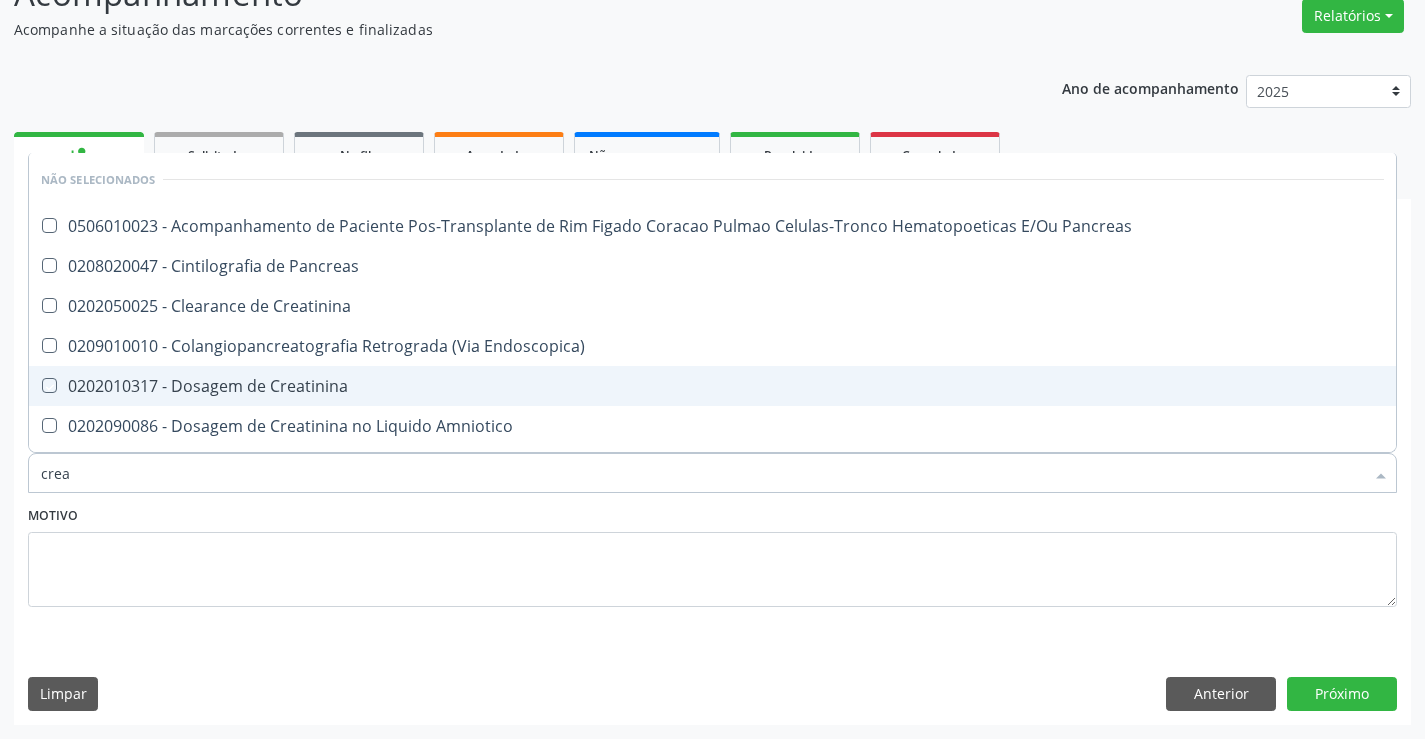 checkbox on "true" 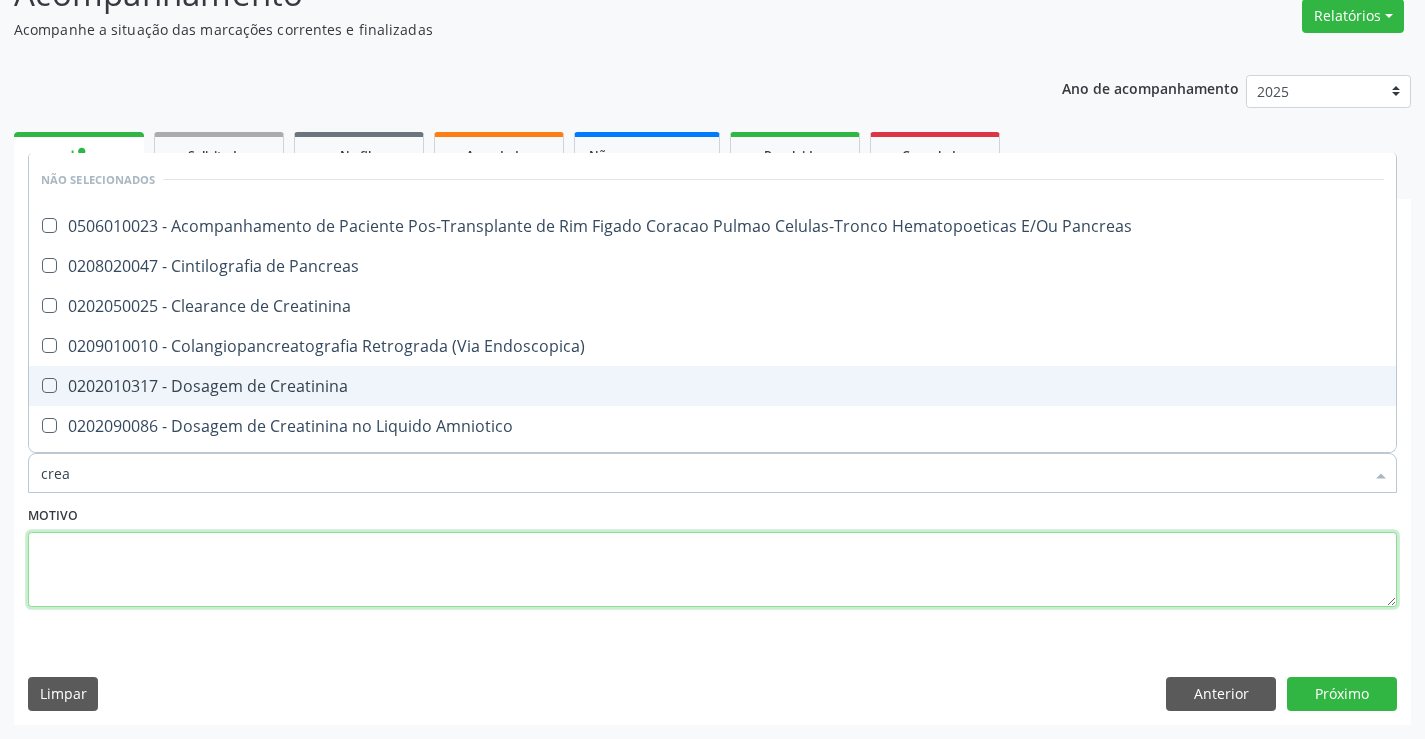 click at bounding box center (712, 570) 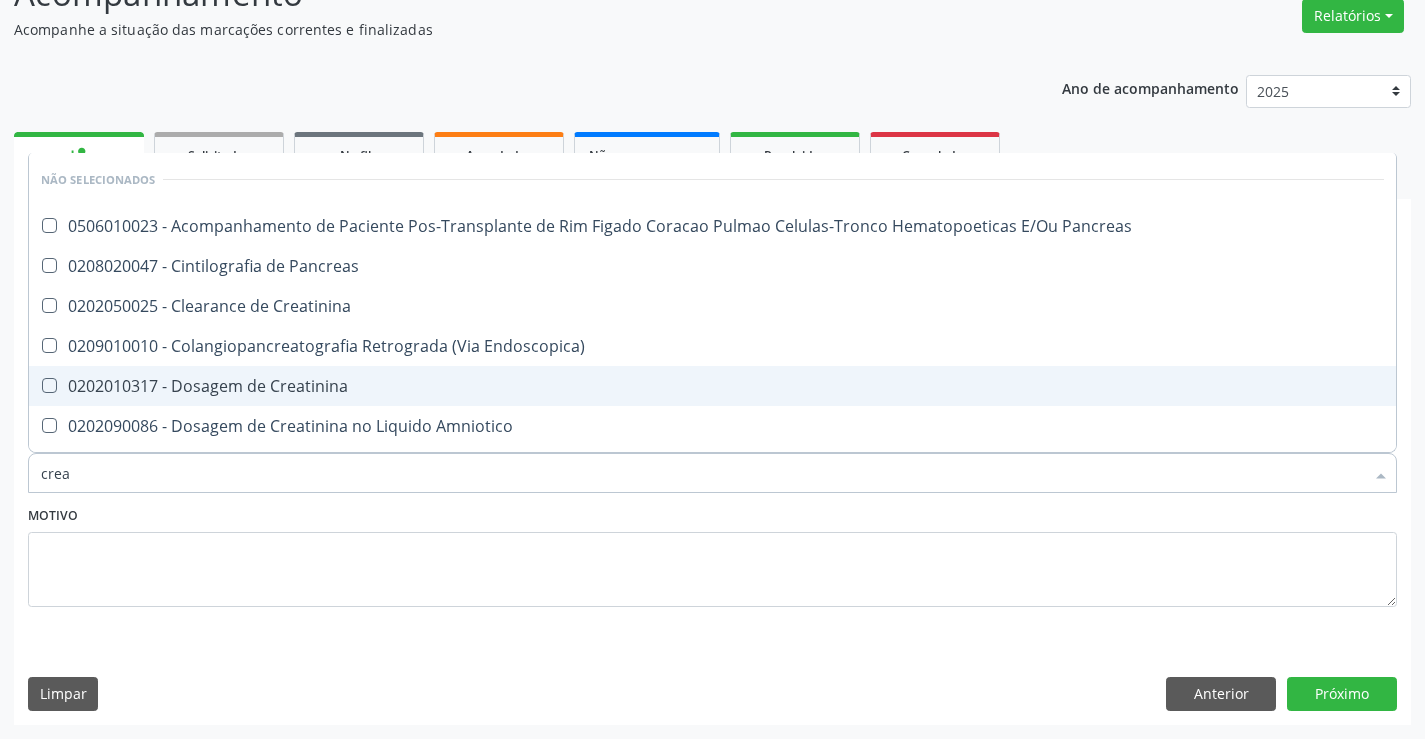 type 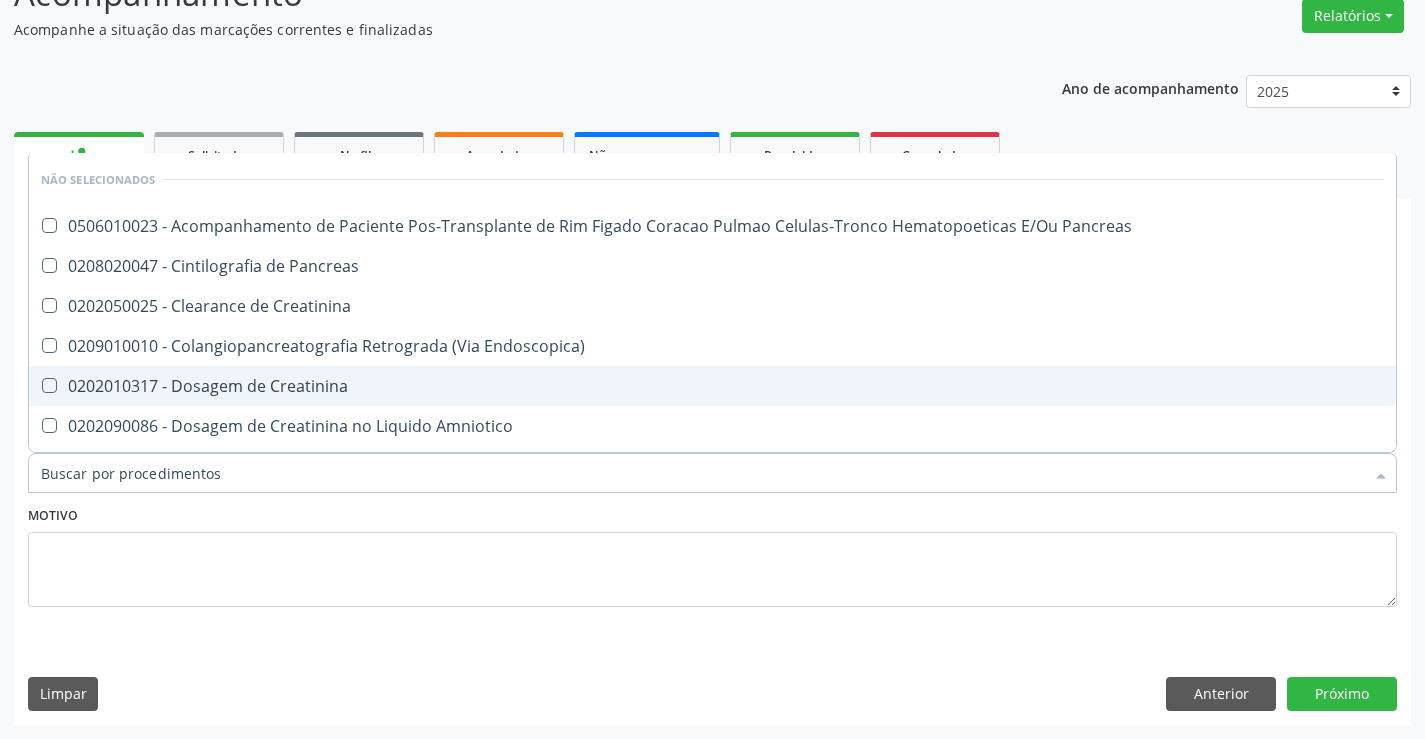 checkbox on "true" 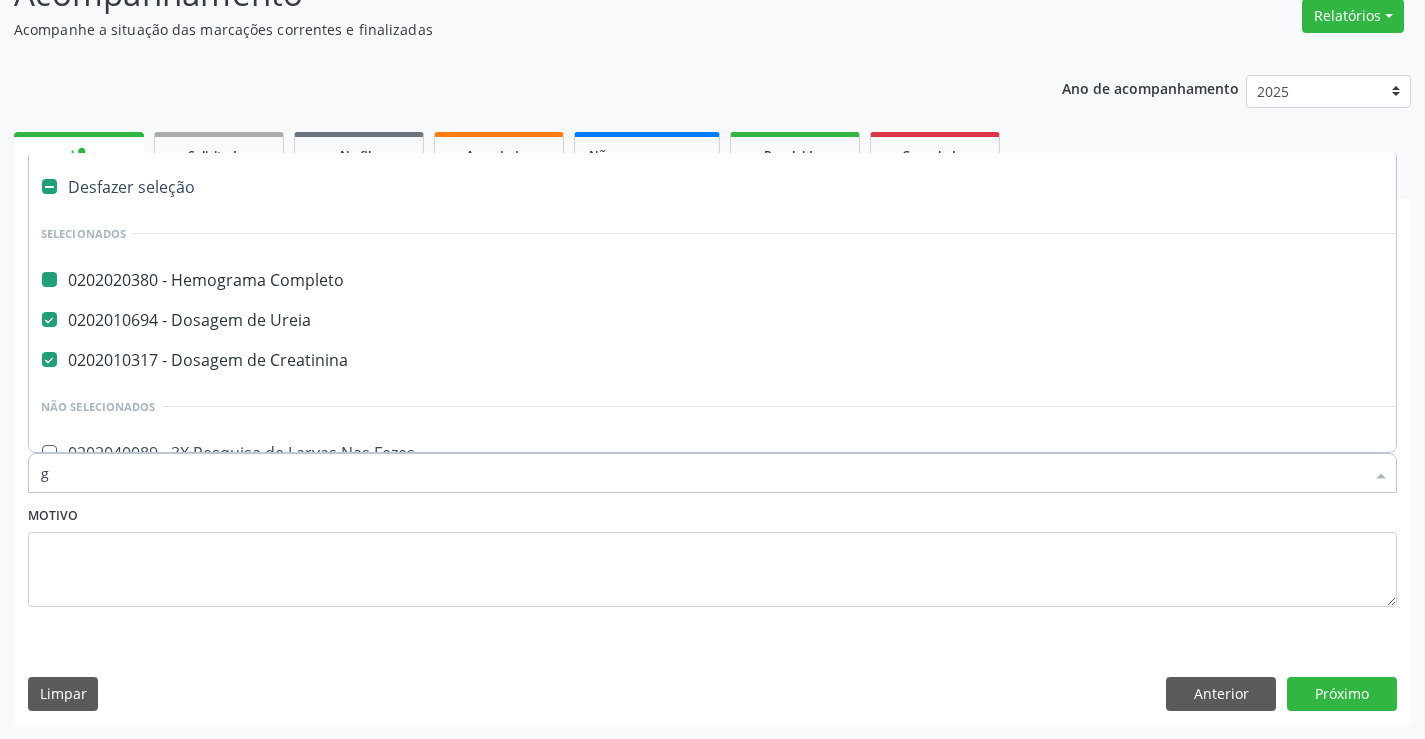 type on "gl" 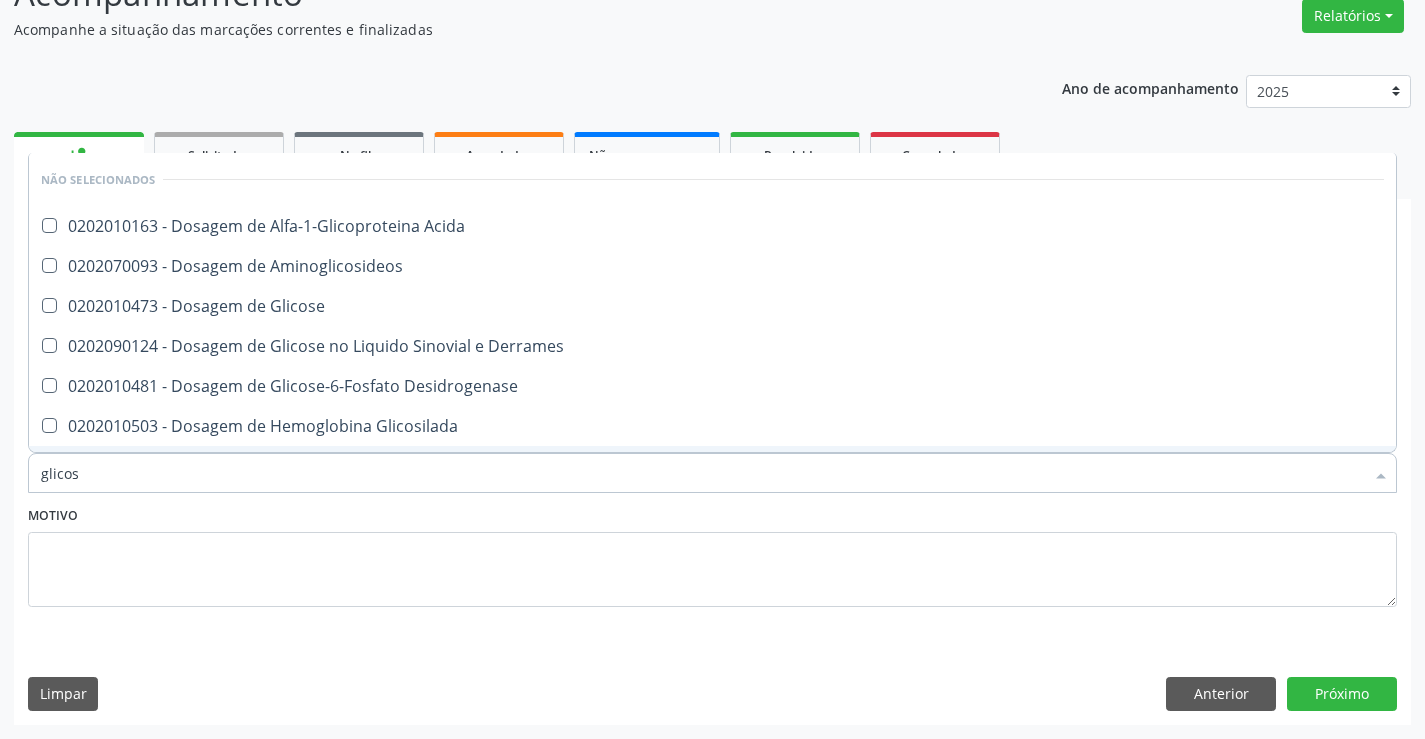 type on "glicose" 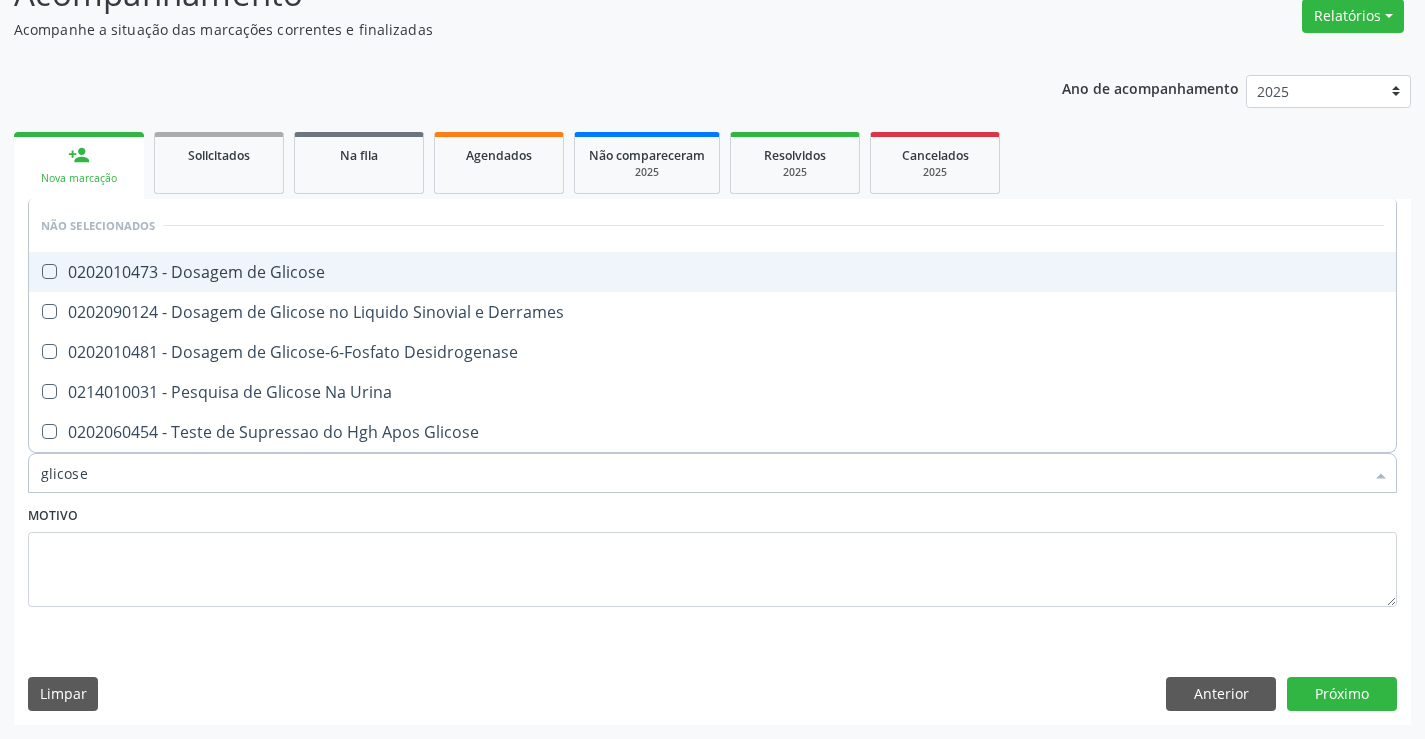 click on "0202010473 - Dosagem de Glicose" at bounding box center [712, 272] 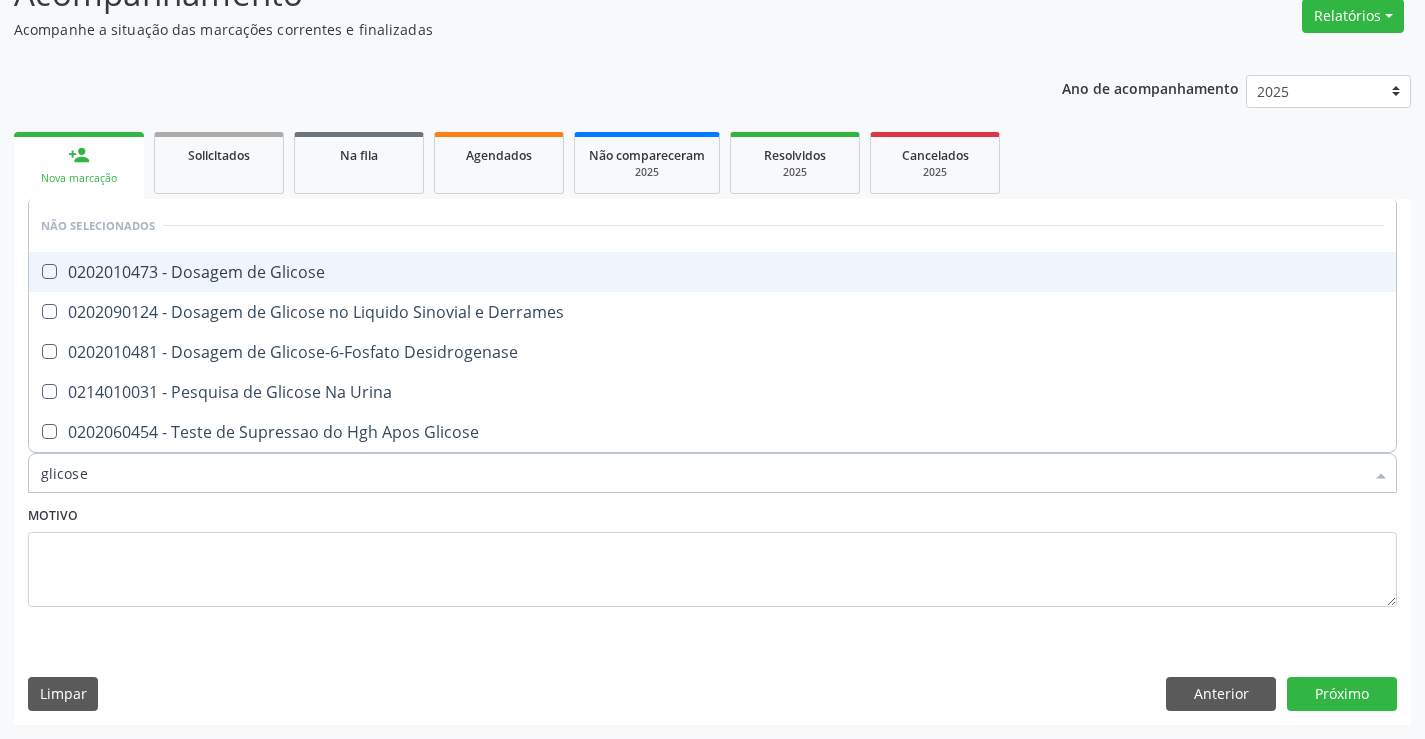 checkbox on "true" 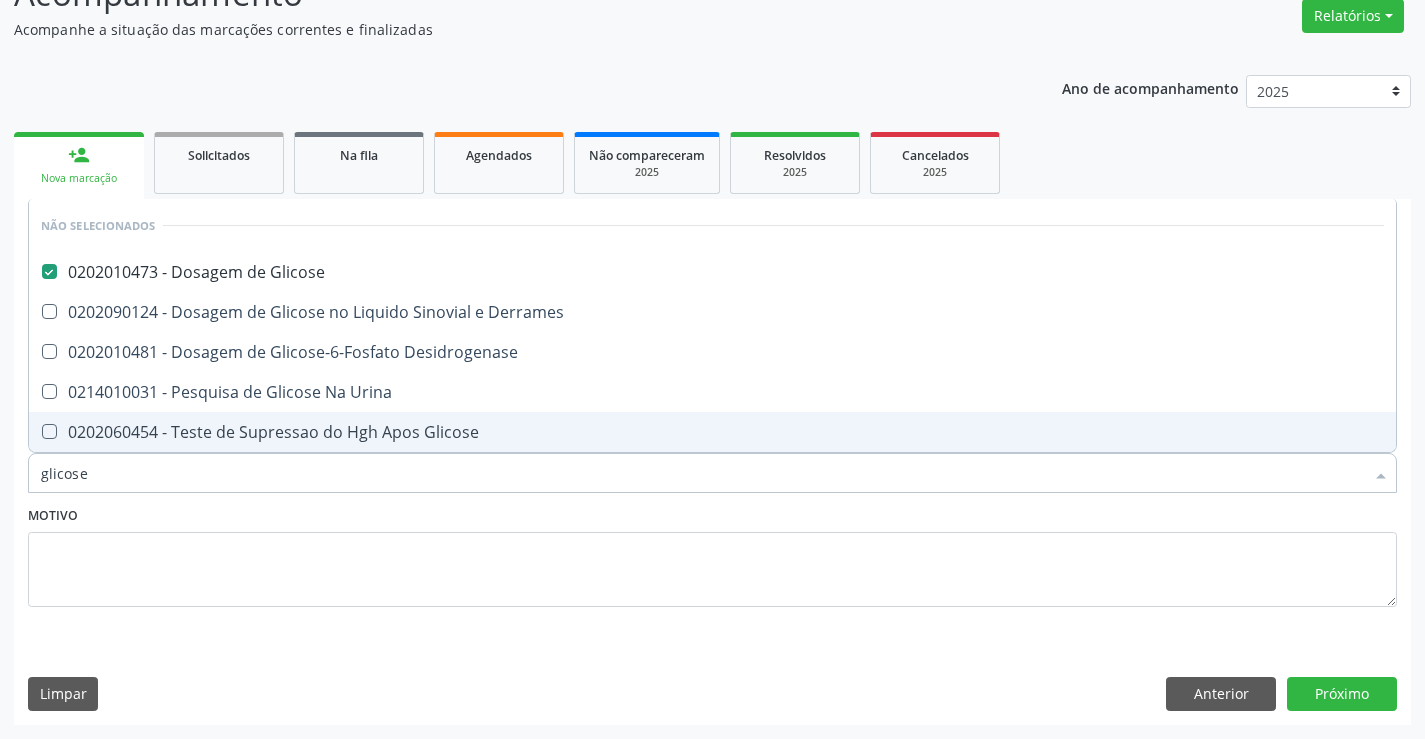type on "glicose" 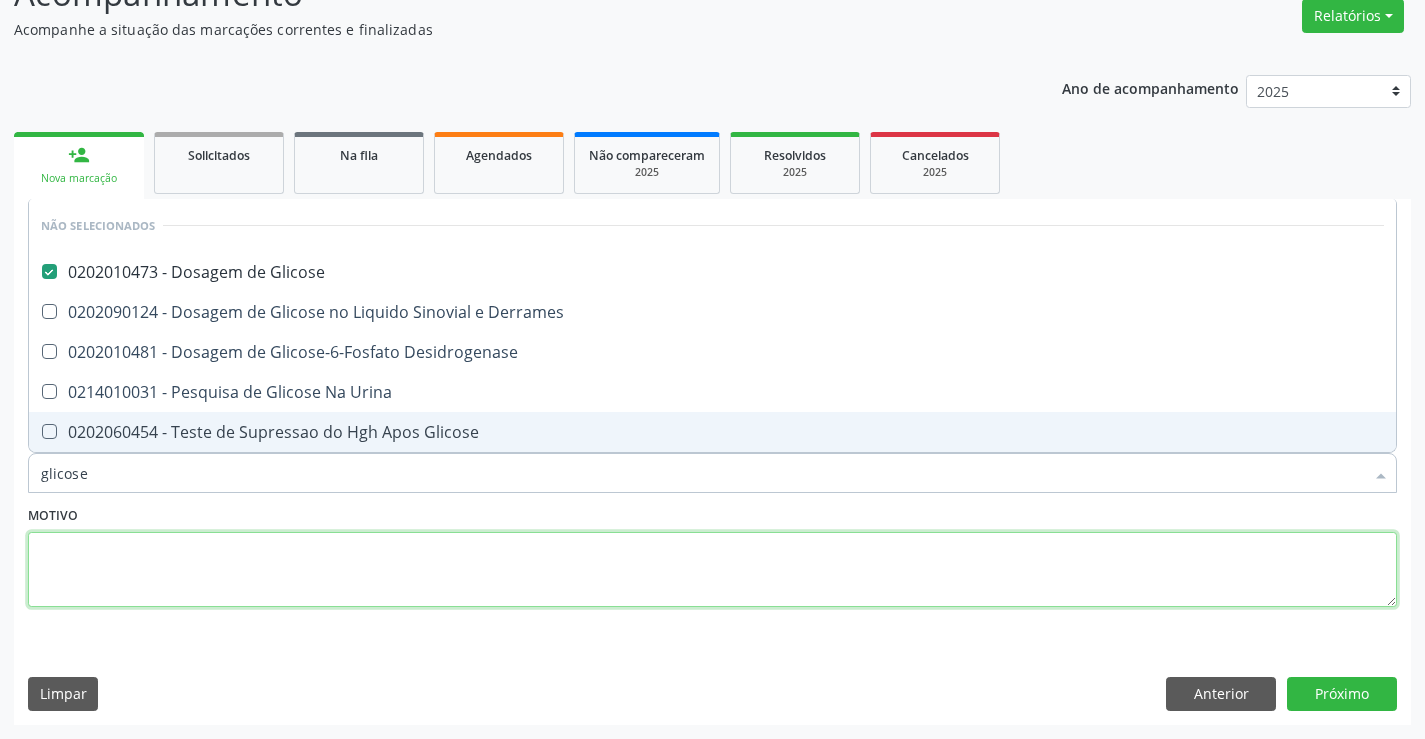 click at bounding box center (712, 570) 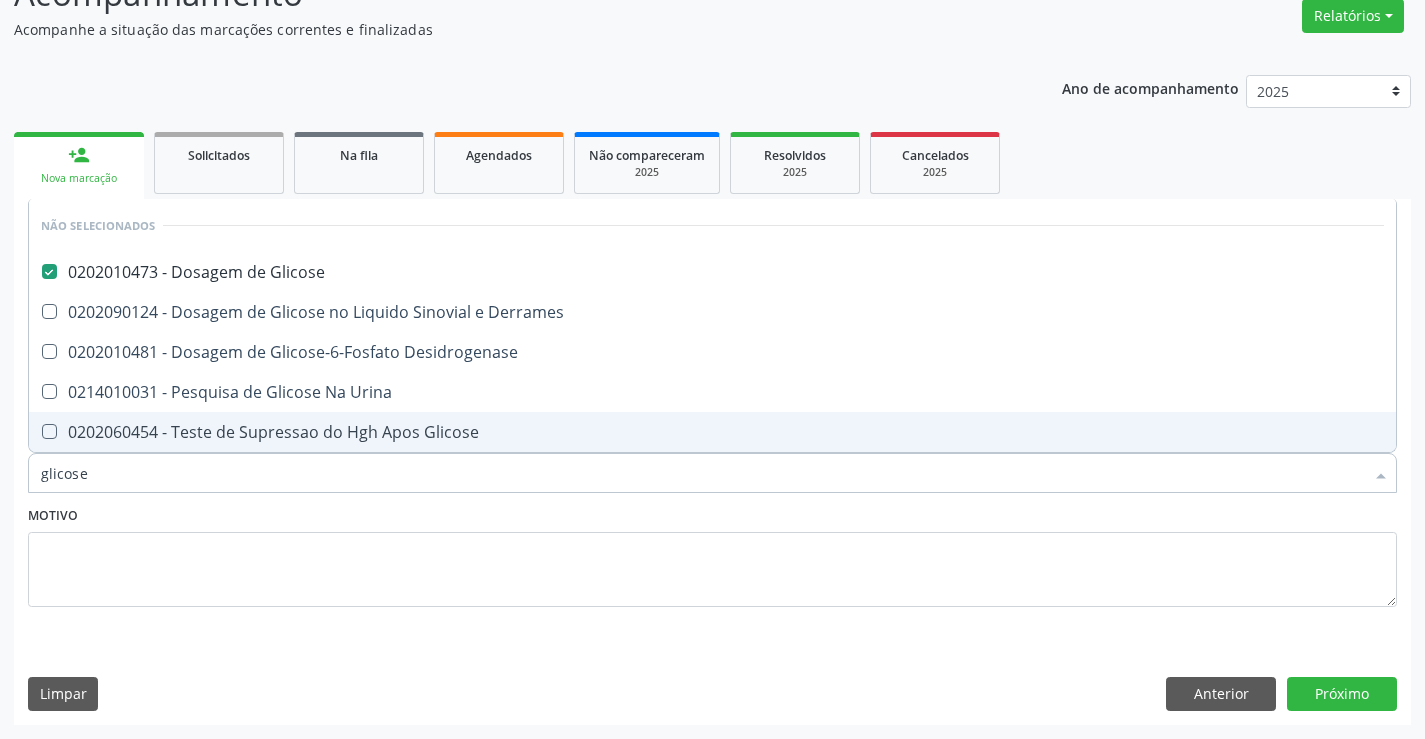 type 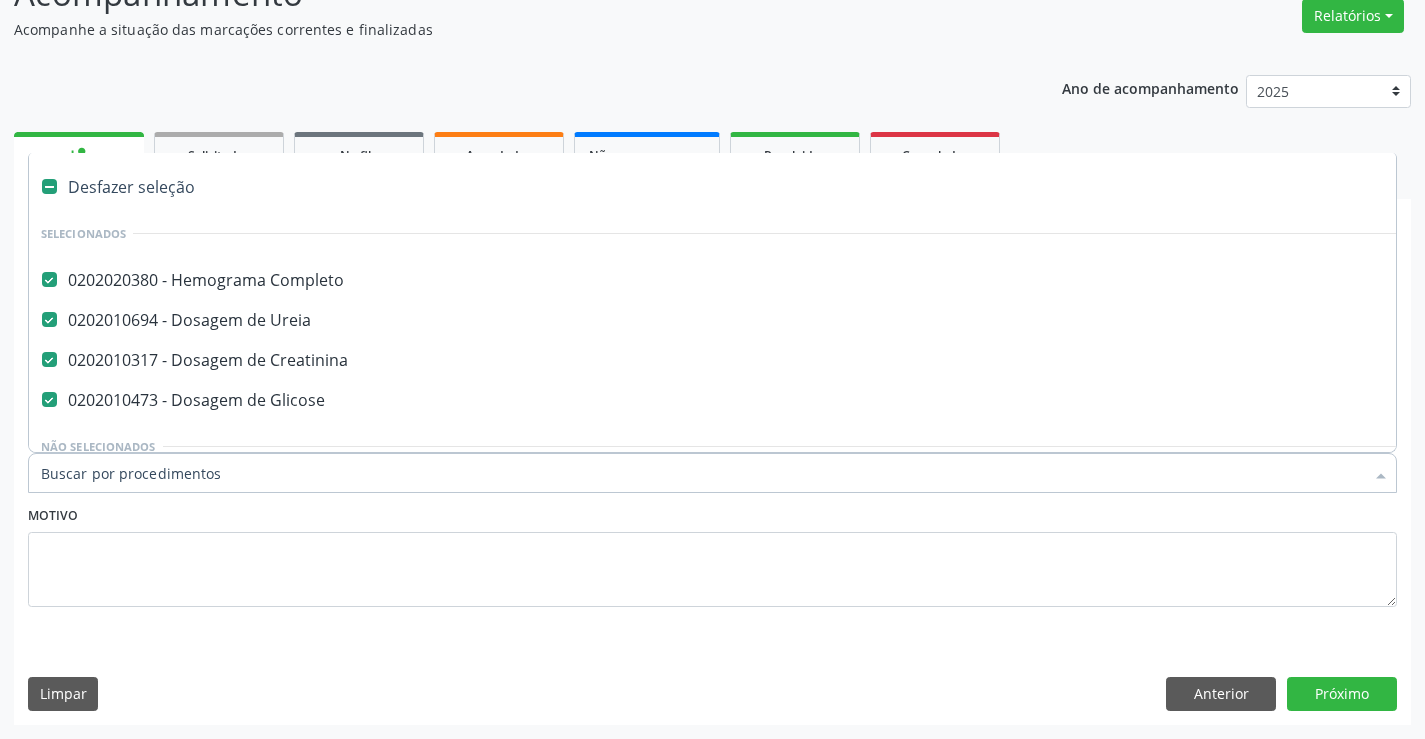 type on "u" 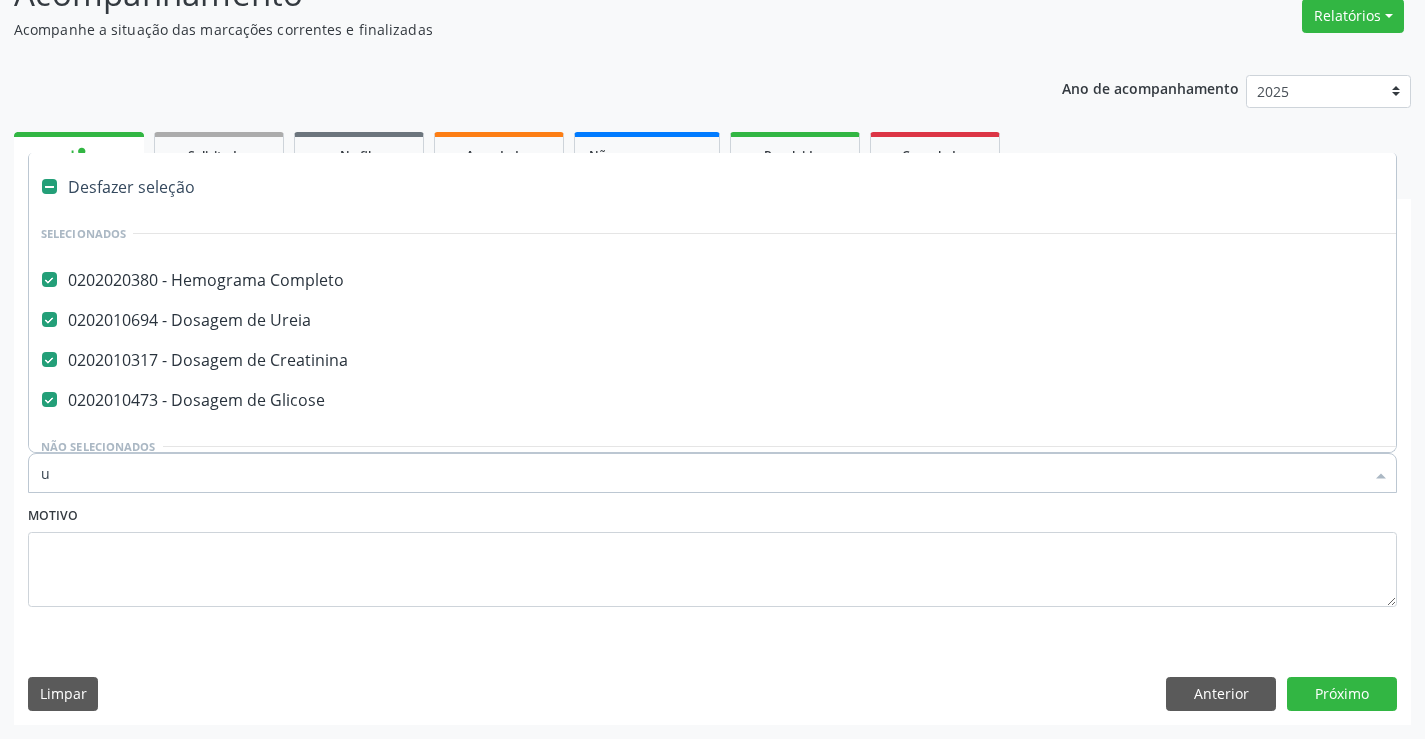 checkbox on "false" 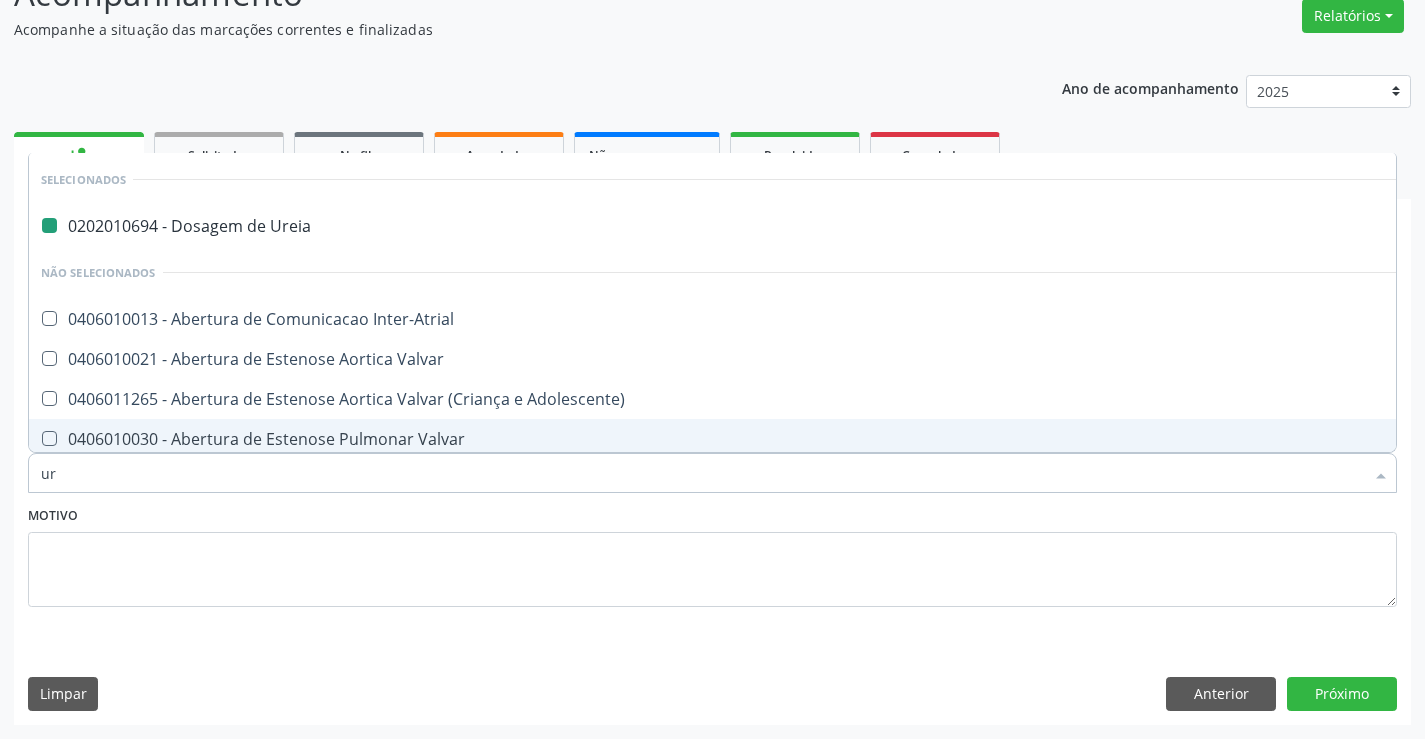 type on "uri" 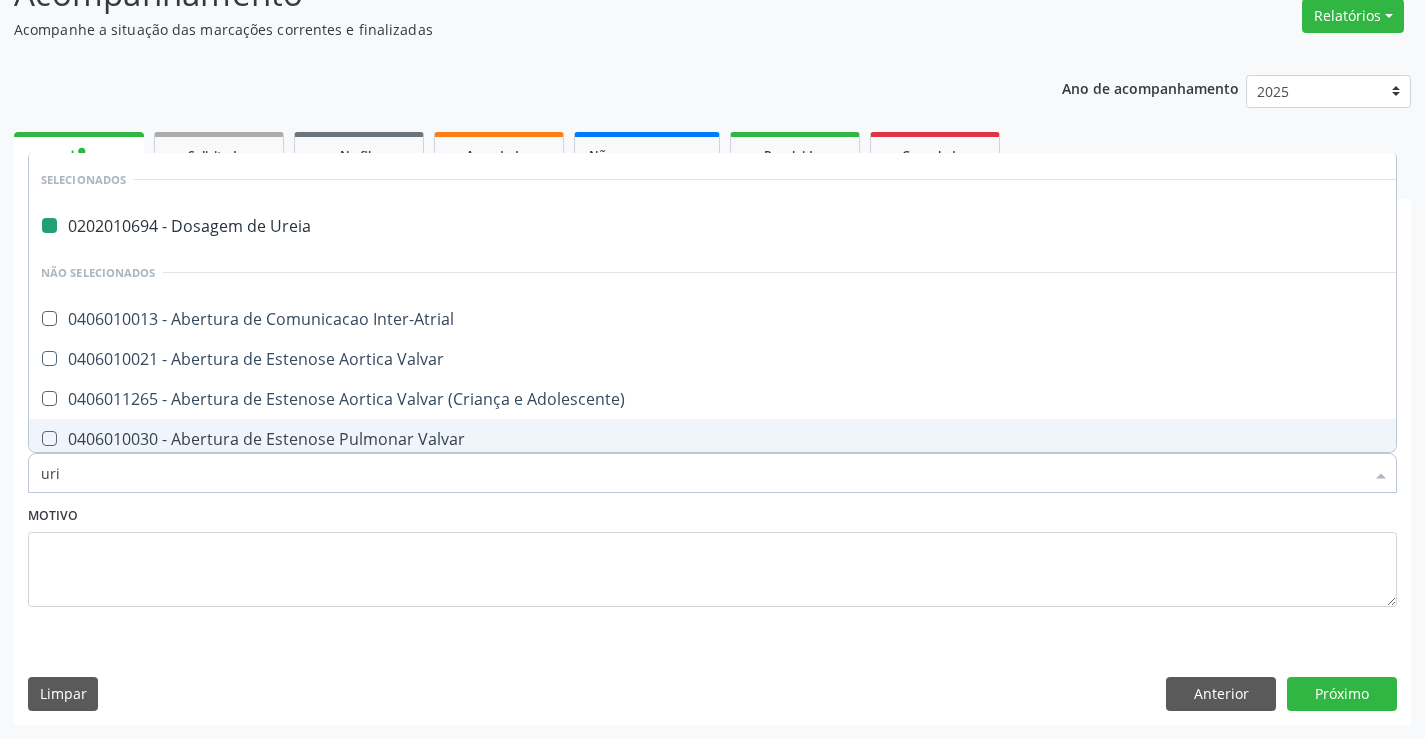 checkbox on "false" 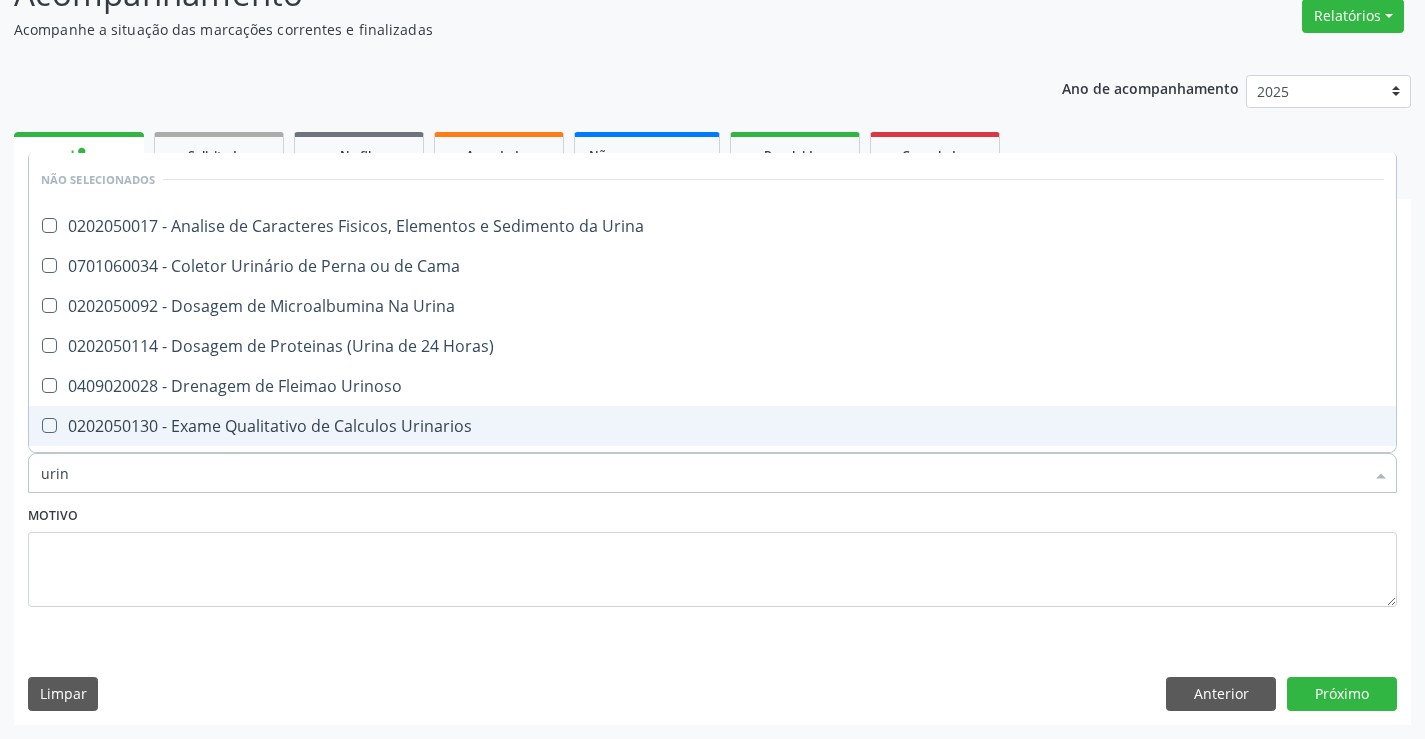 type on "urina" 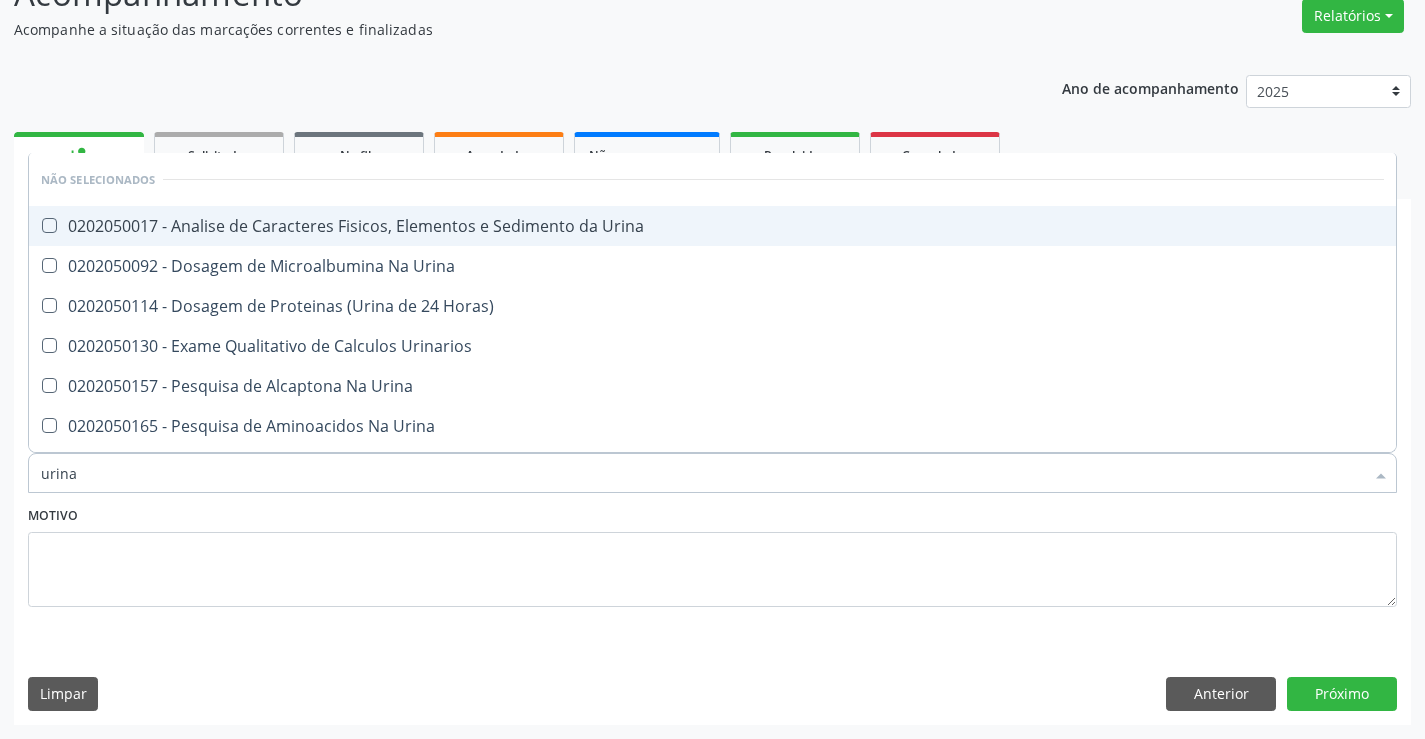 click on "0202050017 - Analise de Caracteres Fisicos, Elementos e Sedimento da Urina" at bounding box center (712, 226) 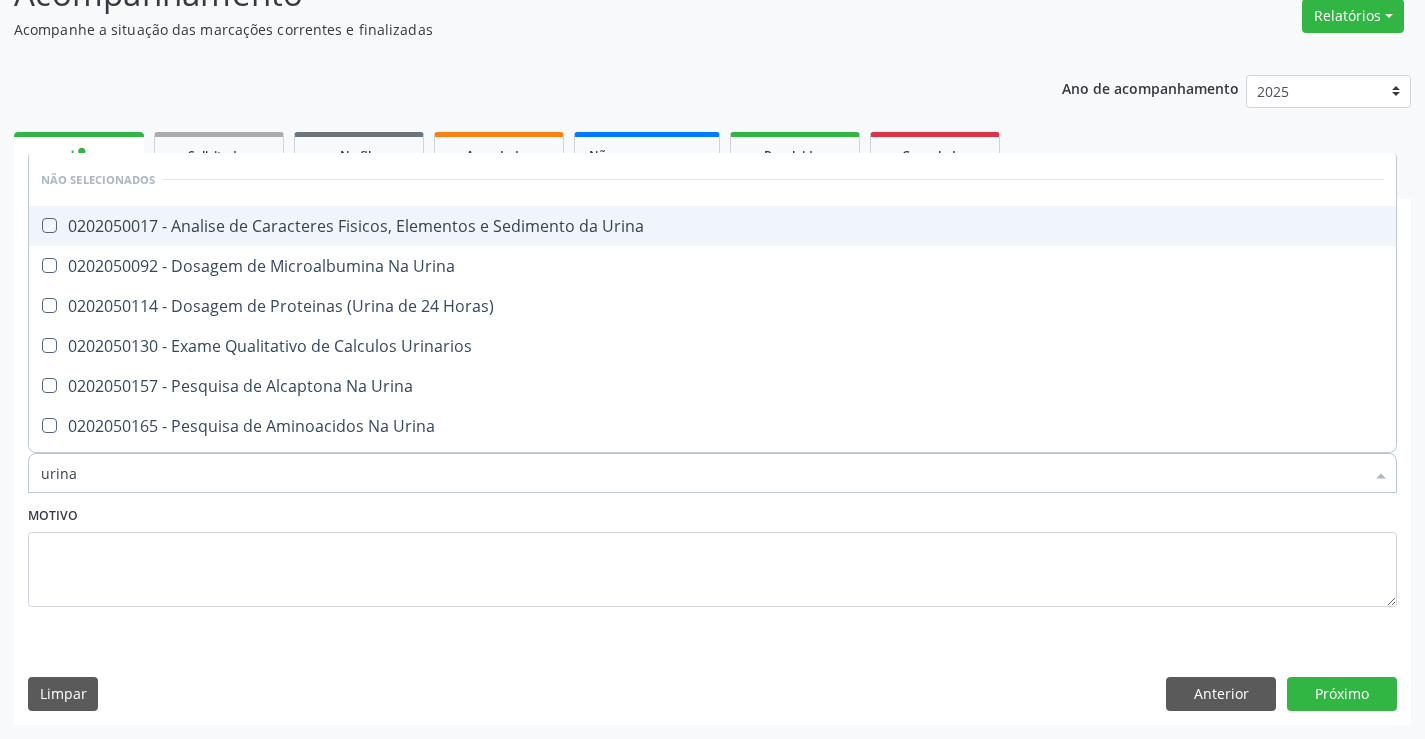 checkbox on "true" 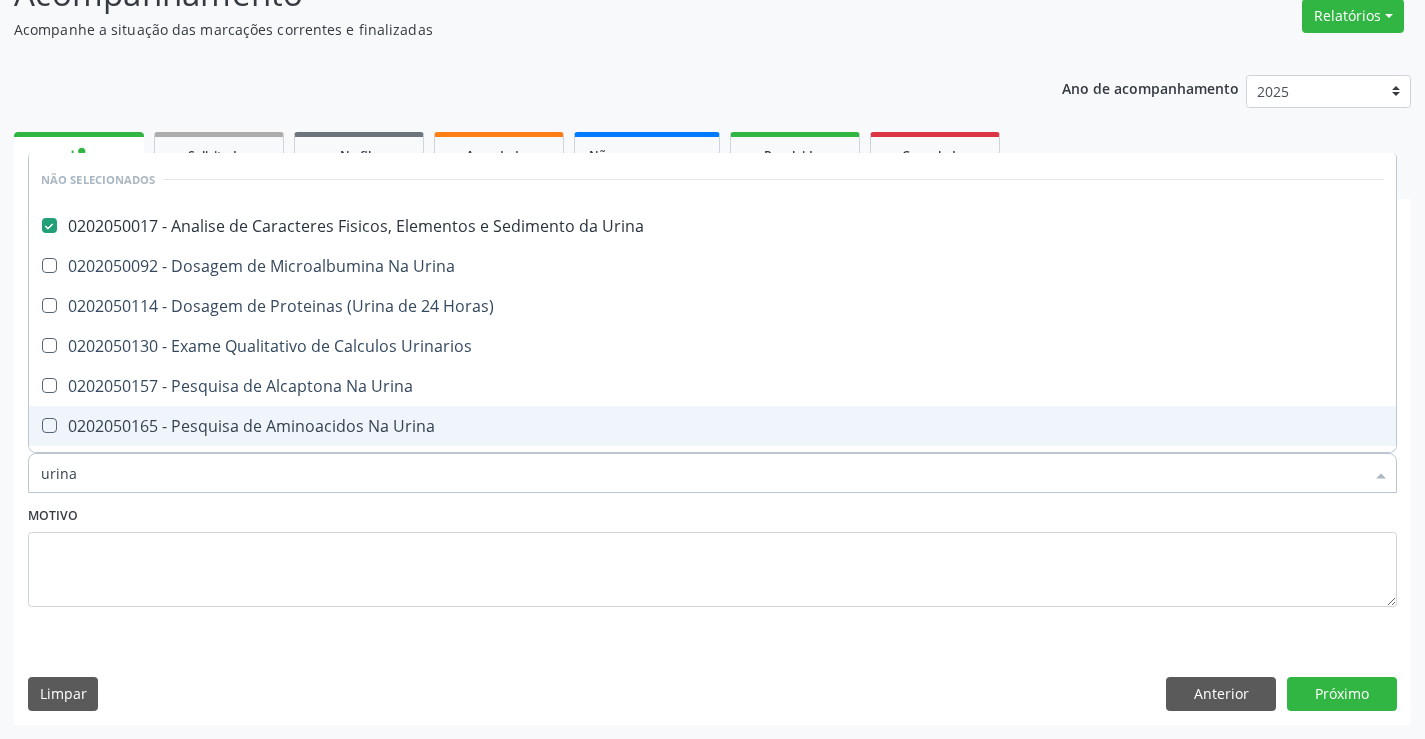 type on "urina" 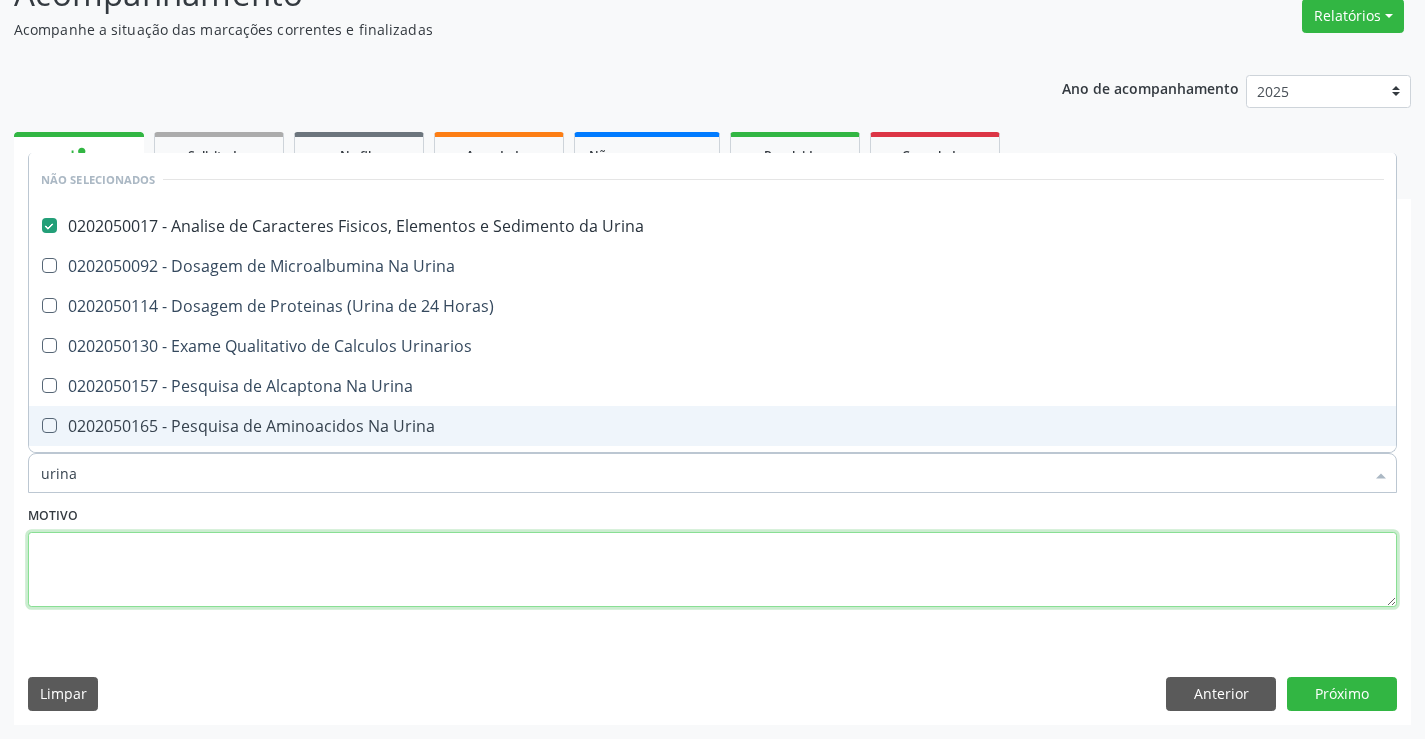 click at bounding box center [712, 570] 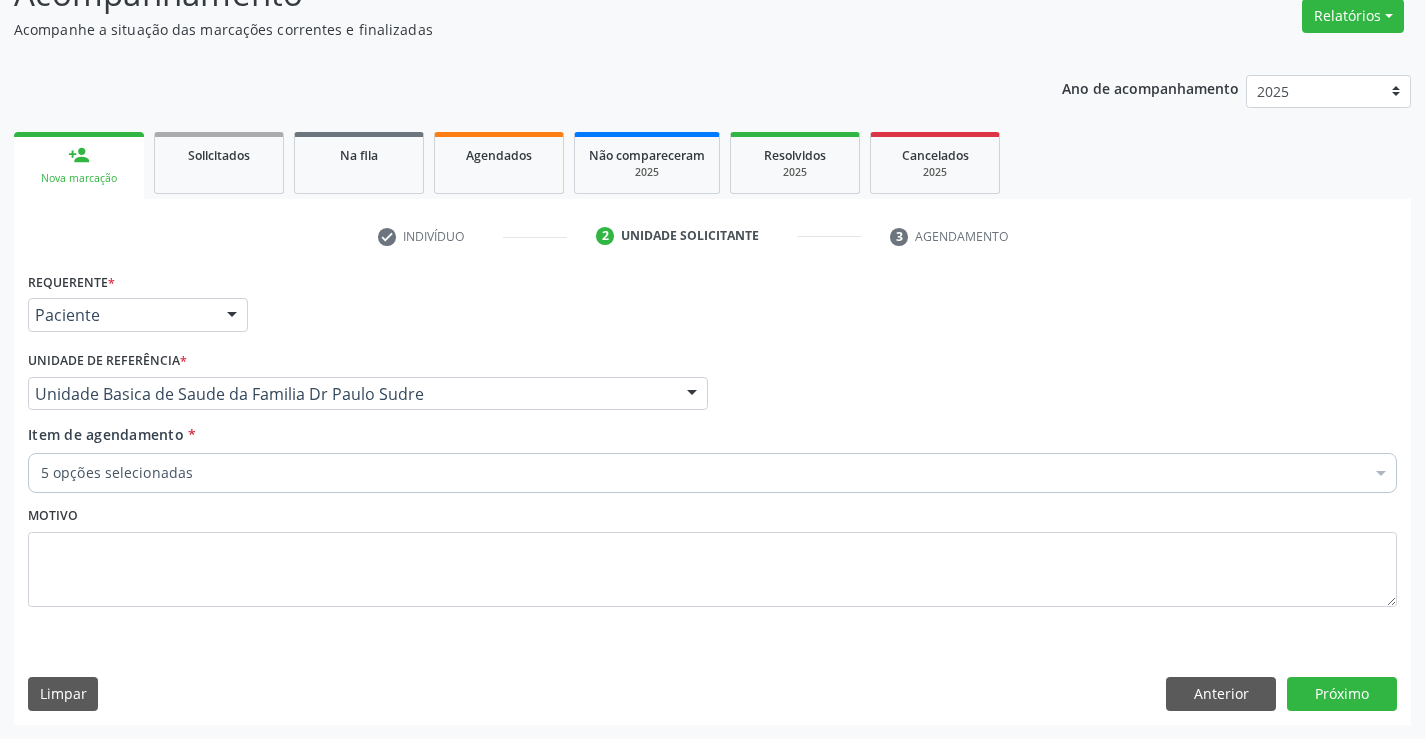 type 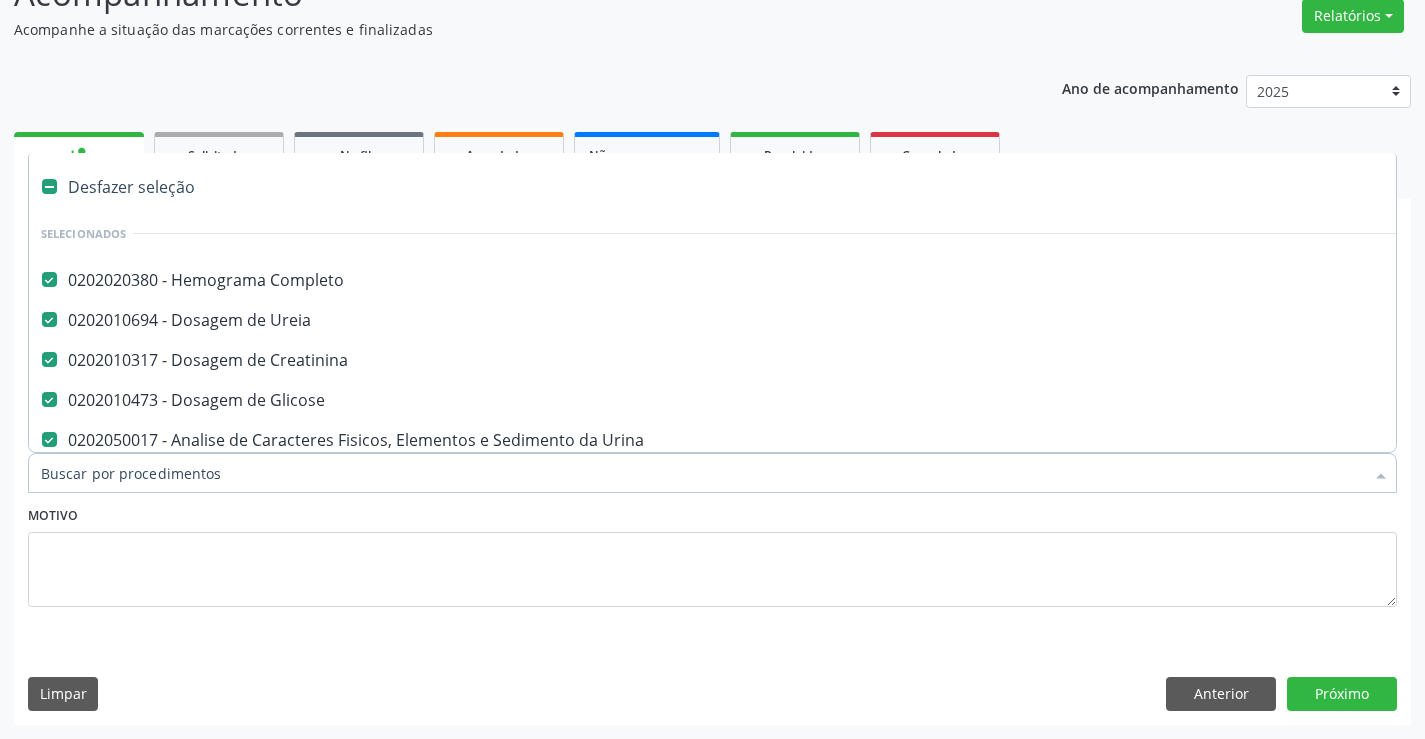 scroll, scrollTop: 74, scrollLeft: 0, axis: vertical 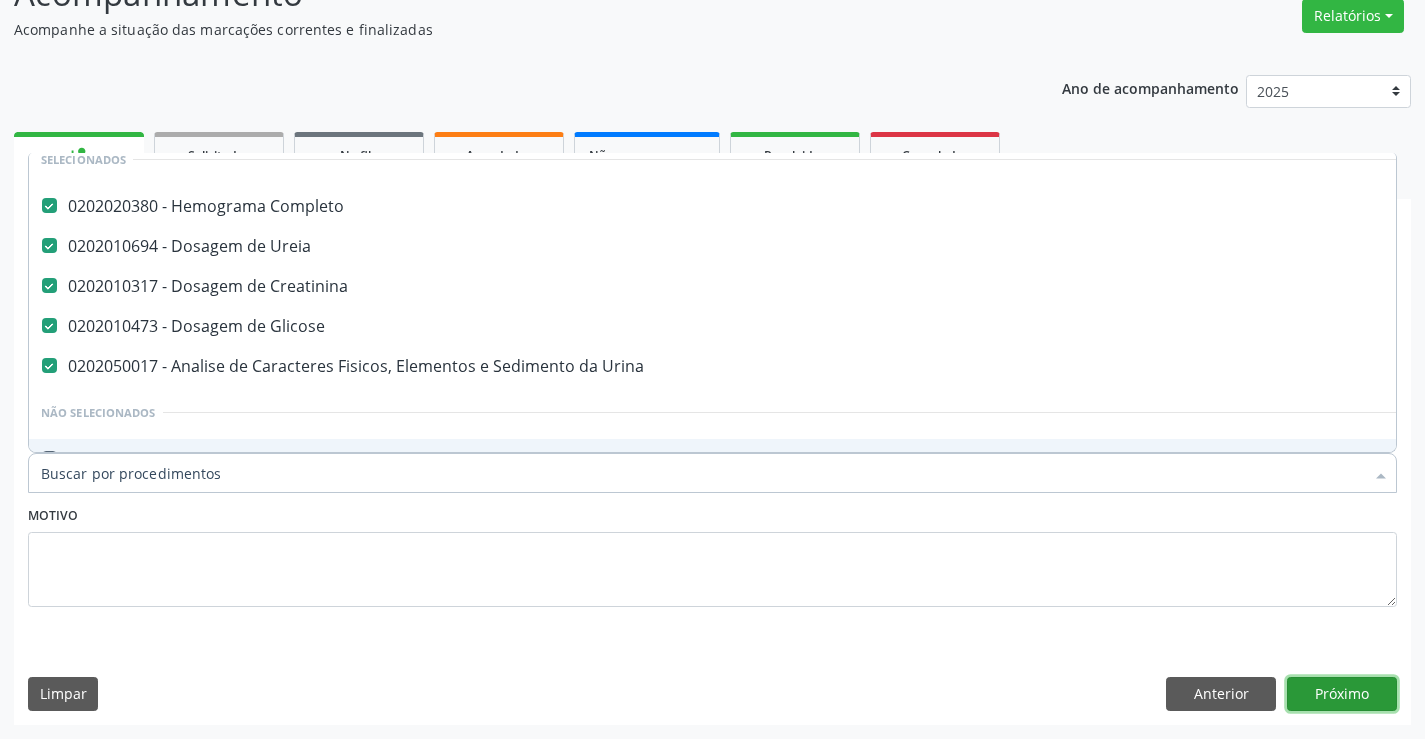 click on "Próximo" at bounding box center (1342, 694) 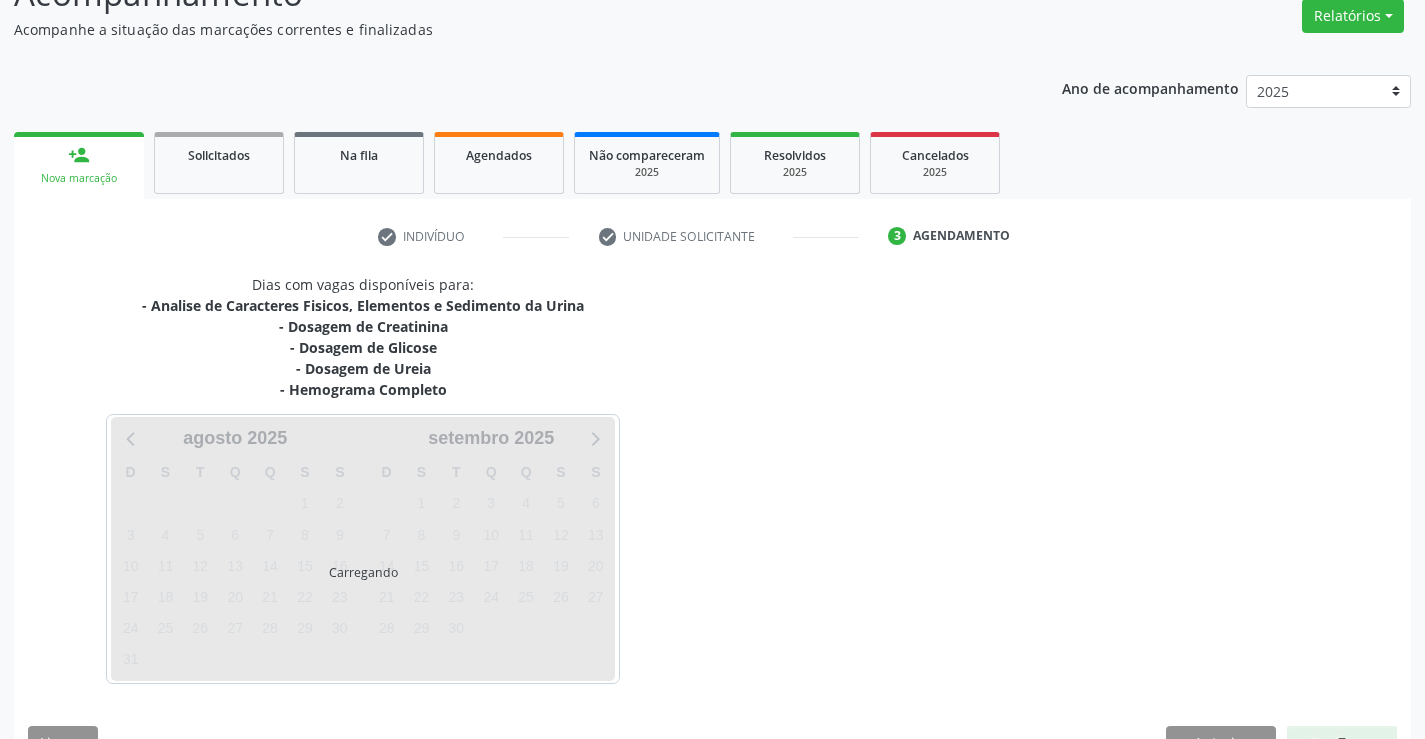 scroll, scrollTop: 0, scrollLeft: 0, axis: both 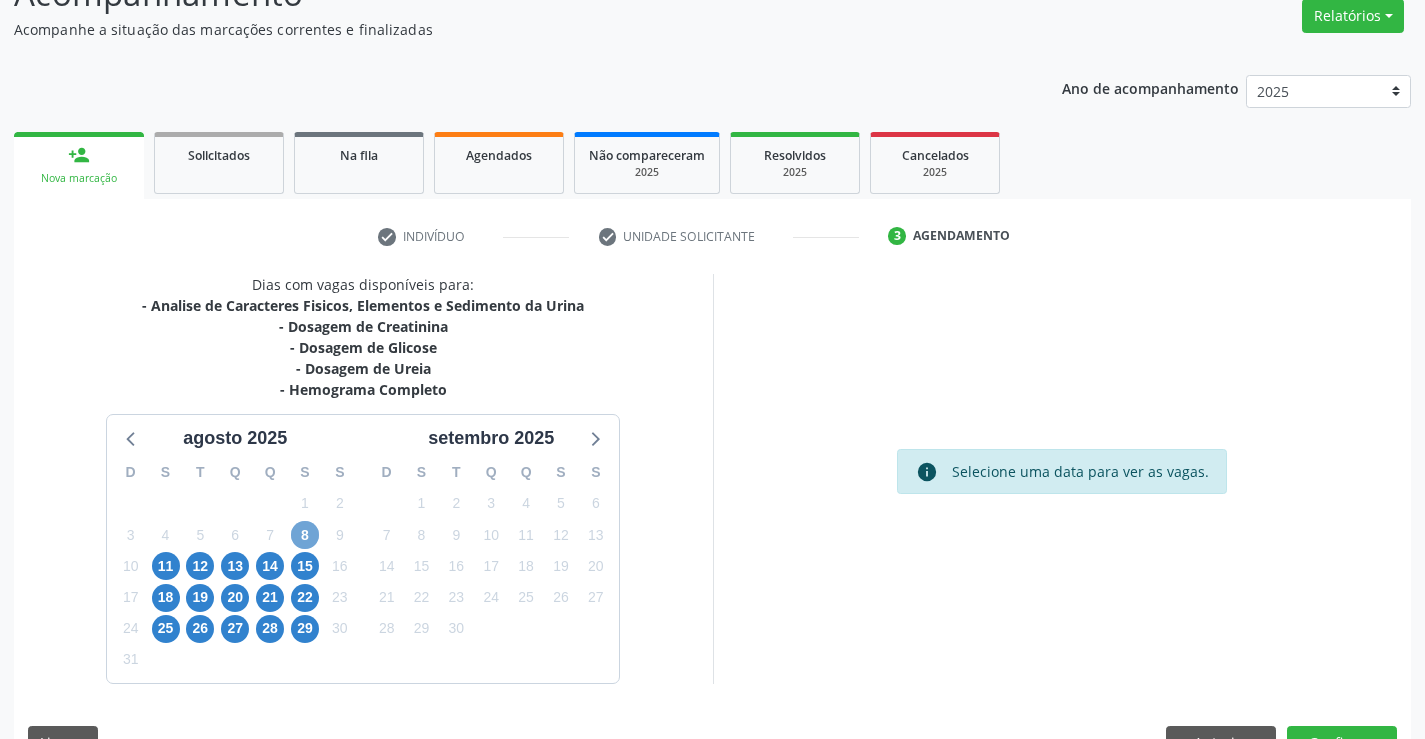 click on "8" at bounding box center (305, 535) 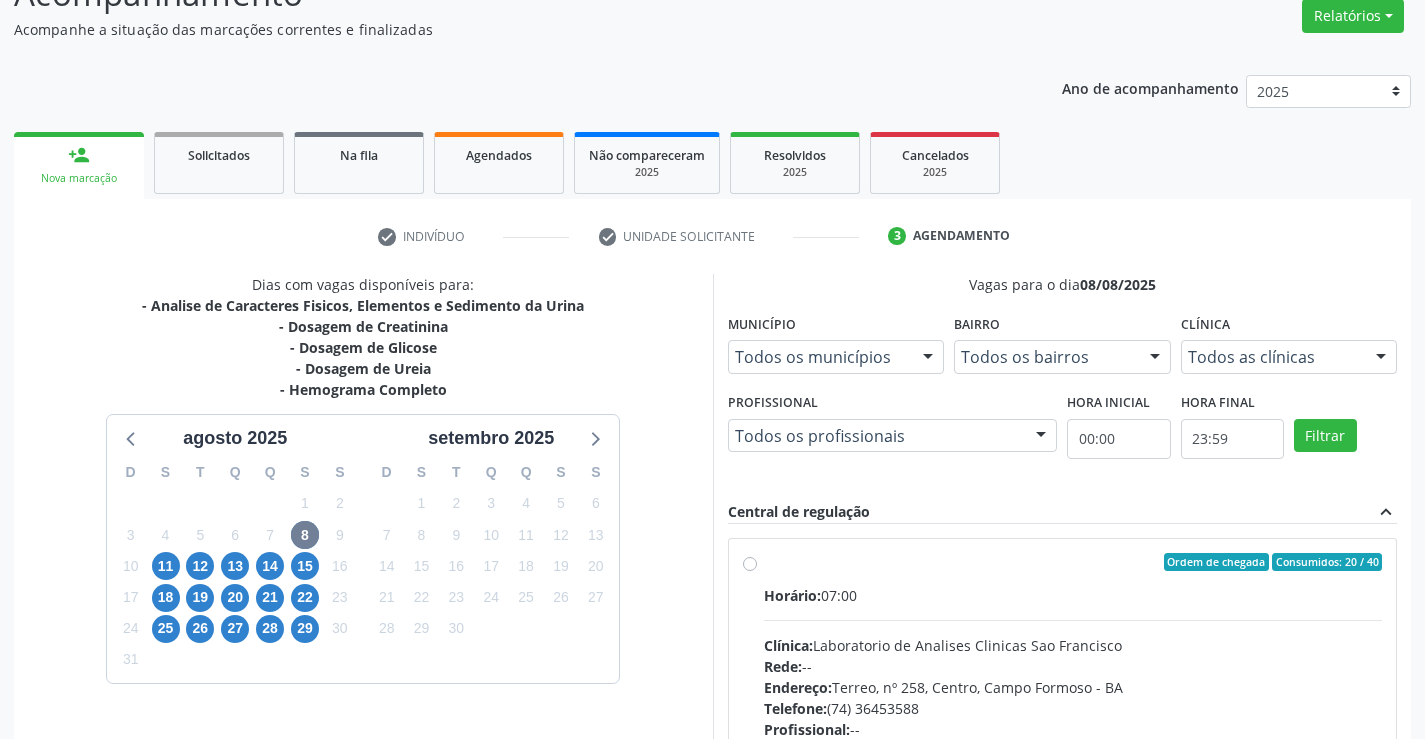 click on "Horário:" at bounding box center (792, 595) 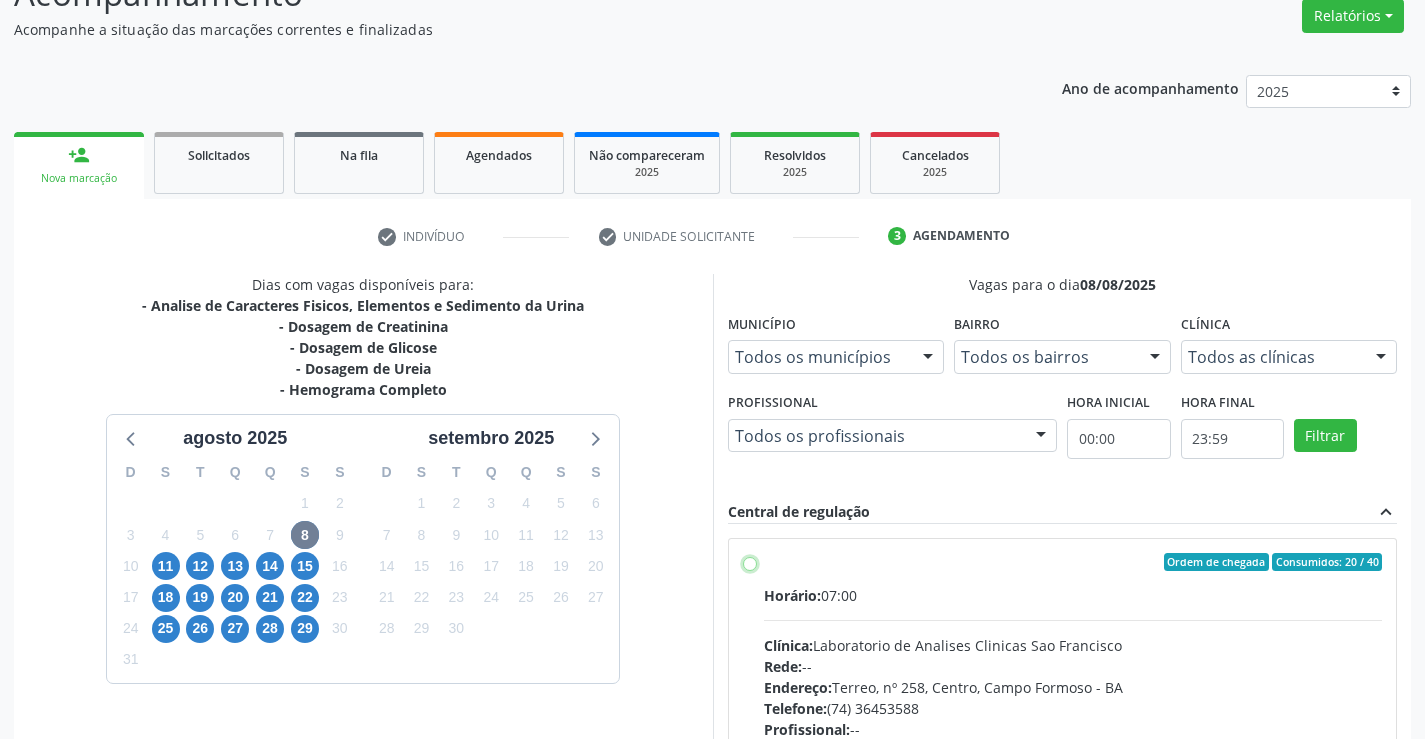 click on "Ordem de chegada
Consumidos: 20 / 40
Horário:   07:00
Clínica:  Laboratorio de Analises Clinicas Sao Francisco
Rede:
--
Endereço:   Terreo, nº 258, Centro, Campo Formoso - BA
Telefone:   (74) 36453588
Profissional:
--
Informações adicionais sobre o atendimento
Idade de atendimento:
Sem restrição
Gênero(s) atendido(s):
Sem restrição
Informações adicionais:
--" at bounding box center (750, 562) 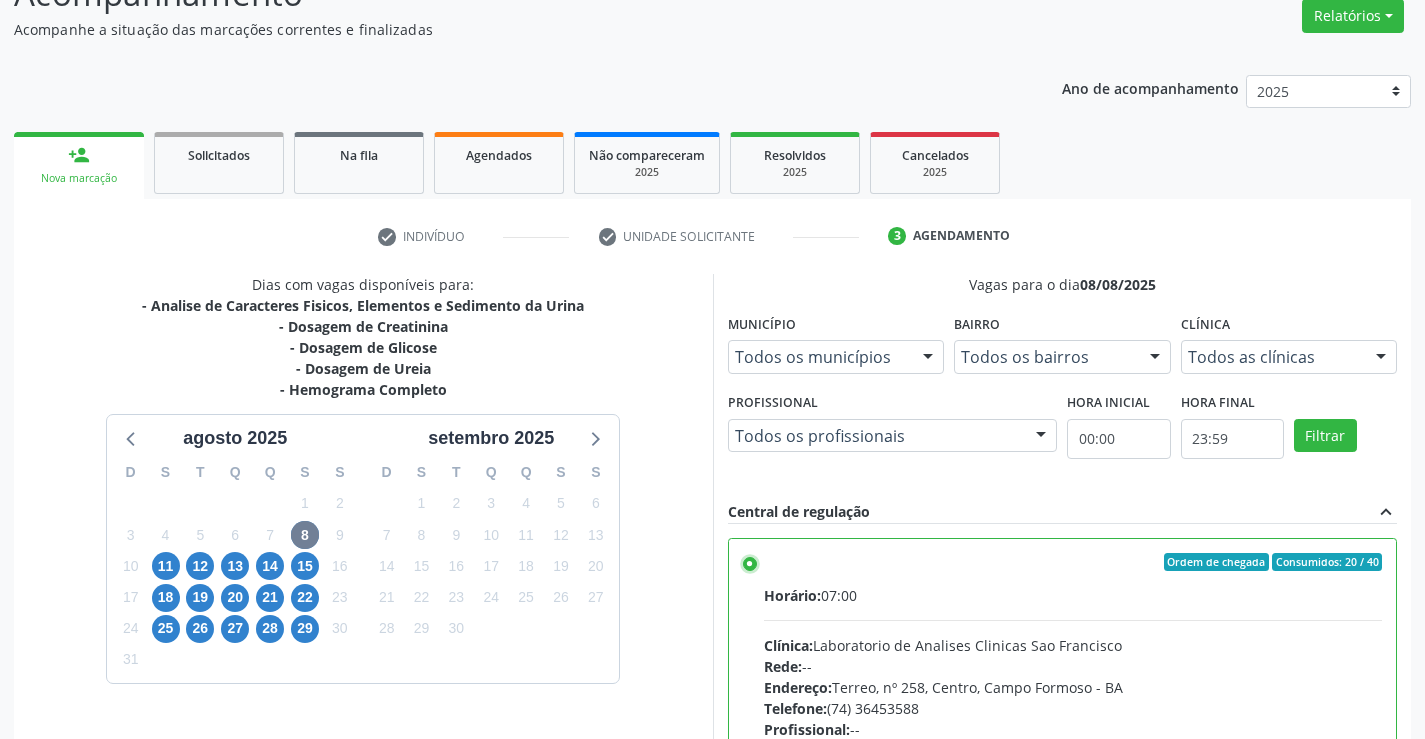 scroll, scrollTop: 99, scrollLeft: 0, axis: vertical 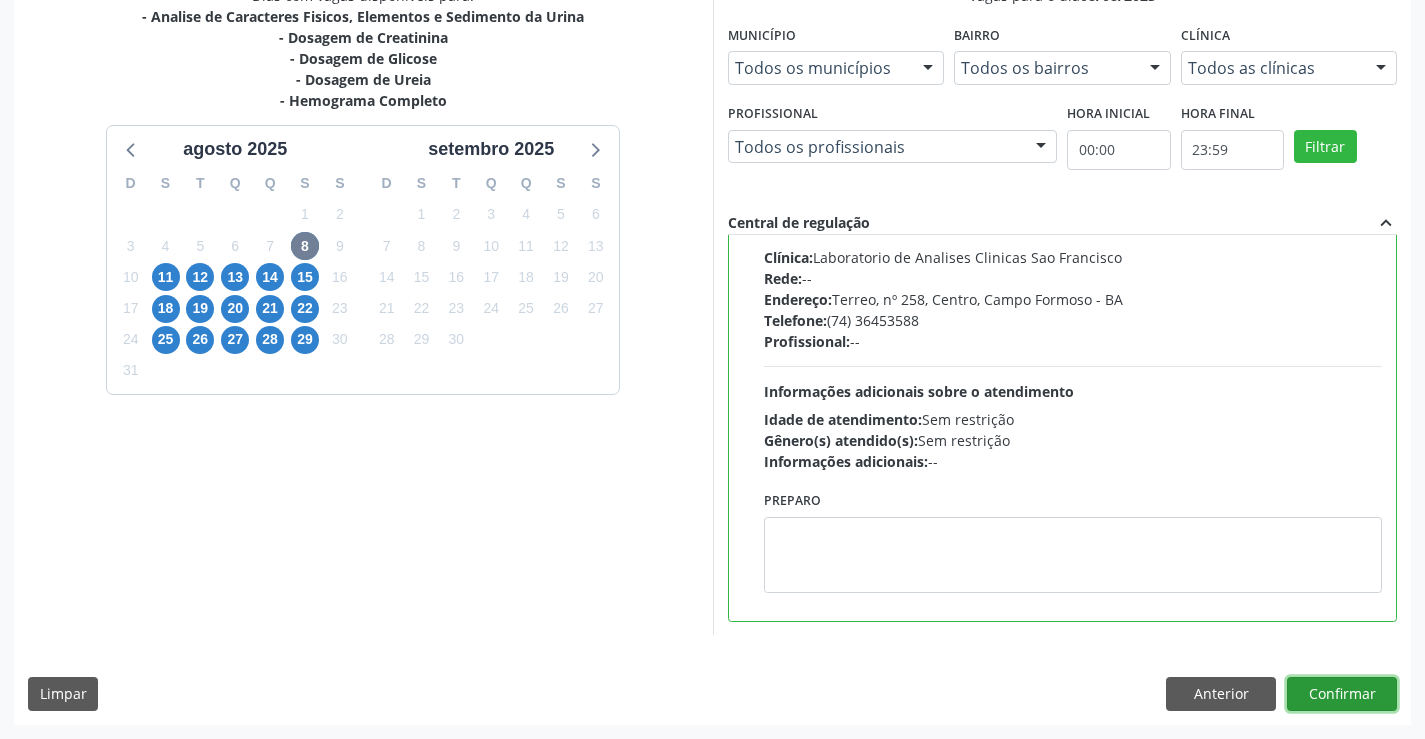 click on "Confirmar" at bounding box center (1342, 694) 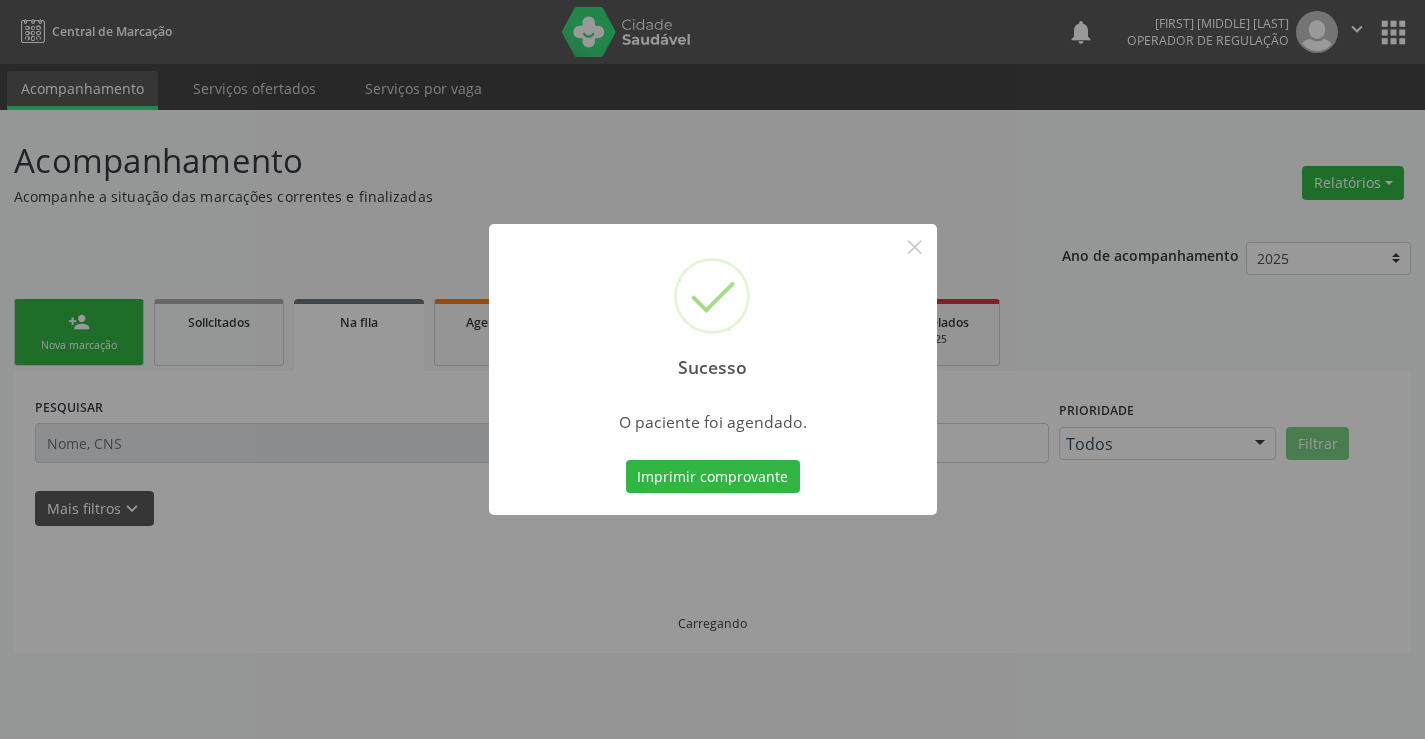 scroll, scrollTop: 0, scrollLeft: 0, axis: both 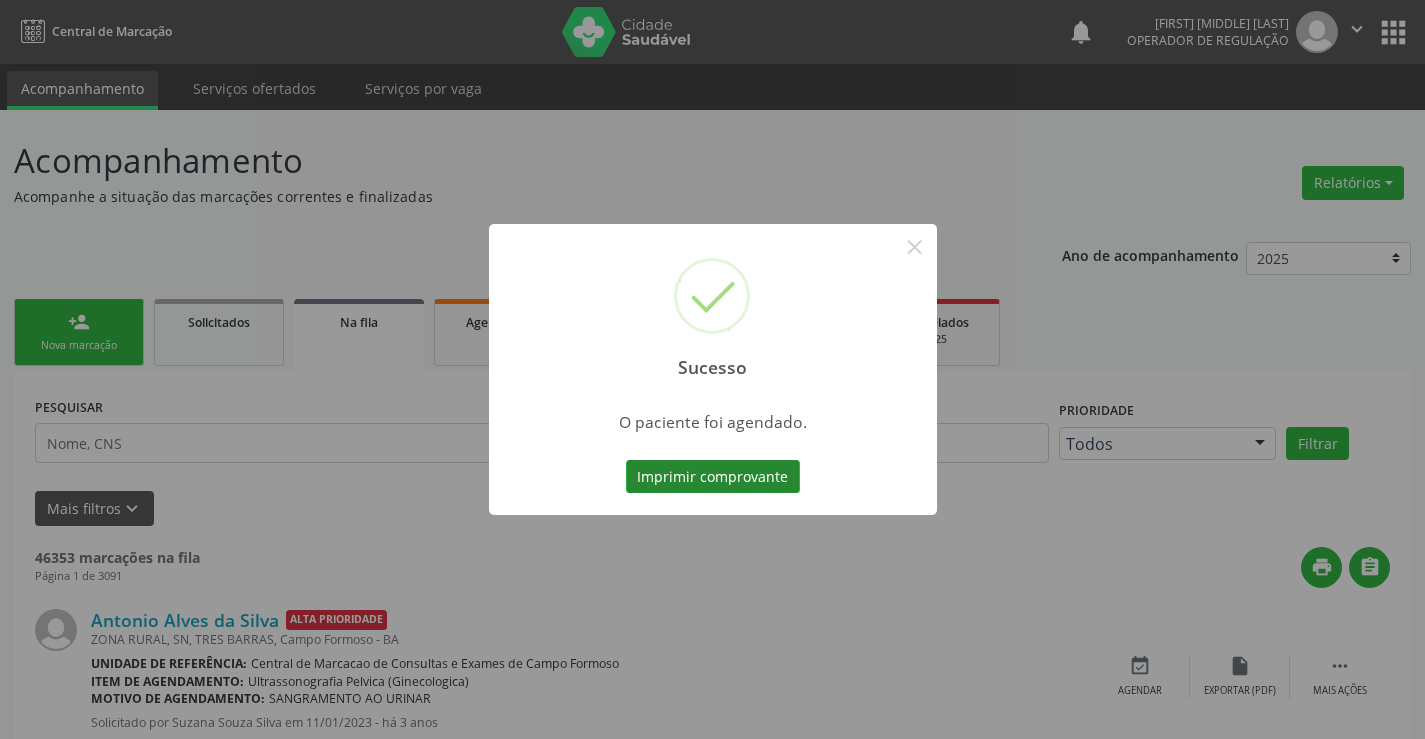 click on "Imprimir comprovante" at bounding box center [713, 477] 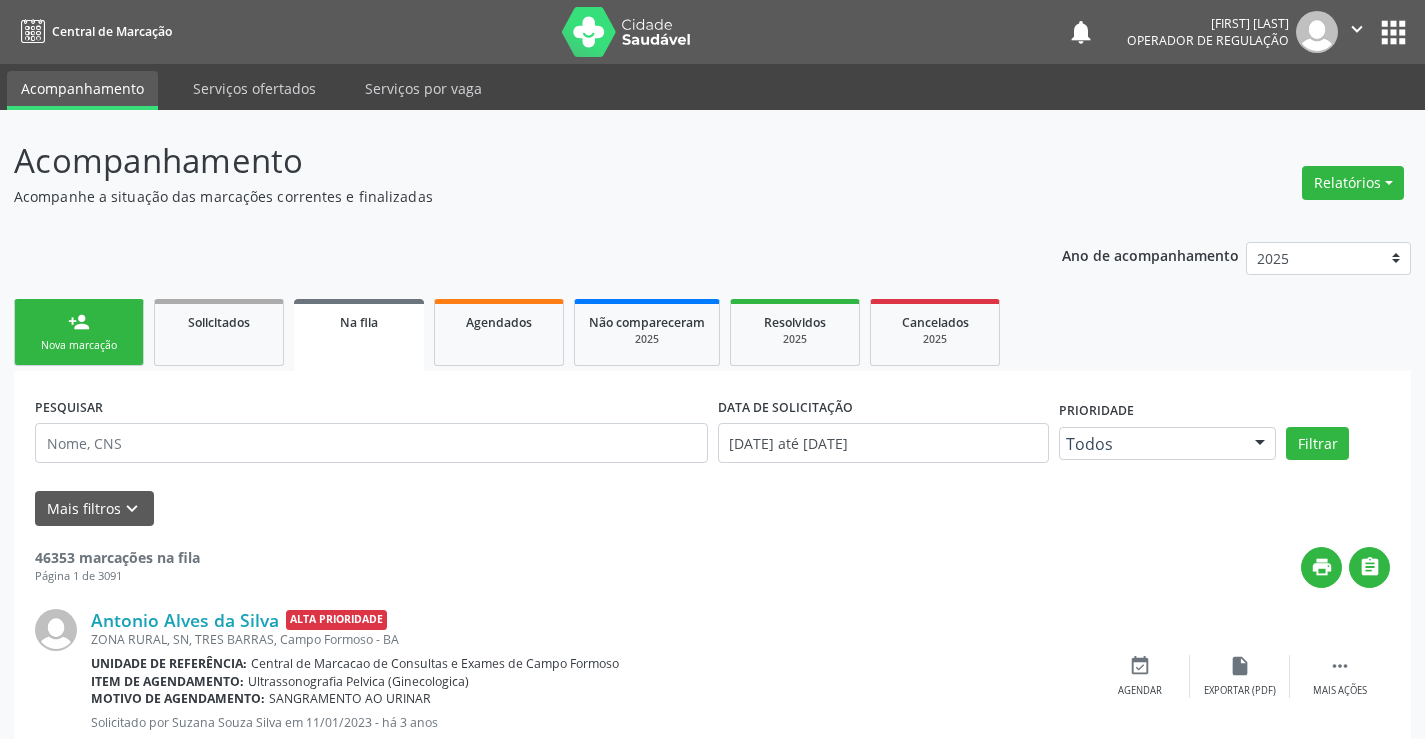 scroll, scrollTop: 0, scrollLeft: 0, axis: both 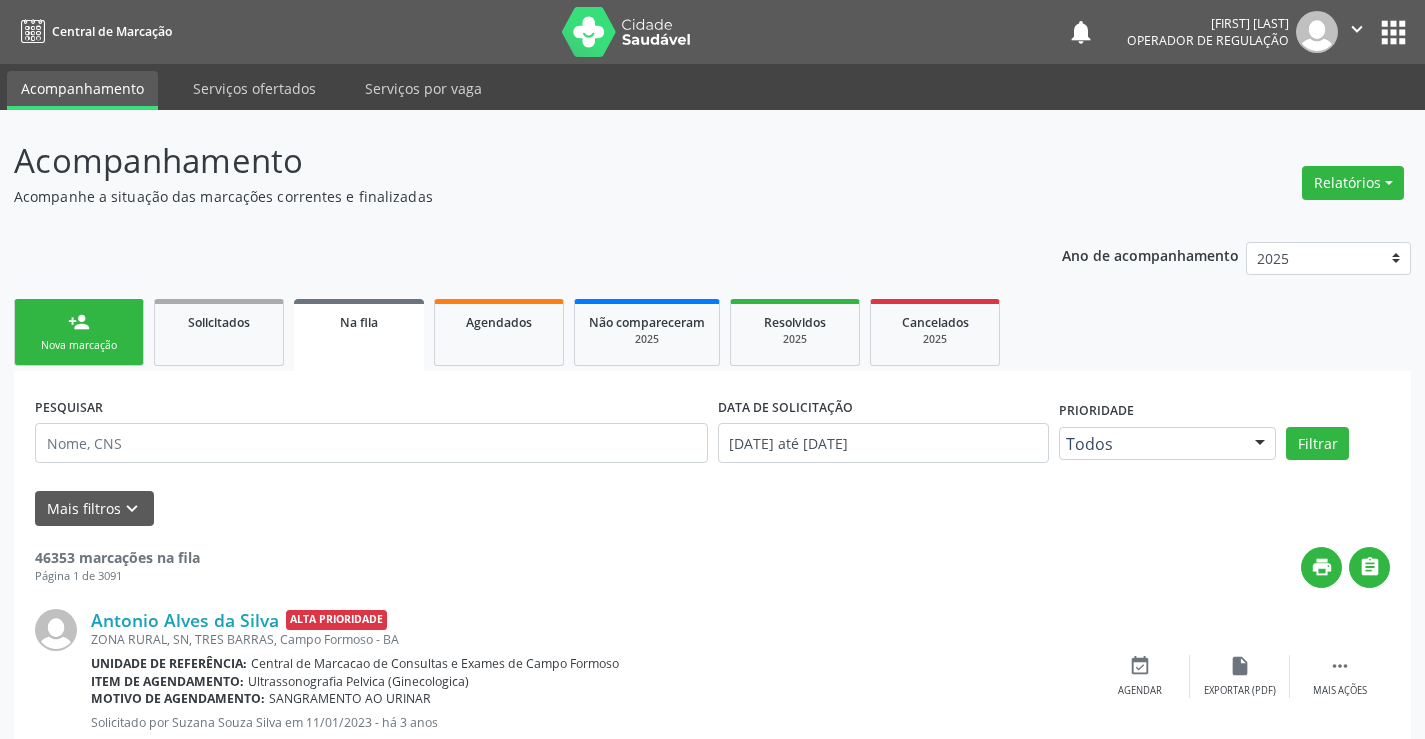 click on "Nova marcação" at bounding box center [79, 345] 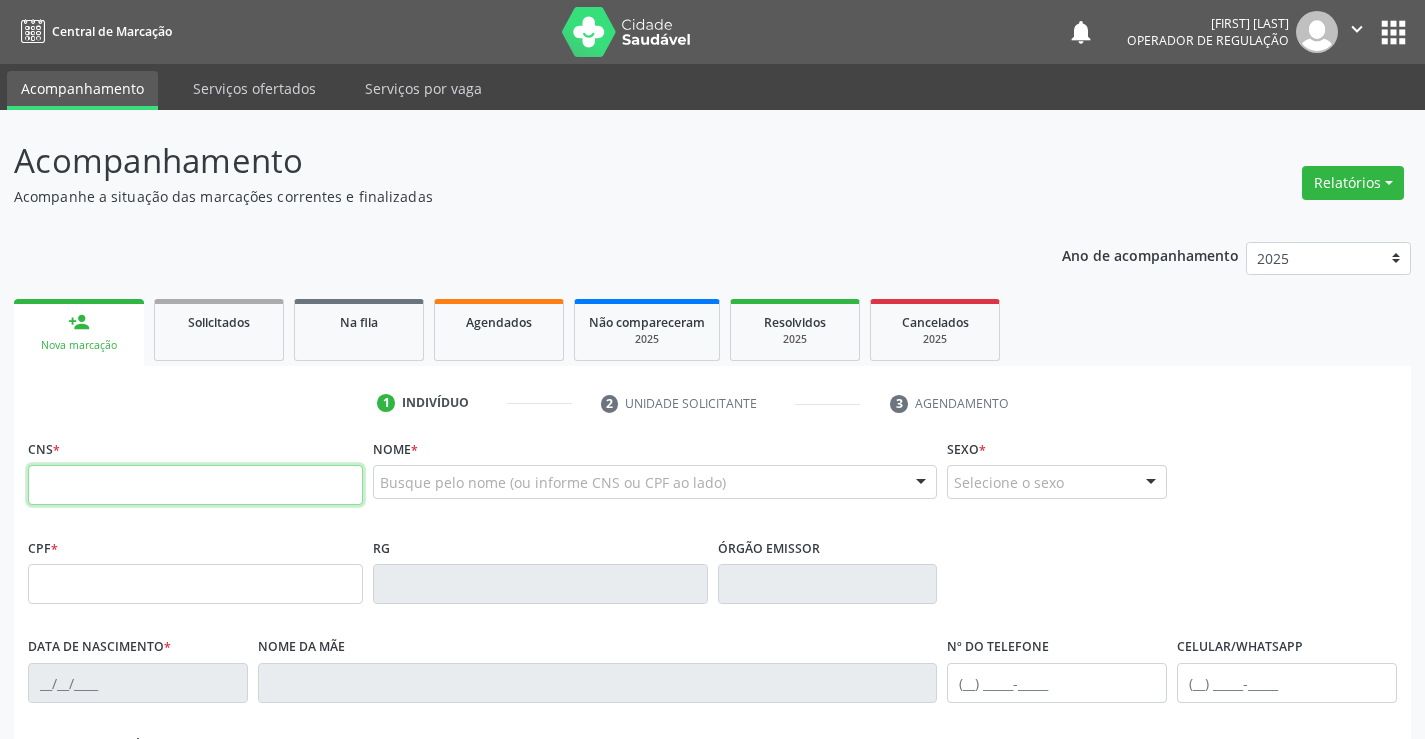click at bounding box center (195, 485) 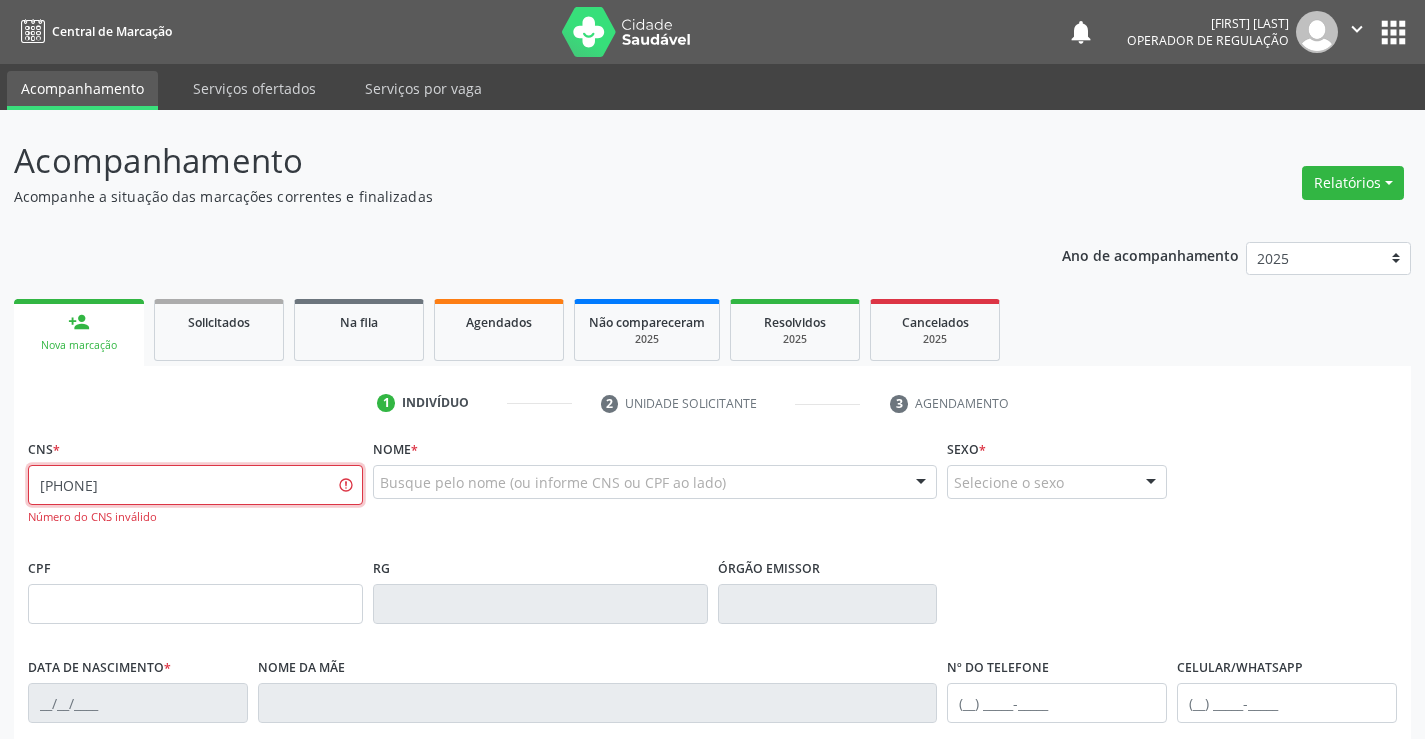 type on "701 8012 1035 4875" 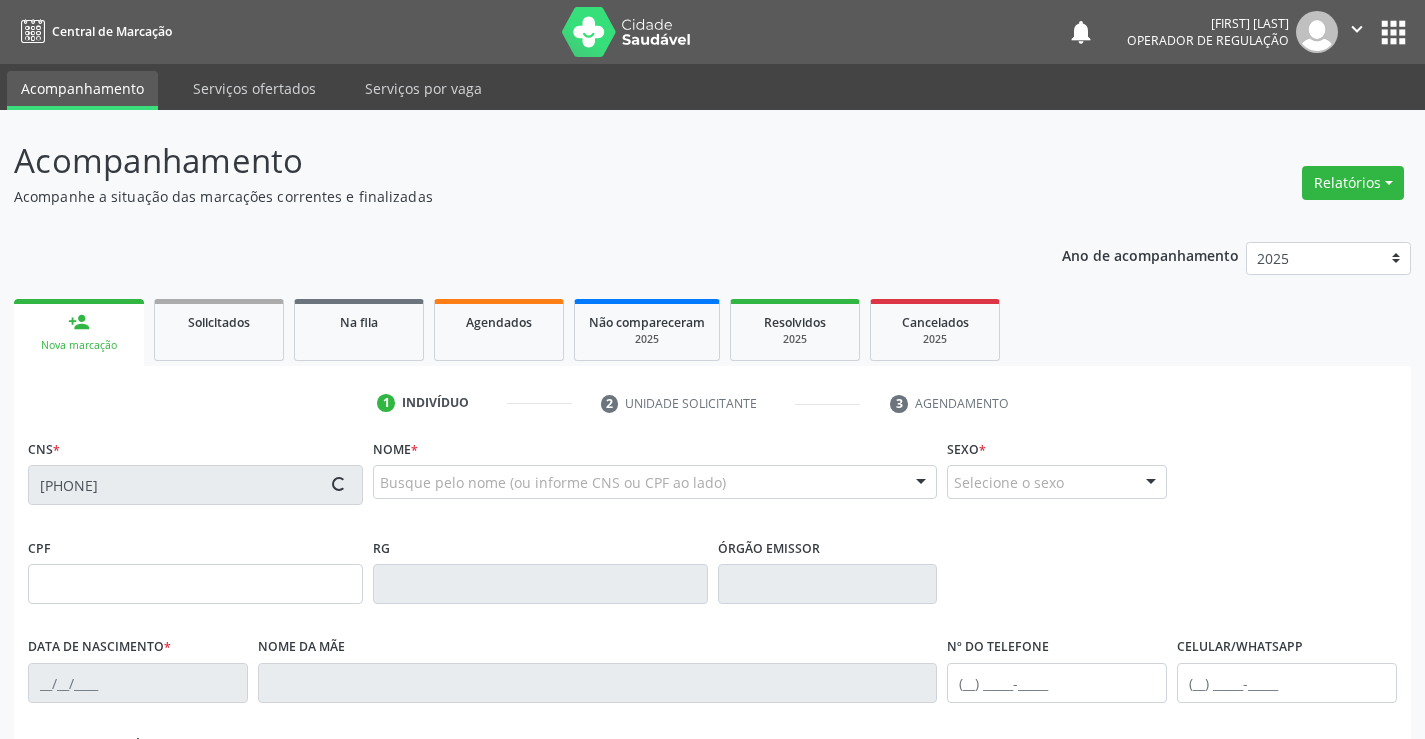 type on "15/06/2024" 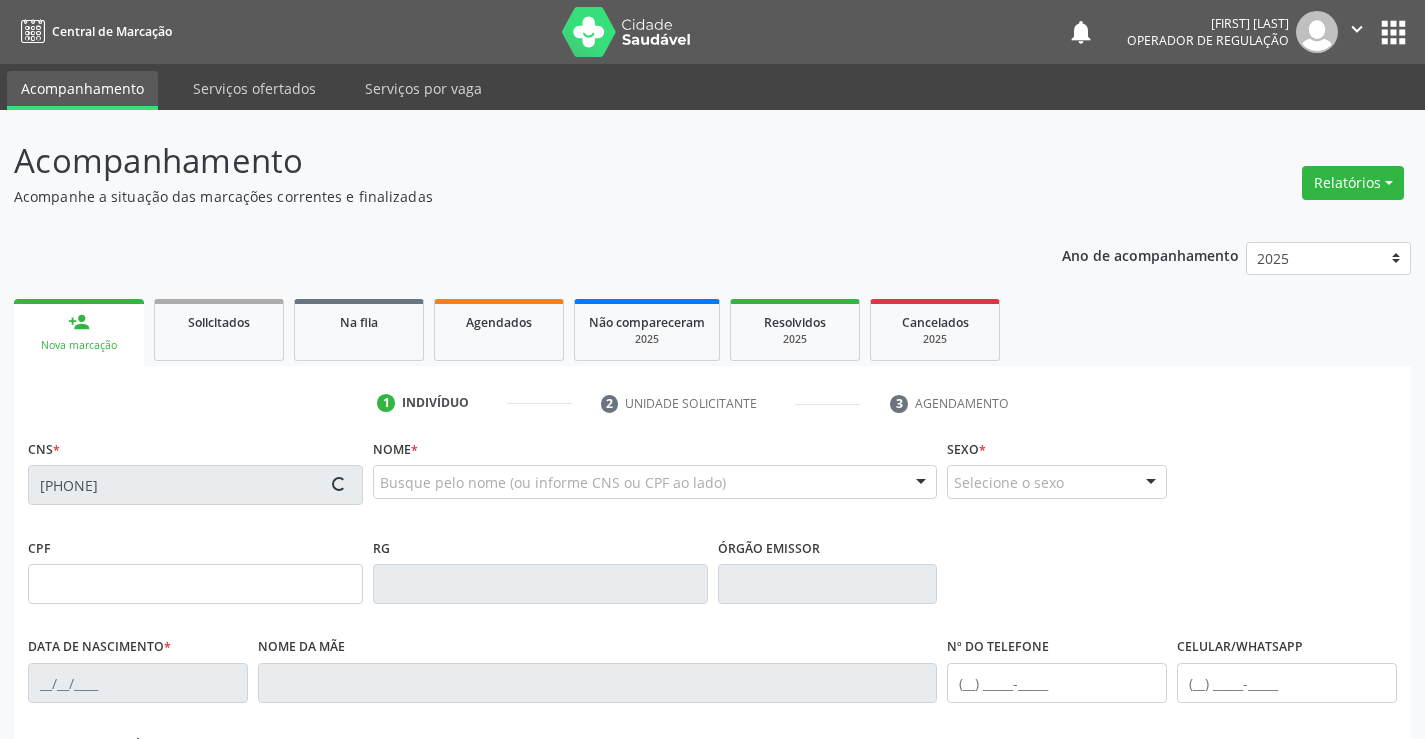 type on "(74) 98134-4833" 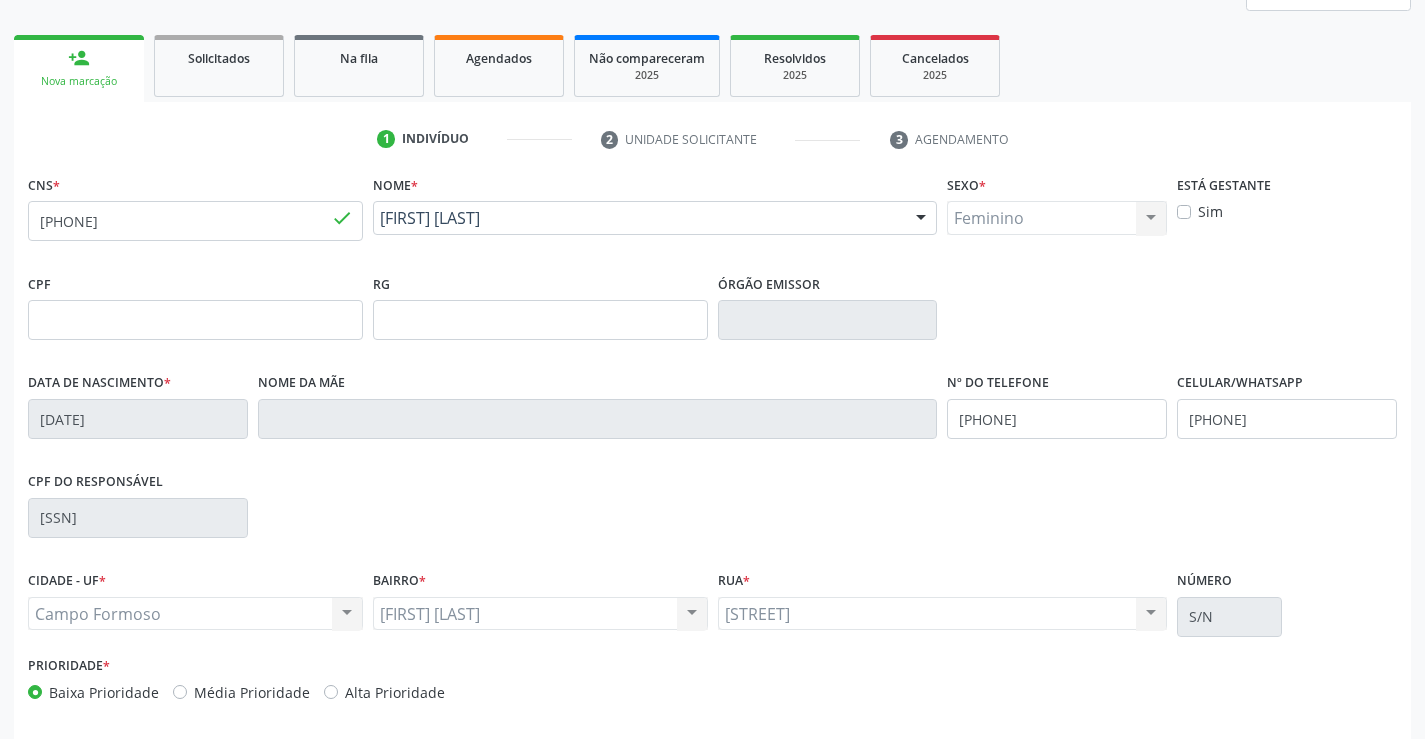 scroll, scrollTop: 345, scrollLeft: 0, axis: vertical 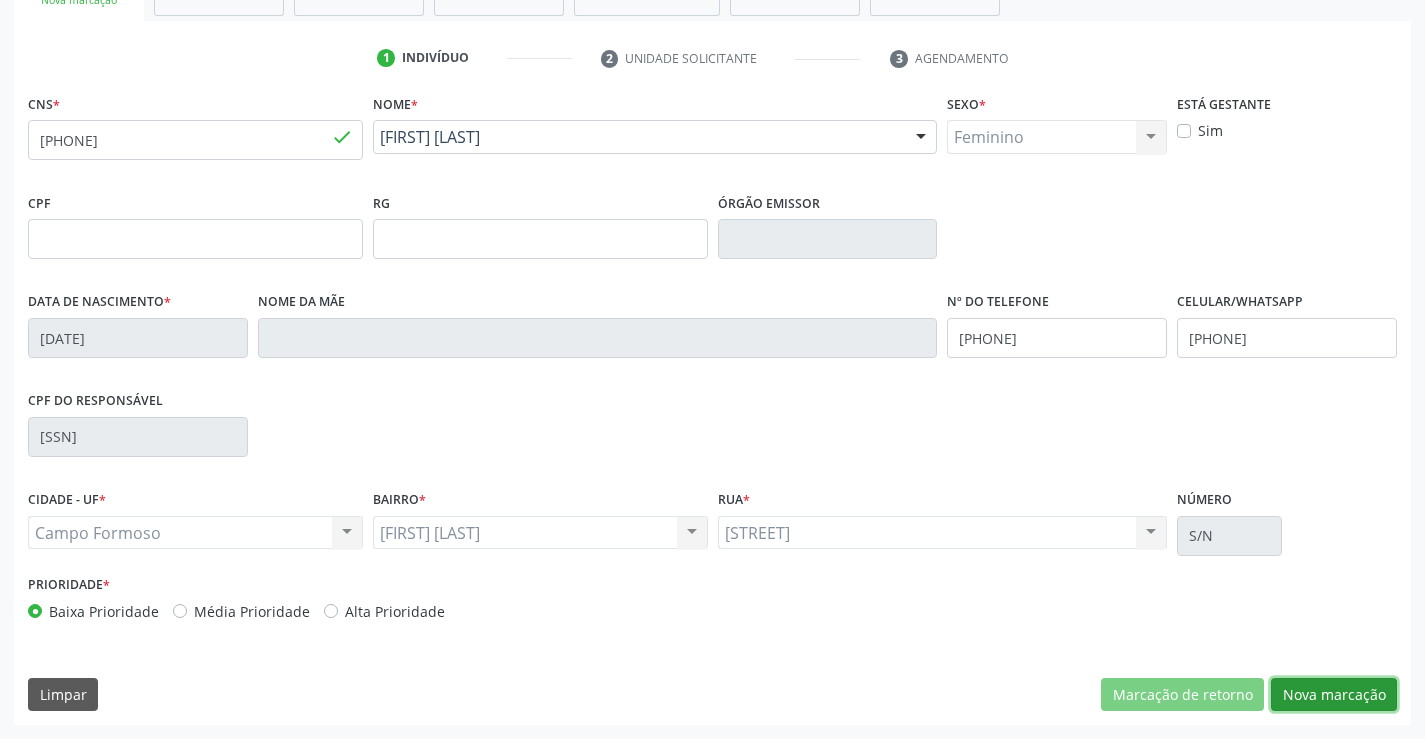 click on "Nova marcação" at bounding box center (1334, 695) 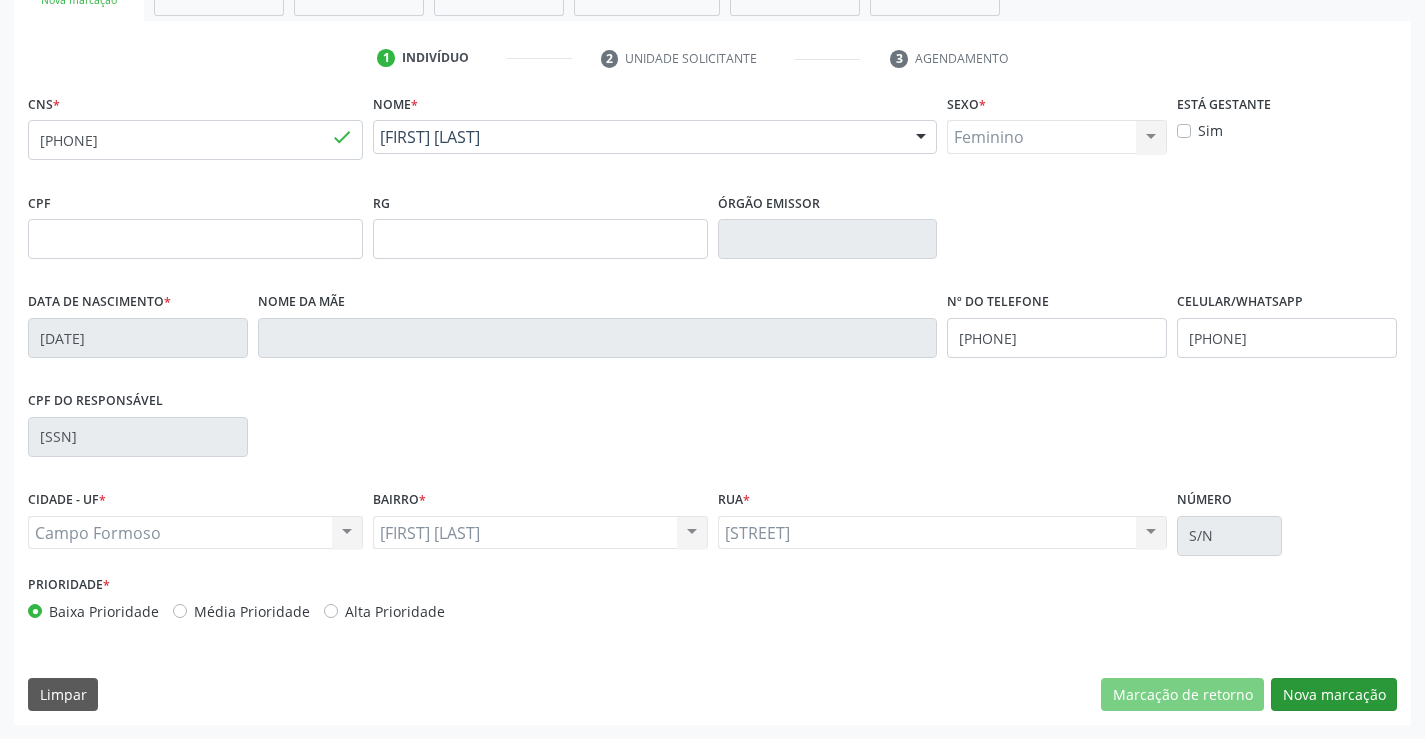 scroll, scrollTop: 167, scrollLeft: 0, axis: vertical 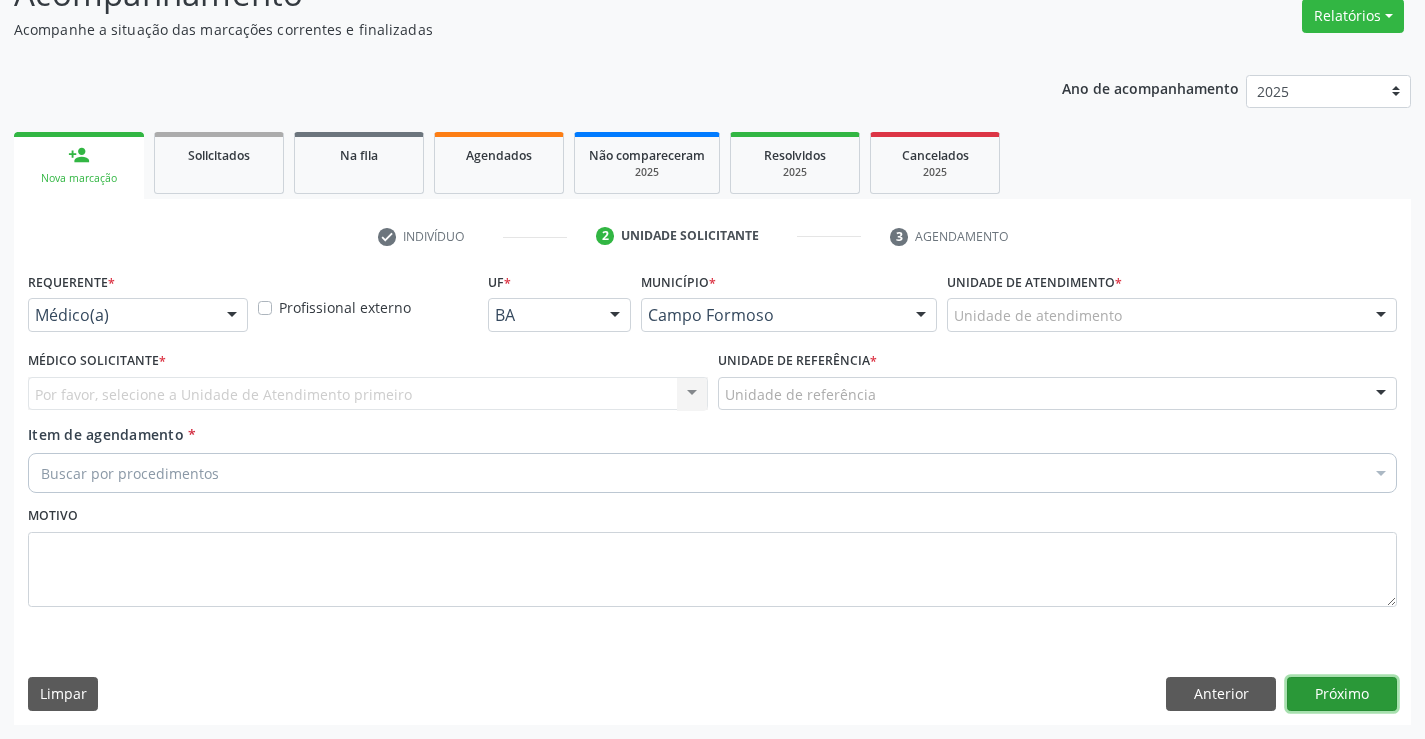 click on "Próximo" at bounding box center [1342, 694] 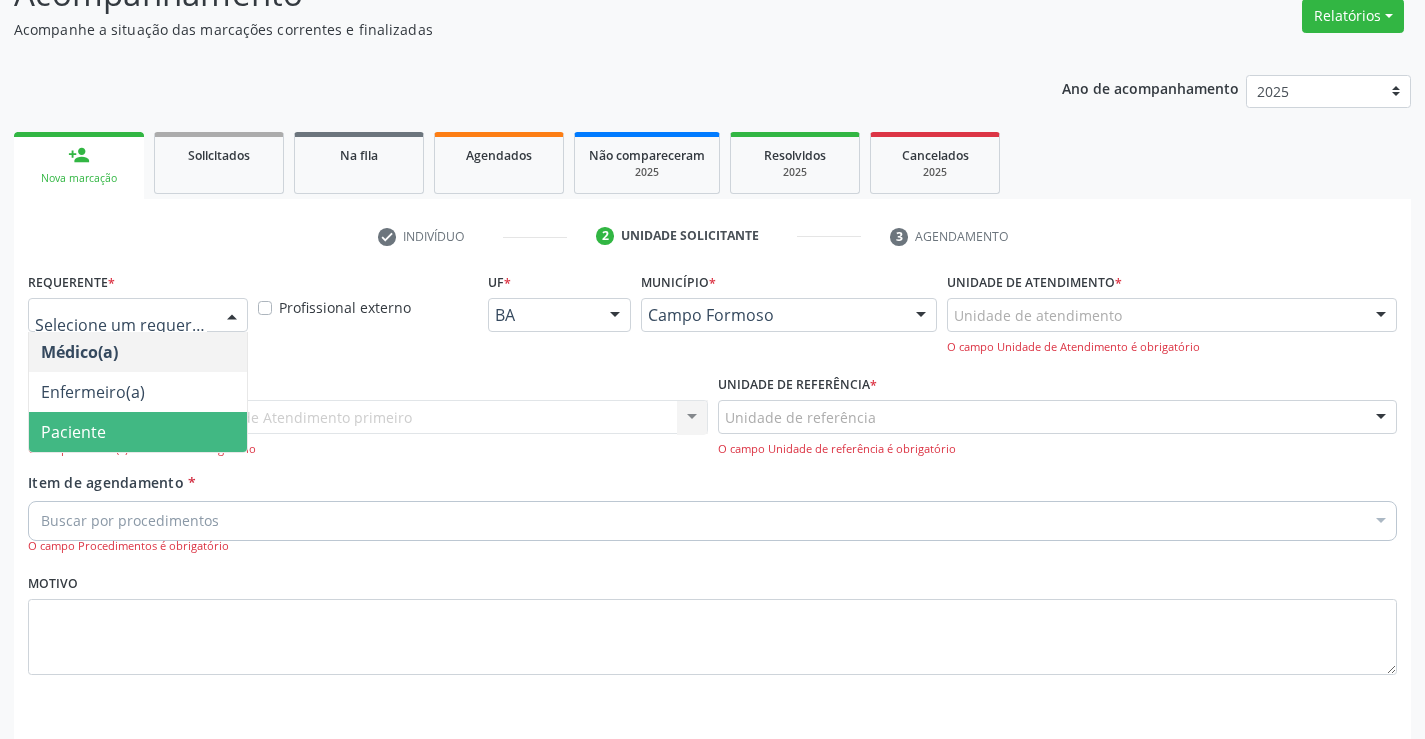click on "Paciente" at bounding box center [138, 432] 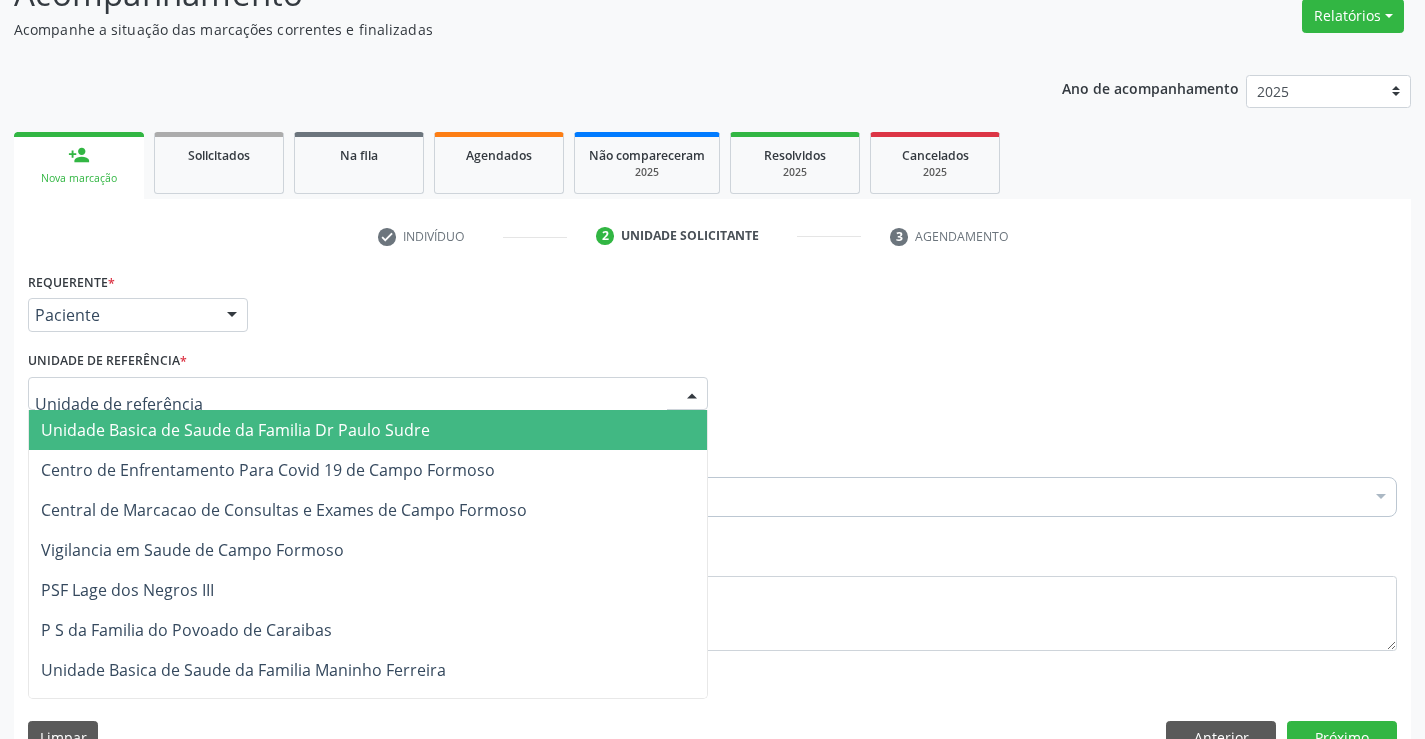 click at bounding box center (368, 394) 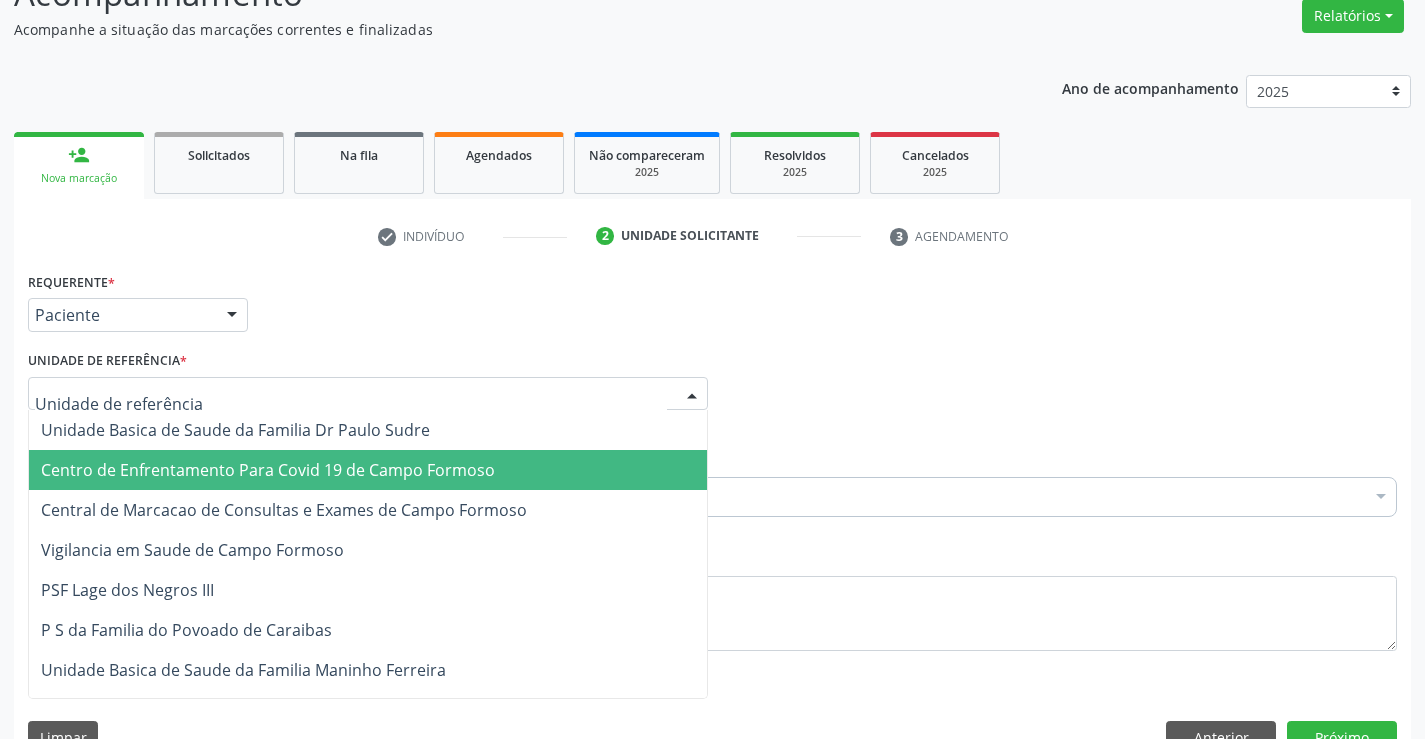 click on "Centro de Enfrentamento Para Covid 19 de Campo Formoso" at bounding box center [268, 470] 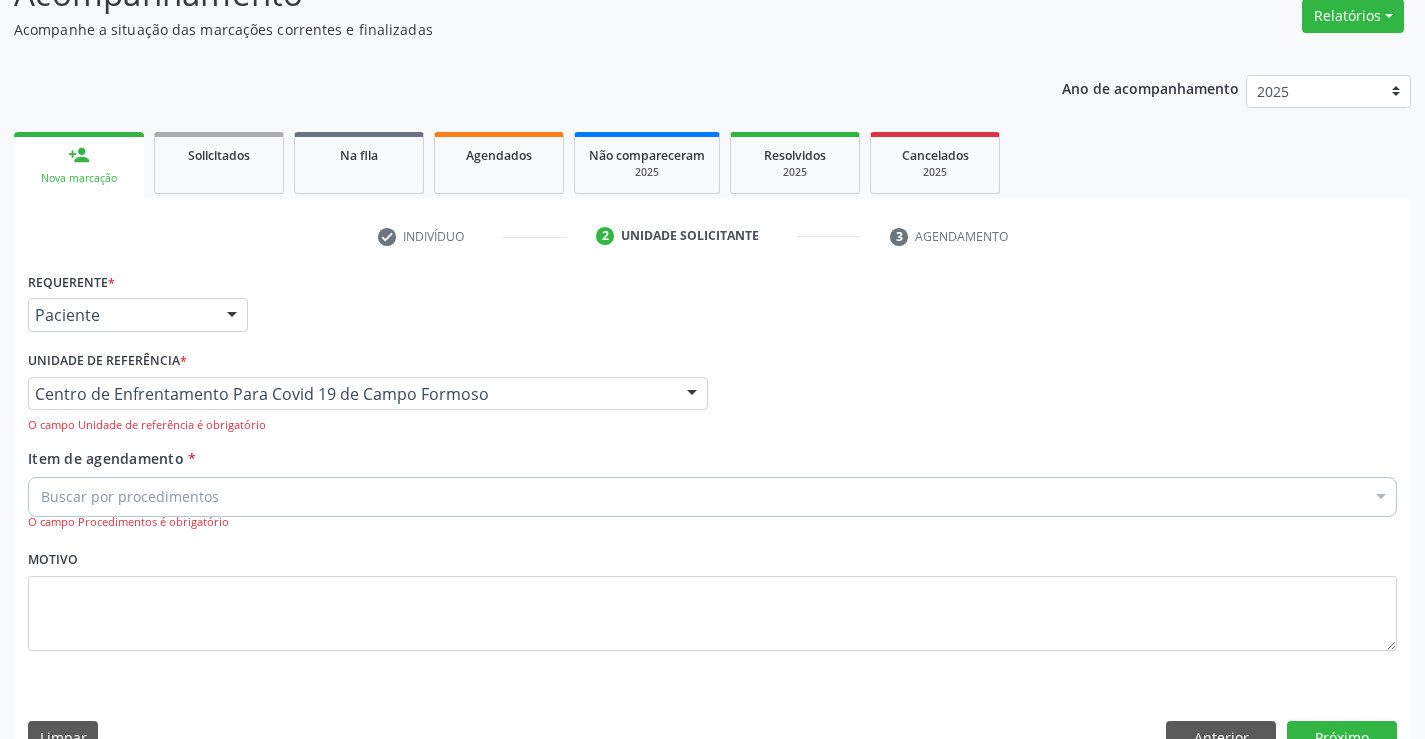 drag, startPoint x: 314, startPoint y: 399, endPoint x: 317, endPoint y: 422, distance: 23.194826 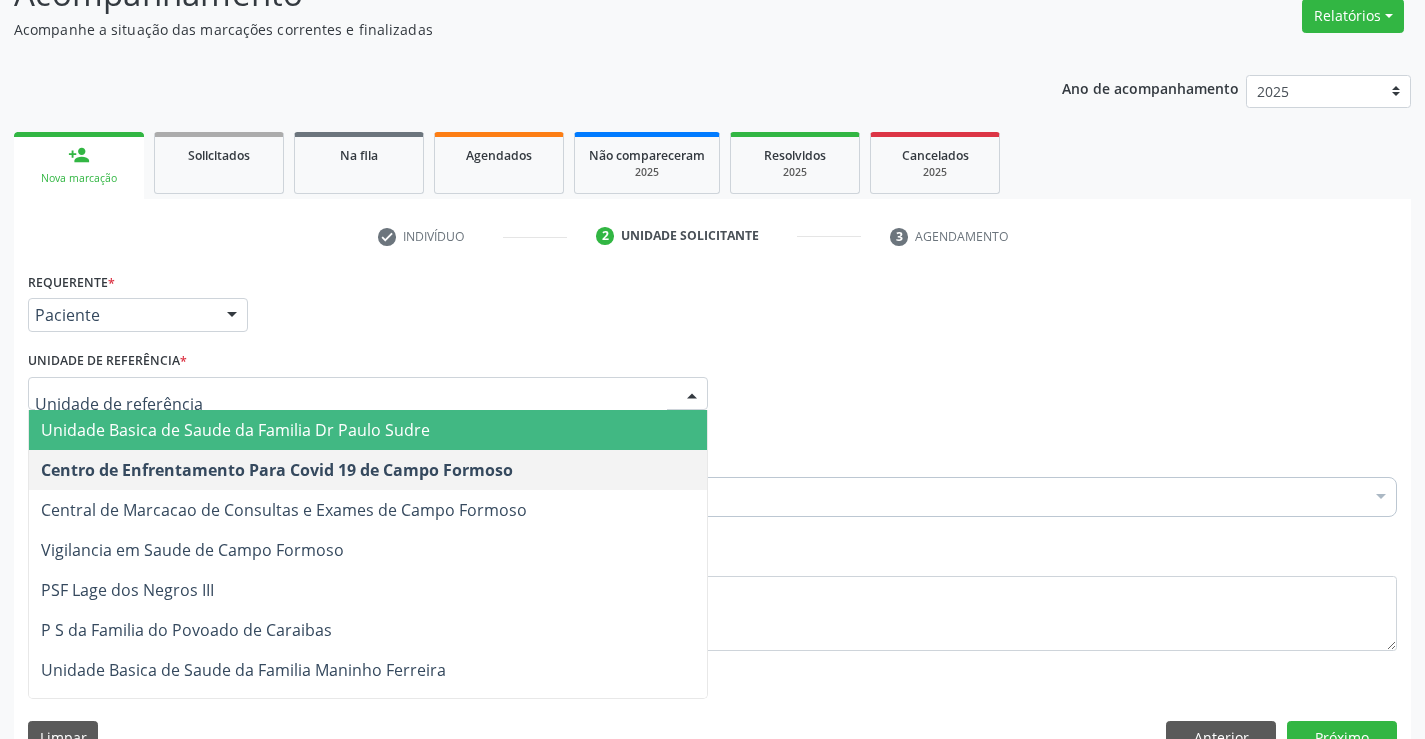 drag, startPoint x: 236, startPoint y: 433, endPoint x: 282, endPoint y: 481, distance: 66.48308 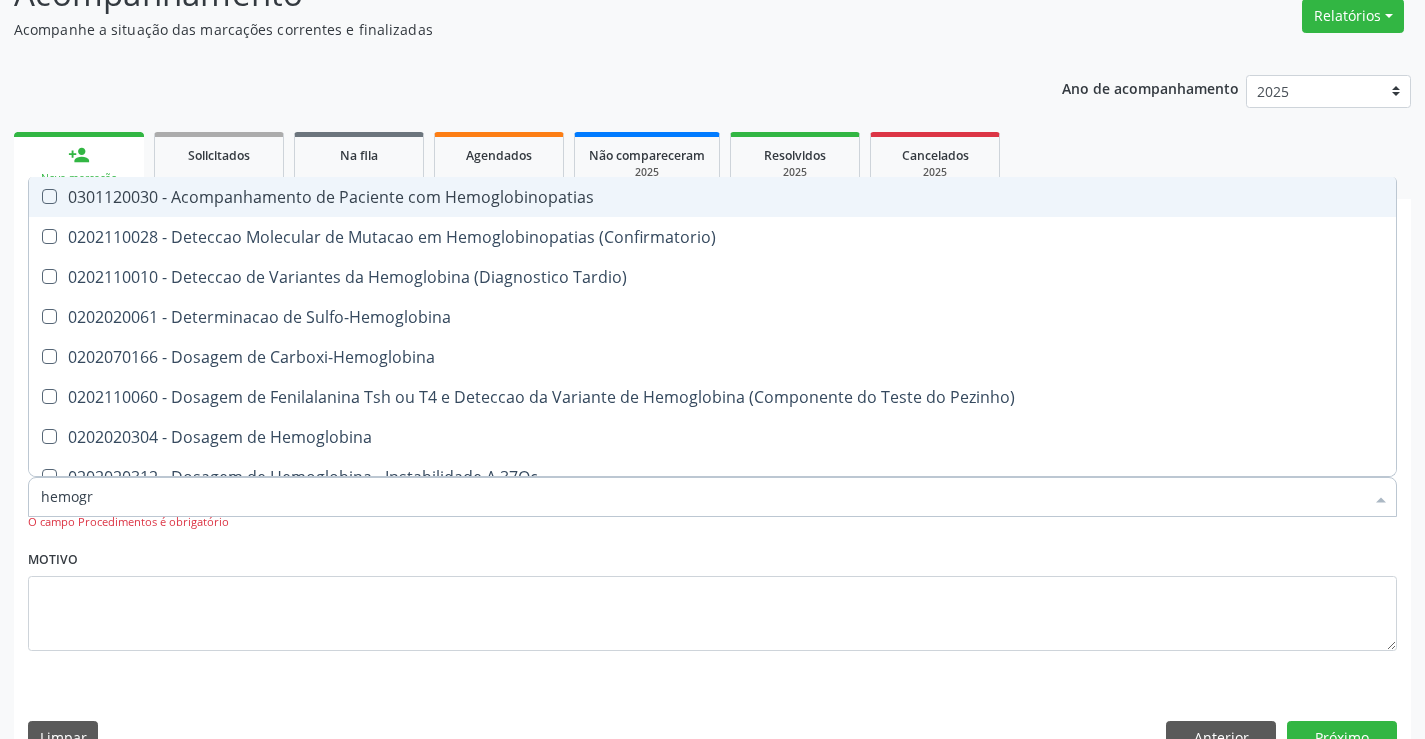 type on "hemogra" 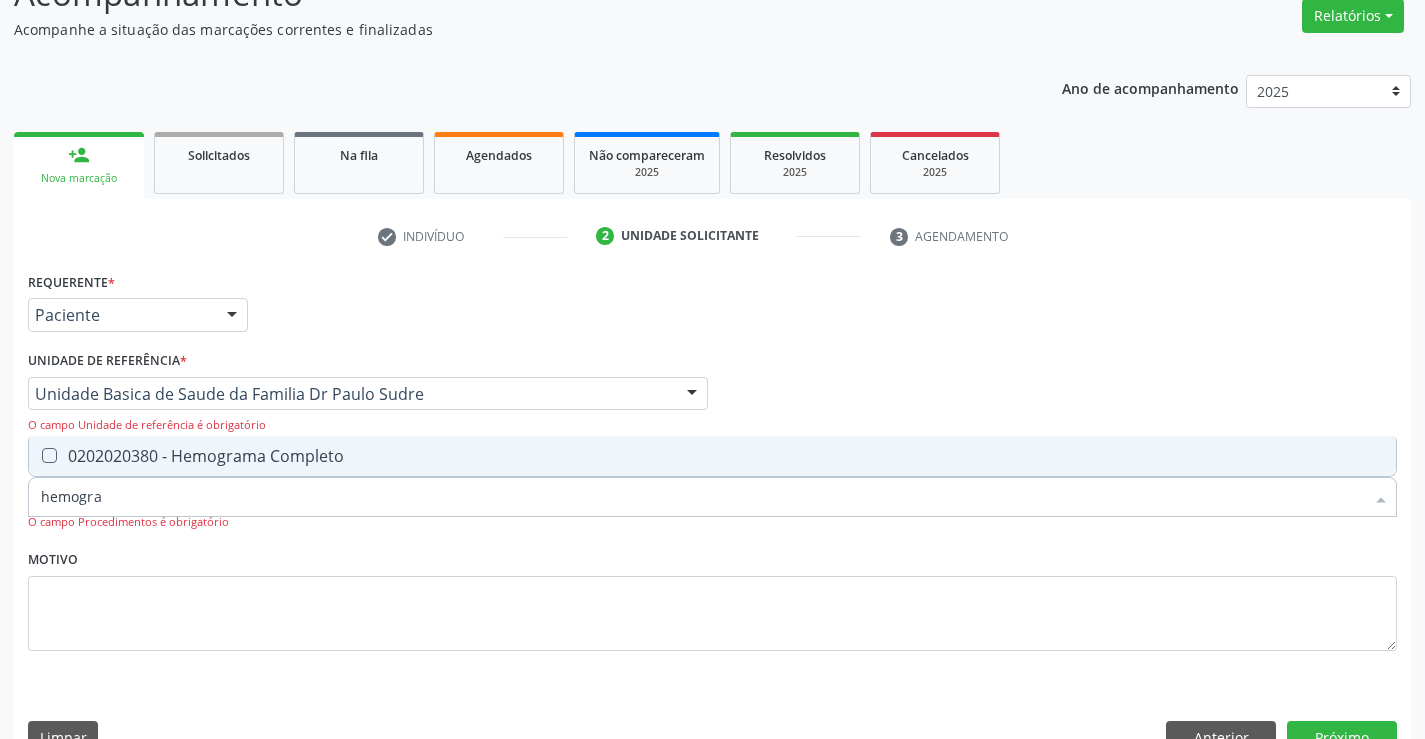 click on "0202020380 - Hemograma Completo" at bounding box center [712, 456] 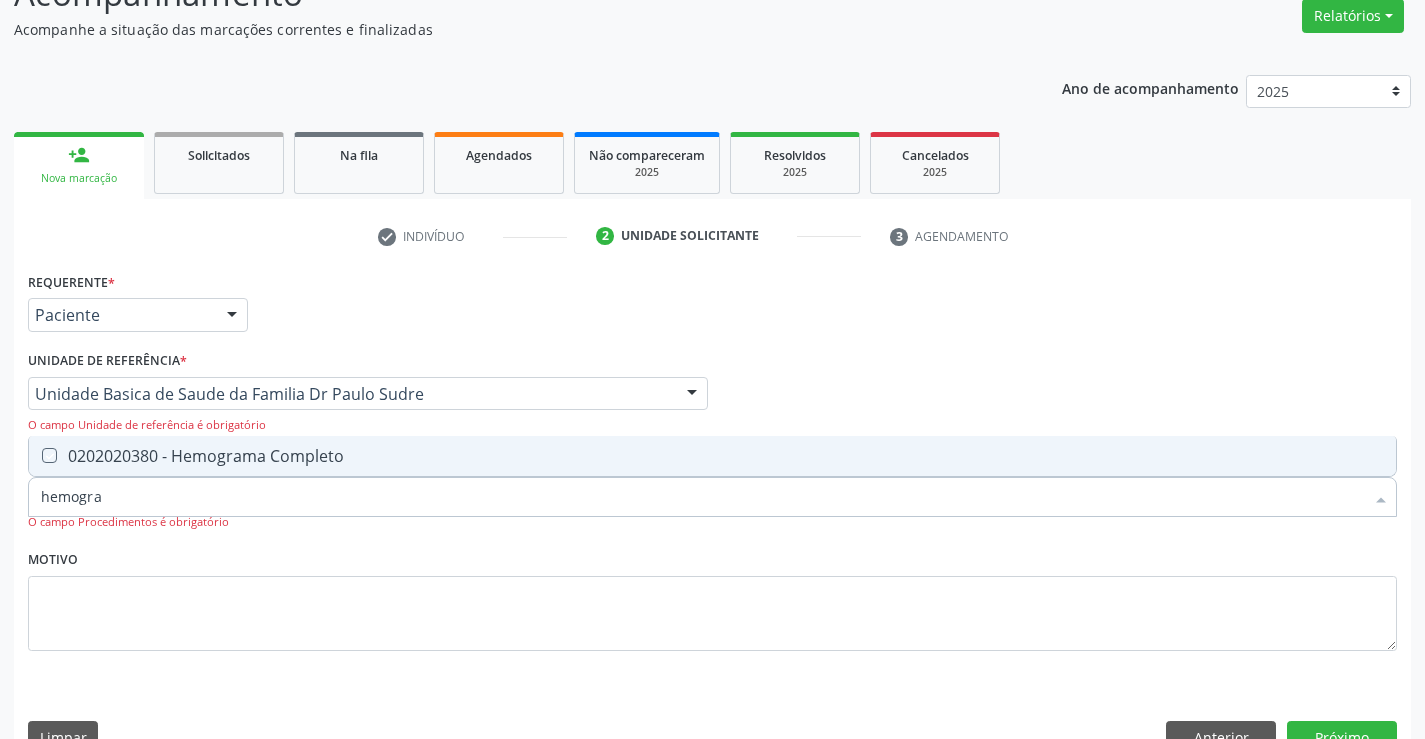checkbox on "true" 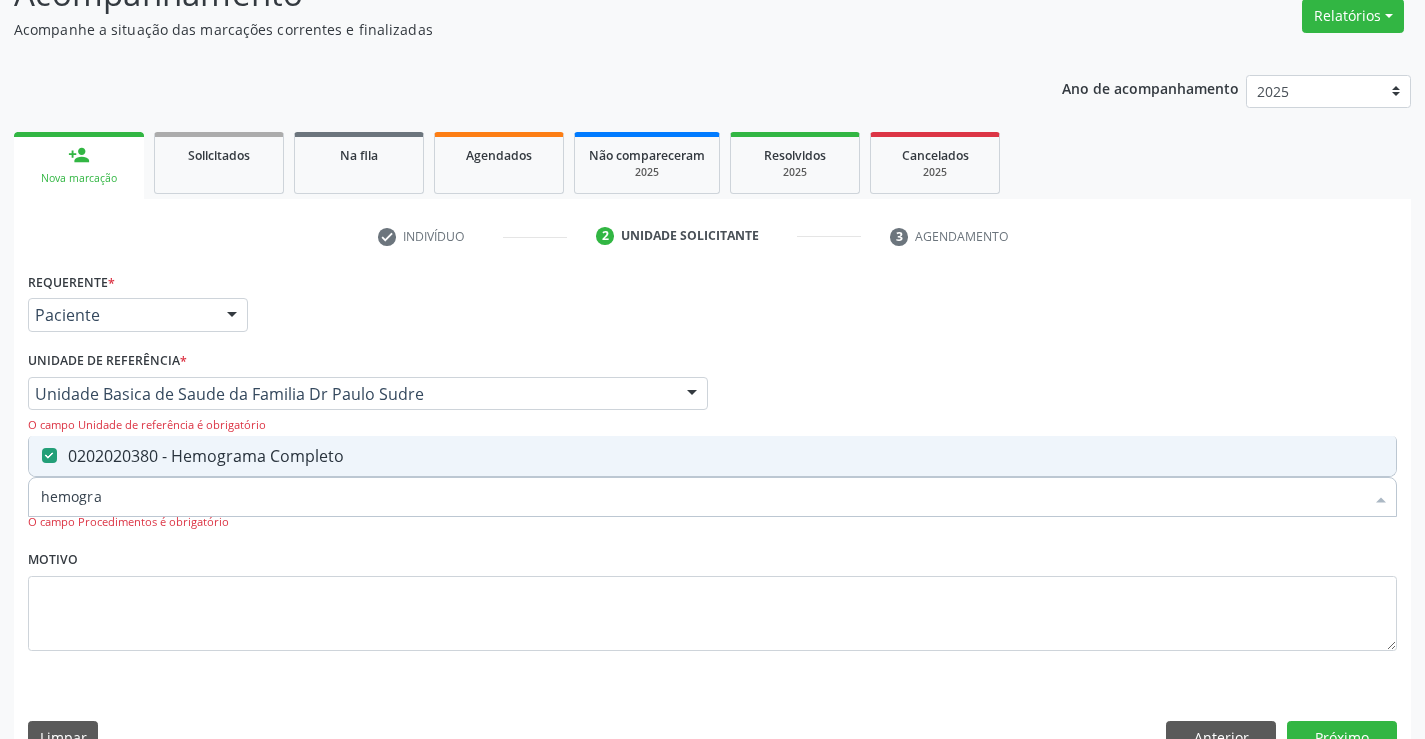 type on "hemogra" 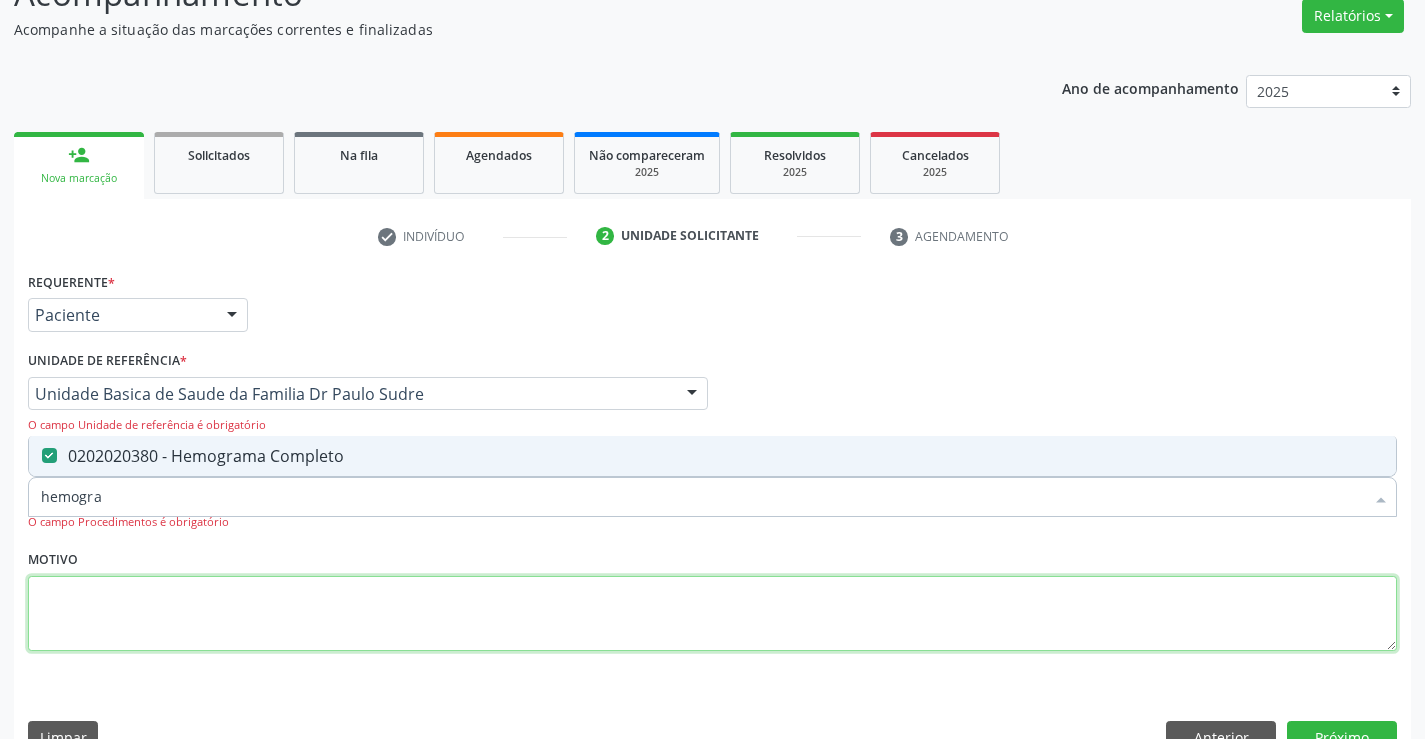 click at bounding box center (712, 614) 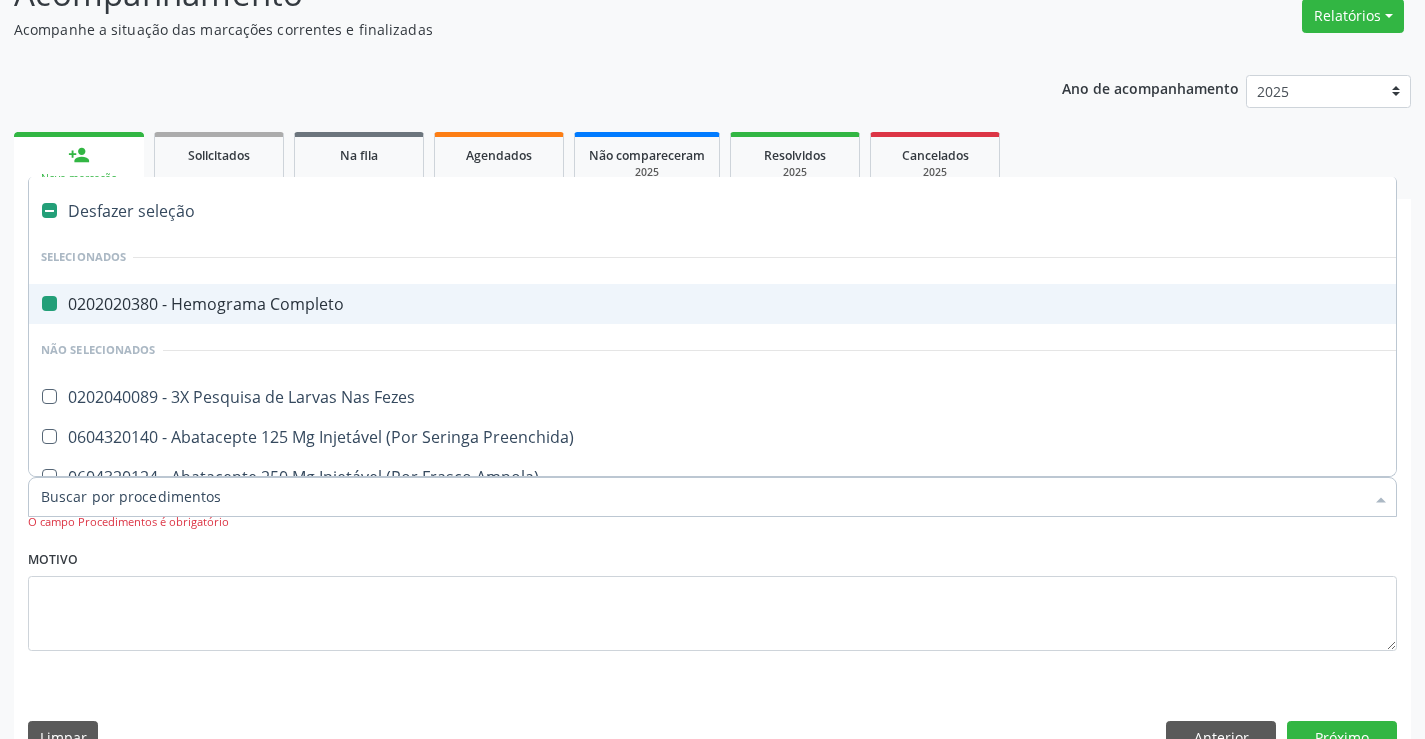 type on "f" 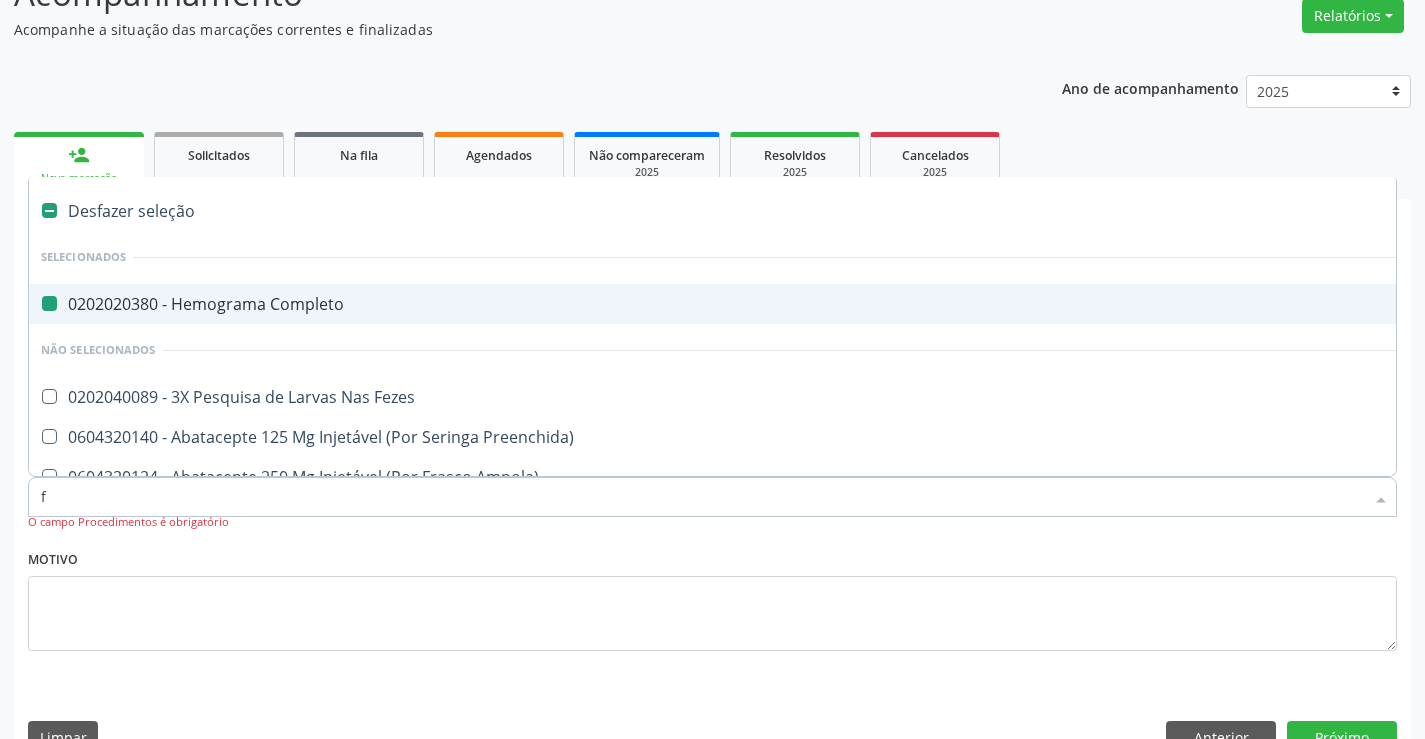 checkbox on "false" 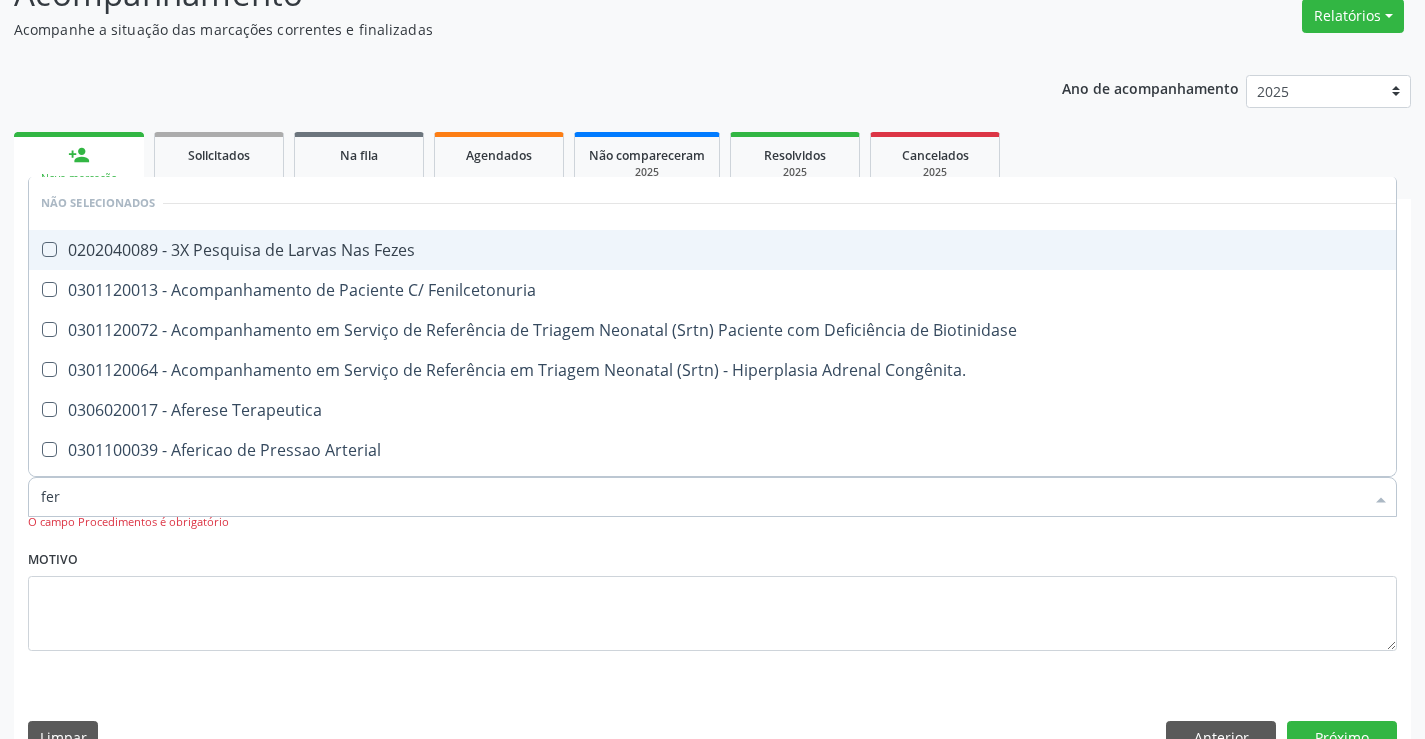type on "ferr" 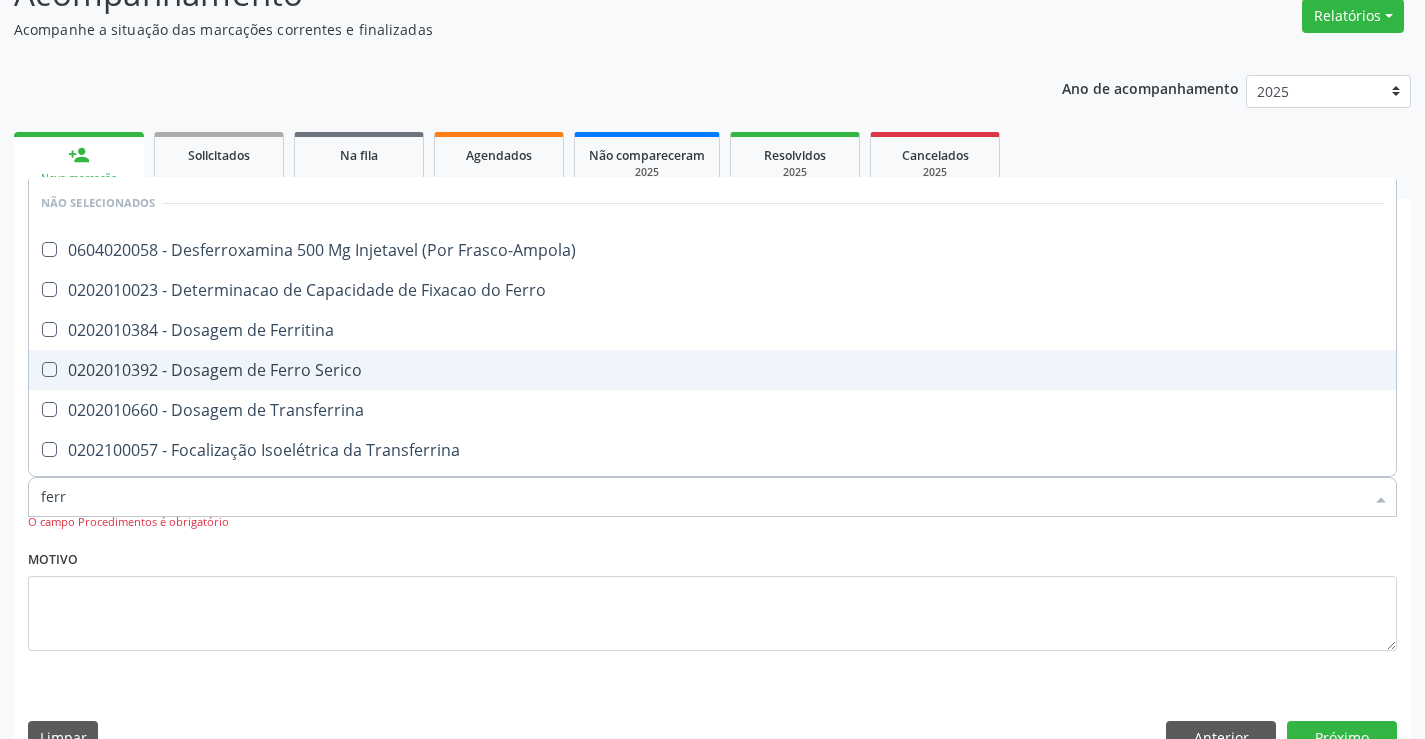 click on "0202010392 - Dosagem de Ferro Serico" at bounding box center [712, 370] 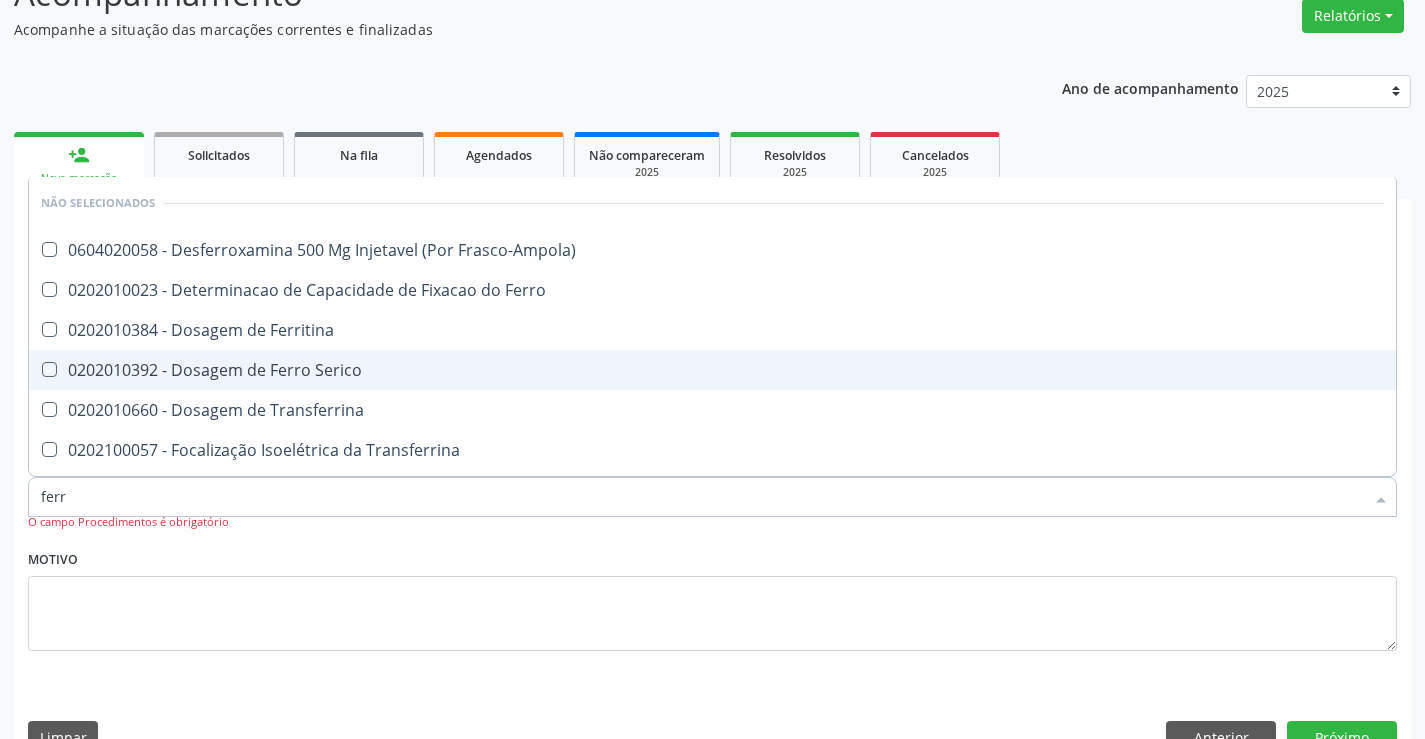 checkbox on "true" 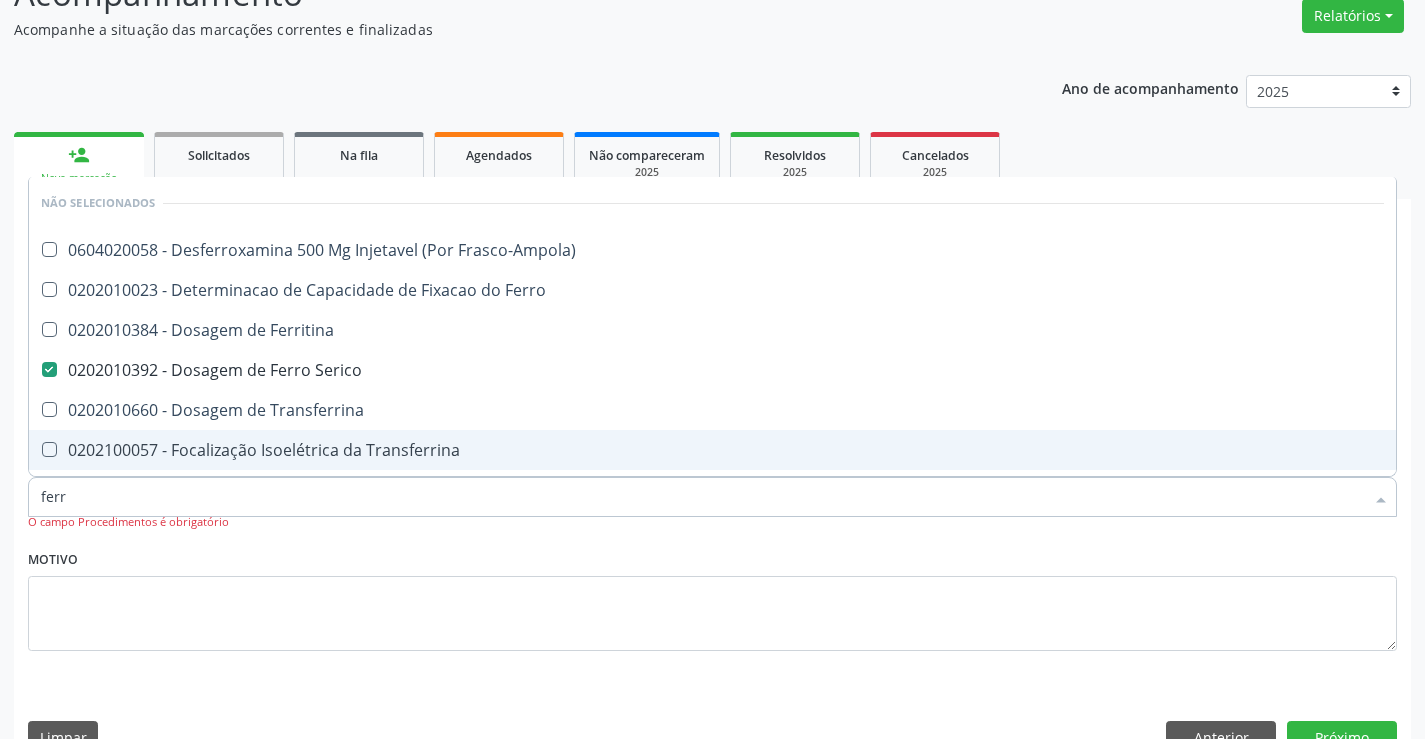 type on "ferr" 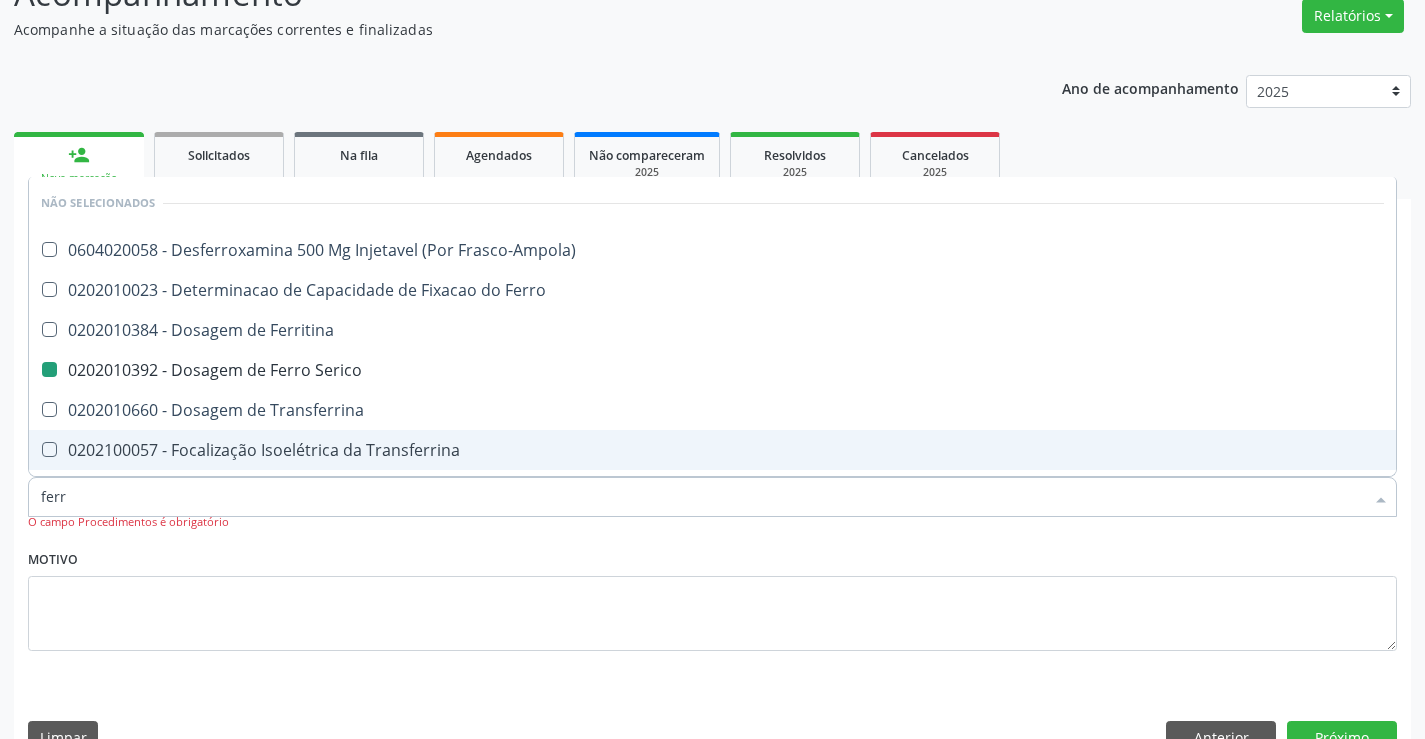 click on "Motivo" at bounding box center [712, 598] 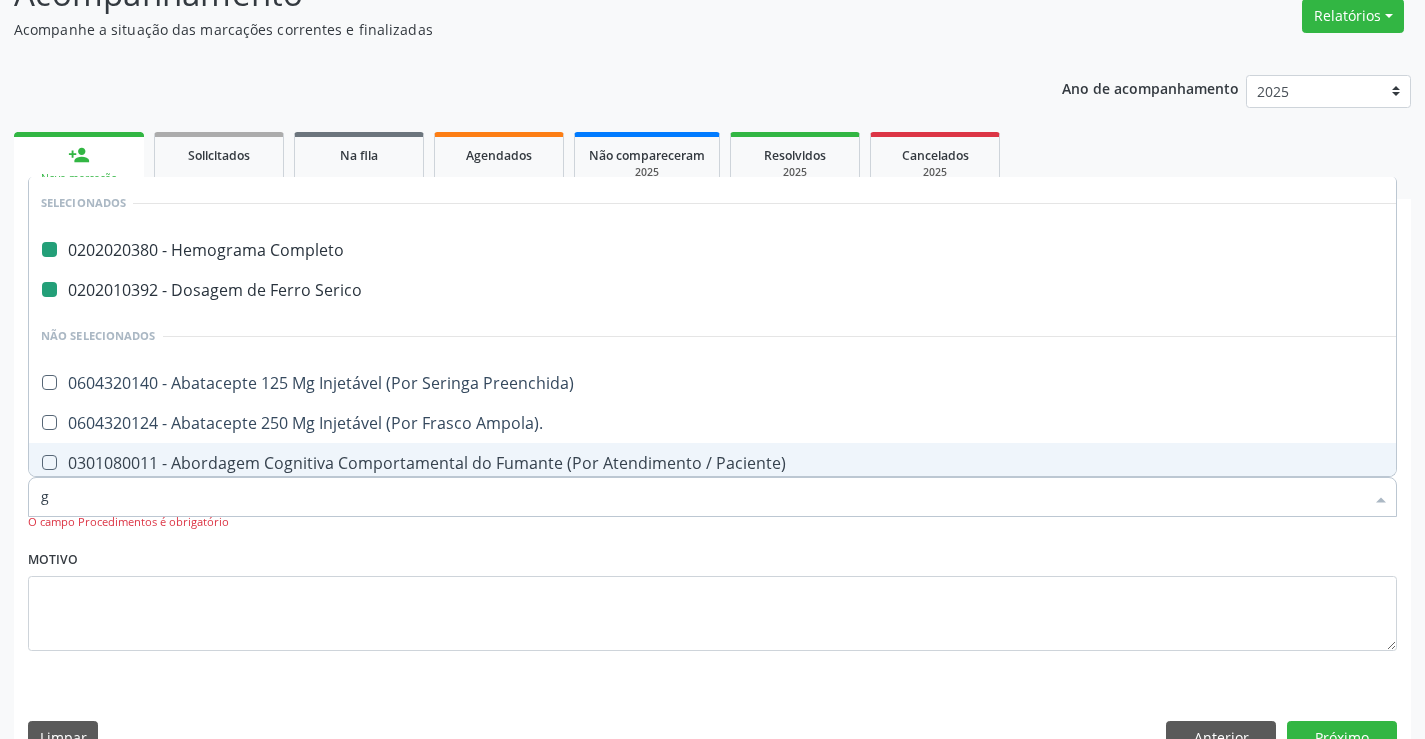 type on "gu" 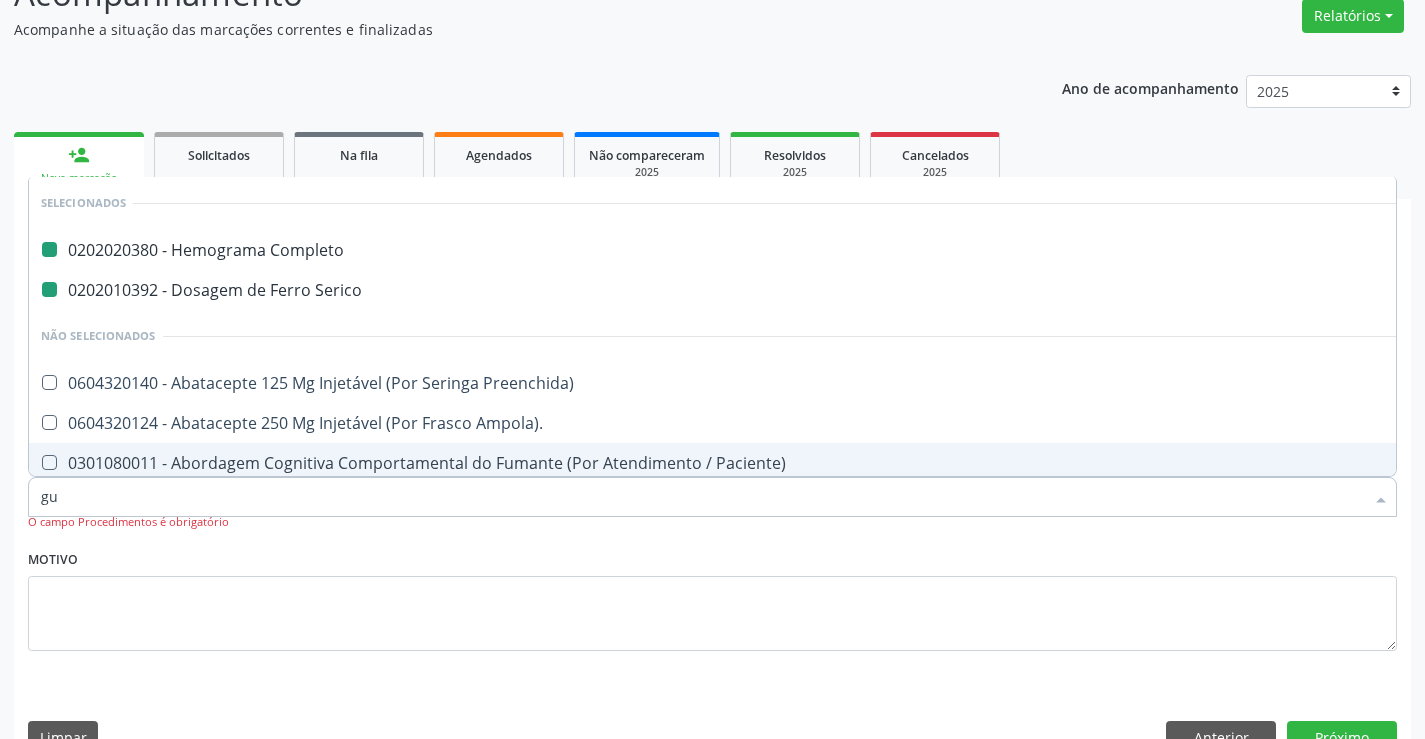 checkbox on "false" 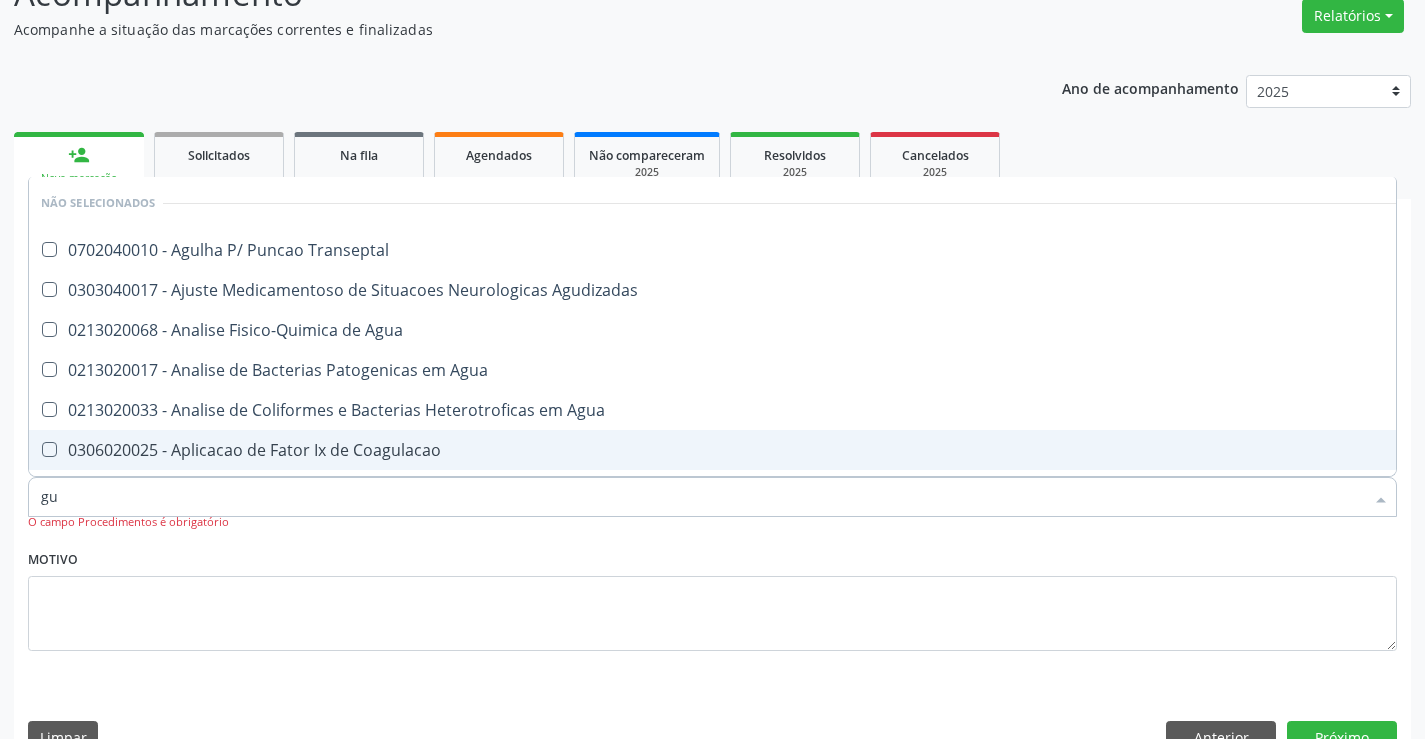type on "g" 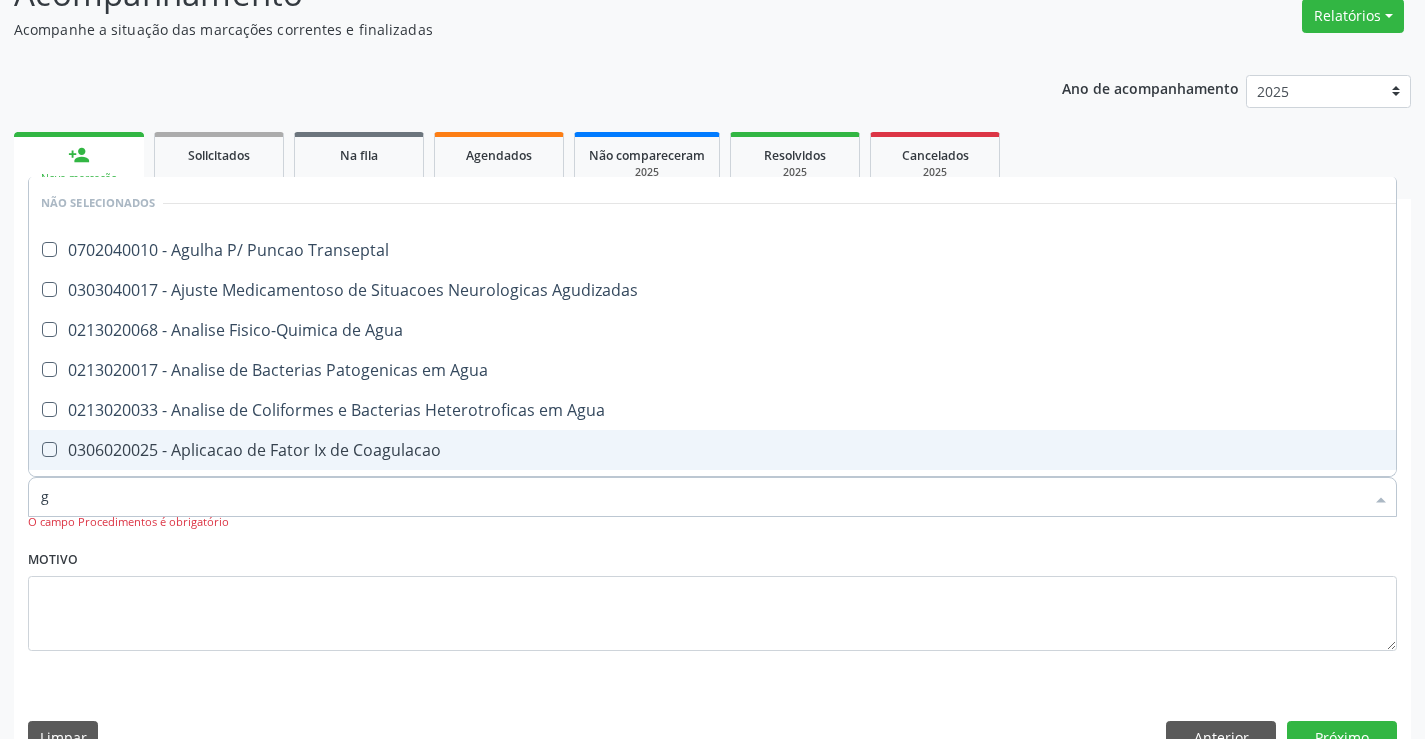 checkbox on "true" 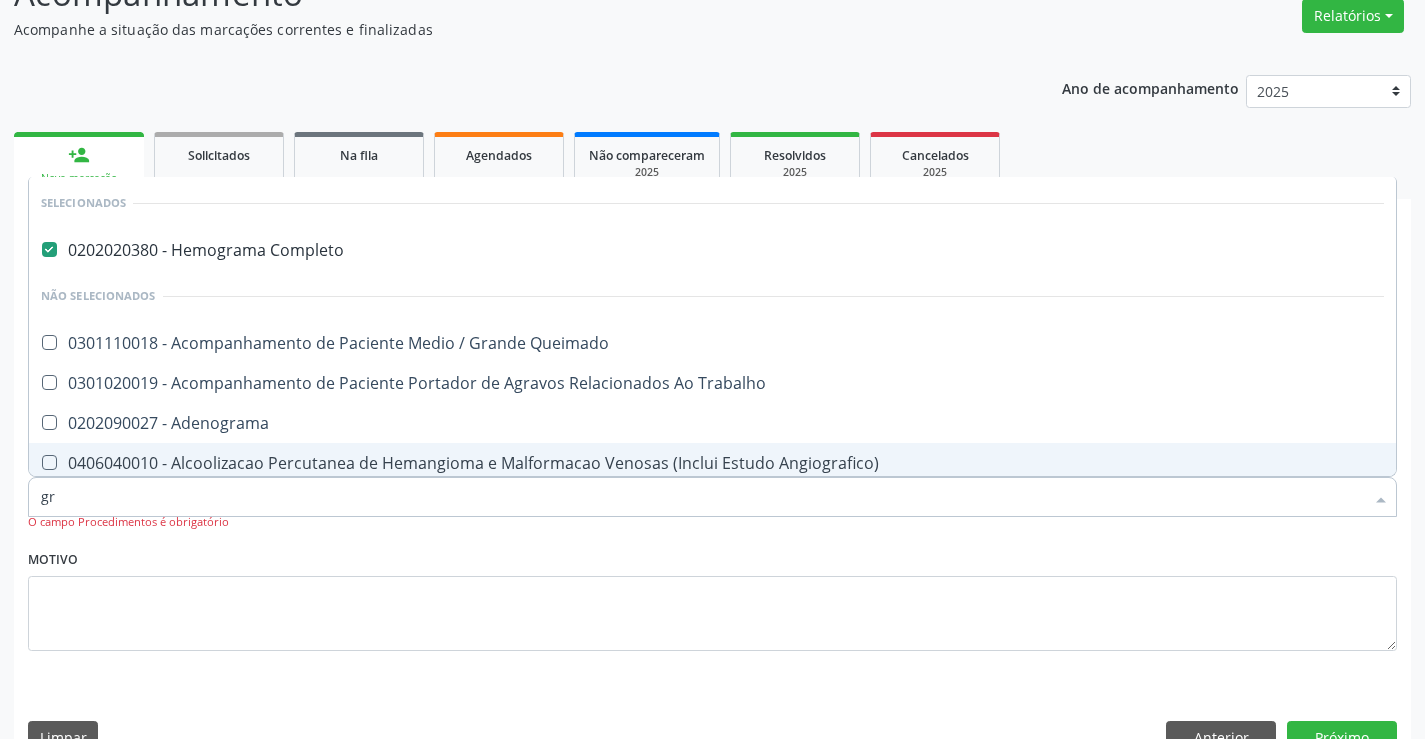 type on "gru" 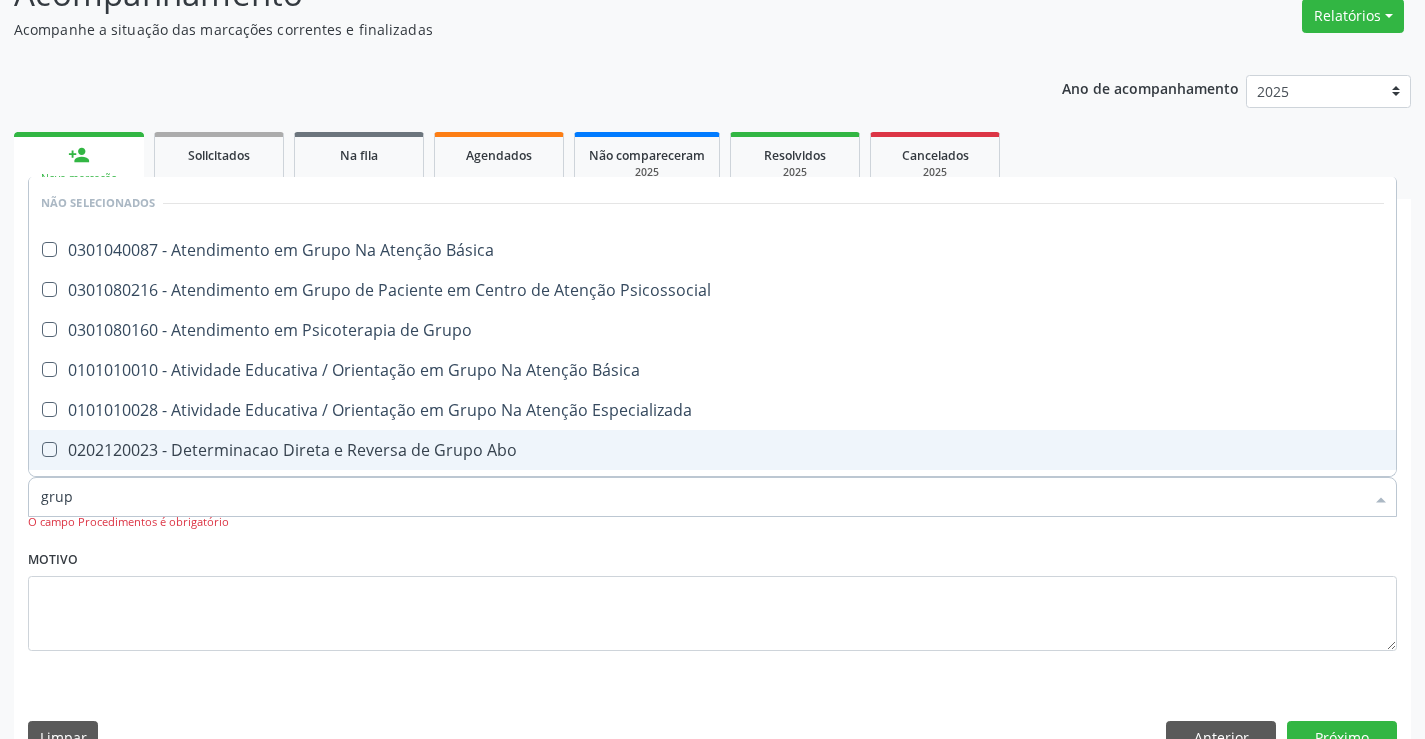 type on "grupo" 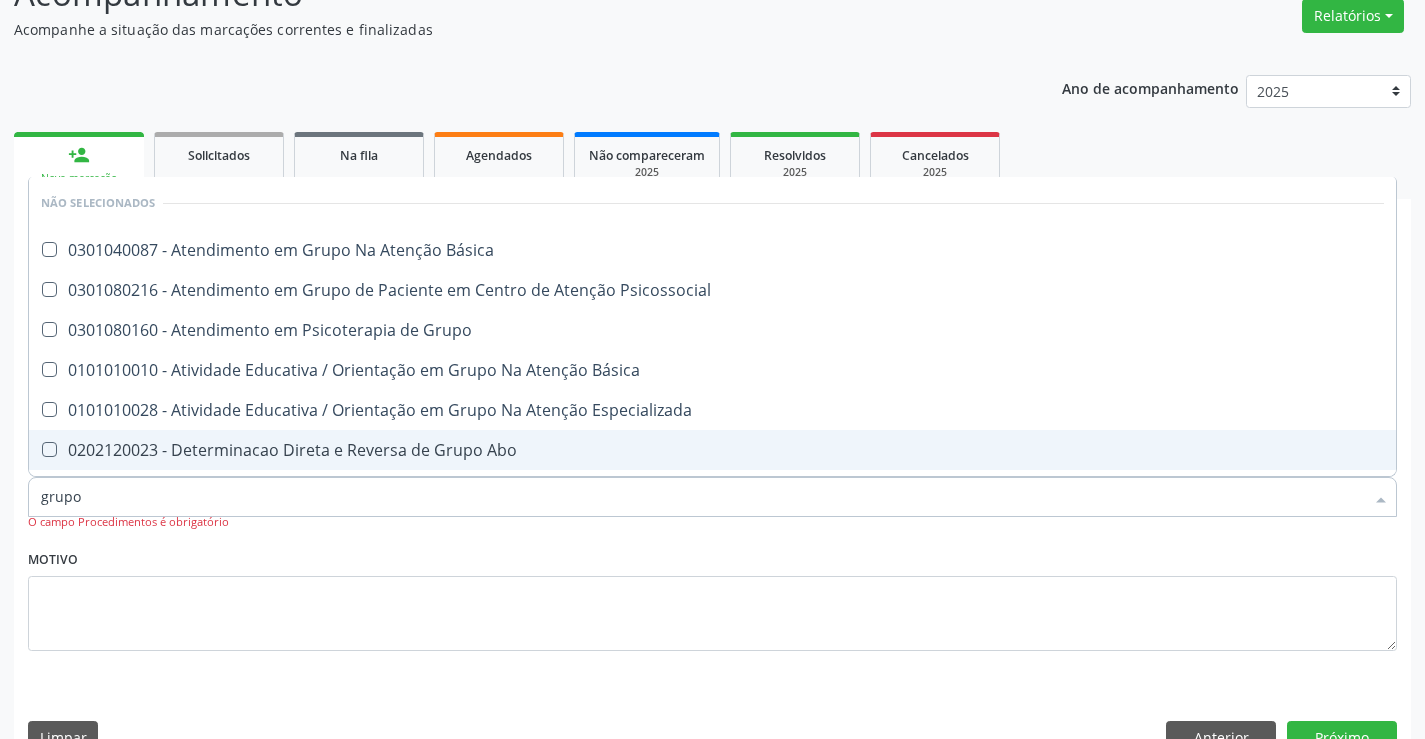 click on "0202120023 - Determinacao Direta e Reversa de Grupo Abo" at bounding box center (712, 450) 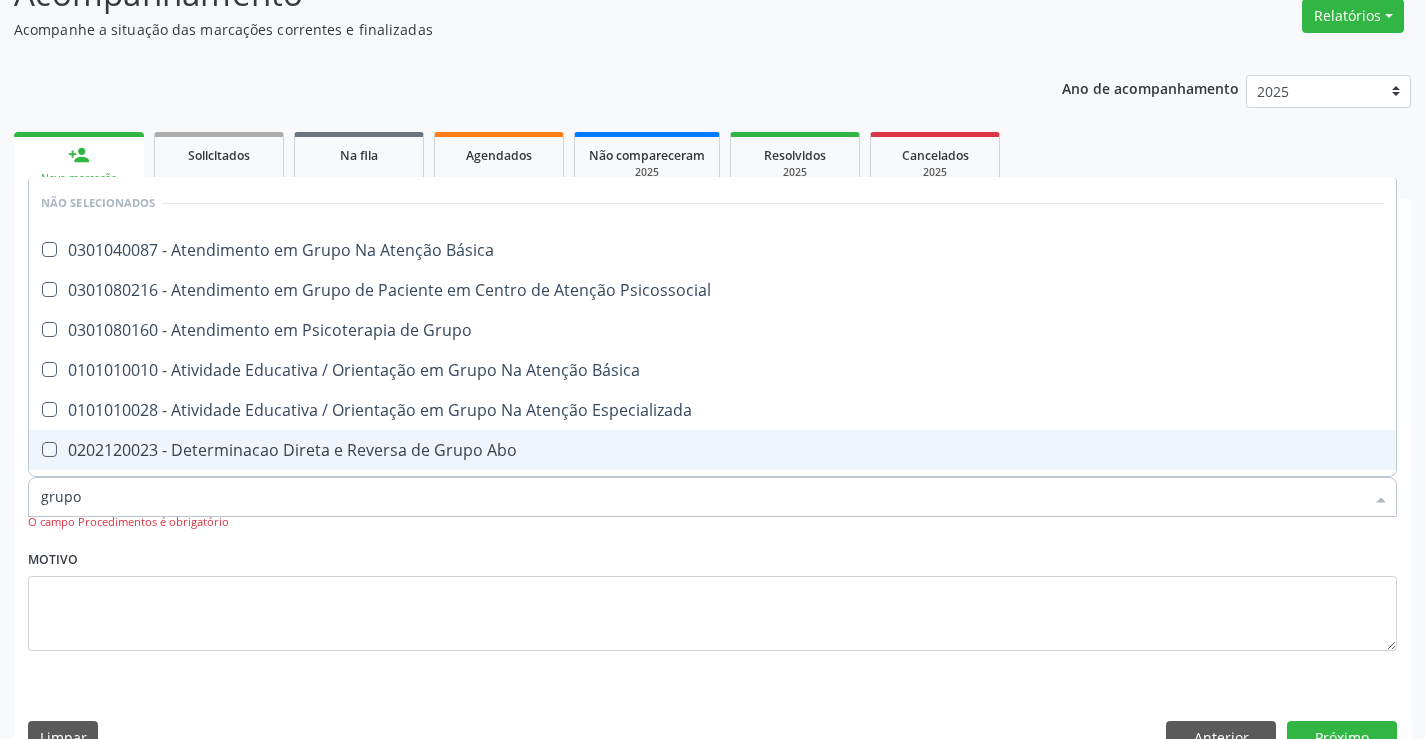 checkbox on "true" 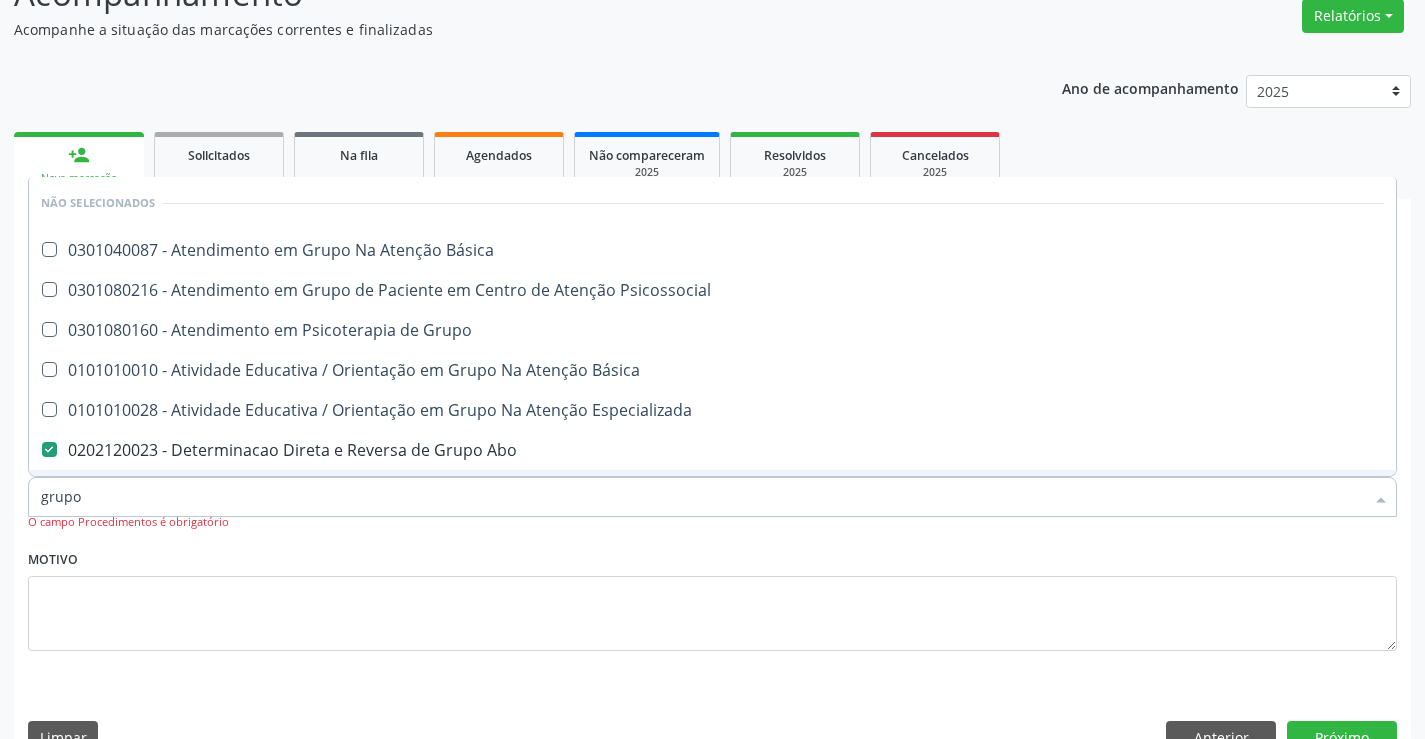 type on "grupo" 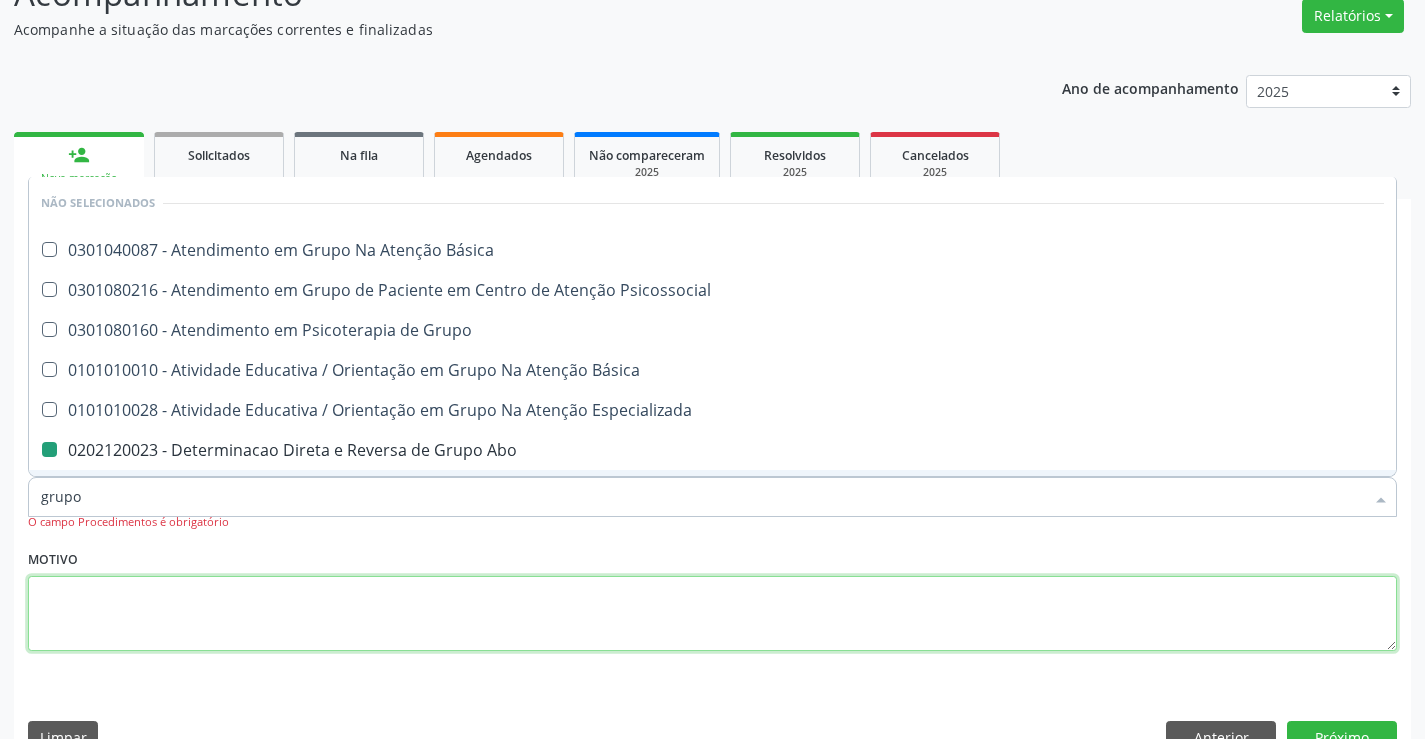 click at bounding box center [712, 614] 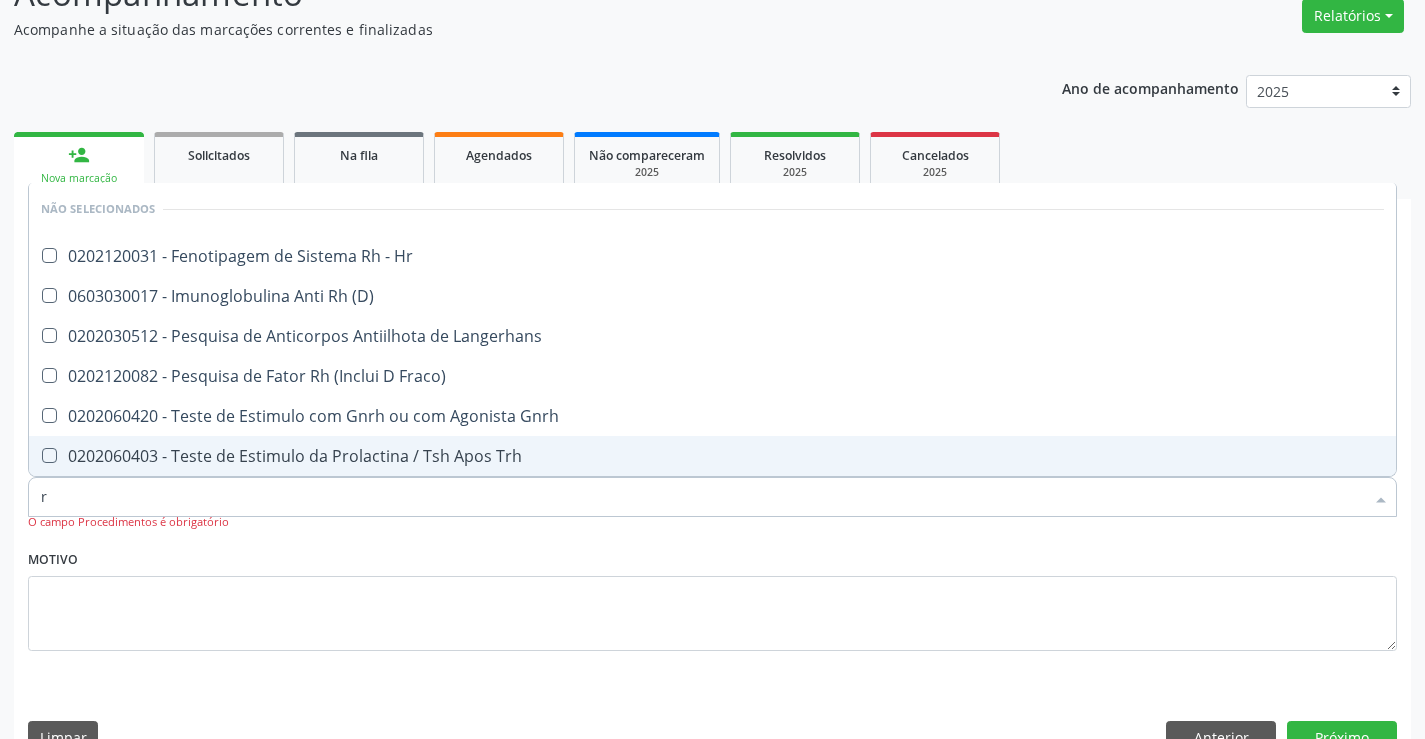 type on "rh" 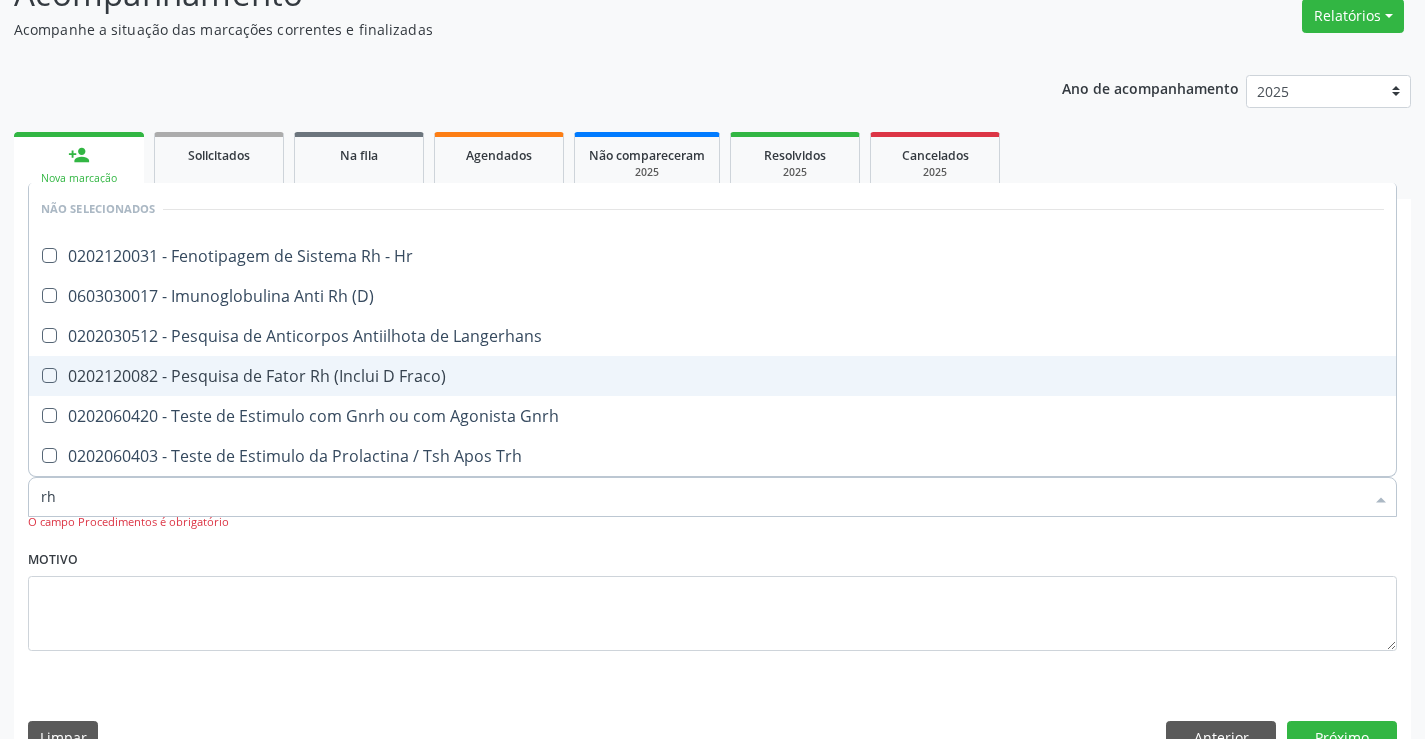 drag, startPoint x: 228, startPoint y: 384, endPoint x: 244, endPoint y: 388, distance: 16.492422 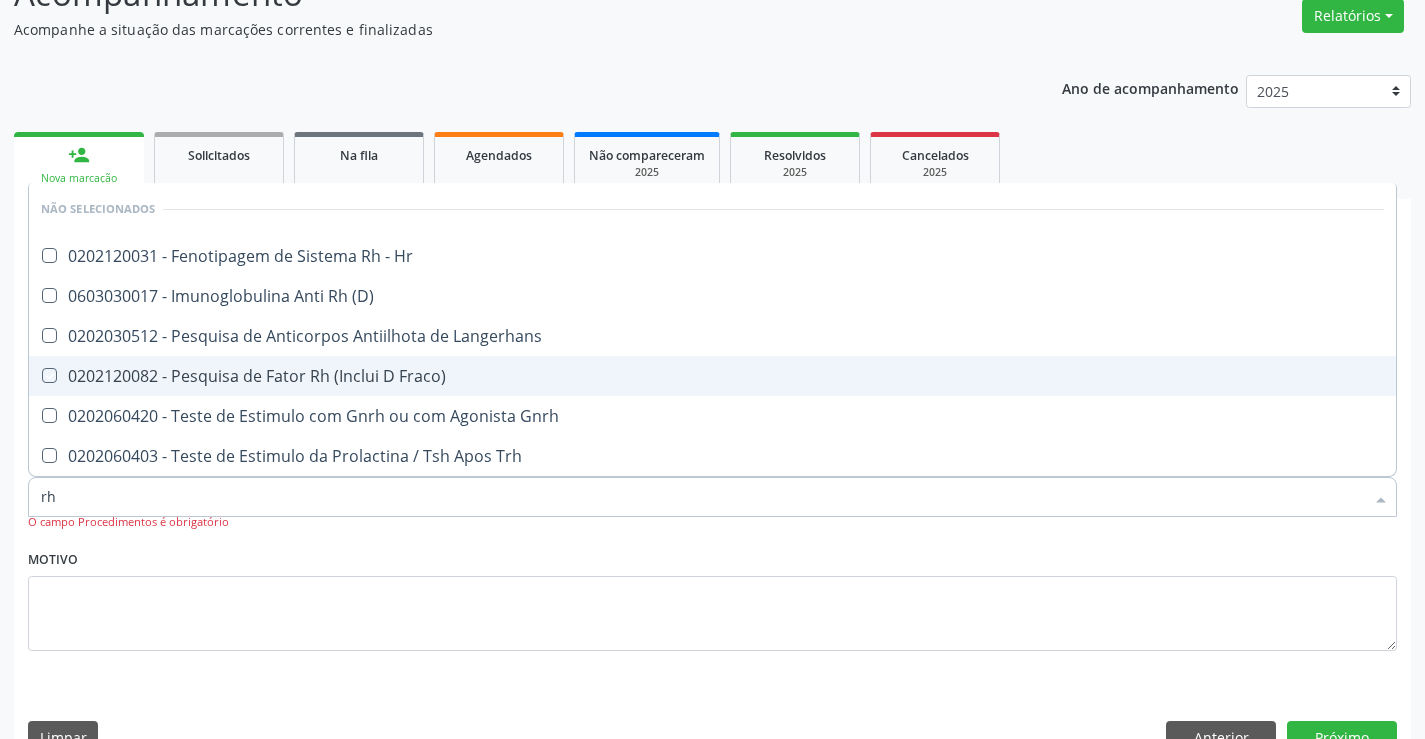 checkbox on "true" 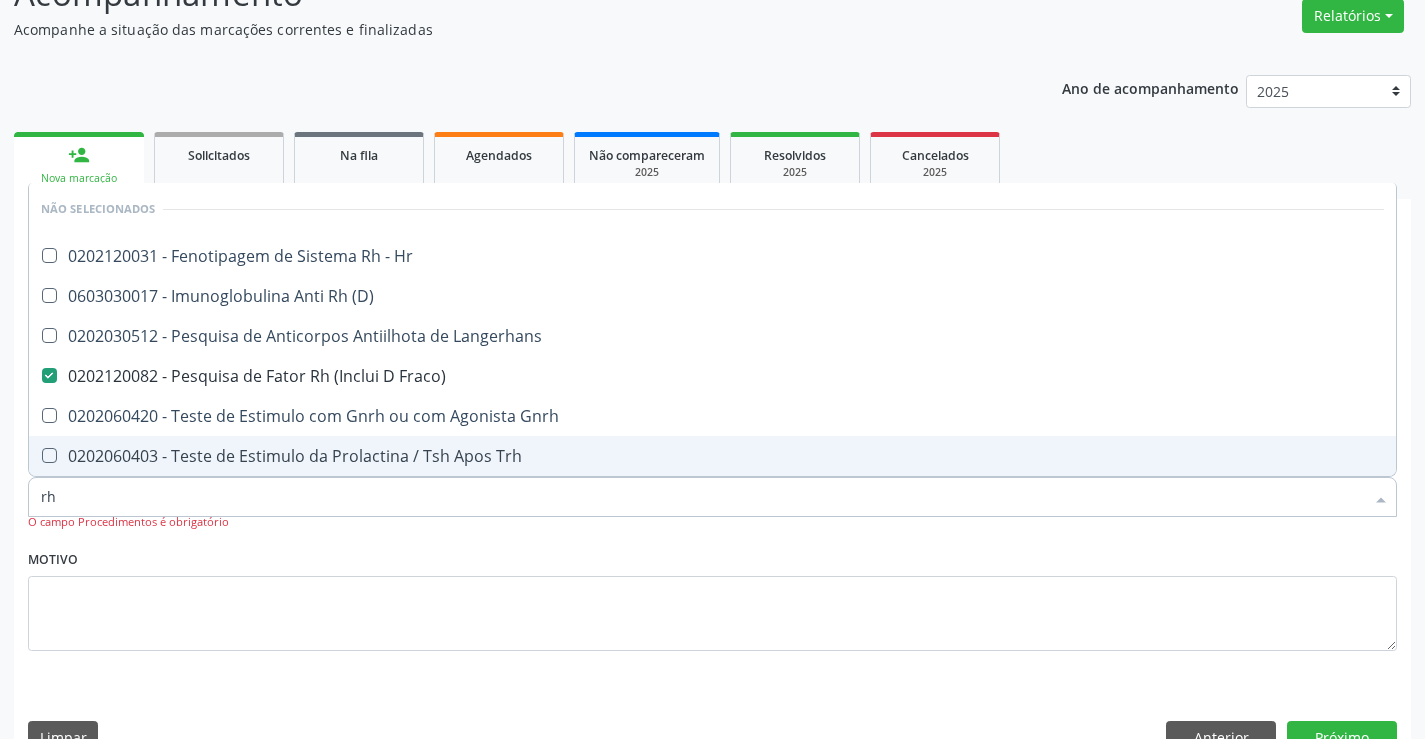 type on "rh" 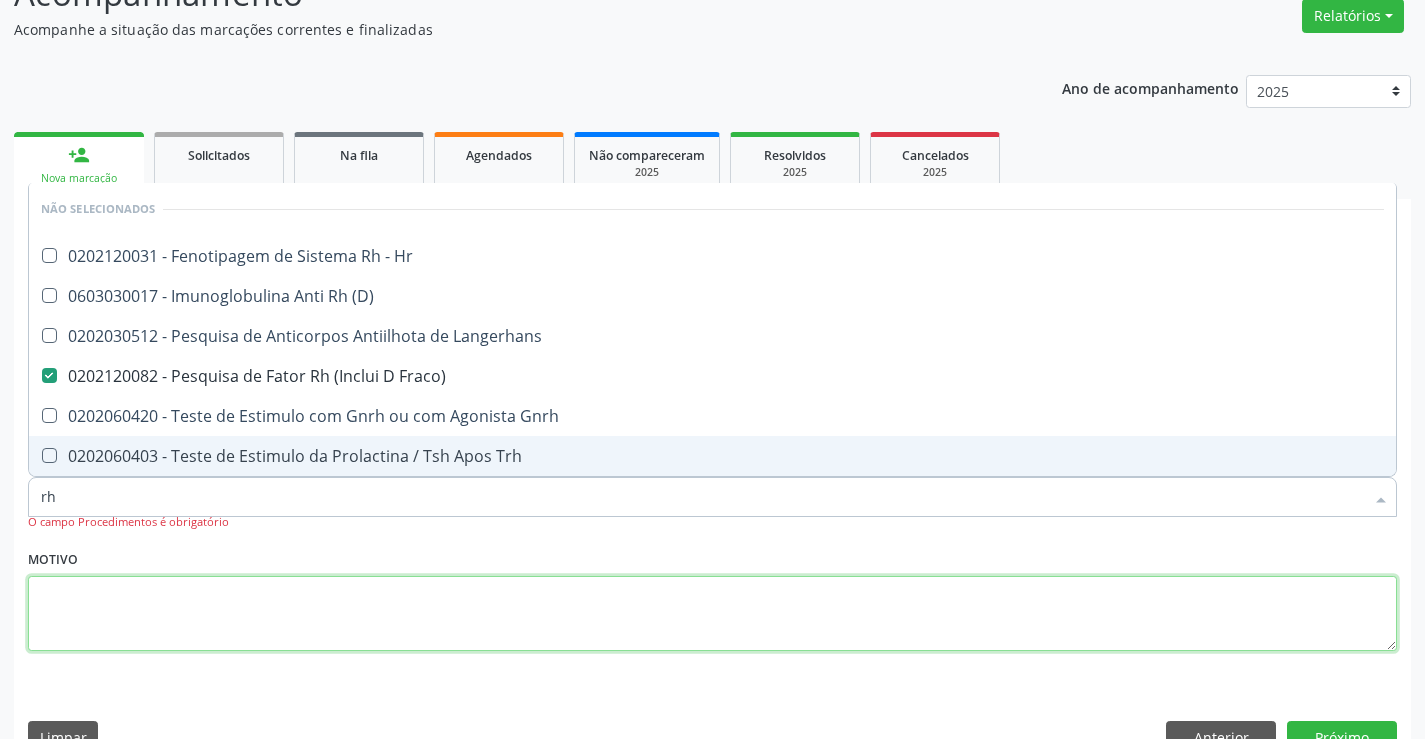 click at bounding box center (712, 614) 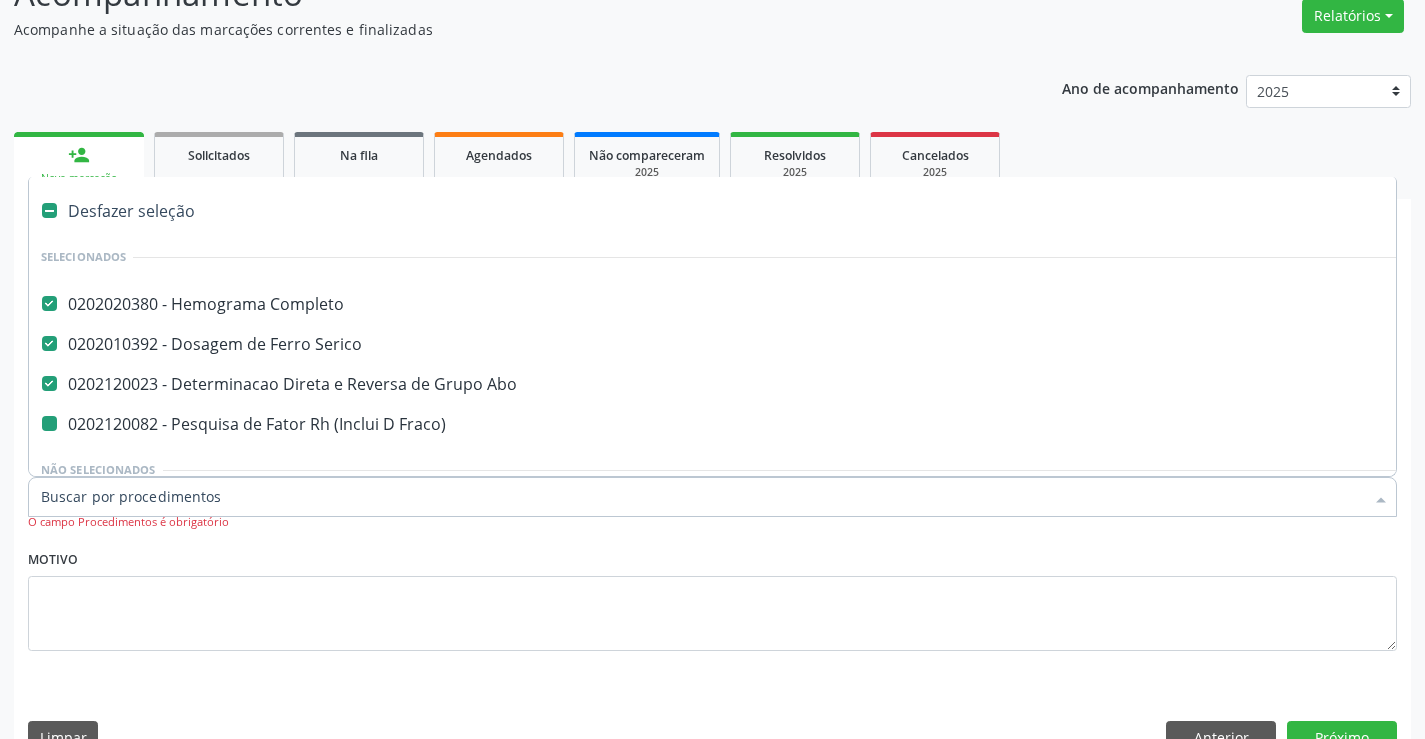 type on "u" 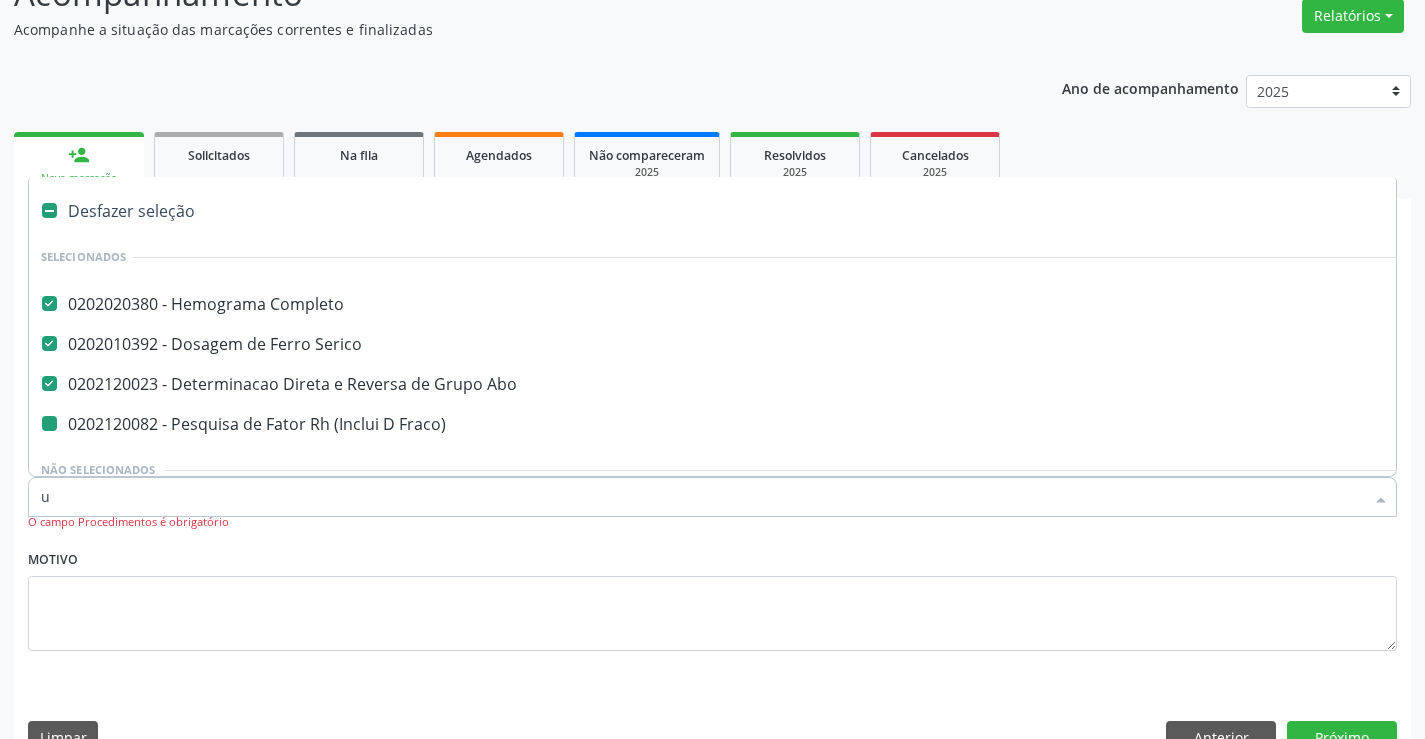 checkbox on "false" 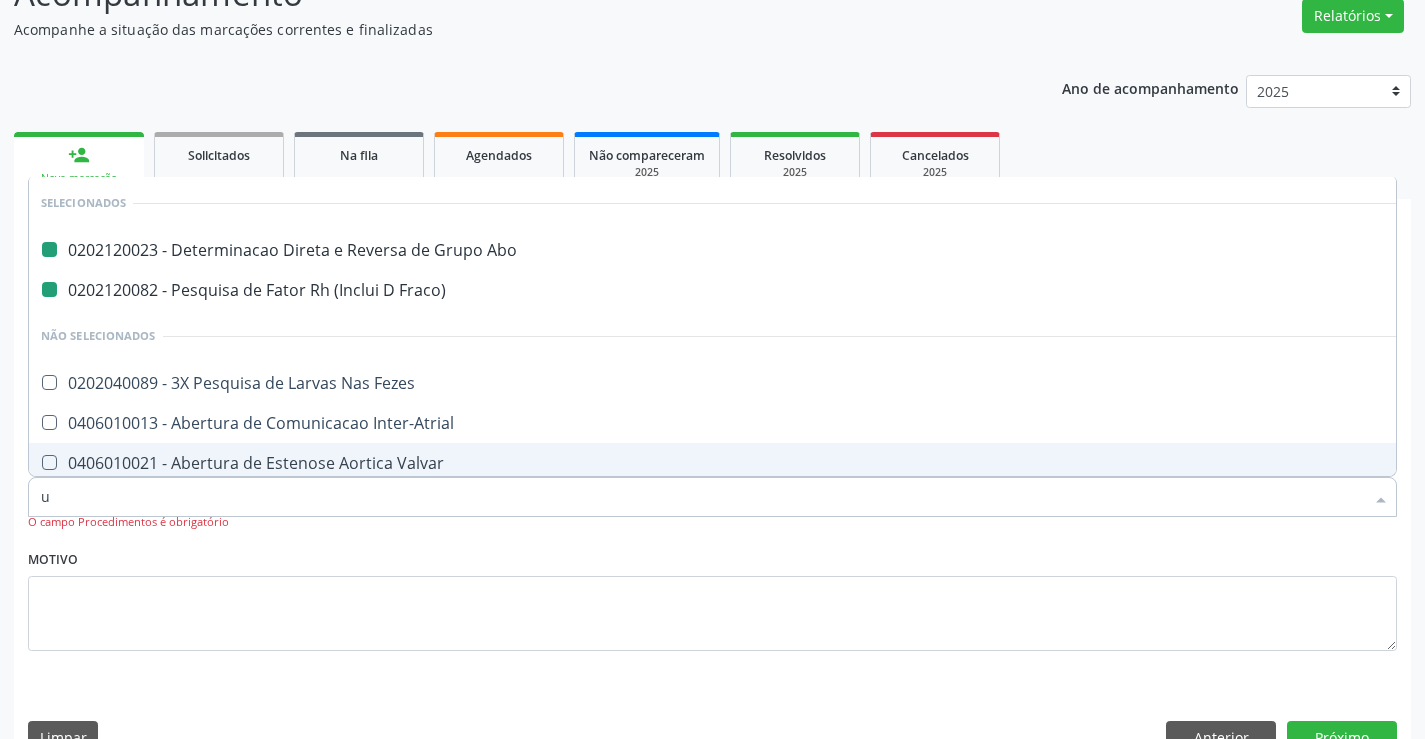 type on "ur" 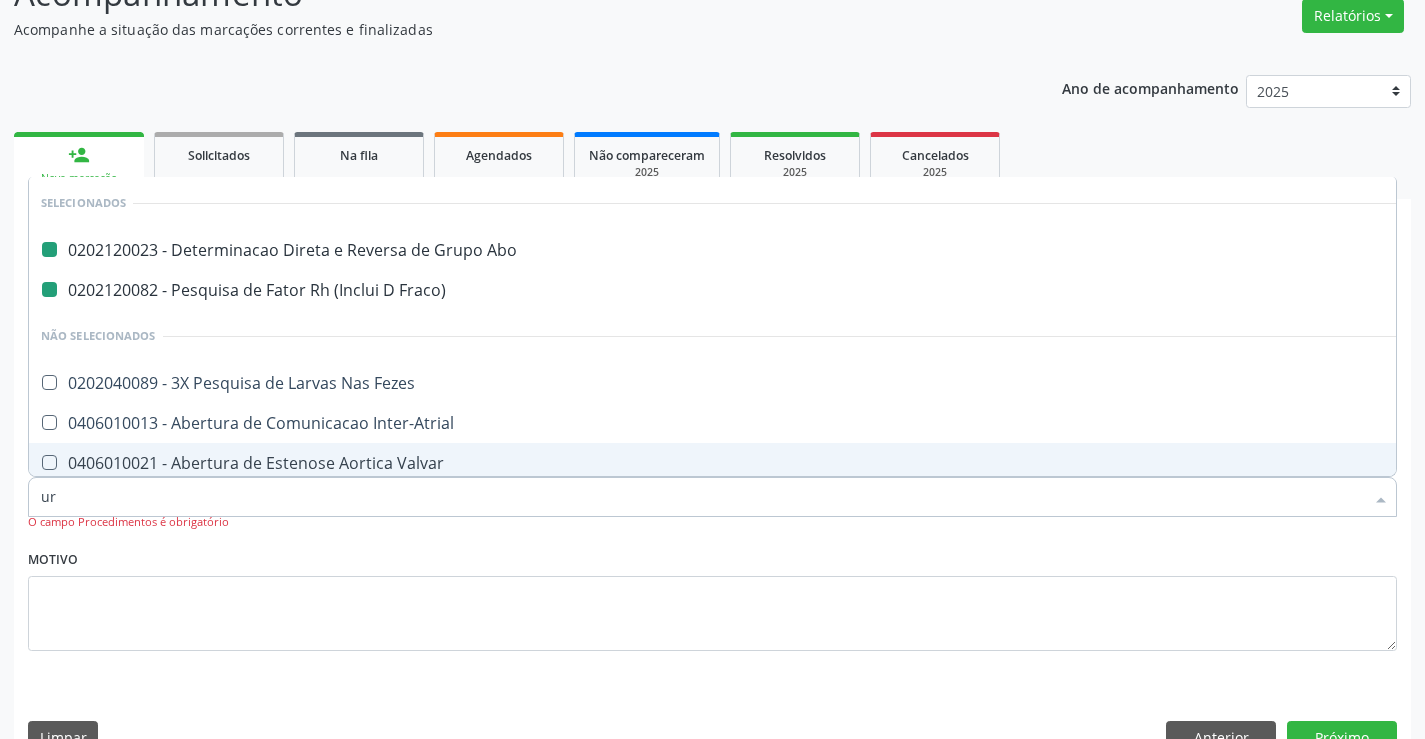checkbox on "false" 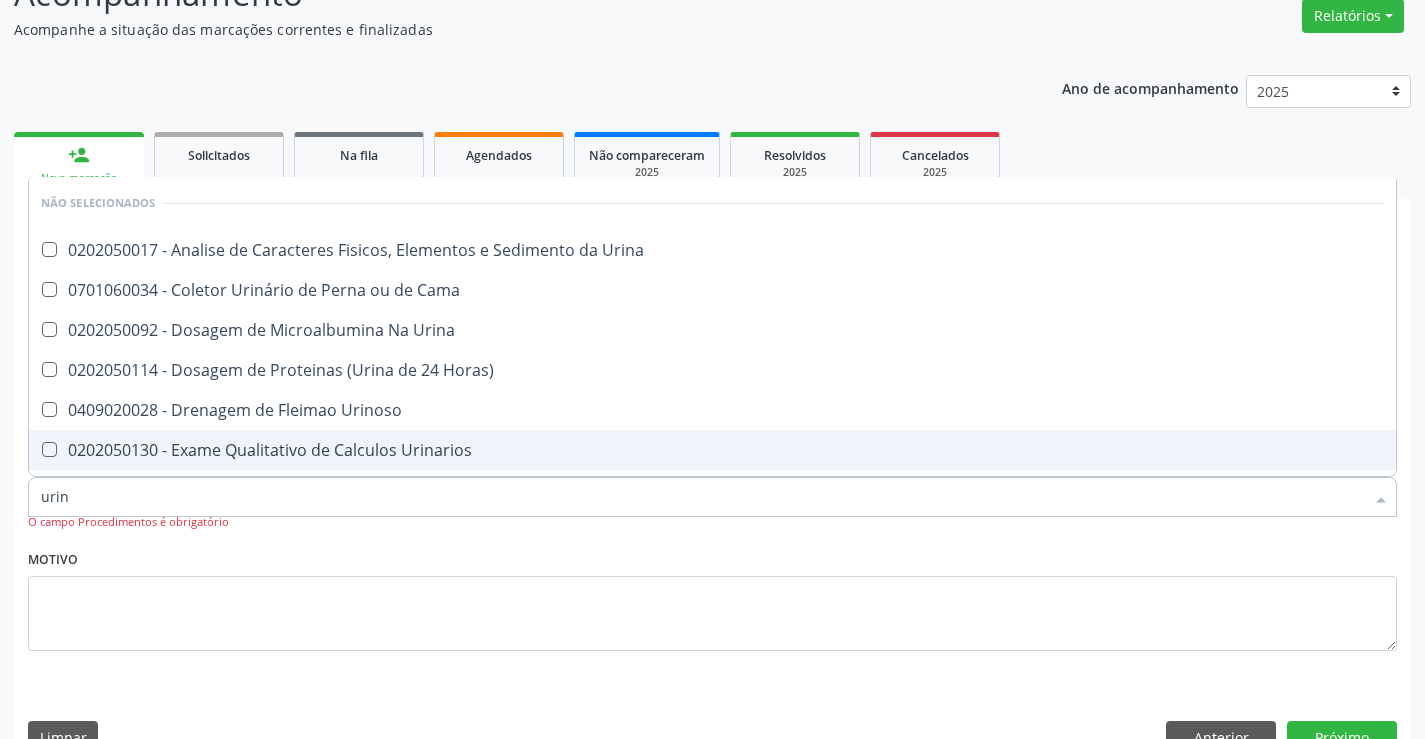 type on "urina" 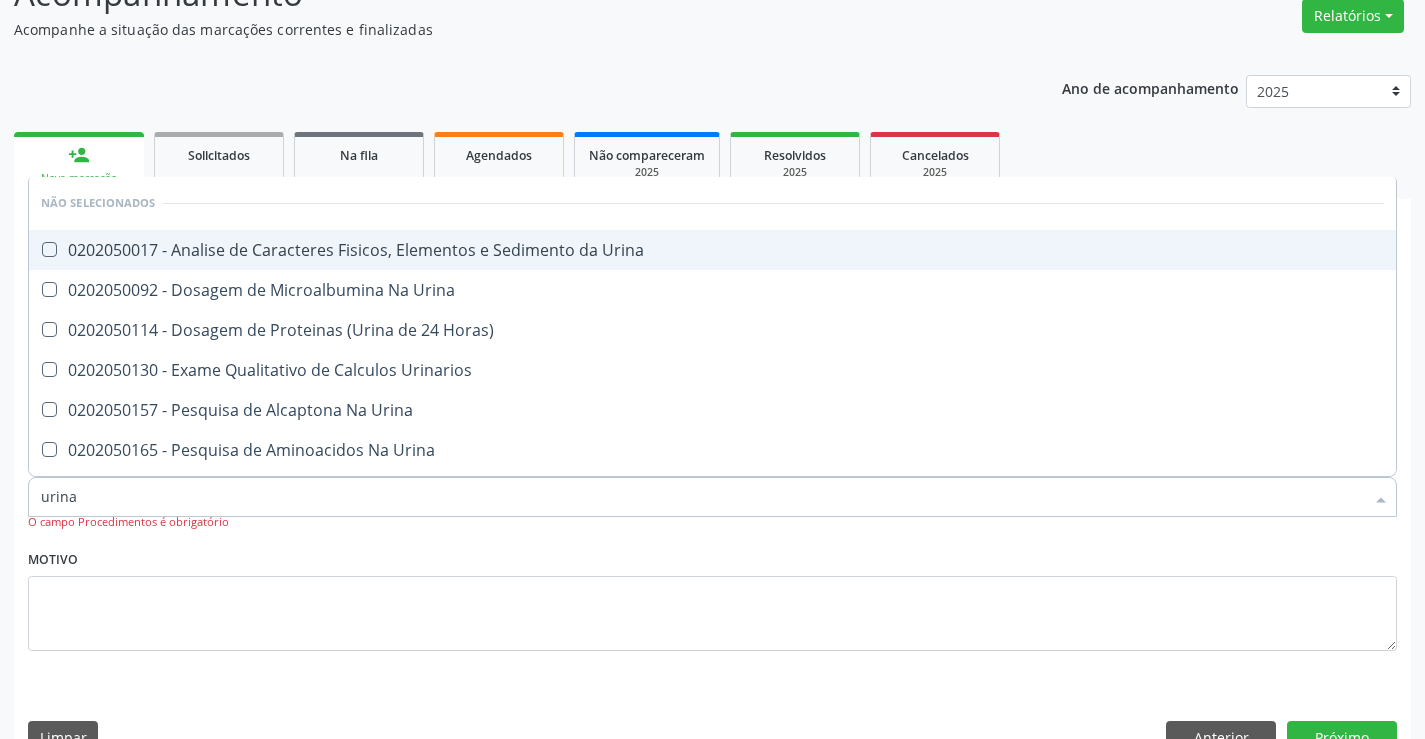 click on "0202050017 - Analise de Caracteres Fisicos, Elementos e Sedimento da Urina" at bounding box center [712, 250] 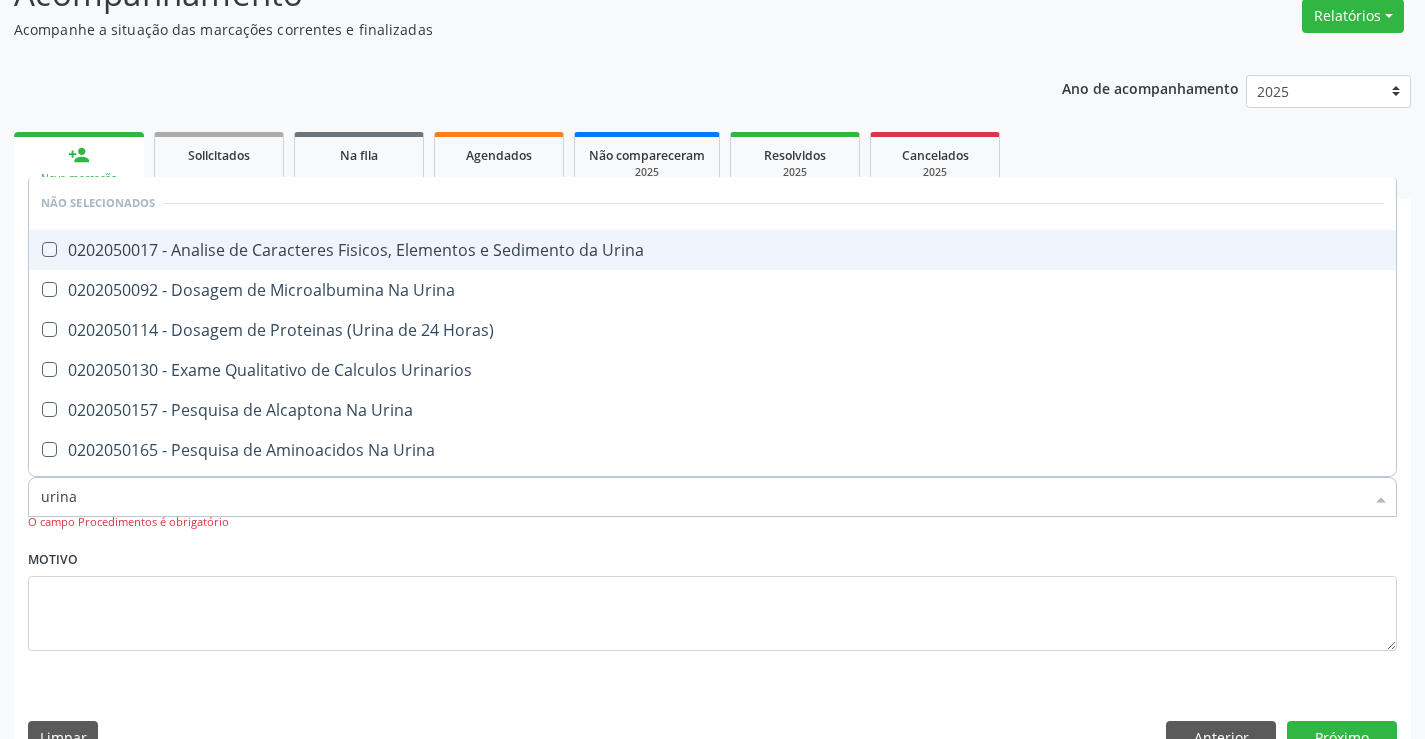 checkbox on "true" 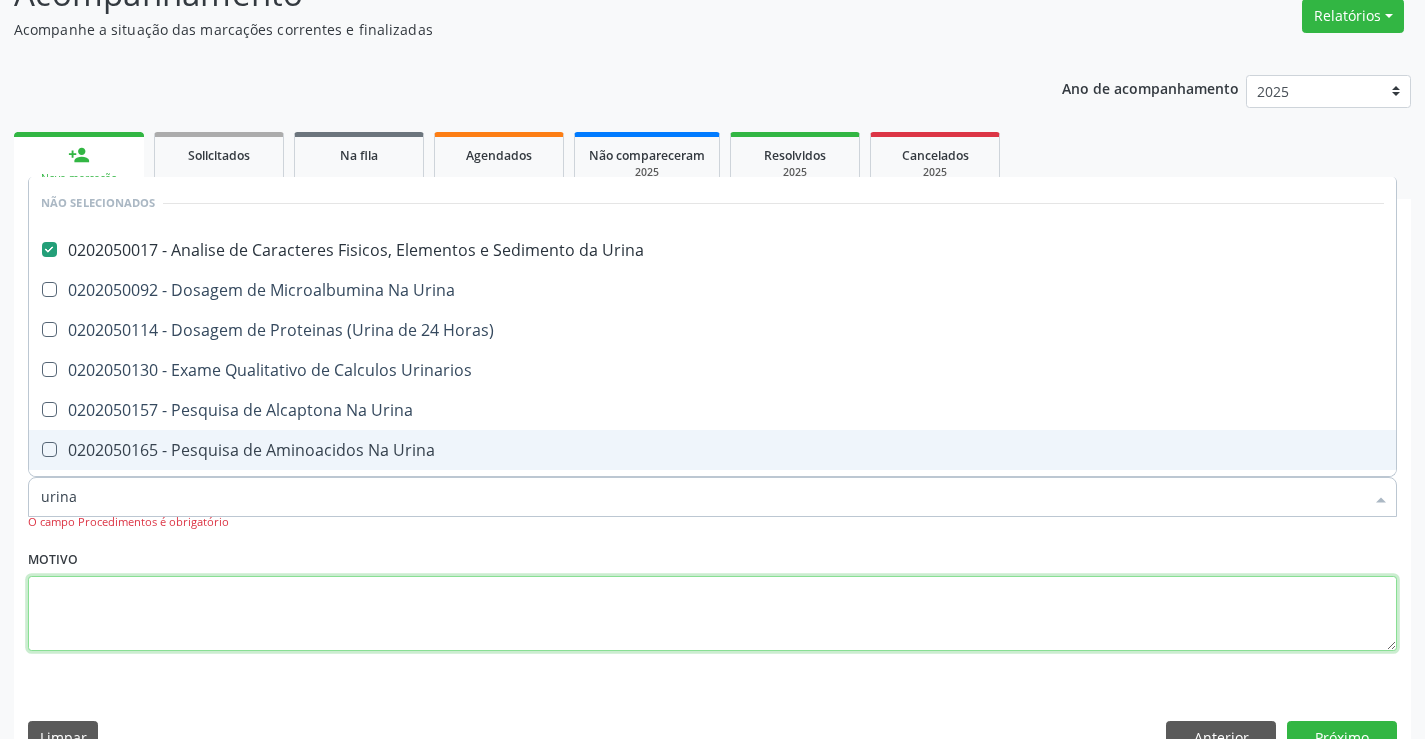 drag, startPoint x: 291, startPoint y: 599, endPoint x: 258, endPoint y: 523, distance: 82.85529 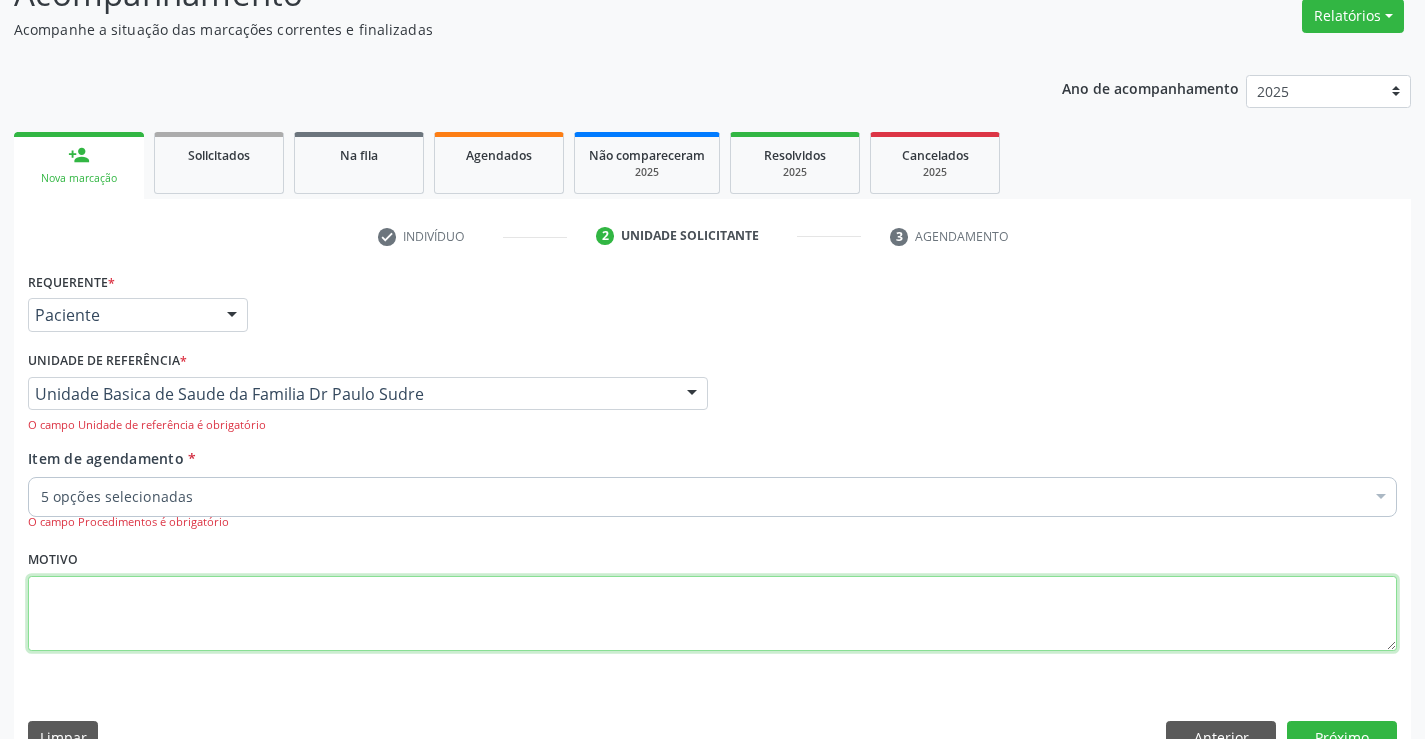 scroll, scrollTop: 74, scrollLeft: 0, axis: vertical 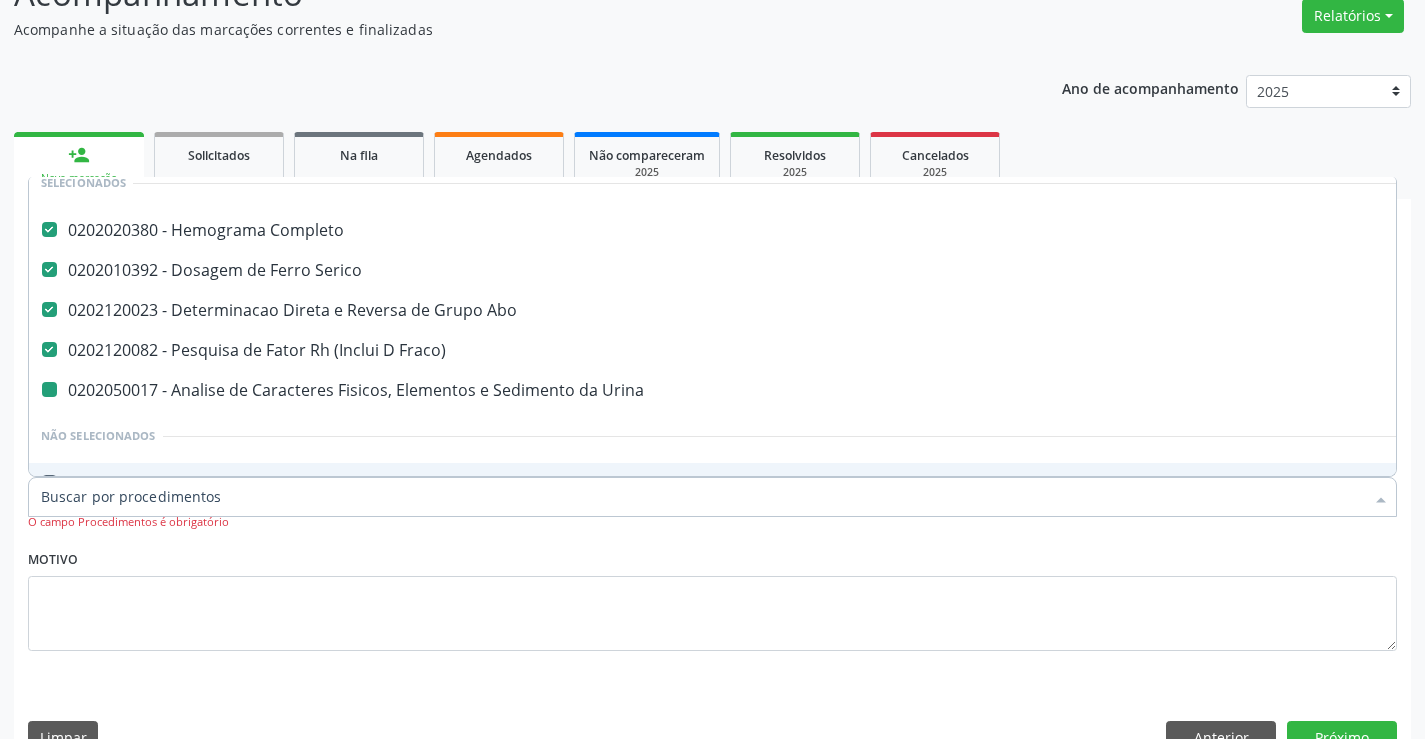 type on "f" 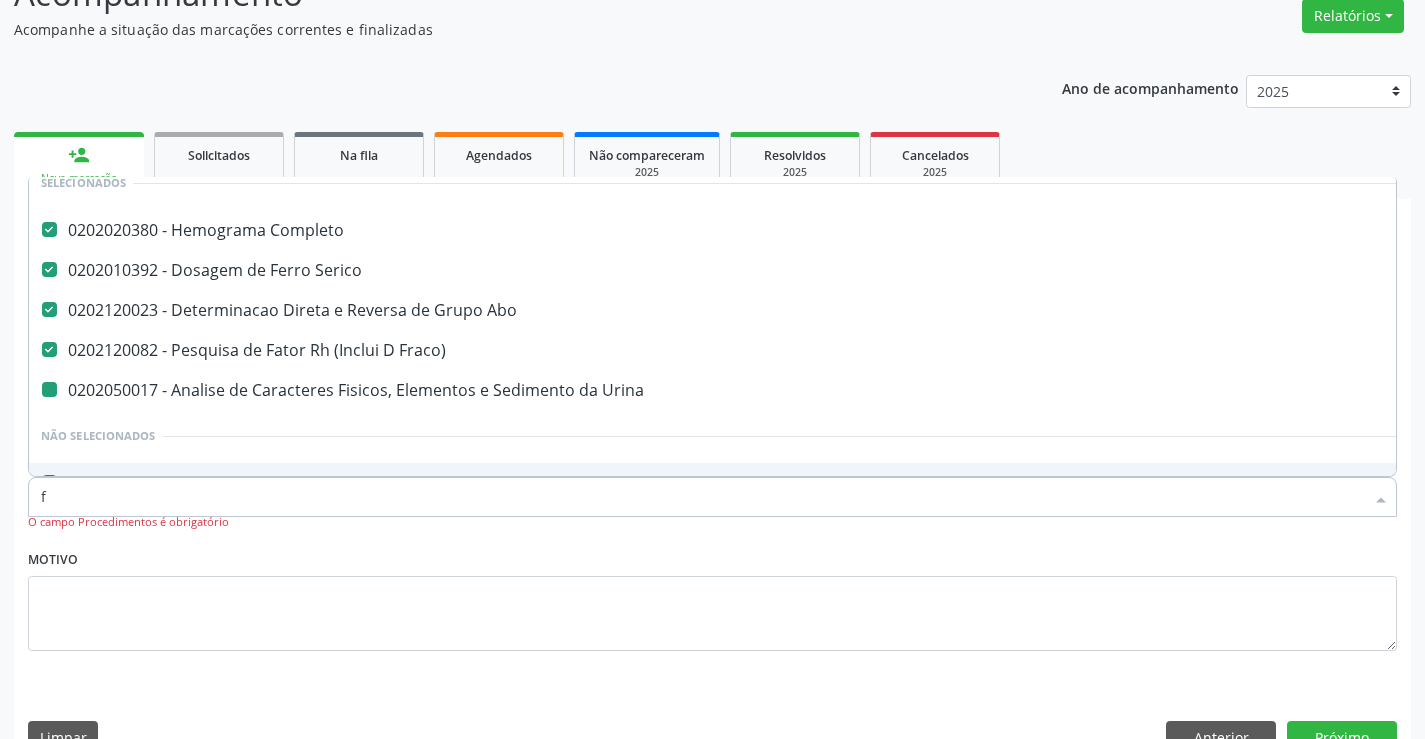 checkbox on "false" 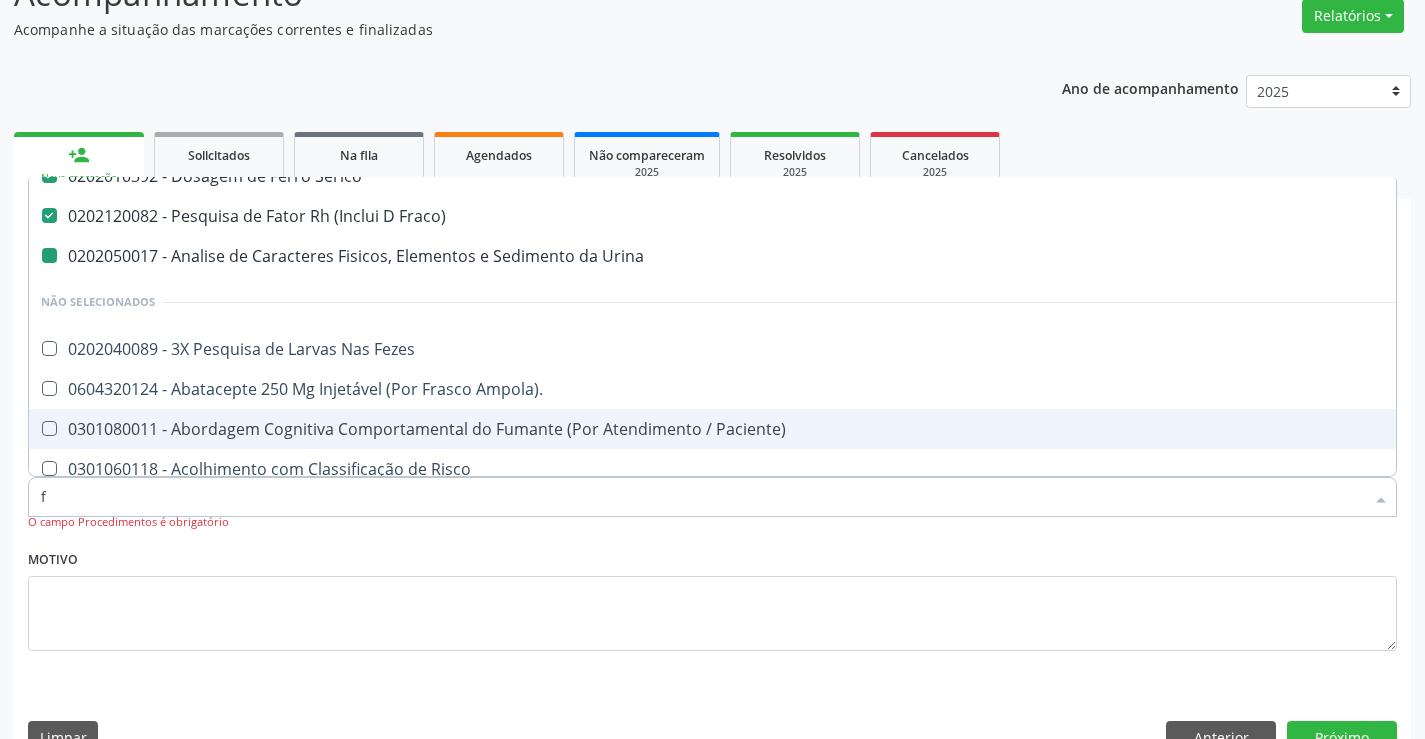 type on "fe" 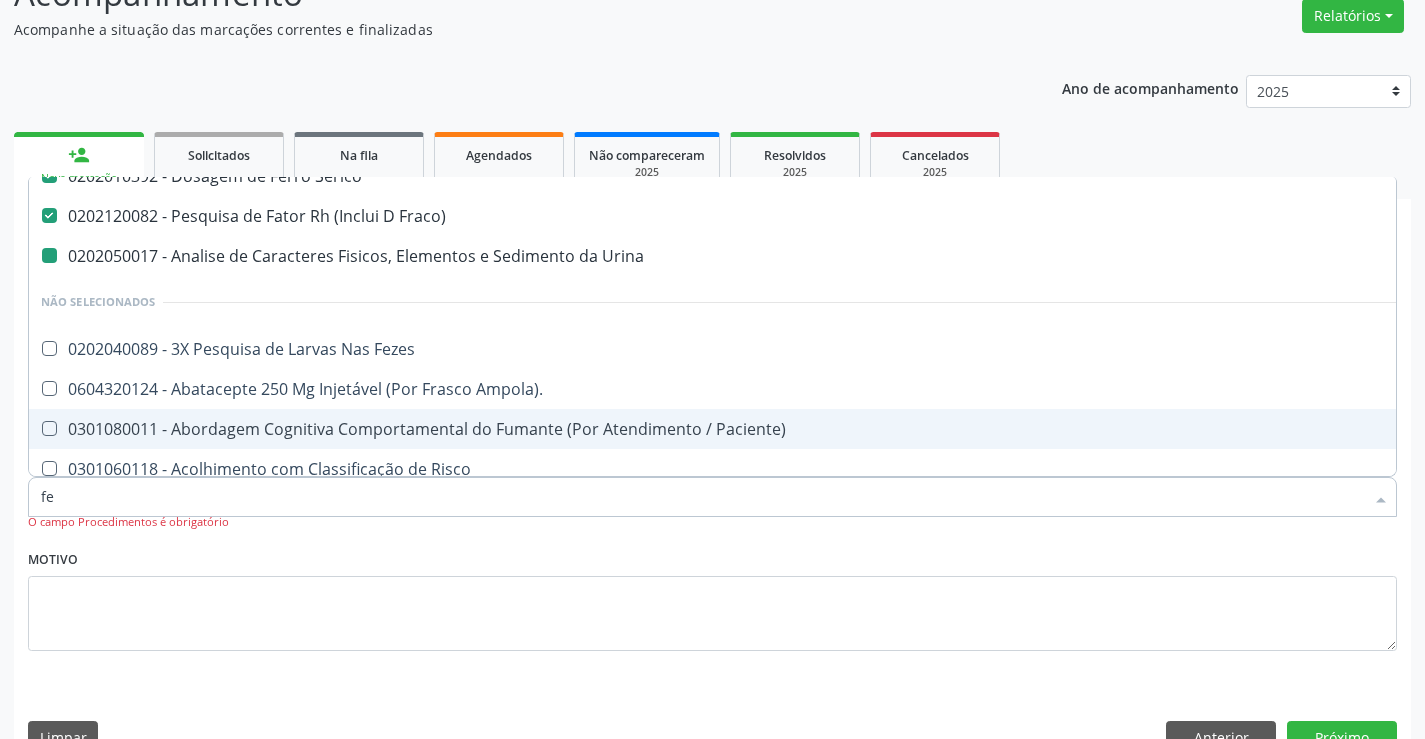 checkbox on "false" 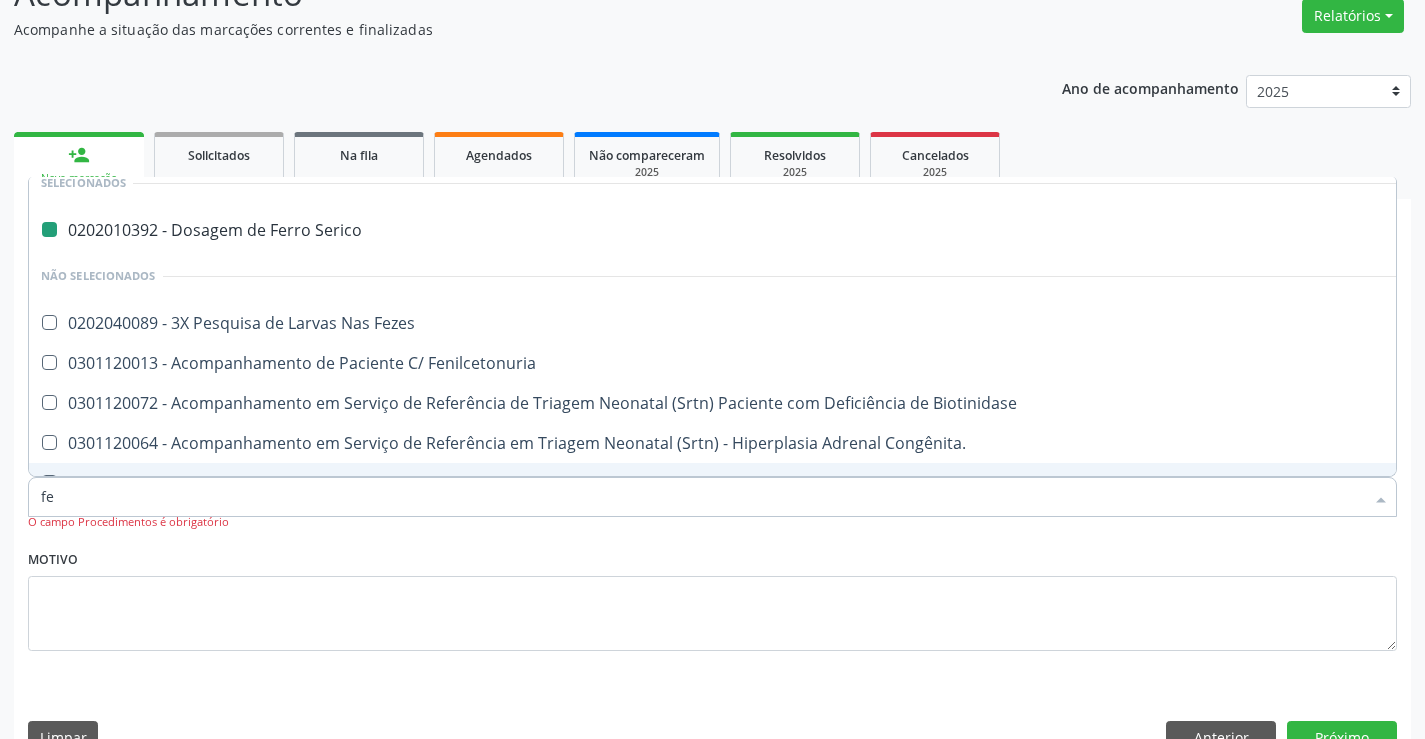 type on "fez" 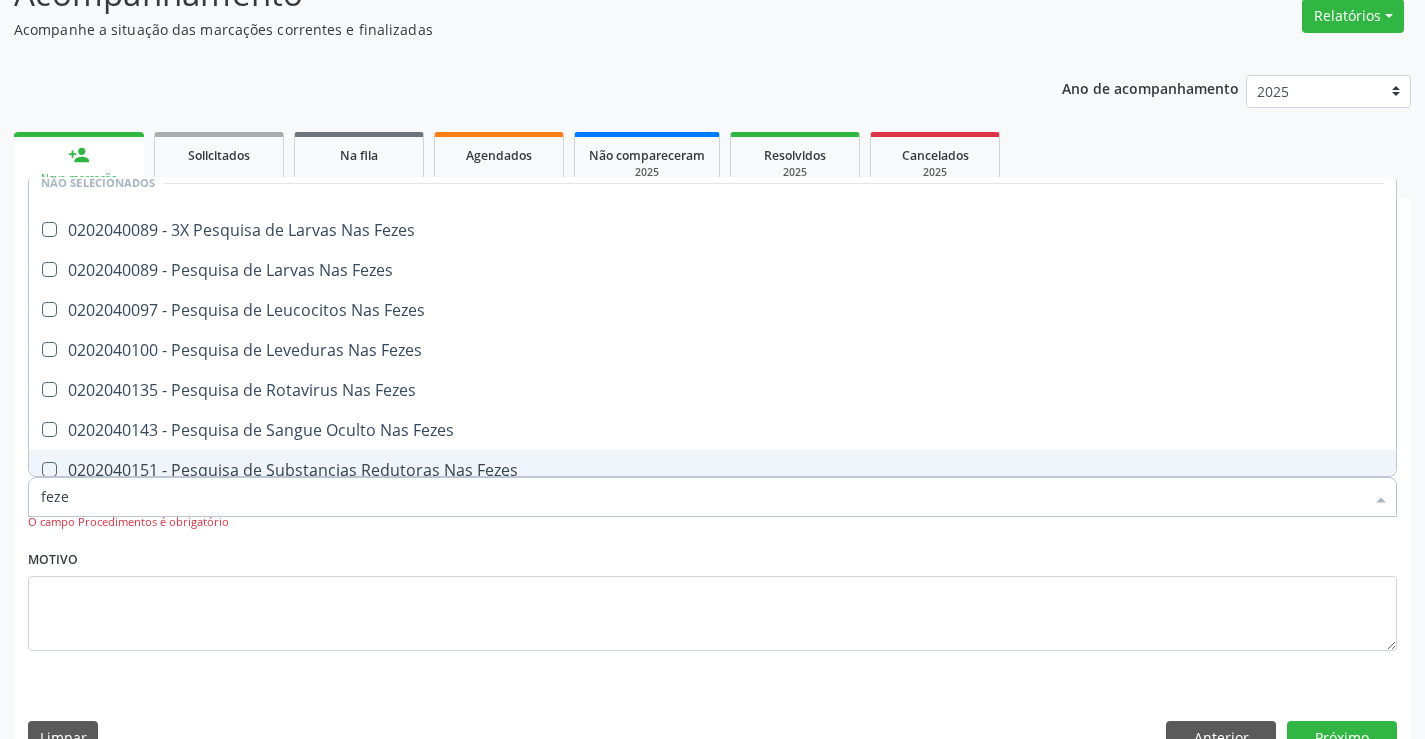 type on "fezes" 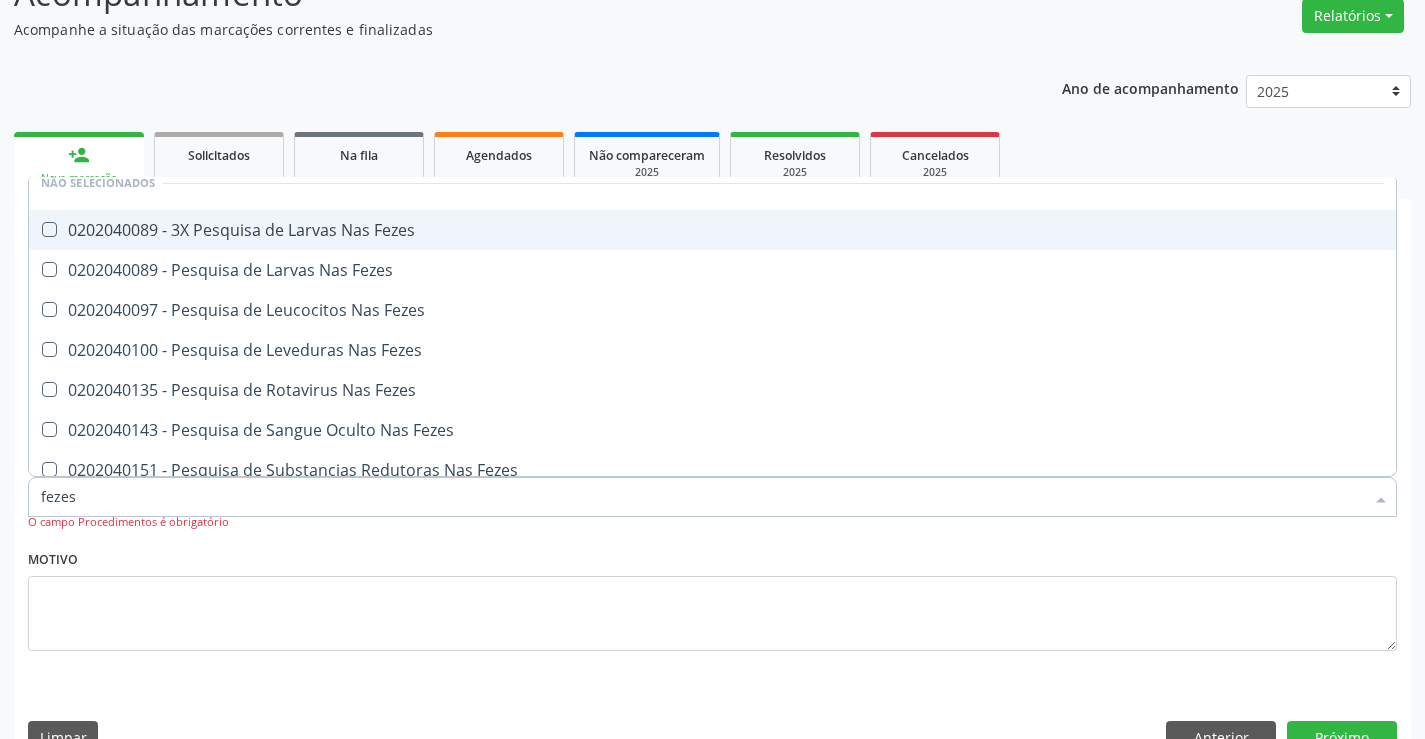 click on "0202040089 - 3X Pesquisa de Larvas Nas Fezes" at bounding box center [712, 230] 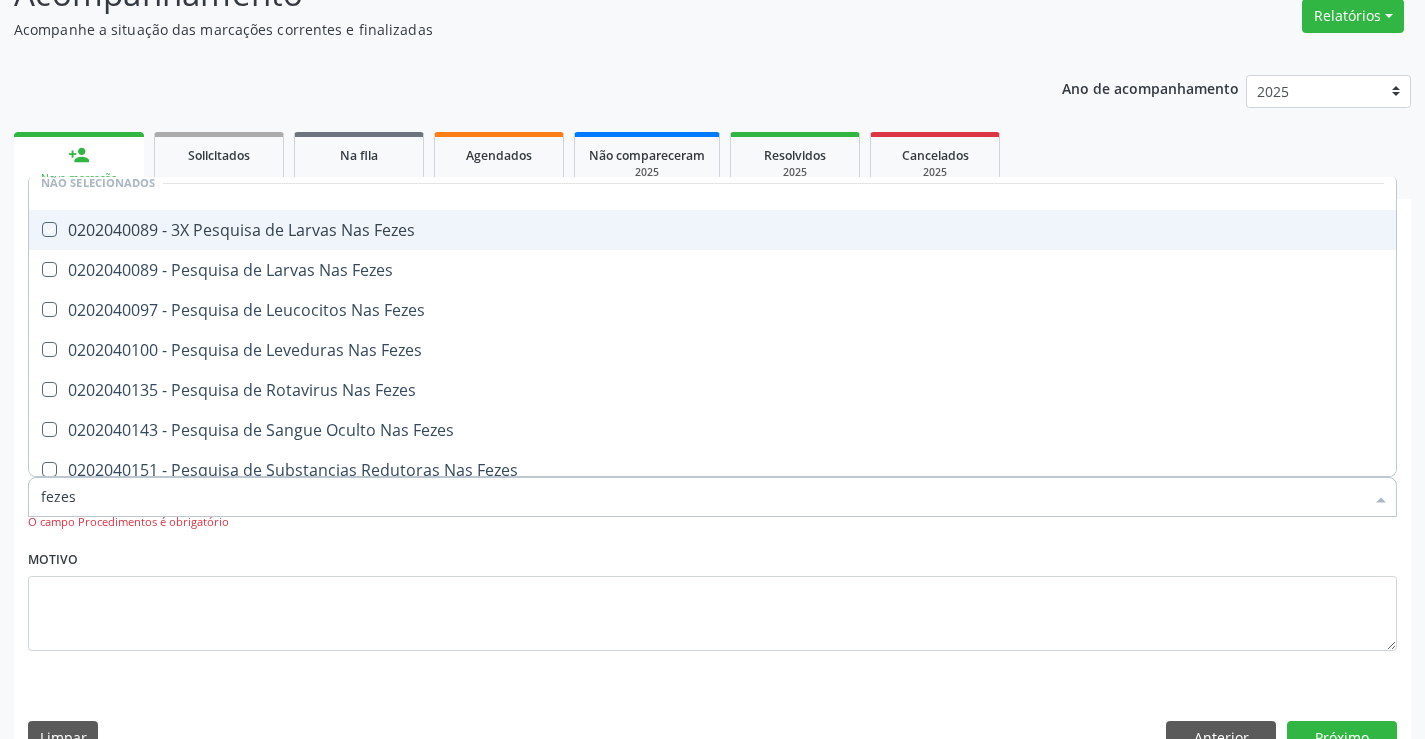 checkbox on "true" 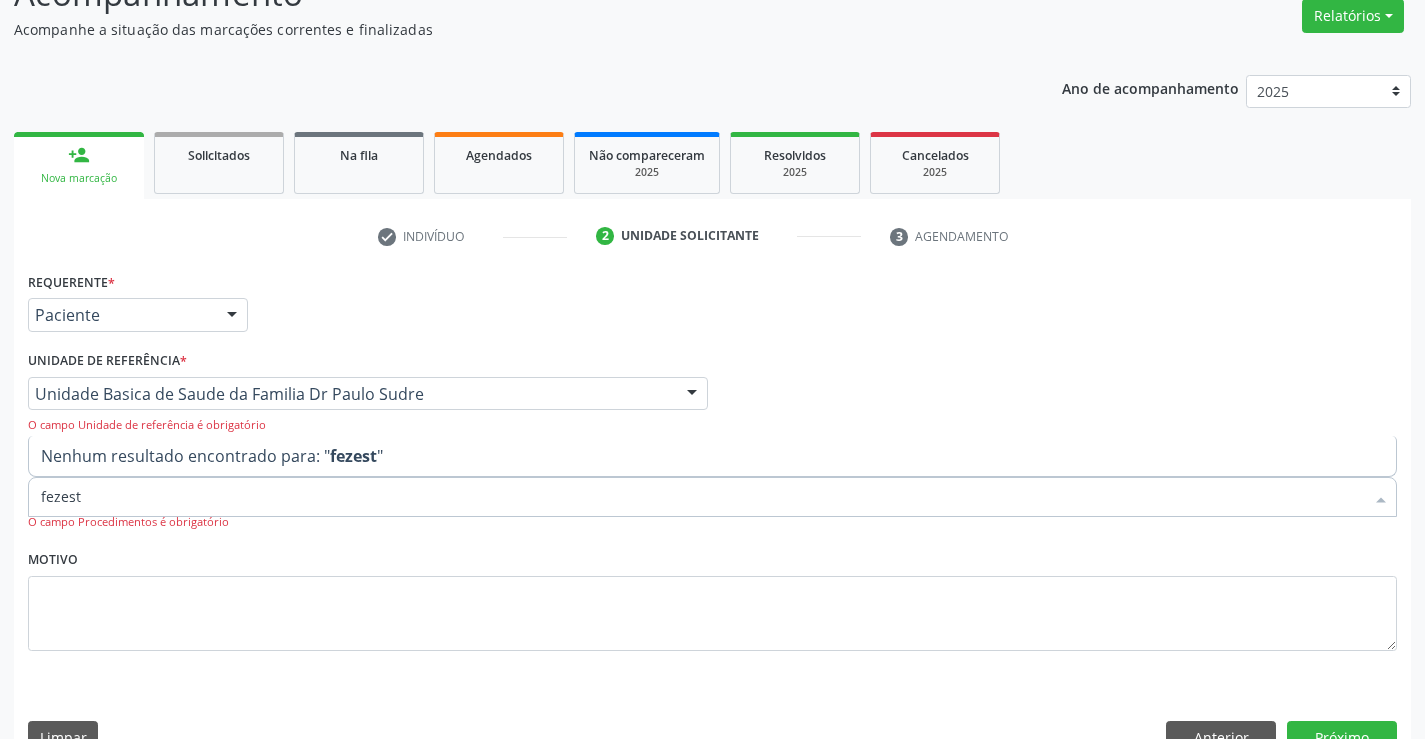 scroll, scrollTop: 0, scrollLeft: 0, axis: both 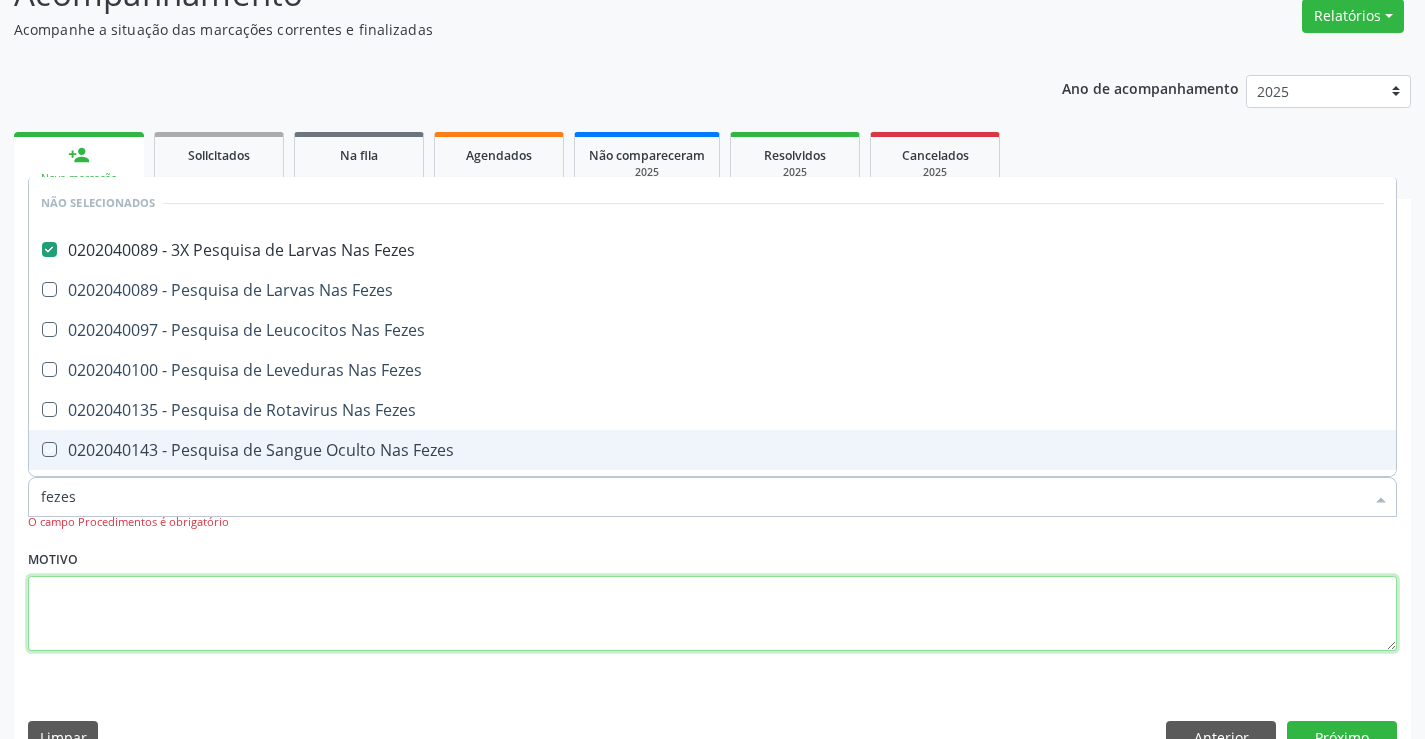 click at bounding box center [712, 614] 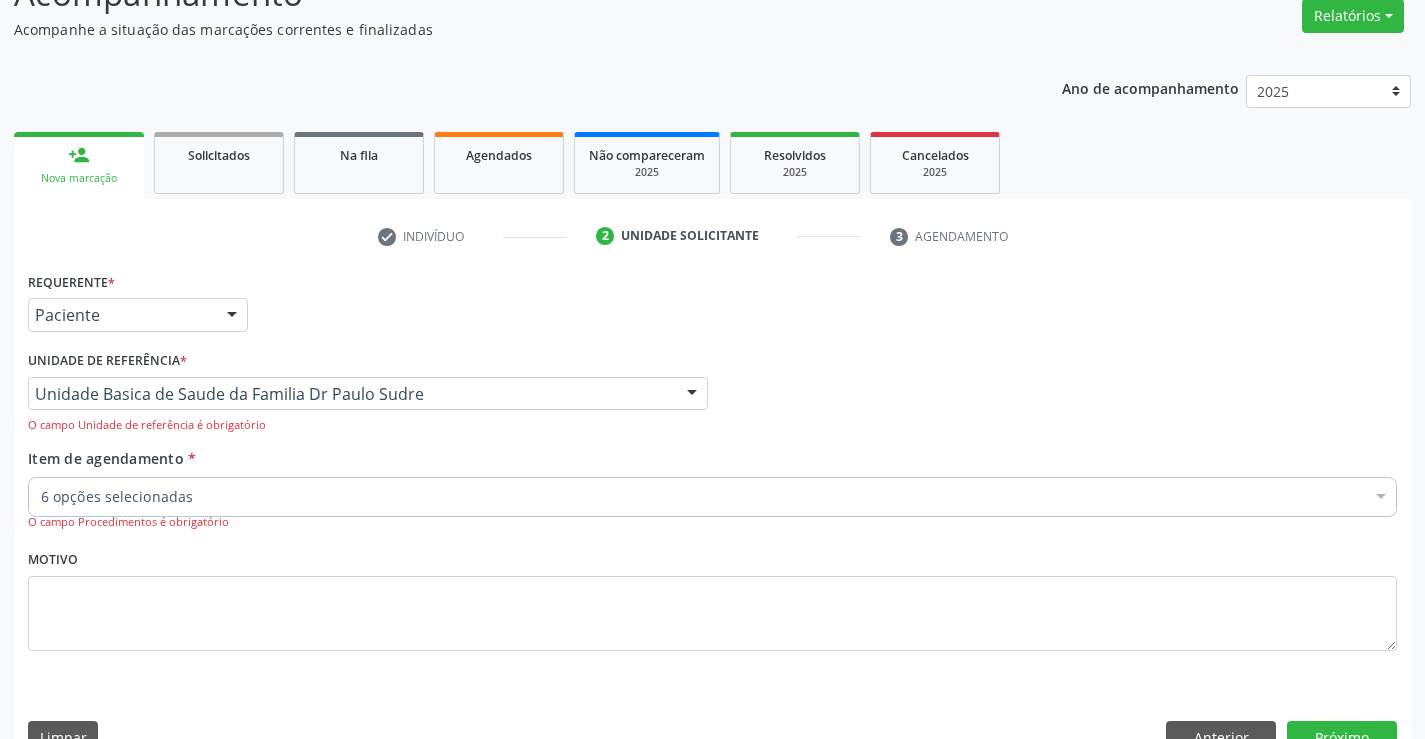 drag, startPoint x: 94, startPoint y: 492, endPoint x: 144, endPoint y: 503, distance: 51.1957 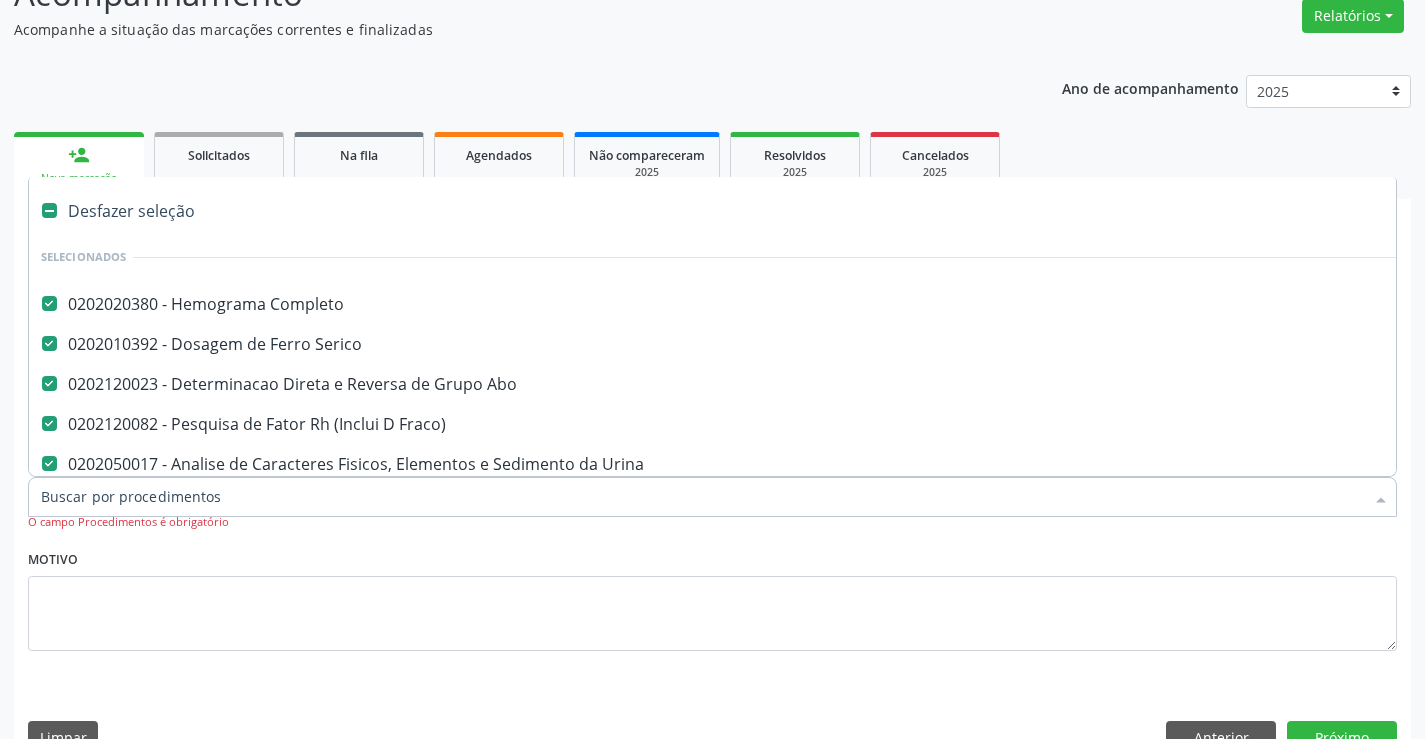 type on "t" 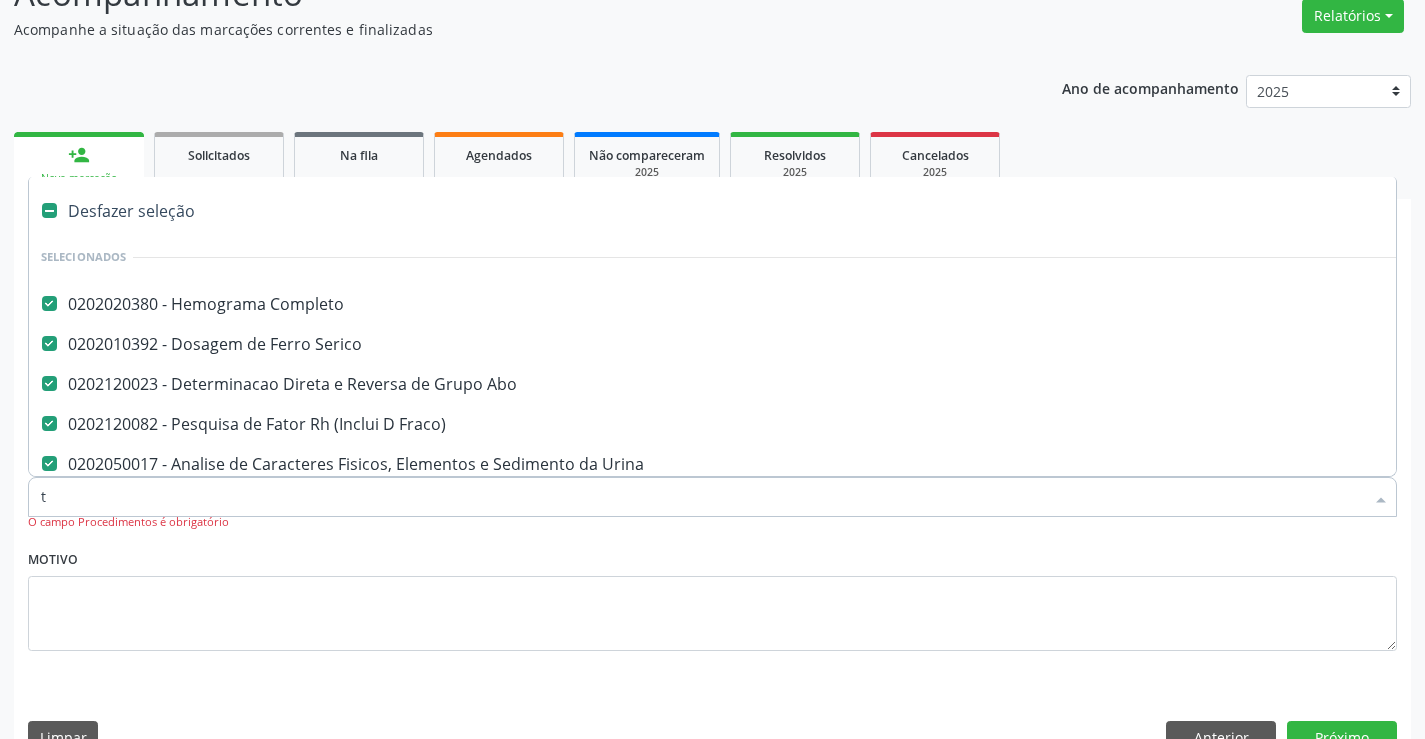 checkbox on "false" 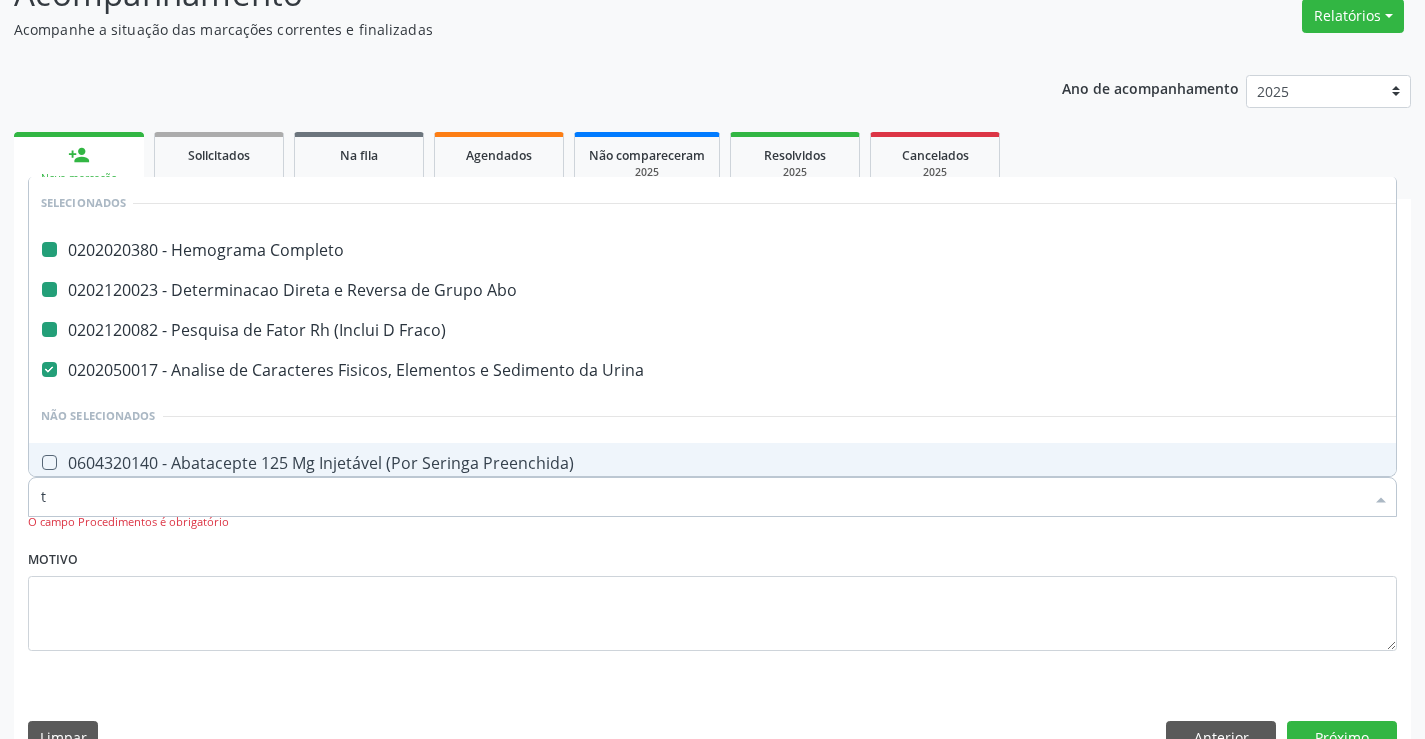 type on "tg" 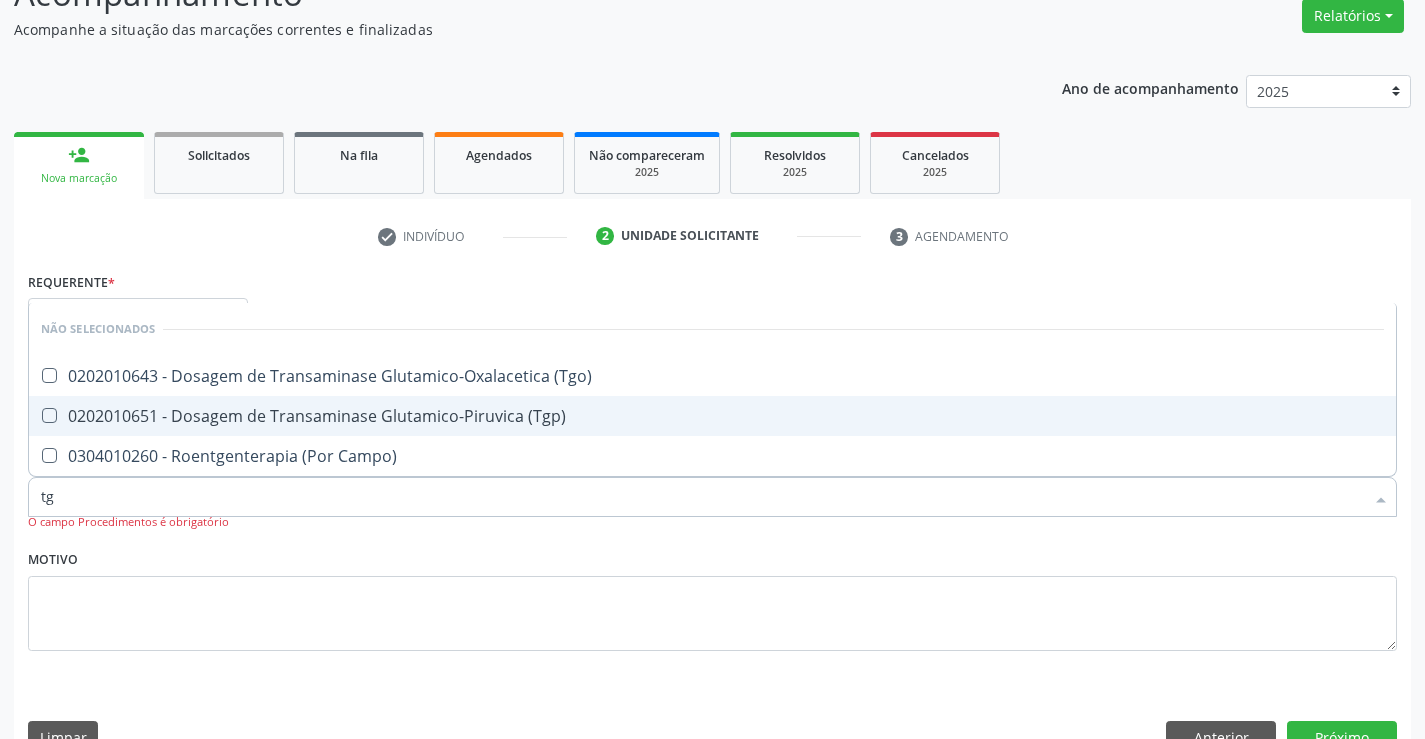 click on "0202010651 - Dosagem de Transaminase Glutamico-Piruvica (Tgp)" at bounding box center [712, 416] 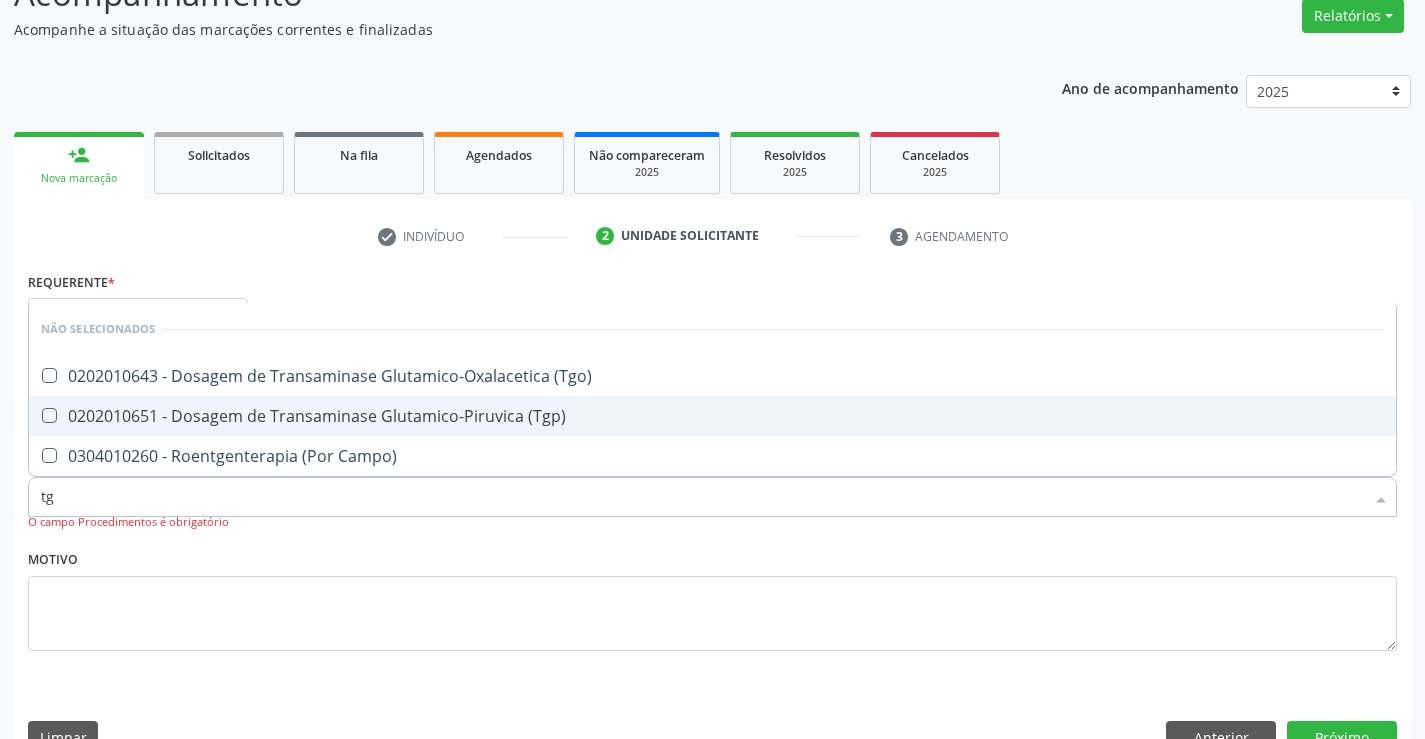 checkbox on "true" 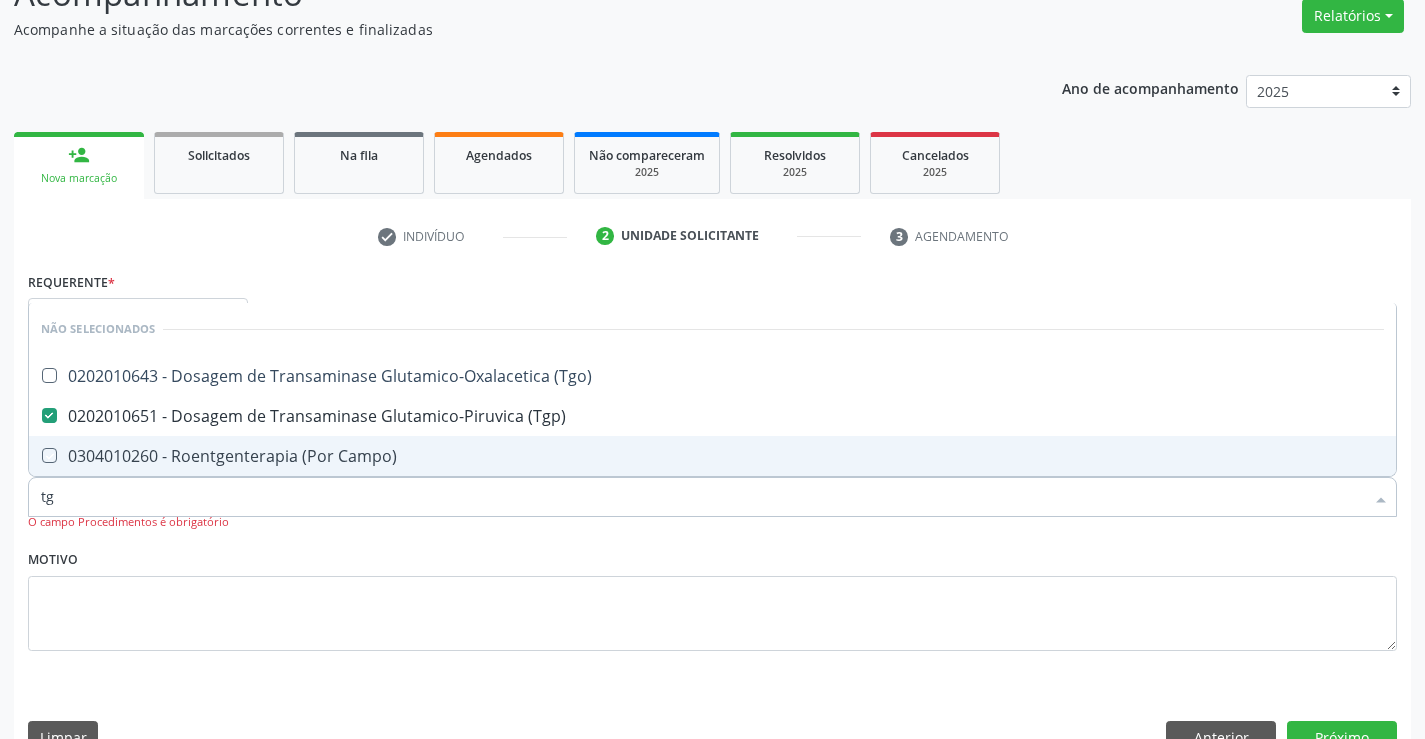 click on "Motivo" at bounding box center [712, 598] 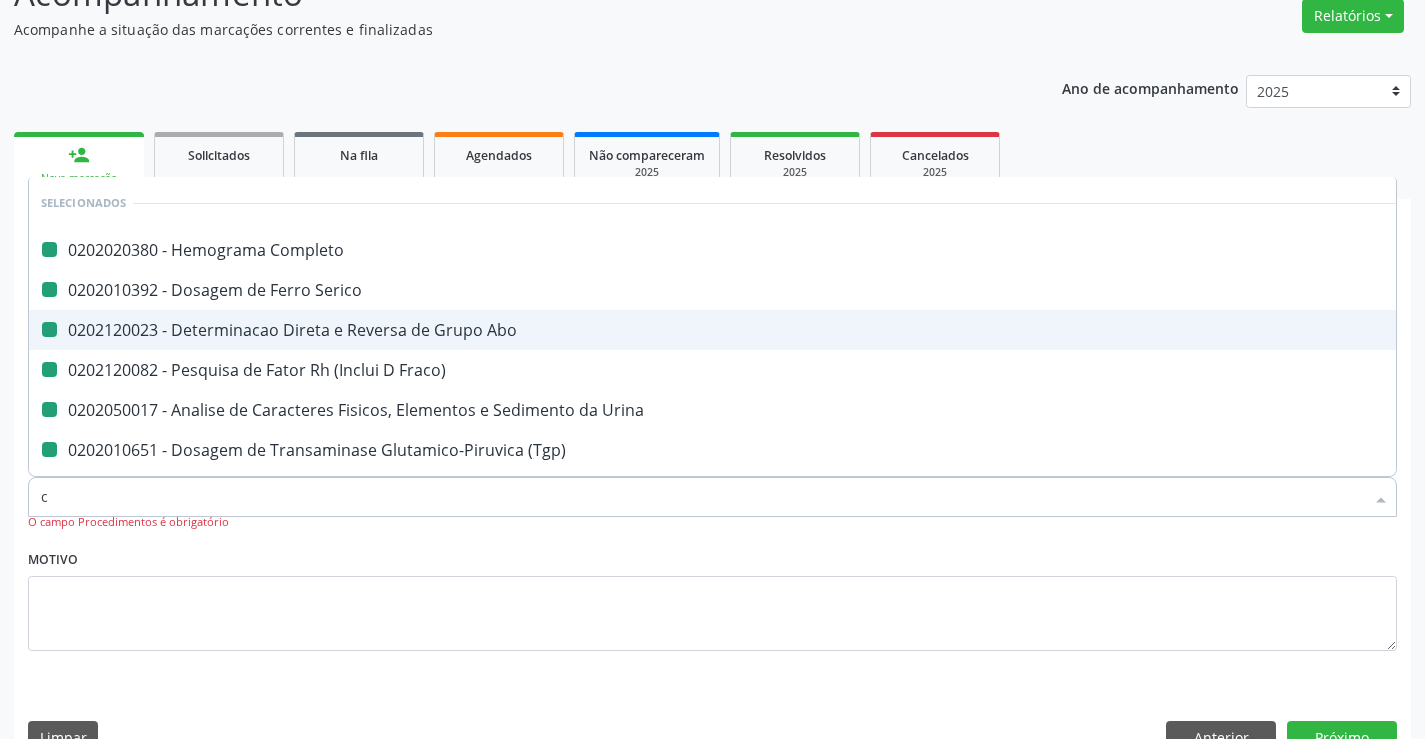 type on "cr" 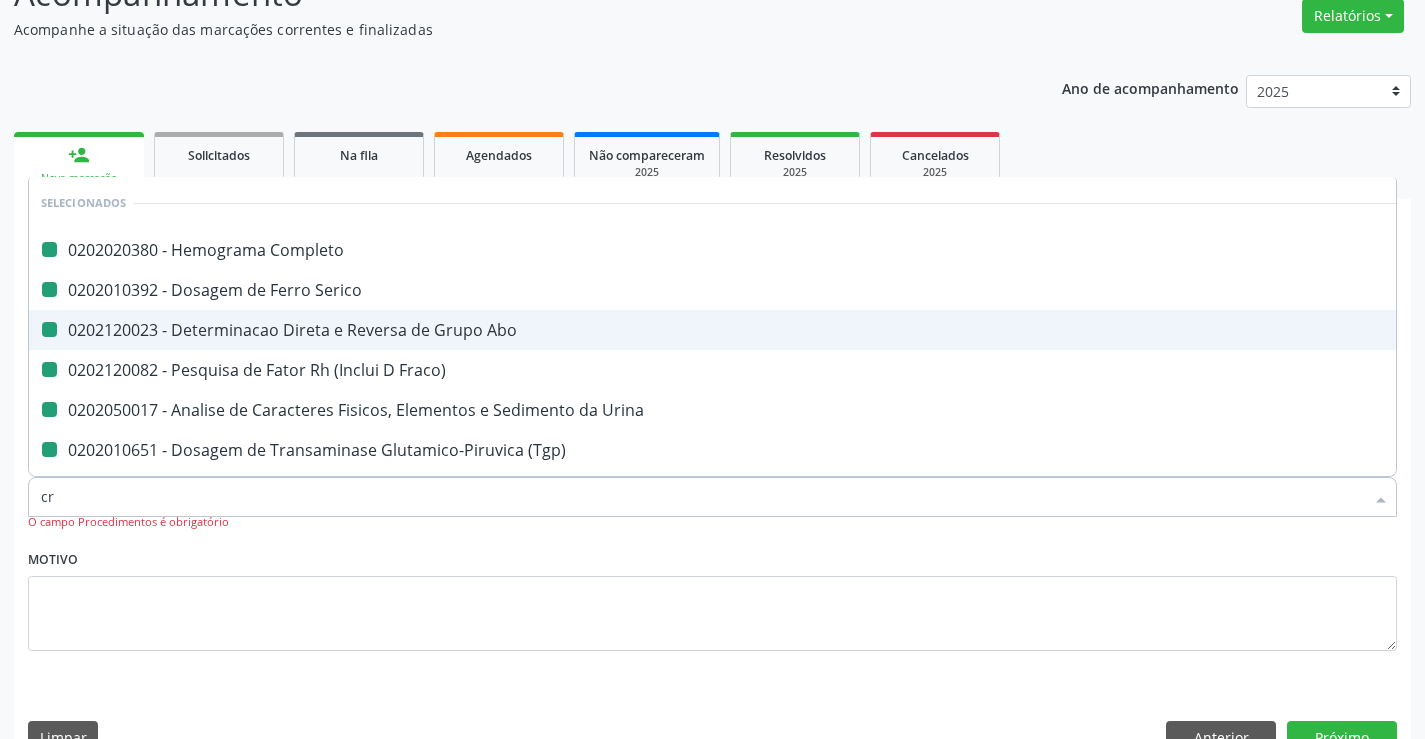 checkbox on "false" 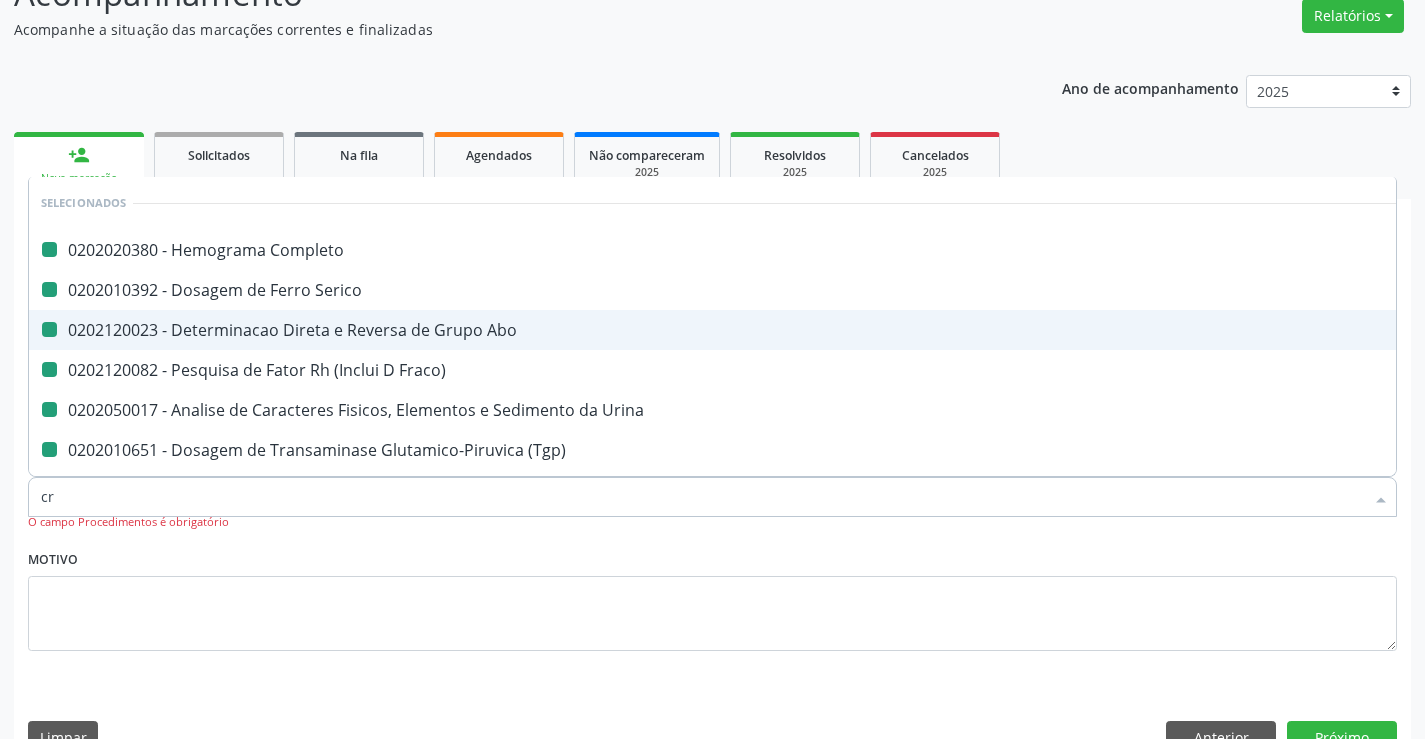 checkbox on "false" 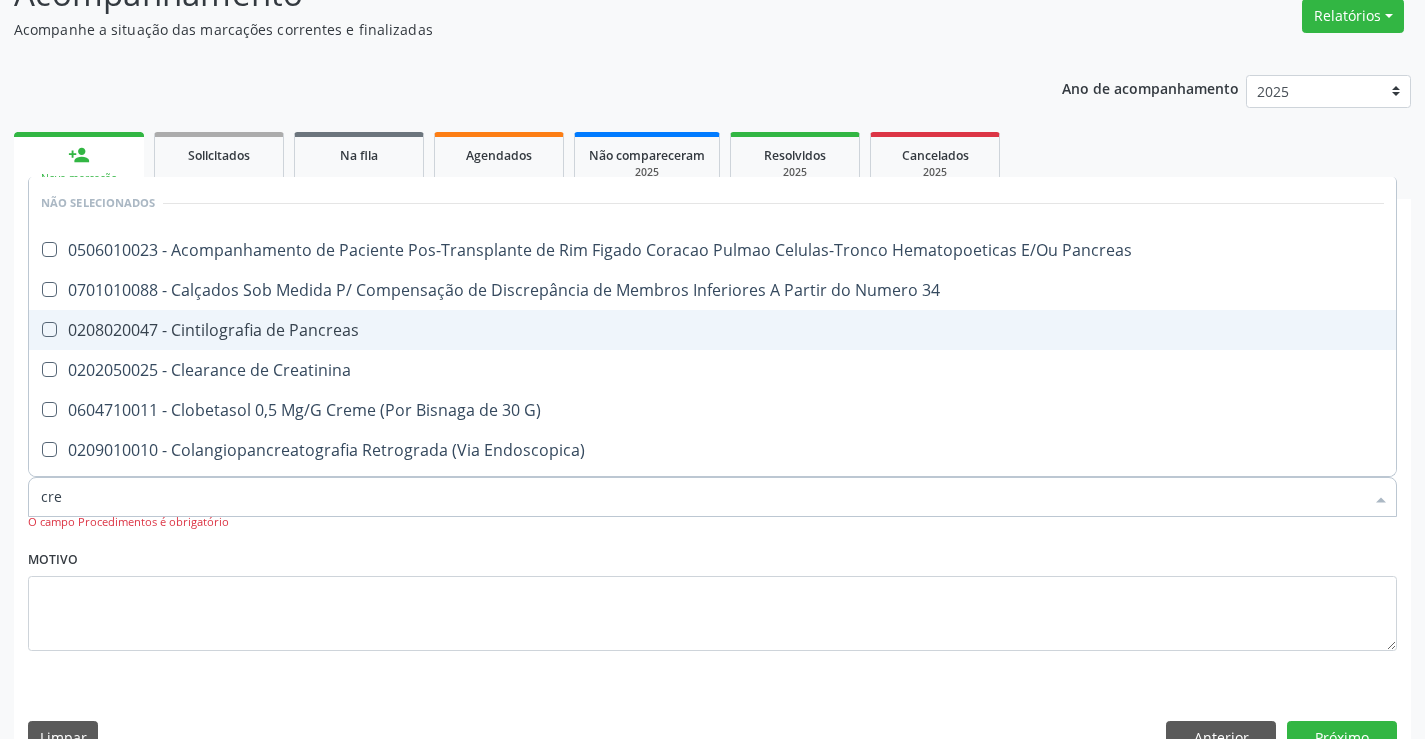 type on "crea" 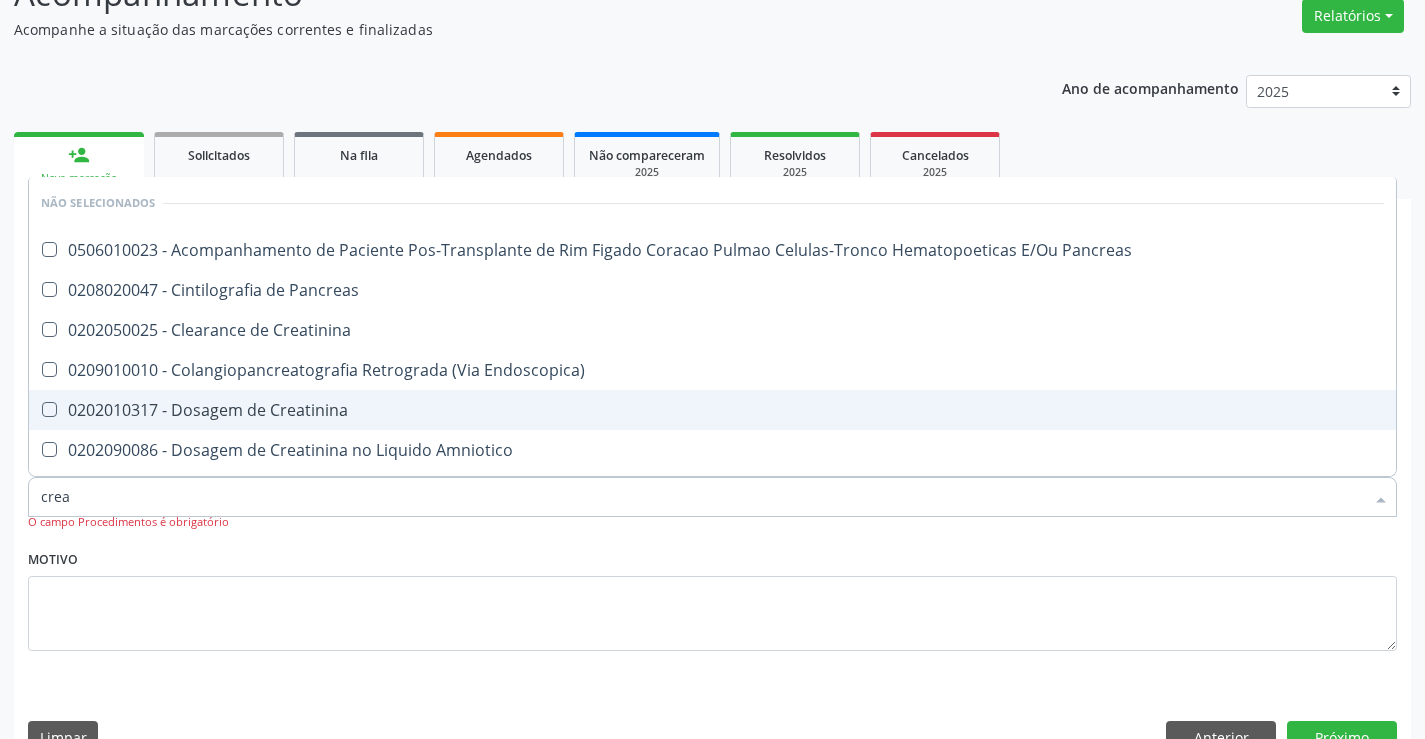 click on "0202010317 - Dosagem de Creatinina" at bounding box center [712, 410] 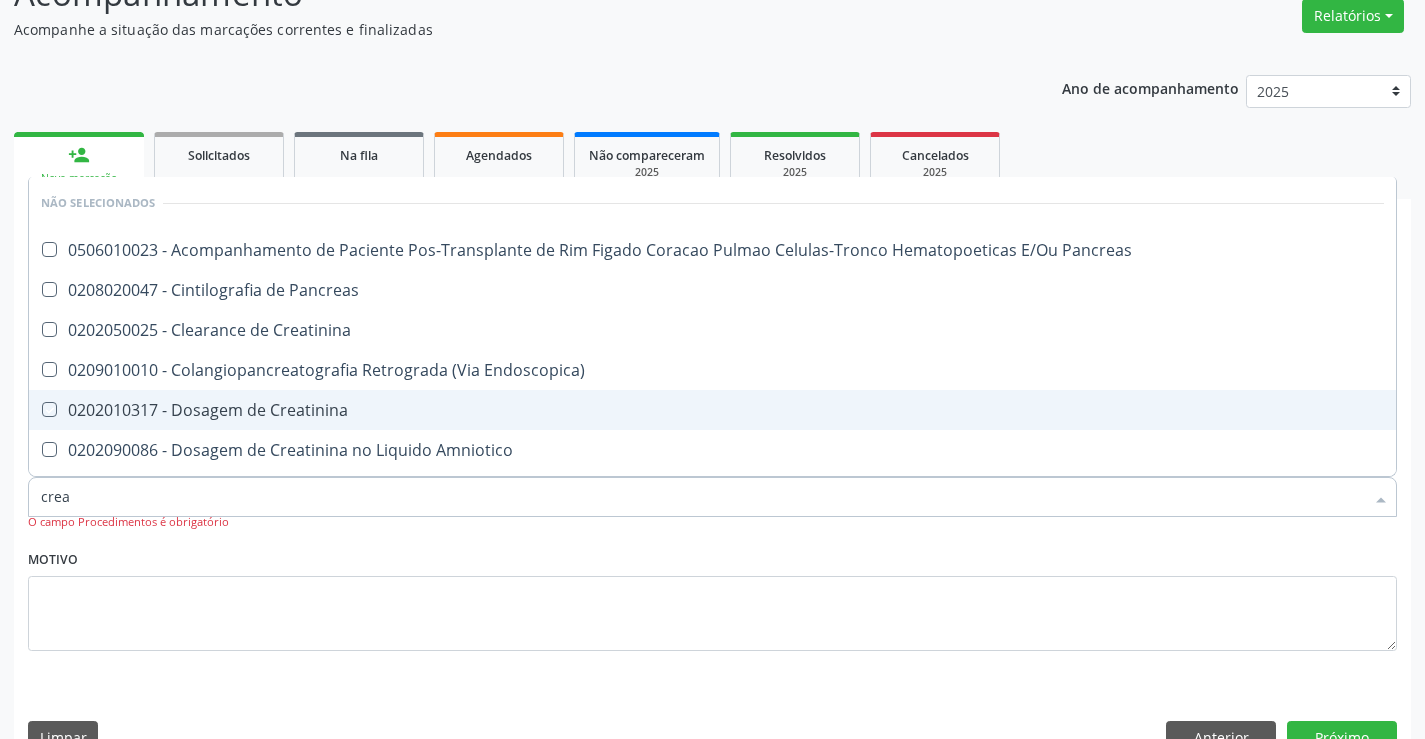 checkbox on "true" 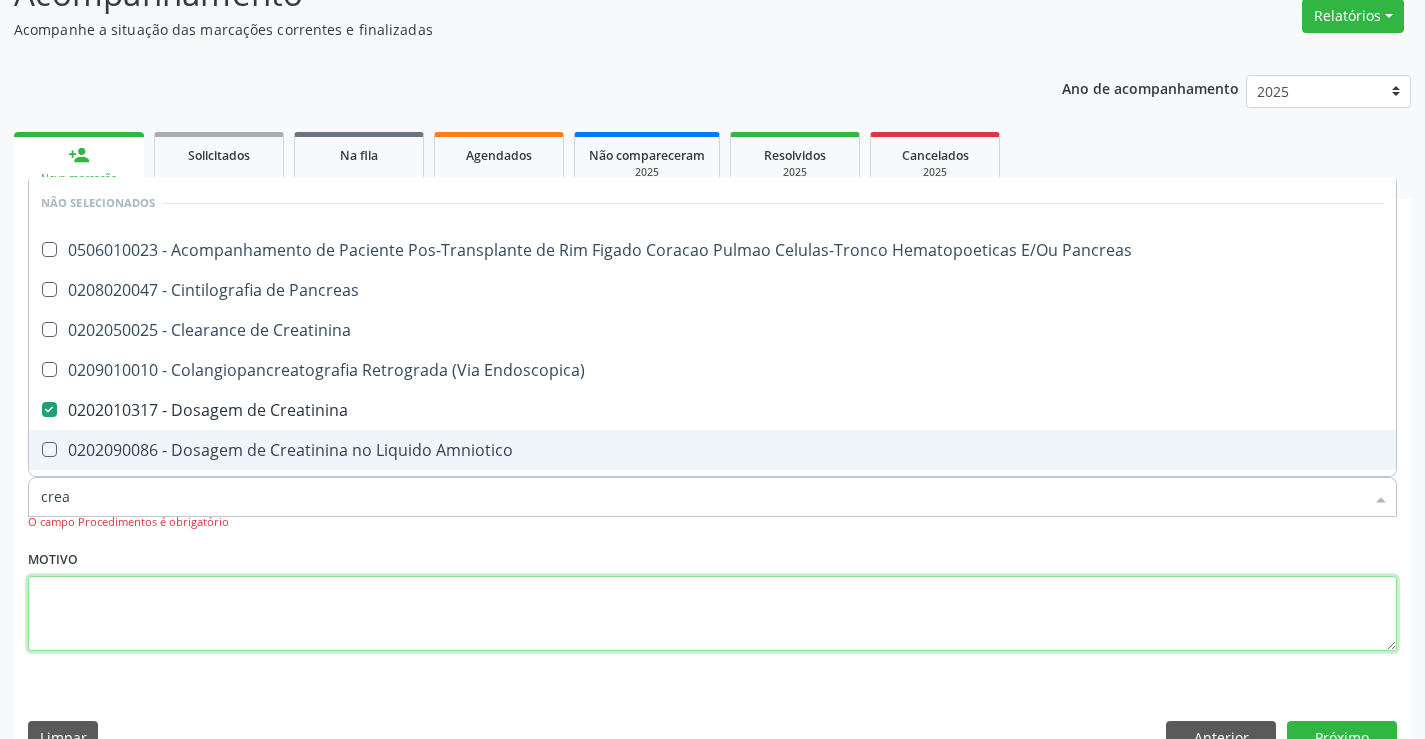 click at bounding box center (712, 614) 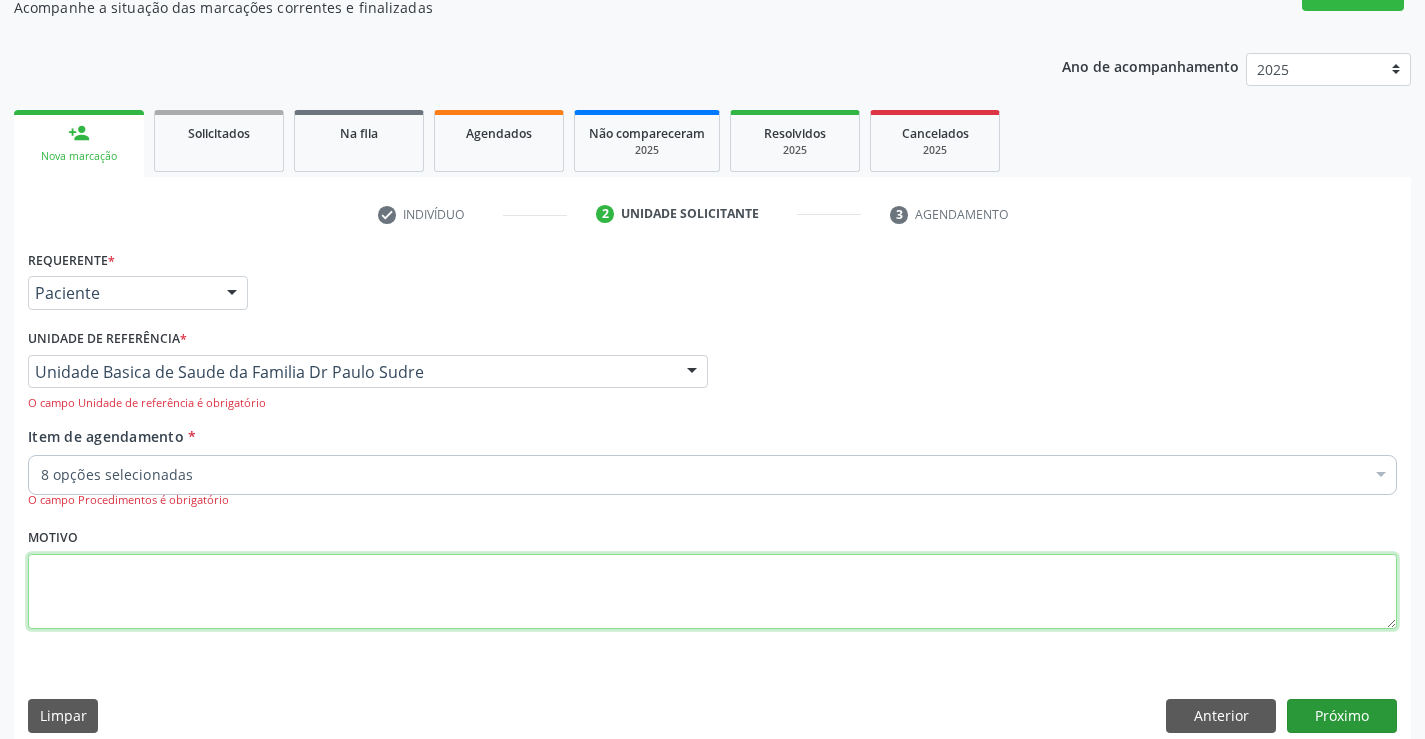 scroll, scrollTop: 211, scrollLeft: 0, axis: vertical 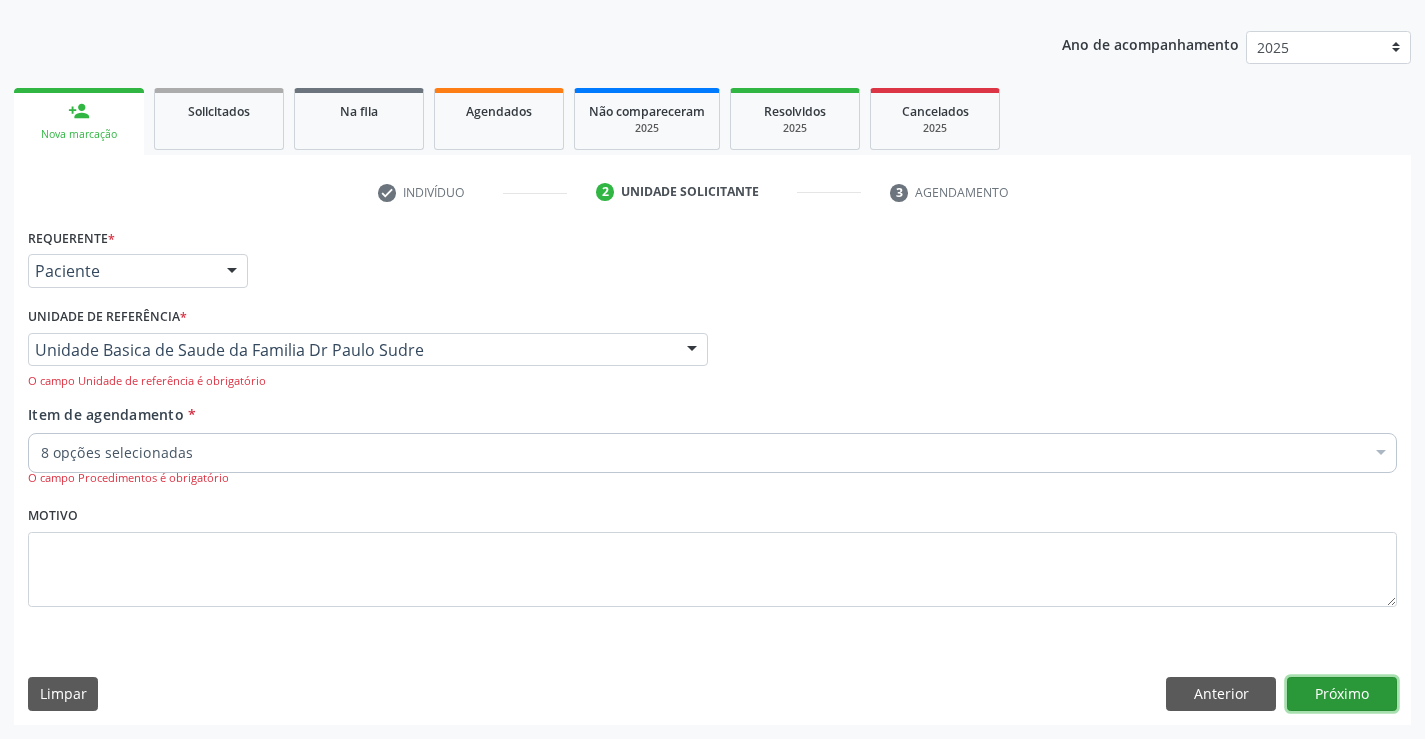 click on "Próximo" at bounding box center [1342, 694] 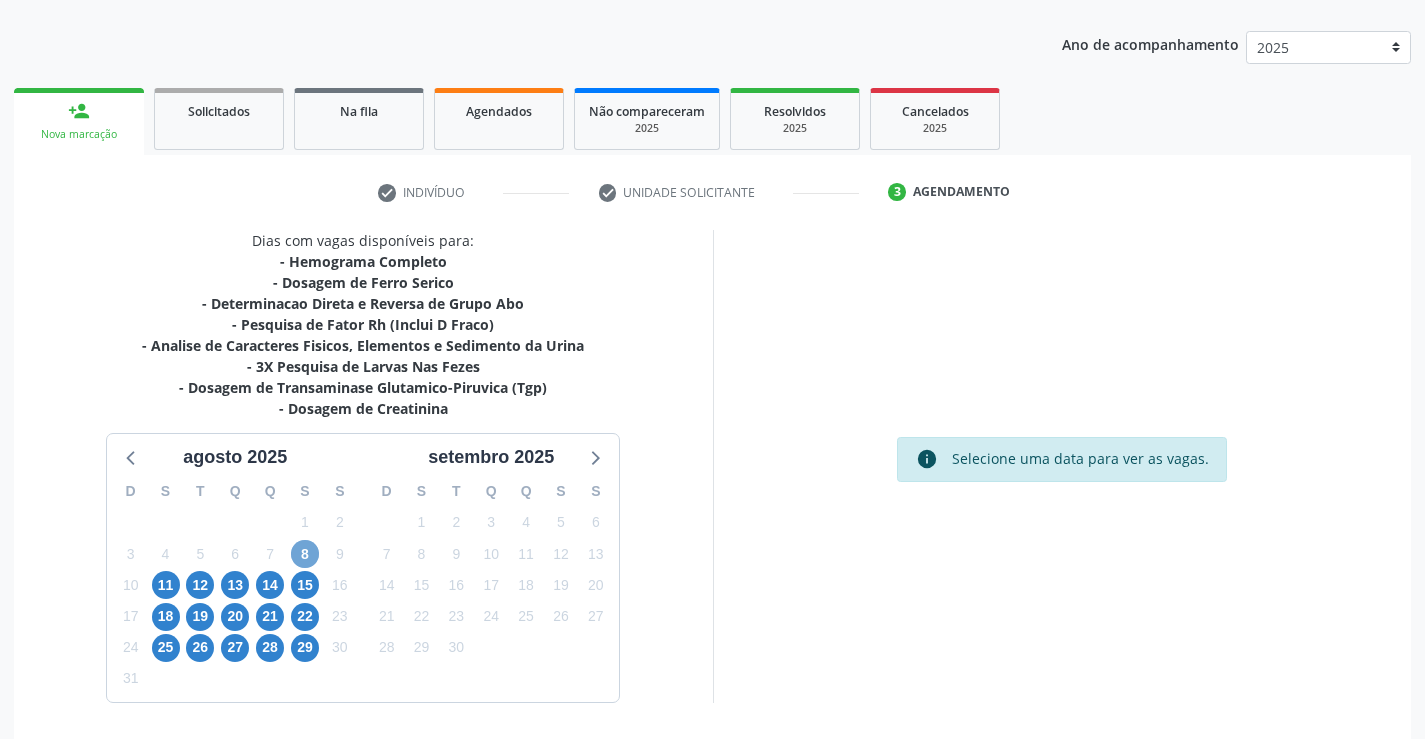 click on "8" at bounding box center [305, 554] 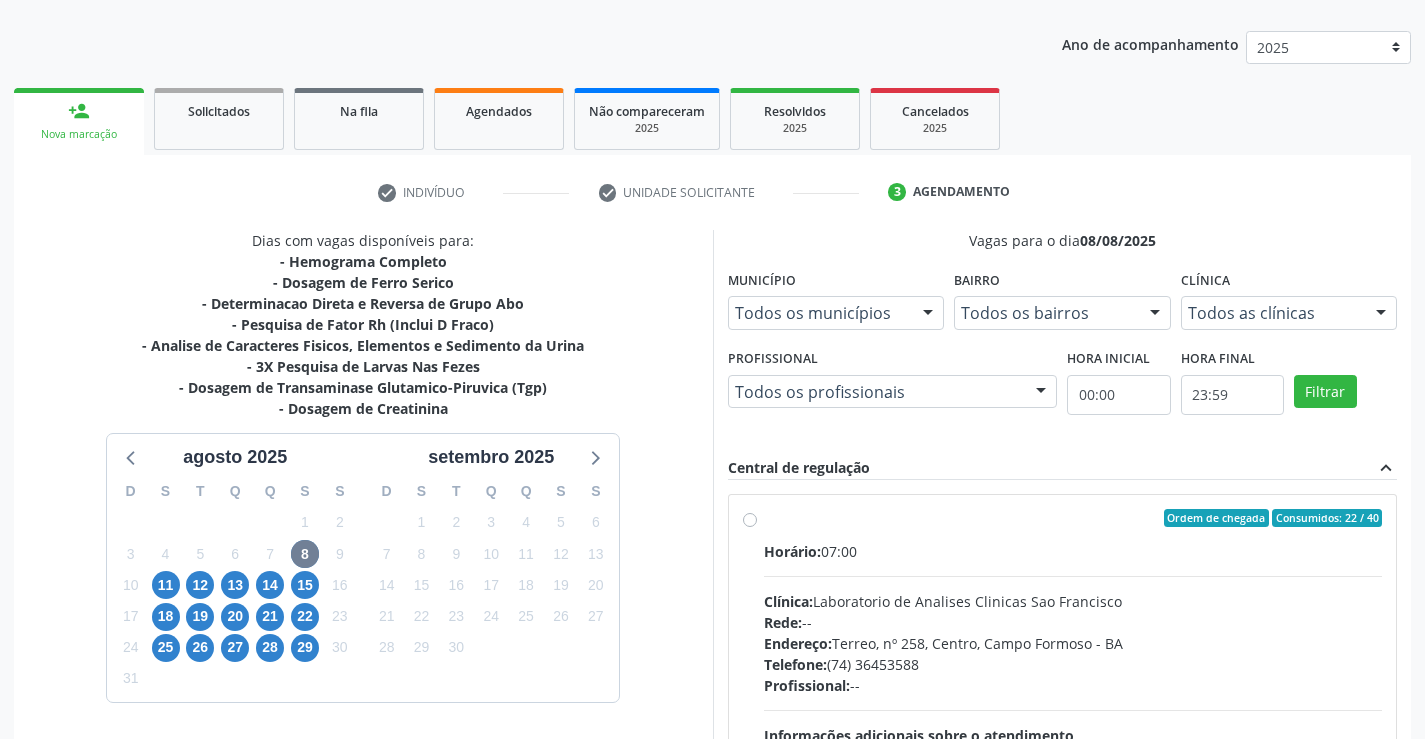 click on "Horário:   07:00" at bounding box center [1073, 551] 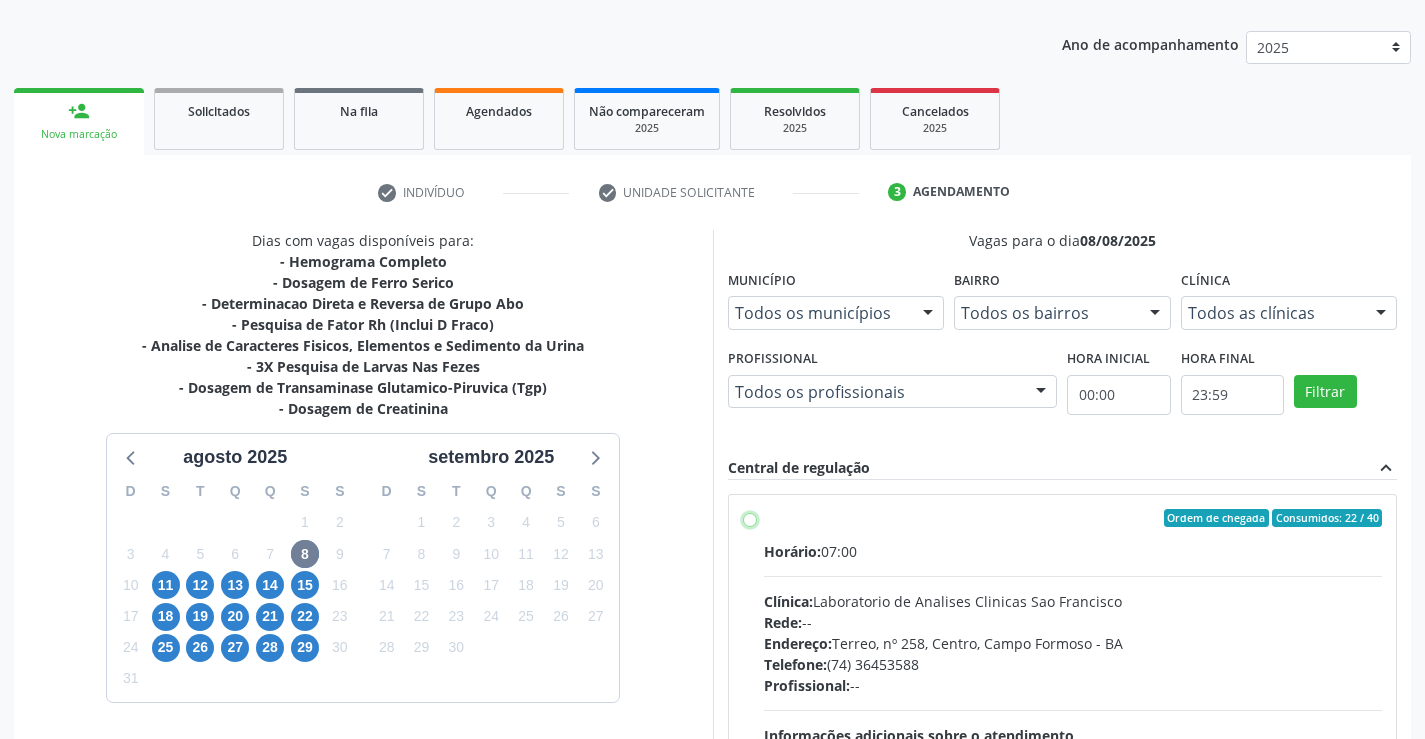 click on "Ordem de chegada
Consumidos: 22 / 40
Horário:   07:00
Clínica:  Laboratorio de Analises Clinicas Sao Francisco
Rede:
--
Endereço:   Terreo, nº 258, Centro, Campo Formoso - BA
Telefone:   (74) 36453588
Profissional:
--
Informações adicionais sobre o atendimento
Idade de atendimento:
Sem restrição
Gênero(s) atendido(s):
Sem restrição
Informações adicionais:
--" at bounding box center [750, 518] 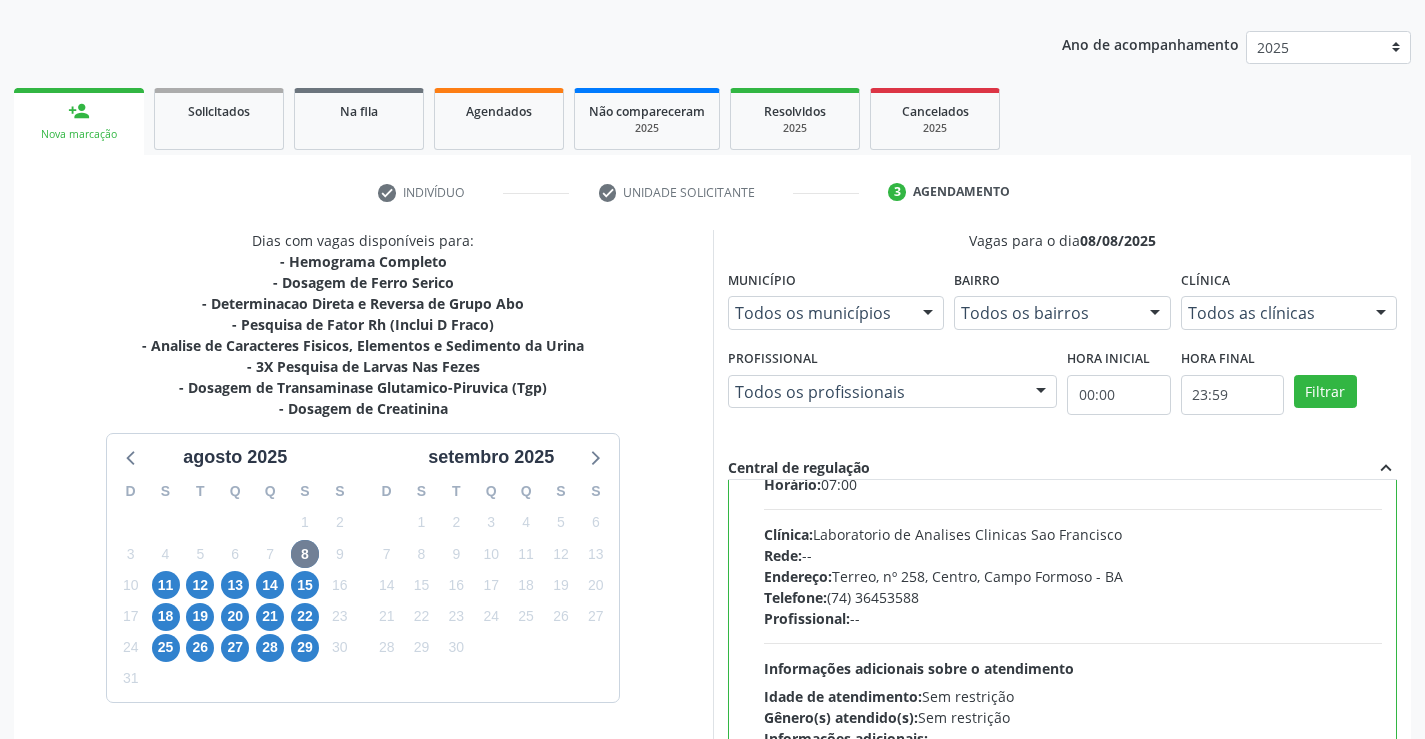 scroll, scrollTop: 99, scrollLeft: 0, axis: vertical 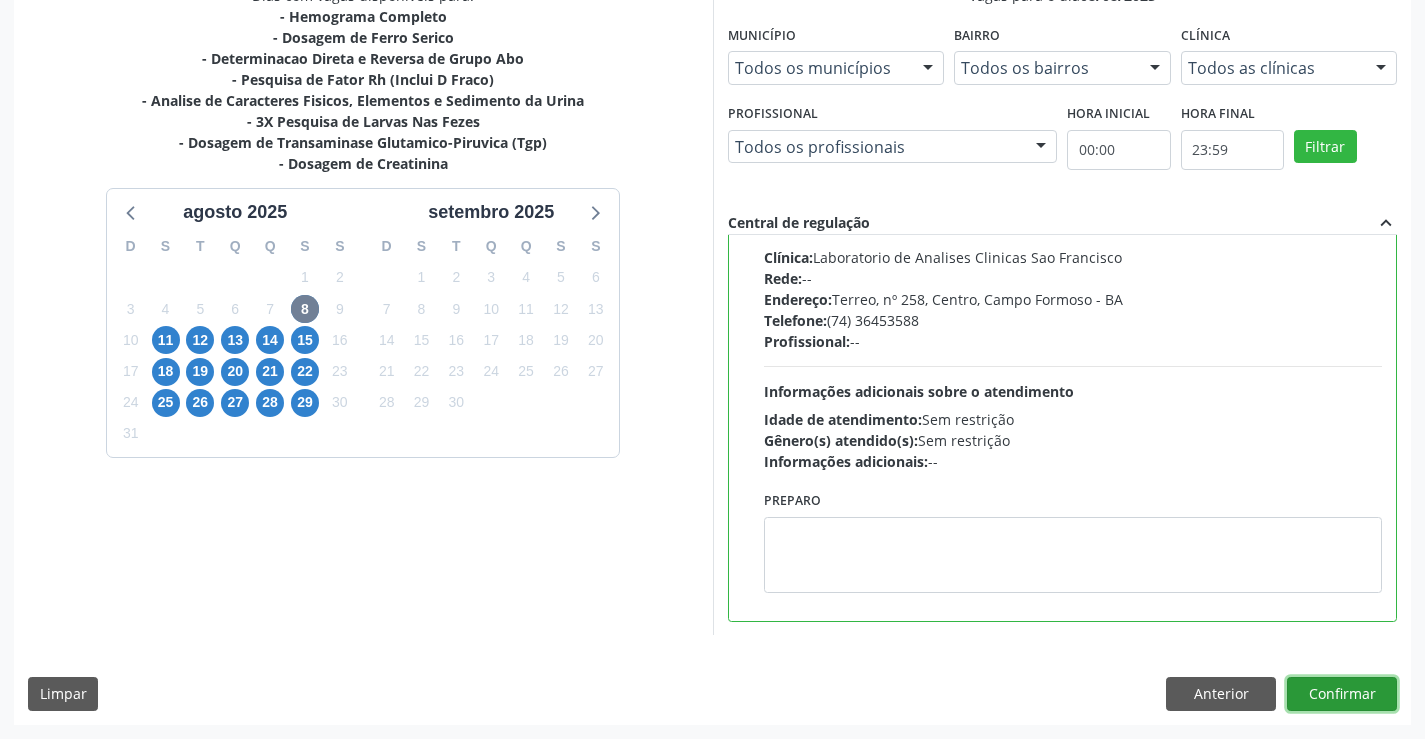 click on "Confirmar" at bounding box center (1342, 694) 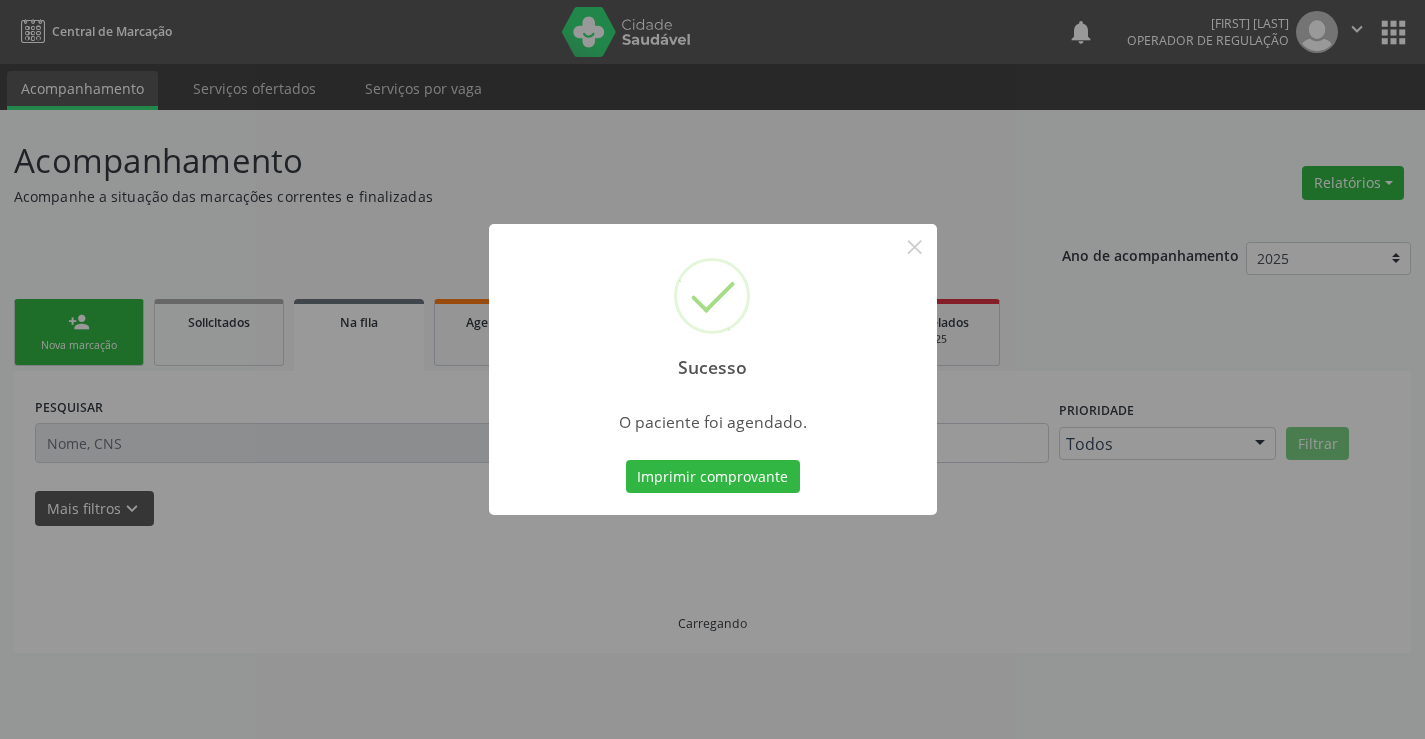 scroll, scrollTop: 0, scrollLeft: 0, axis: both 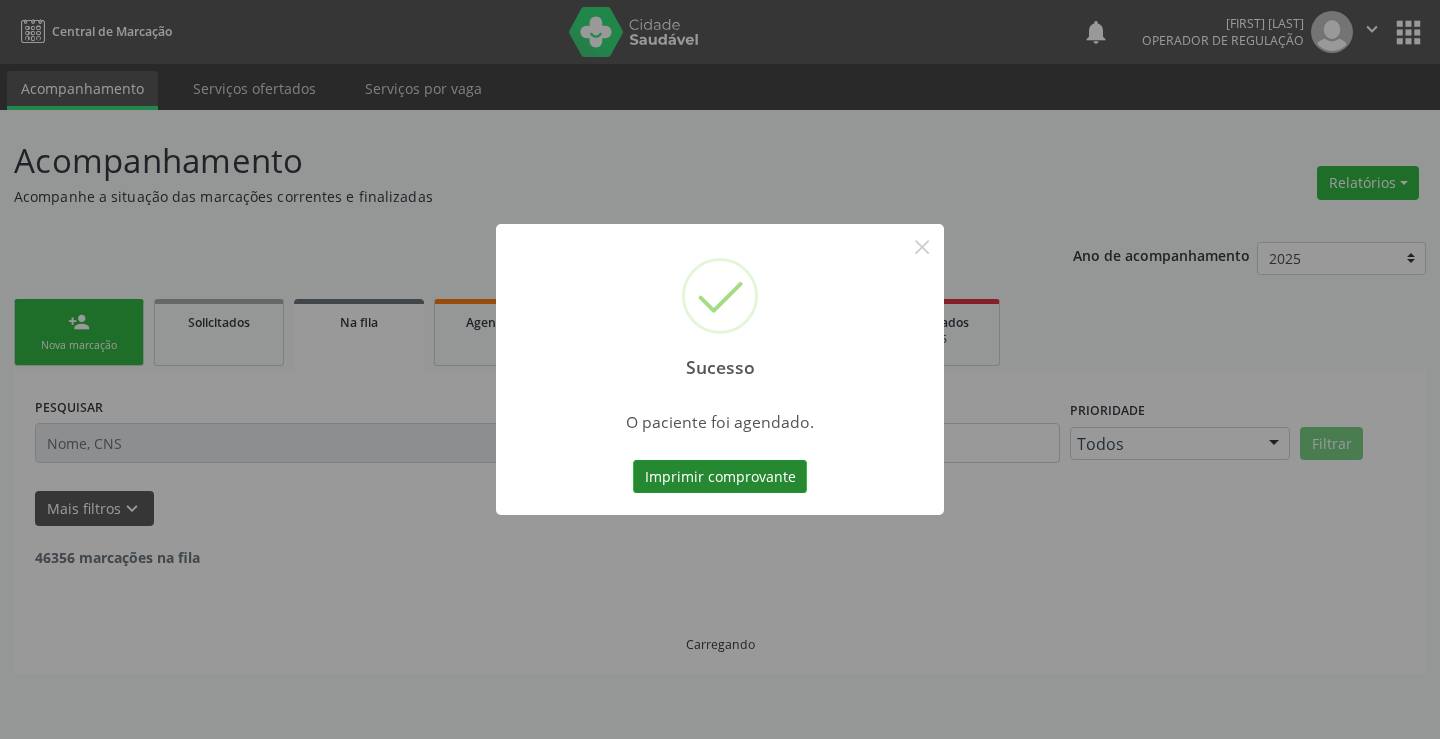 click on "Imprimir comprovante" at bounding box center (720, 477) 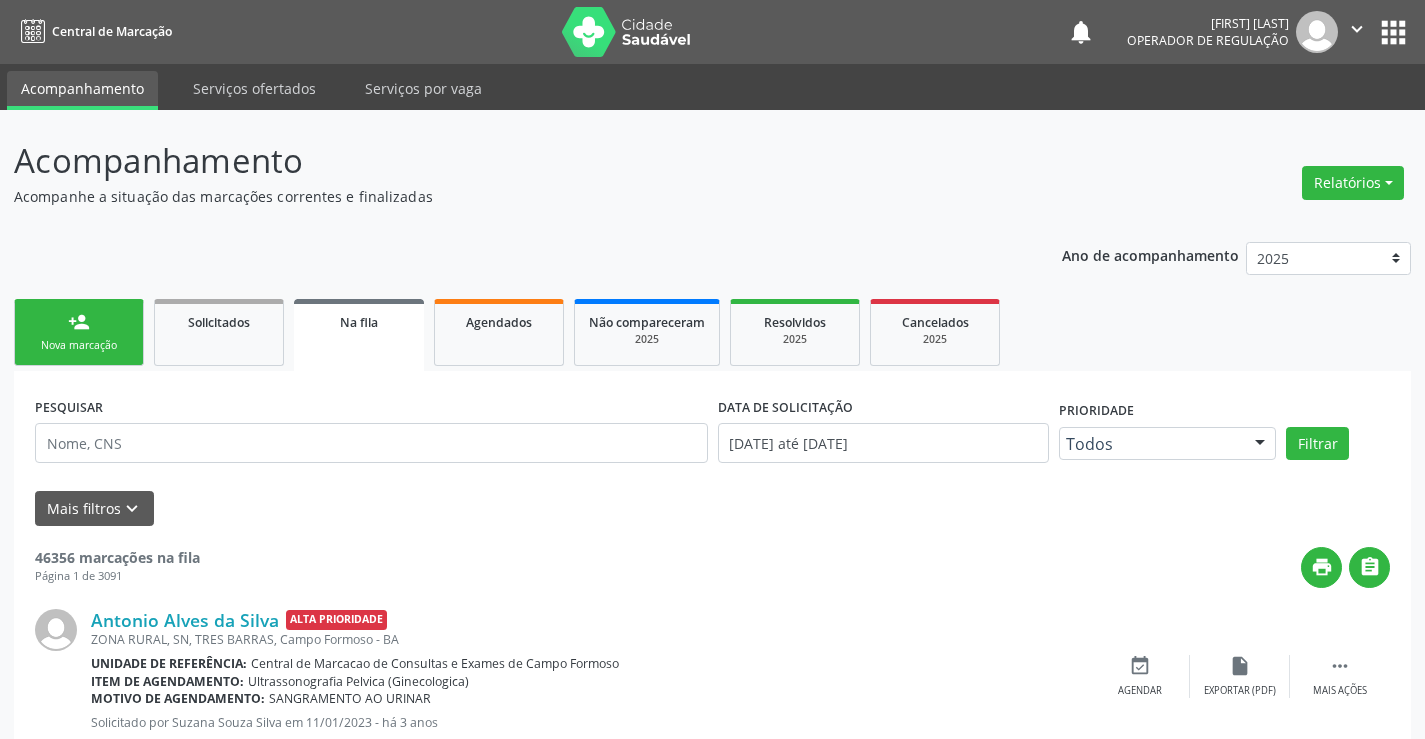 click on "Nova marcação" at bounding box center [79, 345] 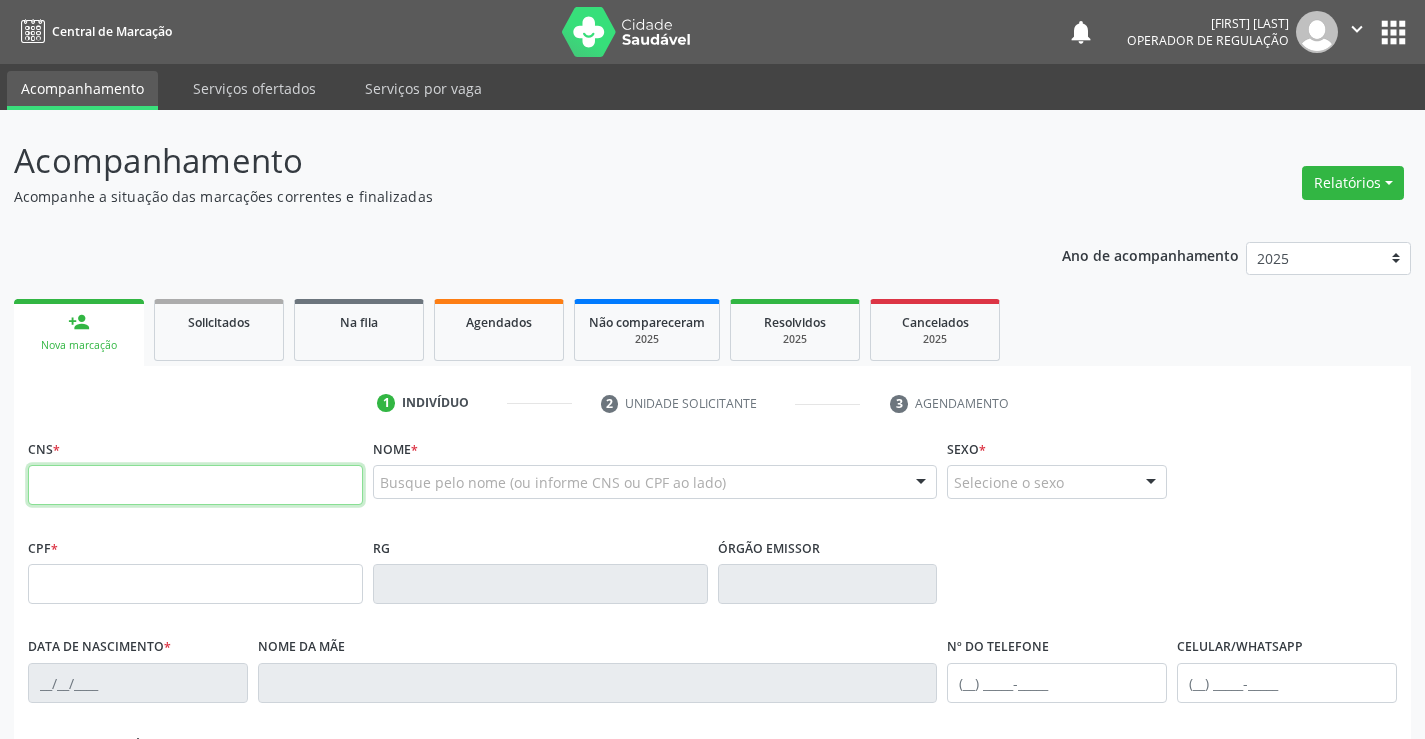click at bounding box center (195, 485) 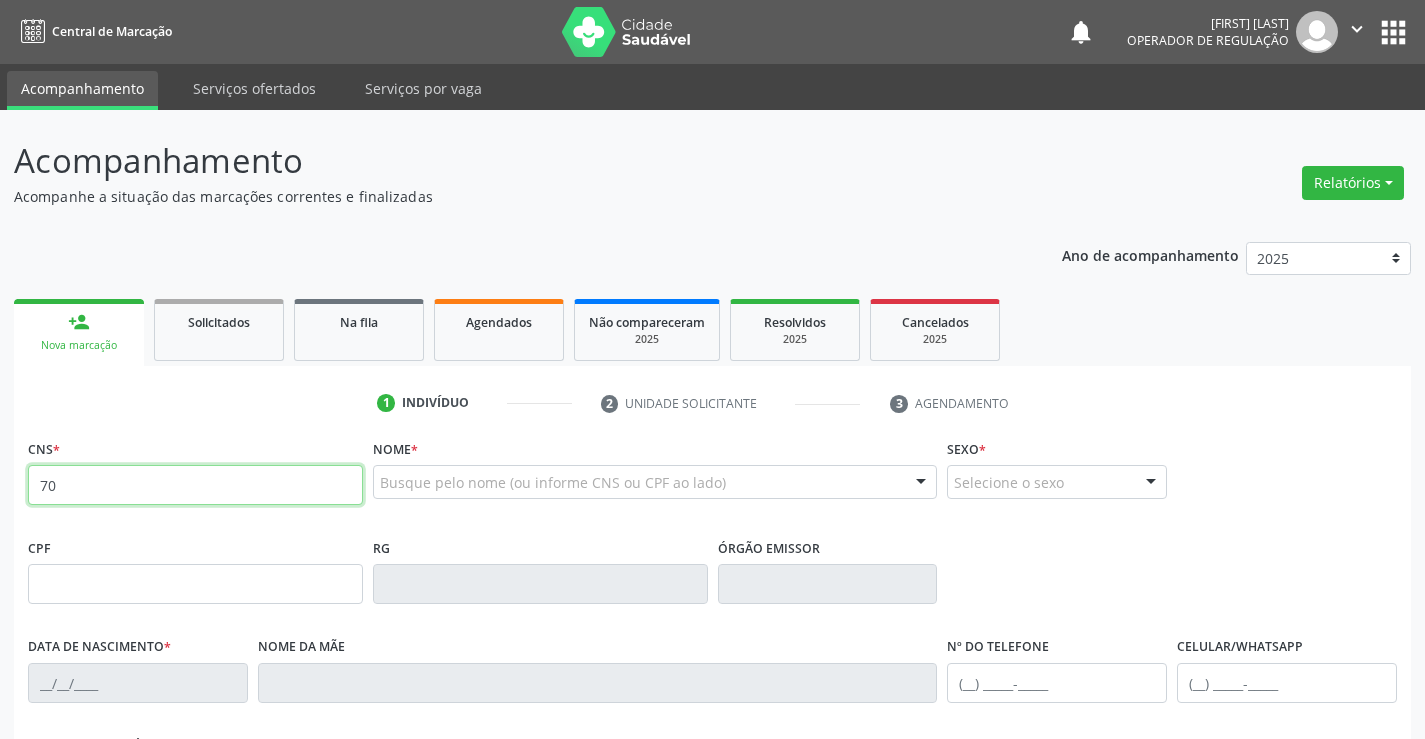 type on "7" 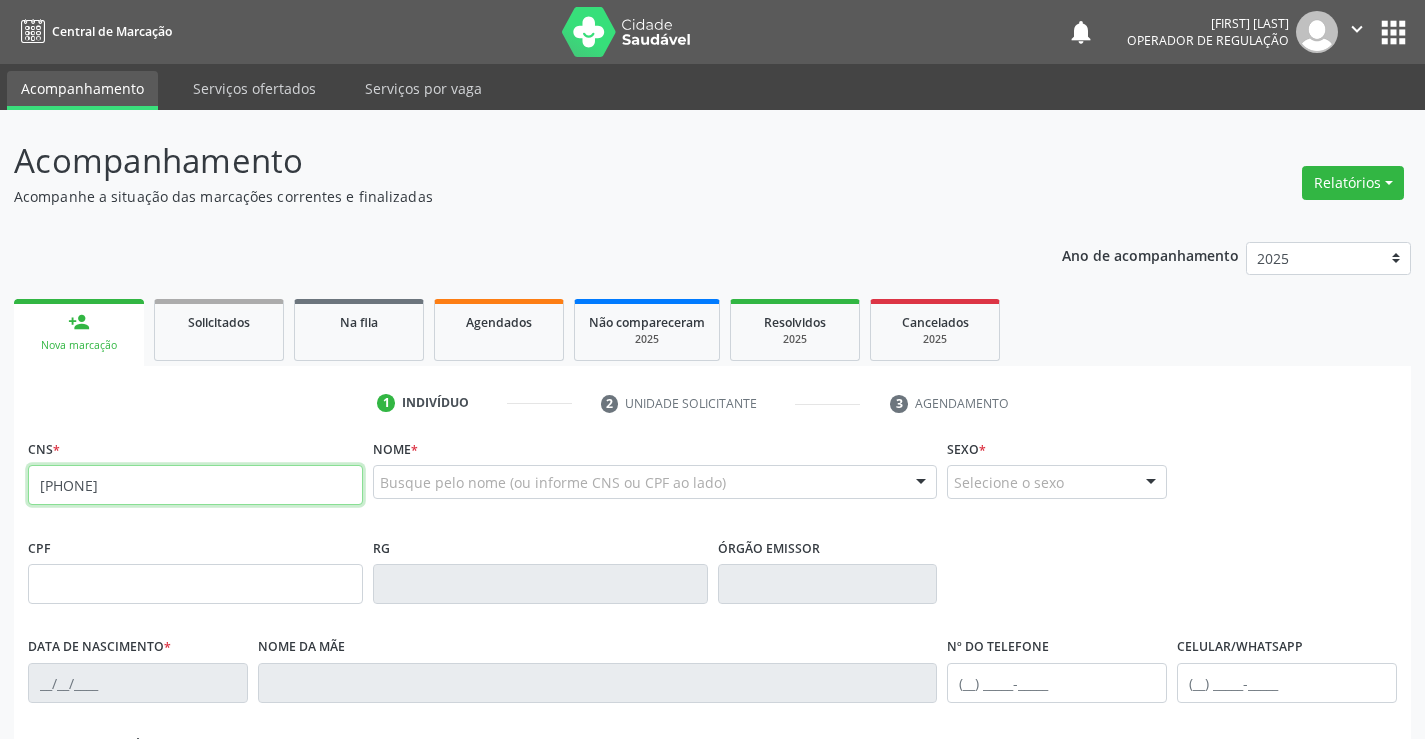 type on "705 2054 0606 4774" 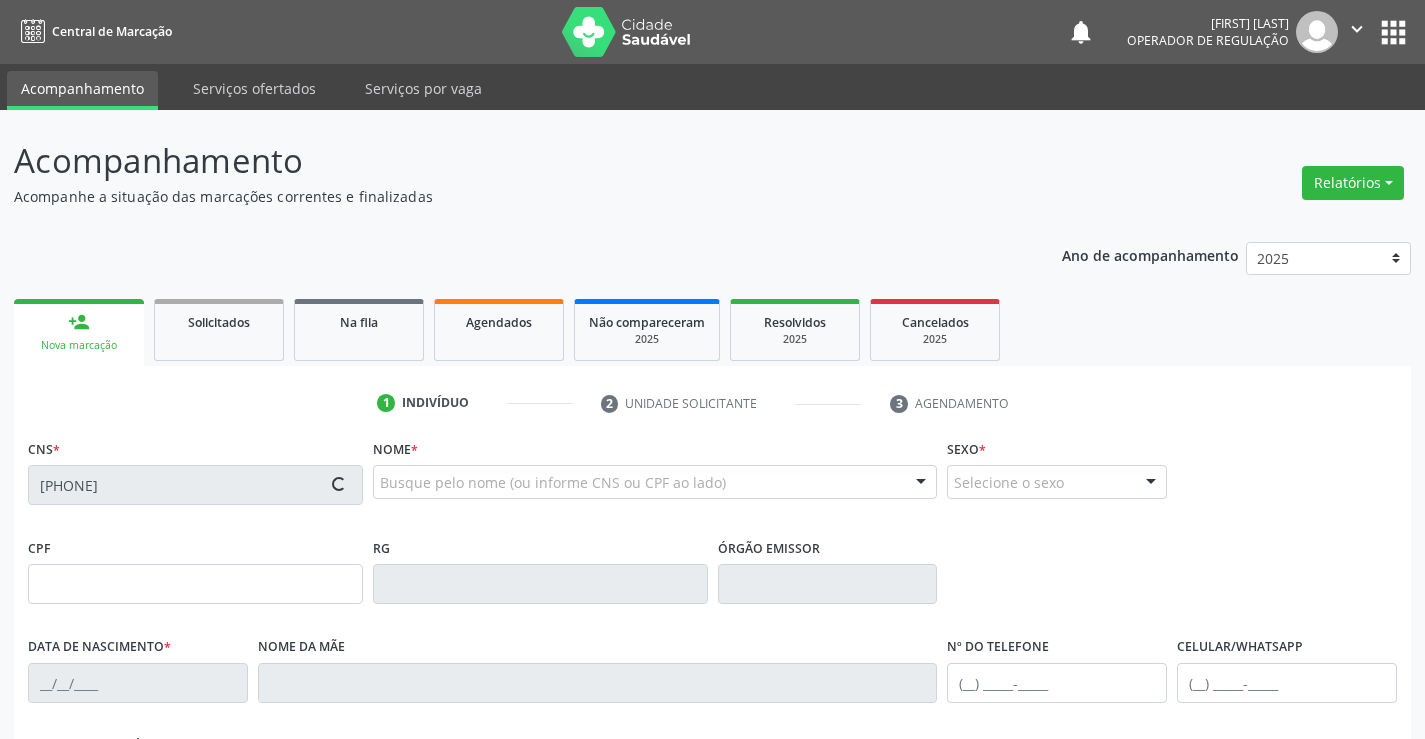 type on "1117012794" 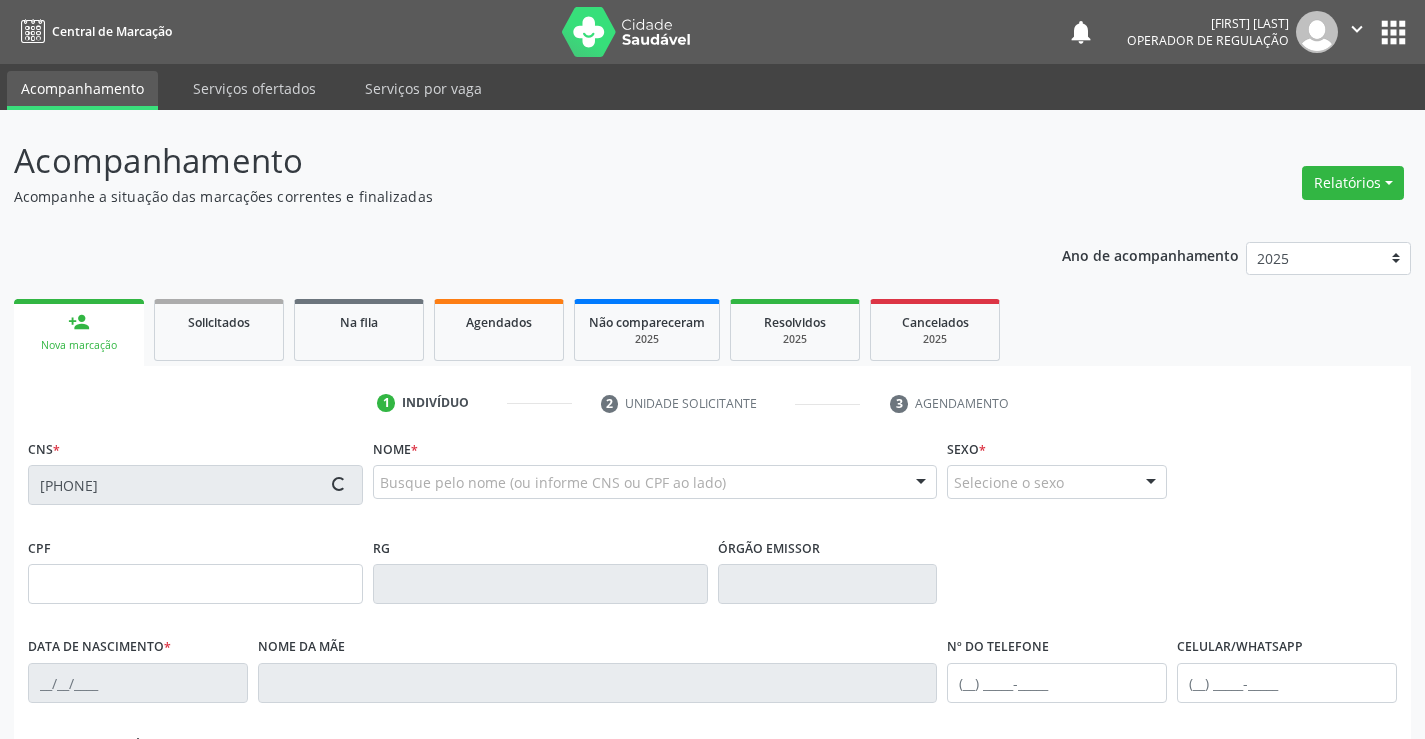 type on "25/07/1979" 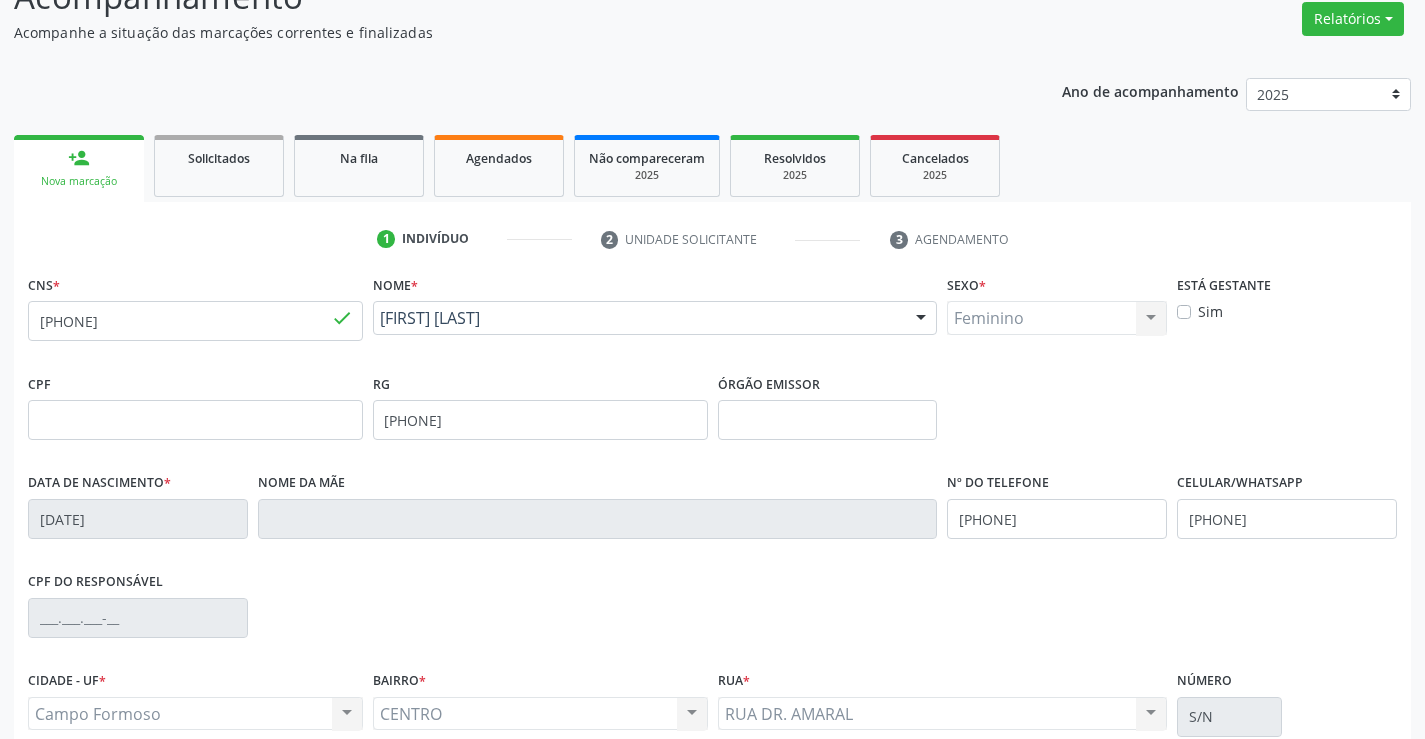 scroll, scrollTop: 345, scrollLeft: 0, axis: vertical 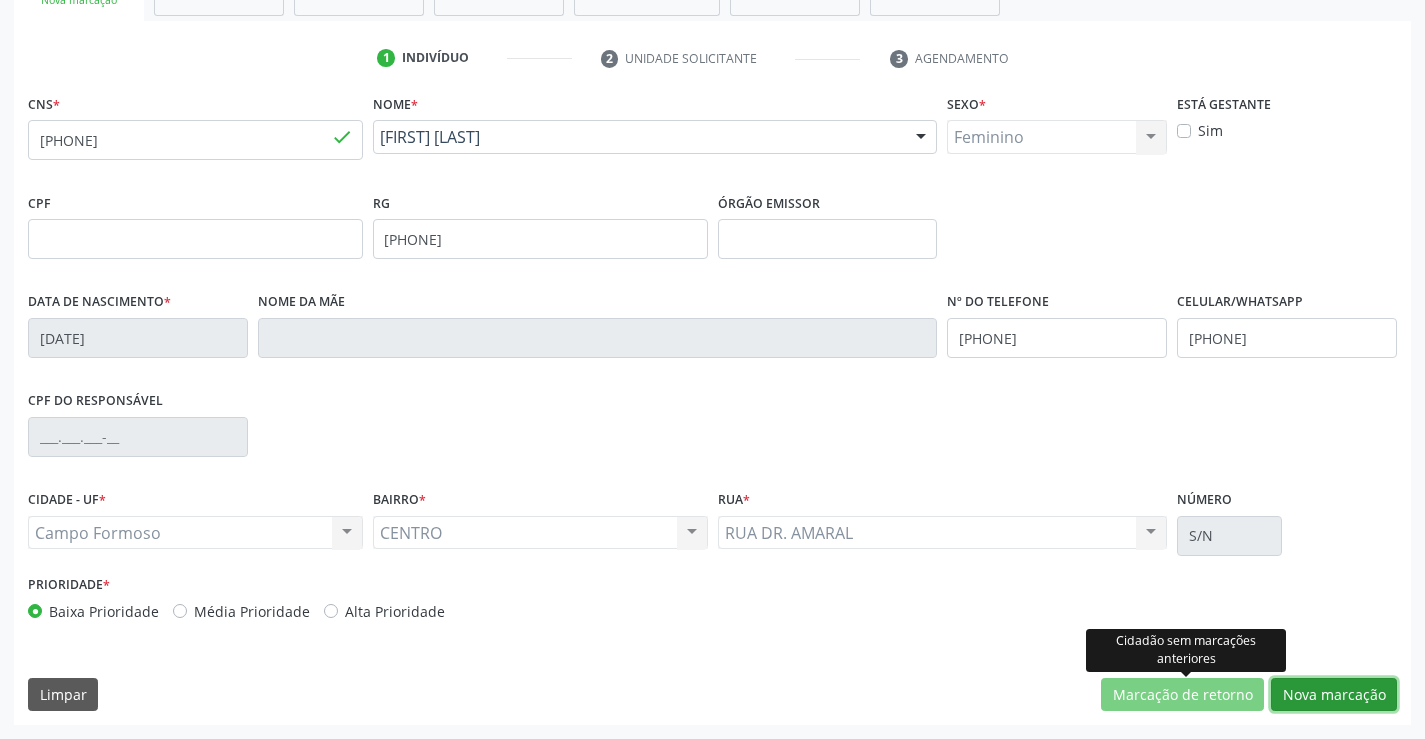 click on "Nova marcação" at bounding box center (1334, 695) 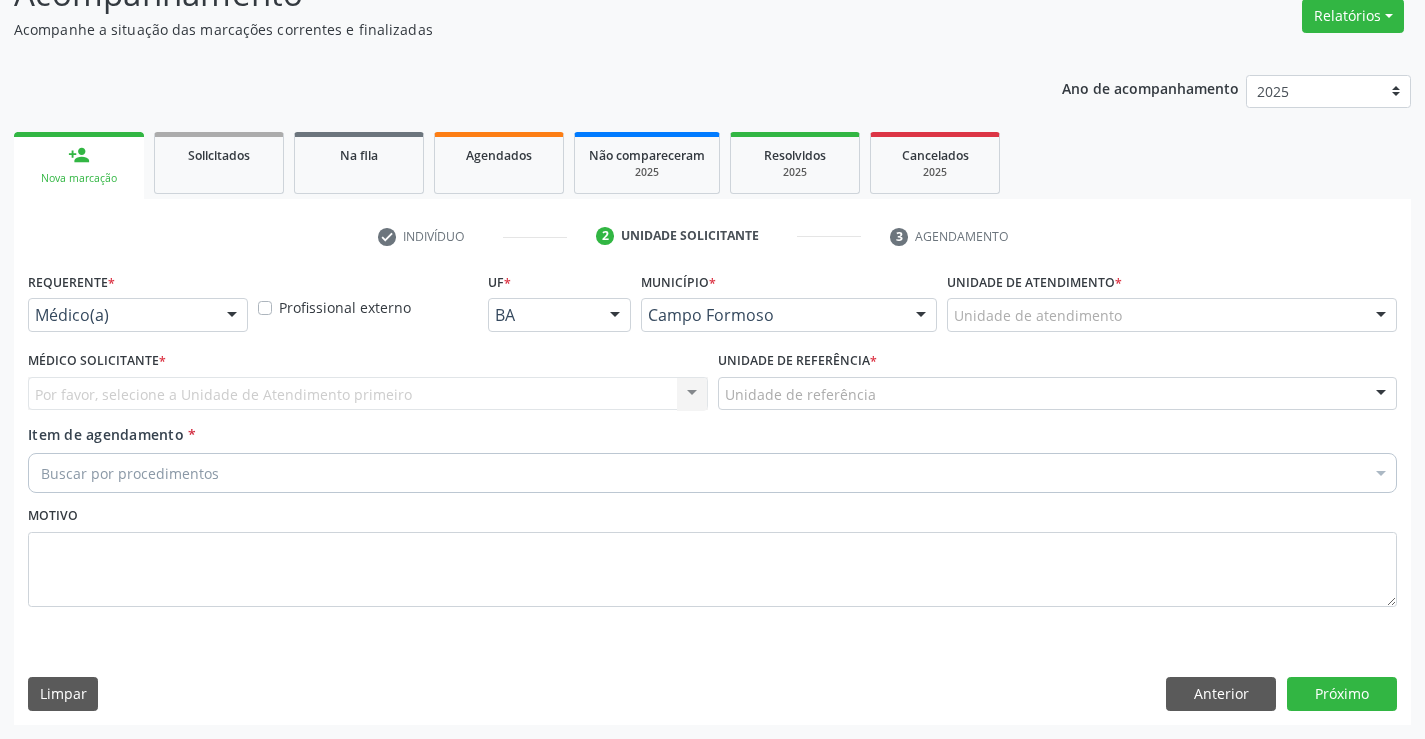 scroll, scrollTop: 167, scrollLeft: 0, axis: vertical 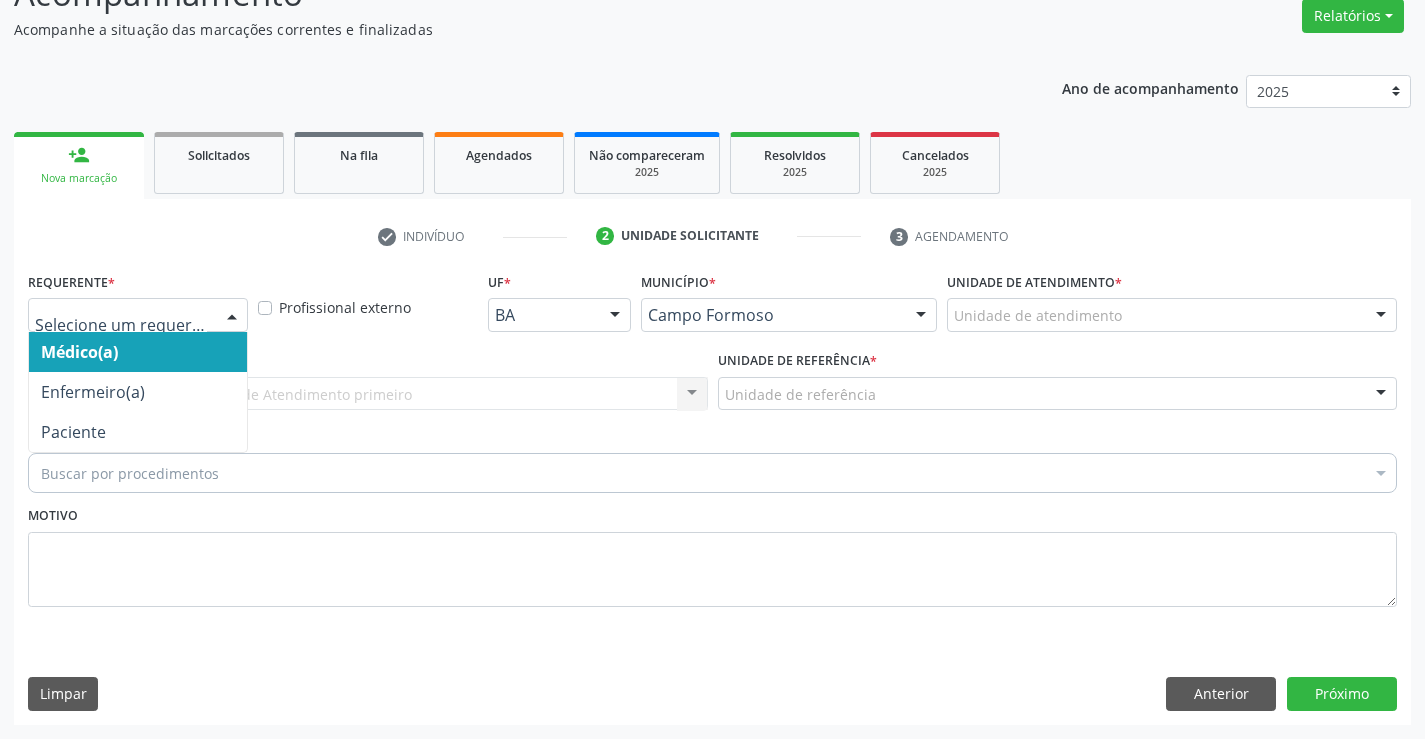 click at bounding box center (232, 316) 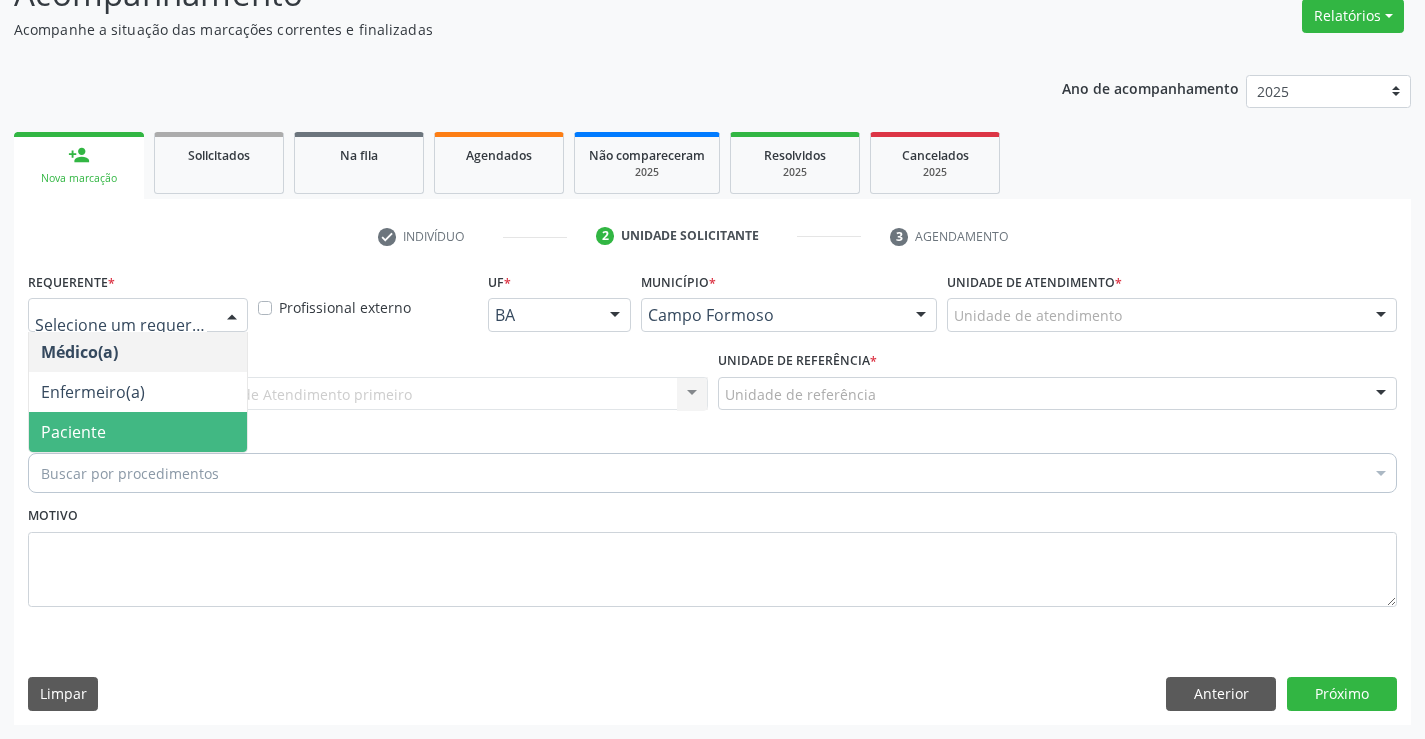 drag, startPoint x: 123, startPoint y: 430, endPoint x: 320, endPoint y: 402, distance: 198.9799 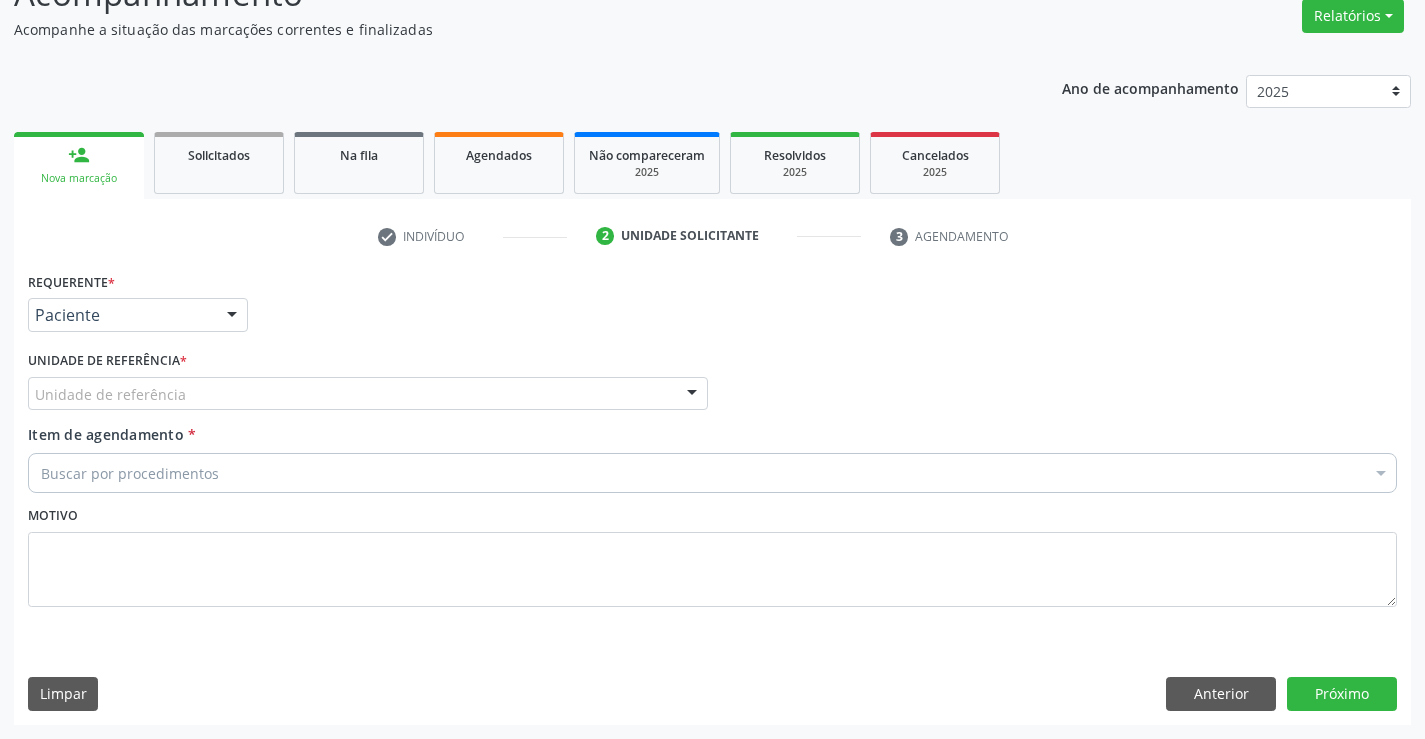 click on "Unidade de referência" at bounding box center (368, 394) 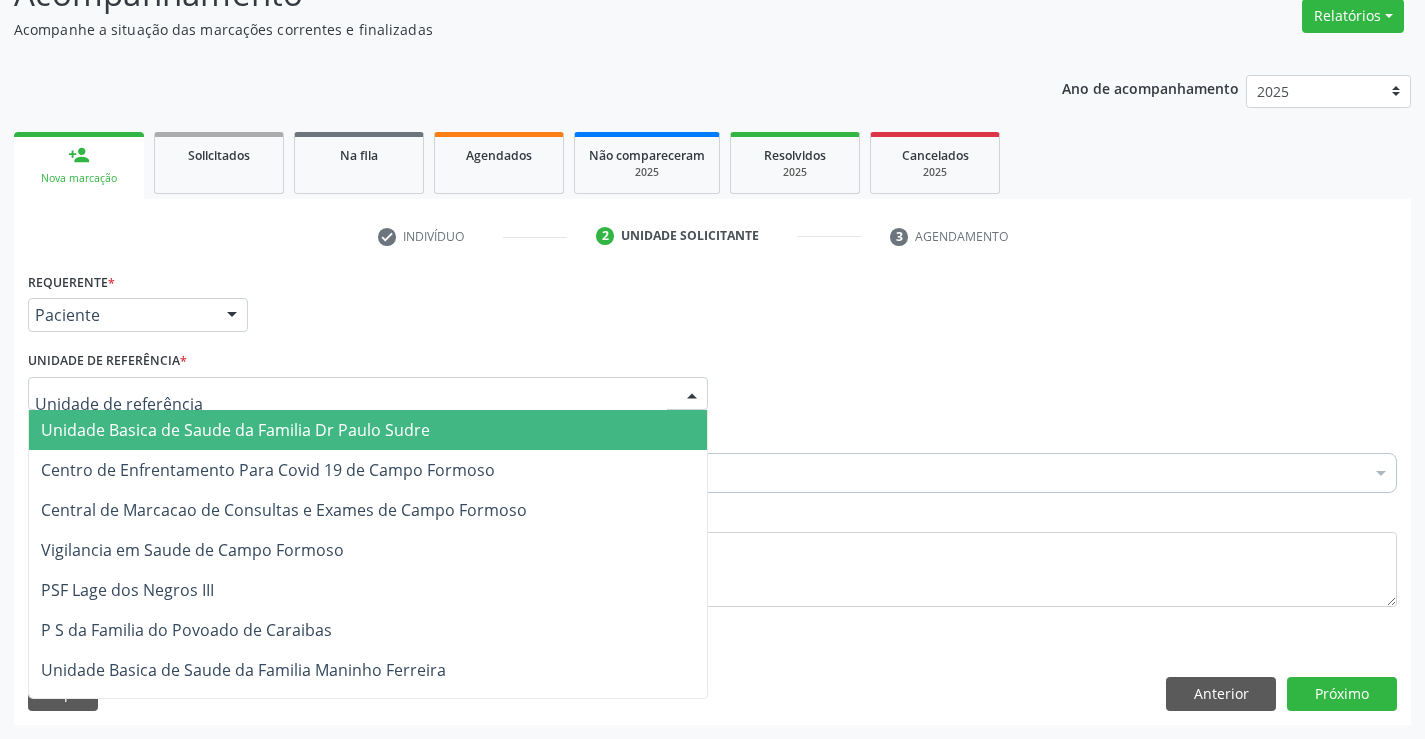 click on "Unidade Basica de Saude da Familia Dr Paulo Sudre" at bounding box center (235, 430) 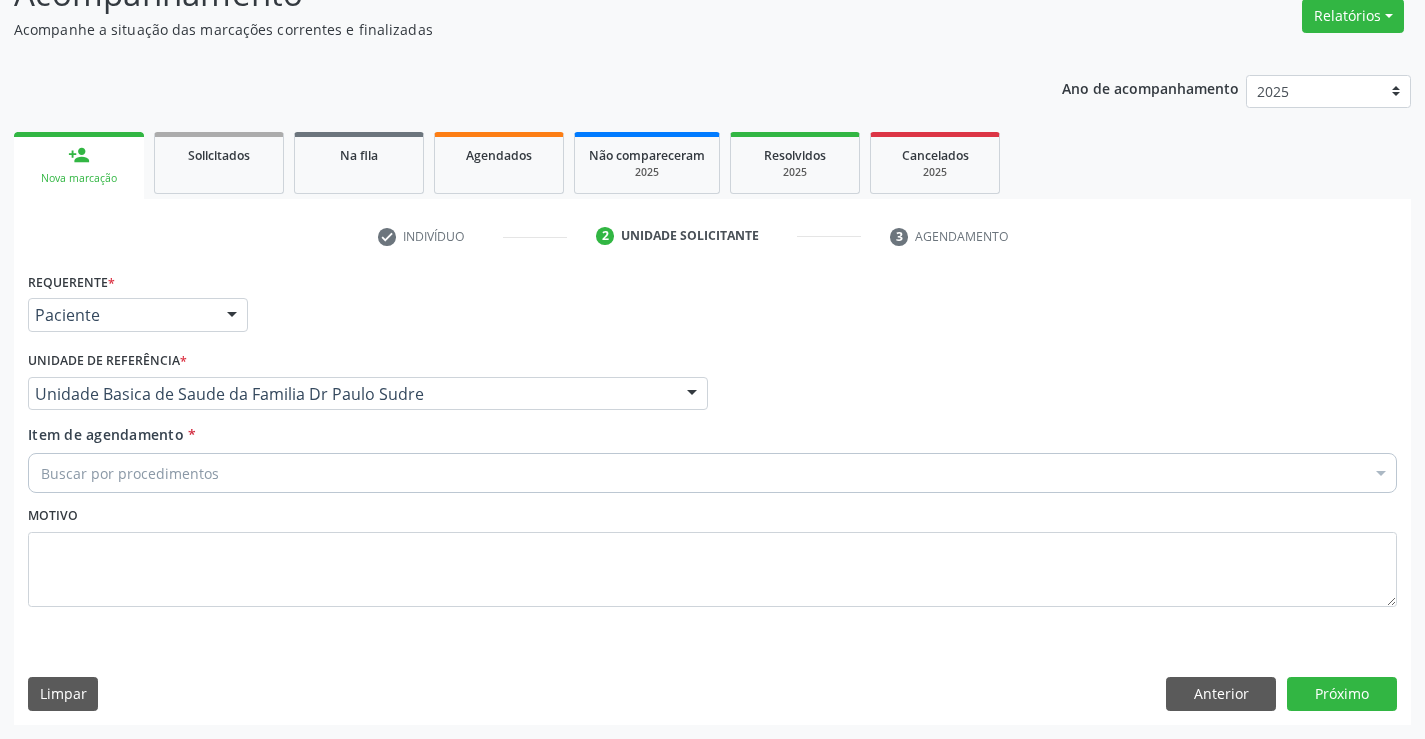 click on "Buscar por procedimentos" at bounding box center [712, 473] 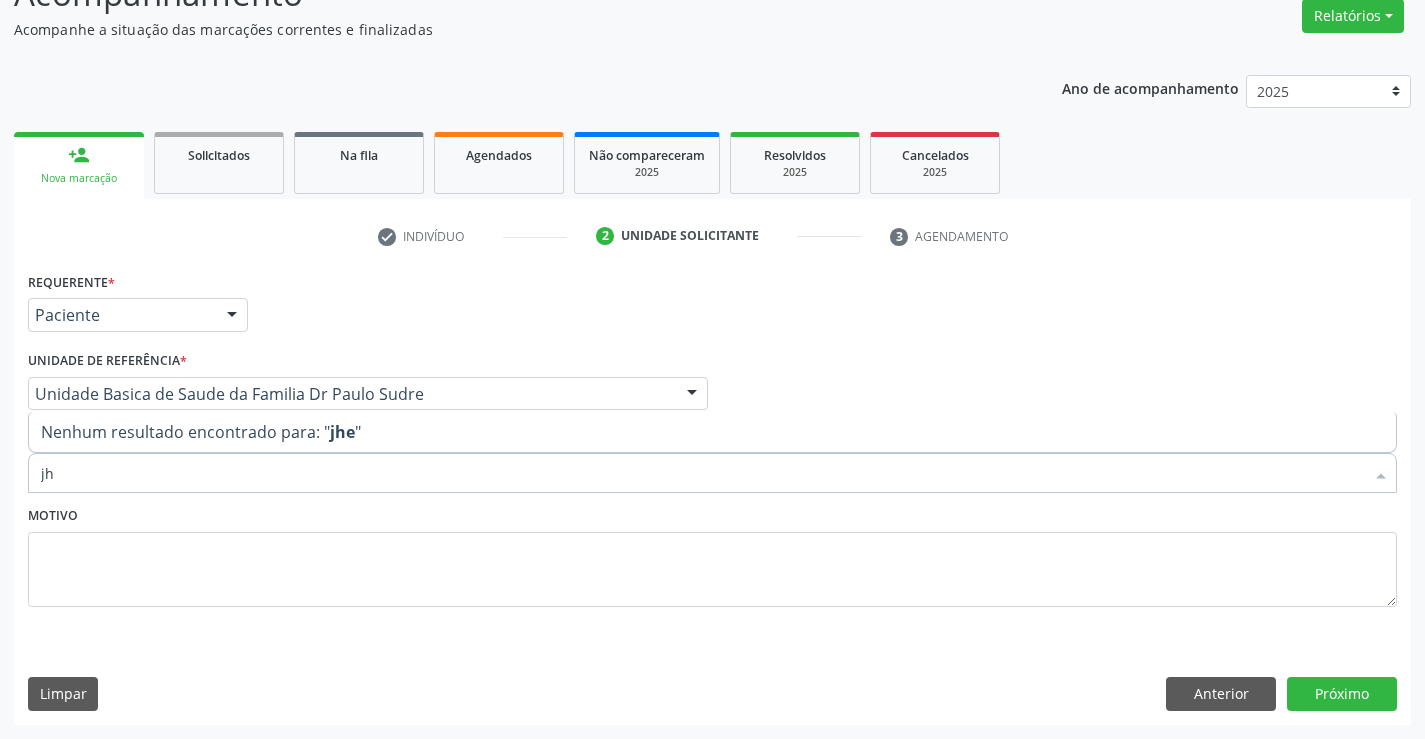 type on "j" 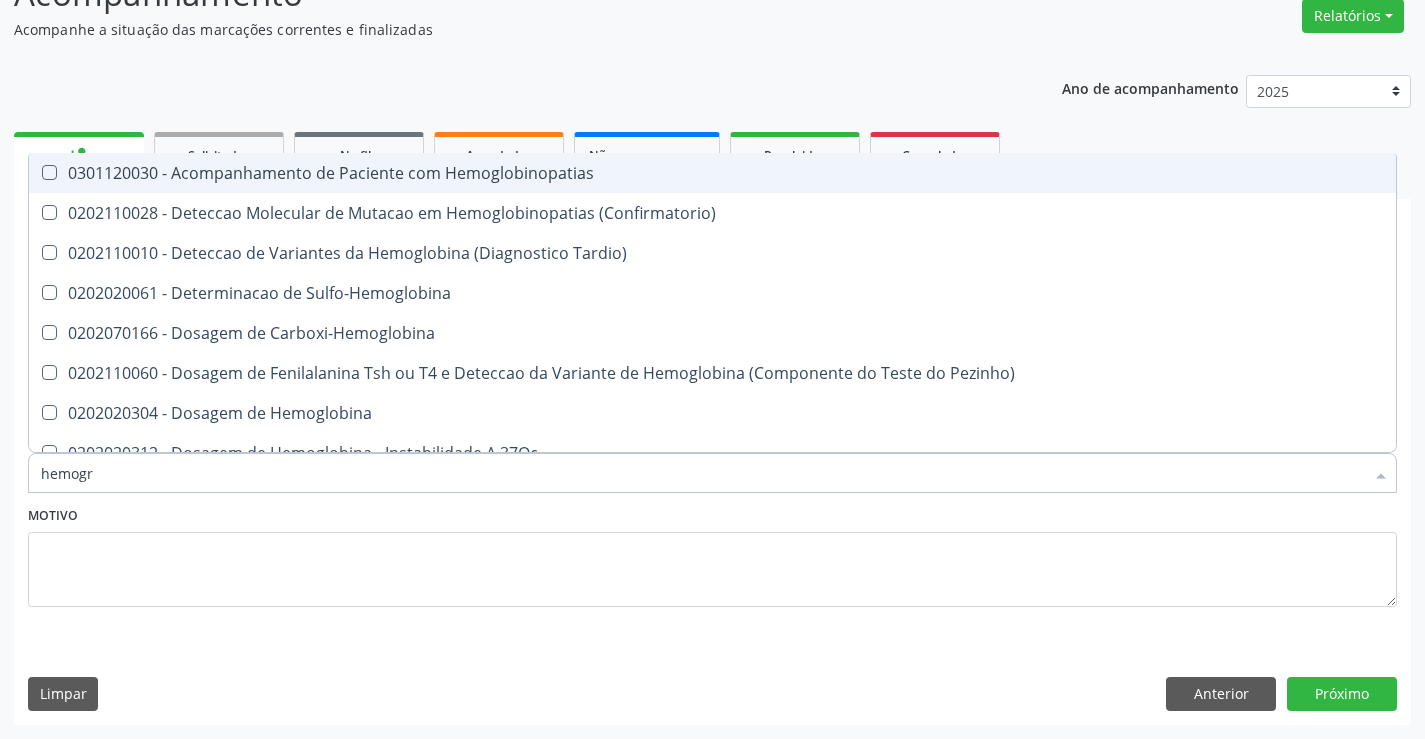type on "hemogra" 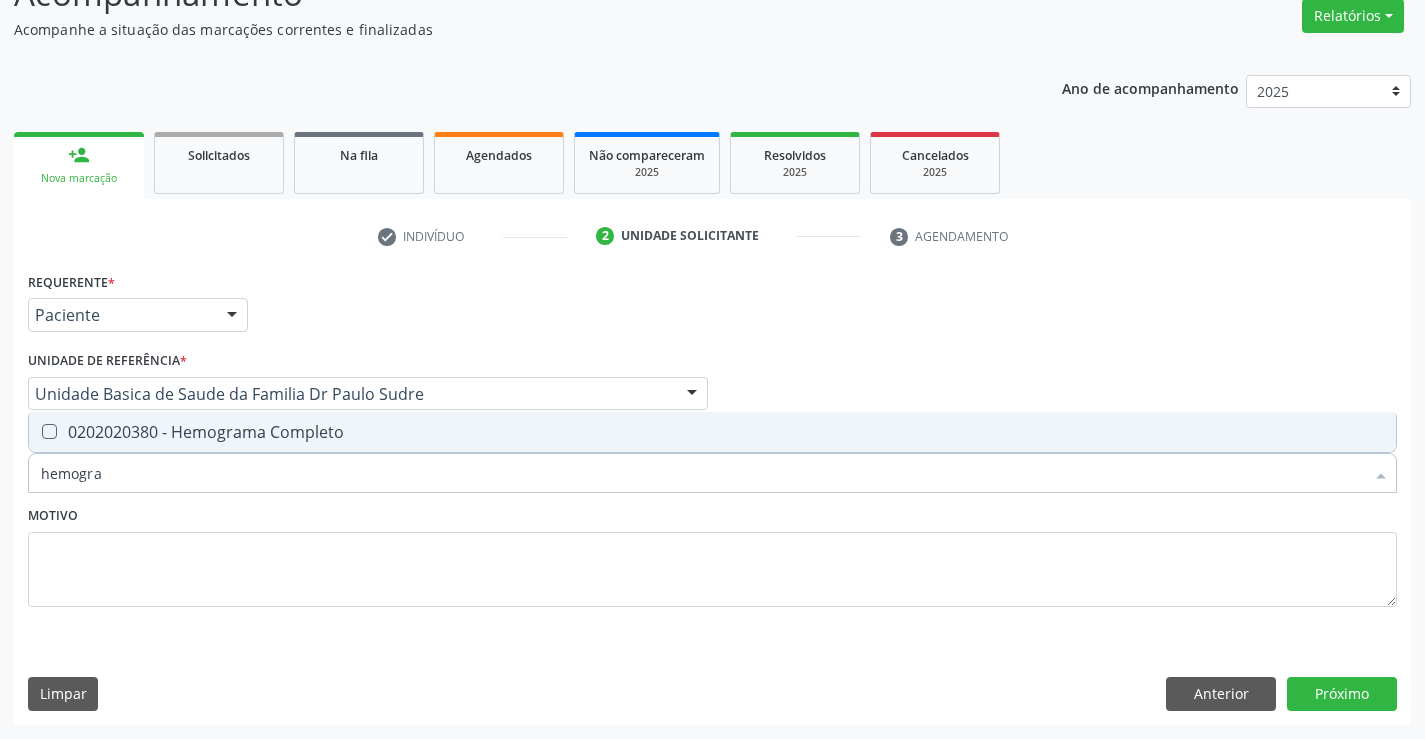 click on "0202020380 - Hemograma Completo" at bounding box center [712, 432] 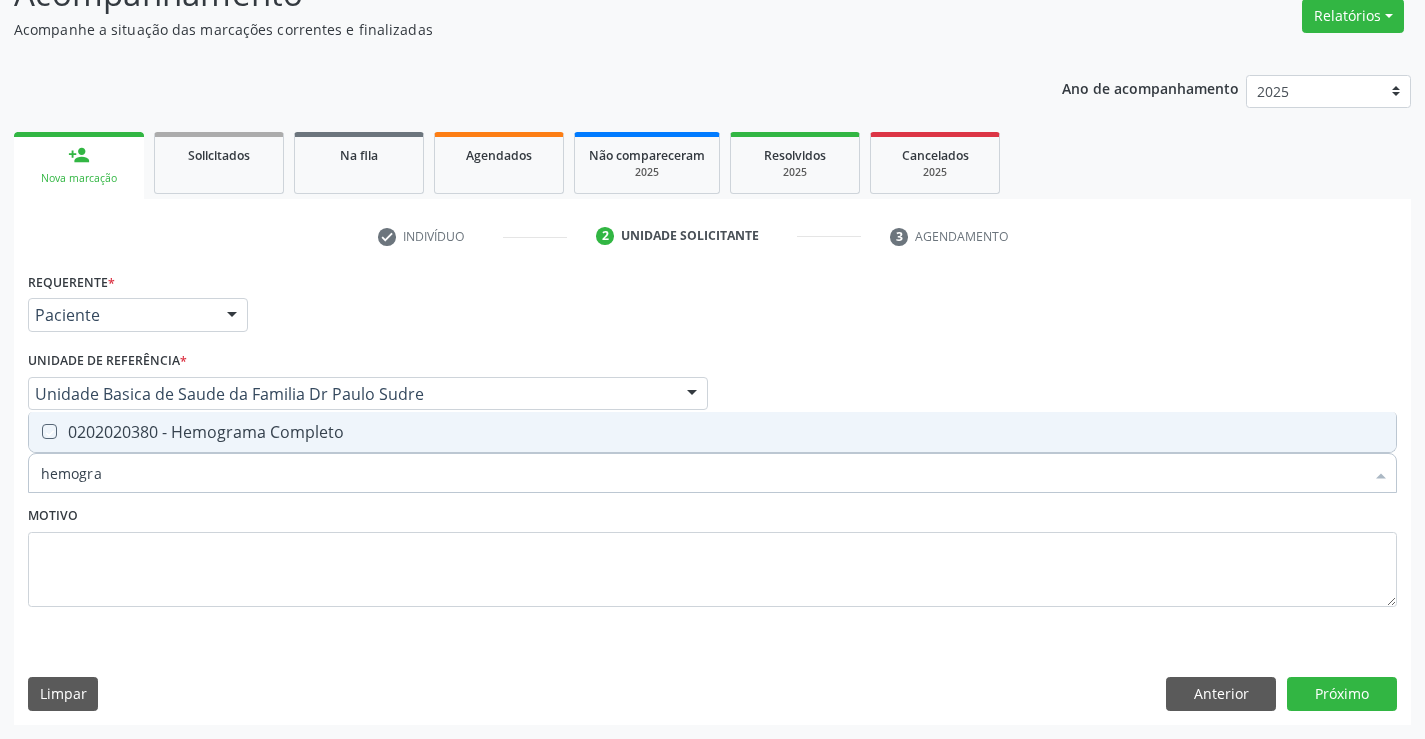checkbox on "true" 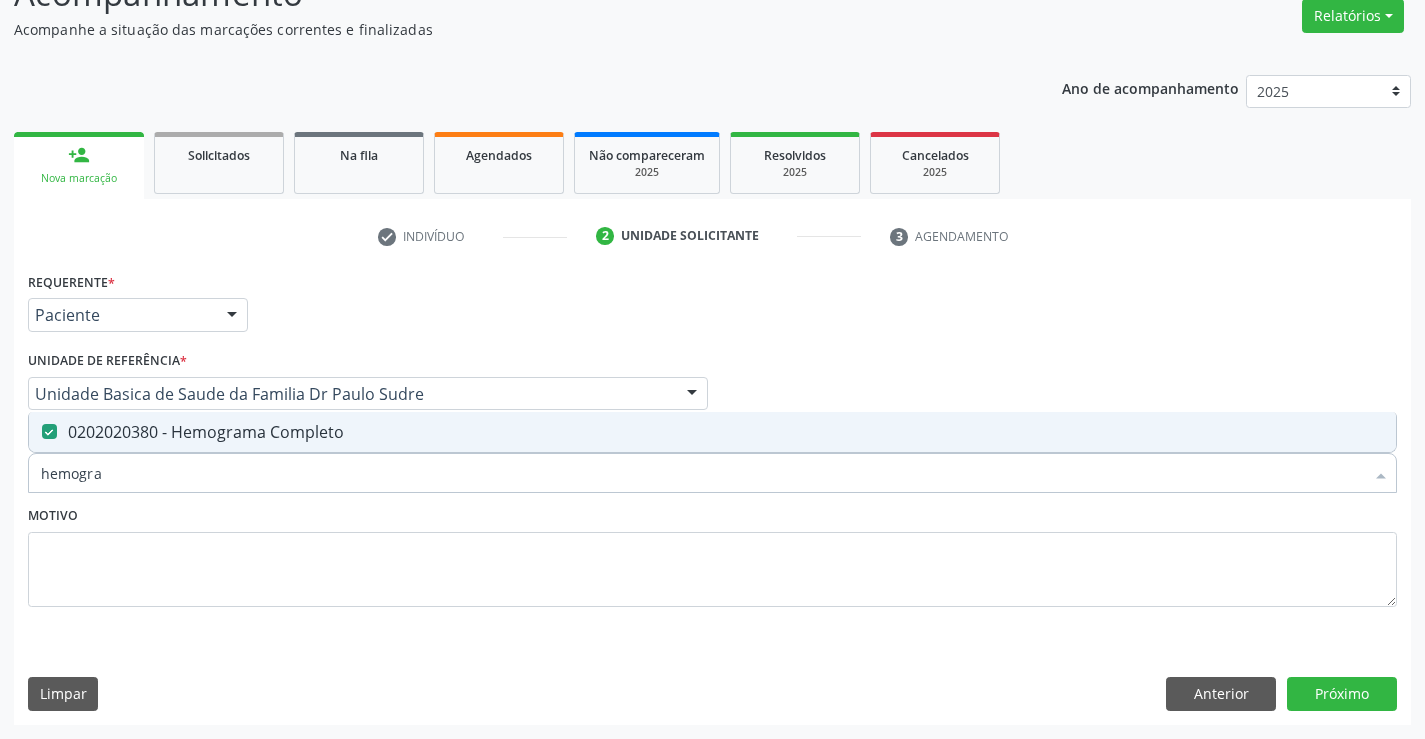 type on "hemogra" 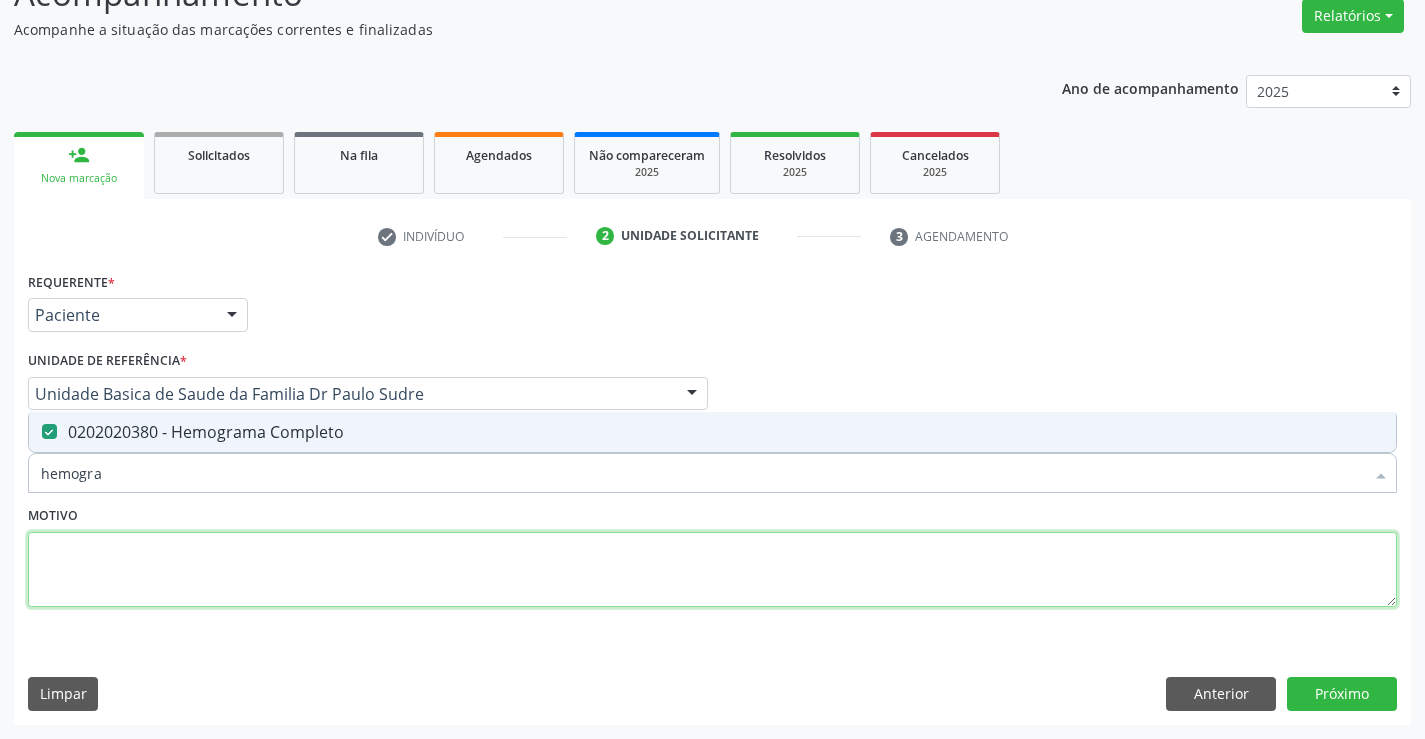 click at bounding box center [712, 570] 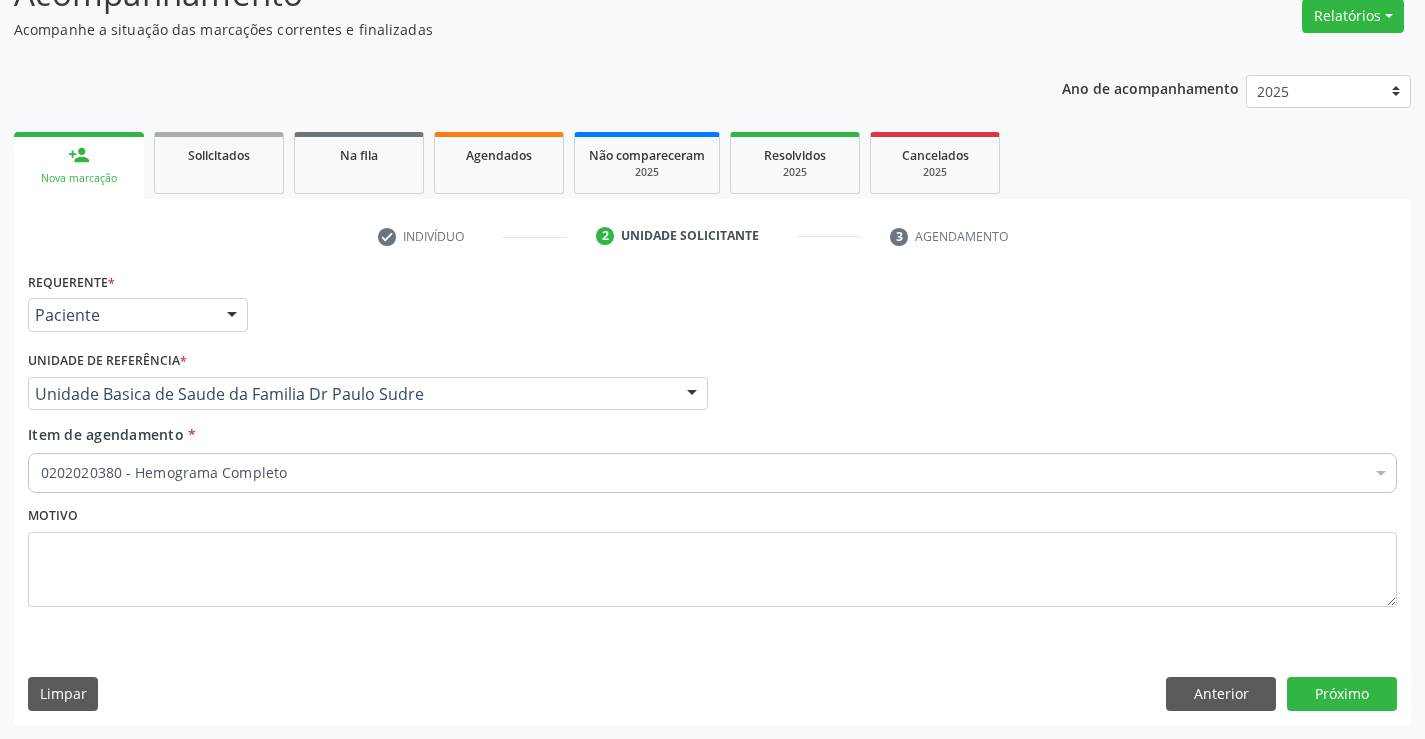 click on "0202020380 - Hemograma Completo" at bounding box center (712, 473) 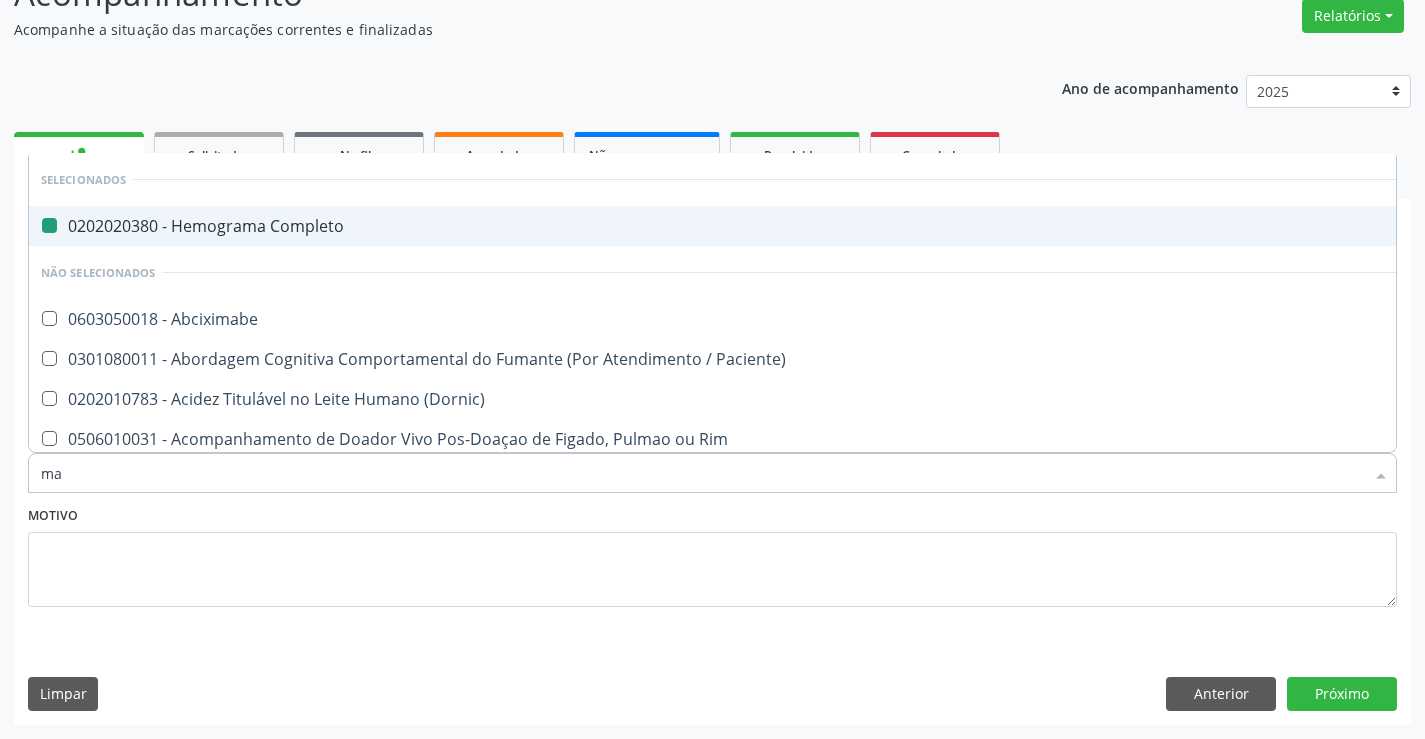 type on "mag" 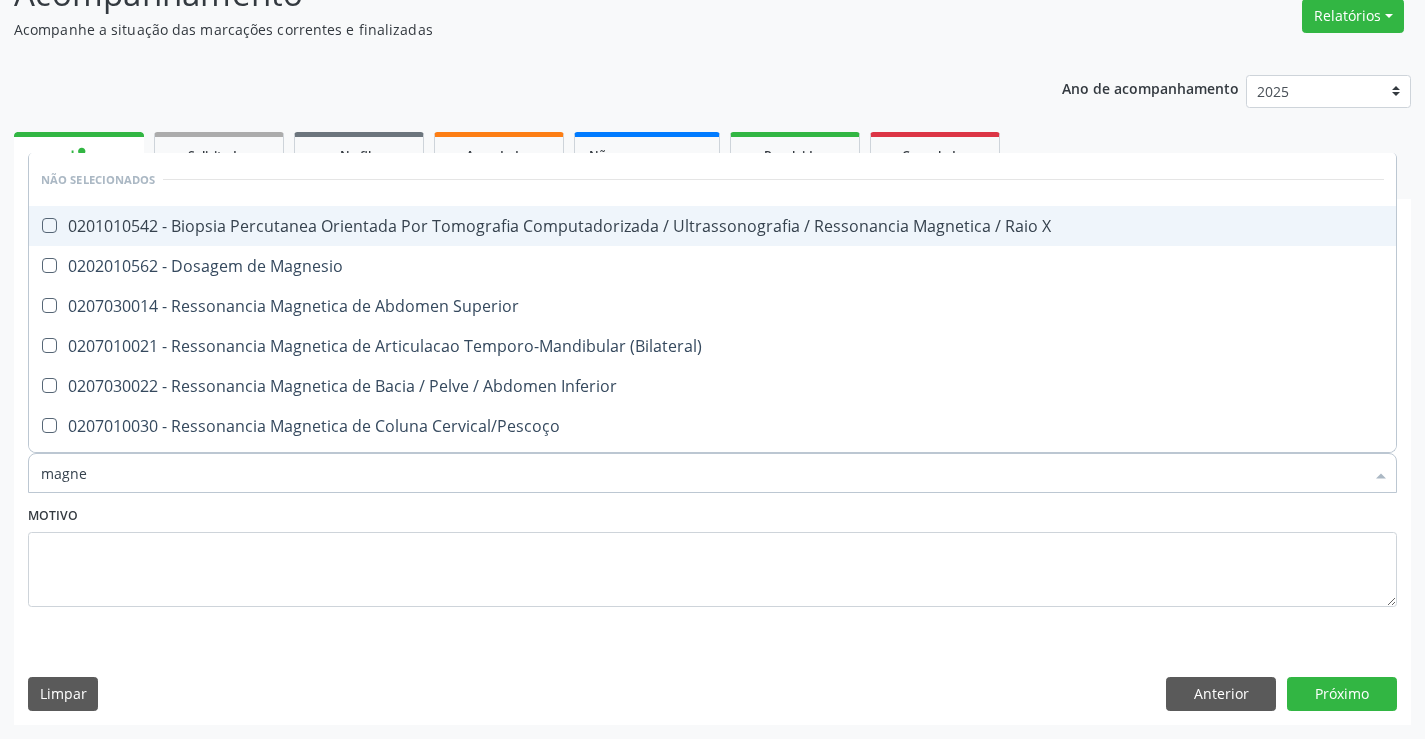 type on "magnes" 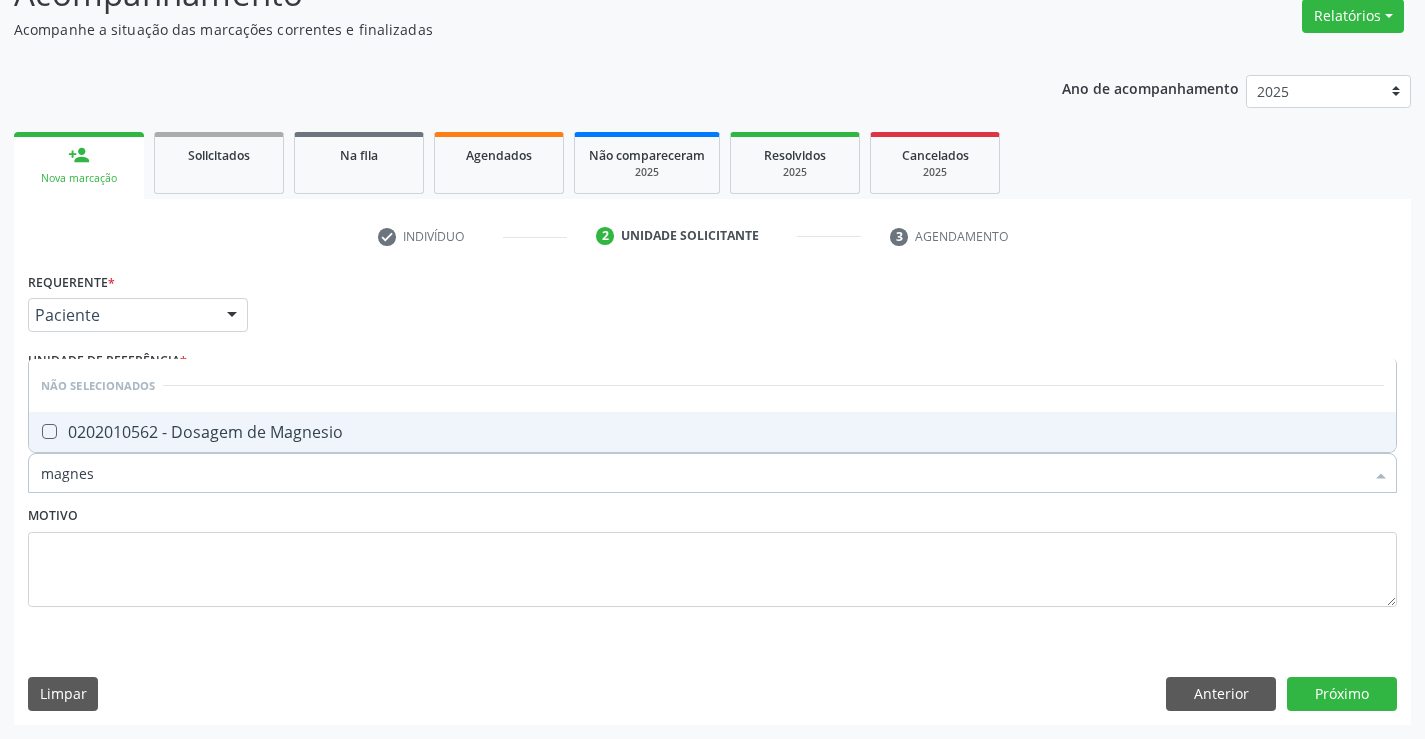 click on "0202010562 - Dosagem de Magnesio" at bounding box center (712, 432) 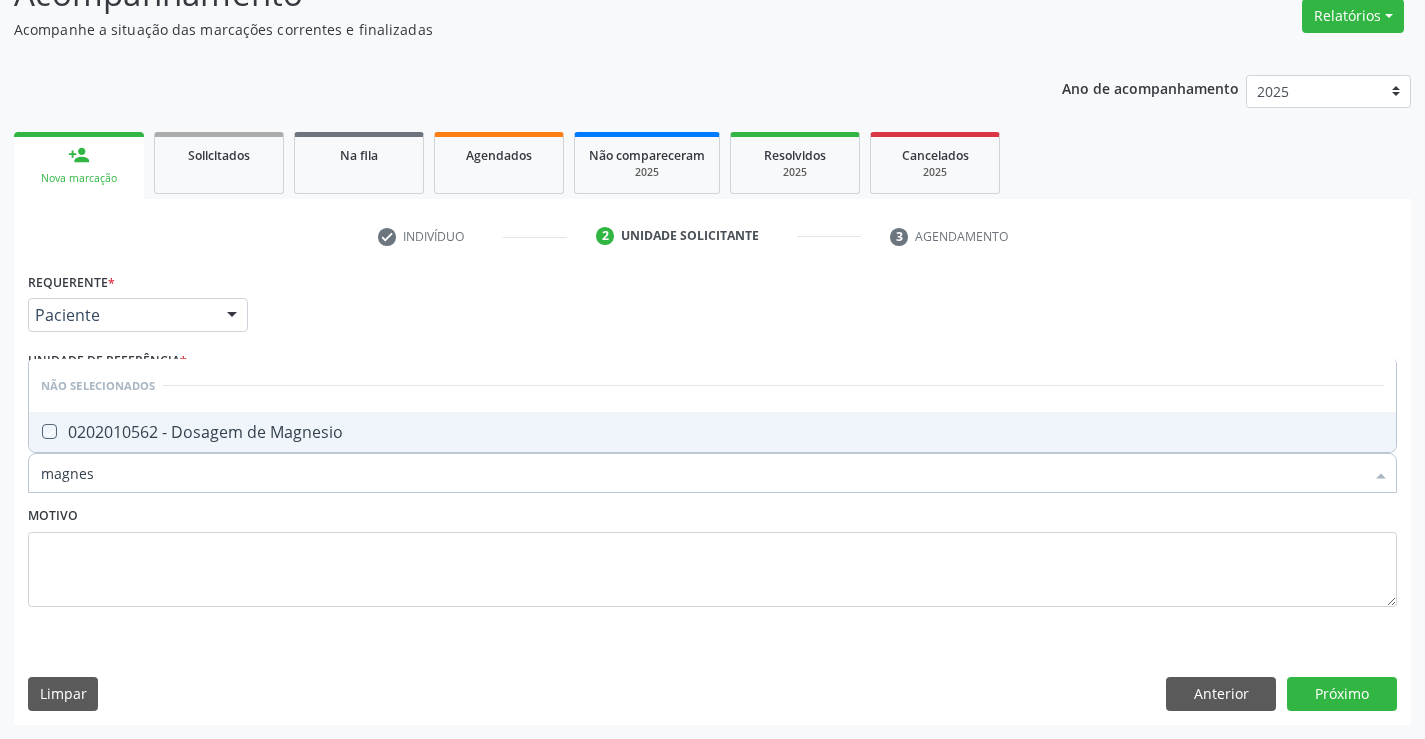 checkbox on "true" 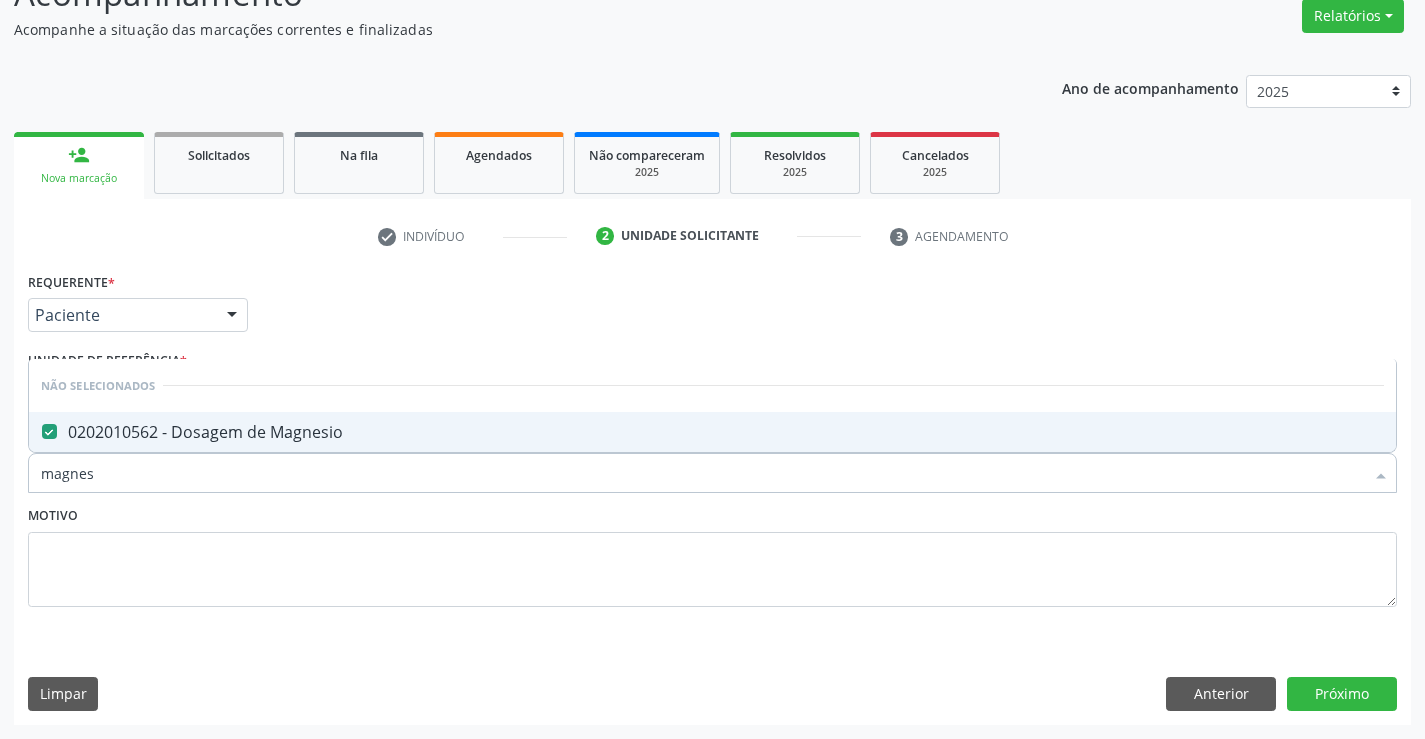type on "magnes" 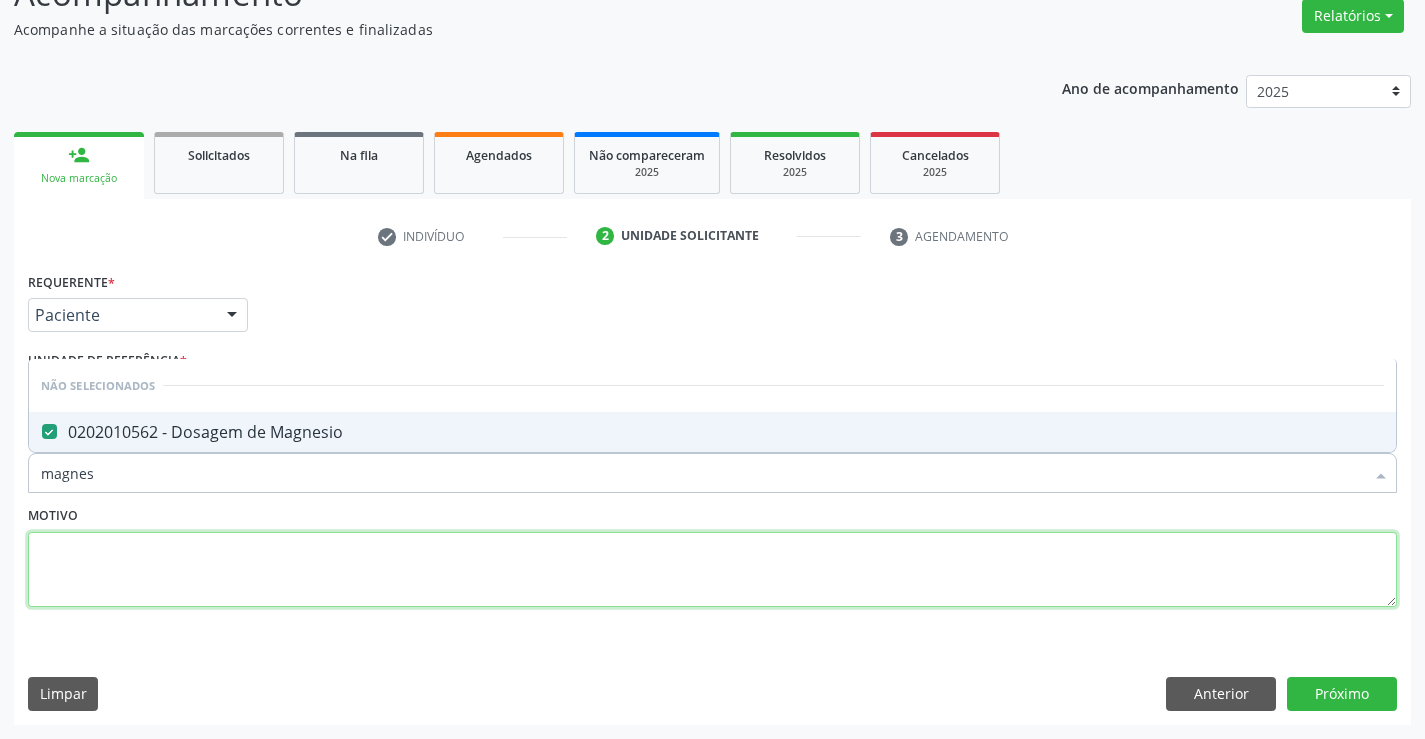 click at bounding box center (712, 570) 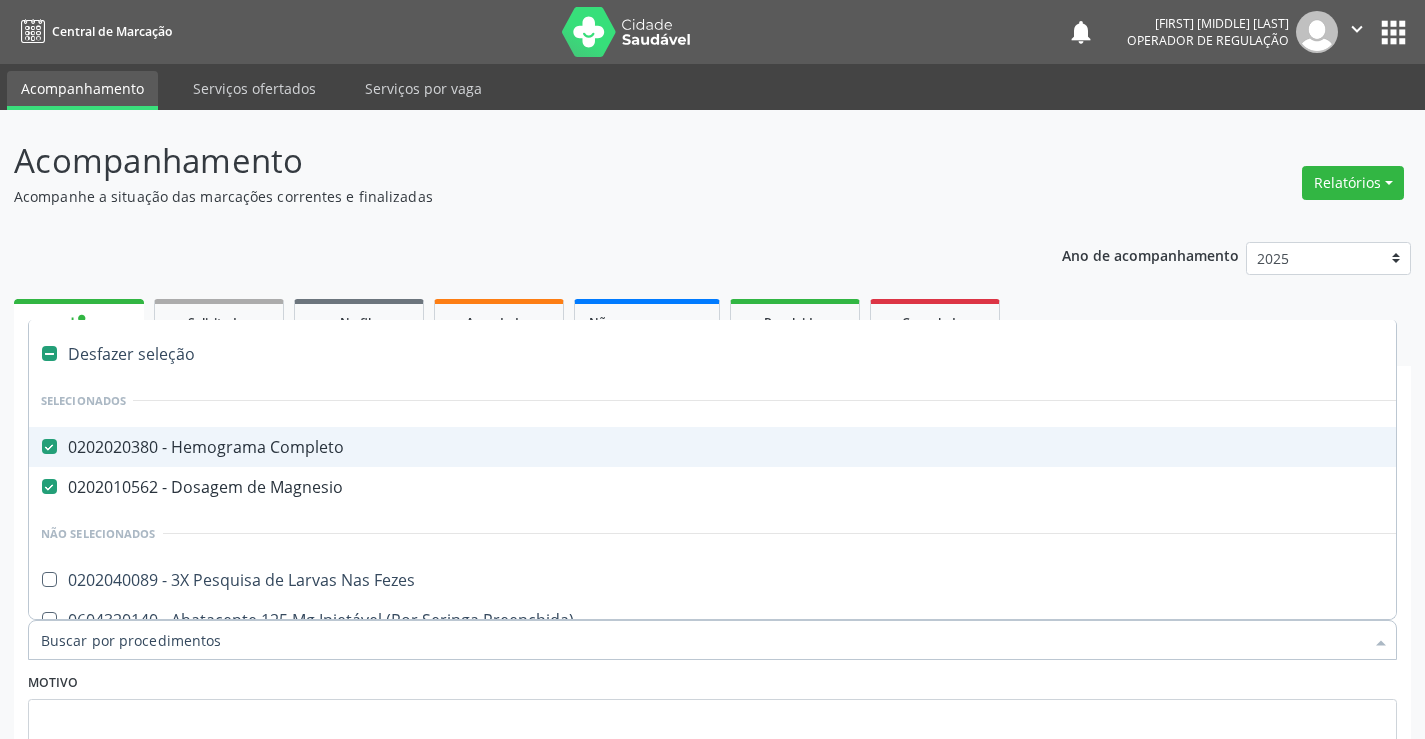 scroll, scrollTop: 167, scrollLeft: 0, axis: vertical 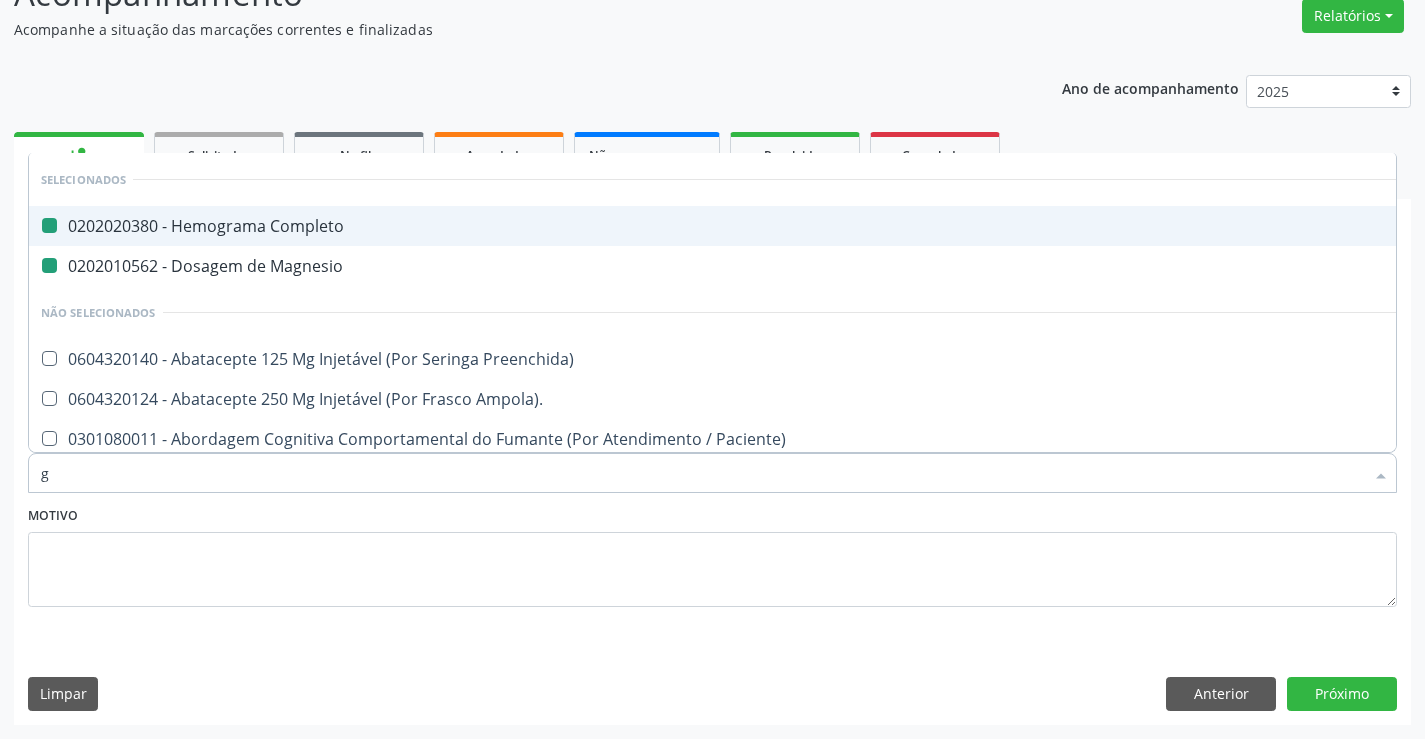 type on "gl" 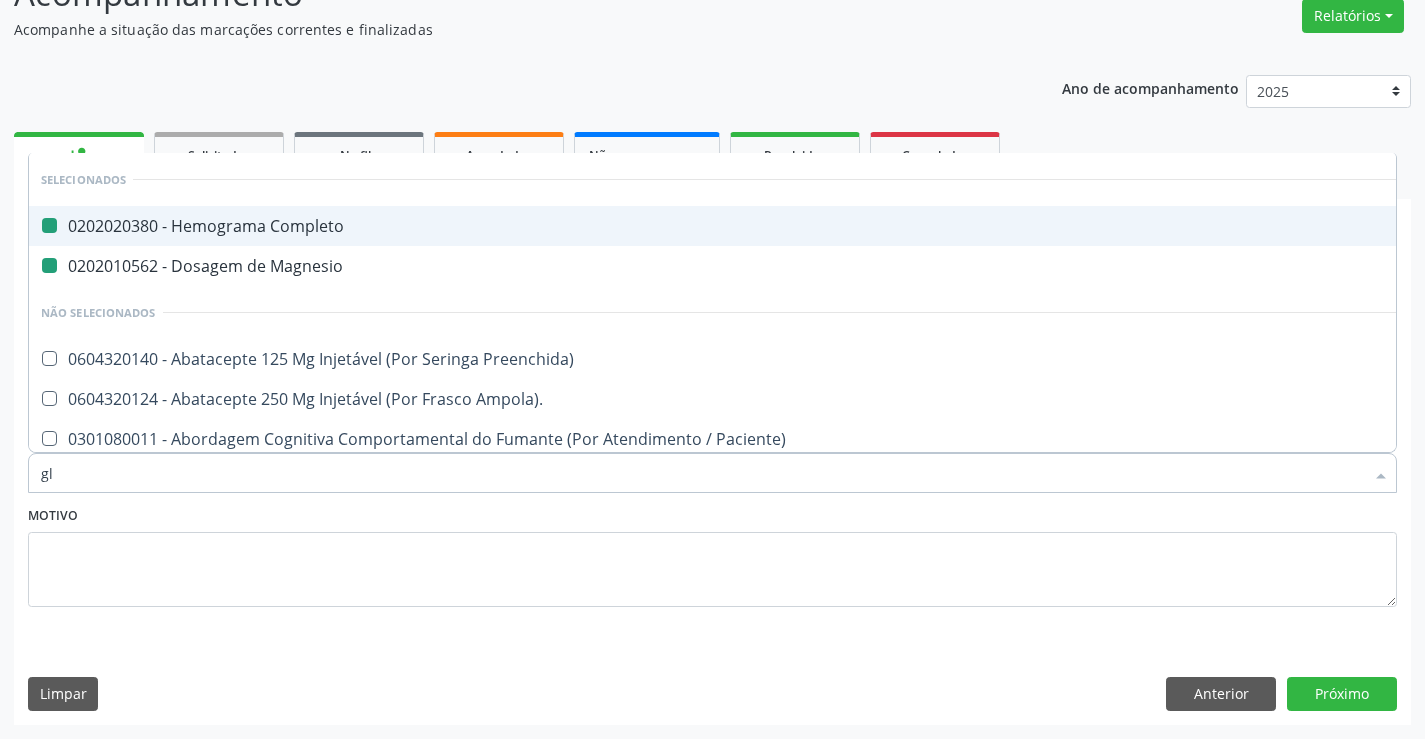 checkbox on "false" 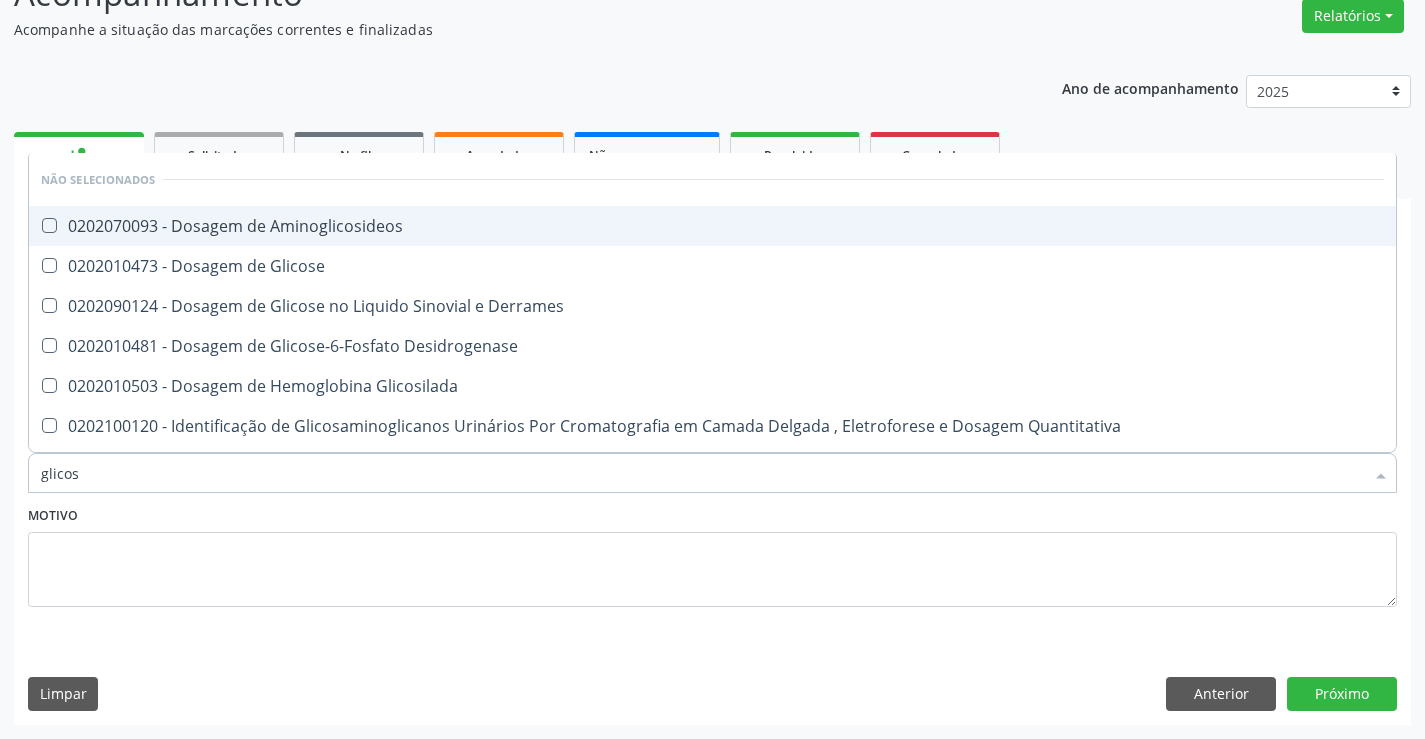 type on "glicose" 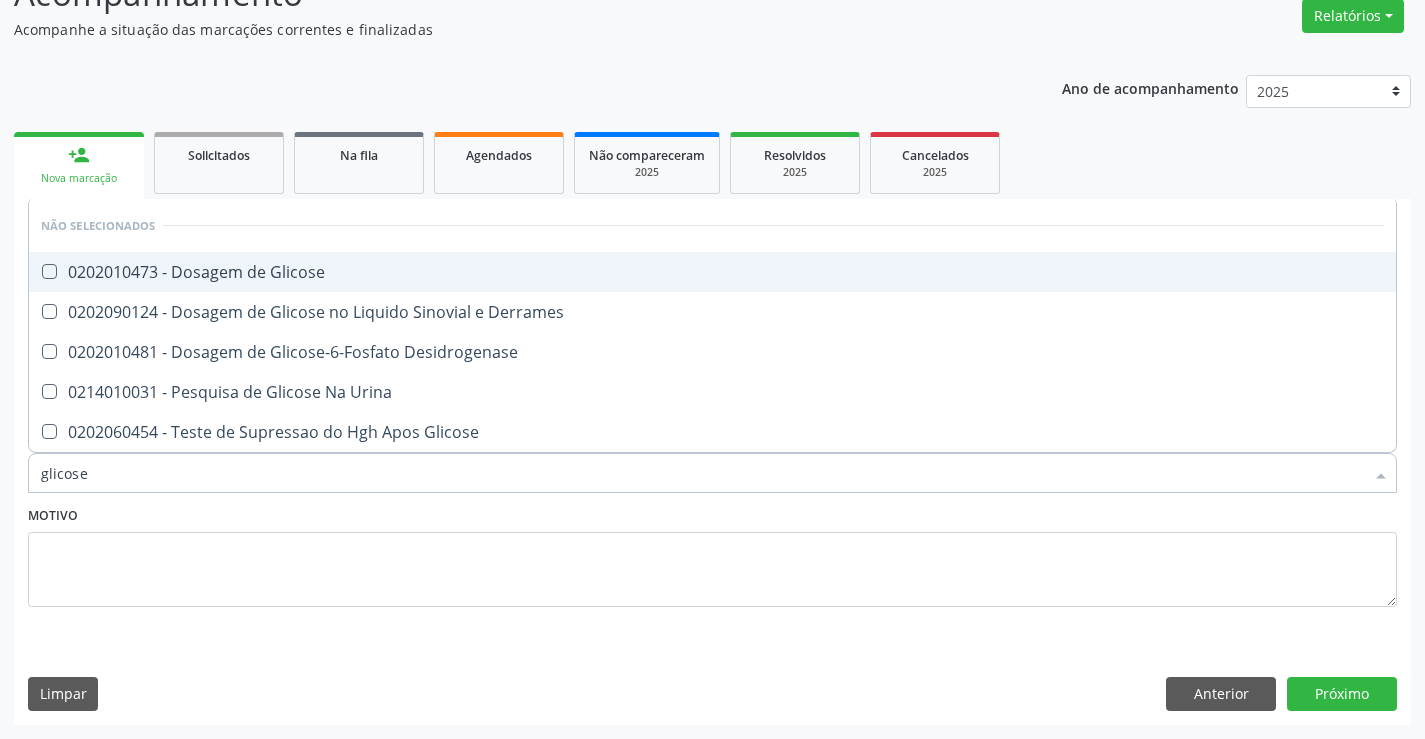 click on "0202010473 - Dosagem de Glicose" at bounding box center [712, 272] 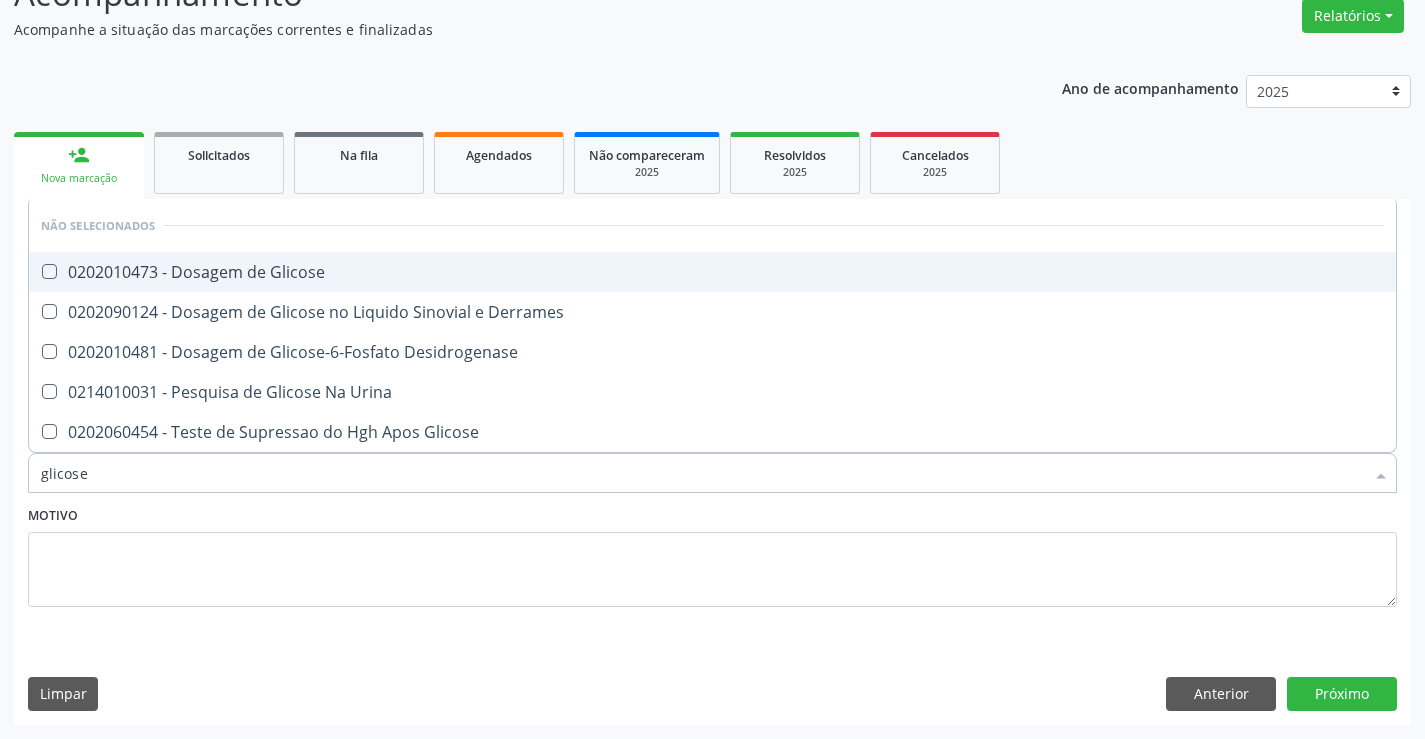 checkbox on "true" 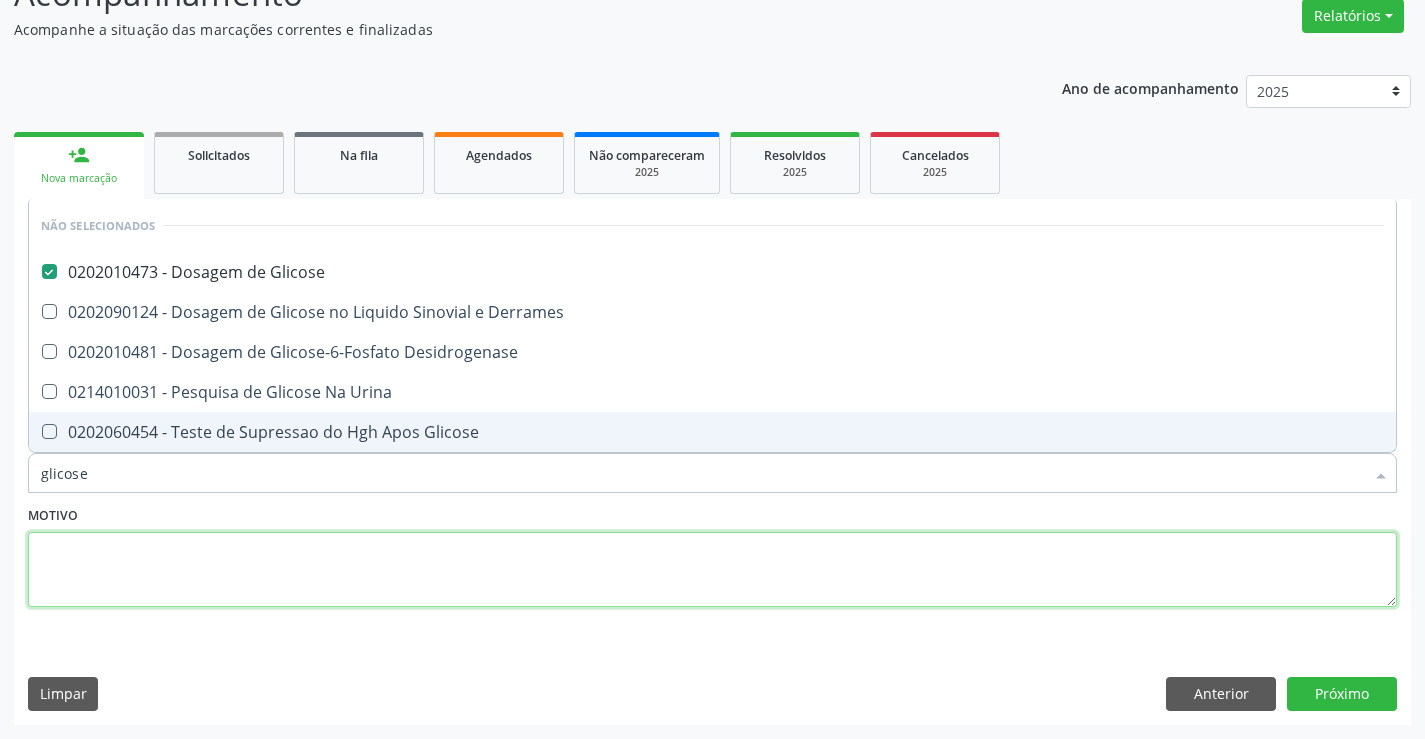 click at bounding box center [712, 570] 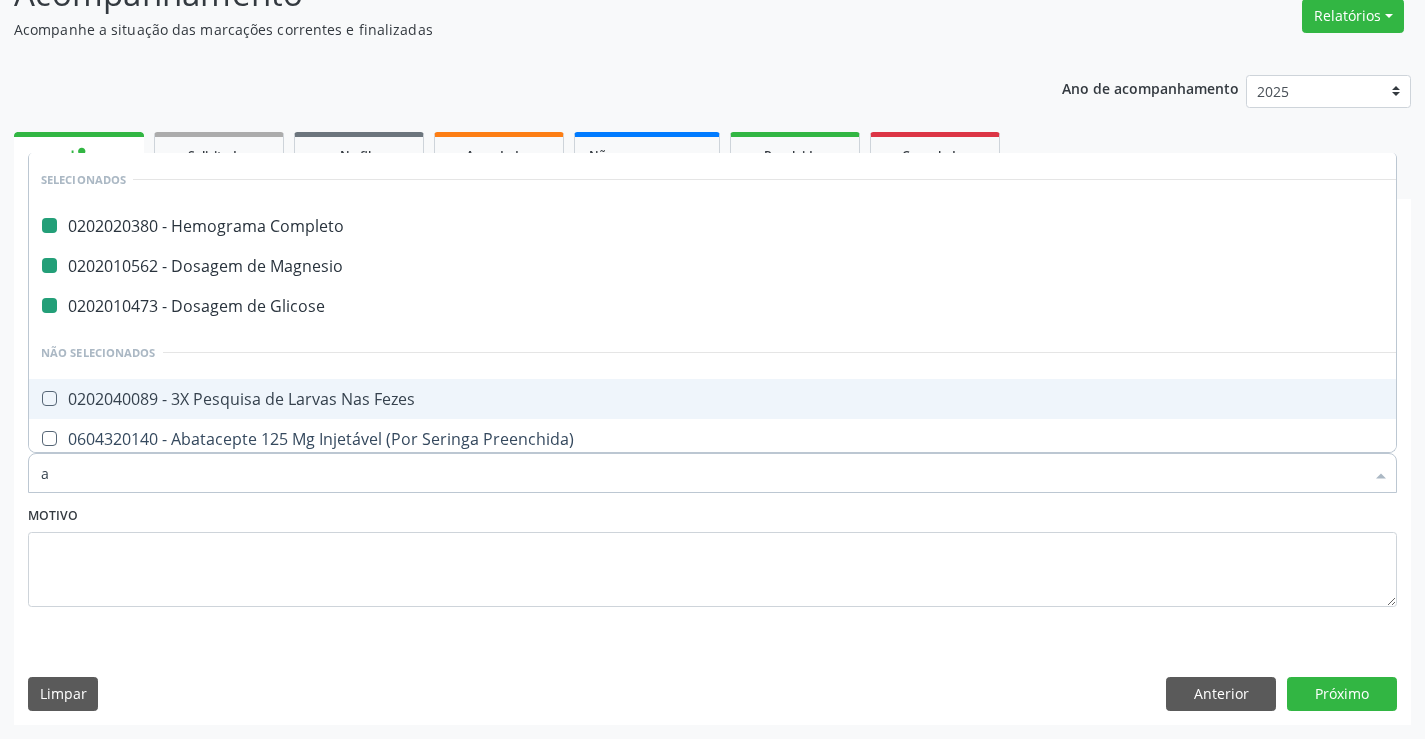 type on "ac" 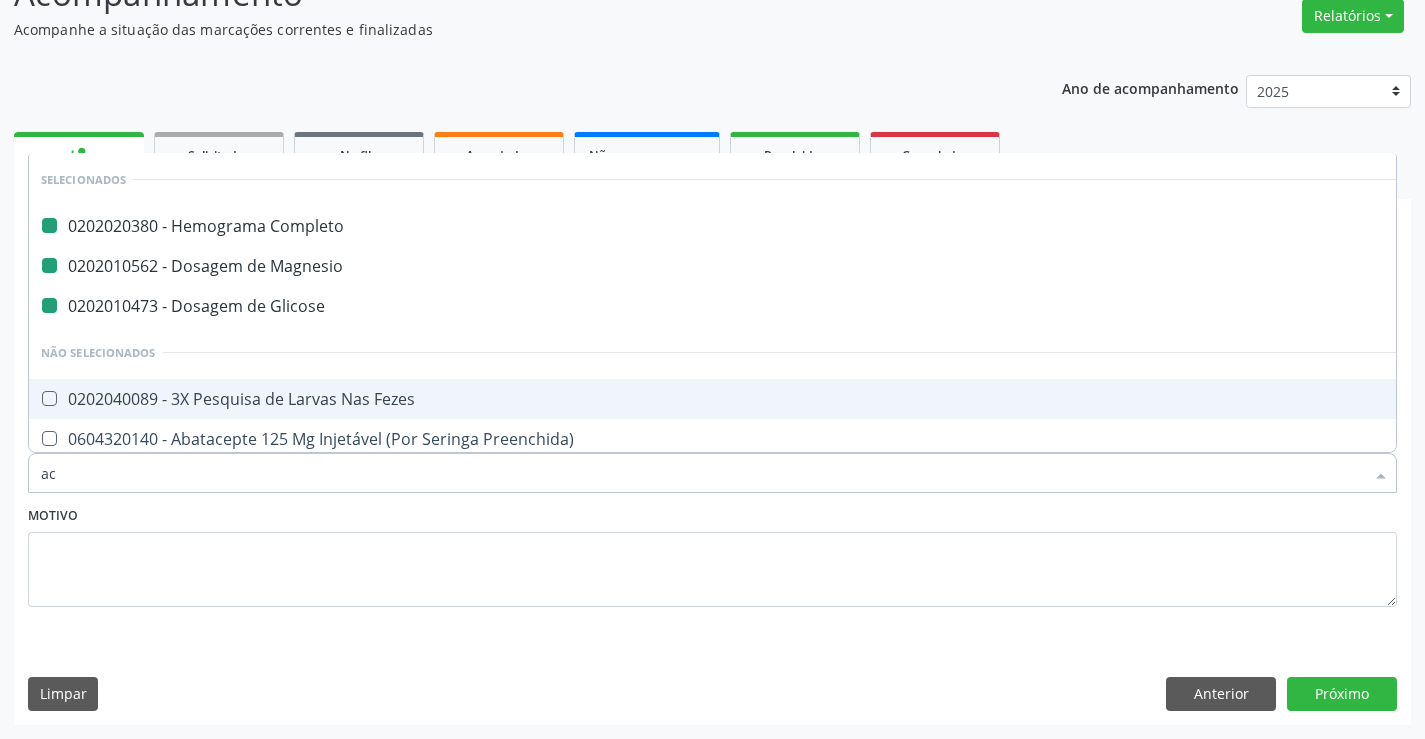 checkbox on "false" 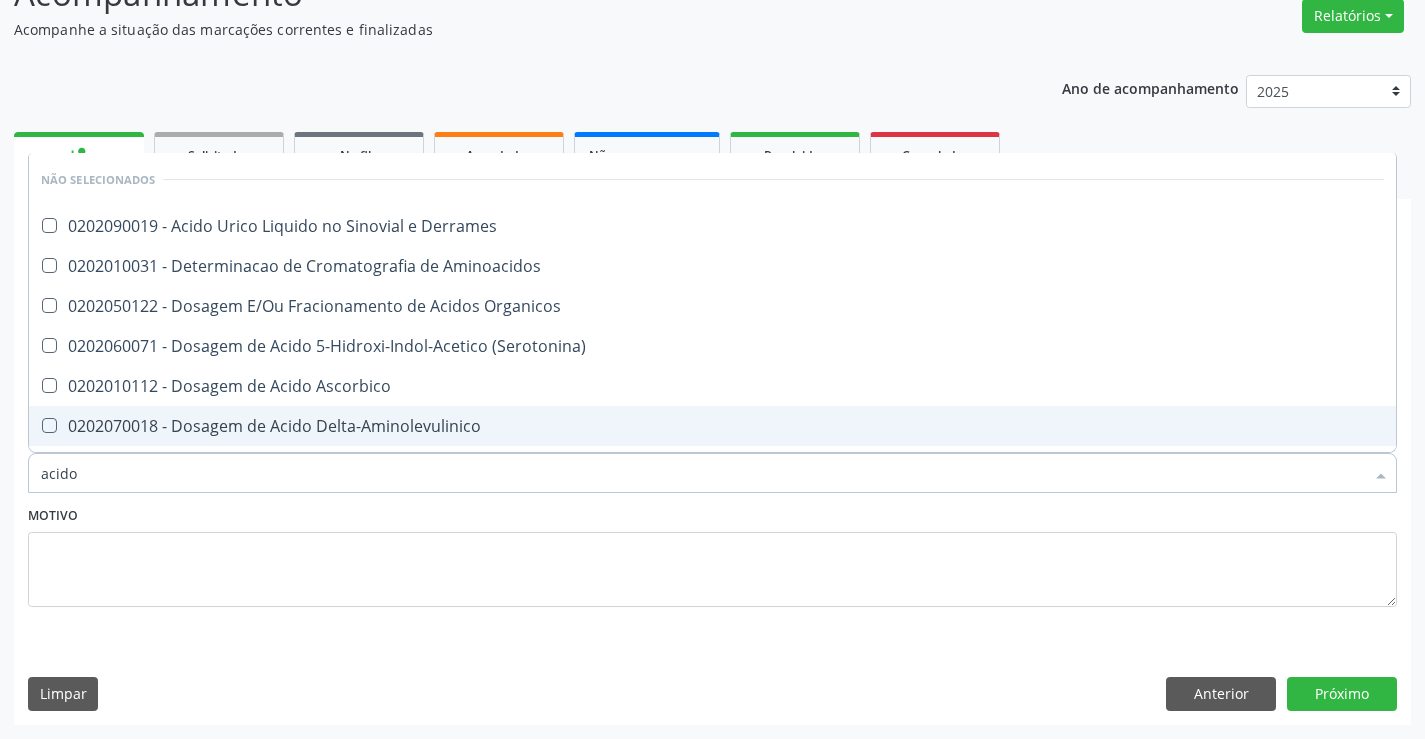 type on "acido u" 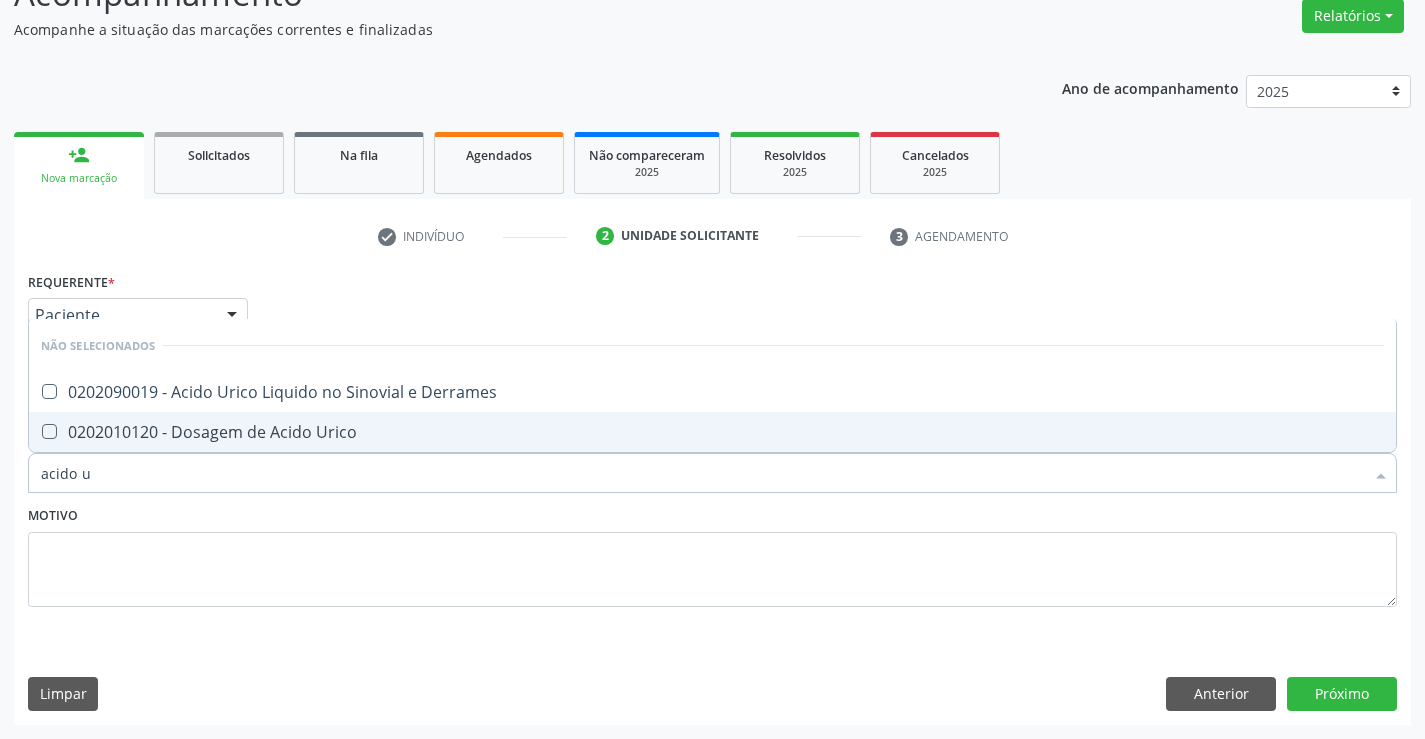 drag, startPoint x: 259, startPoint y: 427, endPoint x: 318, endPoint y: 533, distance: 121.313644 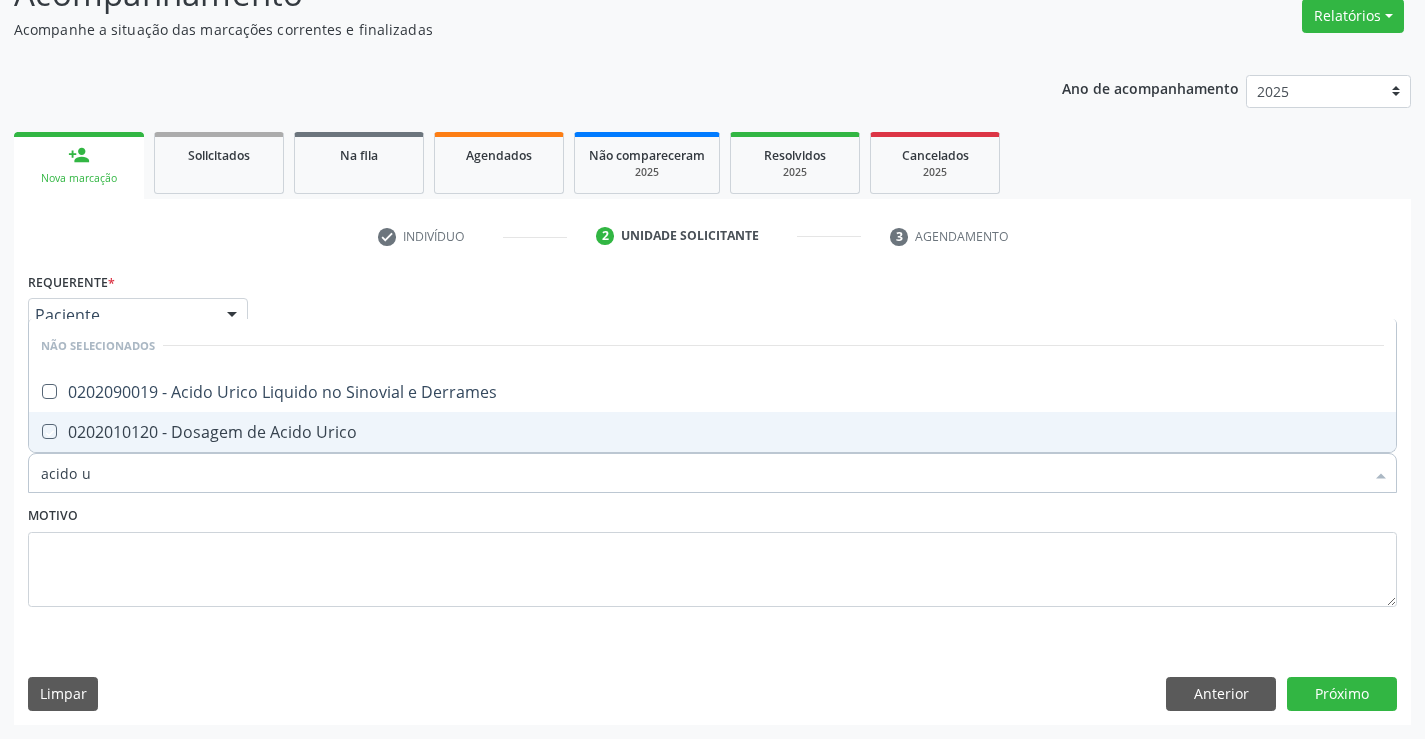 checkbox on "true" 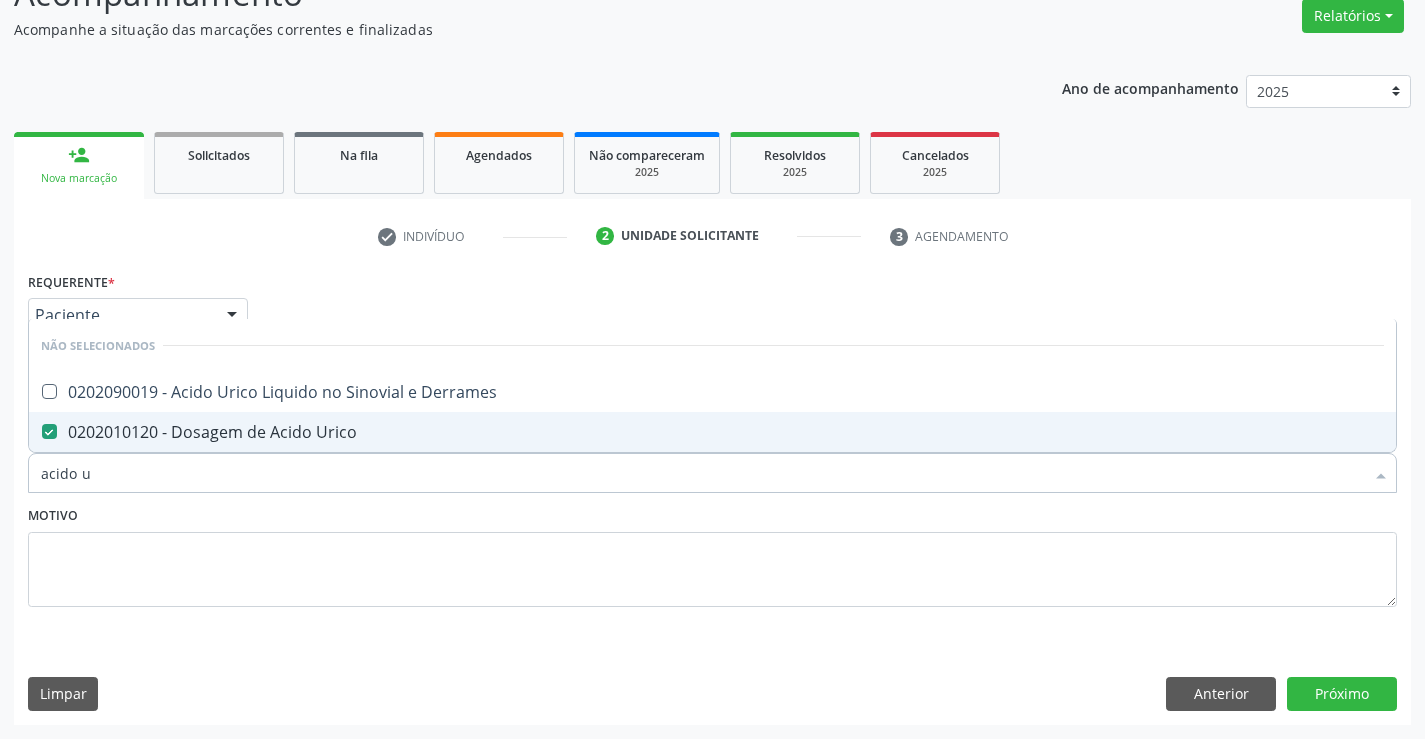 type on "acido u" 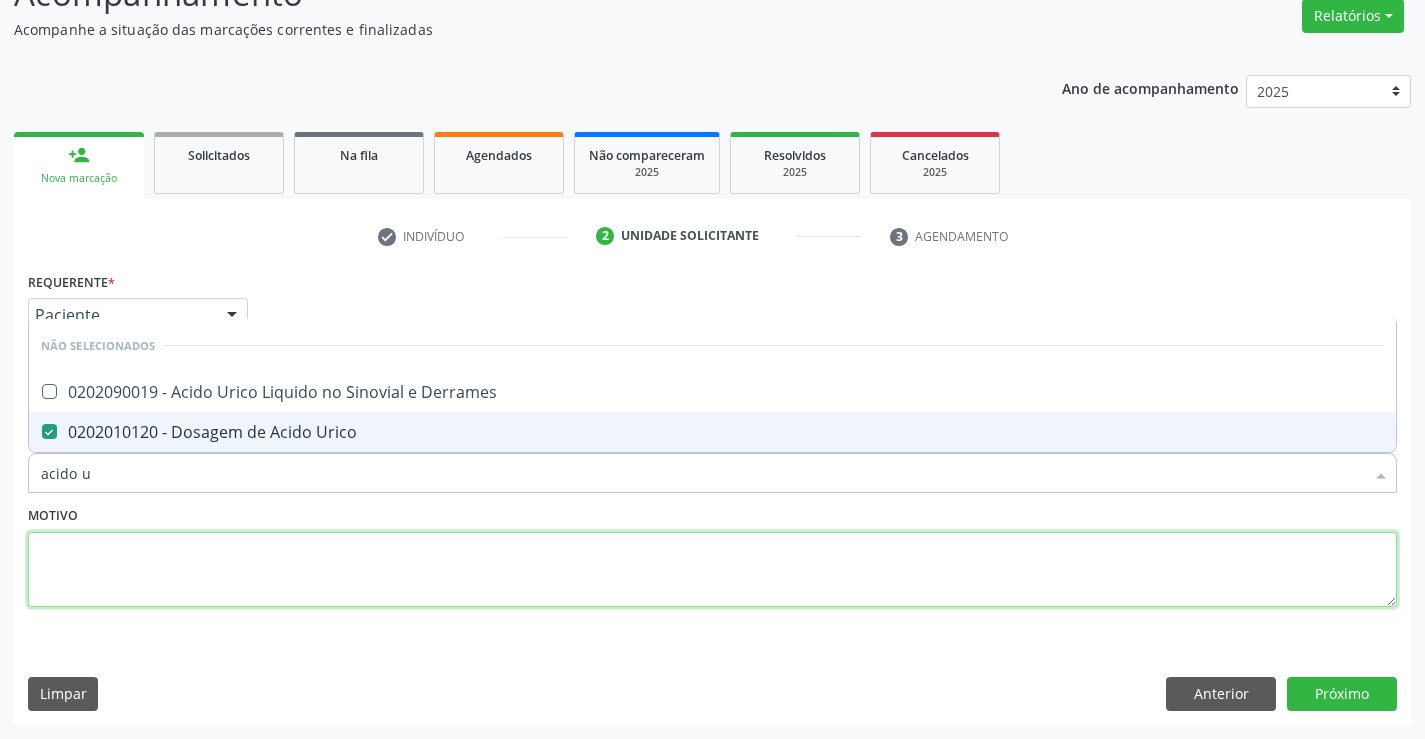 drag, startPoint x: 255, startPoint y: 568, endPoint x: 171, endPoint y: 452, distance: 143.22011 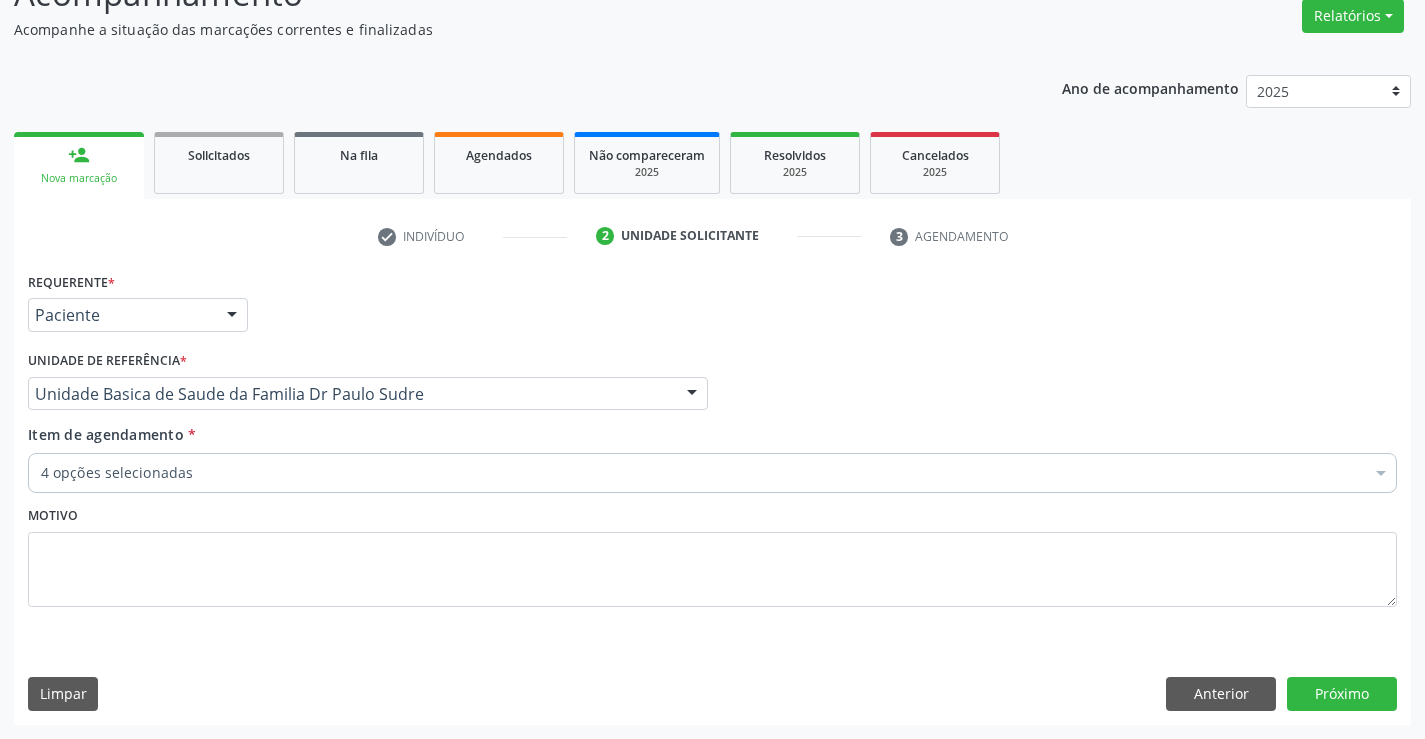 drag, startPoint x: 169, startPoint y: 471, endPoint x: 310, endPoint y: 481, distance: 141.35417 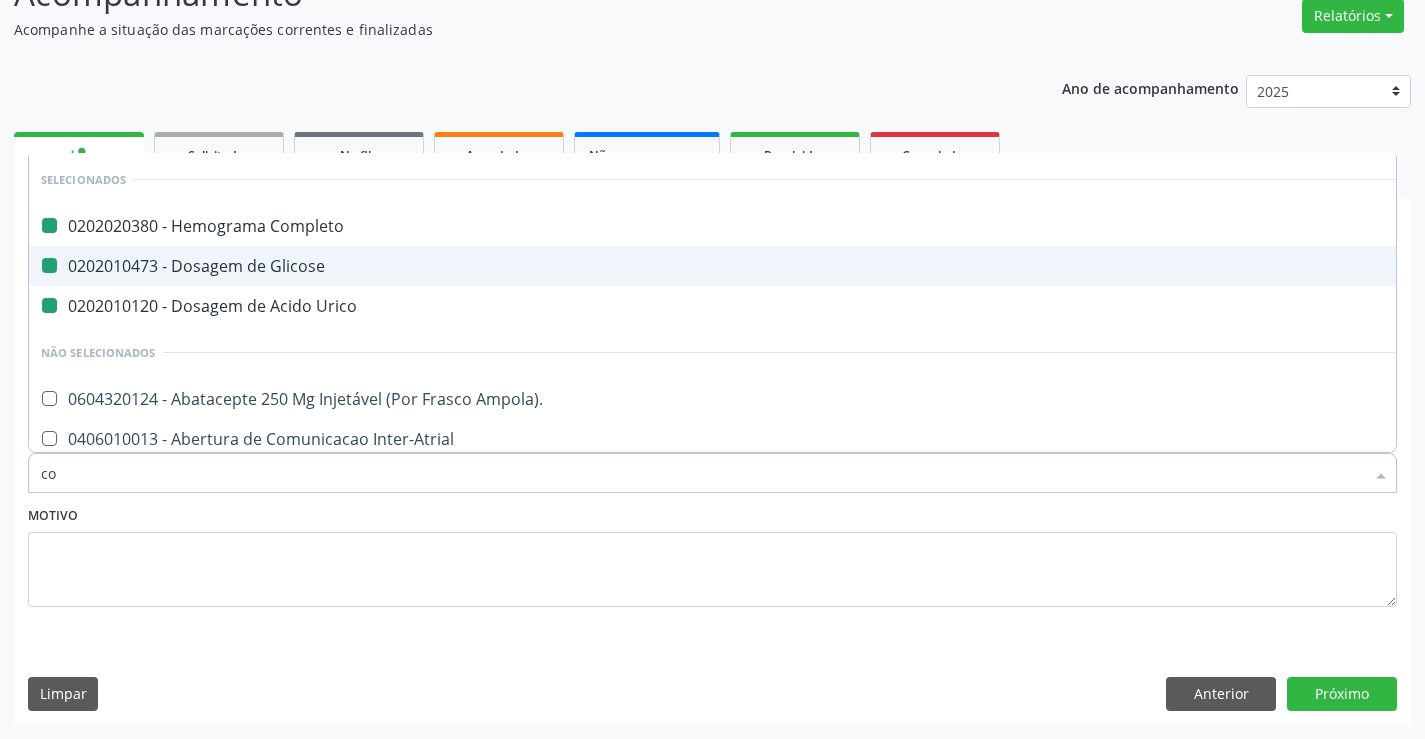 type on "col" 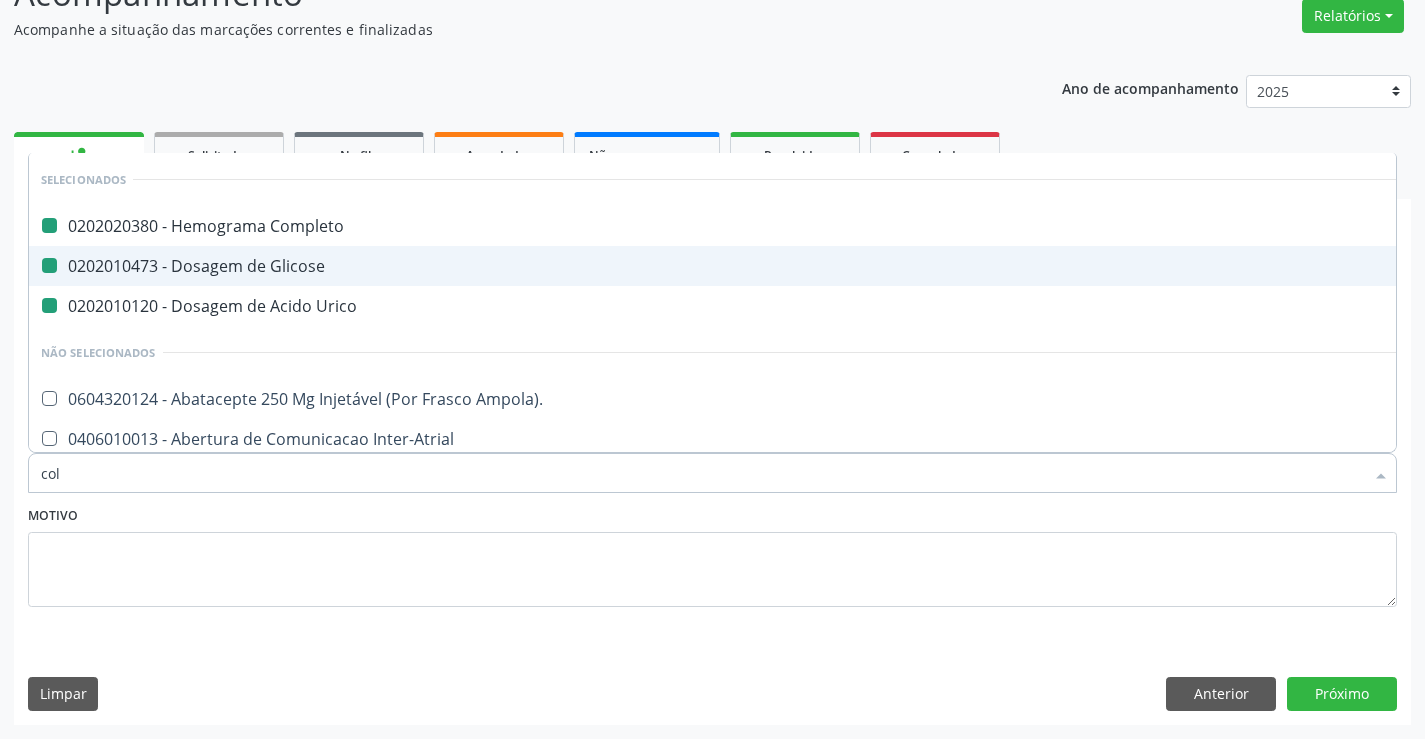 checkbox on "false" 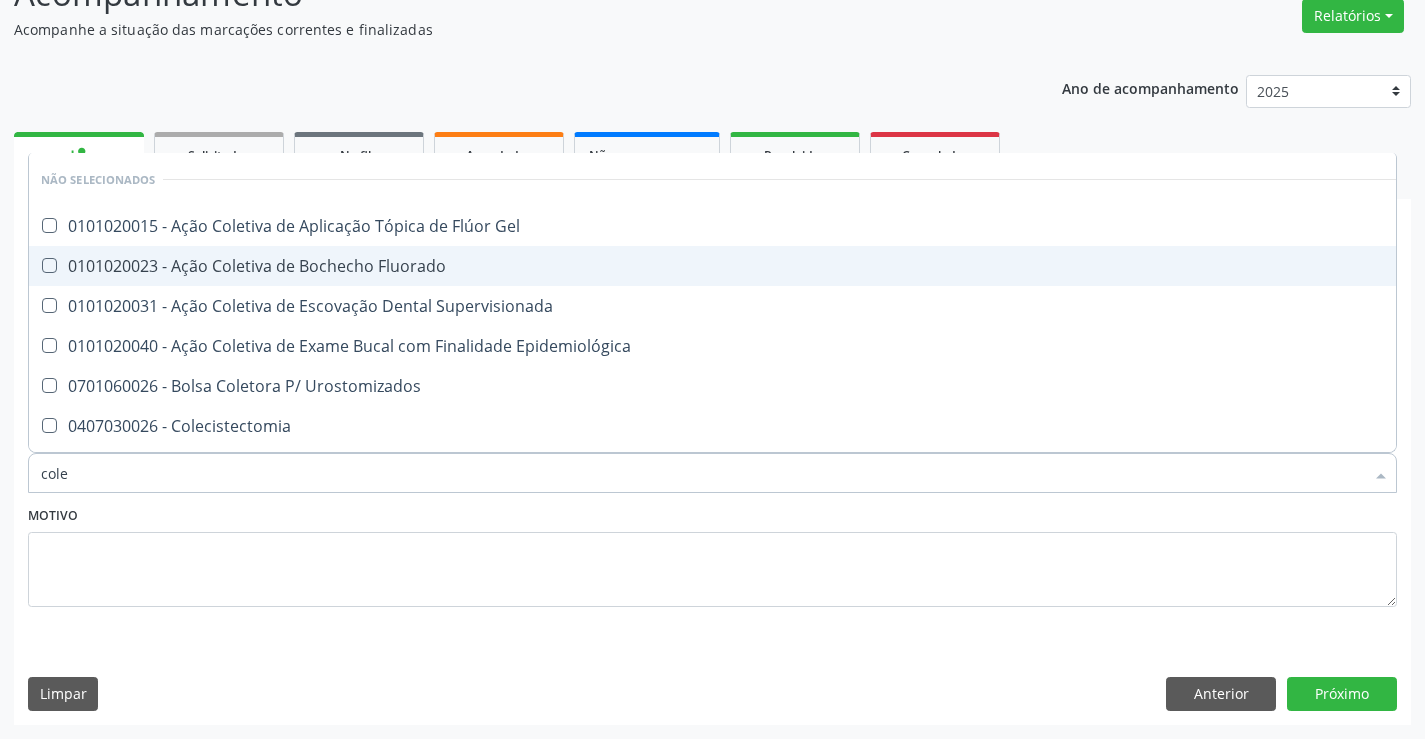 type on "coles" 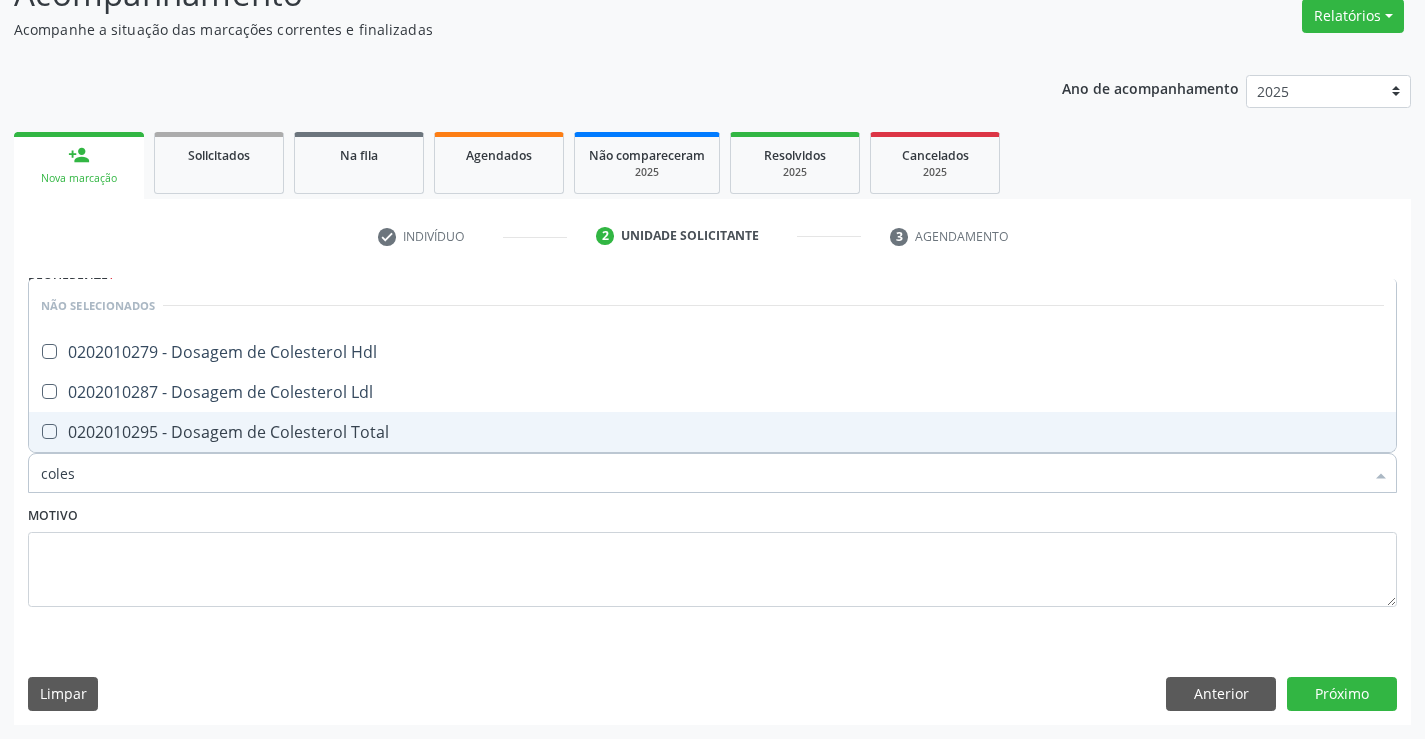 drag, startPoint x: 243, startPoint y: 429, endPoint x: 251, endPoint y: 408, distance: 22.472204 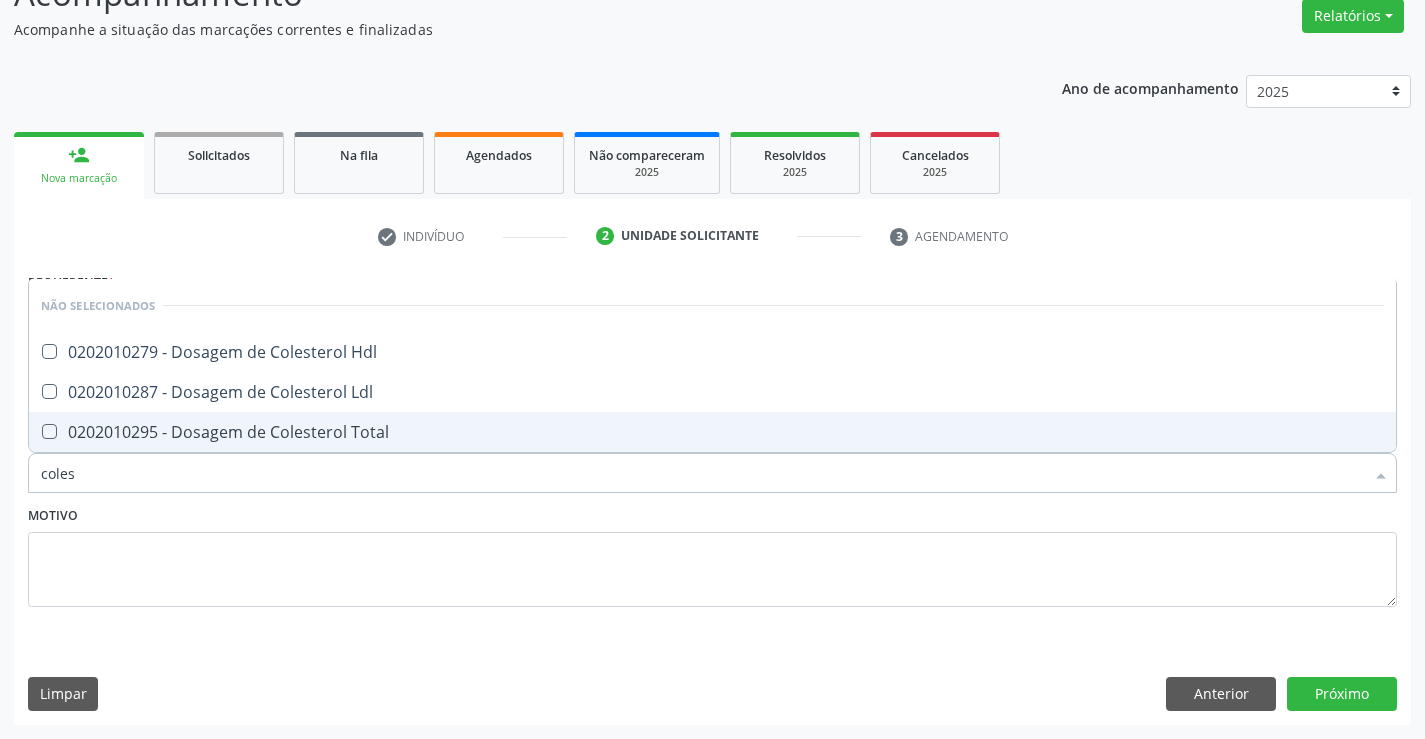 checkbox on "true" 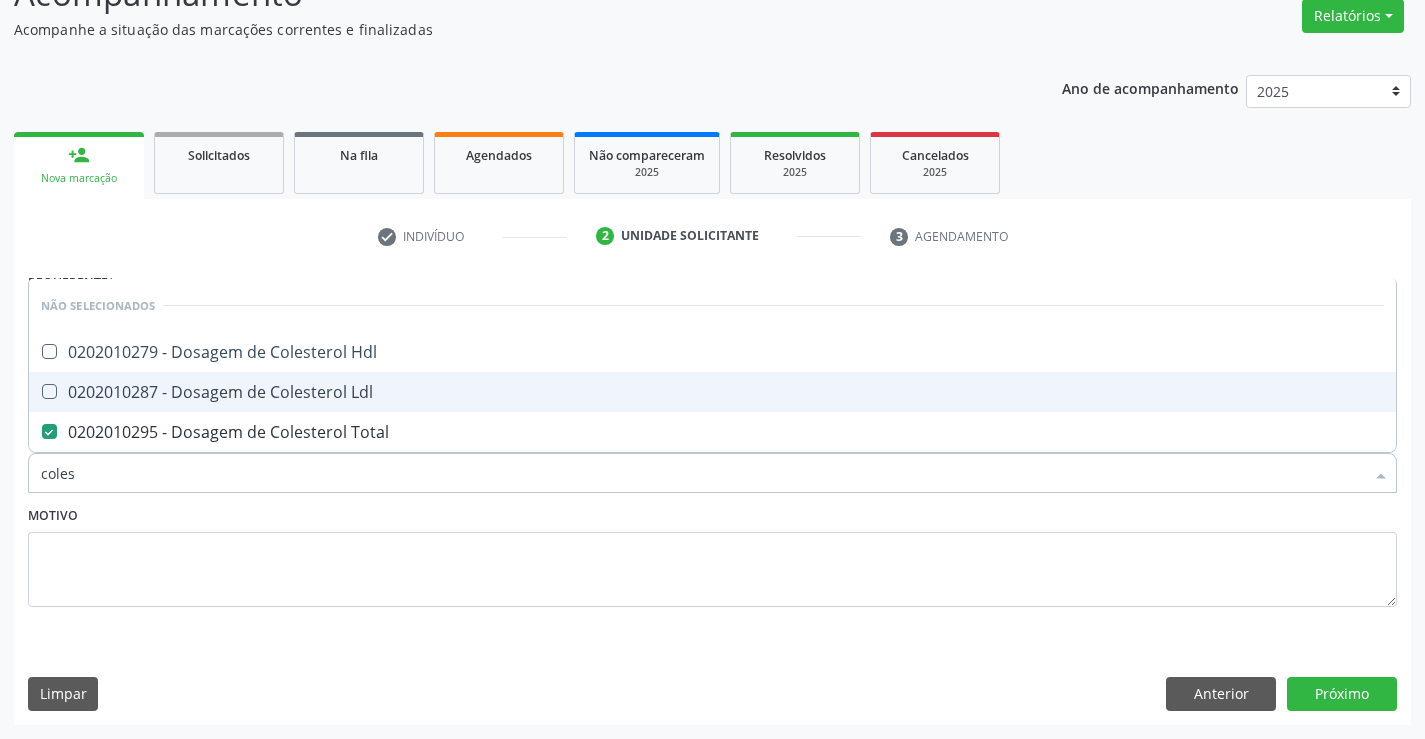 click on "0202010287 - Dosagem de Colesterol Ldl" at bounding box center [712, 392] 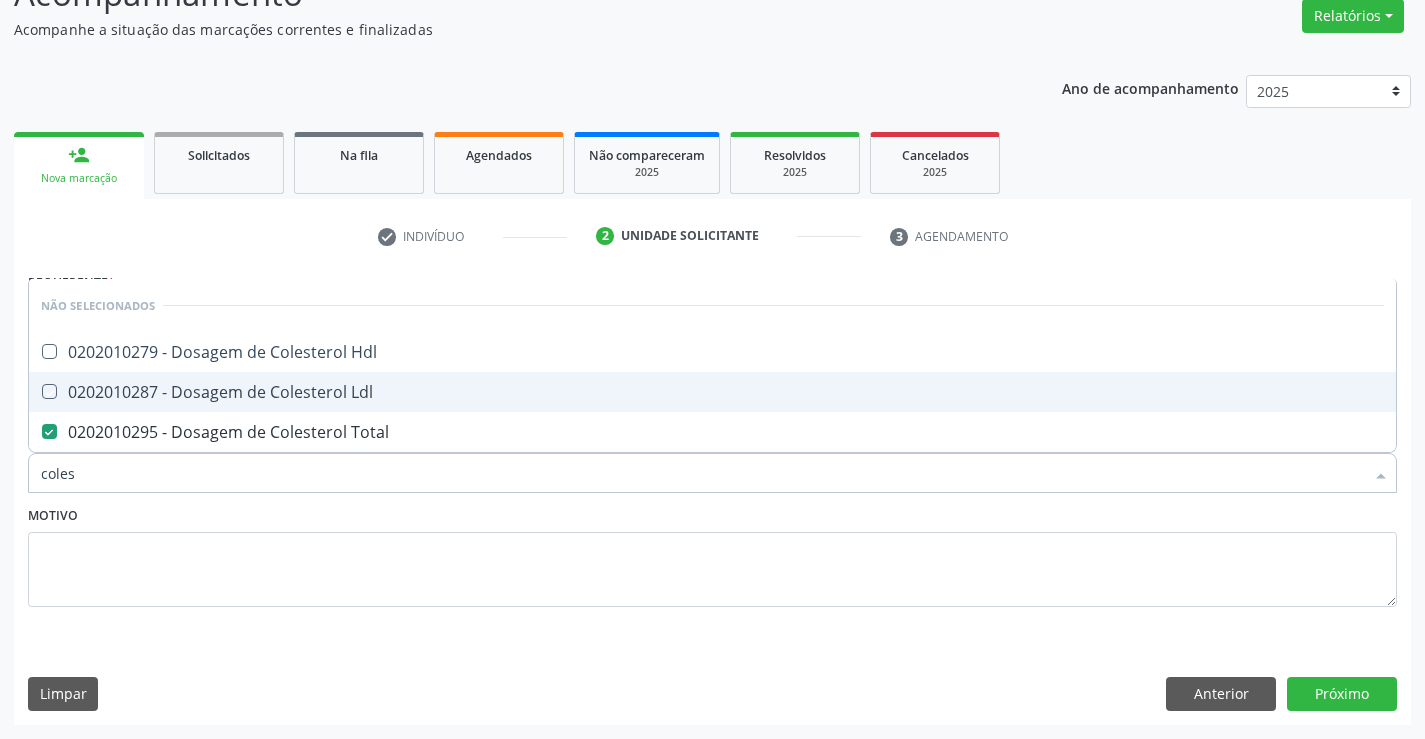 checkbox on "true" 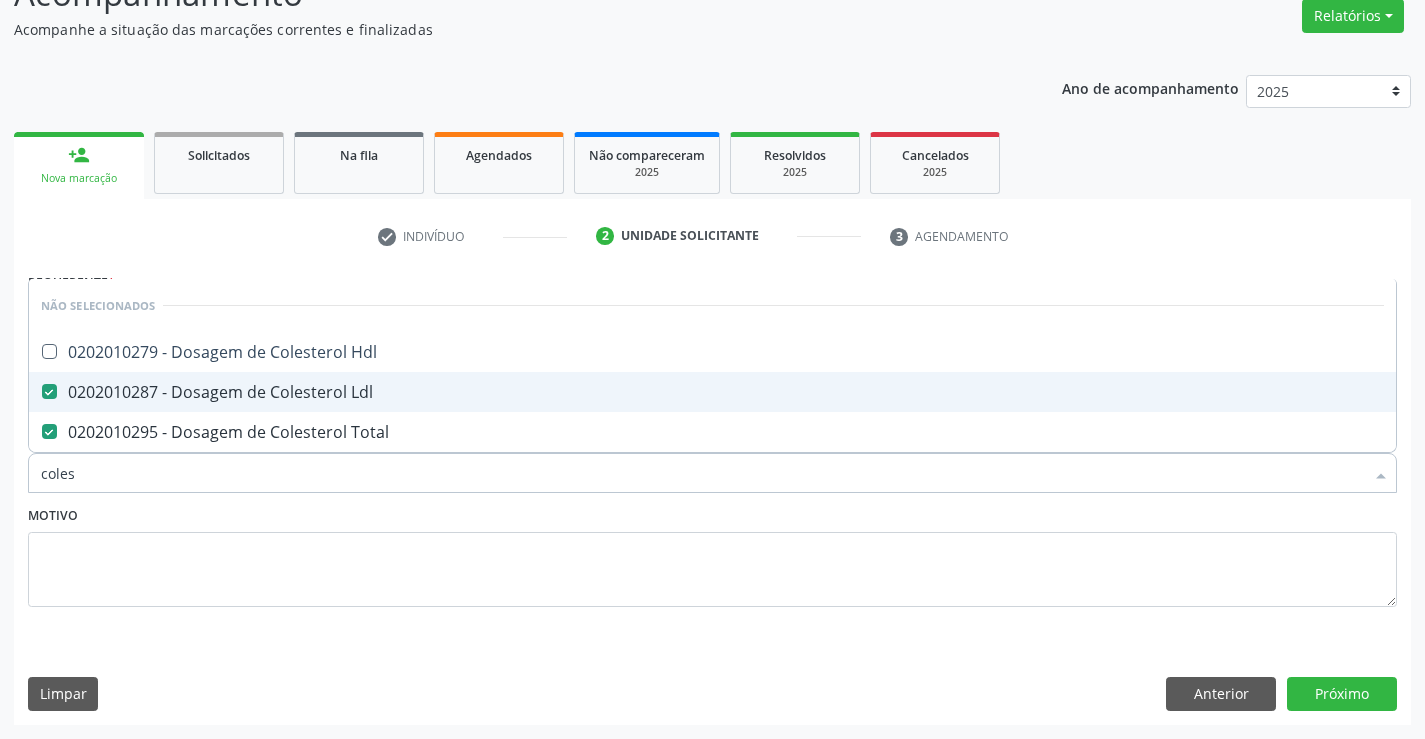 click on "0202010279 - Dosagem de Colesterol Hdl" at bounding box center [712, 352] 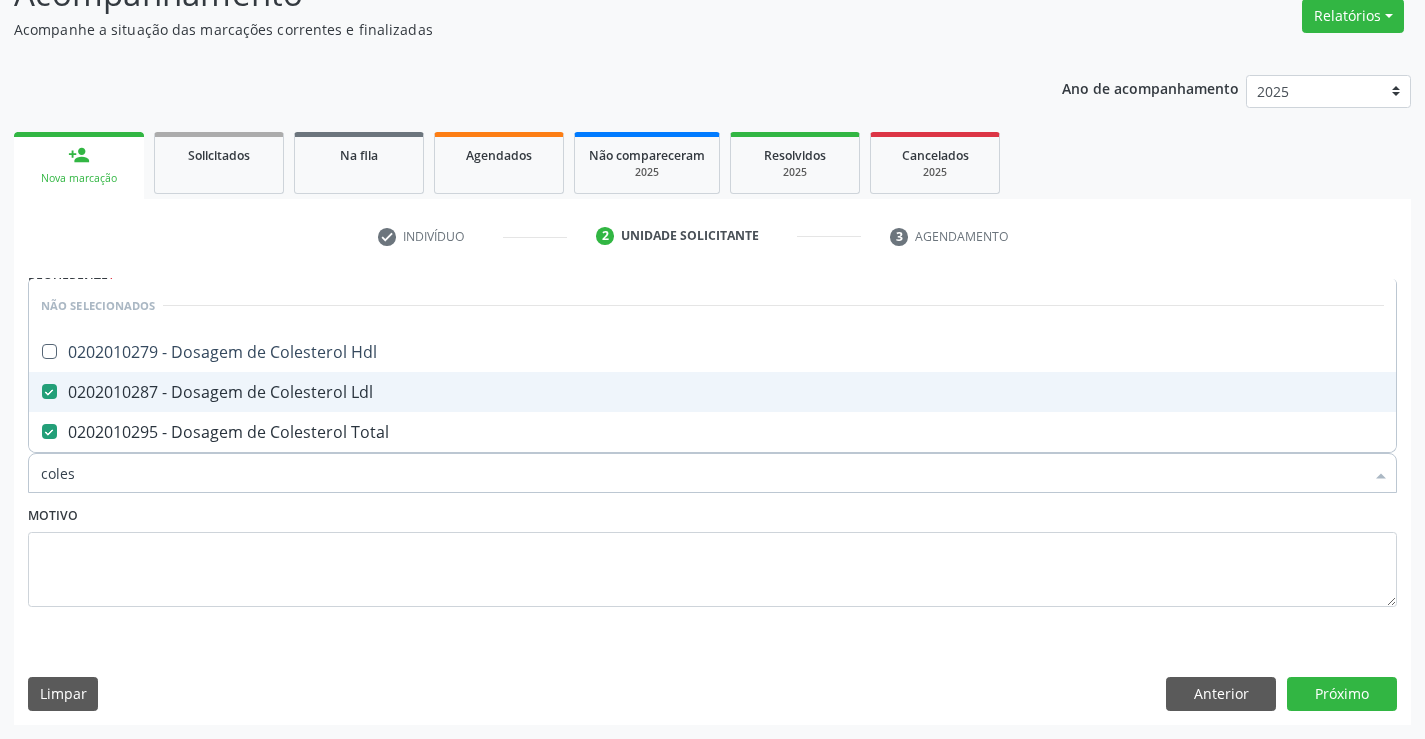 checkbox on "true" 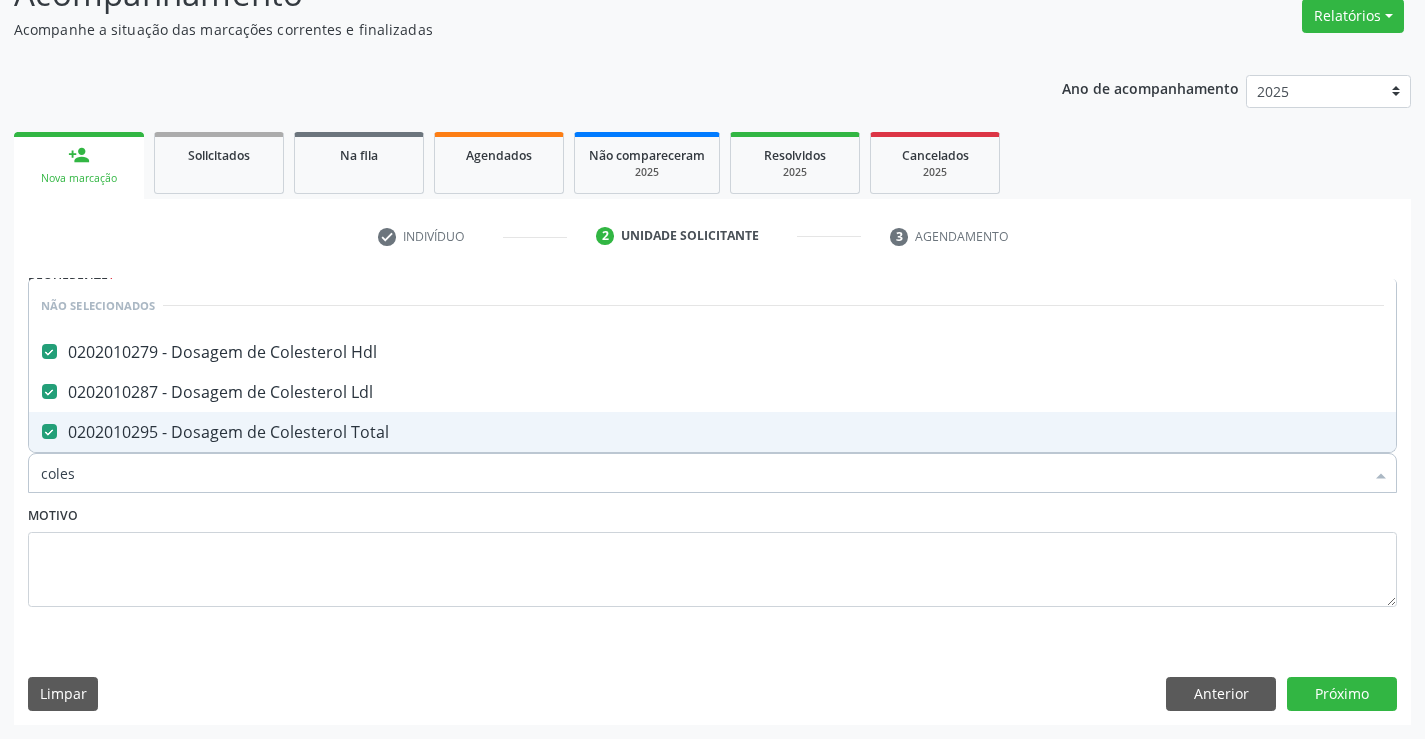 type on "coles" 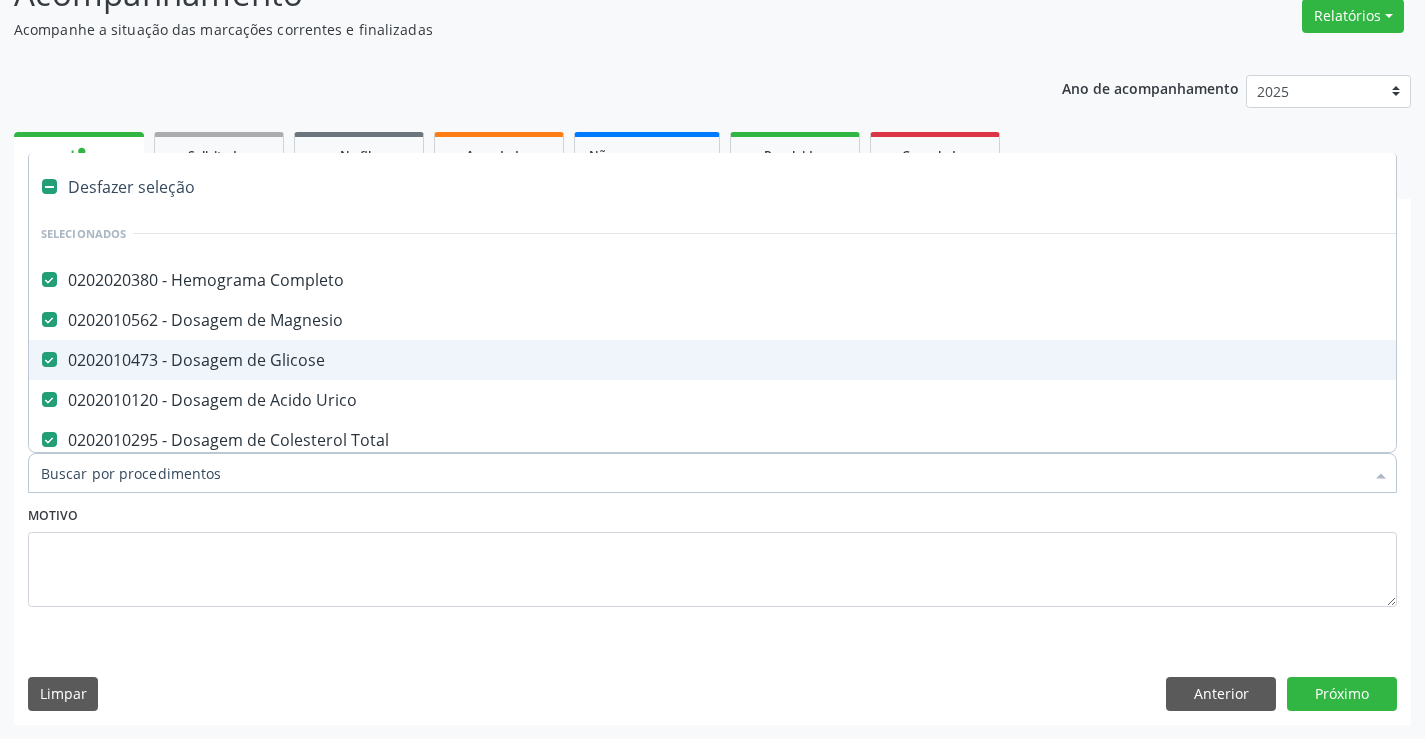click at bounding box center [712, 473] 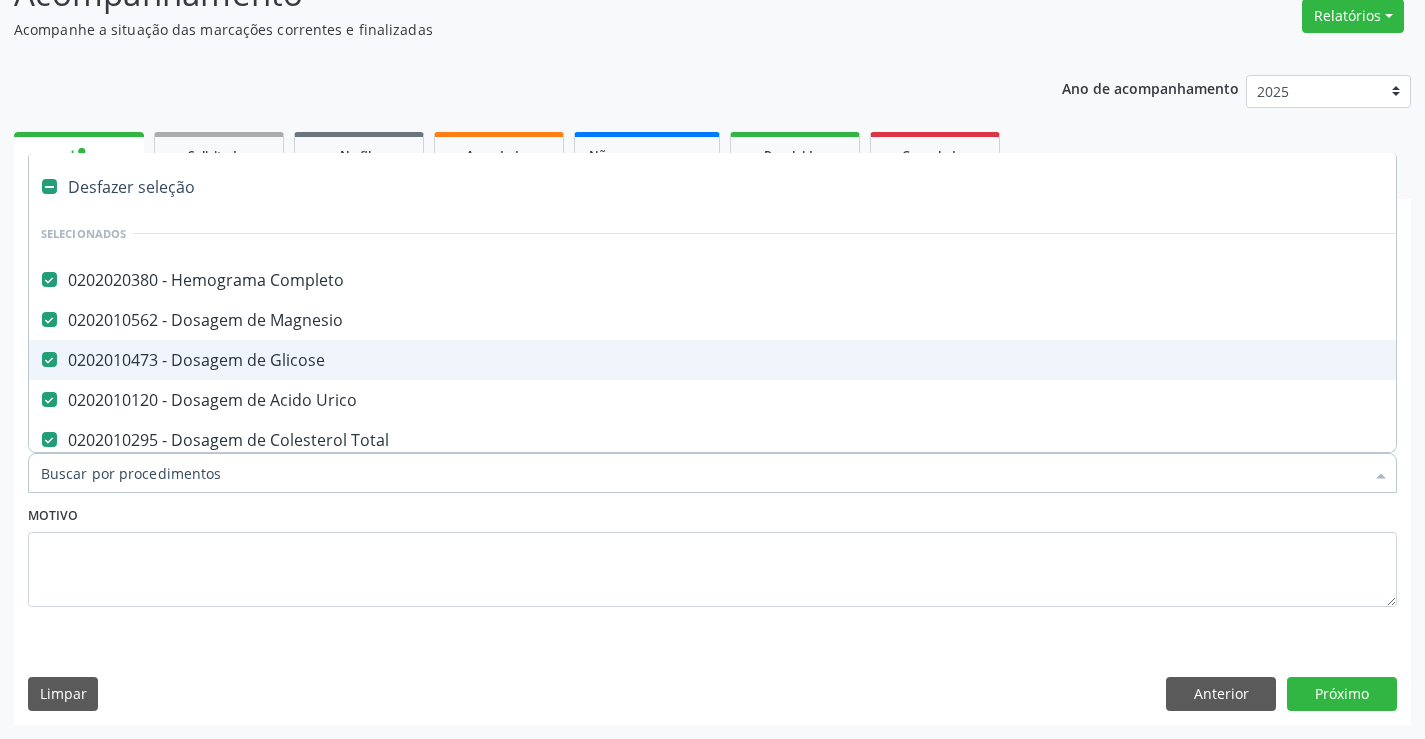 type on "t" 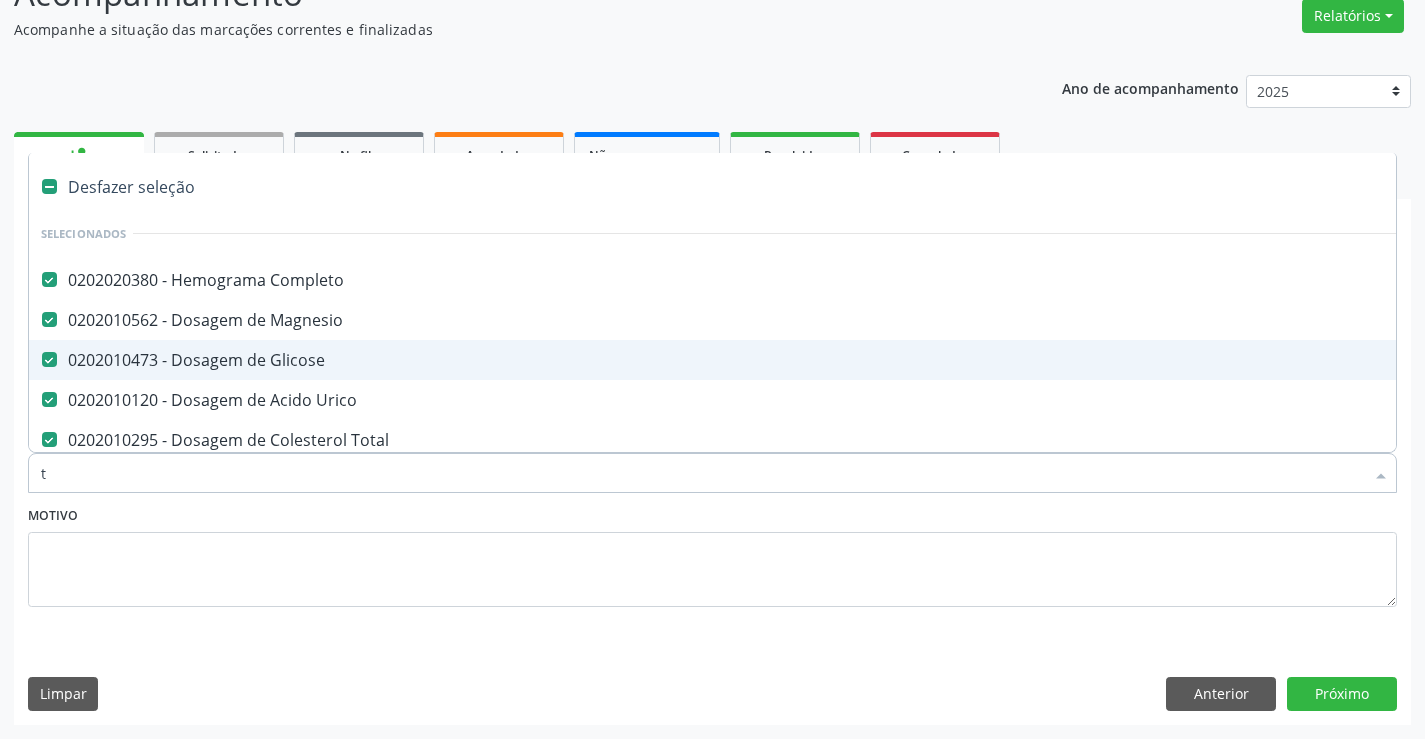 checkbox on "false" 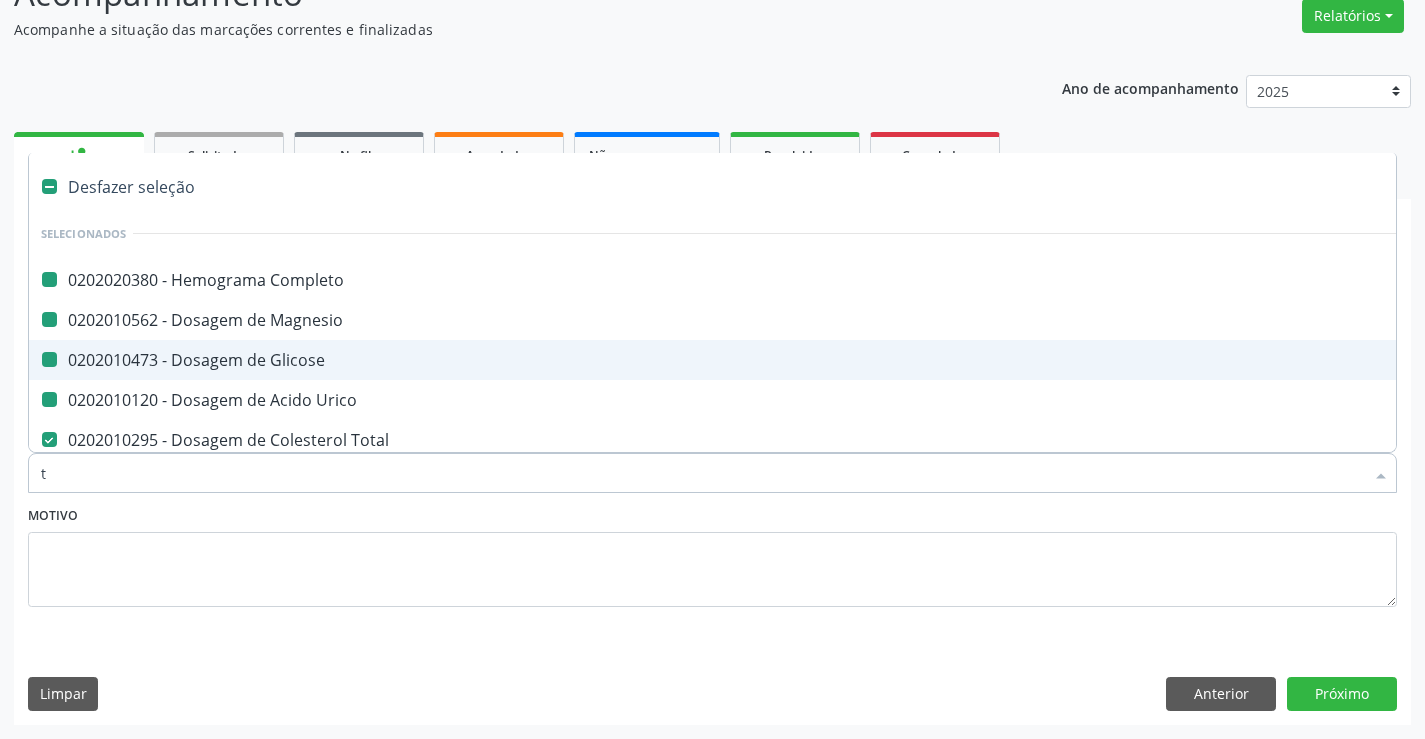 type on "tr" 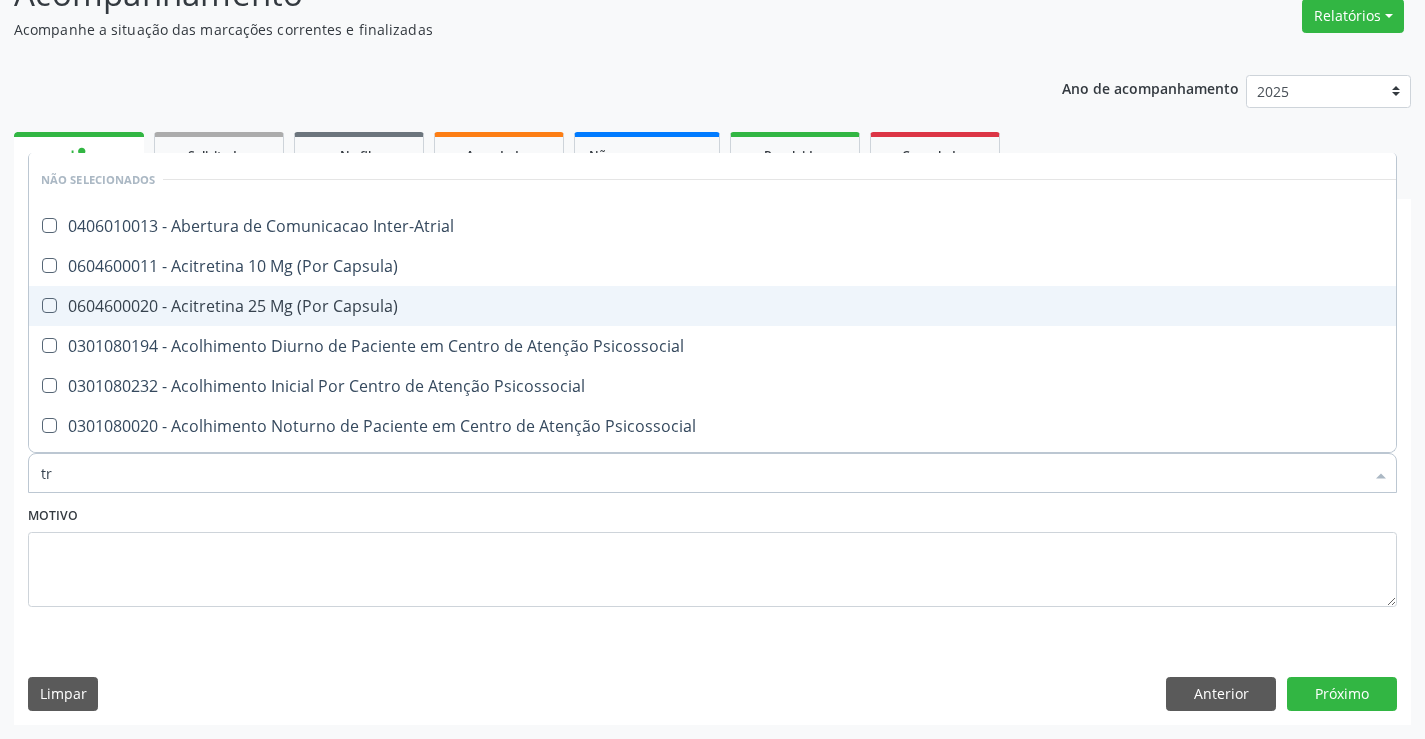 checkbox on "false" 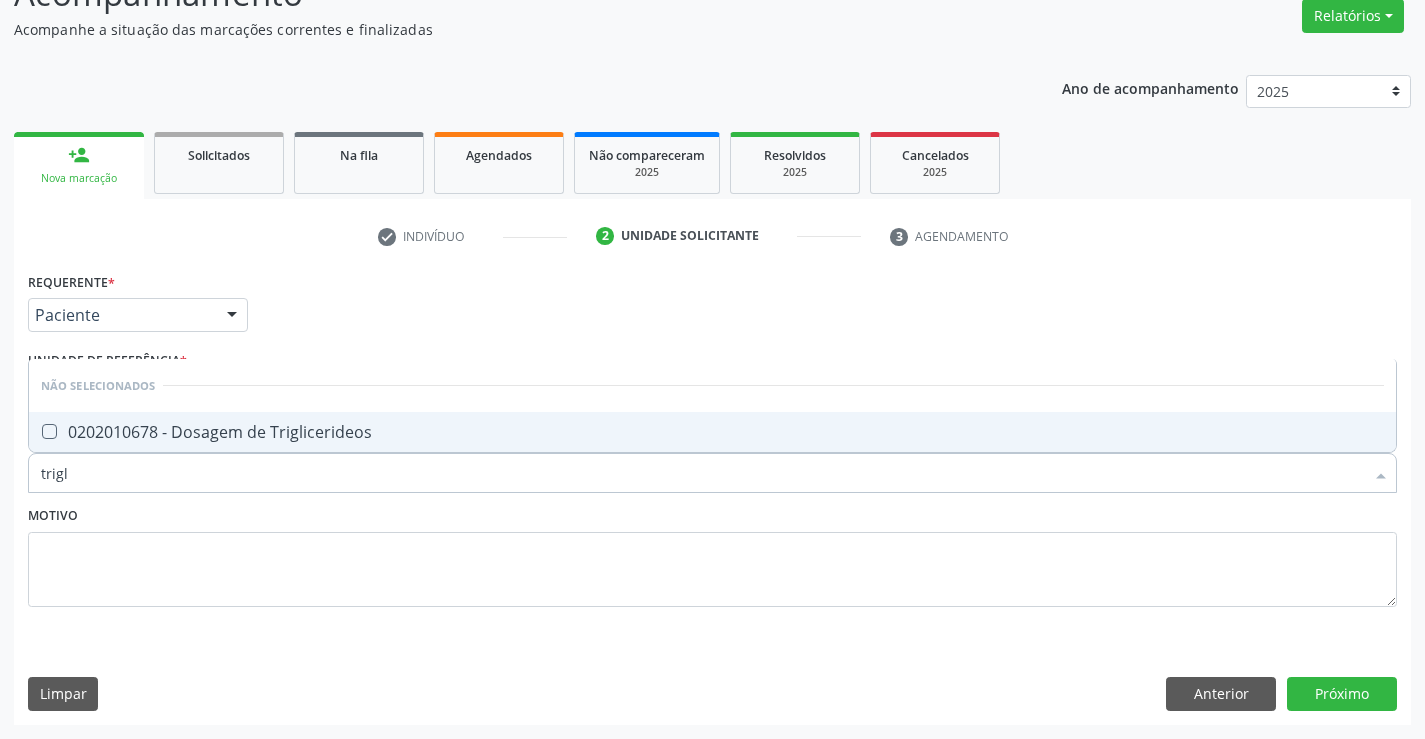 type on "trigli" 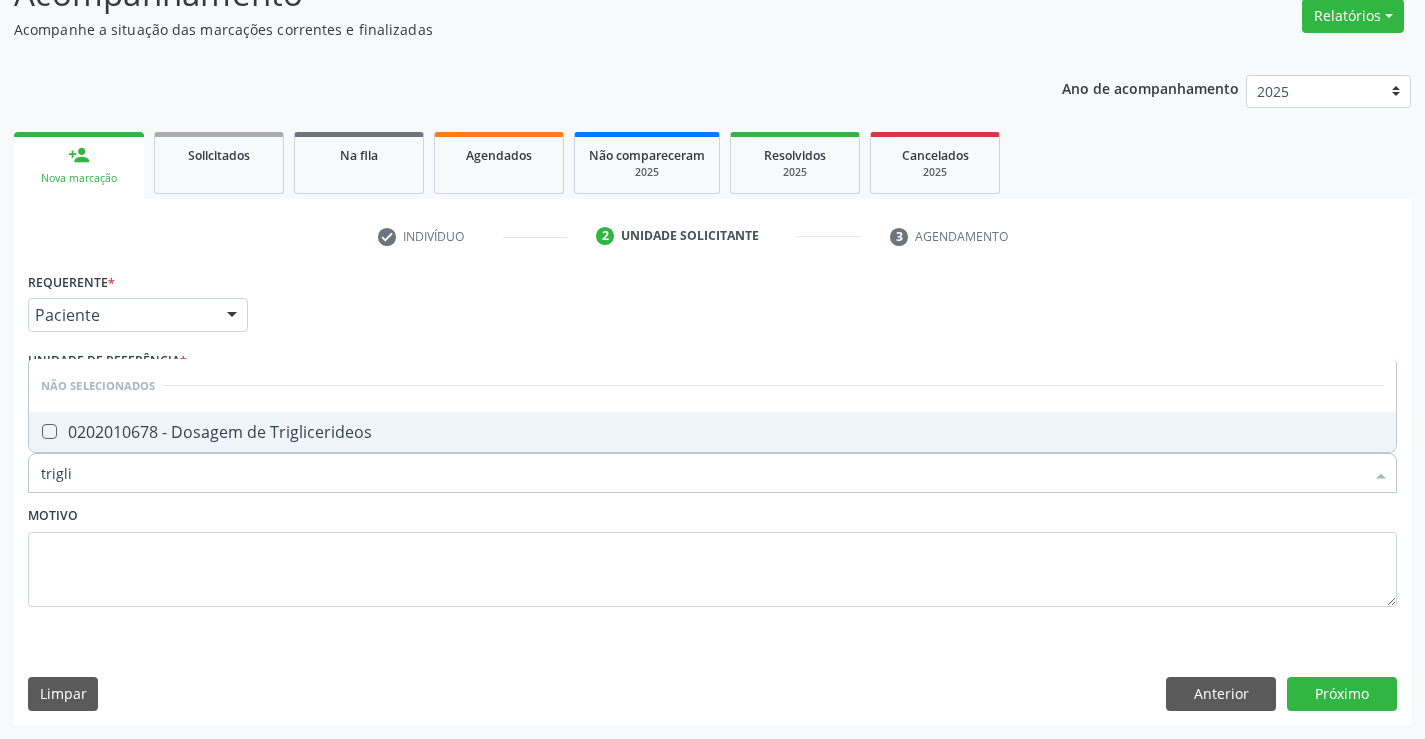 click on "0202010678 - Dosagem de Triglicerideos" at bounding box center [712, 432] 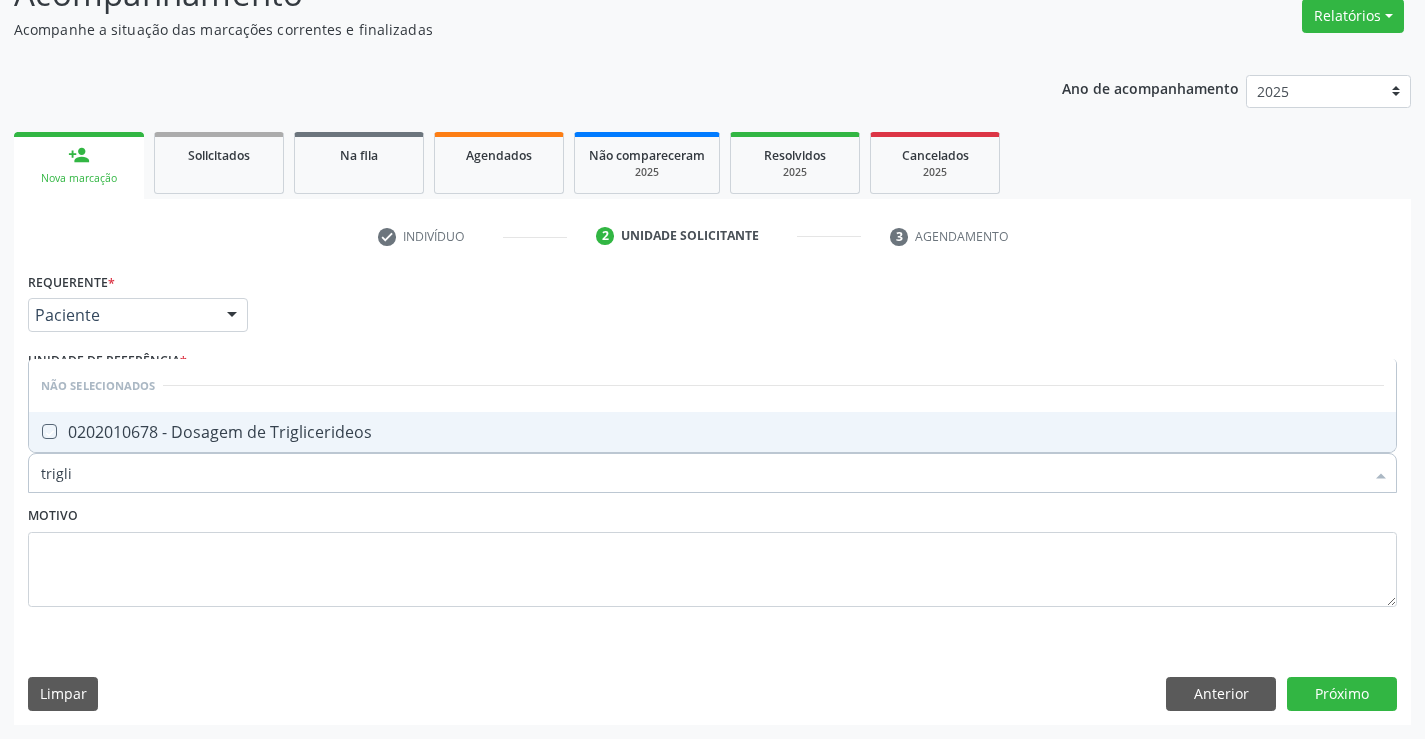 checkbox on "true" 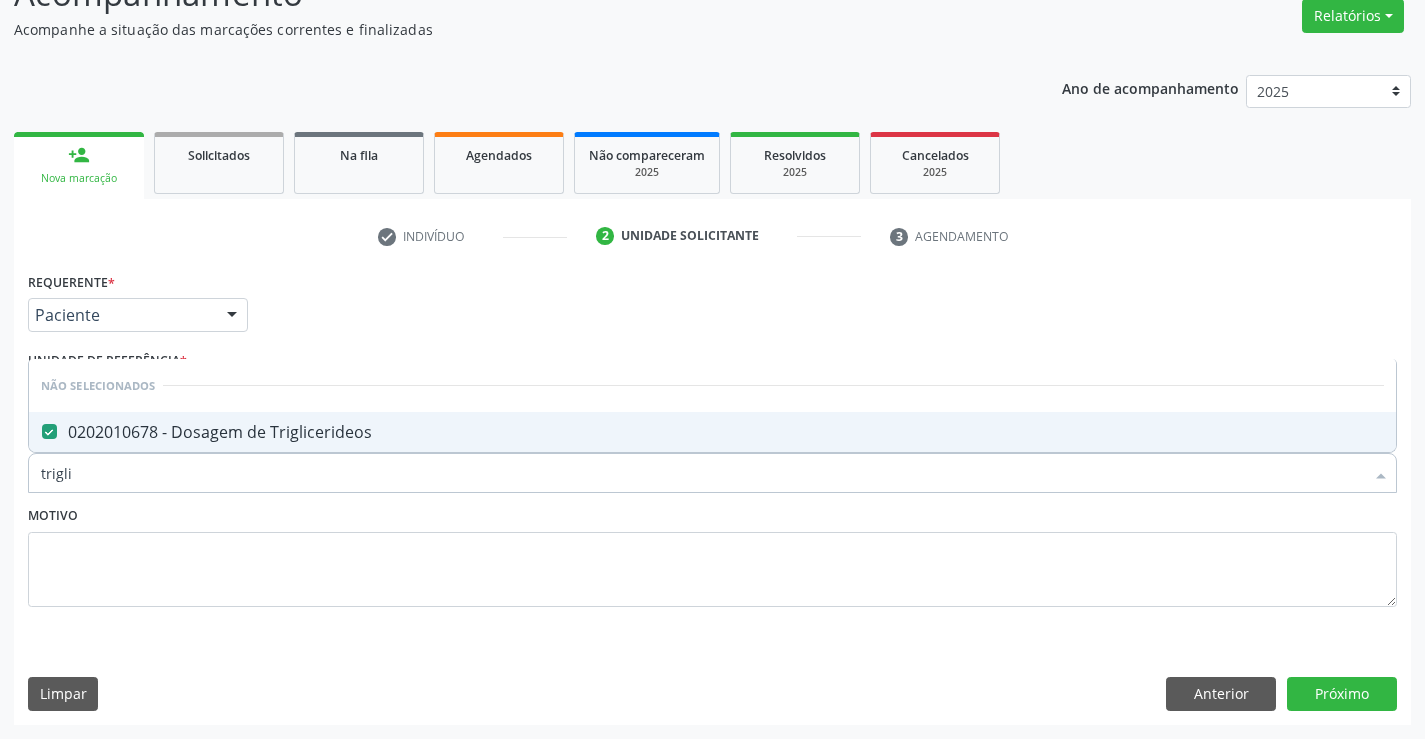 type on "trigli" 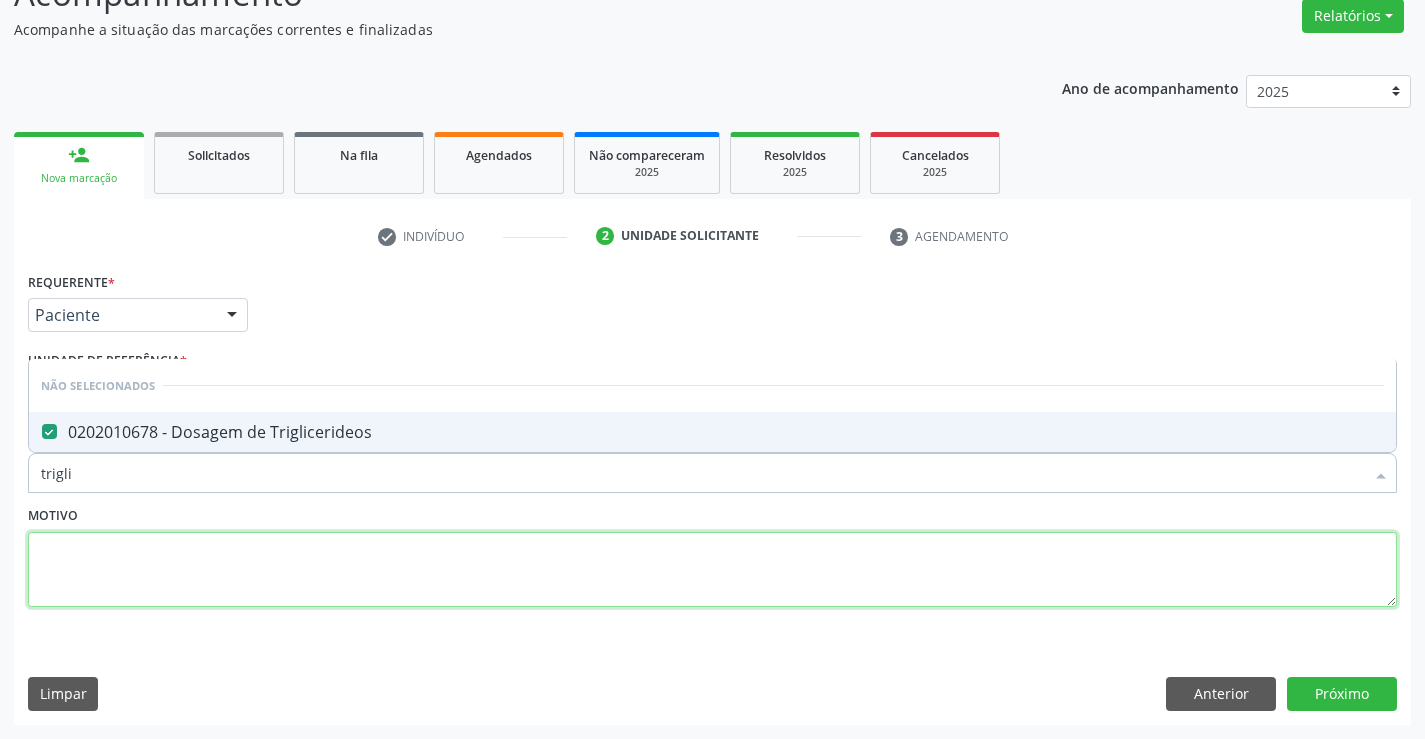 click at bounding box center (712, 570) 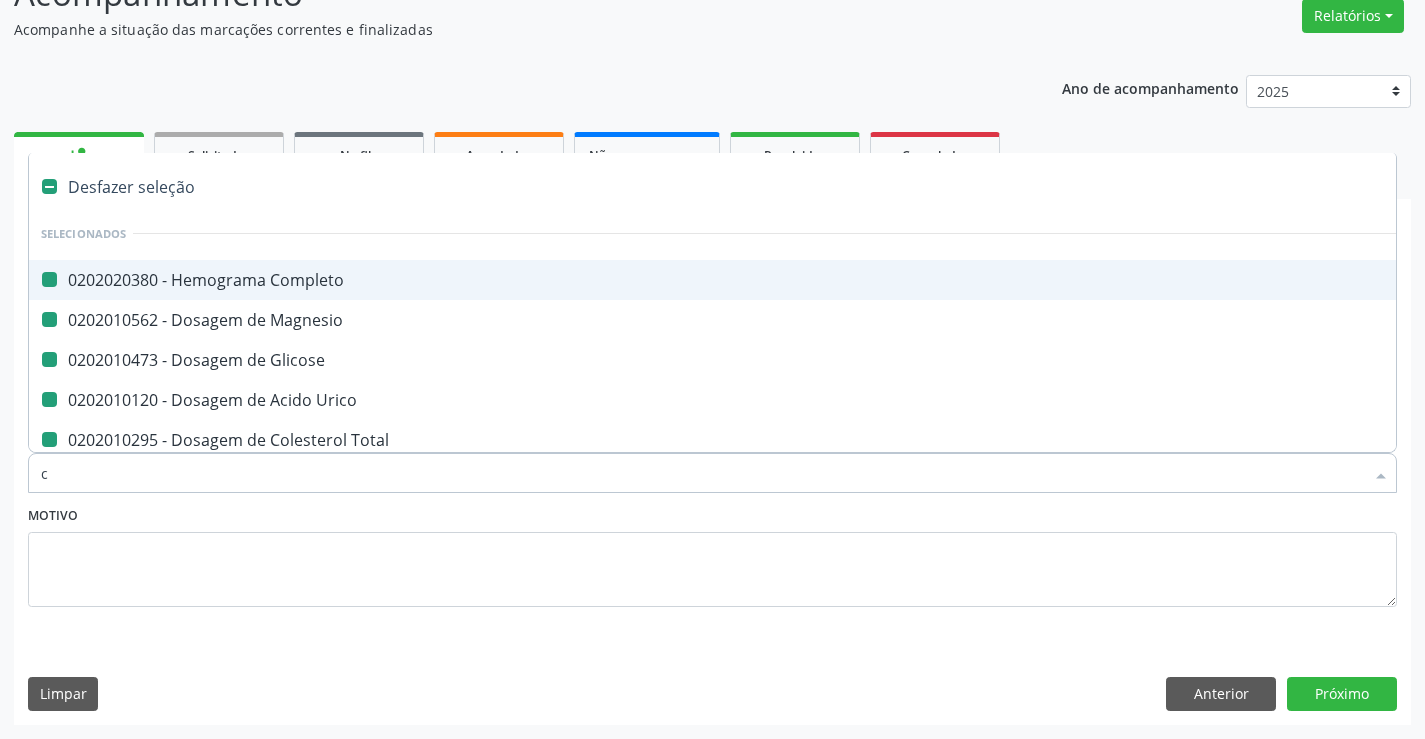 type on "ca" 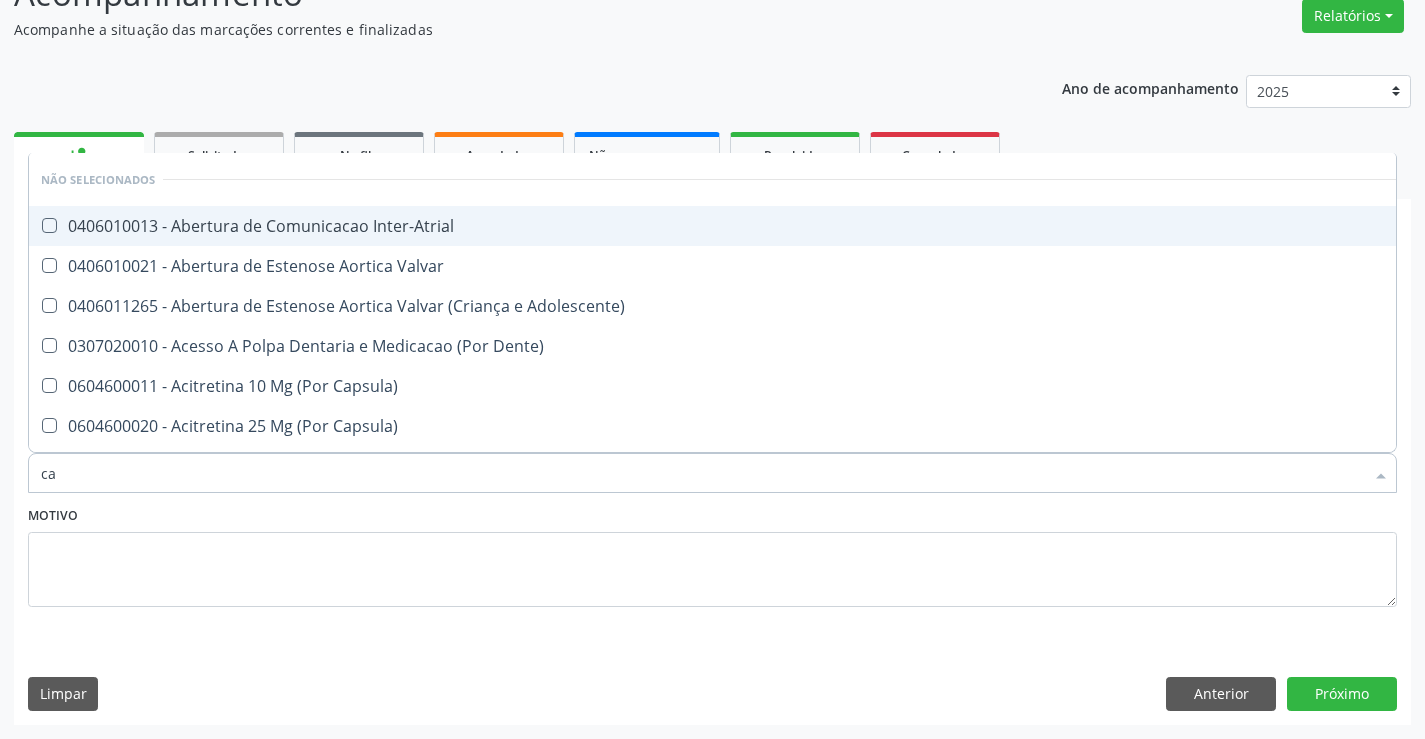 checkbox on "false" 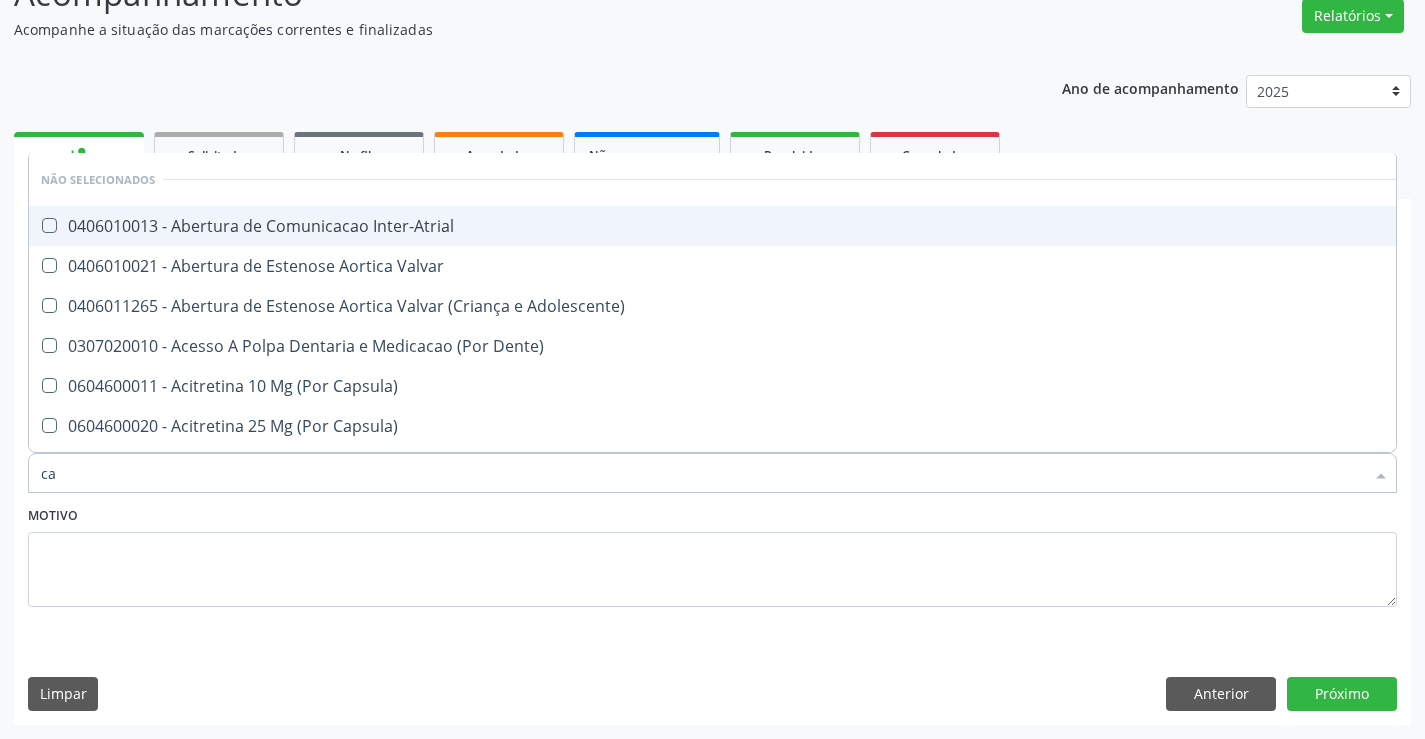 checkbox on "false" 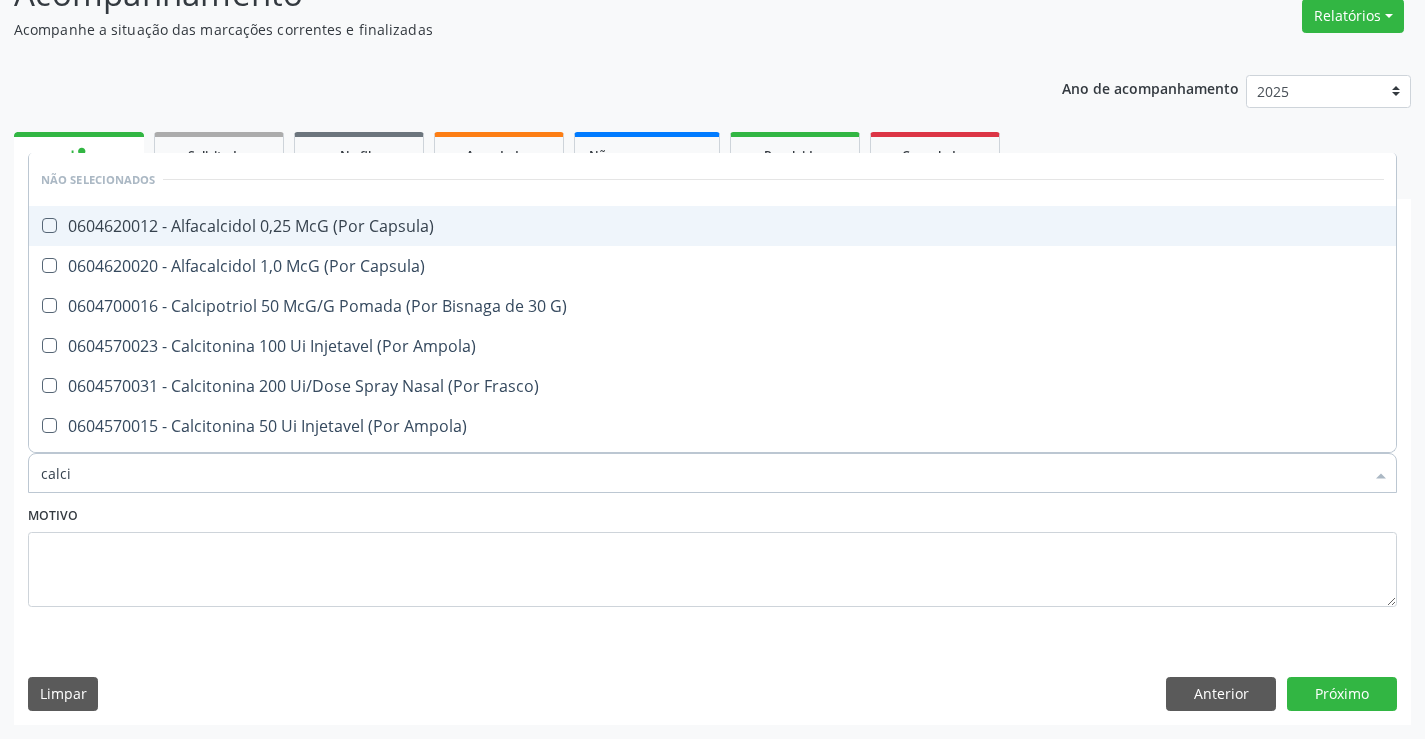 type on "calcio" 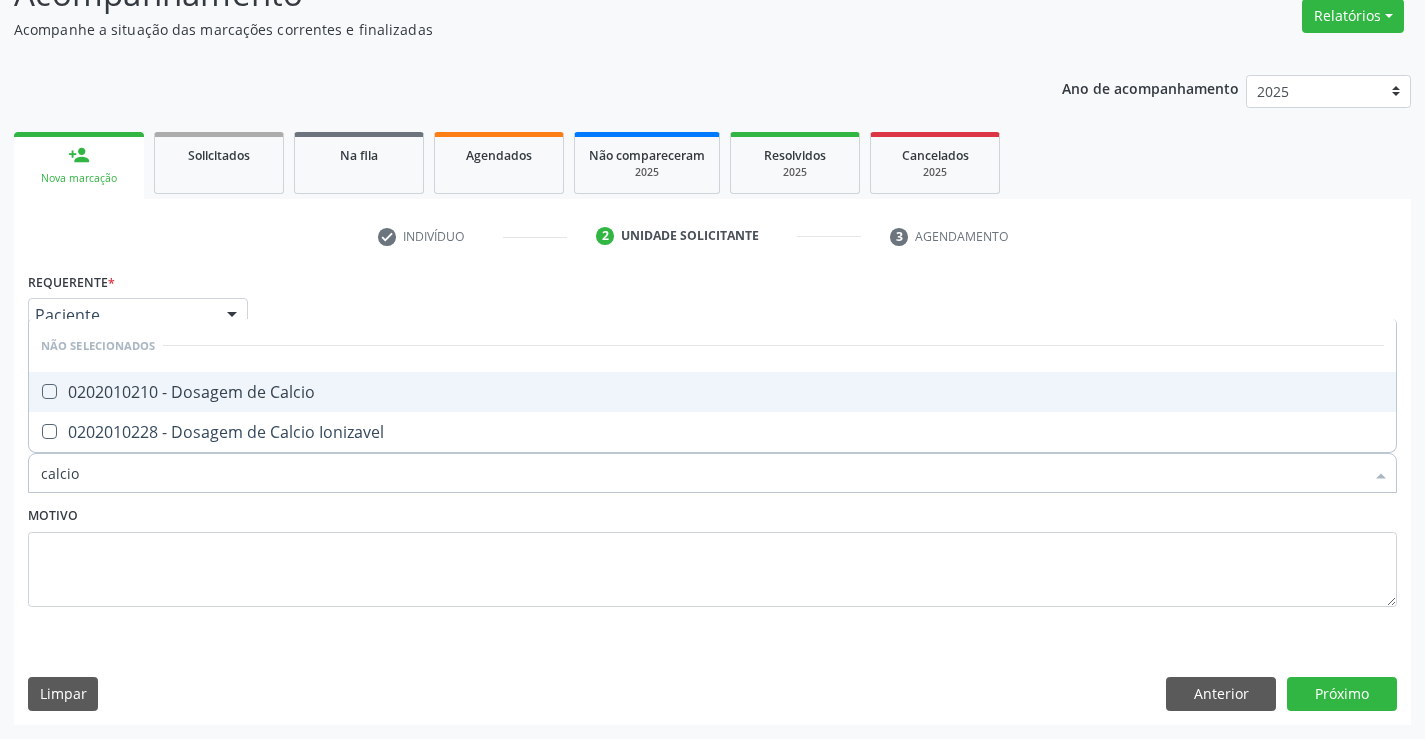 click on "0202010210 - Dosagem de Calcio" at bounding box center [712, 392] 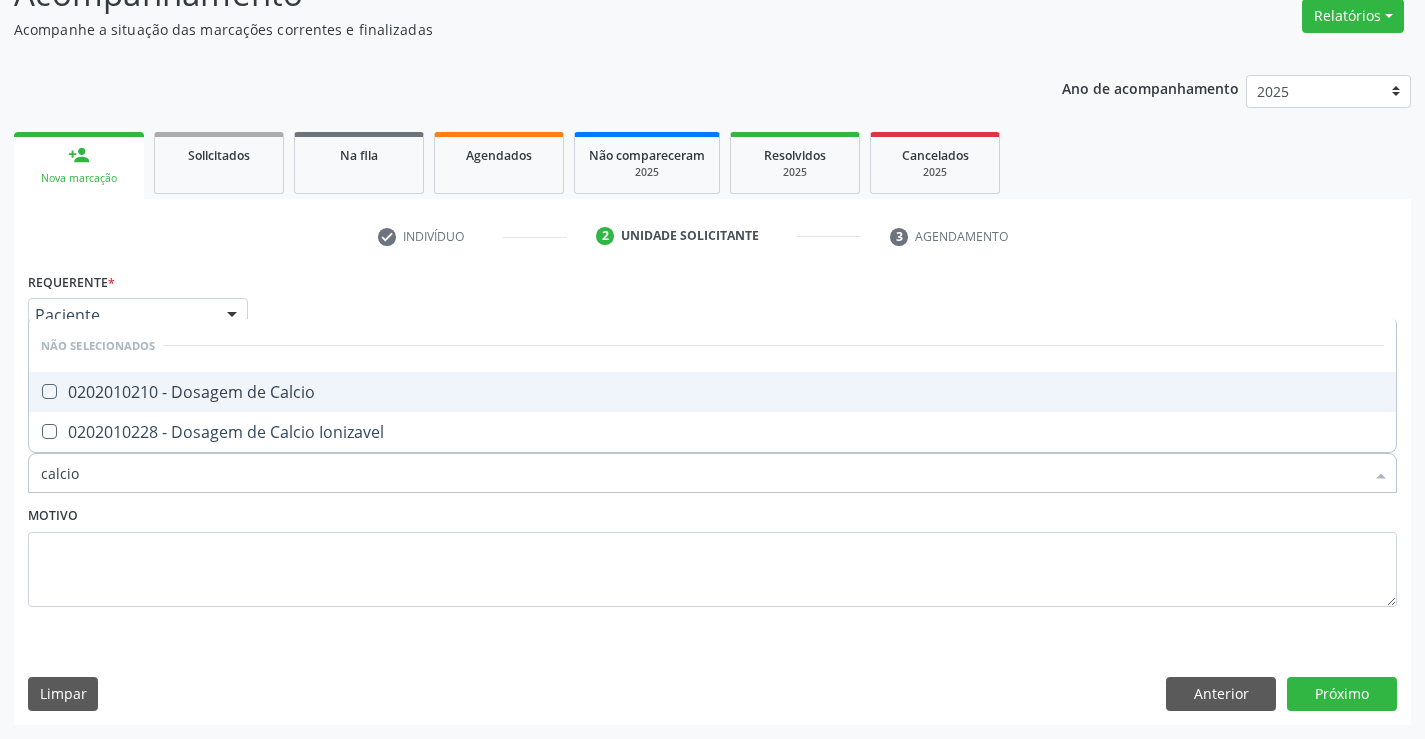 checkbox on "true" 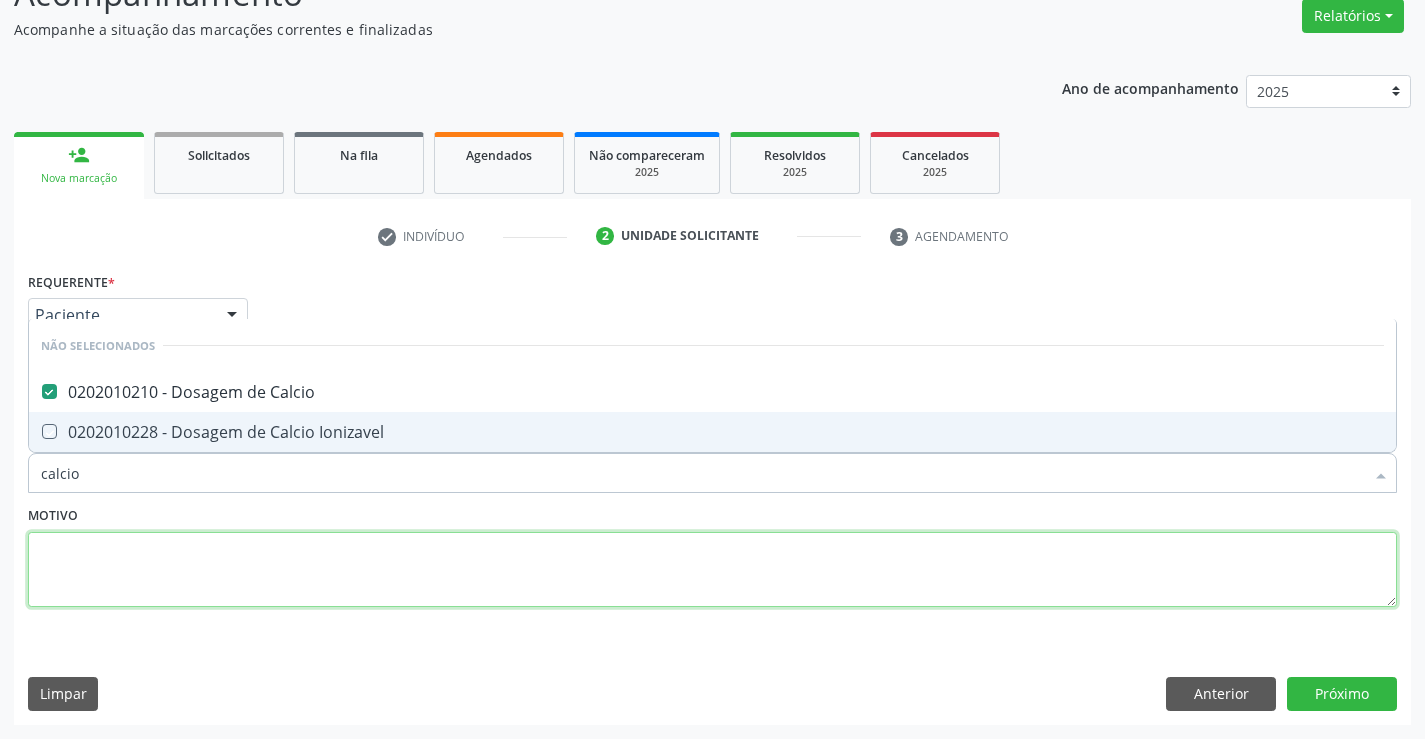 drag, startPoint x: 266, startPoint y: 587, endPoint x: 181, endPoint y: 485, distance: 132.77425 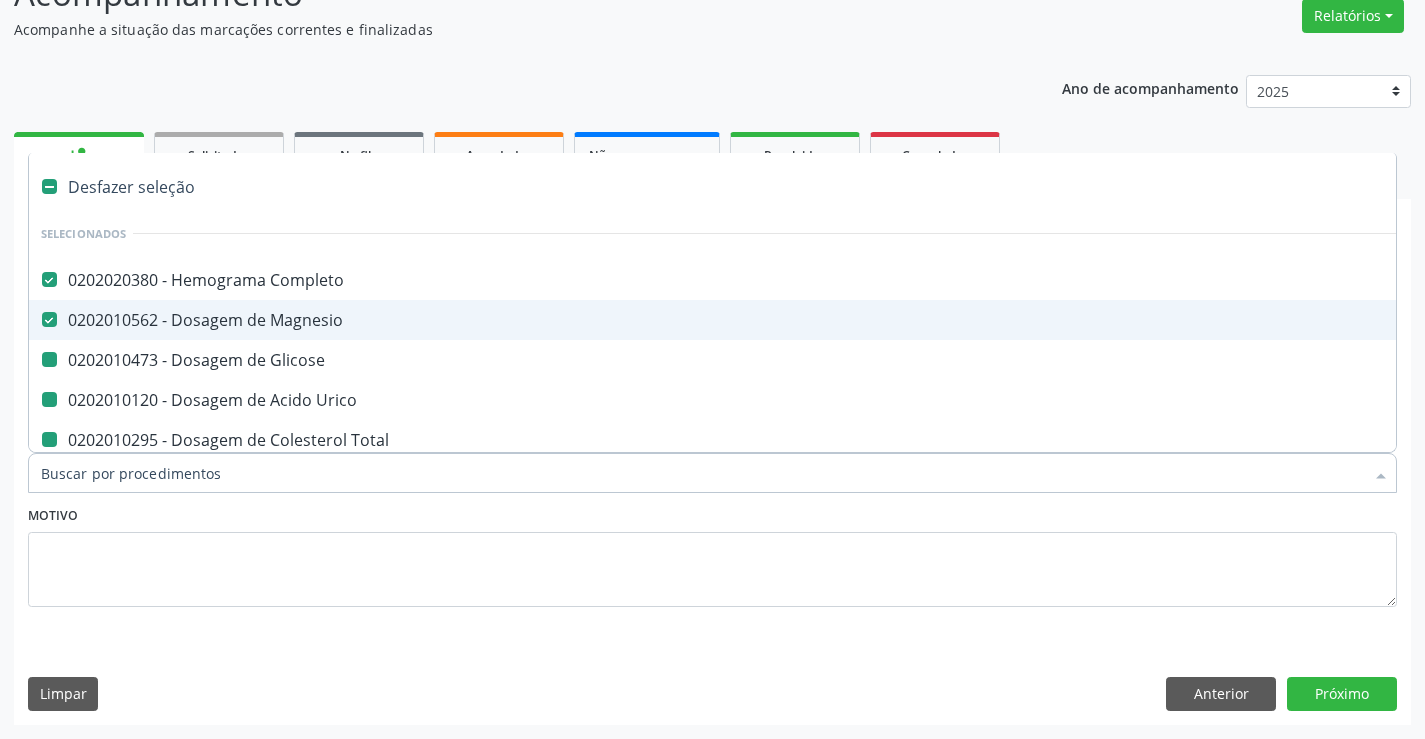 type on "u" 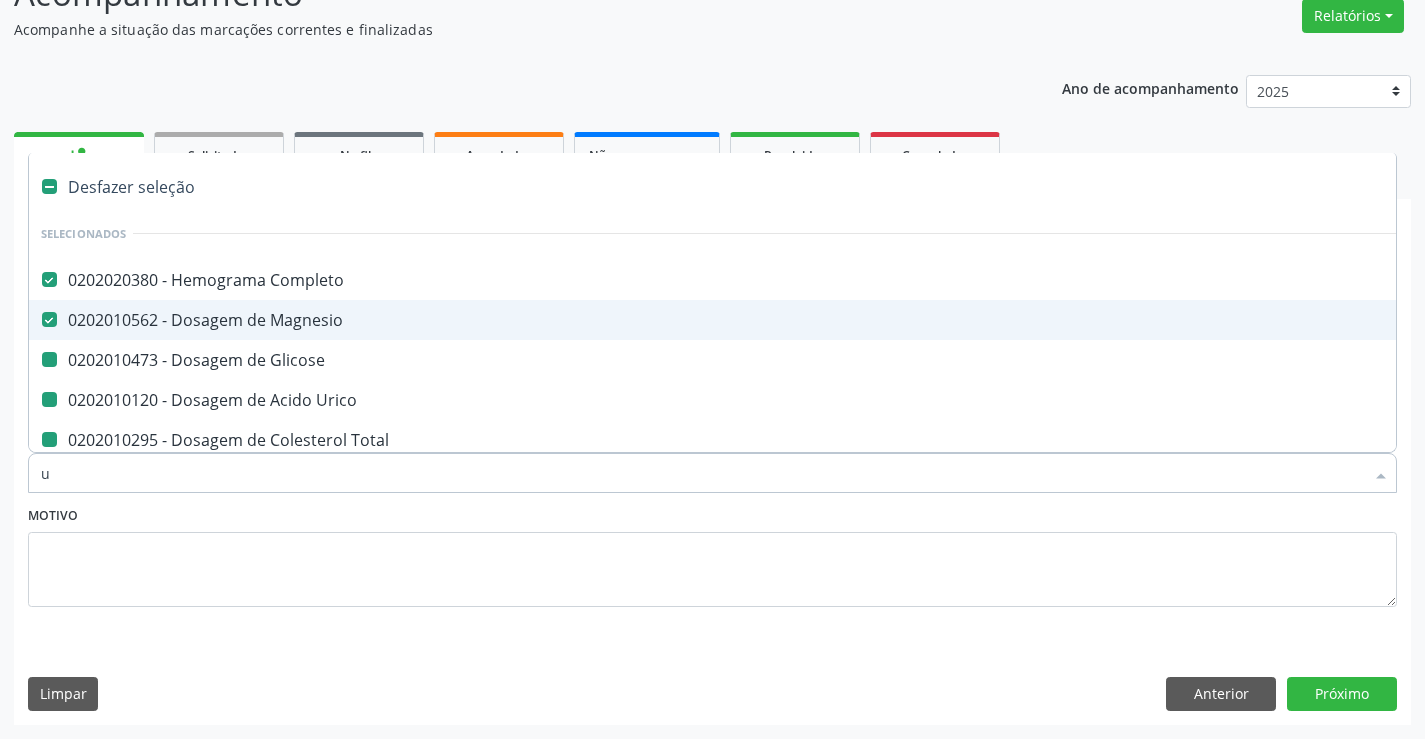 checkbox on "false" 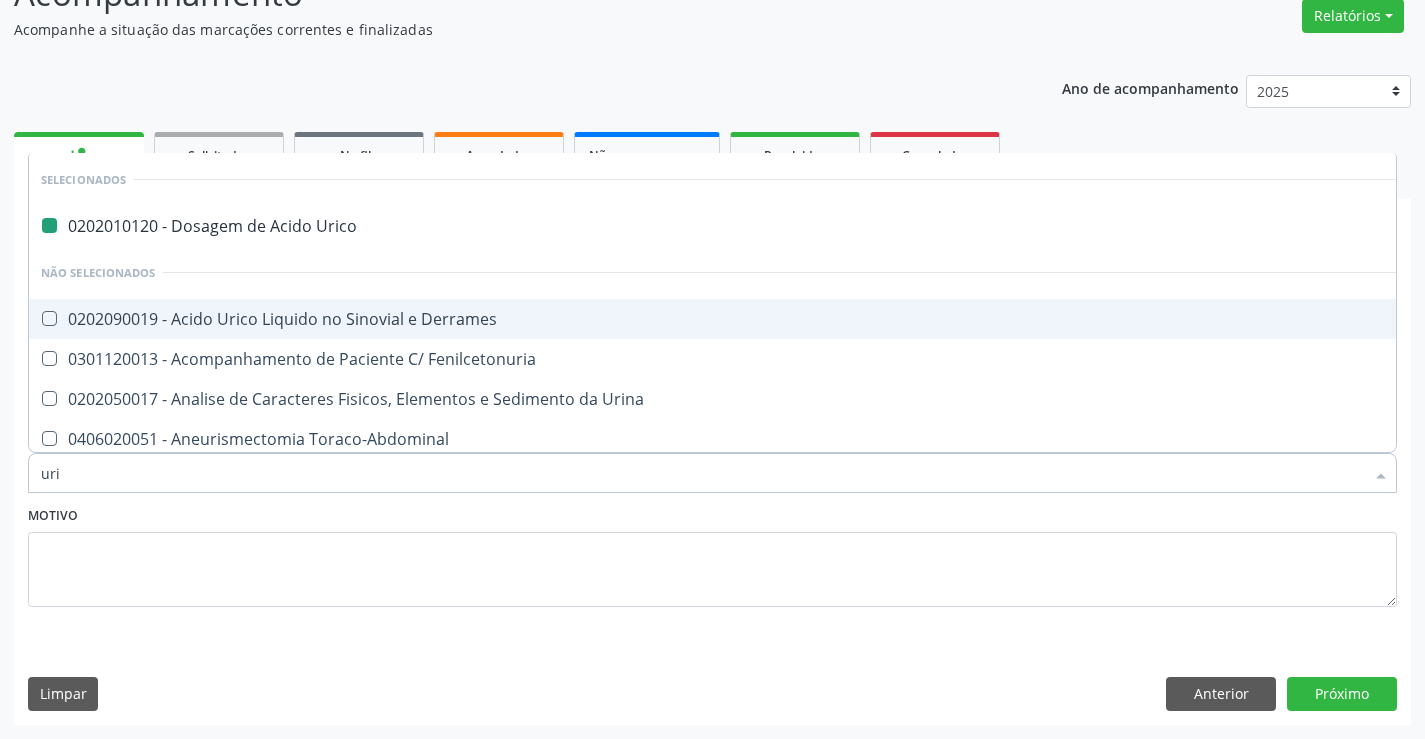 type on "urin" 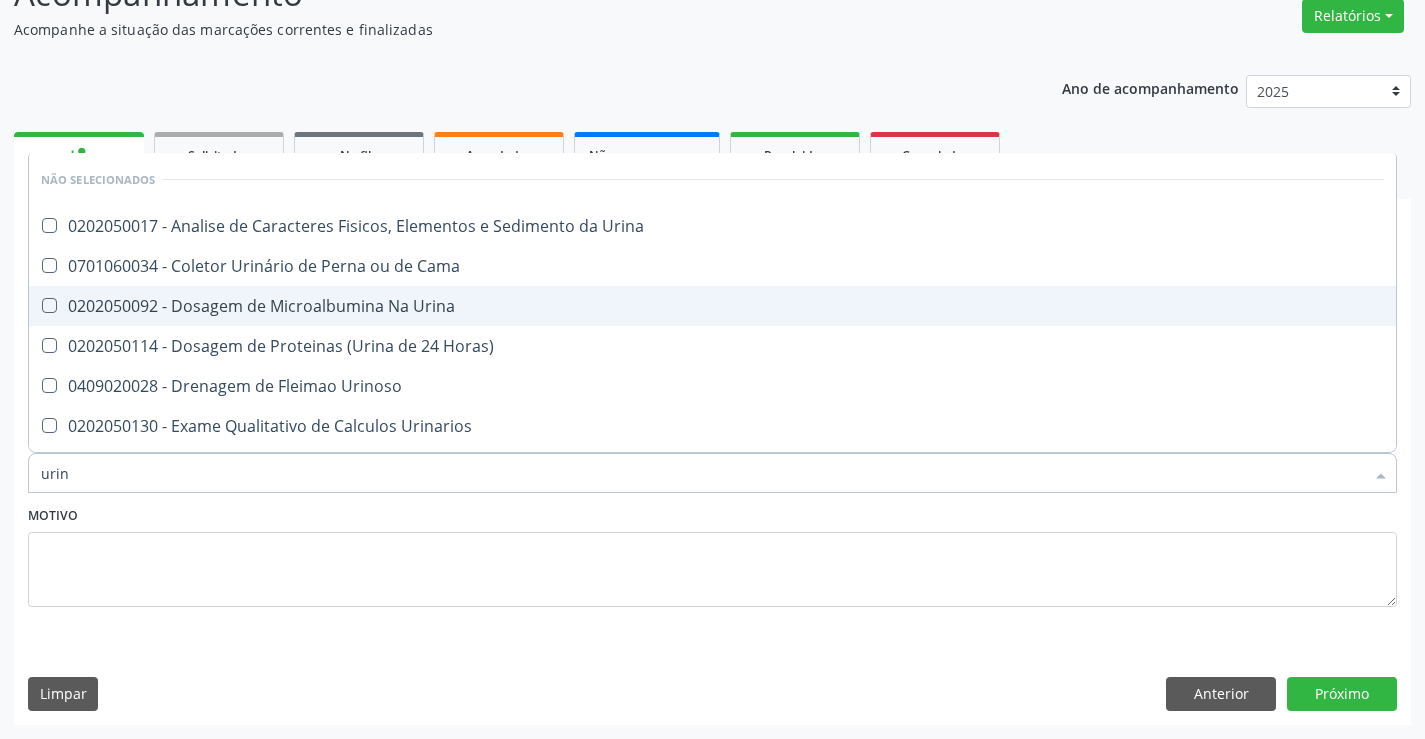 type on "urina" 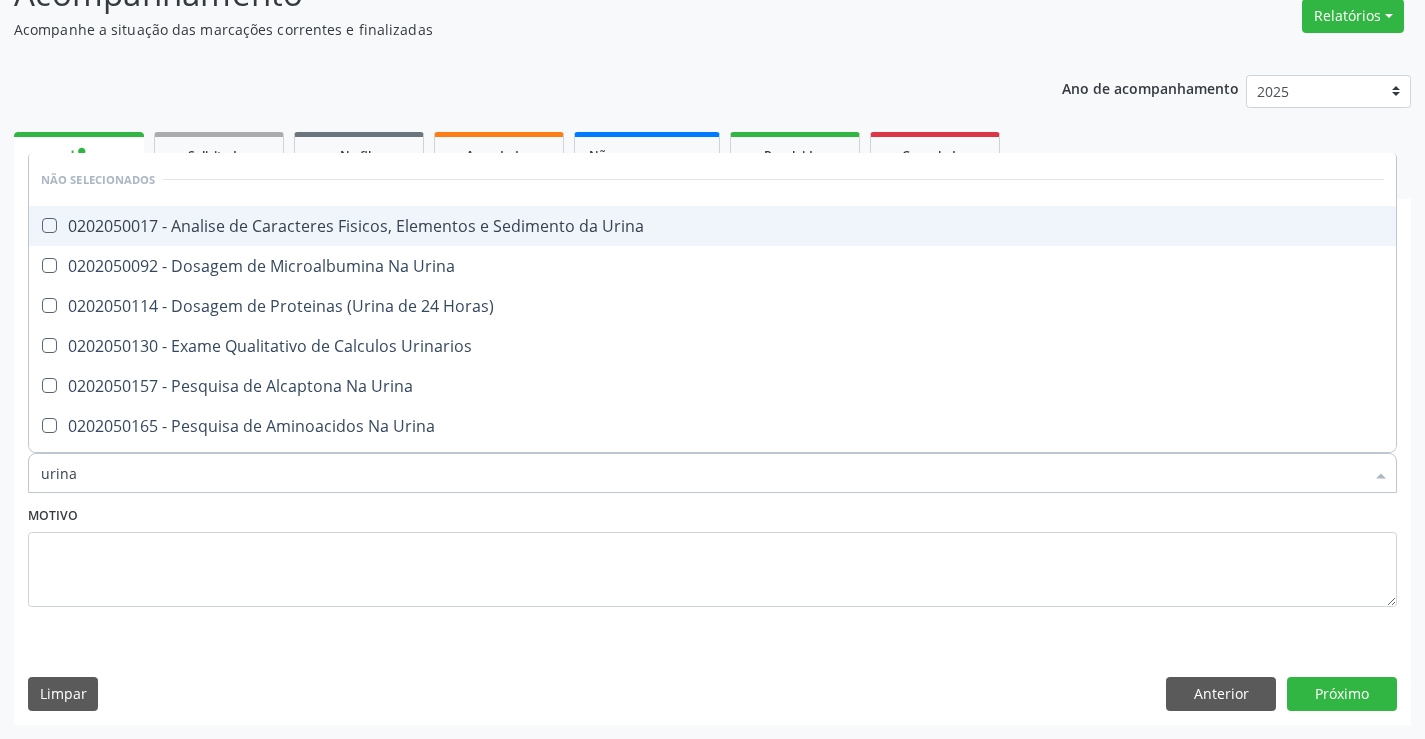 click on "0202050017 - Analise de Caracteres Fisicos, Elementos e Sedimento da Urina" at bounding box center [712, 226] 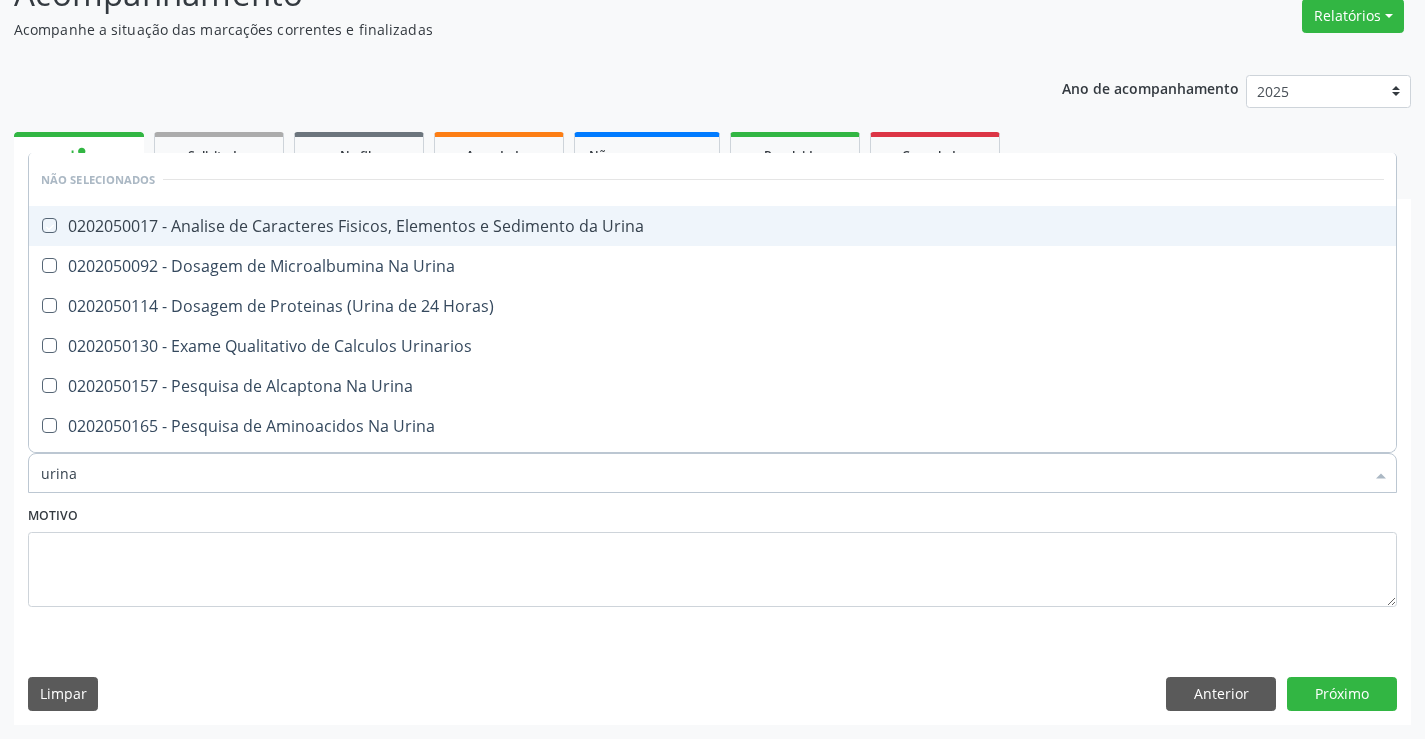 checkbox on "true" 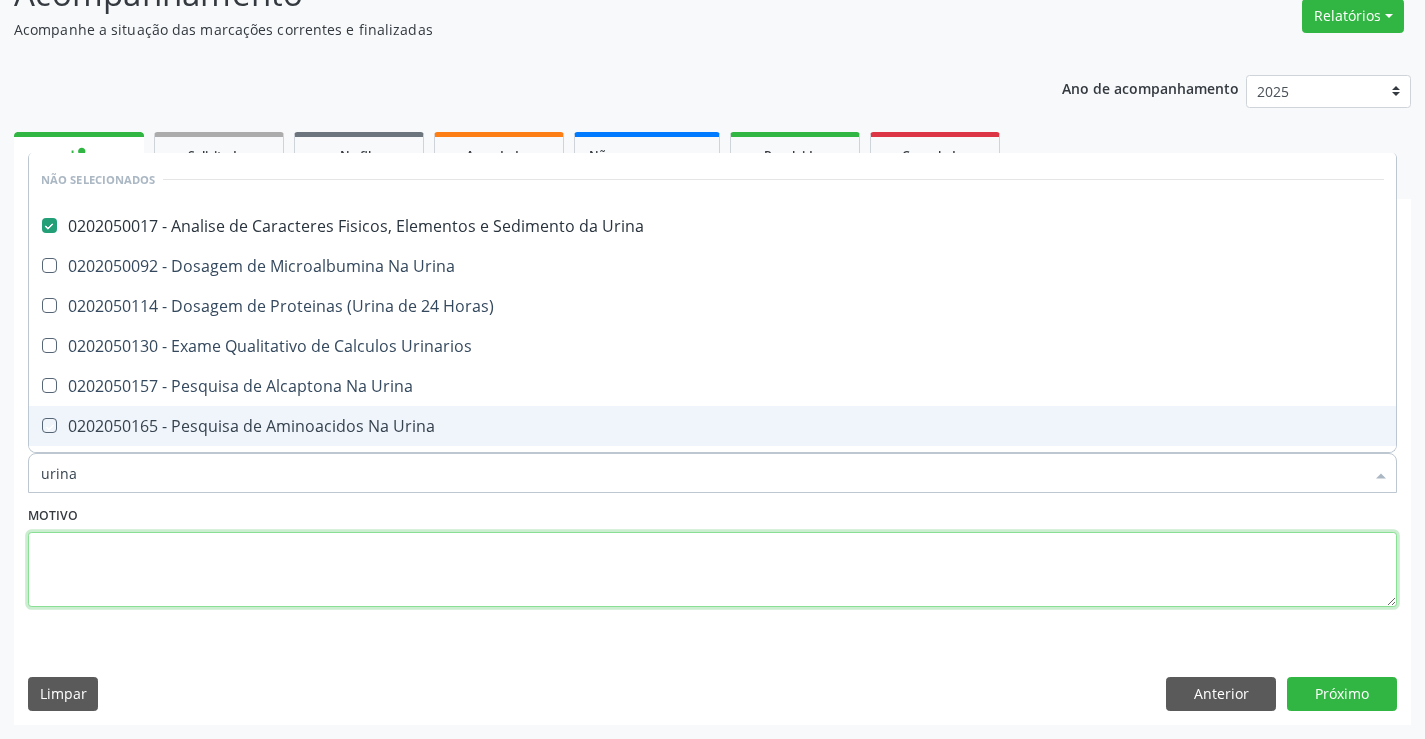 click at bounding box center (712, 570) 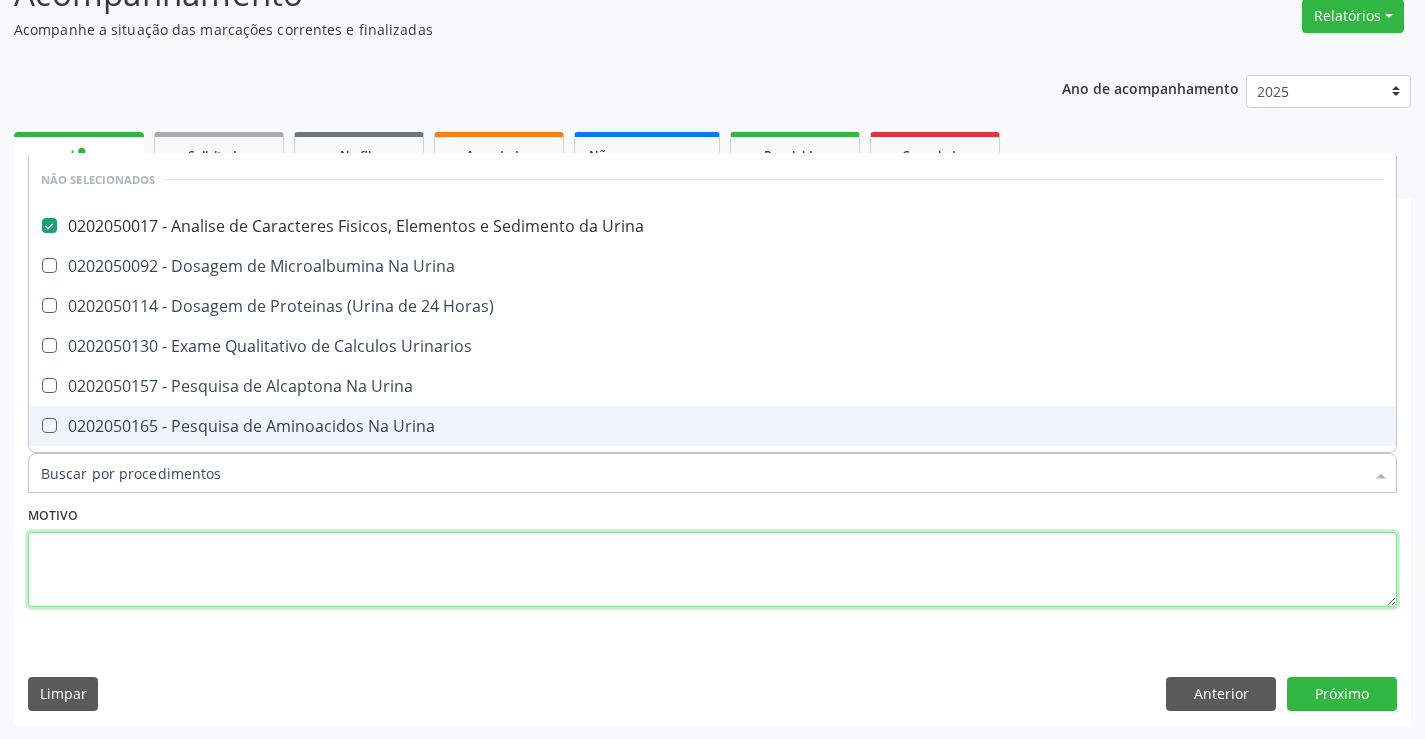 checkbox on "true" 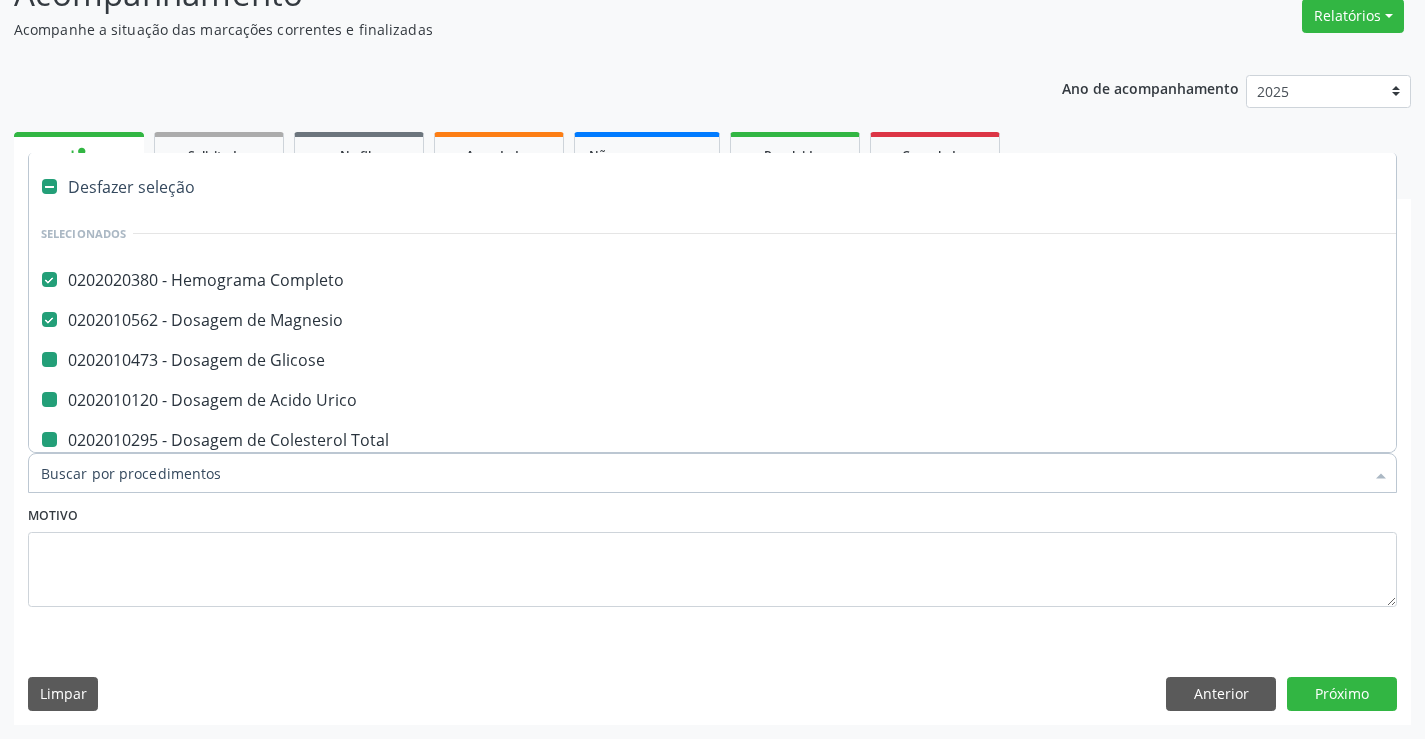 type on "f" 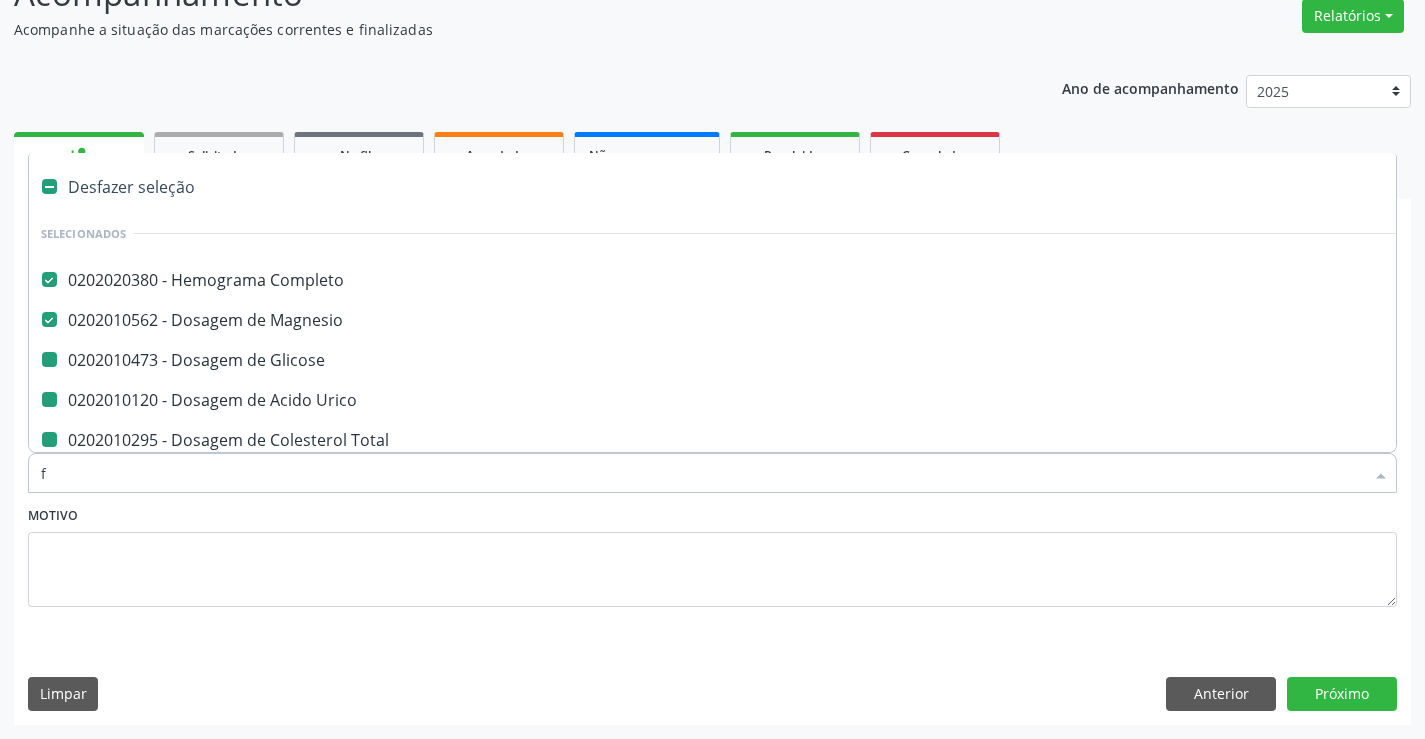 checkbox on "false" 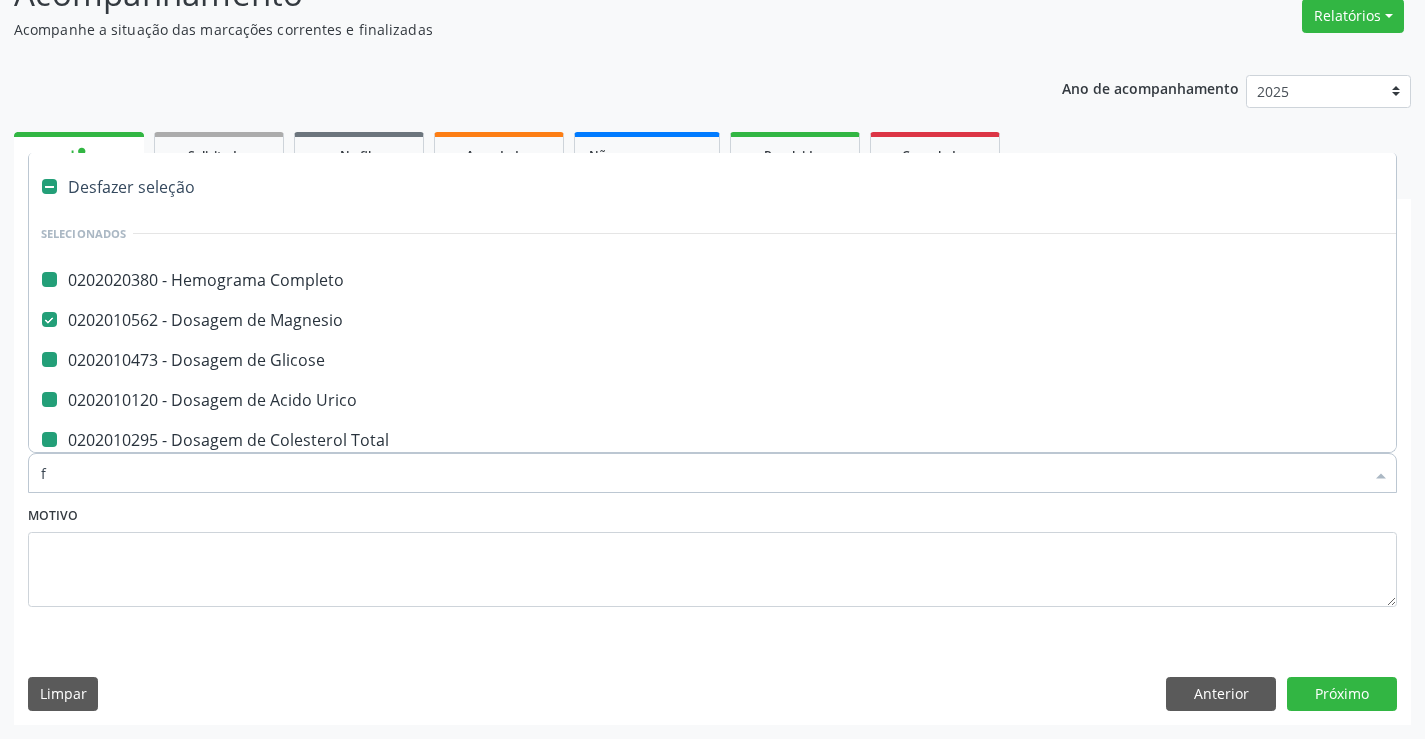 type on "fe" 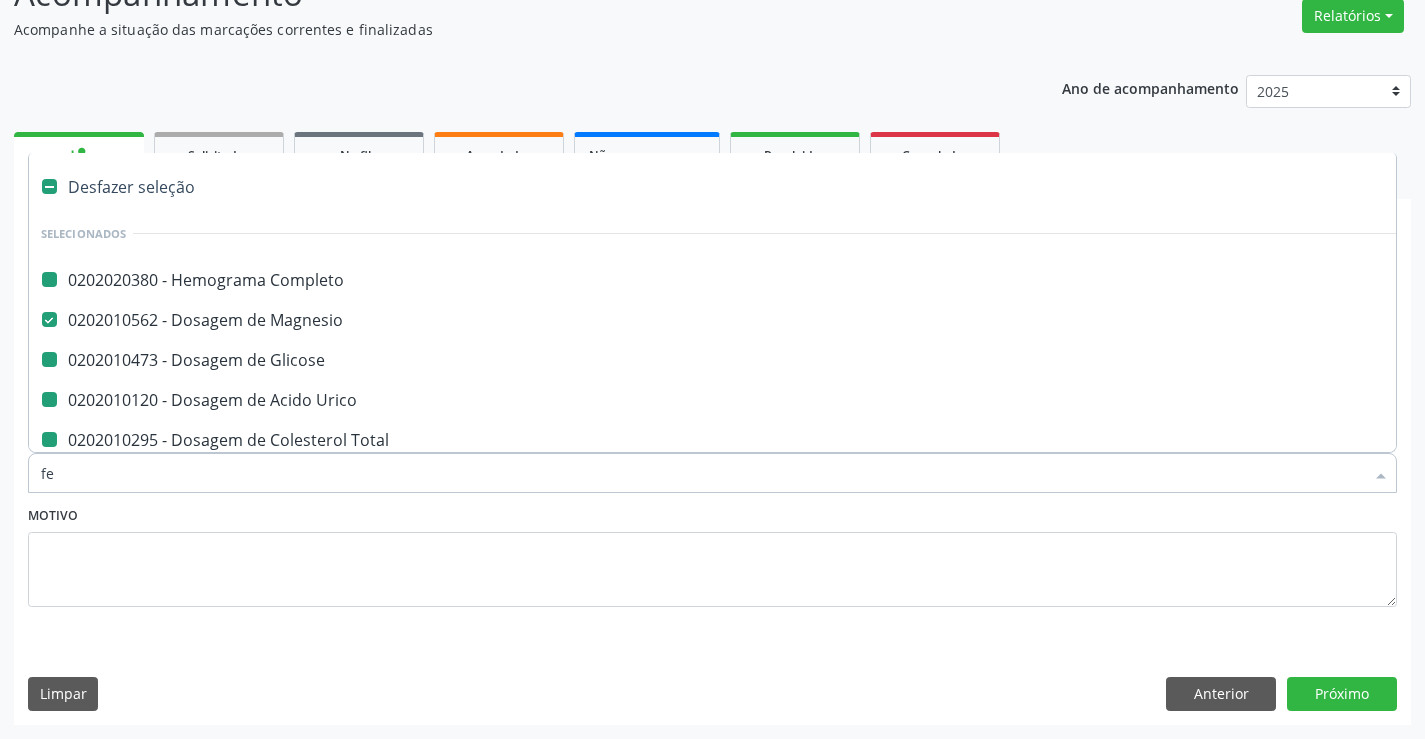 checkbox on "false" 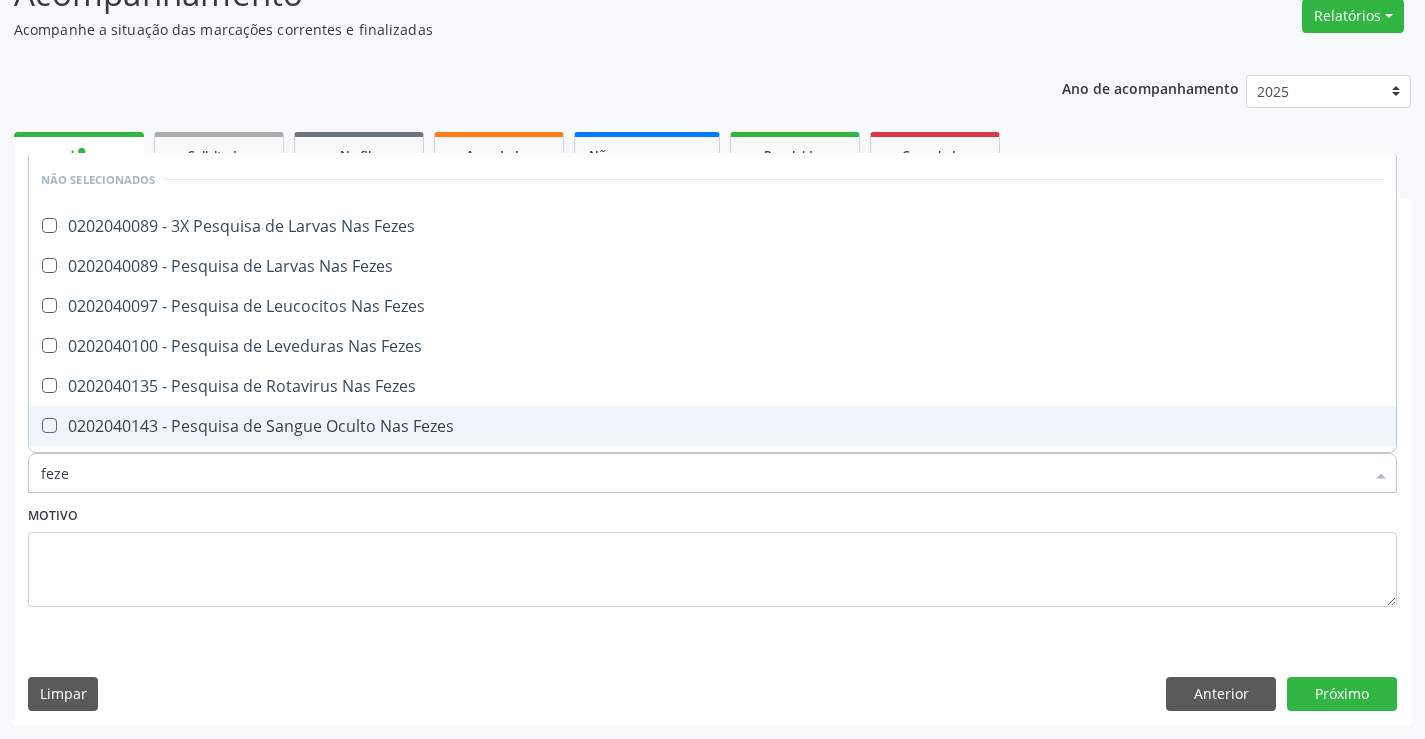 type on "fezes" 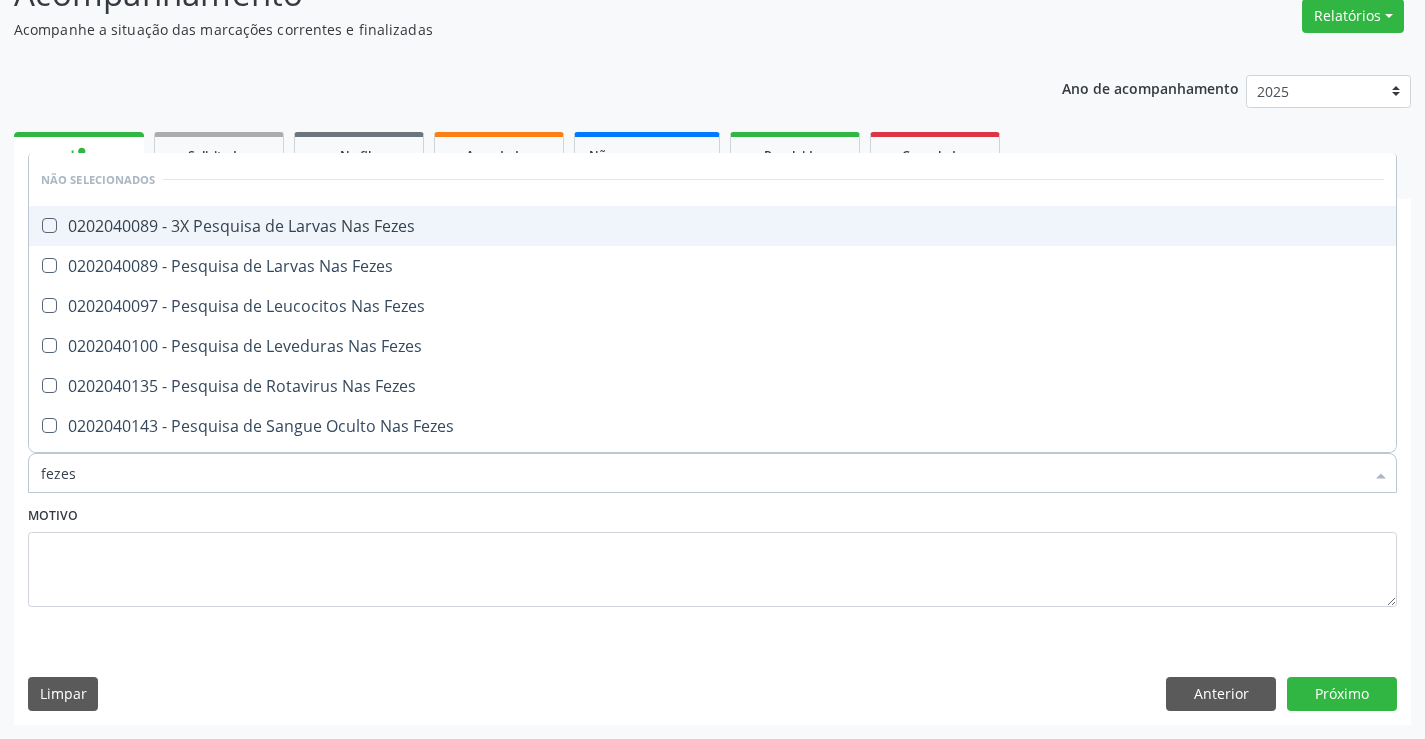click on "Não selecionados" at bounding box center (712, 179) 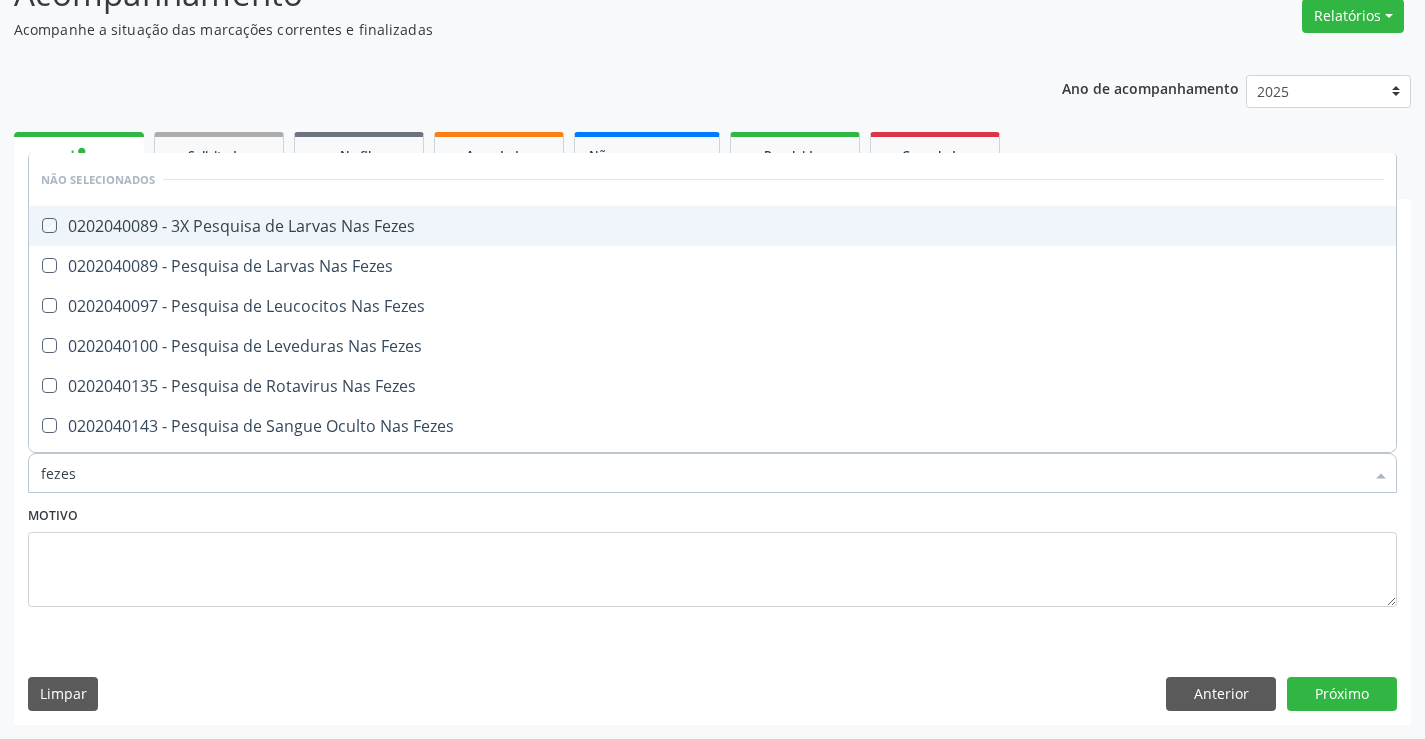 checkbox on "true" 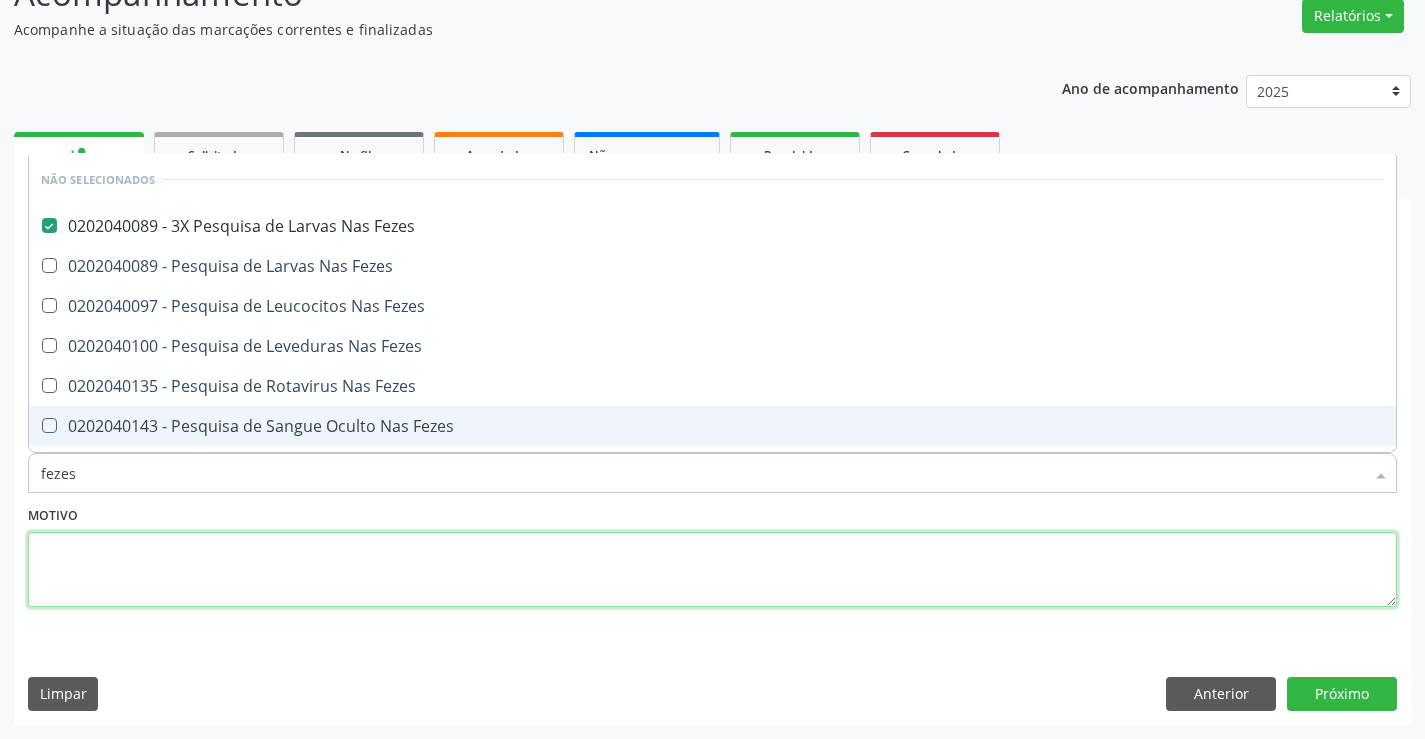 click at bounding box center (712, 570) 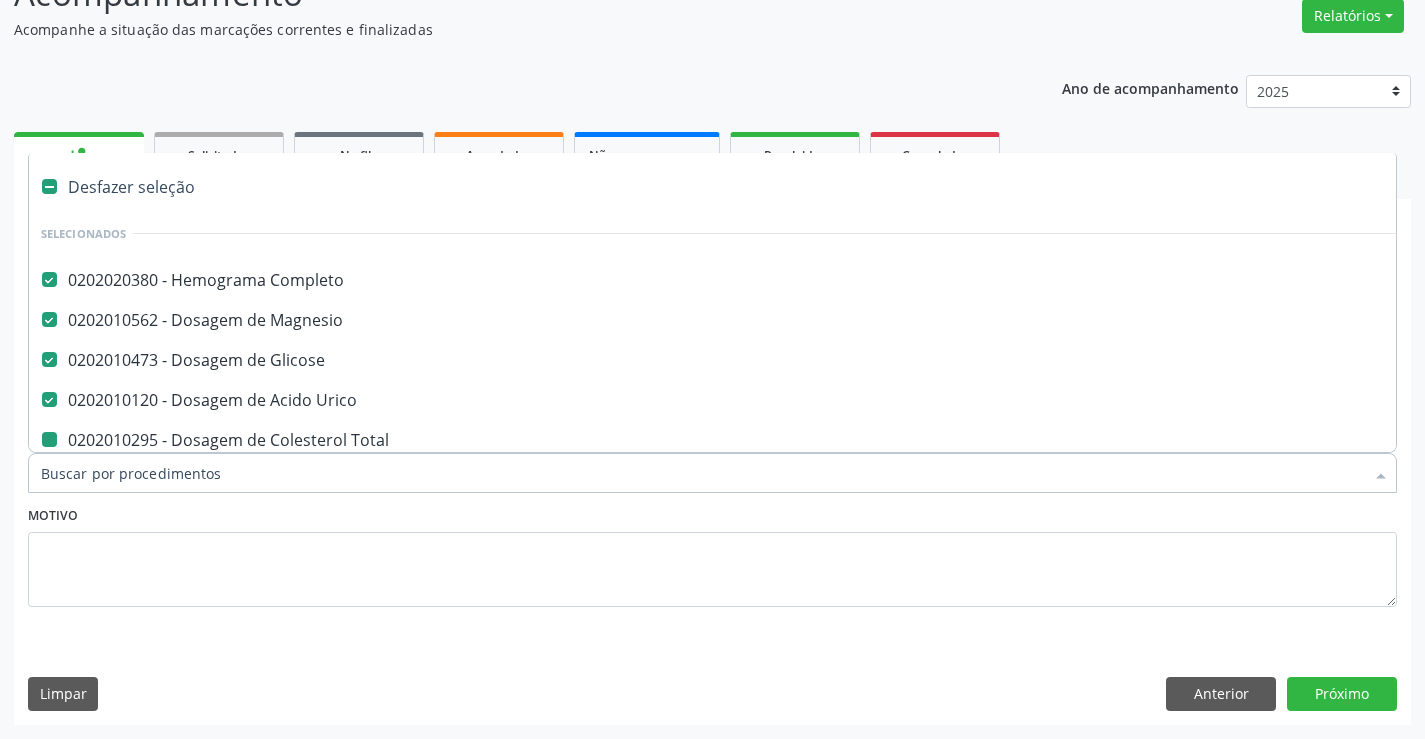 type on "u" 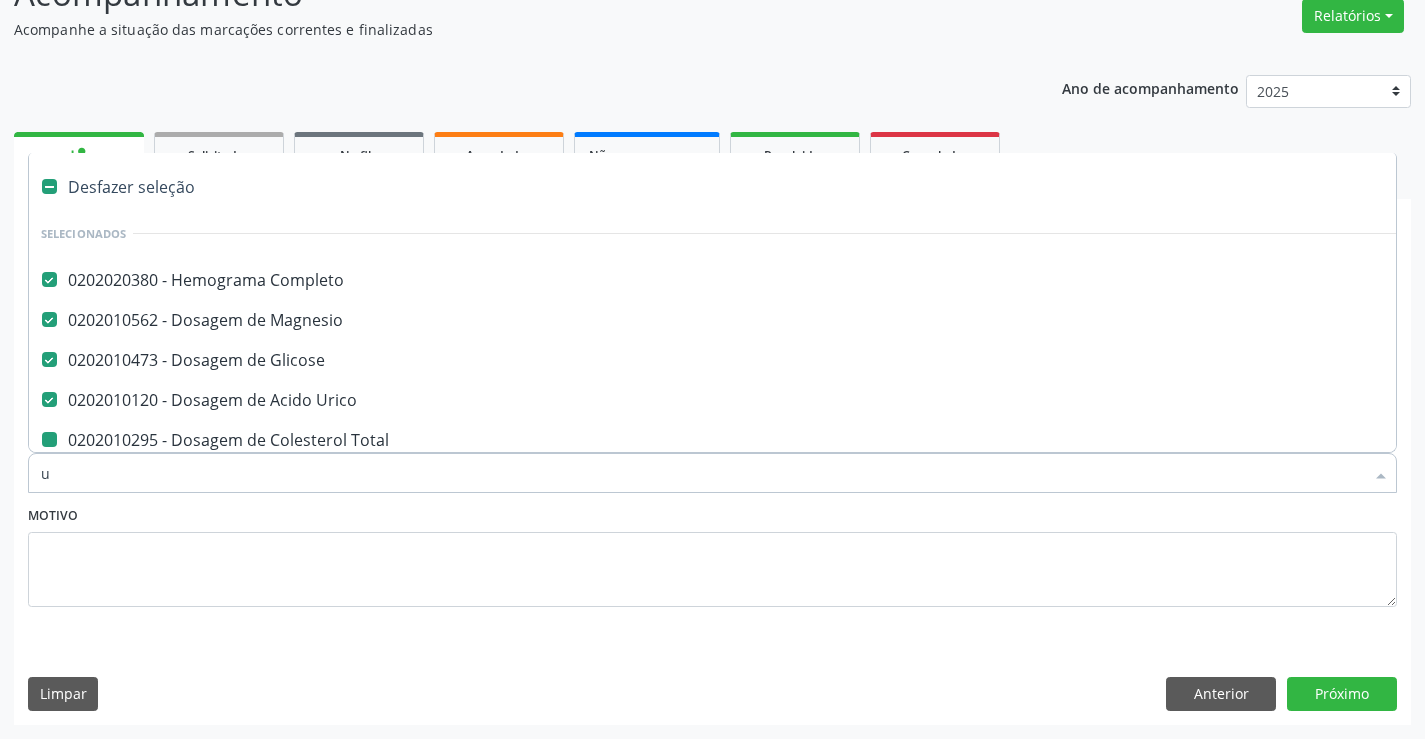 checkbox on "false" 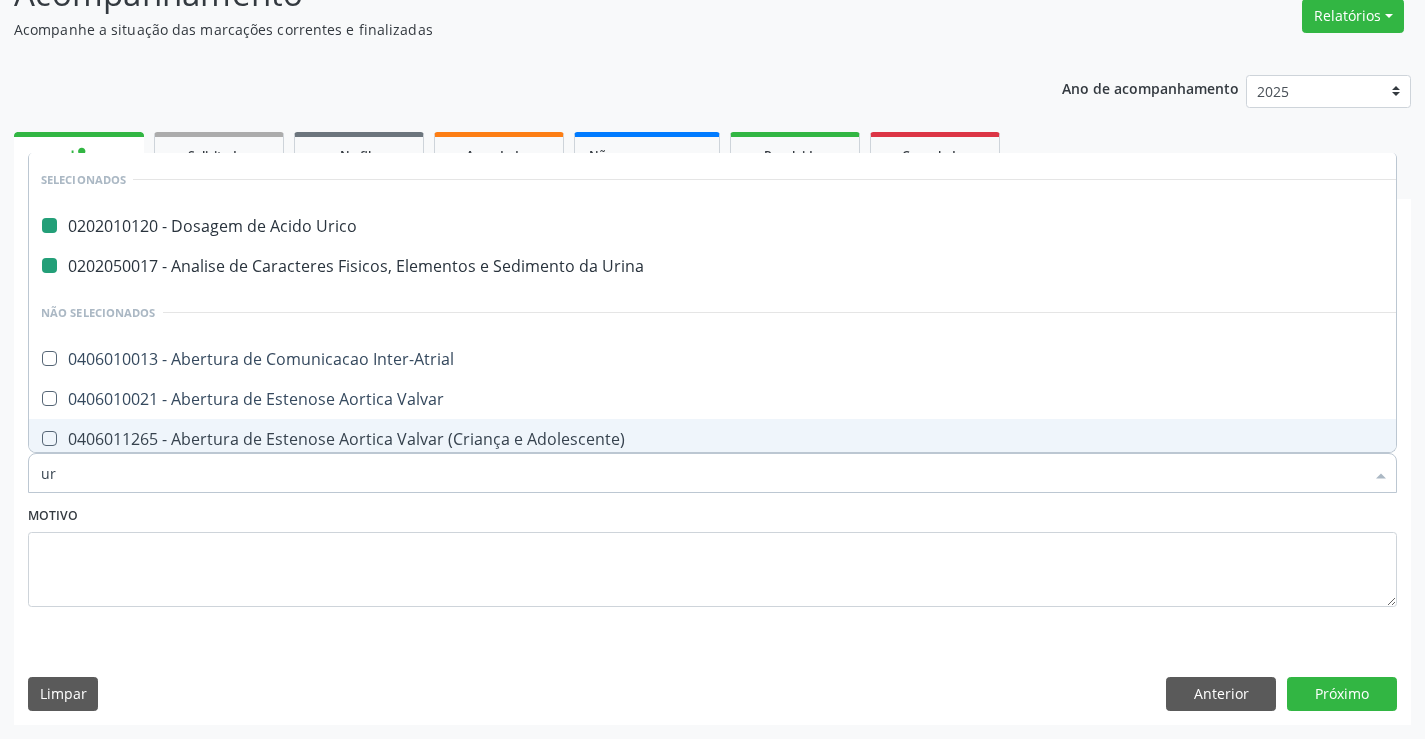 type on "ure" 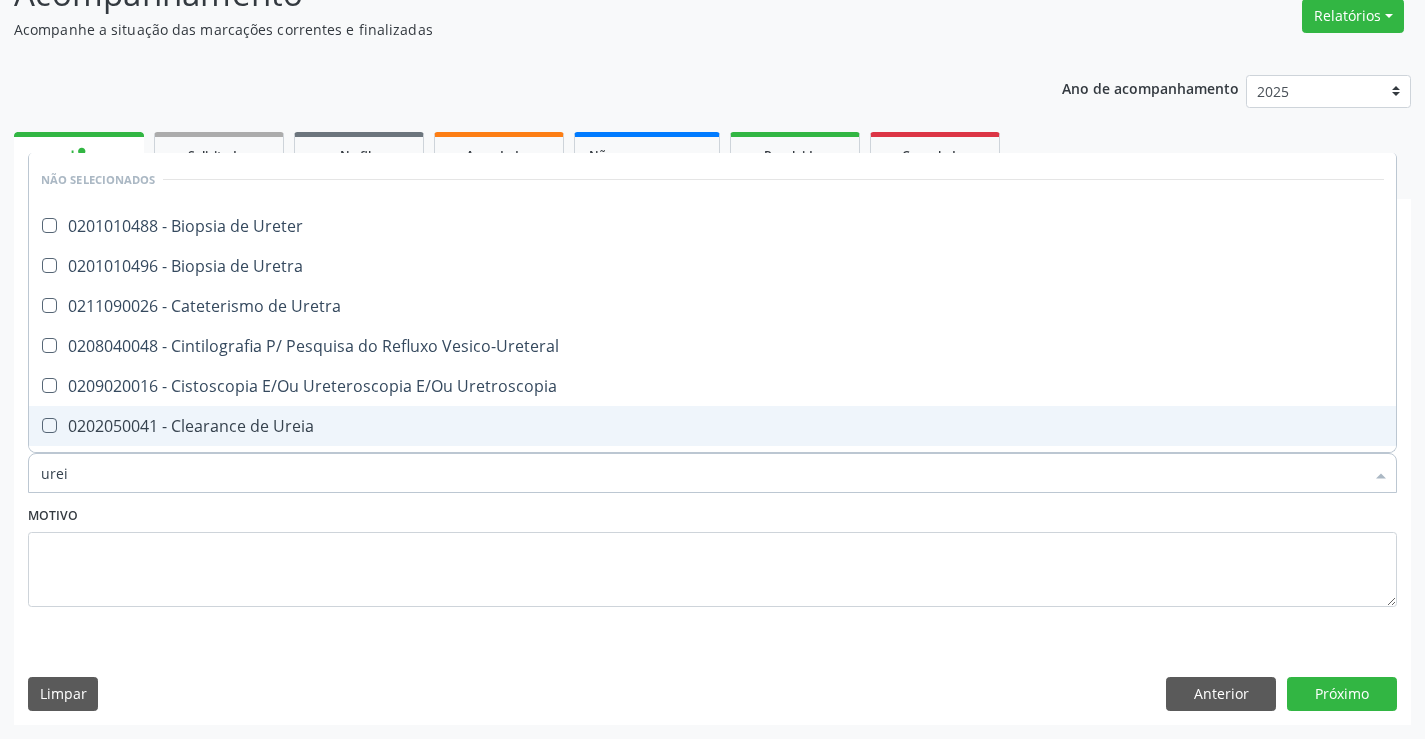 type on "ureia" 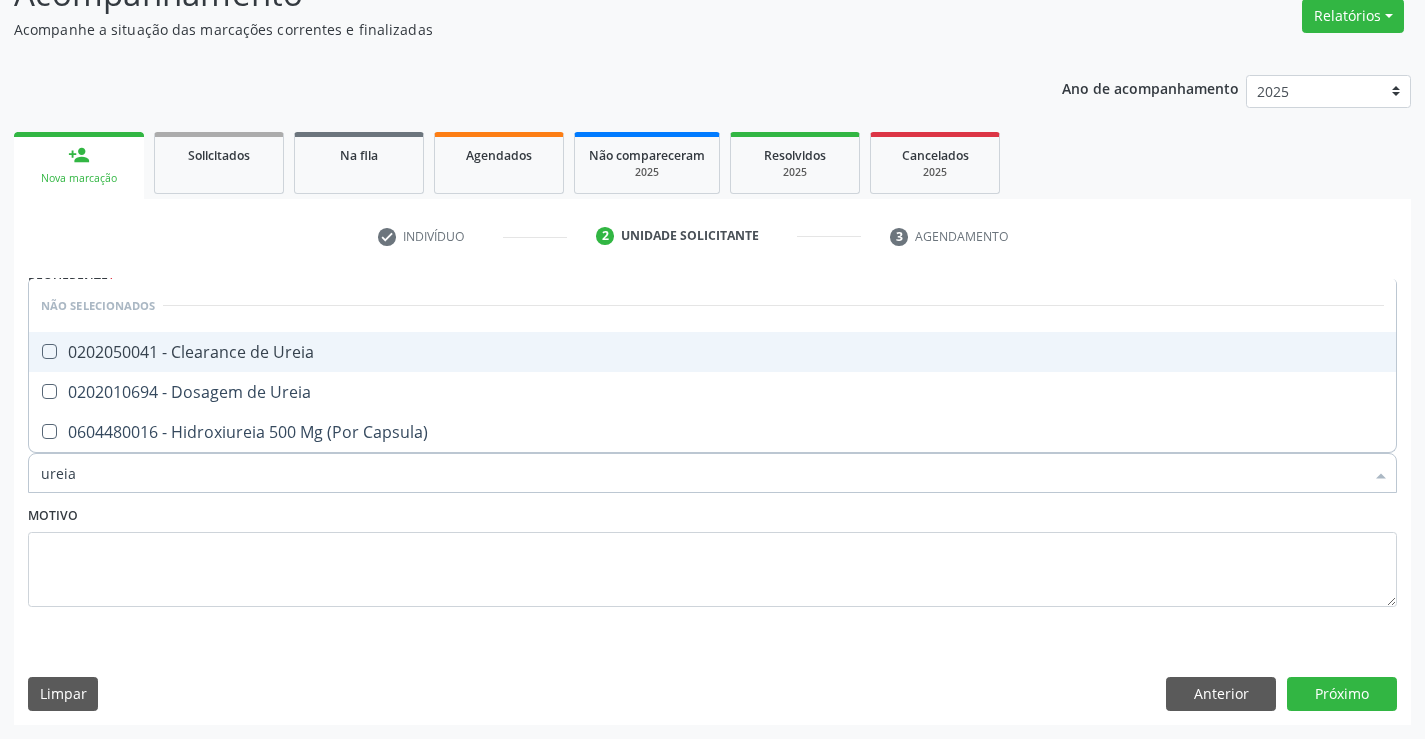 click on "0202050041 - Clearance de Ureia" at bounding box center [712, 352] 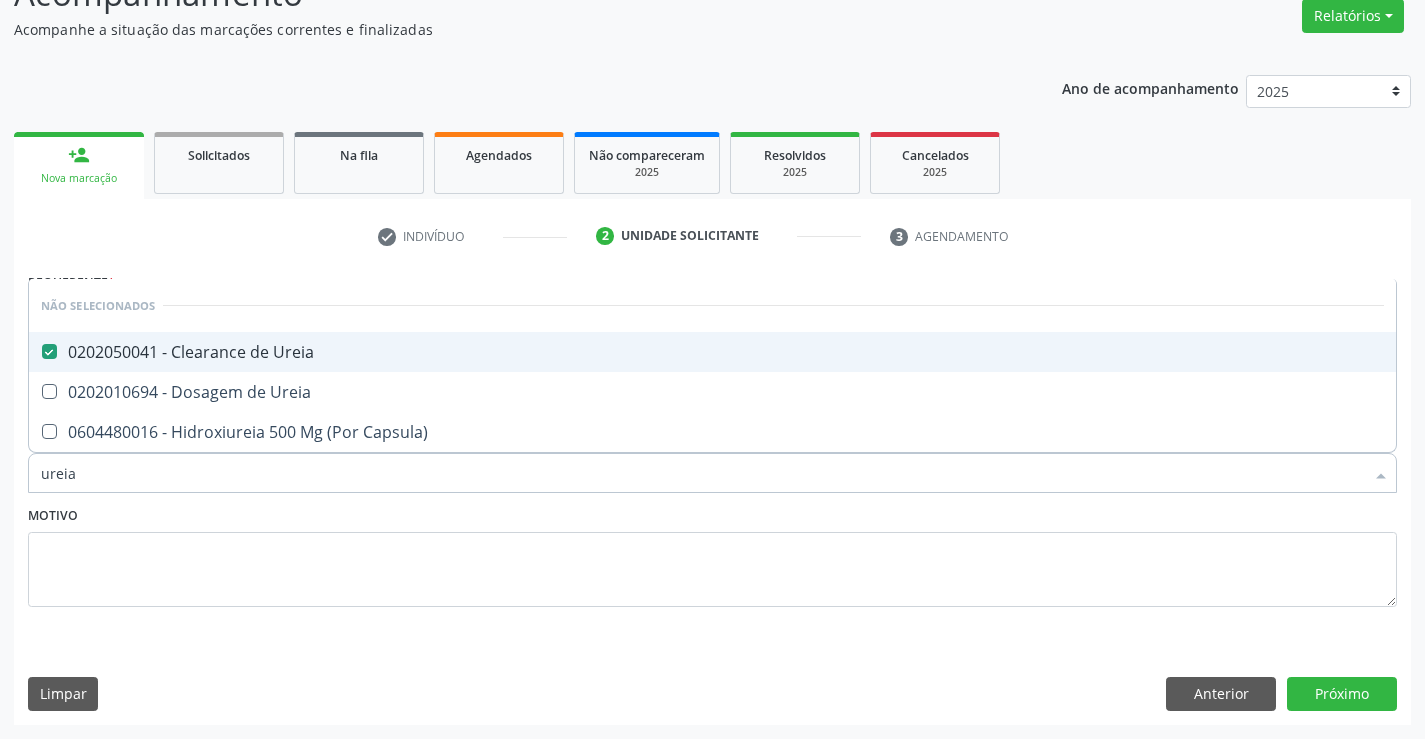 click on "0202050041 - Clearance de Ureia" at bounding box center (712, 352) 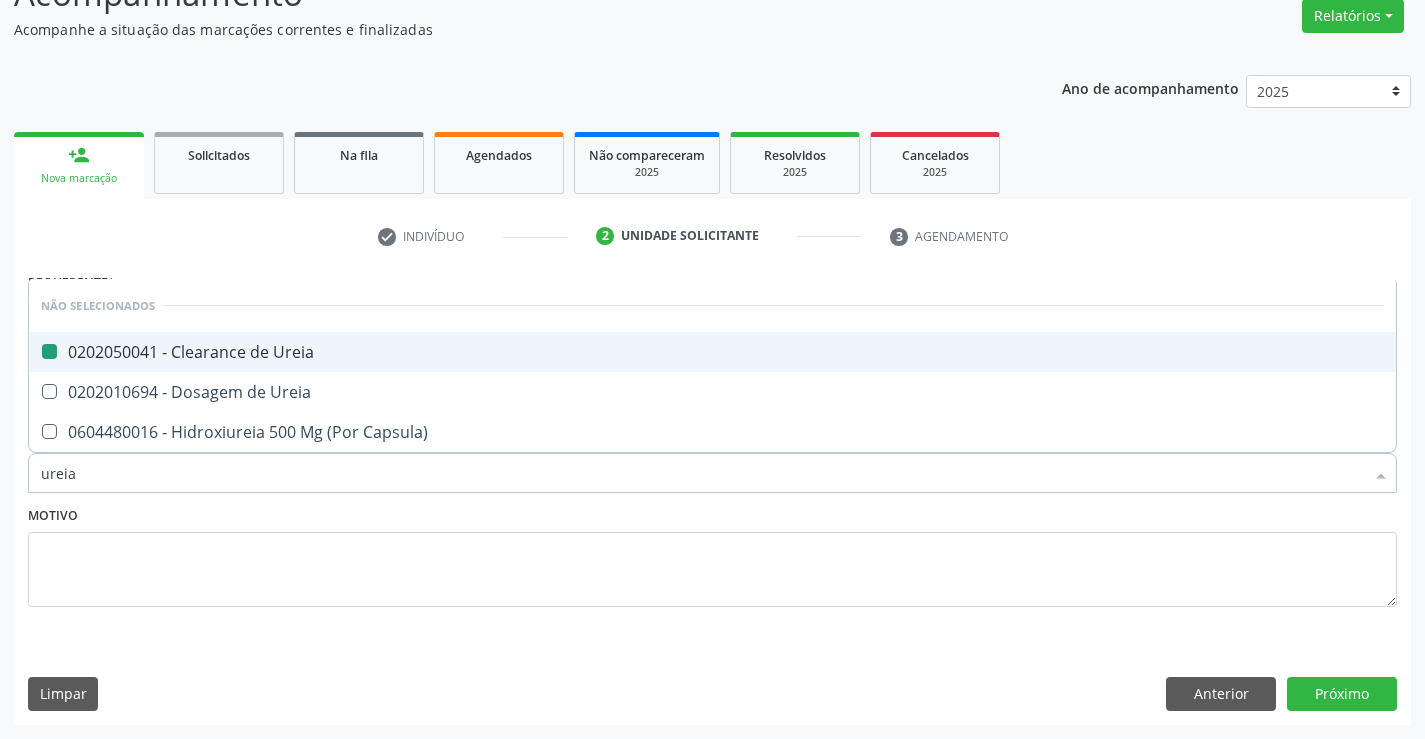 checkbox on "false" 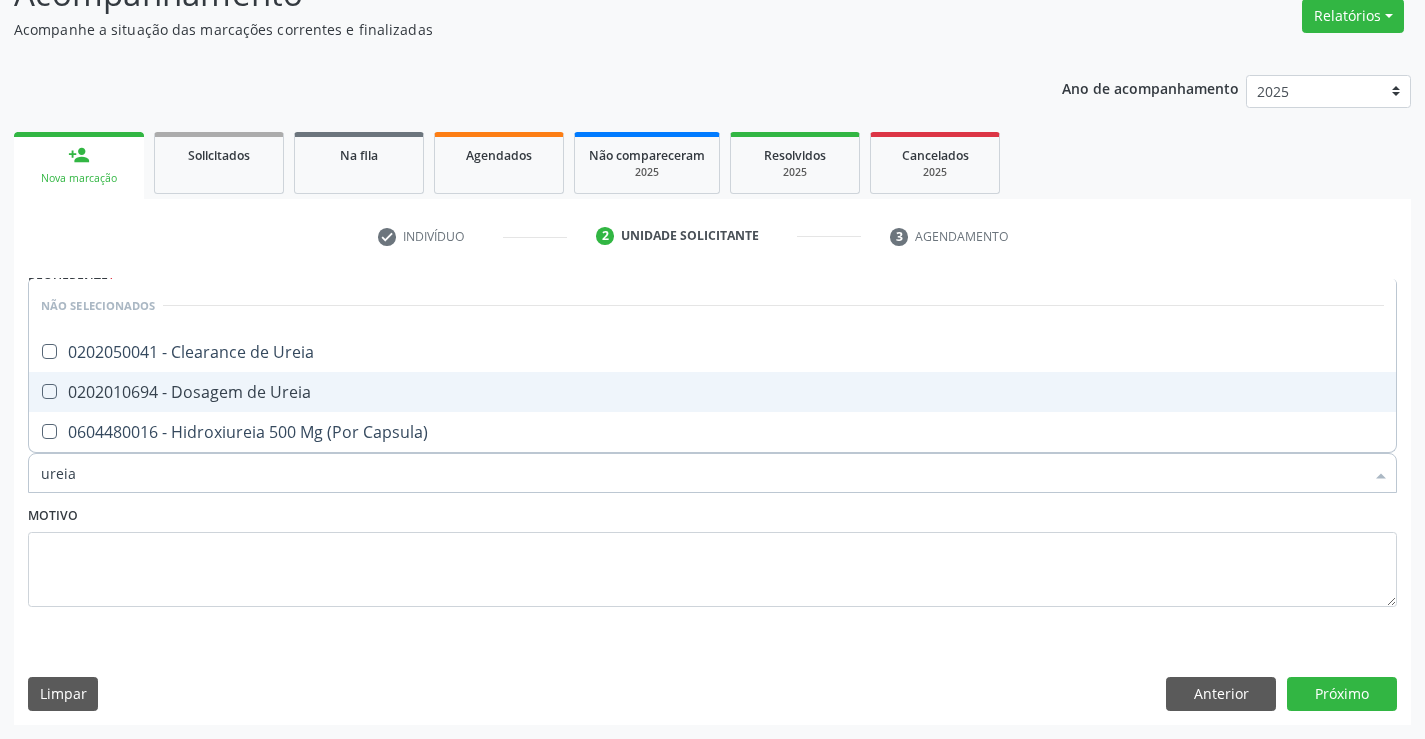 click on "0202010694 - Dosagem de Ureia" at bounding box center (712, 392) 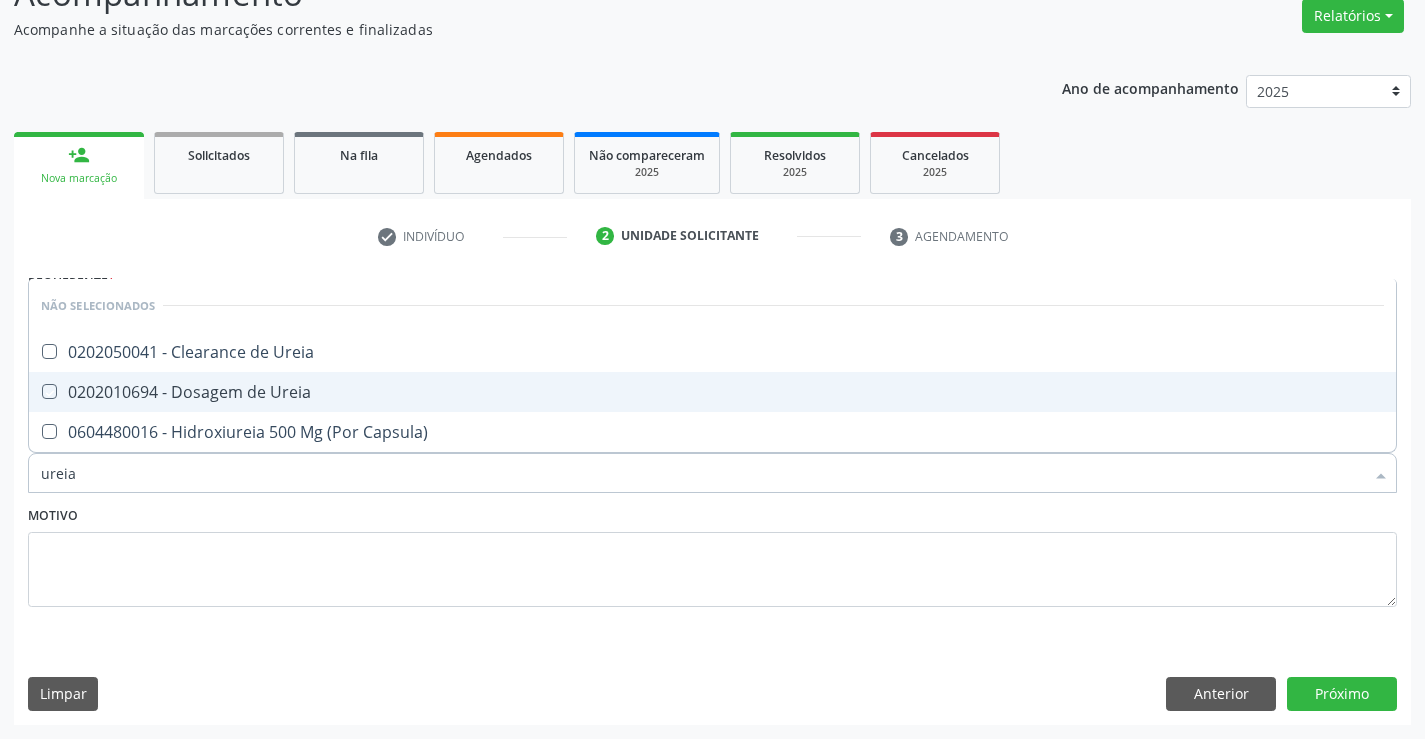 checkbox on "true" 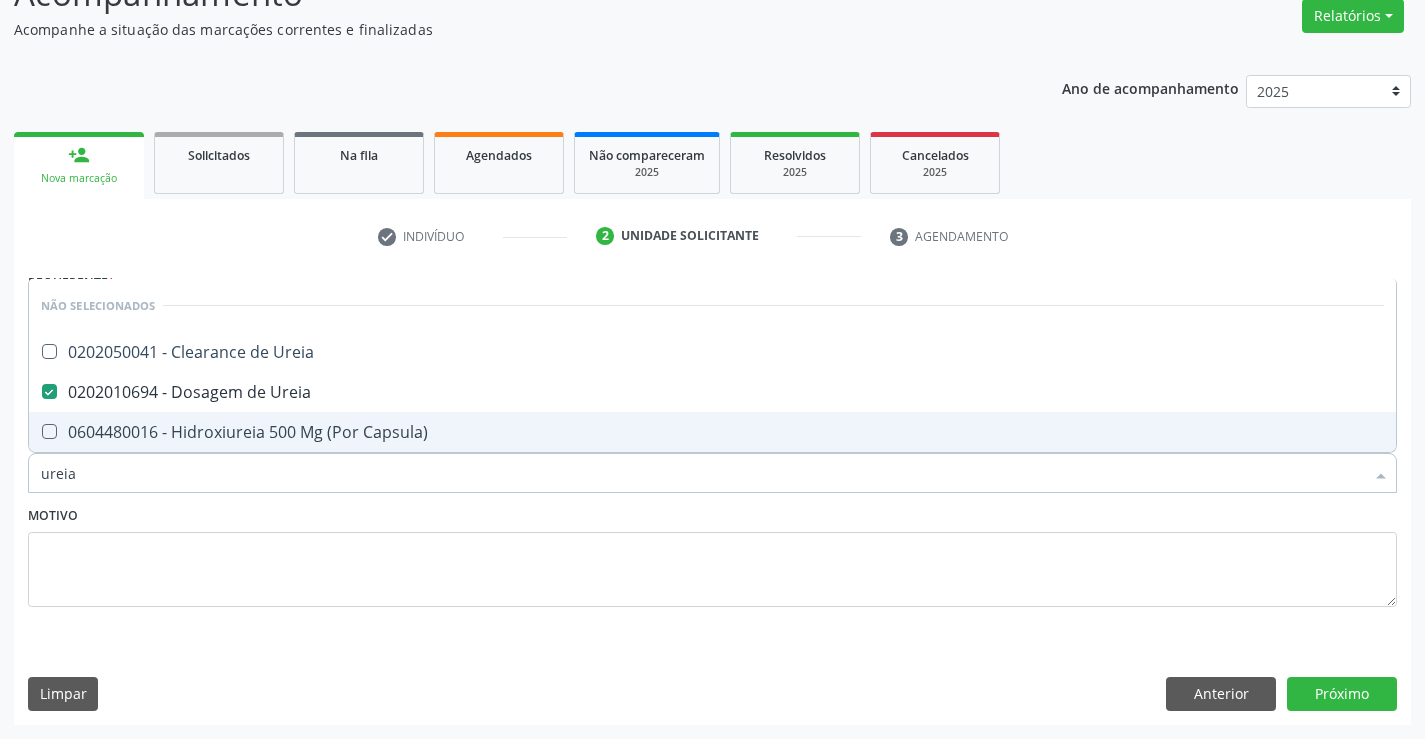 type on "ureia" 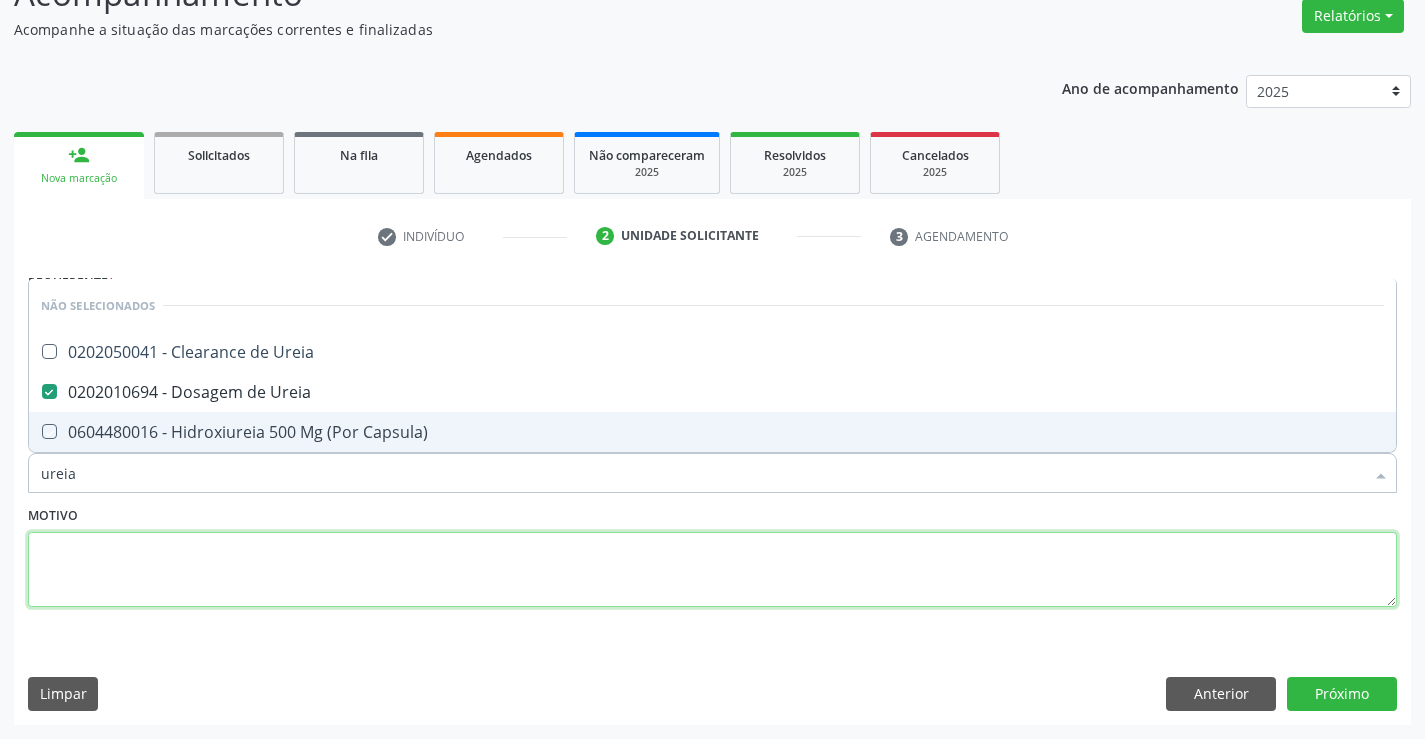 click at bounding box center [712, 570] 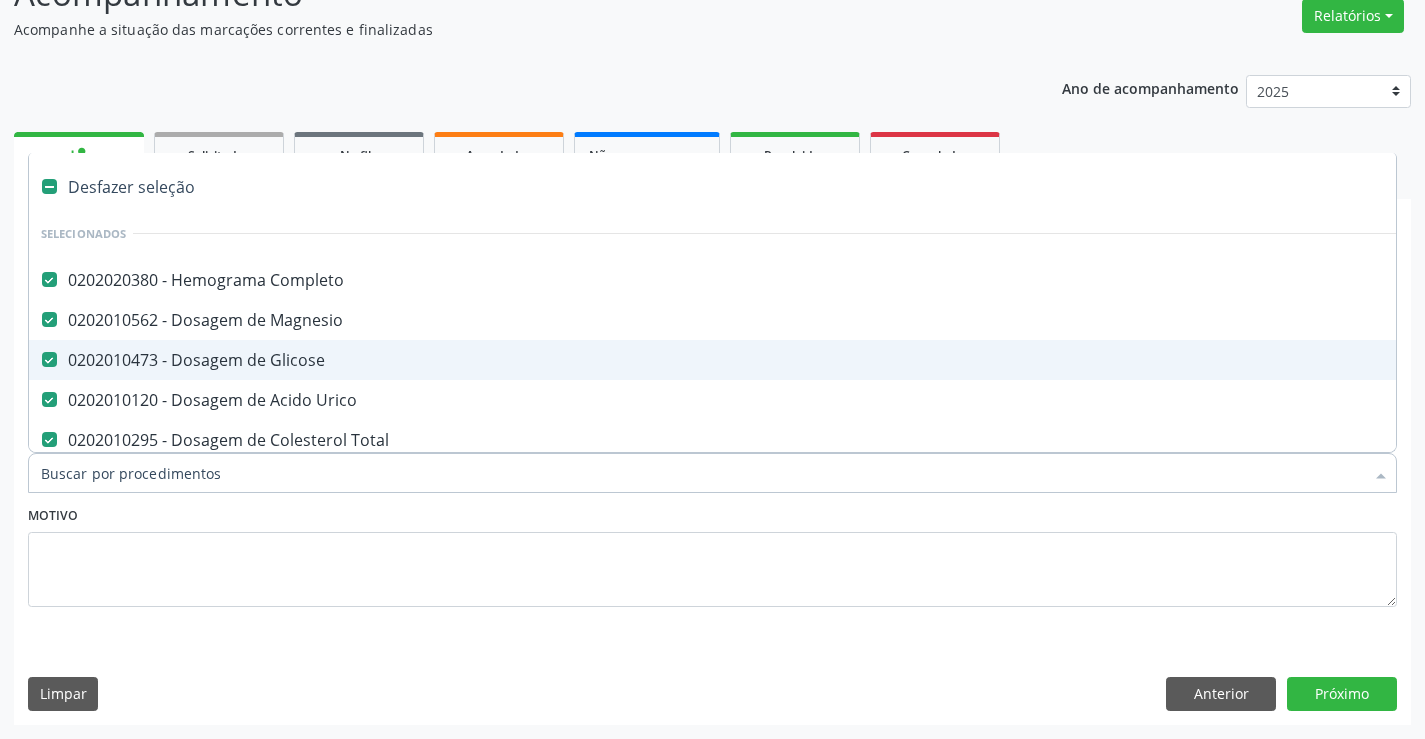 type on "c" 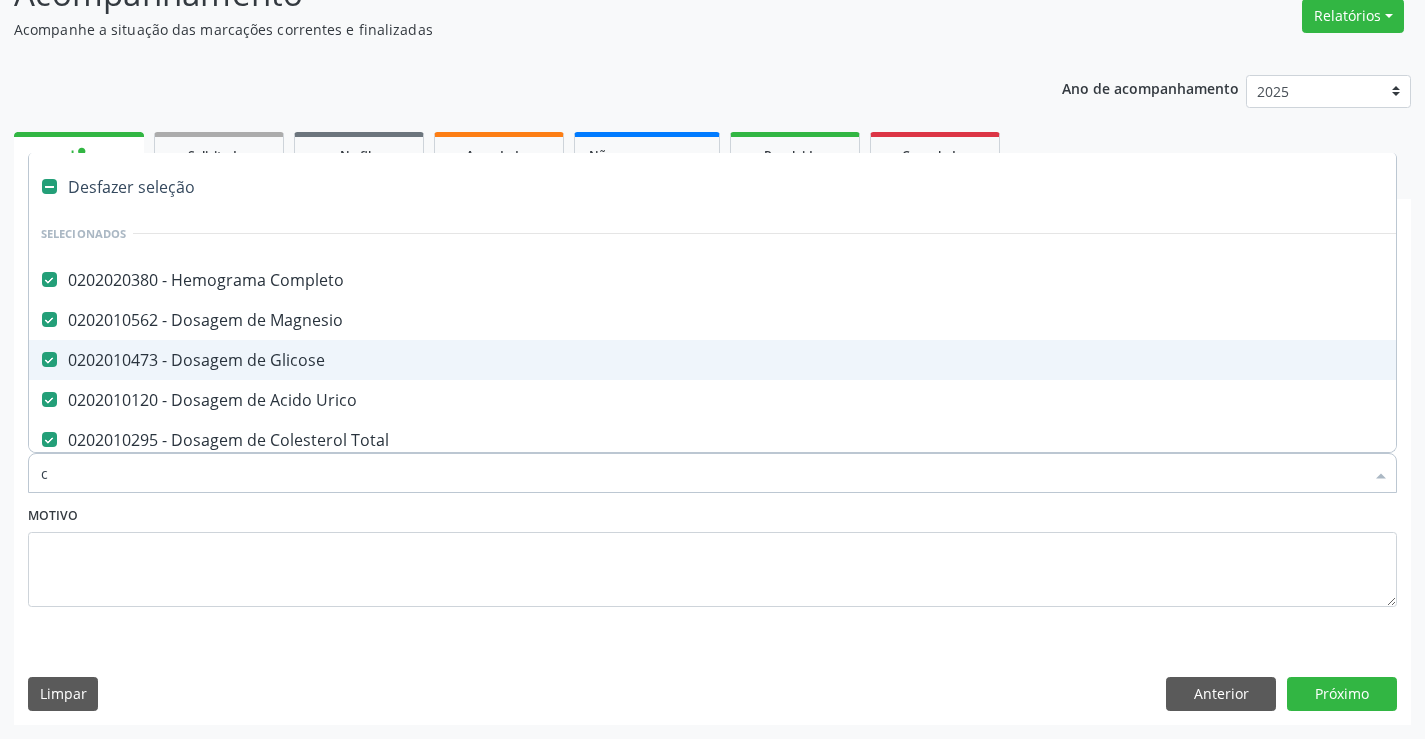 checkbox on "false" 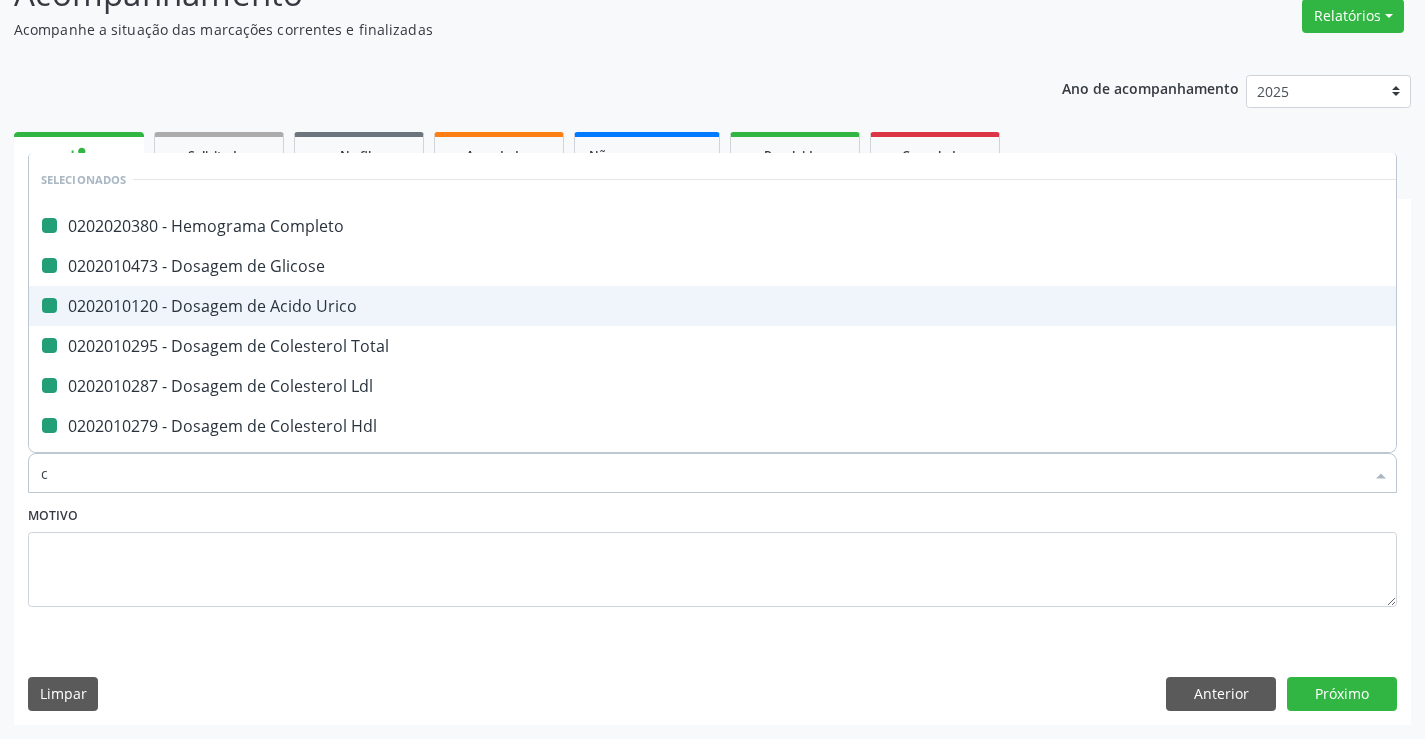 type on "cr" 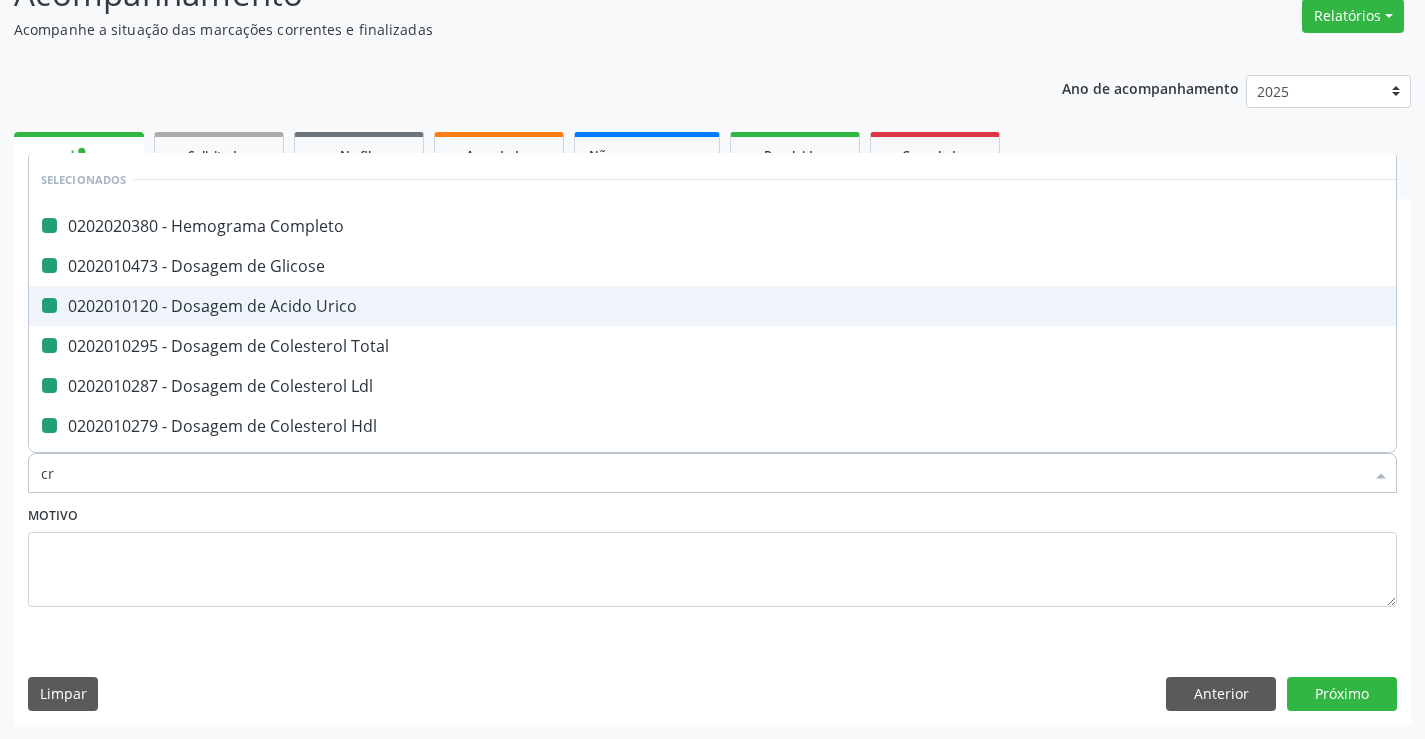 checkbox on "false" 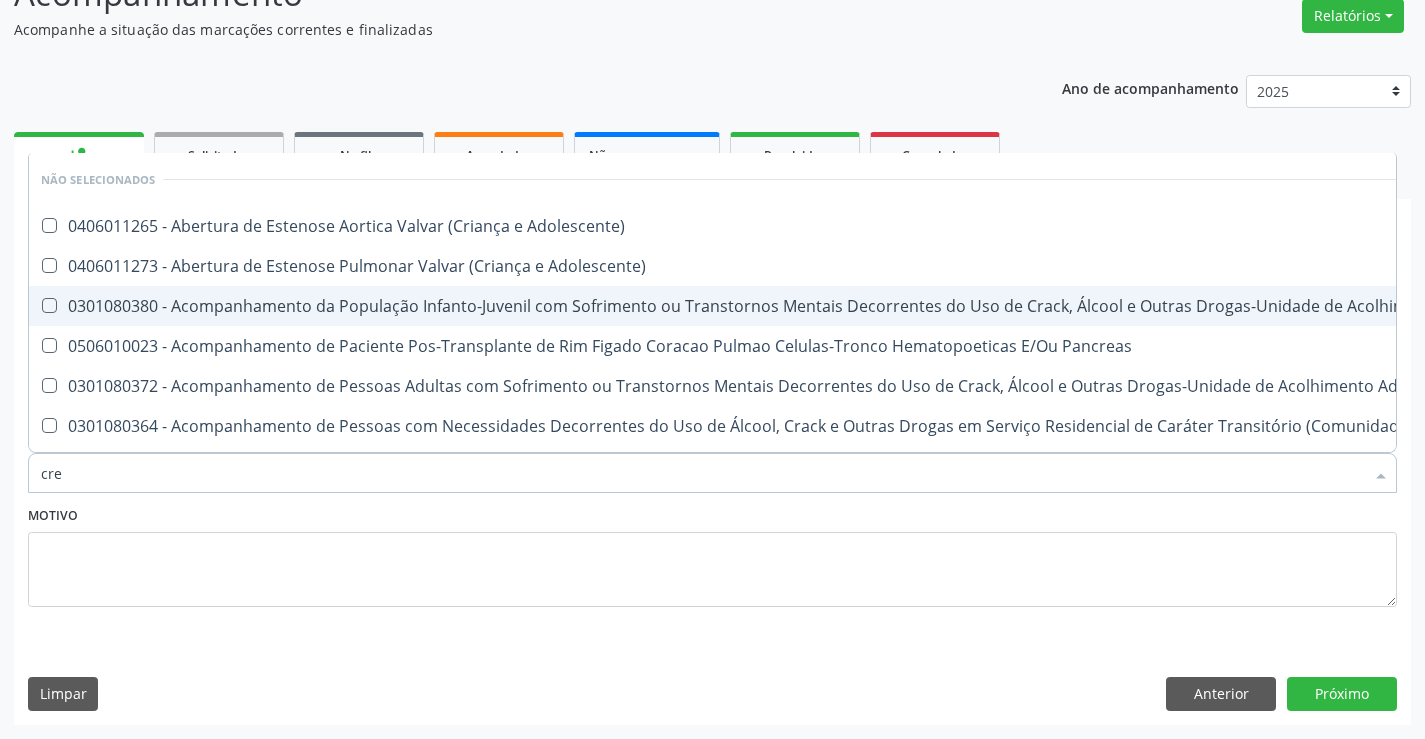 type on "crea" 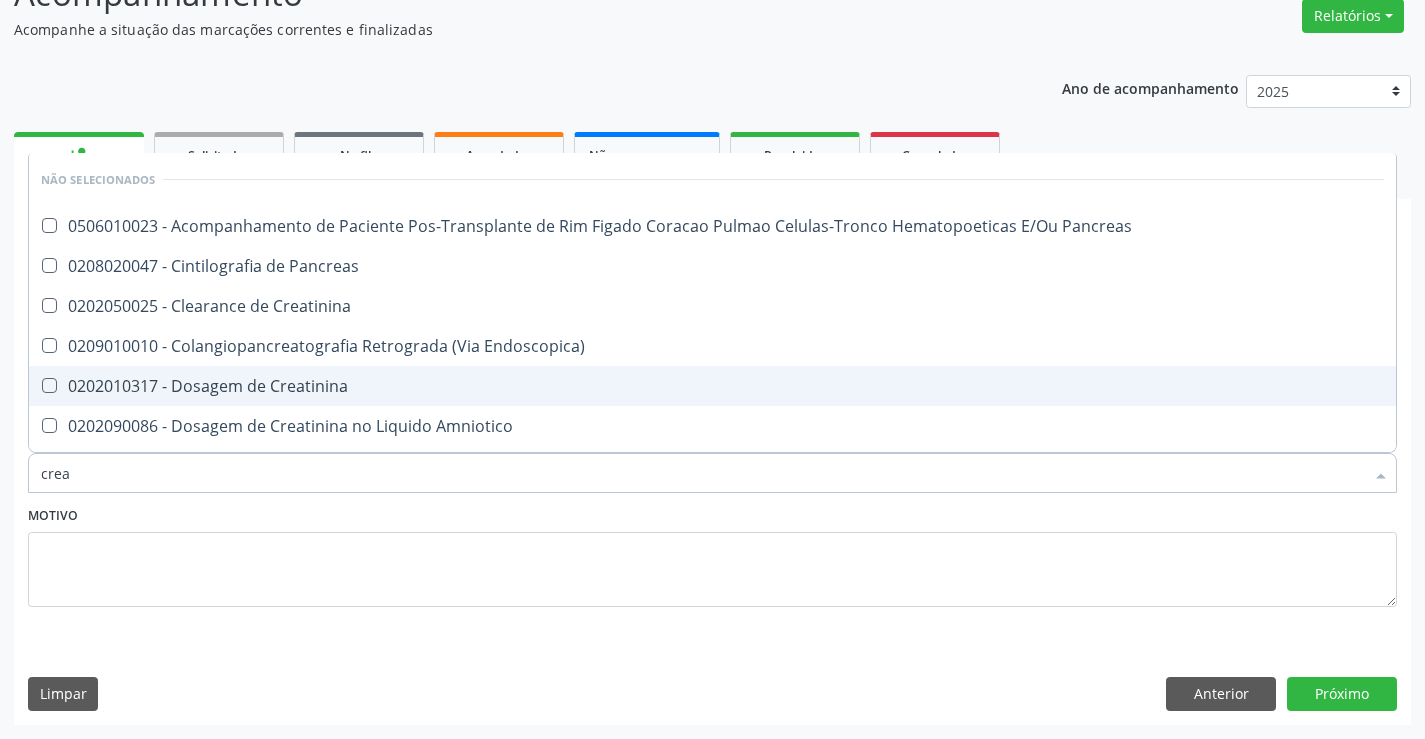 drag, startPoint x: 138, startPoint y: 382, endPoint x: 135, endPoint y: 502, distance: 120.03749 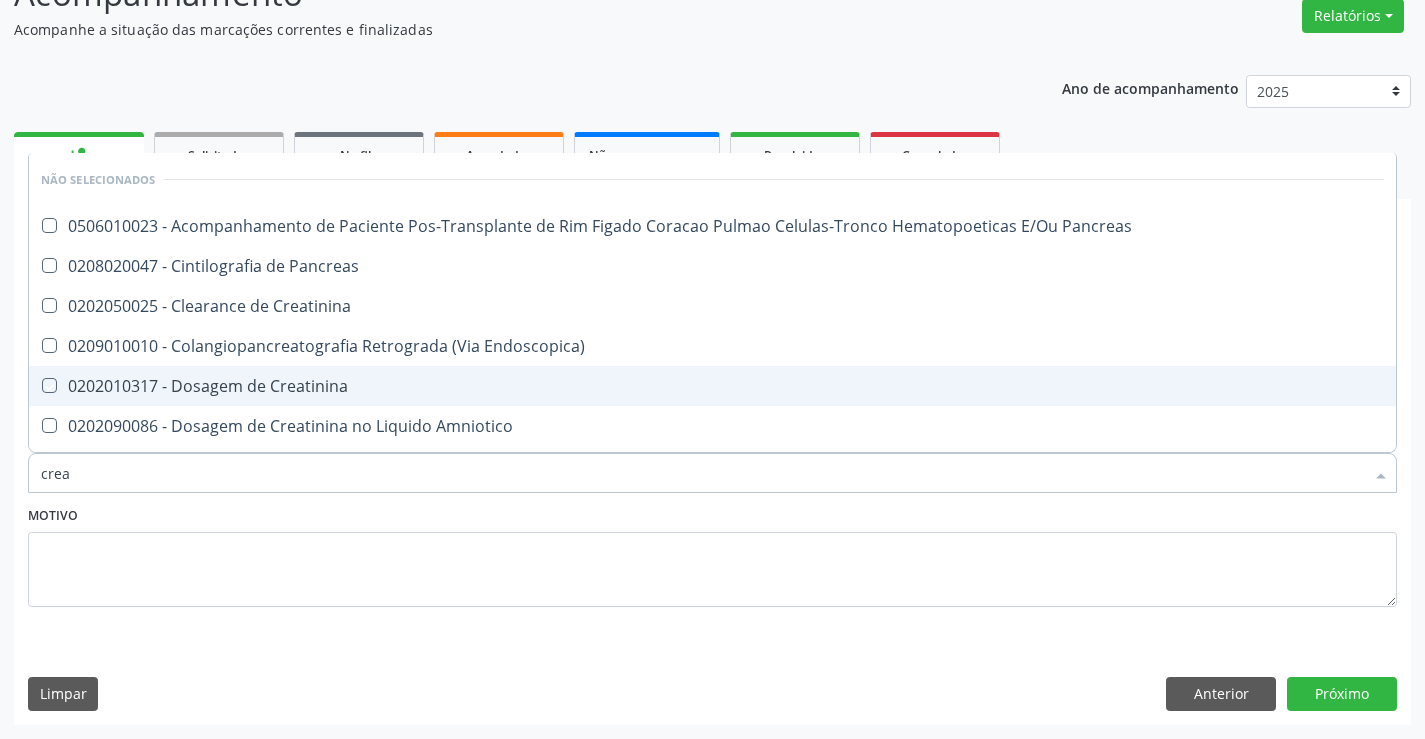 checkbox on "true" 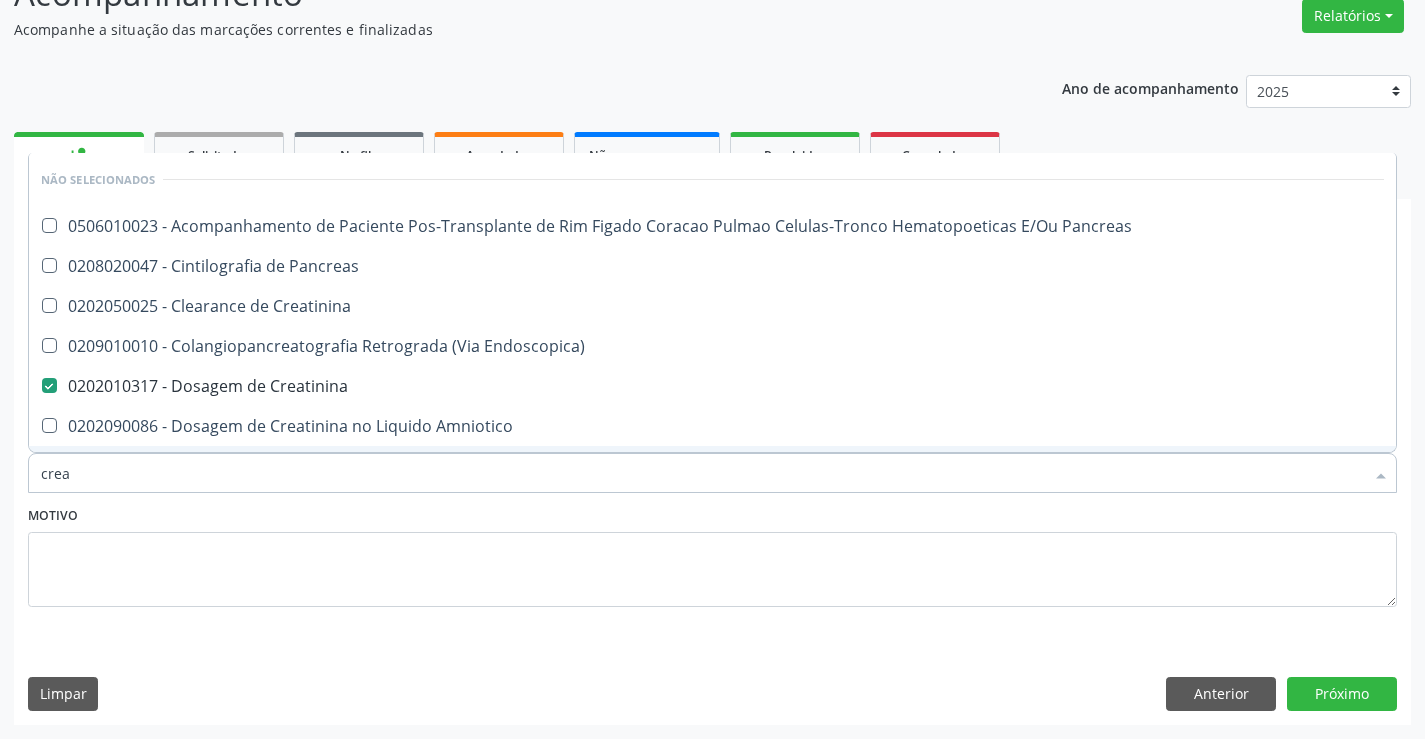 type on "crea" 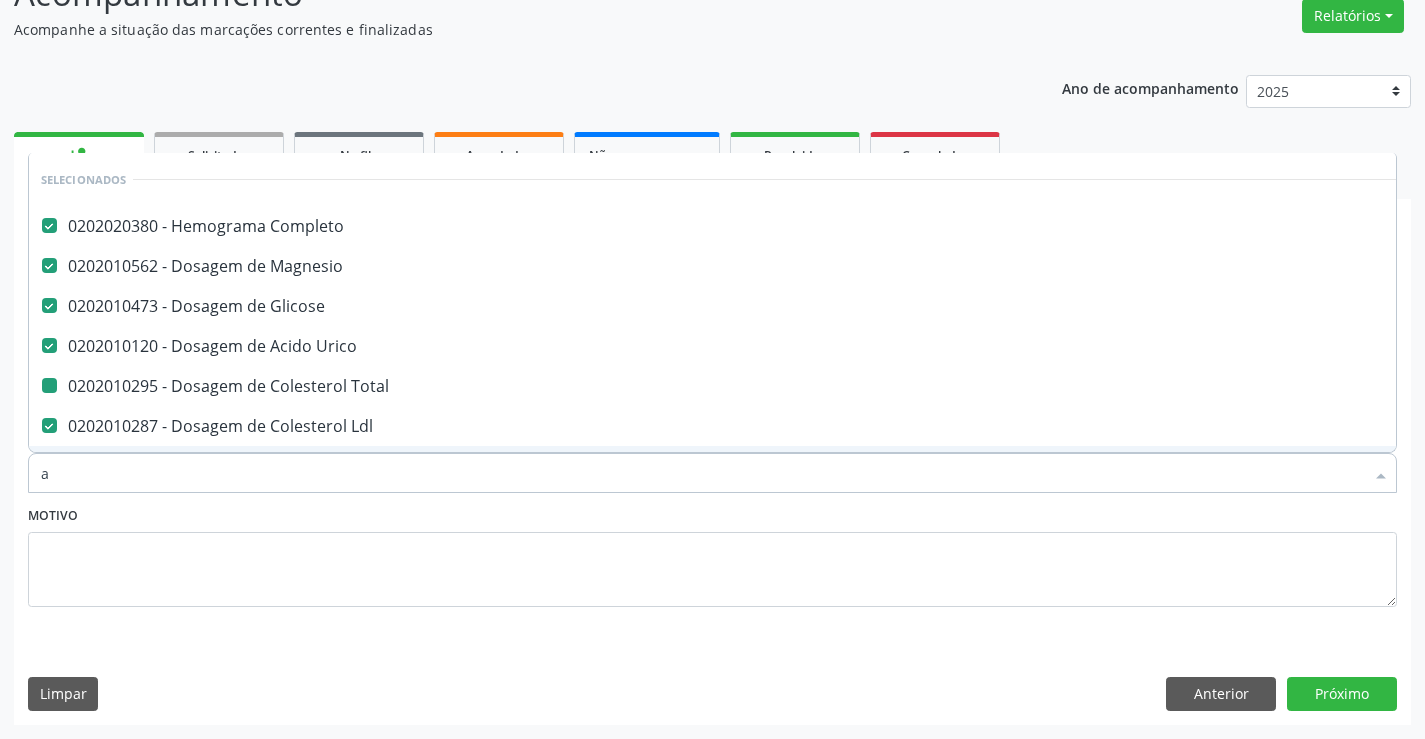 type on "ac" 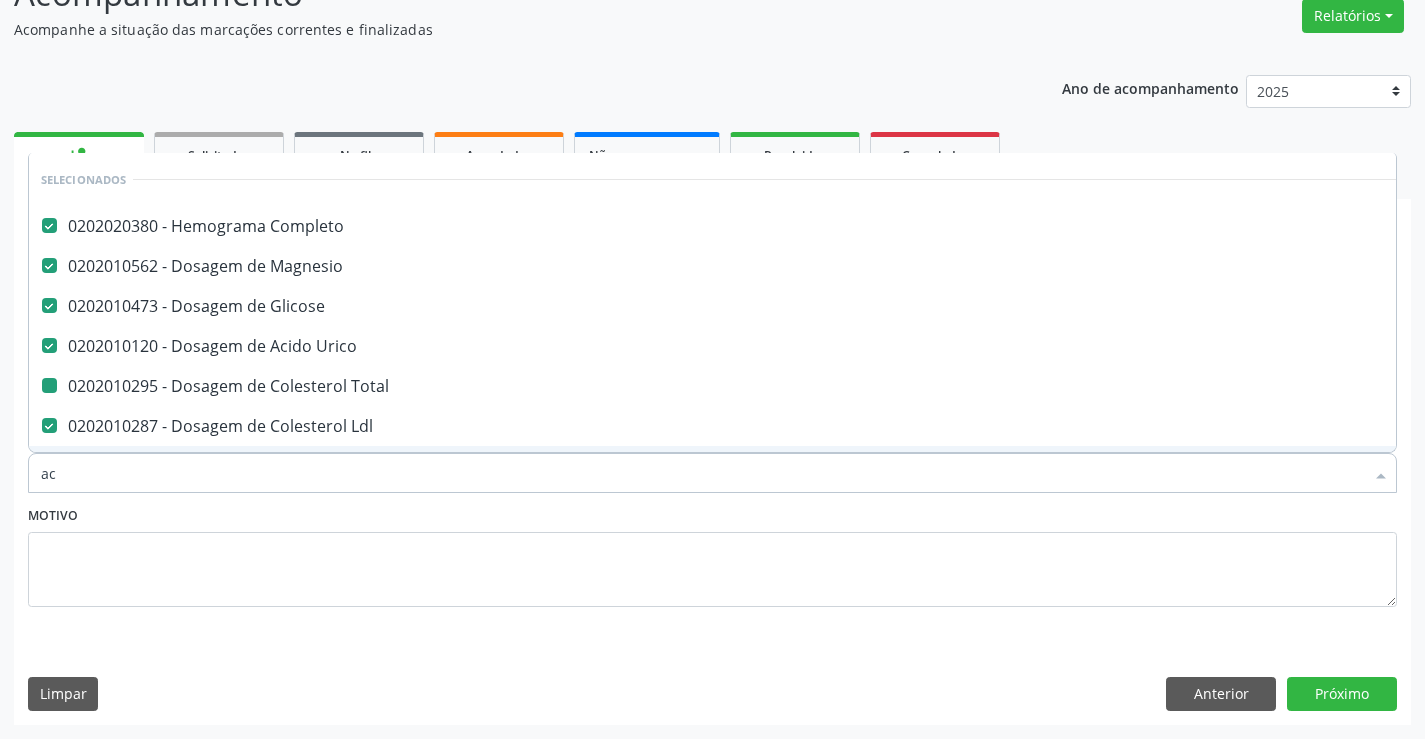 checkbox on "false" 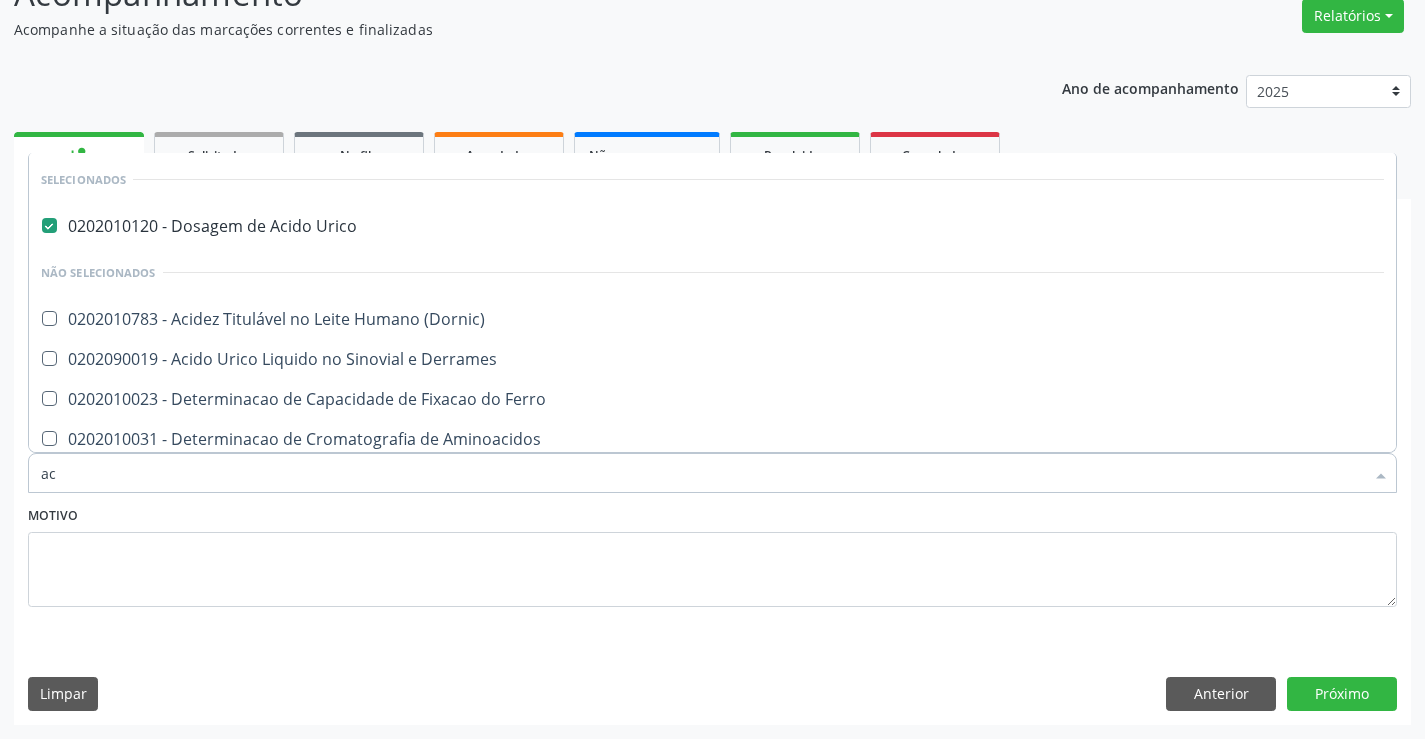 type on "a" 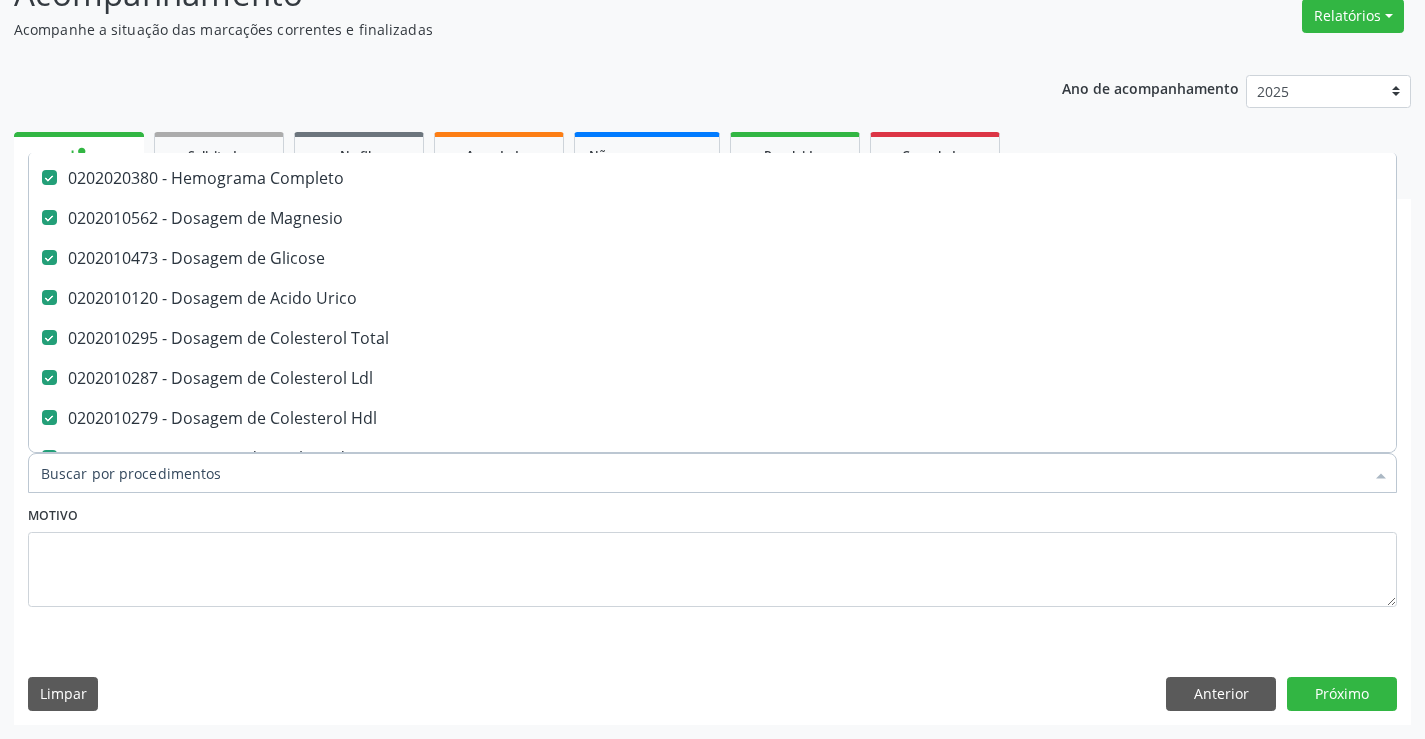 scroll, scrollTop: 400, scrollLeft: 0, axis: vertical 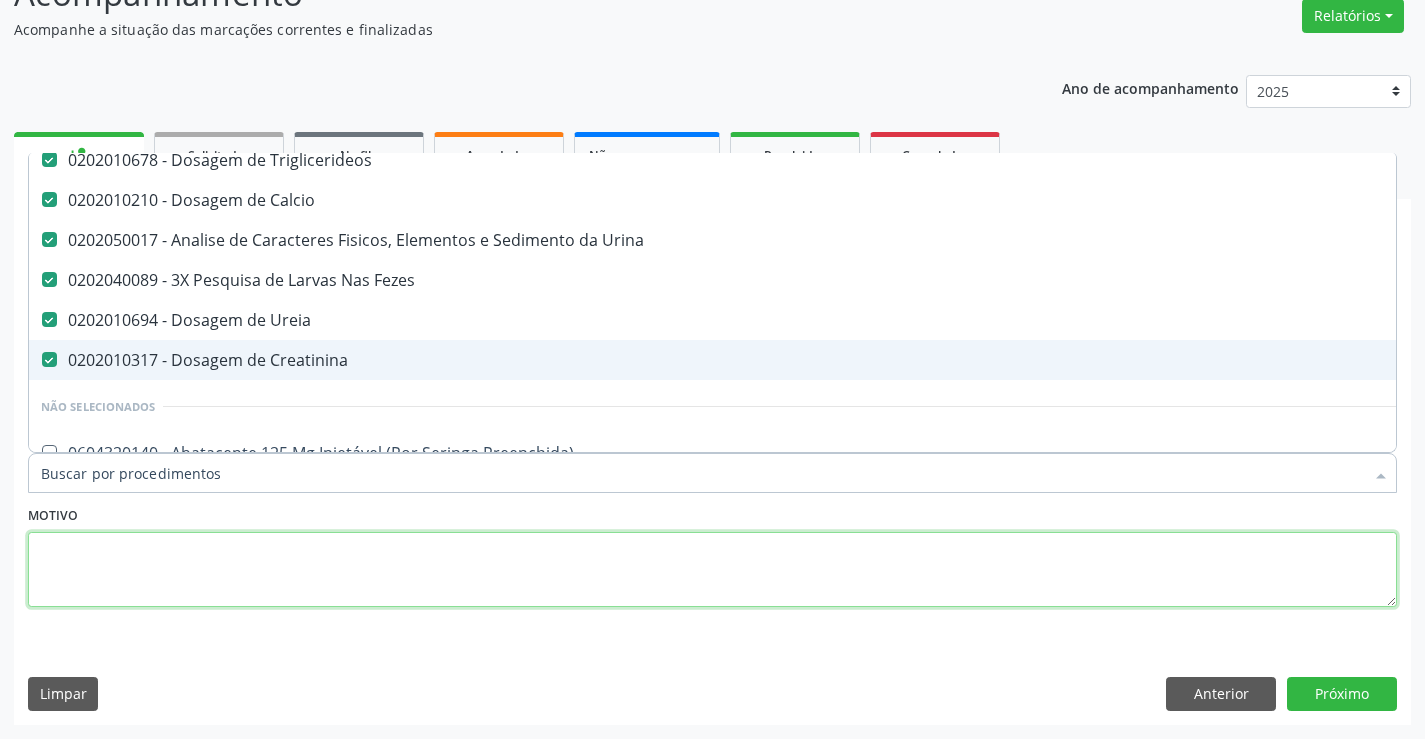 click at bounding box center (712, 570) 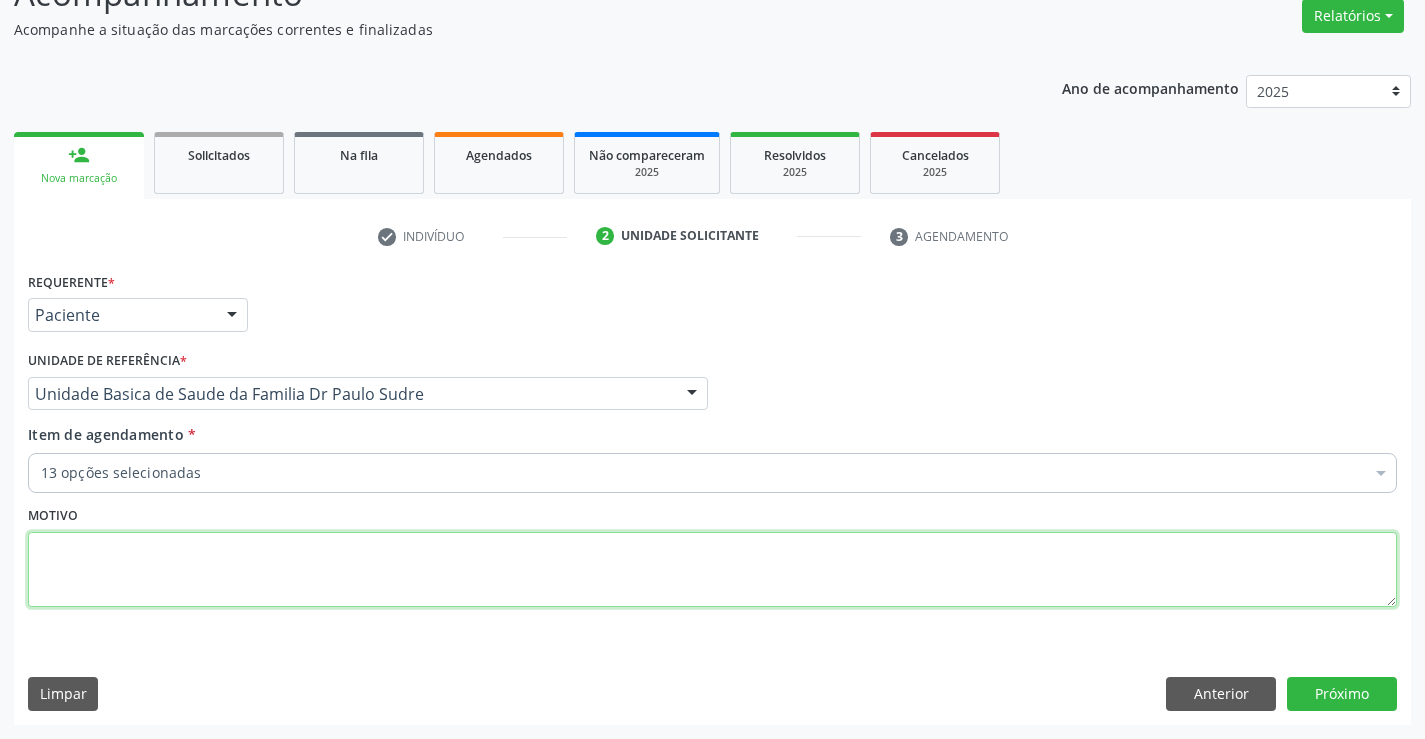 scroll, scrollTop: 0, scrollLeft: 0, axis: both 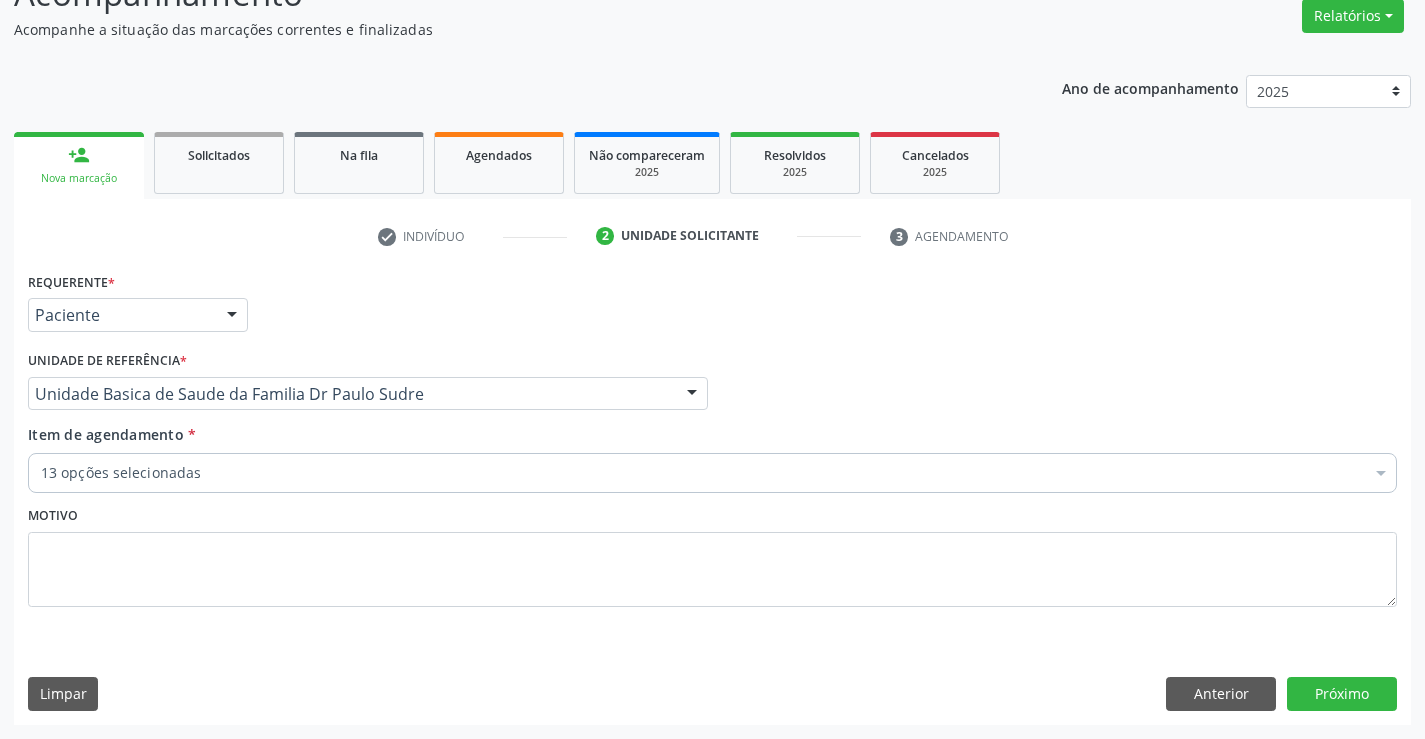 click on "Item de agendamento
*
13 opções selecionadas
Desfazer seleção
Selecionados
[CODE] - Hemograma Completo
[CODE] - Dosagem de Magnesio
[CODE] - Dosagem de Glicose
[CODE] - Dosagem de Acido Urico
[CODE] - Dosagem de Colesterol Total
[CODE] - Dosagem de Colesterol Ldl
[CODE] - Dosagem de Colesterol Hdl
[CODE] - Dosagem de Triglicerideos
[CODE] - Dosagem de Calcio
[CODE] - Analise de Caracteres Fisicos, Elementos e Sedimento da Urina
[CODE] - 3X Pesquisa de Larvas Nas Fezes
[CODE] - Dosagem de Ureia
[CODE] - Dosagem de Creatinina
Não selecionados
[CODE] - Abatacepte 125 Mg Injetável (Por Seringa Preenchida)
[CODE] - Abatacepte 250 Mg Injetável (Por Frasco Ampola)." at bounding box center (712, 455) 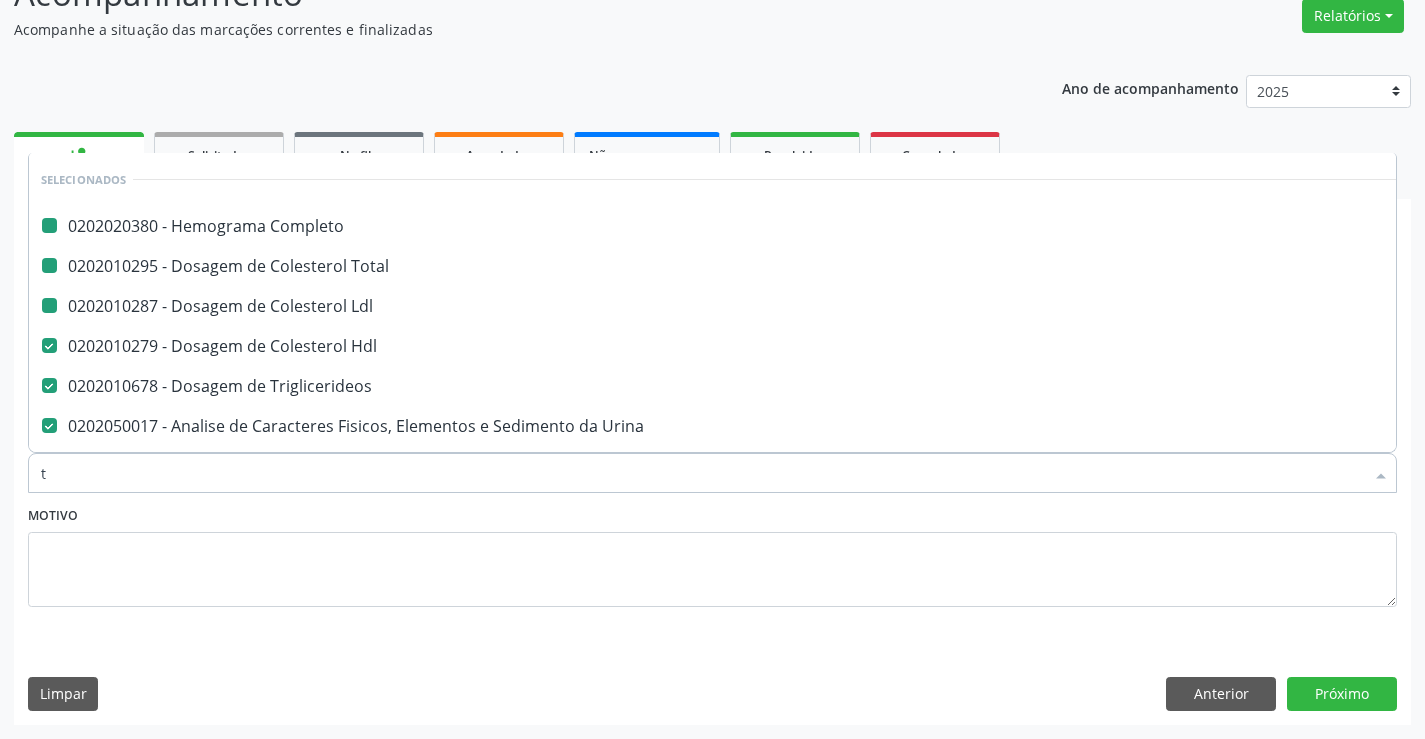 type on "tg" 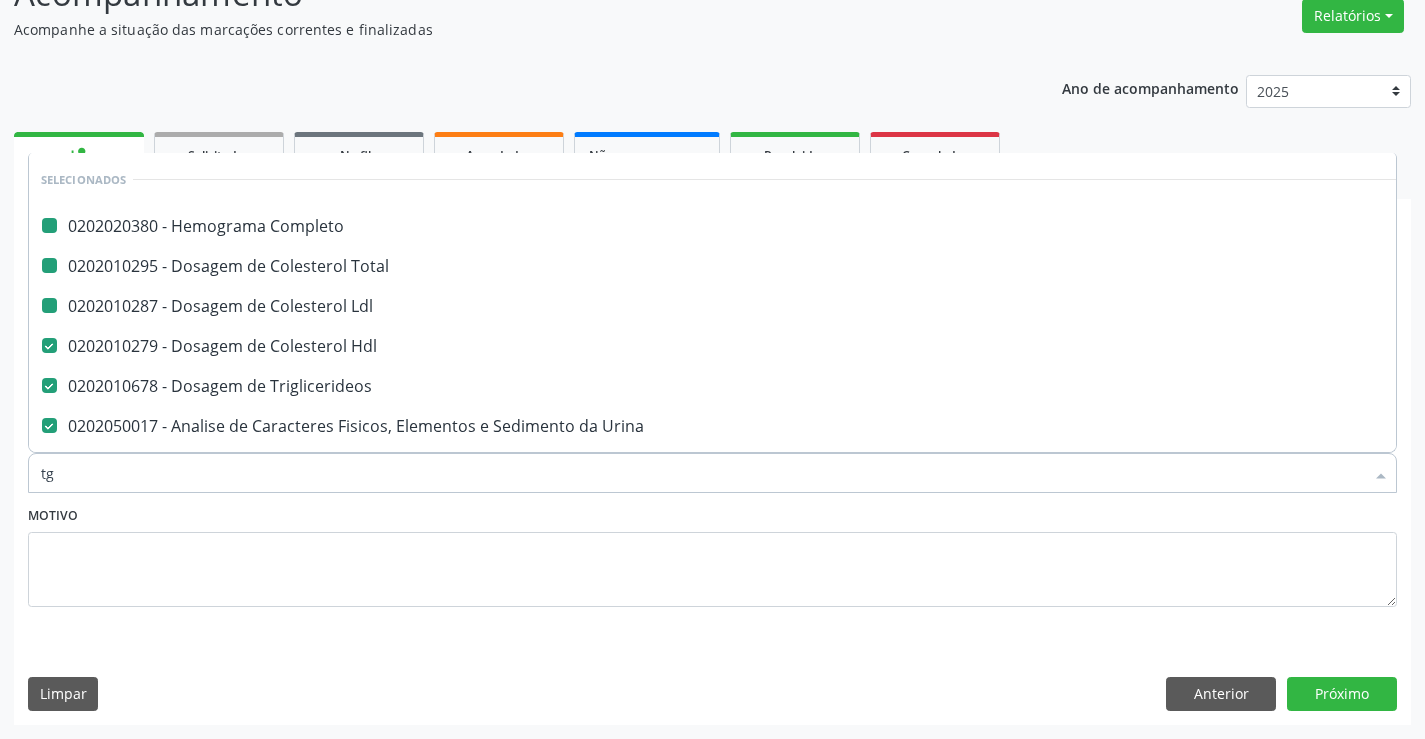 checkbox on "false" 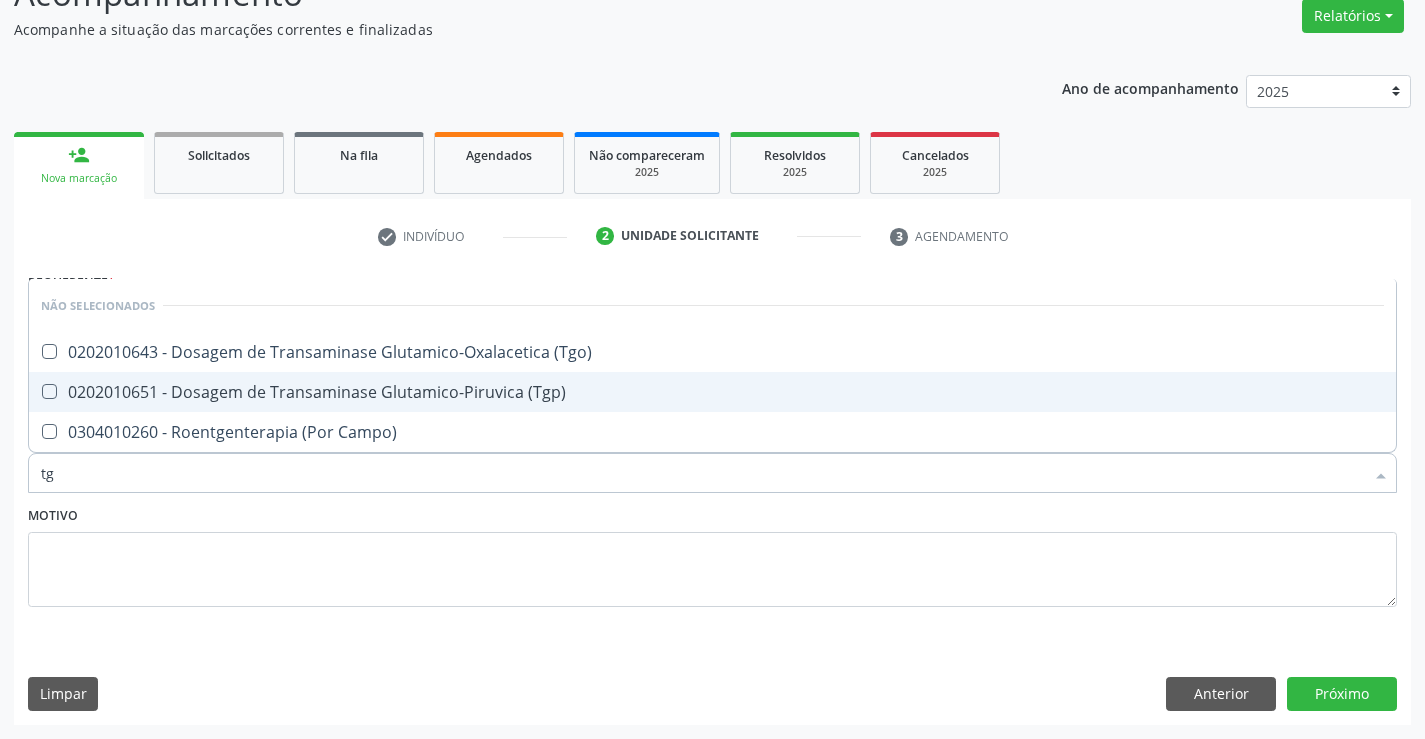 drag, startPoint x: 235, startPoint y: 395, endPoint x: 243, endPoint y: 368, distance: 28.160255 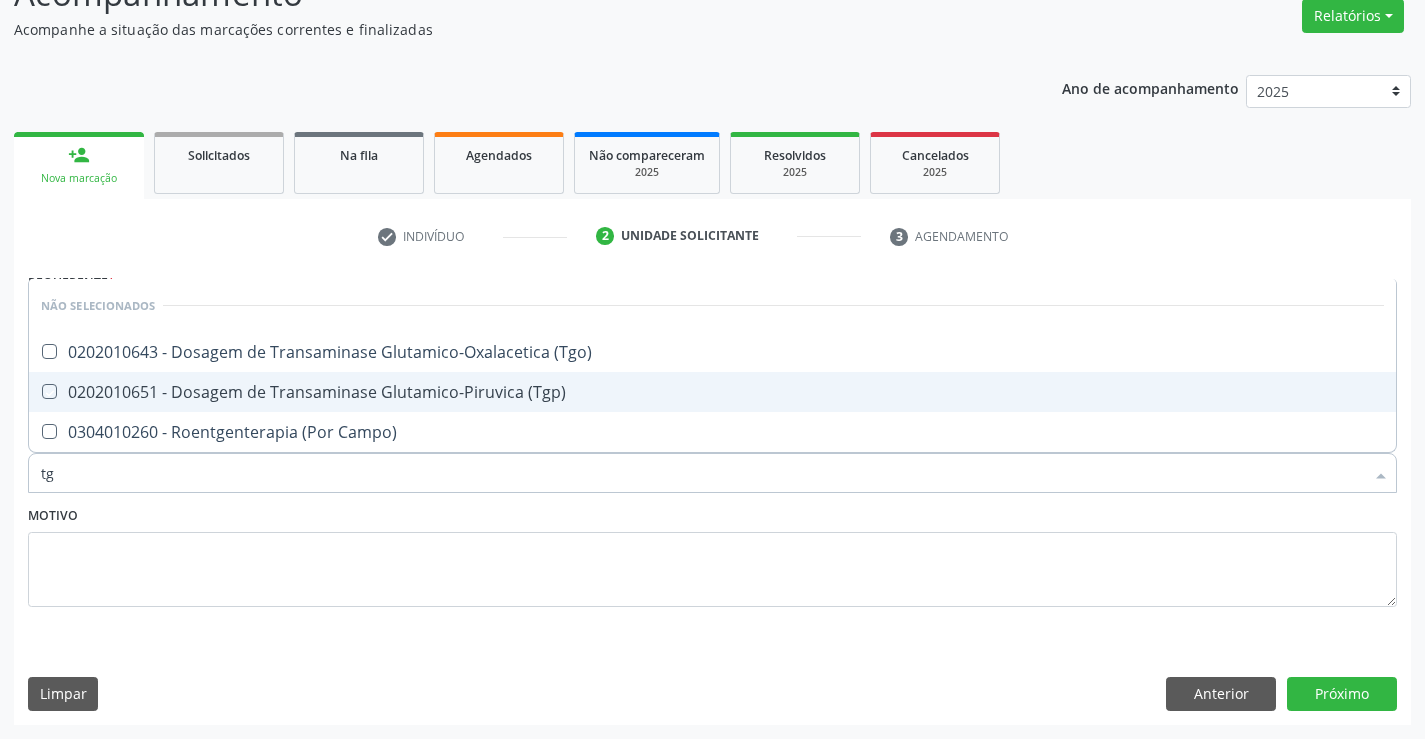 checkbox on "true" 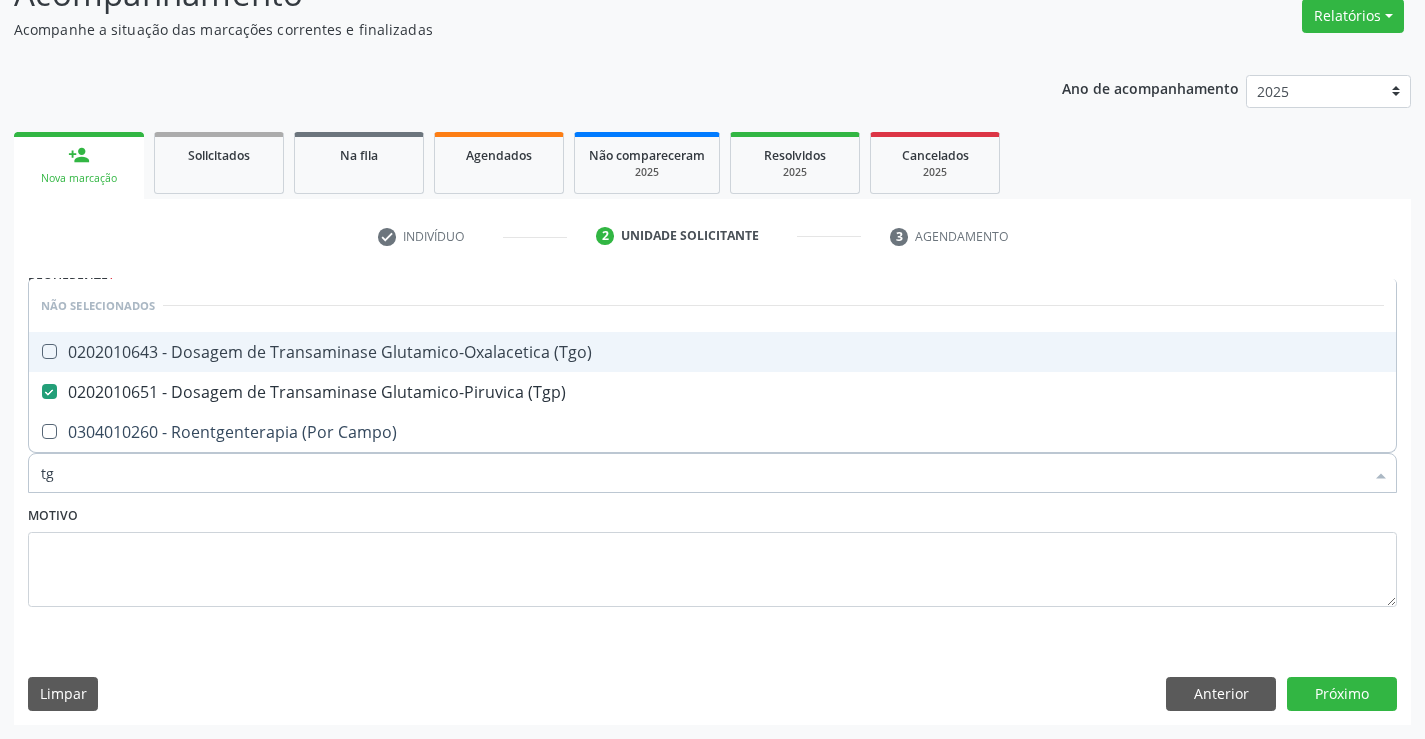 click on "0202010643 - Dosagem de Transaminase Glutamico-Oxalacetica (Tgo)" at bounding box center (712, 352) 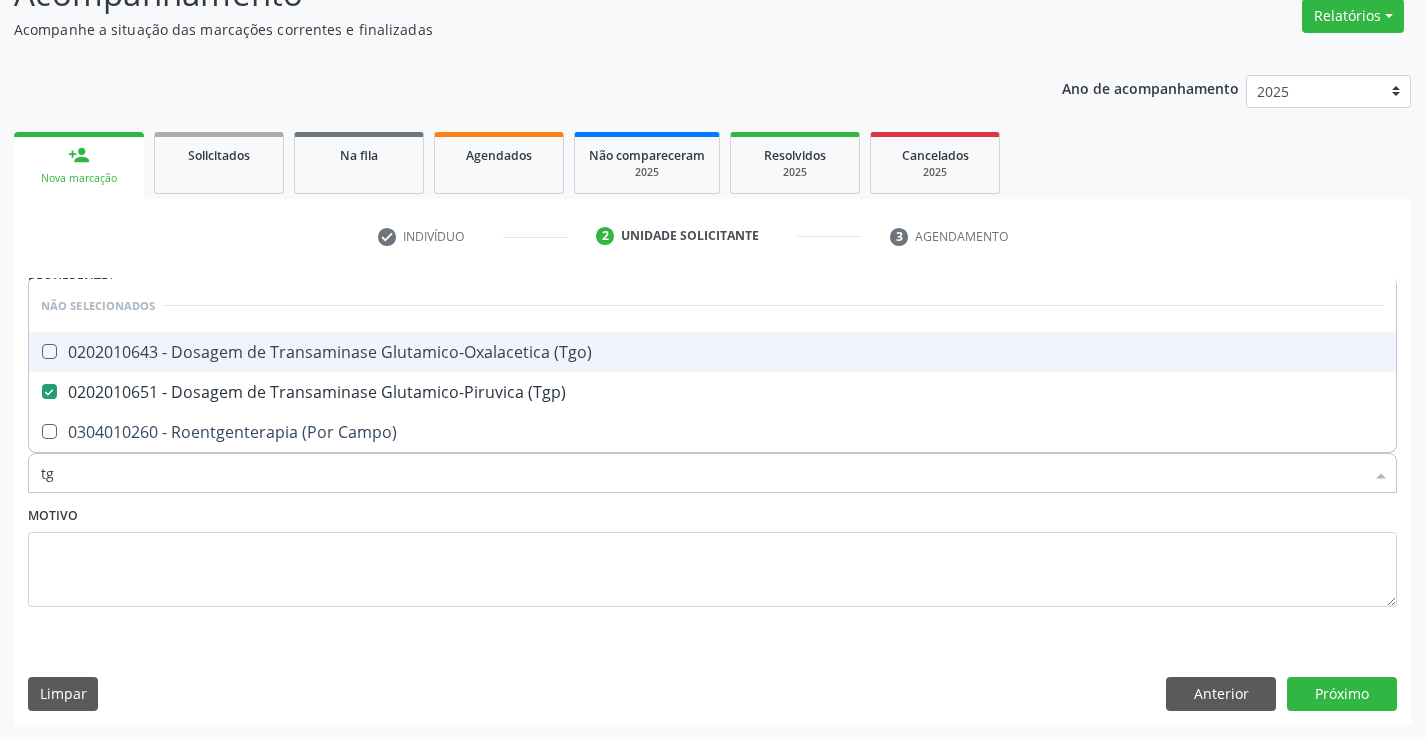 checkbox on "true" 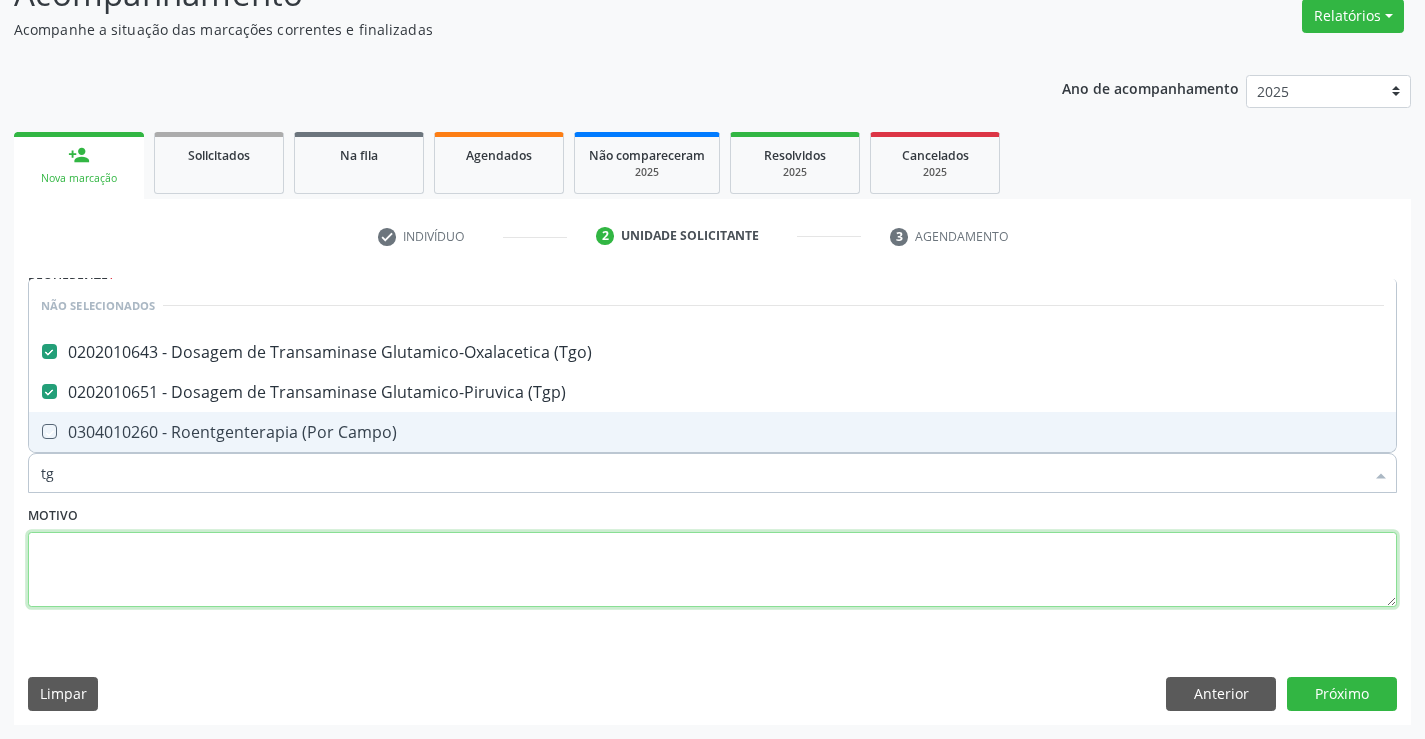click at bounding box center (712, 570) 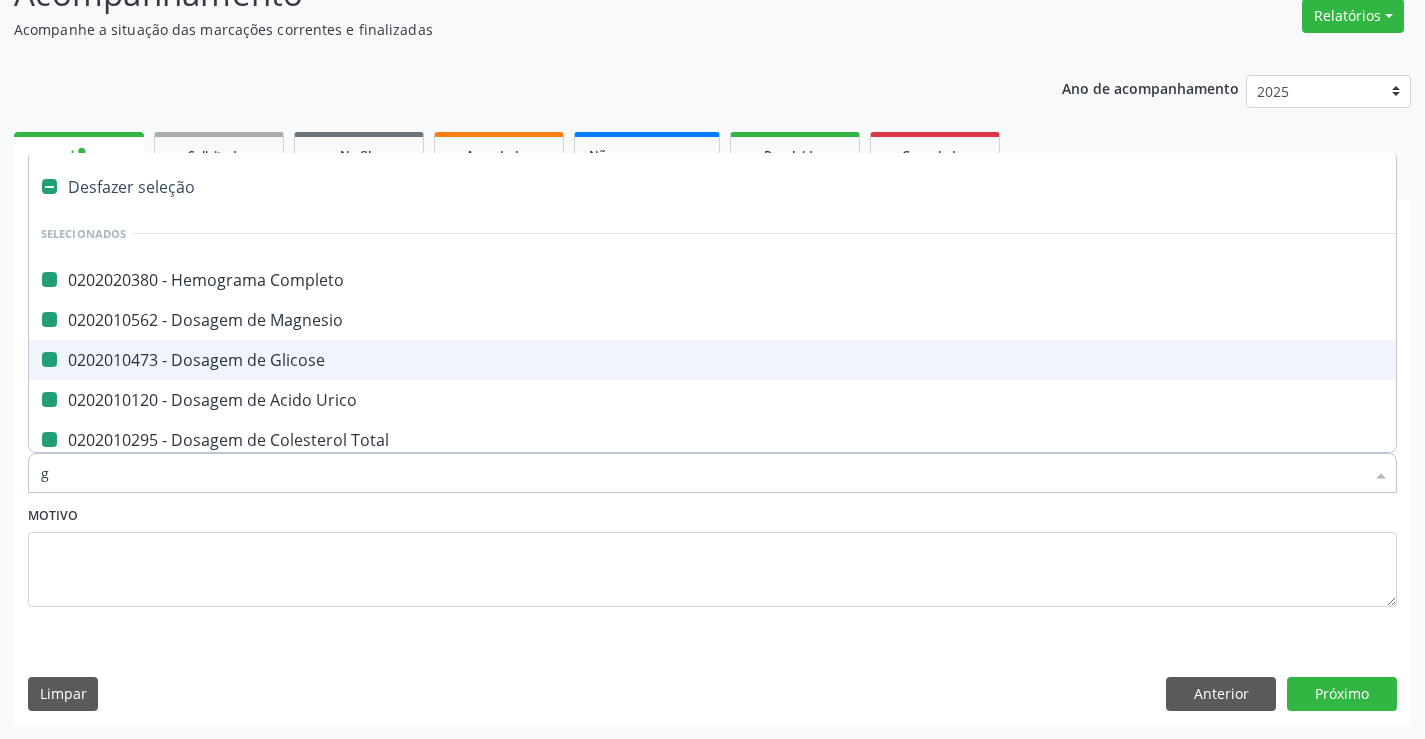 type on "ga" 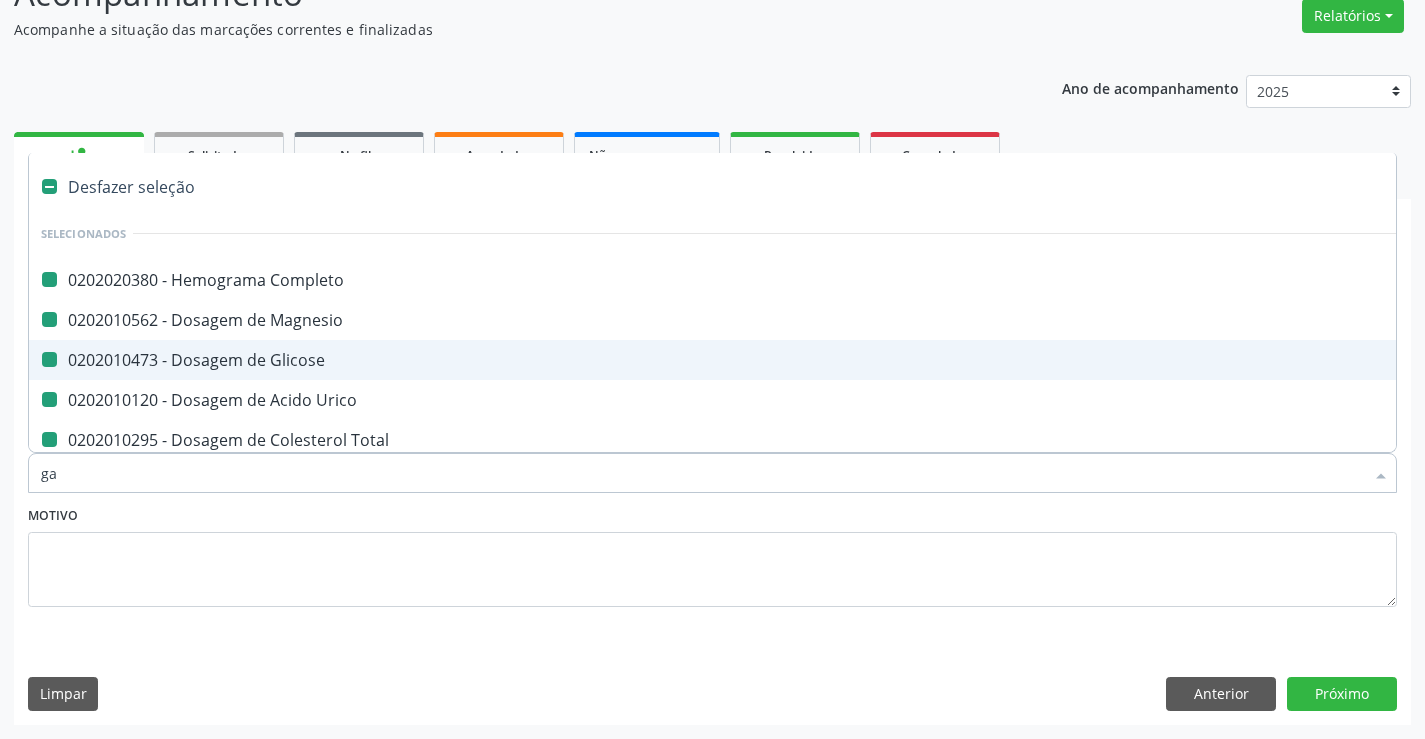 checkbox on "false" 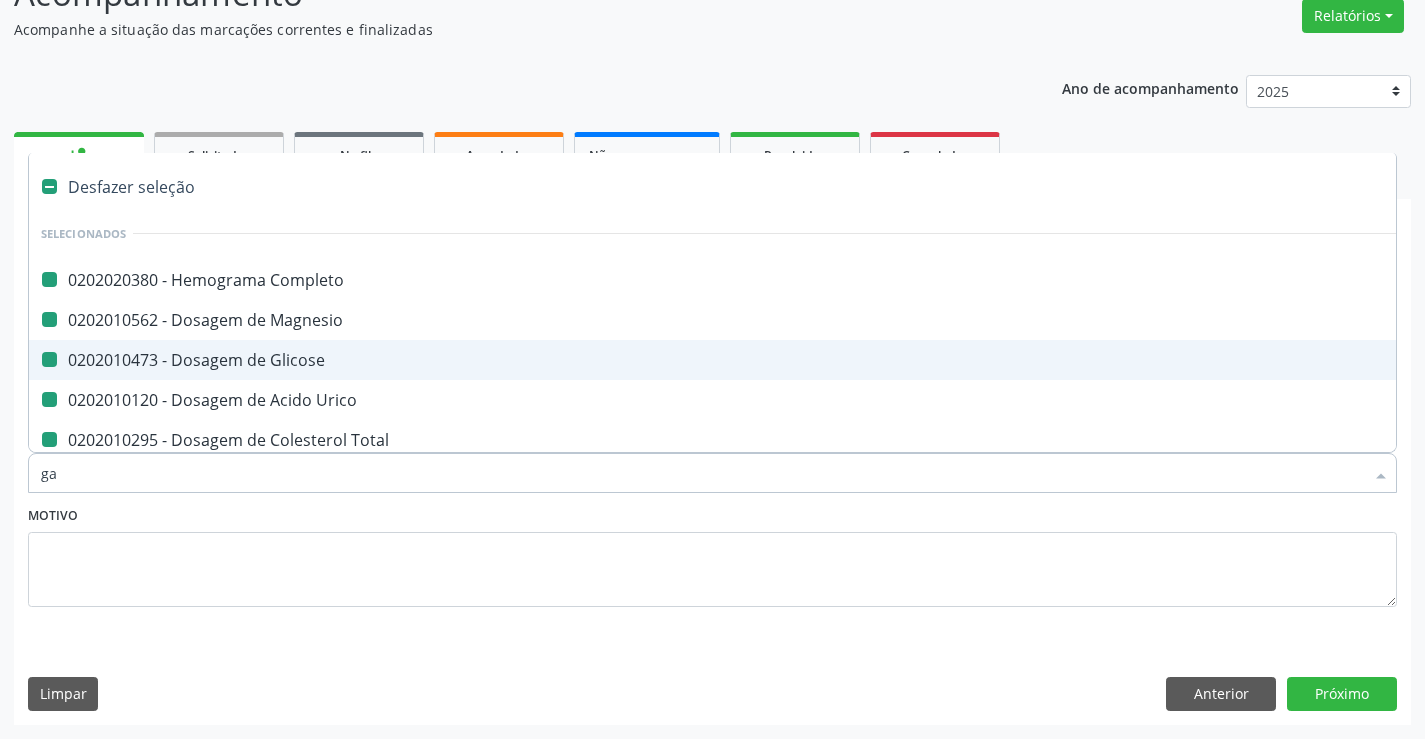 checkbox on "false" 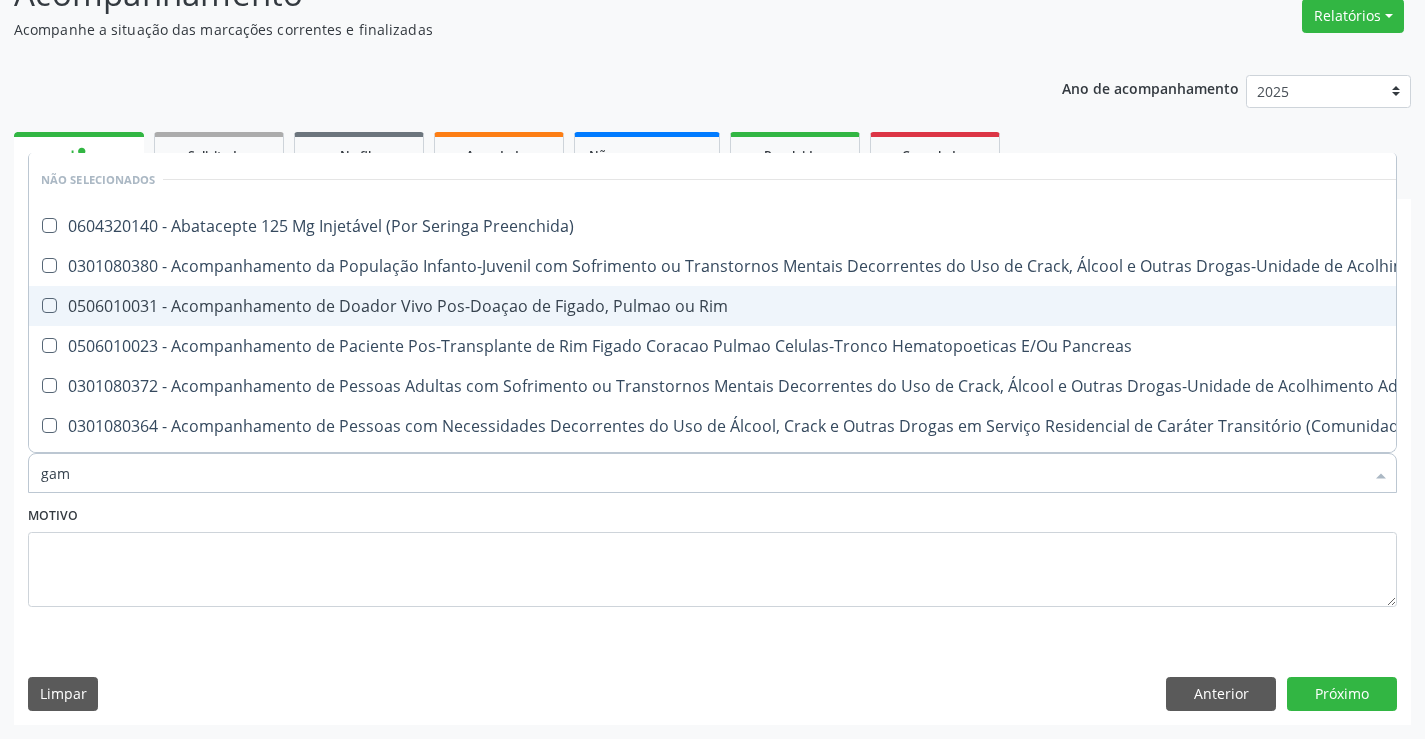type on "gama" 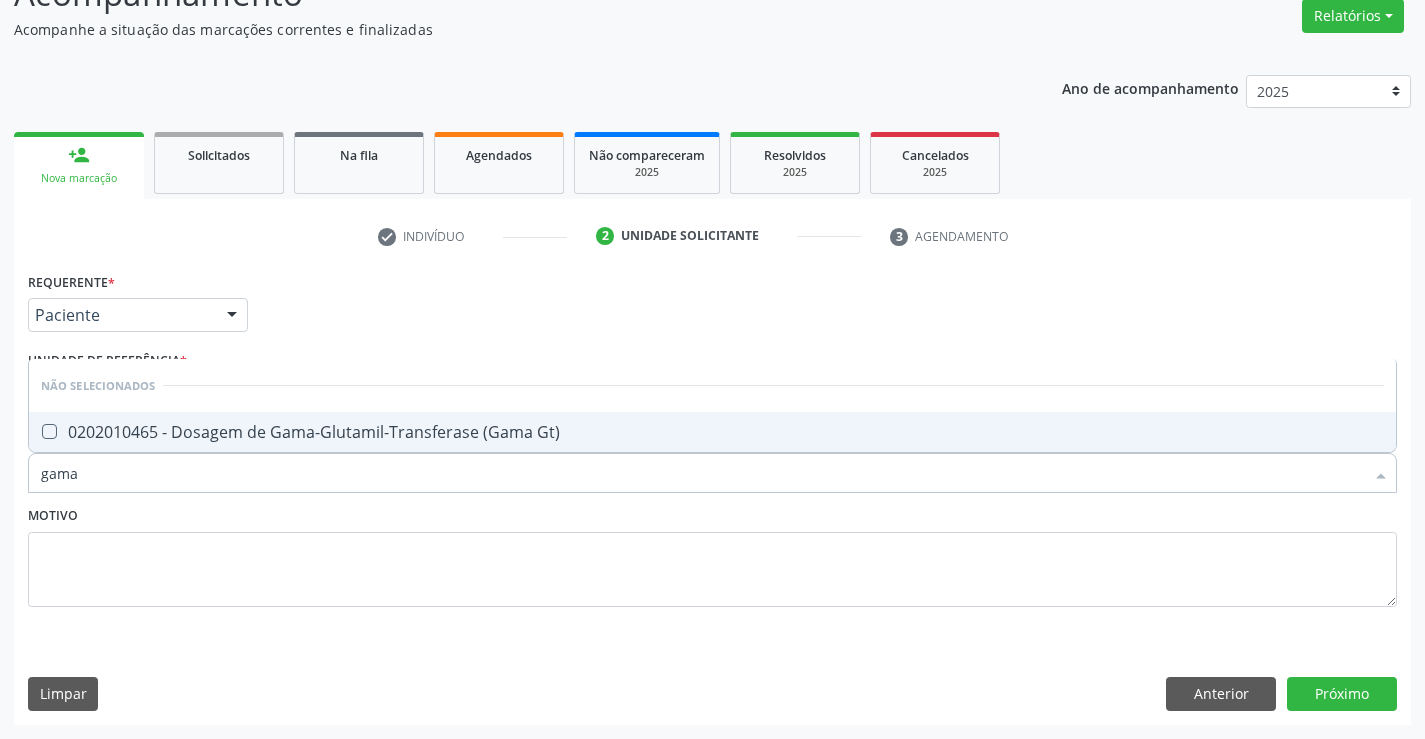 click on "0202010465 - Dosagem de Gama-Glutamil-Transferase (Gama Gt)" at bounding box center (712, 432) 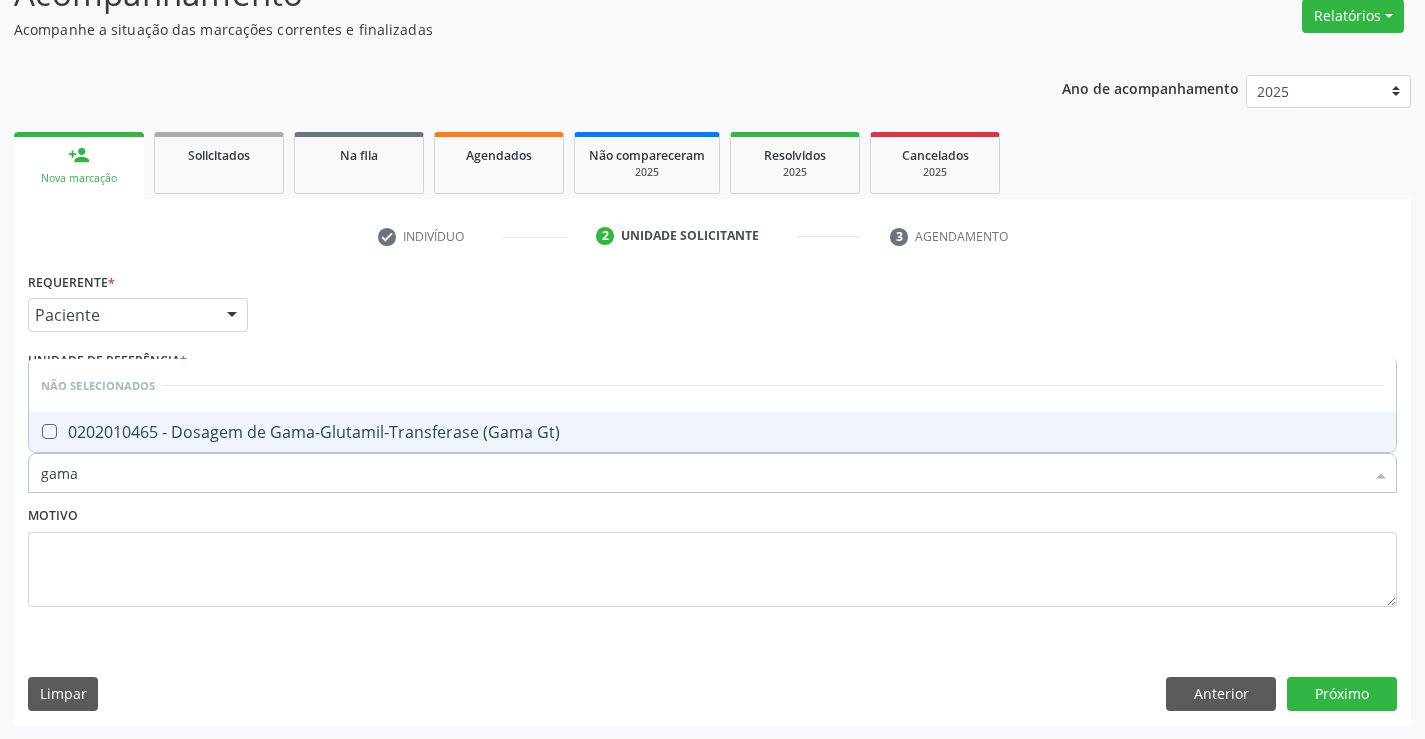 checkbox on "true" 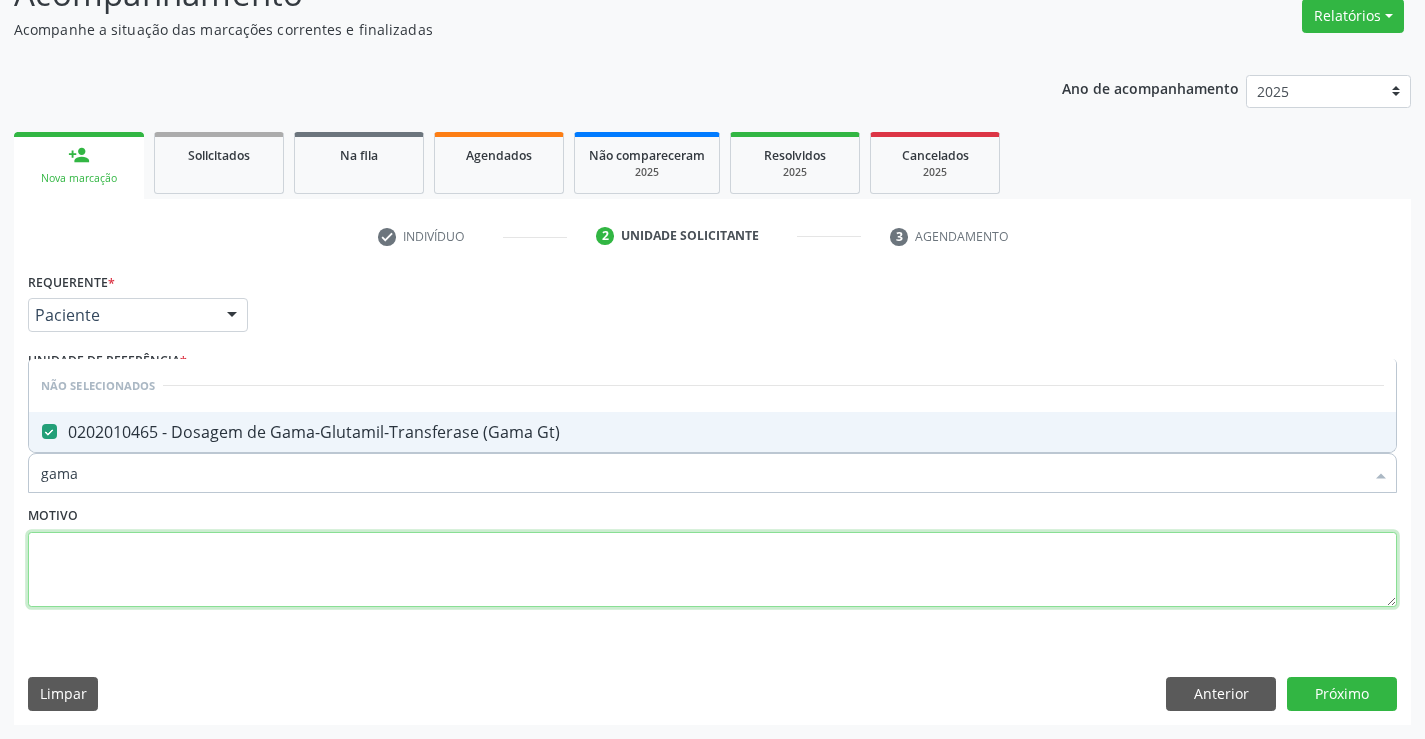 click at bounding box center (712, 570) 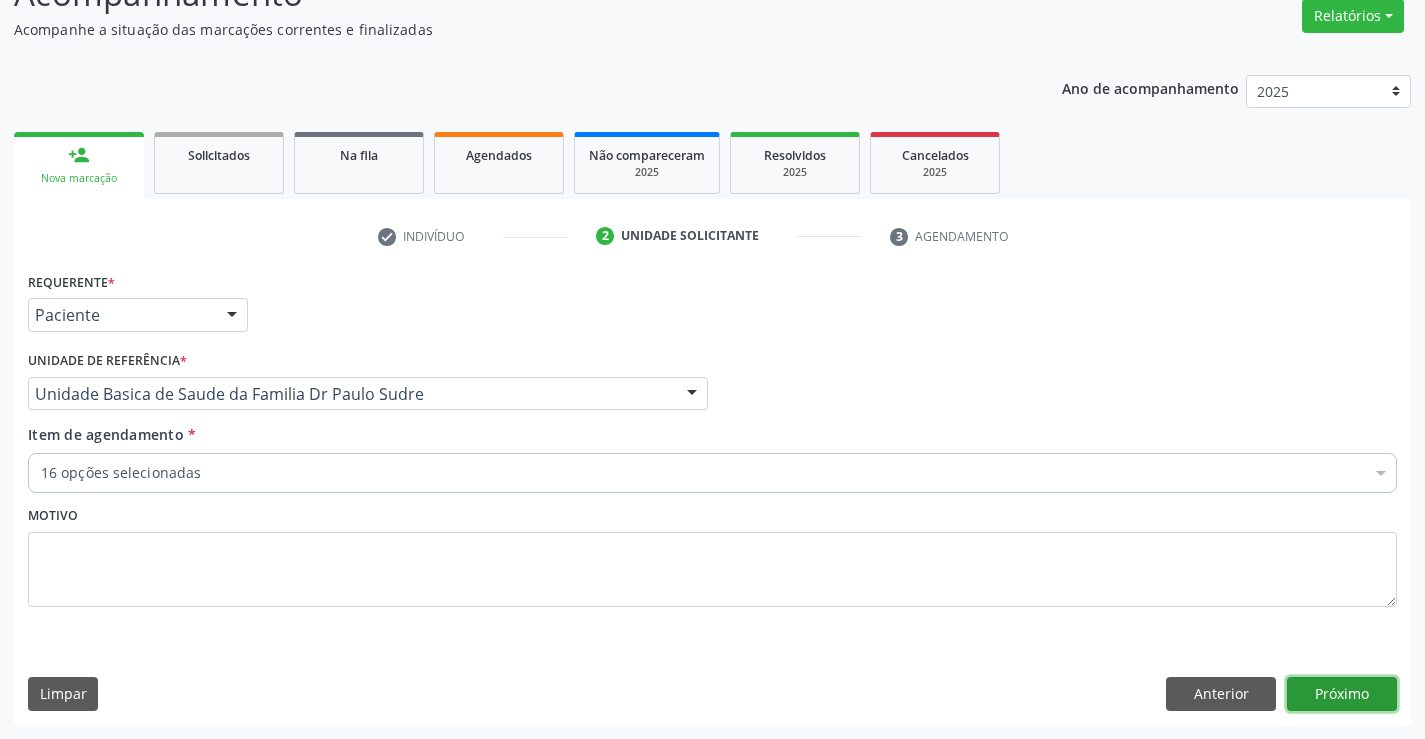 click on "Próximo" at bounding box center (1342, 694) 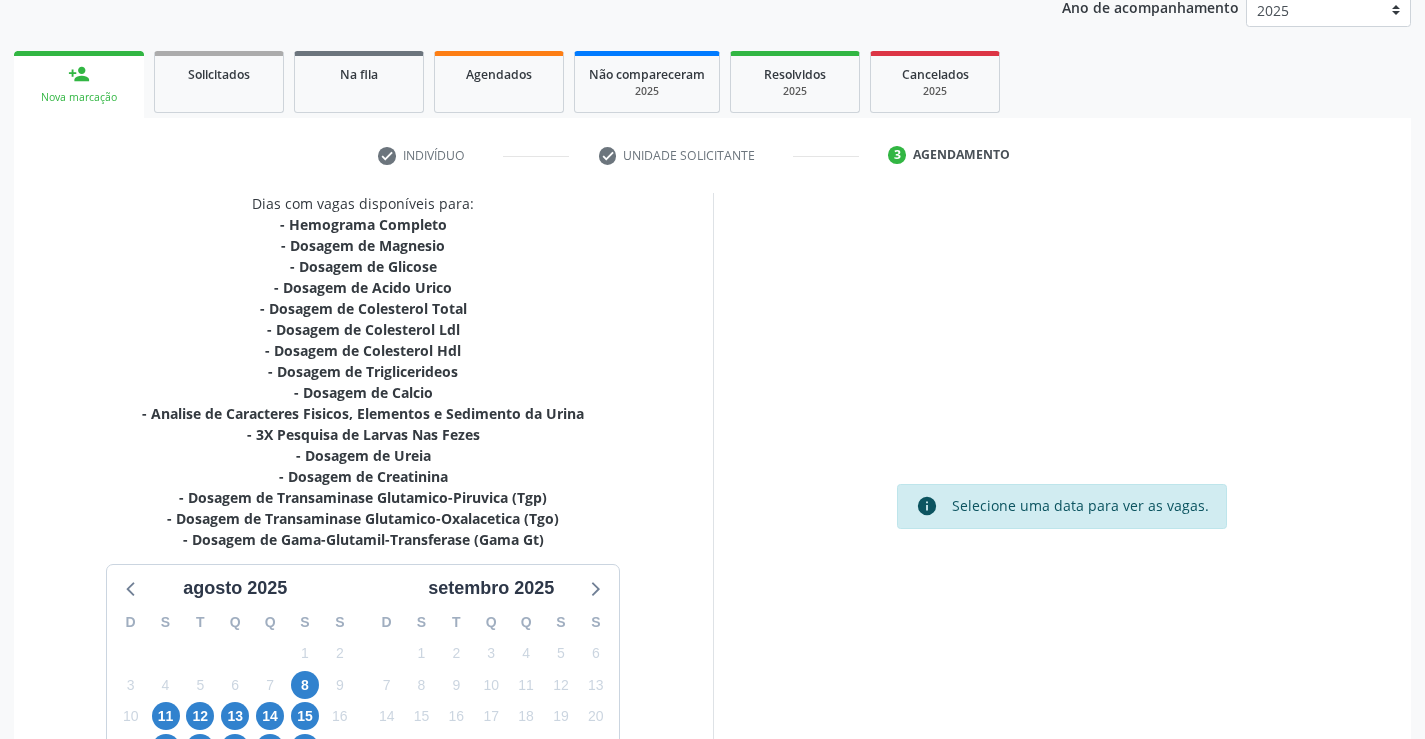 scroll, scrollTop: 446, scrollLeft: 0, axis: vertical 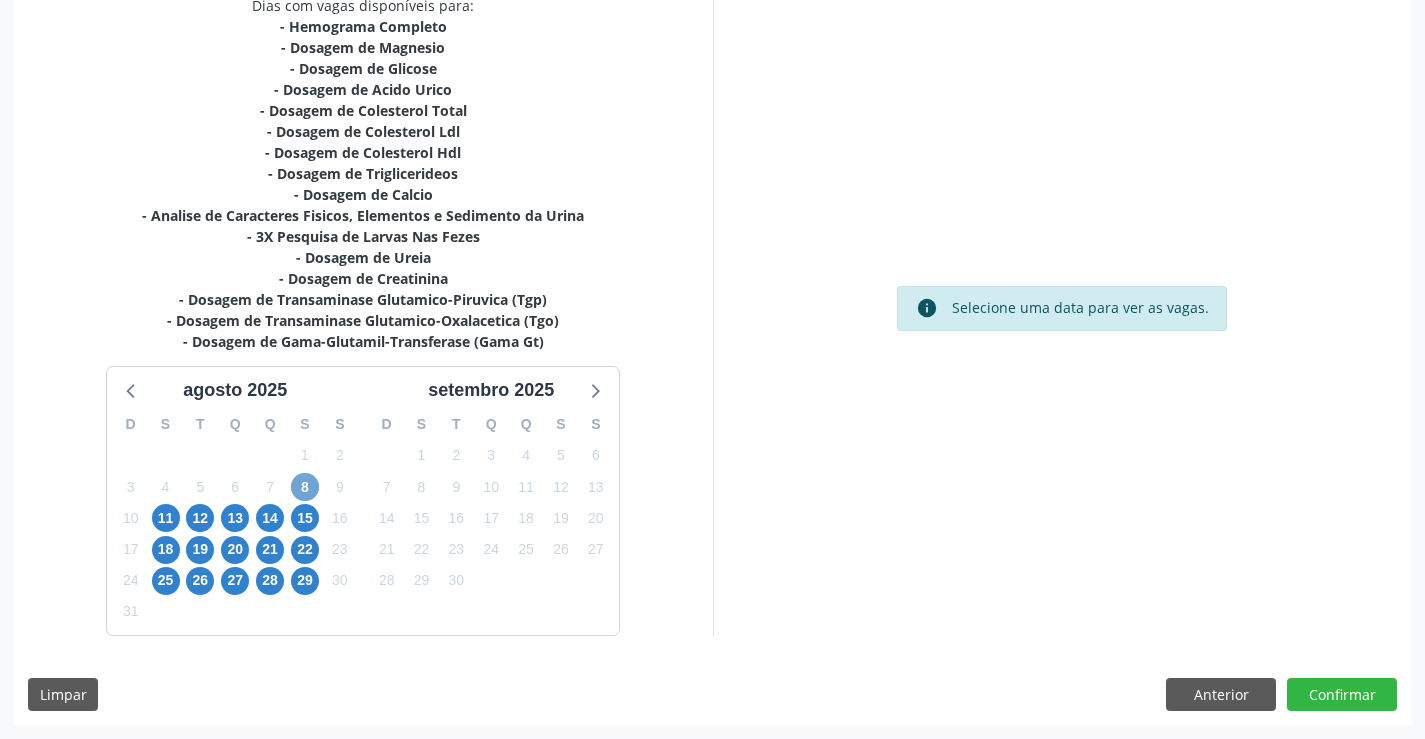click on "8" at bounding box center [305, 487] 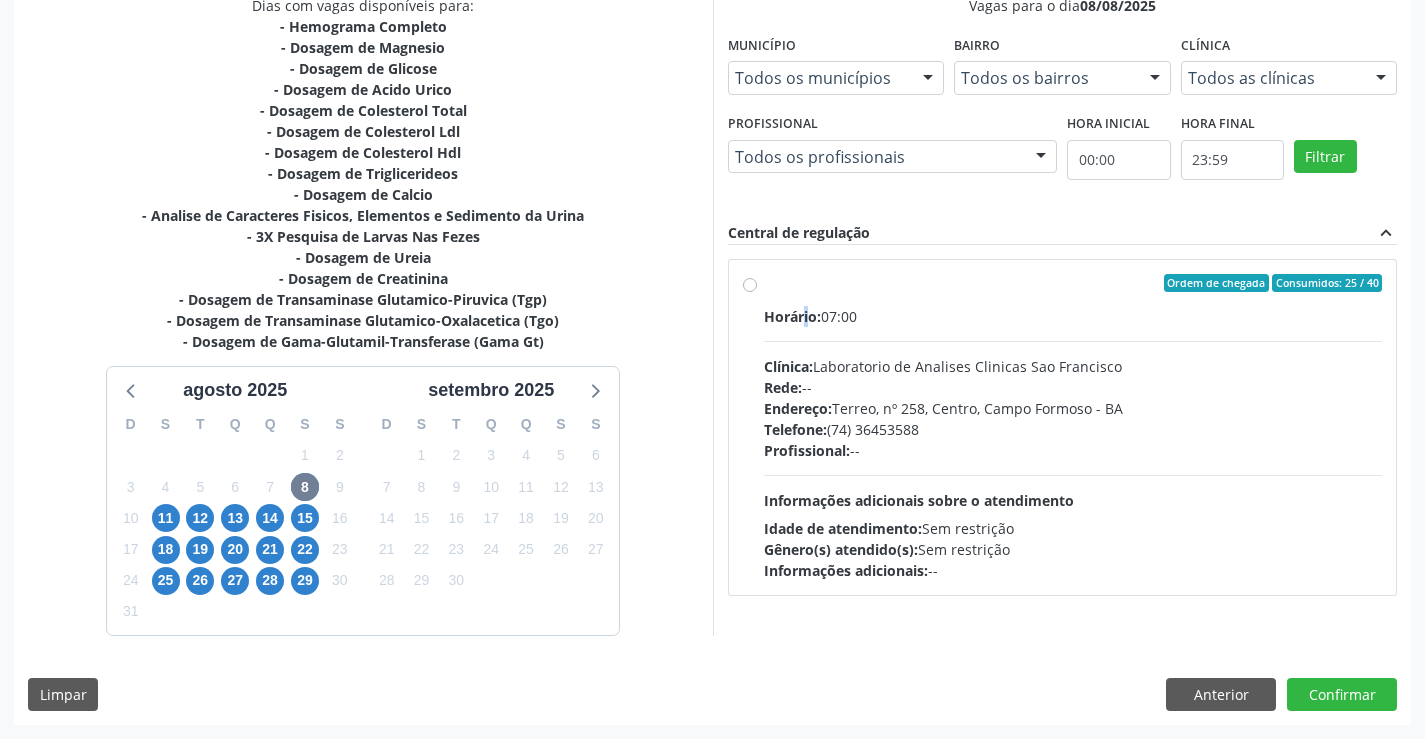 click on "Ordem de chegada
Consumidos: 25 / 40
Horário:   07:00
Clínica:  Laboratorio de Analises Clinicas Sao Francisco
Rede:
--
Endereço:   [NUMBER], nº [NUMBER], [NEIGHBORHOOD], [CITY] - [STATE]
Telefone:   ([PHONE])
Profissional:
--
Informações adicionais sobre o atendimento
Idade de atendimento:
Sem restrição
Gênero(s) atendido(s):
Sem restrição
Informações adicionais:
--" at bounding box center [1073, 427] 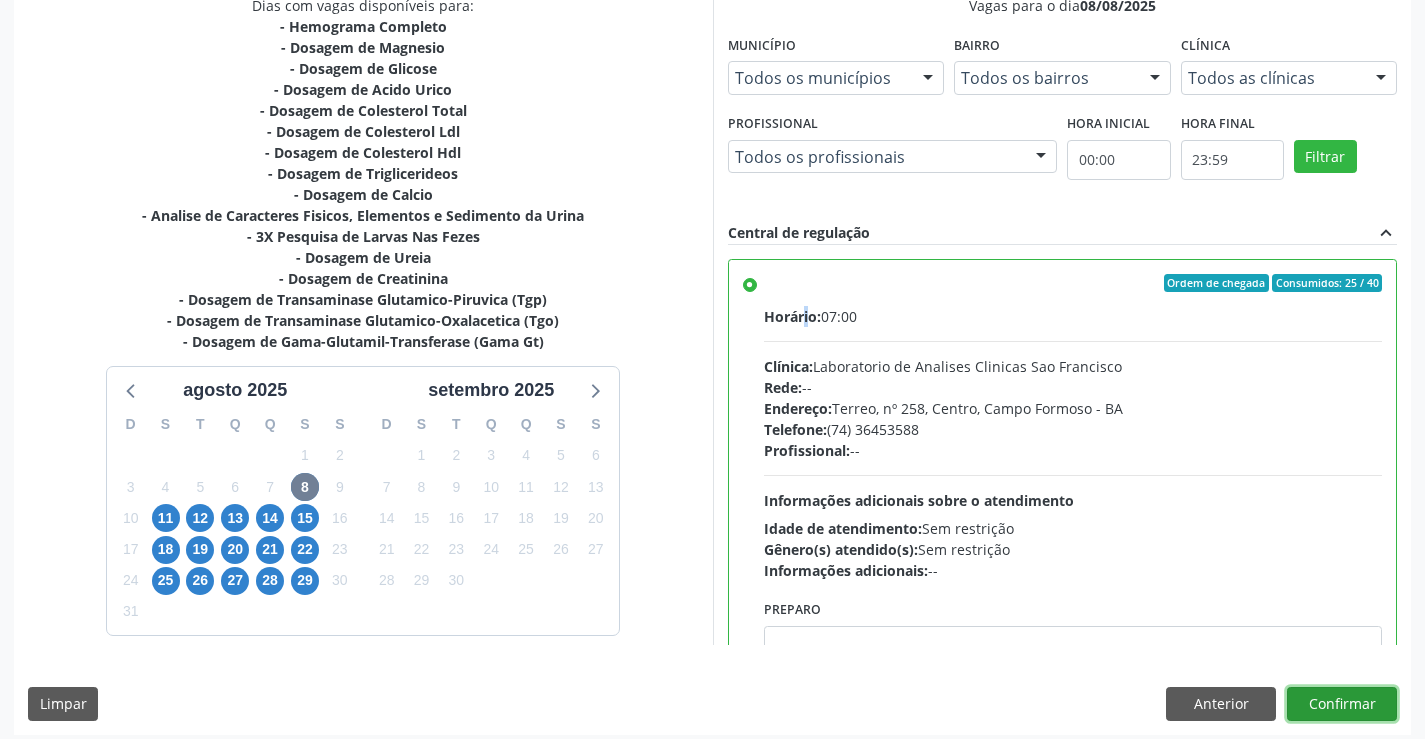 click on "Confirmar" at bounding box center [1342, 704] 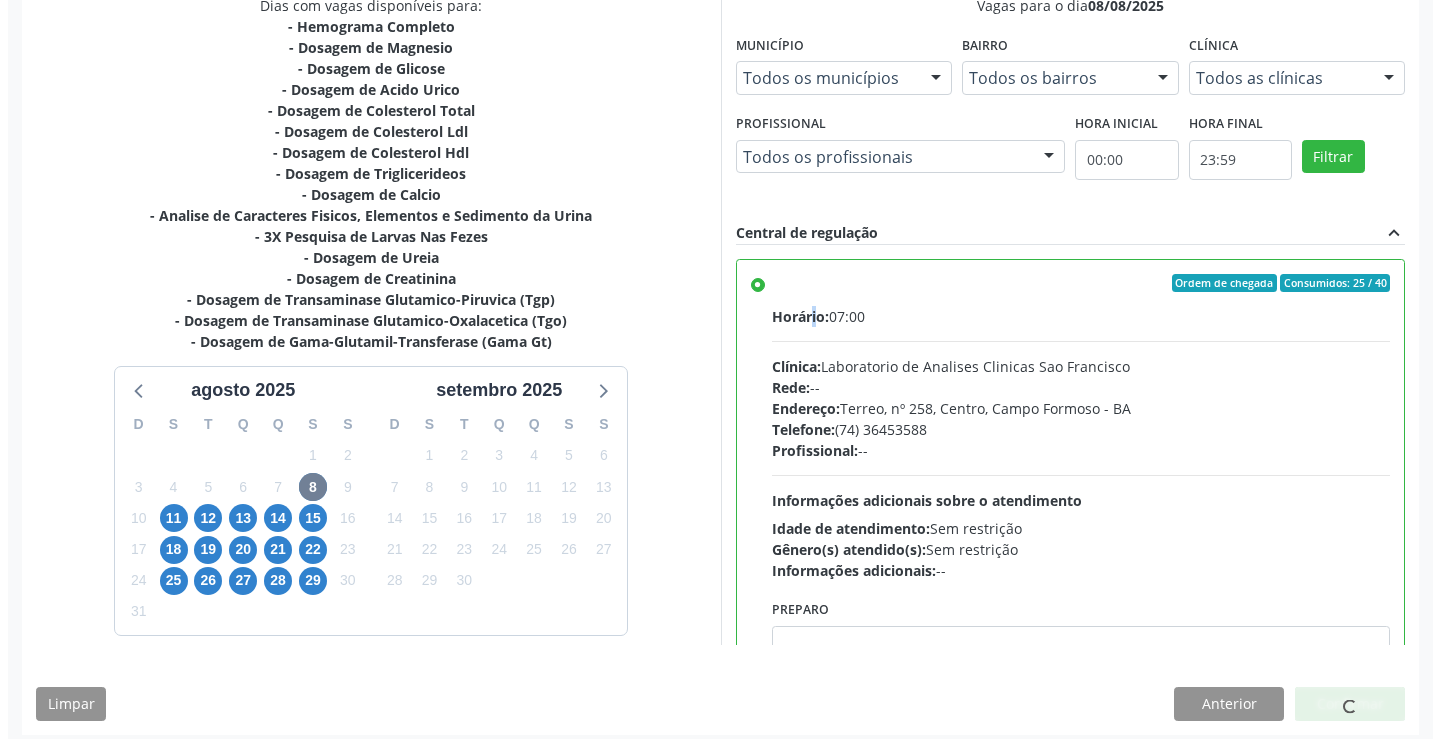 scroll, scrollTop: 0, scrollLeft: 0, axis: both 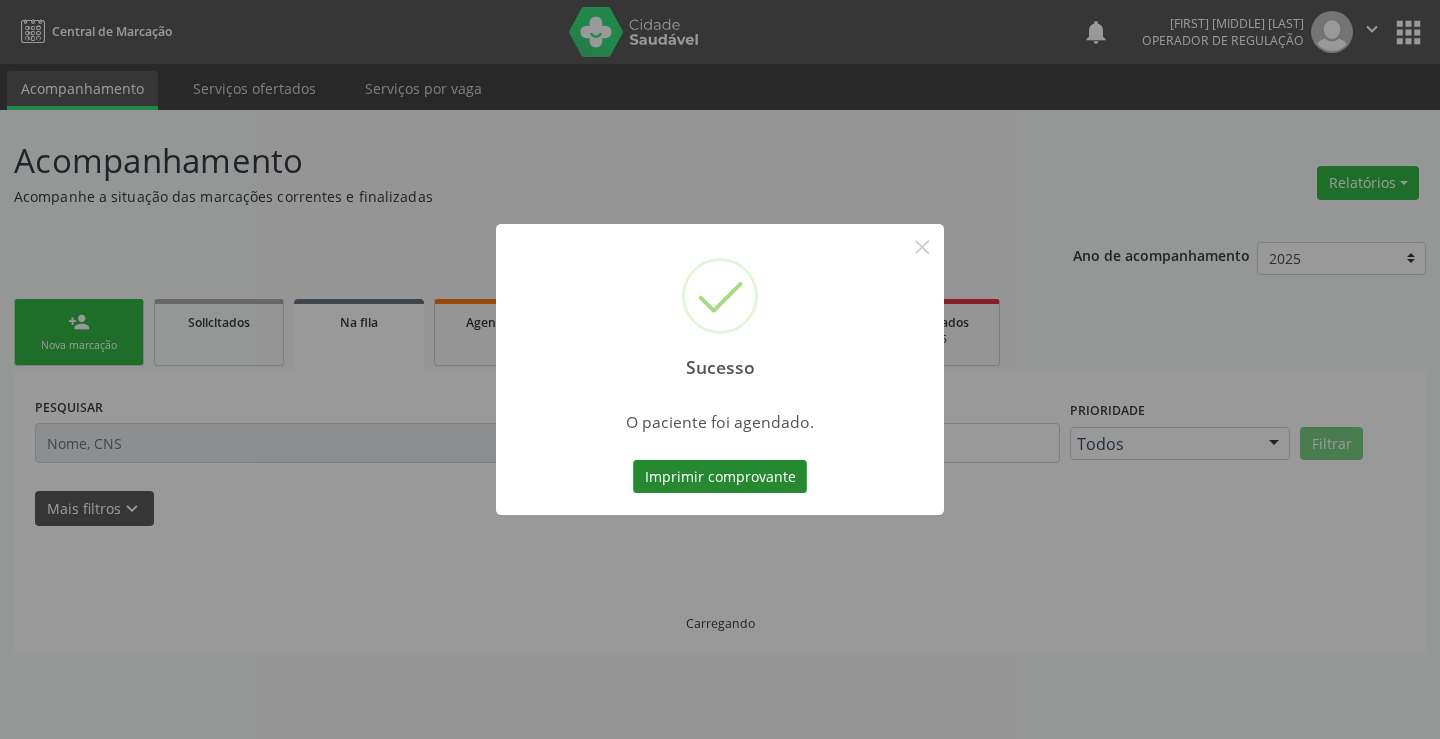 click on "Imprimir comprovante" at bounding box center (720, 477) 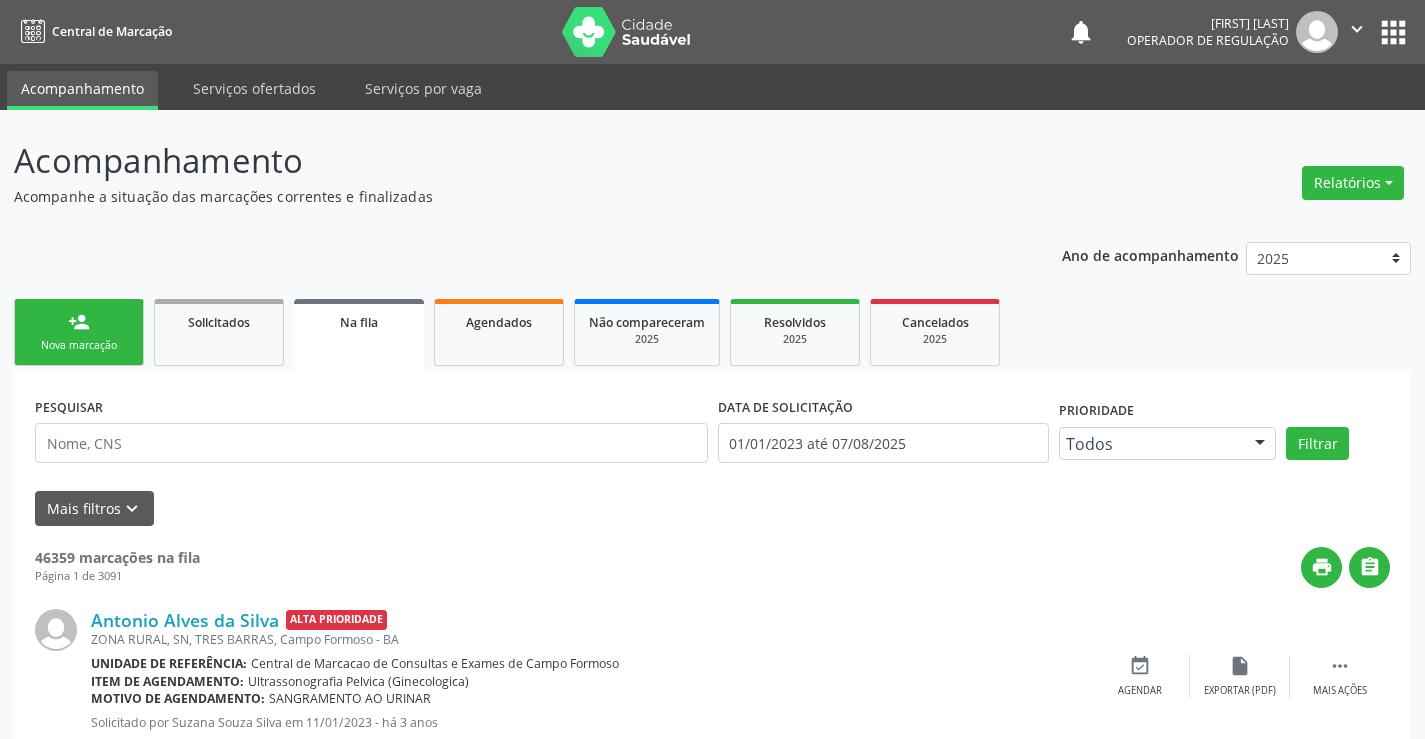 scroll, scrollTop: 0, scrollLeft: 0, axis: both 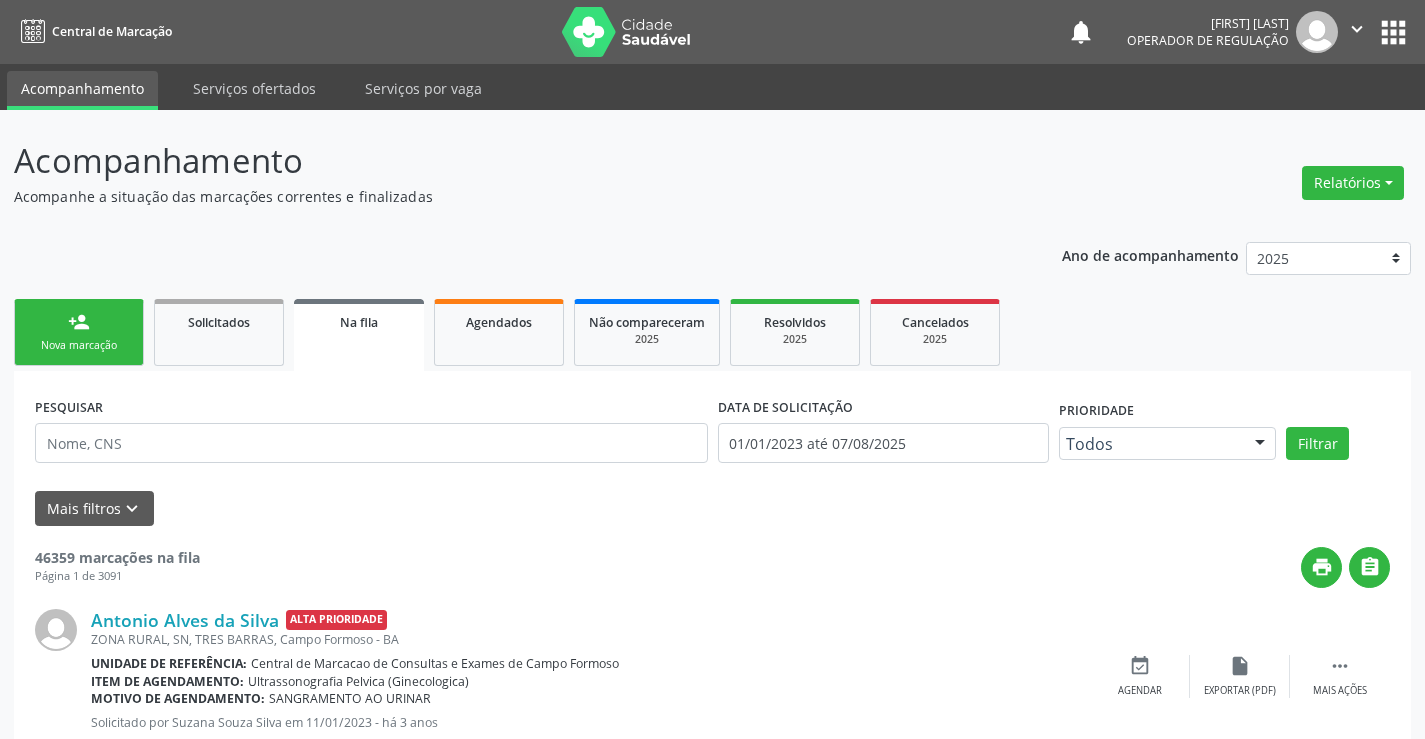 click on "person_add
Nova marcação" at bounding box center (79, 332) 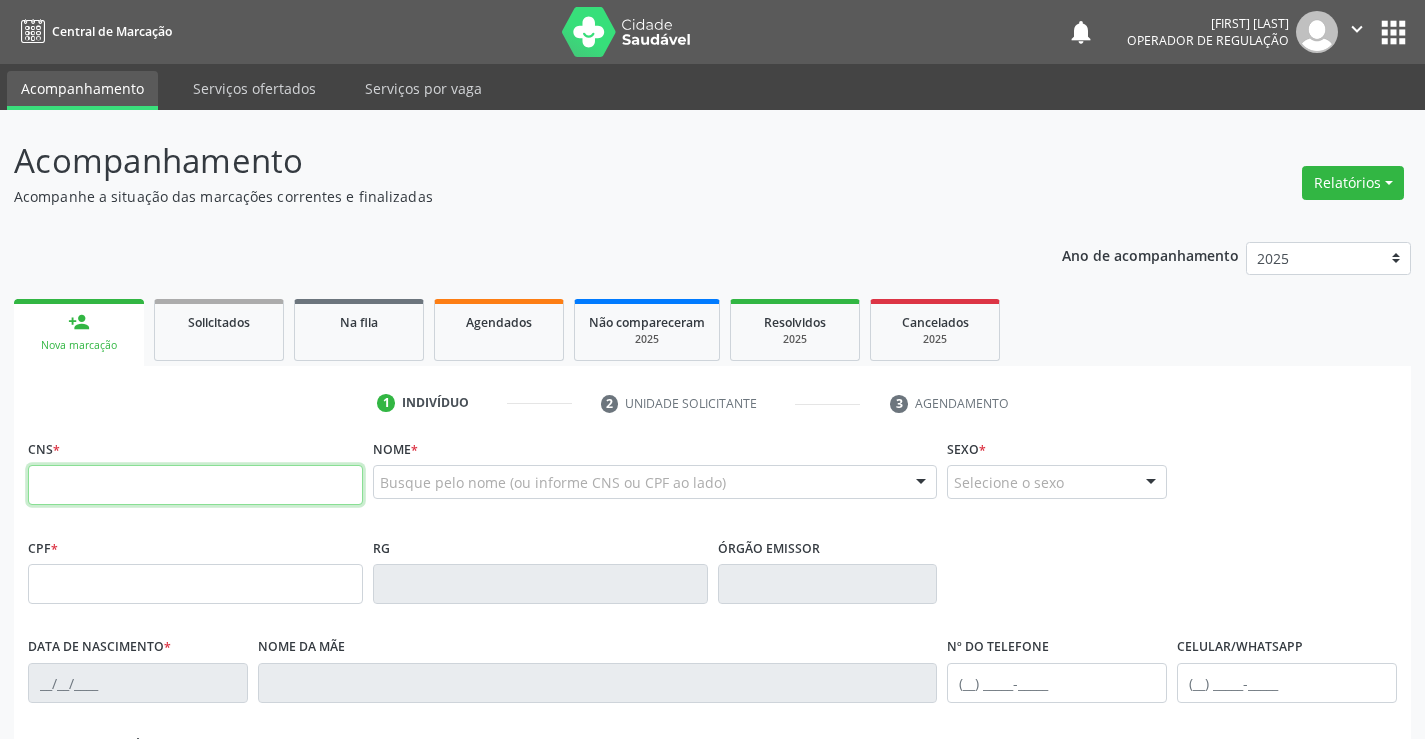 click at bounding box center [195, 485] 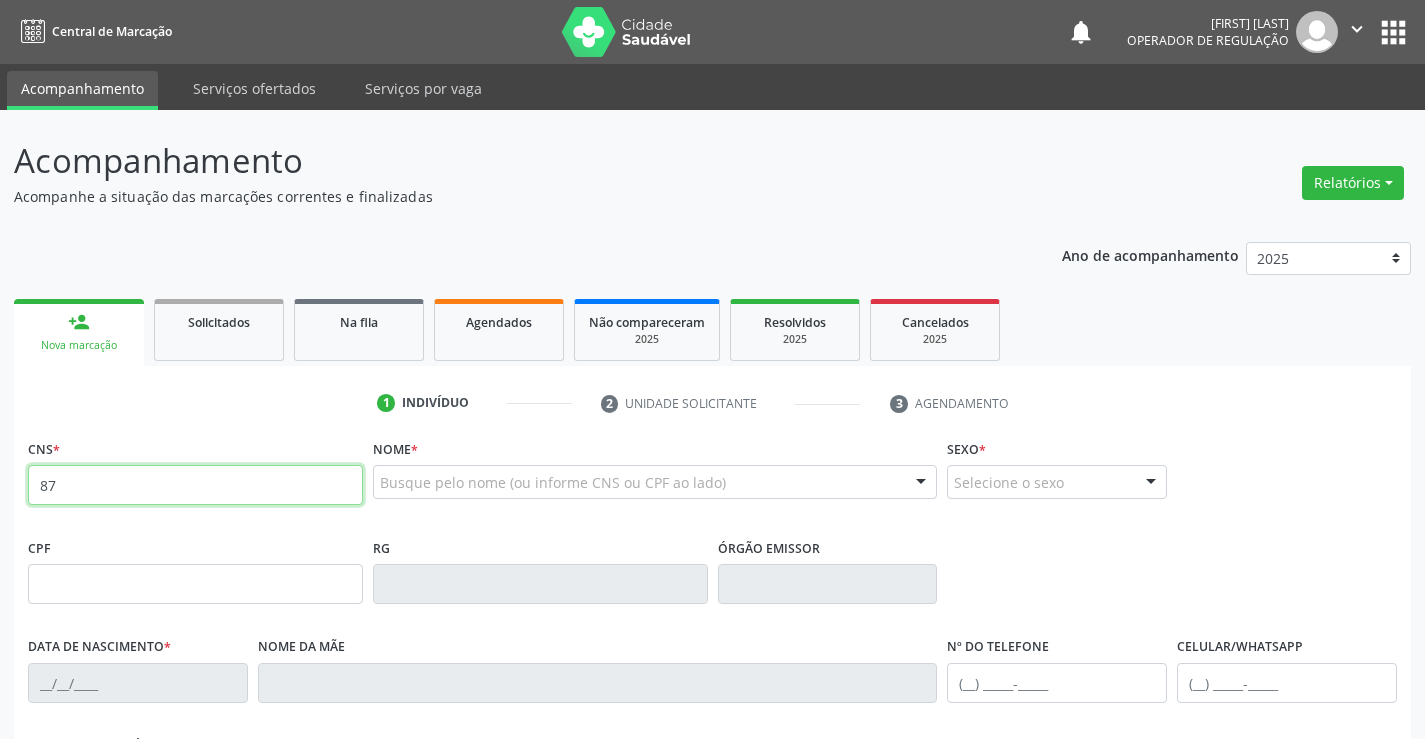 type on "8" 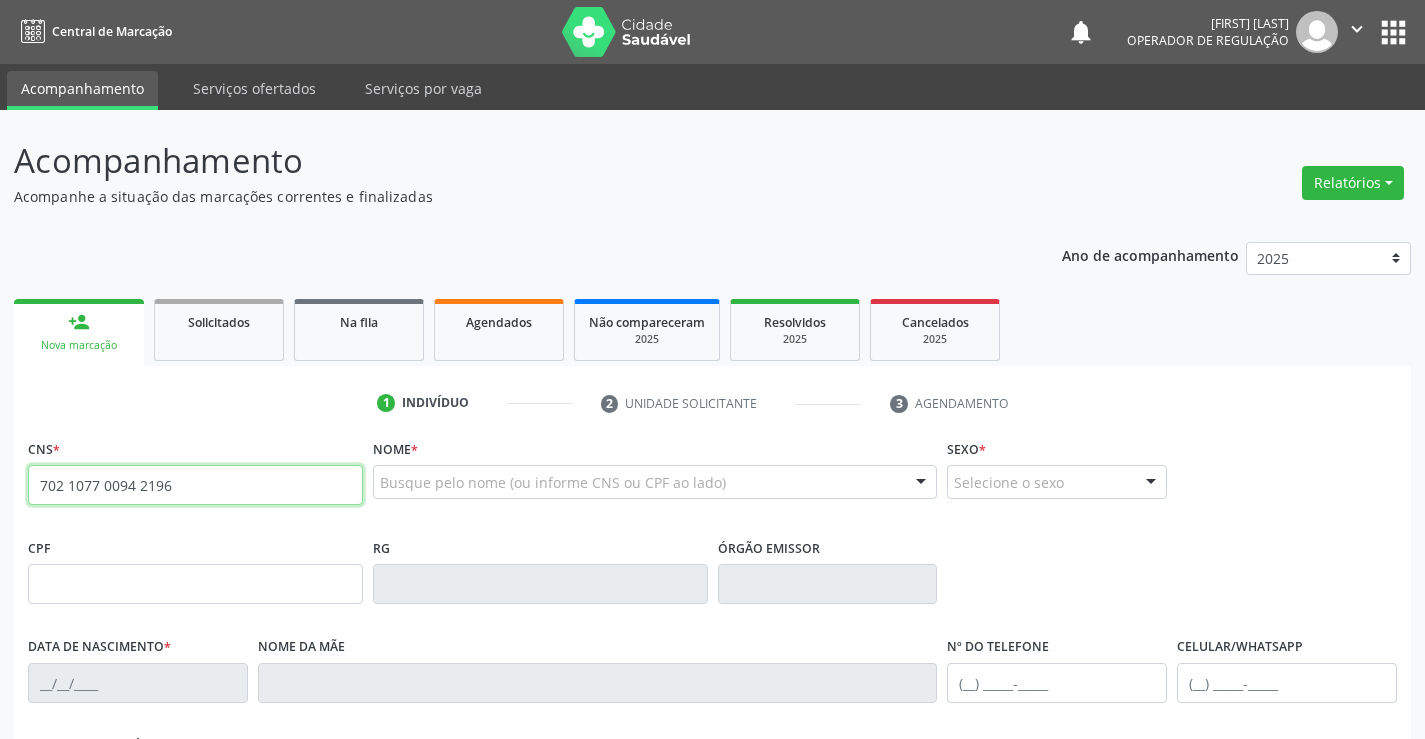 type on "702 1077 0094 2196" 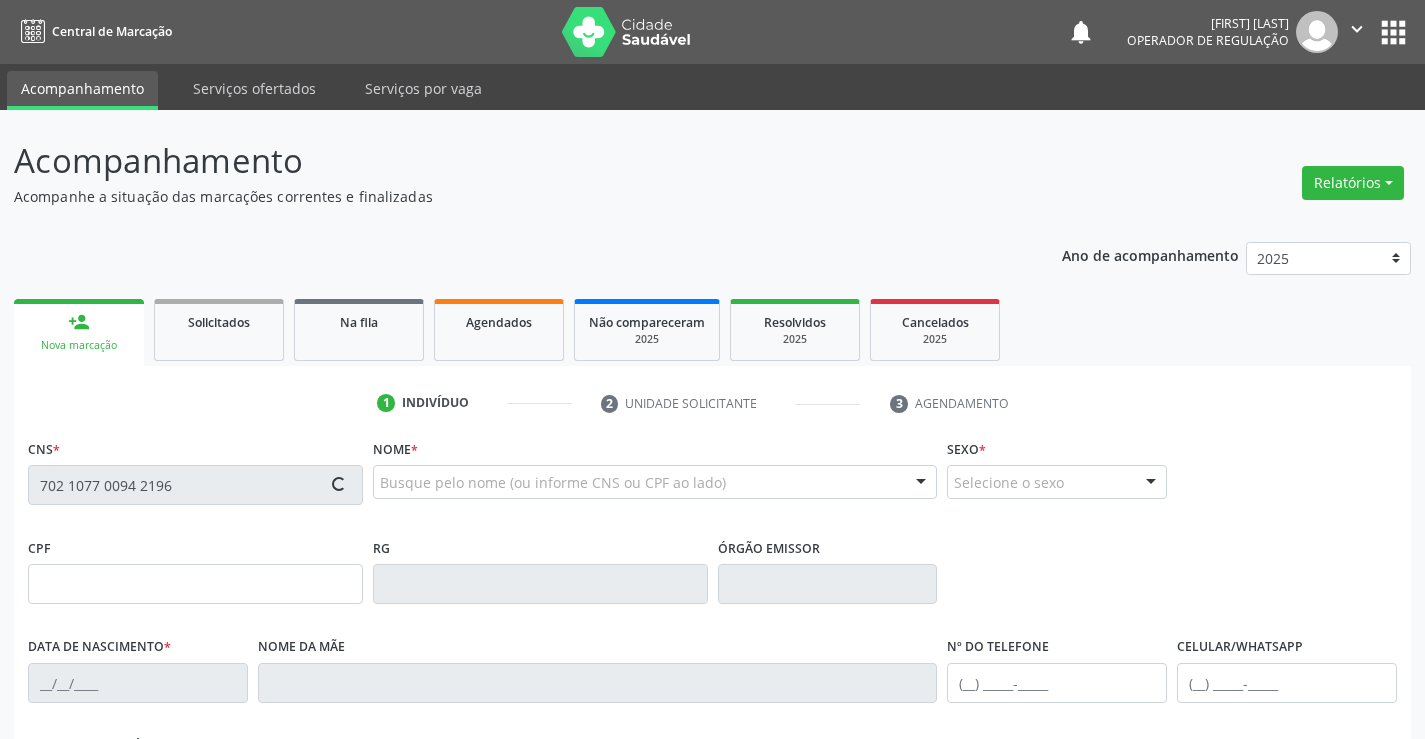 type on "0979655706" 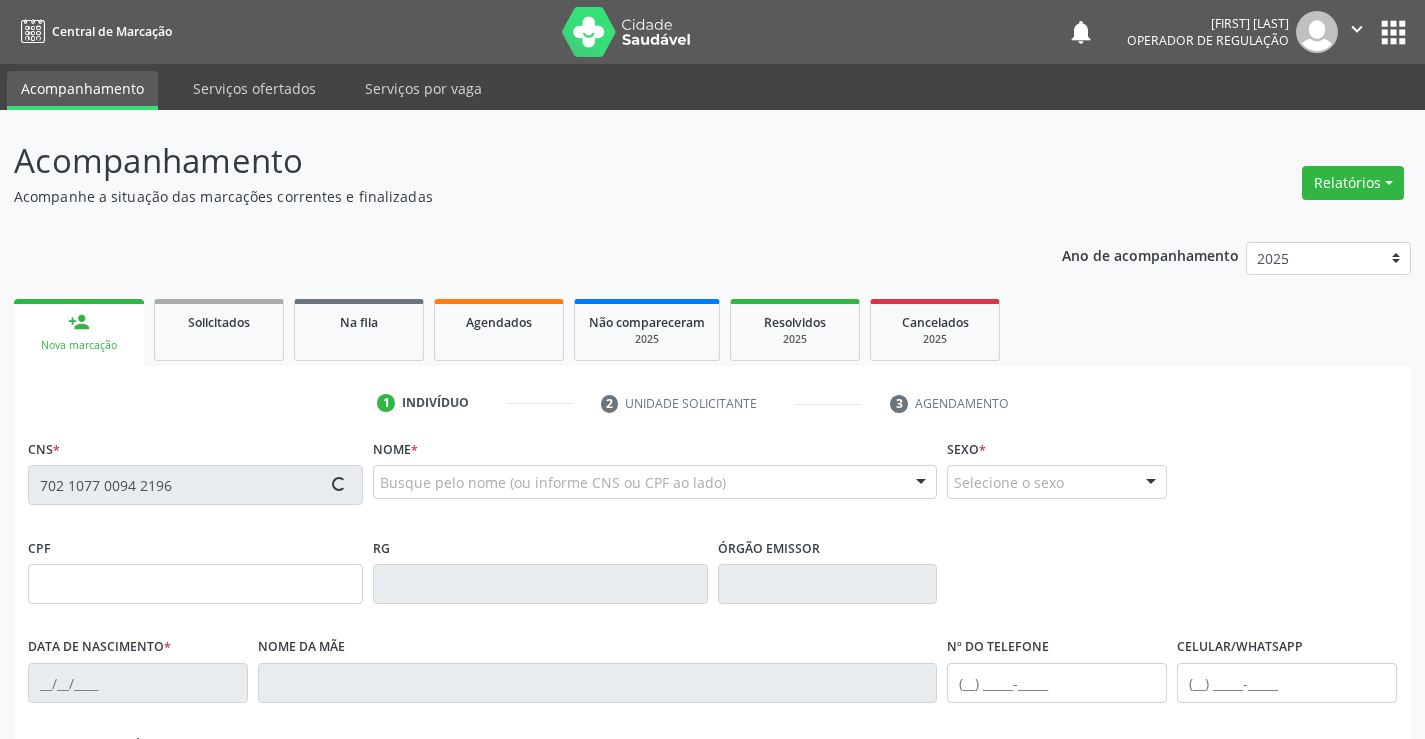 type on "24/10/1980" 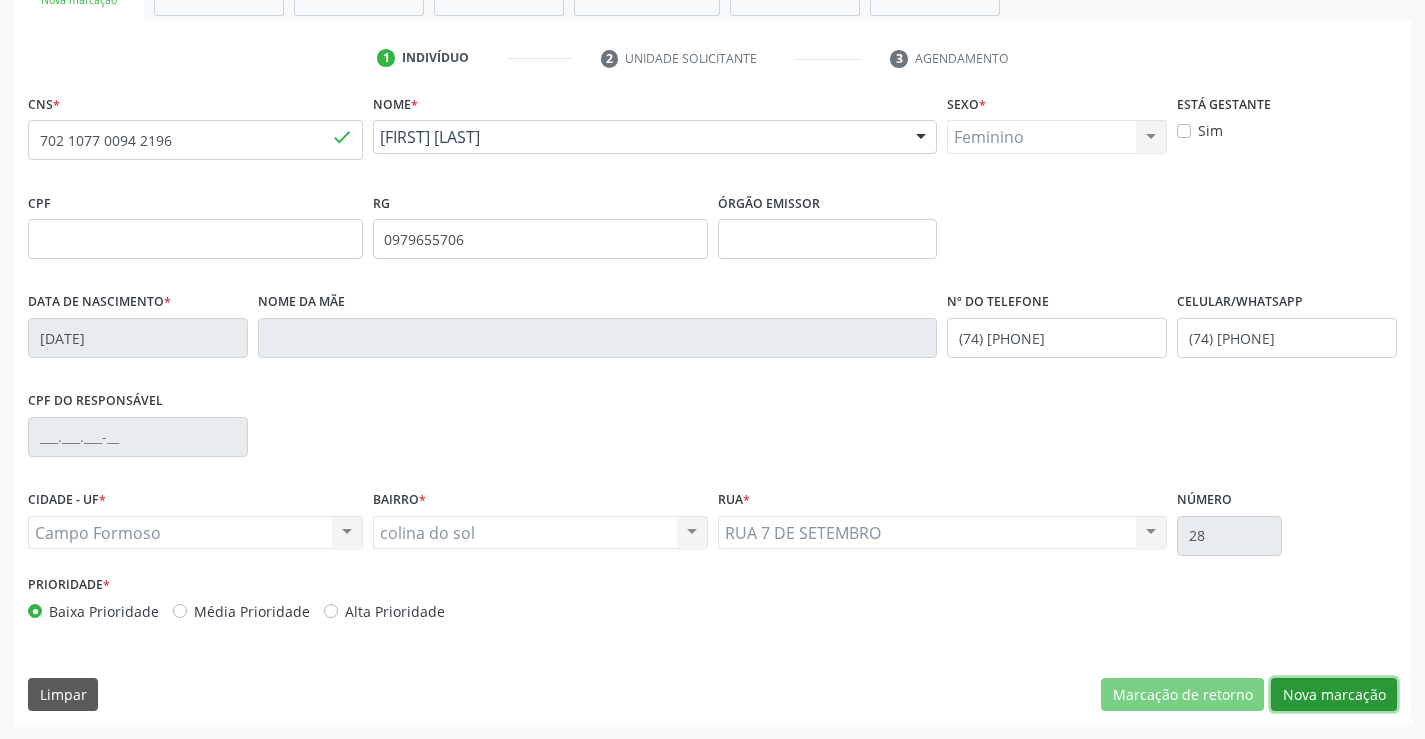 click on "Nova marcação" at bounding box center [1334, 695] 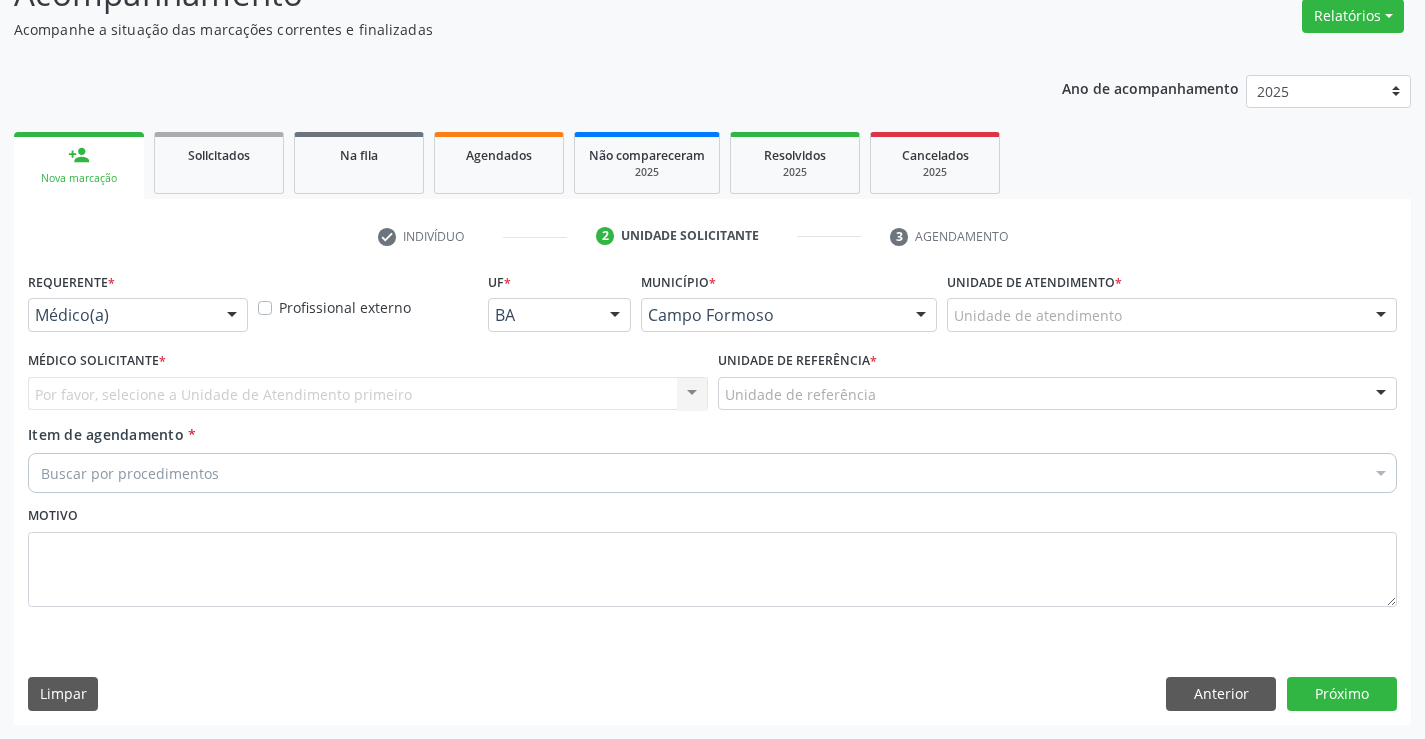 scroll, scrollTop: 167, scrollLeft: 0, axis: vertical 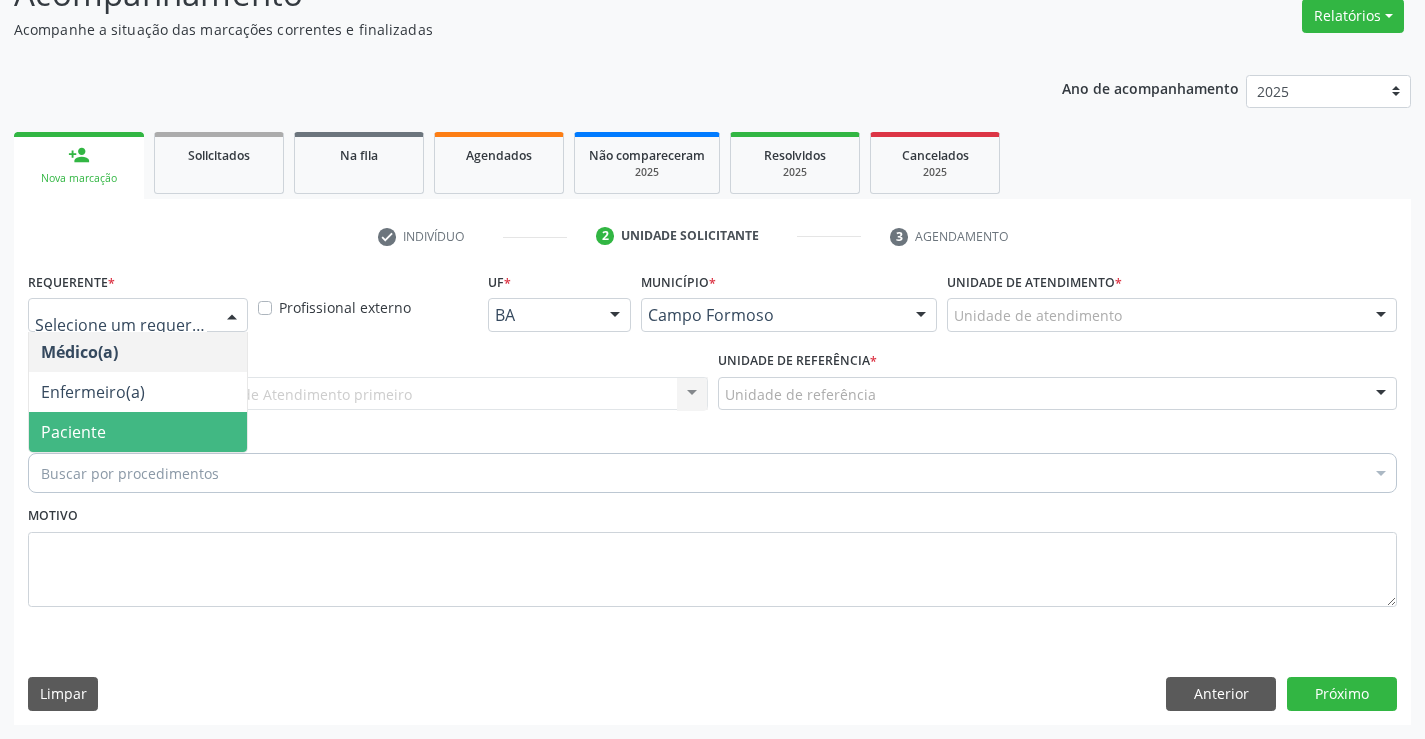 click on "Paciente" at bounding box center [138, 432] 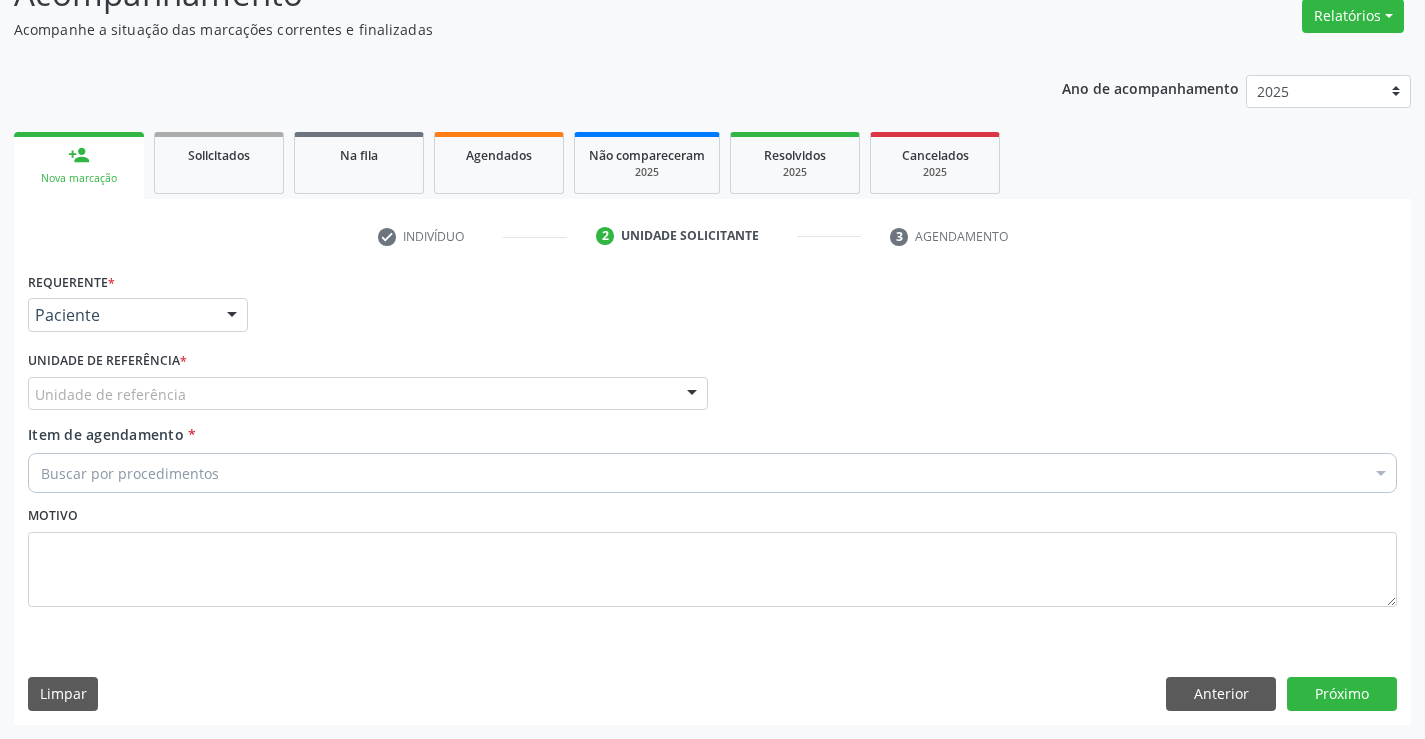 click on "Unidade de referência" at bounding box center [368, 394] 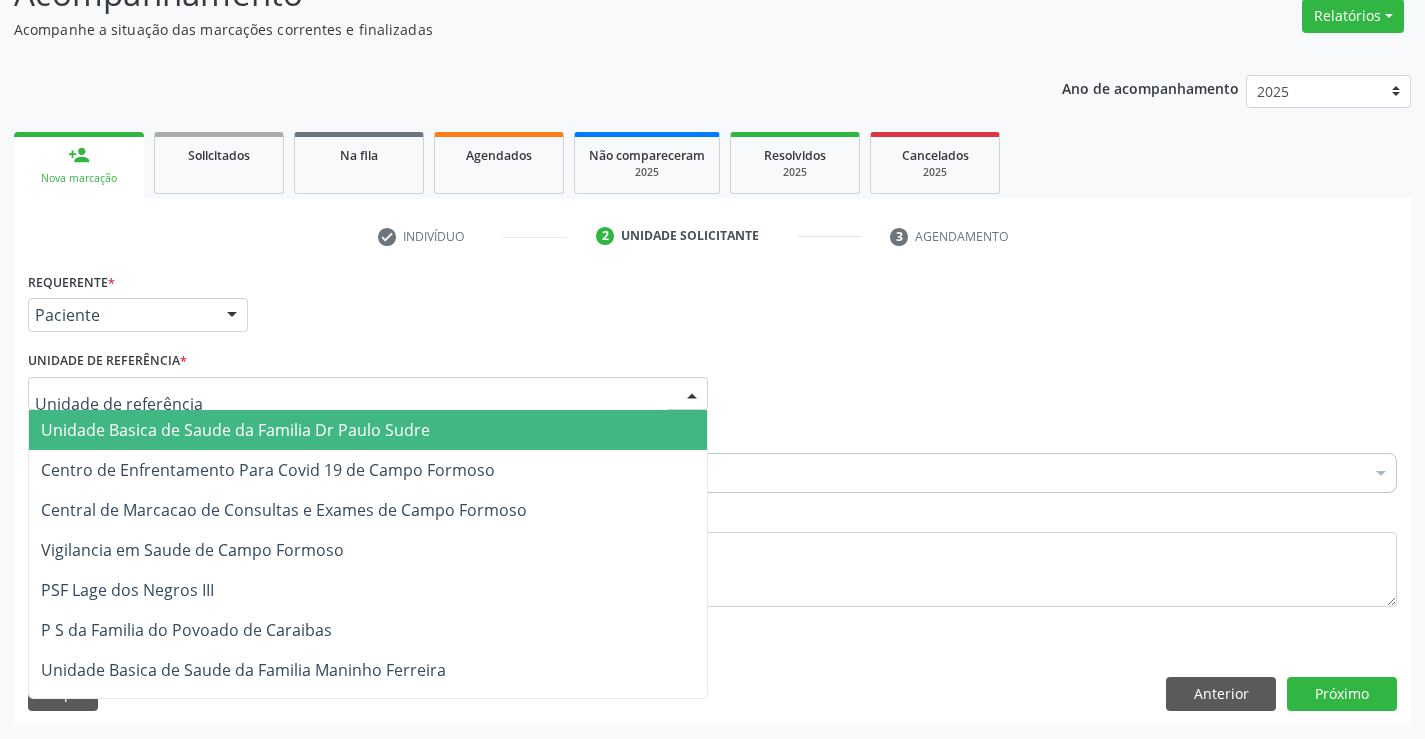 click on "Unidade Basica de Saude da Familia Dr Paulo Sudre" at bounding box center (235, 430) 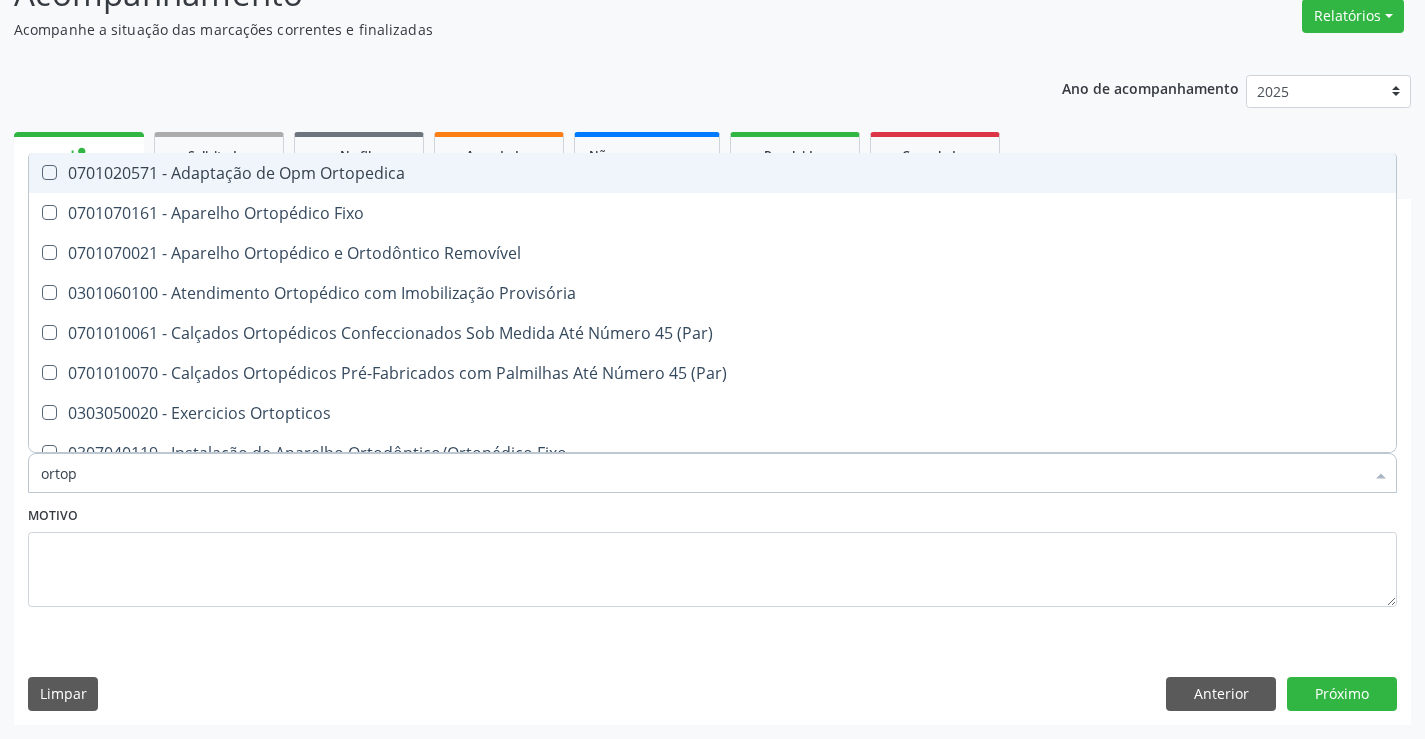 type on "ortope" 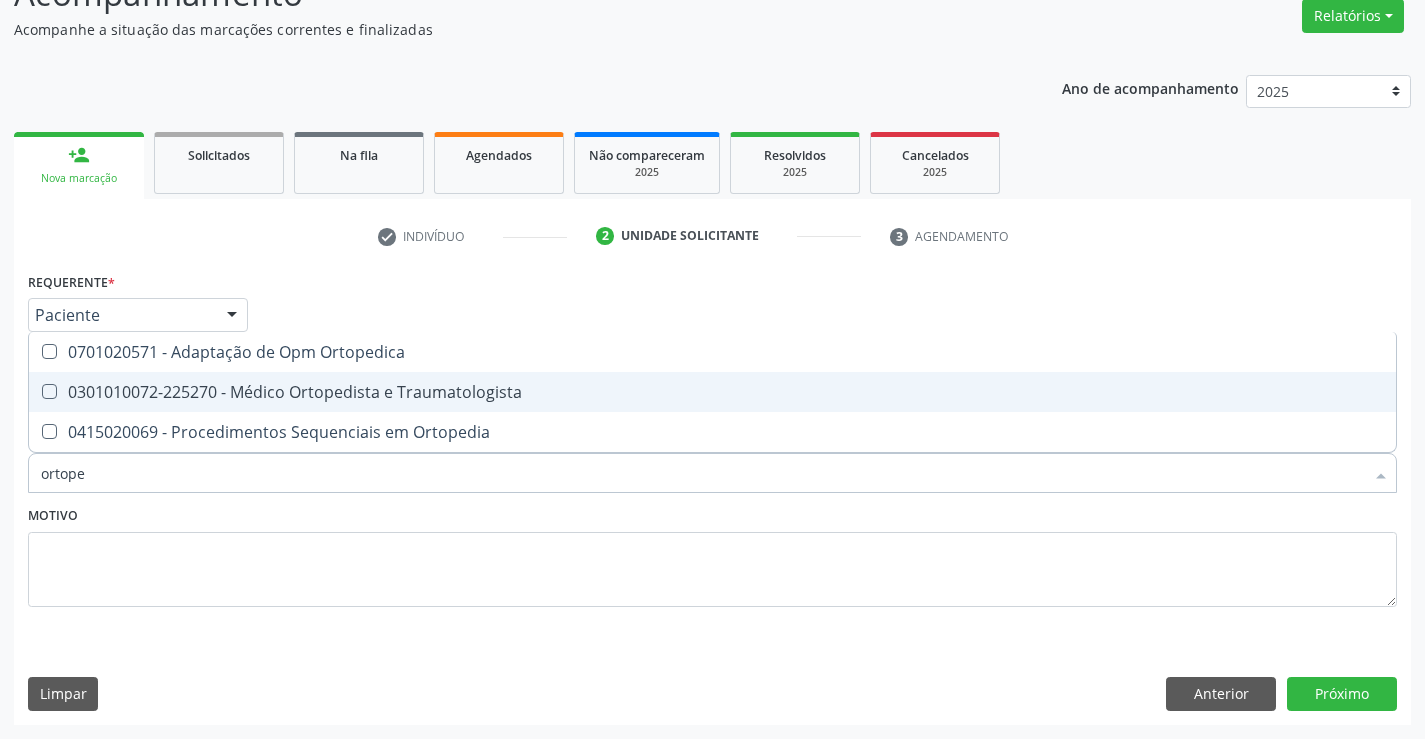 click on "0301010072-225270 - Médico Ortopedista e Traumatologista" at bounding box center (712, 392) 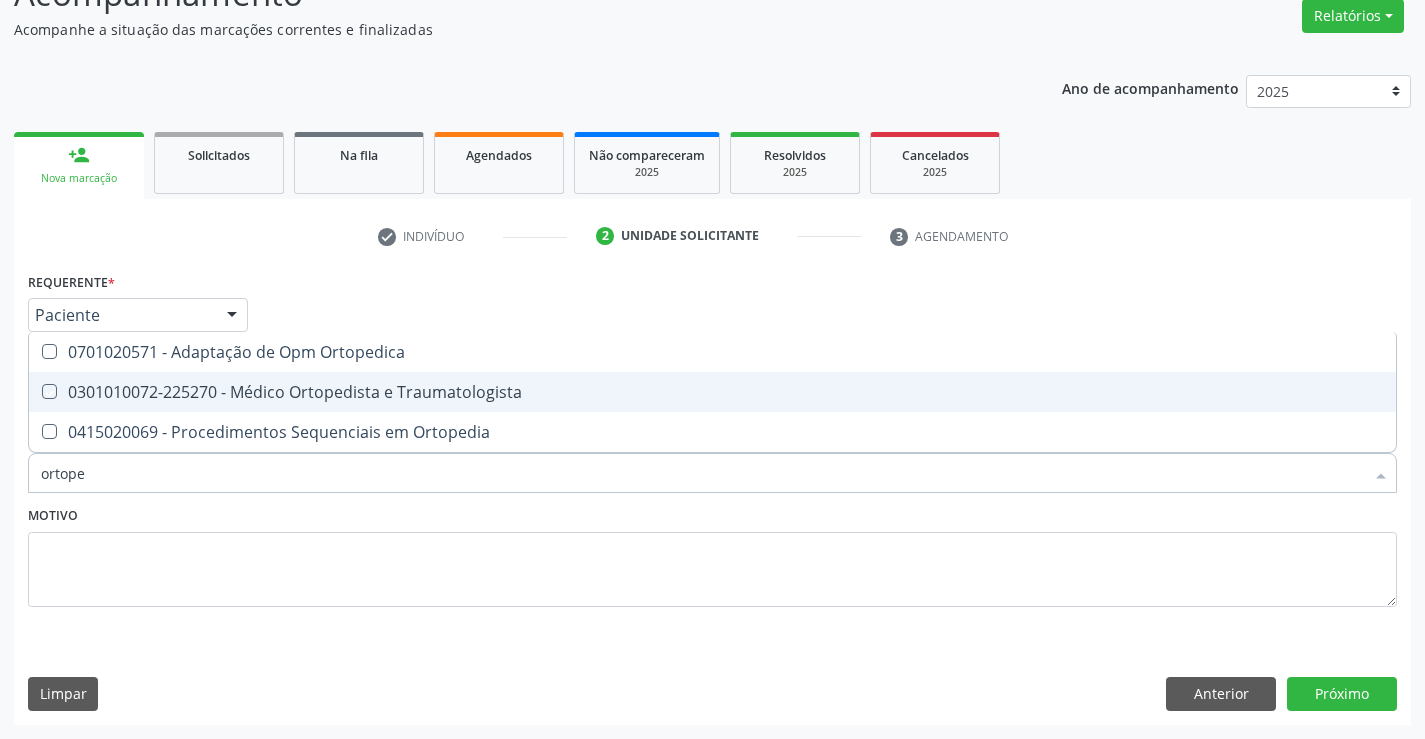 checkbox on "true" 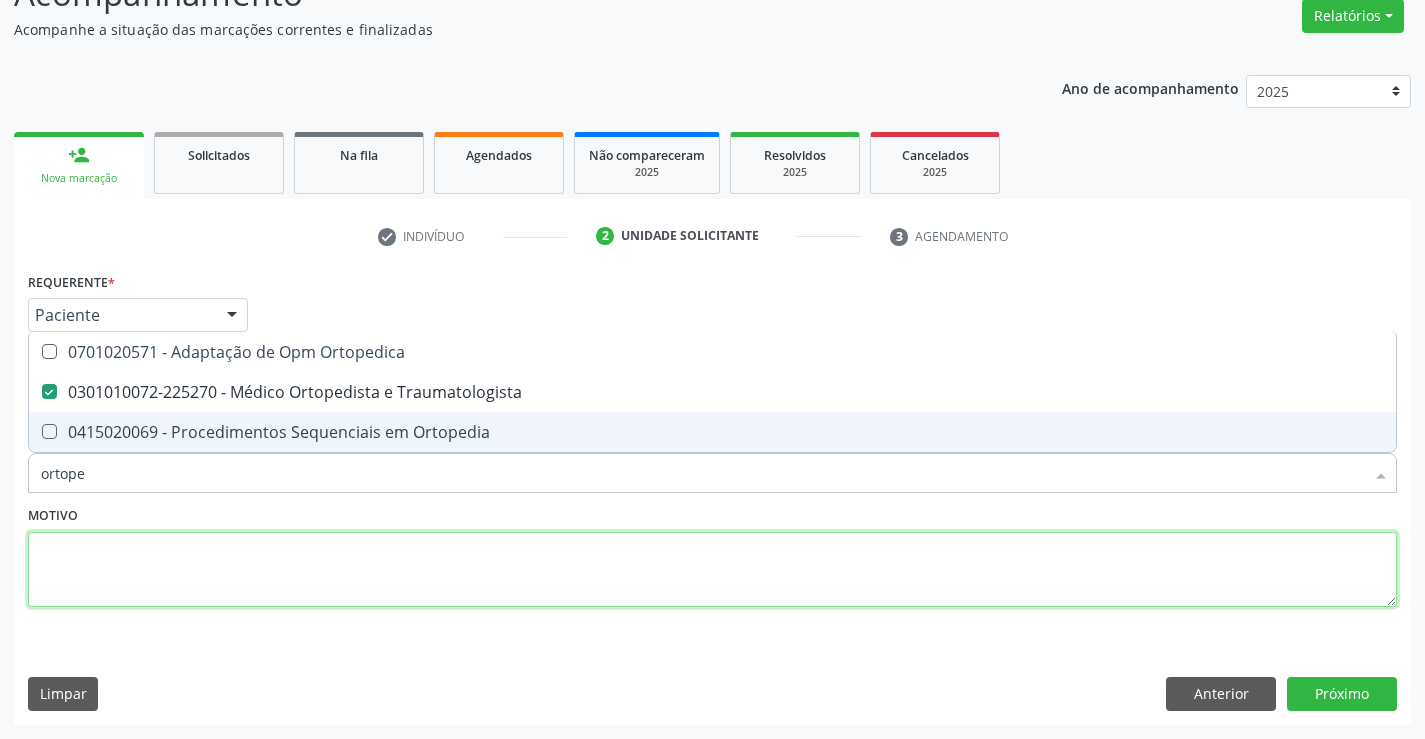 click at bounding box center (712, 570) 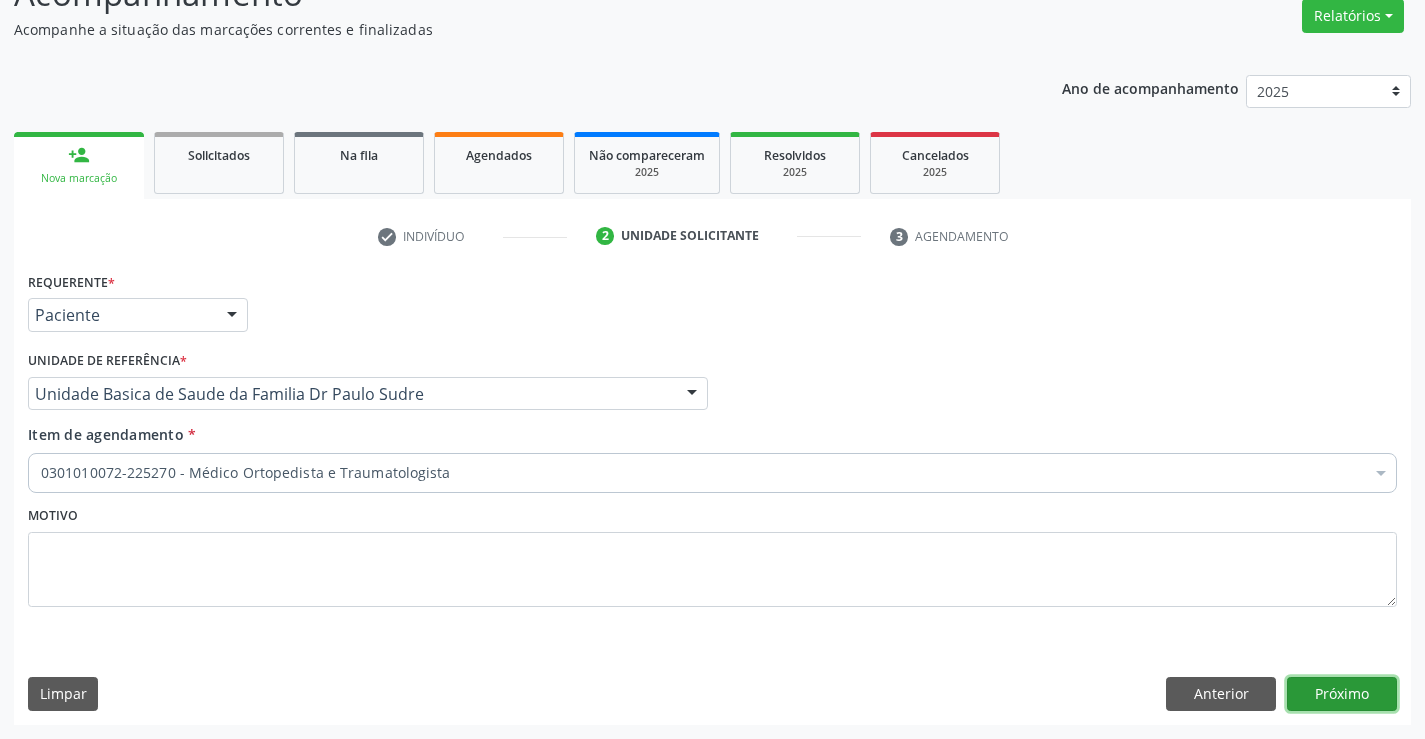 click on "Próximo" at bounding box center (1342, 694) 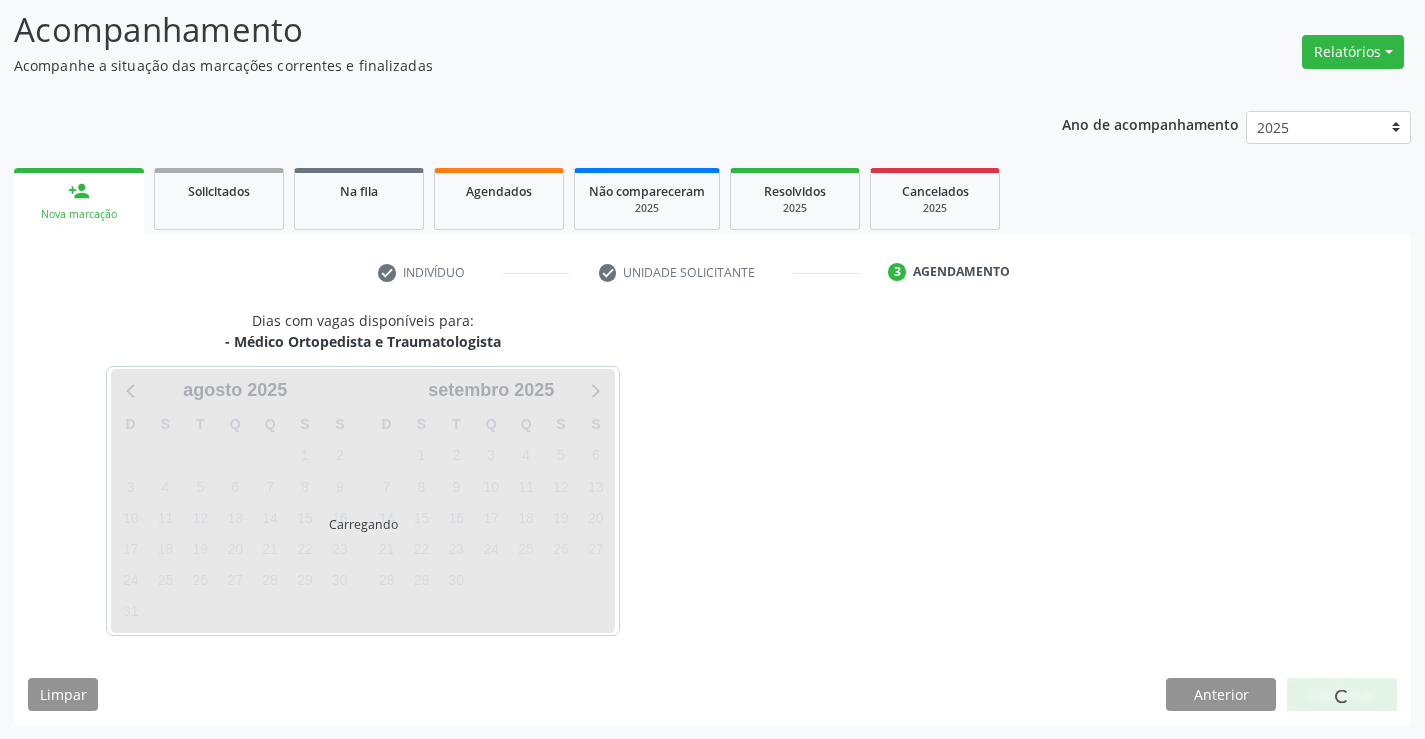 scroll, scrollTop: 131, scrollLeft: 0, axis: vertical 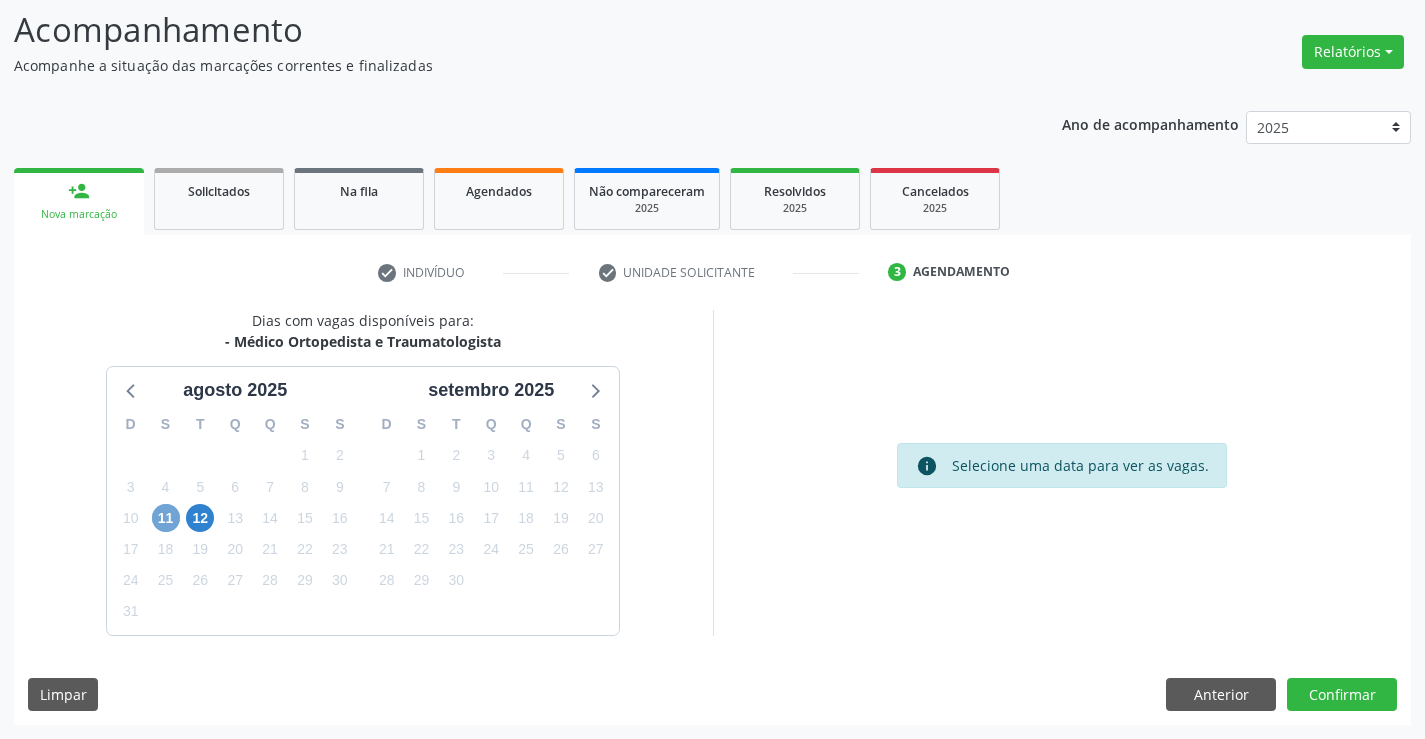 click on "11" at bounding box center (166, 518) 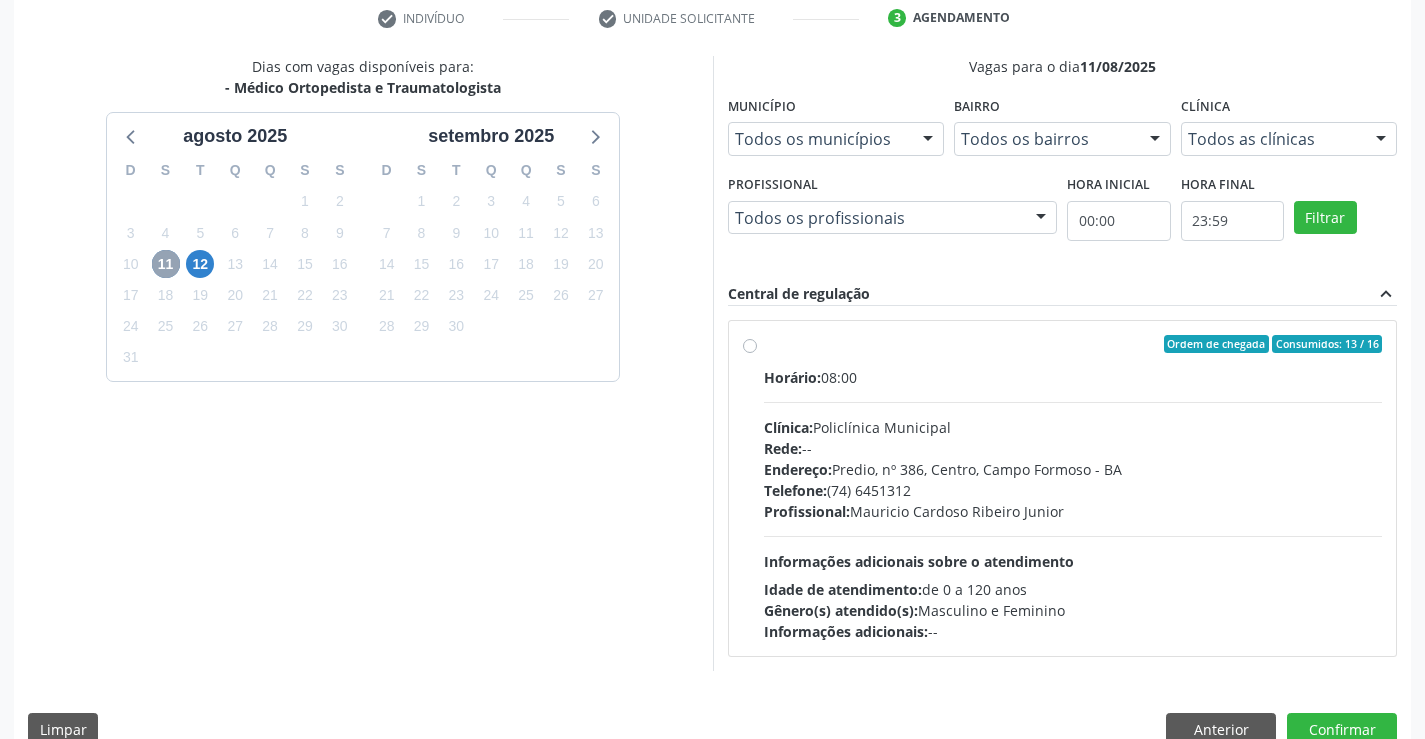 scroll, scrollTop: 420, scrollLeft: 0, axis: vertical 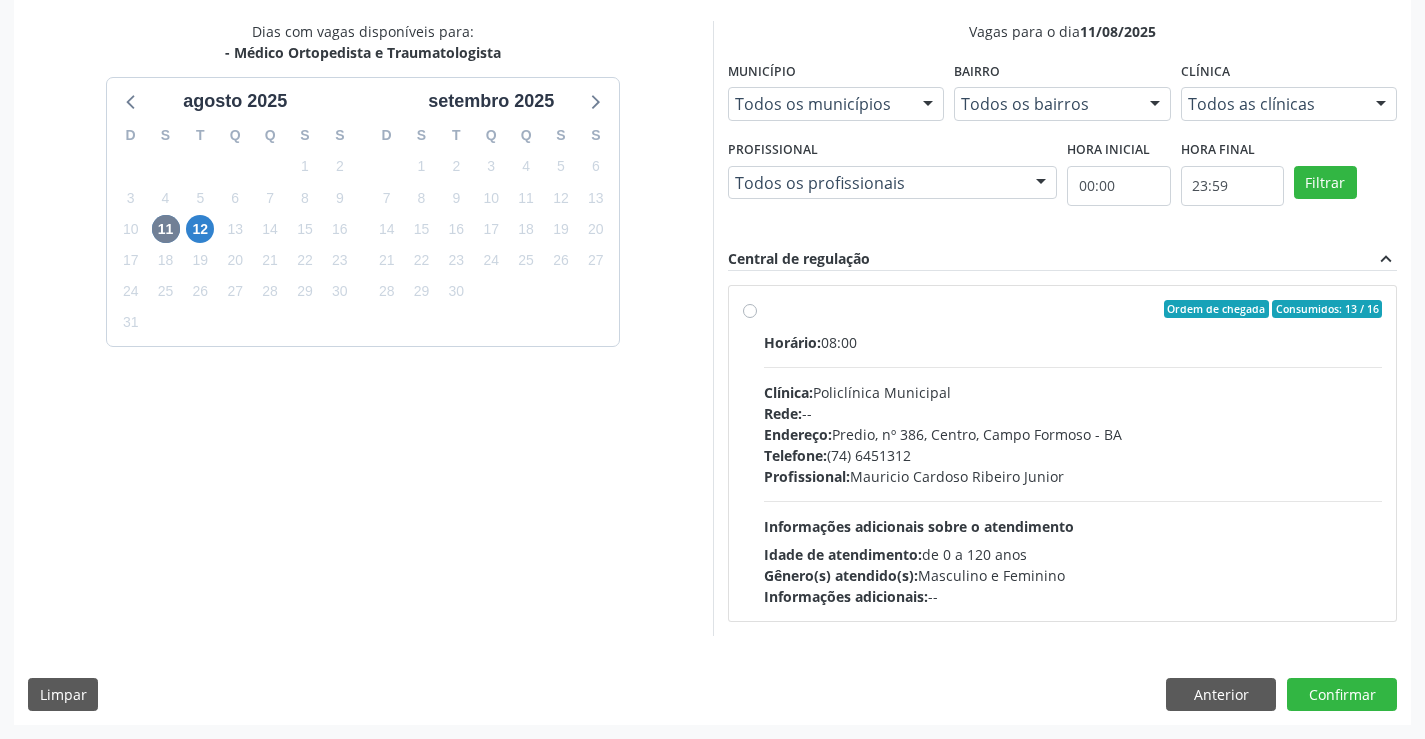 click on "Ordem de chegada
Consumidos: 13 / 16" at bounding box center (1073, 309) 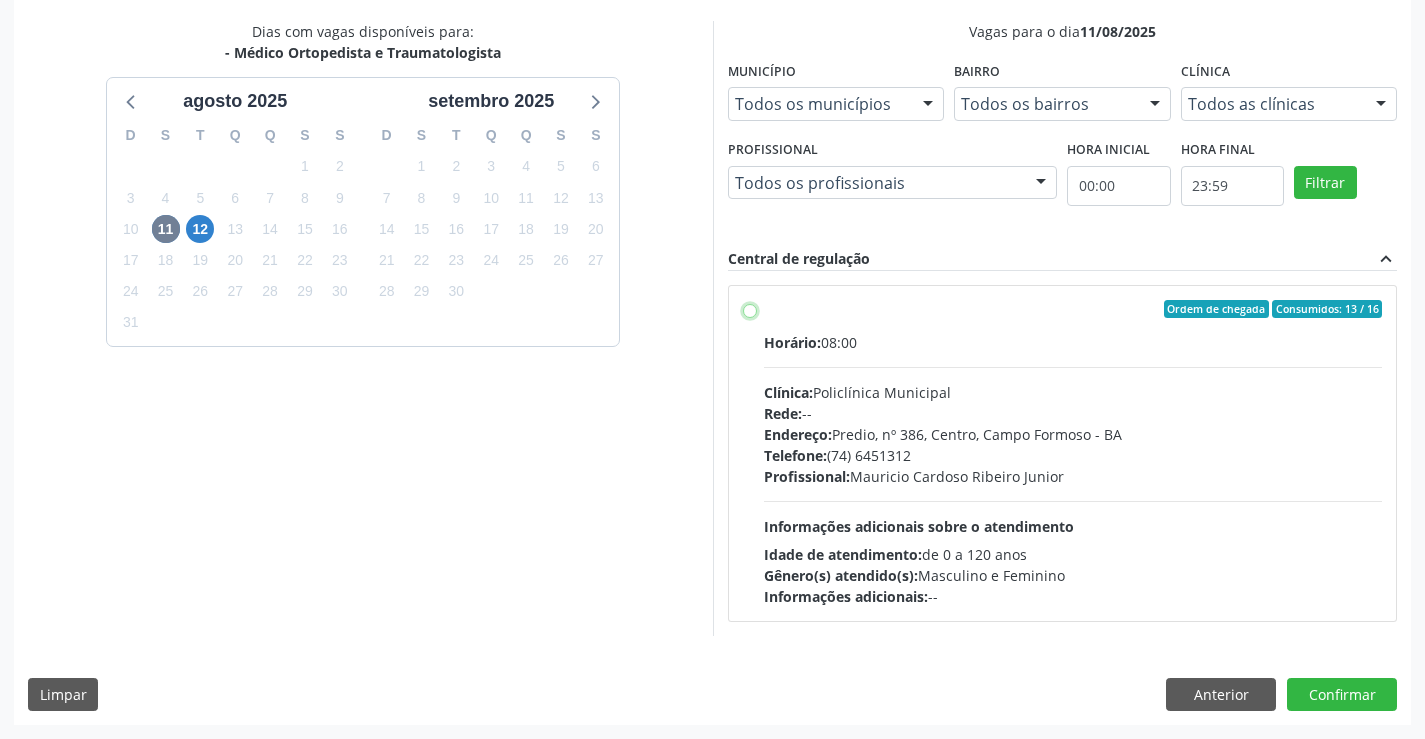 click on "Ordem de chegada
Consumidos: 13 / 16
Horário:   08:00
Clínica:  Policlínica Municipal
Rede:
--
Endereço:   Predio, nº 386, Centro, Campo Formoso - BA
Telefone:   (74) 6451312
Profissional:
Mauricio Cardoso Ribeiro Junior
Informações adicionais sobre o atendimento
Idade de atendimento:
de 0 a 120 anos
Gênero(s) atendido(s):
Masculino e Feminino
Informações adicionais:
--" at bounding box center [750, 309] 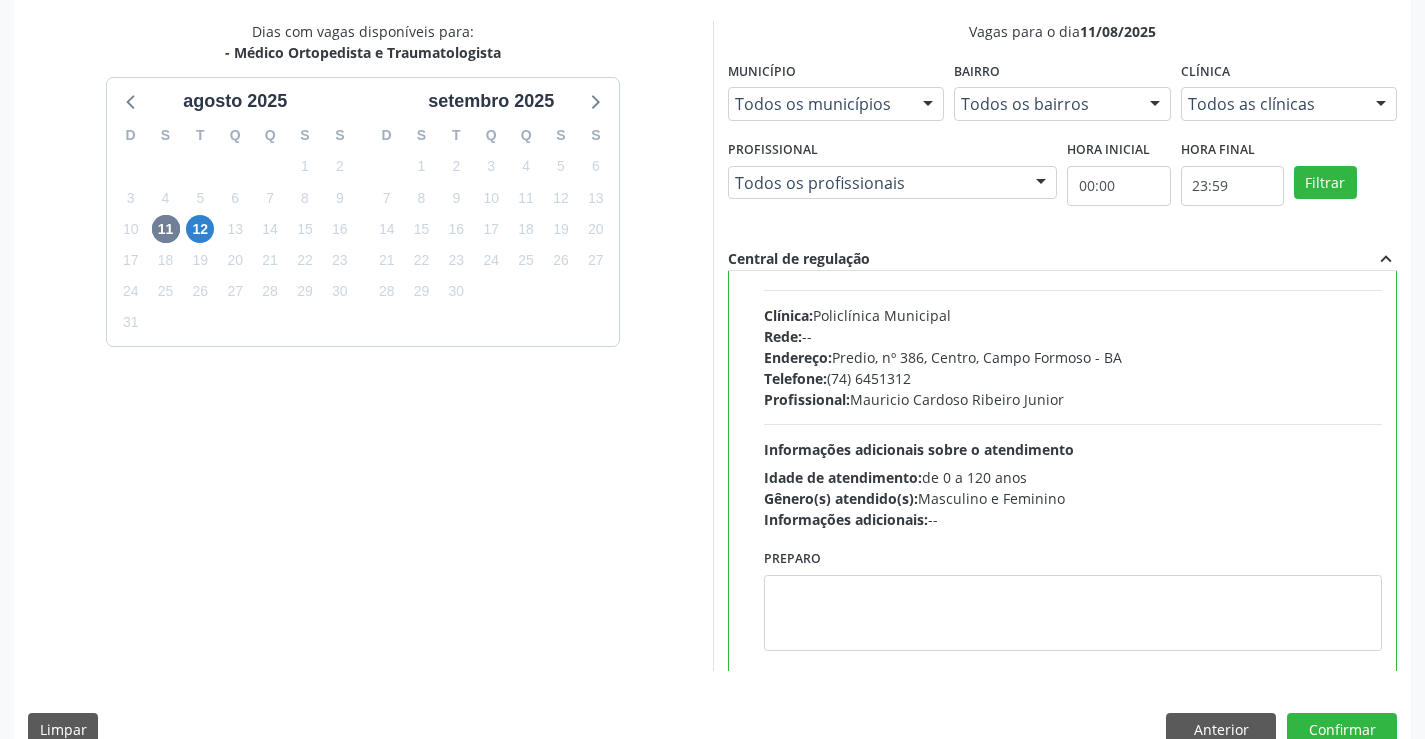 scroll, scrollTop: 99, scrollLeft: 0, axis: vertical 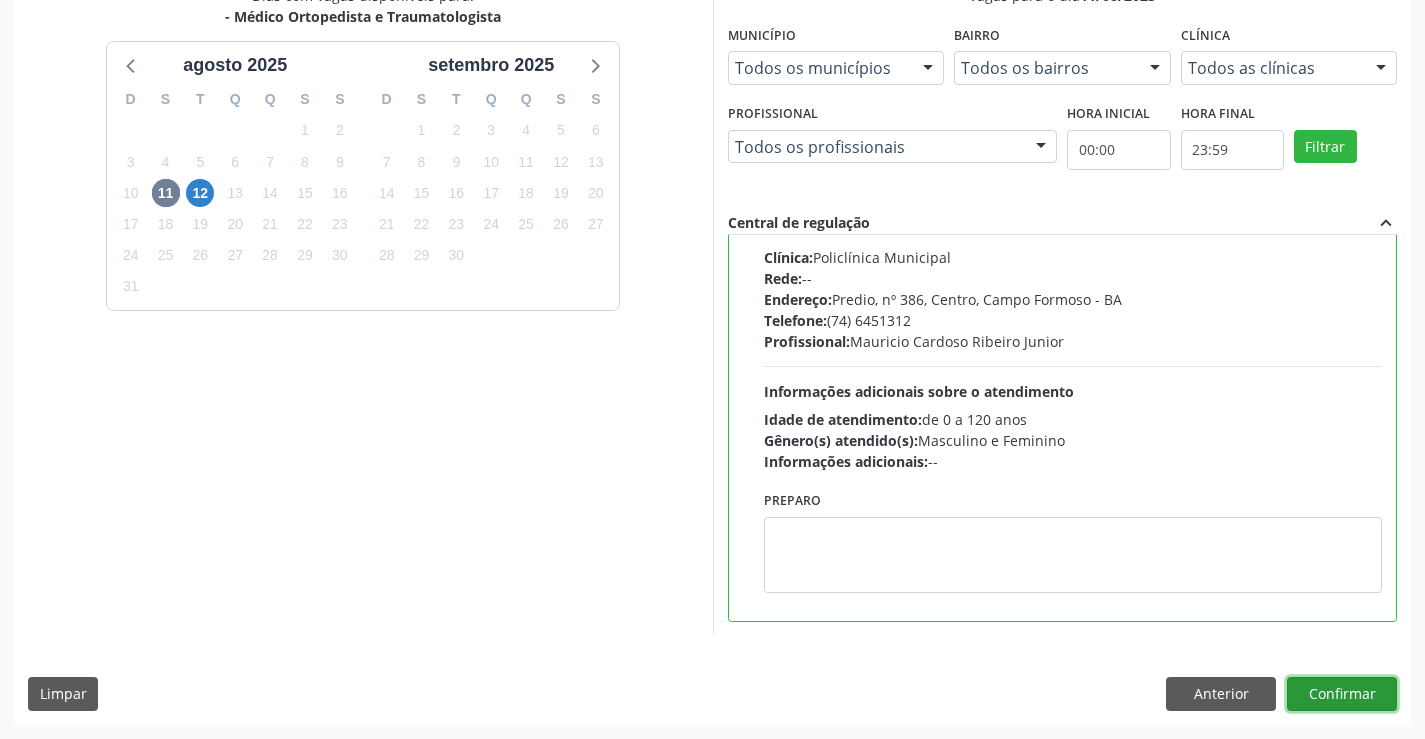 click on "Confirmar" at bounding box center (1342, 694) 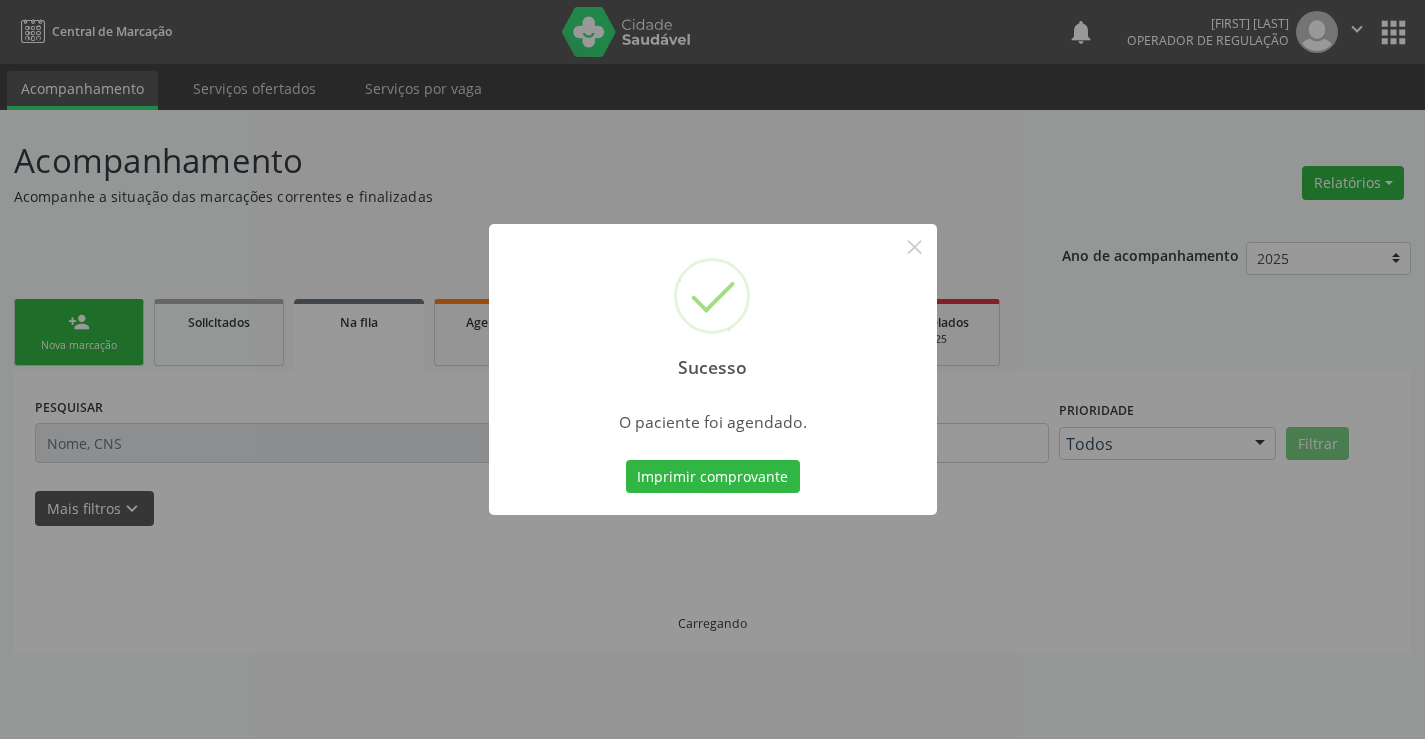 scroll, scrollTop: 0, scrollLeft: 0, axis: both 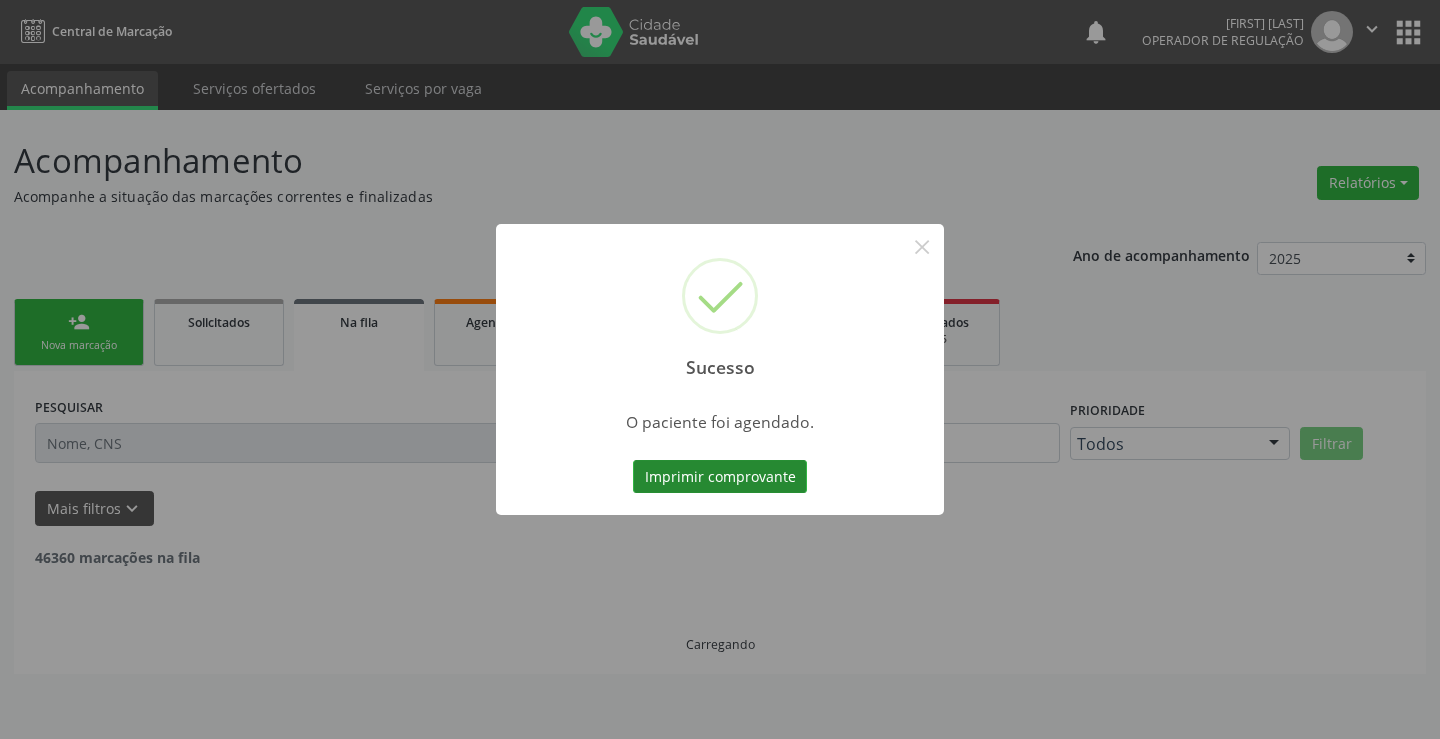 click on "Imprimir comprovante" at bounding box center [720, 477] 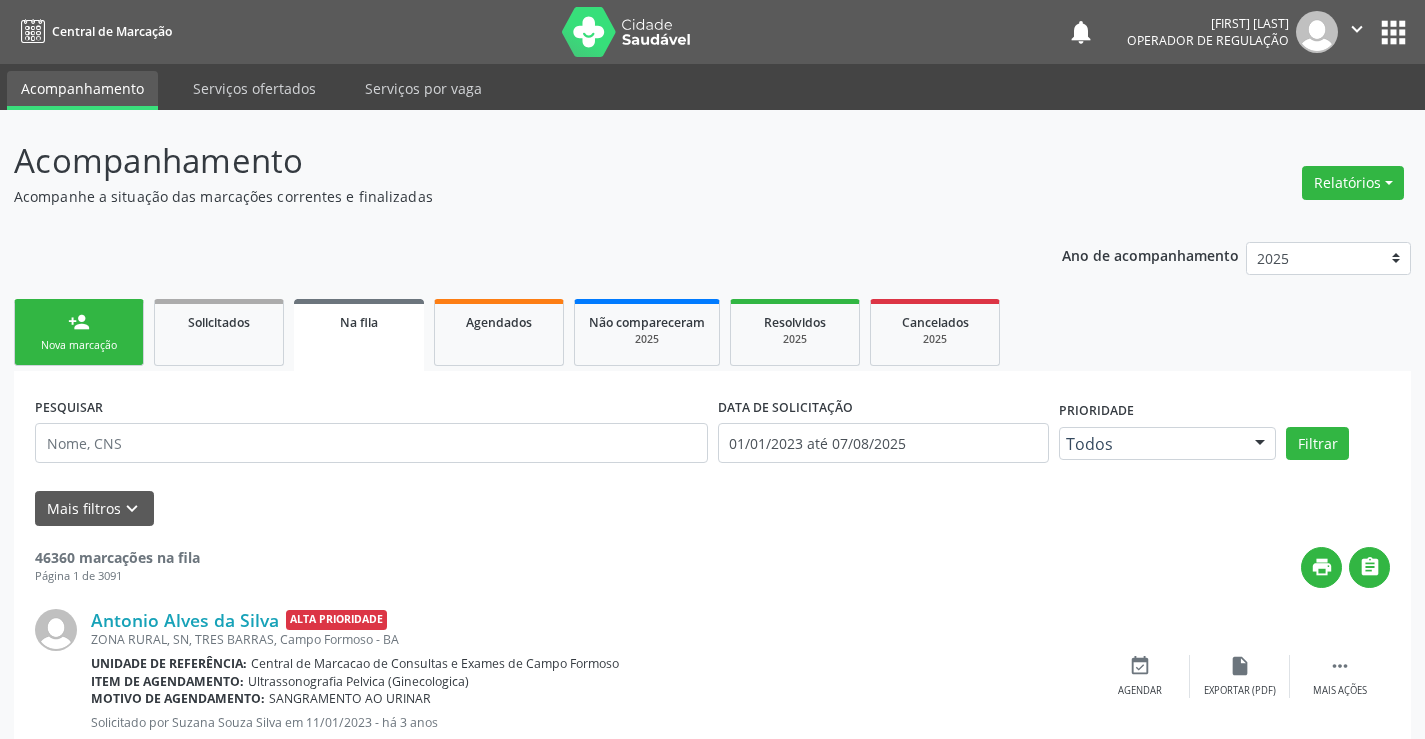 drag, startPoint x: 83, startPoint y: 343, endPoint x: 102, endPoint y: 346, distance: 19.235384 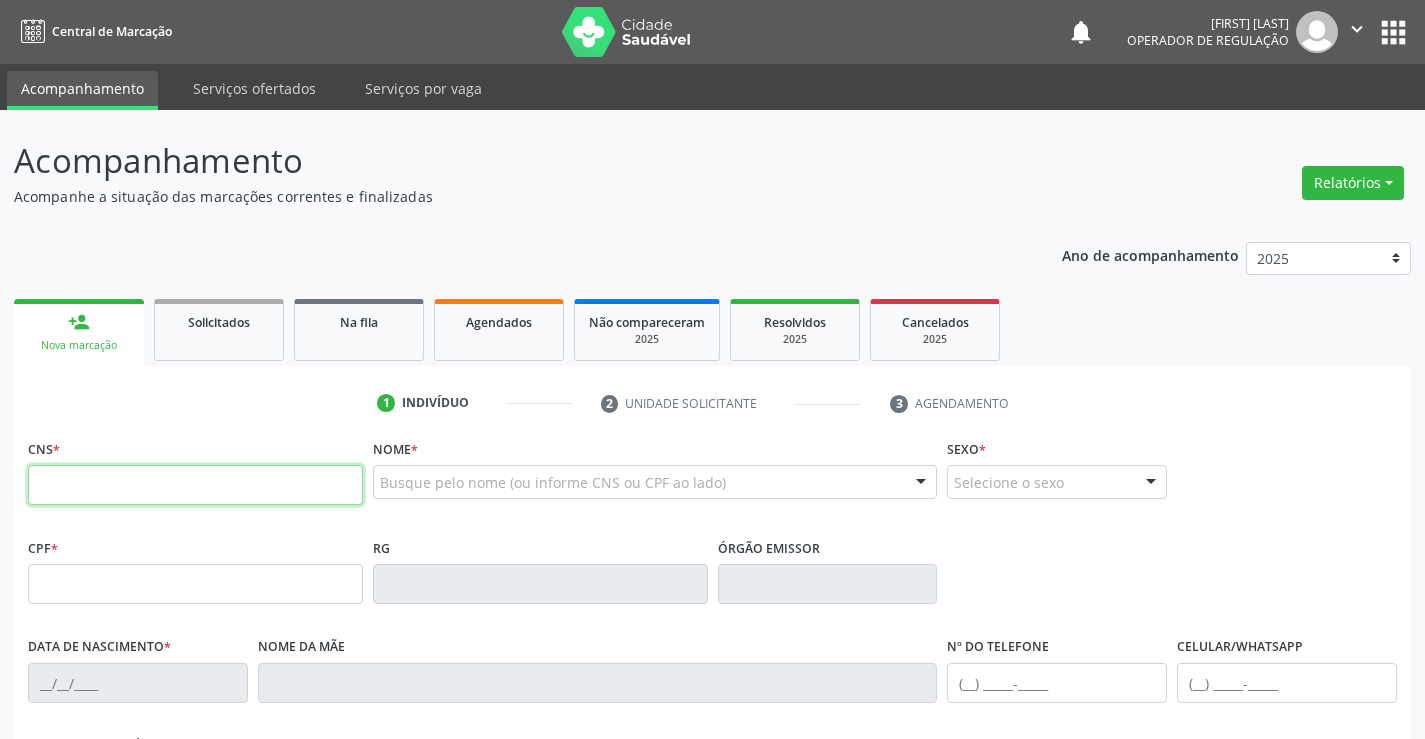 drag, startPoint x: 114, startPoint y: 482, endPoint x: 164, endPoint y: 476, distance: 50.358715 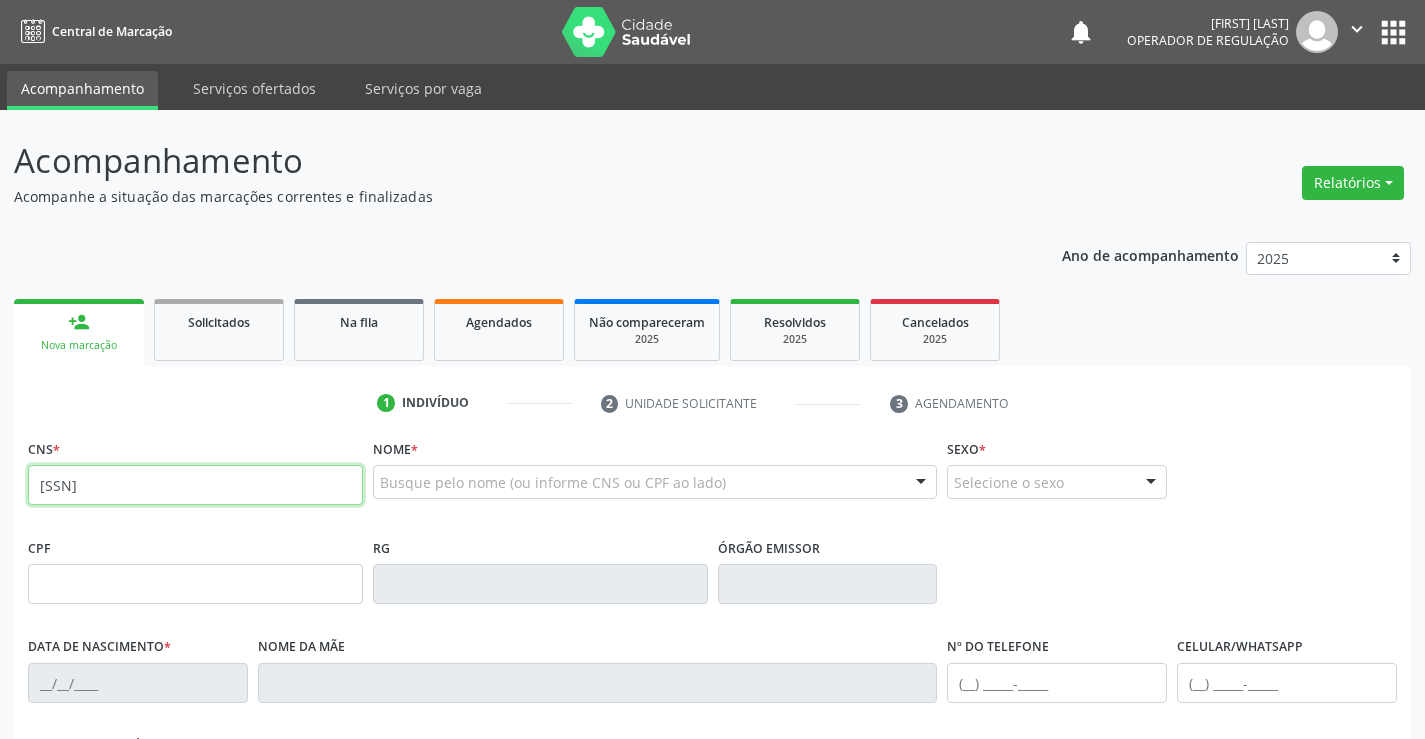 type on "702 0023 6404 4880" 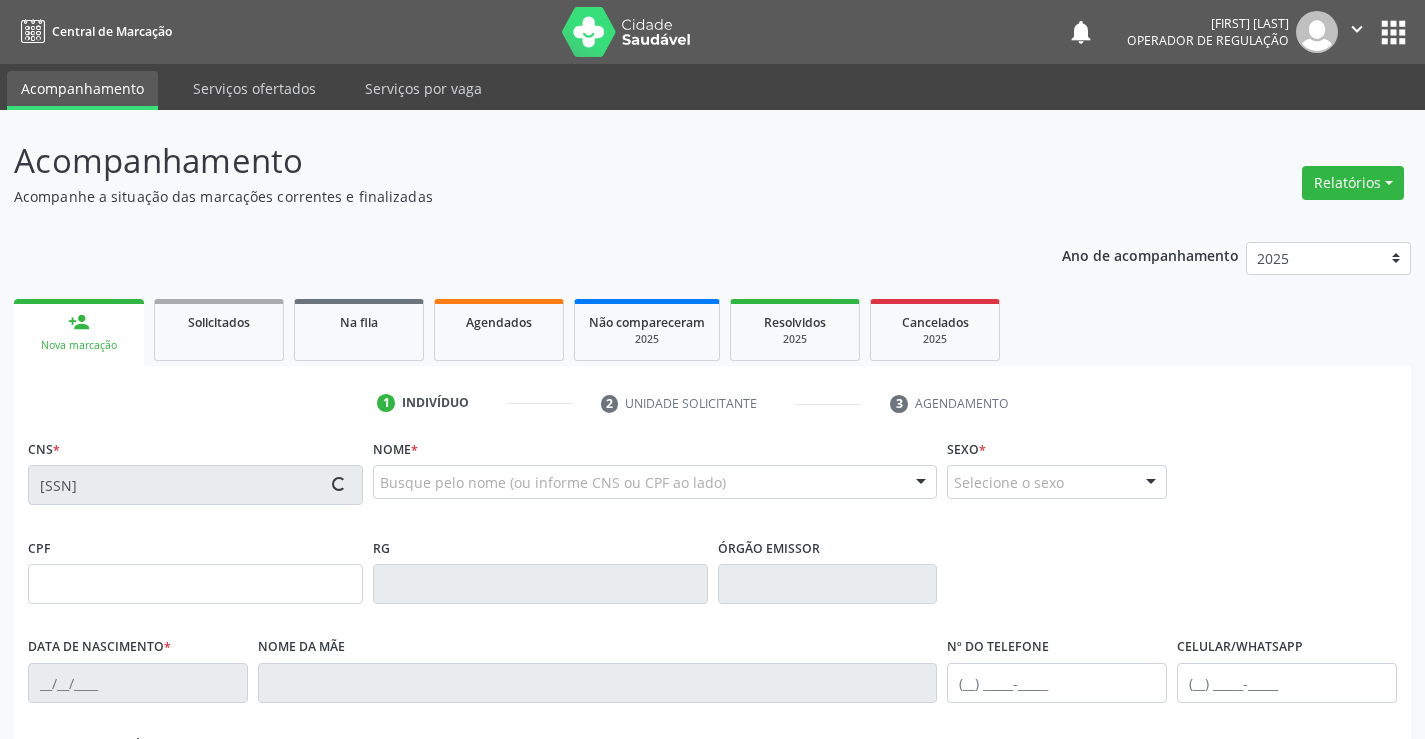 type on "1660529220" 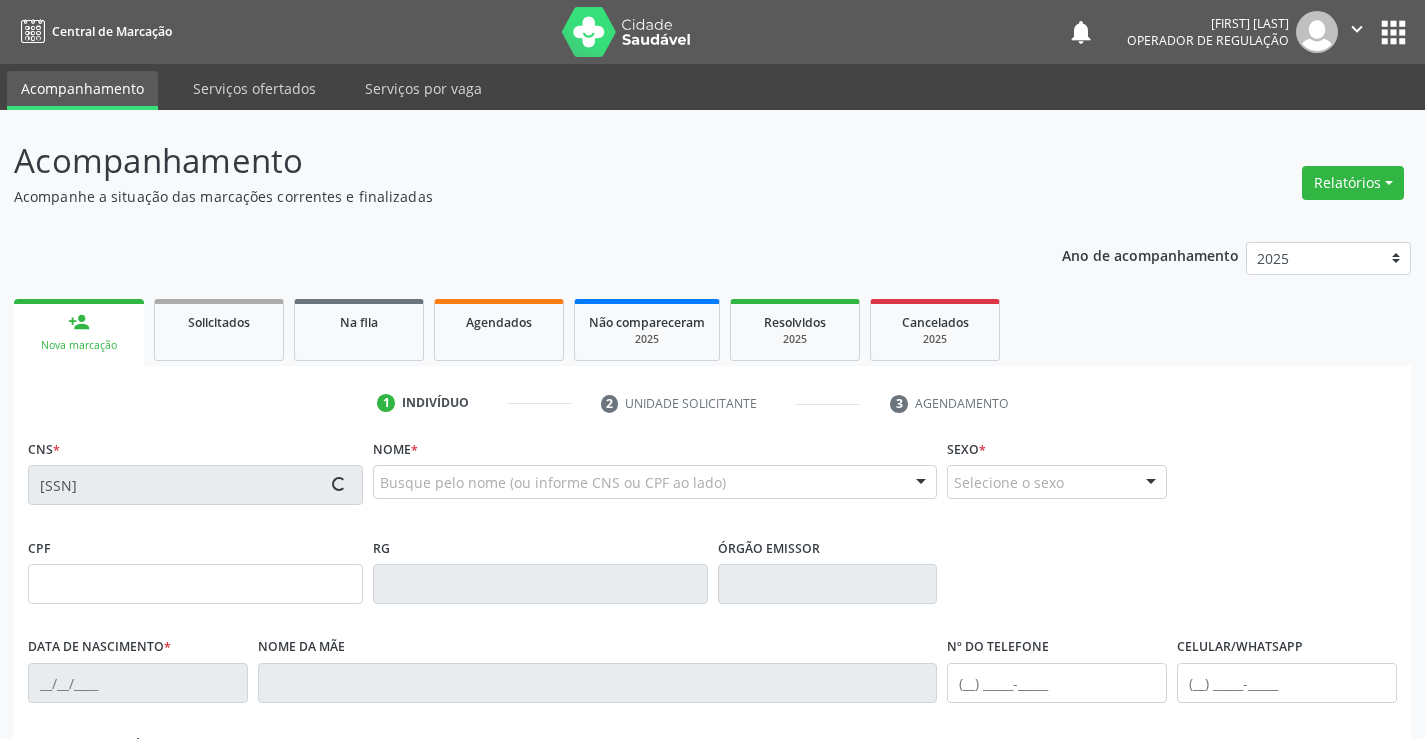 type on "08/08/1995" 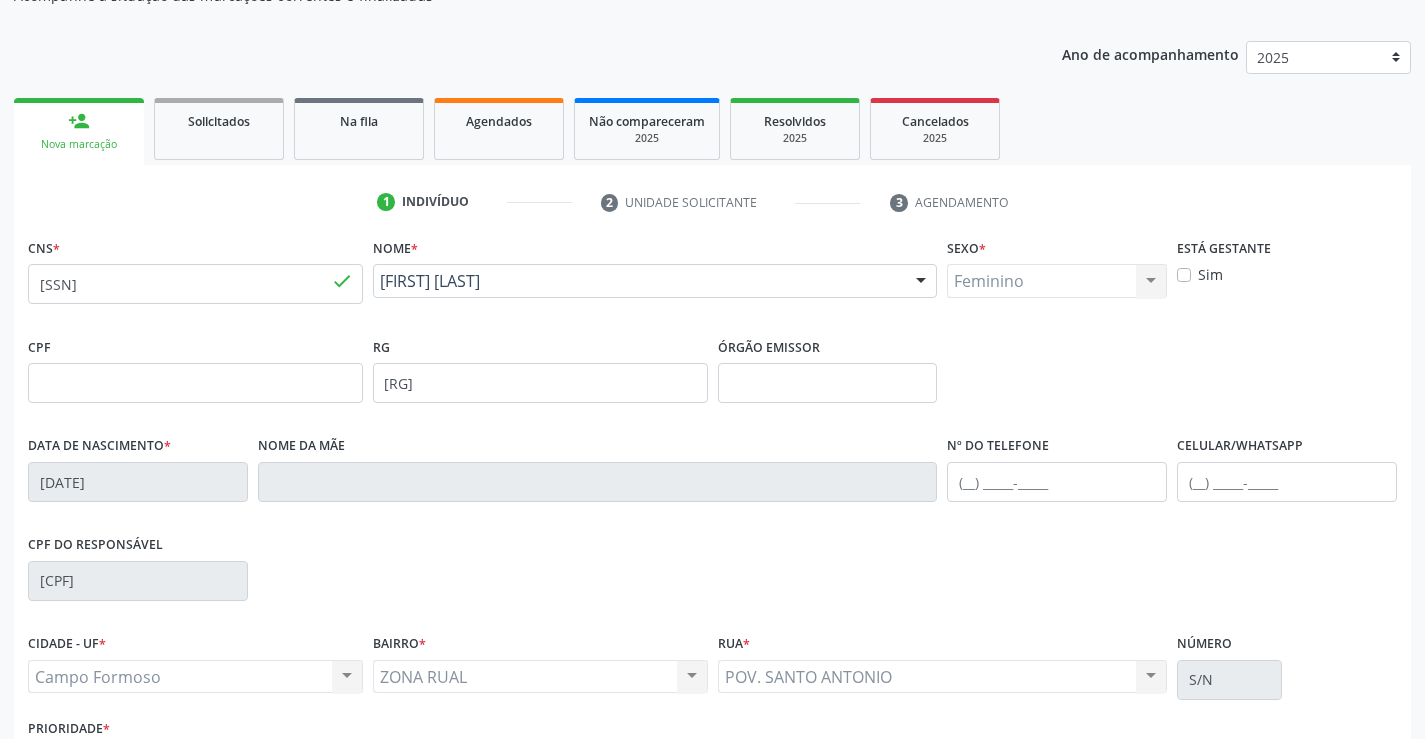 scroll, scrollTop: 345, scrollLeft: 0, axis: vertical 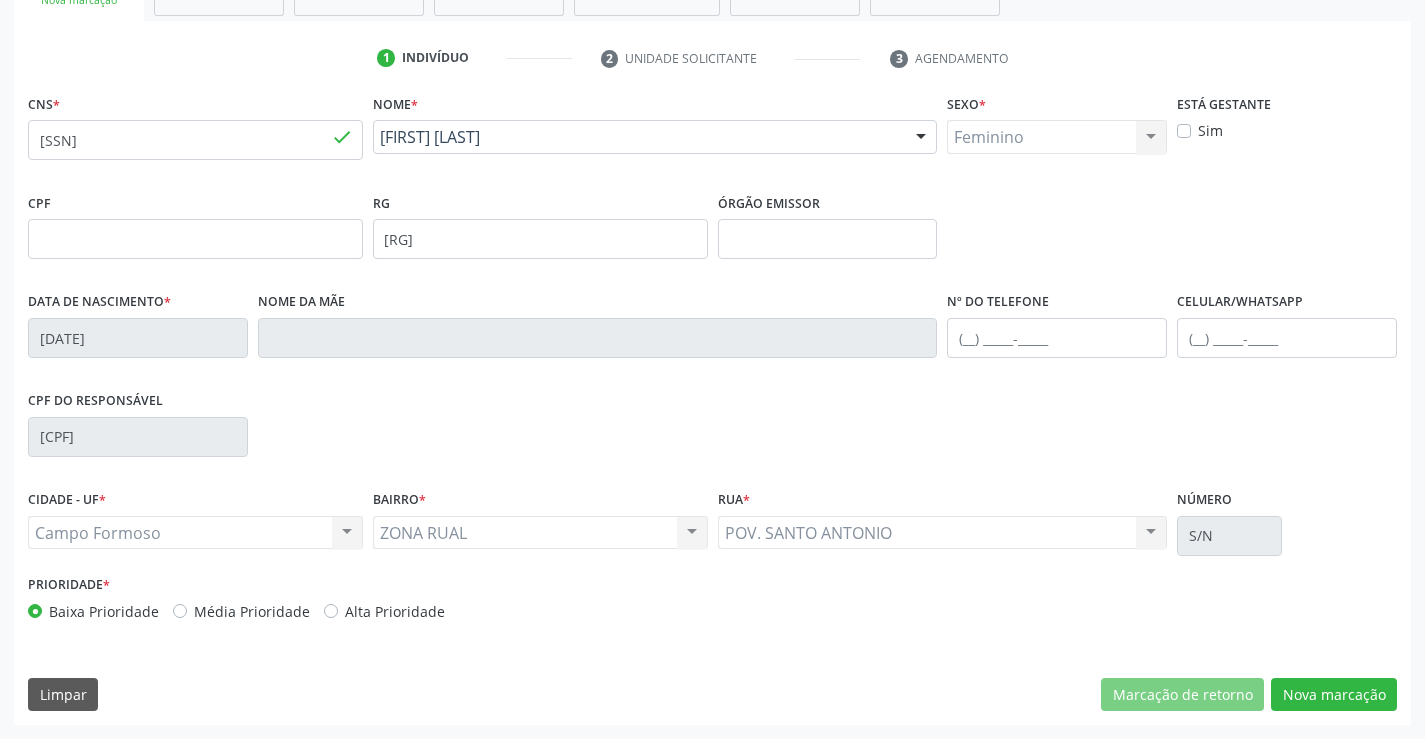 click on "CNS
*
702 0023 6404 4880       done
Nome
*
Sheila Batista Nascimento
Sheila Batista Nascimento
CNS:
702 0023 6404 4880
CPF:    --   Nascimento:
08/08/1995
Nenhum resultado encontrado para: "   "
Digite o nome
Sexo
*
Feminino         Masculino   Feminino
Nenhum resultado encontrado para: "   "
Não há nenhuma opção para ser exibida.
Está gestante
Sim
CPF
RG
1660529220
Órgão emissor
Data de nascimento
*
08/08/1995
Nome da mãe
Nº do Telefone
Celular/WhatsApp
CPF do responsável
068.018.215-20
CIDADE - UF
*
Campo Formoso         Campo Formoso       "
*" at bounding box center [712, 407] 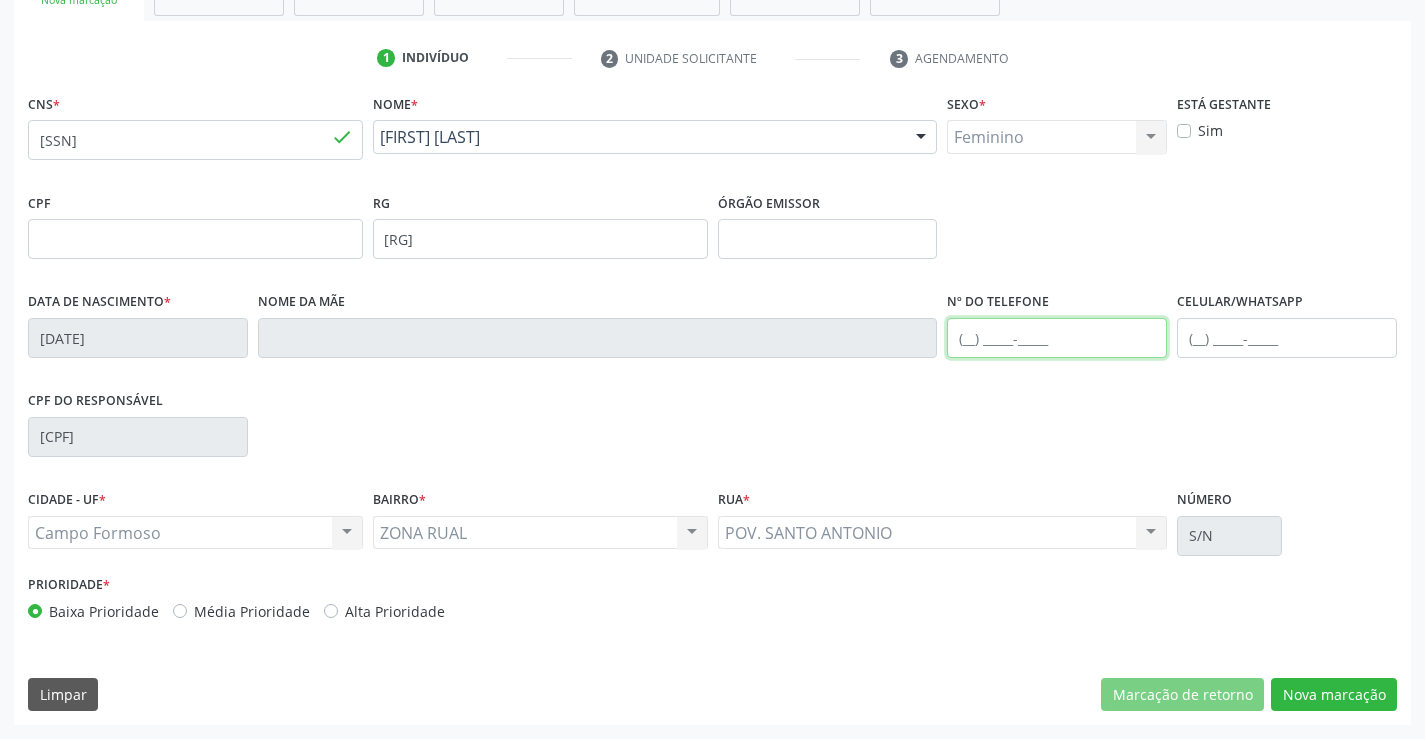 drag, startPoint x: 1002, startPoint y: 329, endPoint x: 1066, endPoint y: 357, distance: 69.856995 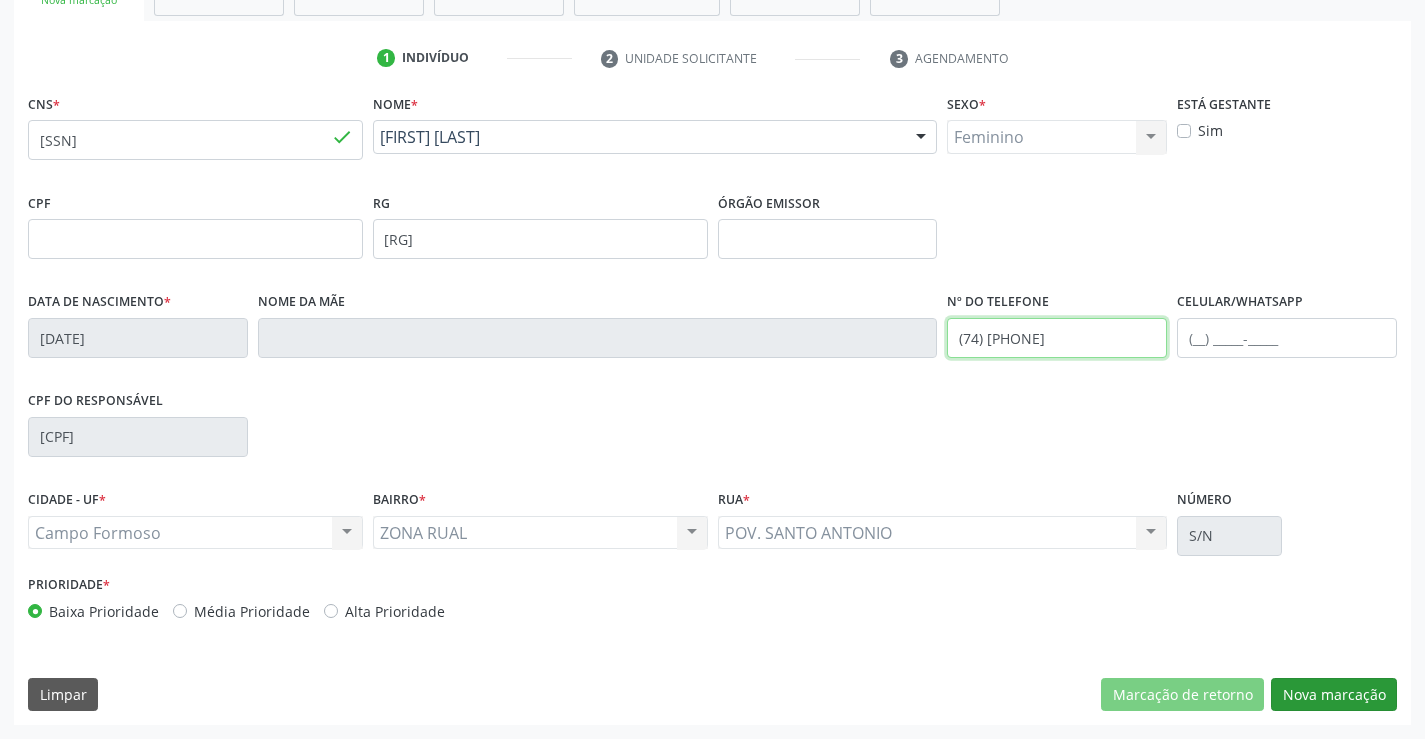 type on "(74) 99916-5492" 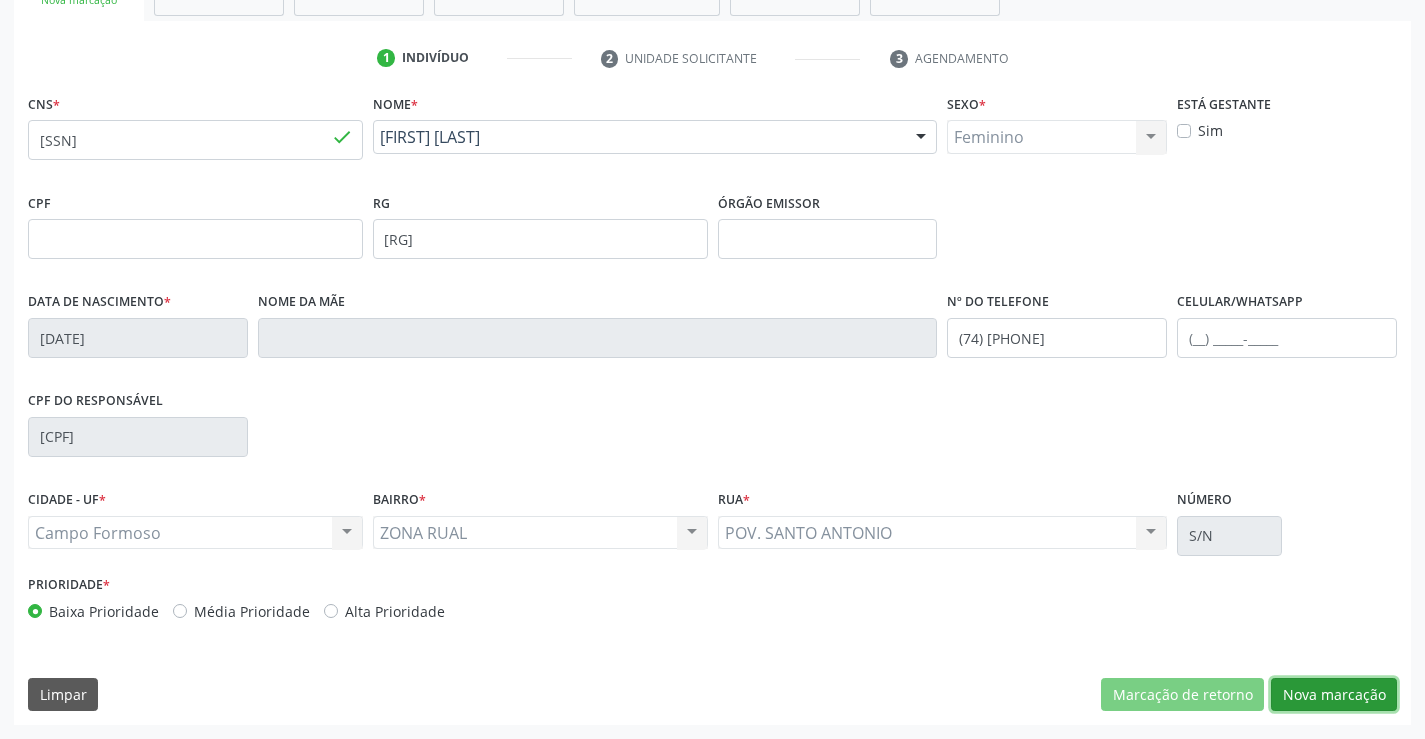 click on "Nova marcação" at bounding box center [1334, 695] 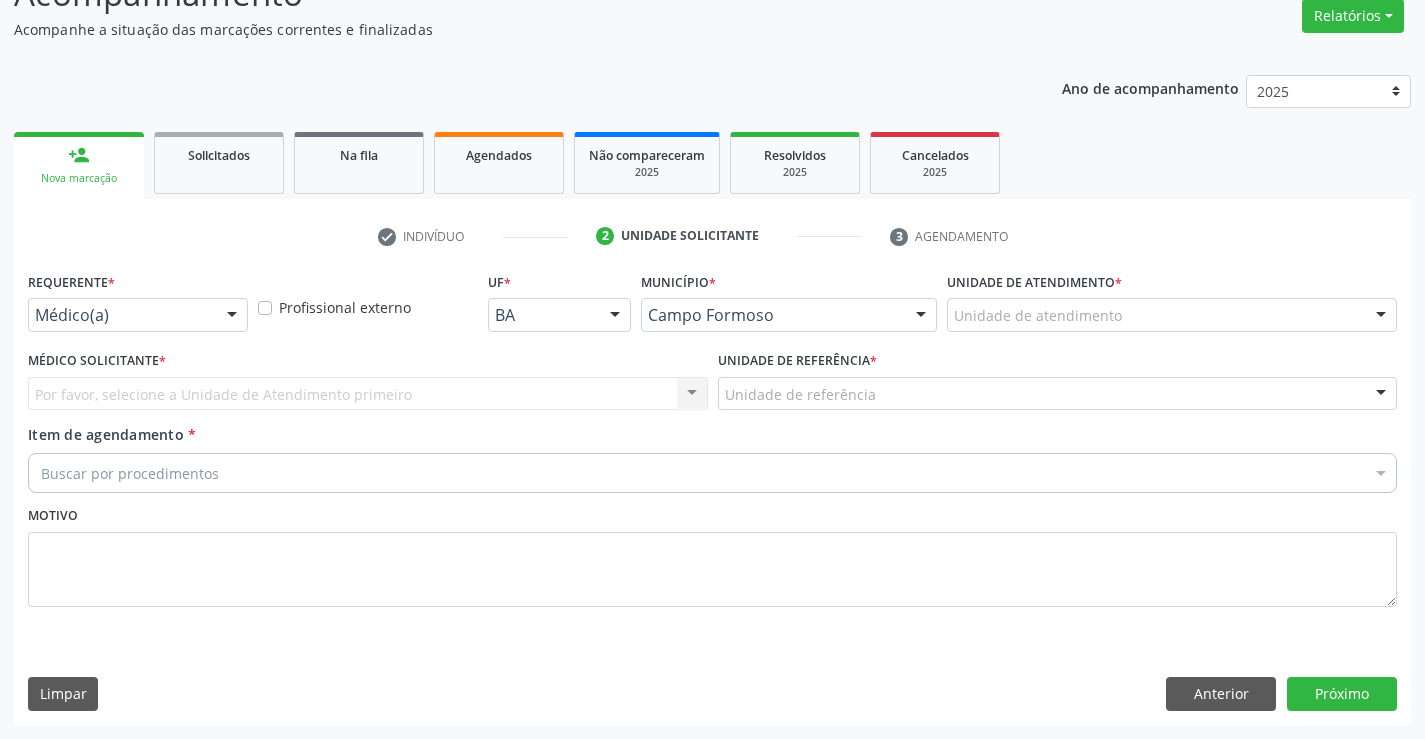scroll, scrollTop: 167, scrollLeft: 0, axis: vertical 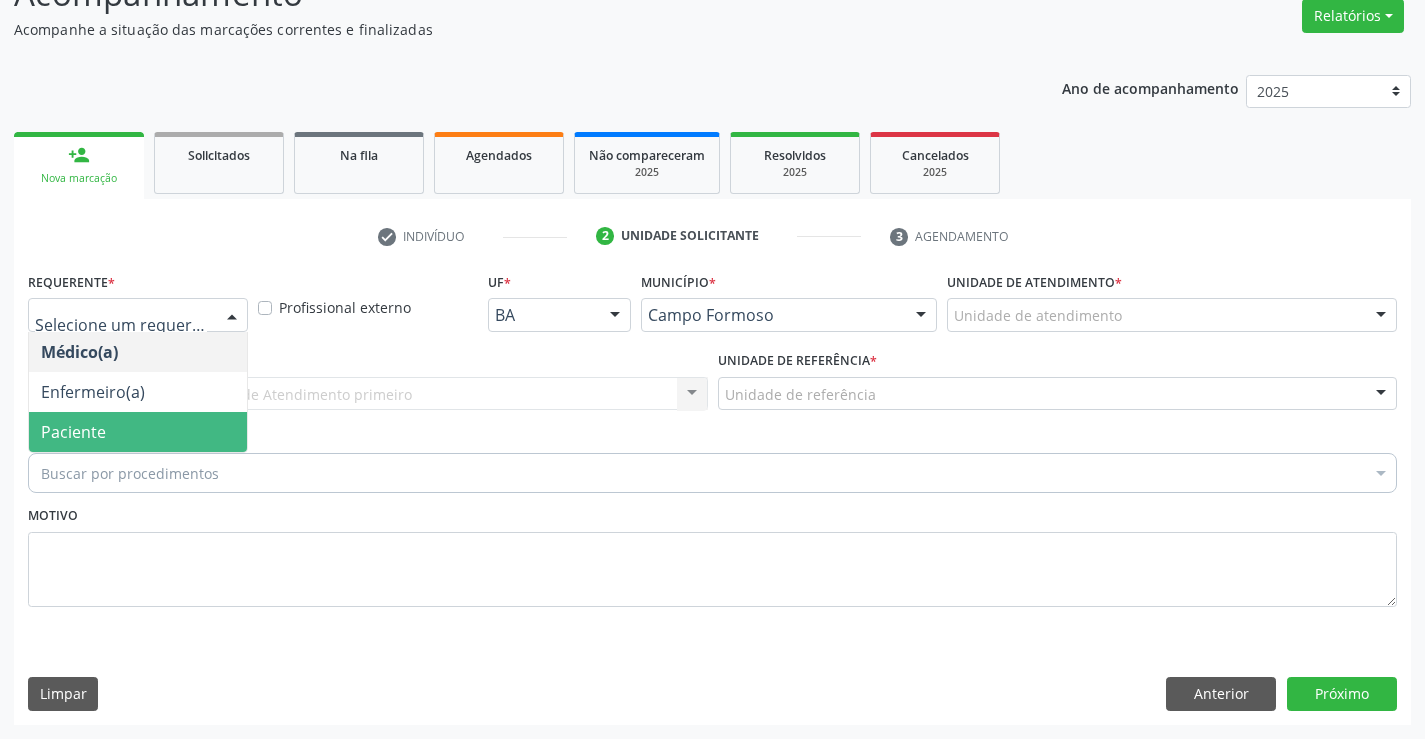 click on "Paciente" at bounding box center [73, 432] 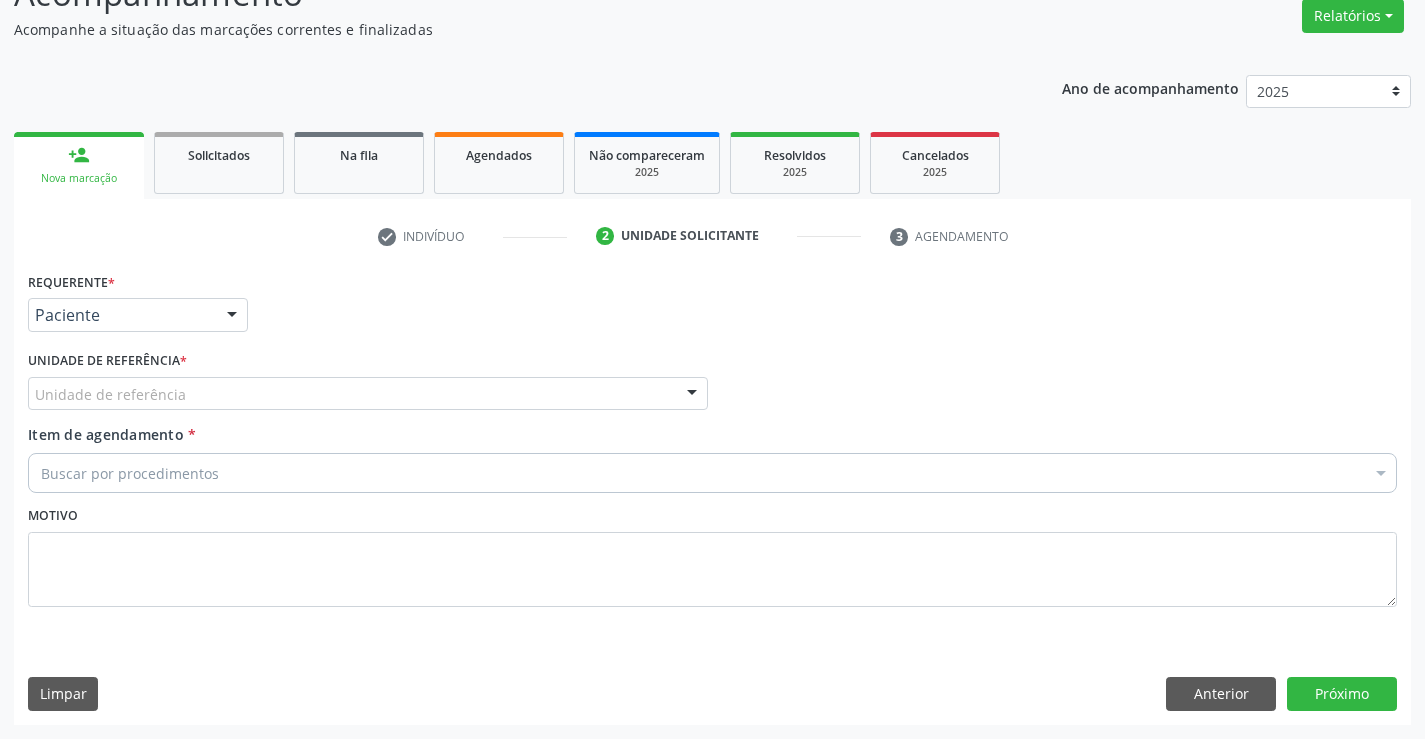 click on "Unidade de referência" at bounding box center (368, 394) 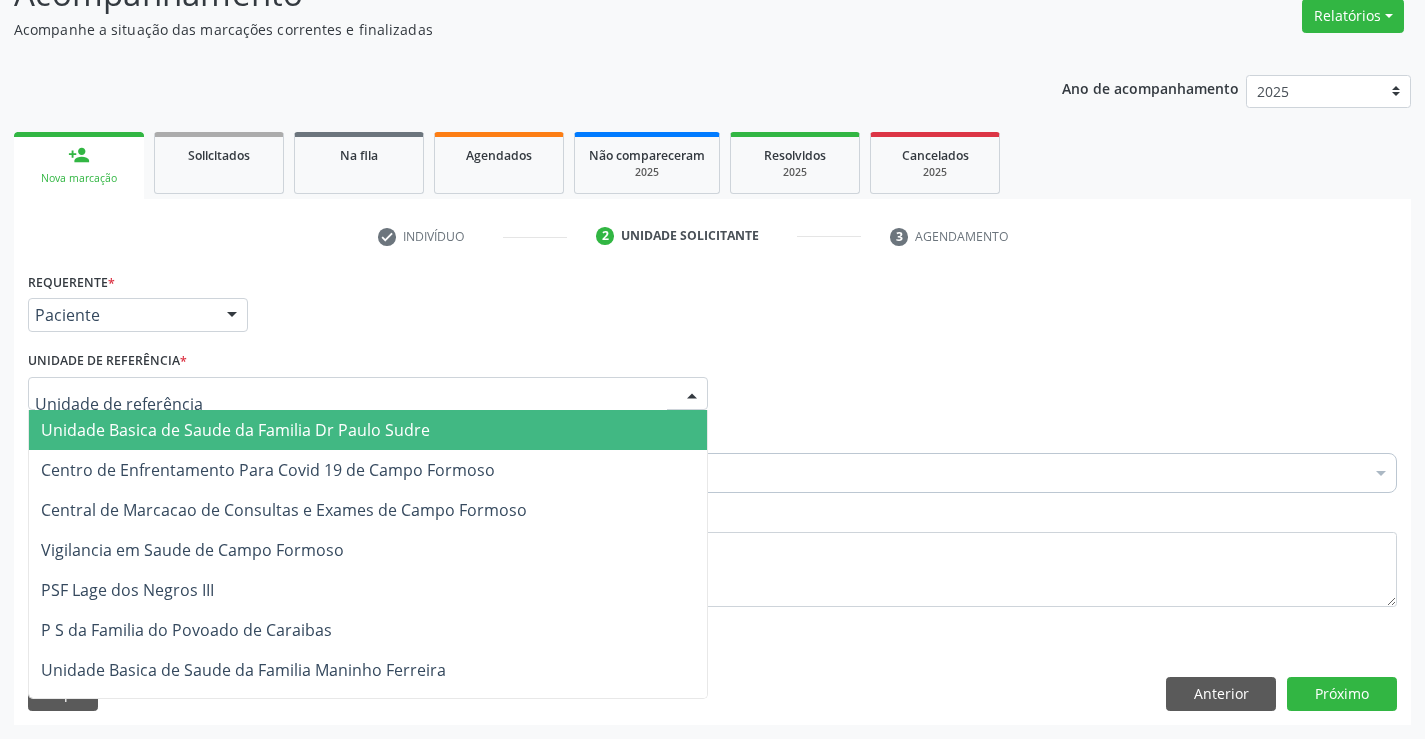 click at bounding box center [351, 404] 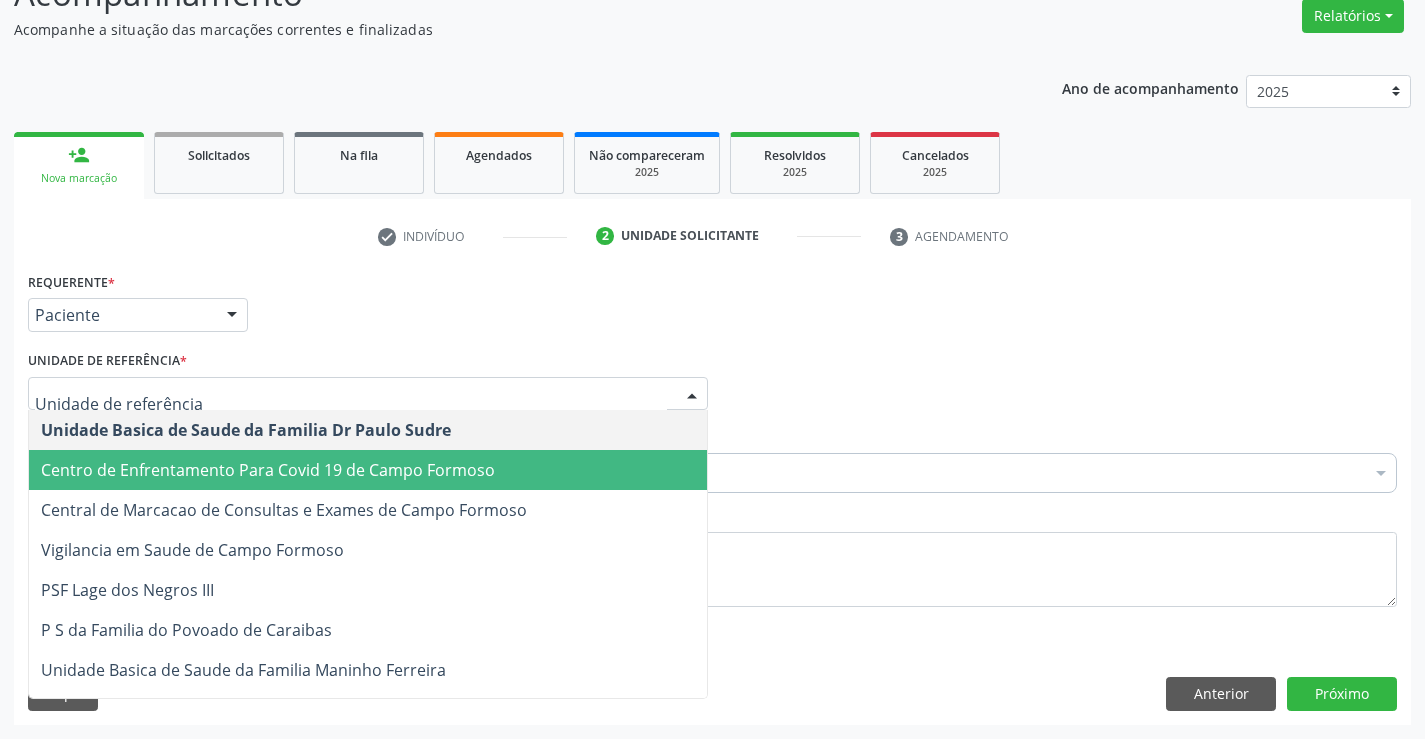 click at bounding box center [368, 394] 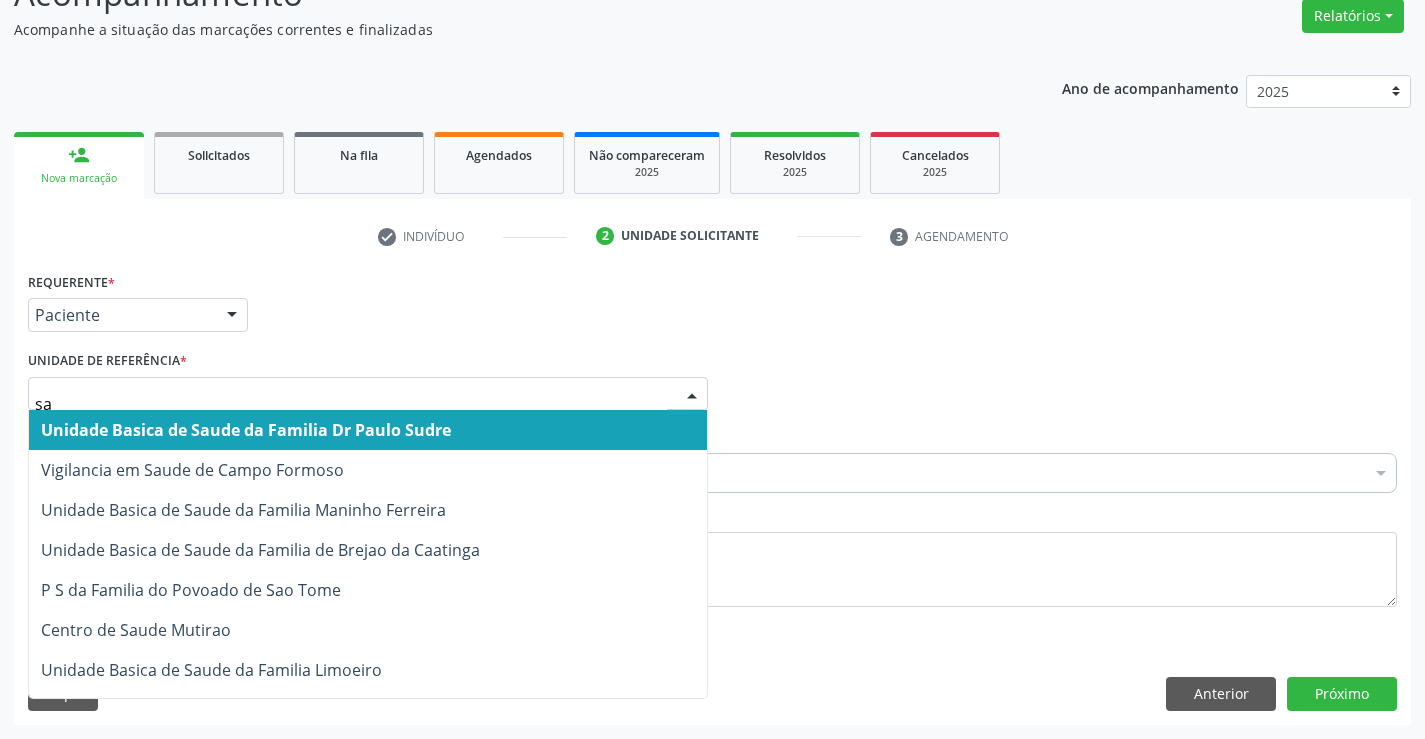 type on "s" 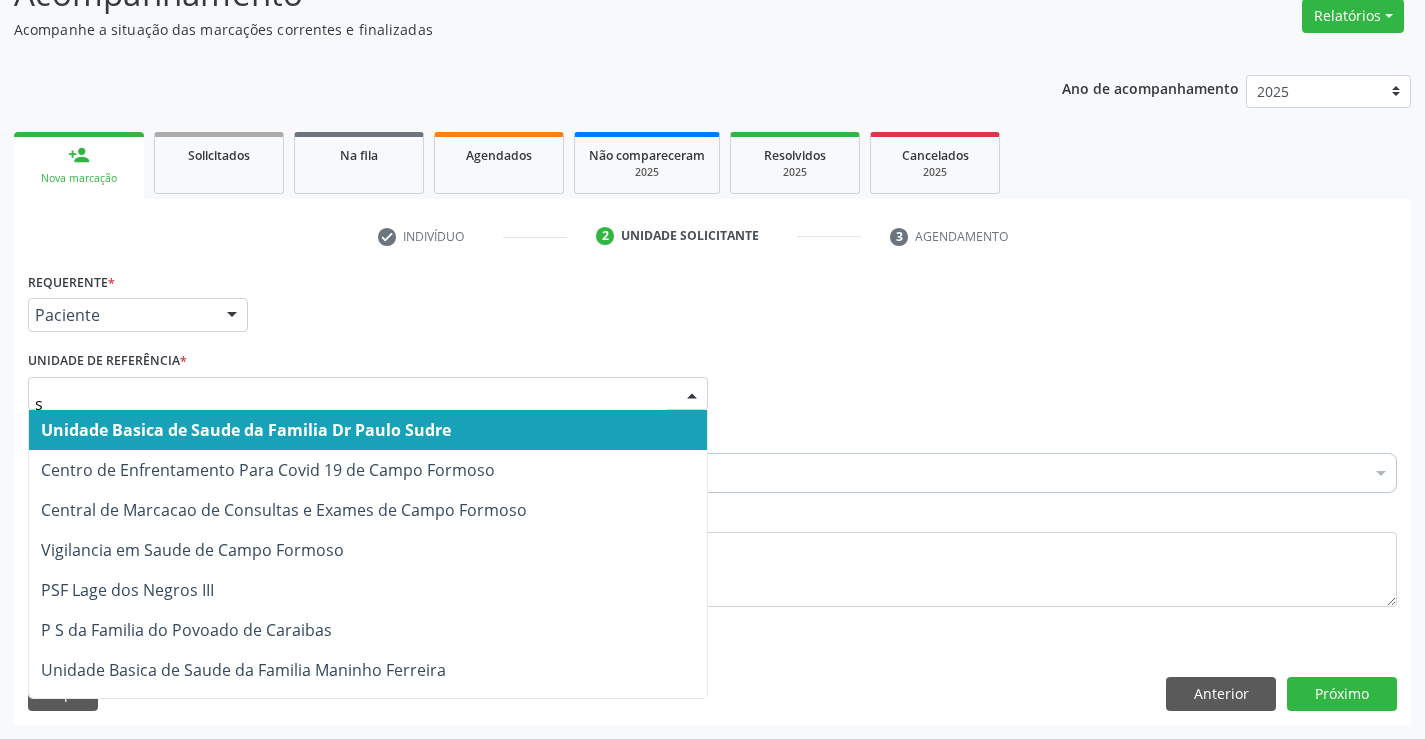type 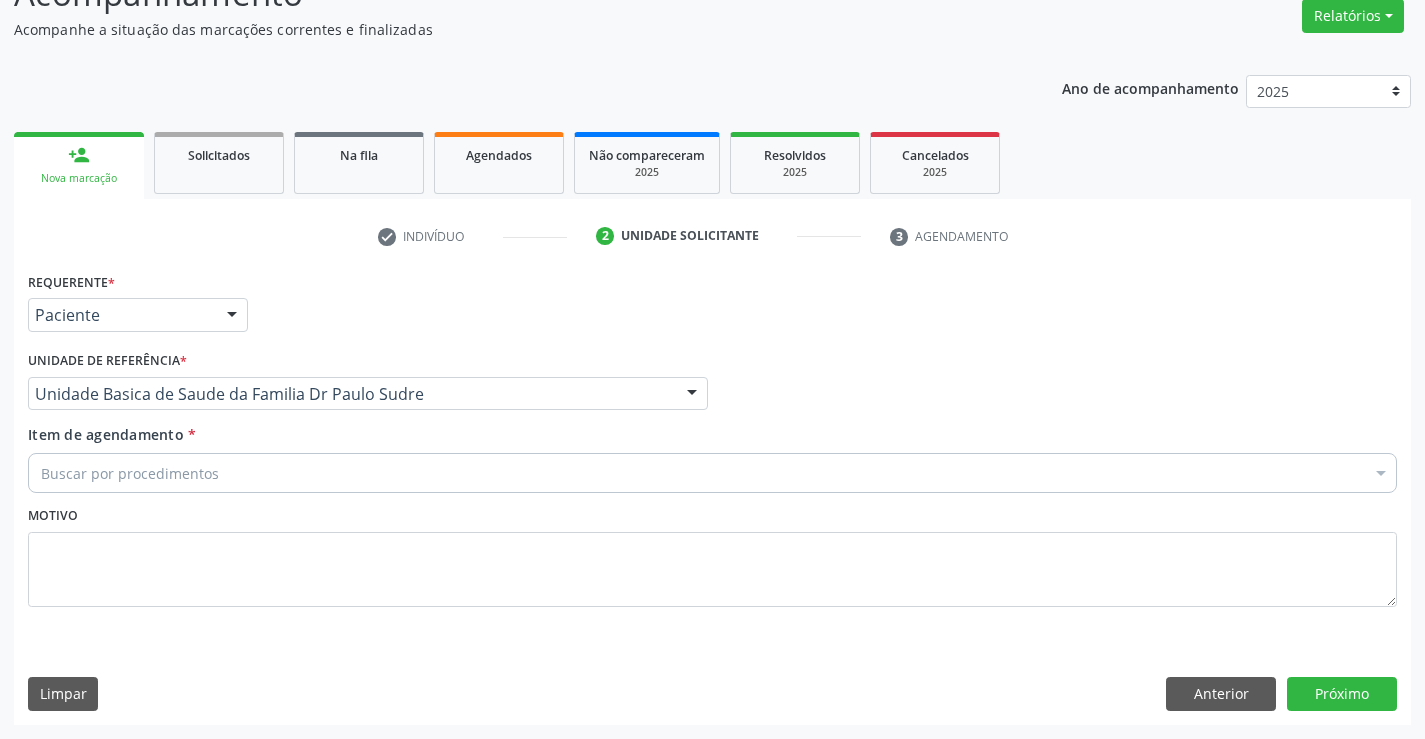 click on "Buscar por procedimentos" at bounding box center [712, 473] 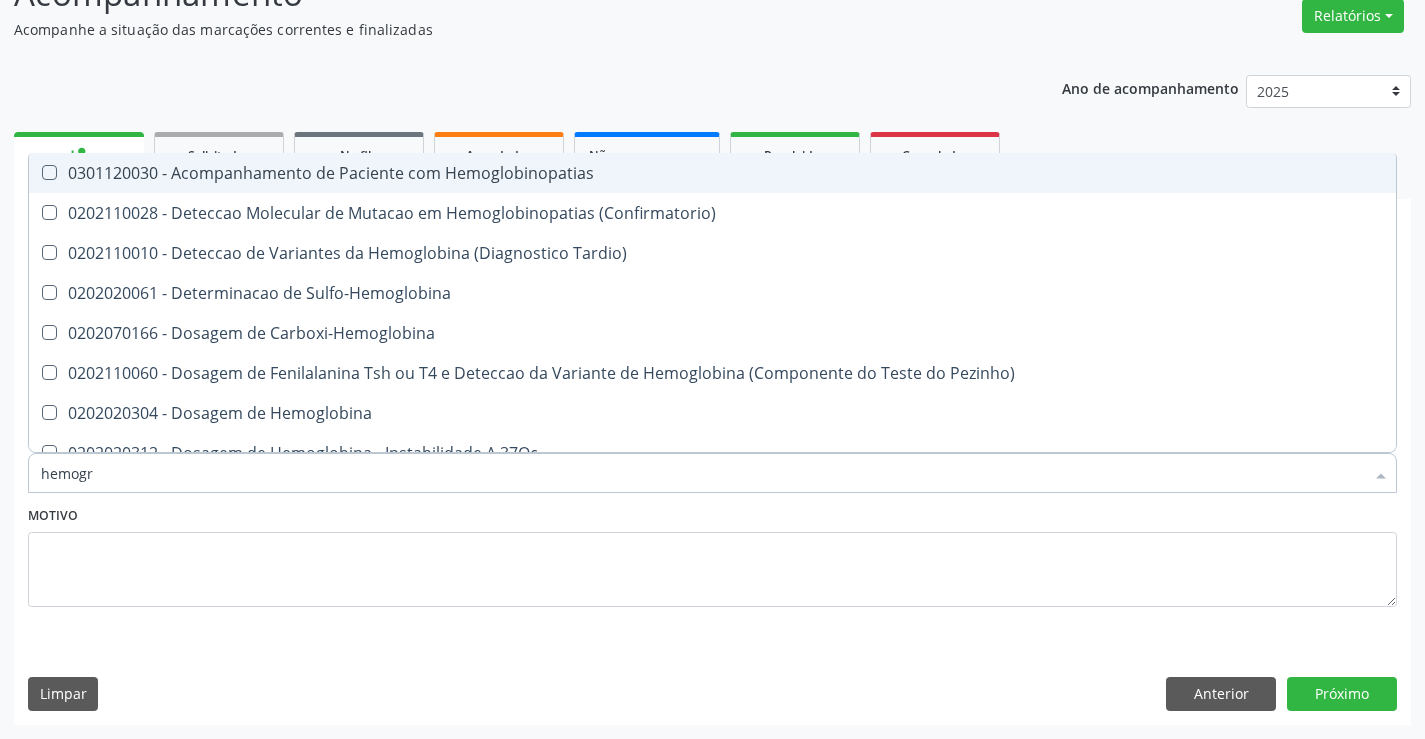 type on "hemogra" 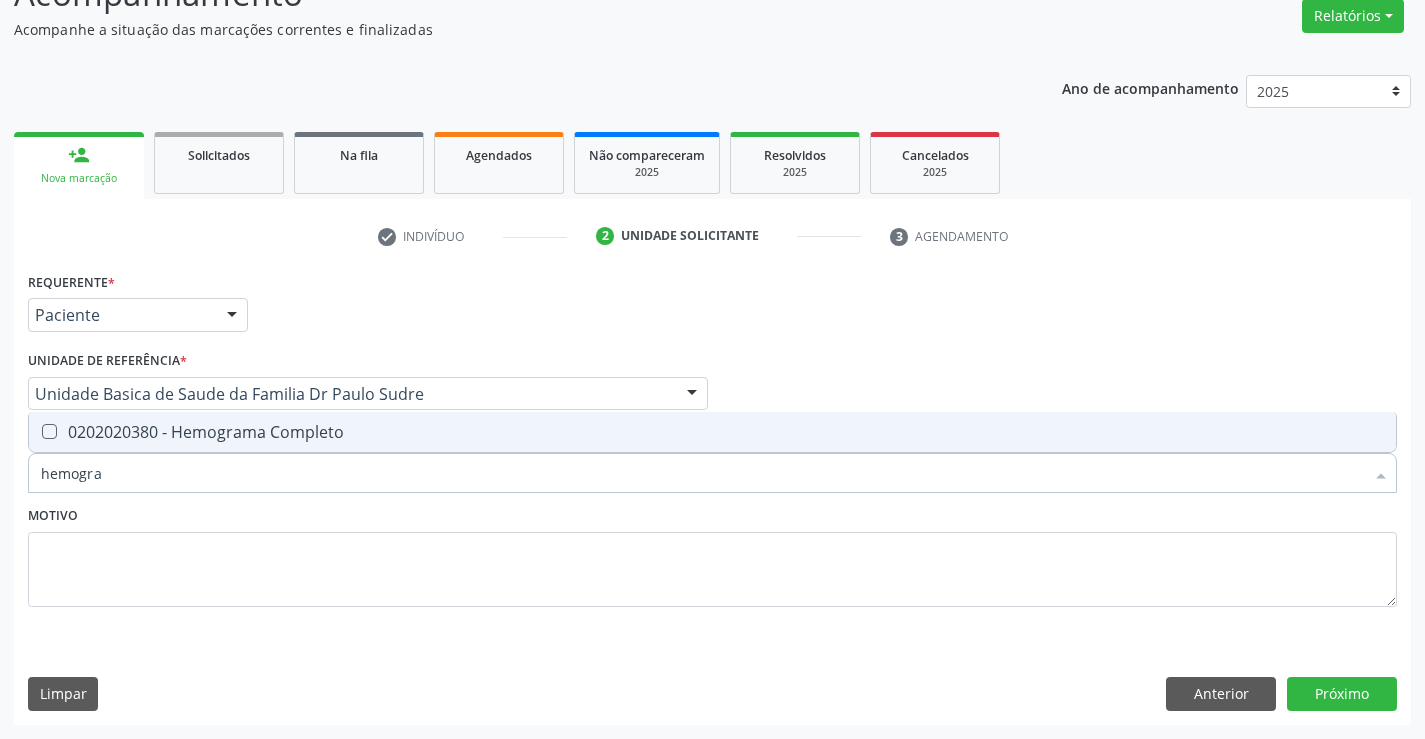 drag, startPoint x: 224, startPoint y: 421, endPoint x: 275, endPoint y: 489, distance: 85 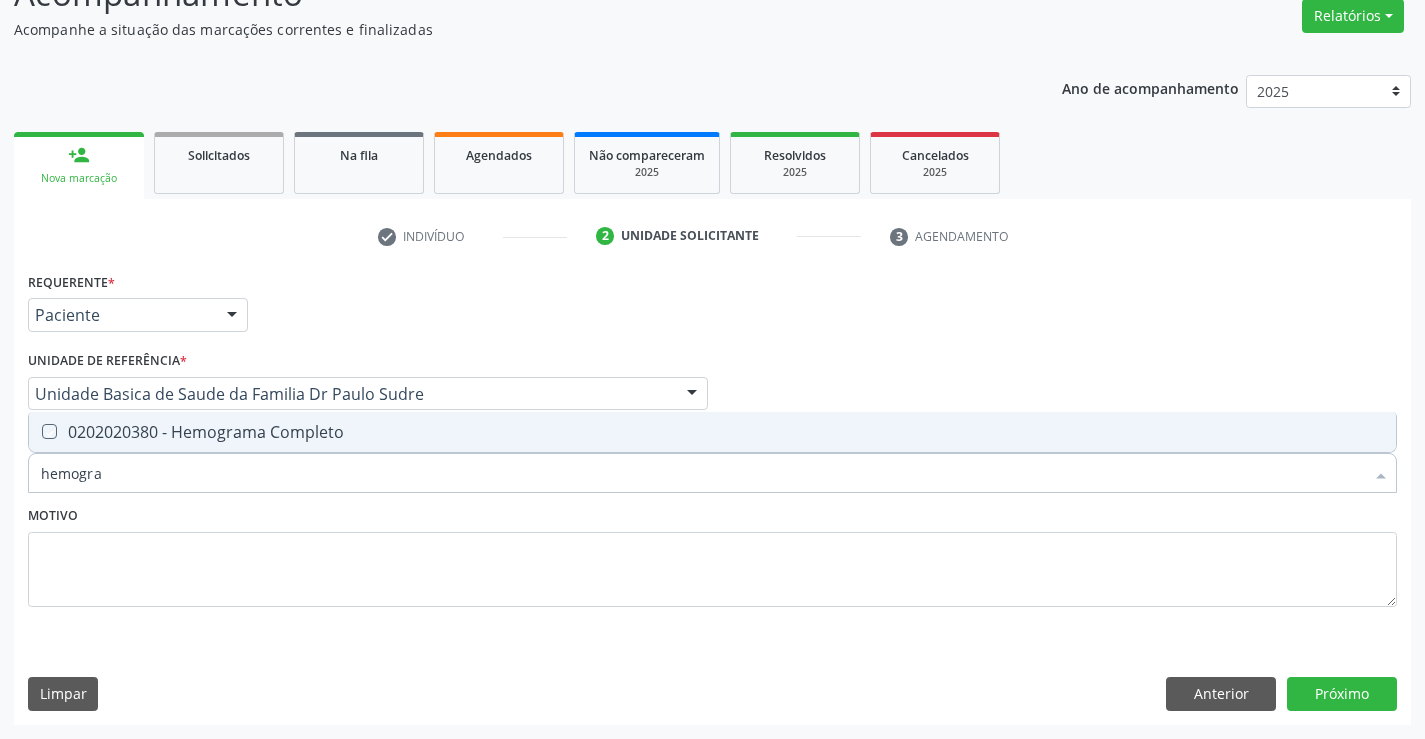 checkbox on "true" 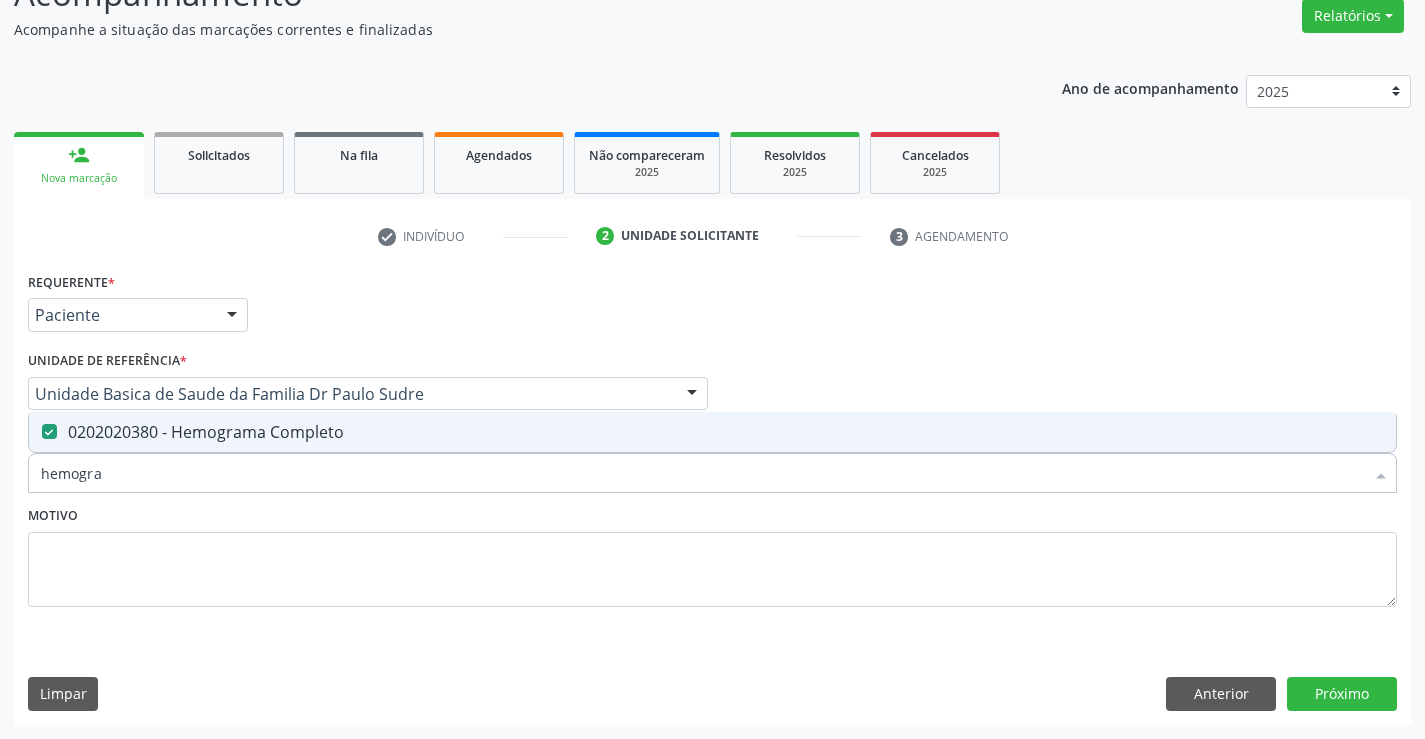 type on "hemogra" 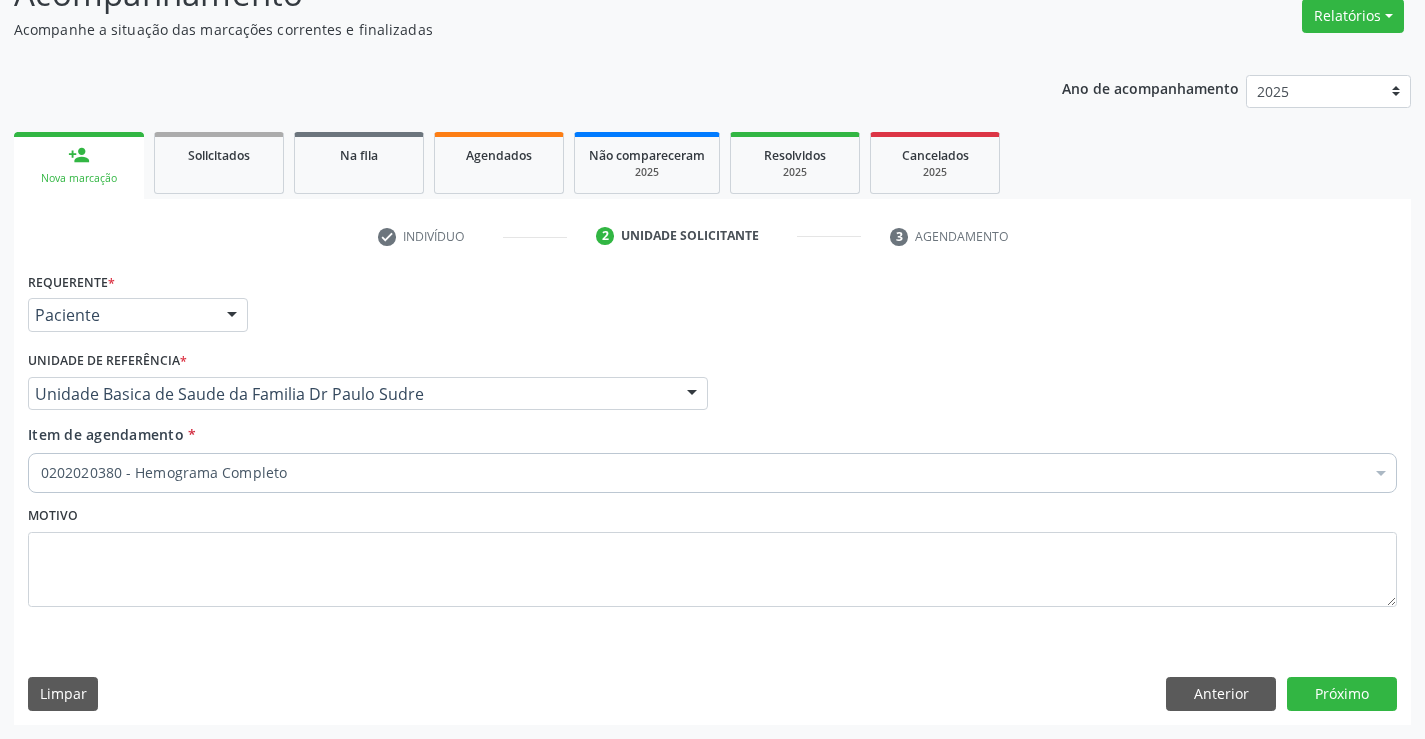 click on "0202020380 - Hemograma Completo" at bounding box center (712, 473) 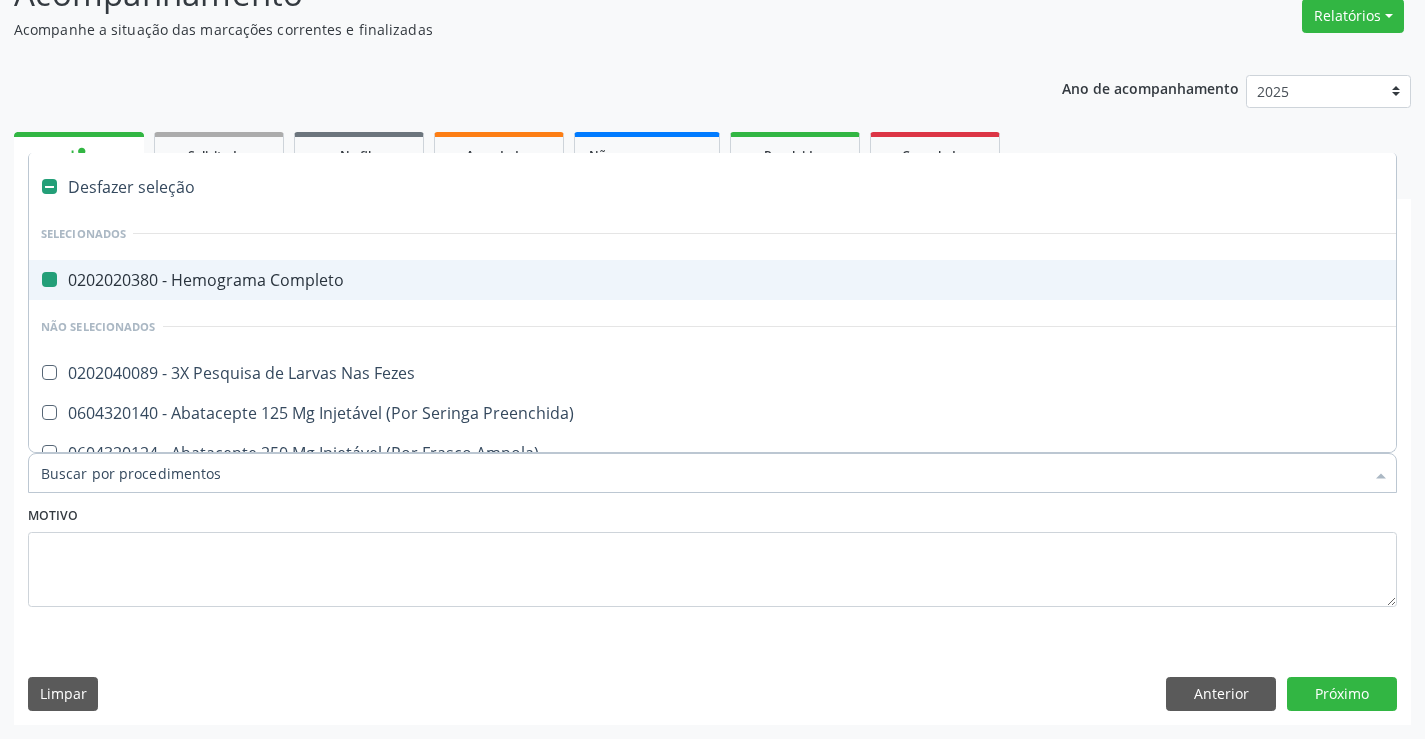 type on "f" 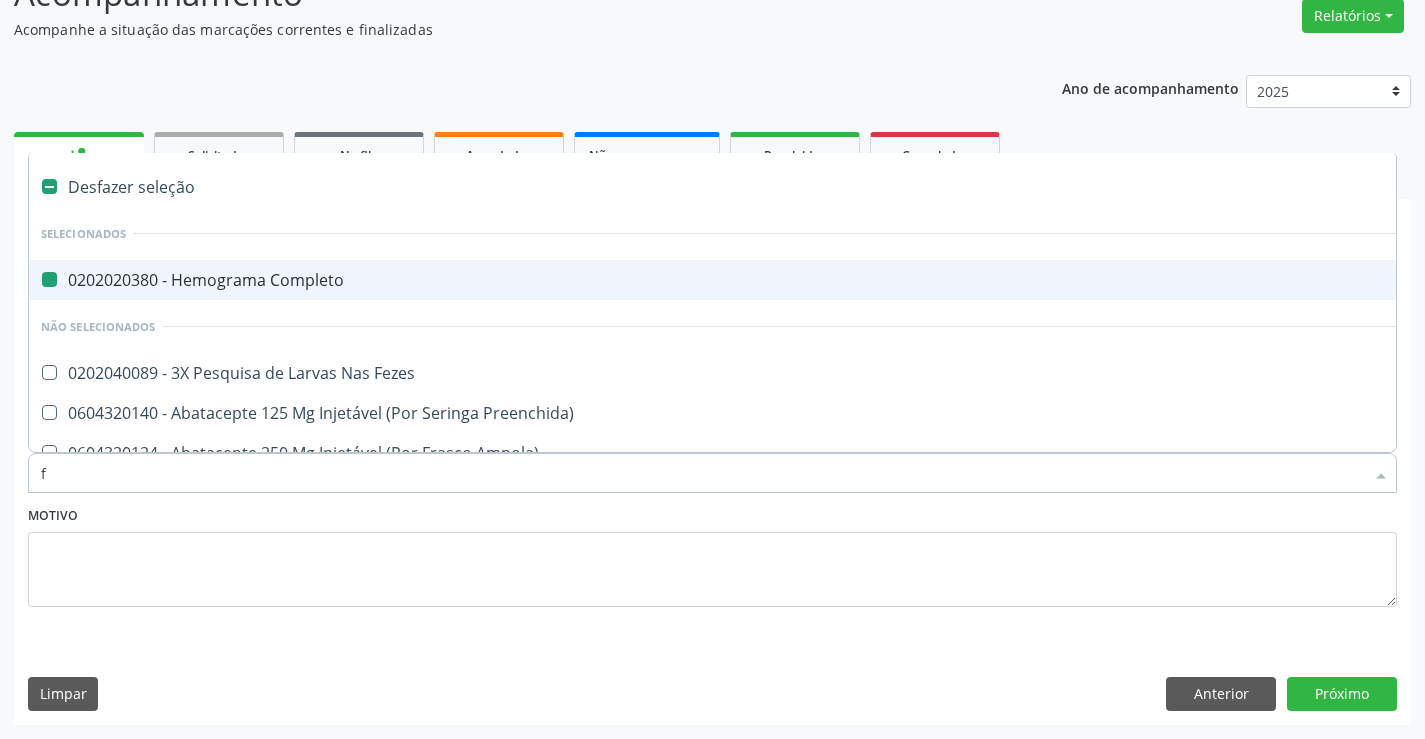 checkbox on "false" 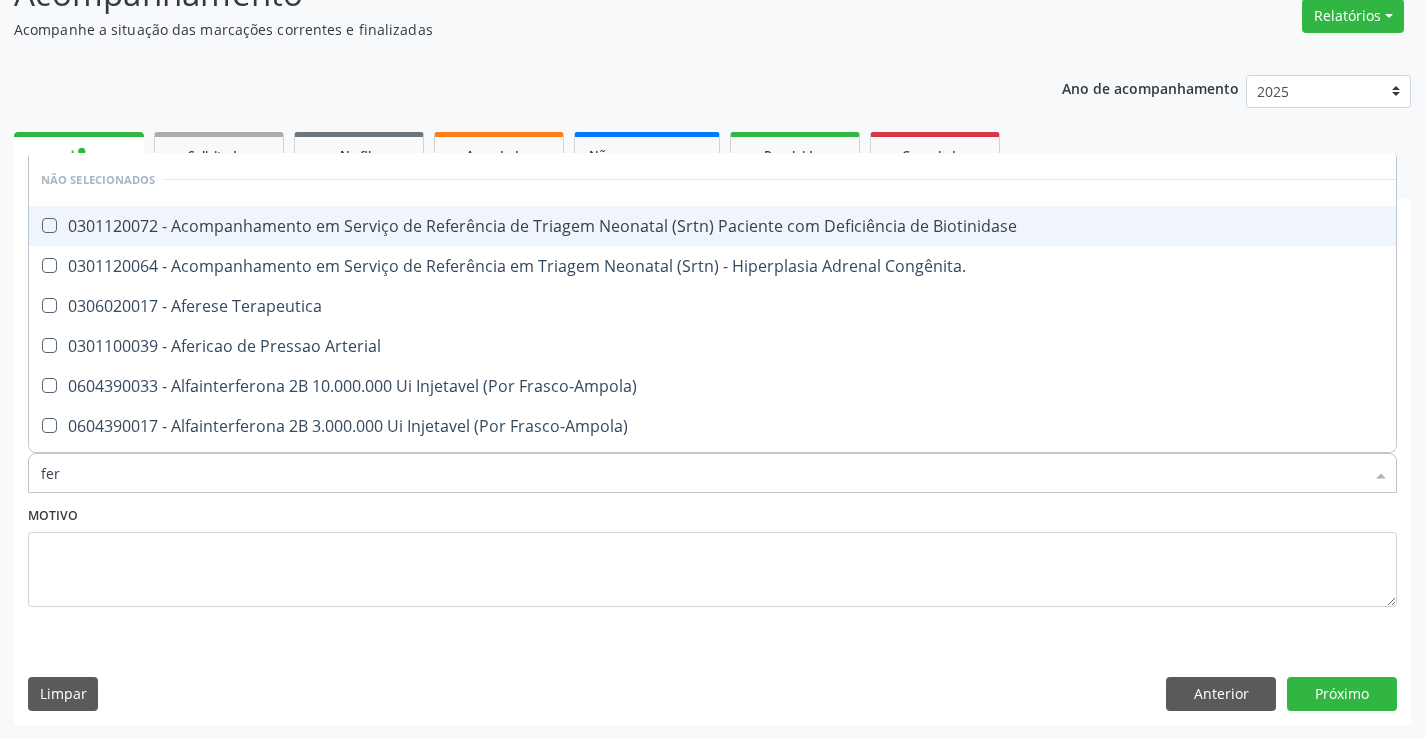 type on "ferr" 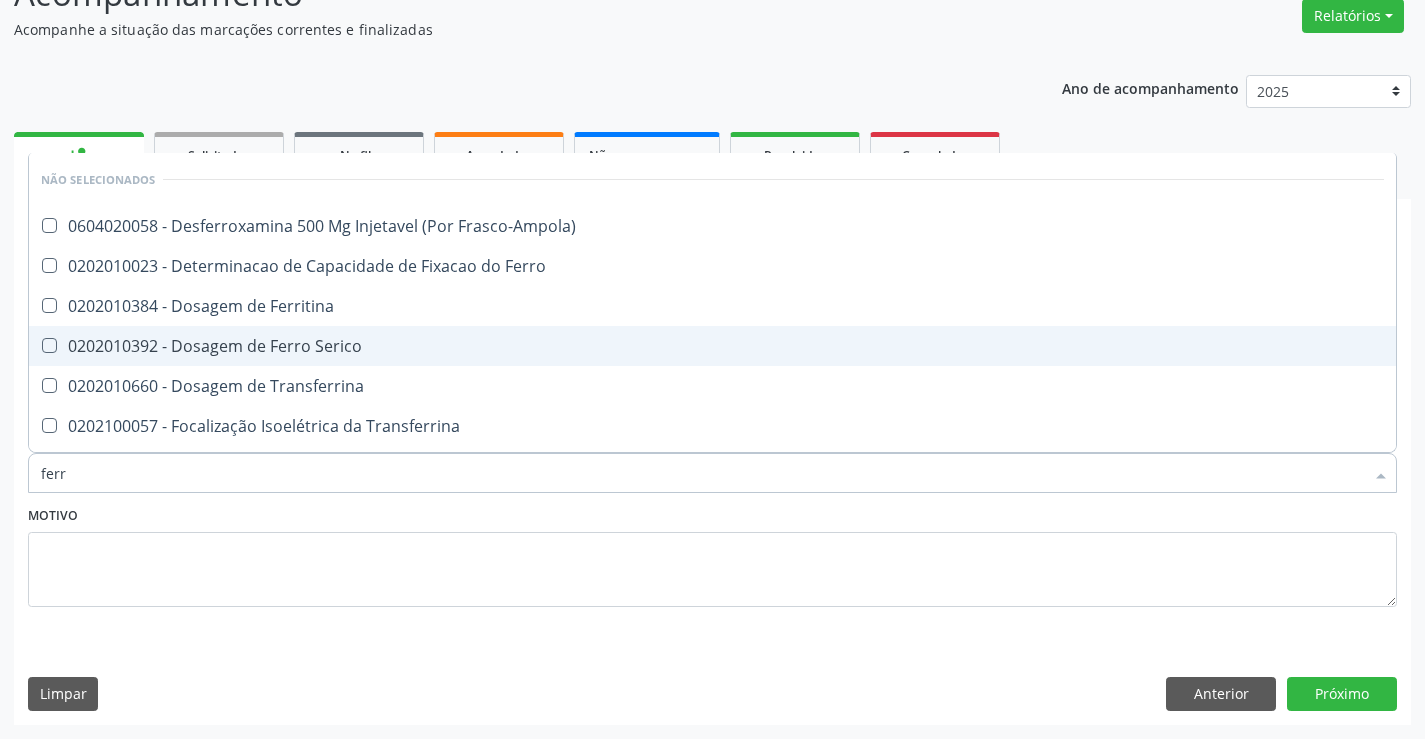 click on "0202010392 - Dosagem de Ferro Serico" at bounding box center (712, 346) 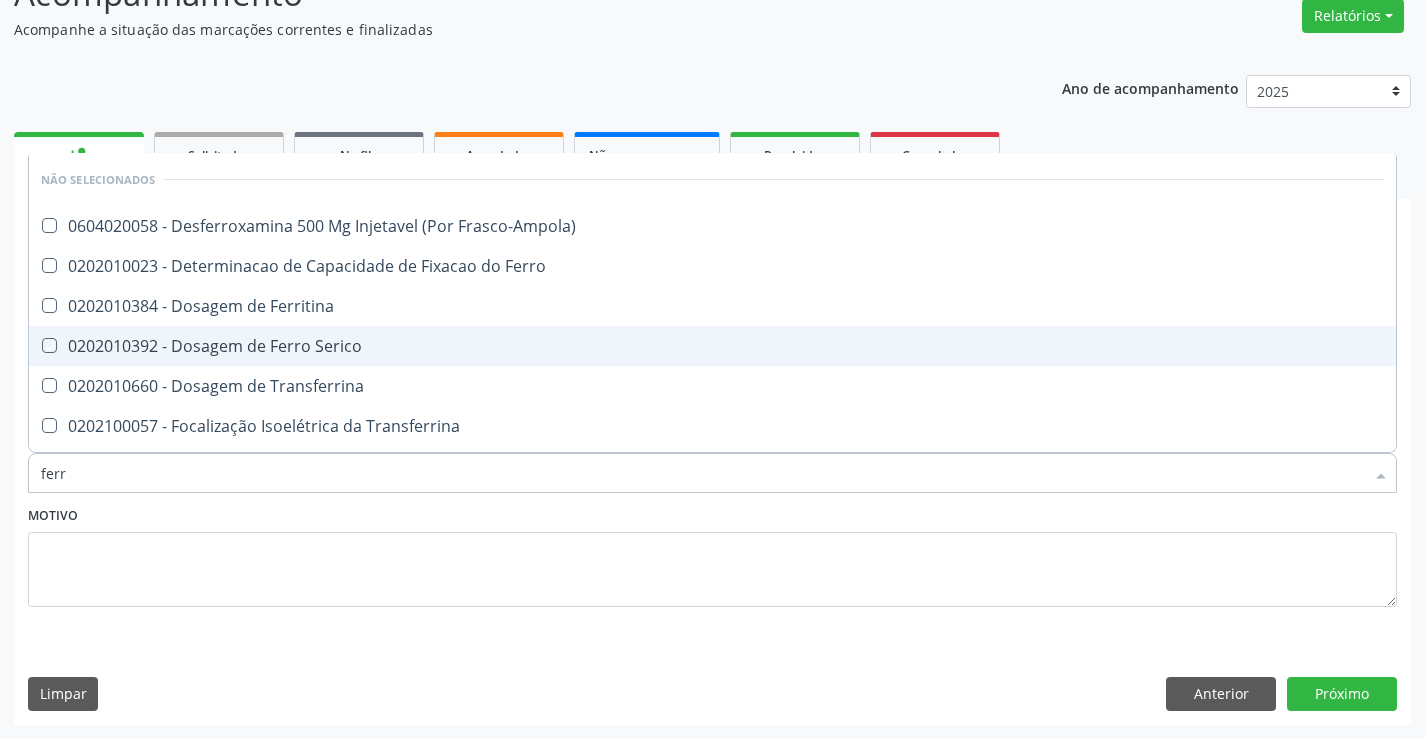 checkbox on "true" 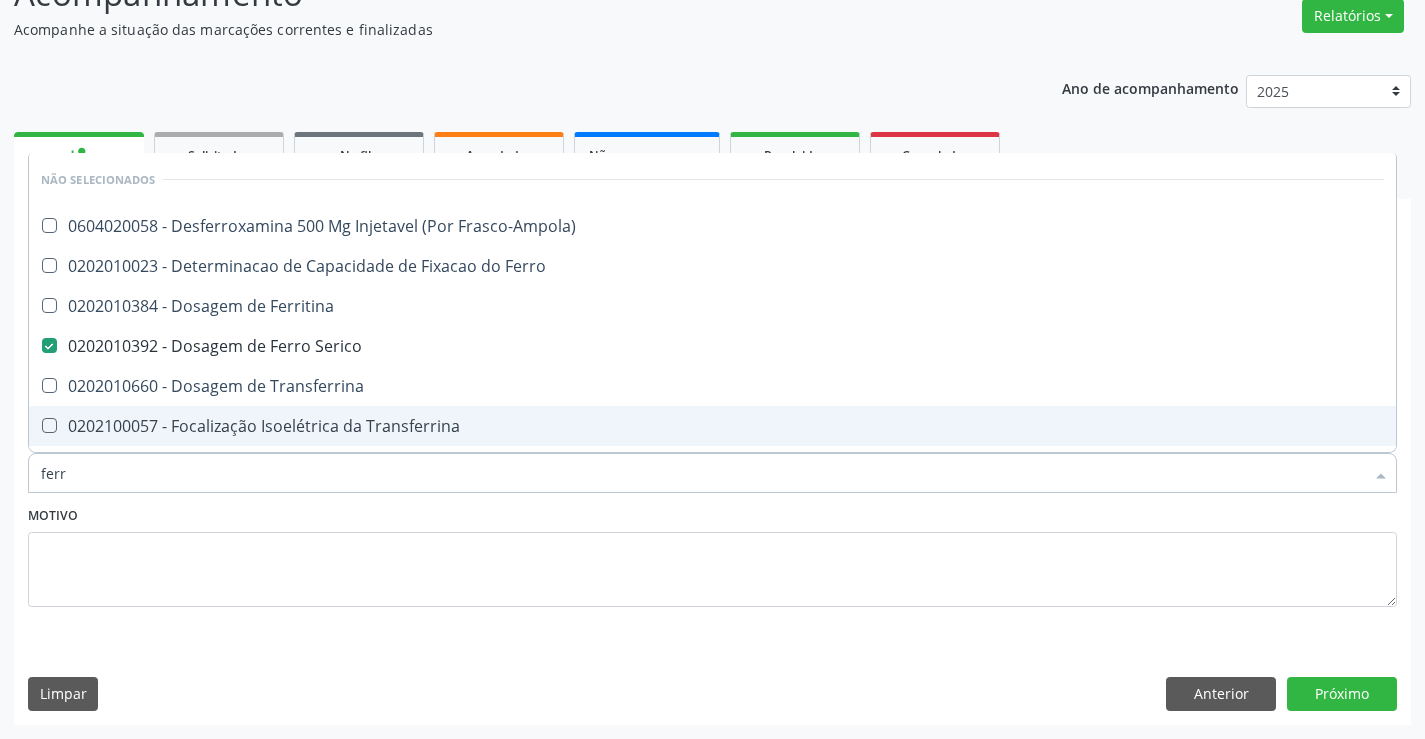 type on "ferr" 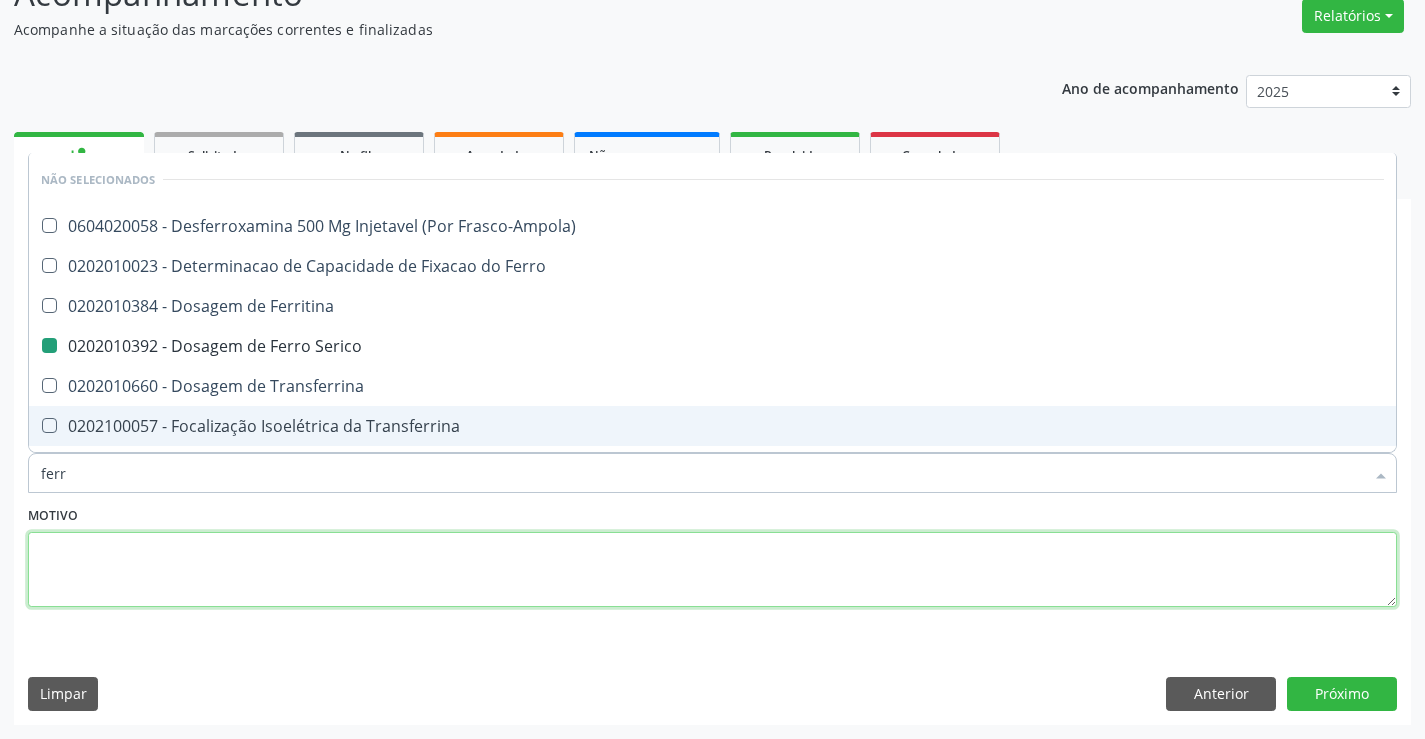 drag, startPoint x: 301, startPoint y: 554, endPoint x: 255, endPoint y: 518, distance: 58.412327 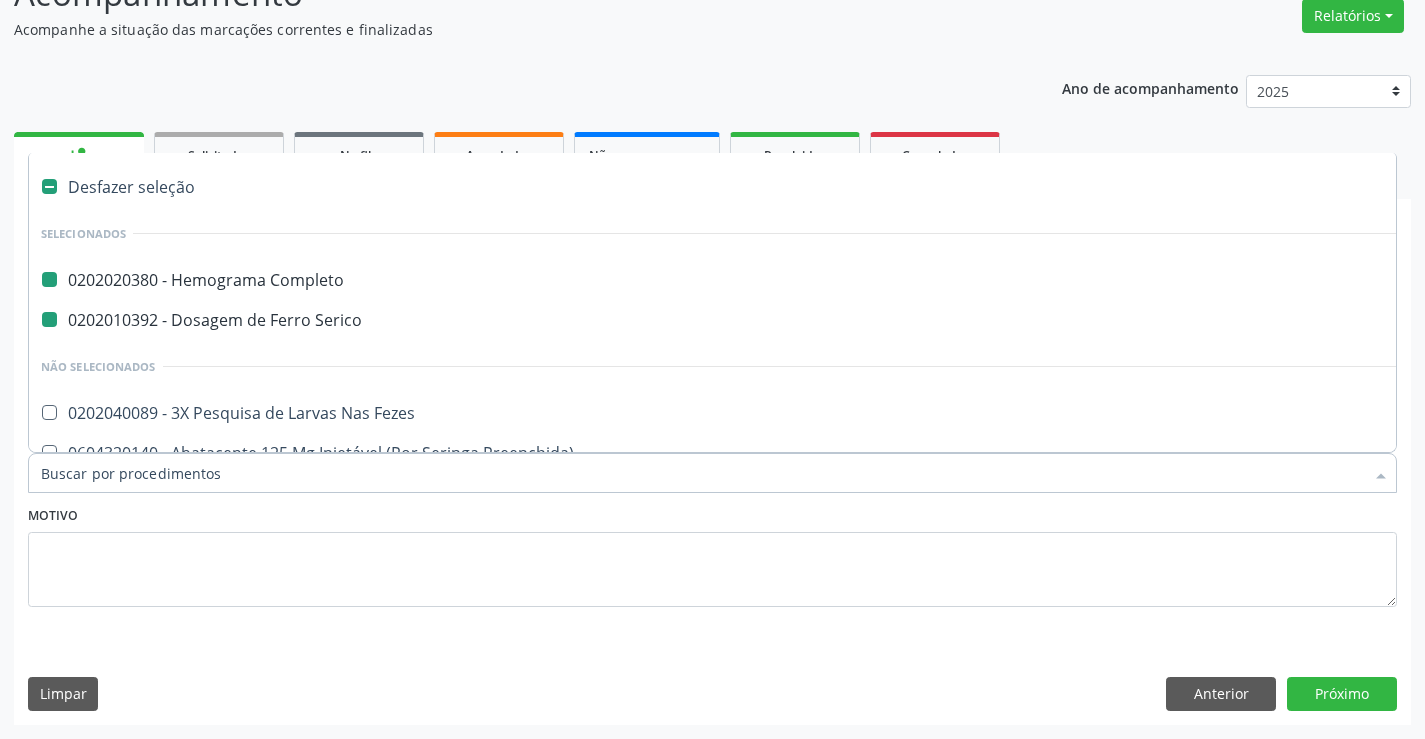 type on "u" 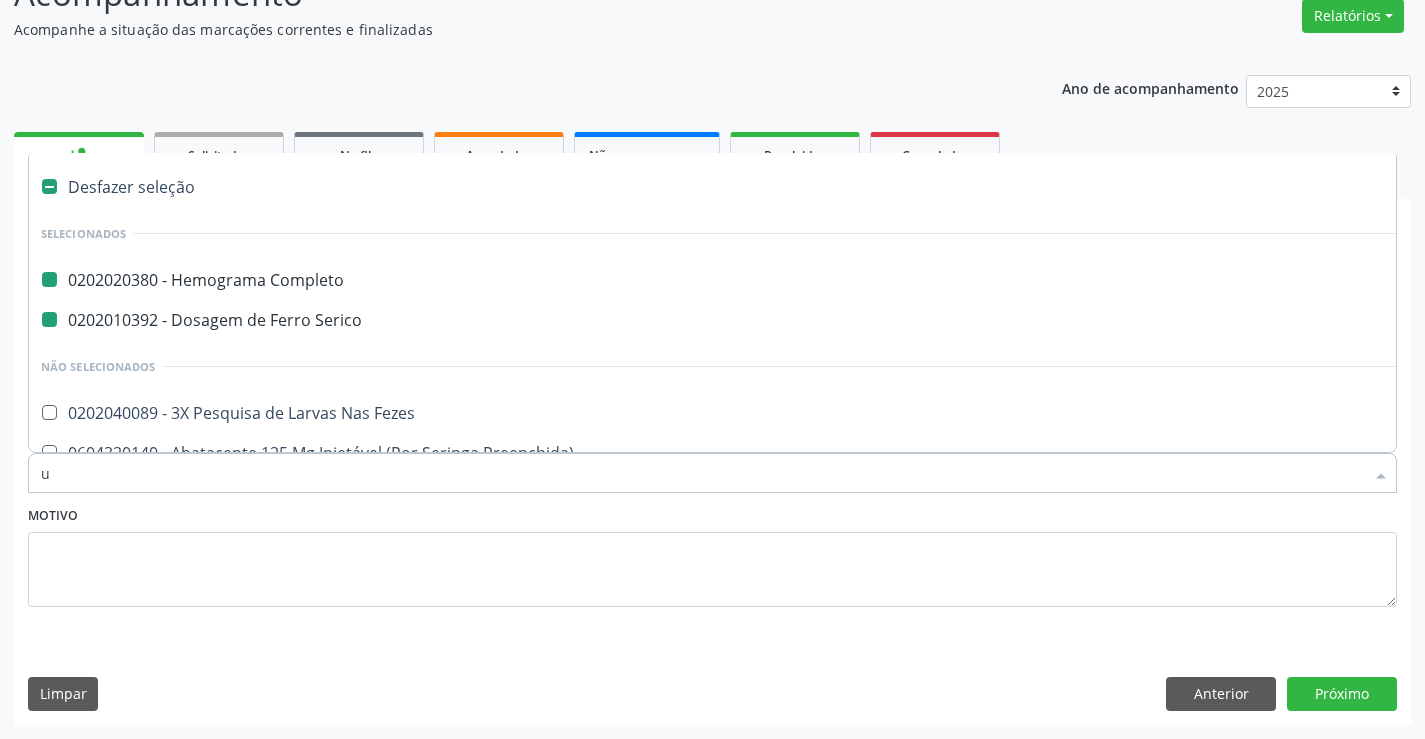 checkbox on "false" 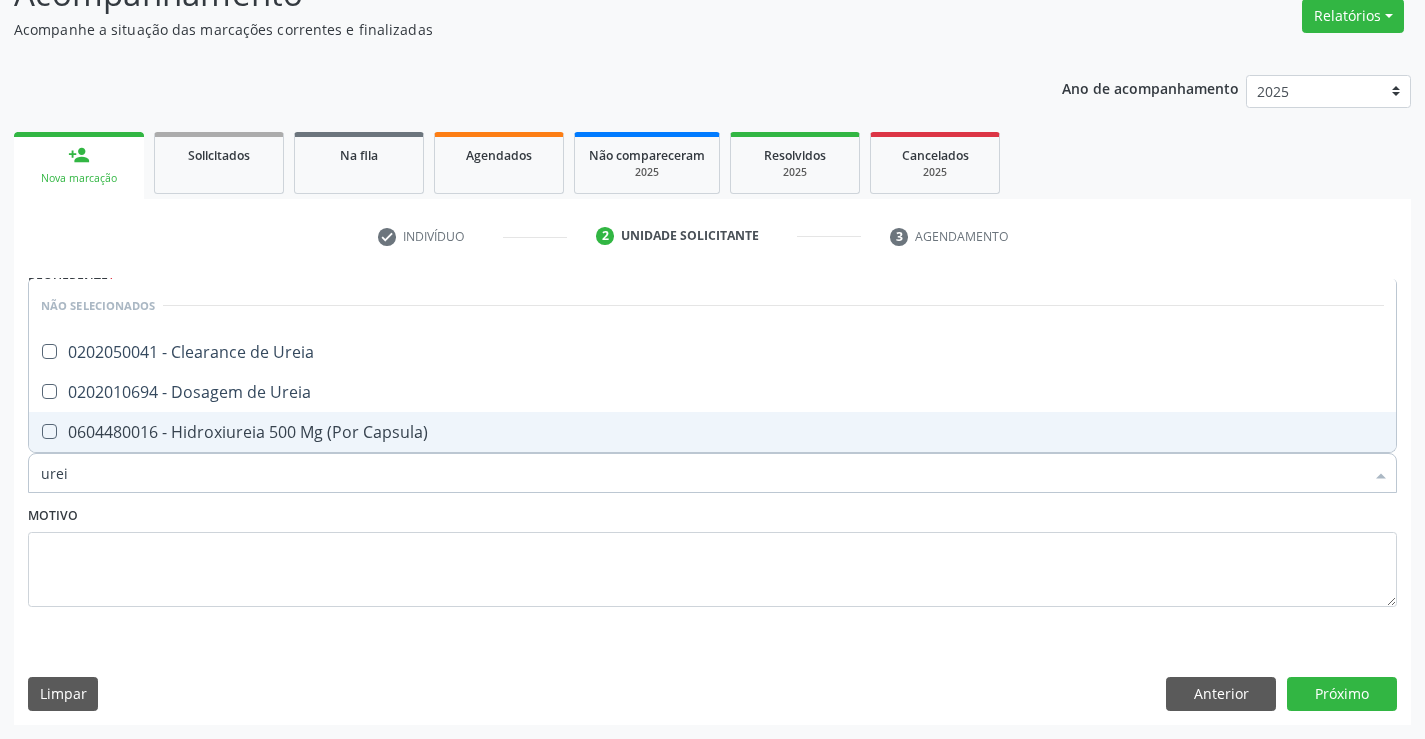 type on "ureia" 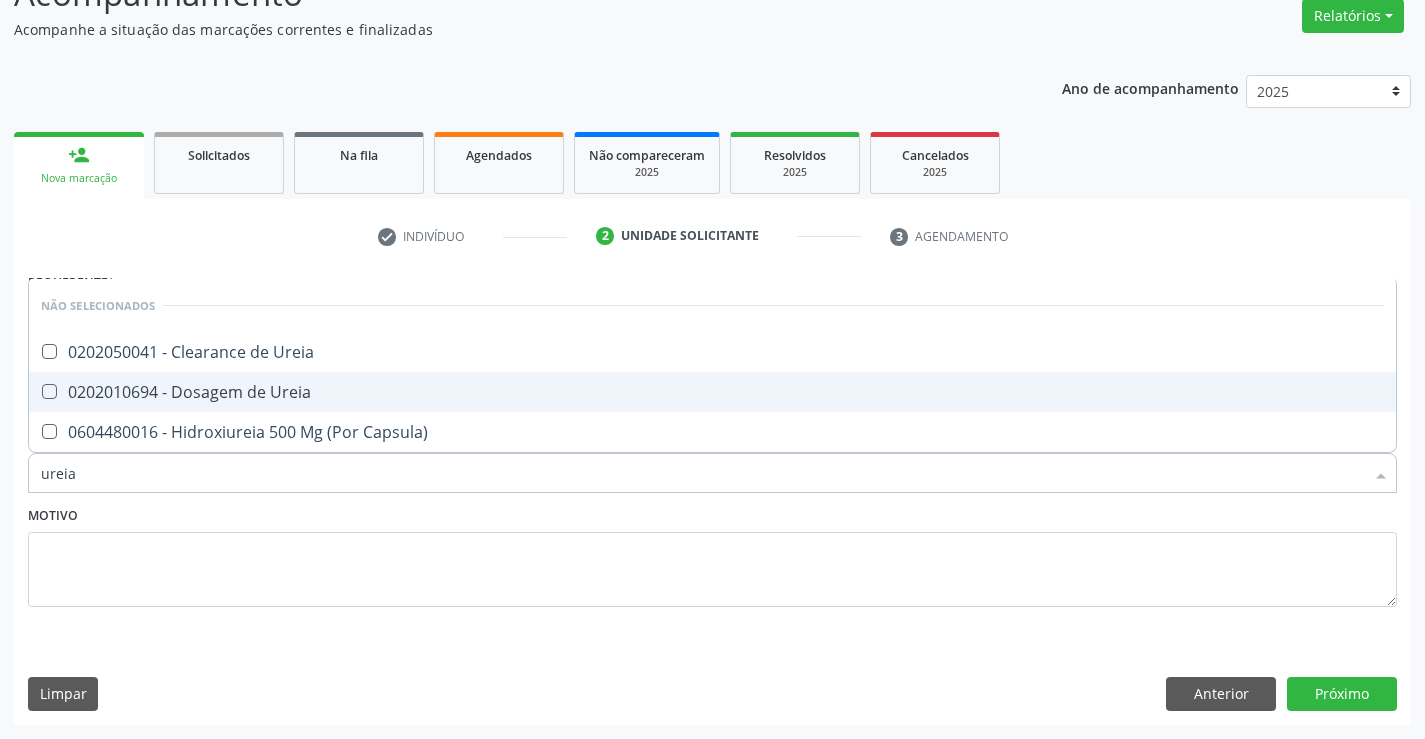 click on "0202010694 - Dosagem de Ureia" at bounding box center (712, 392) 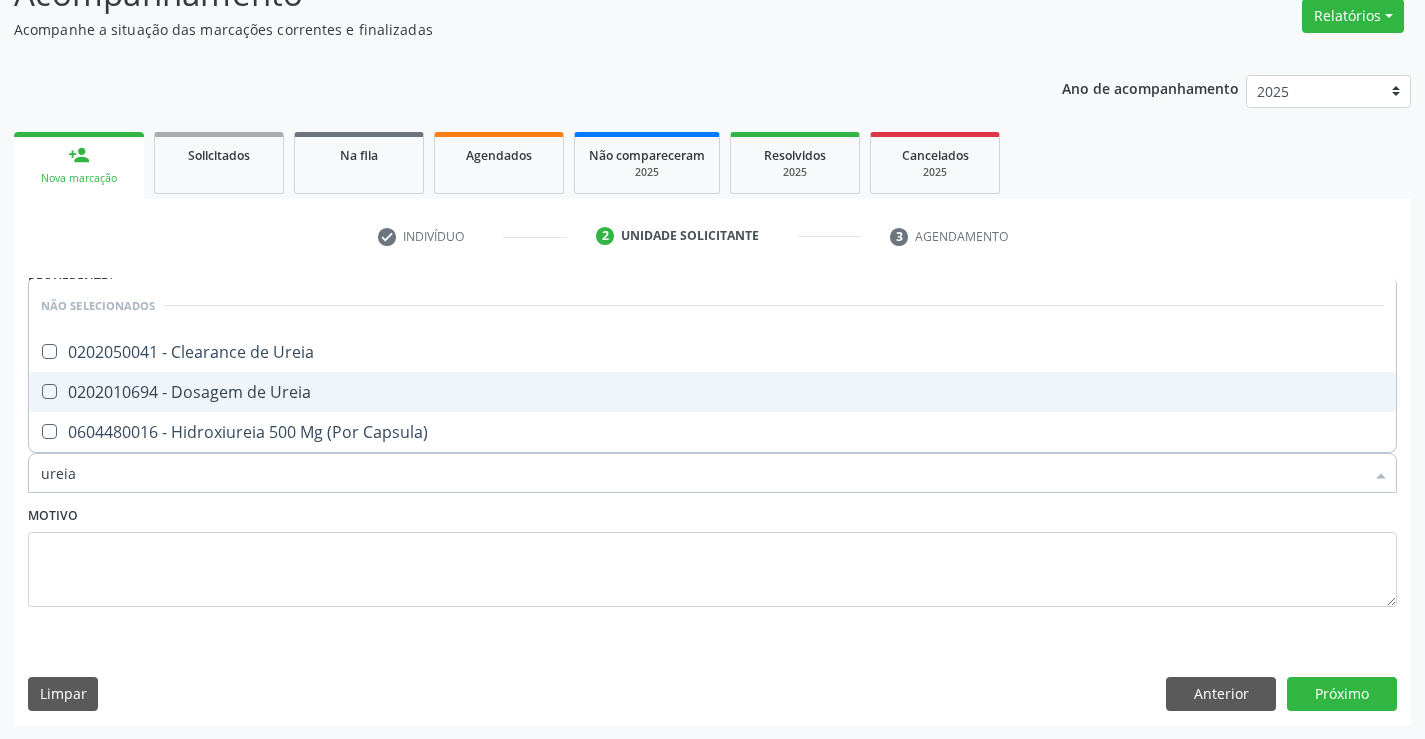 checkbox on "true" 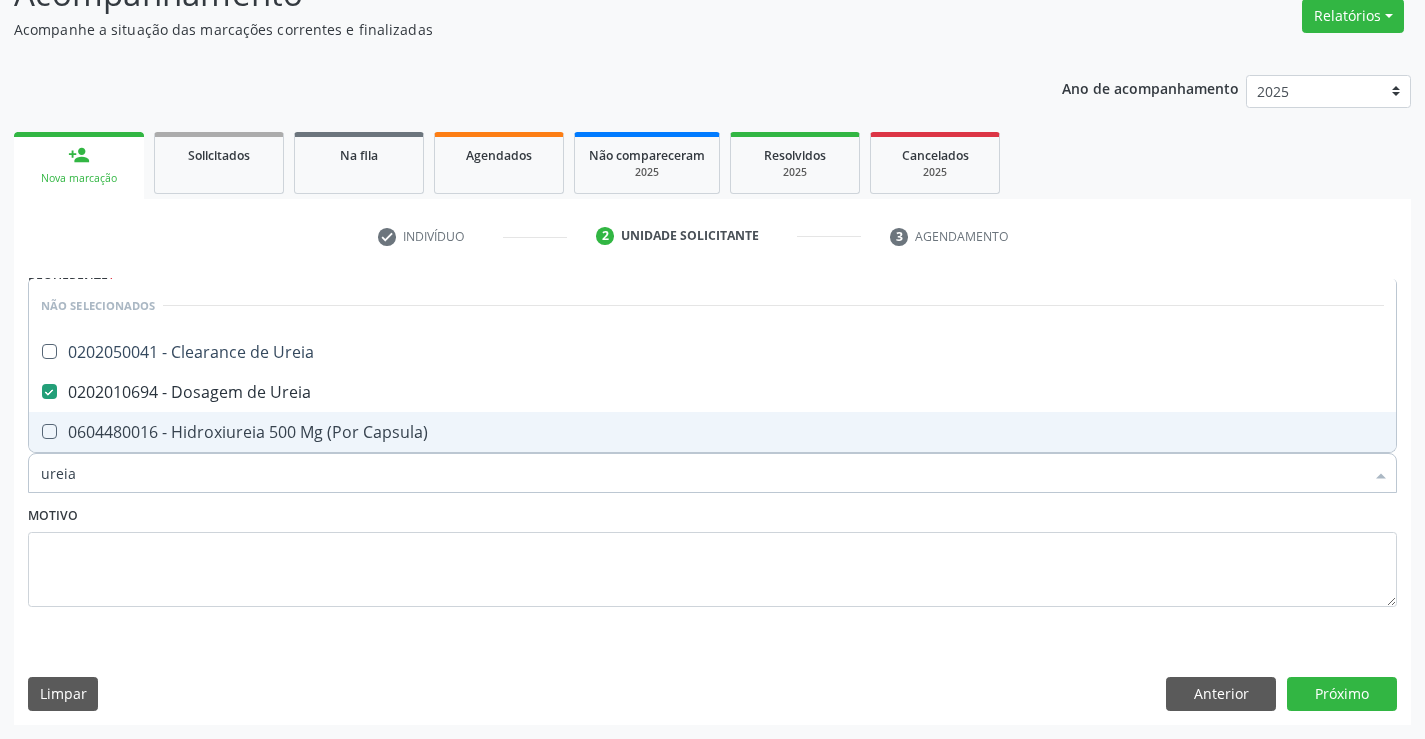 type on "ureia" 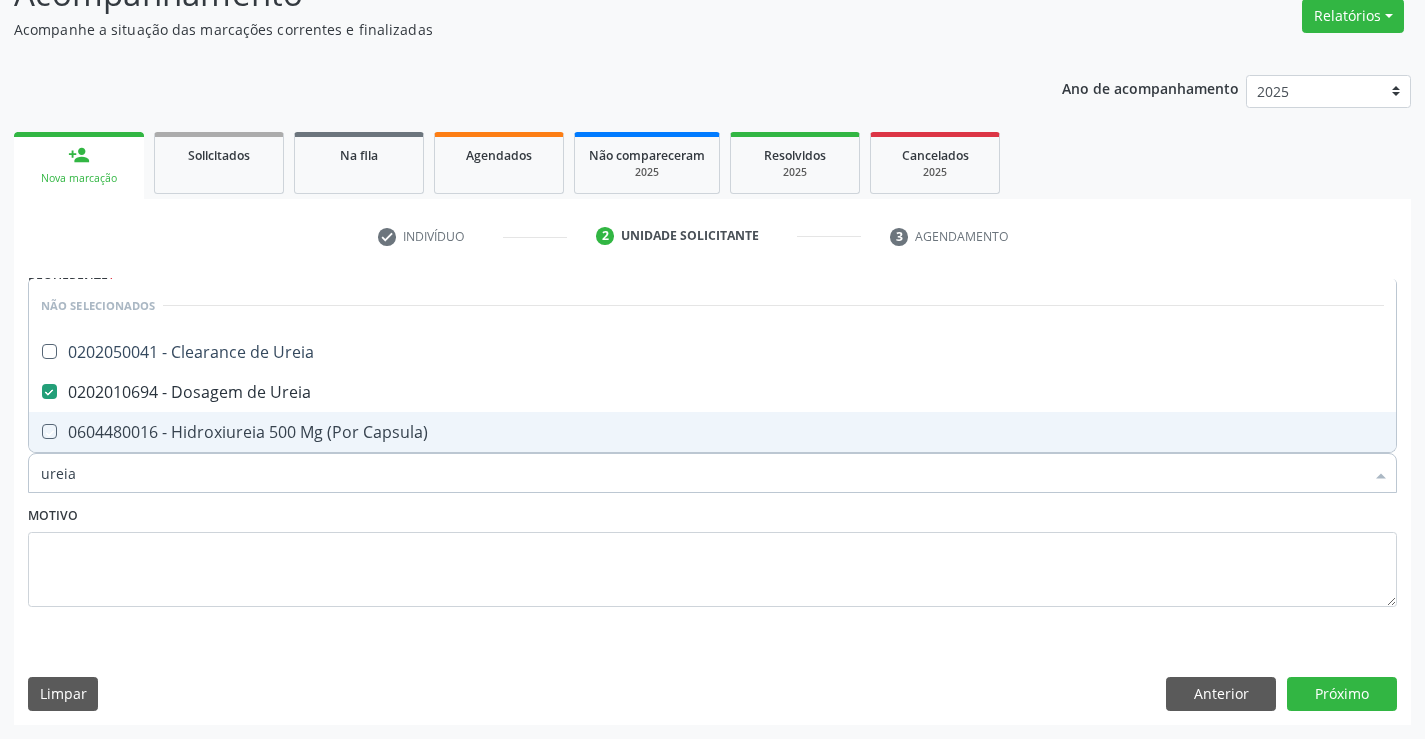 drag, startPoint x: 197, startPoint y: 500, endPoint x: 199, endPoint y: 515, distance: 15.132746 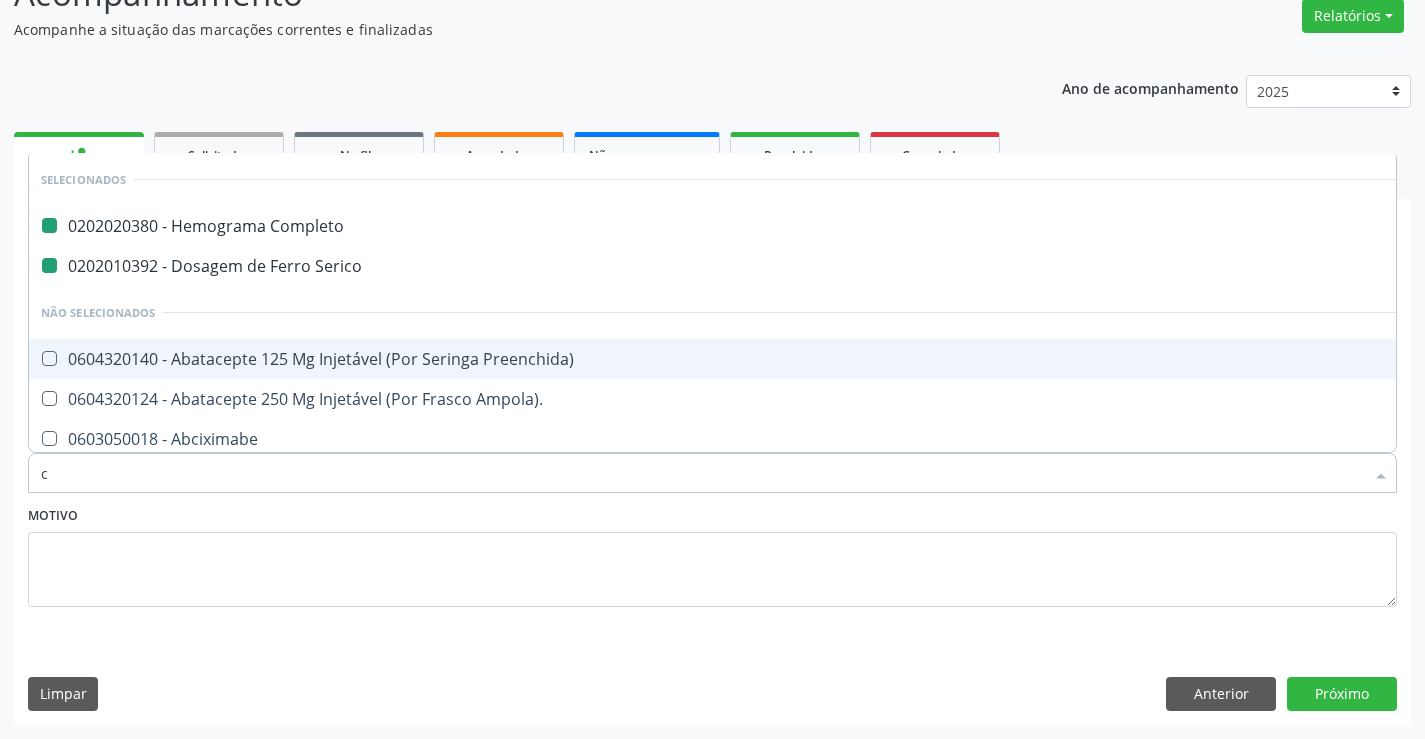 type on "cr" 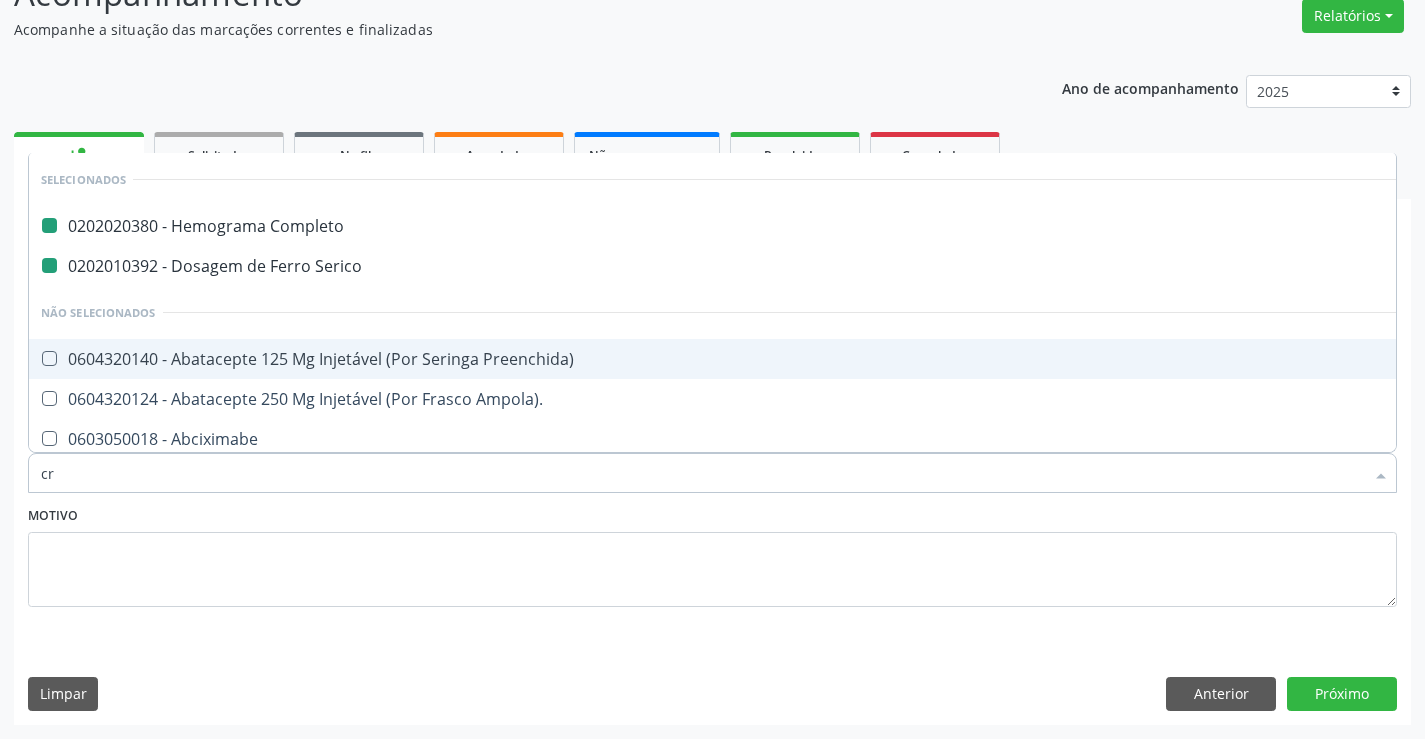 checkbox on "false" 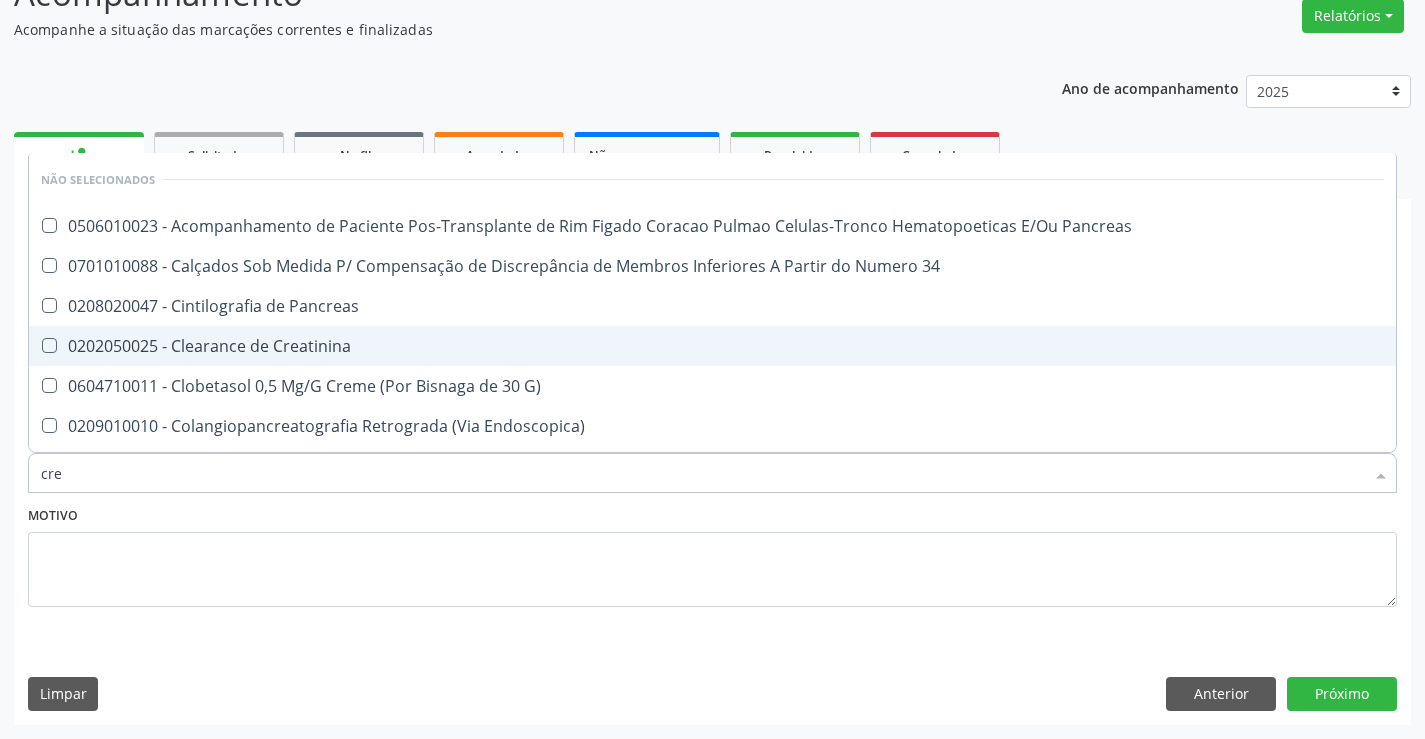 type on "crea" 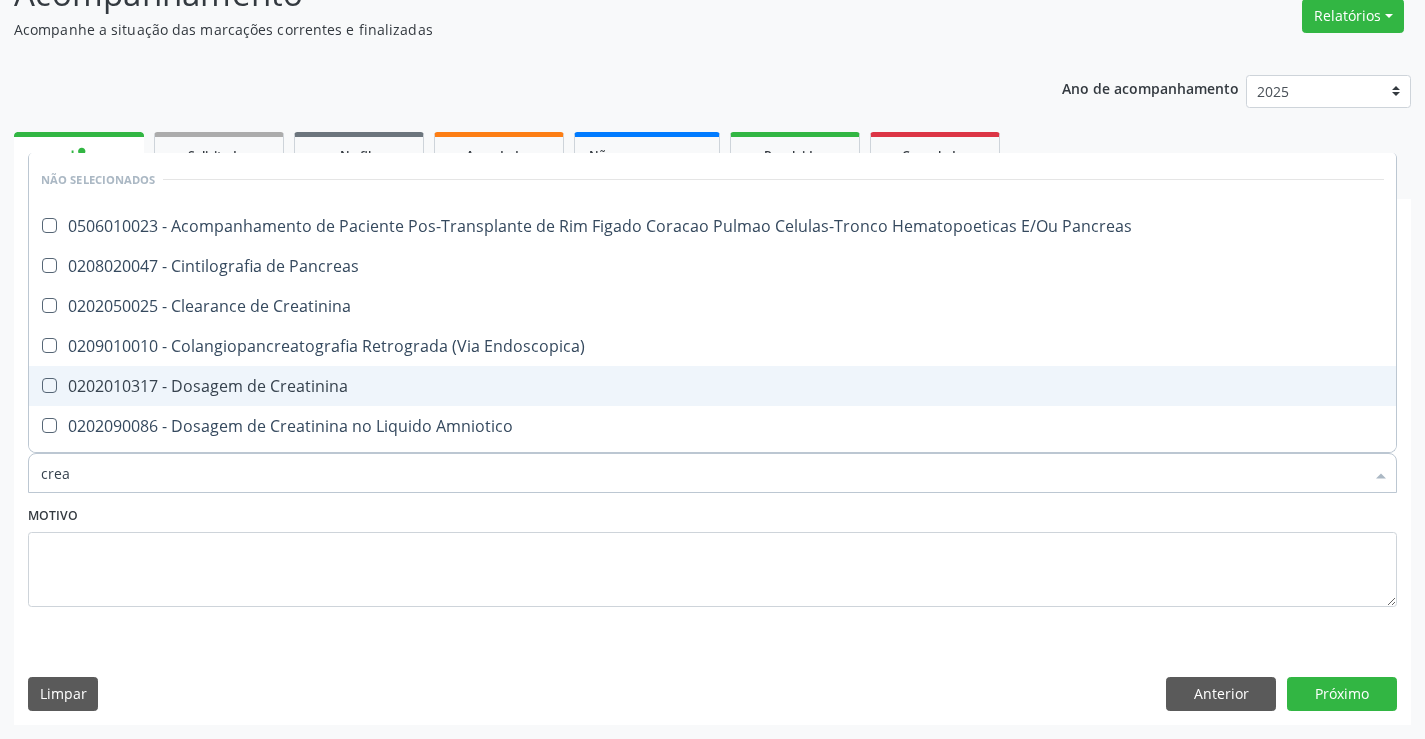click on "0202010317 - Dosagem de Creatinina" at bounding box center [712, 386] 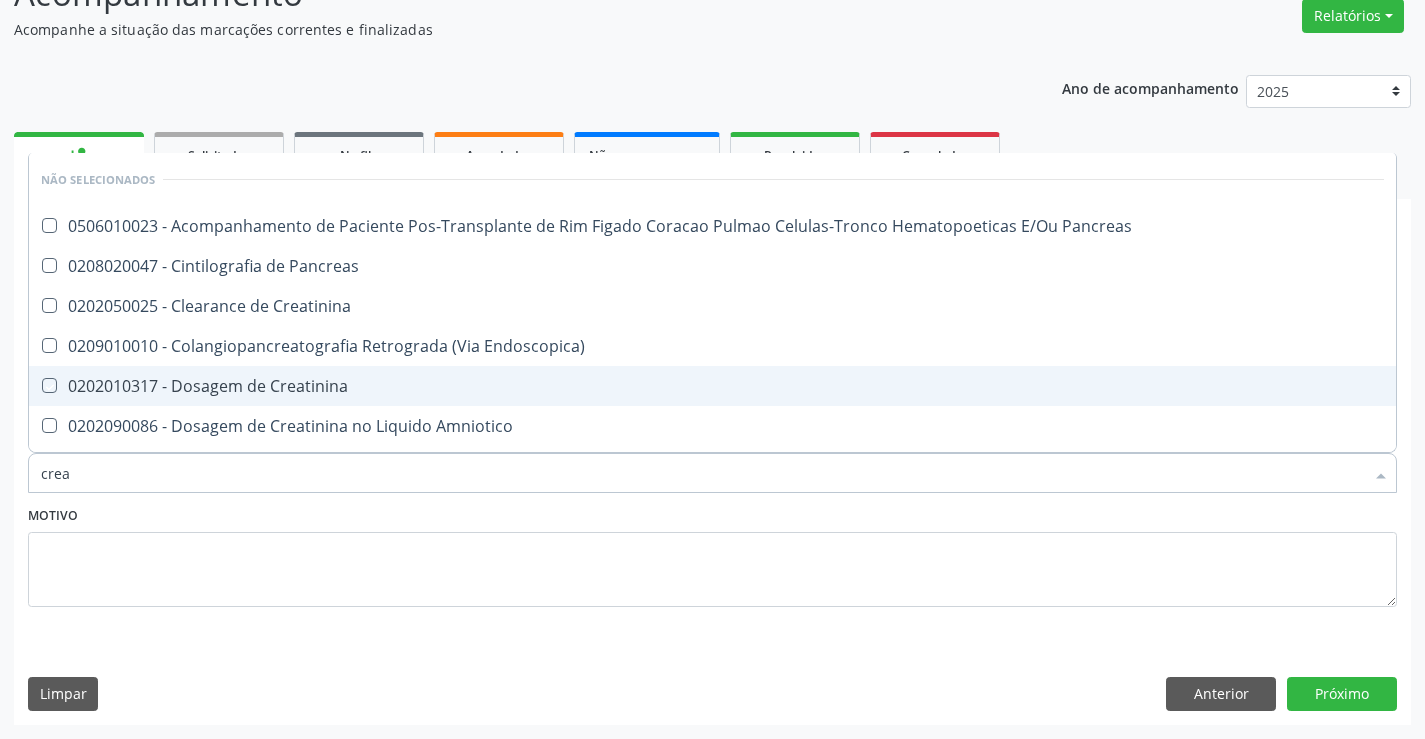 checkbox on "true" 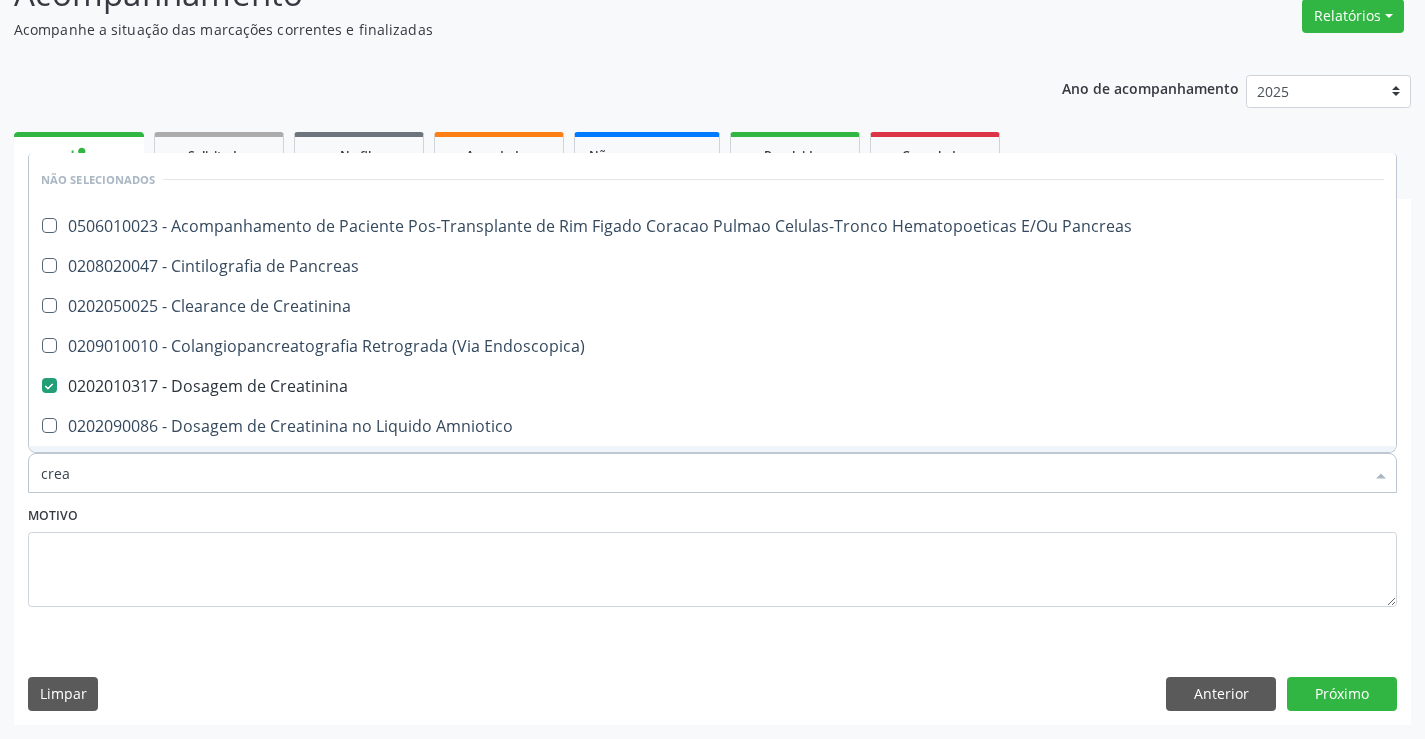 click on "Motivo" at bounding box center [712, 554] 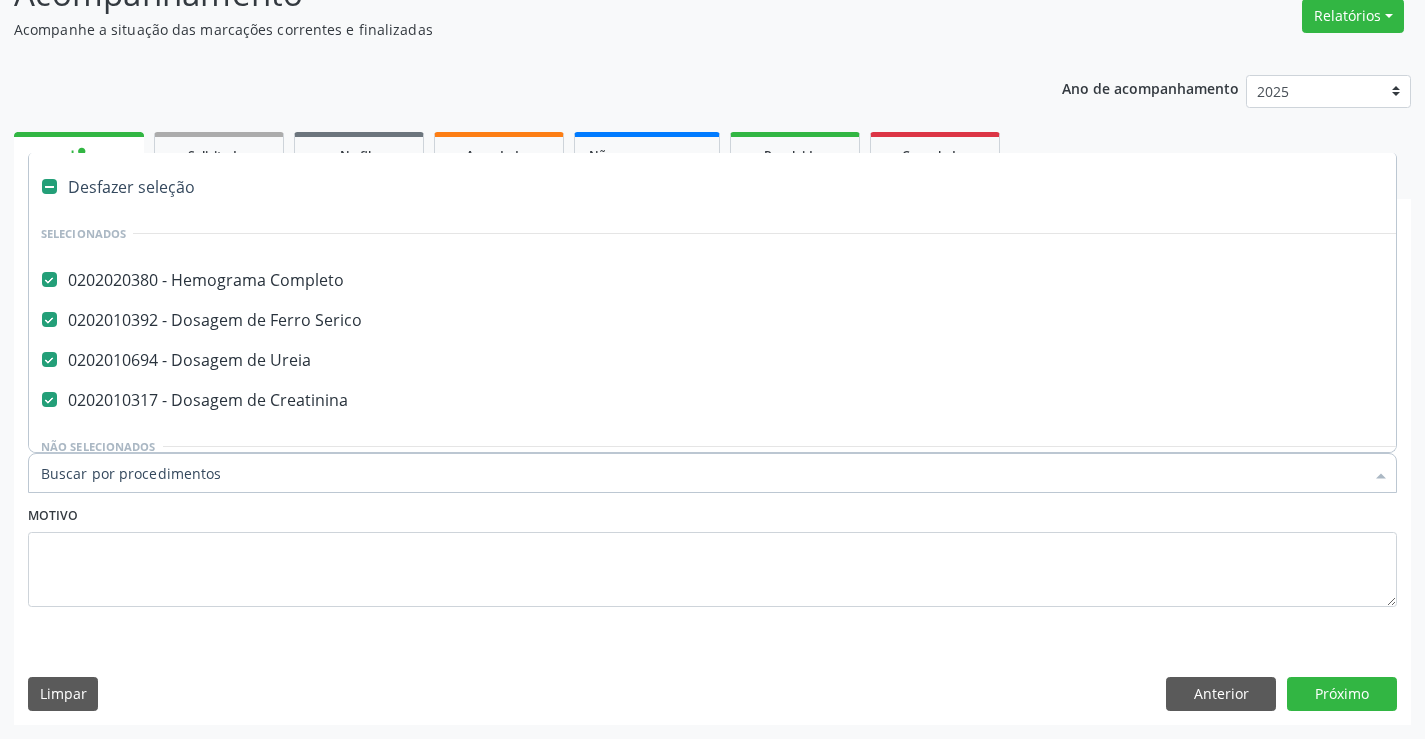 type on "s" 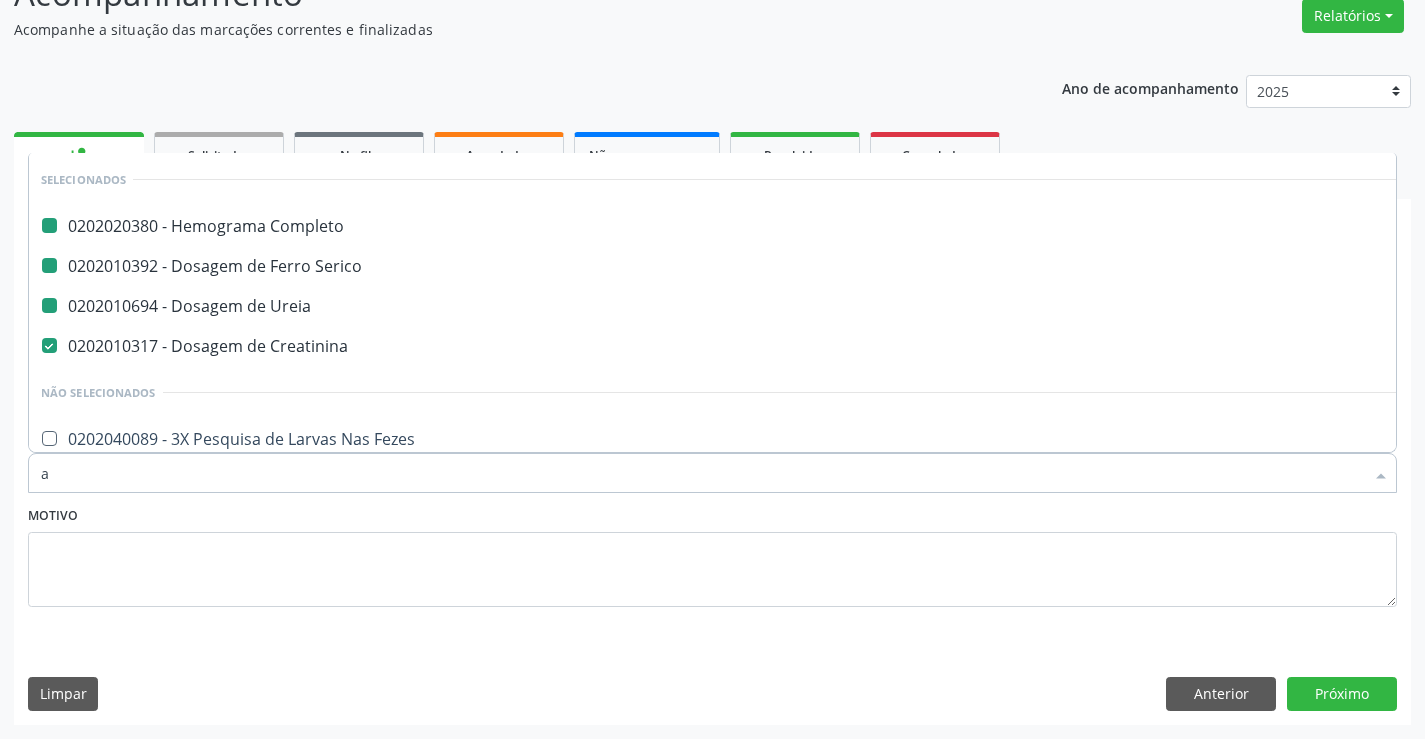 type on "ac" 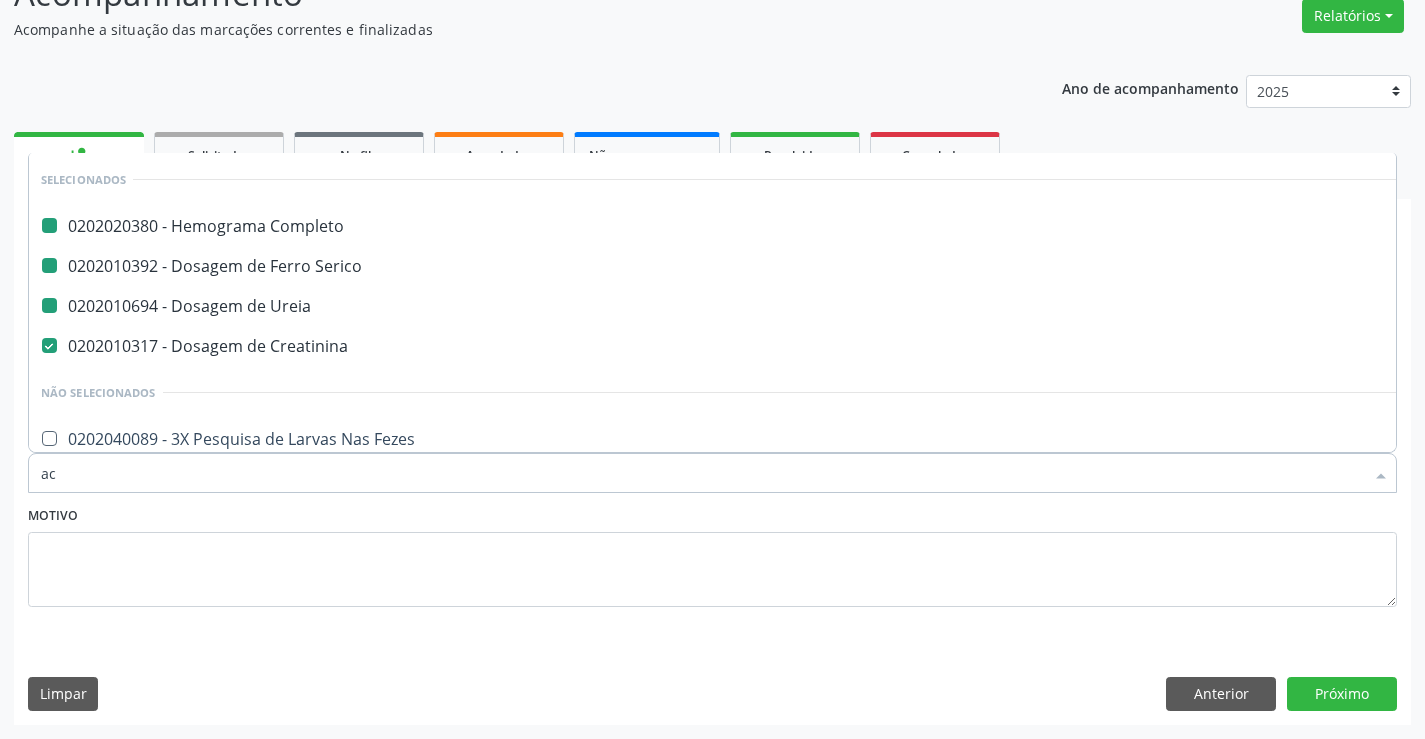checkbox on "false" 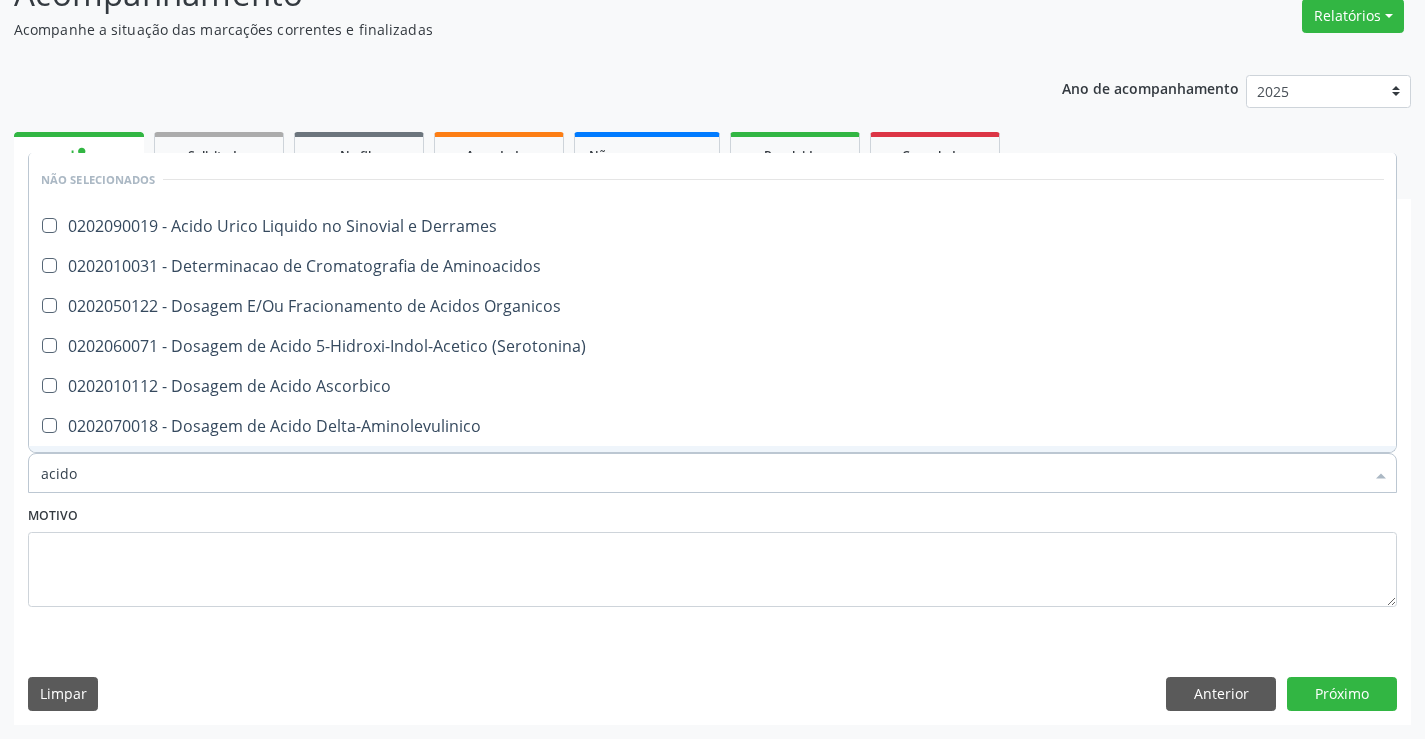 type on "acido u" 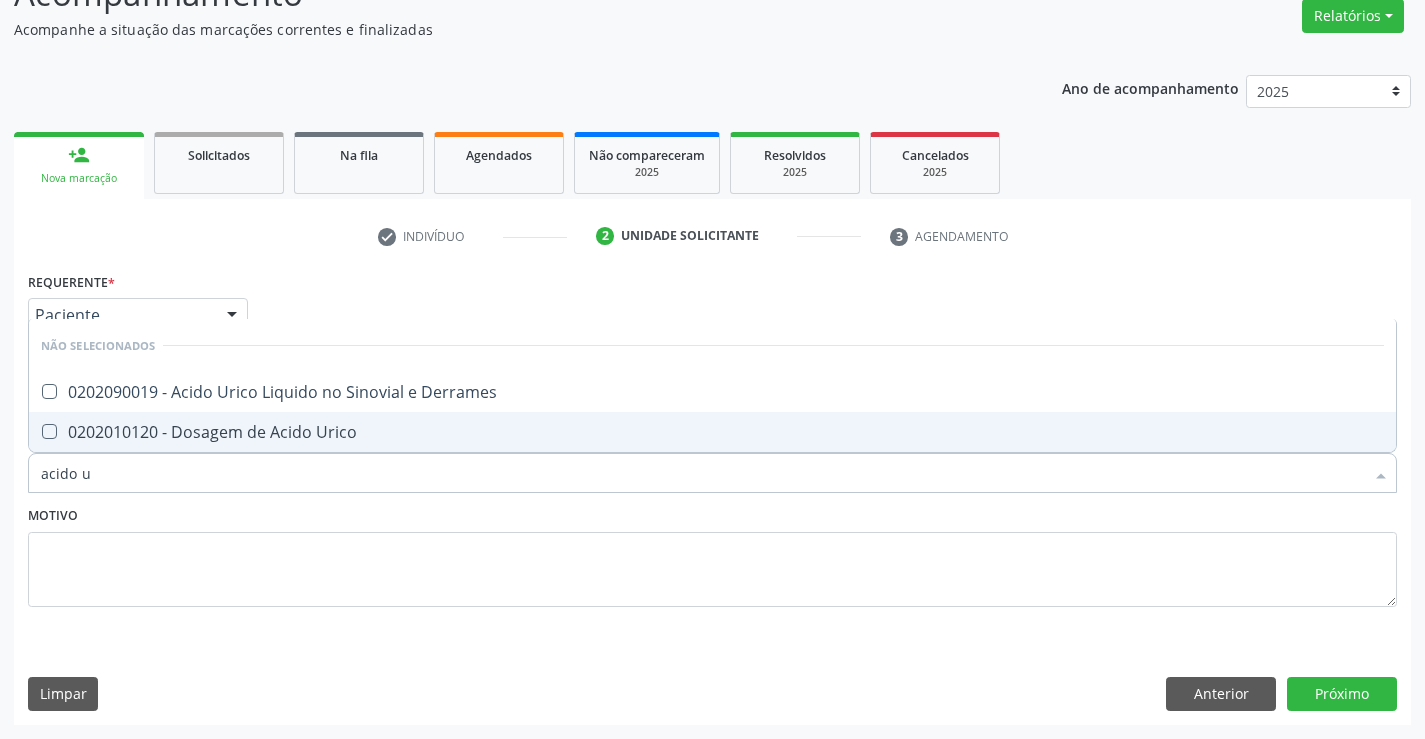 drag, startPoint x: 262, startPoint y: 421, endPoint x: 306, endPoint y: 533, distance: 120.33287 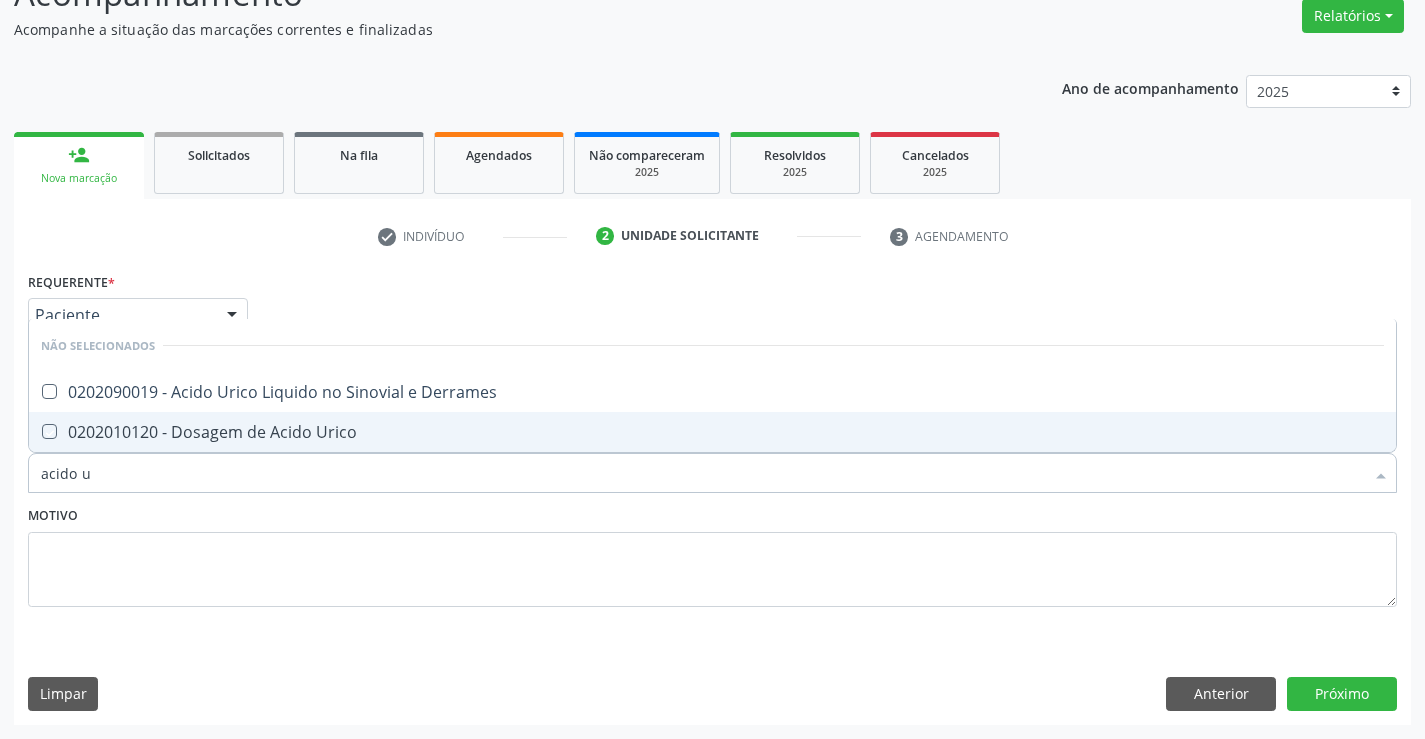 checkbox on "true" 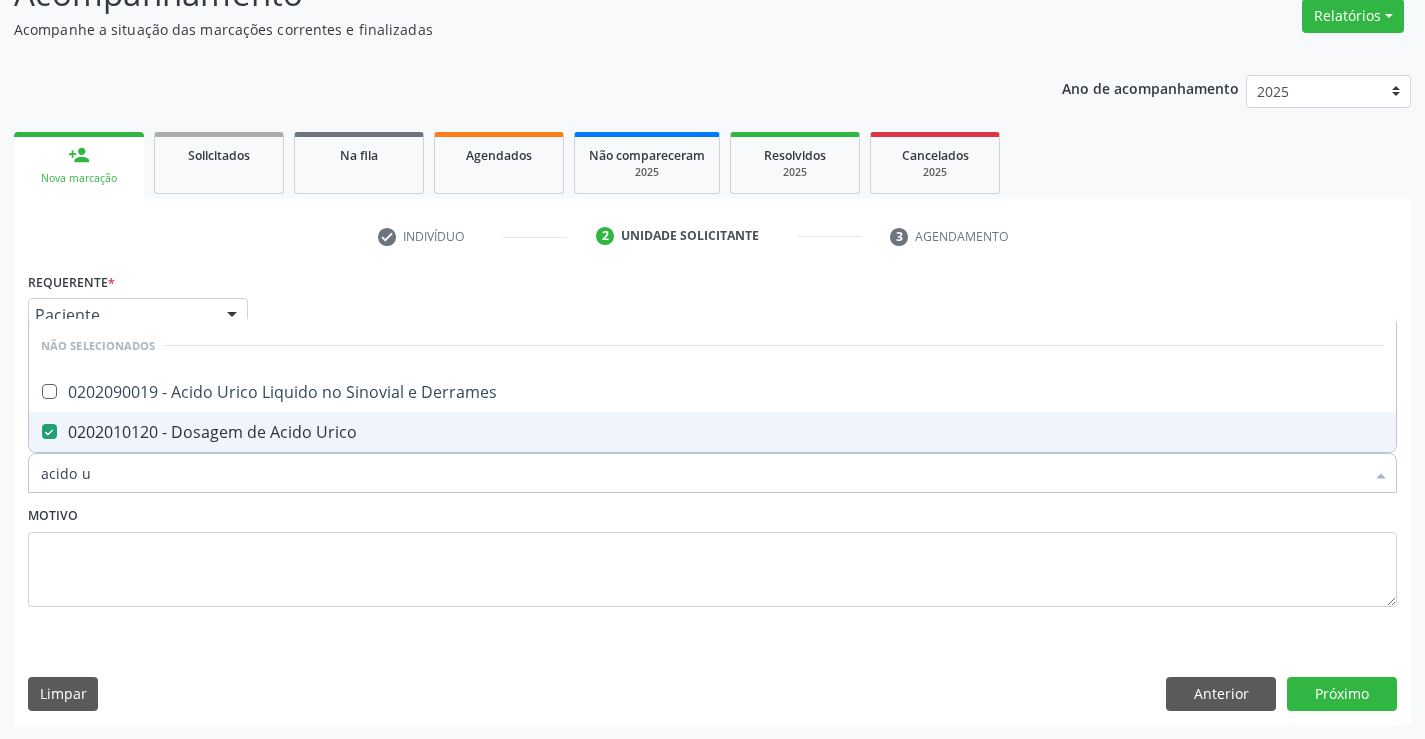 type on "acido u" 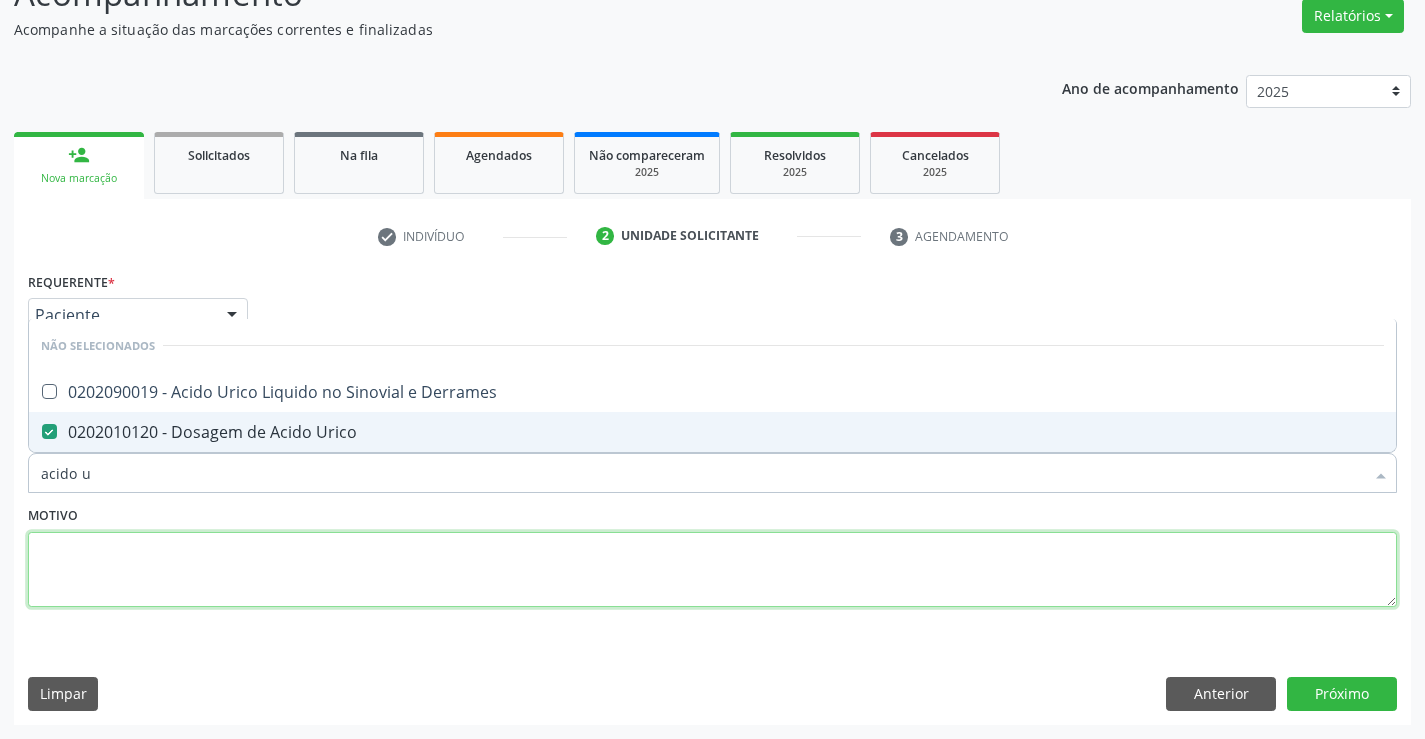 click at bounding box center (712, 570) 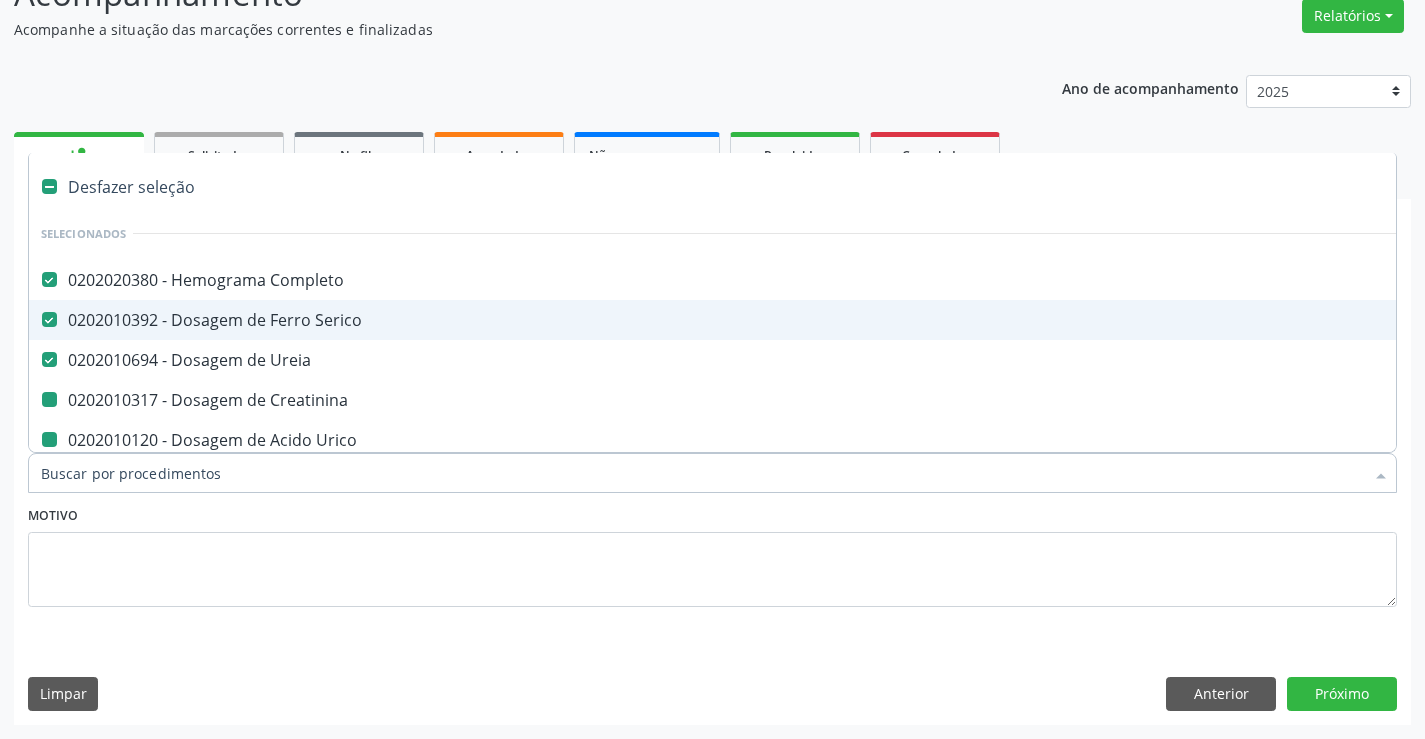type on "t" 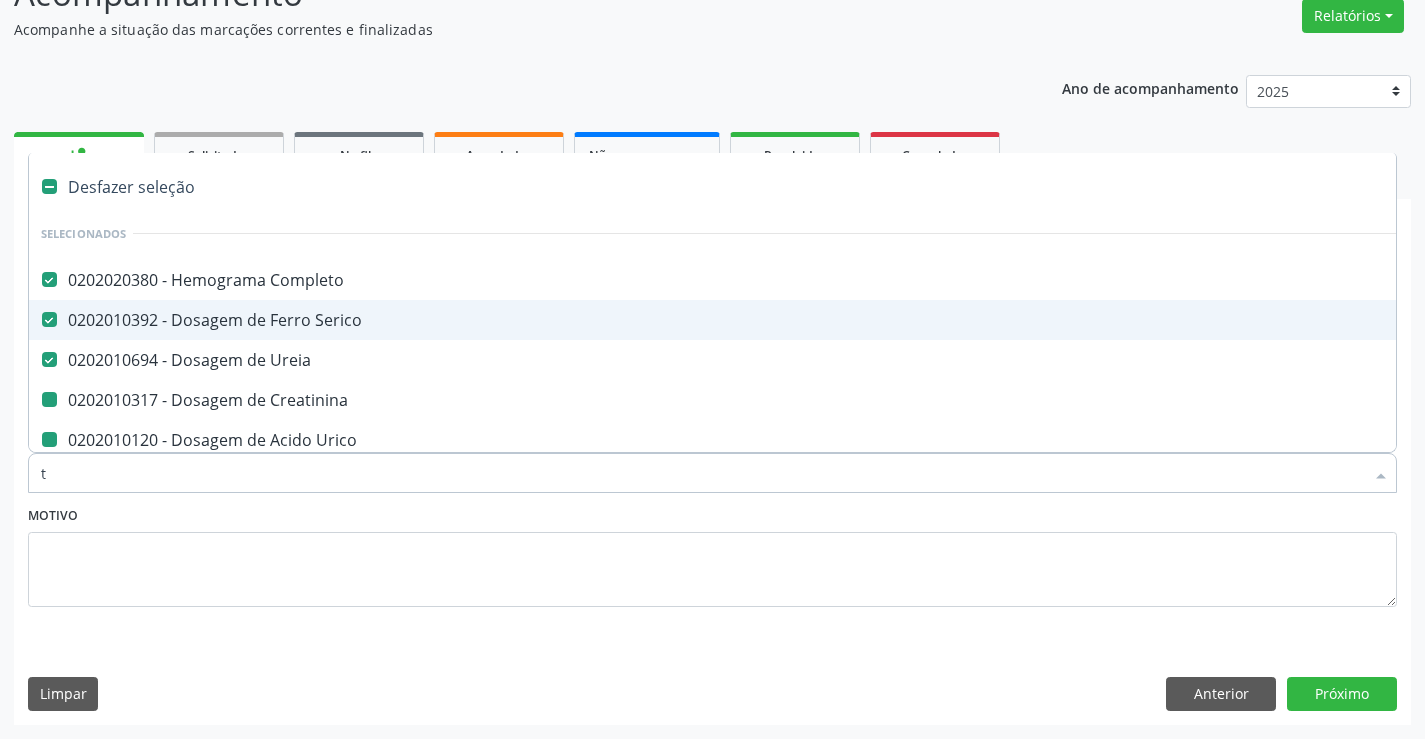 checkbox on "false" 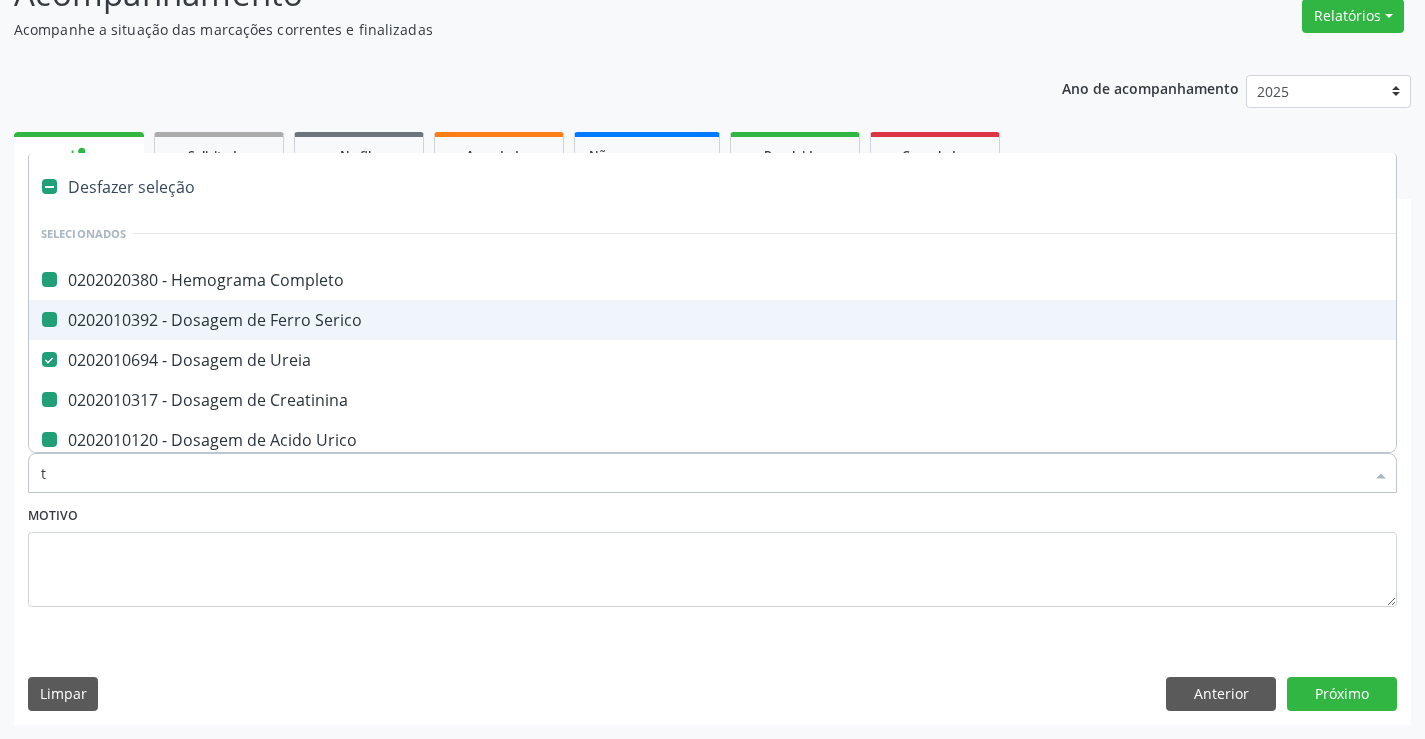 type on "tg" 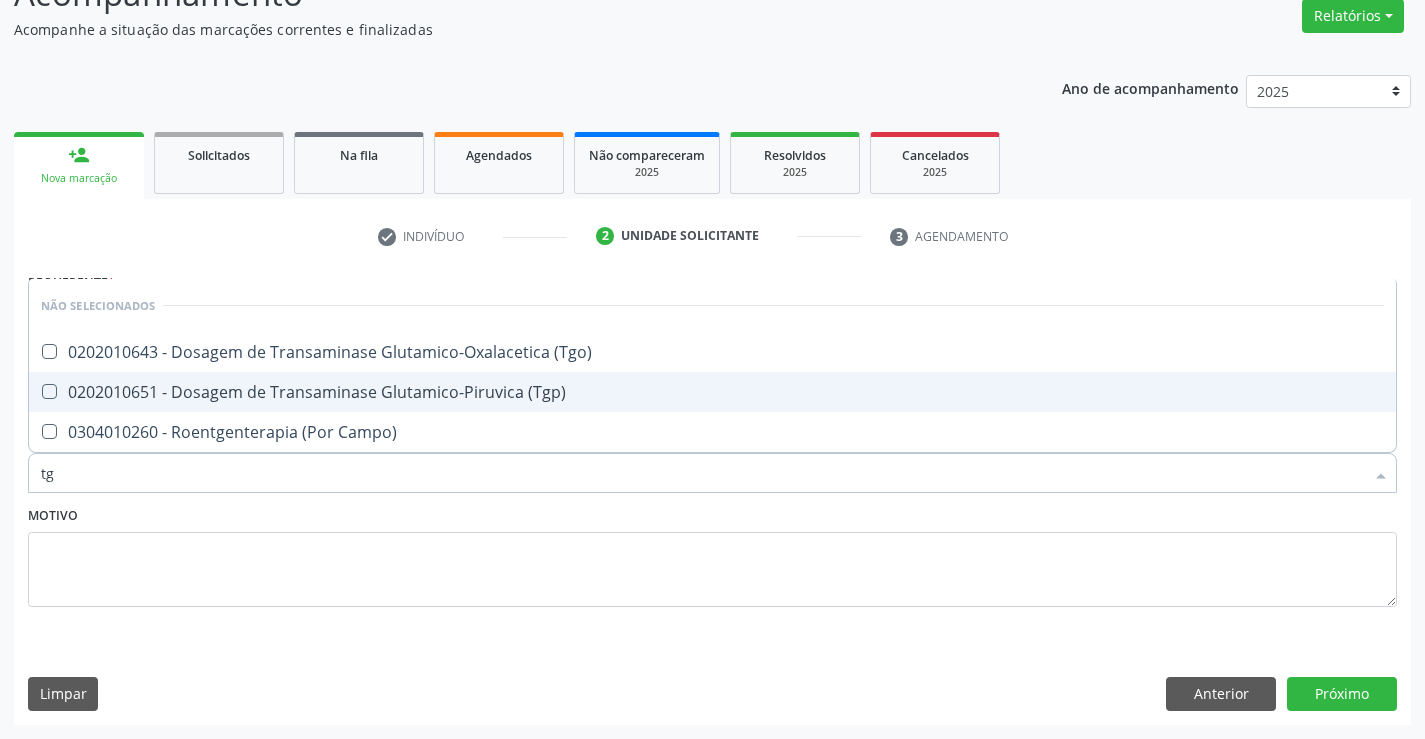 click on "0202010651 - Dosagem de Transaminase Glutamico-Piruvica (Tgp)" at bounding box center [712, 392] 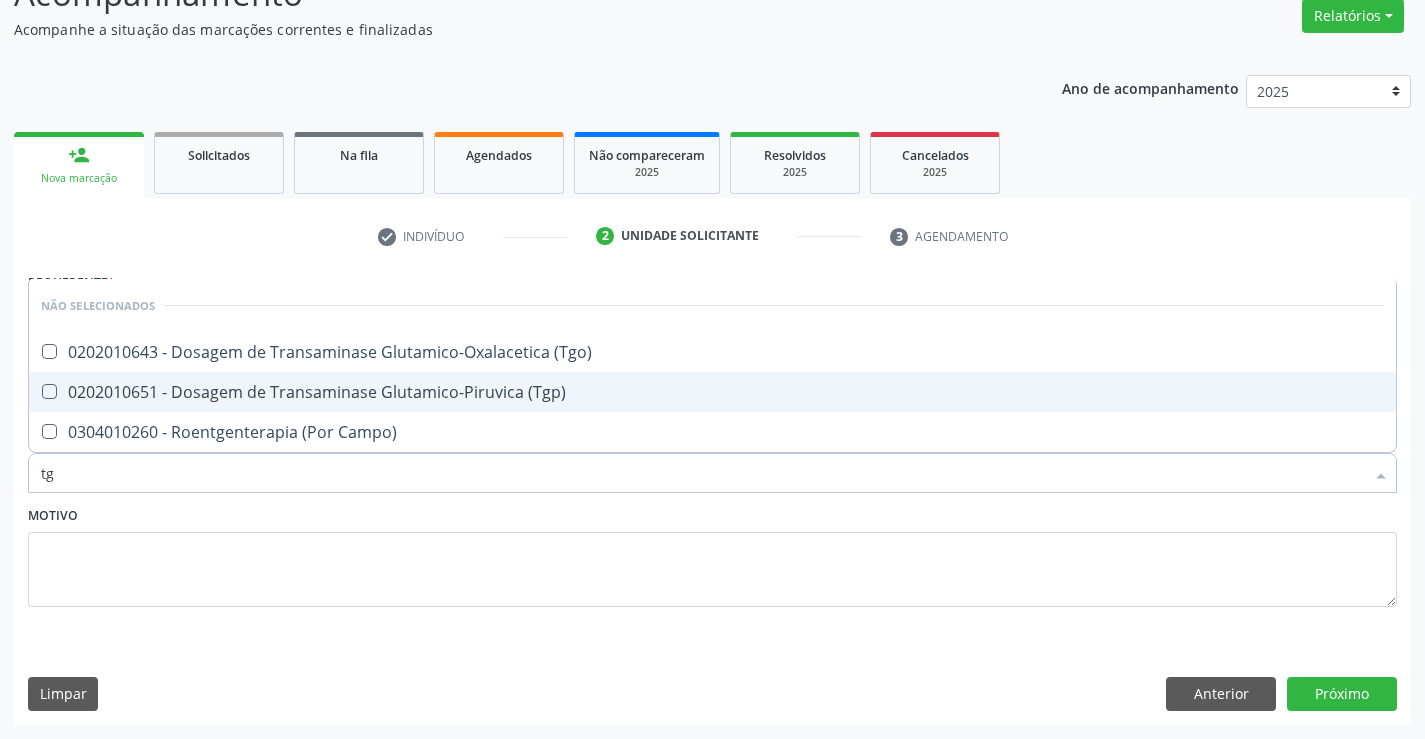 checkbox on "true" 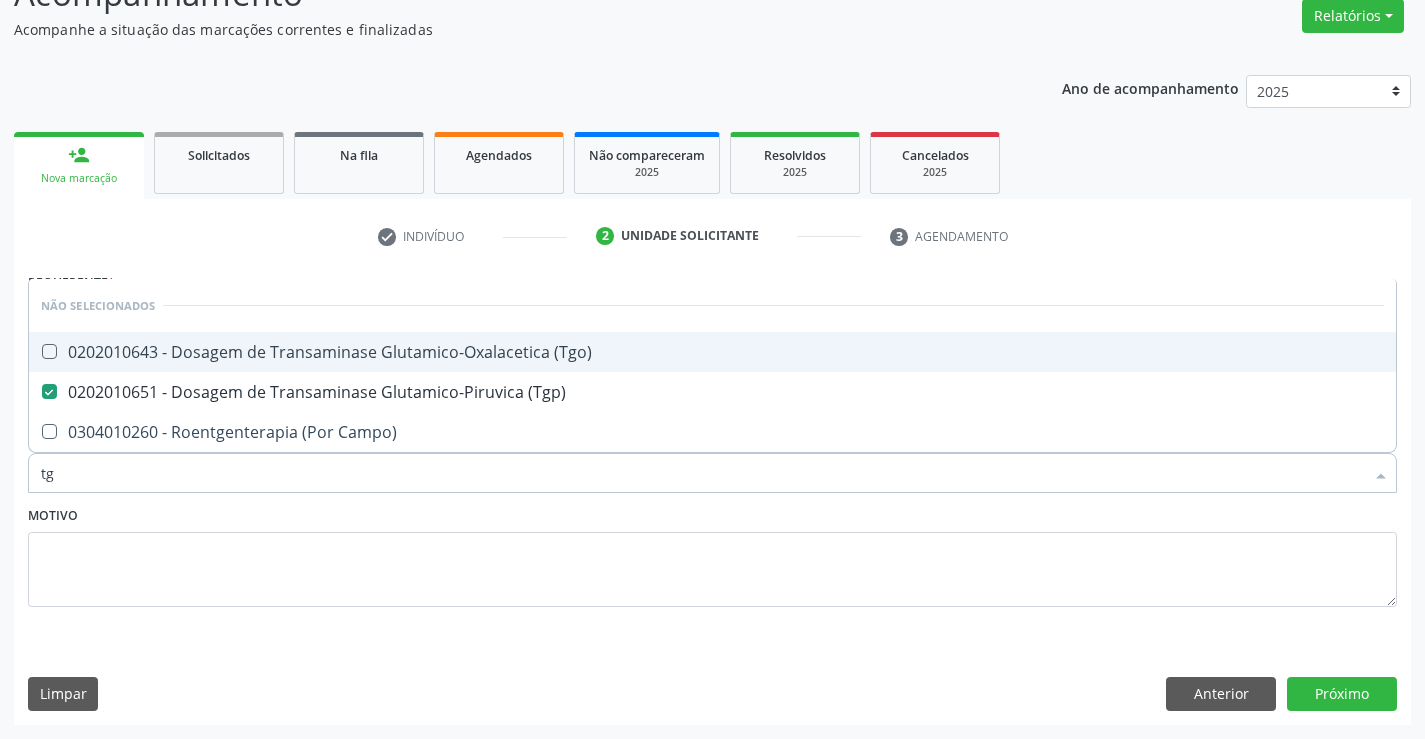 click on "0202010643 - Dosagem de Transaminase Glutamico-Oxalacetica (Tgo)" at bounding box center (712, 352) 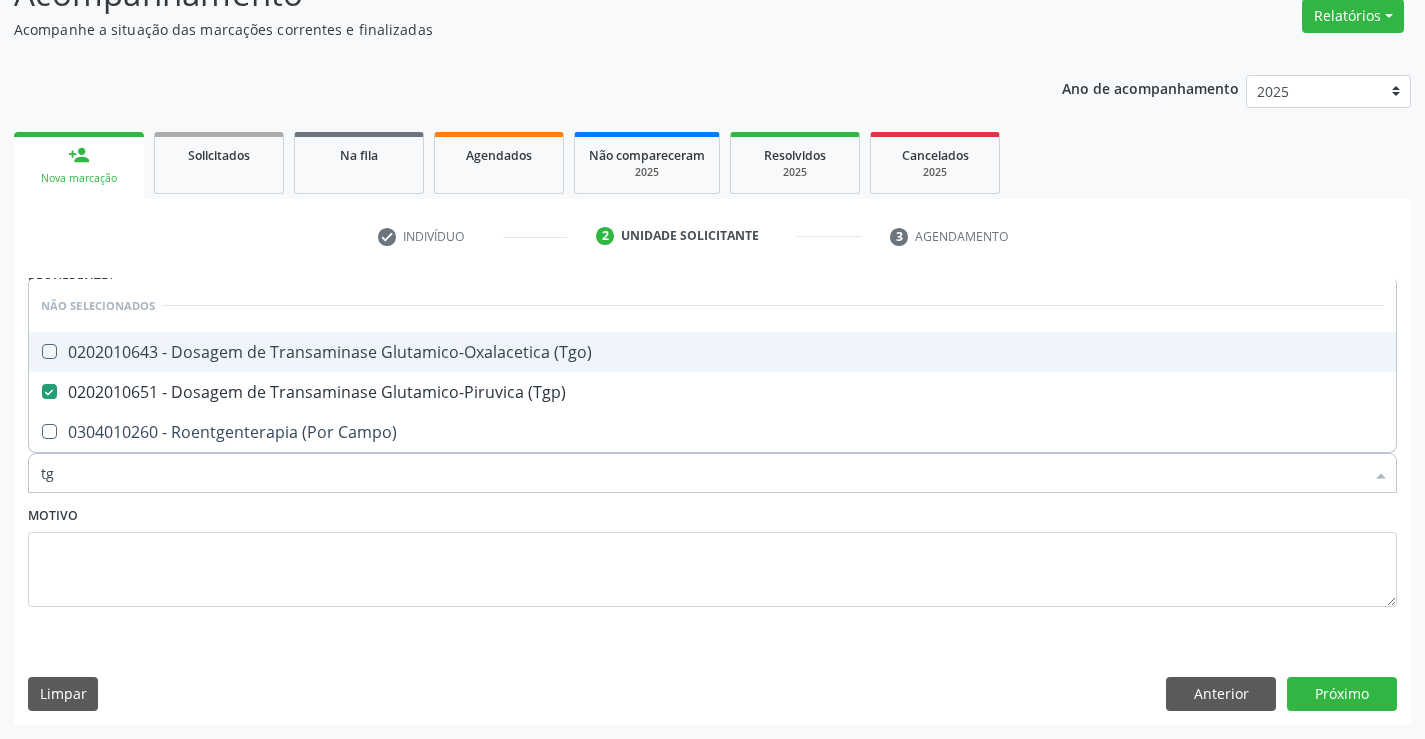 checkbox on "true" 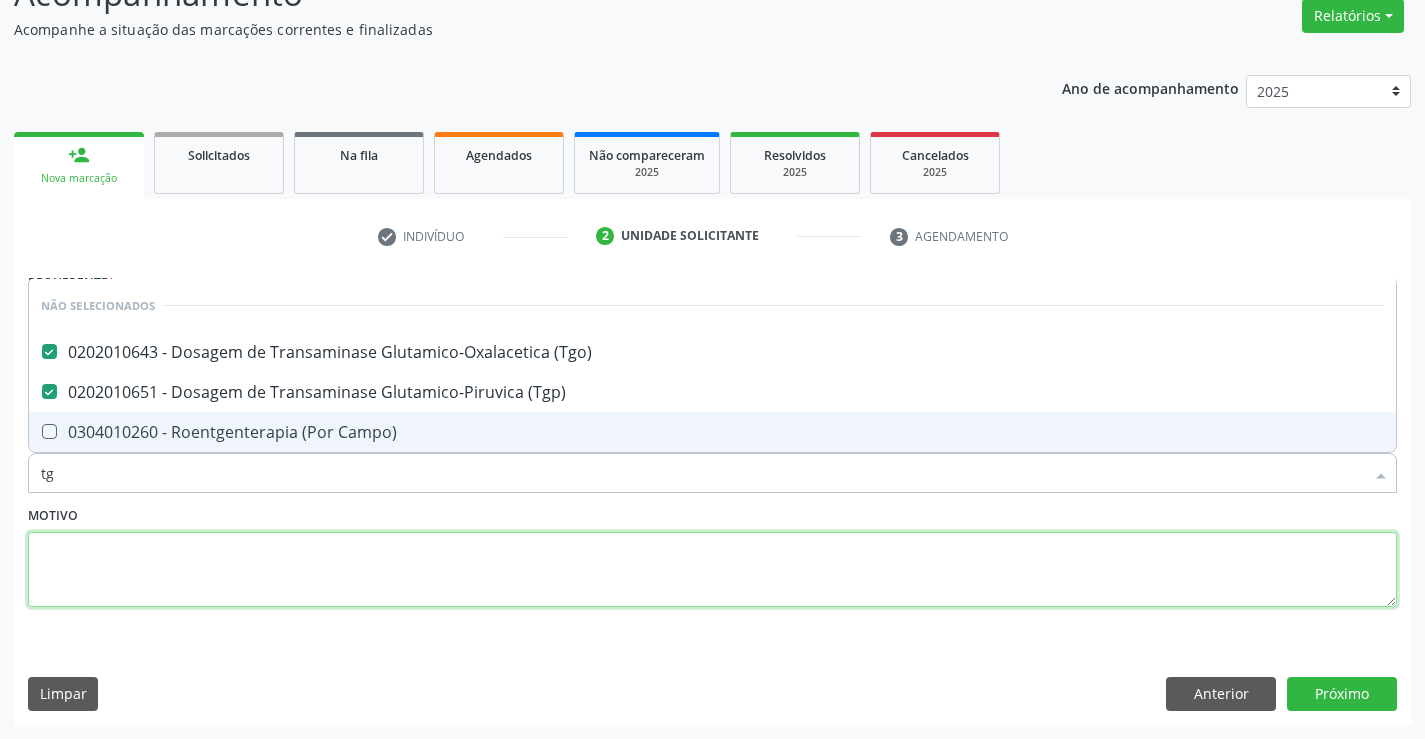 click at bounding box center [712, 570] 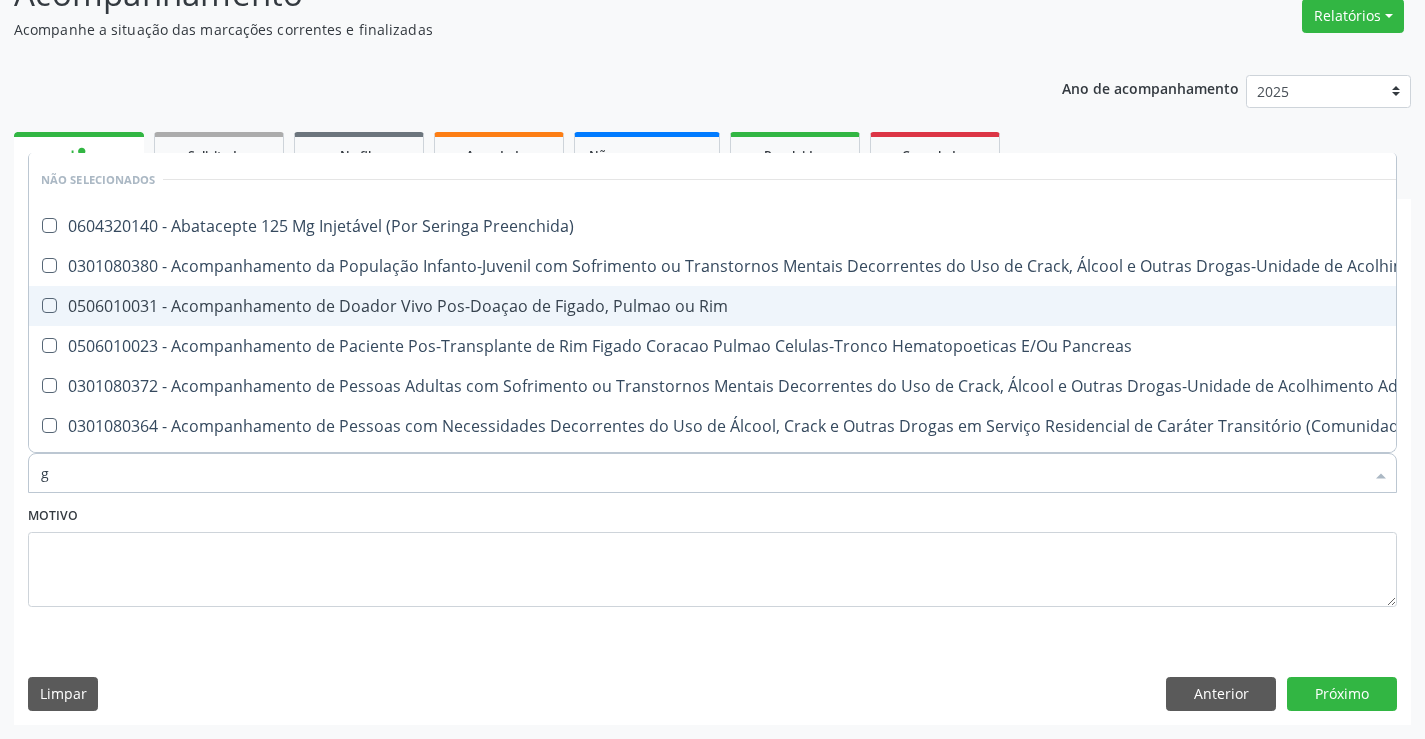 type on "ga" 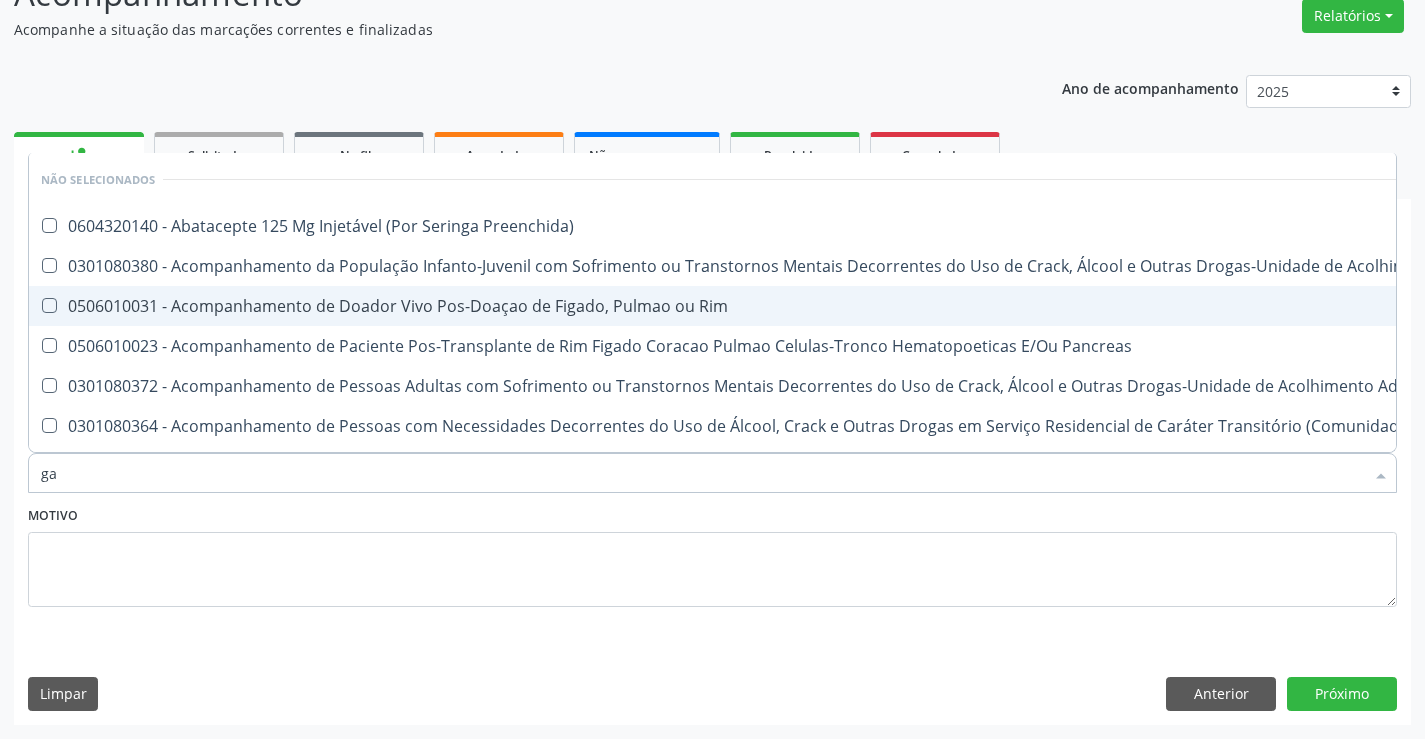 checkbox on "false" 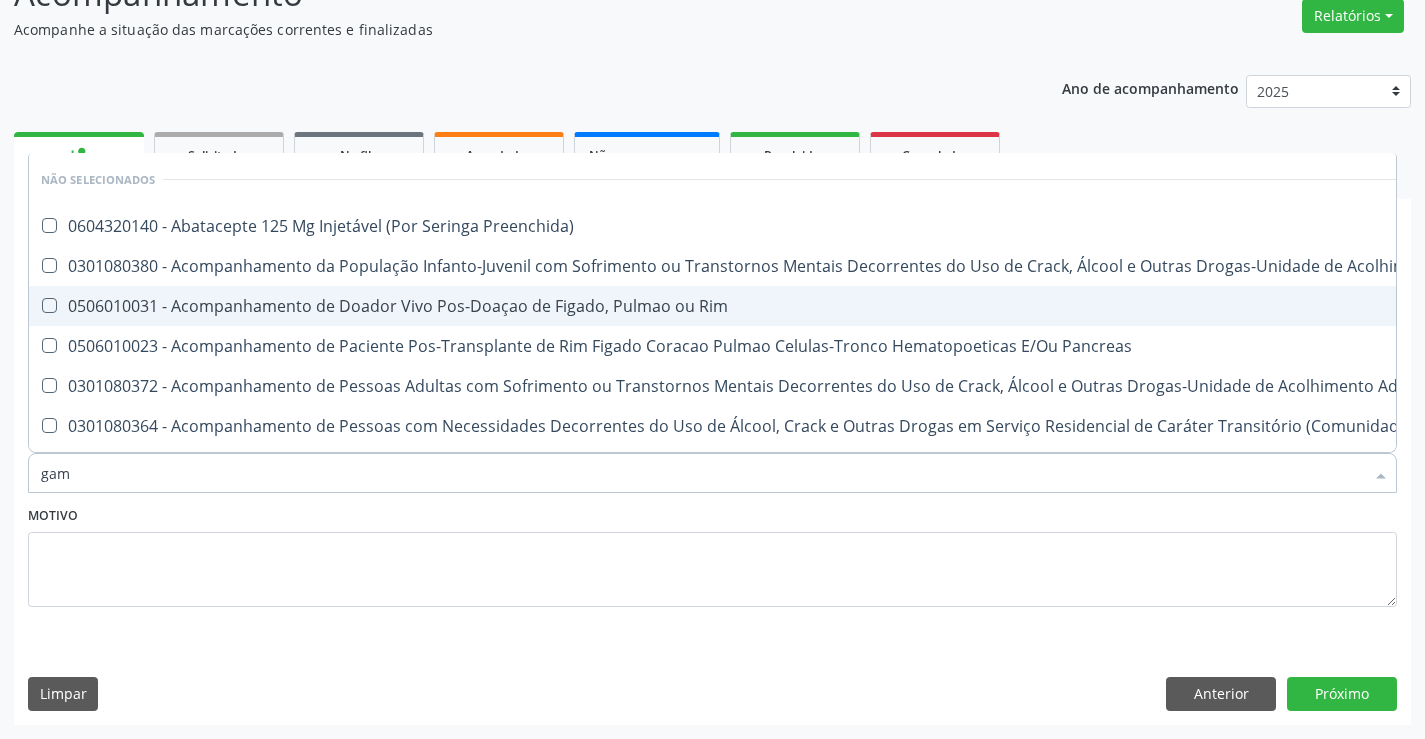 type on "gama" 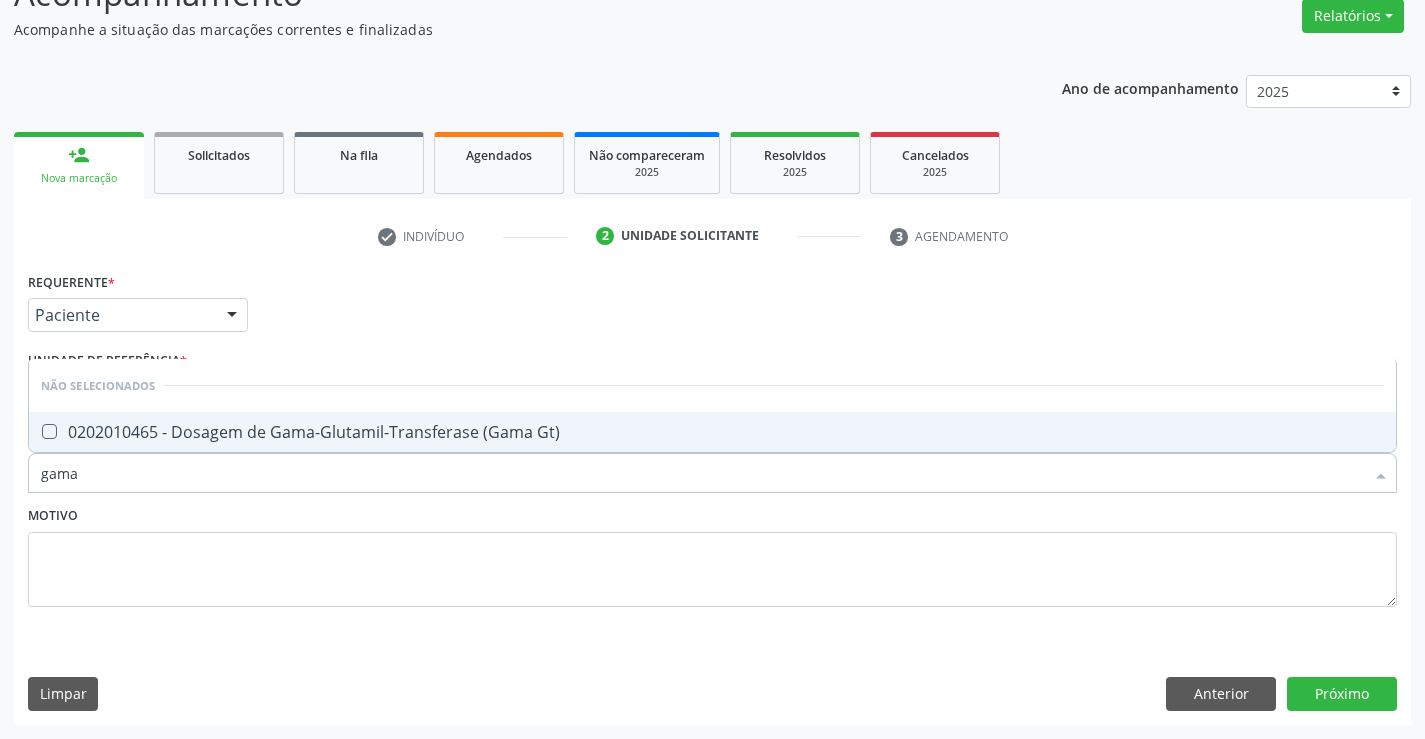 click on "0202010465 - Dosagem de Gama-Glutamil-Transferase (Gama Gt)" at bounding box center [712, 432] 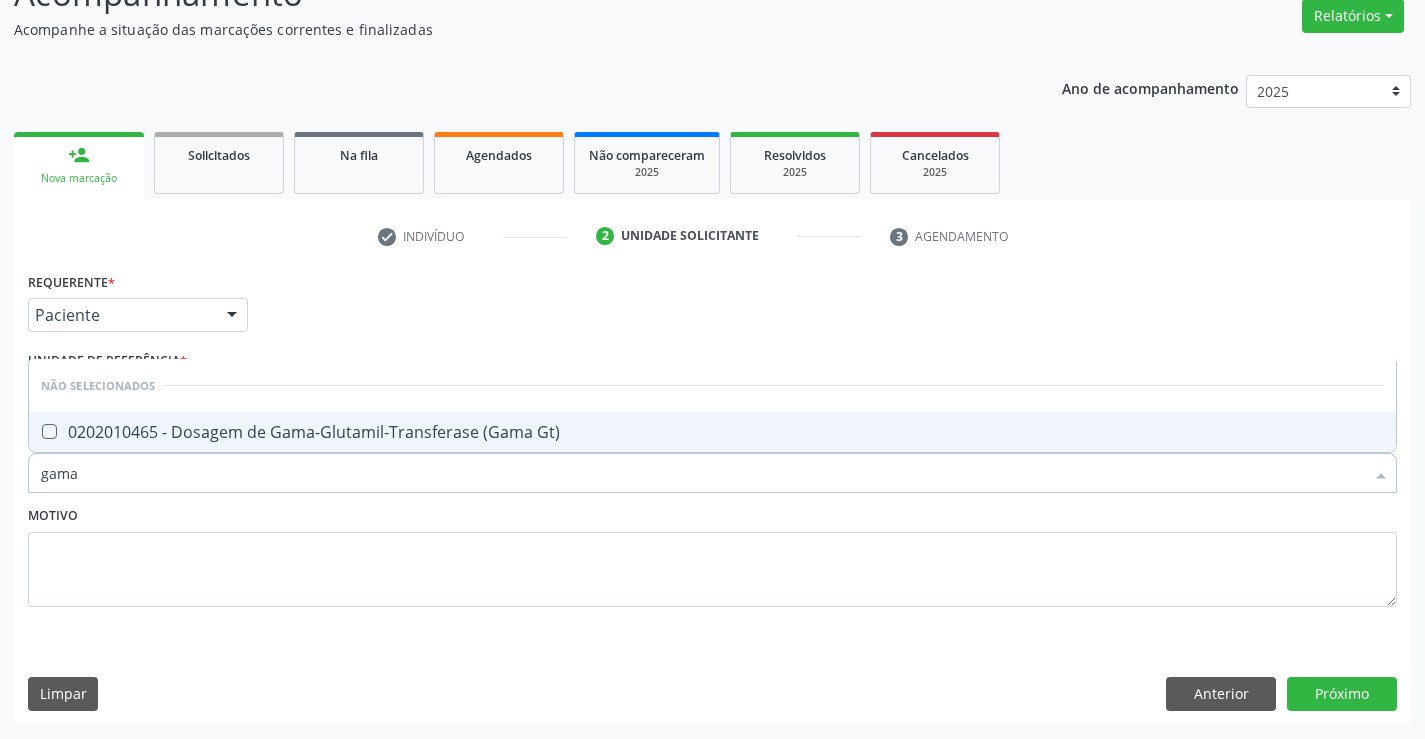 checkbox on "true" 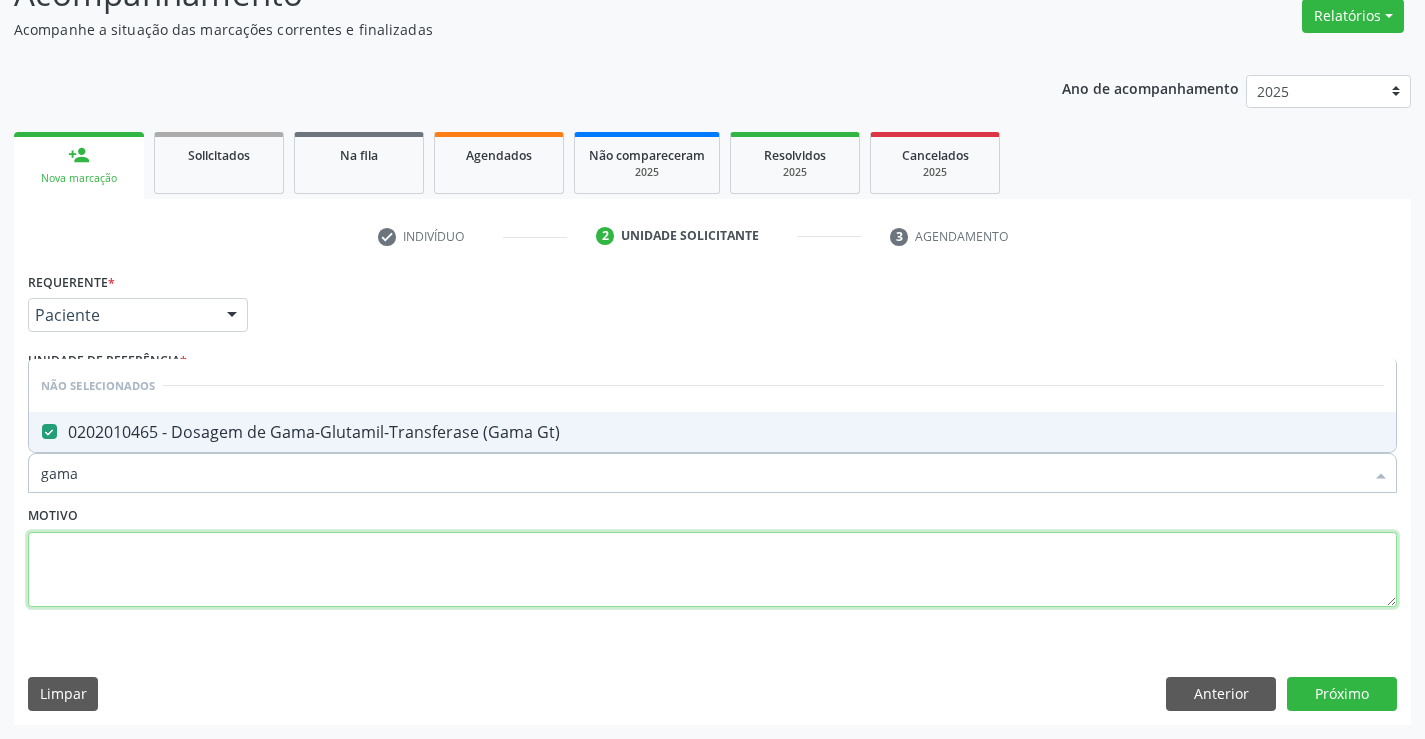 click at bounding box center [712, 570] 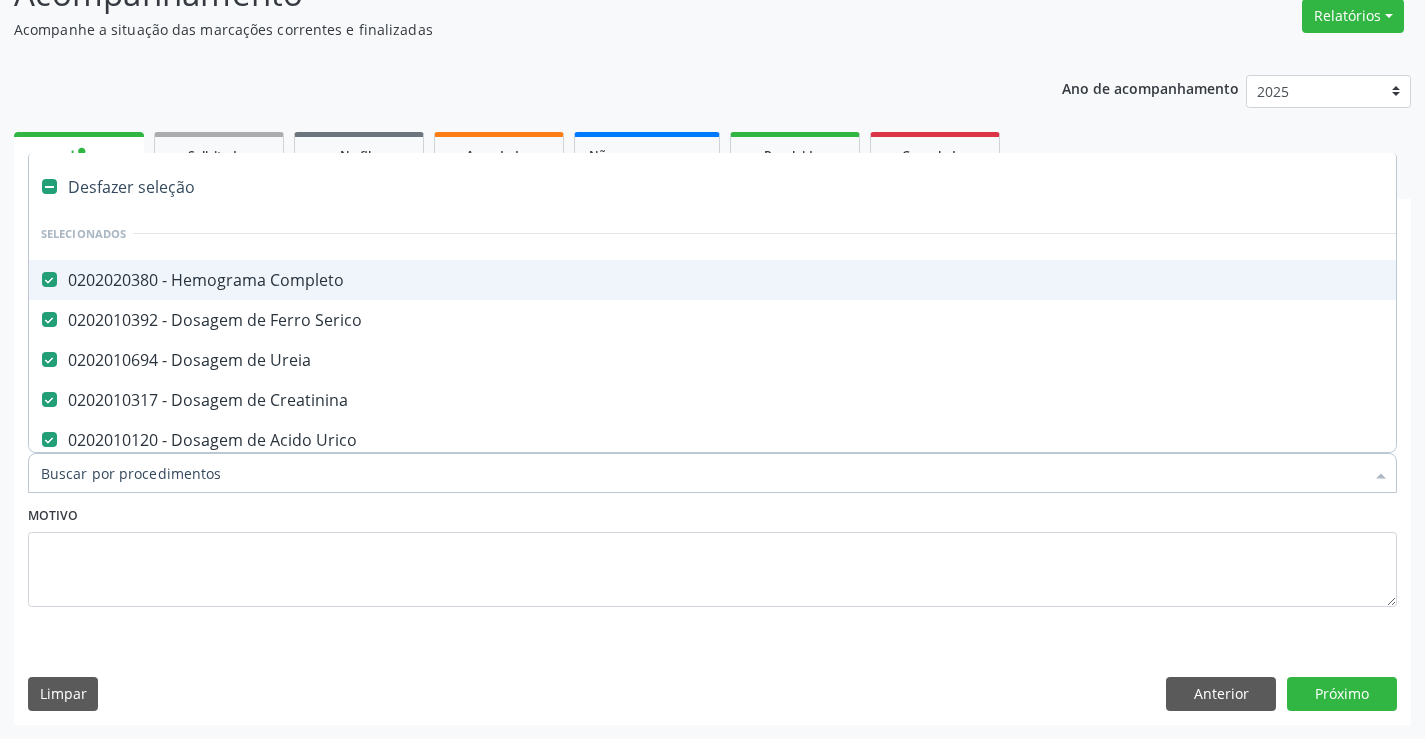 type on "u" 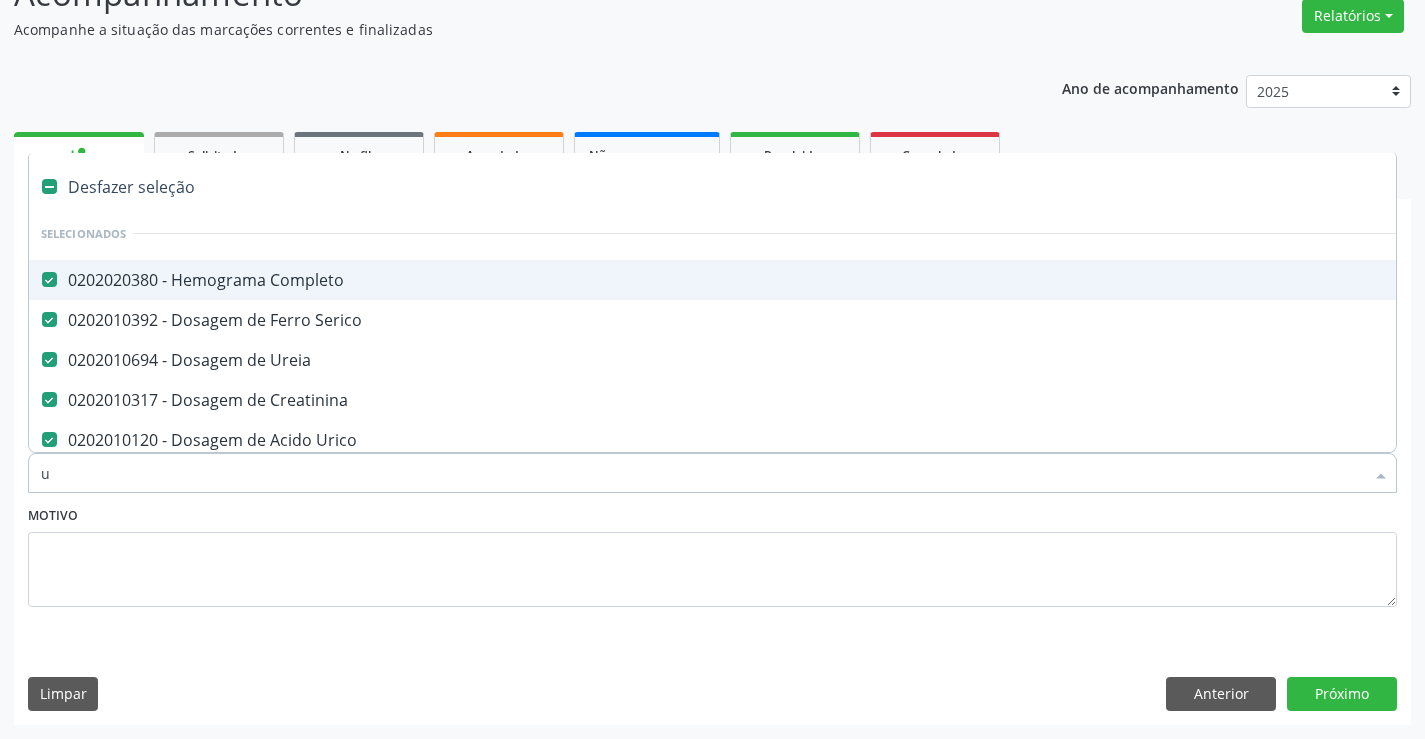 checkbox on "false" 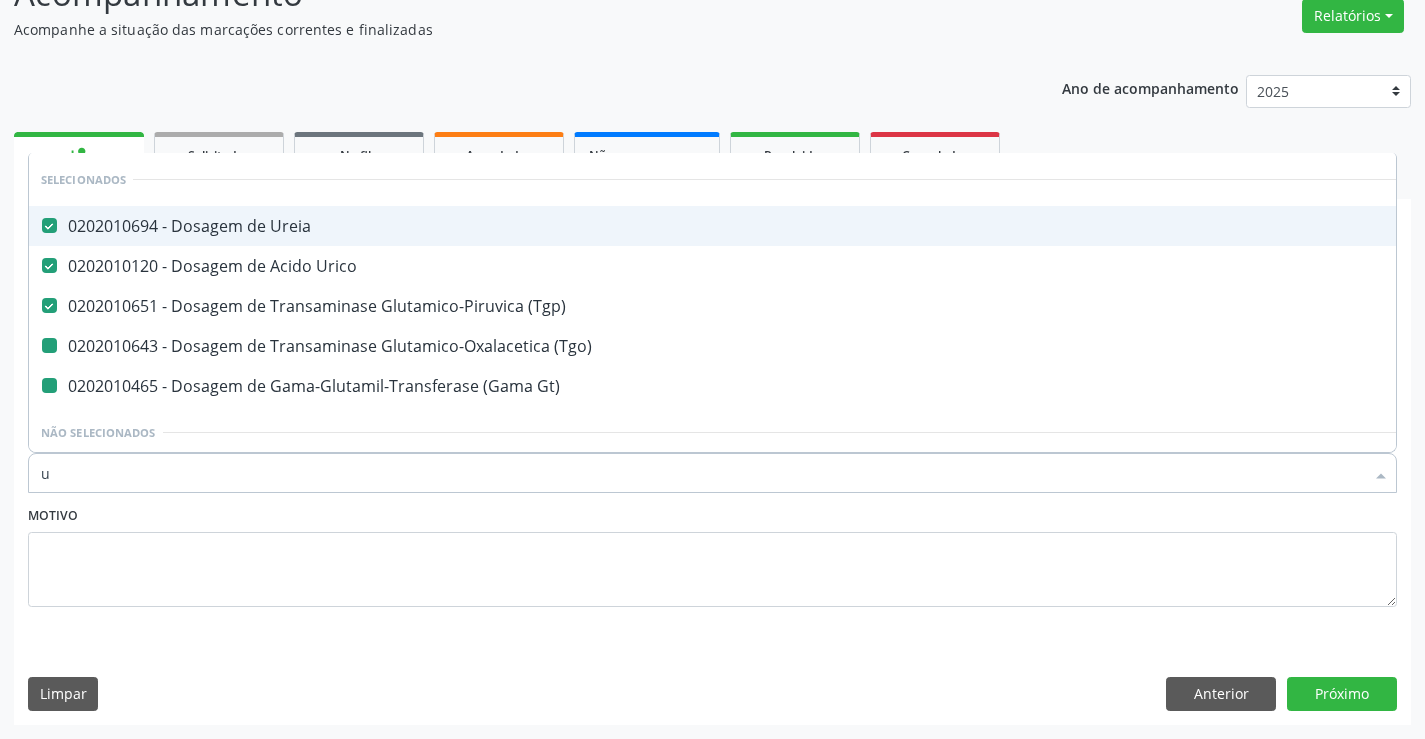 type on "ur" 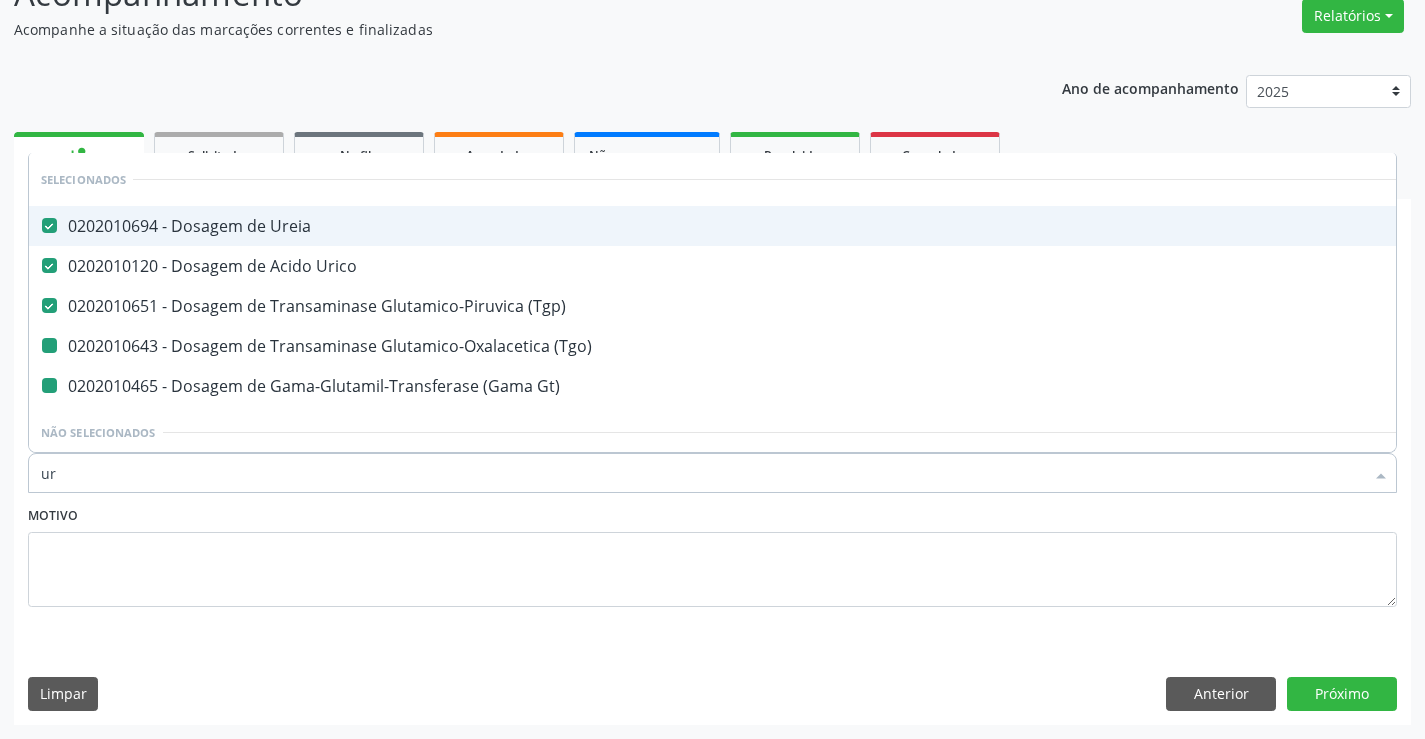 checkbox on "false" 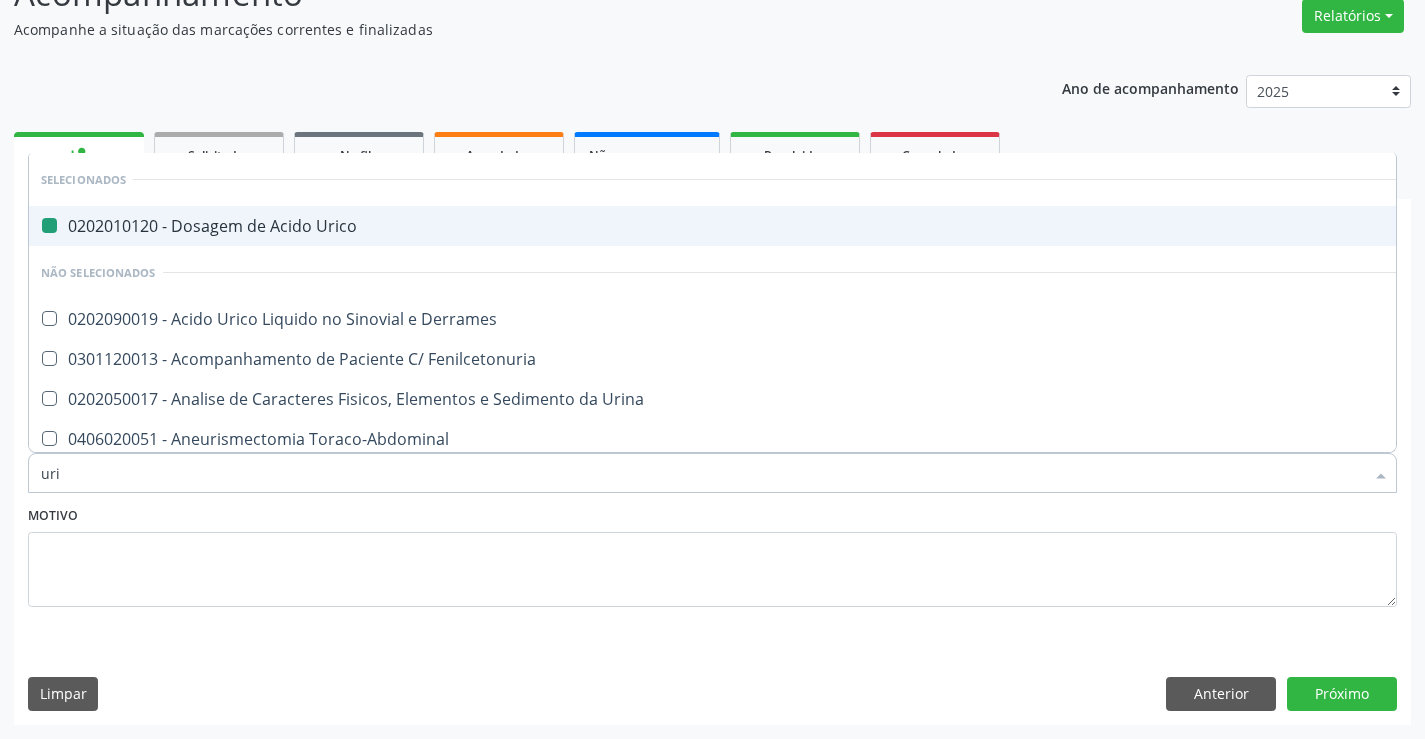 type on "urin" 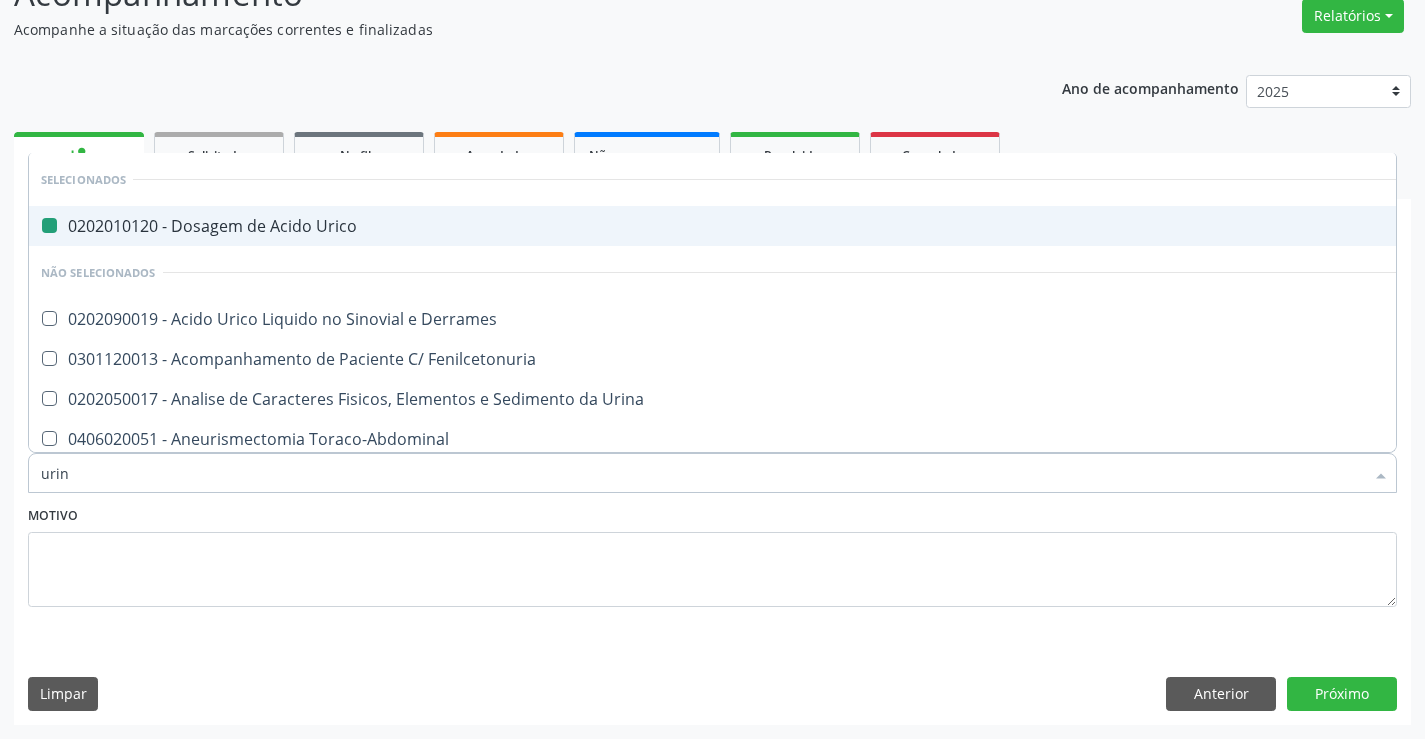 type on "urina" 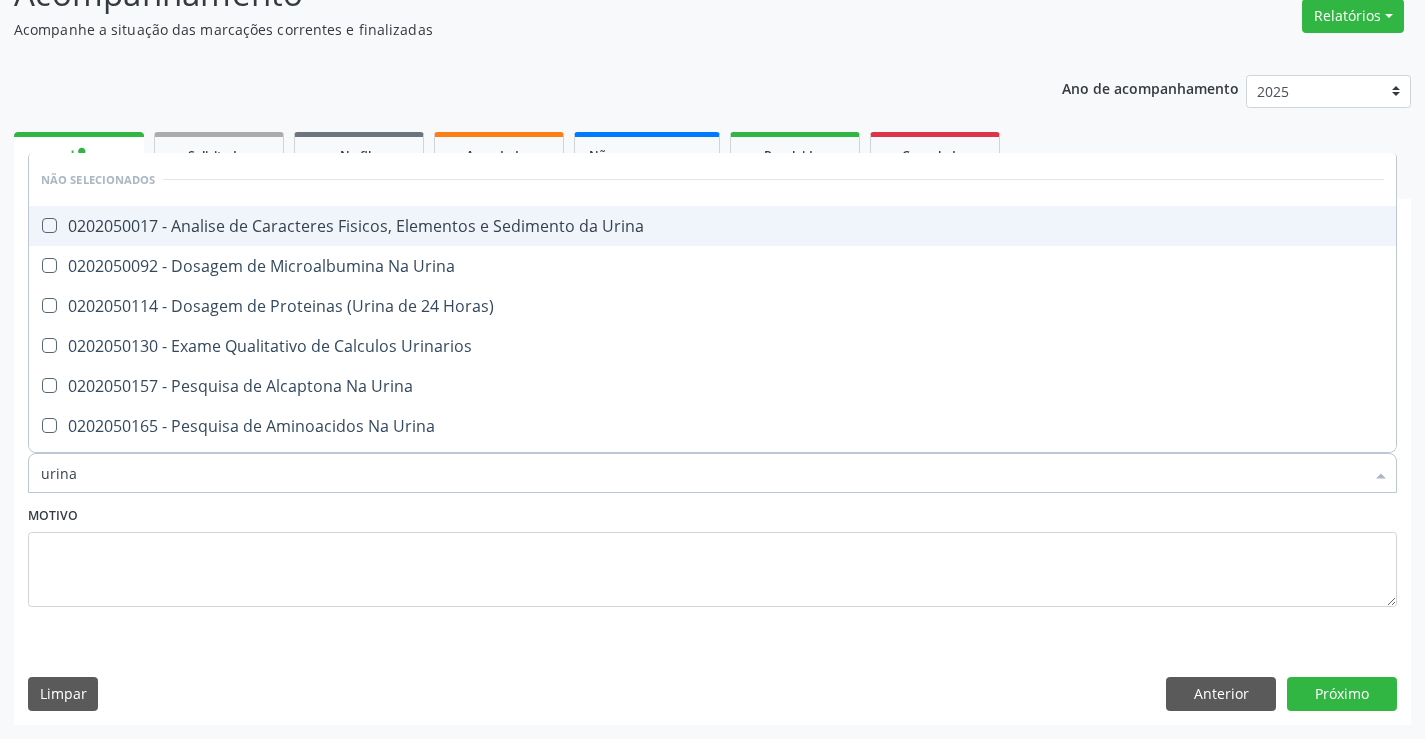 drag, startPoint x: 334, startPoint y: 217, endPoint x: 353, endPoint y: 253, distance: 40.706264 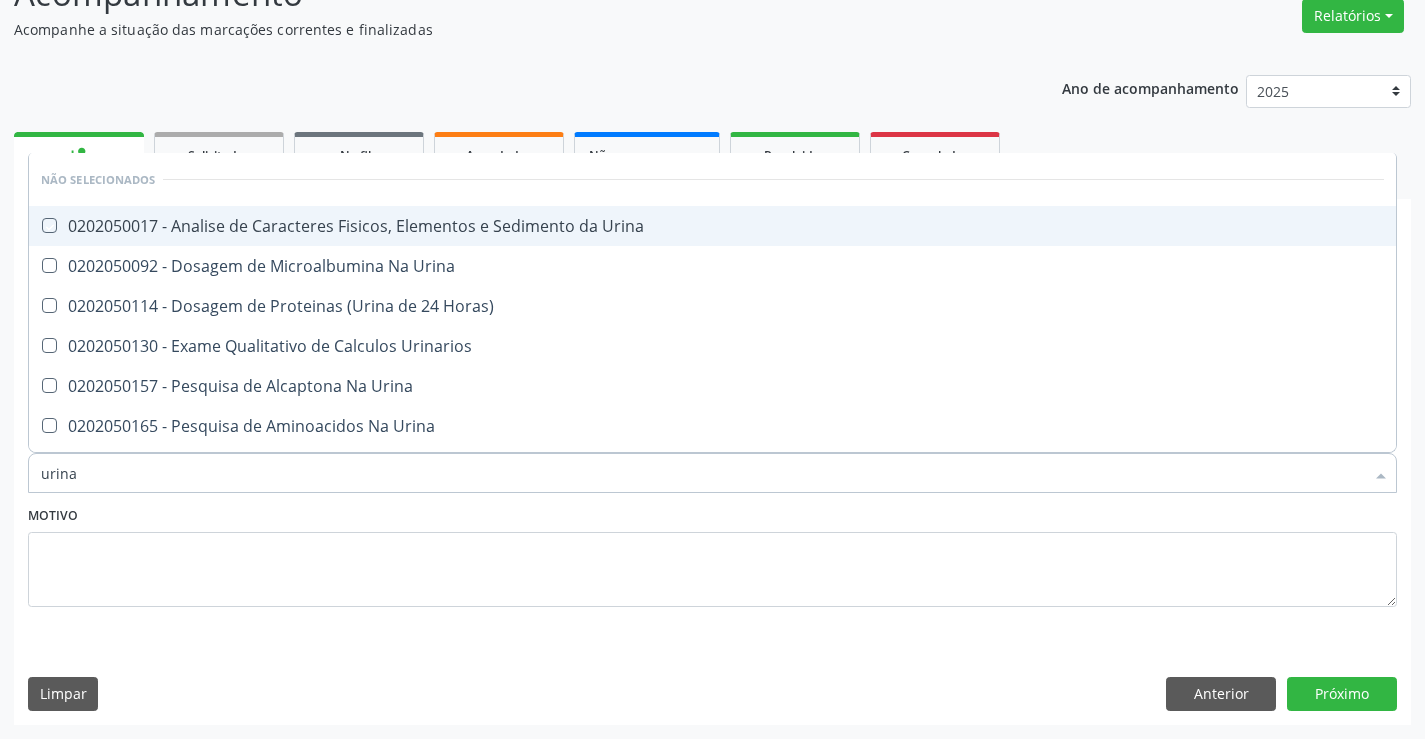 checkbox on "true" 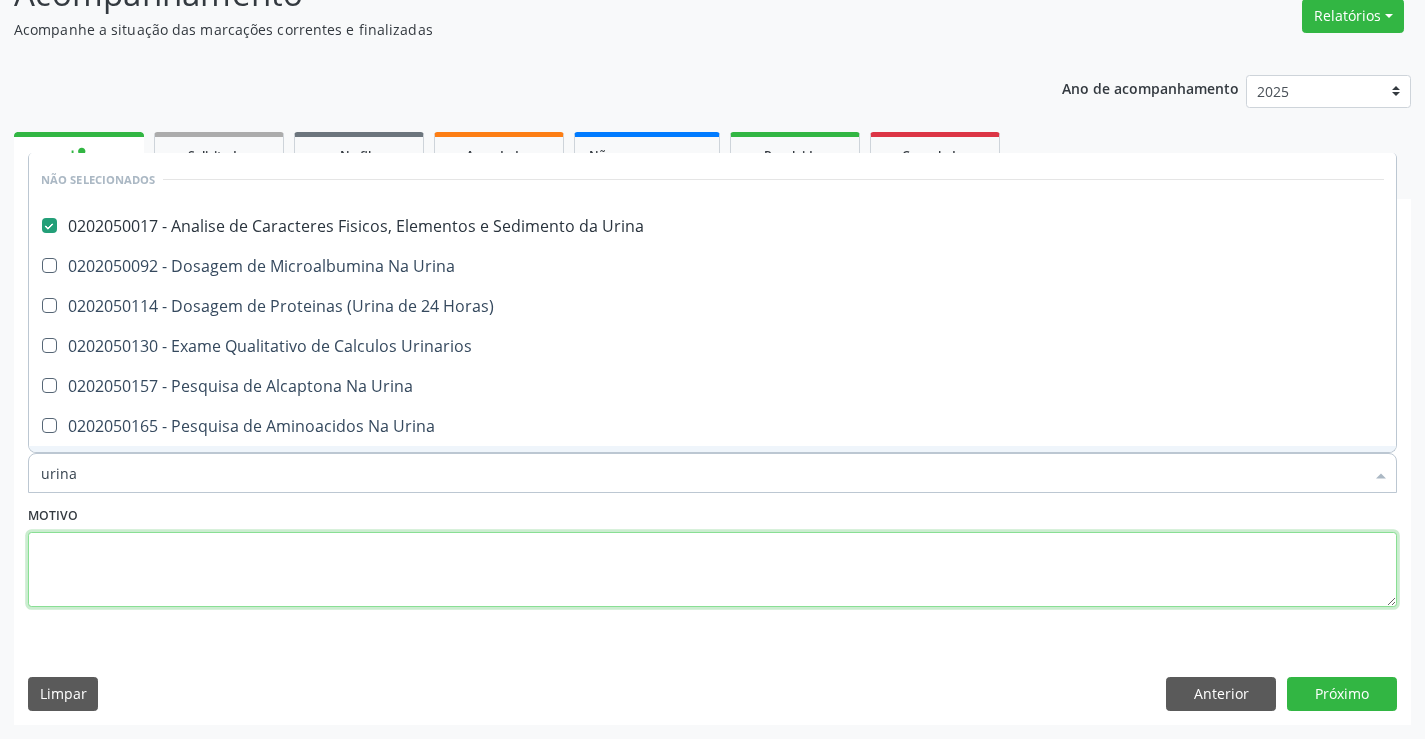 click at bounding box center [712, 570] 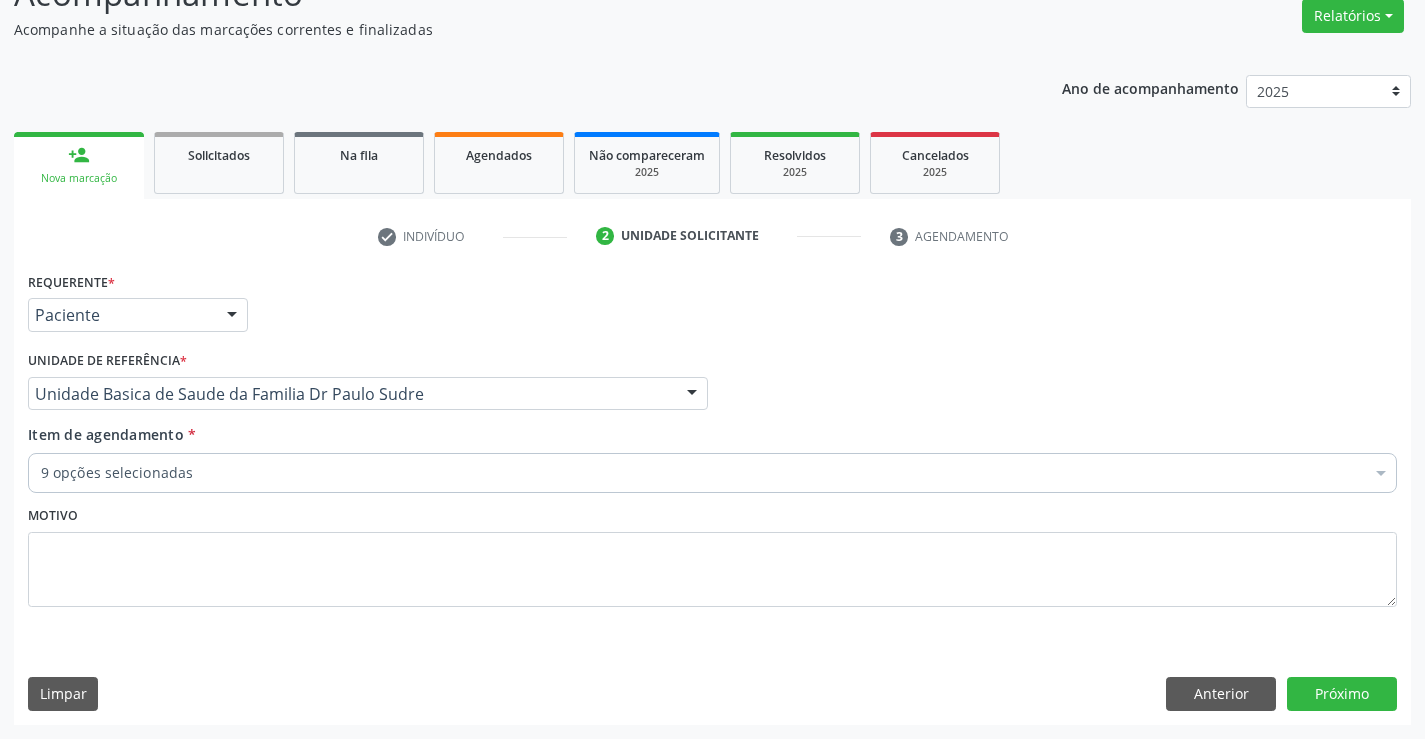 drag, startPoint x: 185, startPoint y: 481, endPoint x: 345, endPoint y: 446, distance: 163.78339 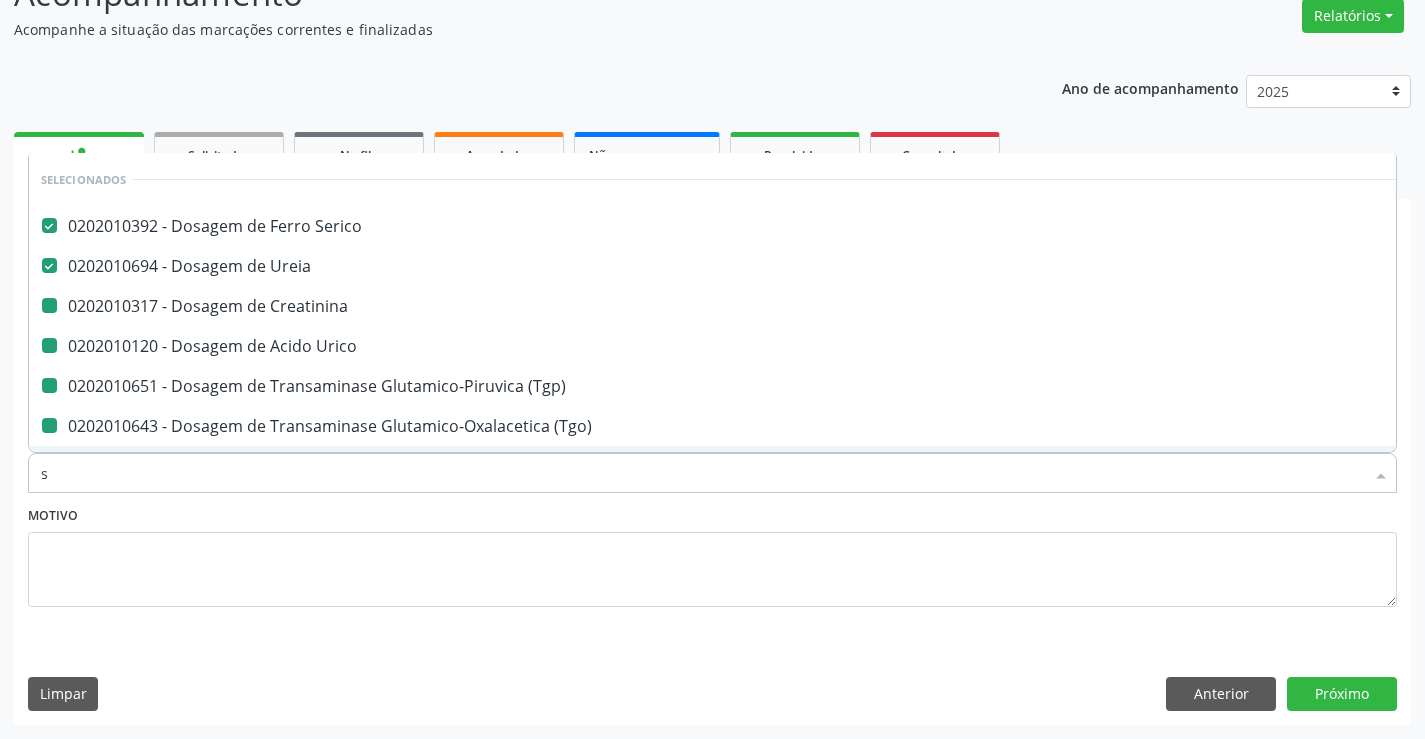 type on "si" 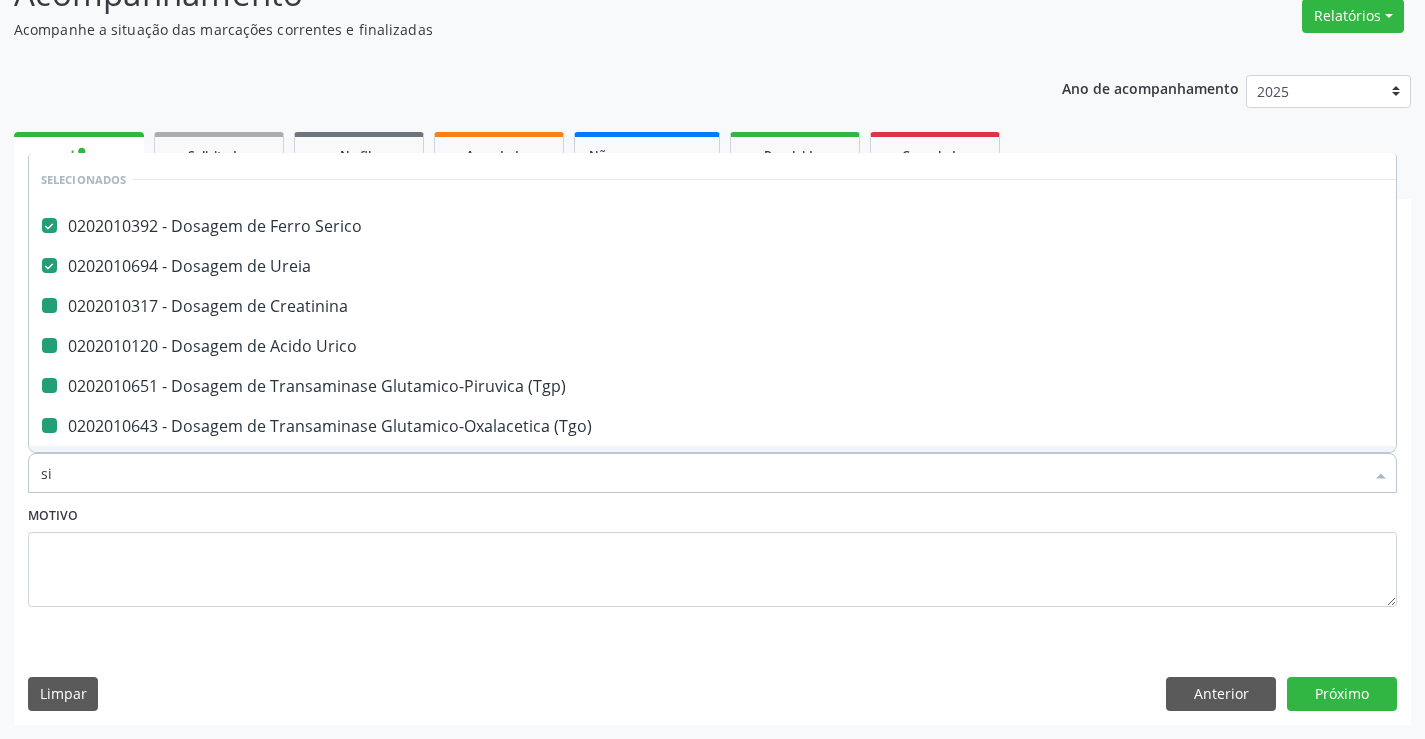checkbox on "false" 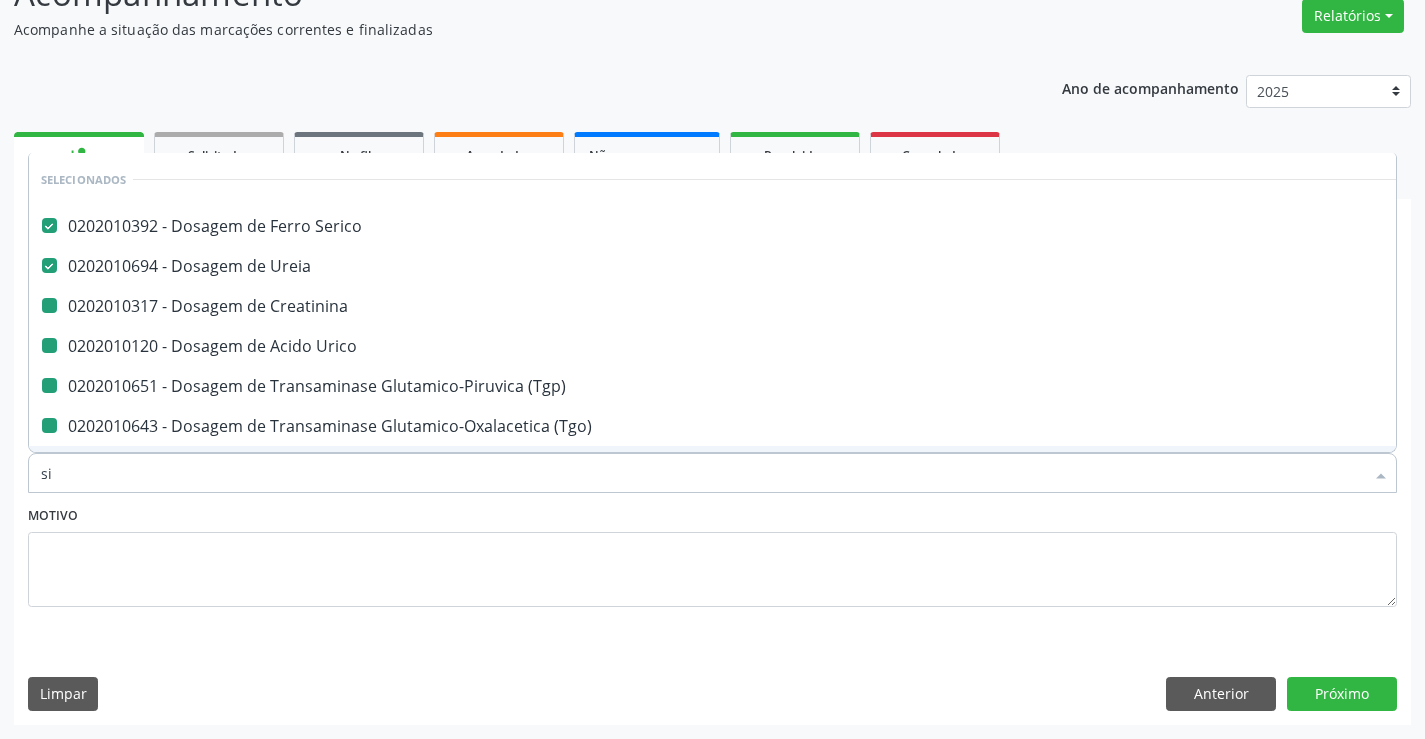 checkbox on "false" 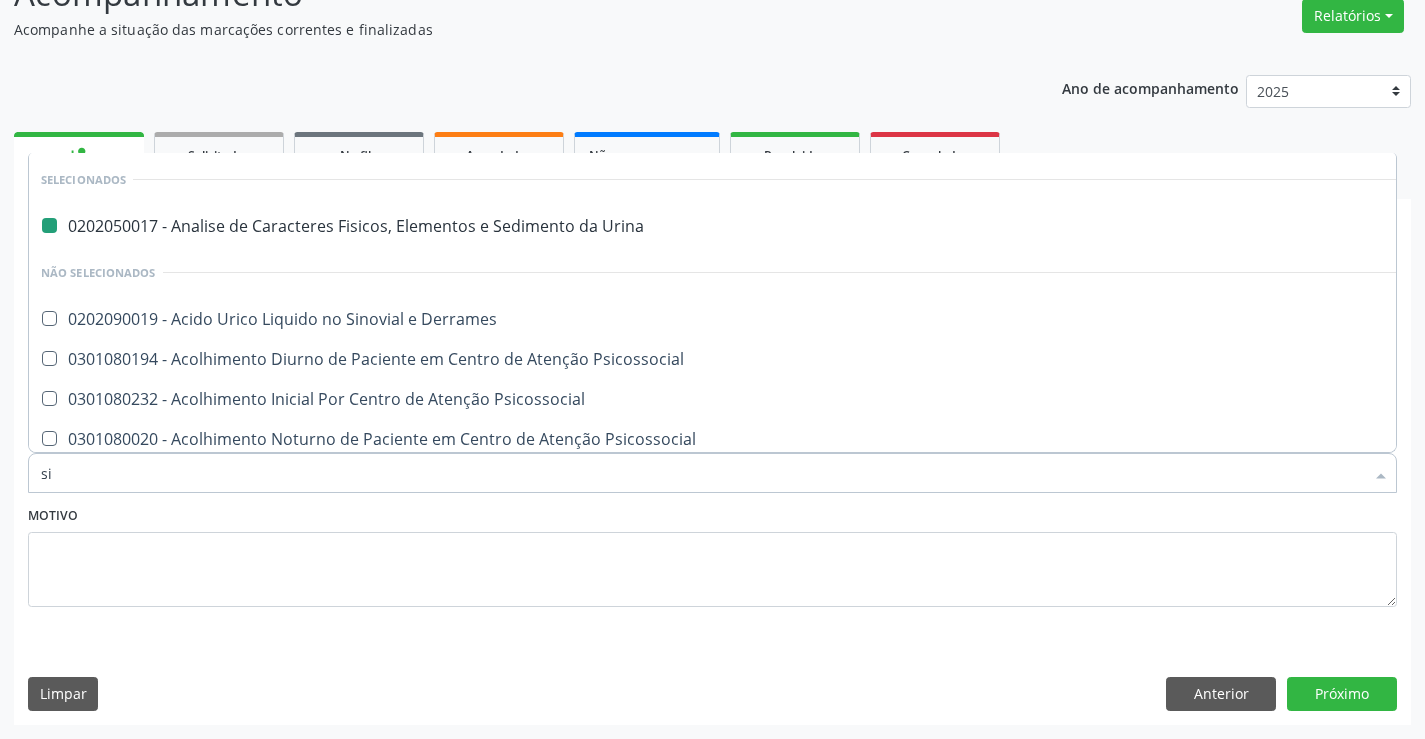 type on "sif" 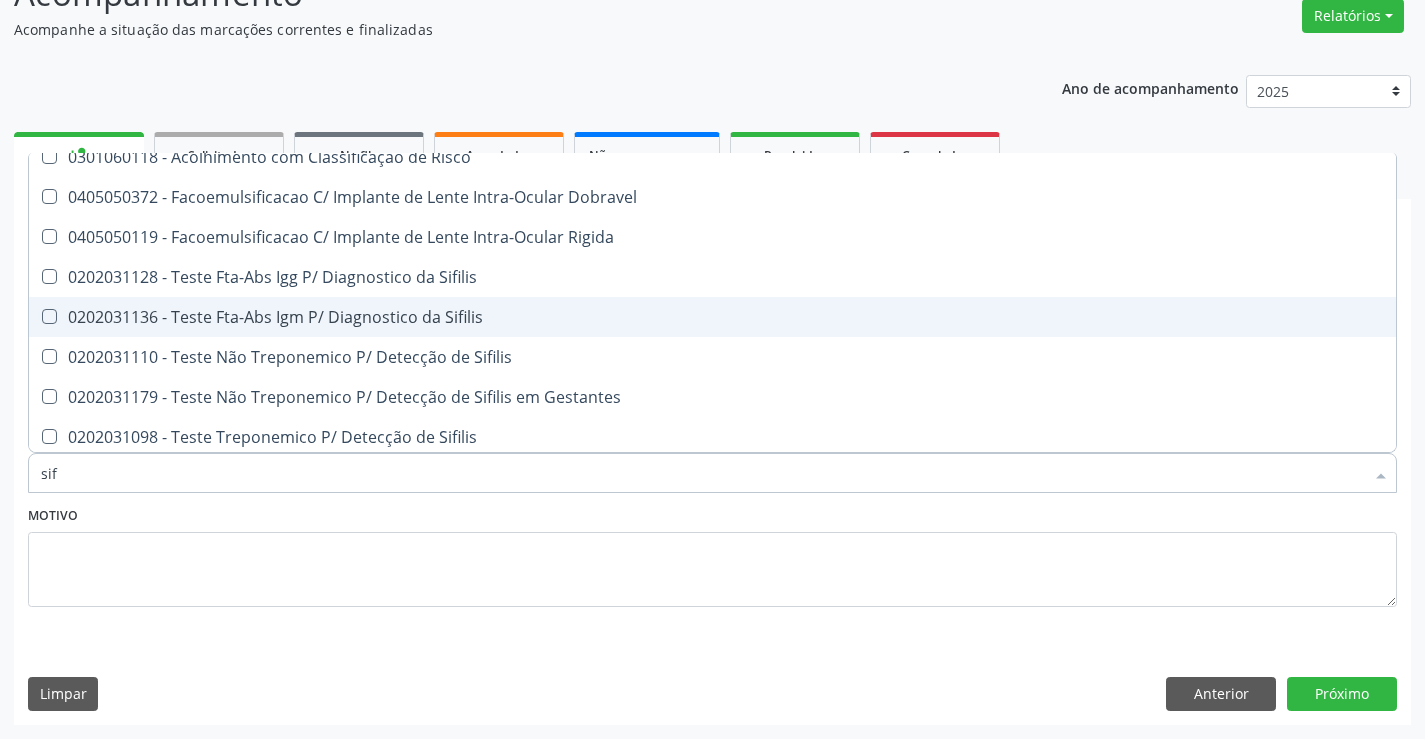 scroll, scrollTop: 100, scrollLeft: 0, axis: vertical 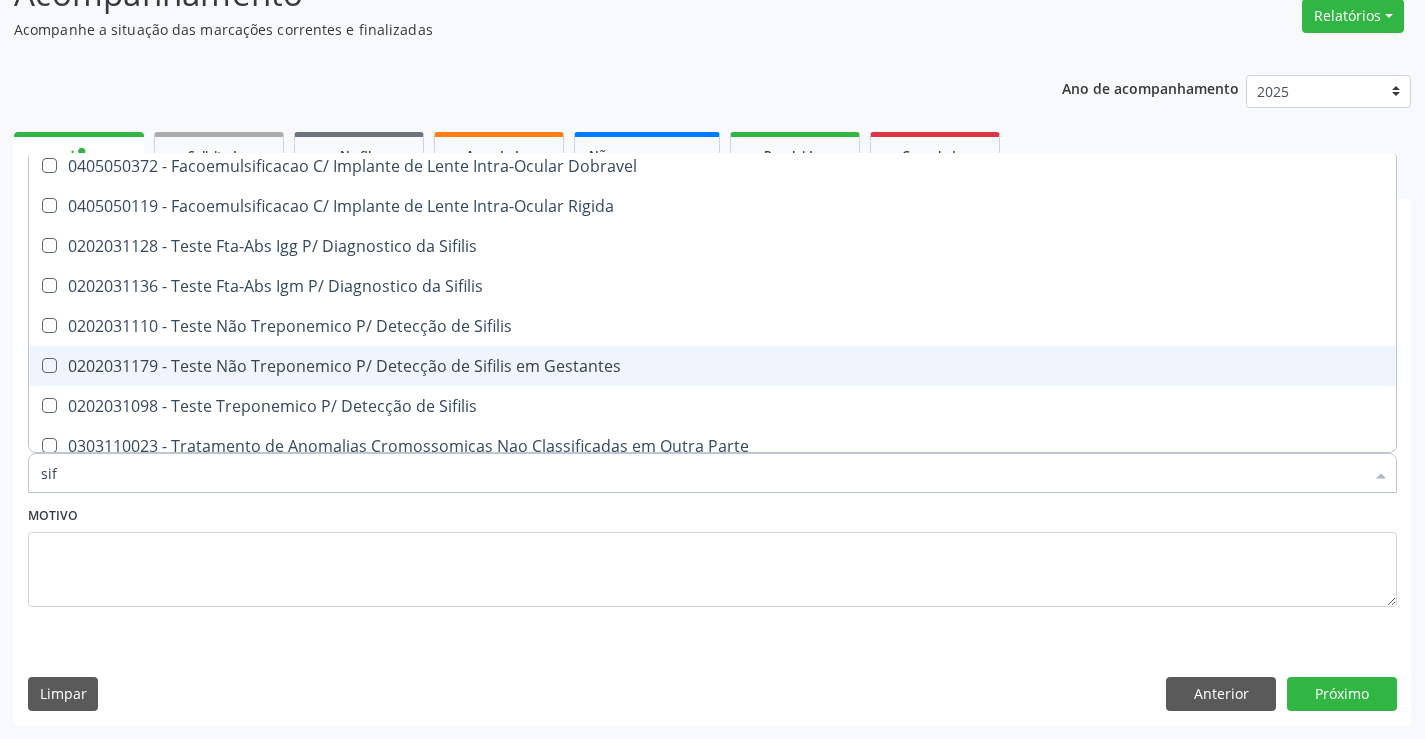 click on "0202031179 - Teste Não Treponemico P/ Detecção de Sifilis em Gestantes" at bounding box center (712, 366) 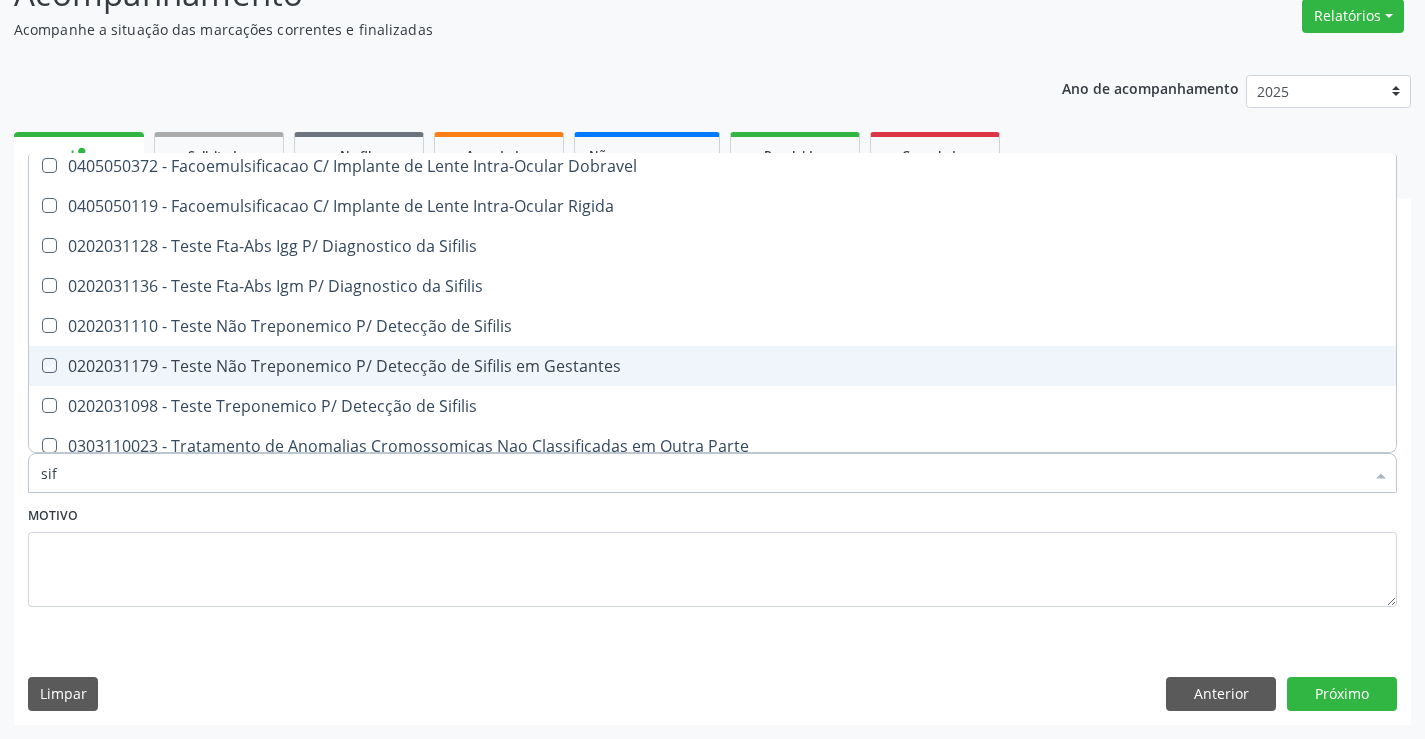 checkbox on "true" 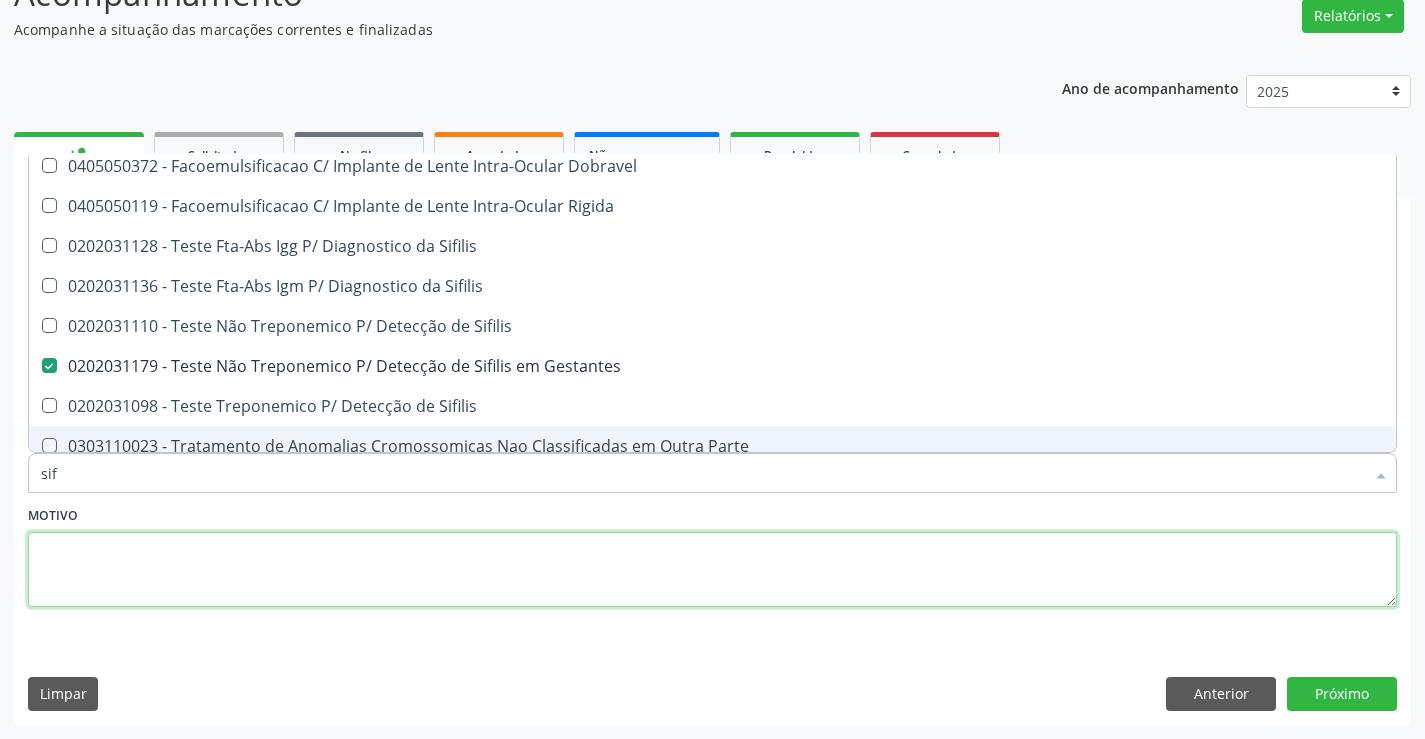 click at bounding box center (712, 570) 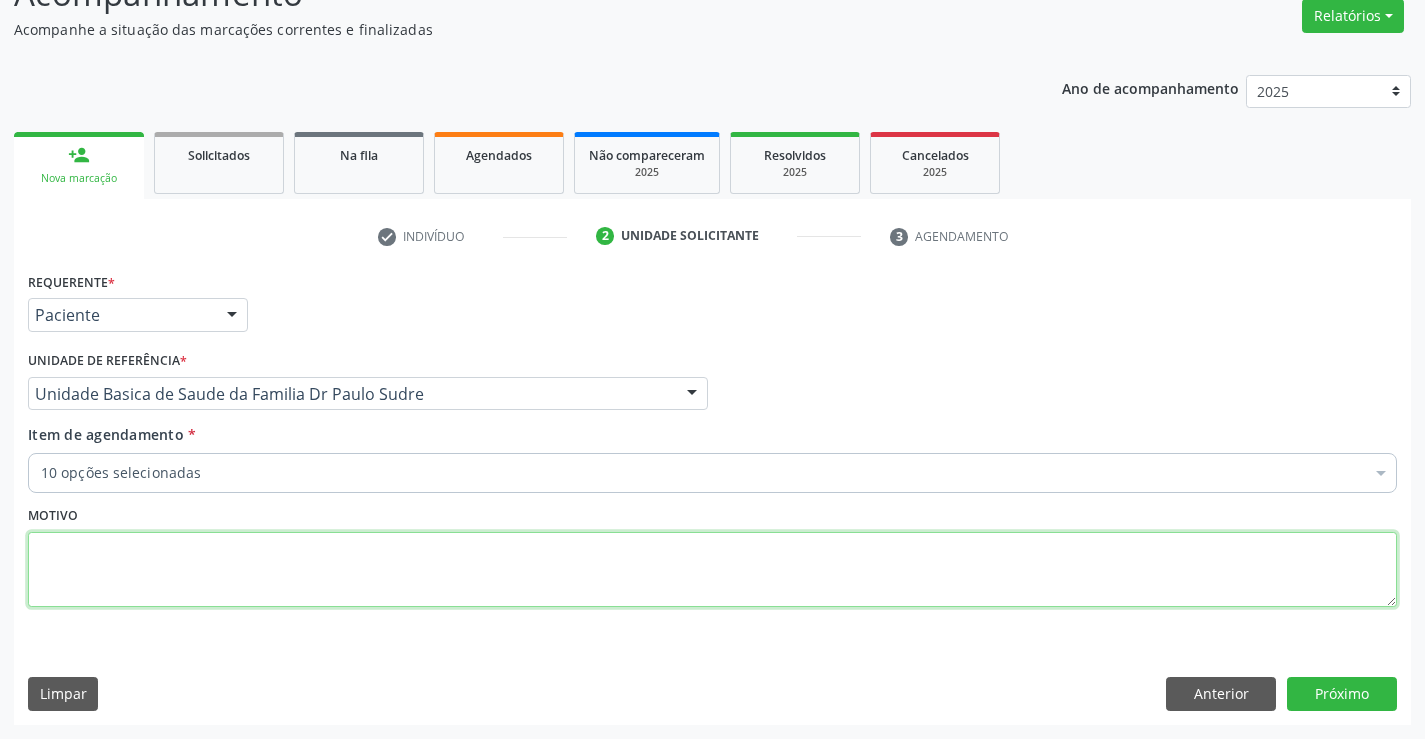 scroll, scrollTop: 0, scrollLeft: 0, axis: both 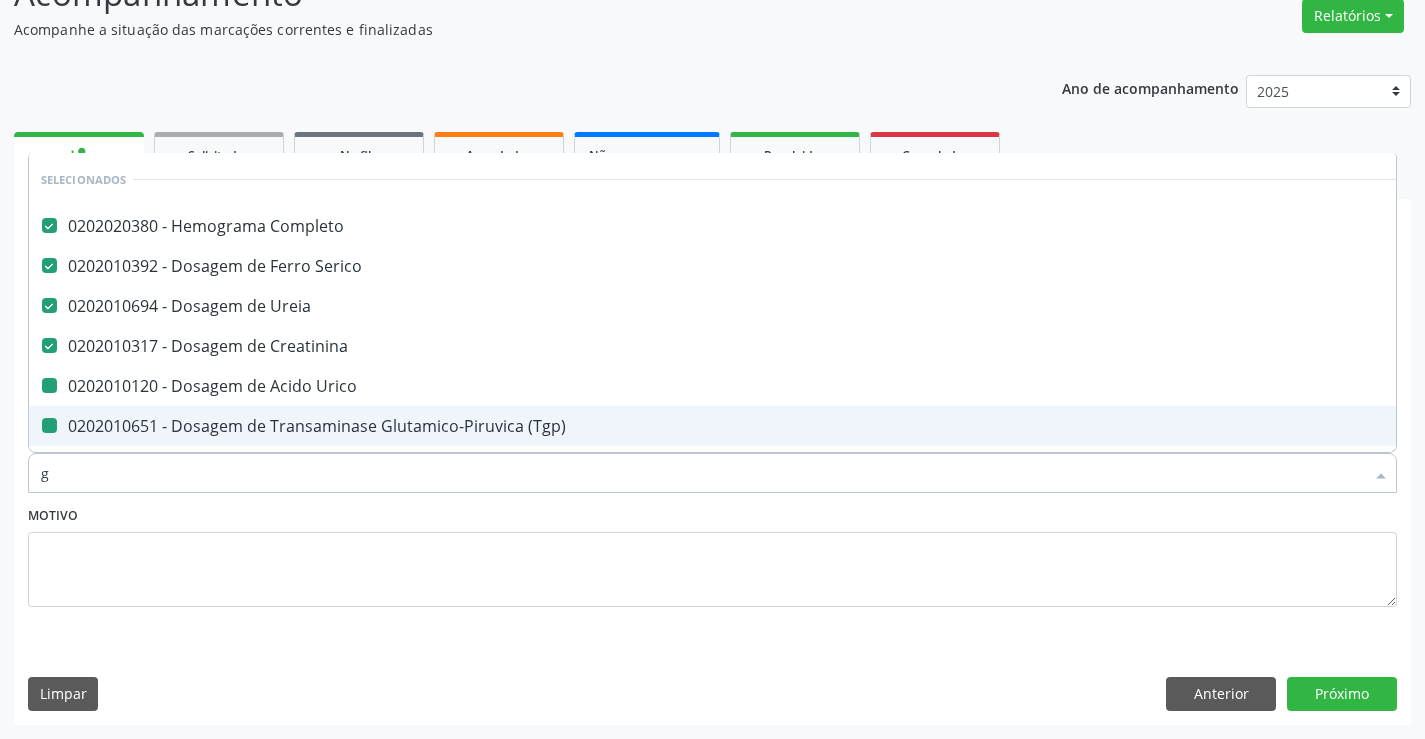 type on "gl" 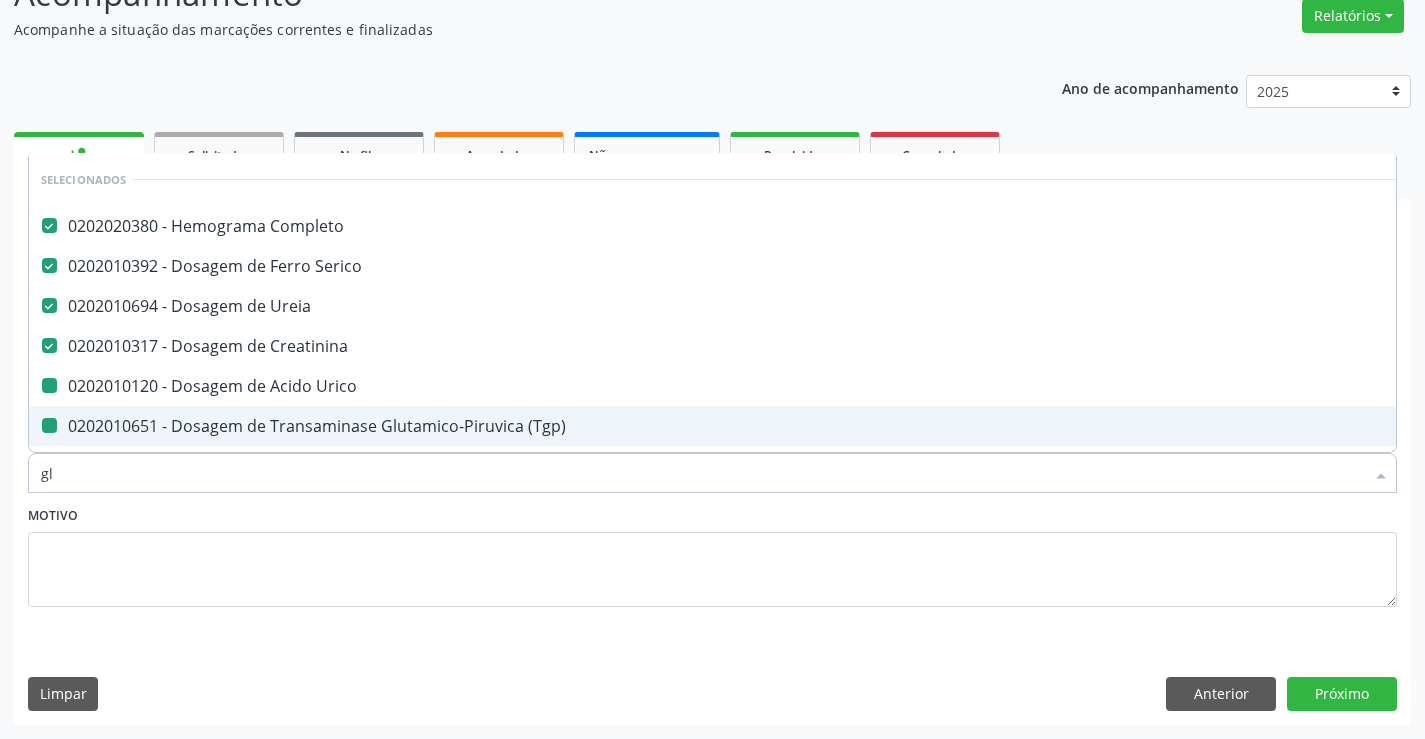 checkbox on "false" 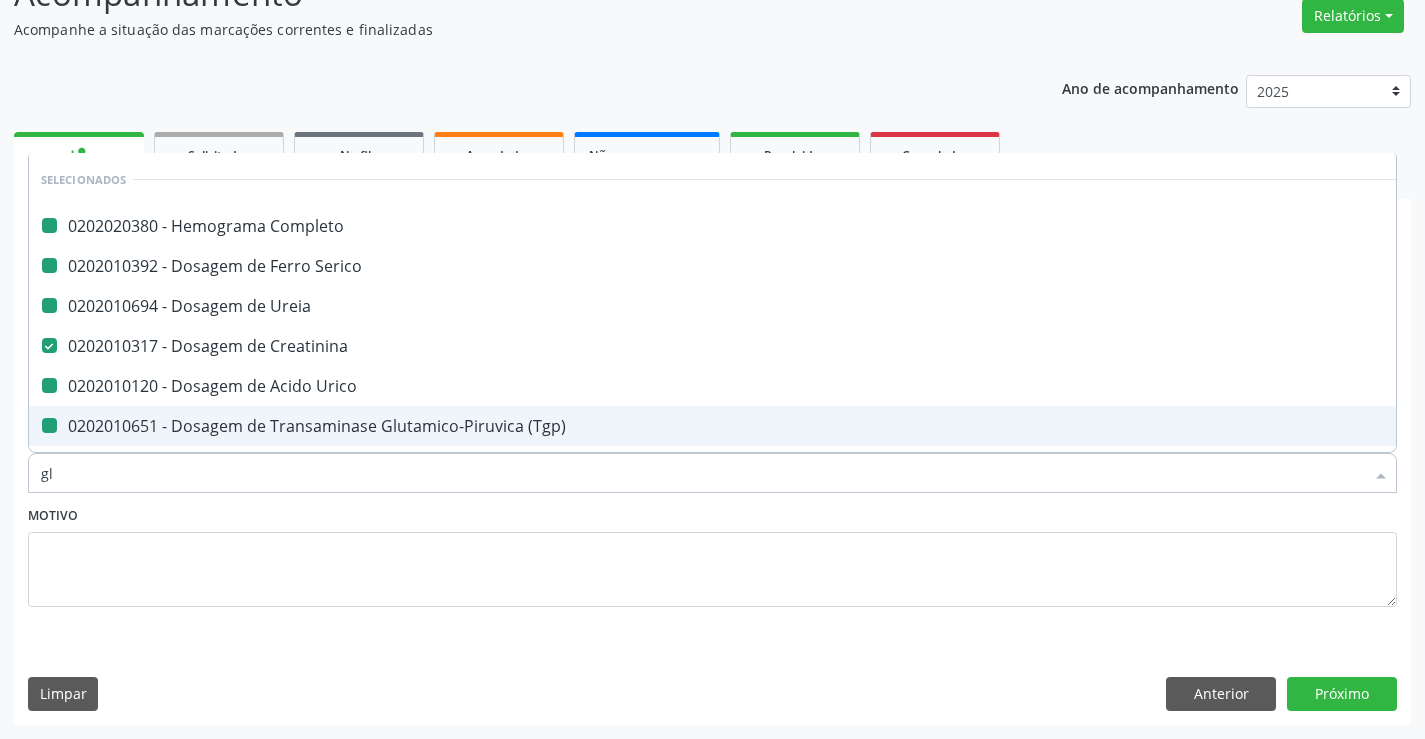 type on "gli" 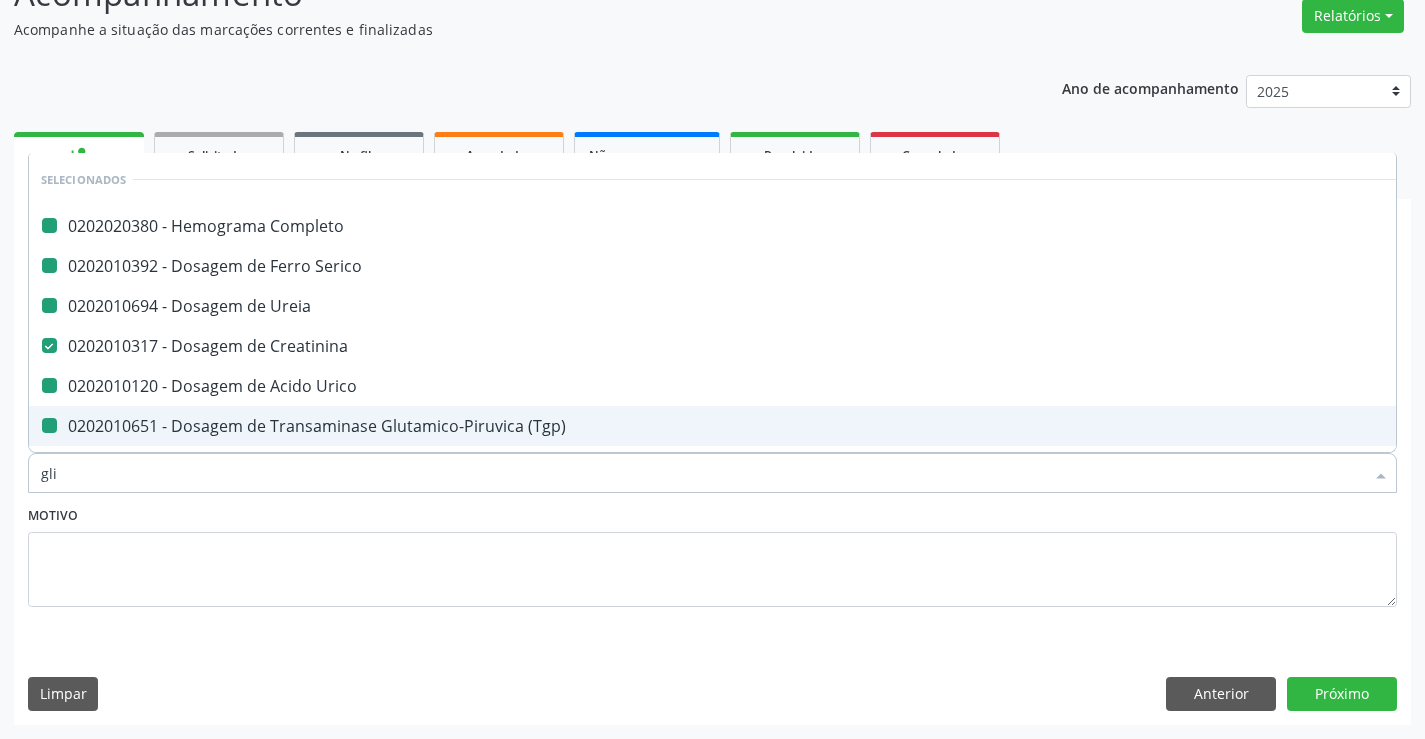 checkbox on "false" 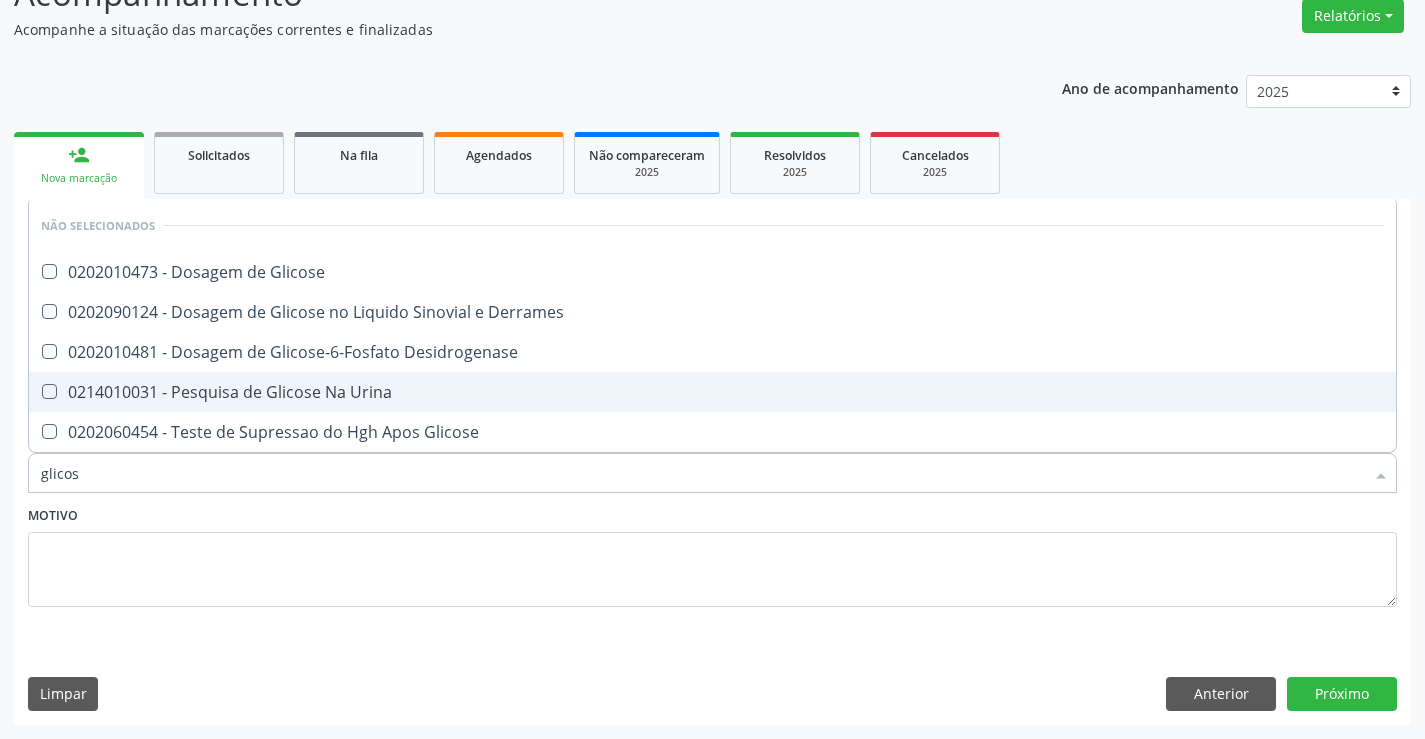 type on "glicose" 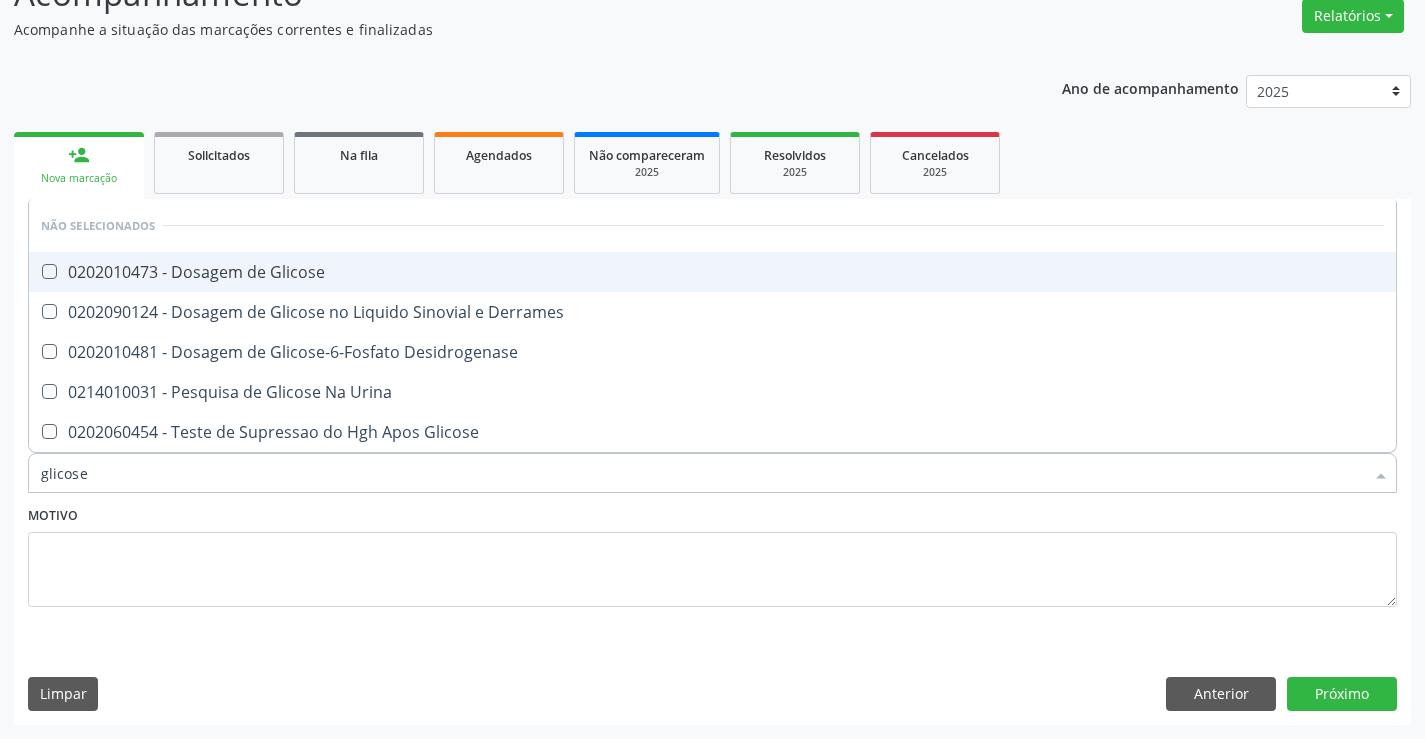 click on "0202010473 - Dosagem de Glicose" at bounding box center (712, 272) 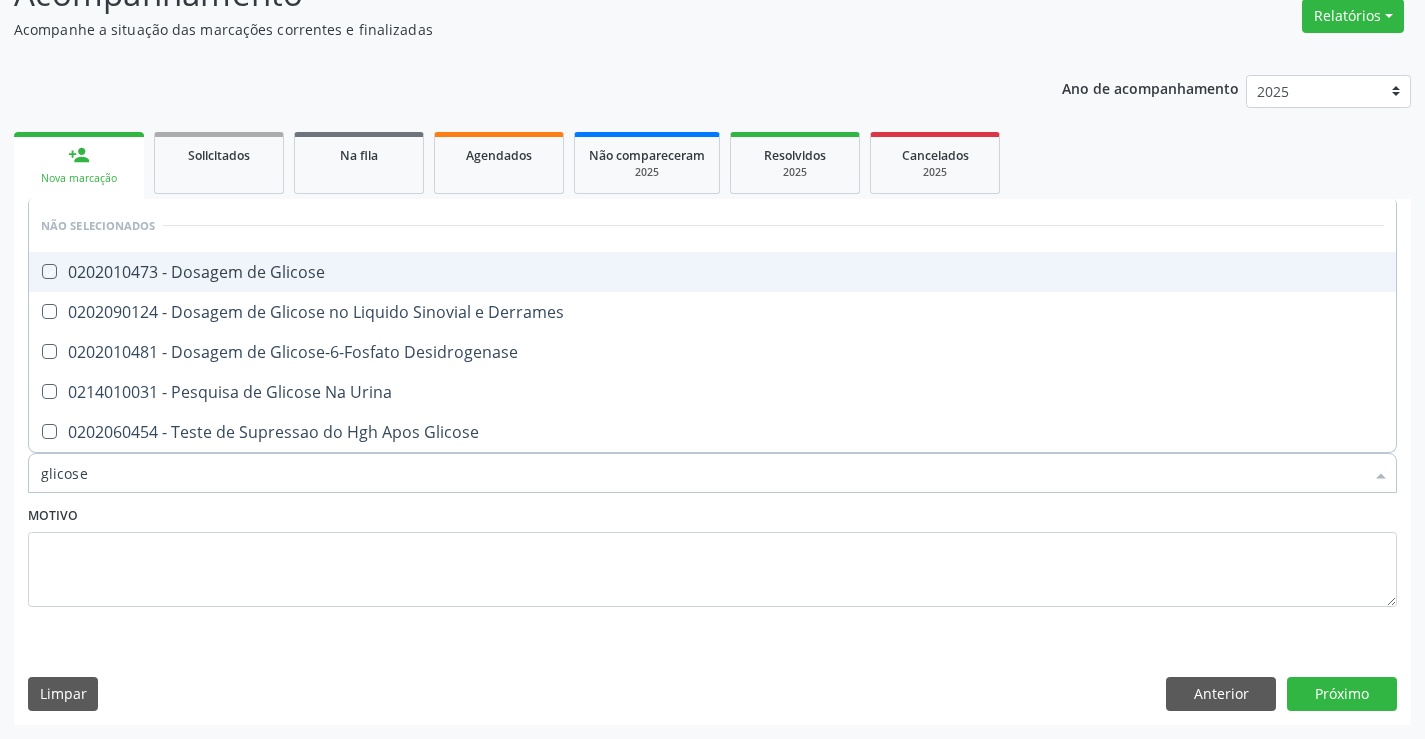 checkbox on "true" 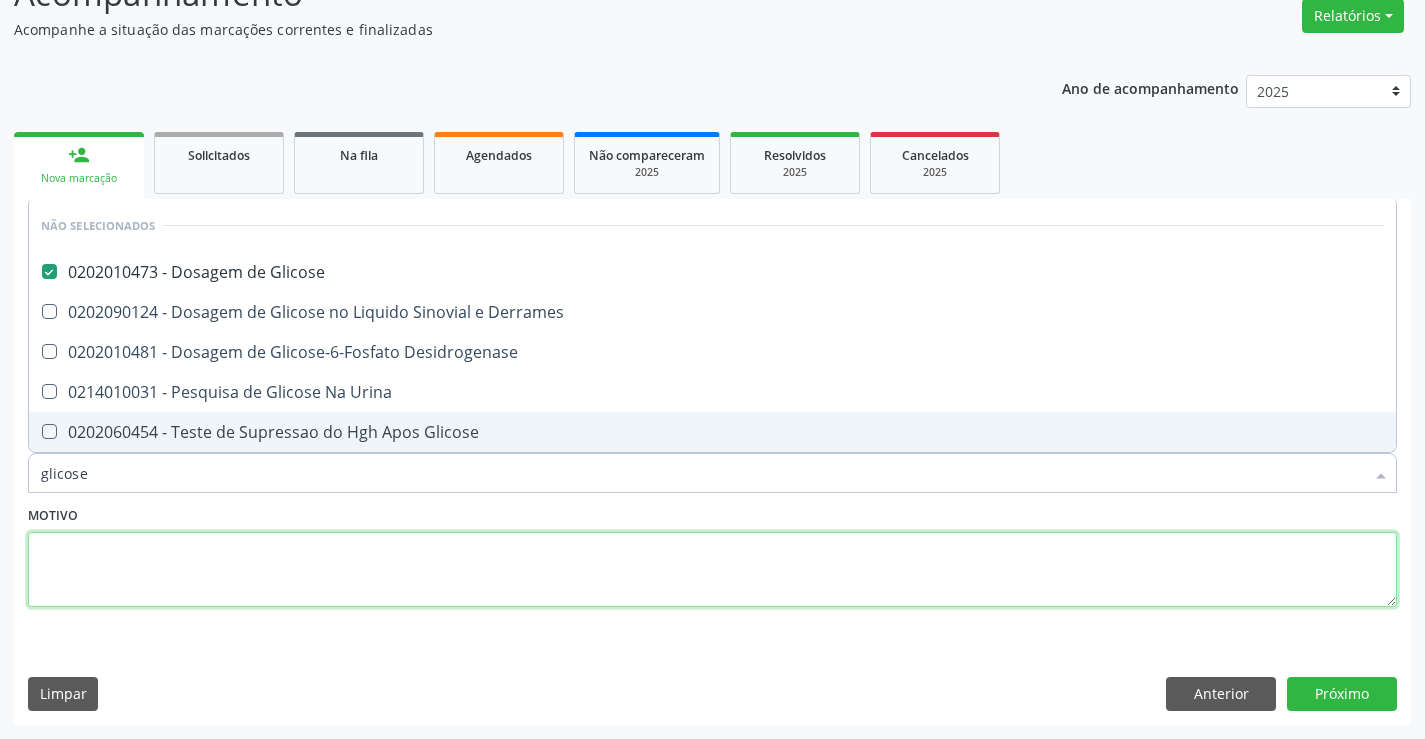 click at bounding box center (712, 570) 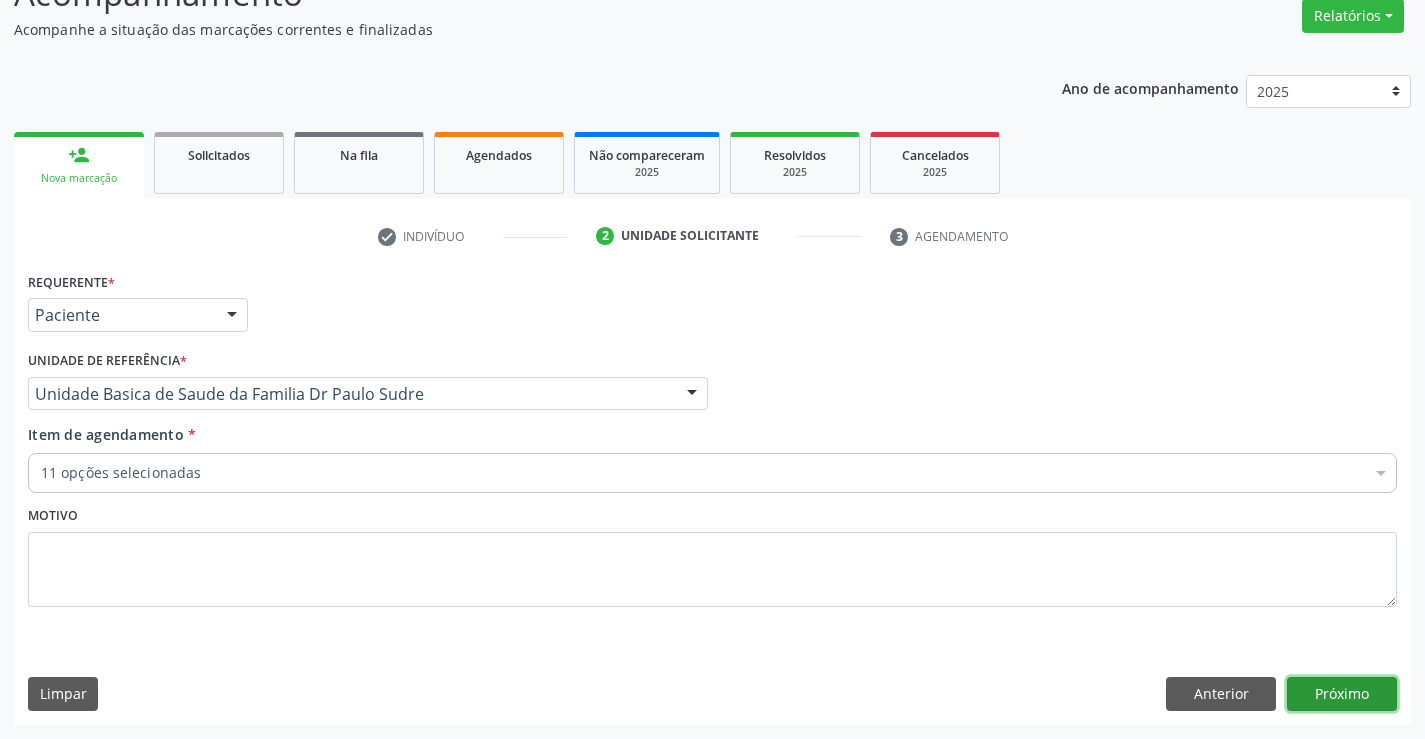 click on "Próximo" at bounding box center [1342, 694] 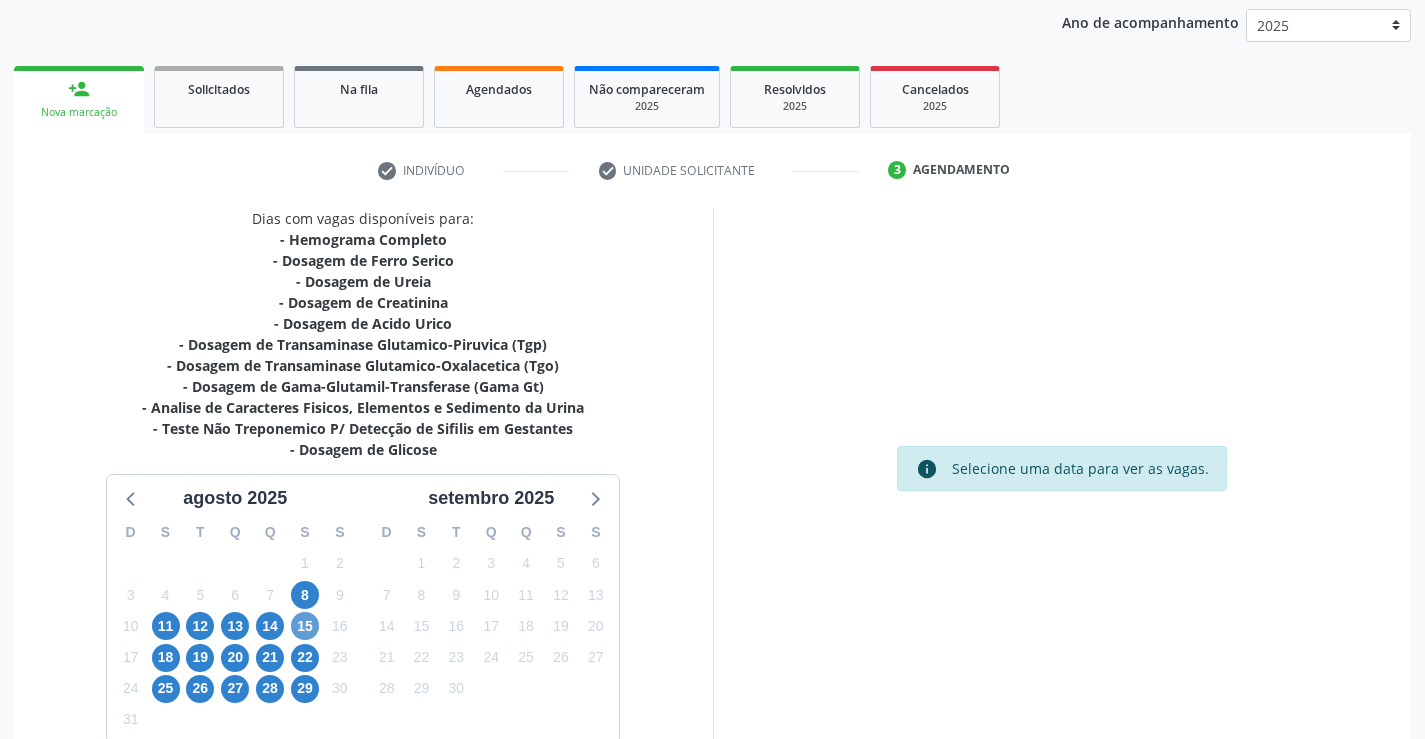 scroll, scrollTop: 267, scrollLeft: 0, axis: vertical 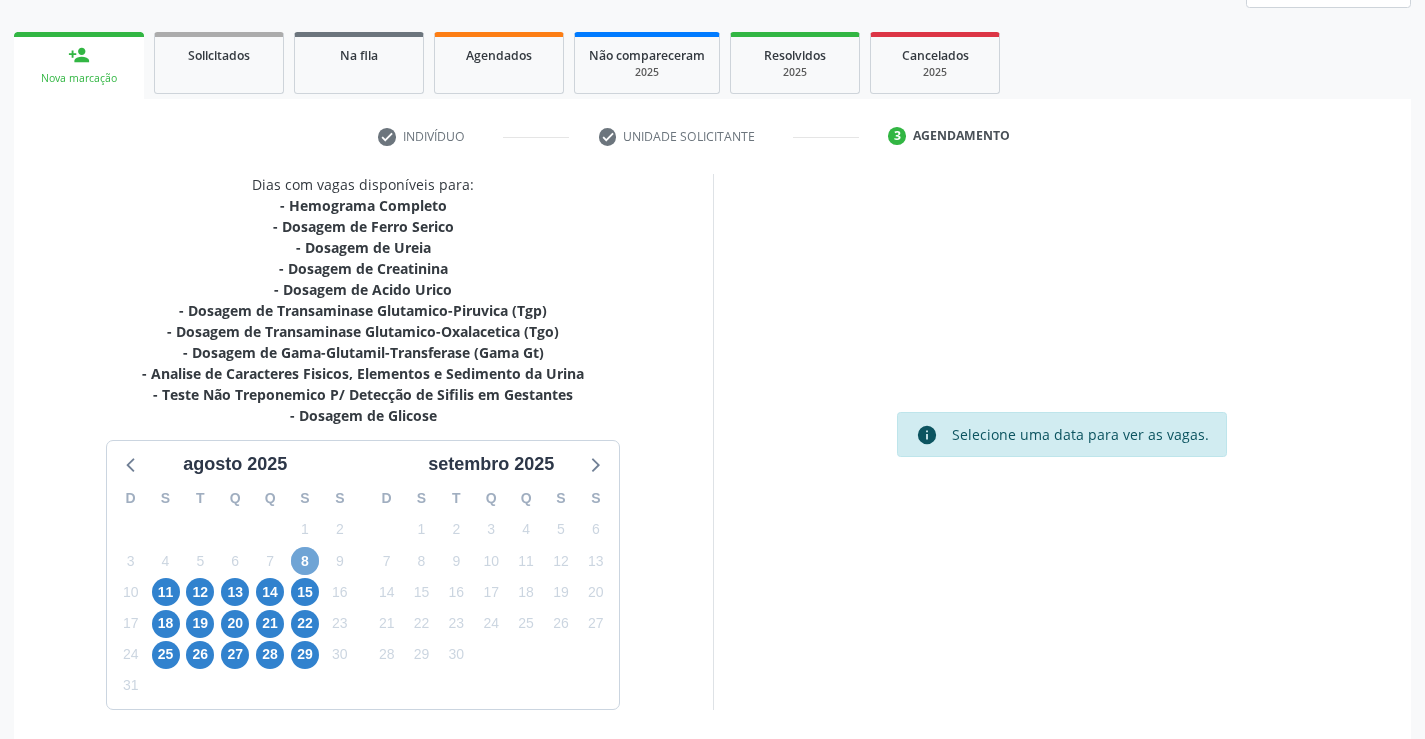 drag, startPoint x: 309, startPoint y: 551, endPoint x: 688, endPoint y: 485, distance: 384.7038 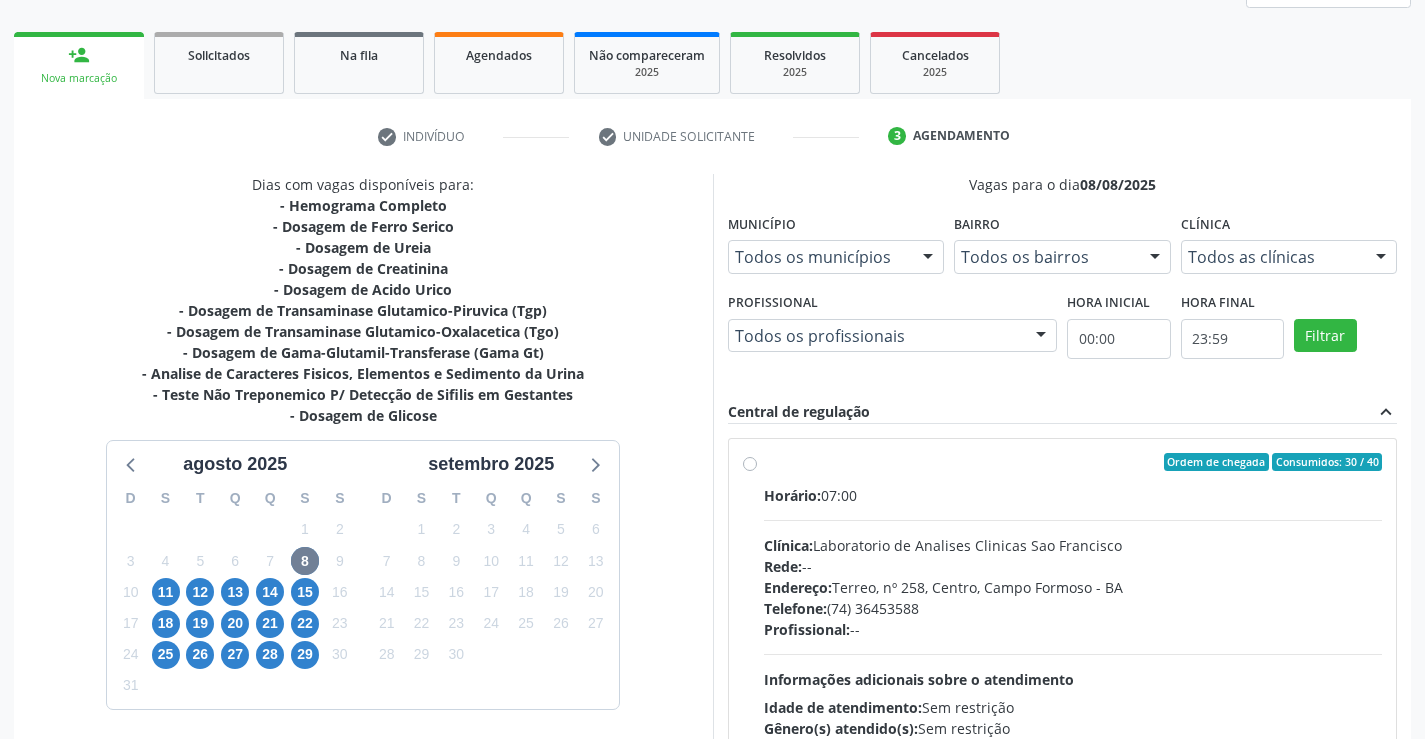 click on "Rede:
--" at bounding box center (1073, 566) 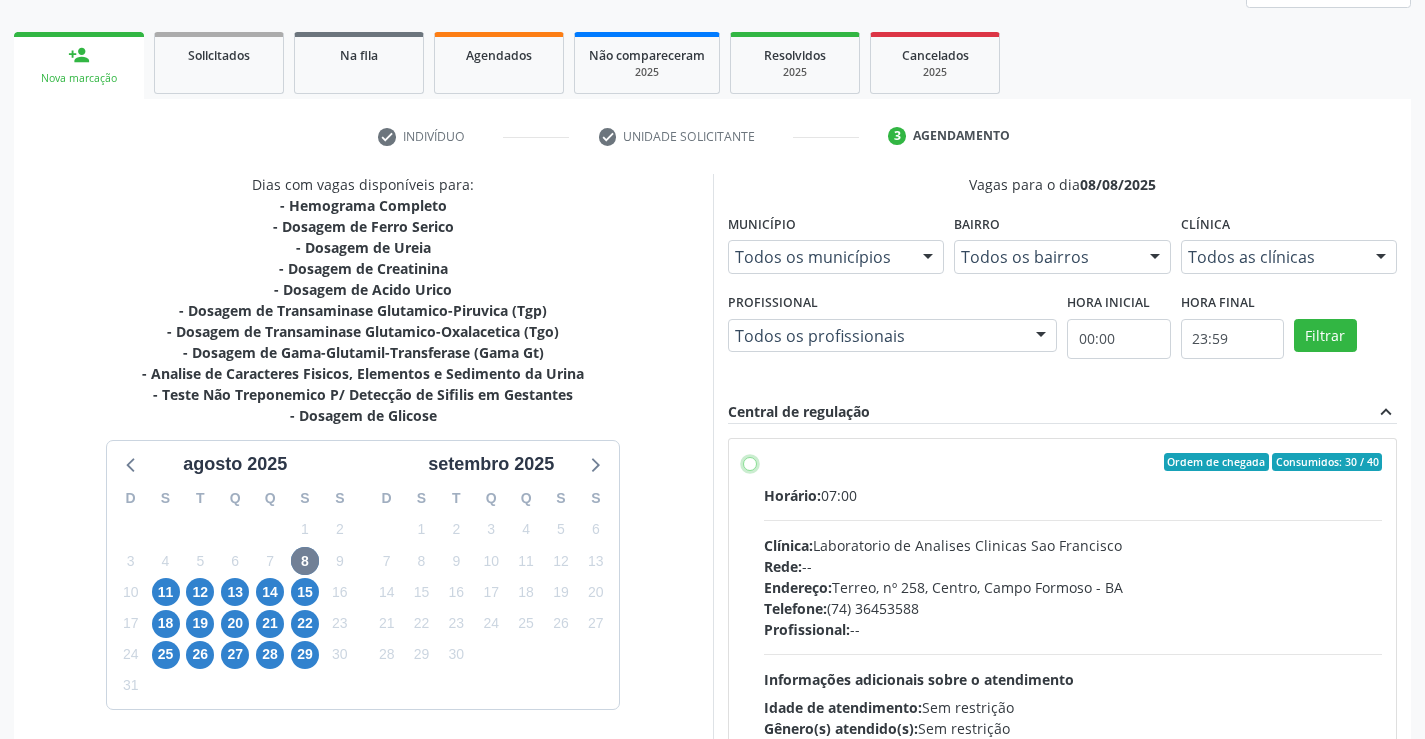 radio on "true" 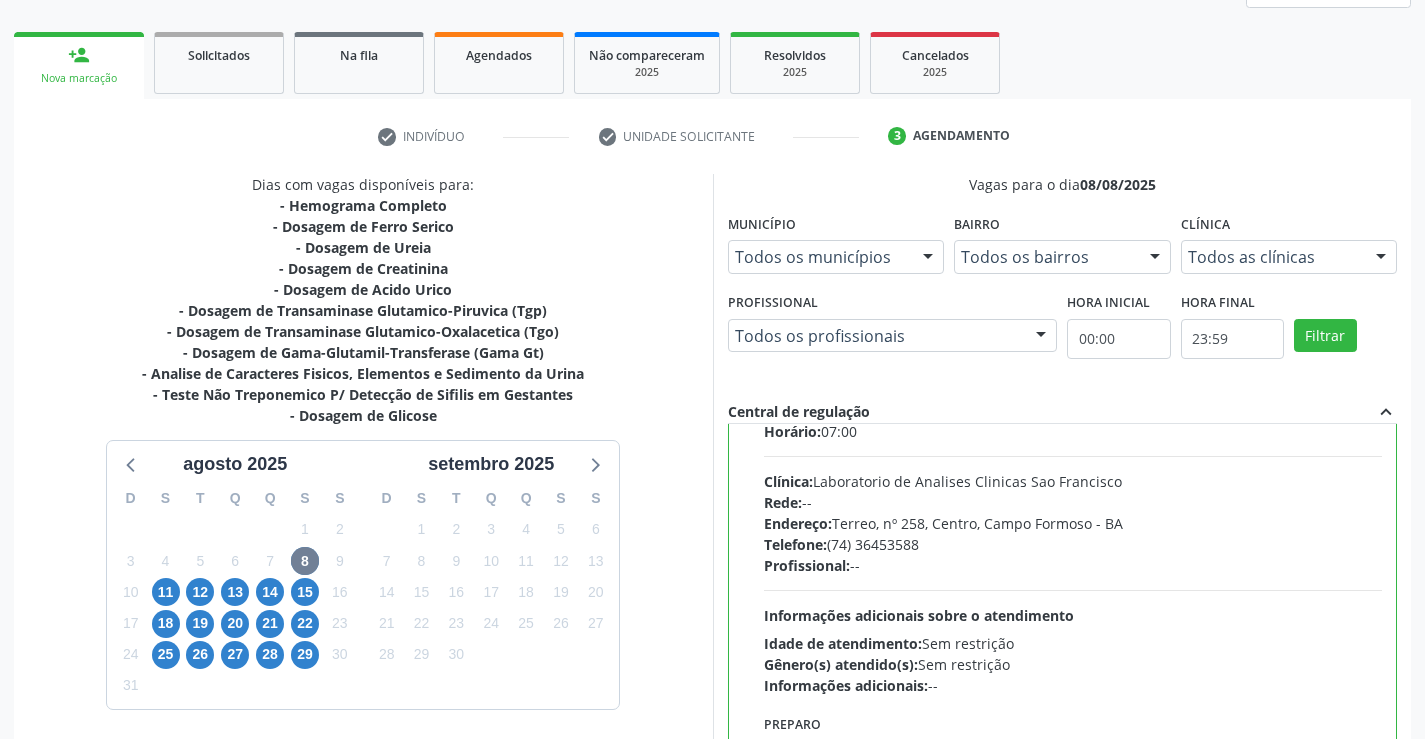 scroll, scrollTop: 99, scrollLeft: 0, axis: vertical 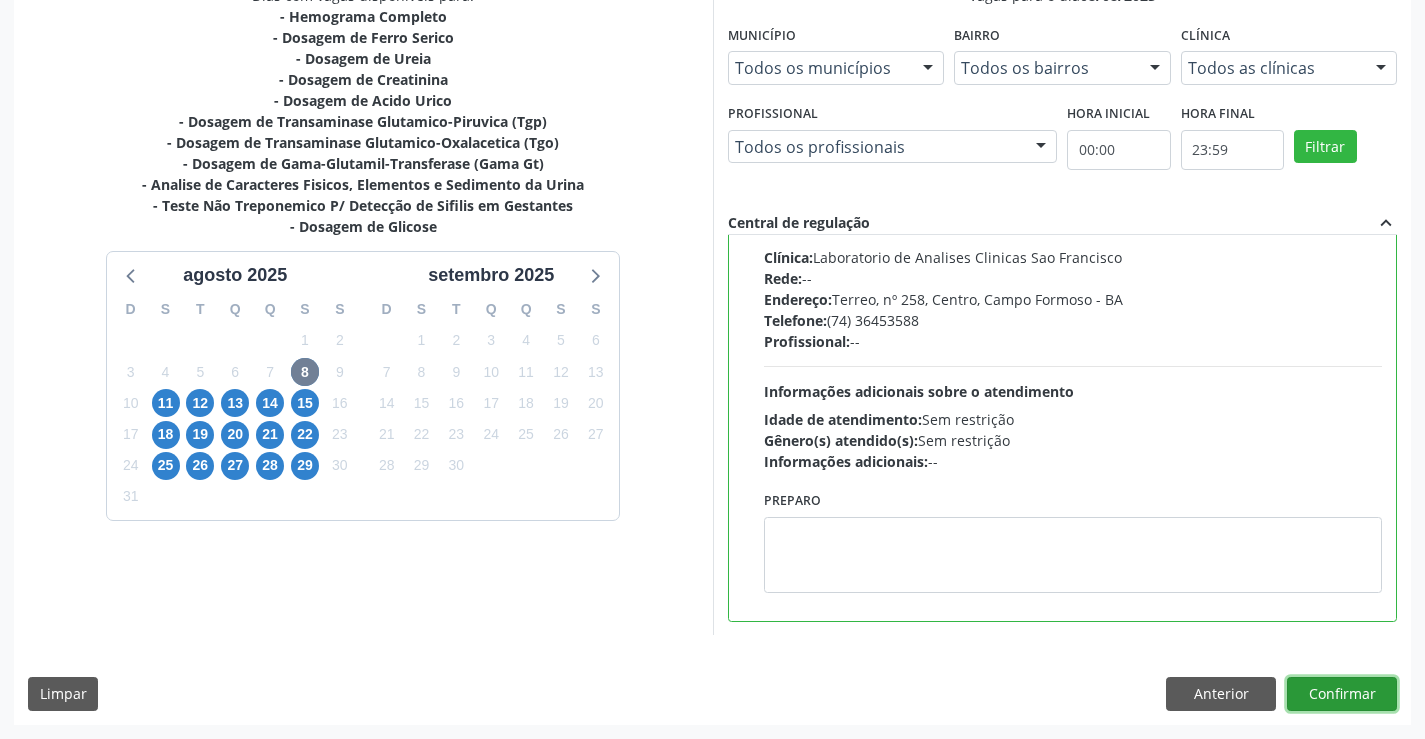 click on "Confirmar" at bounding box center [1342, 694] 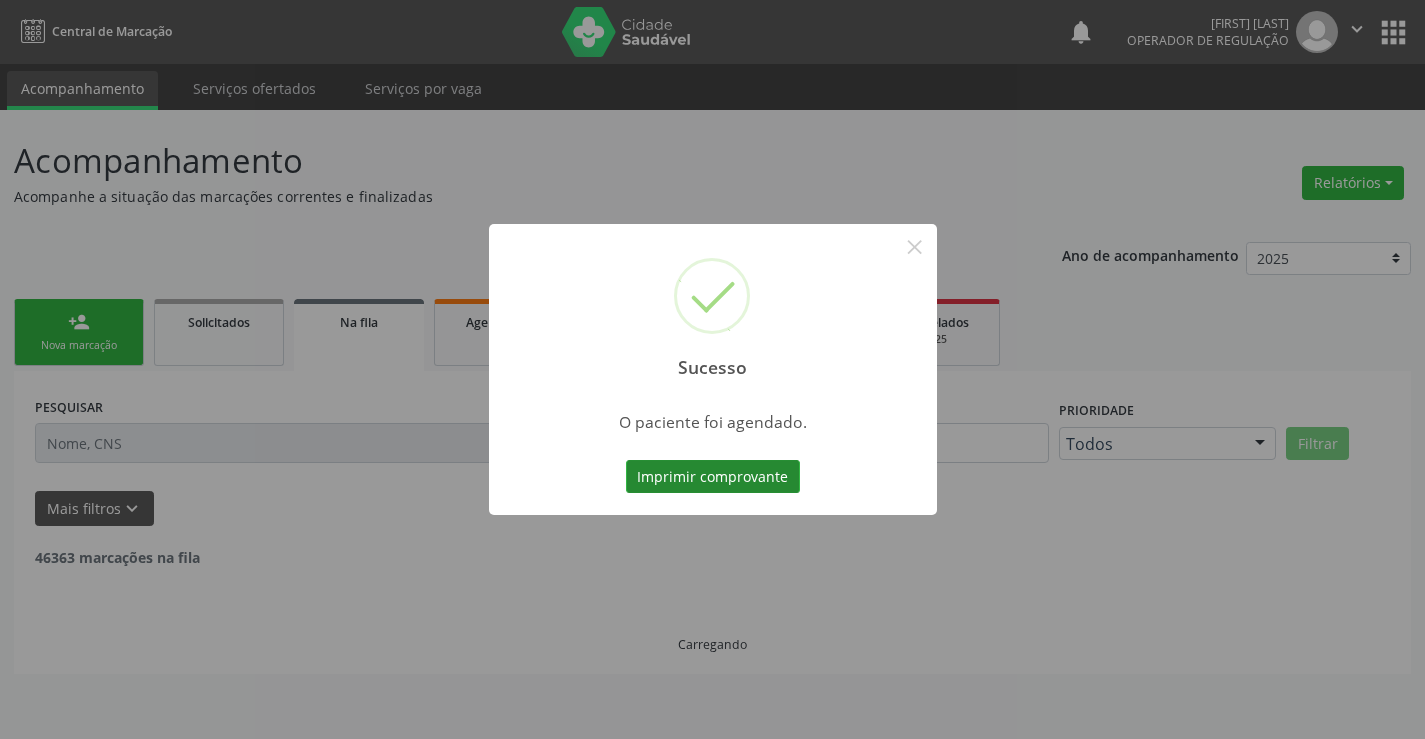 scroll, scrollTop: 0, scrollLeft: 0, axis: both 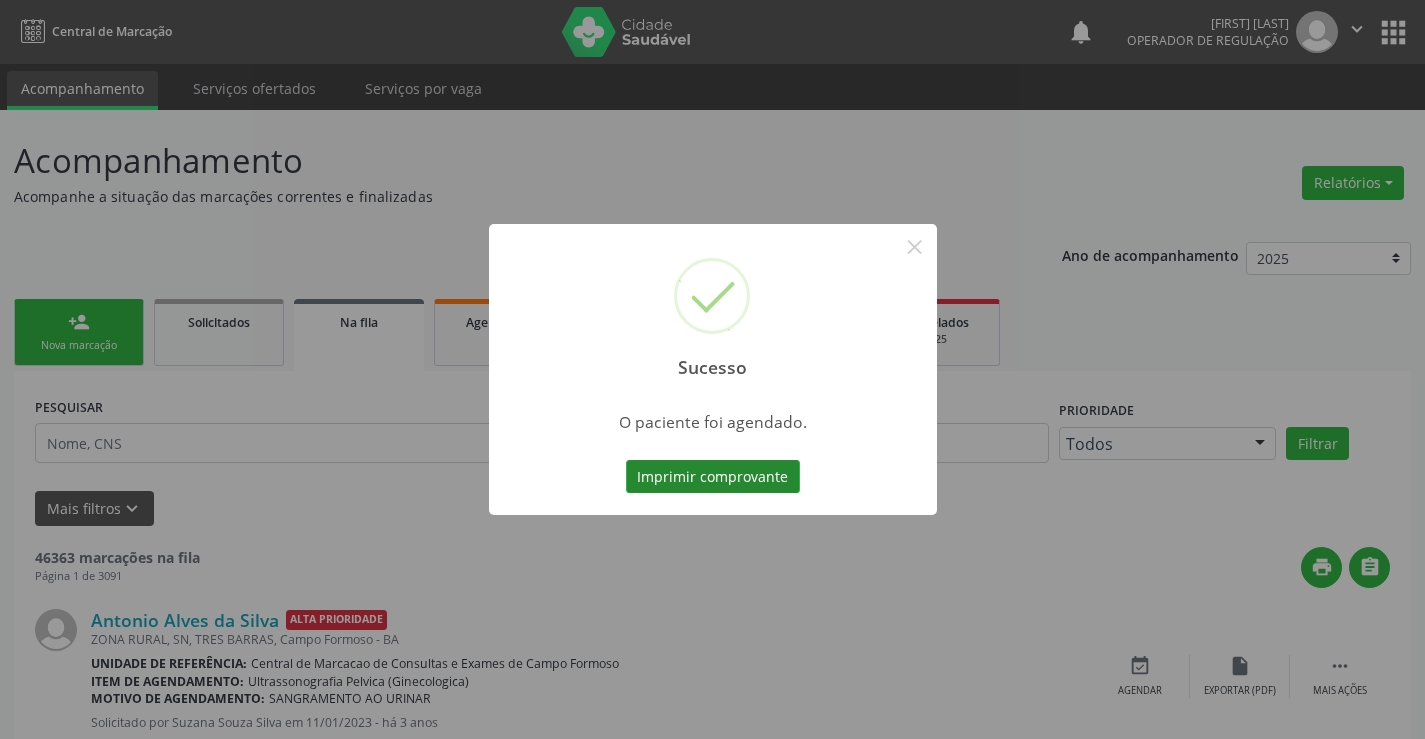 click on "Imprimir comprovante" at bounding box center (713, 477) 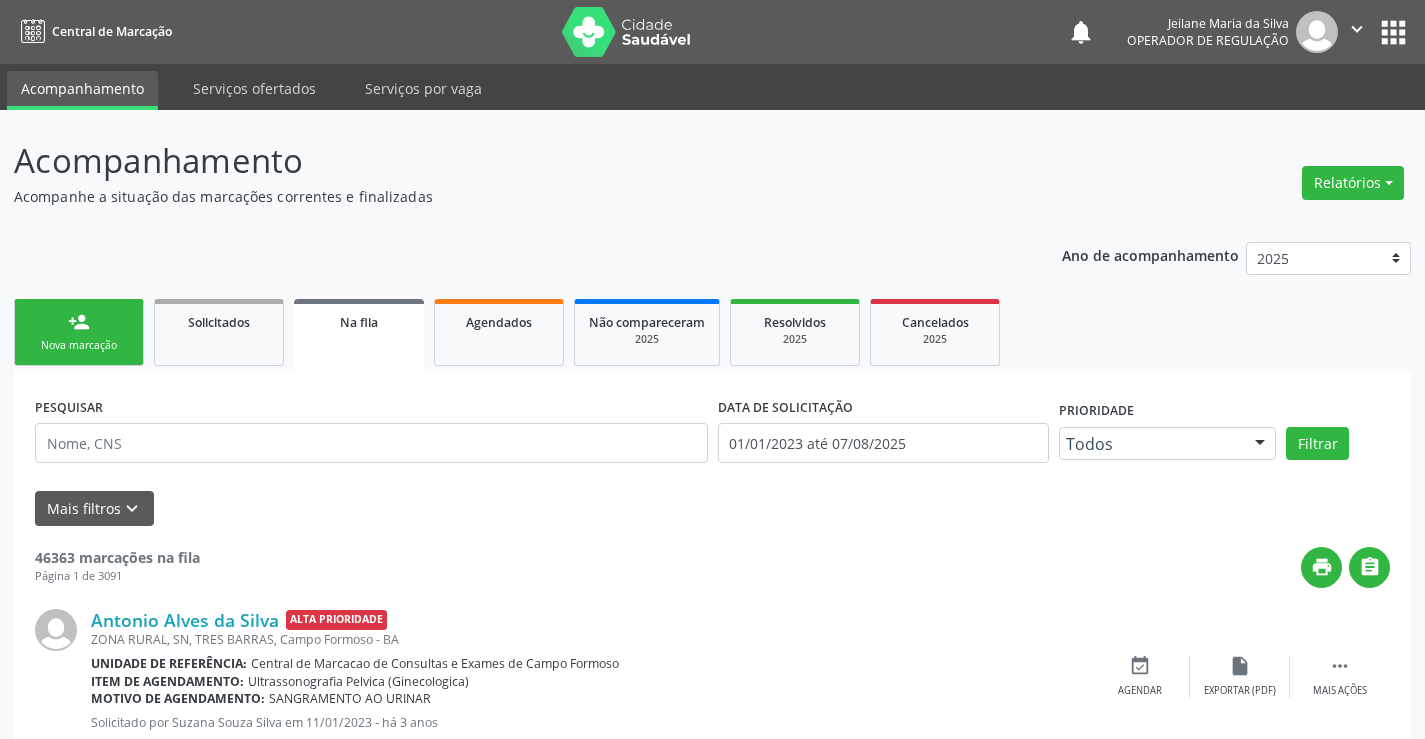 scroll, scrollTop: 0, scrollLeft: 0, axis: both 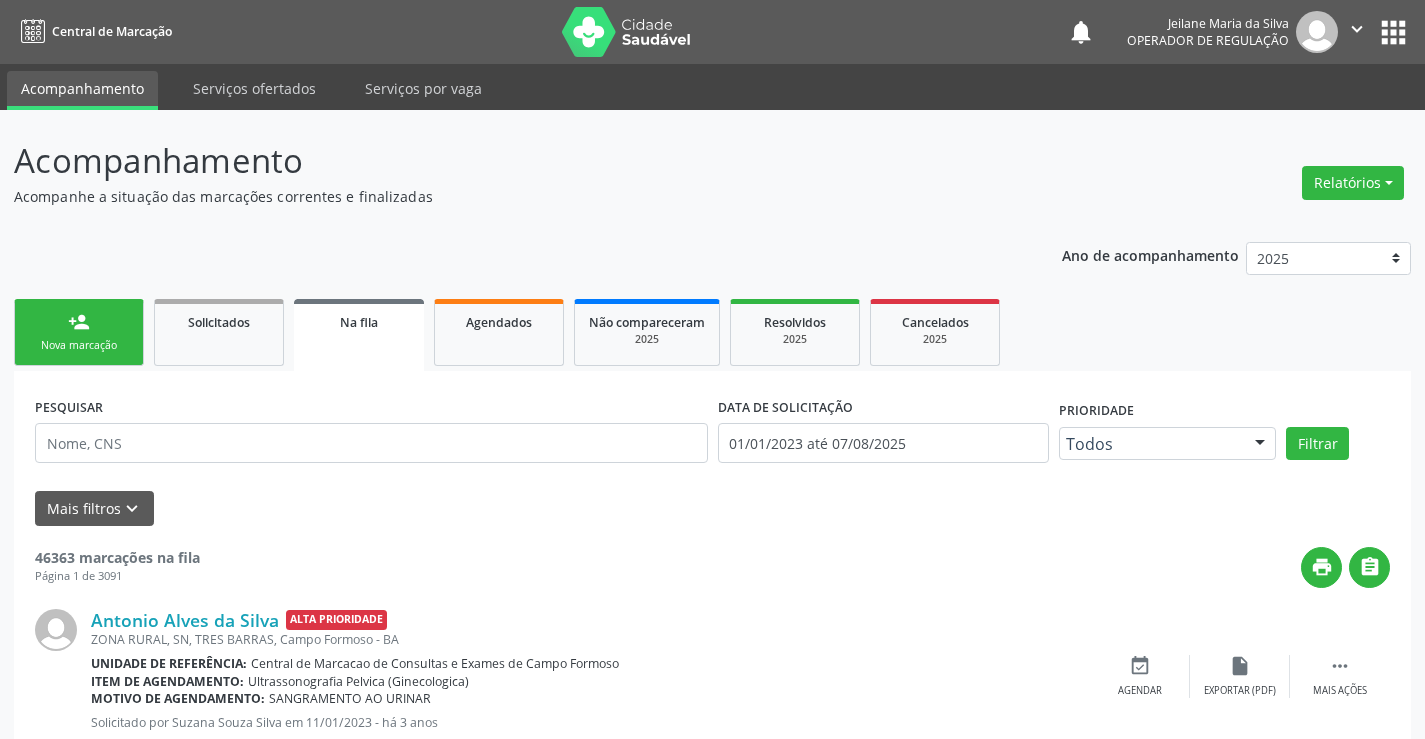 click on "person_add
Nova marcação" at bounding box center [79, 332] 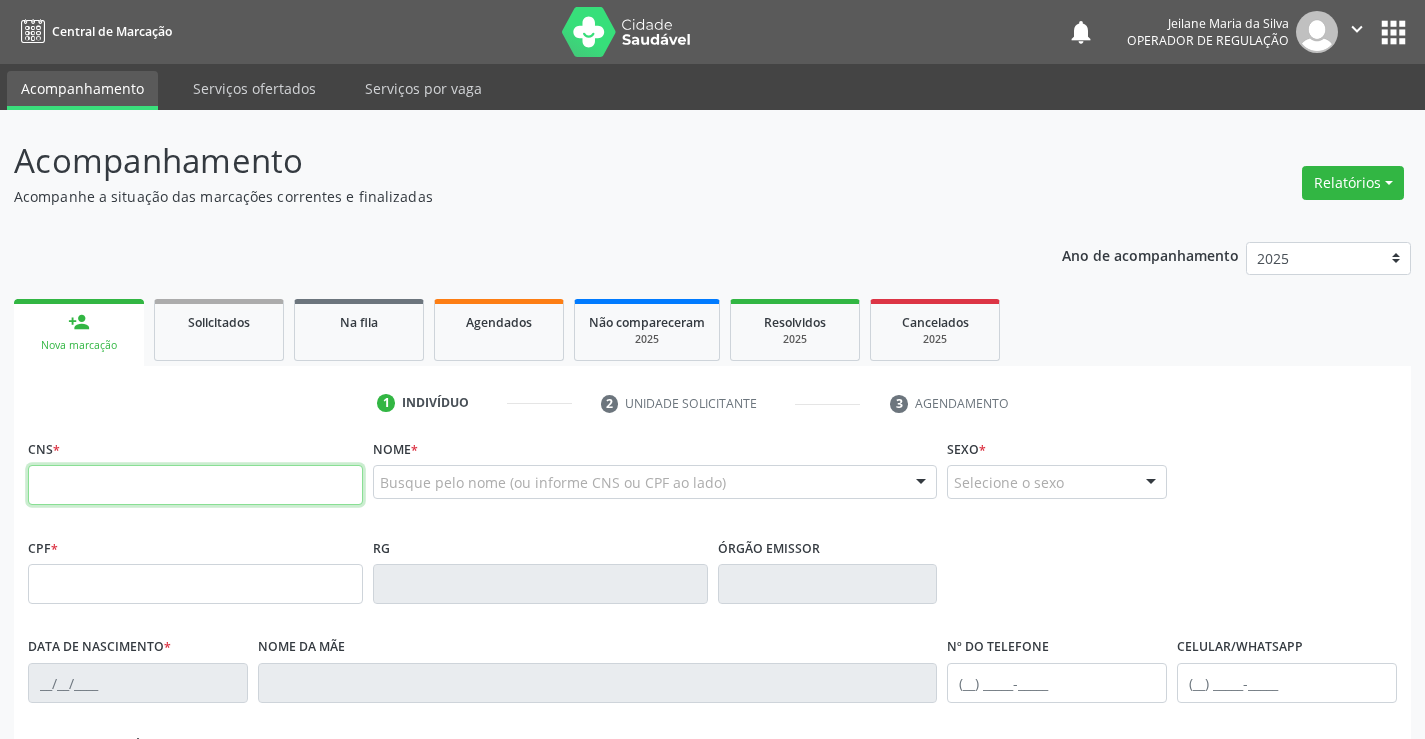 click at bounding box center (195, 485) 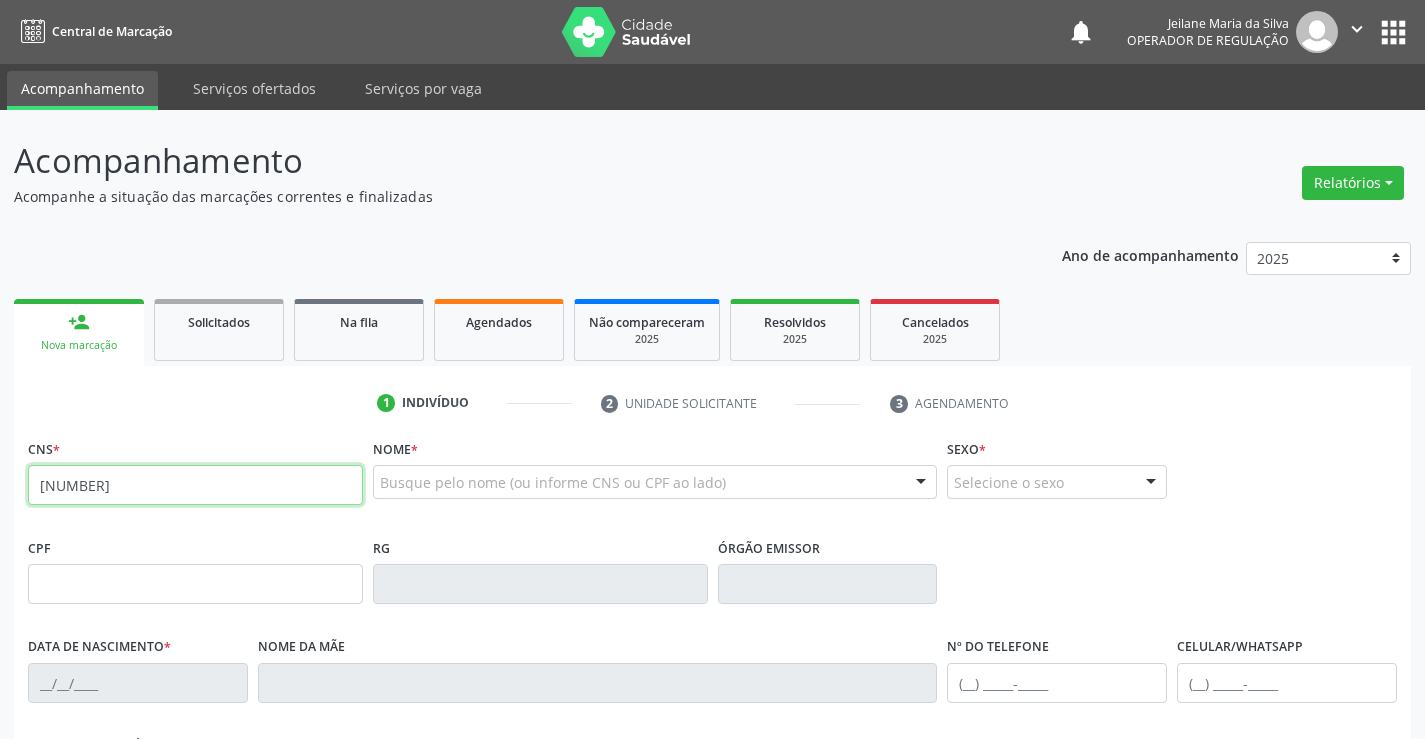 type on "701 4056 5162 2631" 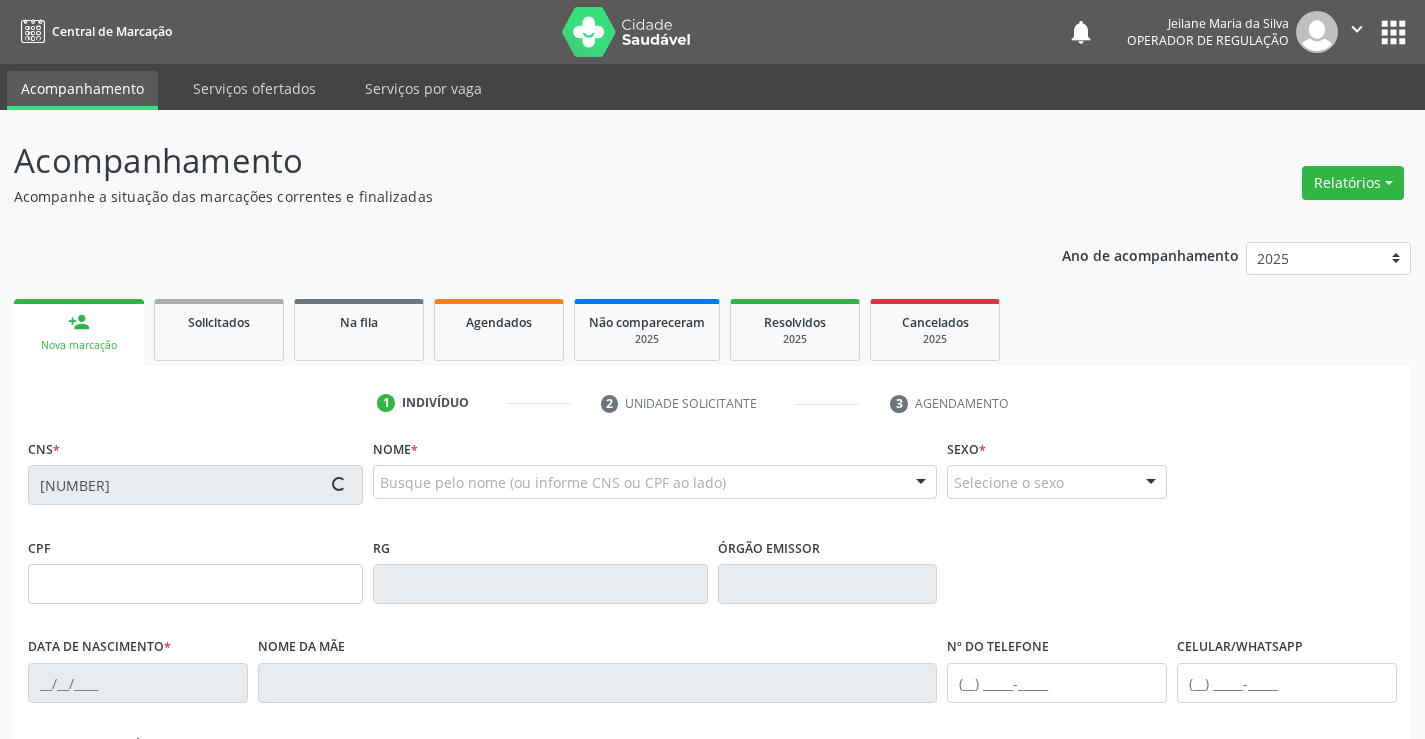 type on "0979835275" 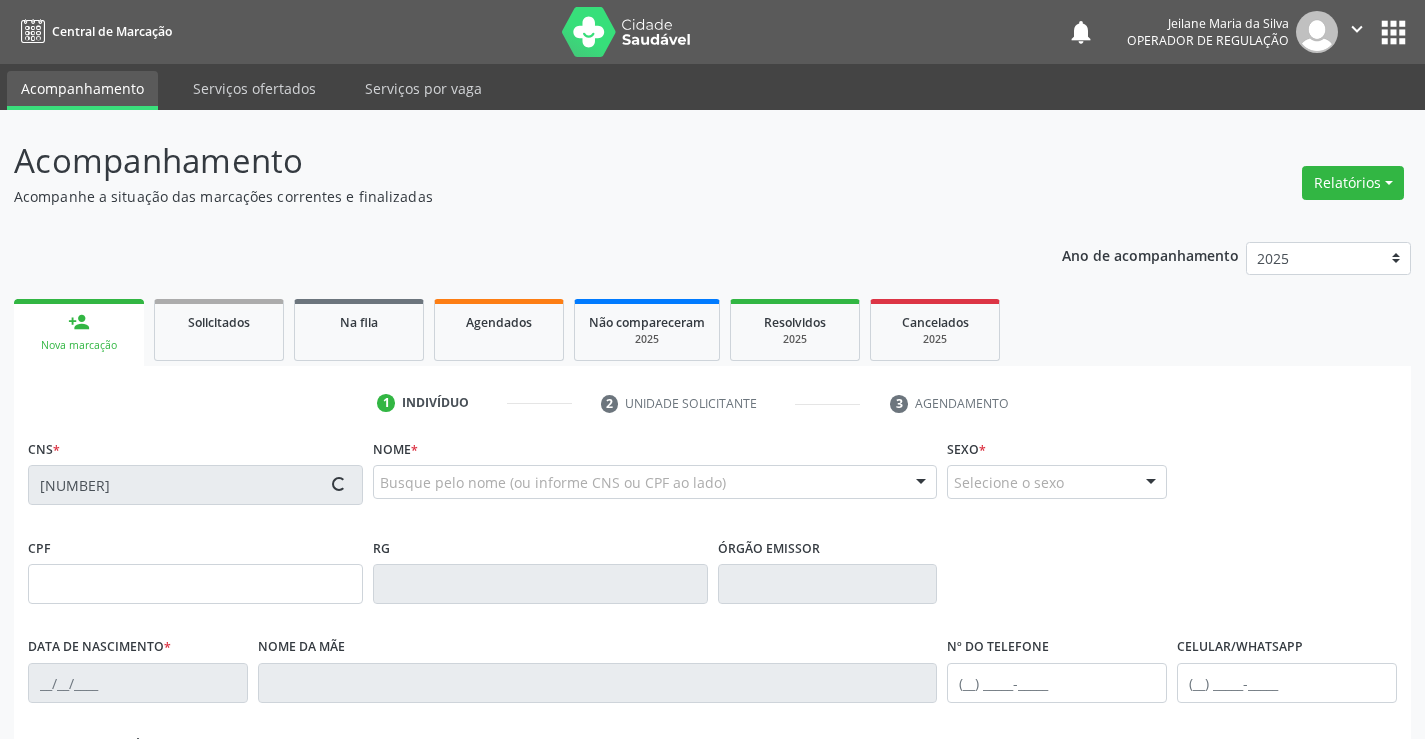 type on "10/05/1972" 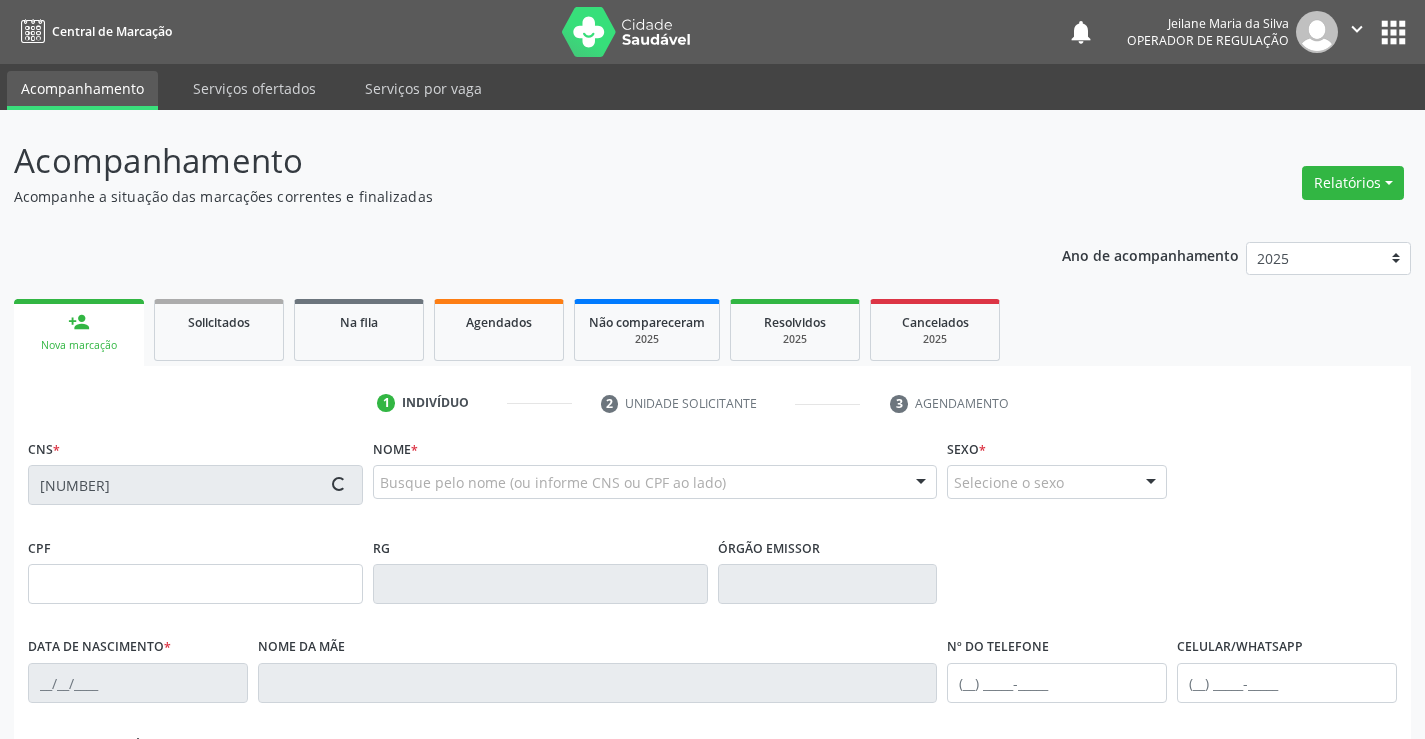 type on "758.244.345-49" 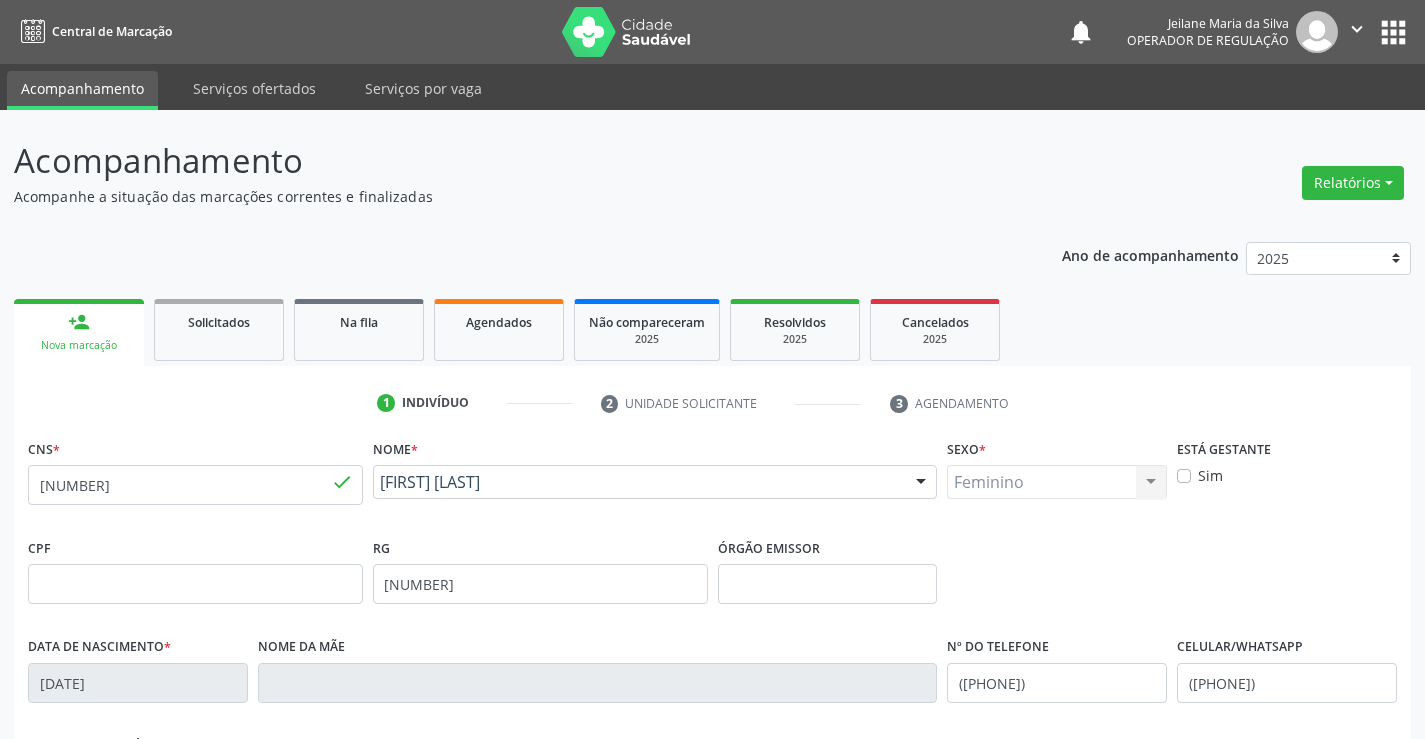 scroll, scrollTop: 345, scrollLeft: 0, axis: vertical 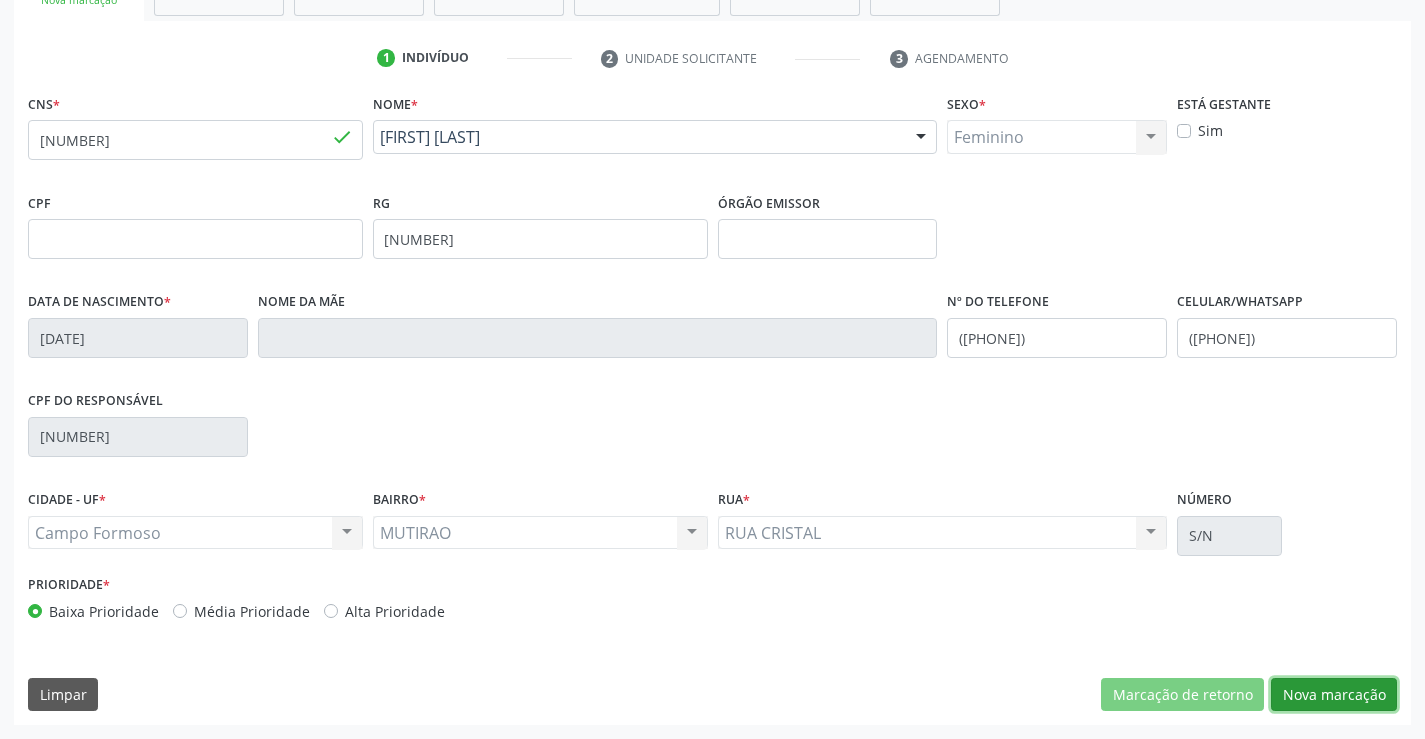 drag, startPoint x: 1321, startPoint y: 695, endPoint x: 1268, endPoint y: 640, distance: 76.38062 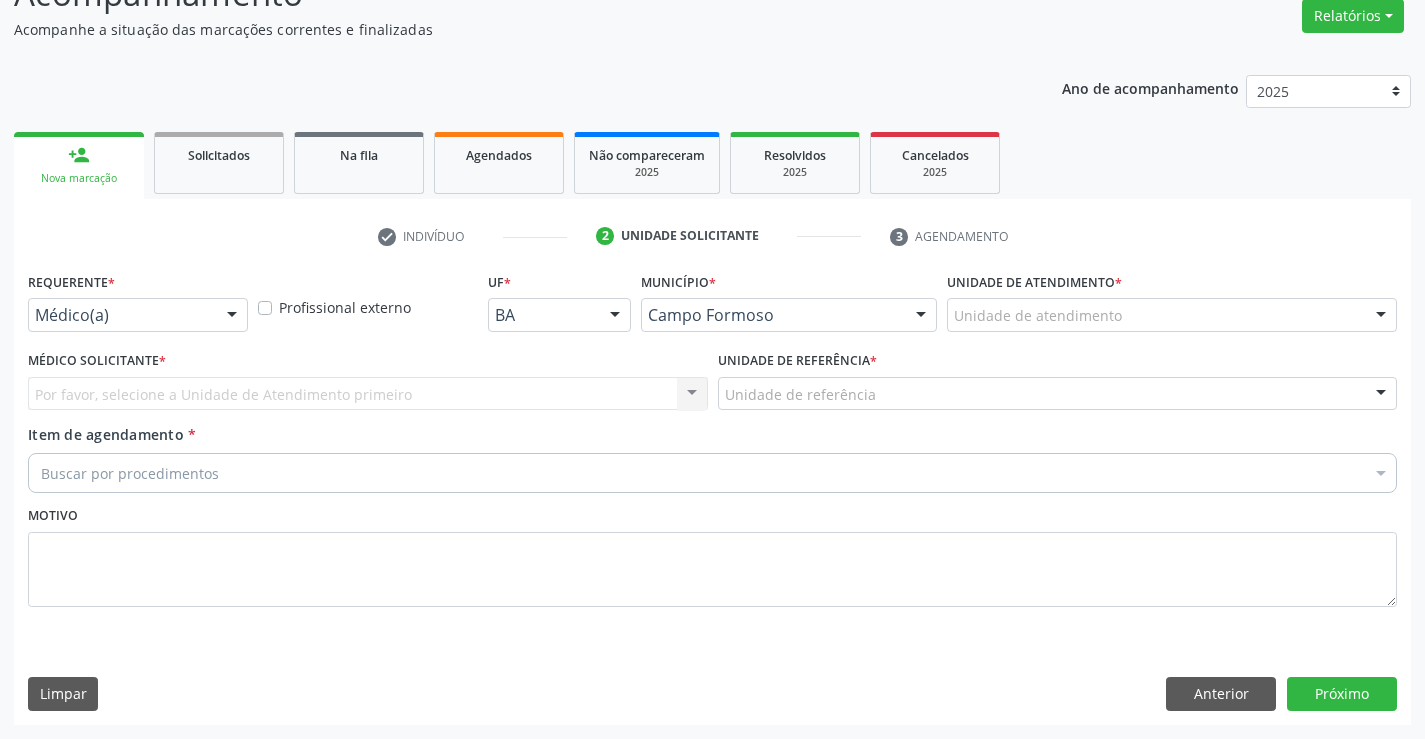 scroll, scrollTop: 167, scrollLeft: 0, axis: vertical 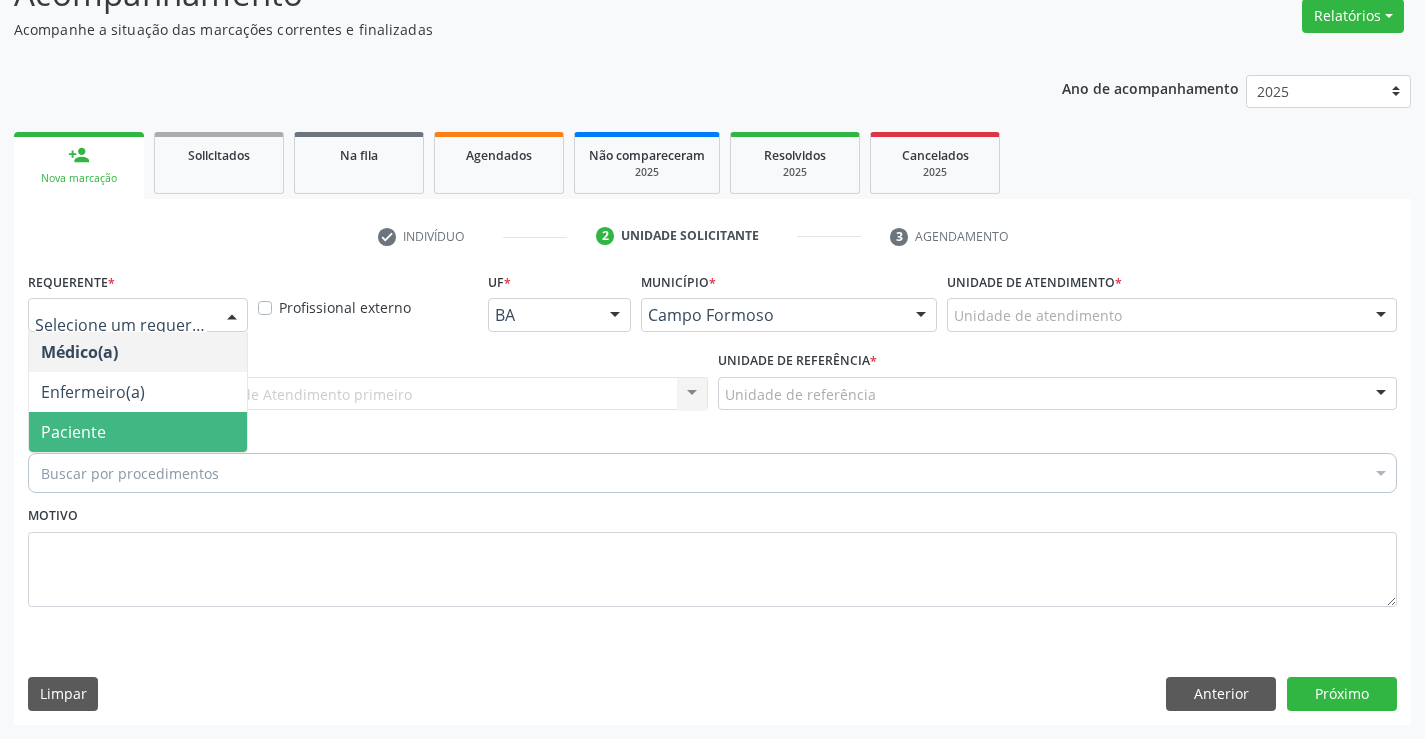 click on "Paciente" at bounding box center [138, 432] 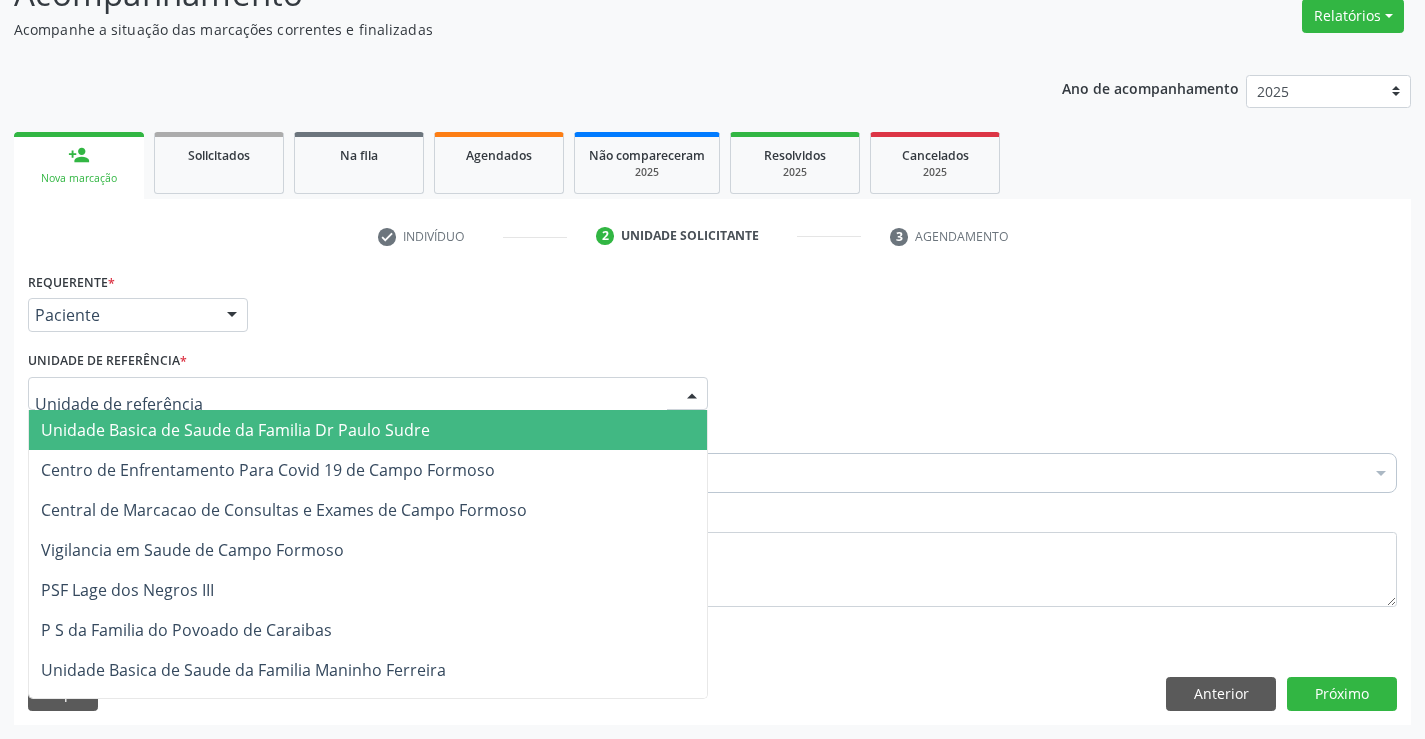 drag, startPoint x: 320, startPoint y: 391, endPoint x: 210, endPoint y: 429, distance: 116.37869 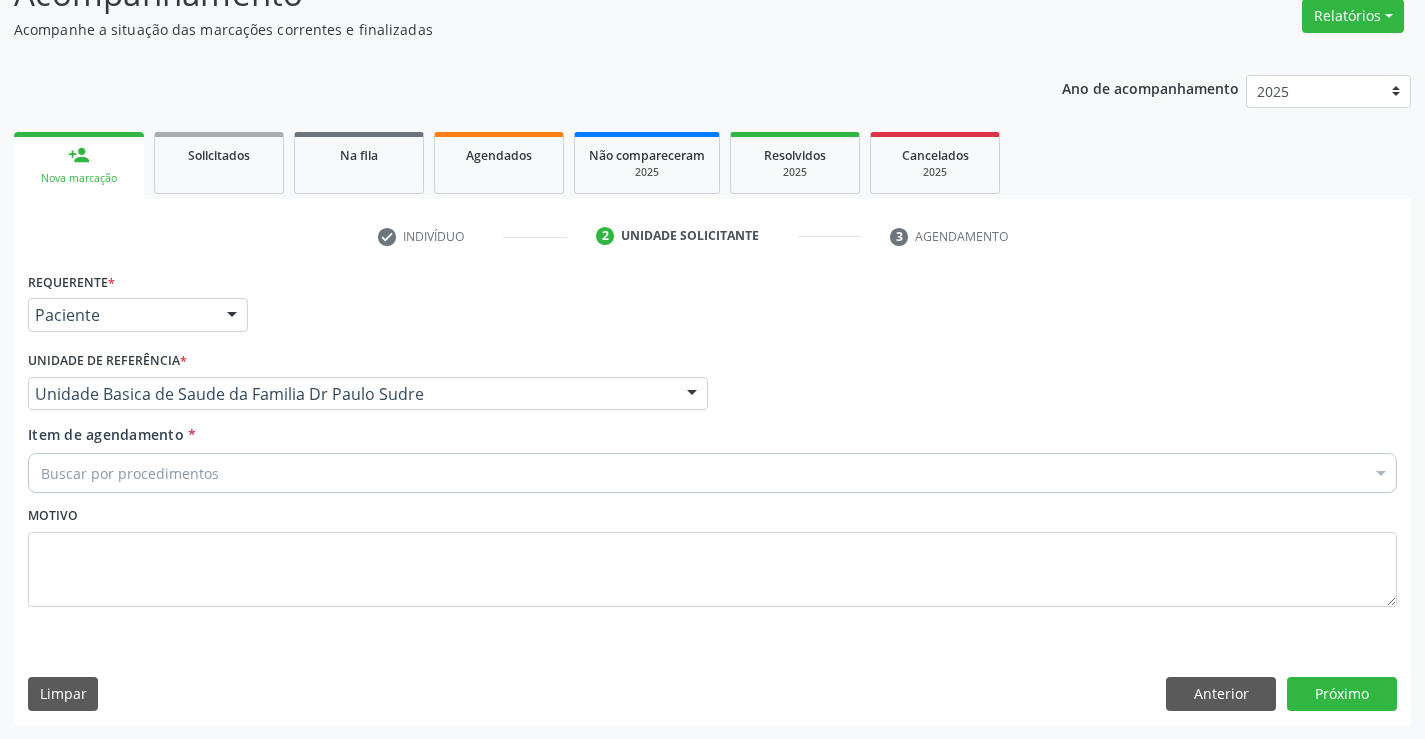 drag, startPoint x: 194, startPoint y: 467, endPoint x: 460, endPoint y: 460, distance: 266.0921 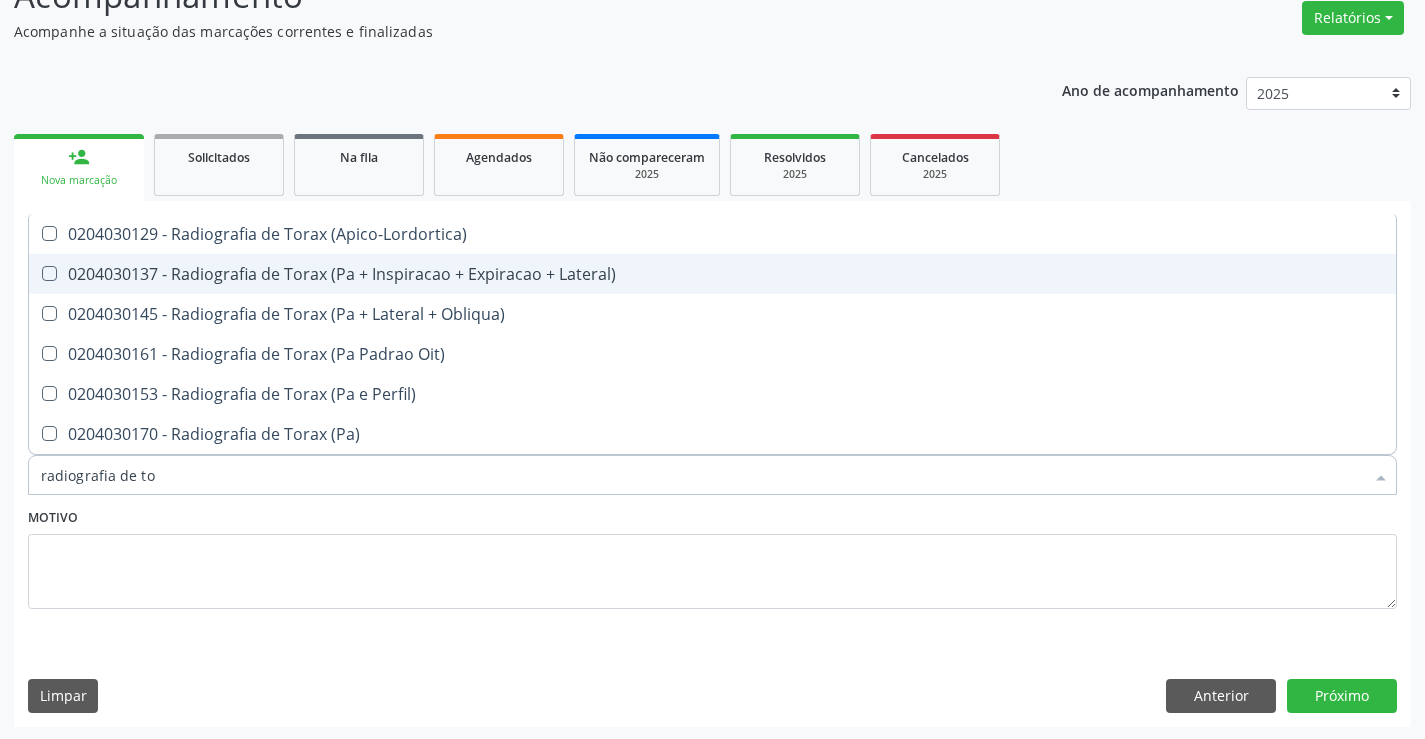 scroll, scrollTop: 167, scrollLeft: 0, axis: vertical 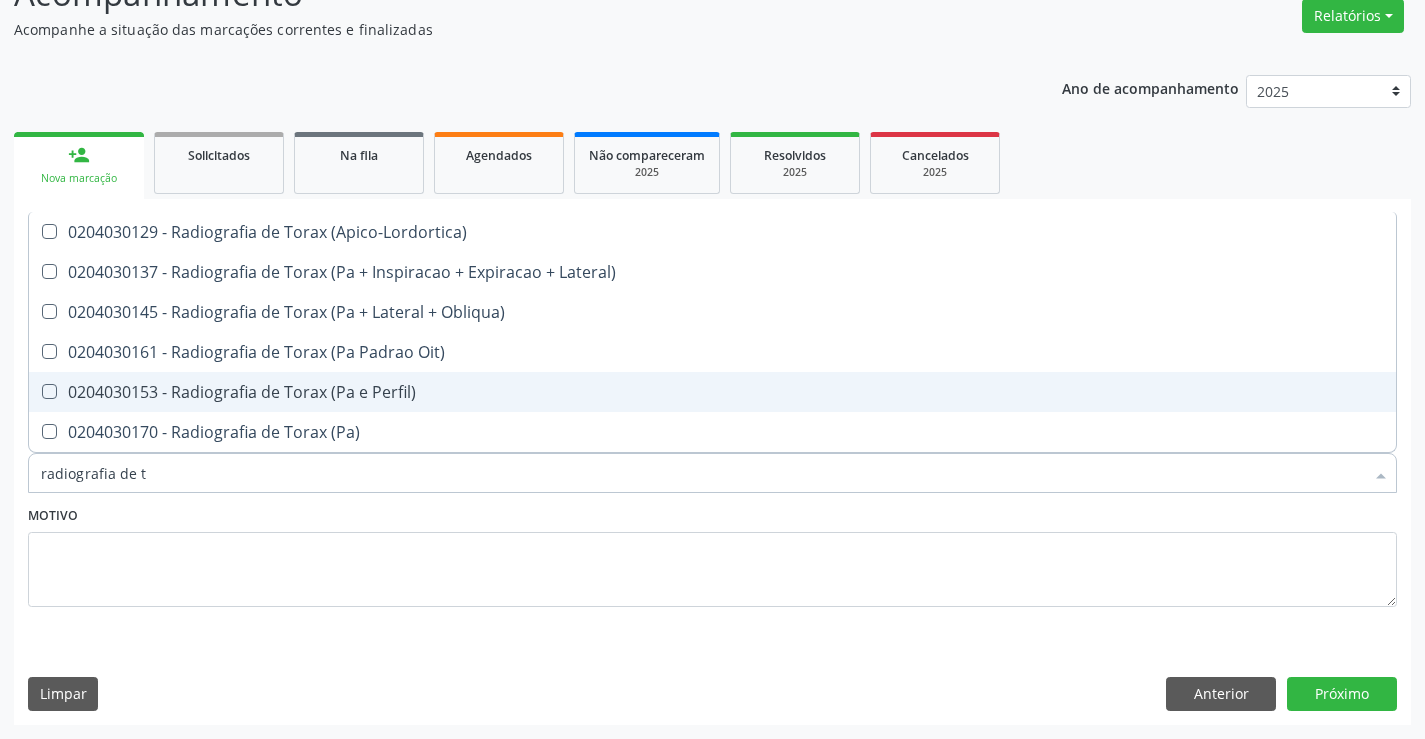 type on "radiografia de" 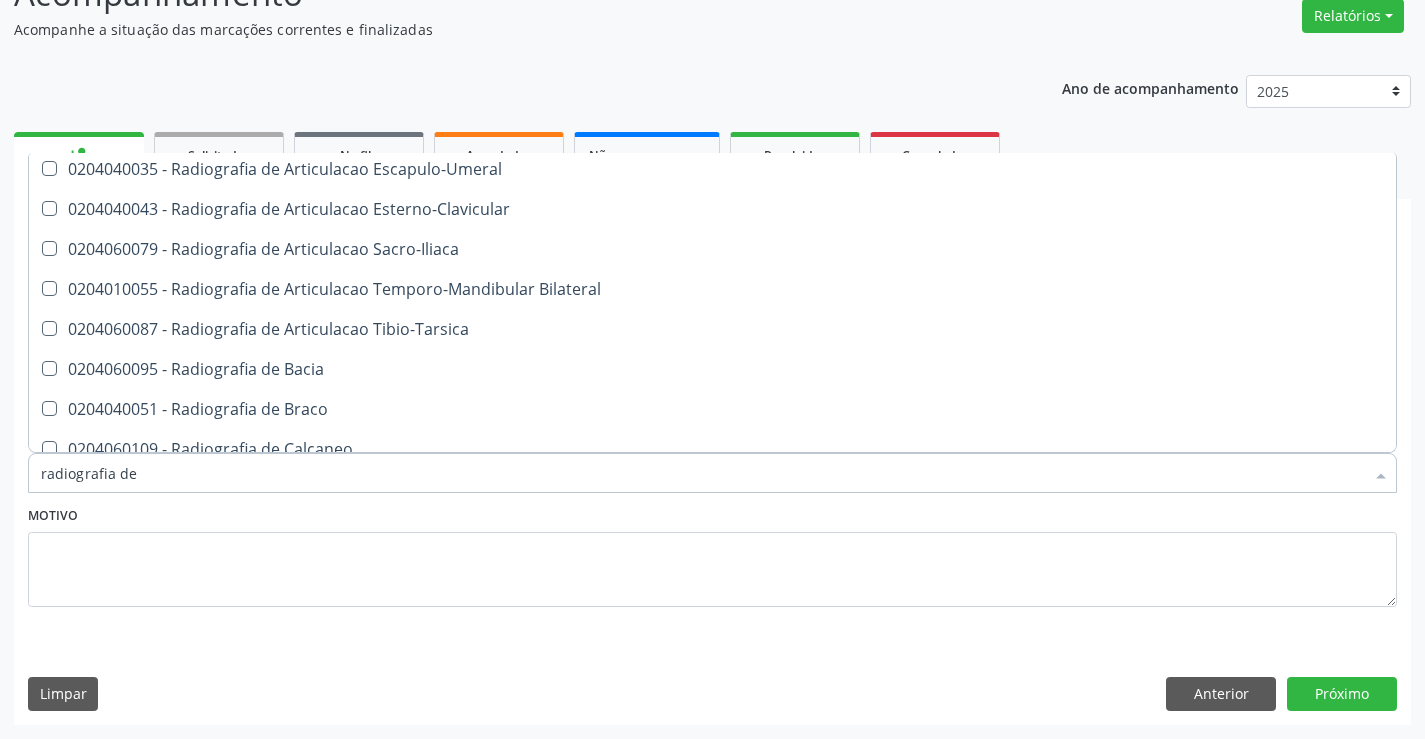 scroll, scrollTop: 300, scrollLeft: 0, axis: vertical 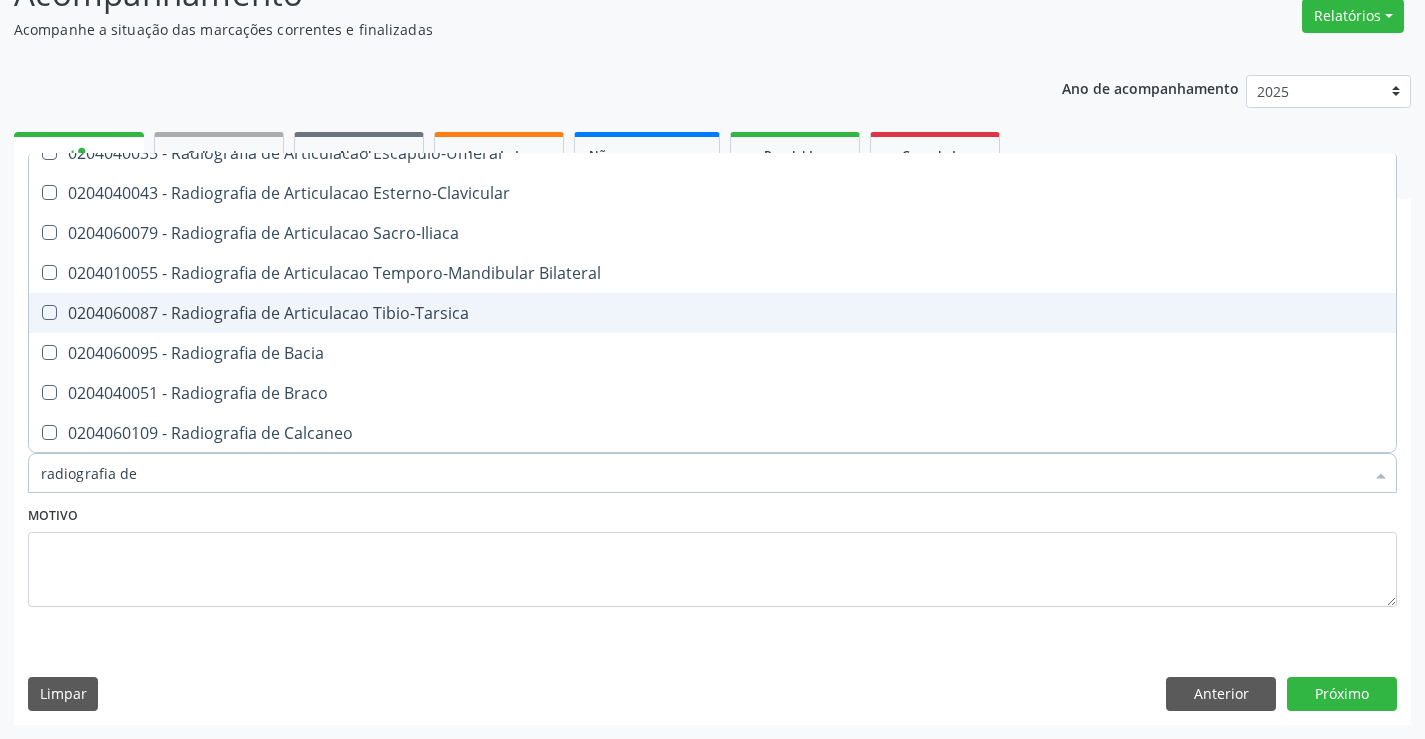 drag, startPoint x: 364, startPoint y: 316, endPoint x: 553, endPoint y: 444, distance: 228.2652 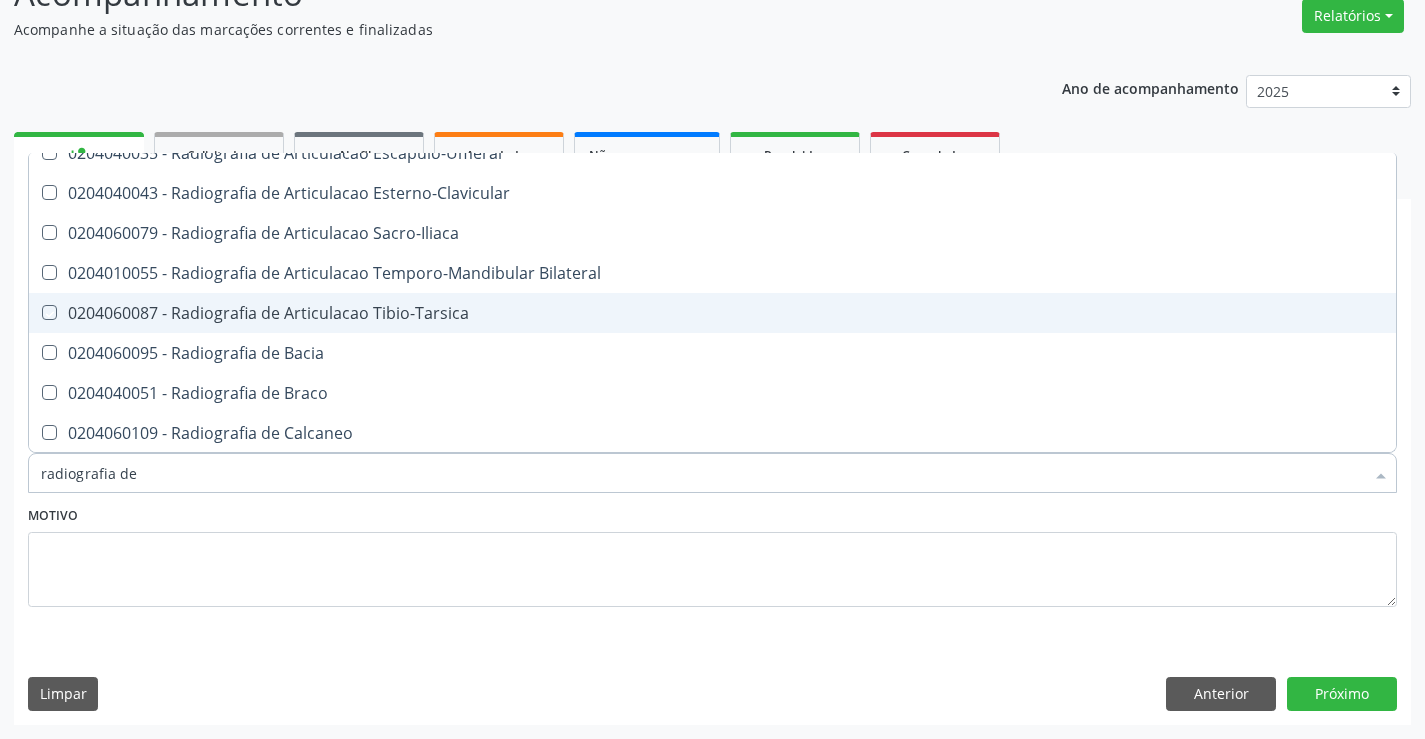 checkbox on "true" 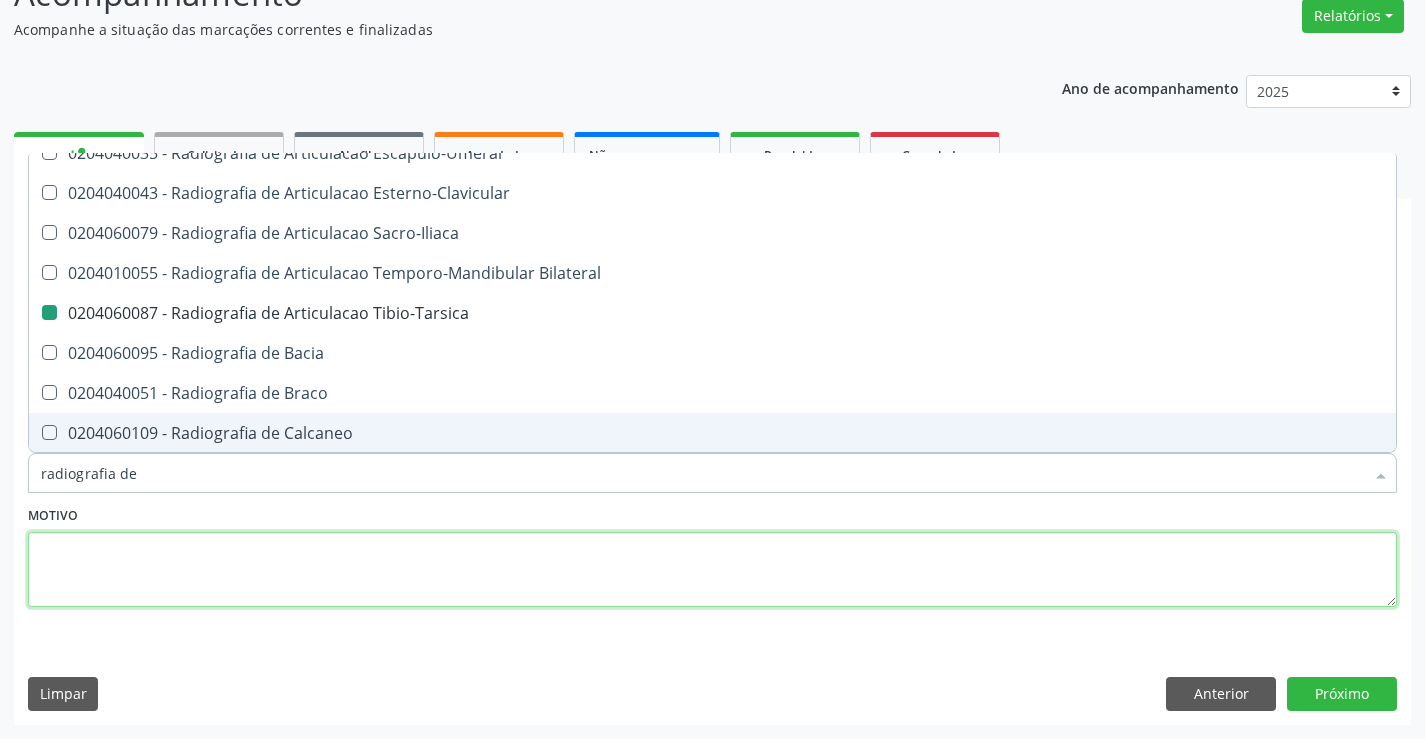 click at bounding box center (712, 570) 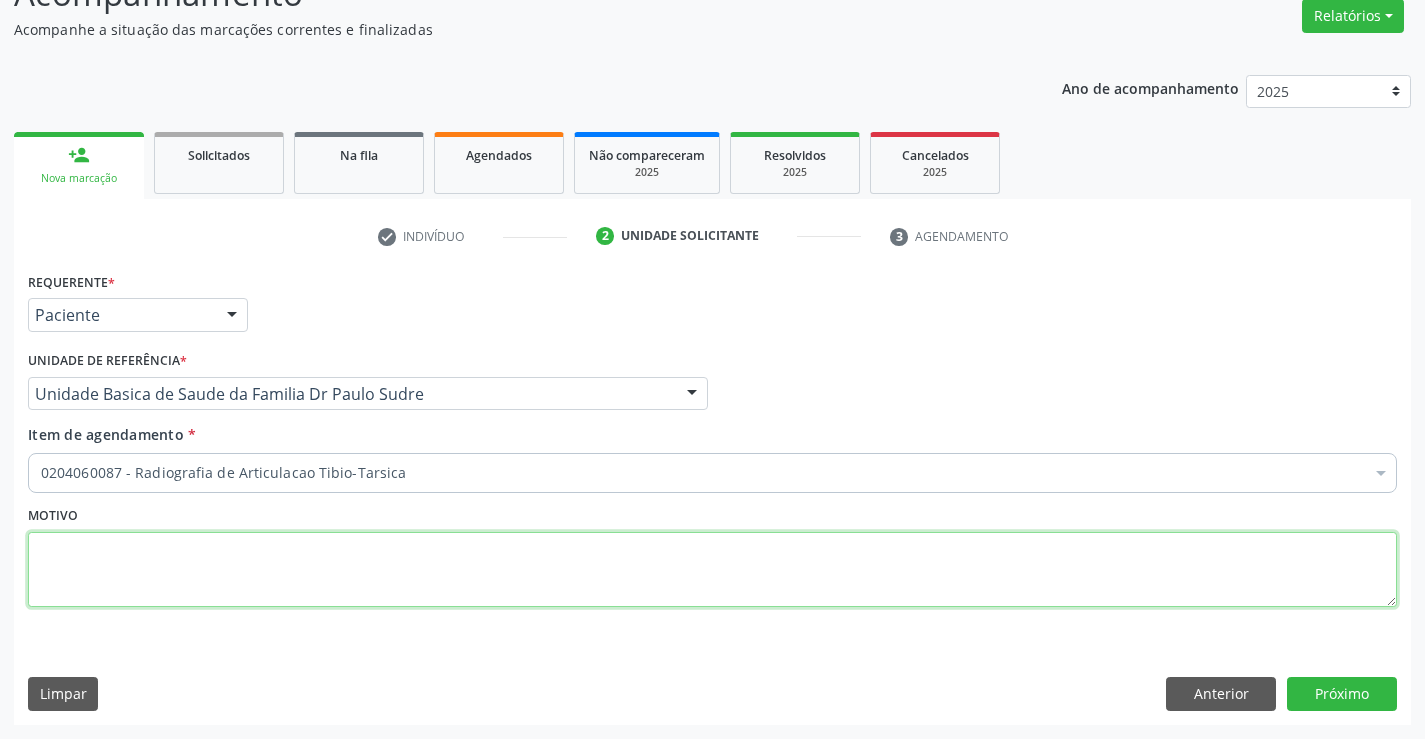 checkbox on "true" 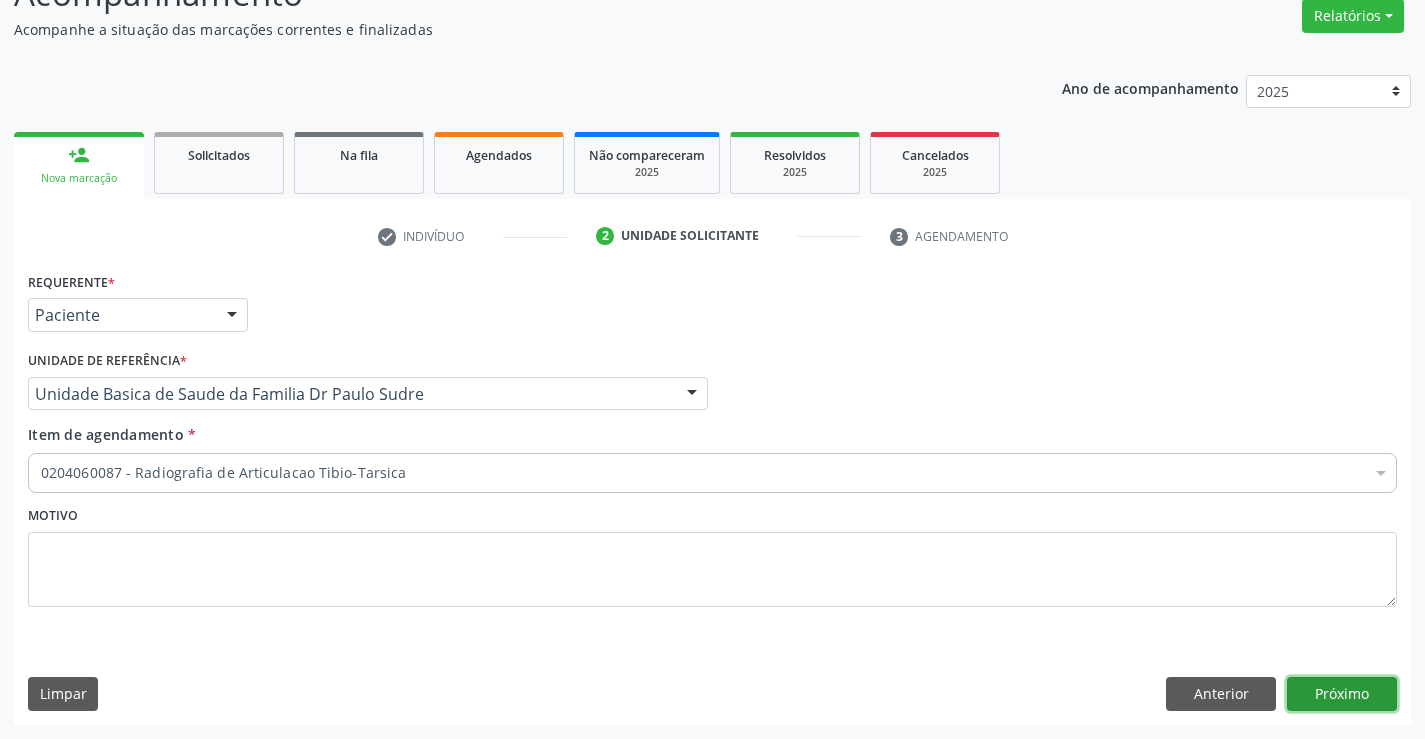 click on "Próximo" at bounding box center [1342, 694] 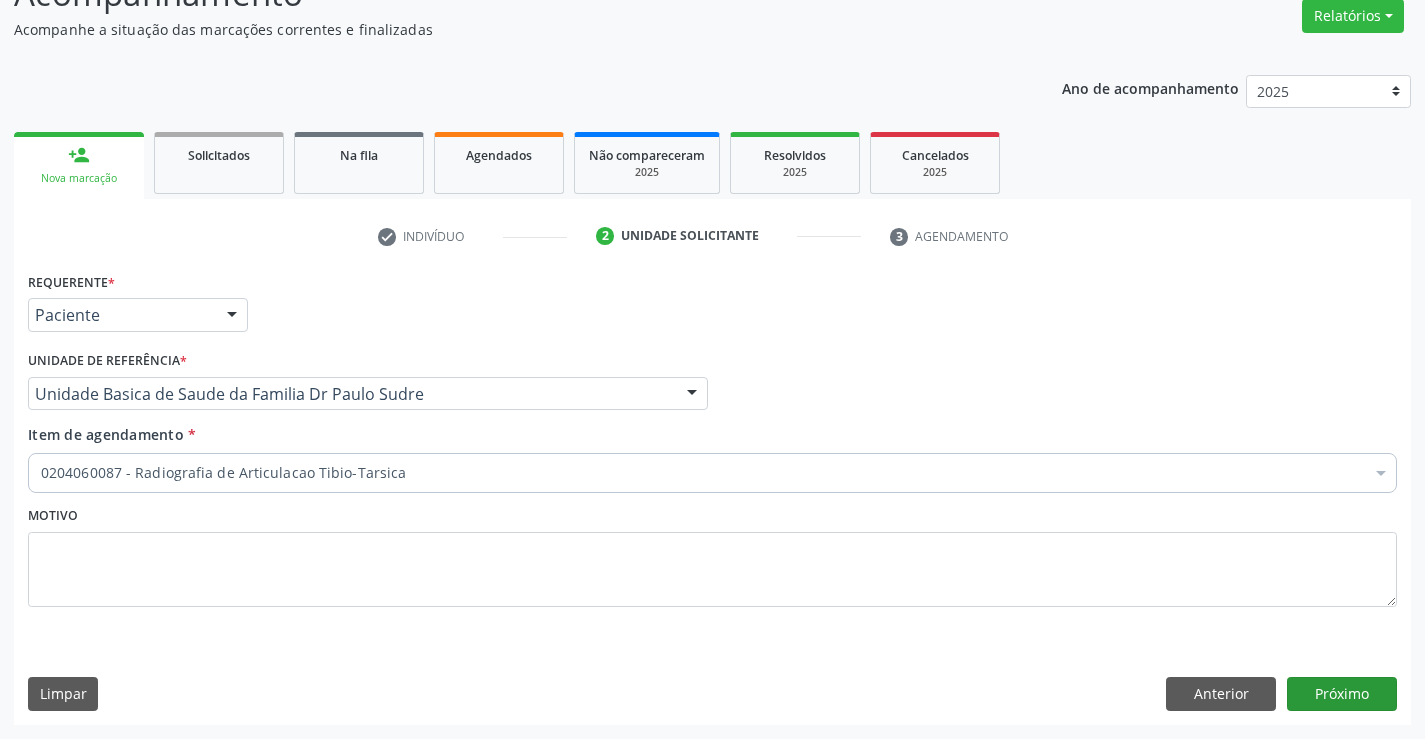 scroll, scrollTop: 131, scrollLeft: 0, axis: vertical 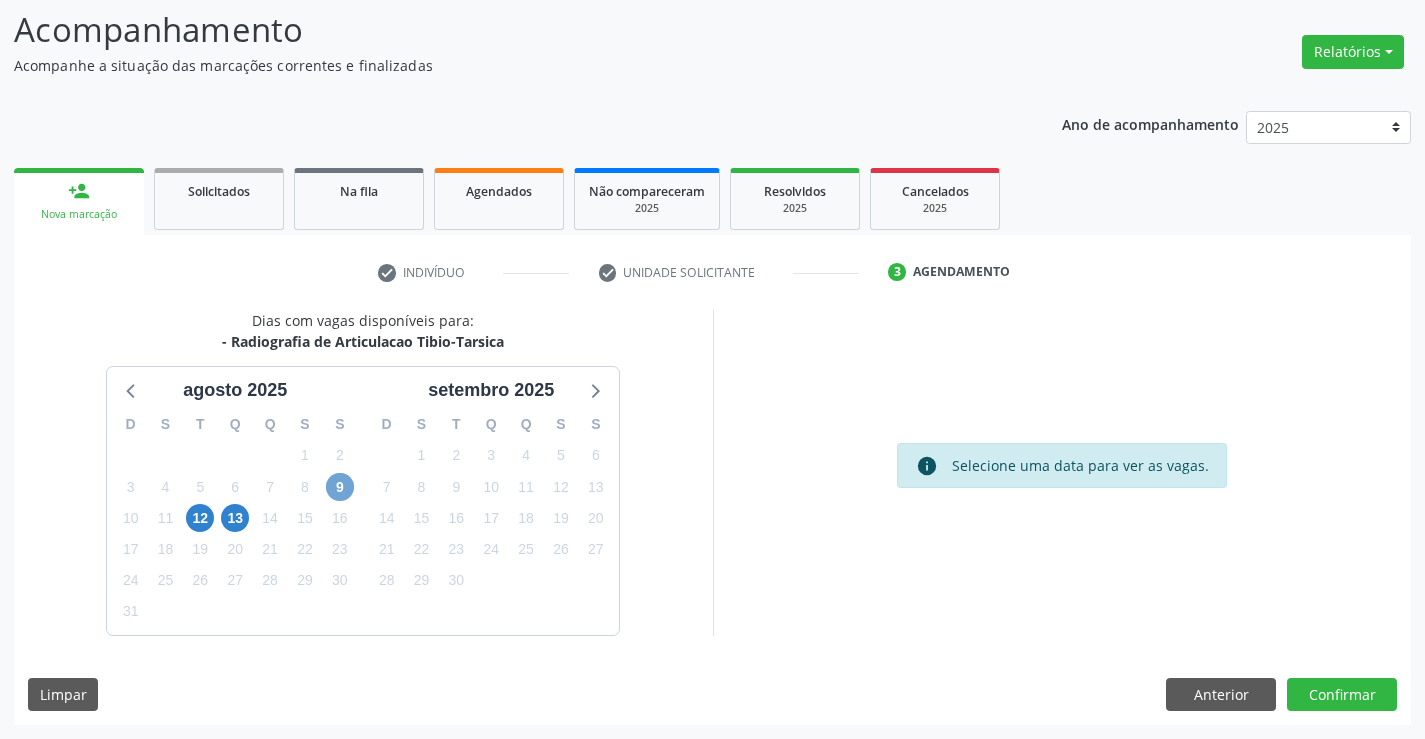 click on "9" at bounding box center [340, 487] 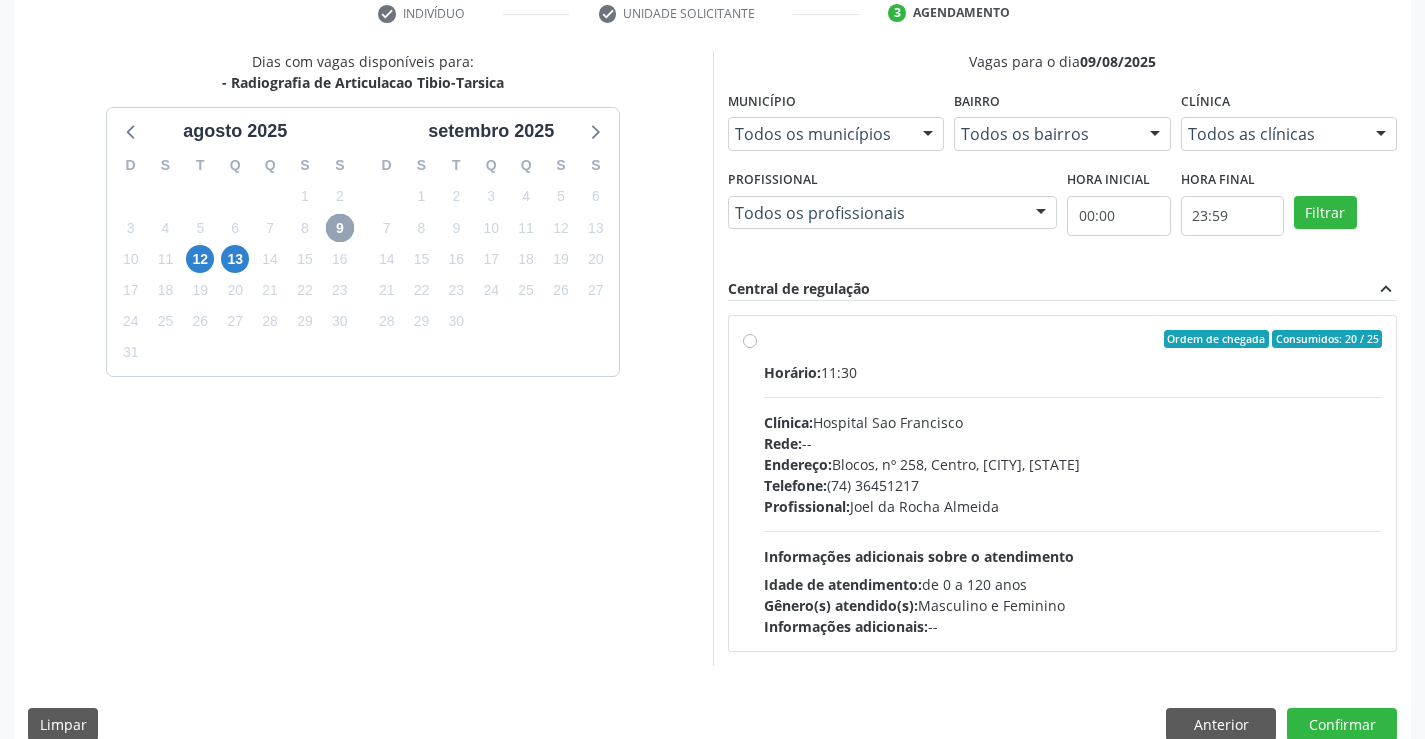 scroll, scrollTop: 420, scrollLeft: 0, axis: vertical 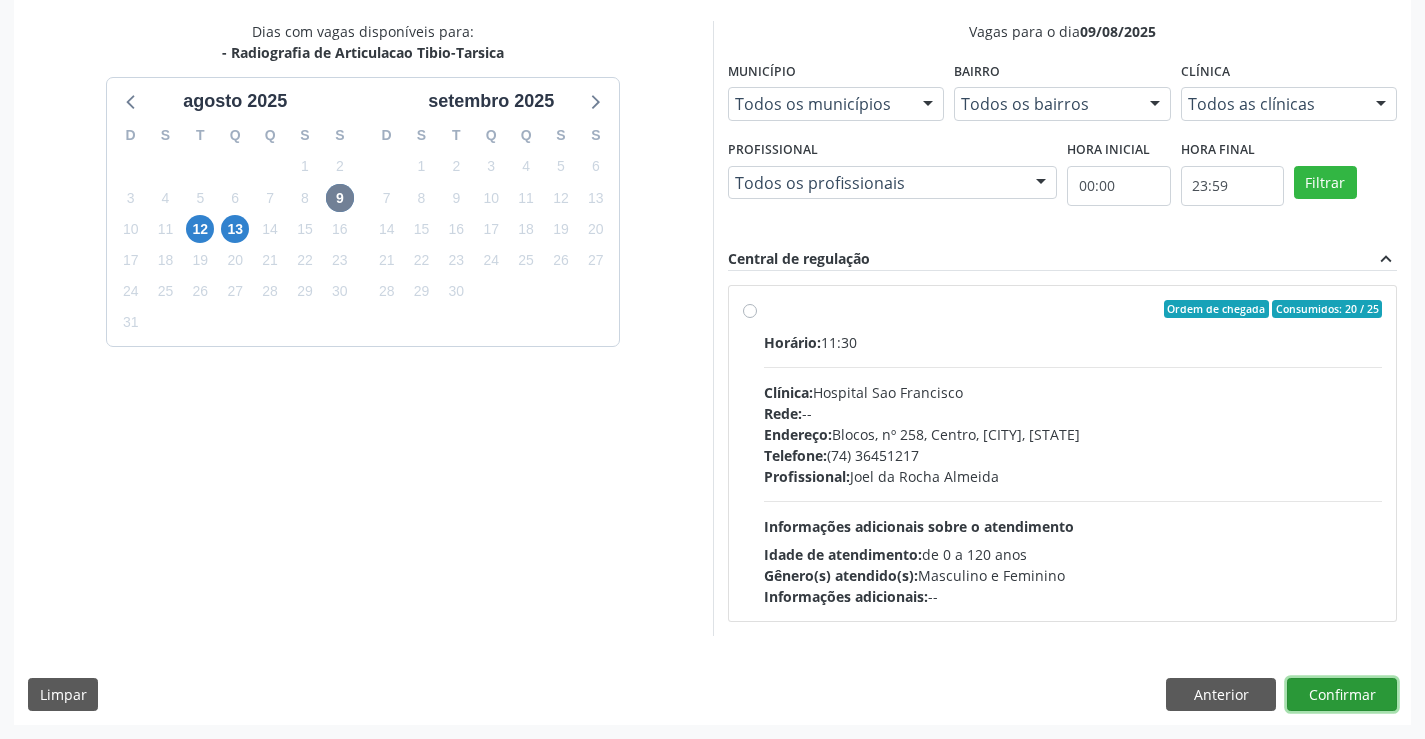 click on "Confirmar" at bounding box center (1342, 695) 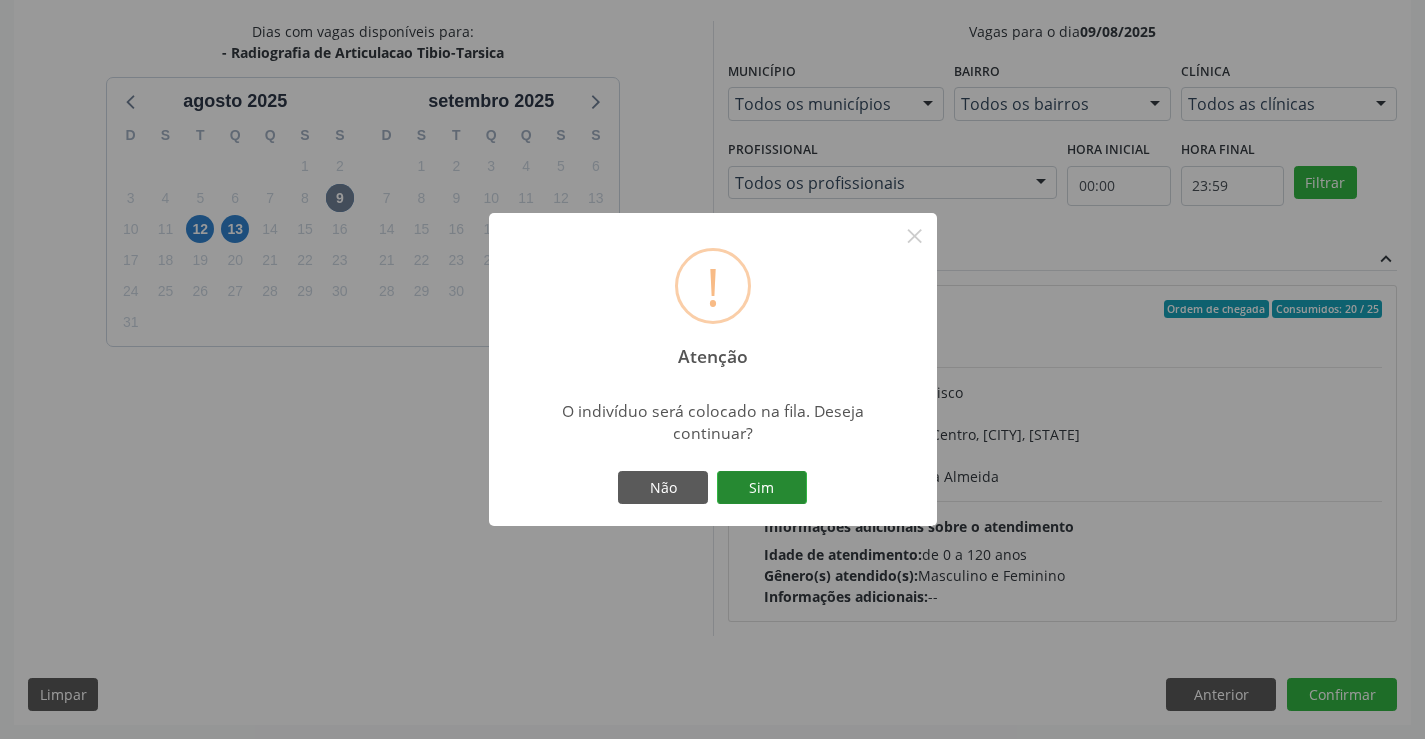 click on "Sim" at bounding box center (762, 488) 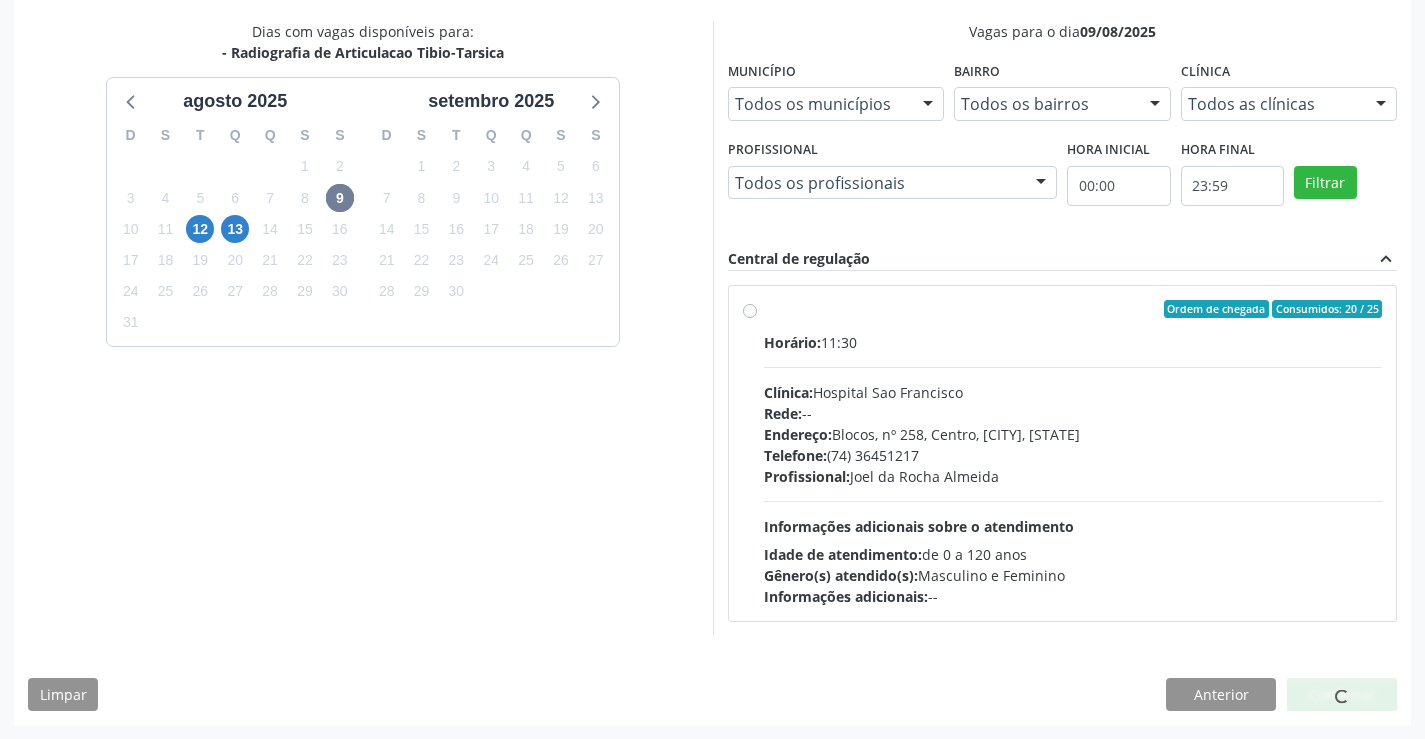 scroll, scrollTop: 0, scrollLeft: 0, axis: both 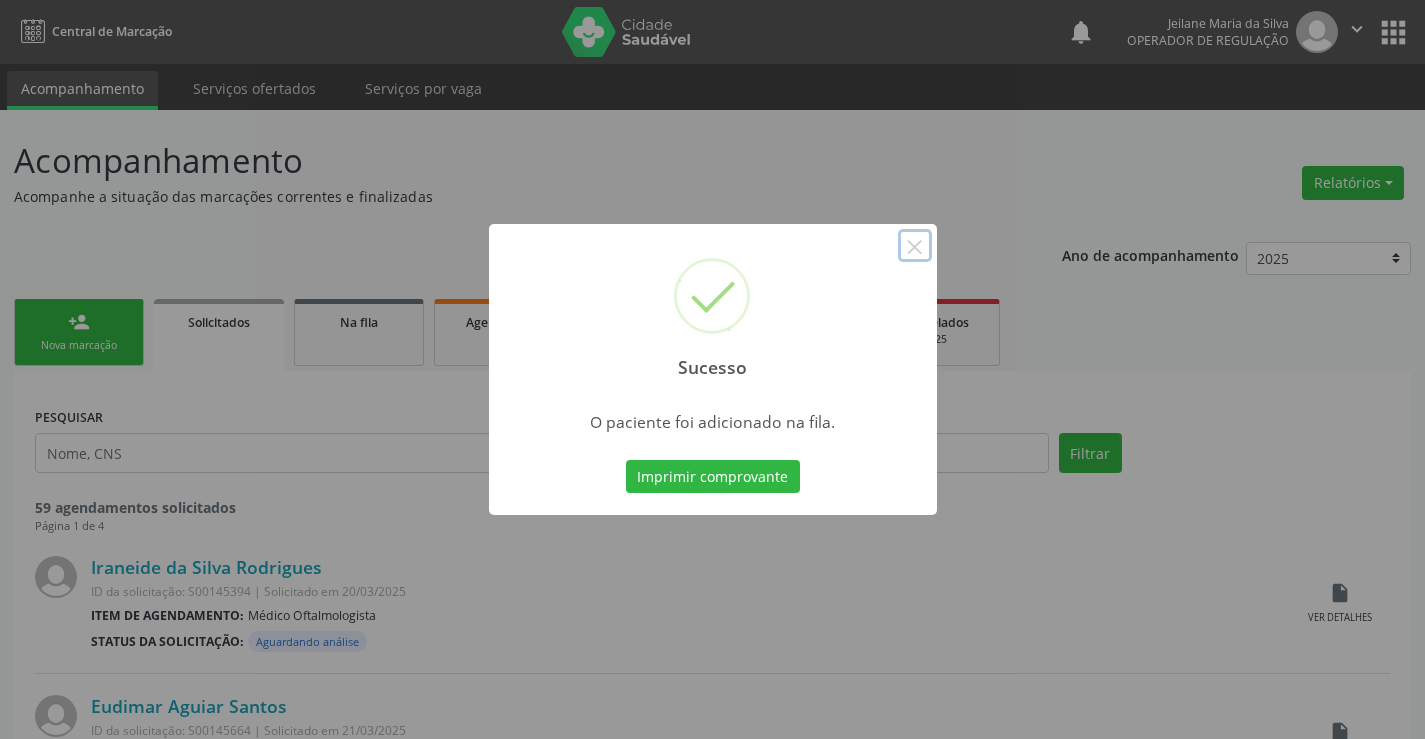 click on "×" at bounding box center (915, 246) 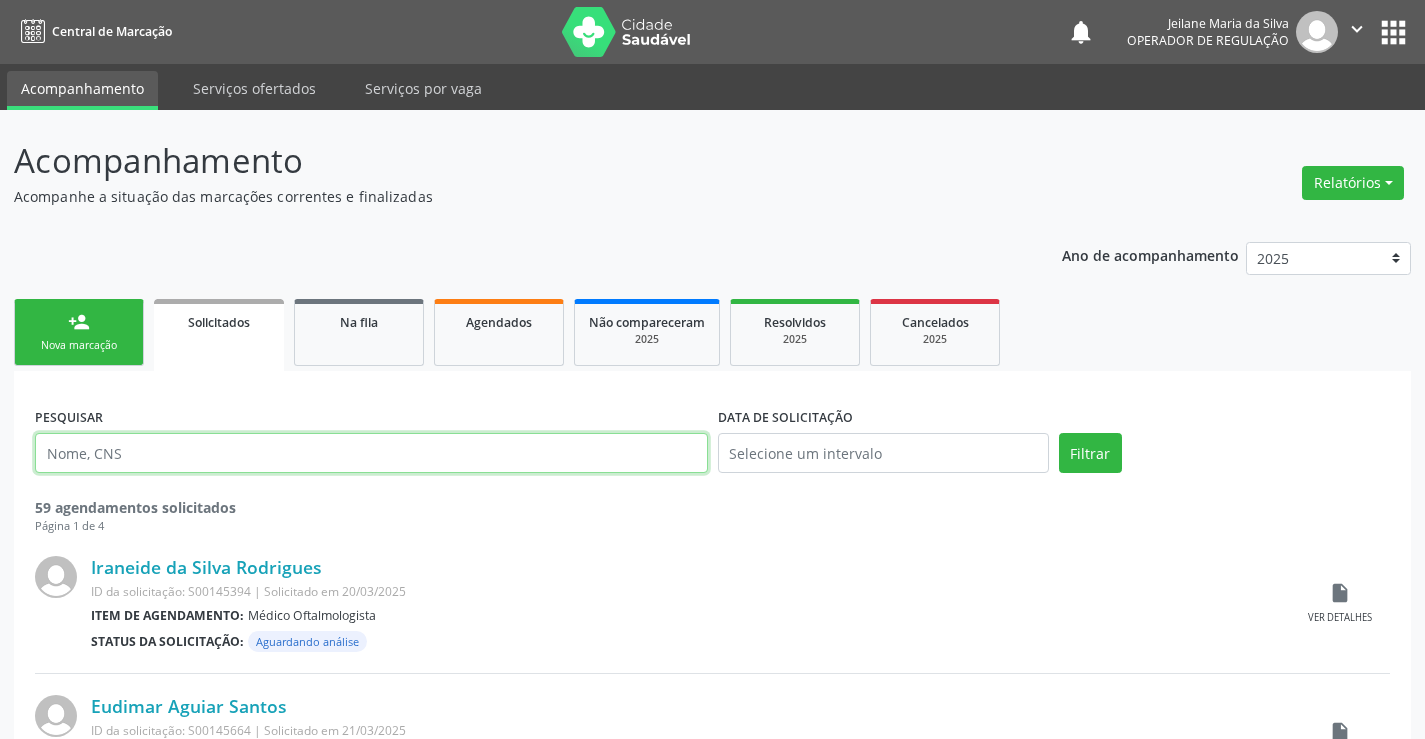 click at bounding box center (371, 453) 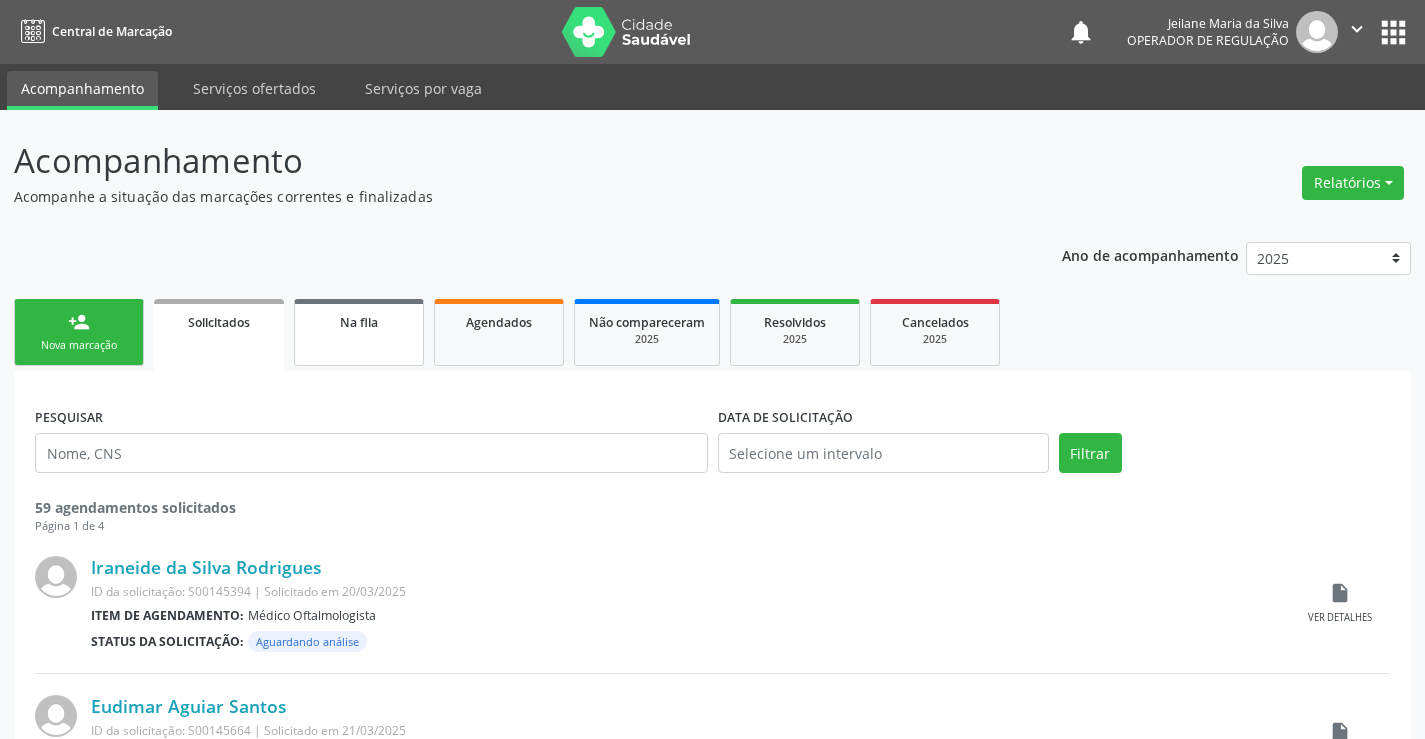 click on "Na fila" at bounding box center [359, 332] 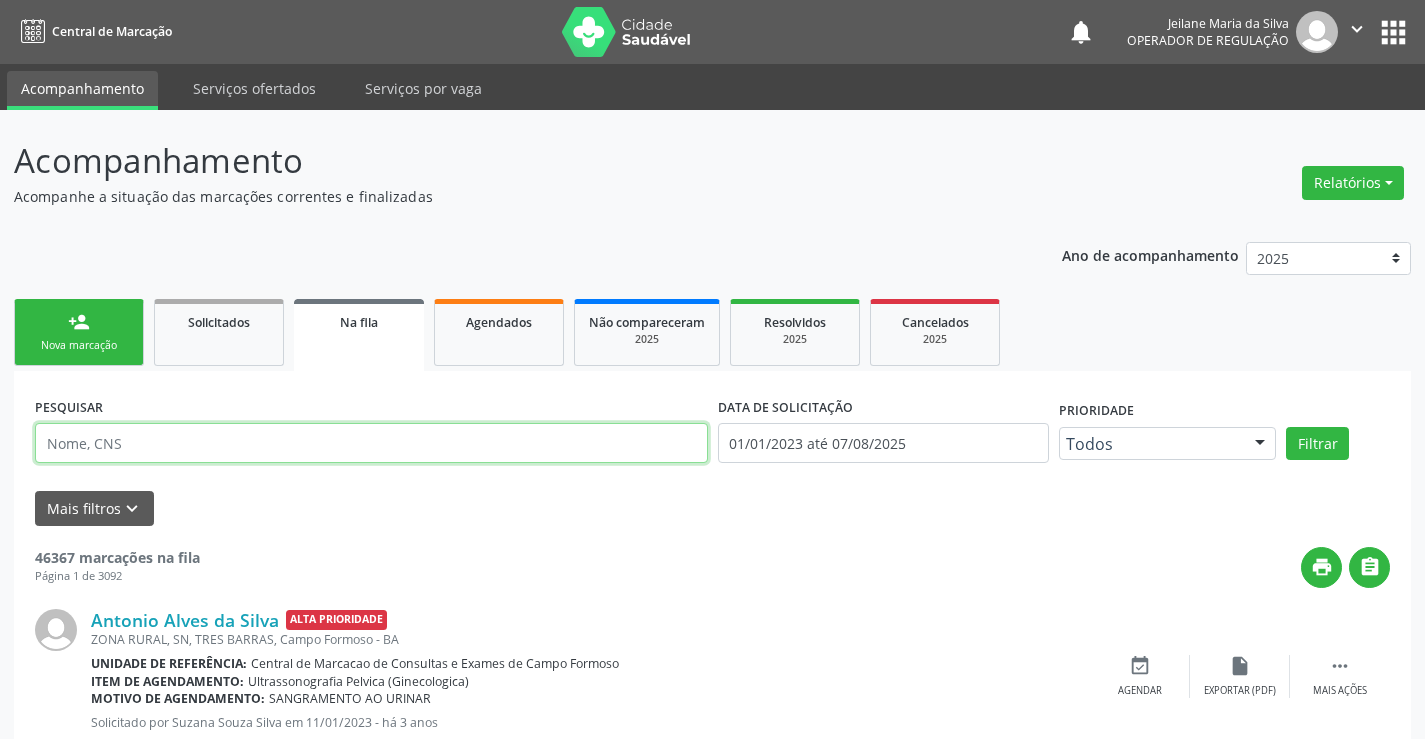 click at bounding box center [371, 443] 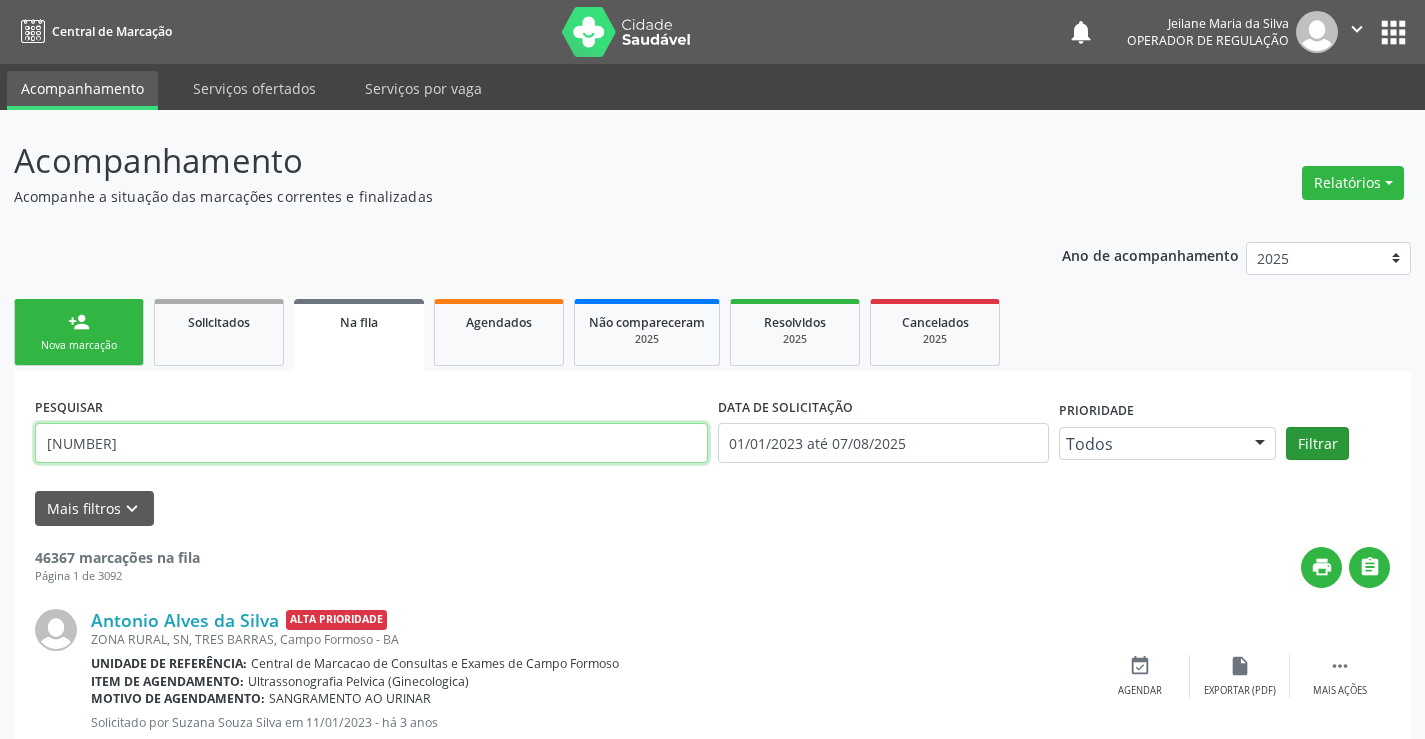 type on "701405651622631" 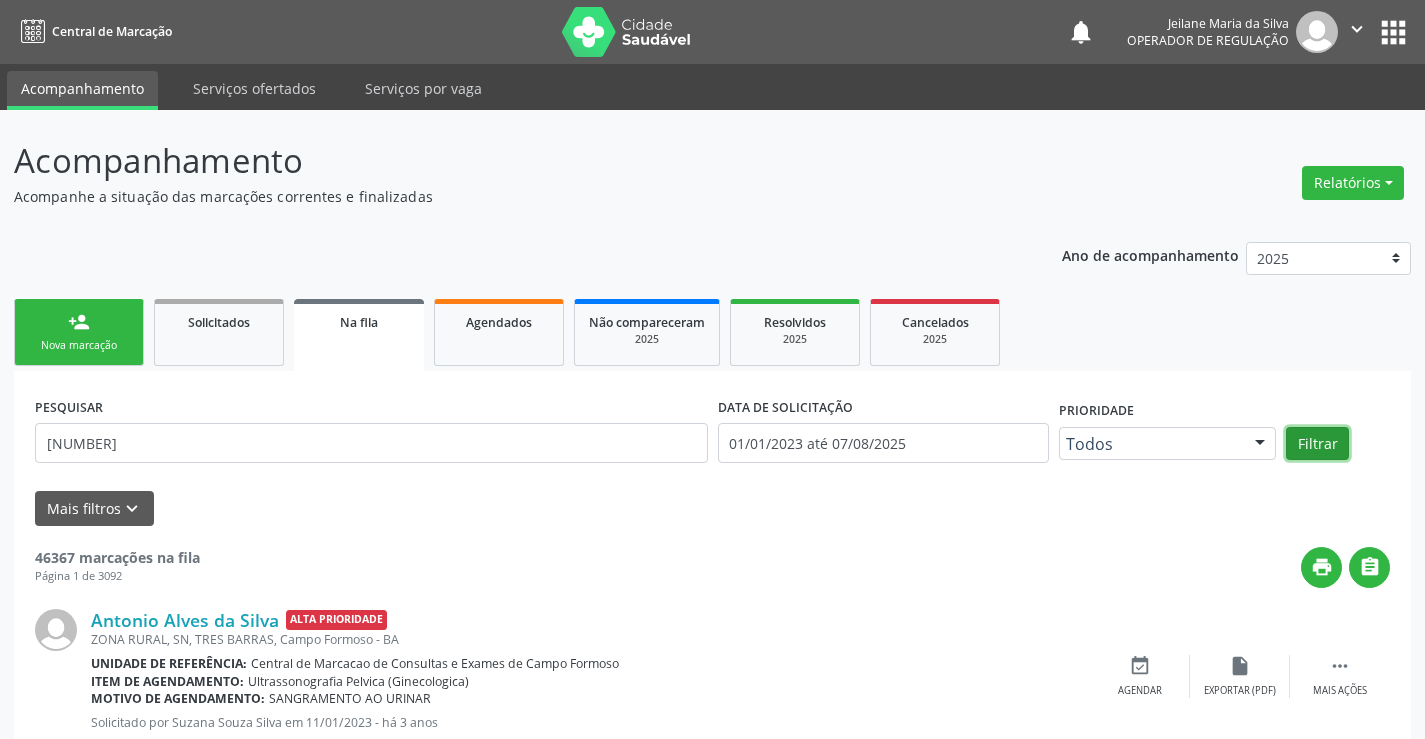 click on "Filtrar" at bounding box center [1317, 444] 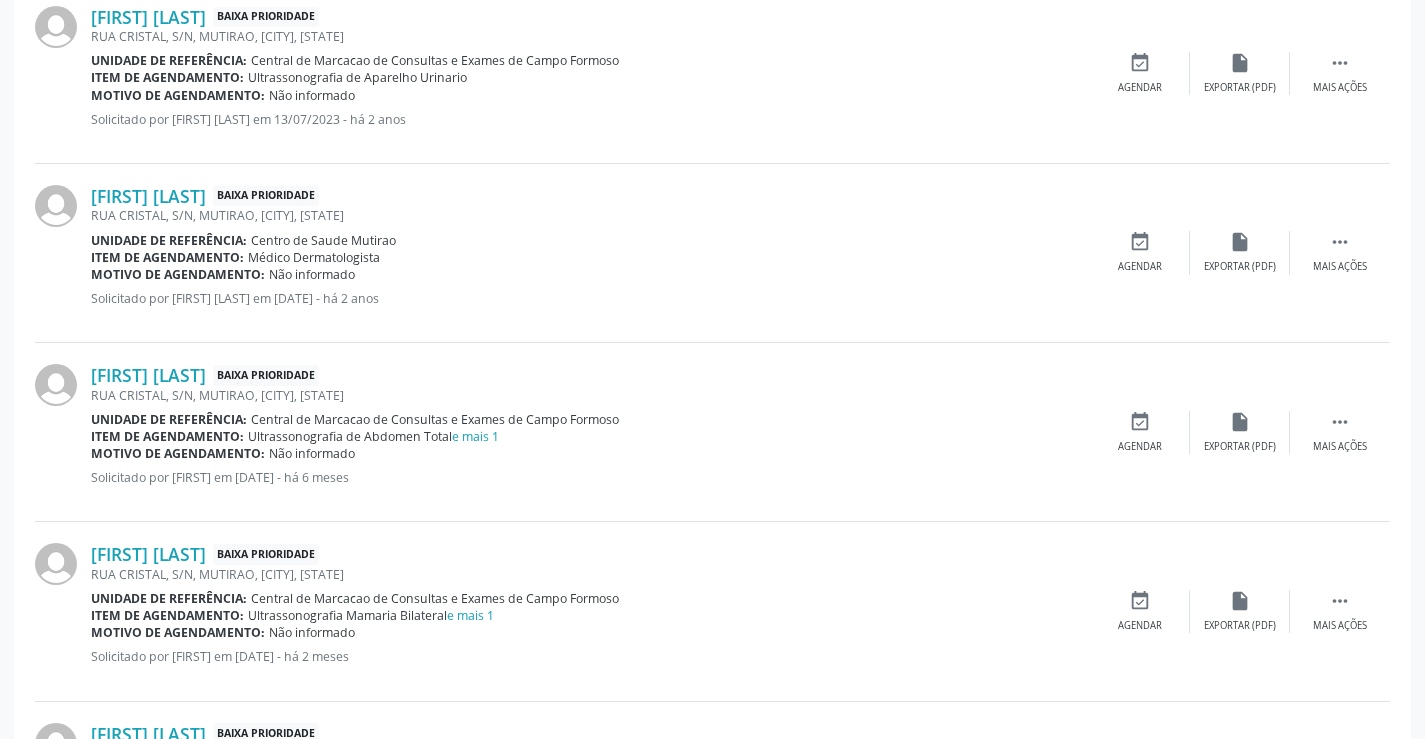 scroll, scrollTop: 976, scrollLeft: 0, axis: vertical 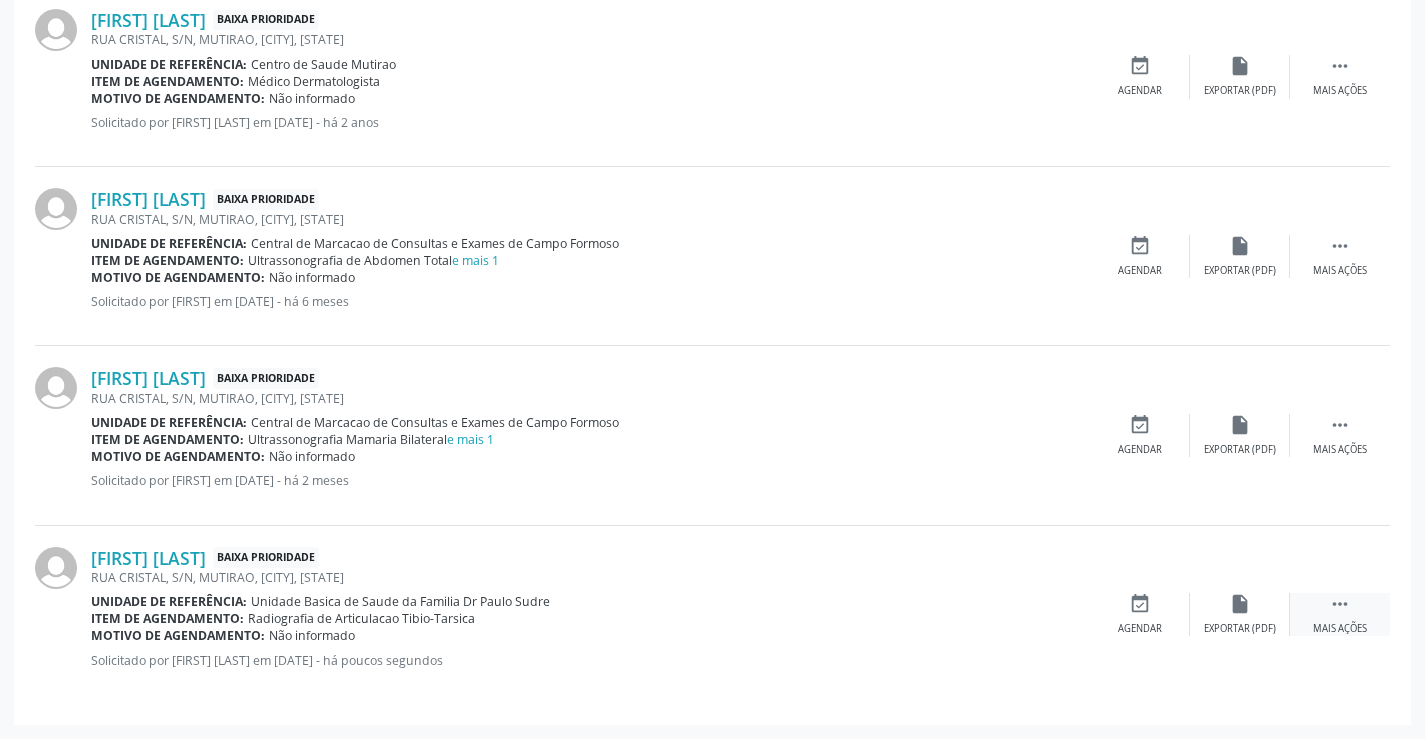 click on "
Mais ações" at bounding box center (1340, 614) 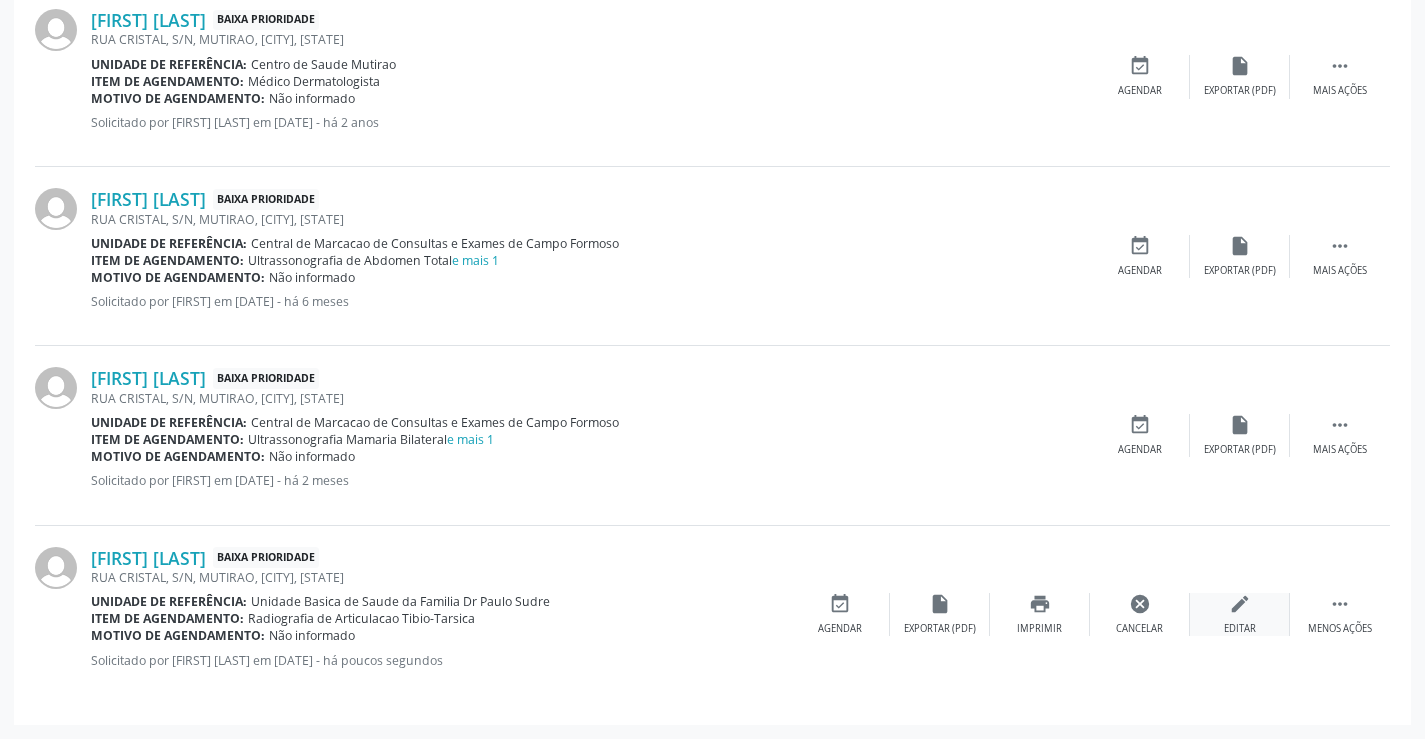click on "edit
Editar" at bounding box center [1240, 614] 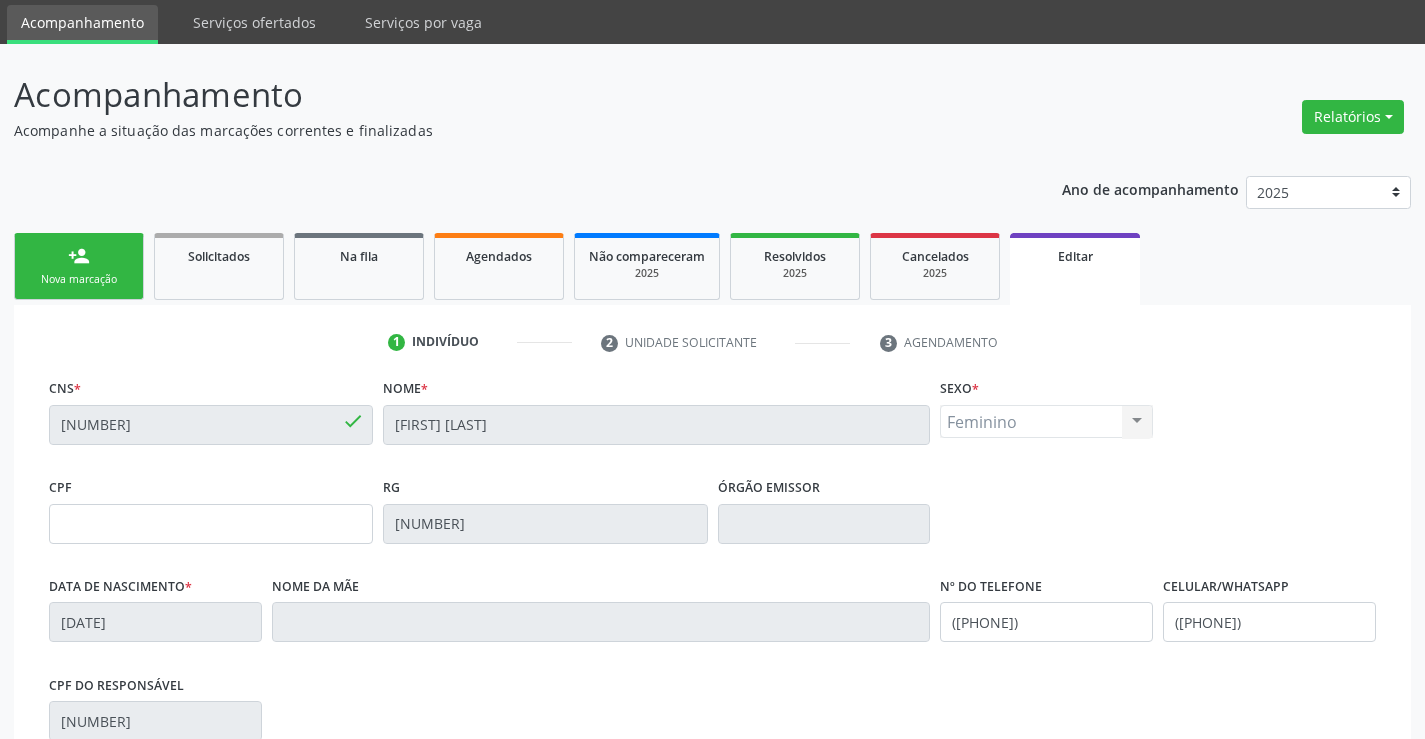 scroll, scrollTop: 372, scrollLeft: 0, axis: vertical 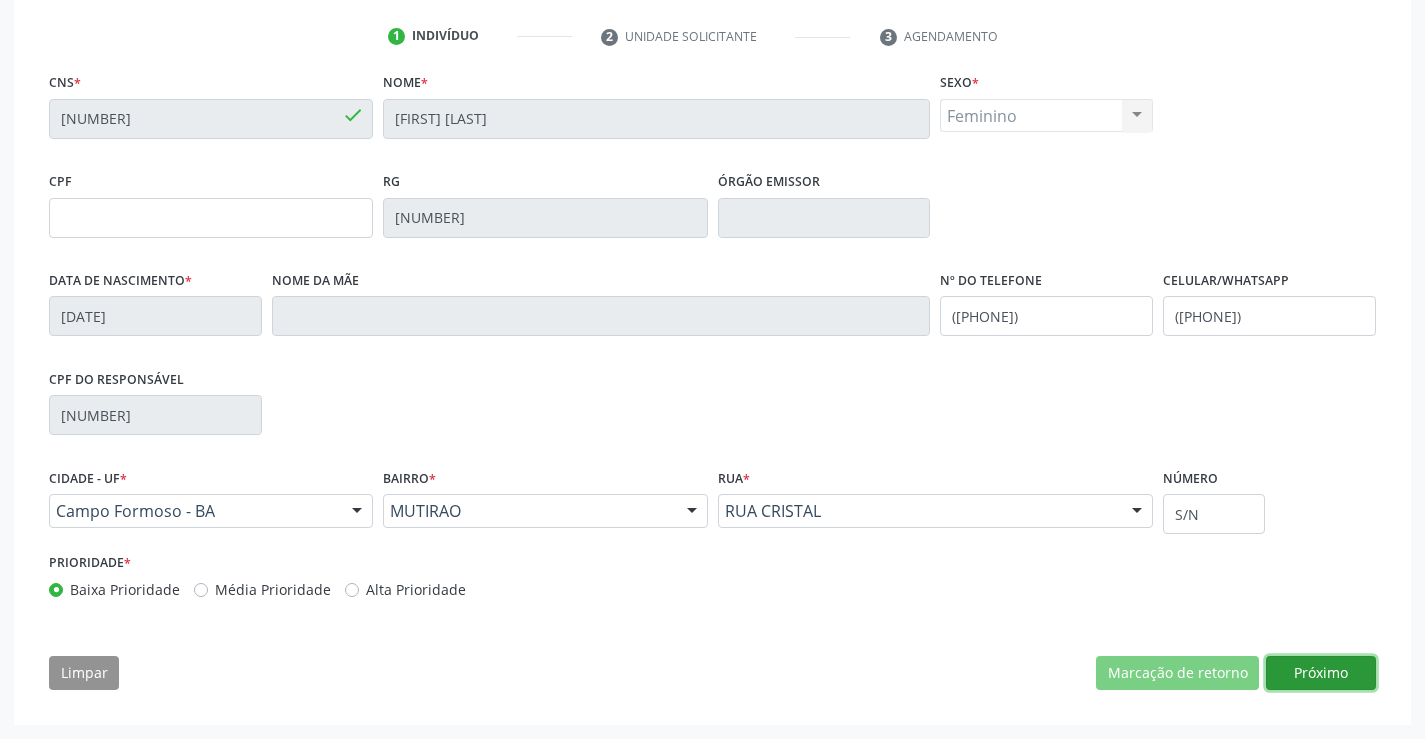 click on "Próximo" at bounding box center (1321, 673) 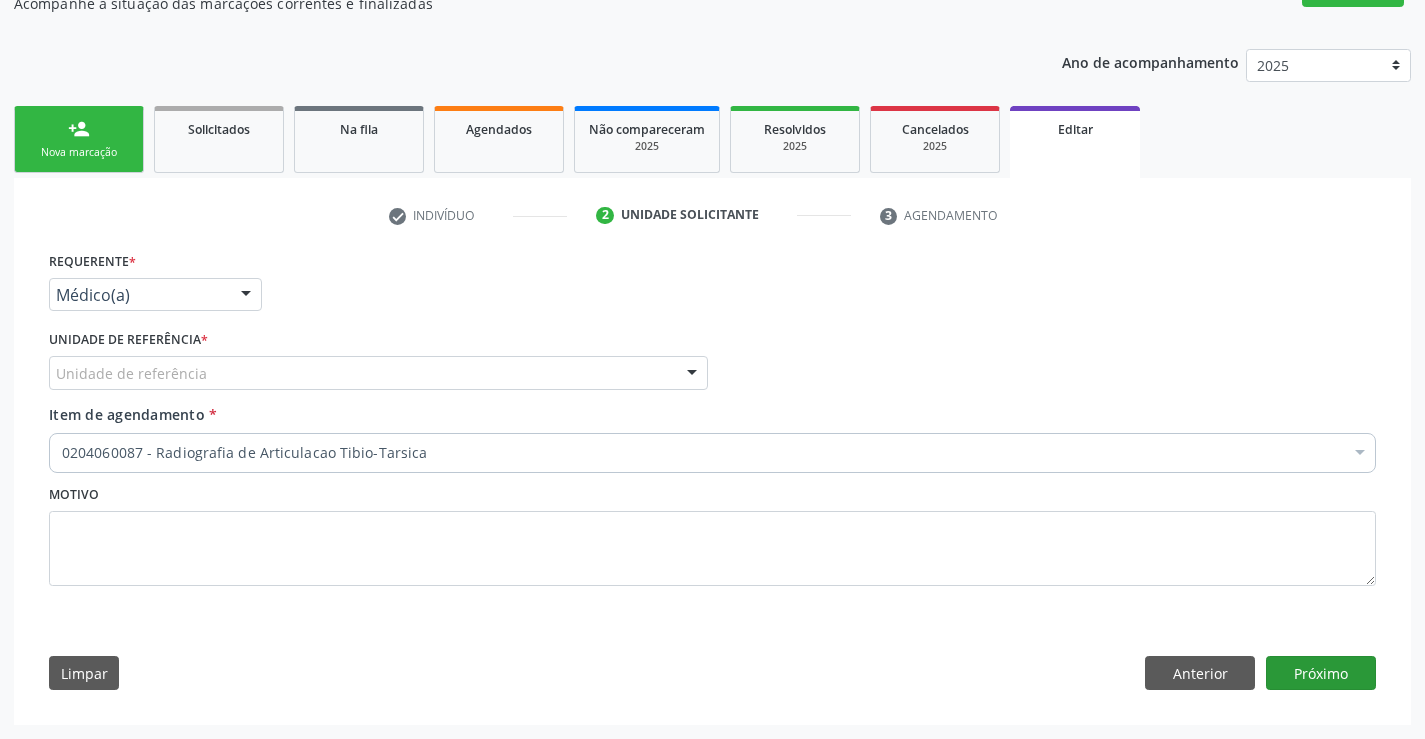 scroll, scrollTop: 193, scrollLeft: 0, axis: vertical 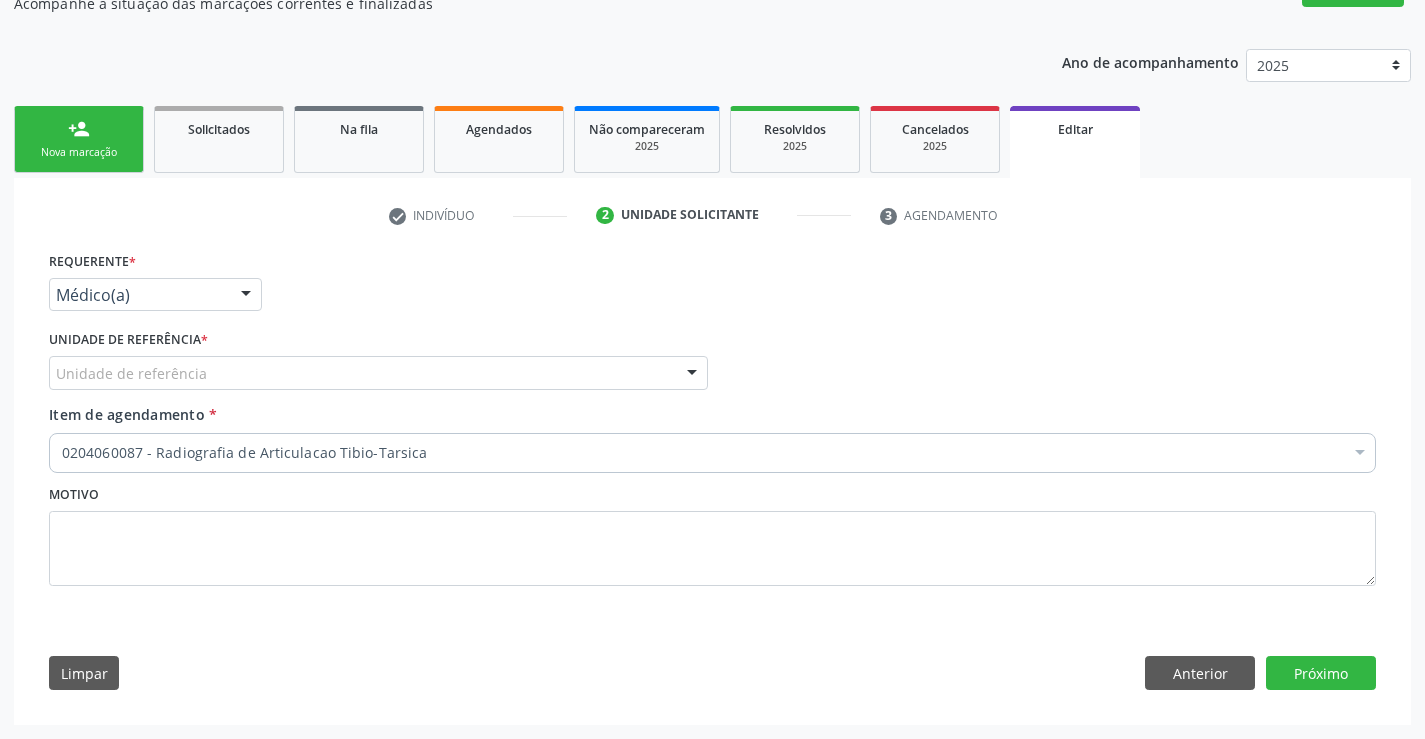 click on "Médico(a)" at bounding box center [155, 295] 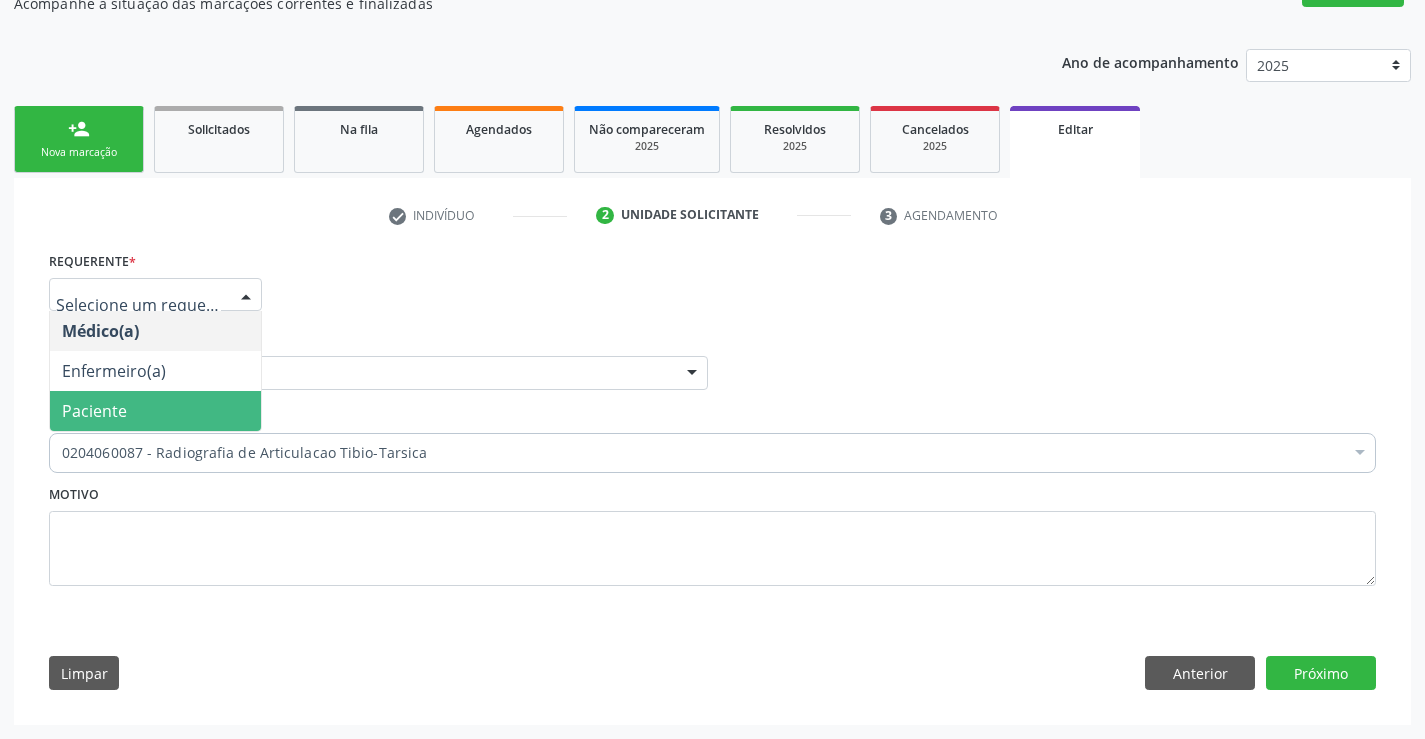 click on "Paciente" at bounding box center [94, 411] 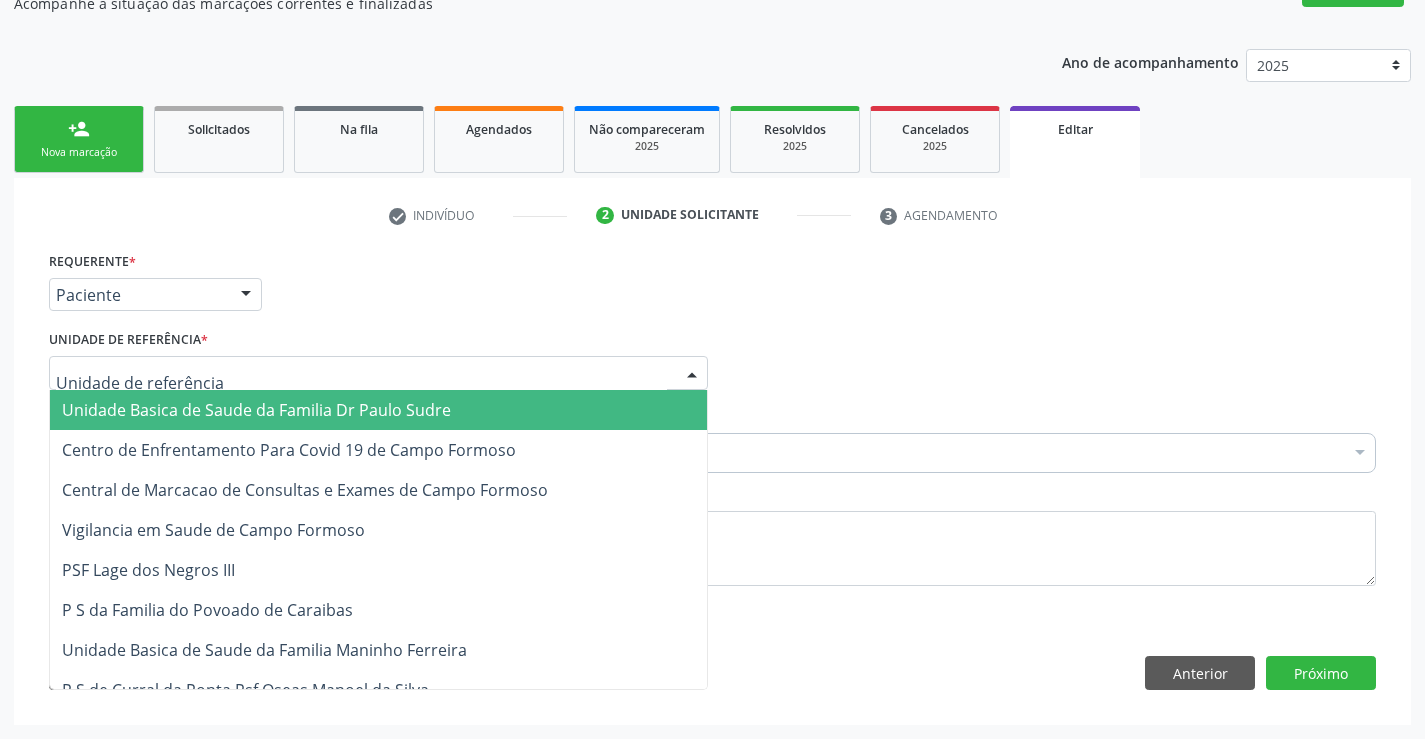 click at bounding box center [378, 373] 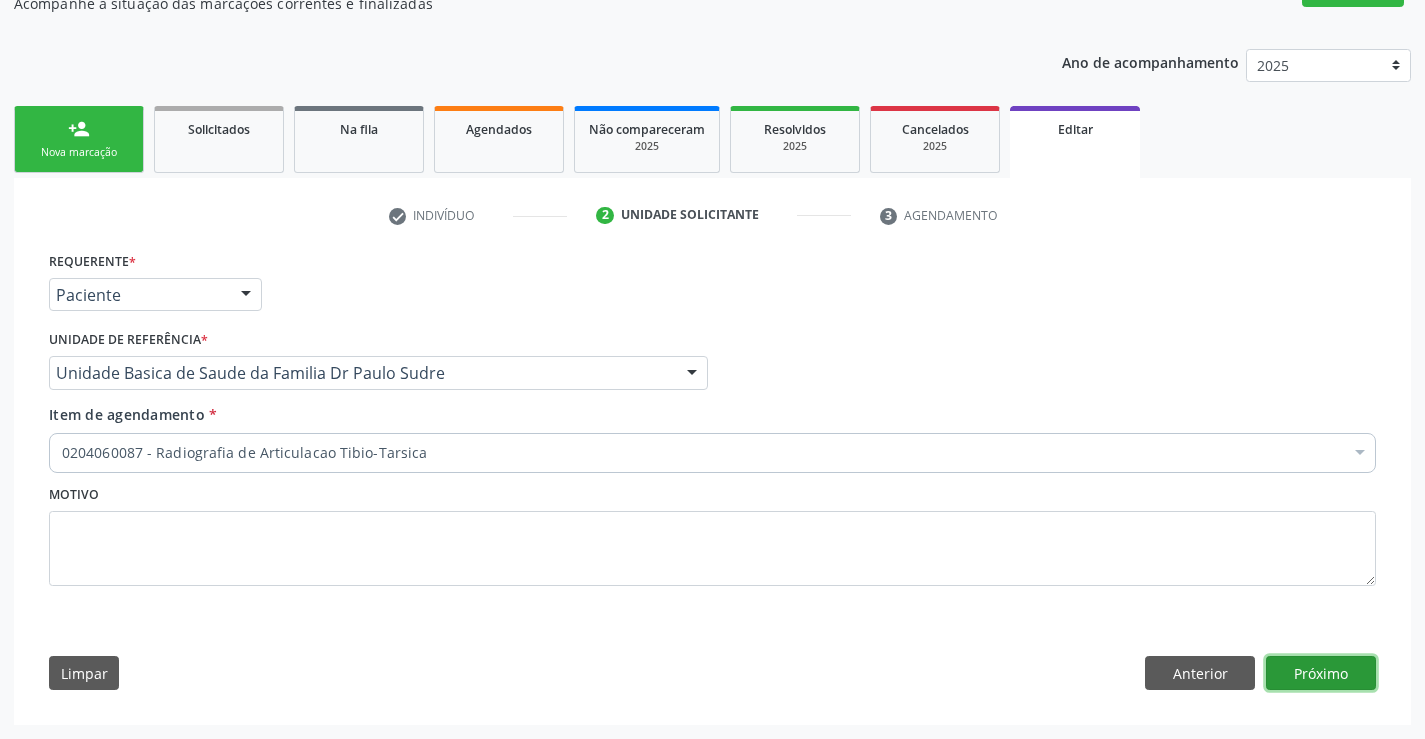 click on "Próximo" at bounding box center (1321, 673) 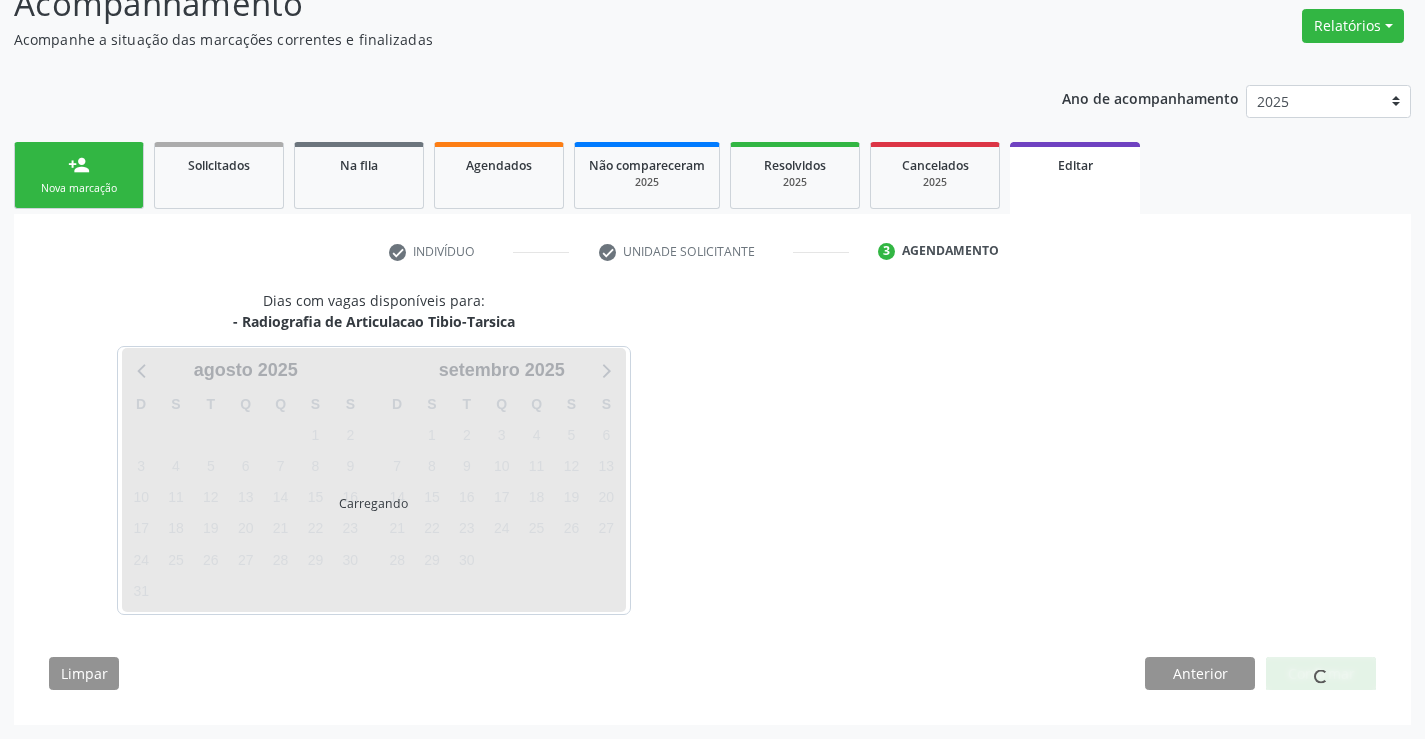 scroll, scrollTop: 157, scrollLeft: 0, axis: vertical 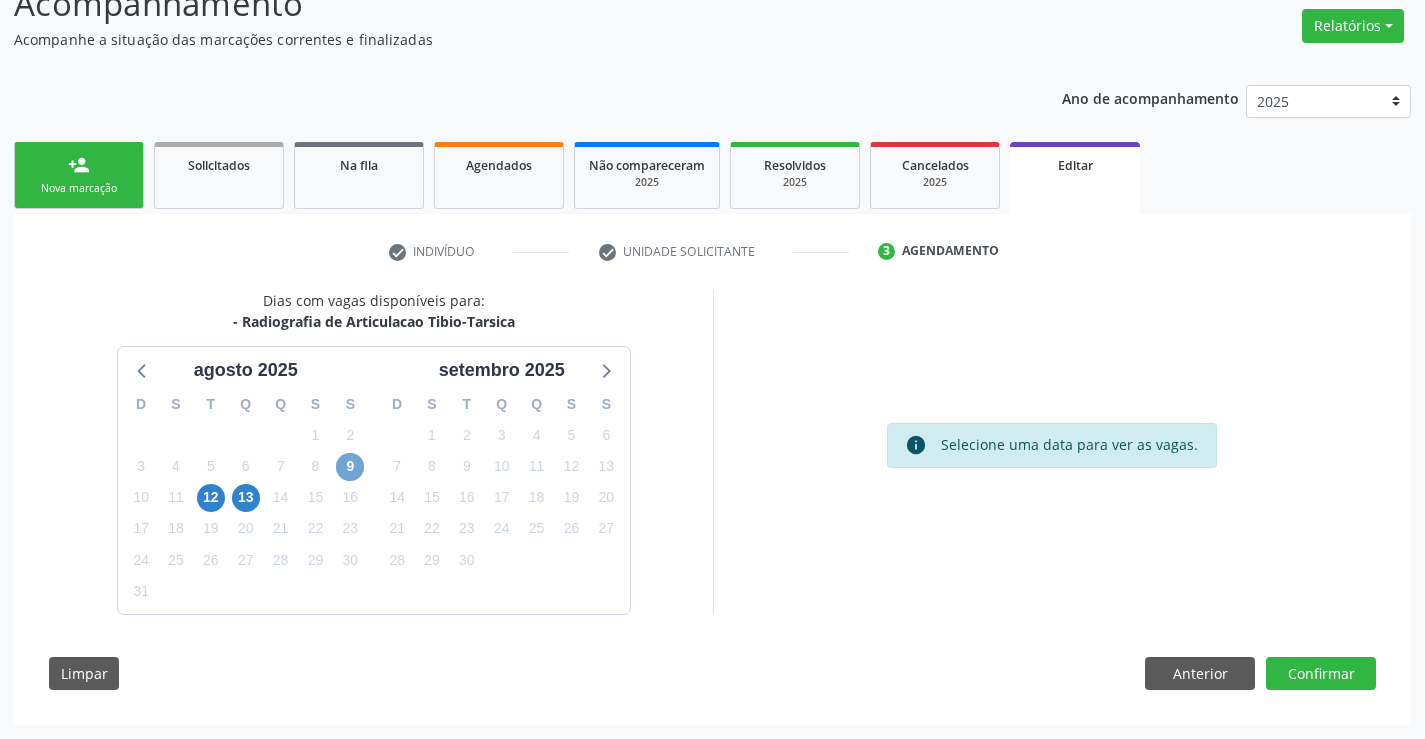 click on "9" at bounding box center (350, 467) 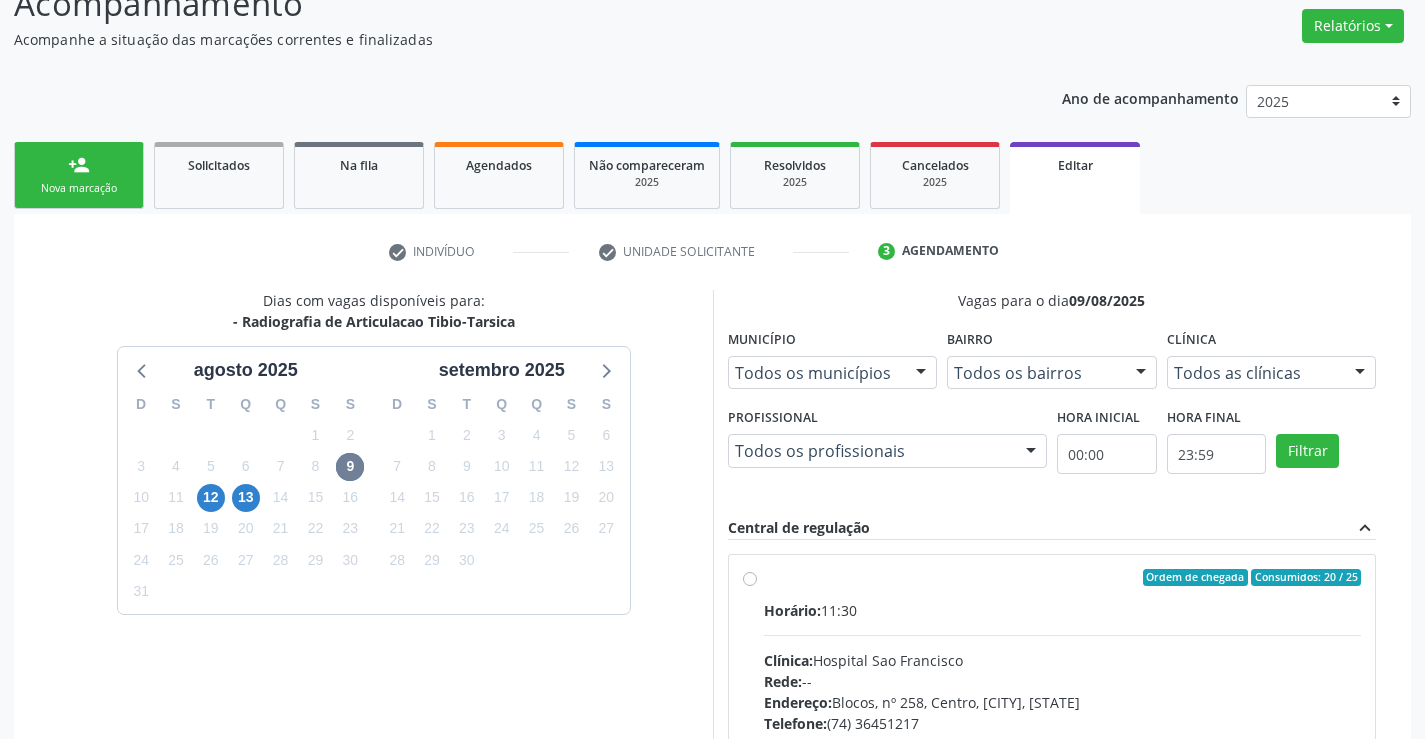 click on "Ordem de chegada
Consumidos: 20 / 25
Horário:   11:30
Clínica:  Hospital Sao Francisco
Rede:
--
Endereço:   Blocos, nº 258, Centro, Campo Formoso - BA
Telefone:   (74) 36451217
Profissional:
Joel da Rocha Almeida
Informações adicionais sobre o atendimento
Idade de atendimento:
de 0 a 120 anos
Gênero(s) atendido(s):
Masculino e Feminino
Informações adicionais:
--" at bounding box center (1063, 722) 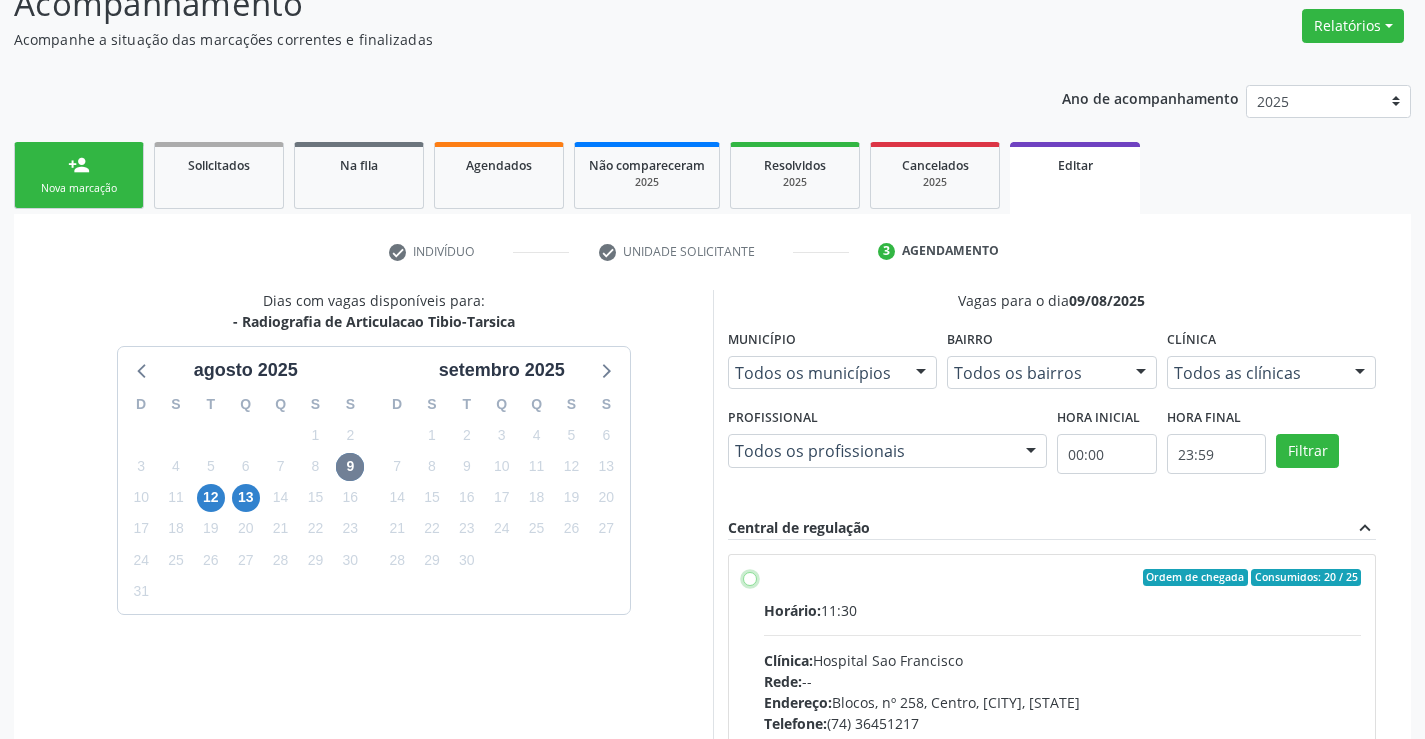 click on "Ordem de chegada
Consumidos: 20 / 25
Horário:   11:30
Clínica:  Hospital Sao Francisco
Rede:
--
Endereço:   Blocos, nº 258, Centro, Campo Formoso - BA
Telefone:   (74) 36451217
Profissional:
Joel da Rocha Almeida
Informações adicionais sobre o atendimento
Idade de atendimento:
de 0 a 120 anos
Gênero(s) atendido(s):
Masculino e Feminino
Informações adicionais:
--" at bounding box center (750, 578) 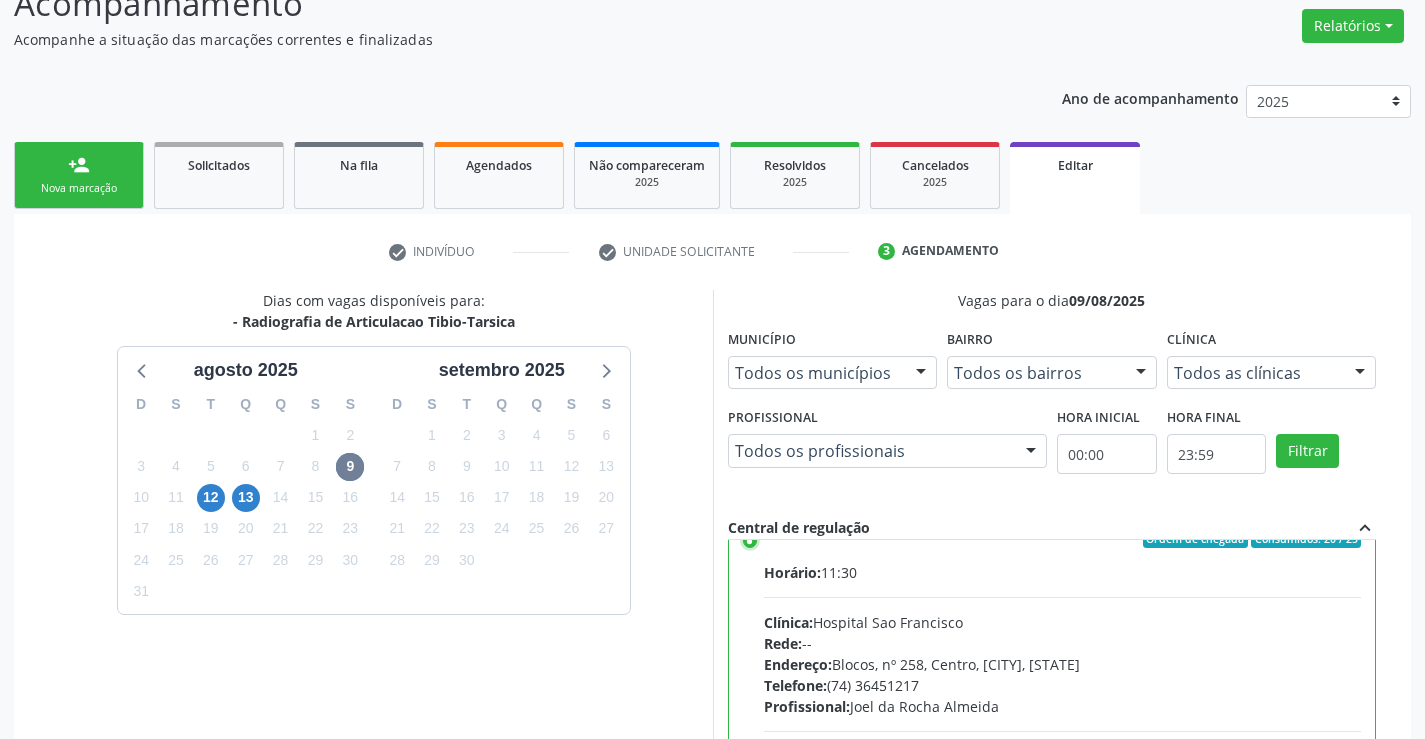 scroll, scrollTop: 99, scrollLeft: 0, axis: vertical 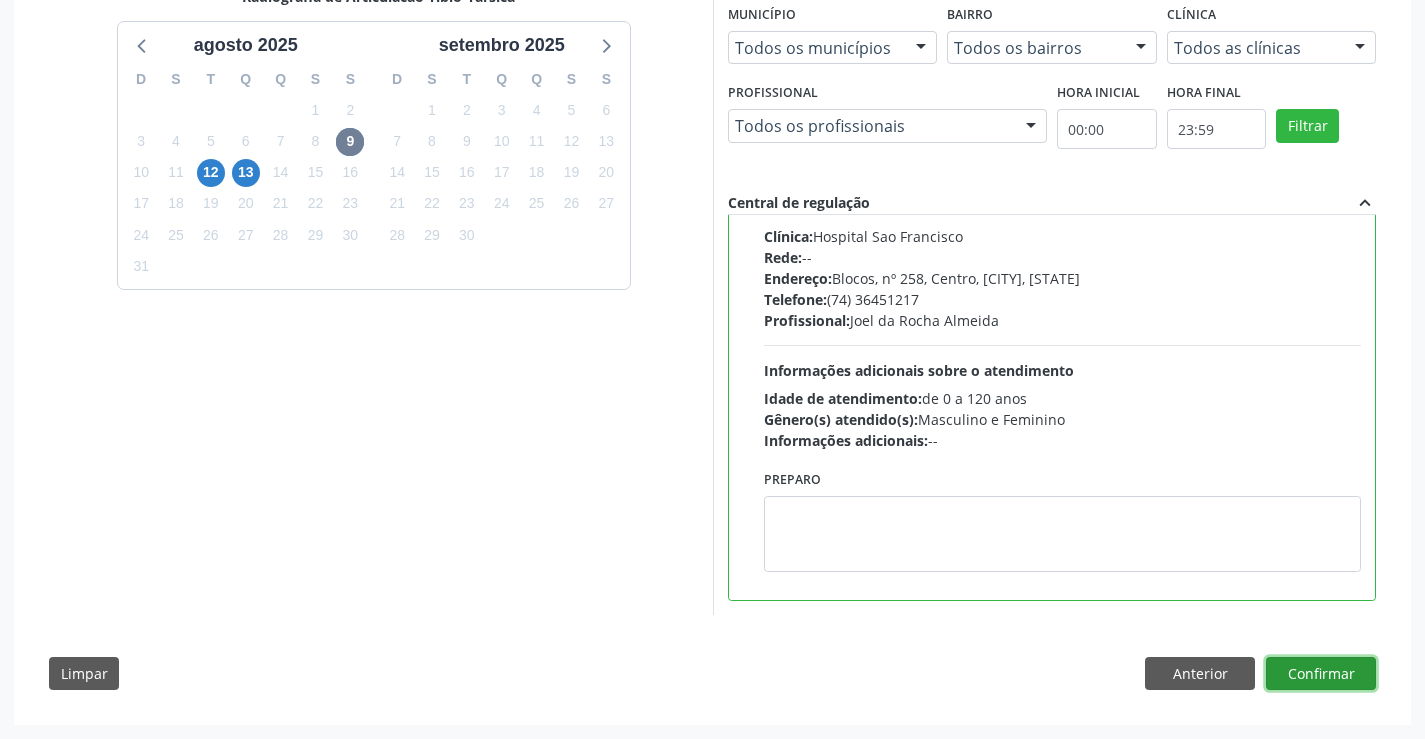 click on "Confirmar" at bounding box center [1321, 674] 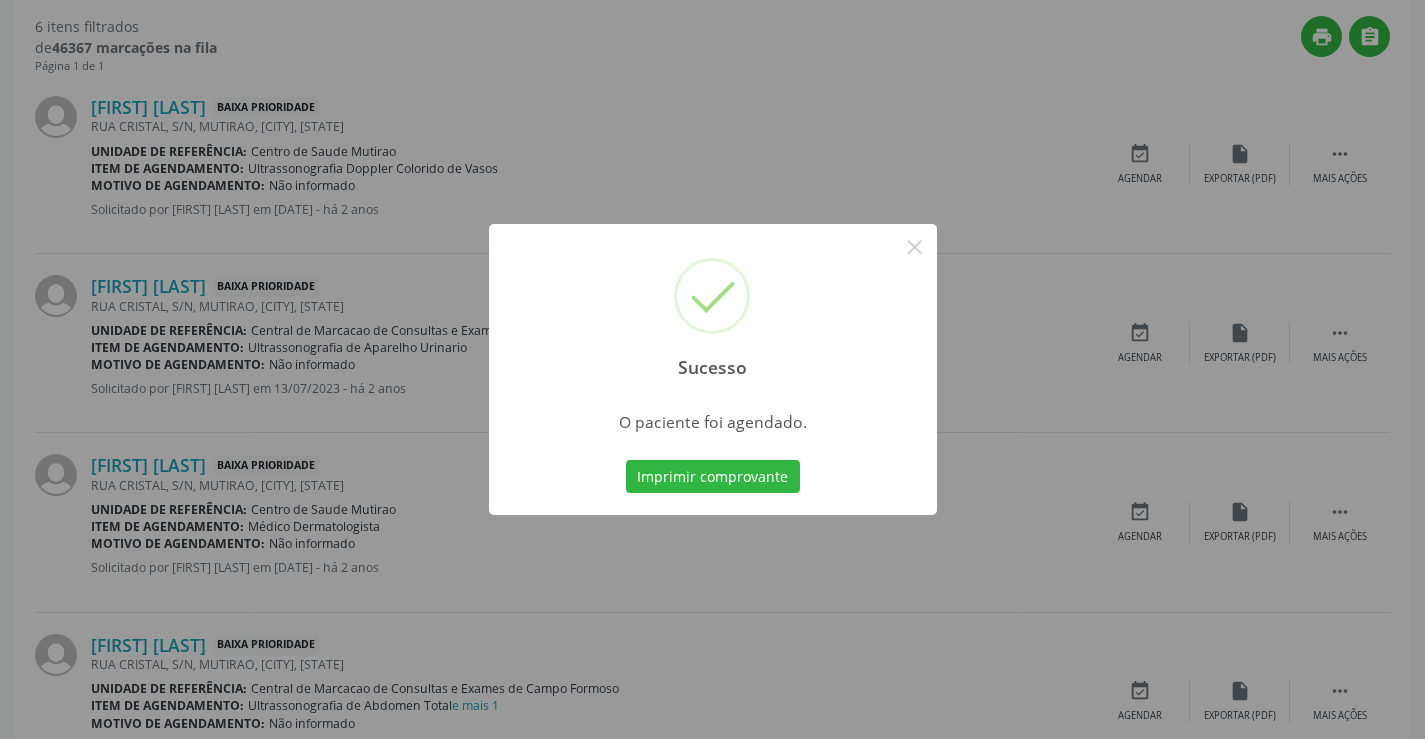 scroll, scrollTop: 0, scrollLeft: 0, axis: both 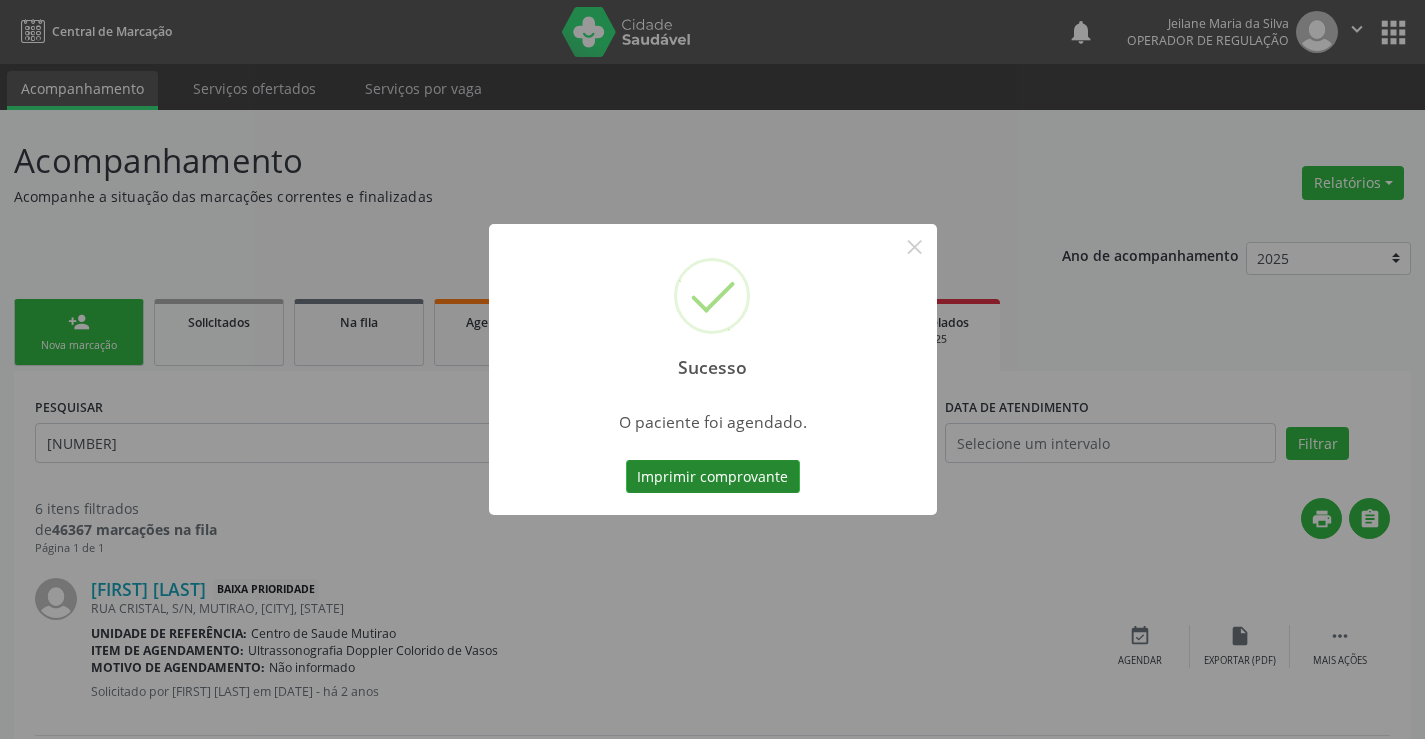click on "Imprimir comprovante" at bounding box center (713, 477) 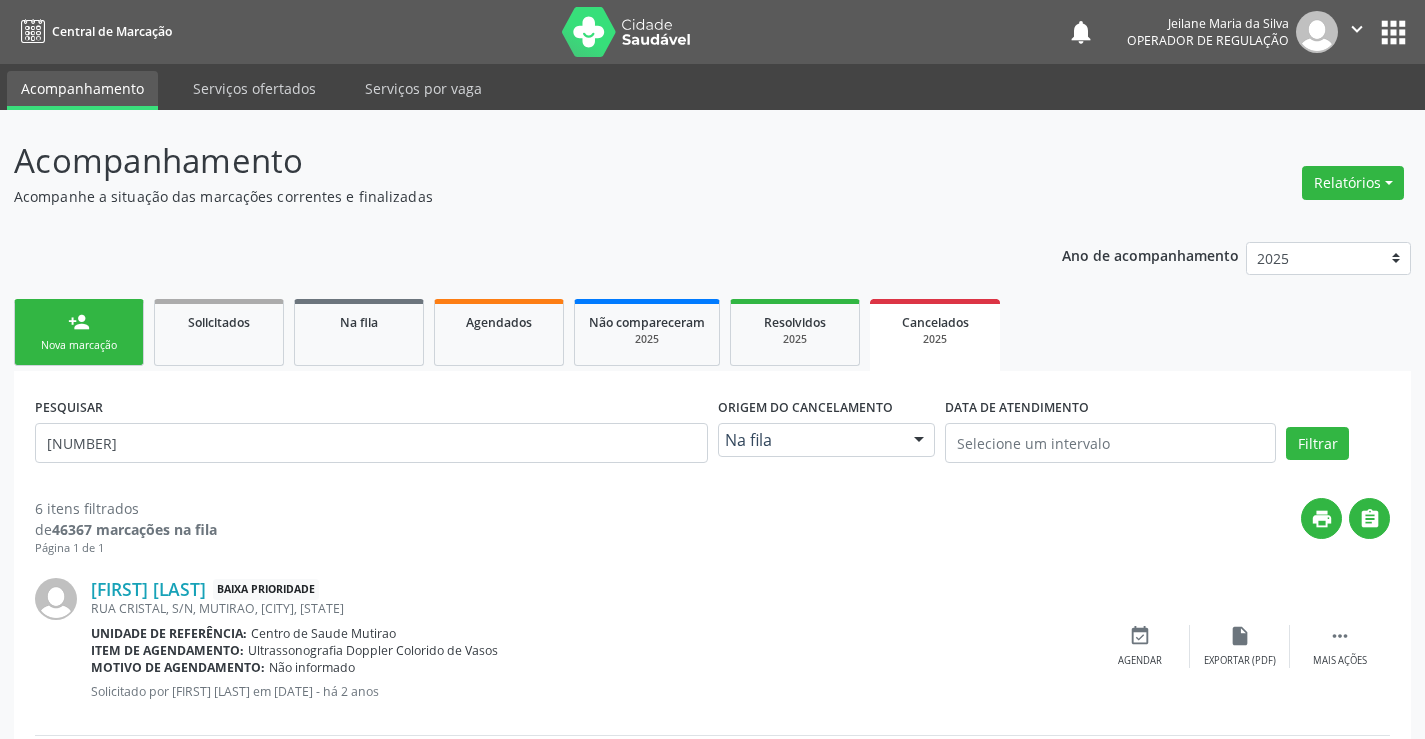 click on "Nova marcação" at bounding box center (79, 345) 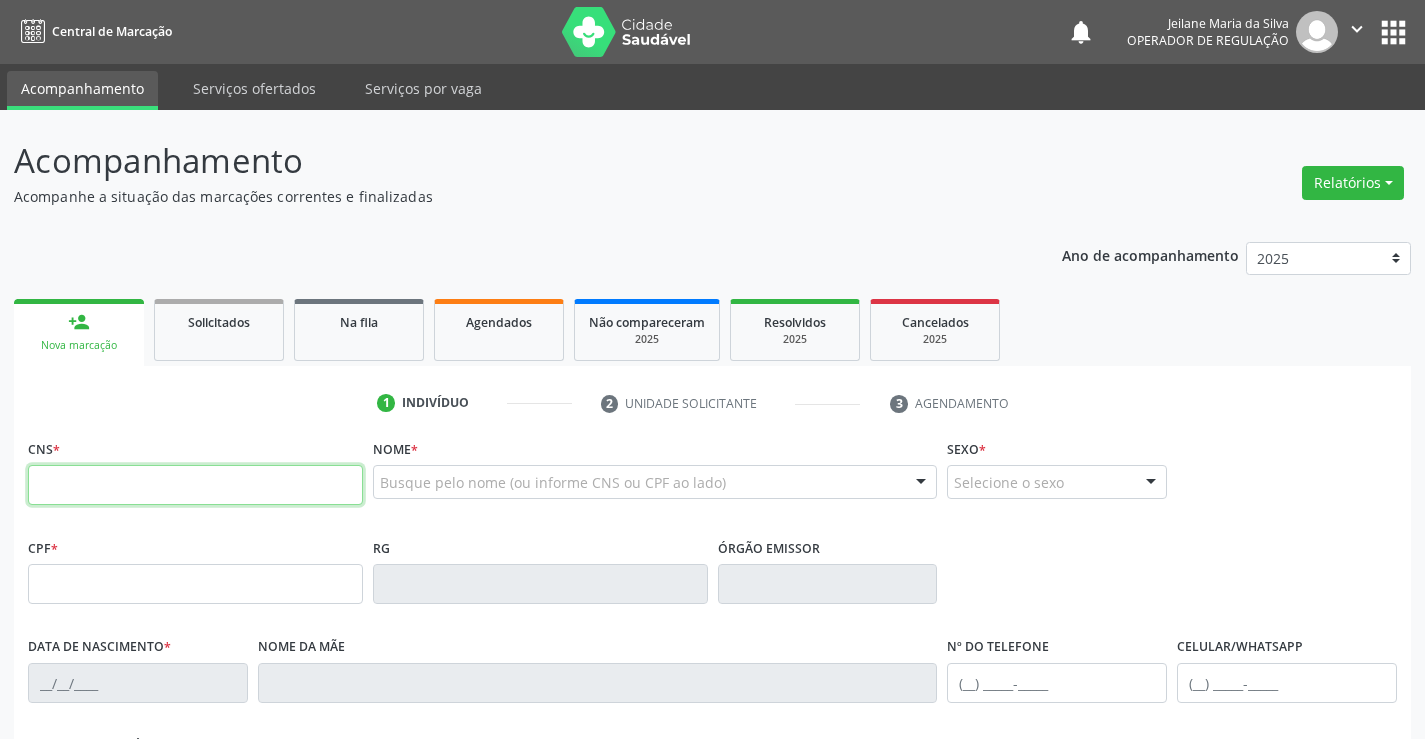 paste on "701 4056 5162 2631" 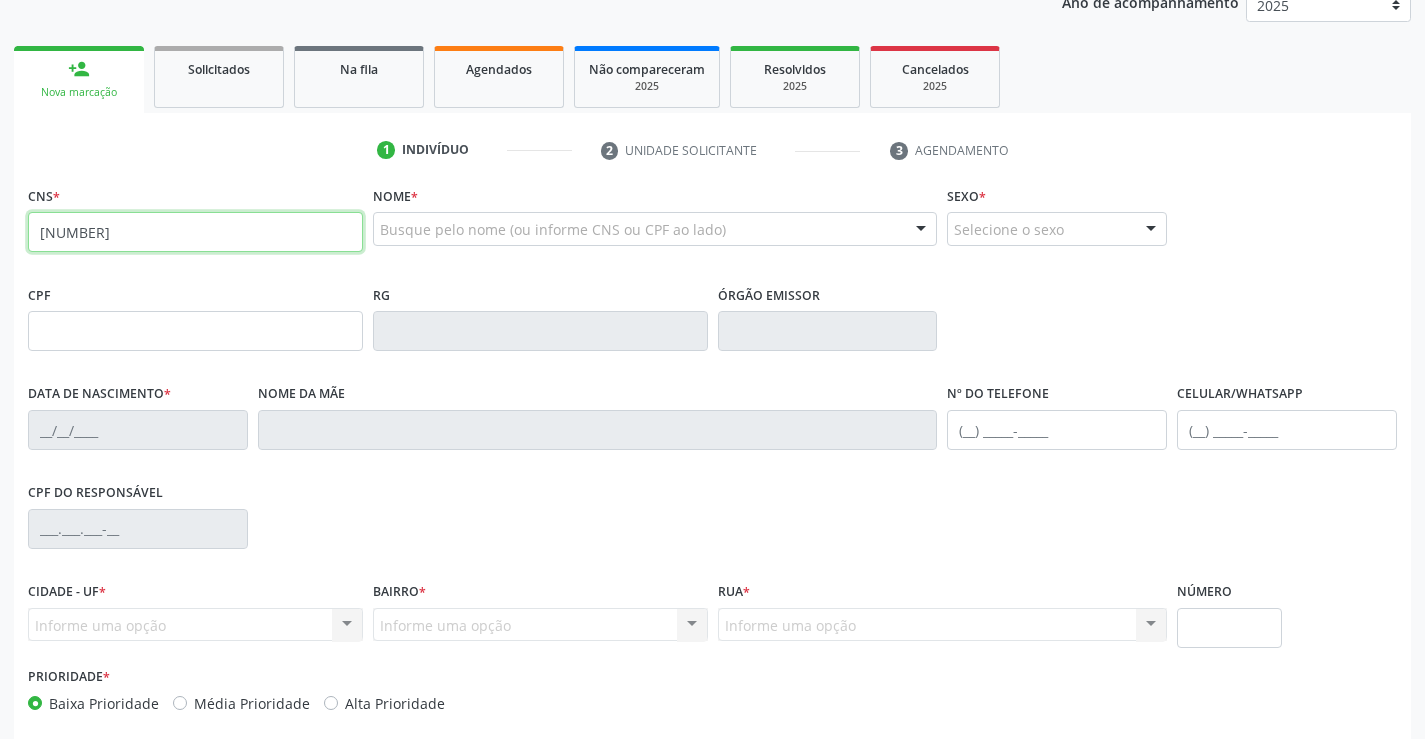 type on "701 4056 5162 2631" 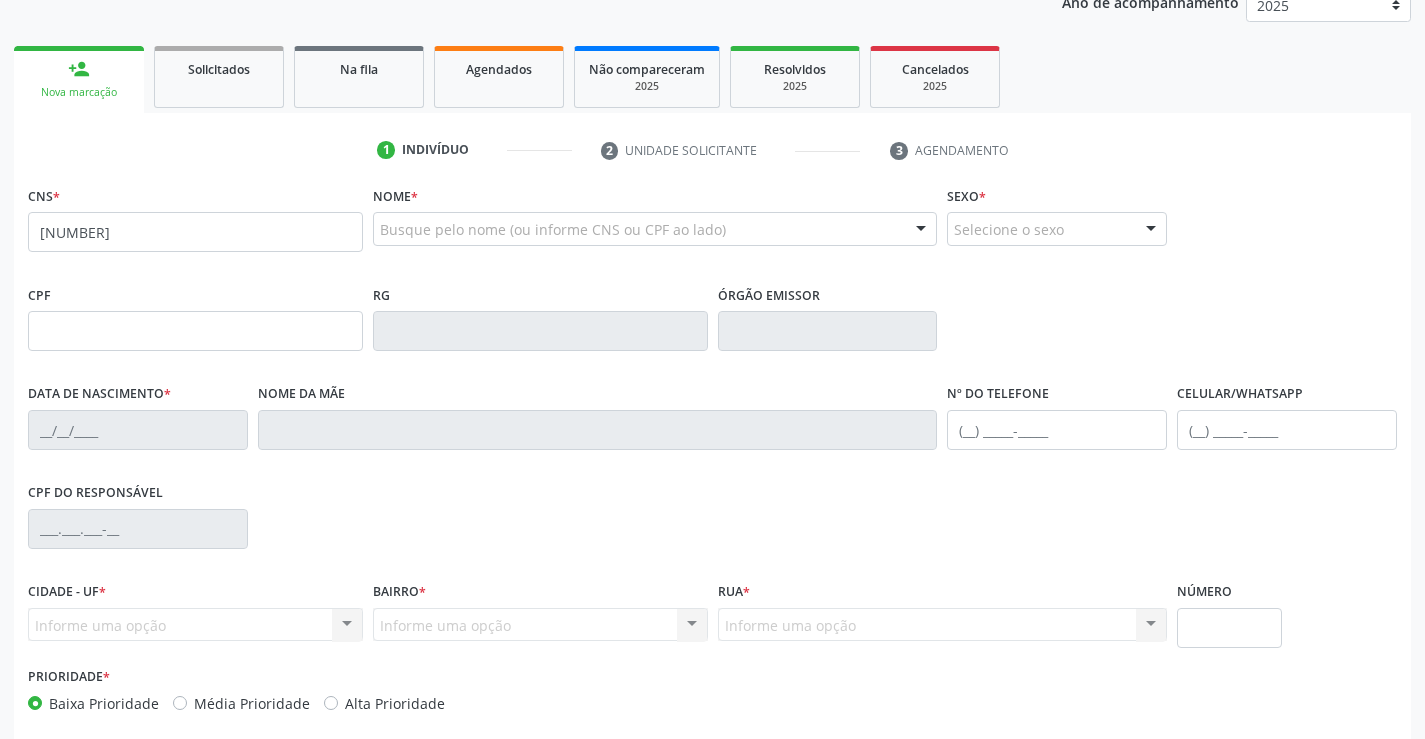 scroll, scrollTop: 345, scrollLeft: 0, axis: vertical 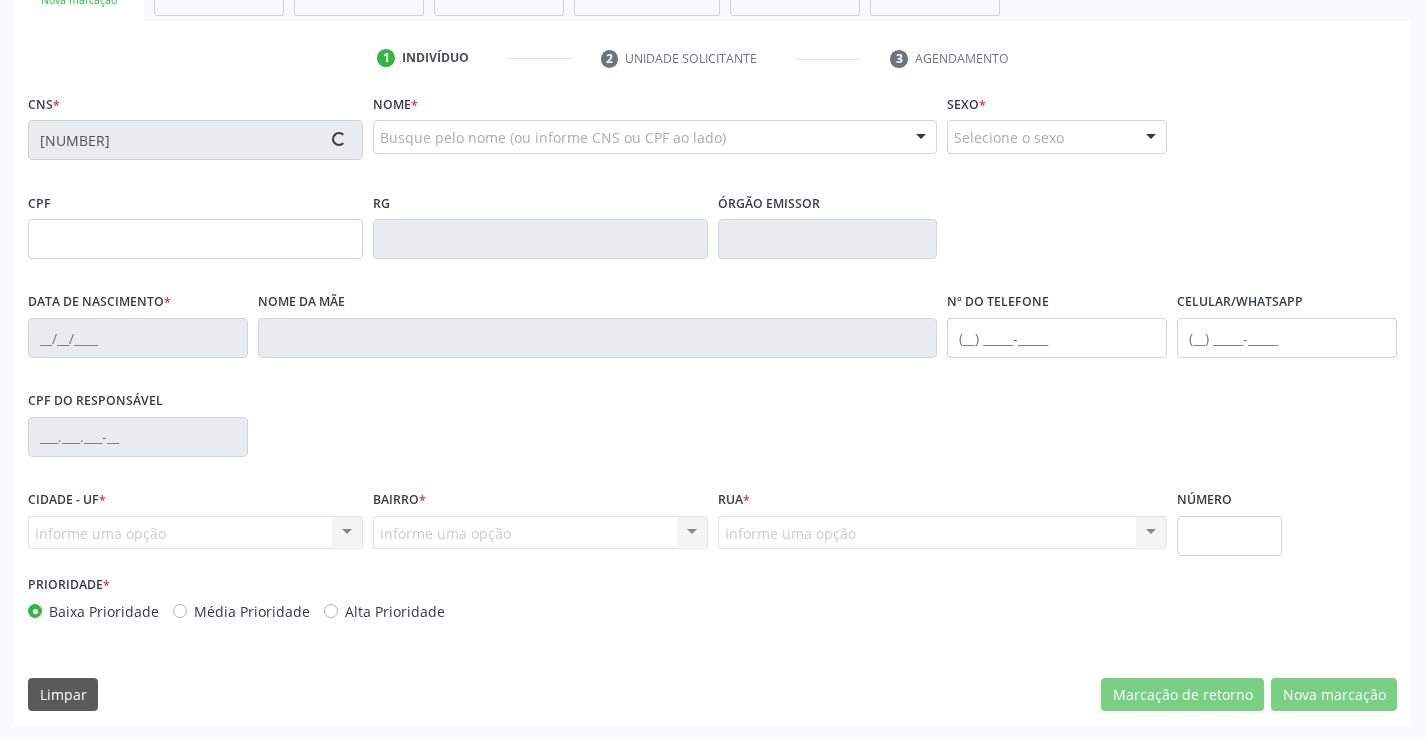 type on "0979835275" 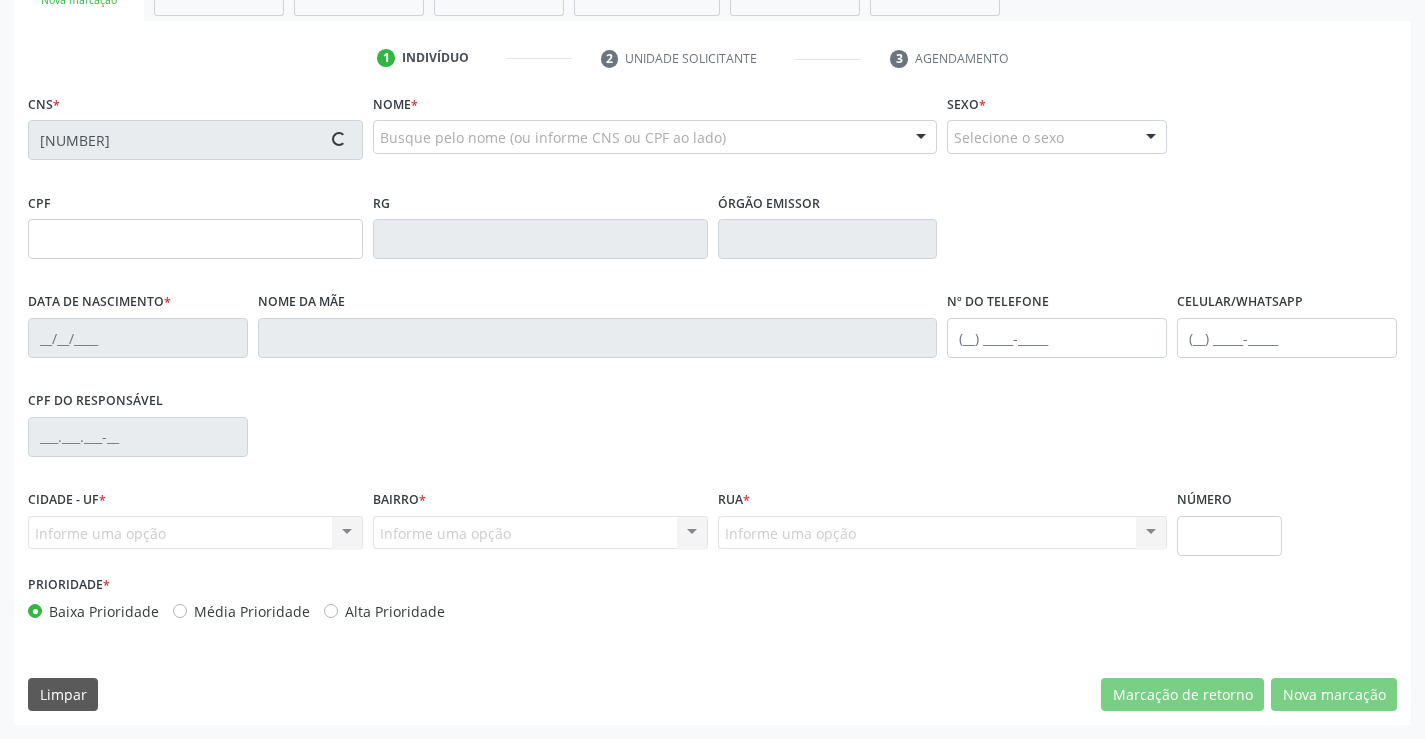 type on "10/05/1972" 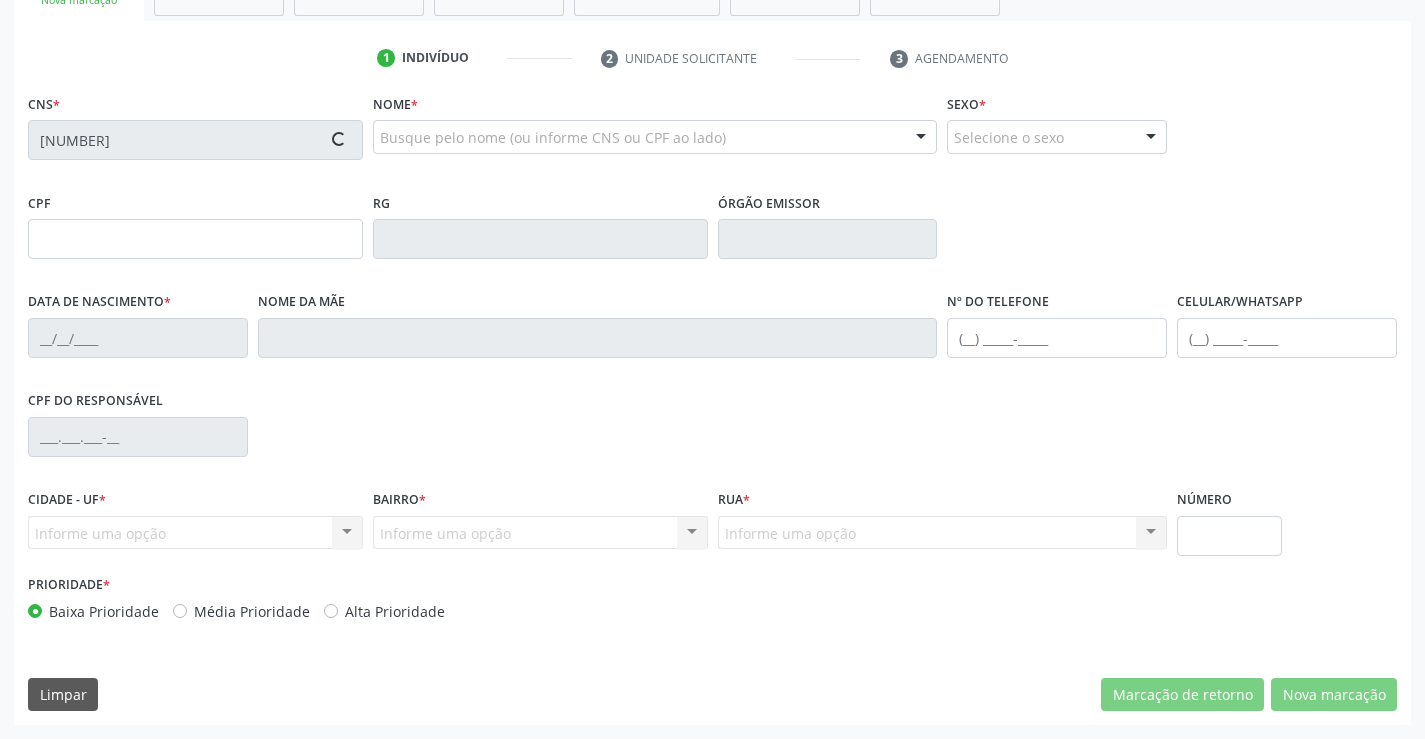 type on "(74) 9118-9967" 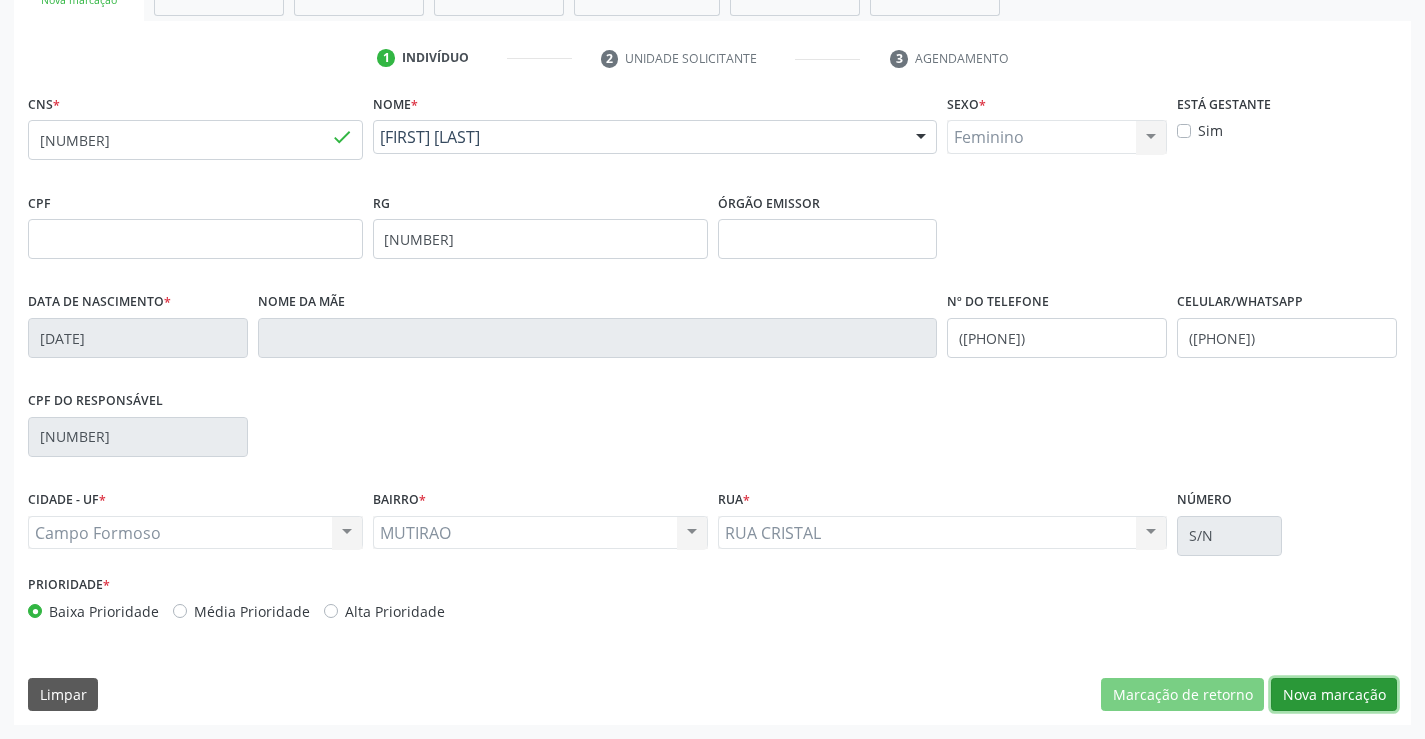click on "Nova marcação" at bounding box center (1334, 695) 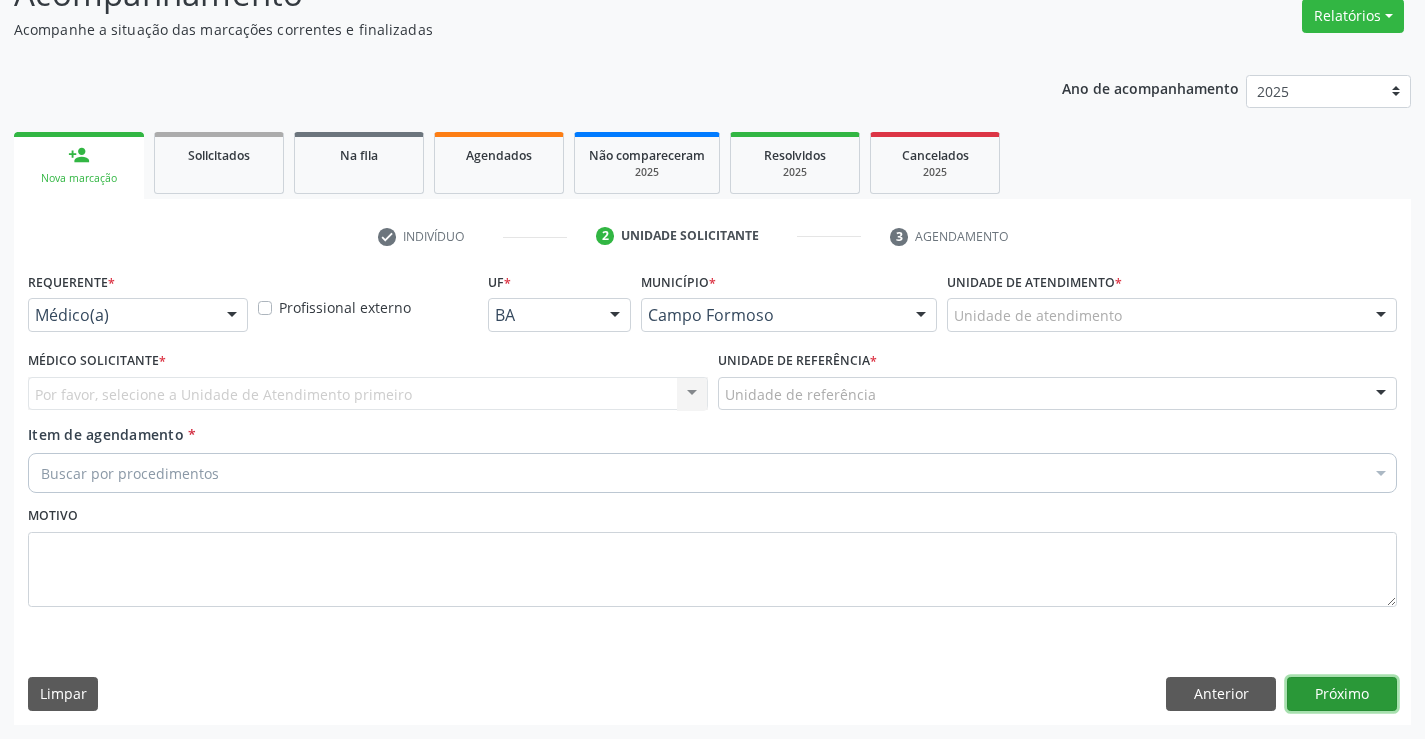 click on "Próximo" at bounding box center [1342, 694] 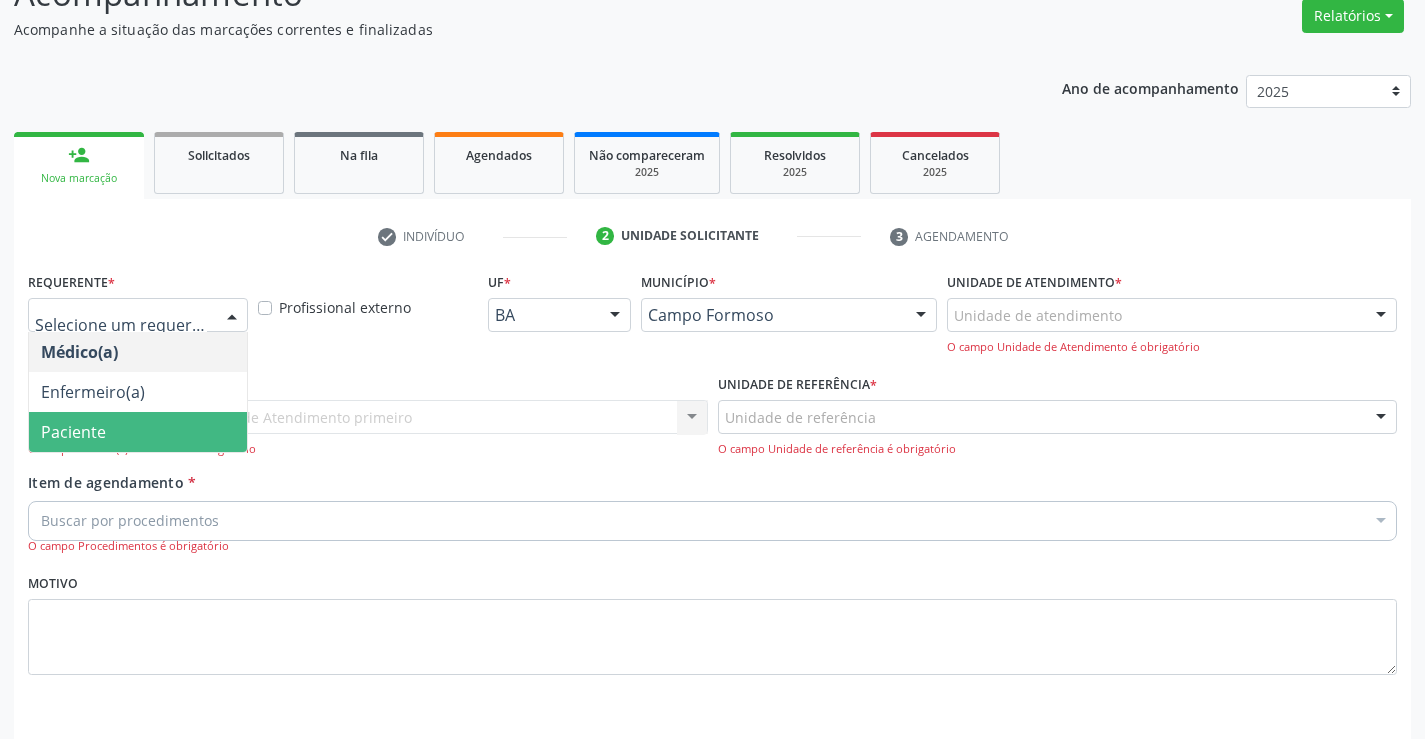 drag, startPoint x: 118, startPoint y: 439, endPoint x: 234, endPoint y: 393, distance: 124.78782 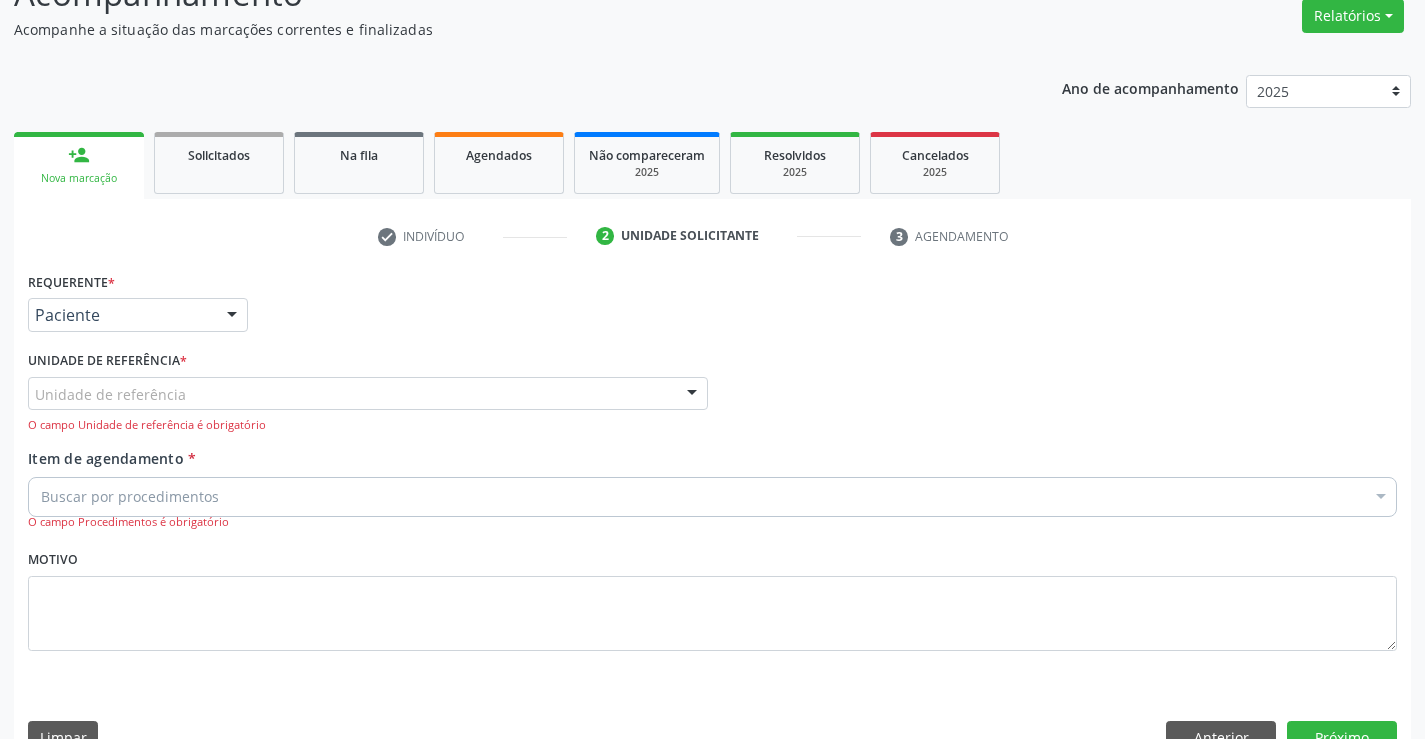 drag, startPoint x: 276, startPoint y: 383, endPoint x: 214, endPoint y: 432, distance: 79.025314 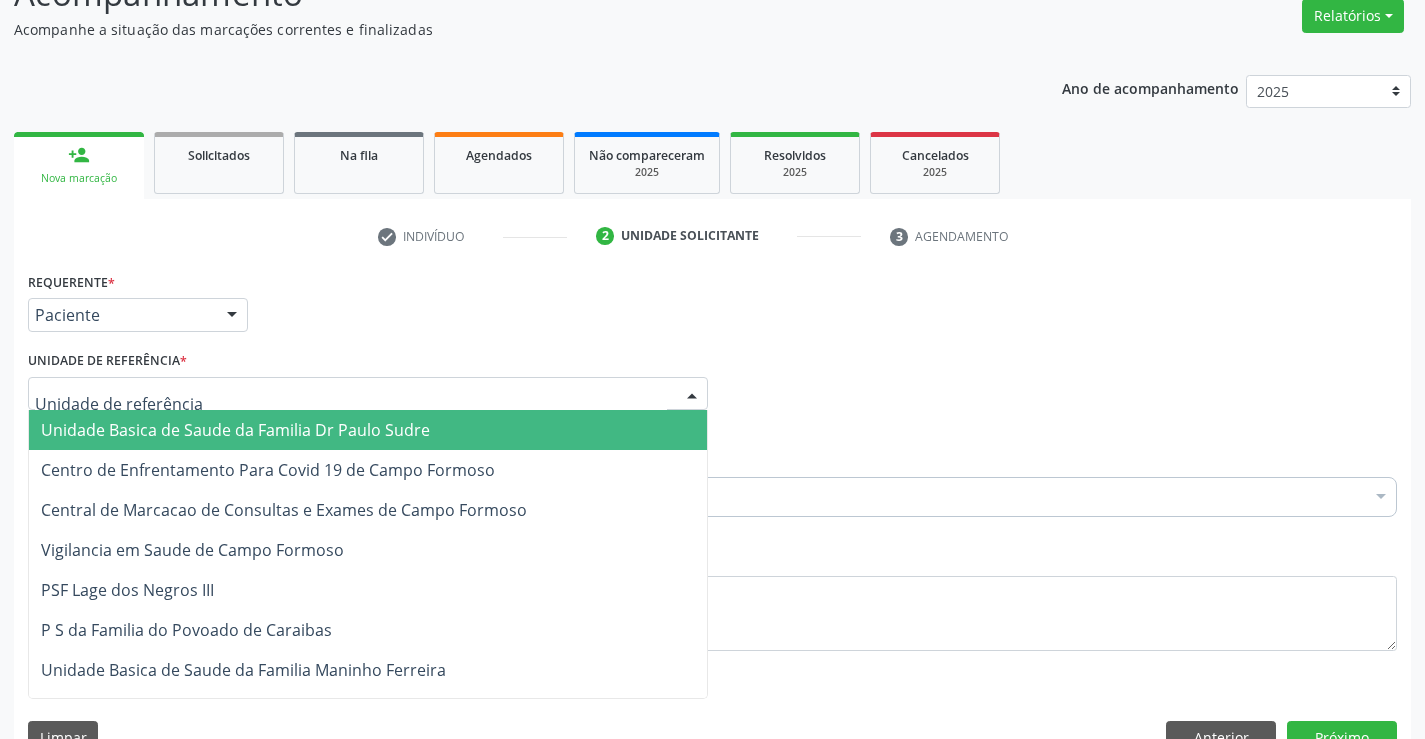click on "Unidade Basica de Saude da Familia Dr Paulo Sudre" at bounding box center [235, 430] 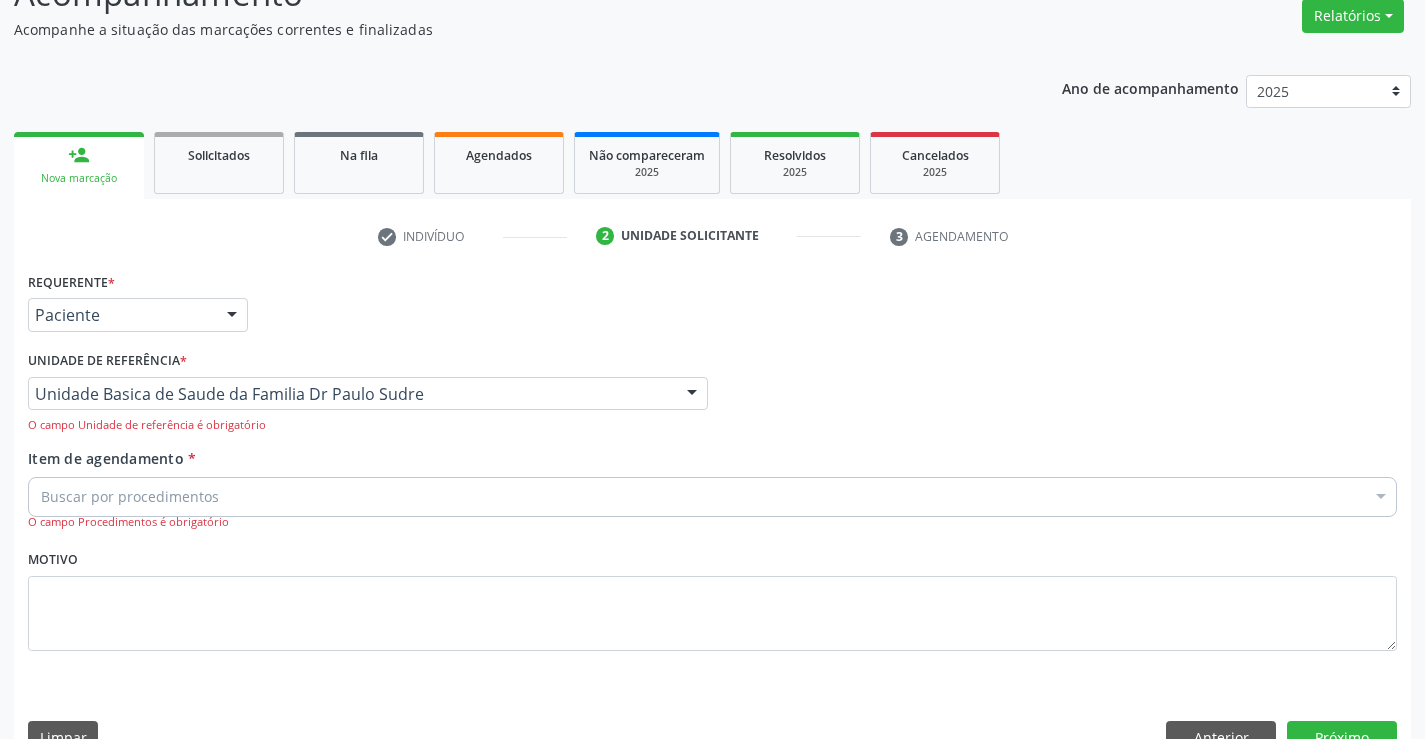 click on "Buscar por procedimentos" at bounding box center [712, 497] 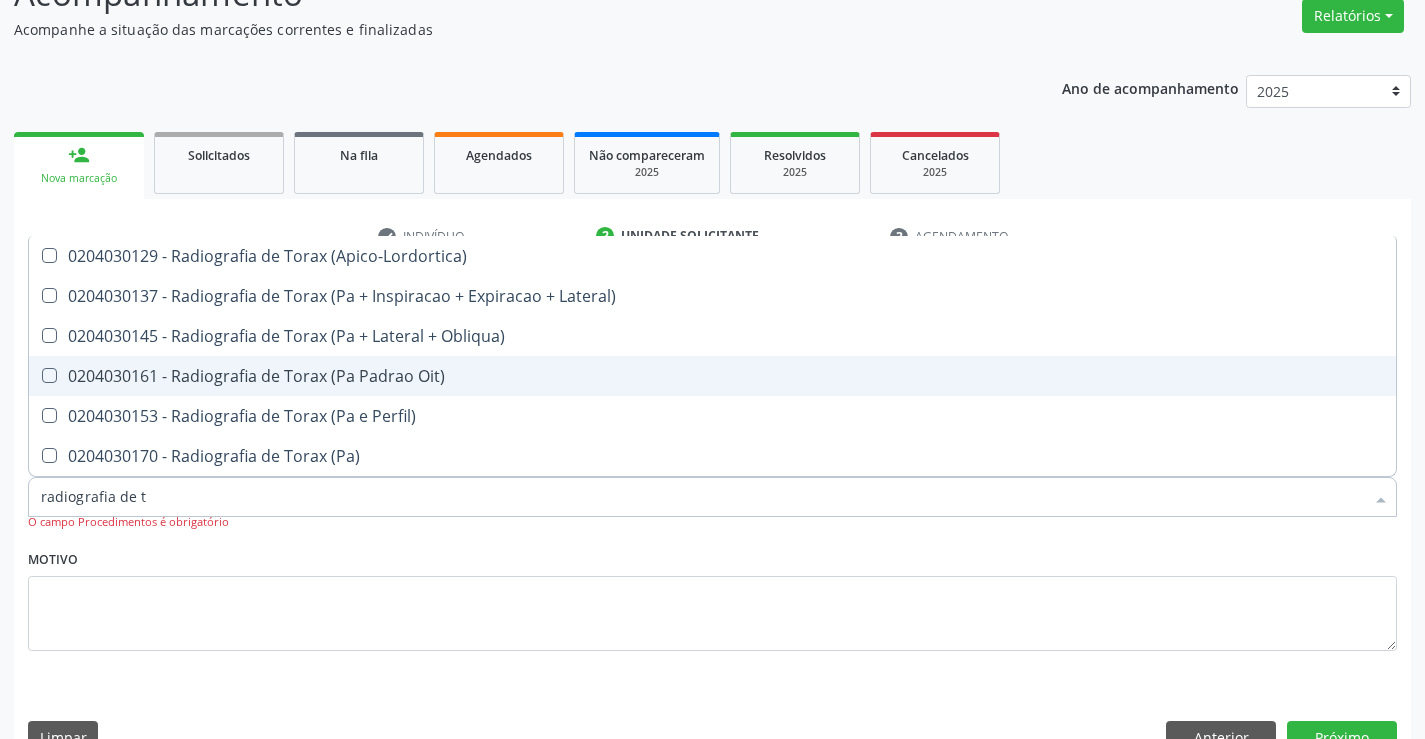 type on "radiografia de" 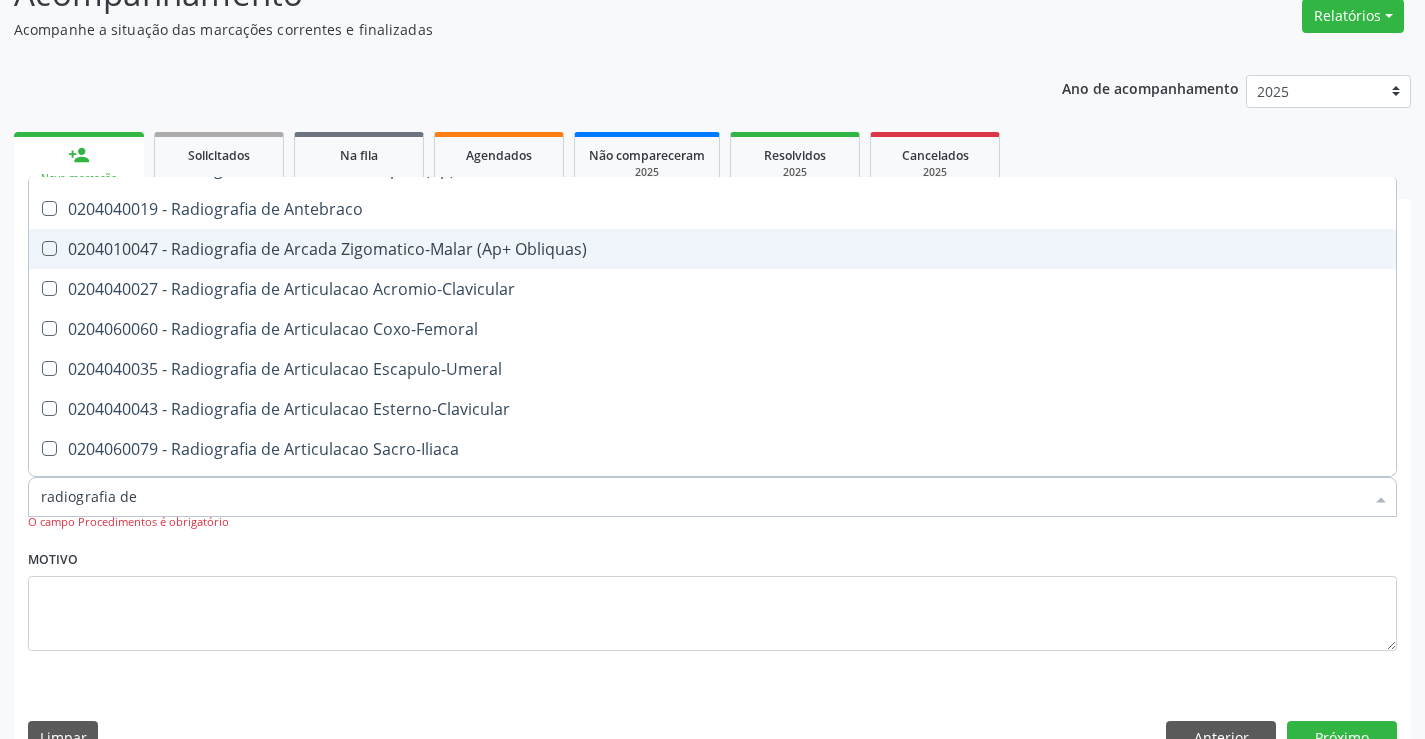 scroll, scrollTop: 300, scrollLeft: 0, axis: vertical 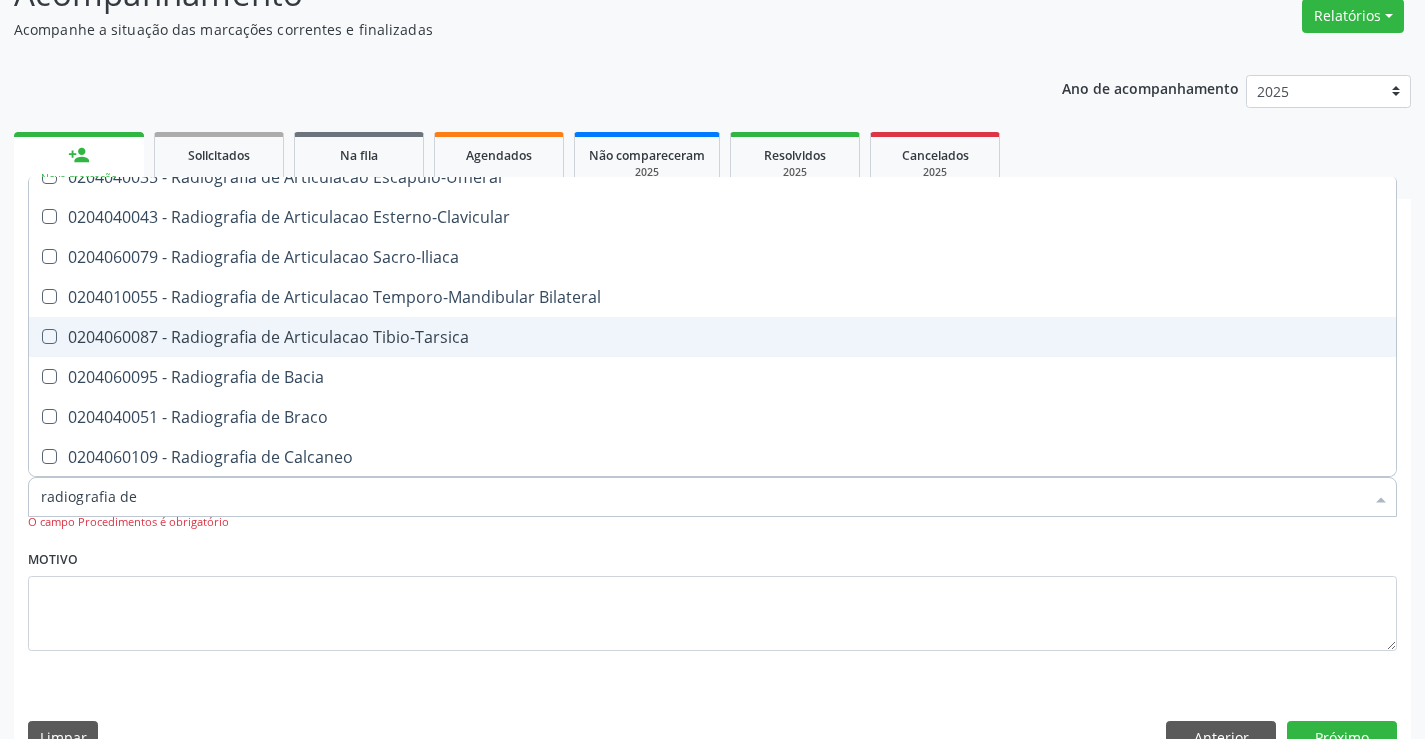 drag, startPoint x: 330, startPoint y: 335, endPoint x: 411, endPoint y: 380, distance: 92.660675 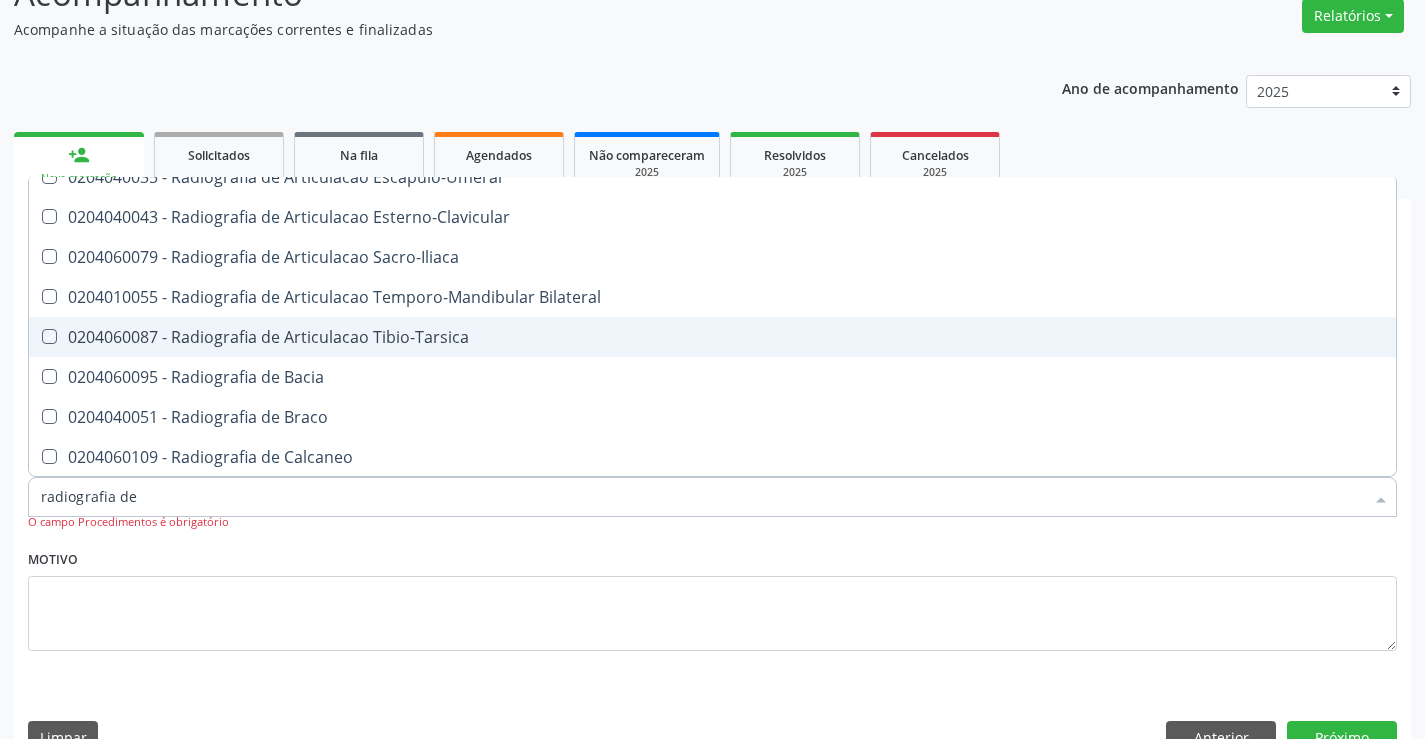 checkbox on "true" 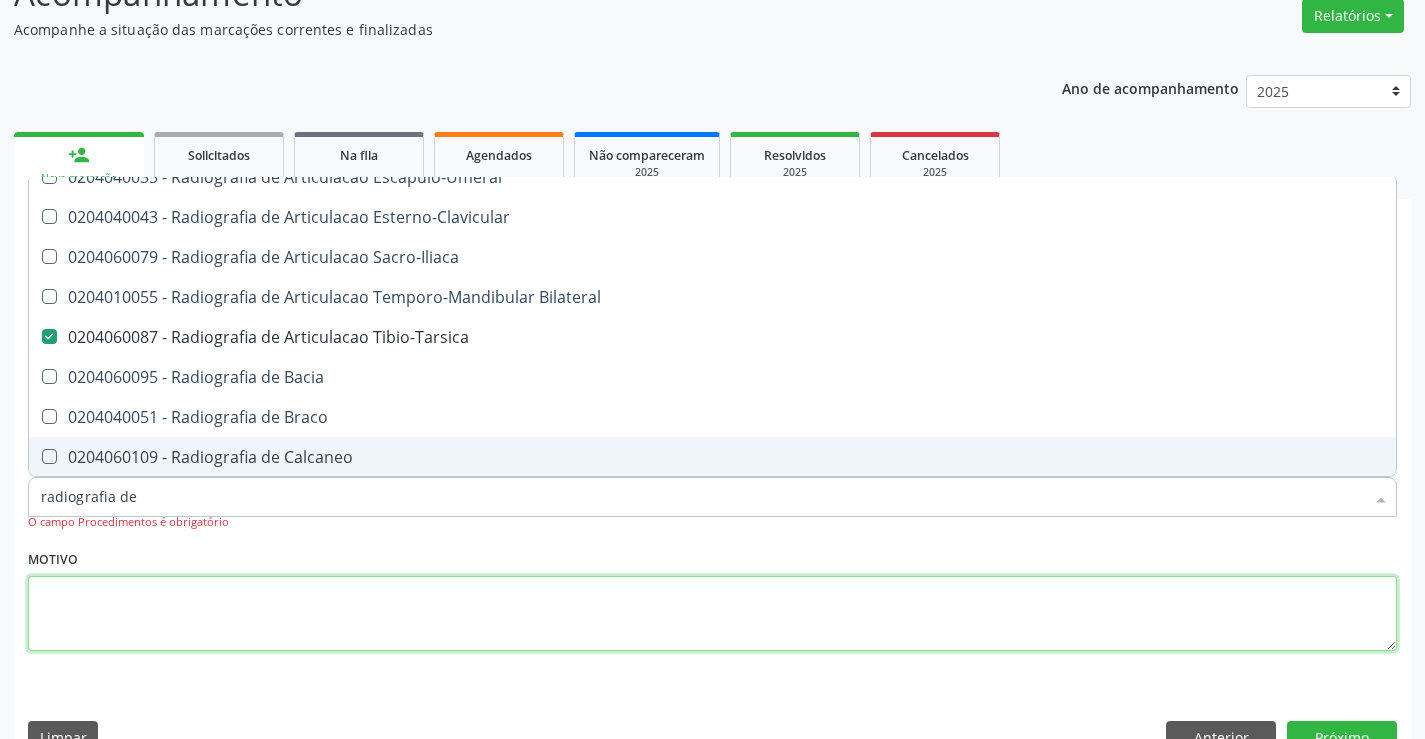 drag, startPoint x: 401, startPoint y: 593, endPoint x: 1085, endPoint y: 717, distance: 695.1489 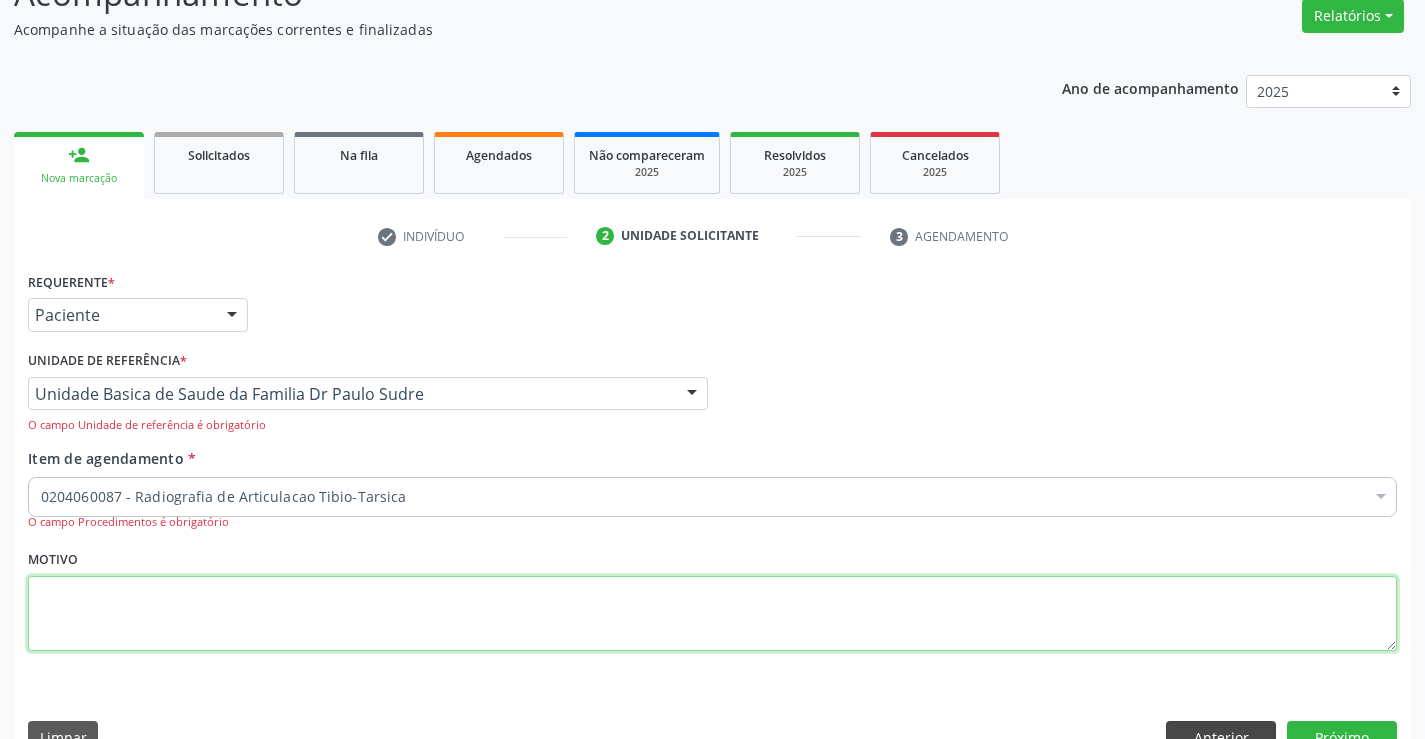 scroll, scrollTop: 0, scrollLeft: 0, axis: both 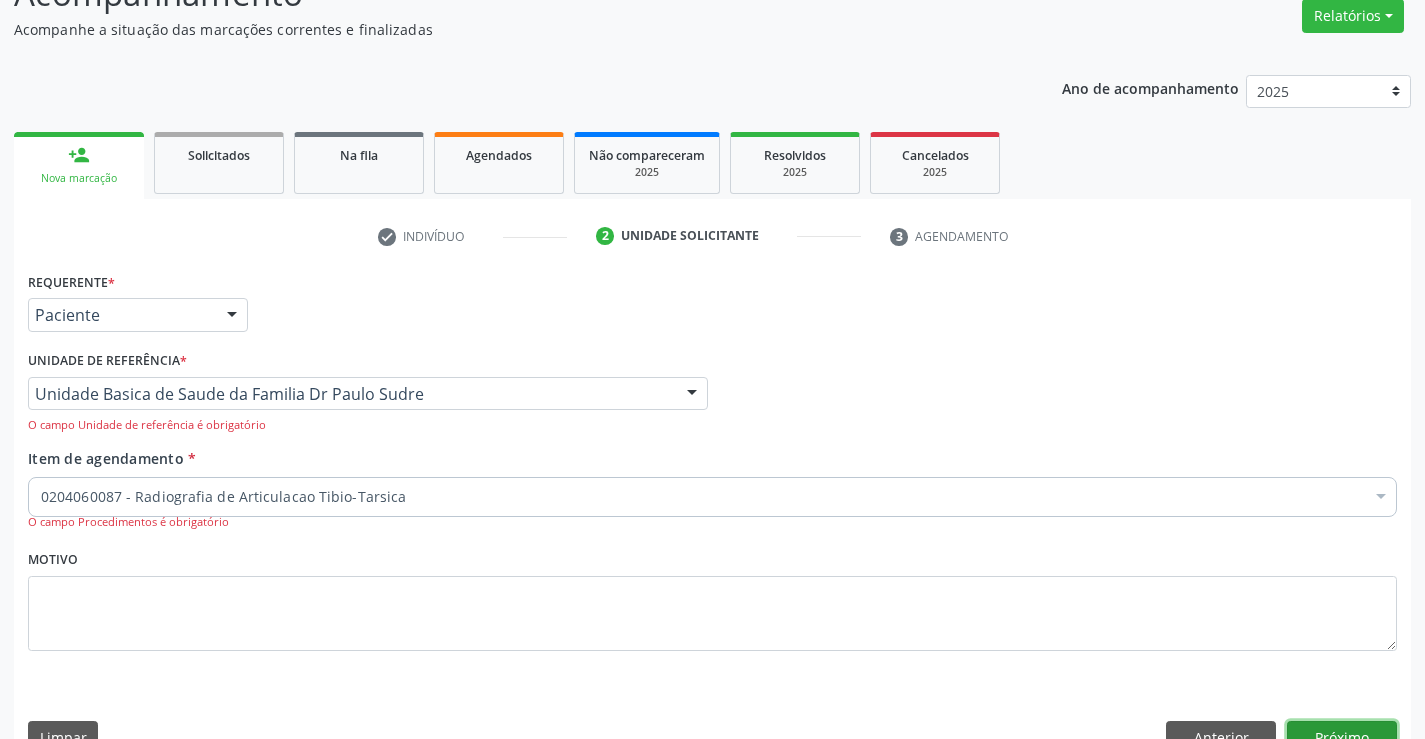 click on "Próximo" at bounding box center (1342, 738) 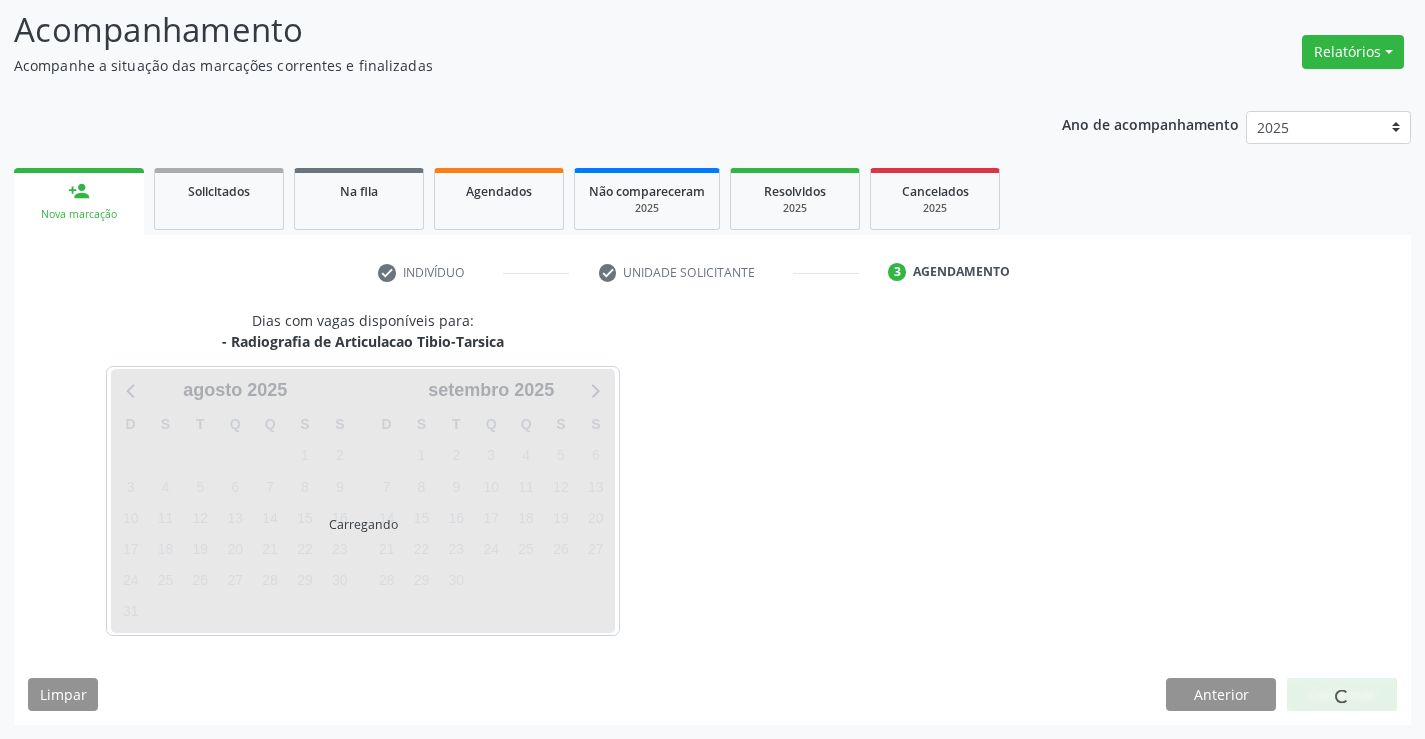 scroll, scrollTop: 131, scrollLeft: 0, axis: vertical 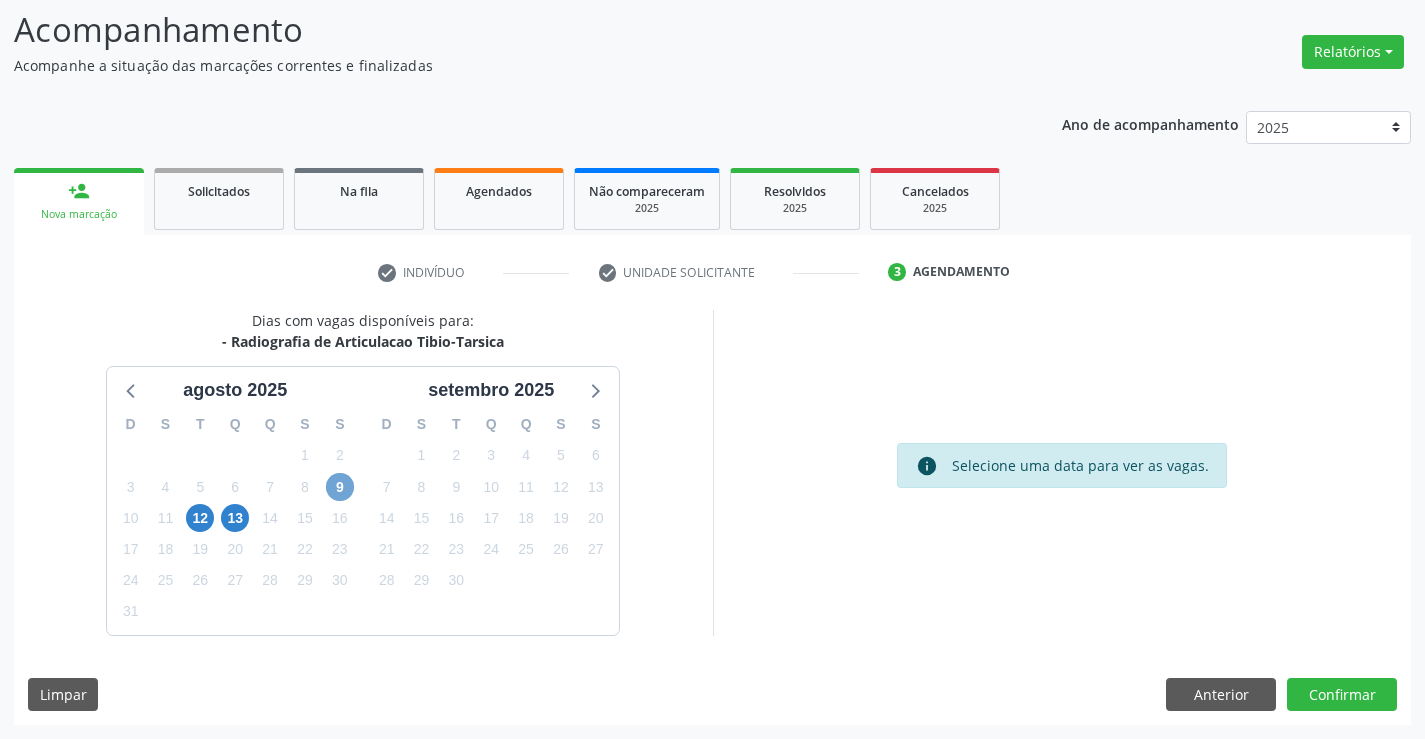 click on "9" at bounding box center (340, 487) 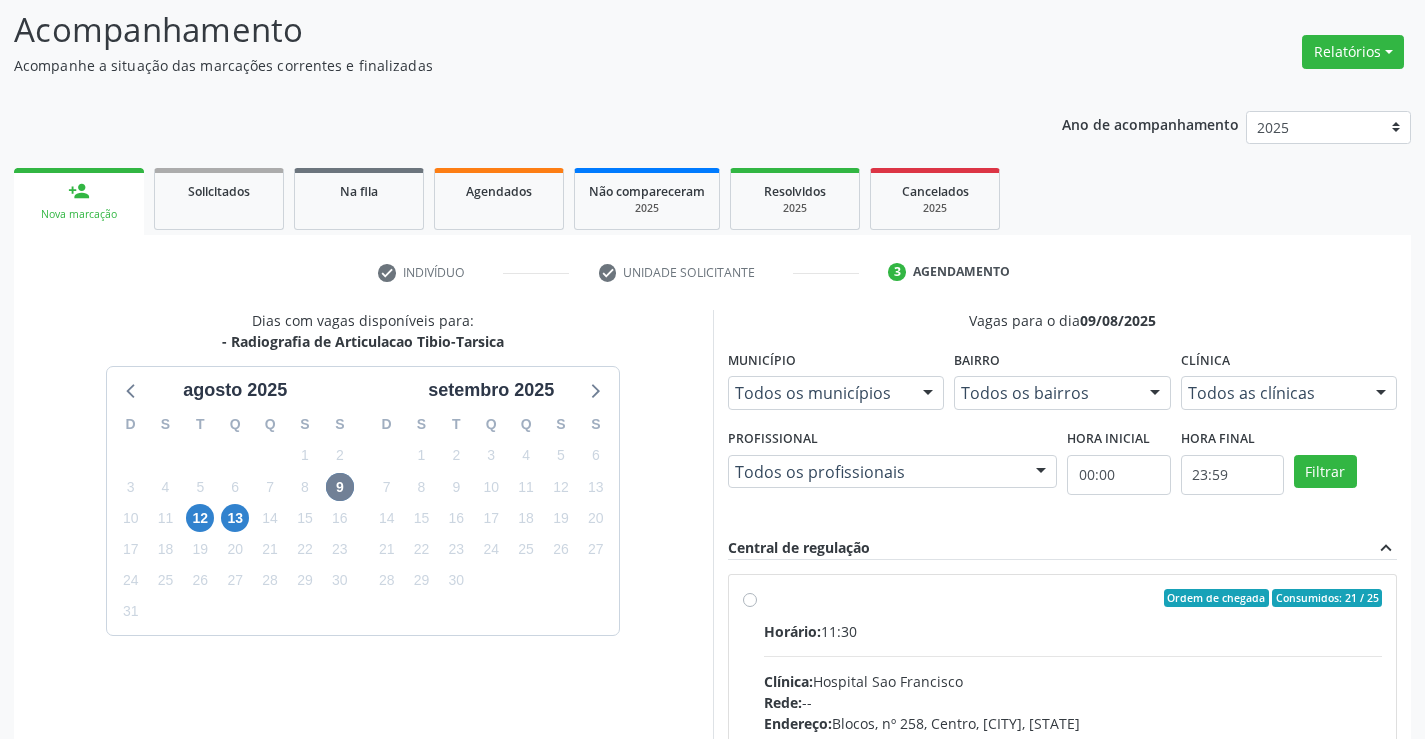 click on "Ordem de chegada
Consumidos: 21 / 25
Horário:   11:30
Clínica:  Hospital Sao Francisco
Rede:
--
Endereço:   Blocos, nº 258, Centro, Campo Formoso - BA
Telefone:   (74) 36451217
Profissional:
Joel da Rocha Almeida
Informações adicionais sobre o atendimento
Idade de atendimento:
de 0 a 120 anos
Gênero(s) atendido(s):
Masculino e Feminino
Informações adicionais:
--" at bounding box center (1073, 742) 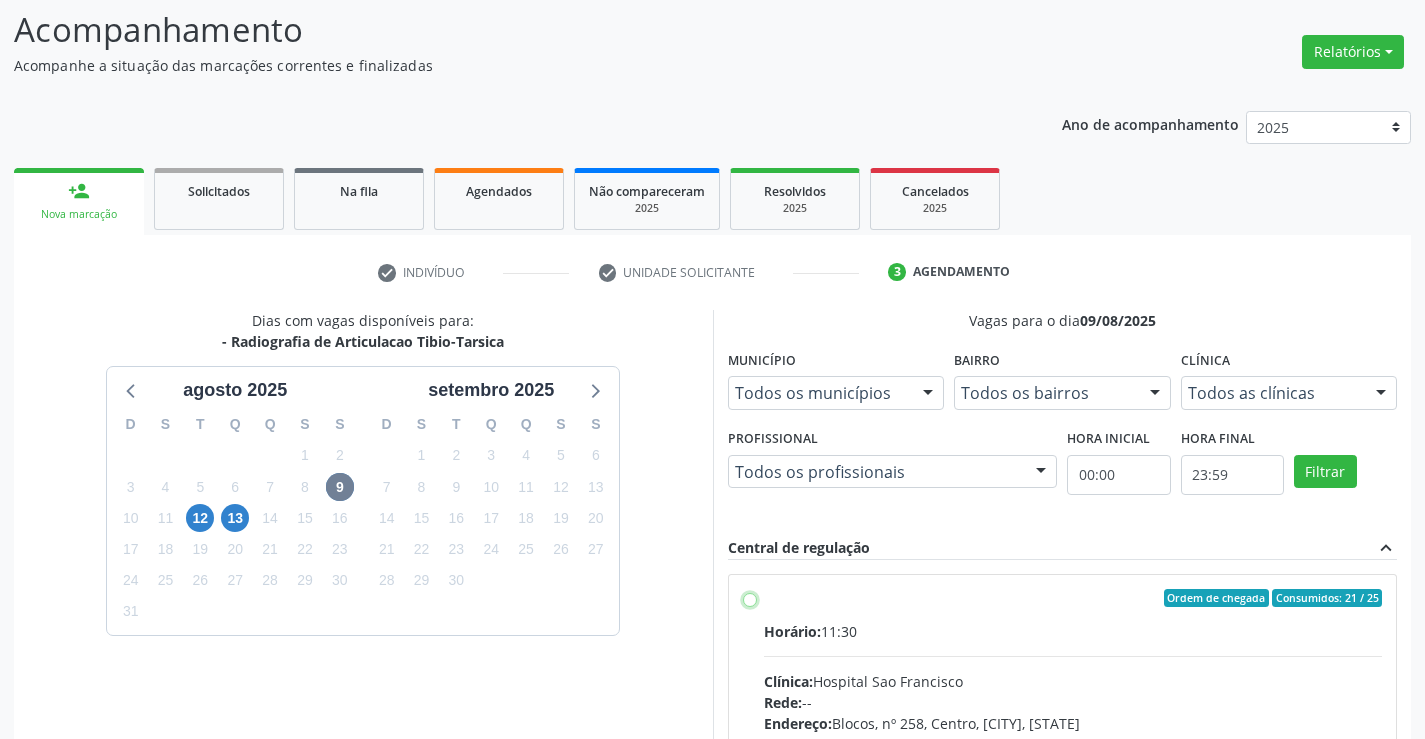 click on "Ordem de chegada
Consumidos: 21 / 25
Horário:   11:30
Clínica:  Hospital Sao Francisco
Rede:
--
Endereço:   Blocos, nº 258, Centro, Campo Formoso - BA
Telefone:   (74) 36451217
Profissional:
Joel da Rocha Almeida
Informações adicionais sobre o atendimento
Idade de atendimento:
de 0 a 120 anos
Gênero(s) atendido(s):
Masculino e Feminino
Informações adicionais:
--" at bounding box center [750, 598] 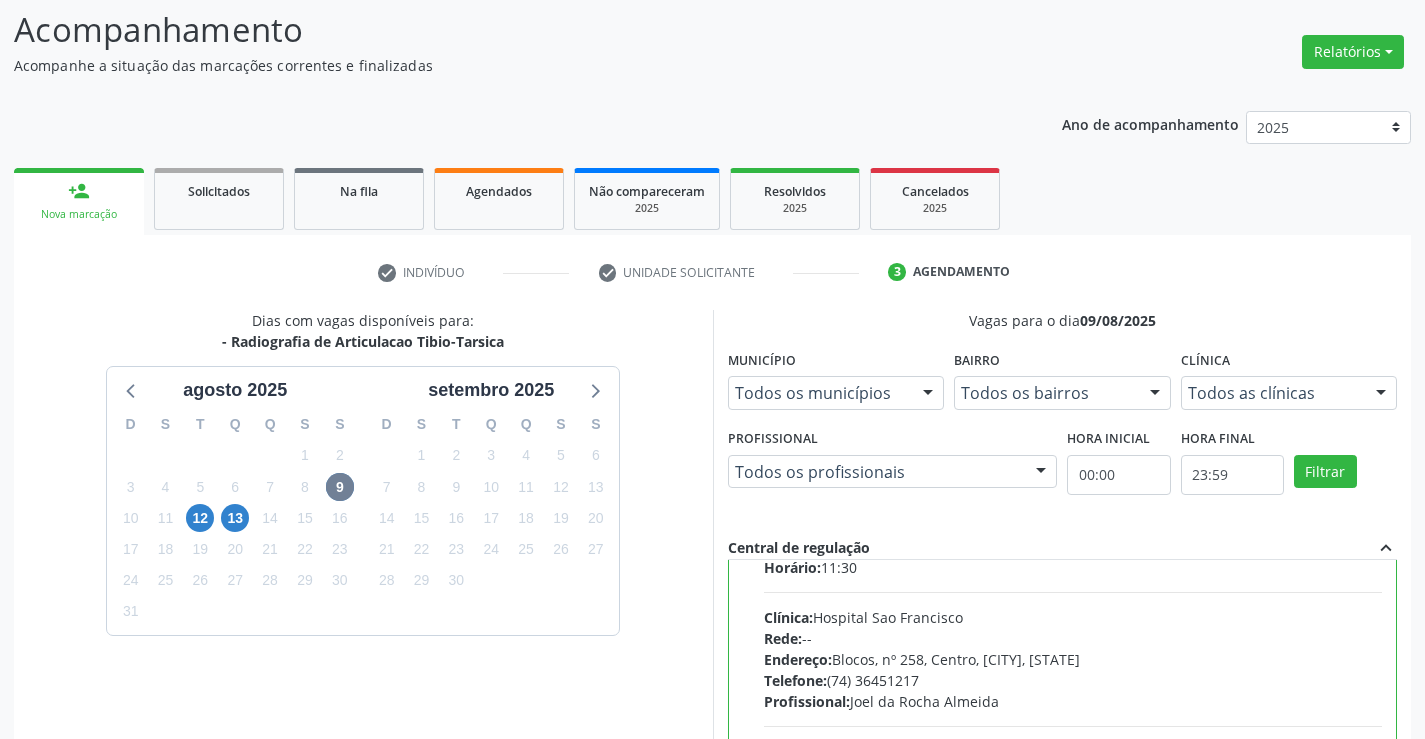 scroll, scrollTop: 99, scrollLeft: 0, axis: vertical 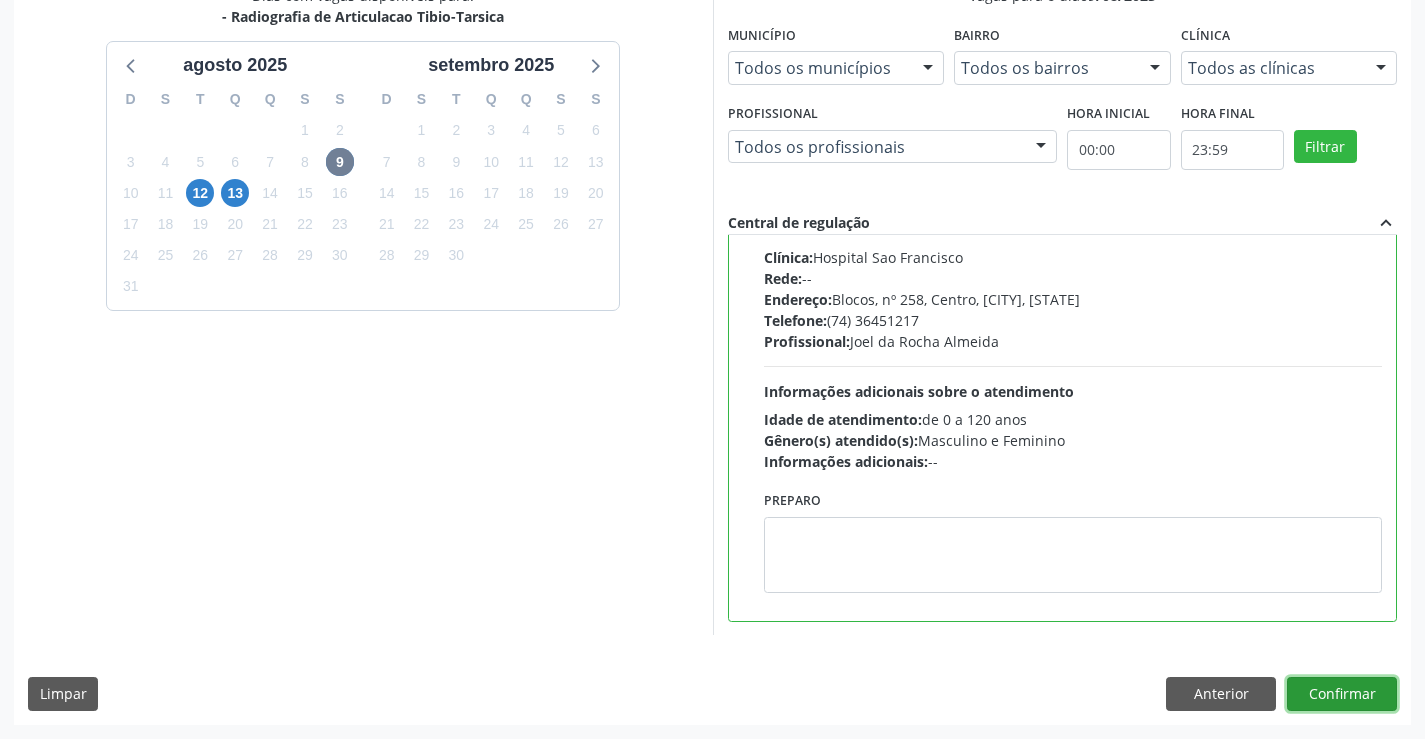 click on "Confirmar" at bounding box center [1342, 694] 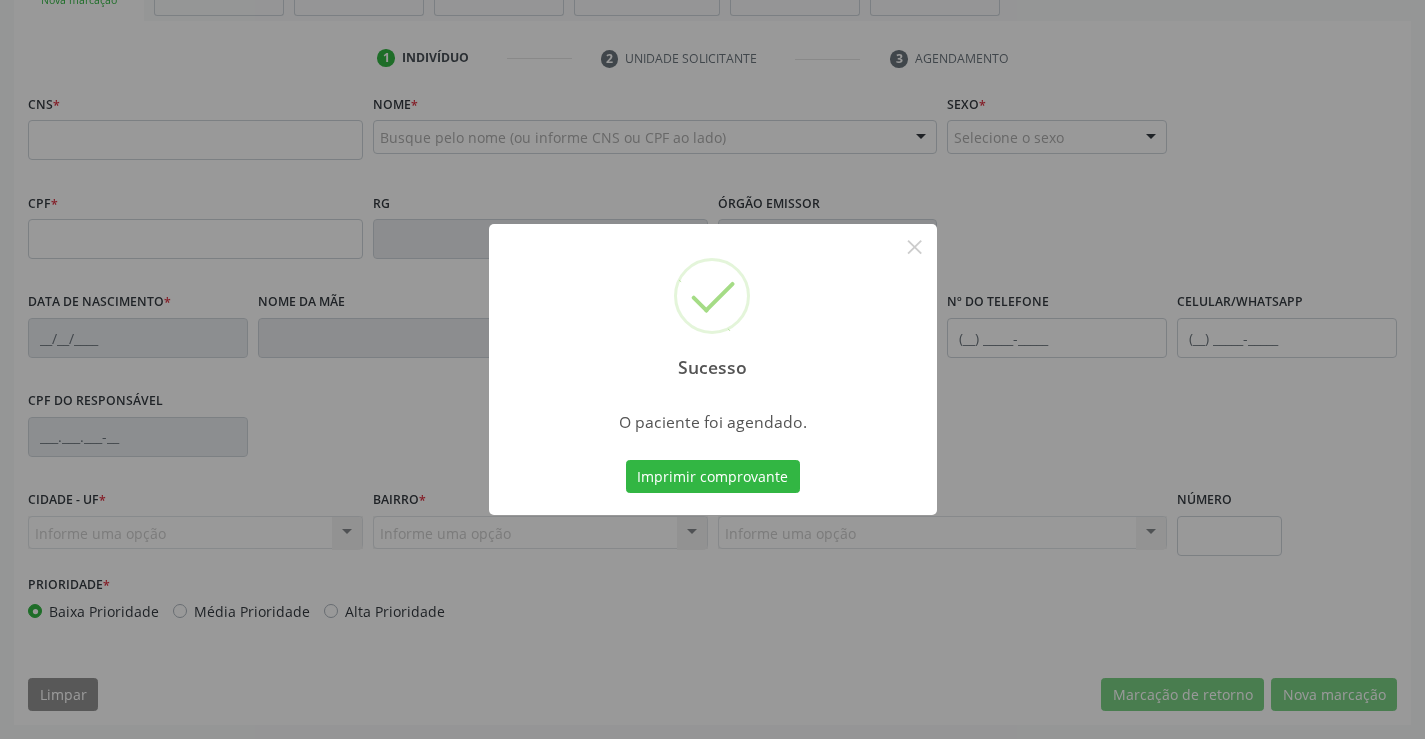 scroll, scrollTop: 345, scrollLeft: 0, axis: vertical 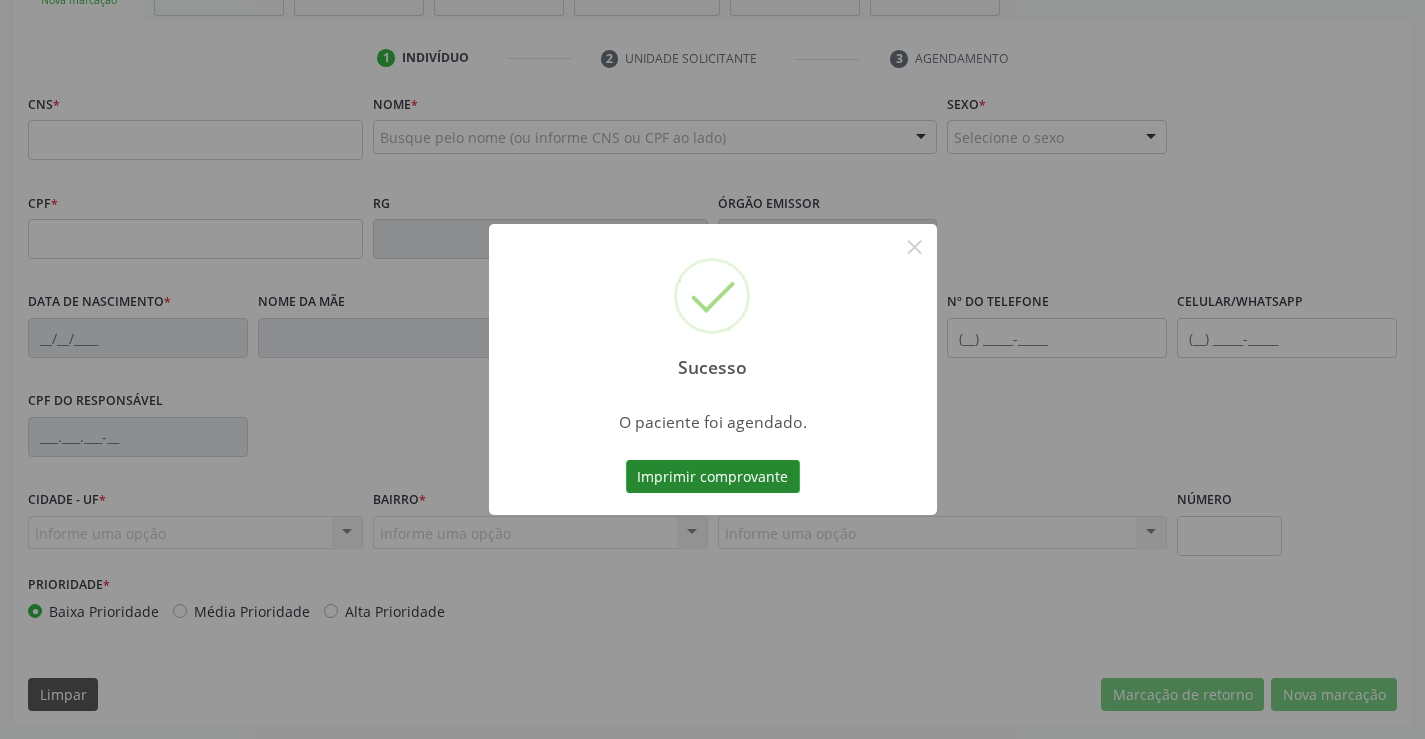 click on "Imprimir comprovante" at bounding box center (713, 477) 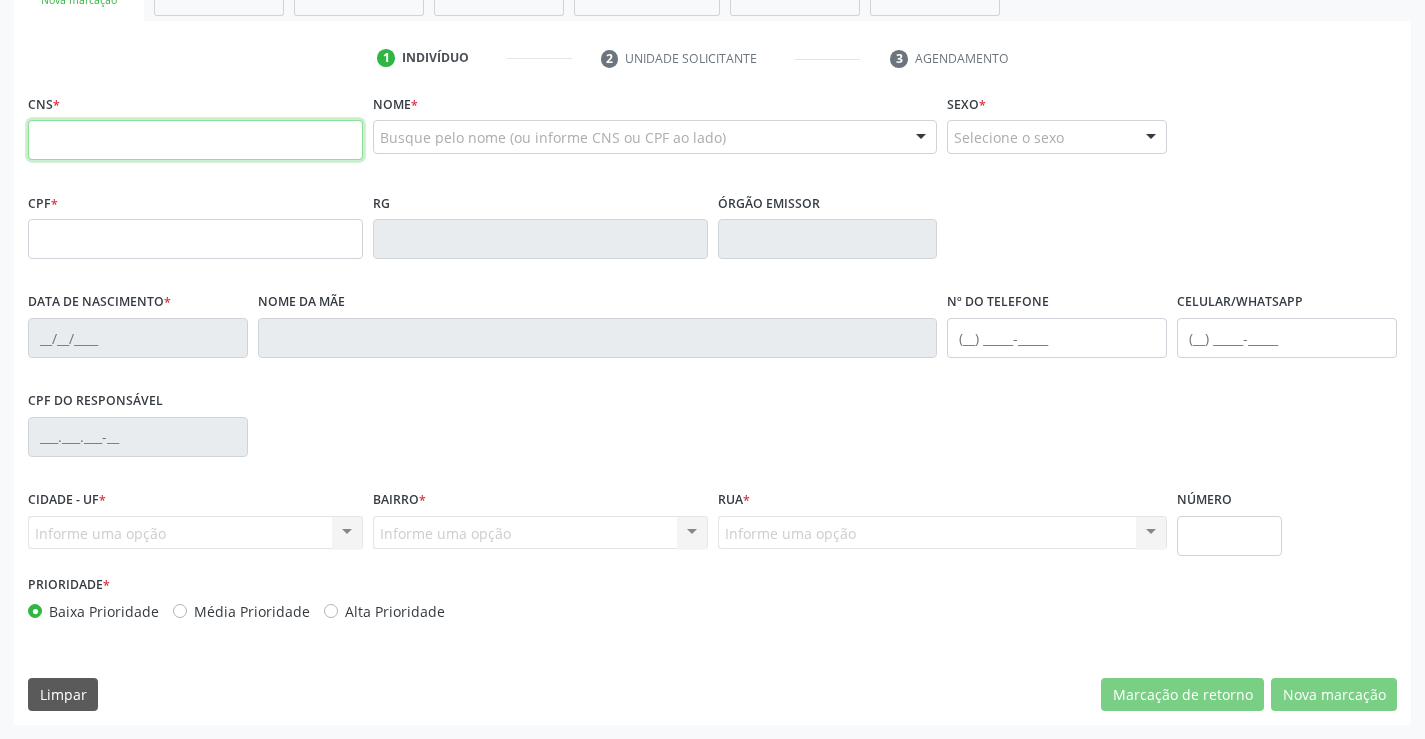 click at bounding box center [195, 140] 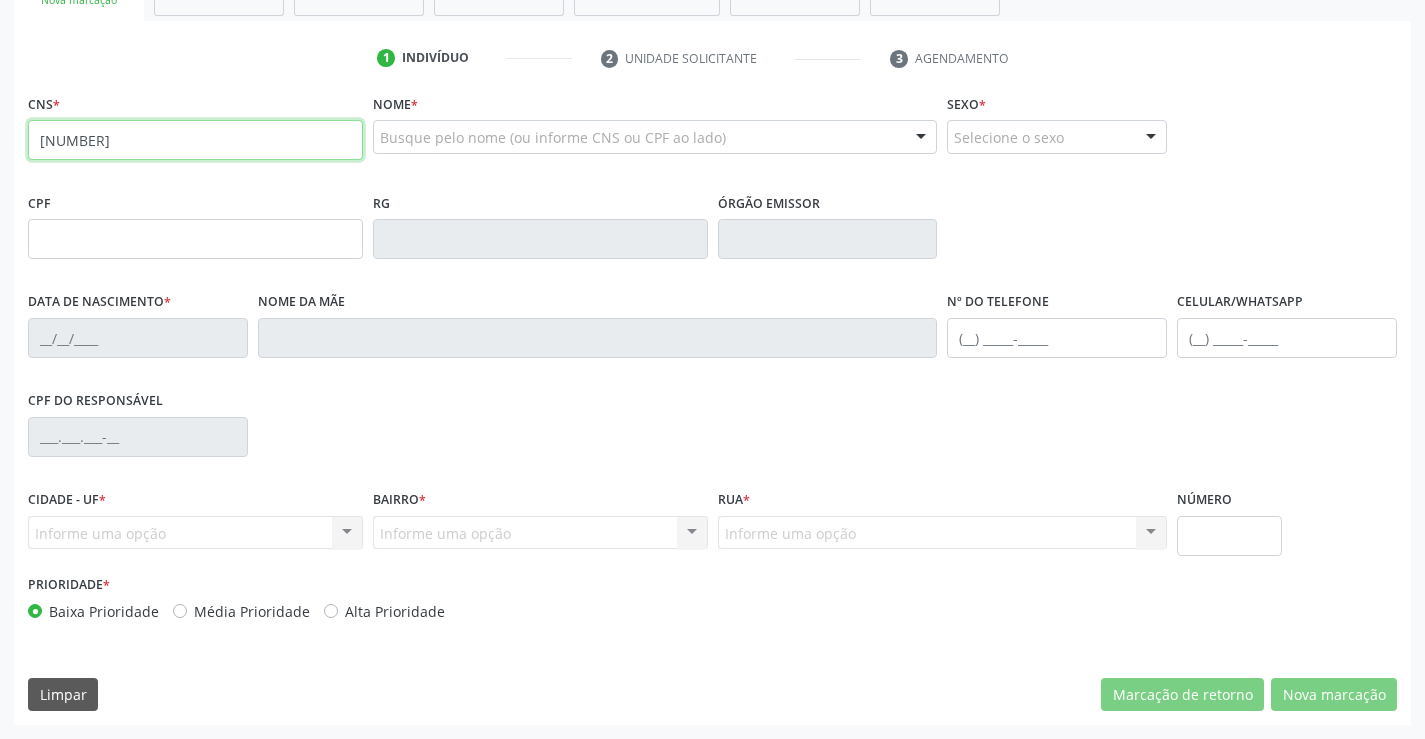 type on "701 4056 5162 2631" 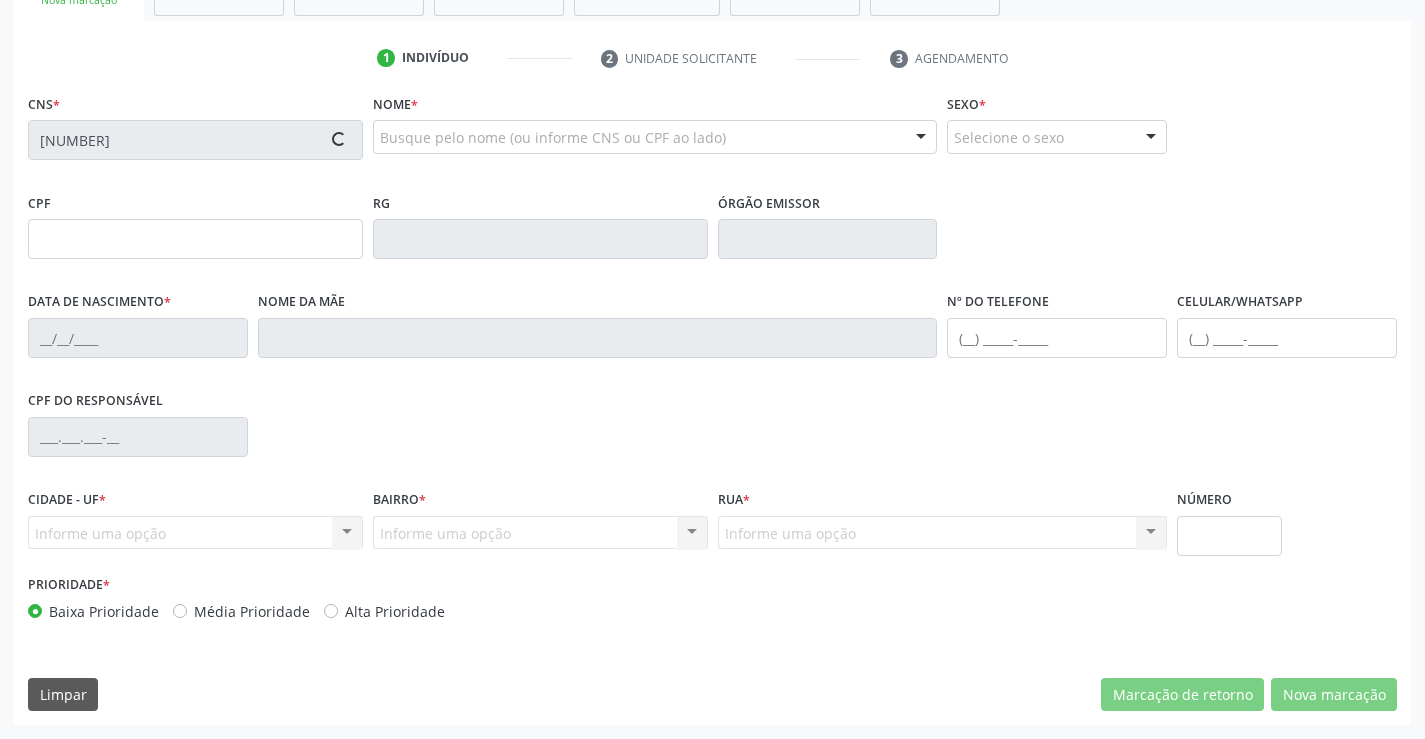 type on "0979835275" 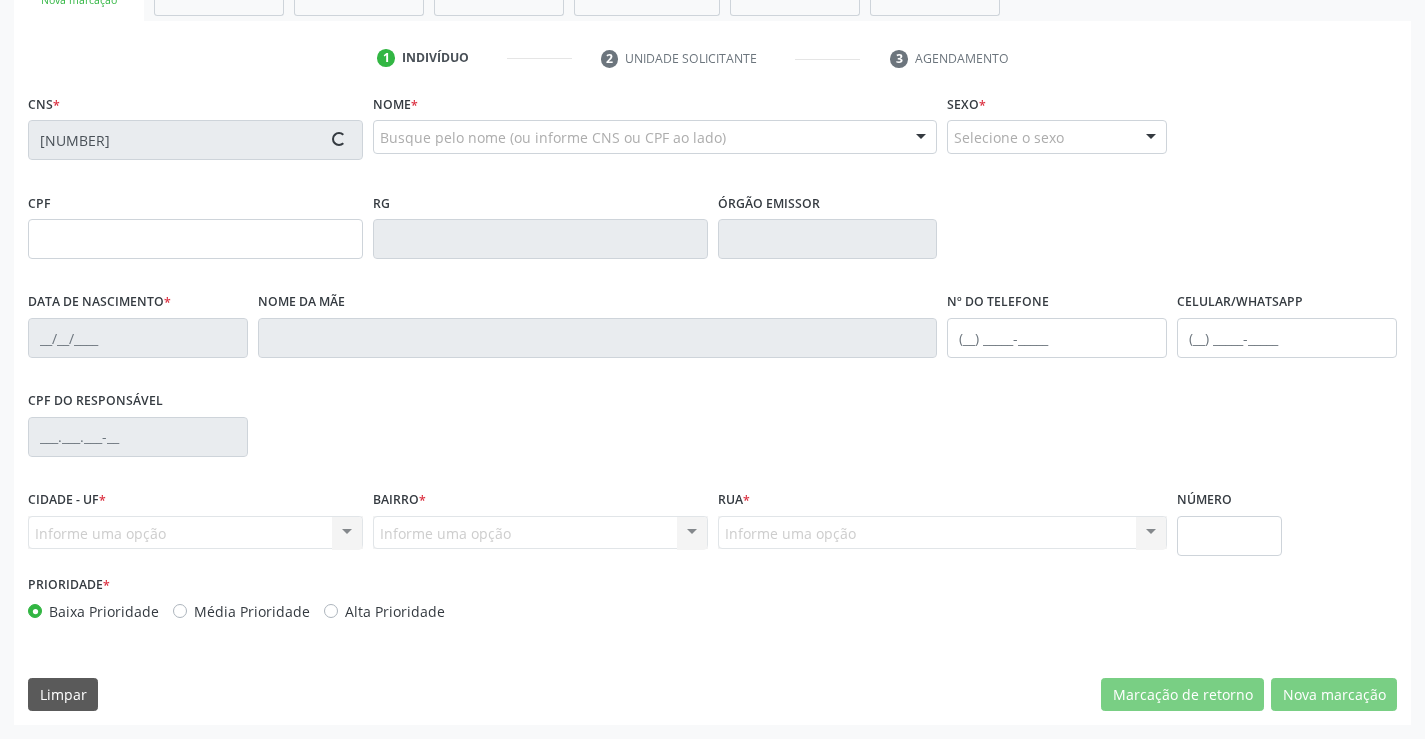 type on "10/05/1972" 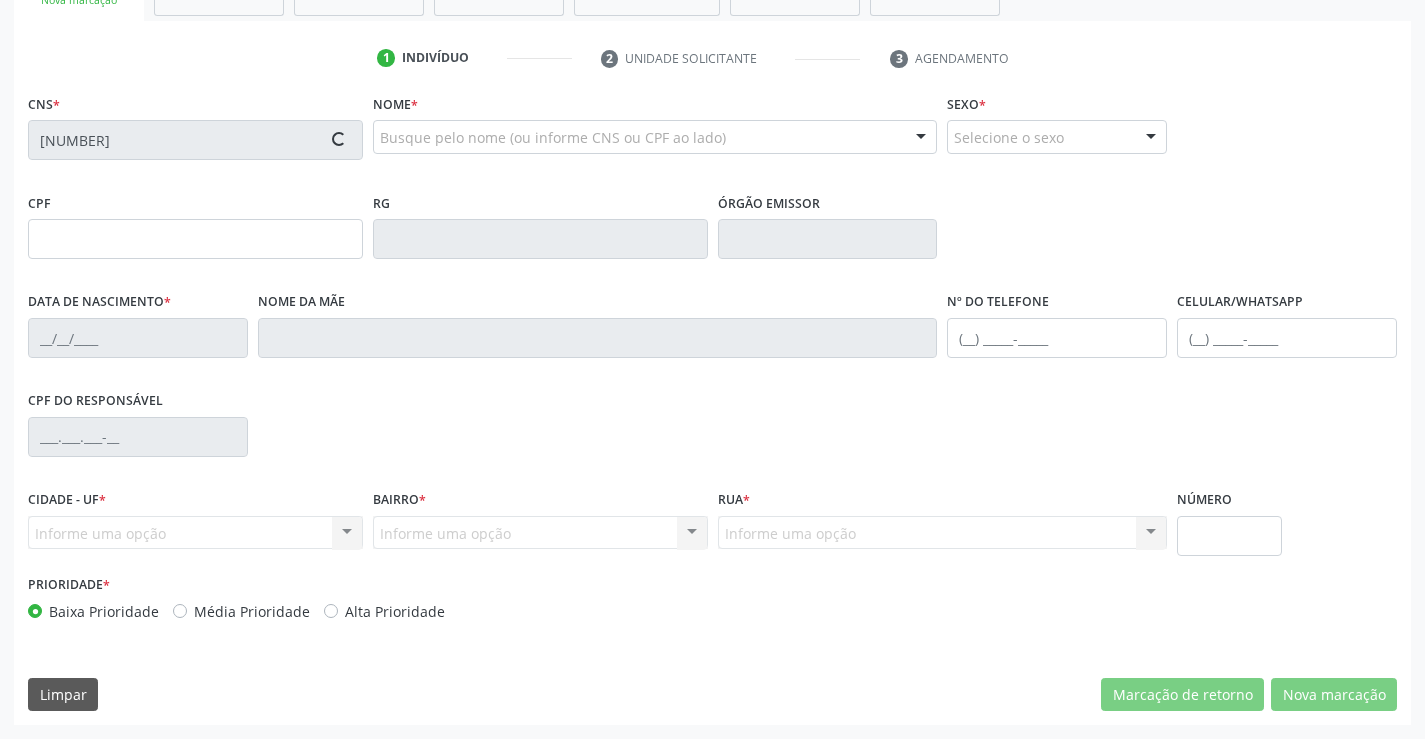 type on "(74) 9118-9967" 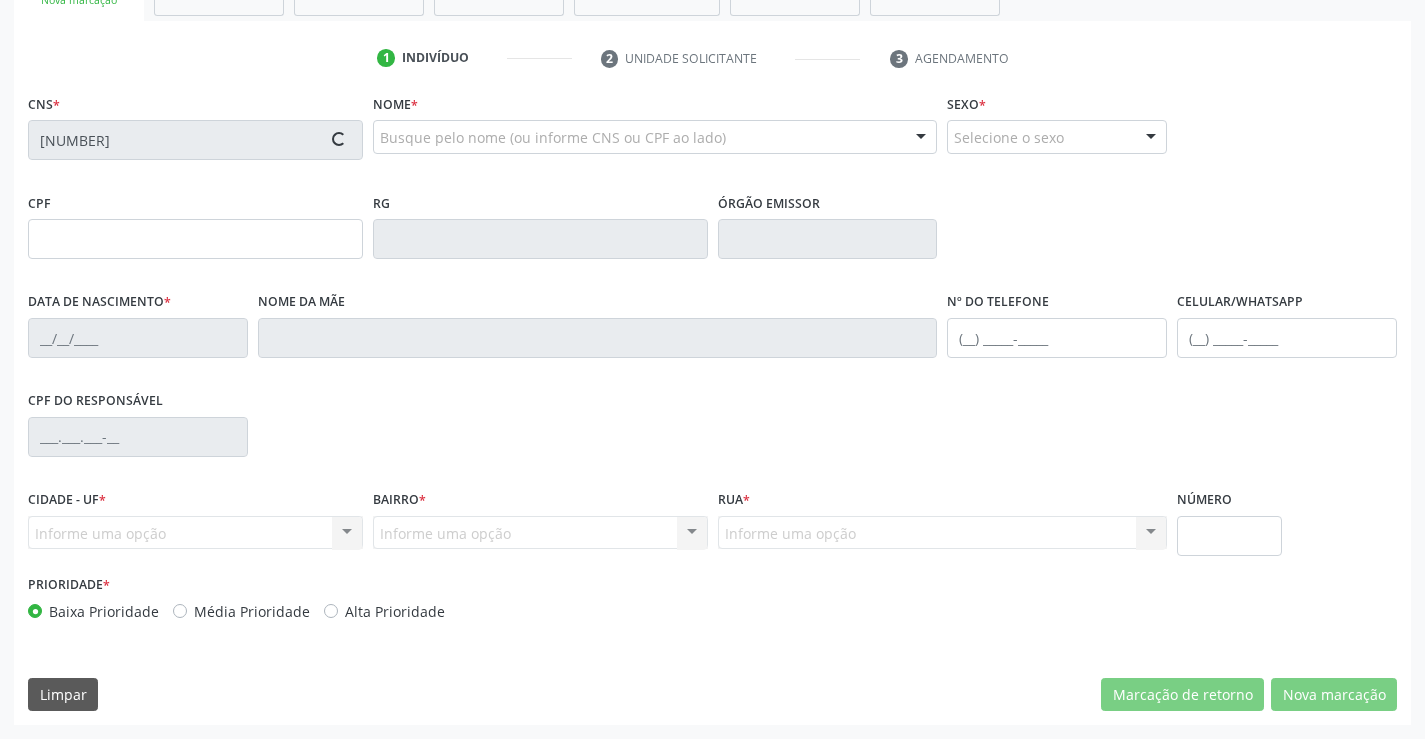 type on "(74) 9118-9967" 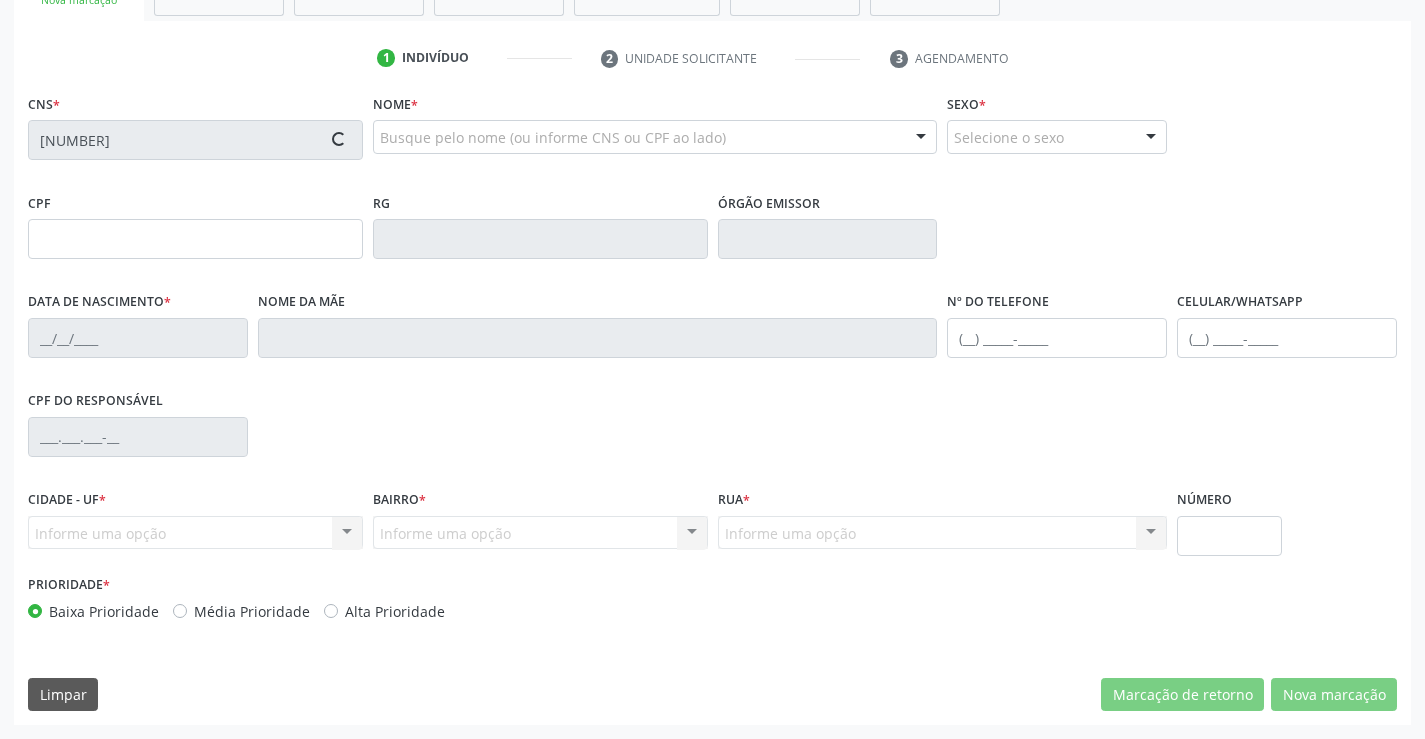 type on "S/N" 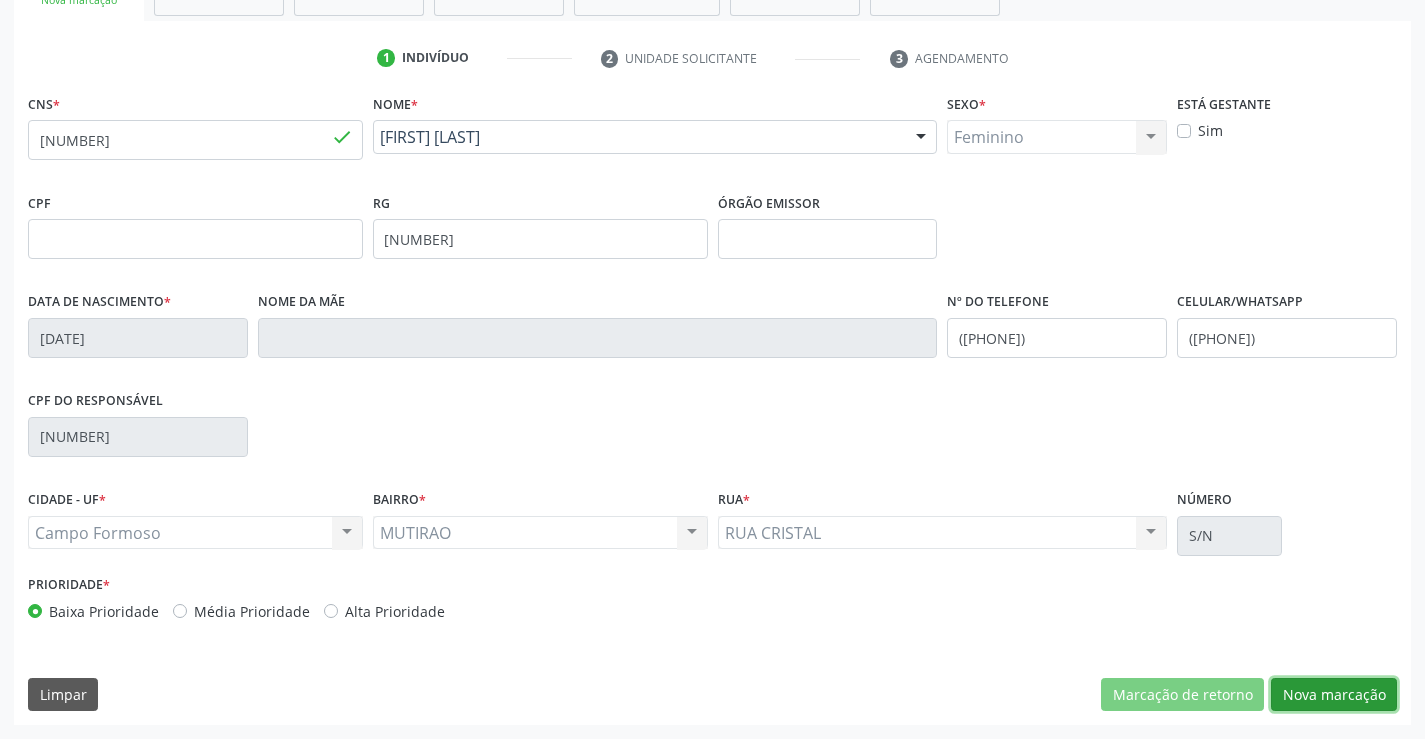 click on "Nova marcação" at bounding box center [1334, 695] 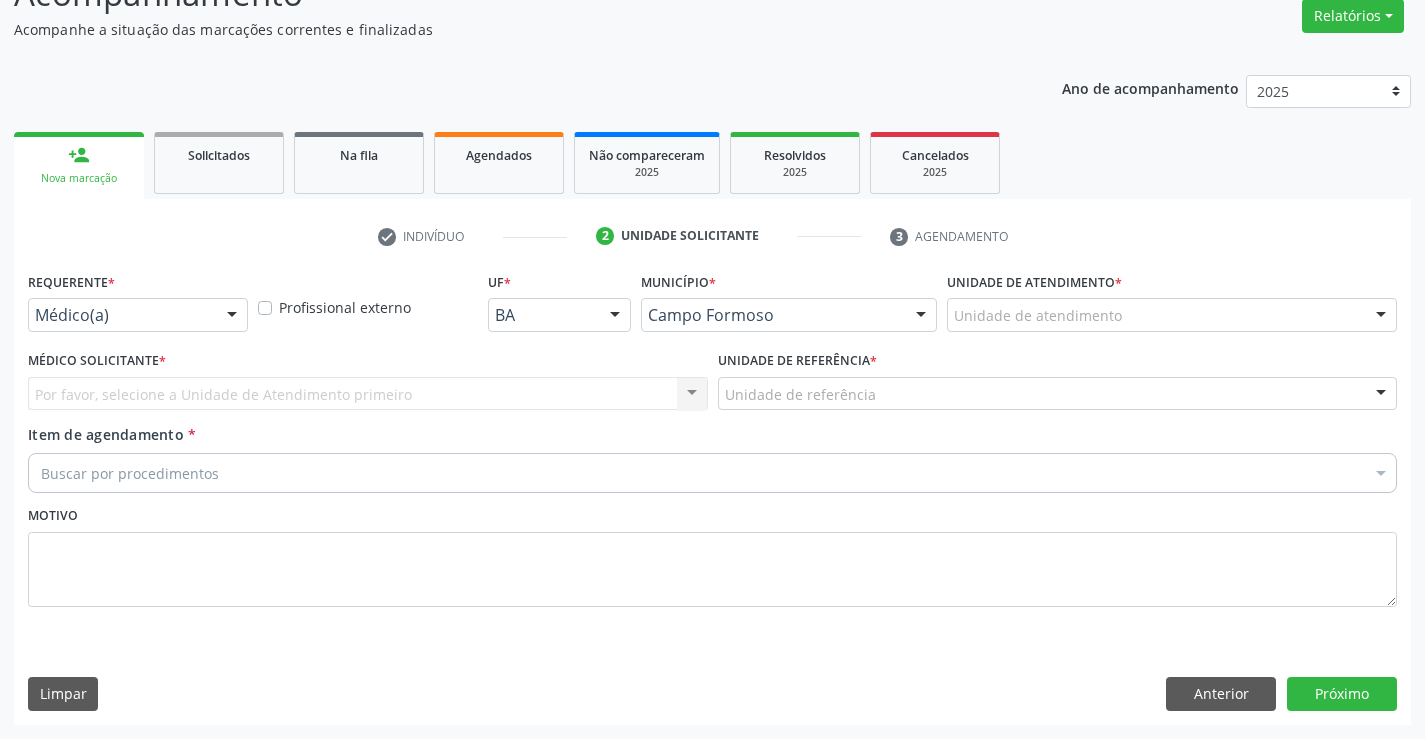 scroll, scrollTop: 167, scrollLeft: 0, axis: vertical 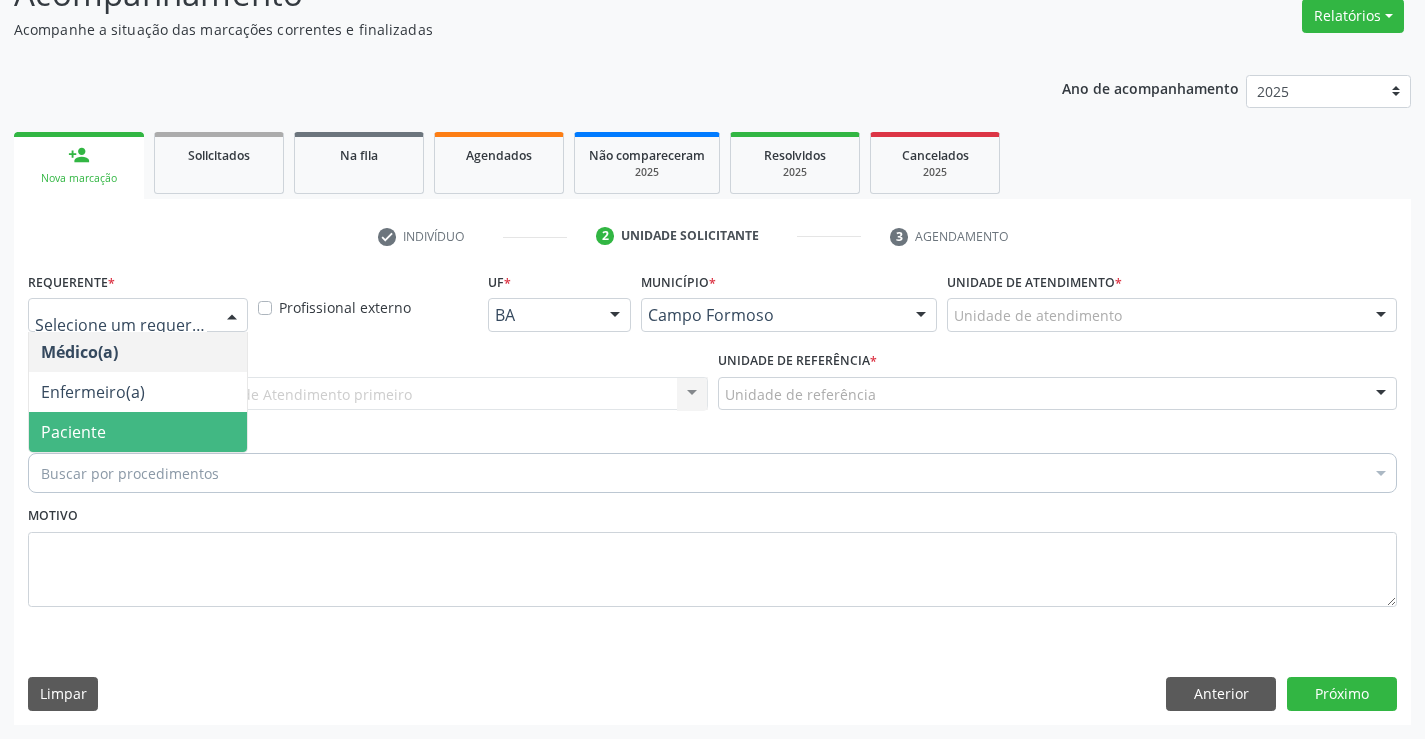 drag, startPoint x: 144, startPoint y: 429, endPoint x: 329, endPoint y: 421, distance: 185.1729 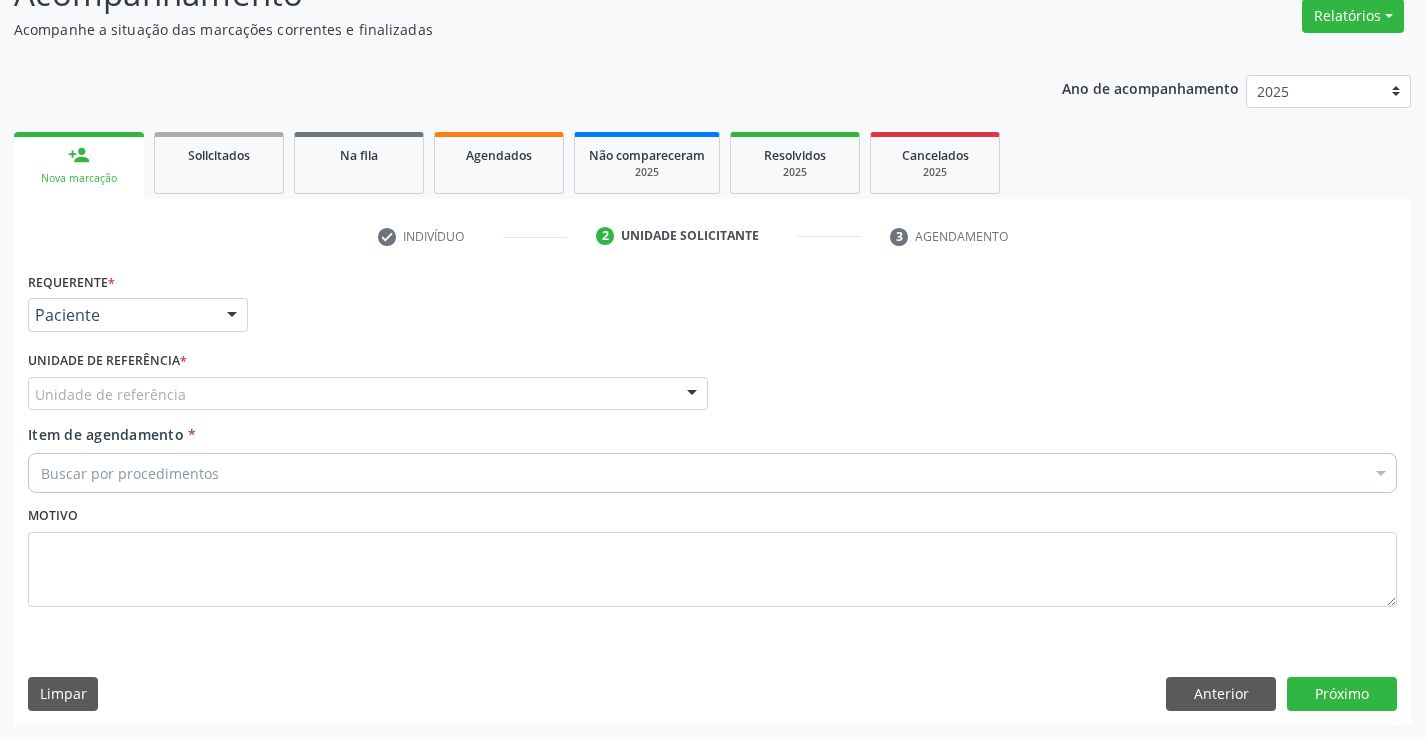 click on "Unidade de referência" at bounding box center (368, 394) 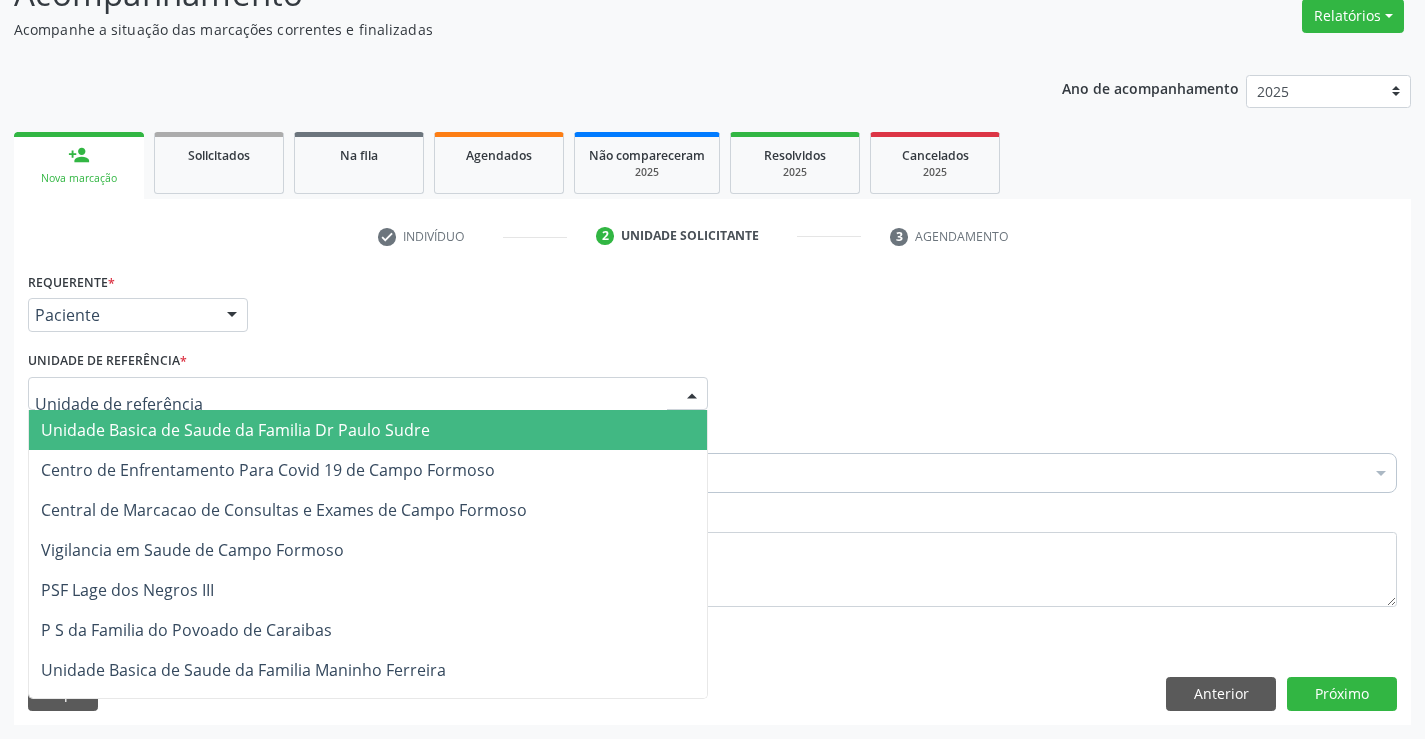 click on "Unidade Basica de Saude da Familia Dr Paulo Sudre" at bounding box center [235, 430] 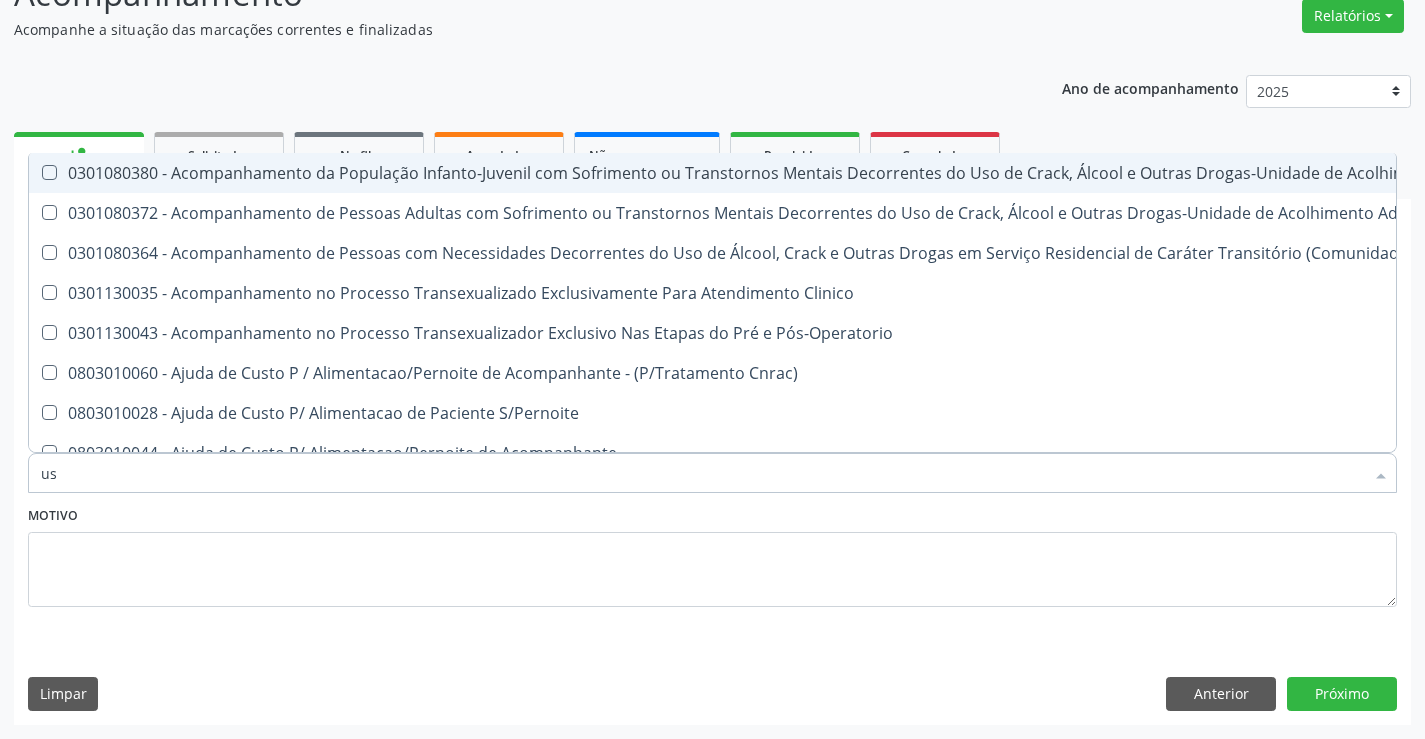 type on "usg" 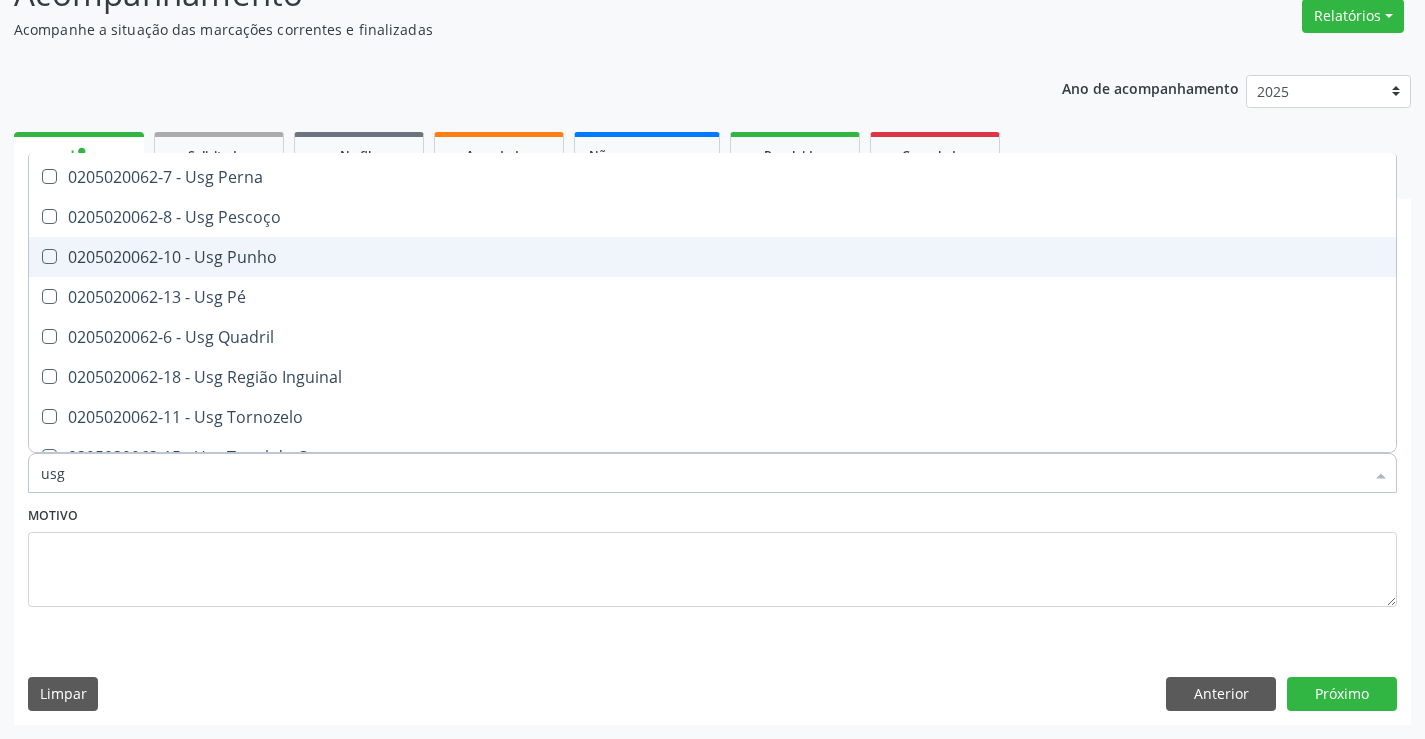 scroll, scrollTop: 461, scrollLeft: 0, axis: vertical 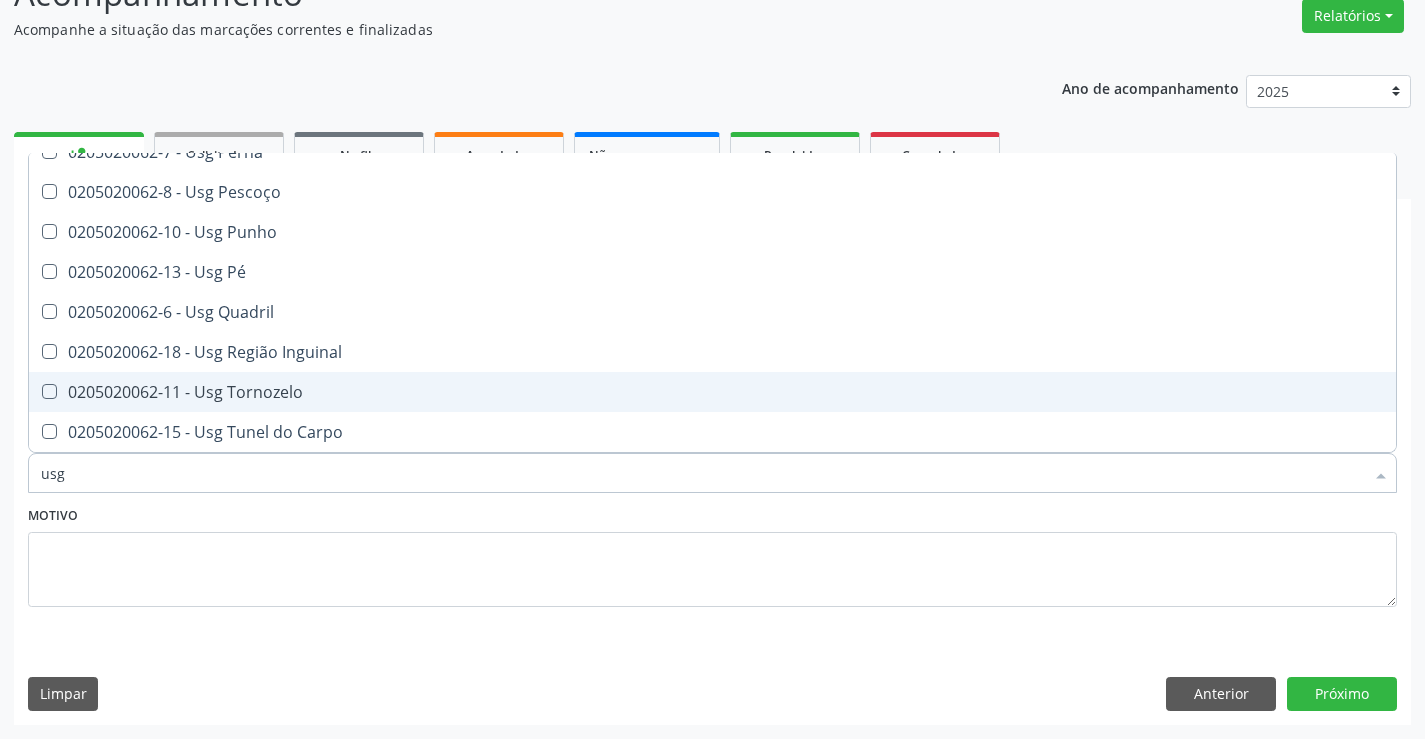 click on "0205020062-11 - Usg Tornozelo" at bounding box center [712, 392] 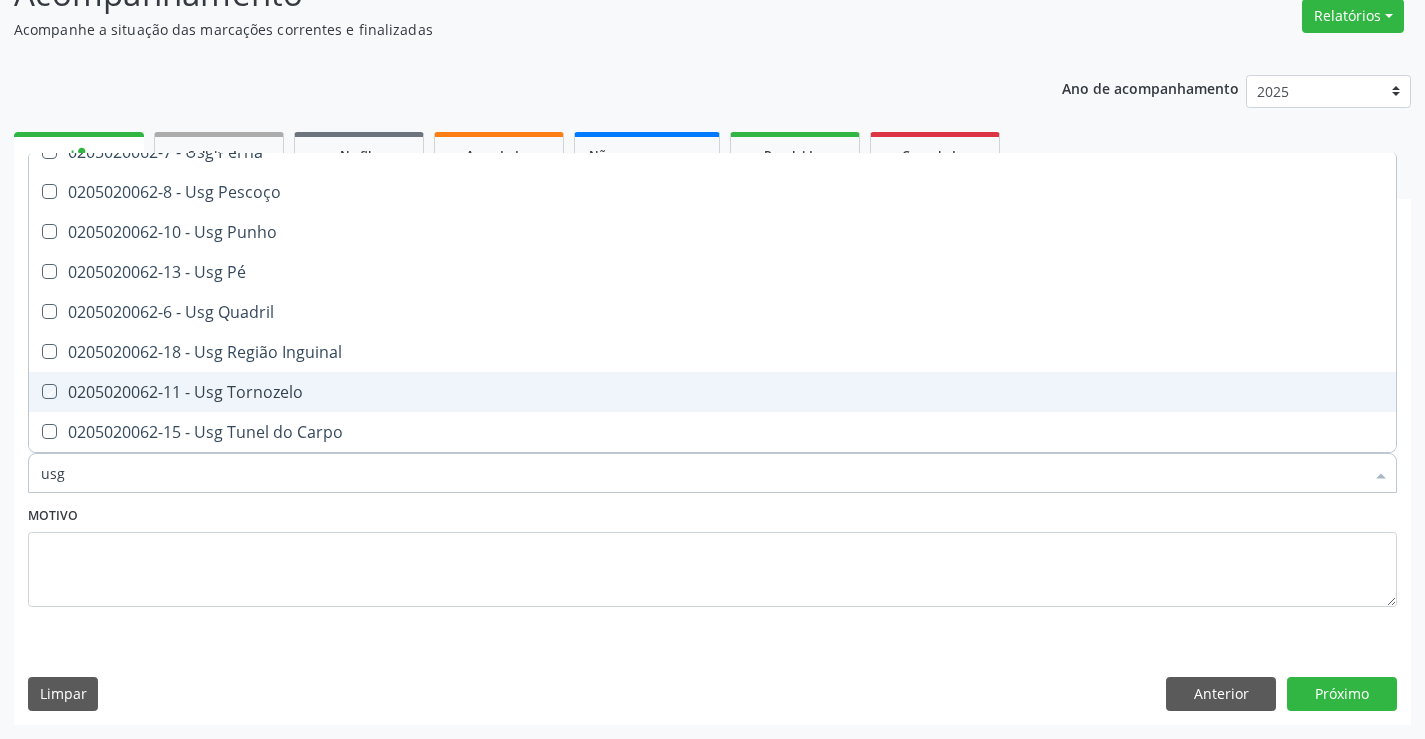 checkbox on "true" 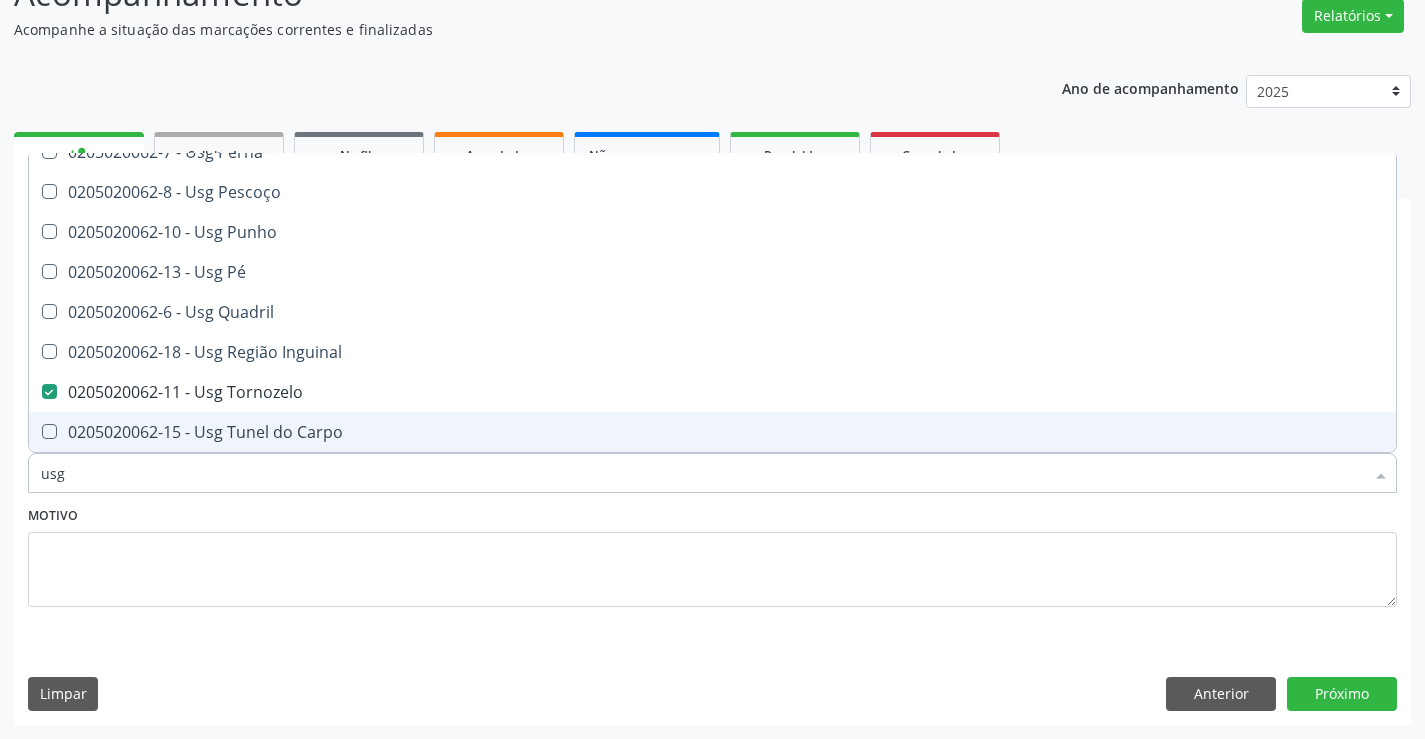click on "Motivo" at bounding box center [712, 554] 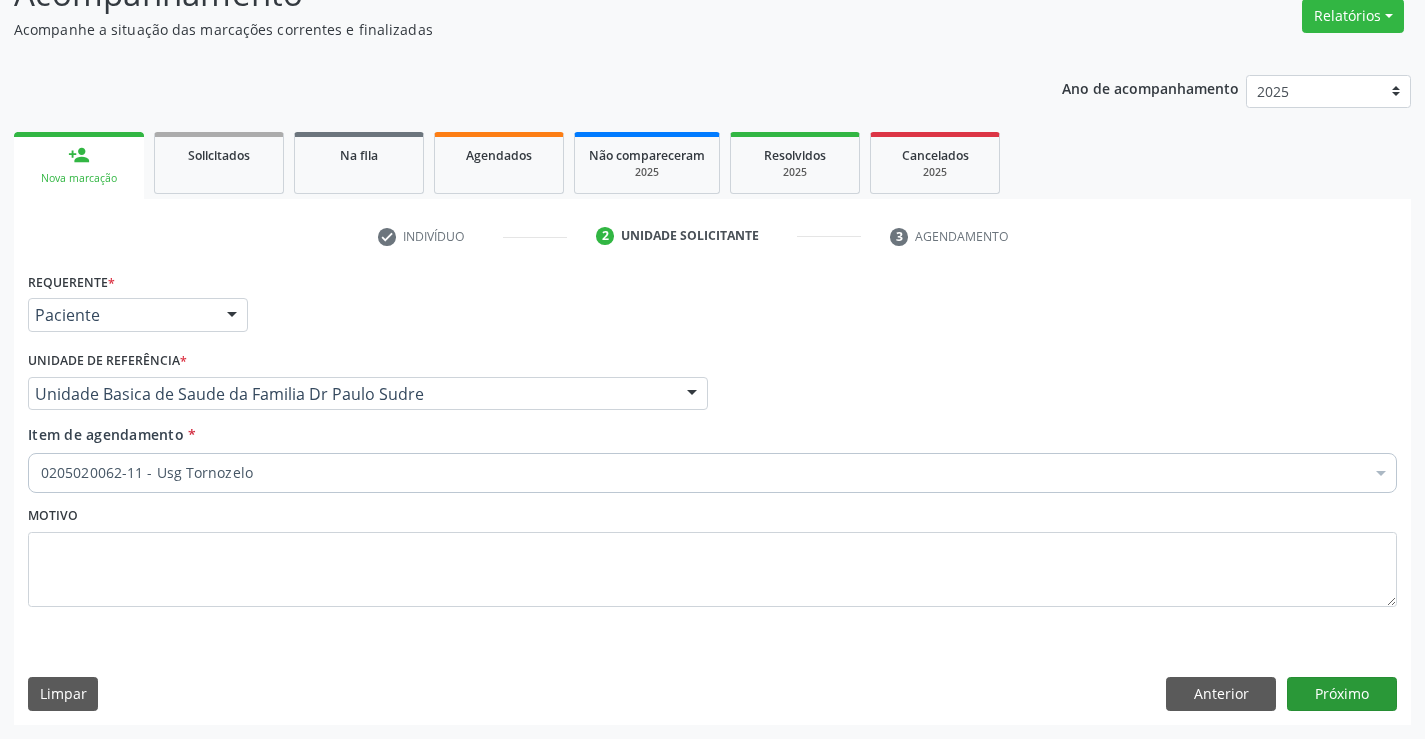 scroll, scrollTop: 0, scrollLeft: 0, axis: both 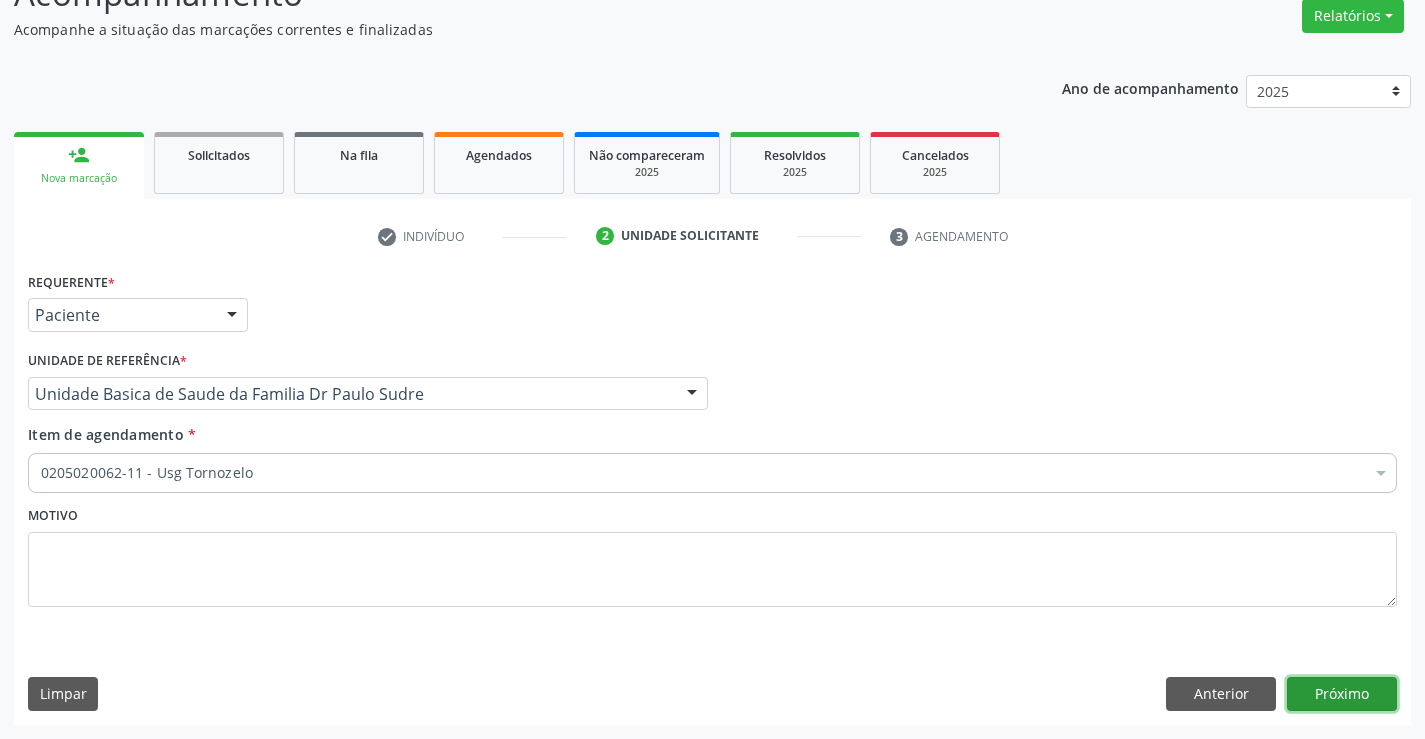 click on "Próximo" at bounding box center [1342, 694] 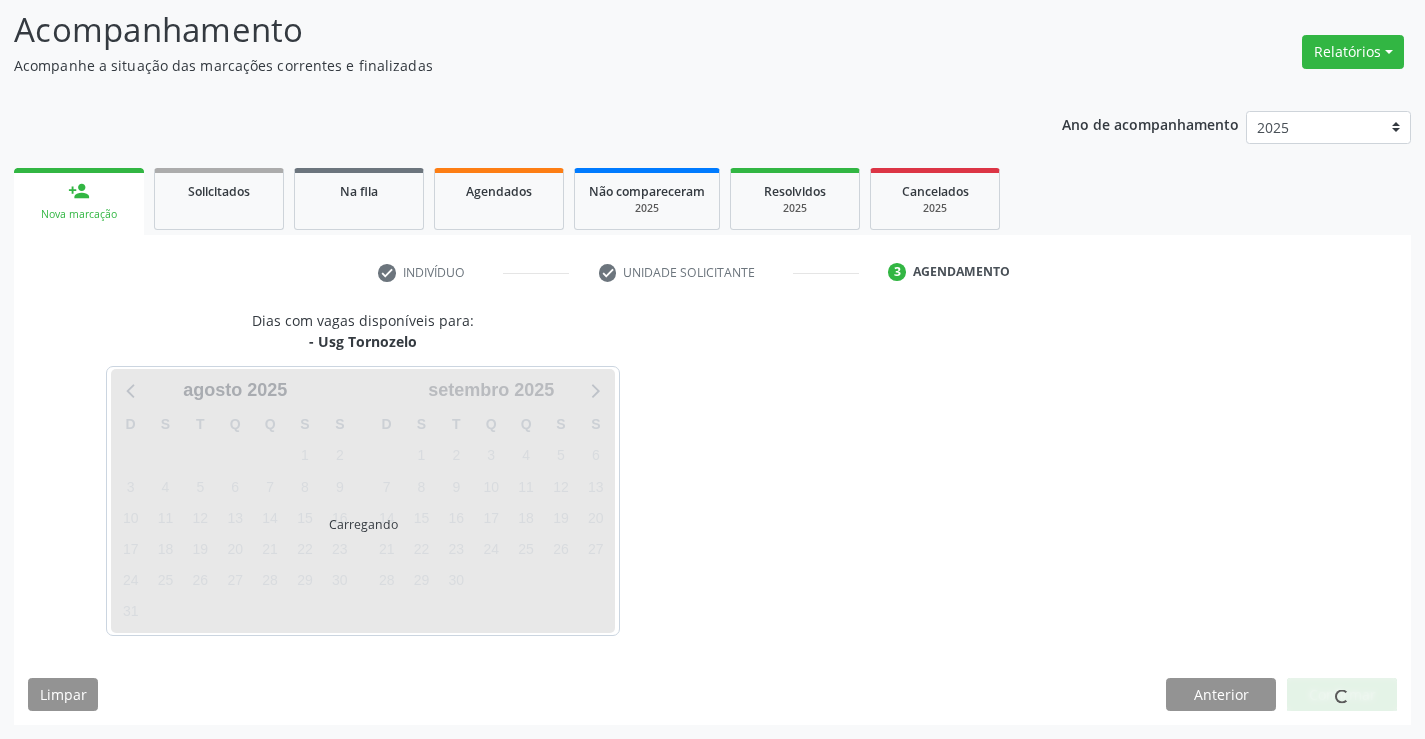 scroll, scrollTop: 131, scrollLeft: 0, axis: vertical 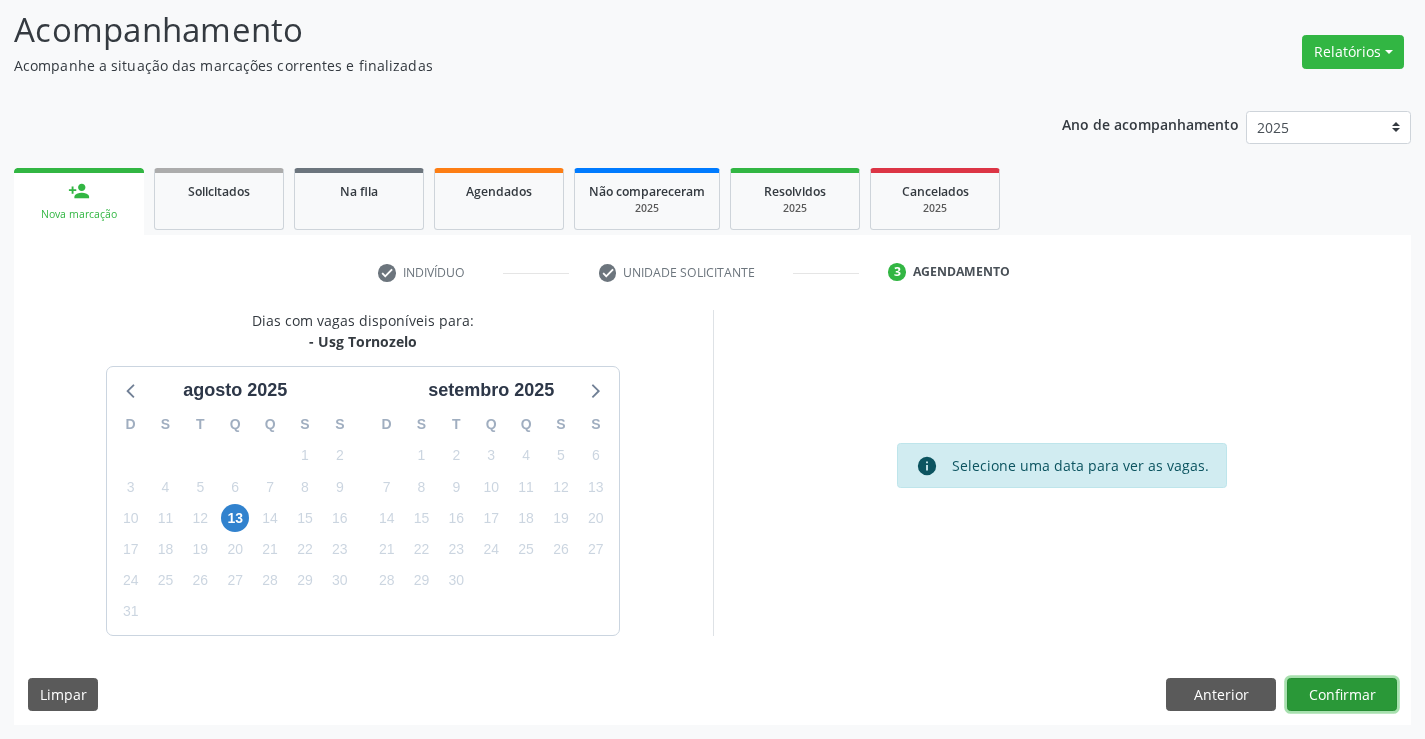 click on "Confirmar" at bounding box center [1342, 695] 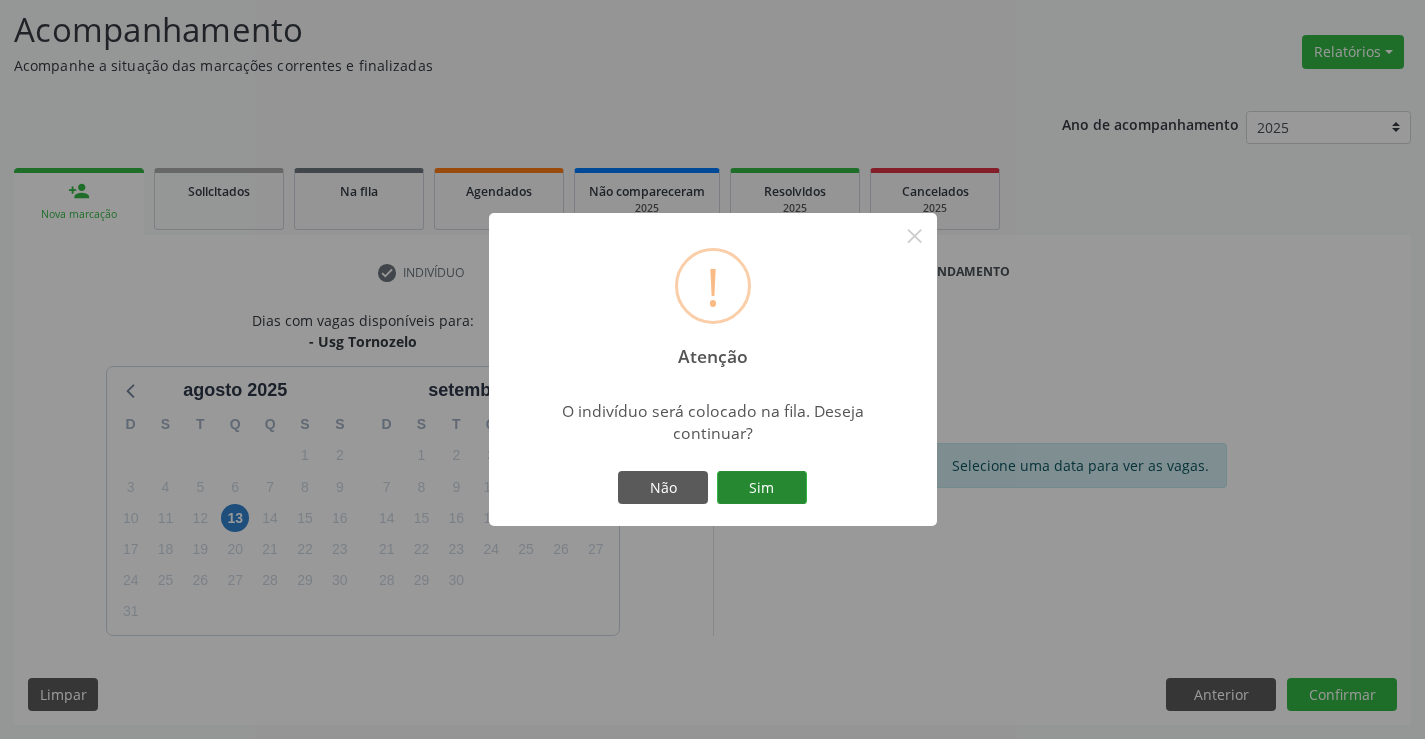 click on "Sim" at bounding box center (762, 488) 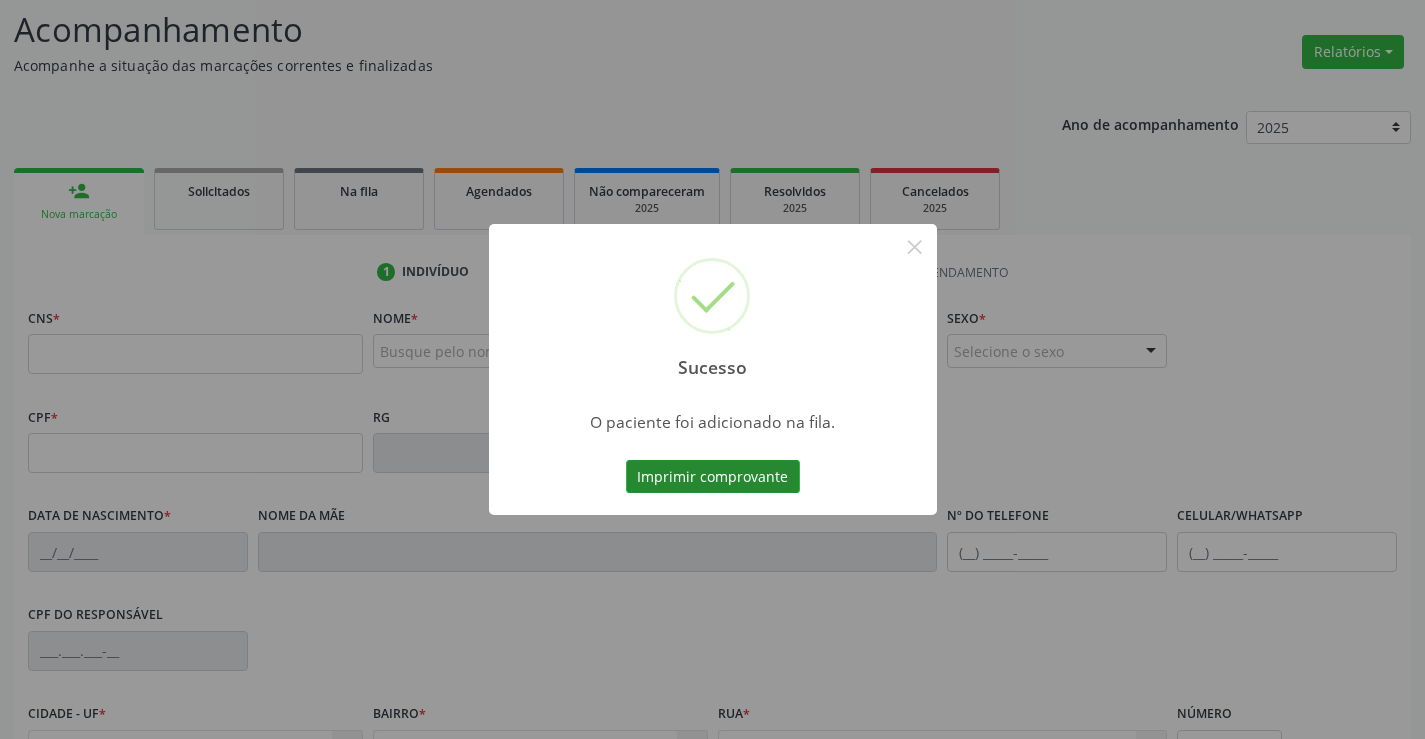 click on "Imprimir comprovante" at bounding box center (713, 477) 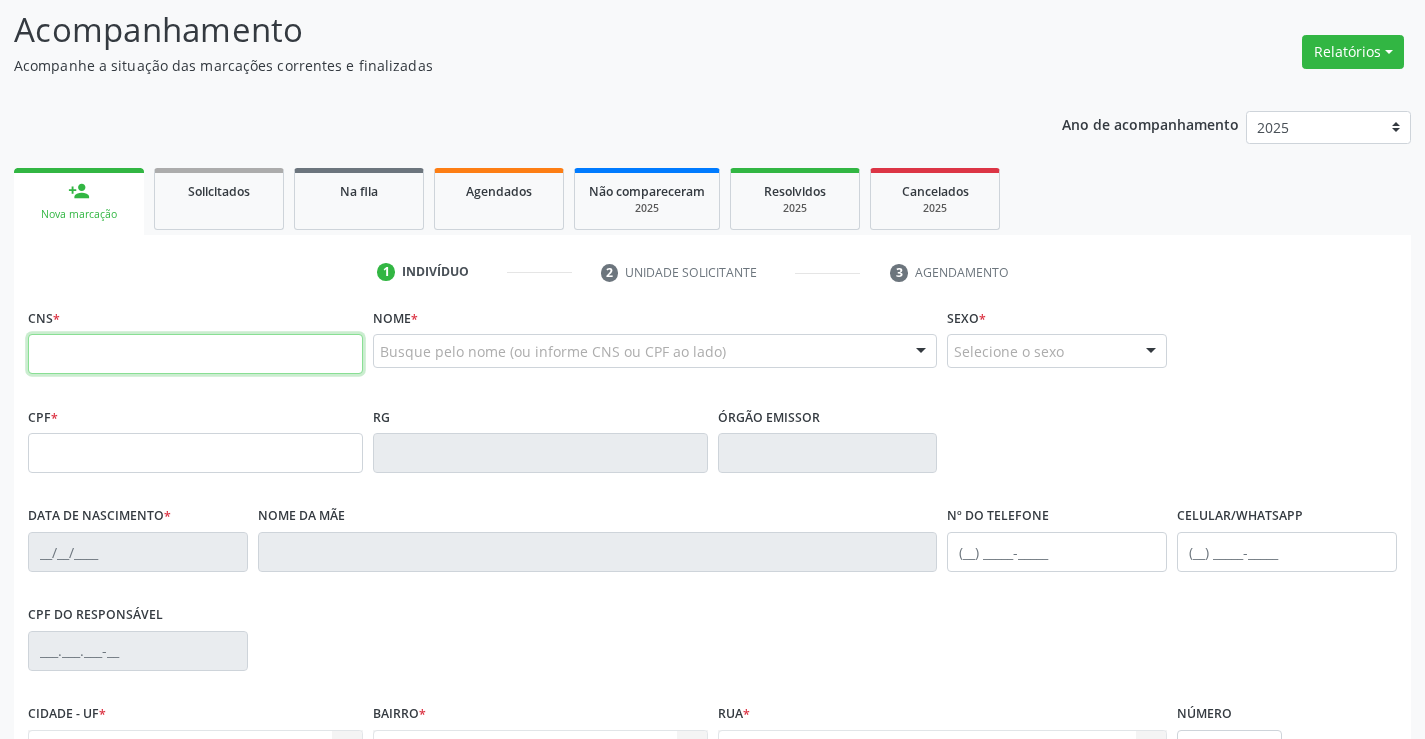 click at bounding box center (195, 354) 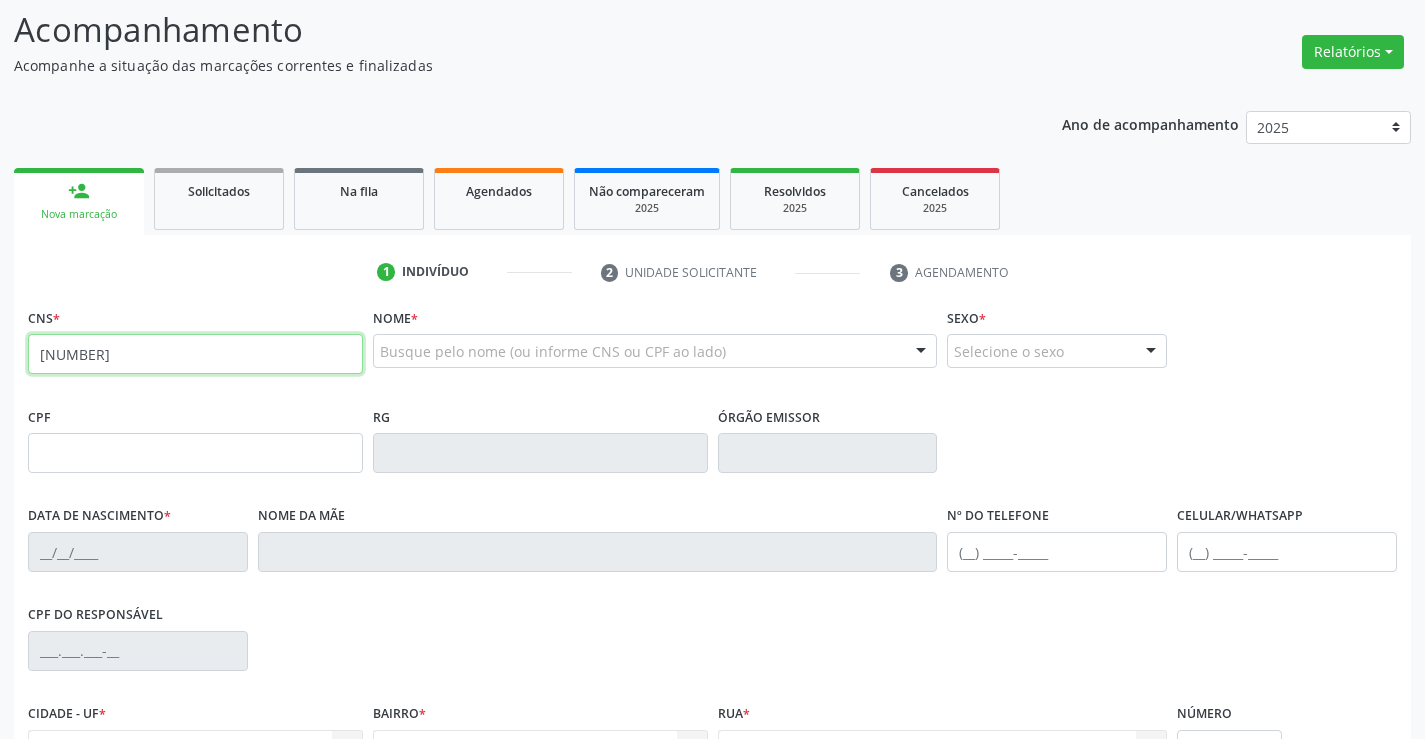 type on "702 5033 1183 9435" 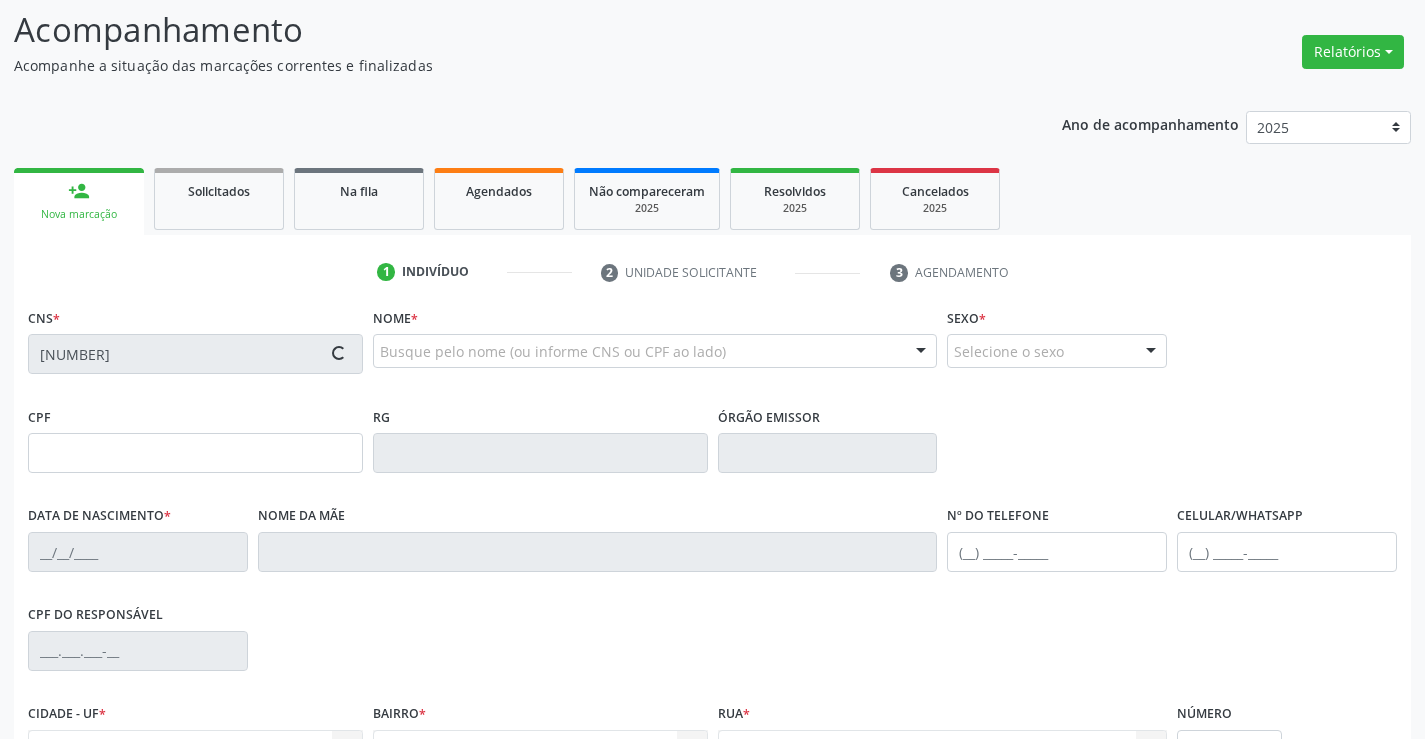 type on "0527125750" 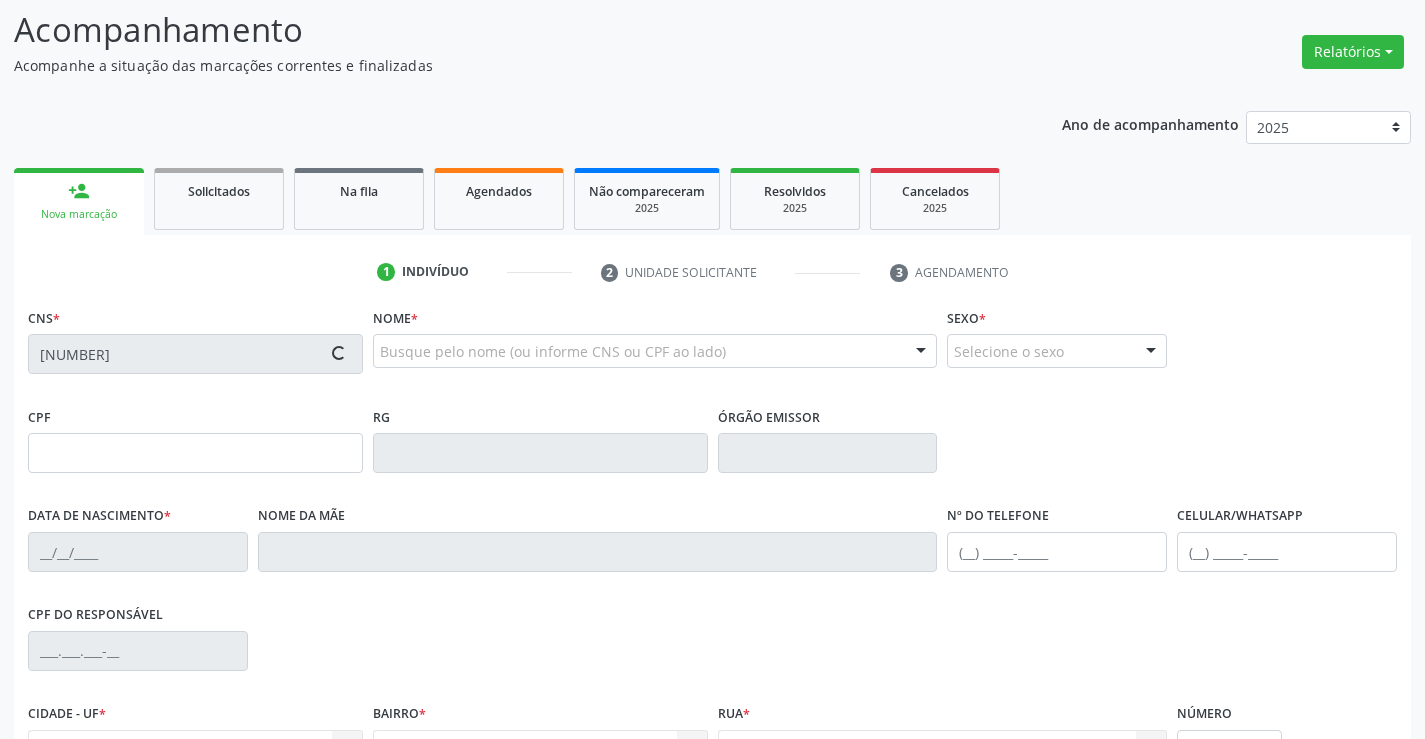 type on "02/11/1954" 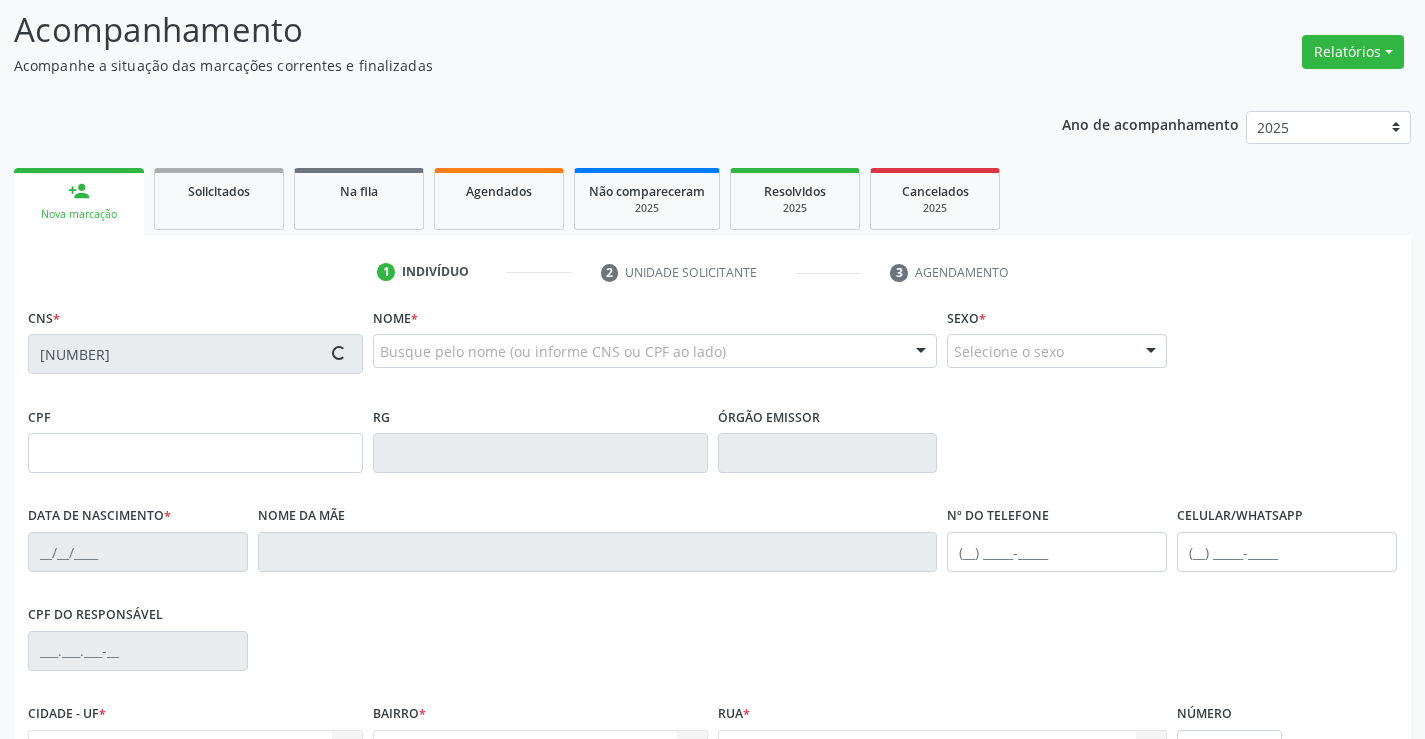 type on "(74) 9916-0491" 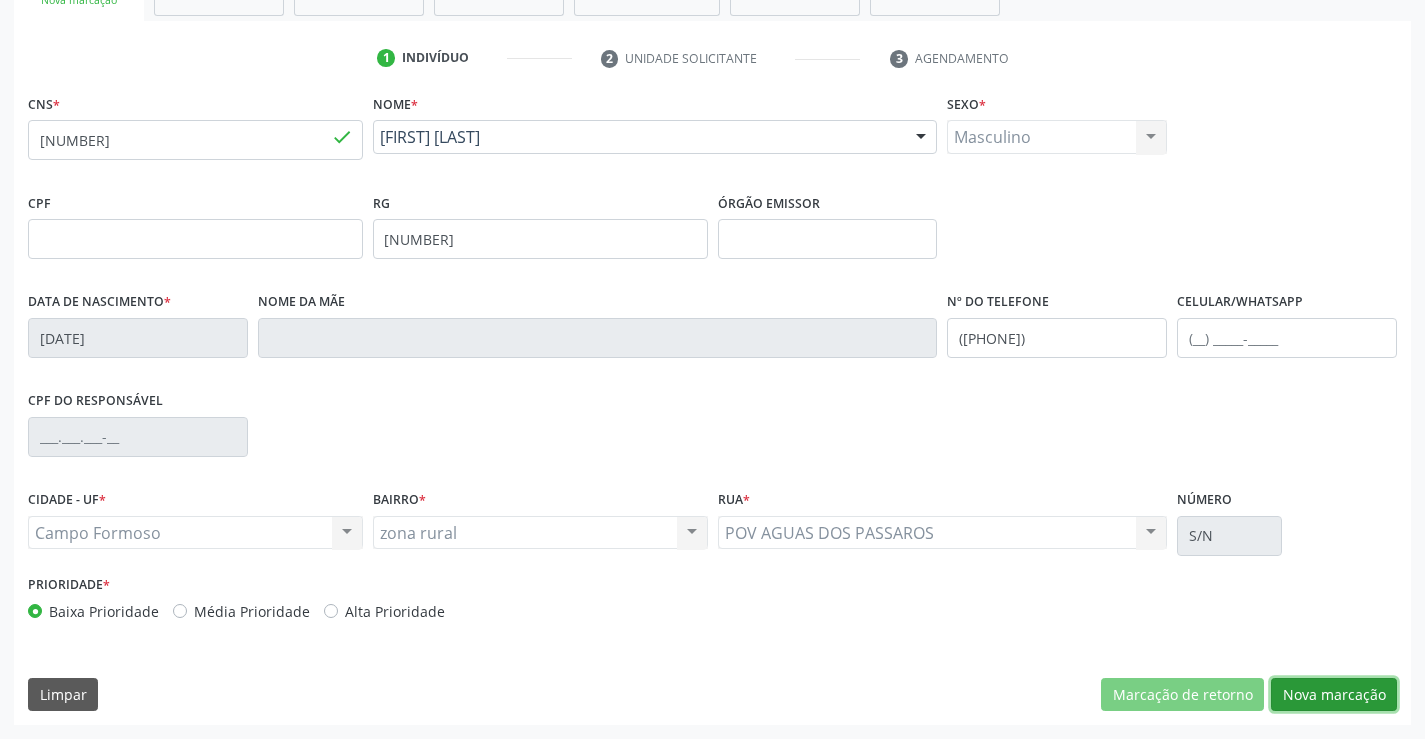 click on "Nova marcação" at bounding box center (1334, 695) 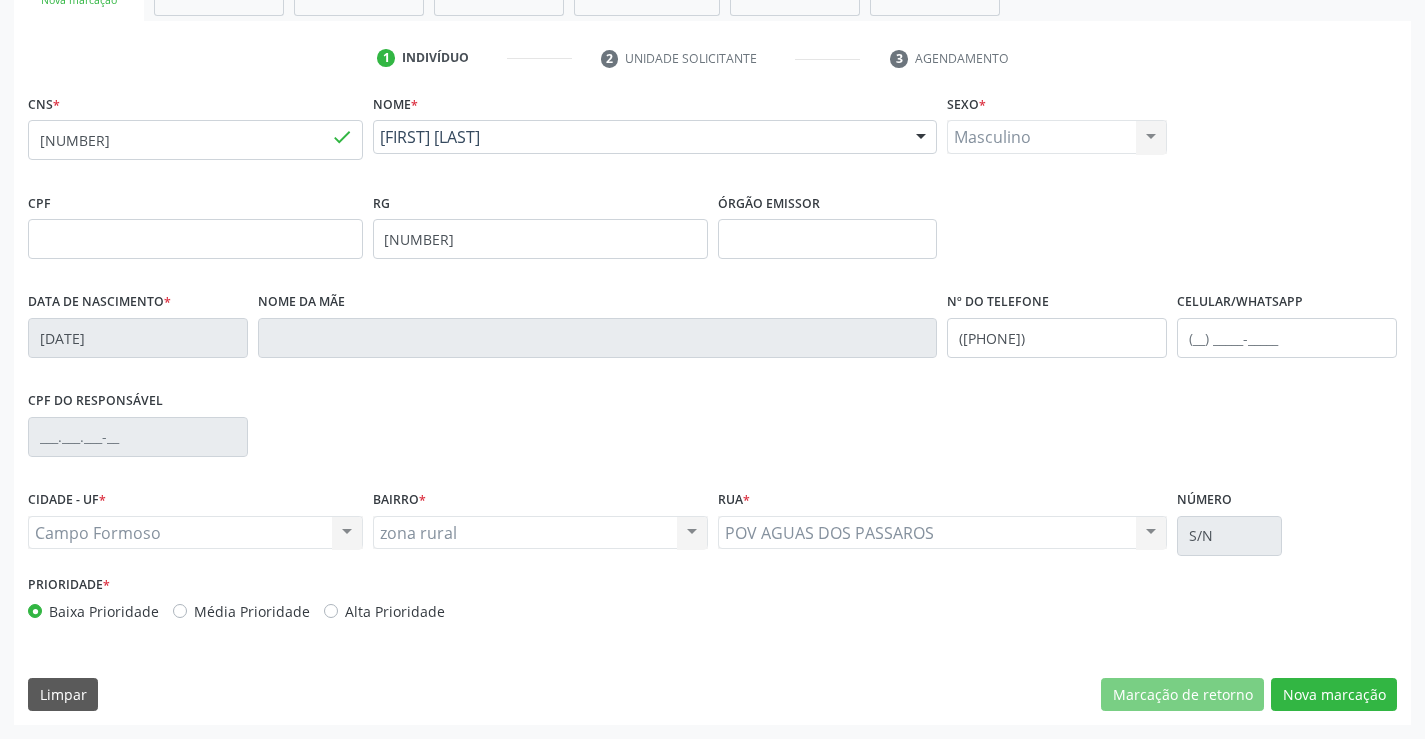 scroll, scrollTop: 167, scrollLeft: 0, axis: vertical 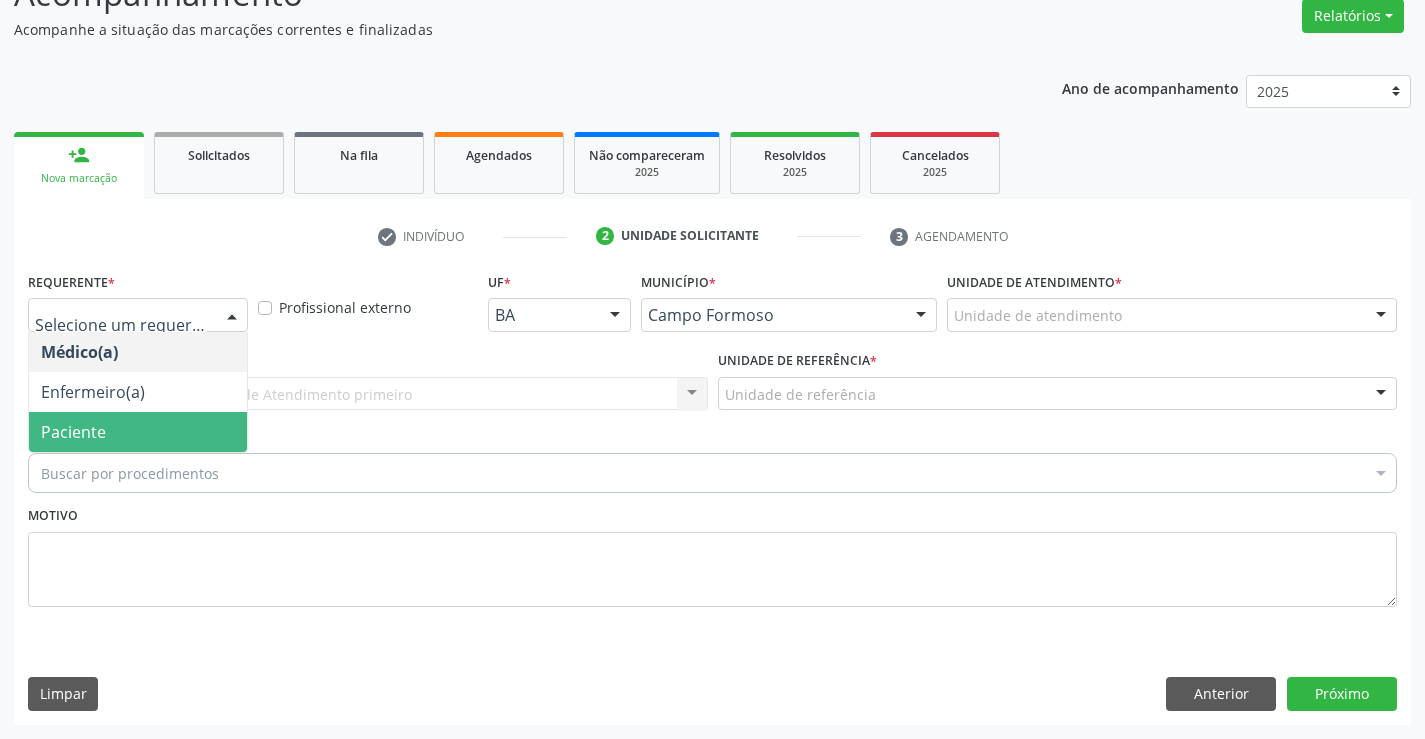 click on "Paciente" at bounding box center [138, 432] 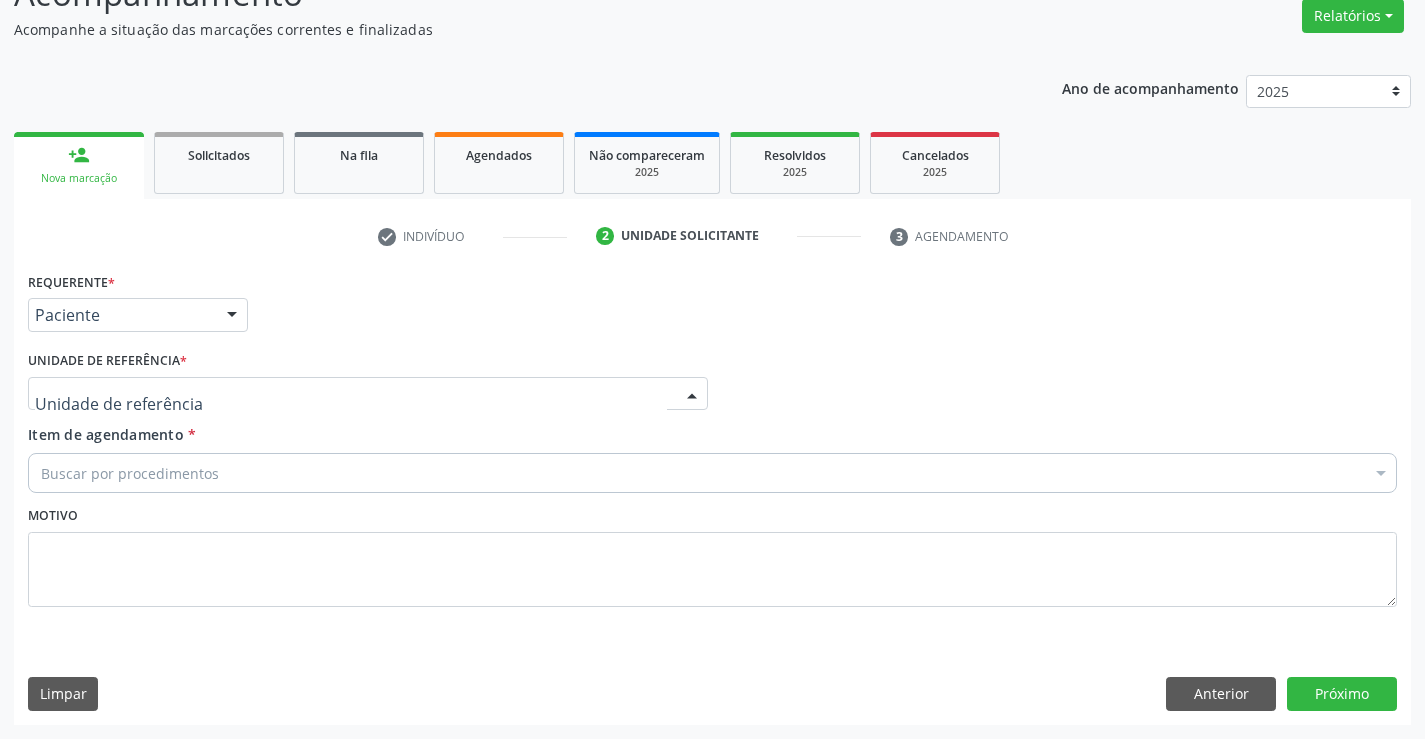 click at bounding box center [368, 394] 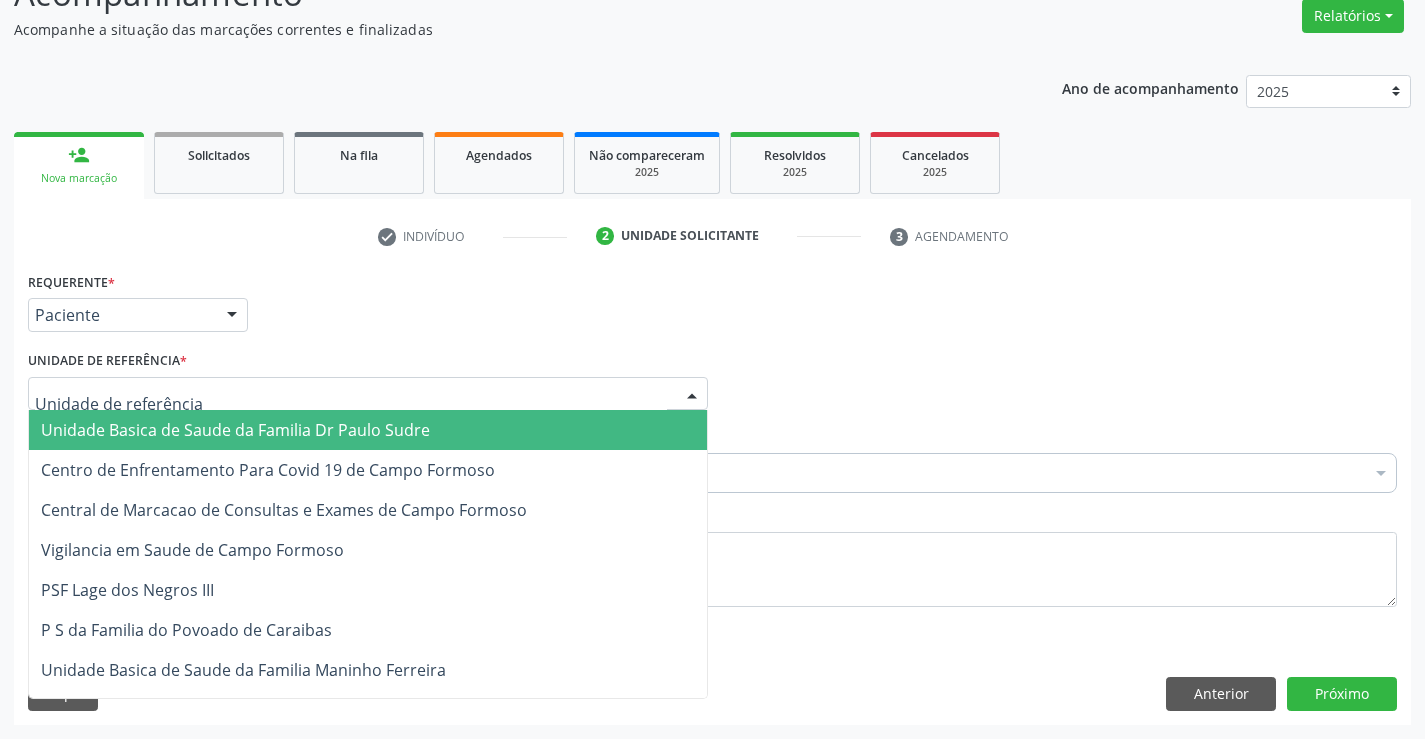 click on "Unidade Basica de Saude da Familia Dr Paulo Sudre" at bounding box center (235, 430) 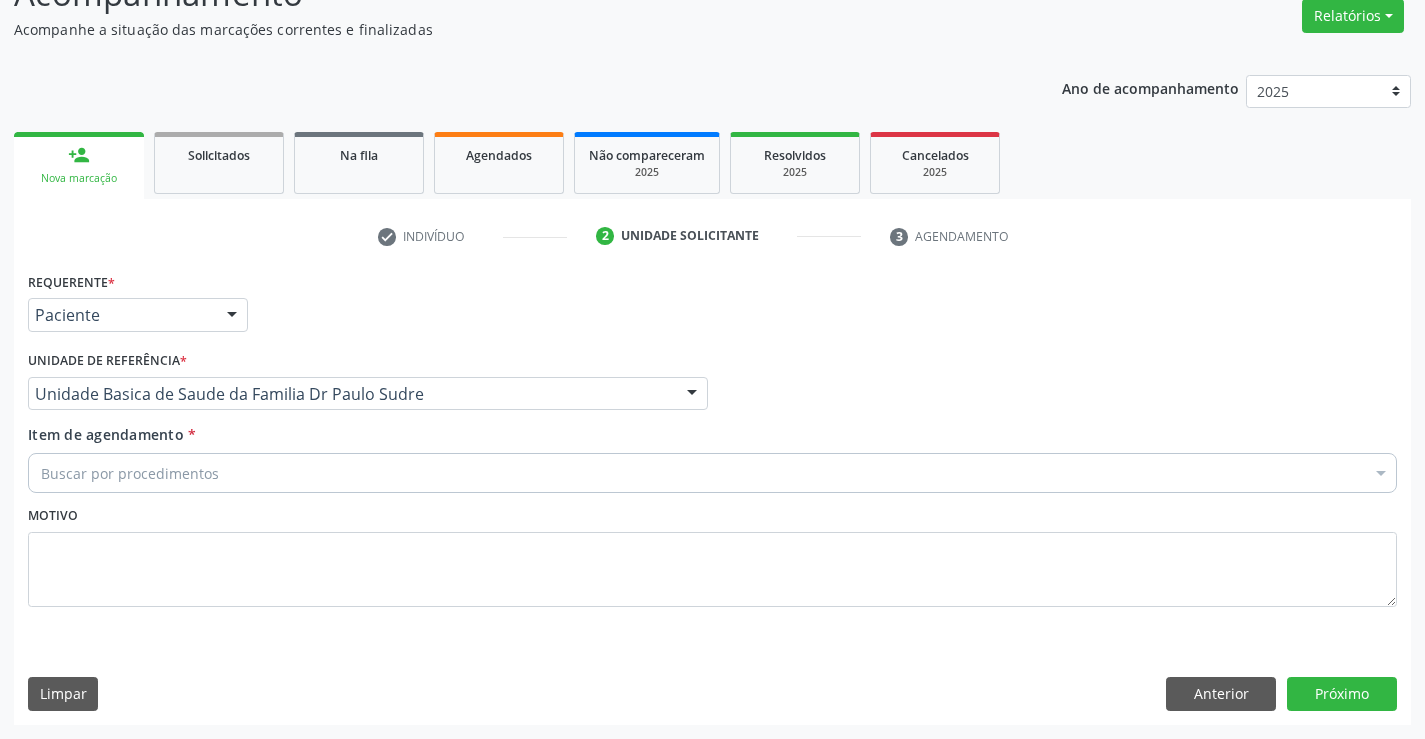click on "Buscar por procedimentos" at bounding box center (712, 473) 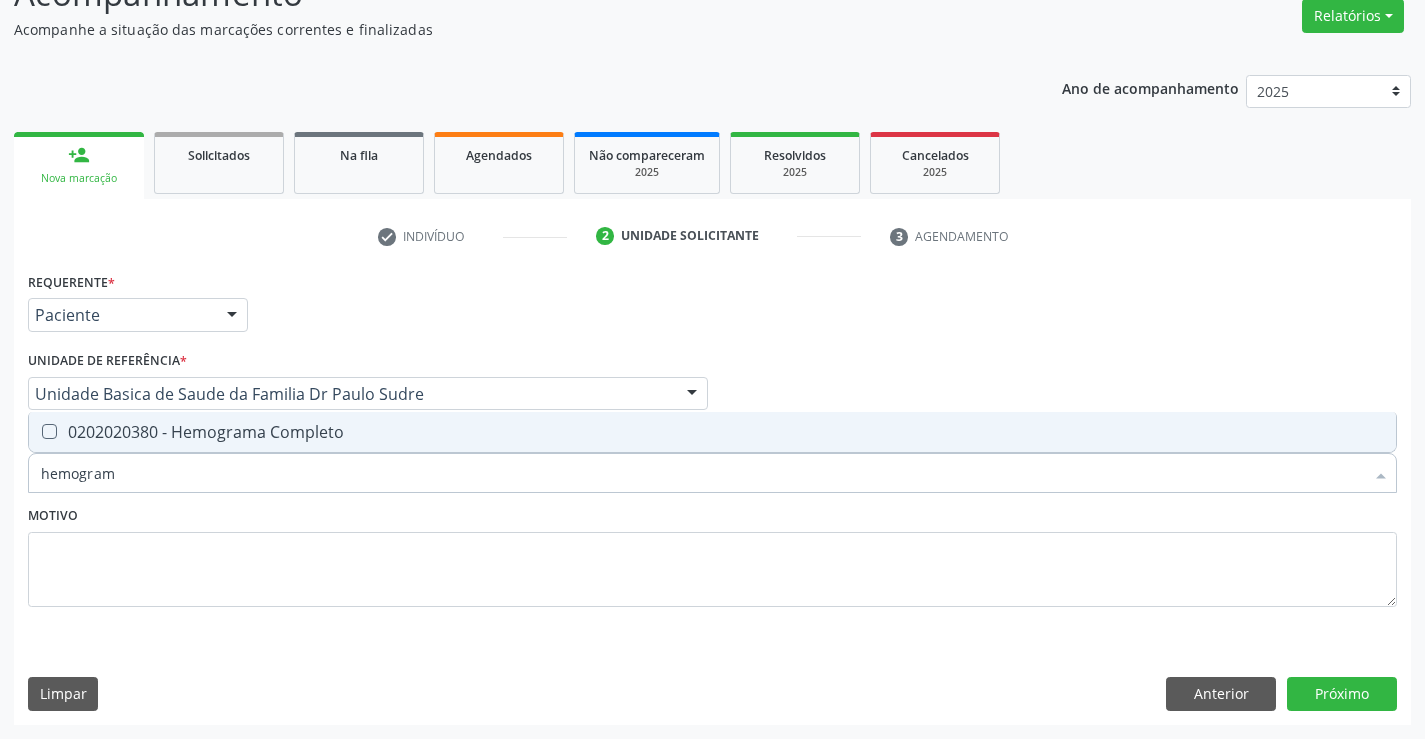 type on "hemograma" 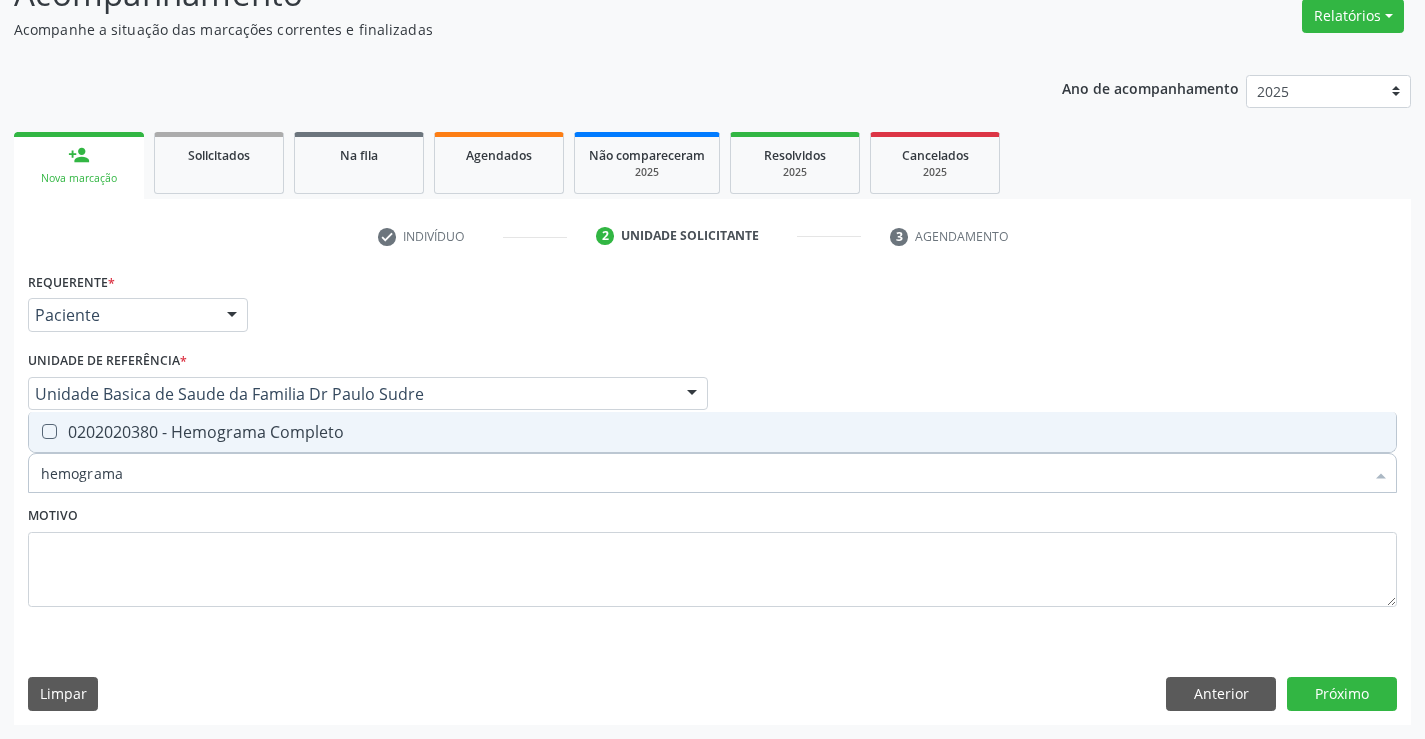 click on "0202020380 - Hemograma Completo" at bounding box center (712, 432) 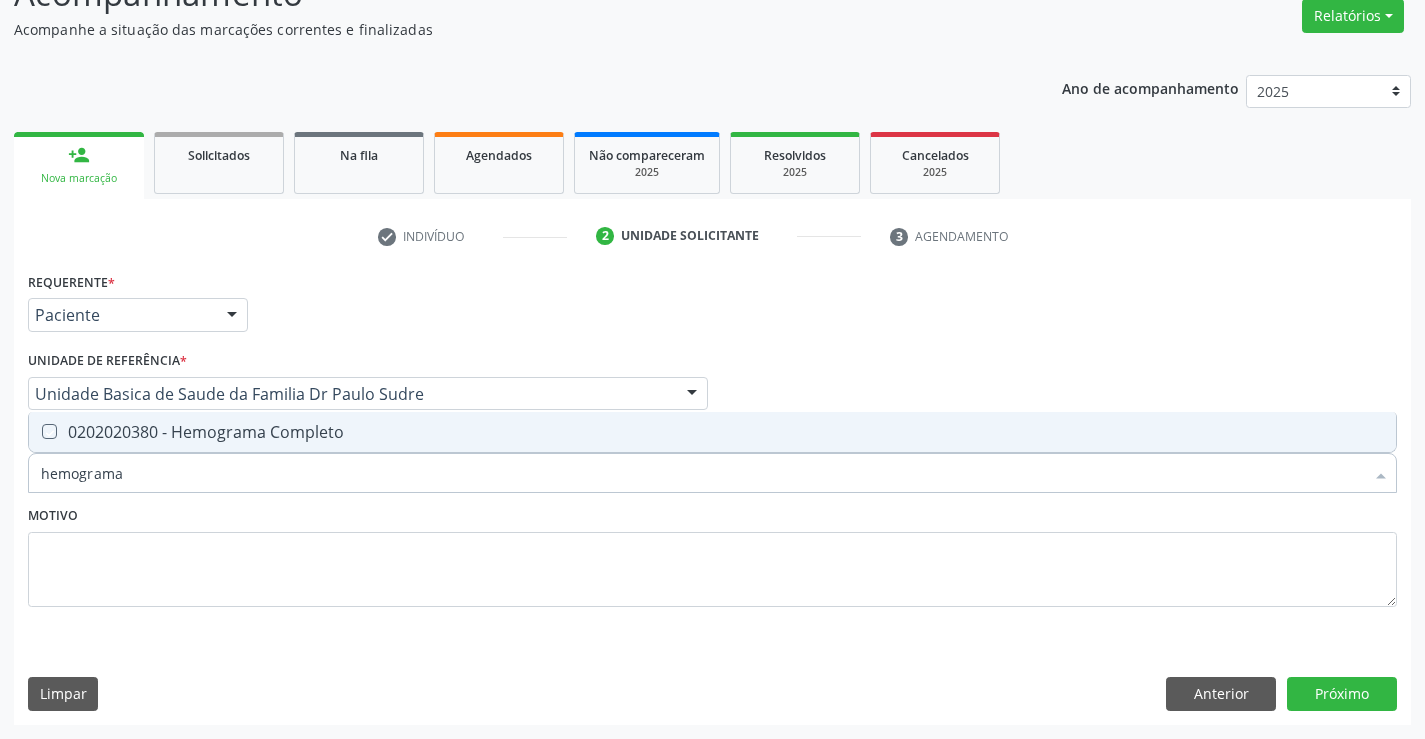 checkbox on "true" 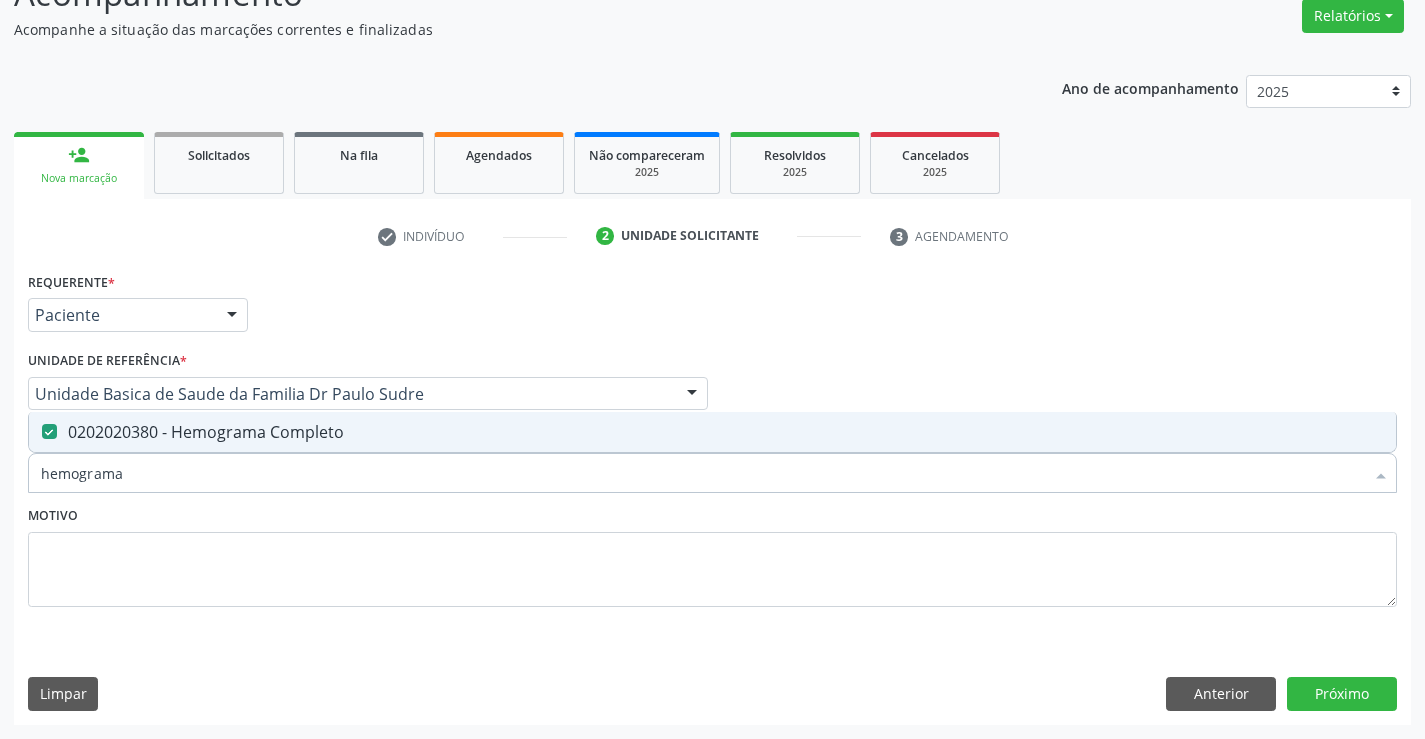type on "hemograma" 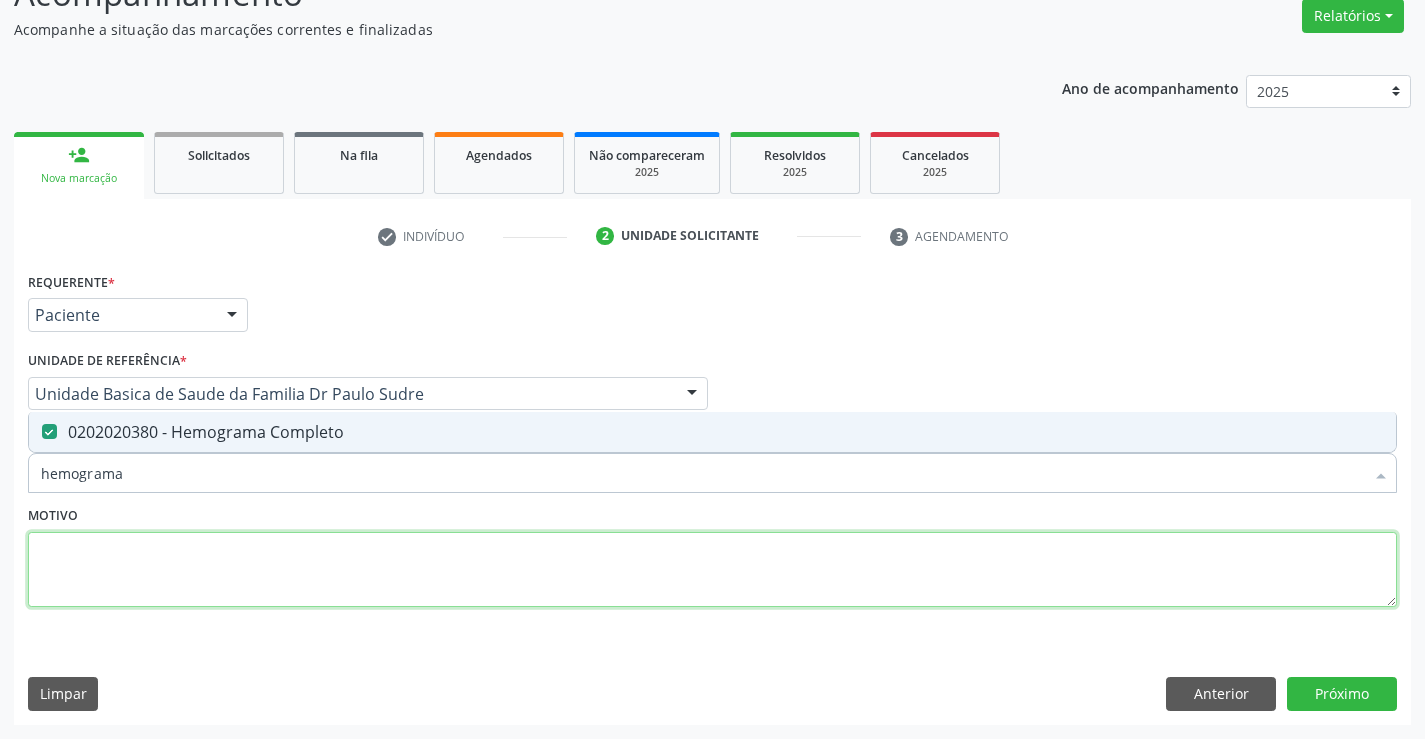 drag, startPoint x: 515, startPoint y: 596, endPoint x: 326, endPoint y: 490, distance: 216.69563 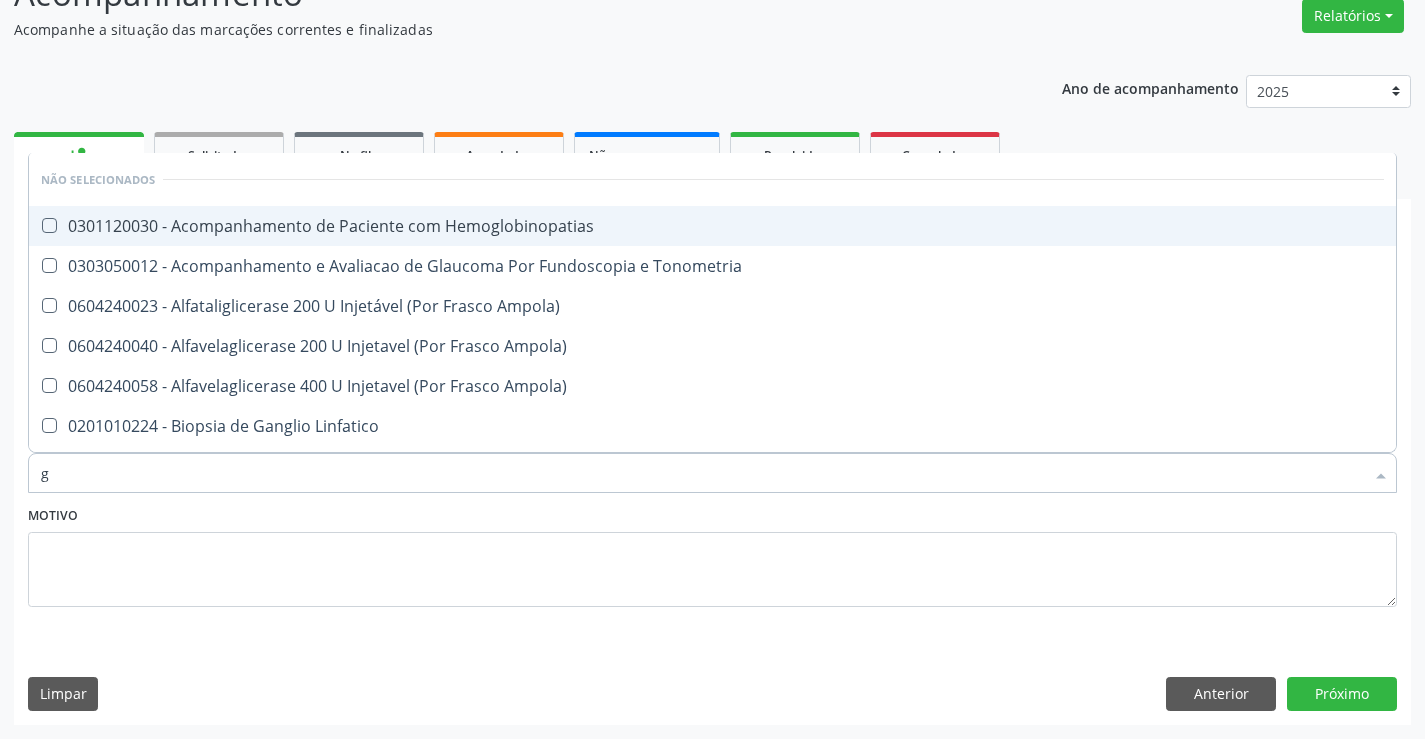 type on "gl" 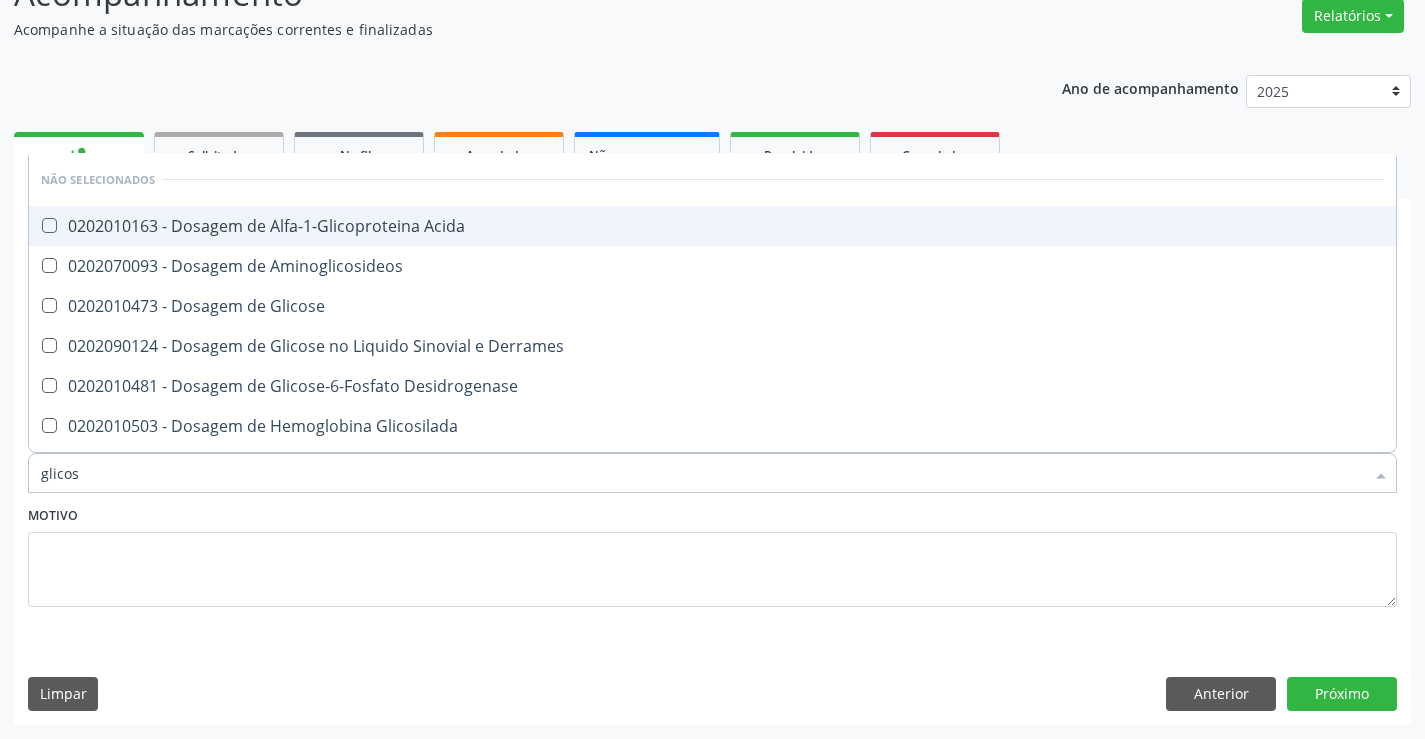 type on "glicose" 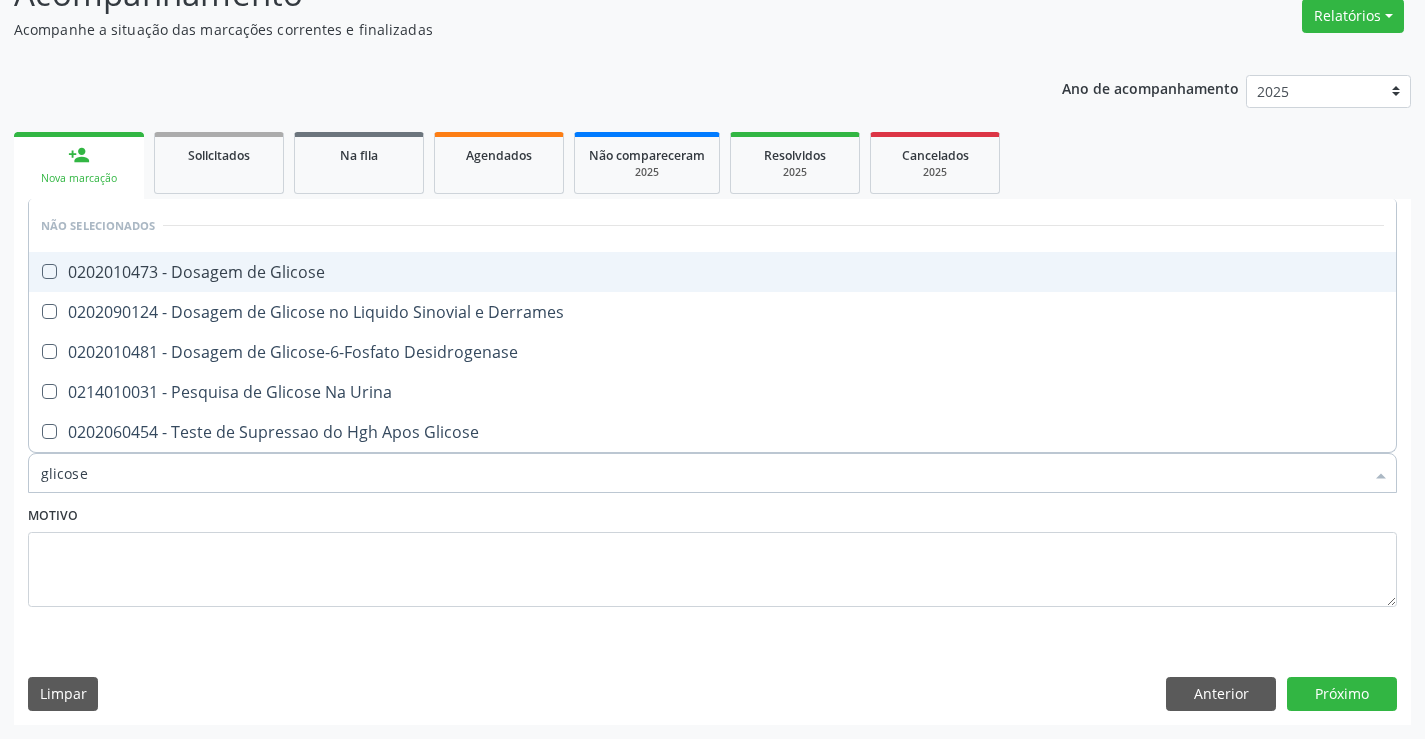 click on "0202010473 - Dosagem de Glicose" at bounding box center [712, 272] 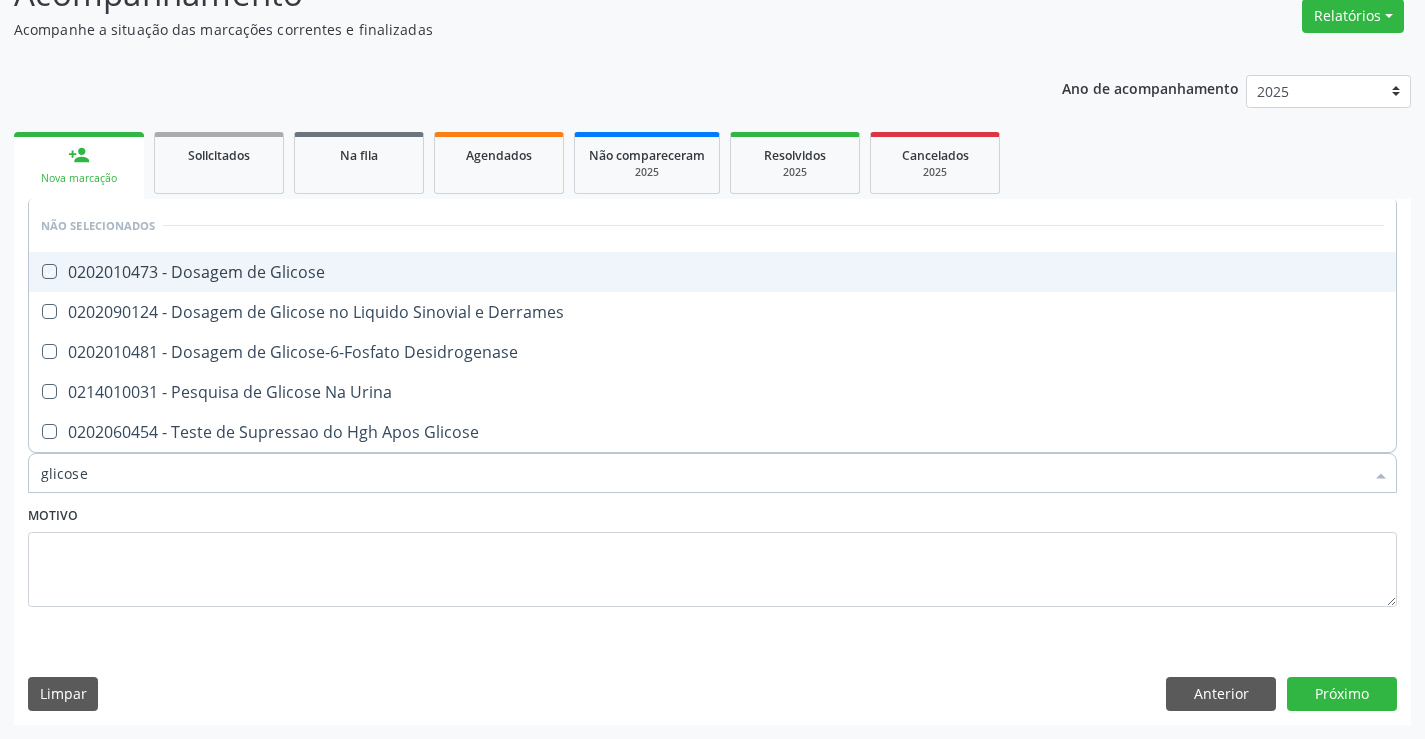 checkbox on "true" 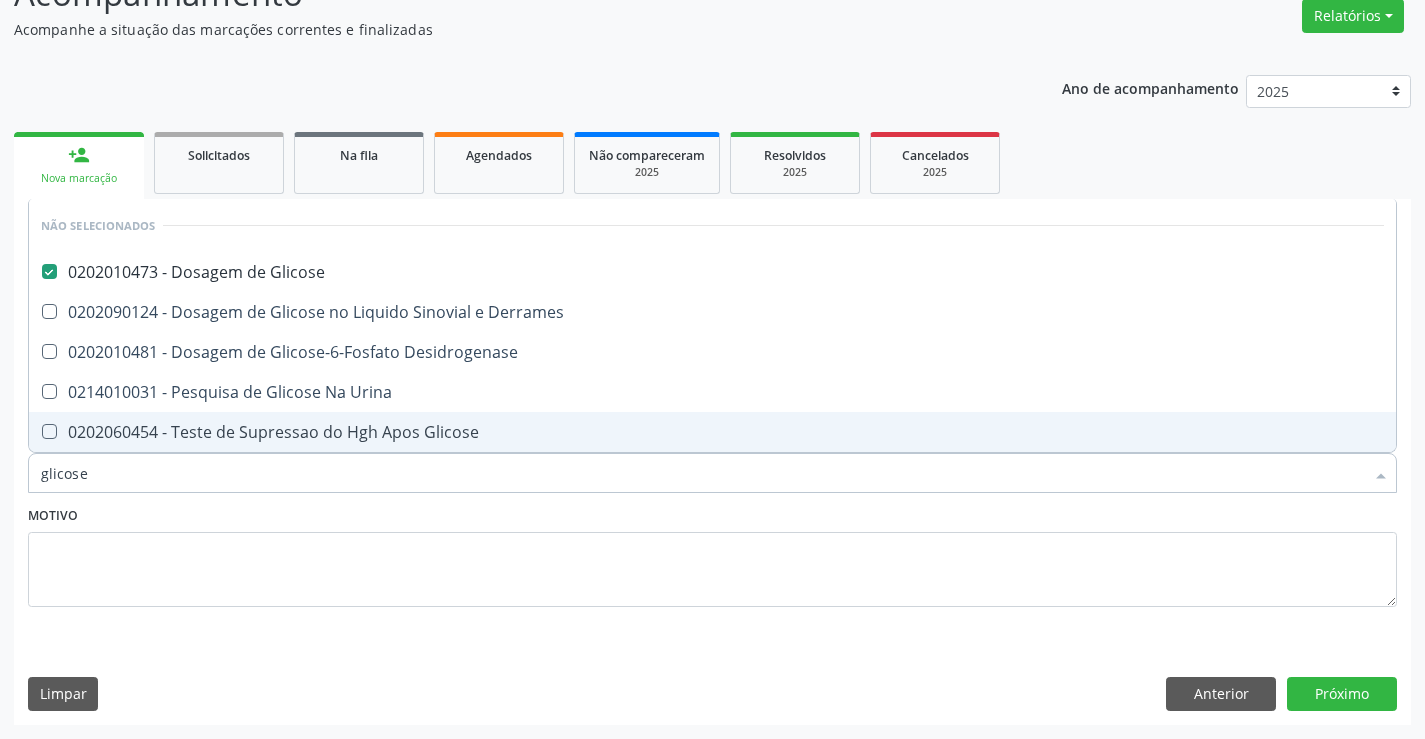 type on "glicose" 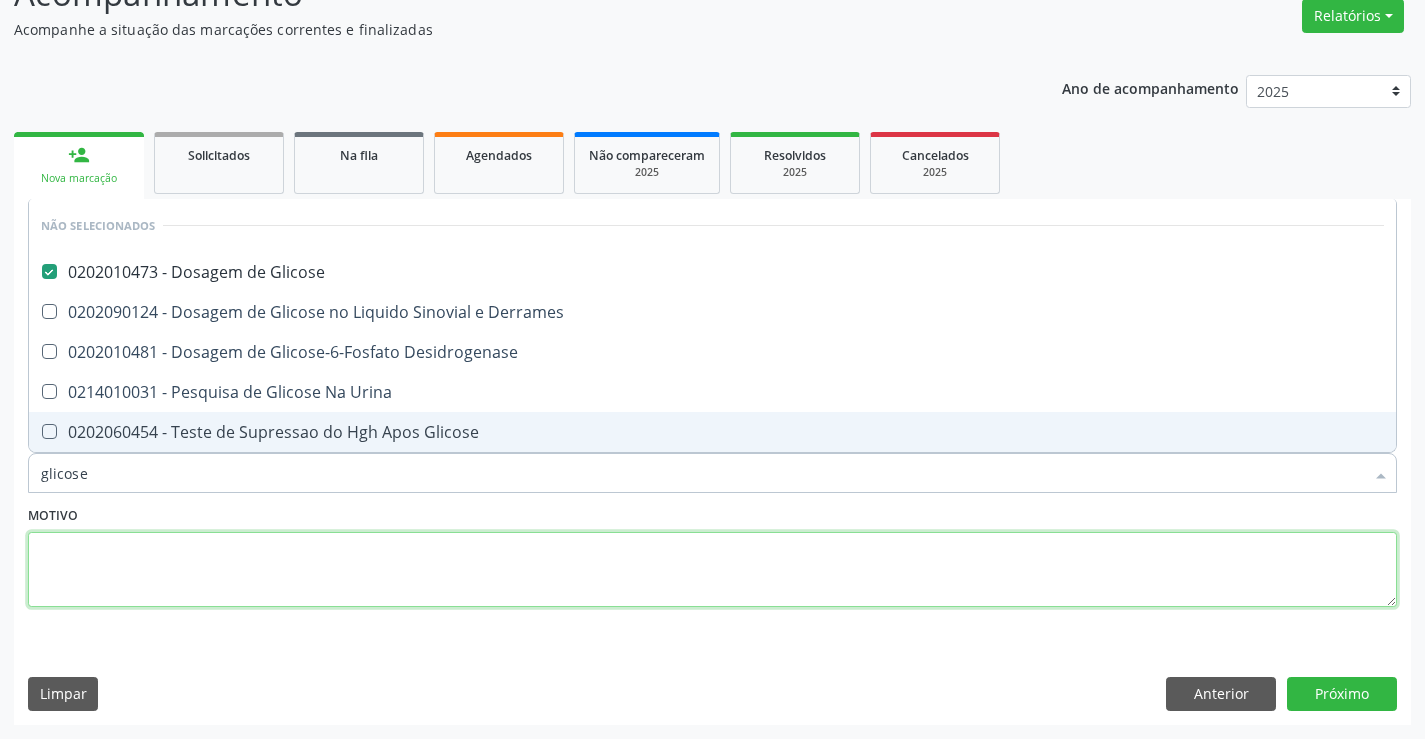 click at bounding box center (712, 570) 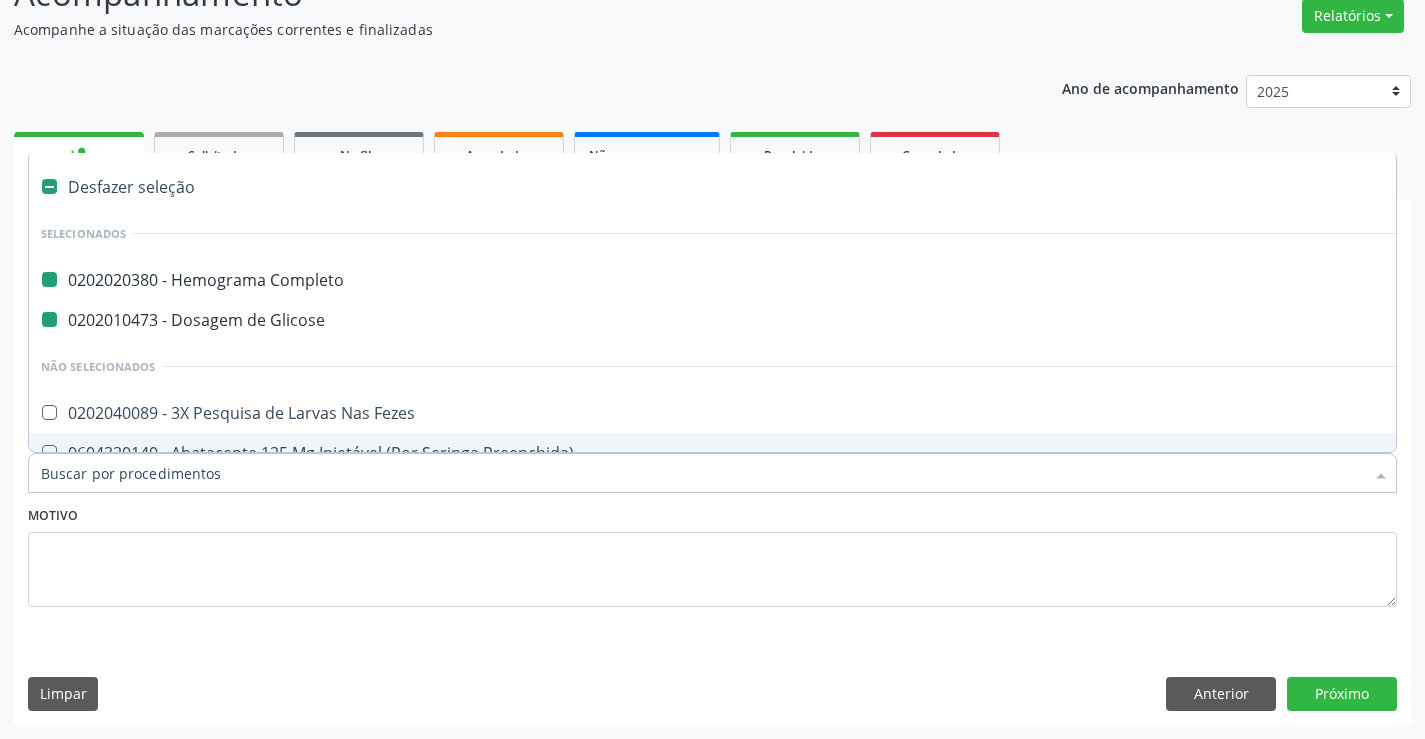 type on "u" 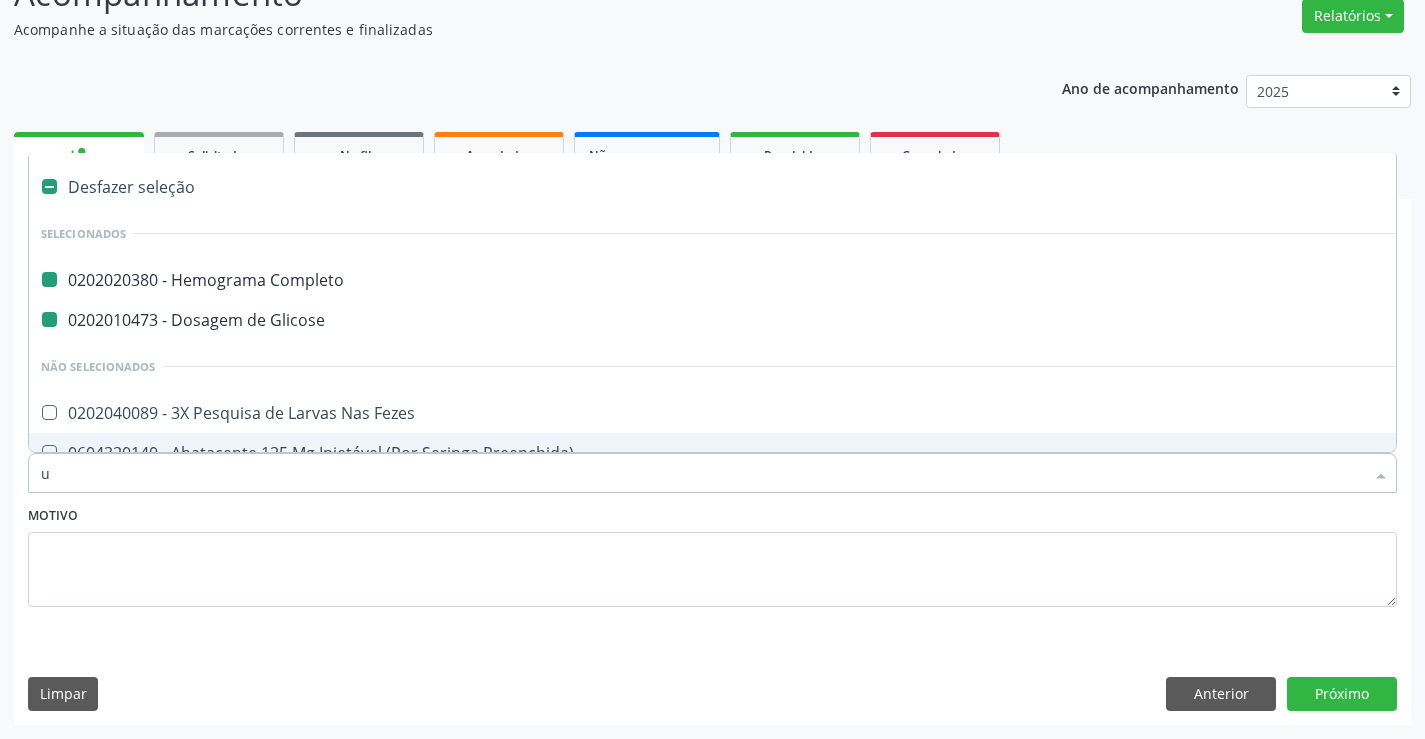 checkbox on "false" 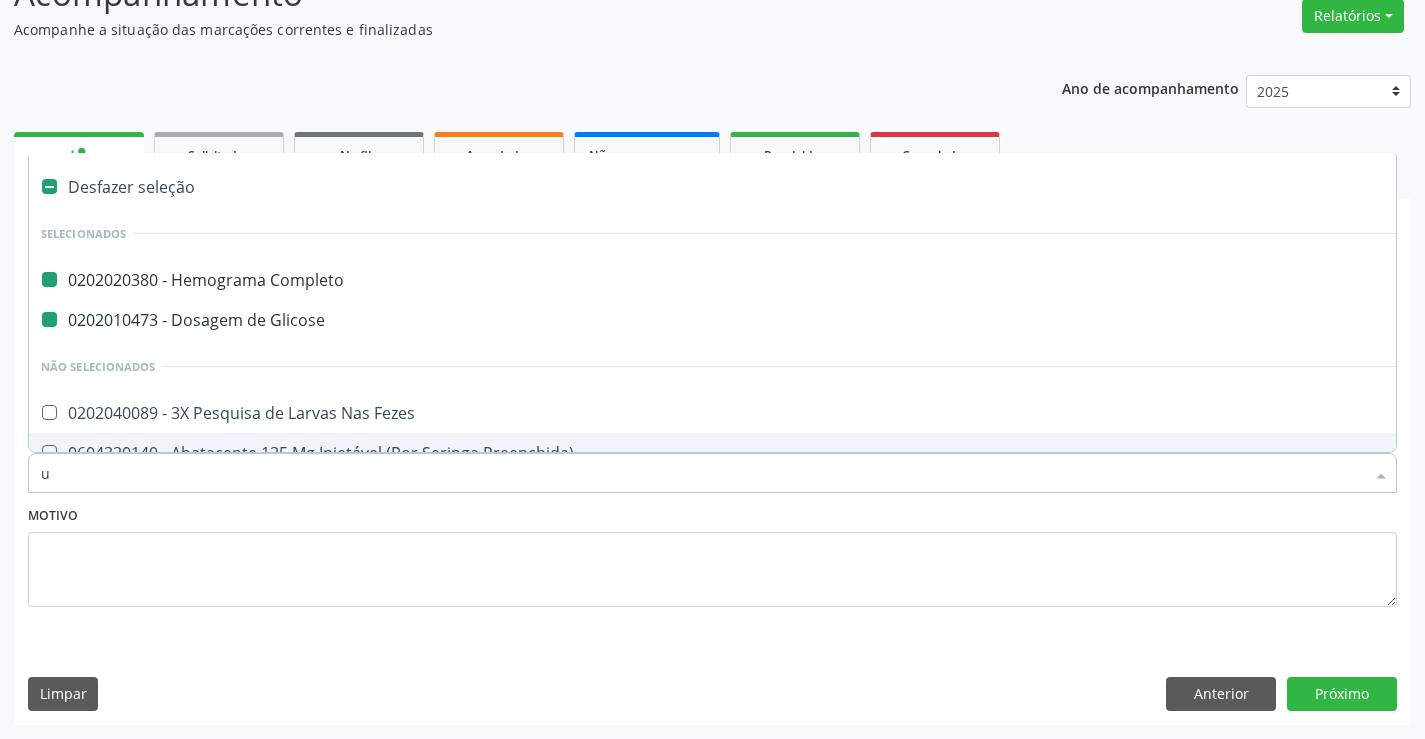 checkbox on "false" 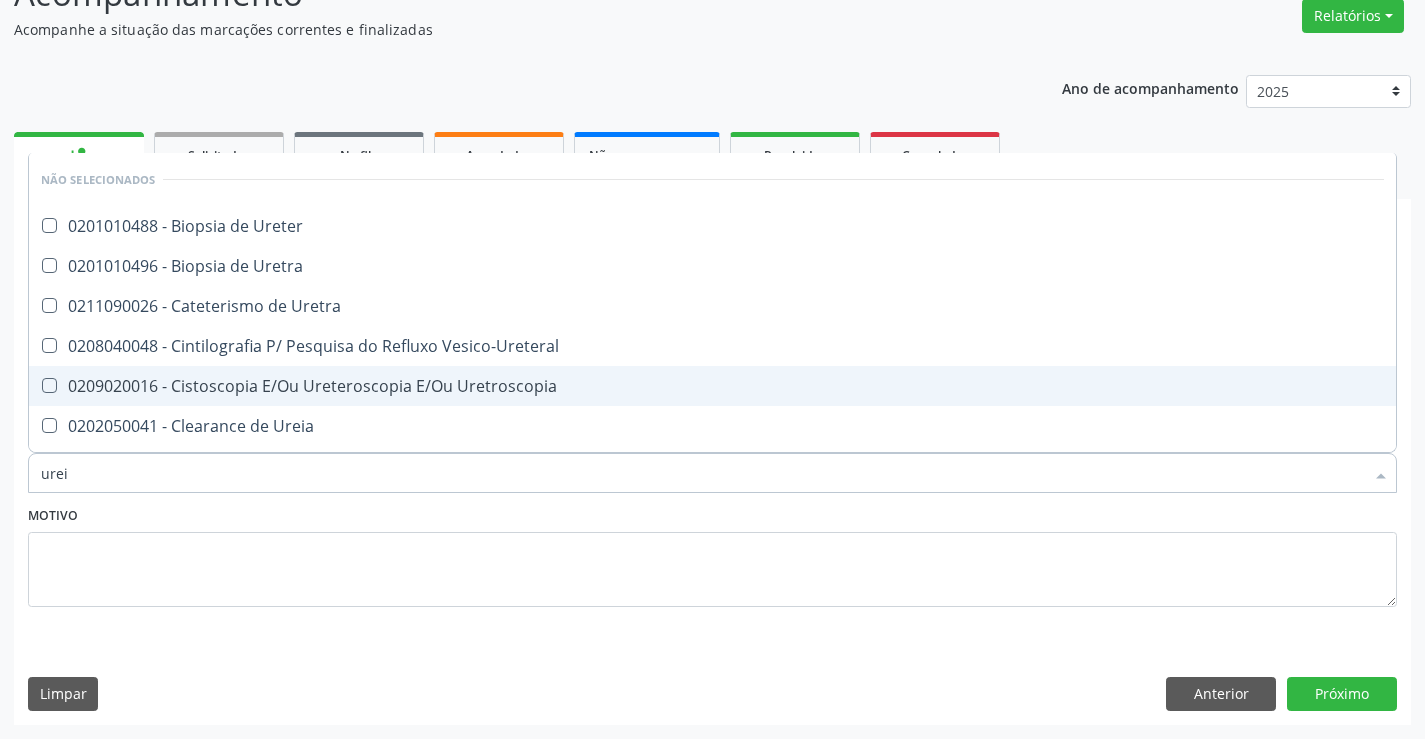 type on "ureia" 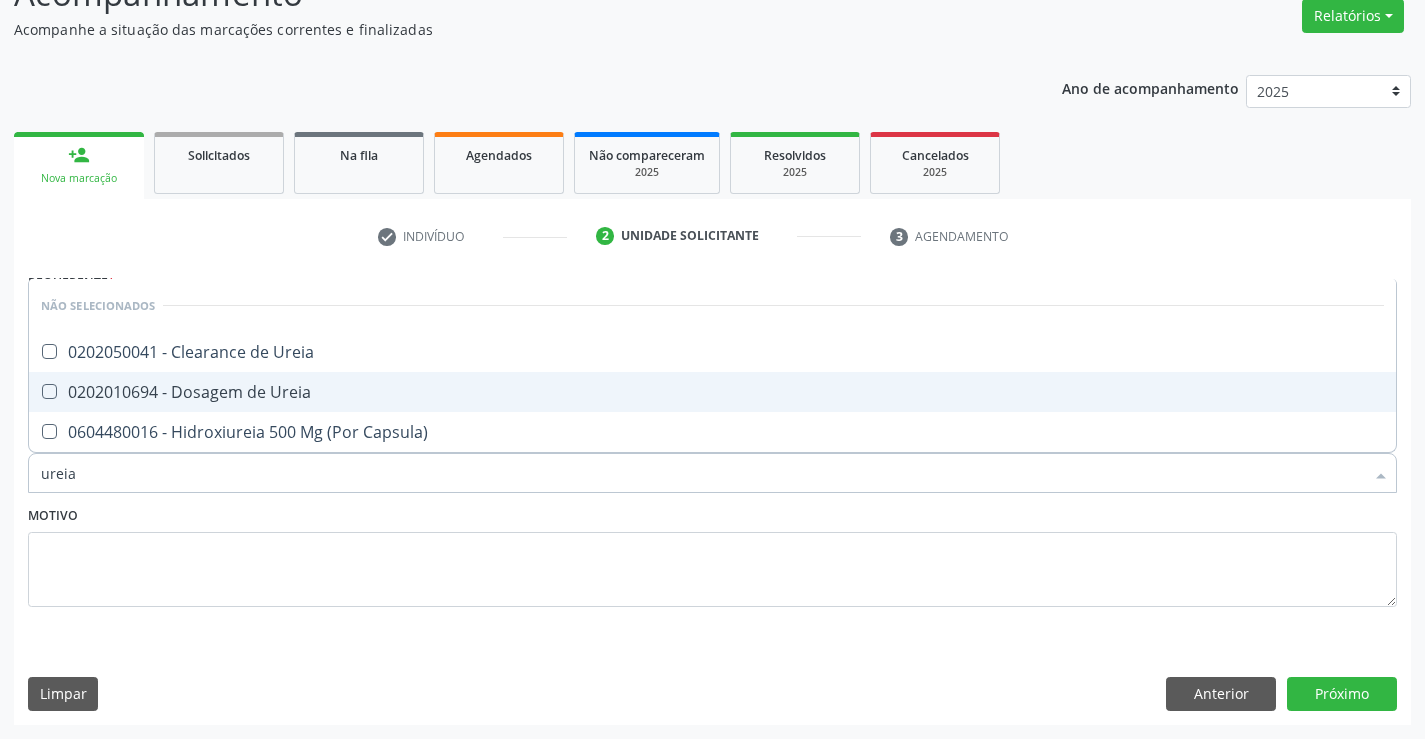 click on "0202010694 - Dosagem de Ureia" at bounding box center (712, 392) 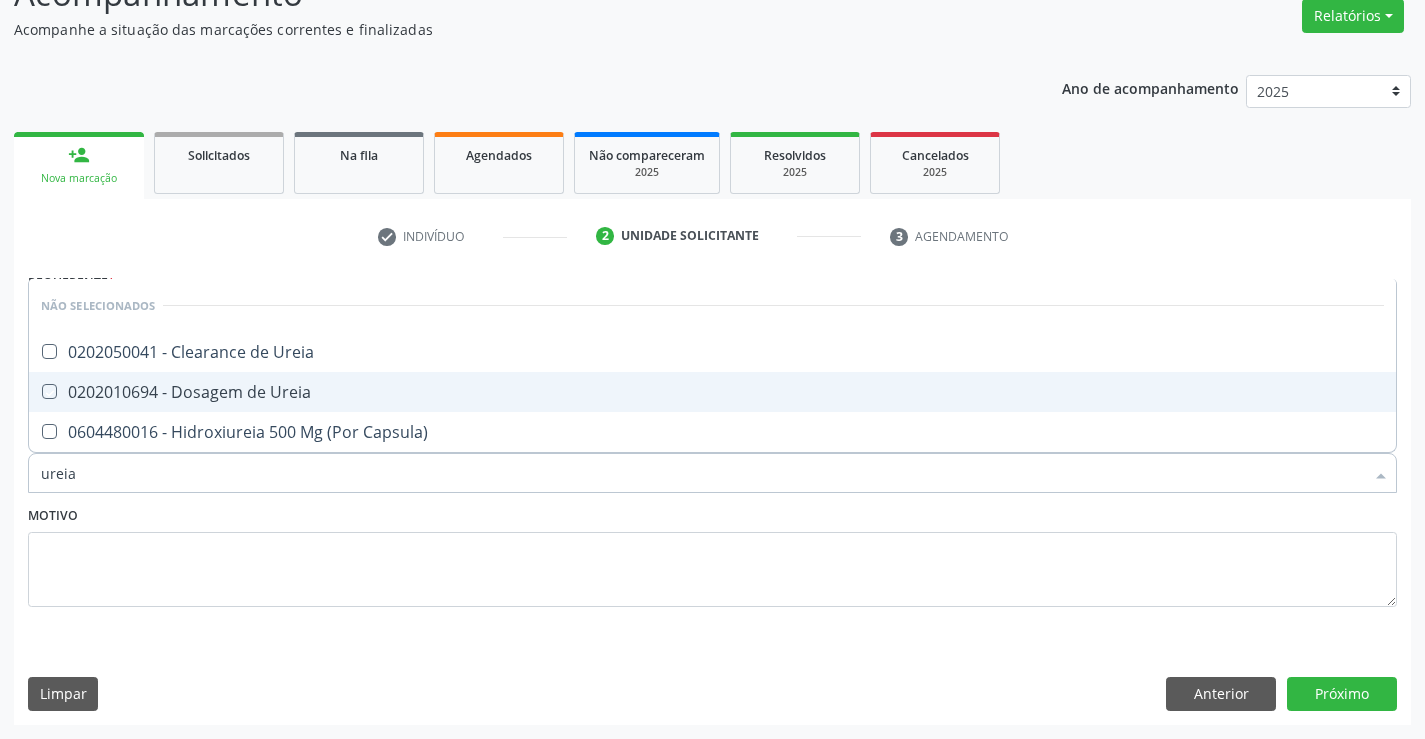 checkbox on "true" 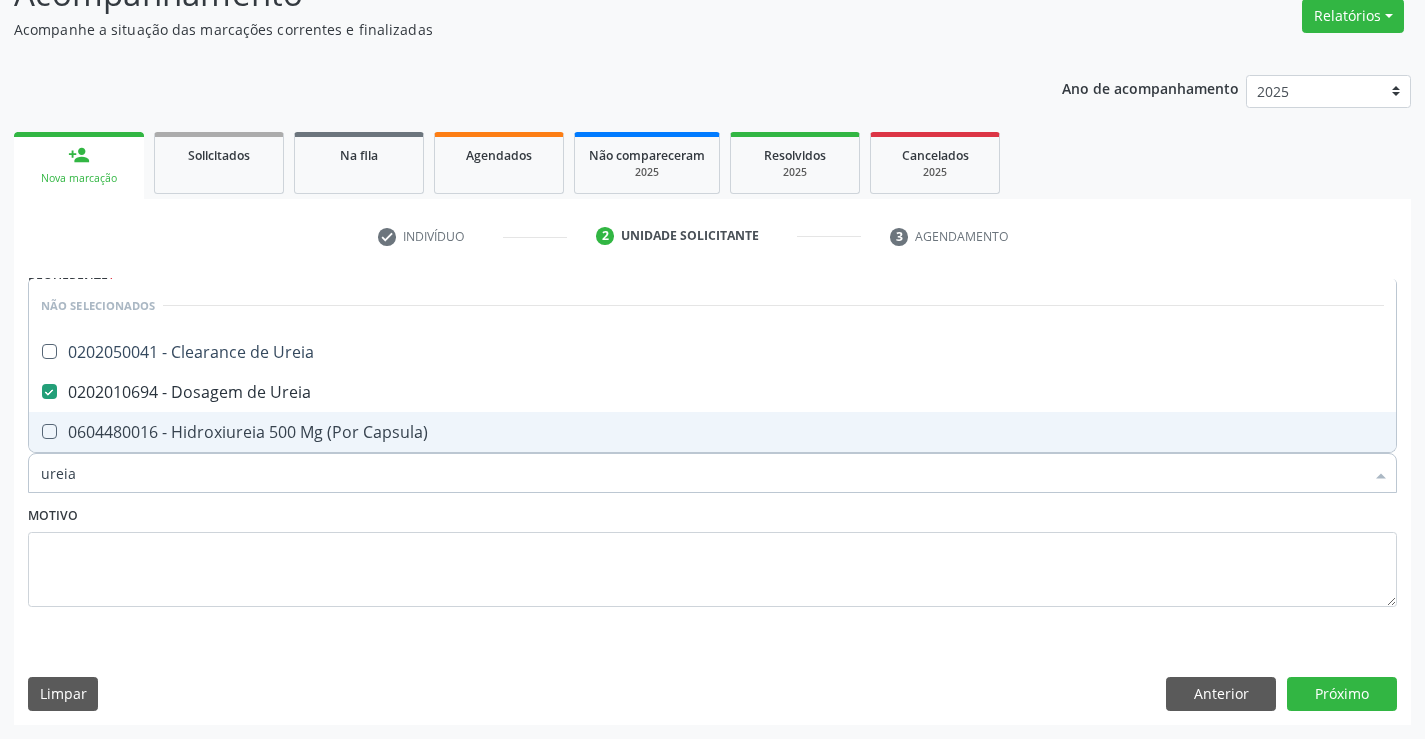 type on "ureia" 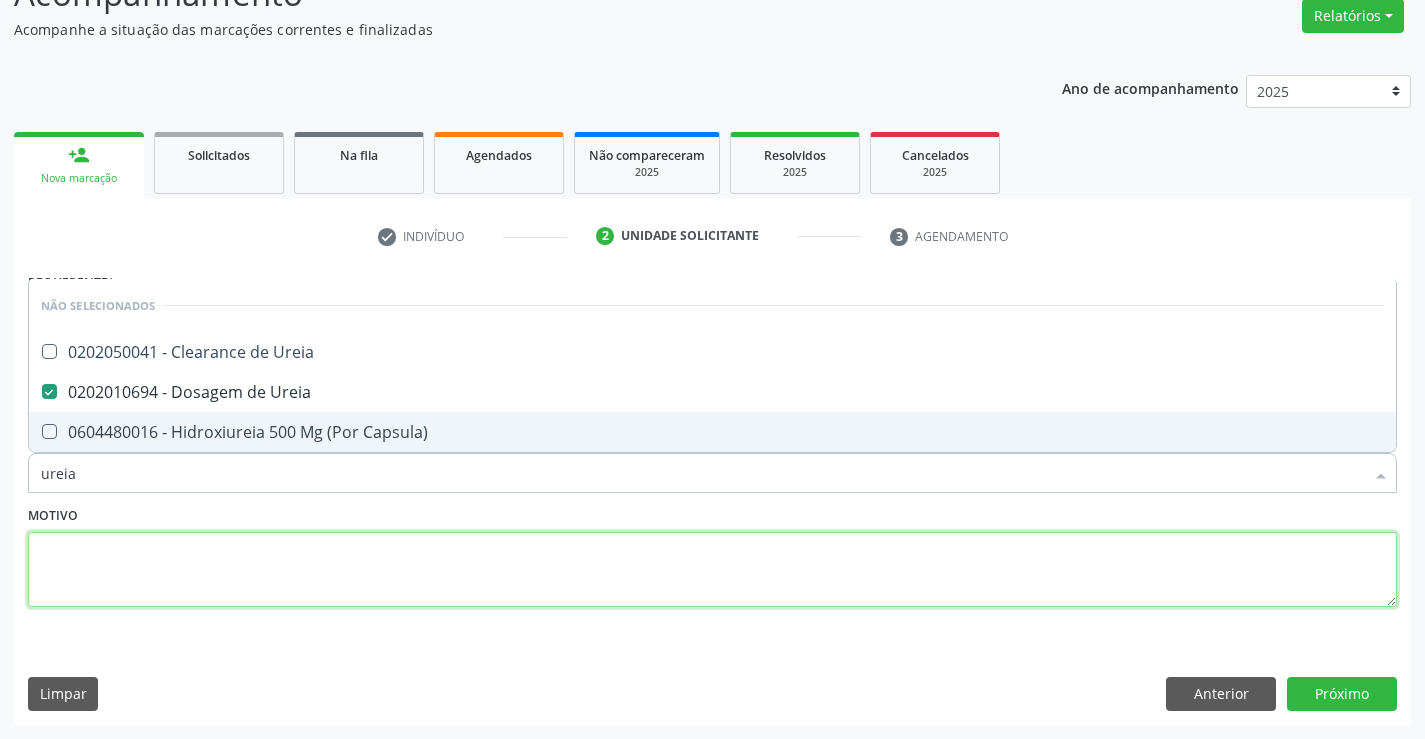 click at bounding box center [712, 570] 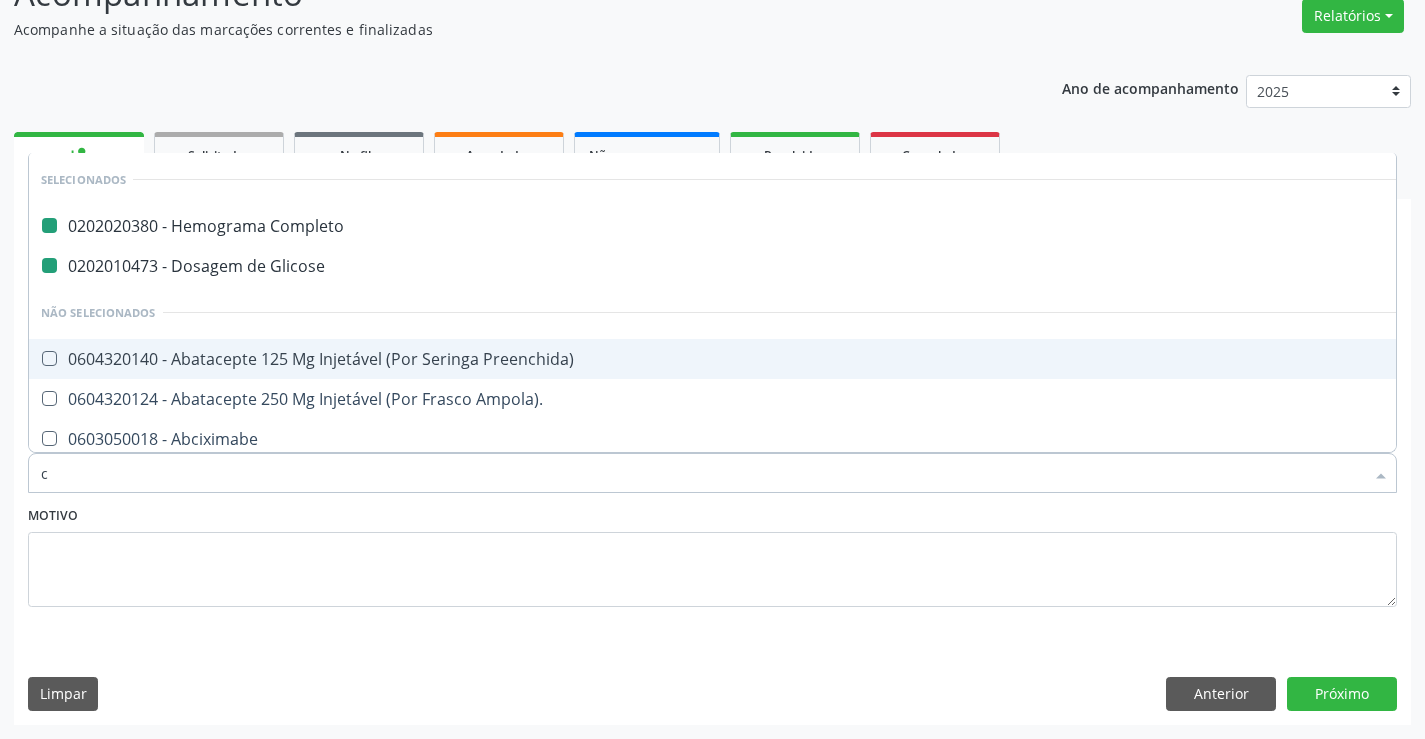 type on "cr" 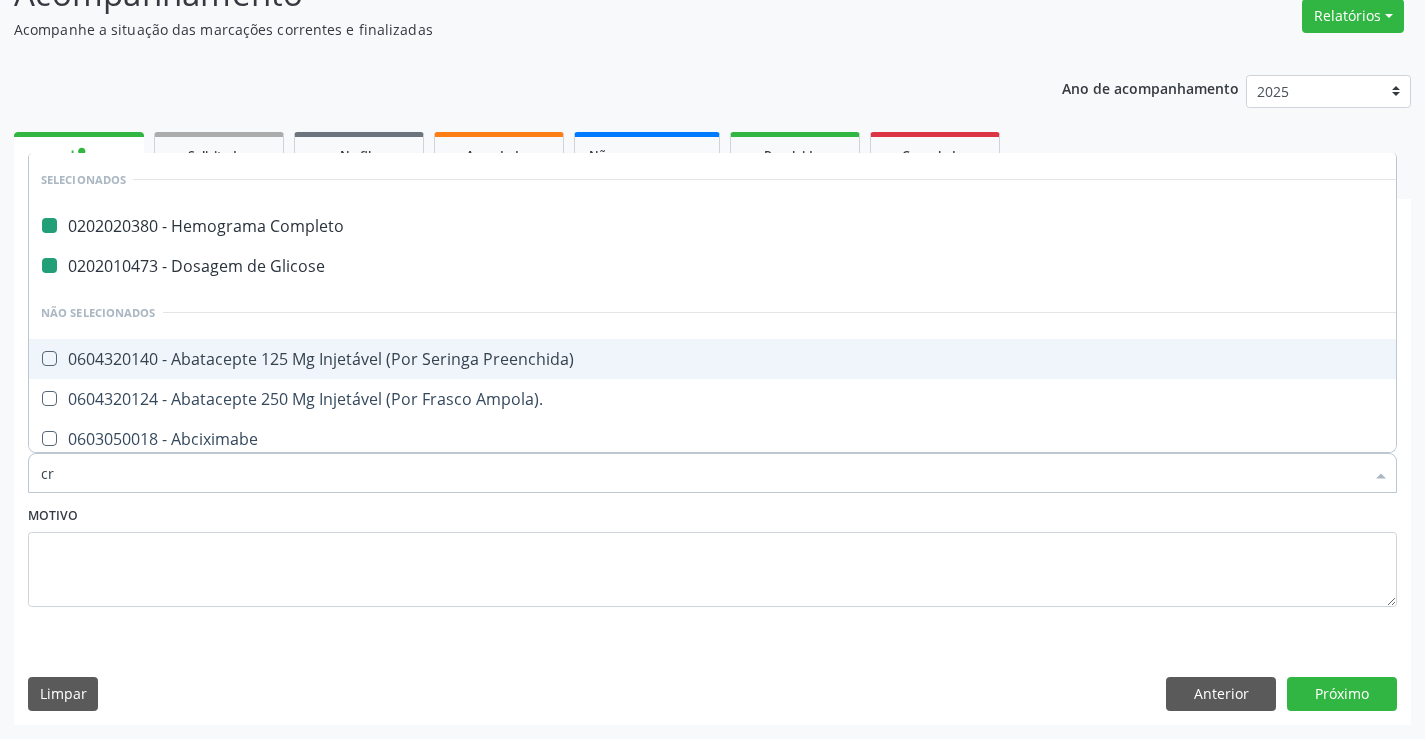checkbox on "false" 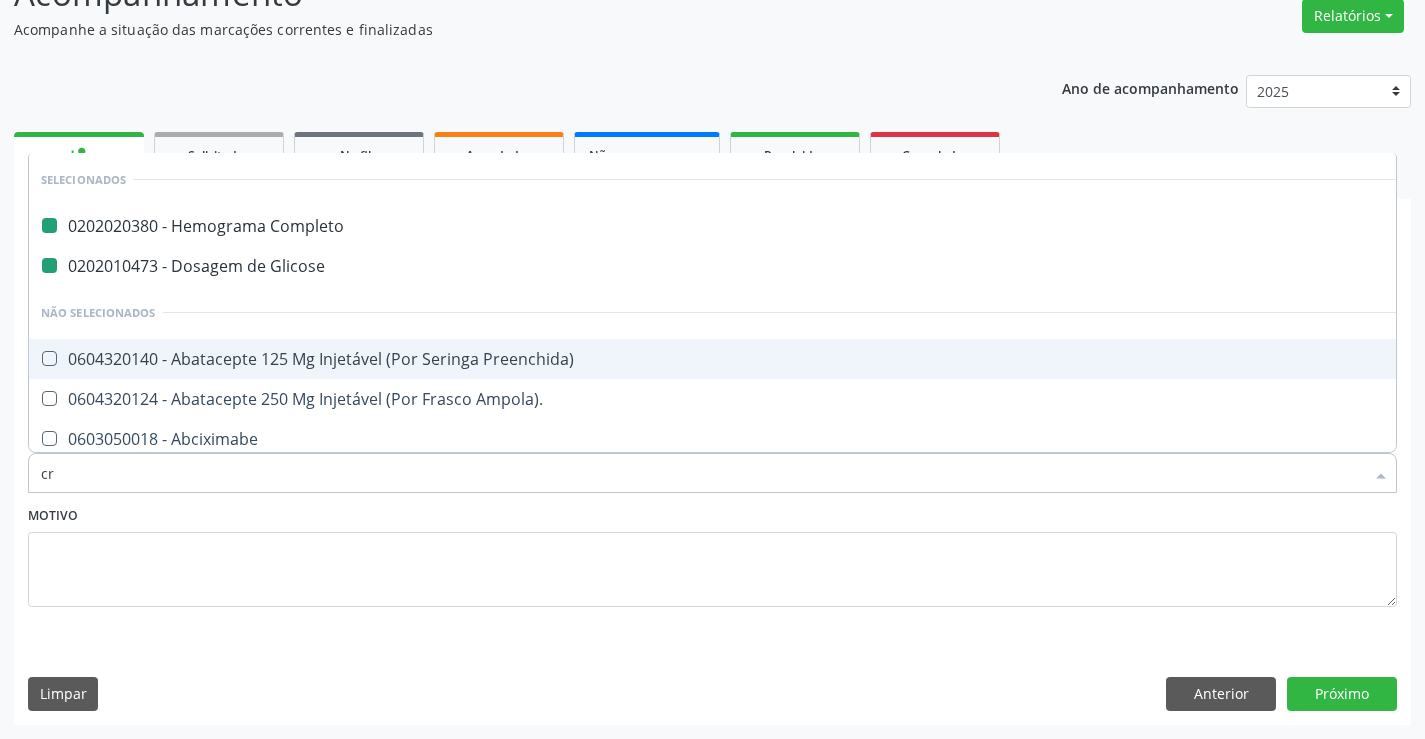 checkbox on "false" 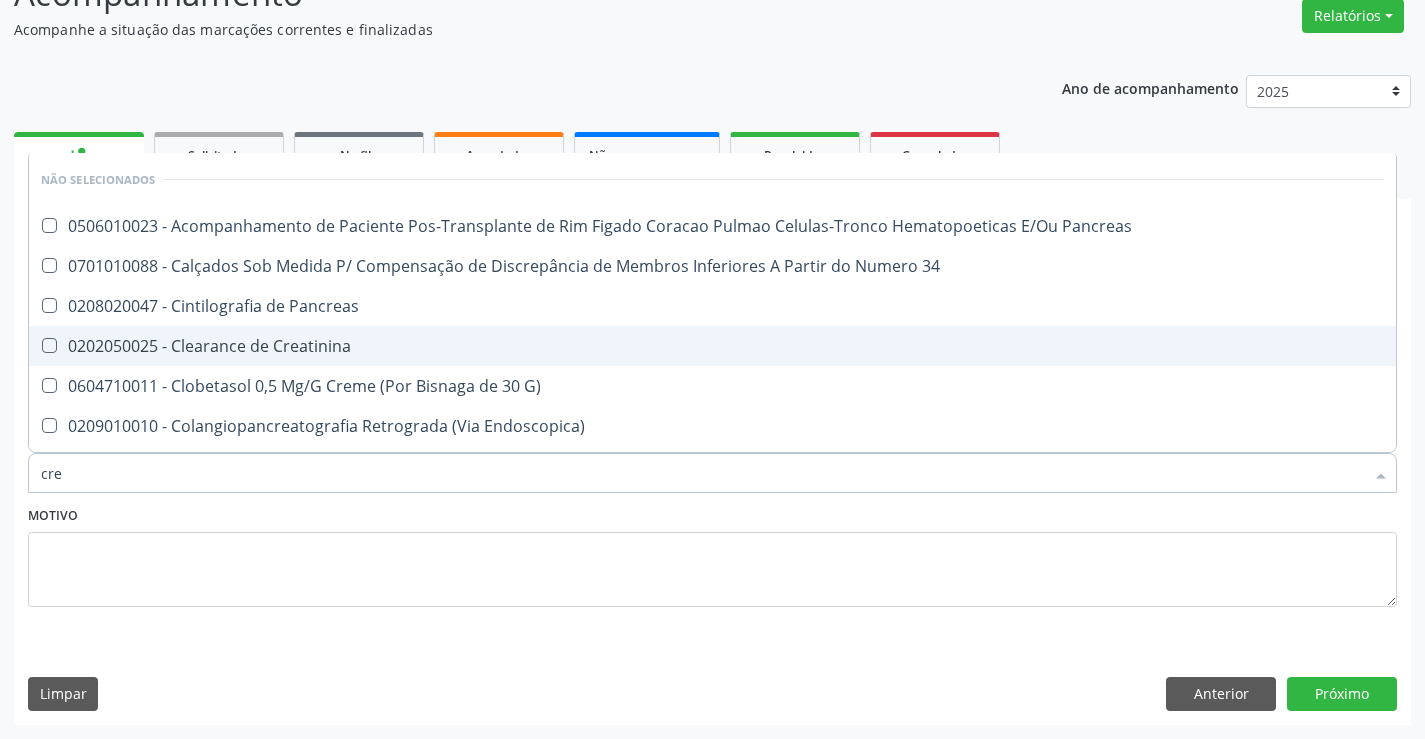 type on "crea" 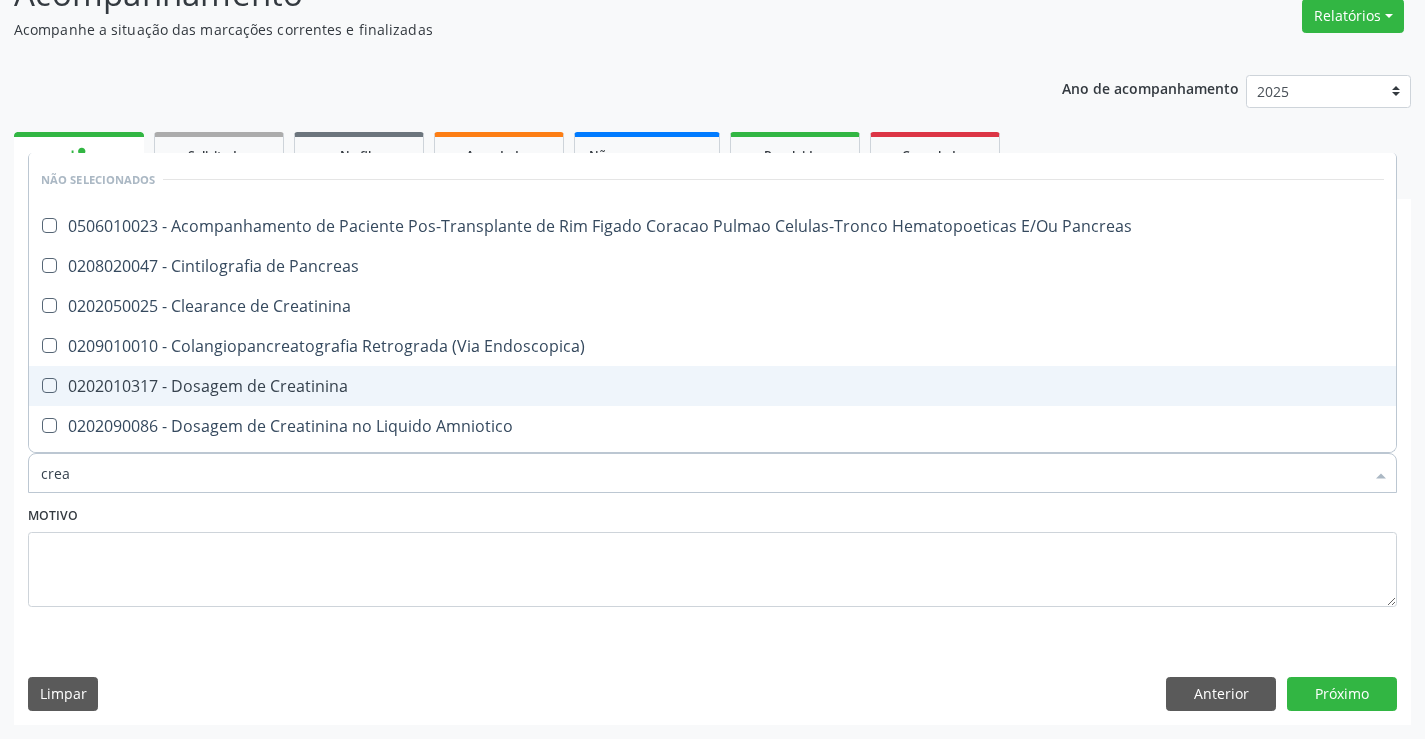click on "0202010317 - Dosagem de Creatinina" at bounding box center (712, 386) 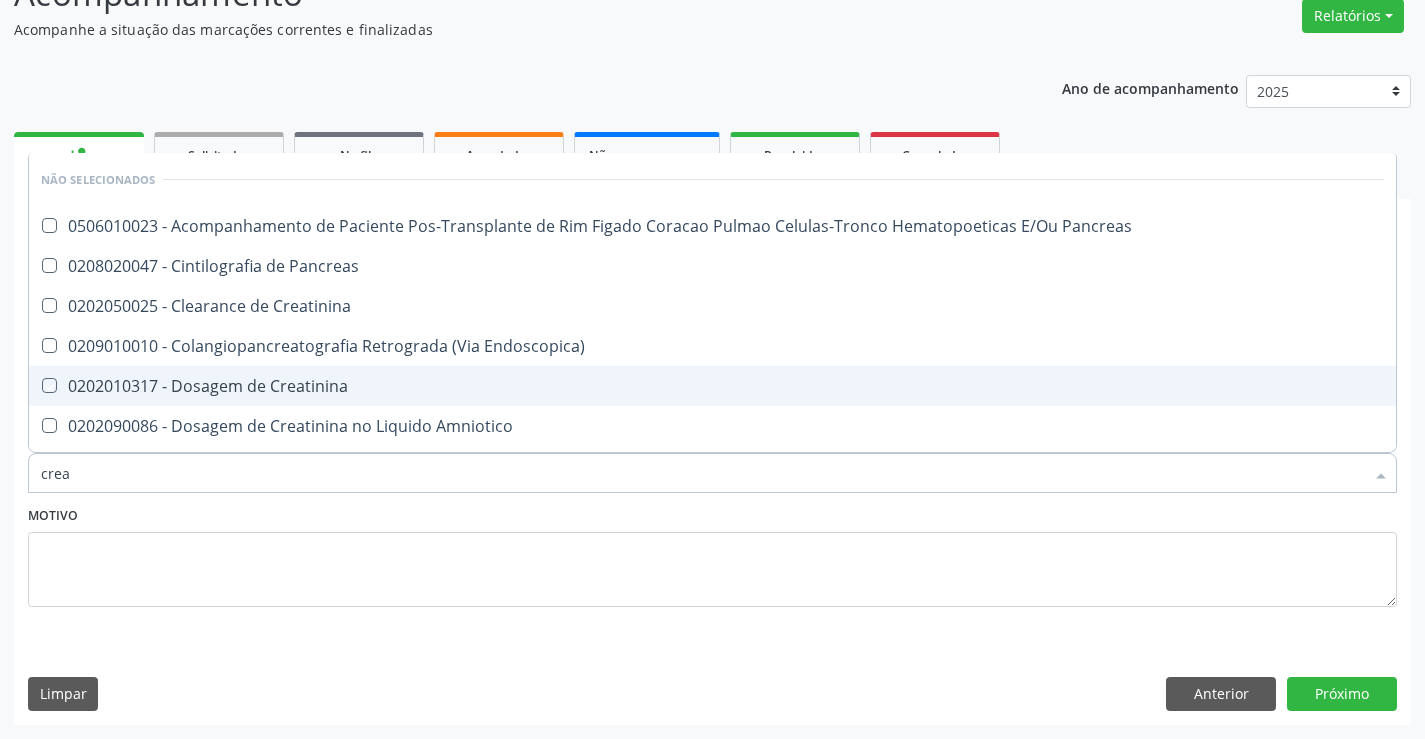 checkbox on "true" 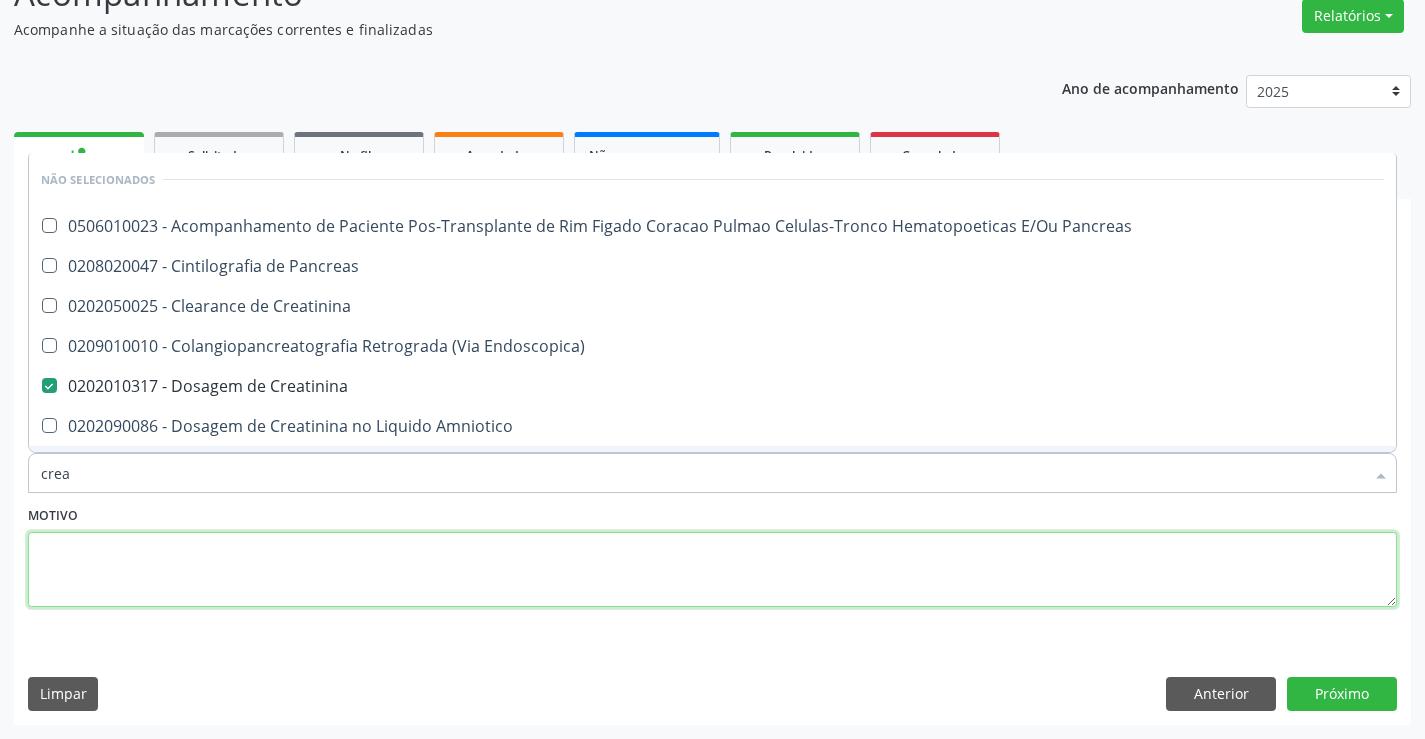 drag, startPoint x: 350, startPoint y: 575, endPoint x: 277, endPoint y: 456, distance: 139.60658 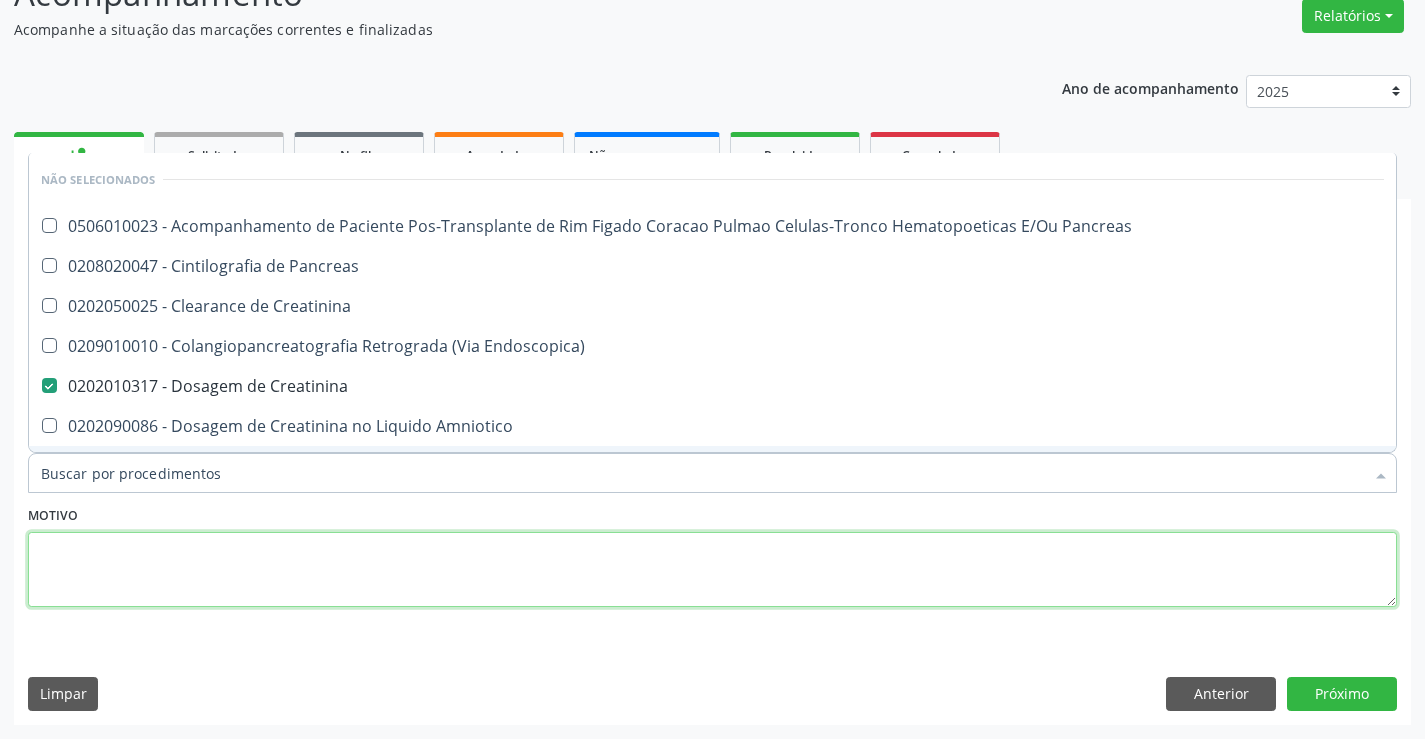 checkbox on "true" 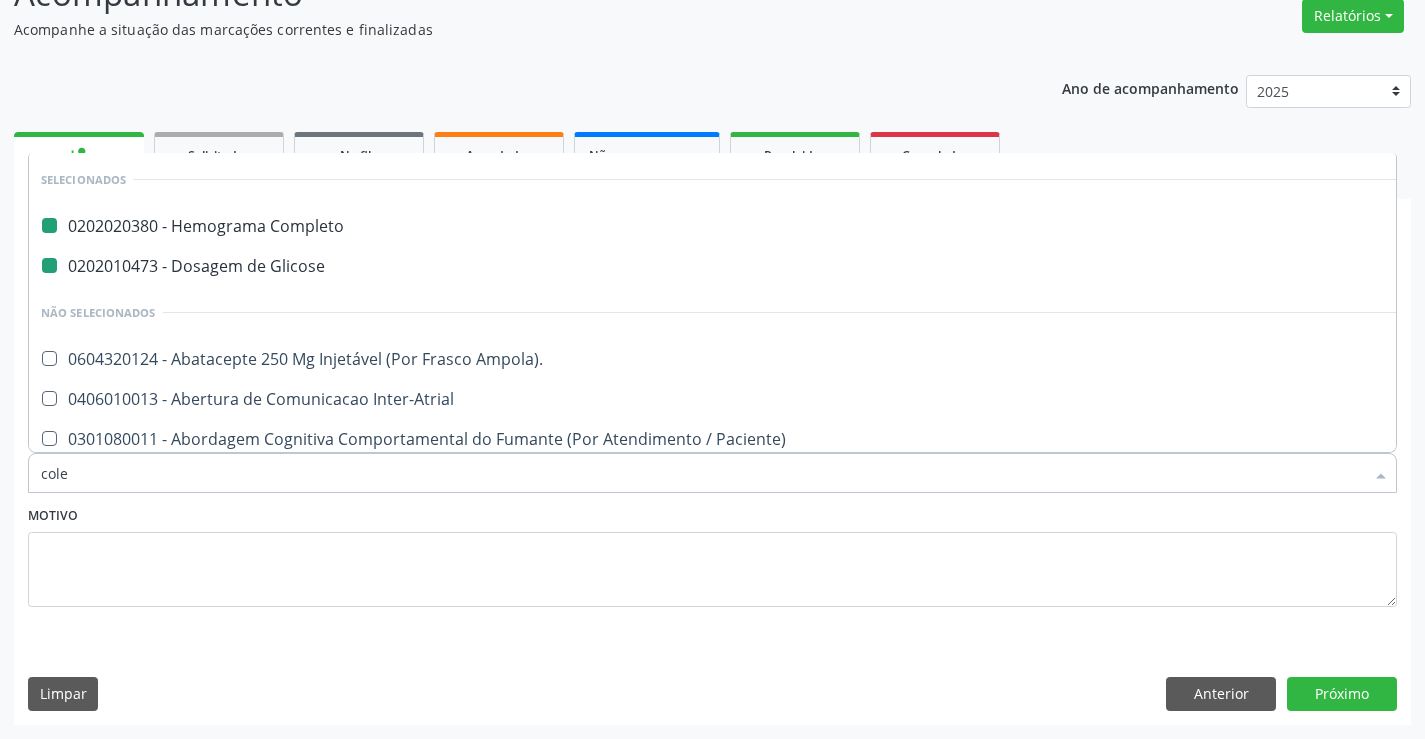 type on "coles" 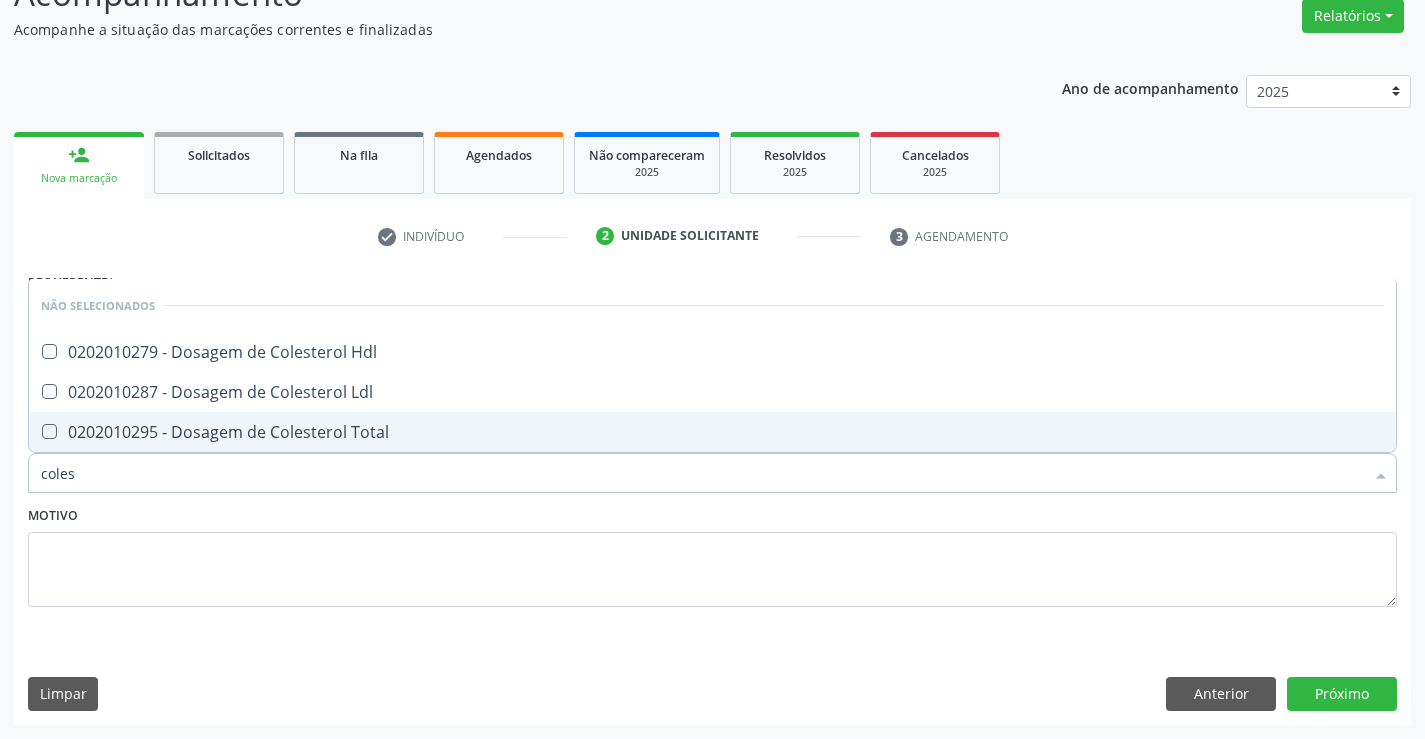checkbox on "false" 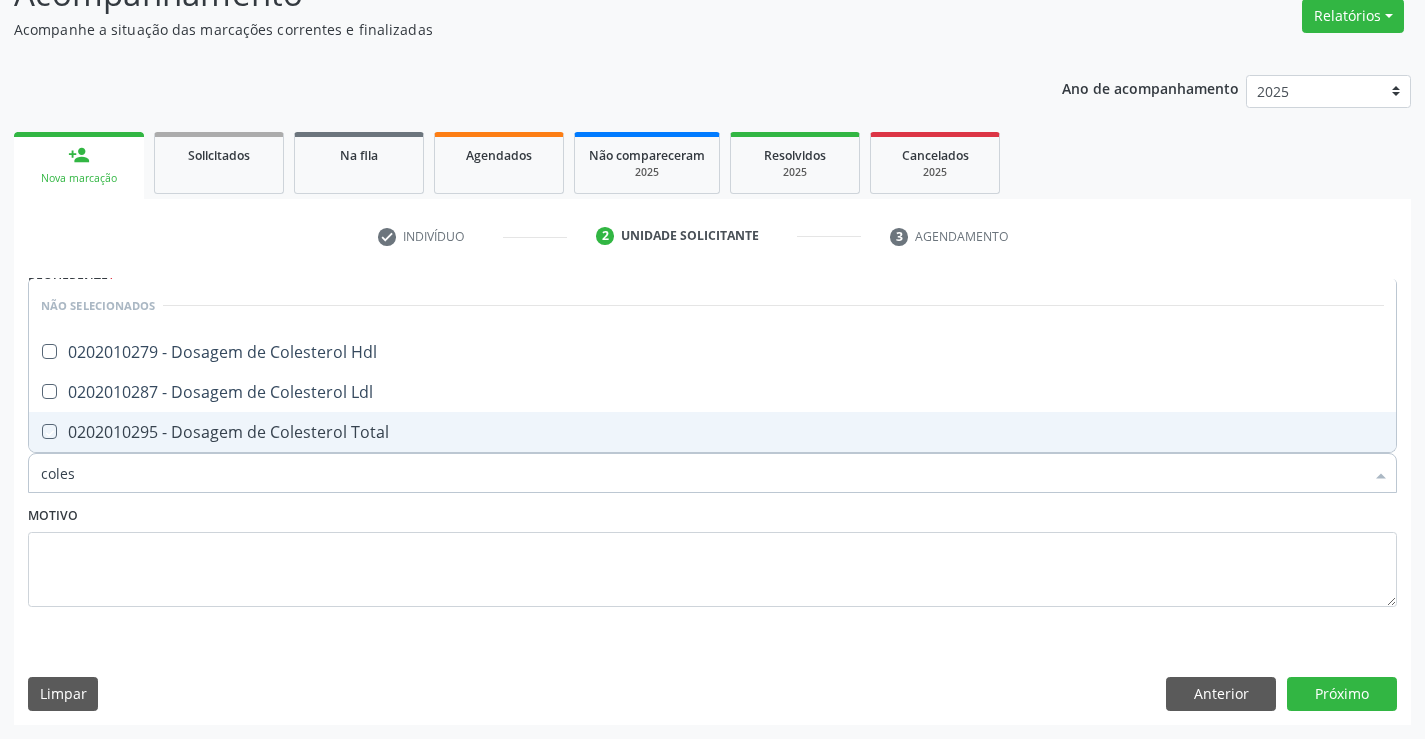 checkbox on "true" 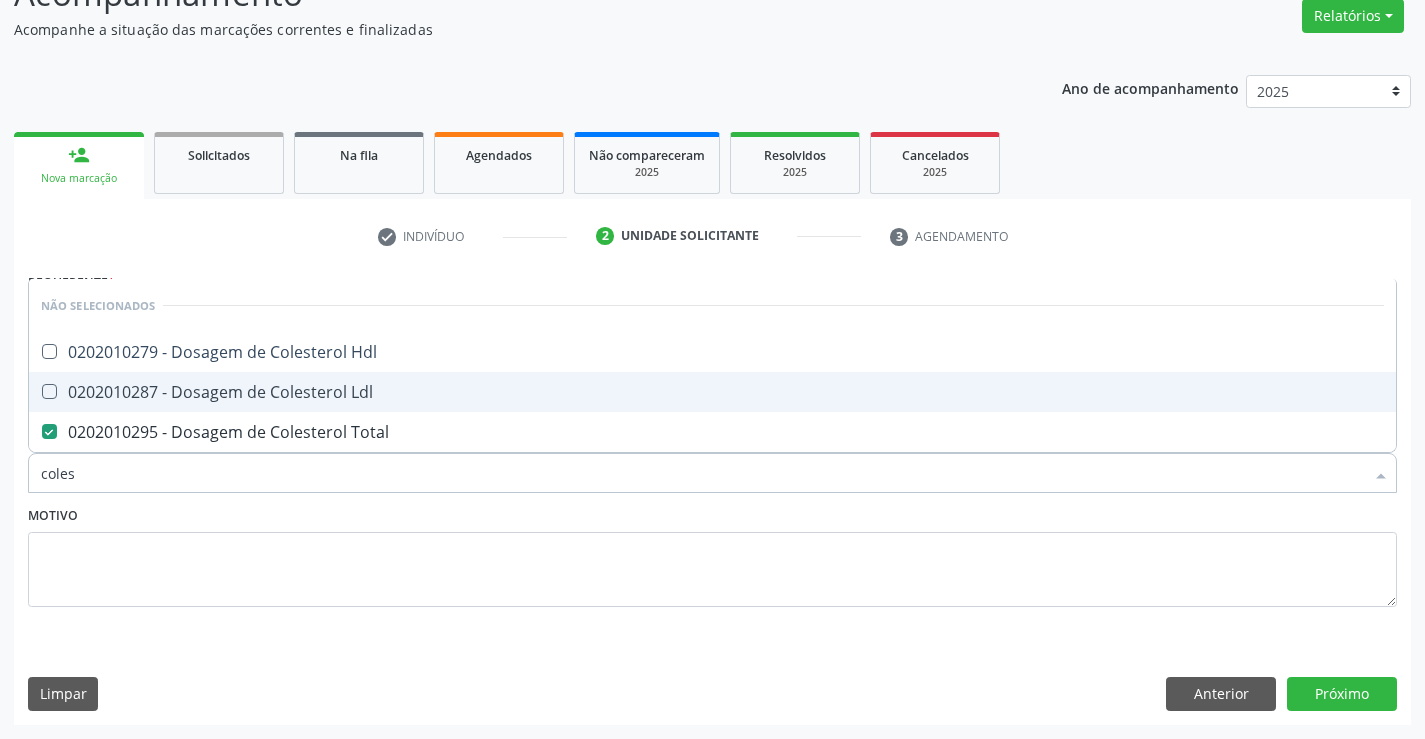 click on "0202010287 - Dosagem de Colesterol Ldl" at bounding box center (712, 392) 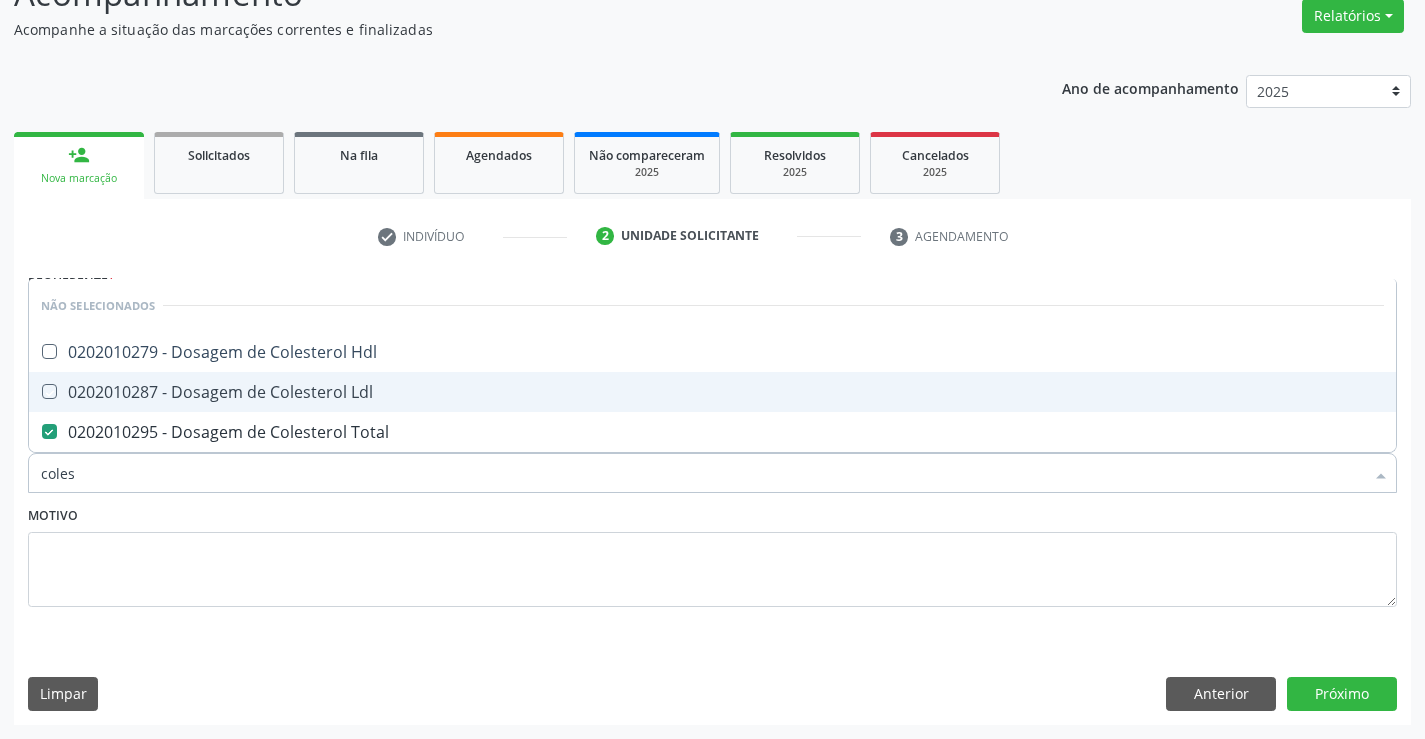 checkbox on "true" 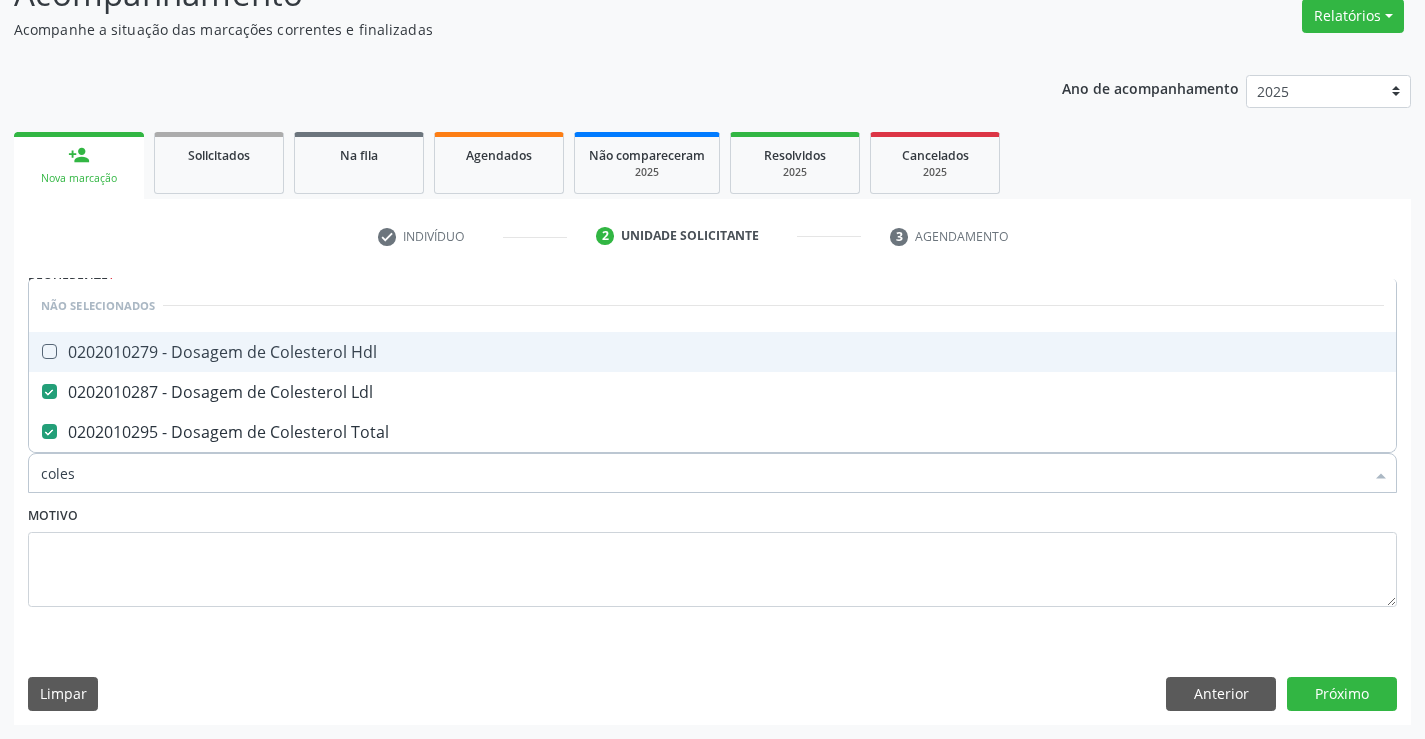 click on "0202010279 - Dosagem de Colesterol Hdl" at bounding box center [712, 352] 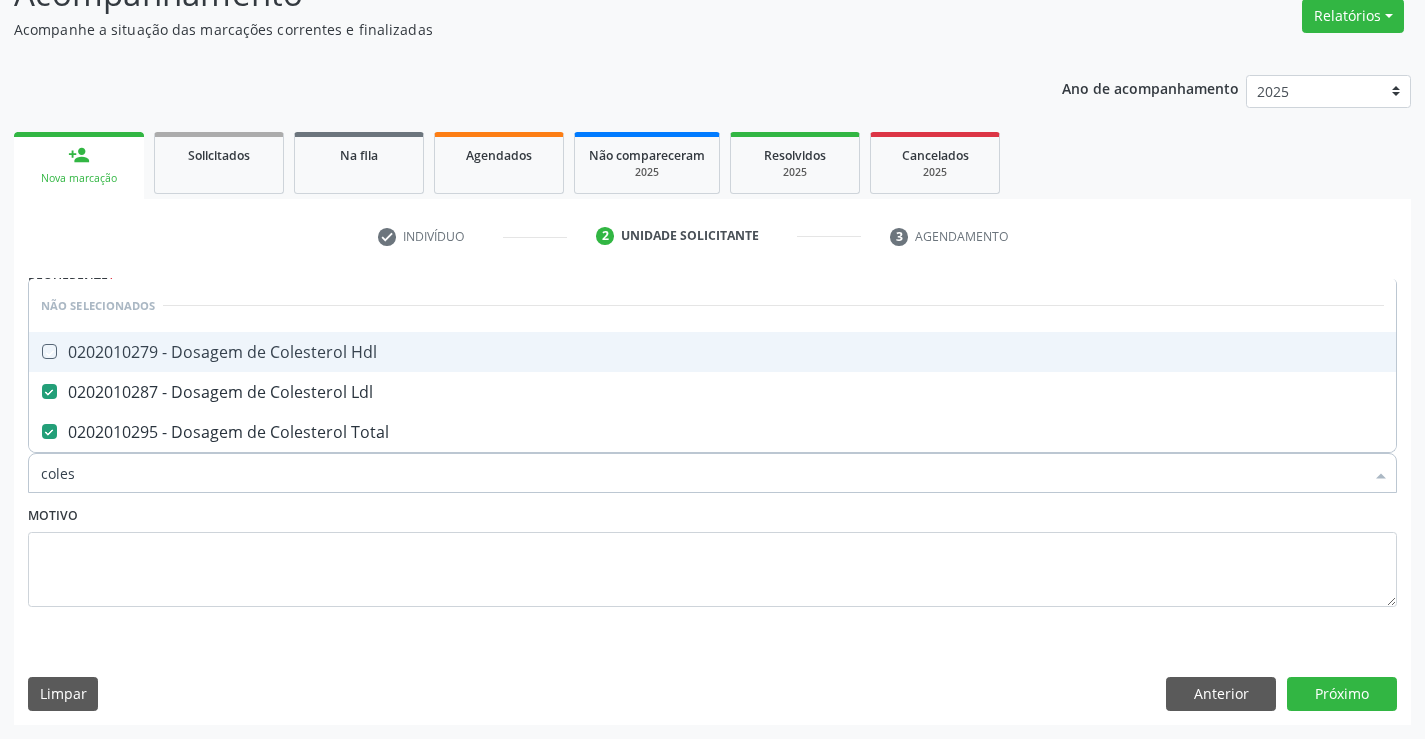 checkbox on "true" 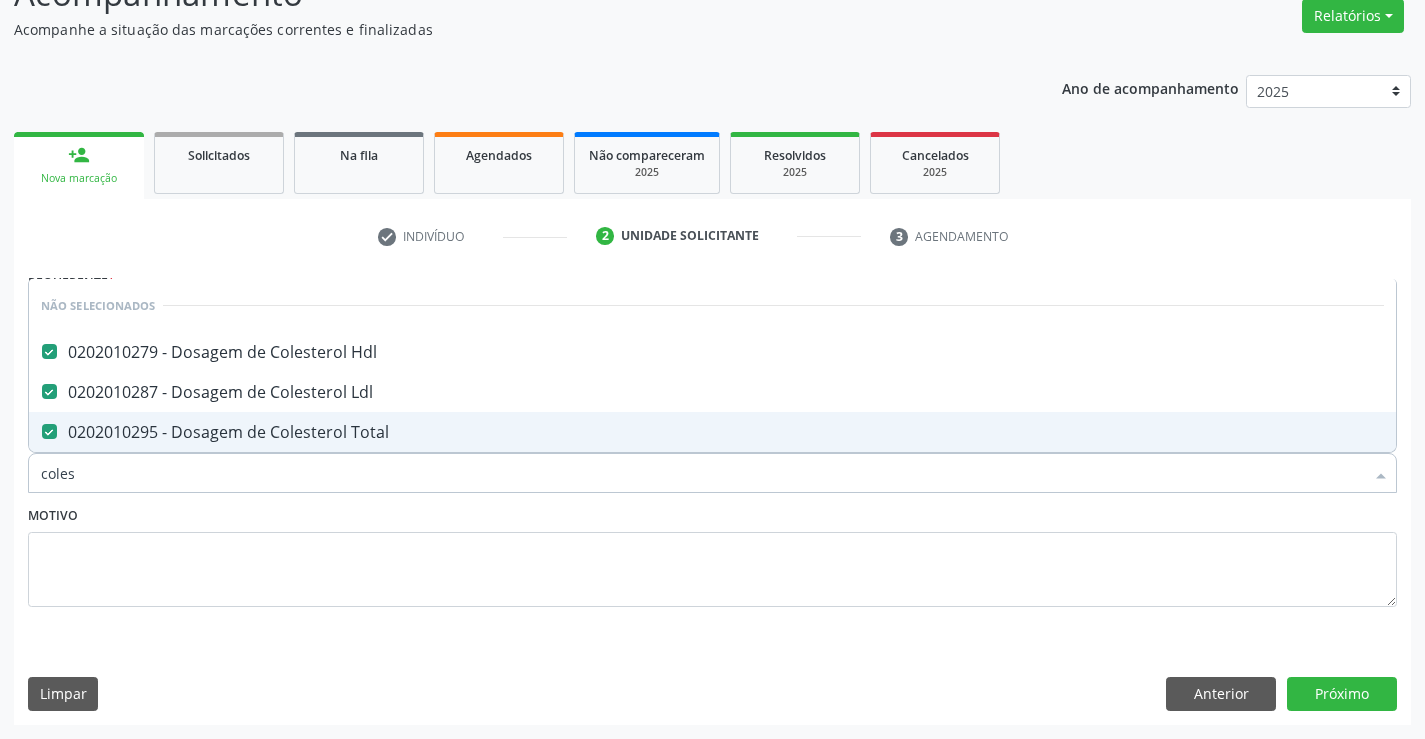 type on "coles" 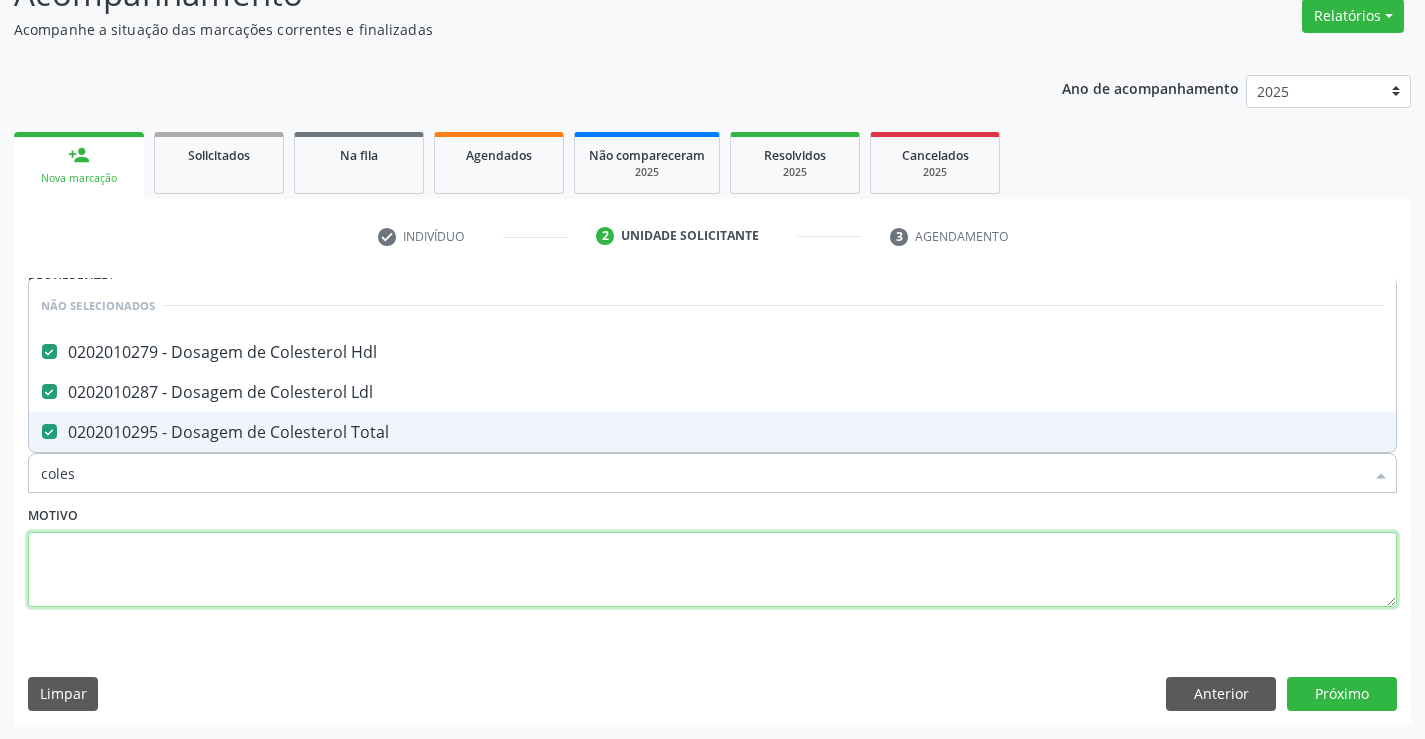 click at bounding box center (712, 570) 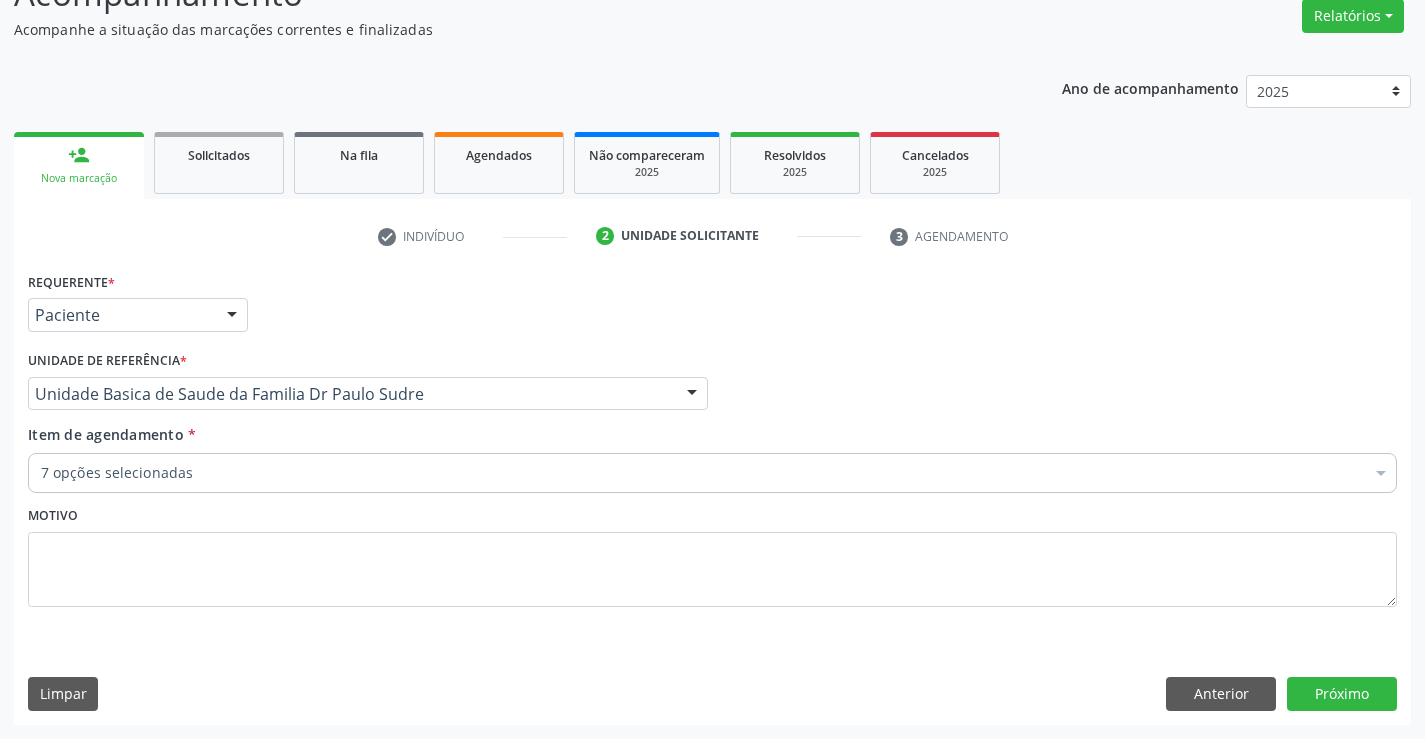 drag, startPoint x: 249, startPoint y: 532, endPoint x: 252, endPoint y: 478, distance: 54.08327 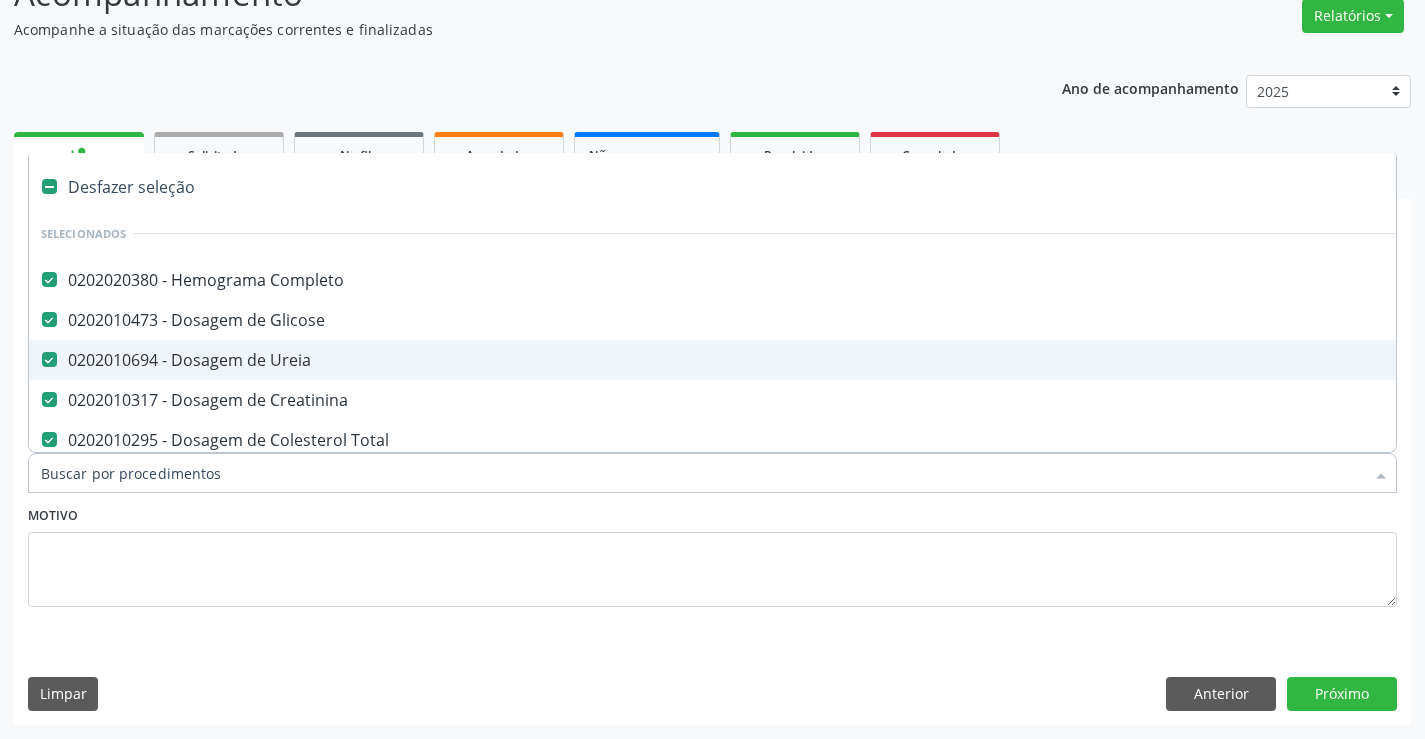 type on "t" 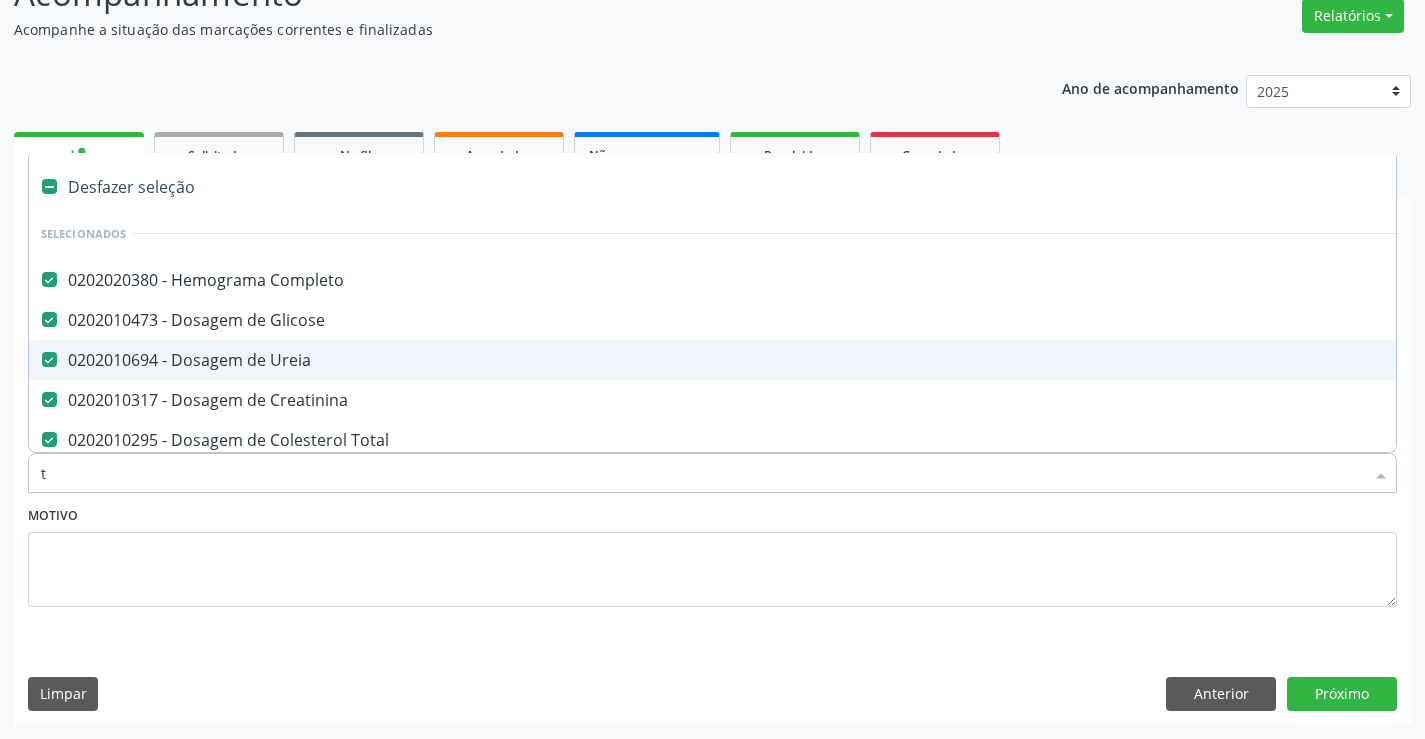 checkbox on "false" 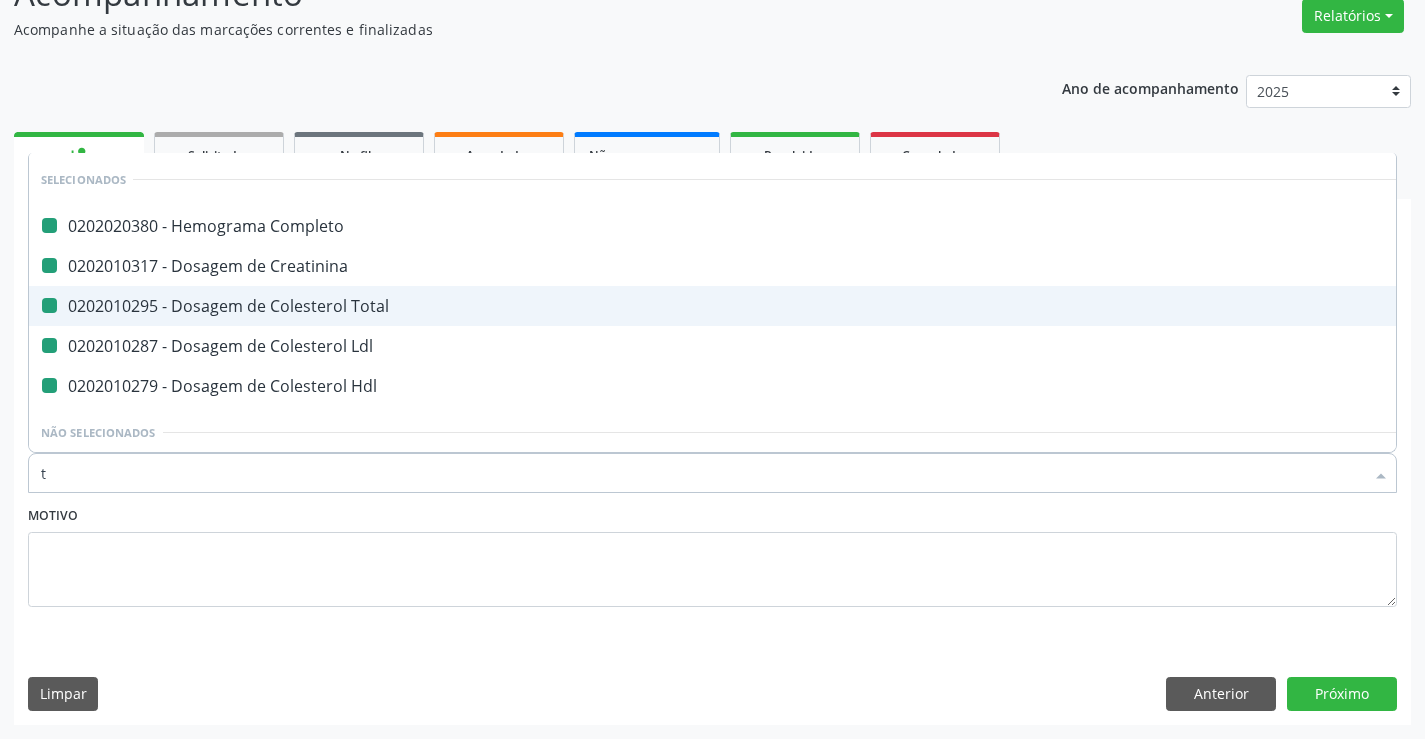type on "tr" 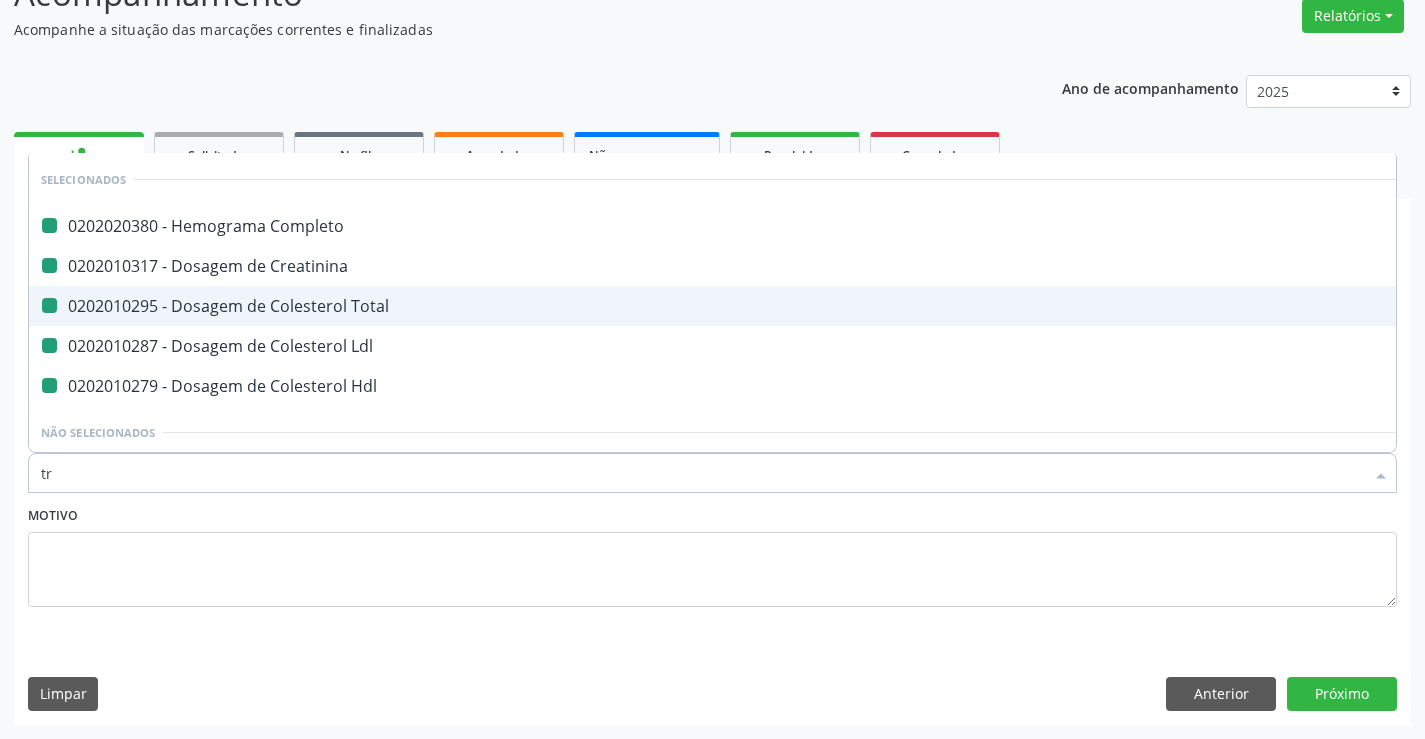 checkbox on "false" 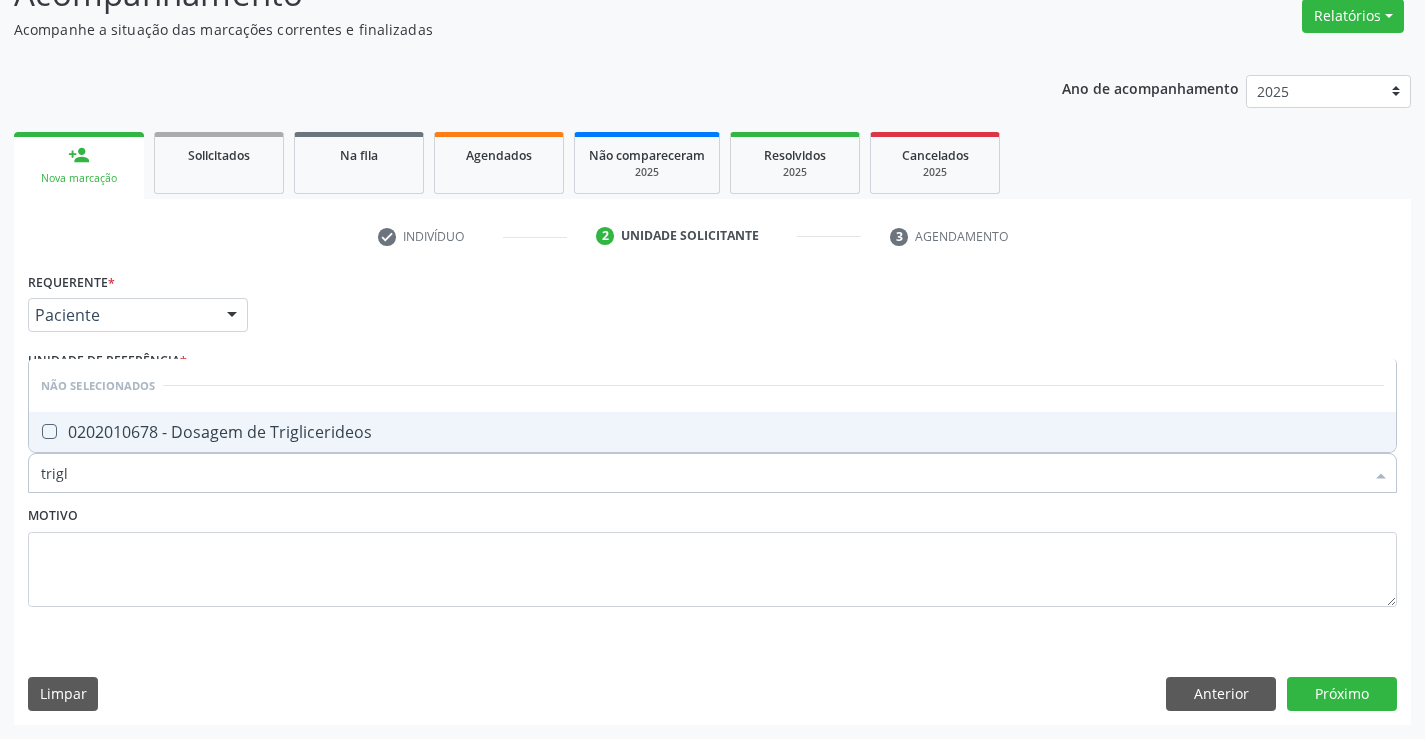 type on "trigli" 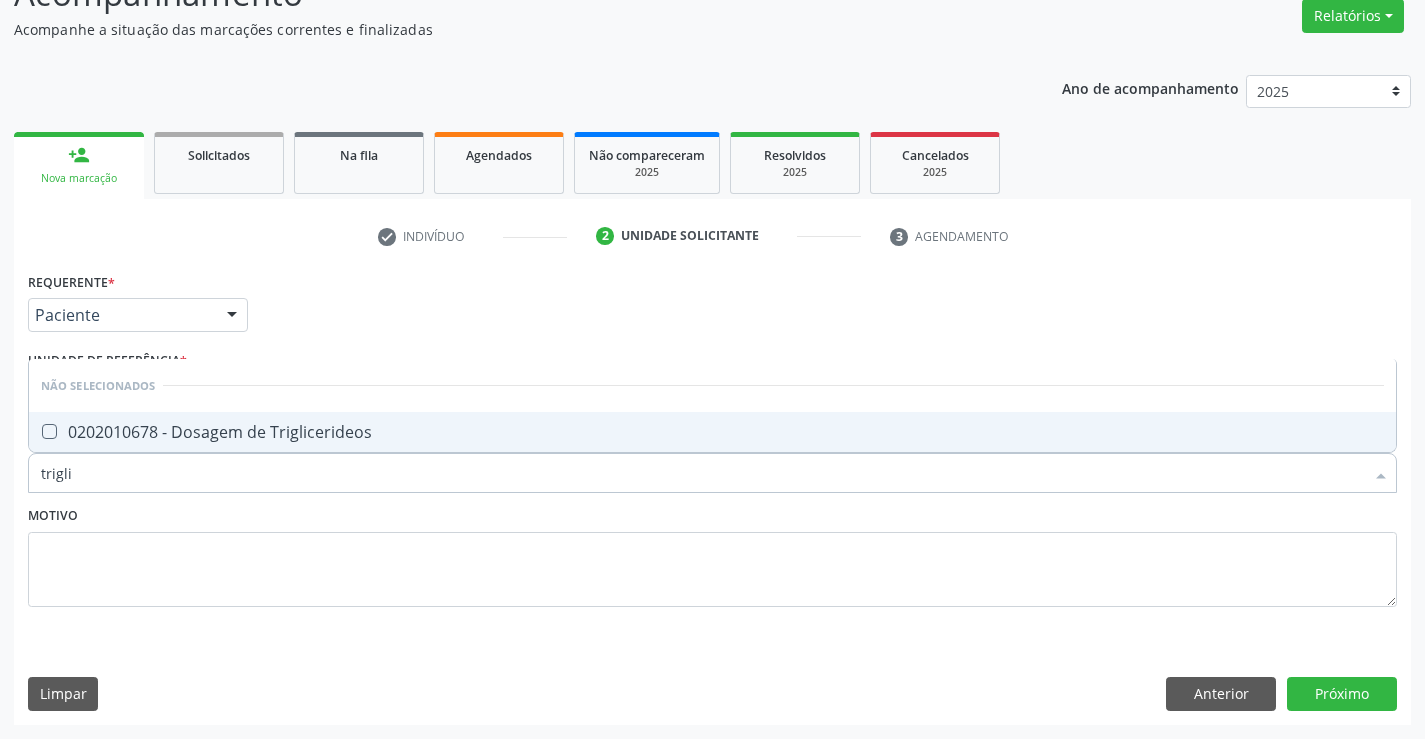 click on "0202010678 - Dosagem de Triglicerideos" at bounding box center (712, 432) 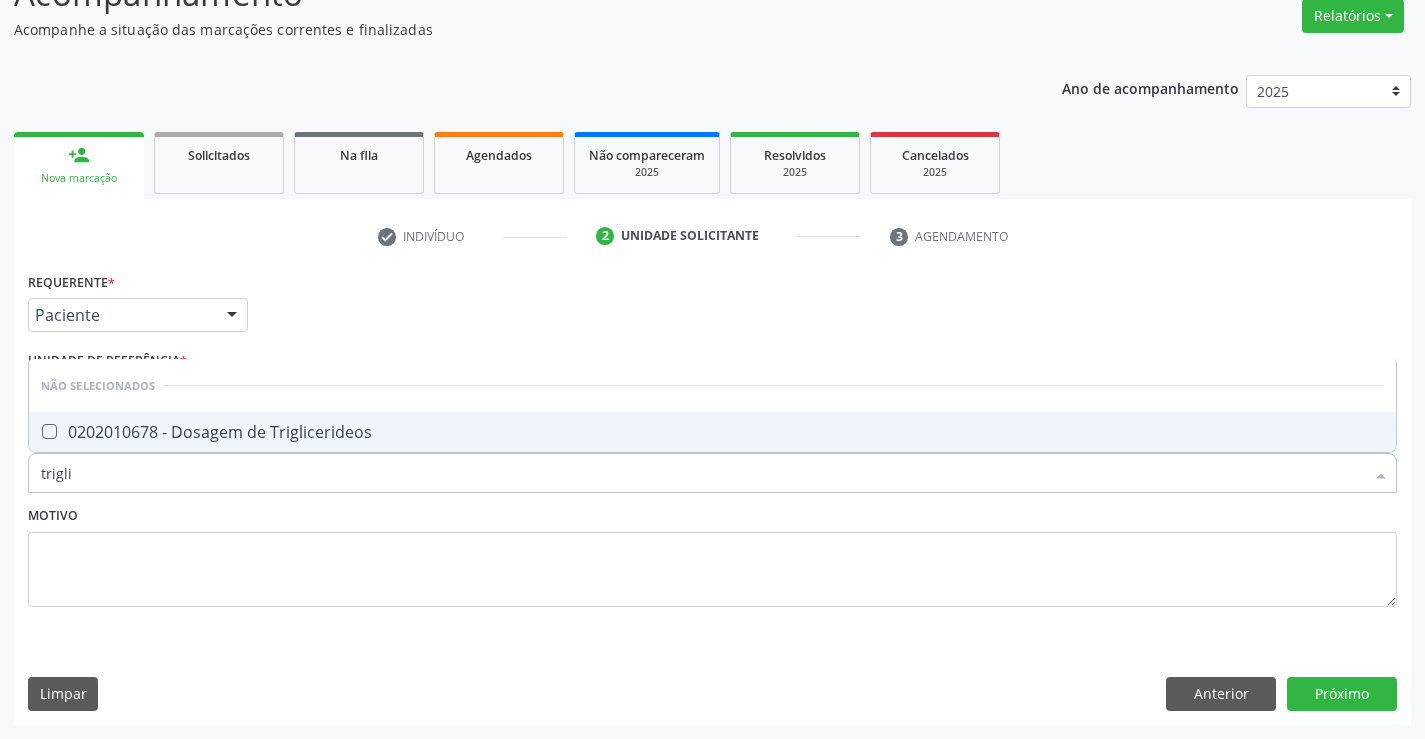 checkbox on "true" 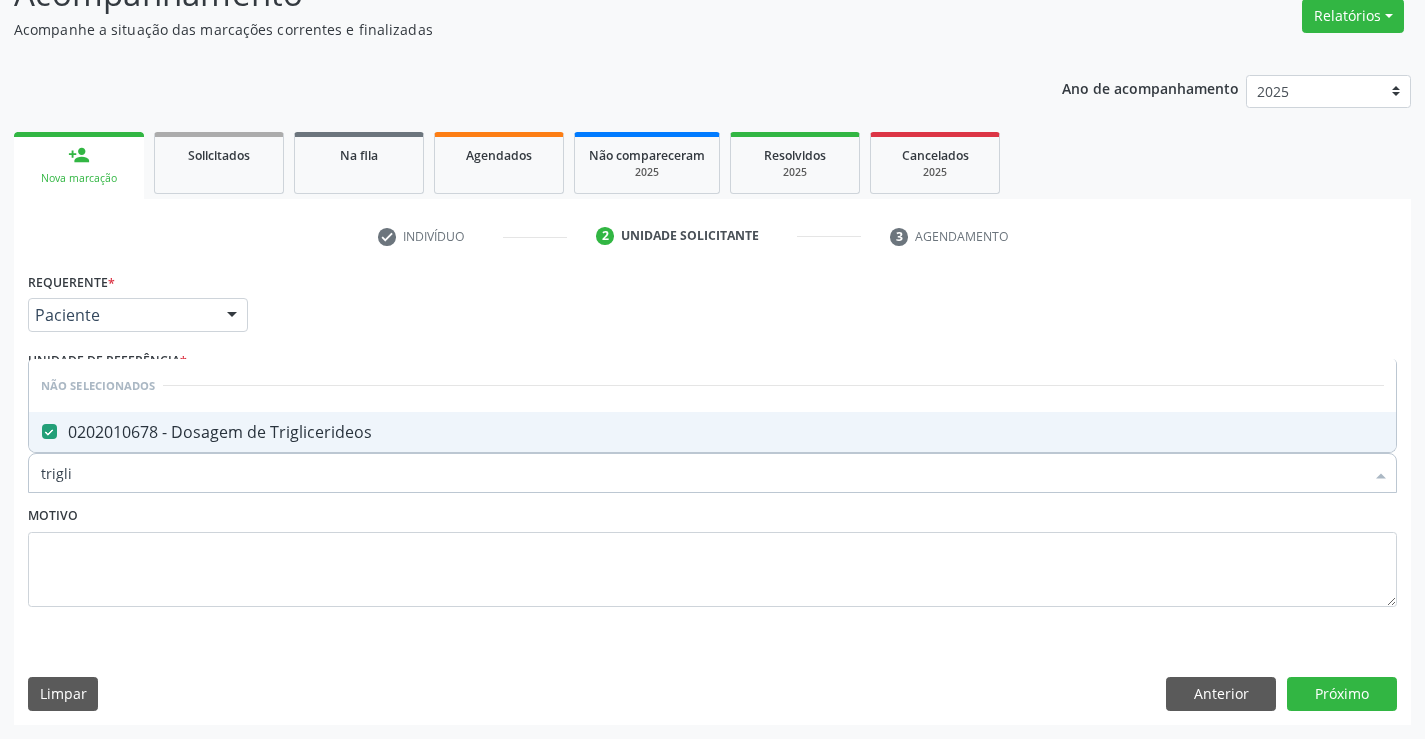 type on "trigli" 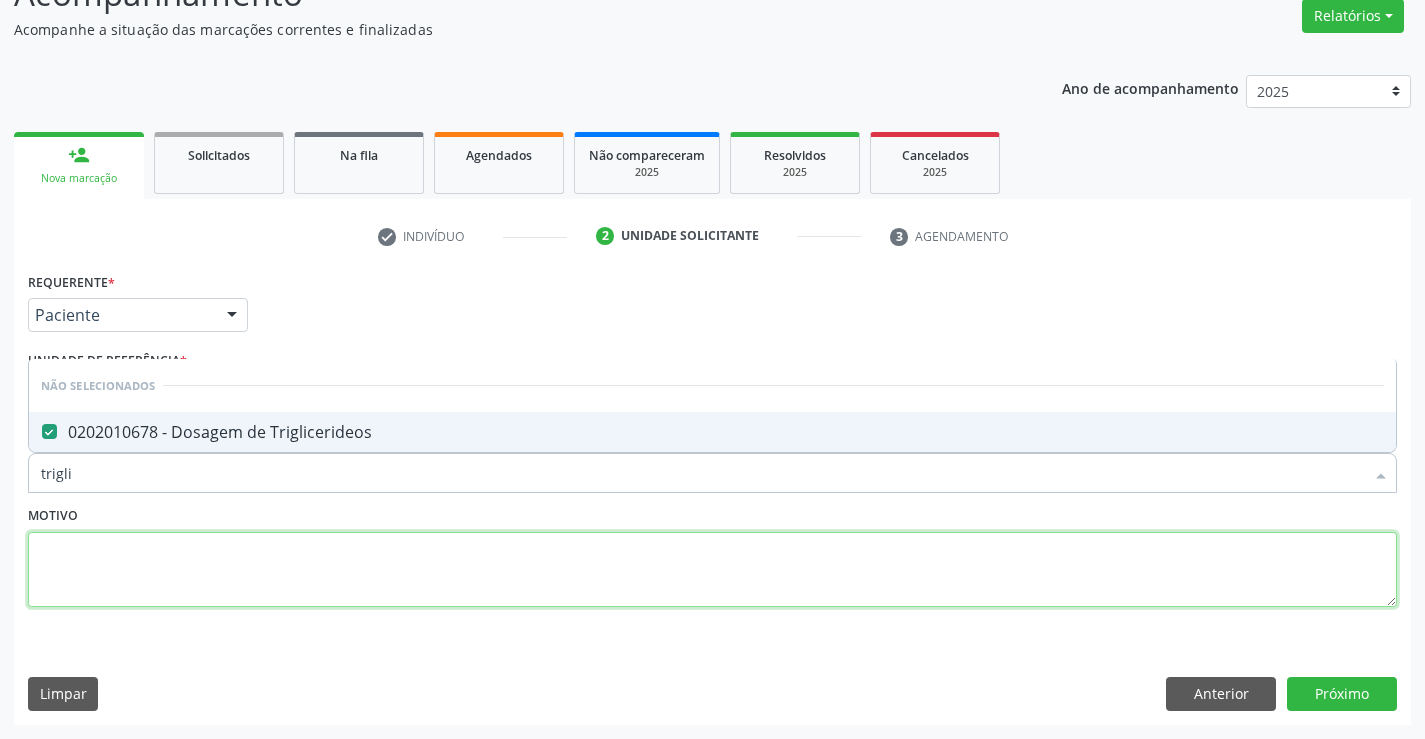 click at bounding box center [712, 570] 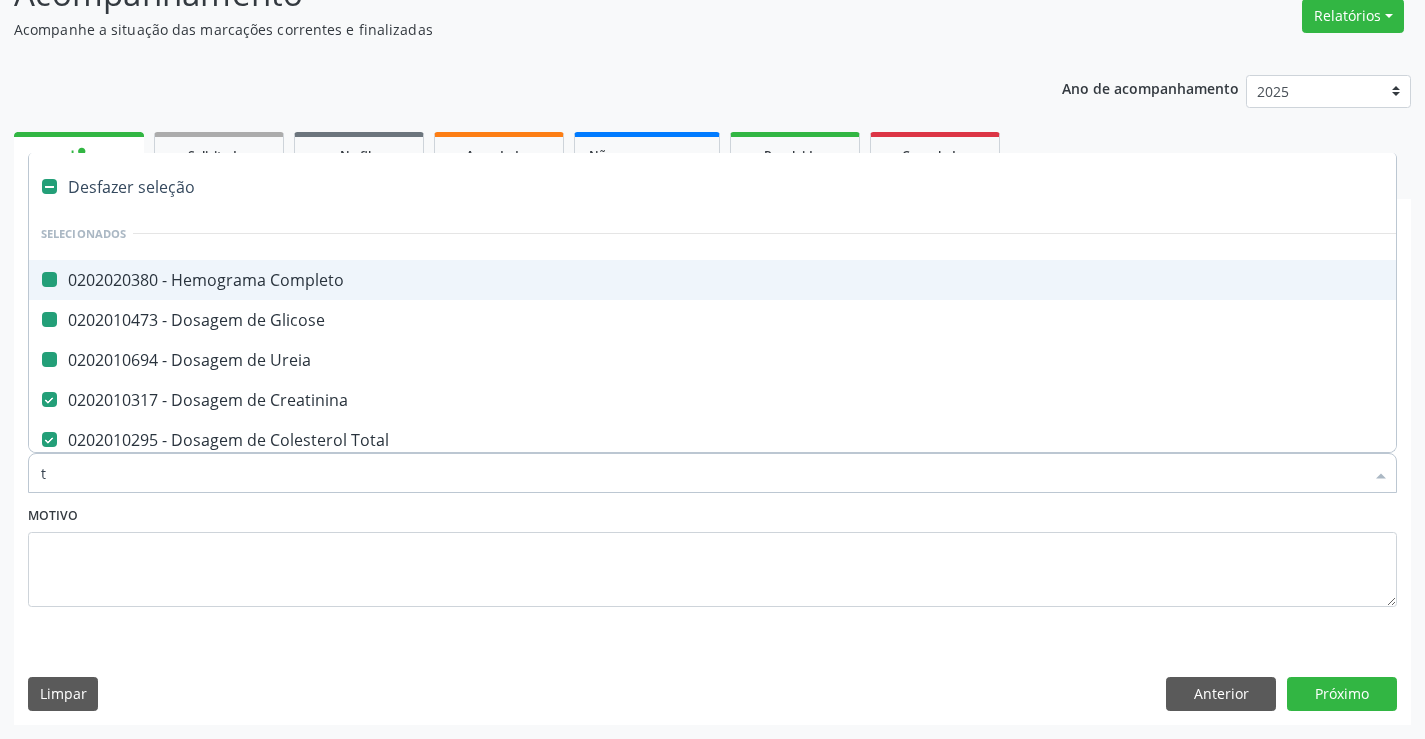 type on "tg" 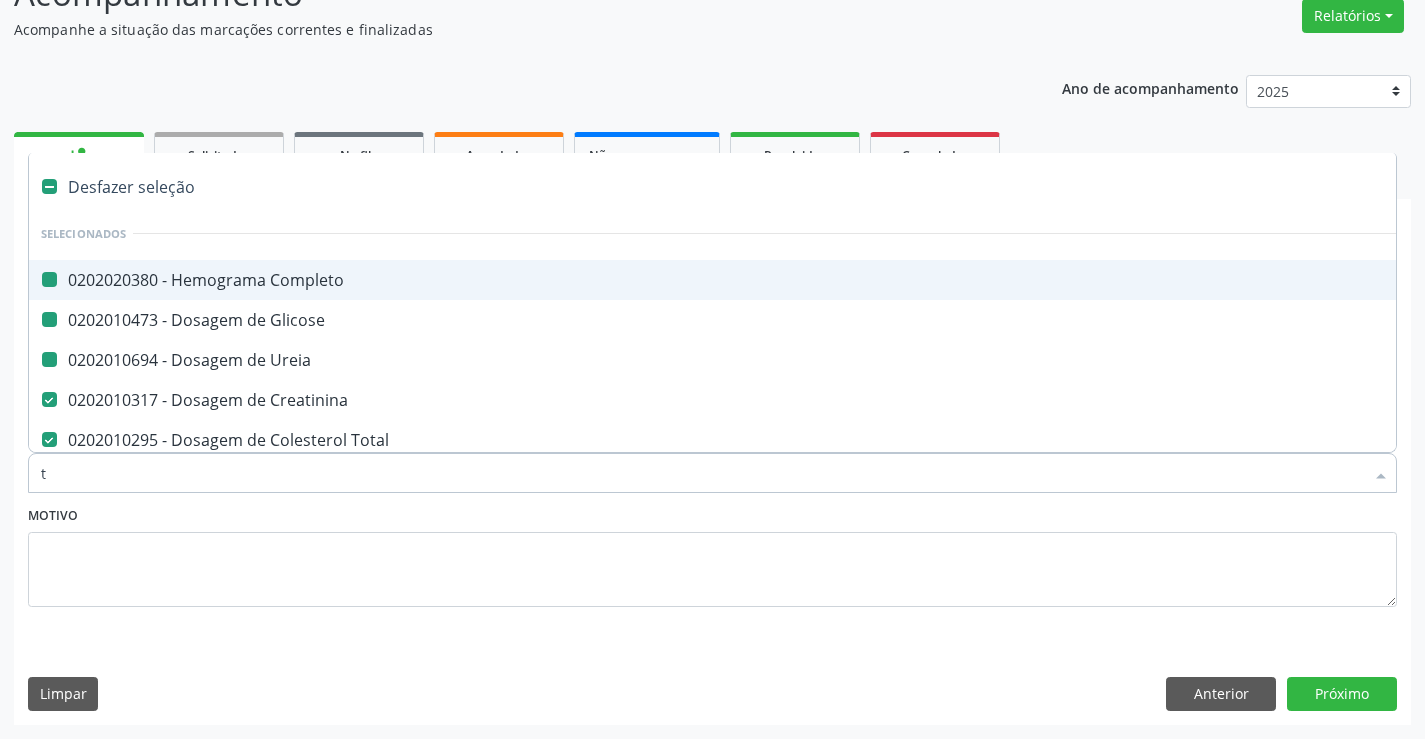 checkbox on "false" 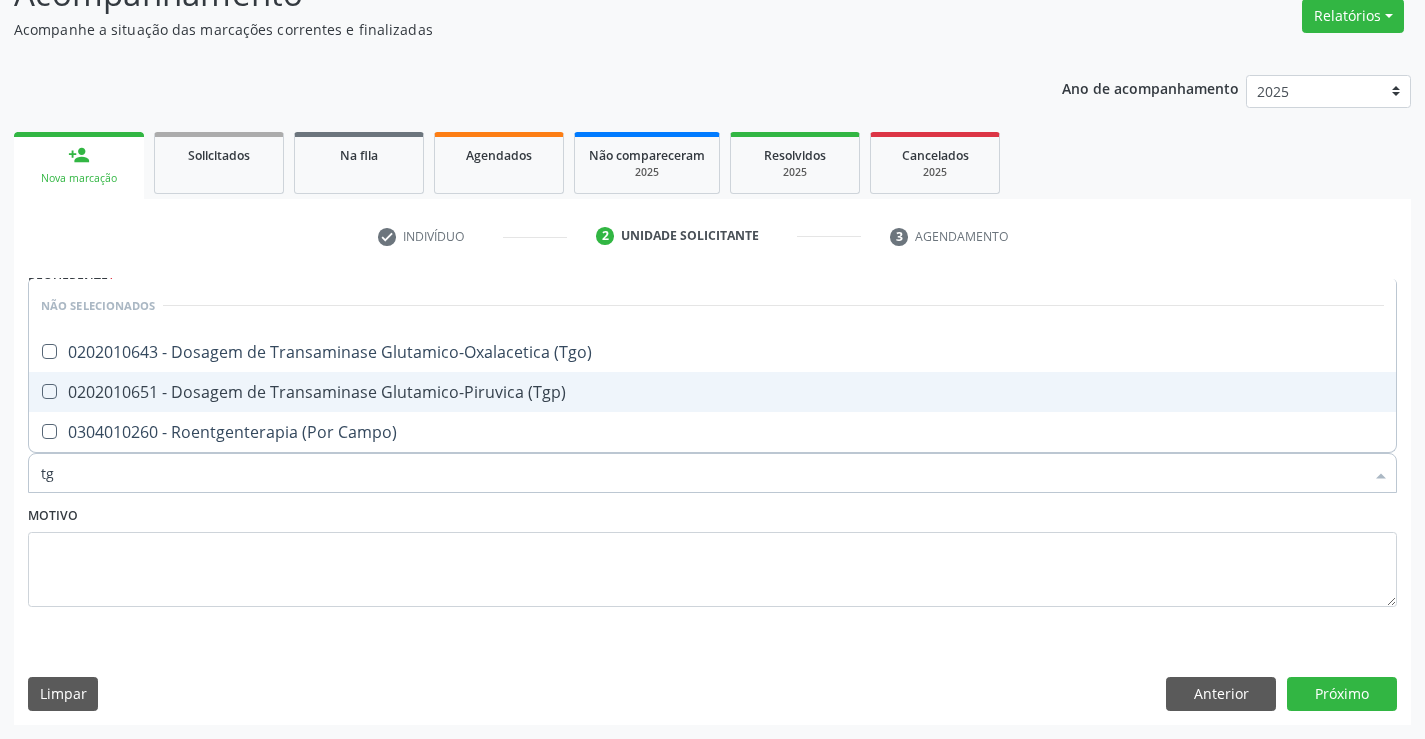 click on "0202010651 - Dosagem de Transaminase Glutamico-Piruvica (Tgp)" at bounding box center (712, 392) 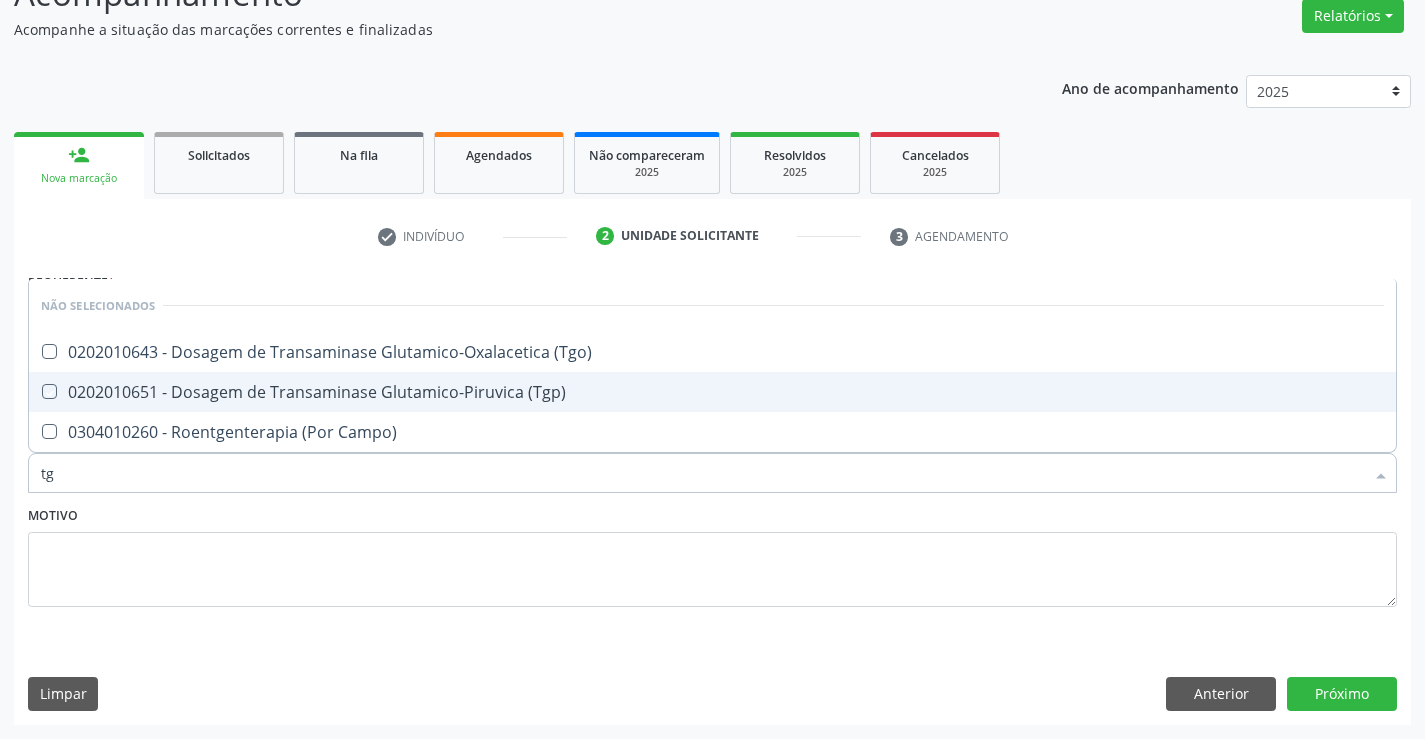 checkbox on "true" 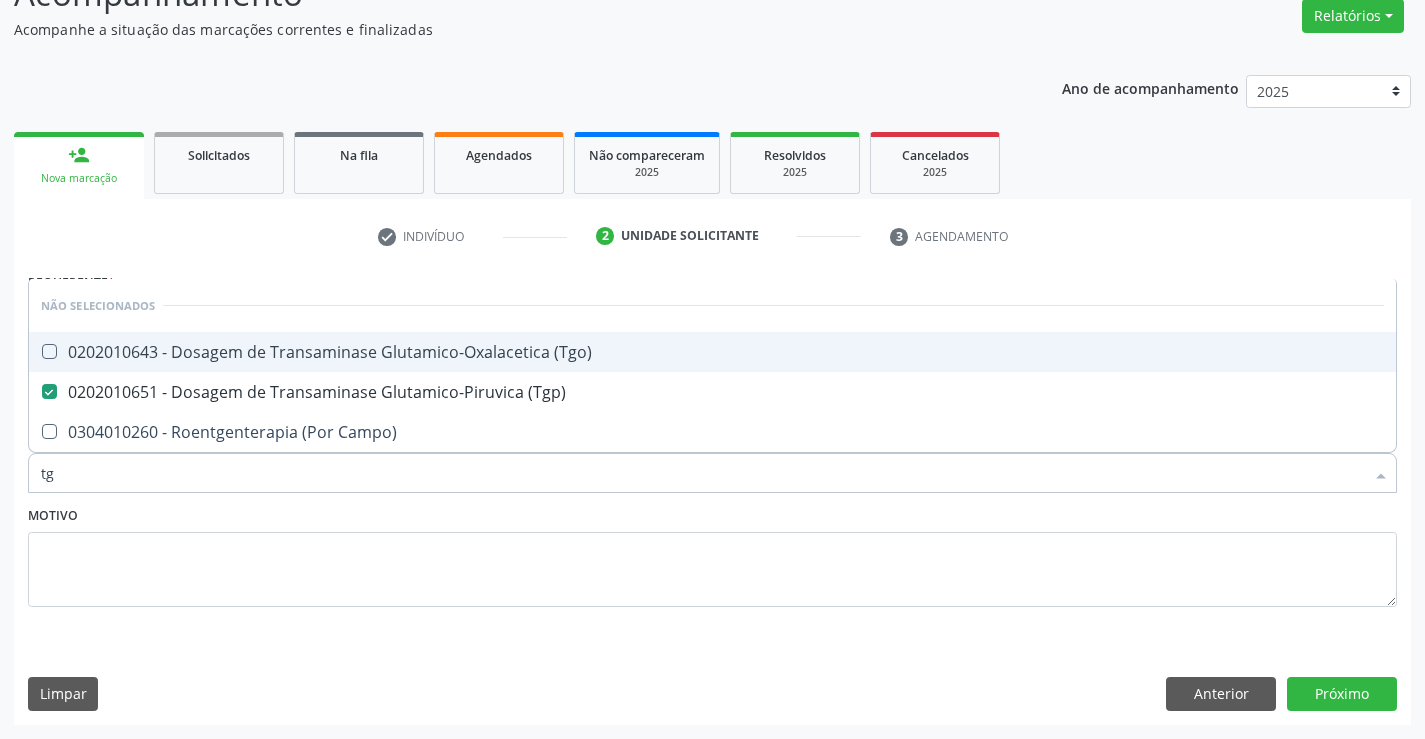 click on "0202010643 - Dosagem de Transaminase Glutamico-Oxalacetica (Tgo)" at bounding box center (712, 352) 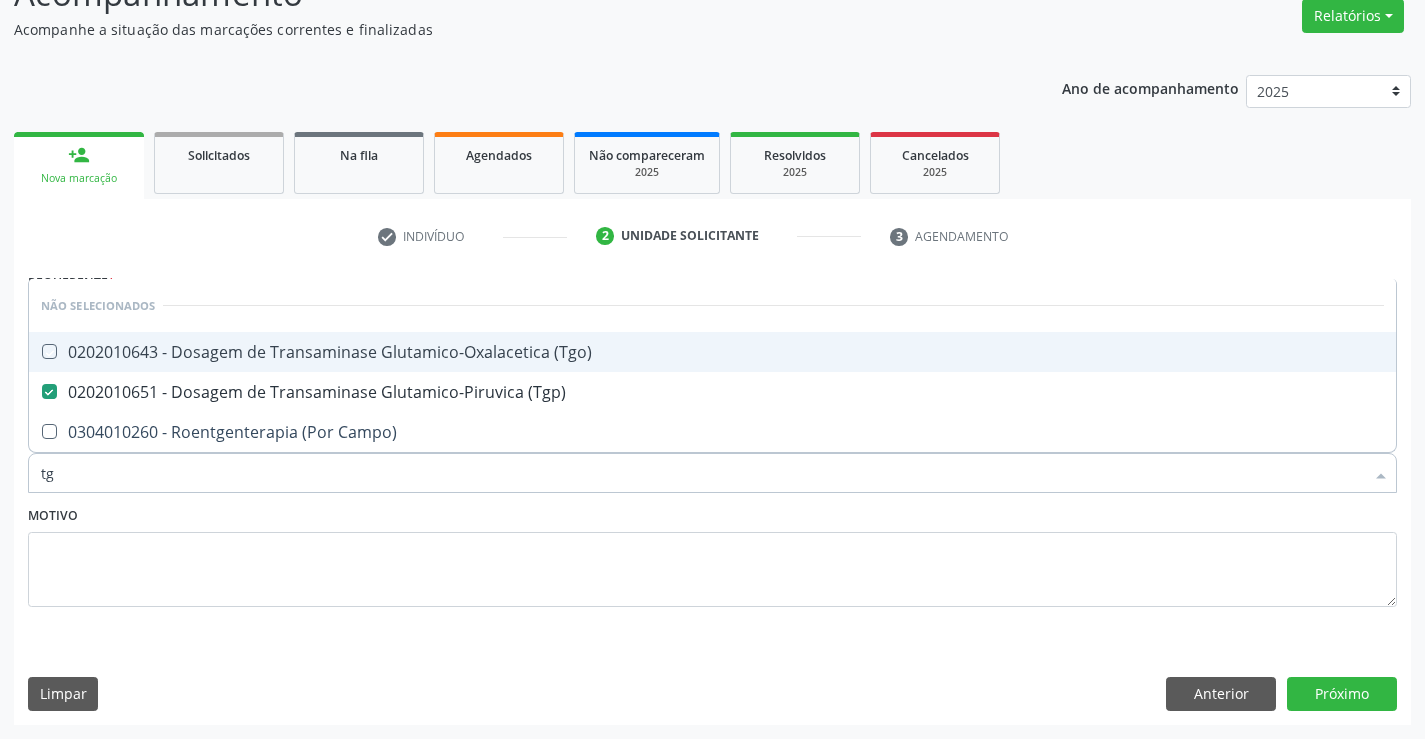 checkbox on "true" 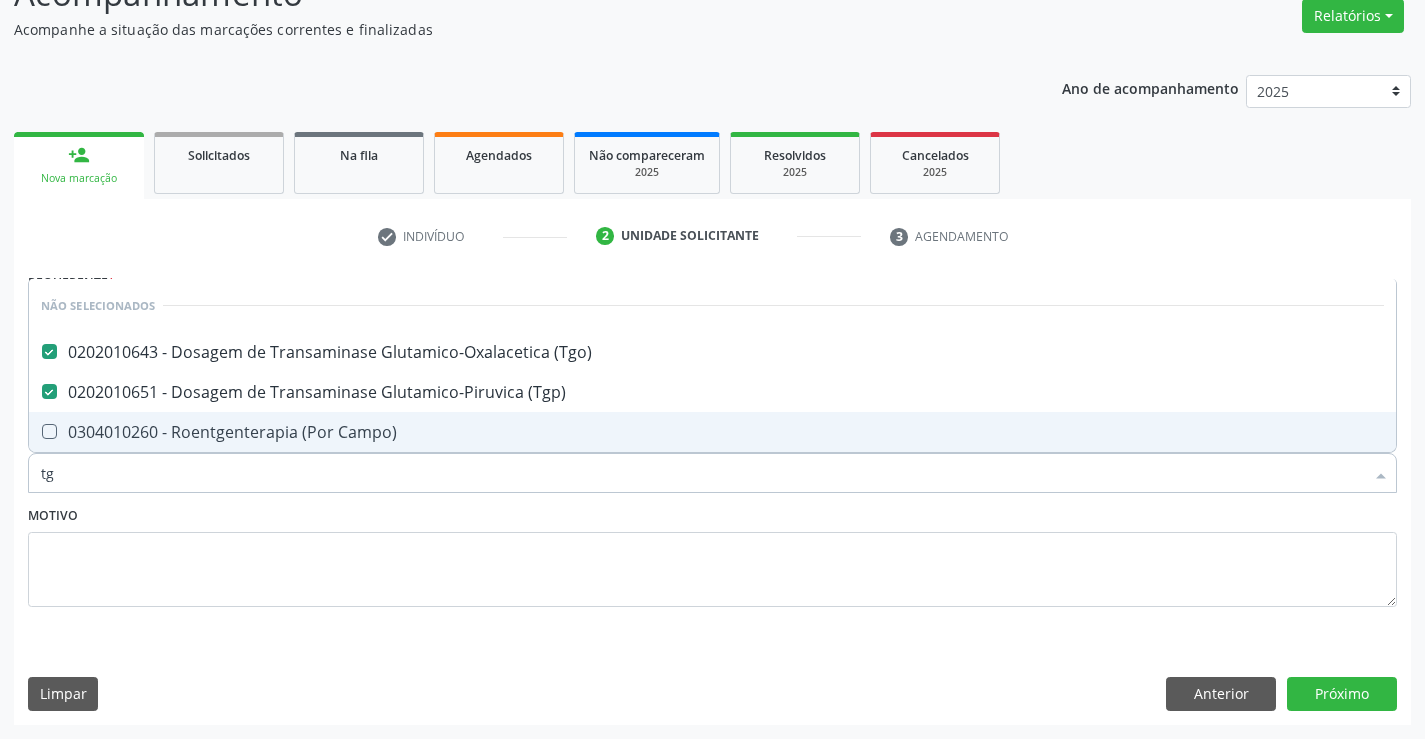 type on "tg" 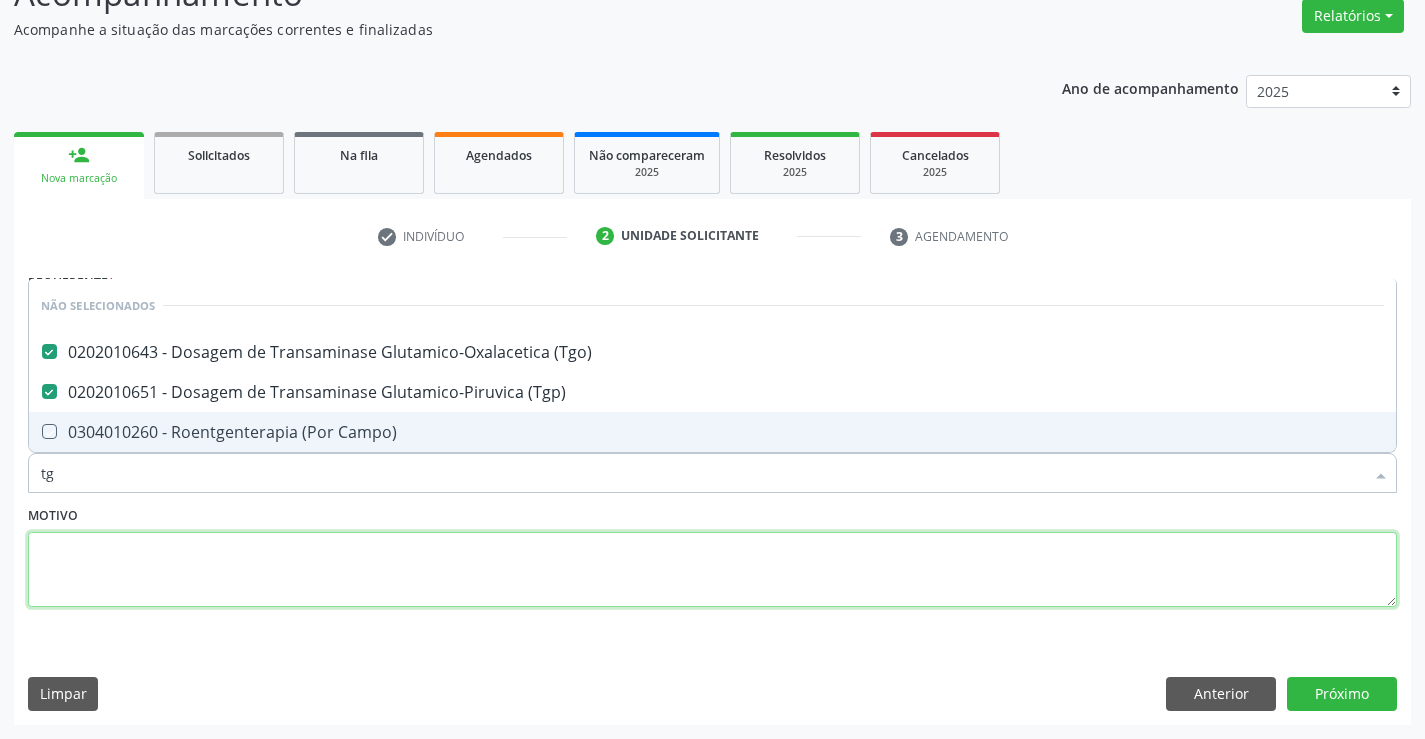 drag, startPoint x: 400, startPoint y: 587, endPoint x: 400, endPoint y: 561, distance: 26 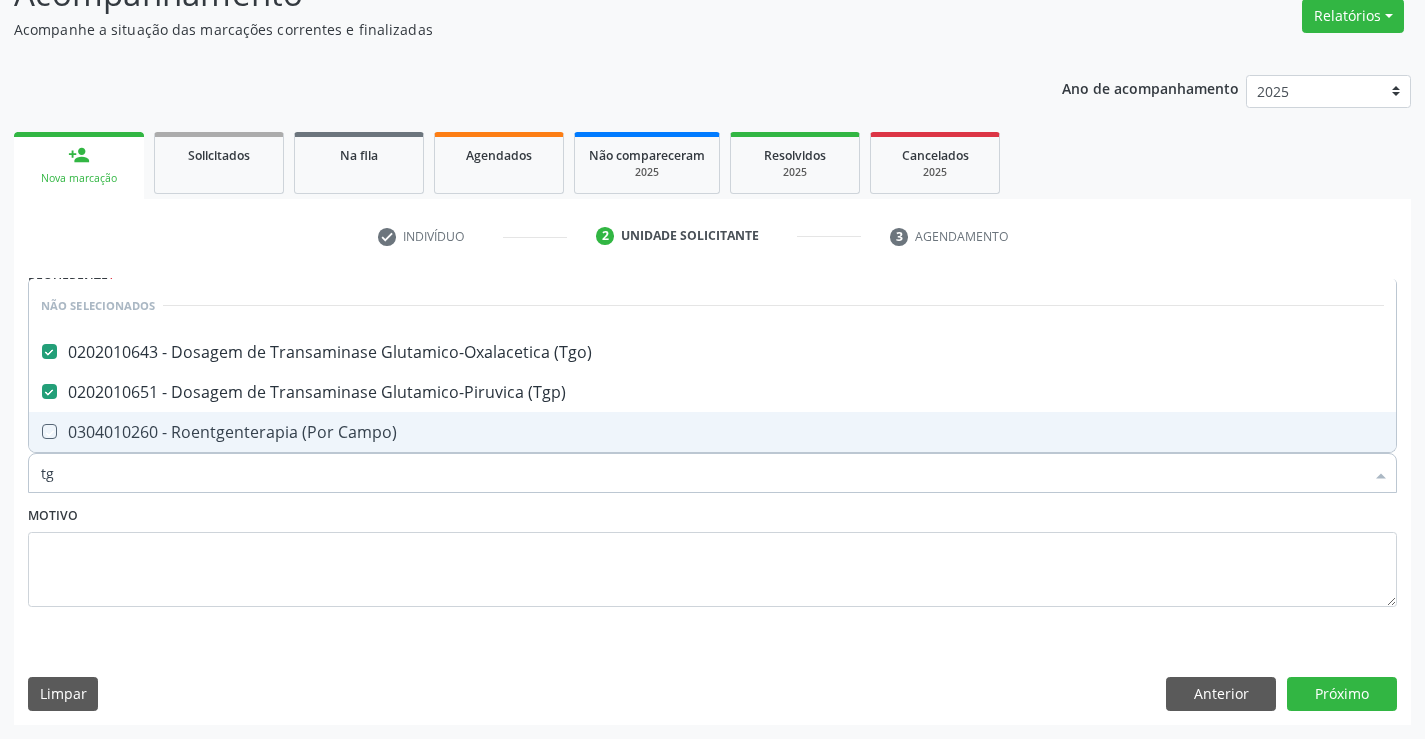 type 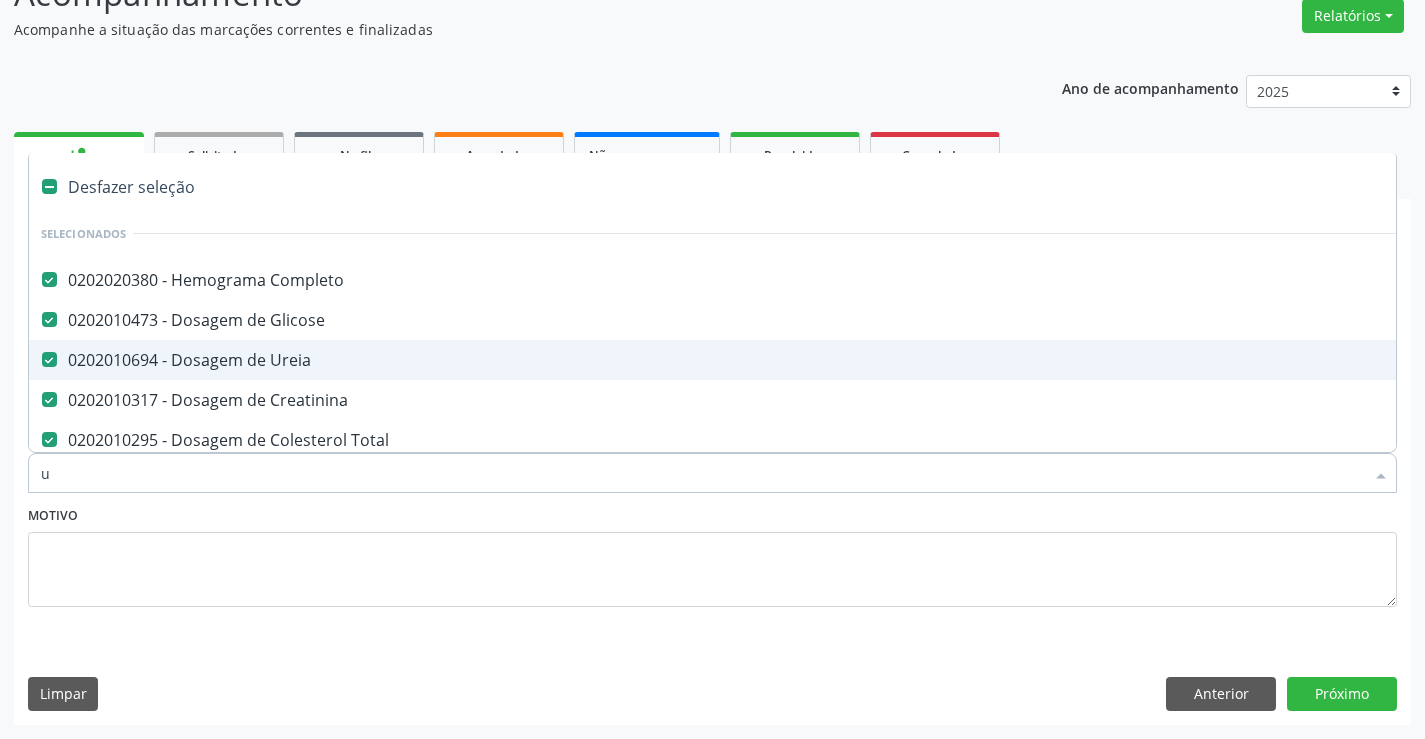 type on "ur" 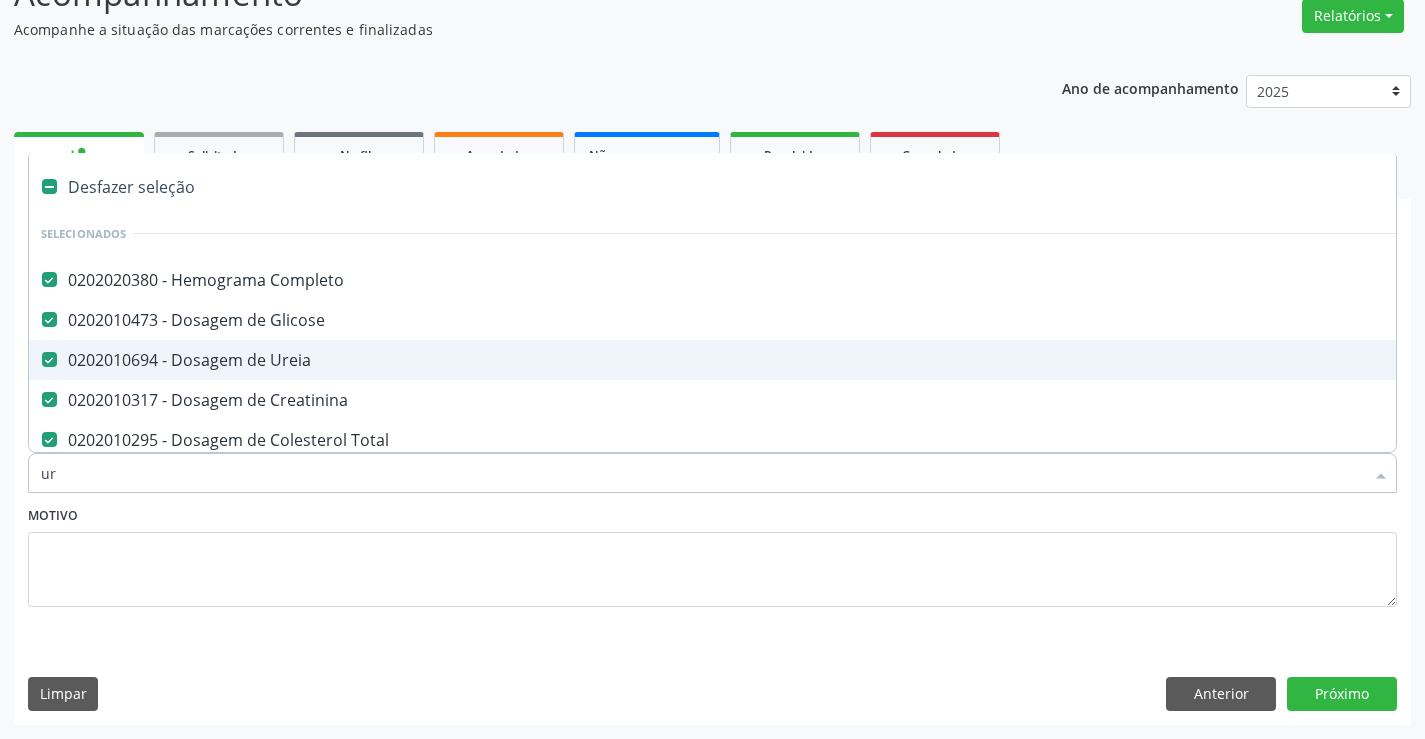 checkbox on "false" 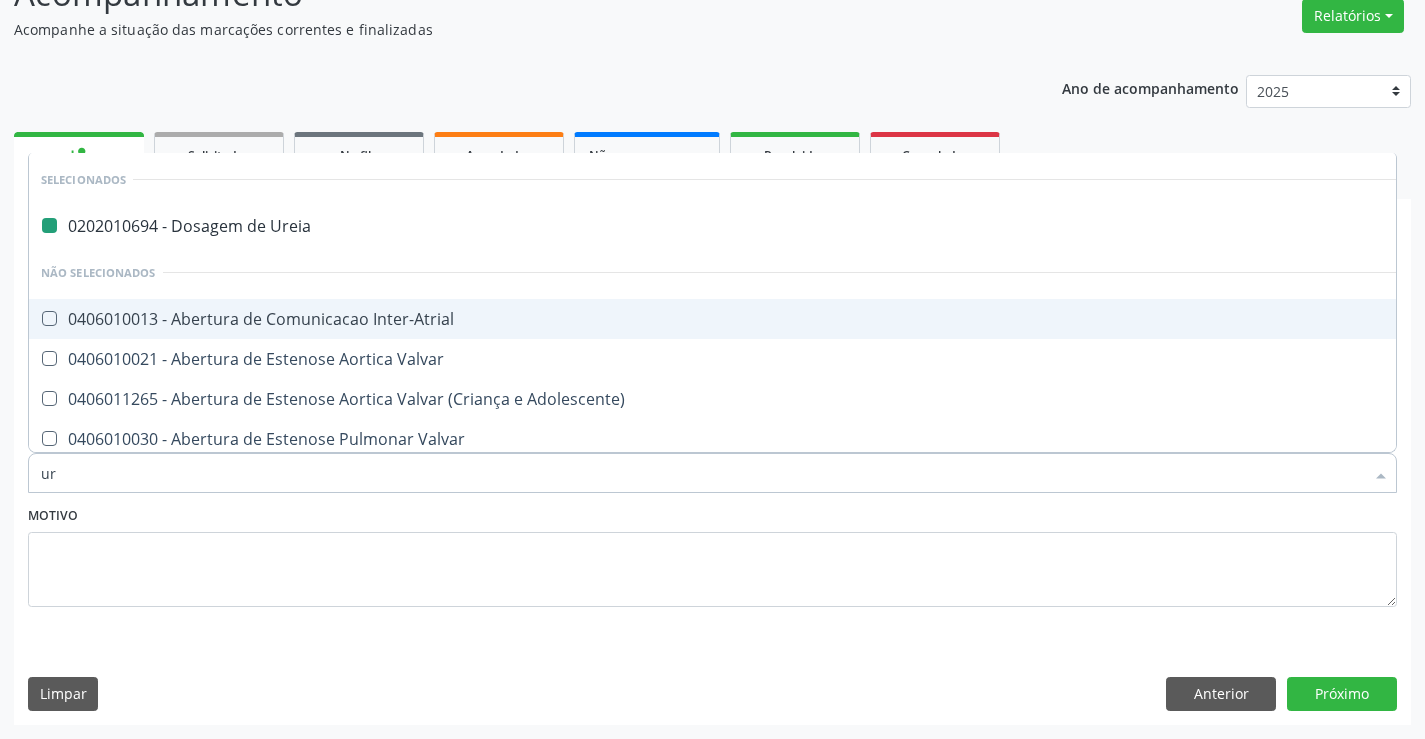type on "uri" 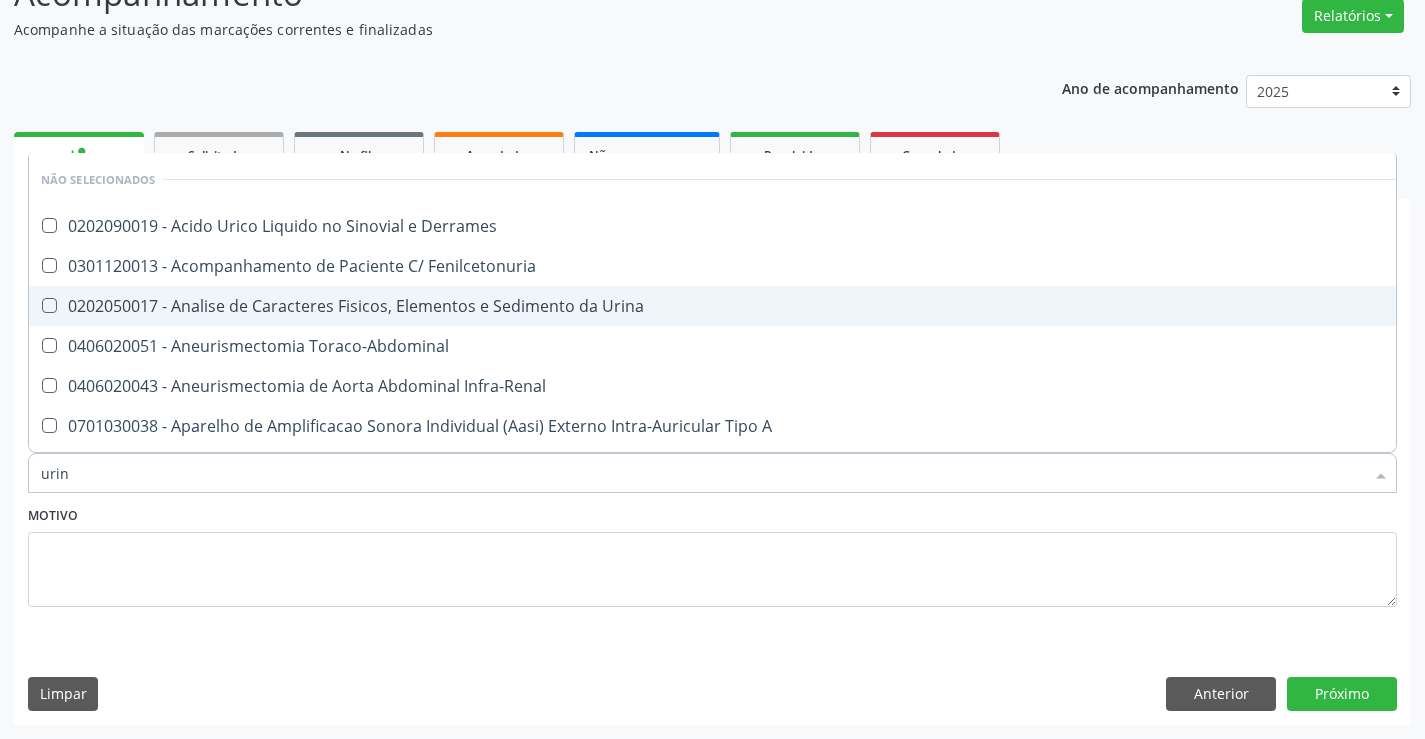type on "urina" 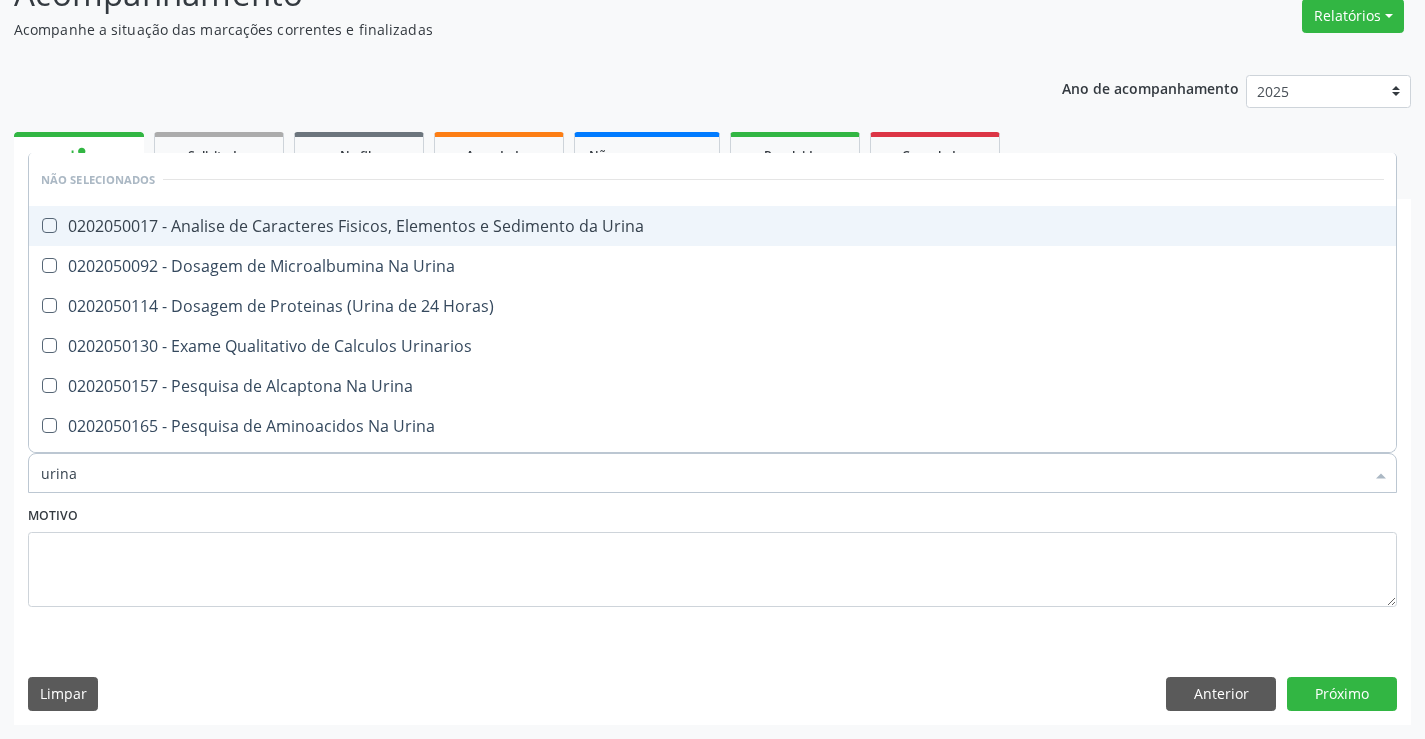 drag, startPoint x: 367, startPoint y: 232, endPoint x: 544, endPoint y: 476, distance: 301.43823 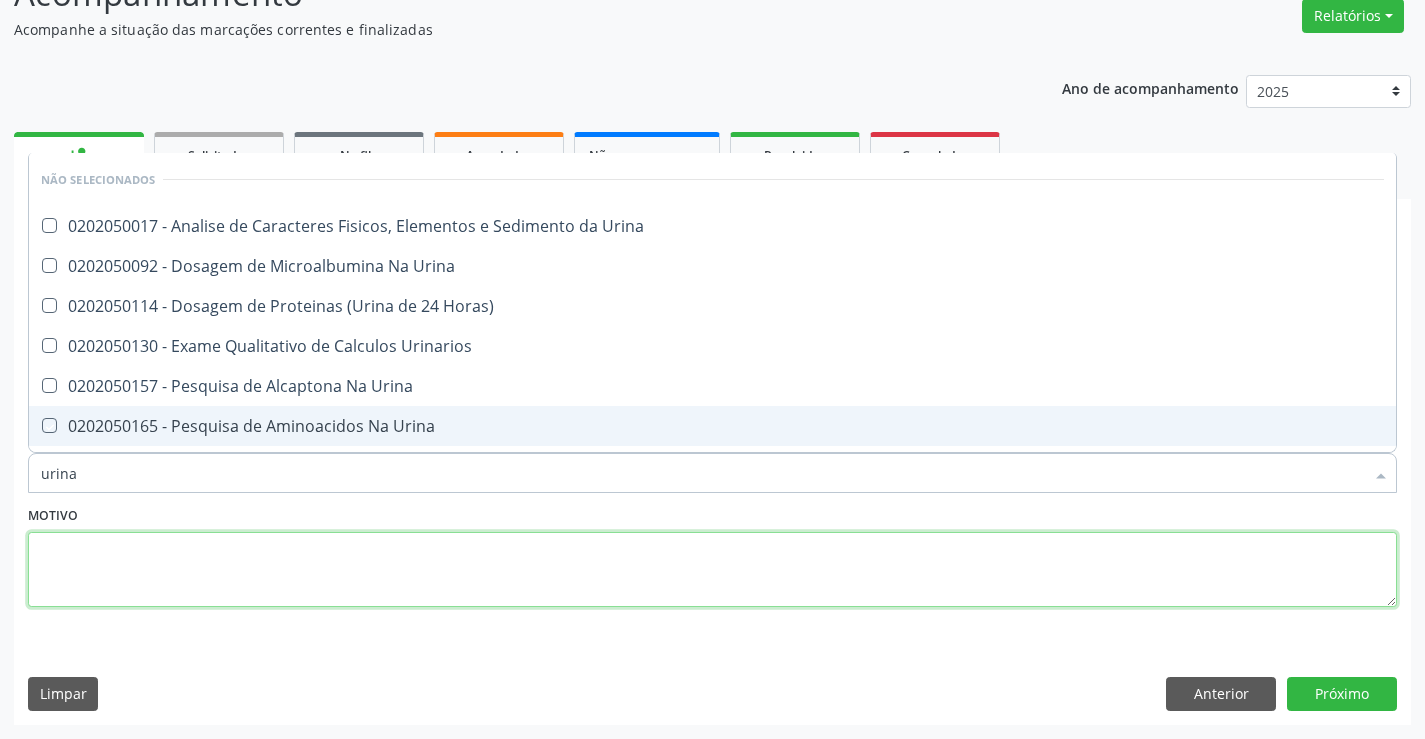 click at bounding box center (712, 570) 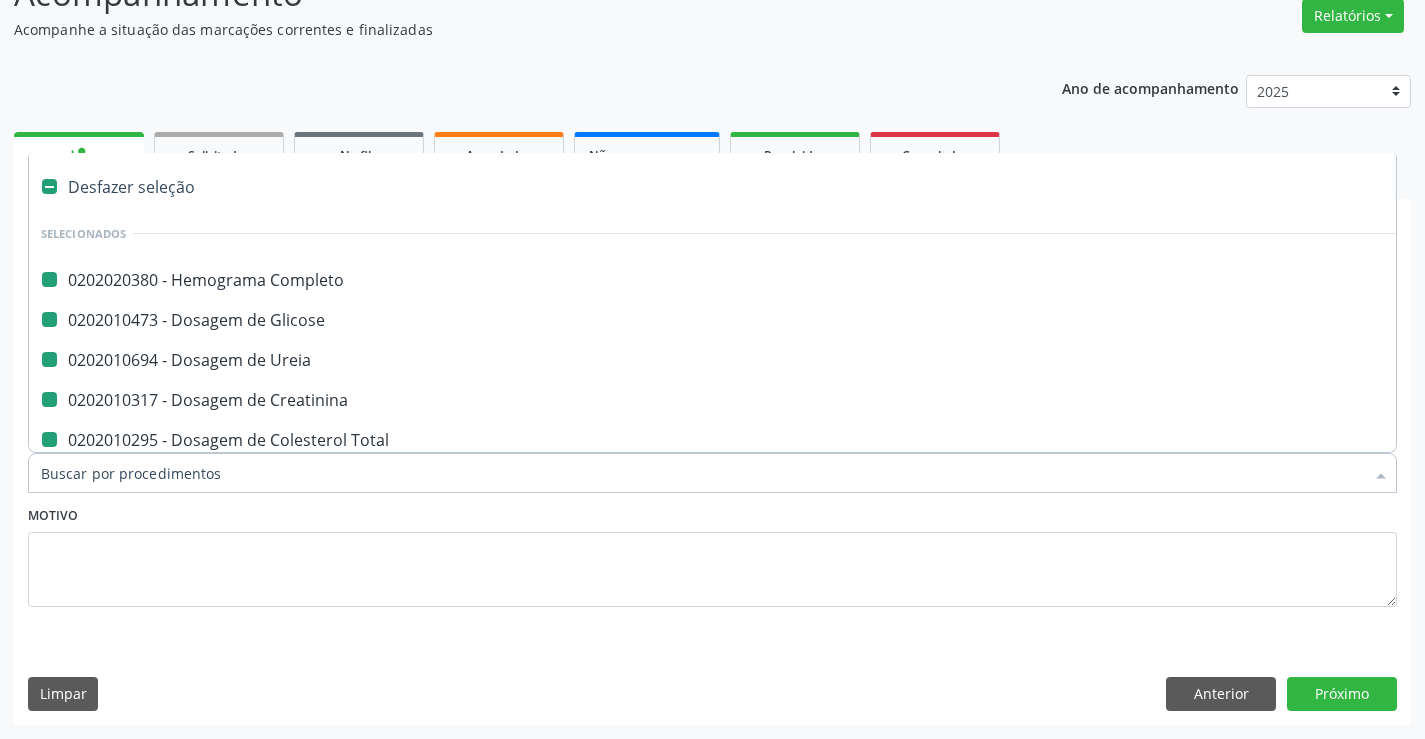 type on "f" 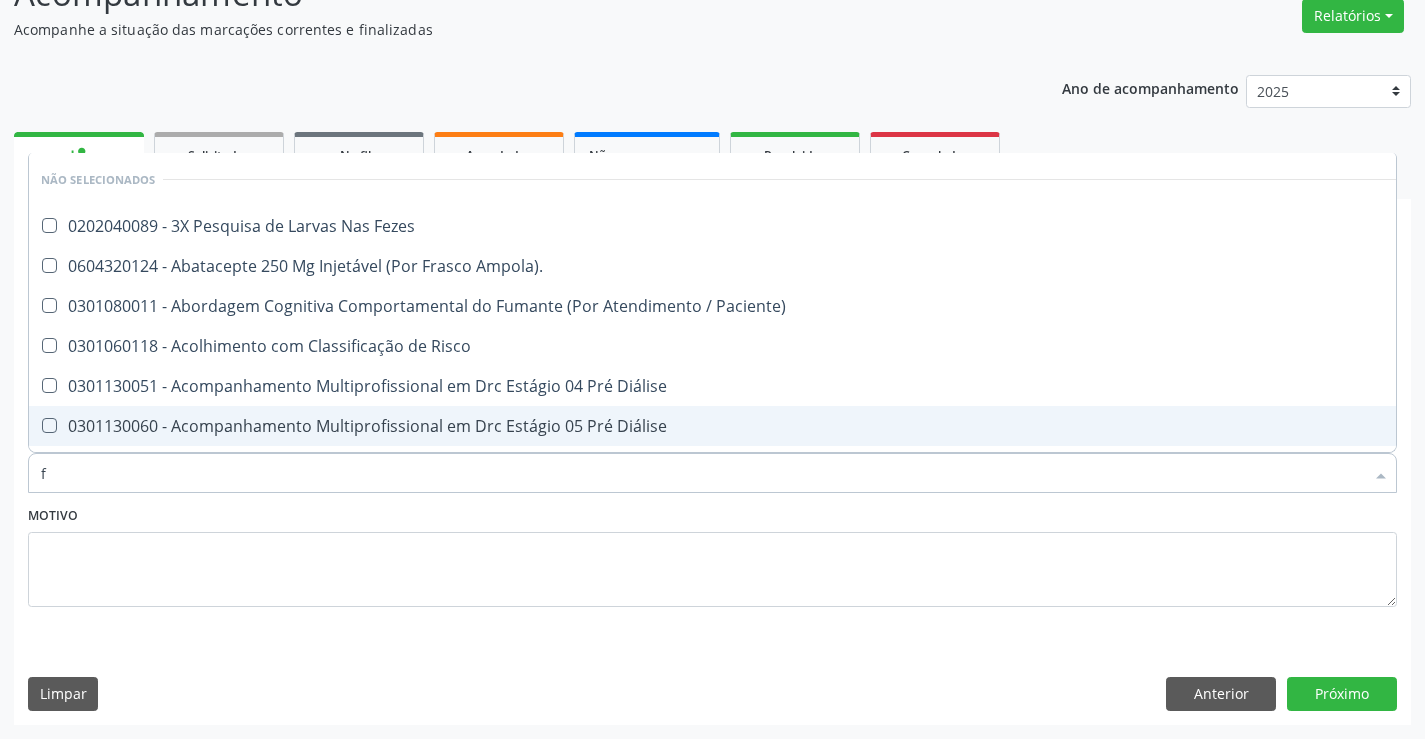 checkbox on "false" 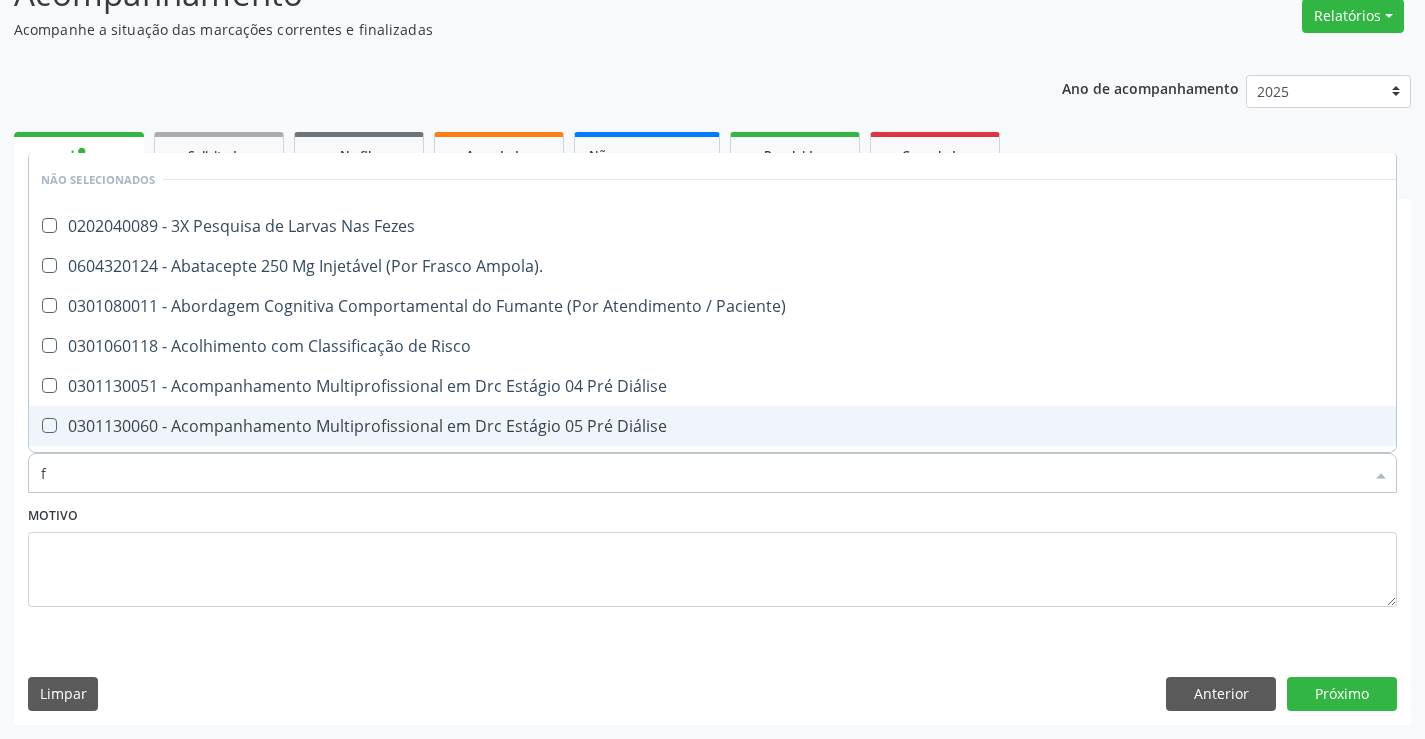 checkbox on "false" 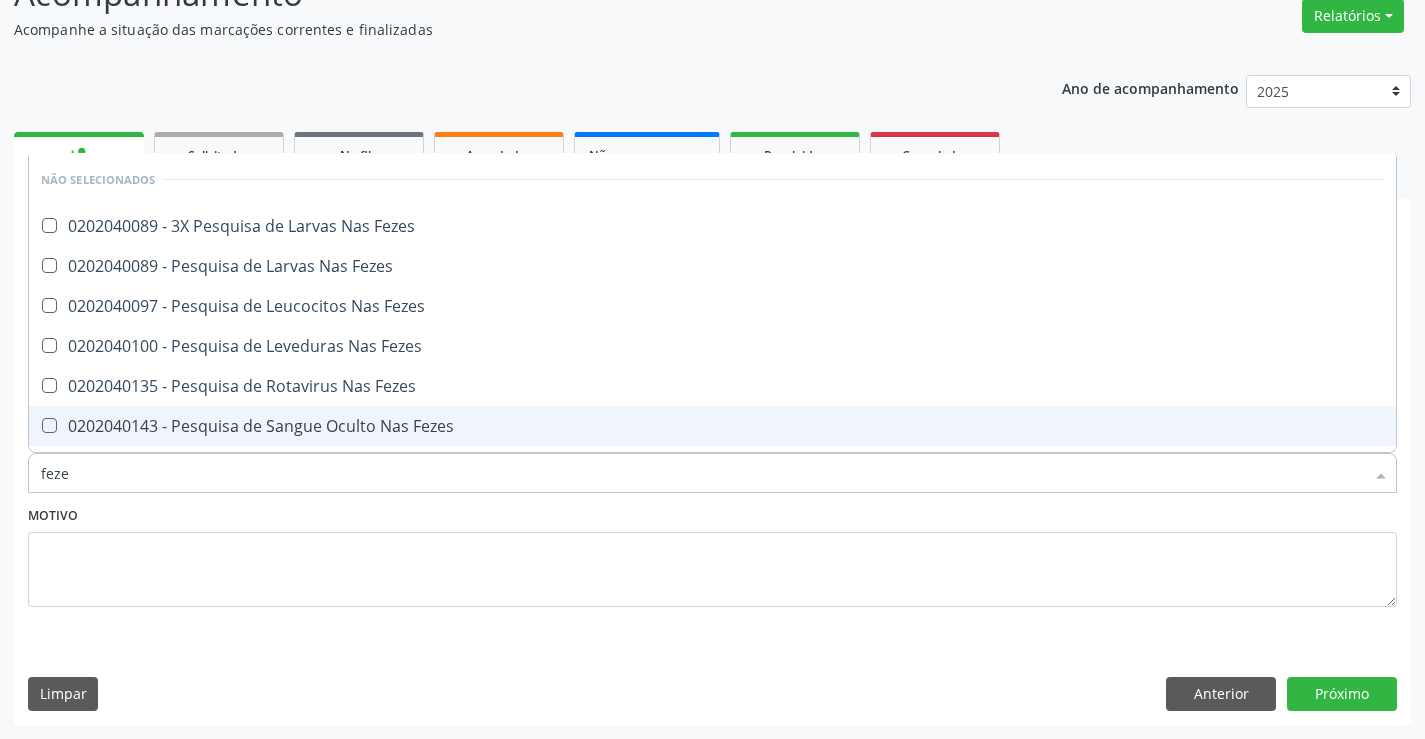 type on "fezes" 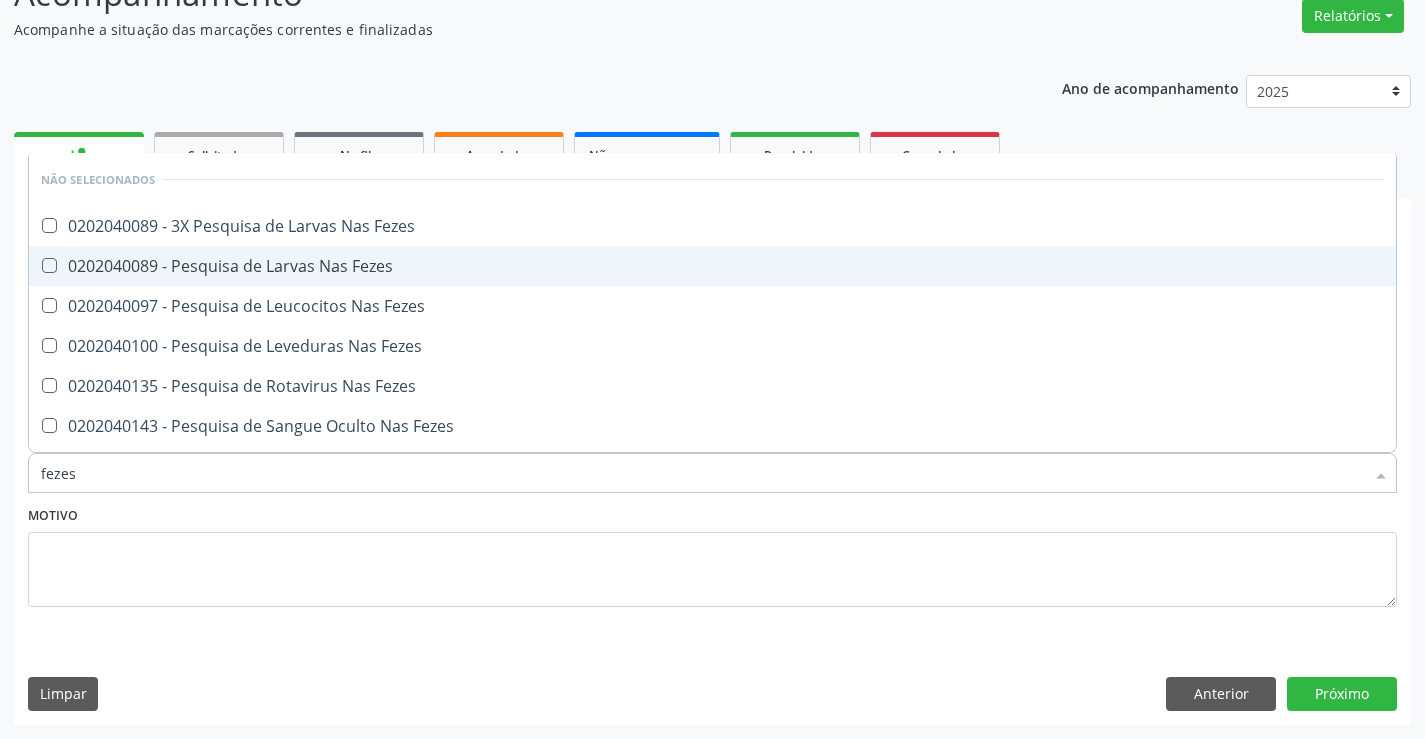 click on "0202040089 - Pesquisa de Larvas Nas Fezes" at bounding box center [712, 266] 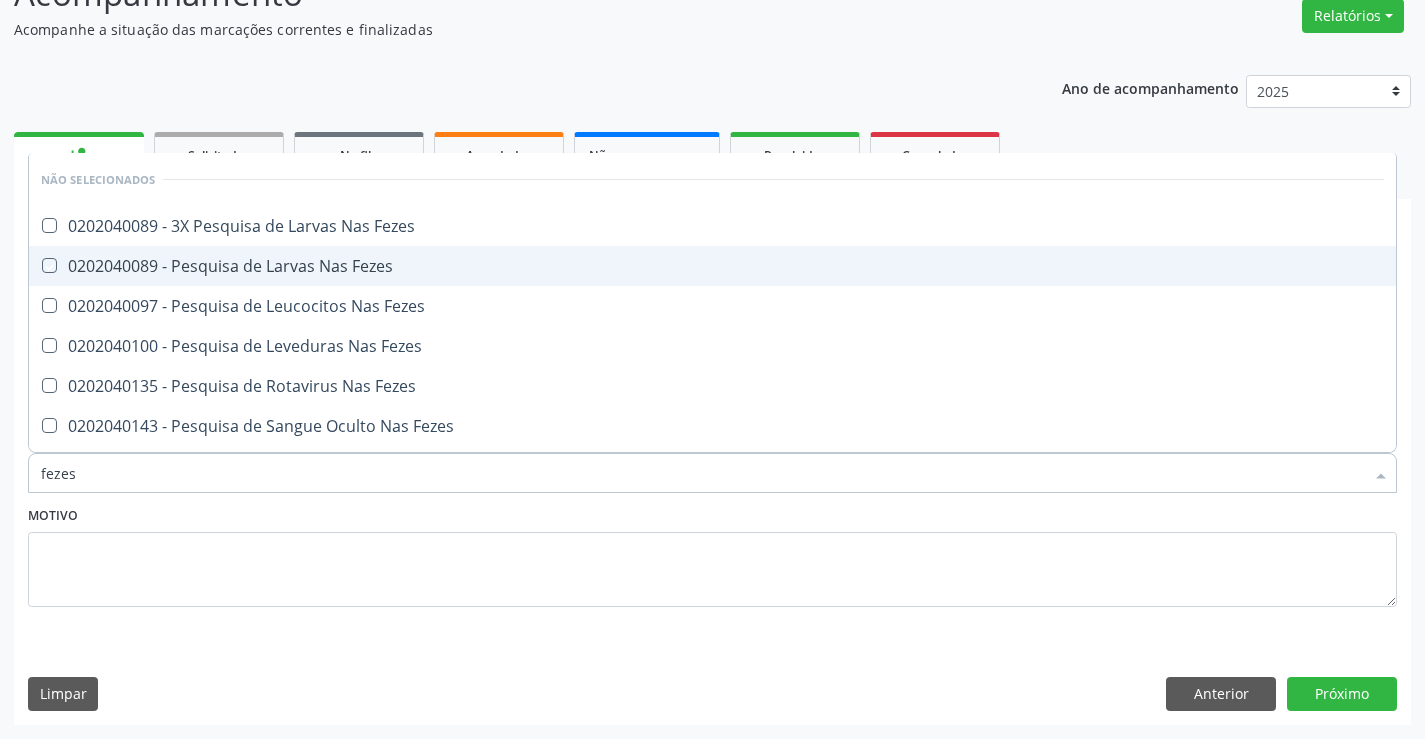 checkbox on "true" 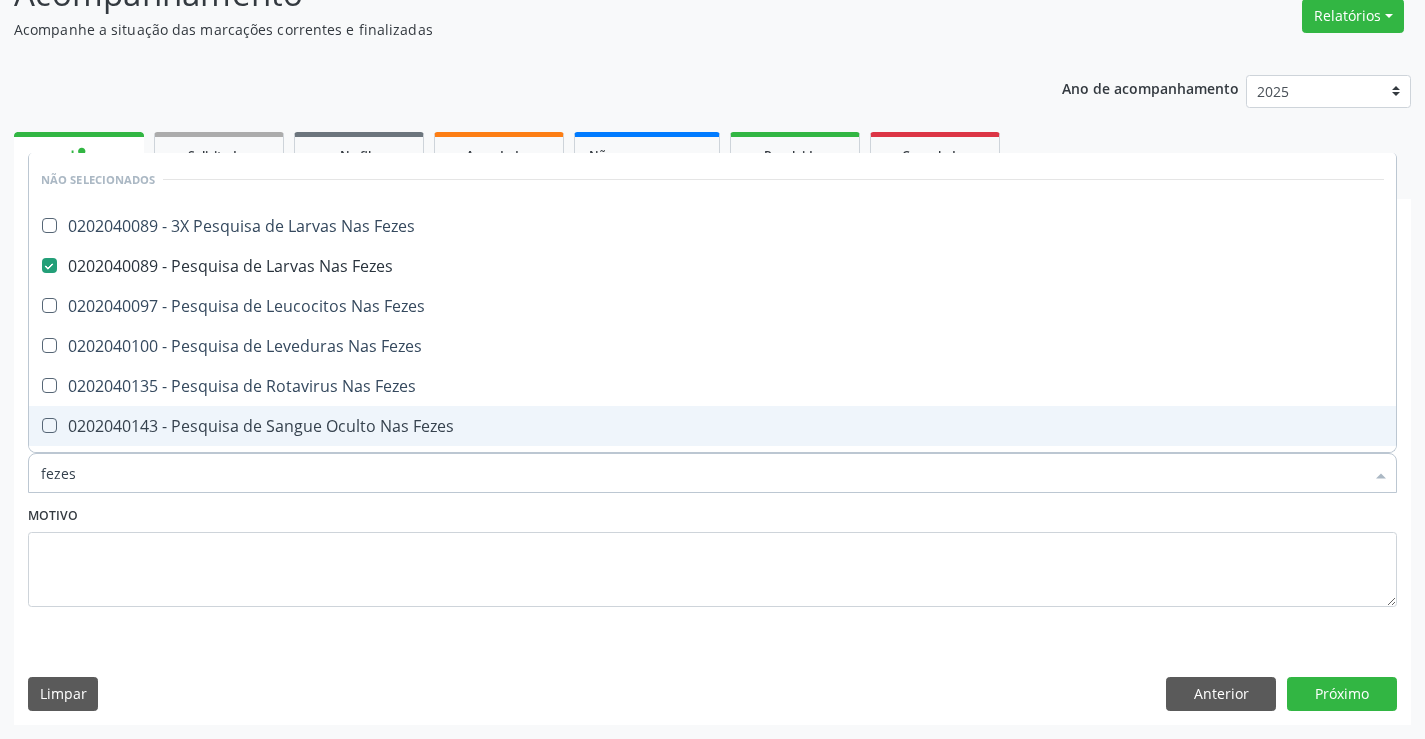 type on "fezes" 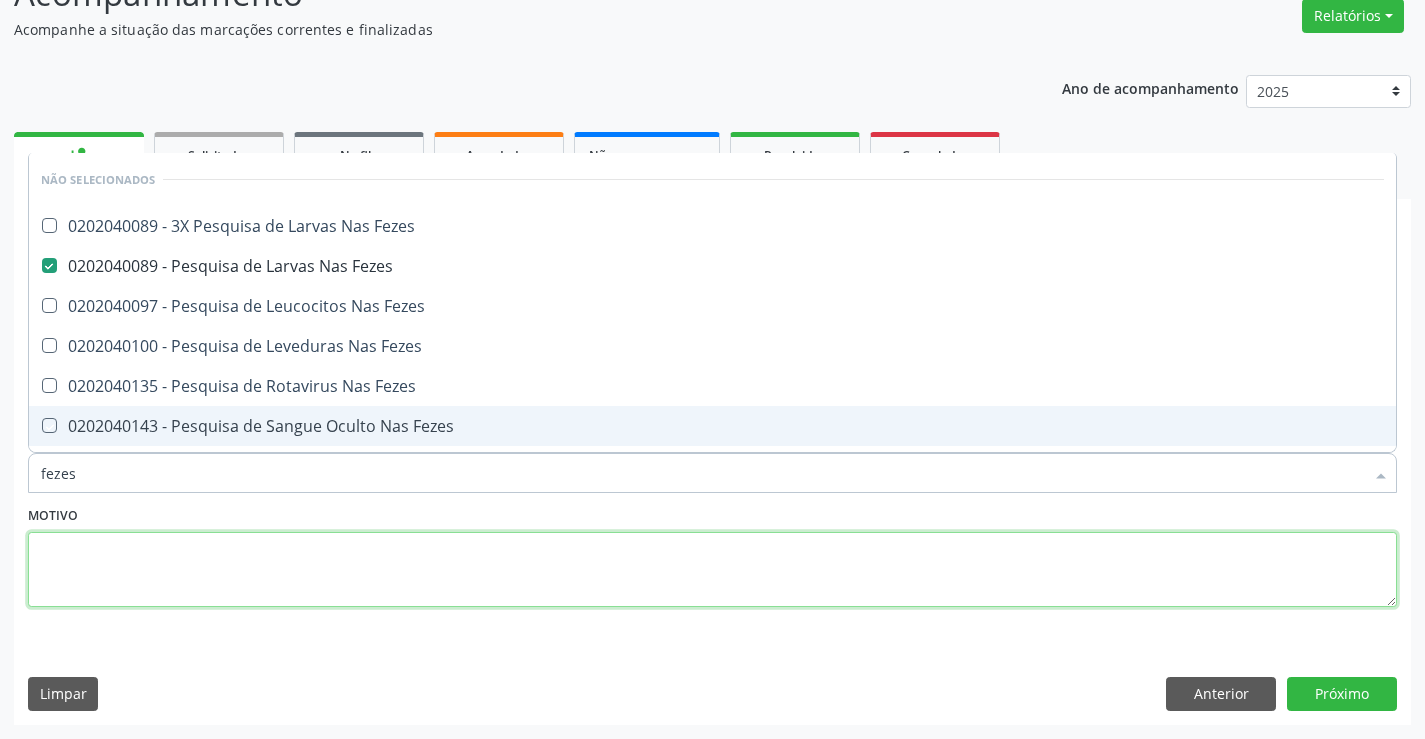 drag, startPoint x: 214, startPoint y: 573, endPoint x: 212, endPoint y: 560, distance: 13.152946 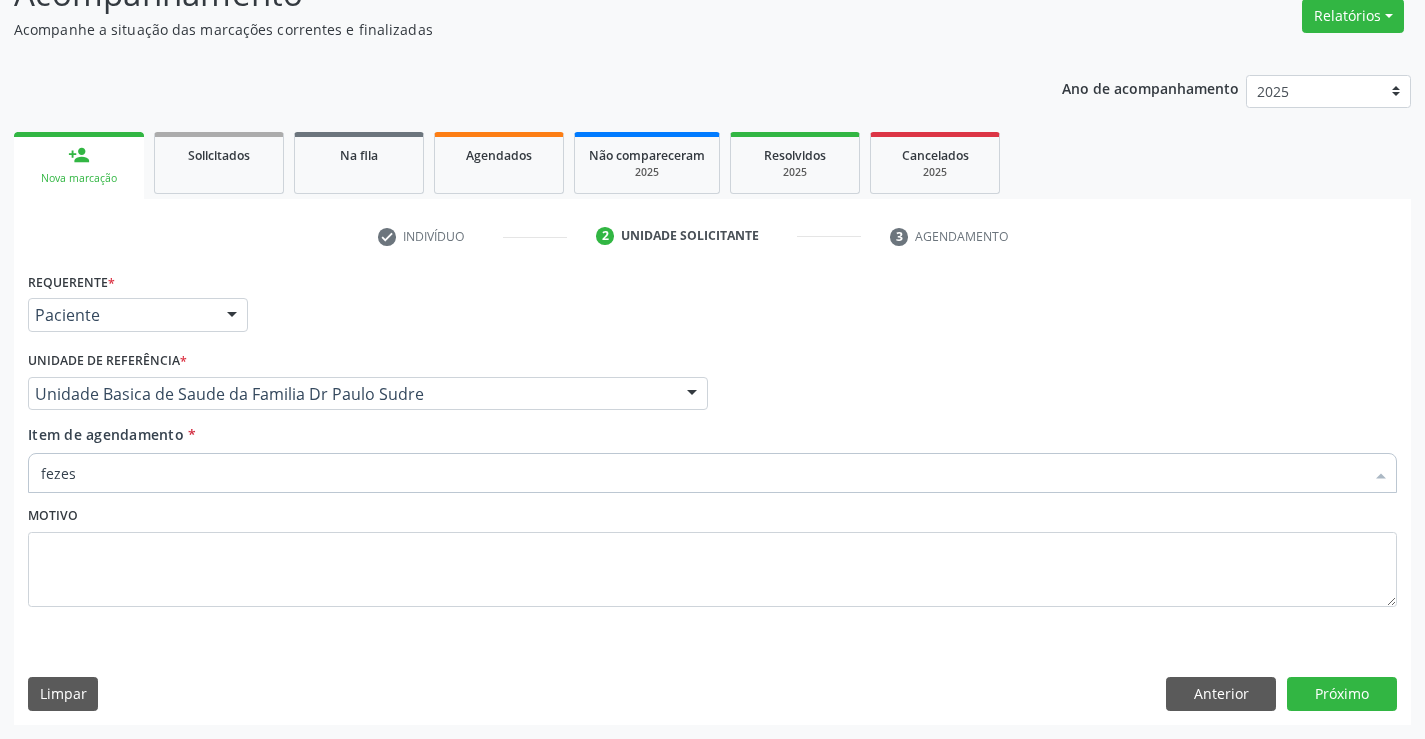 type 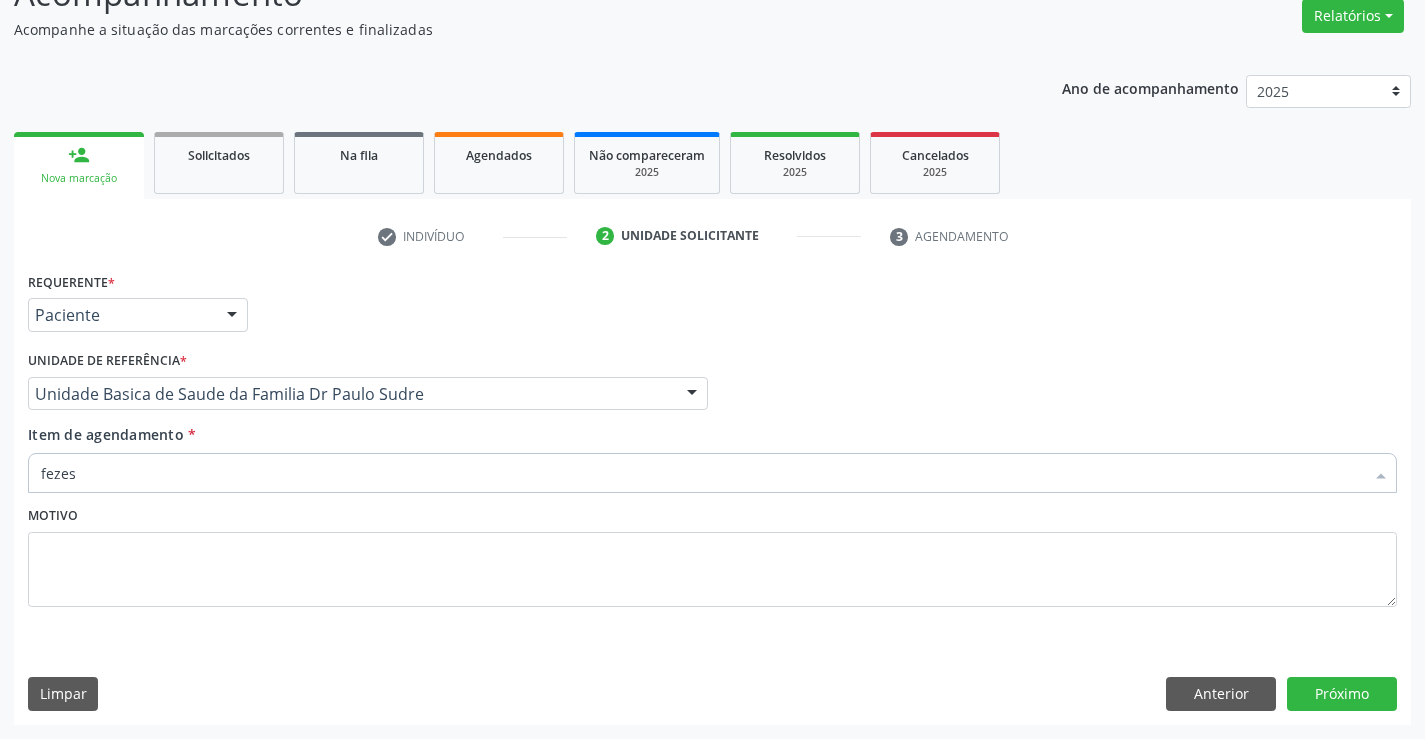 checkbox on "true" 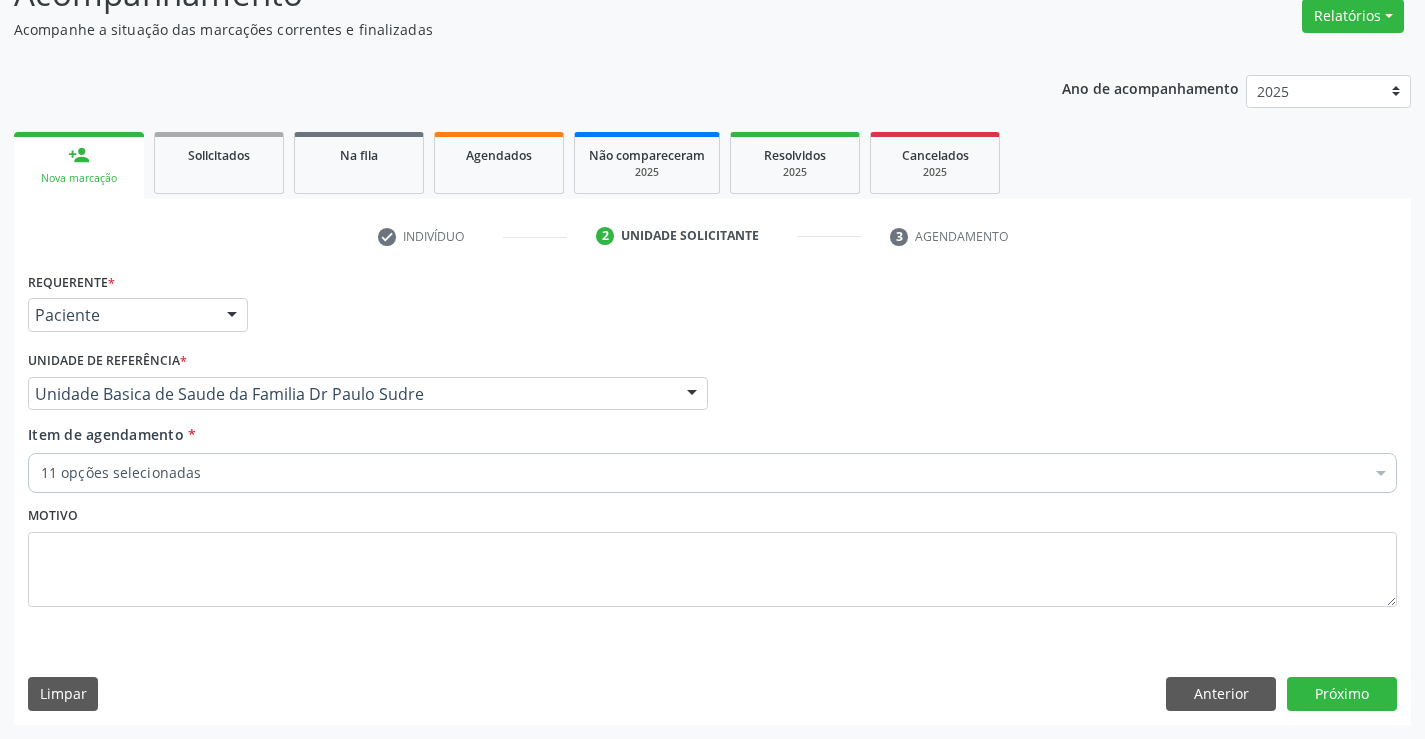 scroll, scrollTop: 167, scrollLeft: 0, axis: vertical 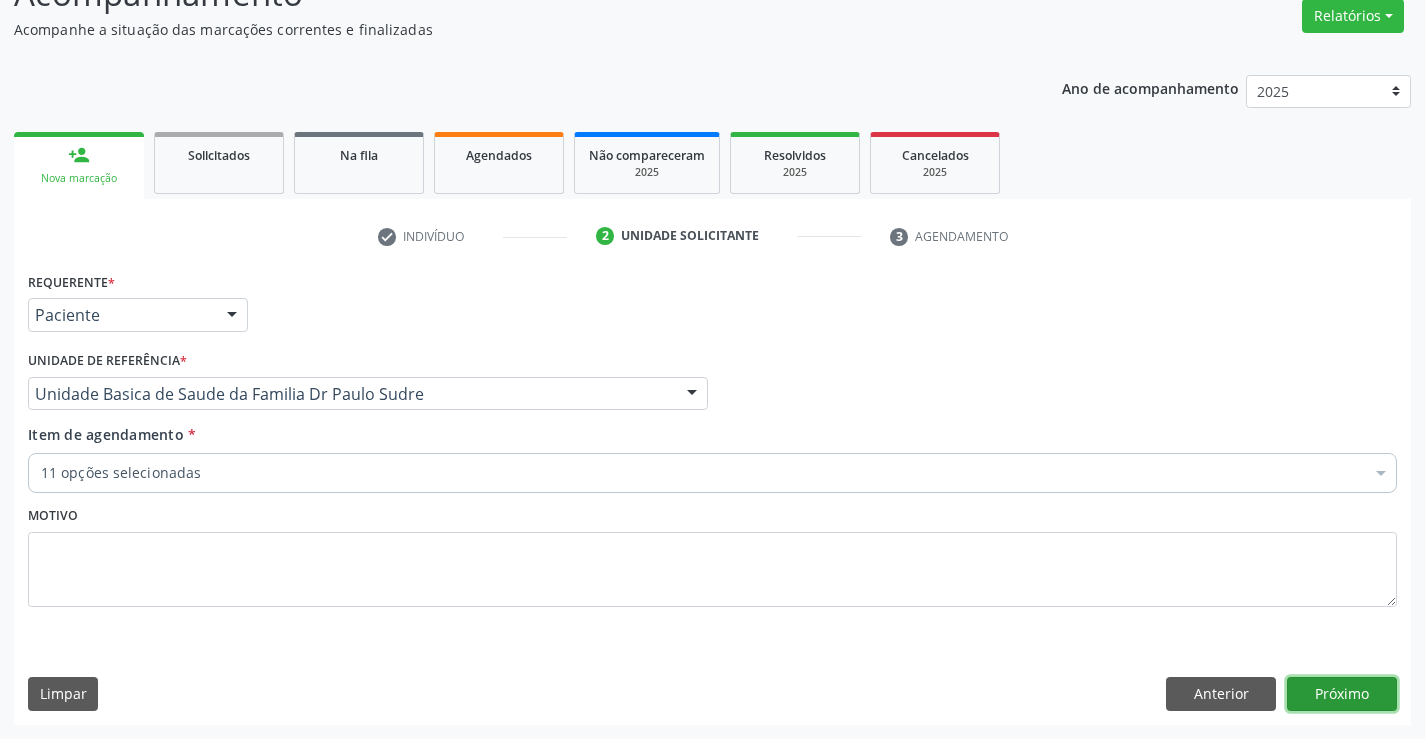 click on "Próximo" at bounding box center (1342, 694) 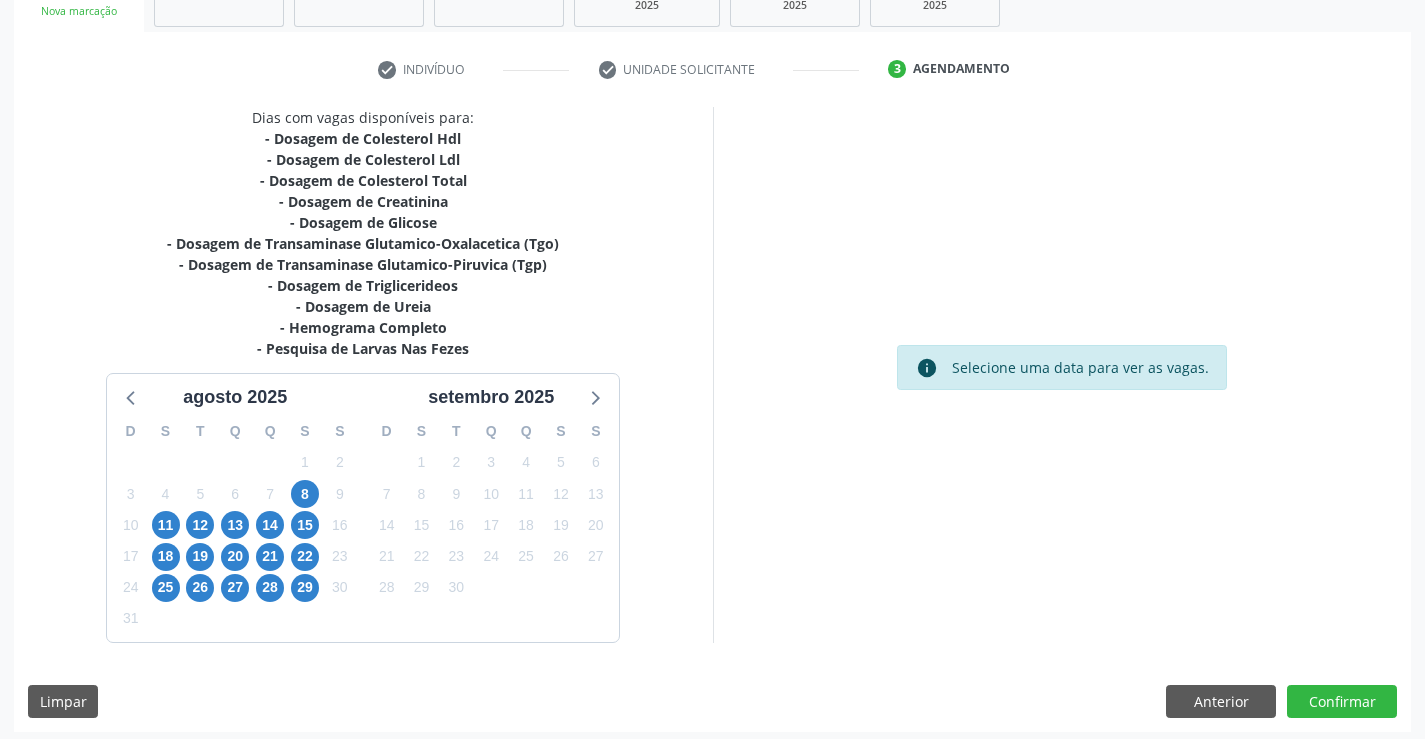 scroll, scrollTop: 341, scrollLeft: 0, axis: vertical 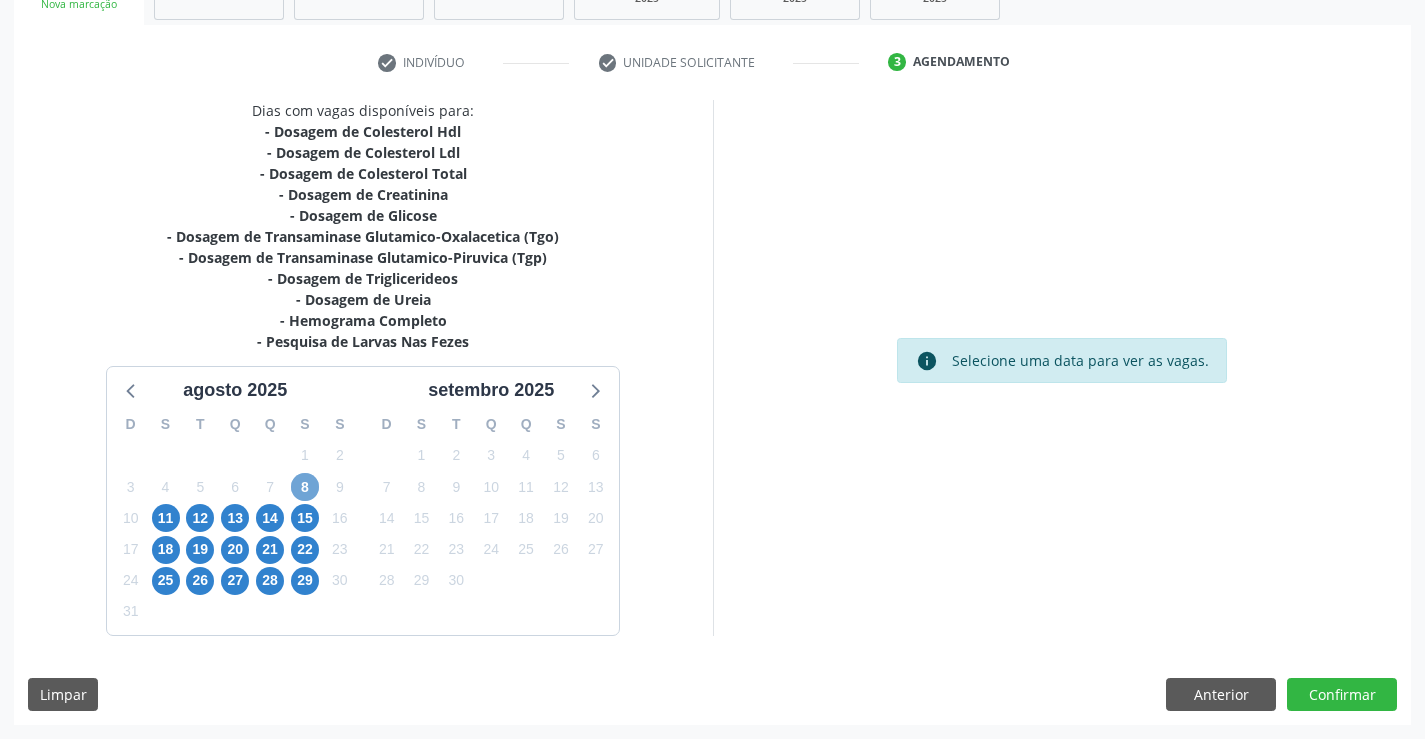 click on "8" at bounding box center (305, 487) 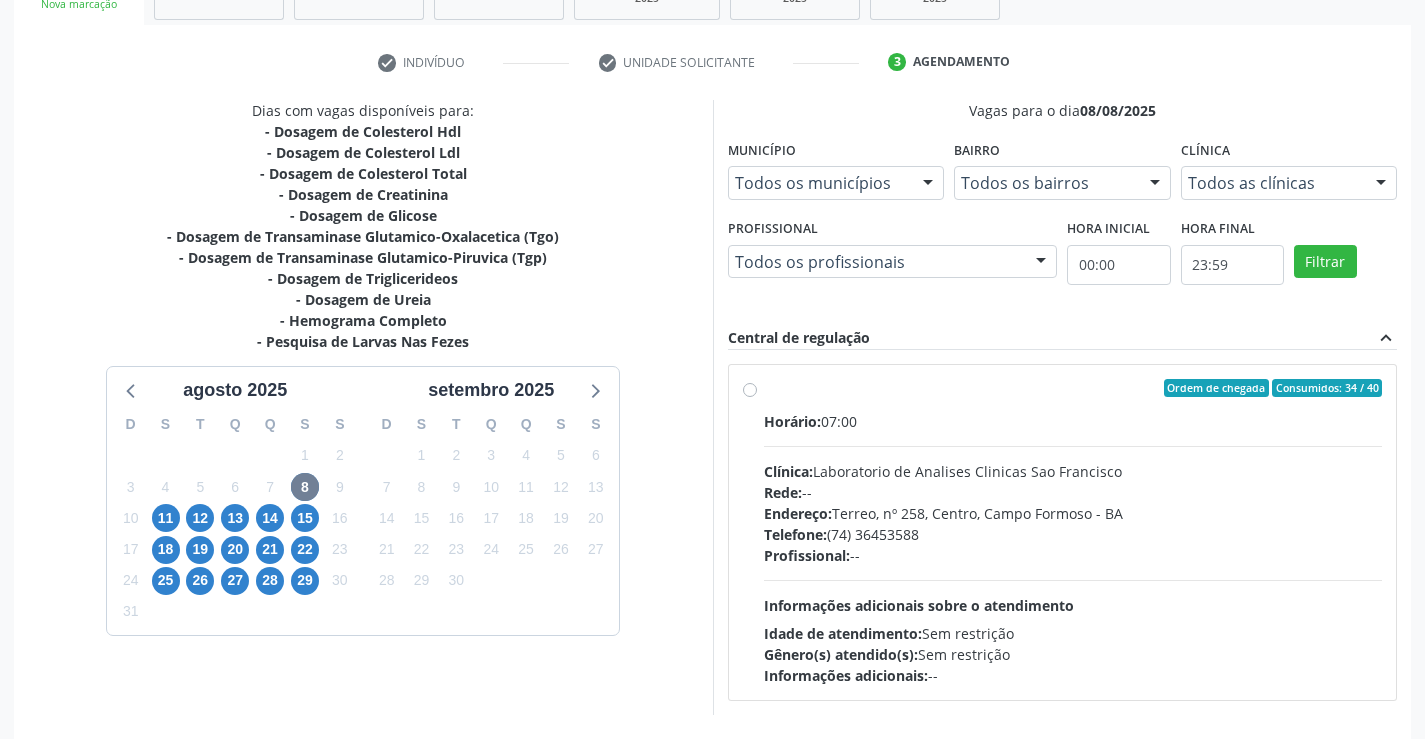 click on "Clínica:  Laboratorio de Analises Clinicas Sao Francisco" at bounding box center [1073, 471] 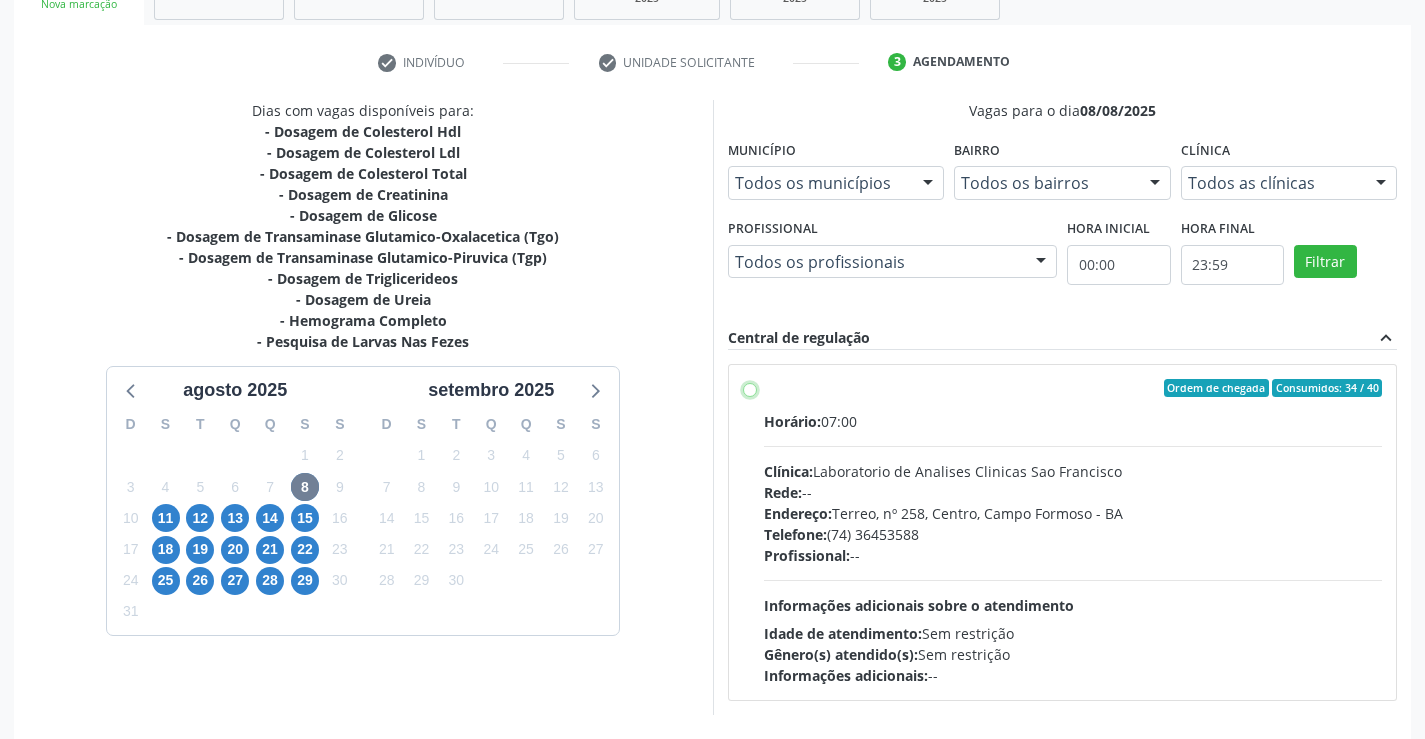 click on "Ordem de chegada
Consumidos: 34 / 40
Horário:   07:00
Clínica:  Laboratorio de Analises Clinicas Sao Francisco
Rede:
--
Endereço:   Terreo, nº 258, Centro, Campo Formoso - BA
Telefone:   (74) 36453588
Profissional:
--
Informações adicionais sobre o atendimento
Idade de atendimento:
Sem restrição
Gênero(s) atendido(s):
Sem restrição
Informações adicionais:
--" at bounding box center (750, 388) 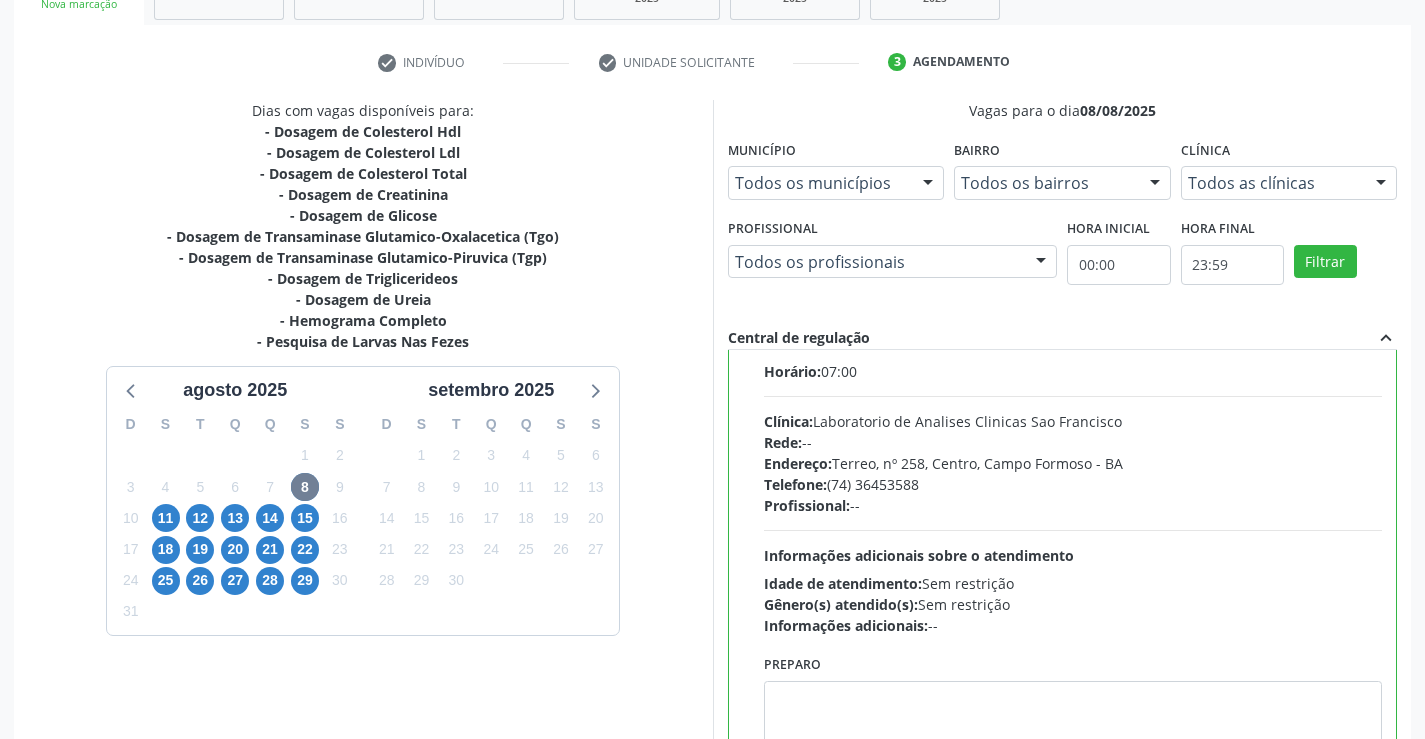scroll, scrollTop: 99, scrollLeft: 0, axis: vertical 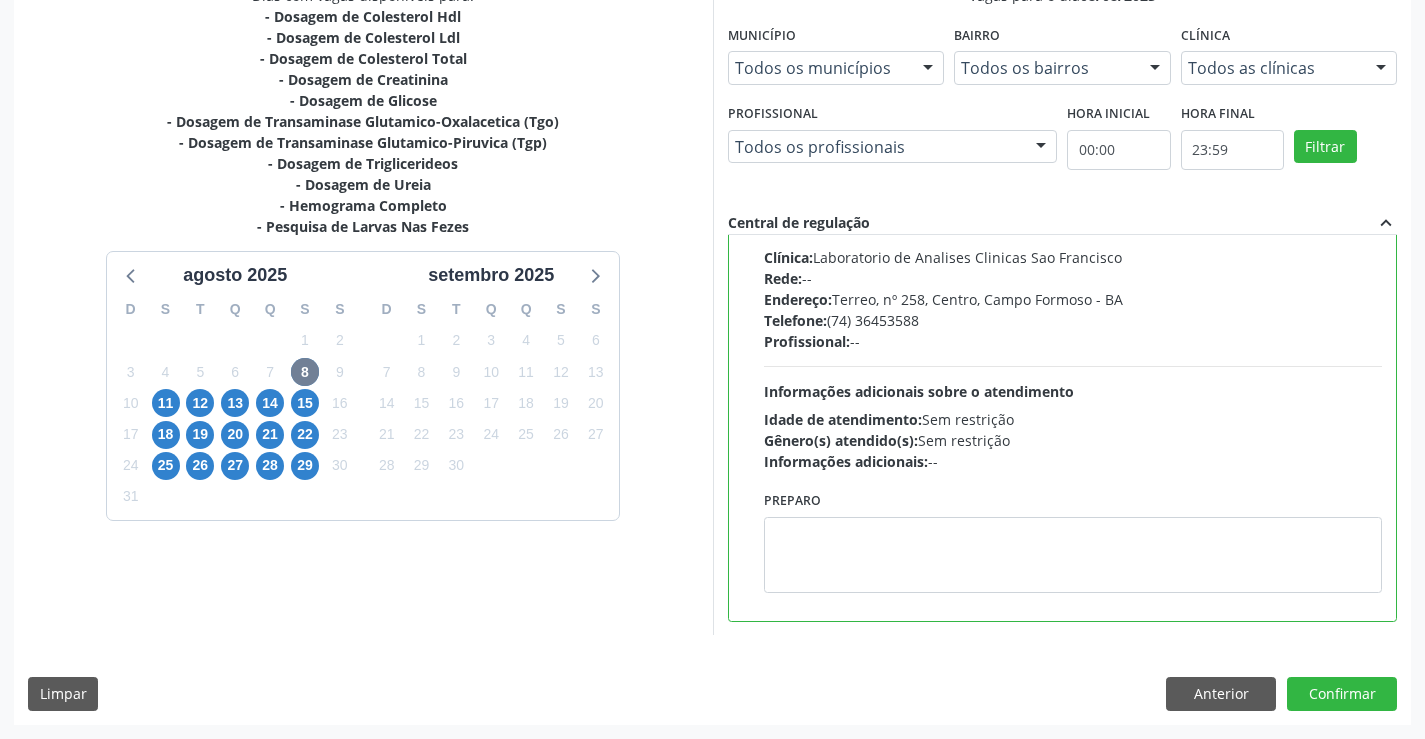 click on "Dias com vagas disponíveis para:
- Dosagem de Colesterol Hdl
- Dosagem de Colesterol Ldl
- Dosagem de Colesterol Total
- Dosagem de Creatinina
- Dosagem de Glicose
- Dosagem de Transaminase Glutamico-Oxalacetica (Tgo)
- Dosagem de Transaminase Glutamico-Piruvica (Tgp)
- Dosagem de Triglicerideos
- Dosagem de Ureia
- Hemograma Completo
- Pesquisa de Larvas Nas Fezes
agosto 2025 D S T Q Q S S 27 28 29 30 31 1 2 3 4 5 6 7 8 9 10 11 12 13 14 15 16 17 18 19 20 21 22 23 24 25 26 27 28 29 30 31 1 2 3 4 5 6 setembro 2025 D S T Q Q S S 31 1 2 3 4 5 6 7 8 9 10 11 12 13 14 15 16 17 18 19 20 21 22 23 24 25 26 27 28 29 30 1 2 3 4 5 6 7 8 9 10 11
Vagas para o dia
08/08/2025
Município
Todos os municípios         Todos os municípios   Campo Formoso - BA
Nenhum resultado encontrado para: "   "" at bounding box center (712, 354) 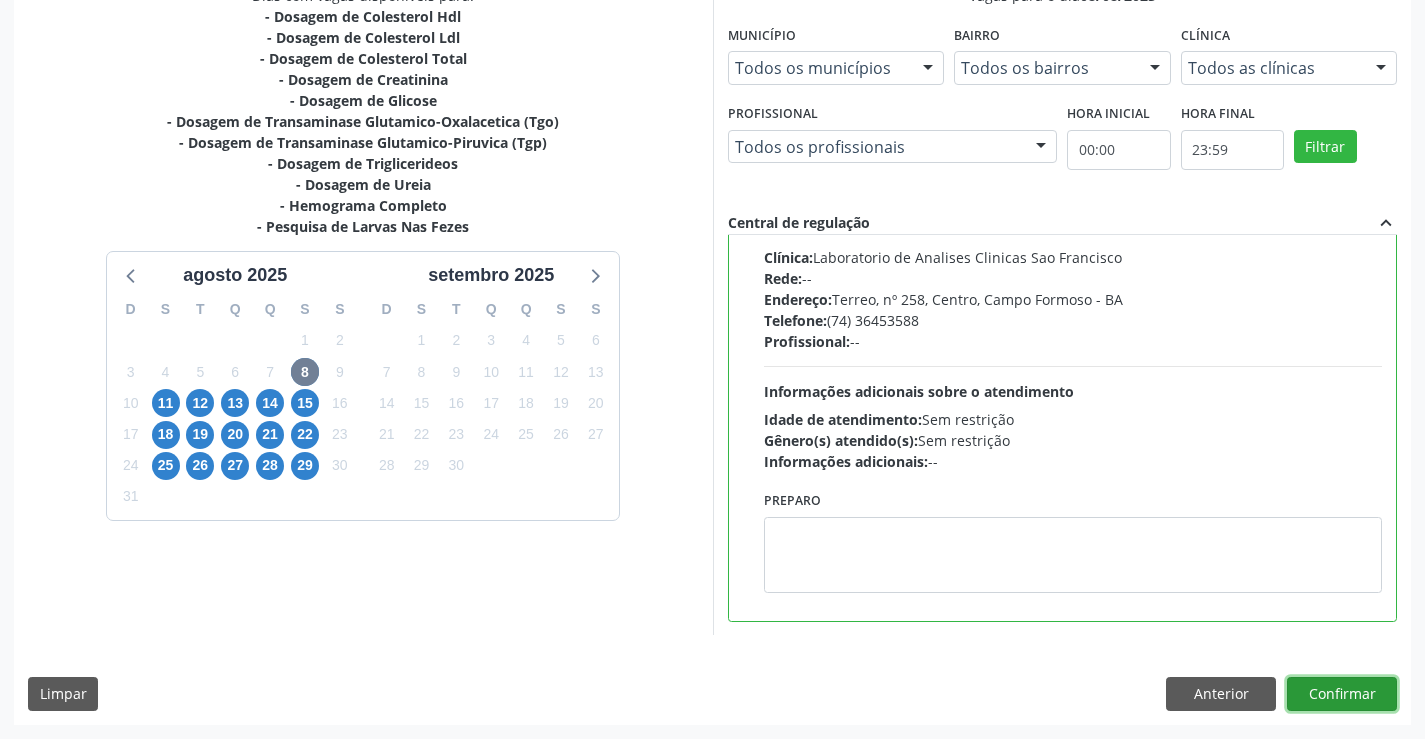 click on "Confirmar" at bounding box center (1342, 694) 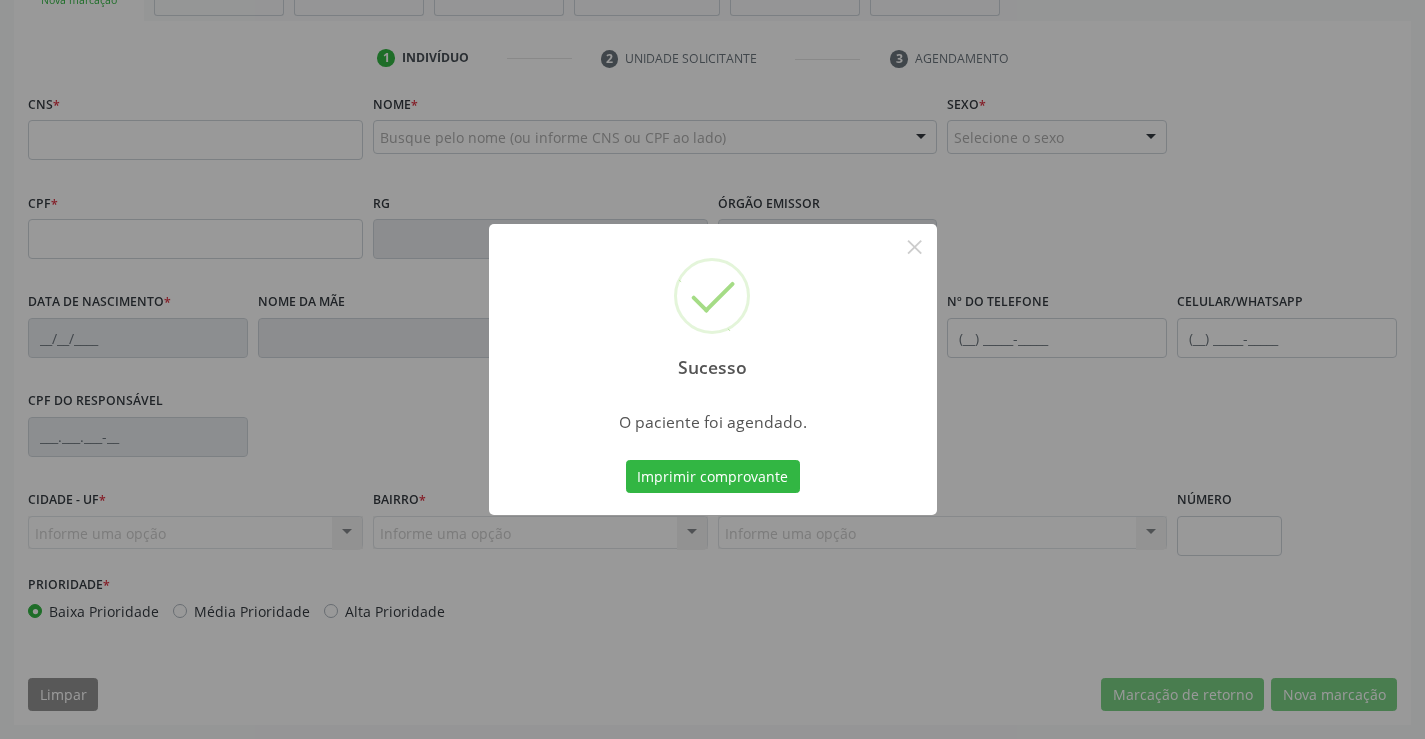 scroll, scrollTop: 345, scrollLeft: 0, axis: vertical 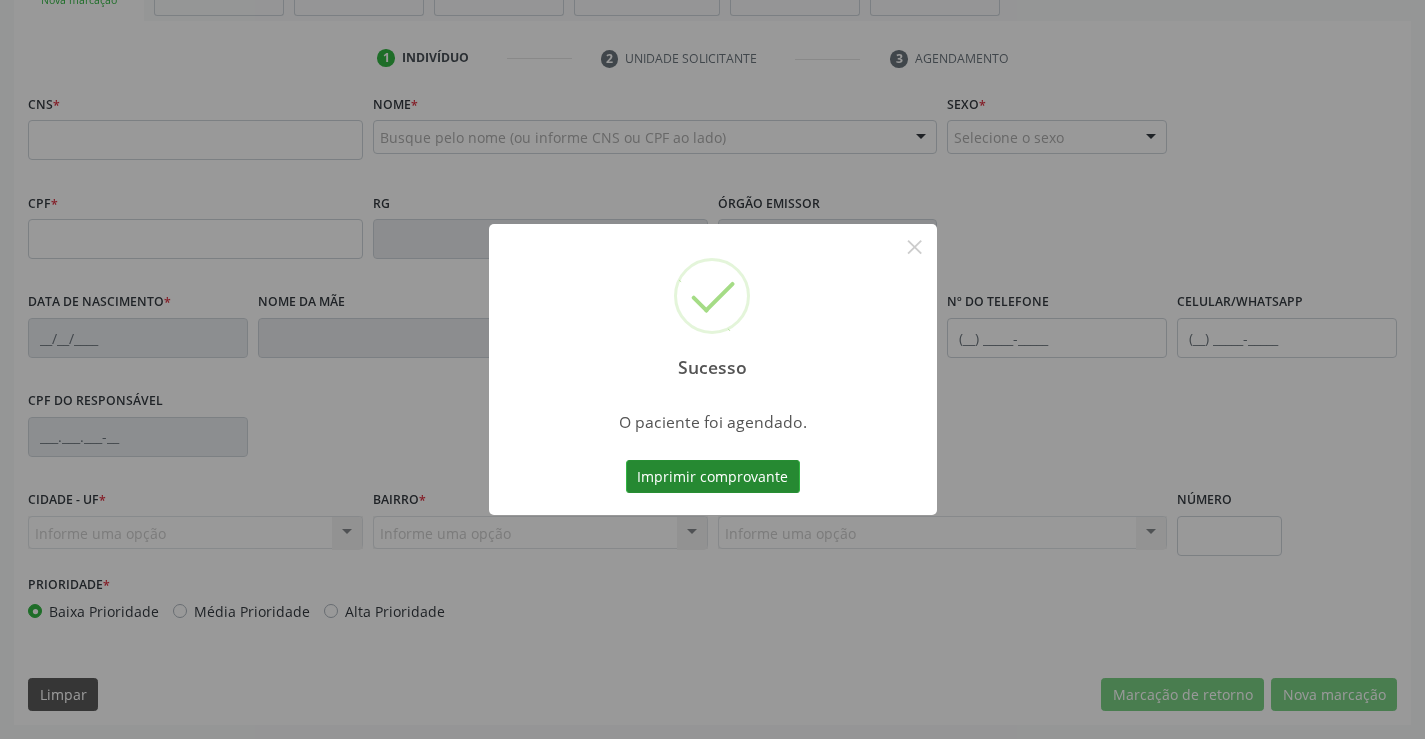 click on "Imprimir comprovante" at bounding box center [713, 477] 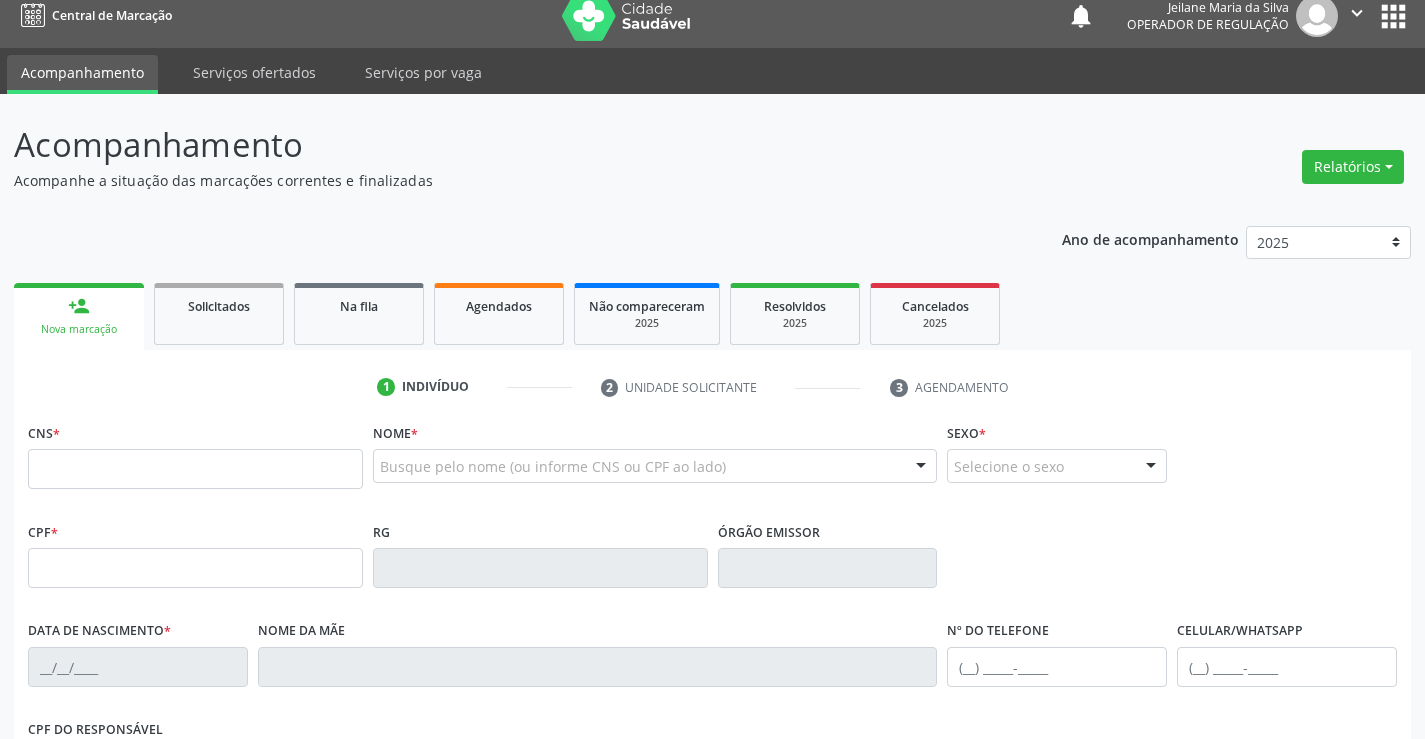 scroll, scrollTop: 0, scrollLeft: 0, axis: both 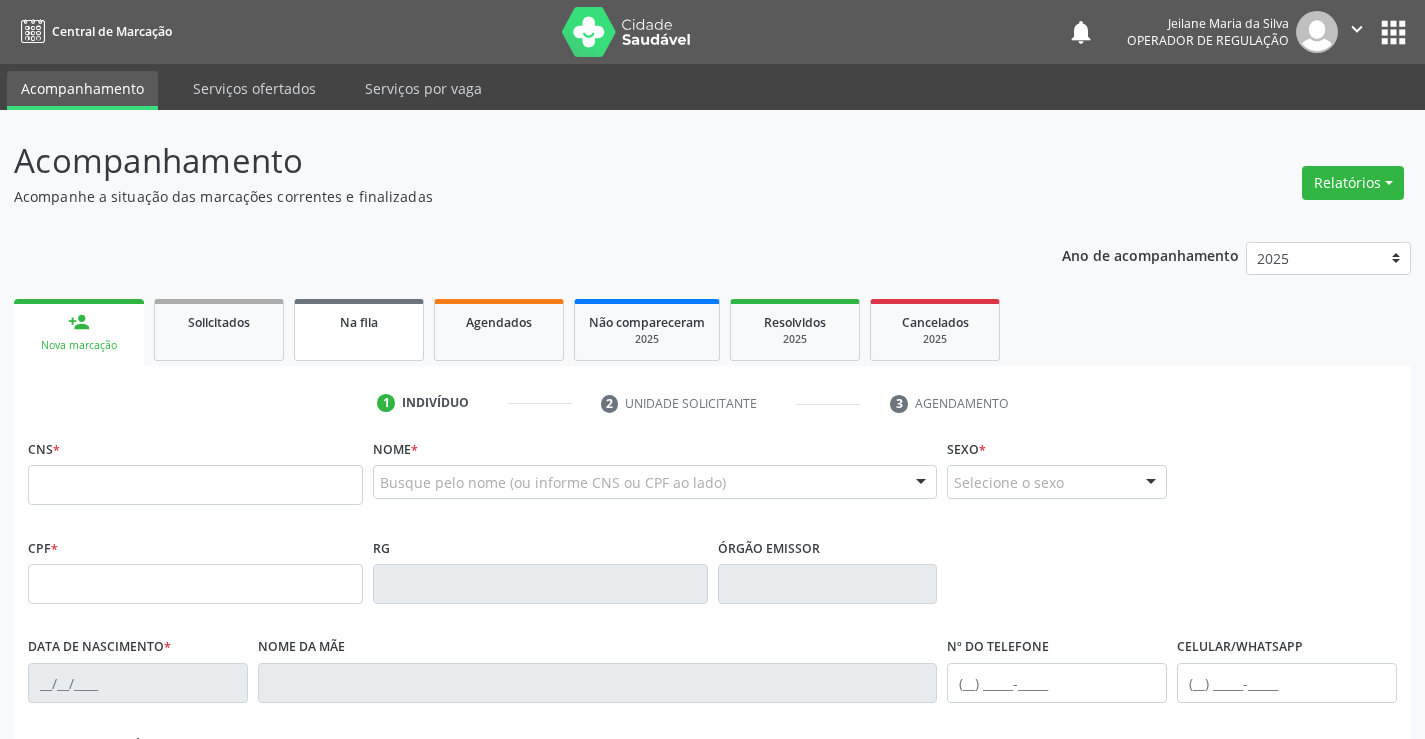 click on "Na fila" at bounding box center [359, 330] 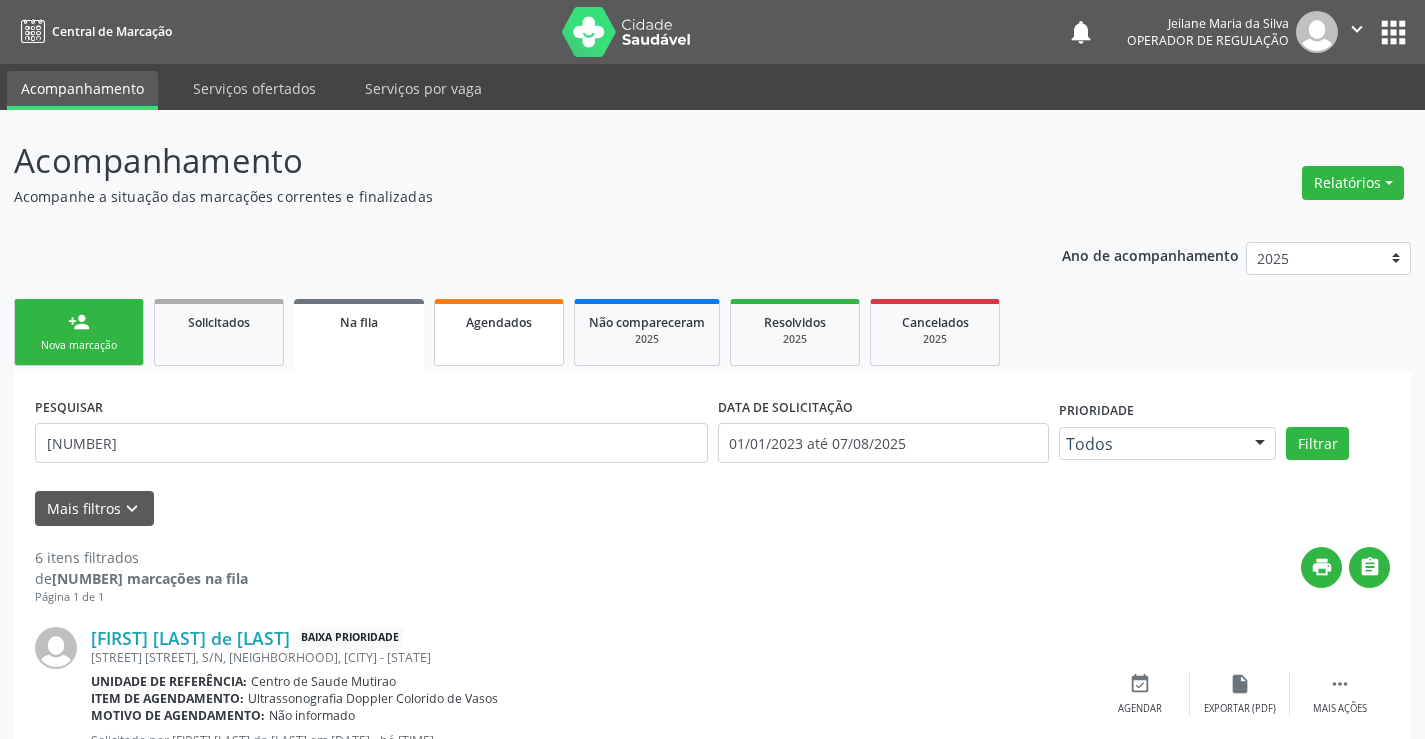 click on "Agendados" at bounding box center (499, 321) 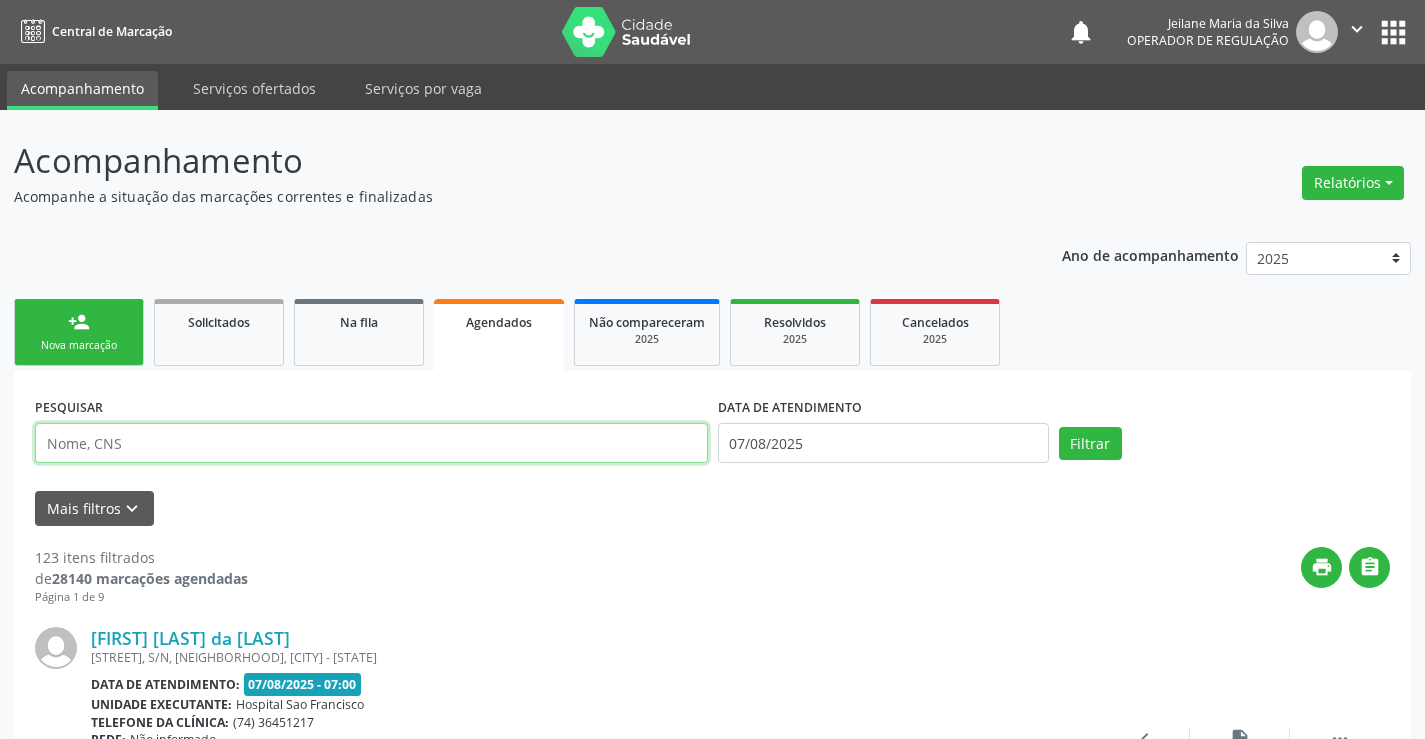 click at bounding box center [371, 443] 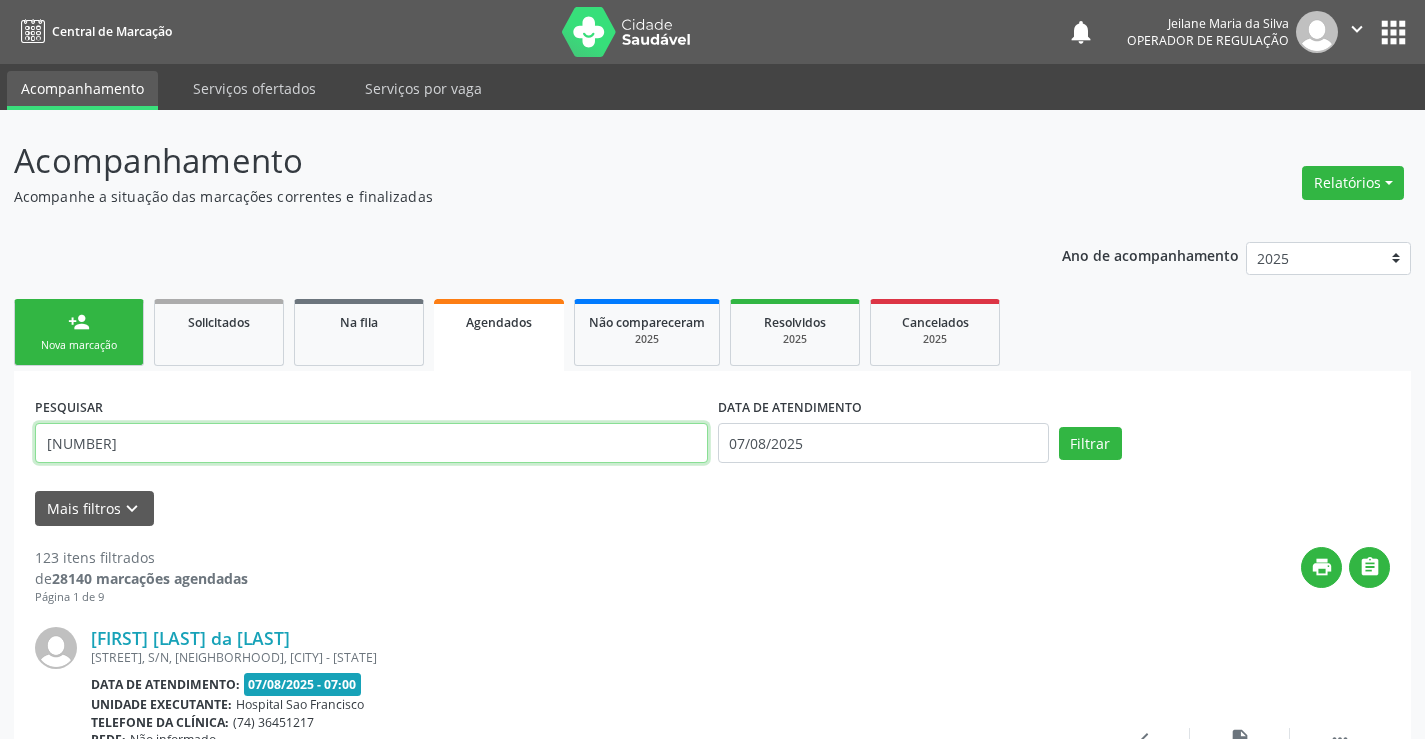type on "700600427459469" 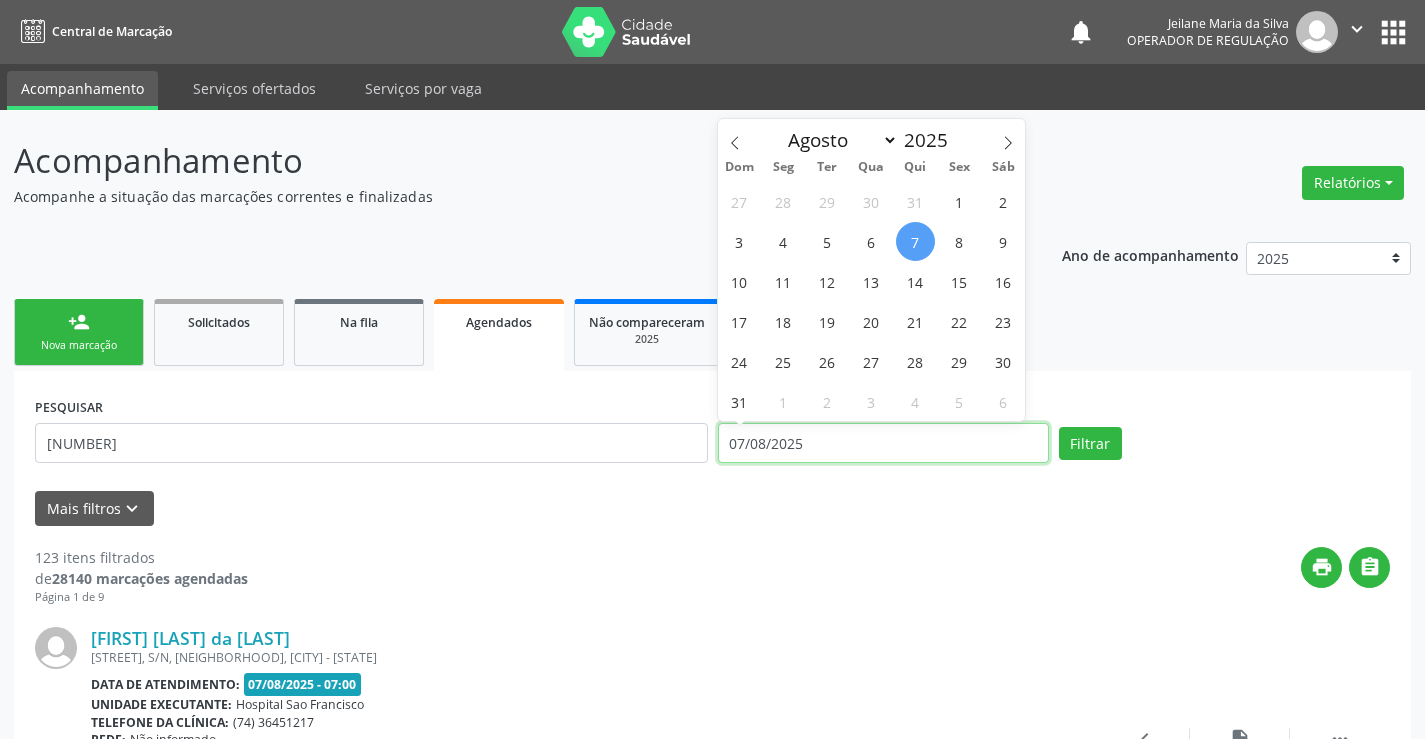 click on "07/08/2025" at bounding box center (883, 443) 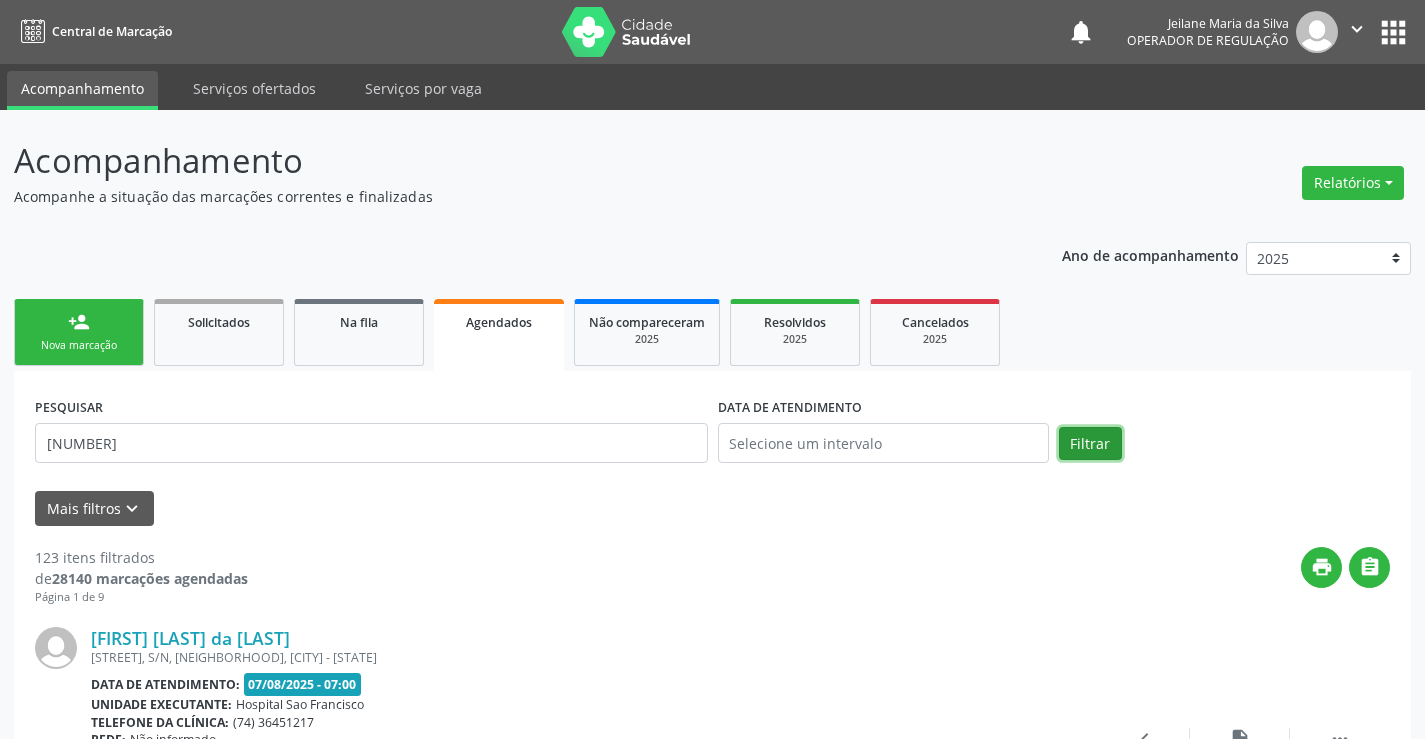click on "Filtrar" at bounding box center [1090, 444] 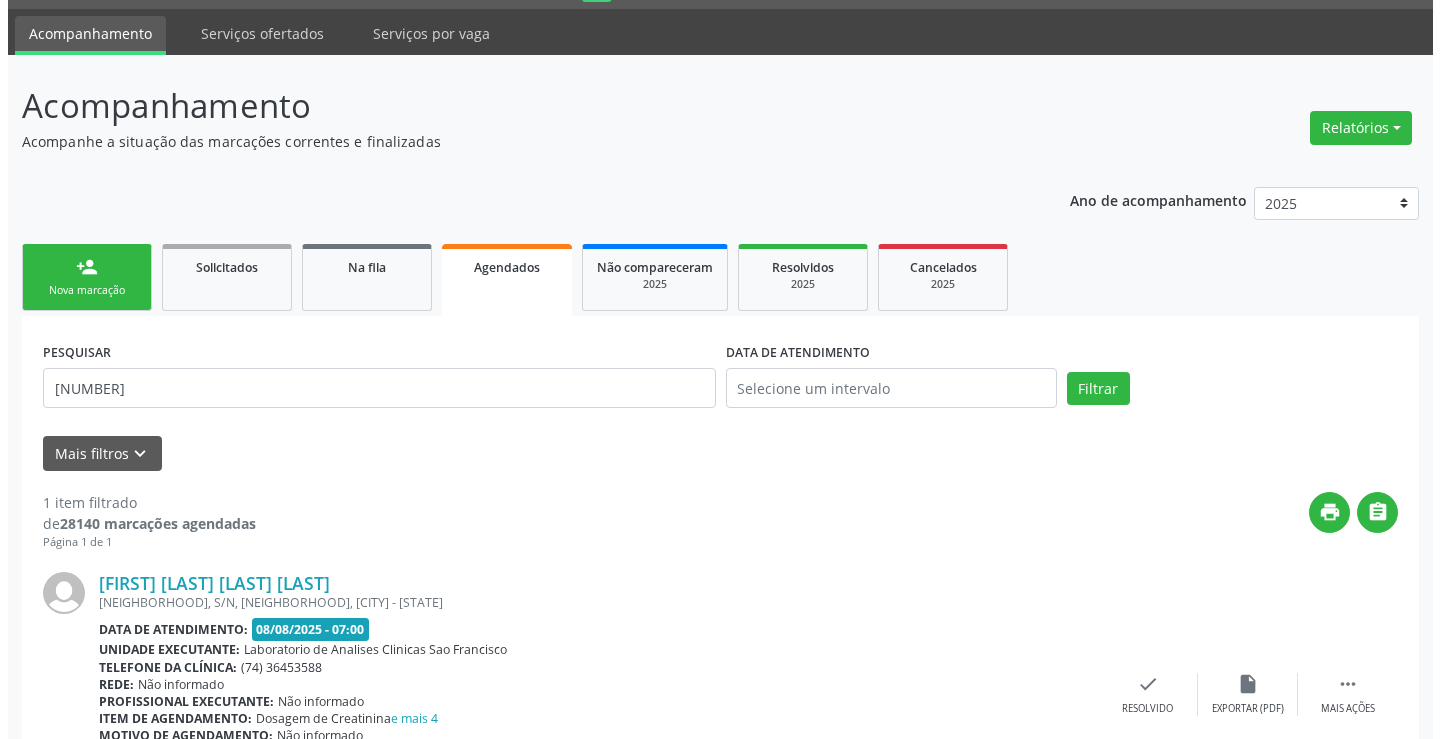 scroll, scrollTop: 189, scrollLeft: 0, axis: vertical 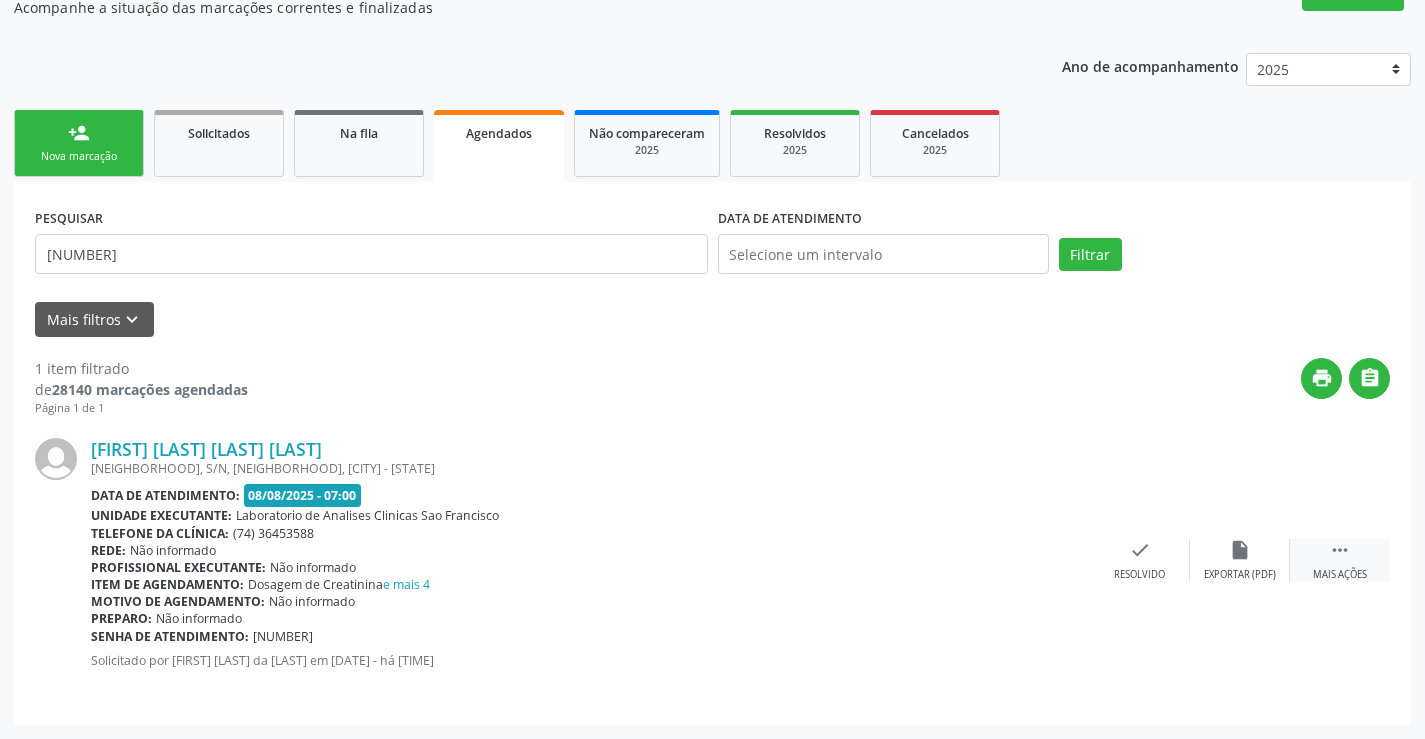 click on "
Mais ações" at bounding box center (1340, 560) 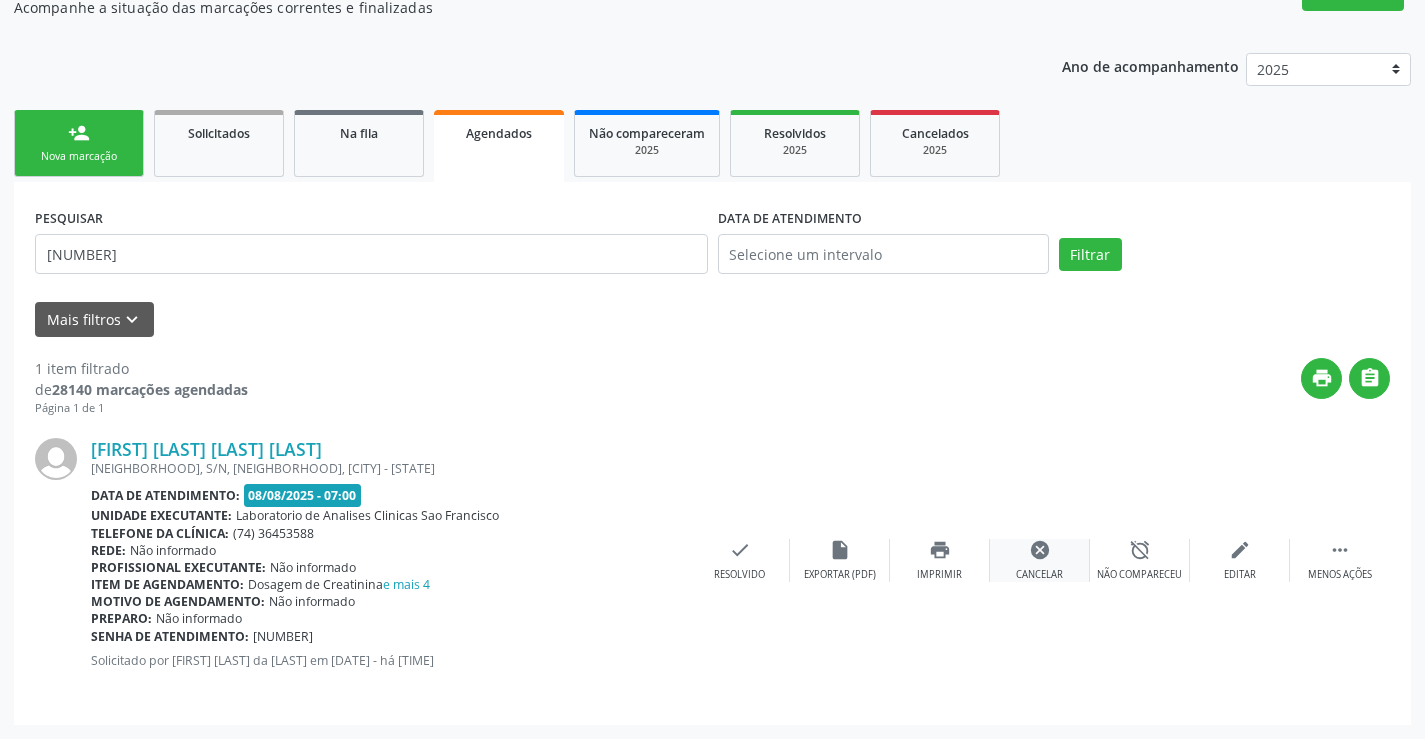 click on "cancel" at bounding box center [1040, 550] 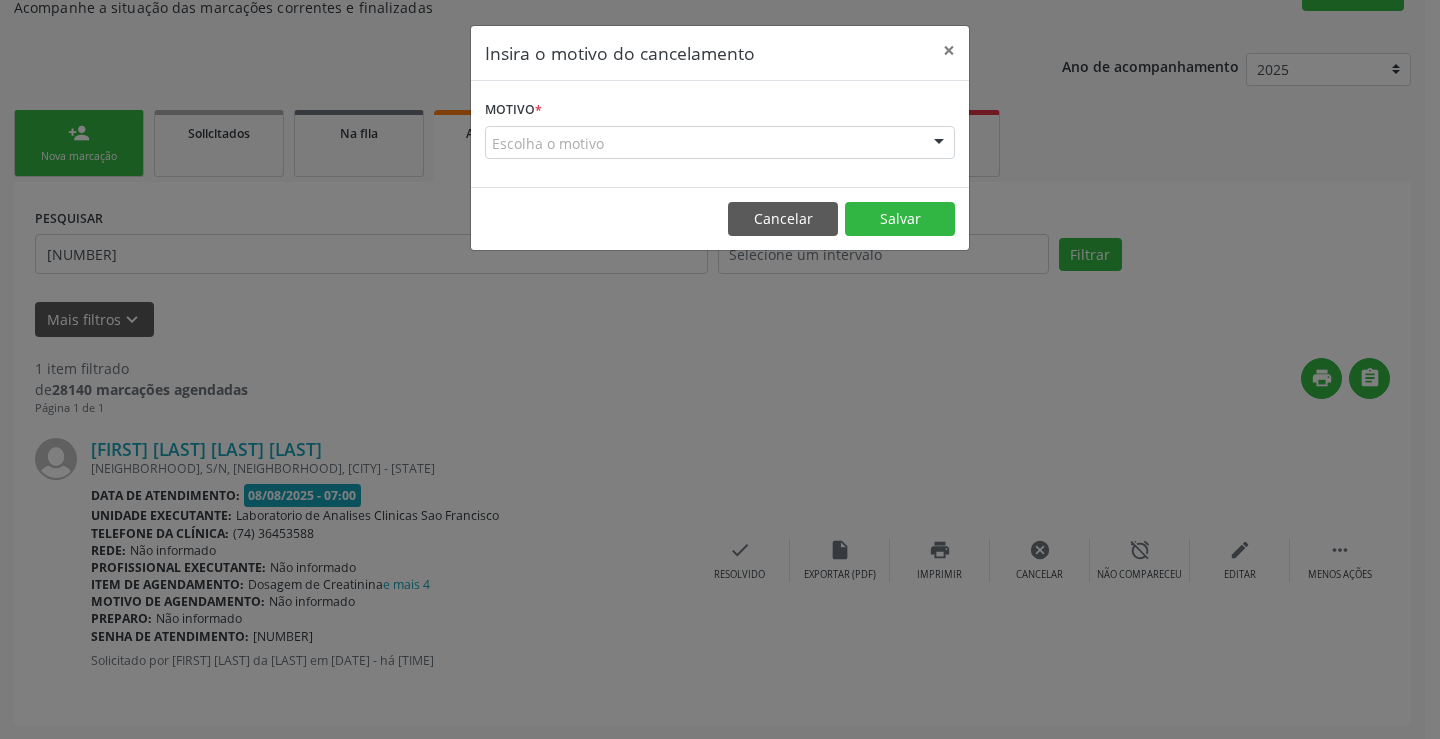 click on "Escolha o motivo" at bounding box center (720, 143) 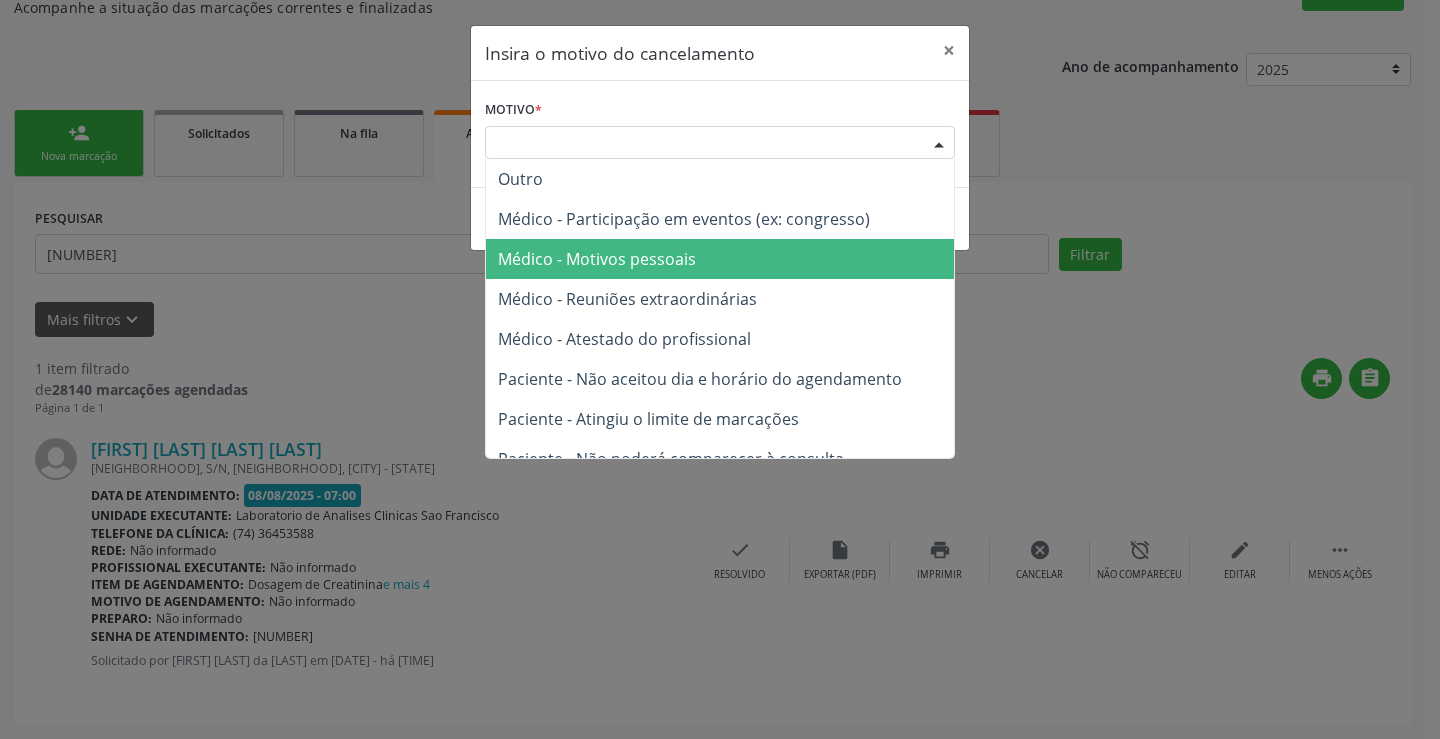 click on "Médico - Motivos pessoais" at bounding box center (597, 259) 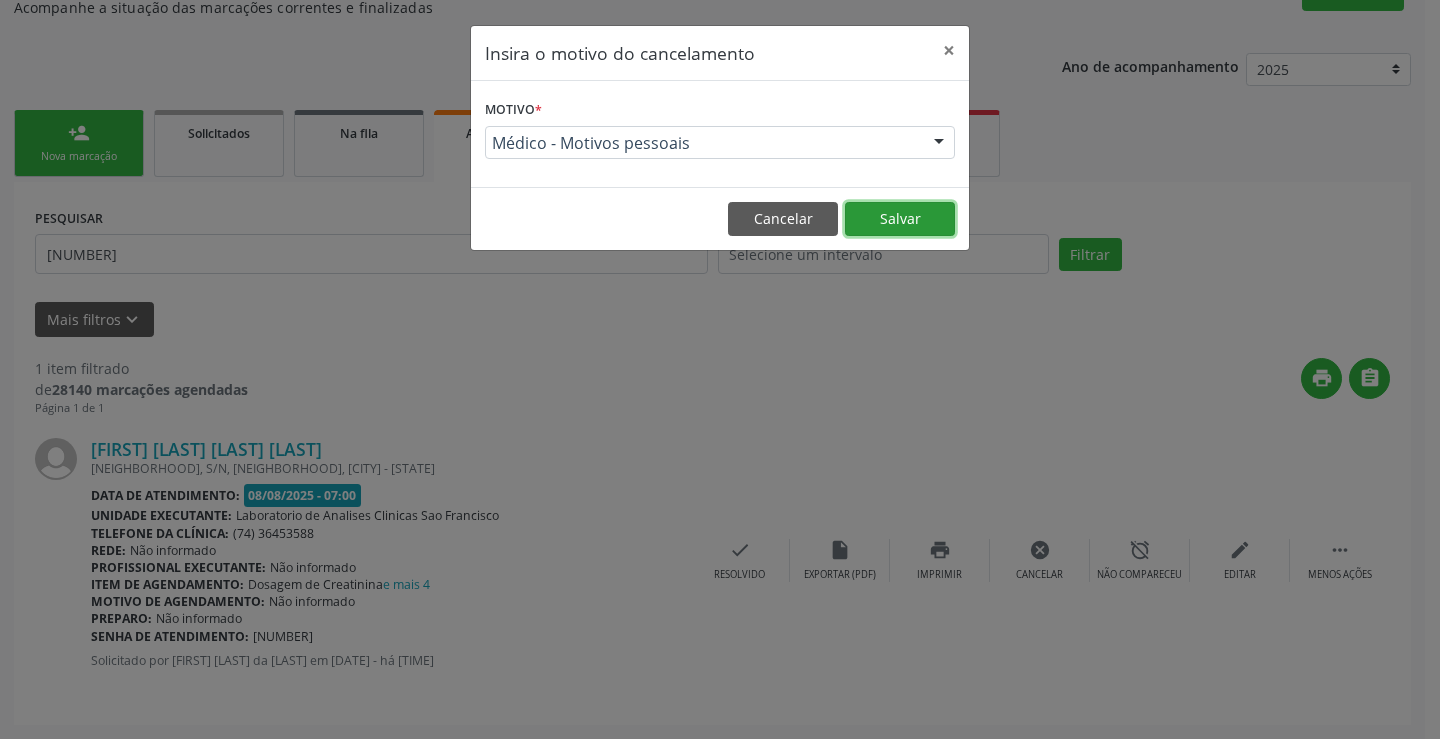 click on "Salvar" at bounding box center [900, 219] 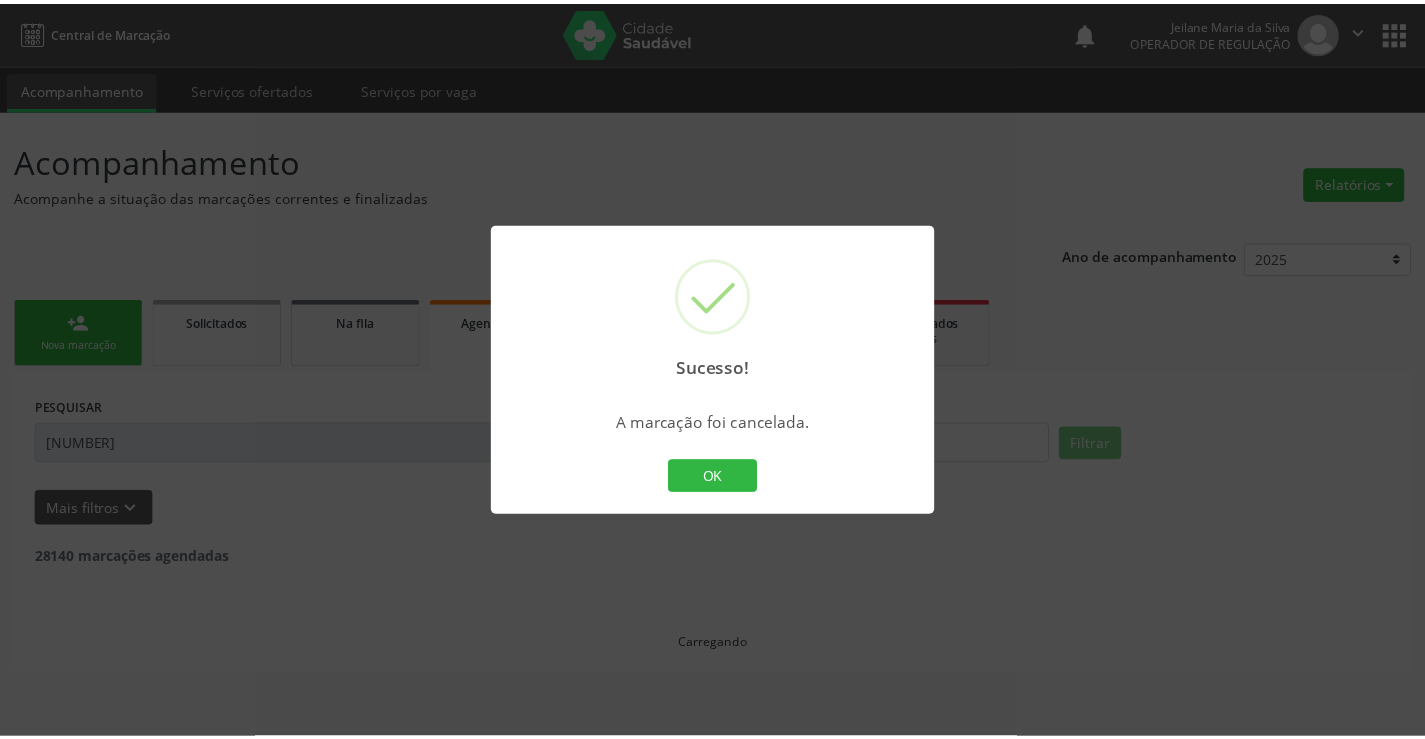 scroll, scrollTop: 0, scrollLeft: 0, axis: both 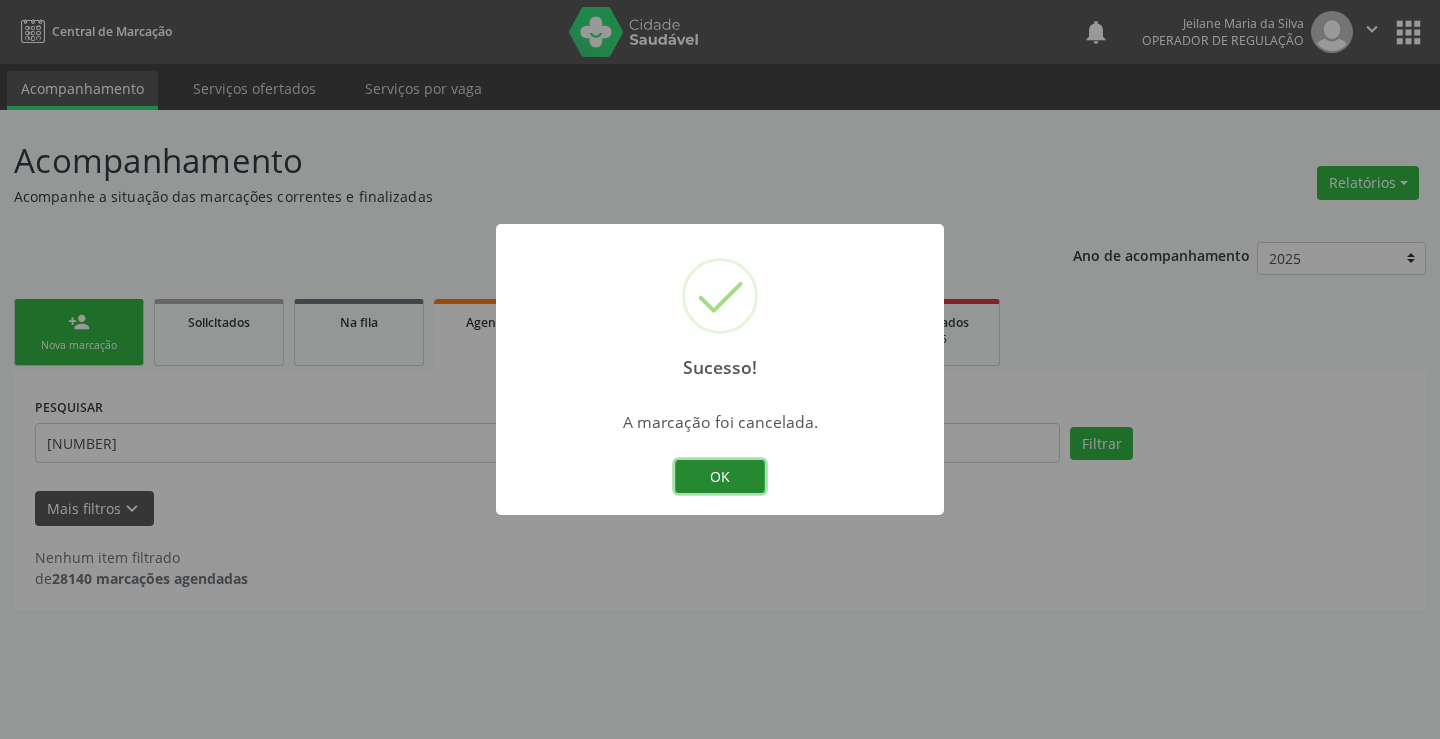 click on "OK" at bounding box center (720, 477) 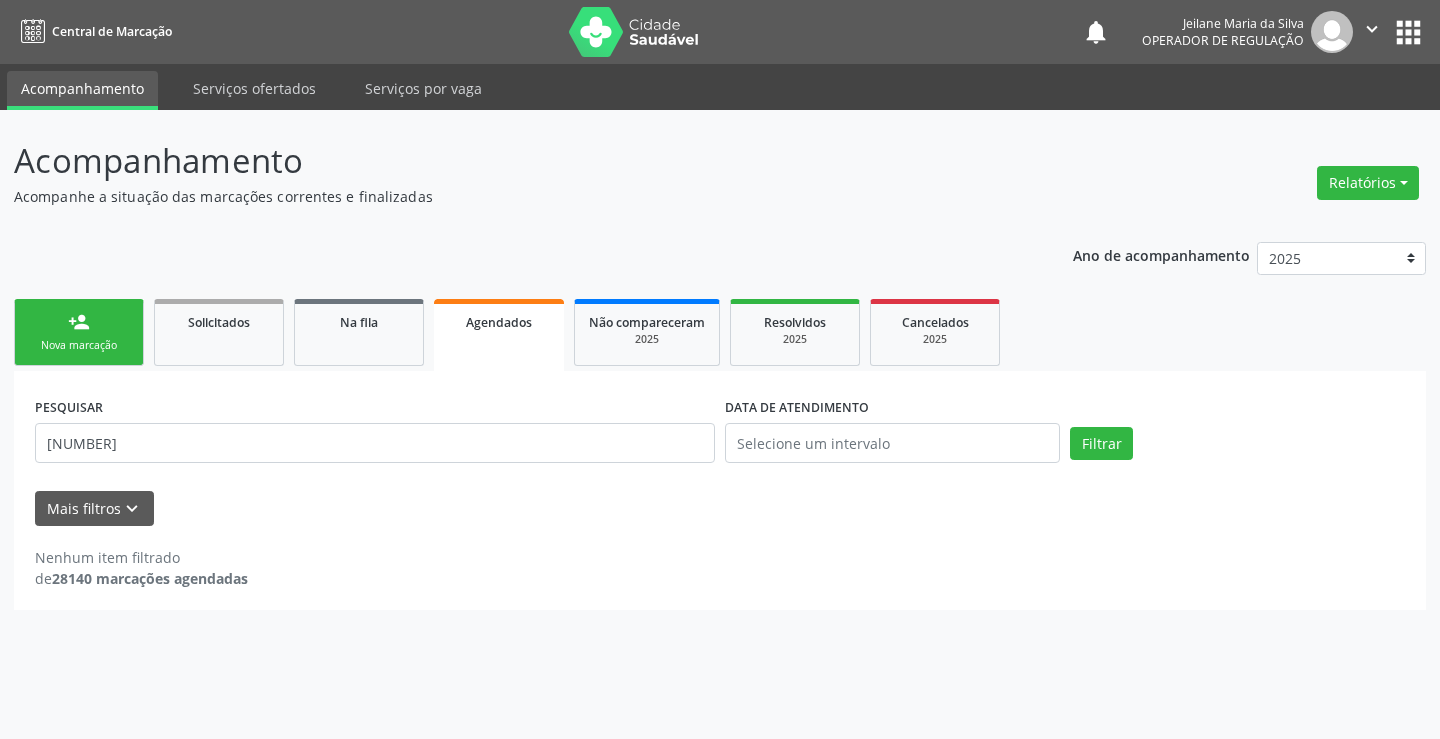 click on "person_add" at bounding box center (79, 322) 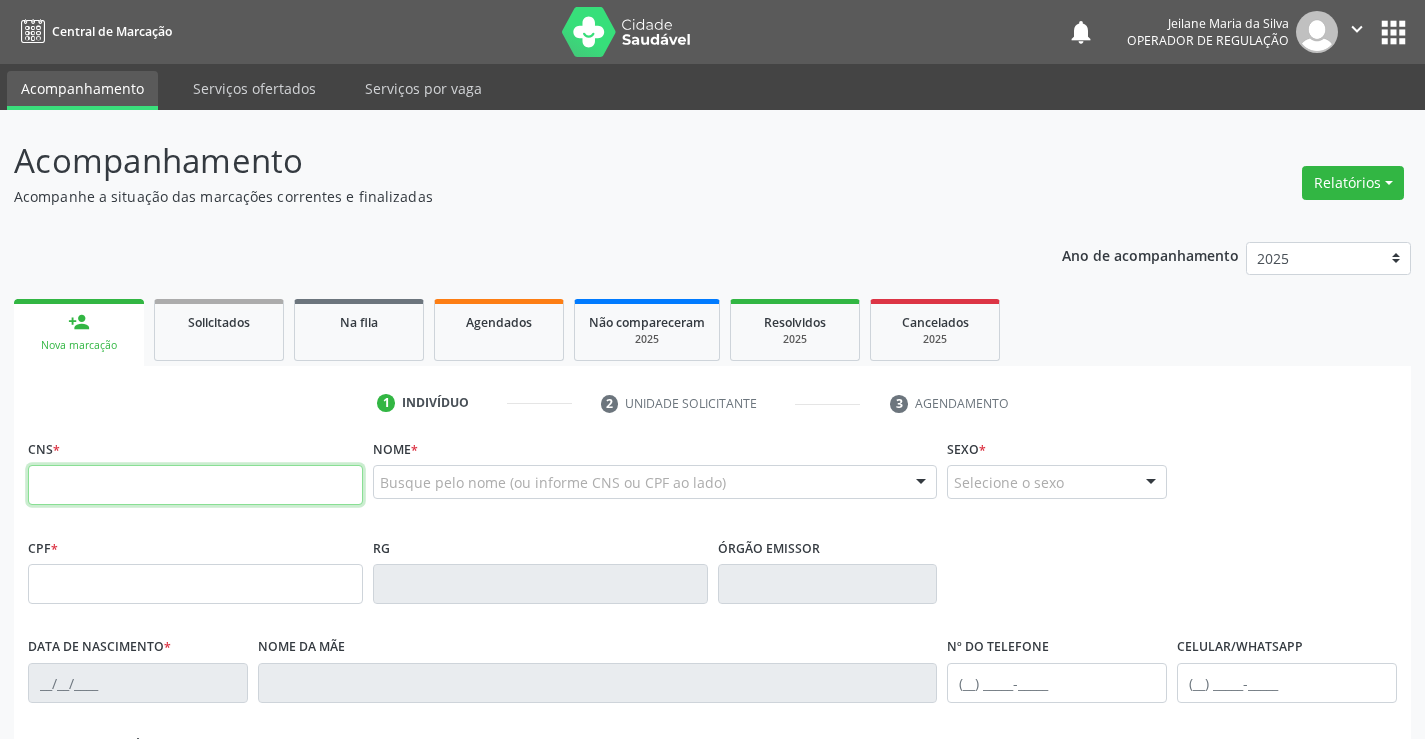 drag, startPoint x: 168, startPoint y: 477, endPoint x: 177, endPoint y: 482, distance: 10.29563 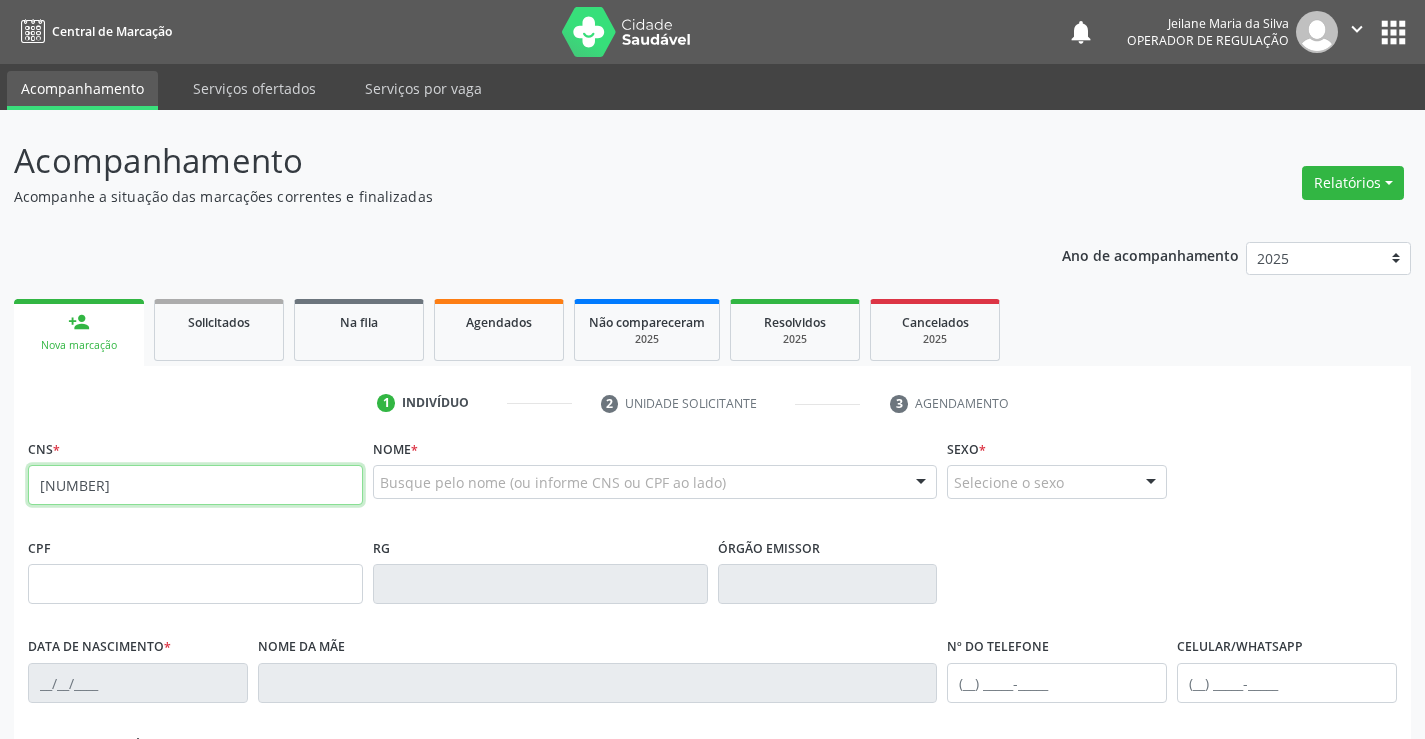 type on "706 9091 2065 3730" 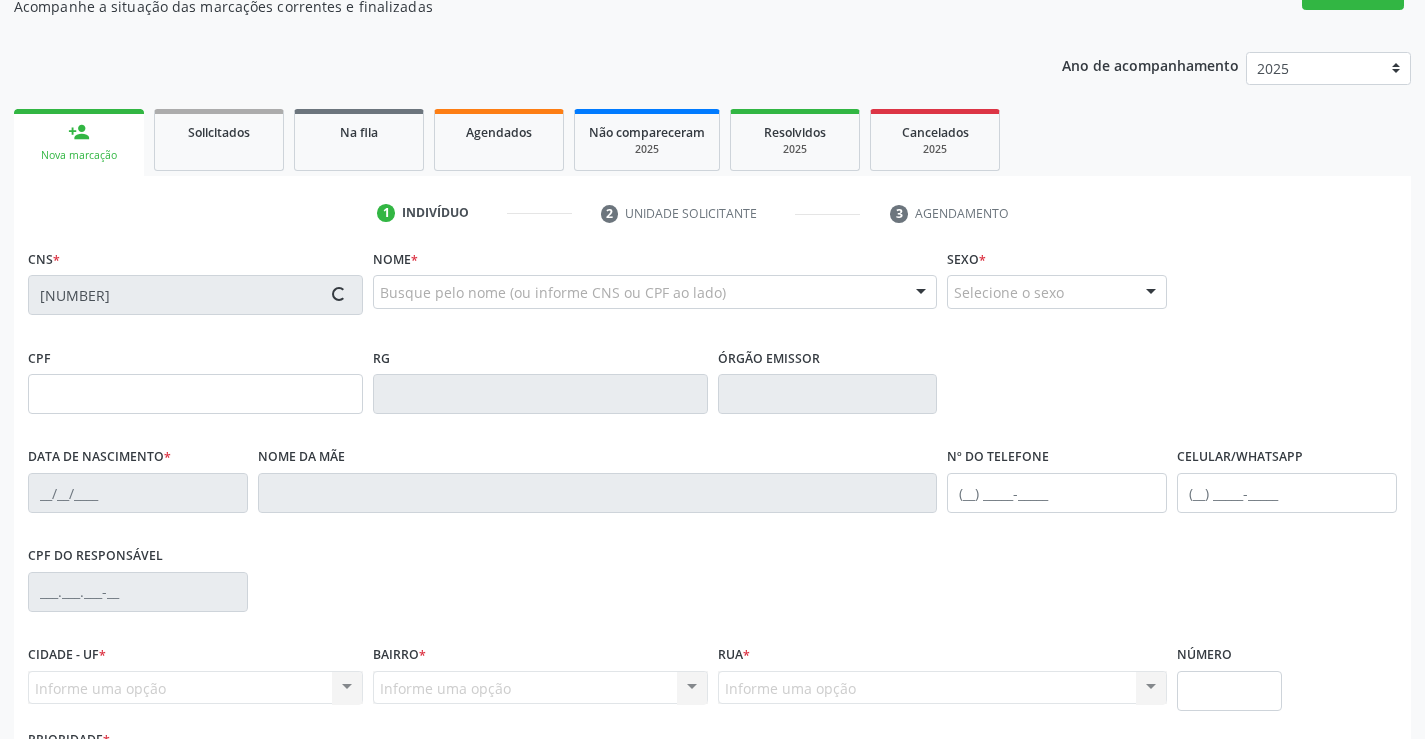 scroll, scrollTop: 345, scrollLeft: 0, axis: vertical 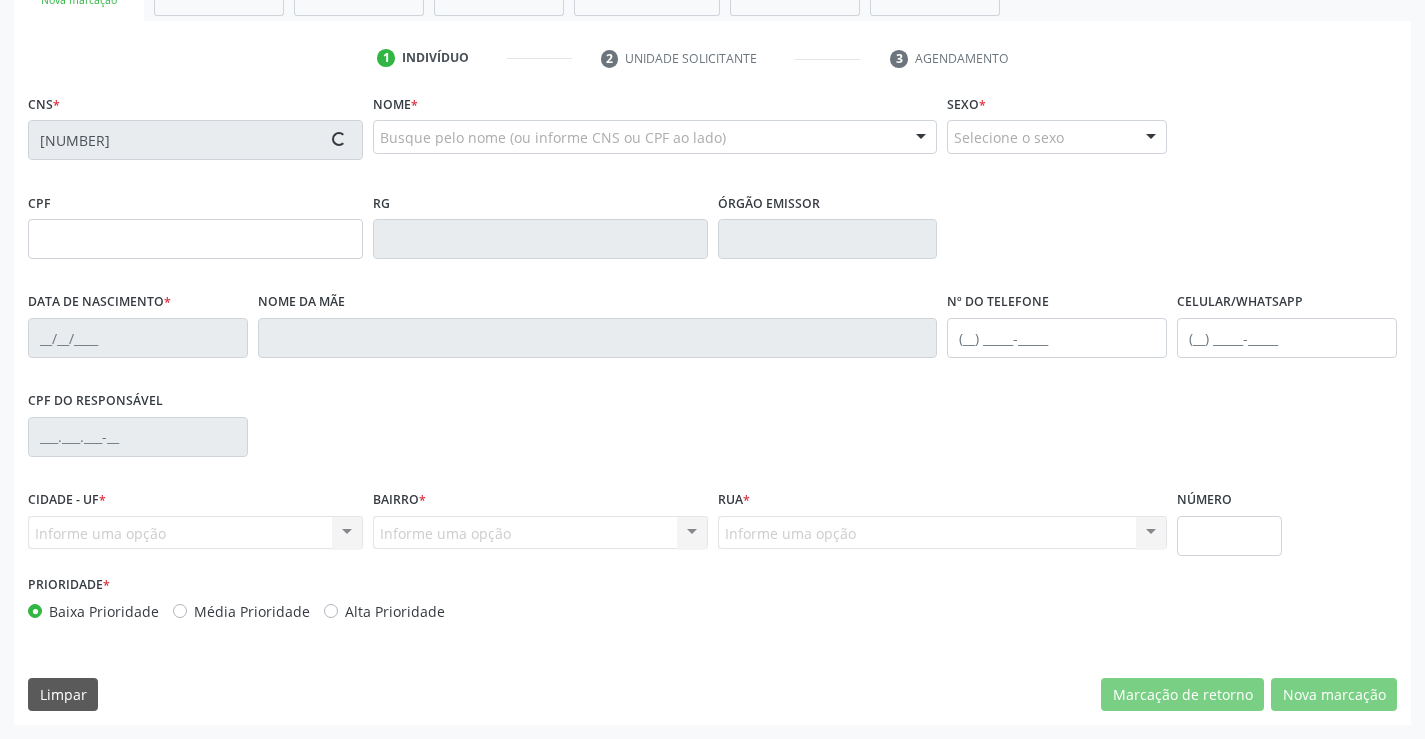 type on "2139954254" 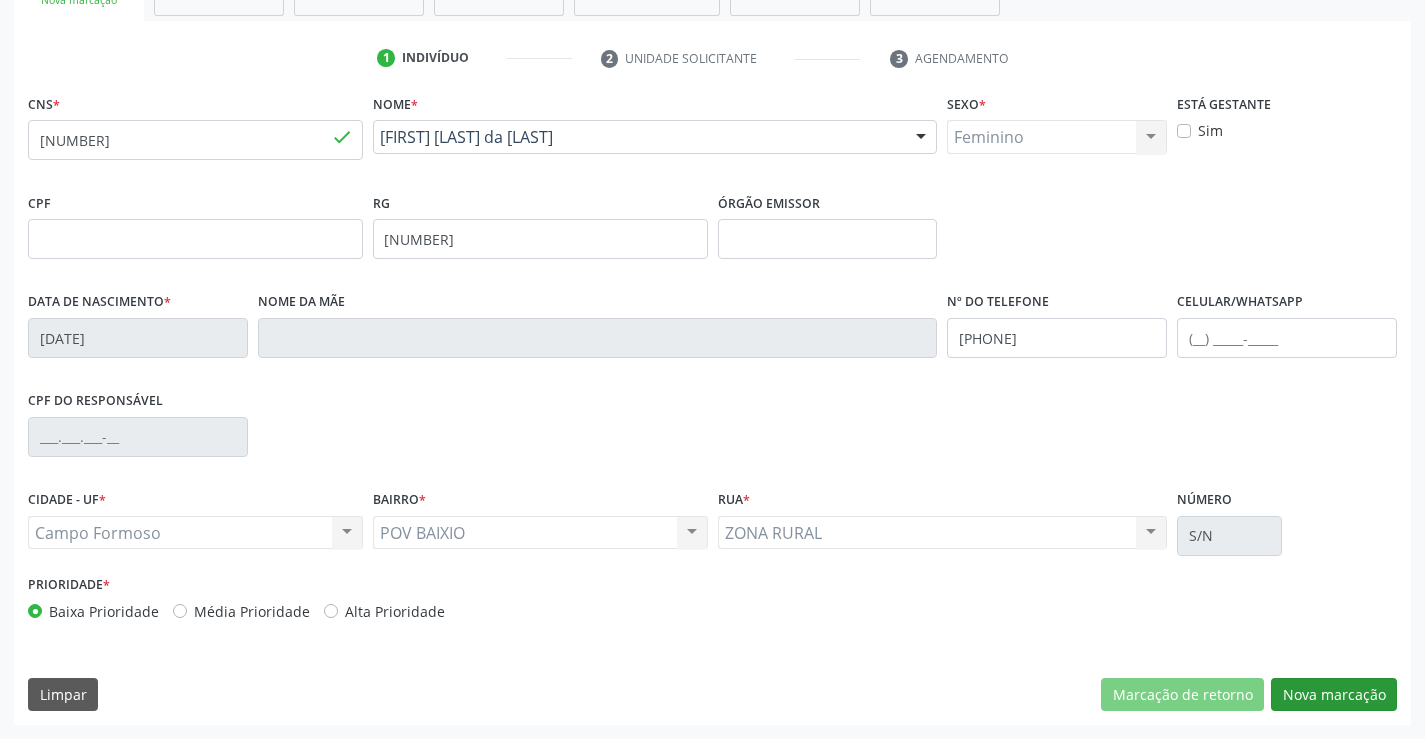 drag, startPoint x: 1337, startPoint y: 674, endPoint x: 1327, endPoint y: 679, distance: 11.18034 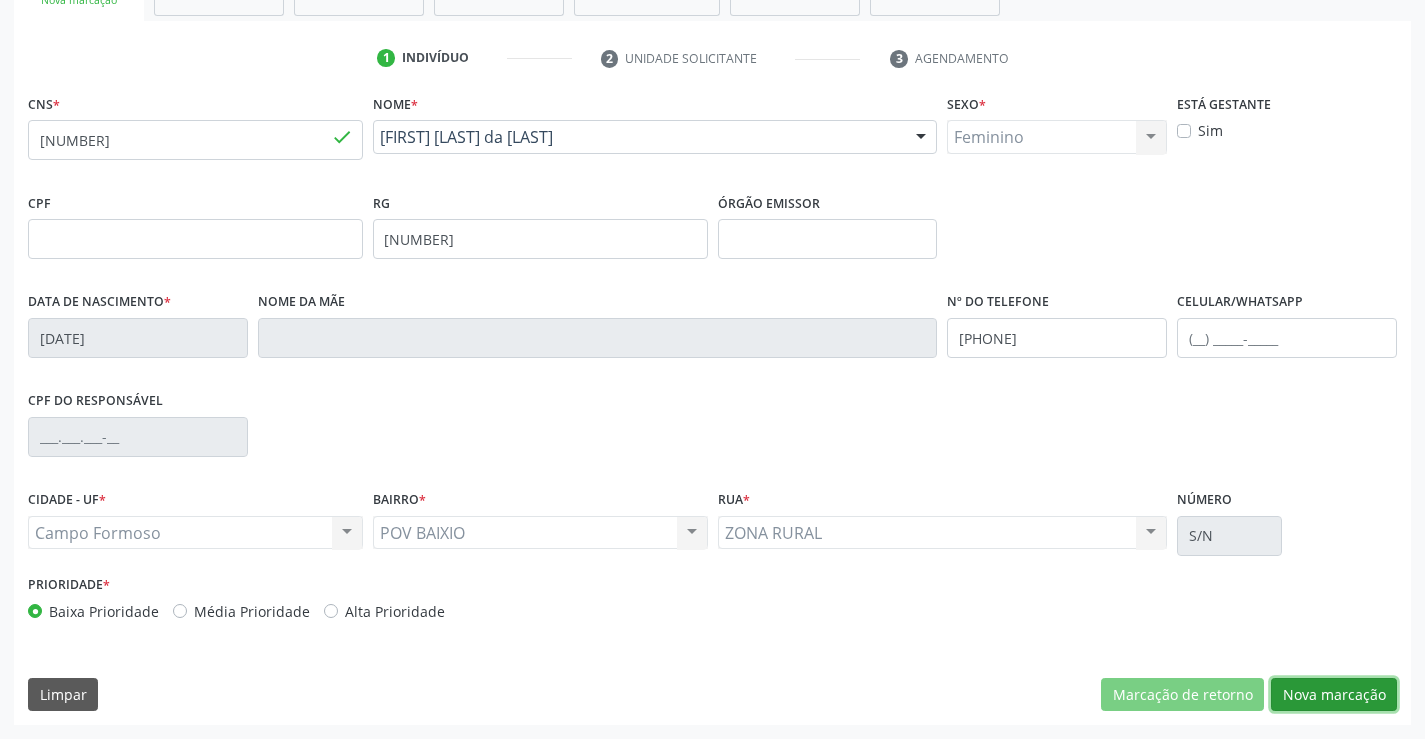 click on "Nova marcação" at bounding box center [1334, 695] 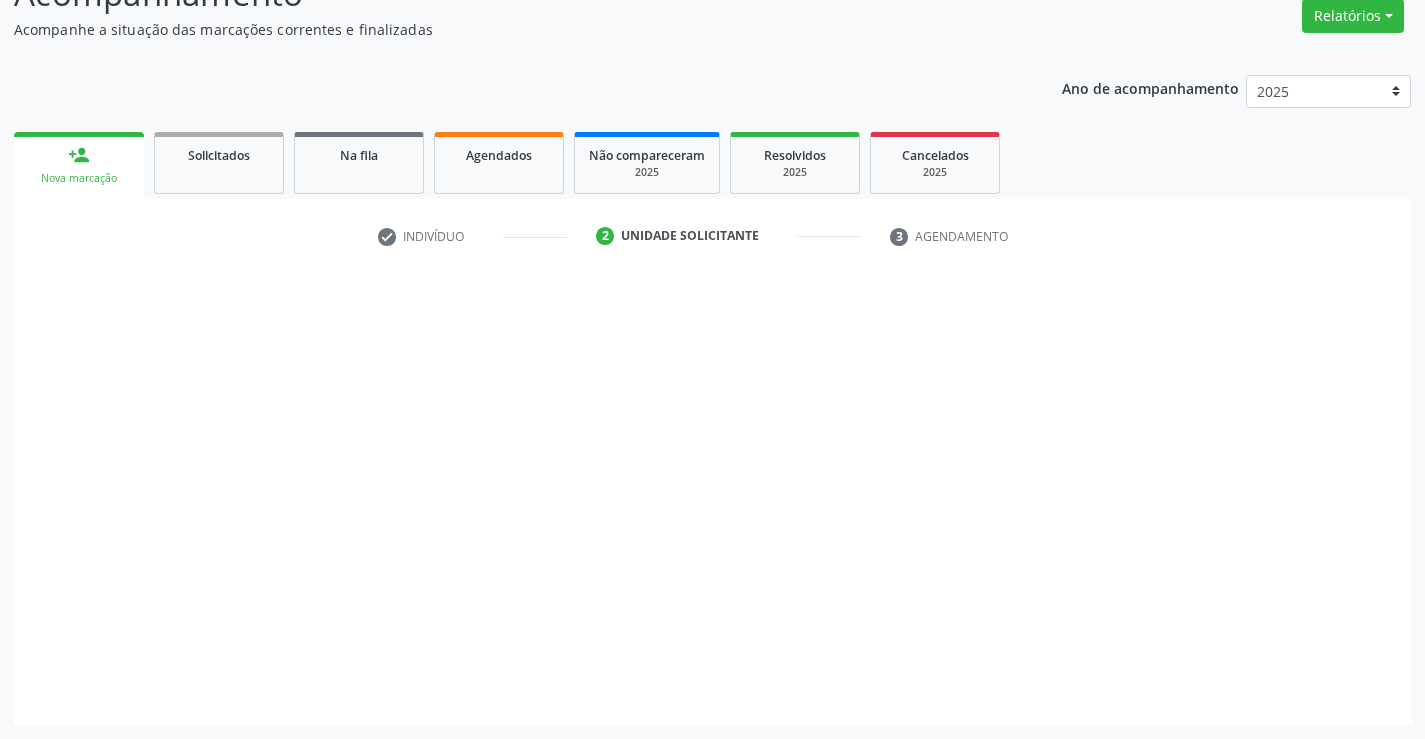 scroll, scrollTop: 167, scrollLeft: 0, axis: vertical 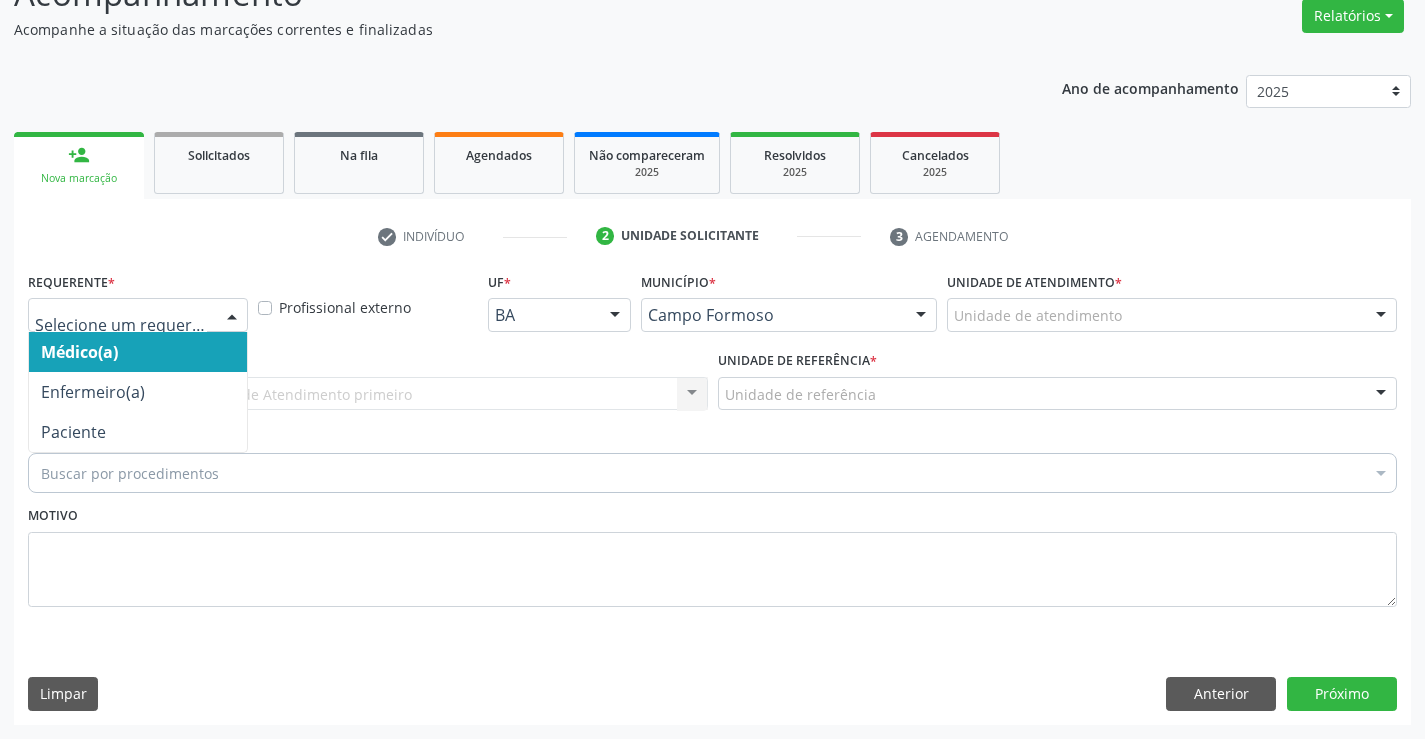 click at bounding box center (138, 315) 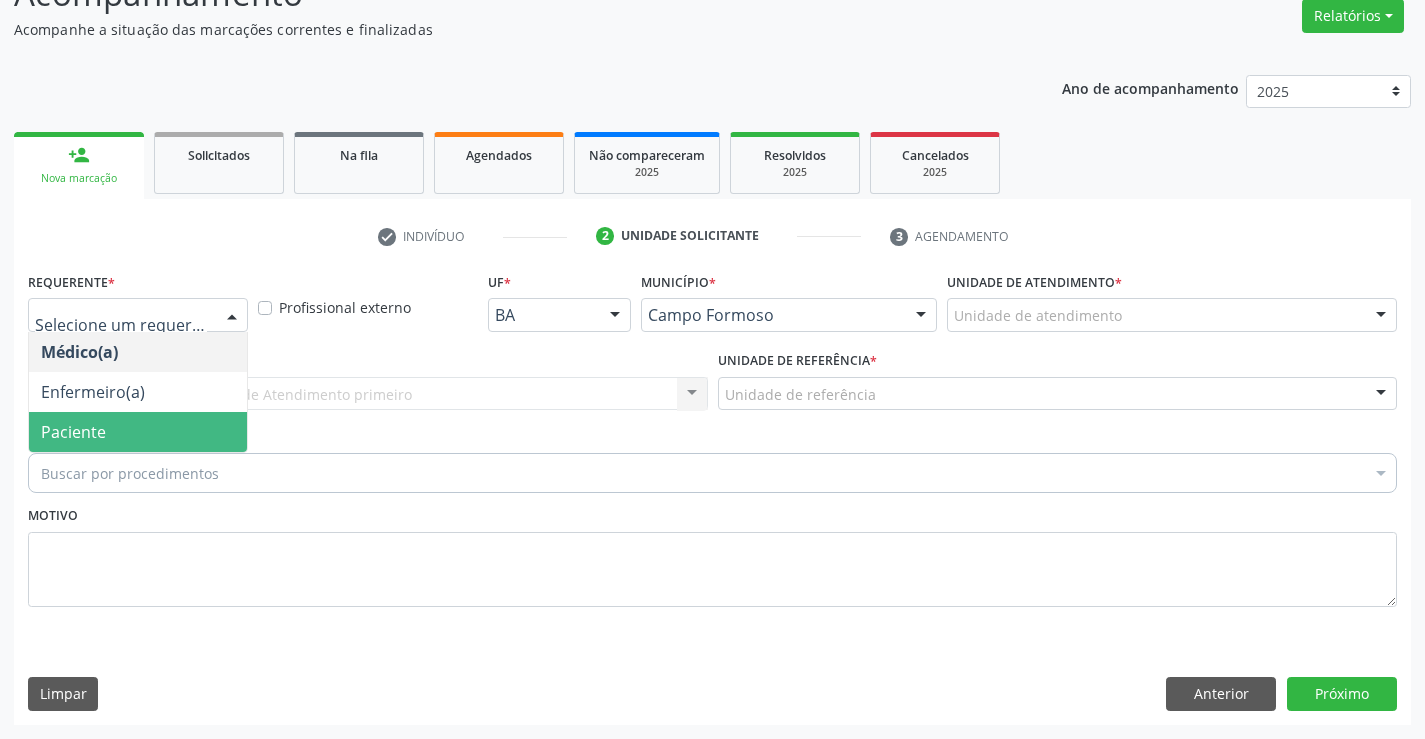 drag, startPoint x: 156, startPoint y: 422, endPoint x: 290, endPoint y: 391, distance: 137.53908 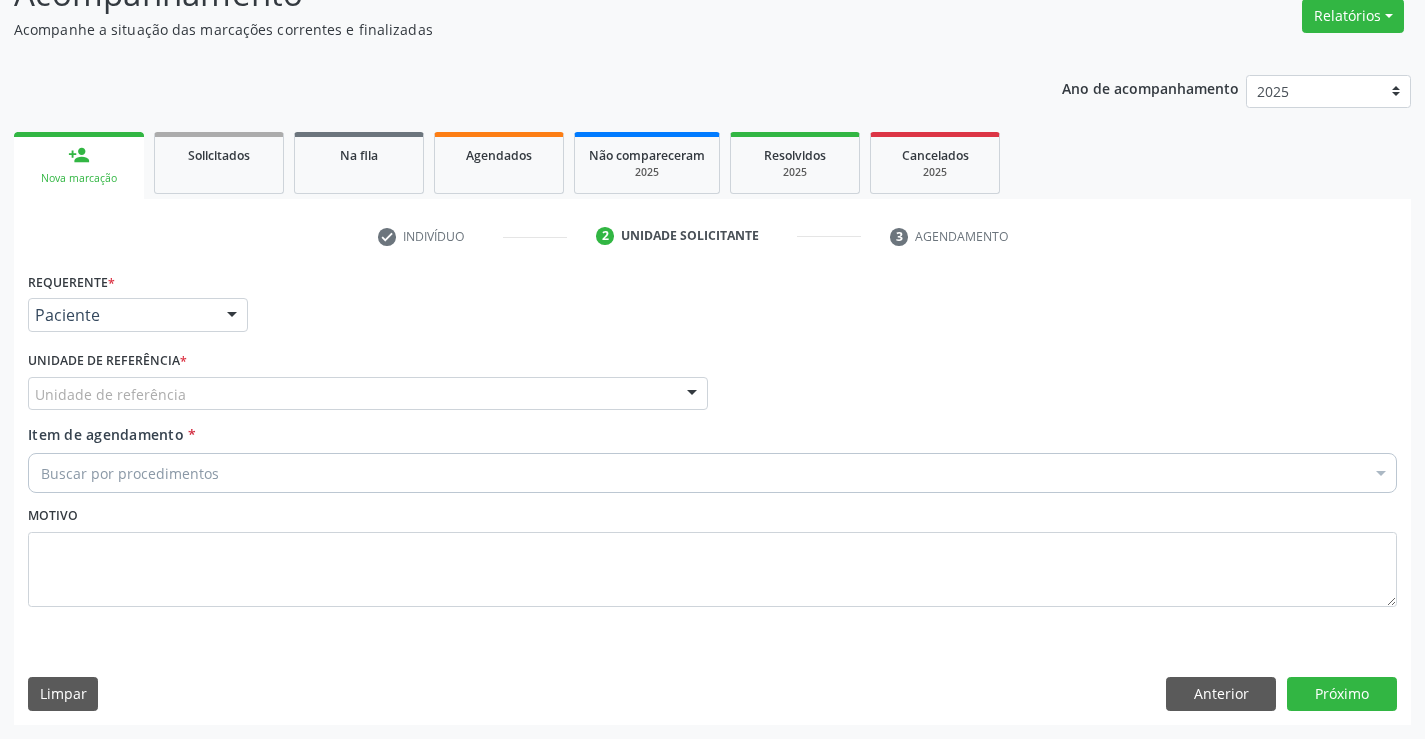 click on "Unidade de referência" at bounding box center [368, 394] 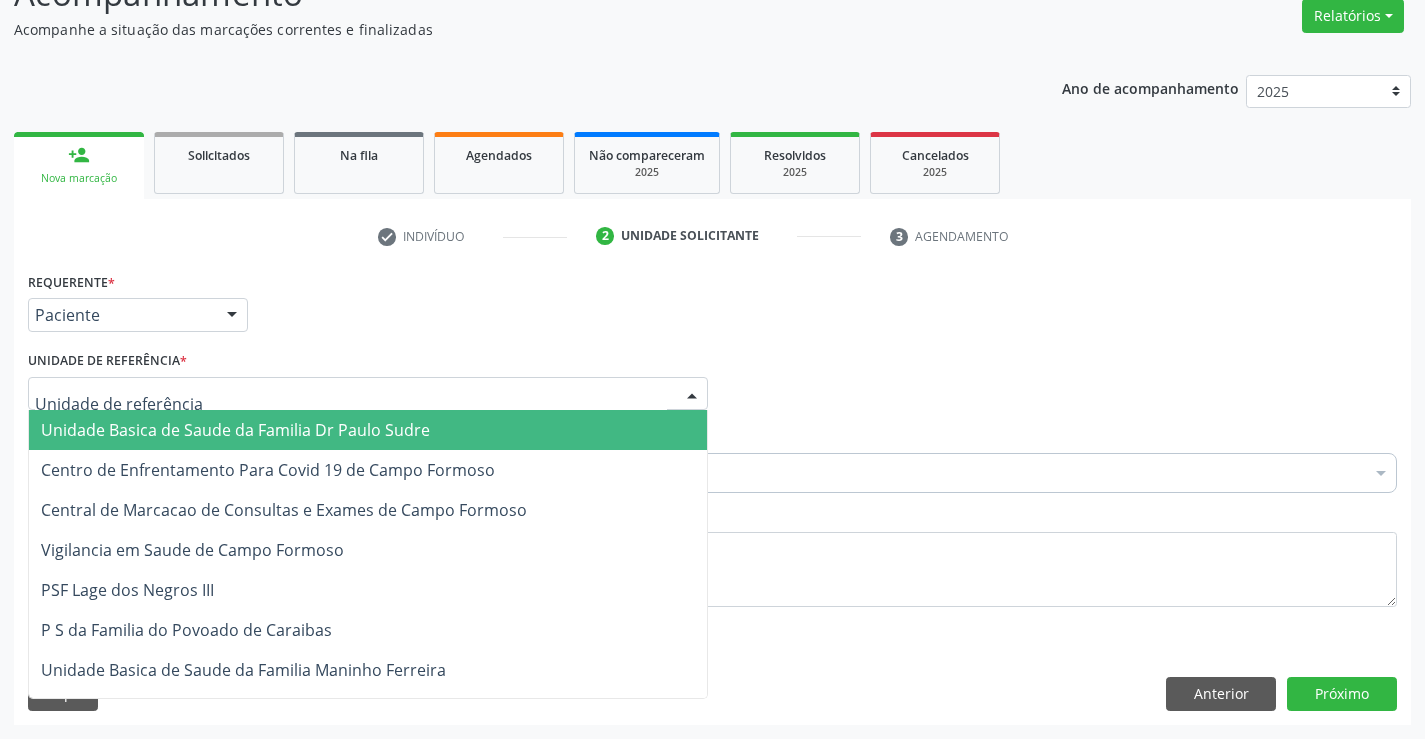 click on "Unidade Basica de Saude da Familia Dr Paulo Sudre" at bounding box center (235, 430) 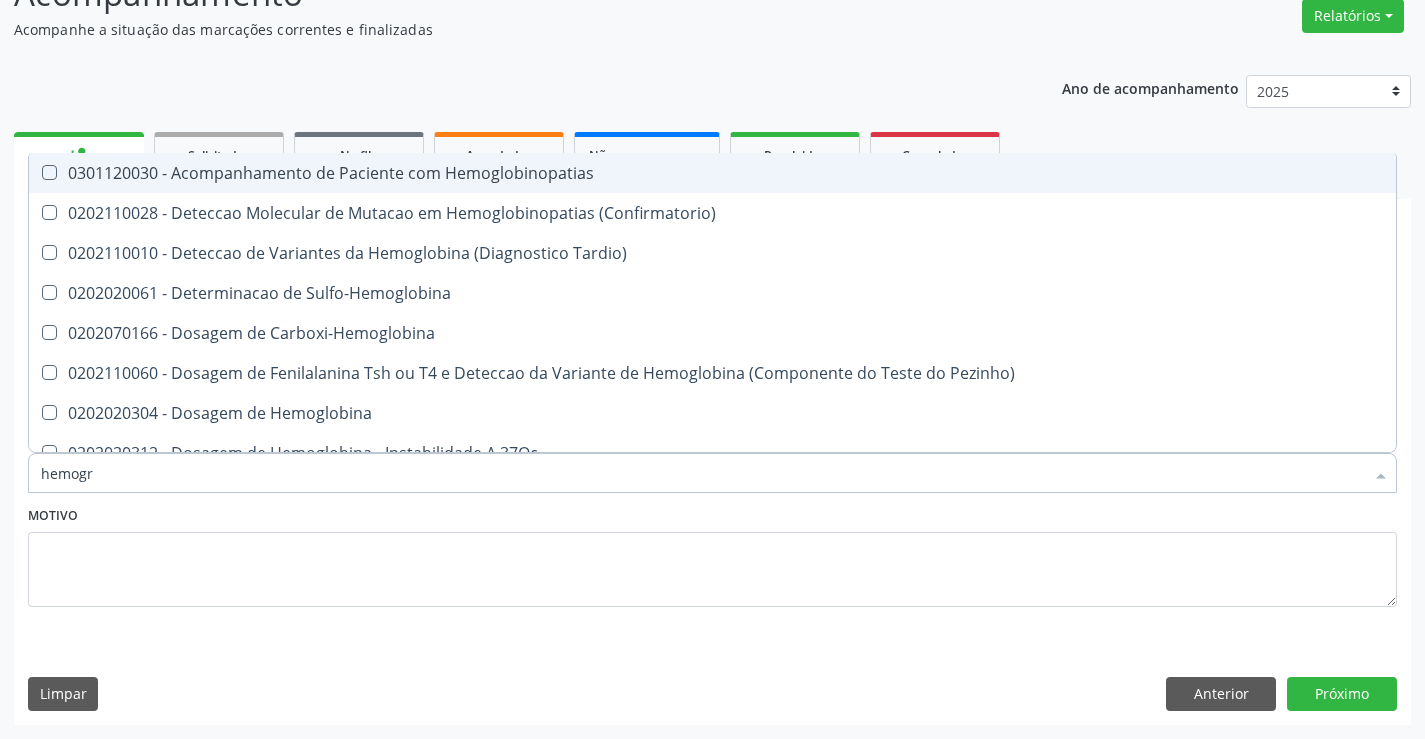 type on "hemogra" 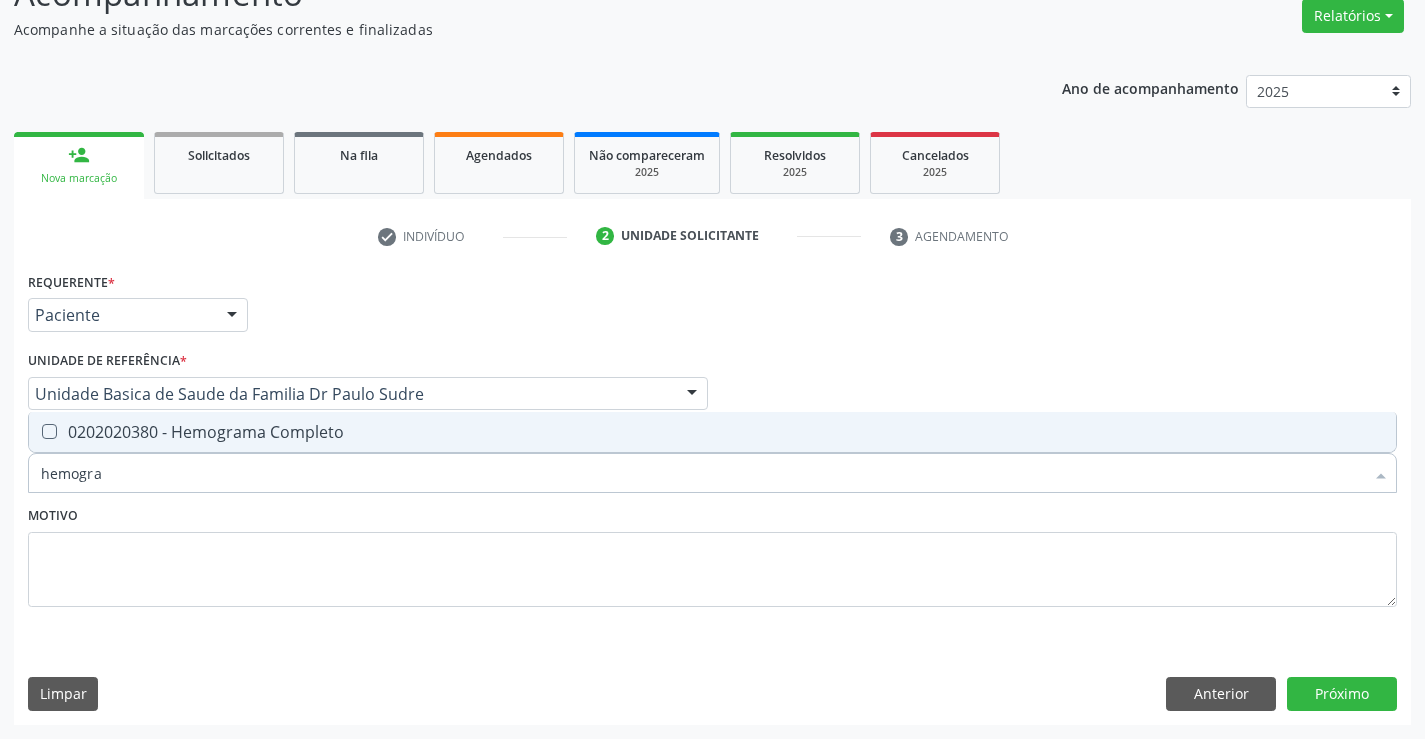 click on "0202020380 - Hemograma Completo" at bounding box center [712, 432] 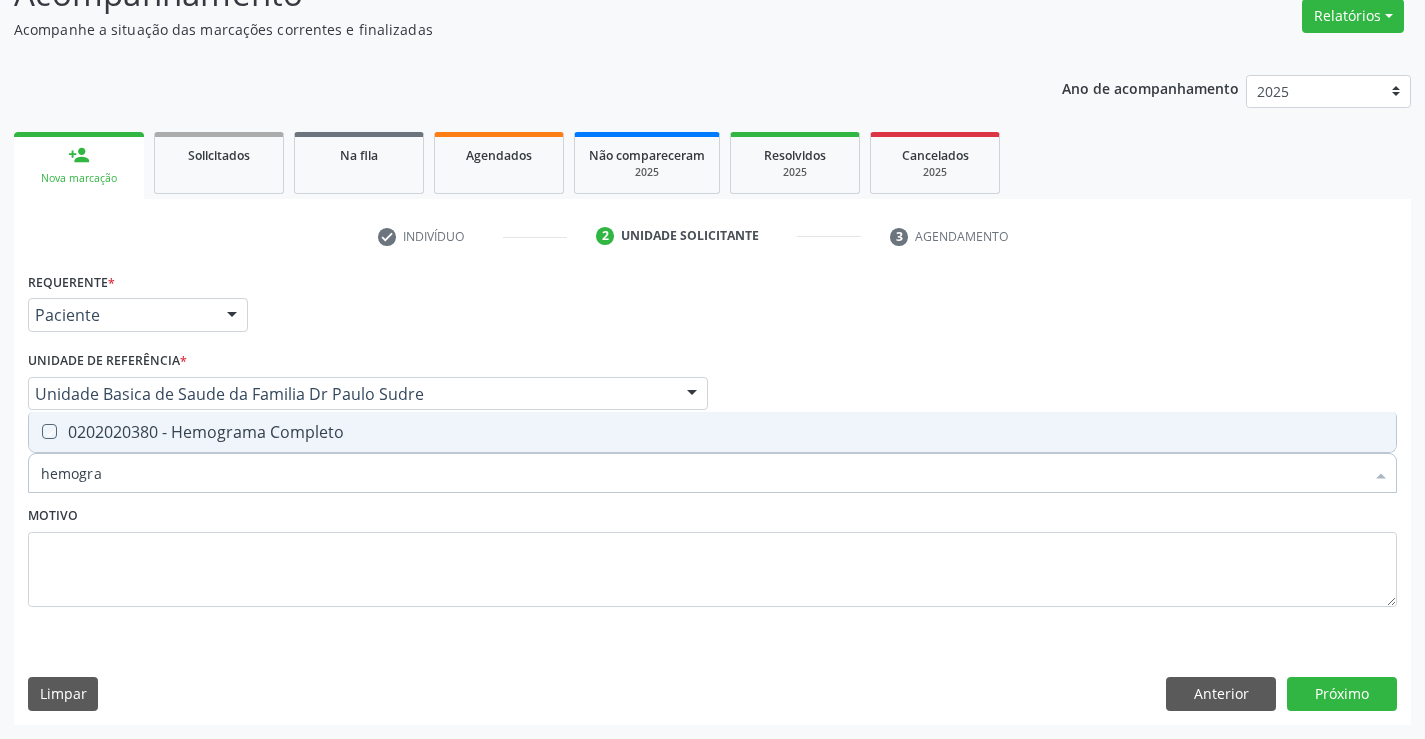 checkbox on "true" 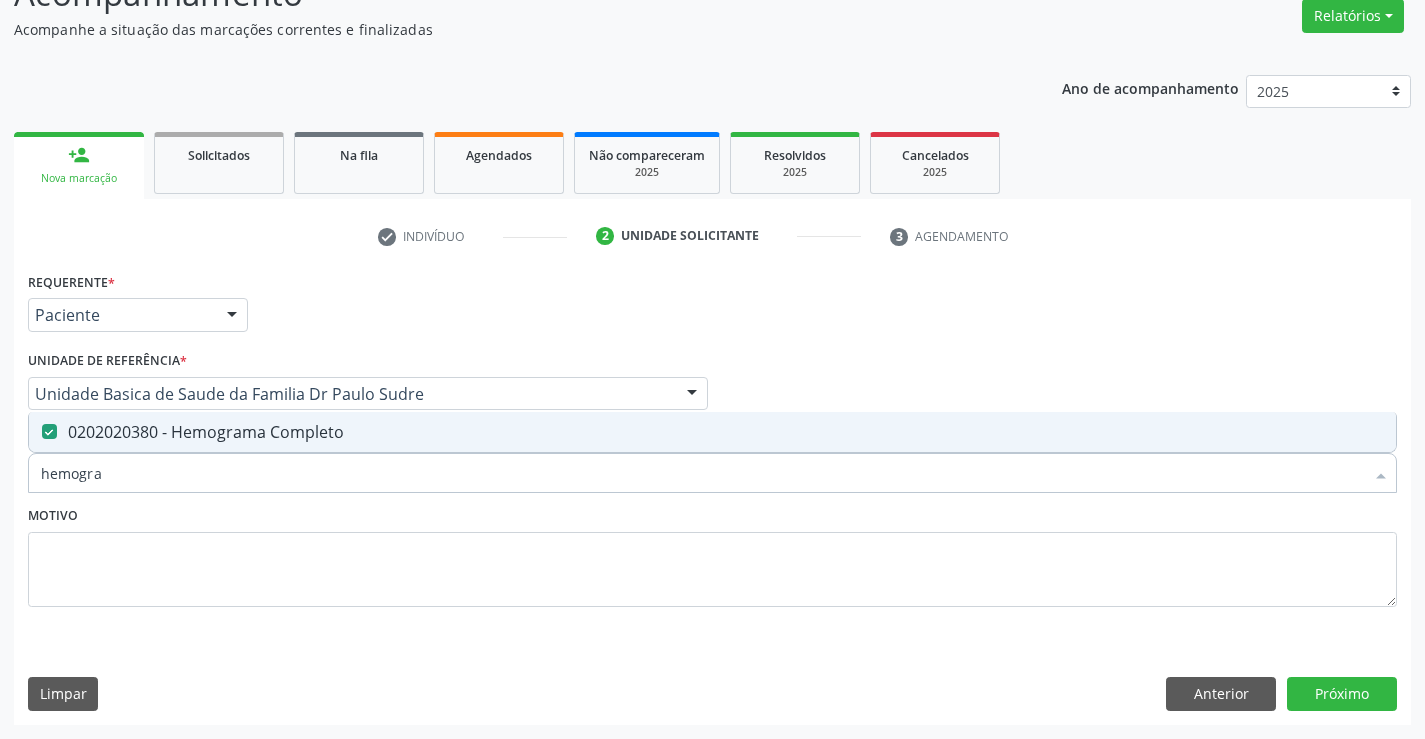 type on "hemogra" 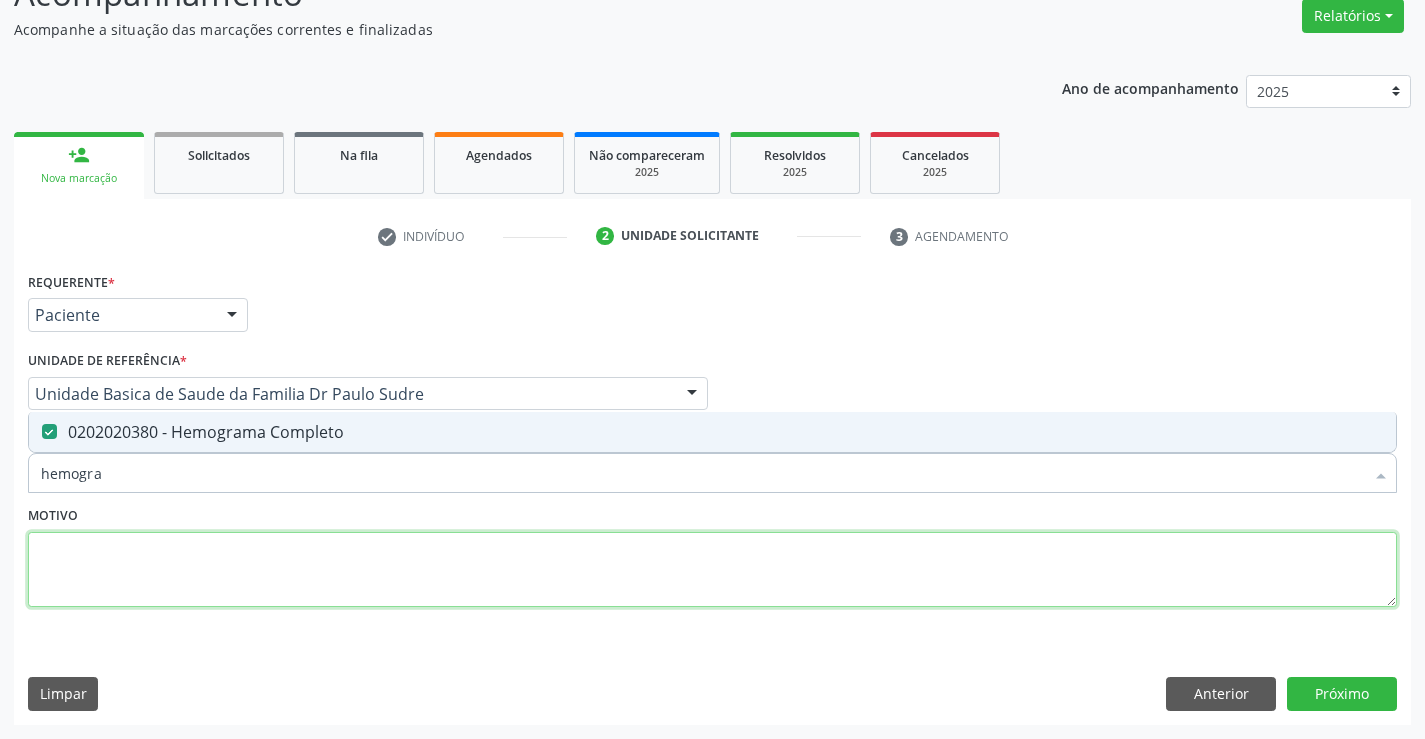 click at bounding box center [712, 570] 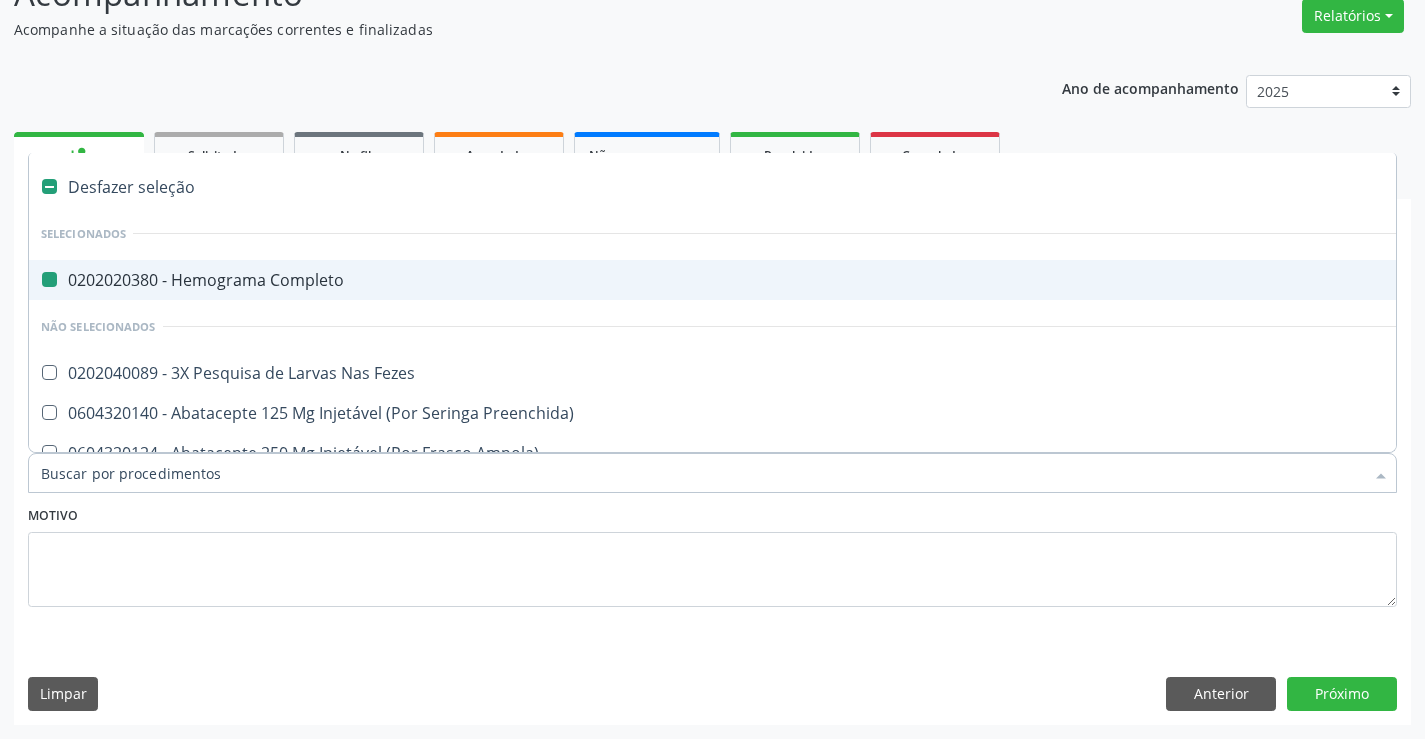 type on "u" 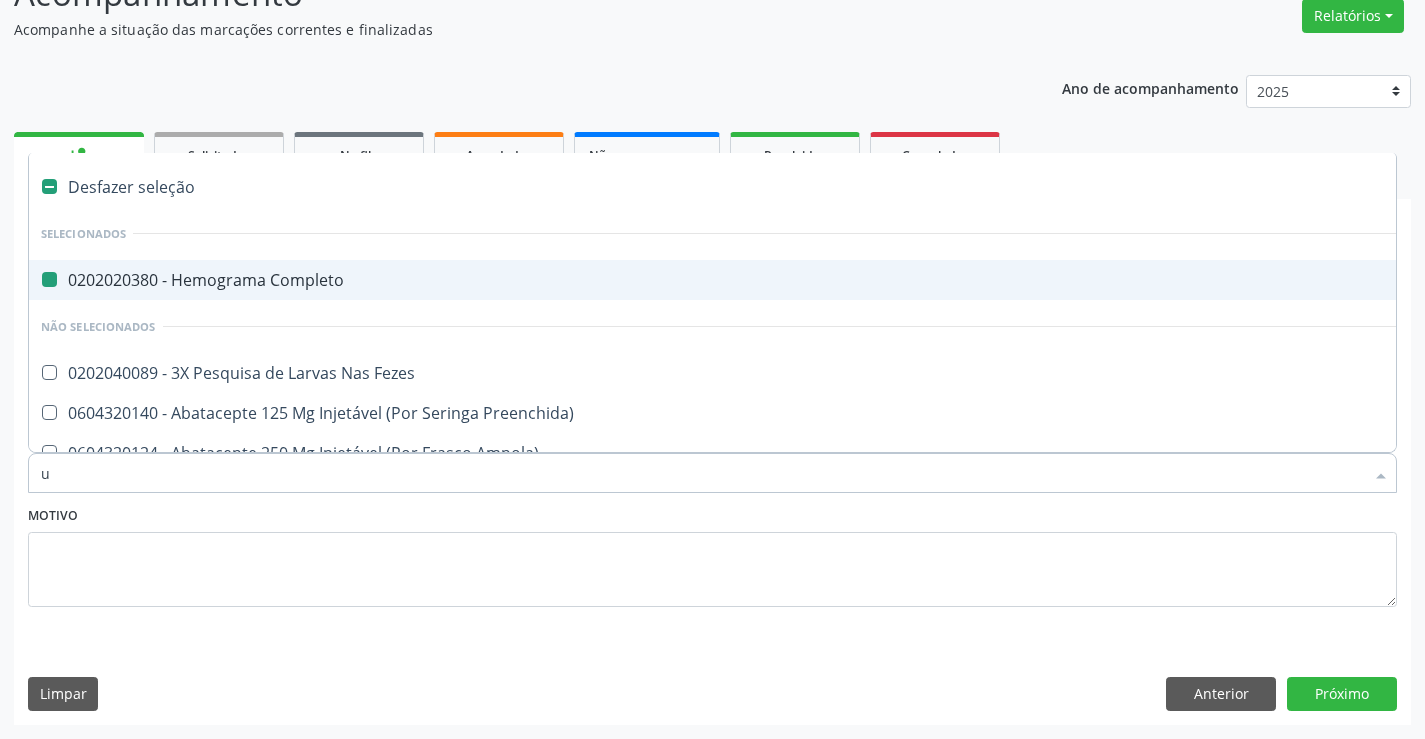 checkbox on "false" 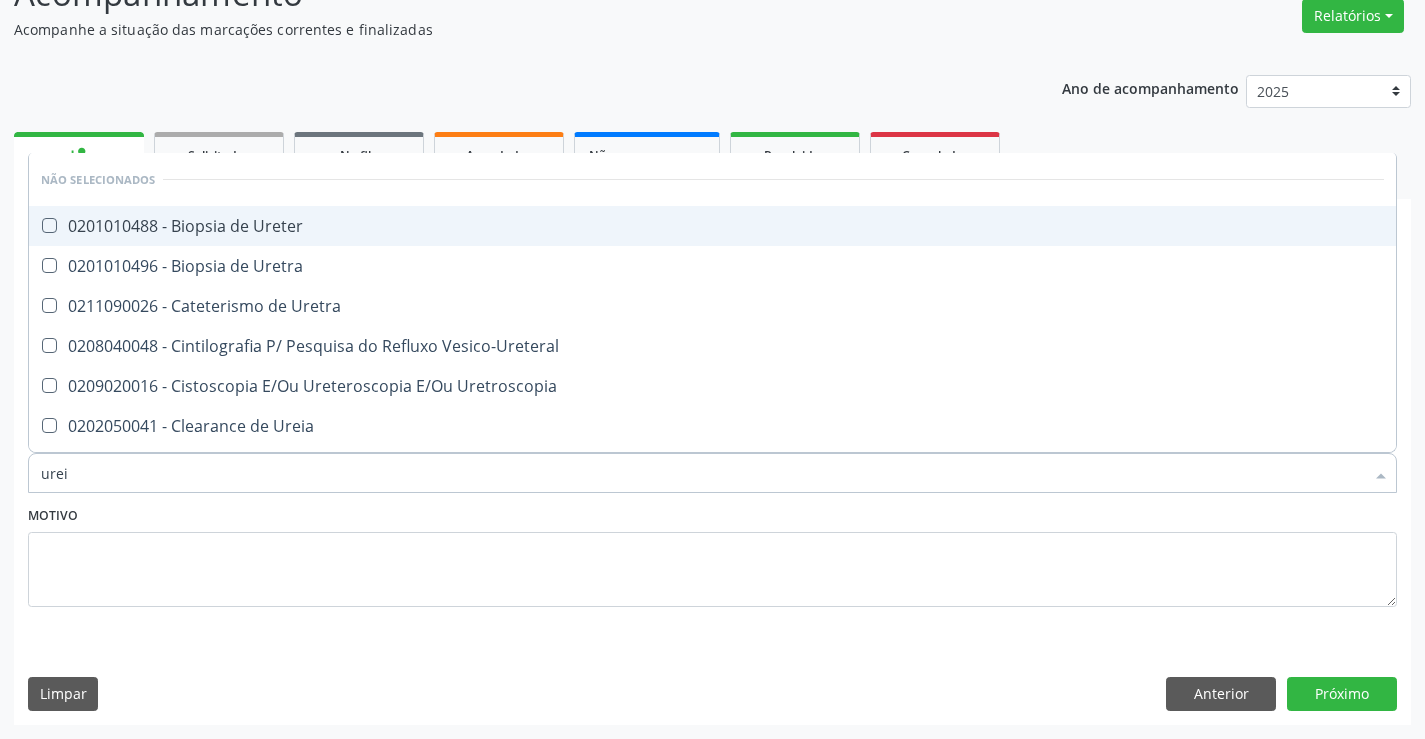 type on "ureia" 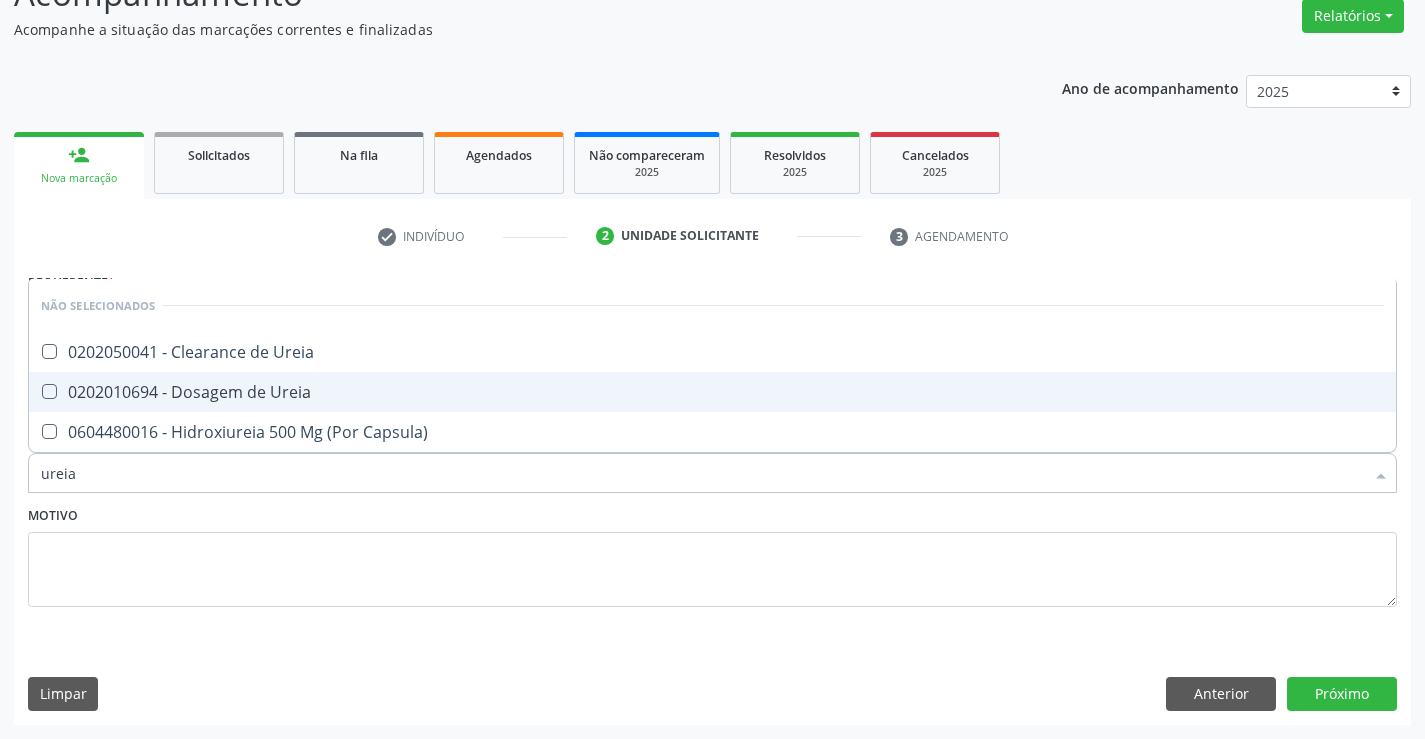drag, startPoint x: 180, startPoint y: 386, endPoint x: 209, endPoint y: 540, distance: 156.70673 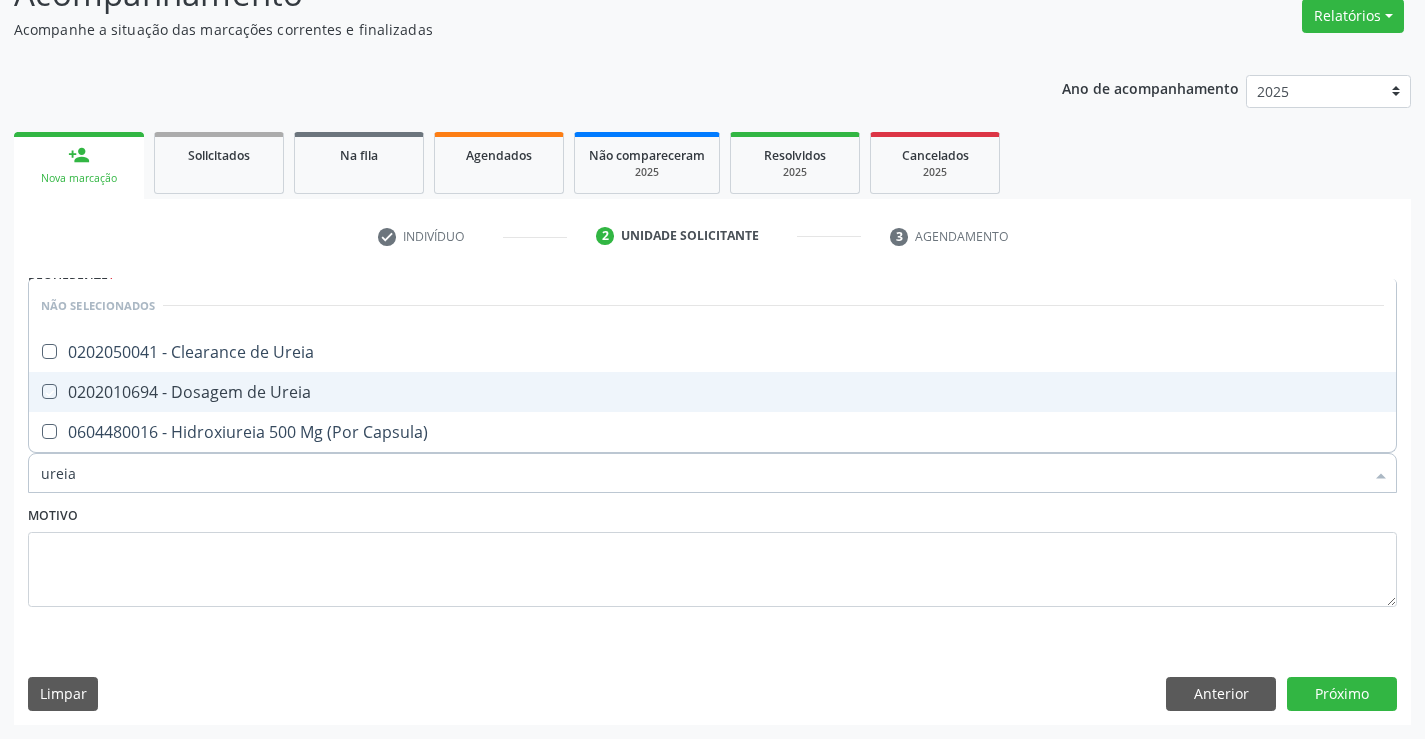 checkbox on "true" 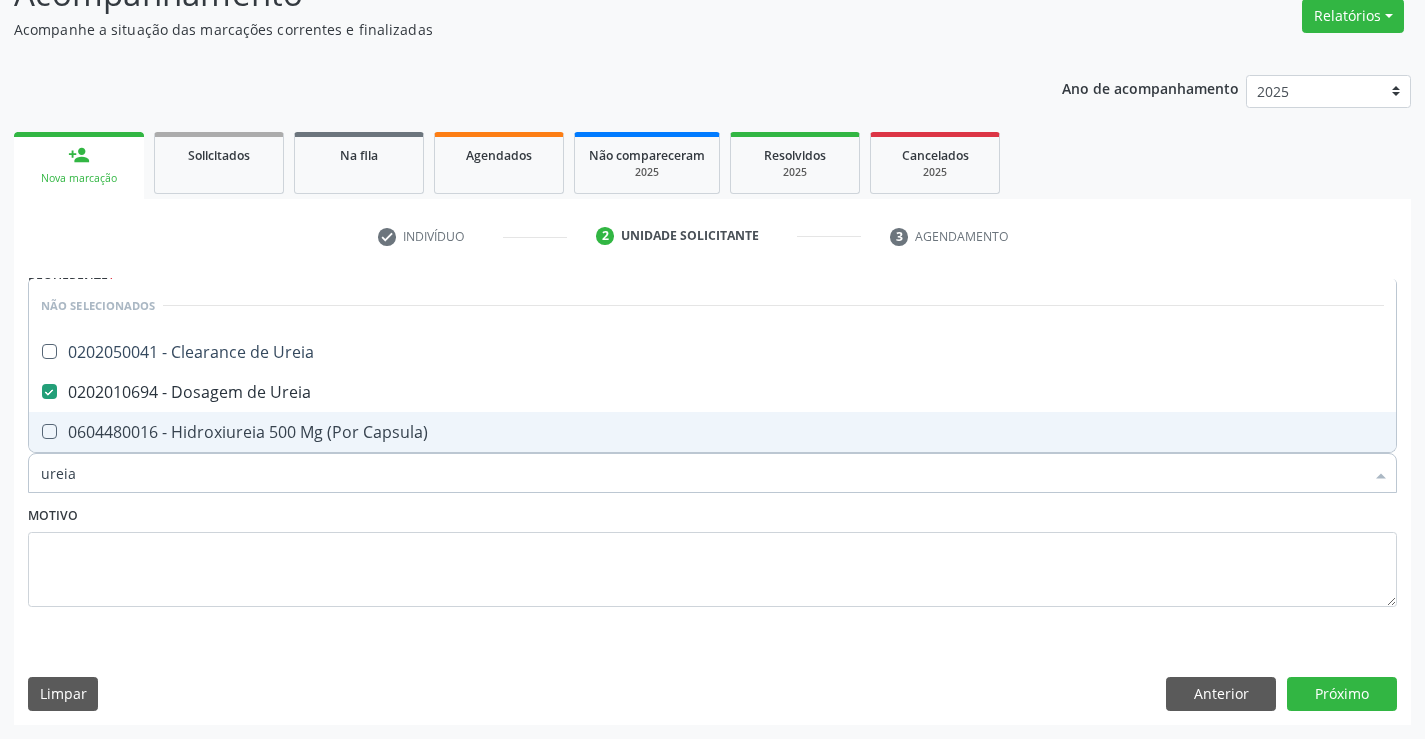 type on "ureia" 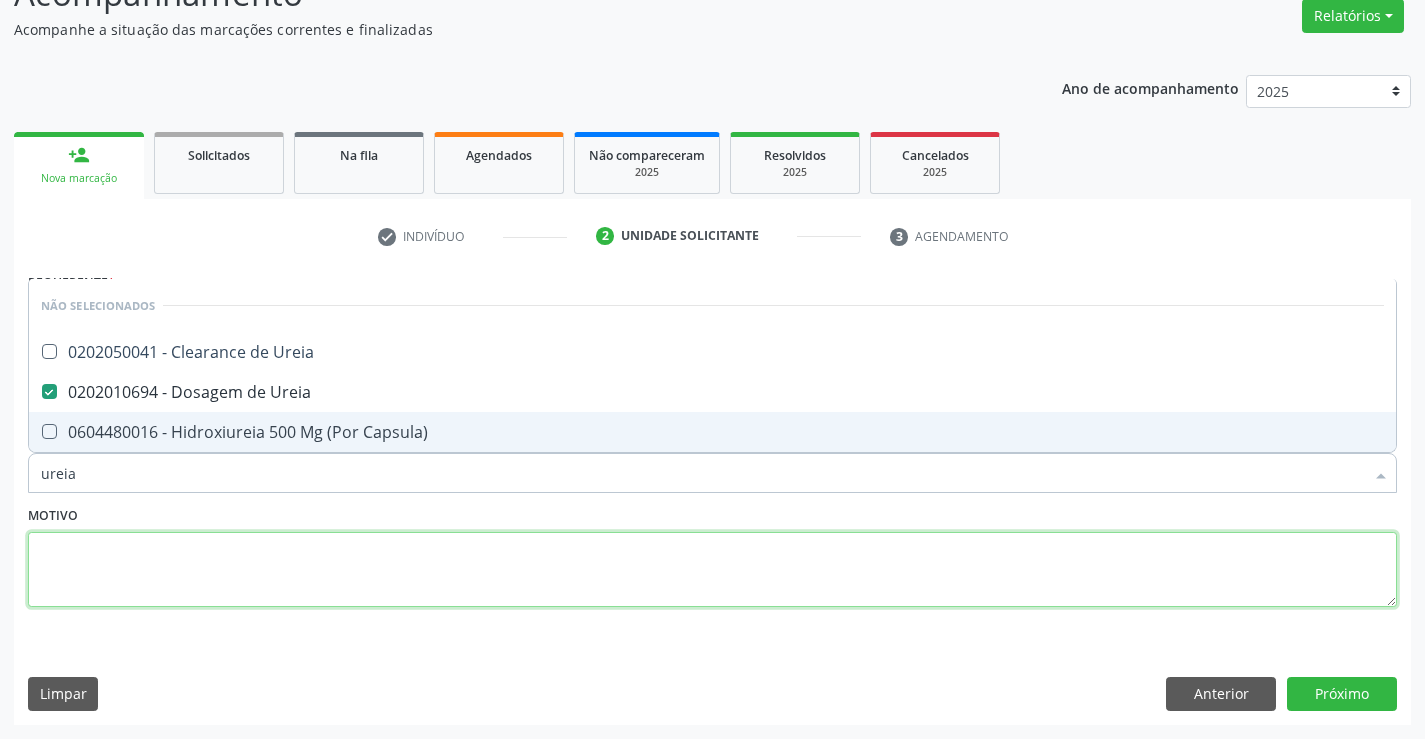 drag, startPoint x: 184, startPoint y: 555, endPoint x: 189, endPoint y: 539, distance: 16.763054 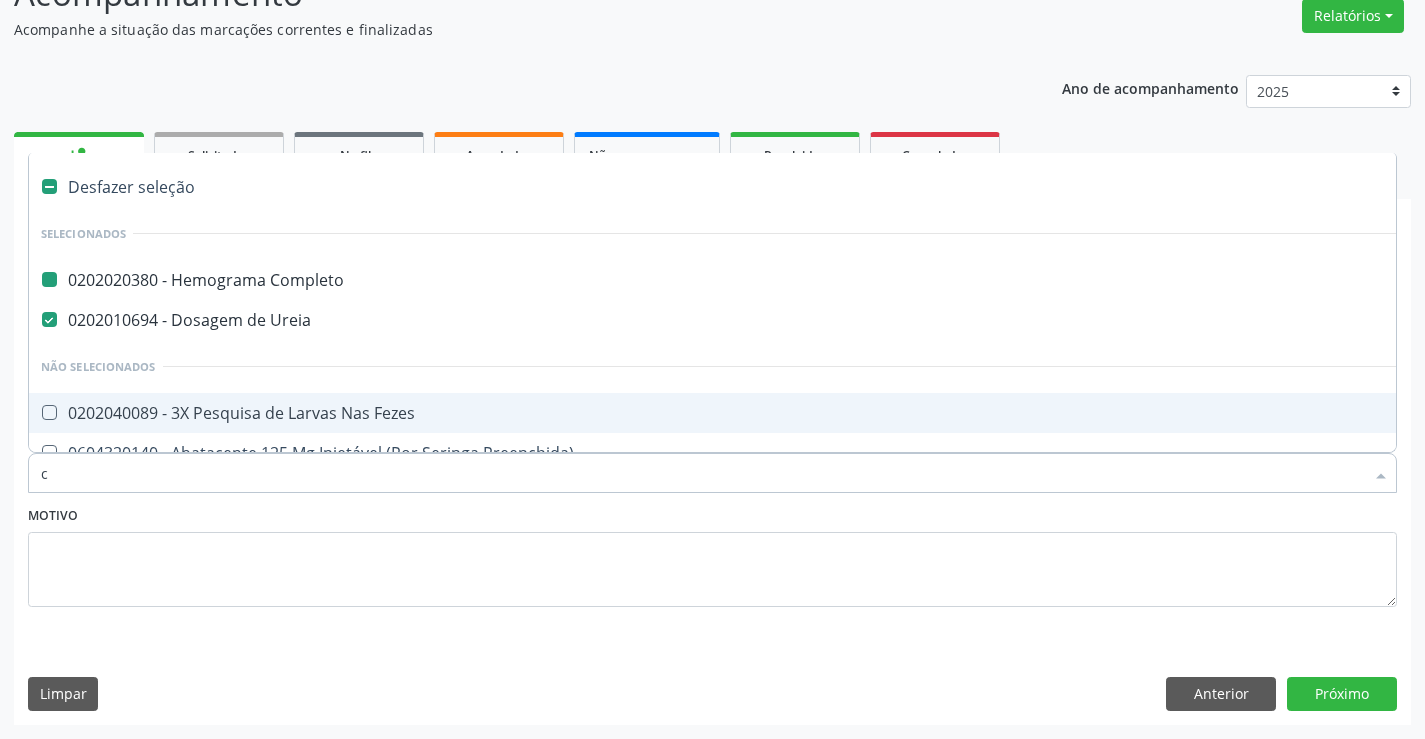 type on "cr" 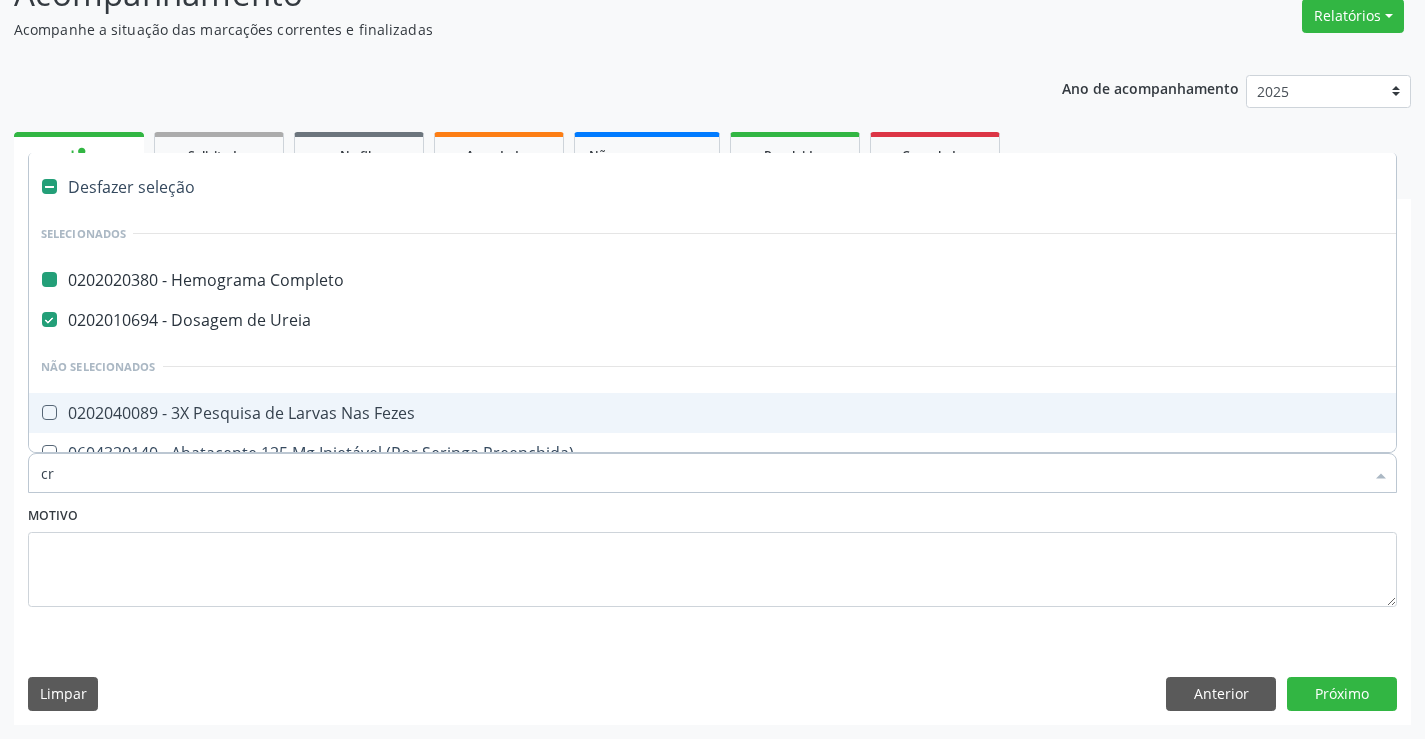checkbox on "false" 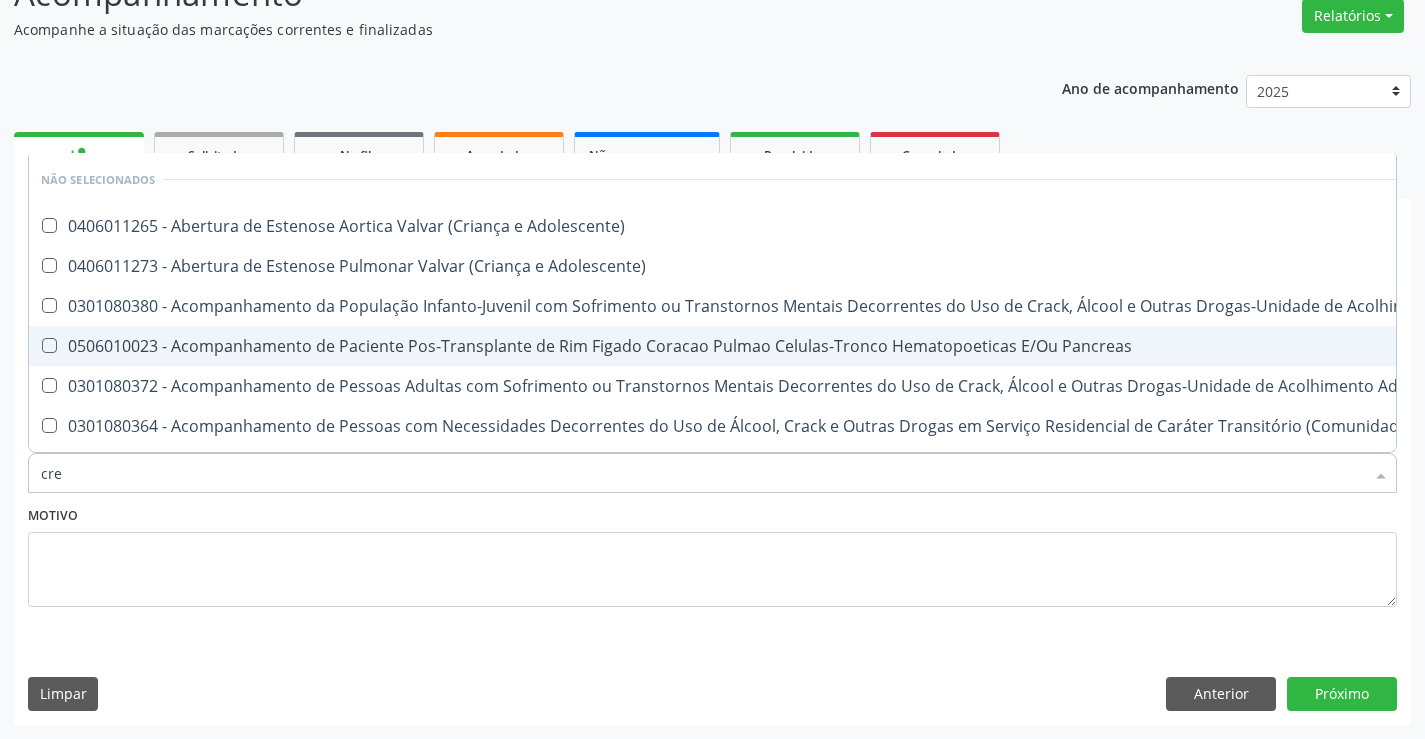 type on "crea" 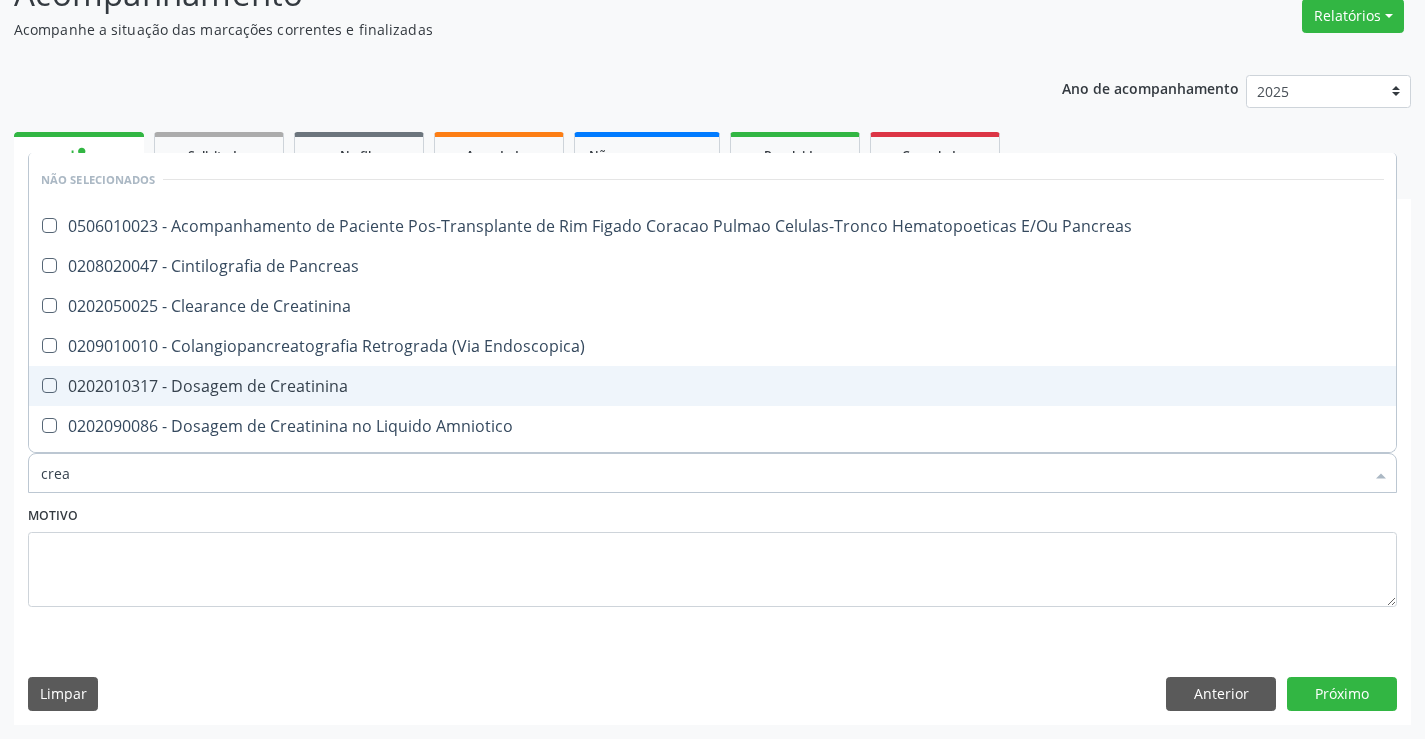 click on "0202010317 - Dosagem de Creatinina" at bounding box center (712, 386) 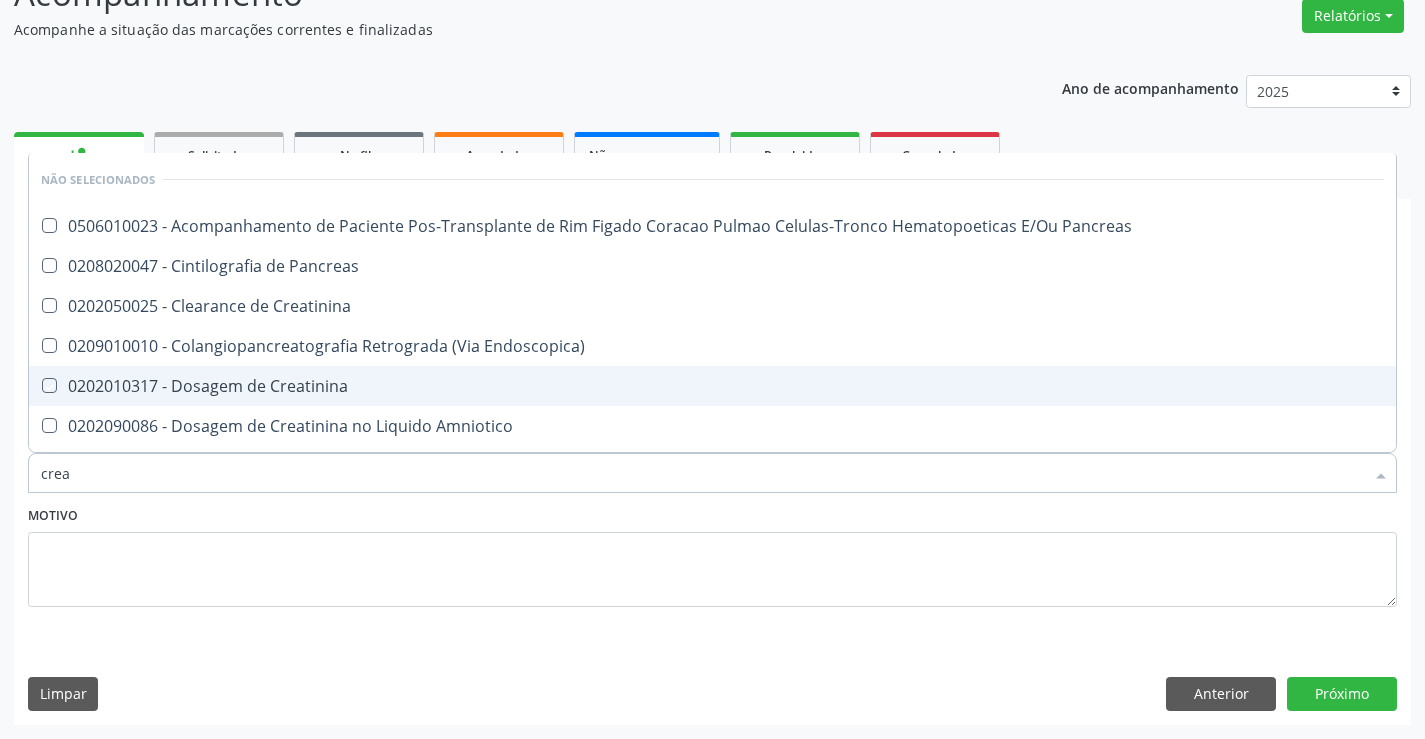 checkbox on "true" 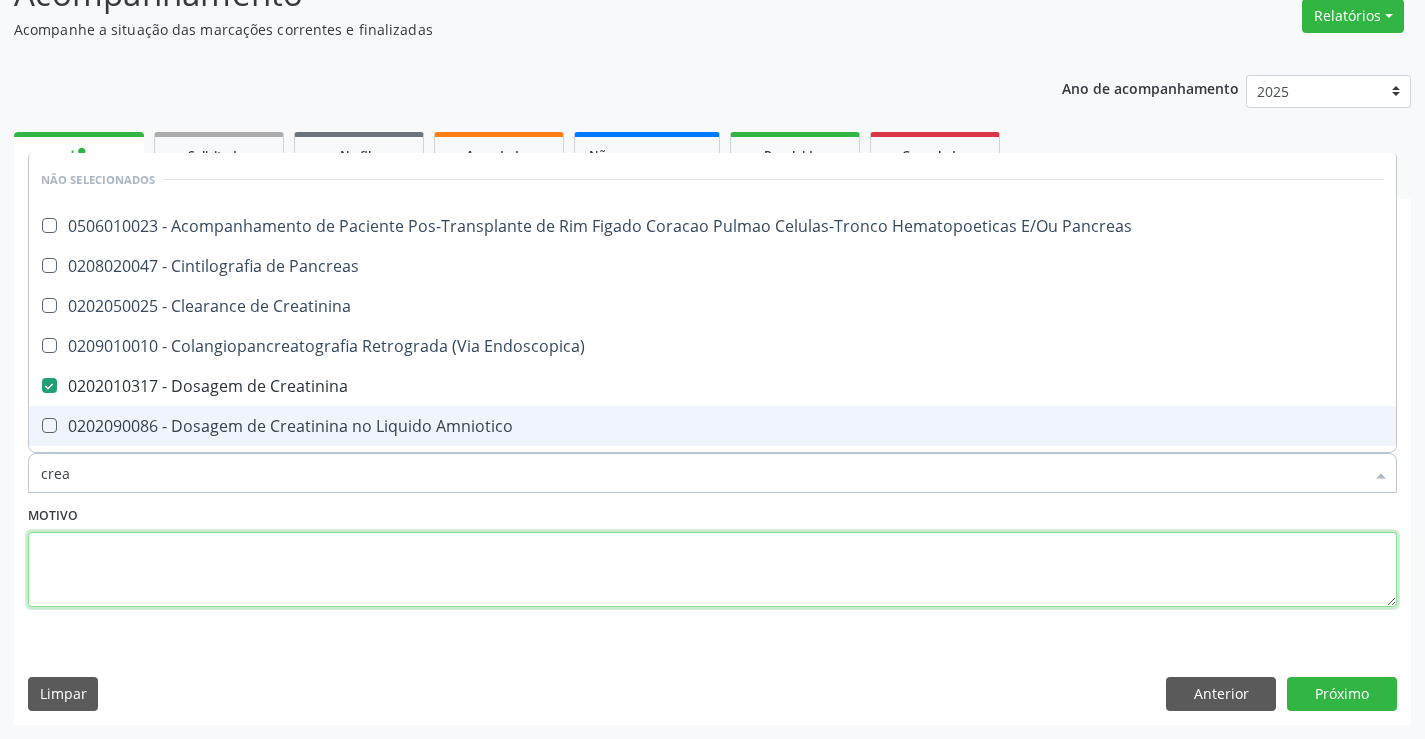 click at bounding box center [712, 570] 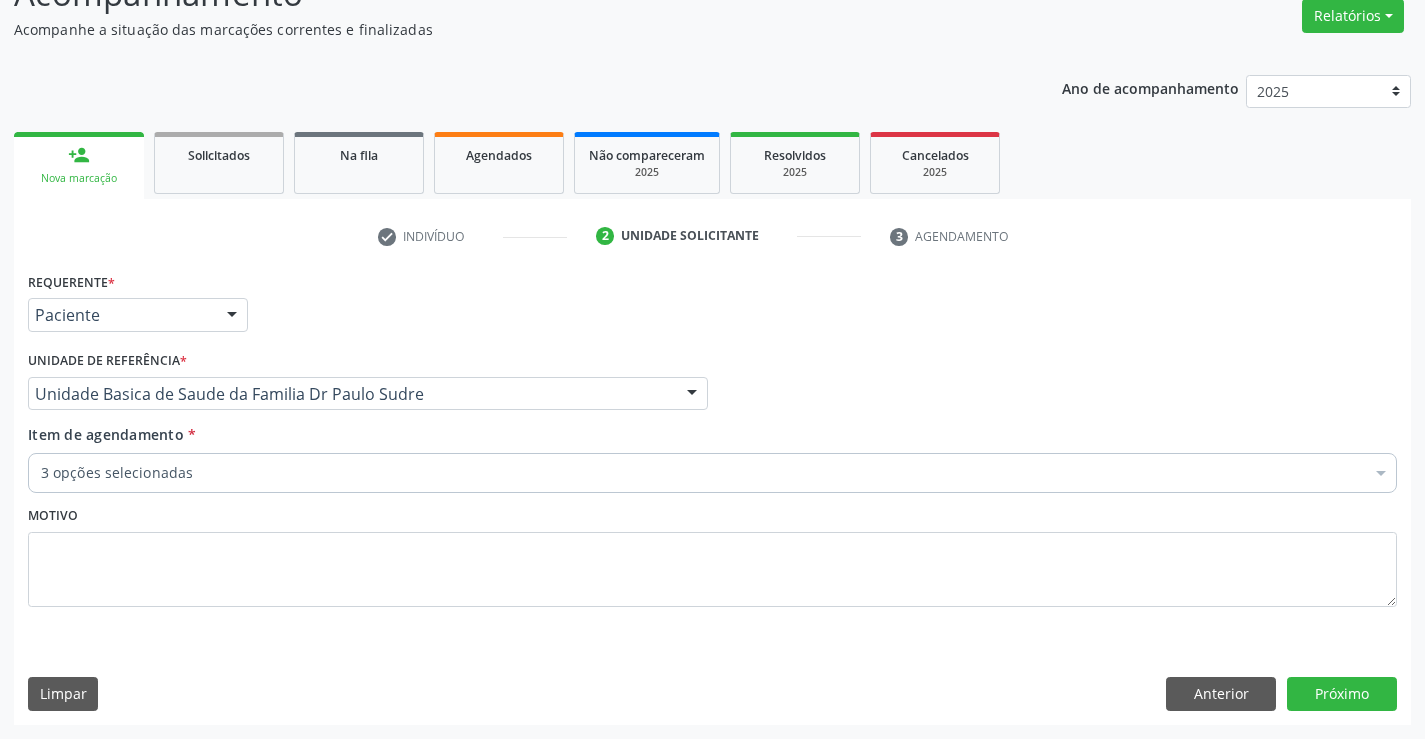 drag, startPoint x: 169, startPoint y: 471, endPoint x: 394, endPoint y: 437, distance: 227.55438 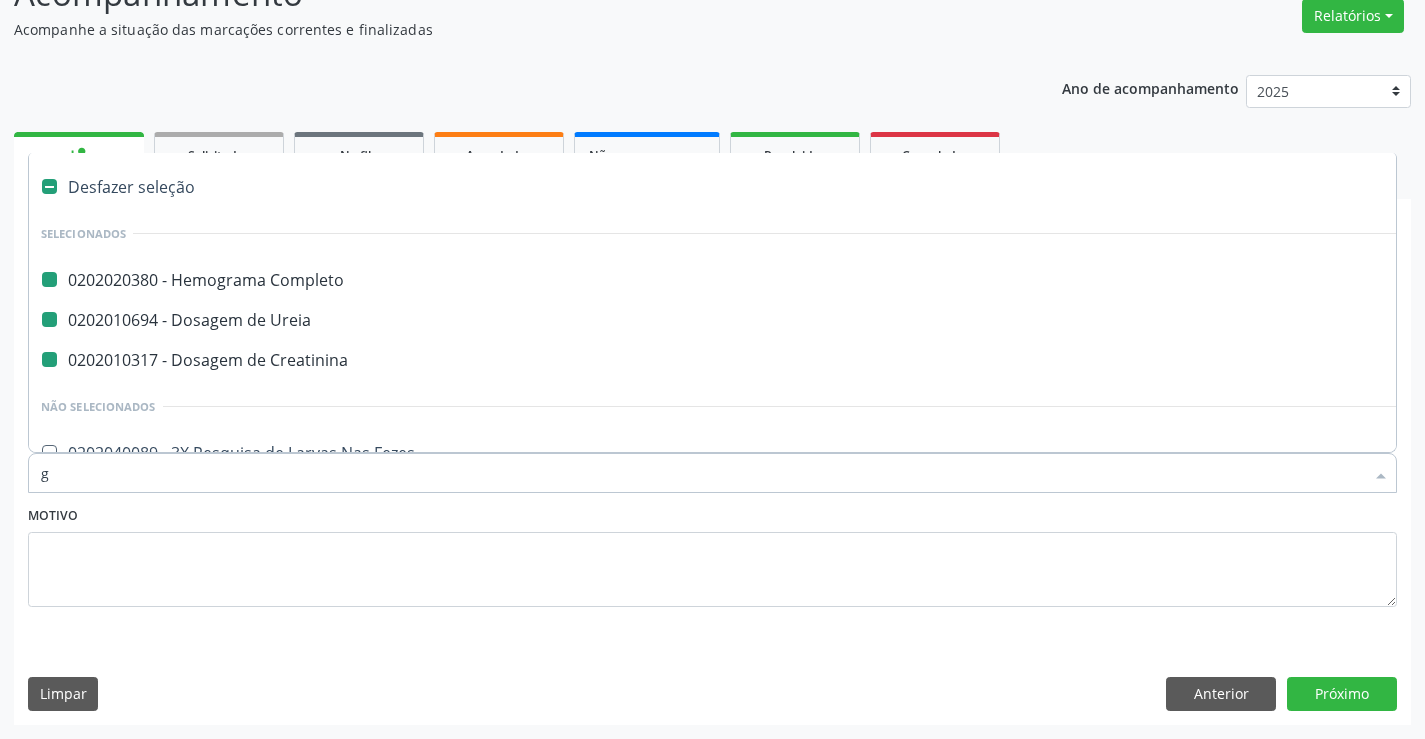 type on "gl" 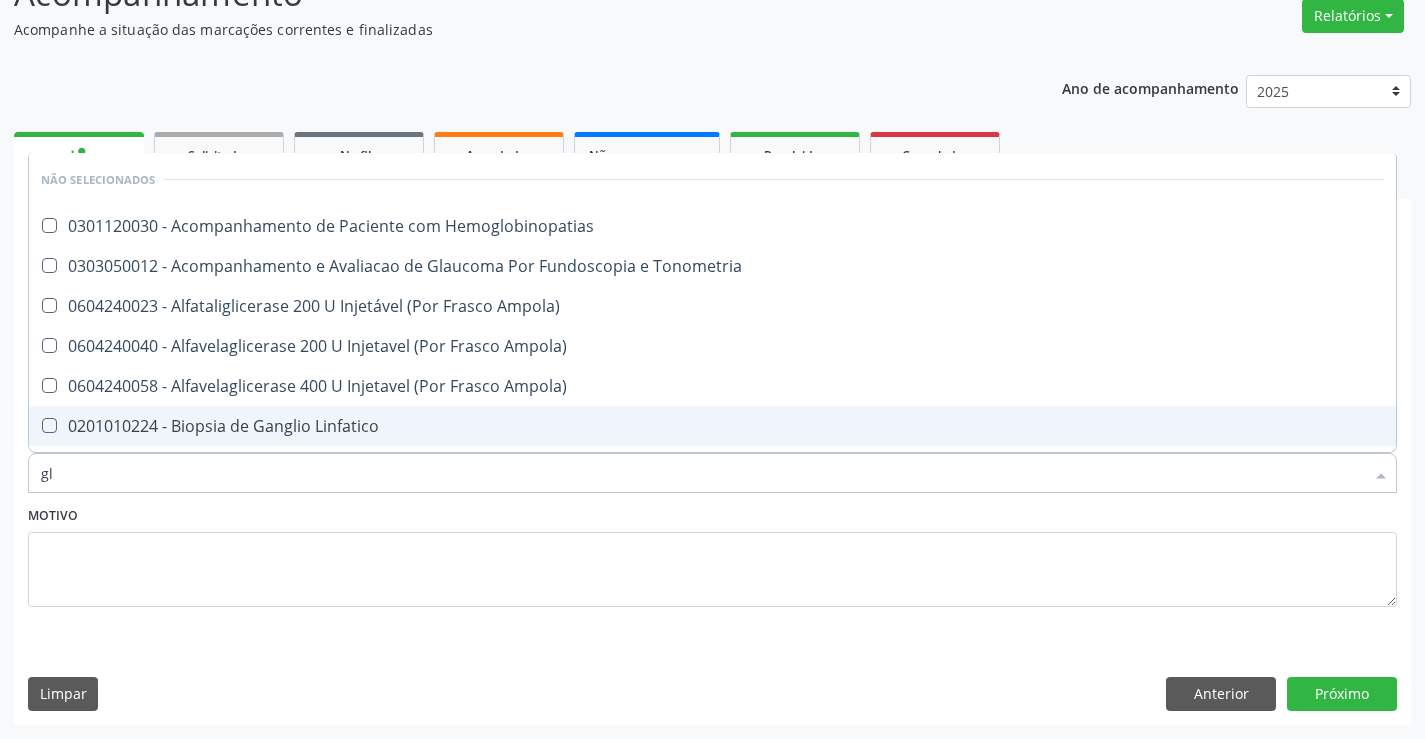 checkbox on "false" 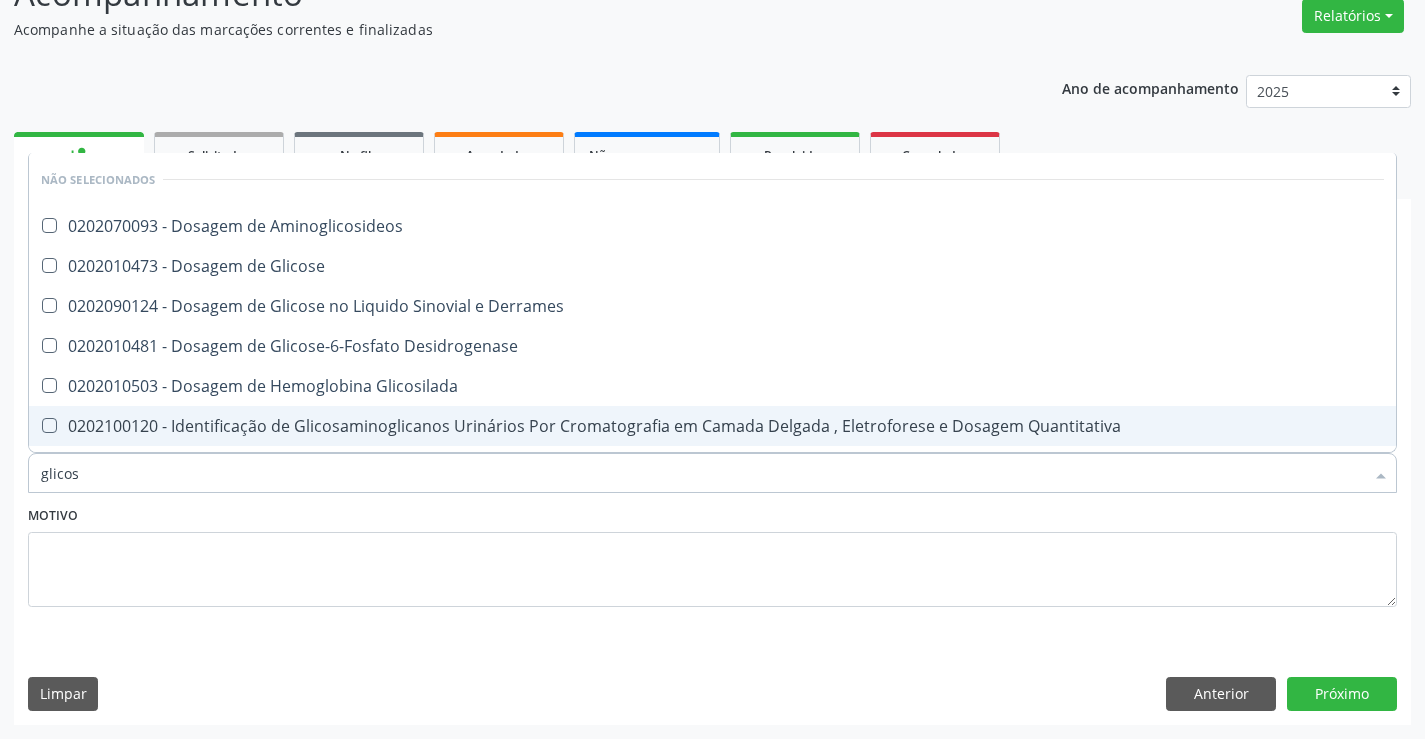 type on "glicose" 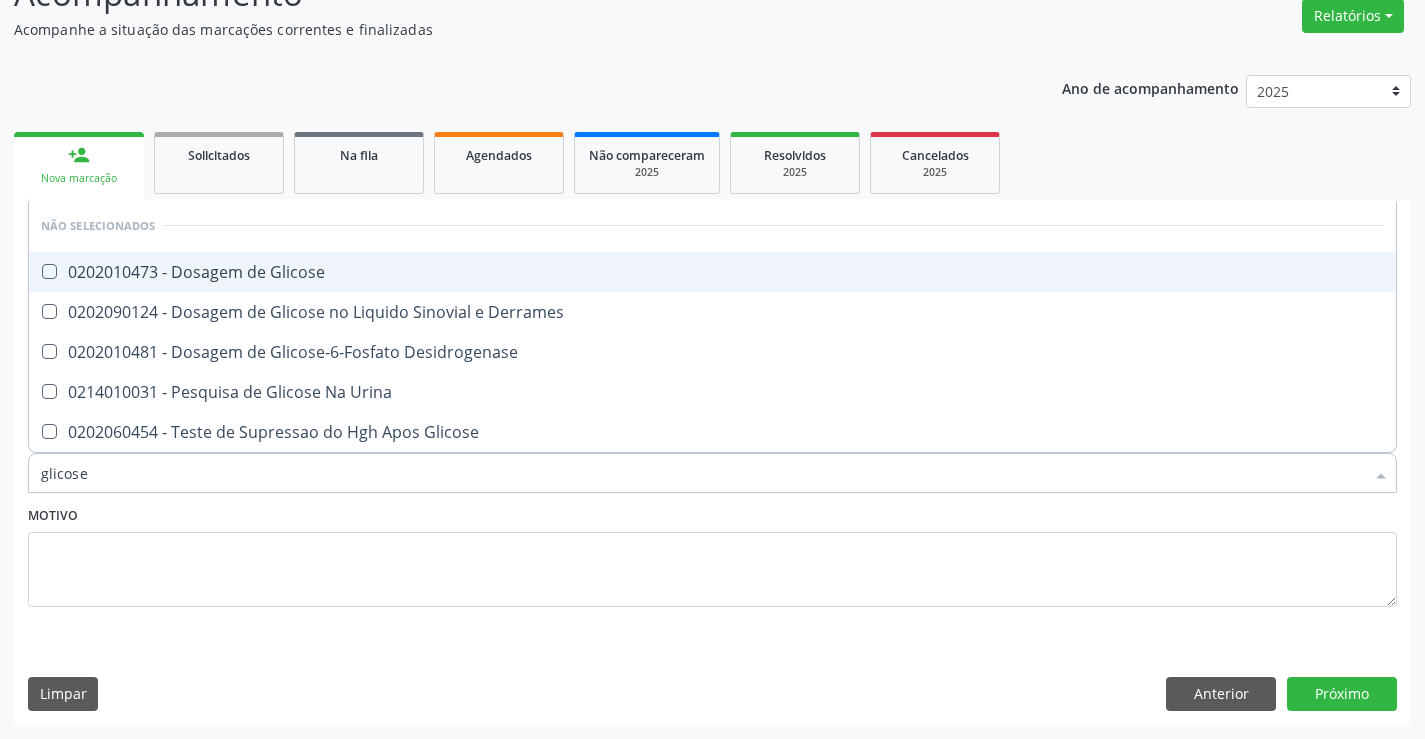 drag, startPoint x: 236, startPoint y: 258, endPoint x: 381, endPoint y: 358, distance: 176.13914 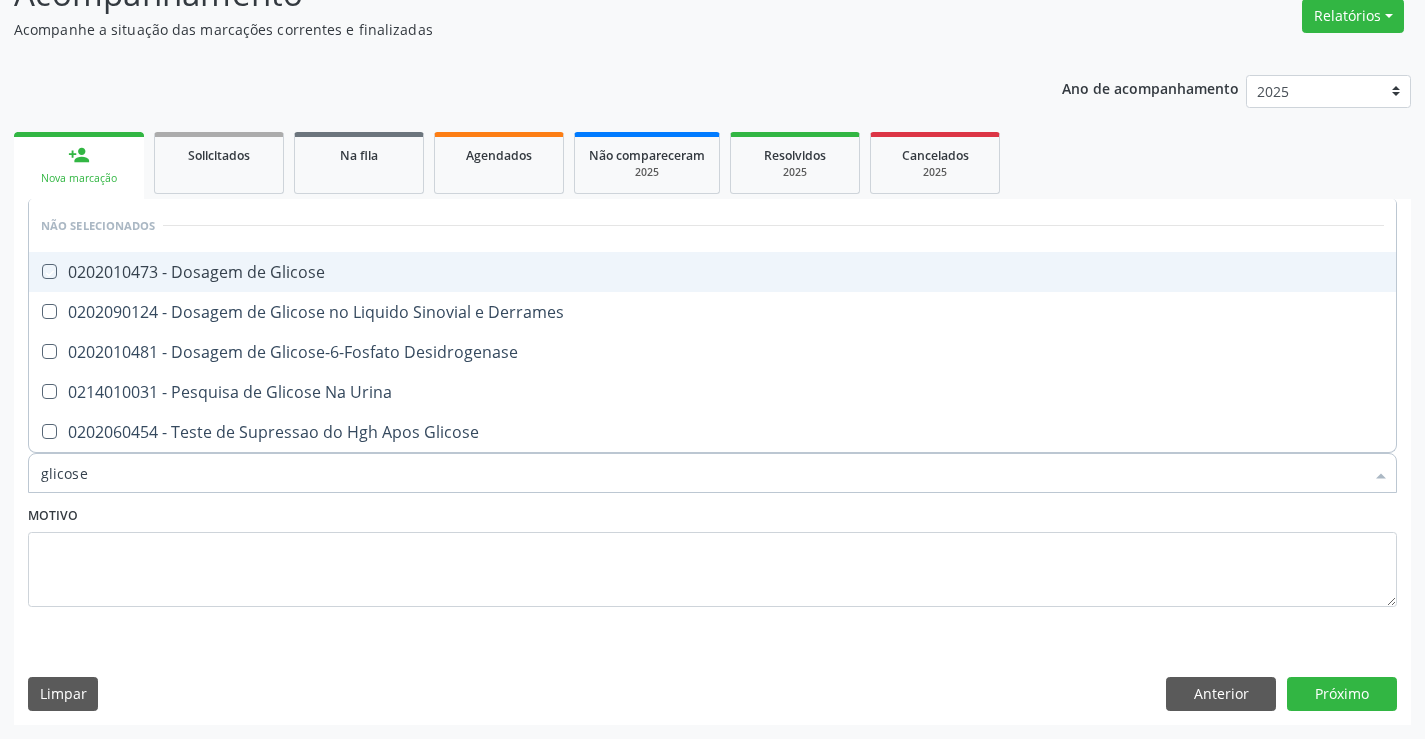 checkbox on "true" 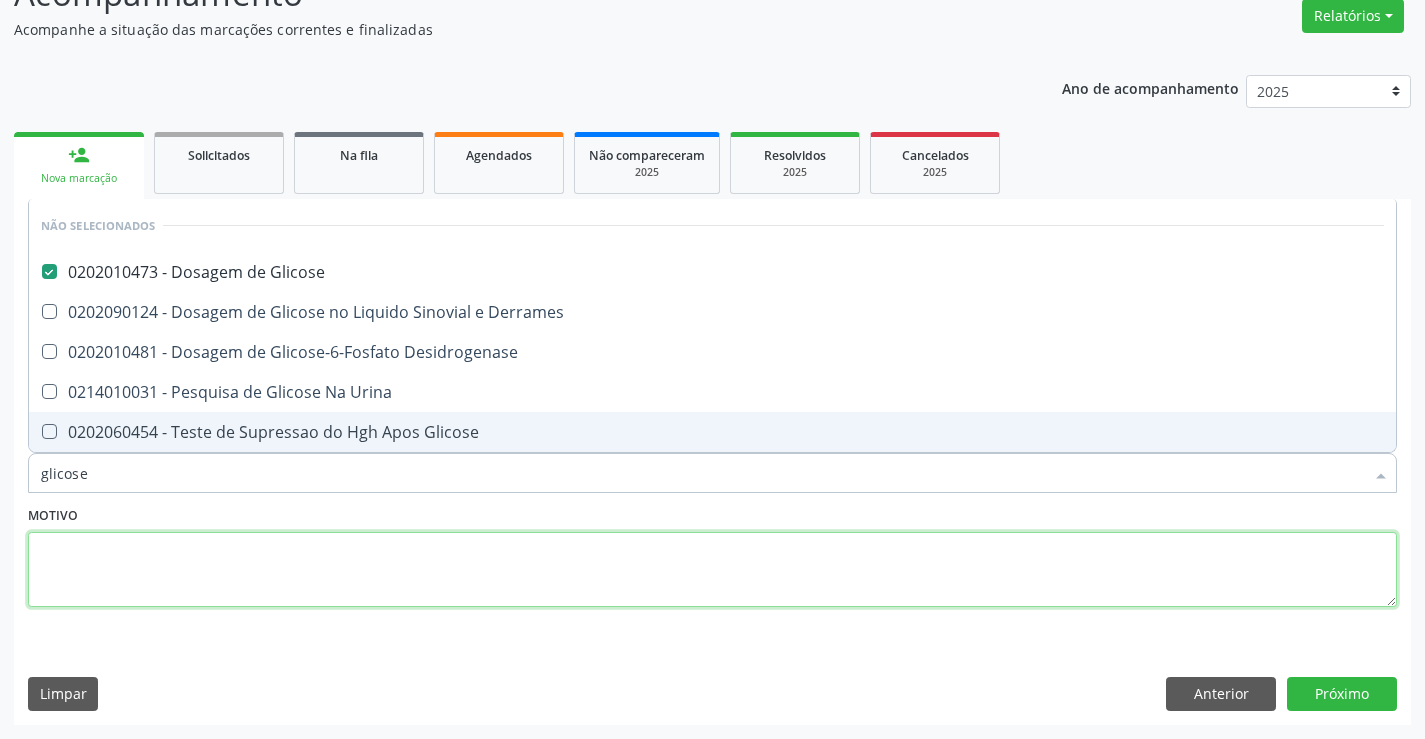 click at bounding box center (712, 570) 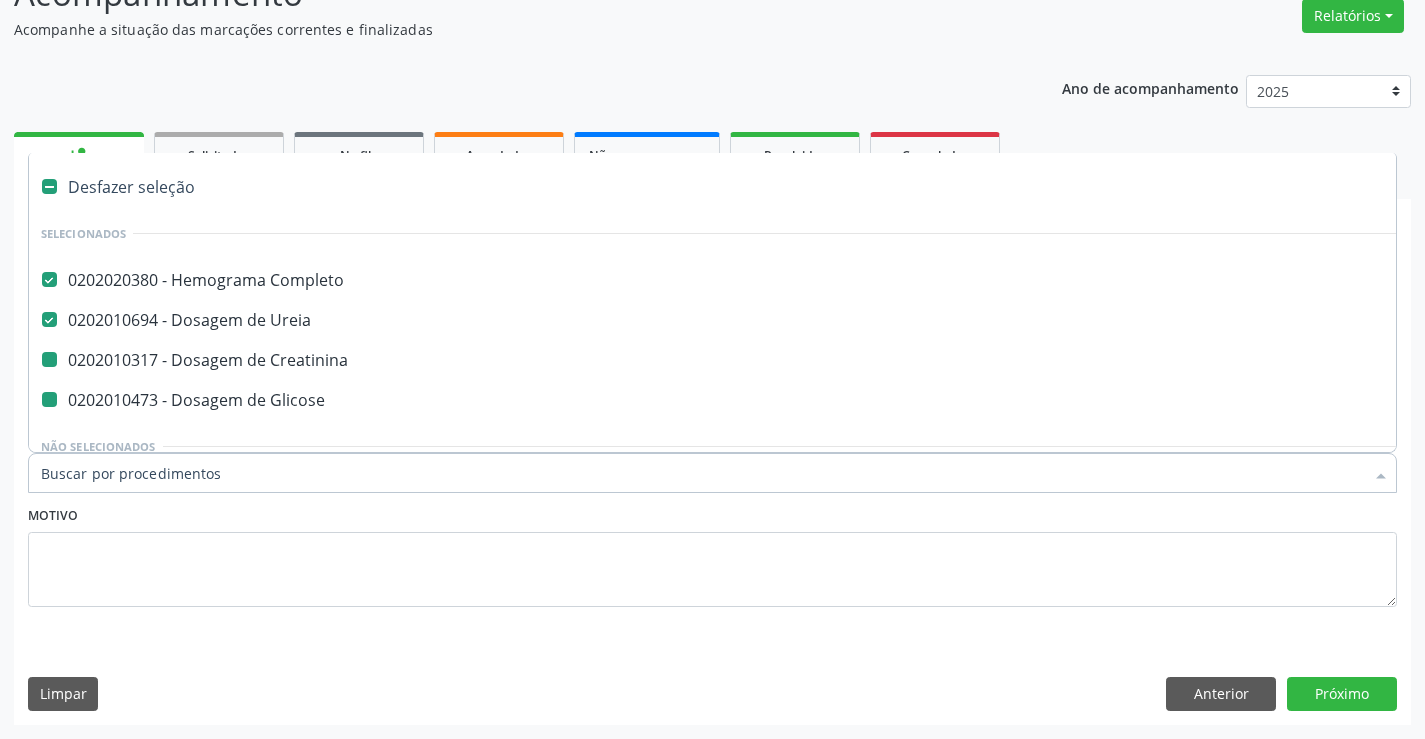 type on "u" 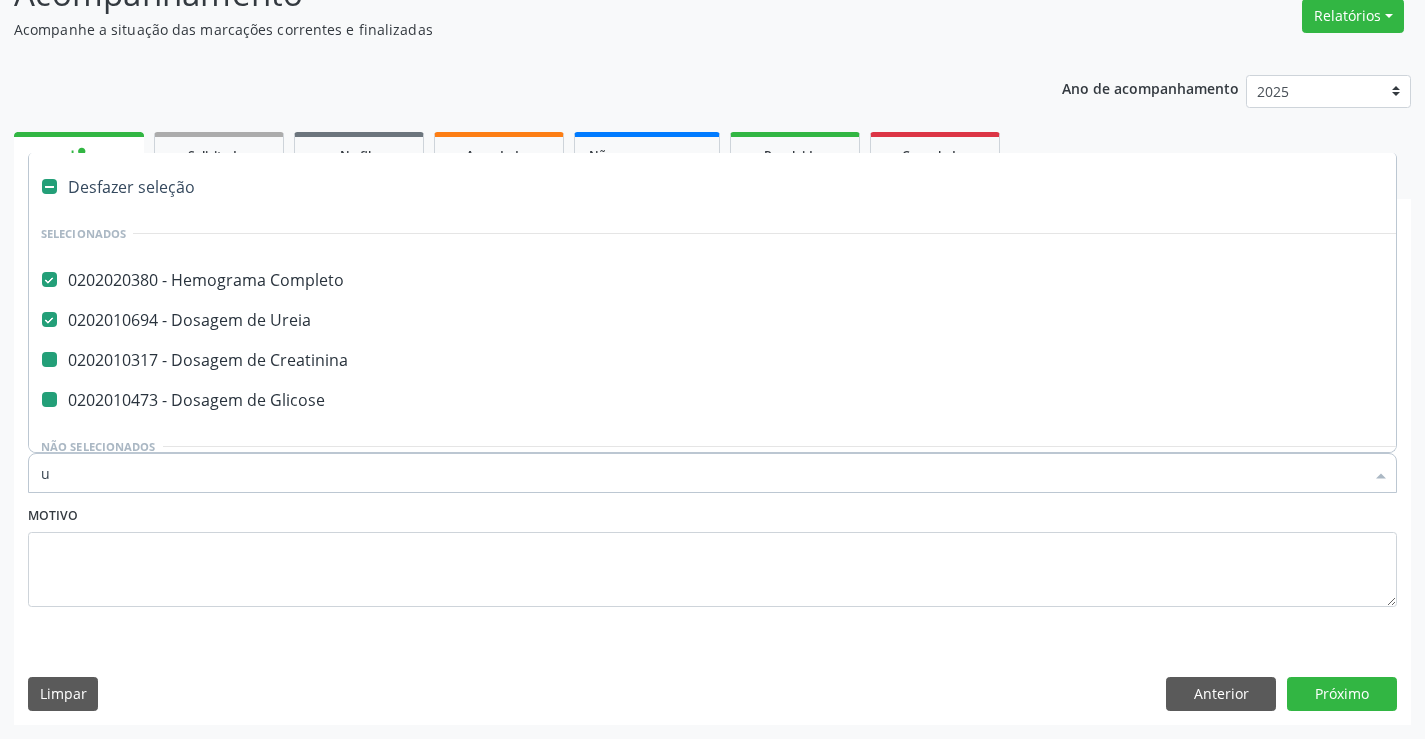 checkbox on "false" 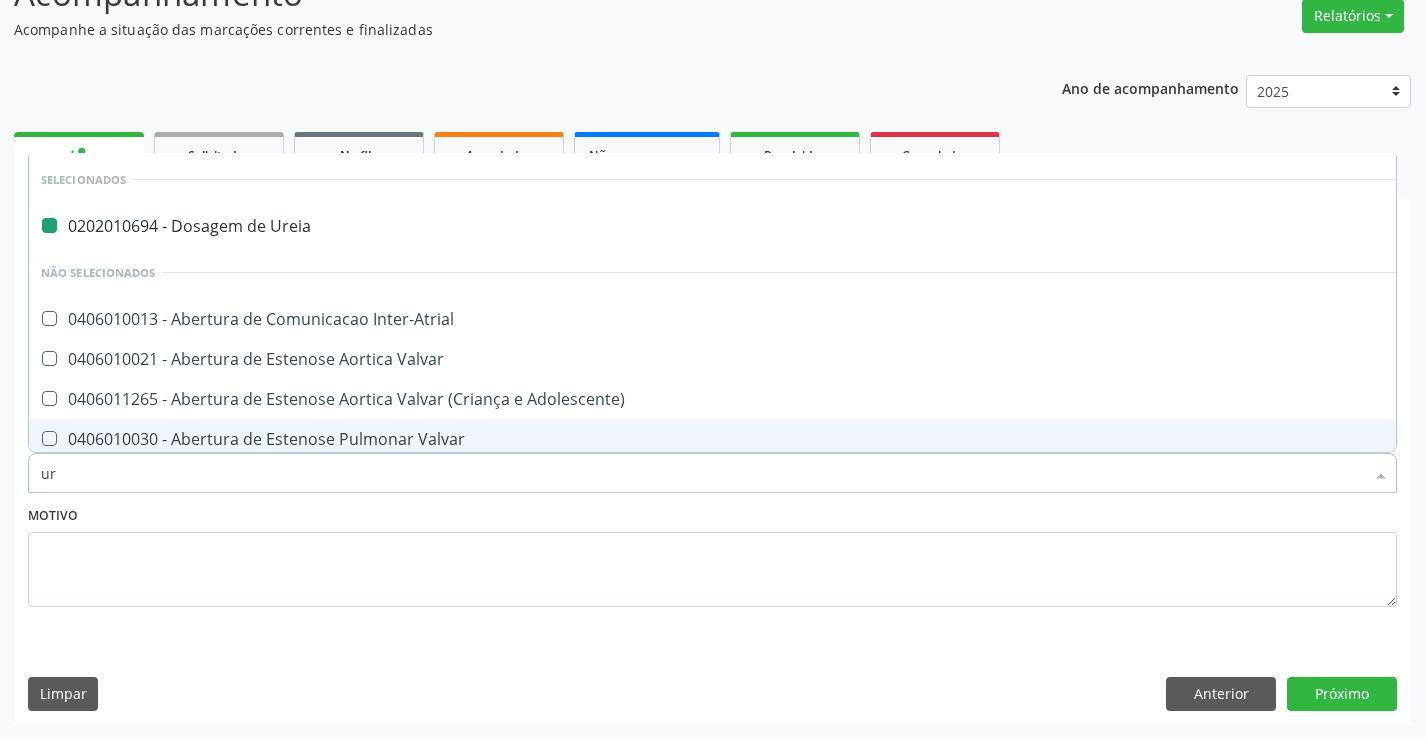 type on "uri" 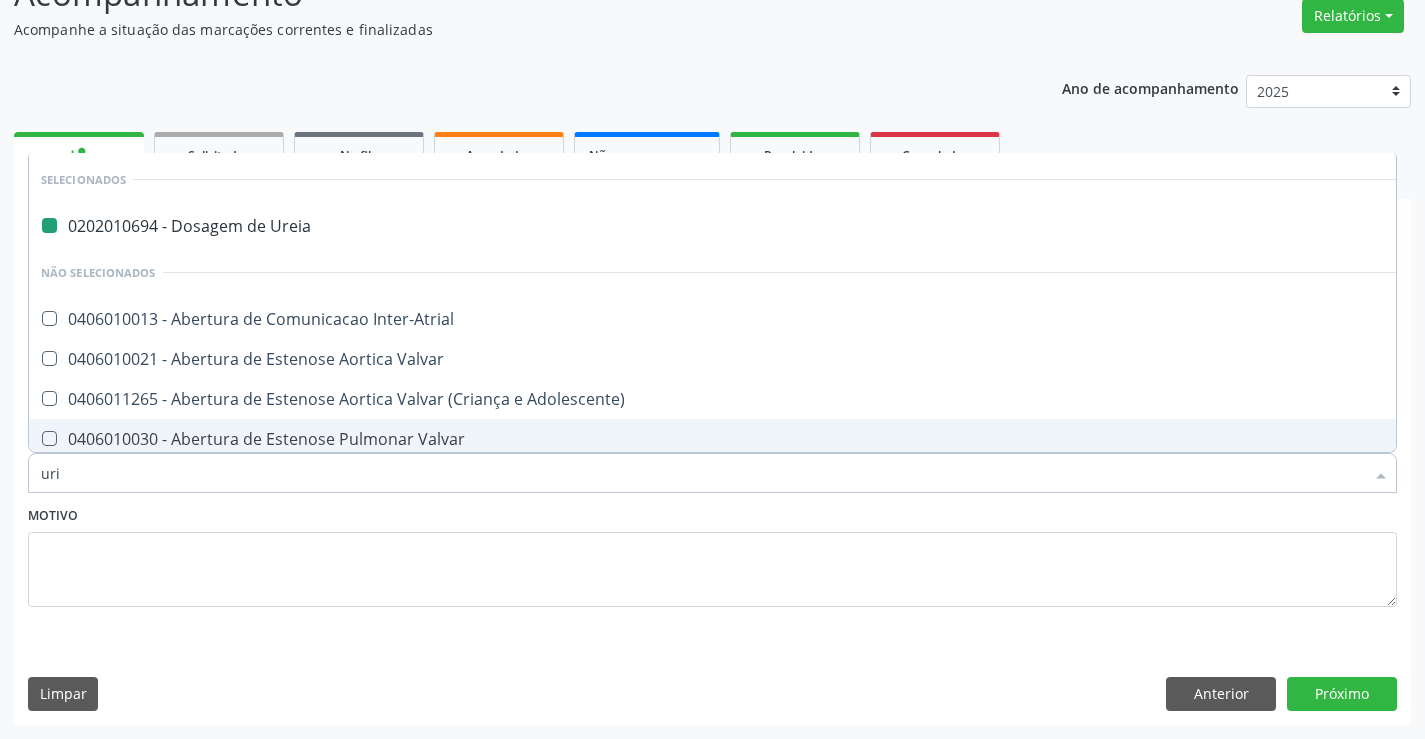 checkbox on "false" 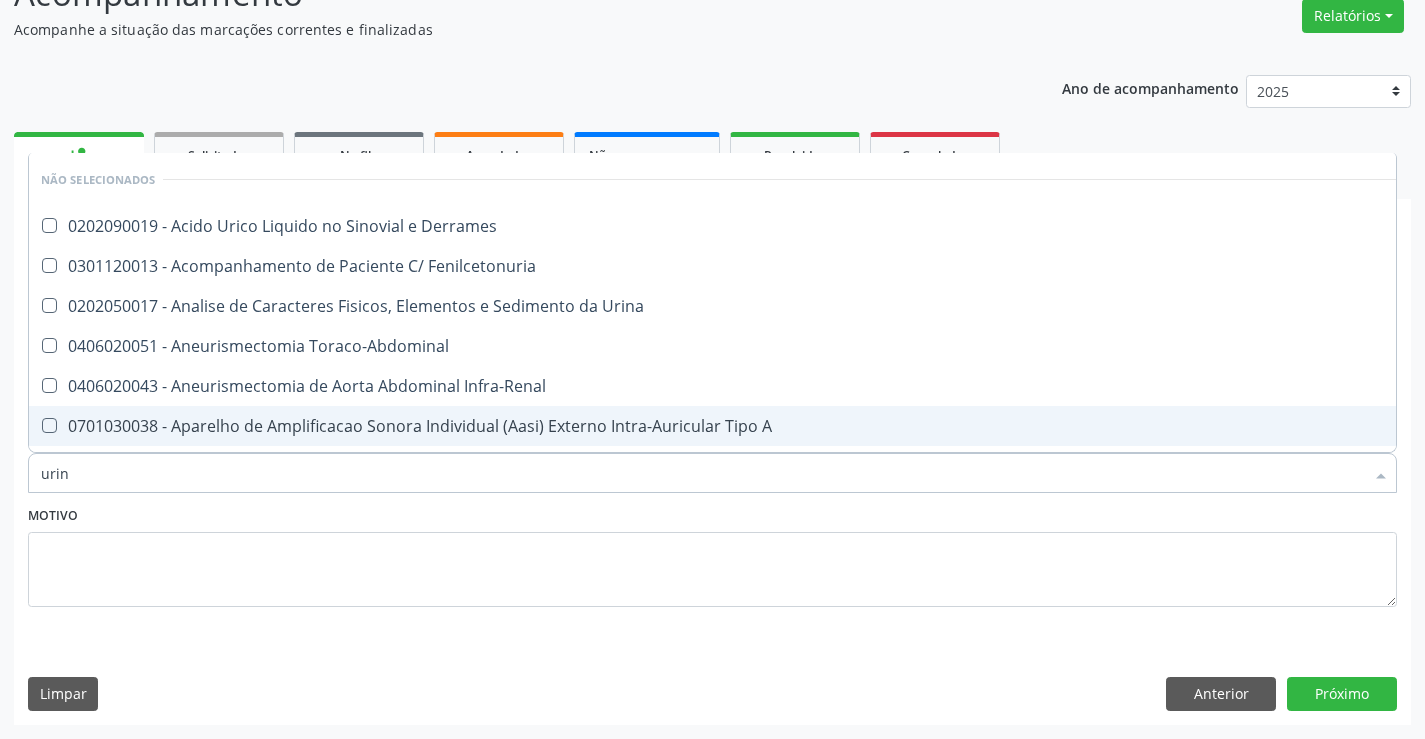 type on "urina" 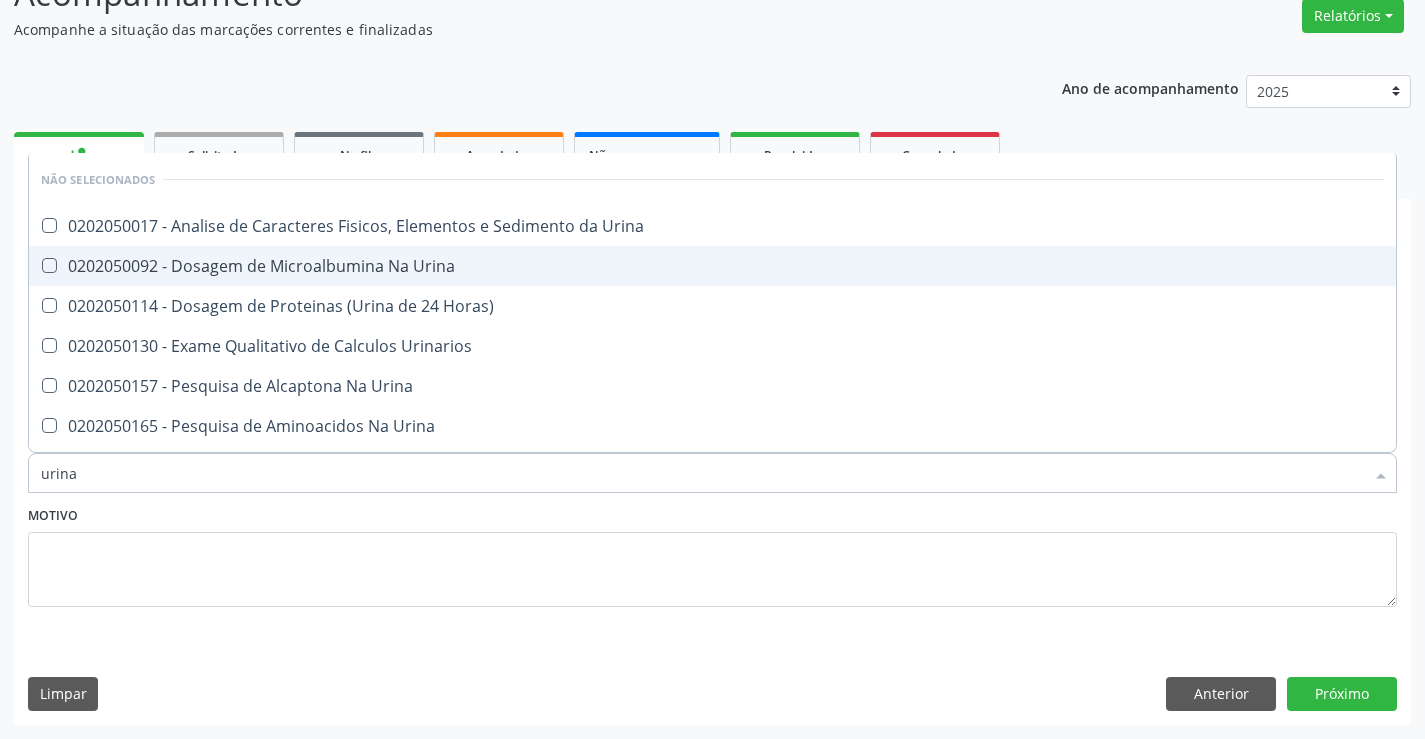 click on "0202050017 - Analise de Caracteres Fisicos, Elementos e Sedimento da Urina" at bounding box center (712, 226) 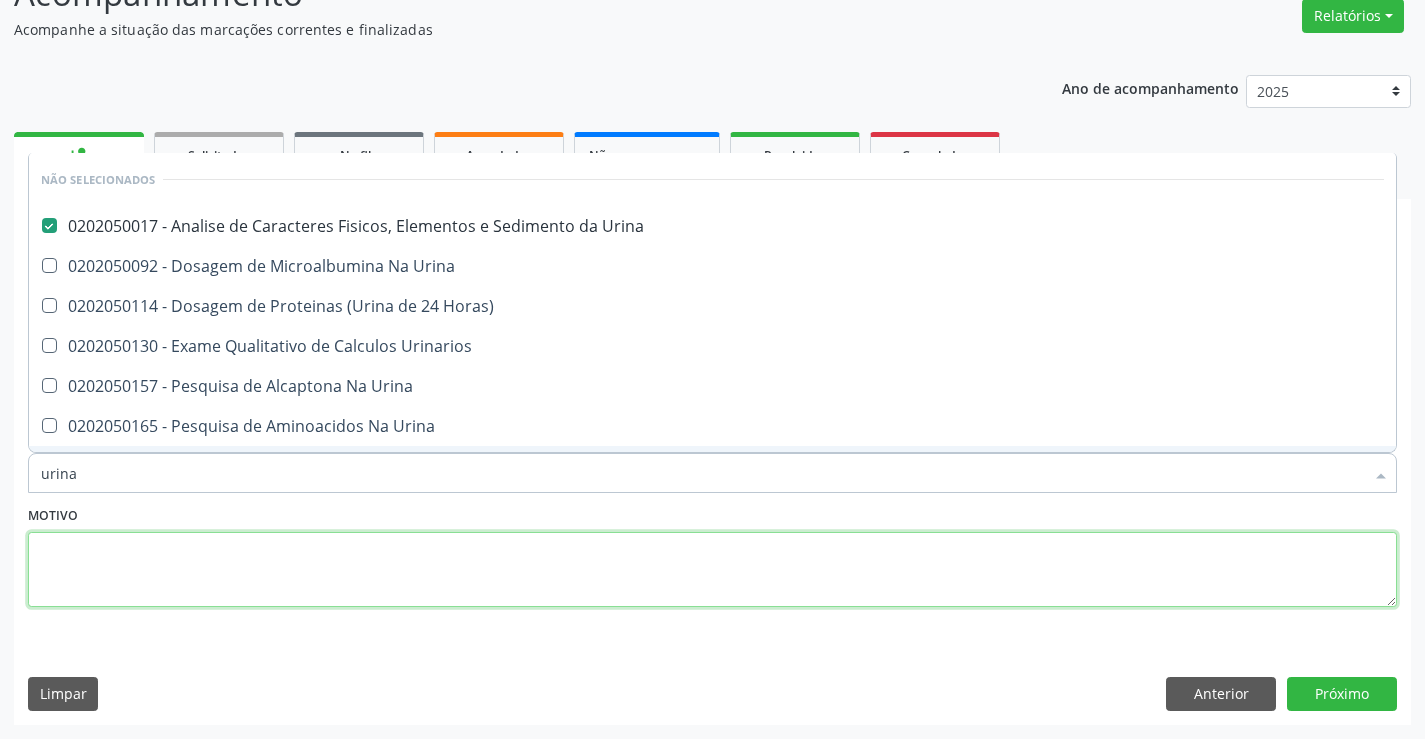 click at bounding box center (712, 570) 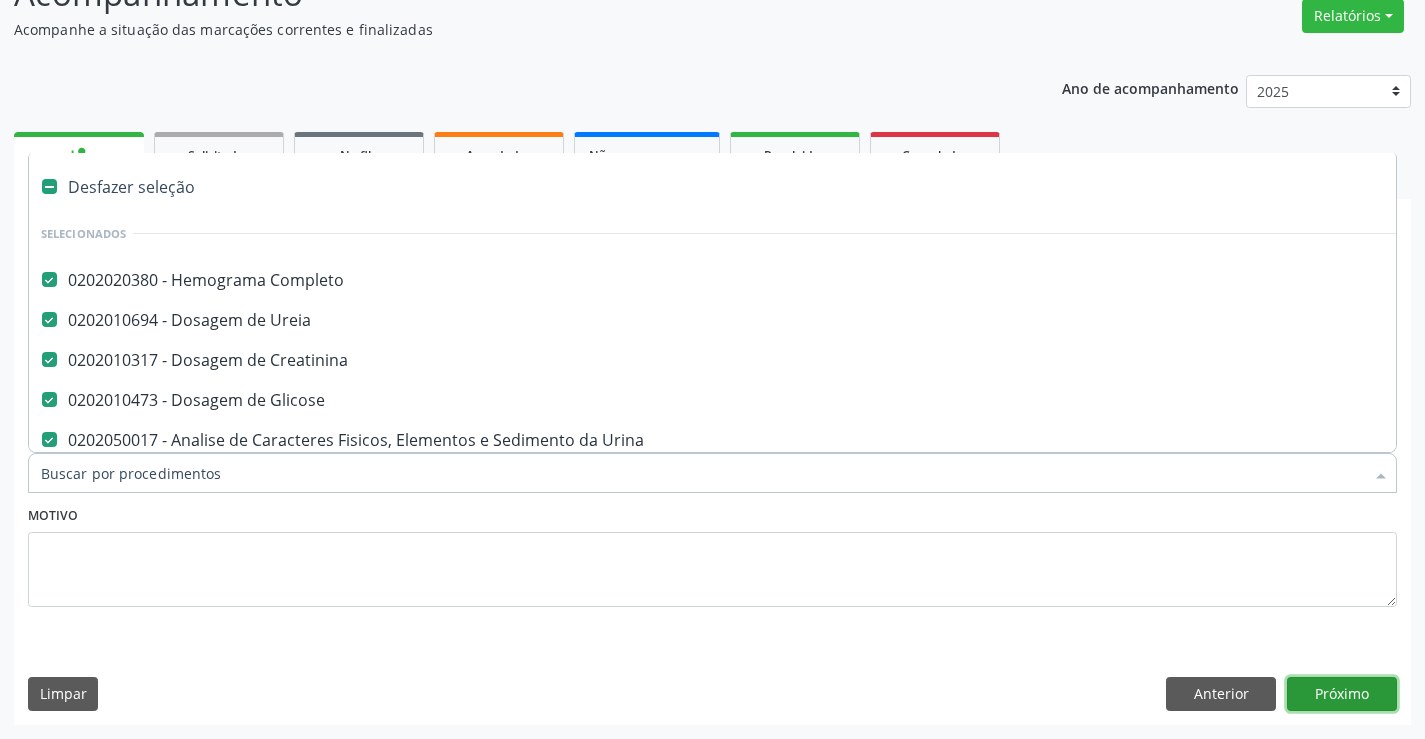 click on "Próximo" at bounding box center [1342, 694] 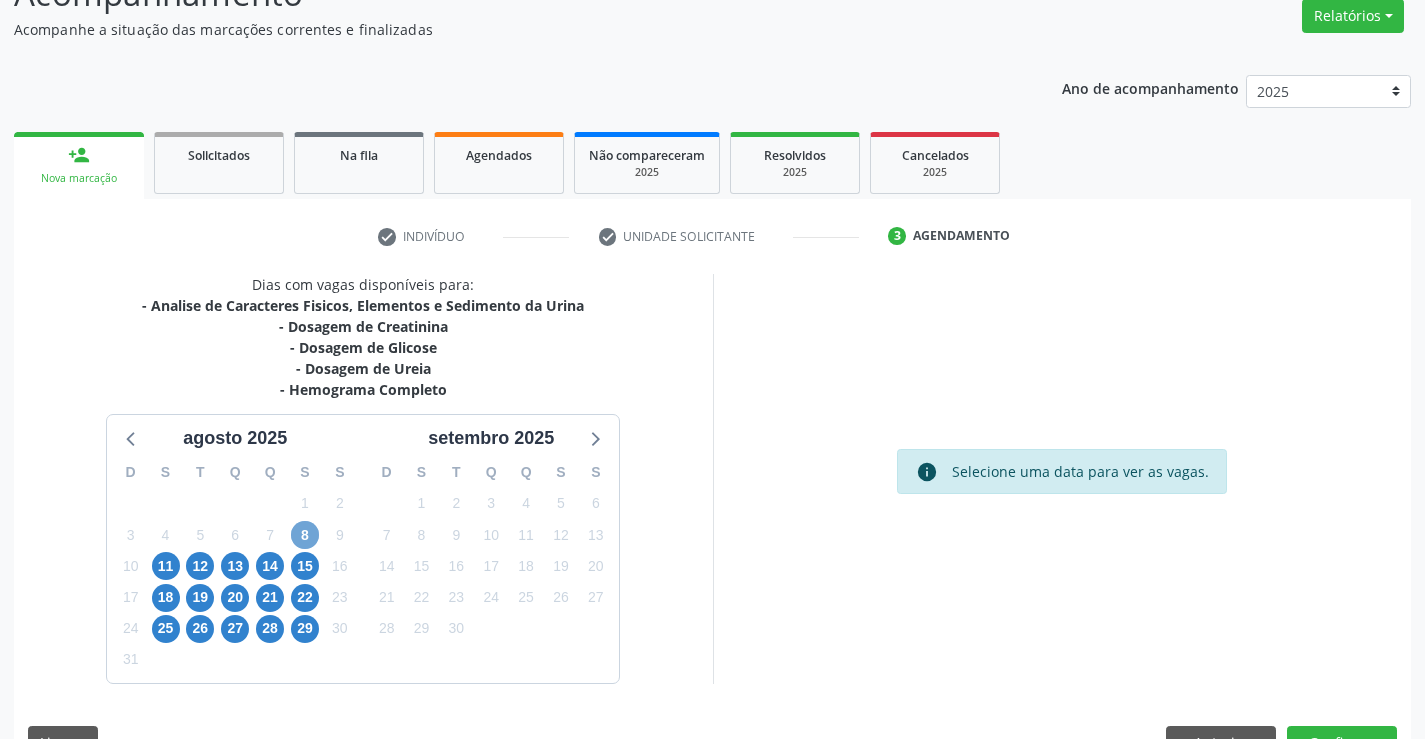 click on "8" at bounding box center [305, 535] 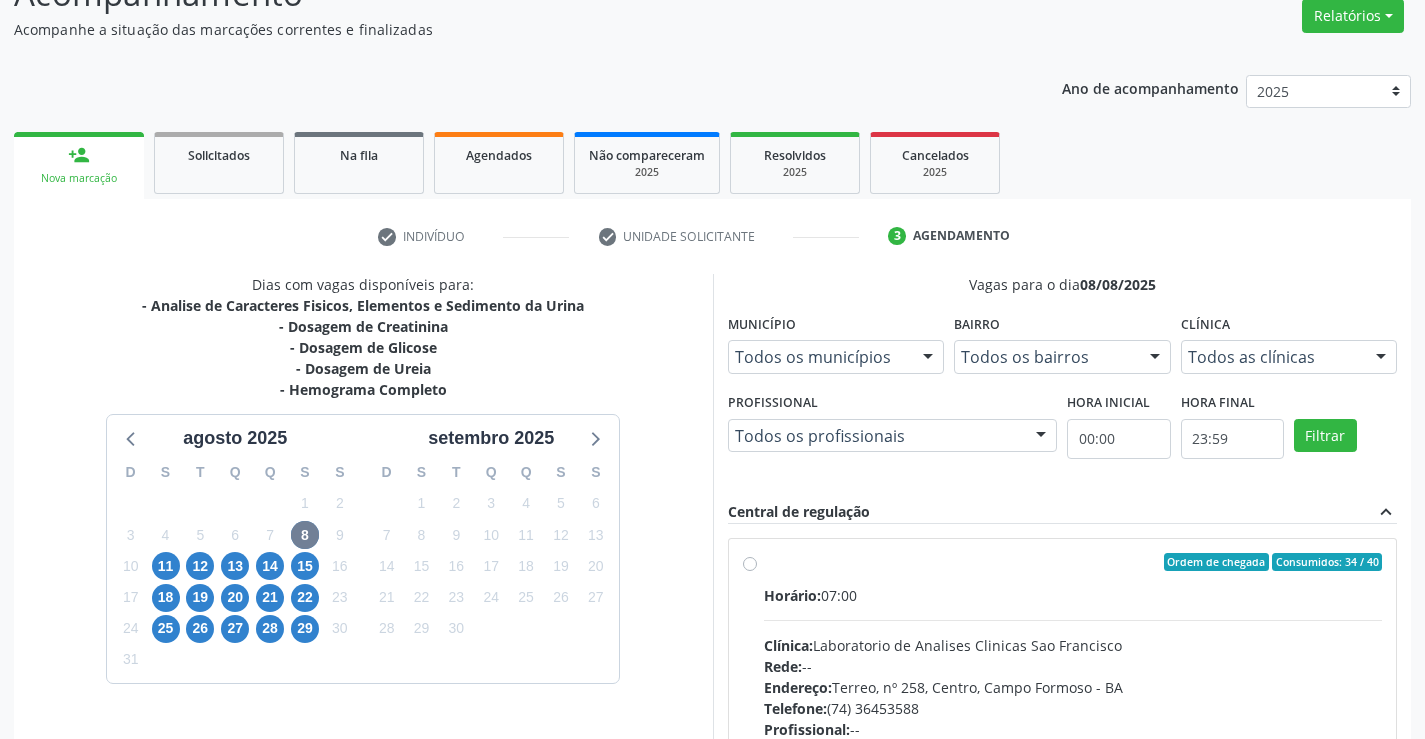 drag, startPoint x: 771, startPoint y: 567, endPoint x: 782, endPoint y: 558, distance: 14.21267 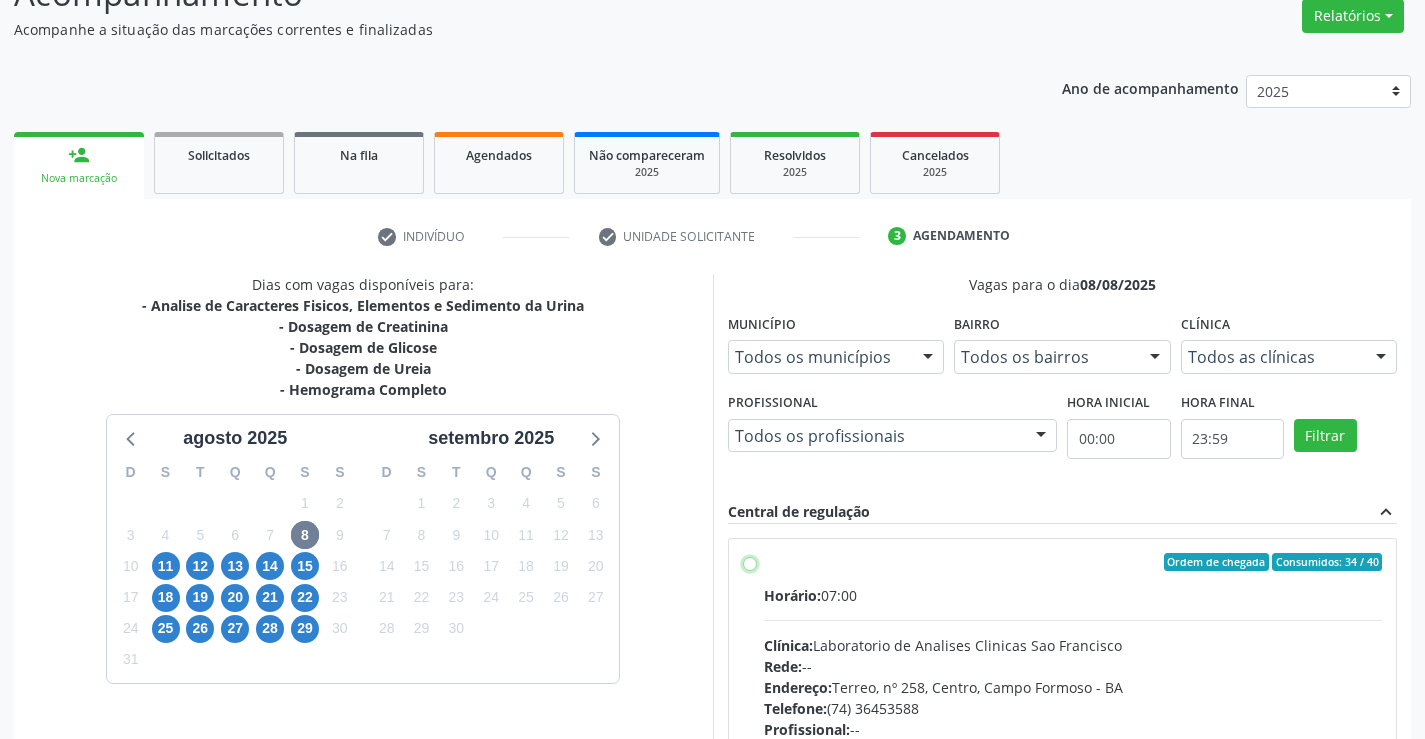 radio on "true" 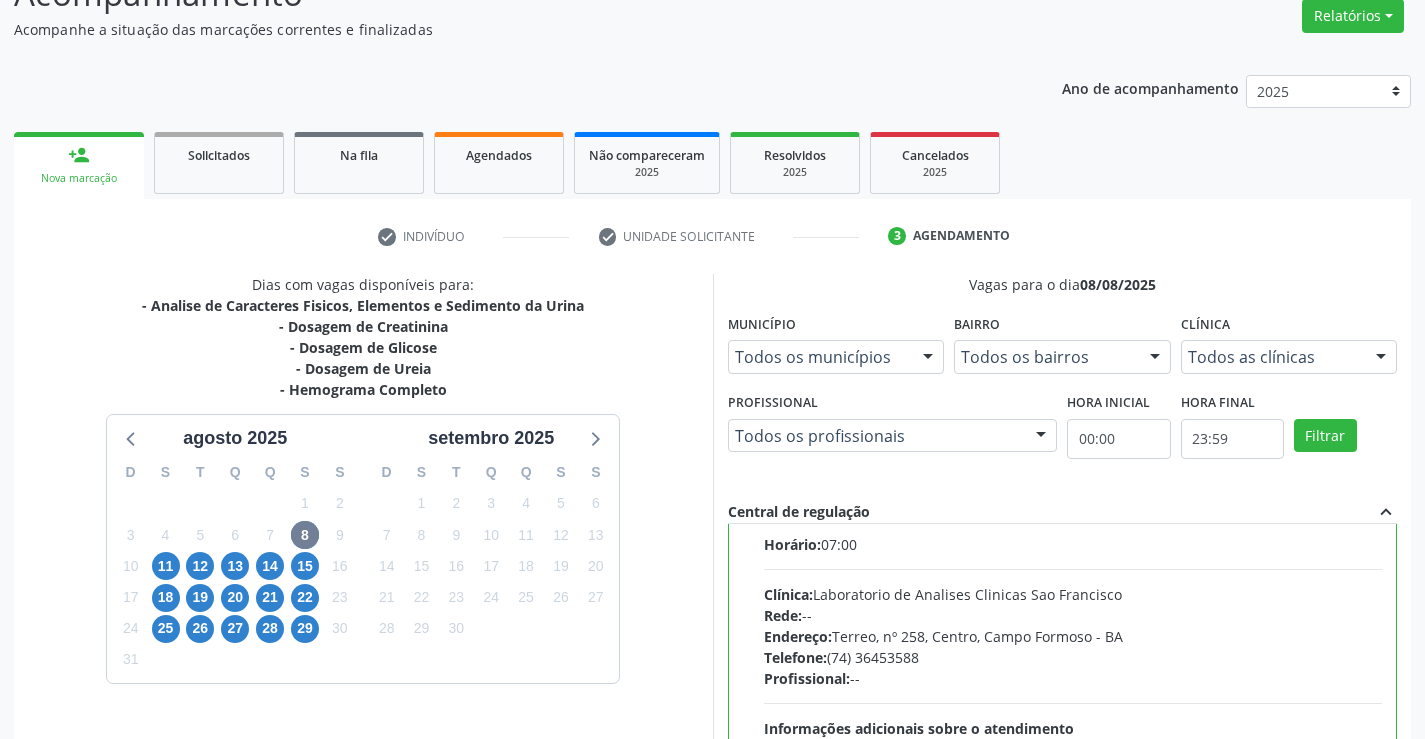 scroll, scrollTop: 99, scrollLeft: 0, axis: vertical 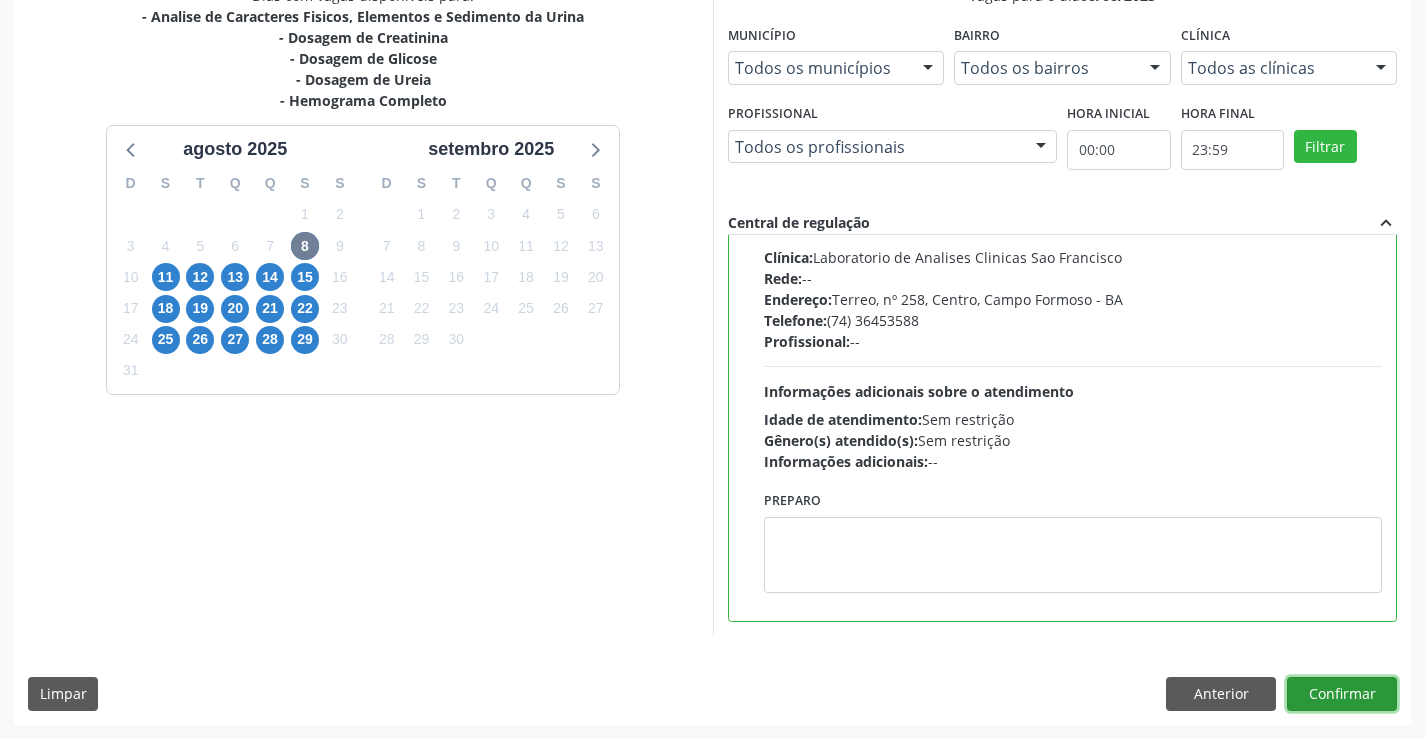 click on "Confirmar" at bounding box center (1342, 694) 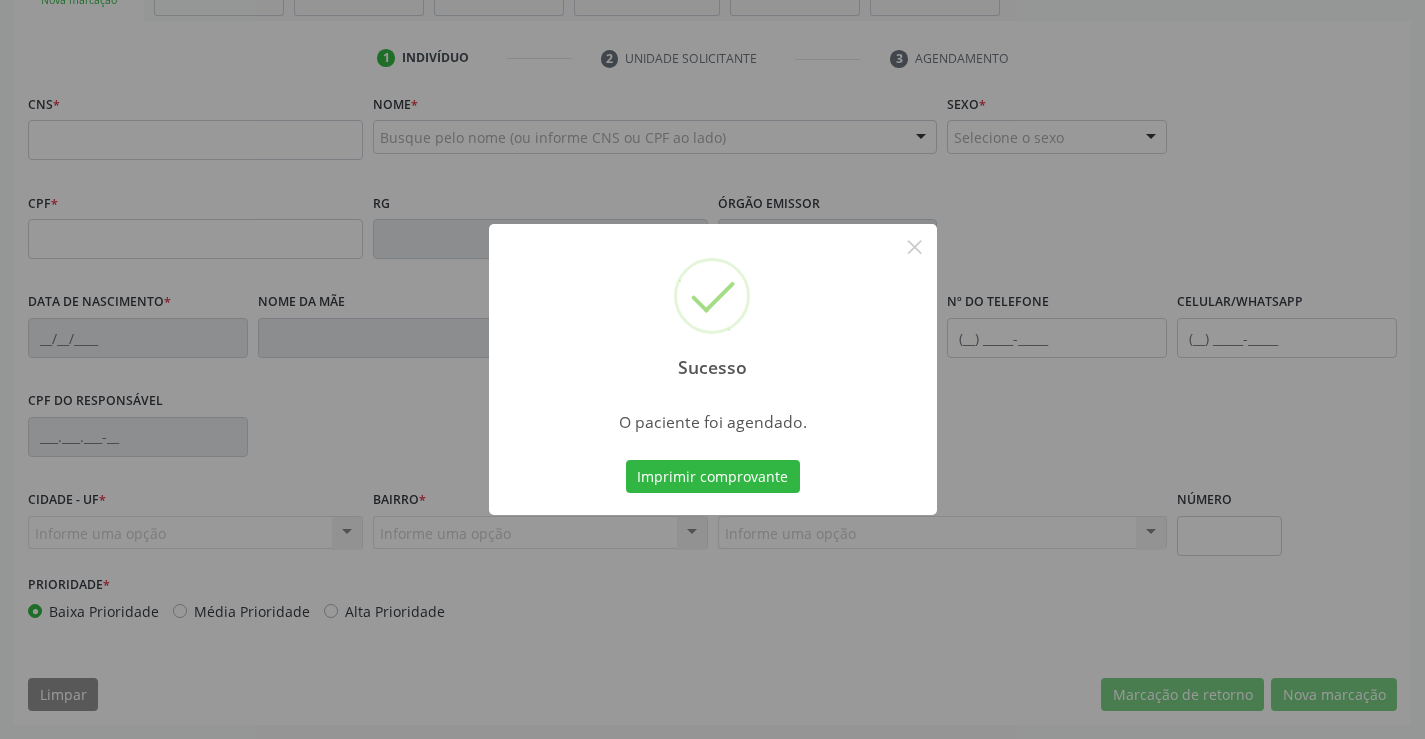 scroll, scrollTop: 345, scrollLeft: 0, axis: vertical 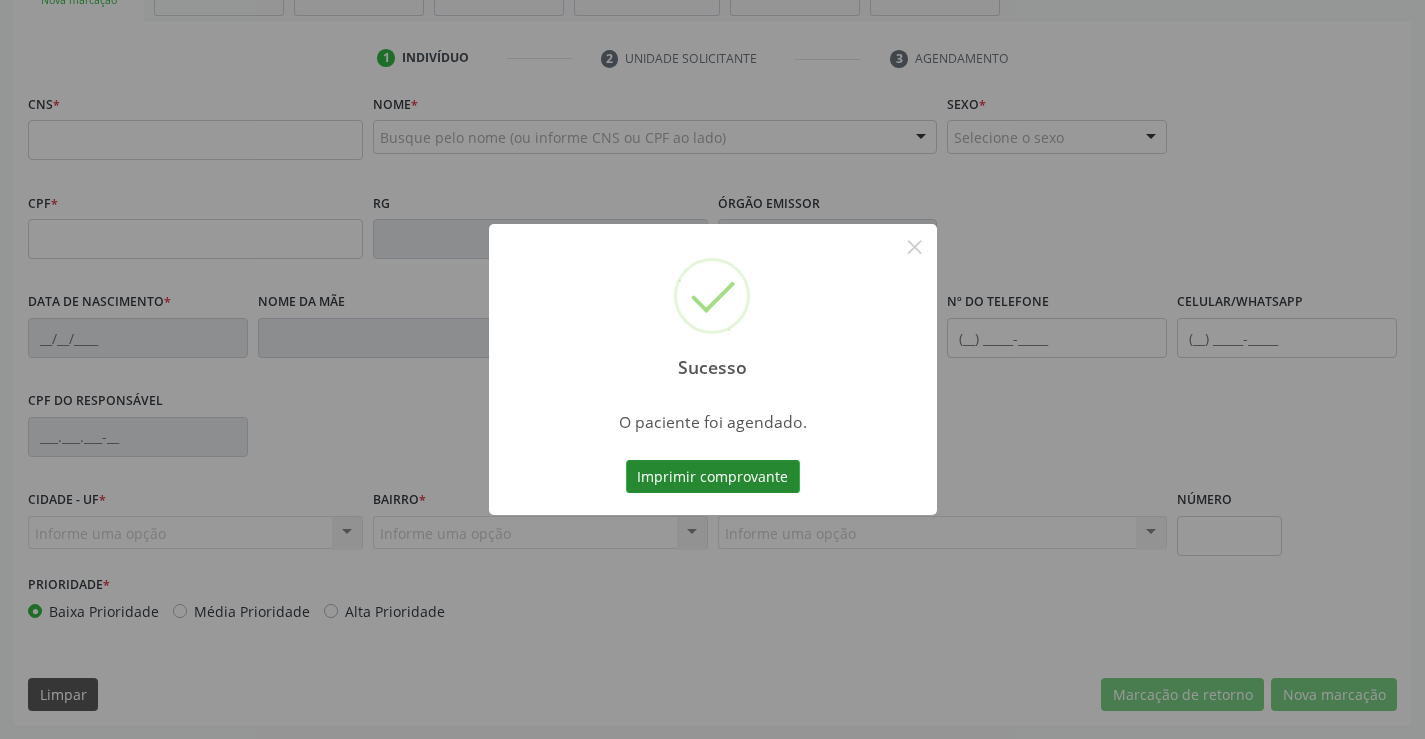click on "Imprimir comprovante" at bounding box center (713, 477) 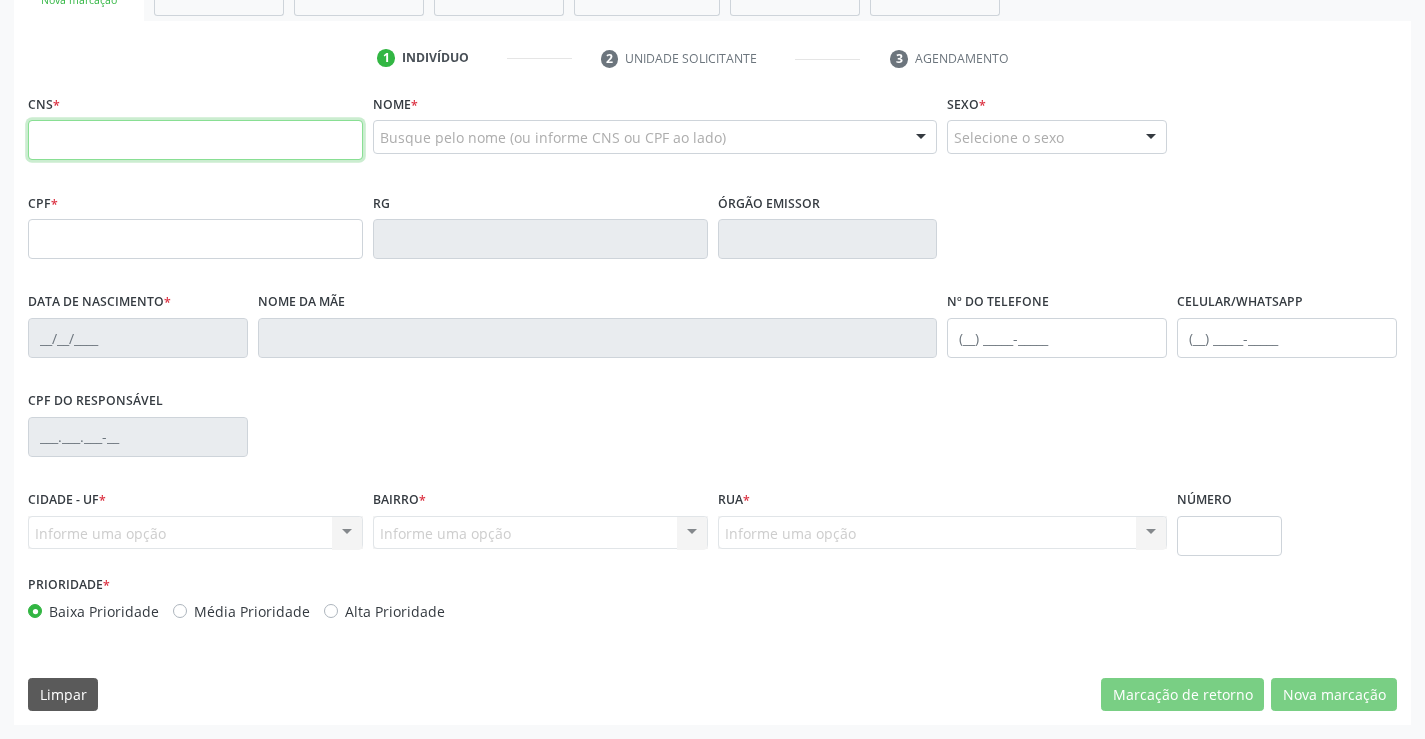 click at bounding box center (195, 140) 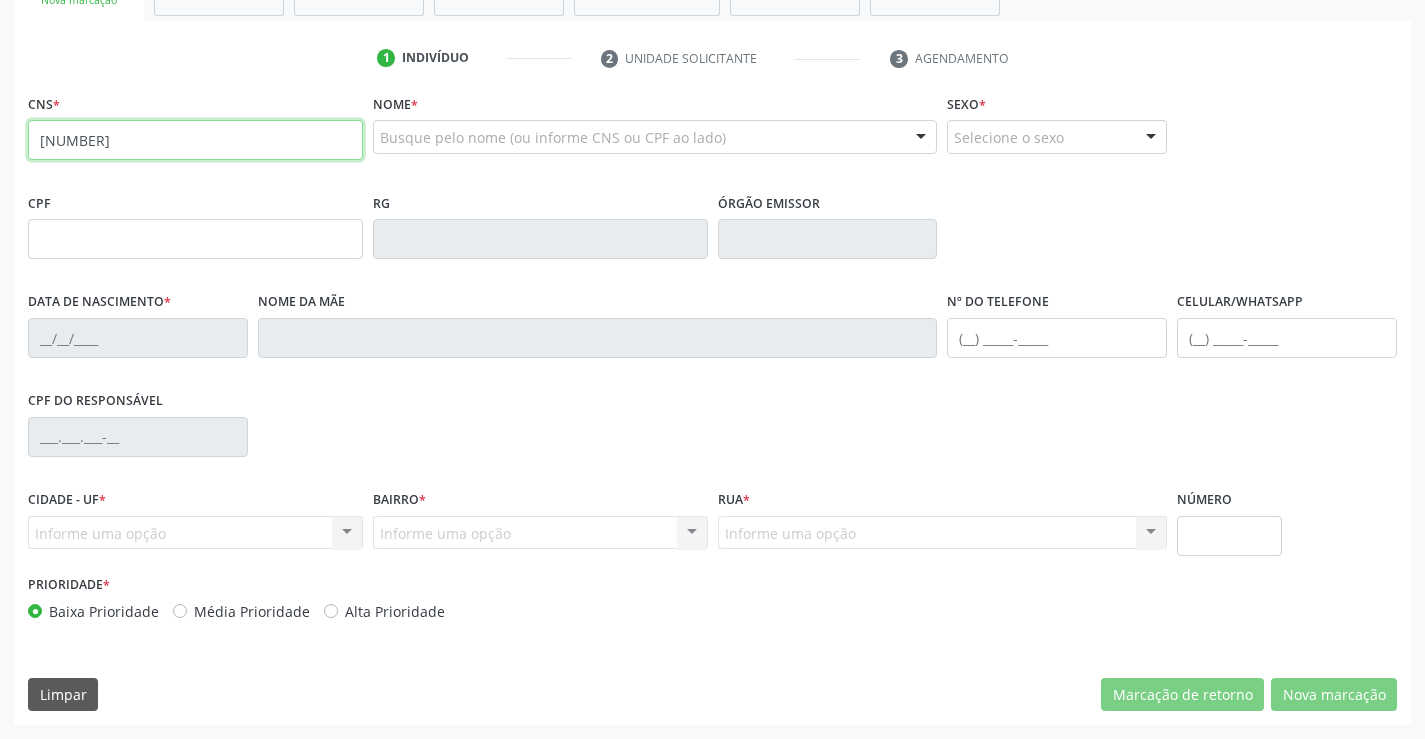 type on "704 1060 3195 2250" 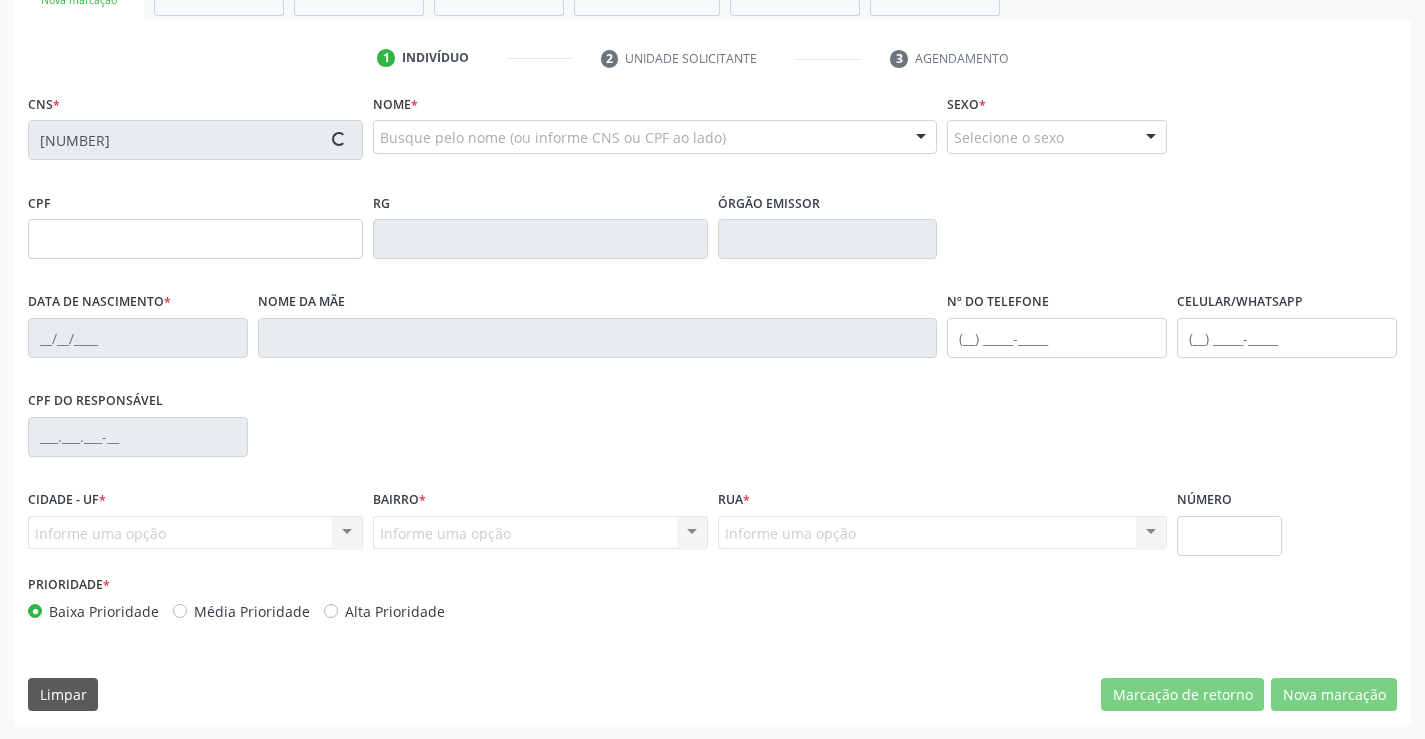 type on "1446664309" 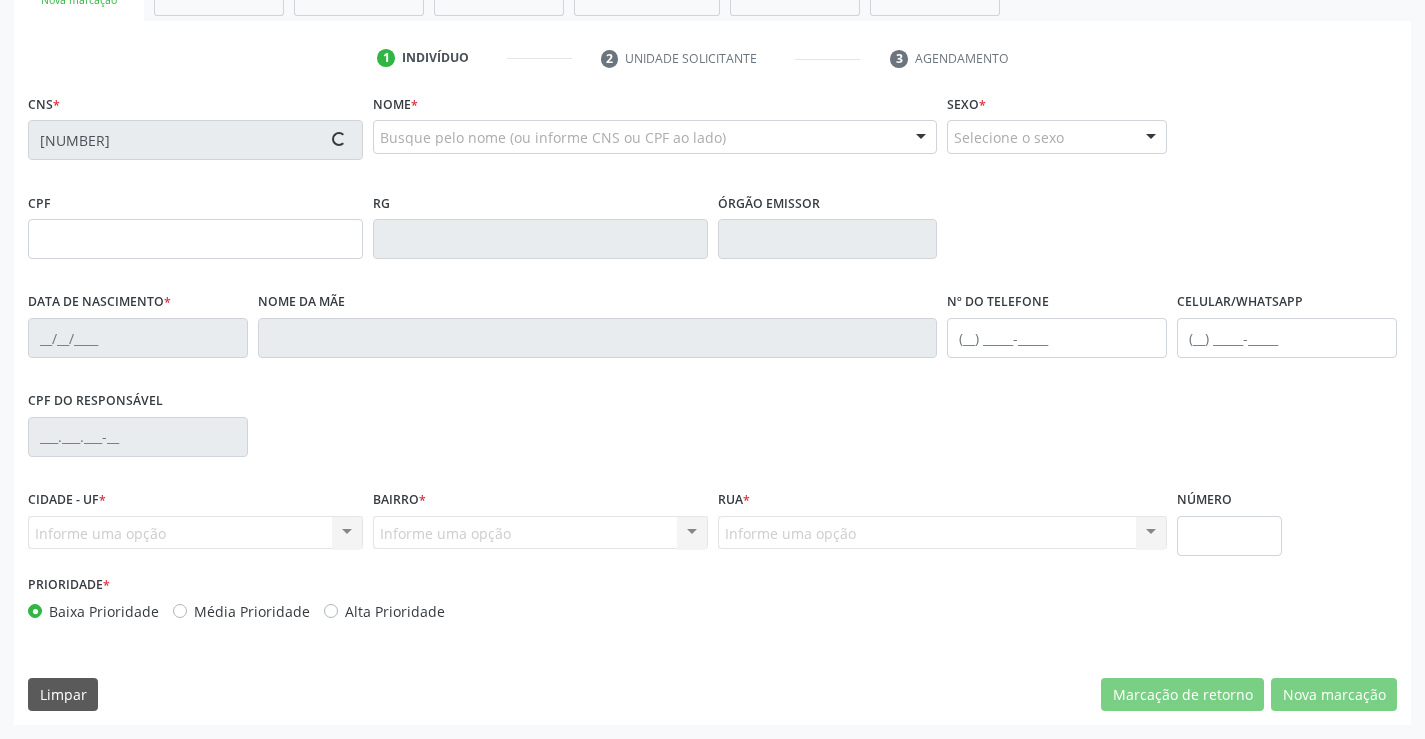 type on "23/11/1985" 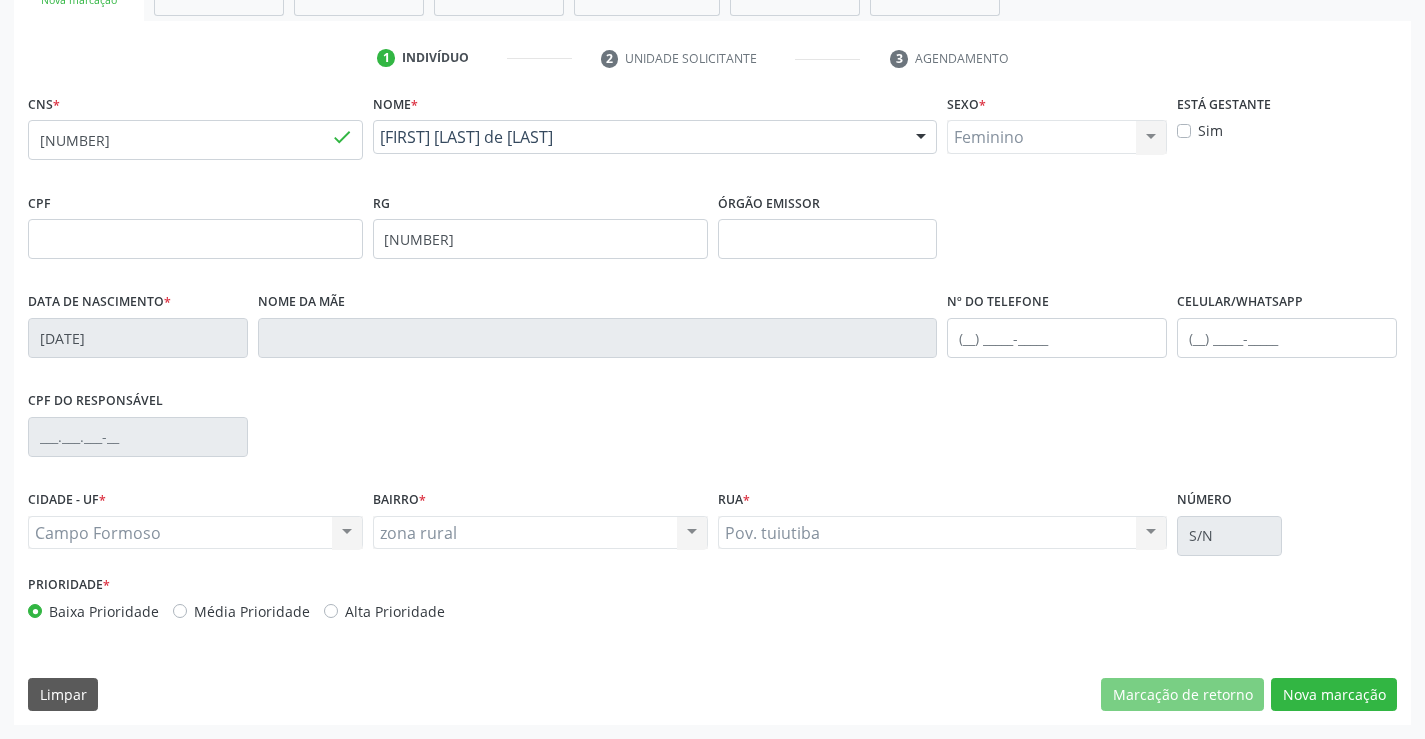 drag, startPoint x: 1317, startPoint y: 676, endPoint x: 1310, endPoint y: 666, distance: 12.206555 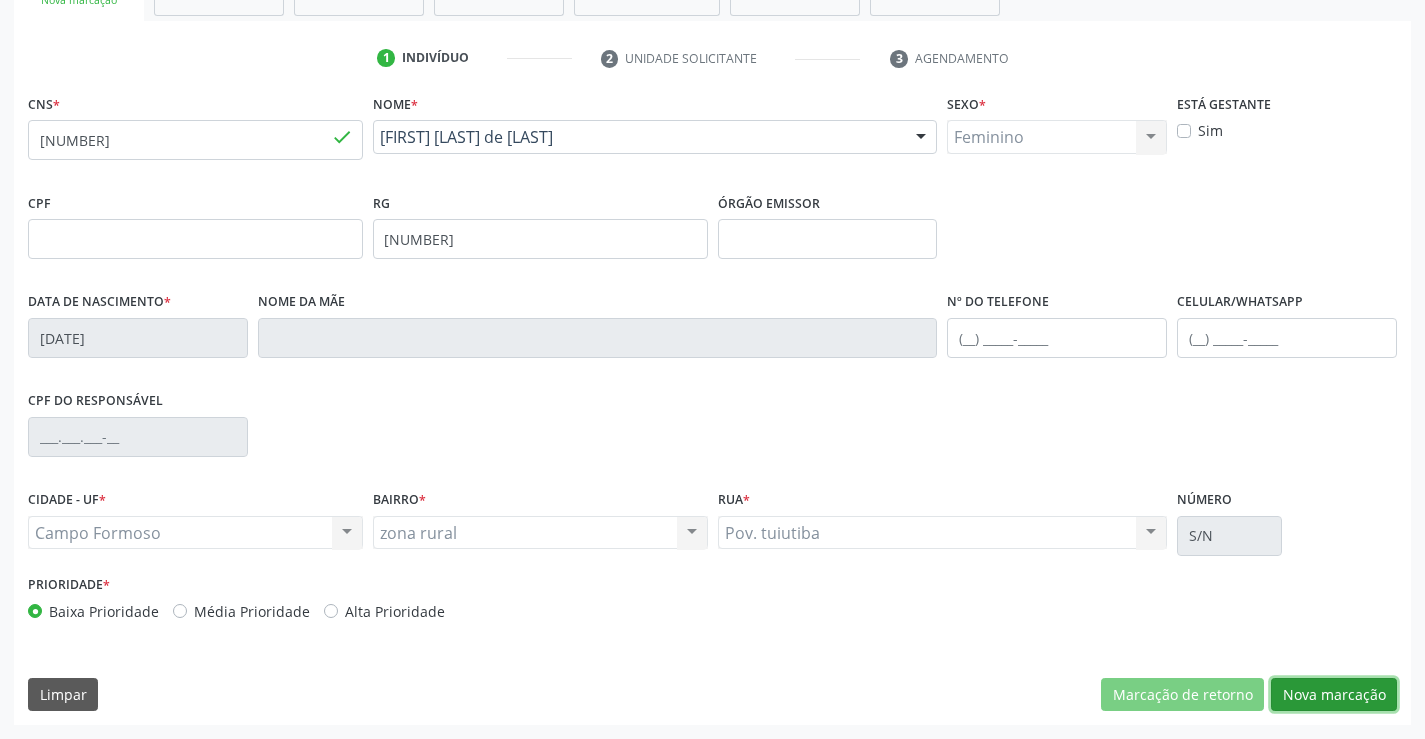 click on "Nova marcação" at bounding box center (1334, 695) 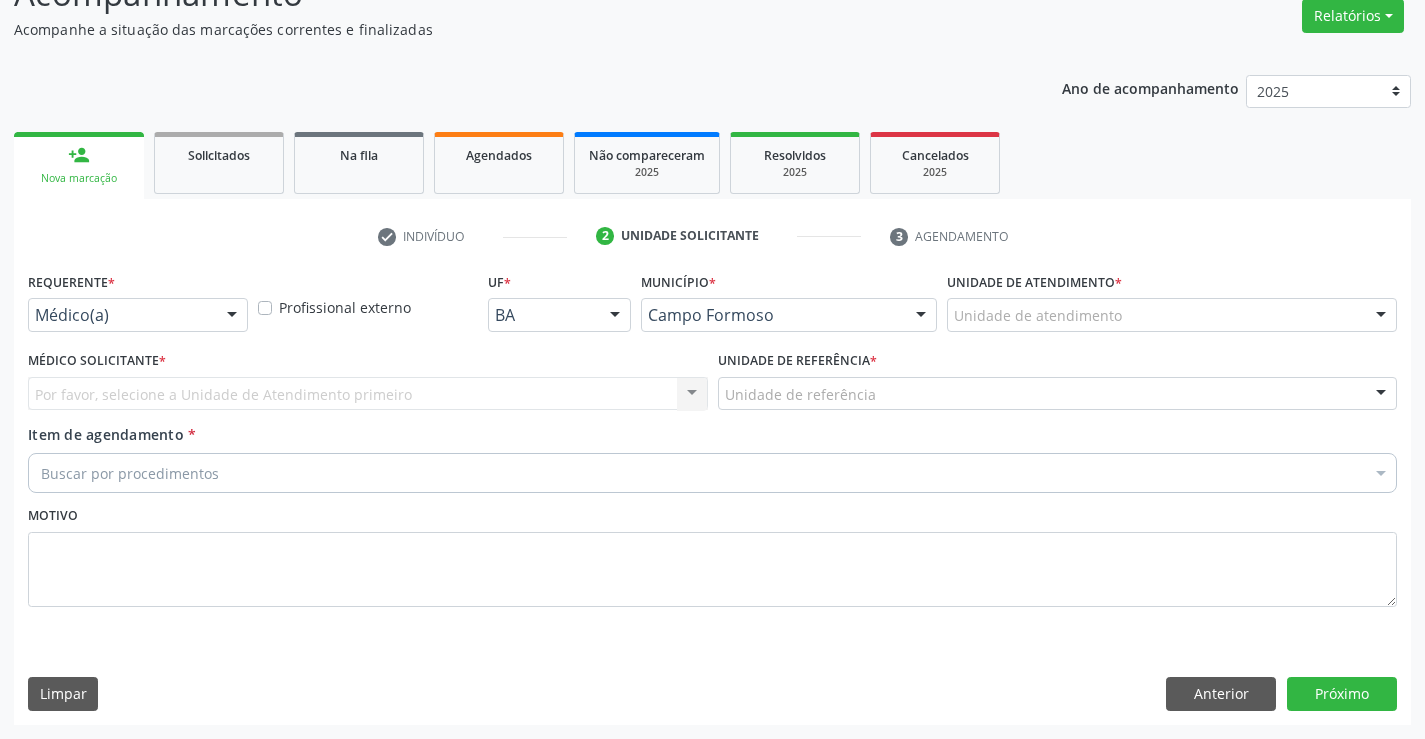scroll, scrollTop: 167, scrollLeft: 0, axis: vertical 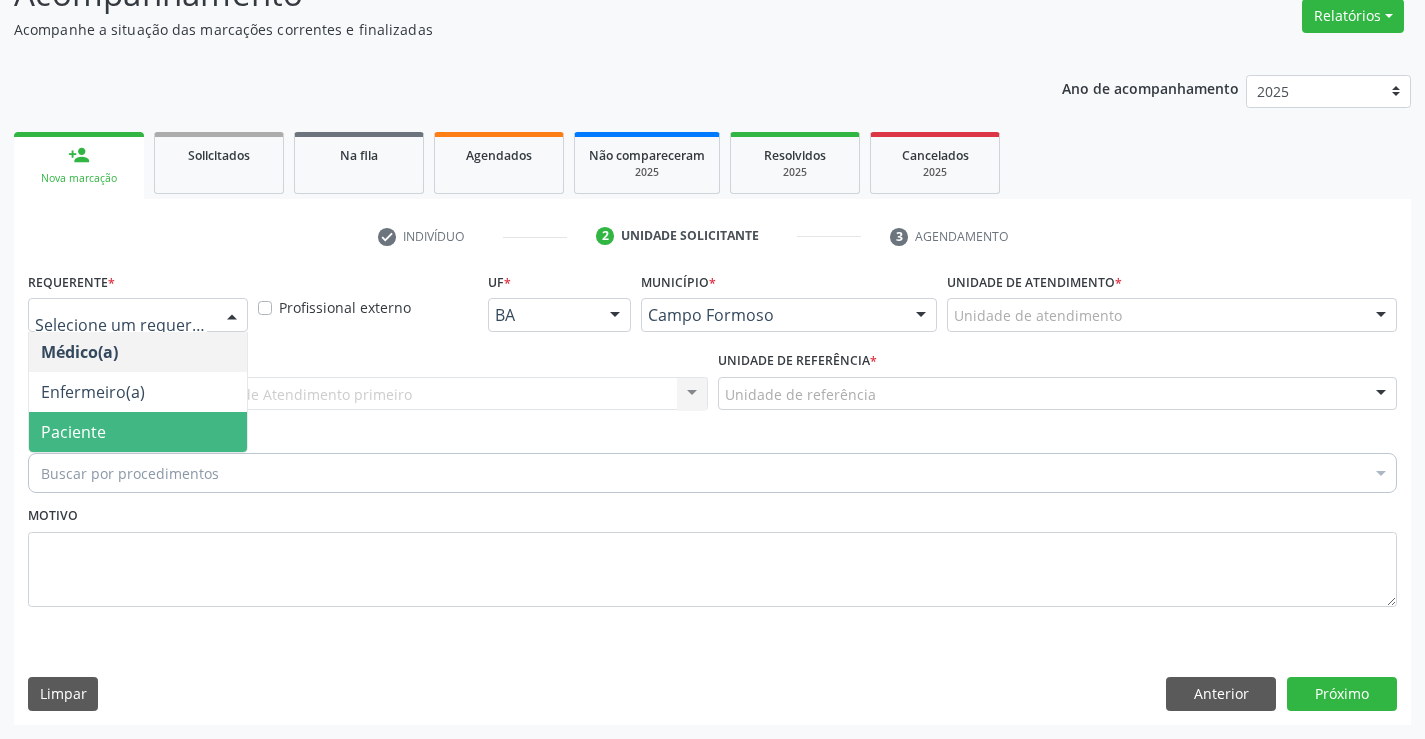 drag, startPoint x: 136, startPoint y: 429, endPoint x: 289, endPoint y: 408, distance: 154.43445 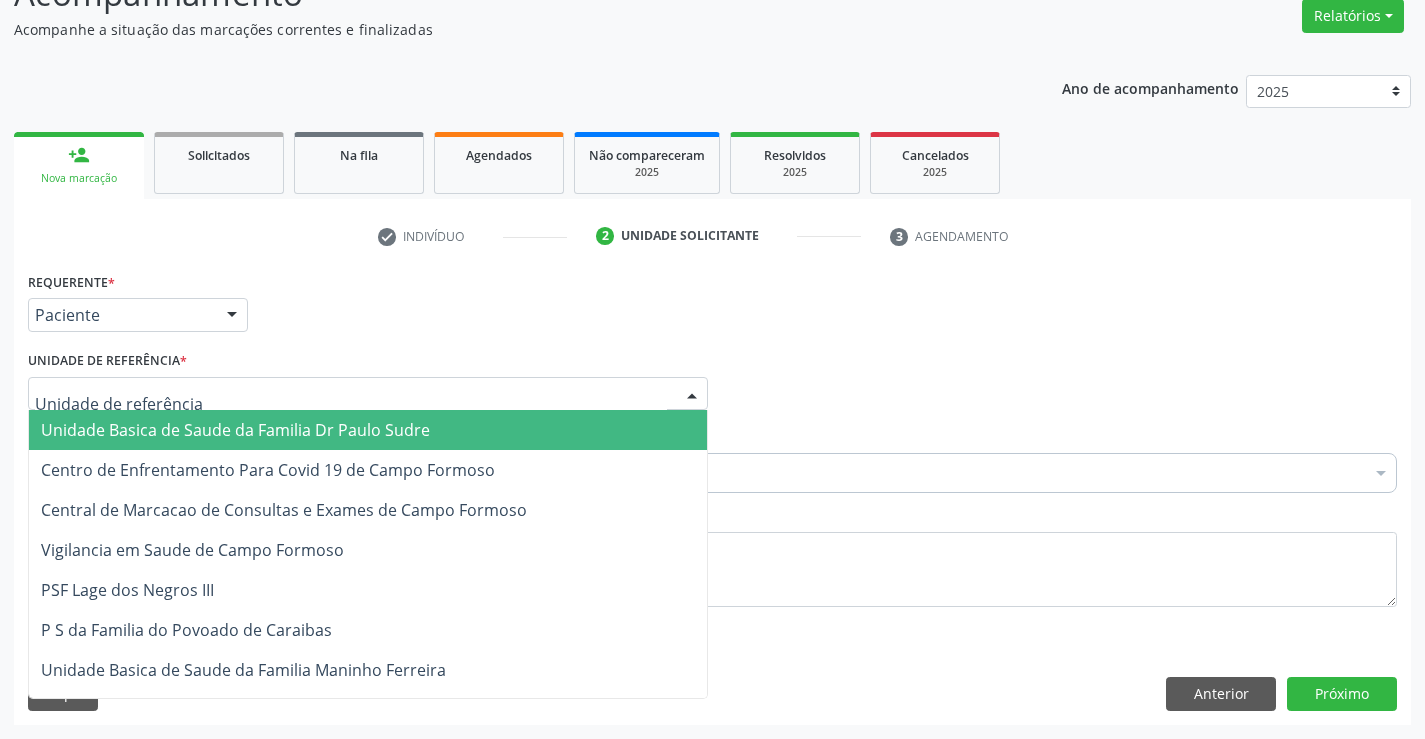 click at bounding box center (368, 394) 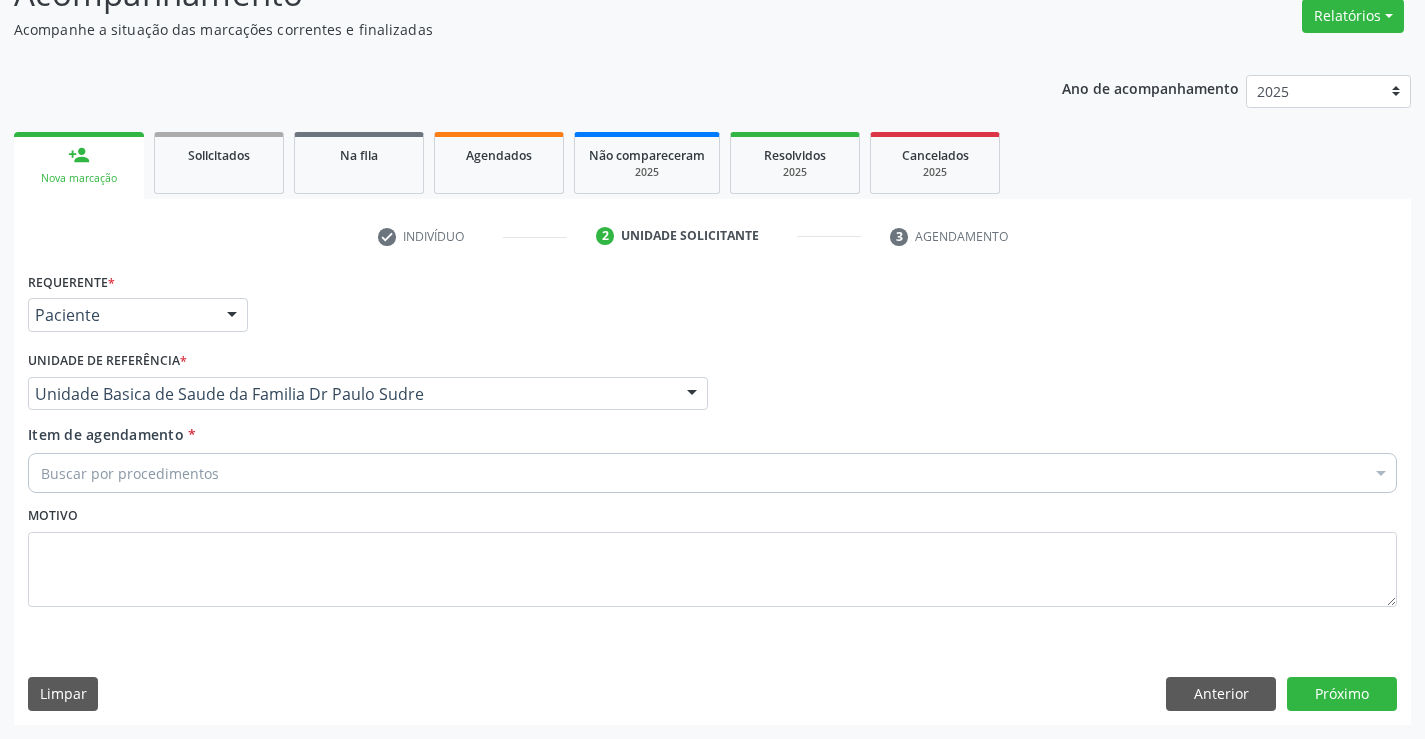 click on "Buscar por procedimentos" at bounding box center (712, 473) 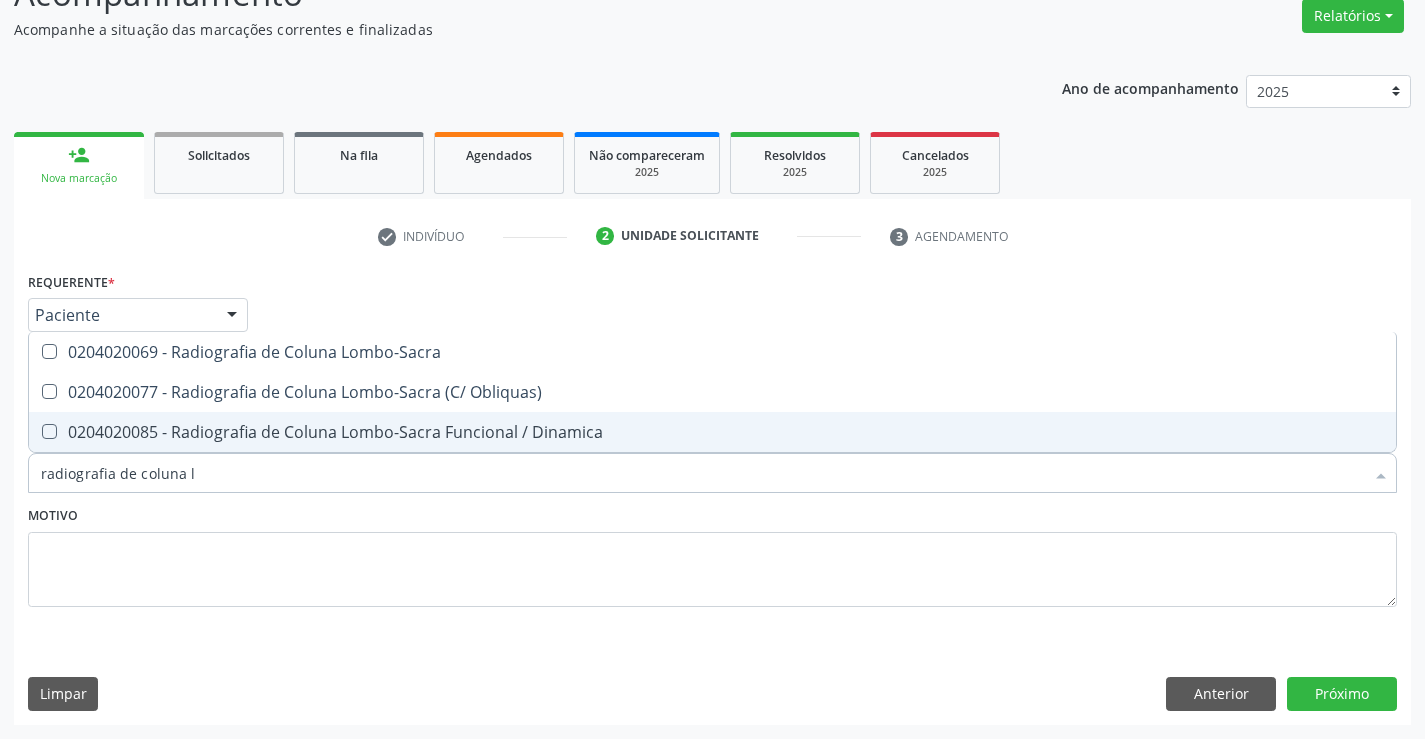 type on "radiografia de coluna lo" 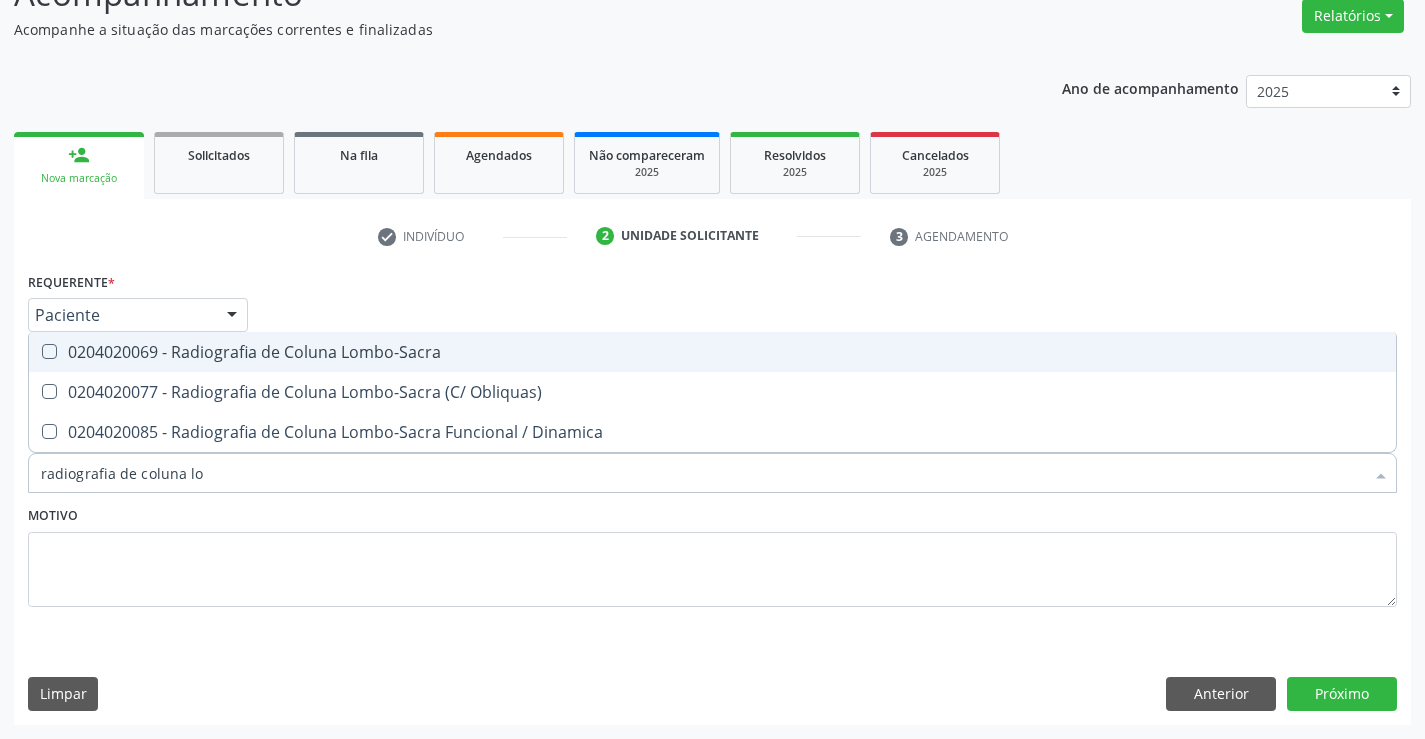 drag, startPoint x: 320, startPoint y: 344, endPoint x: 405, endPoint y: 396, distance: 99.64437 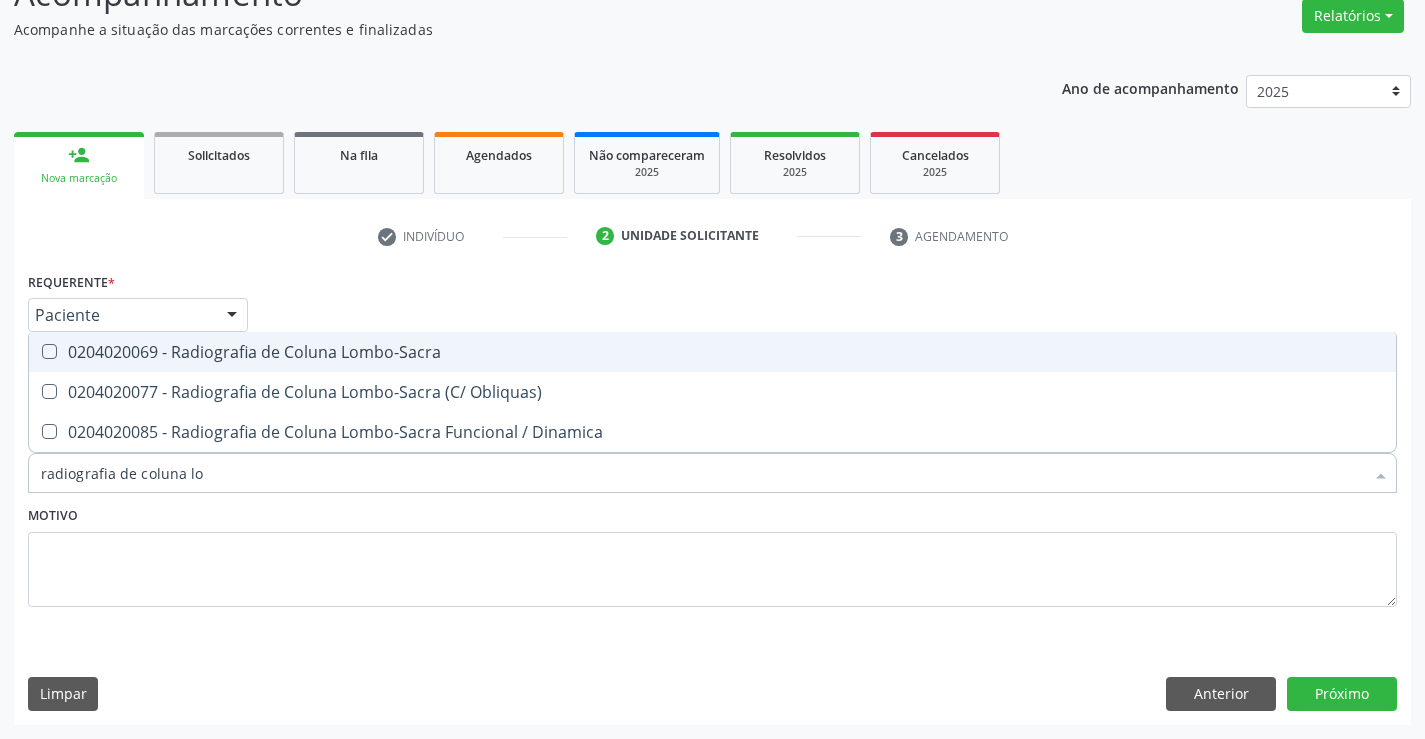 checkbox on "true" 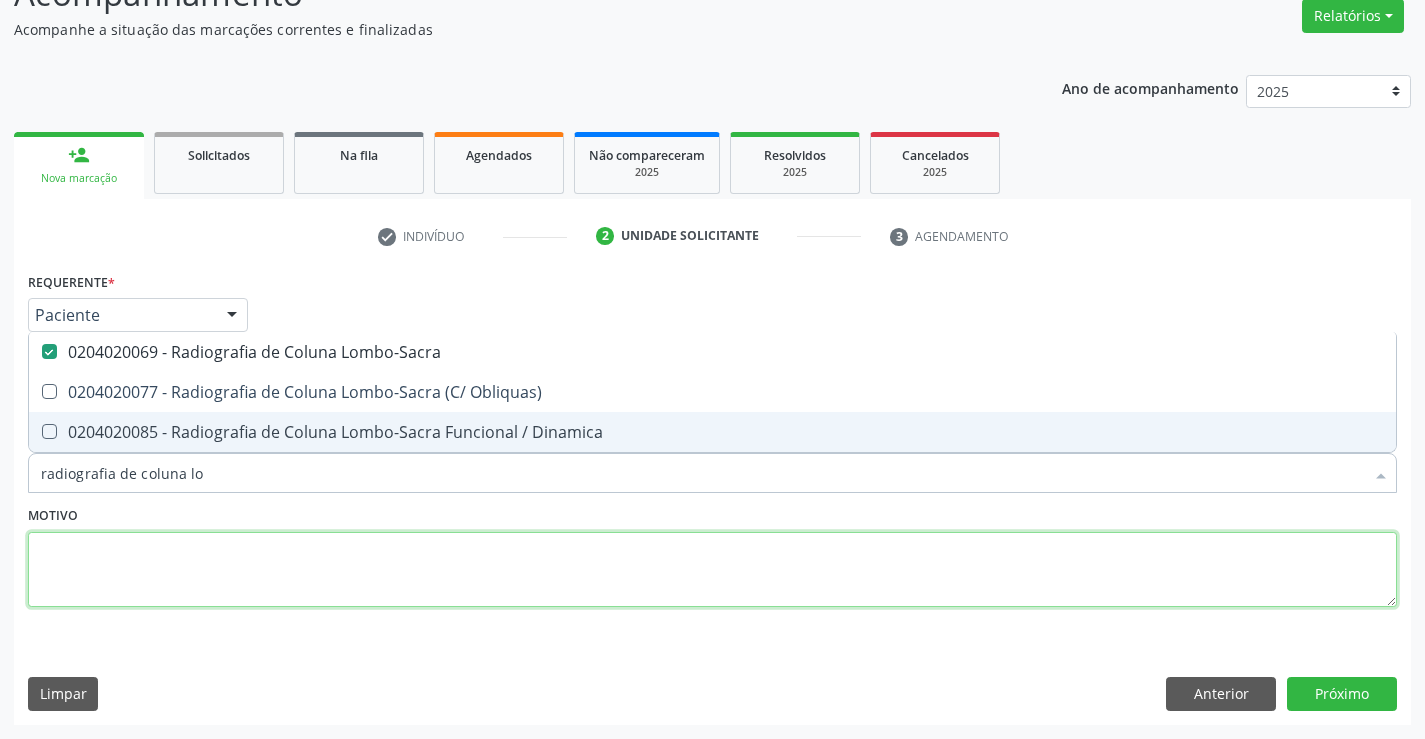 click at bounding box center (712, 570) 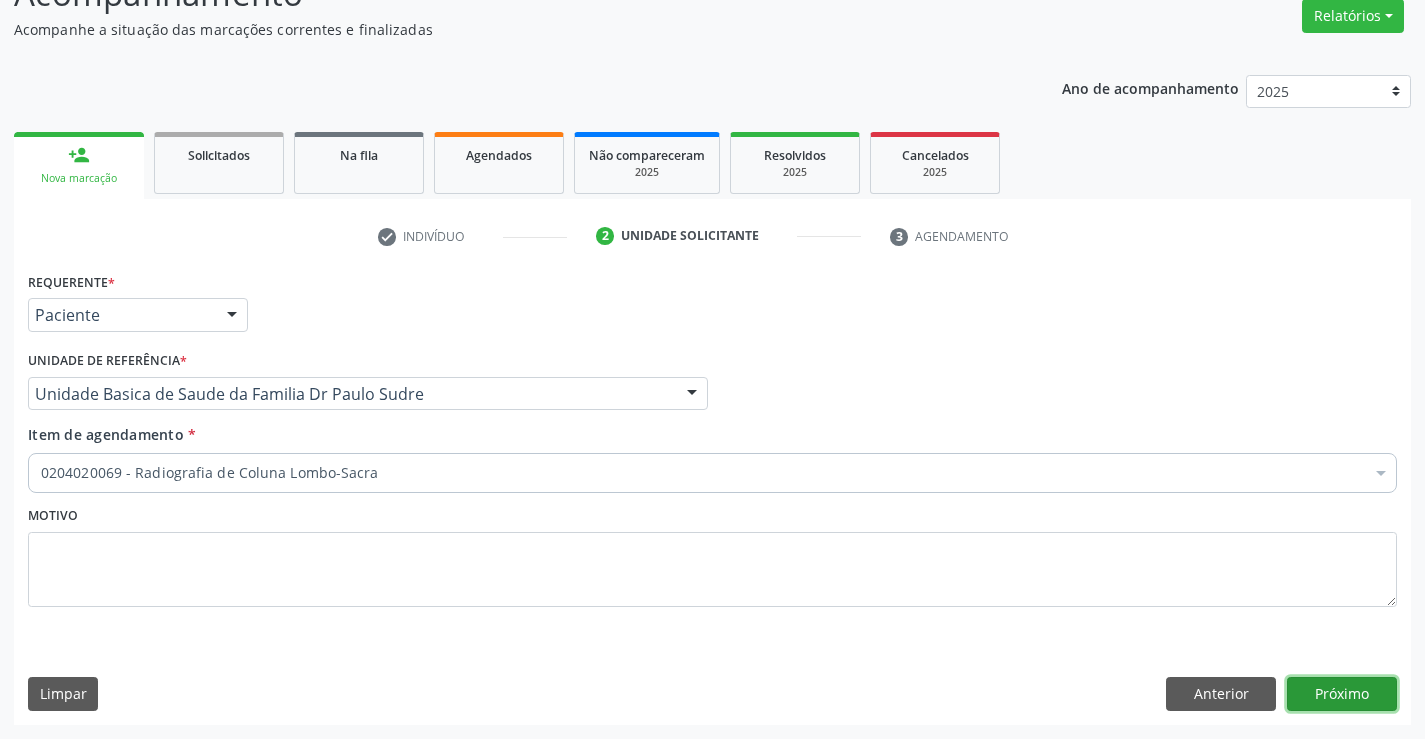 click on "Próximo" at bounding box center (1342, 694) 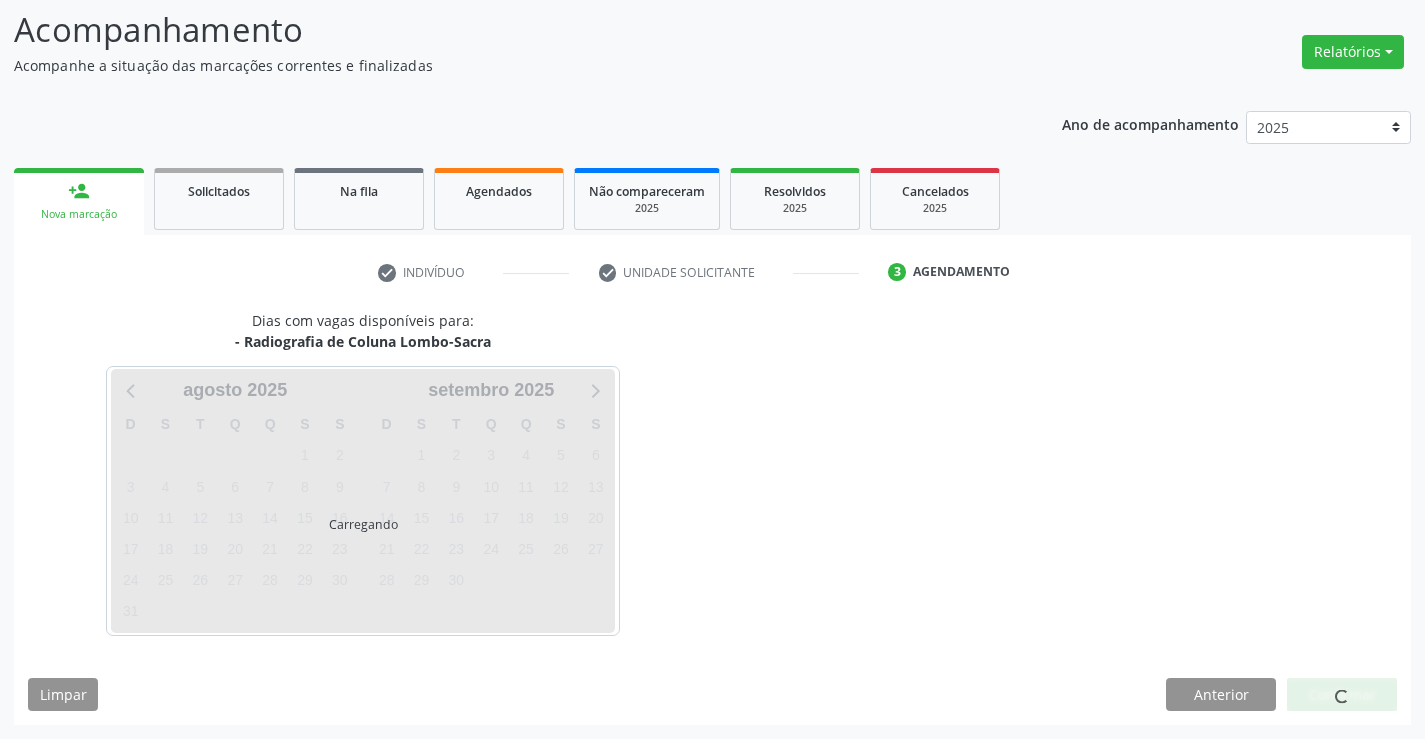 scroll, scrollTop: 131, scrollLeft: 0, axis: vertical 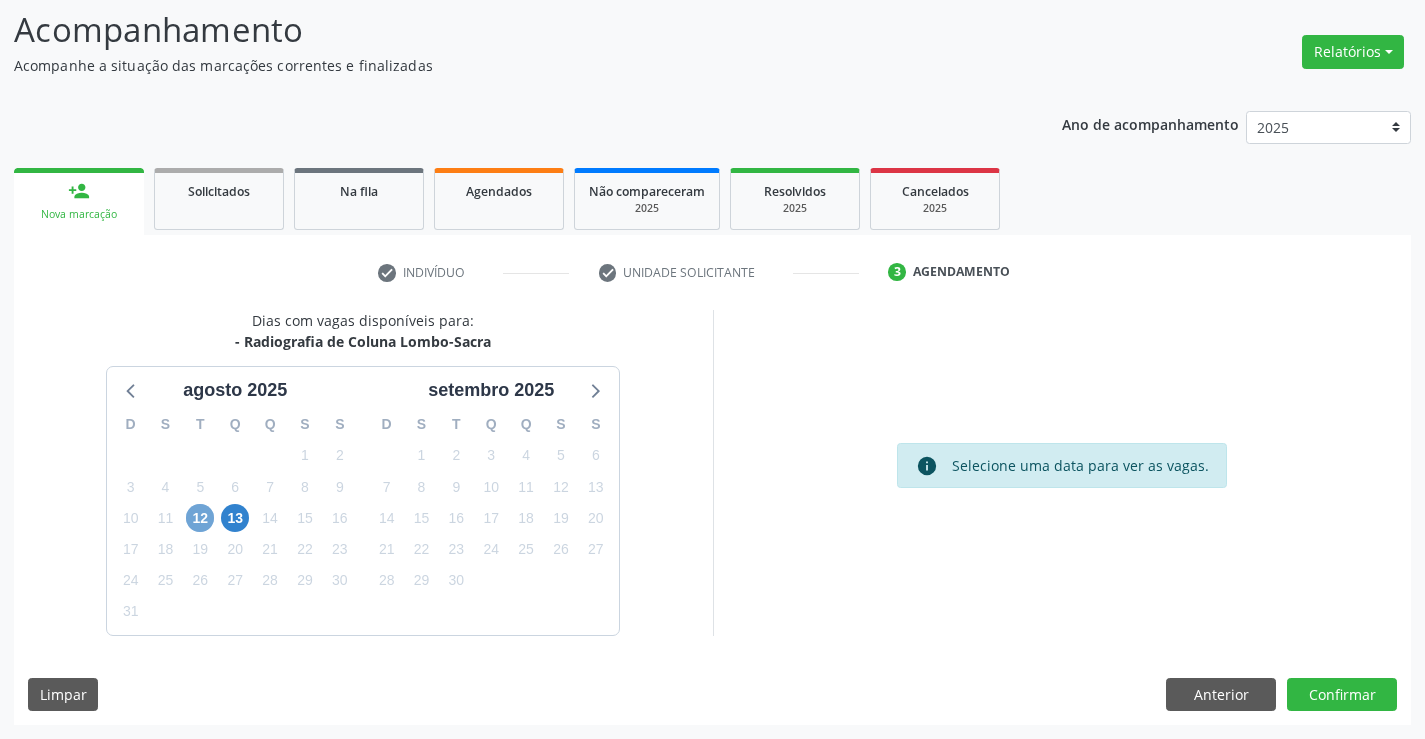 click on "12" at bounding box center (200, 518) 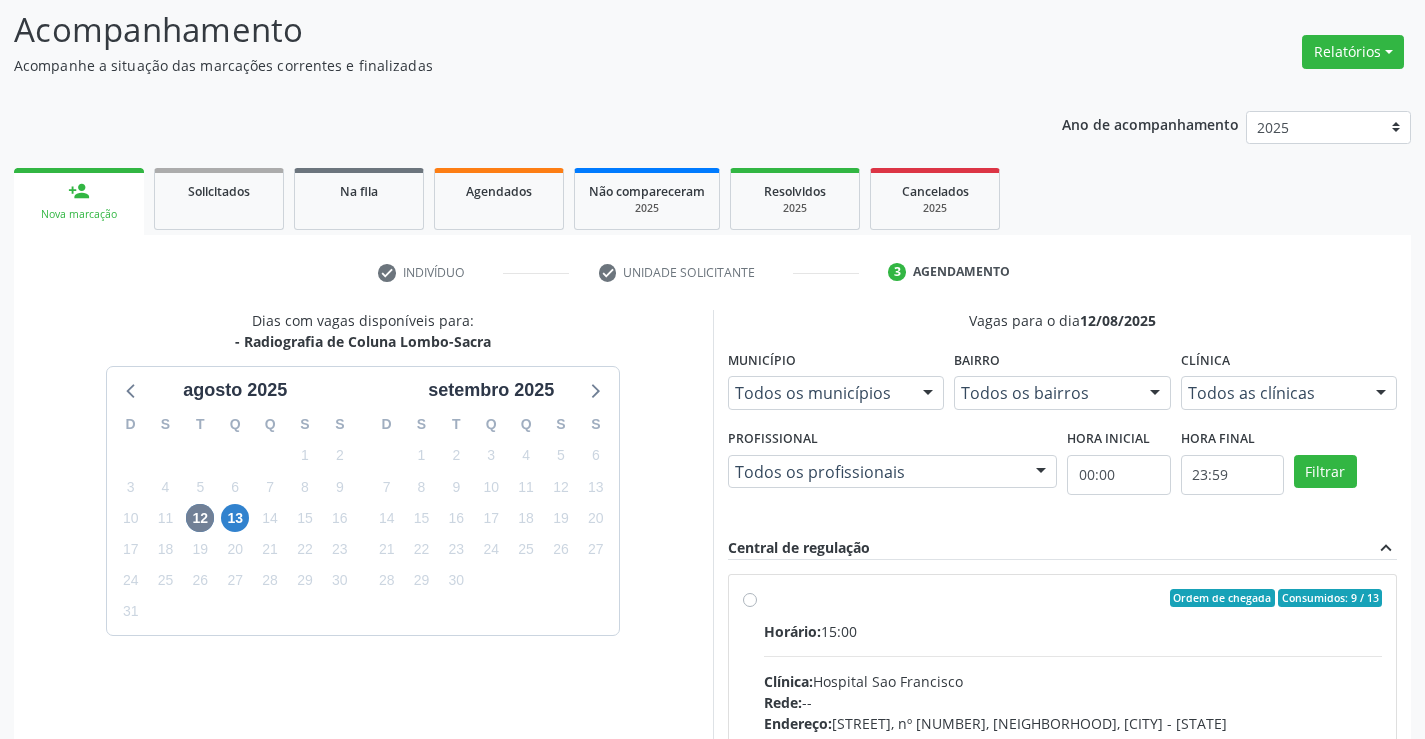 click on "Horário:   15:00" at bounding box center [1073, 631] 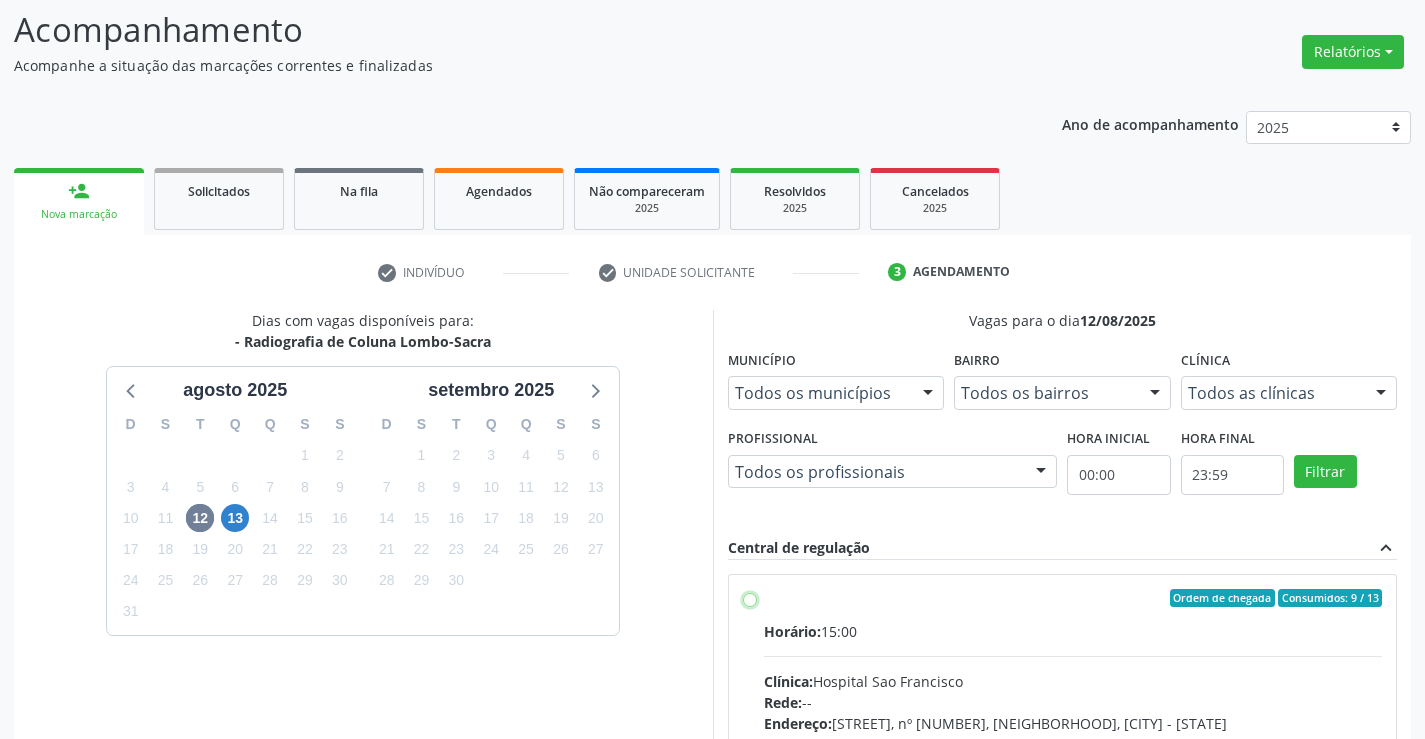 click on "Ordem de chegada
Consumidos: 9 / 13
Horário:   15:00
Clínica:  Hospital Sao Francisco
Rede:
--
Endereço:   Blocos, nº 258, Centro, Campo Formoso - BA
Telefone:   (74) 36451217
Profissional:
Joel da Rocha Almeida
Informações adicionais sobre o atendimento
Idade de atendimento:
de 0 a 120 anos
Gênero(s) atendido(s):
Masculino e Feminino
Informações adicionais:
--" at bounding box center [750, 598] 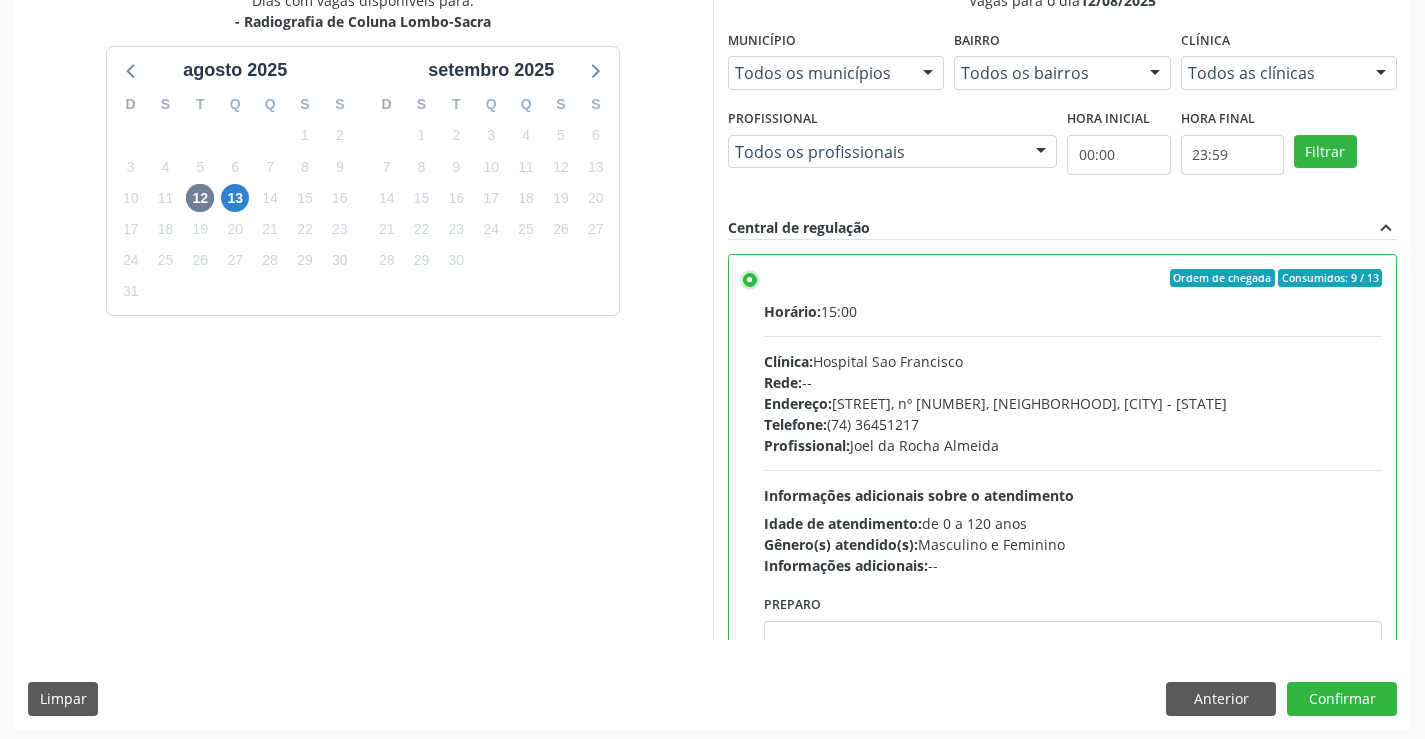 scroll, scrollTop: 456, scrollLeft: 0, axis: vertical 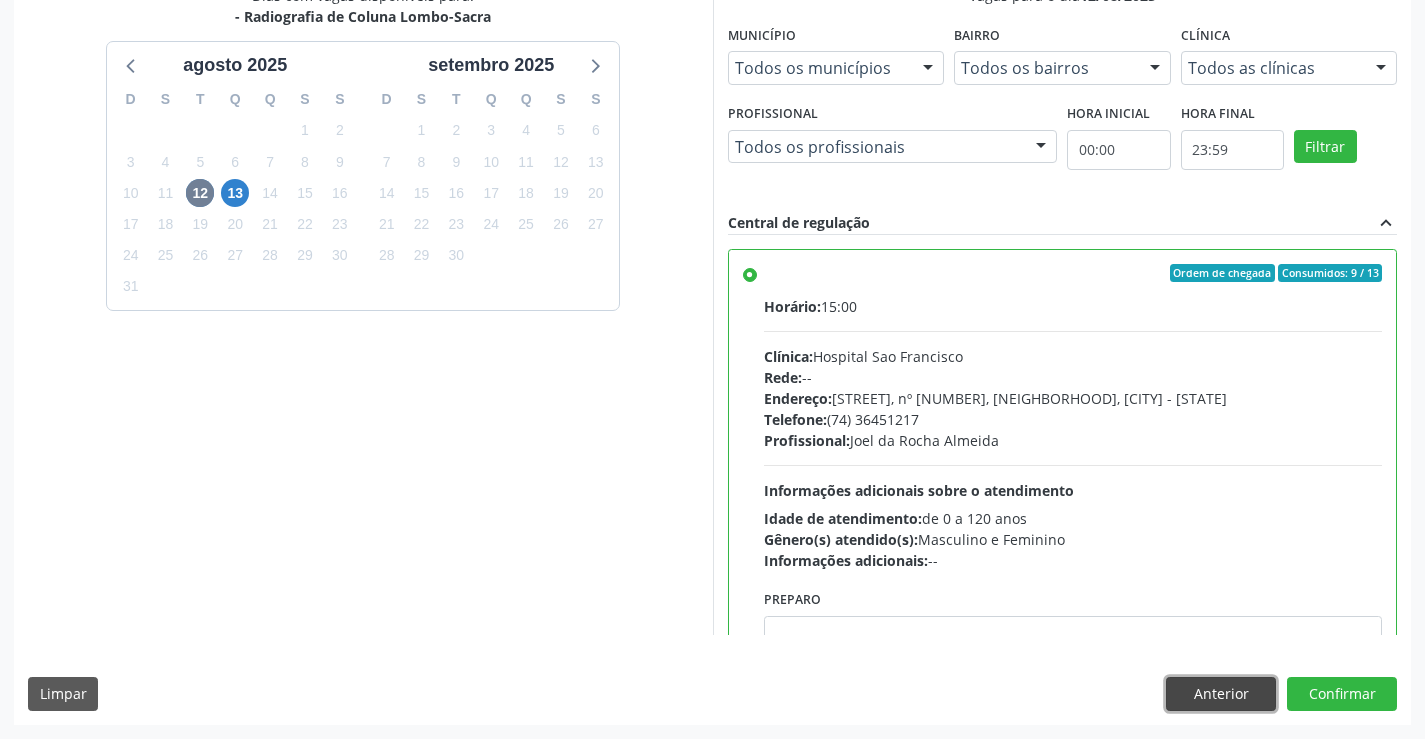 click on "Anterior" at bounding box center [1221, 694] 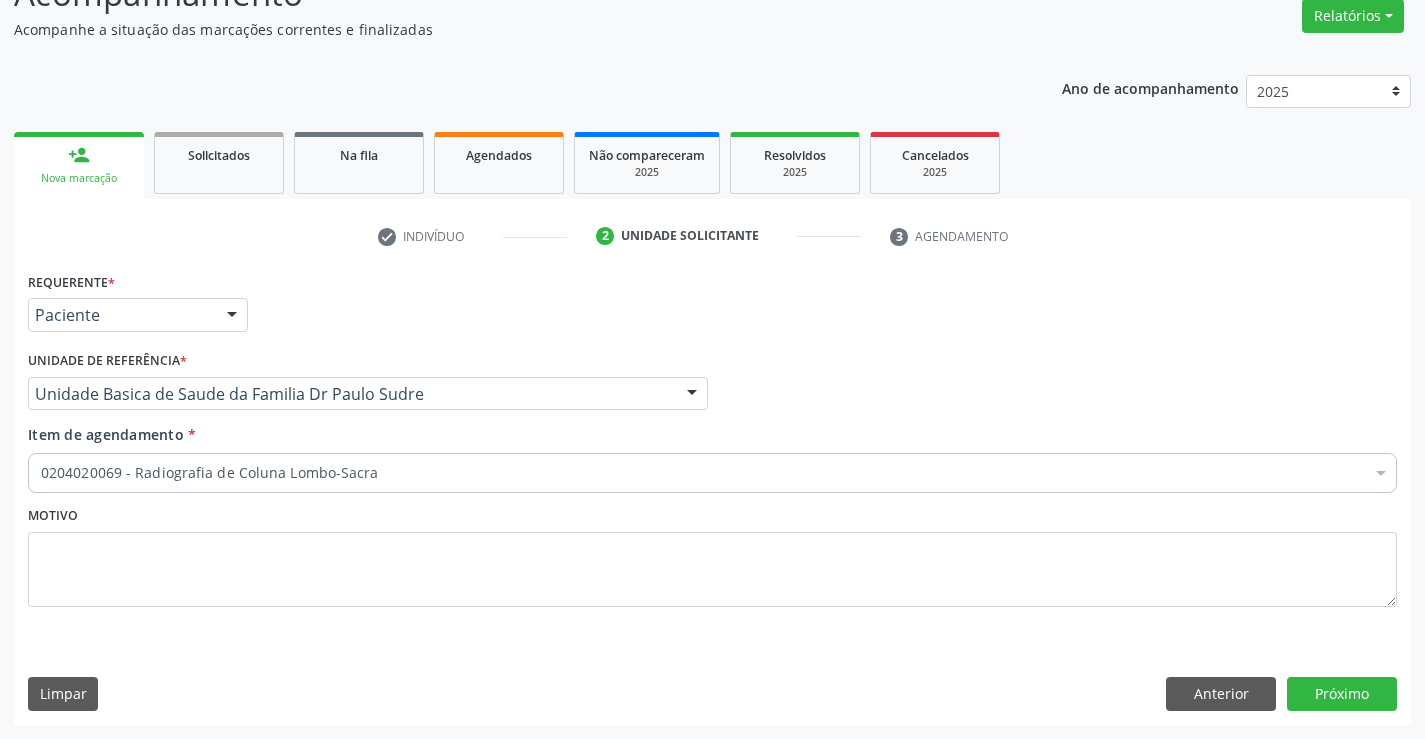 scroll, scrollTop: 167, scrollLeft: 0, axis: vertical 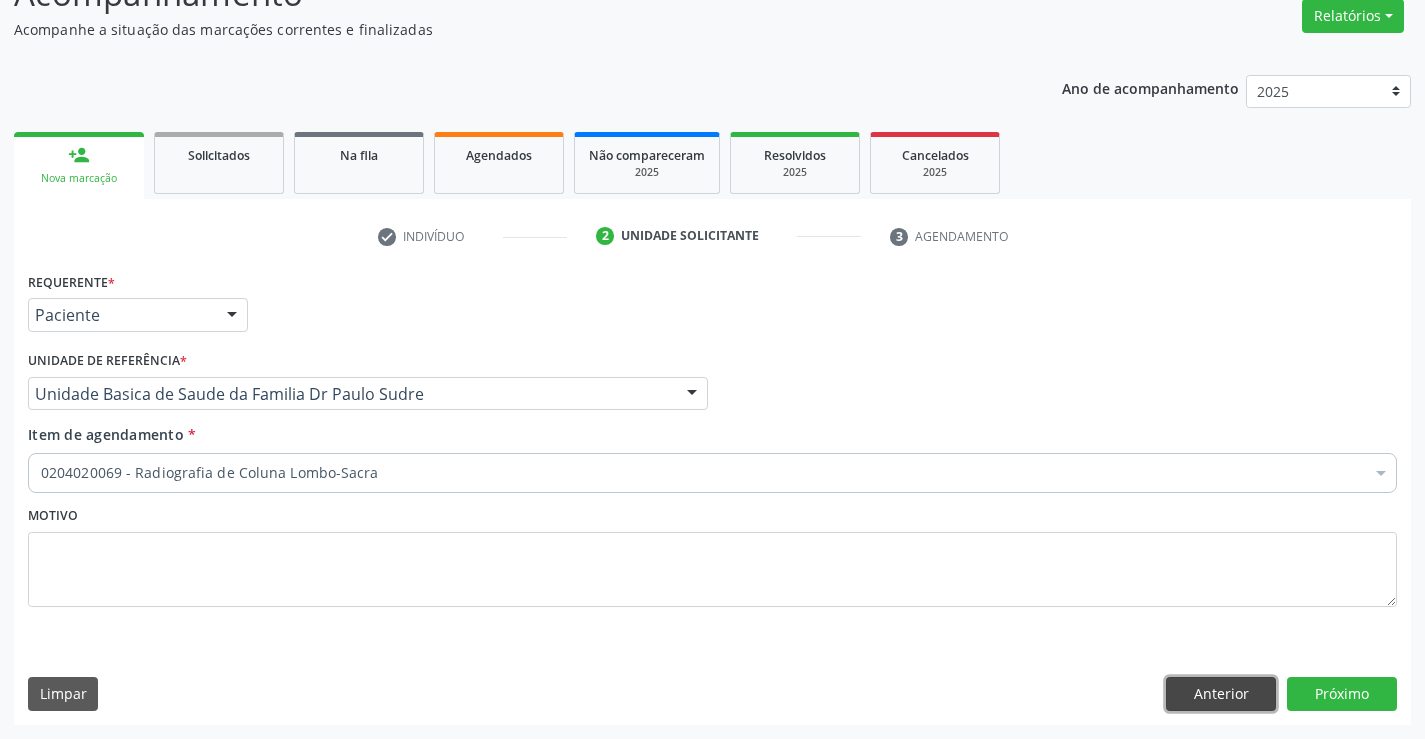 click on "Anterior" at bounding box center [1221, 694] 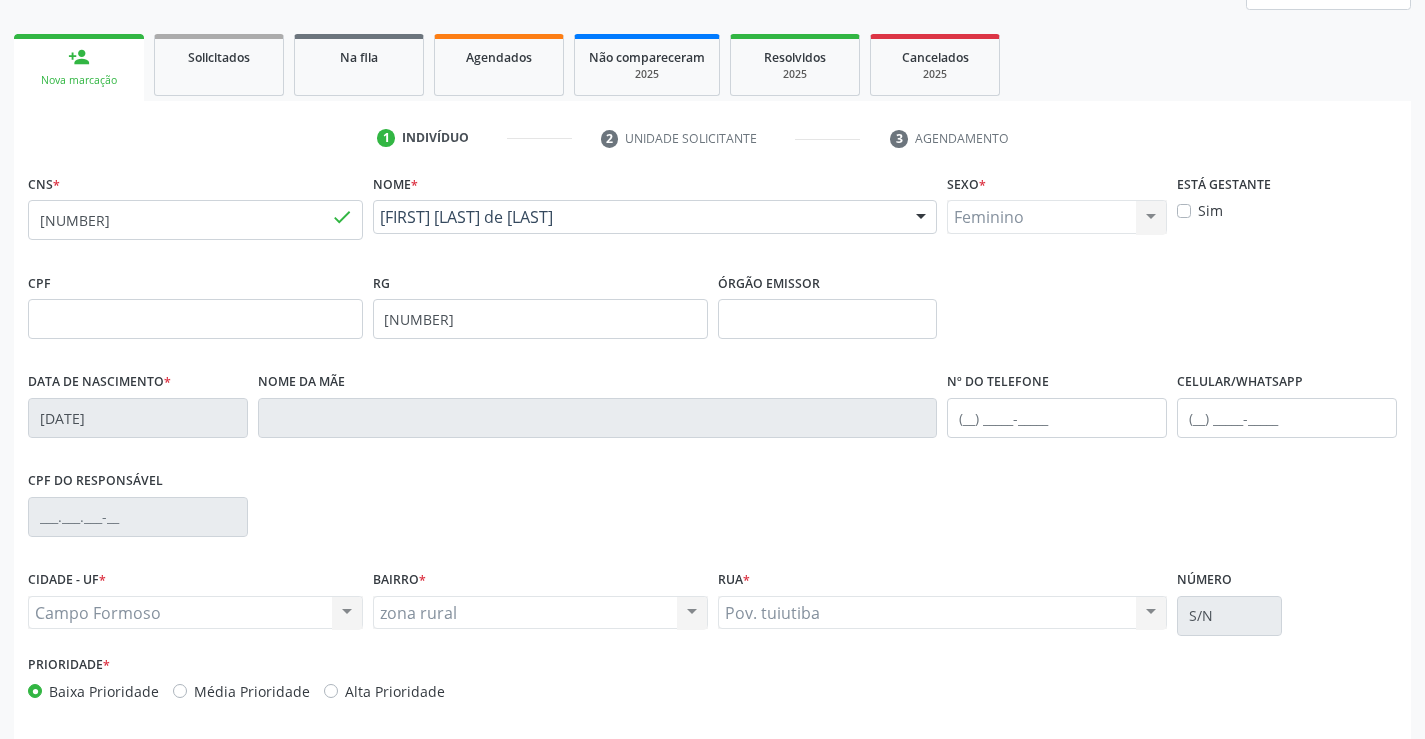 scroll, scrollTop: 345, scrollLeft: 0, axis: vertical 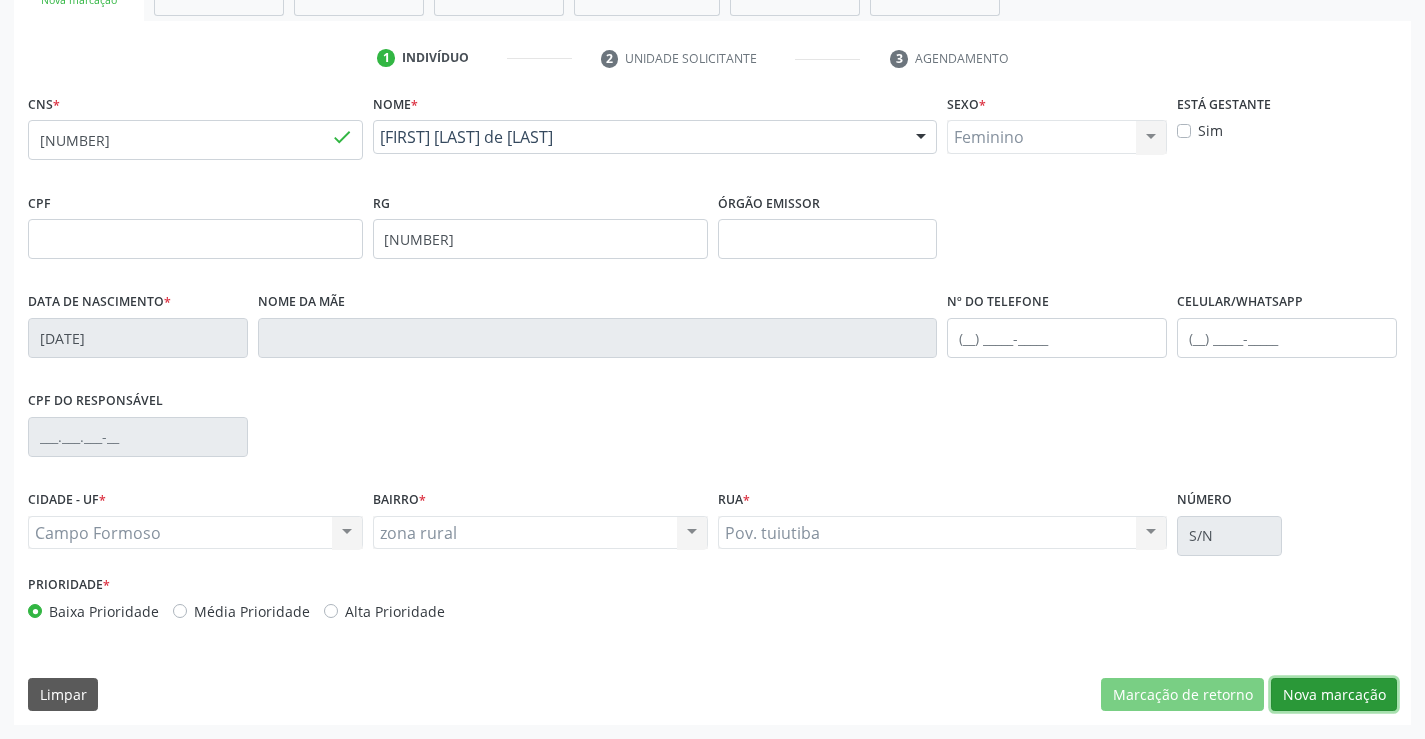 click on "Nova marcação" at bounding box center [1334, 695] 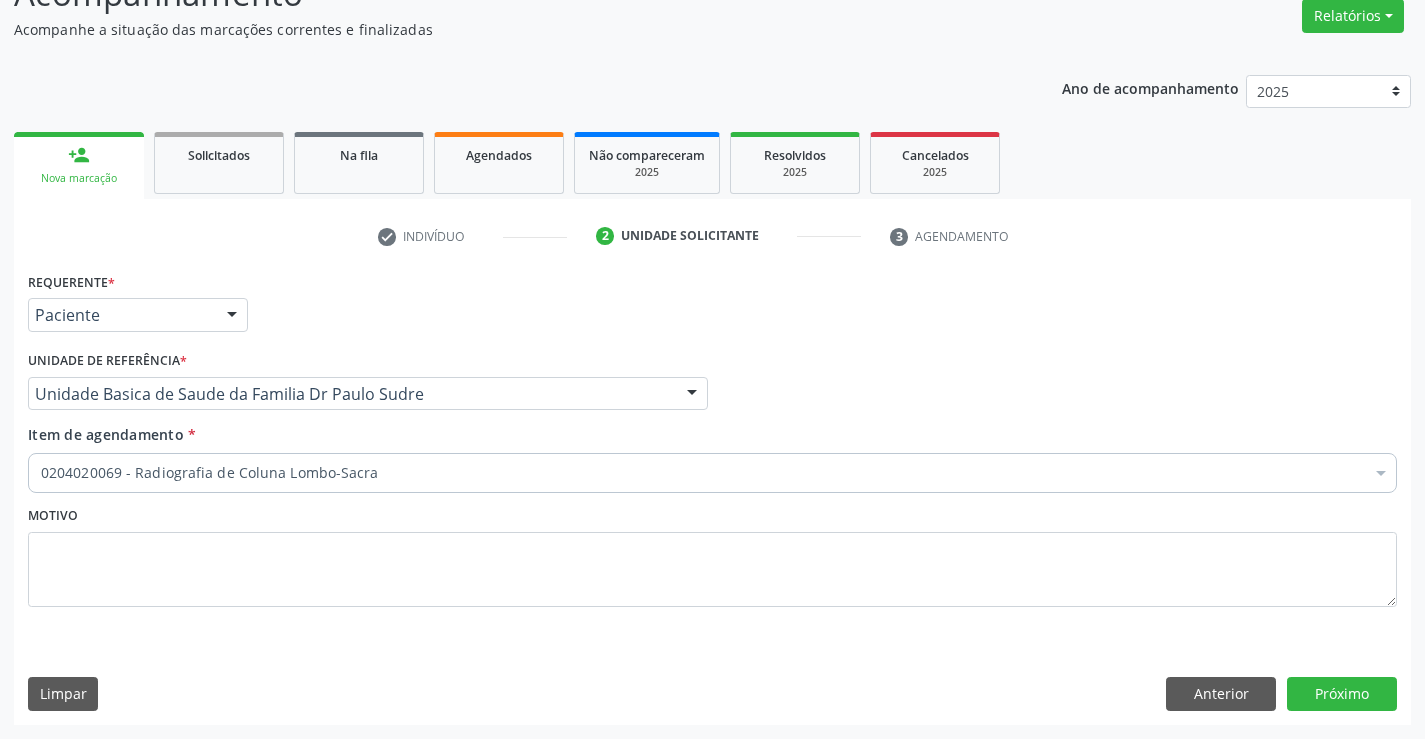 scroll, scrollTop: 167, scrollLeft: 0, axis: vertical 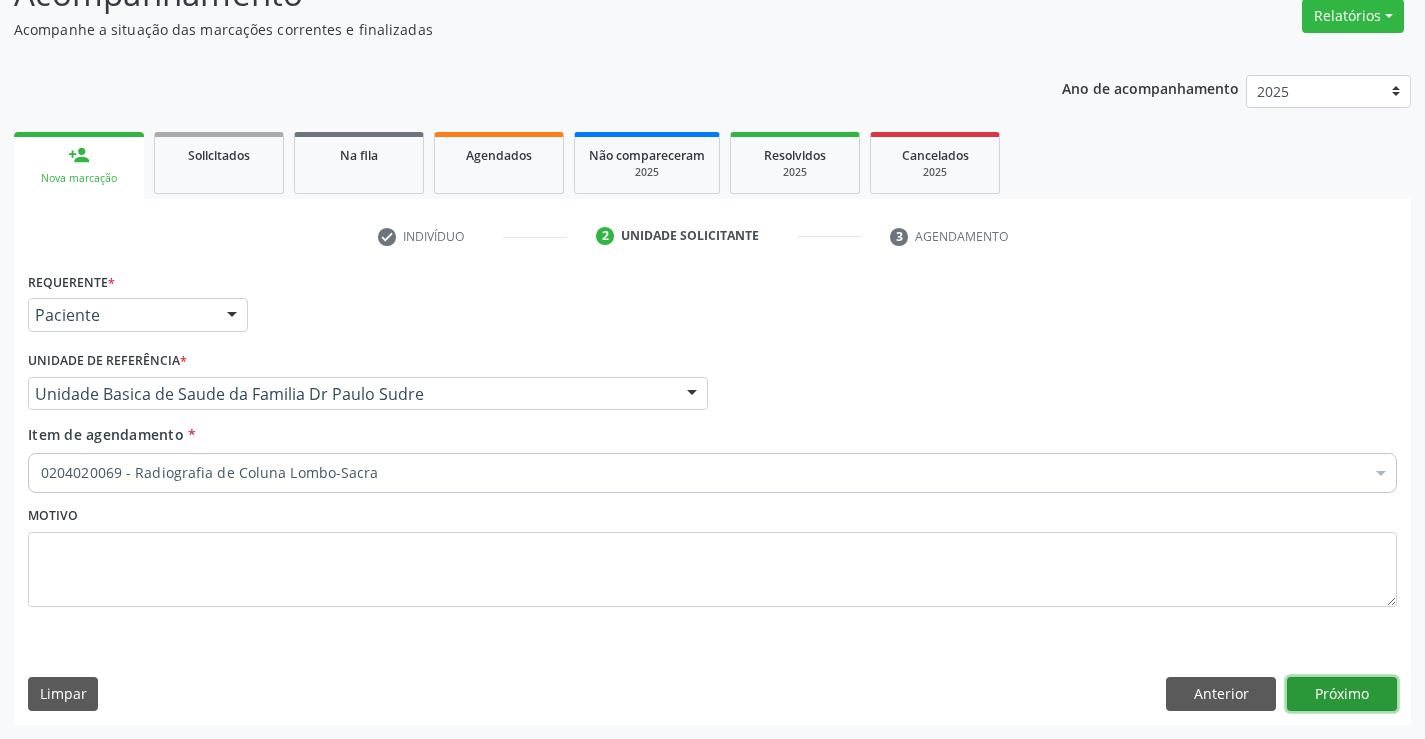 drag, startPoint x: 1332, startPoint y: 688, endPoint x: 1336, endPoint y: 661, distance: 27.294687 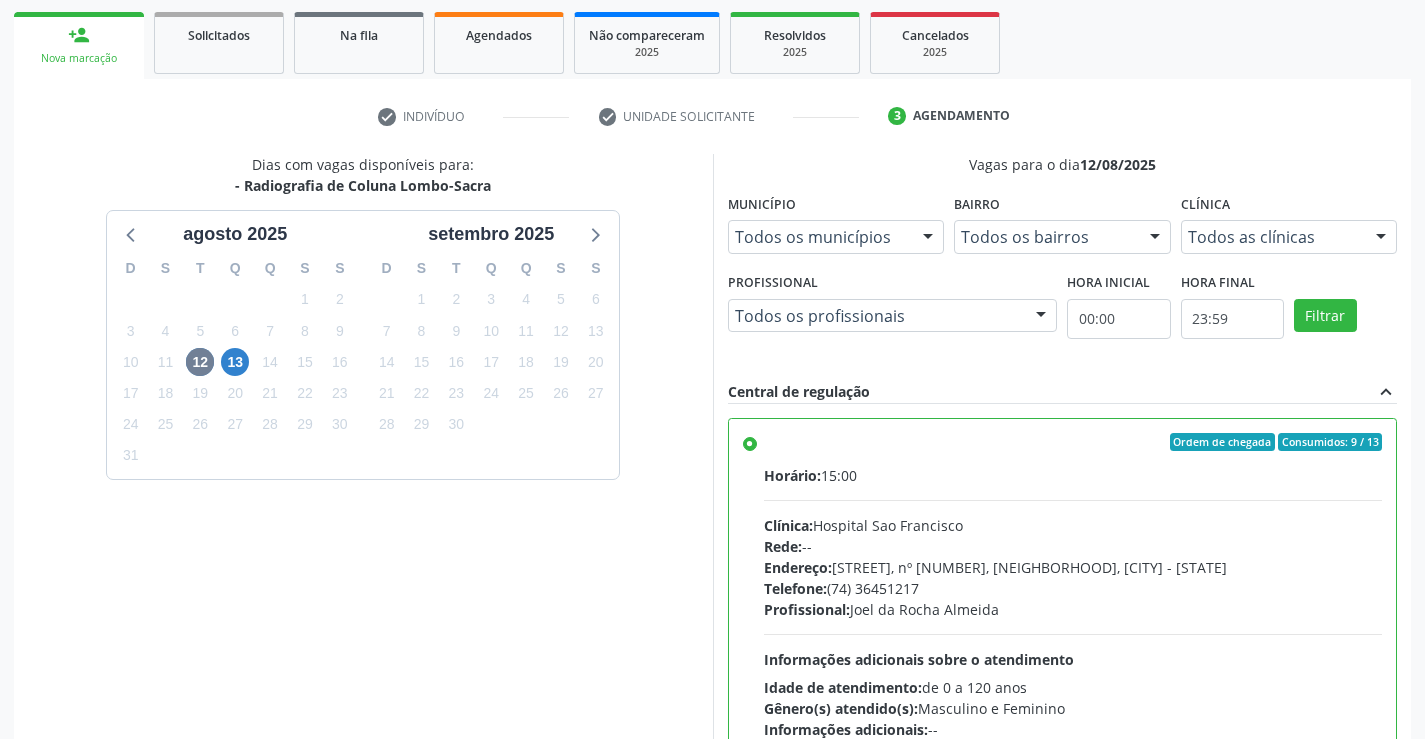 scroll, scrollTop: 456, scrollLeft: 0, axis: vertical 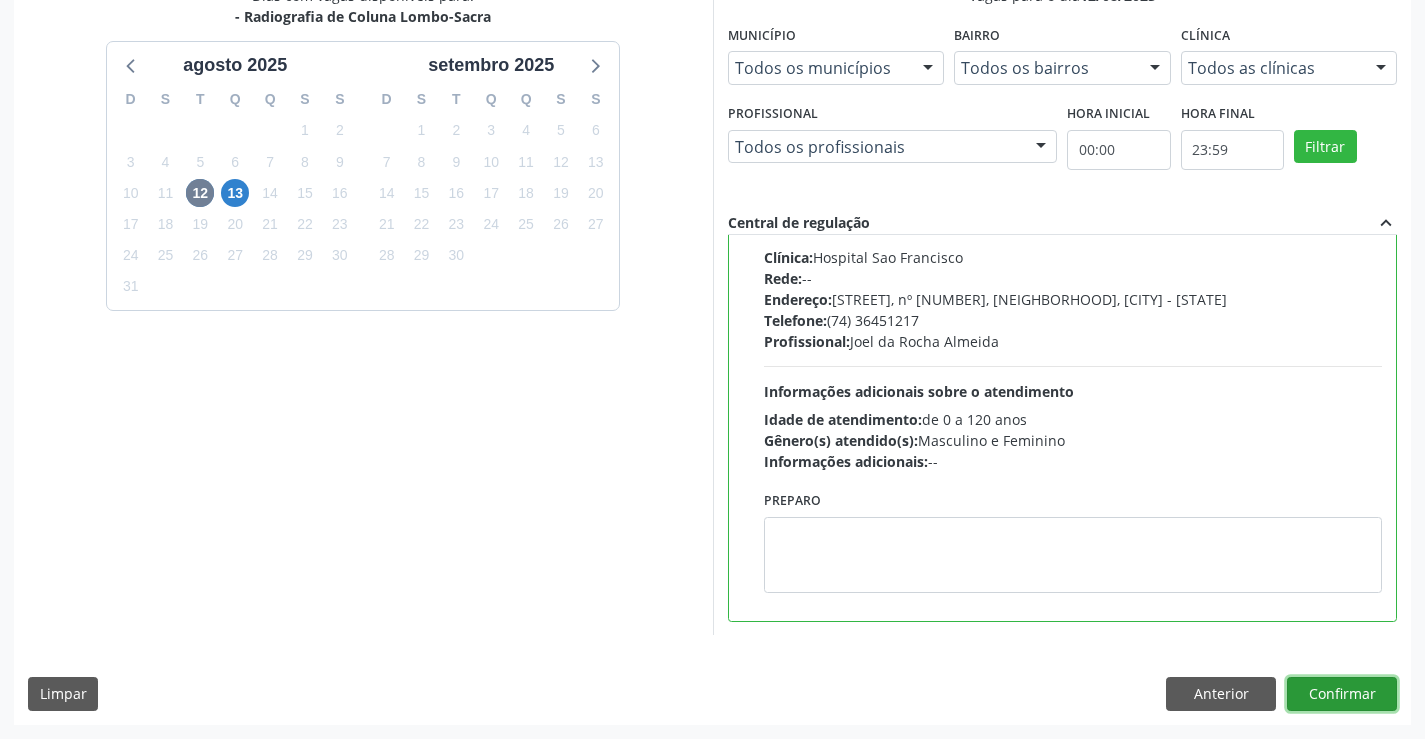 click on "Confirmar" at bounding box center [1342, 694] 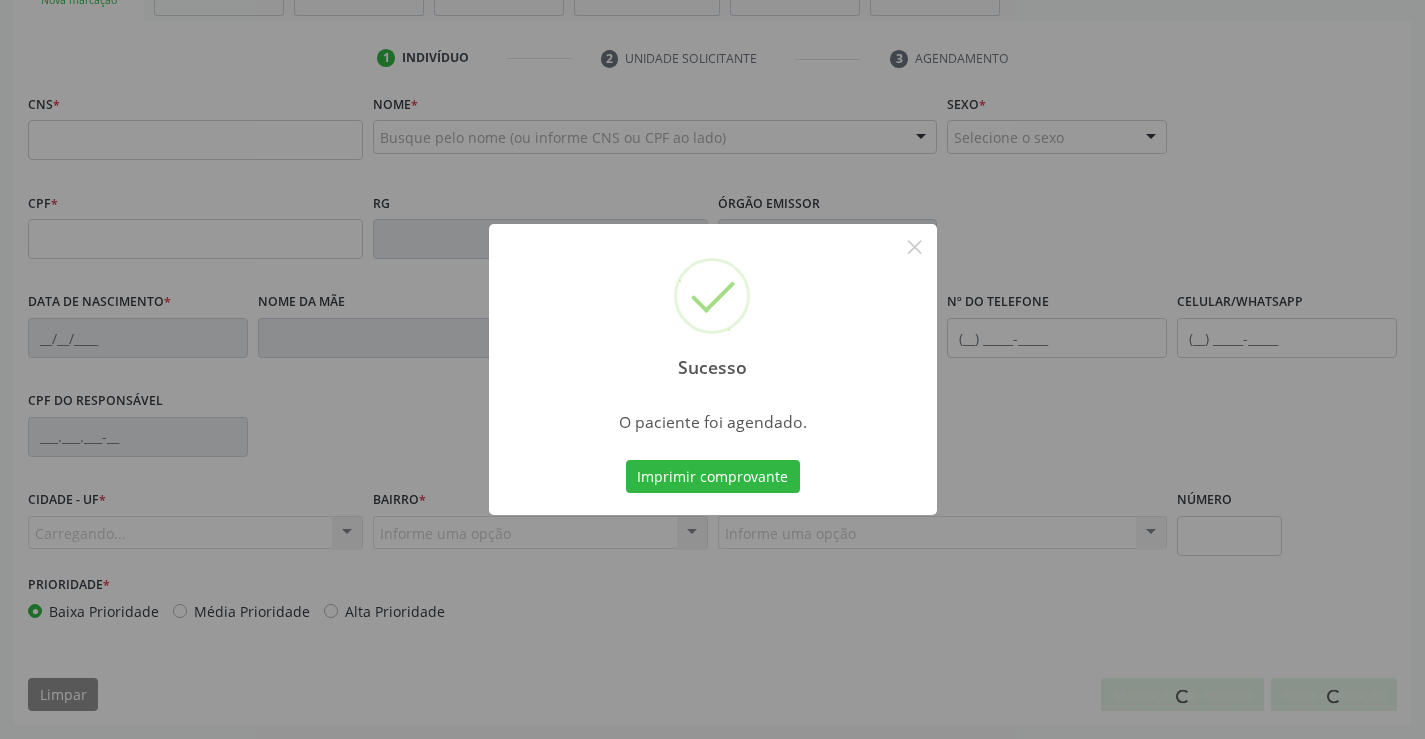 scroll, scrollTop: 345, scrollLeft: 0, axis: vertical 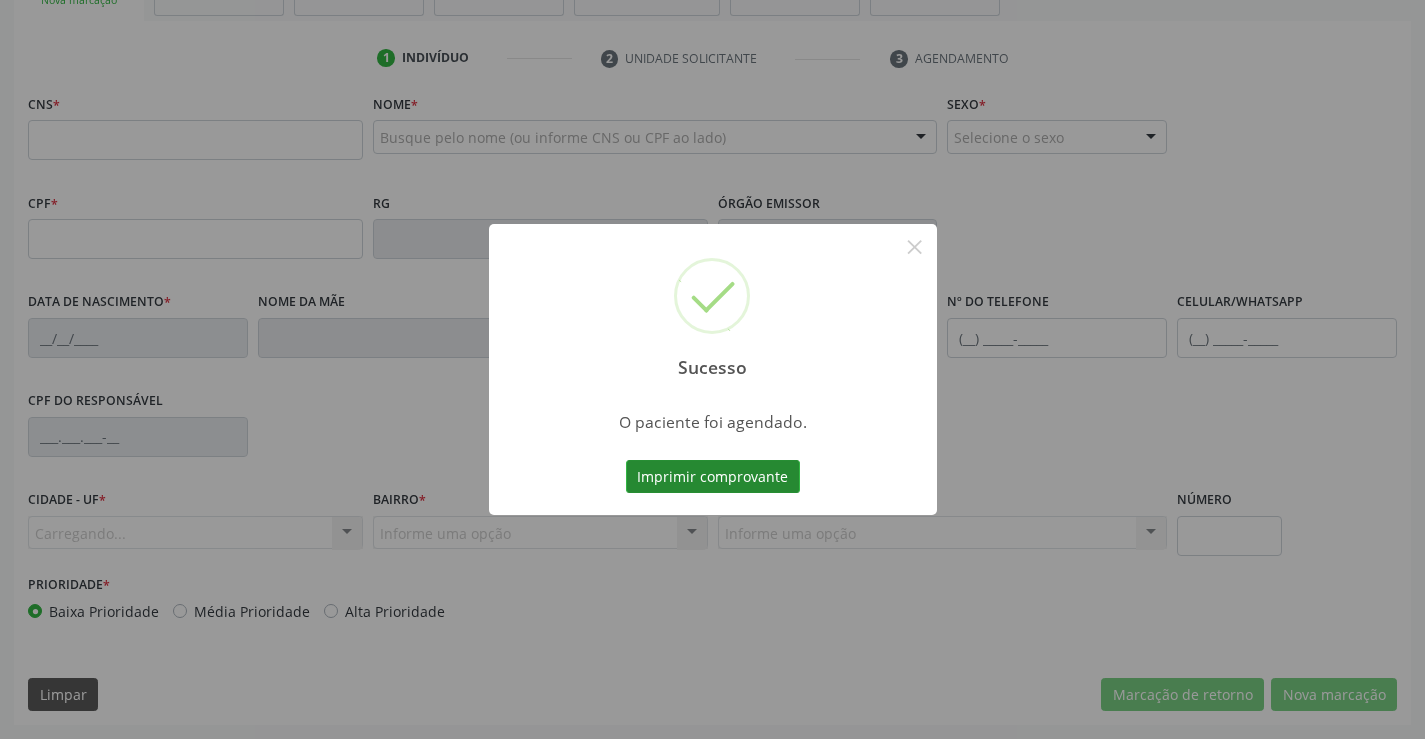 click on "Imprimir comprovante" at bounding box center (713, 477) 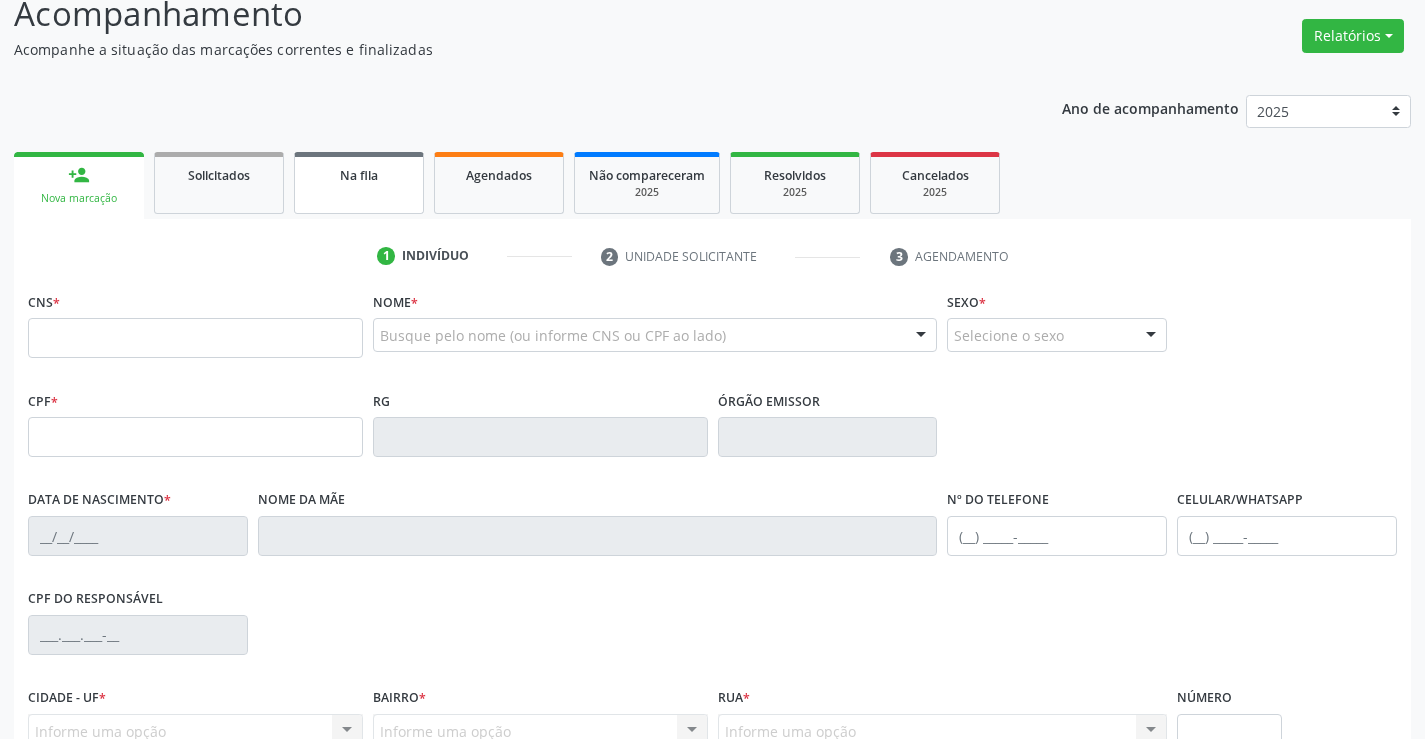 scroll, scrollTop: 145, scrollLeft: 0, axis: vertical 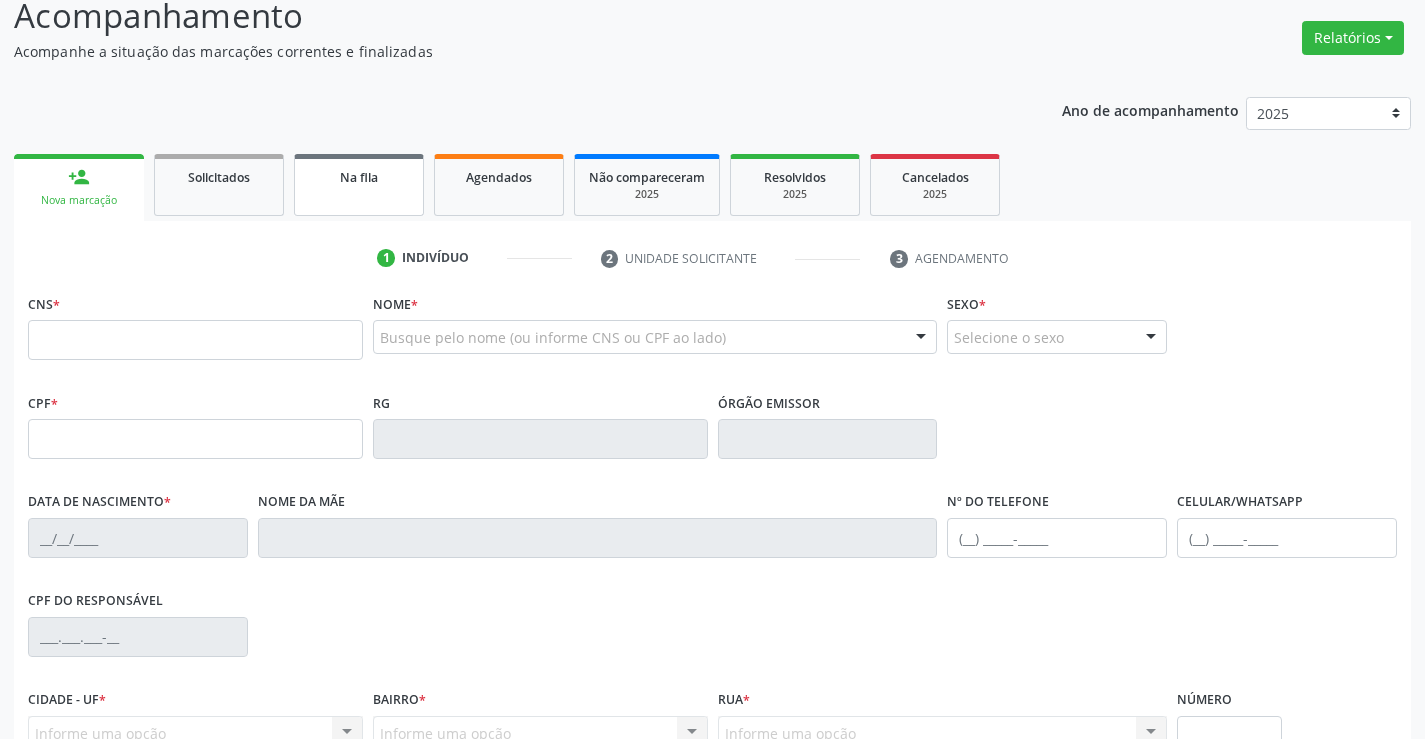 click on "Na fila" at bounding box center (359, 185) 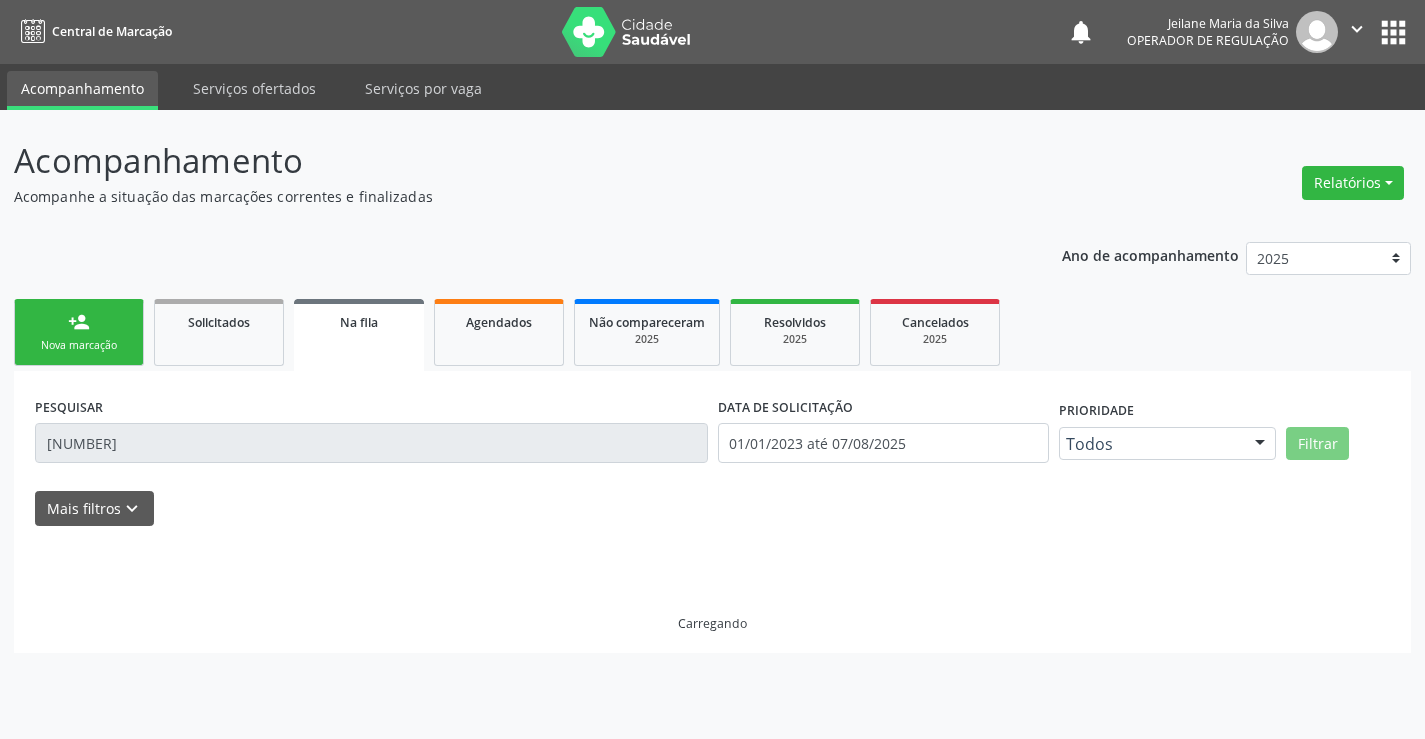 scroll, scrollTop: 0, scrollLeft: 0, axis: both 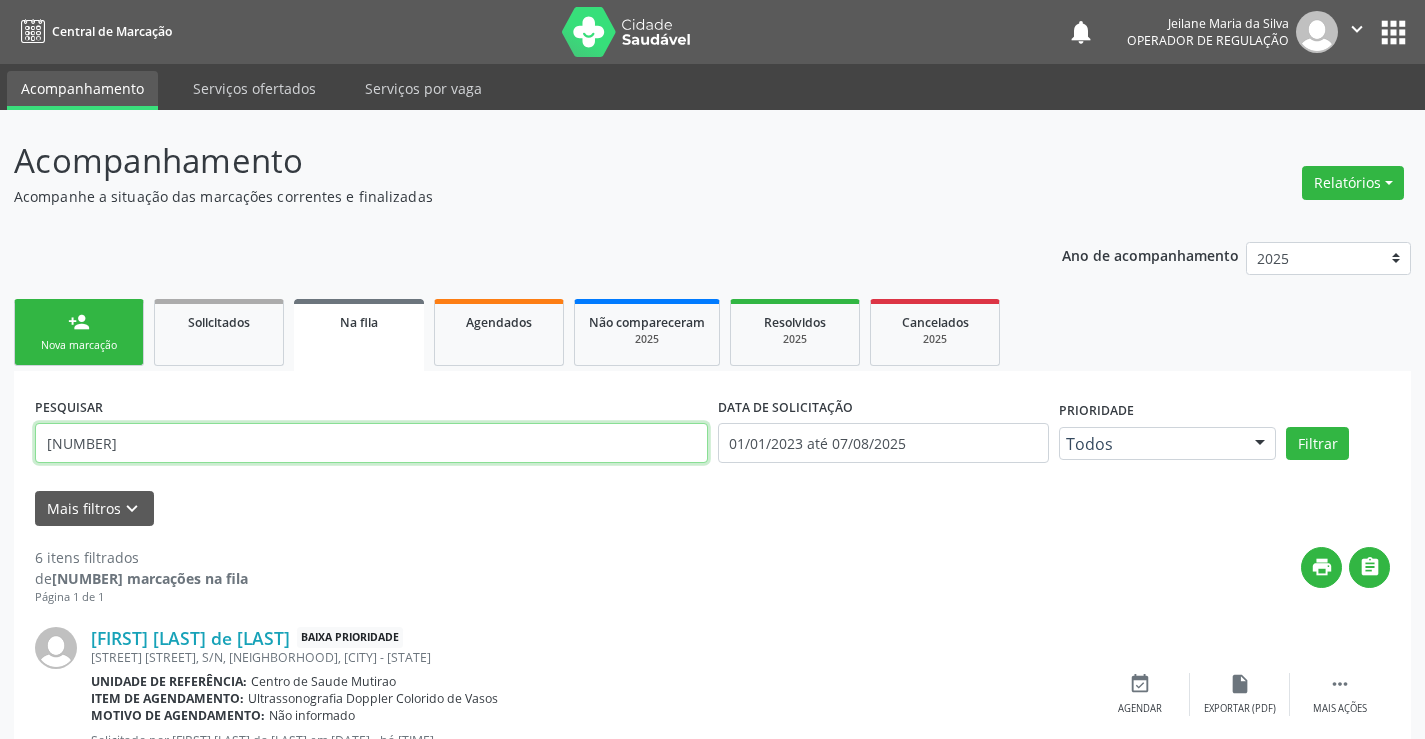 click on "701405651622631" at bounding box center [371, 443] 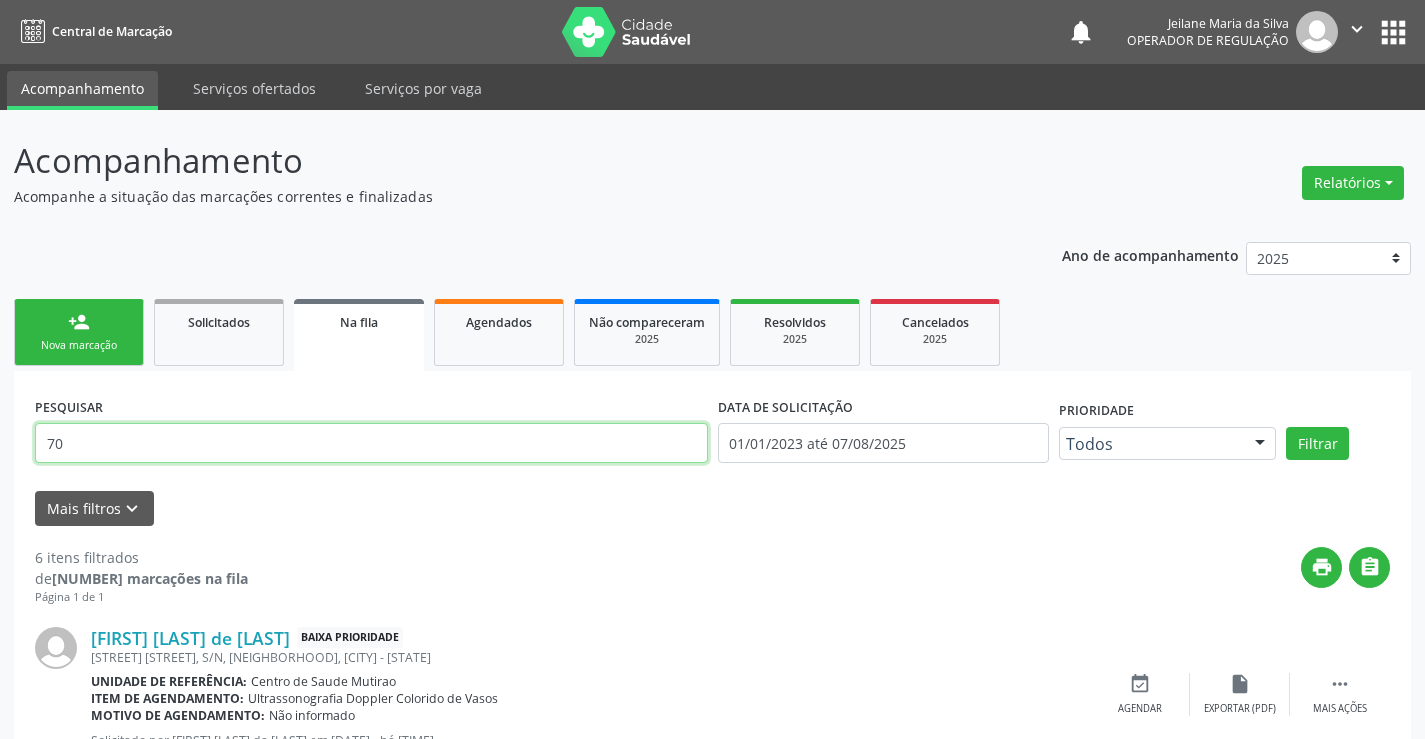 type on "7" 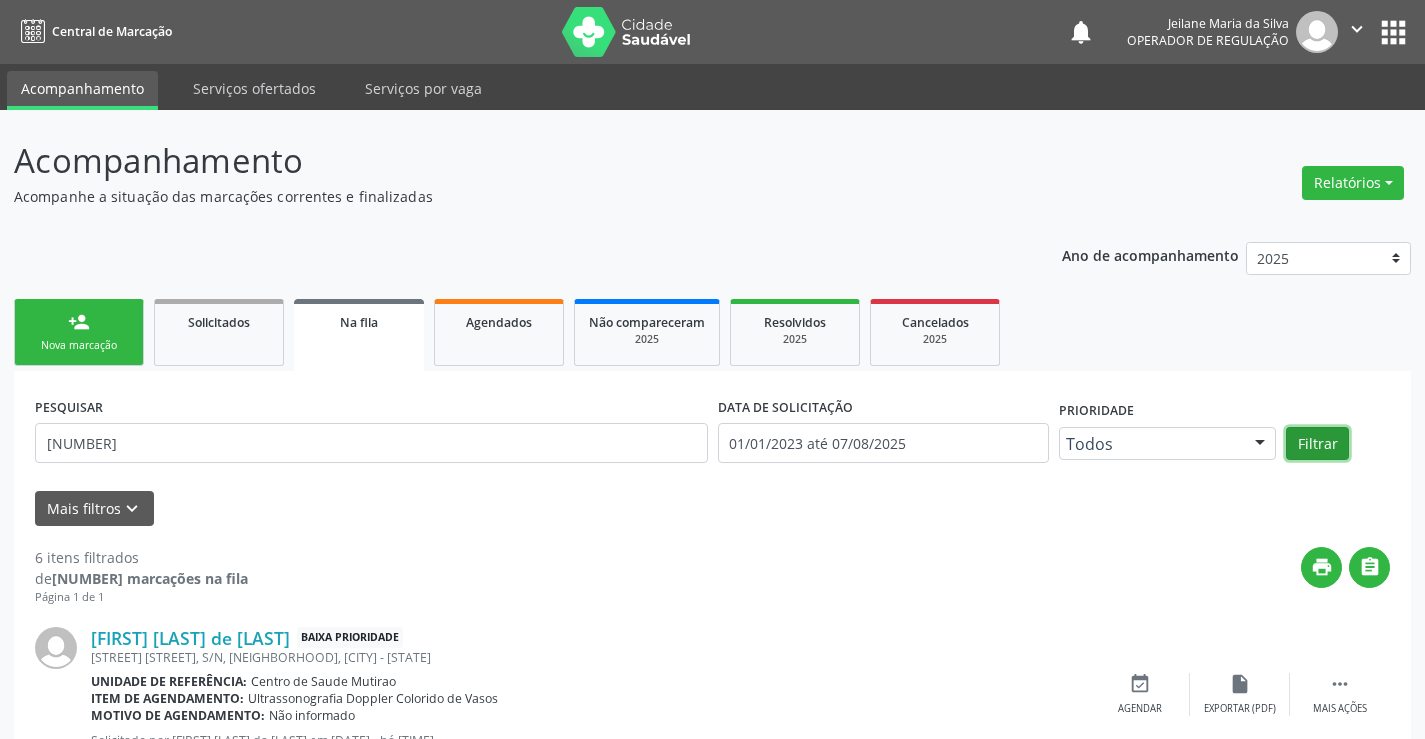 click on "Filtrar" at bounding box center (1317, 444) 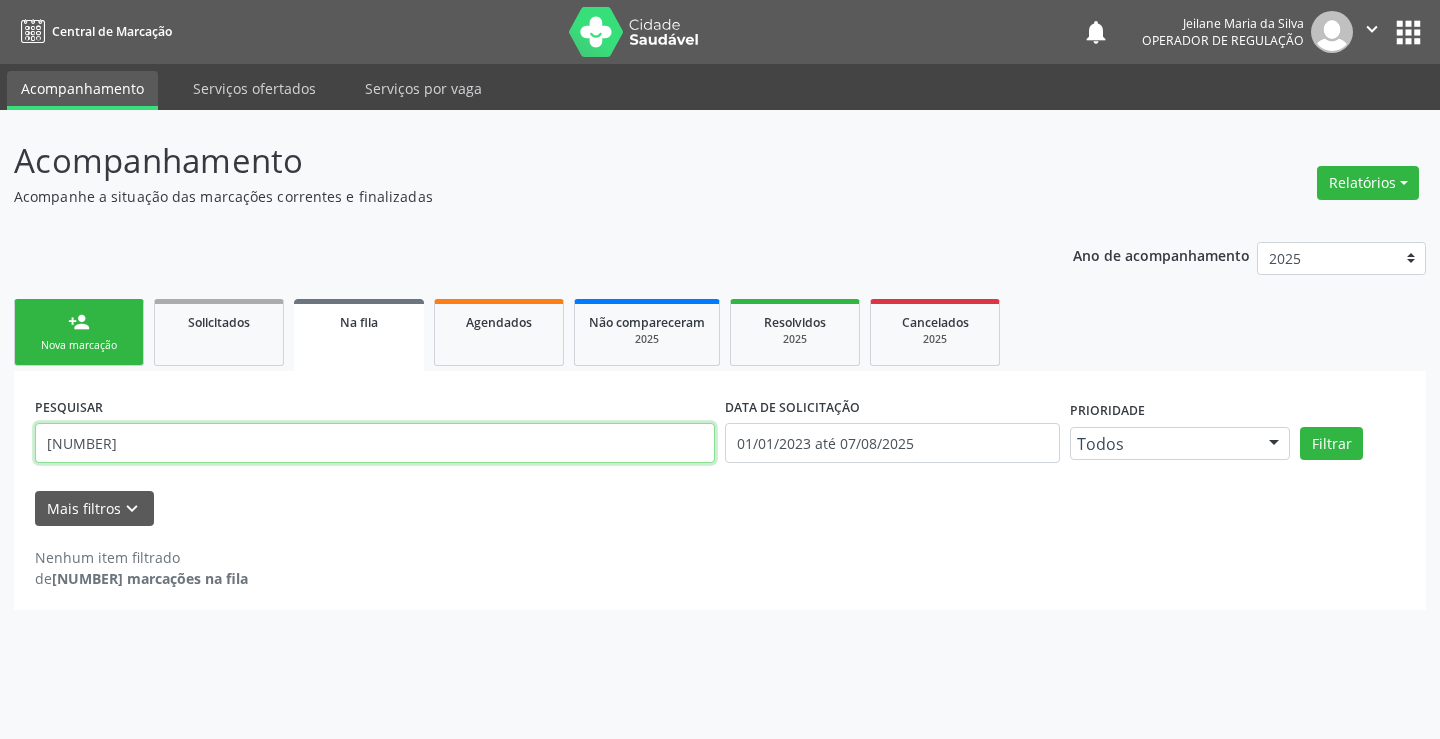 click on "706909150653730" at bounding box center [375, 443] 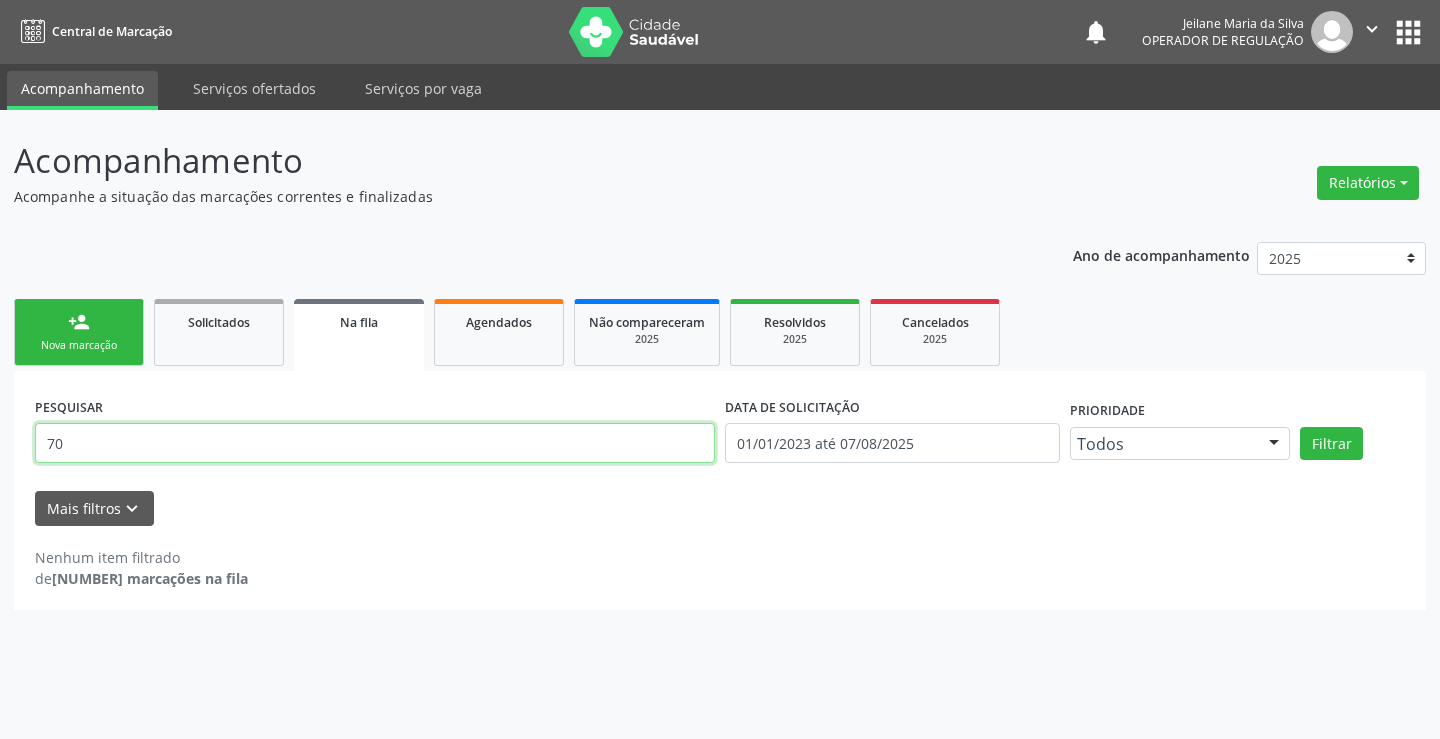 type on "7" 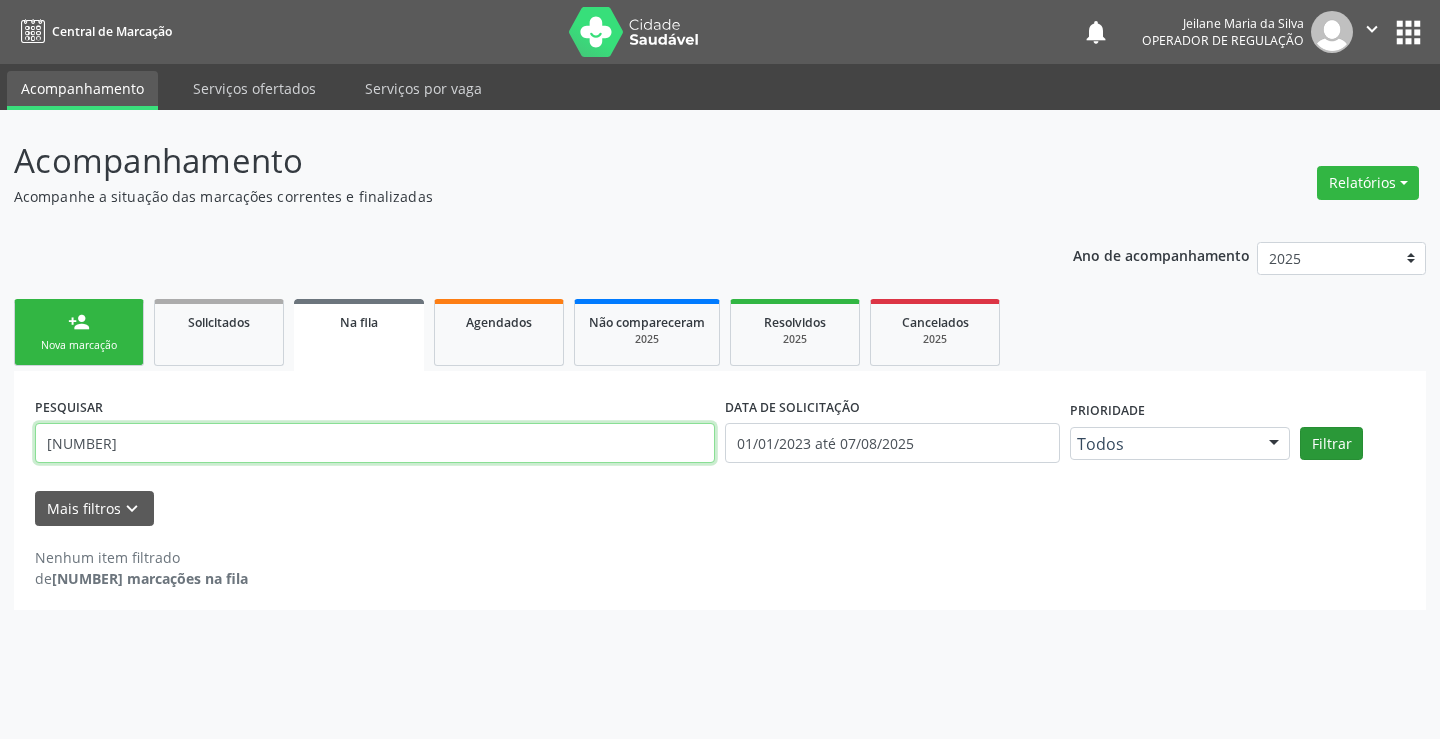 type on "700600427459469" 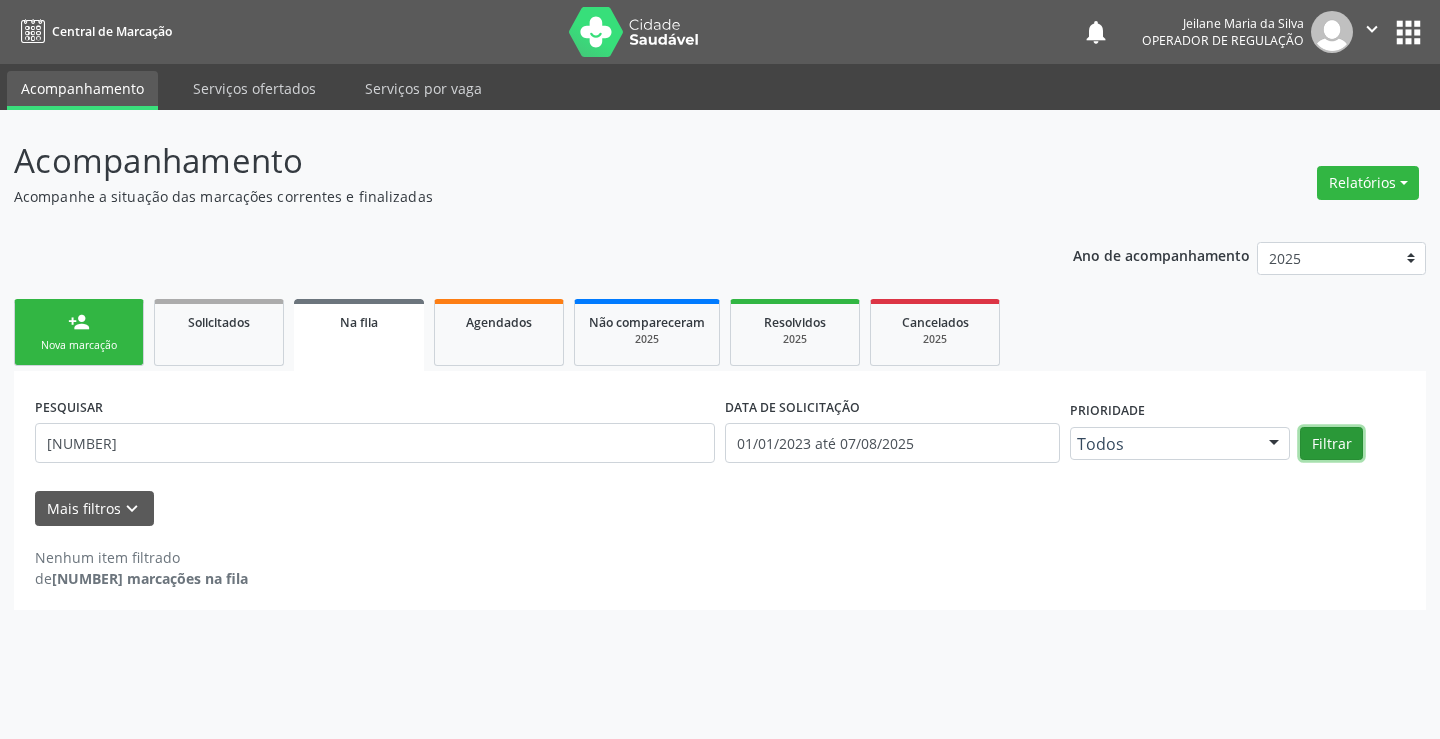 click on "Filtrar" at bounding box center [1331, 444] 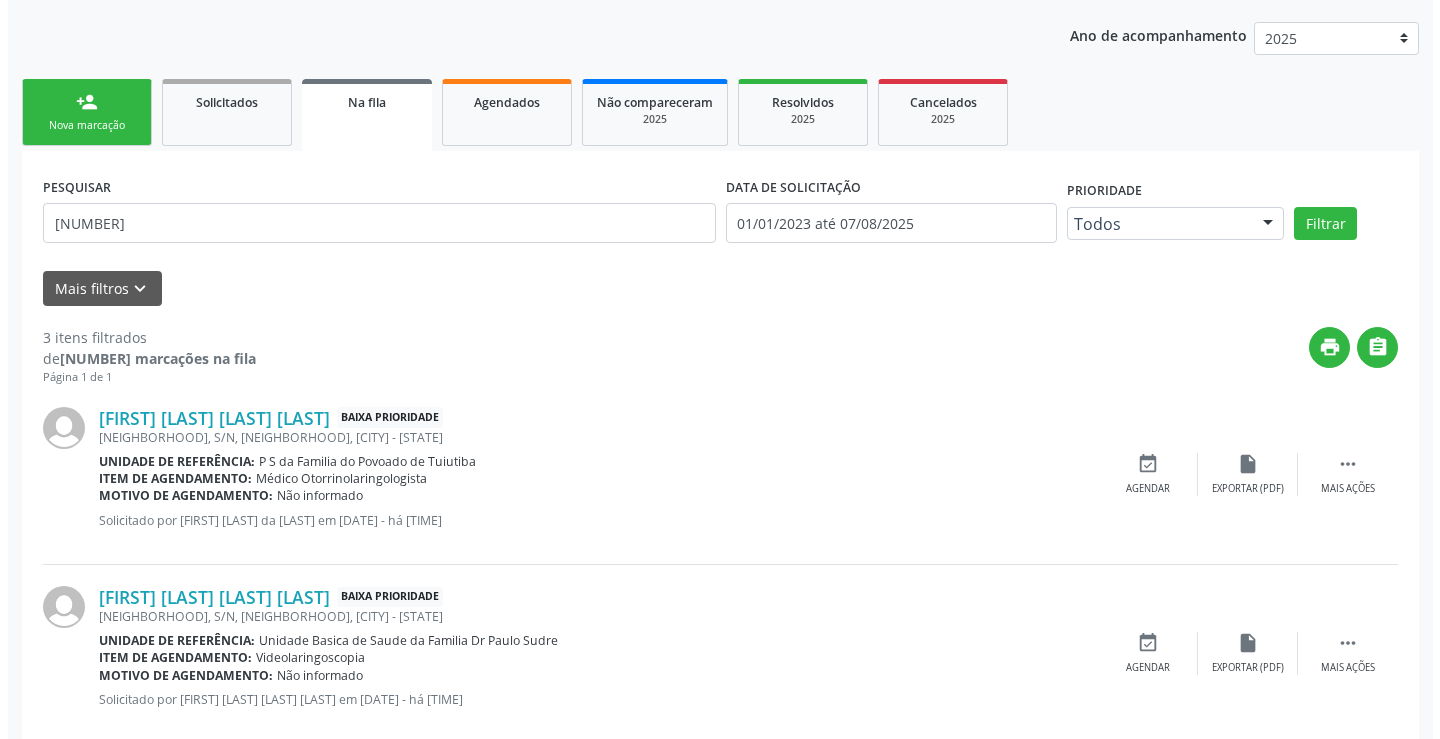scroll, scrollTop: 438, scrollLeft: 0, axis: vertical 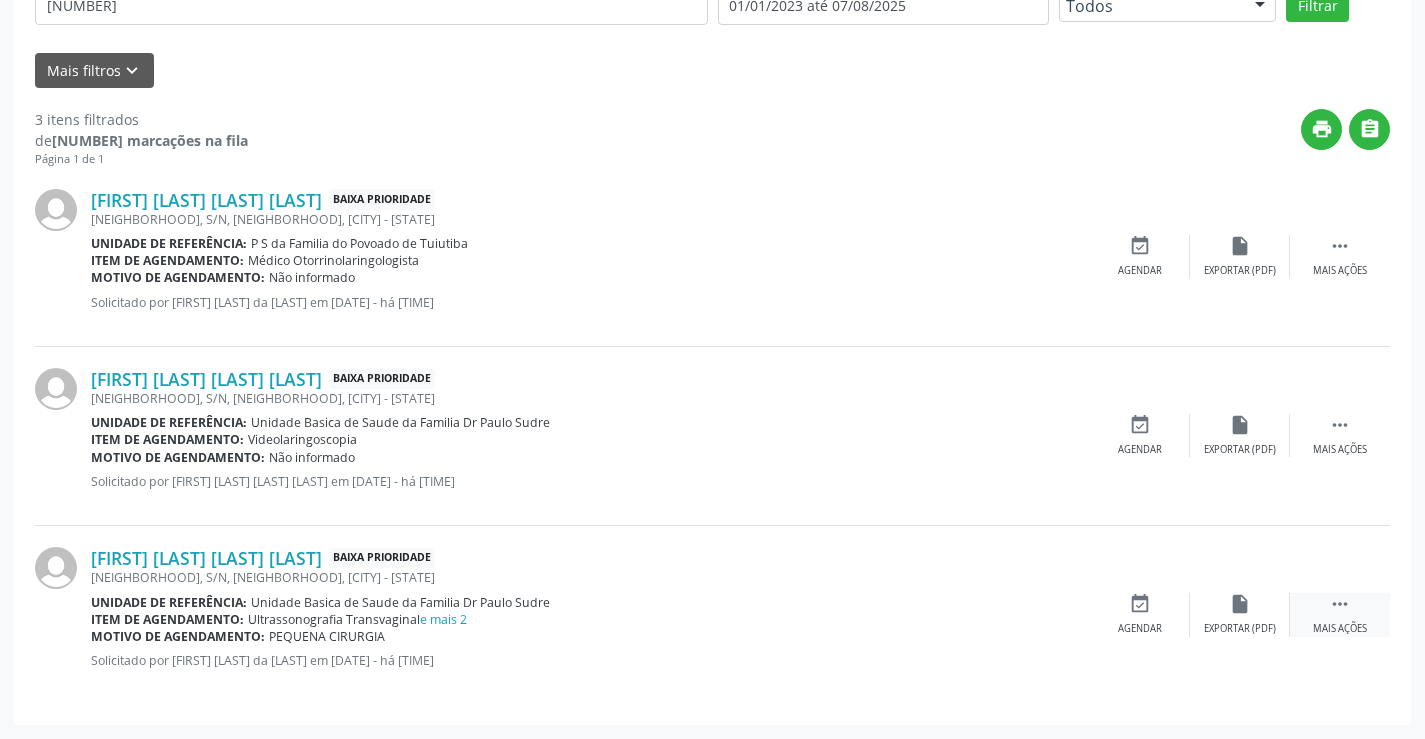 click on "" at bounding box center [1340, 604] 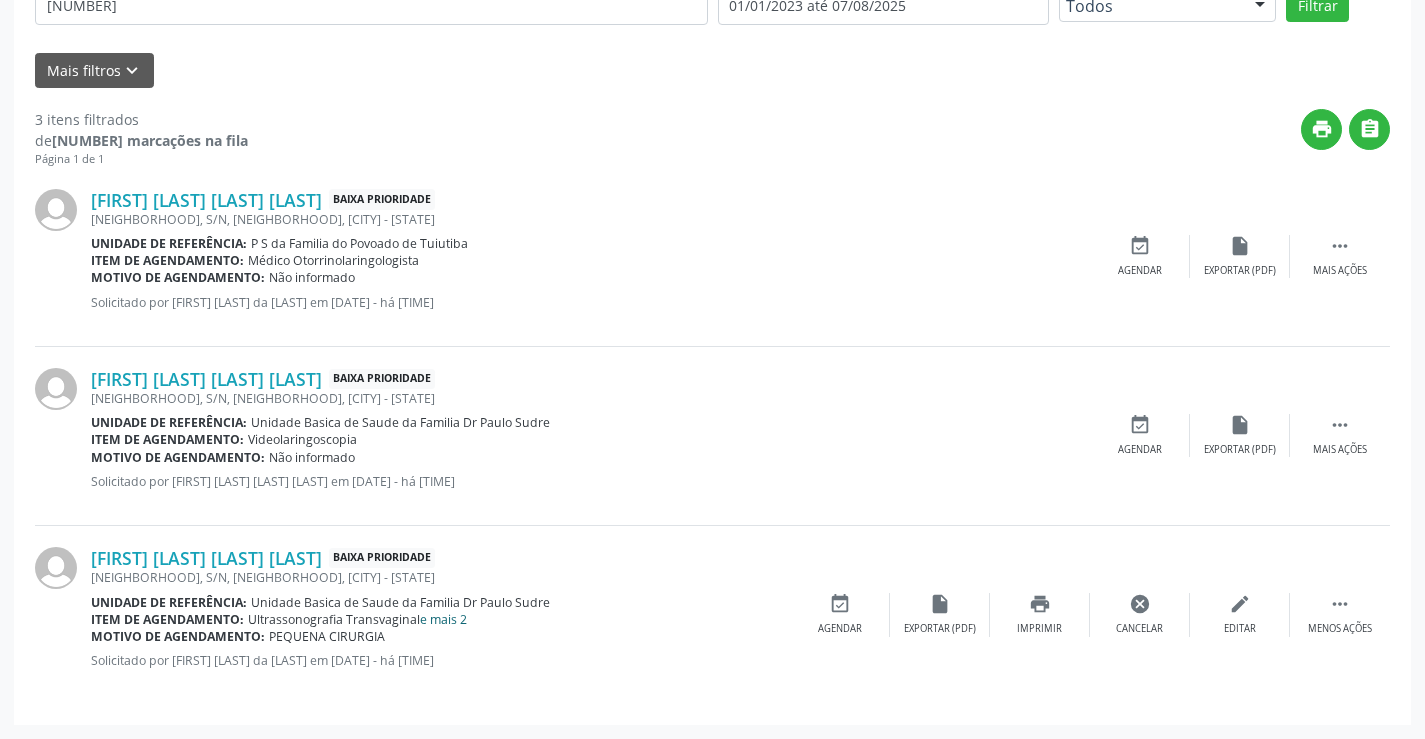 click on "e mais 2" at bounding box center [443, 619] 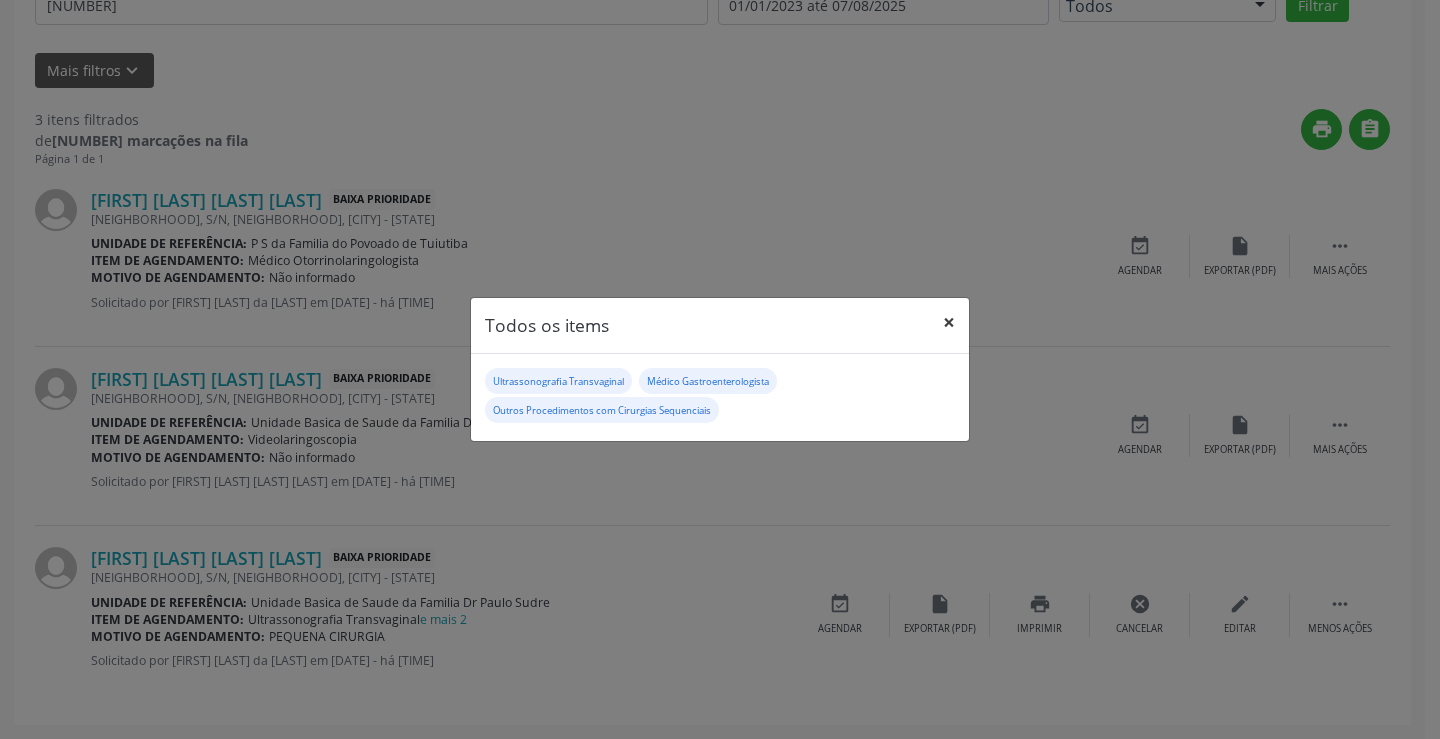 click on "×" at bounding box center [949, 322] 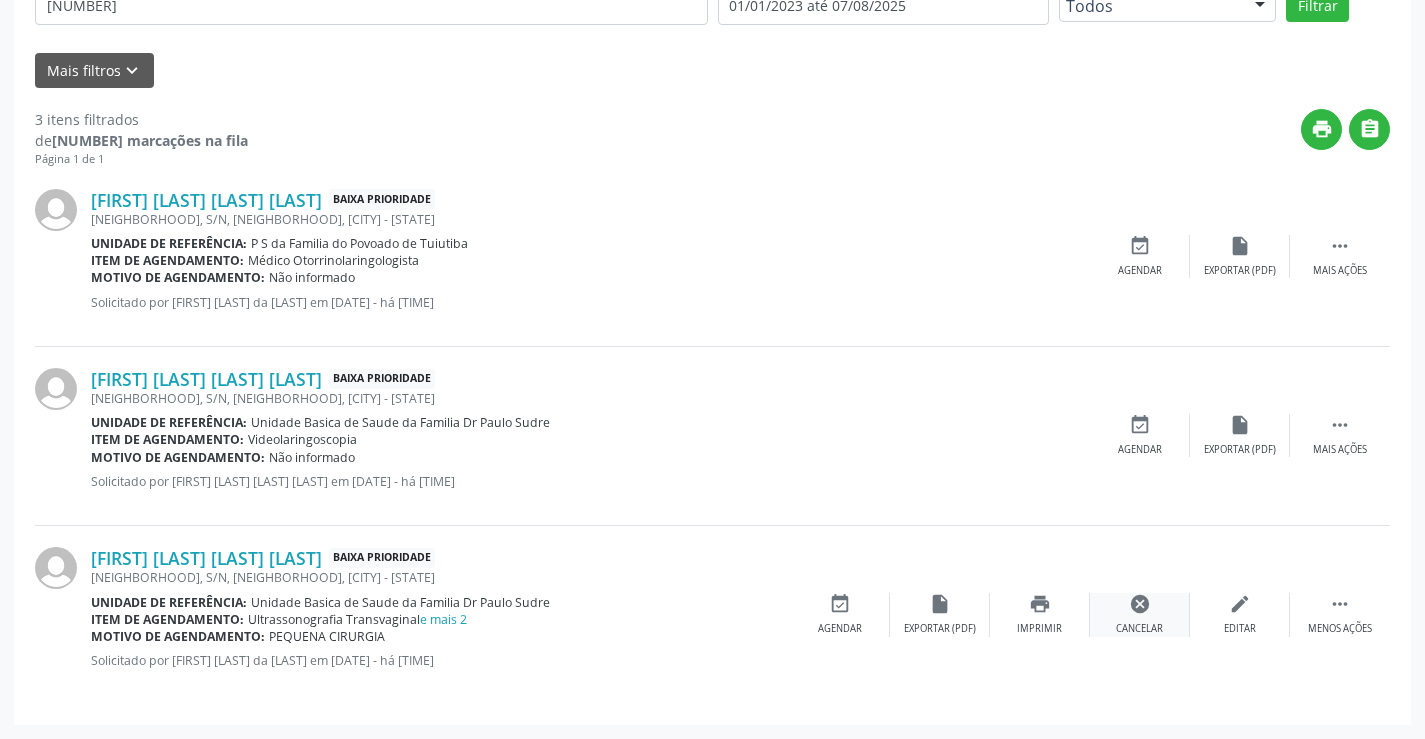 click on "cancel" at bounding box center [1140, 604] 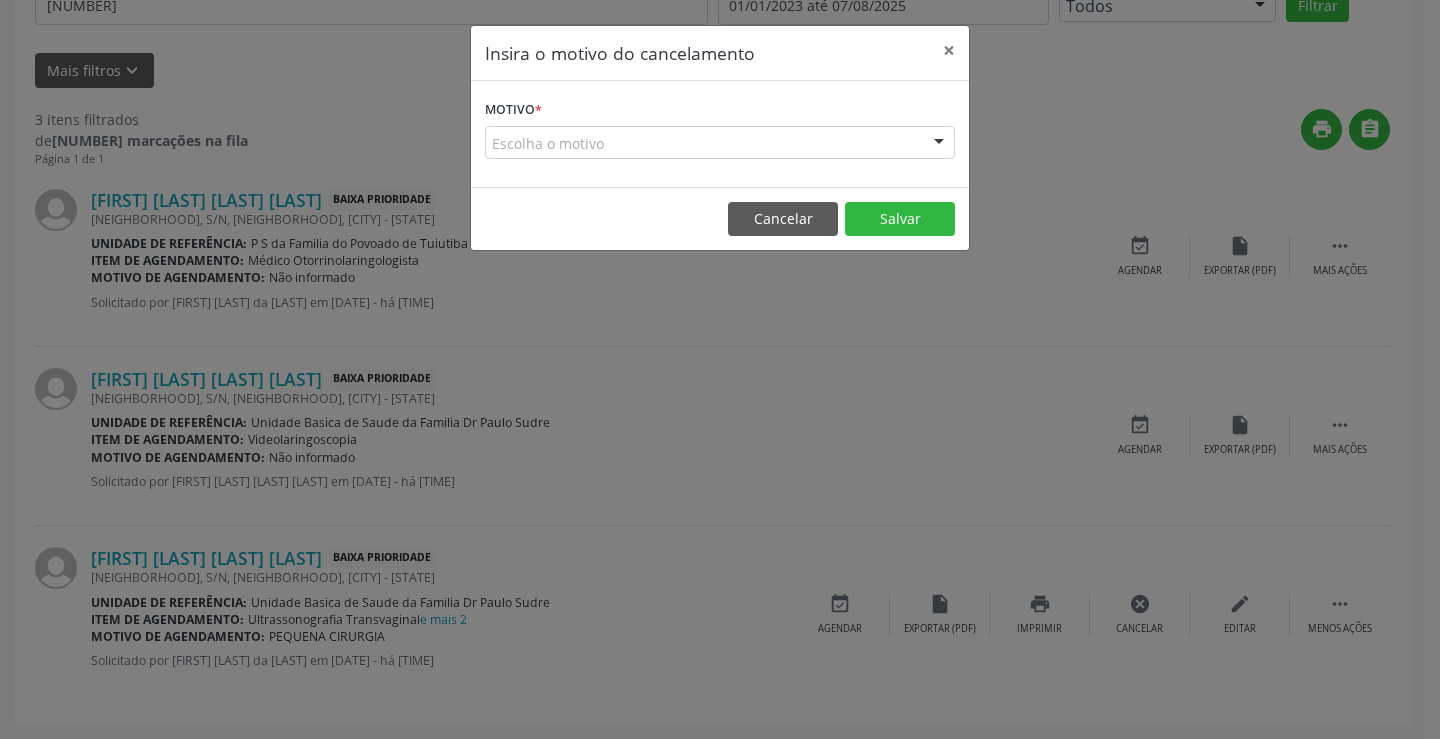 click on "Escolha o motivo" at bounding box center [720, 143] 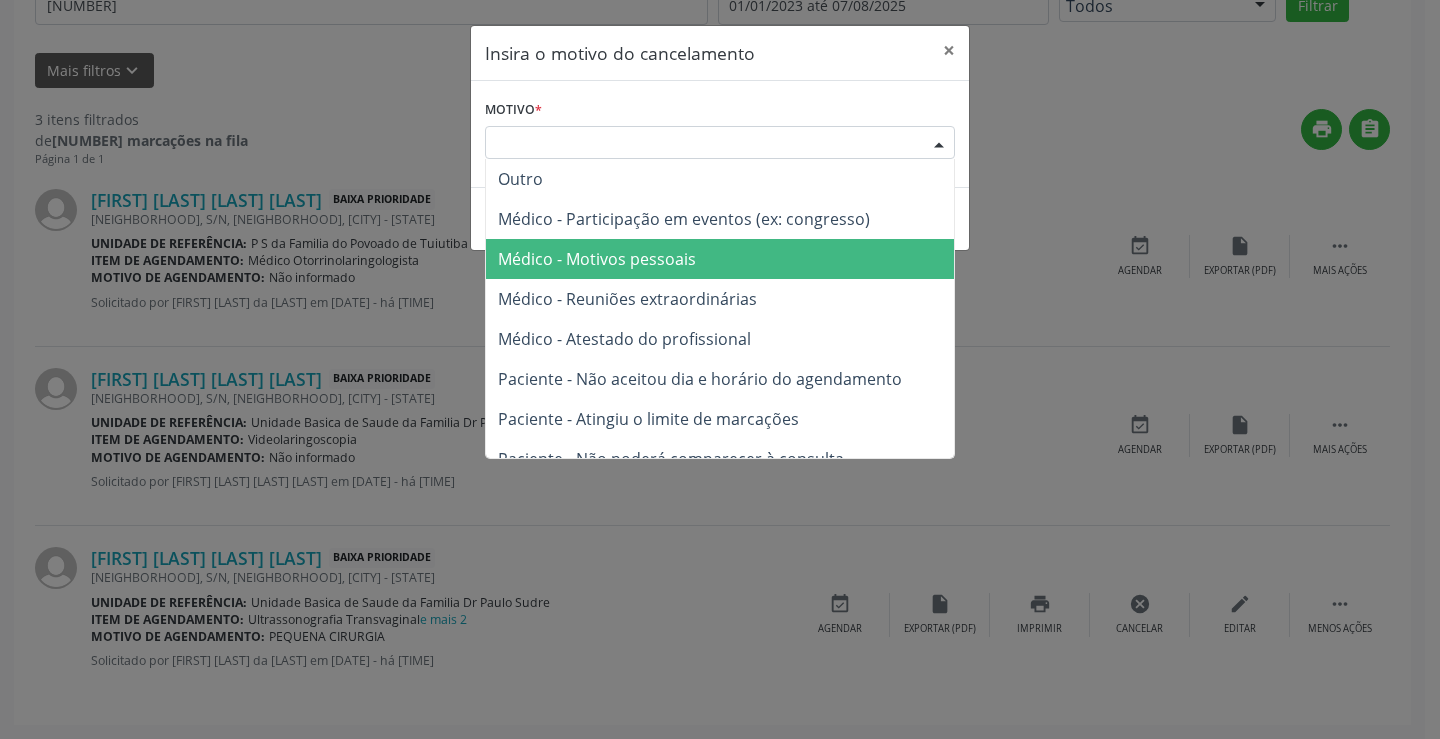 click on "Médico - Motivos pessoais" at bounding box center (597, 259) 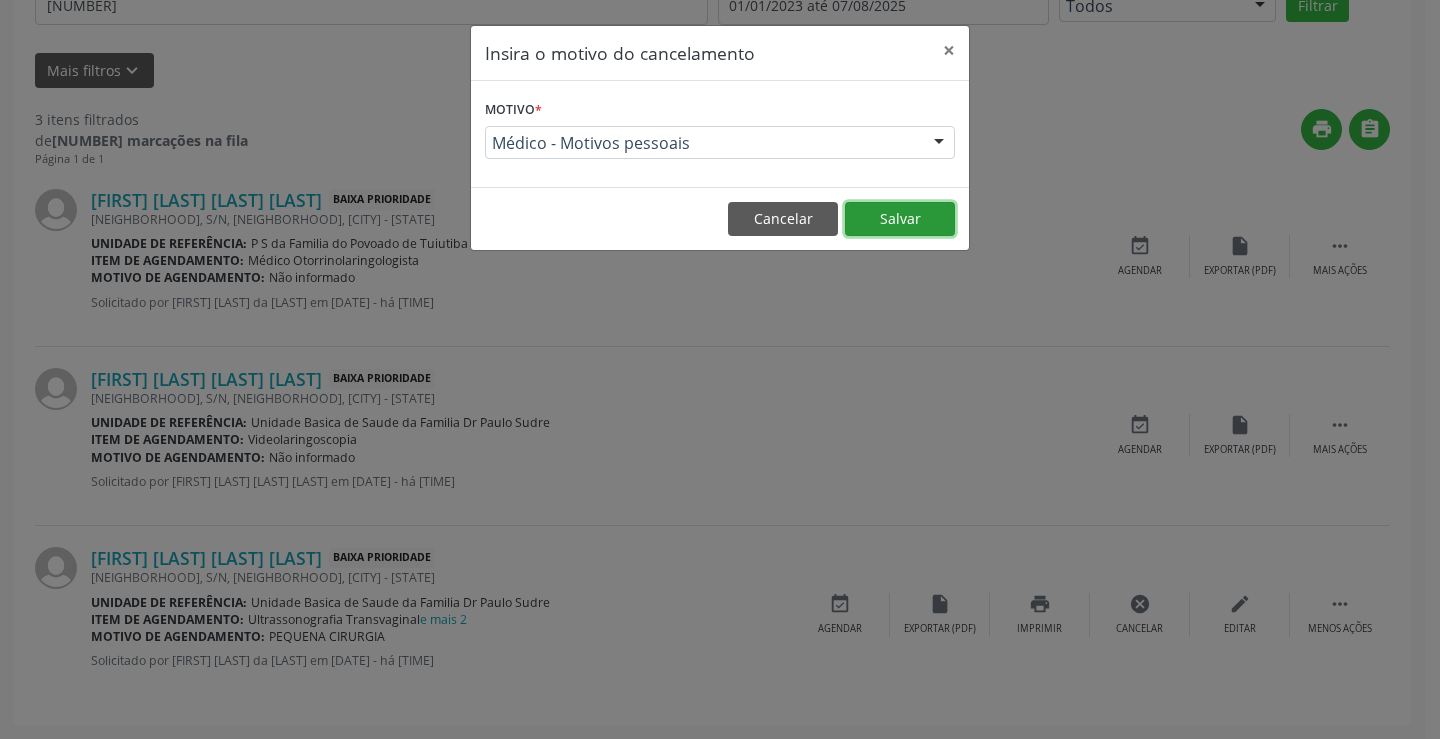 click on "Salvar" at bounding box center [900, 219] 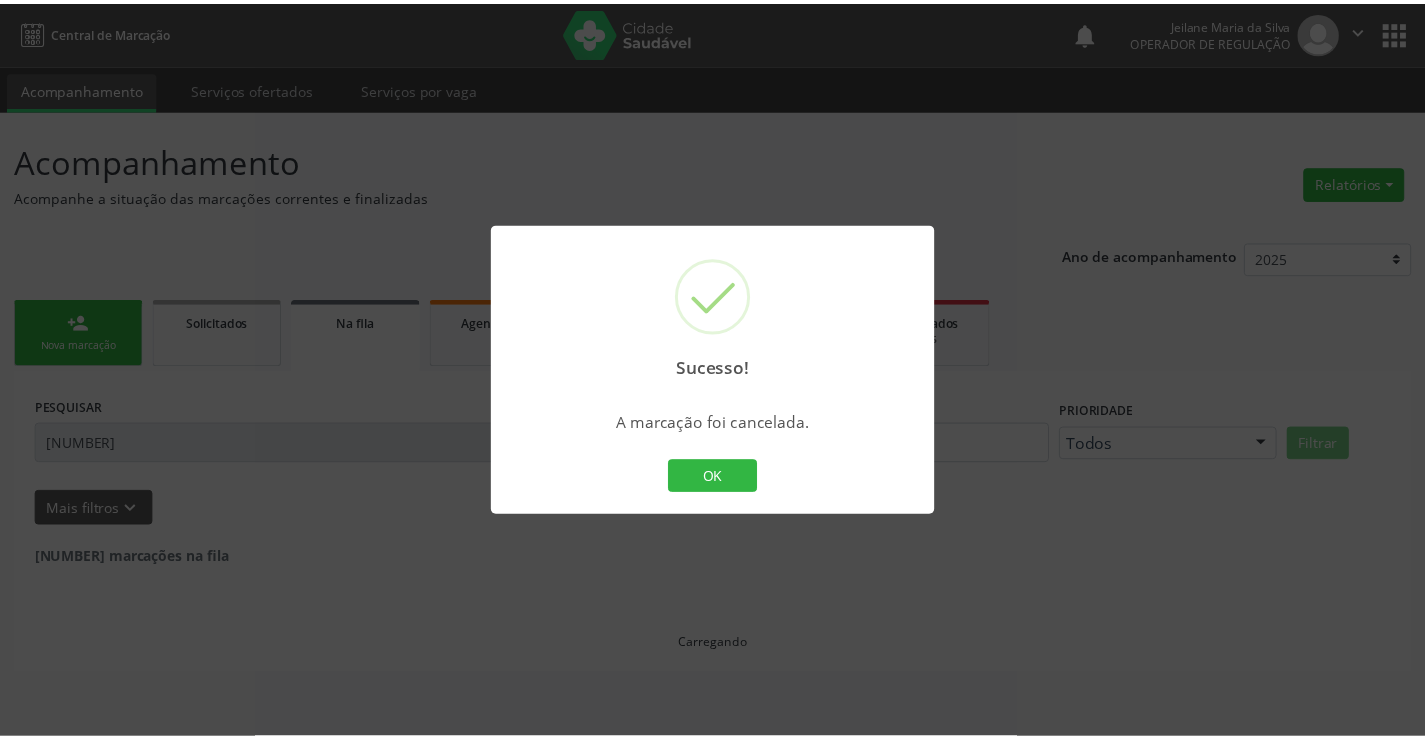 scroll, scrollTop: 0, scrollLeft: 0, axis: both 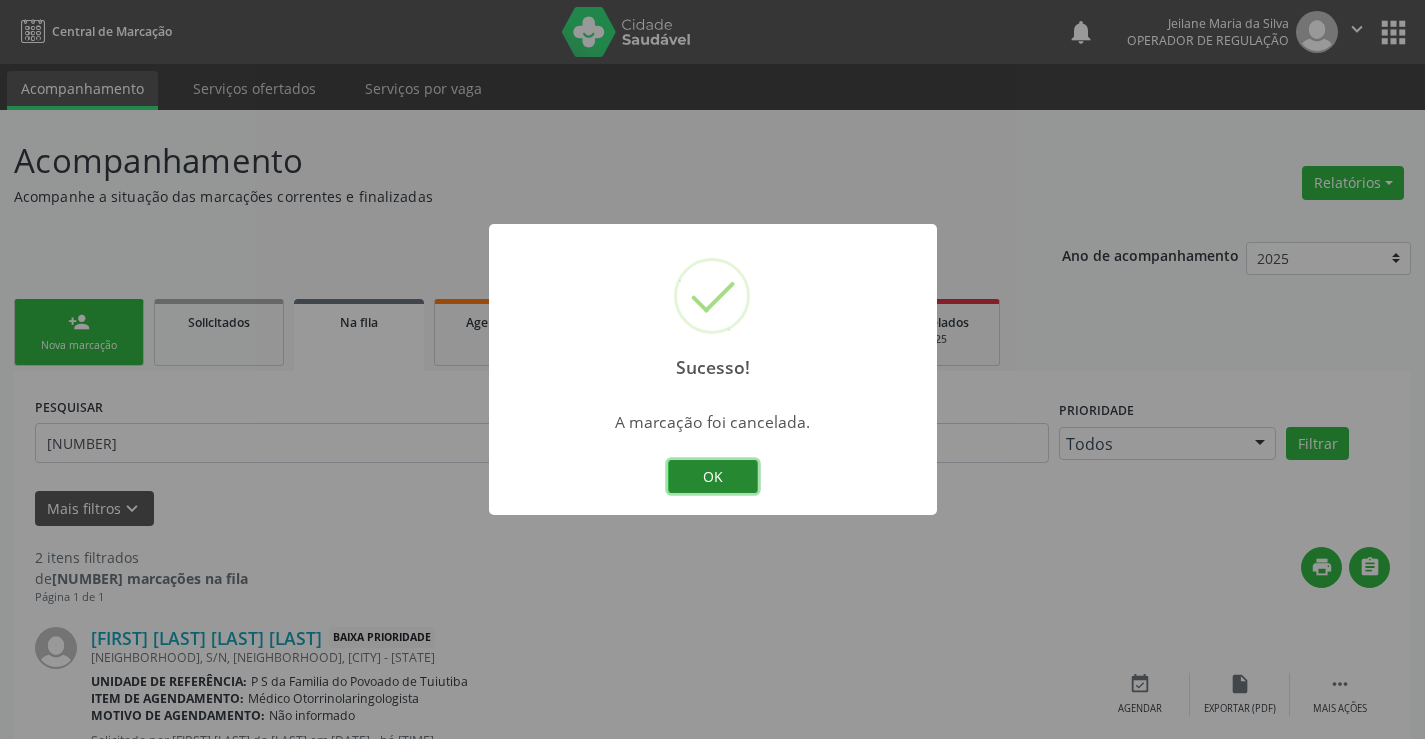 click on "OK" at bounding box center (713, 477) 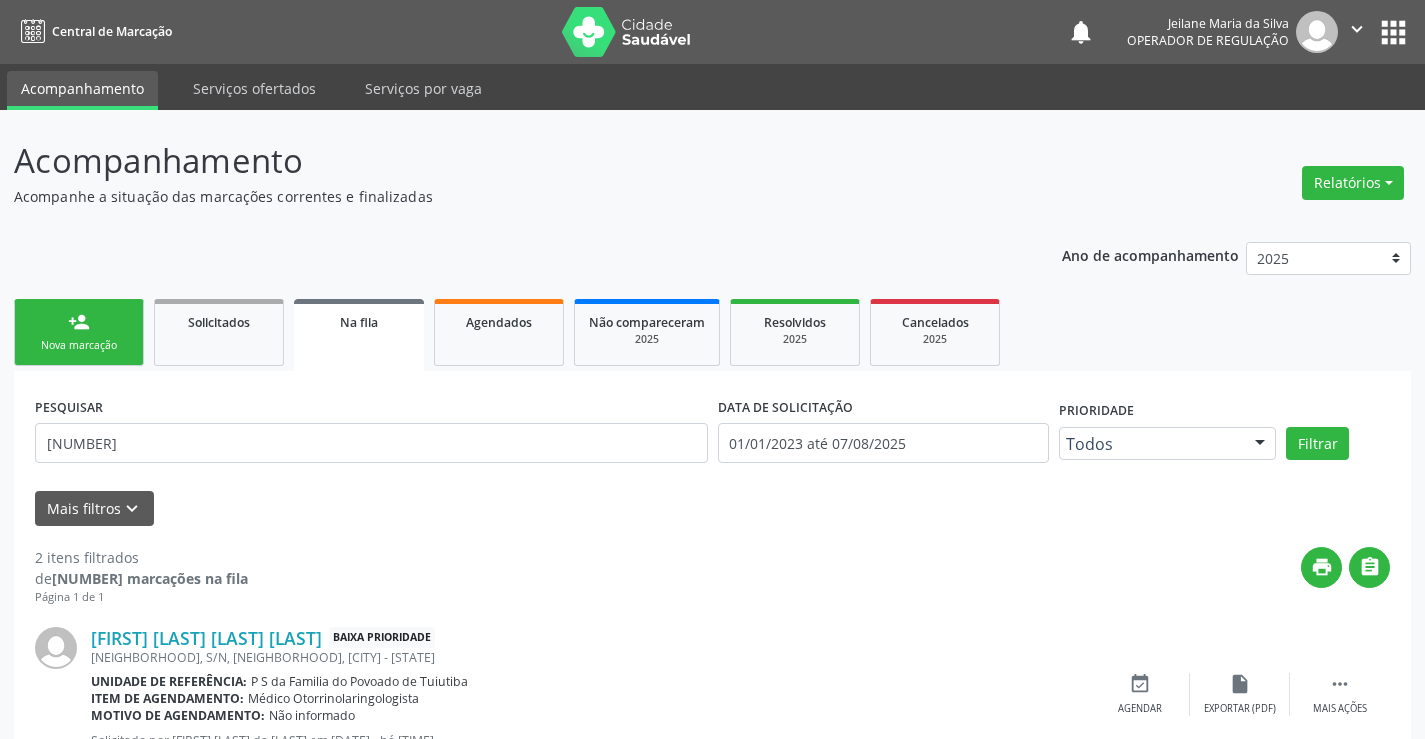 click on "person_add
Nova marcação" at bounding box center [79, 332] 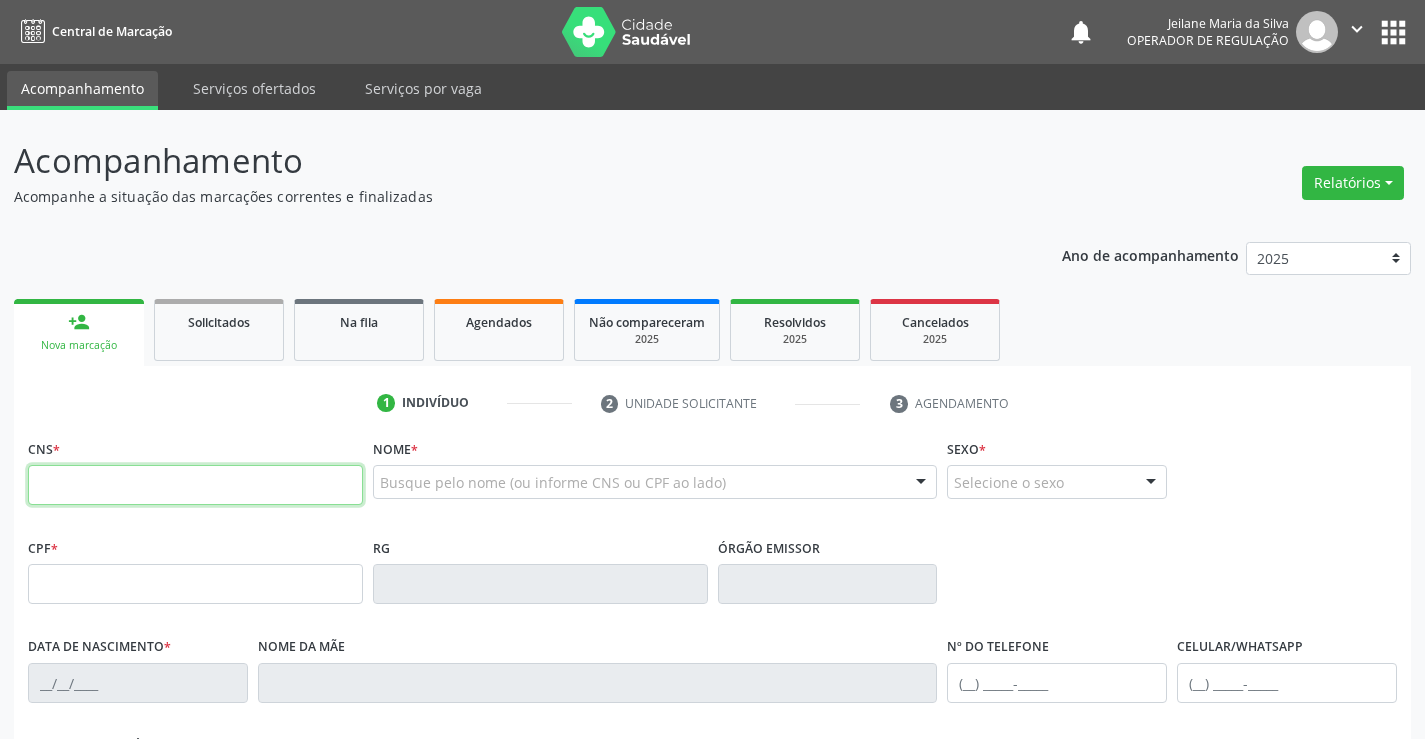 drag, startPoint x: 128, startPoint y: 488, endPoint x: 319, endPoint y: 463, distance: 192.62918 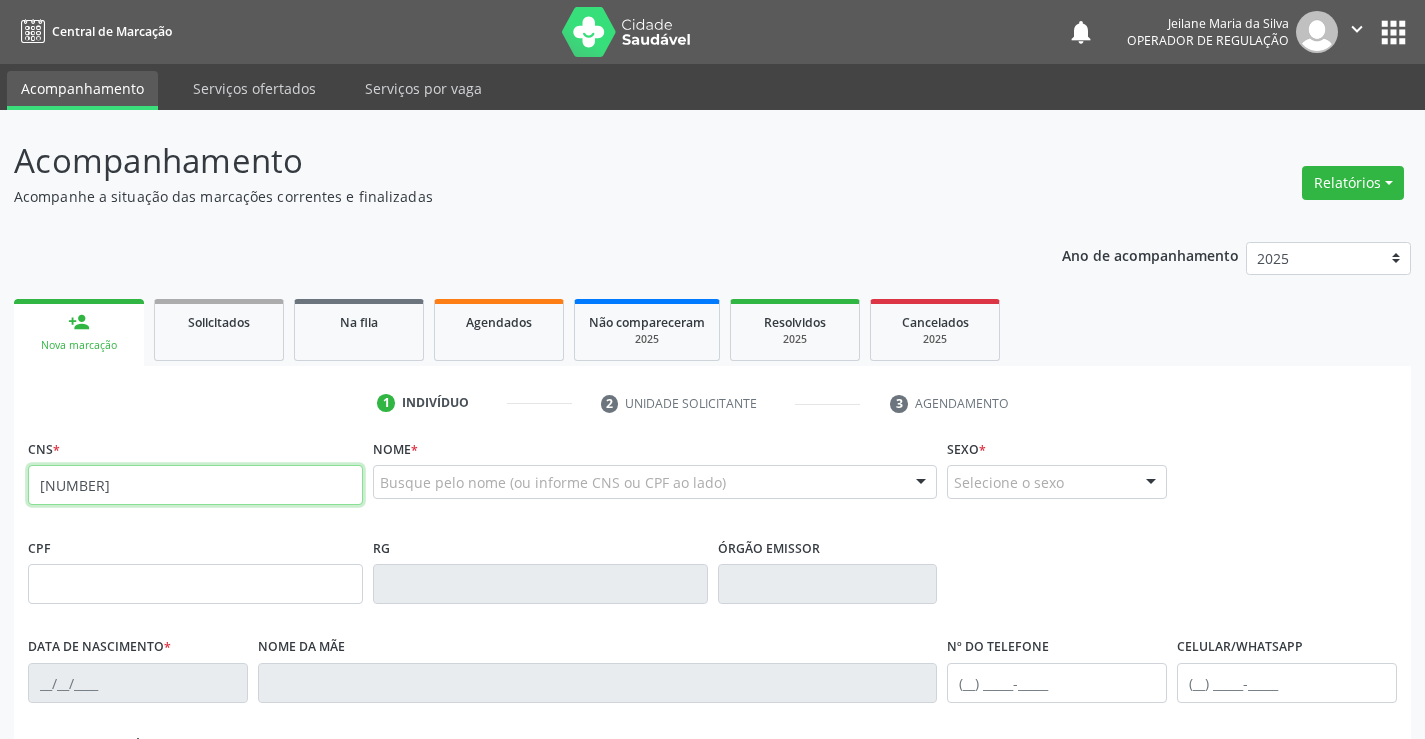 type on "700 6004 2745 9469" 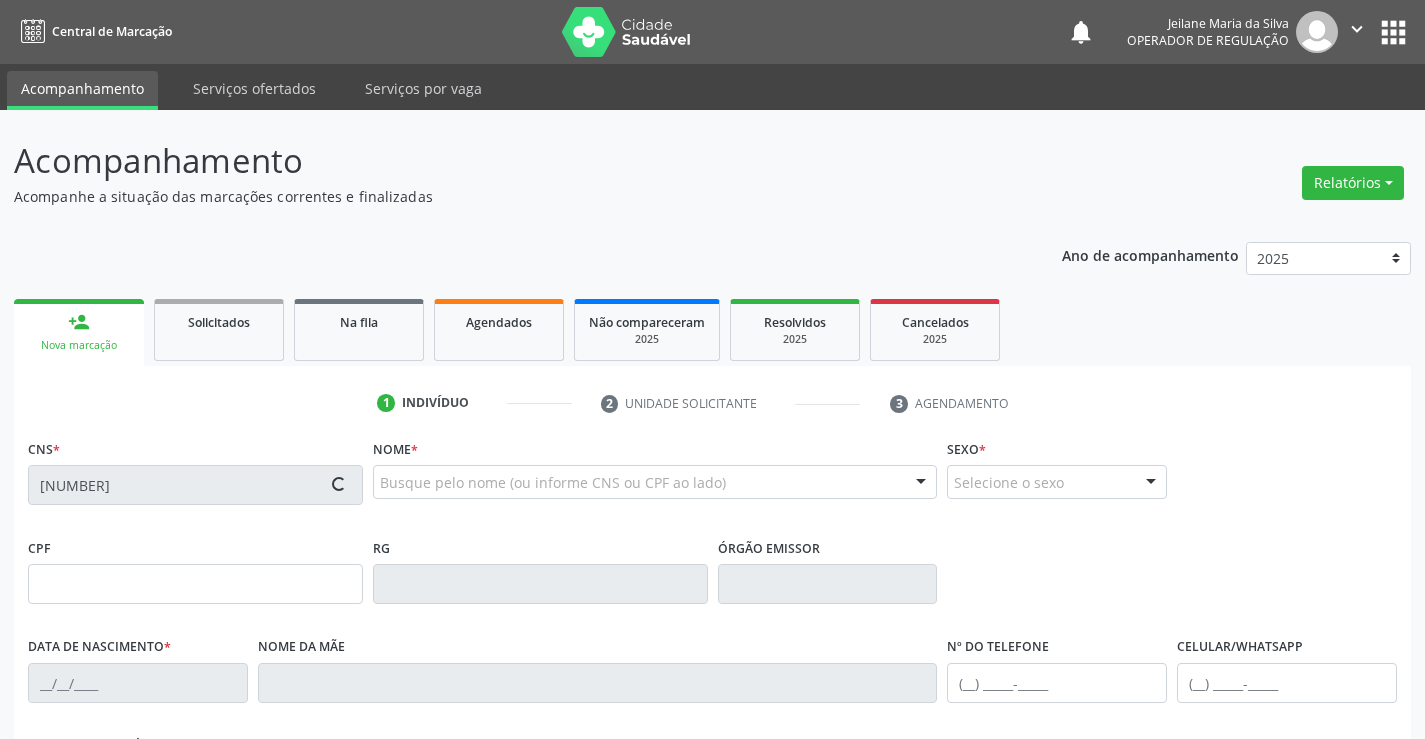 type on "02/01/2021" 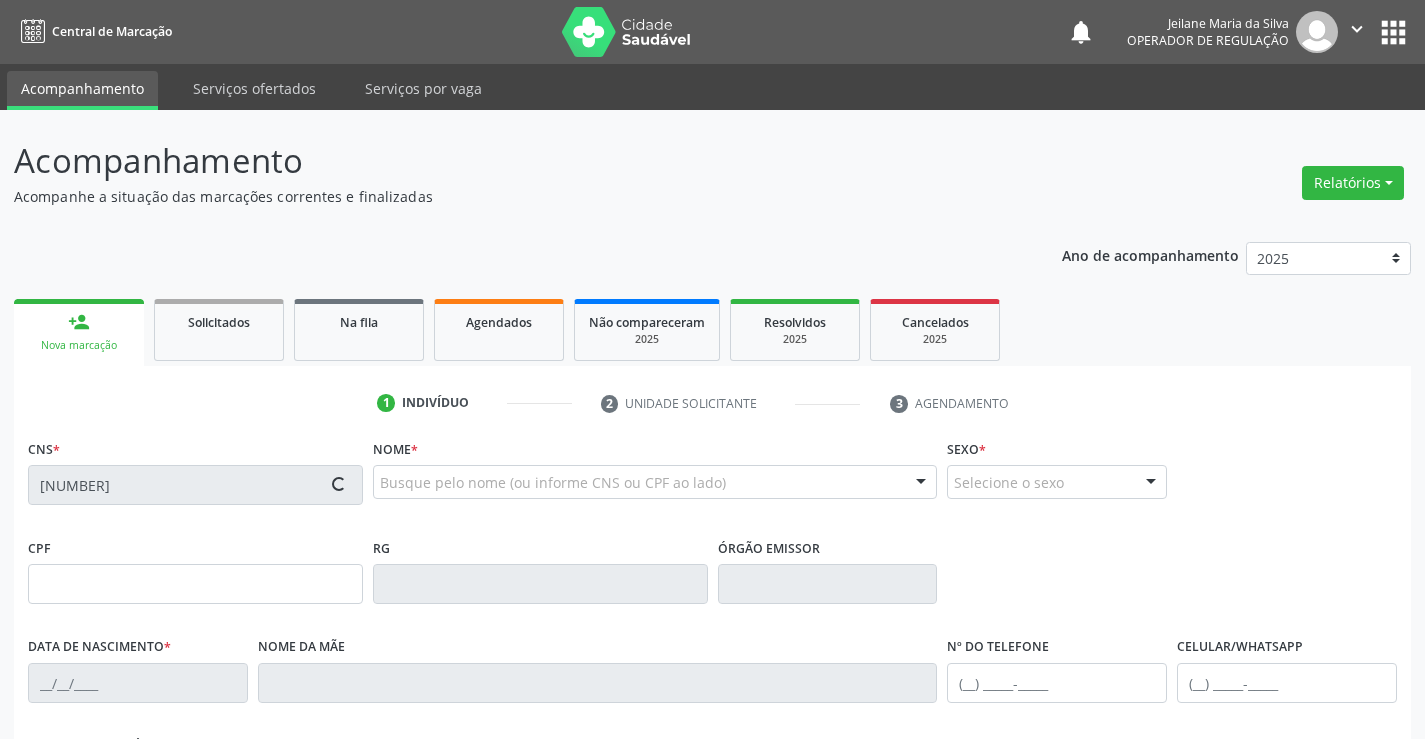 type on "(74) 8875-2164" 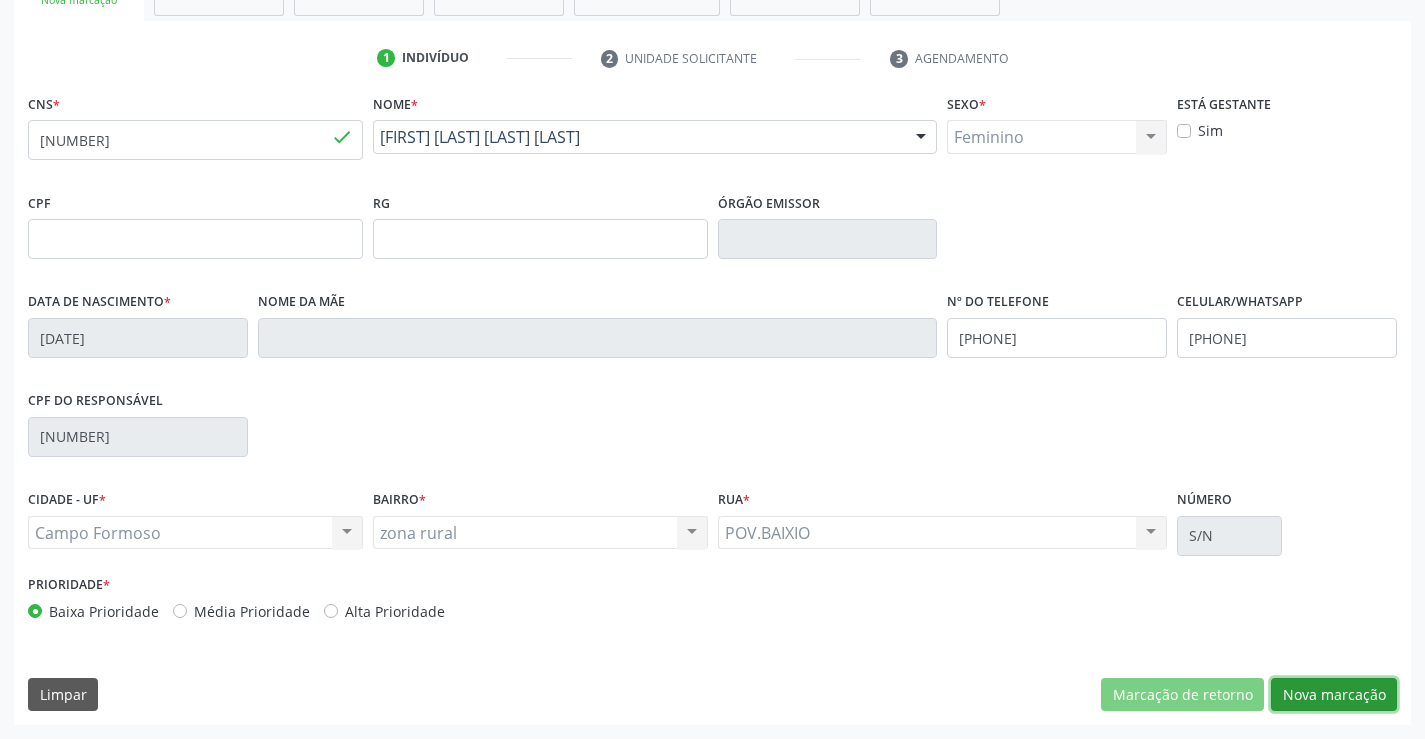 click on "Nova marcação" at bounding box center (1334, 695) 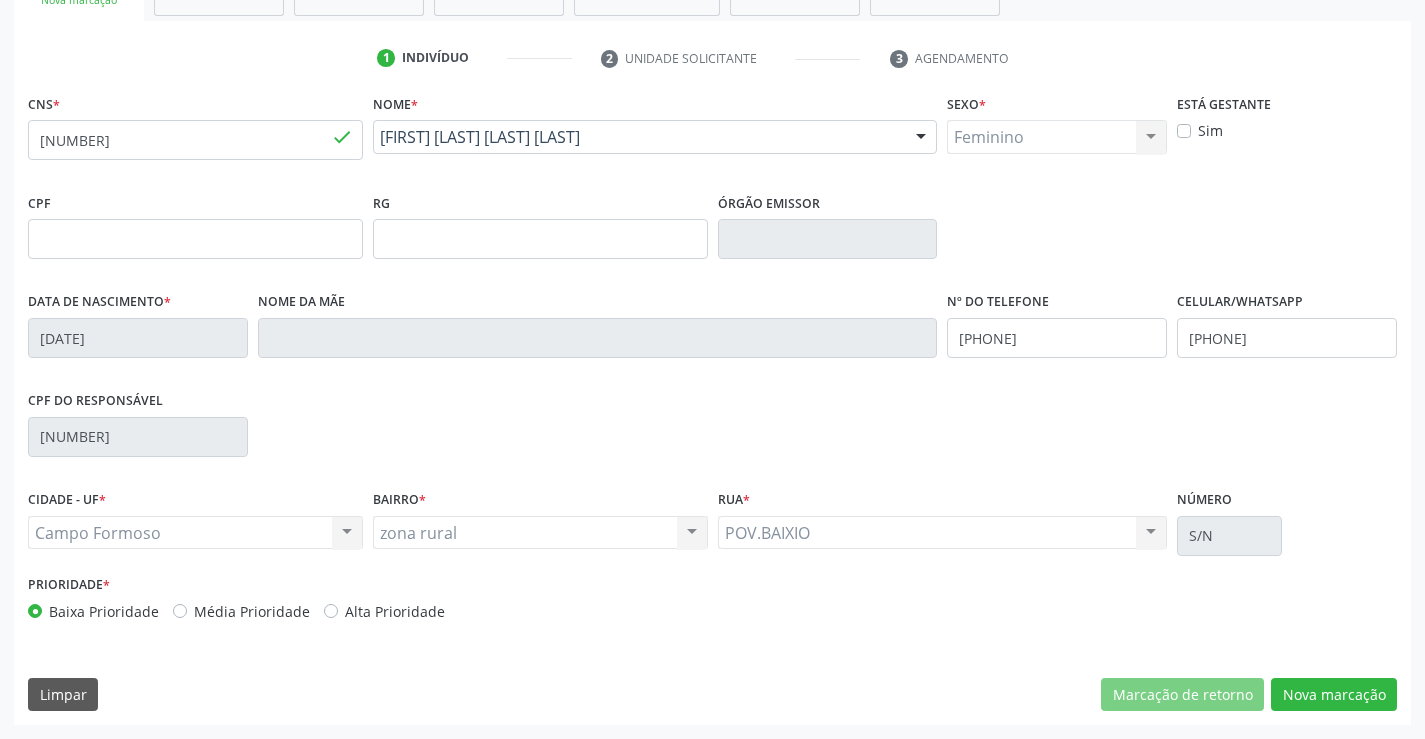 scroll, scrollTop: 167, scrollLeft: 0, axis: vertical 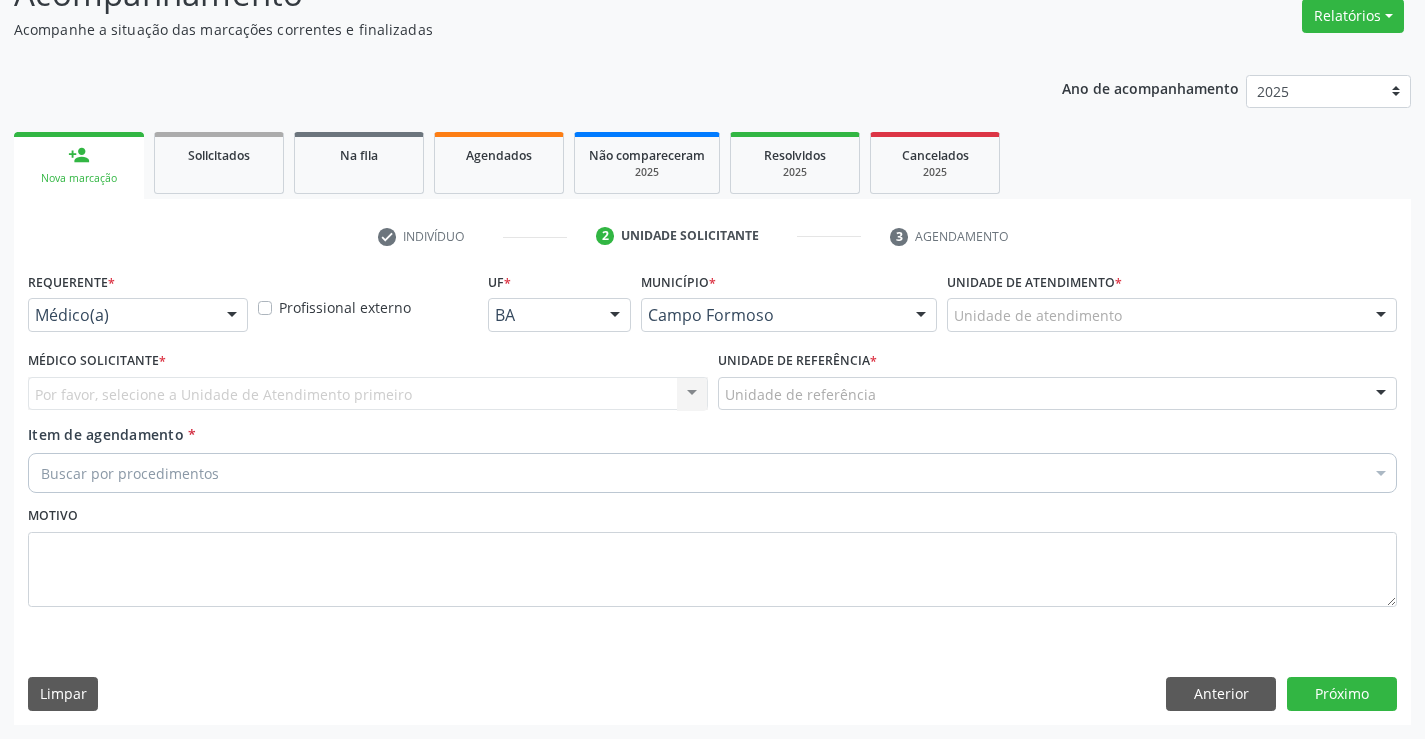 drag, startPoint x: 207, startPoint y: 318, endPoint x: 84, endPoint y: 350, distance: 127.09445 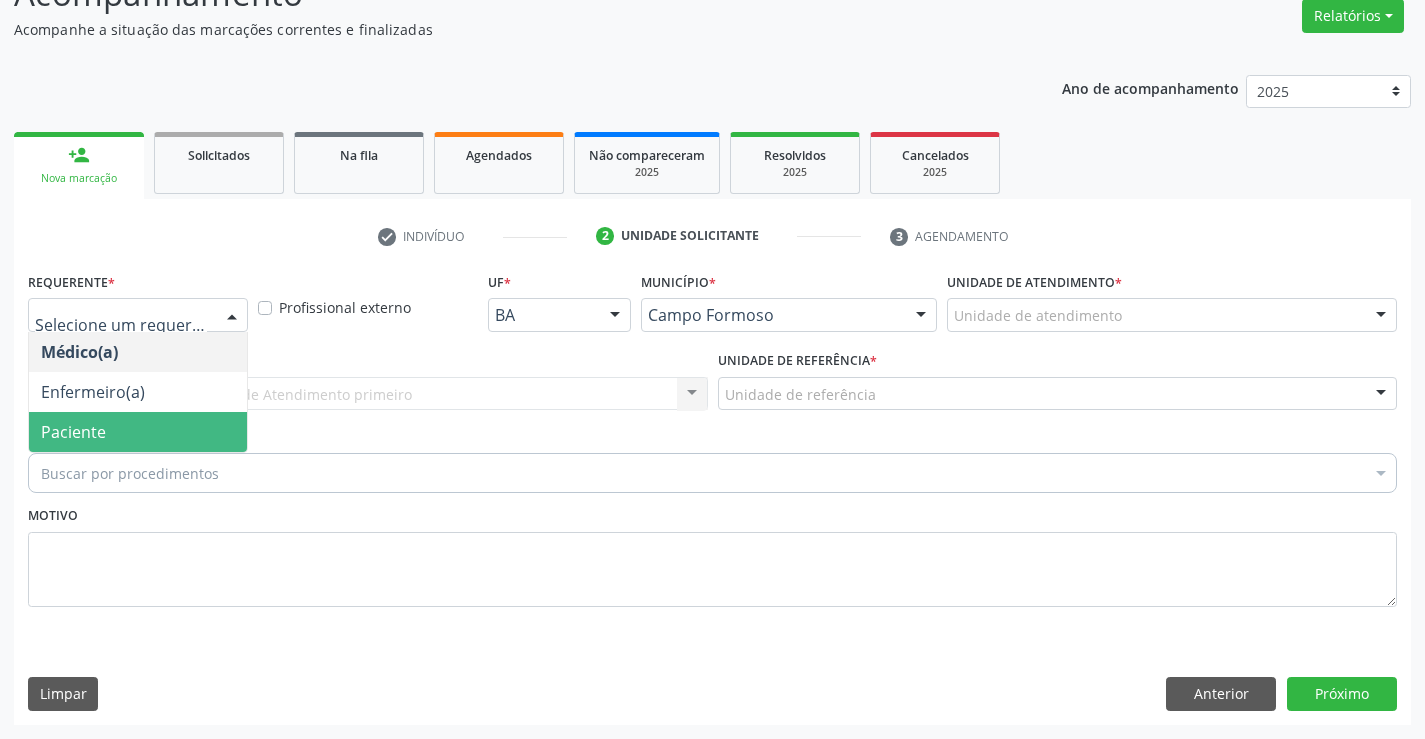 drag, startPoint x: 80, startPoint y: 434, endPoint x: 196, endPoint y: 409, distance: 118.66339 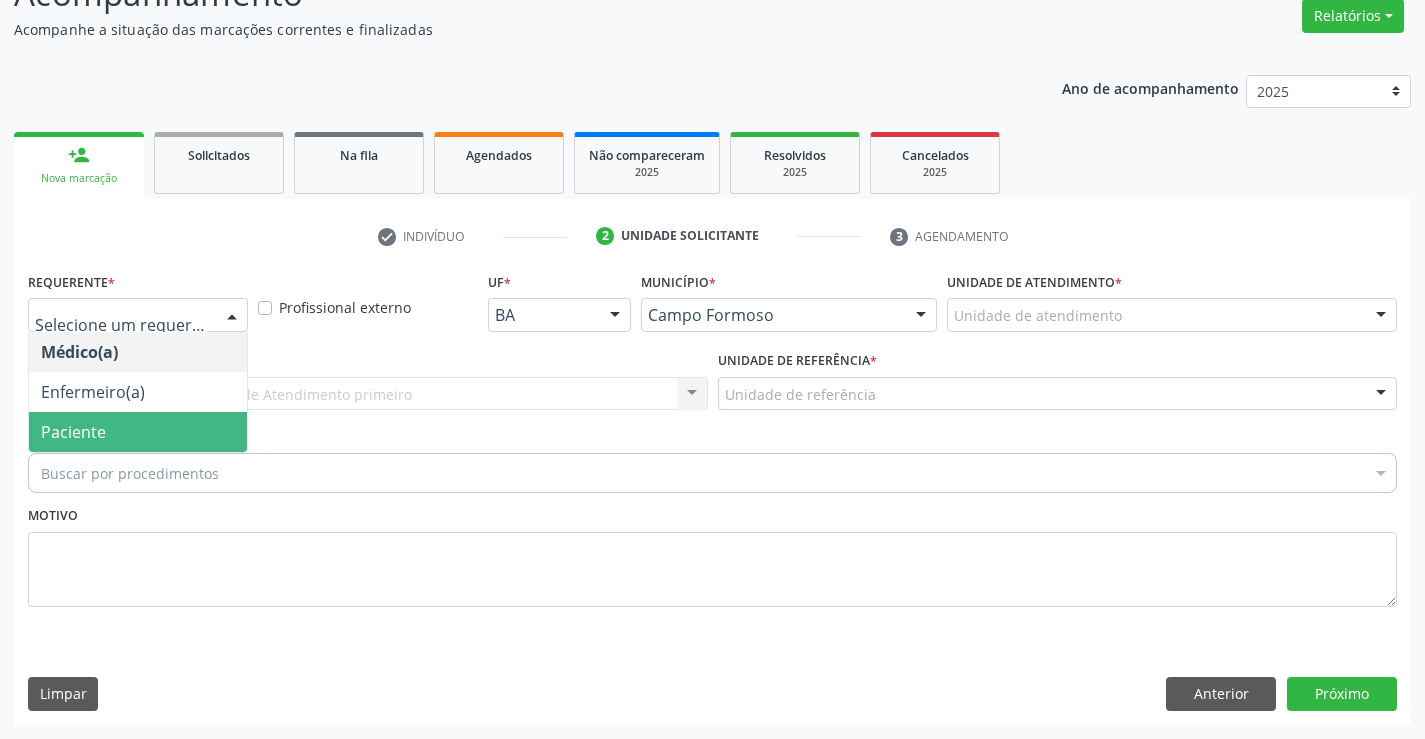 click on "Paciente" at bounding box center [73, 432] 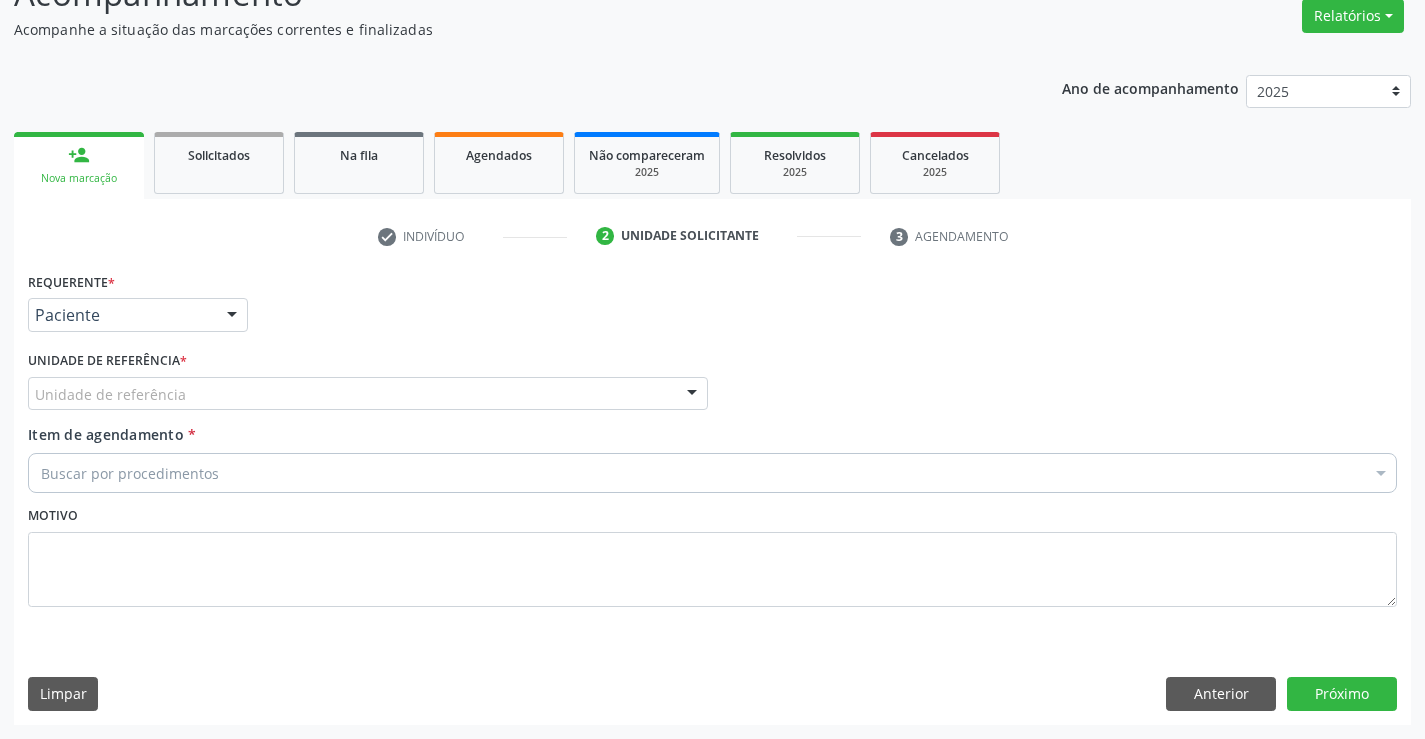 click on "Unidade de referência" at bounding box center (368, 394) 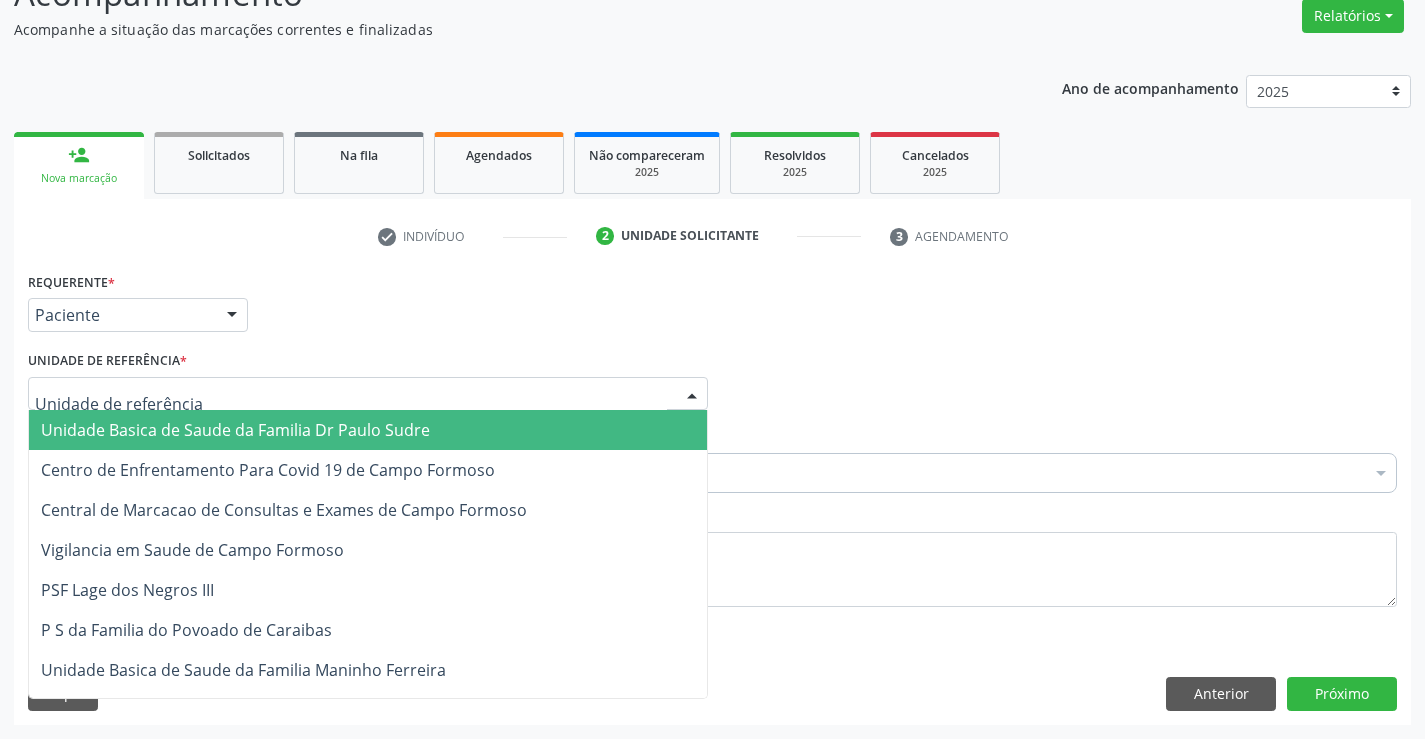 click on "Unidade Basica de Saude da Familia Dr Paulo Sudre" at bounding box center (235, 430) 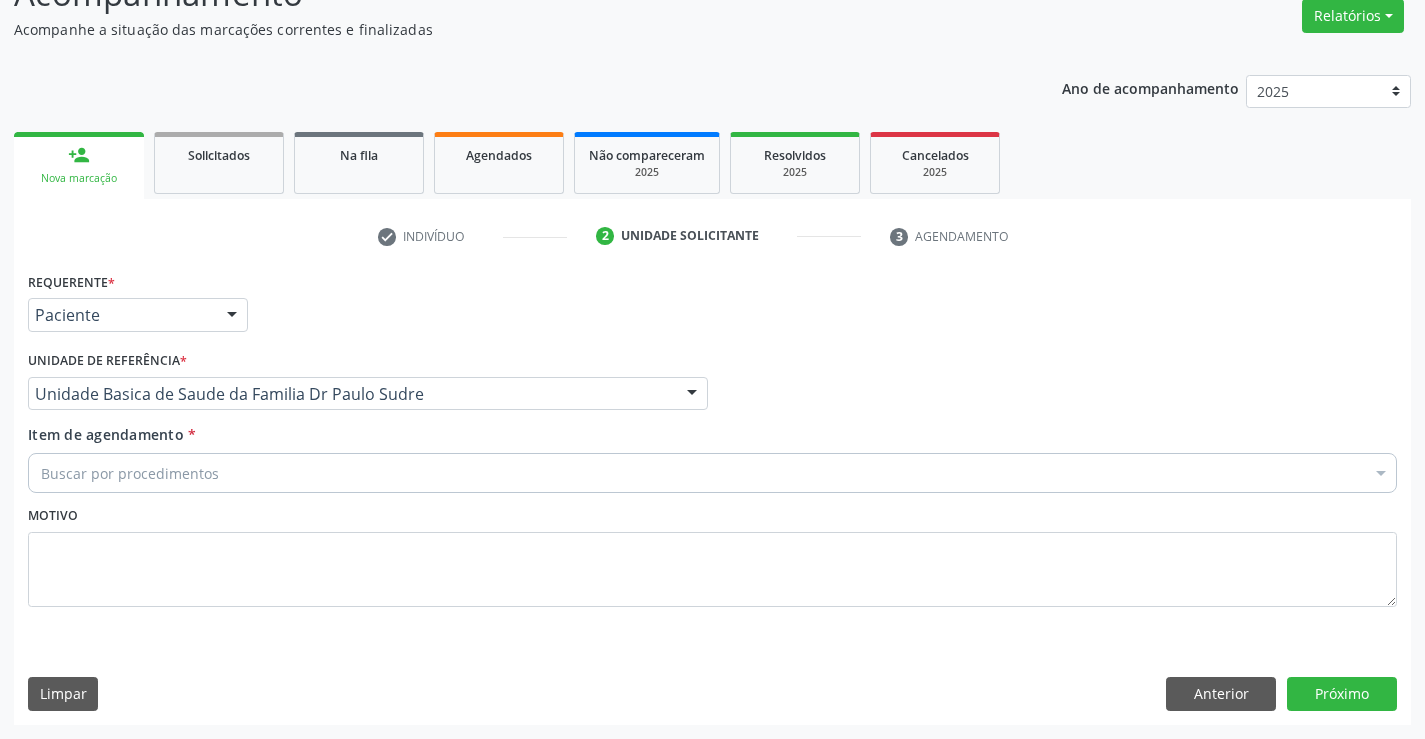 drag, startPoint x: 188, startPoint y: 469, endPoint x: 280, endPoint y: 483, distance: 93.05912 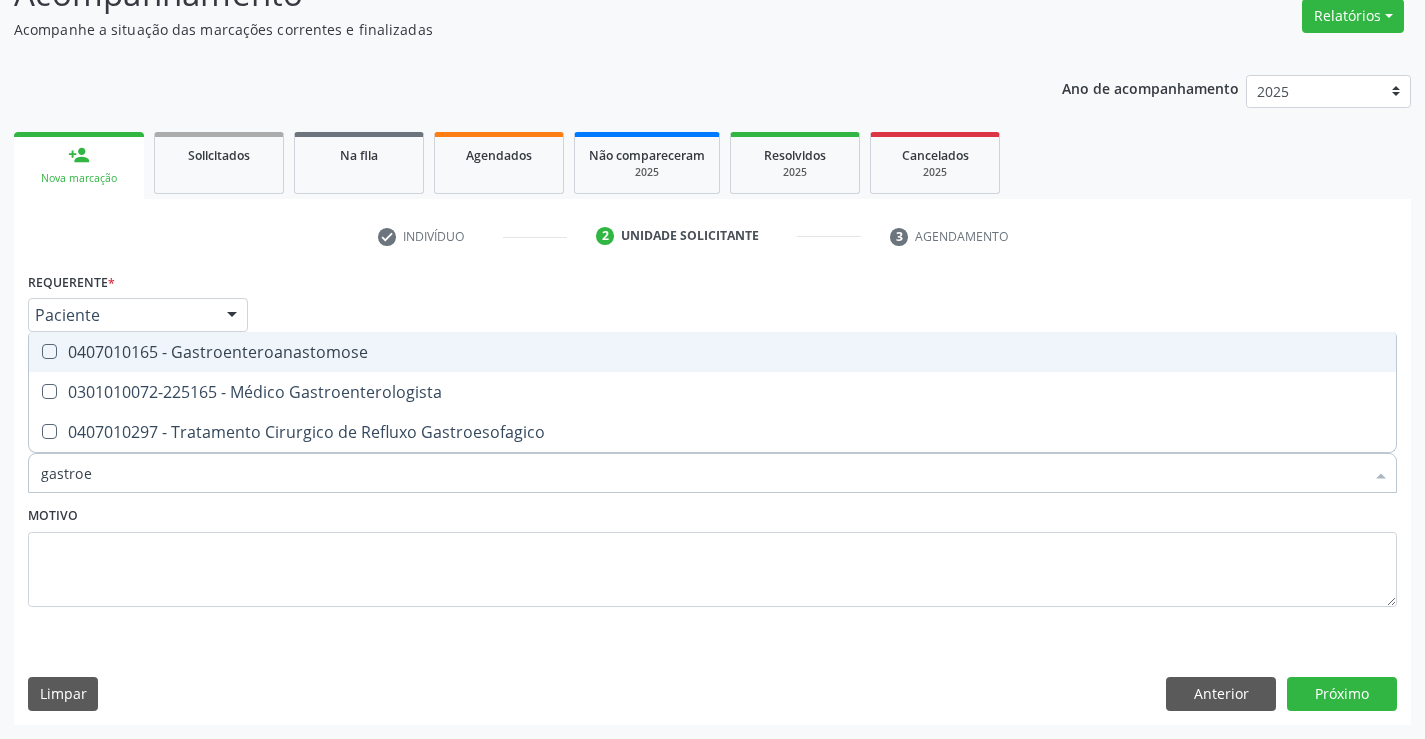 scroll, scrollTop: 0, scrollLeft: 0, axis: both 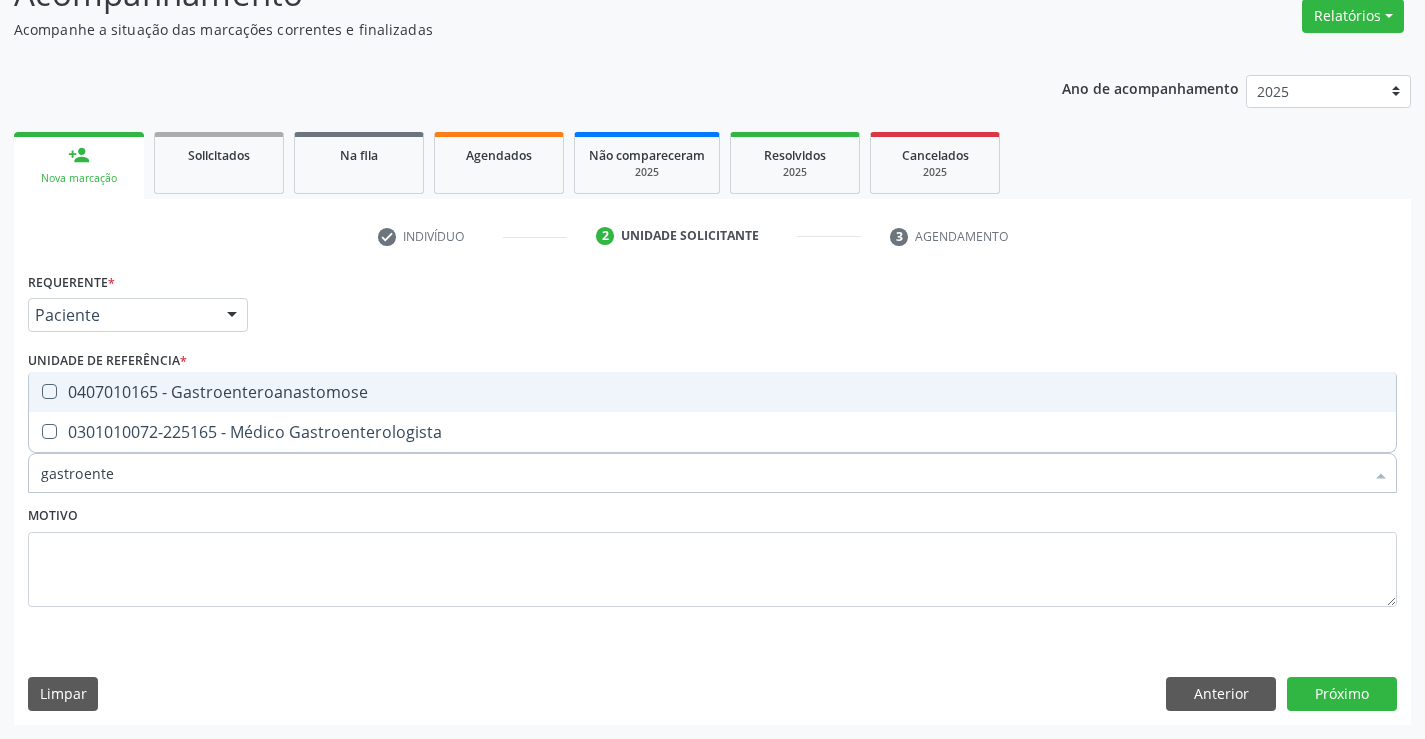 type on "gastroenter" 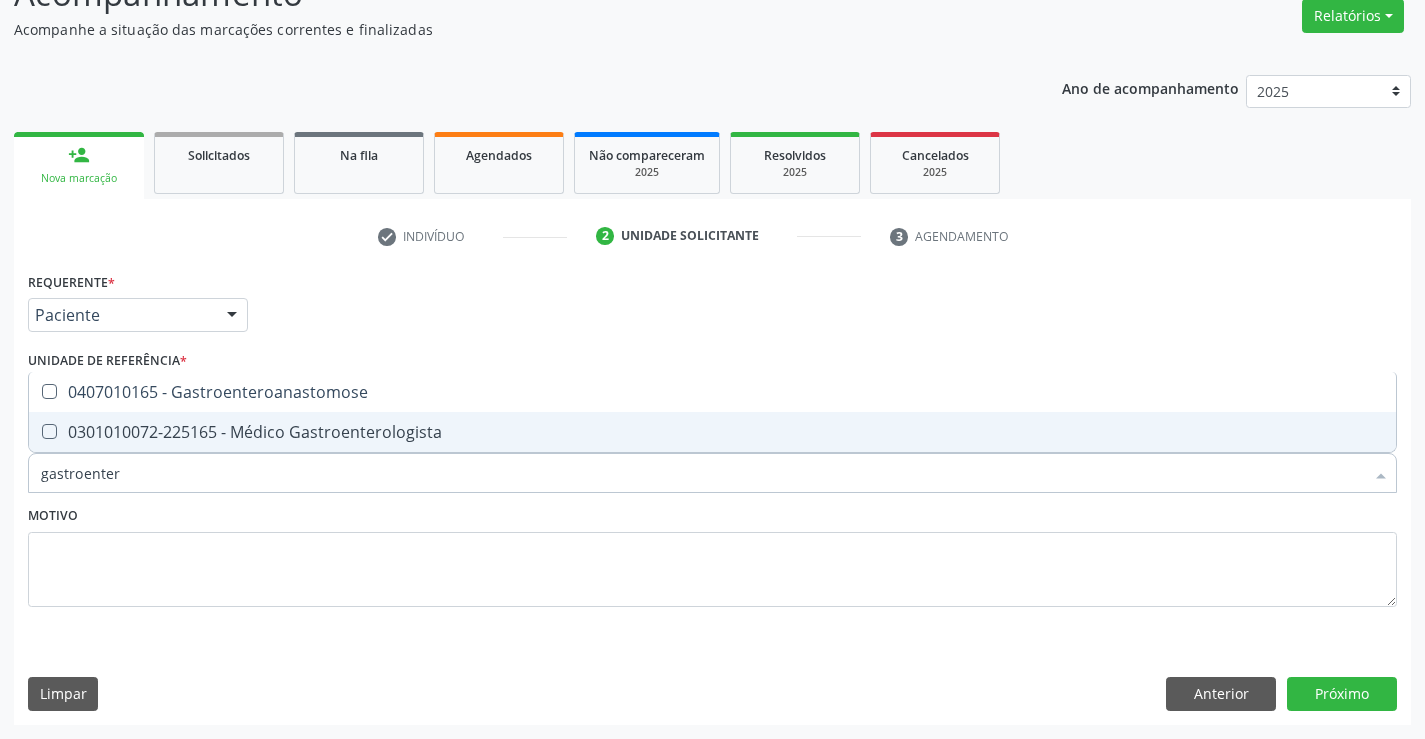 click on "0301010072-225165 - Médico Gastroenterologista" at bounding box center (712, 432) 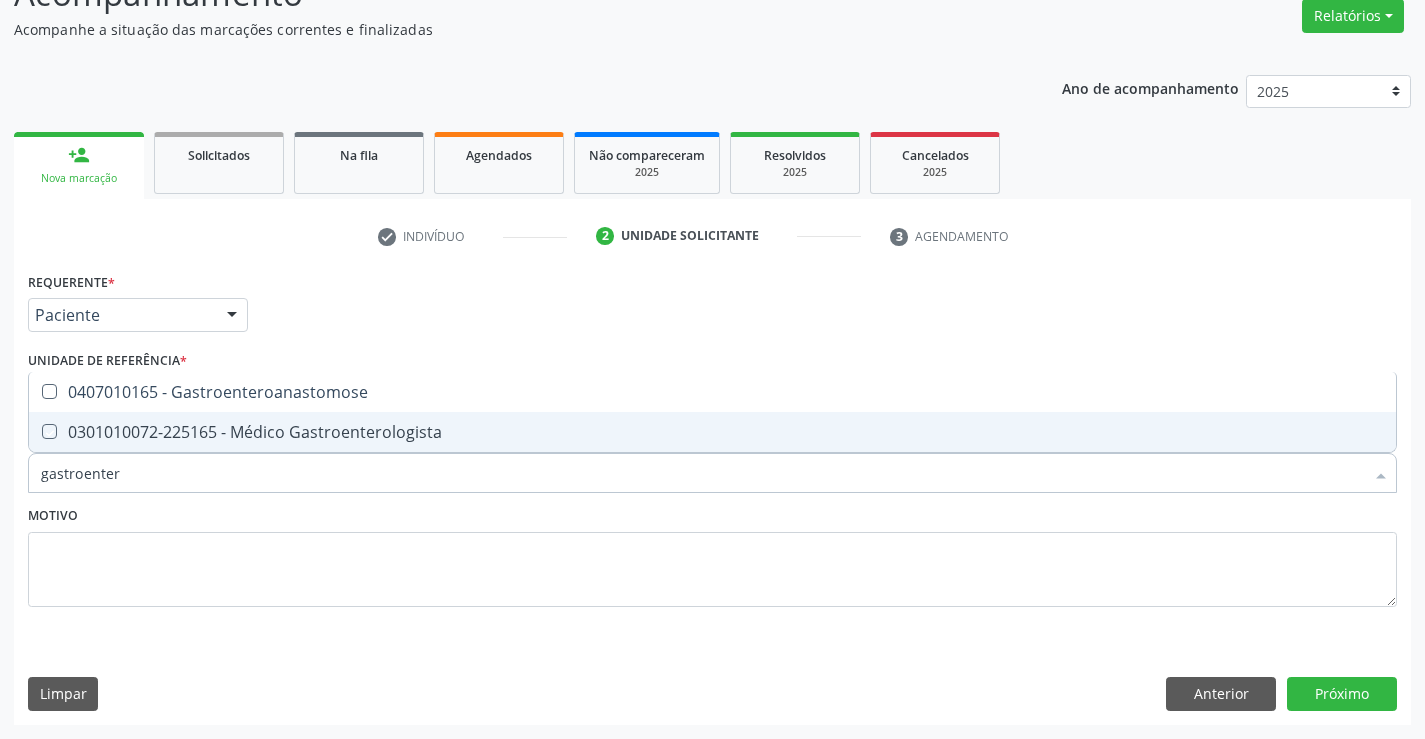 checkbox on "true" 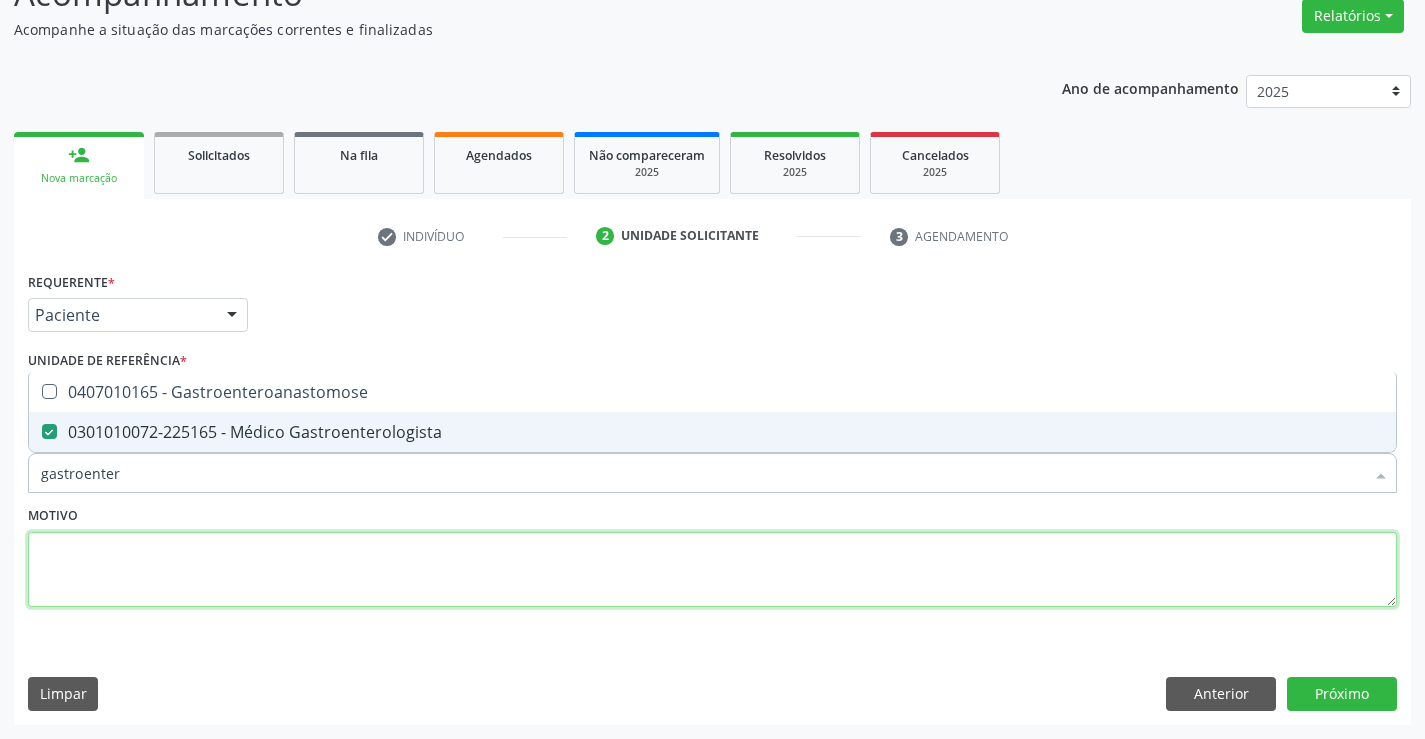 click at bounding box center [712, 570] 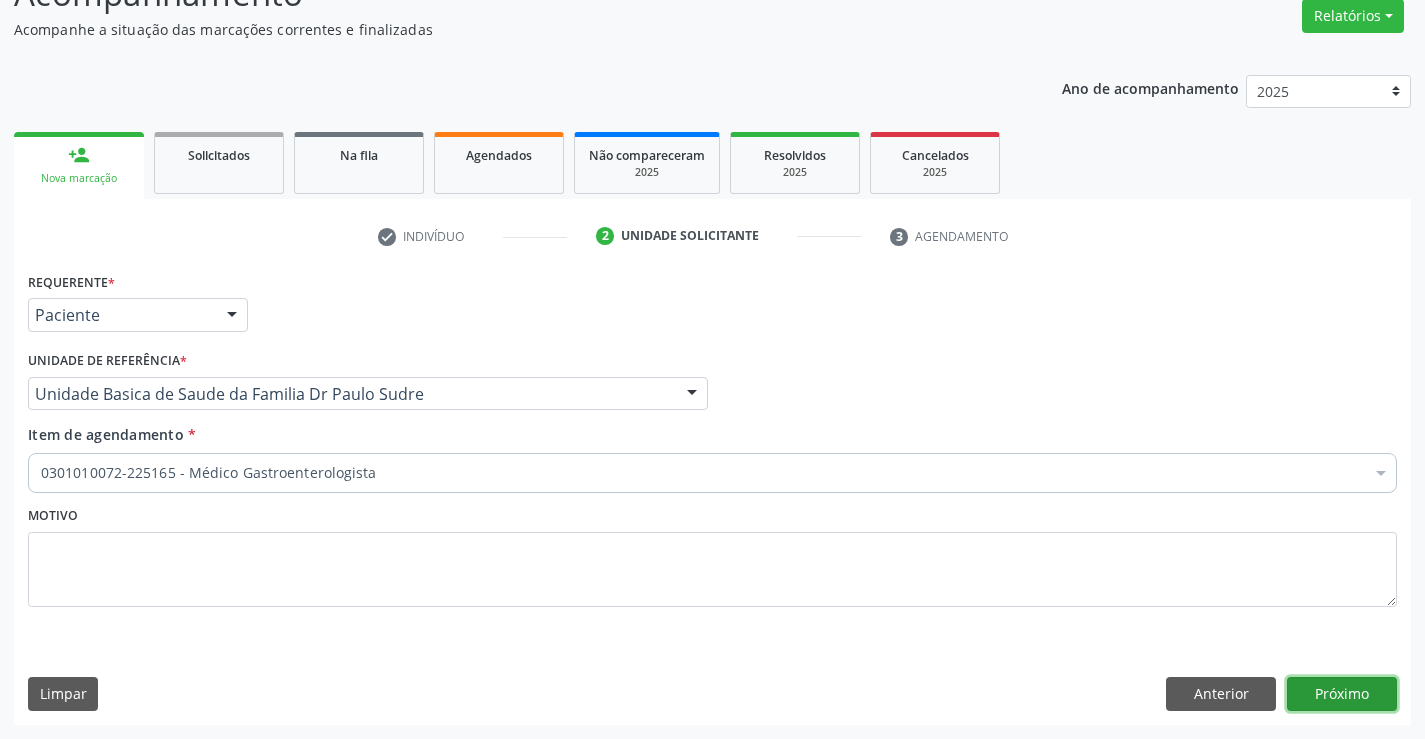 click on "Próximo" at bounding box center (1342, 694) 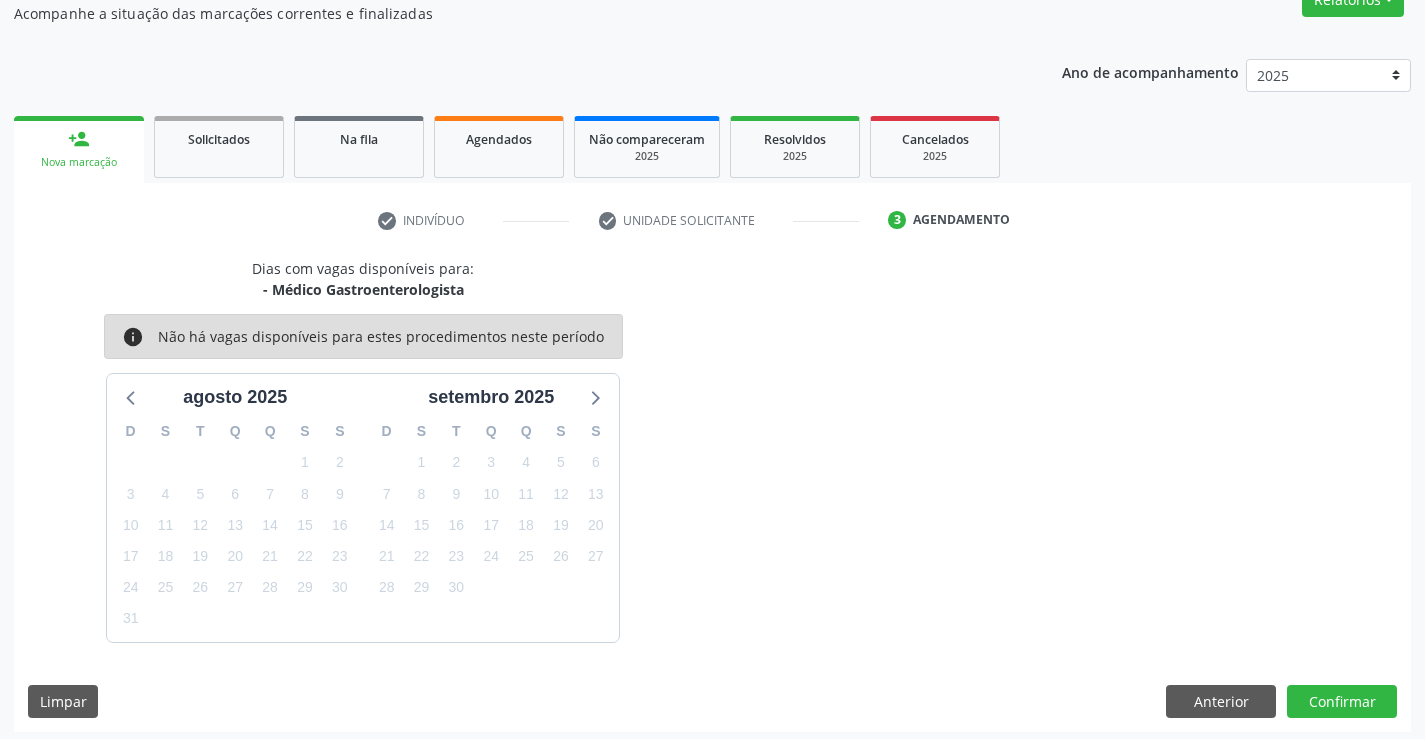 scroll, scrollTop: 190, scrollLeft: 0, axis: vertical 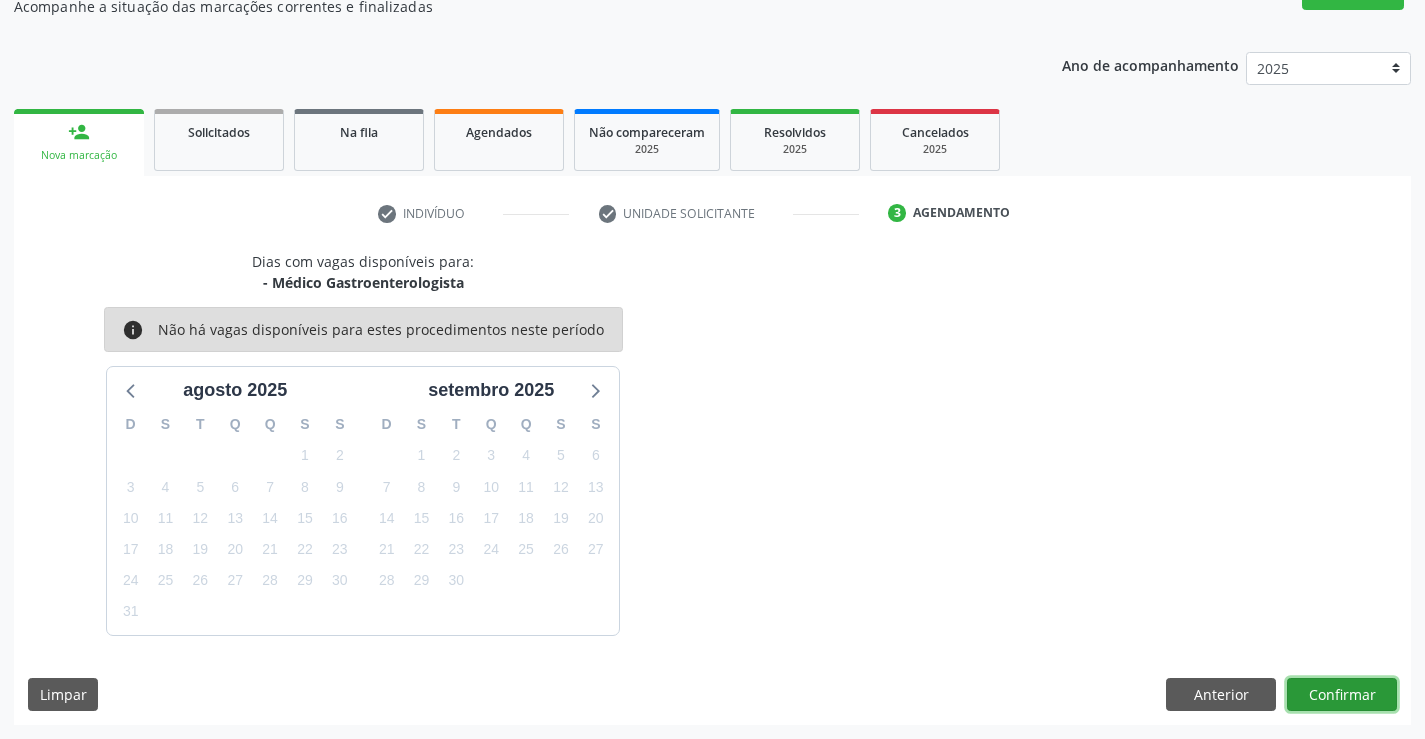 click on "Confirmar" at bounding box center [1342, 695] 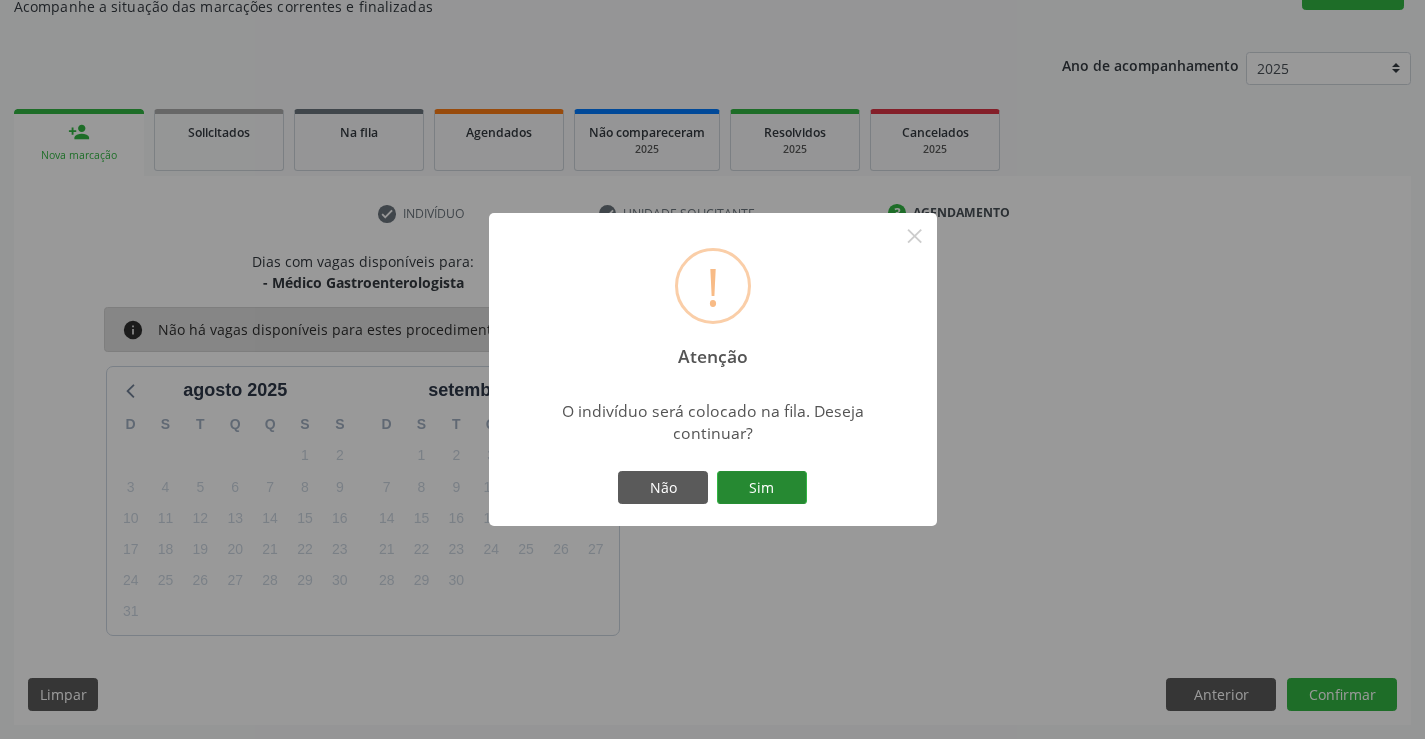 click on "Sim" at bounding box center [762, 488] 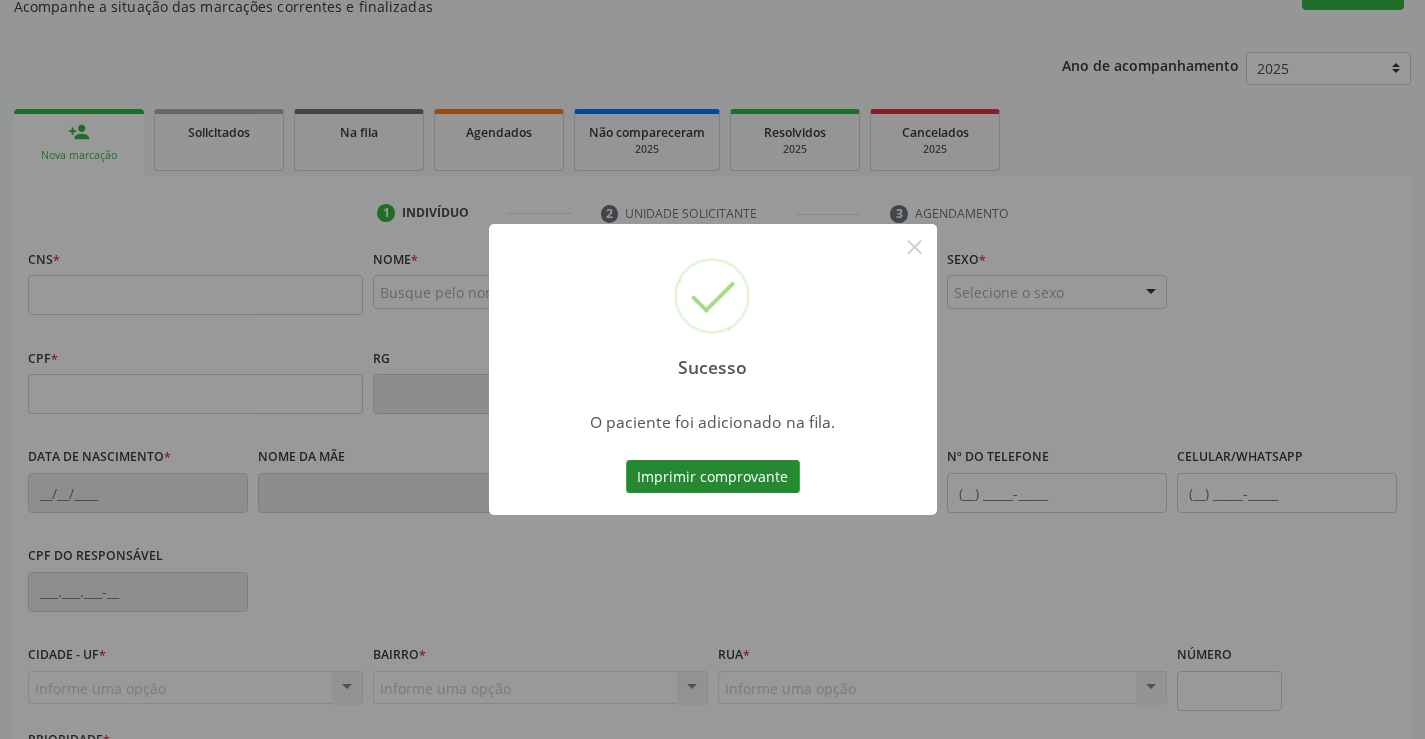 click on "Imprimir comprovante" at bounding box center [713, 477] 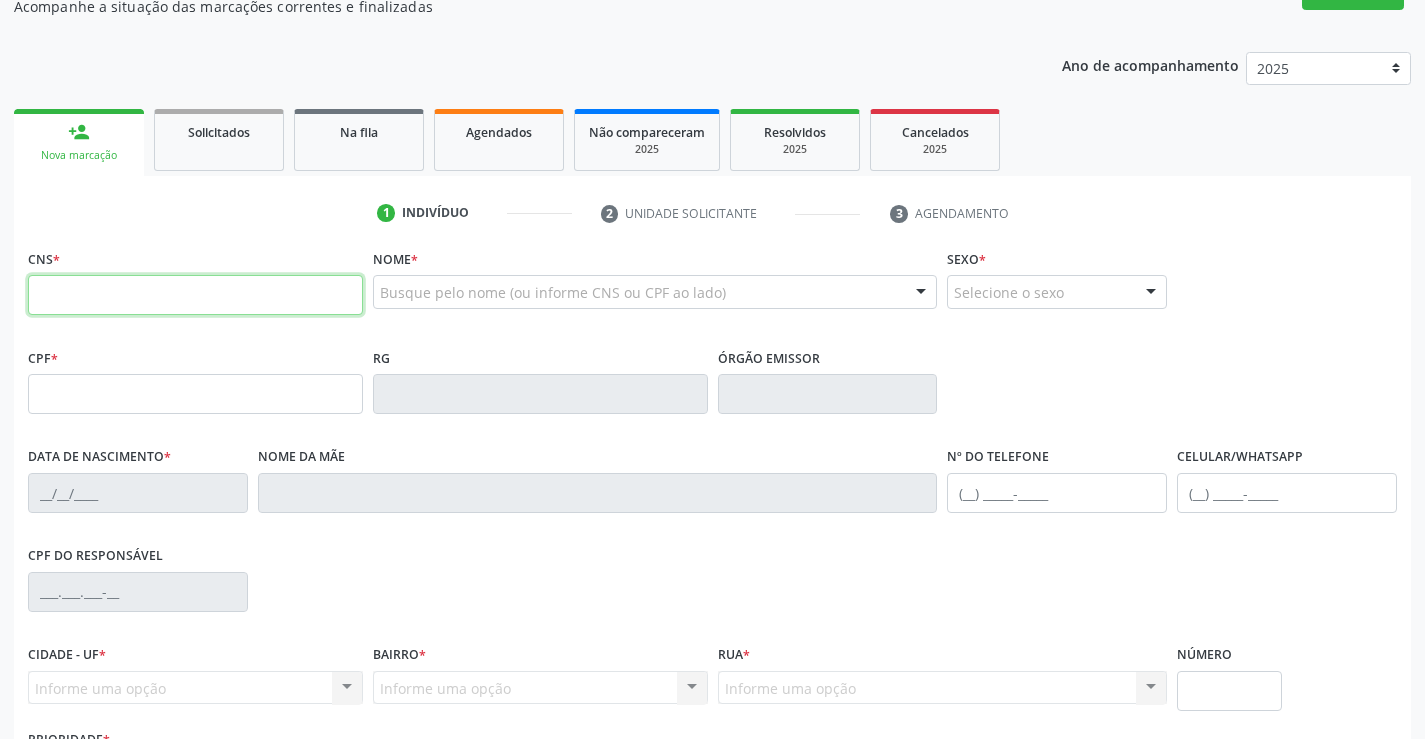 drag, startPoint x: 106, startPoint y: 300, endPoint x: 124, endPoint y: 296, distance: 18.439089 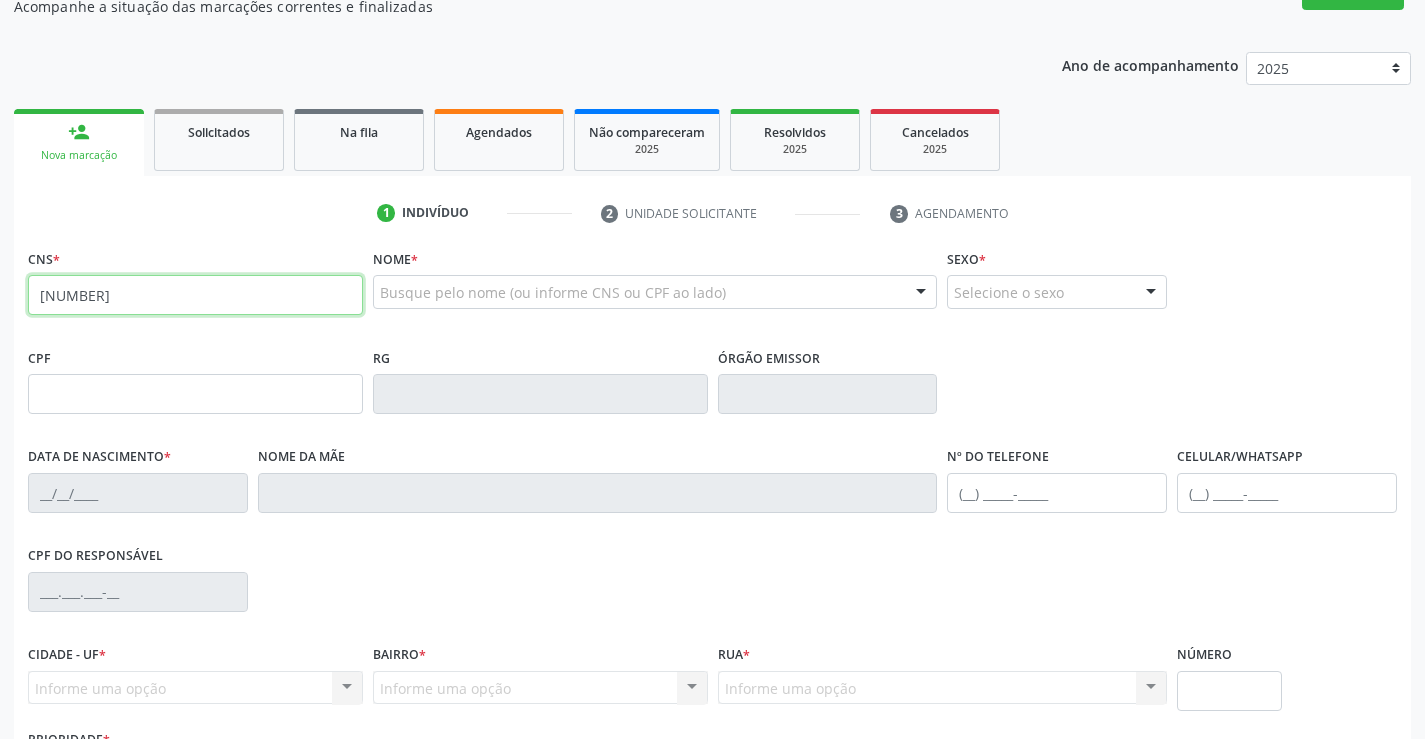 type on "706 9091 2065 3730" 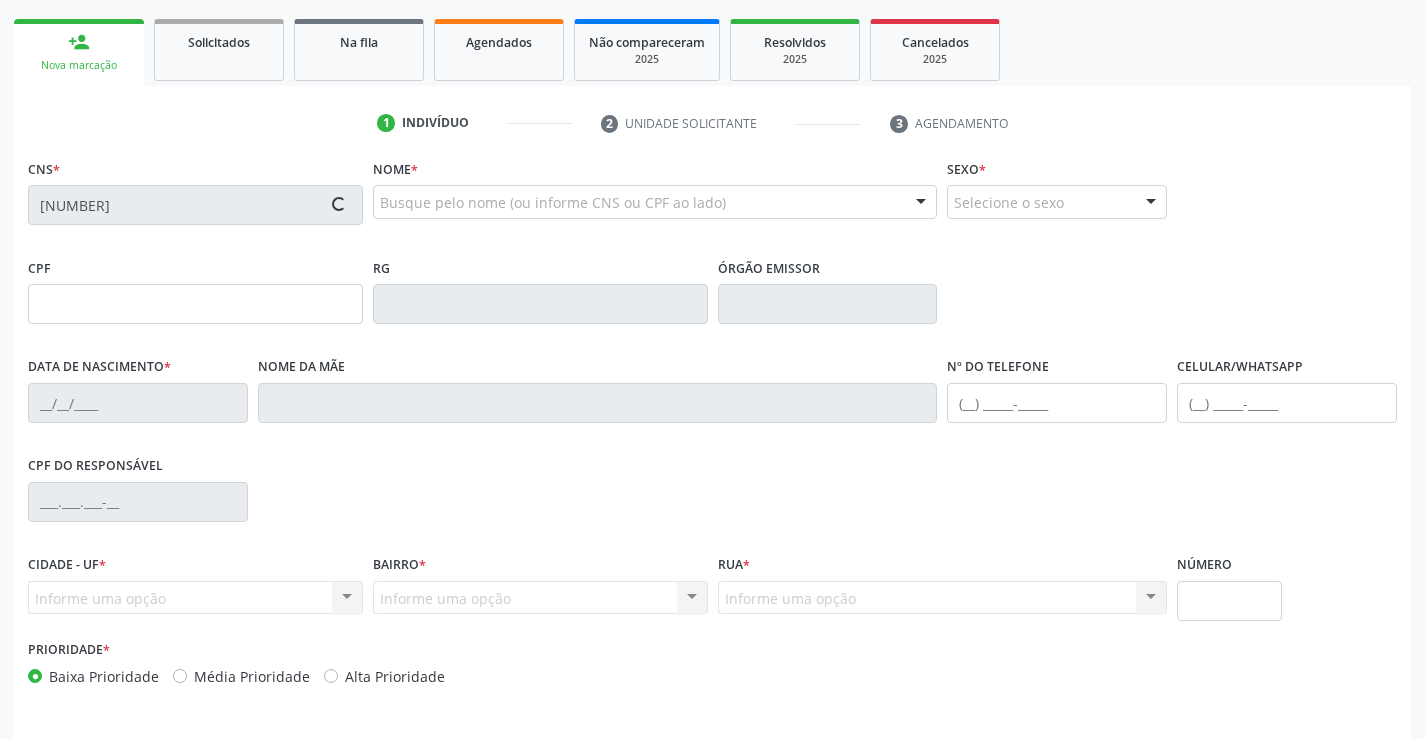 scroll, scrollTop: 345, scrollLeft: 0, axis: vertical 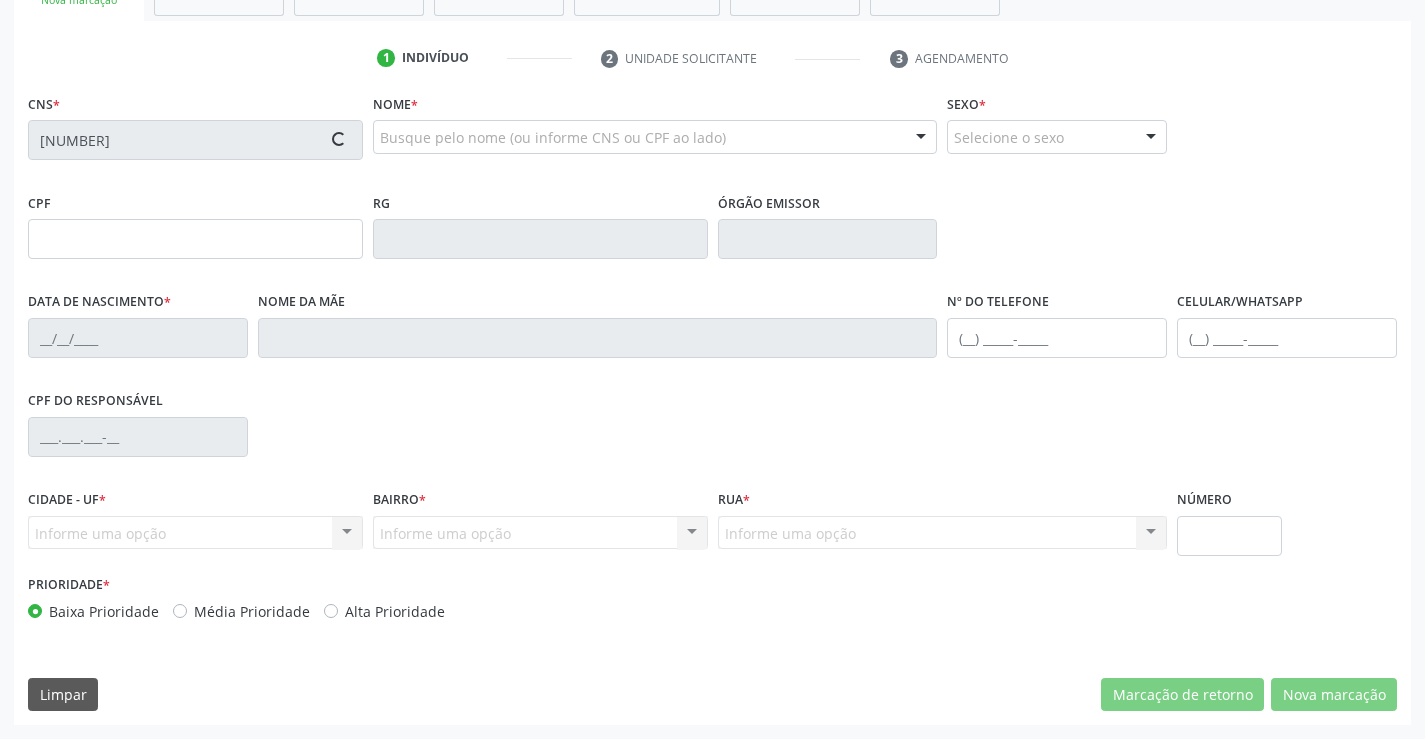 type on "2139954254" 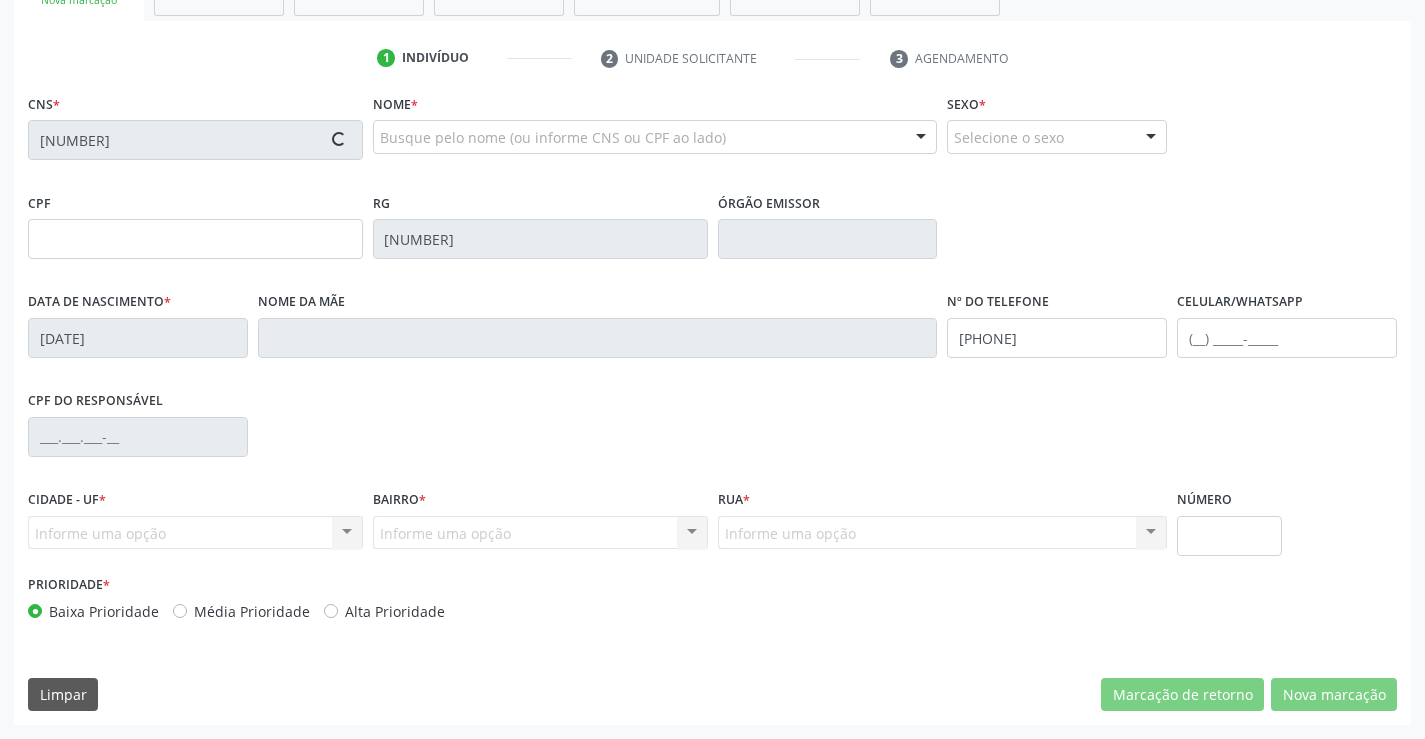 type on "067.270.625-36" 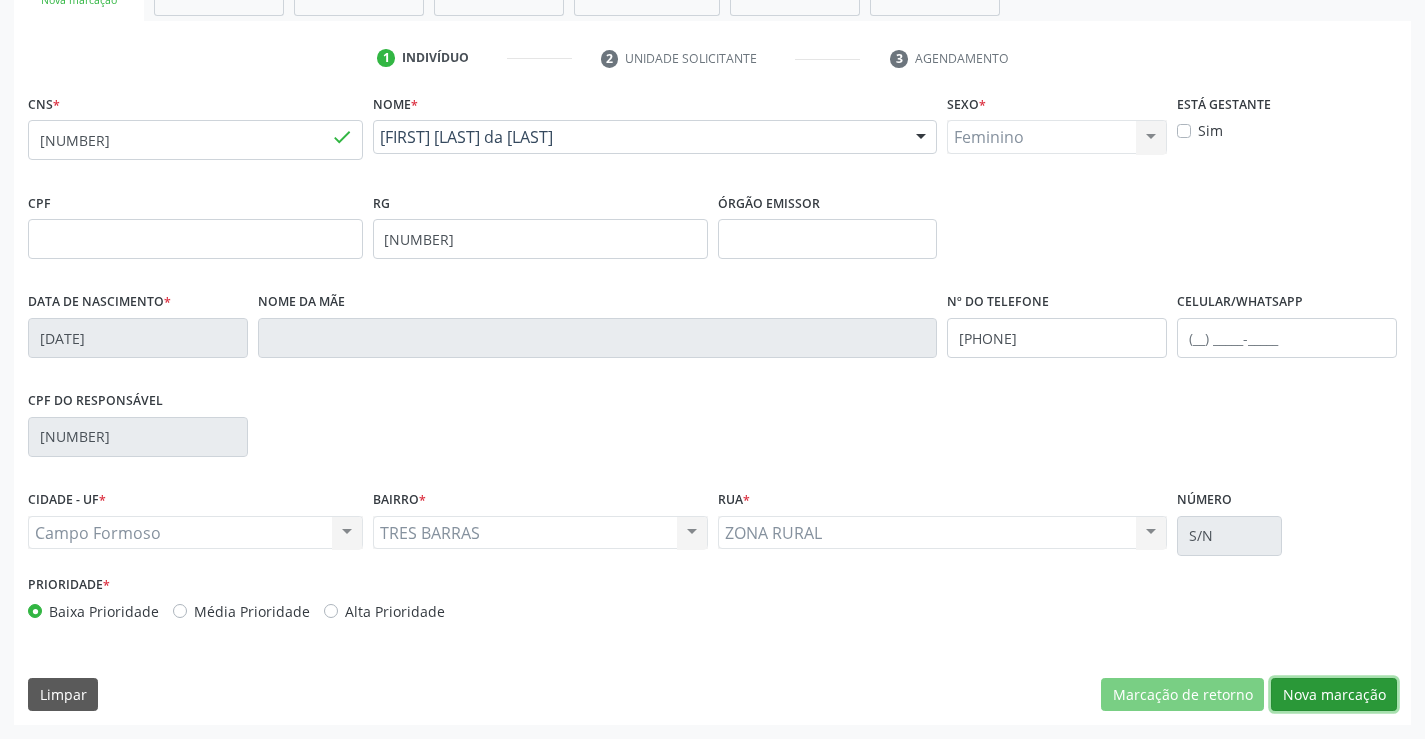 drag, startPoint x: 1319, startPoint y: 684, endPoint x: 1154, endPoint y: 576, distance: 197.20294 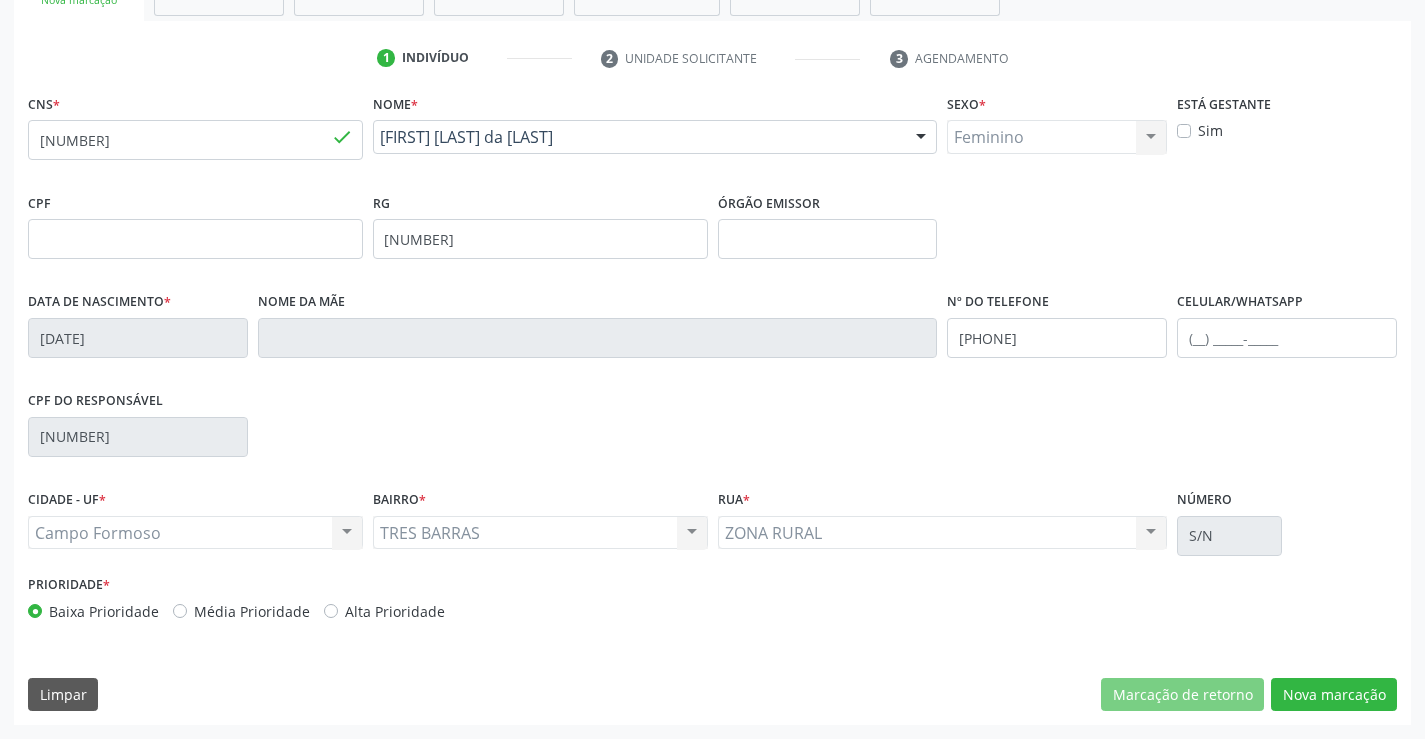 scroll, scrollTop: 167, scrollLeft: 0, axis: vertical 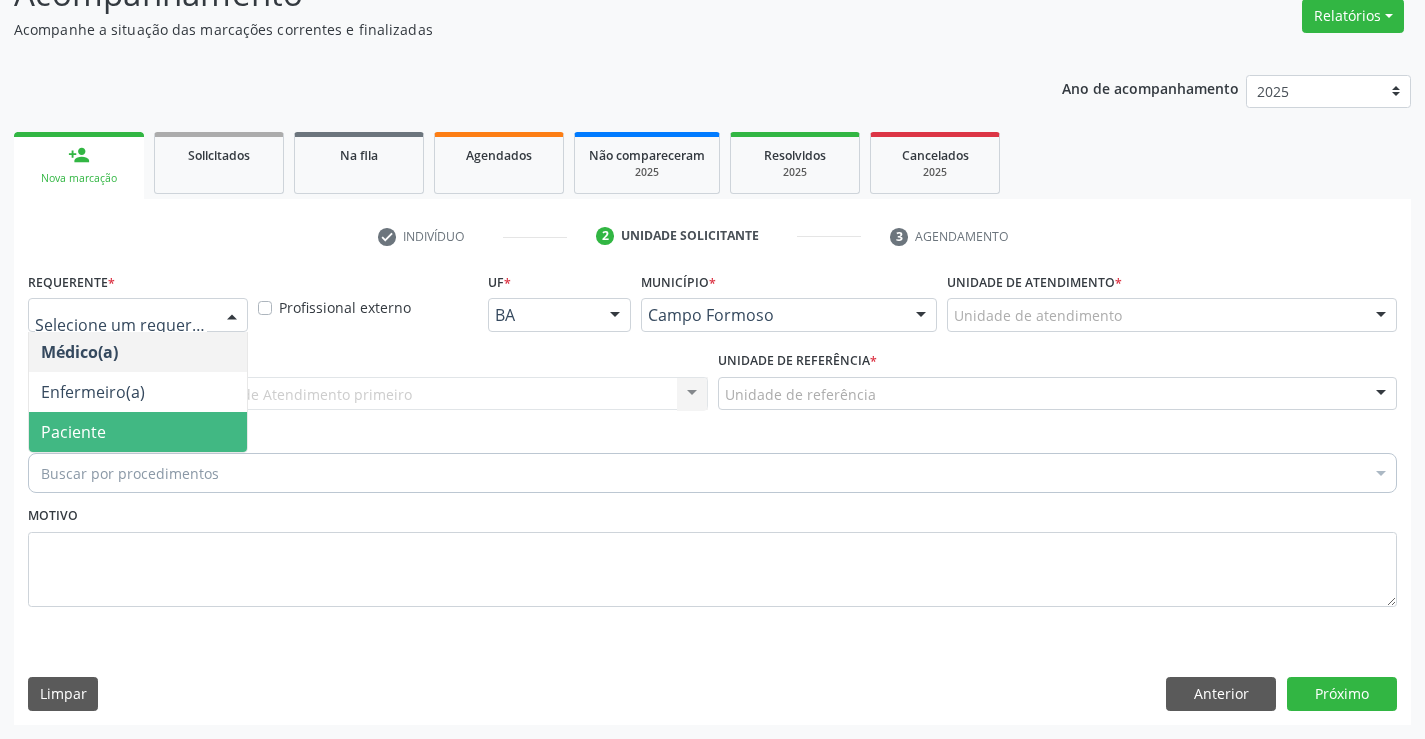 drag, startPoint x: 104, startPoint y: 427, endPoint x: 251, endPoint y: 408, distance: 148.22281 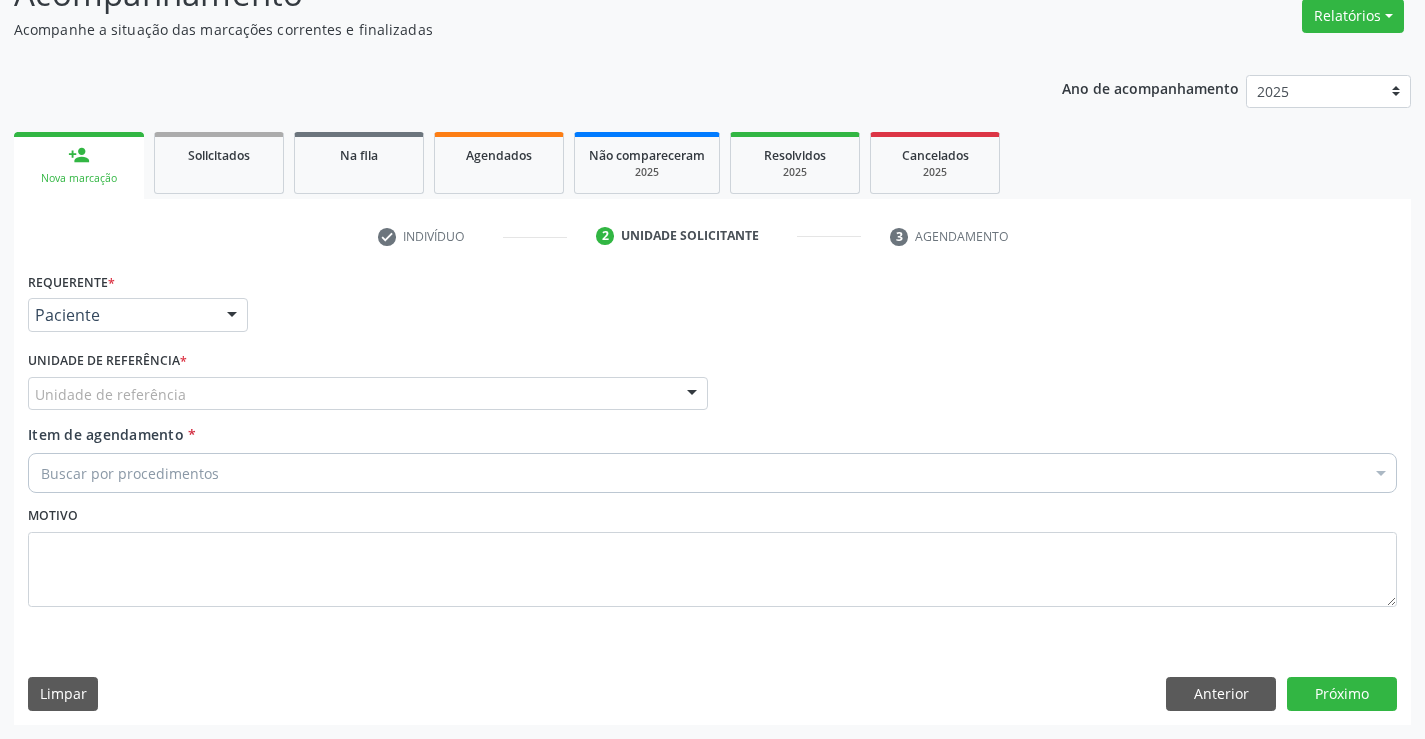 click on "Unidade de referência" at bounding box center (368, 394) 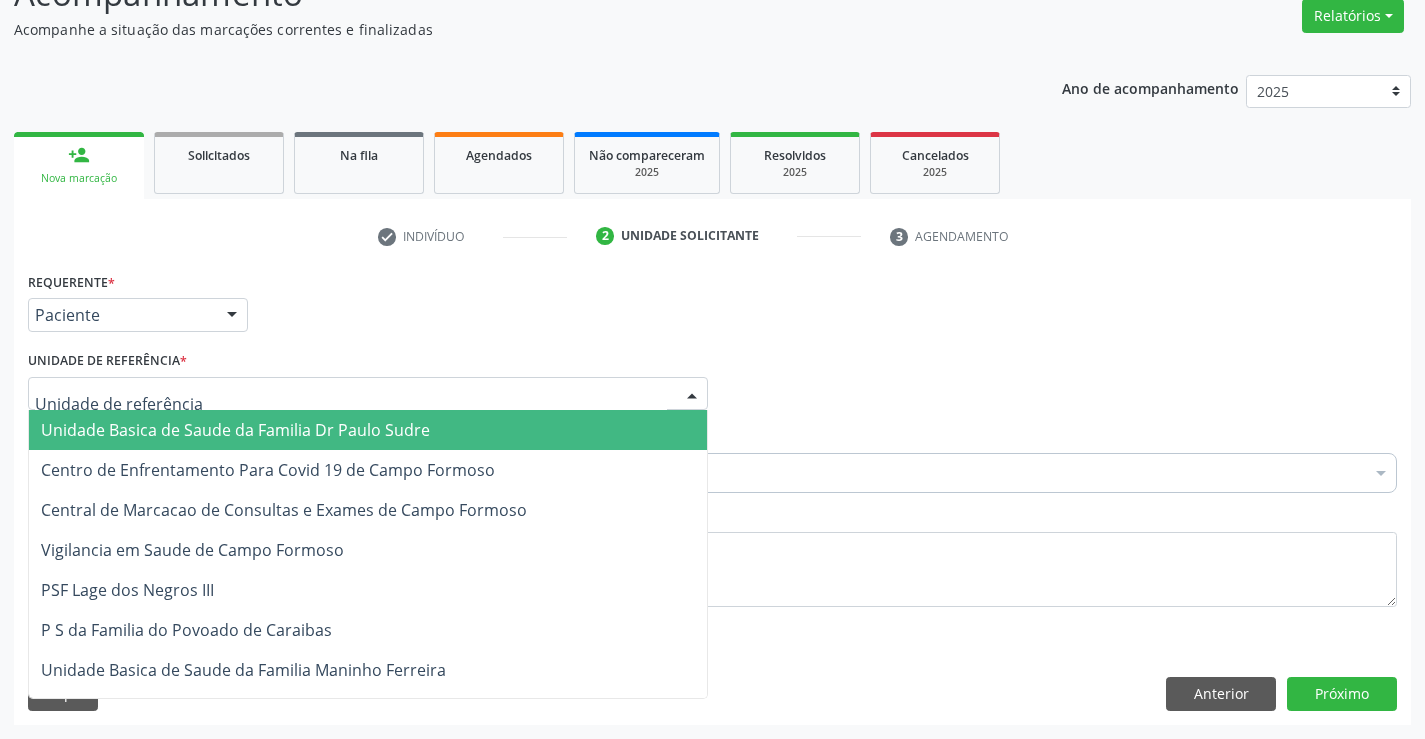 click on "Unidade Basica de Saude da Familia Dr Paulo Sudre" at bounding box center (235, 430) 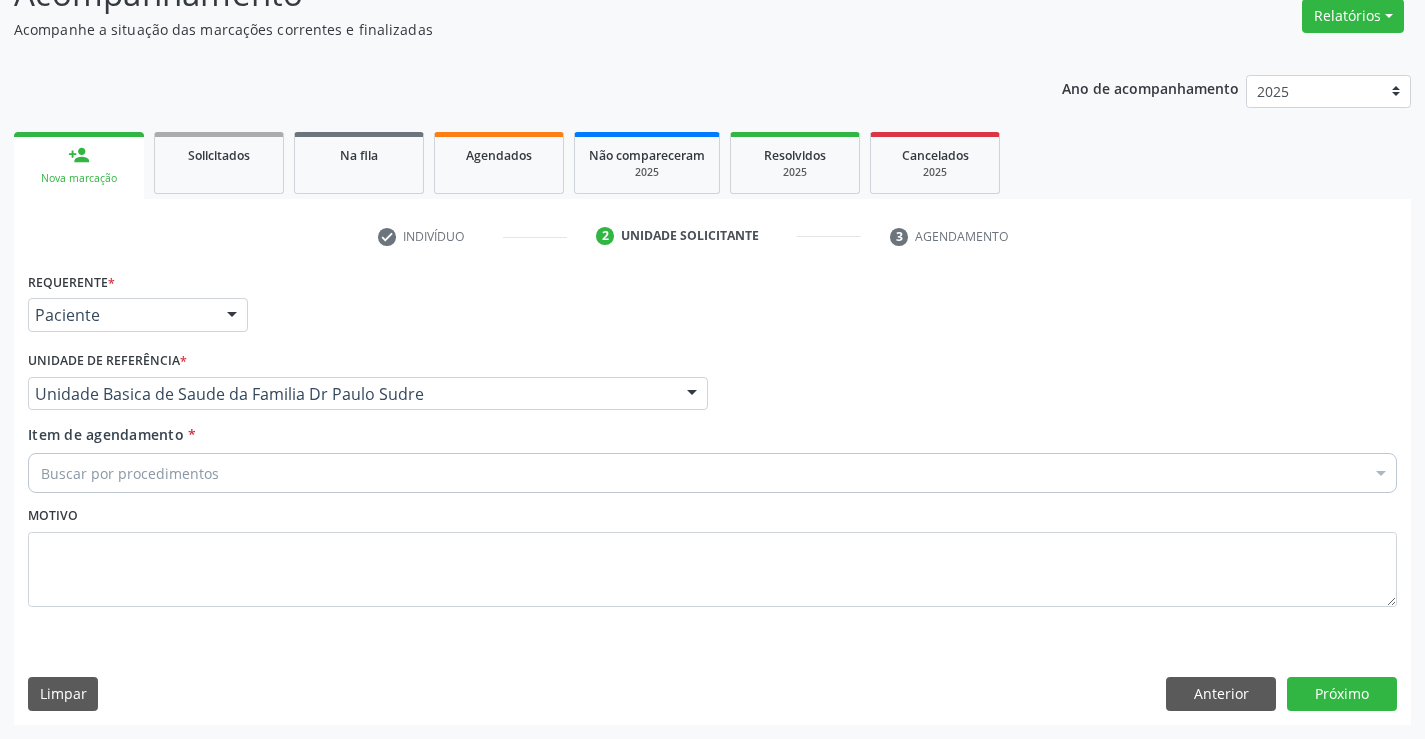 drag, startPoint x: 232, startPoint y: 476, endPoint x: 251, endPoint y: 469, distance: 20.248457 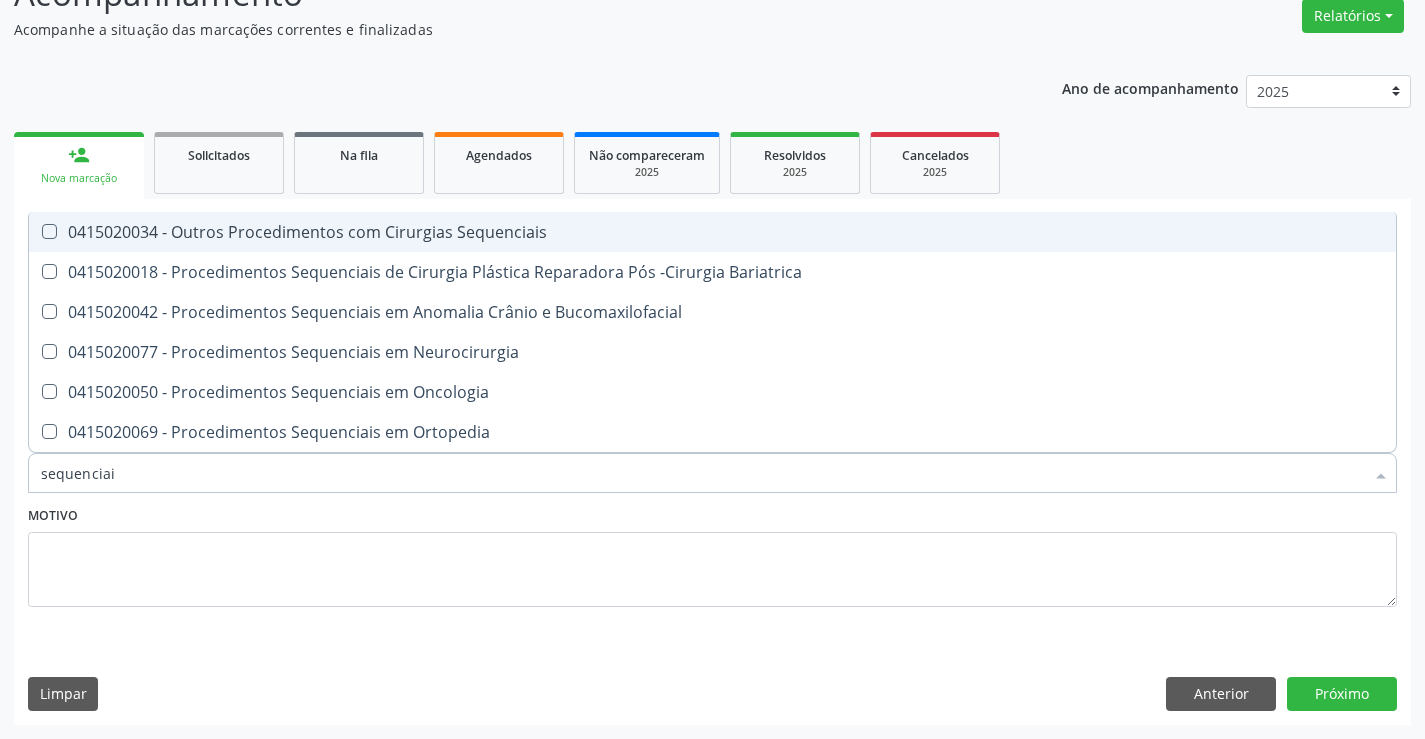 type on "sequenciais" 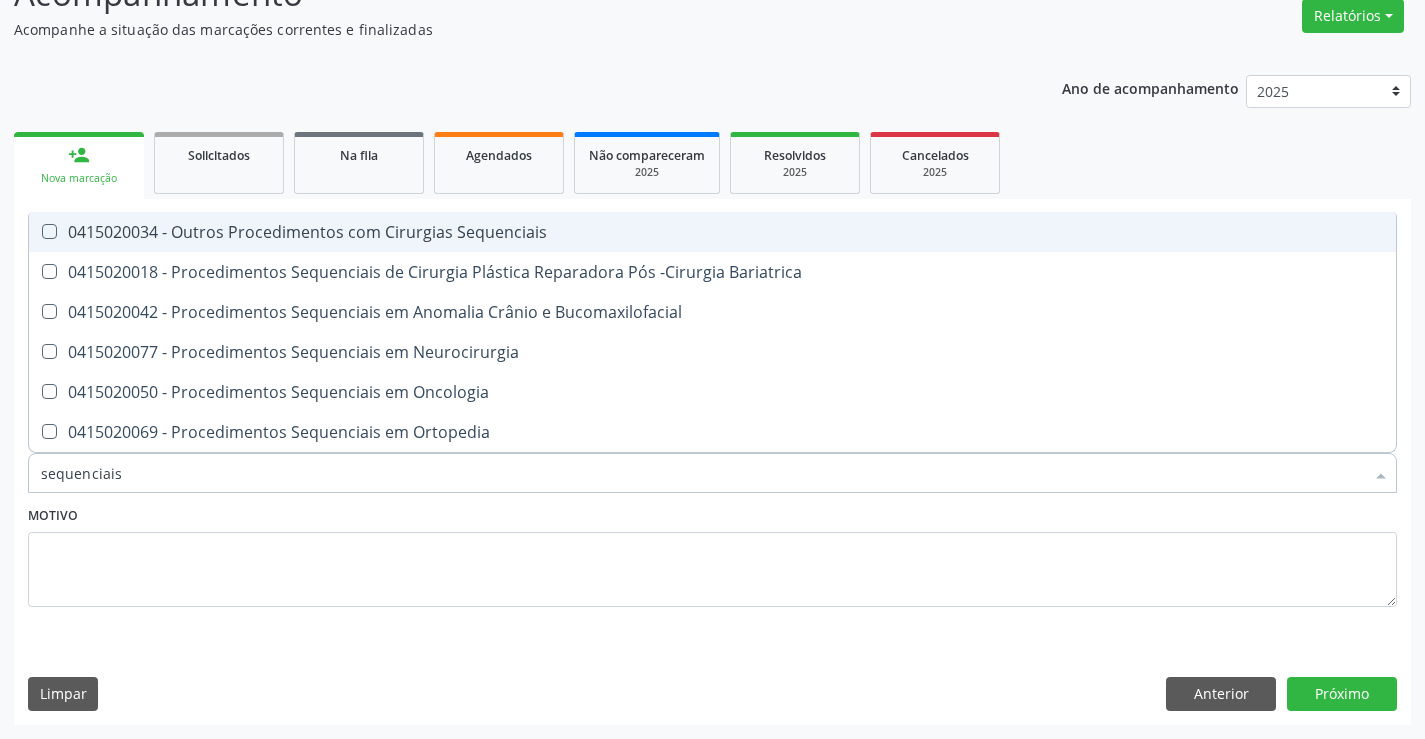 drag, startPoint x: 350, startPoint y: 233, endPoint x: 560, endPoint y: 544, distance: 375.26123 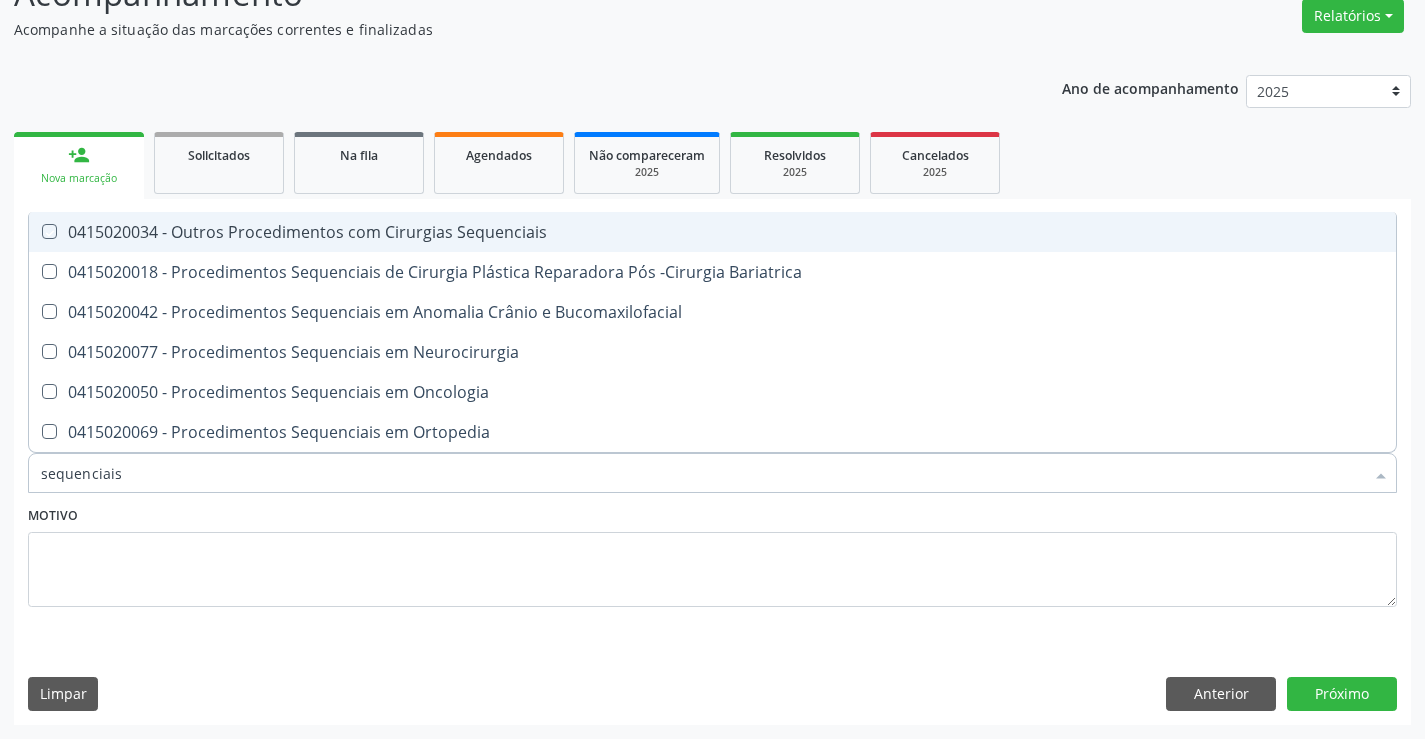 checkbox on "true" 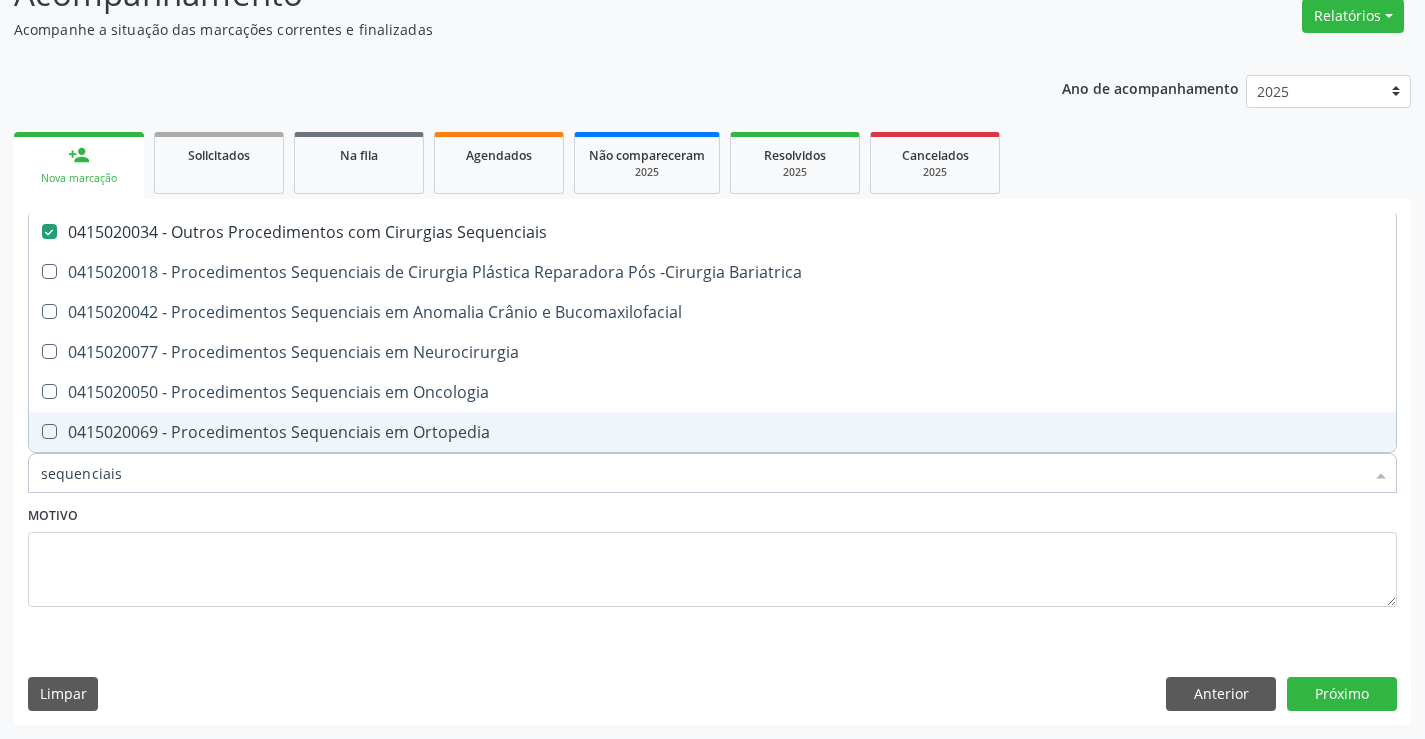 type on "sequenciais" 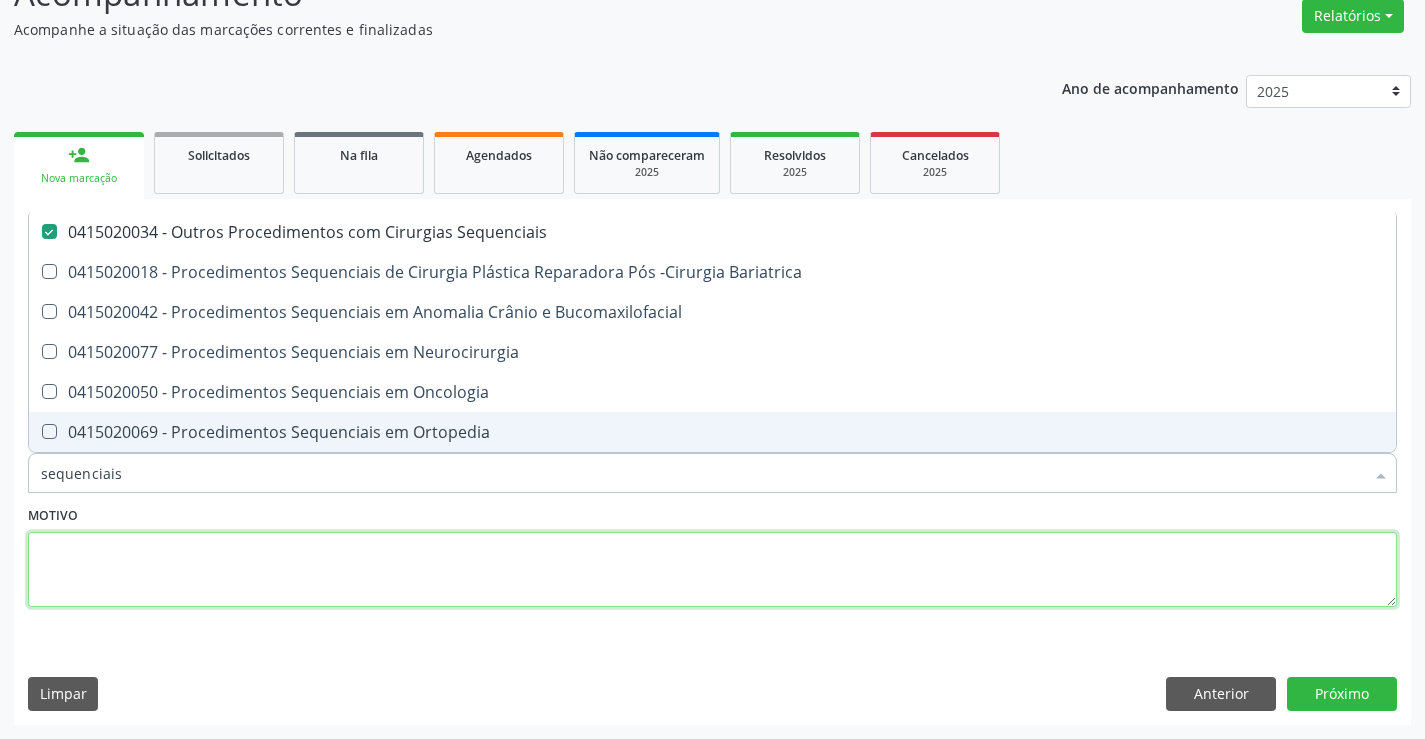 drag, startPoint x: 226, startPoint y: 560, endPoint x: 356, endPoint y: 560, distance: 130 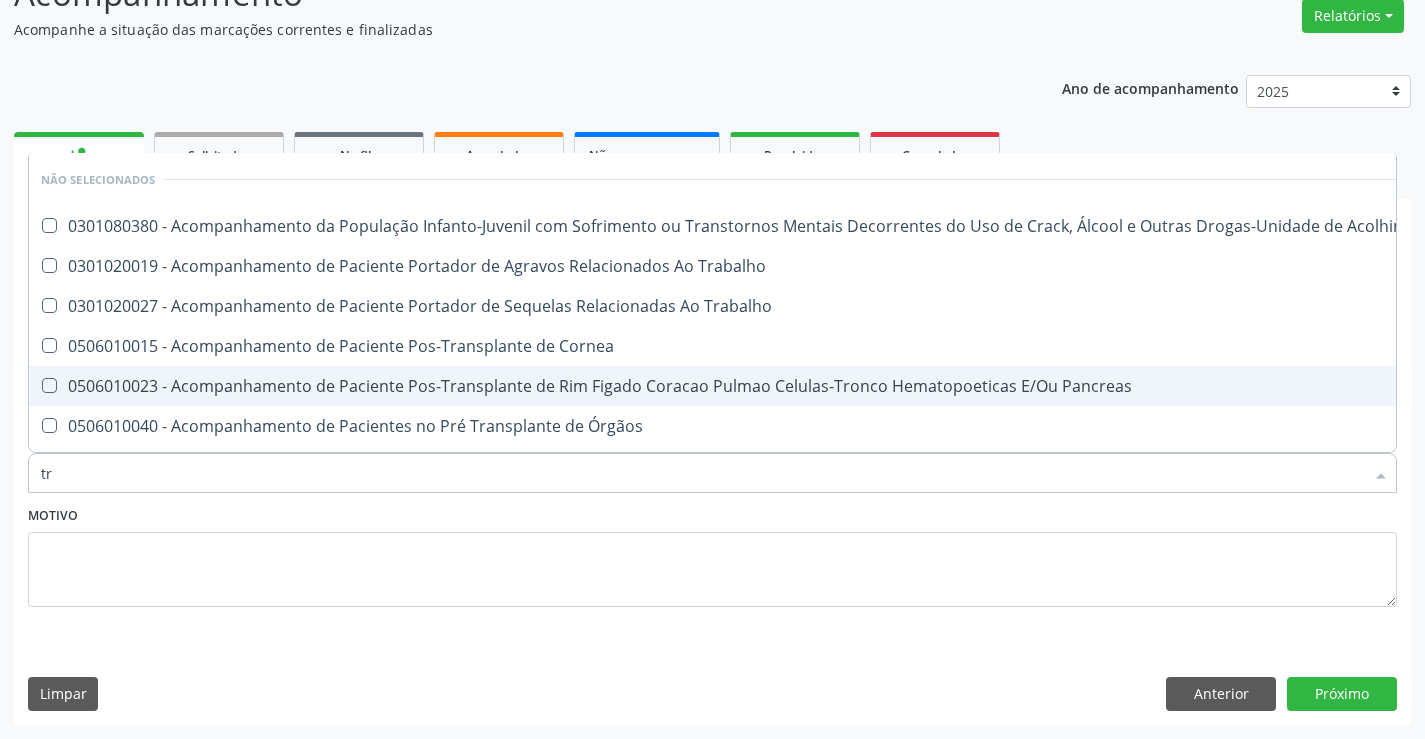 type on "tra" 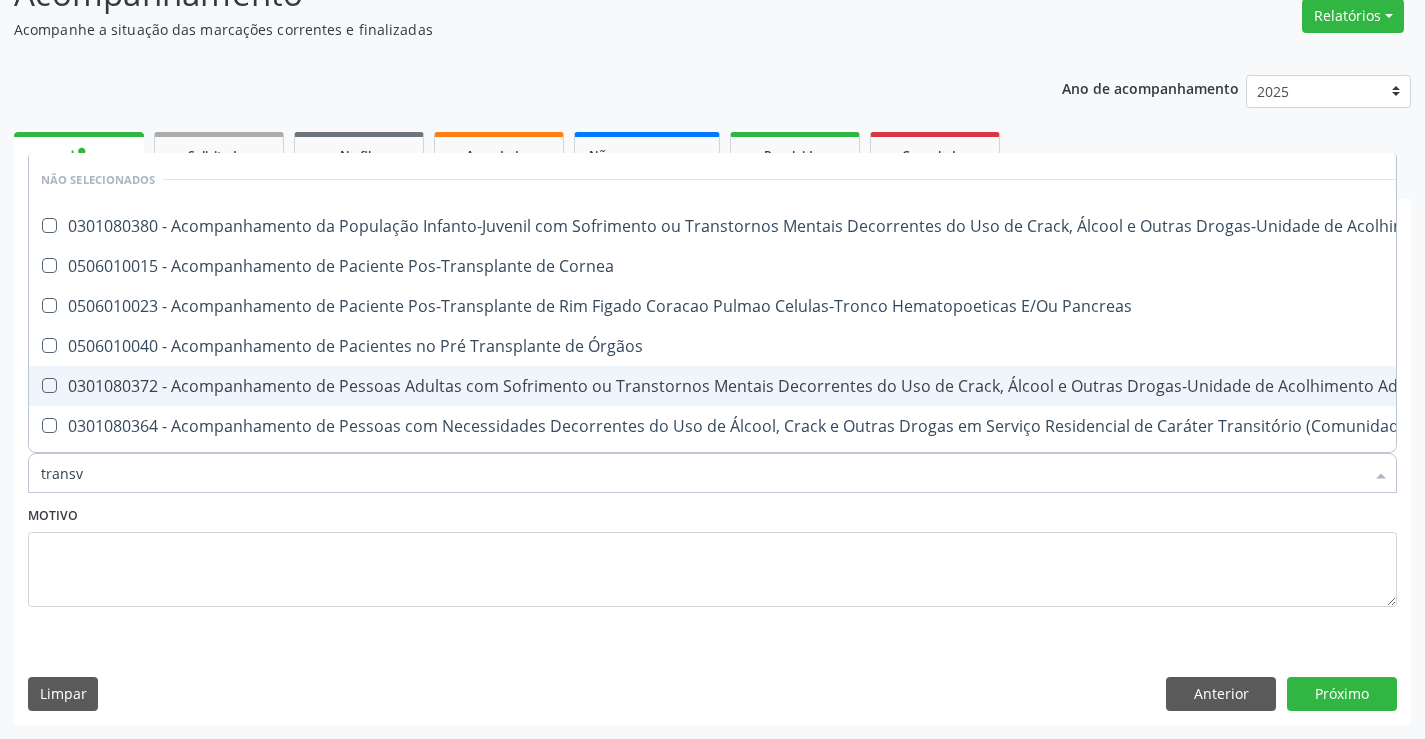 type on "transva" 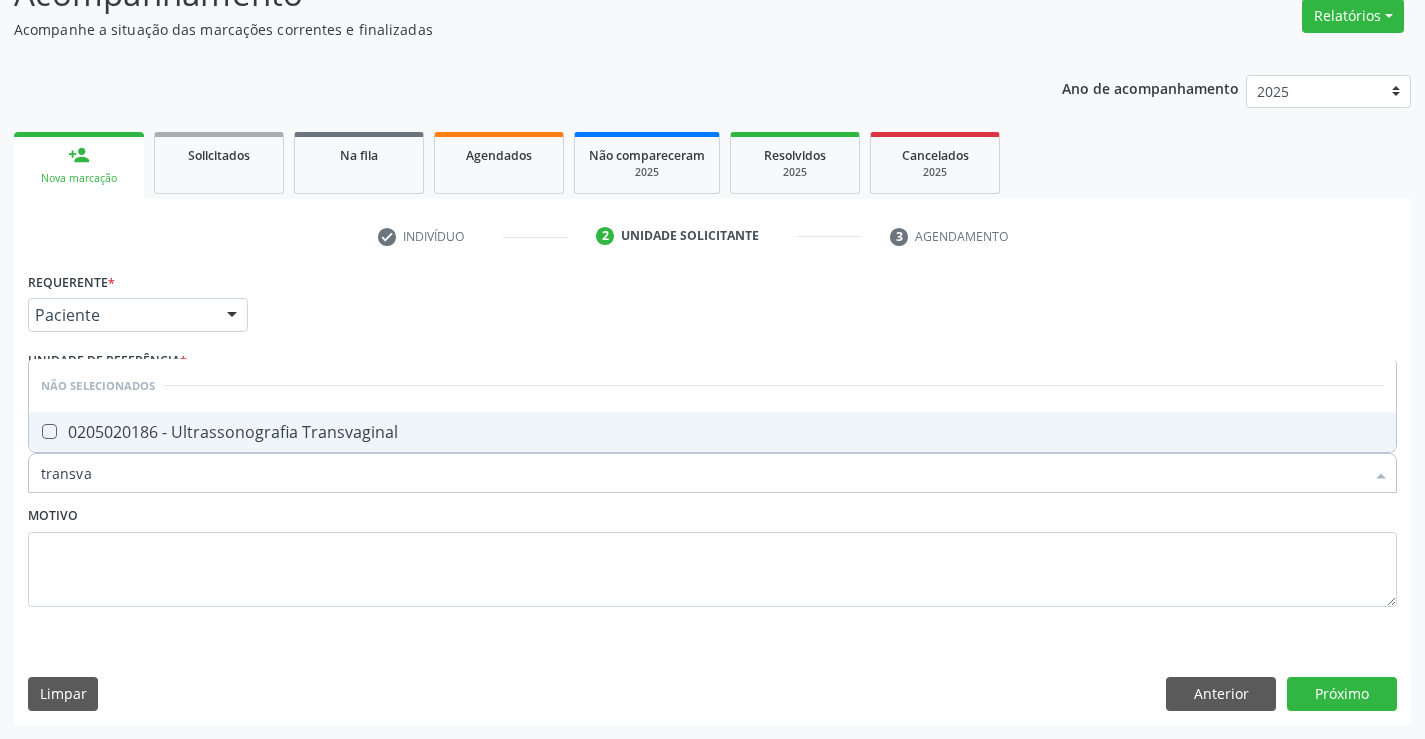 click on "0205020186 - Ultrassonografia Transvaginal" at bounding box center (712, 432) 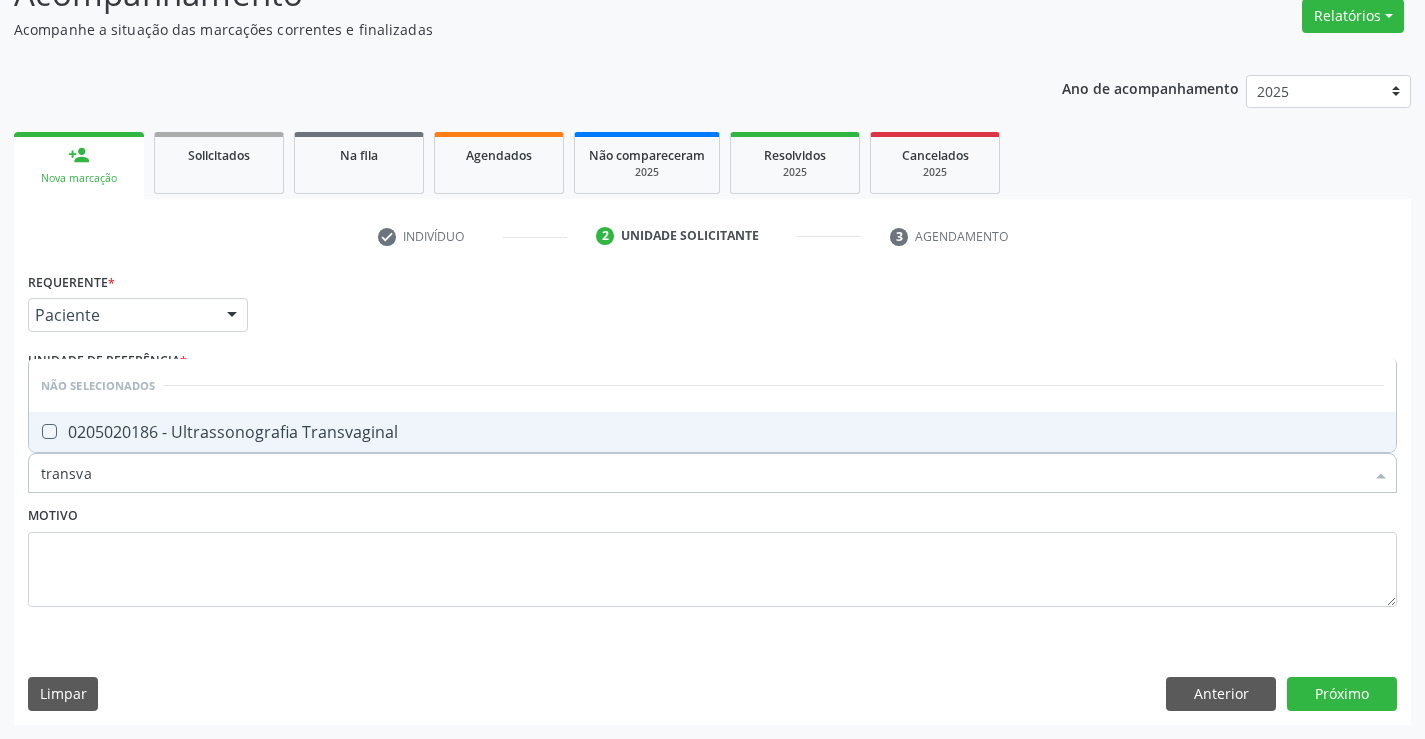 checkbox on "true" 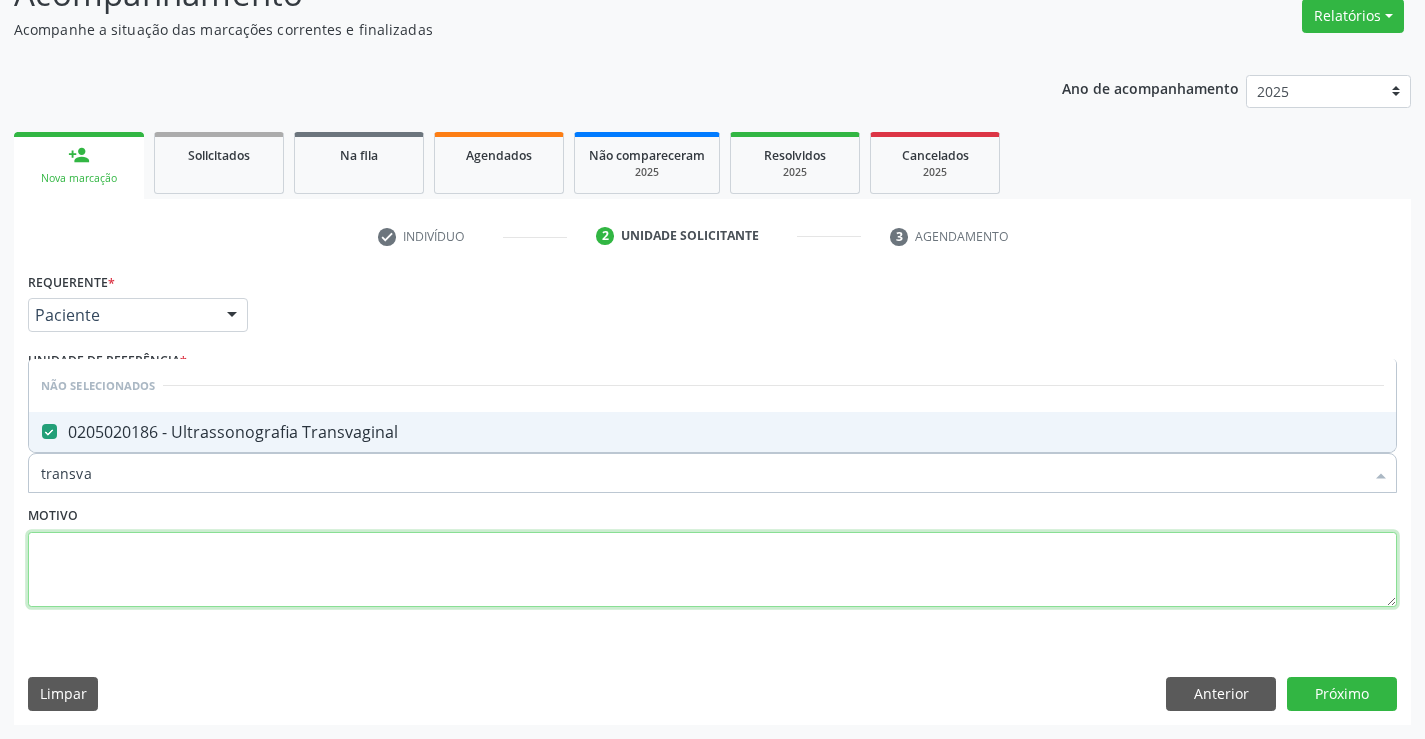 drag, startPoint x: 364, startPoint y: 571, endPoint x: 689, endPoint y: 596, distance: 325.9601 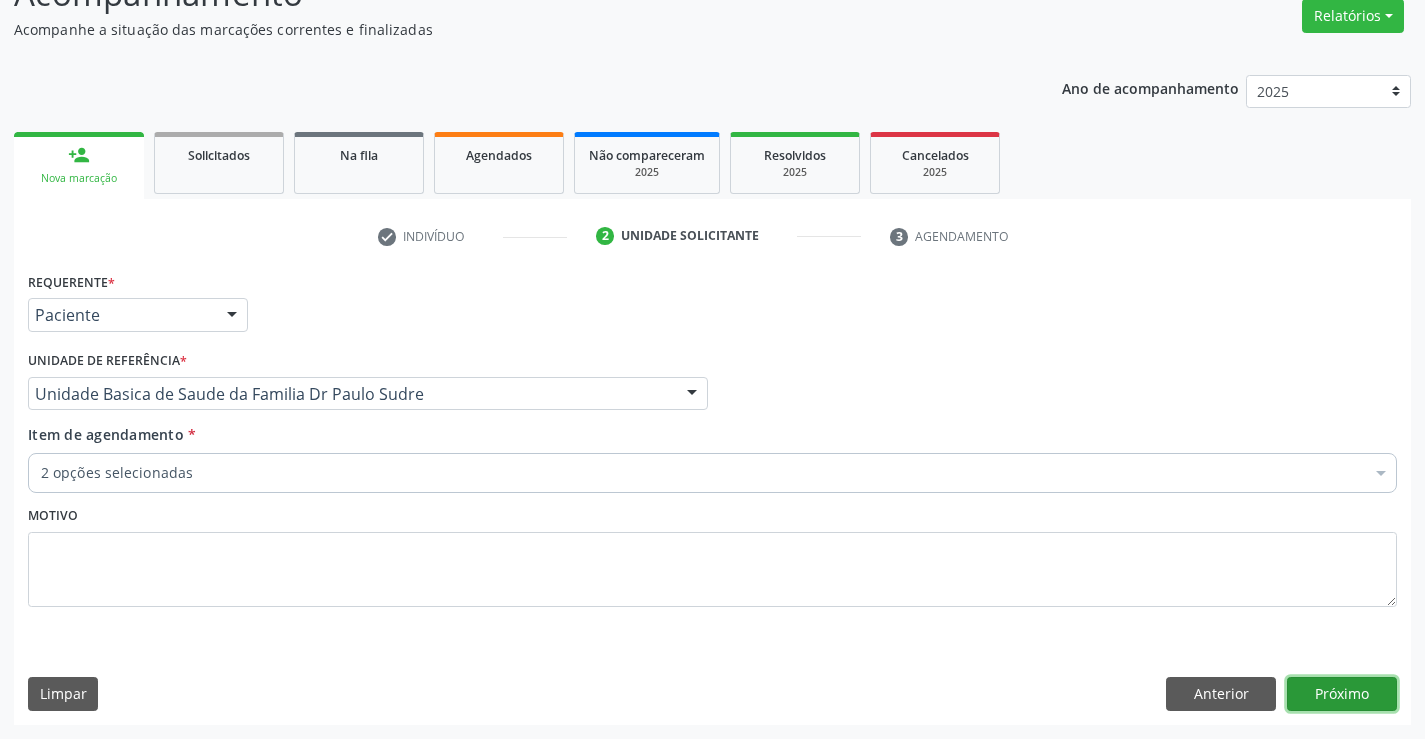 click on "Próximo" at bounding box center [1342, 694] 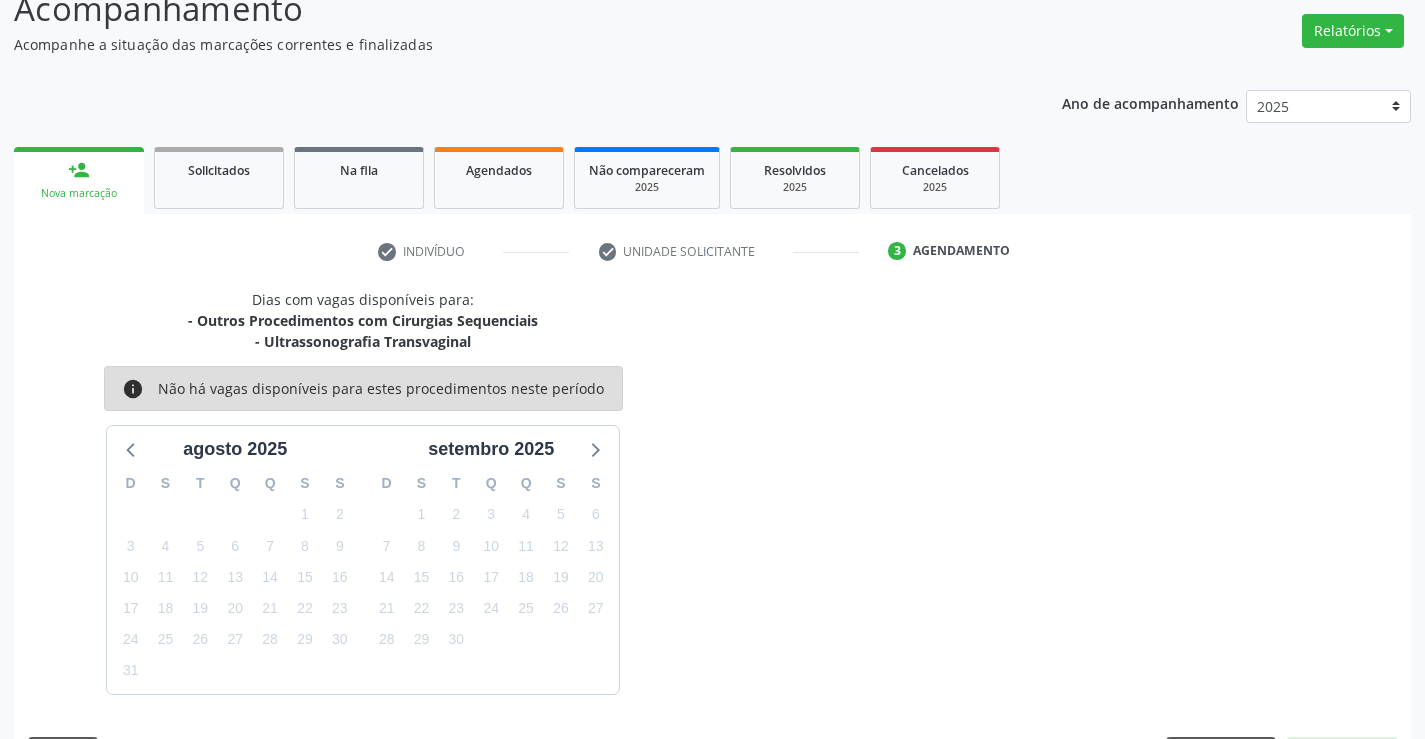 scroll, scrollTop: 167, scrollLeft: 0, axis: vertical 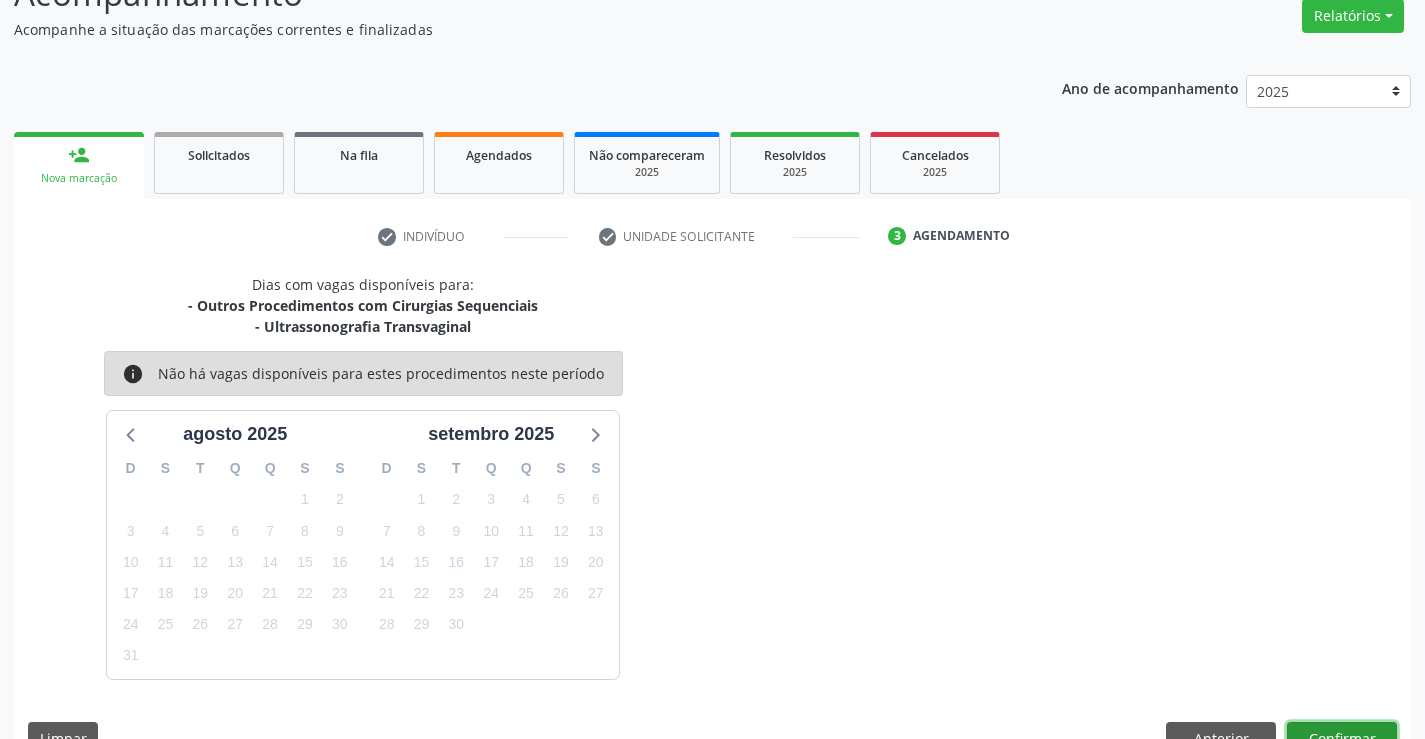 click on "Confirmar" at bounding box center [1342, 739] 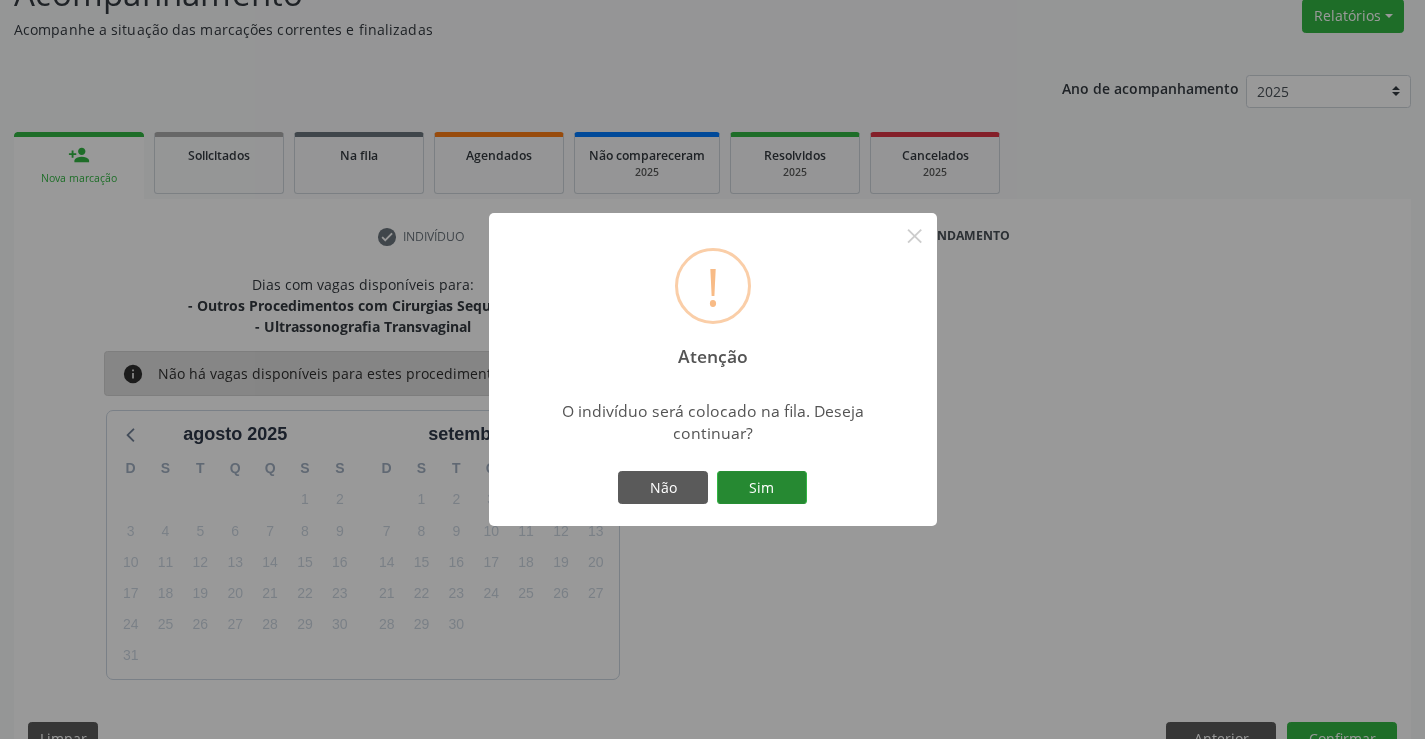 click on "Sim" at bounding box center (762, 488) 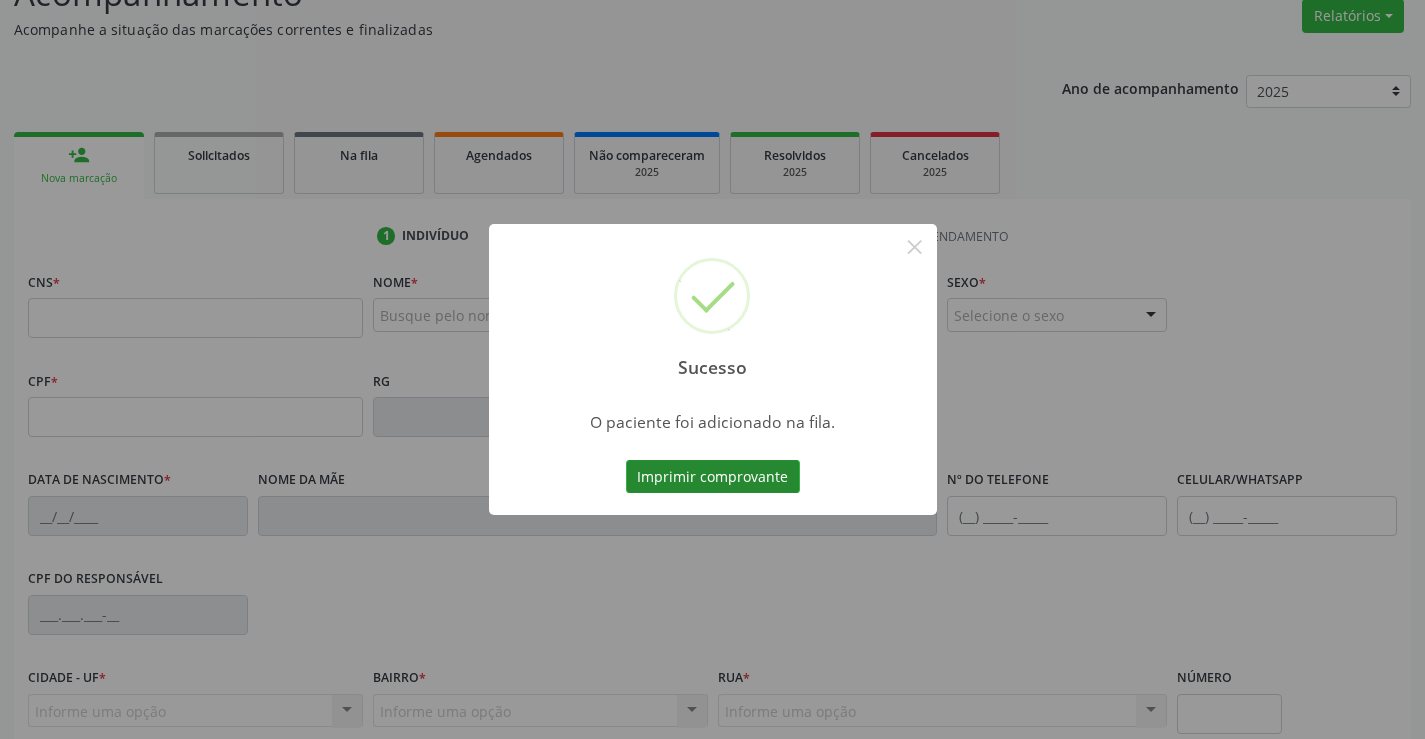 click on "Imprimir comprovante" at bounding box center [713, 477] 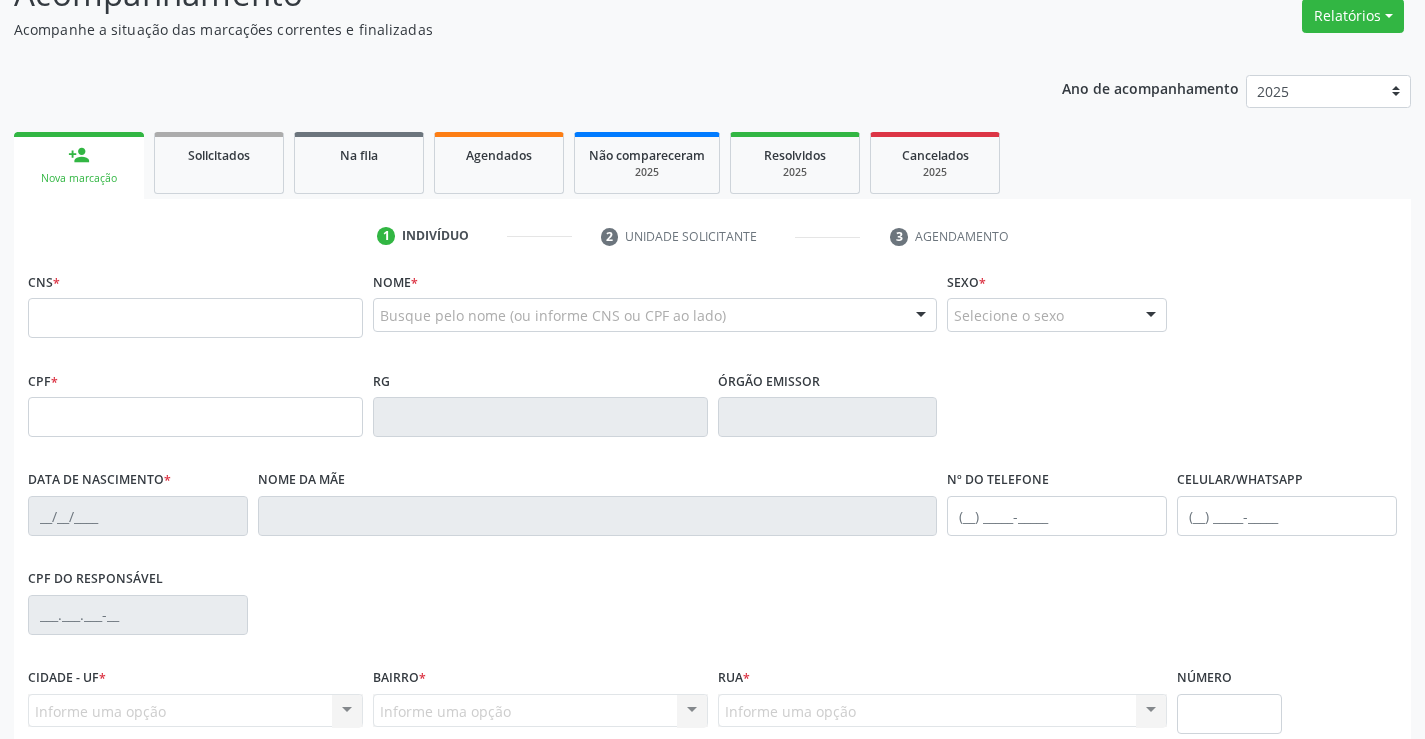 scroll, scrollTop: 167, scrollLeft: 0, axis: vertical 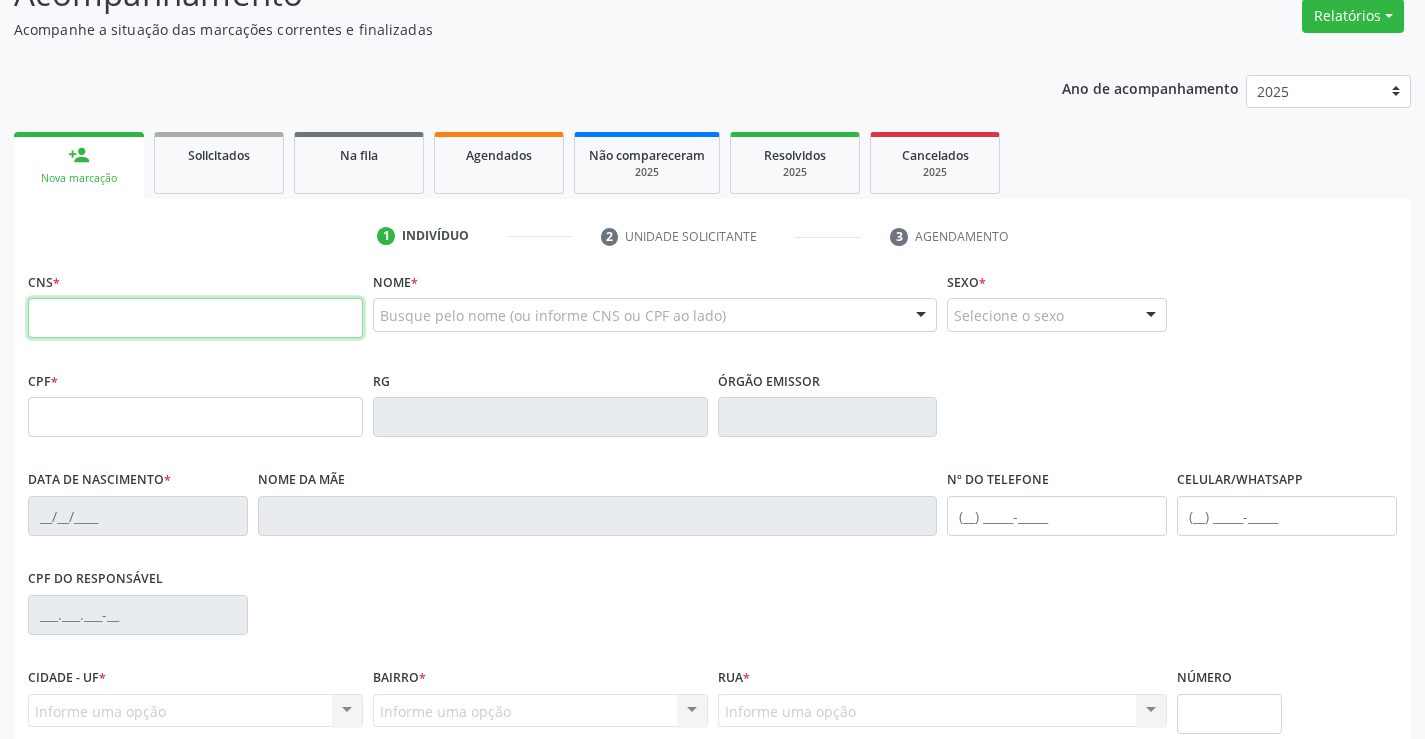 click at bounding box center (195, 318) 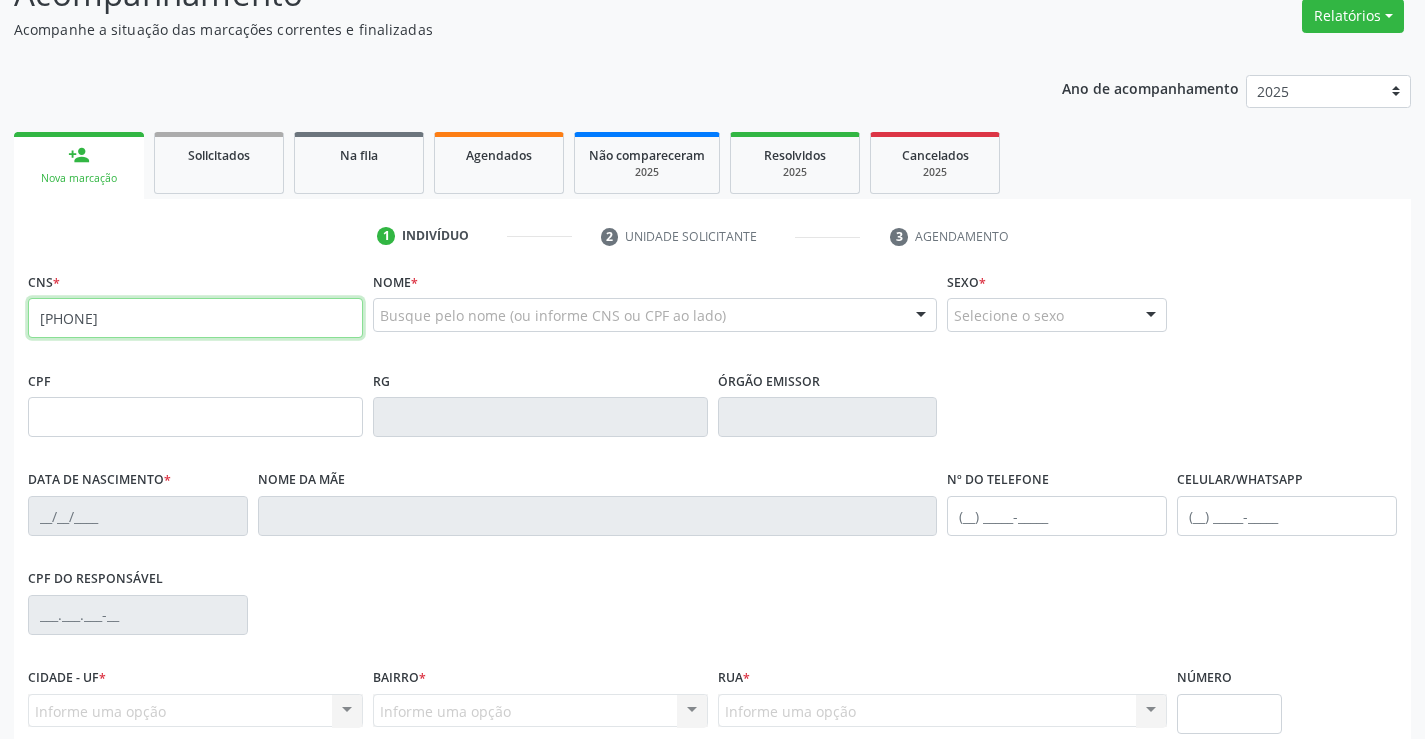 type on "[PHONE]" 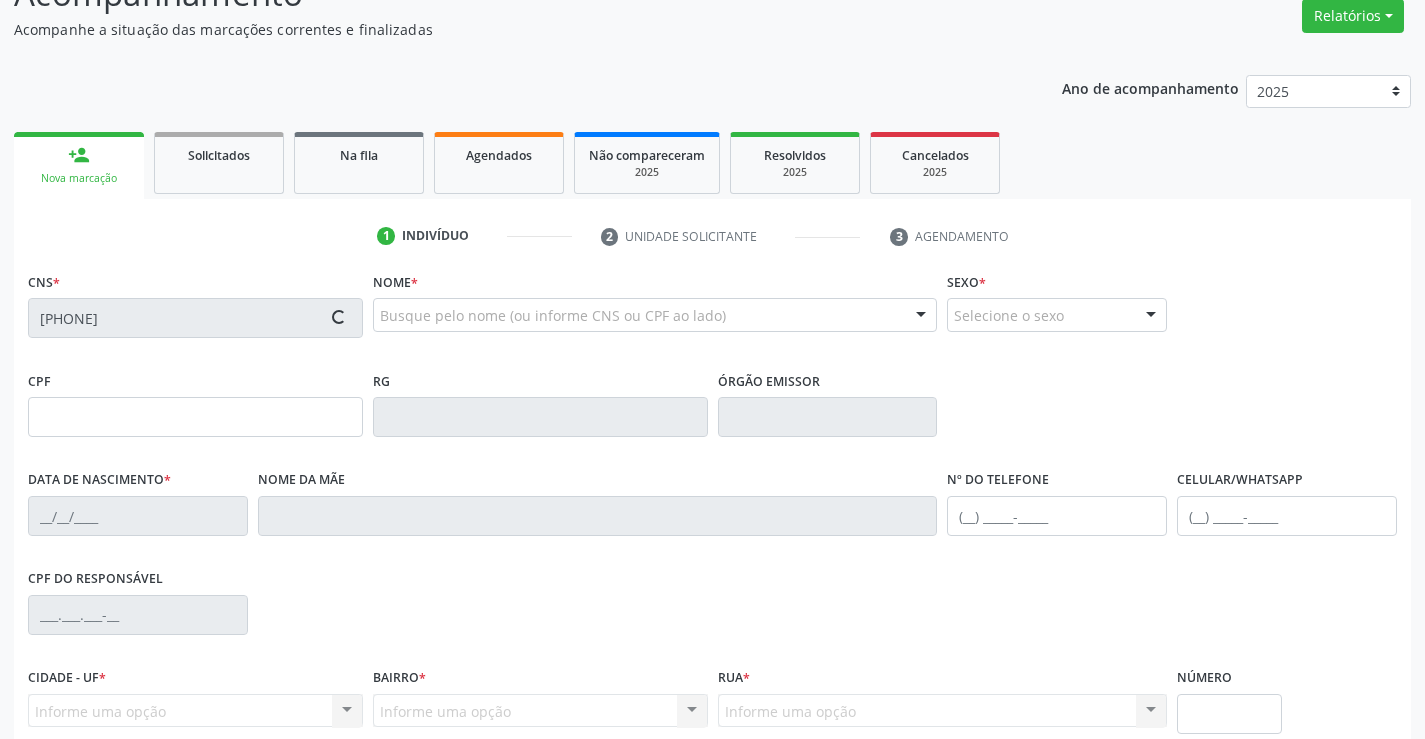 type on "[PHONE]" 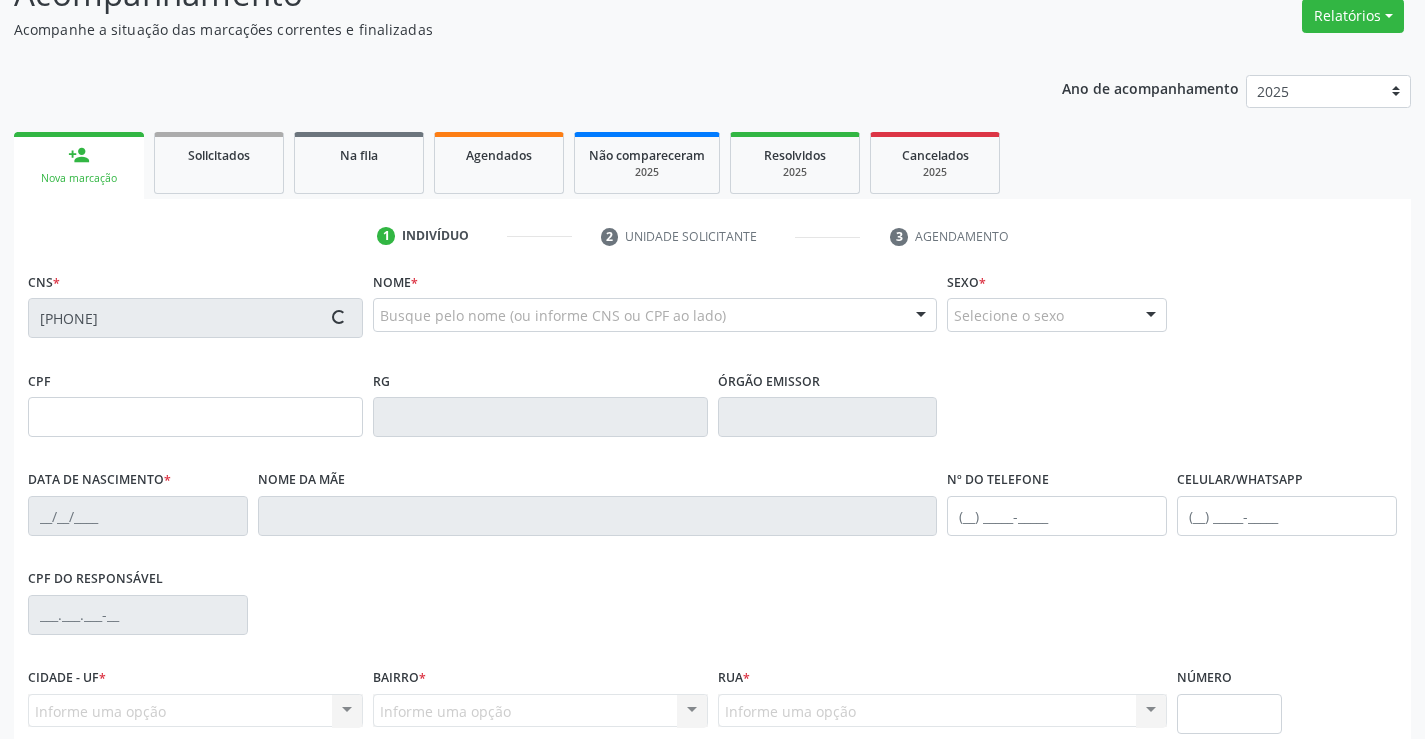 type on "[DATE]" 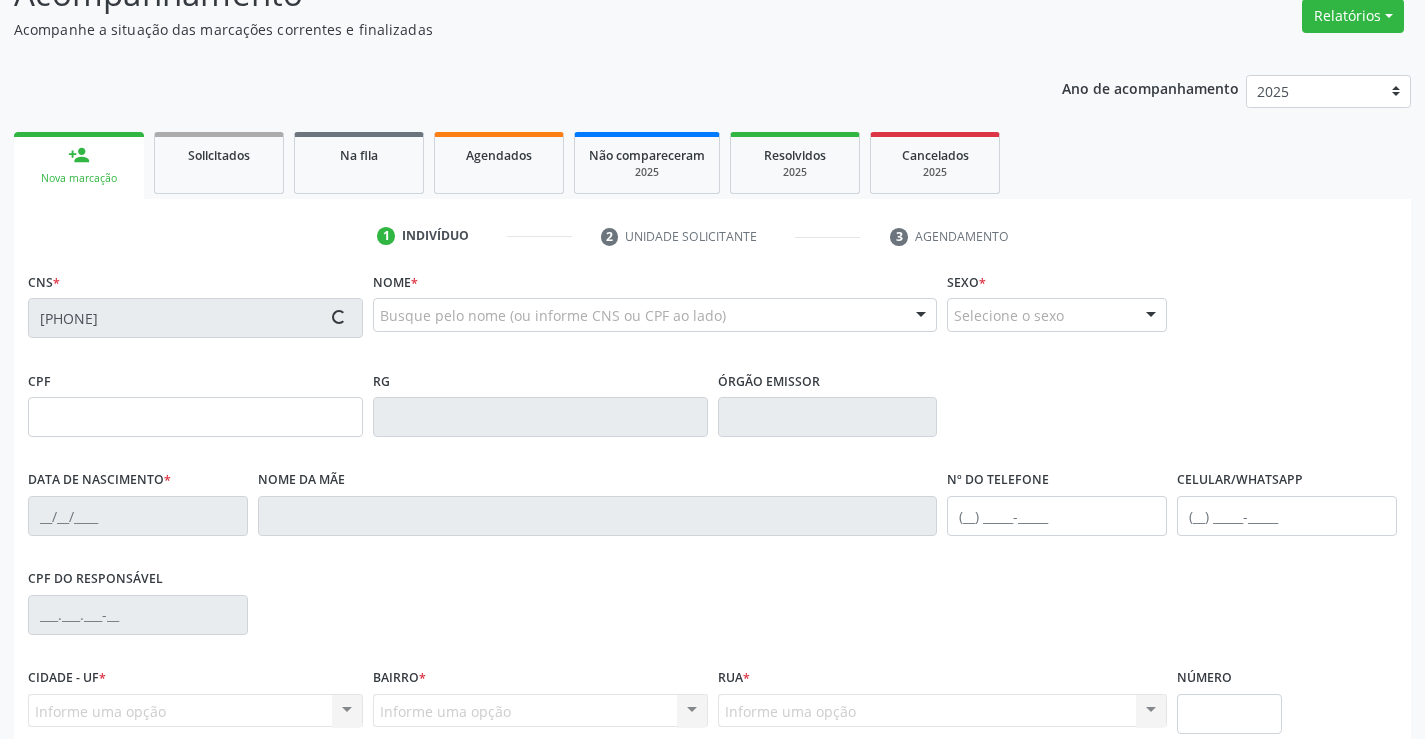 type on "[PHONE]" 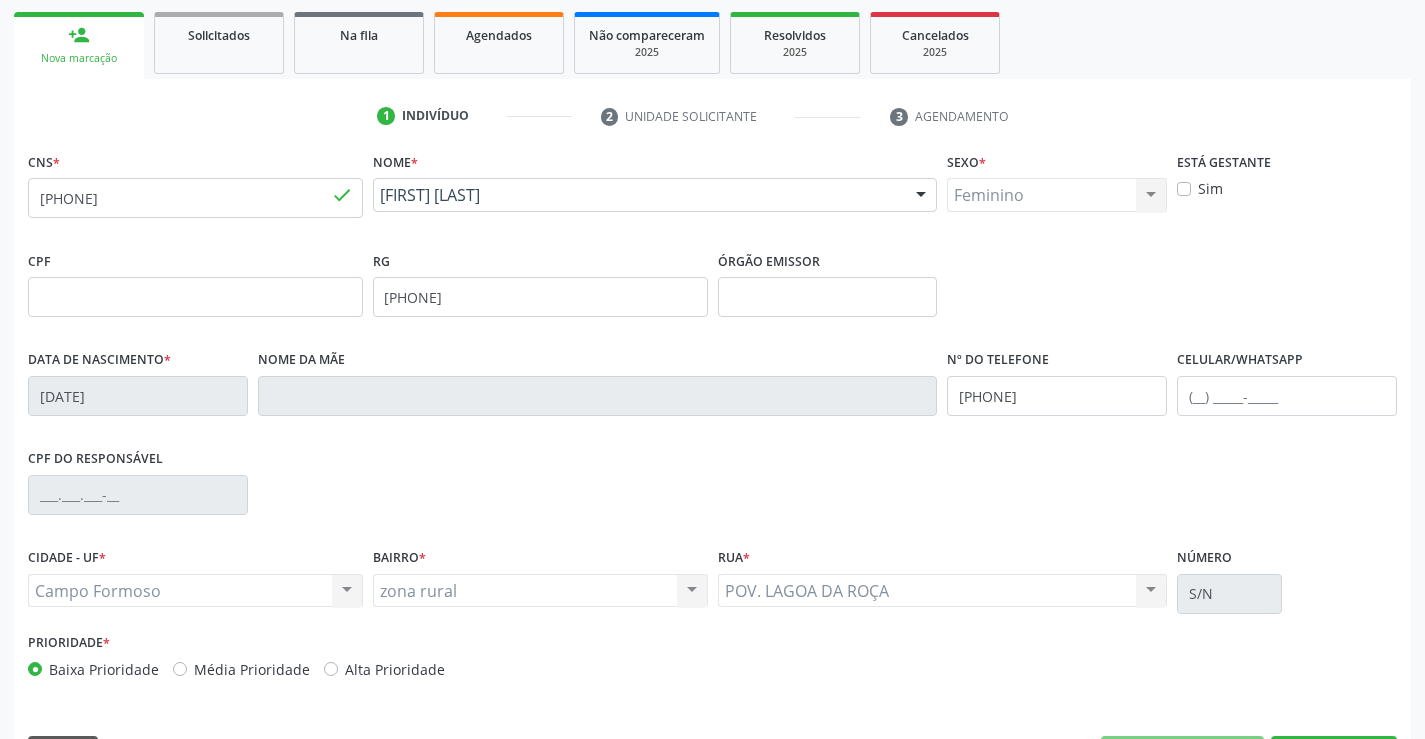 scroll, scrollTop: 345, scrollLeft: 0, axis: vertical 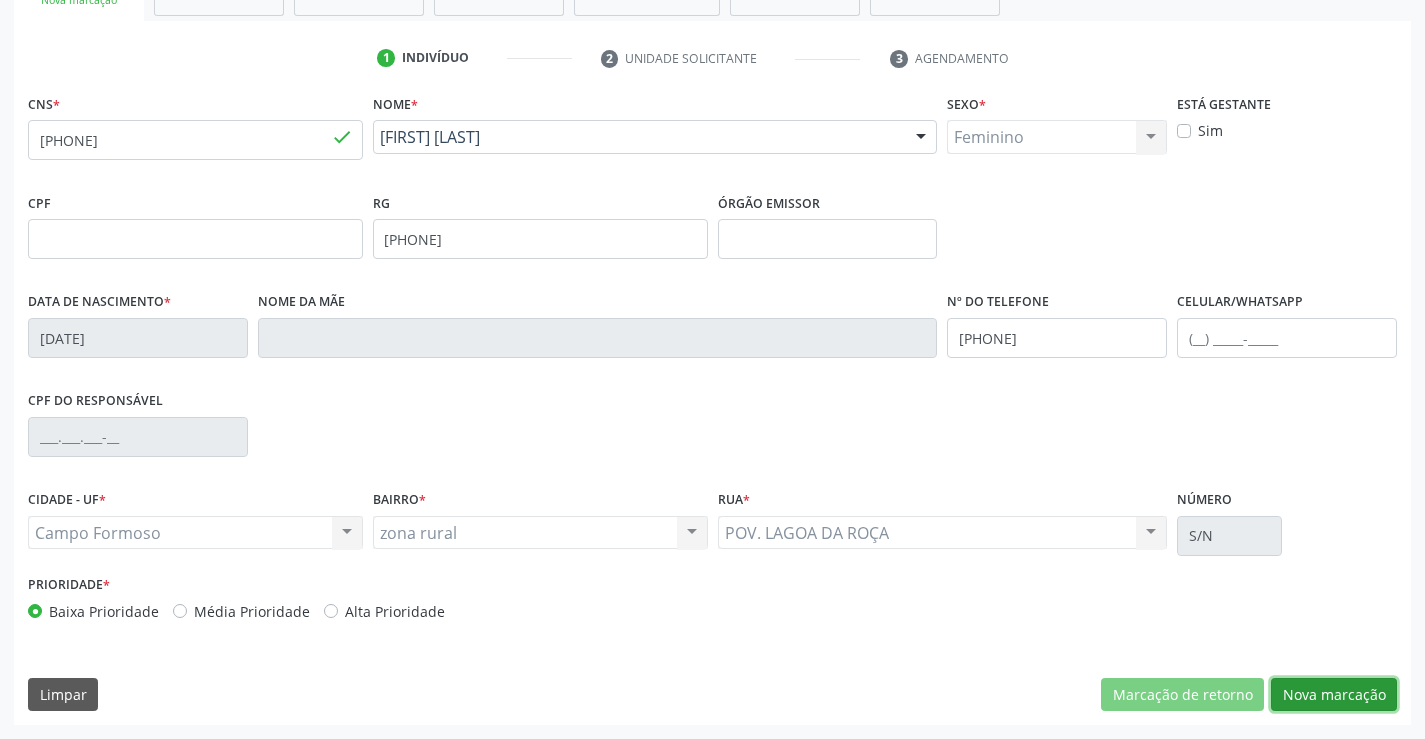 click on "Nova marcação" at bounding box center [1334, 695] 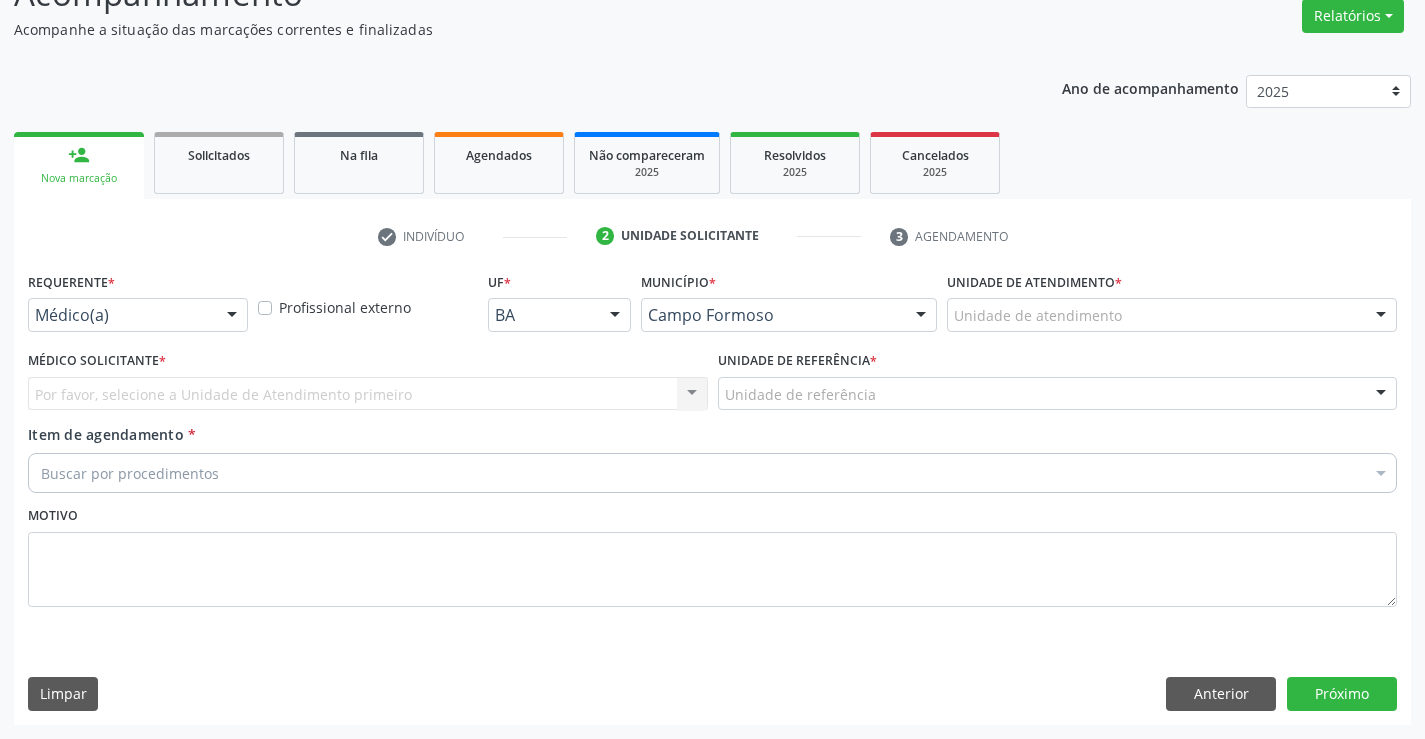 drag, startPoint x: 196, startPoint y: 321, endPoint x: 200, endPoint y: 334, distance: 13.601471 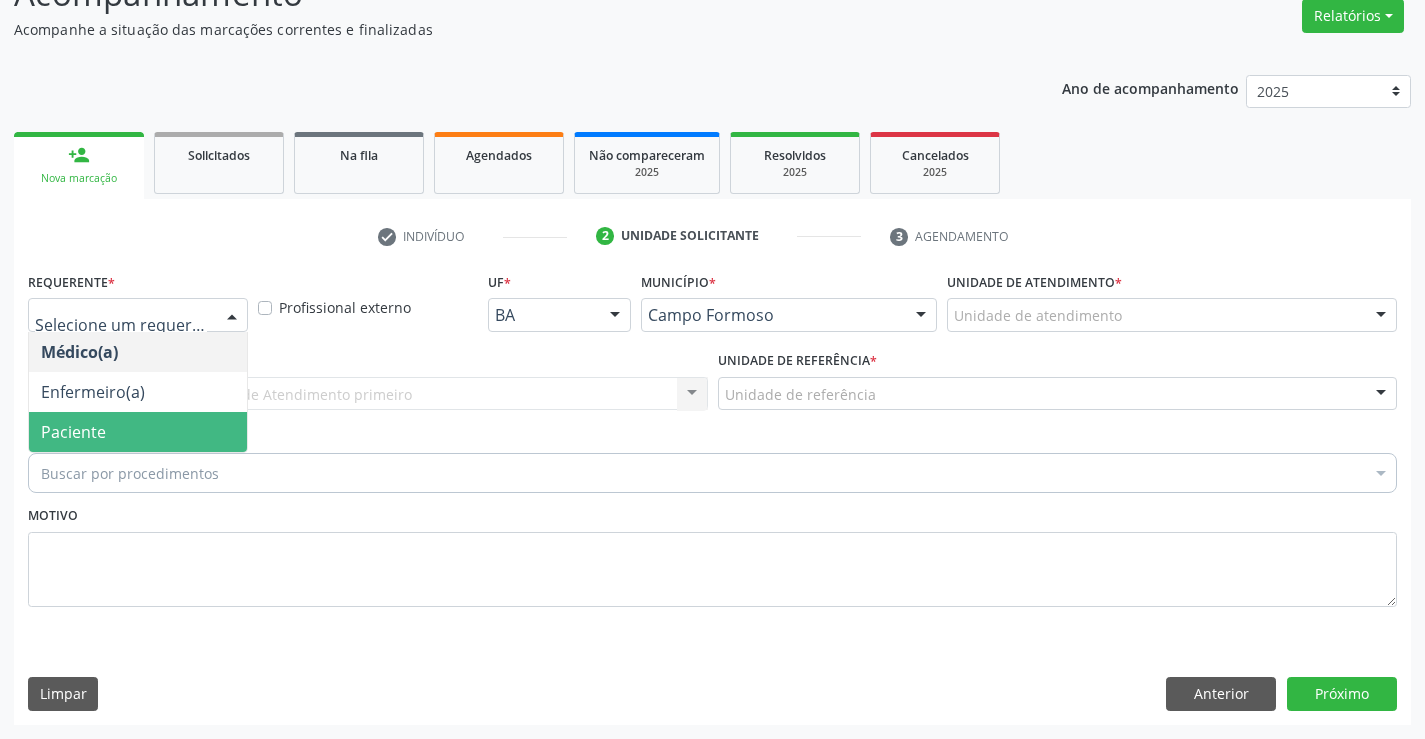 drag, startPoint x: 105, startPoint y: 427, endPoint x: 315, endPoint y: 402, distance: 211.48286 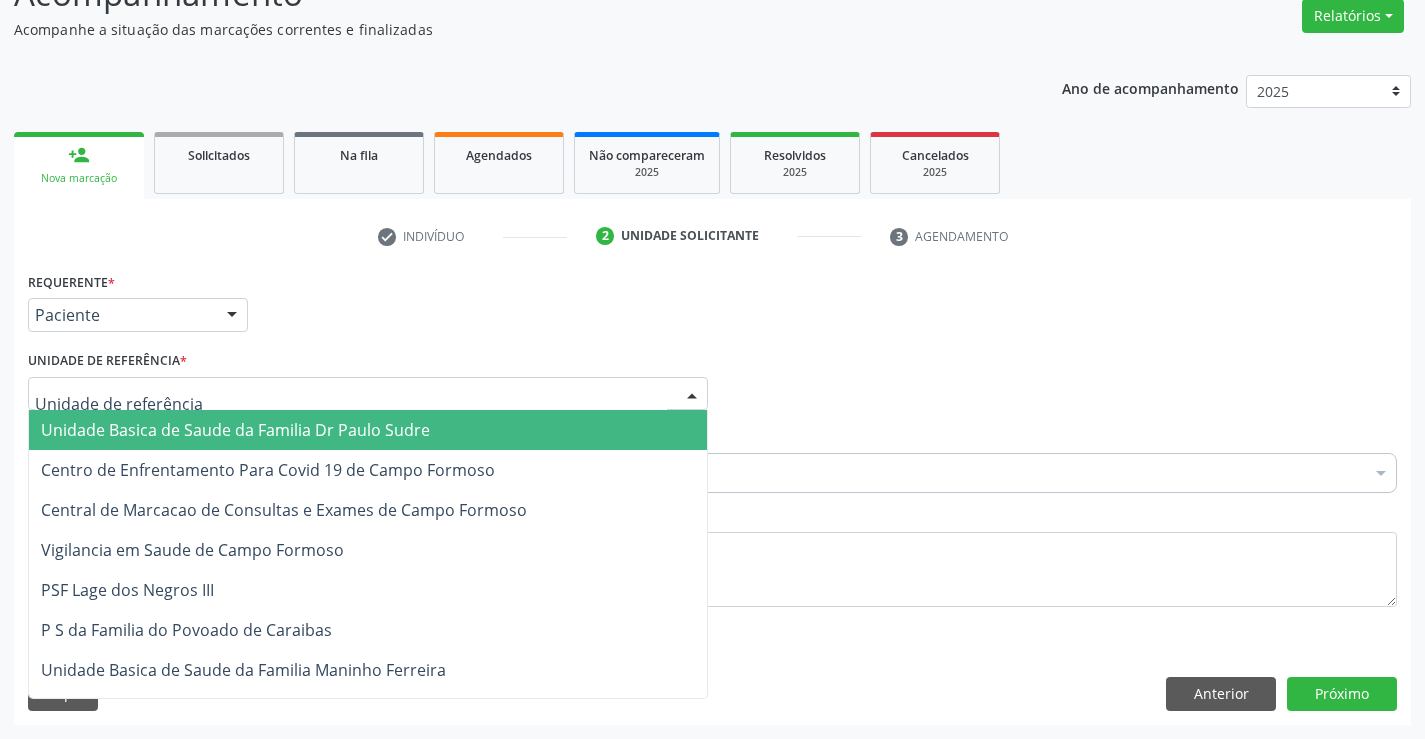 click at bounding box center [368, 394] 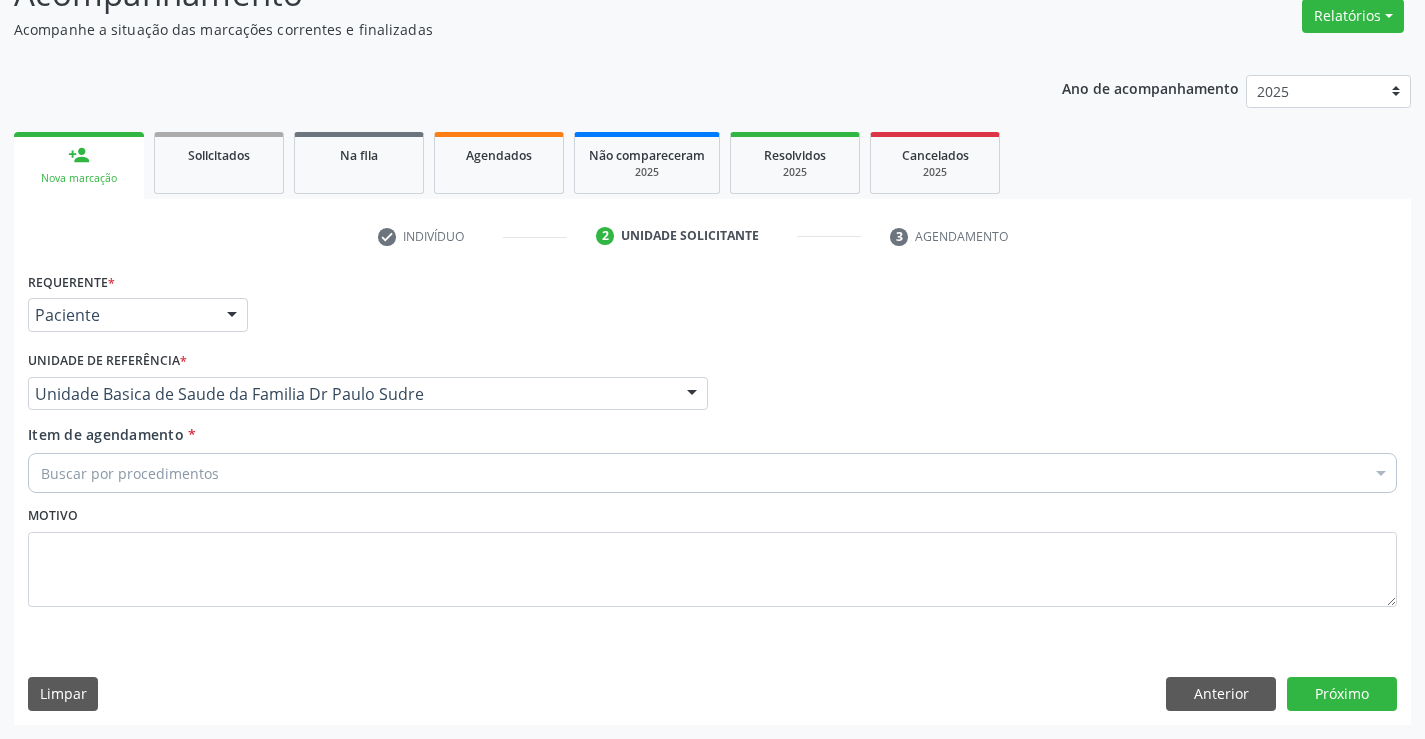 click on "Buscar por procedimentos" at bounding box center (712, 473) 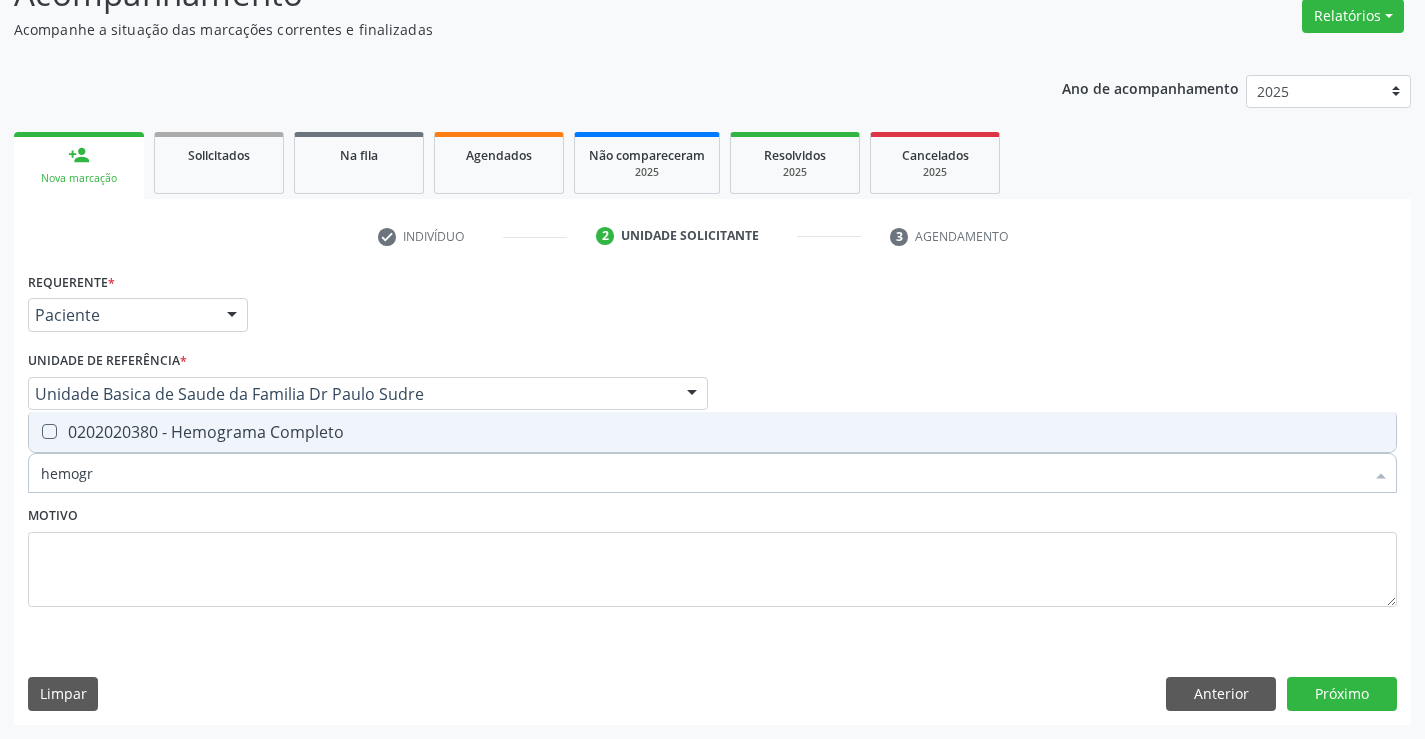 type on "hemogra" 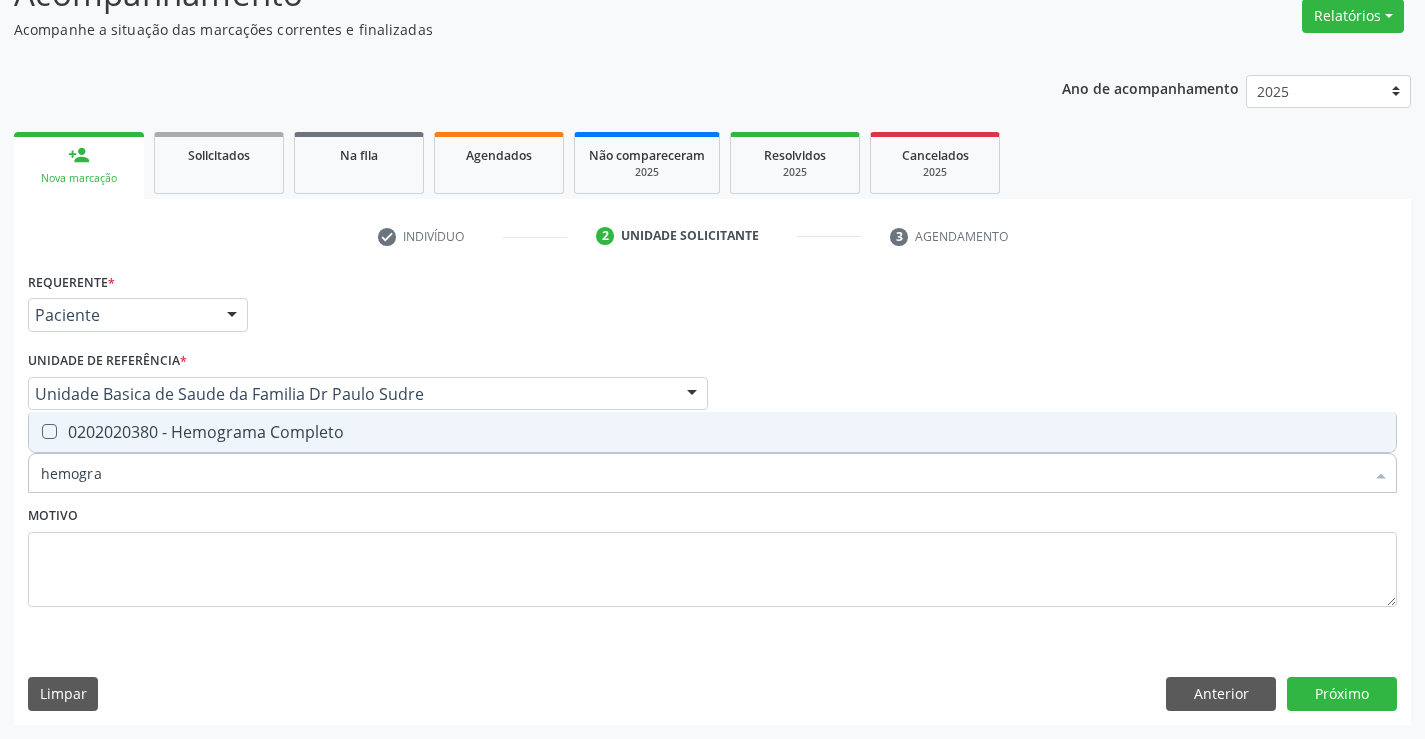 click on "0202020380 - Hemograma Completo" at bounding box center (712, 432) 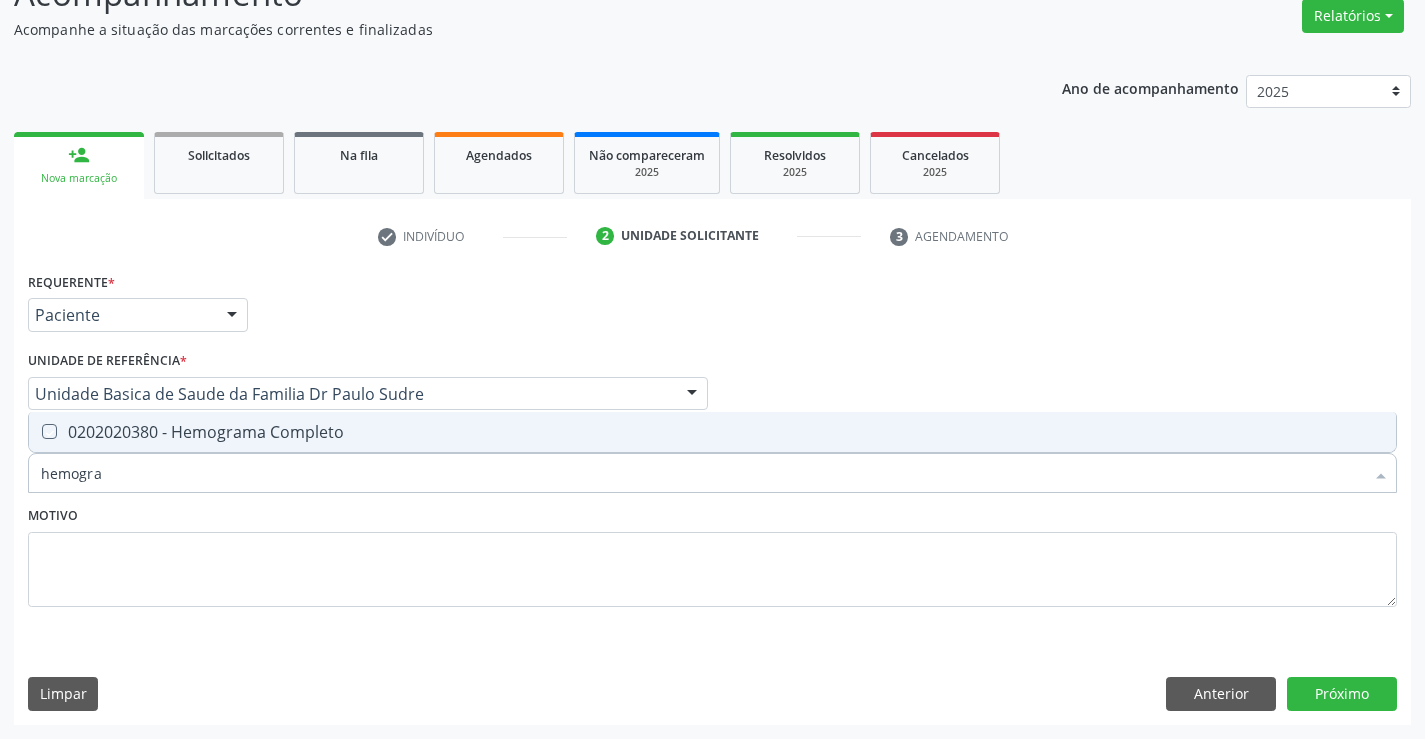 checkbox on "true" 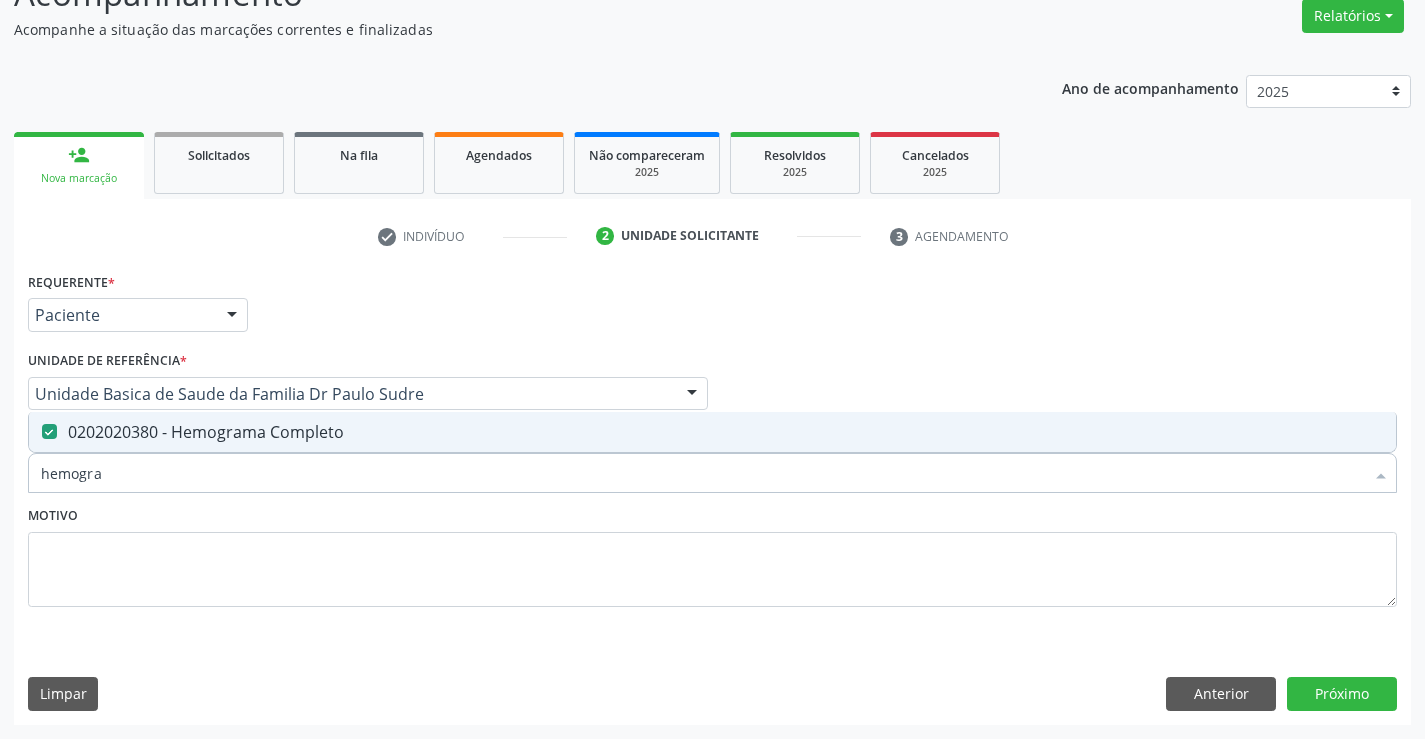 type on "hemogra" 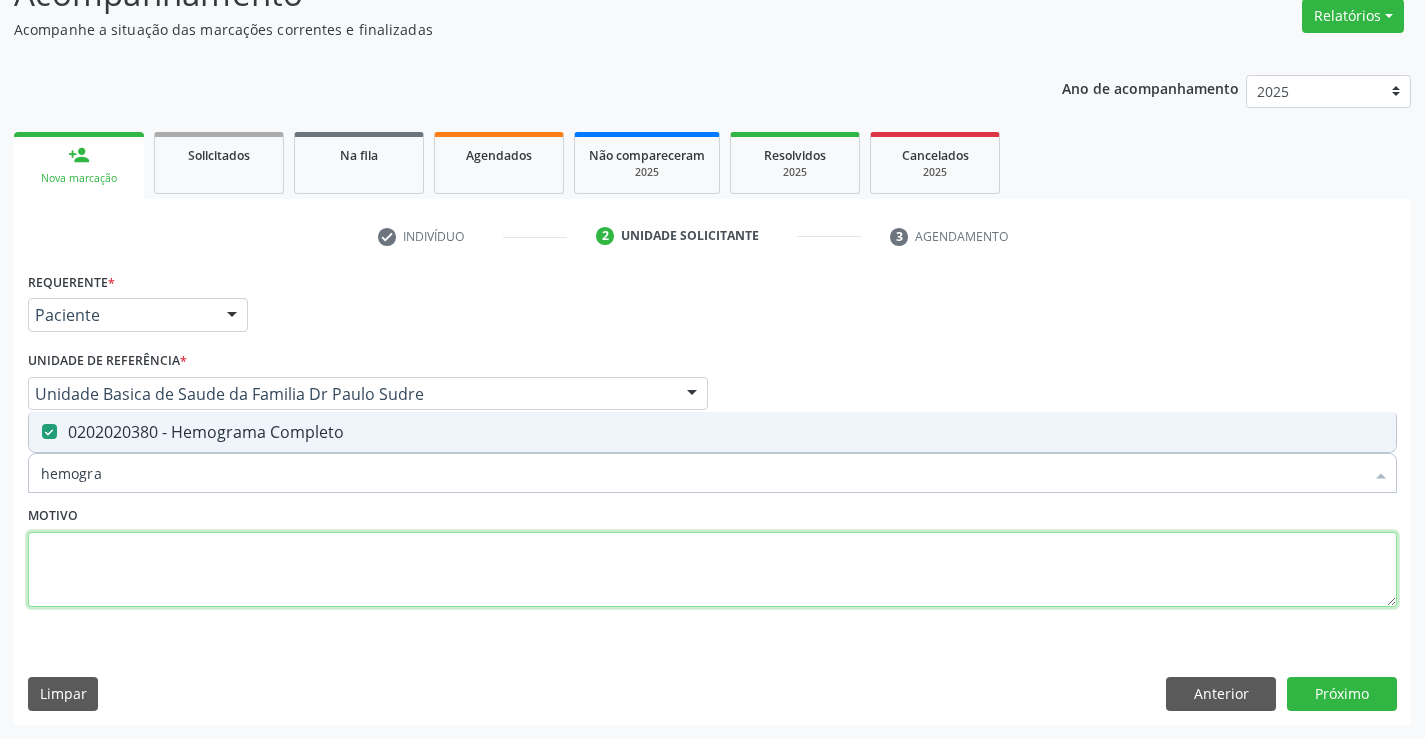 click at bounding box center (712, 570) 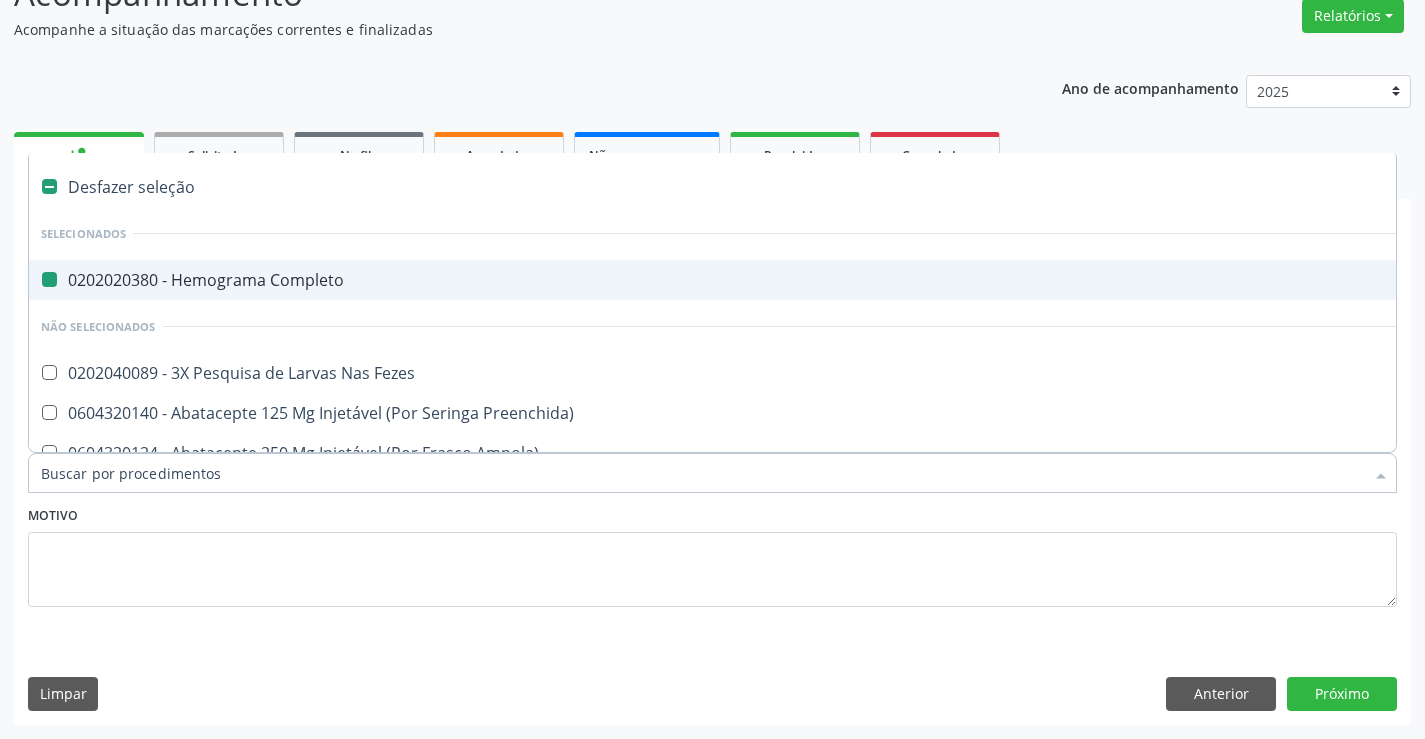 type on "u" 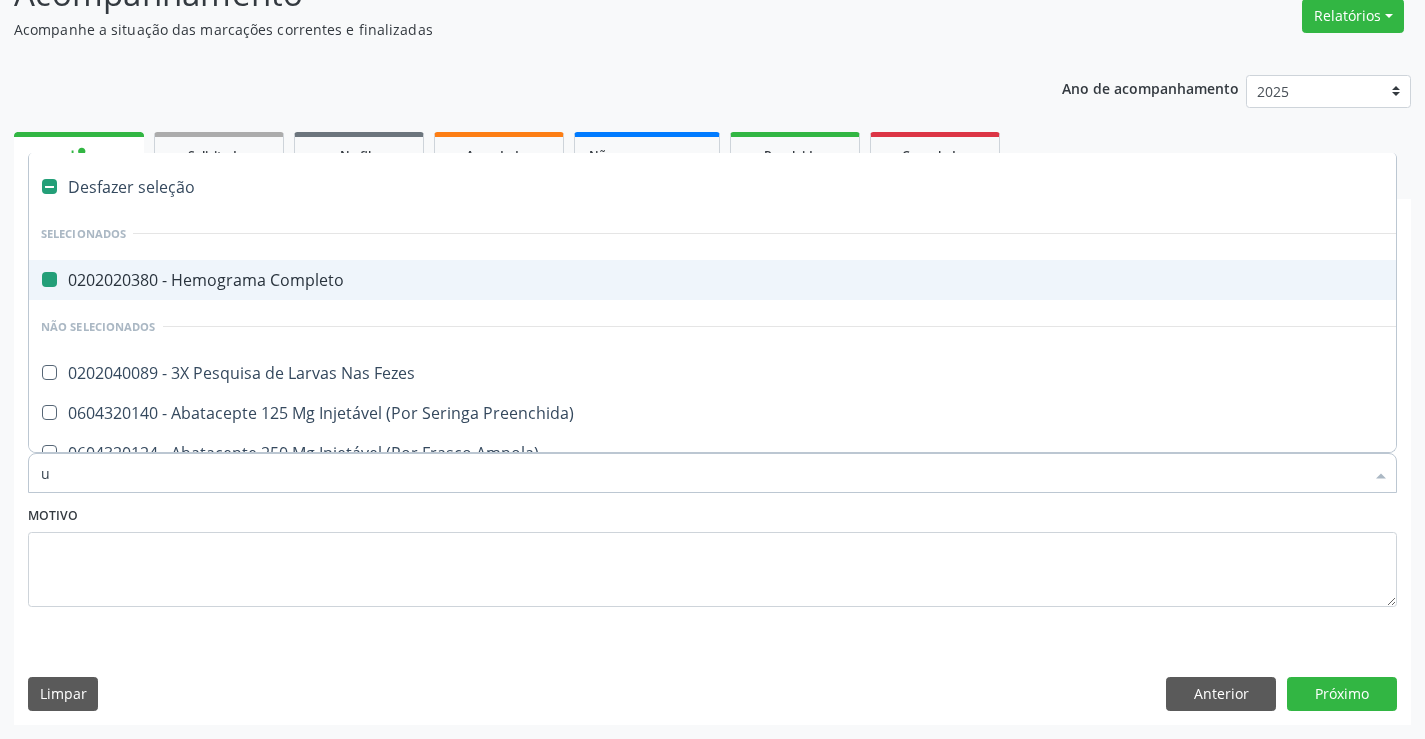 checkbox on "false" 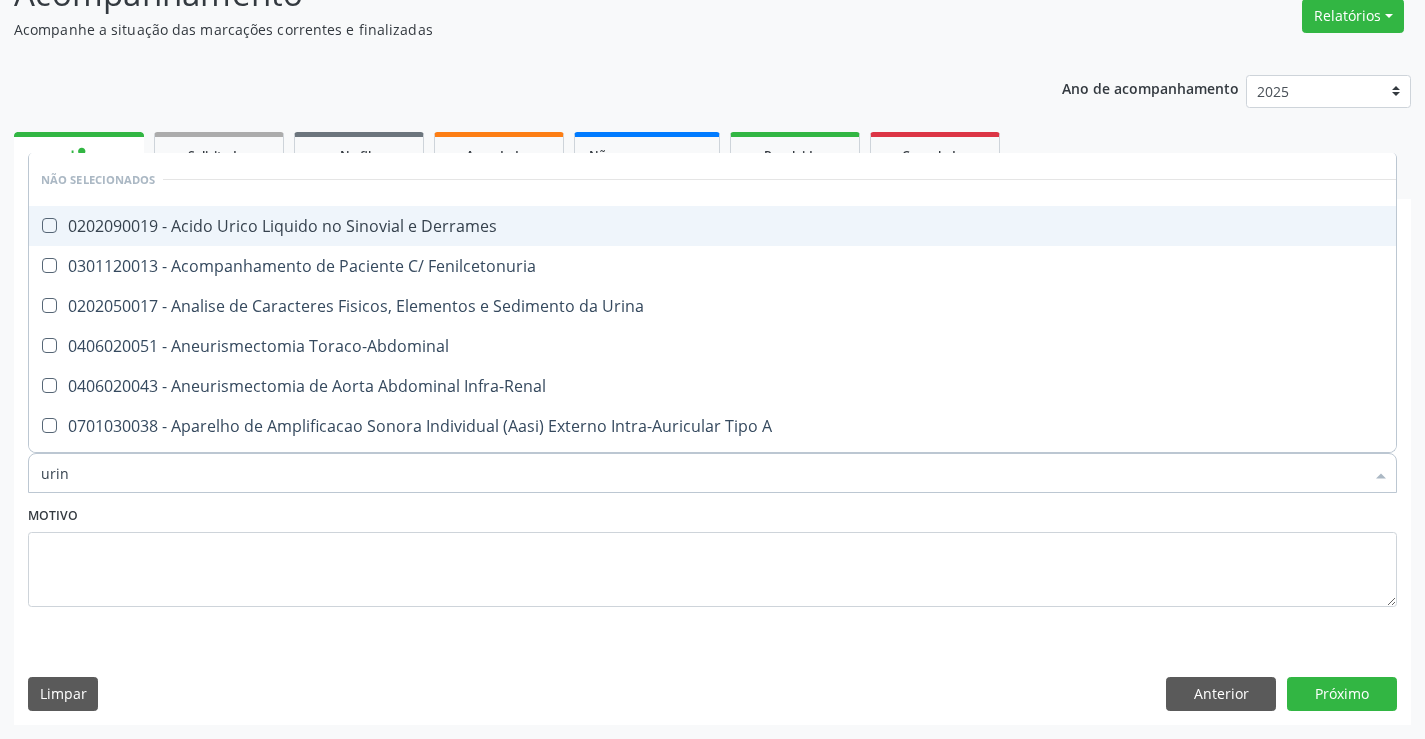 type on "urina" 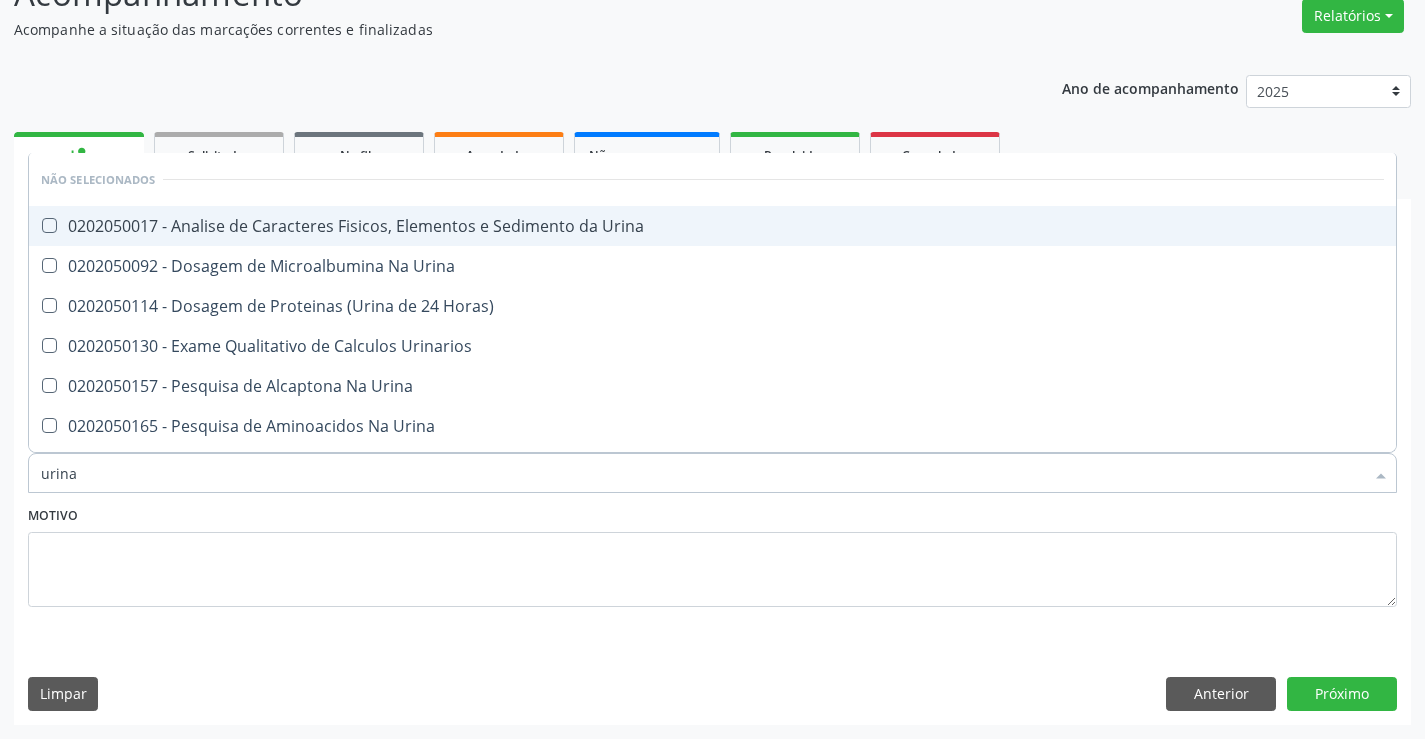 click on "0202050017 - Analise de Caracteres Fisicos, Elementos e Sedimento da Urina" at bounding box center [712, 226] 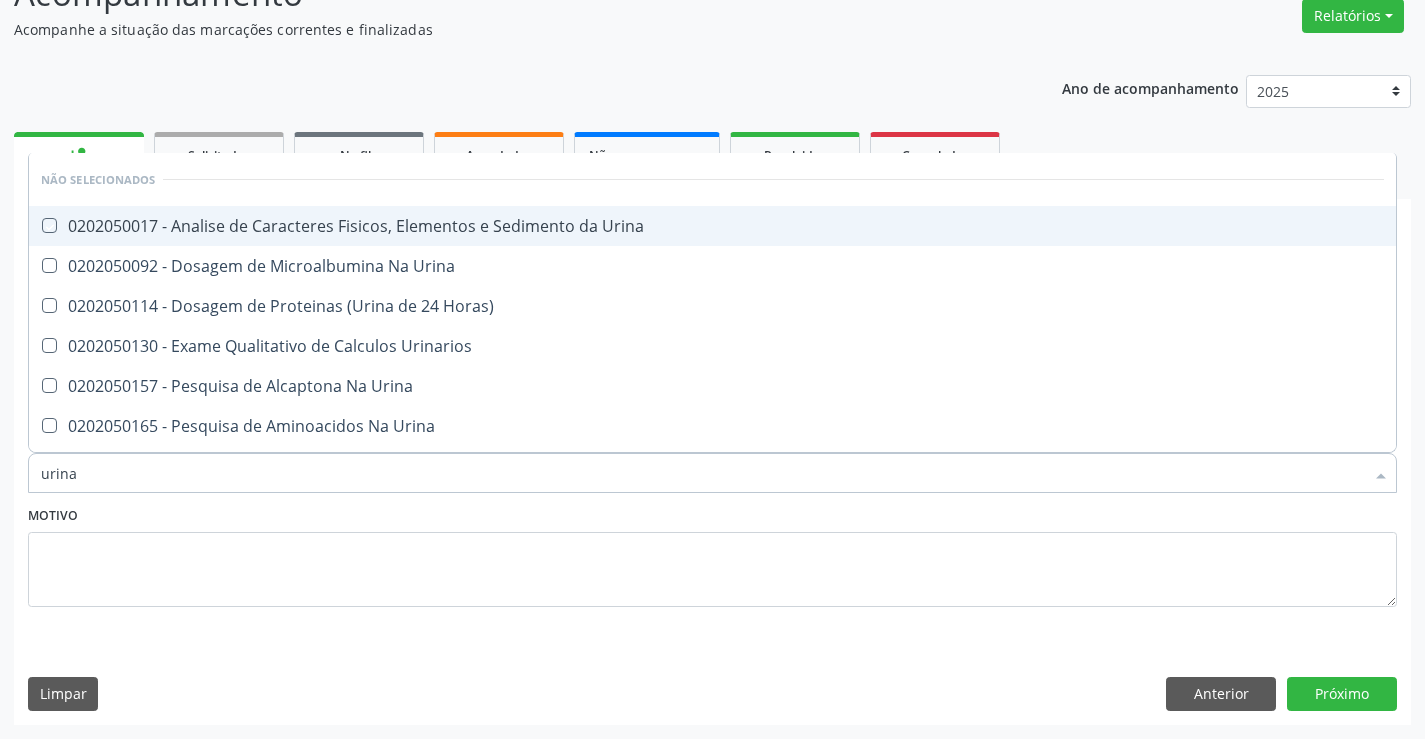 checkbox on "true" 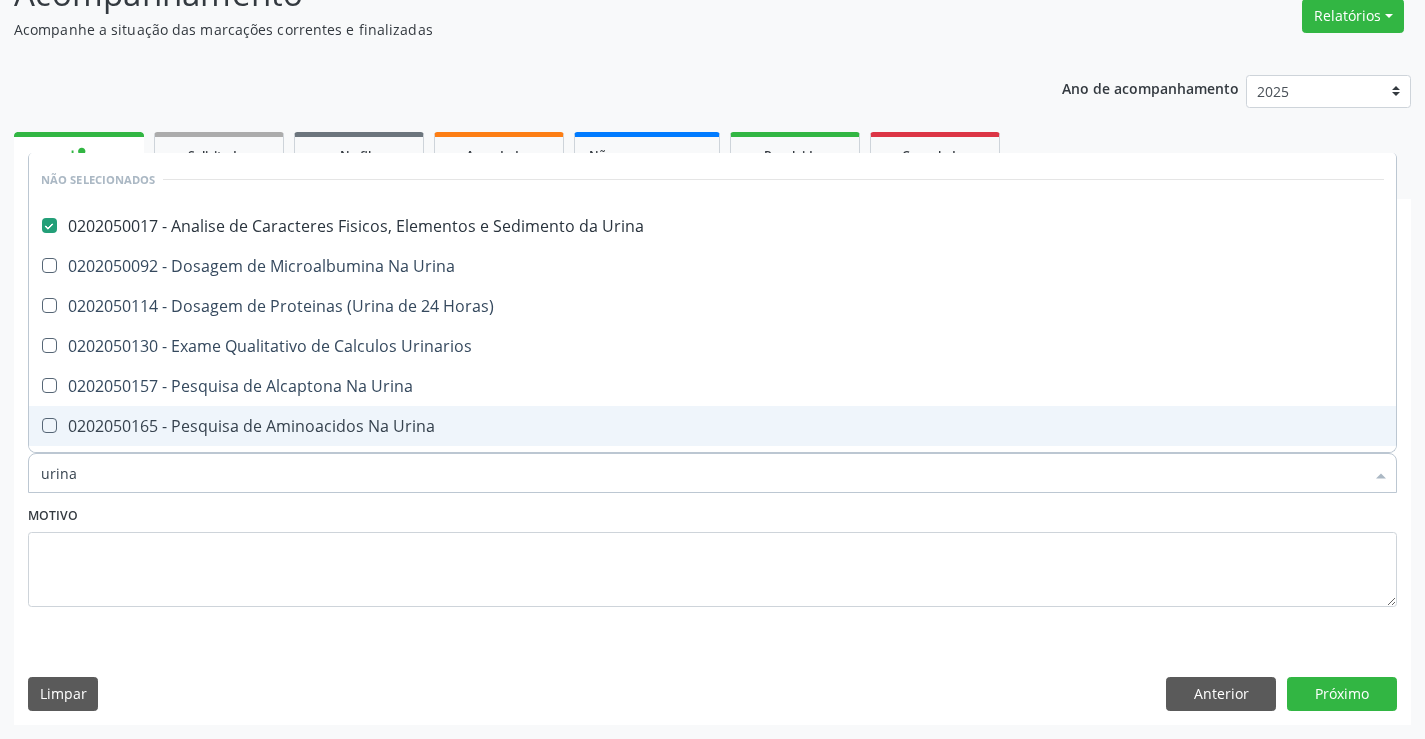 type on "urina" 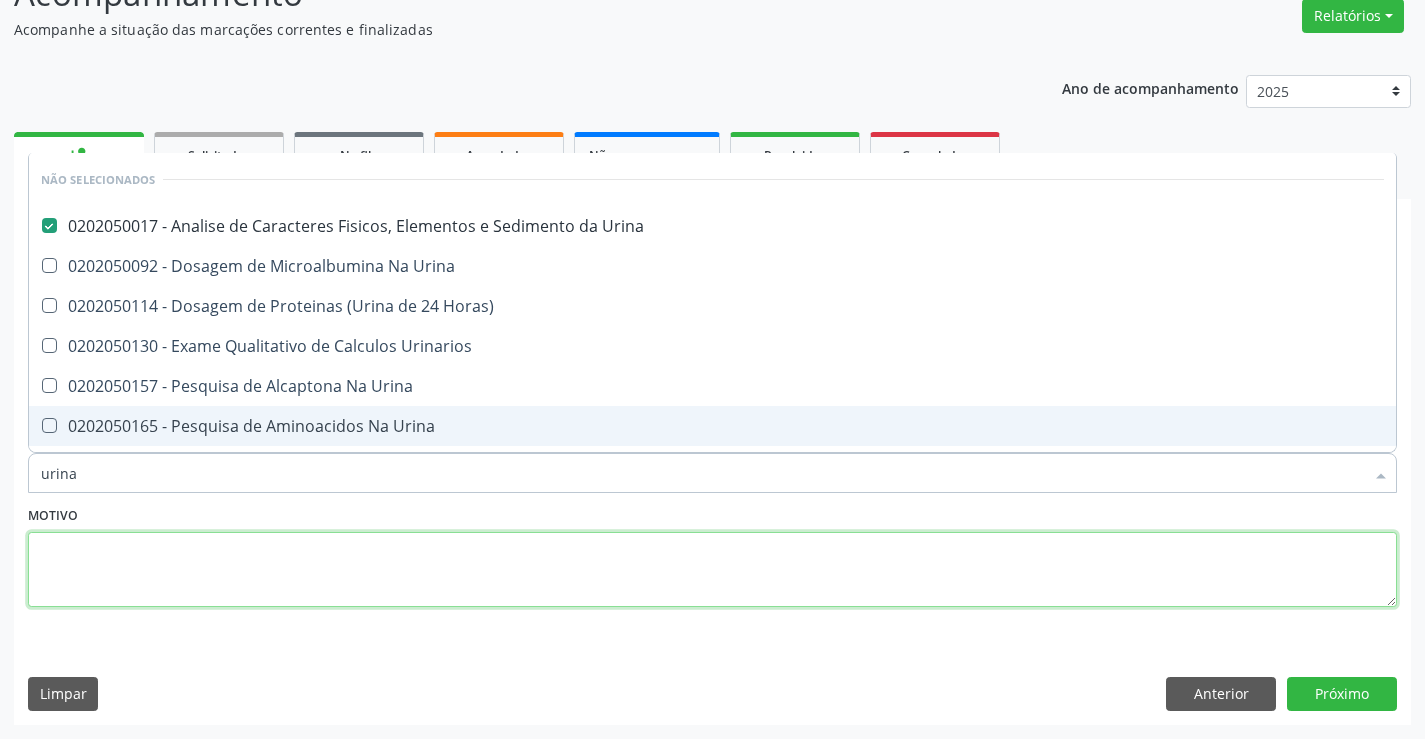 click at bounding box center (712, 570) 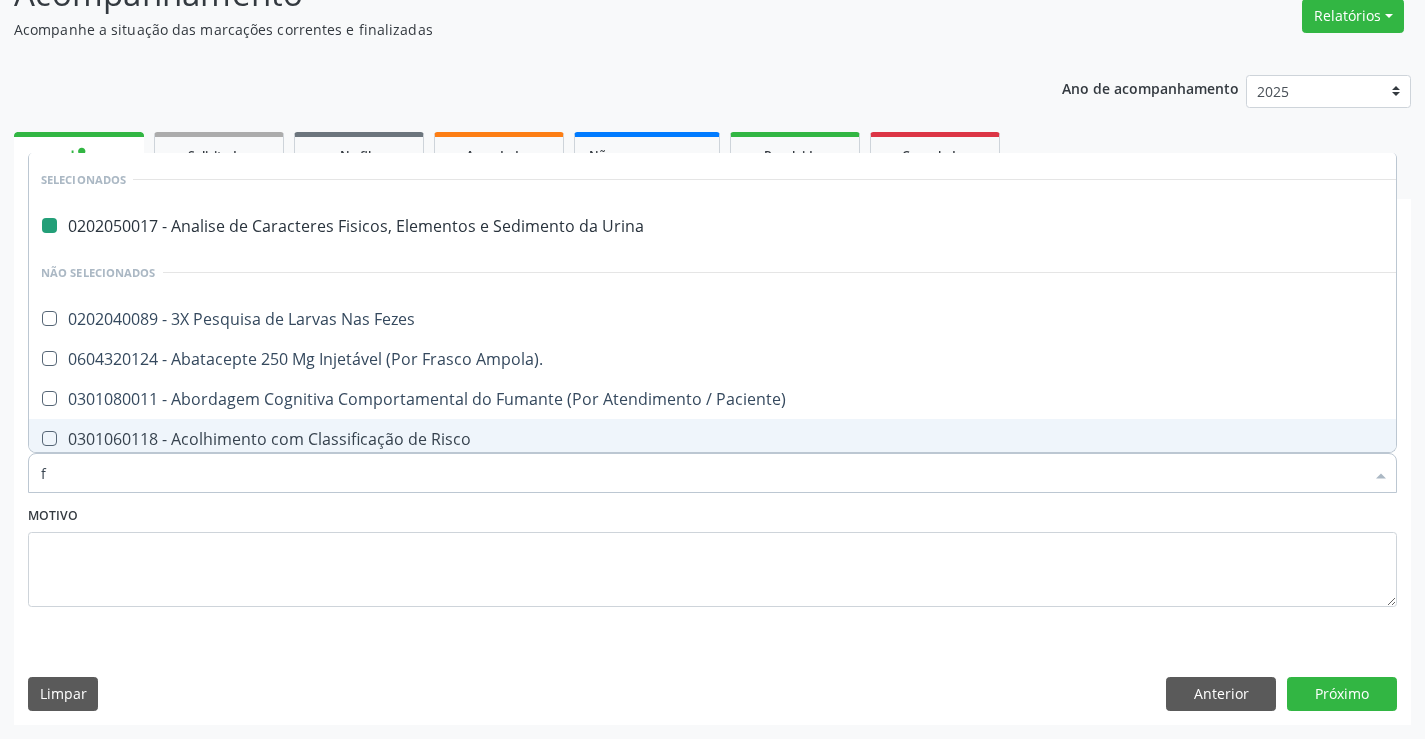 type on "fe" 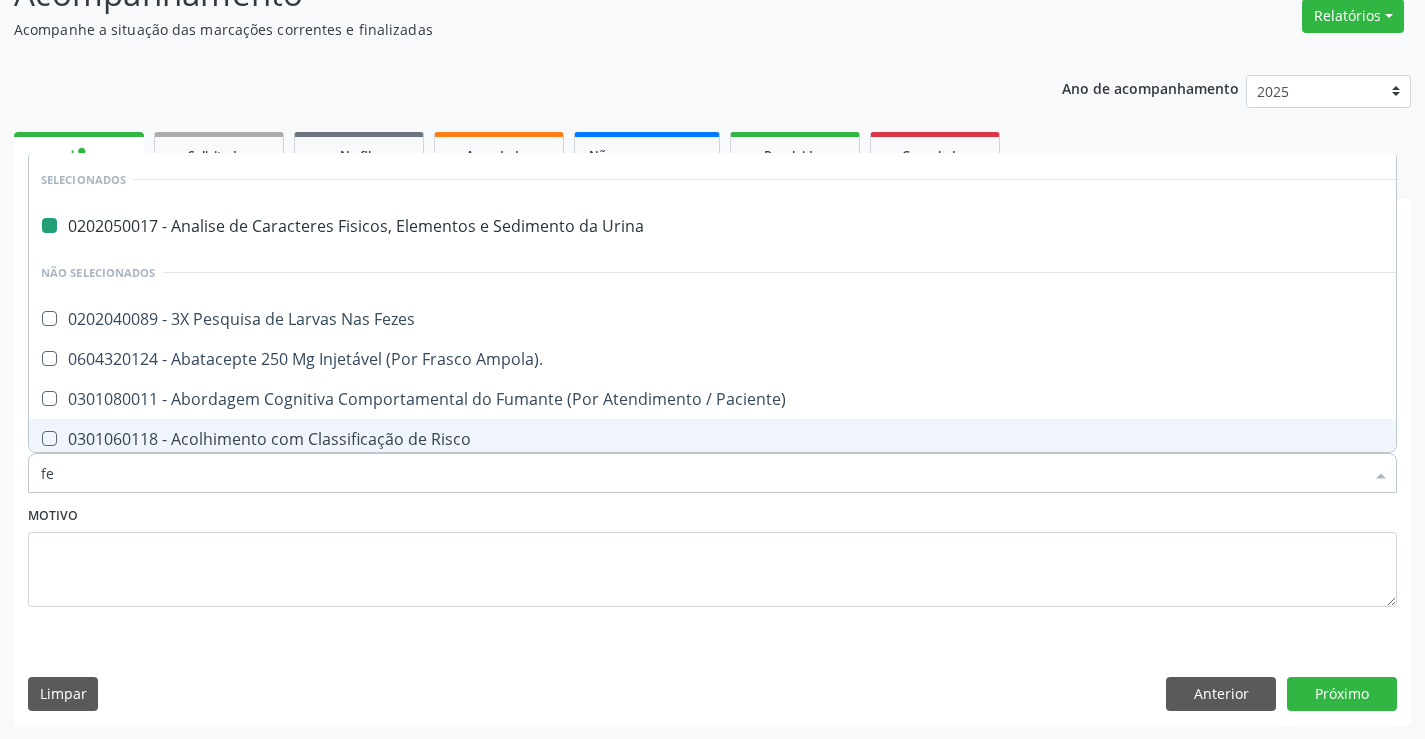 checkbox on "false" 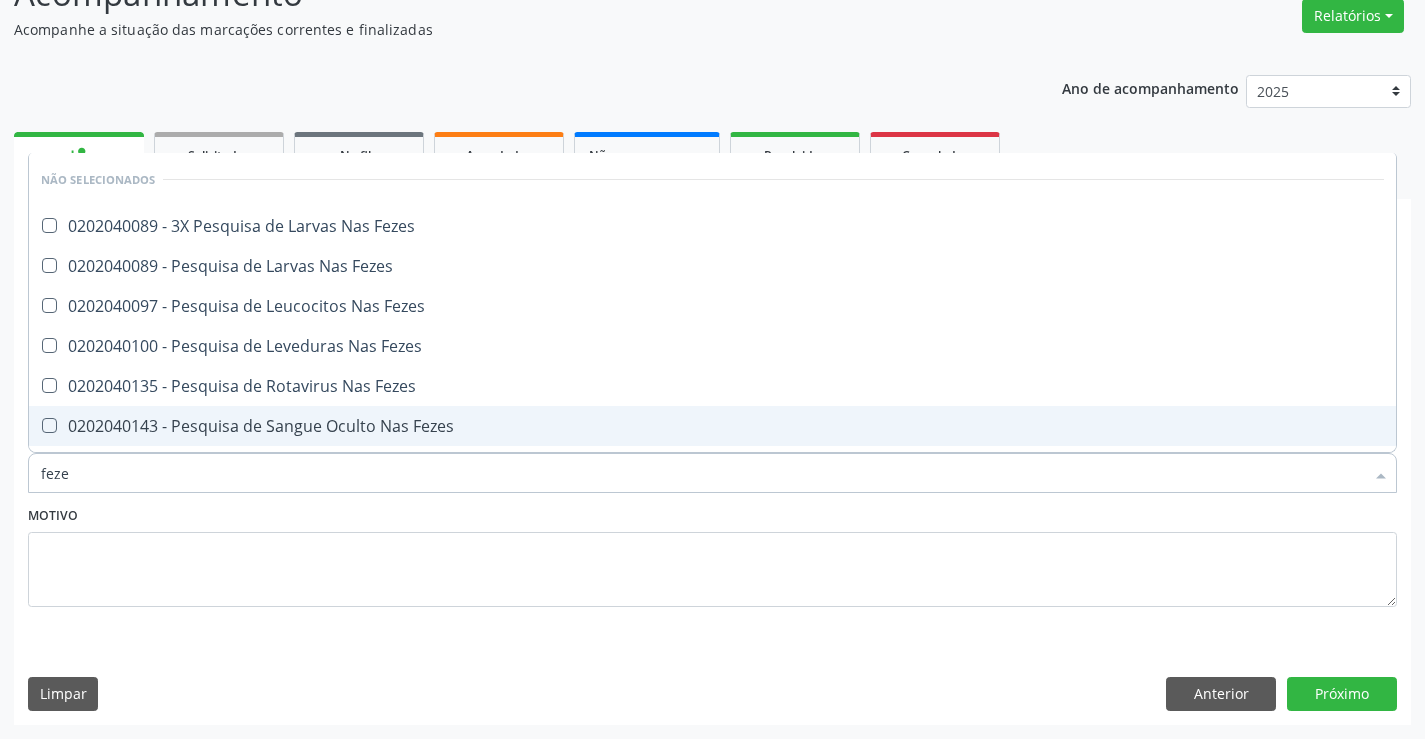 type on "fezes" 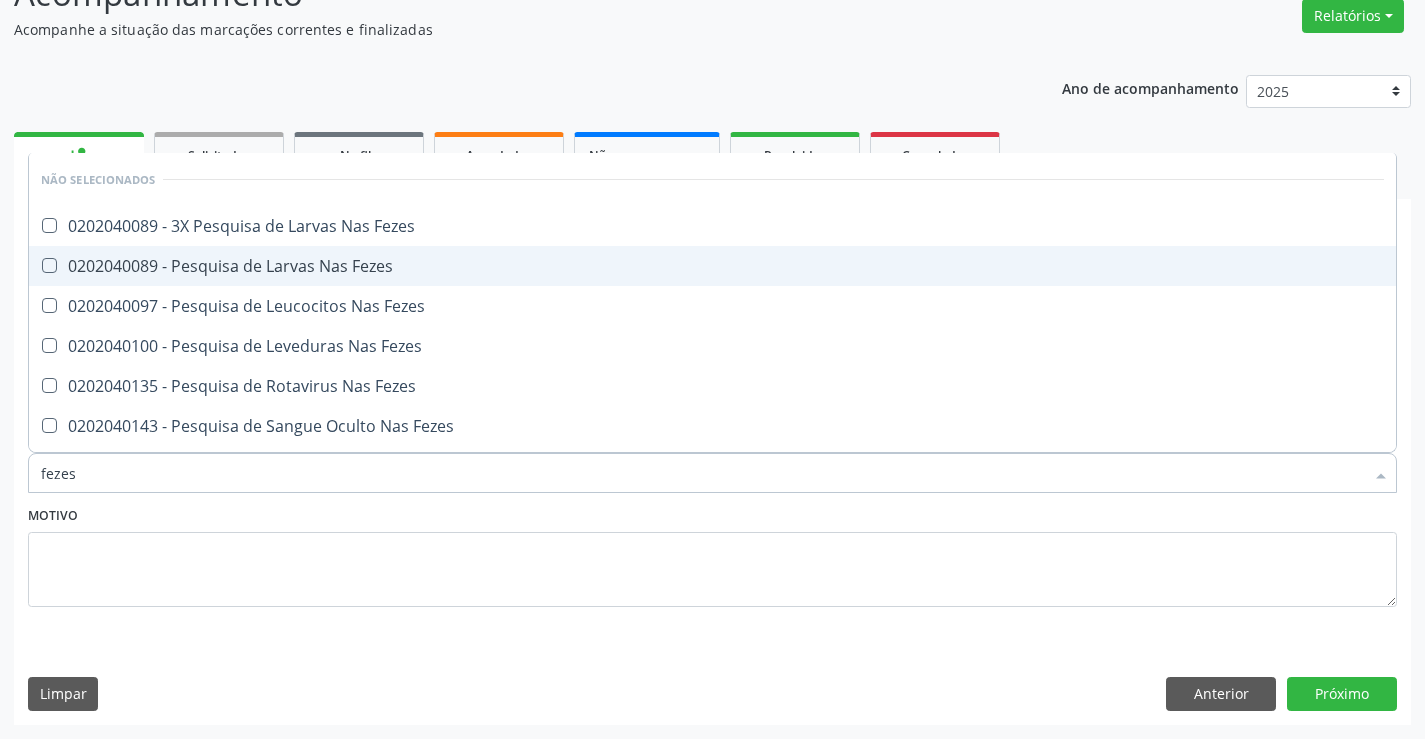 click on "0202040089 - Pesquisa de Larvas Nas Fezes" at bounding box center [712, 266] 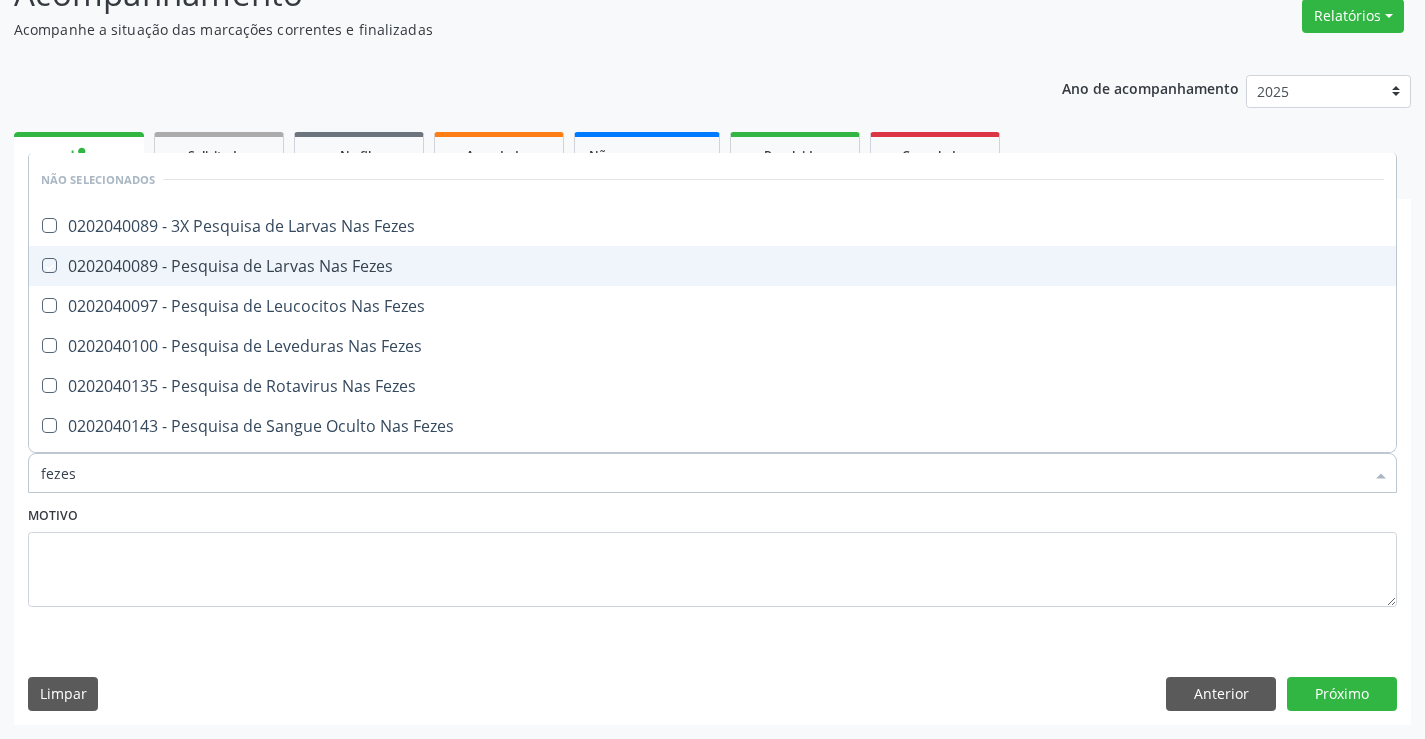 checkbox on "true" 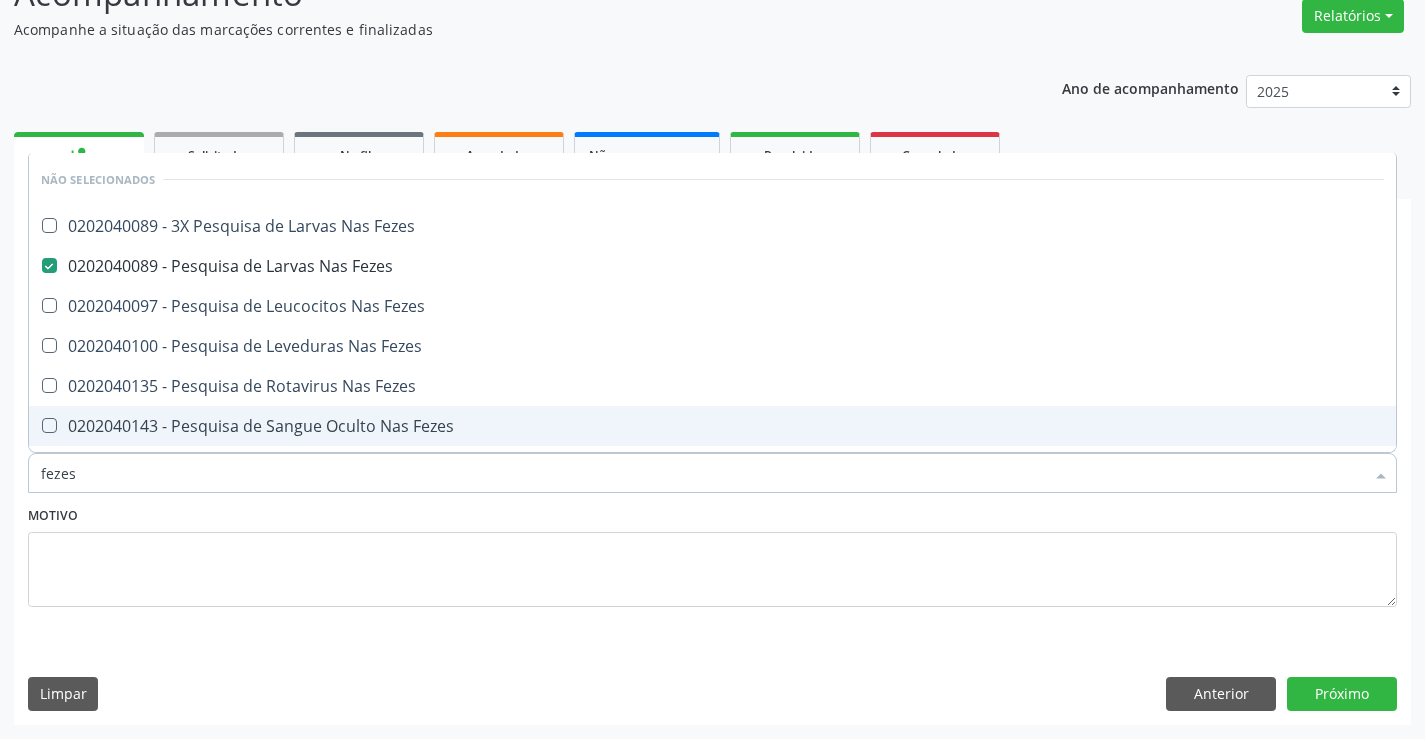 type on "fezes" 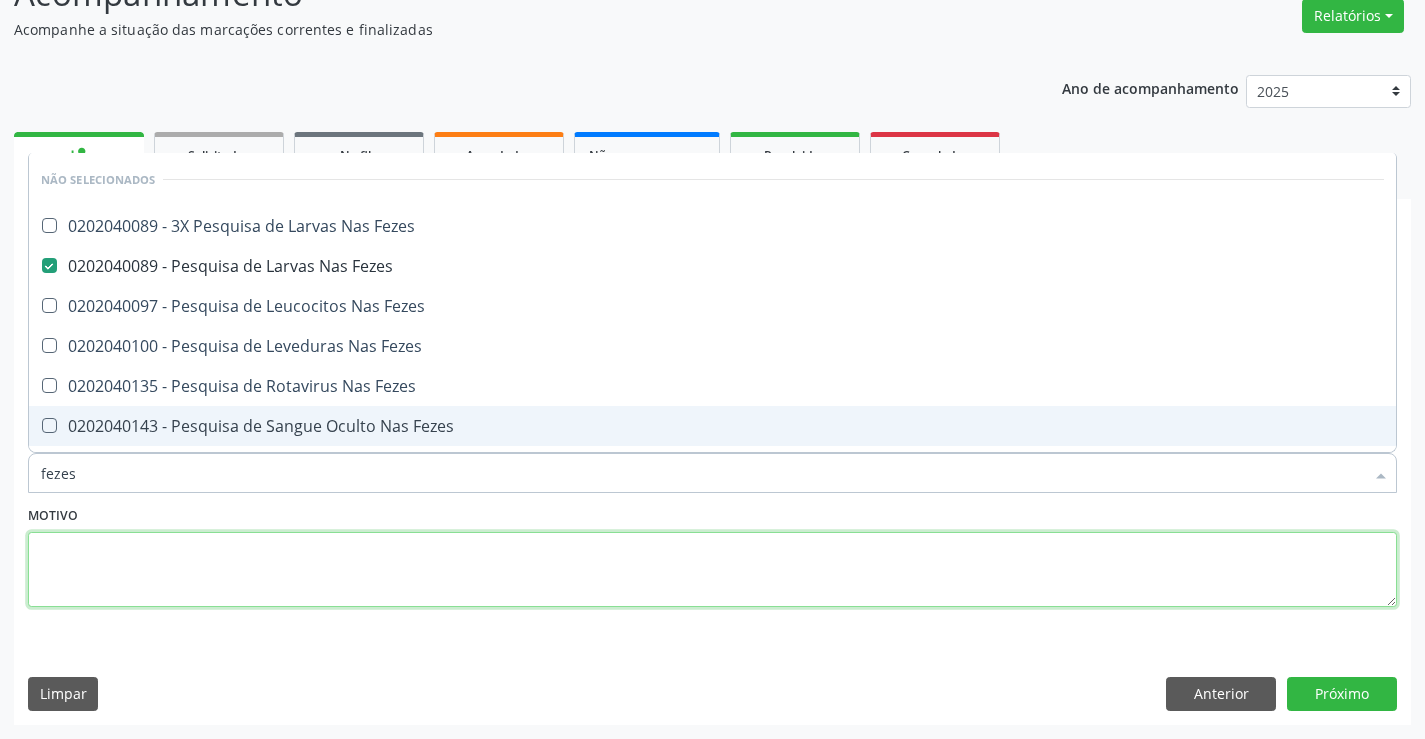 click at bounding box center (712, 570) 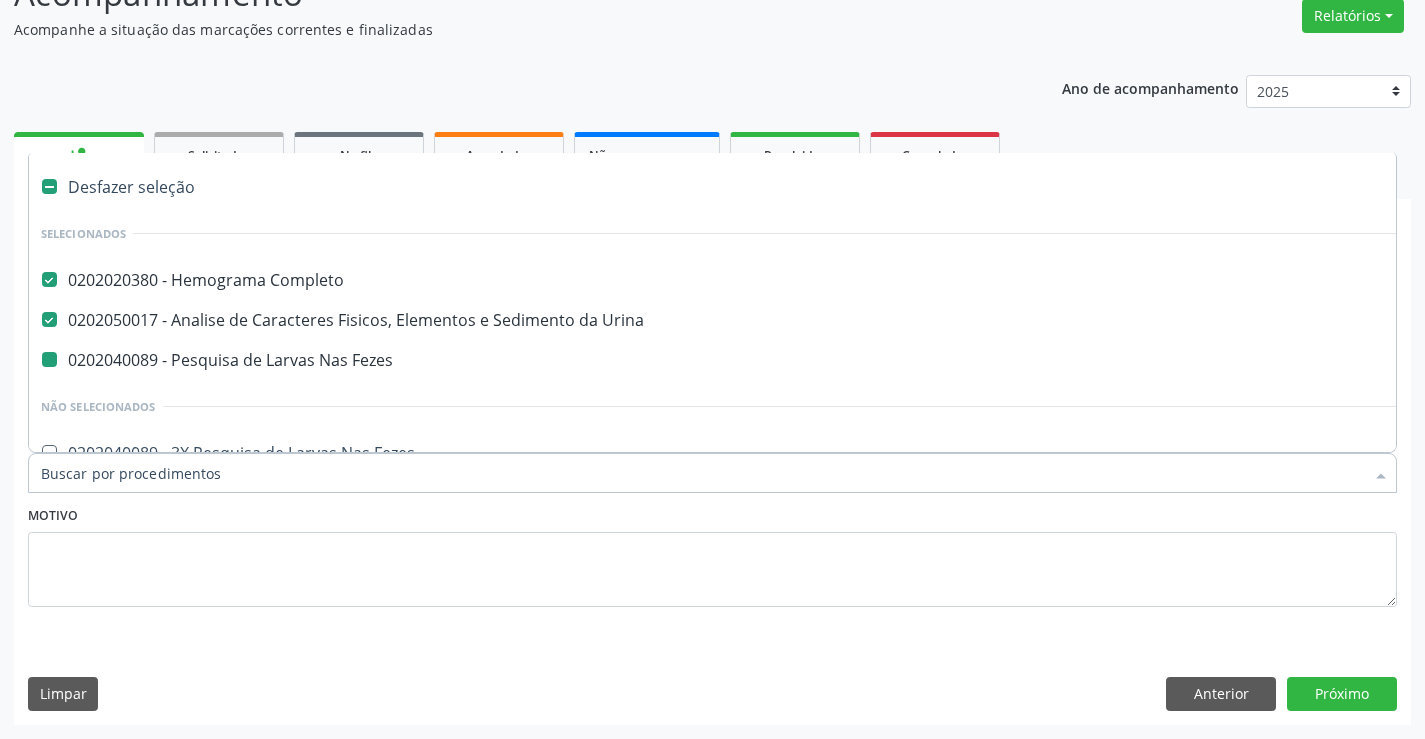type on "g" 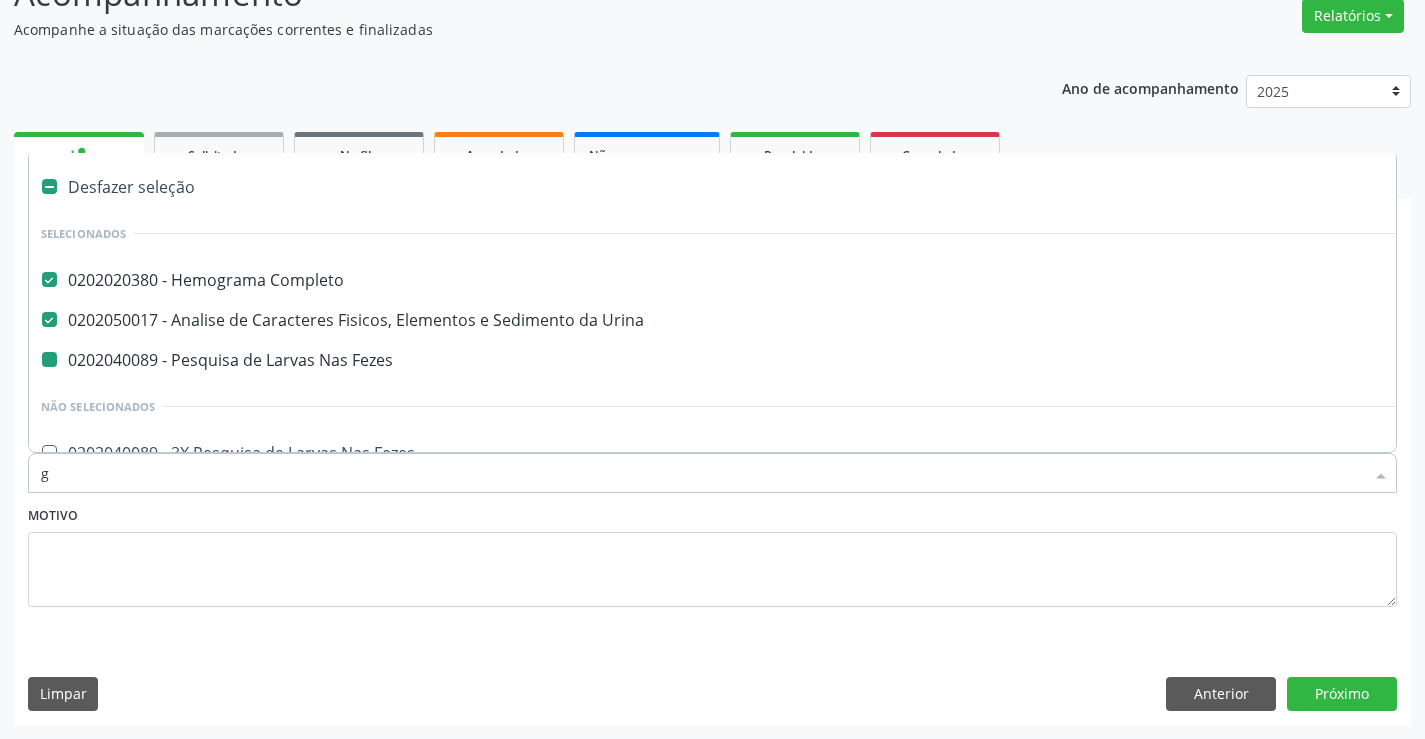 checkbox on "false" 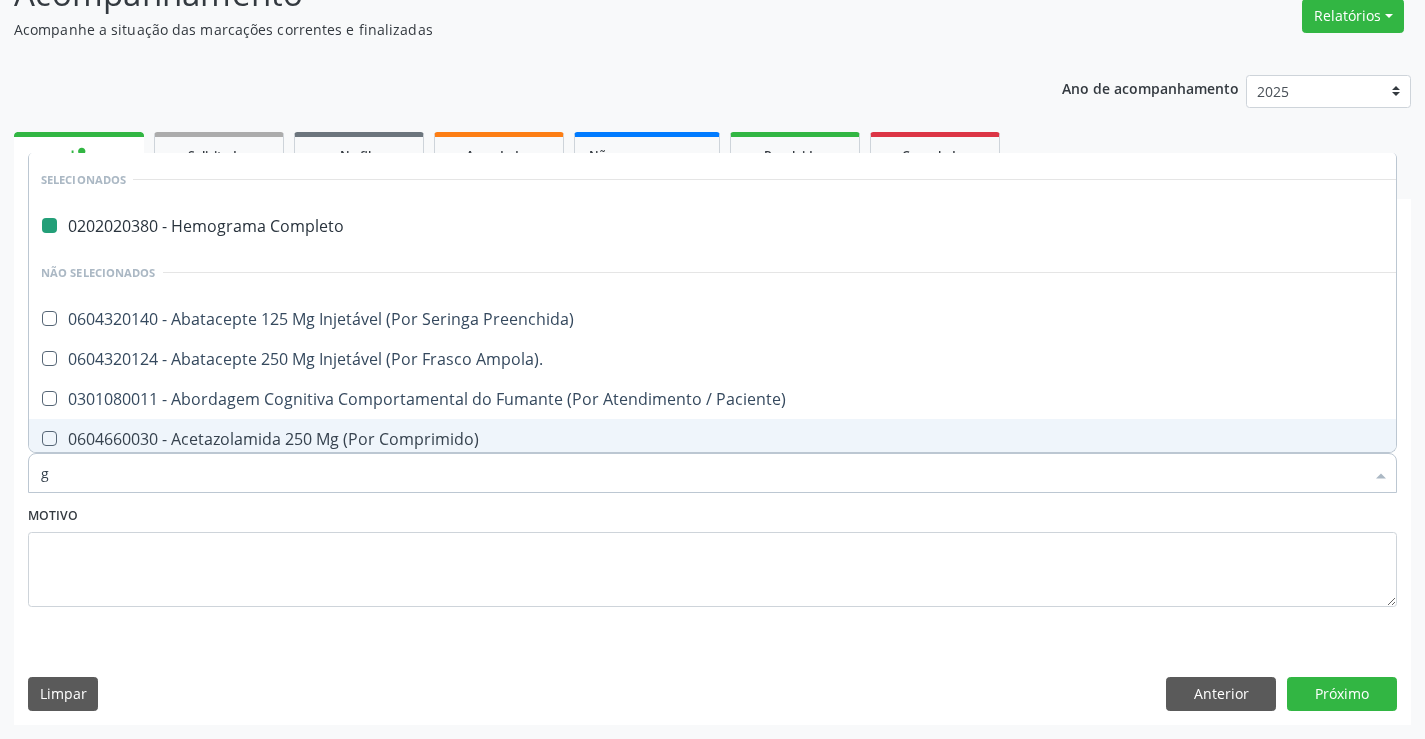 type on "gl" 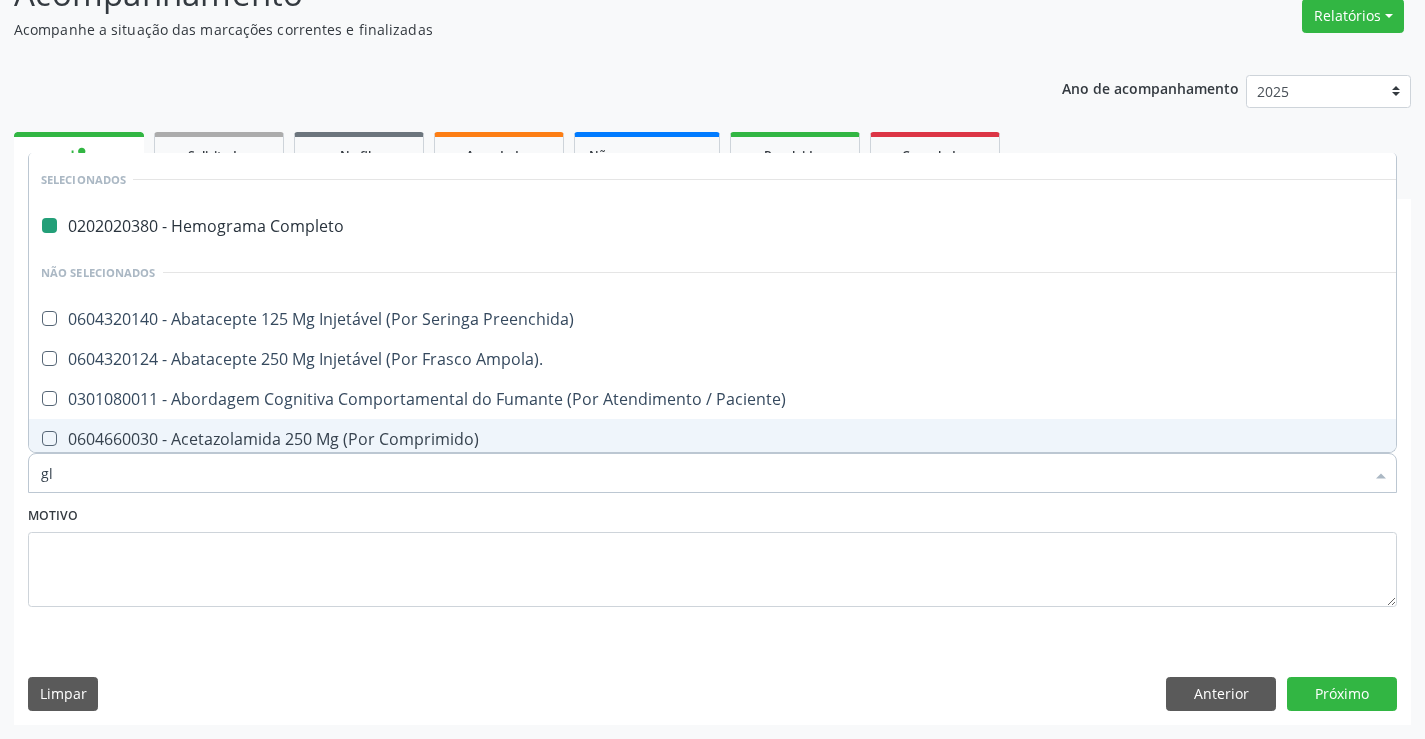 checkbox on "false" 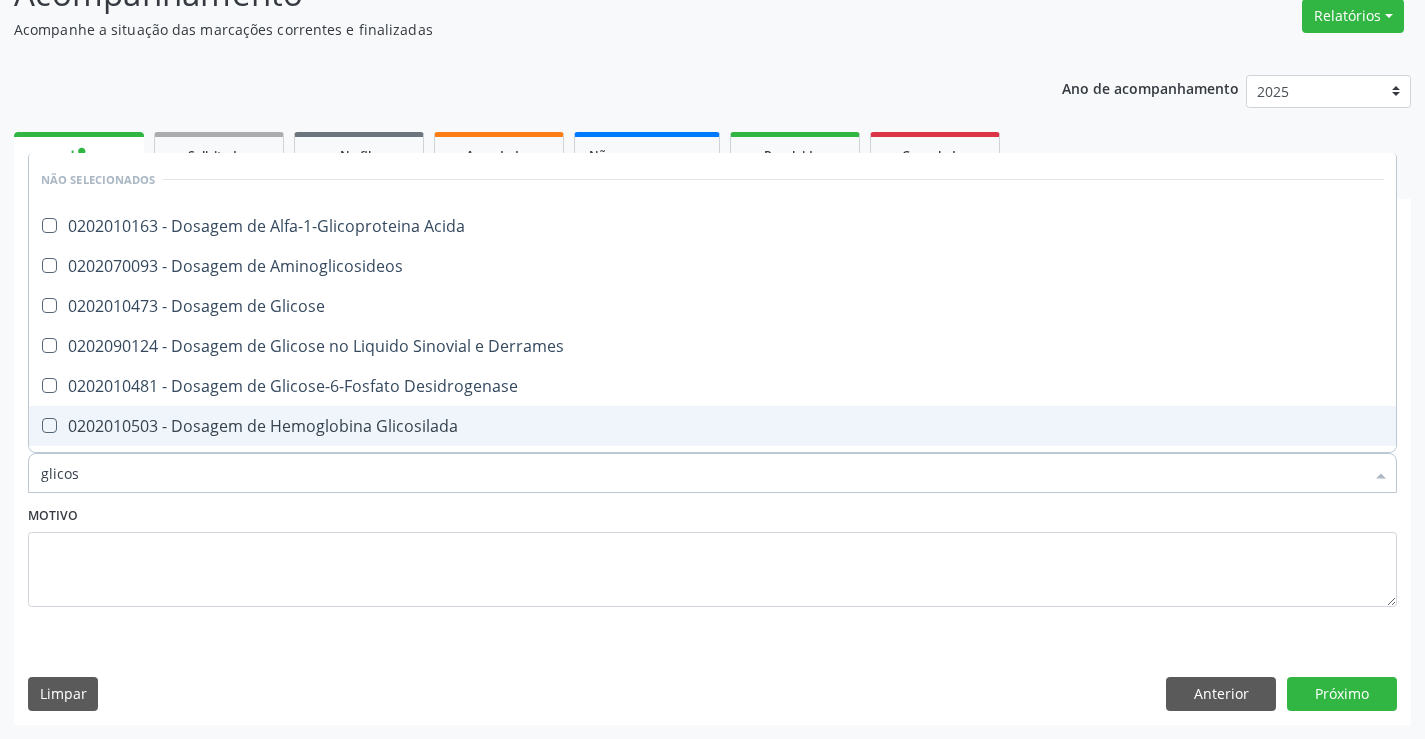 type on "glicose" 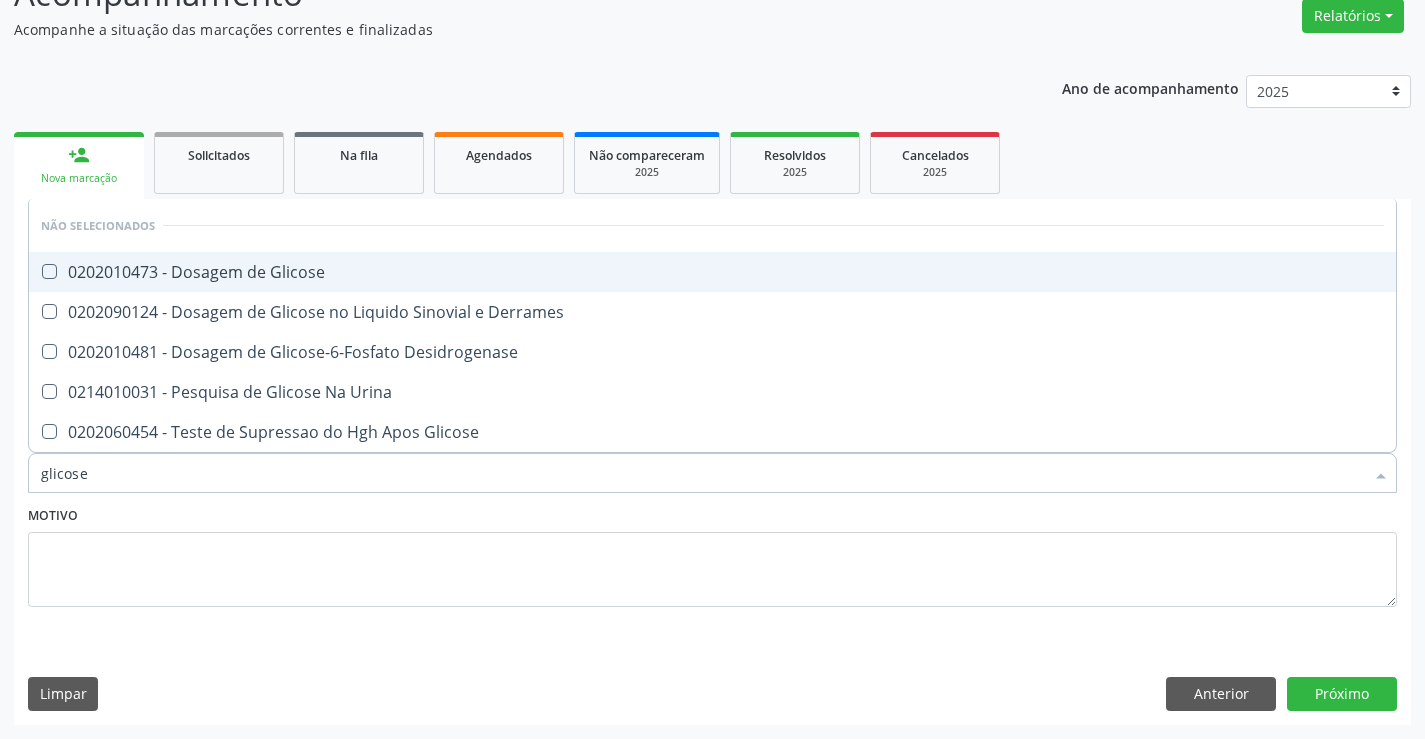 drag, startPoint x: 229, startPoint y: 257, endPoint x: 253, endPoint y: 276, distance: 30.610456 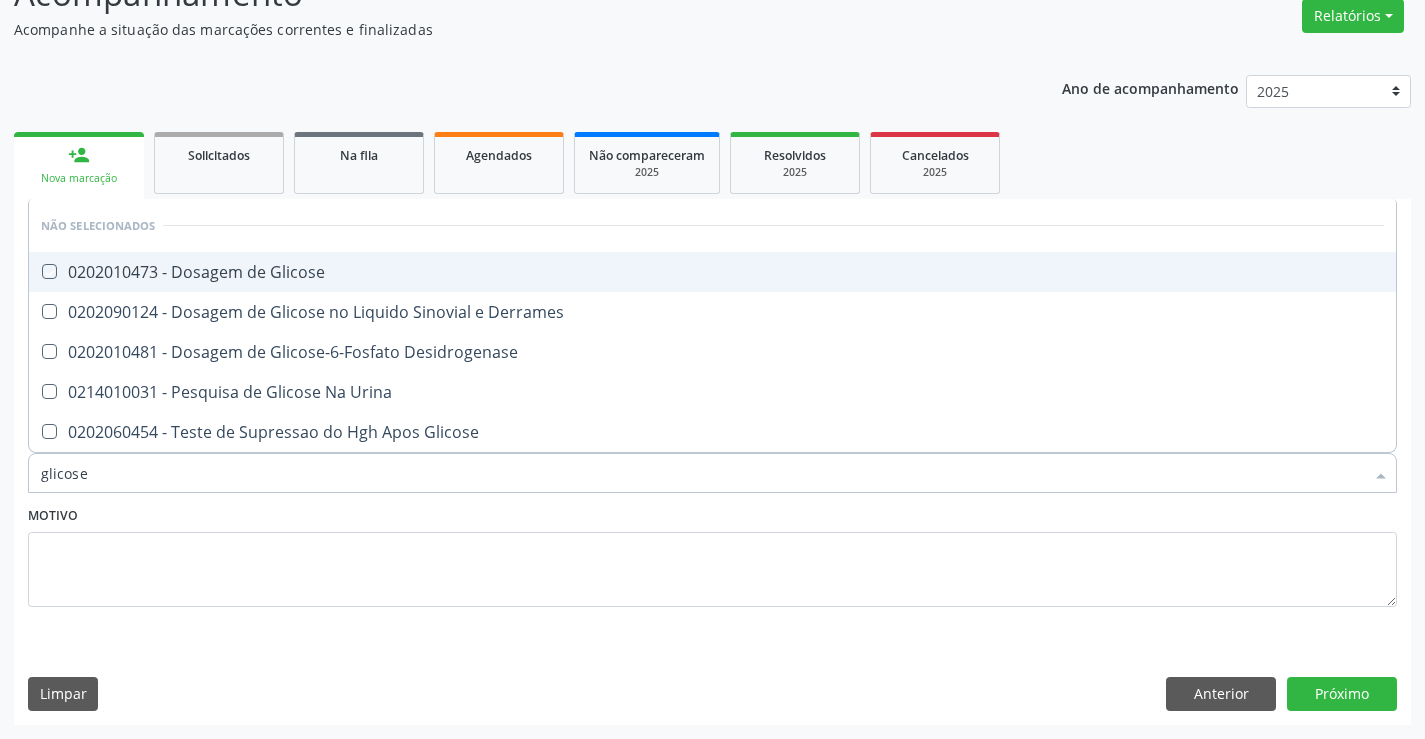 checkbox on "true" 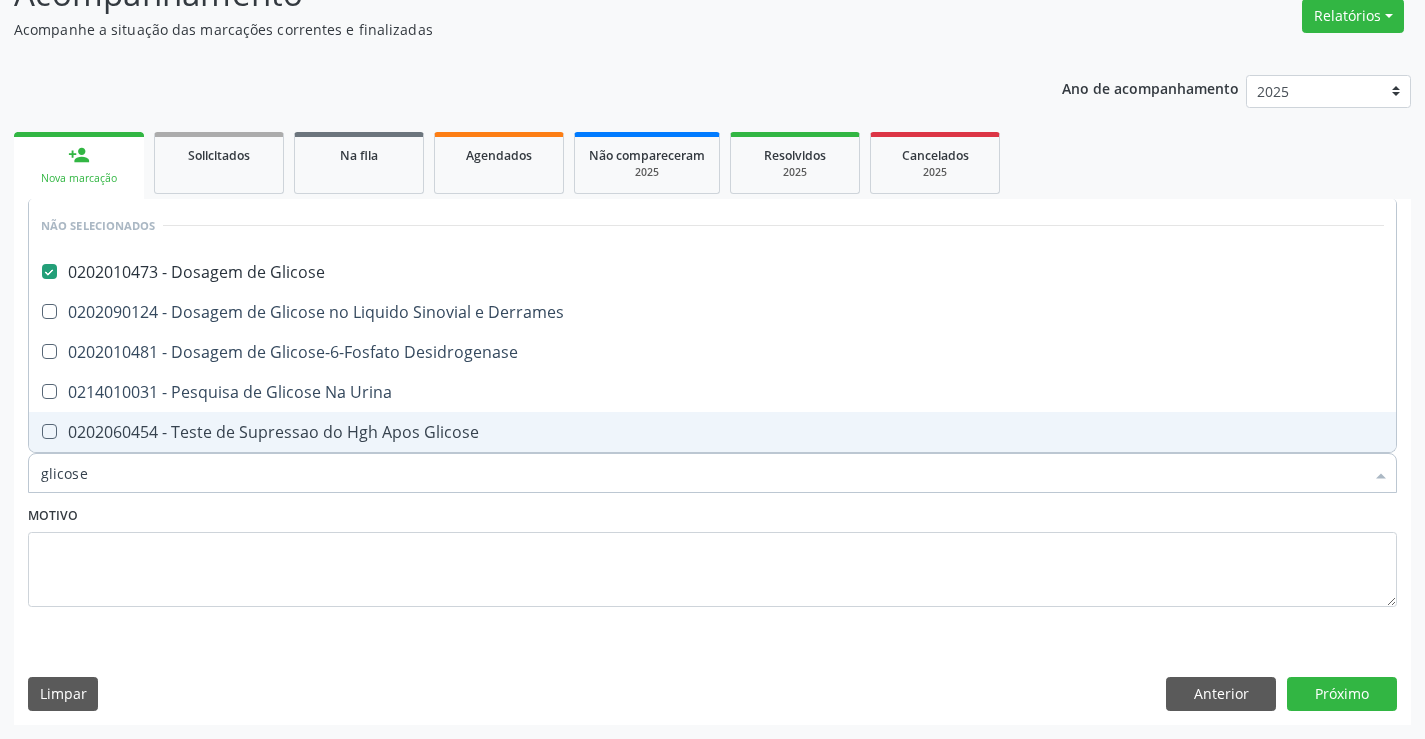 type on "glicose" 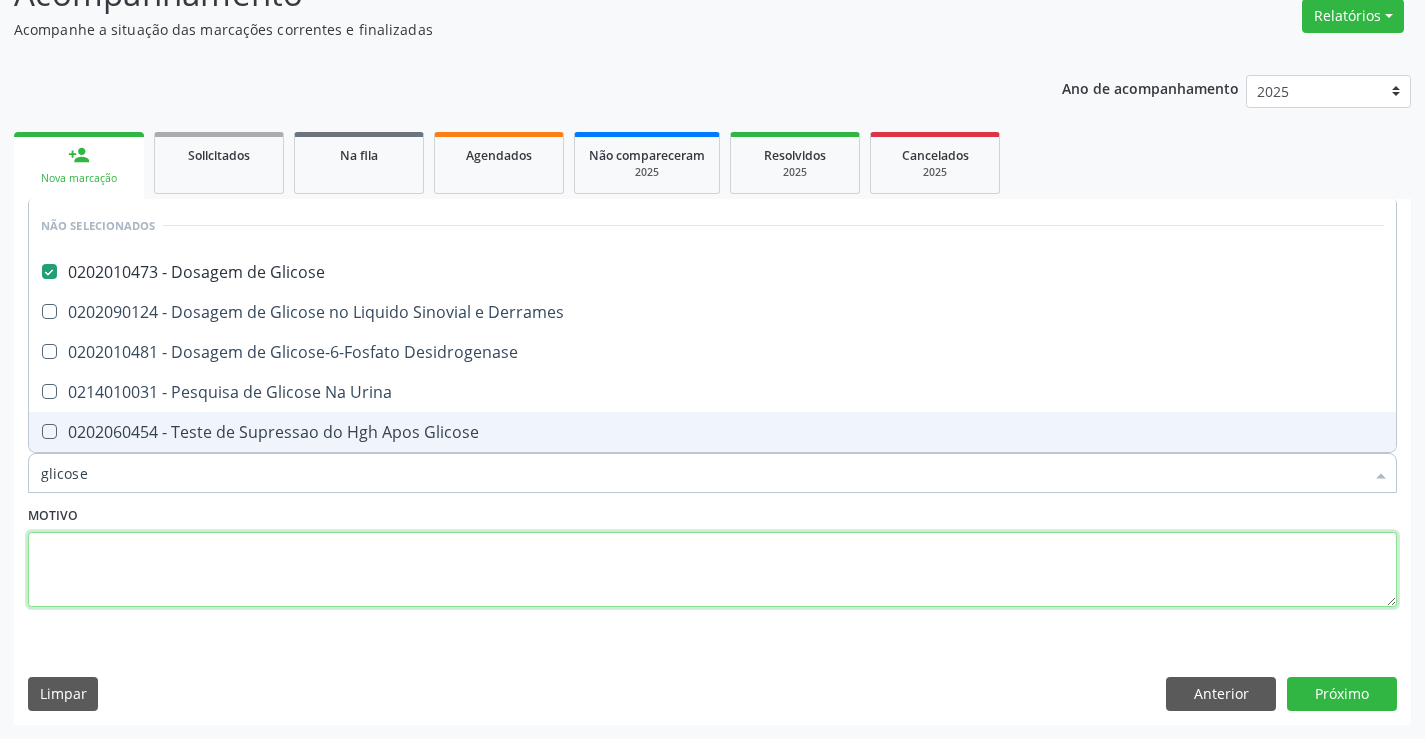 click at bounding box center [712, 570] 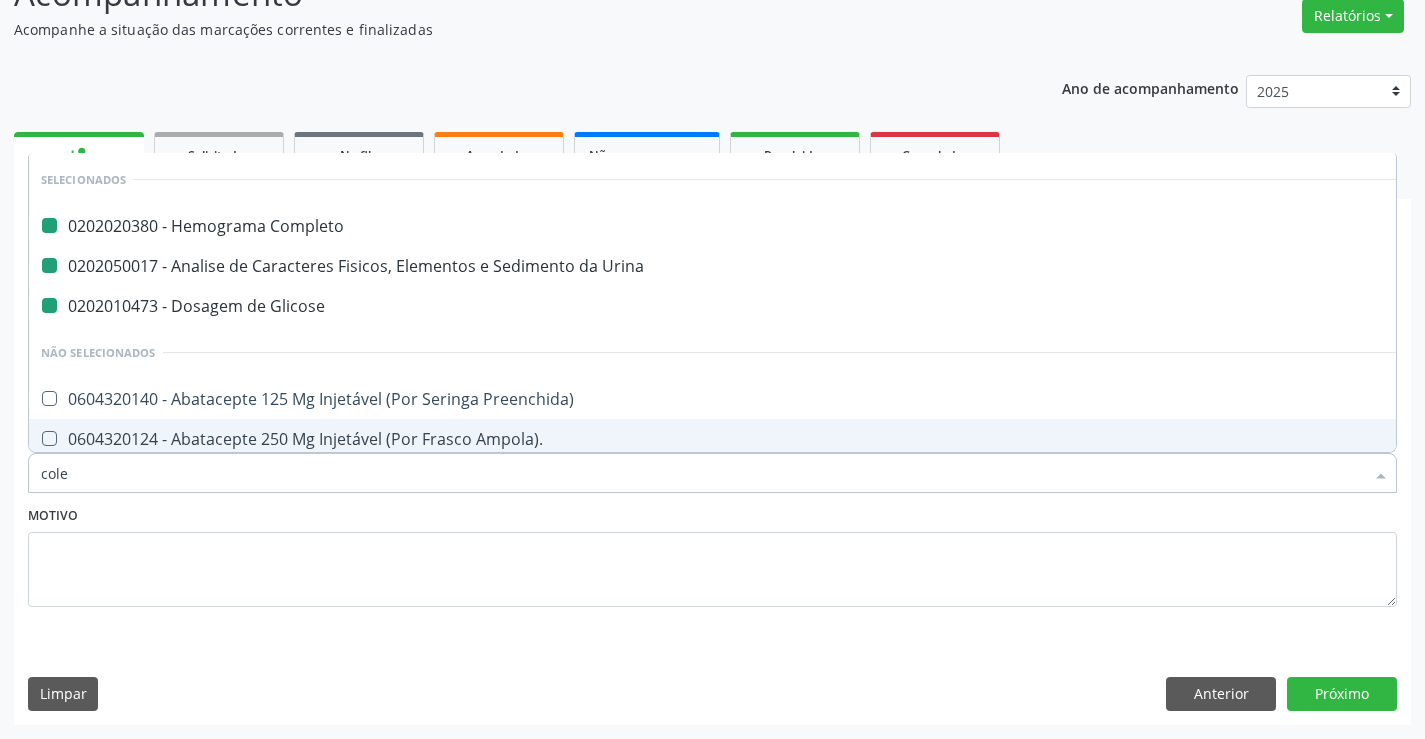 type on "coles" 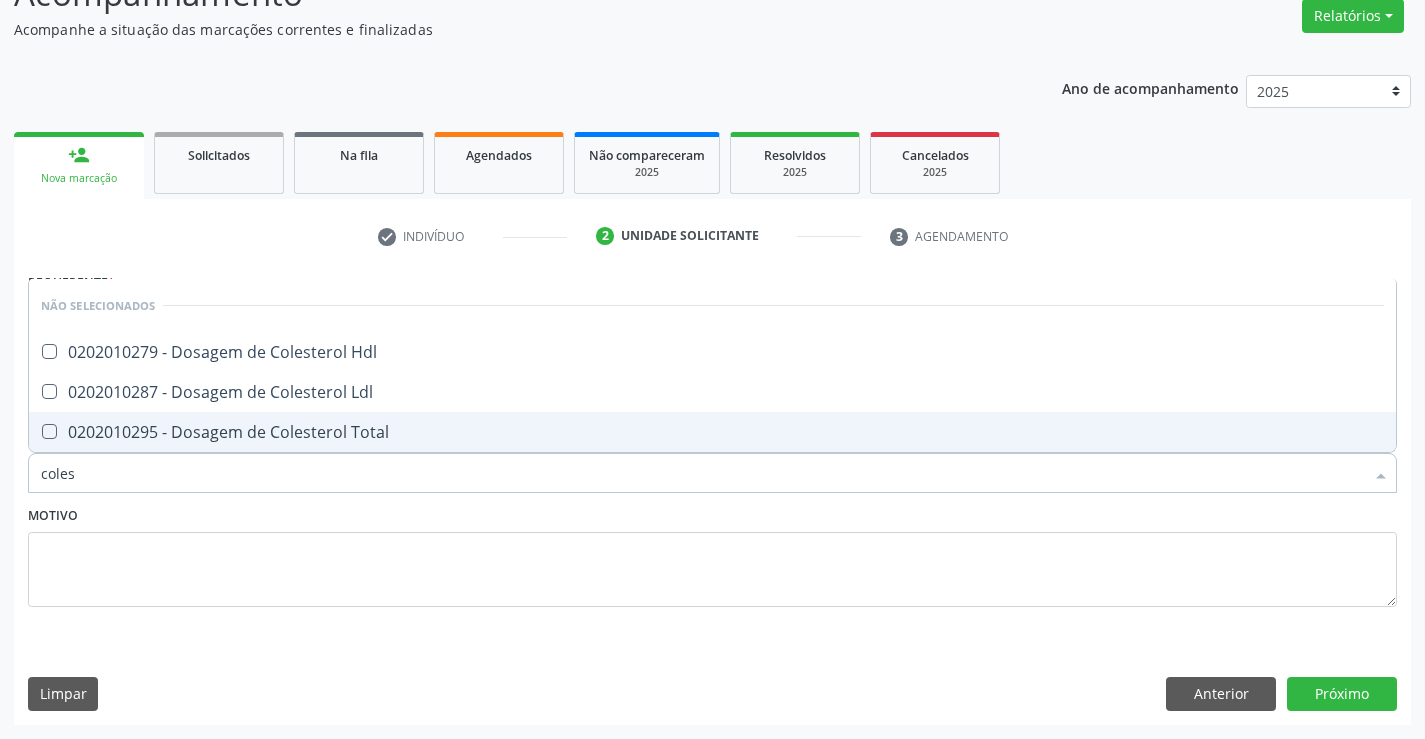 checkbox on "false" 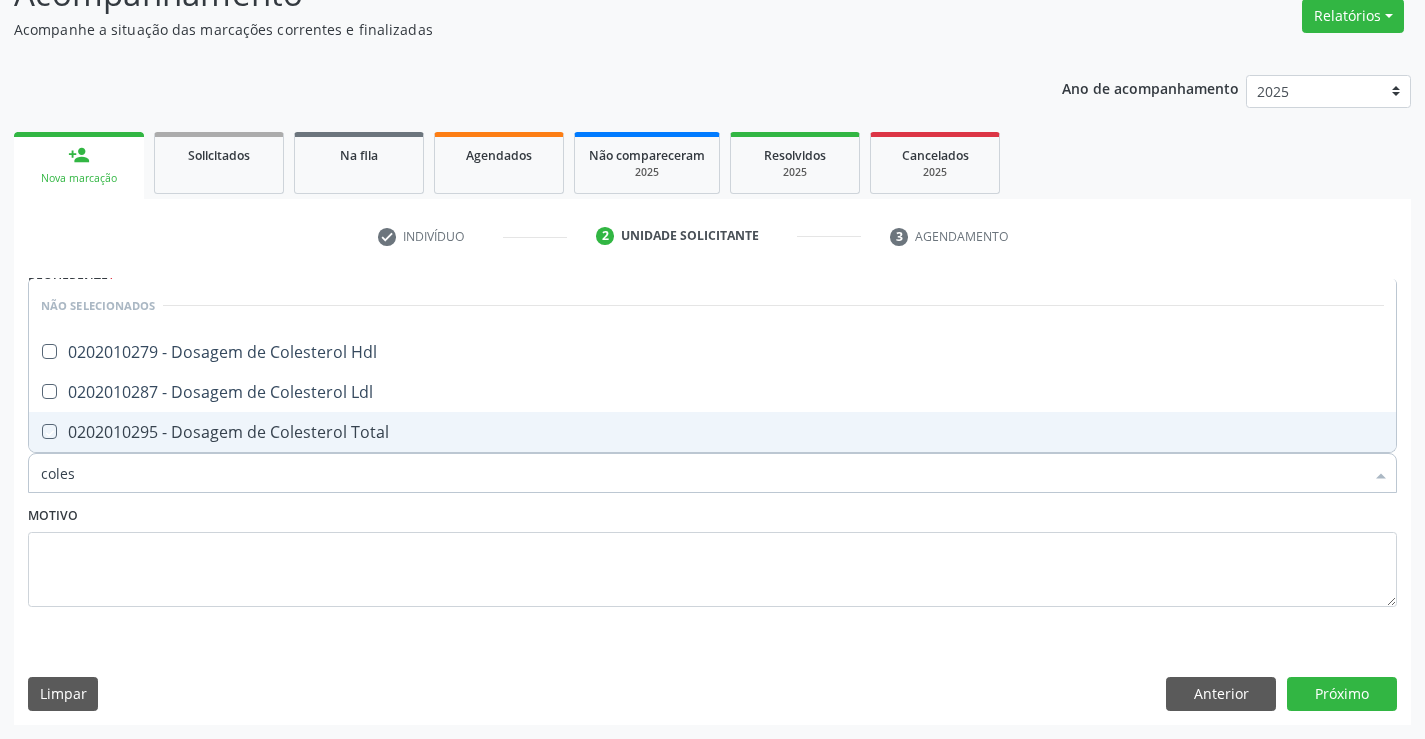 checkbox on "true" 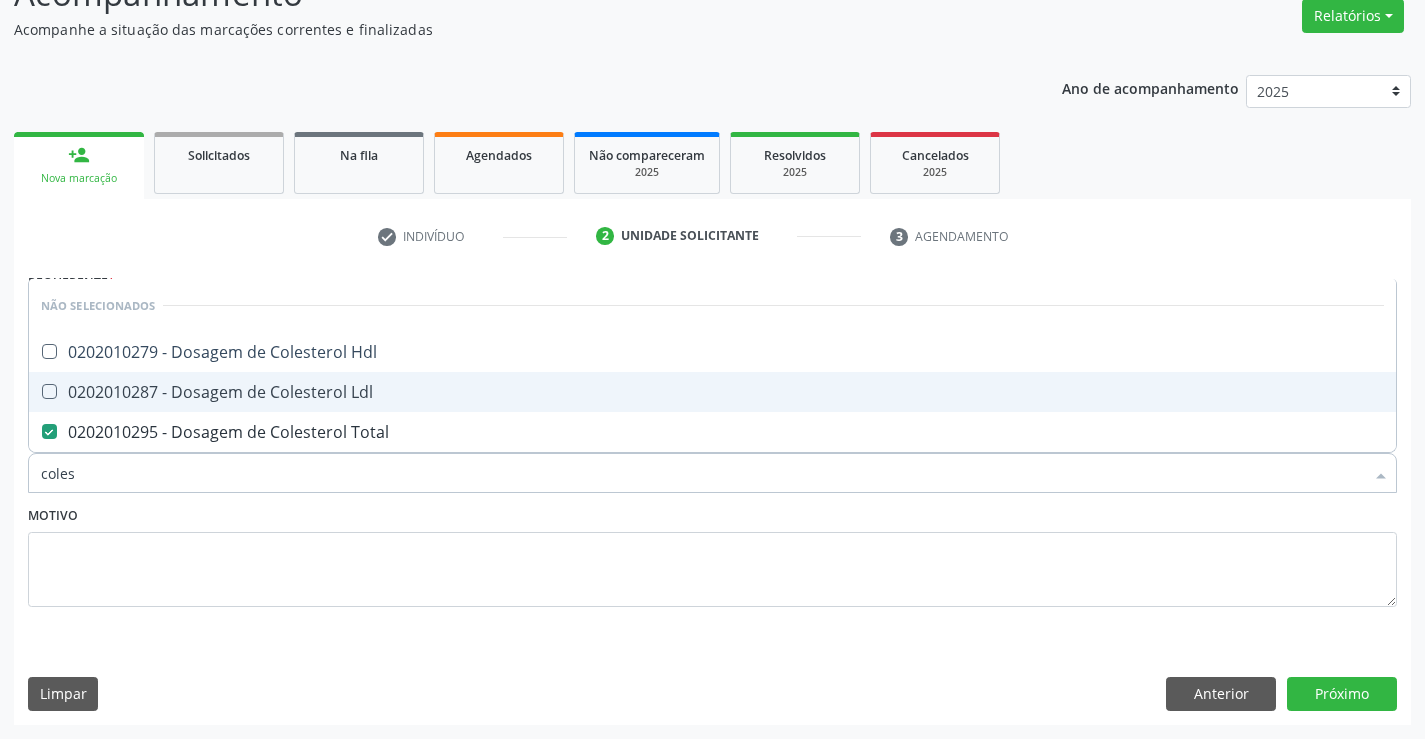 click on "0202010287 - Dosagem de Colesterol Ldl" at bounding box center [712, 392] 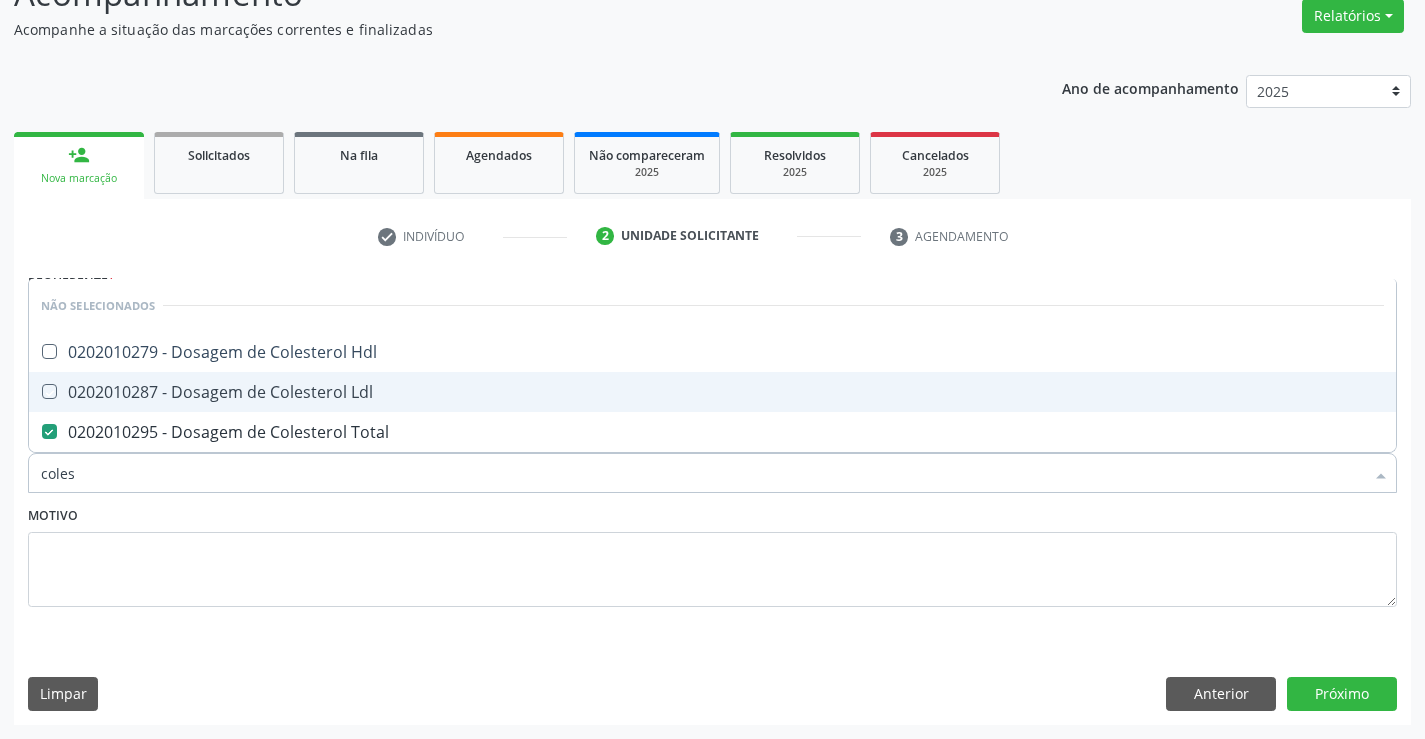 checkbox on "true" 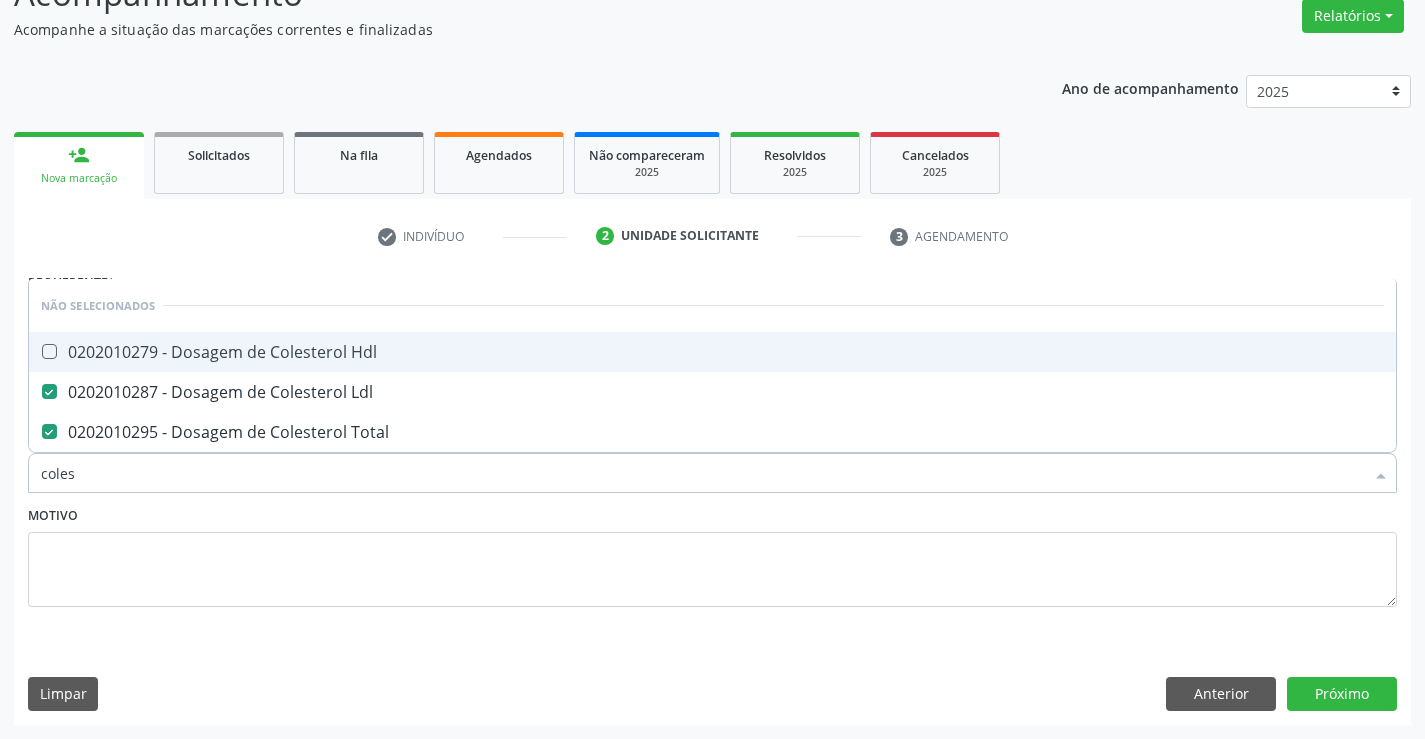 drag, startPoint x: 196, startPoint y: 358, endPoint x: 249, endPoint y: 421, distance: 82.32861 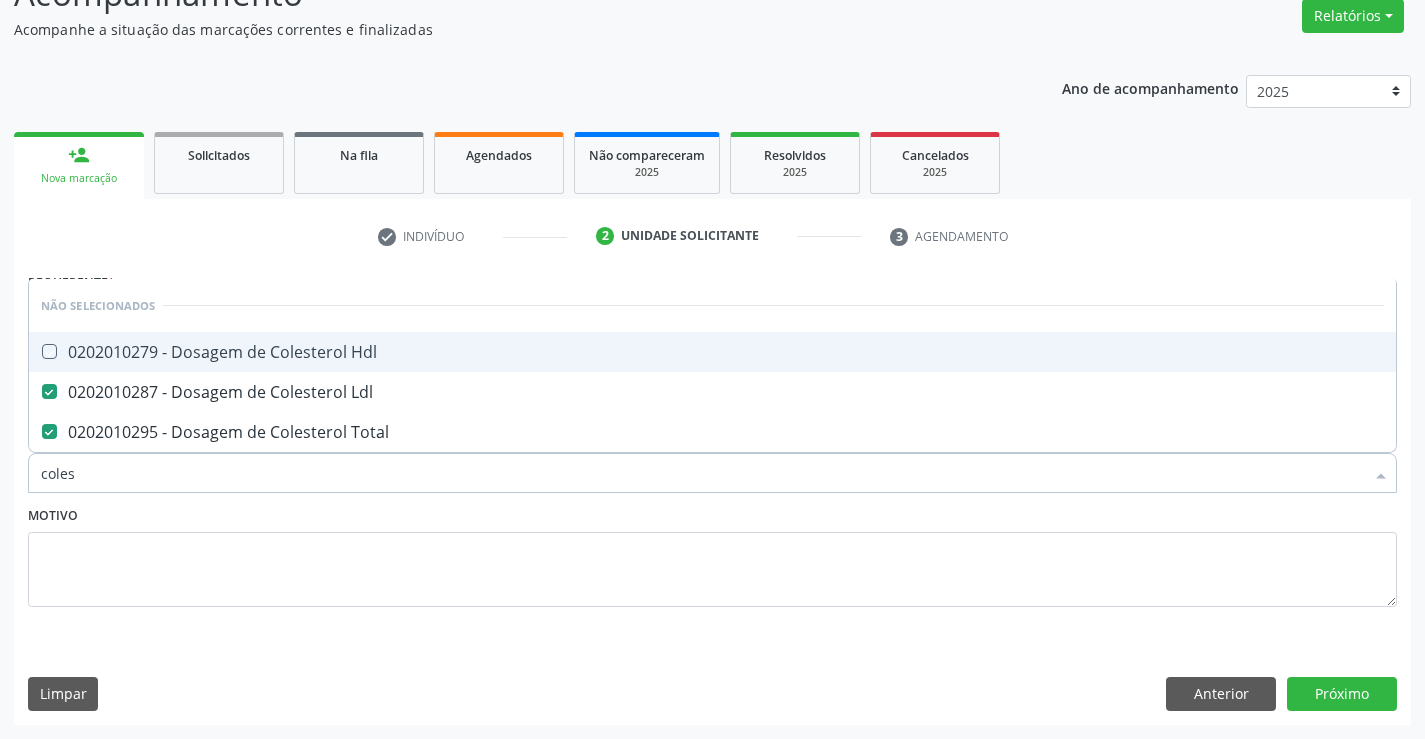 checkbox on "true" 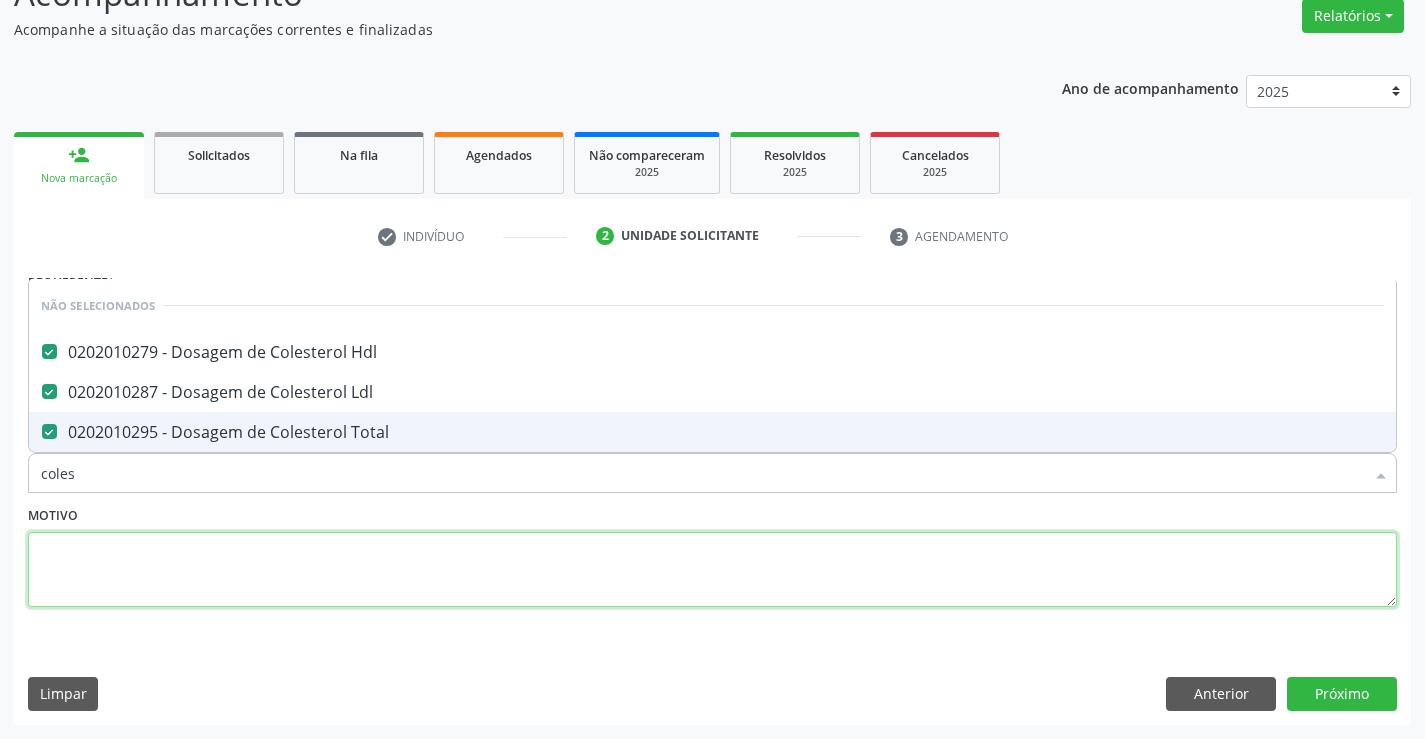 click on "Motivo" at bounding box center [712, 554] 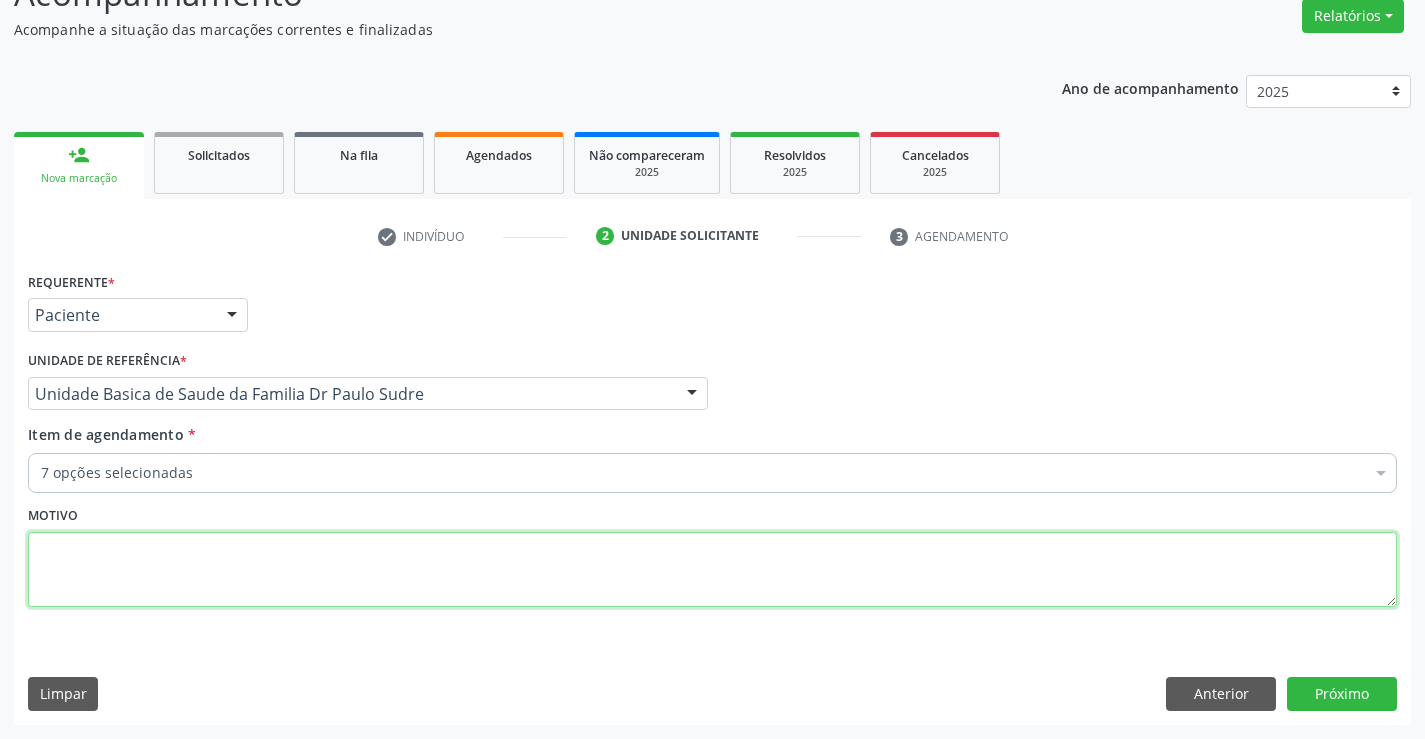 click on "Desfazer seleção
Selecionados
[CODE] - Hemograma Completo
[CODE] - Analise de Caracteres Fisicos, Elementos e Sedimento da Urina
[CODE] - Pesquisa de Larvas Nas Fezes
[CODE] - Dosagem de Glicose
[CODE] - Dosagem de Colesterol Total
[CODE] - Dosagem de Colesterol Ldl
[CODE] - Dosagem de Colesterol Hdl
Não selecionados
[CODE] - 3X Pesquisa de Larvas Nas Fezes
[CODE] - Abatacepte 125 Mg Injetável (Por Seringa Preenchida)
[CODE] - Abatacepte 250 Mg Injetável (Por Frasco Ampola).
[CODE] - Abciximabe
[CODE] - Abertura de Comunicacao Inter-Atrial
[CODE] - Abertura de Estenose Aortica Valvar
[CODE] - Abertura de Estenose Aortica Valvar (Criança e Adolescente)
[CODE] - Abertura de Estenose Pulmonar Valvar" at bounding box center [712, 303] 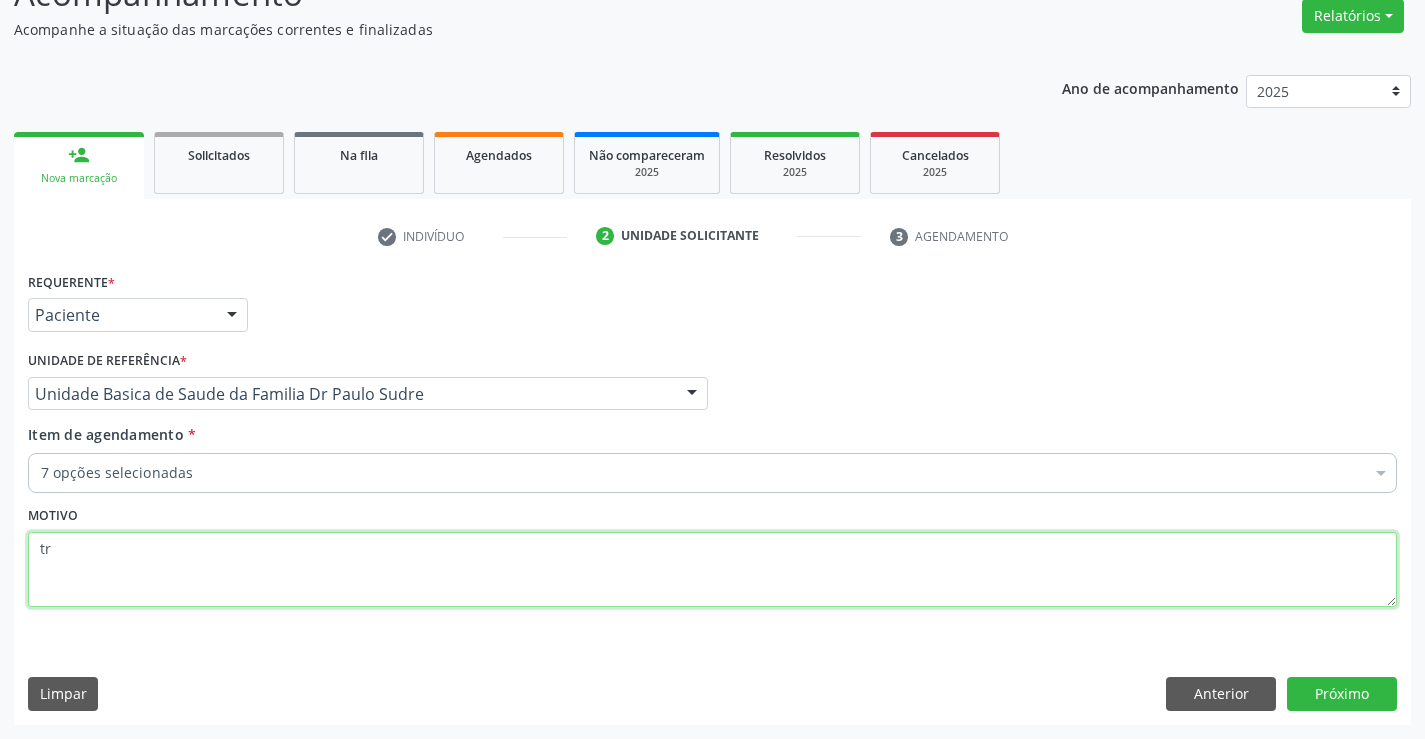 type on "tr" 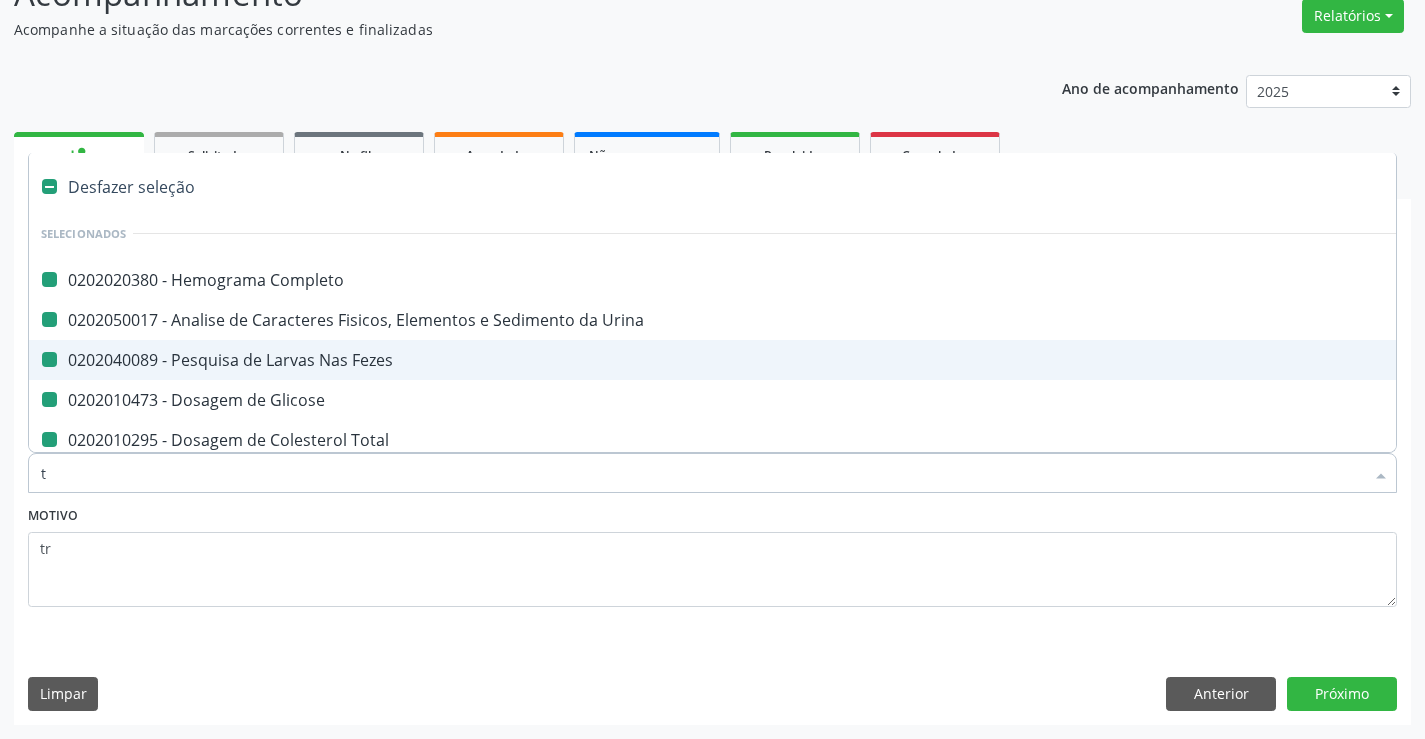 type on "tr" 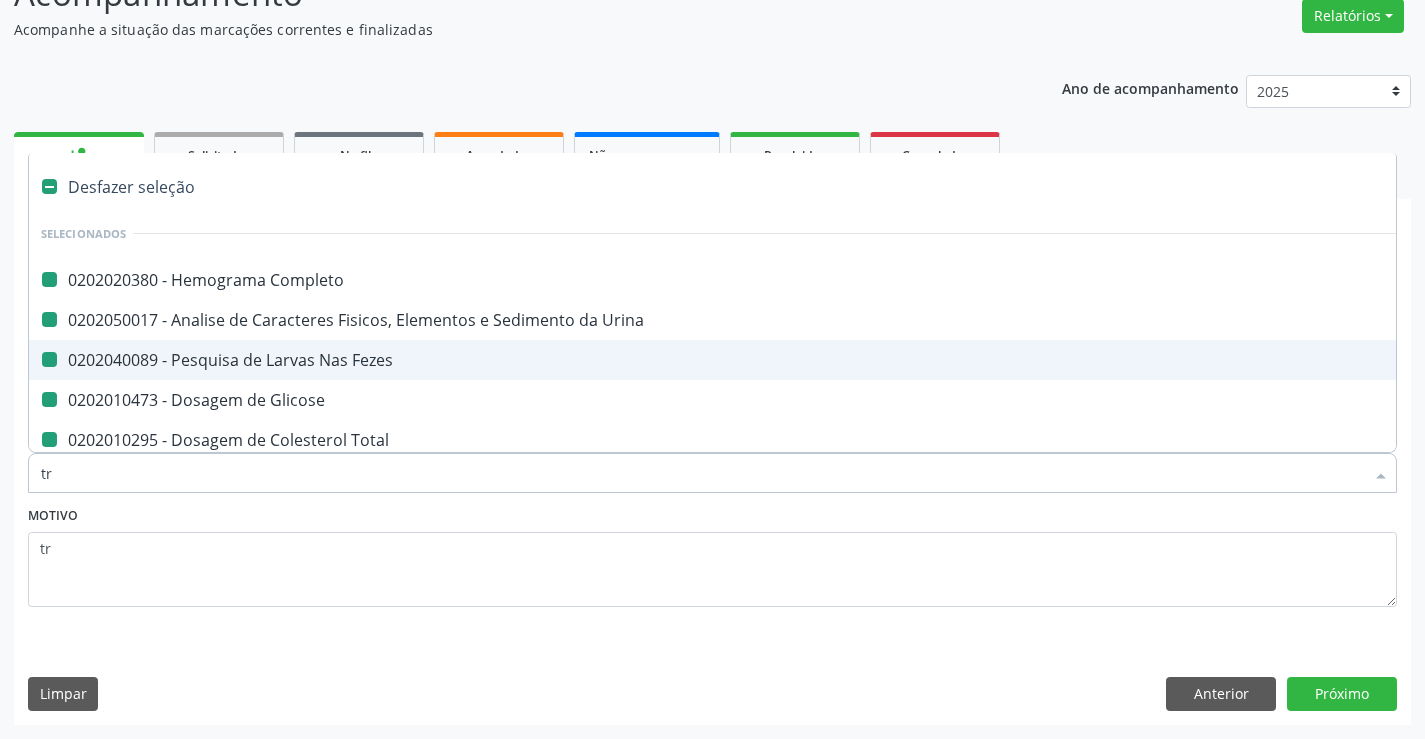 checkbox on "false" 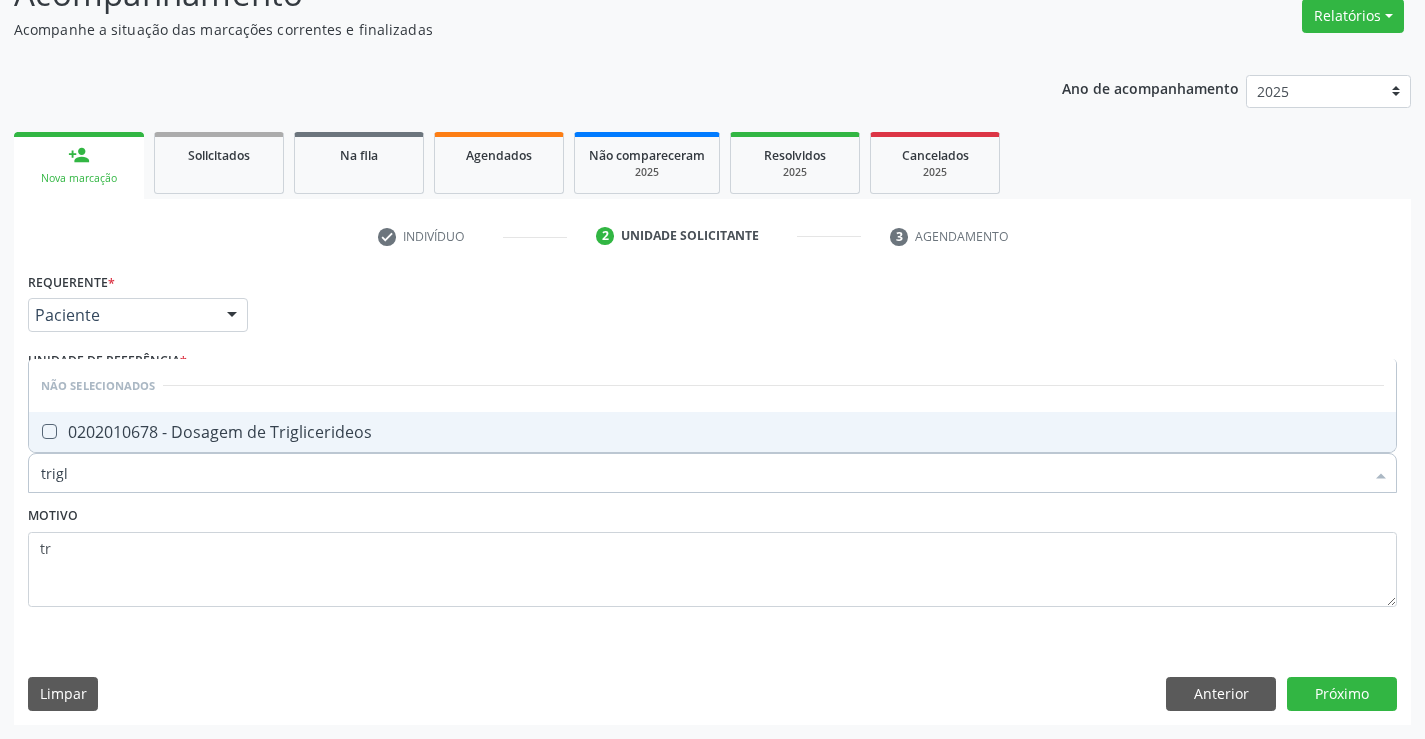 type on "trigli" 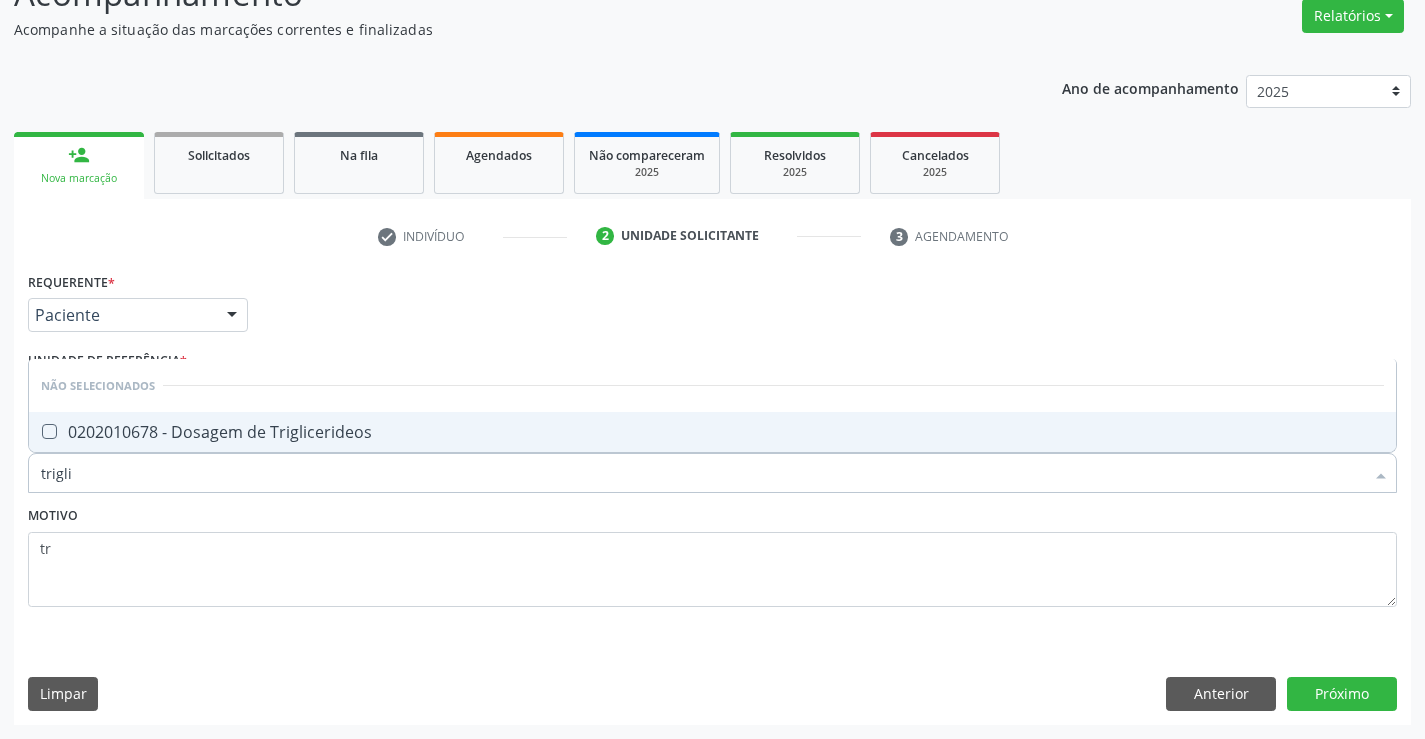 click on "0202010678 - Dosagem de Triglicerideos" at bounding box center [712, 432] 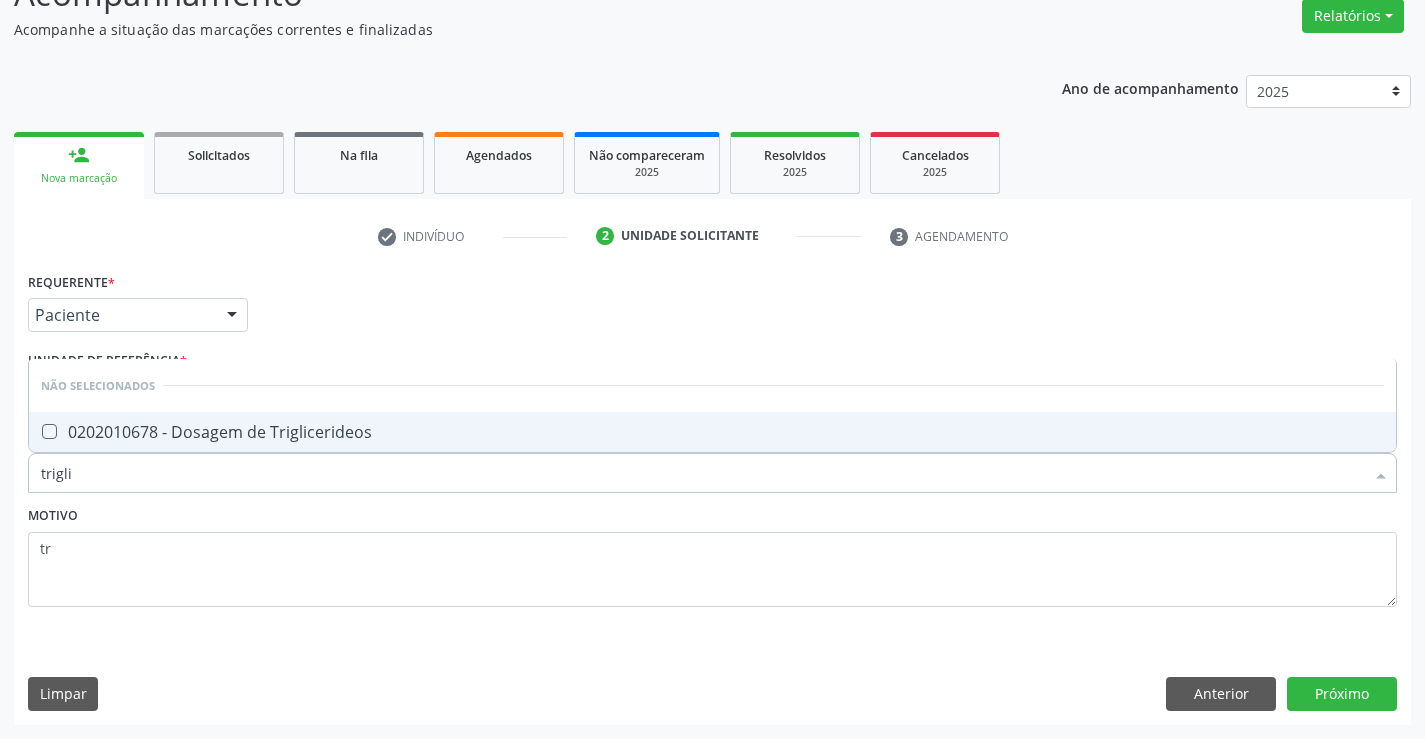 checkbox on "true" 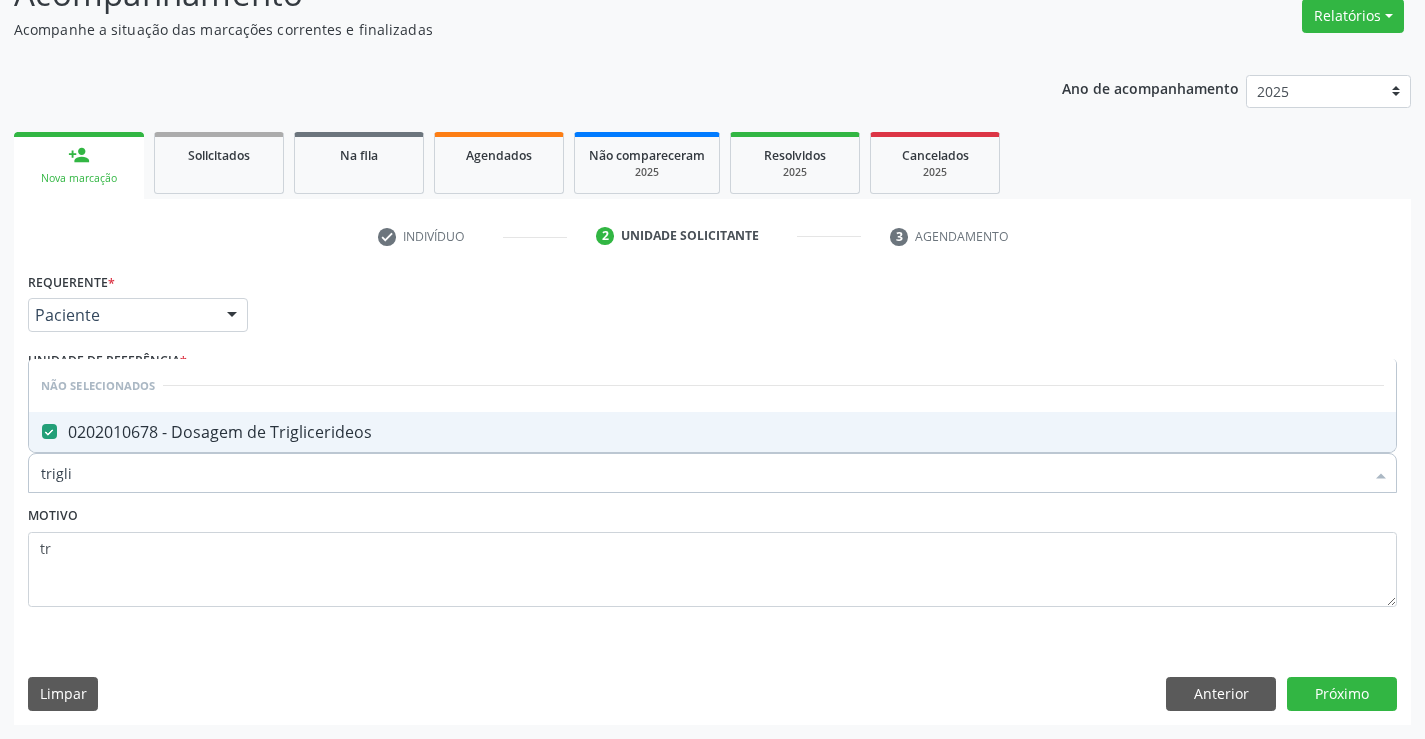 drag, startPoint x: 220, startPoint y: 607, endPoint x: 106, endPoint y: 560, distance: 123.308556 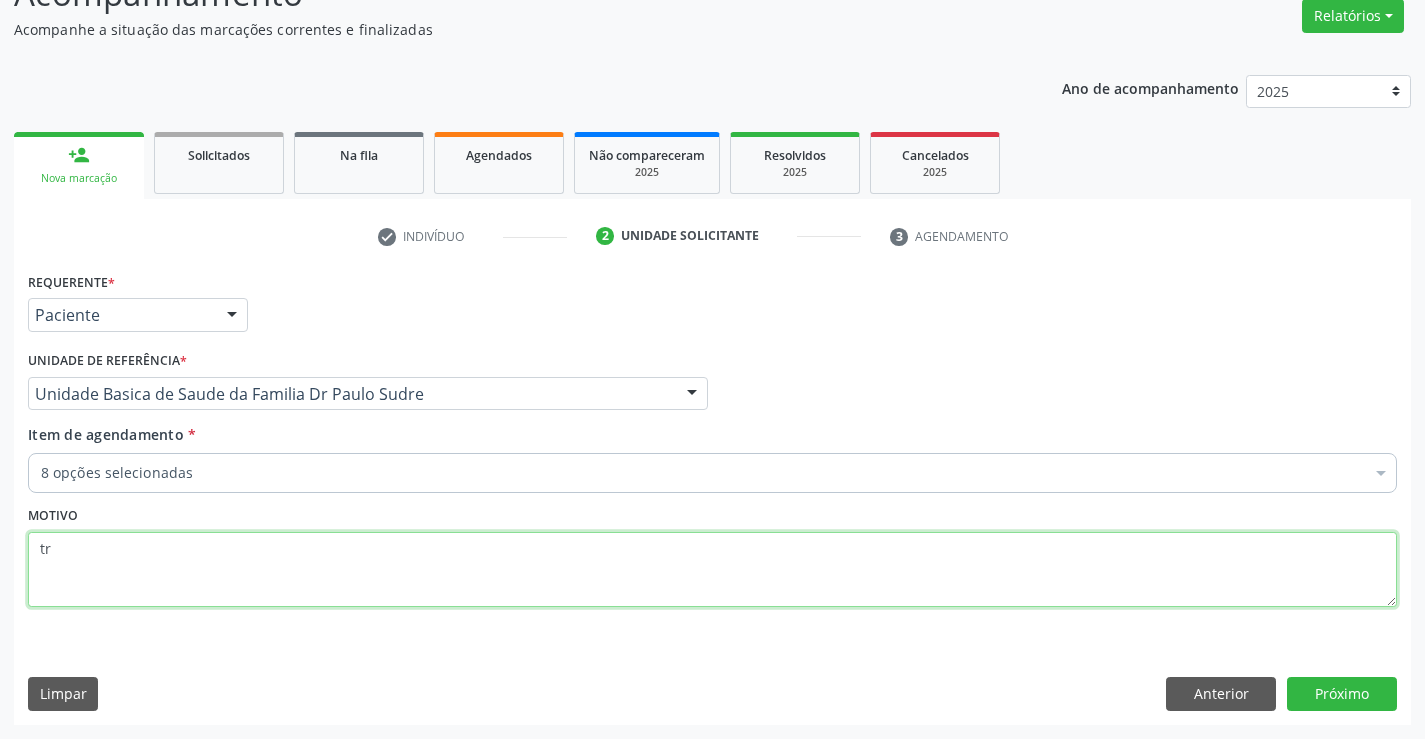 click on "tr" at bounding box center [712, 570] 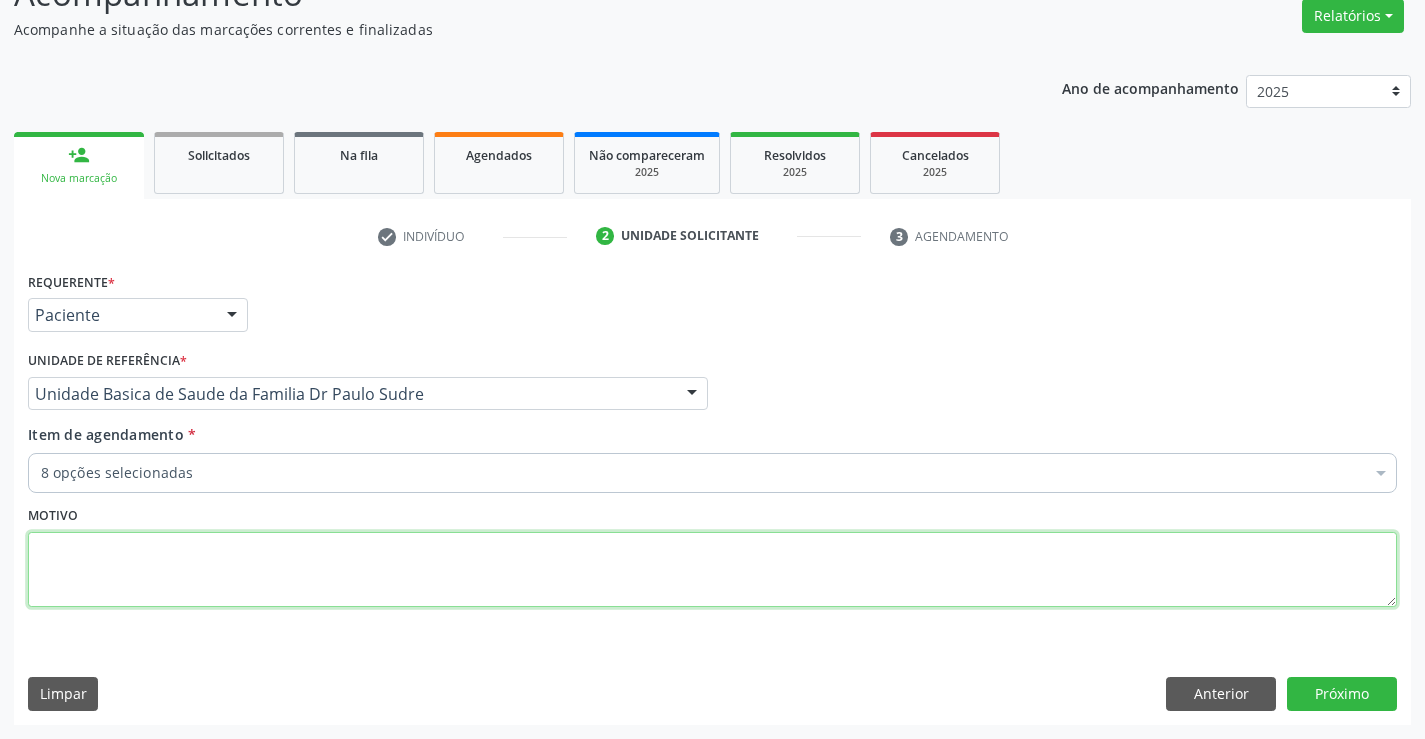 type 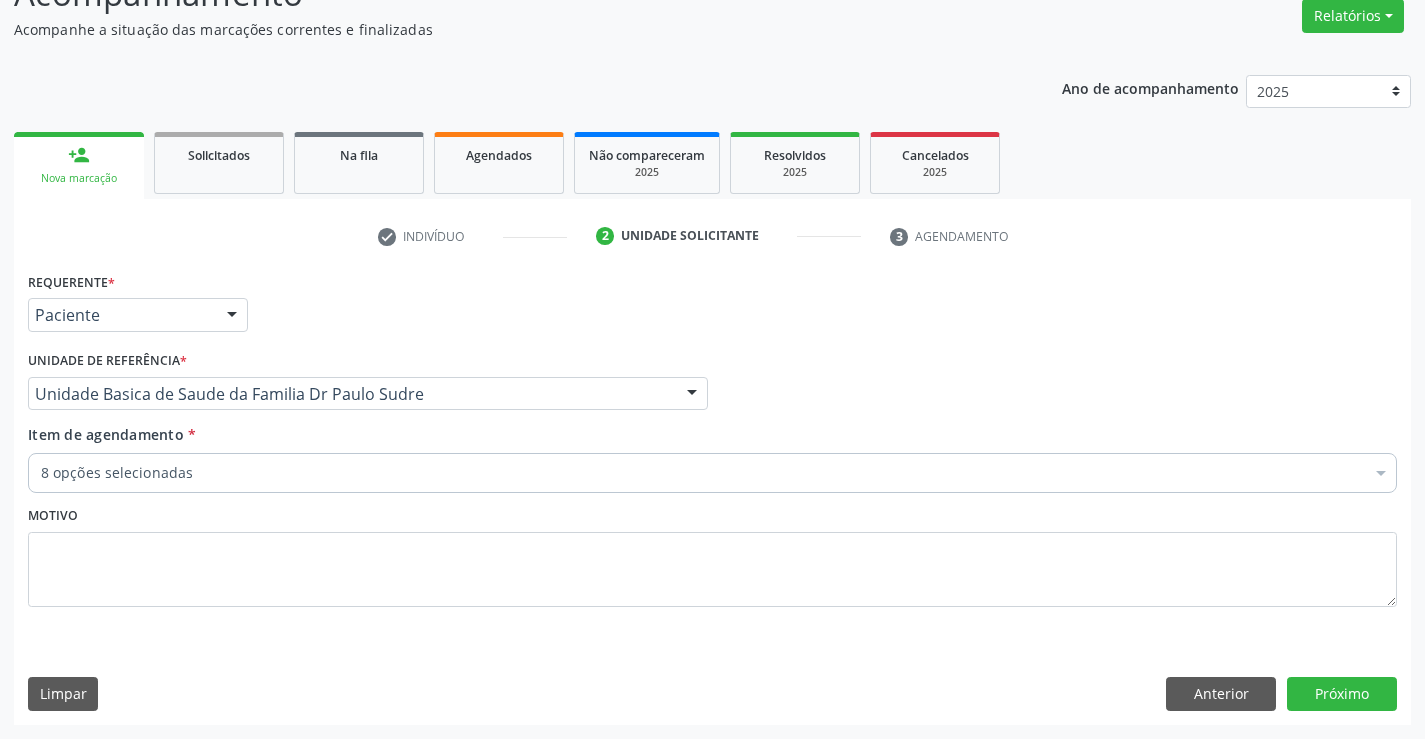 drag, startPoint x: 129, startPoint y: 467, endPoint x: 200, endPoint y: 469, distance: 71.02816 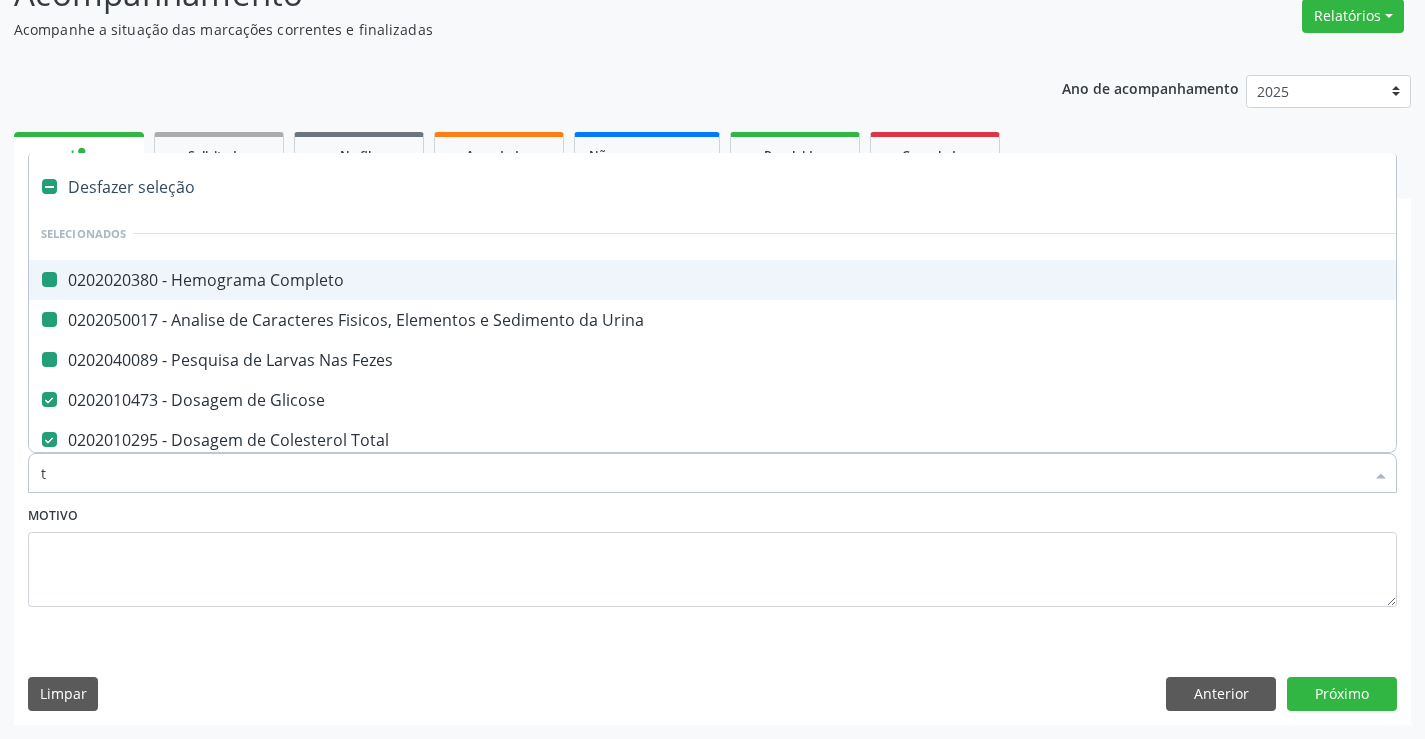 type on "tg" 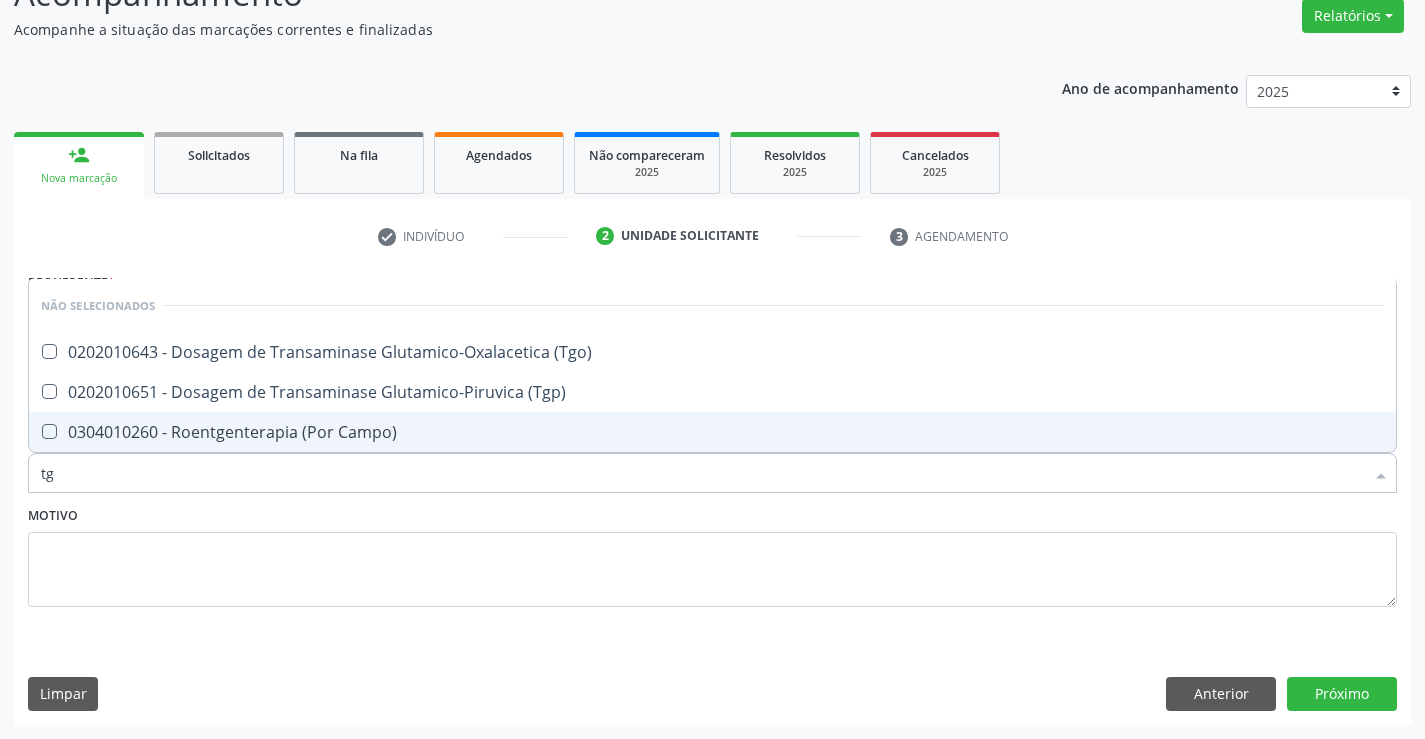 checkbox on "false" 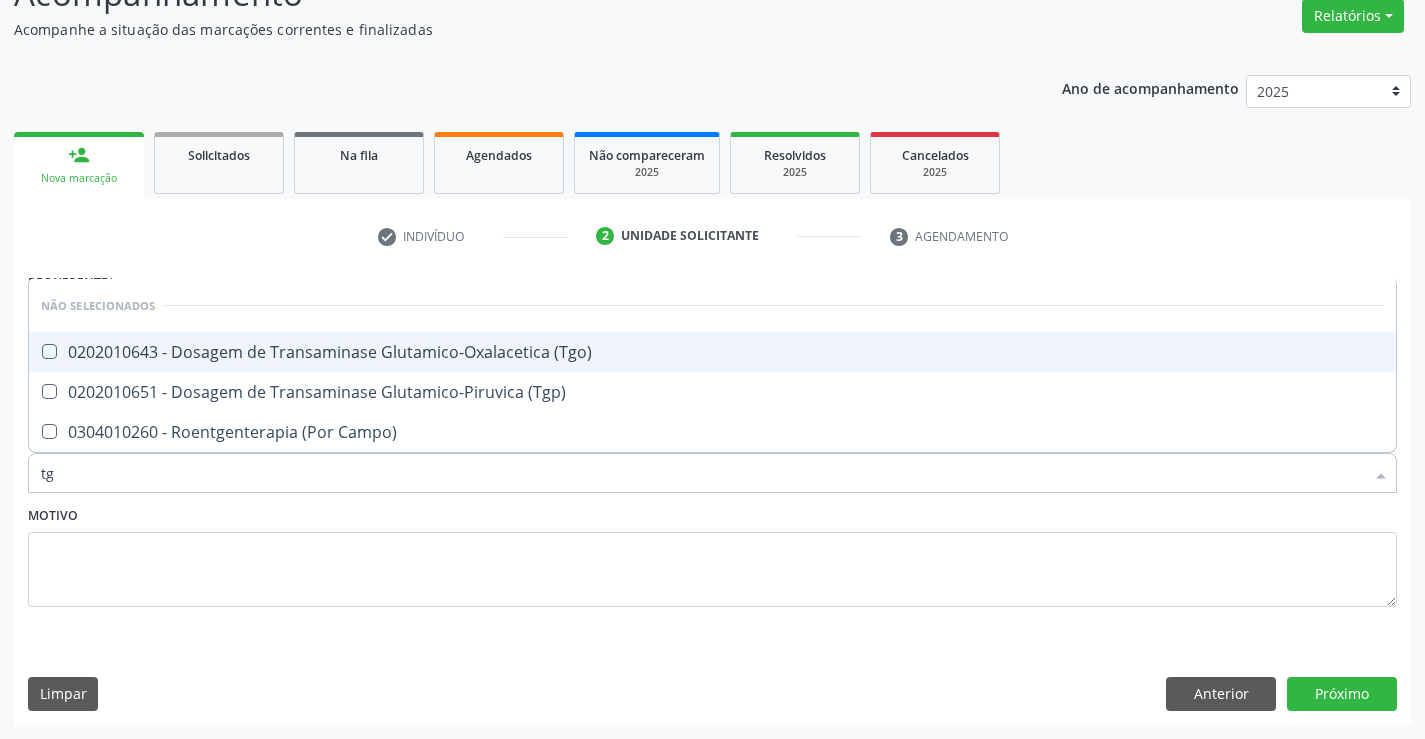 drag, startPoint x: 276, startPoint y: 345, endPoint x: 329, endPoint y: 391, distance: 70.178345 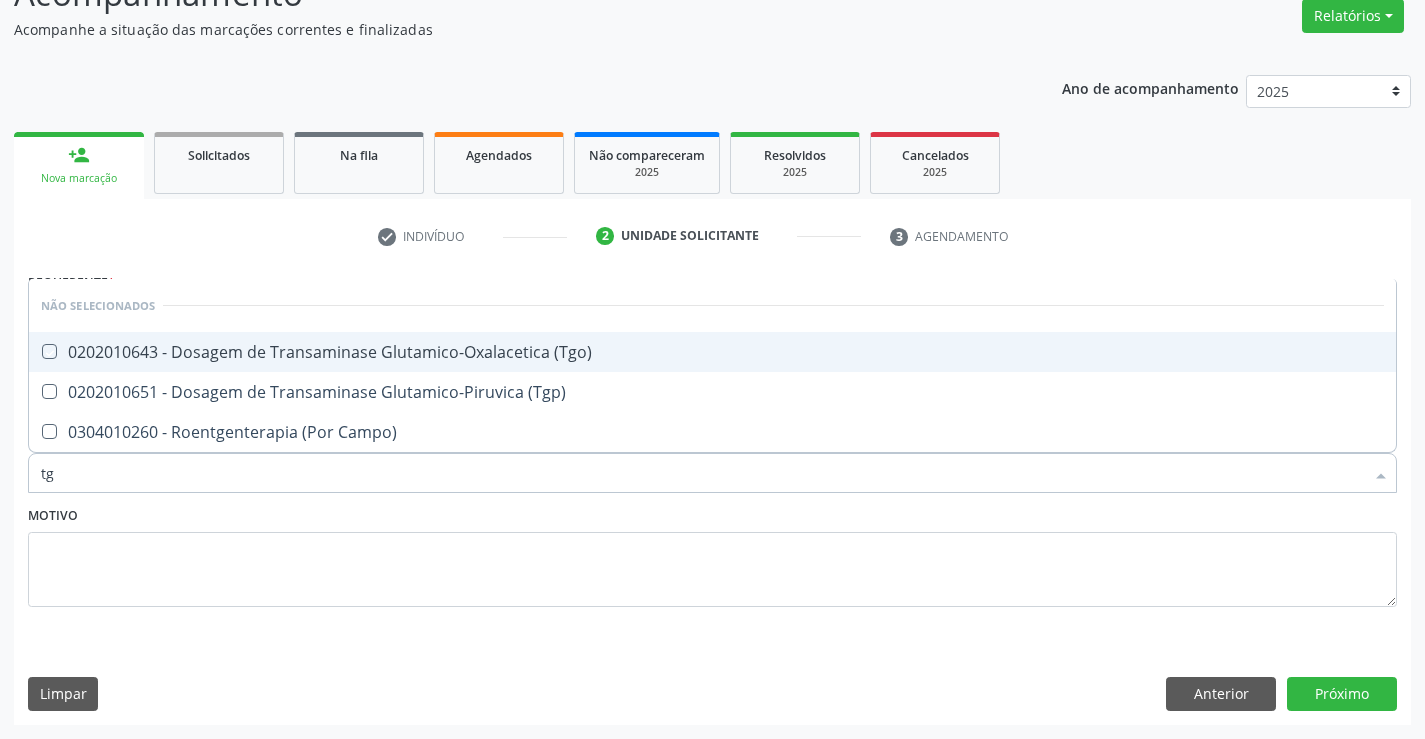 checkbox on "true" 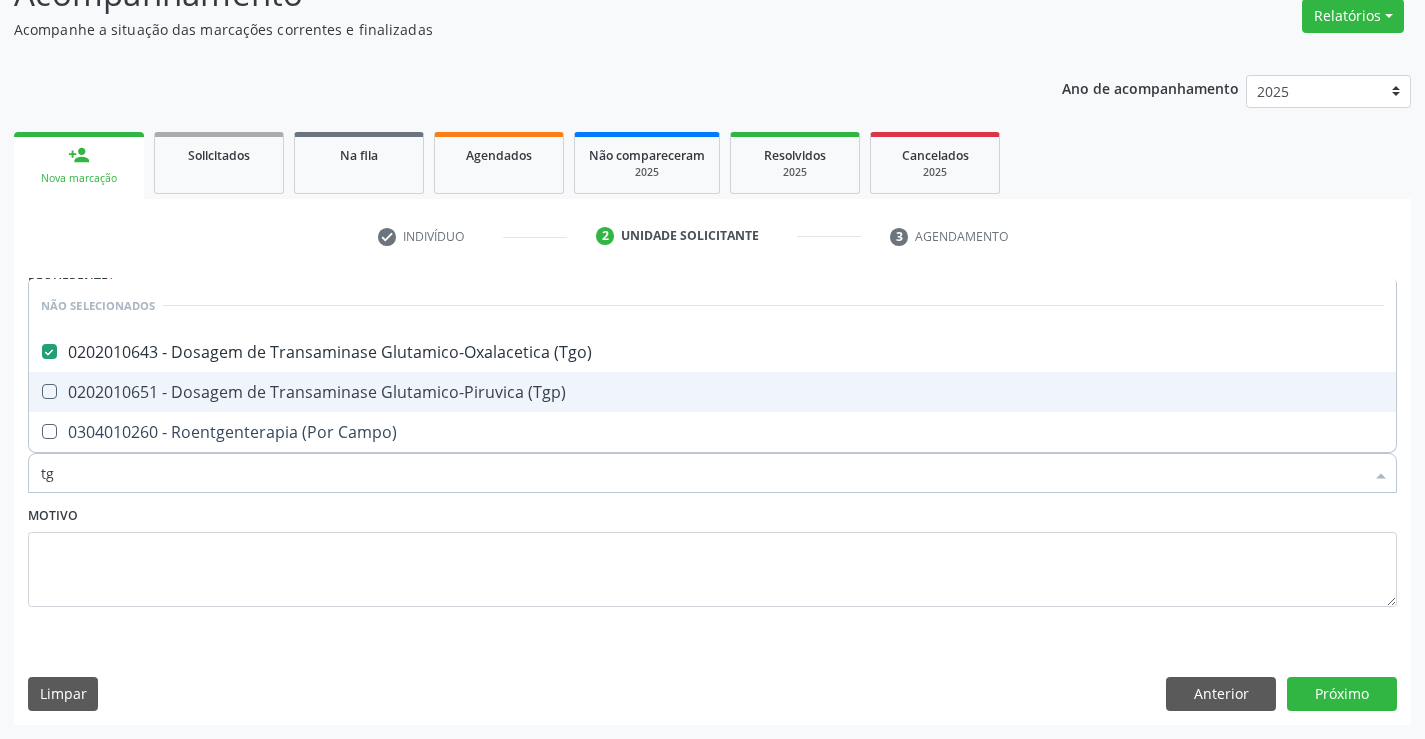 click on "0202010651 - Dosagem de Transaminase Glutamico-Piruvica (Tgp)" at bounding box center [712, 392] 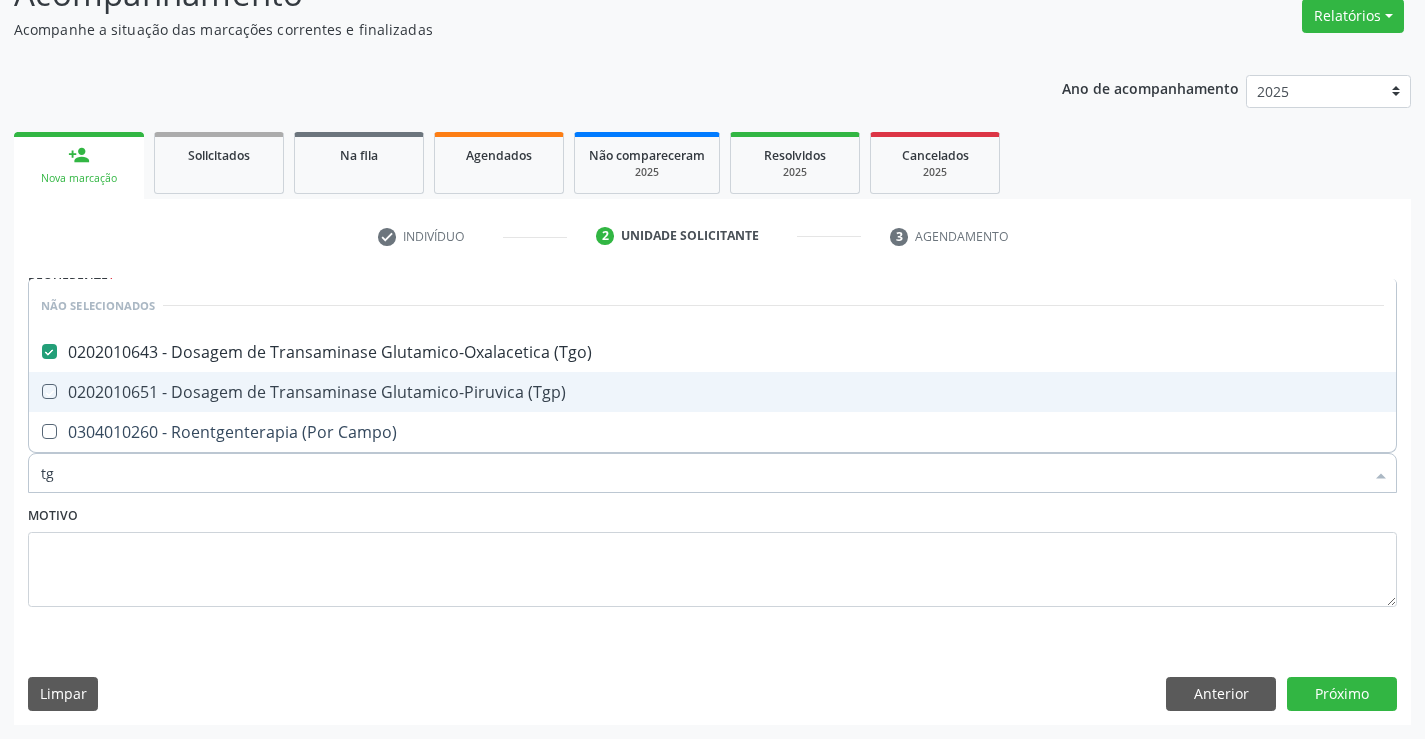 checkbox on "true" 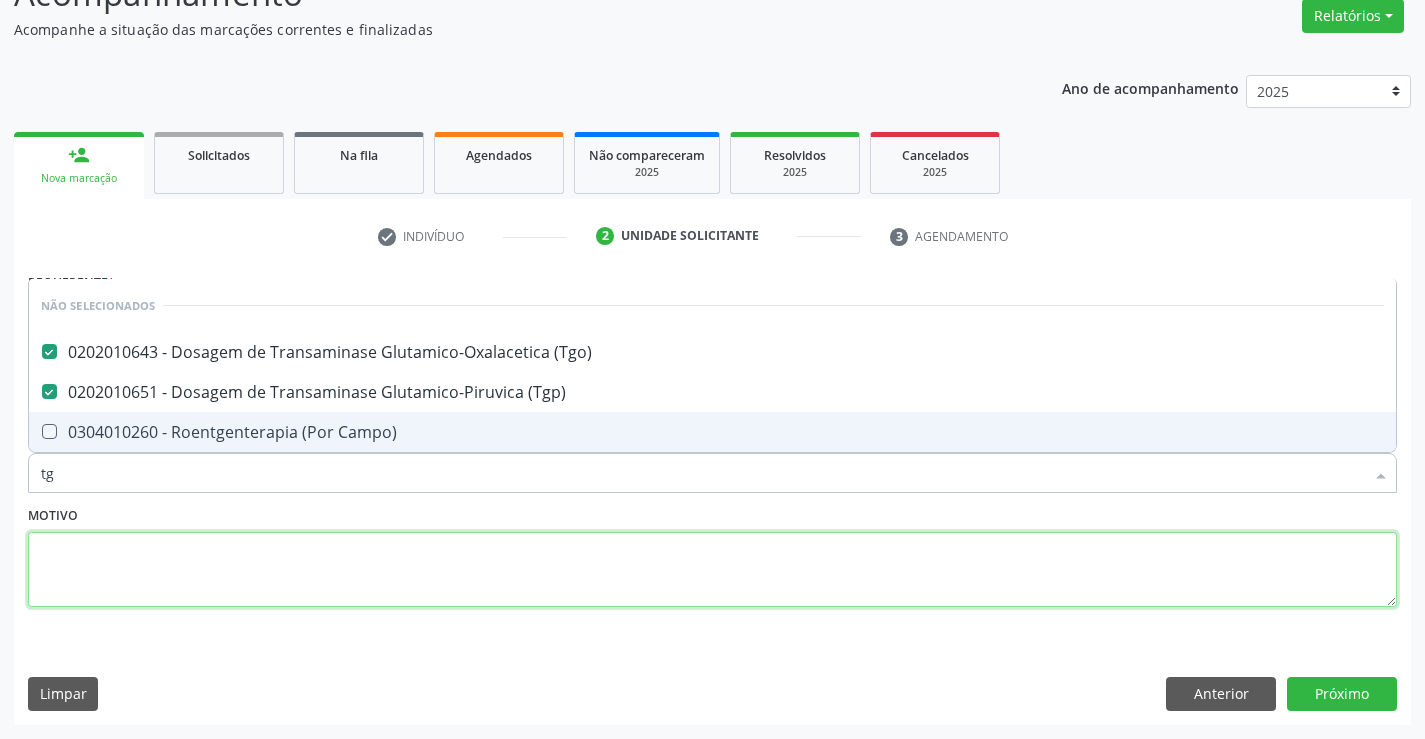 click at bounding box center (712, 570) 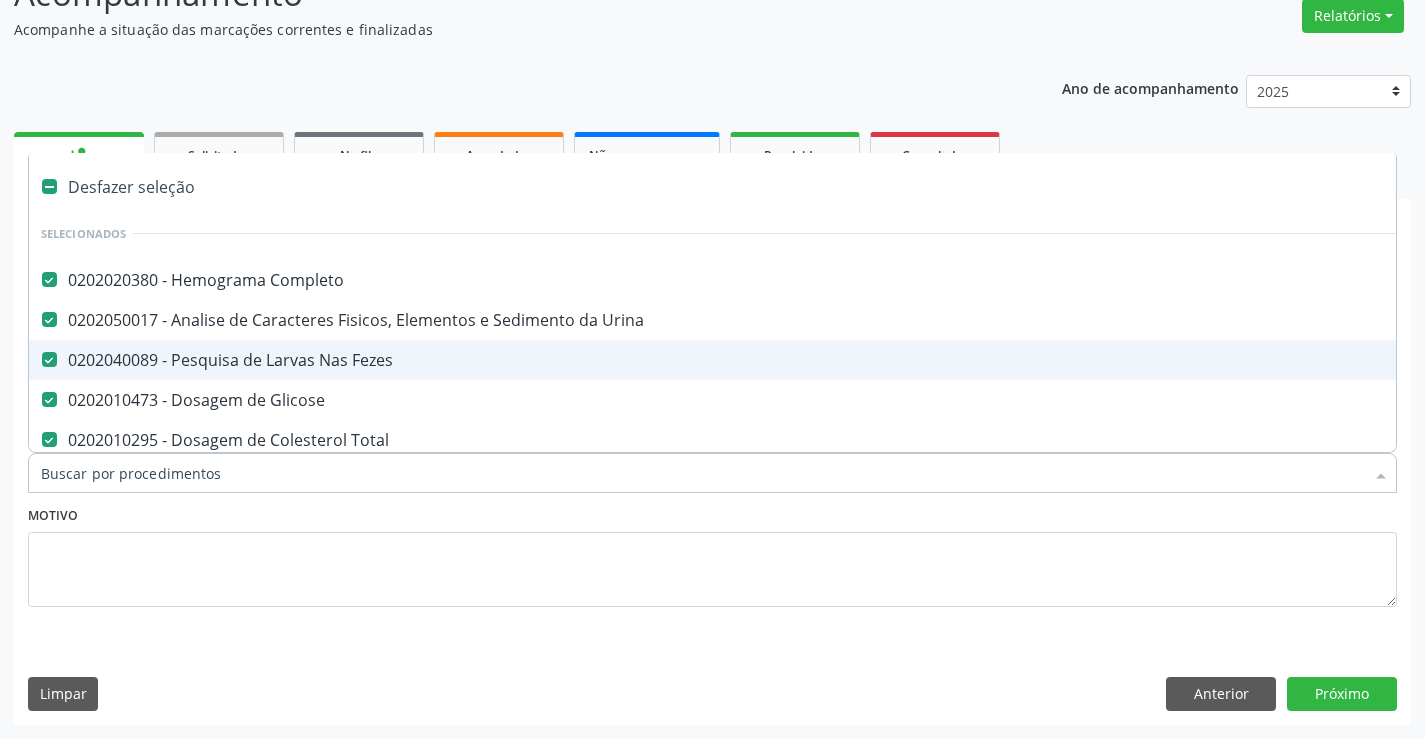 type on "u" 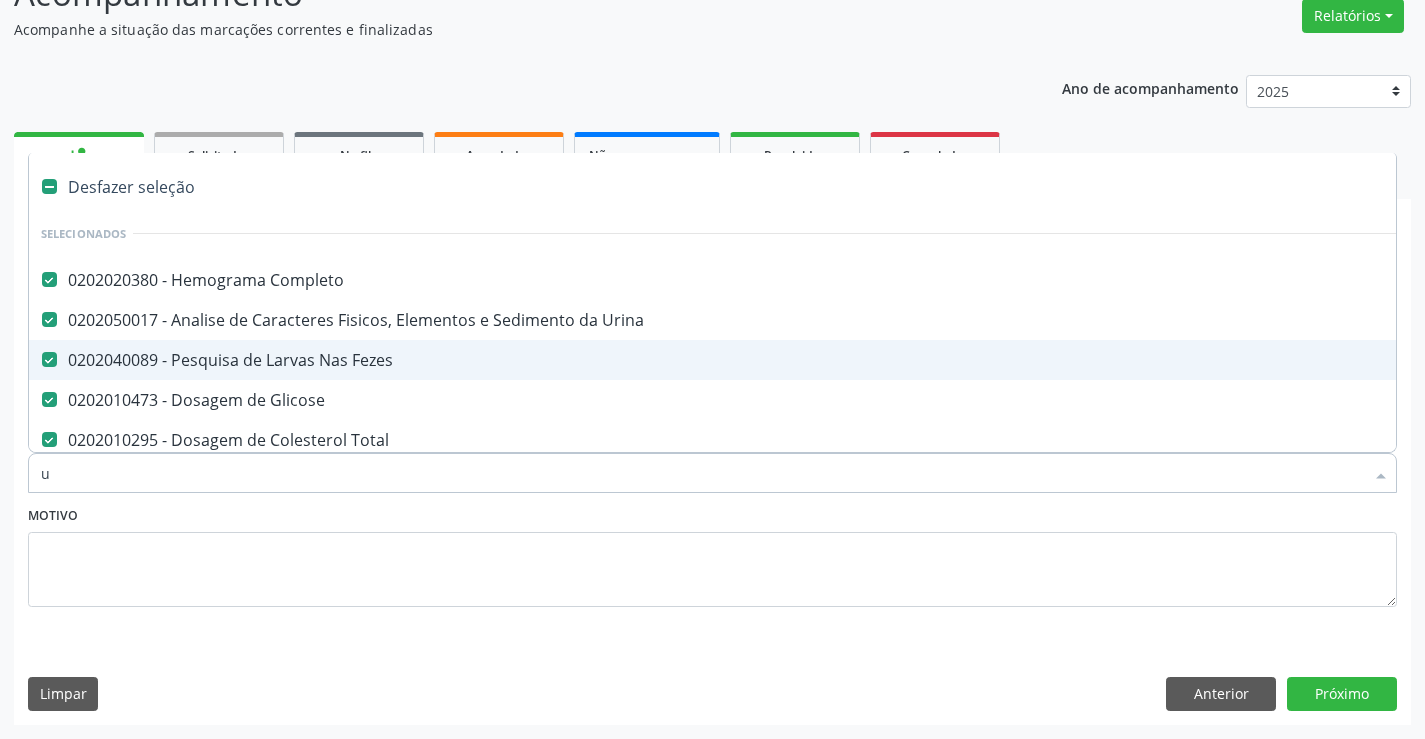 checkbox on "false" 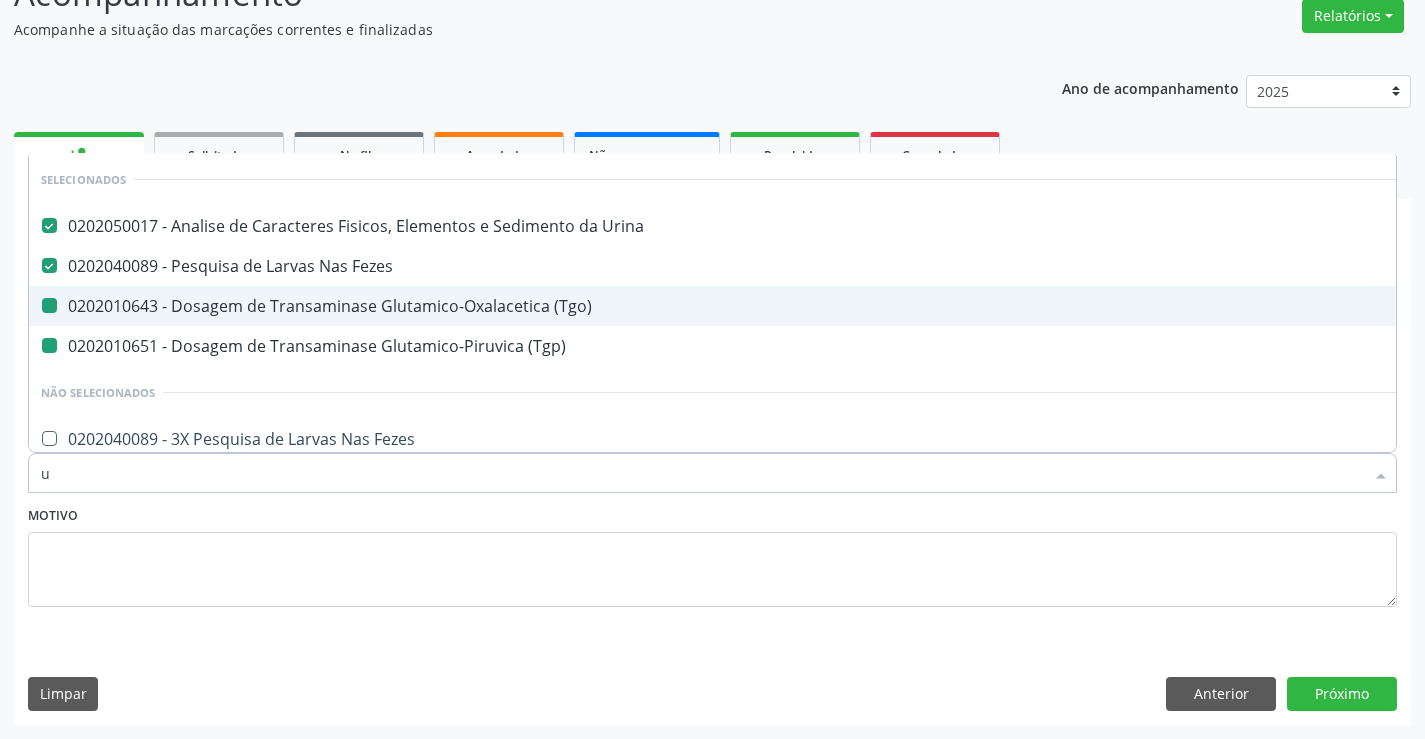type on "ur" 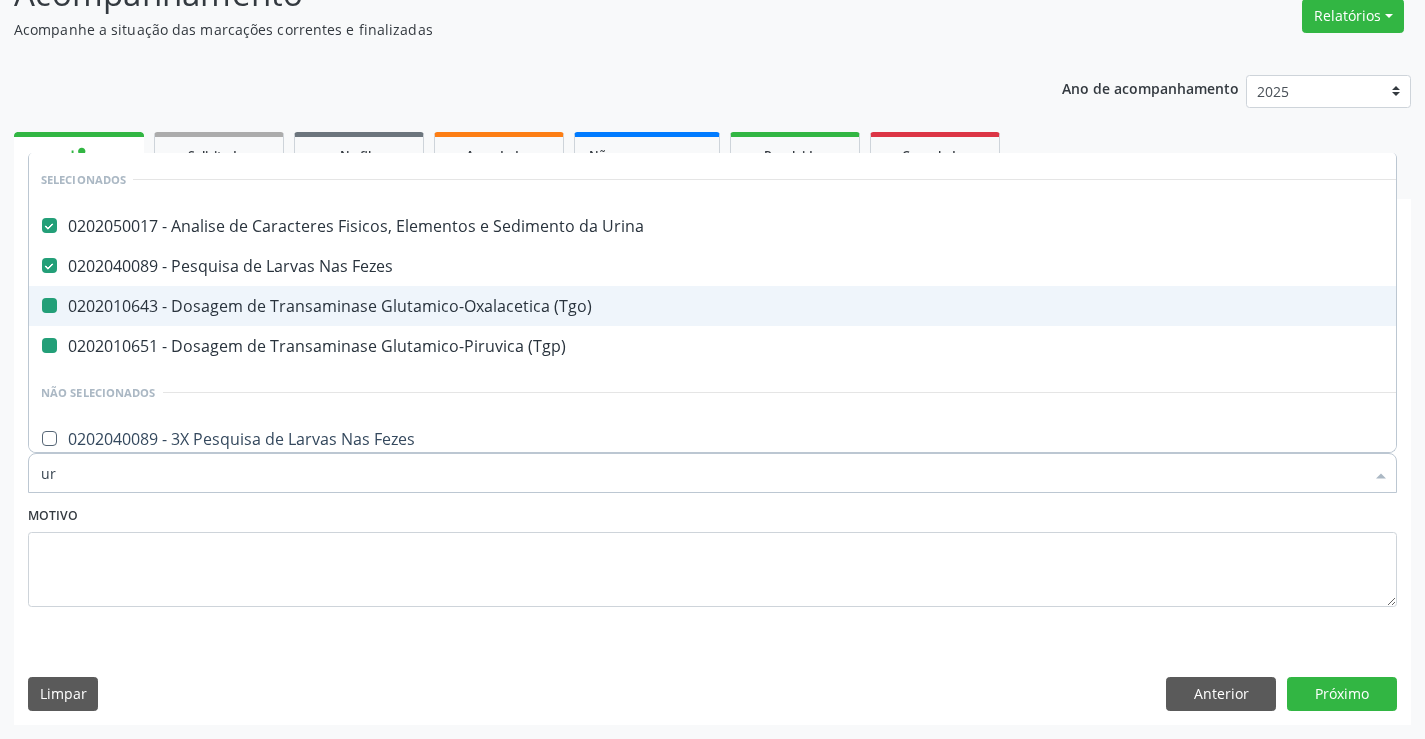checkbox on "false" 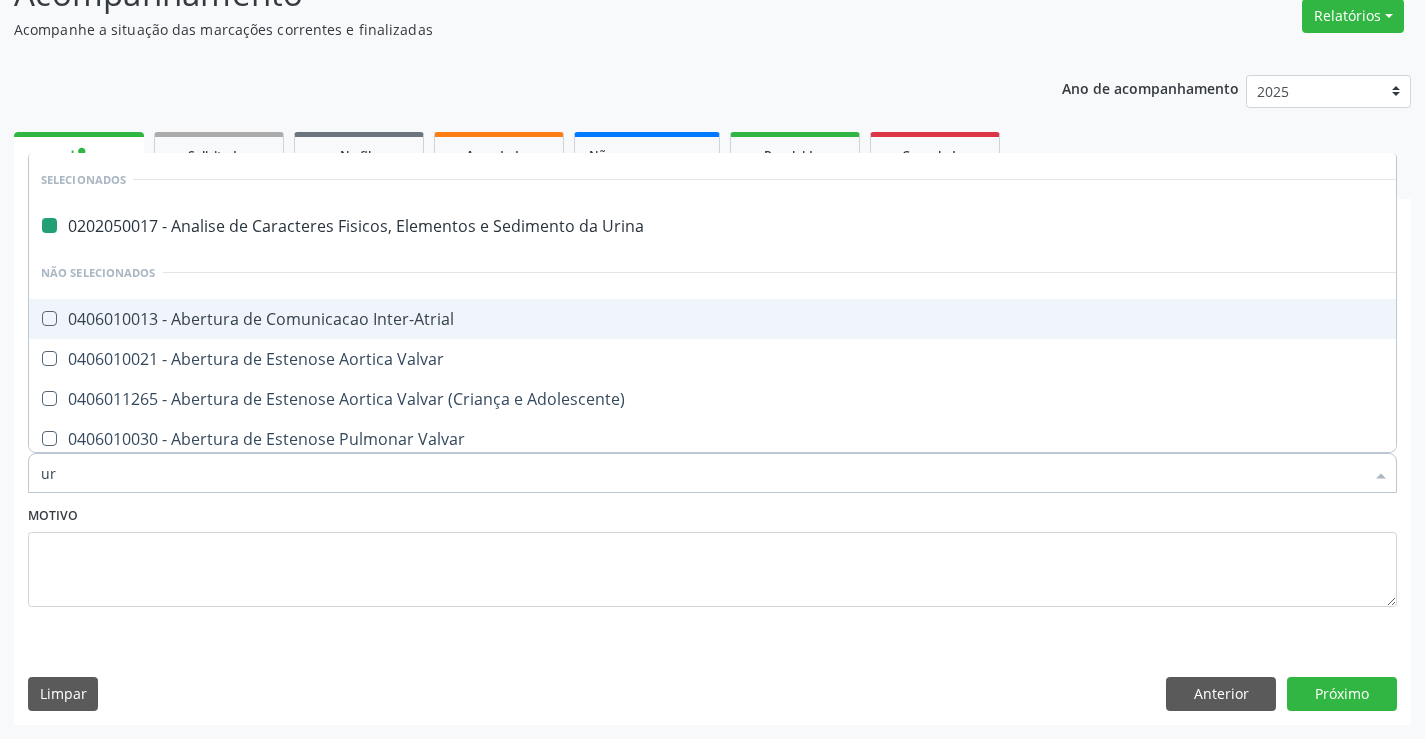 type on "ure" 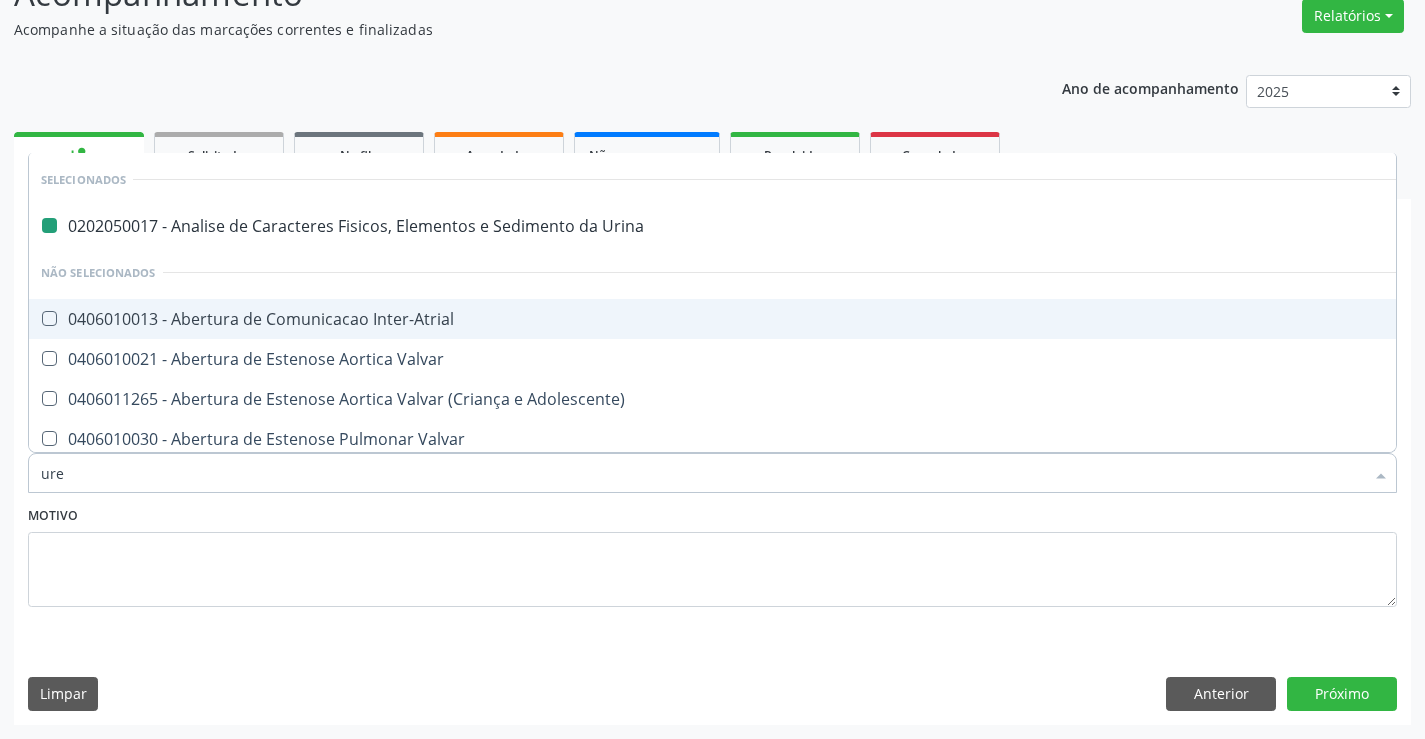 checkbox on "false" 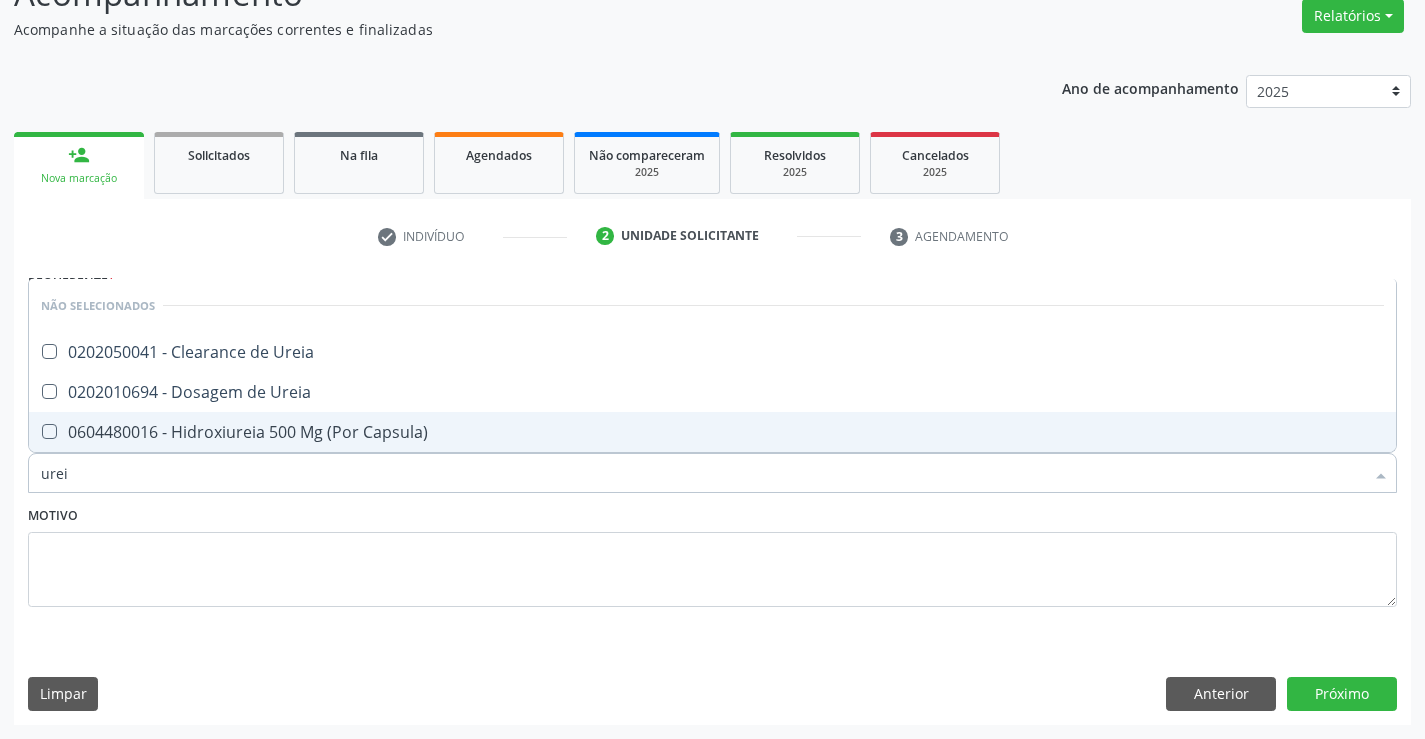 type on "ureia" 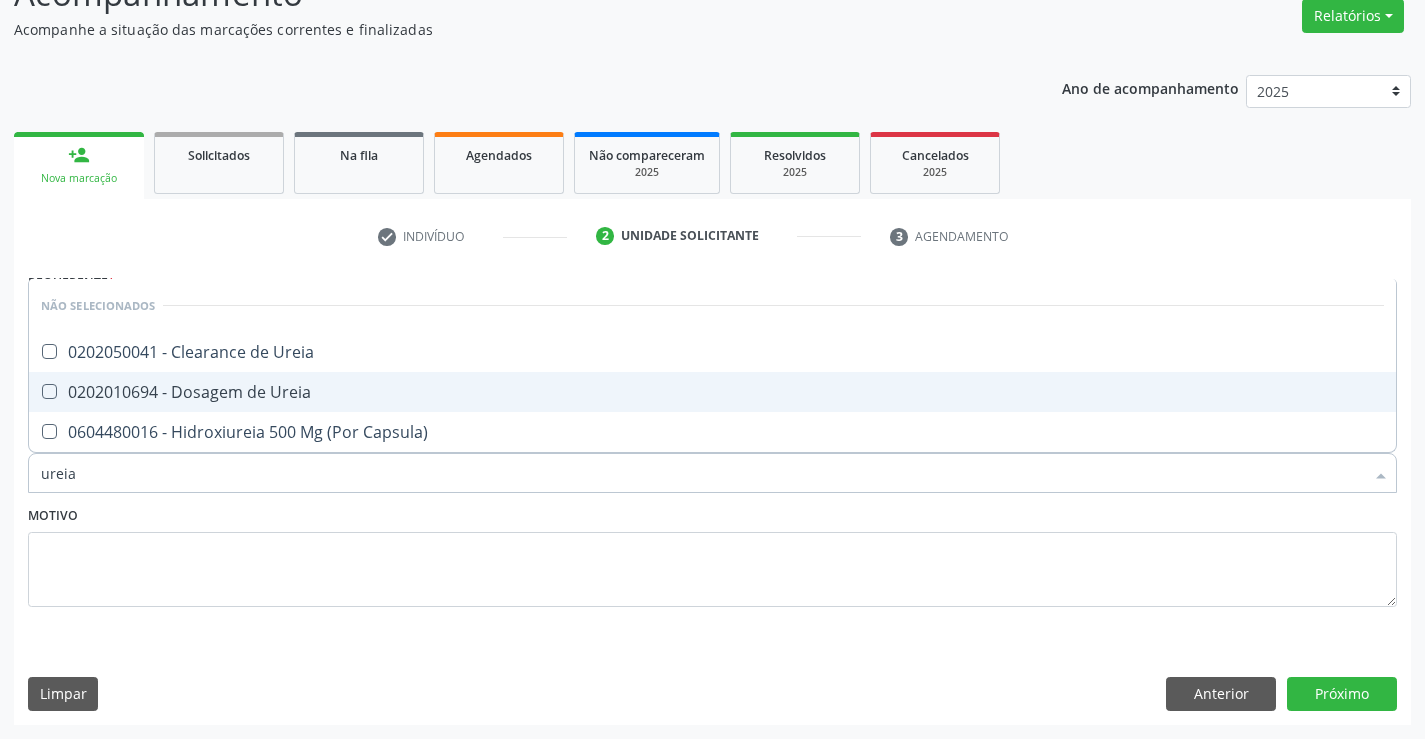 click on "0202010694 - Dosagem de Ureia" at bounding box center [712, 392] 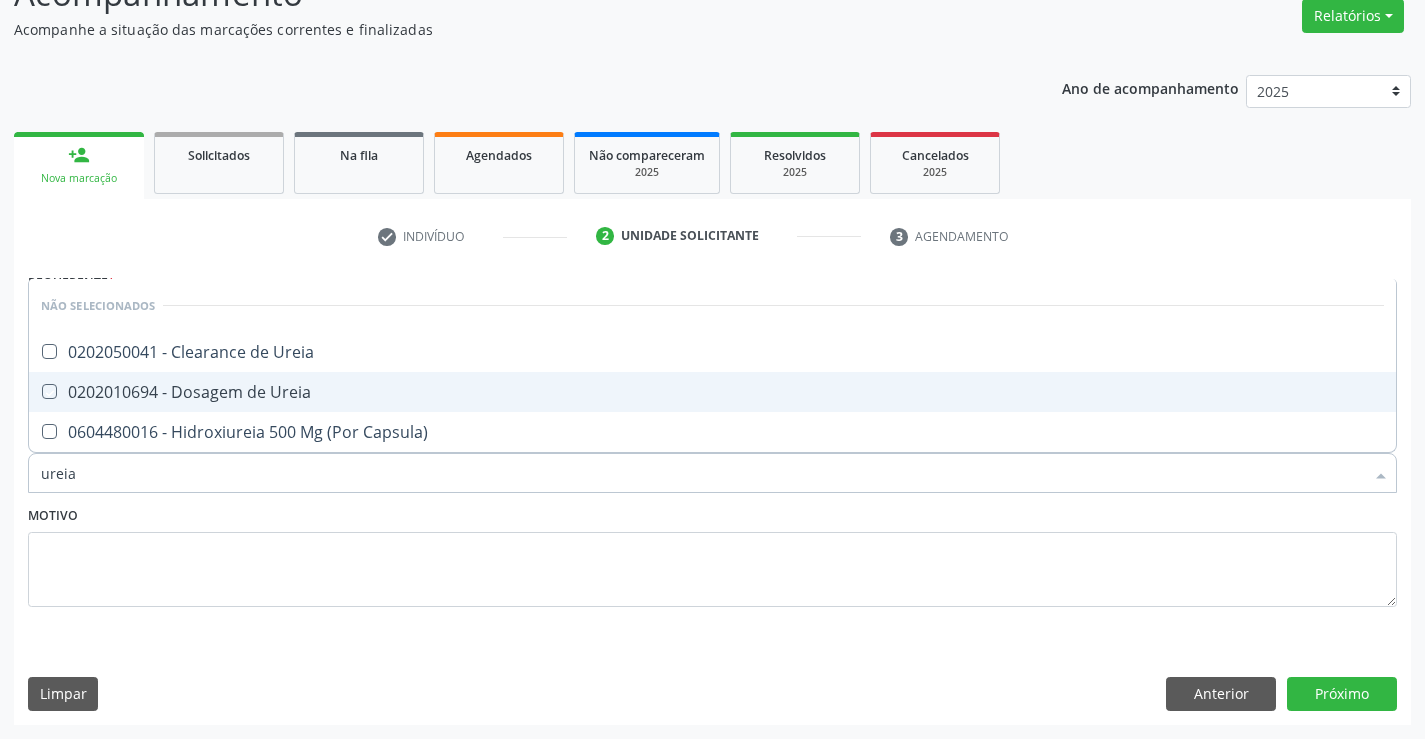checkbox on "true" 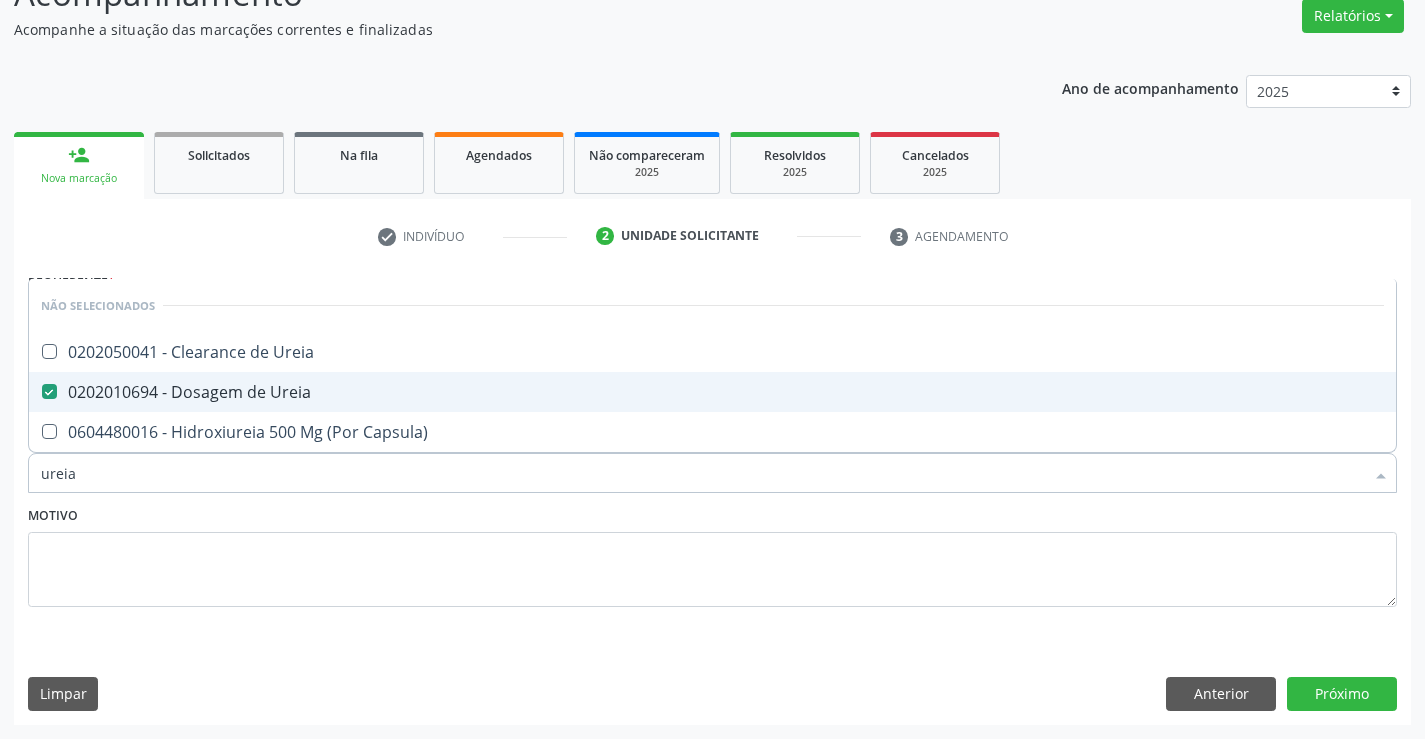type on "ureia" 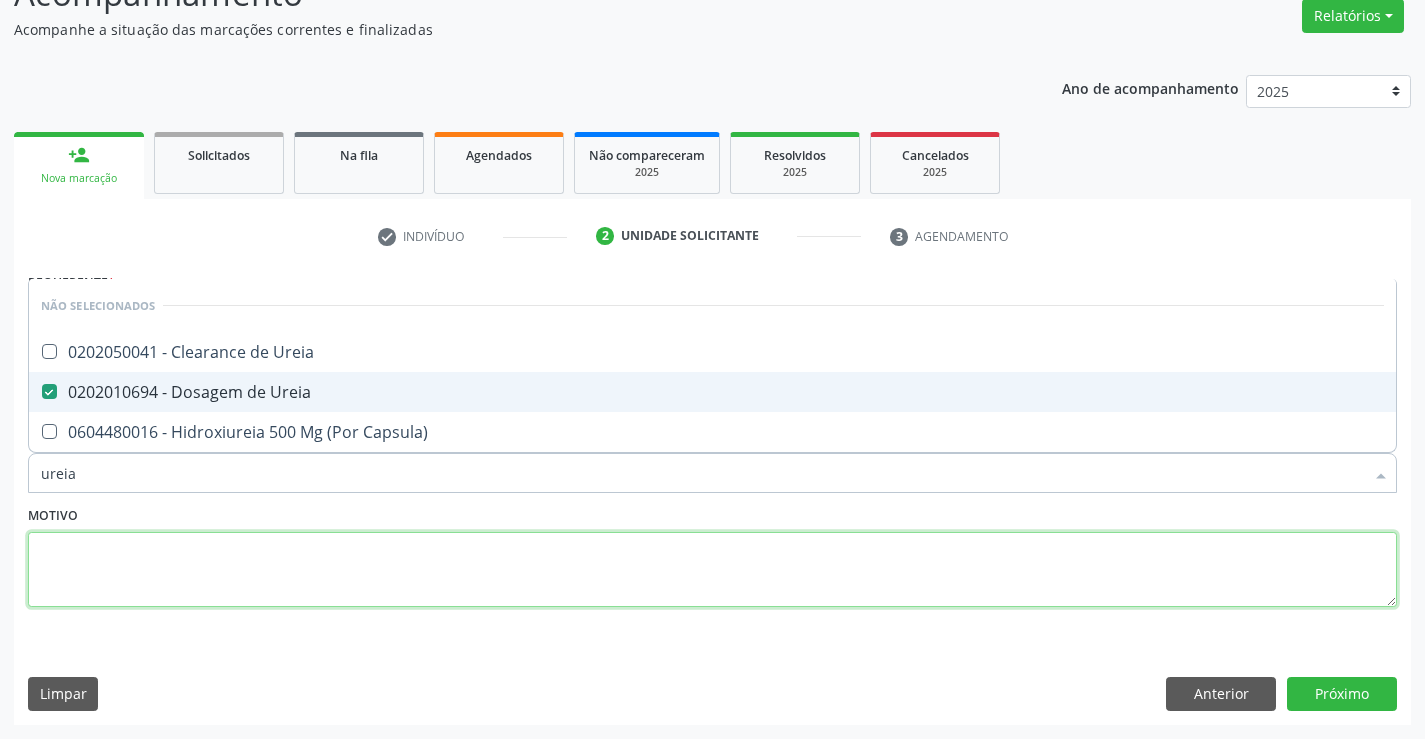 click at bounding box center [712, 570] 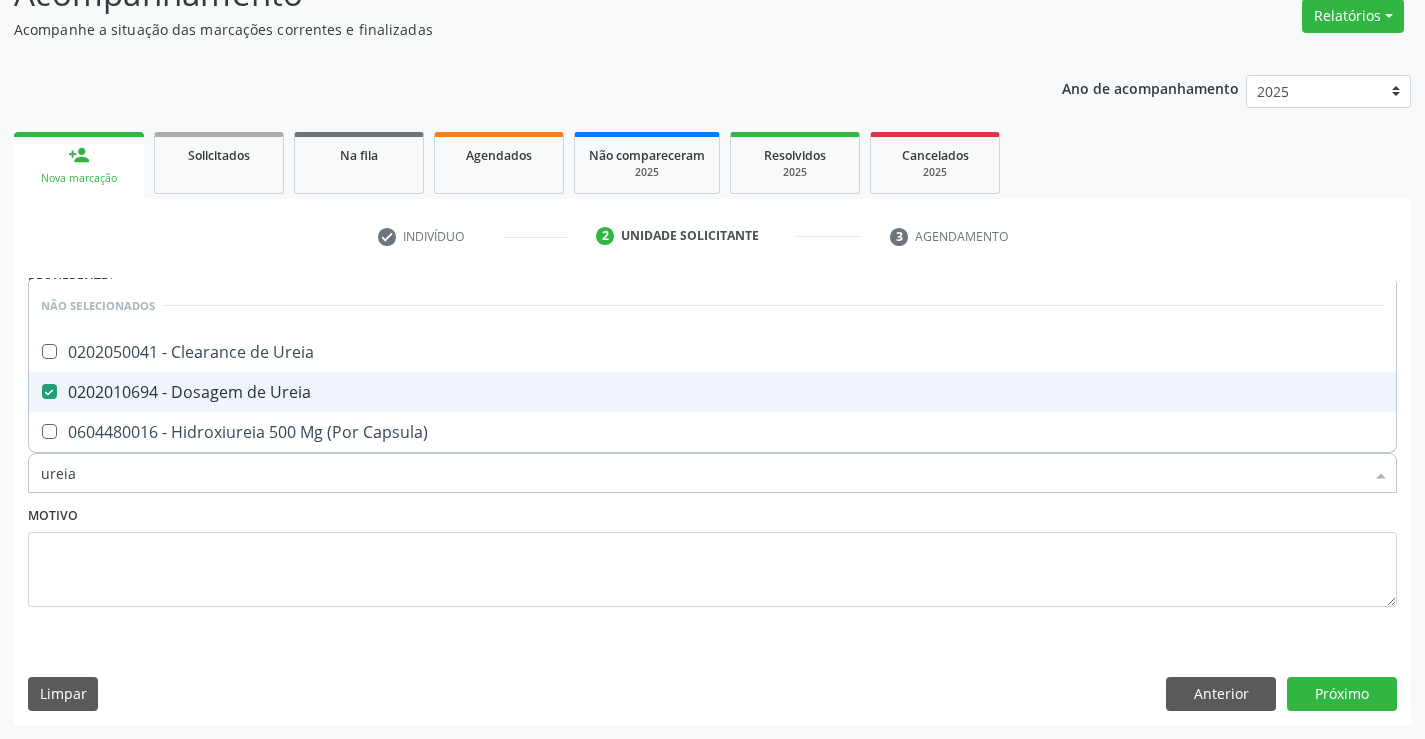 type 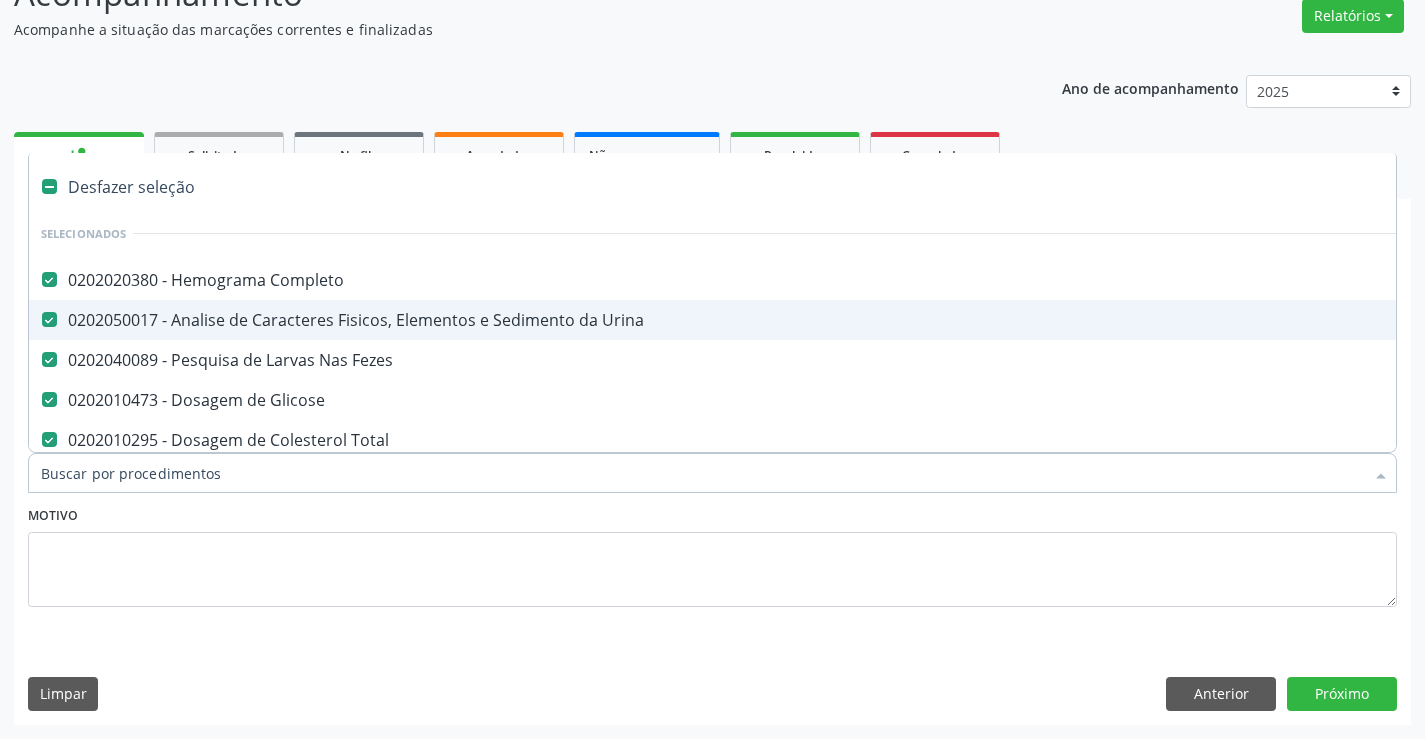 type on "c" 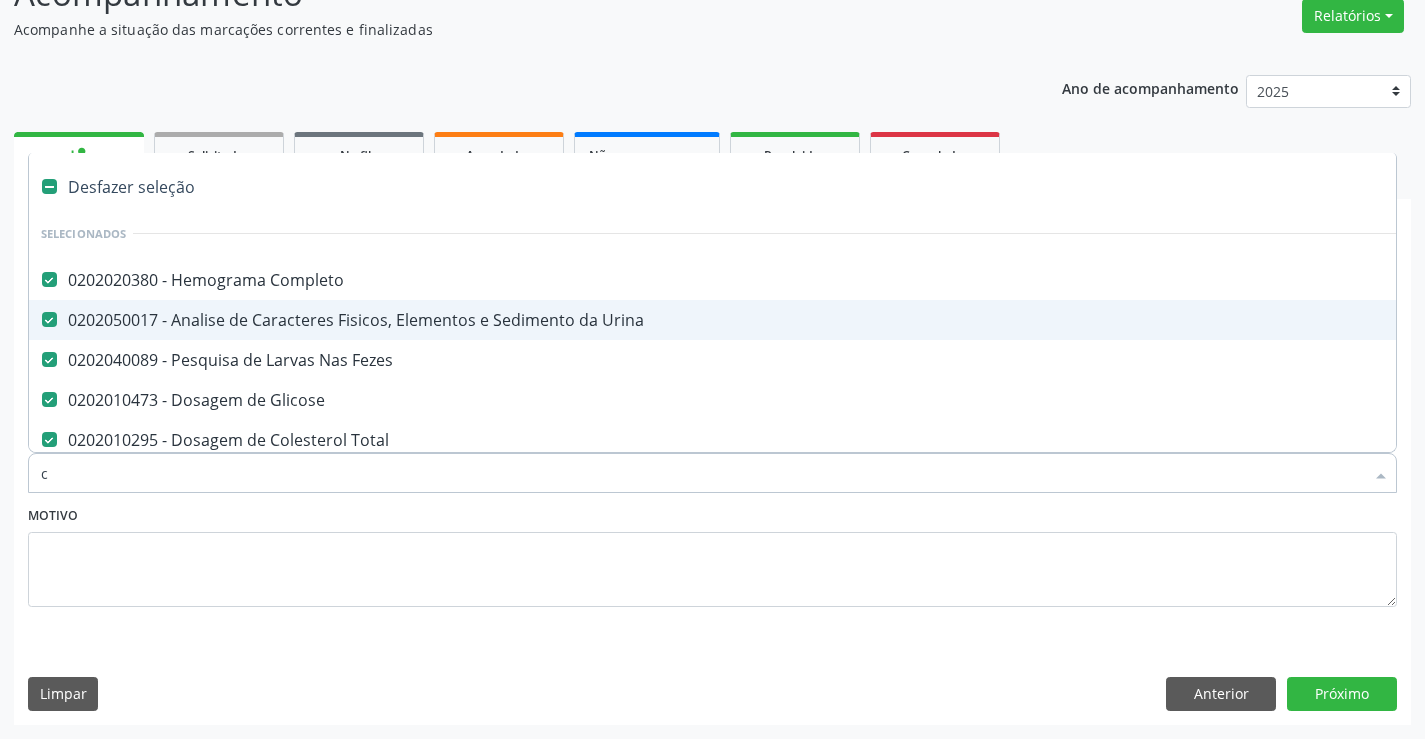 checkbox on "false" 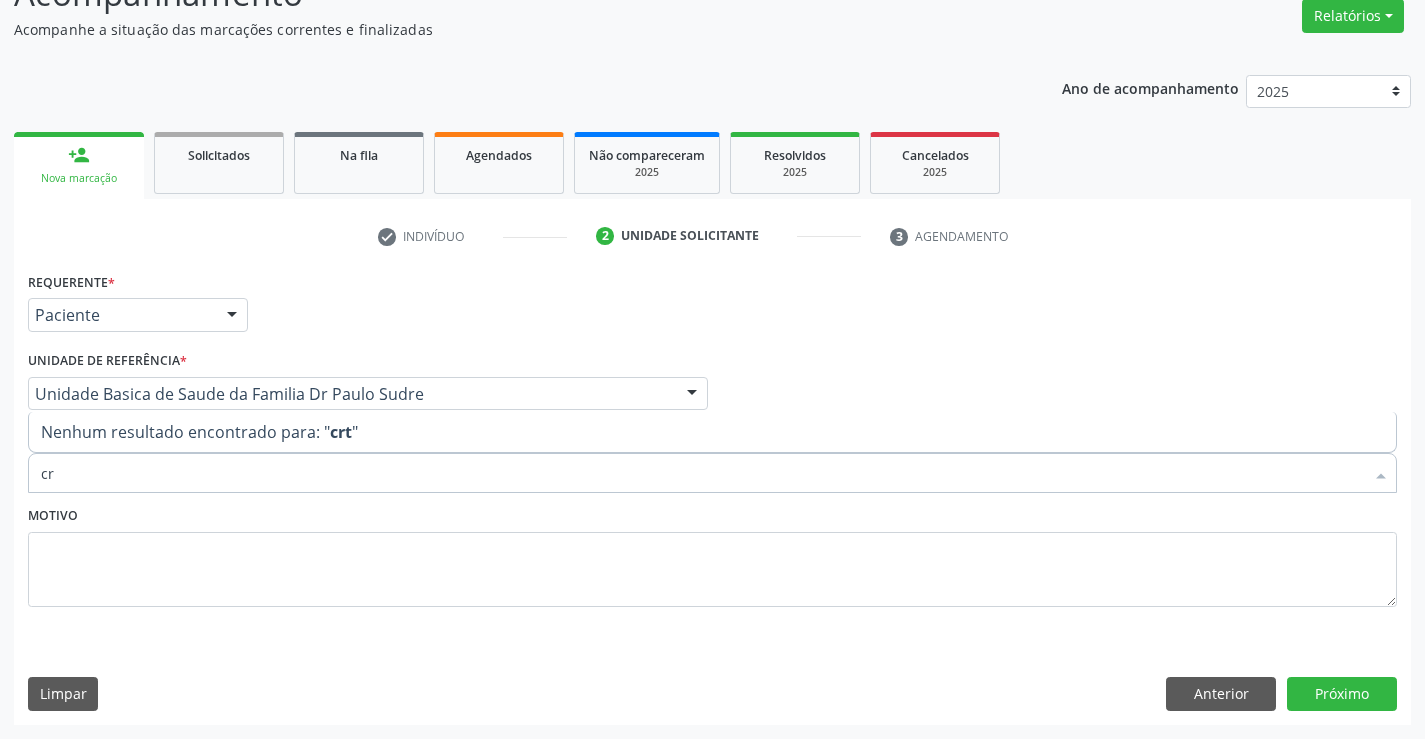 type on "c" 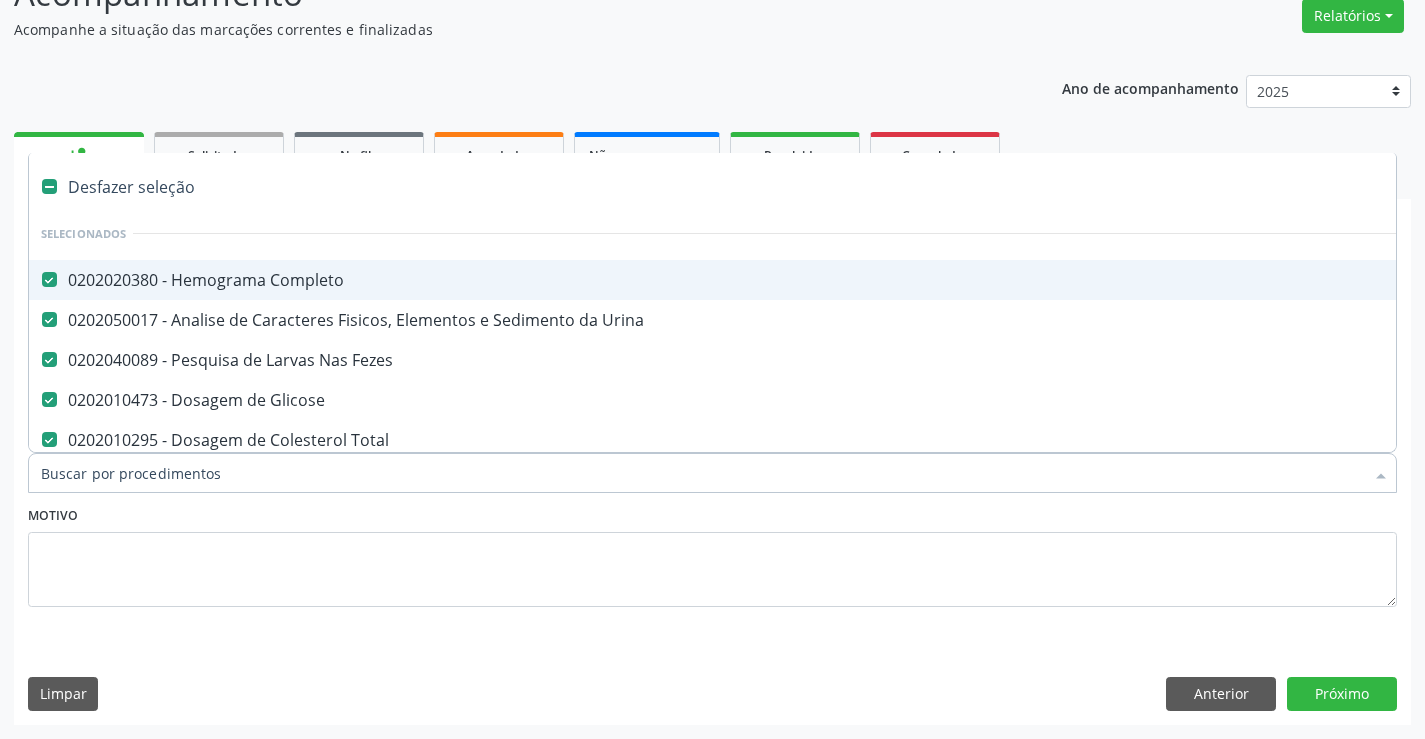 type on "c" 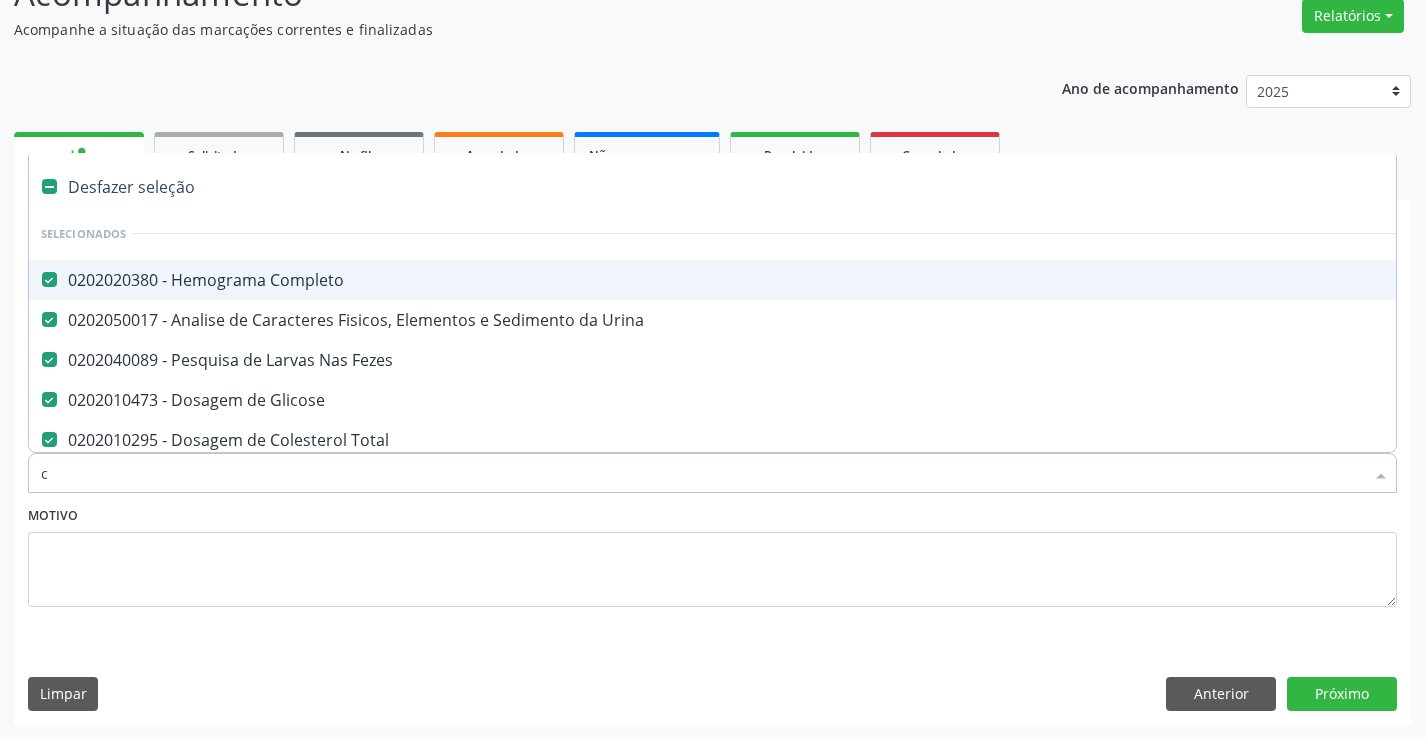 checkbox on "false" 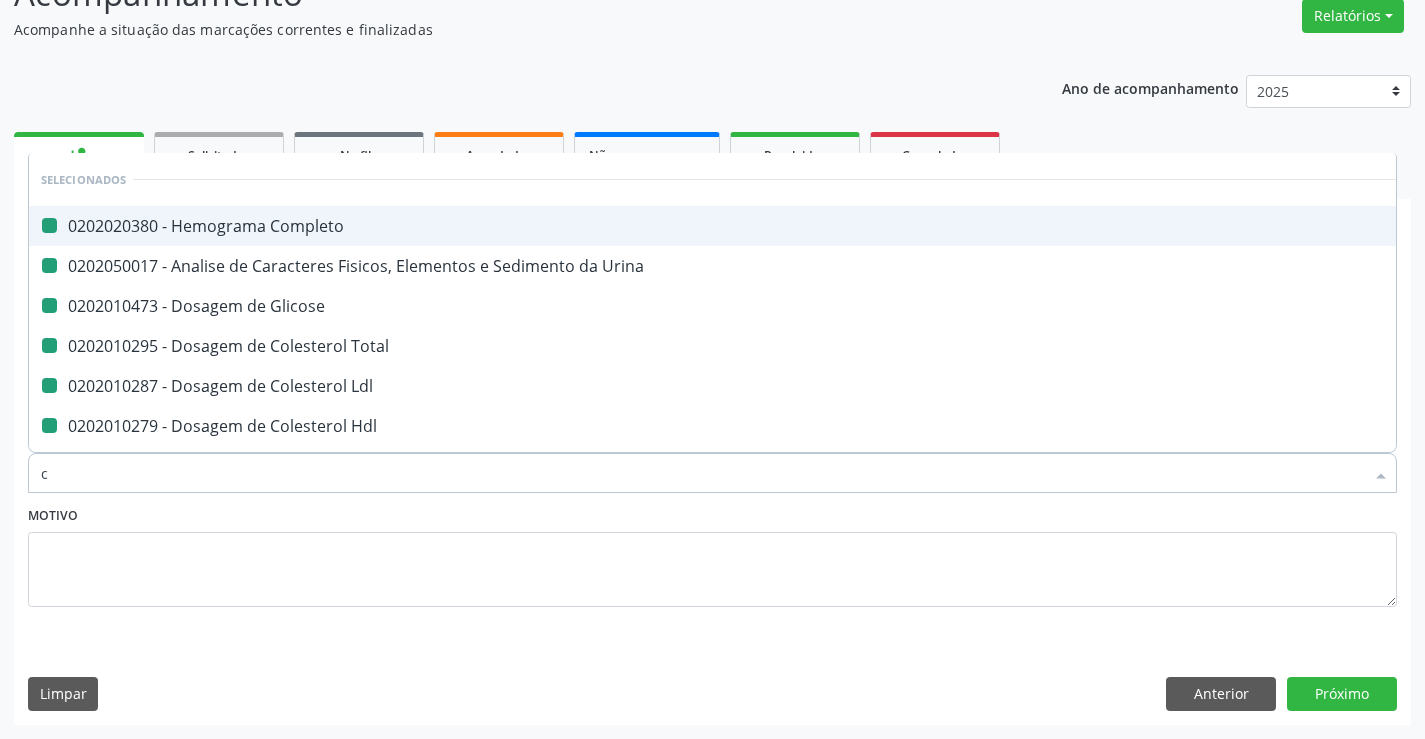 type on "cr" 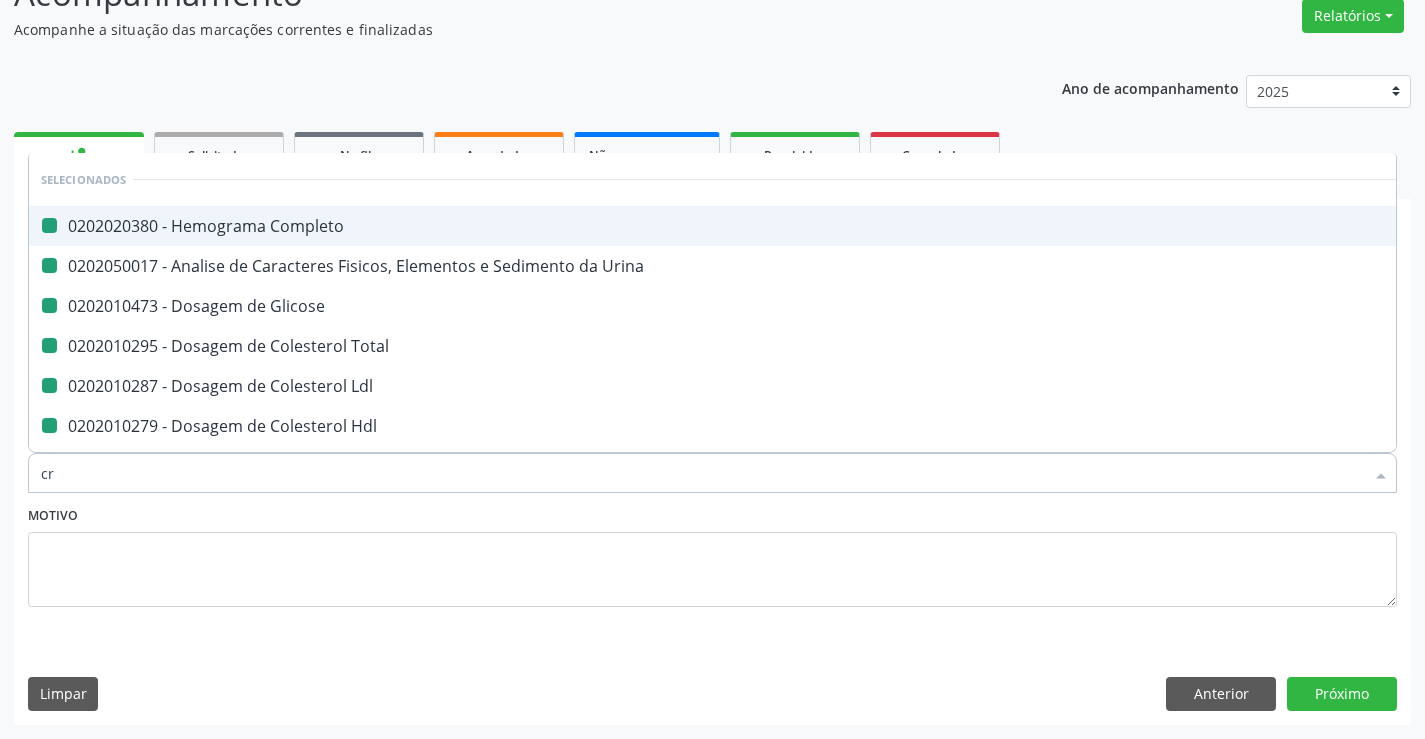 checkbox on "false" 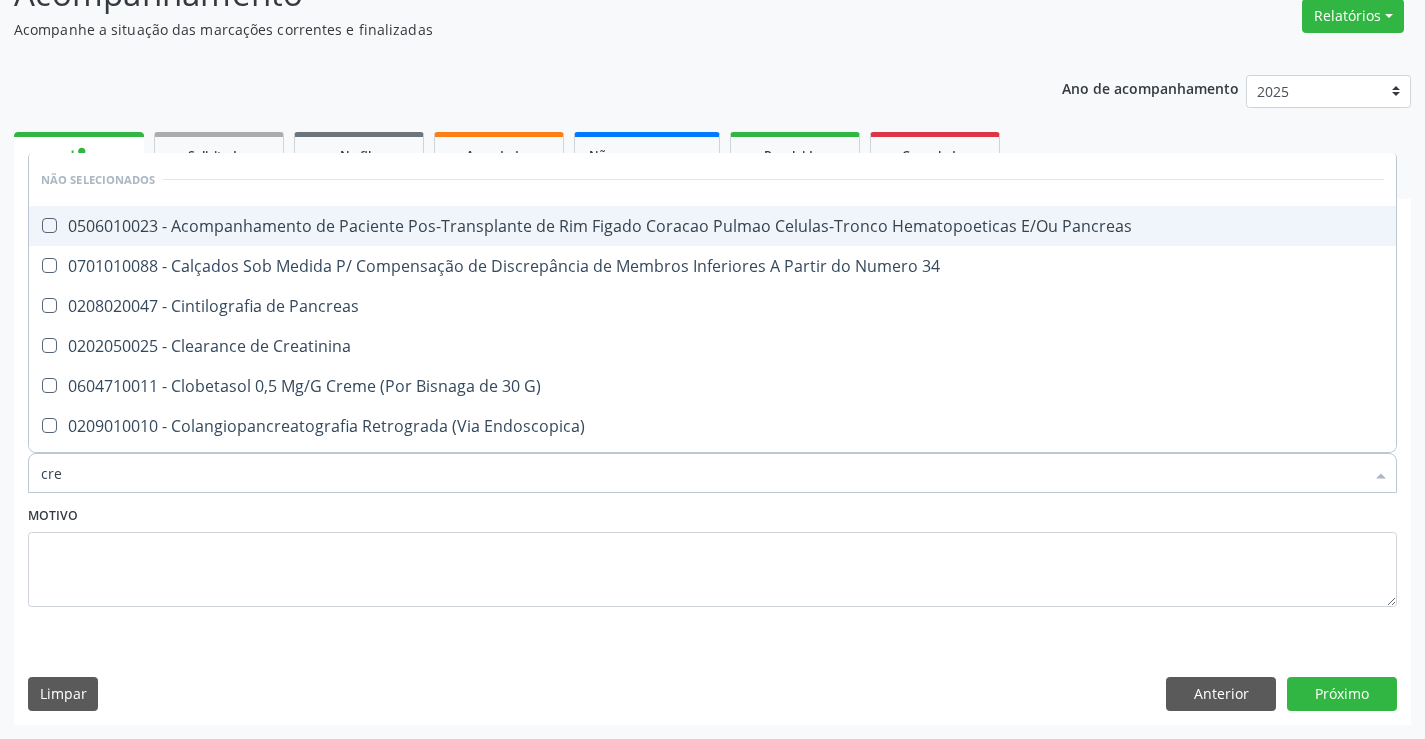 type on "crea" 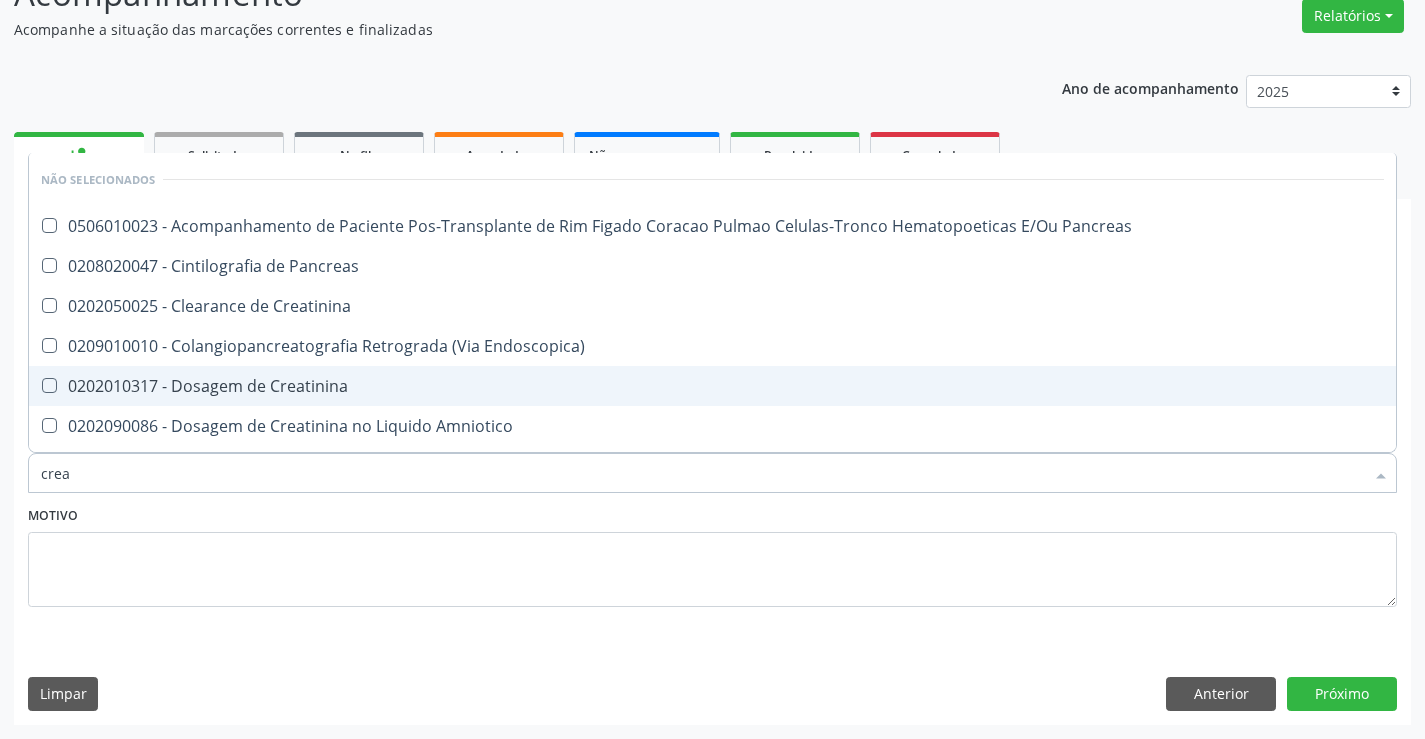 click on "0202010317 - Dosagem de Creatinina" at bounding box center [712, 386] 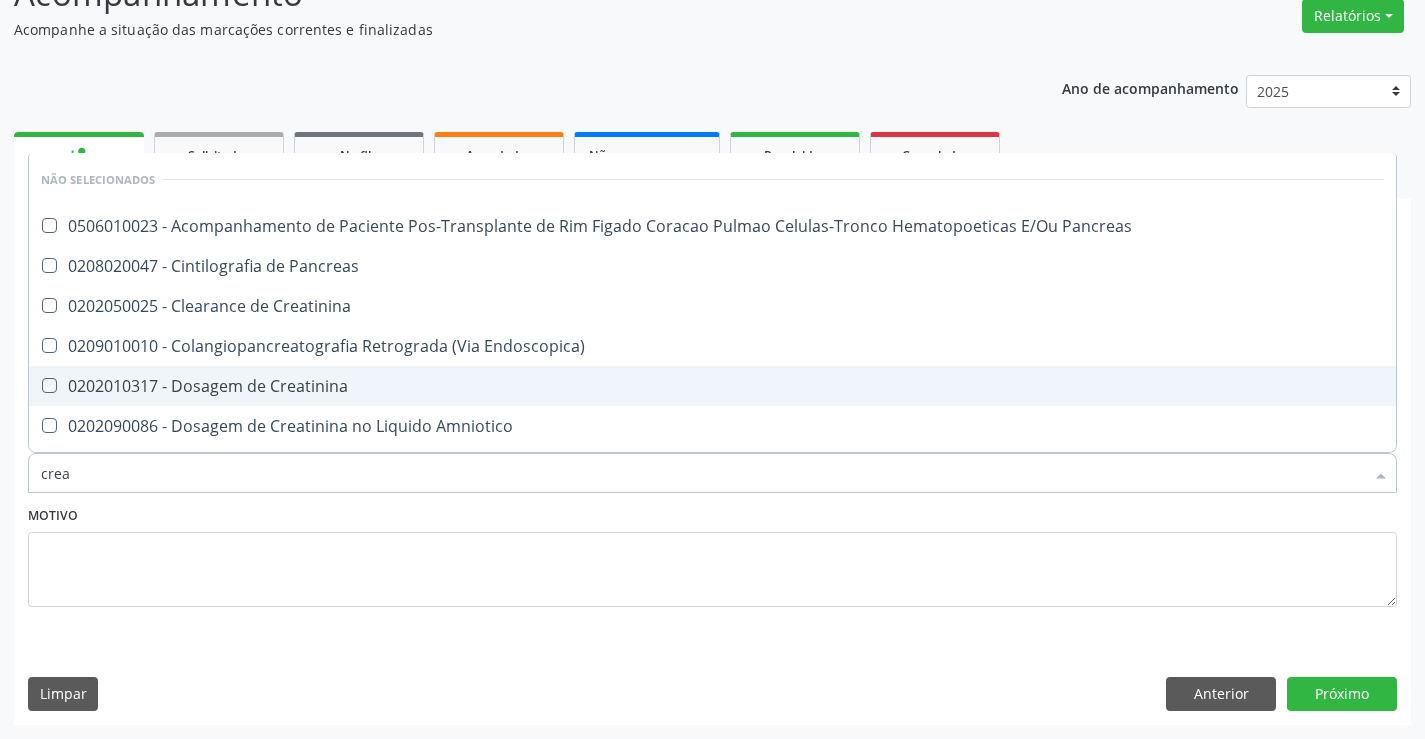 checkbox on "true" 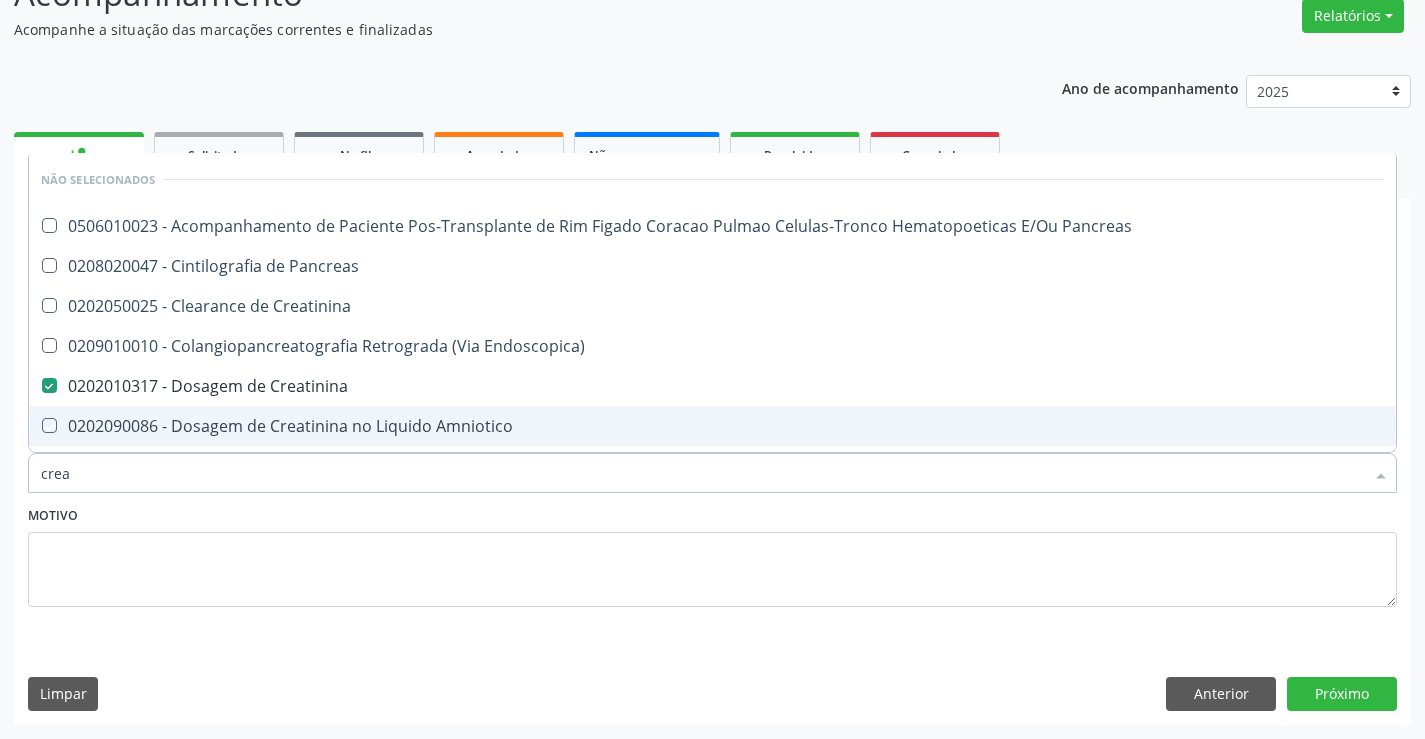 click on "Motivo" at bounding box center (712, 554) 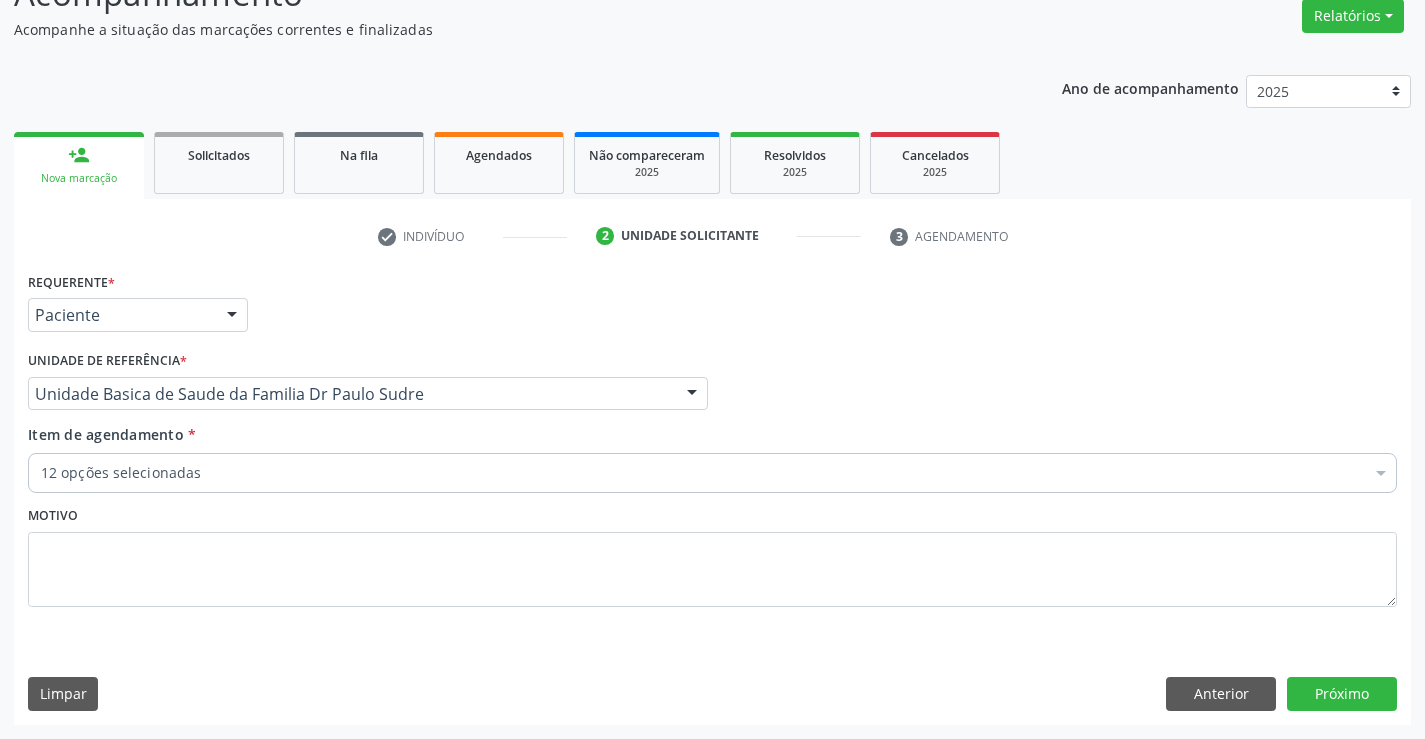 drag, startPoint x: 271, startPoint y: 517, endPoint x: 238, endPoint y: 473, distance: 55 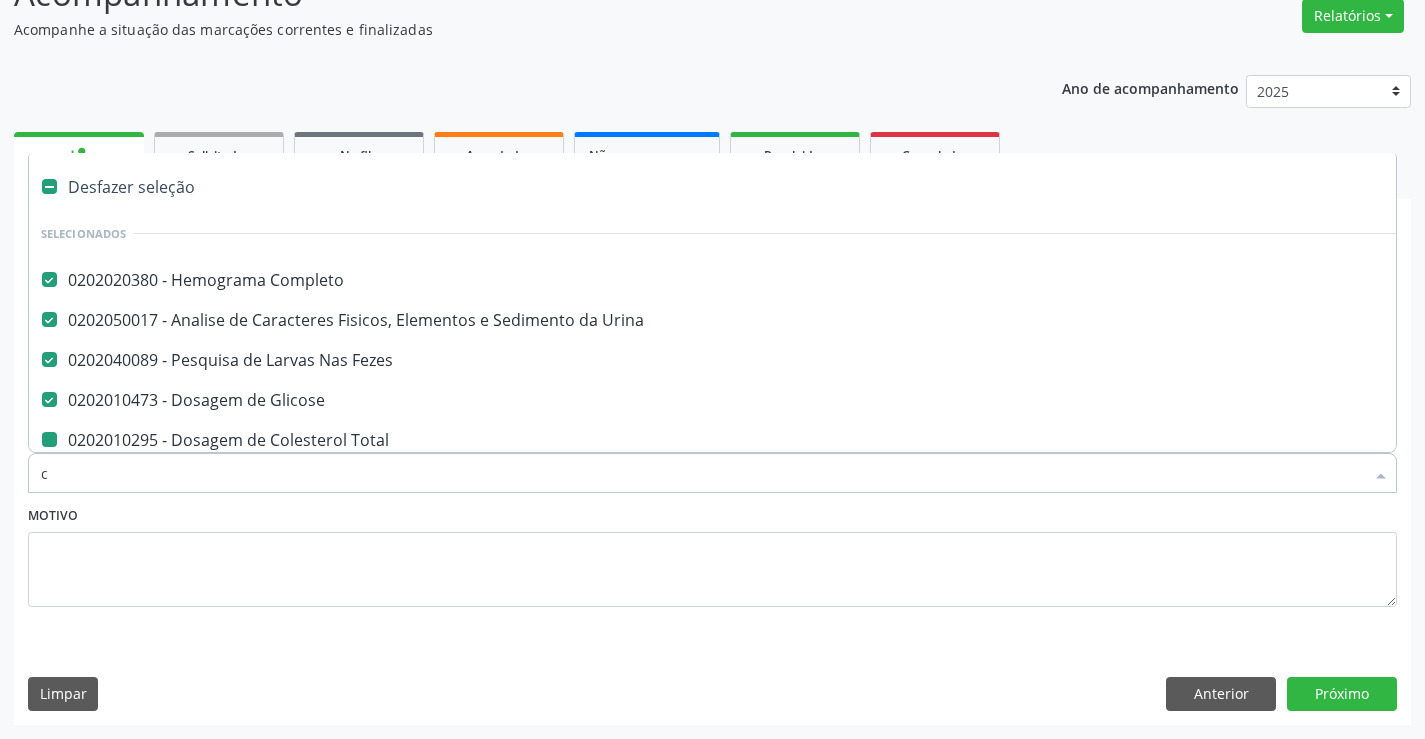 type on "ca" 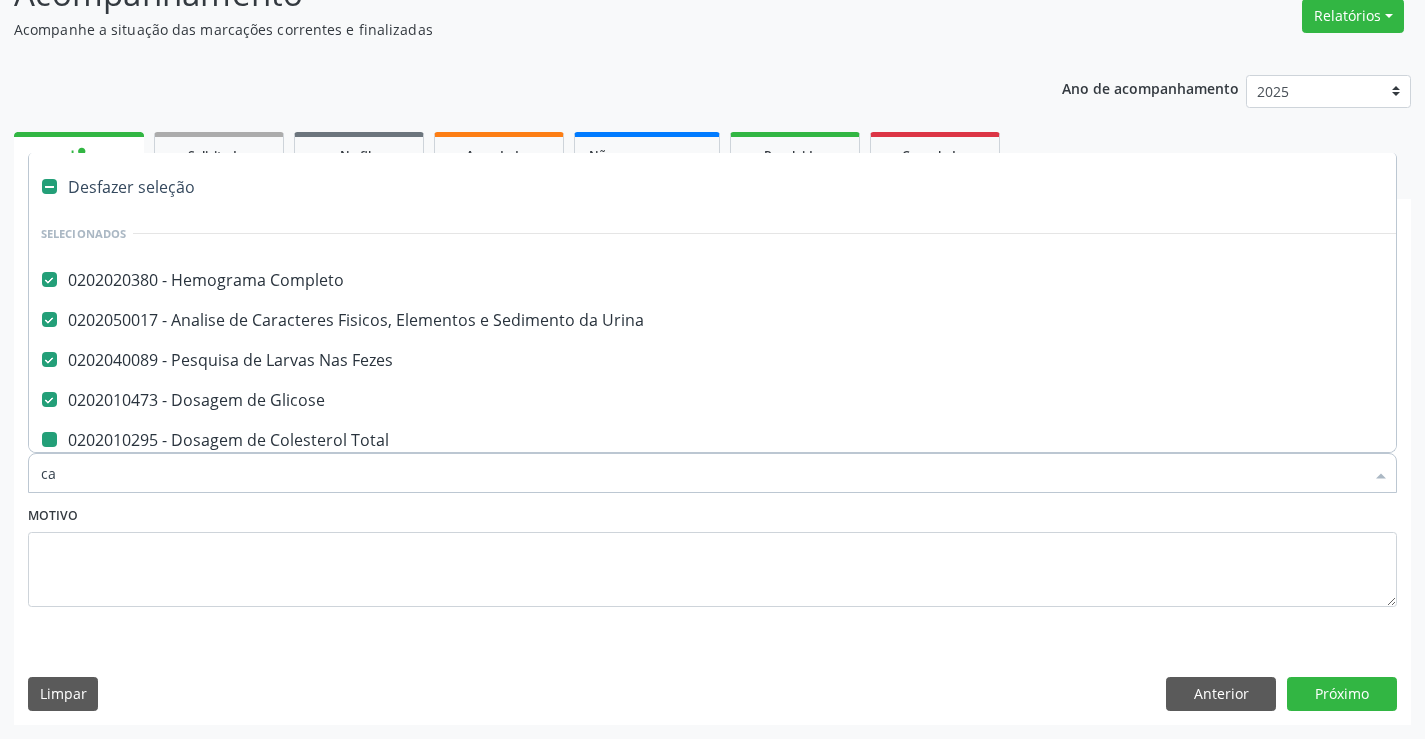 checkbox on "false" 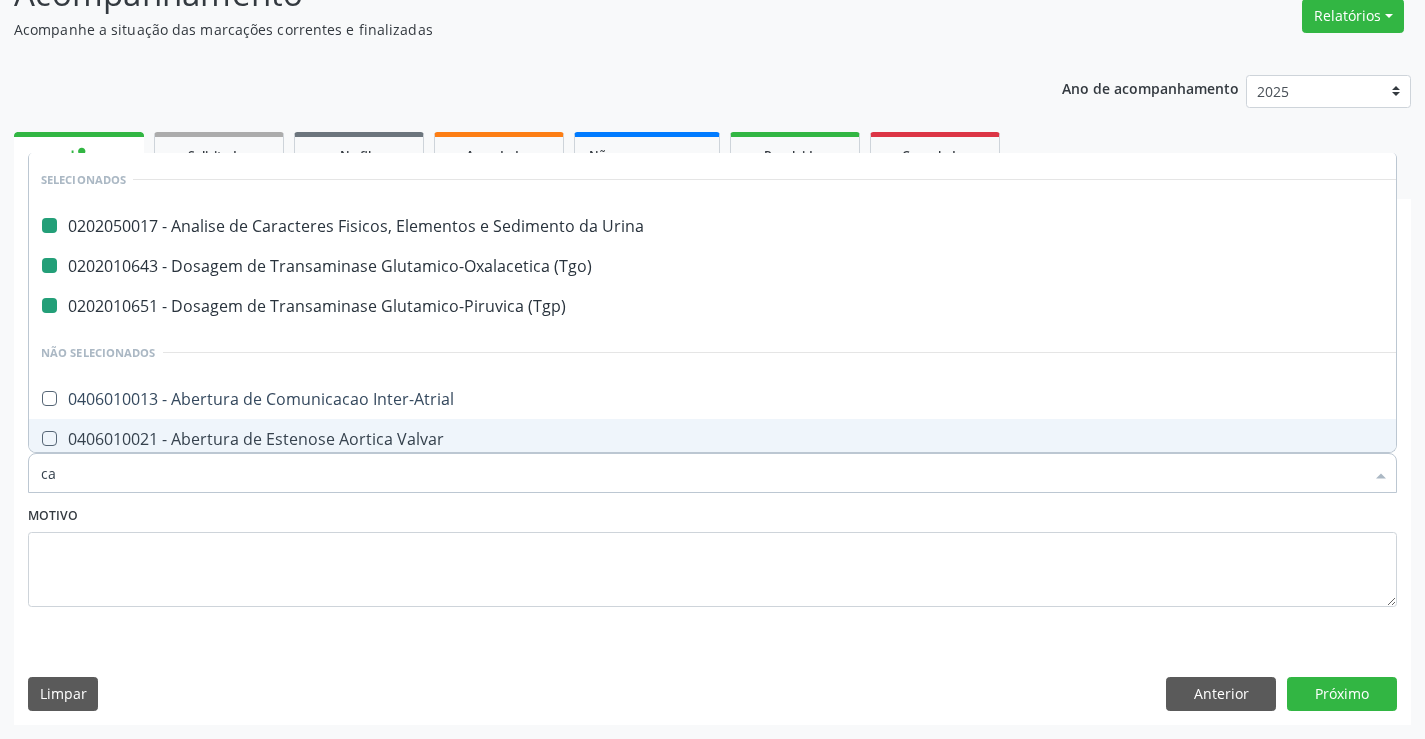 type on "cal" 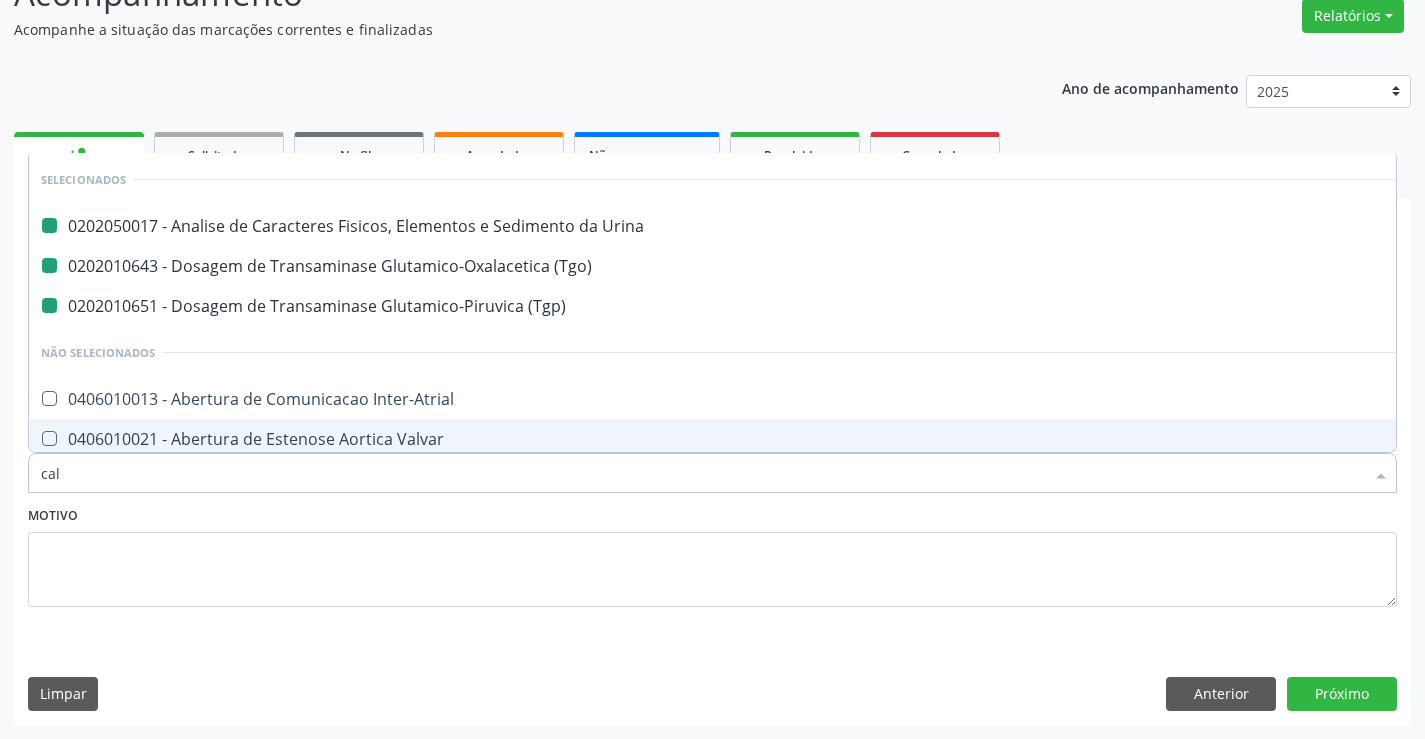 checkbox on "false" 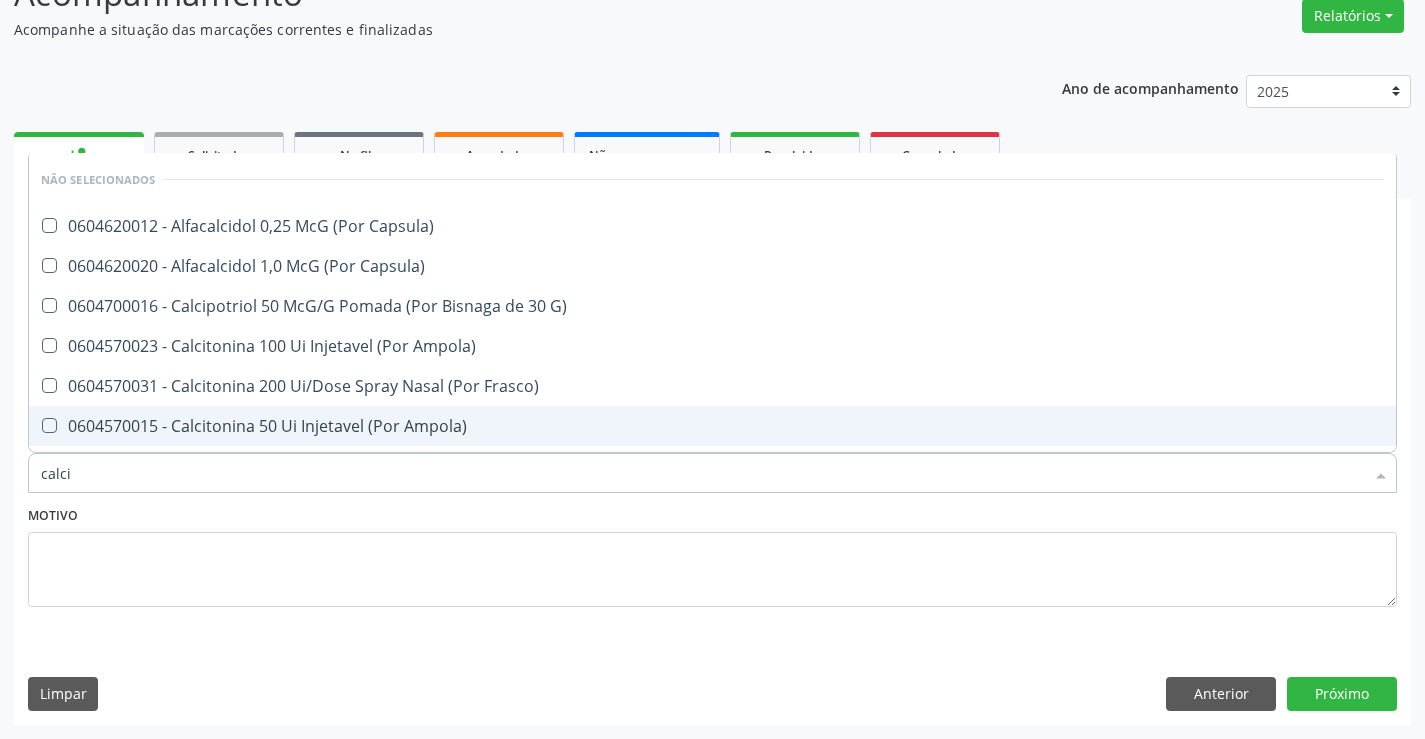 type on "calcio" 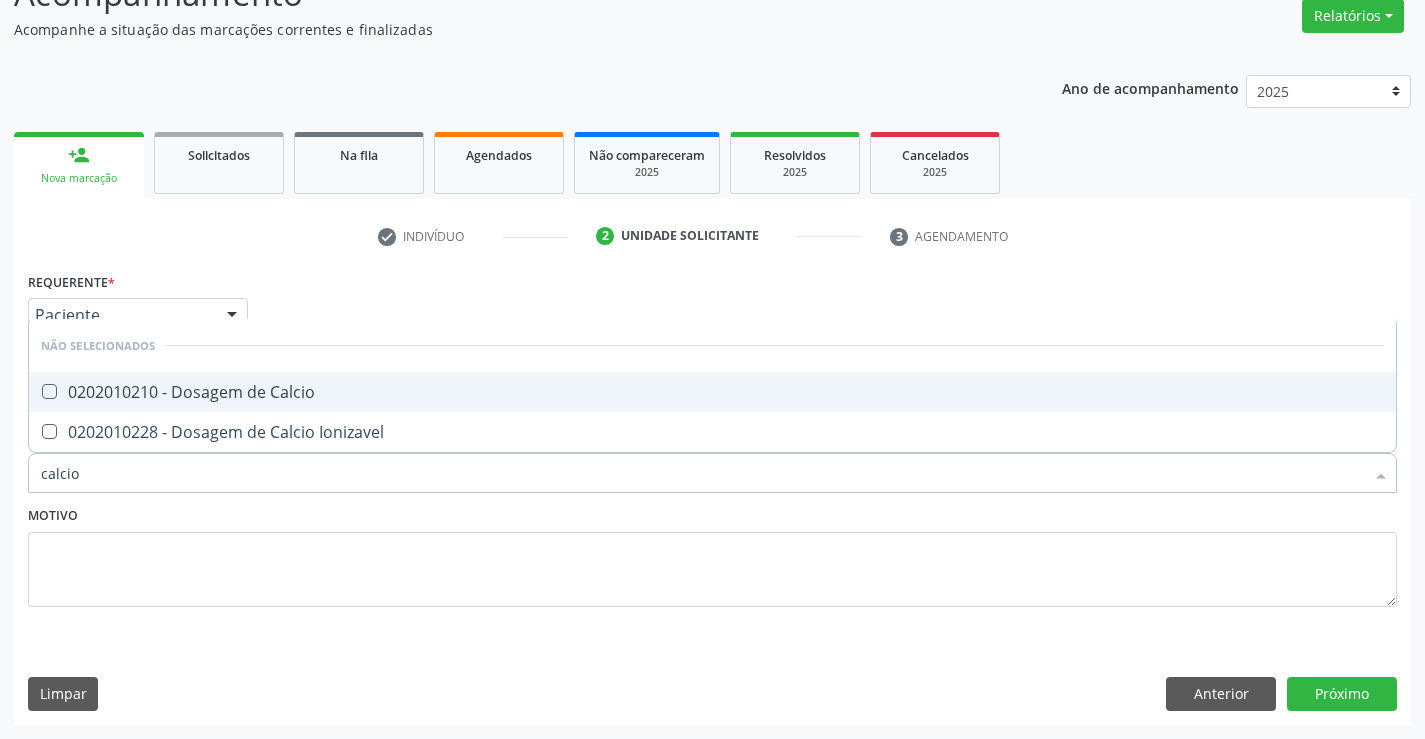 click on "0202010210 - Dosagem de Calcio" at bounding box center [712, 392] 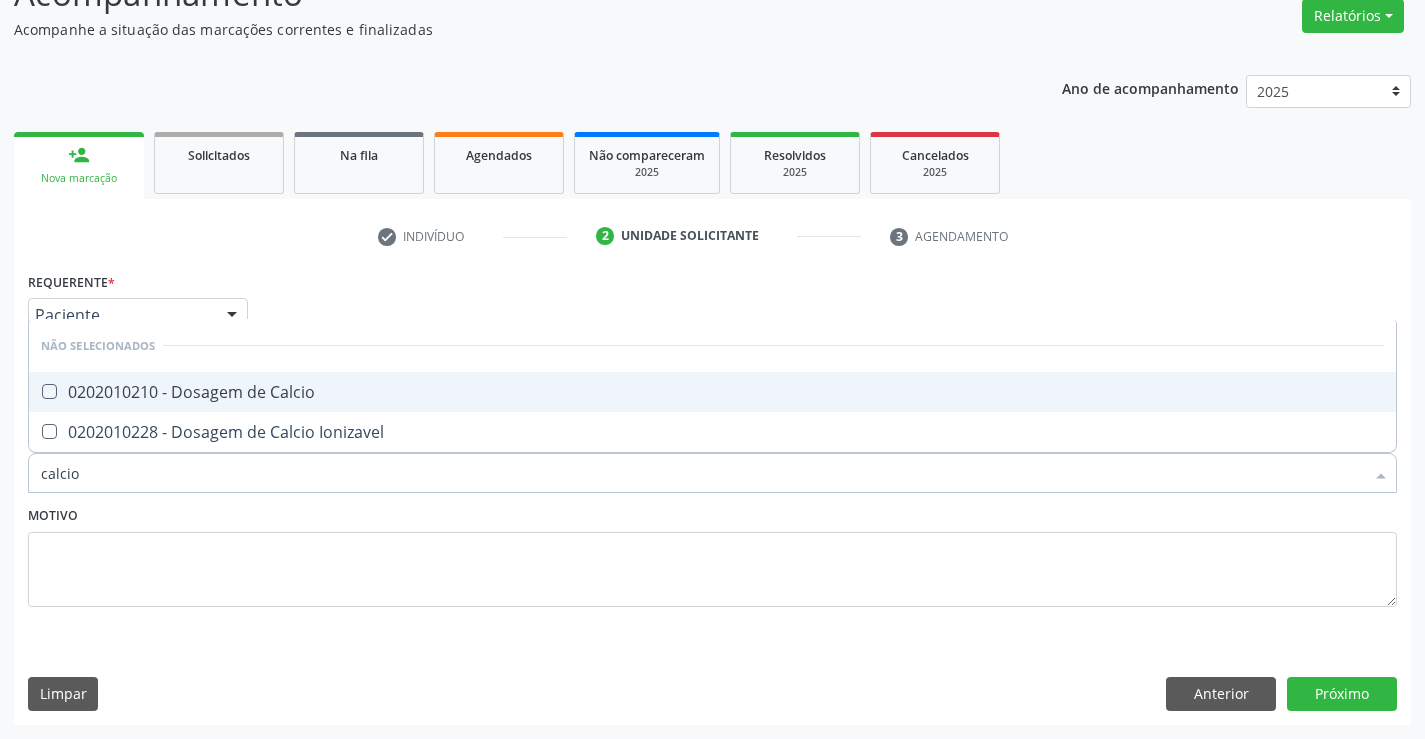 checkbox on "true" 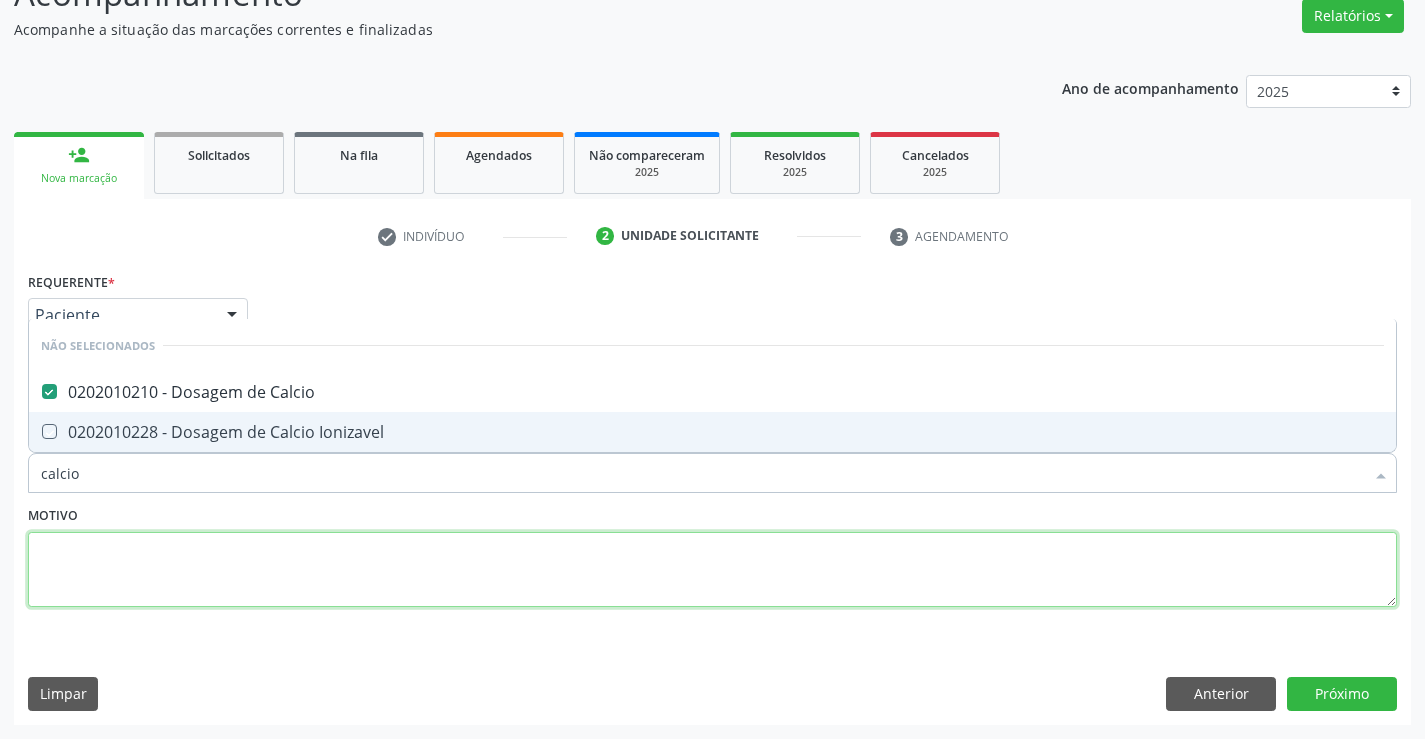 click at bounding box center [712, 570] 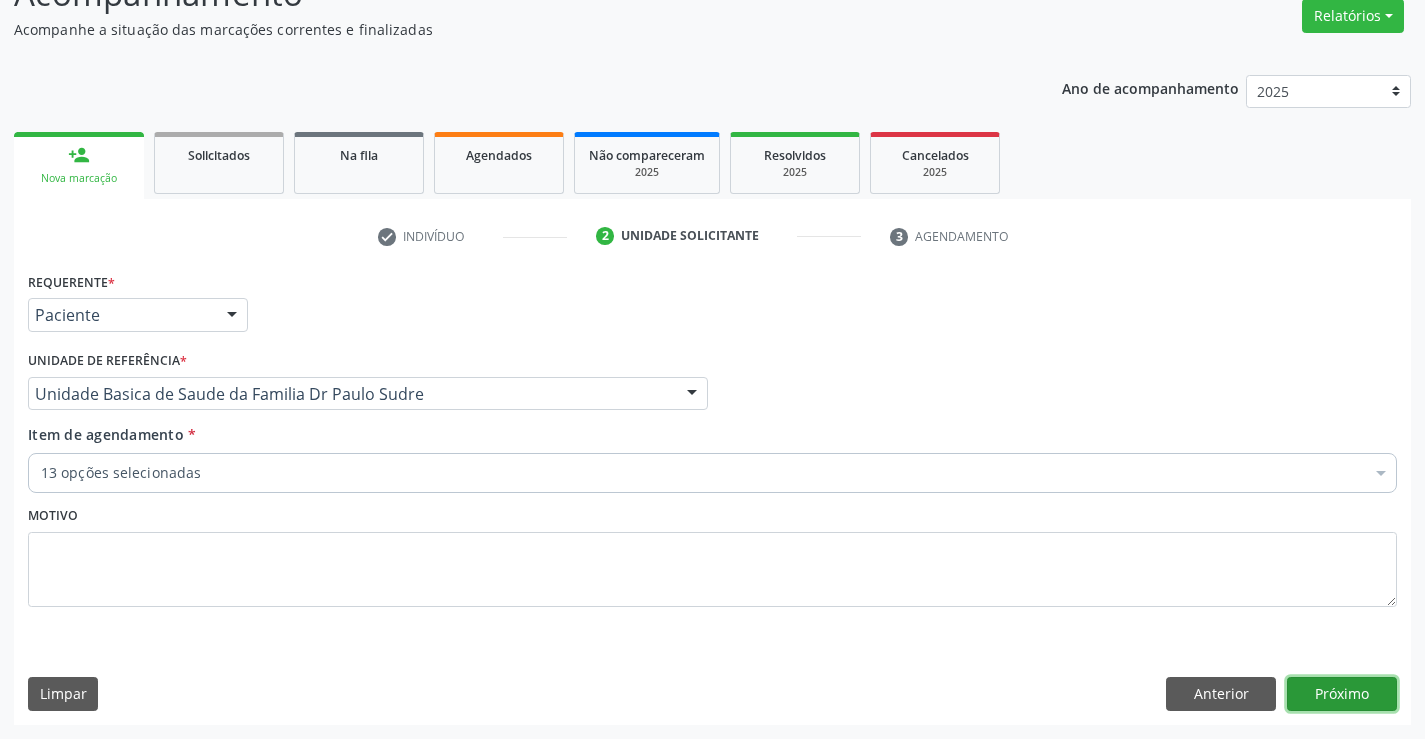 click on "Próximo" at bounding box center [1342, 694] 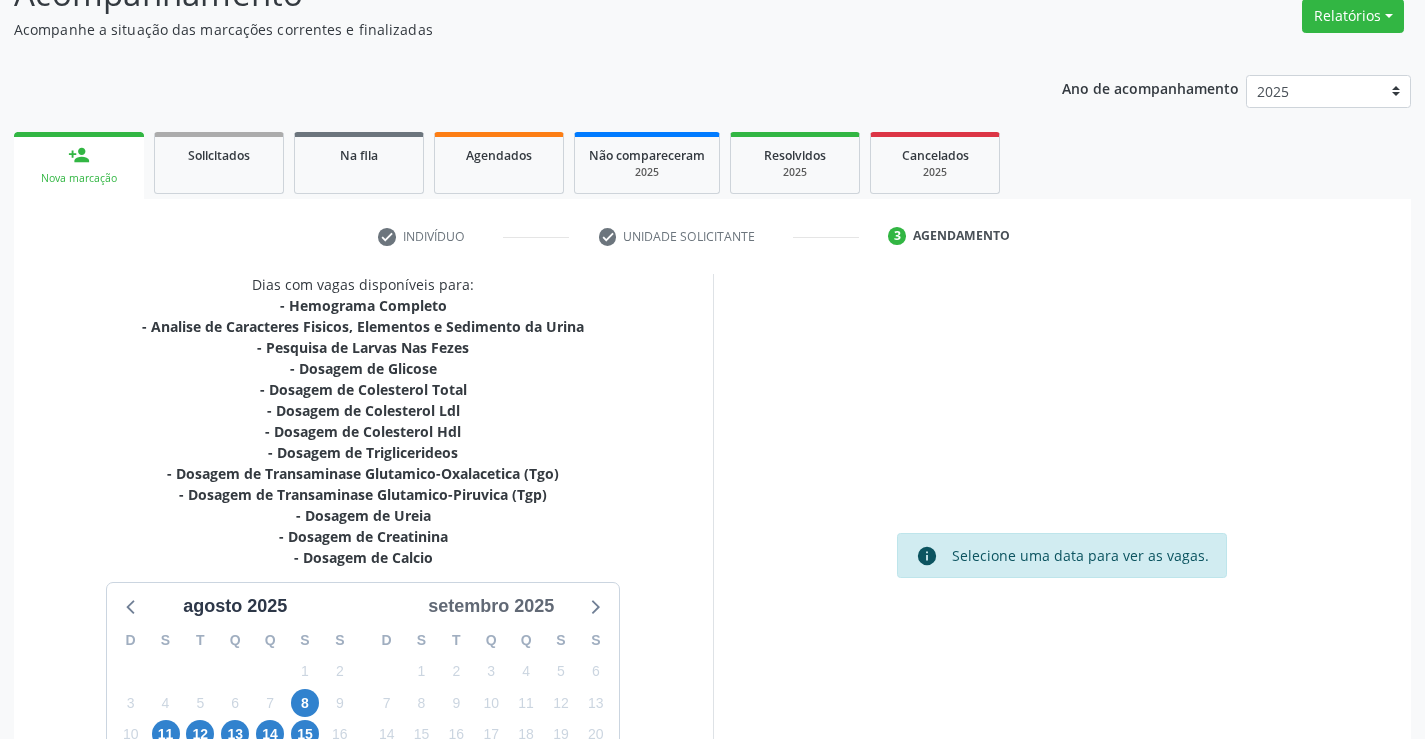 scroll, scrollTop: 383, scrollLeft: 0, axis: vertical 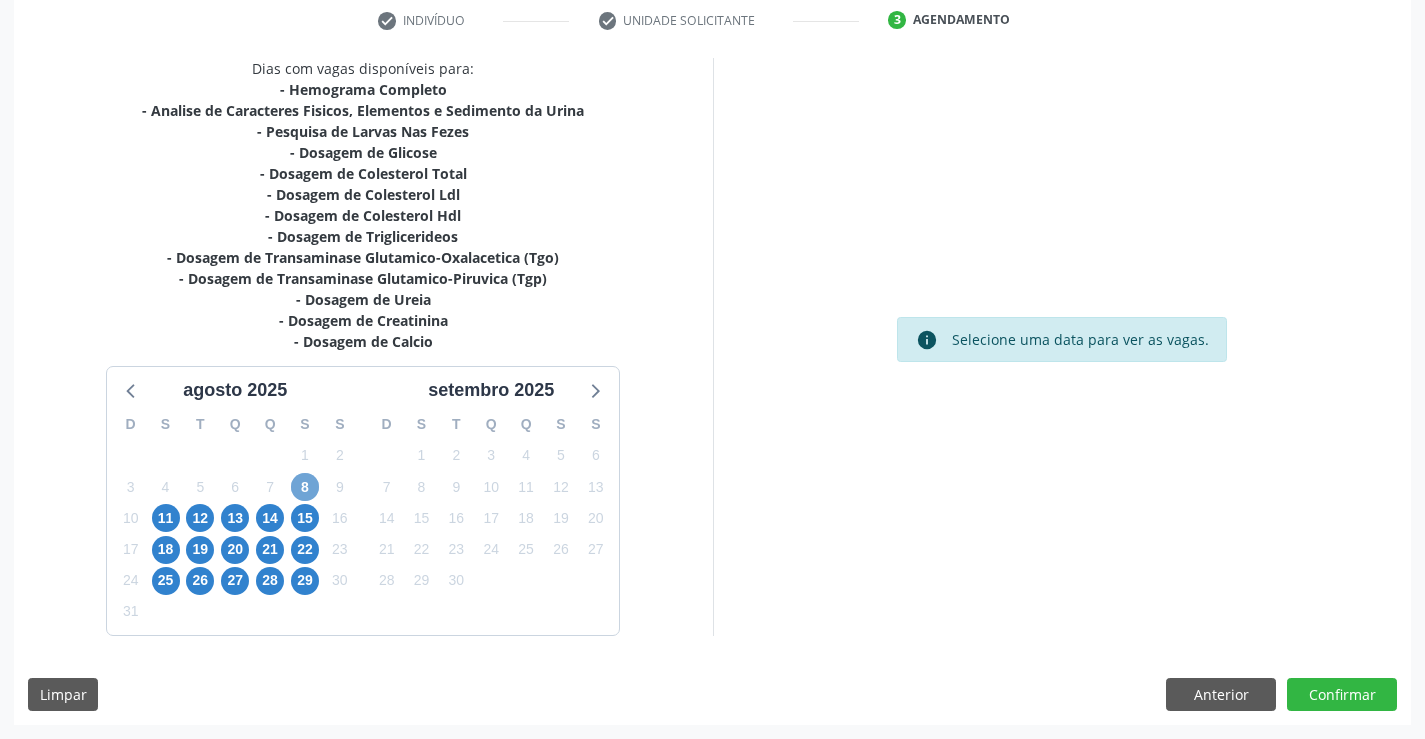 drag, startPoint x: 310, startPoint y: 488, endPoint x: 351, endPoint y: 486, distance: 41.04875 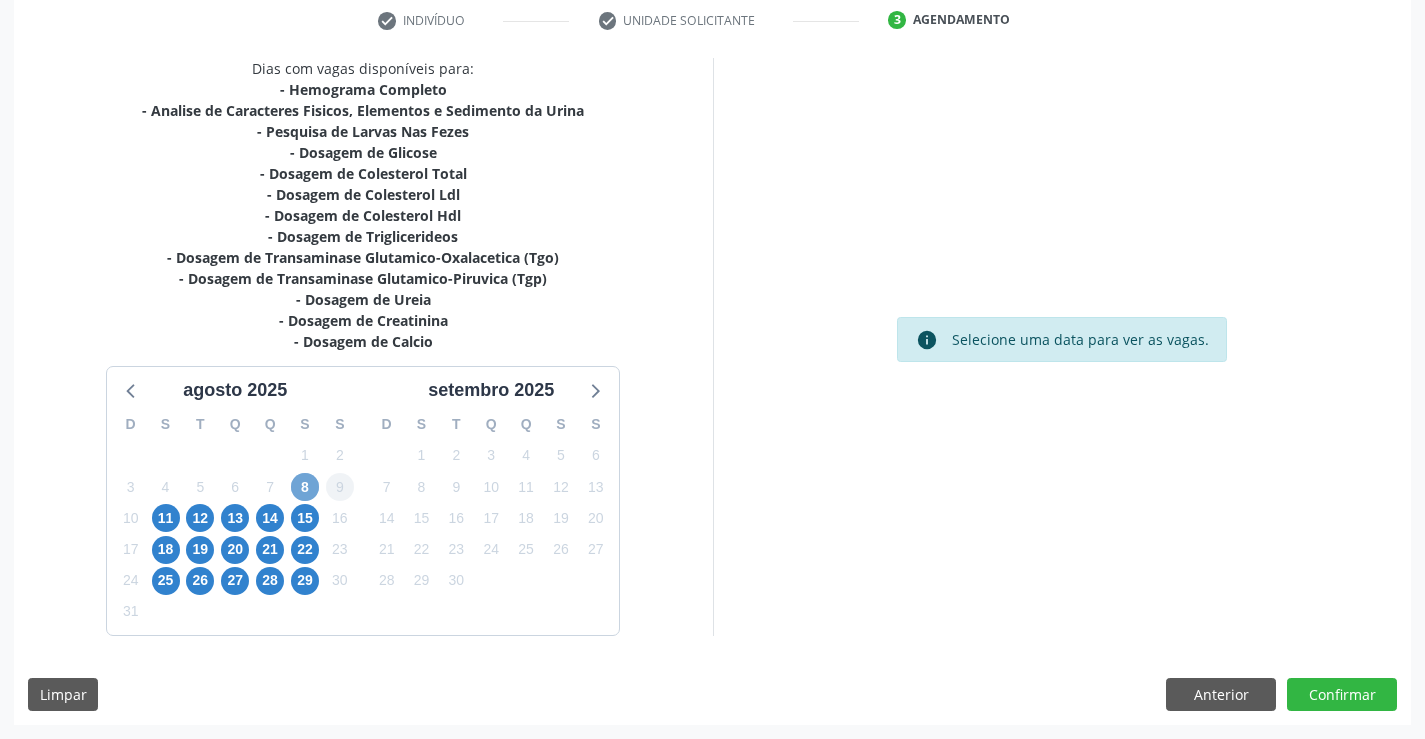click on "8" at bounding box center [305, 487] 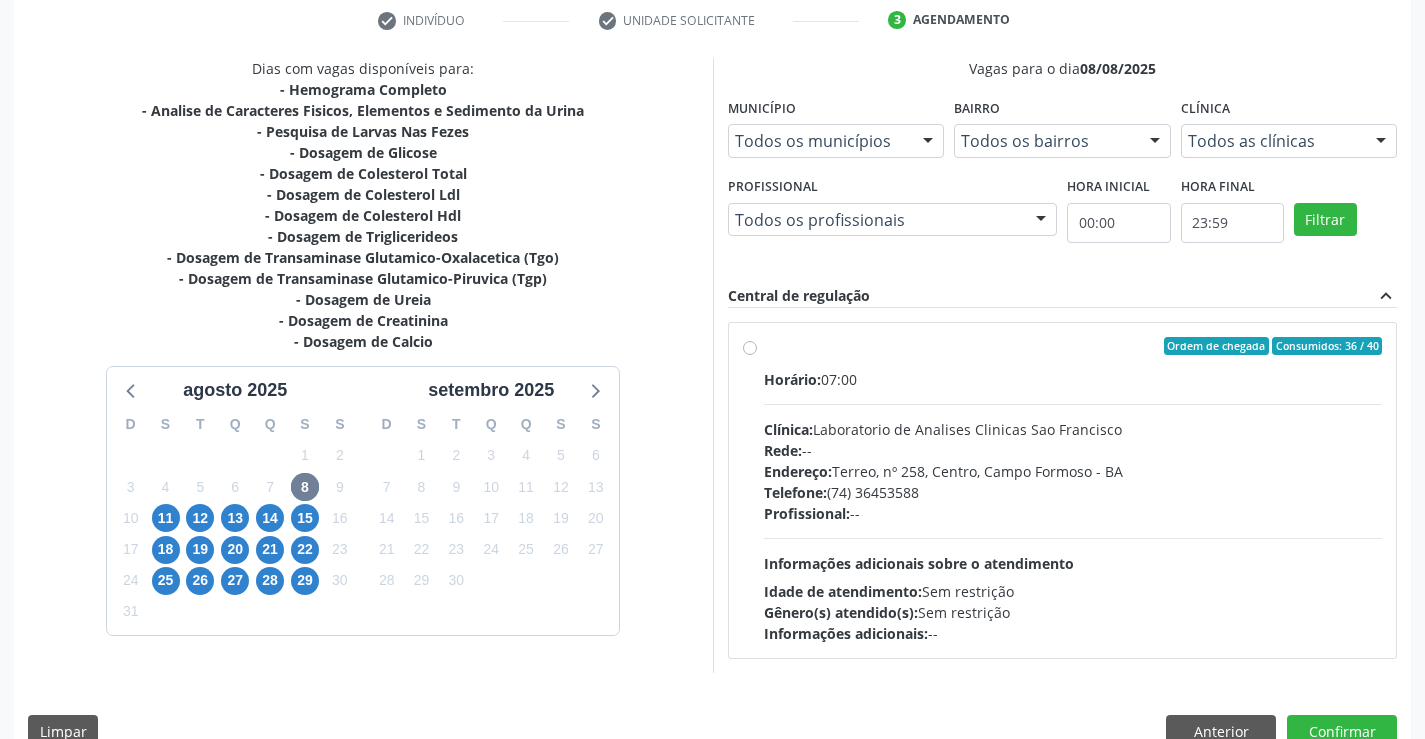 drag, startPoint x: 818, startPoint y: 357, endPoint x: 957, endPoint y: 372, distance: 139.807 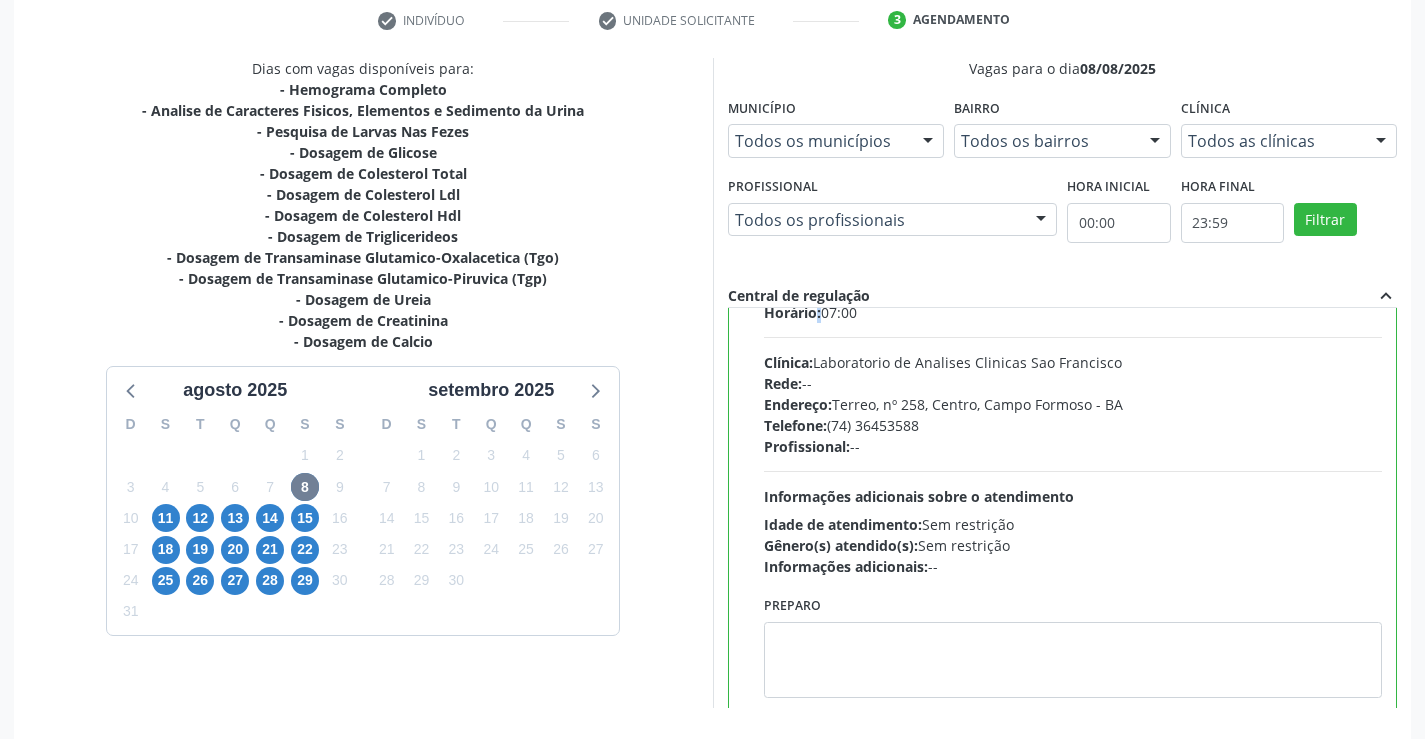 scroll, scrollTop: 99, scrollLeft: 0, axis: vertical 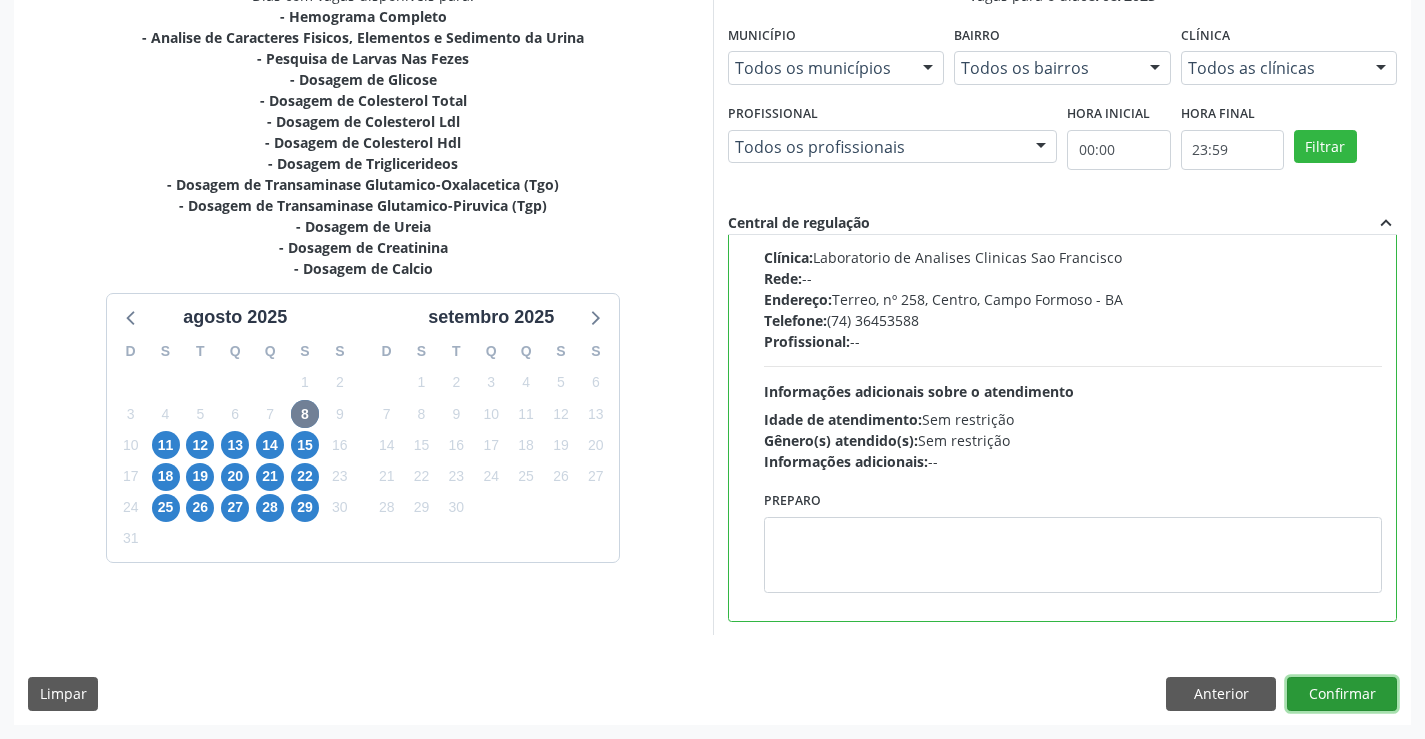 click on "Confirmar" at bounding box center (1342, 694) 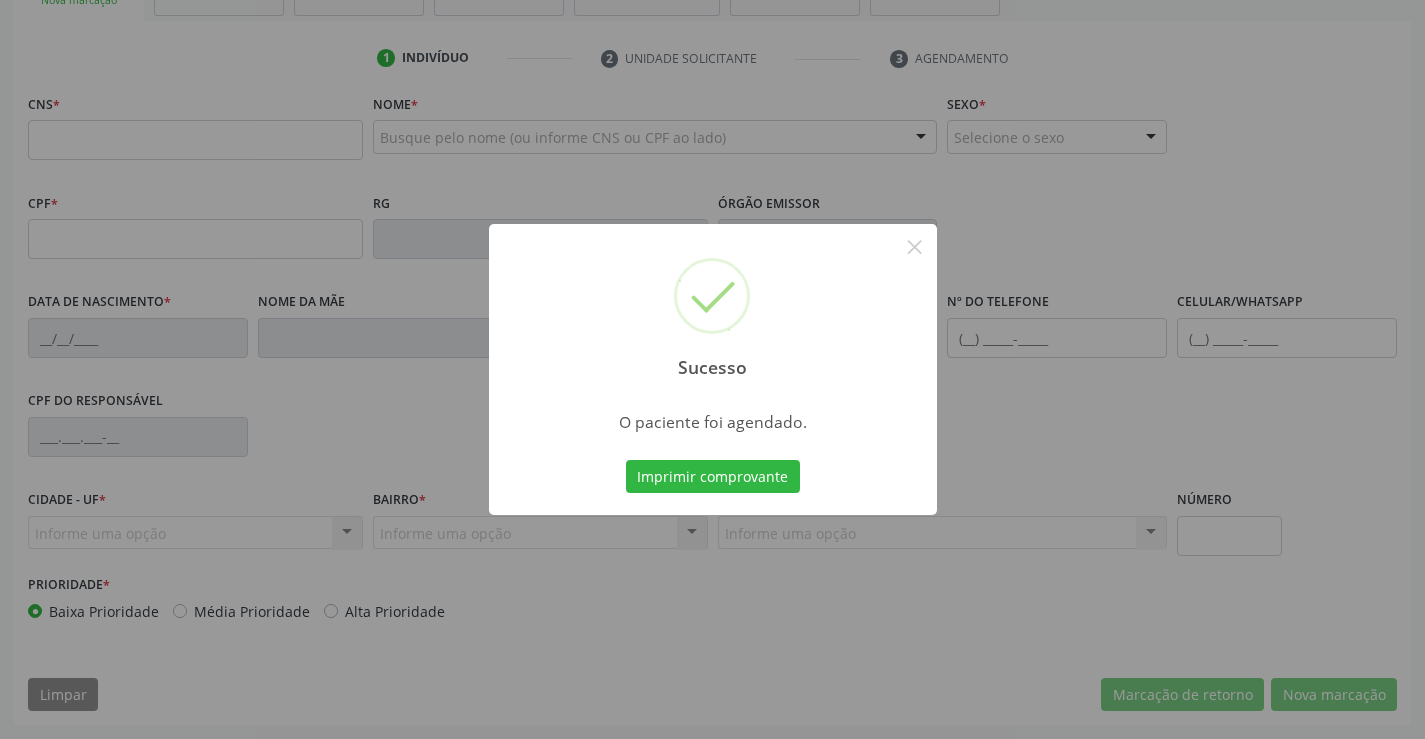 scroll, scrollTop: 345, scrollLeft: 0, axis: vertical 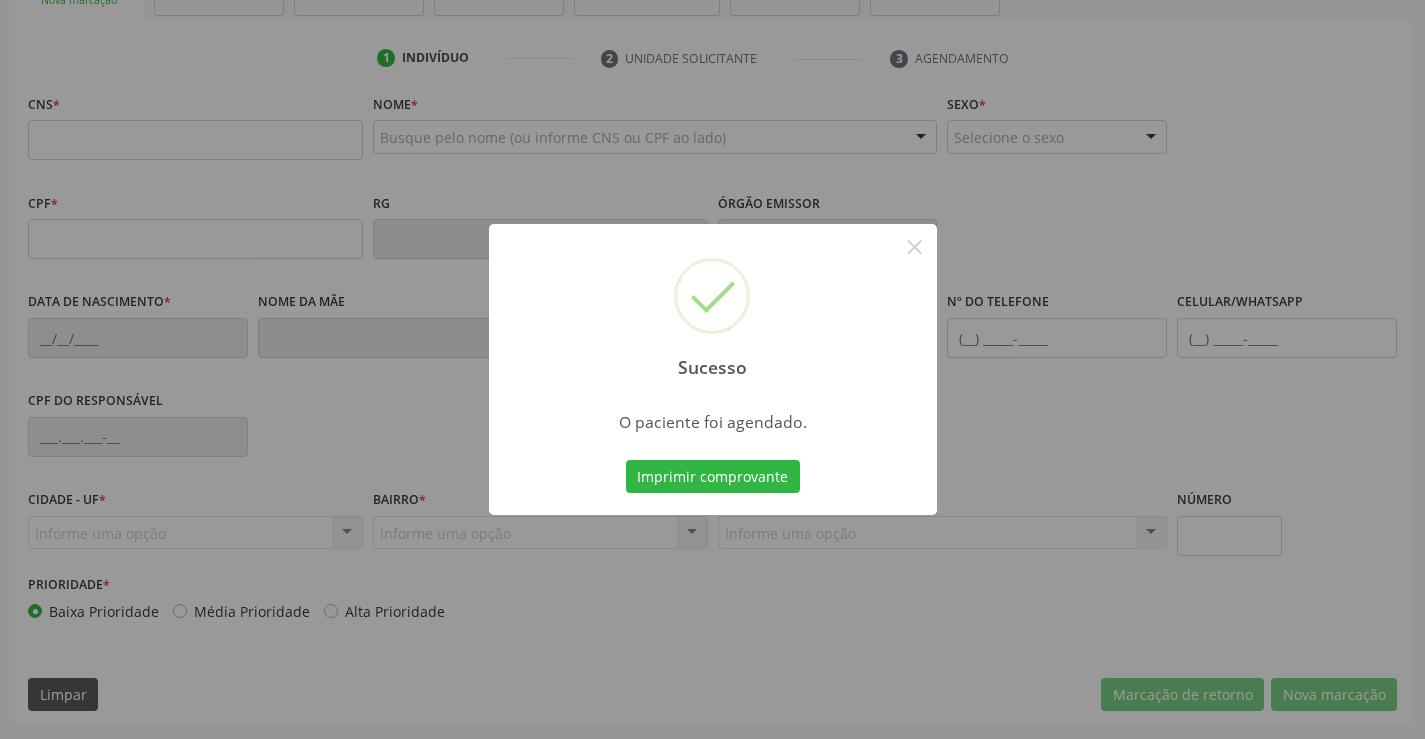 type 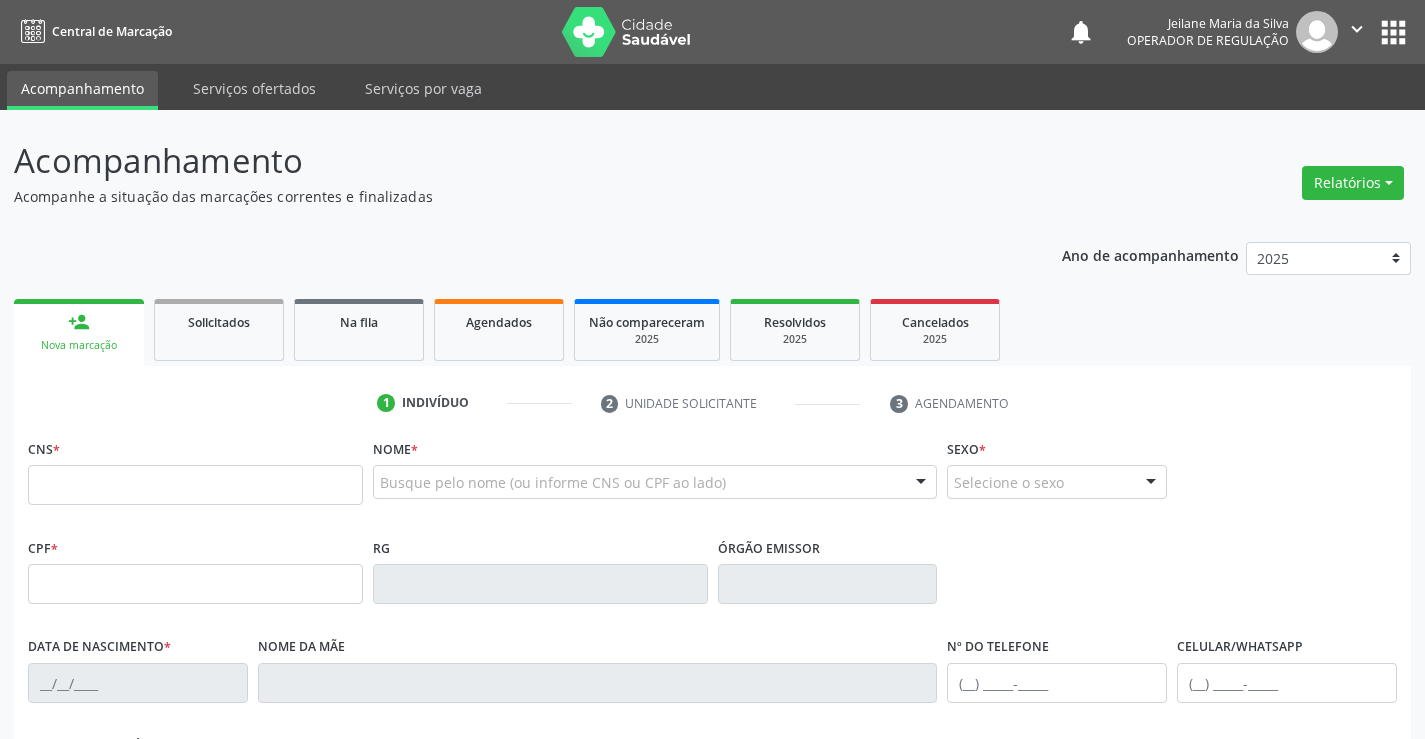 scroll, scrollTop: 345, scrollLeft: 0, axis: vertical 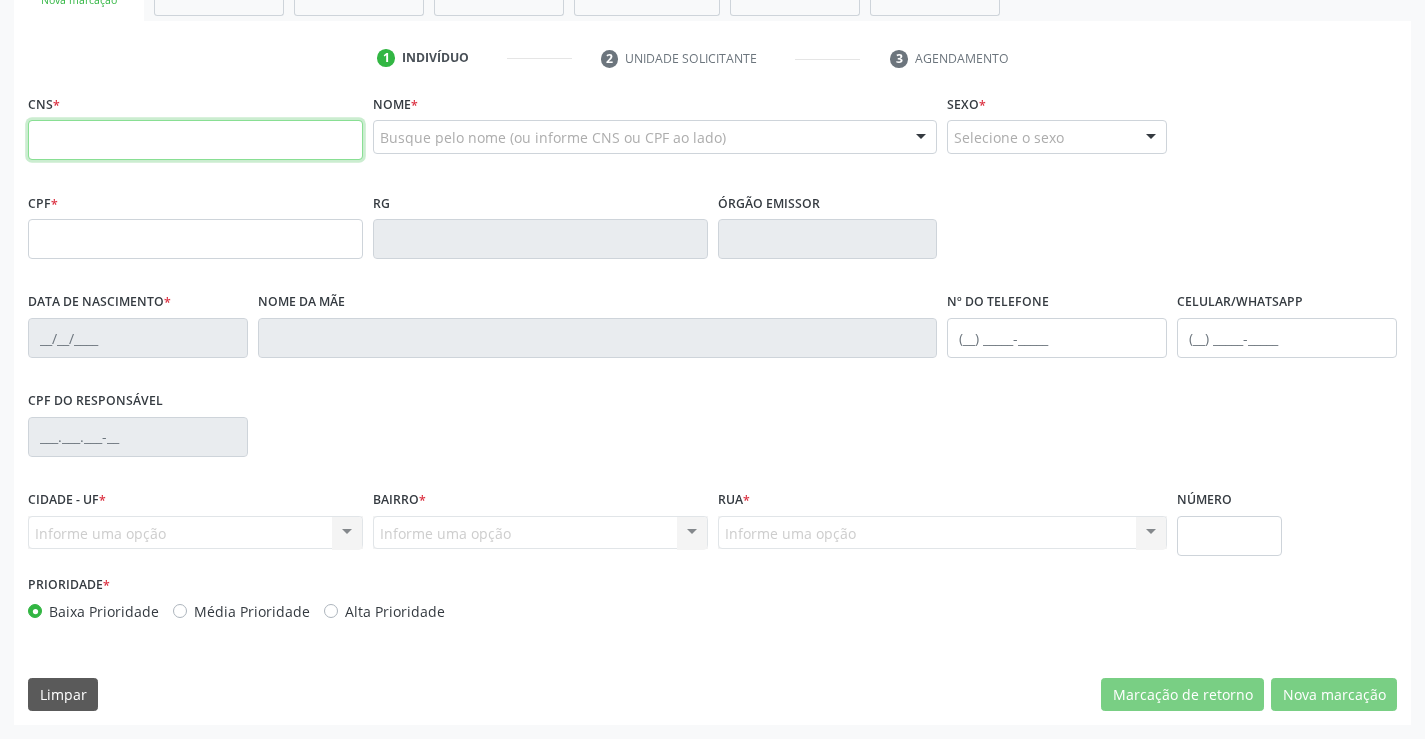 paste on "700 8064 7791 3280" 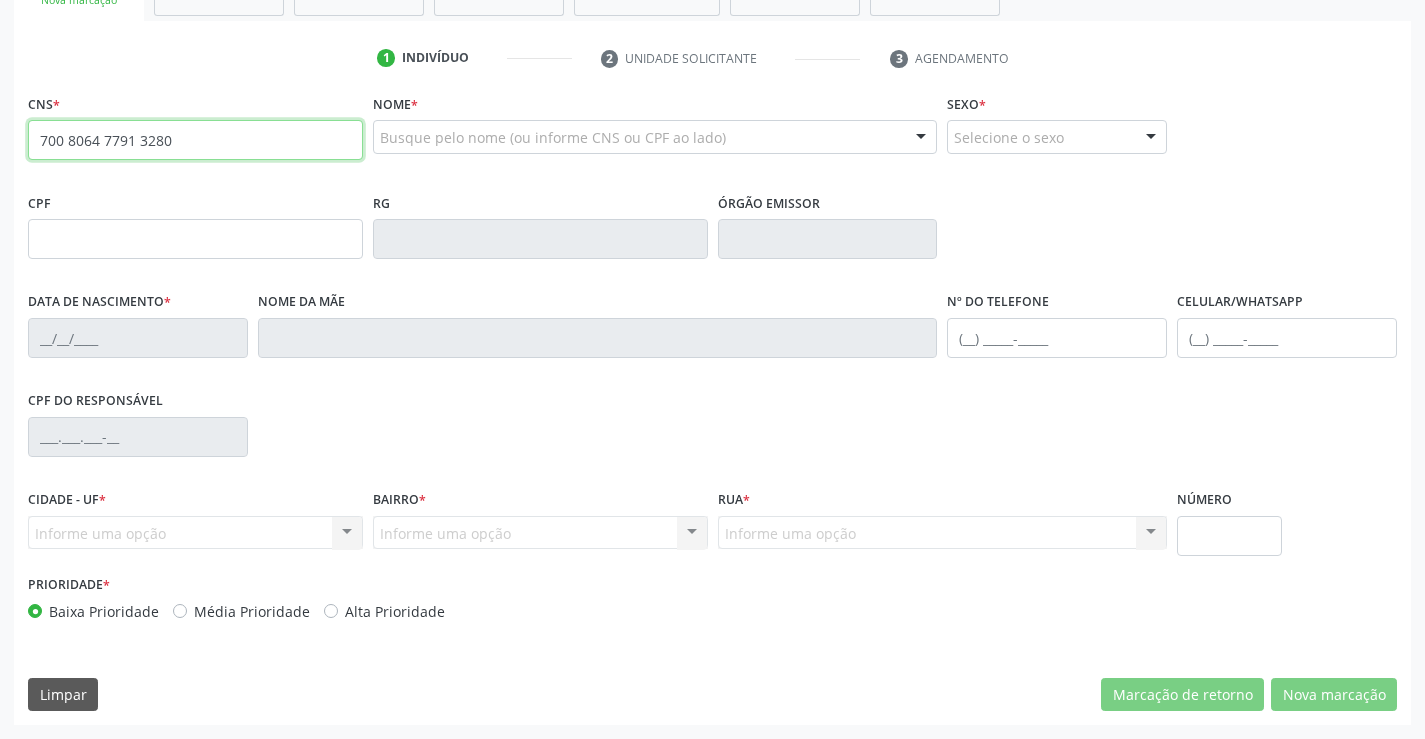 type on "700 8064 7791 3280" 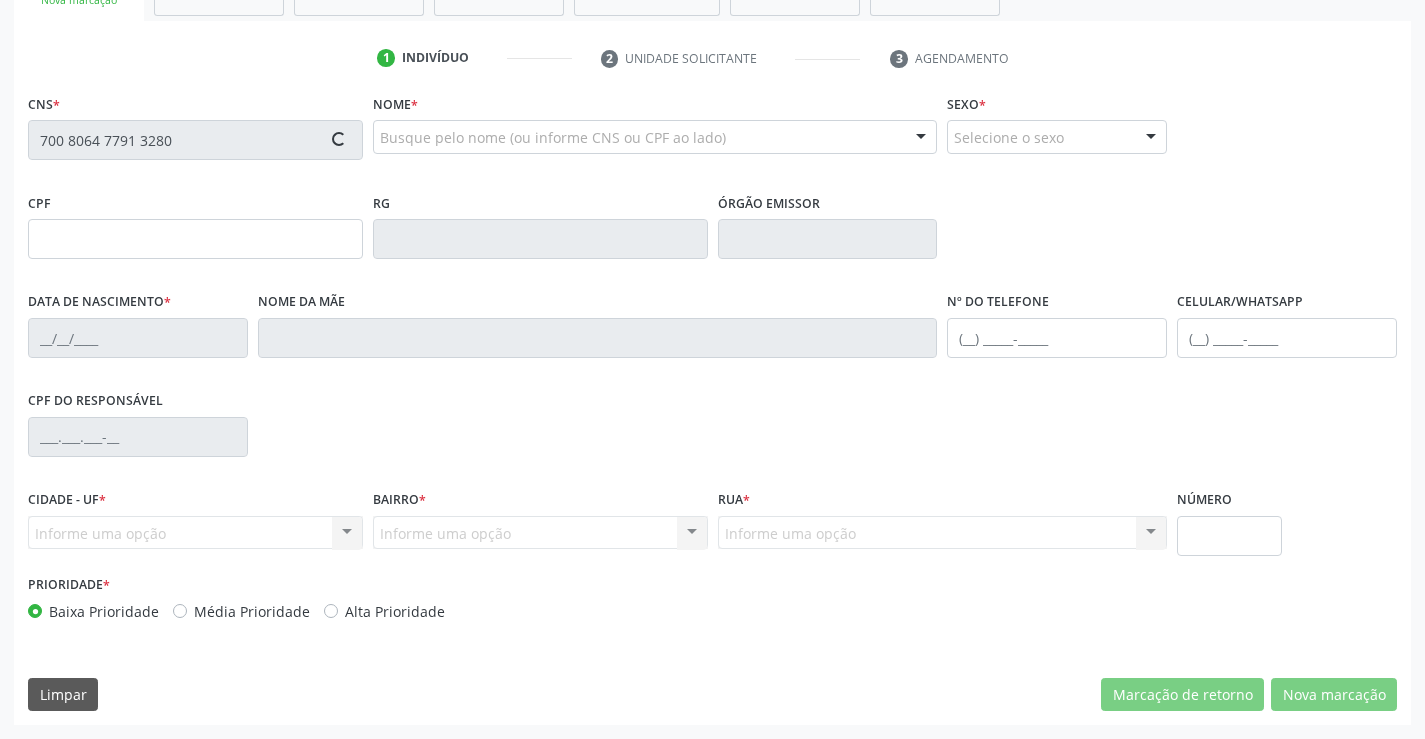 type on "1153281813" 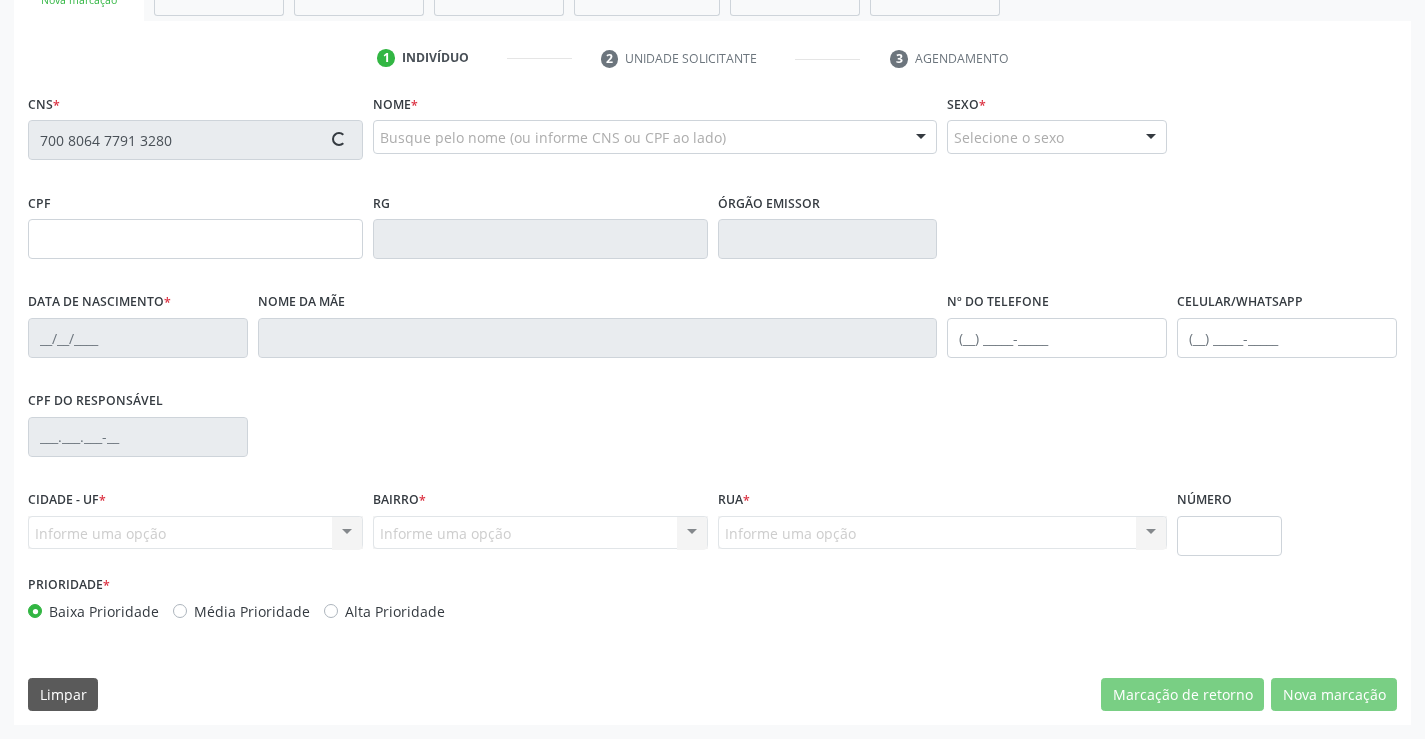 type on "[DATE]" 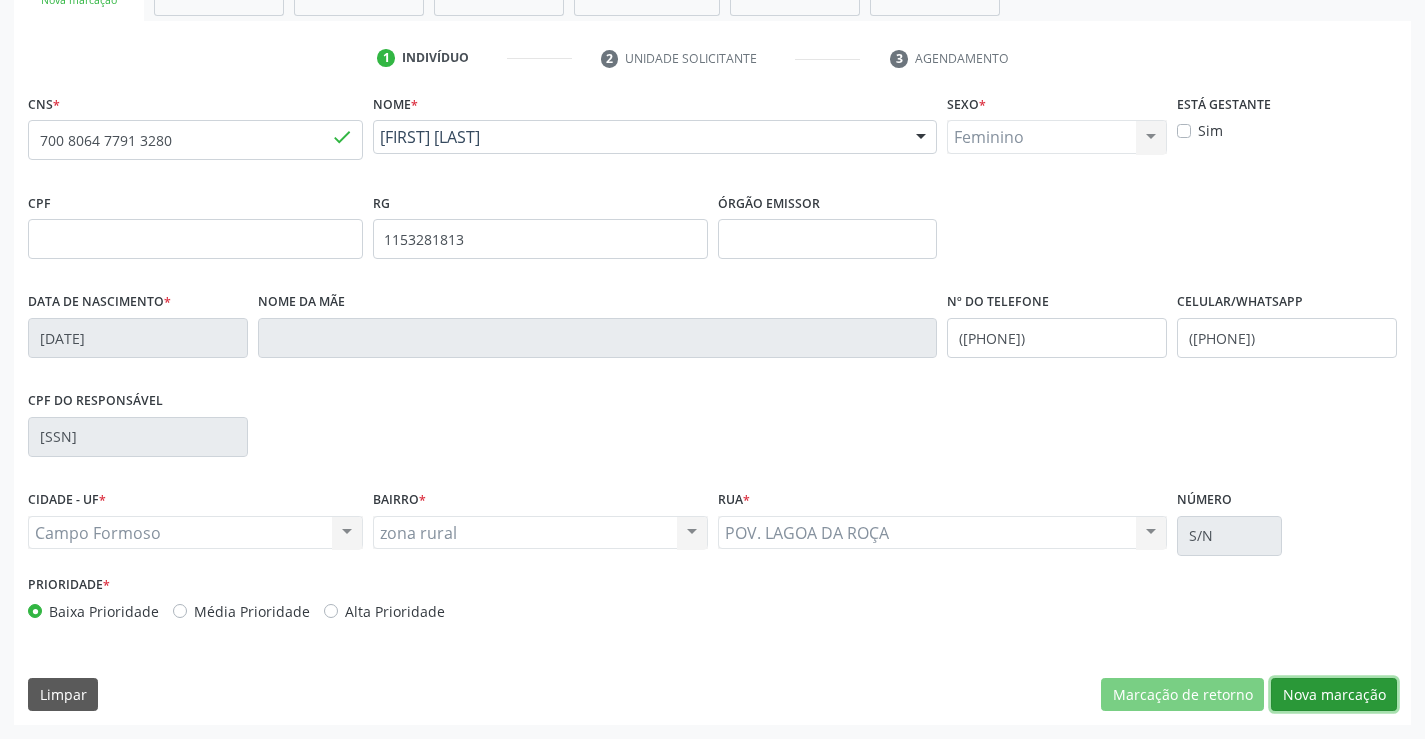 click on "Nova marcação" at bounding box center (1334, 695) 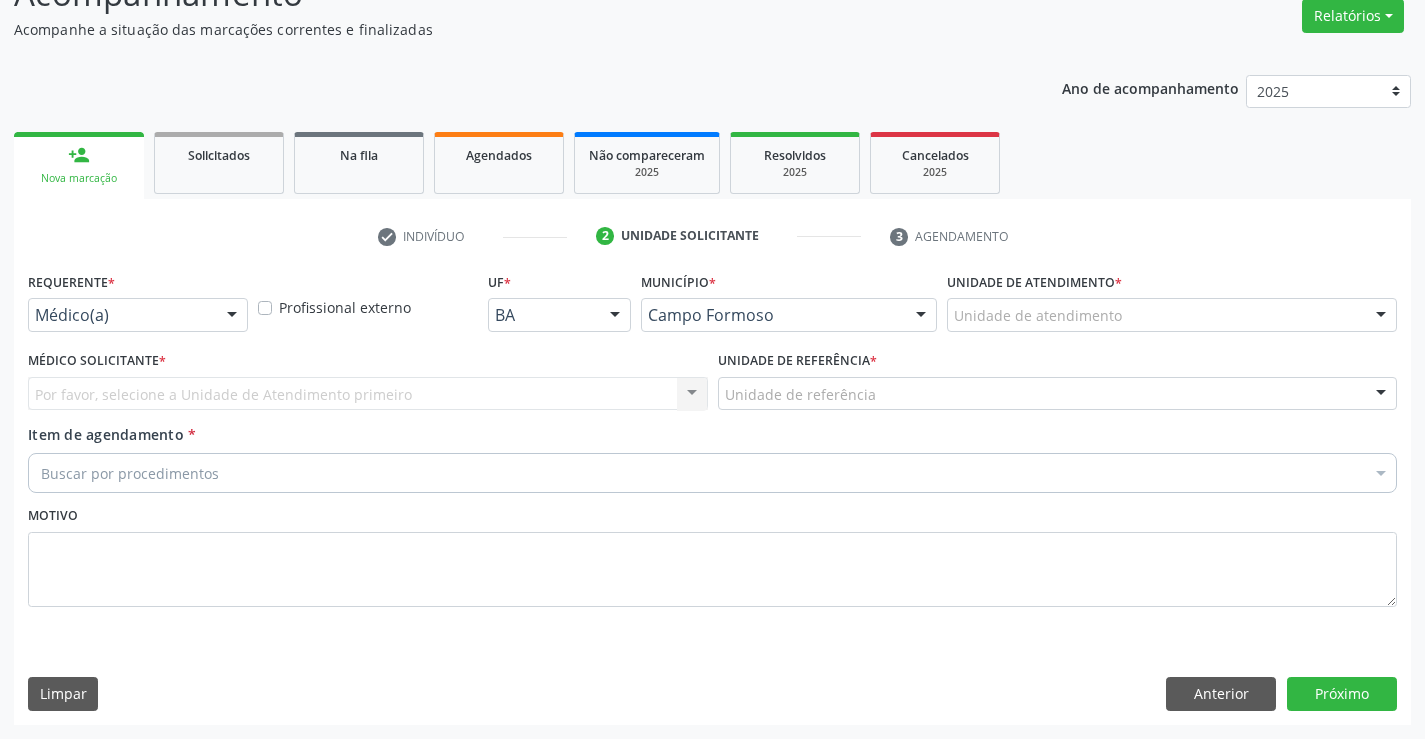 scroll, scrollTop: 167, scrollLeft: 0, axis: vertical 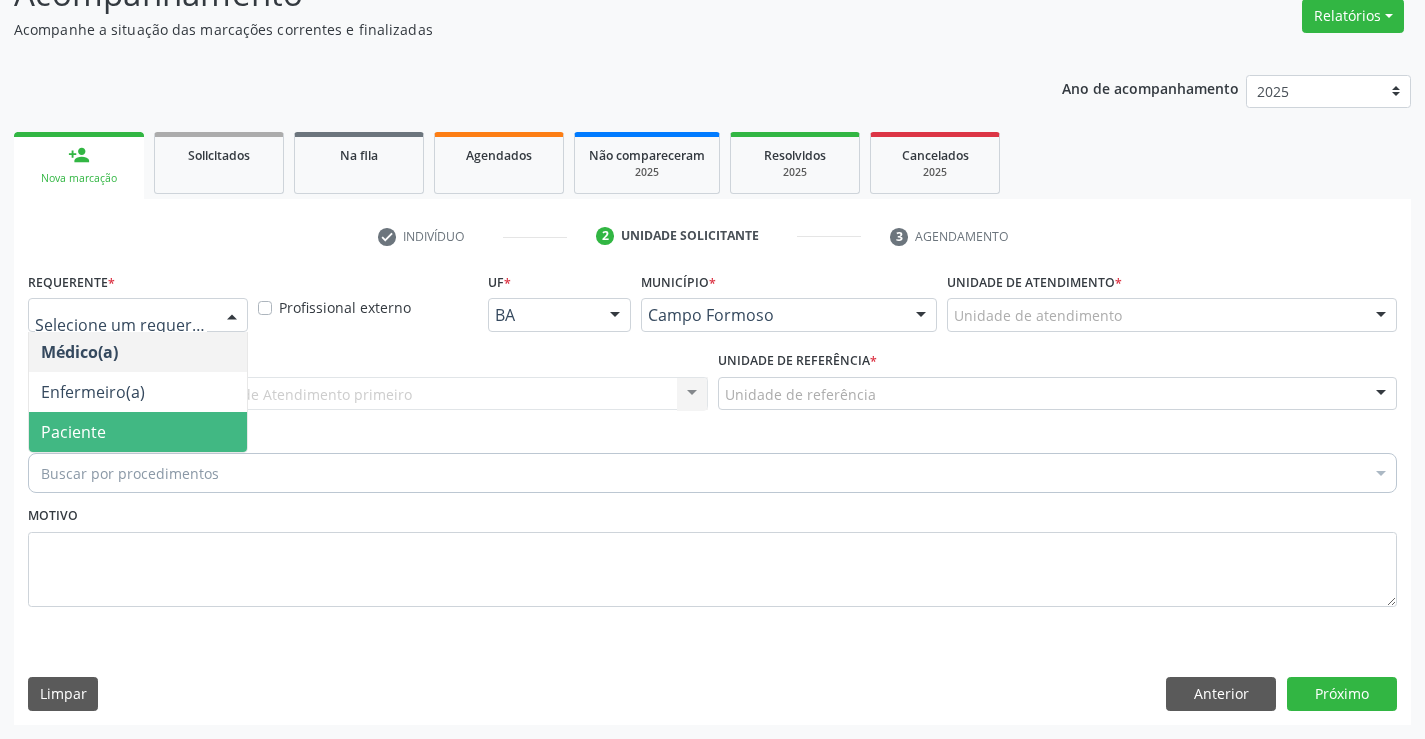 click on "Paciente" at bounding box center (138, 432) 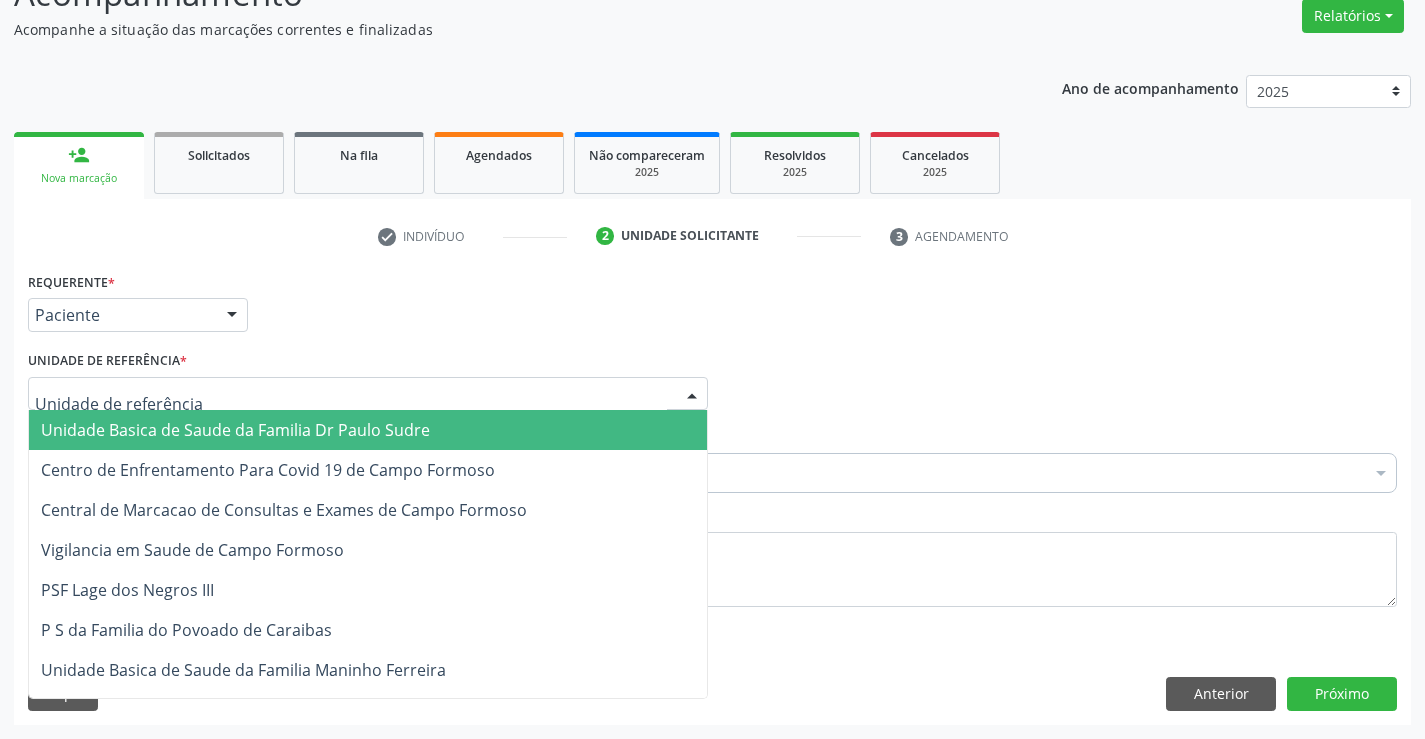click at bounding box center (368, 394) 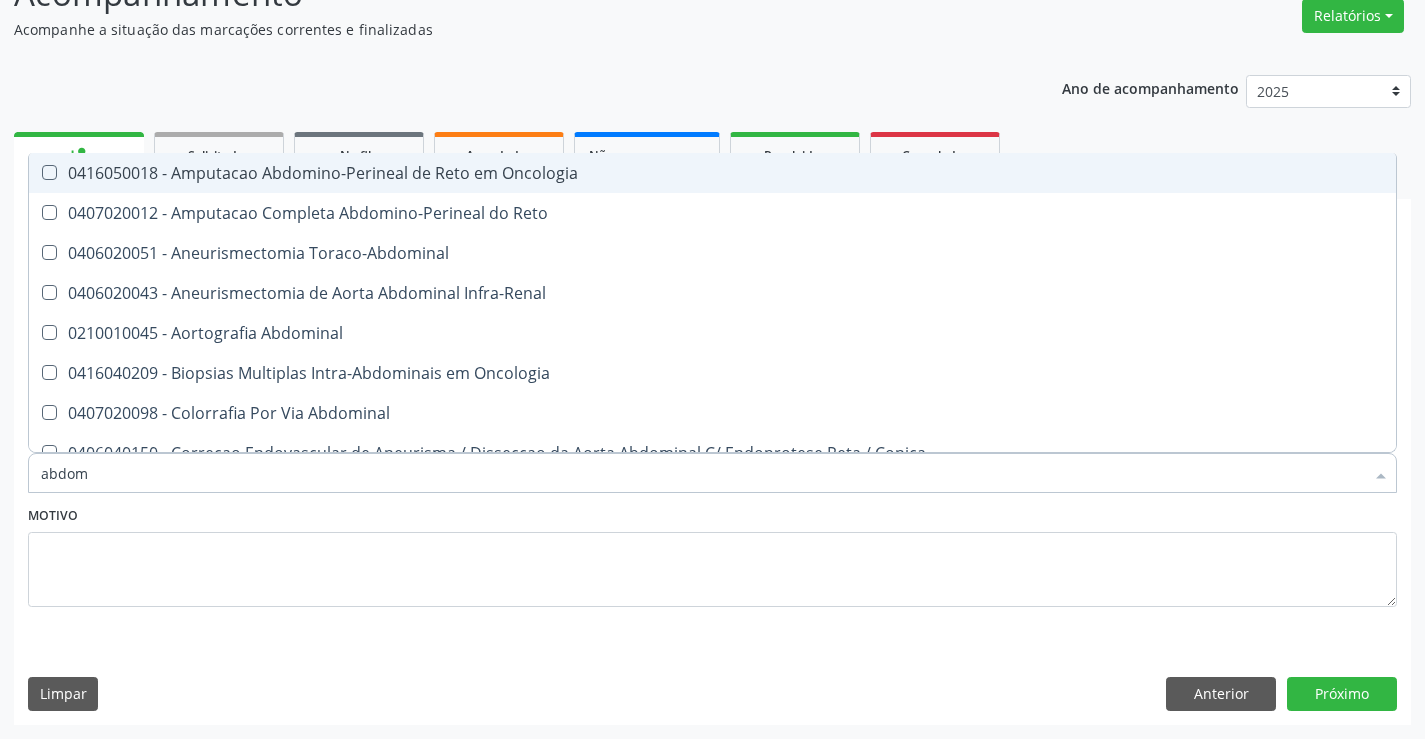 type on "abdome" 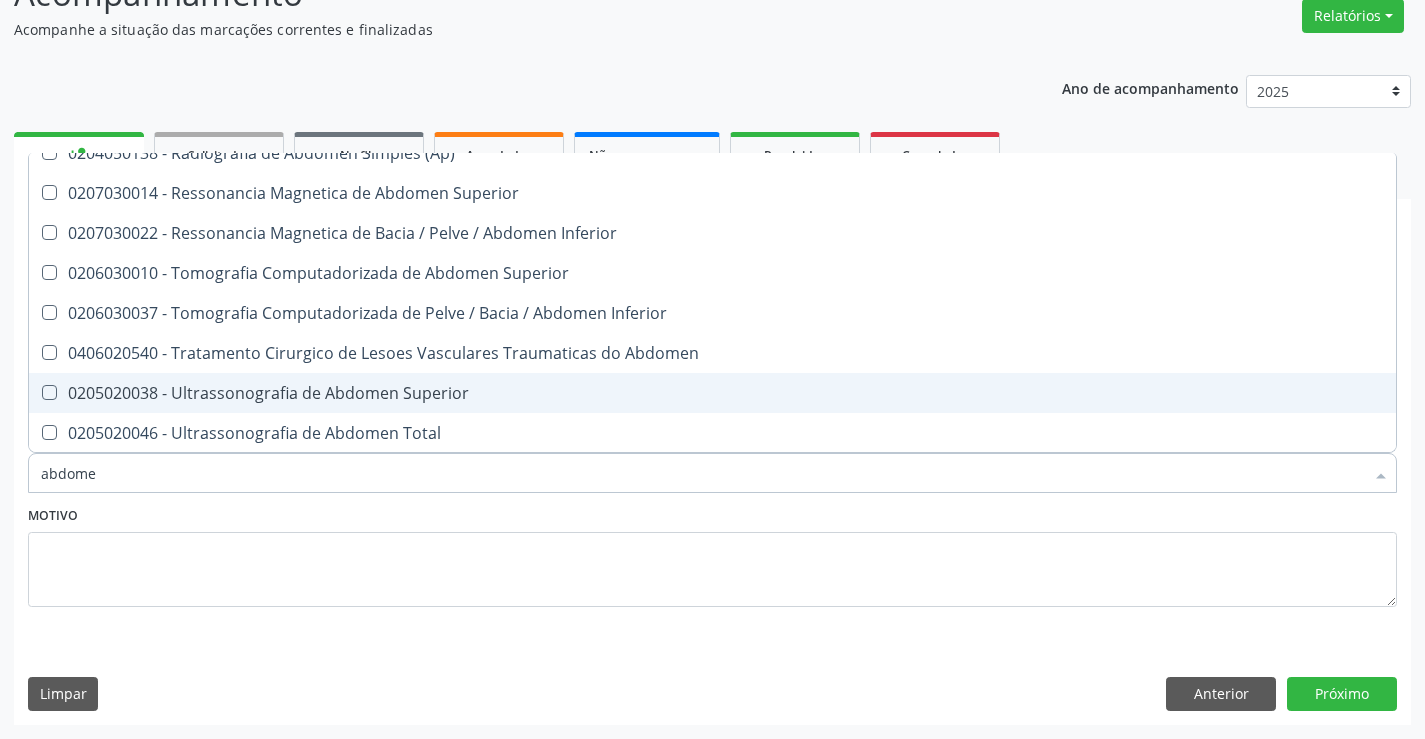 scroll, scrollTop: 101, scrollLeft: 0, axis: vertical 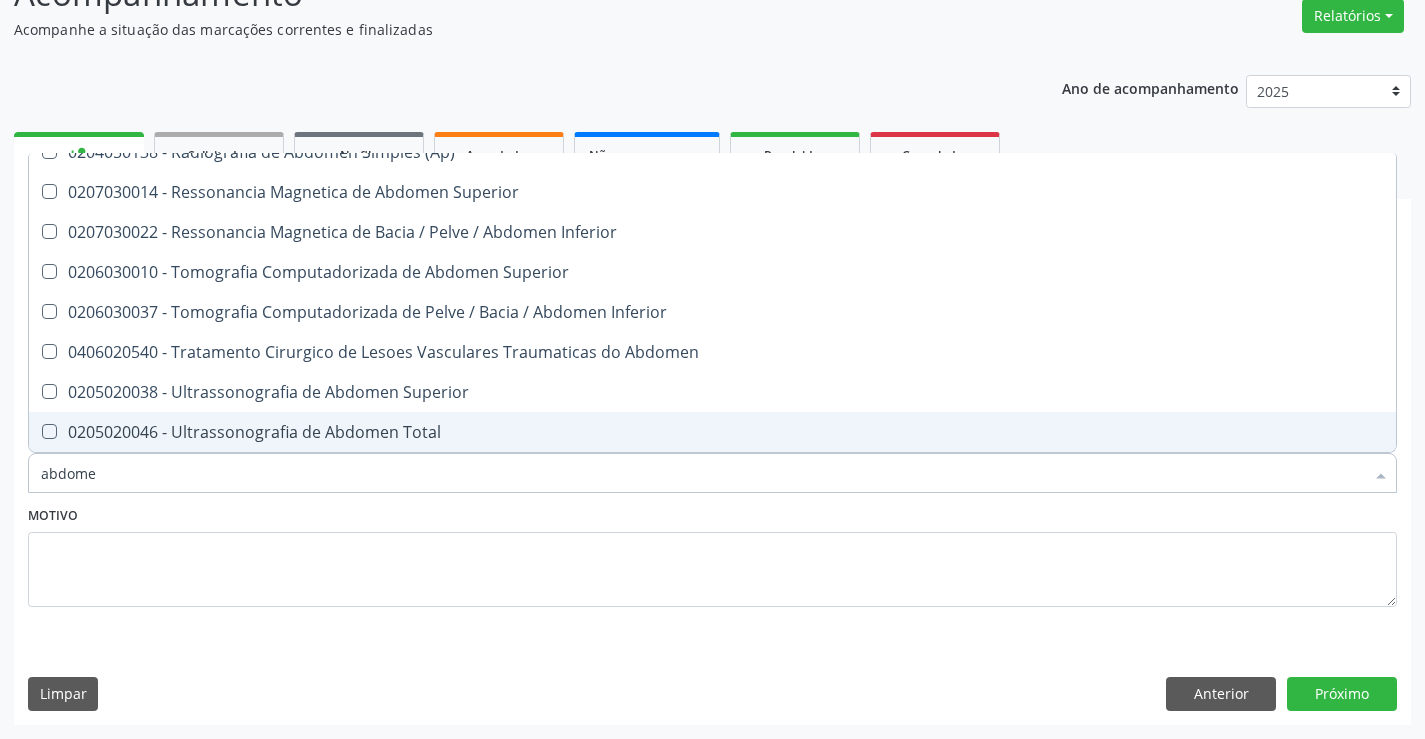 drag, startPoint x: 274, startPoint y: 435, endPoint x: 286, endPoint y: 445, distance: 15.6205 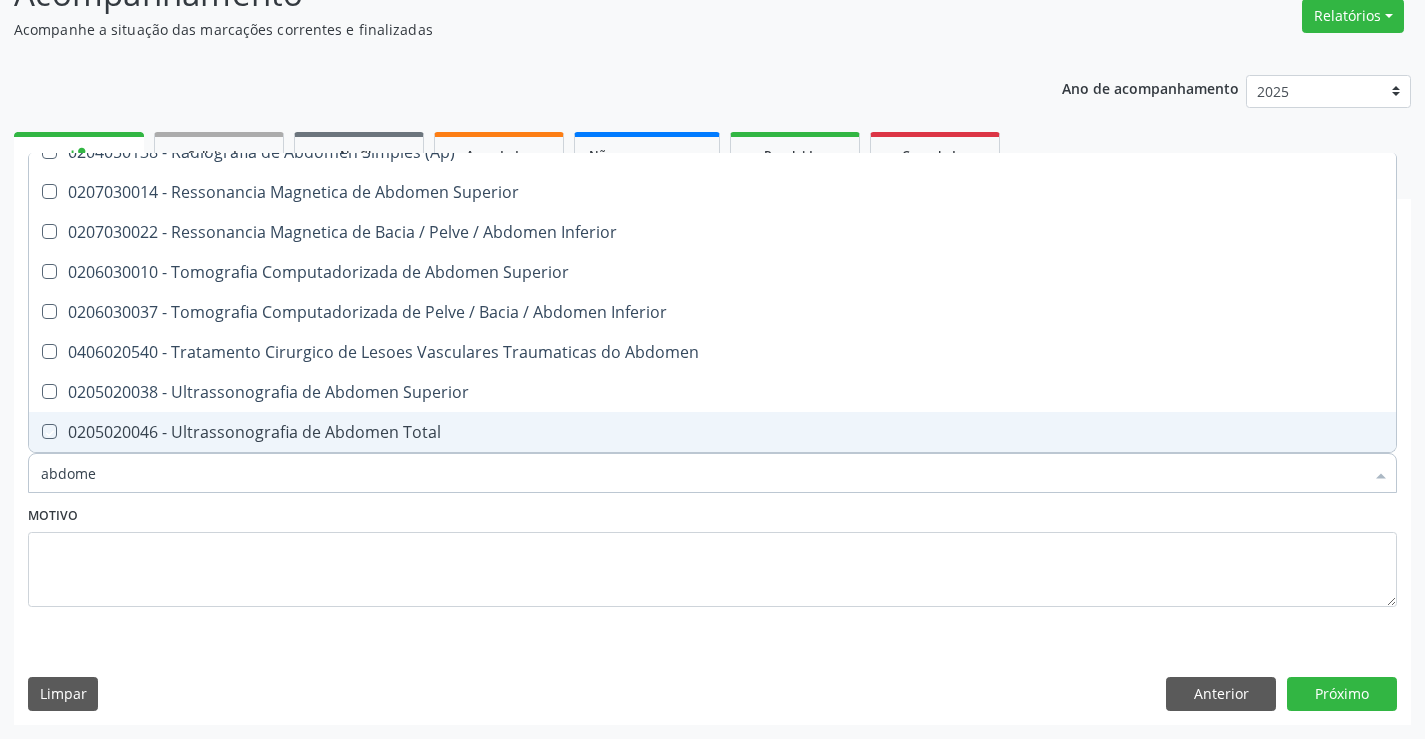 checkbox on "true" 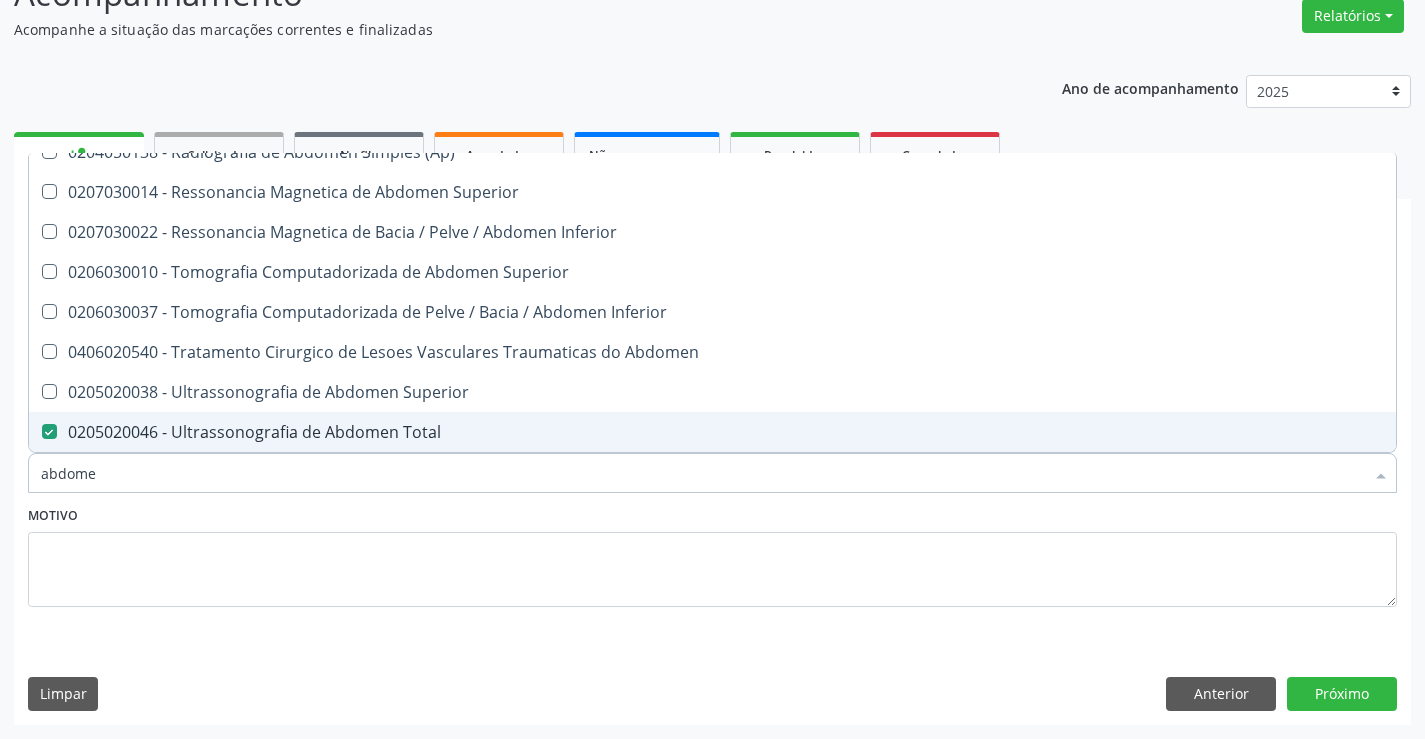type on "abdome" 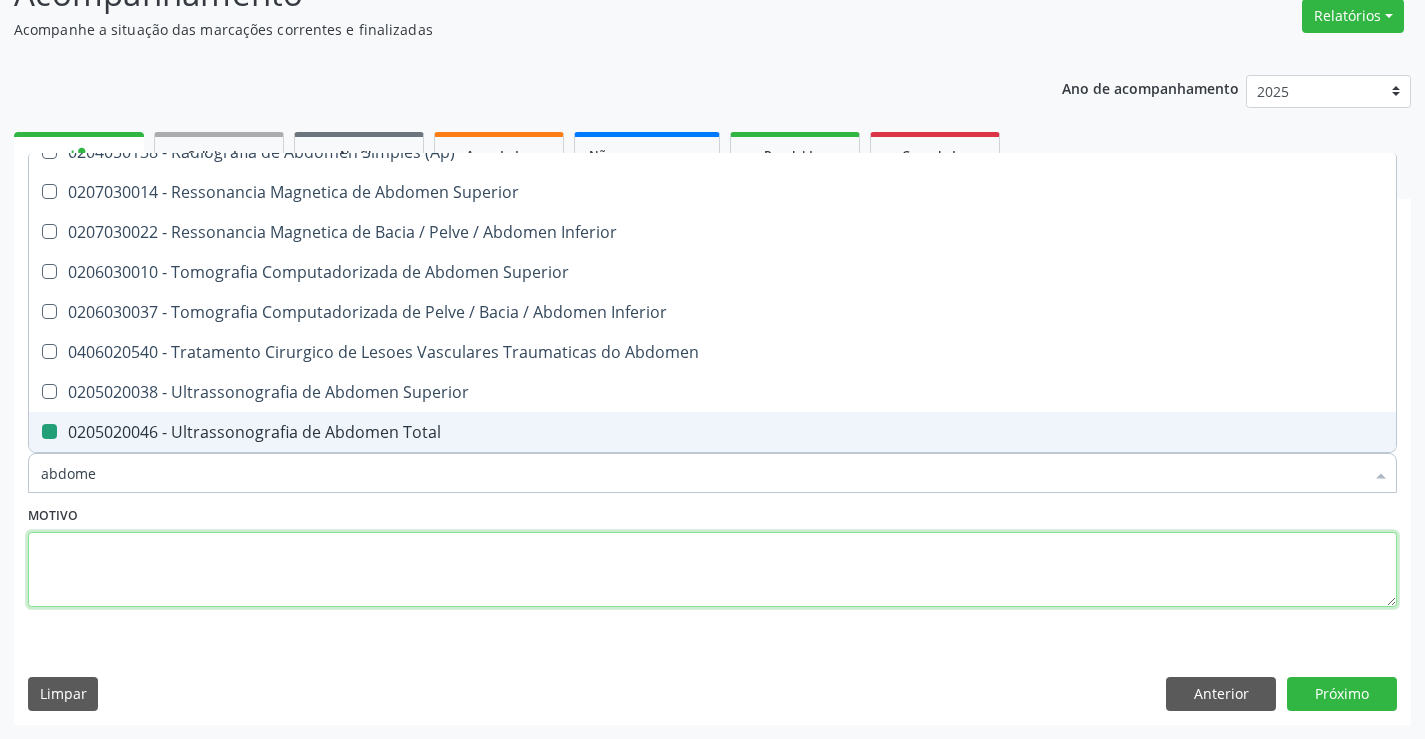 click at bounding box center (712, 570) 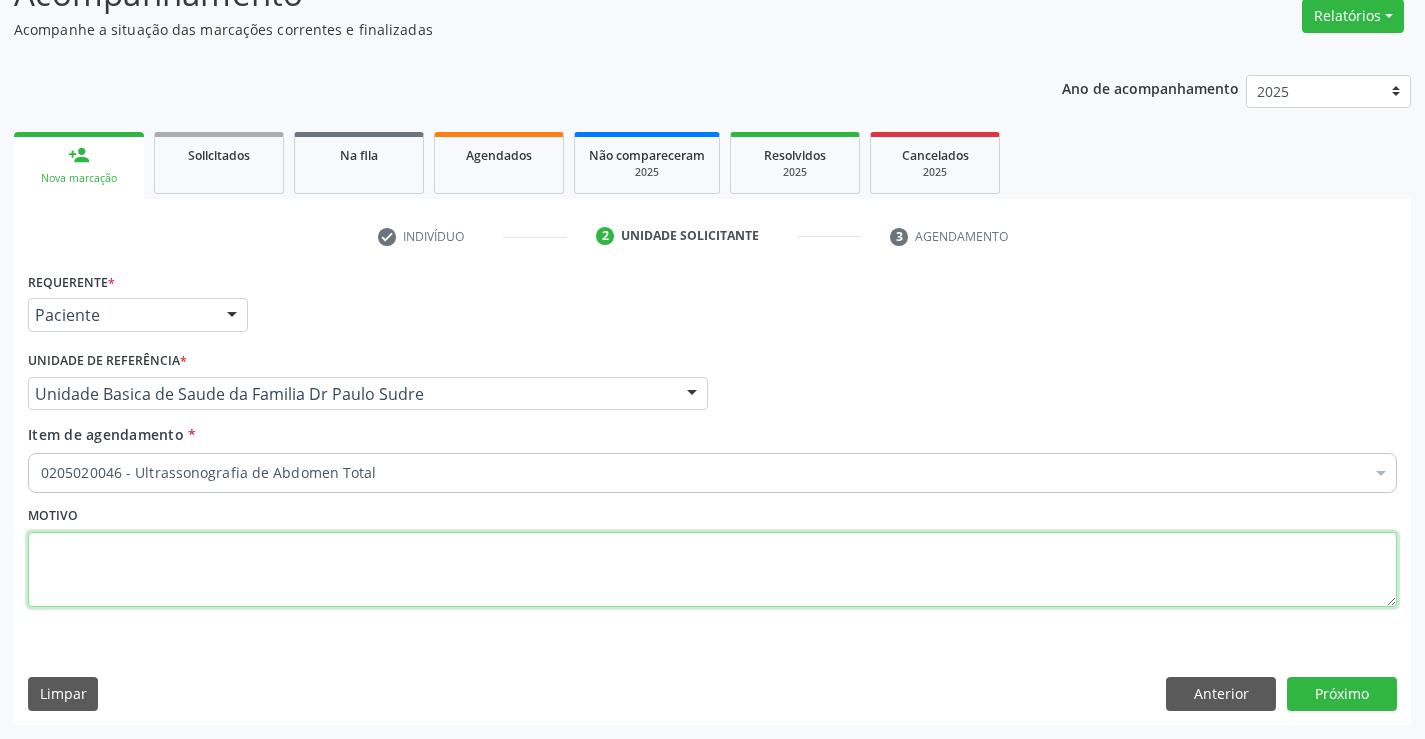 scroll, scrollTop: 0, scrollLeft: 0, axis: both 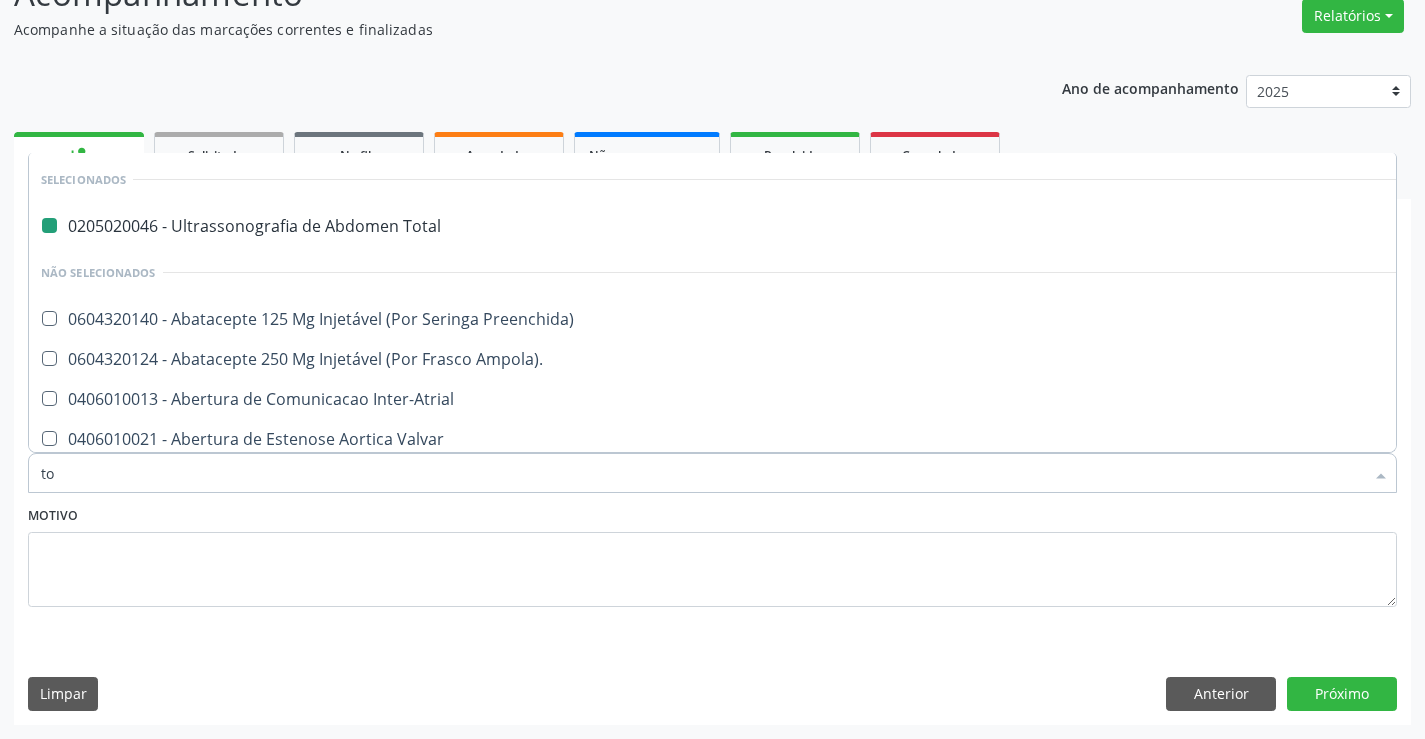 type on "tom" 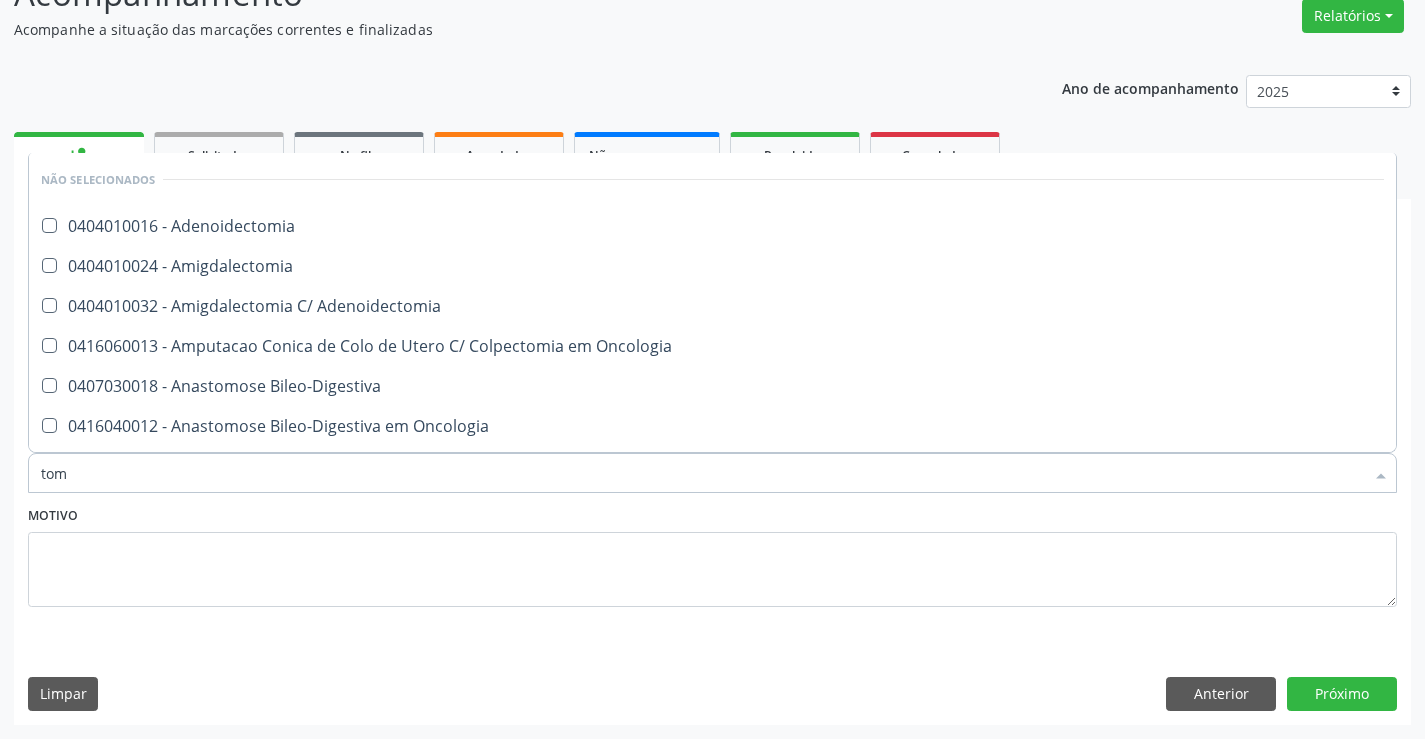 checkbox on "false" 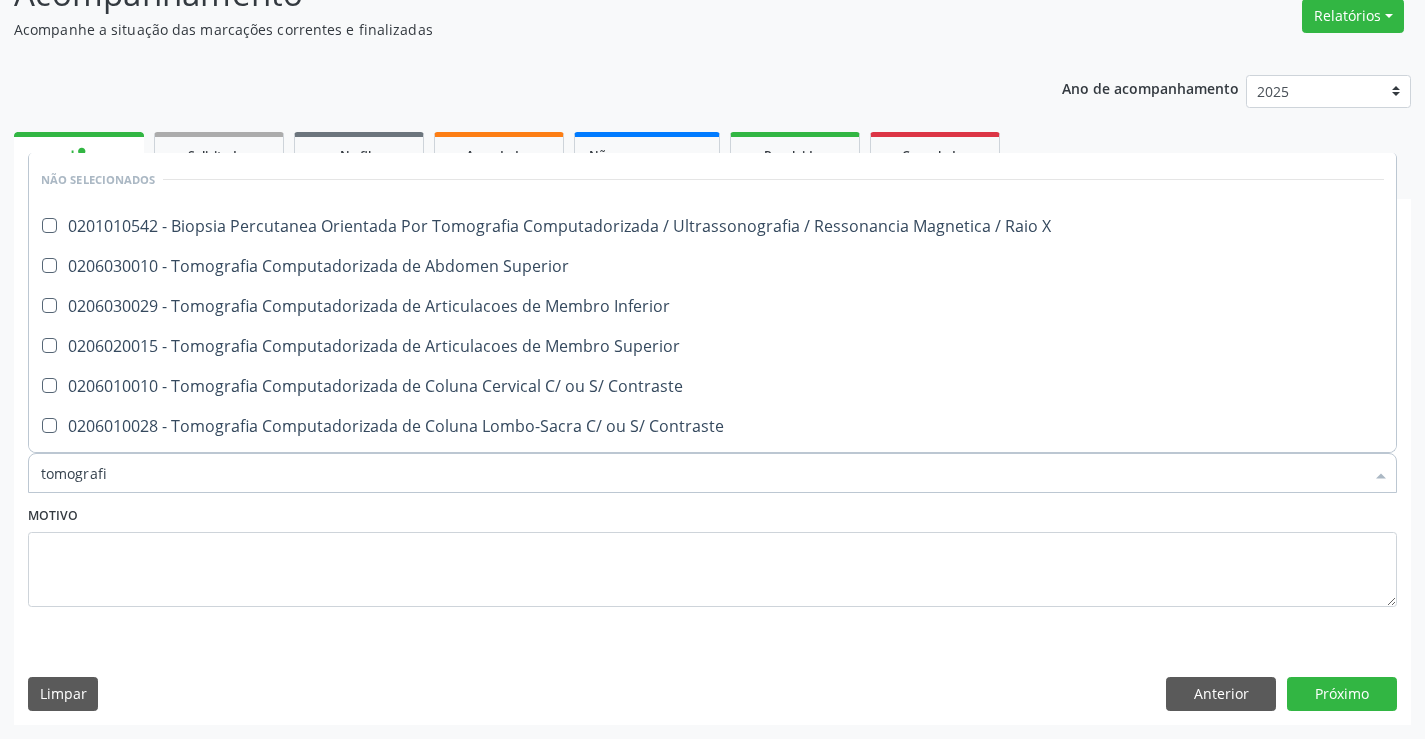 type on "tomografia" 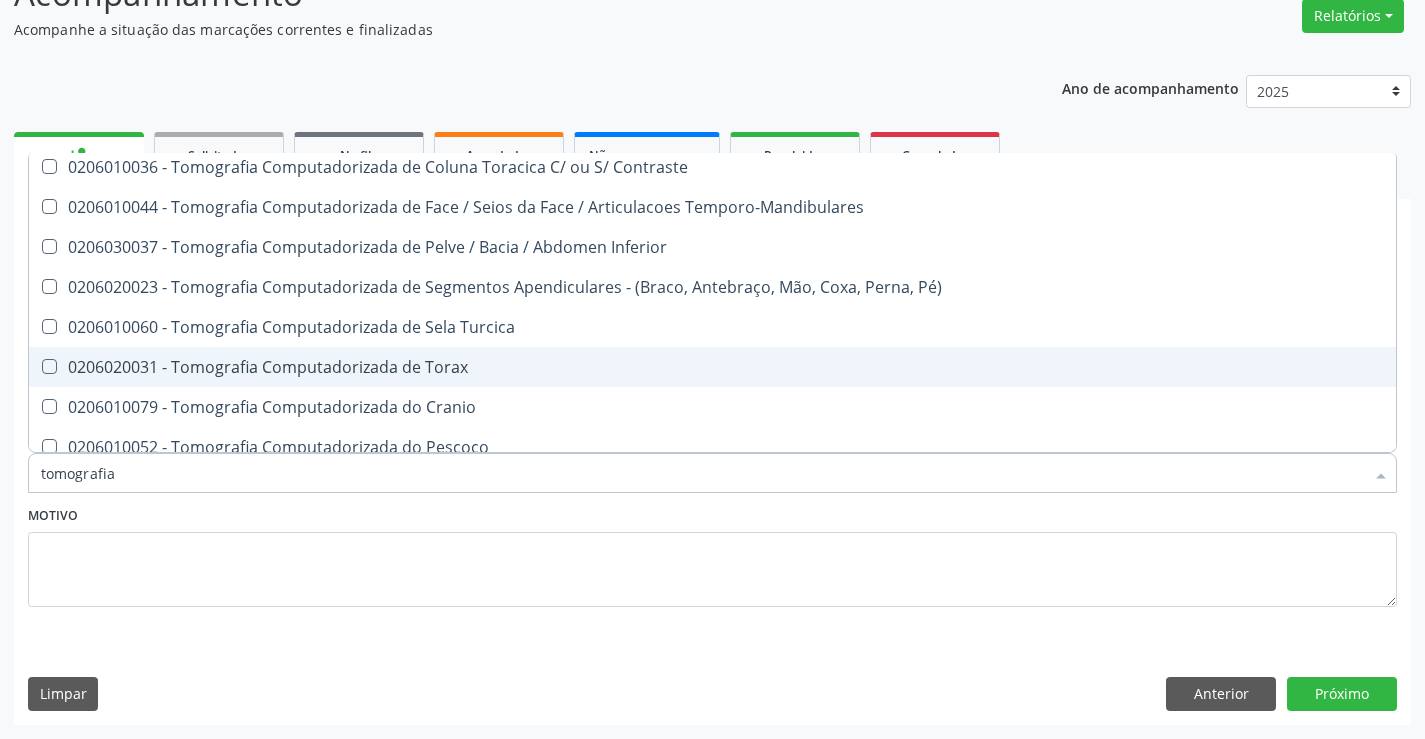 scroll, scrollTop: 300, scrollLeft: 0, axis: vertical 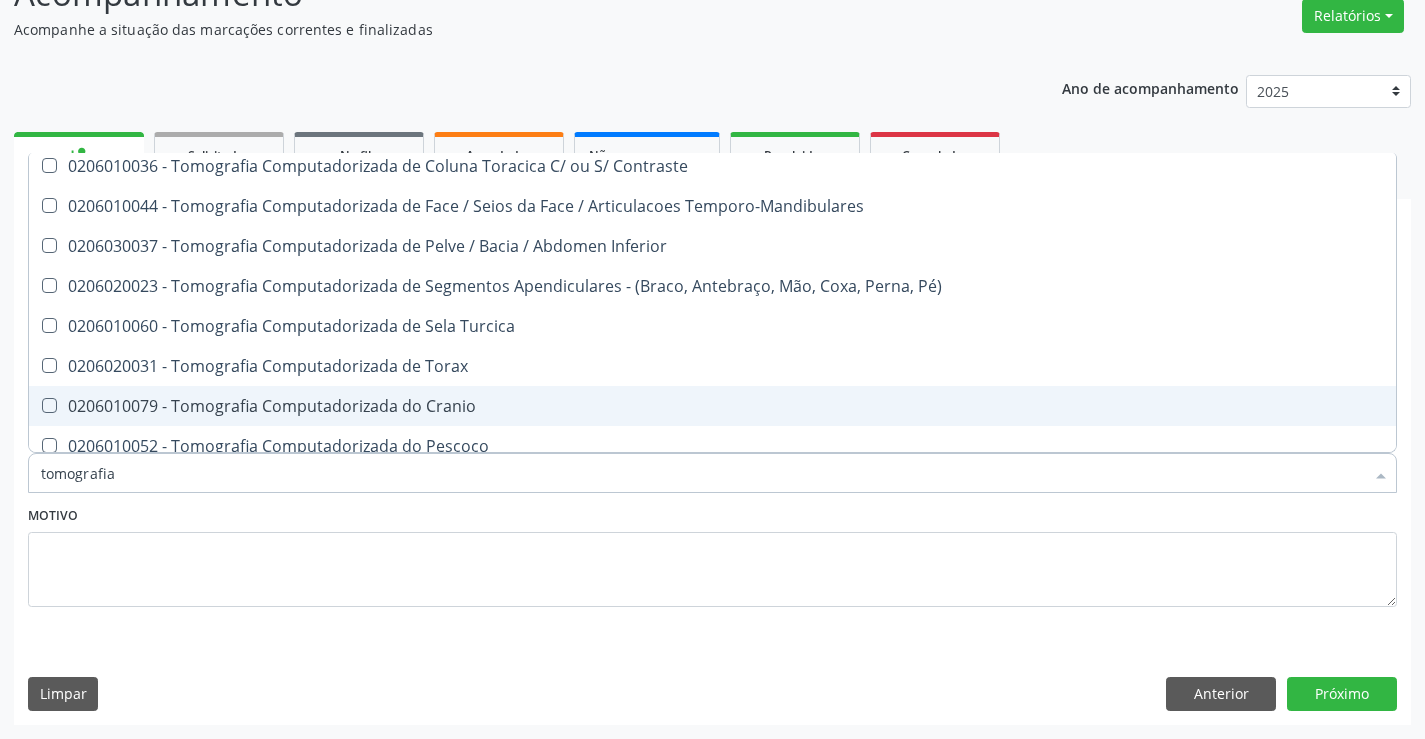 drag, startPoint x: 250, startPoint y: 397, endPoint x: 346, endPoint y: 453, distance: 111.13955 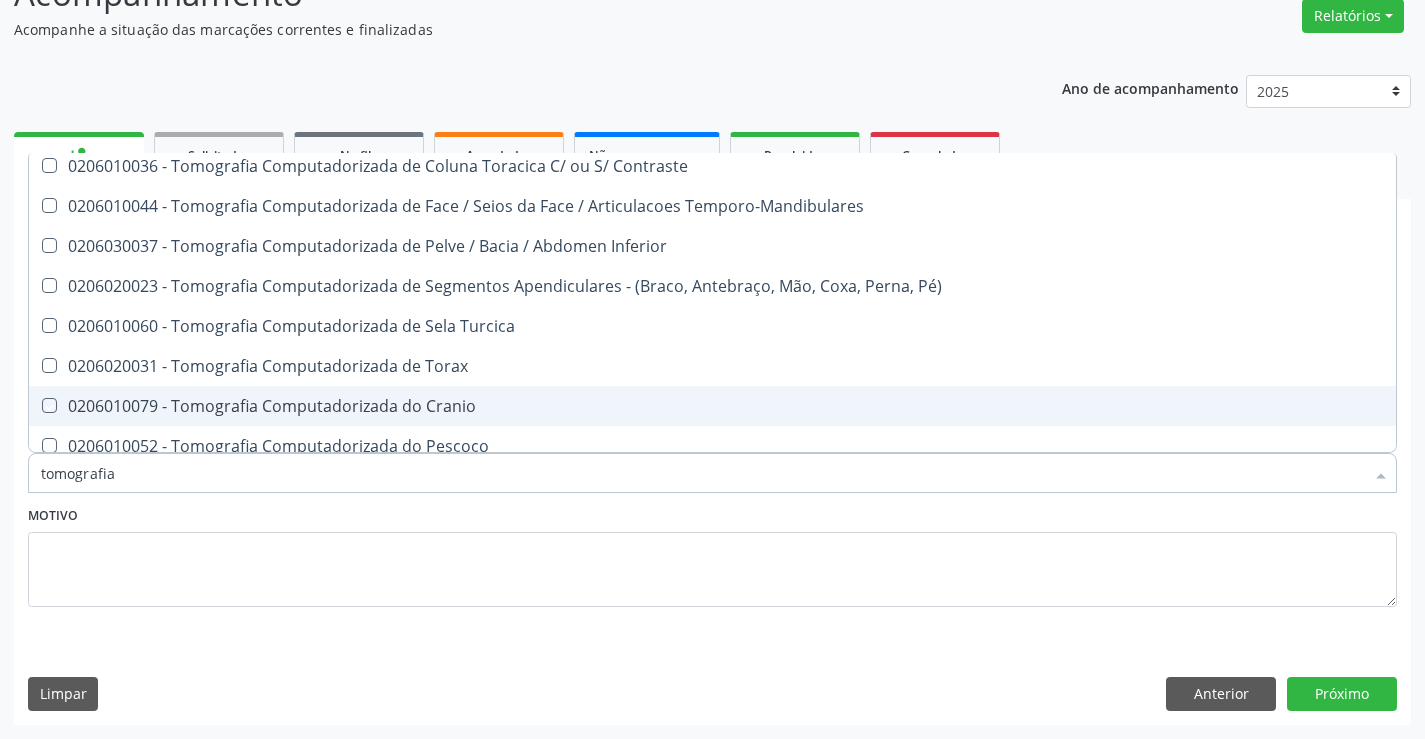 checkbox on "true" 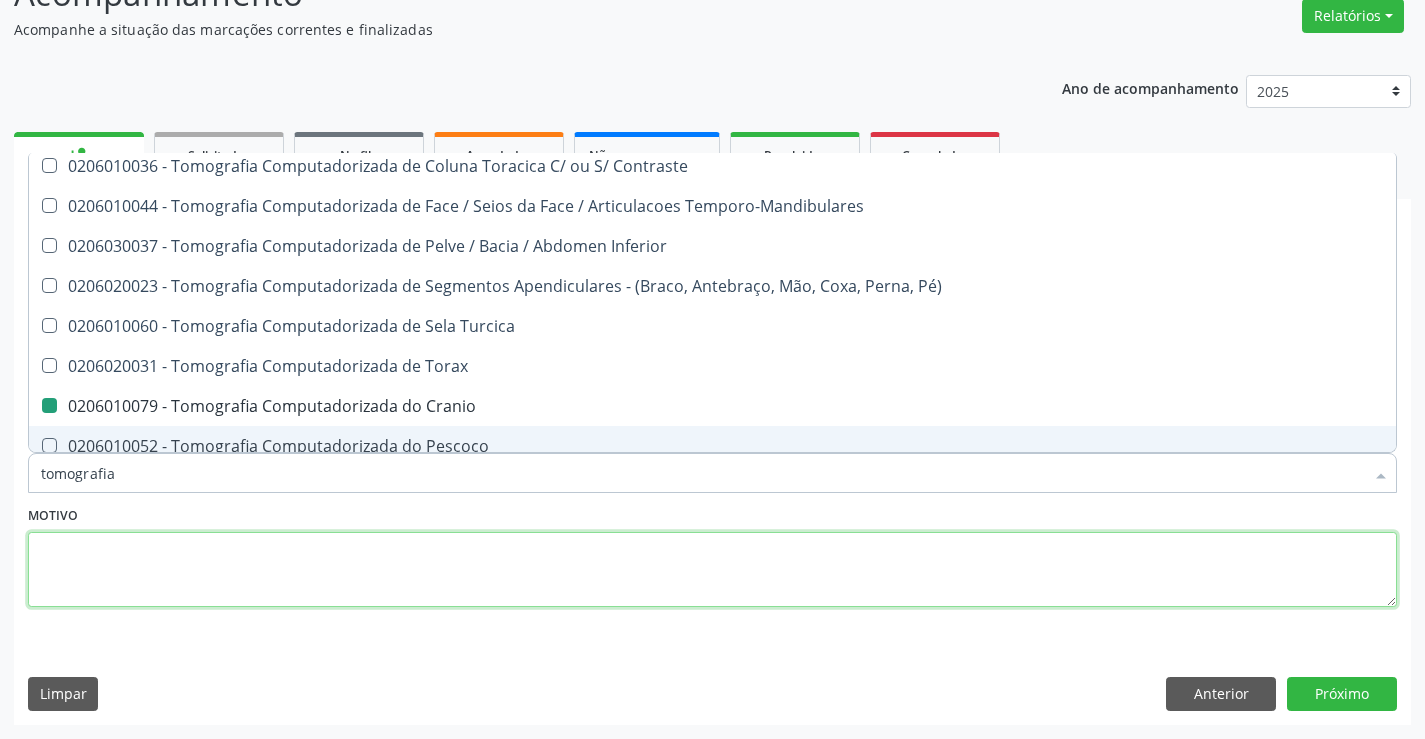 drag, startPoint x: 337, startPoint y: 572, endPoint x: 1235, endPoint y: 621, distance: 899.3359 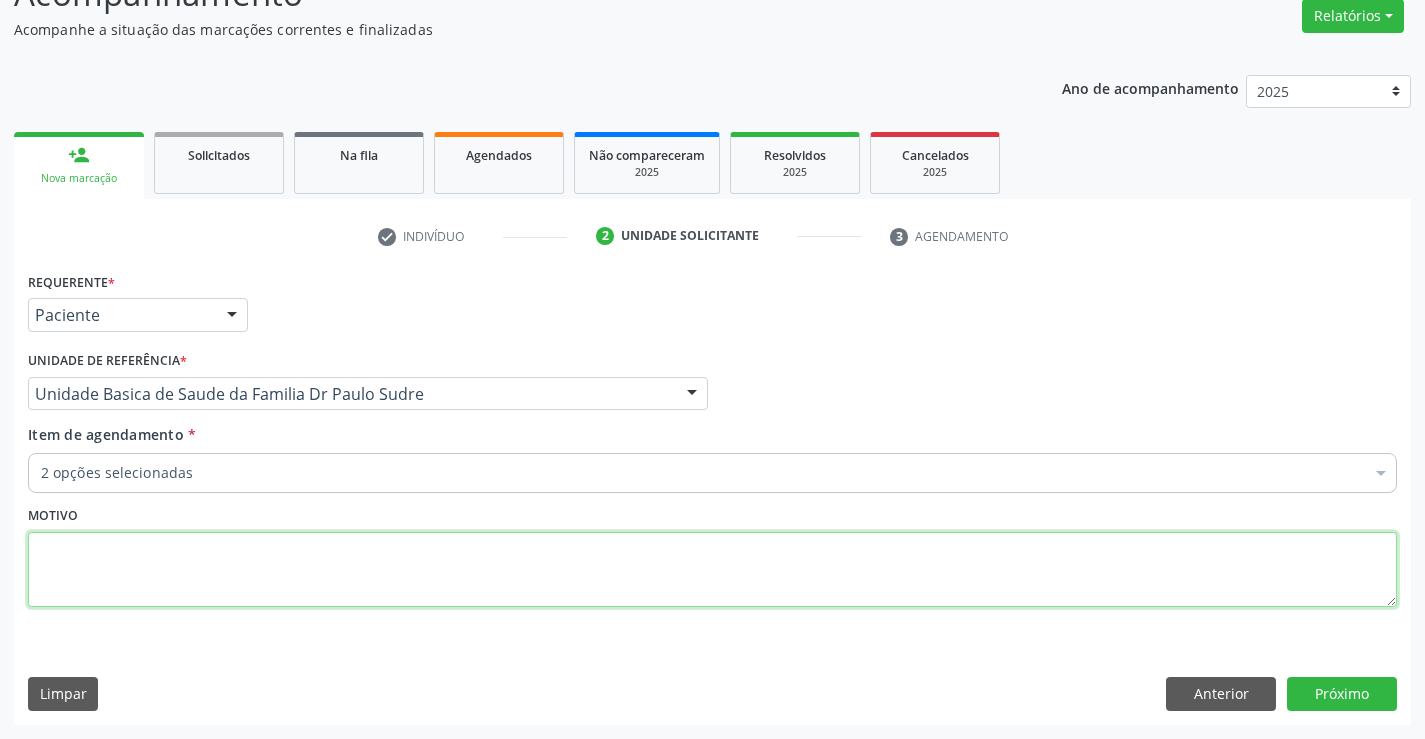 scroll, scrollTop: 0, scrollLeft: 0, axis: both 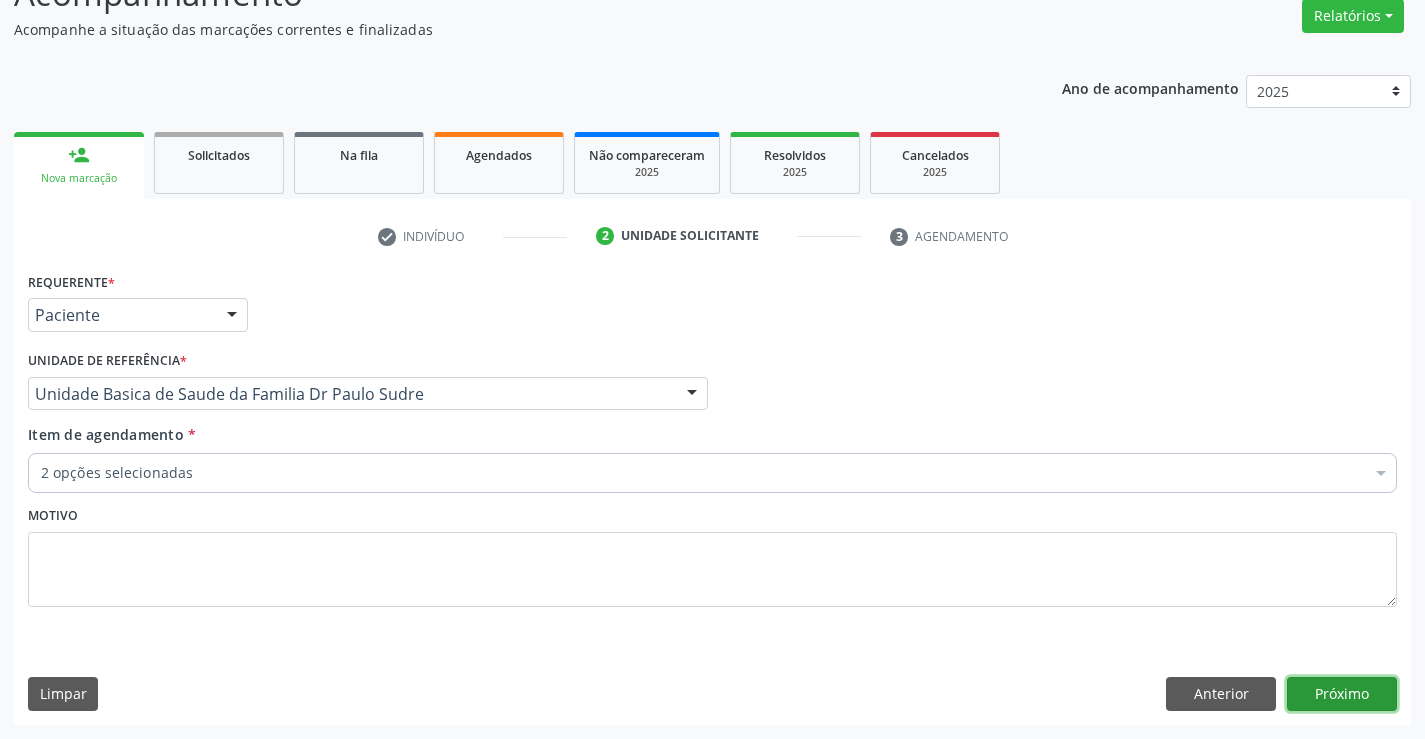 click on "Próximo" at bounding box center (1342, 694) 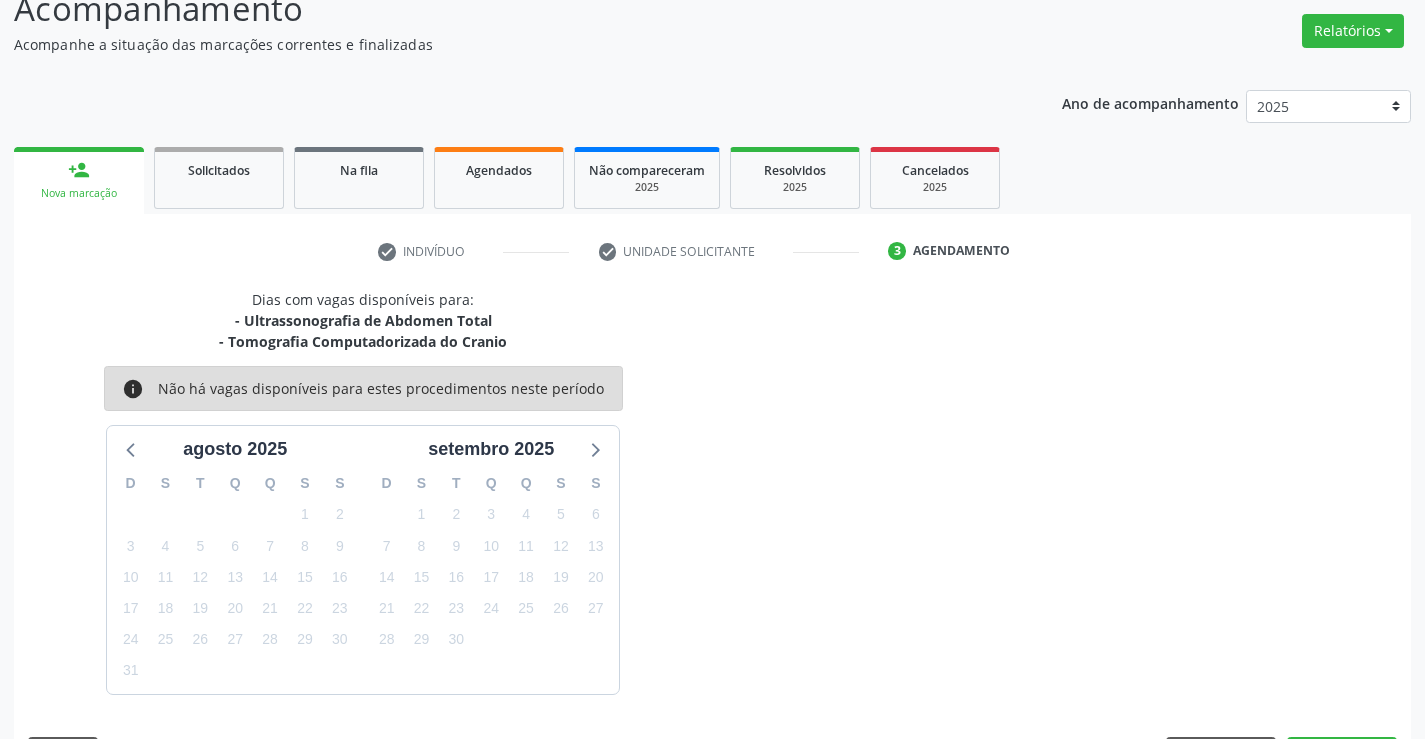 scroll, scrollTop: 167, scrollLeft: 0, axis: vertical 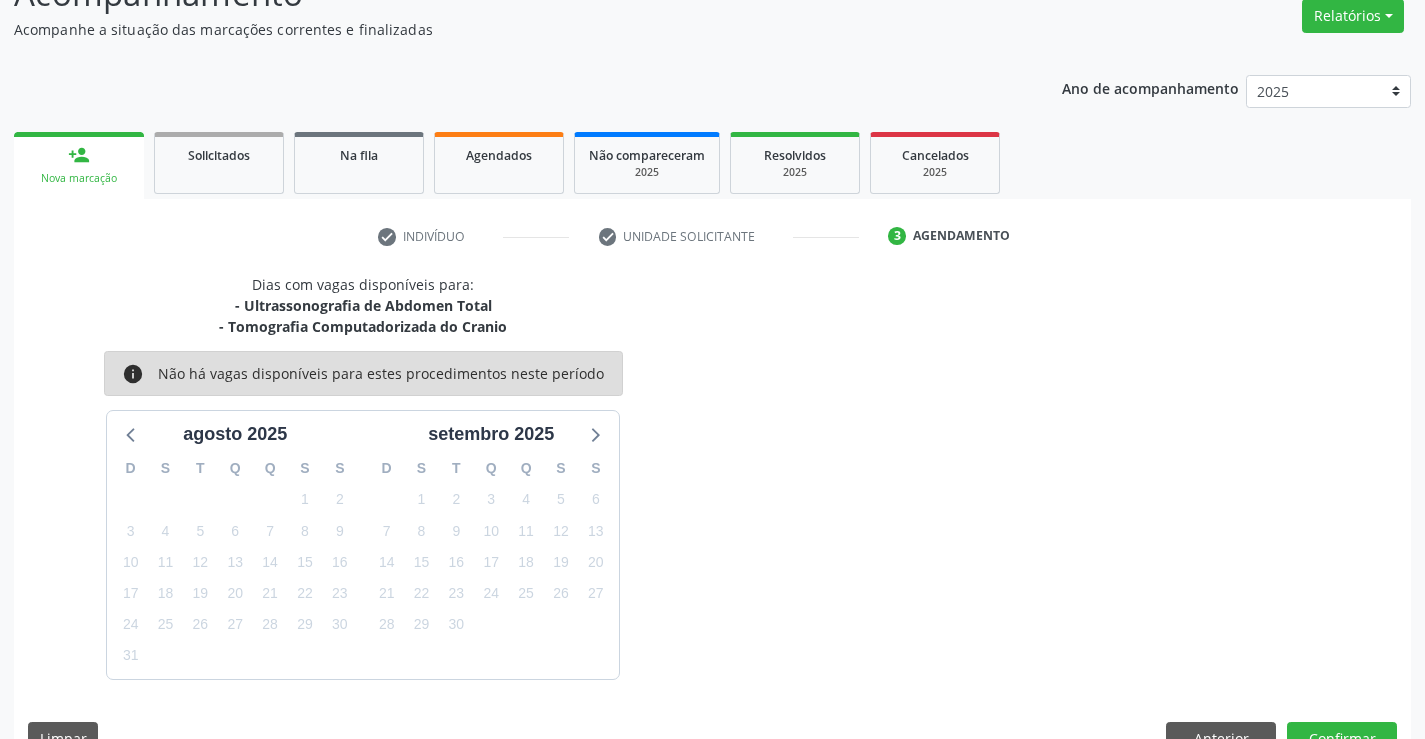 click on "Dias com vagas disponíveis para:
- Ultrassonografia de Abdomen Total
- Tomografia Computadorizada do Cranio
info
Não há vagas disponíveis para estes procedimentos neste período
agosto 2025 D S T Q Q S S 27 28 29 30 31 1 2 3 4 5 6 7 8 9 10 11 12 13 14 15 16 17 18 19 20 21 22 23 24 25 26 27 28 29 30 31 1 2 3 4 5 6 setembro 2025 D S T Q Q S S 31 1 2 3 4 5 6 7 8 9 10 11 12 13 14 15 16 17 18 19 20 21 22 23 24 25 26 27 28 29 30 1 2 3 4 5 6 7 8 9 10 11
Limpar
Anterior
Confirmar" at bounding box center (712, 521) 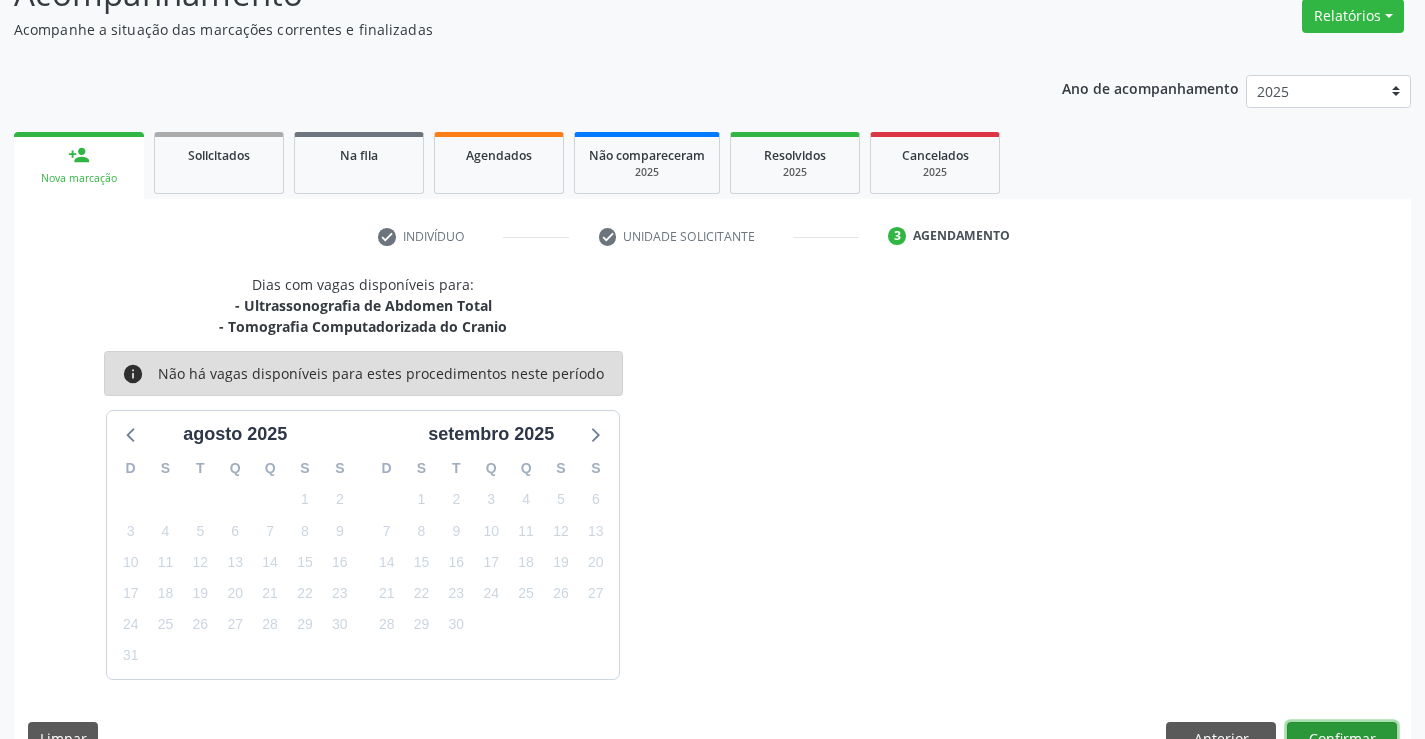 click on "Confirmar" at bounding box center [1342, 739] 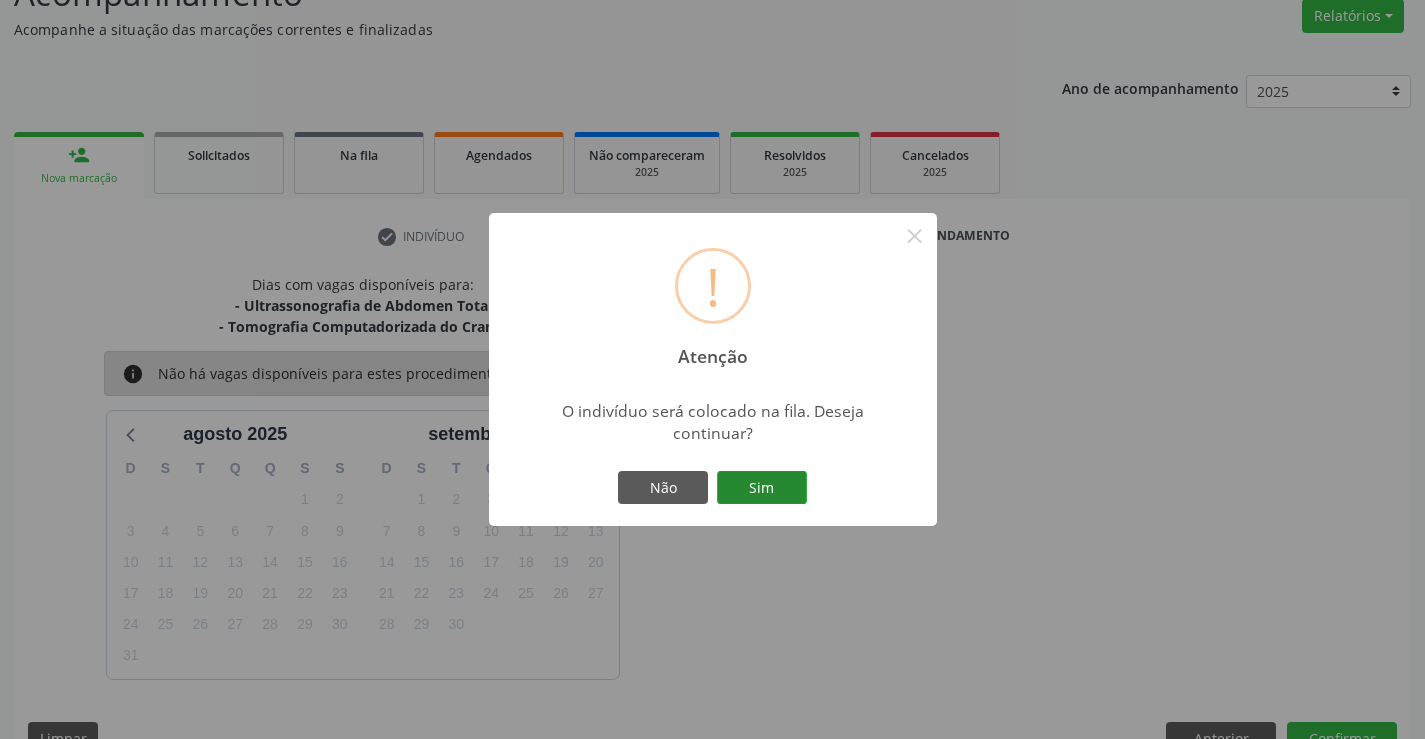 click on "Sim" at bounding box center (762, 488) 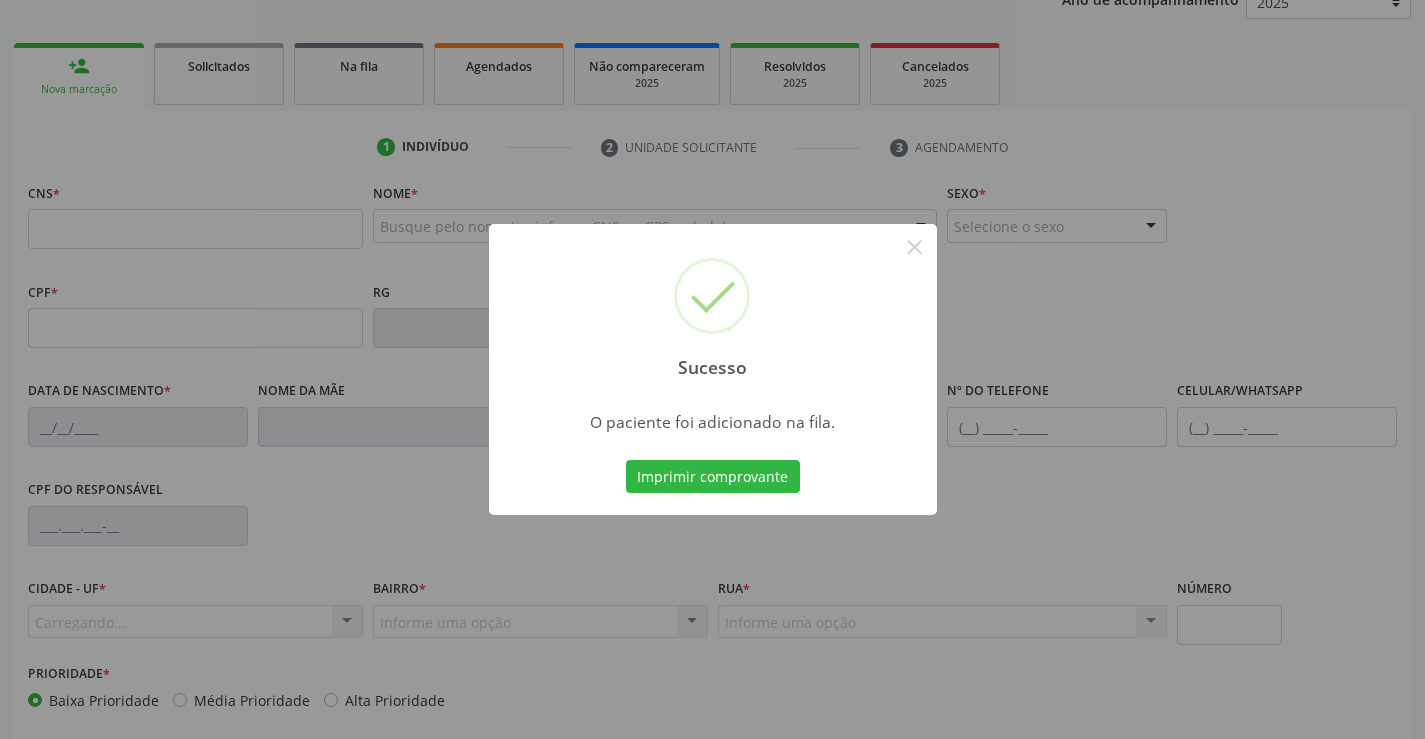 scroll, scrollTop: 267, scrollLeft: 0, axis: vertical 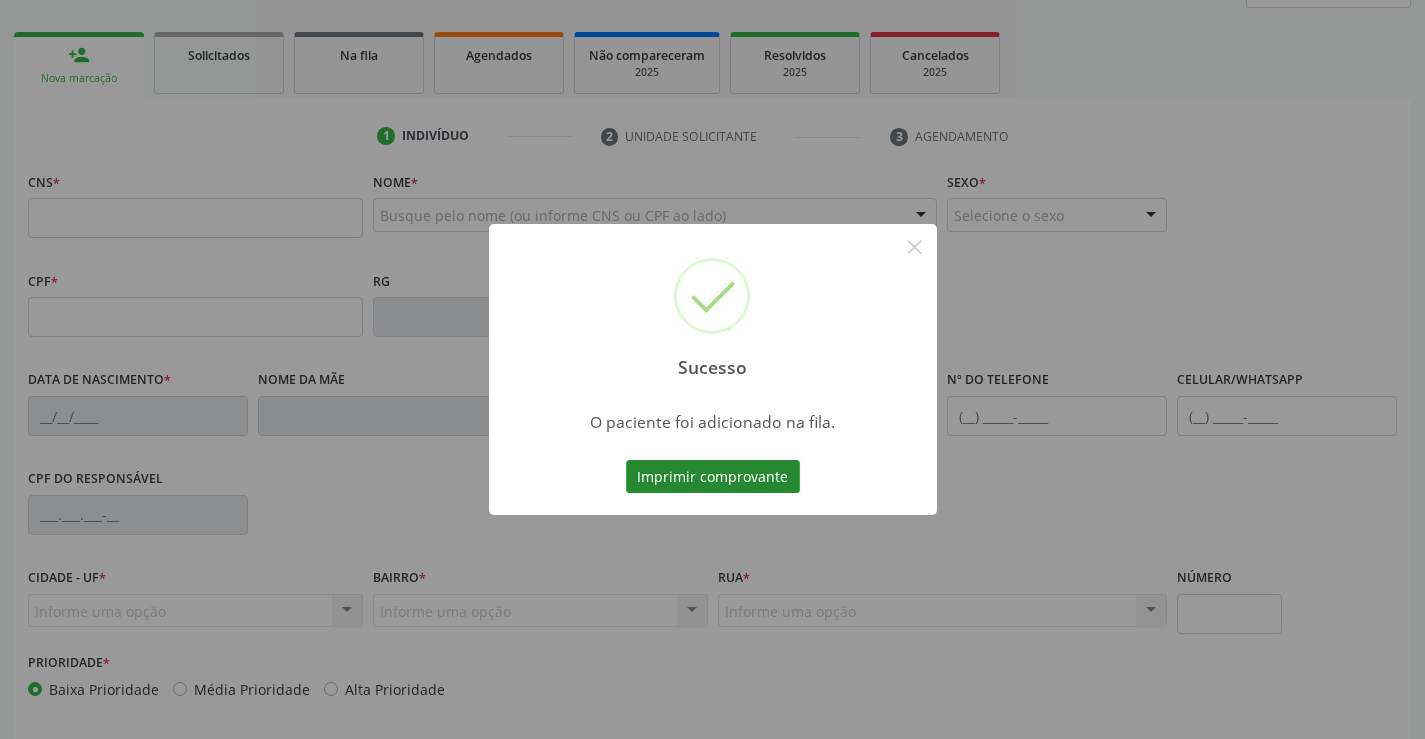 click on "Imprimir comprovante" at bounding box center (713, 477) 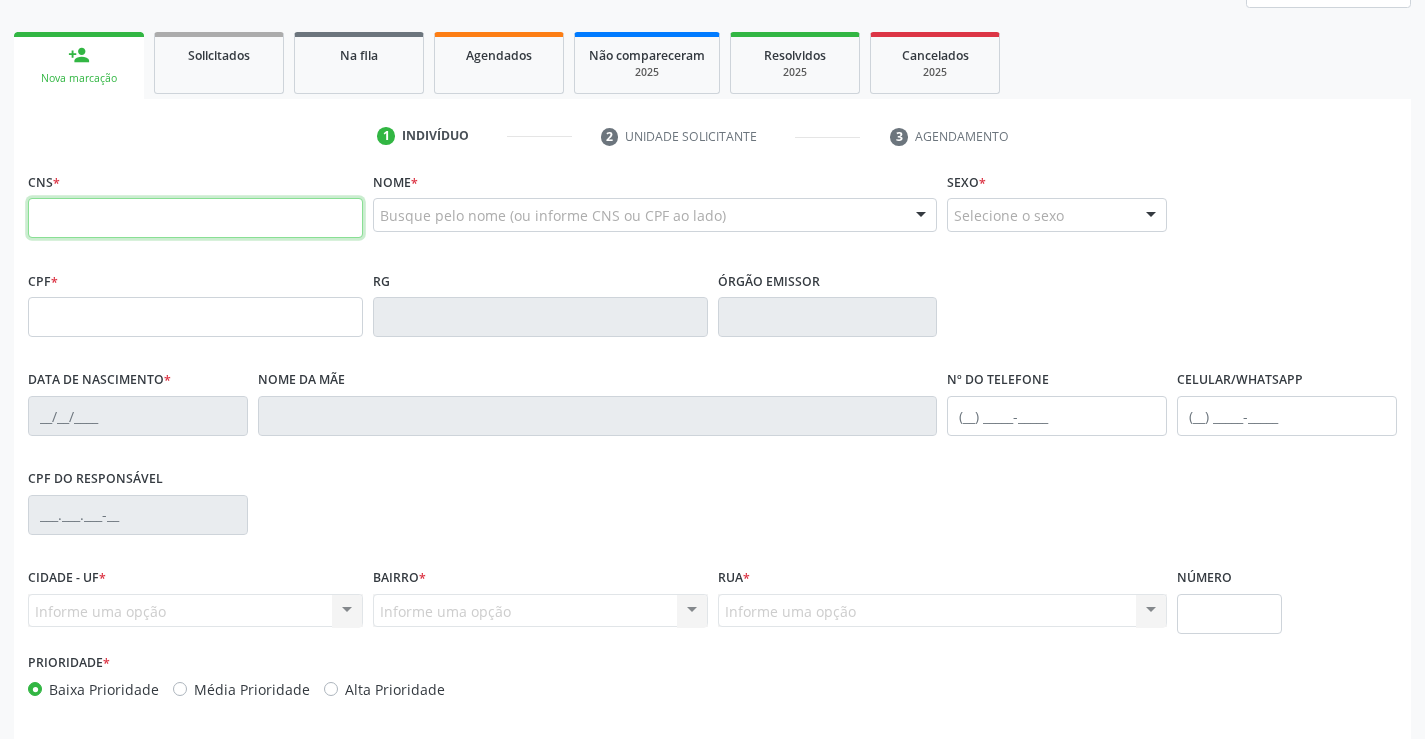 click at bounding box center (195, 218) 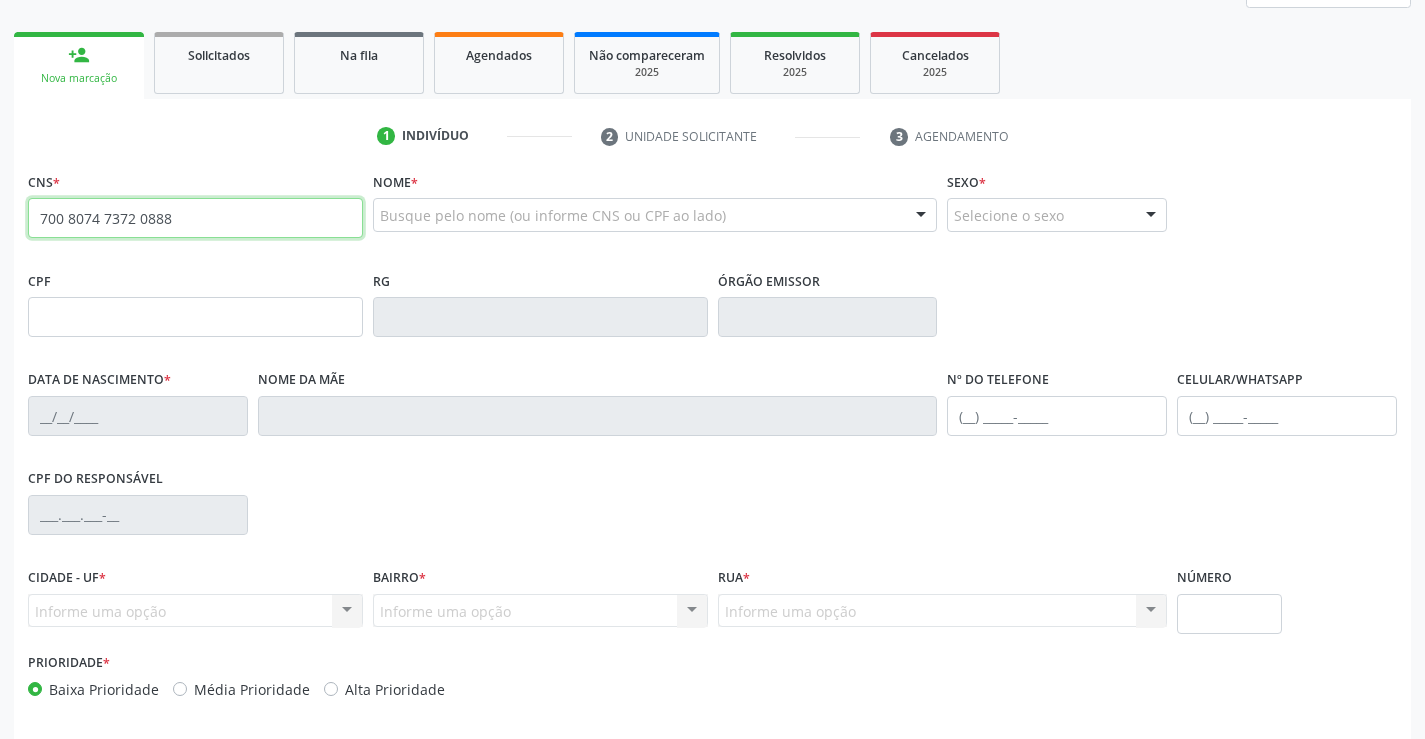 type on "700 8074 7372 0888" 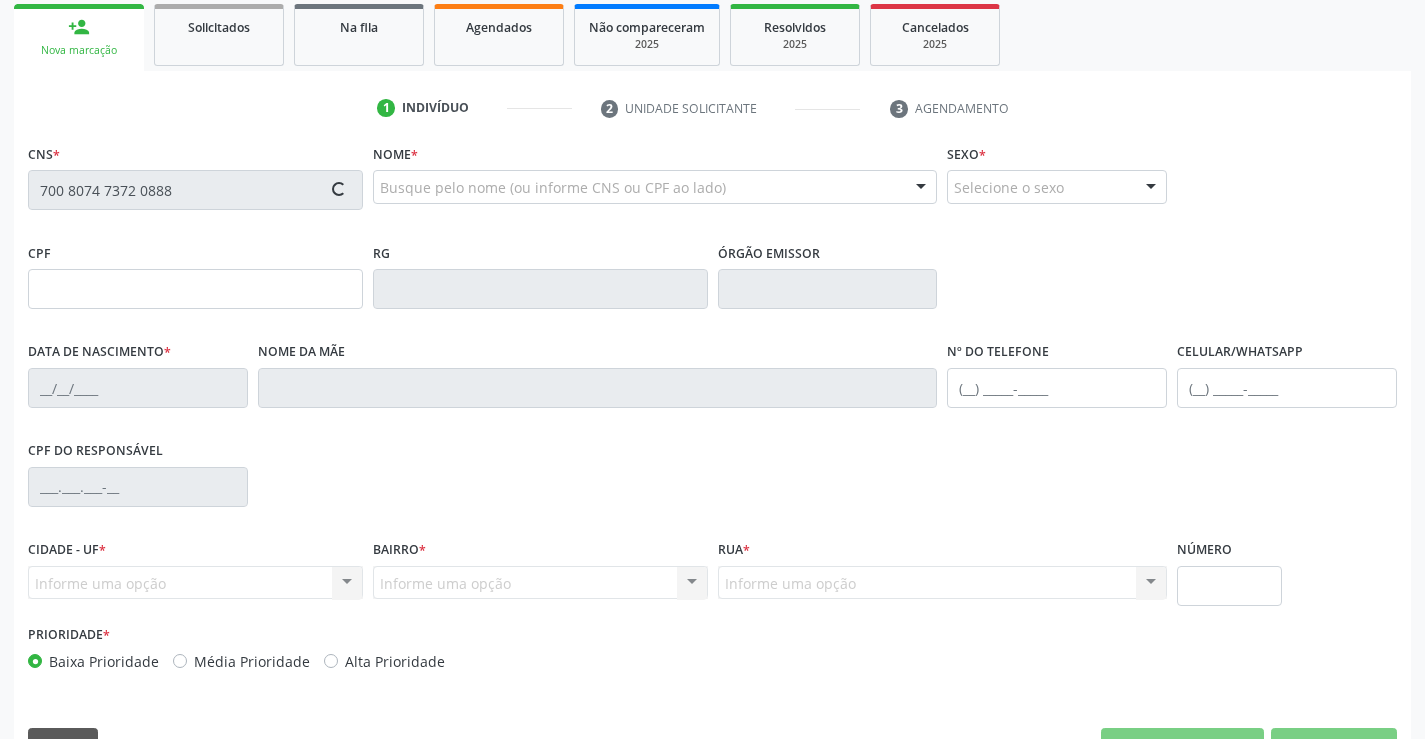 scroll, scrollTop: 345, scrollLeft: 0, axis: vertical 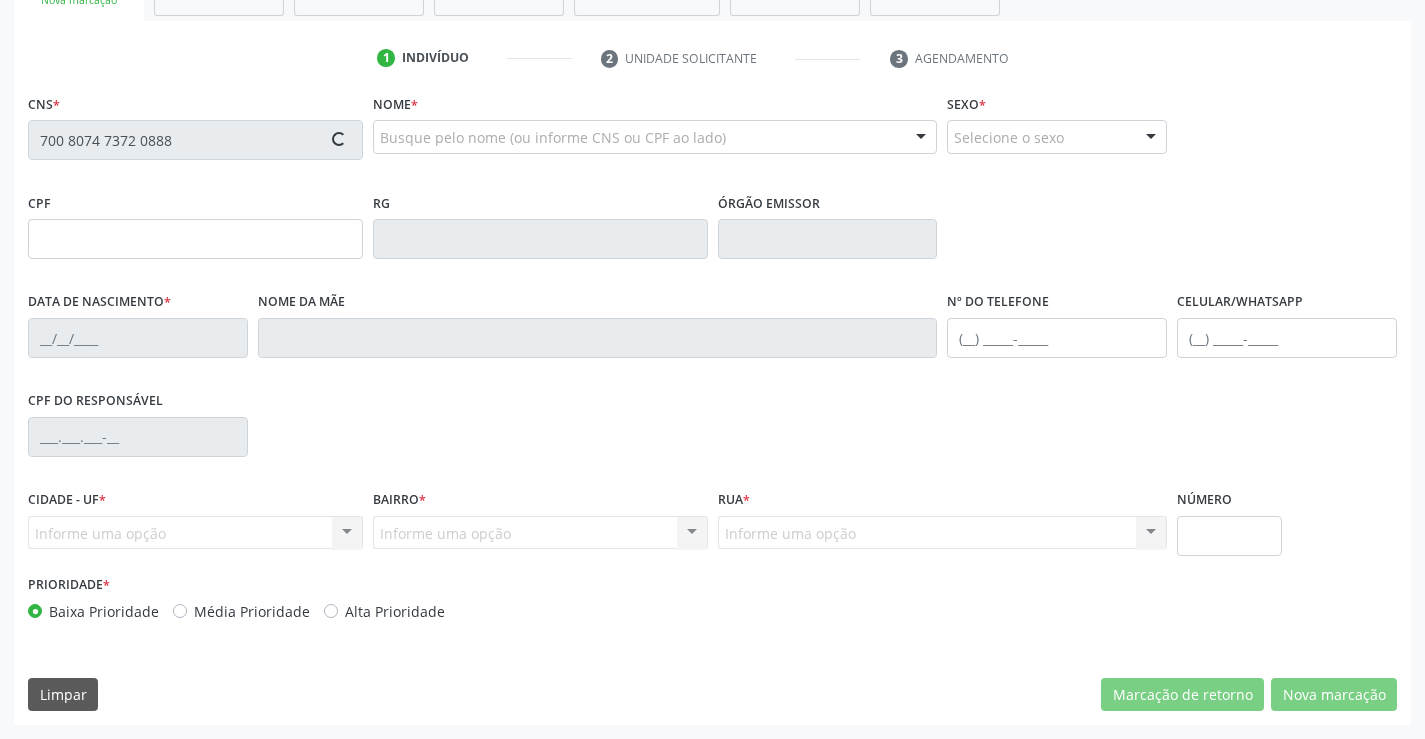 type on "6652357" 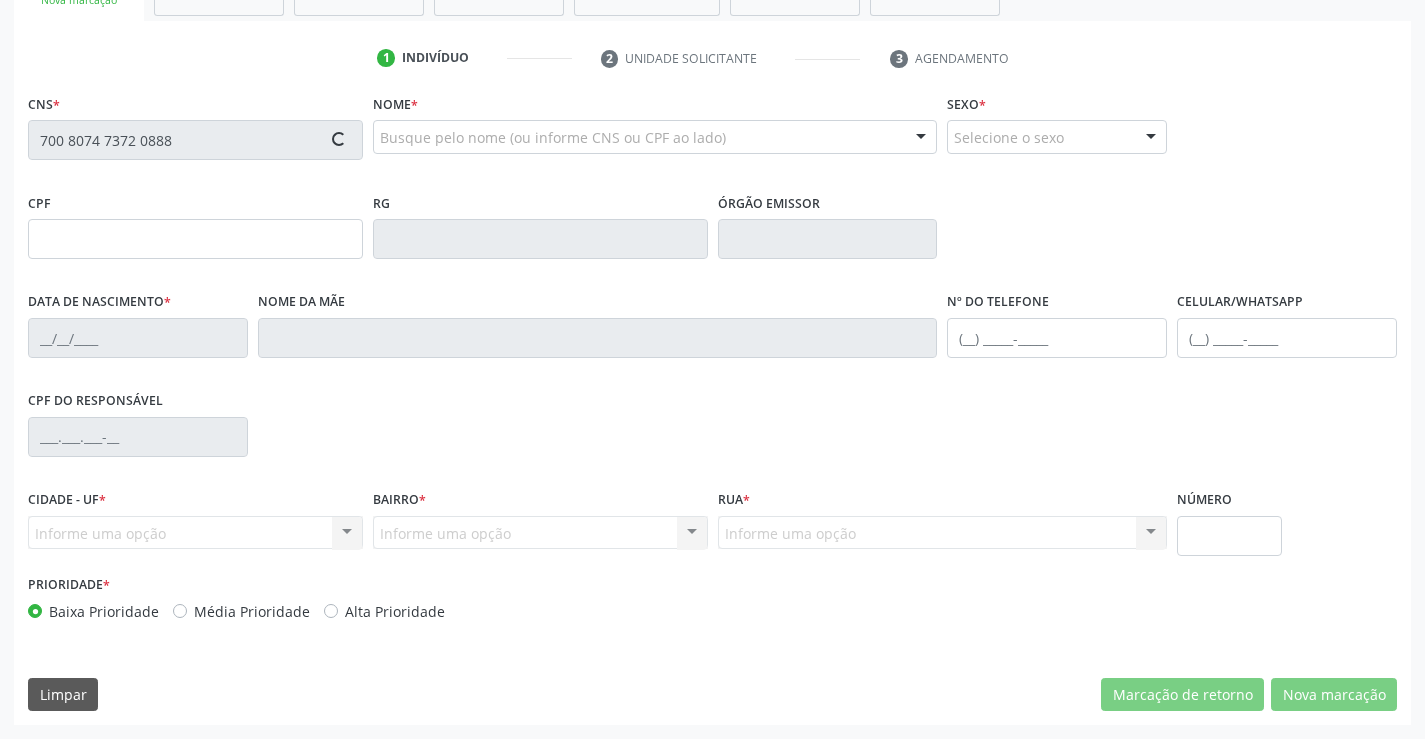 type on "21/09/2008" 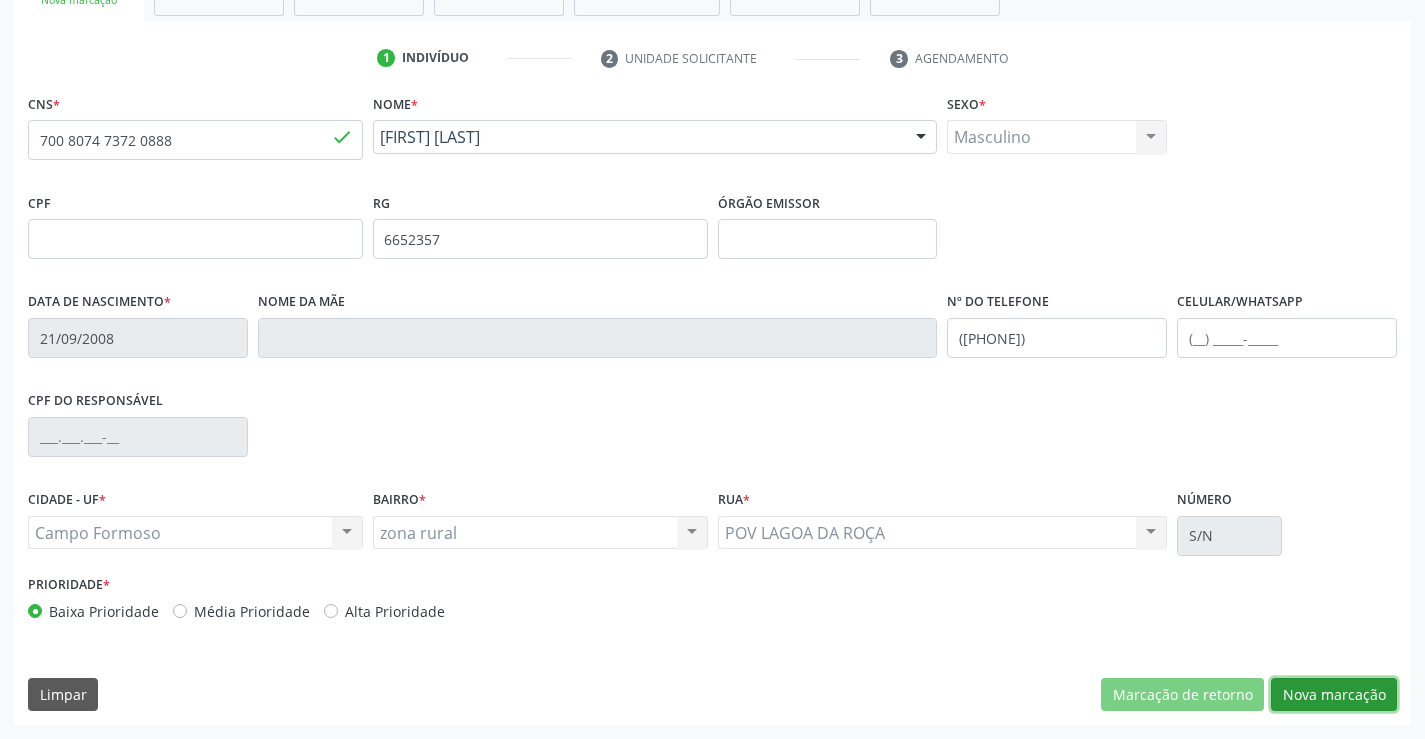 drag, startPoint x: 1329, startPoint y: 688, endPoint x: 1191, endPoint y: 544, distance: 199.44925 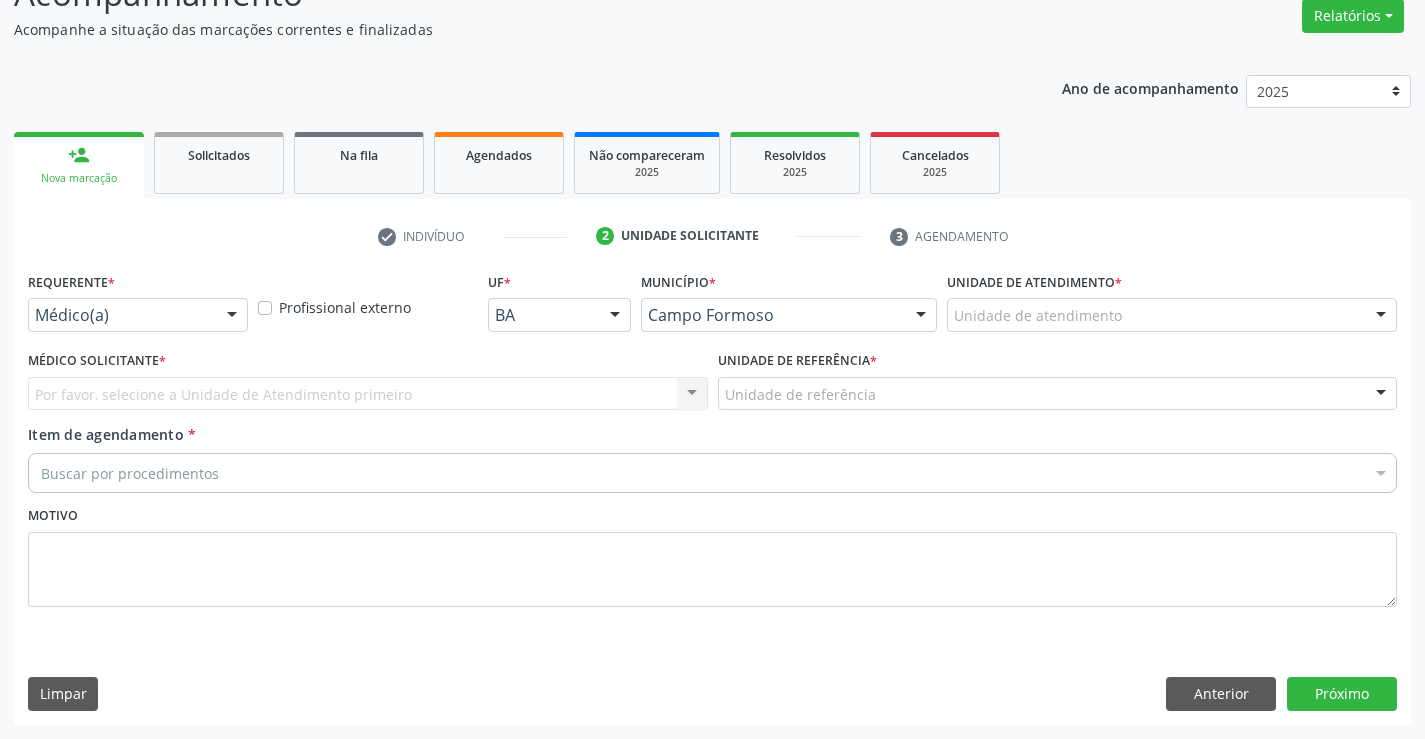 scroll, scrollTop: 167, scrollLeft: 0, axis: vertical 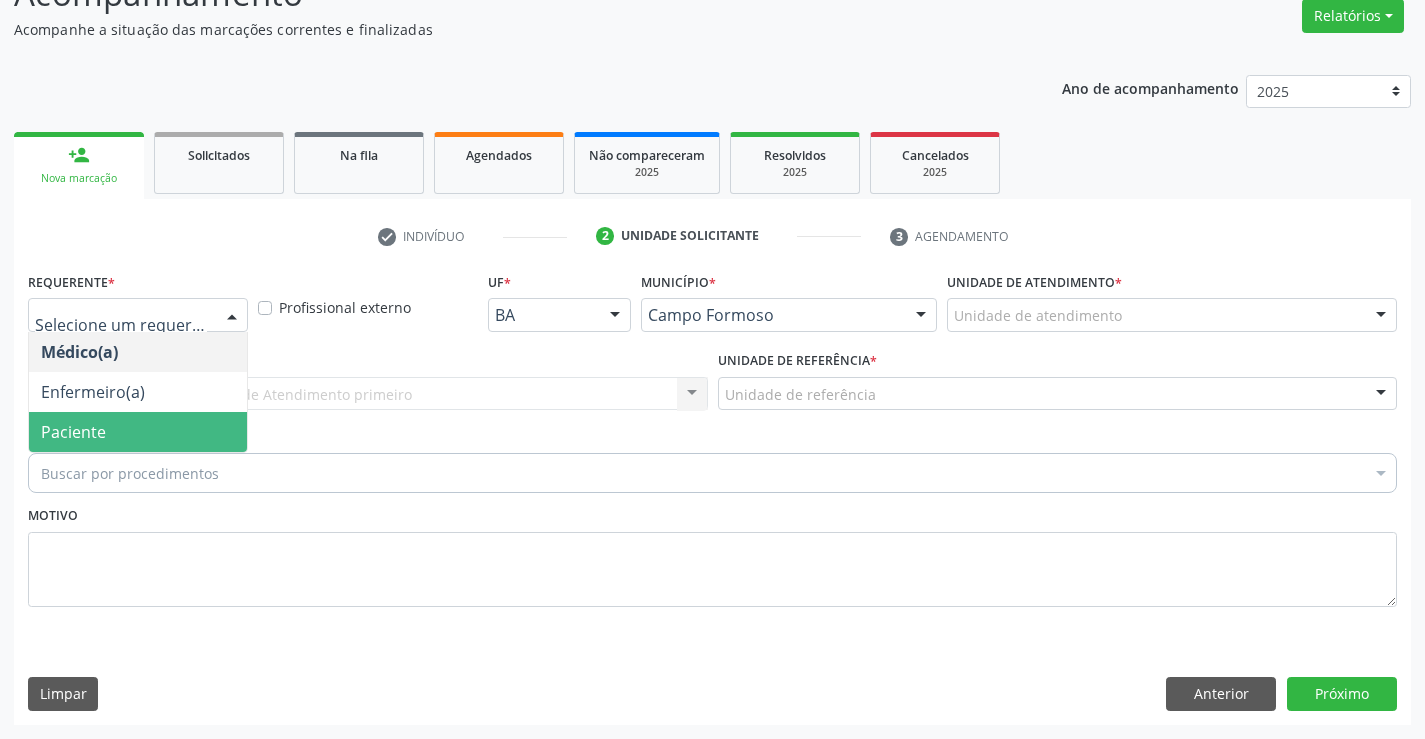 drag, startPoint x: 110, startPoint y: 428, endPoint x: 218, endPoint y: 409, distance: 109.65856 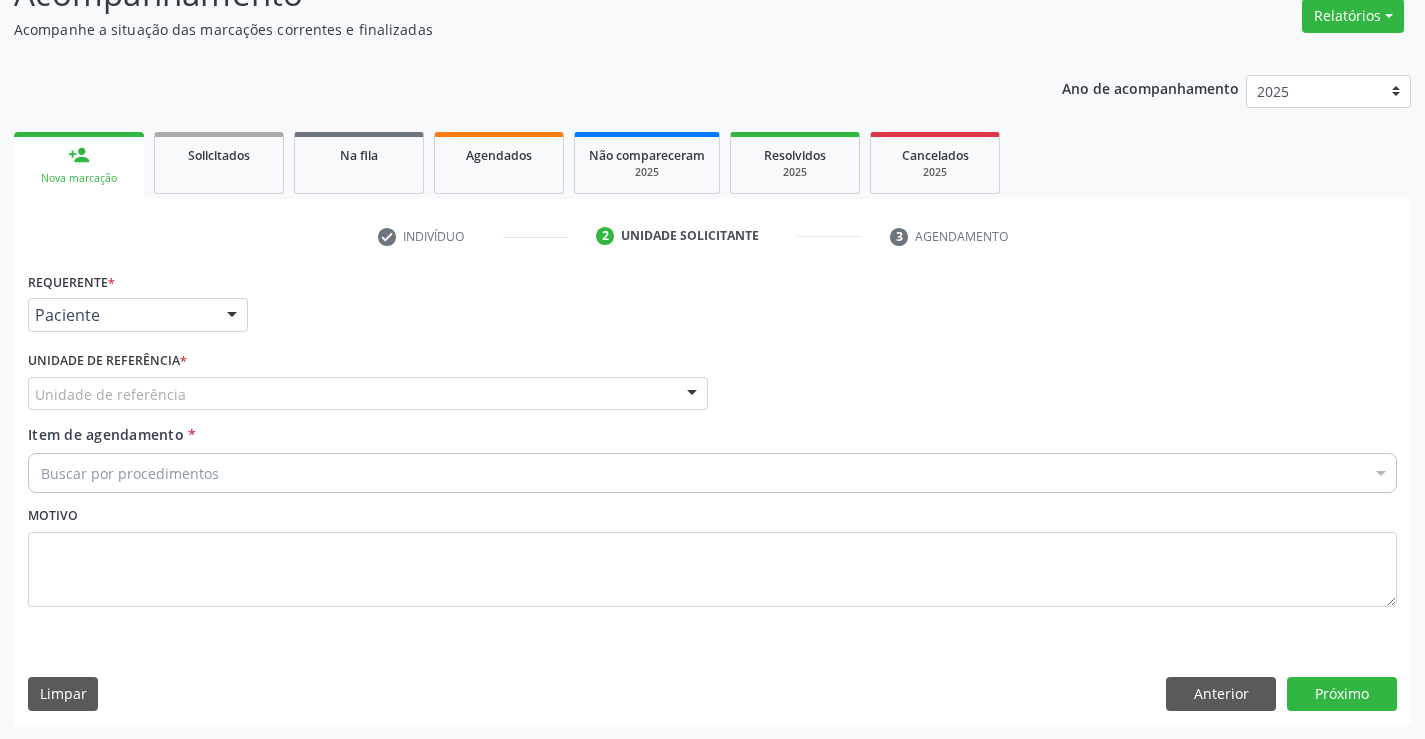 click on "Unidade de referência" at bounding box center [368, 394] 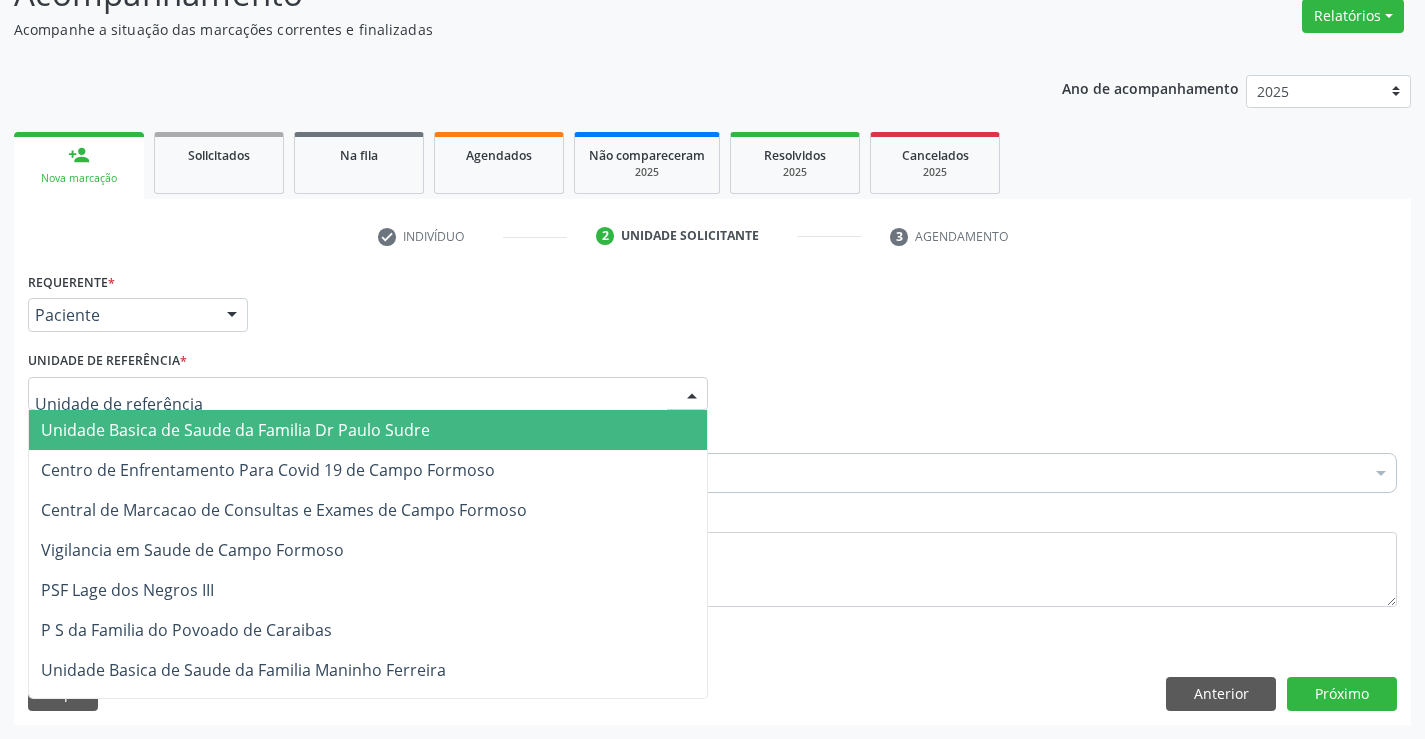 drag, startPoint x: 199, startPoint y: 419, endPoint x: 254, endPoint y: 470, distance: 75.00667 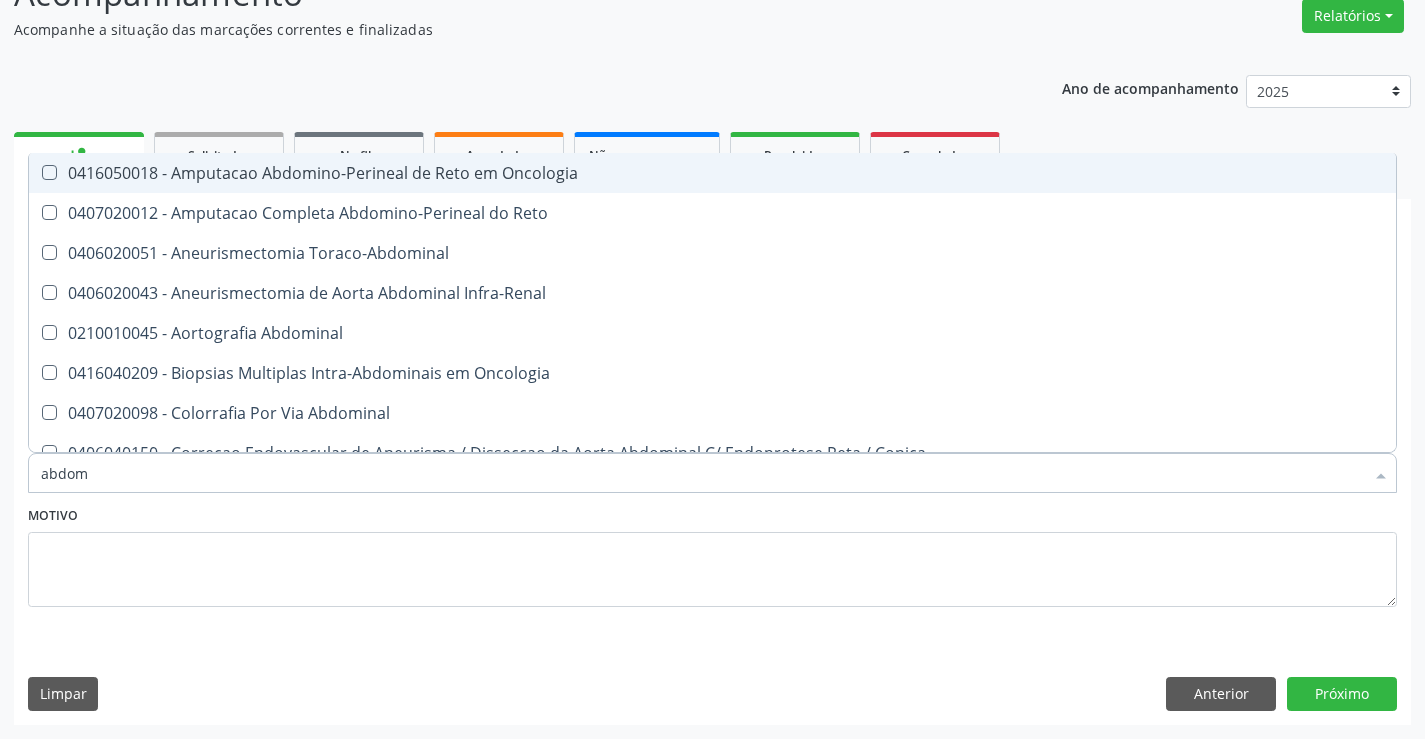 type on "abdome" 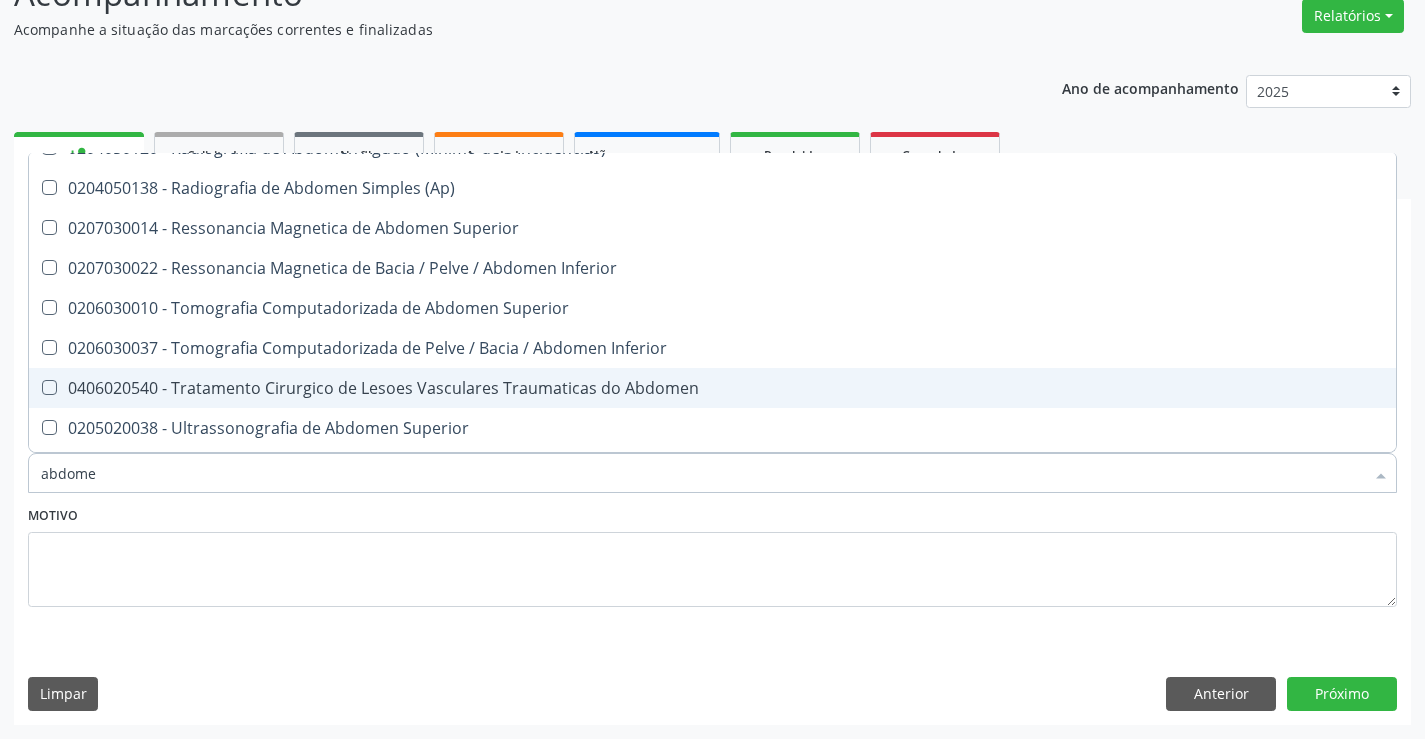 scroll, scrollTop: 101, scrollLeft: 0, axis: vertical 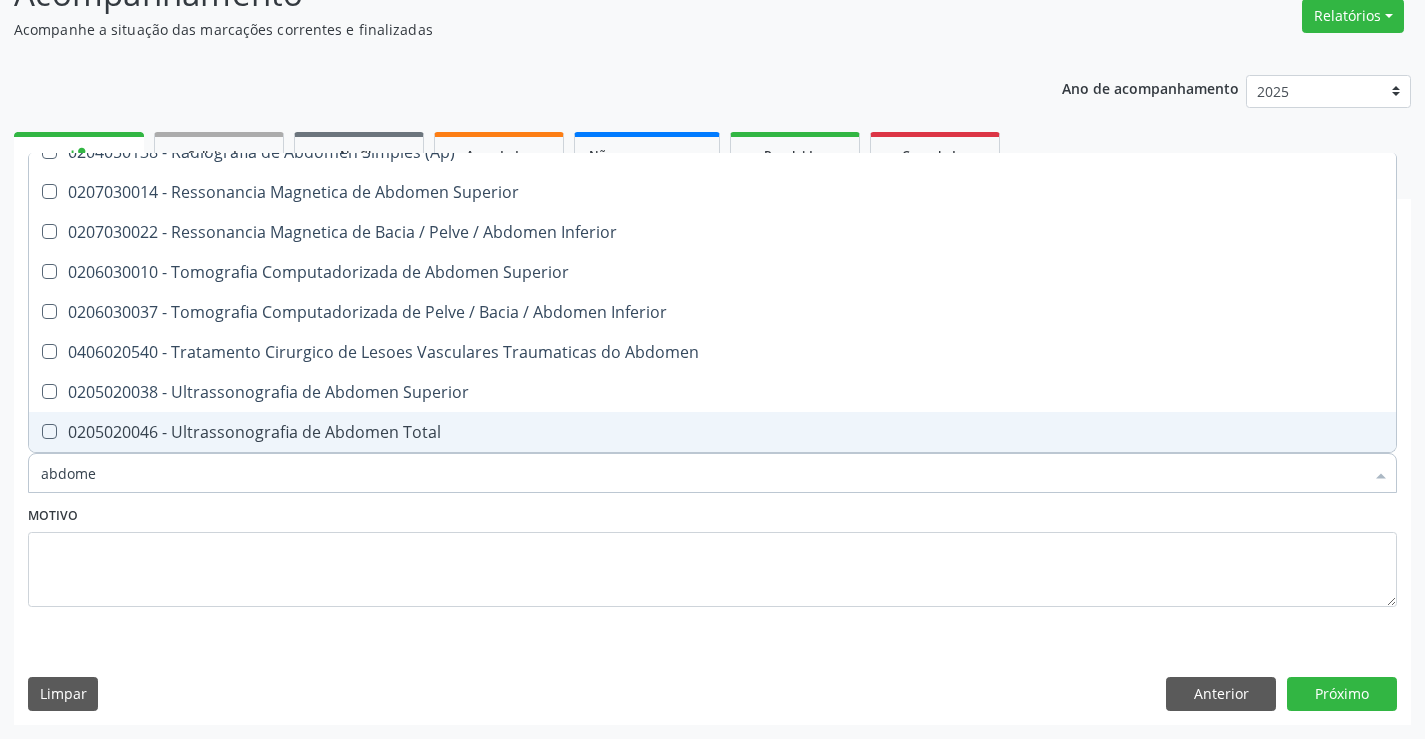 click on "0205020046 - Ultrassonografia de Abdomen Total" at bounding box center [712, 432] 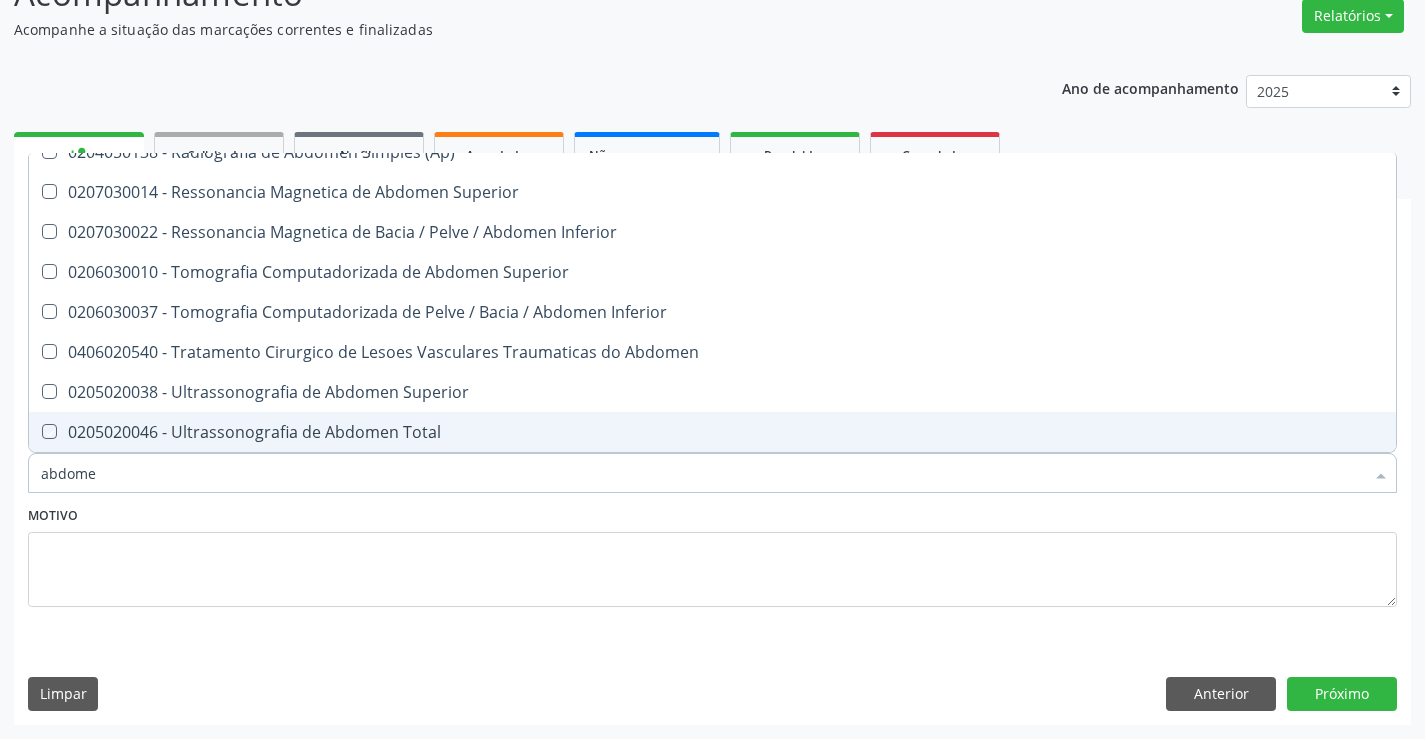 checkbox on "true" 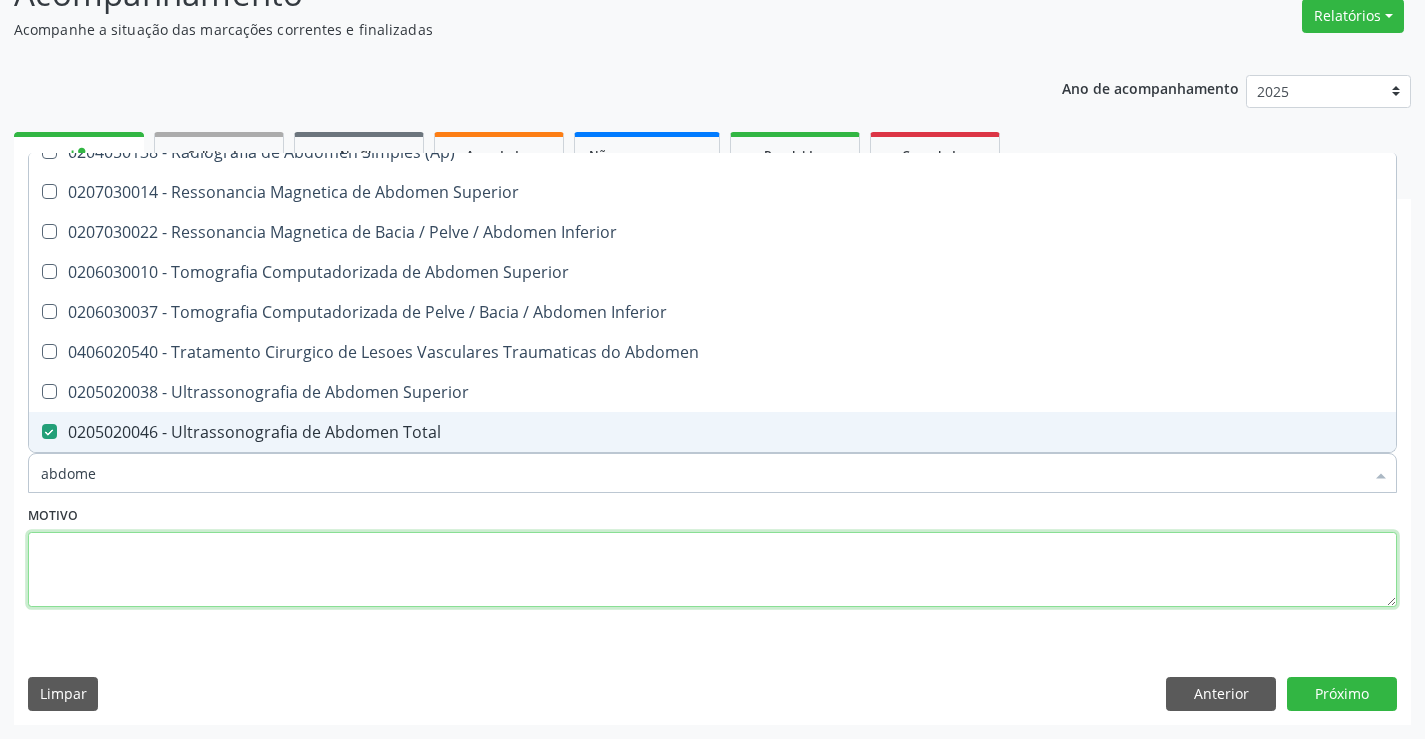 drag, startPoint x: 342, startPoint y: 579, endPoint x: 292, endPoint y: 540, distance: 63.411354 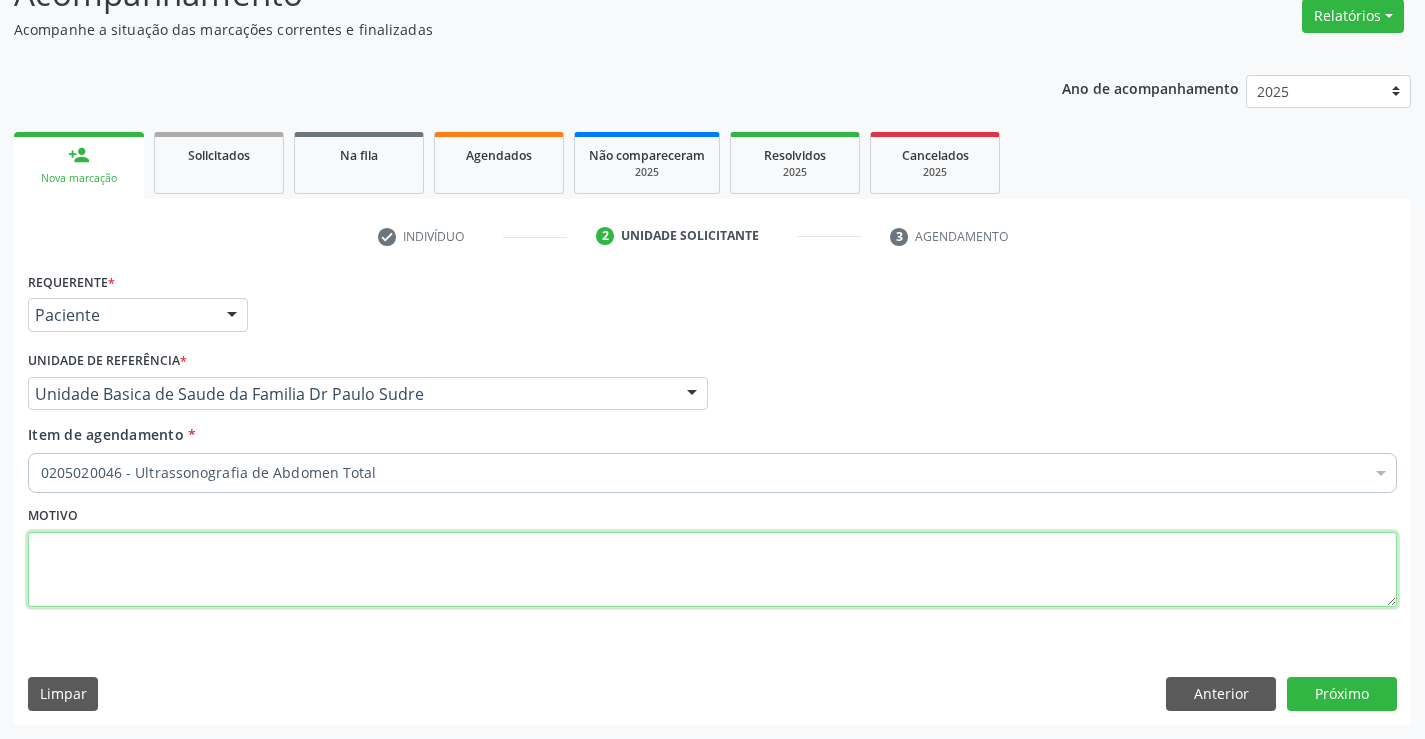 scroll, scrollTop: 0, scrollLeft: 0, axis: both 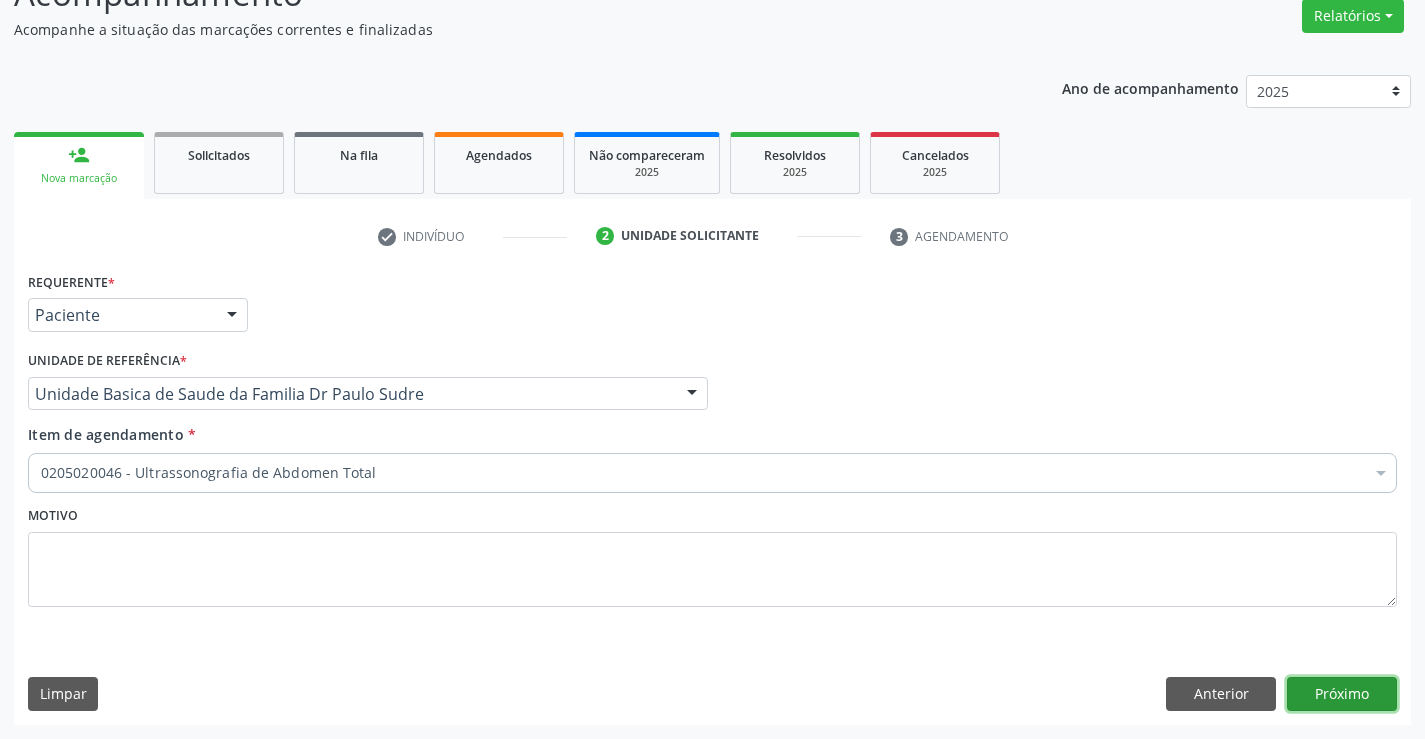click on "Próximo" at bounding box center (1342, 694) 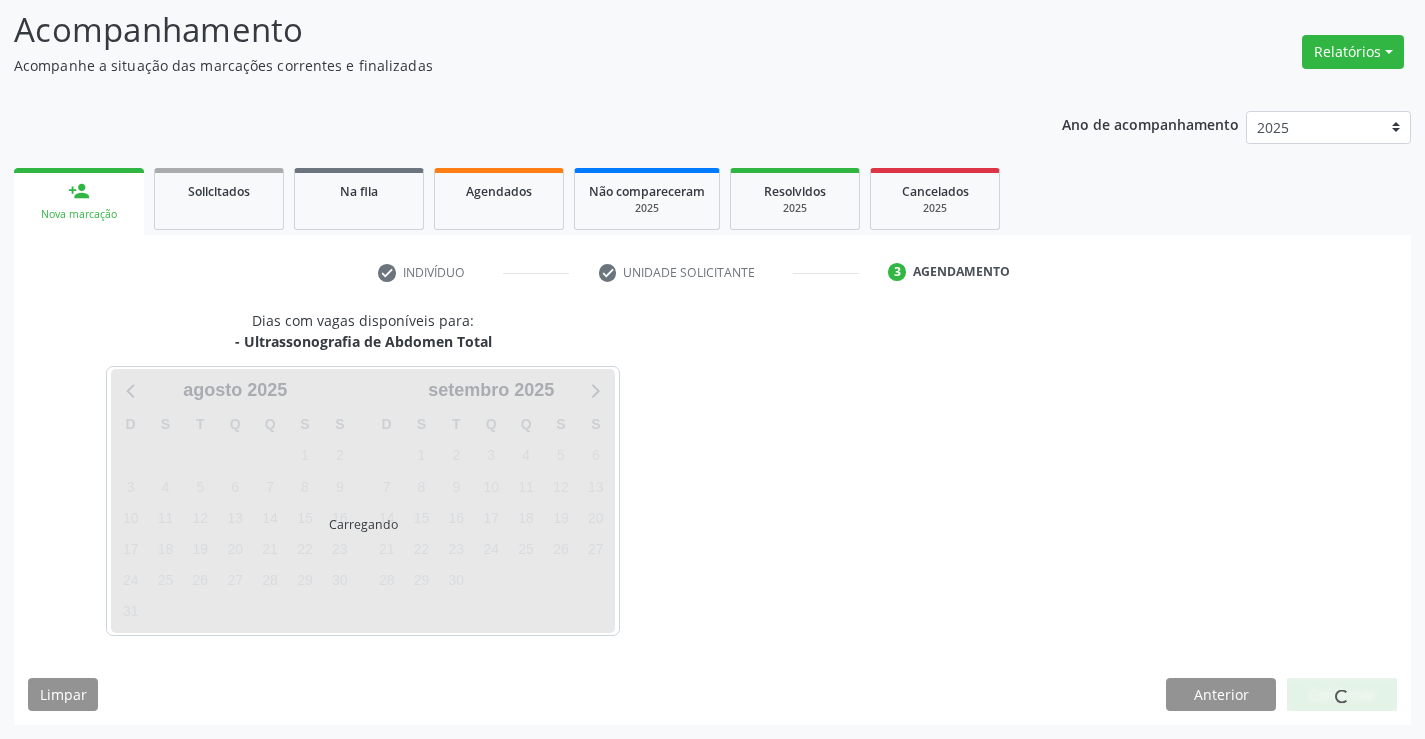 scroll, scrollTop: 131, scrollLeft: 0, axis: vertical 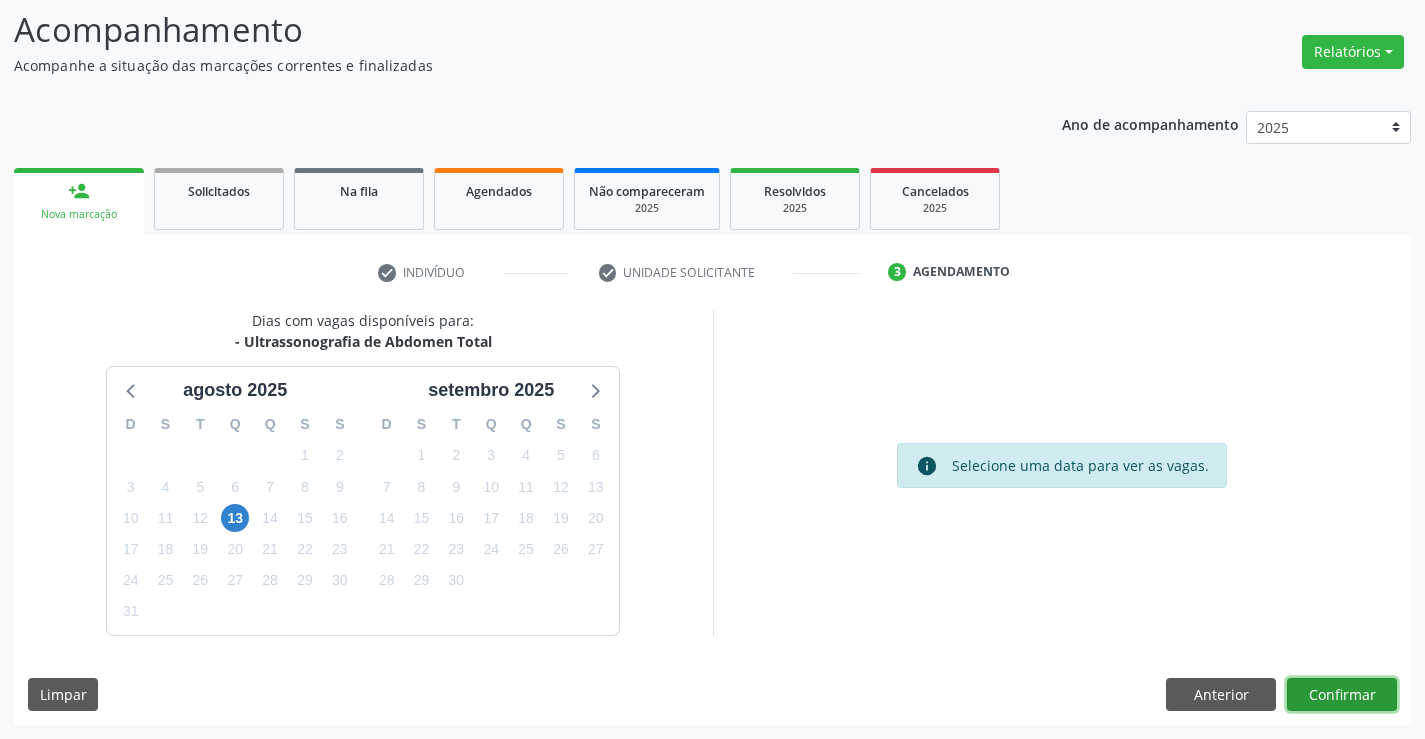 click on "Confirmar" at bounding box center [1342, 695] 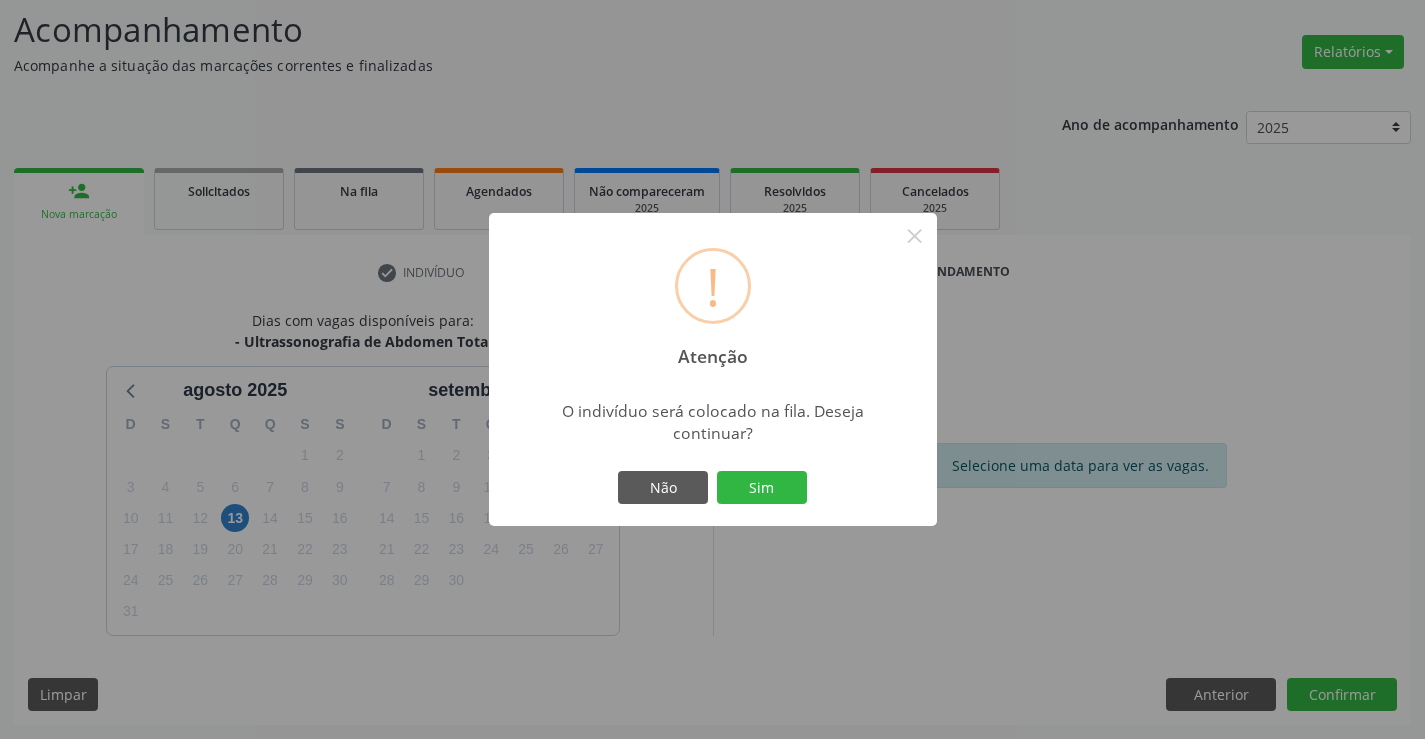 drag, startPoint x: 757, startPoint y: 488, endPoint x: 781, endPoint y: 481, distance: 25 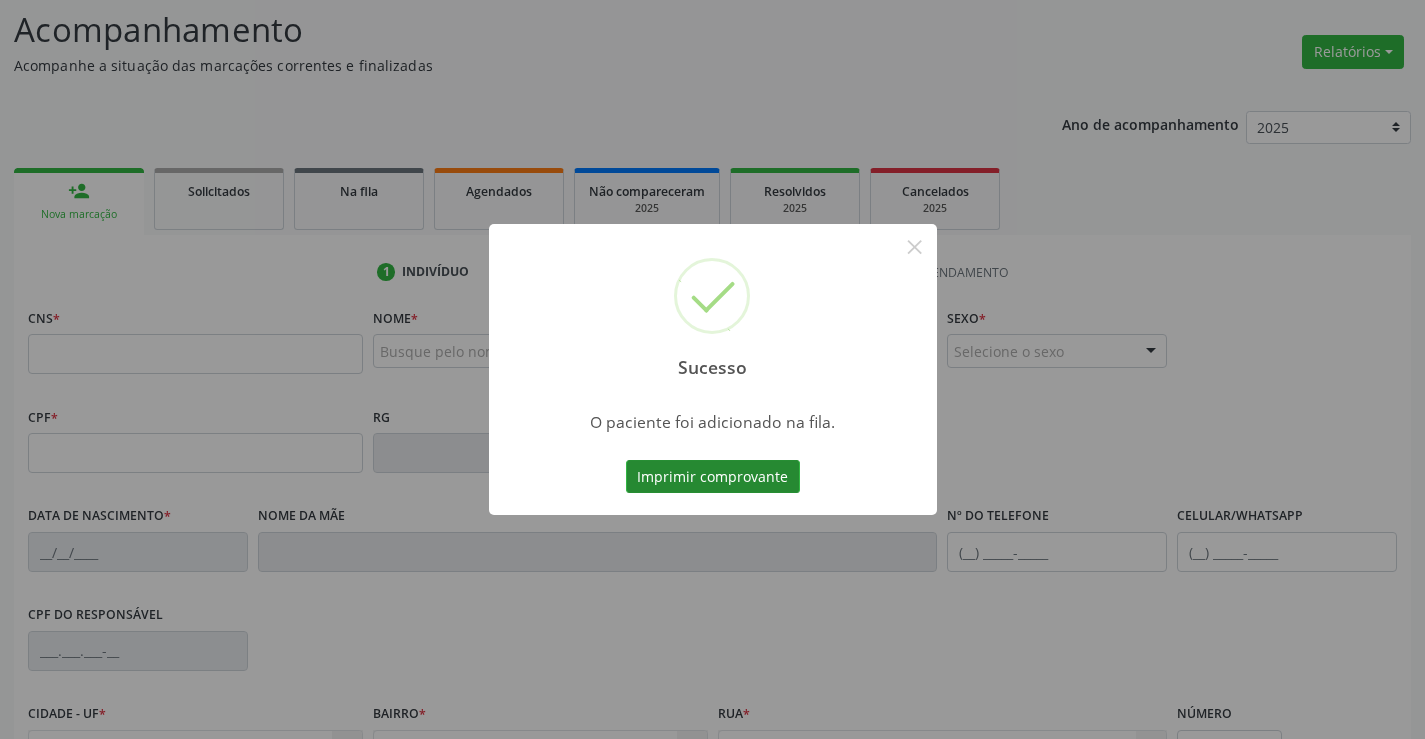 click on "Imprimir comprovante" at bounding box center [713, 477] 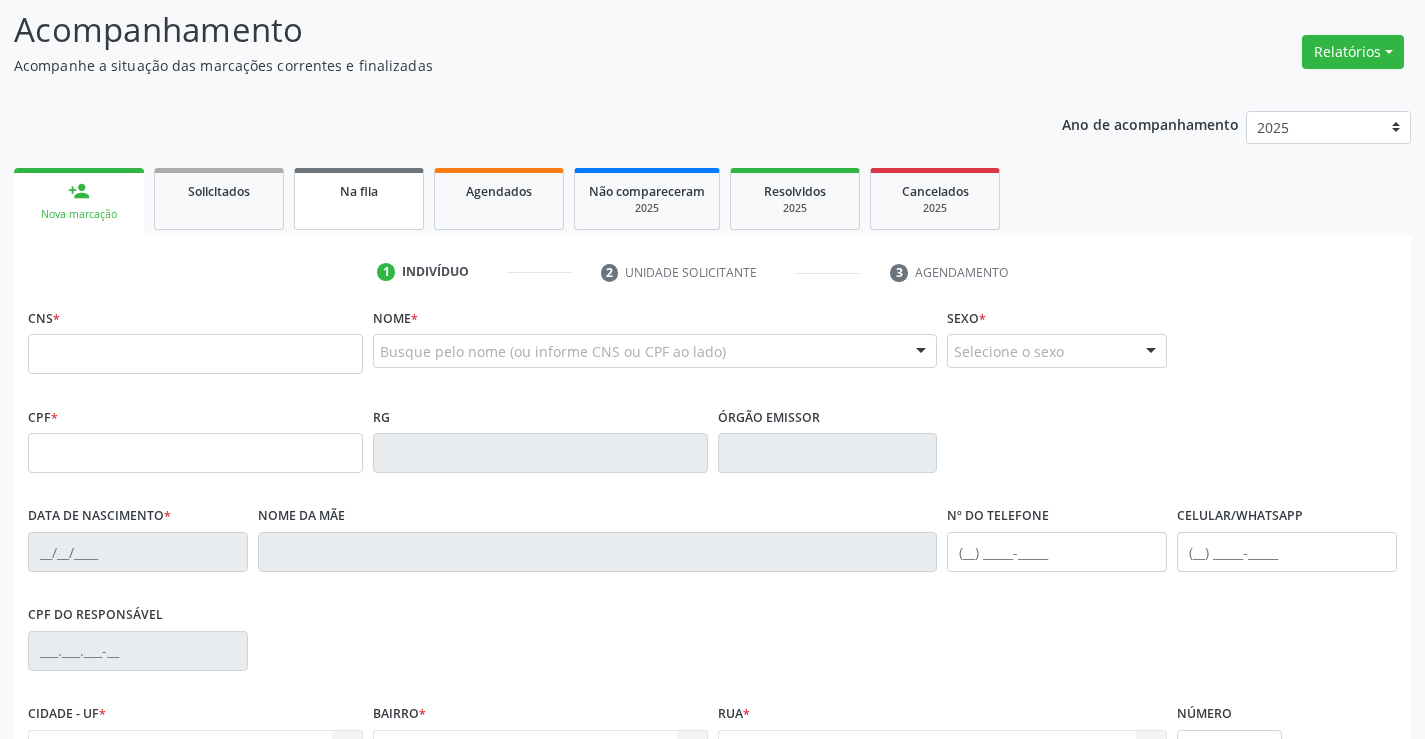 click on "Na fila" at bounding box center (359, 199) 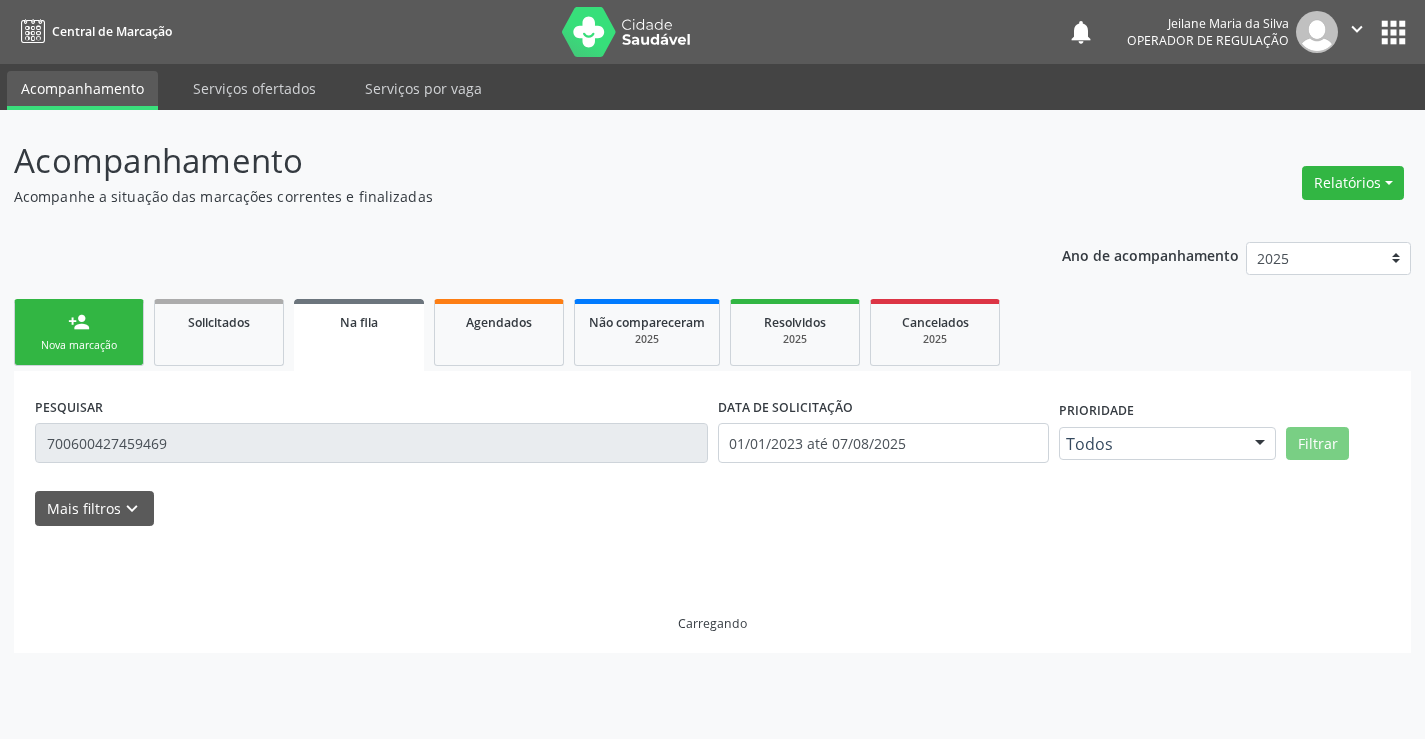 scroll, scrollTop: 0, scrollLeft: 0, axis: both 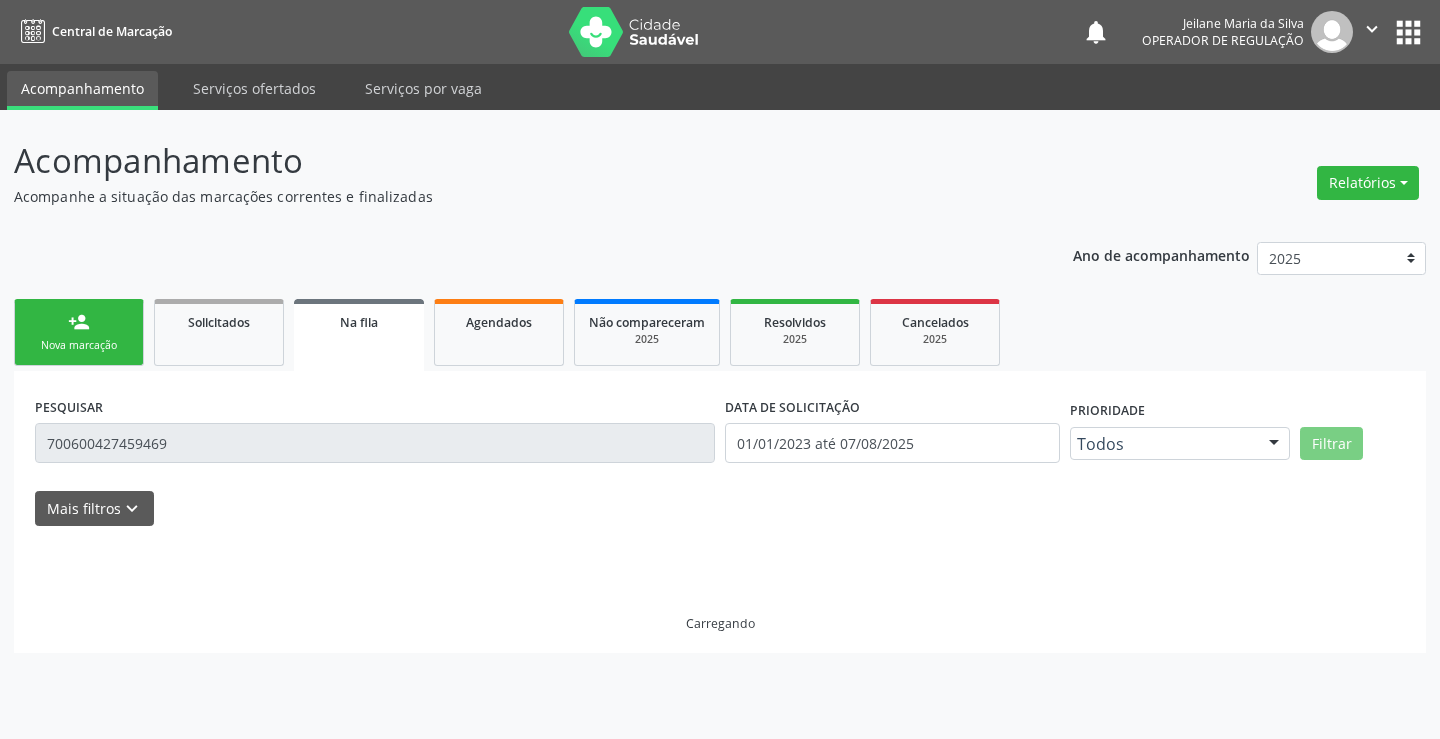click on "700600427459469" at bounding box center [375, 443] 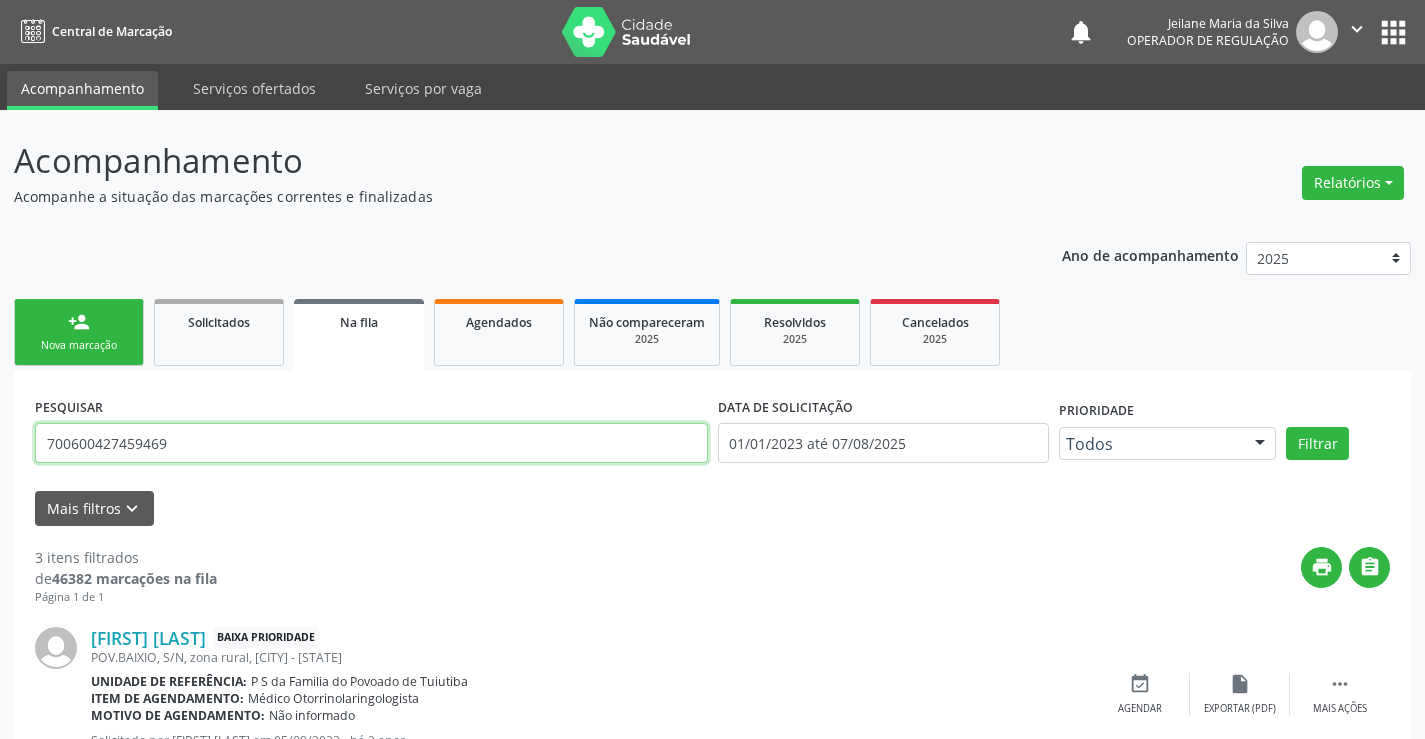 click on "700600427459469" at bounding box center [371, 443] 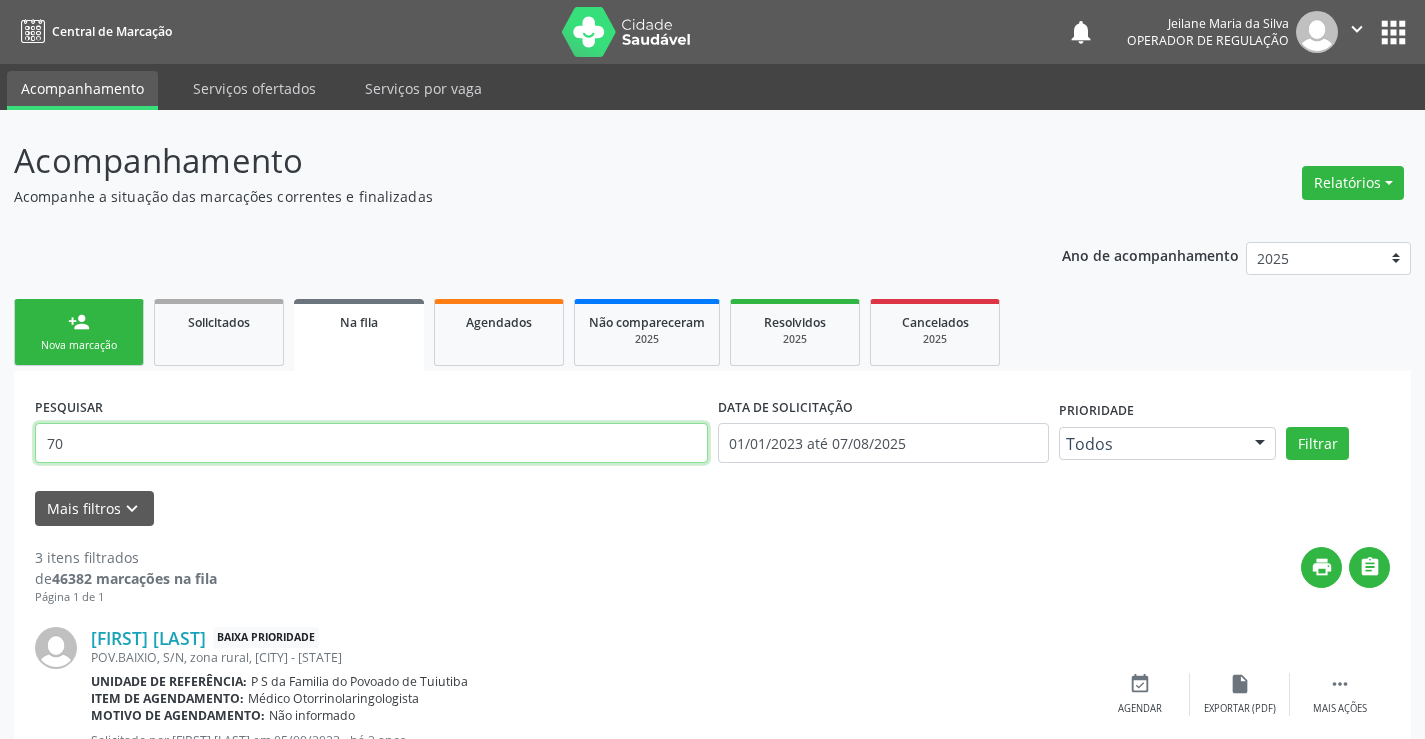 type on "7" 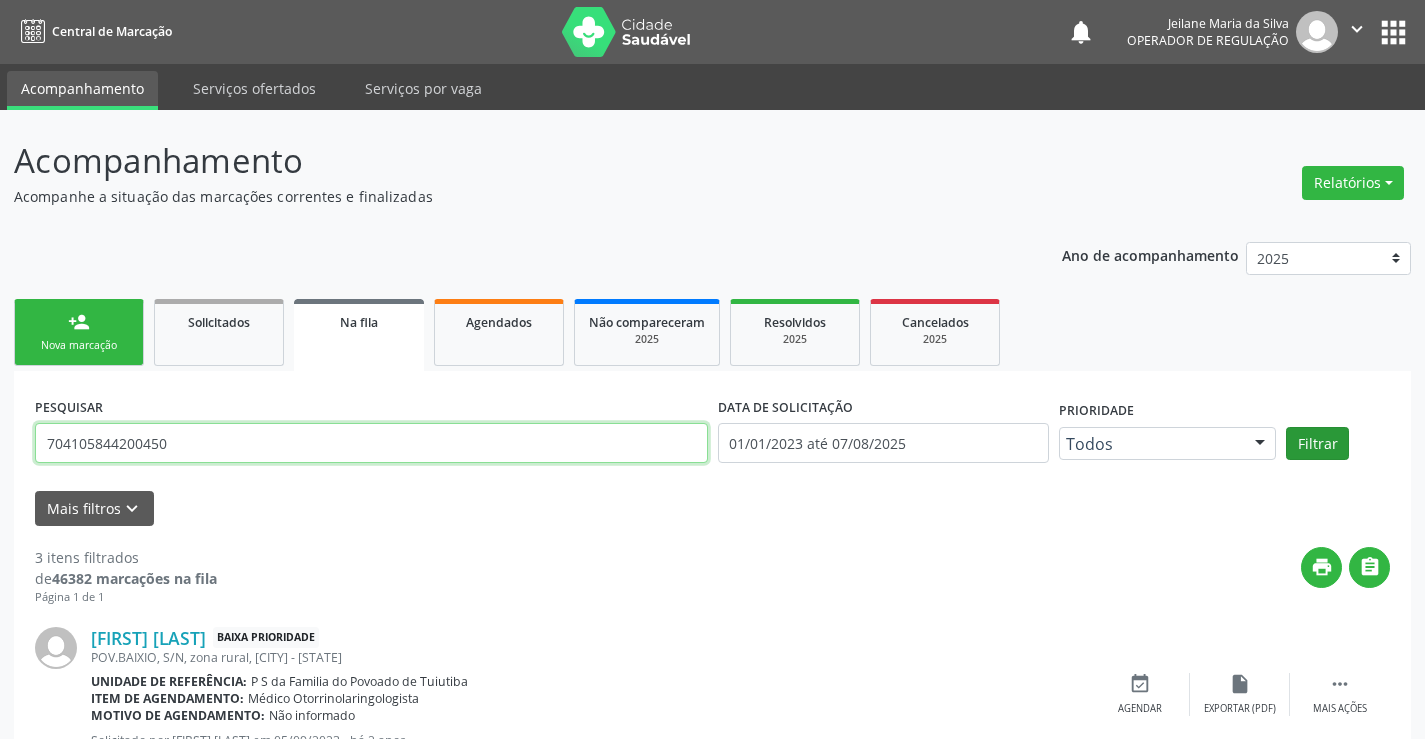 type on "704105844200450" 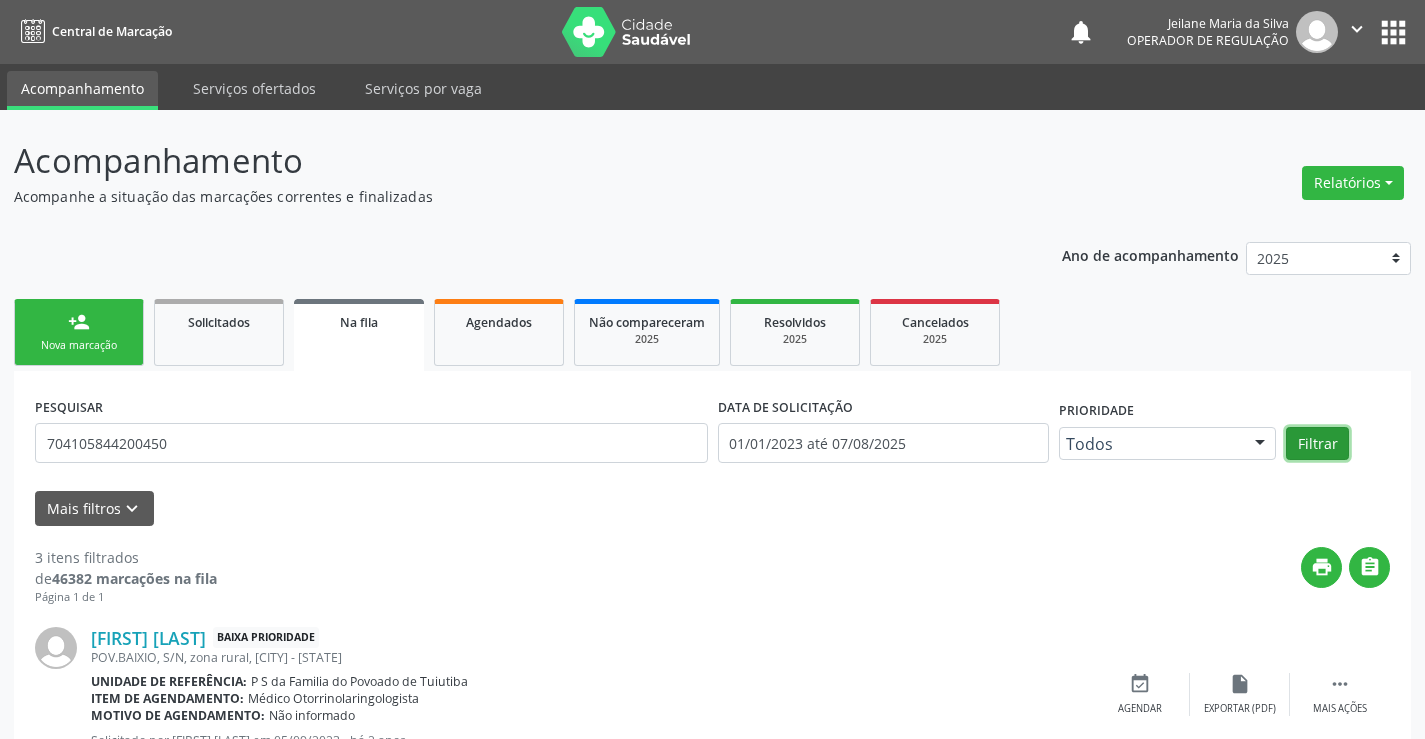 click on "Filtrar" at bounding box center (1317, 444) 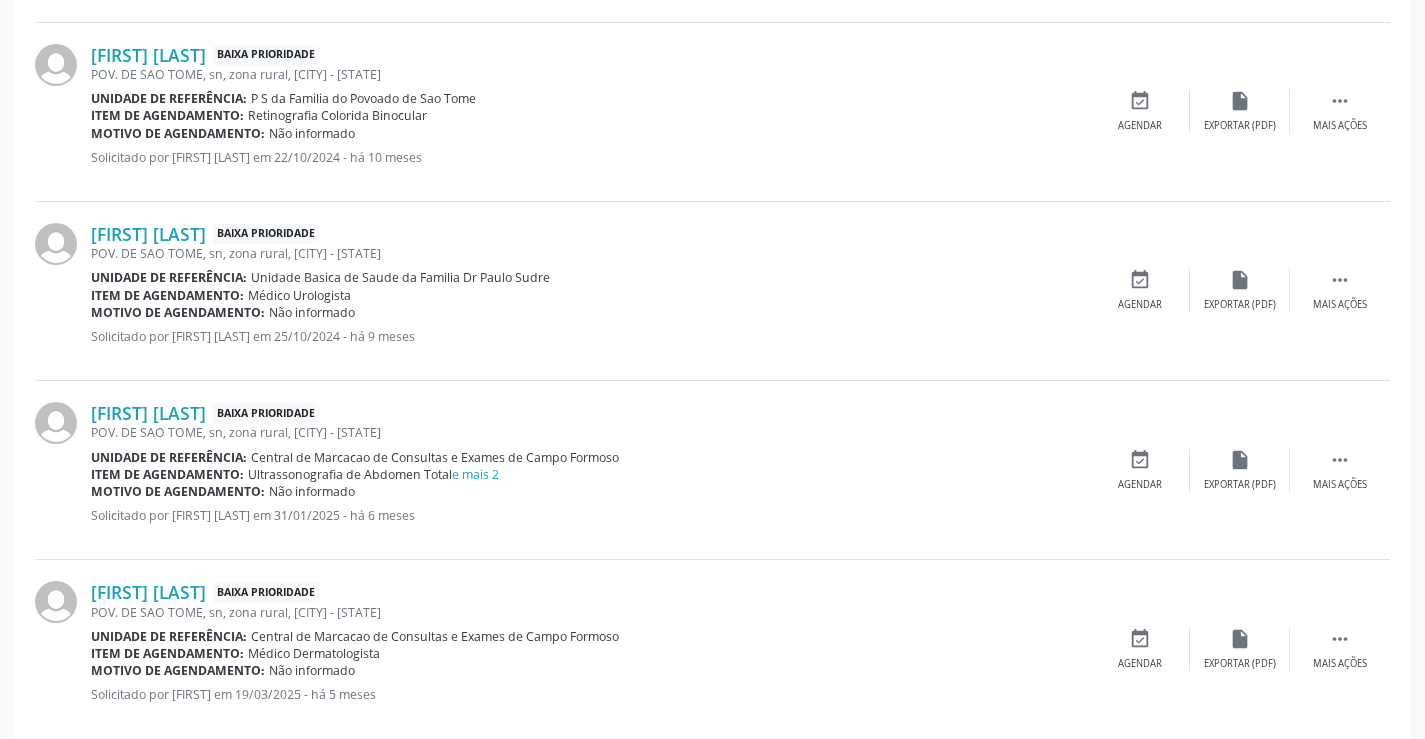 scroll, scrollTop: 1692, scrollLeft: 0, axis: vertical 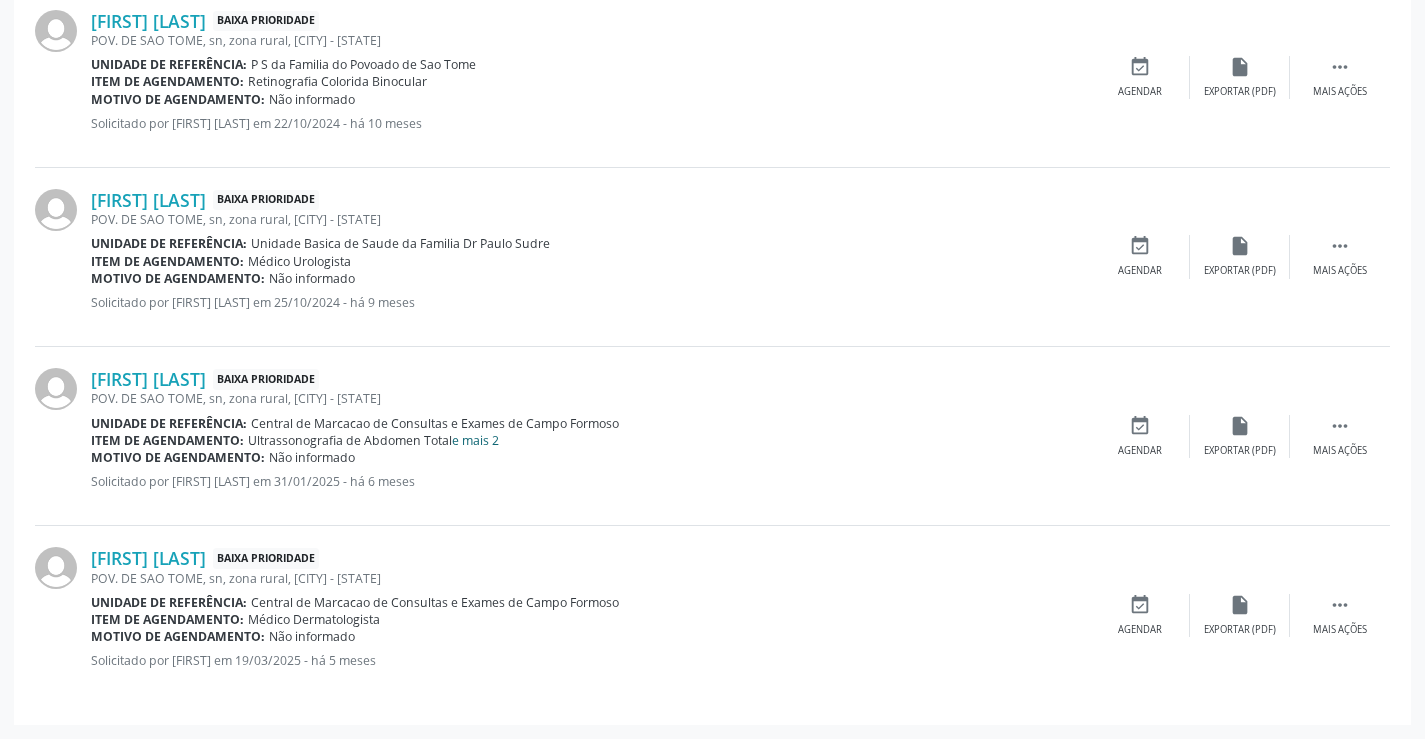click on "e mais 2" at bounding box center (475, 440) 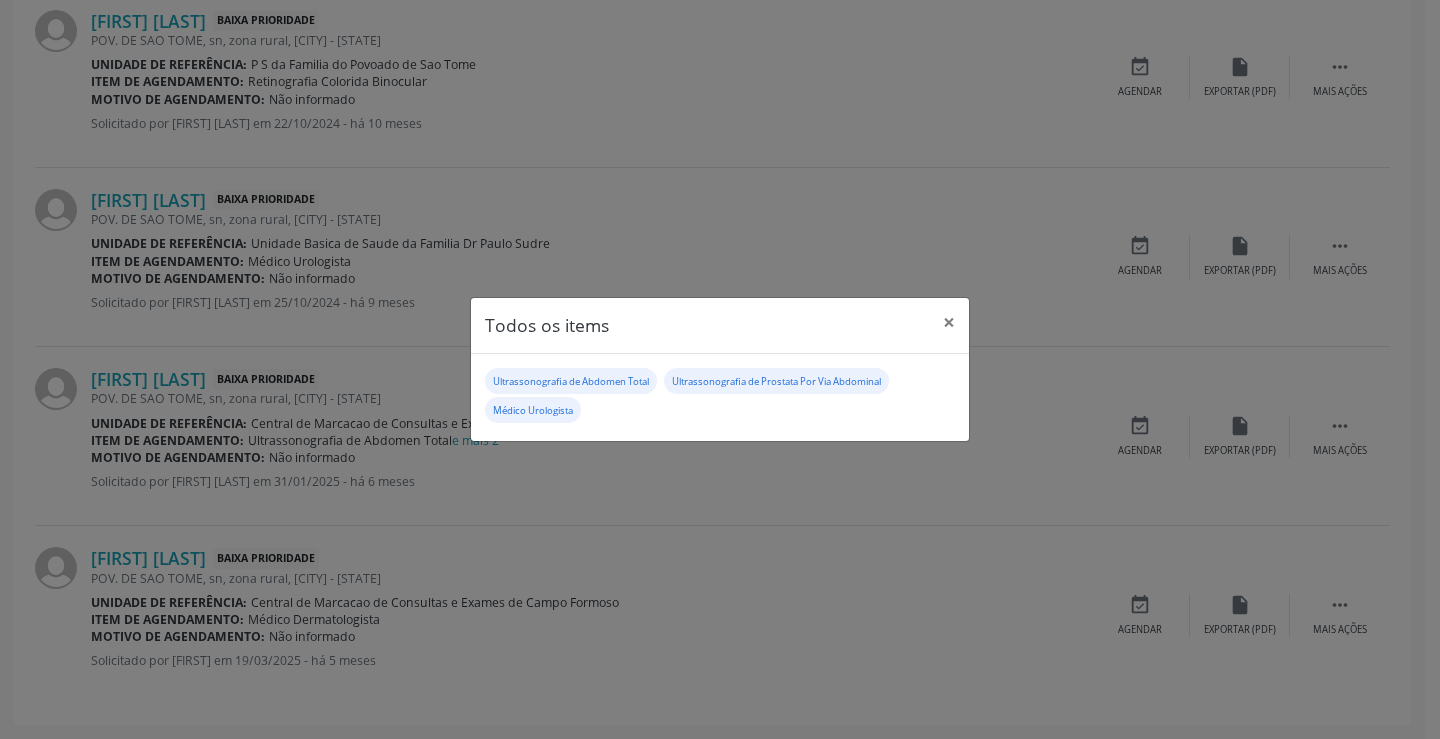 drag, startPoint x: 462, startPoint y: 545, endPoint x: 411, endPoint y: 543, distance: 51.0392 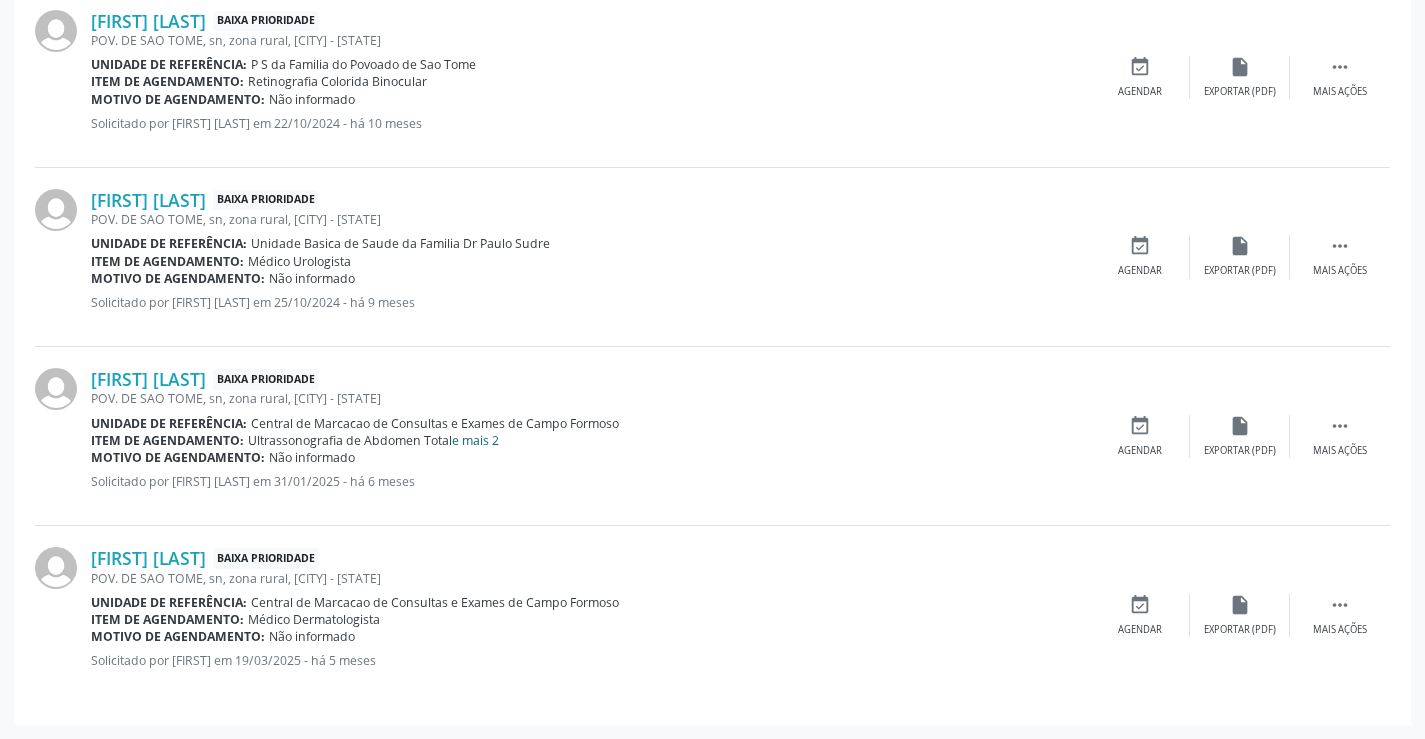 click on "e mais 2" at bounding box center [475, 440] 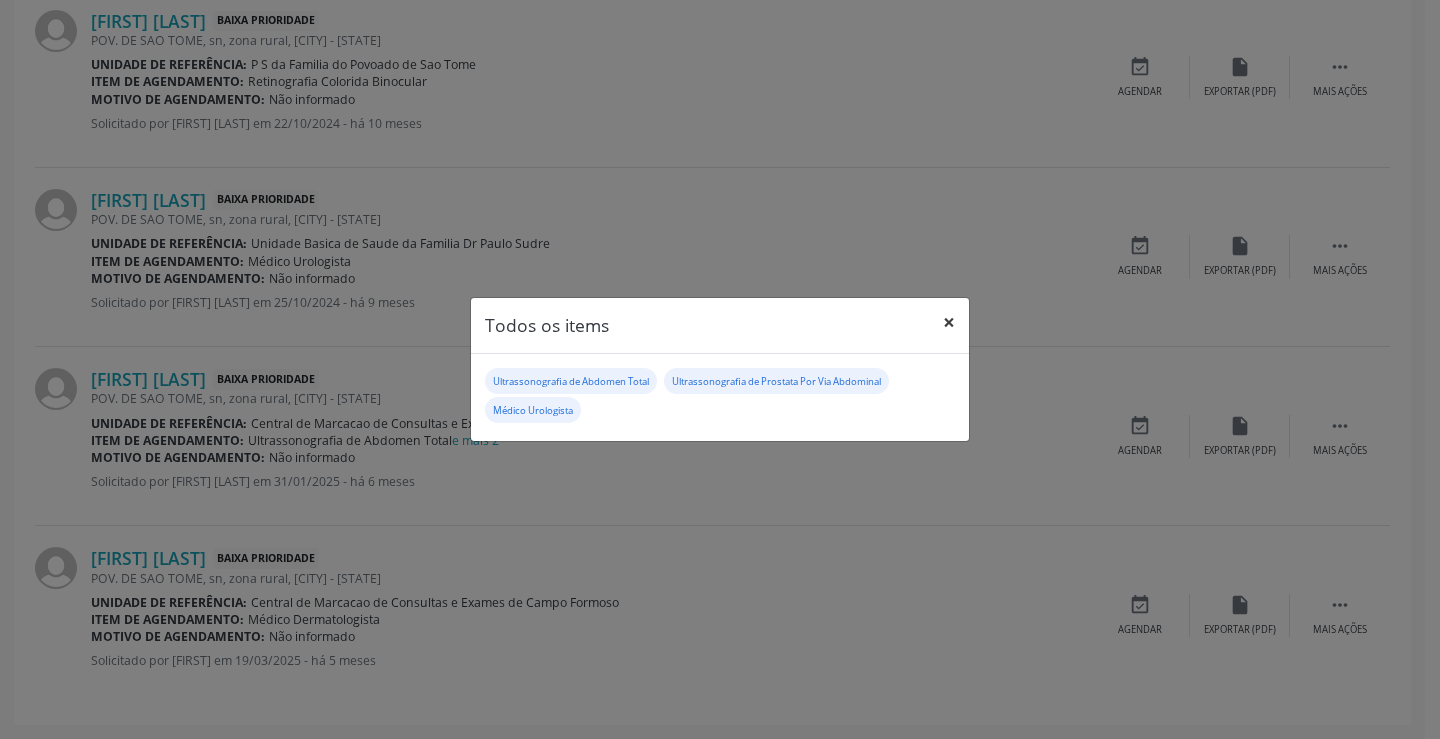 click on "×" at bounding box center (949, 322) 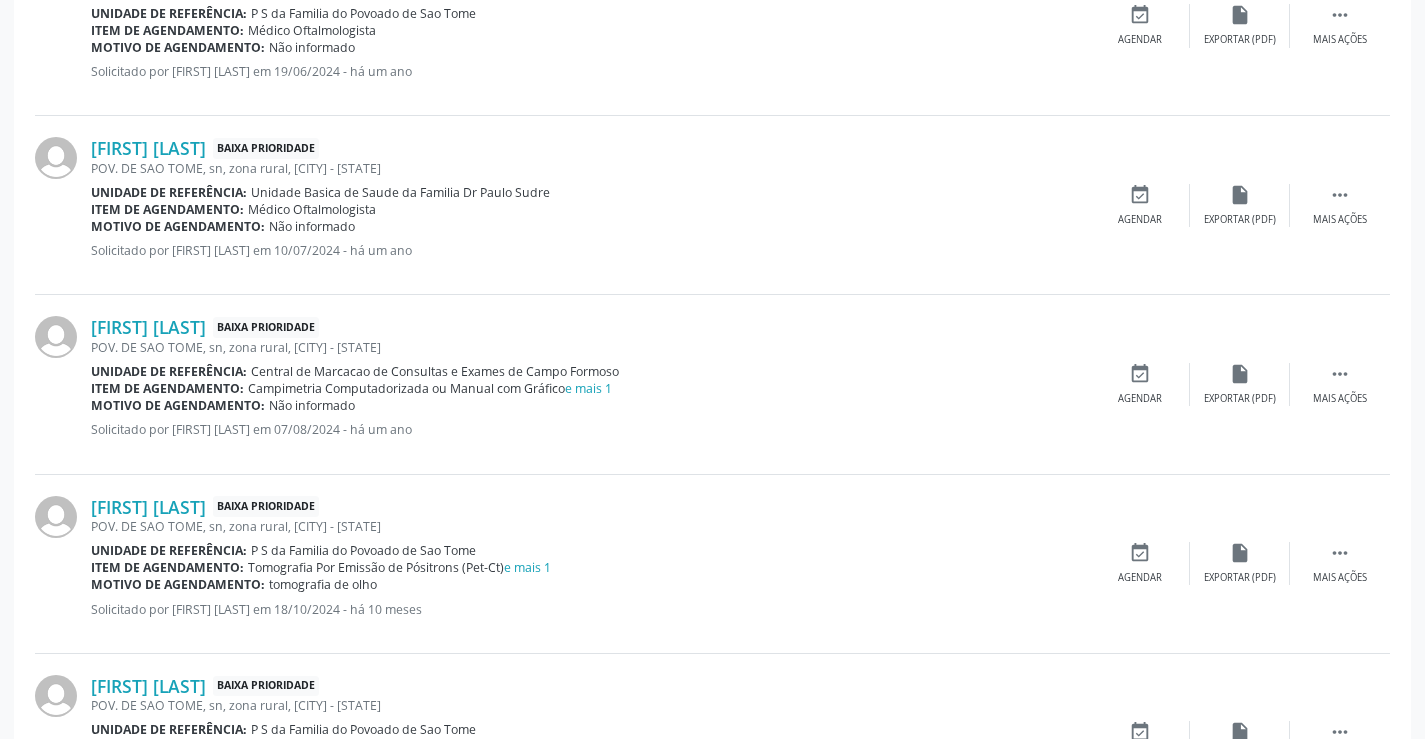 scroll, scrollTop: 992, scrollLeft: 0, axis: vertical 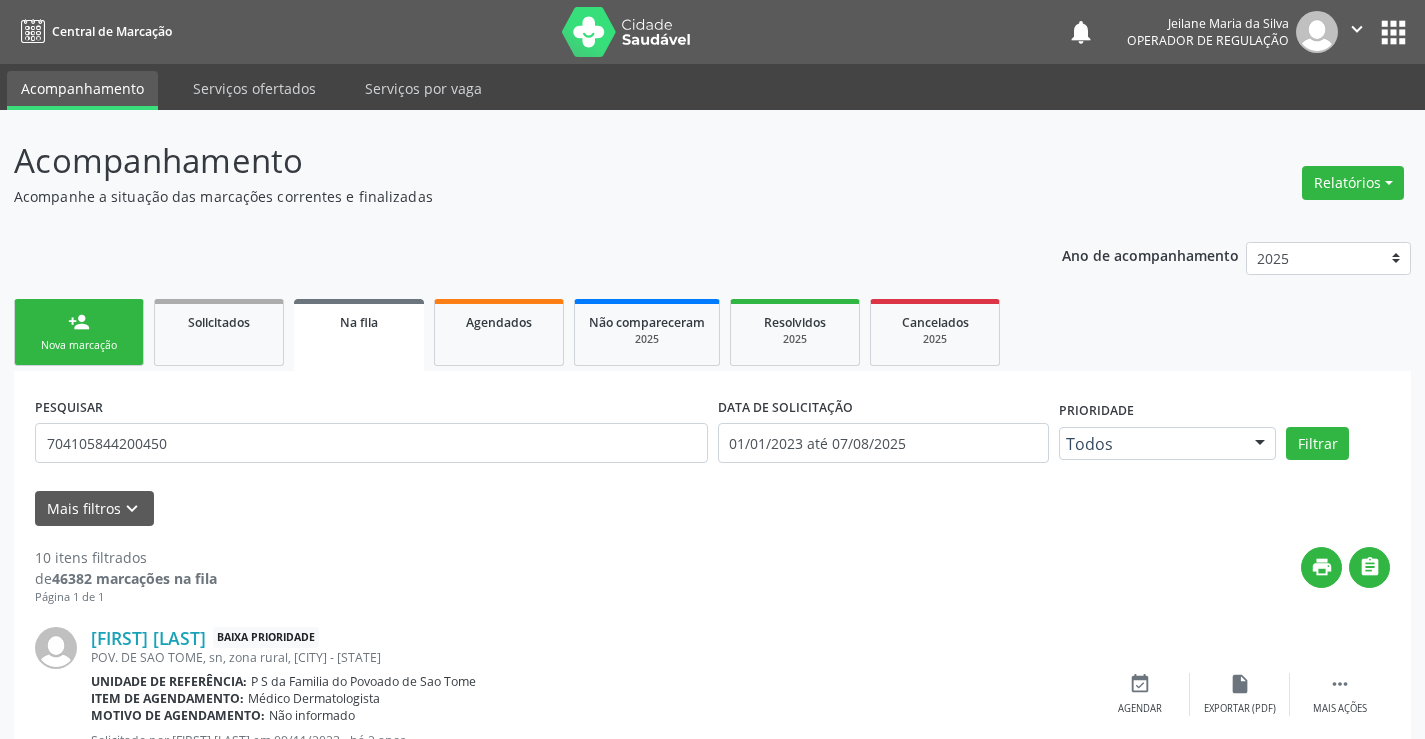 click on "Nova marcação" at bounding box center [79, 345] 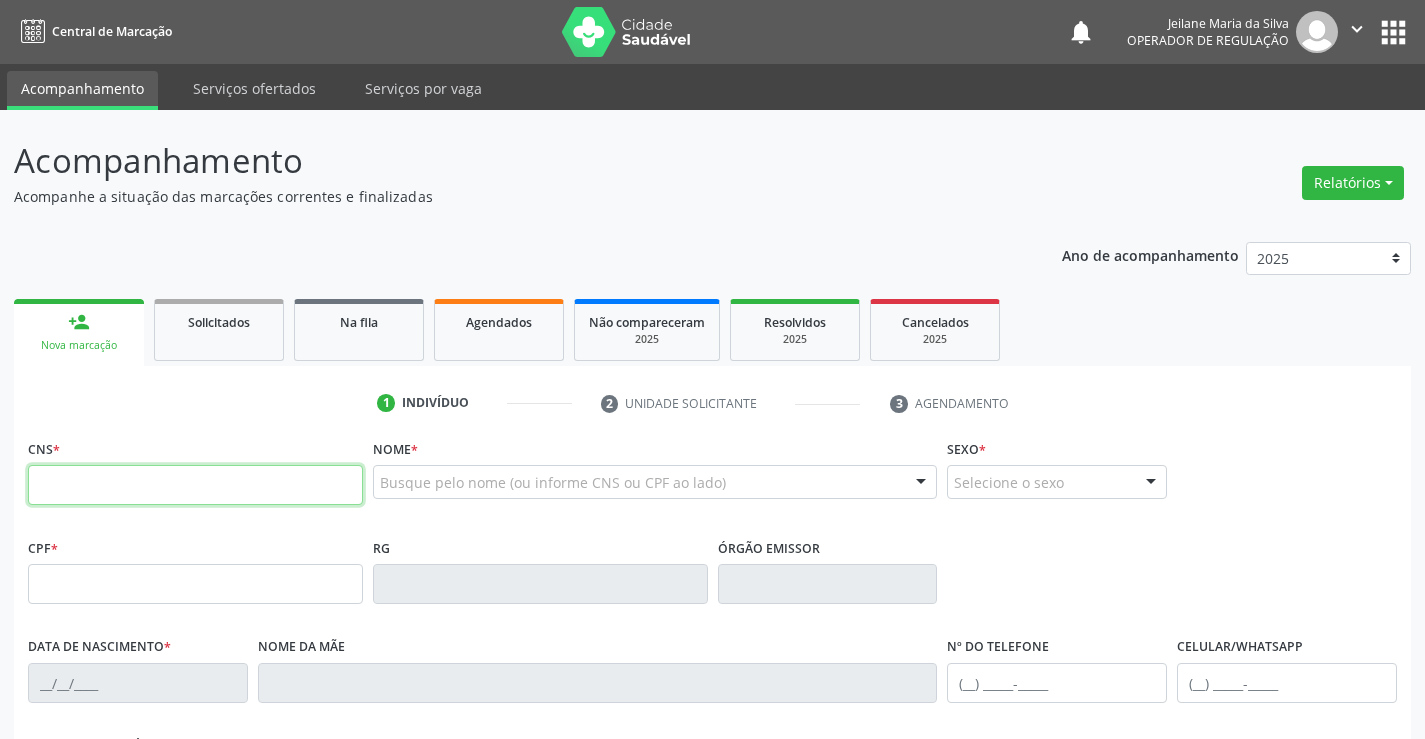drag, startPoint x: 102, startPoint y: 487, endPoint x: 145, endPoint y: 486, distance: 43.011627 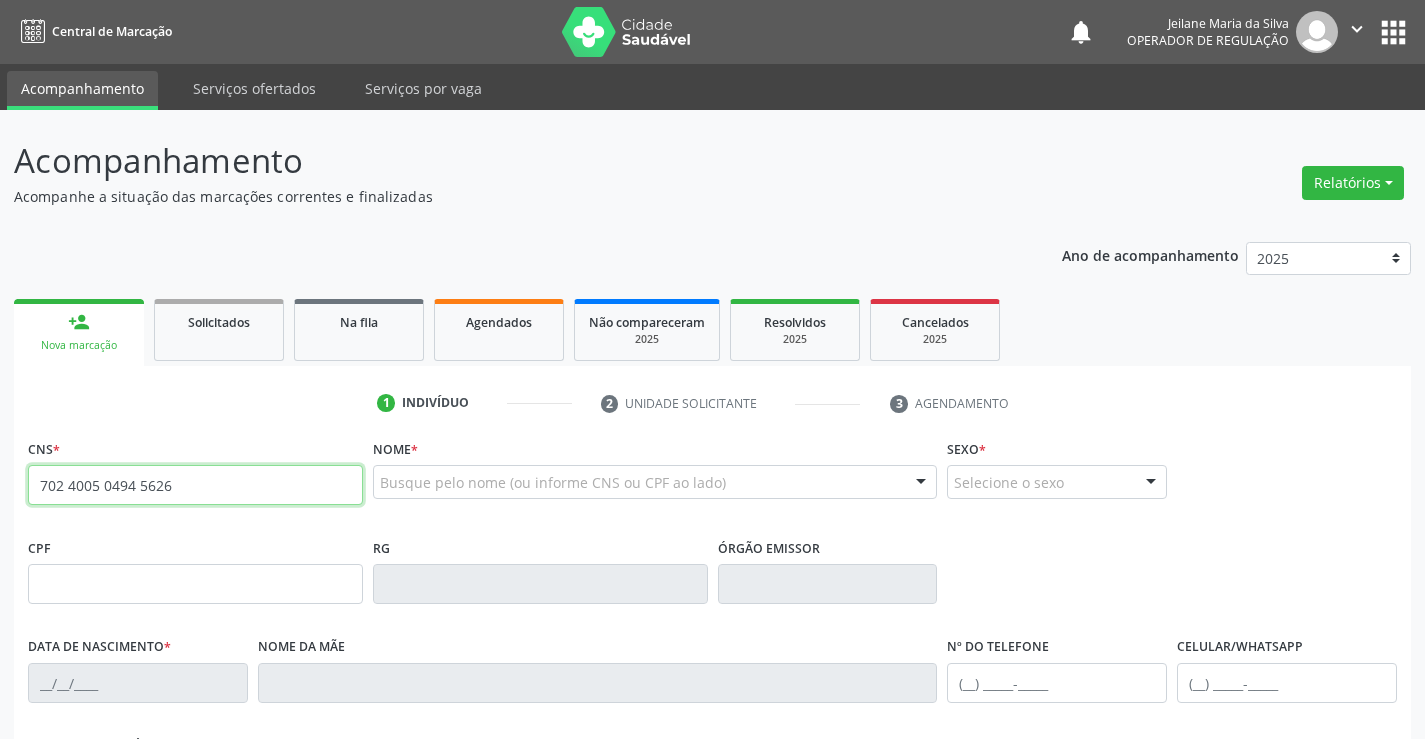 type on "702 4005 0494 5626" 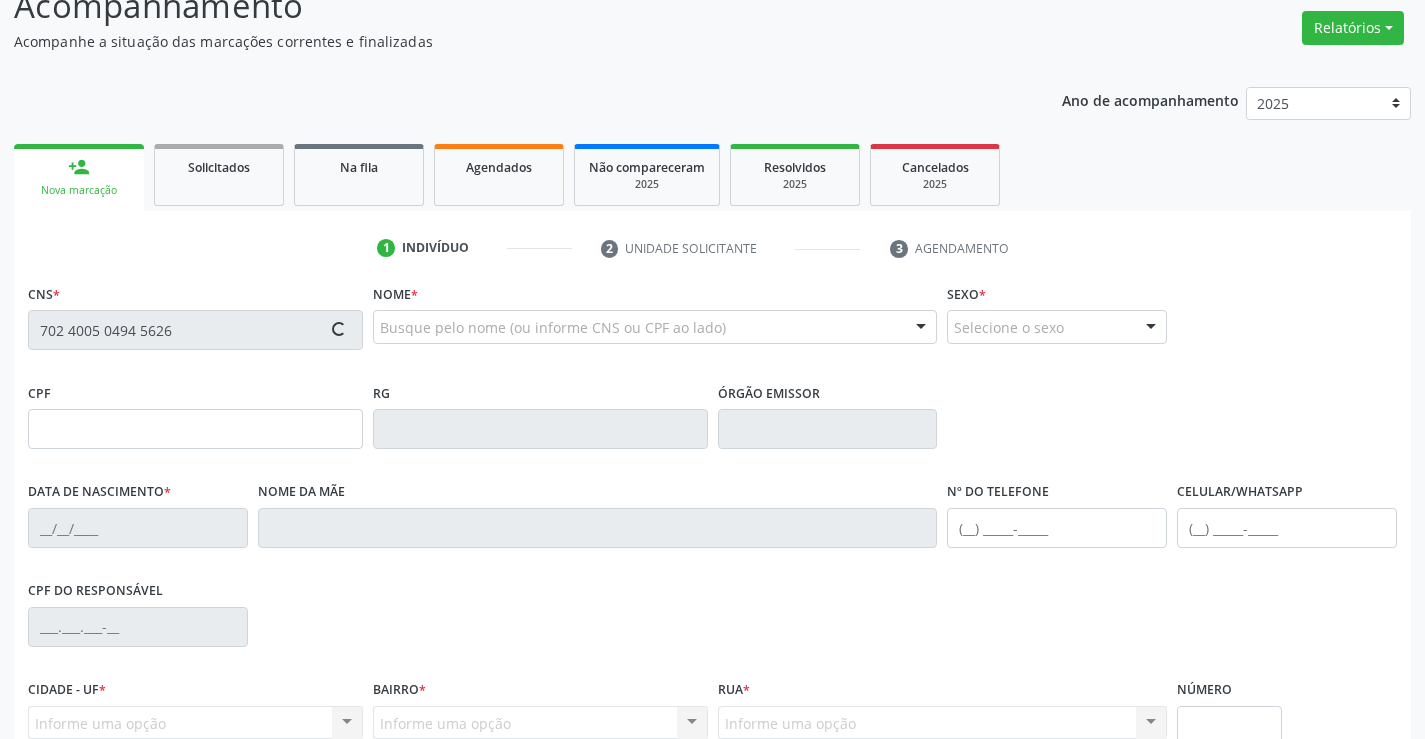 scroll, scrollTop: 300, scrollLeft: 0, axis: vertical 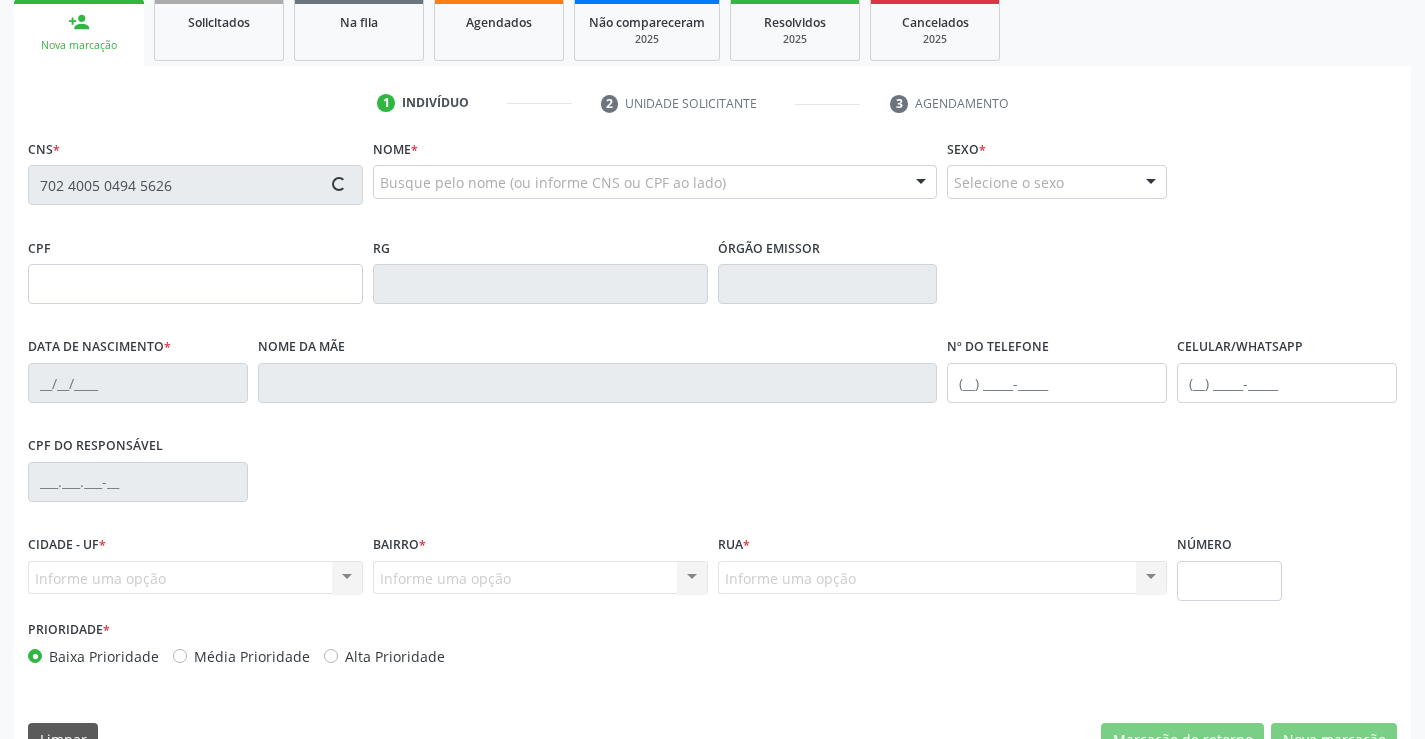 type on "[POSTAL_CODE]" 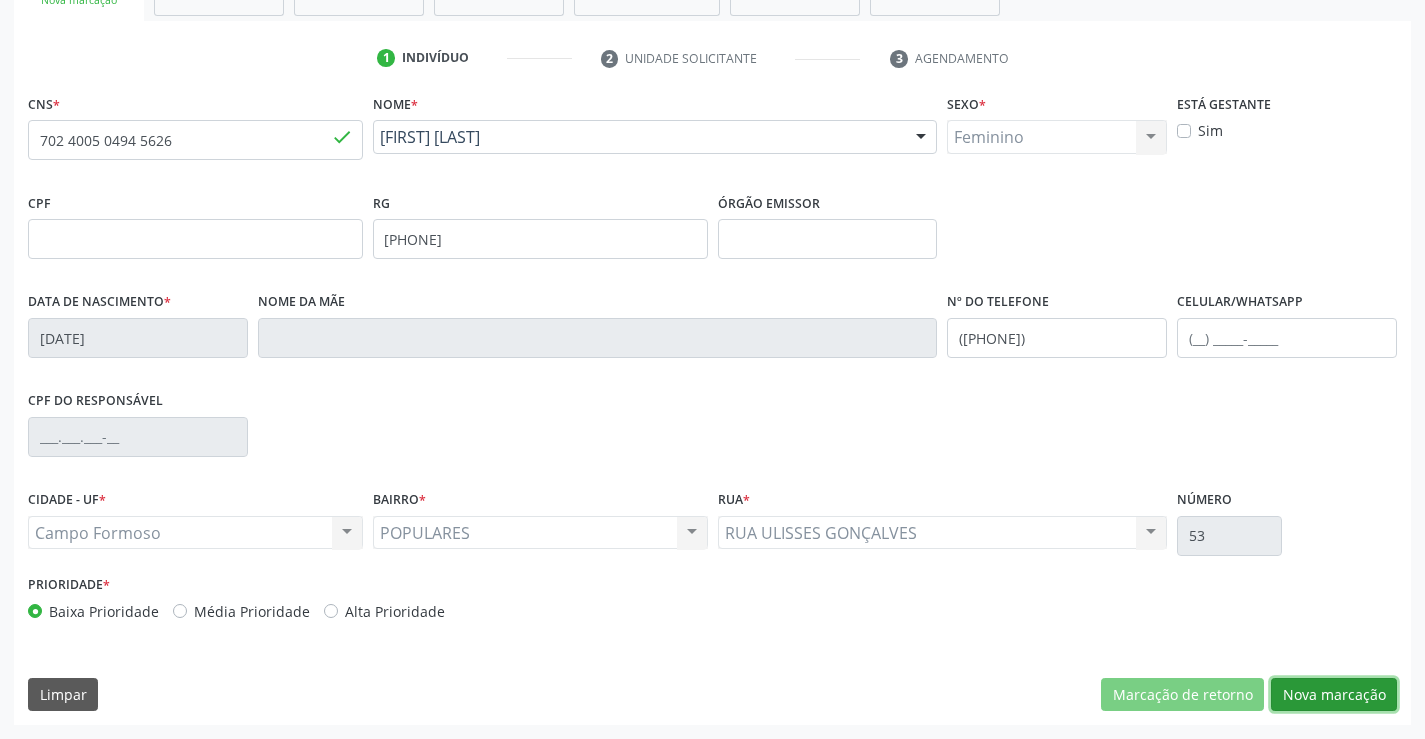 click on "Nova marcação" at bounding box center [1334, 695] 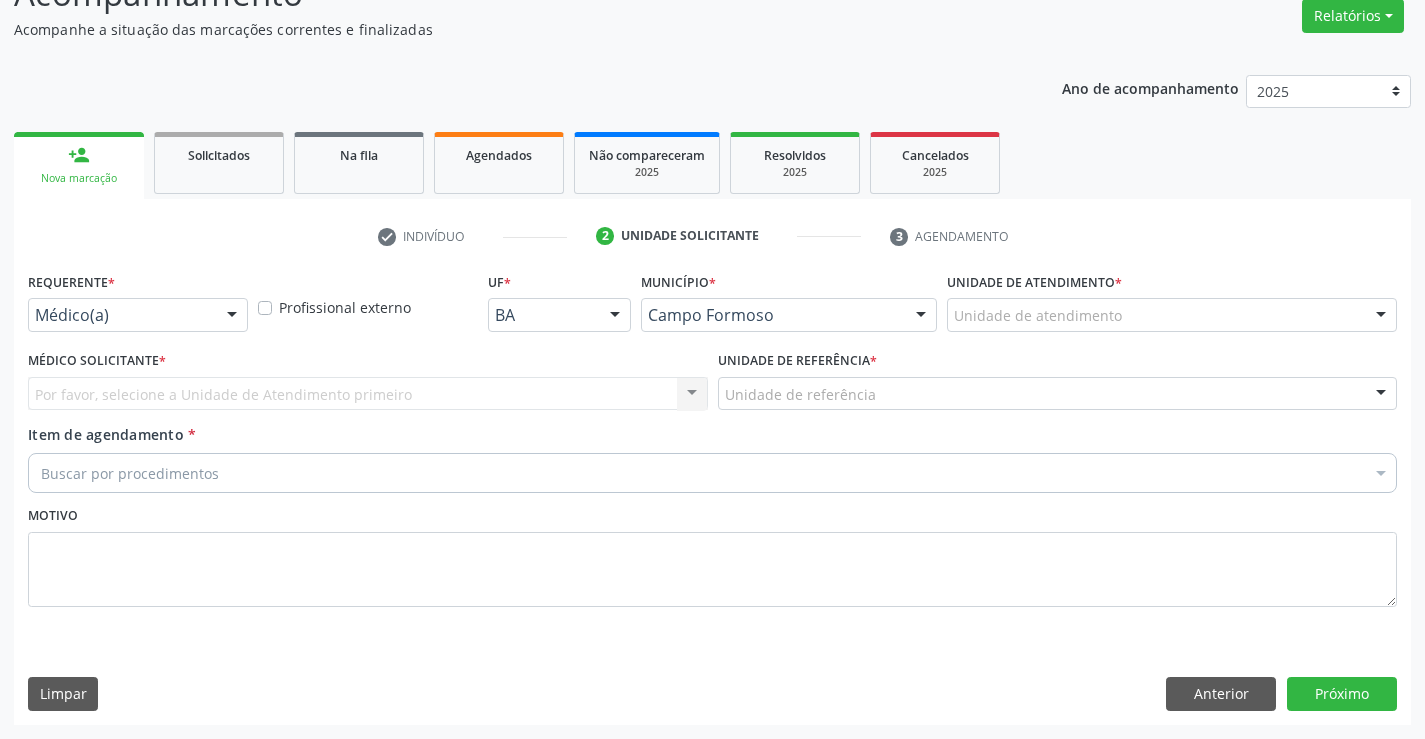 scroll, scrollTop: 167, scrollLeft: 0, axis: vertical 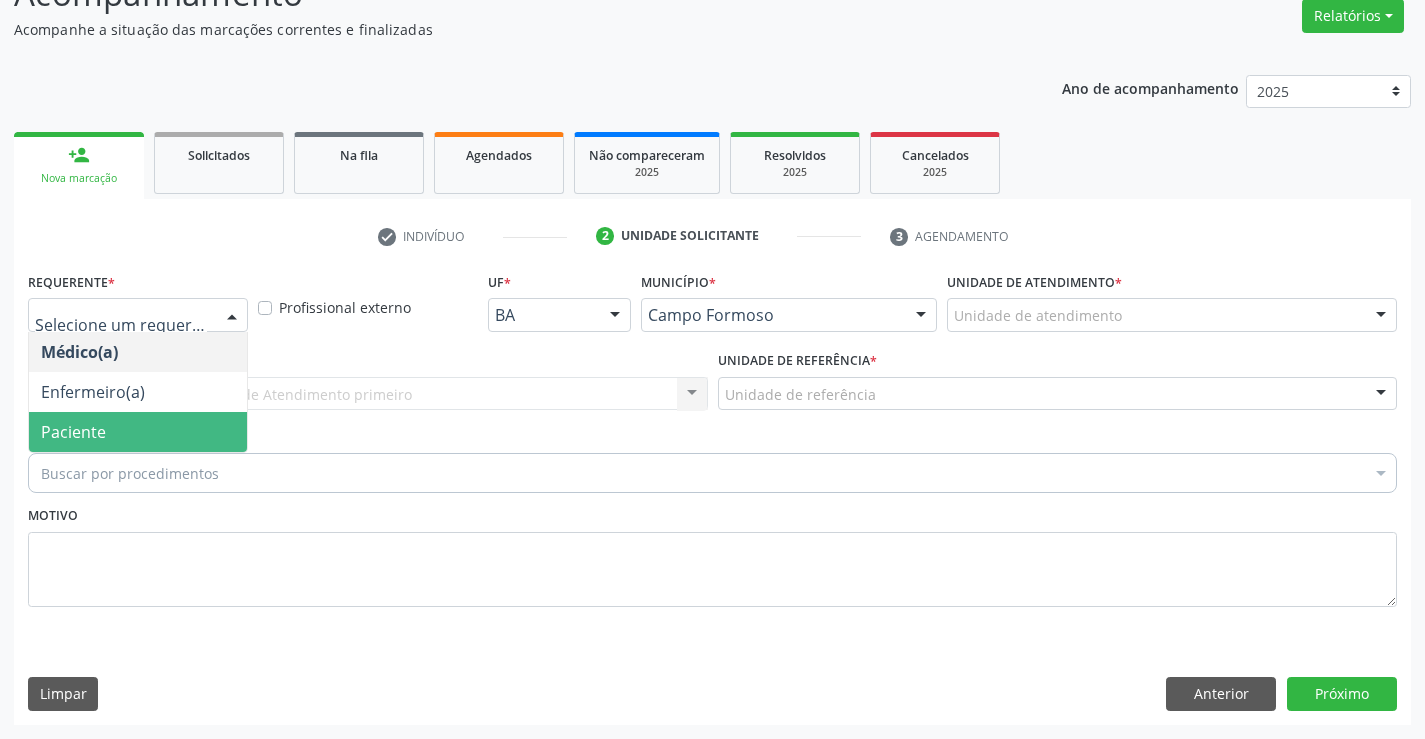 click on "Paciente" at bounding box center (73, 432) 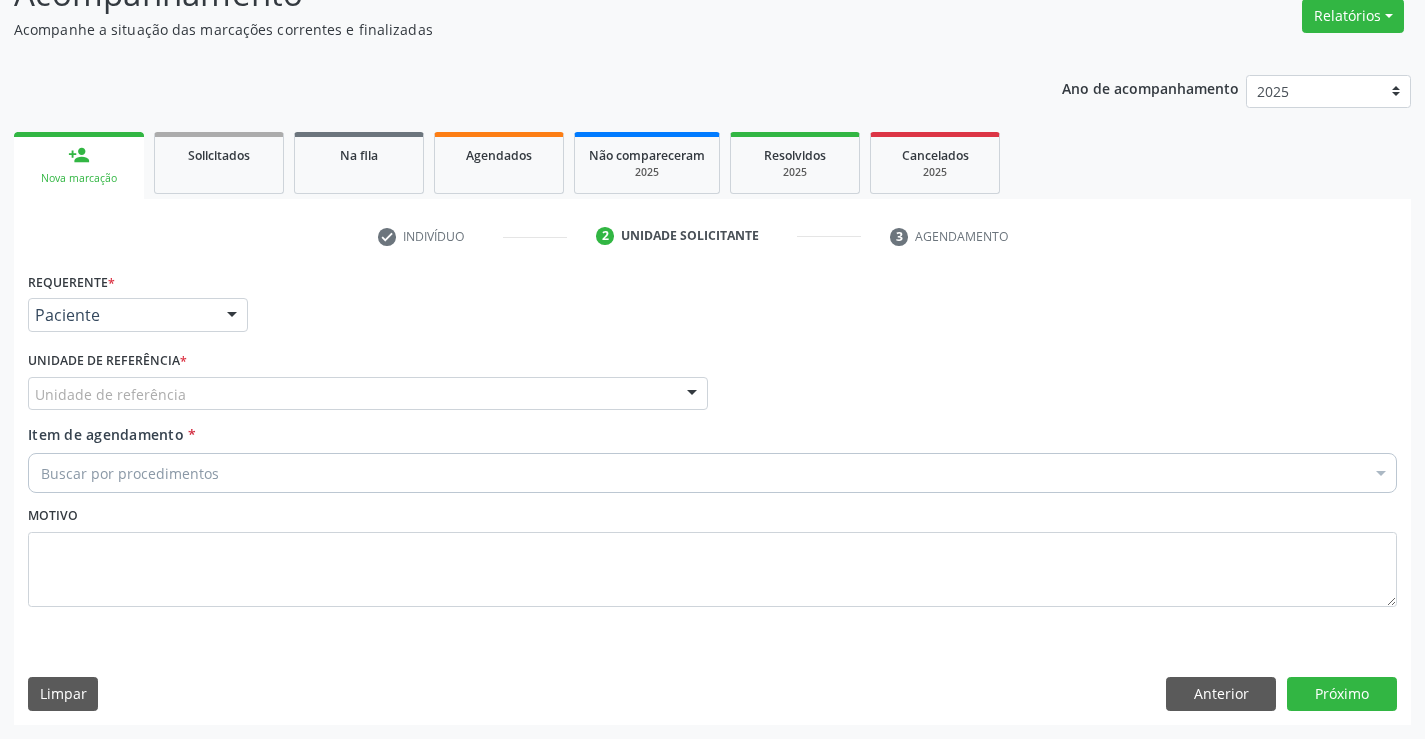drag, startPoint x: 312, startPoint y: 399, endPoint x: 334, endPoint y: 410, distance: 24.596748 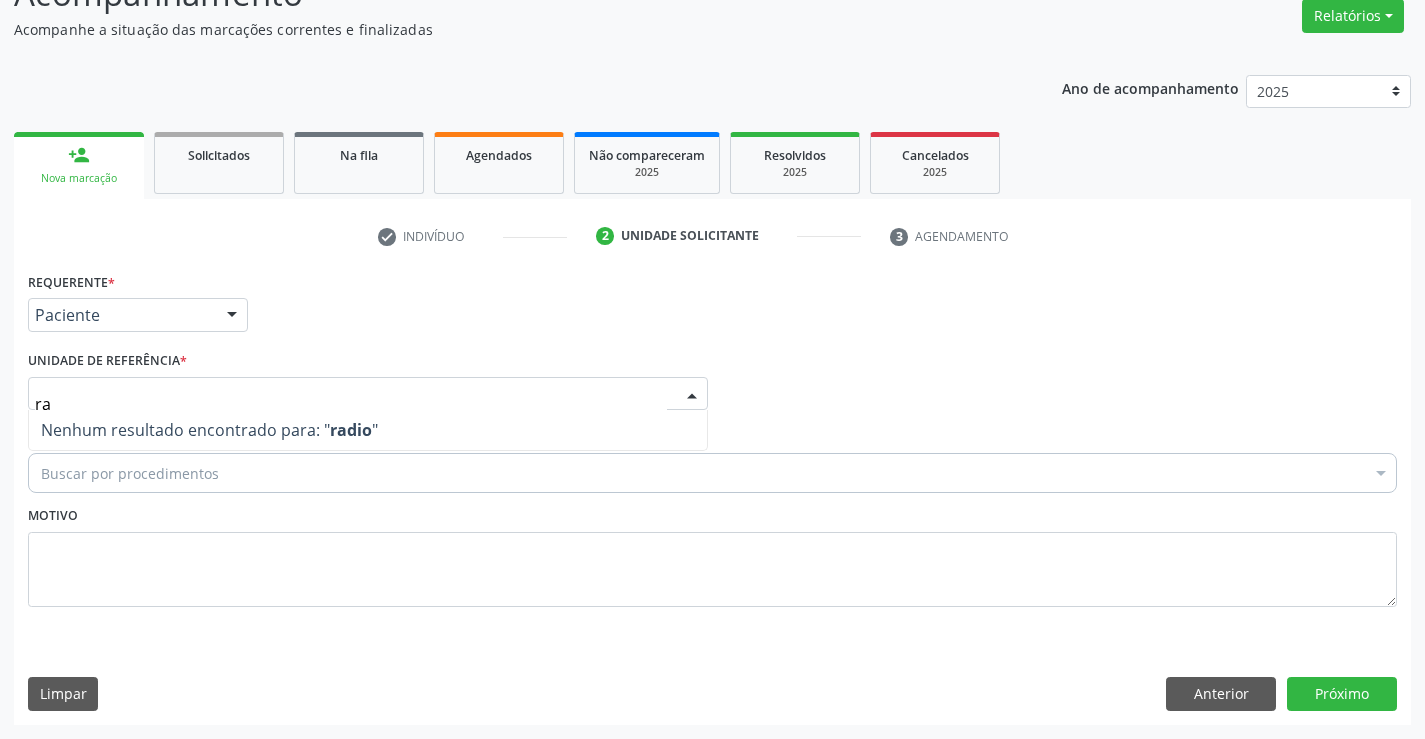 type on "r" 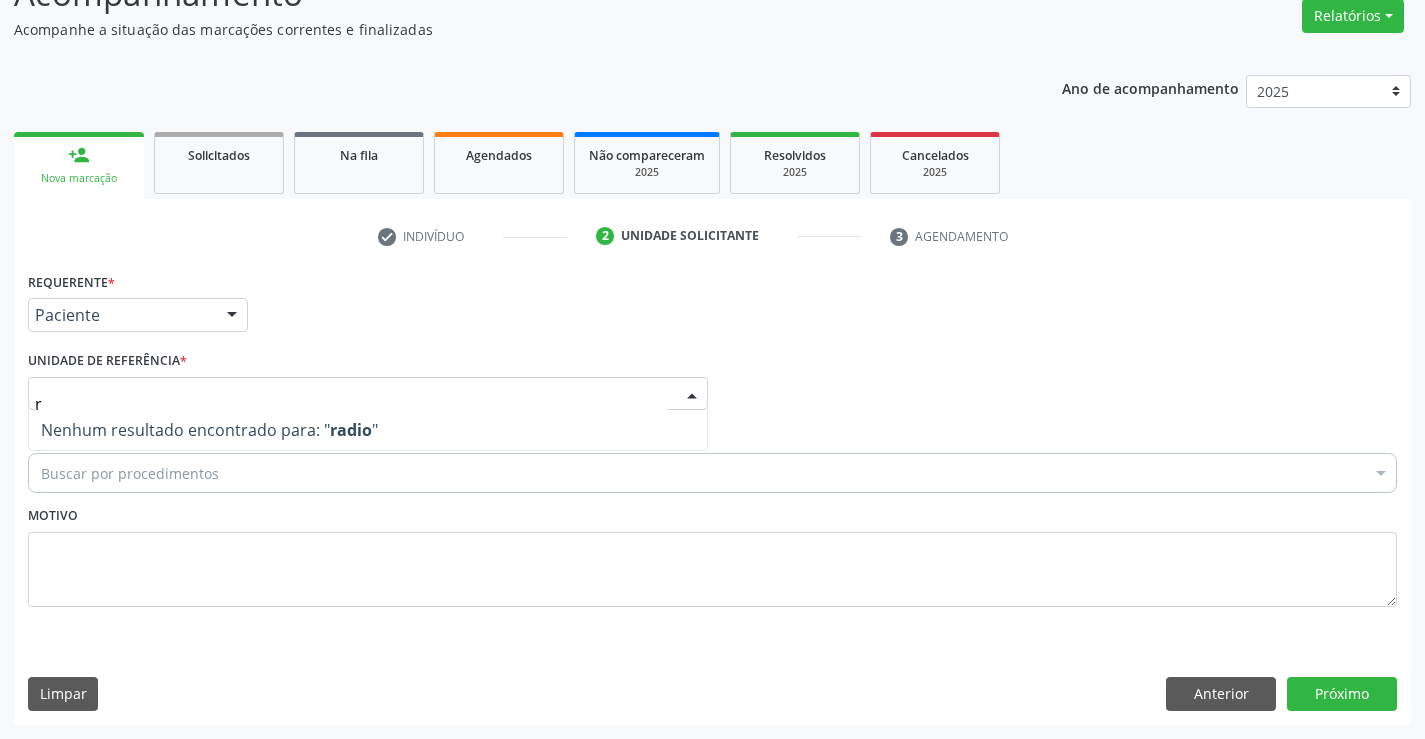 type 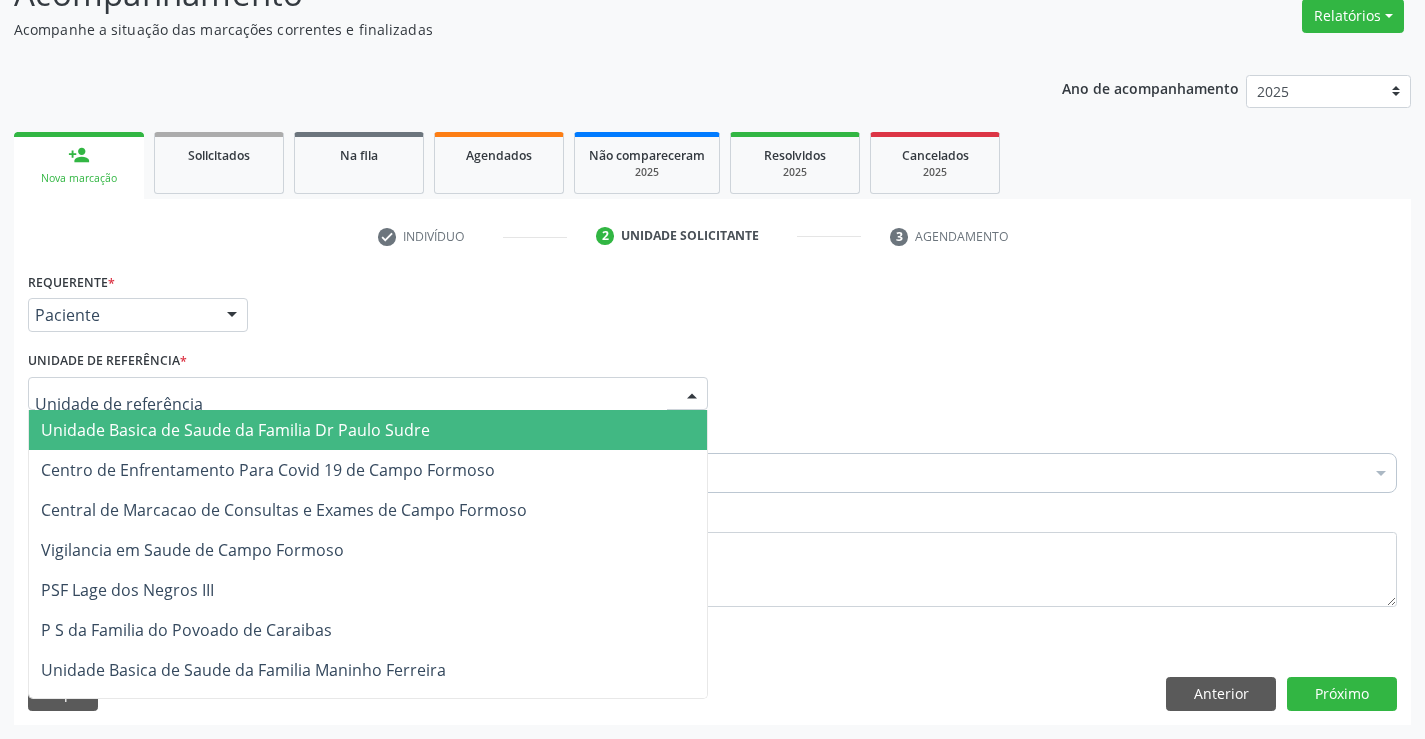 click on "Unidade Basica de Saude da Familia Dr Paulo Sudre" at bounding box center [368, 430] 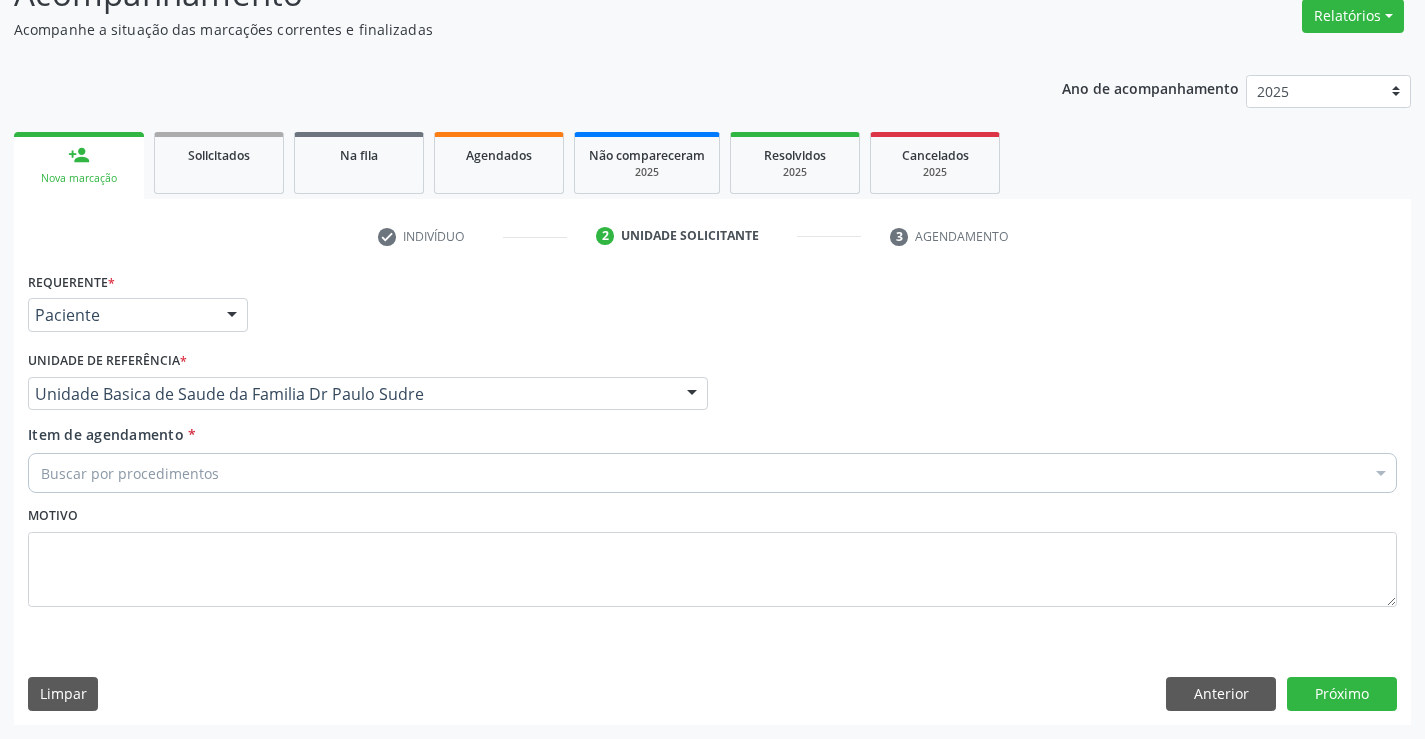 click on "Buscar por procedimentos" at bounding box center (712, 473) 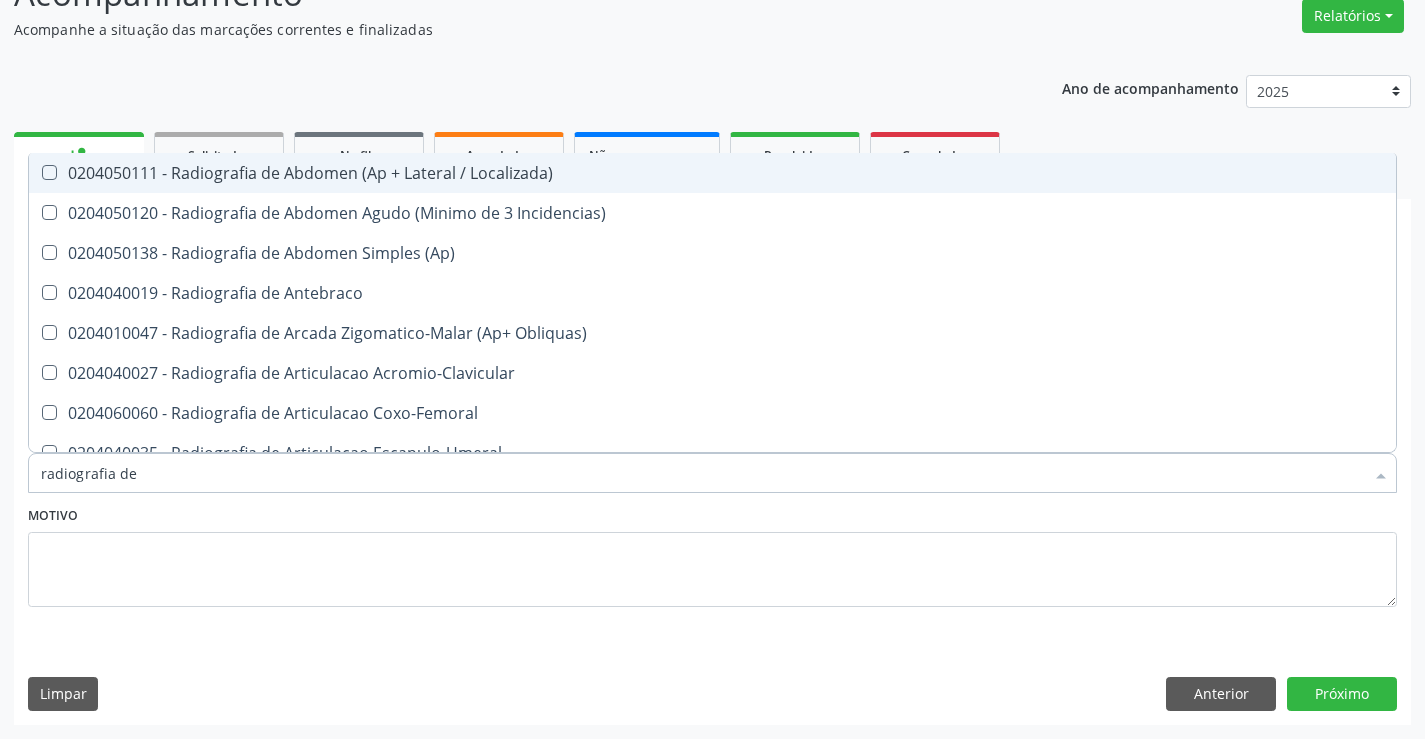 type on "radiografia de j" 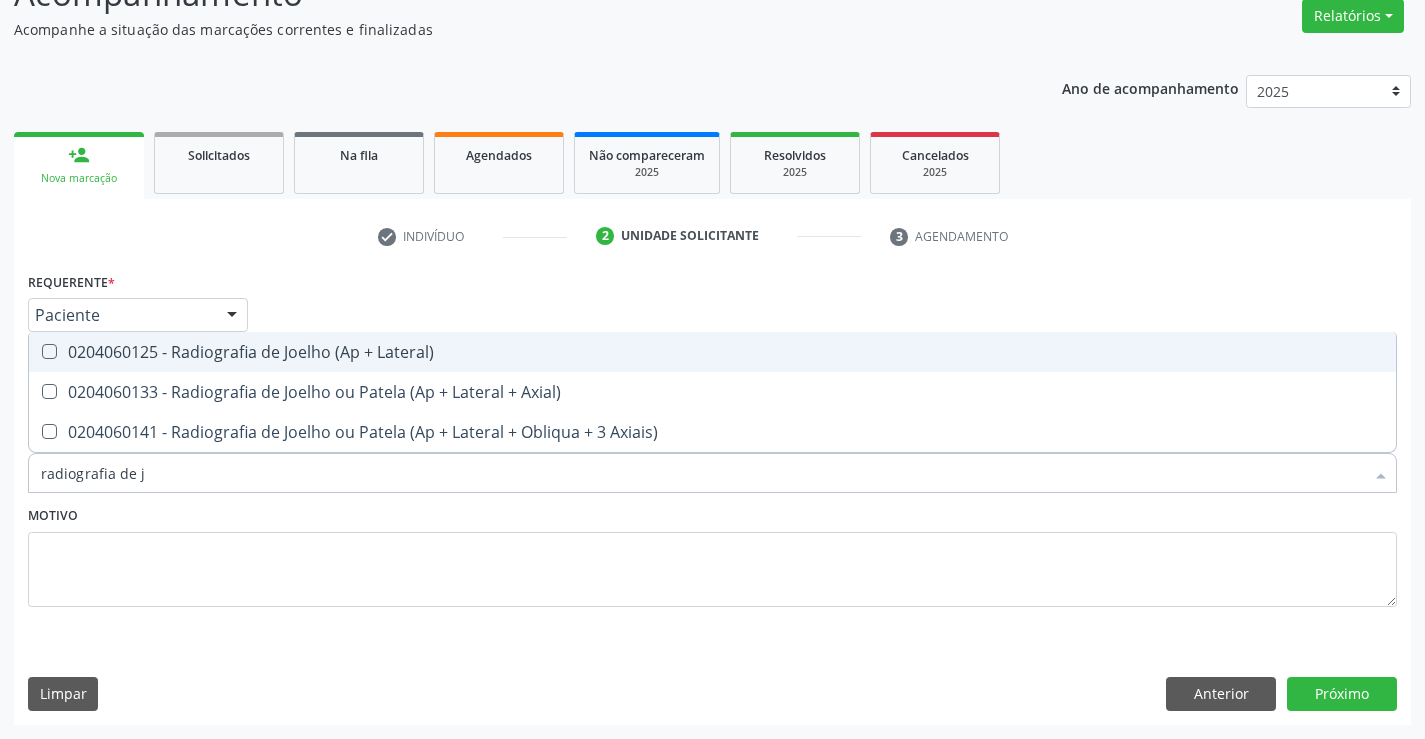 click on "0204060125 - Radiografia de Joelho (Ap + Lateral)" at bounding box center [712, 352] 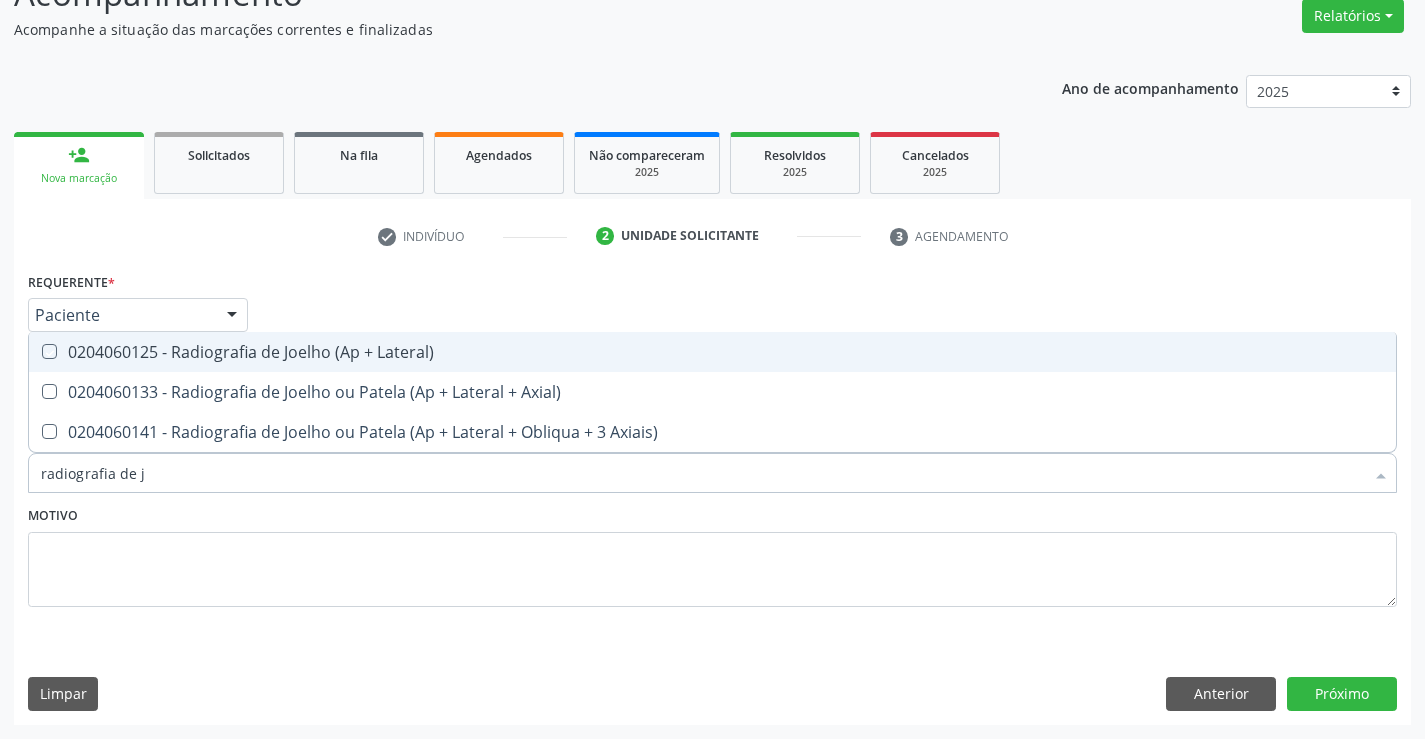 checkbox on "true" 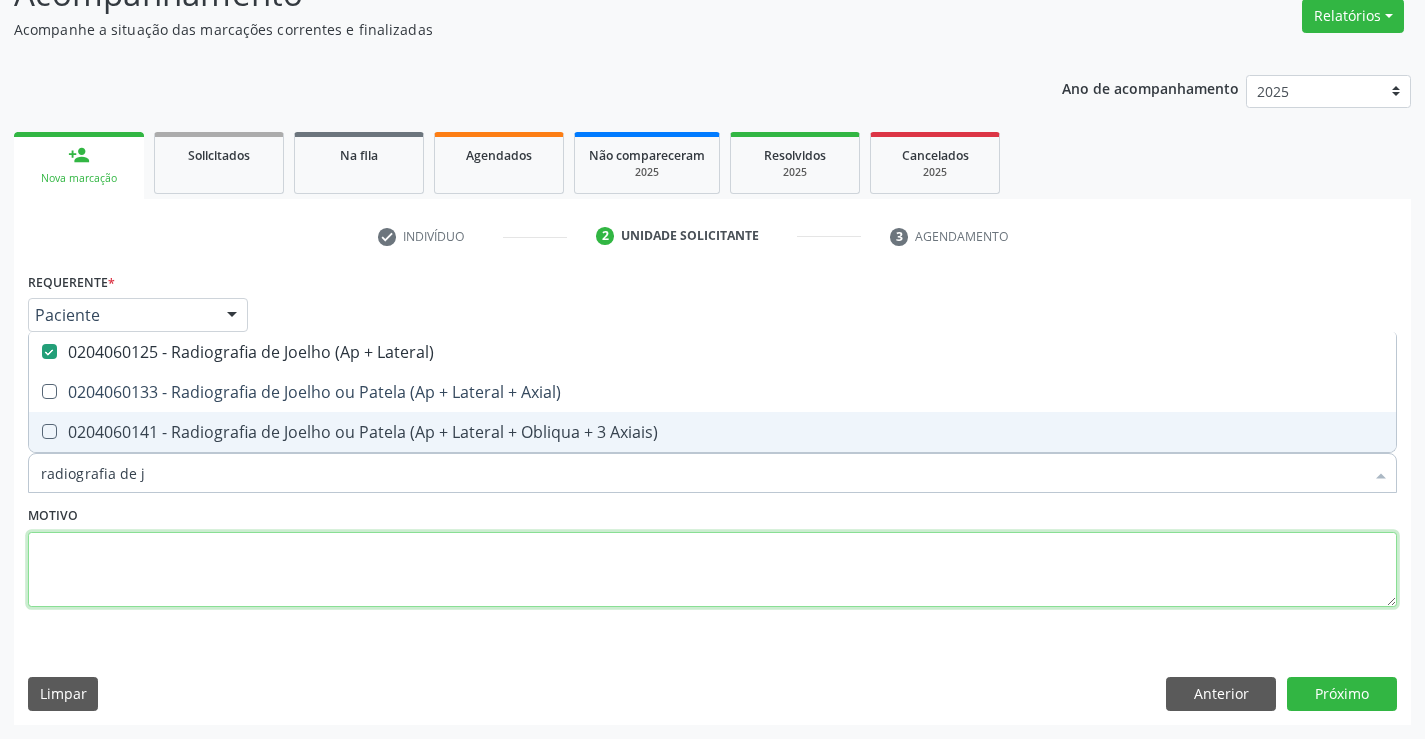 drag, startPoint x: 354, startPoint y: 556, endPoint x: 967, endPoint y: 615, distance: 615.83276 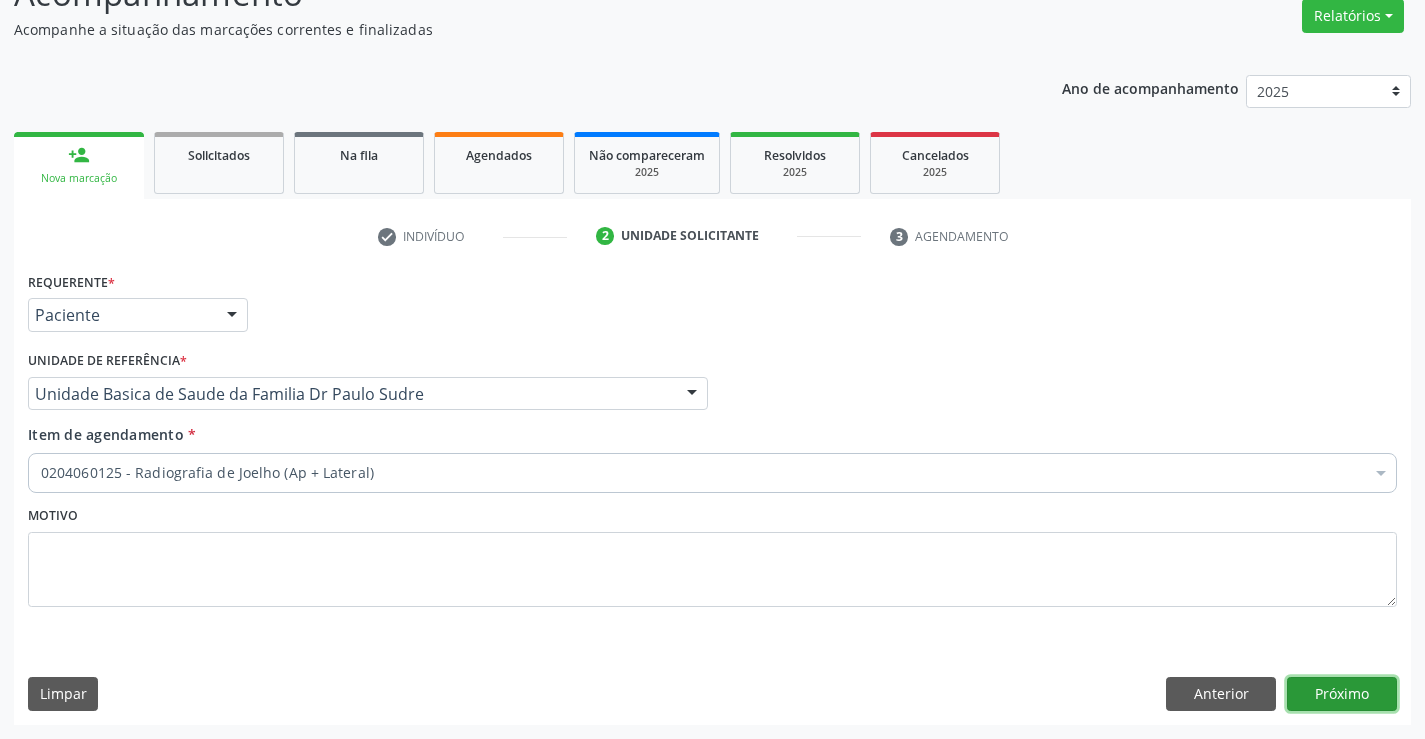 click on "Próximo" at bounding box center [1342, 694] 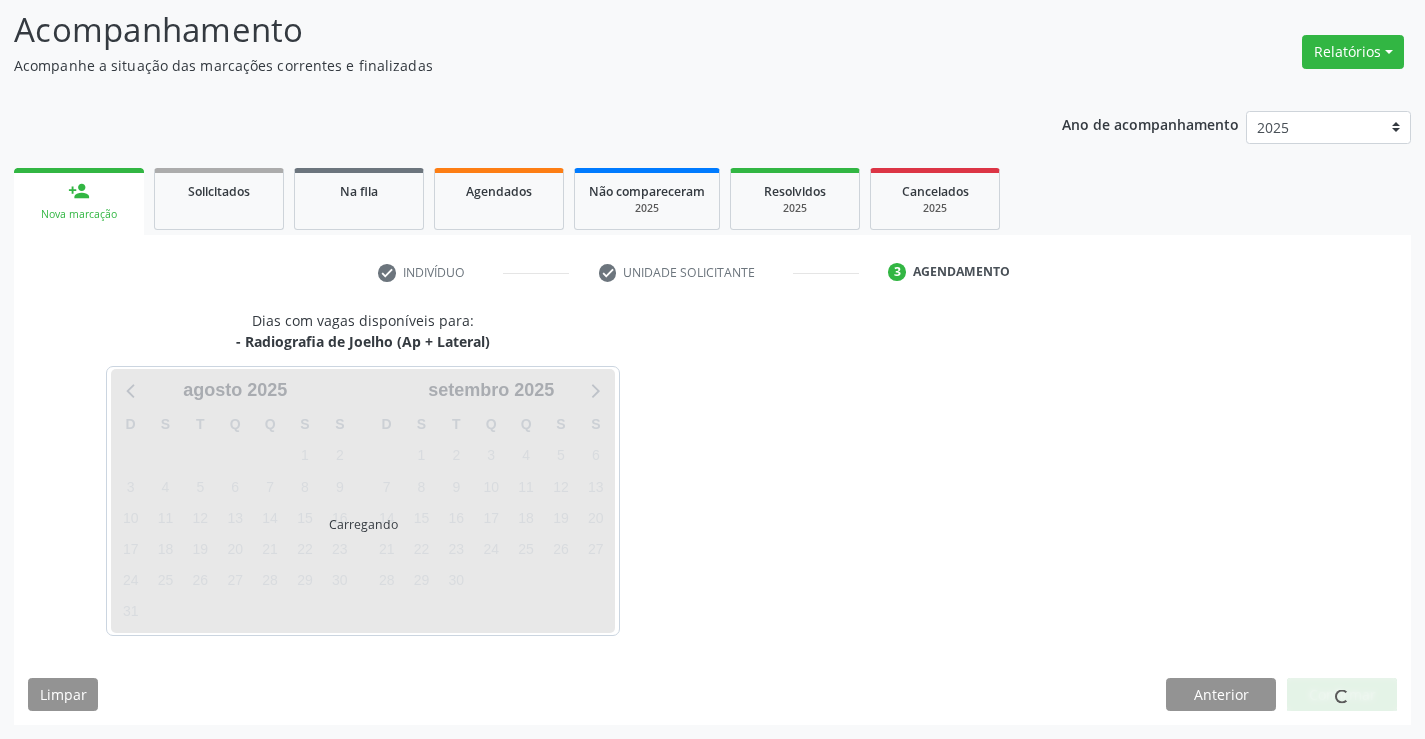 scroll, scrollTop: 131, scrollLeft: 0, axis: vertical 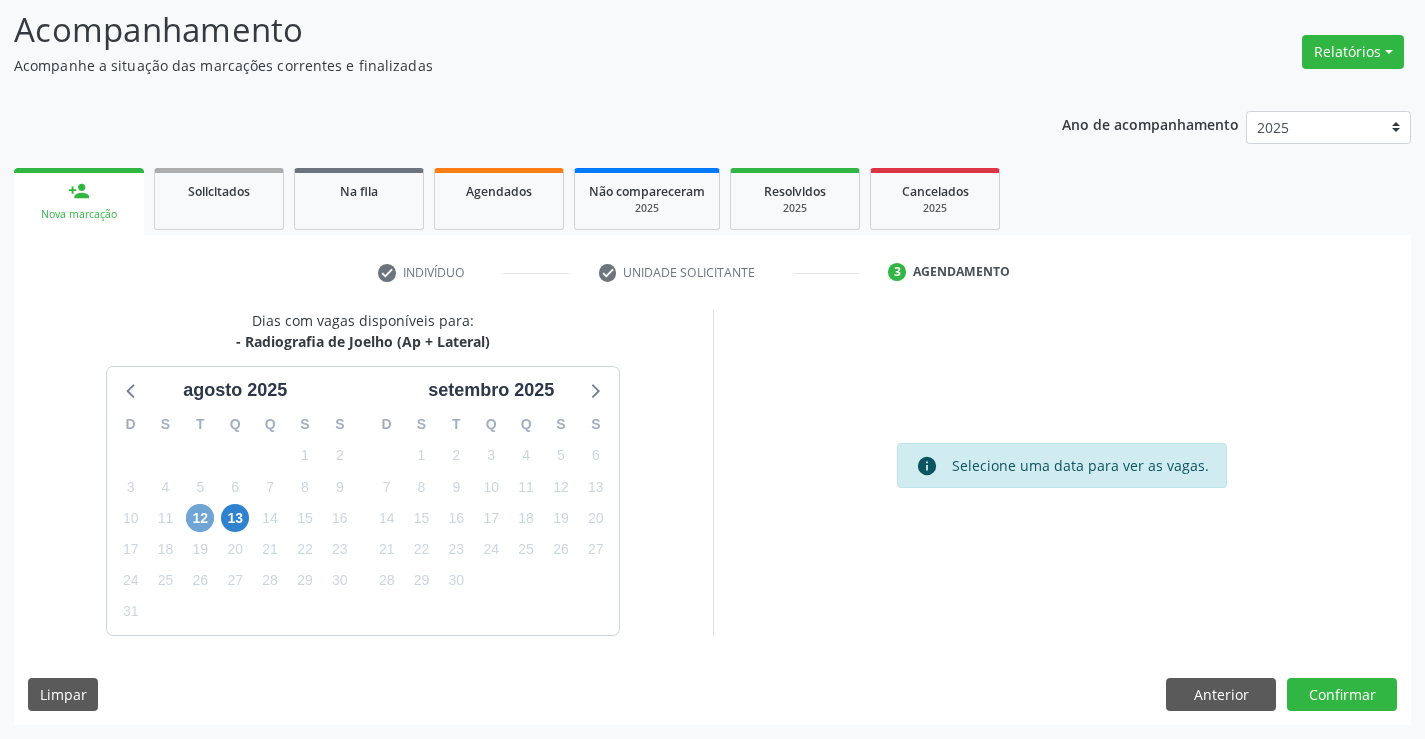 drag, startPoint x: 199, startPoint y: 515, endPoint x: 245, endPoint y: 509, distance: 46.389652 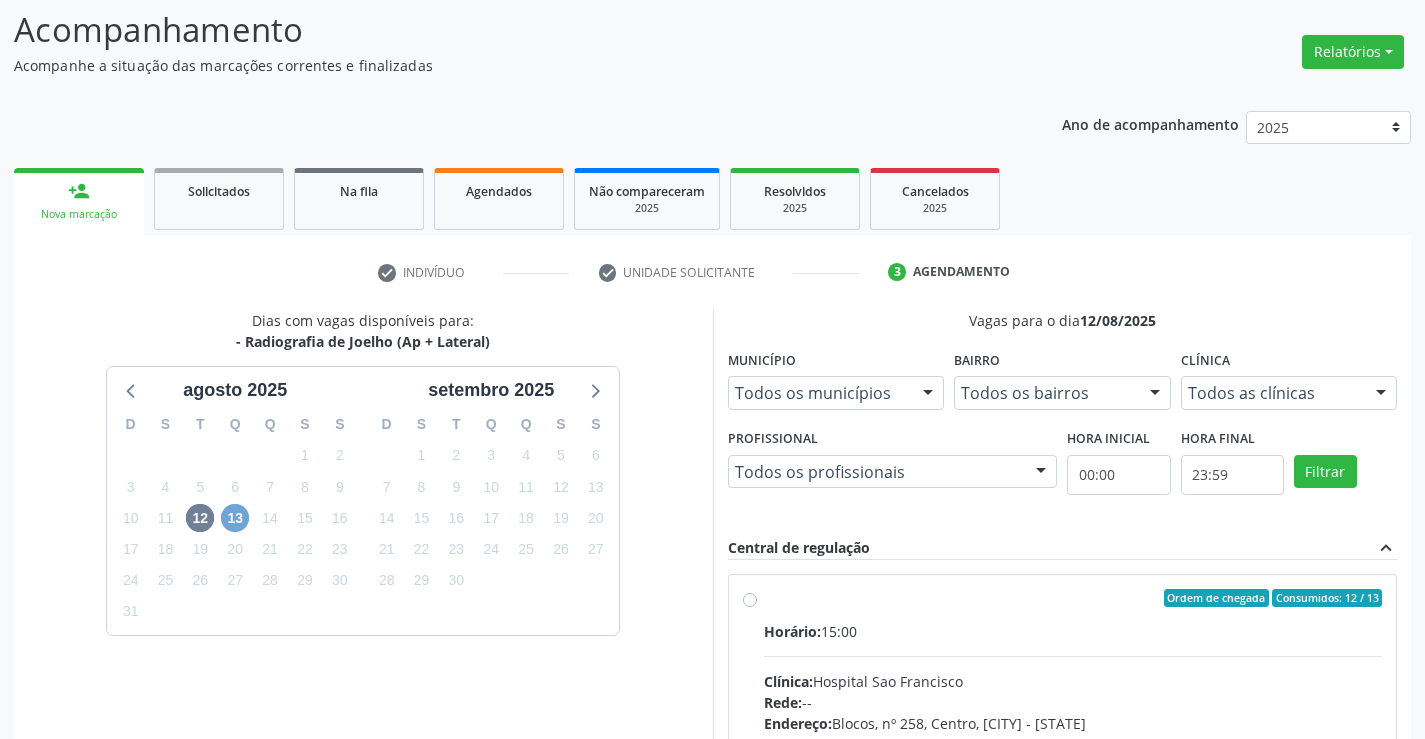 click on "13" at bounding box center (235, 518) 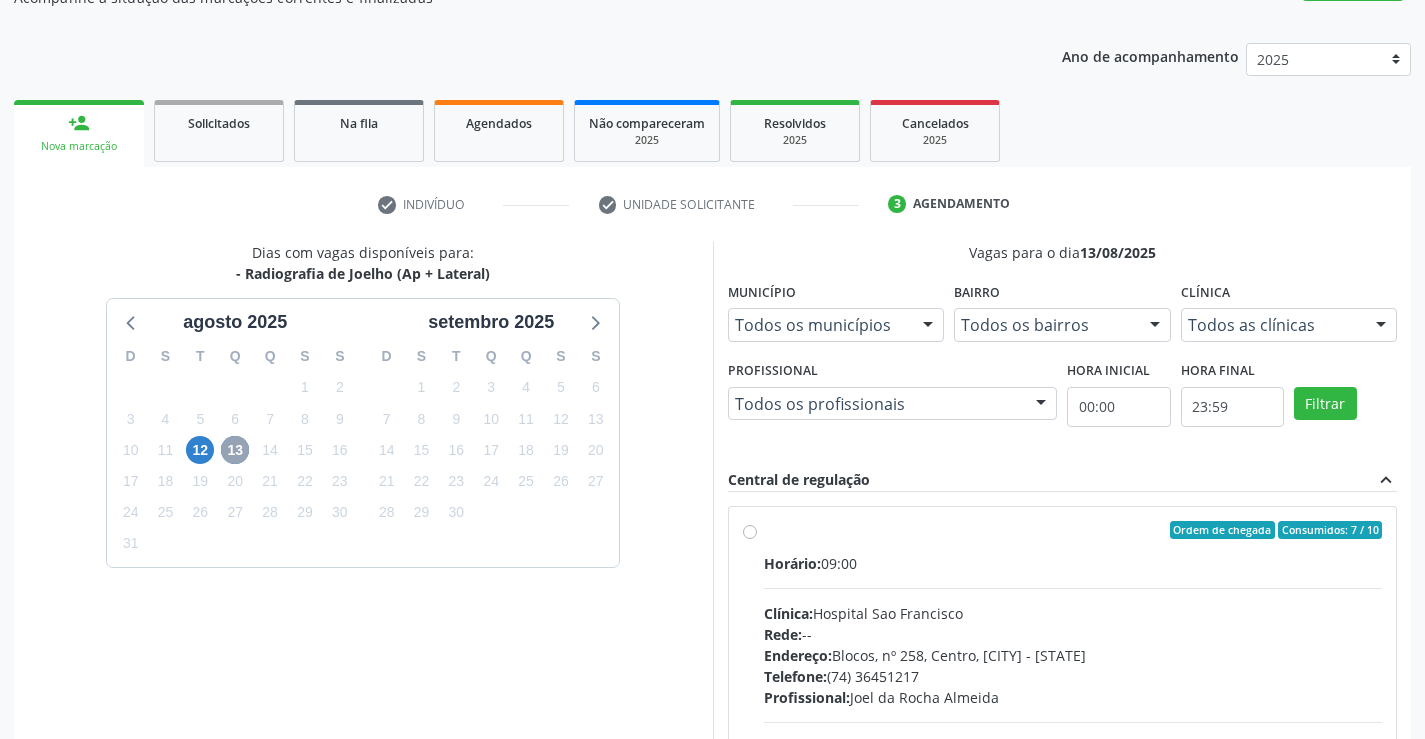 scroll, scrollTop: 331, scrollLeft: 0, axis: vertical 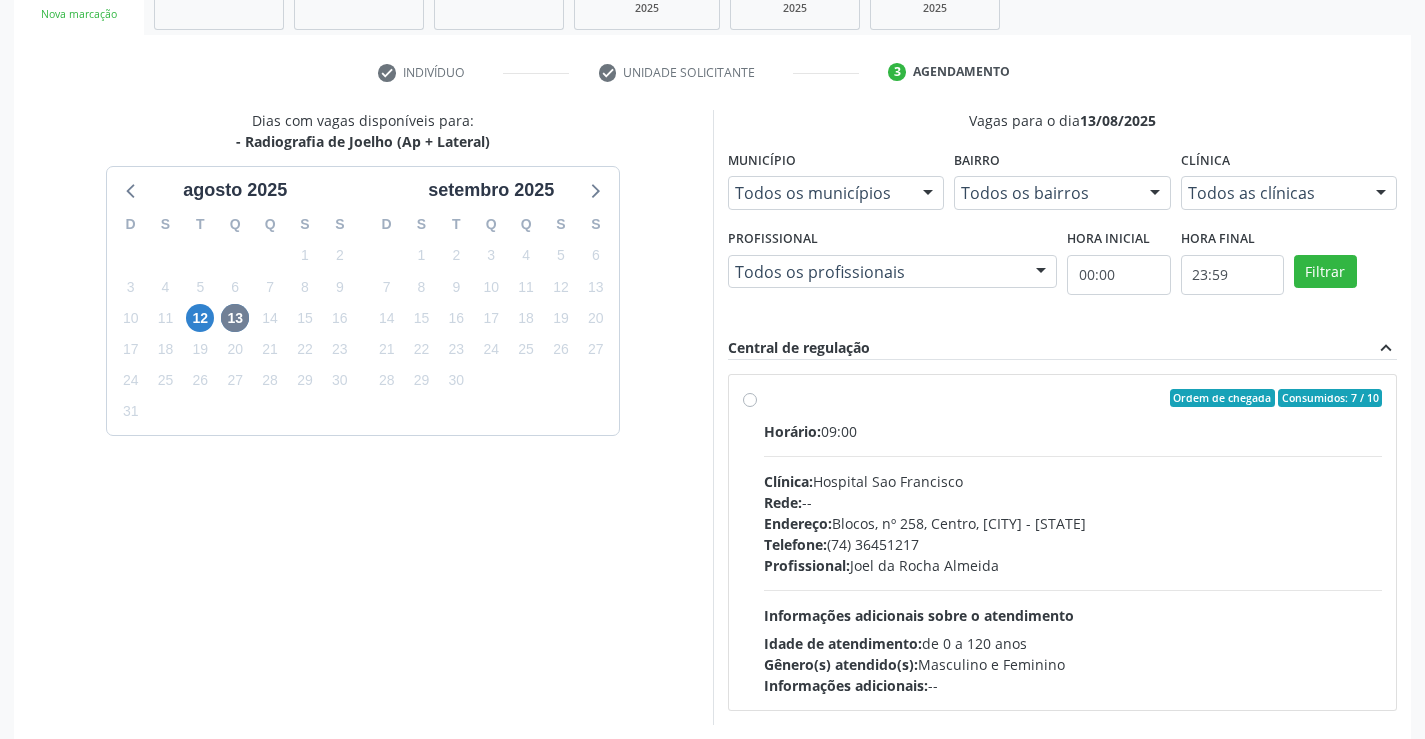 click on "Horário:   09:00" at bounding box center [1073, 431] 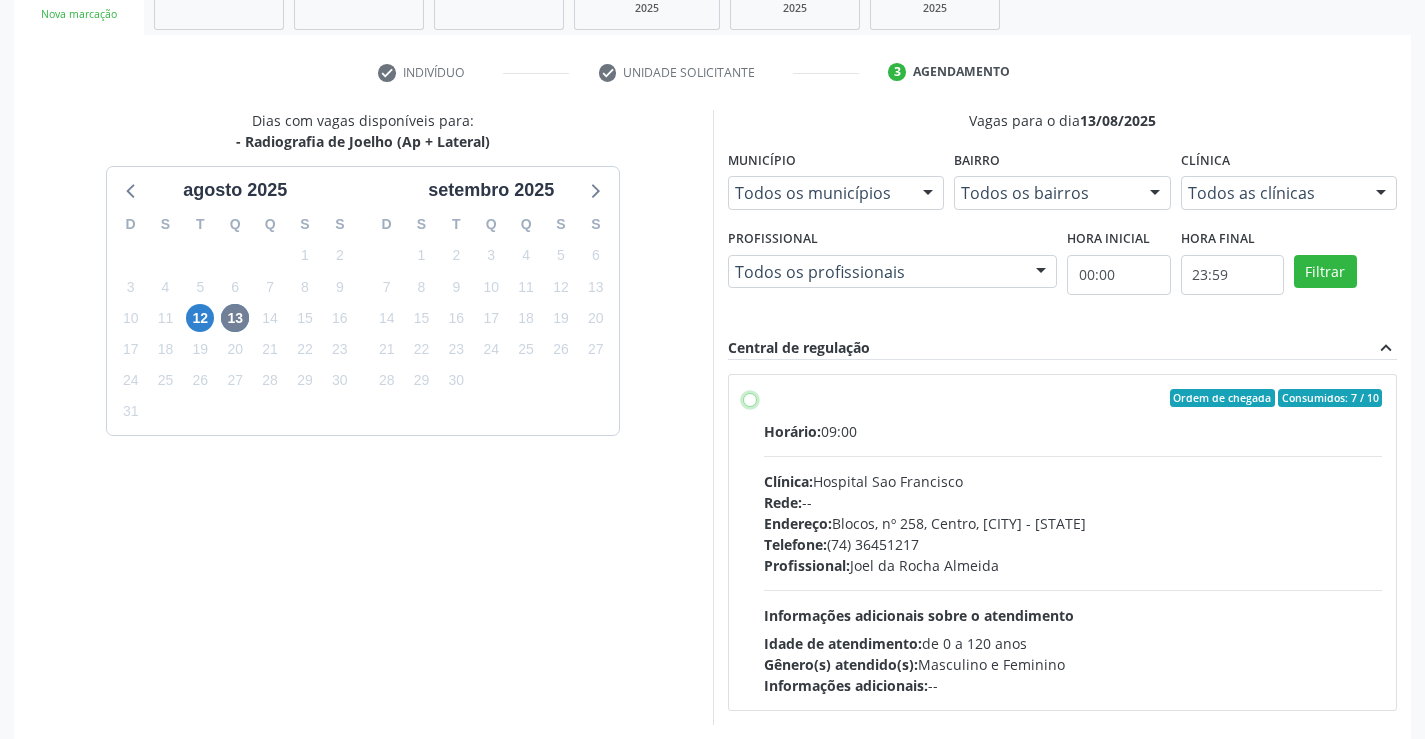 click on "Ordem de chegada
Consumidos: 7 / 10
Horário:   09:00
Clínica:  Hospital Sao Francisco
Rede:
--
Endereço:   Blocos, nº 258, Centro, Campo Formoso - BA
Telefone:   (74) 36451217
Profissional:
Joel da Rocha Almeida
Informações adicionais sobre o atendimento
Idade de atendimento:
de 0 a 120 anos
Gênero(s) atendido(s):
Masculino e Feminino
Informações adicionais:
--" at bounding box center (750, 398) 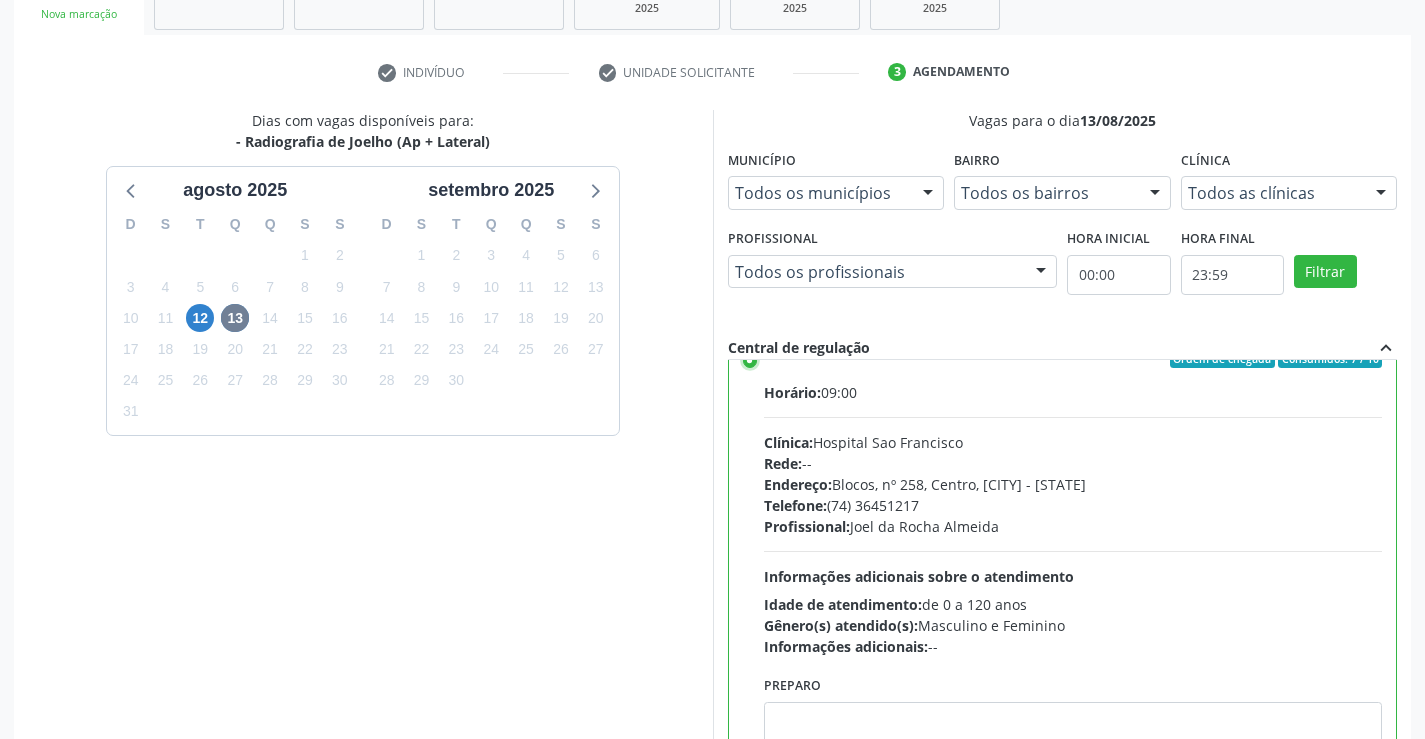 scroll, scrollTop: 99, scrollLeft: 0, axis: vertical 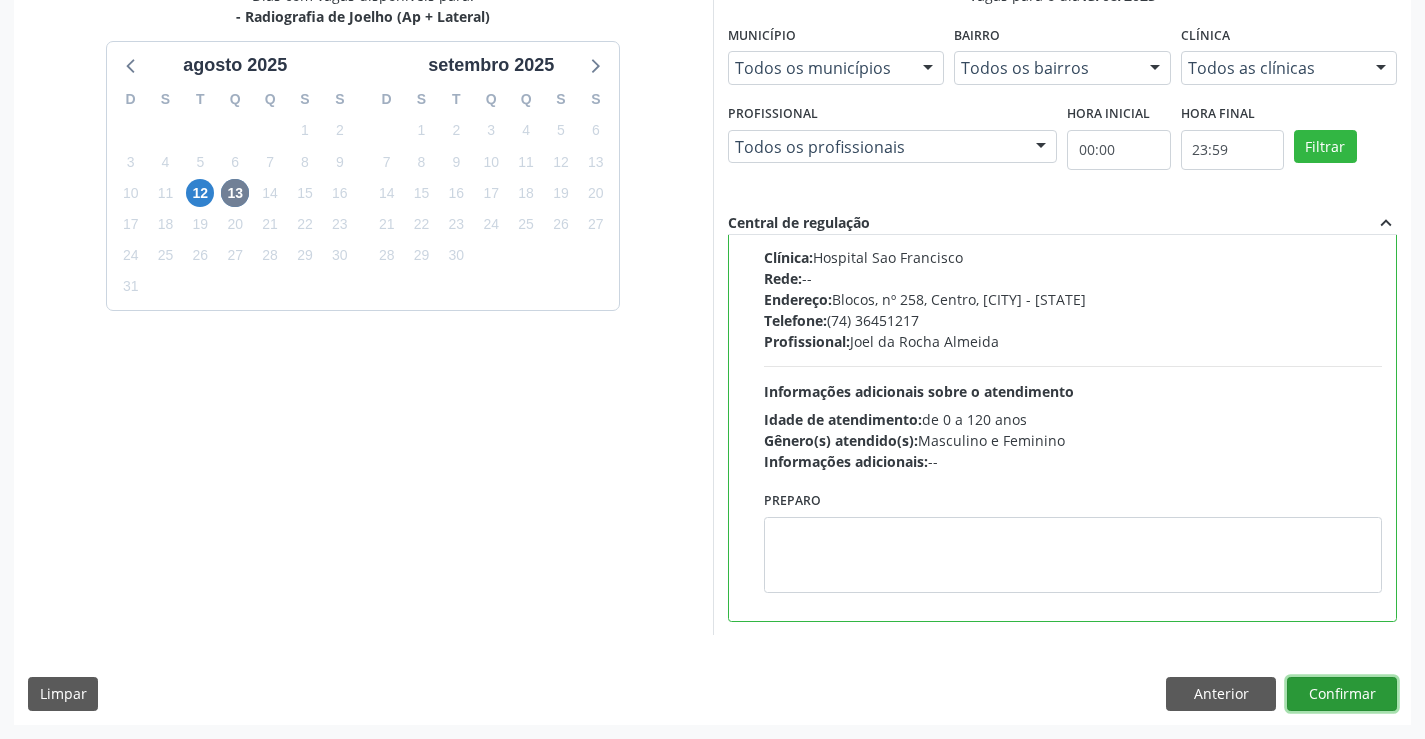 click on "Confirmar" at bounding box center [1342, 694] 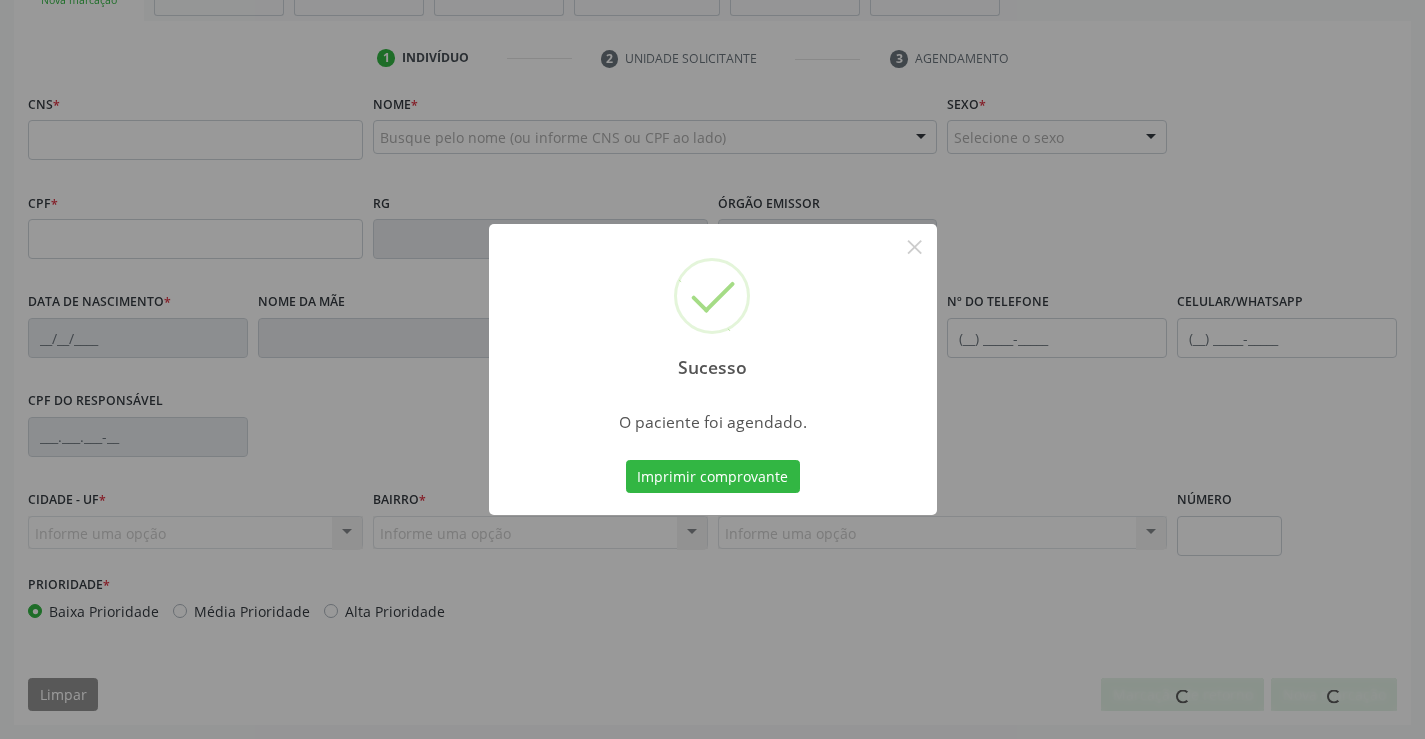 scroll, scrollTop: 345, scrollLeft: 0, axis: vertical 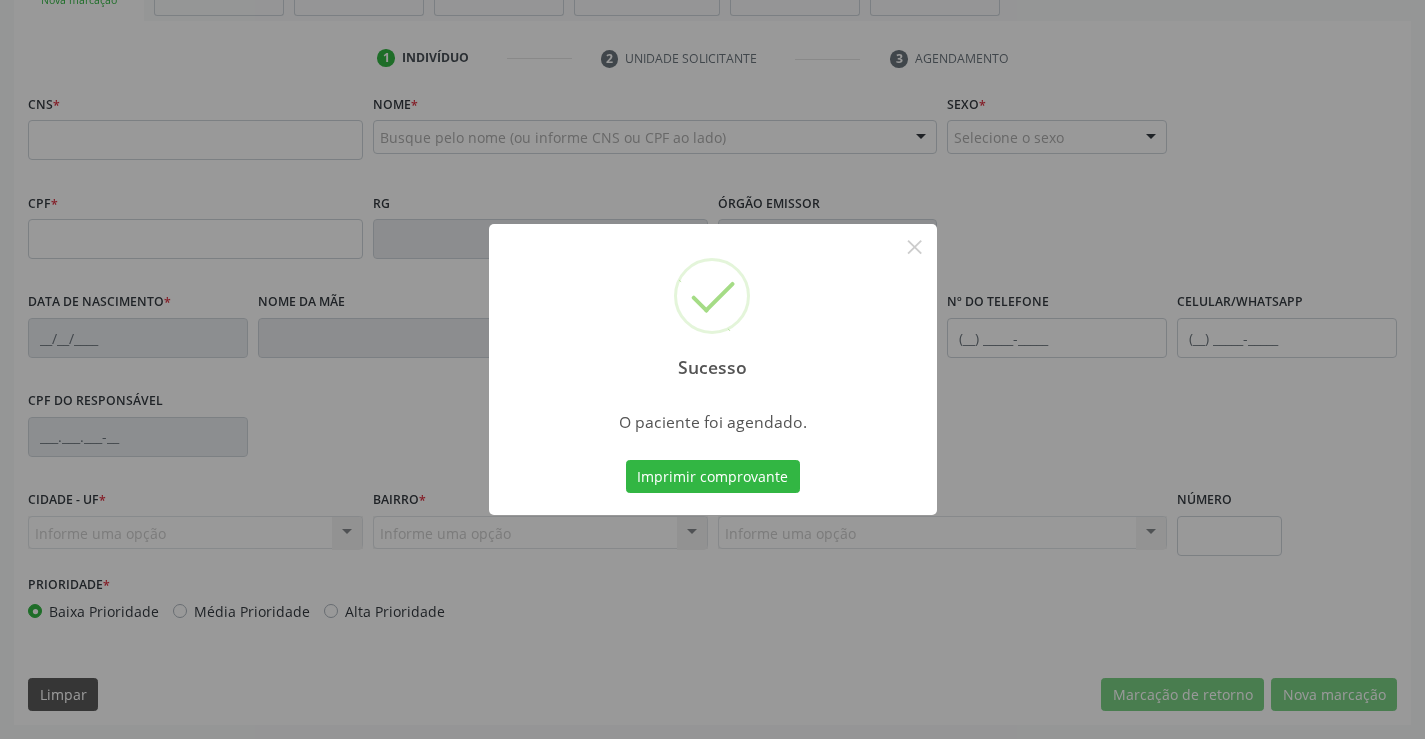 click on "Sucesso × O paciente foi agendado. Imprimir comprovante Cancel" at bounding box center [713, 370] 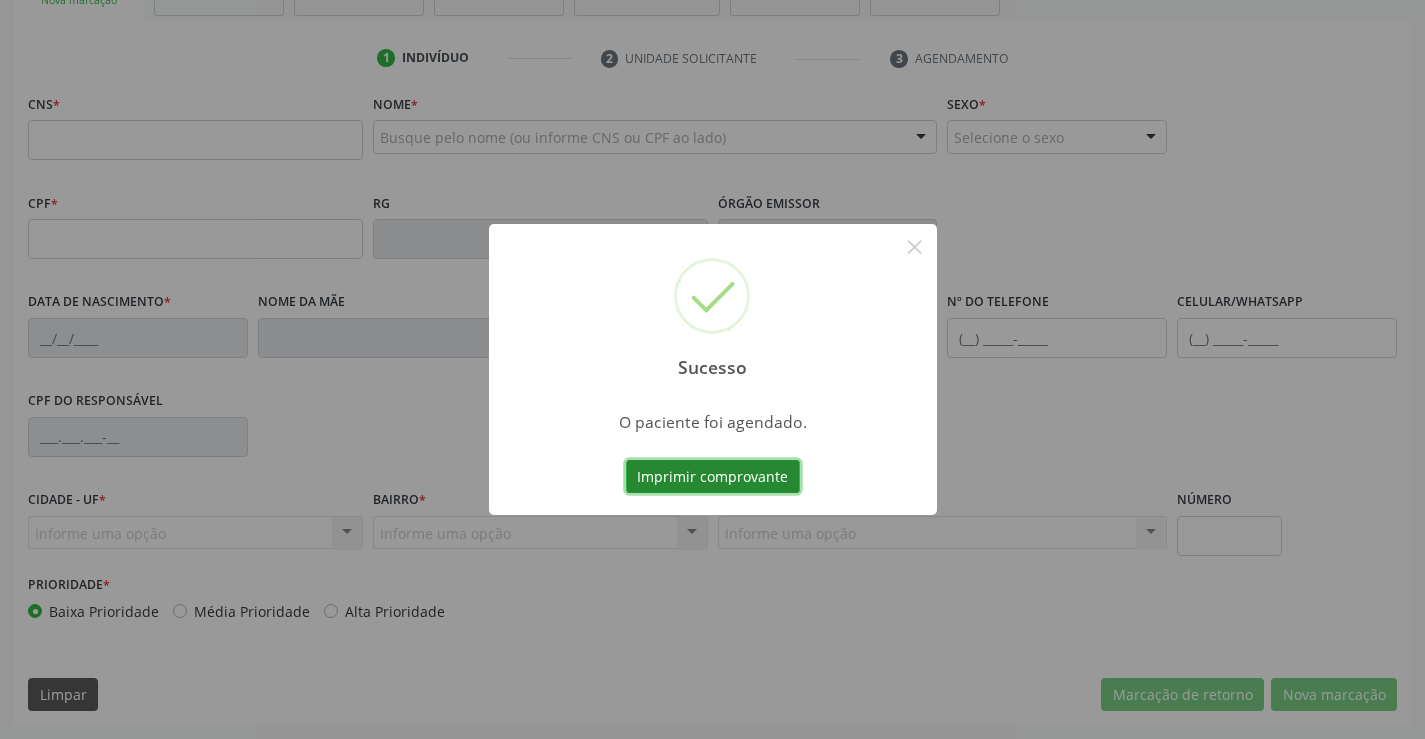 click on "Imprimir comprovante" at bounding box center (713, 477) 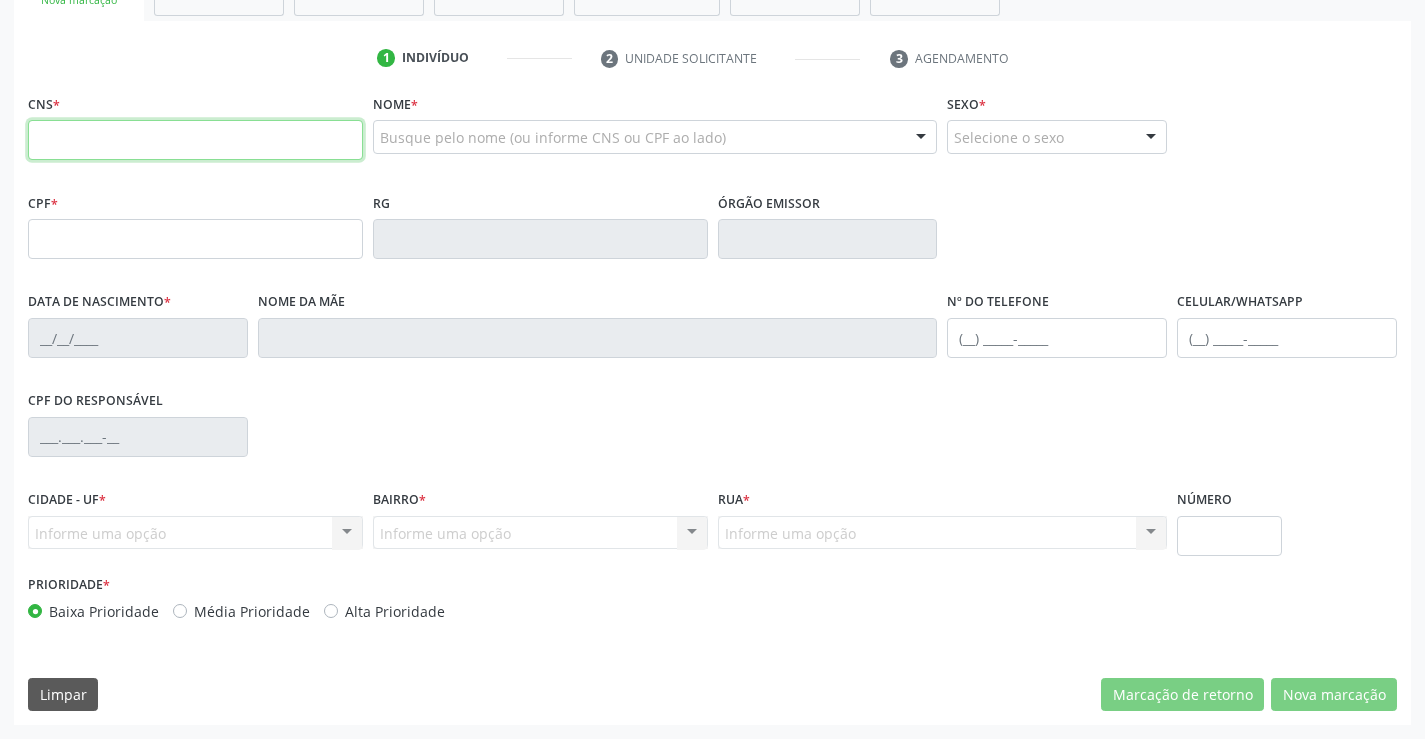 paste on "702 4005 0494 5626" 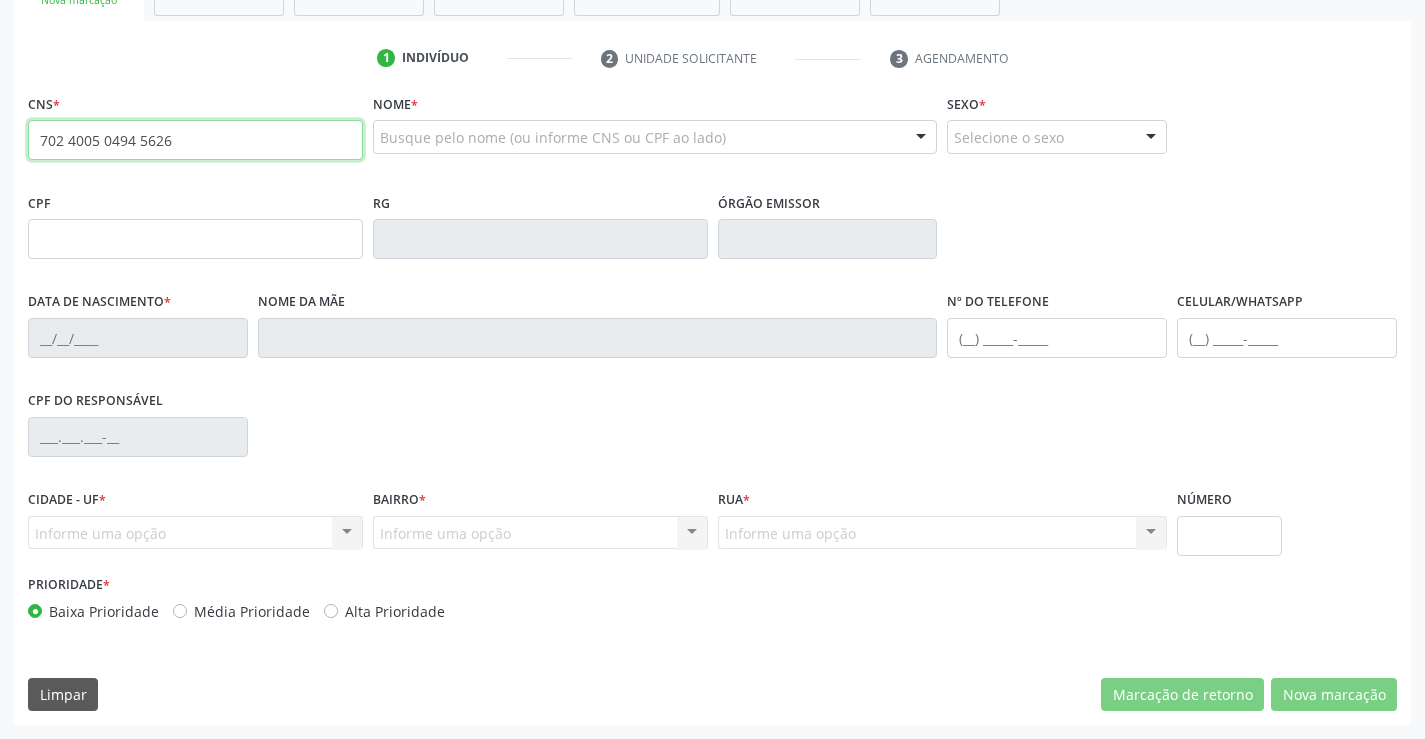 type on "702 4005 0494 5626" 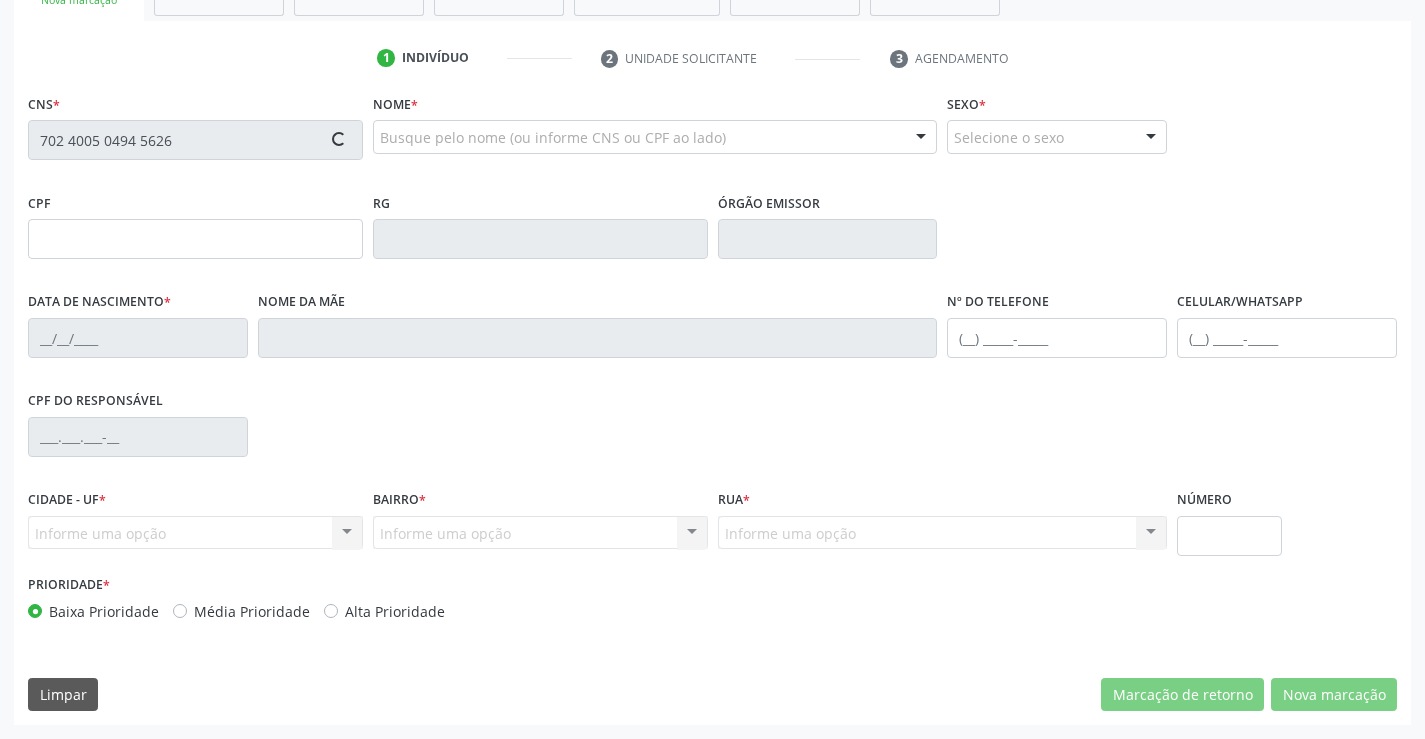 type on "[POSTAL_CODE]" 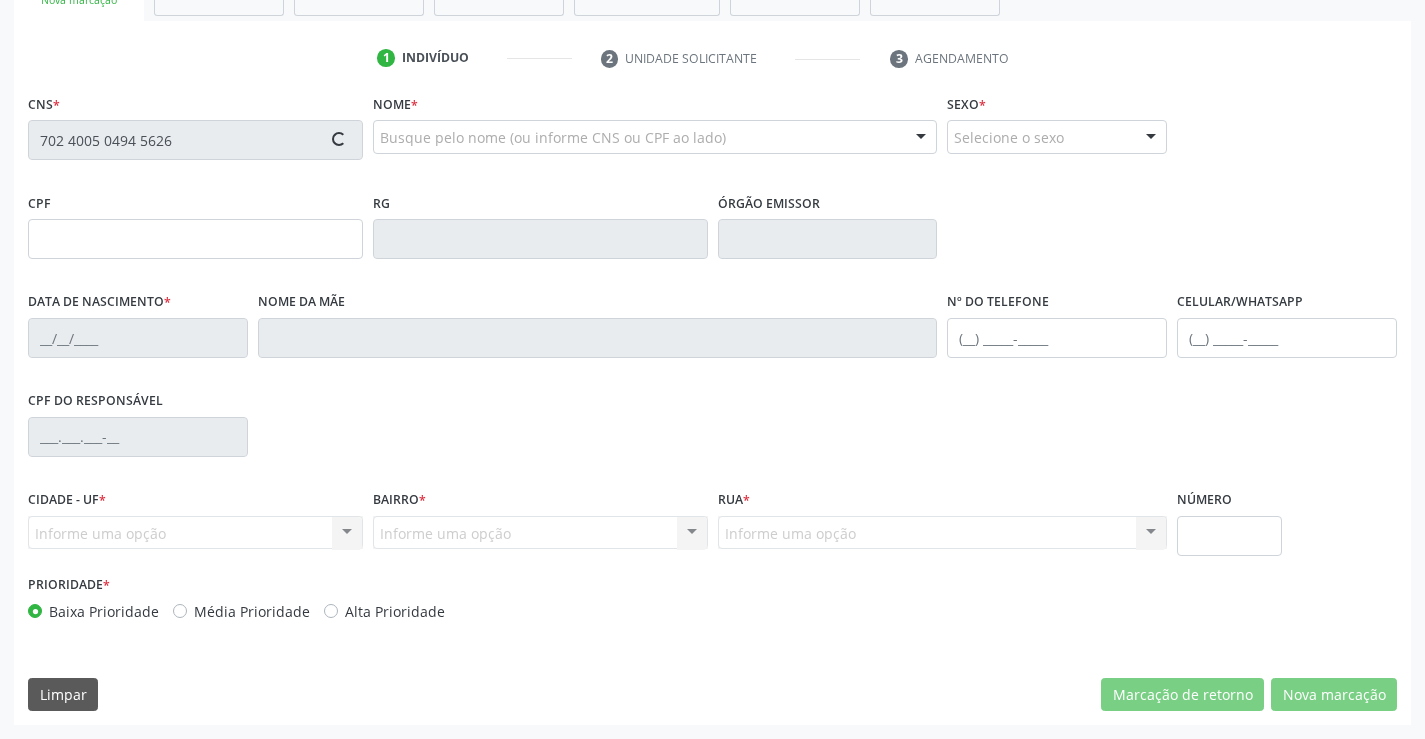 type on "[DATE]" 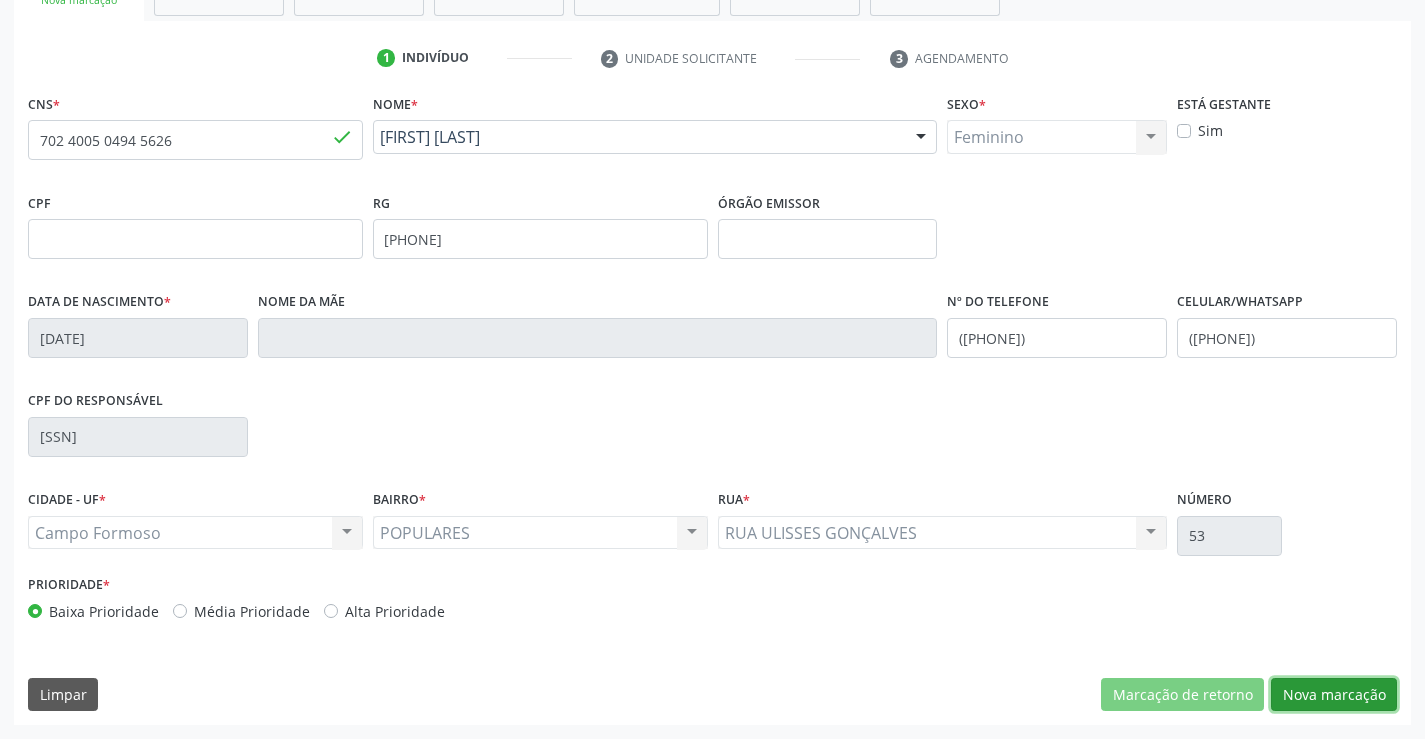 click on "Nova marcação" at bounding box center [1334, 695] 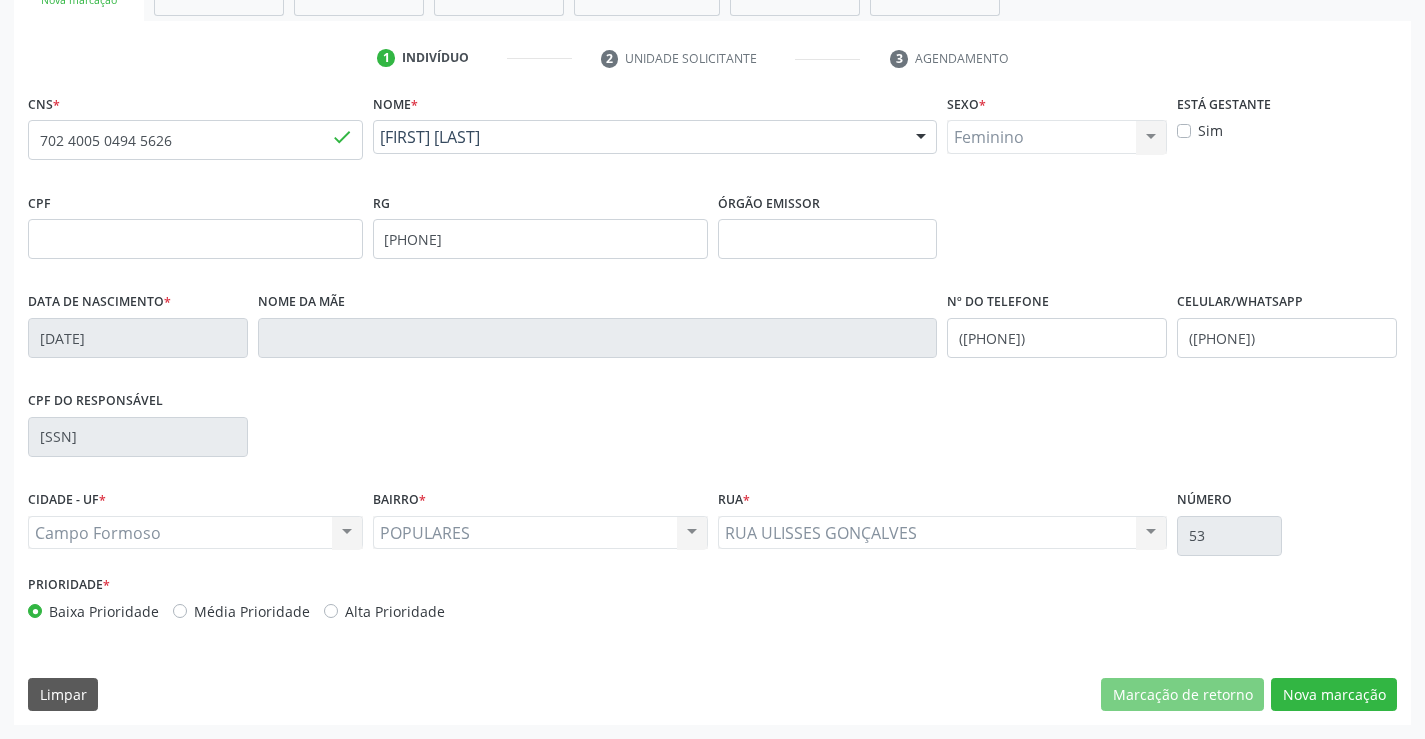 scroll, scrollTop: 167, scrollLeft: 0, axis: vertical 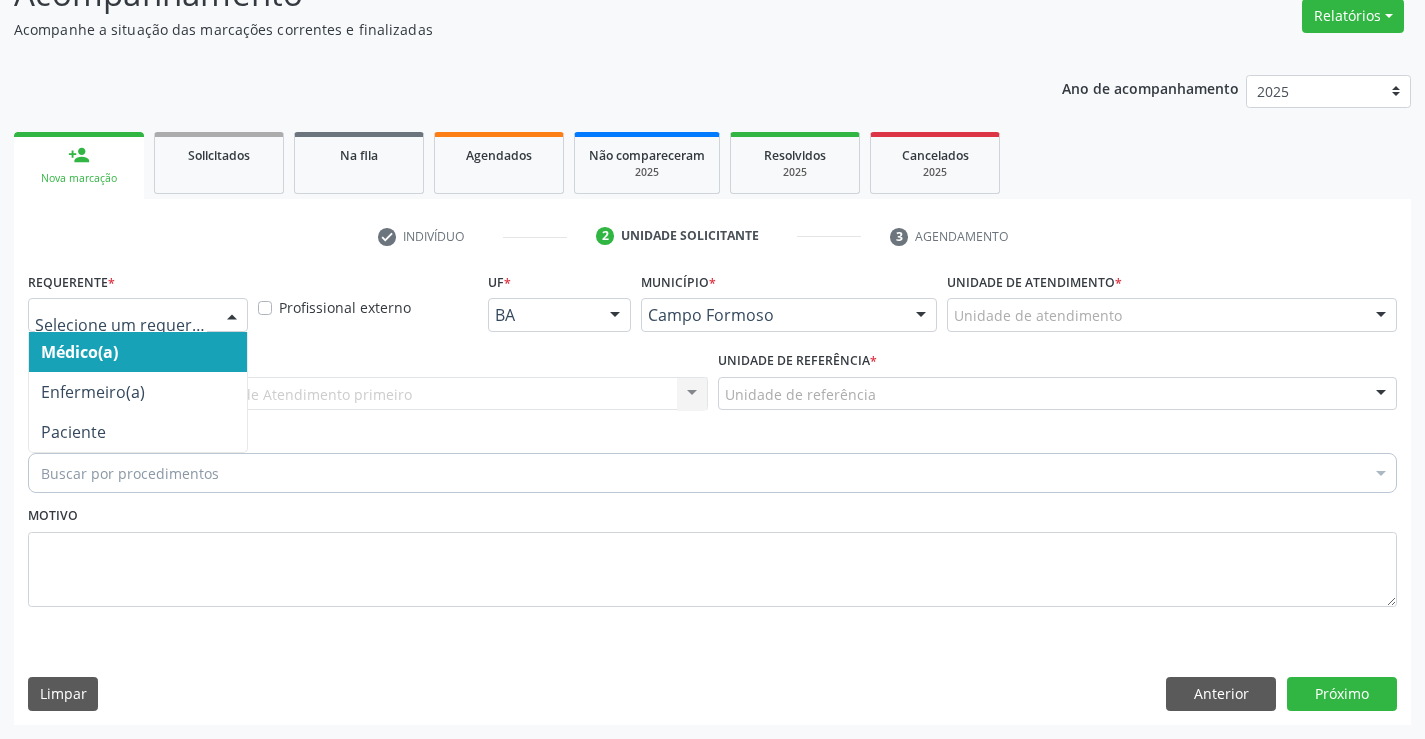 click on "Médico(a)   Enfermeiro(a)   Paciente
Nenhum resultado encontrado para: "   "
Não há nenhuma opção para ser exibida." at bounding box center [138, 315] 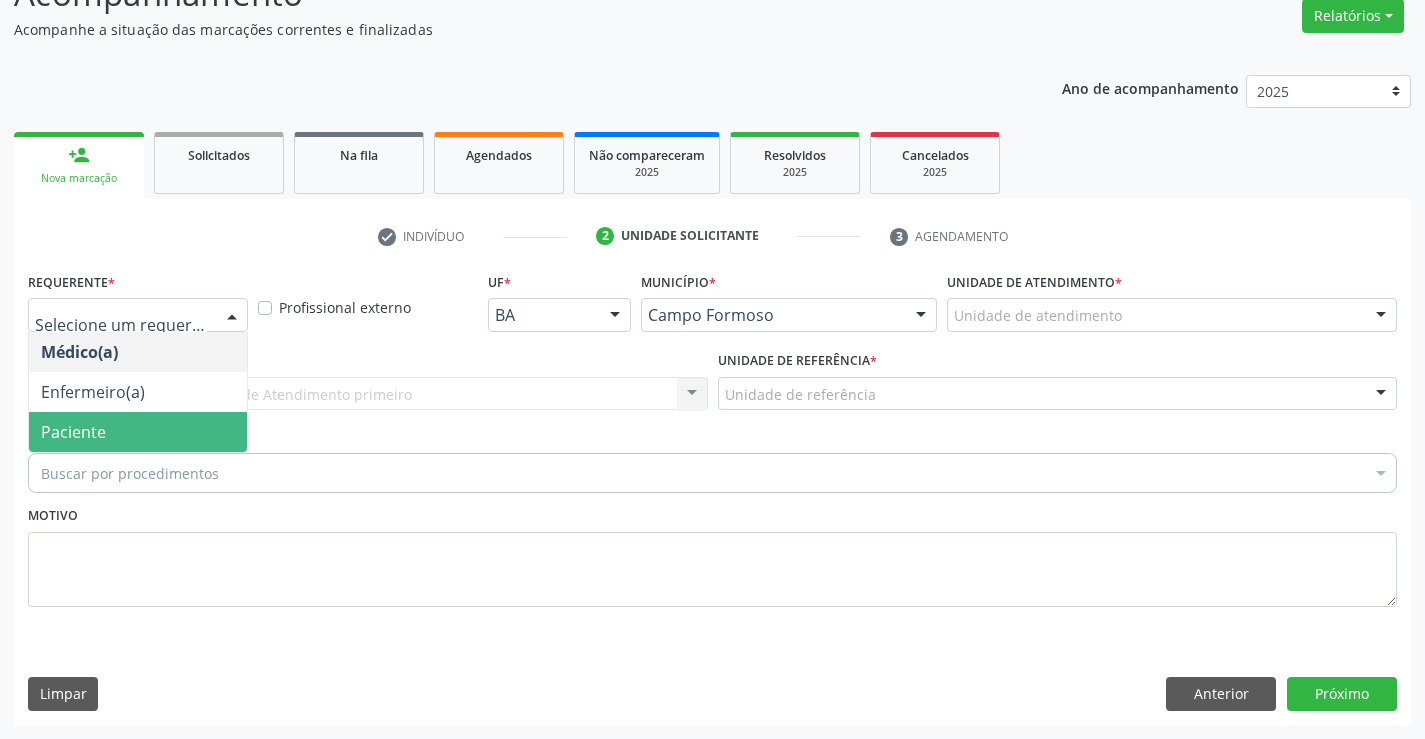click on "Paciente" at bounding box center (138, 432) 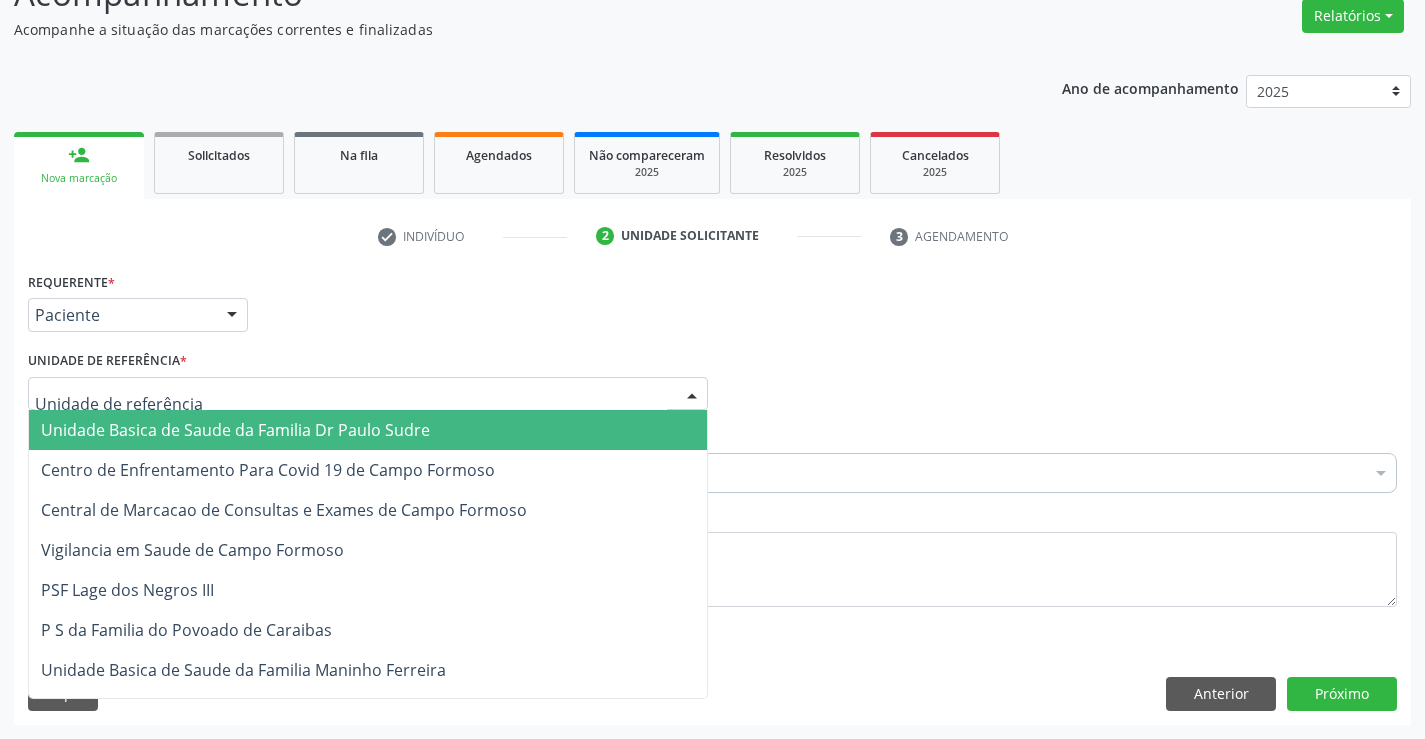 click at bounding box center [368, 394] 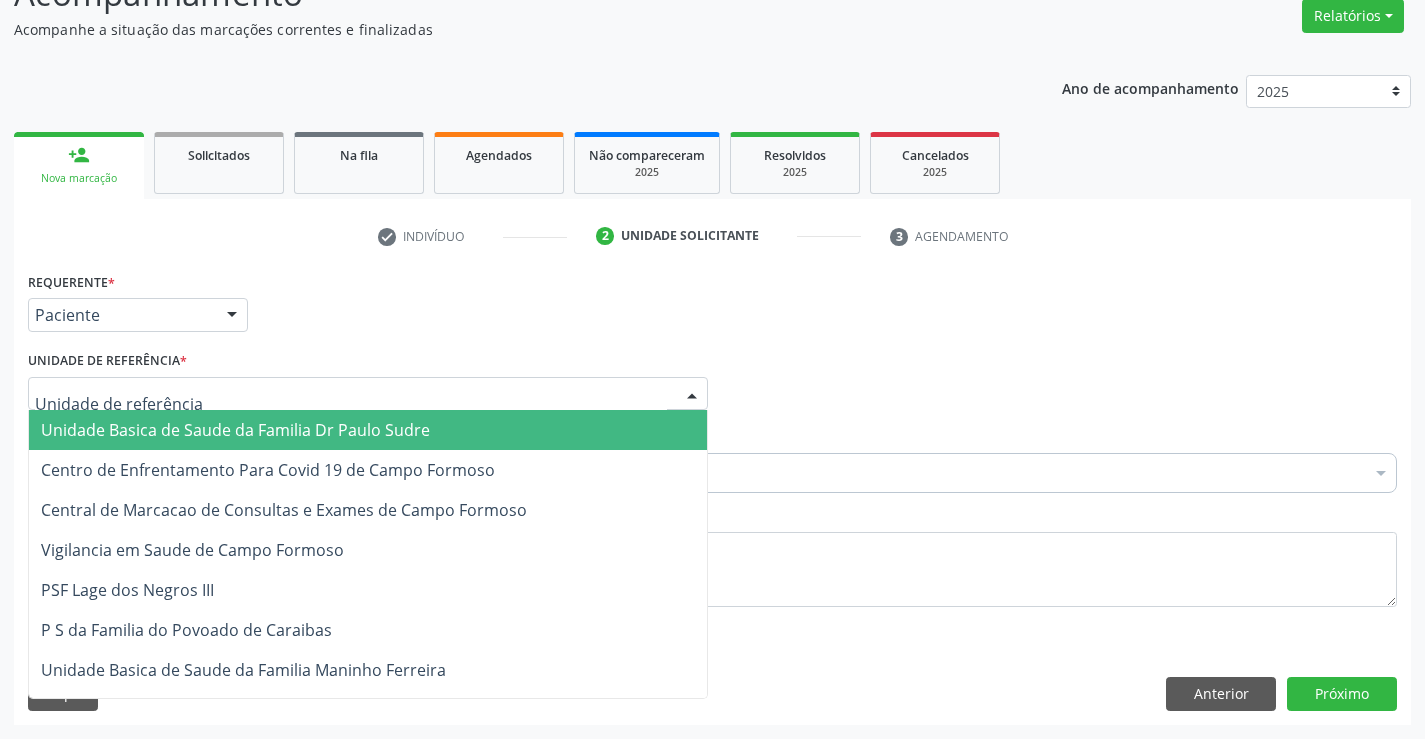 click on "Unidade Basica de Saude da Familia Dr Paulo Sudre" at bounding box center [235, 430] 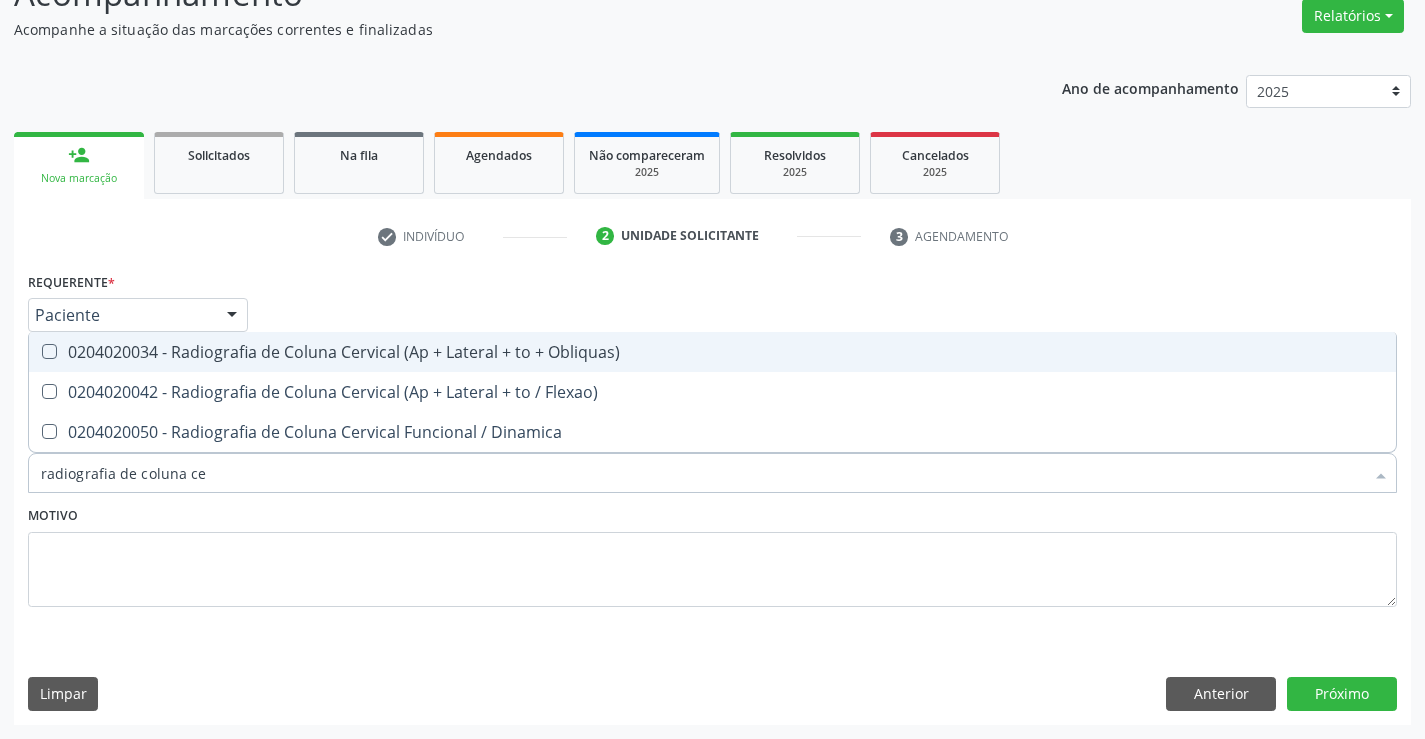 type on "radiografia de coluna cer" 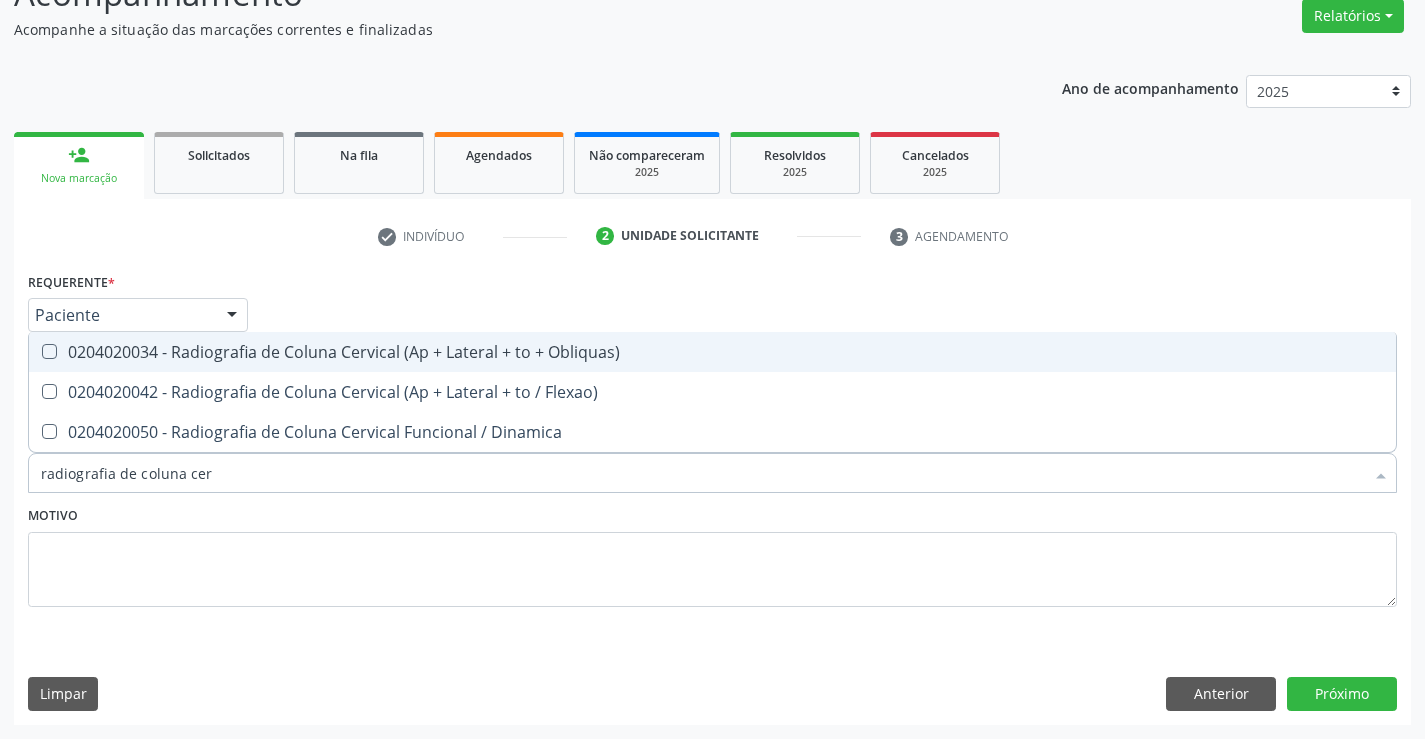 drag, startPoint x: 238, startPoint y: 348, endPoint x: 460, endPoint y: 599, distance: 335.08954 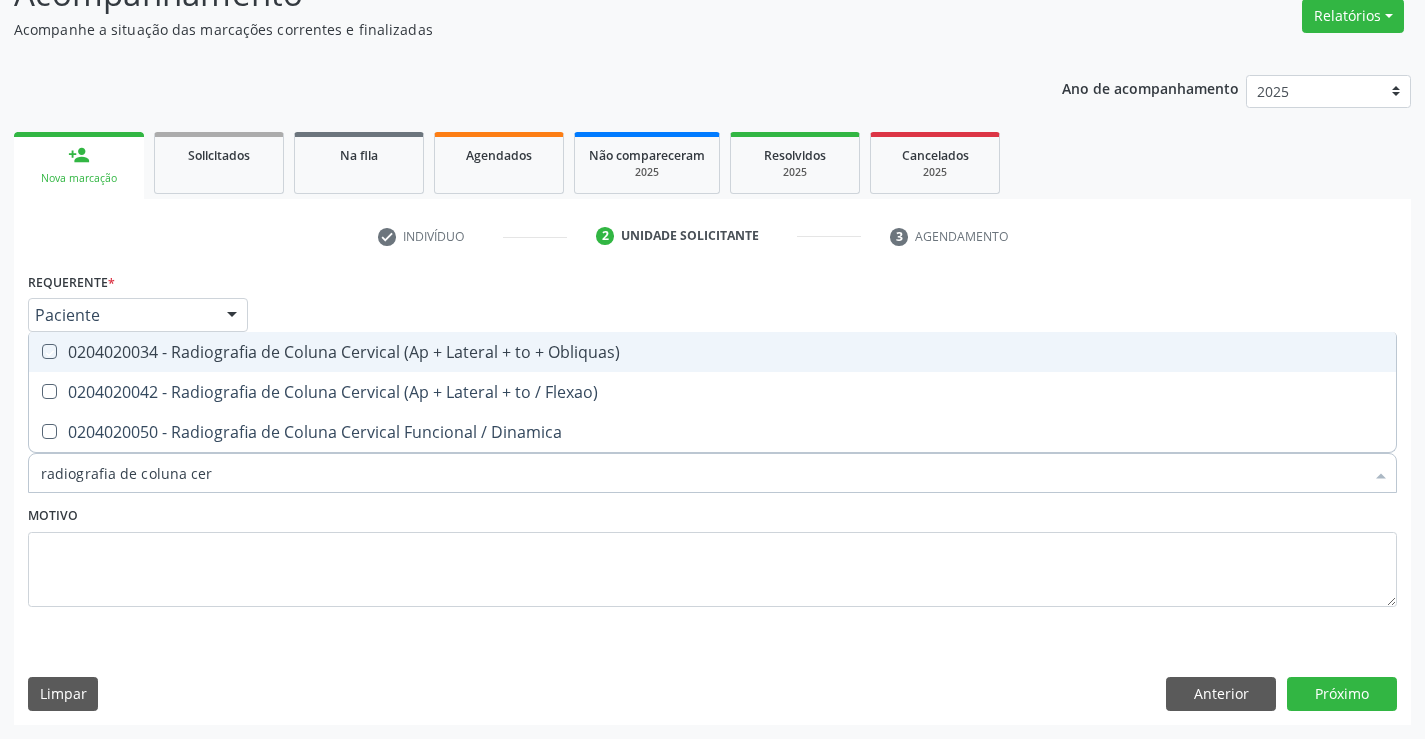 checkbox on "true" 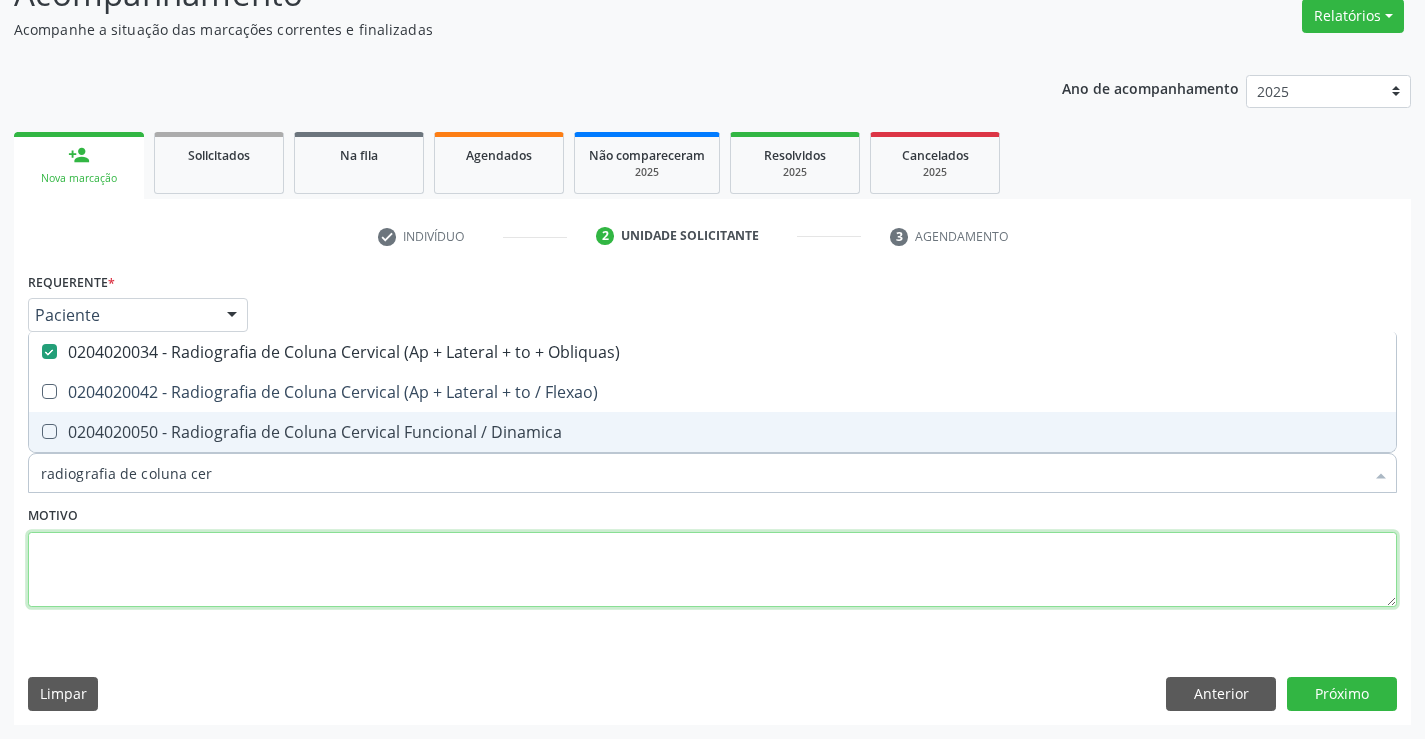 drag, startPoint x: 411, startPoint y: 559, endPoint x: 959, endPoint y: 598, distance: 549.38605 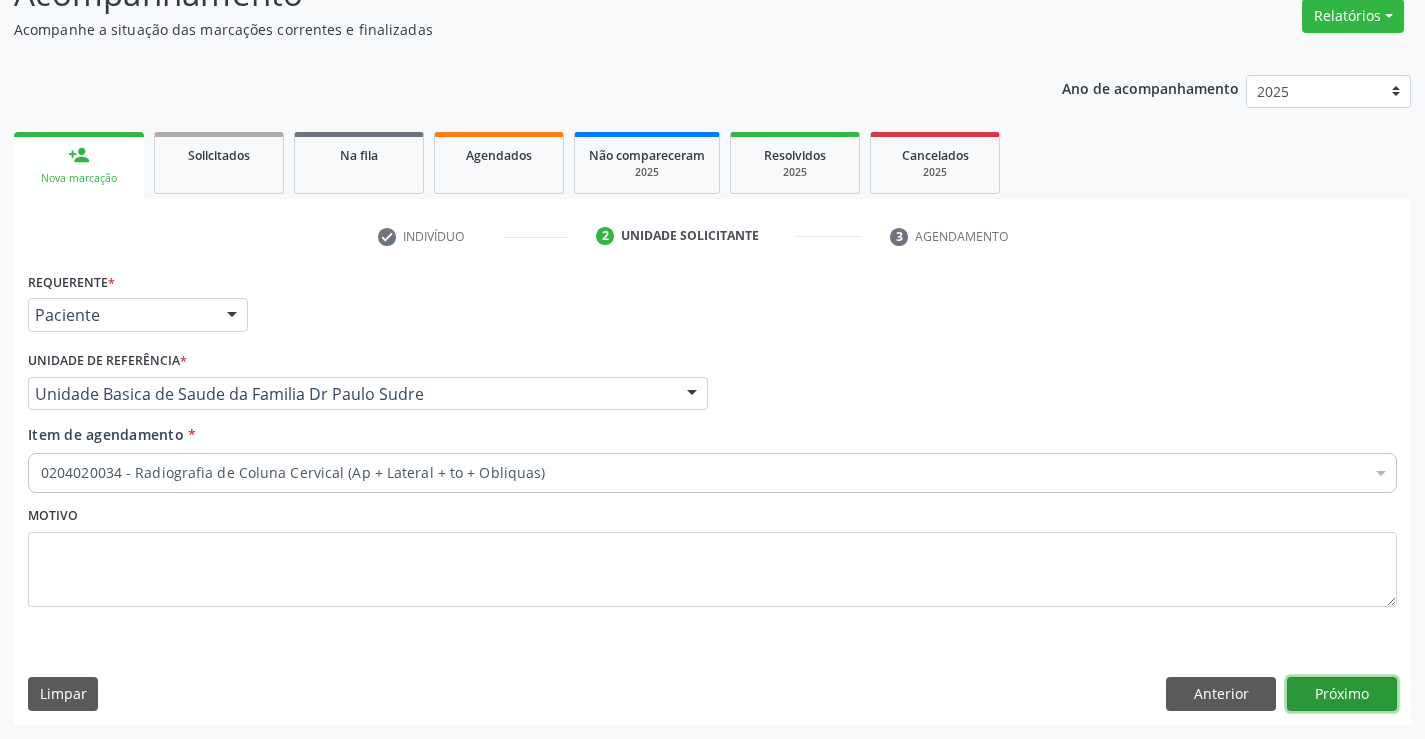 click on "Próximo" at bounding box center [1342, 694] 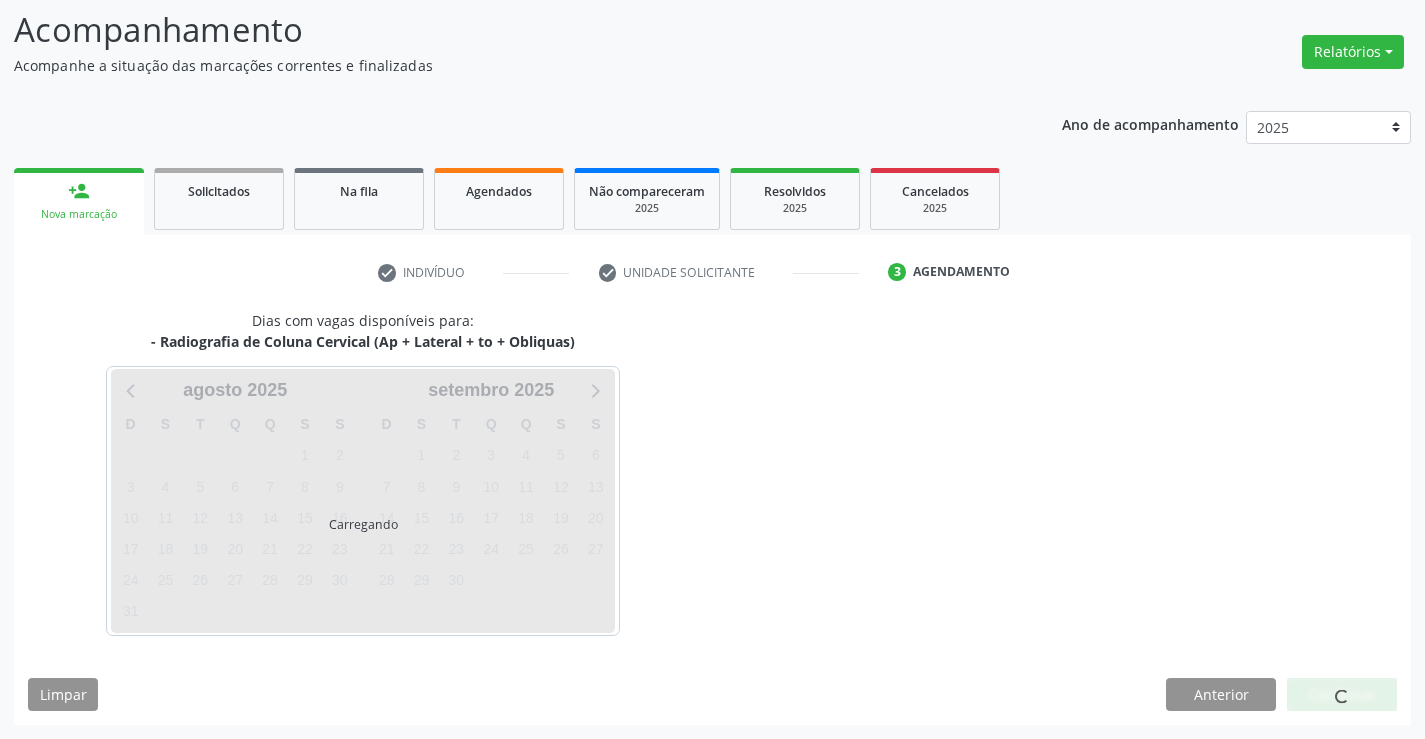 scroll, scrollTop: 131, scrollLeft: 0, axis: vertical 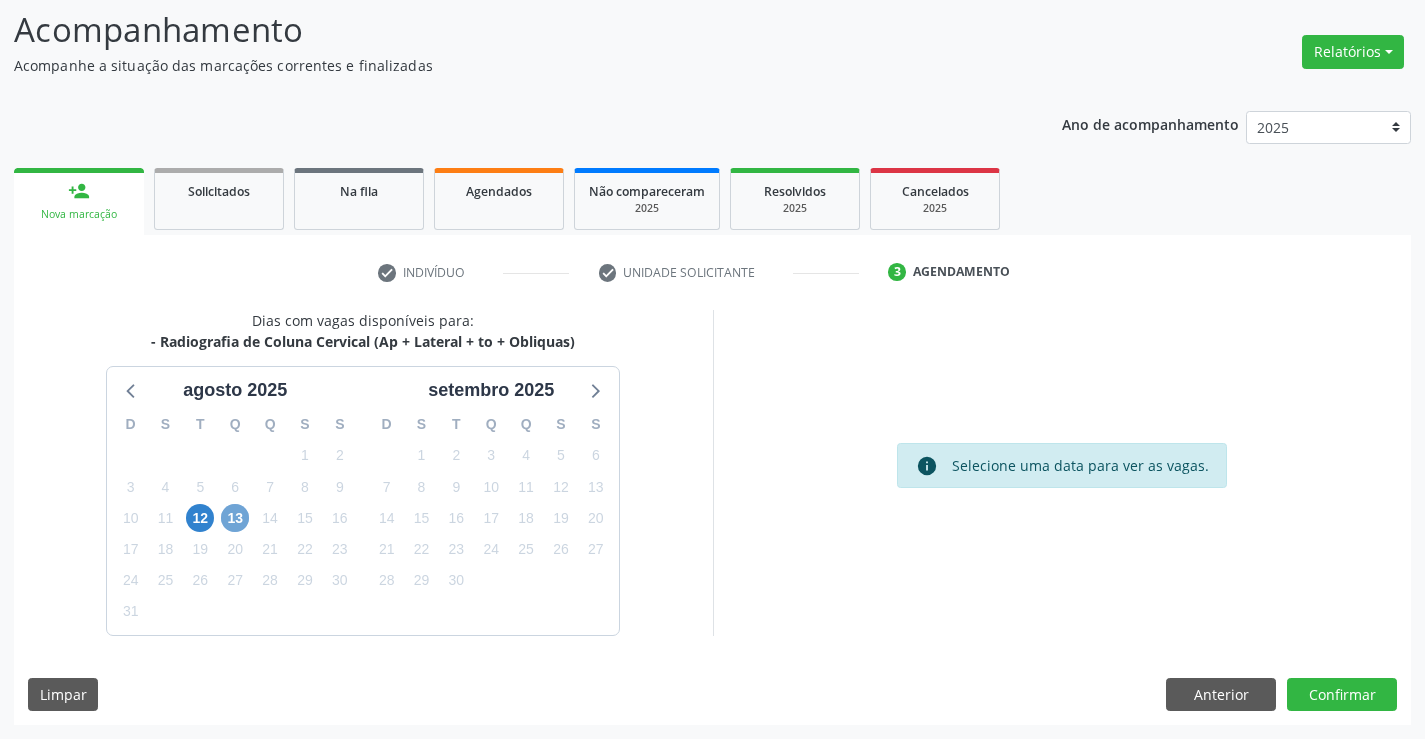 click on "13" at bounding box center (235, 518) 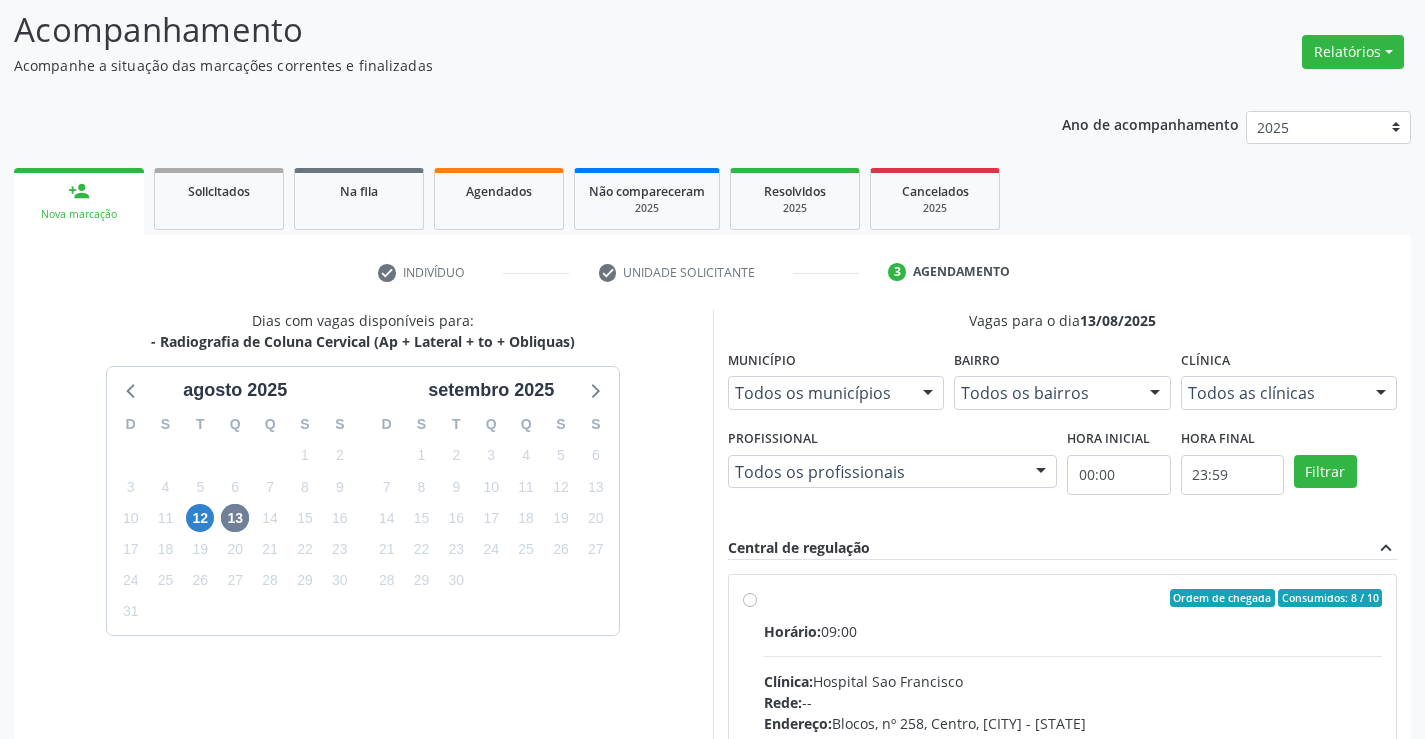click on "Horário:   09:00
Clínica:  Hospital Sao Francisco
Rede:
--
Endereço:   Blocos, nº 258, Centro, Campo Formoso - BA
Telefone:   (74) 36451217
Profissional:
Joel da Rocha Almeida
Informações adicionais sobre o atendimento
Idade de atendimento:
de 0 a 120 anos
Gênero(s) atendido(s):
Masculino e Feminino
Informações adicionais:
--" at bounding box center [1073, 758] 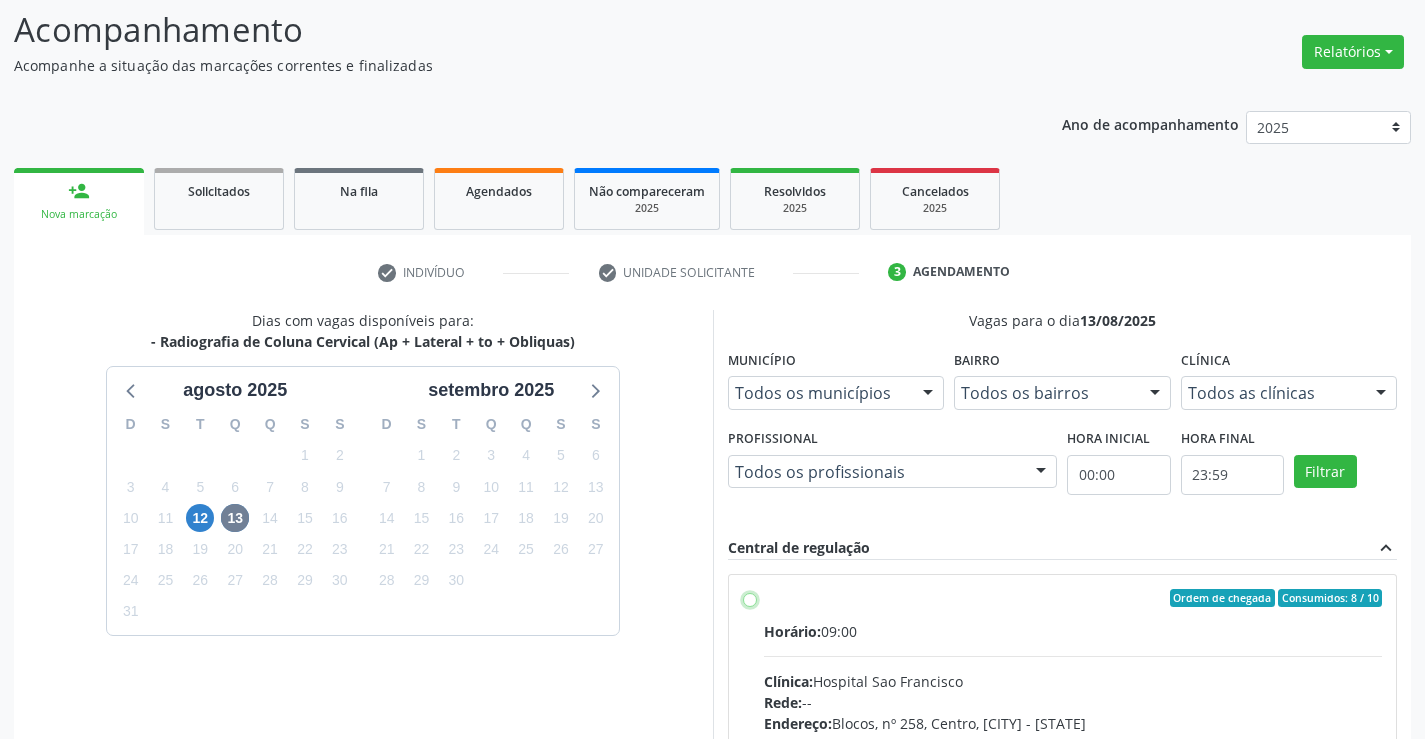 radio on "true" 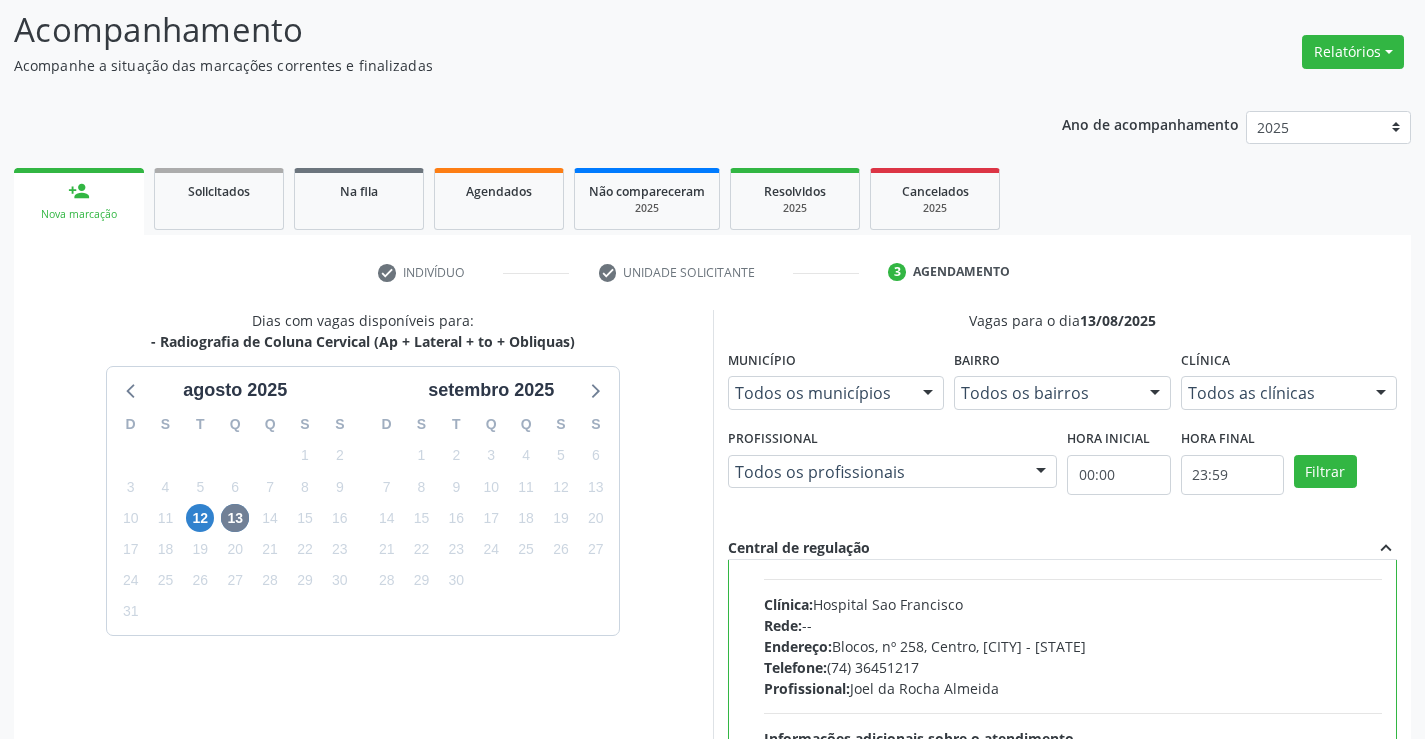 scroll, scrollTop: 99, scrollLeft: 0, axis: vertical 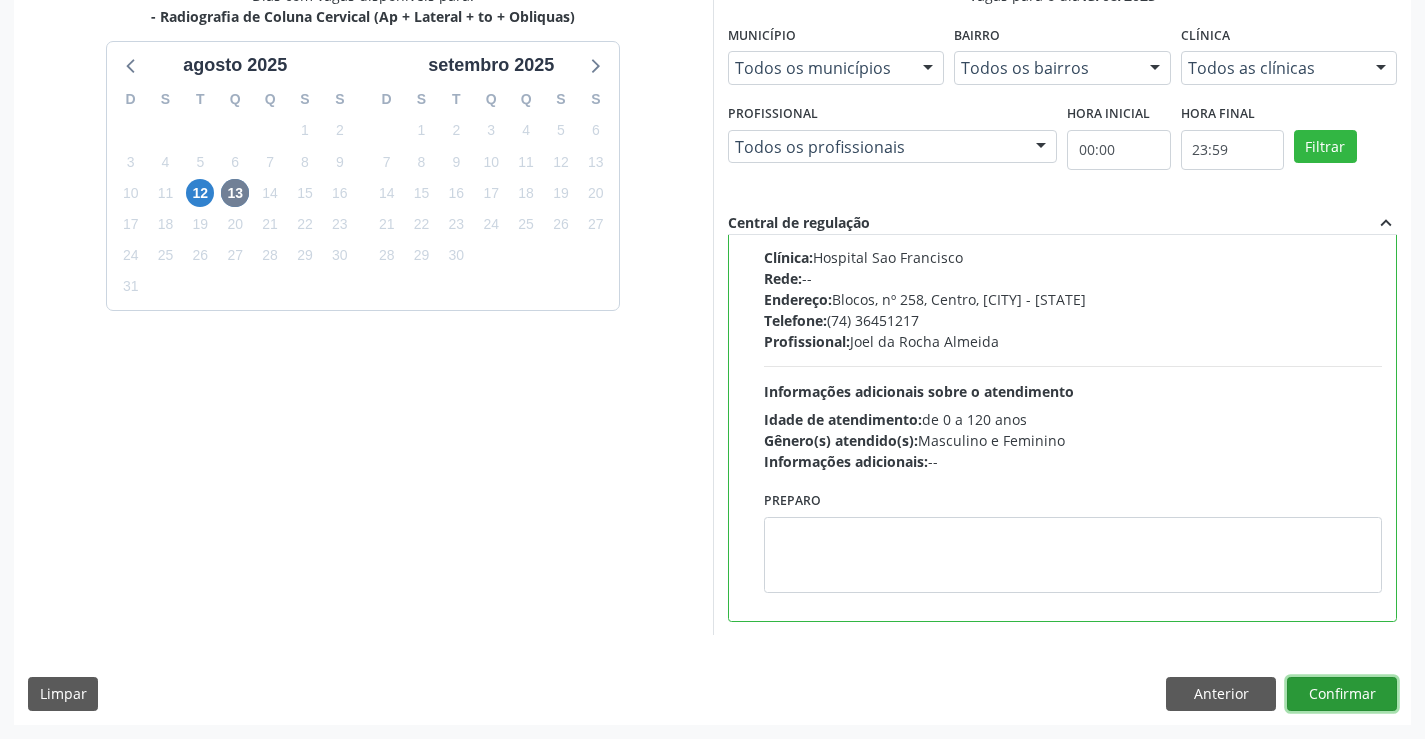 click on "Confirmar" at bounding box center [1342, 694] 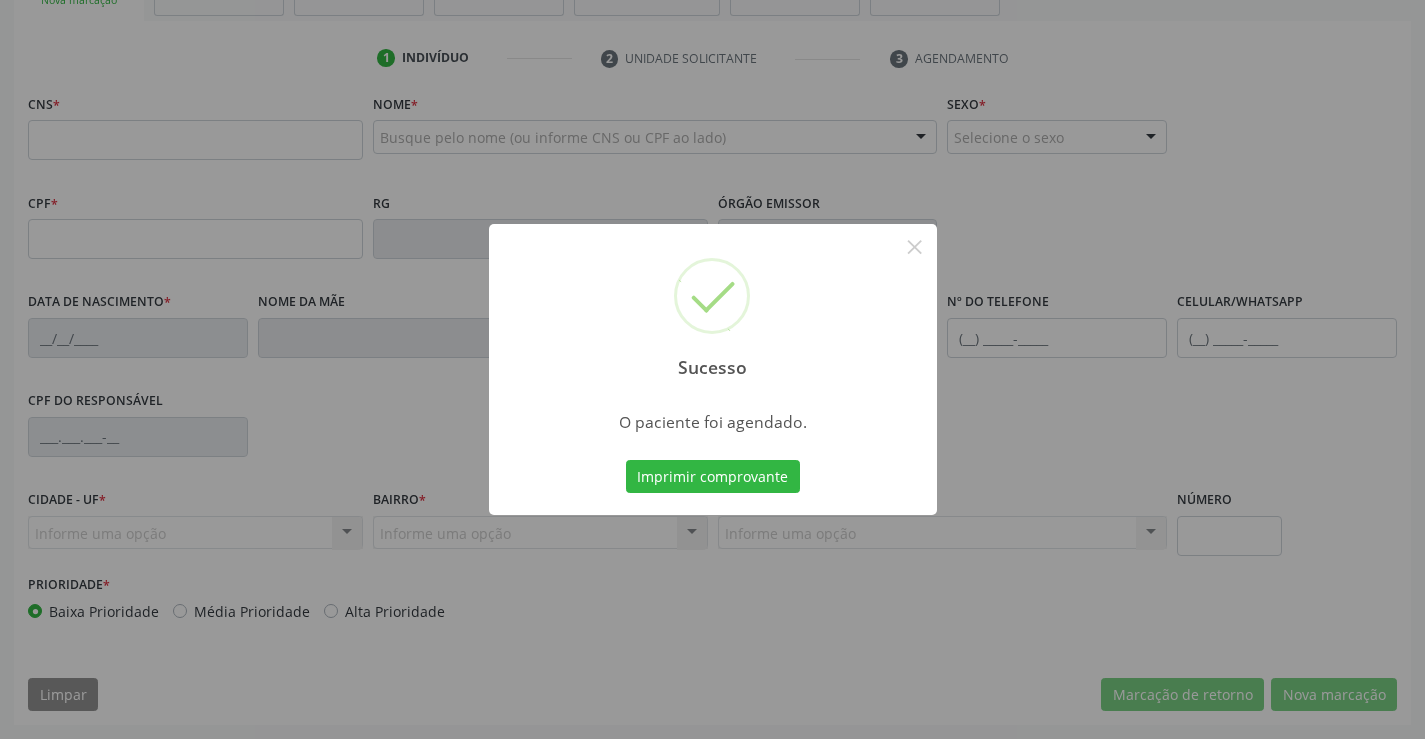 scroll, scrollTop: 345, scrollLeft: 0, axis: vertical 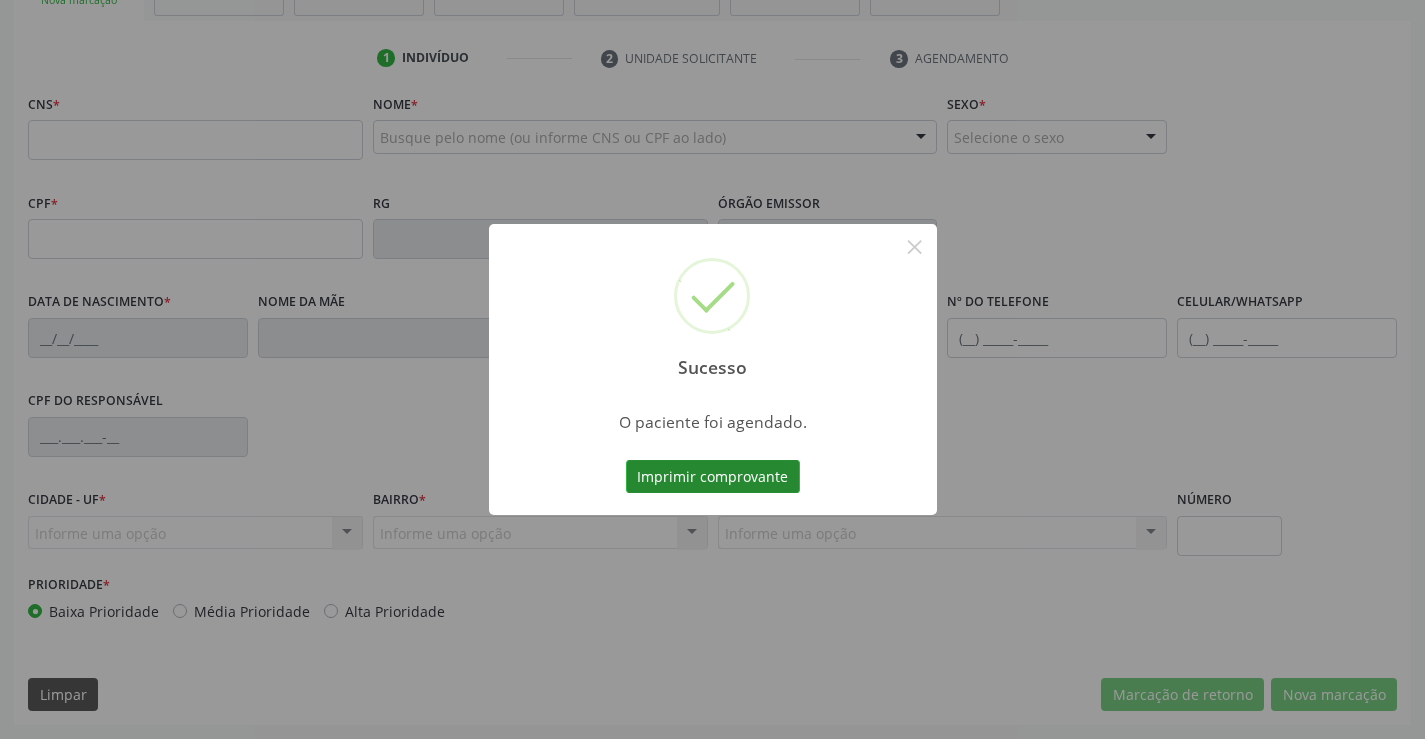 click on "Imprimir comprovante" at bounding box center (713, 477) 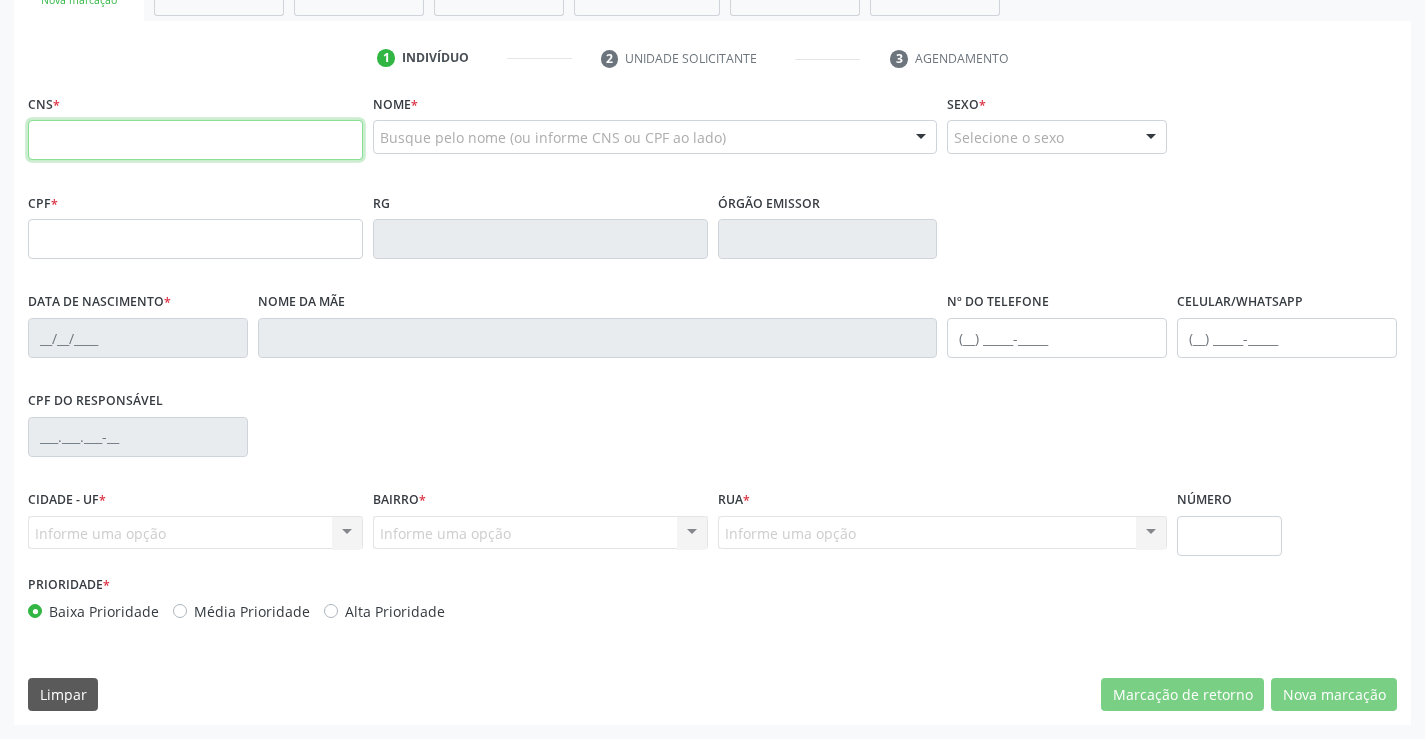 paste on "702 4005 0494 5626" 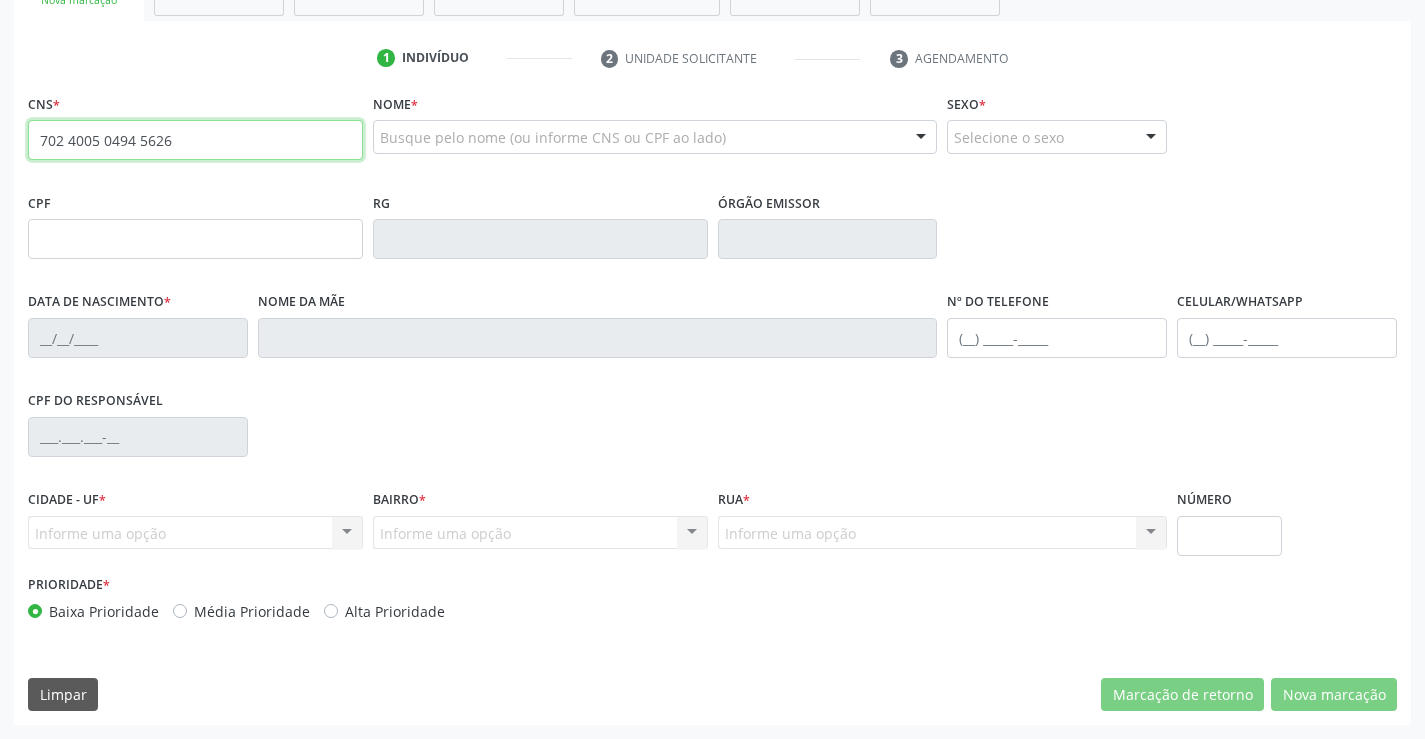 type on "702 4005 0494 5626" 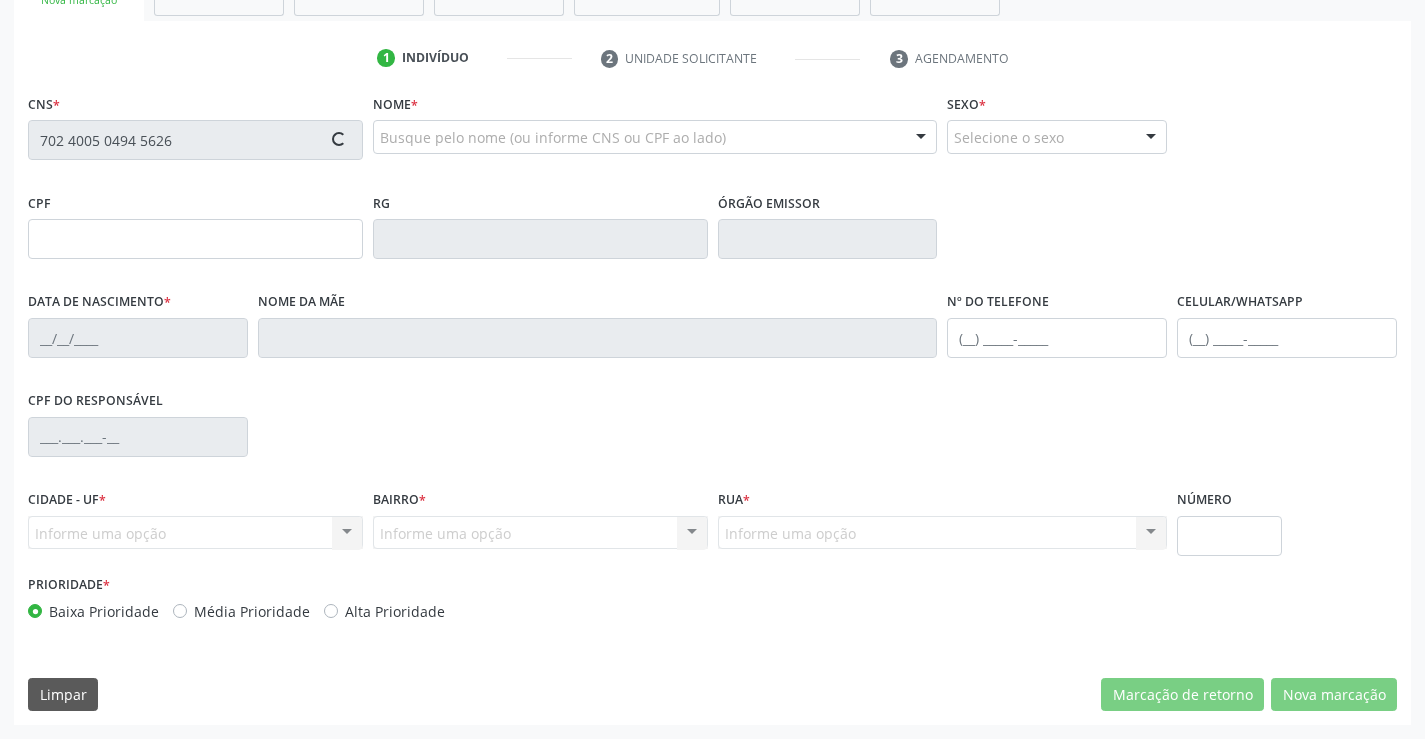 type on "[POSTAL_CODE]" 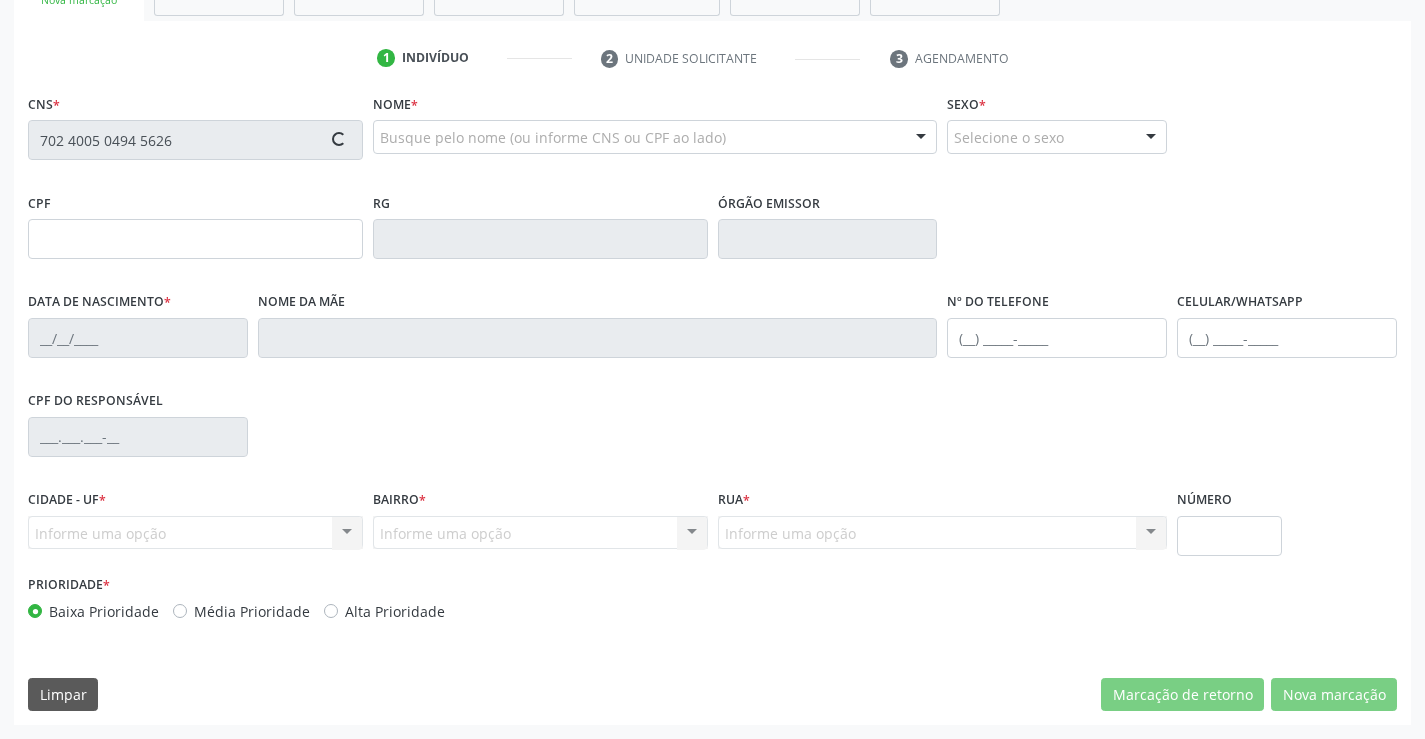 type on "[DATE]" 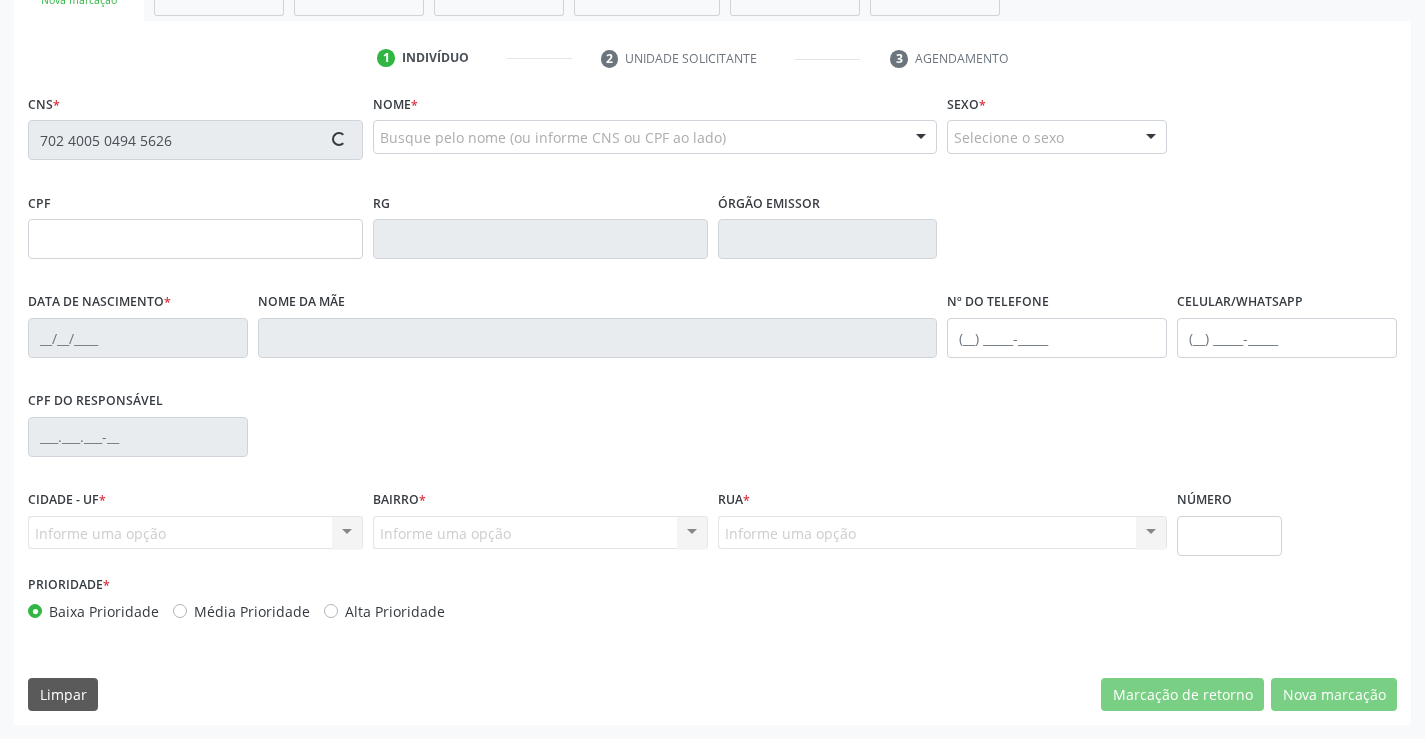 type on "([PHONE]) [PHONE]-[PHONE]" 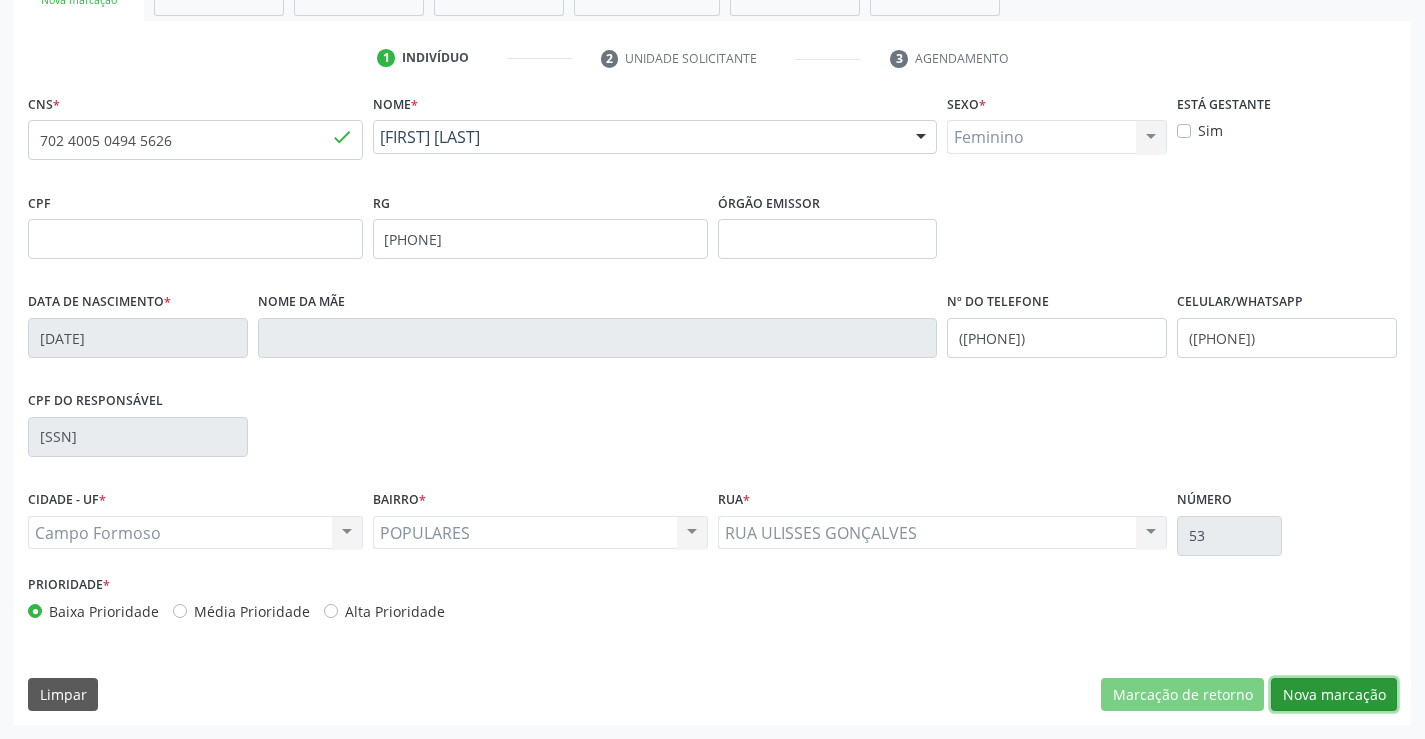 click on "Nova marcação" at bounding box center [1334, 695] 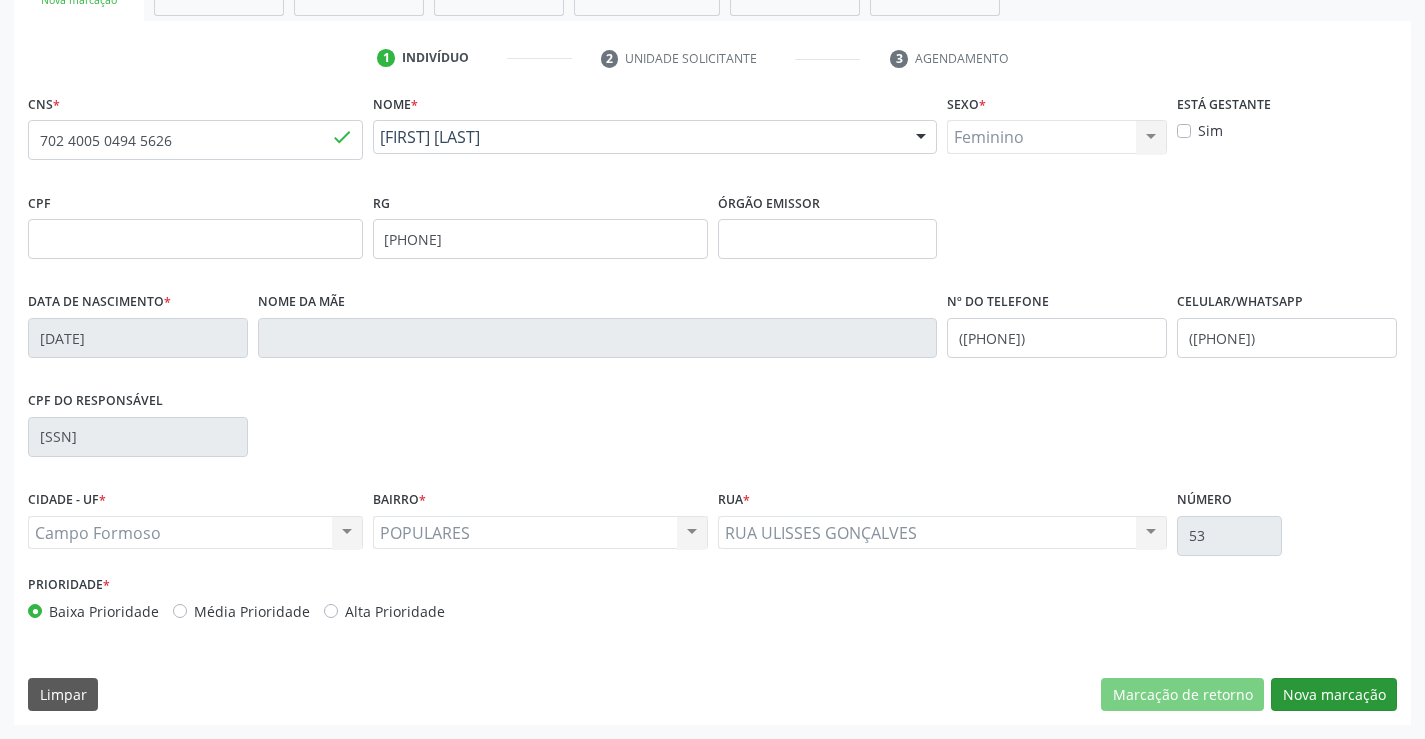 scroll, scrollTop: 167, scrollLeft: 0, axis: vertical 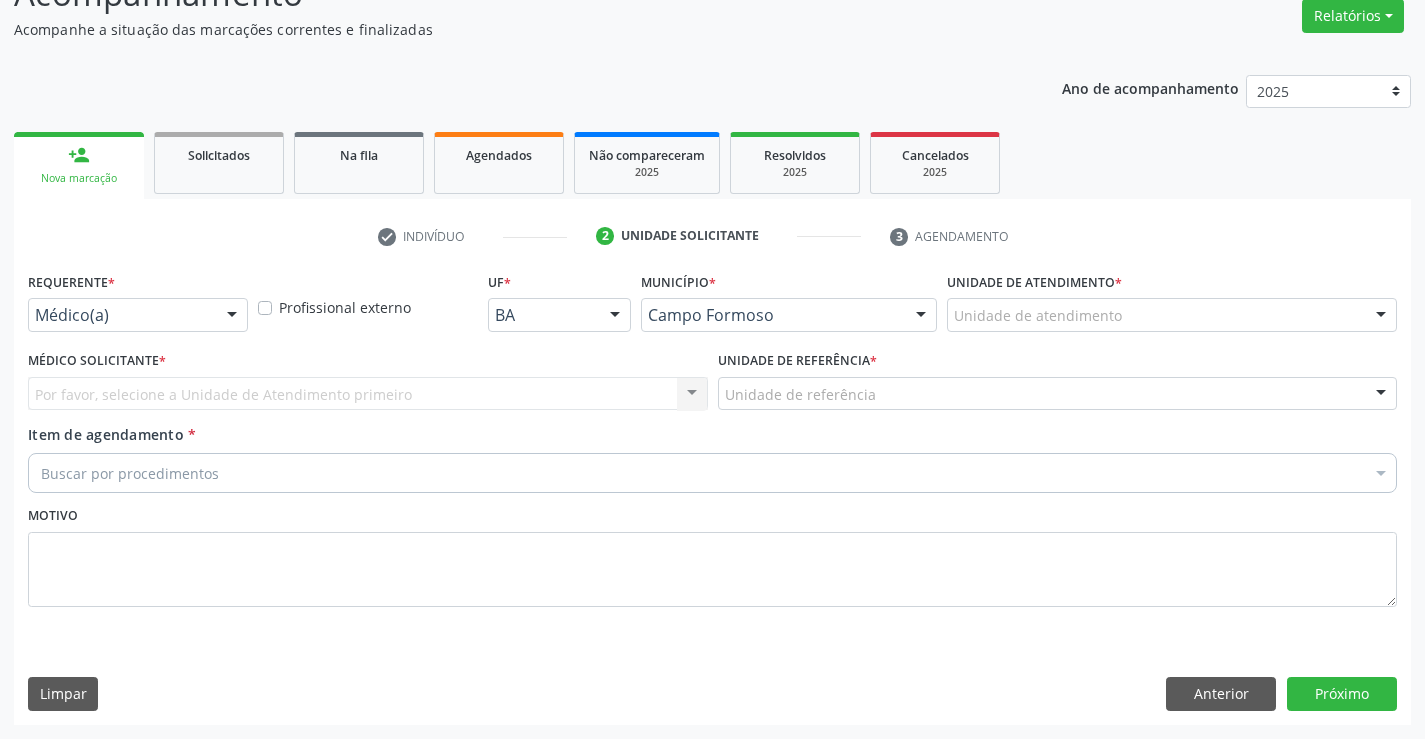 click at bounding box center (232, 316) 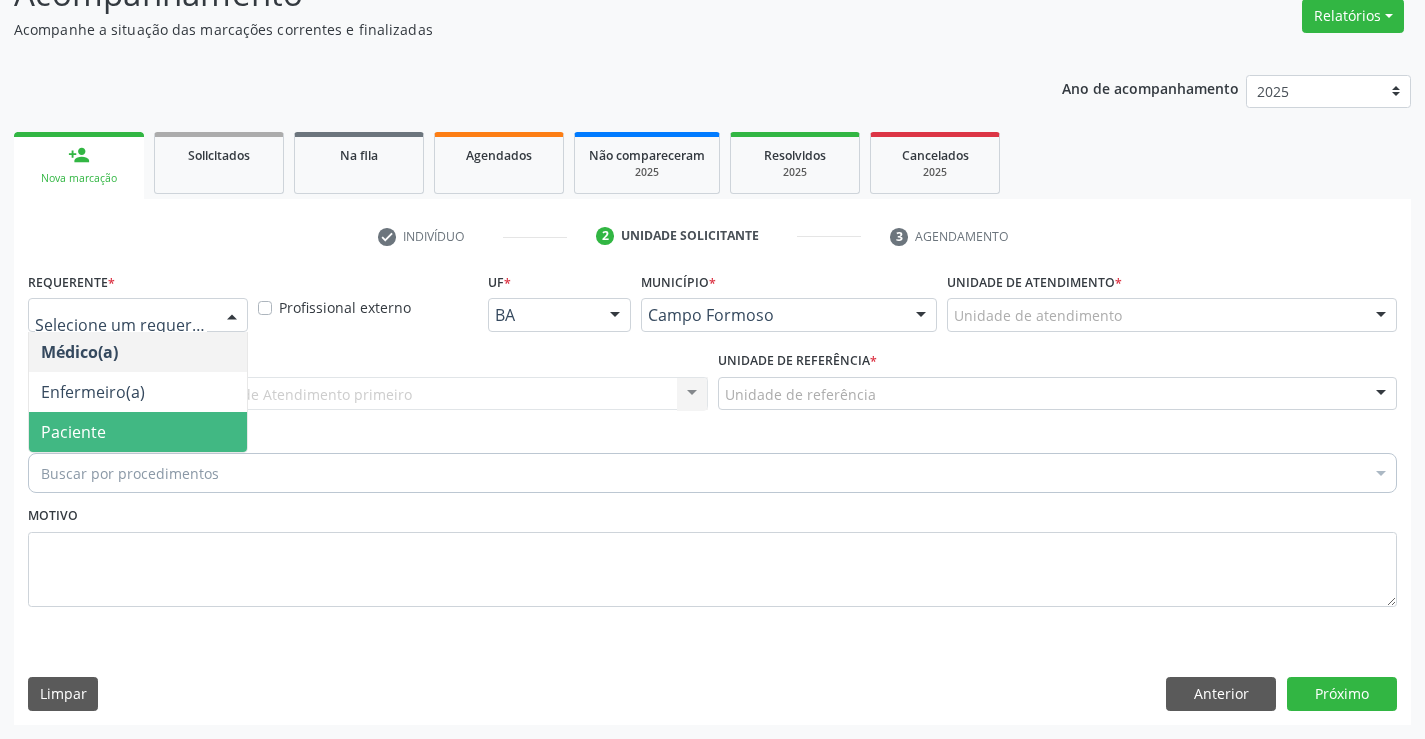 click on "Paciente" at bounding box center (138, 432) 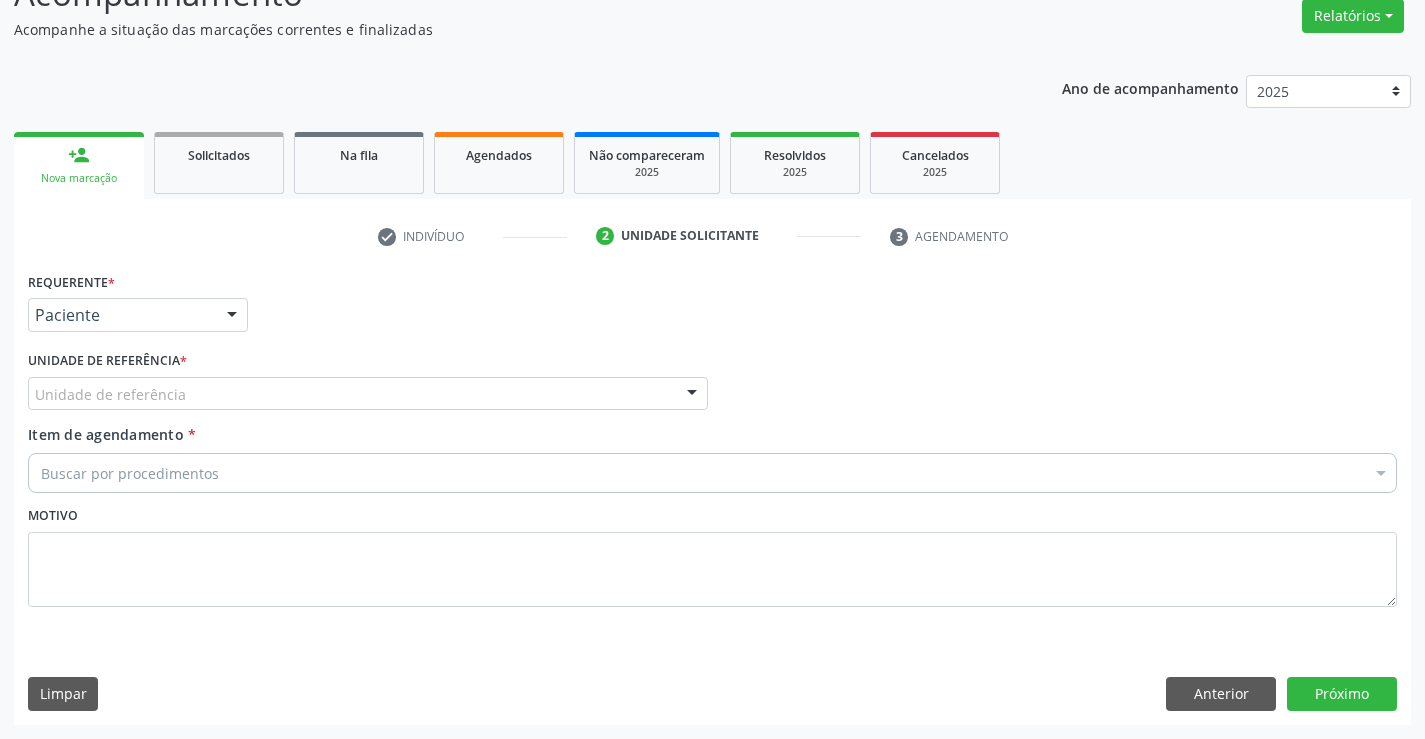 click on "Unidade de referência" at bounding box center (368, 394) 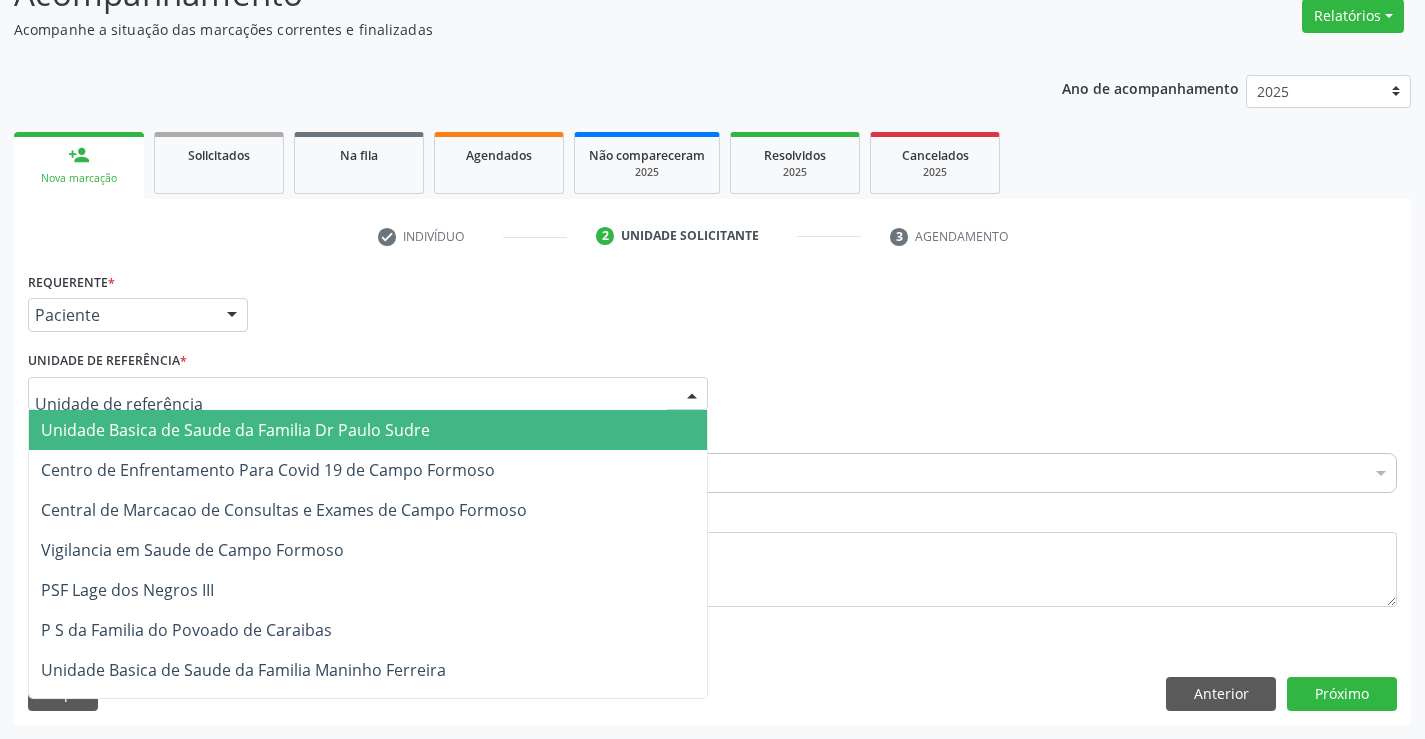 drag, startPoint x: 170, startPoint y: 414, endPoint x: 145, endPoint y: 485, distance: 75.272835 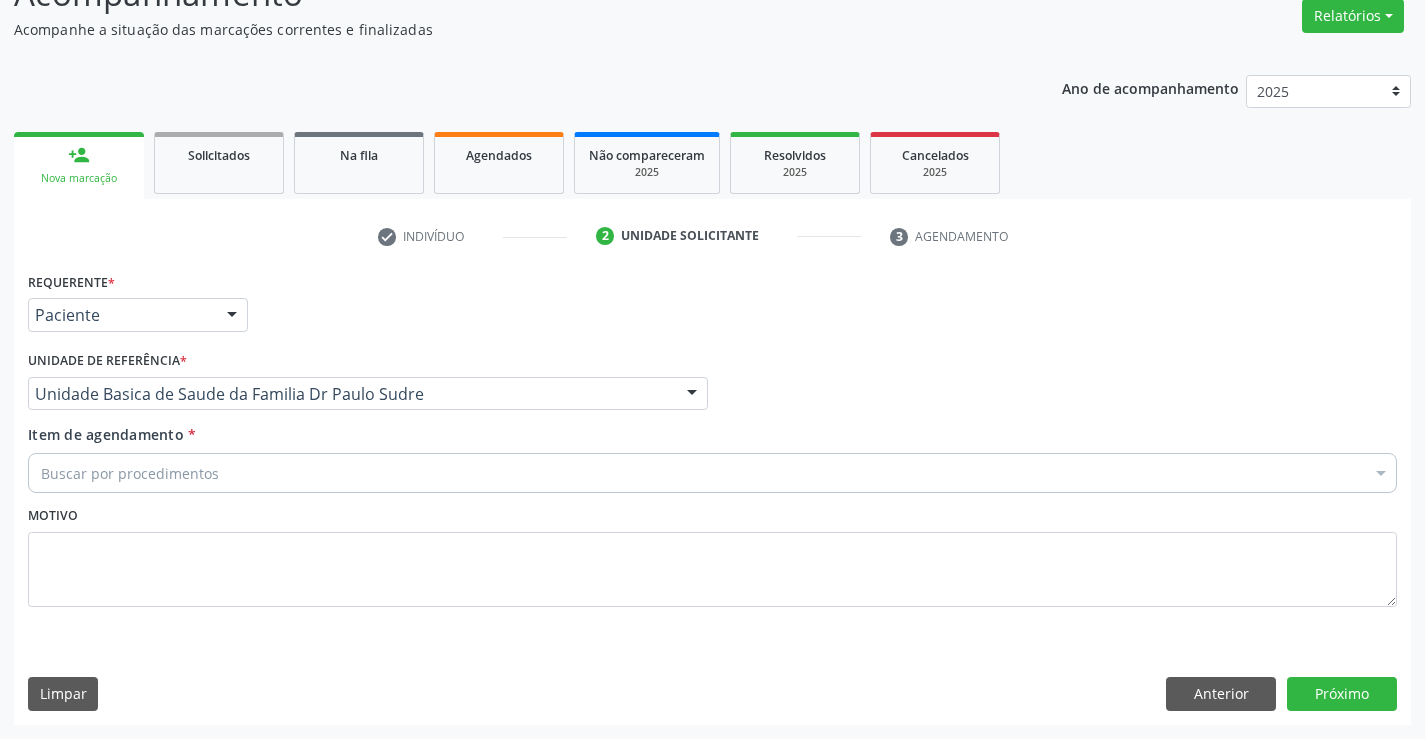 drag, startPoint x: 138, startPoint y: 468, endPoint x: 152, endPoint y: 442, distance: 29.529646 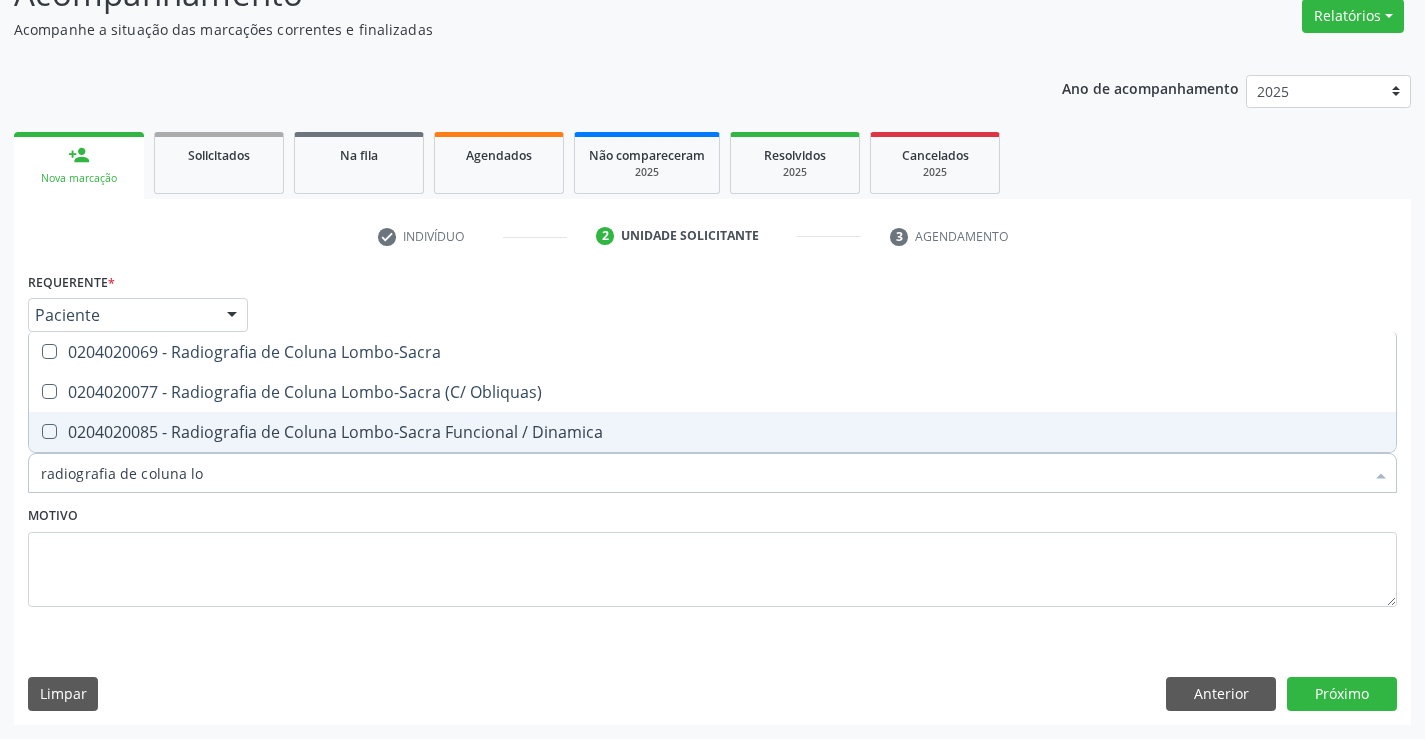 type on "radiografia de coluna lom" 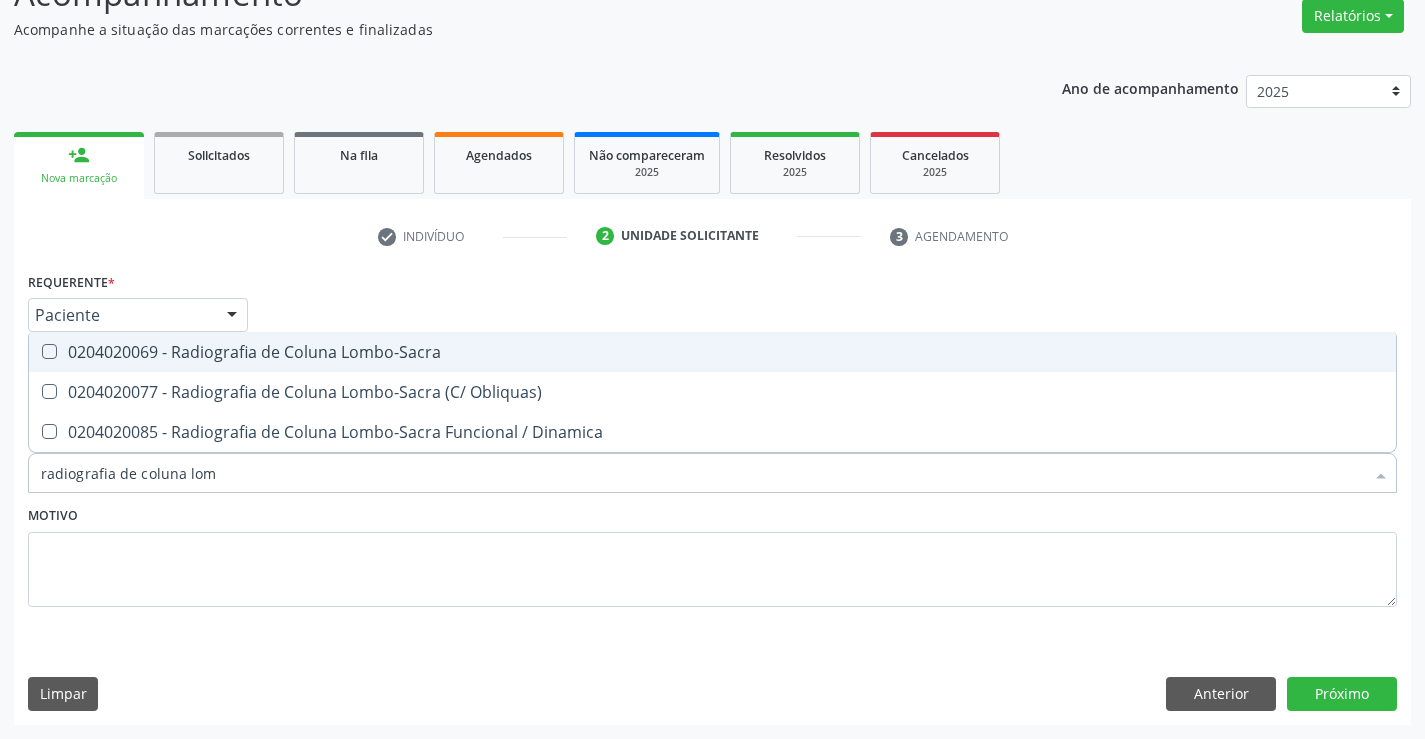 click on "0204020069 - Radiografia de Coluna Lombo-Sacra" at bounding box center (712, 352) 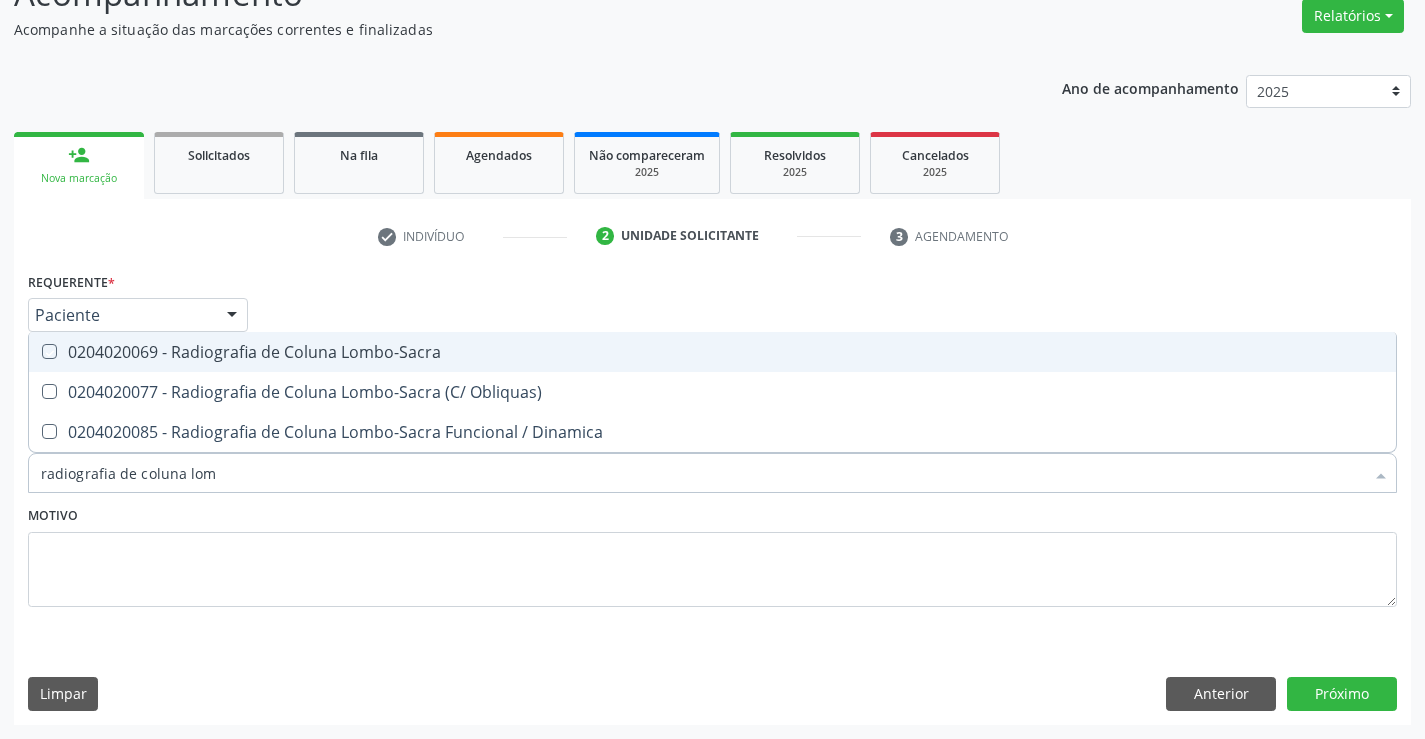 checkbox on "true" 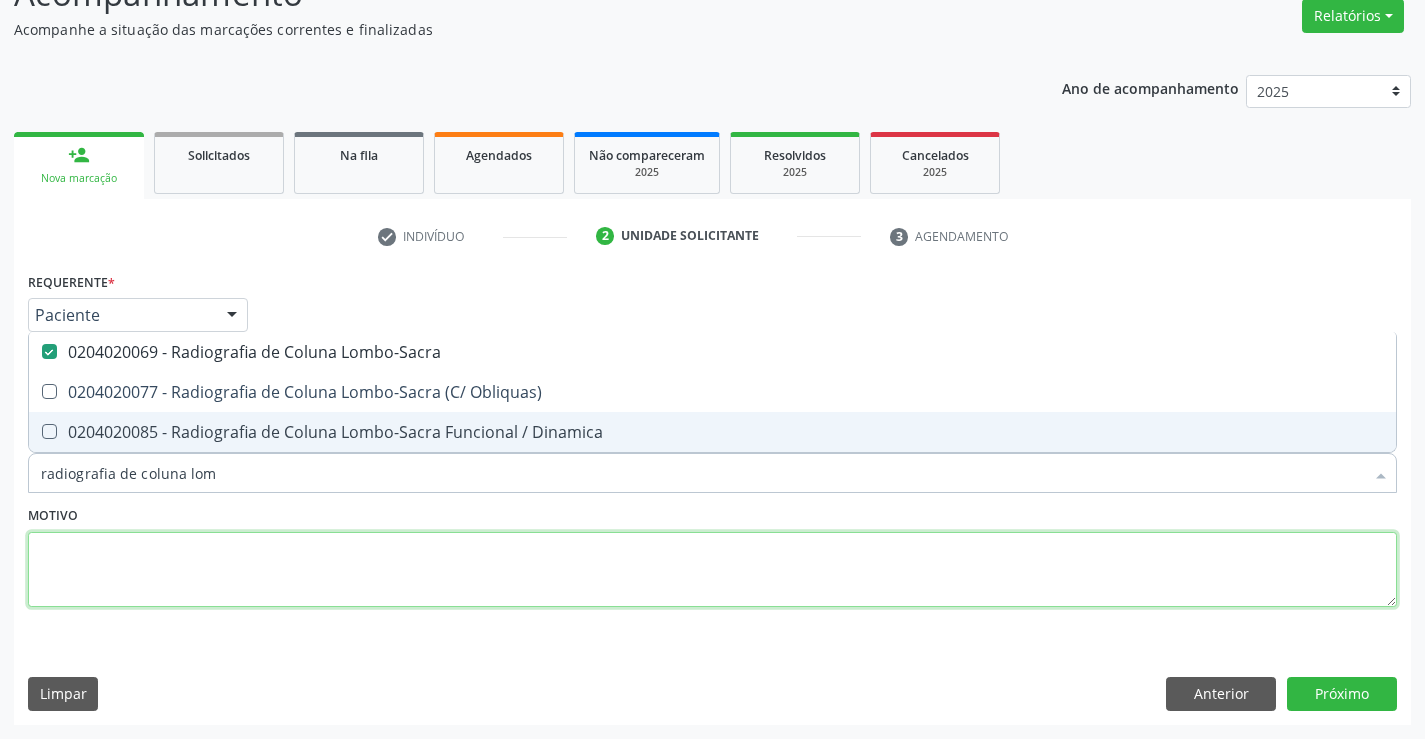 click at bounding box center (712, 570) 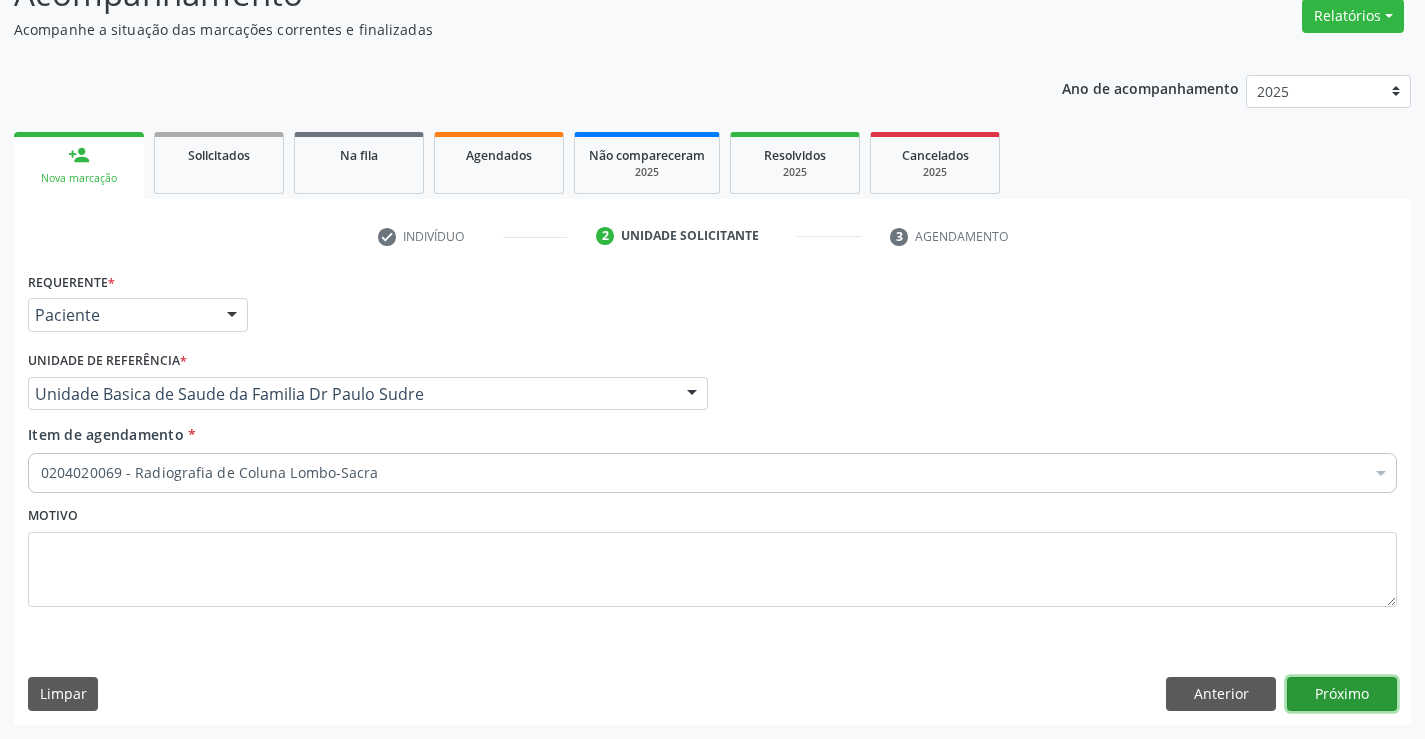 click on "Próximo" at bounding box center (1342, 694) 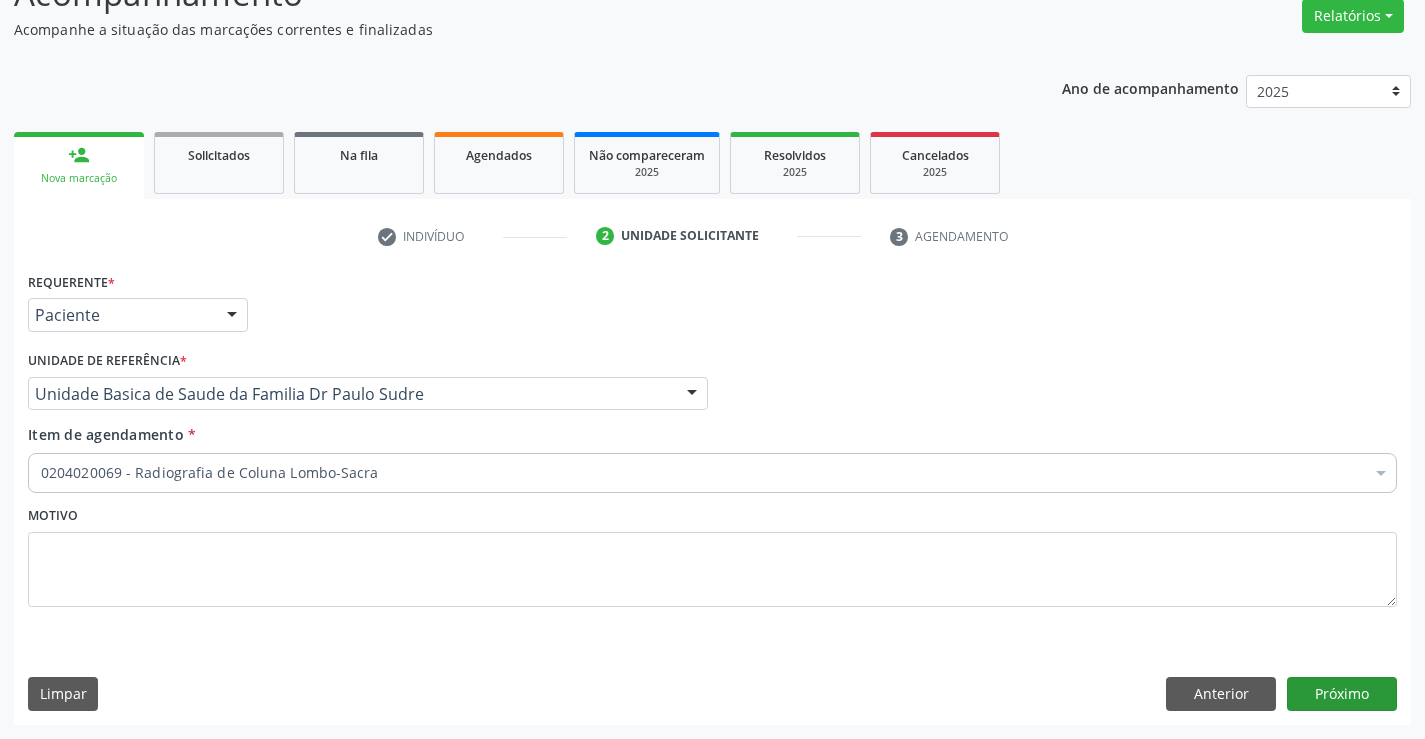 scroll, scrollTop: 131, scrollLeft: 0, axis: vertical 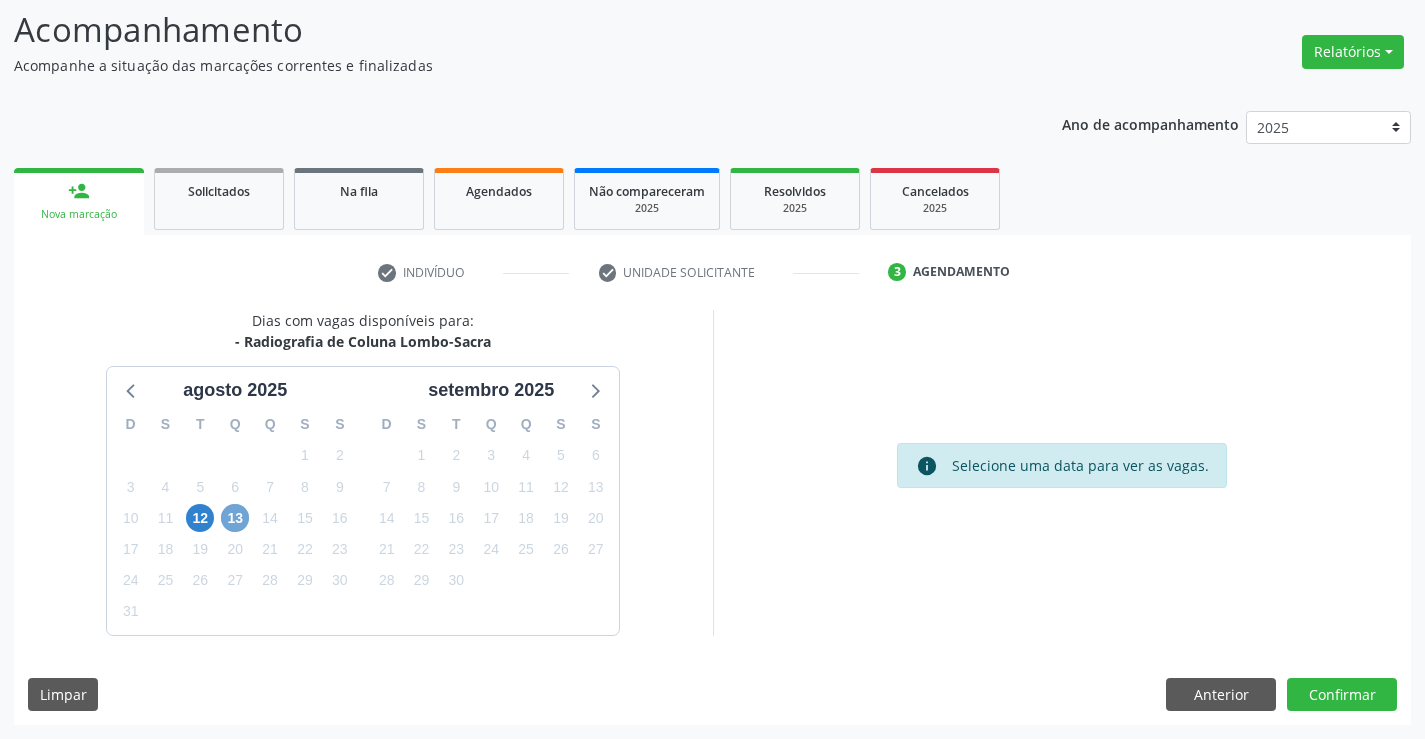 click on "13" at bounding box center [235, 518] 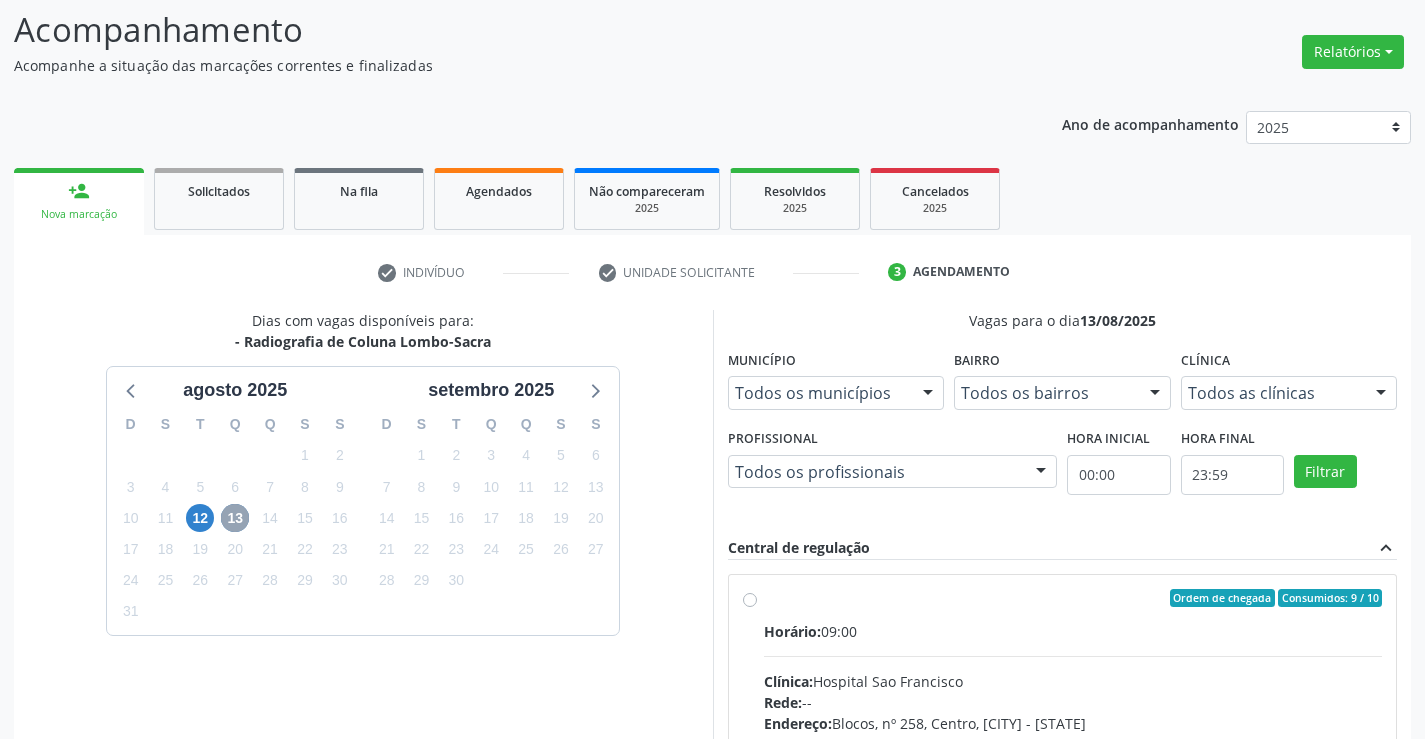 scroll, scrollTop: 331, scrollLeft: 0, axis: vertical 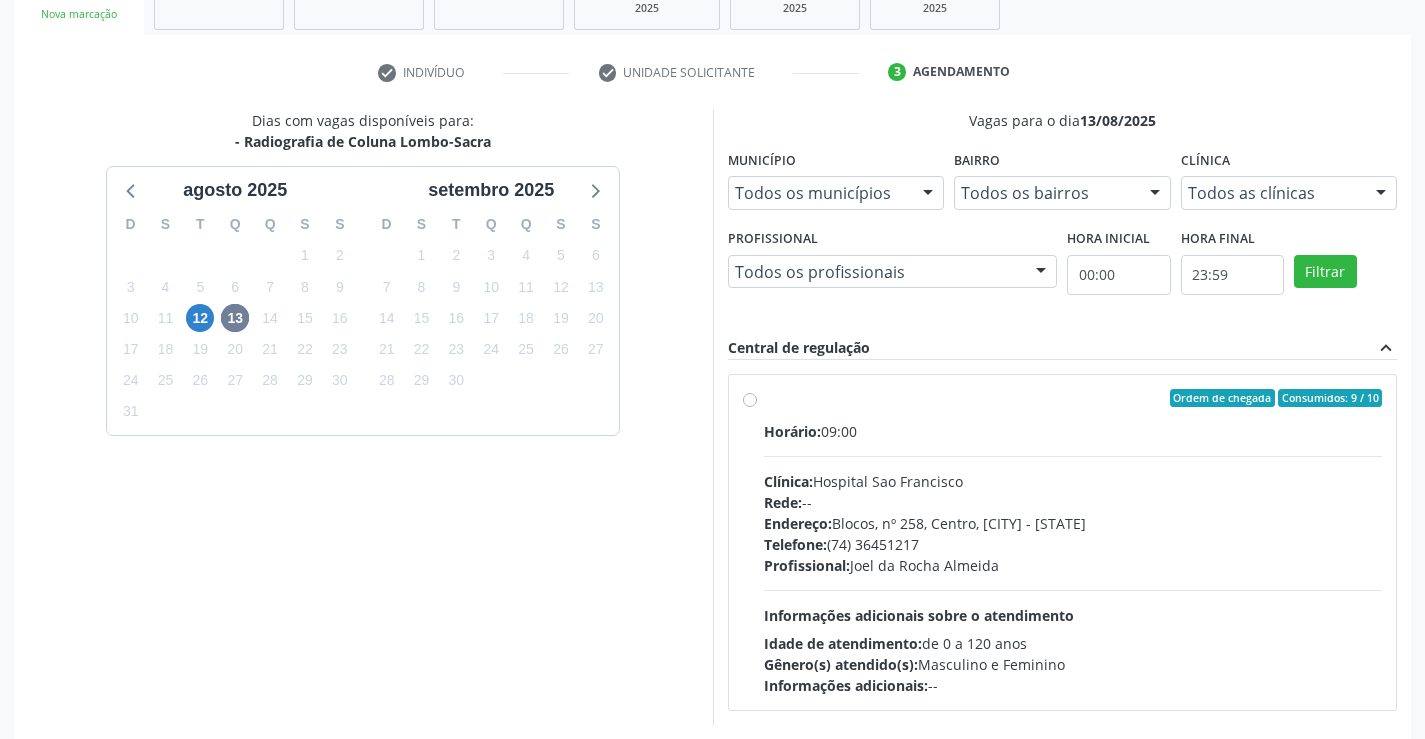 click on "Ordem de chegada
Consumidos: 9 / 10
Horário:   09:00
Clínica:  Hospital Sao Francisco
Rede:
--
Endereço:   Blocos, nº 258, Centro, Campo Formoso - BA
Telefone:   (74) 36451217
Profissional:
Joel da Rocha Almeida
Informações adicionais sobre o atendimento
Idade de atendimento:
de 0 a 120 anos
Gênero(s) atendido(s):
Masculino e Feminino
Informações adicionais:
--" at bounding box center [1063, 542] 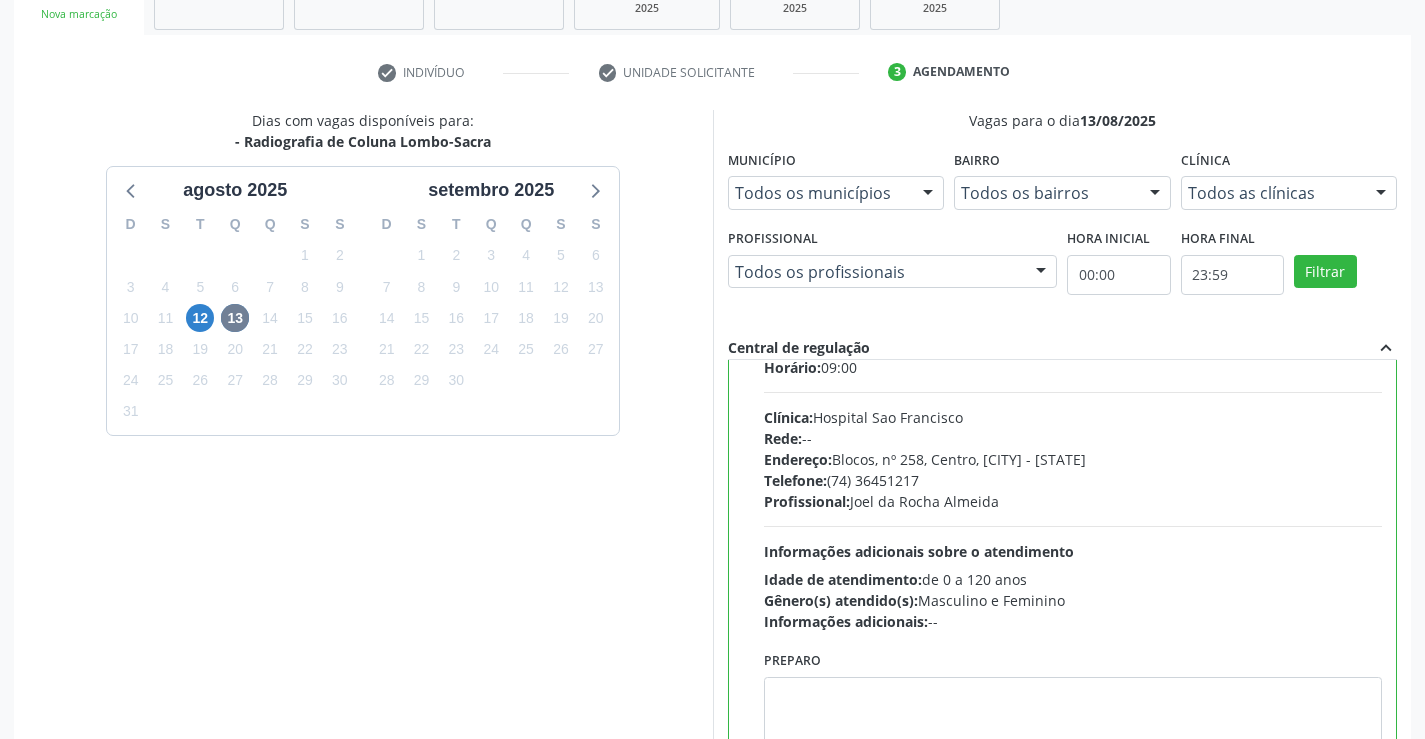 scroll, scrollTop: 99, scrollLeft: 0, axis: vertical 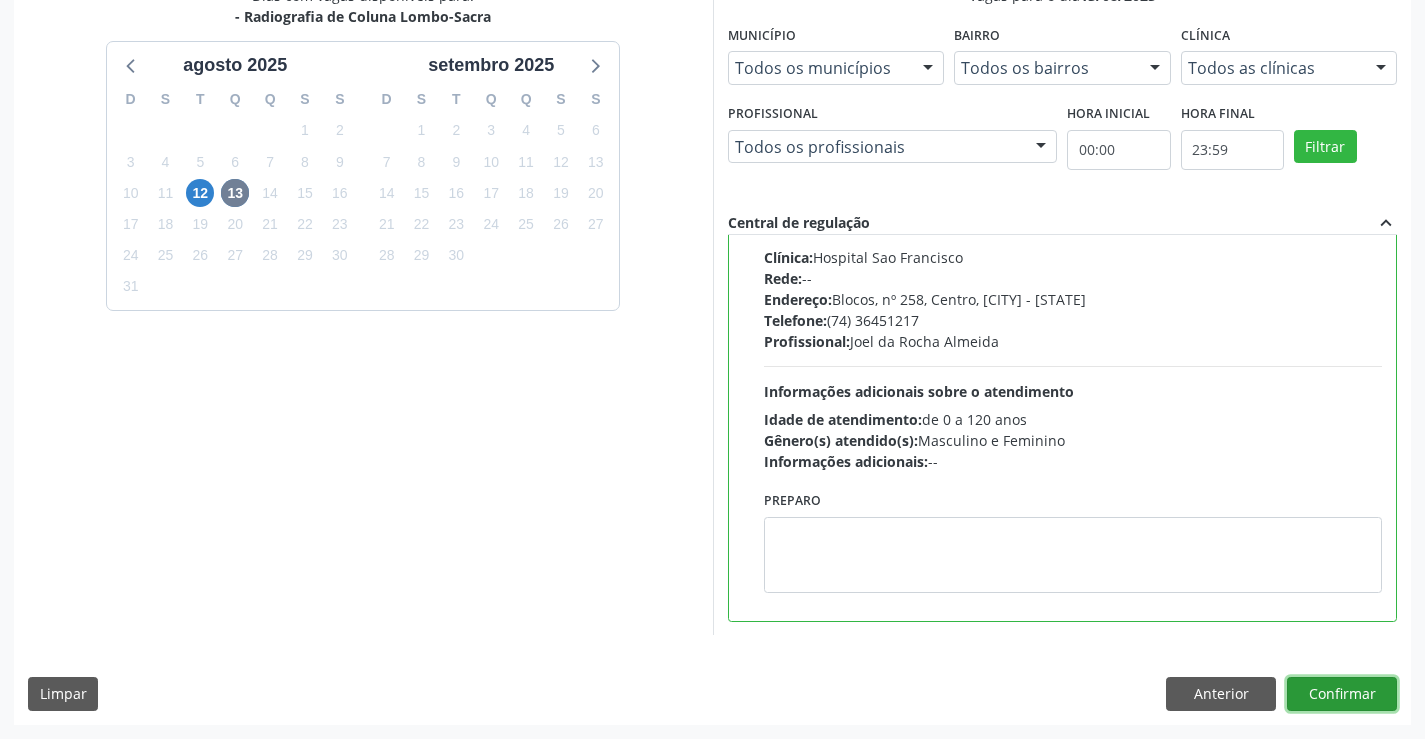 click on "Confirmar" at bounding box center [1342, 694] 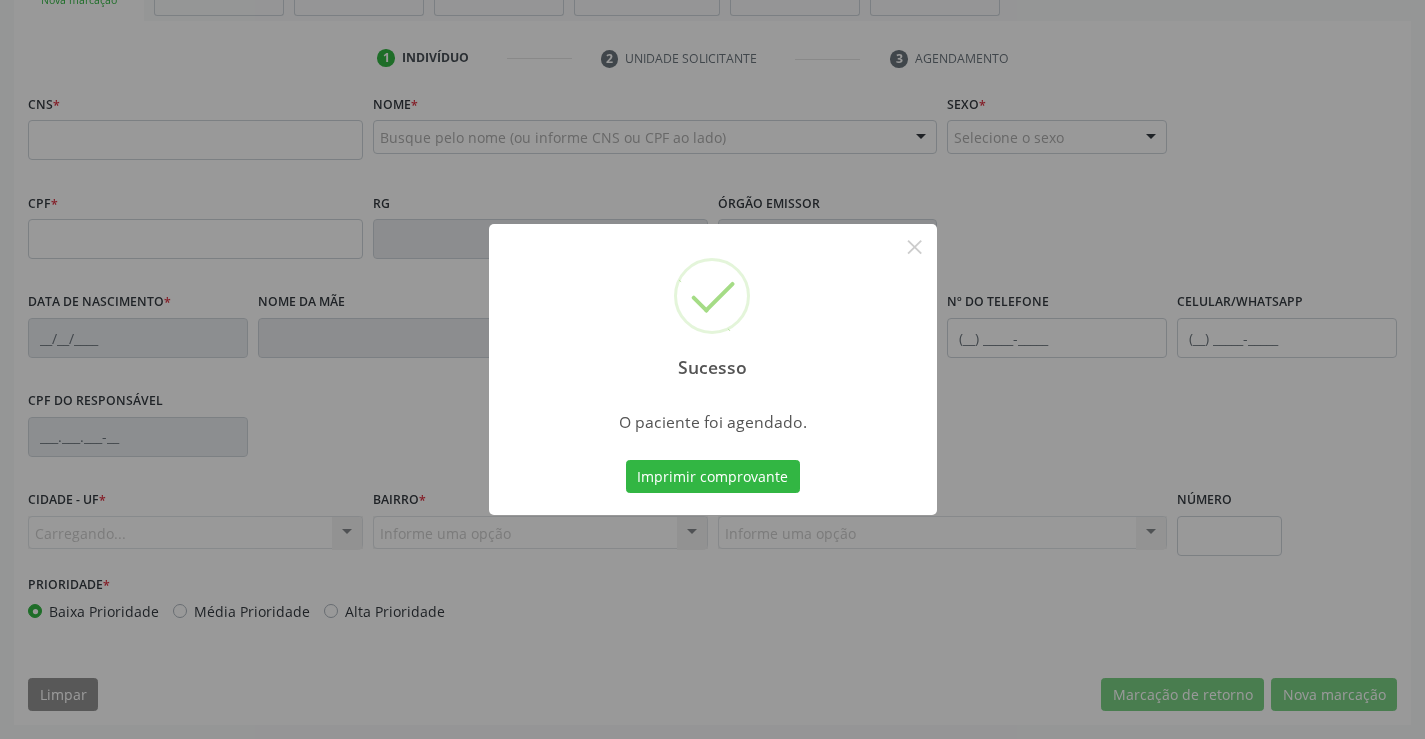scroll, scrollTop: 345, scrollLeft: 0, axis: vertical 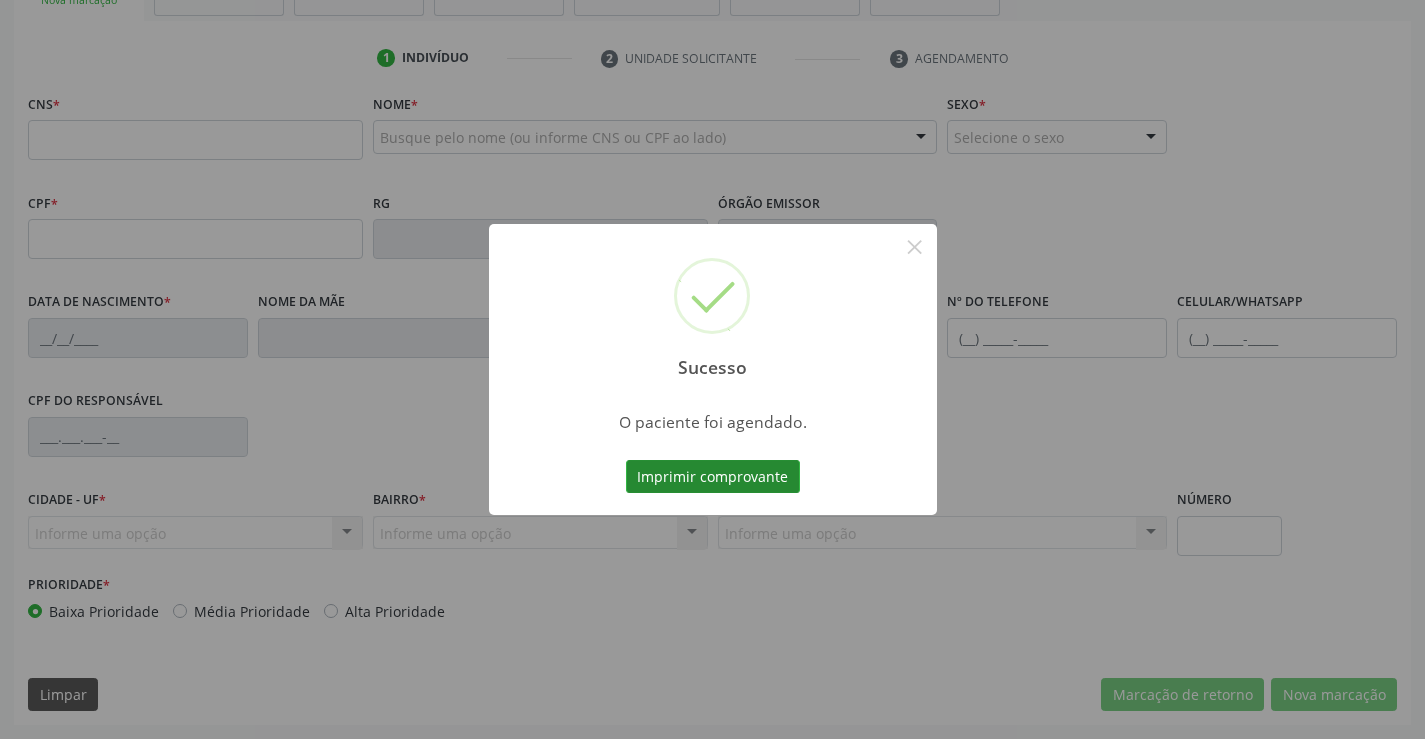 click on "Imprimir comprovante" at bounding box center [713, 477] 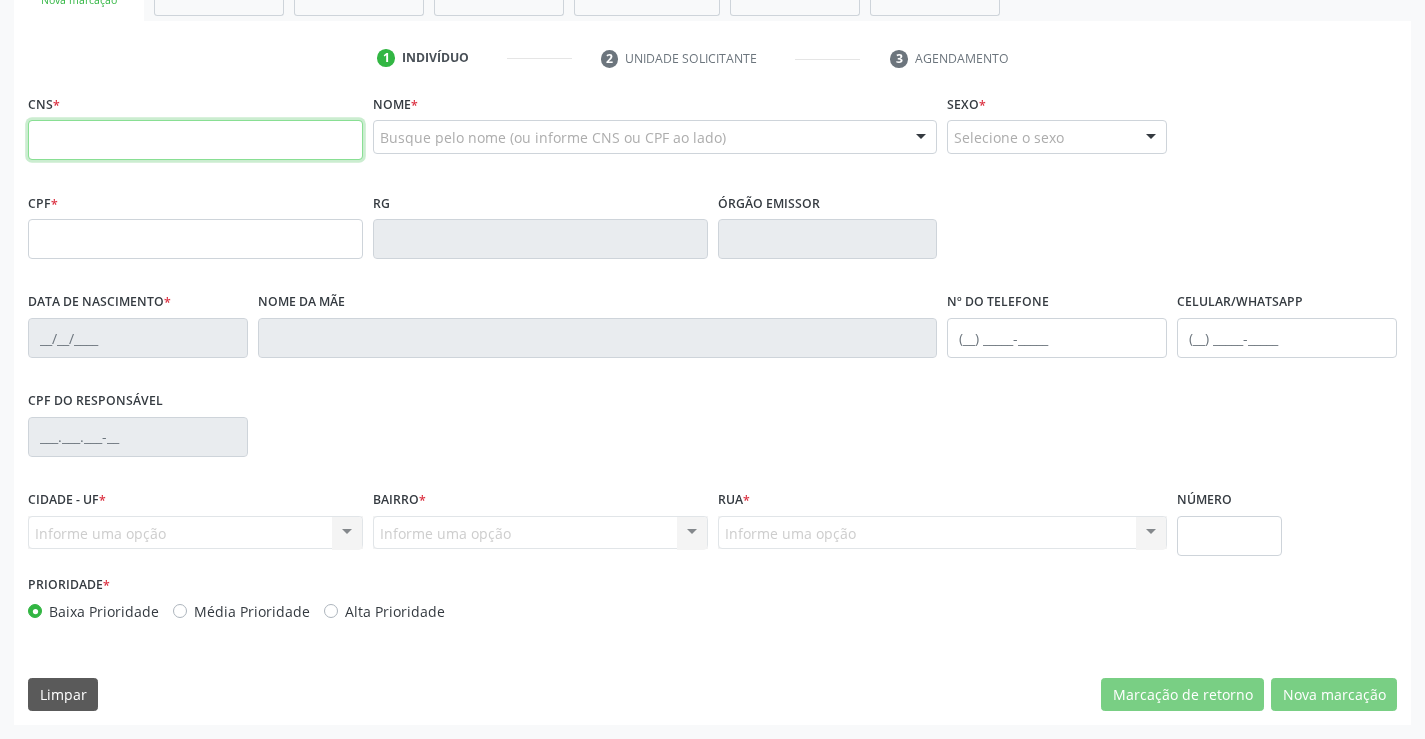 drag, startPoint x: 121, startPoint y: 139, endPoint x: 134, endPoint y: 137, distance: 13.152946 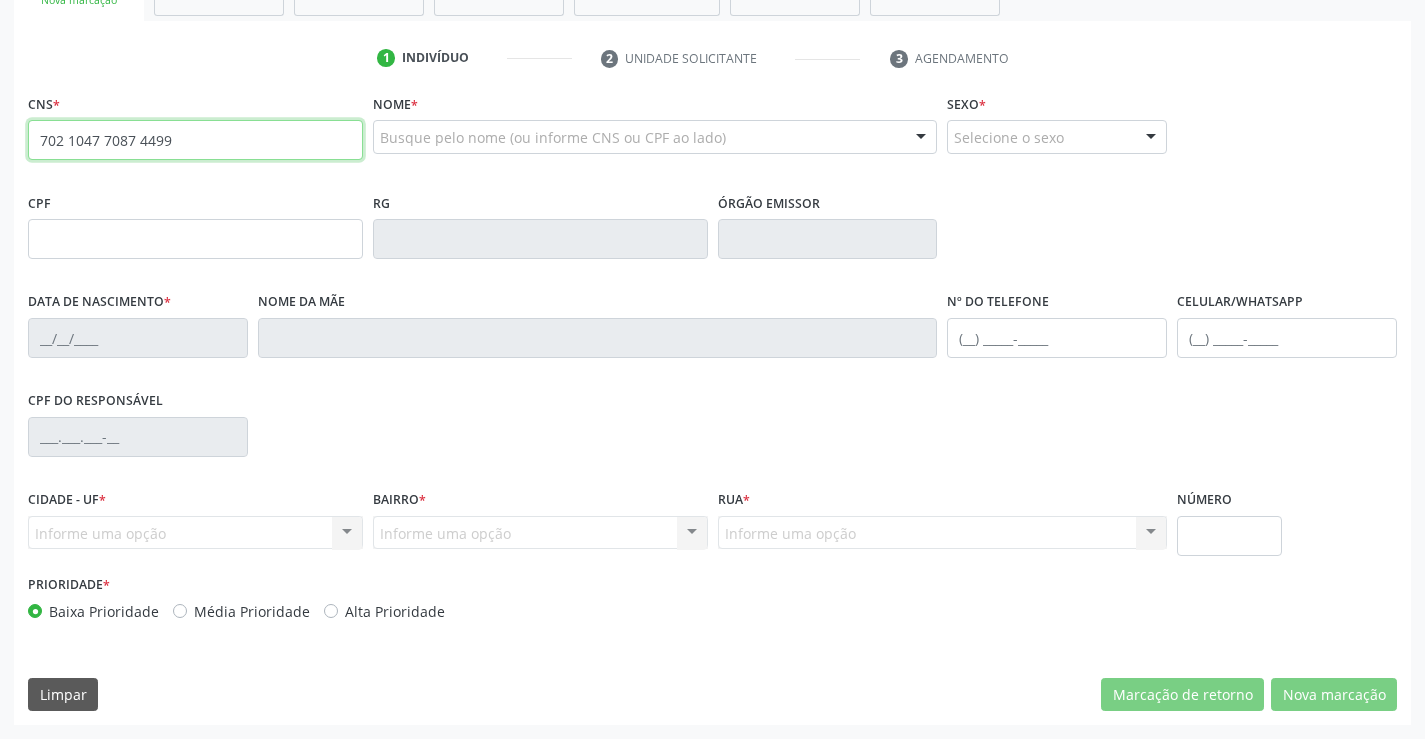 type on "702 1047 7087 4499" 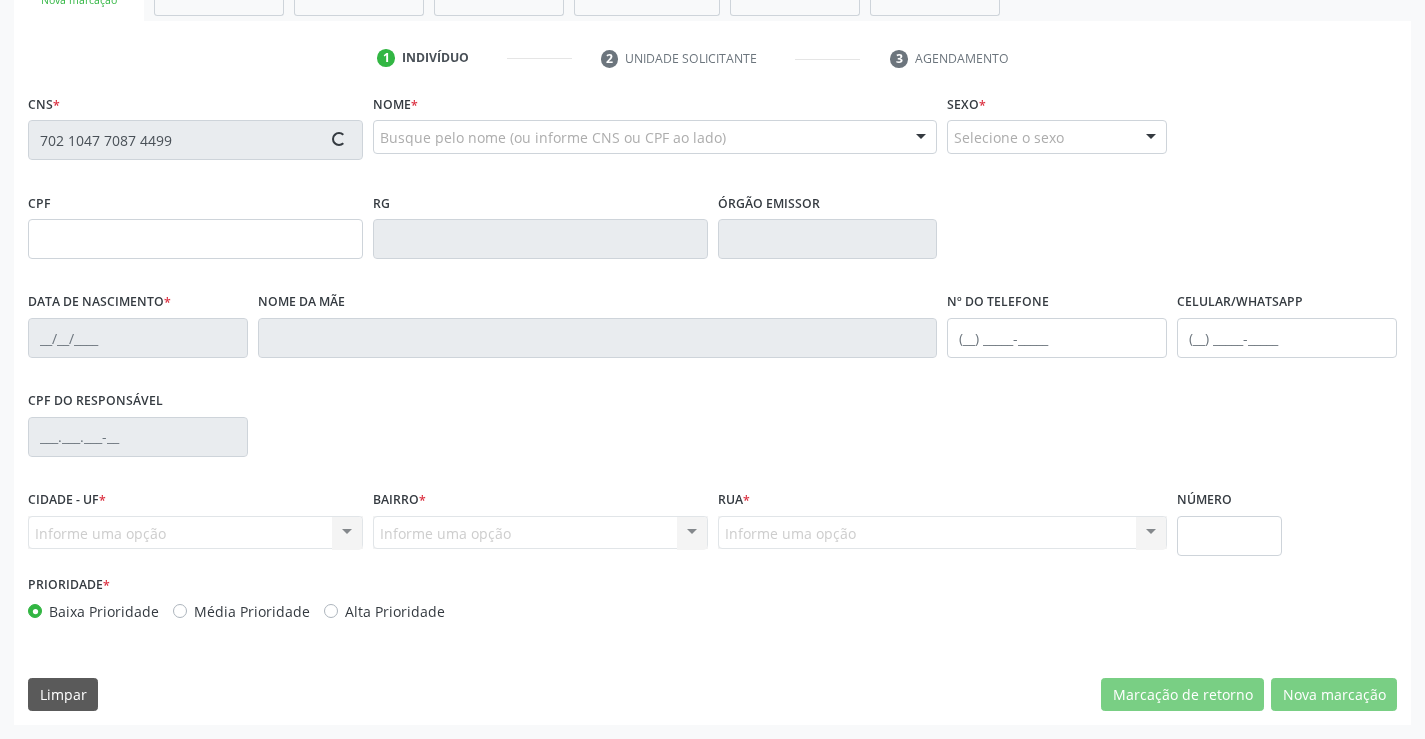 type on "[DATE]" 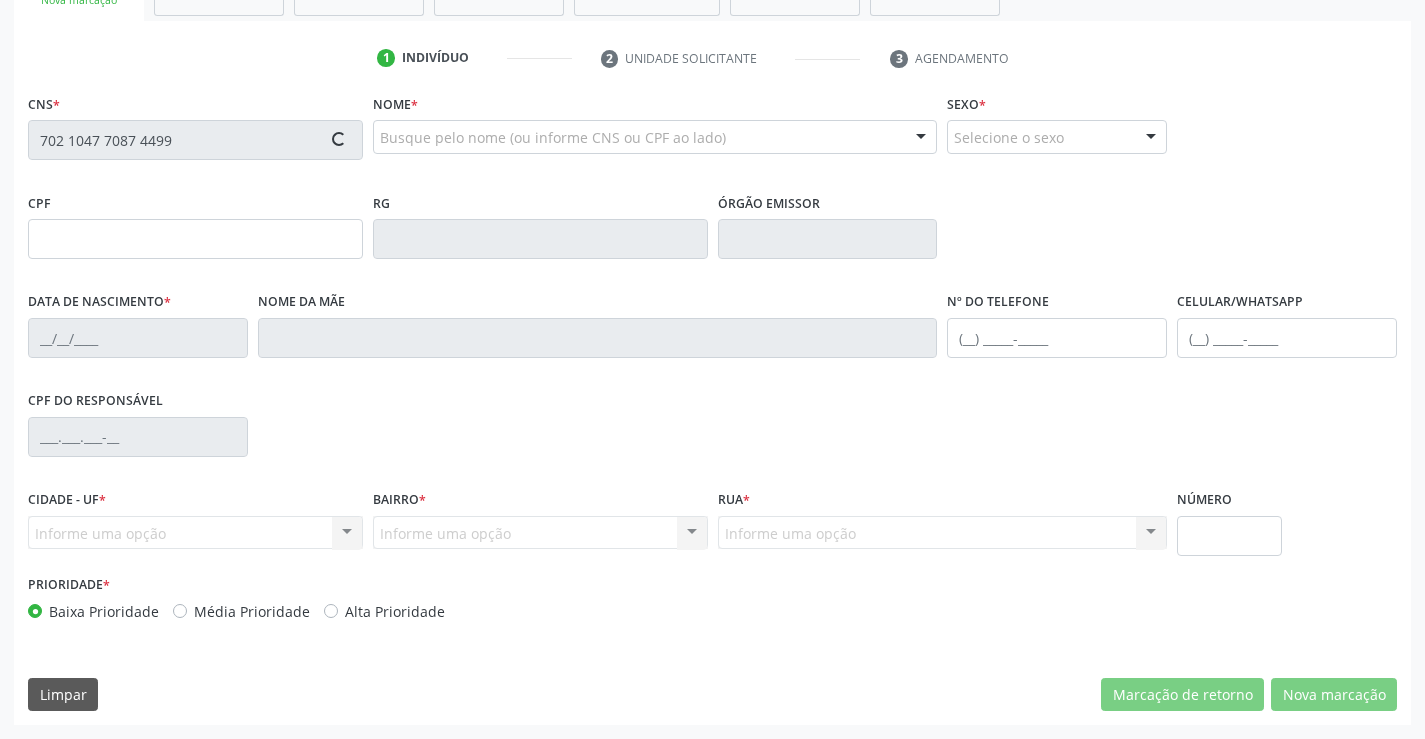 type on "([PHONE]) [PHONE]" 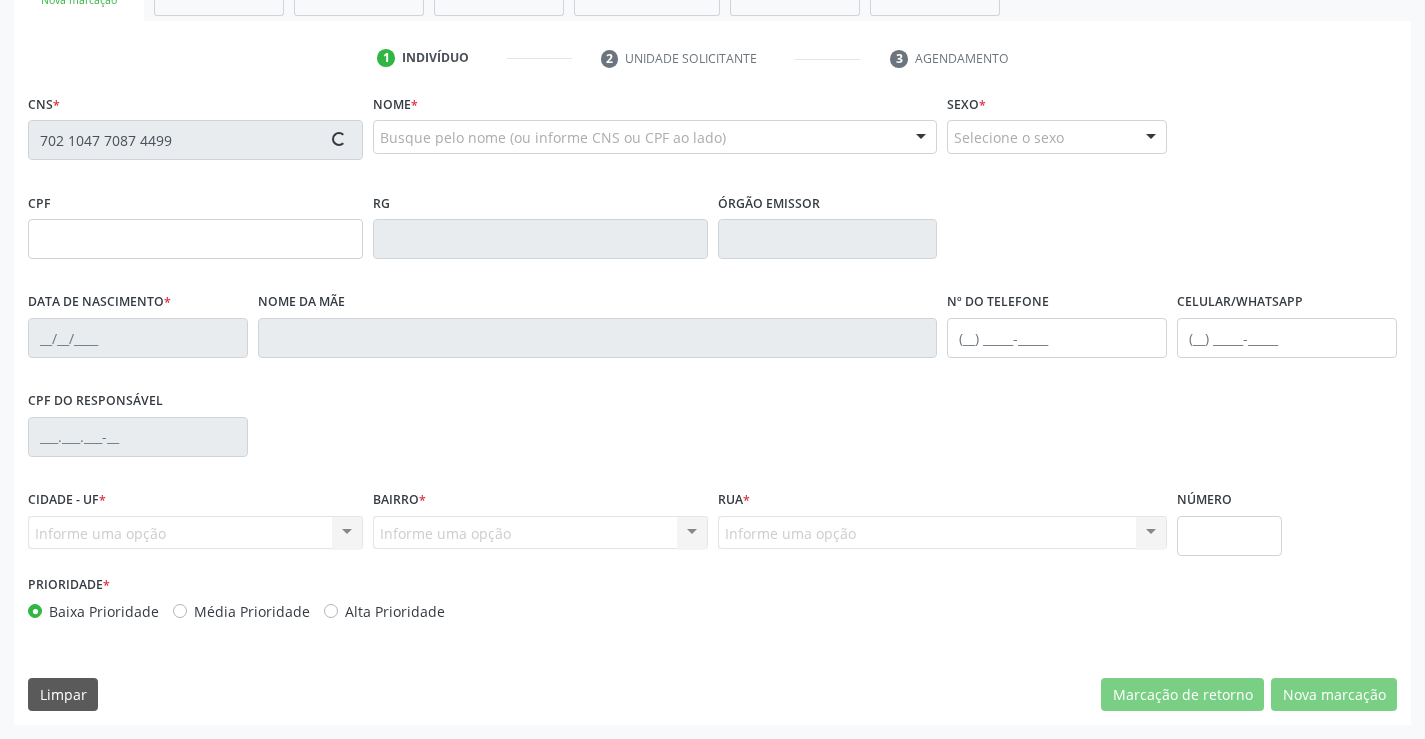 type on "S/N" 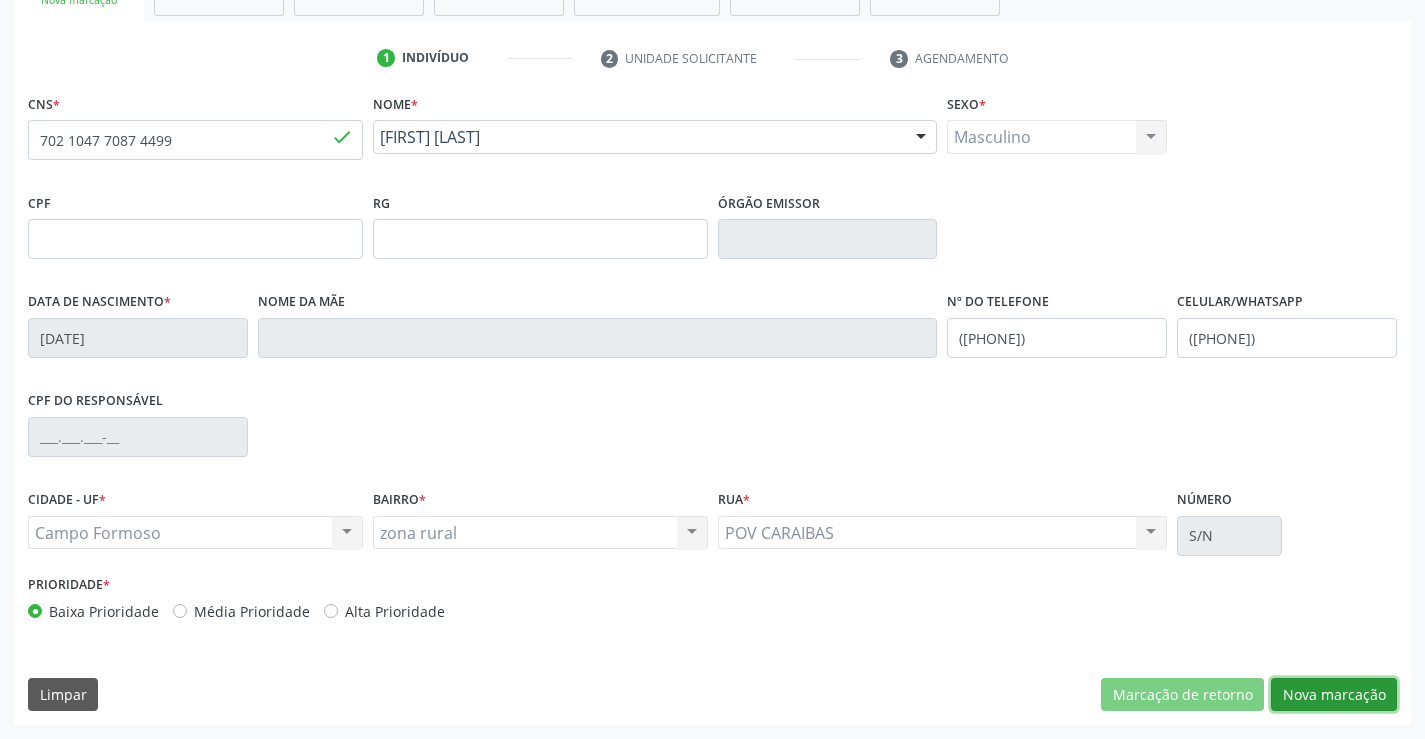 click on "Nova marcação" at bounding box center [1334, 695] 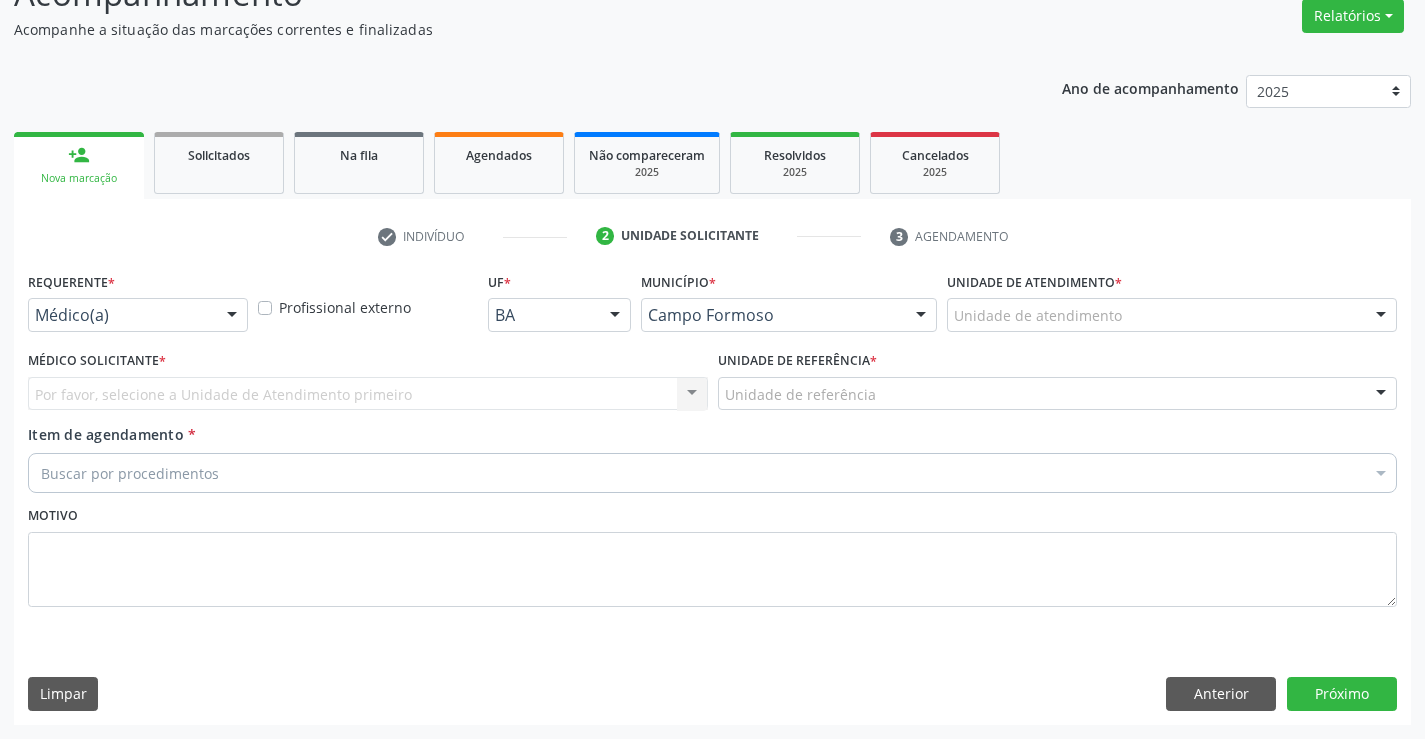 scroll, scrollTop: 167, scrollLeft: 0, axis: vertical 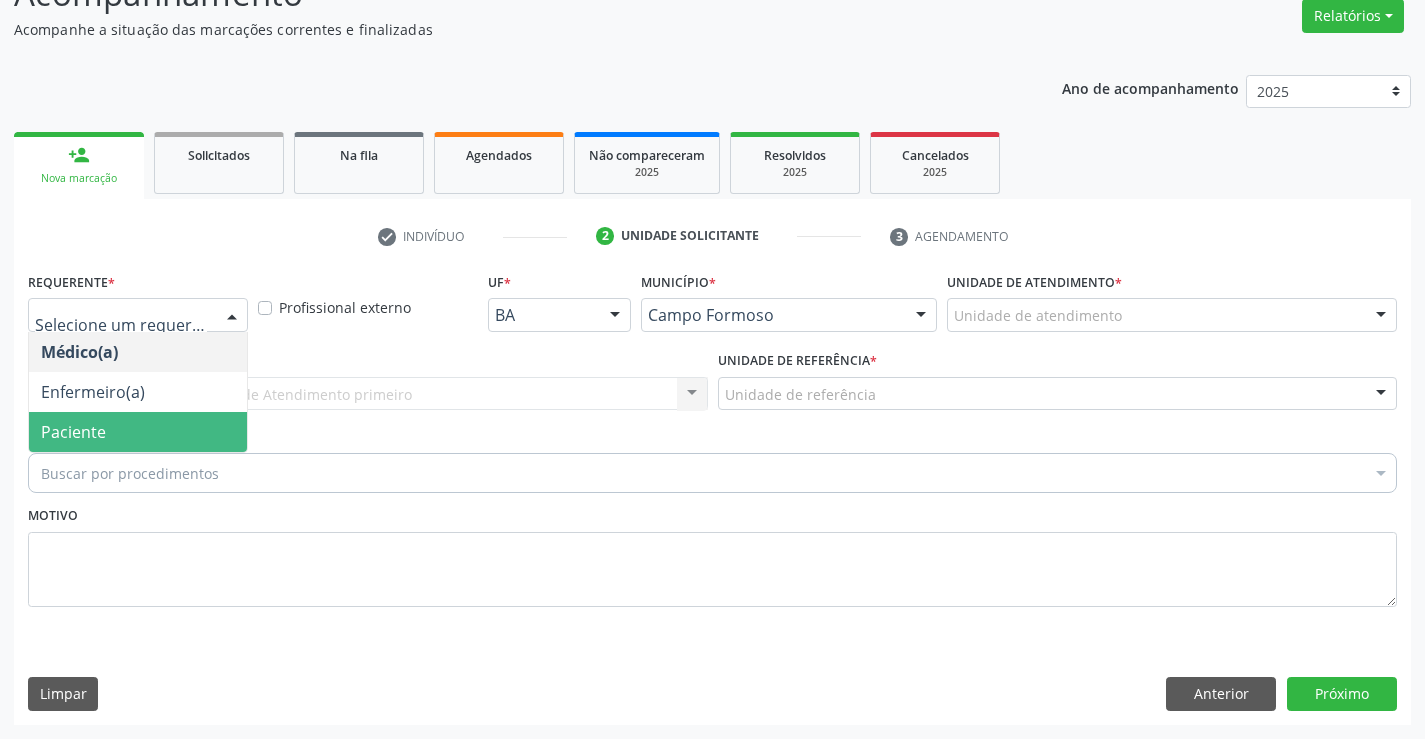 click on "Paciente" at bounding box center [138, 432] 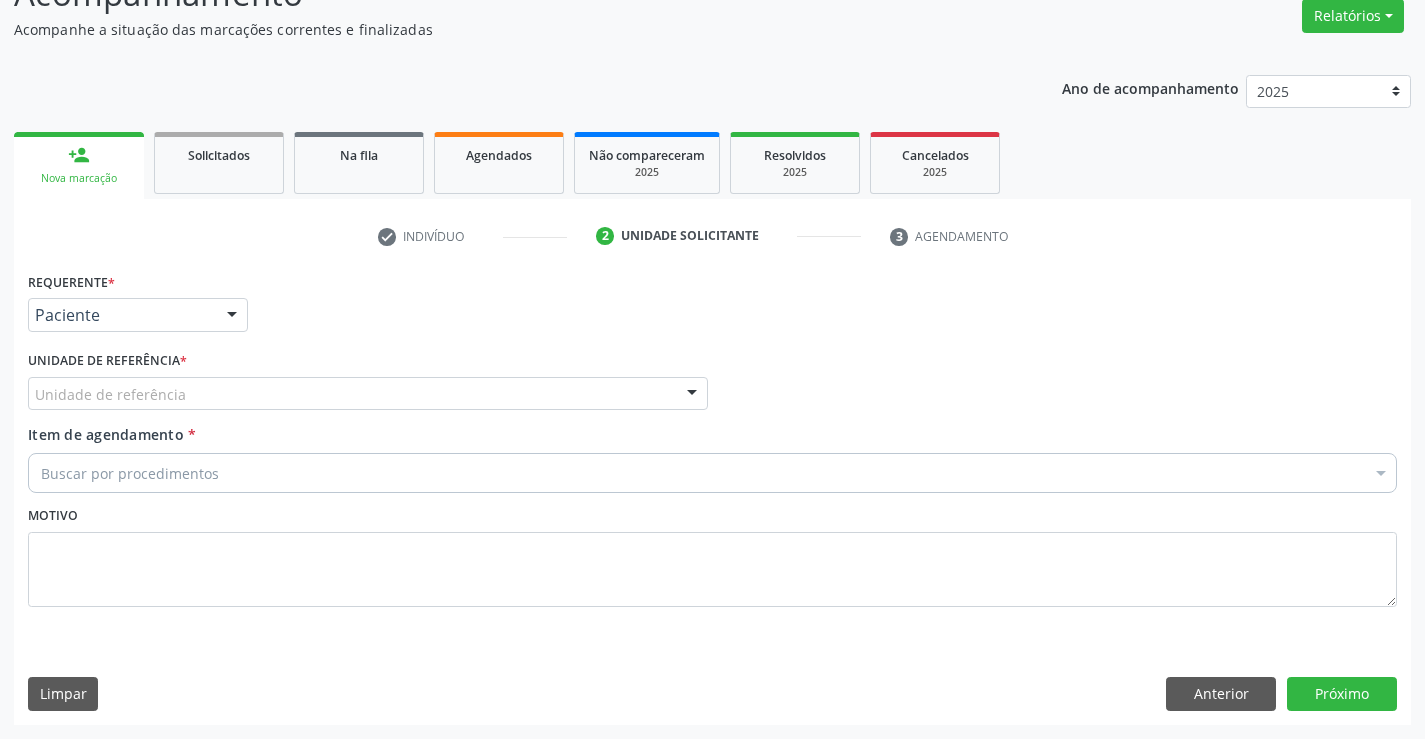click on "Unidade de referência" at bounding box center [368, 394] 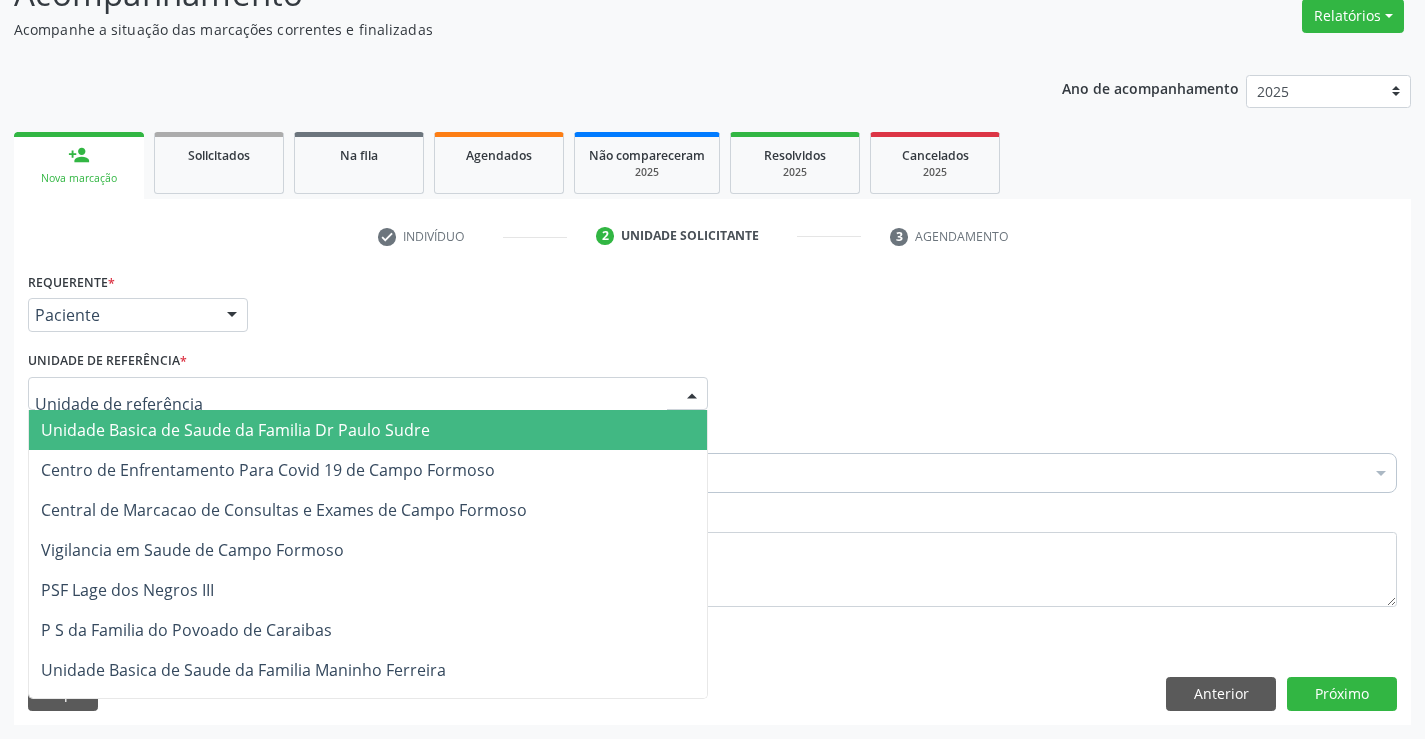 click on "Unidade Basica de Saude da Familia Dr Paulo Sudre" at bounding box center [235, 430] 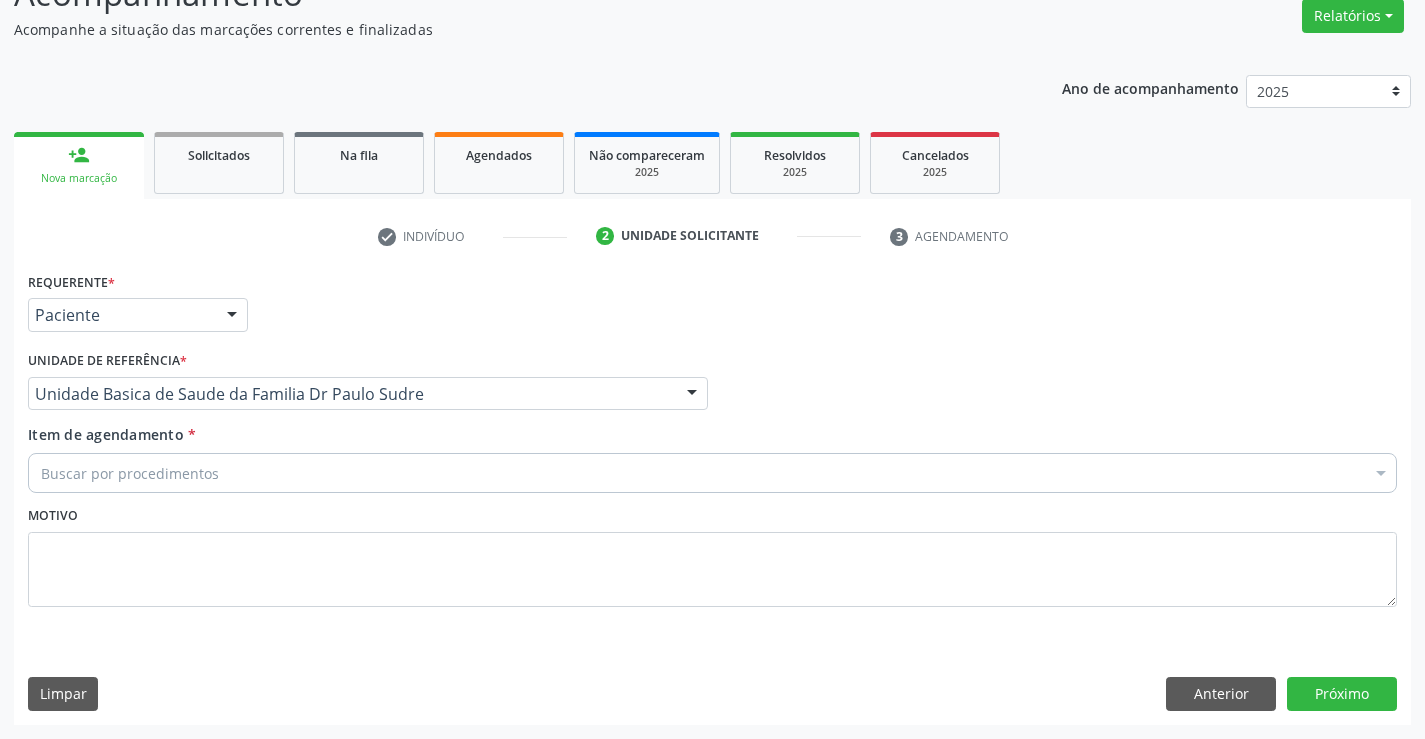 drag, startPoint x: 108, startPoint y: 477, endPoint x: 216, endPoint y: 474, distance: 108.04166 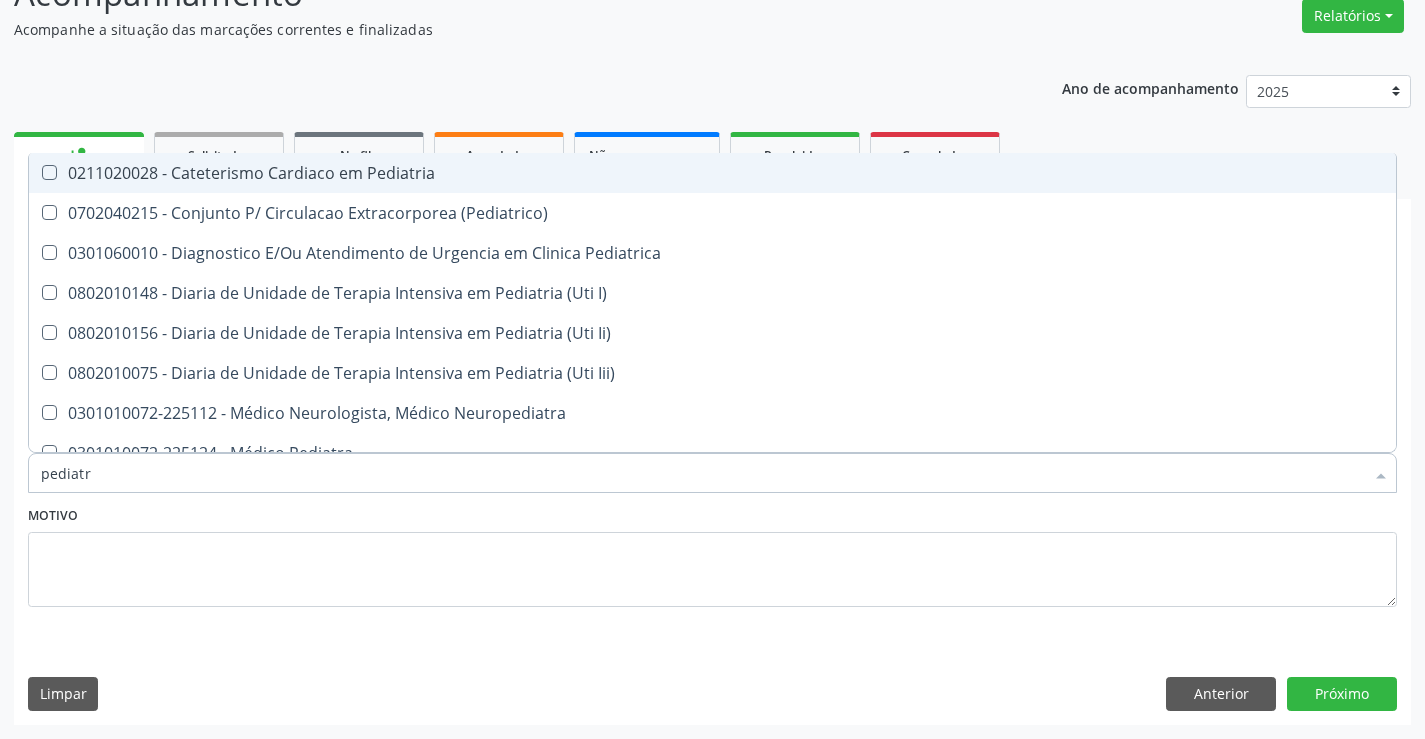 type on "pediatra" 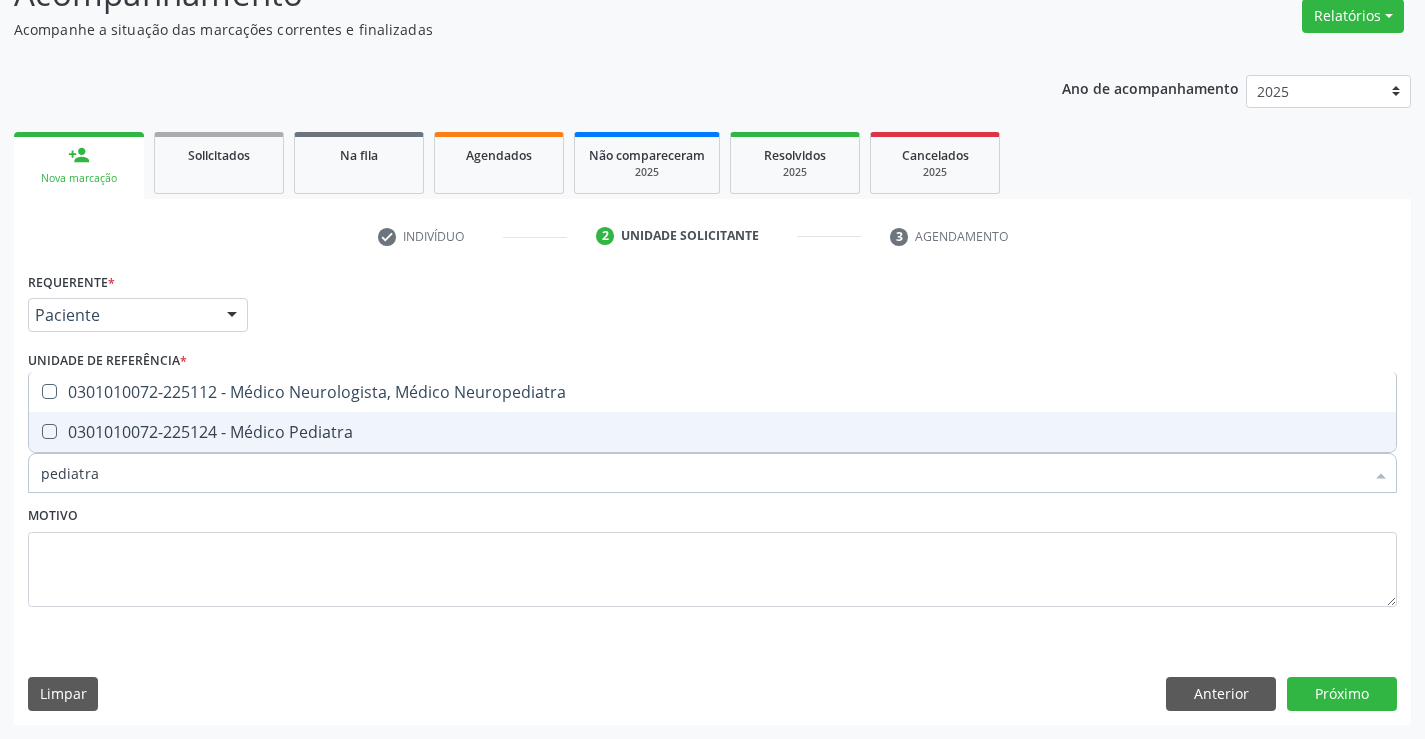 drag, startPoint x: 195, startPoint y: 429, endPoint x: 220, endPoint y: 455, distance: 36.069378 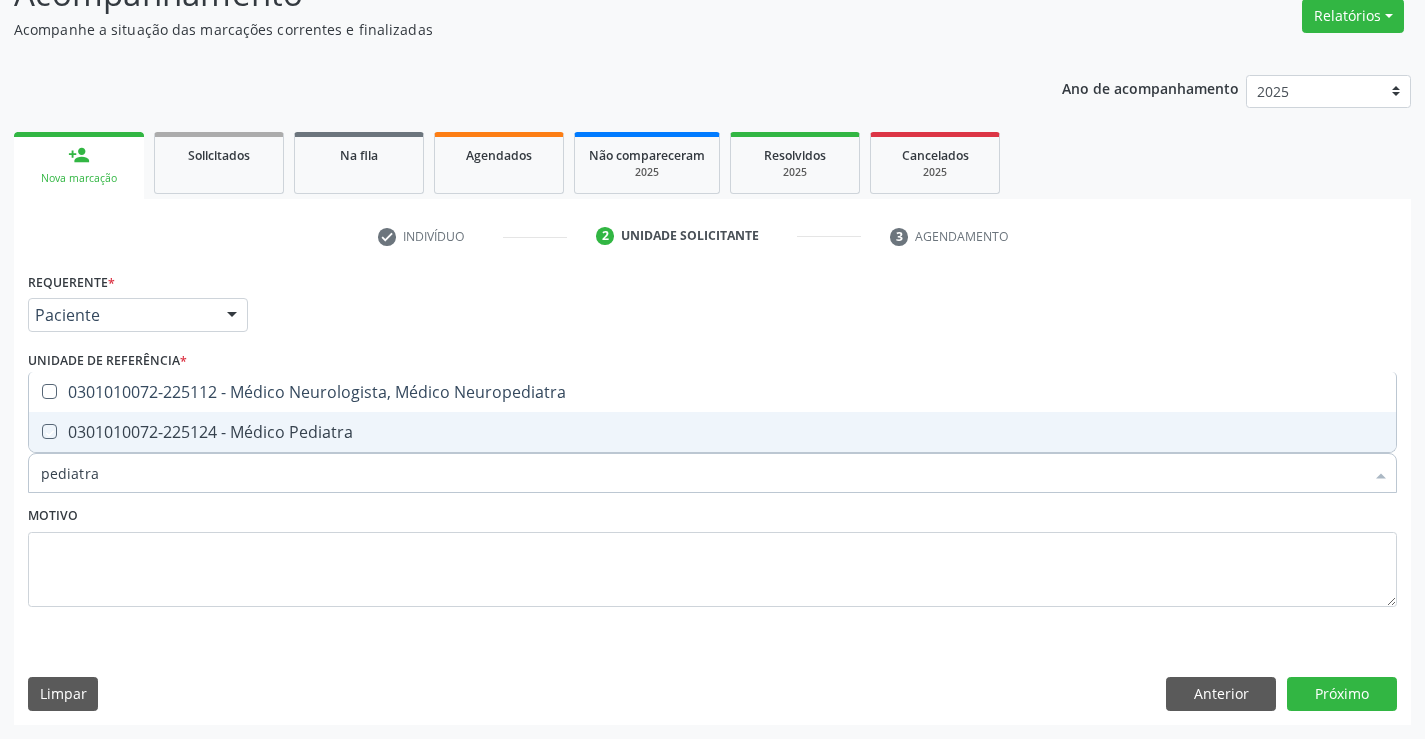 checkbox on "true" 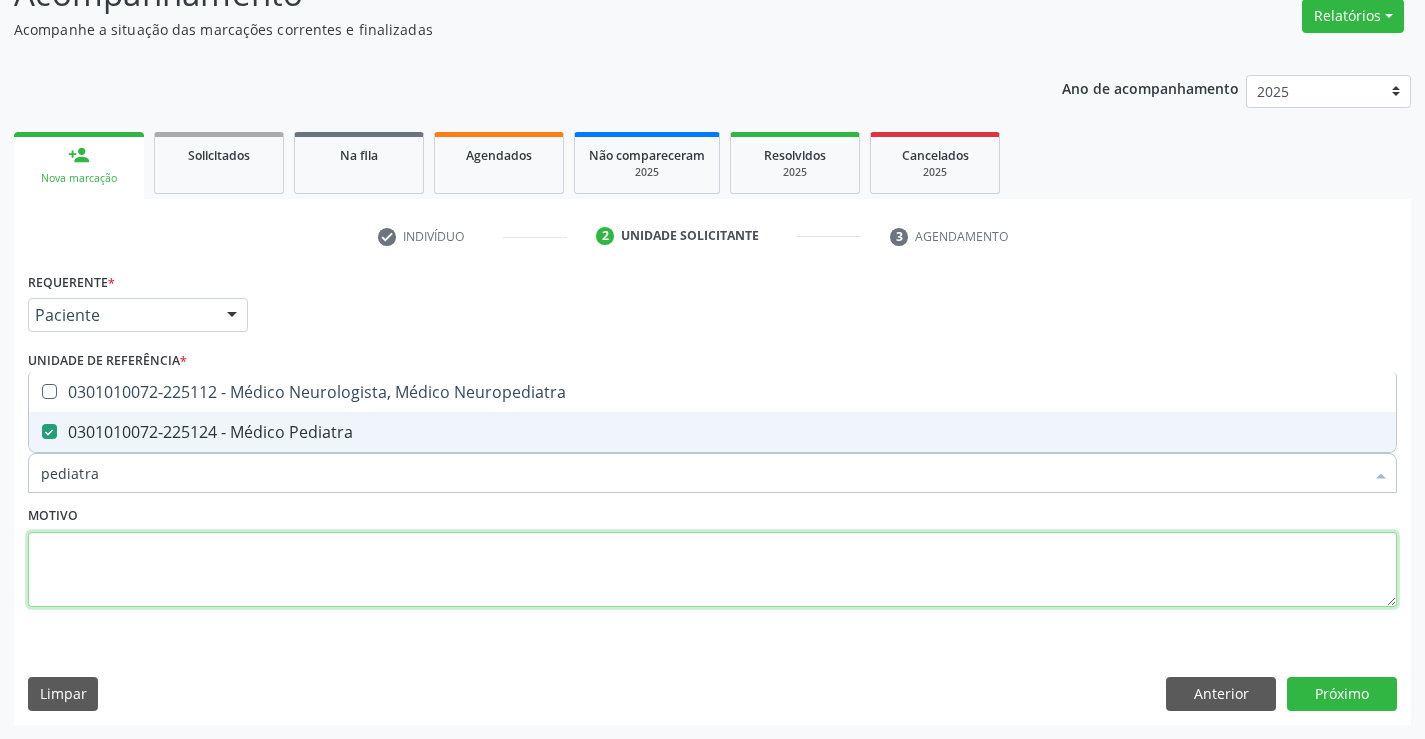 click at bounding box center [712, 570] 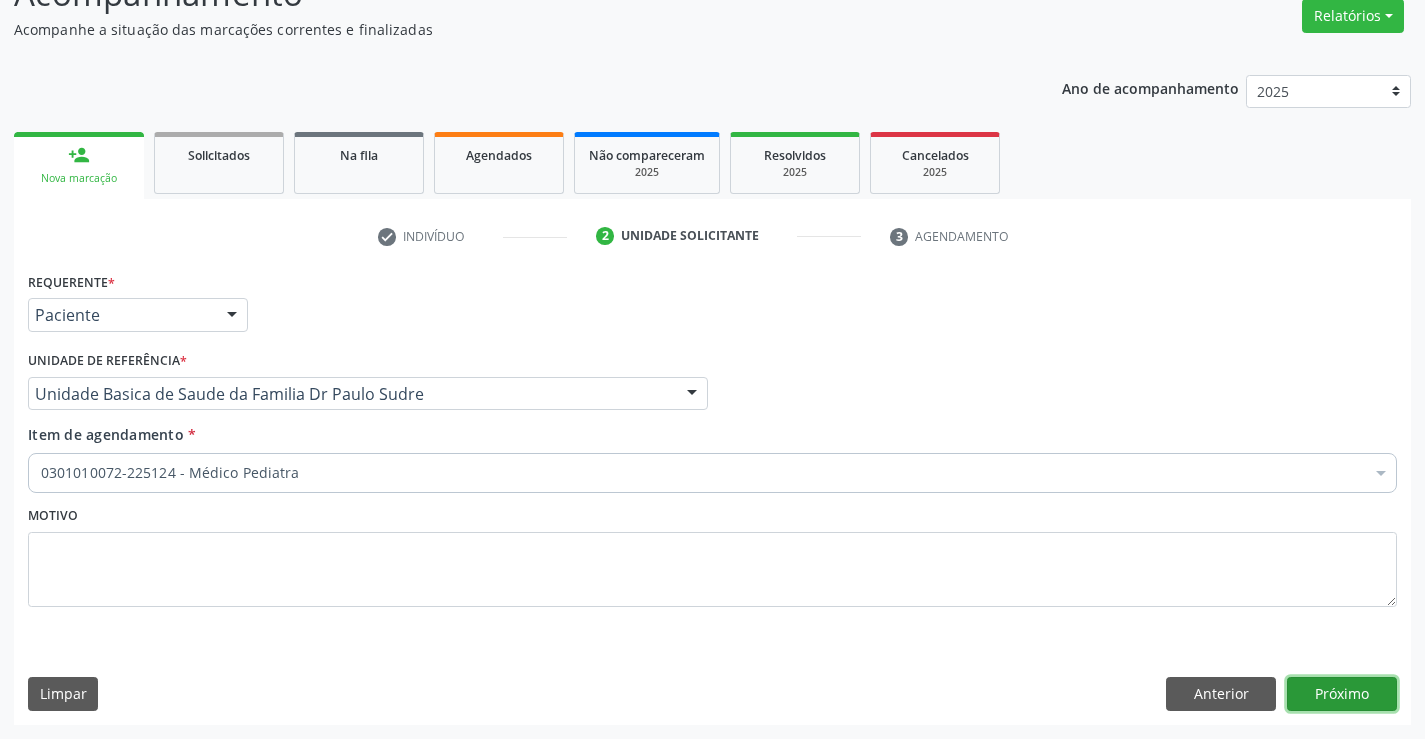 click on "Próximo" at bounding box center [1342, 694] 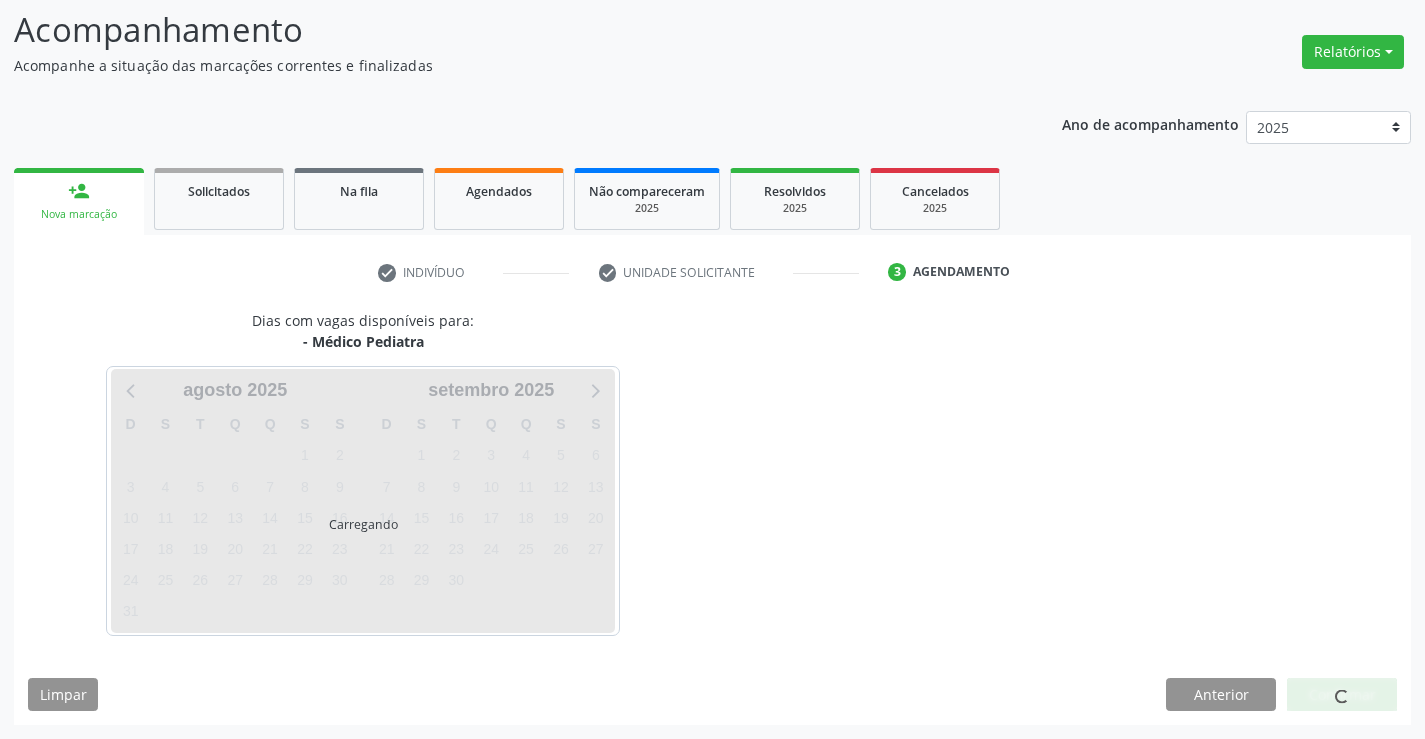 scroll, scrollTop: 131, scrollLeft: 0, axis: vertical 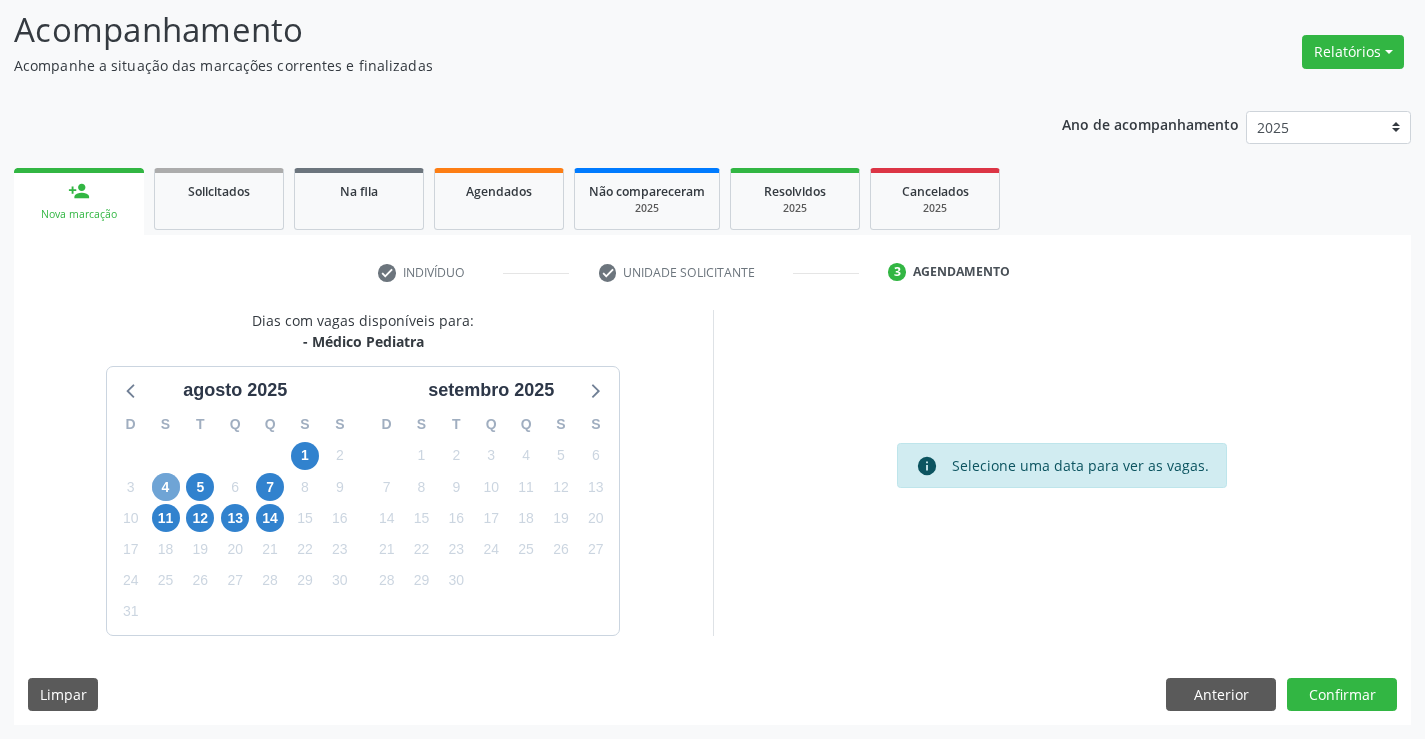 click on "4" at bounding box center (166, 487) 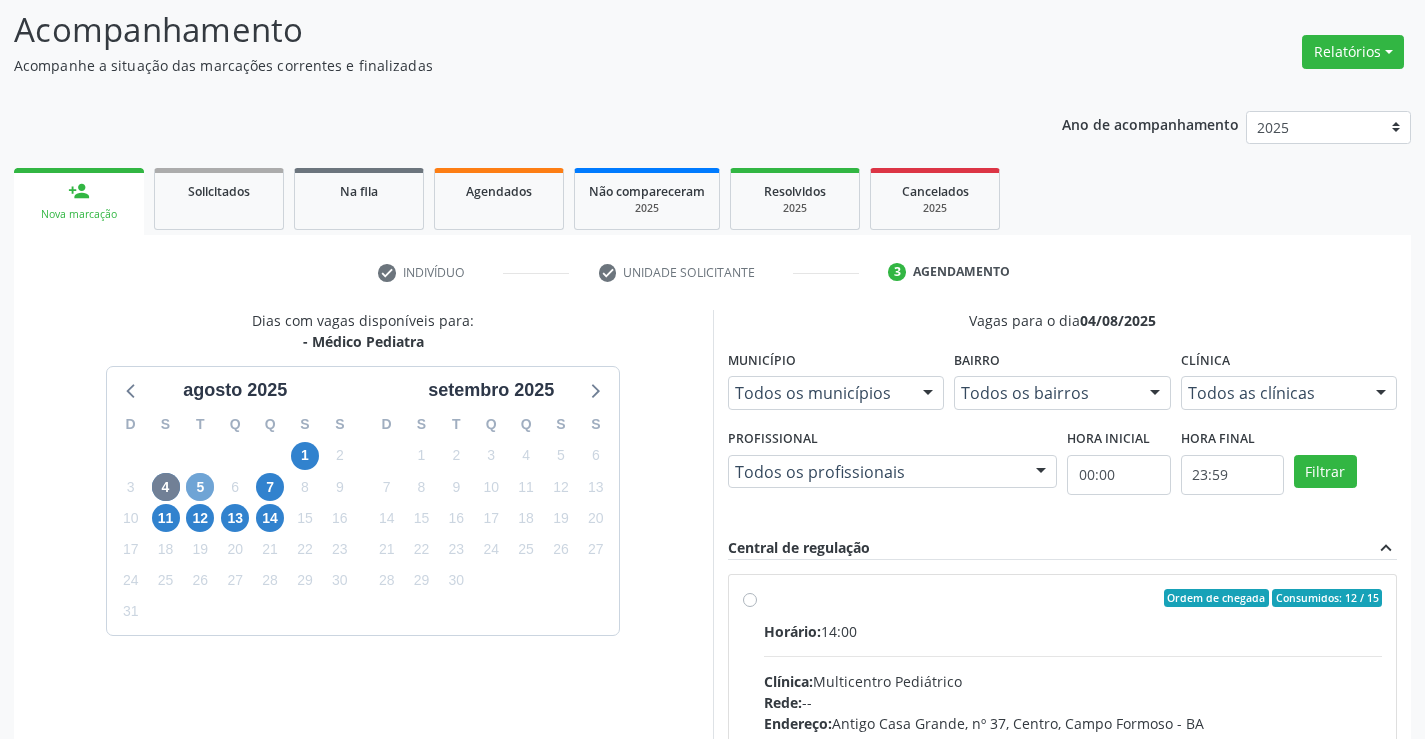 click on "5" at bounding box center (200, 487) 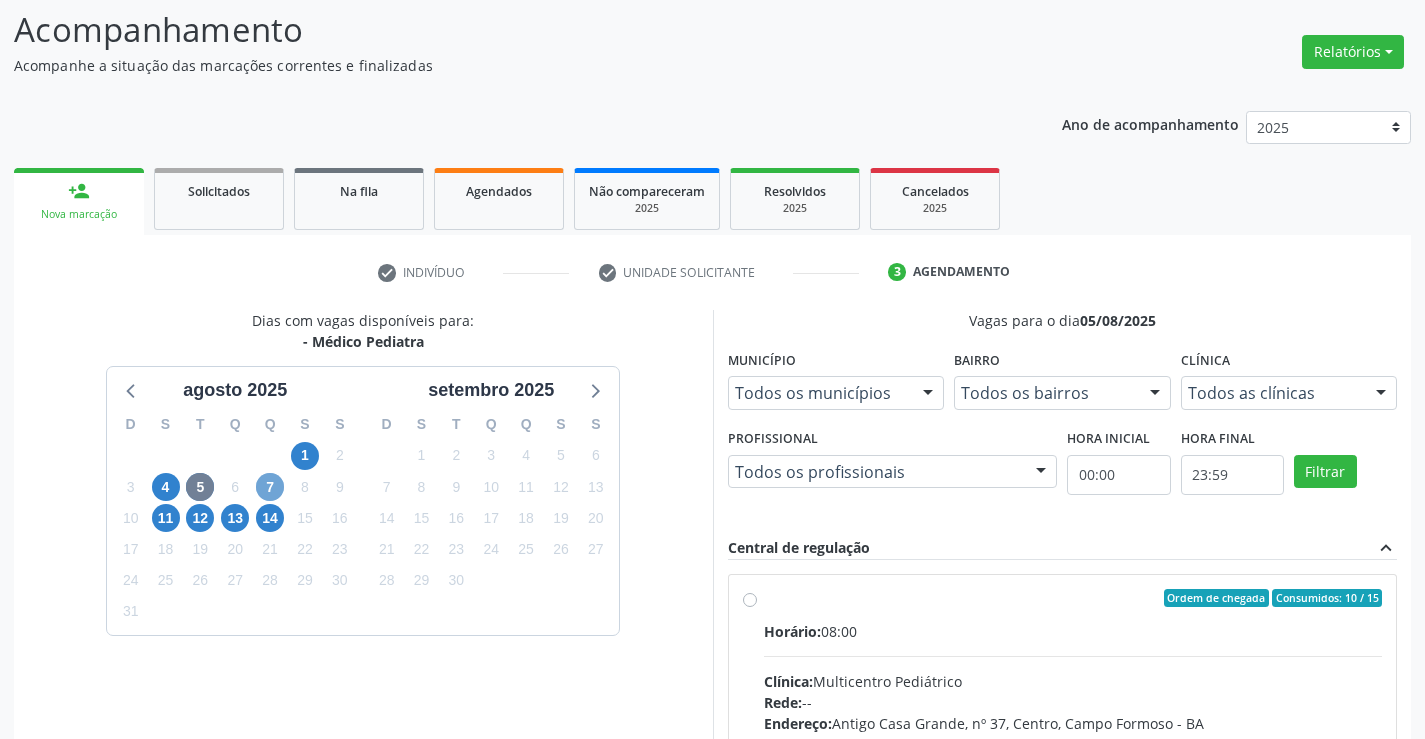 click on "7" at bounding box center (270, 487) 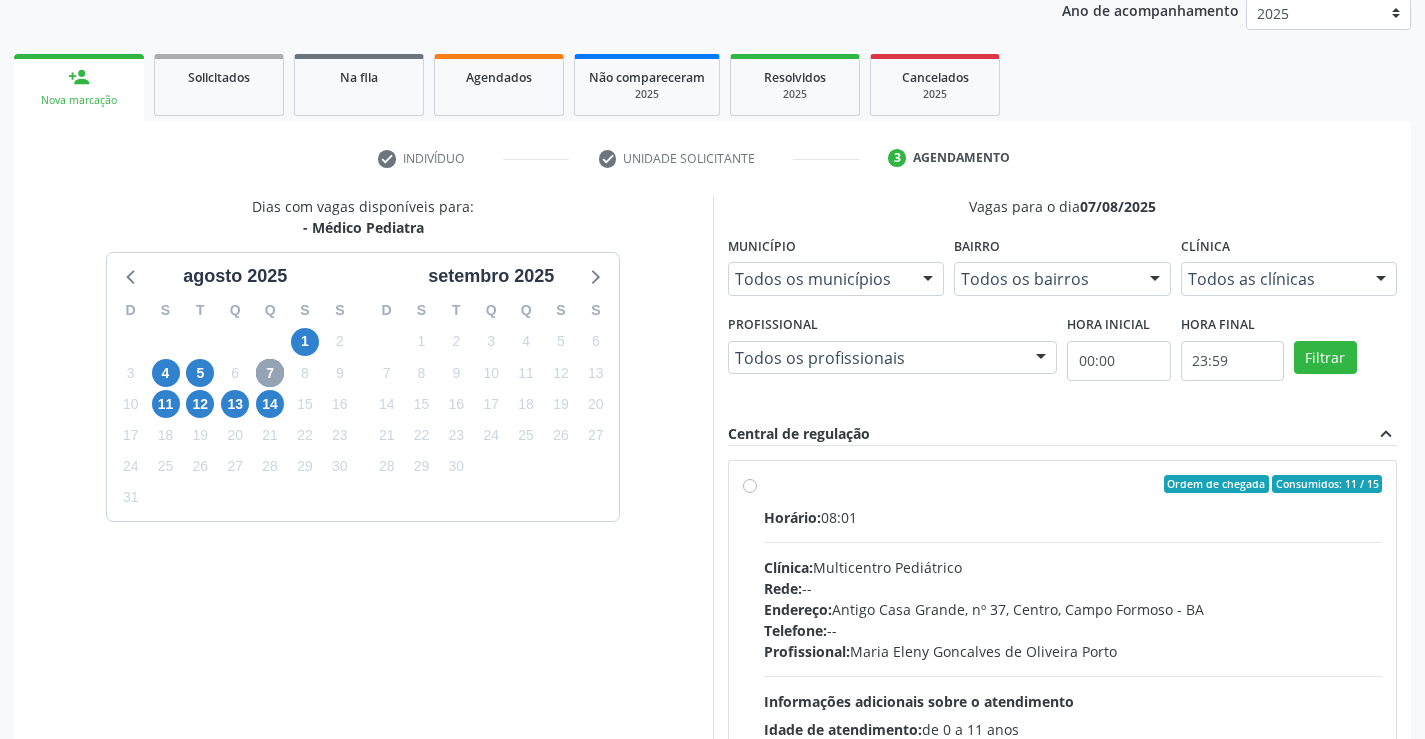 scroll, scrollTop: 420, scrollLeft: 0, axis: vertical 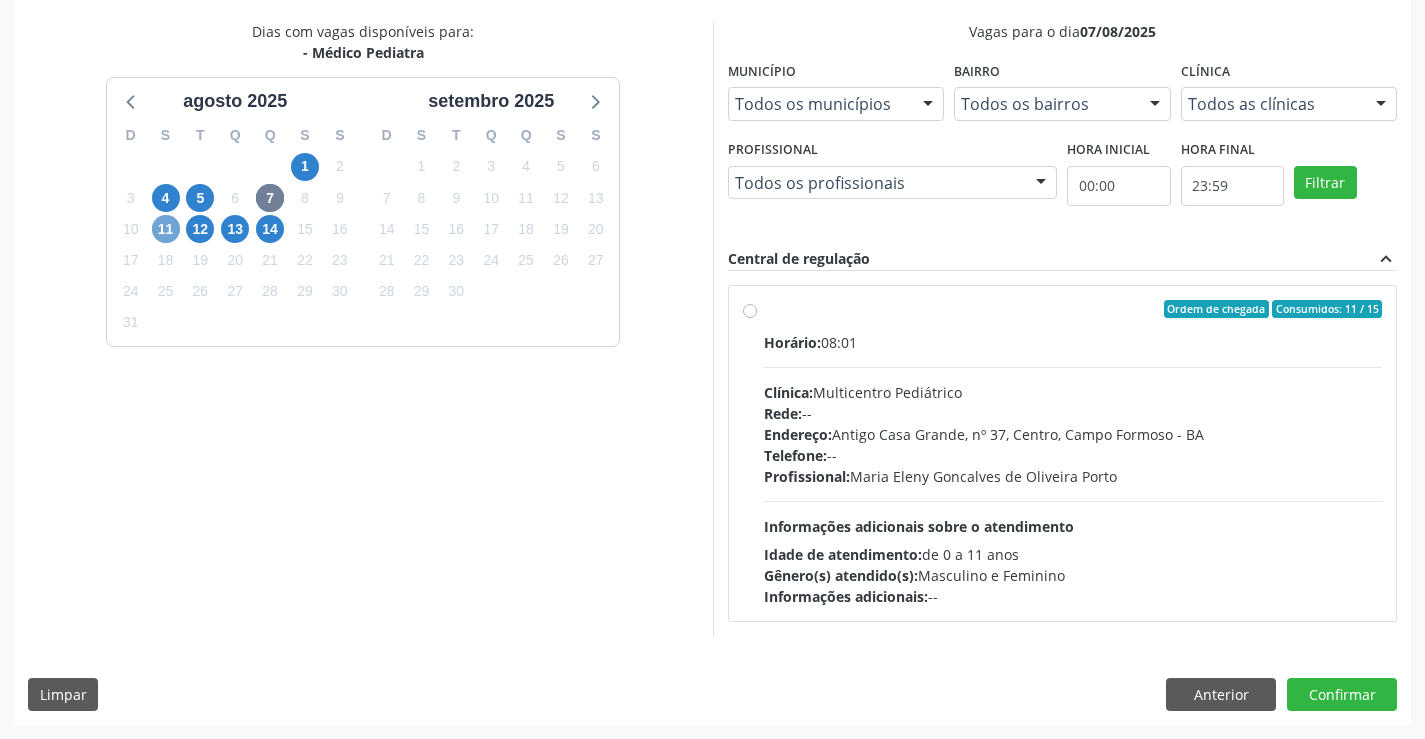 click on "11" at bounding box center (166, 229) 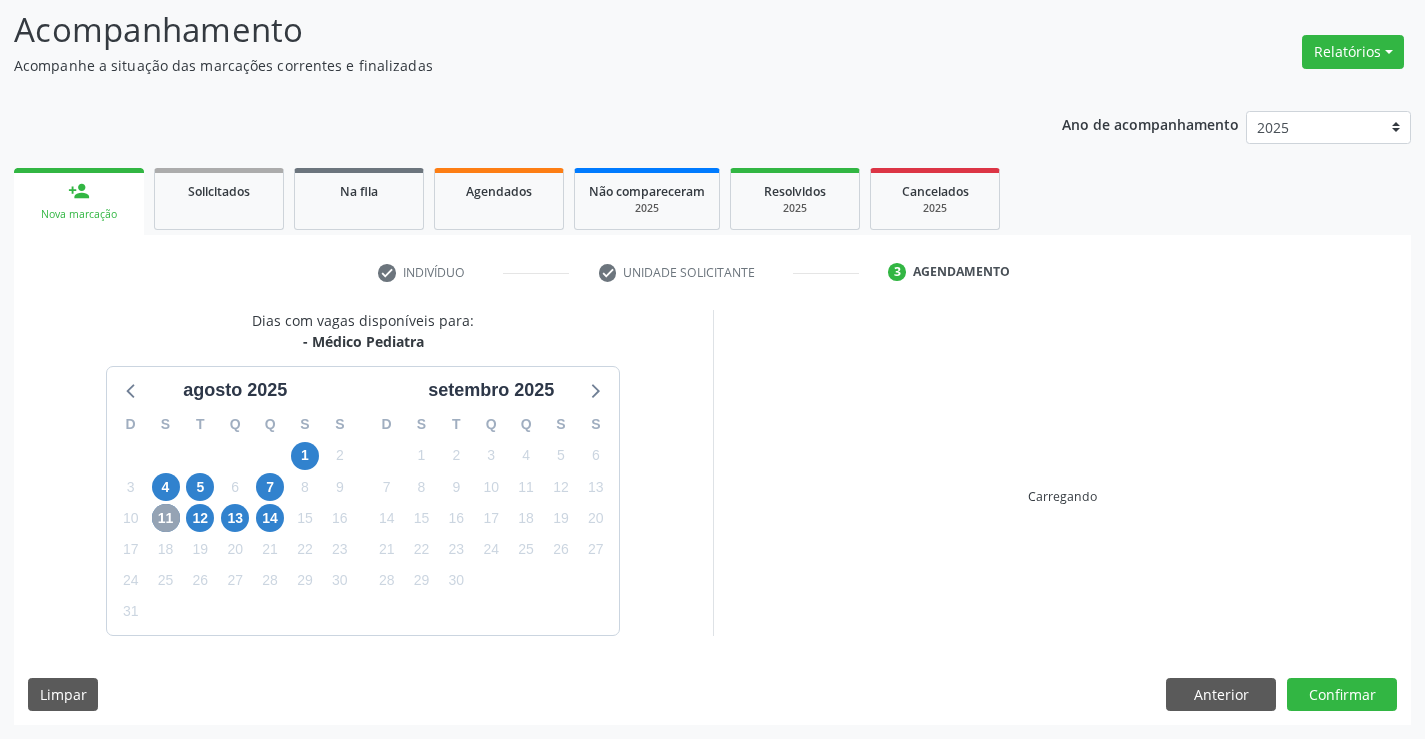scroll, scrollTop: 131, scrollLeft: 0, axis: vertical 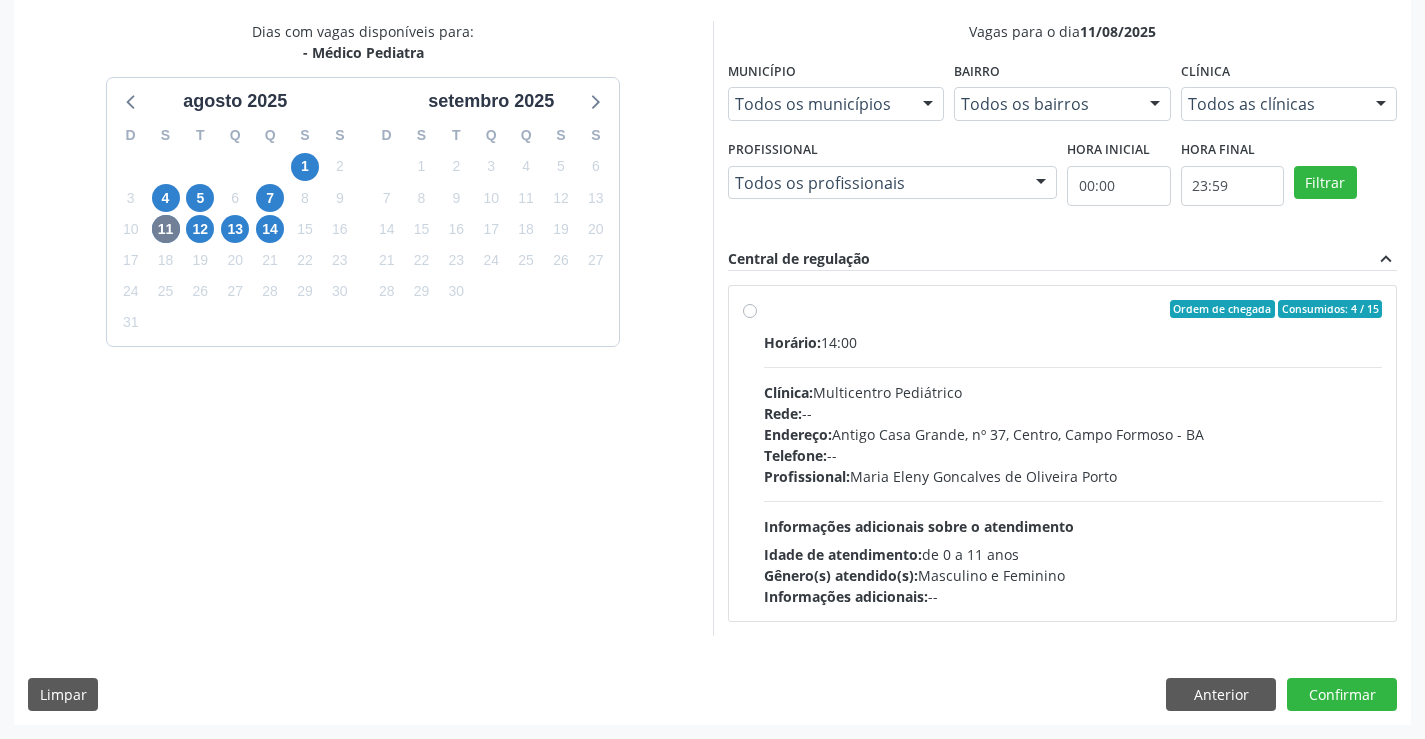 click on "Ordem de chegada
Consumidos: 4 / 15
Horário:   14:00
Clínica:  Multicentro Pediátrico
Rede:
--
Endereço:   Antigo Casa Grande, nº 37, Centro, Campo Formoso - BA
Telefone:   --
Profissional:
[FIRST] [MIDDLE] [LAST] de [LAST] [LAST]
Informações adicionais sobre o atendimento
Idade de atendimento:
de 0 a 11 anos
Gênero(s) atendido(s):
Masculino e Feminino
Informações adicionais:
--" at bounding box center [1073, 453] 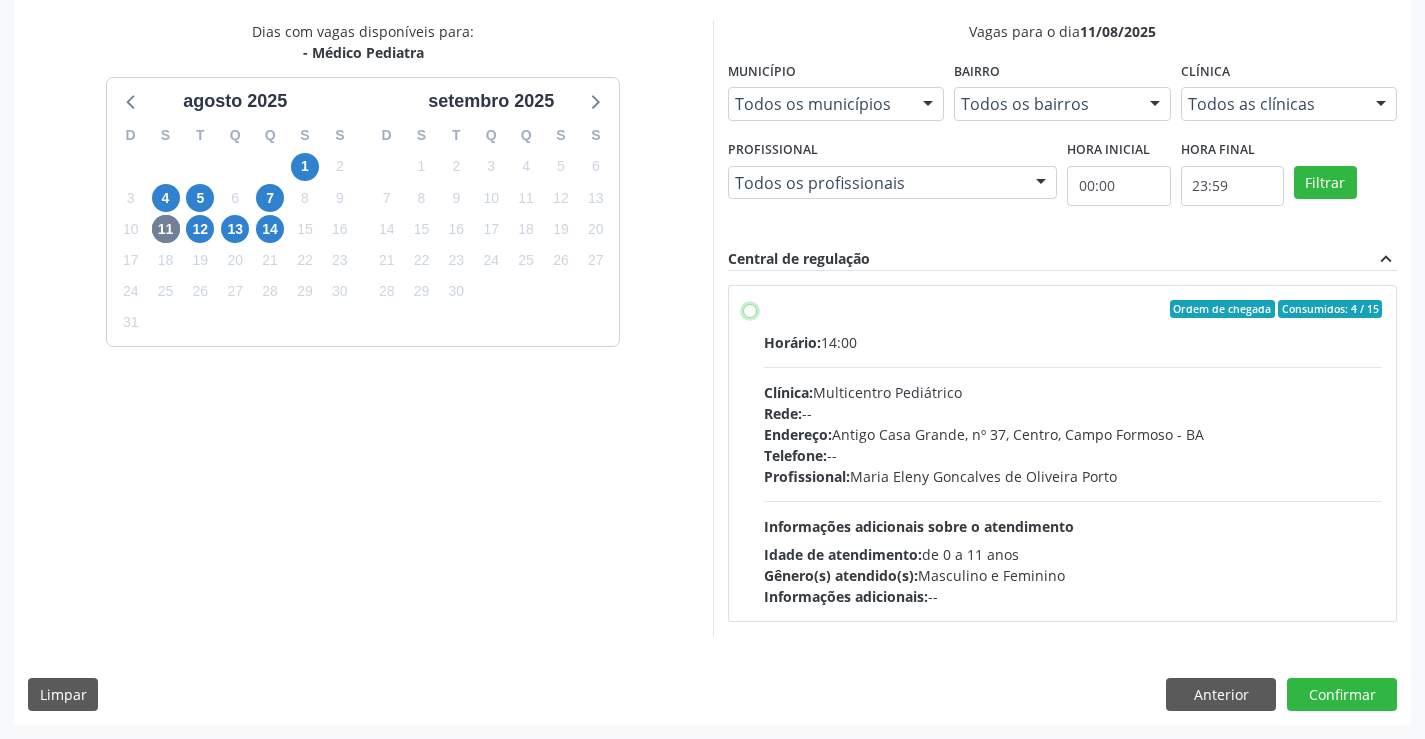 click on "Ordem de chegada
Consumidos: 4 / 15
Horário:   14:00
Clínica:  Multicentro Pediátrico
Rede:
--
Endereço:   Antigo Casa Grande, nº 37, Centro, Campo Formoso - BA
Telefone:   --
Profissional:
[FIRST] [MIDDLE] [LAST] de [LAST] [LAST]
Informações adicionais sobre o atendimento
Idade de atendimento:
de 0 a 11 anos
Gênero(s) atendido(s):
Masculino e Feminino
Informações adicionais:
--" at bounding box center (750, 309) 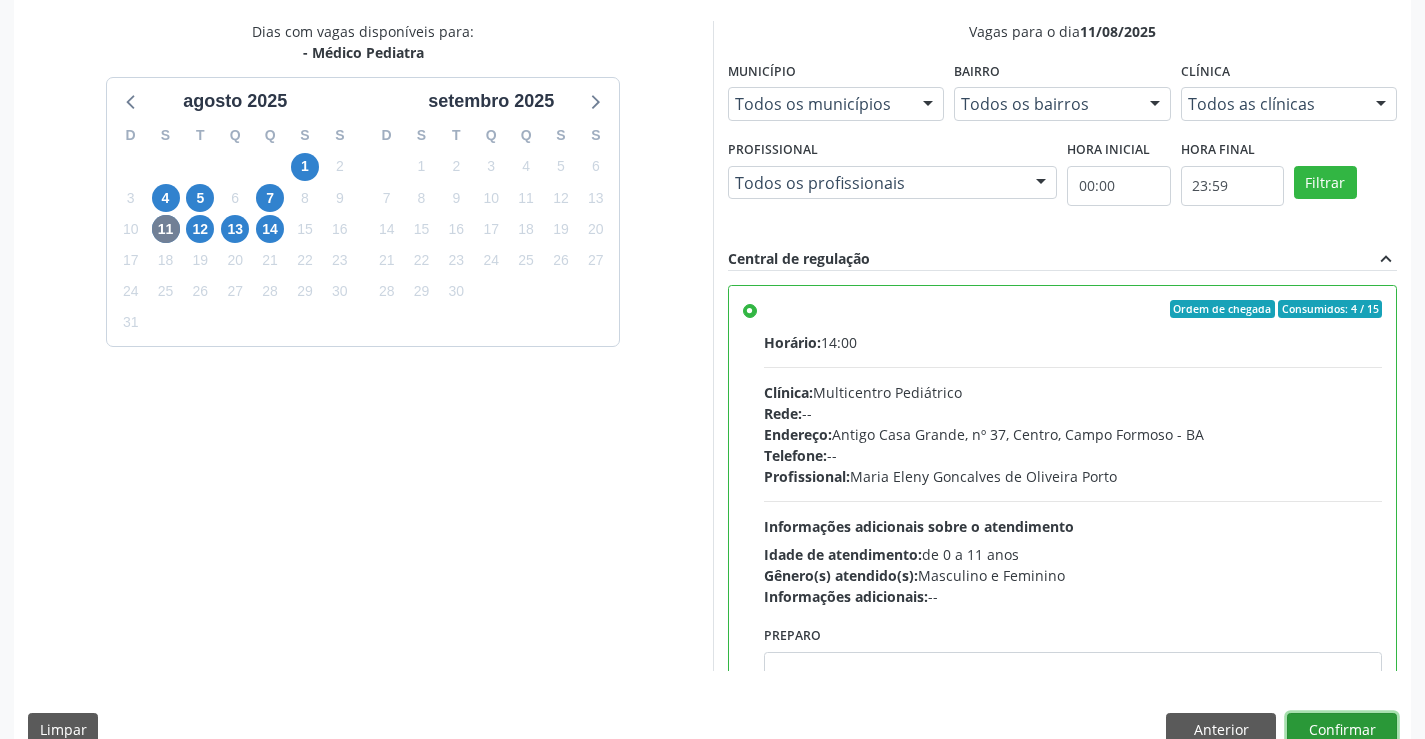 click on "Confirmar" at bounding box center [1342, 730] 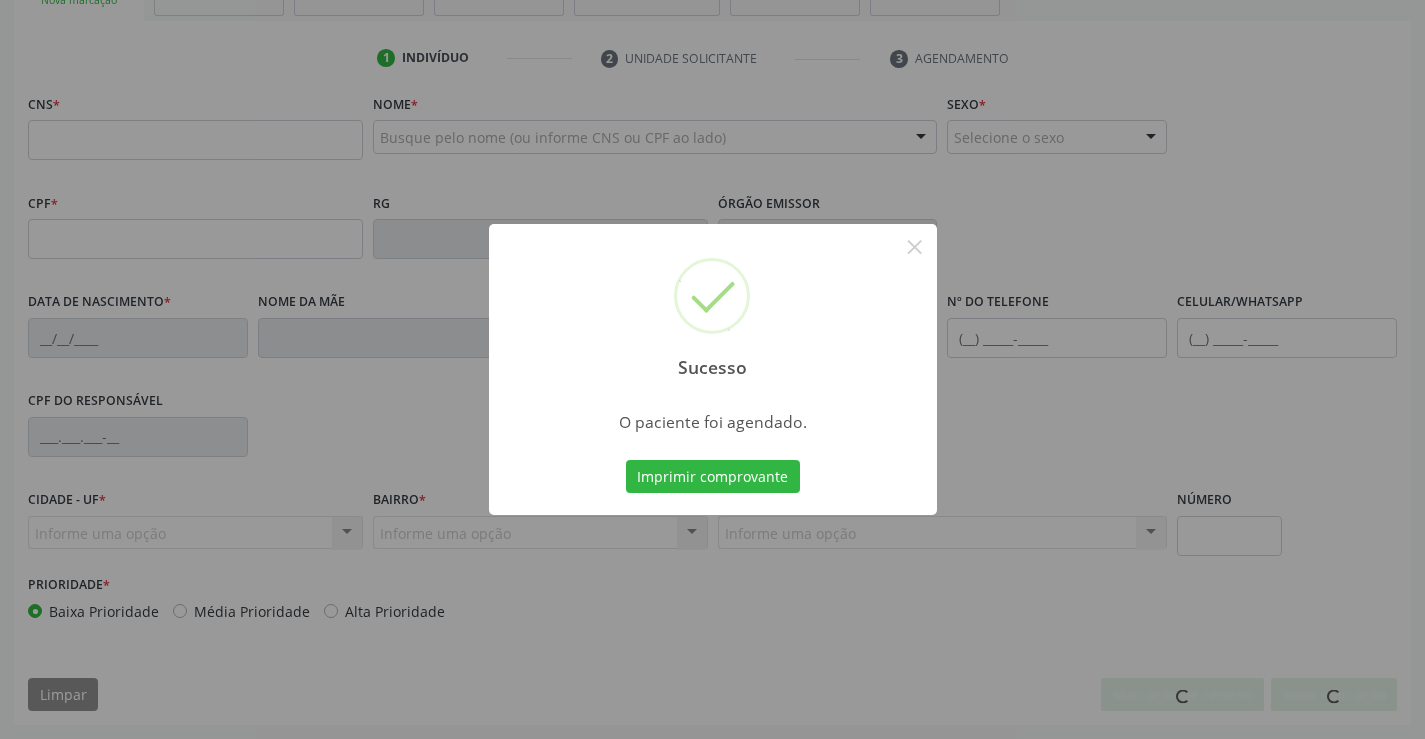 scroll, scrollTop: 345, scrollLeft: 0, axis: vertical 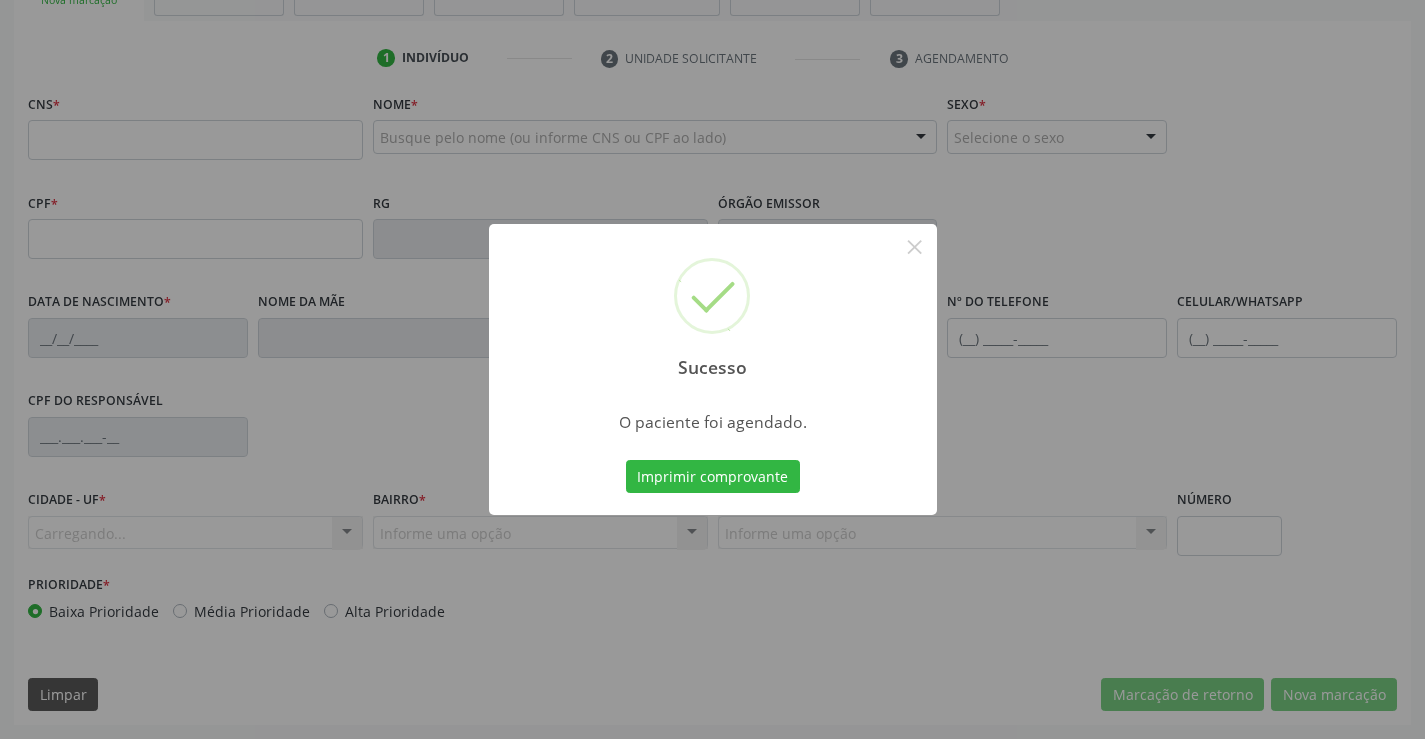 click on "Imprimir comprovante" at bounding box center (713, 477) 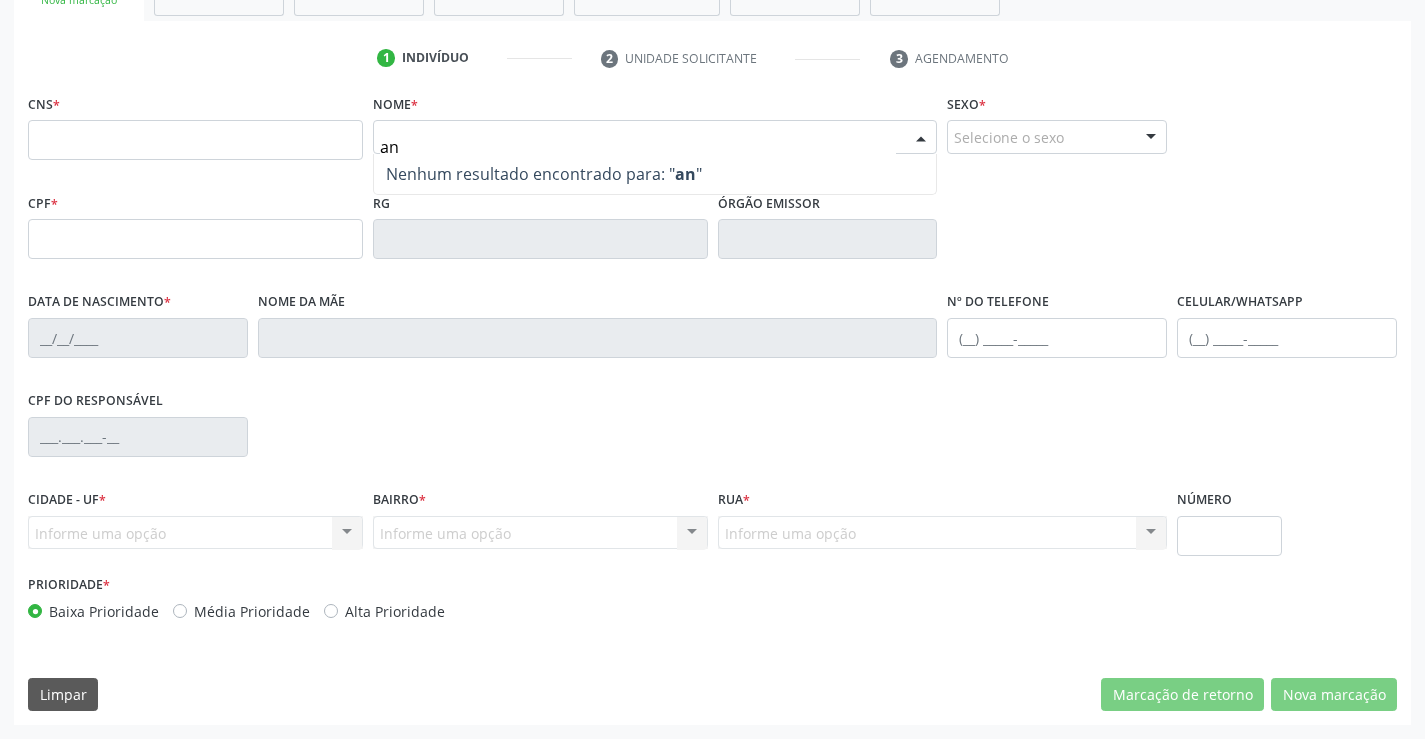 type on "a" 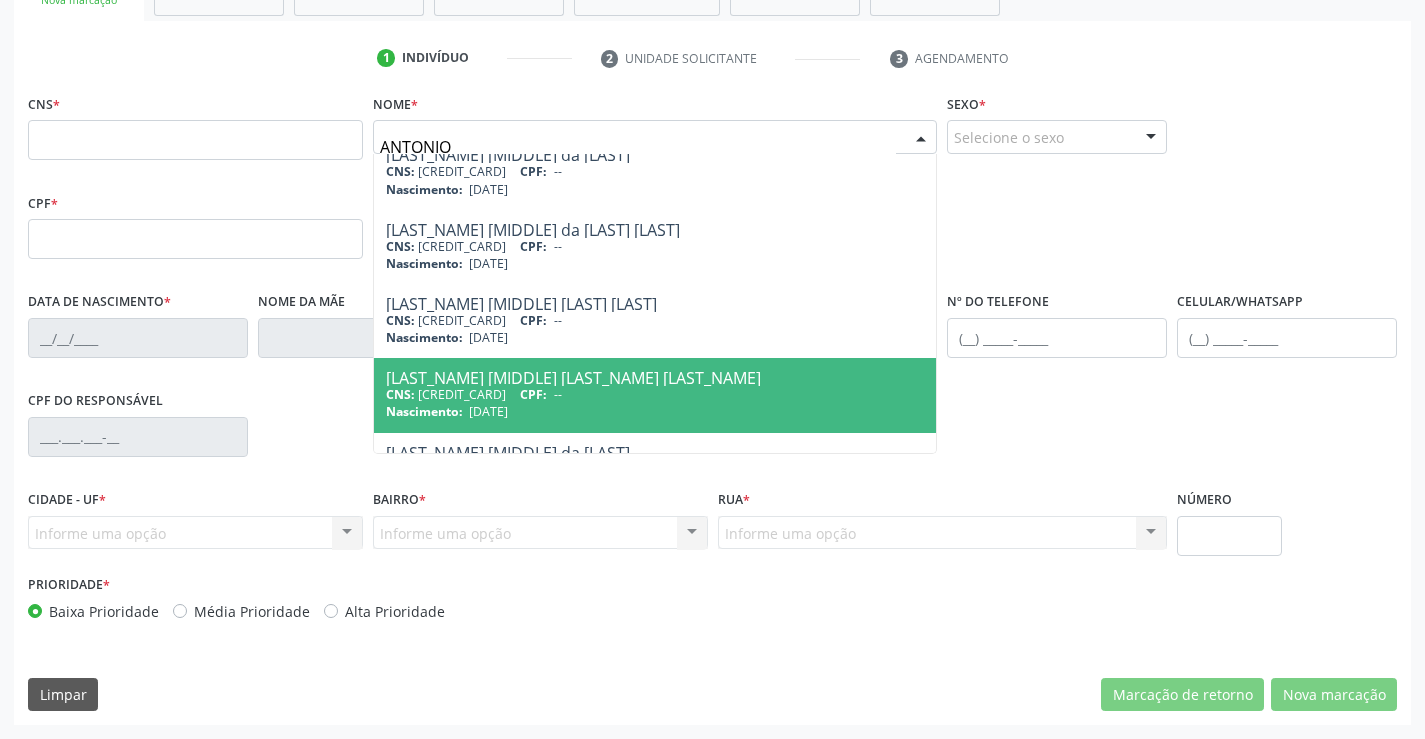 scroll, scrollTop: 0, scrollLeft: 0, axis: both 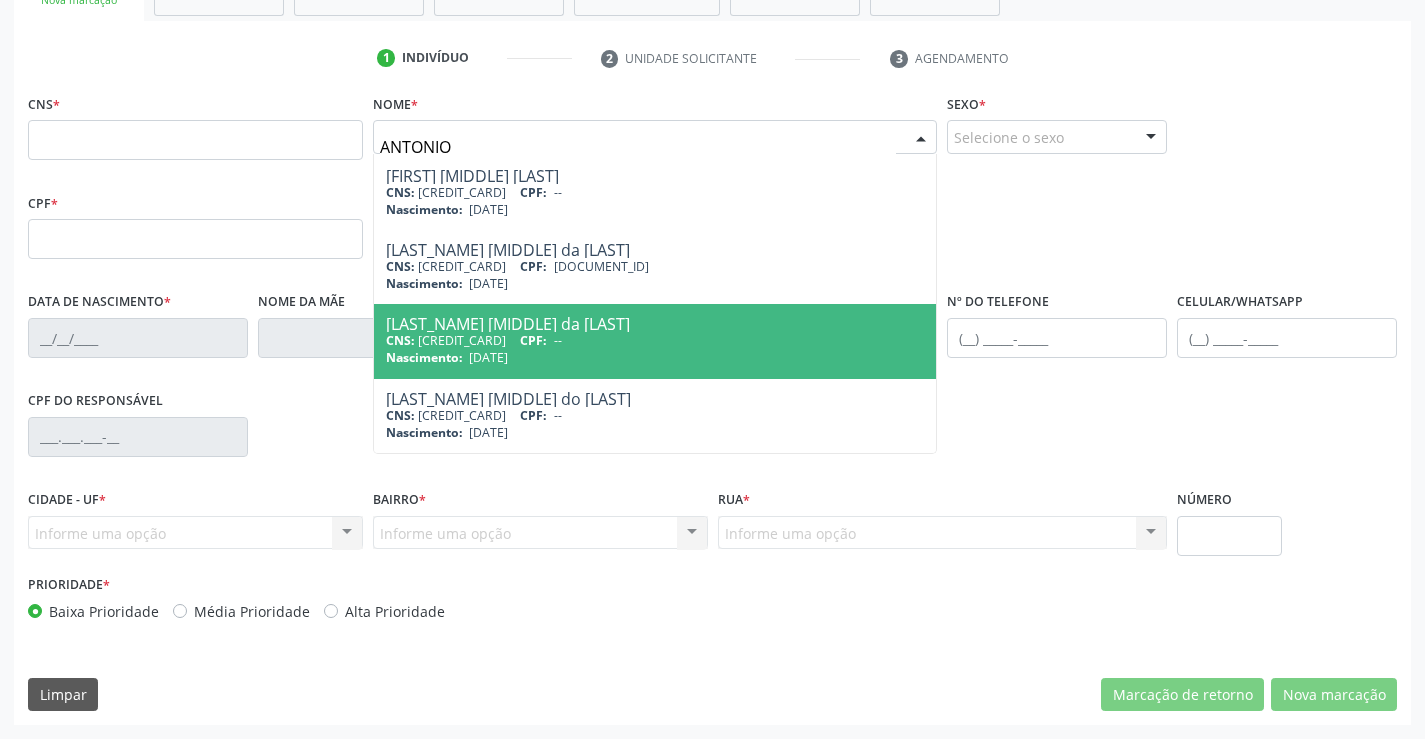 click on "CPF
*" at bounding box center (195, 223) 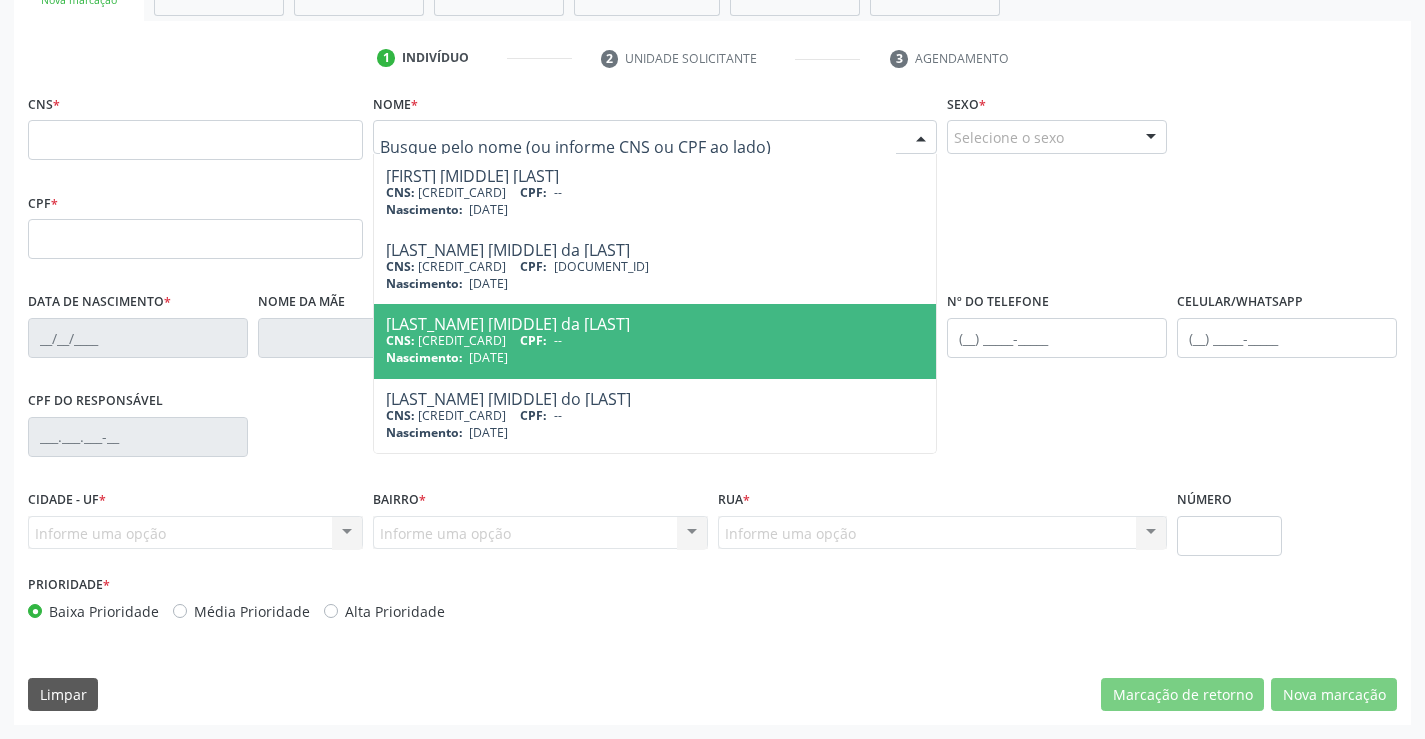 scroll, scrollTop: 0, scrollLeft: 0, axis: both 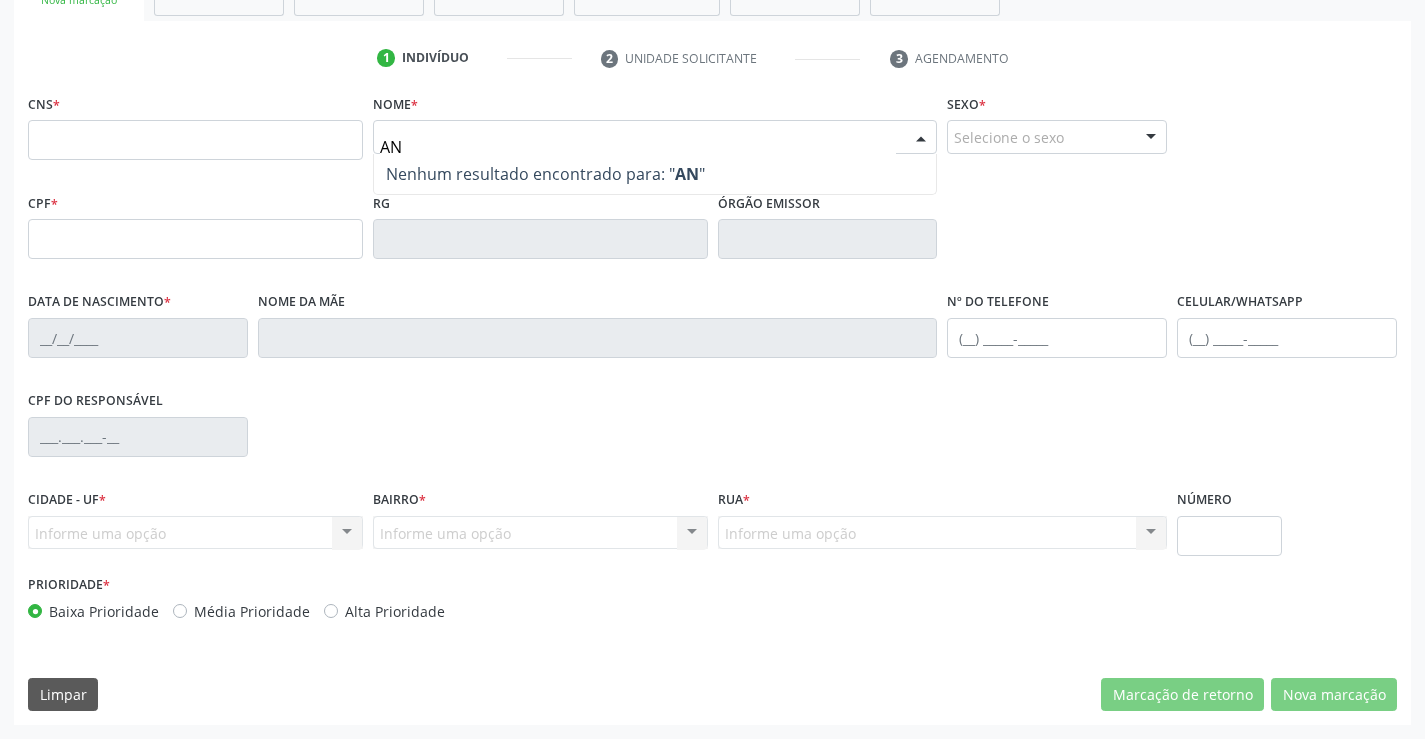 type on "A" 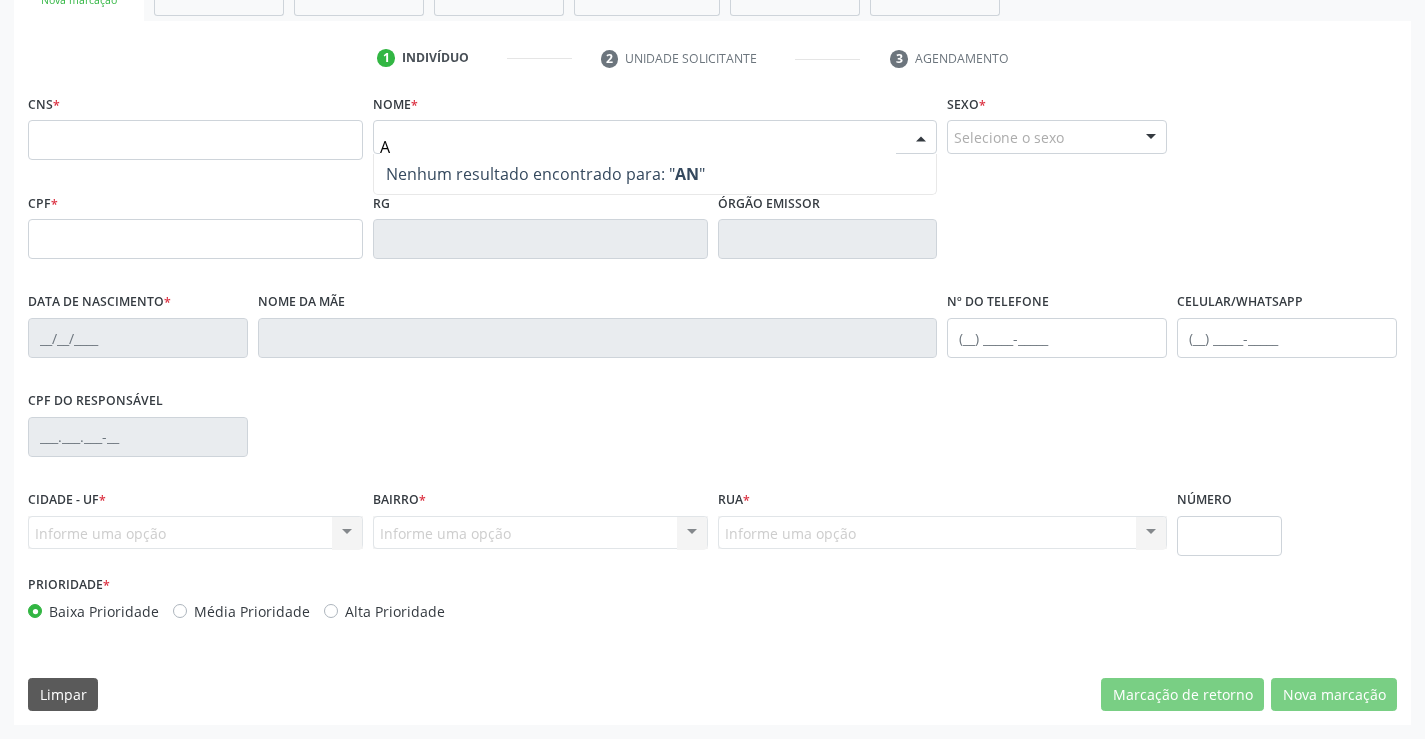 type 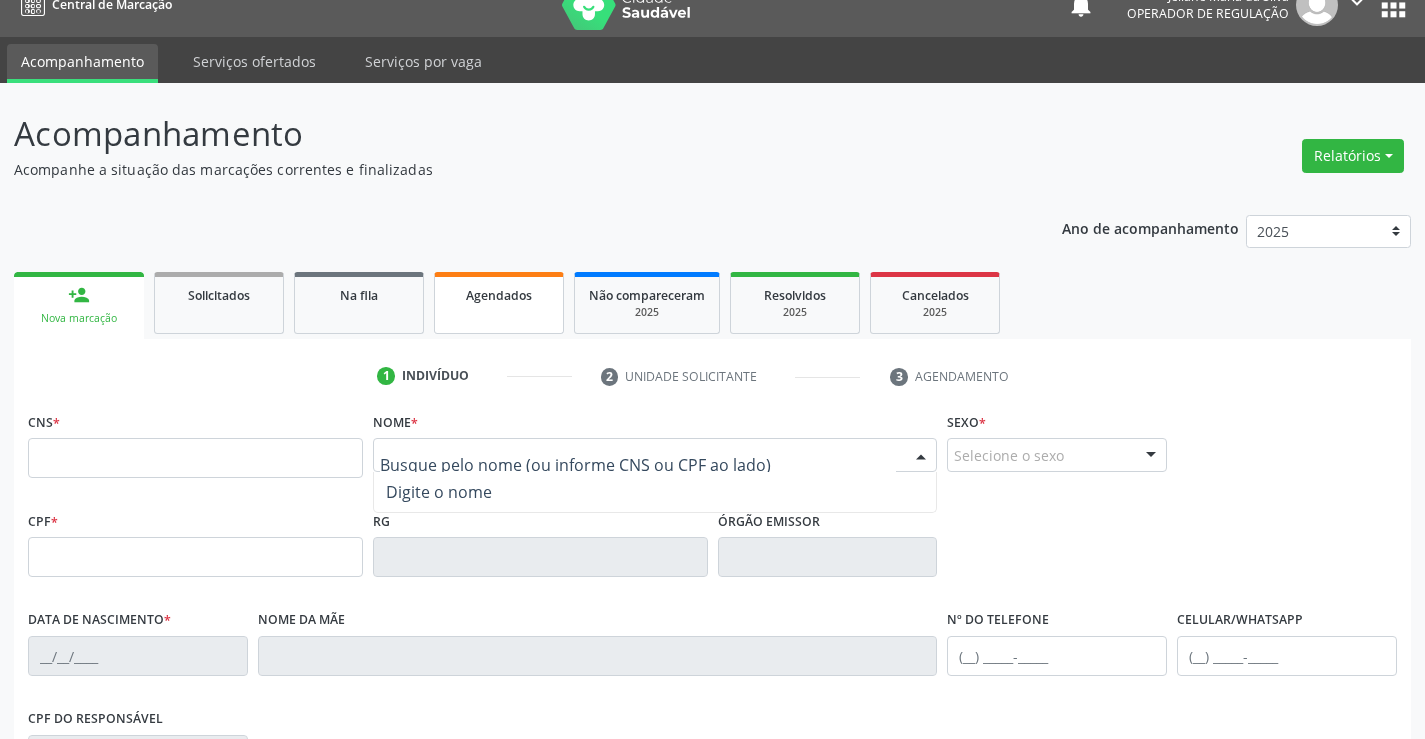 scroll, scrollTop: 0, scrollLeft: 0, axis: both 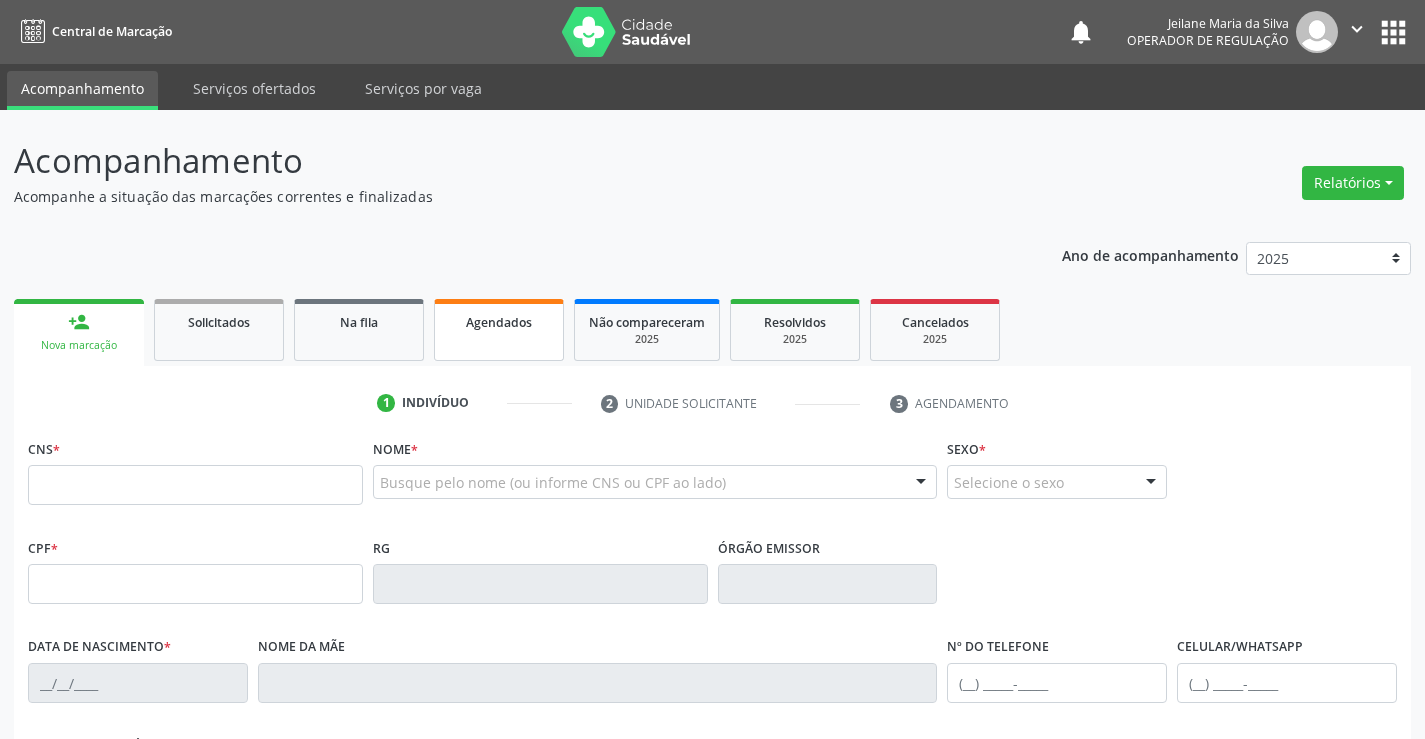 click on "Agendados" at bounding box center (499, 321) 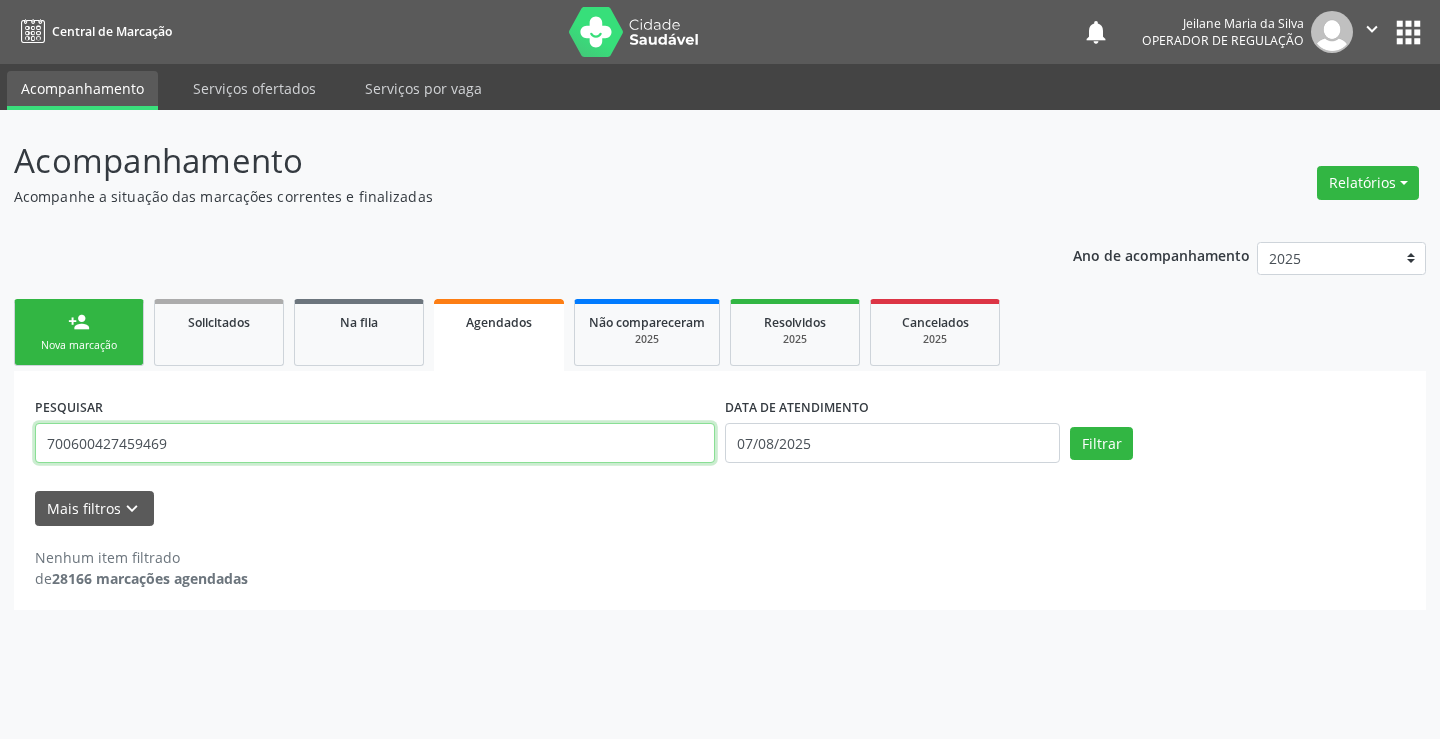 drag, startPoint x: 201, startPoint y: 454, endPoint x: 209, endPoint y: 439, distance: 17 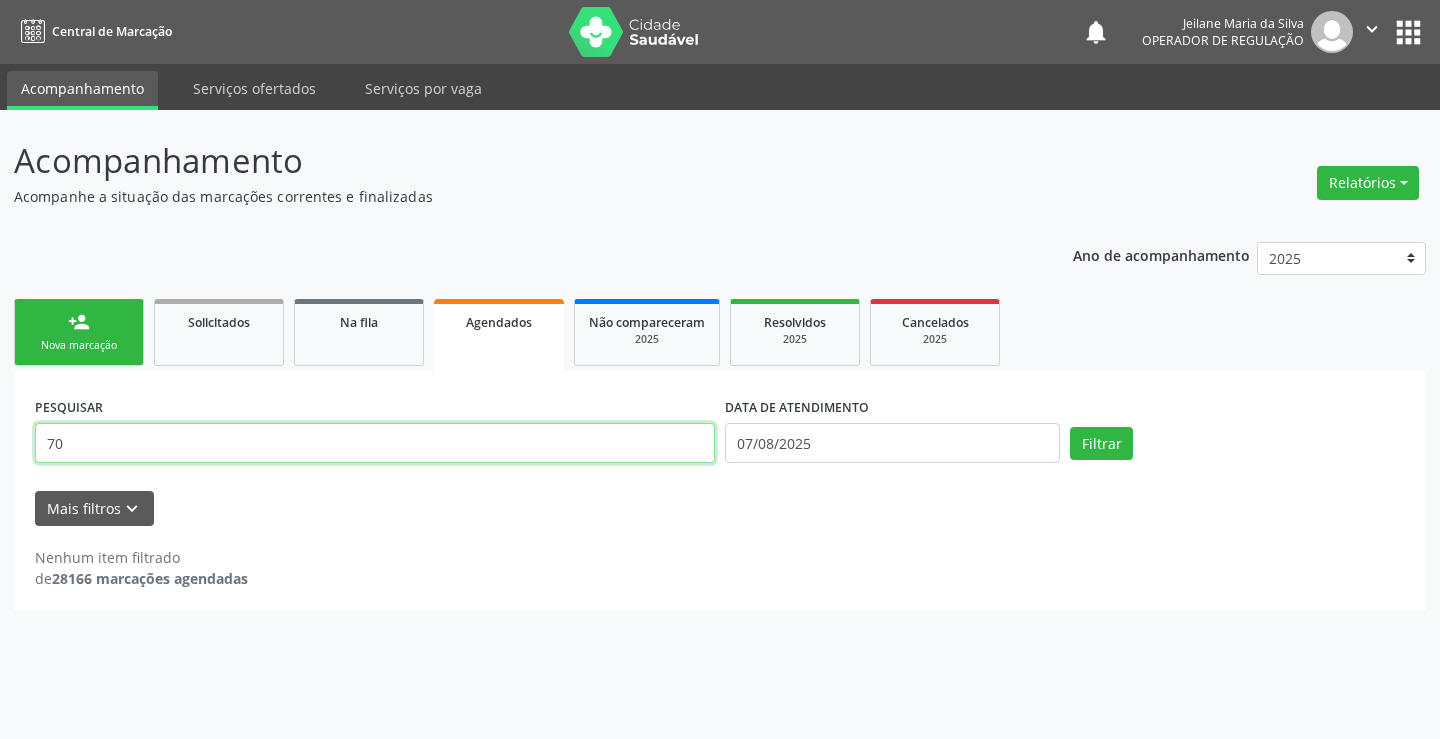 type on "7" 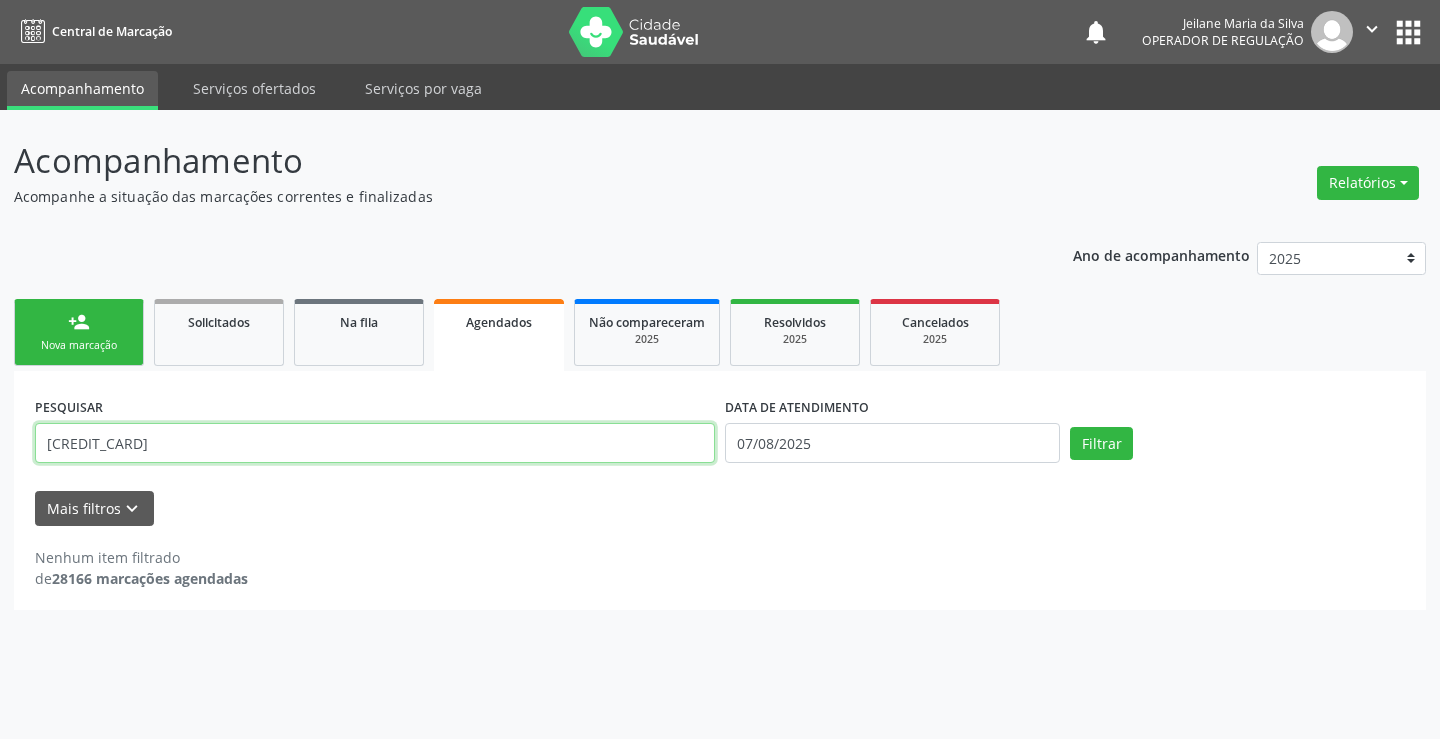 type on "[CREDIT_CARD]" 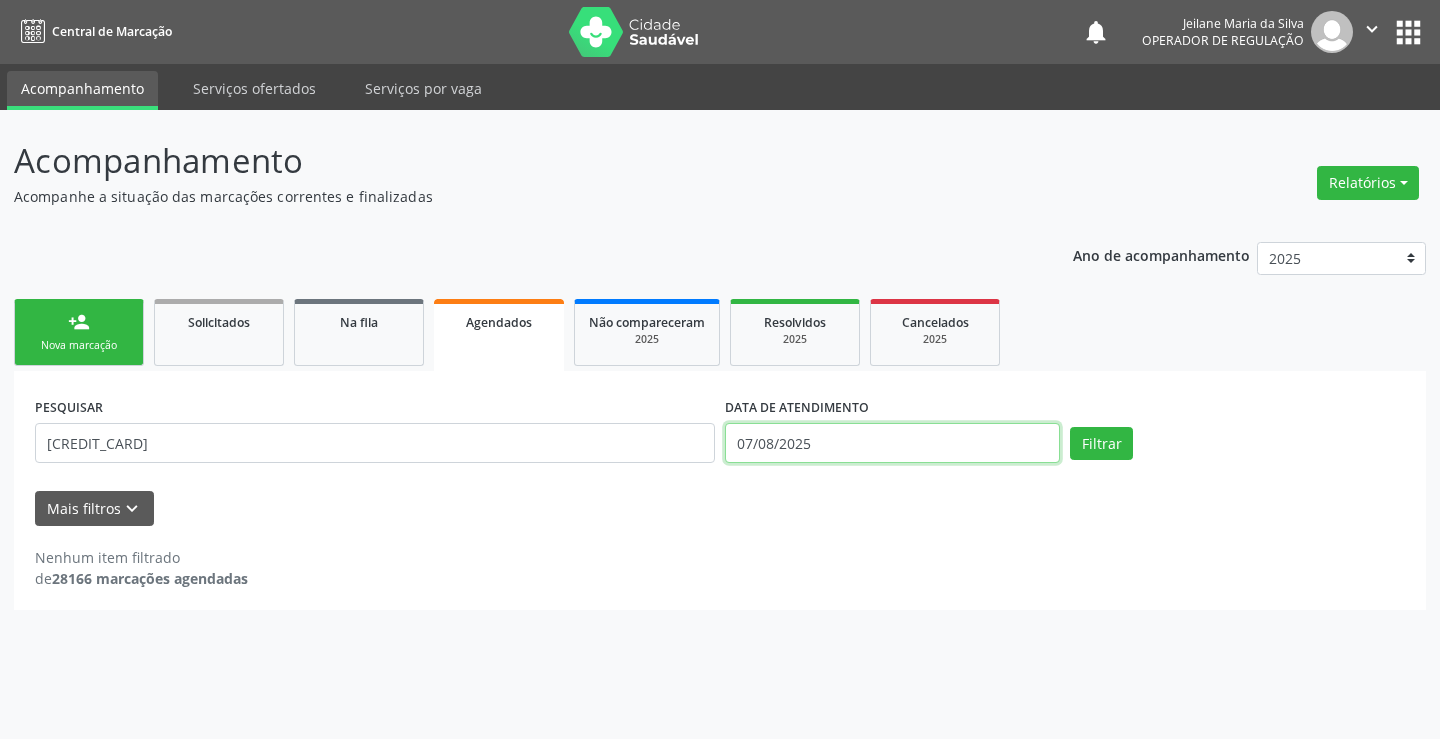 click on "07/08/2025" at bounding box center (892, 443) 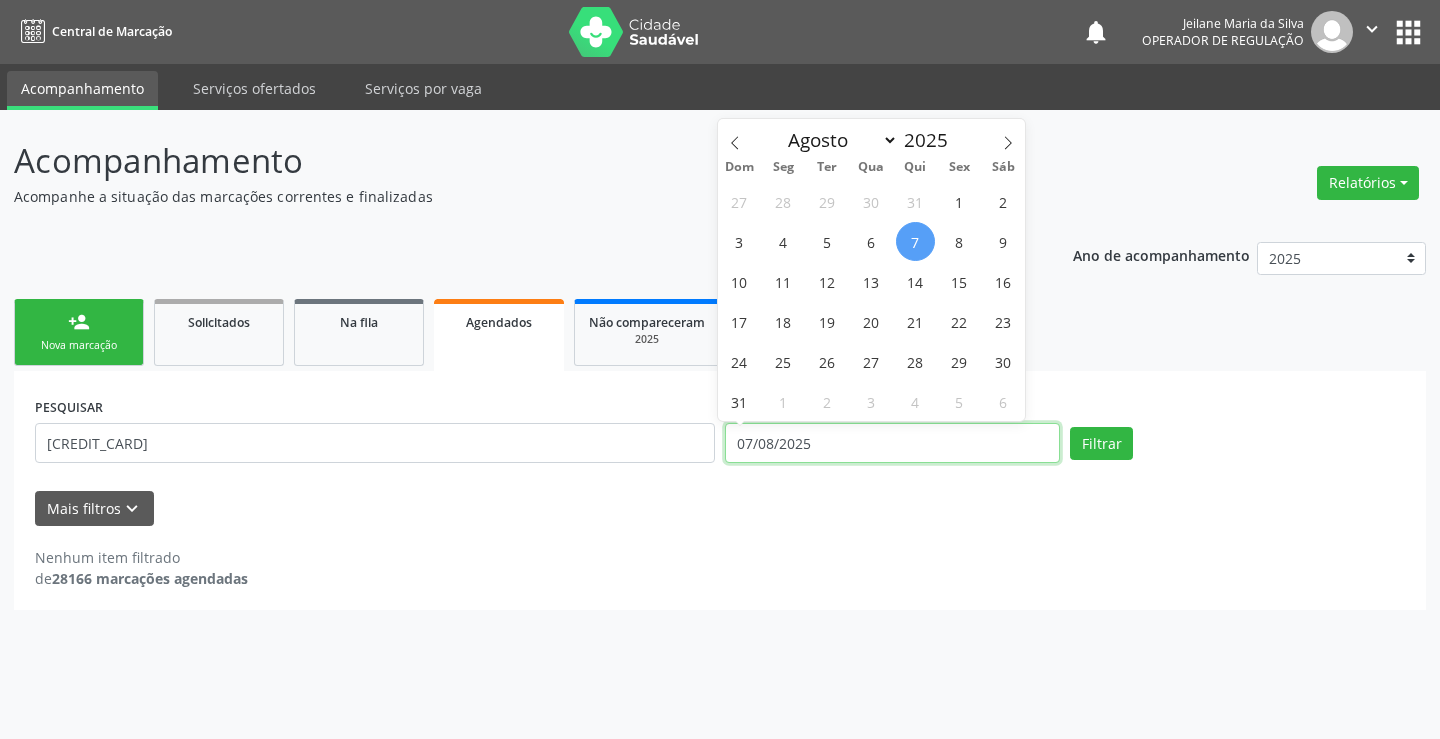 type 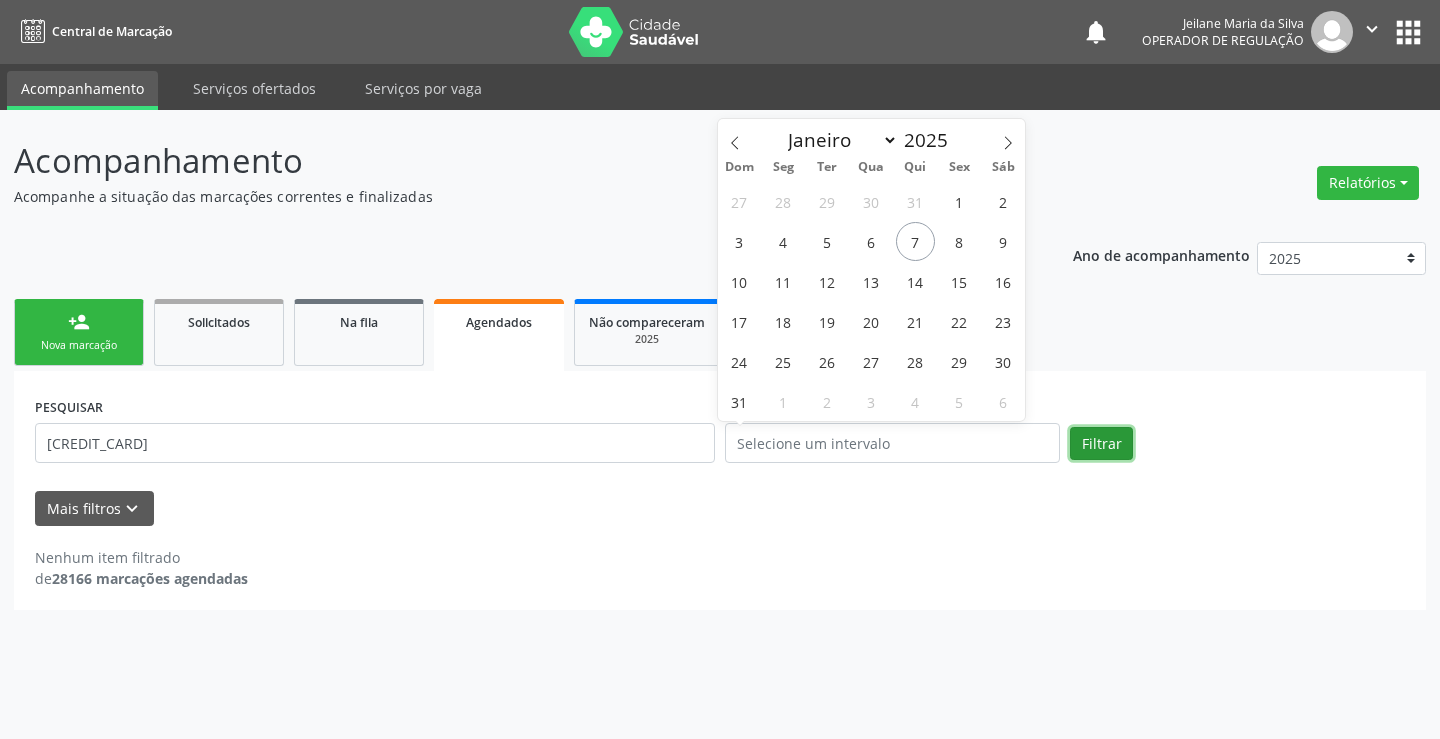 click on "Filtrar" at bounding box center (1101, 444) 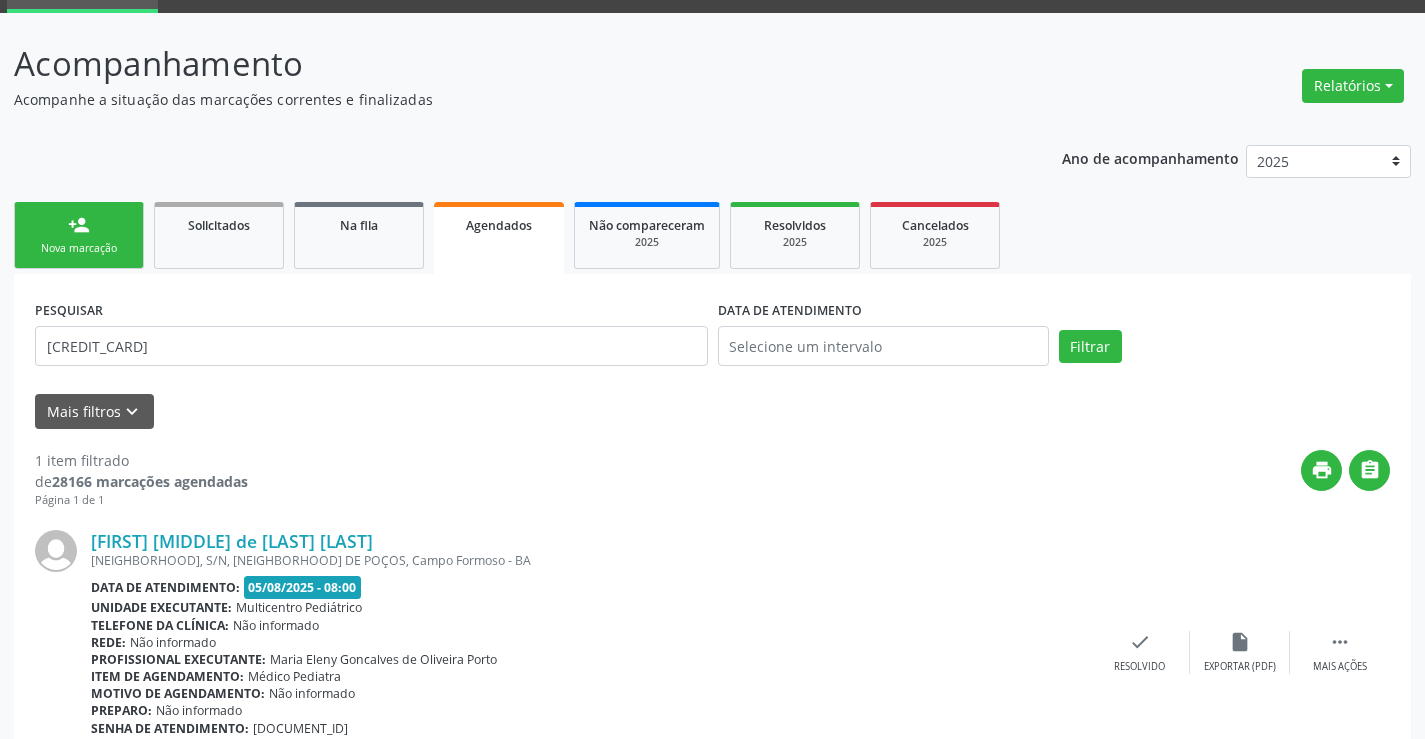scroll, scrollTop: 189, scrollLeft: 0, axis: vertical 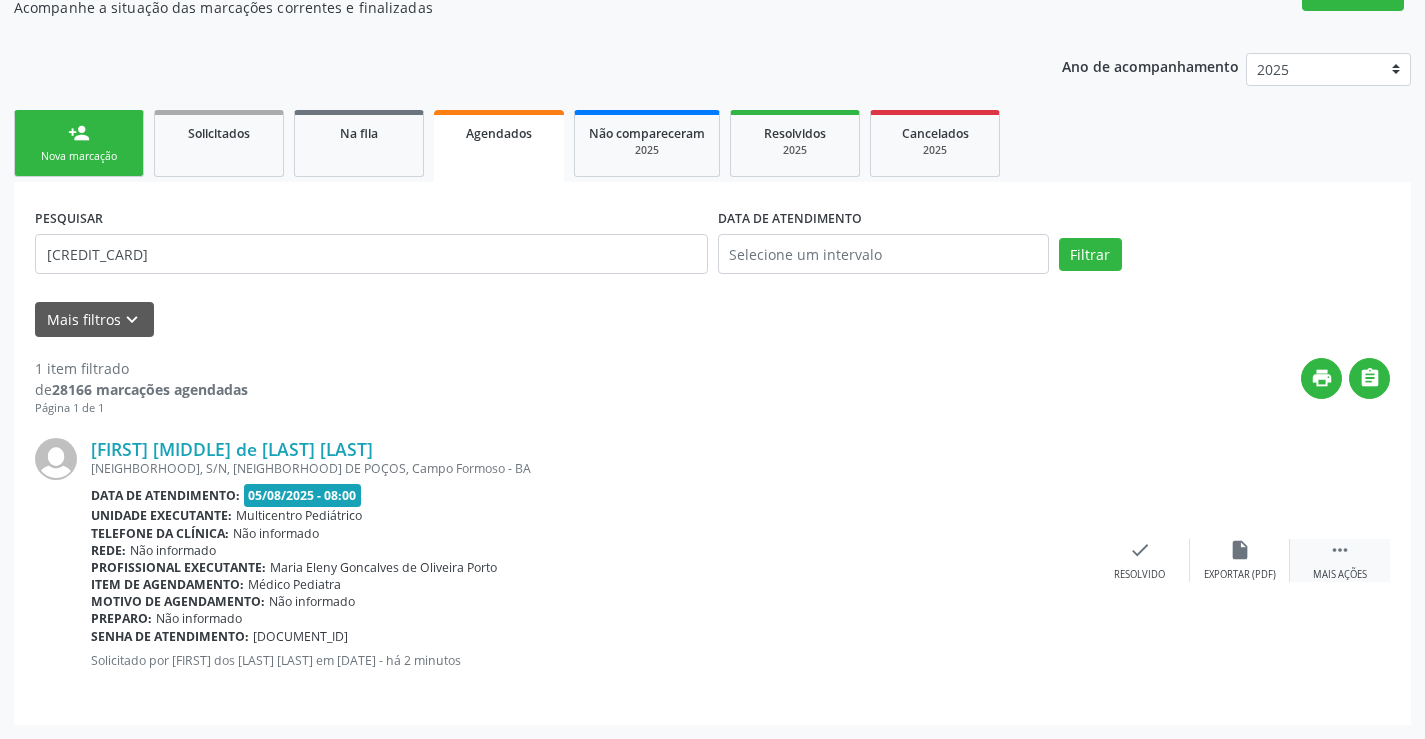 click on "
Mais ações" at bounding box center (1340, 560) 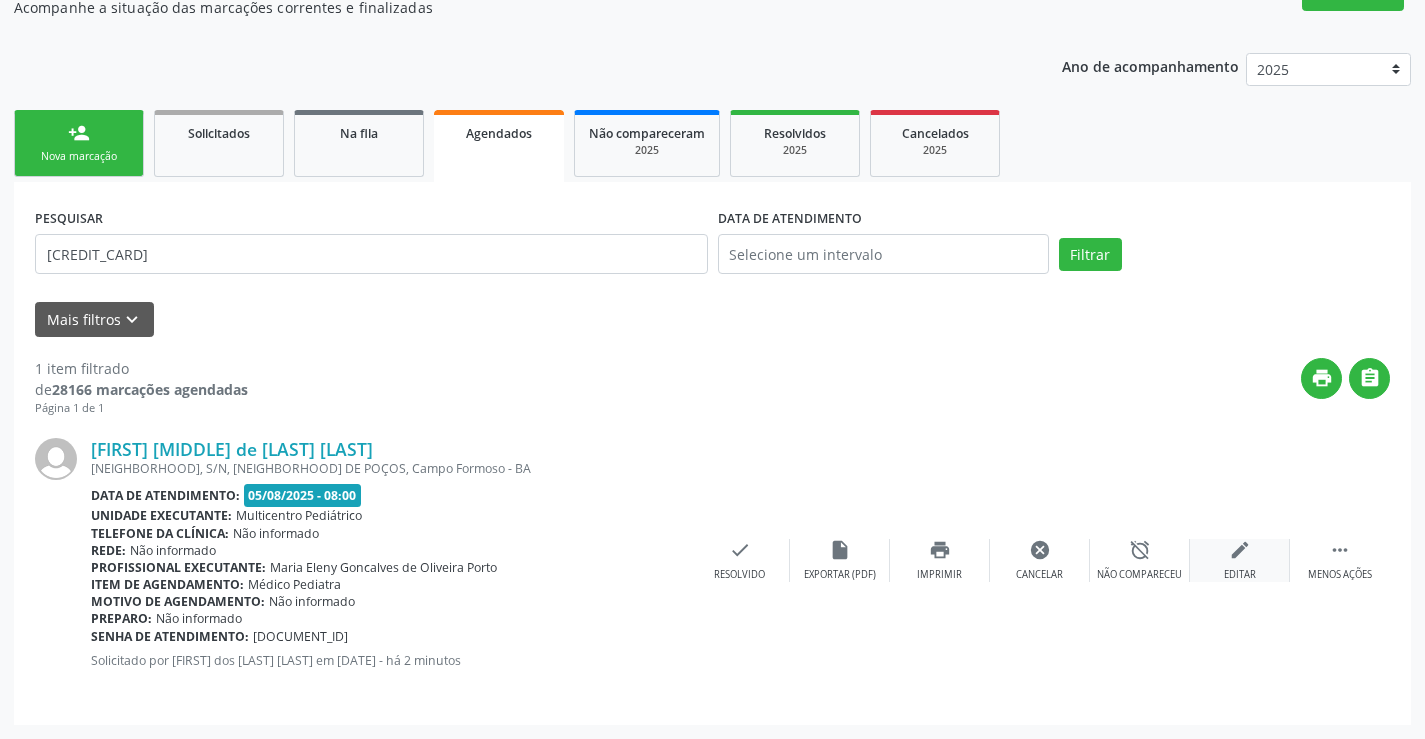 click on "Editar" at bounding box center [1240, 575] 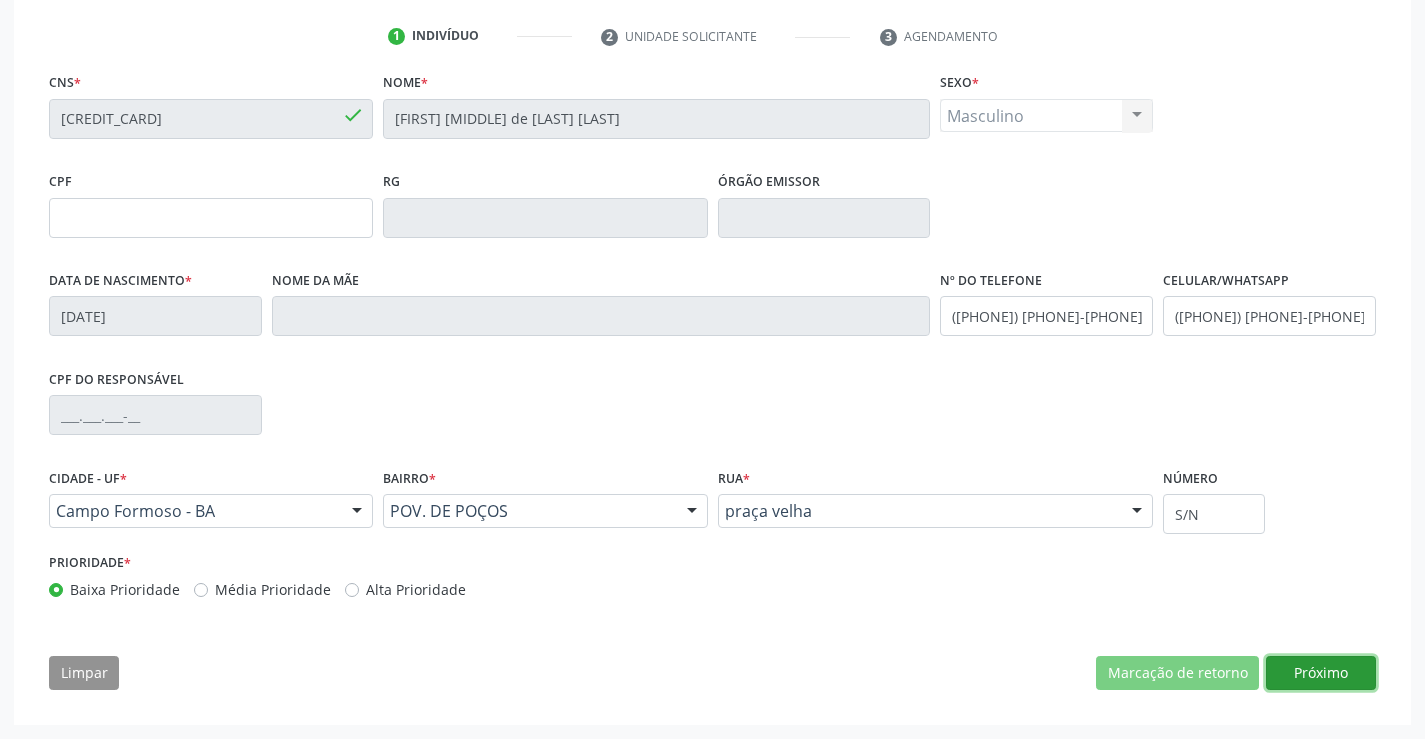 click on "Próximo" at bounding box center (1321, 673) 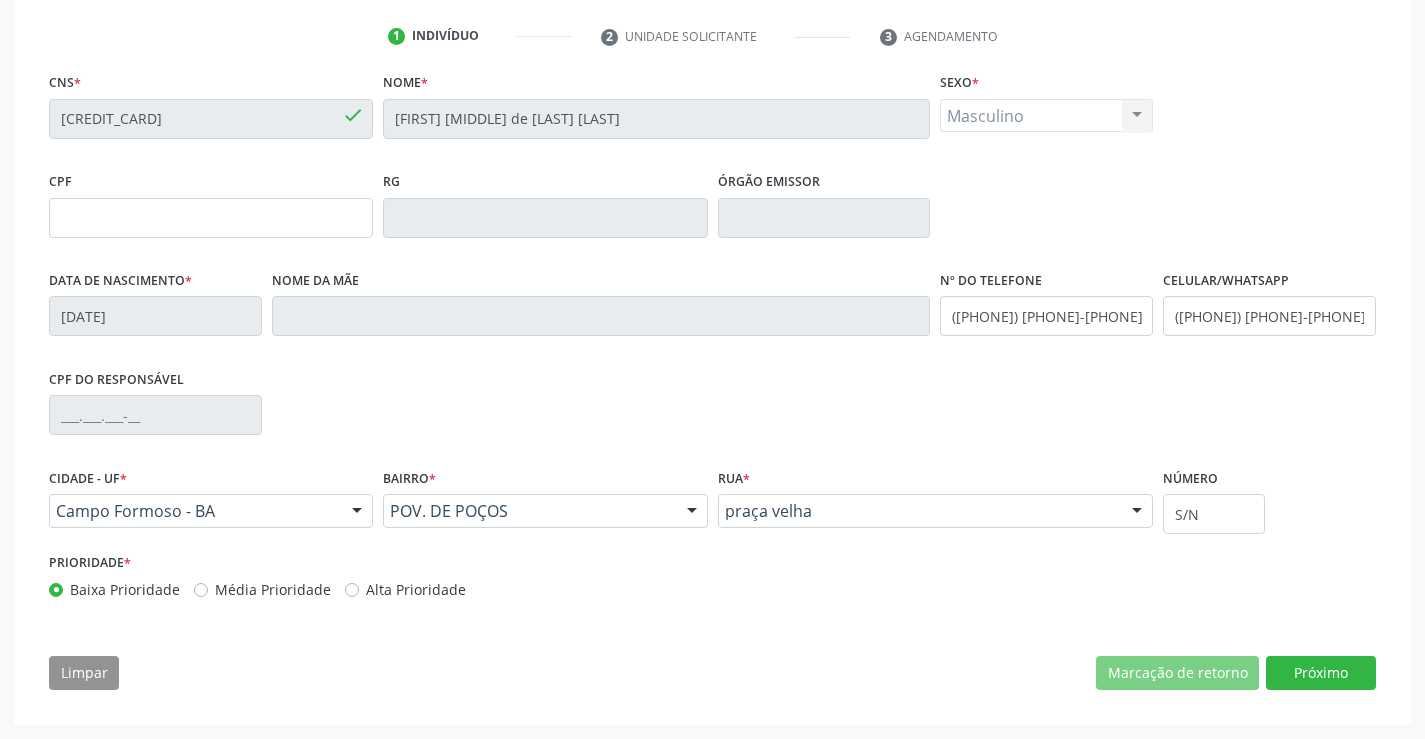 scroll, scrollTop: 193, scrollLeft: 0, axis: vertical 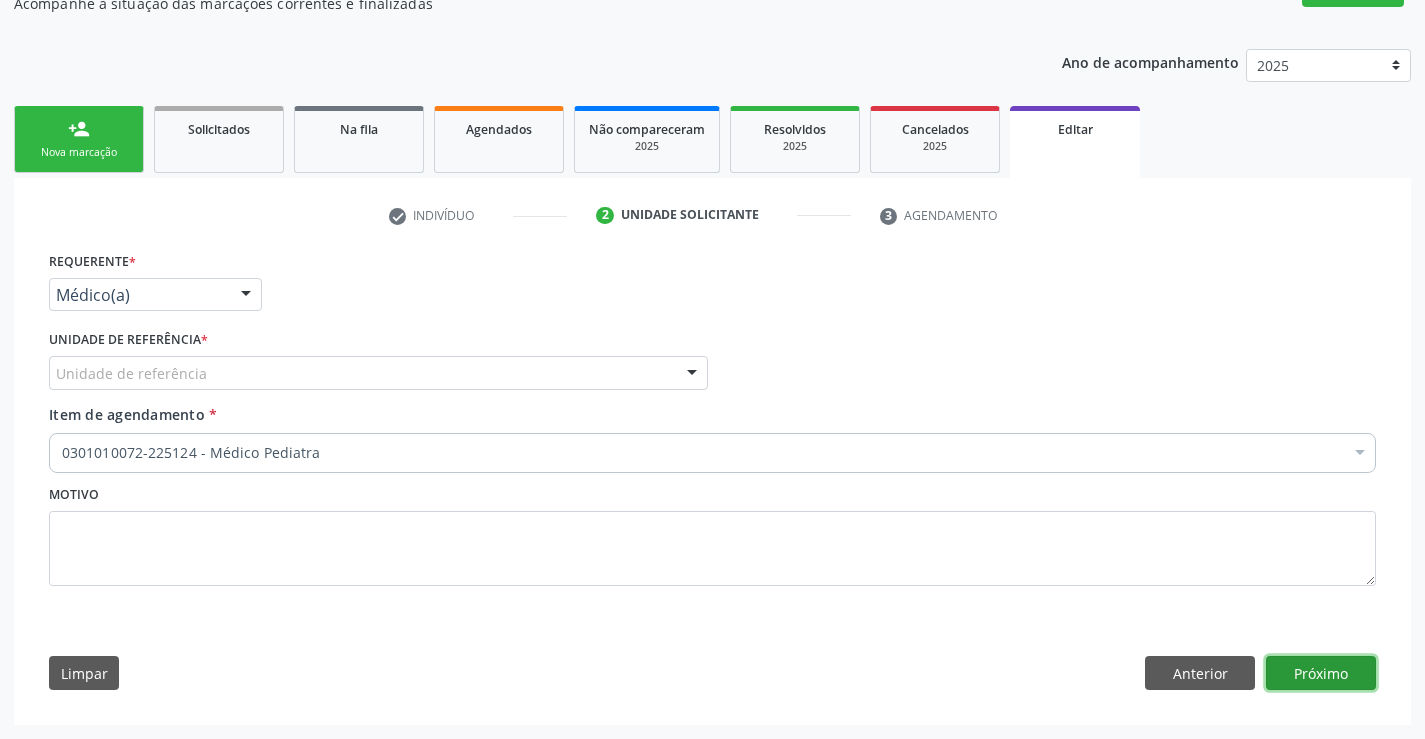click on "Próximo" at bounding box center (1321, 673) 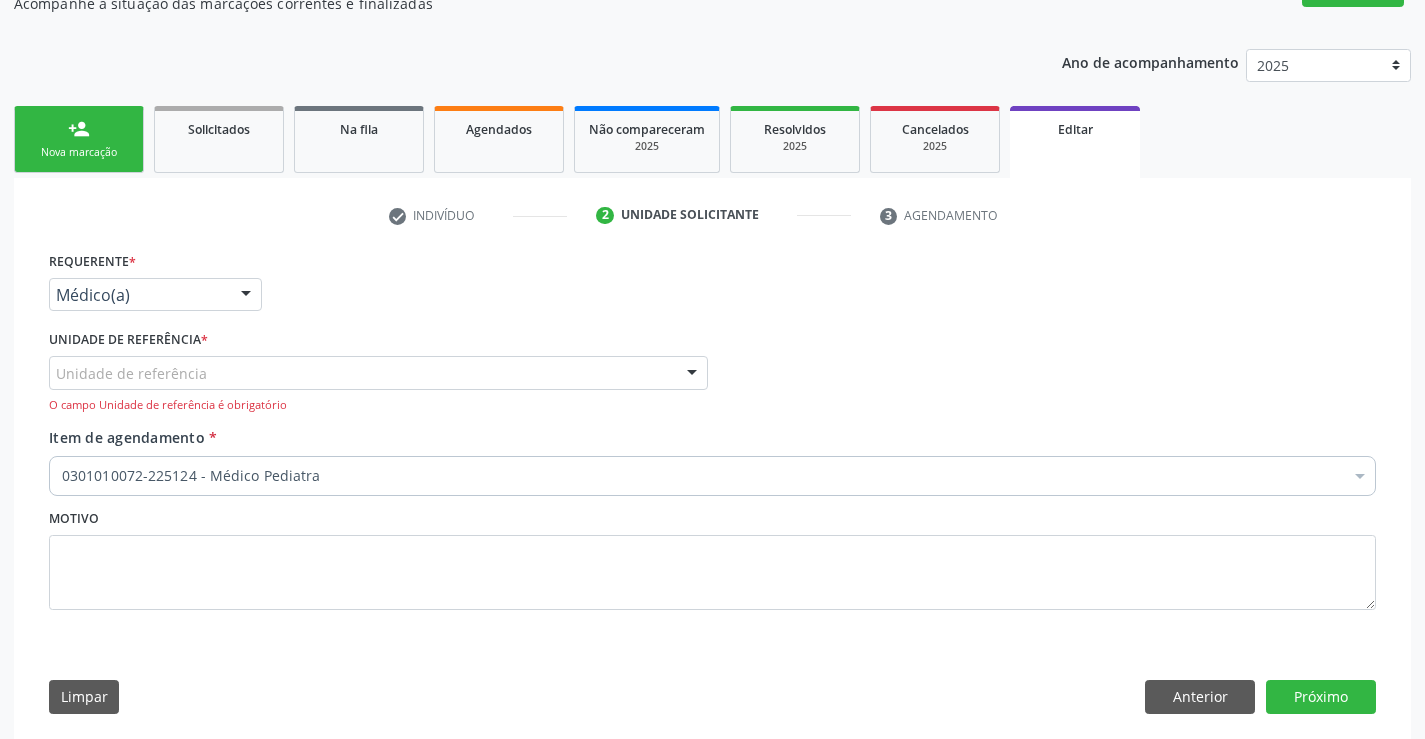 click at bounding box center (246, 296) 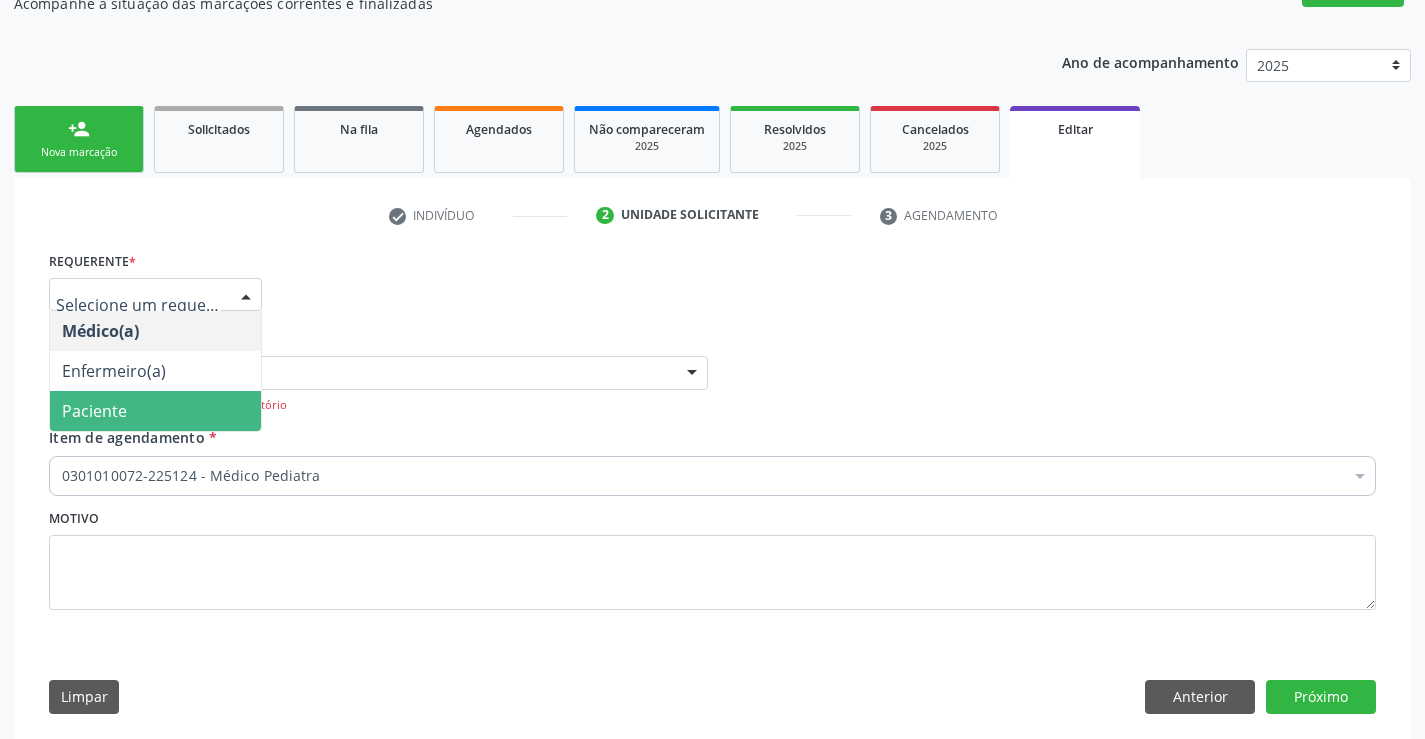 drag, startPoint x: 121, startPoint y: 413, endPoint x: 239, endPoint y: 379, distance: 122.80065 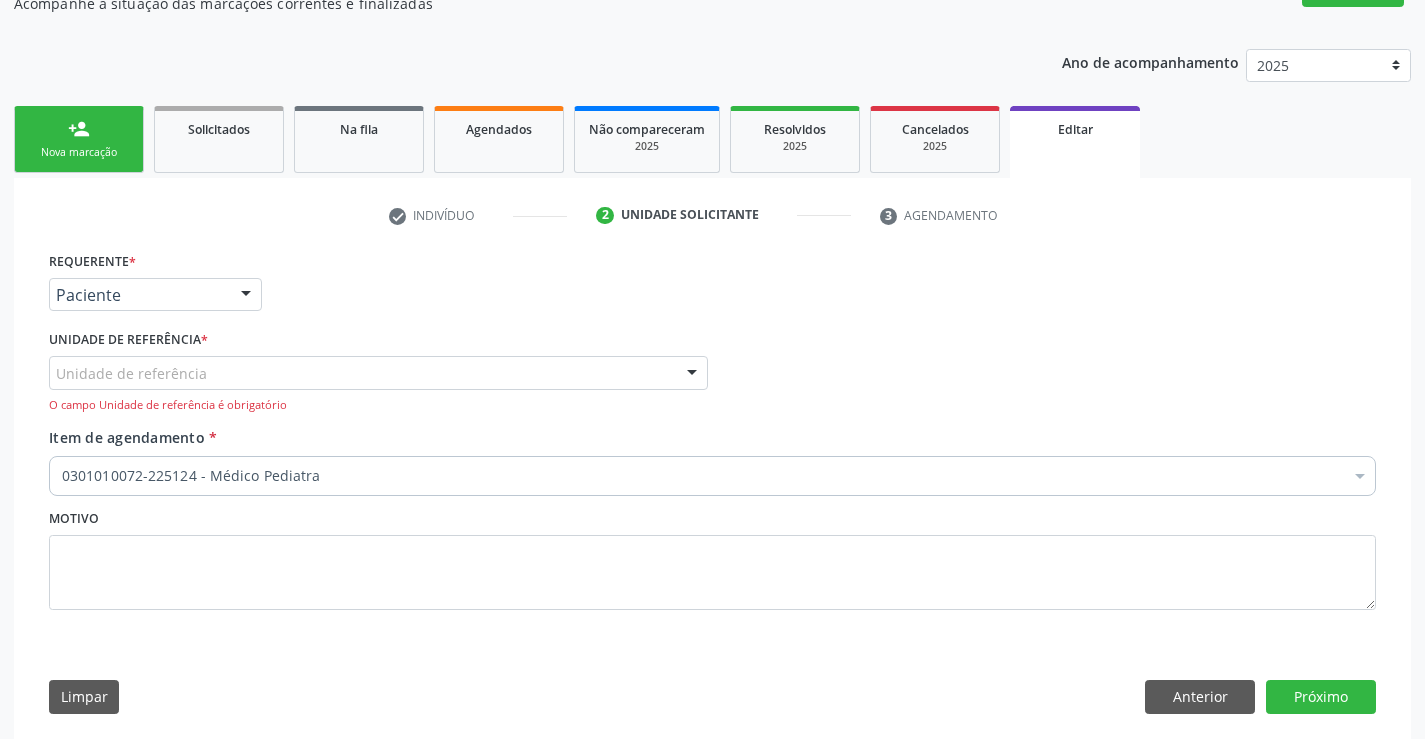 click on "Unidade de referência" at bounding box center (378, 373) 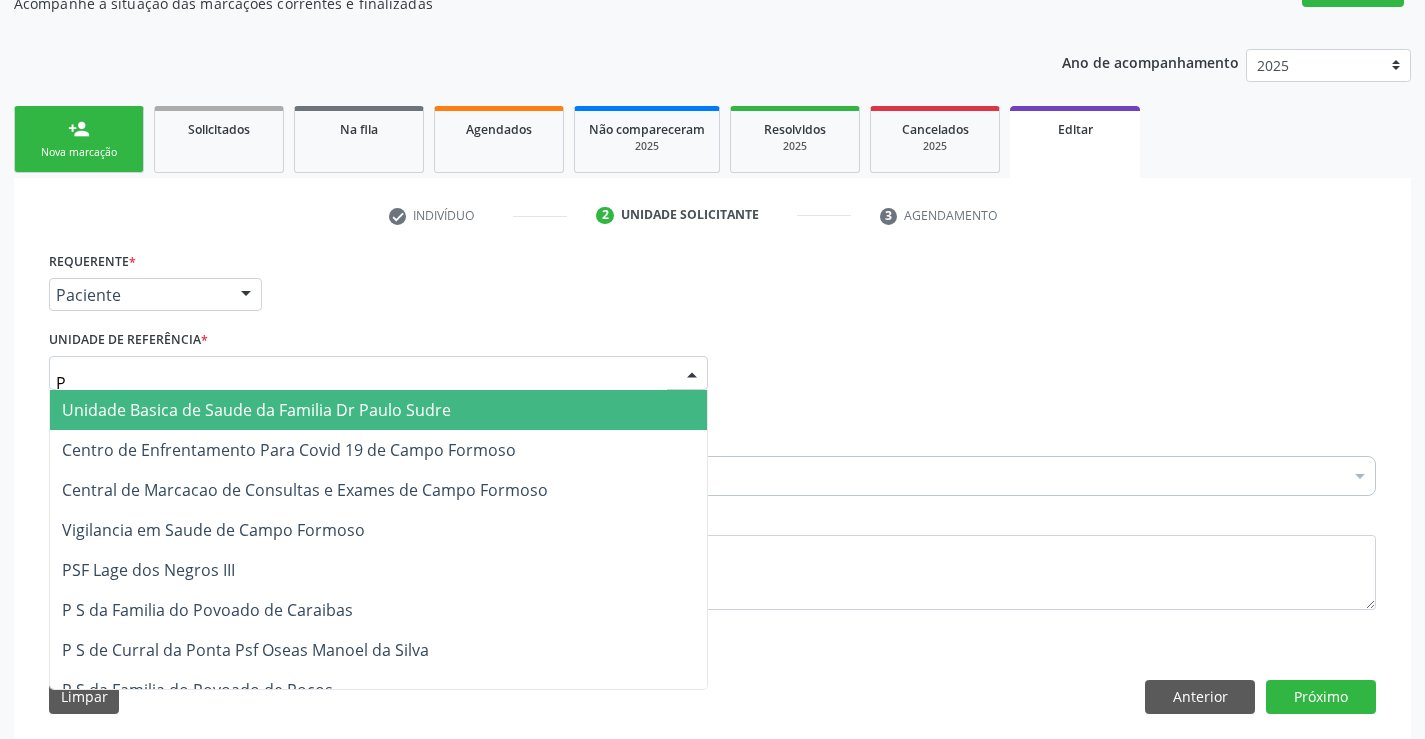 type on "PO" 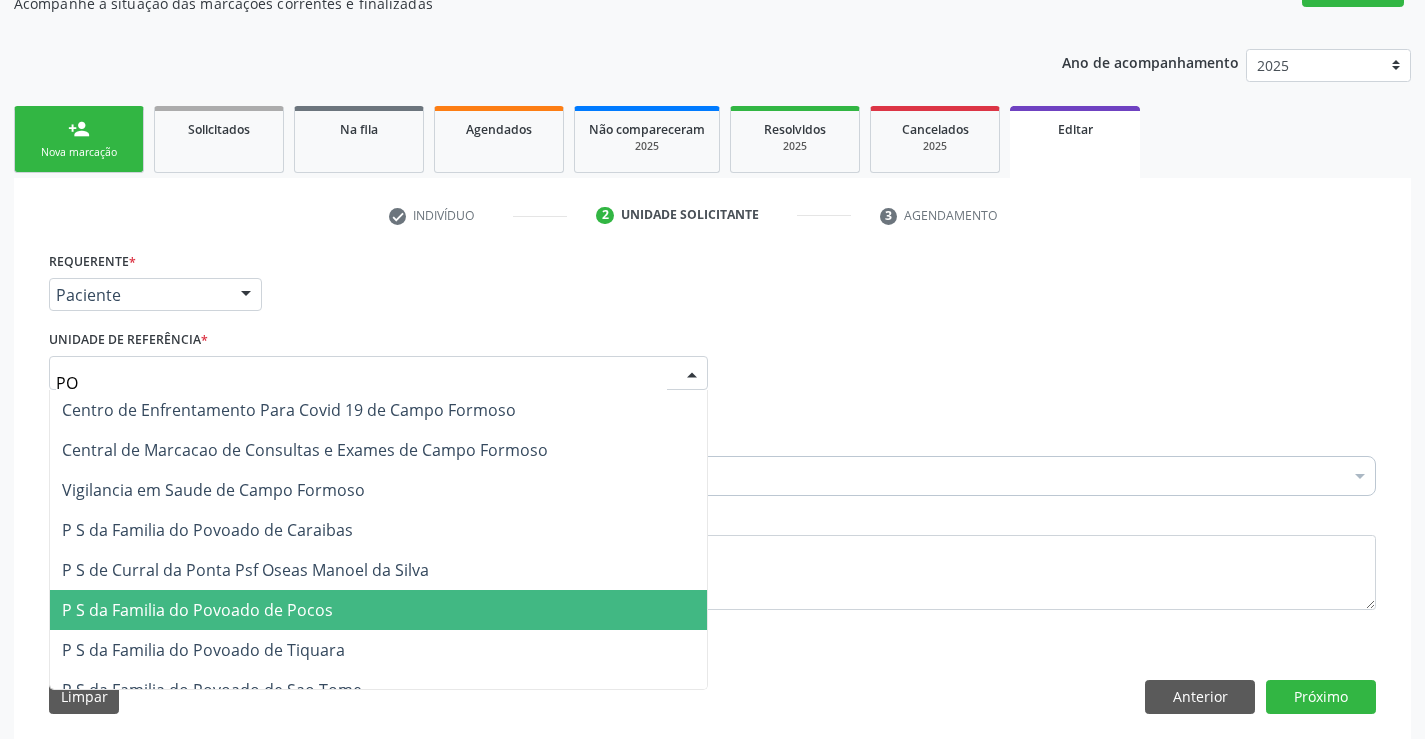 click on "P S da Familia do Povoado de Pocos" at bounding box center (197, 610) 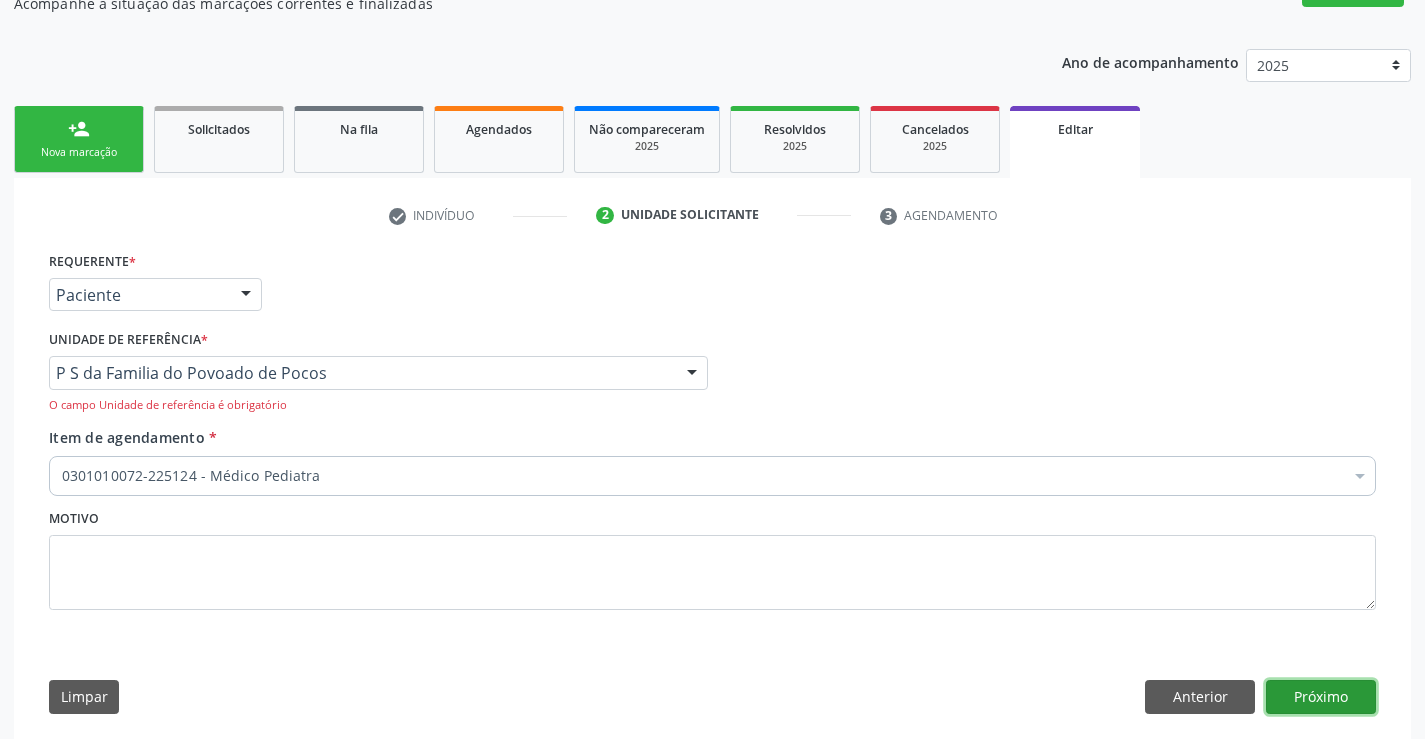 click on "Próximo" at bounding box center (1321, 697) 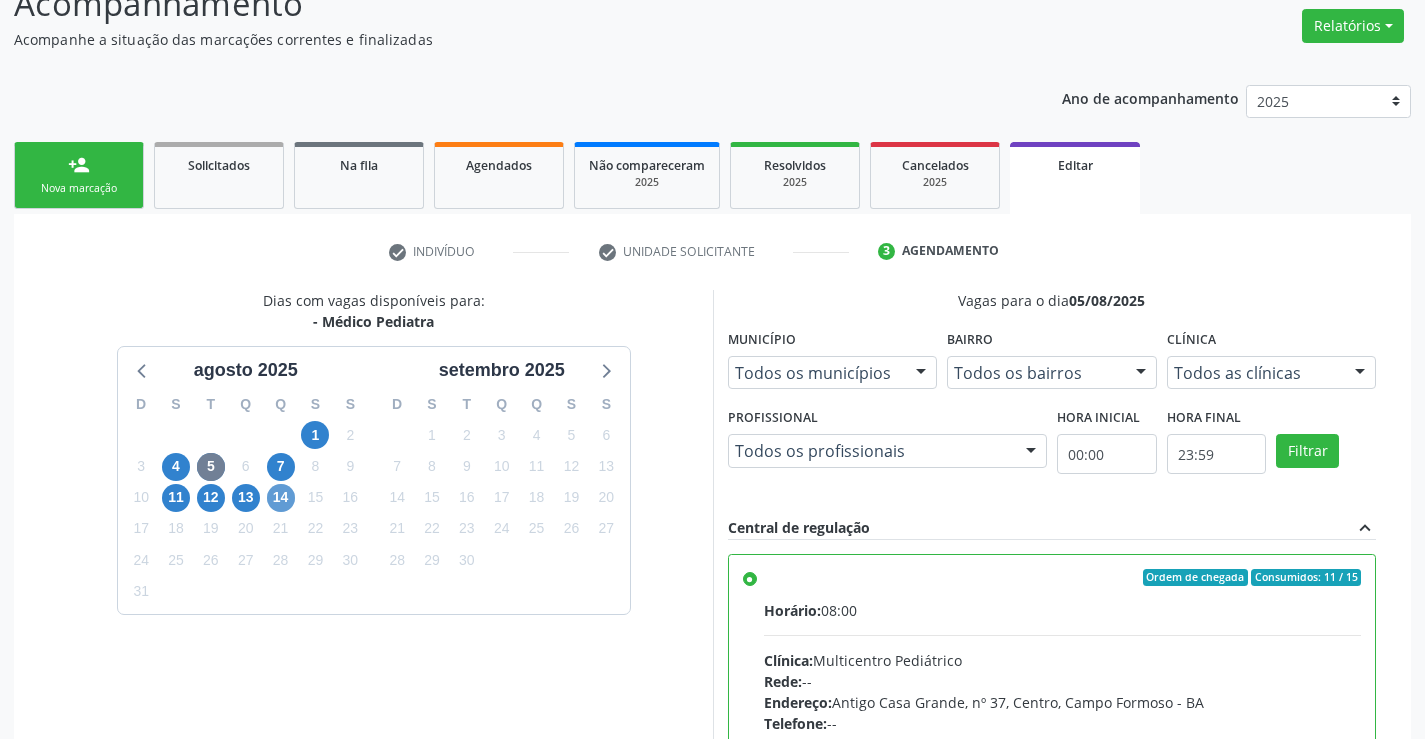 scroll, scrollTop: 193, scrollLeft: 0, axis: vertical 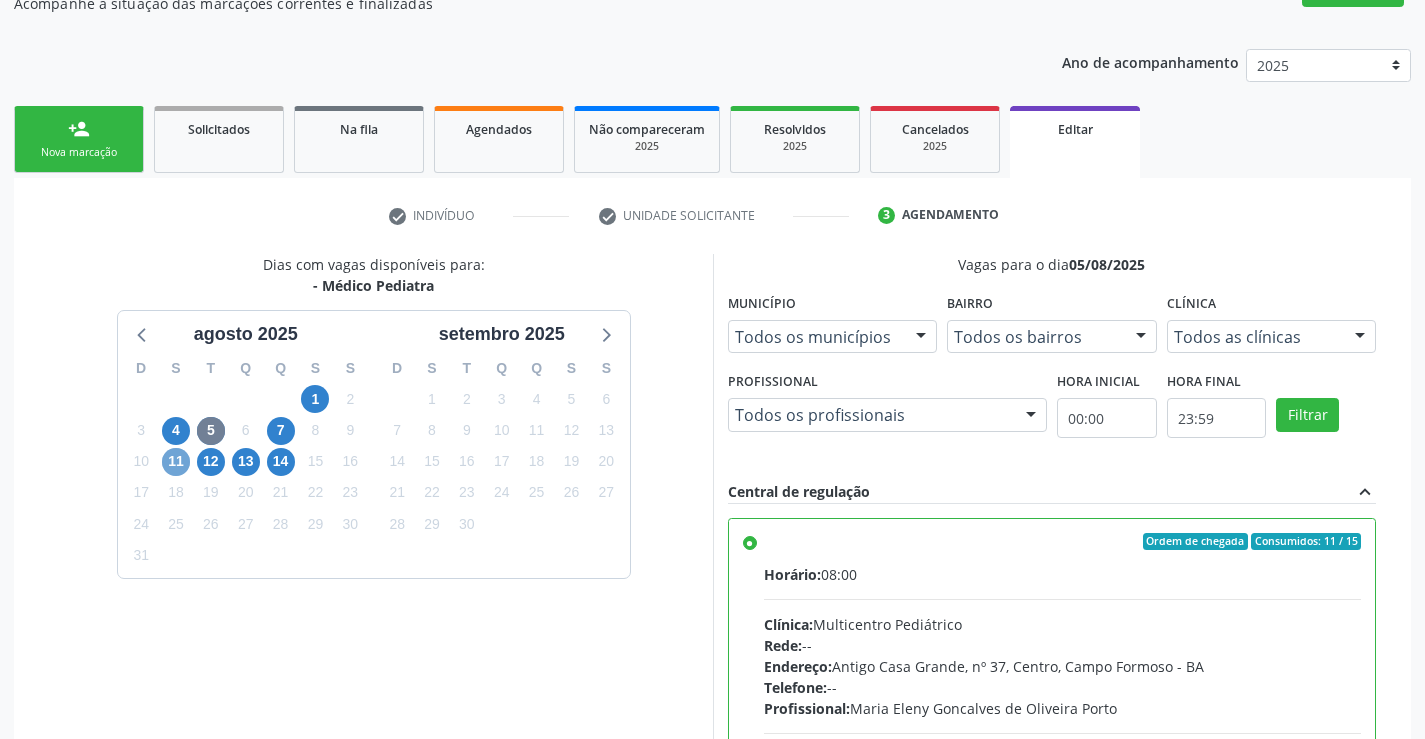 click on "11" at bounding box center [176, 462] 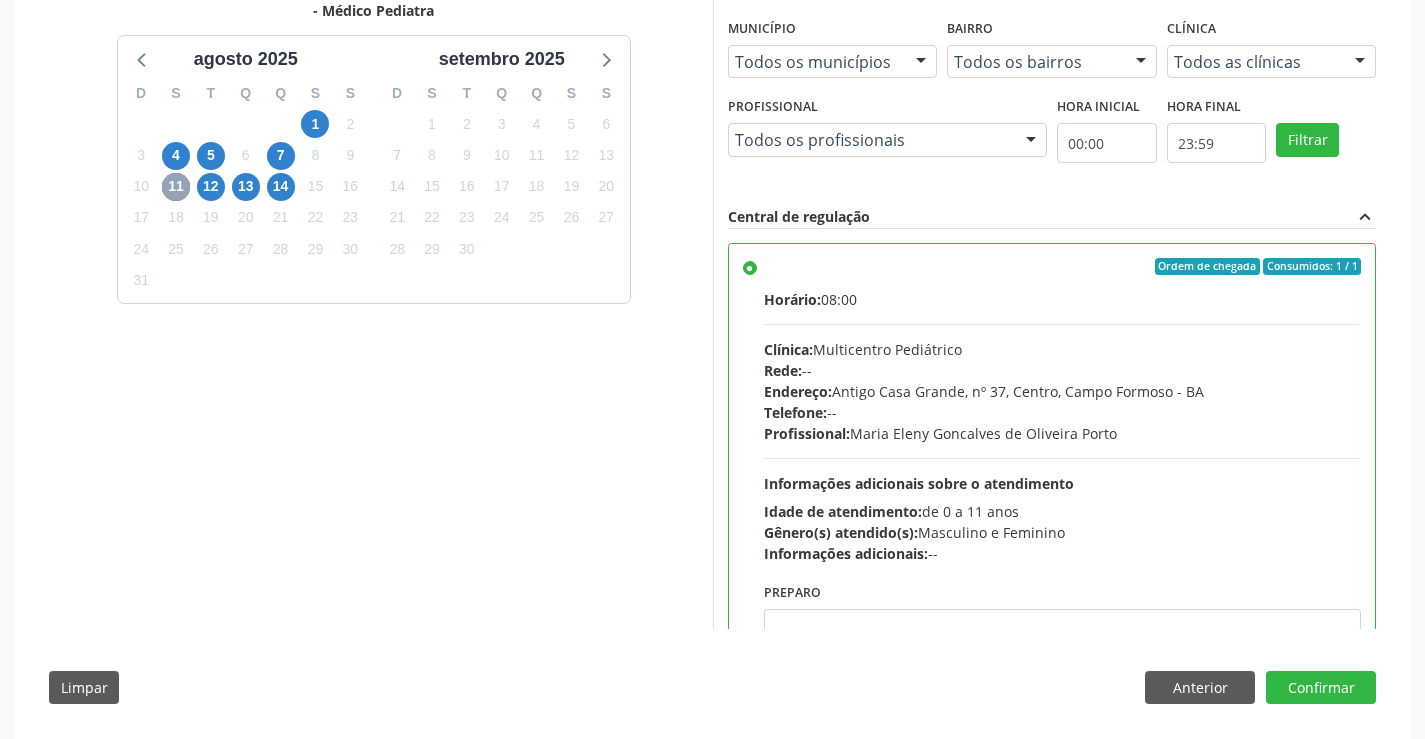 scroll, scrollTop: 482, scrollLeft: 0, axis: vertical 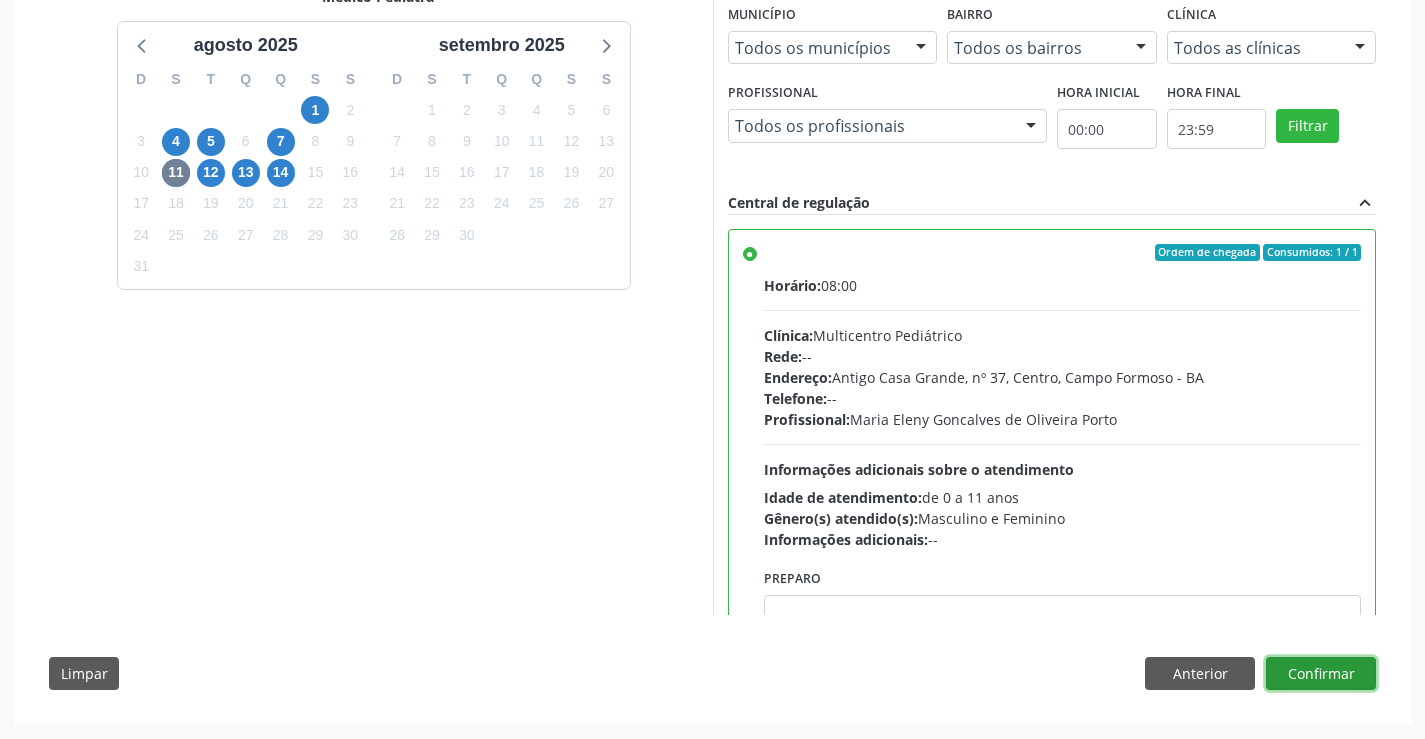 click on "Confirmar" at bounding box center (1321, 674) 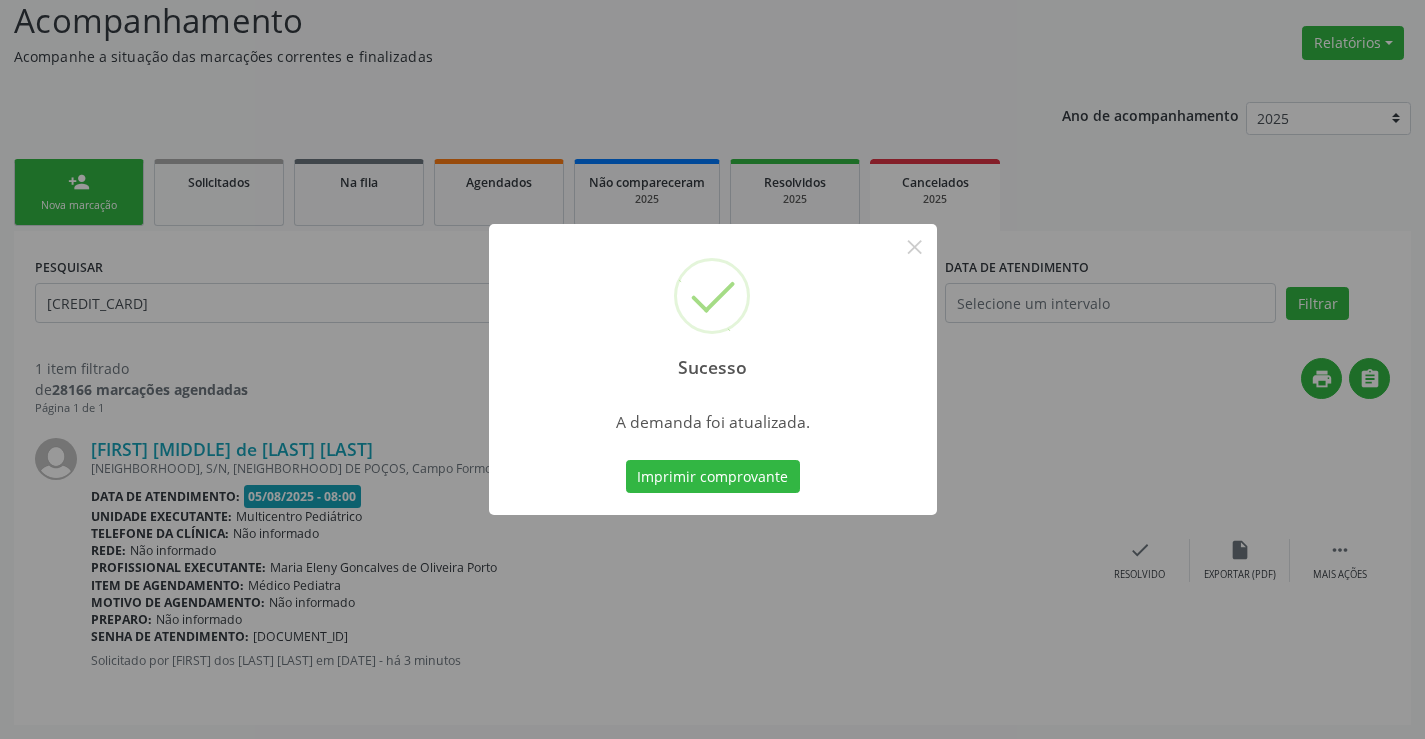 scroll, scrollTop: 0, scrollLeft: 0, axis: both 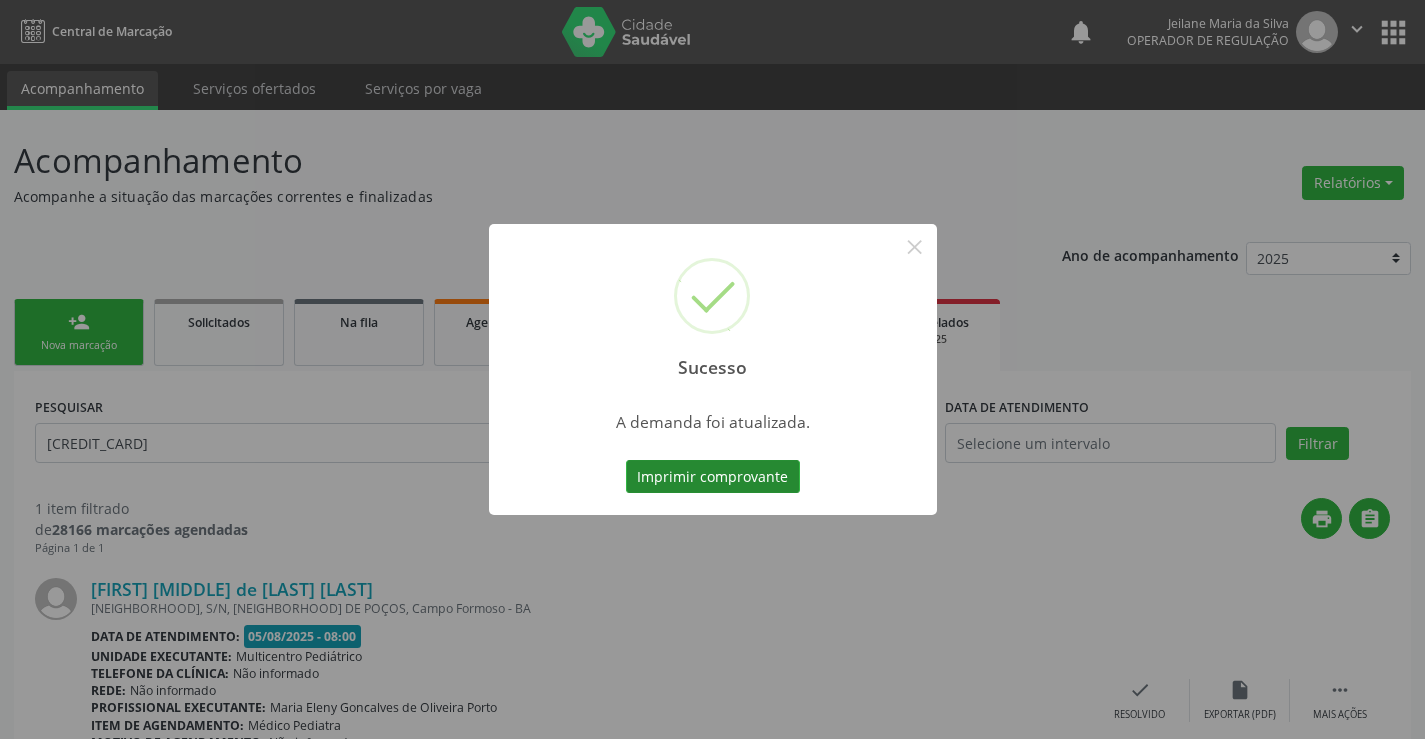 click on "Imprimir comprovante" at bounding box center [713, 477] 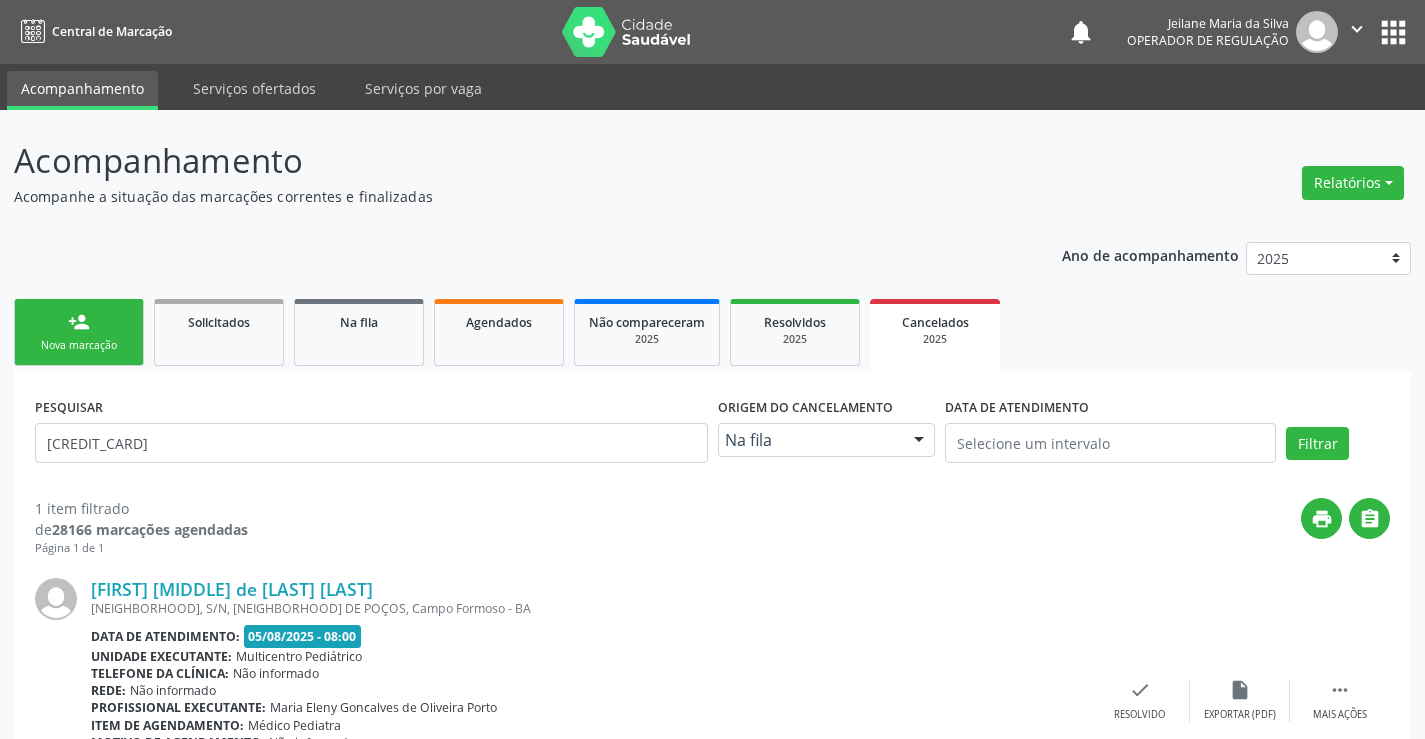 click on "person_add" at bounding box center (79, 322) 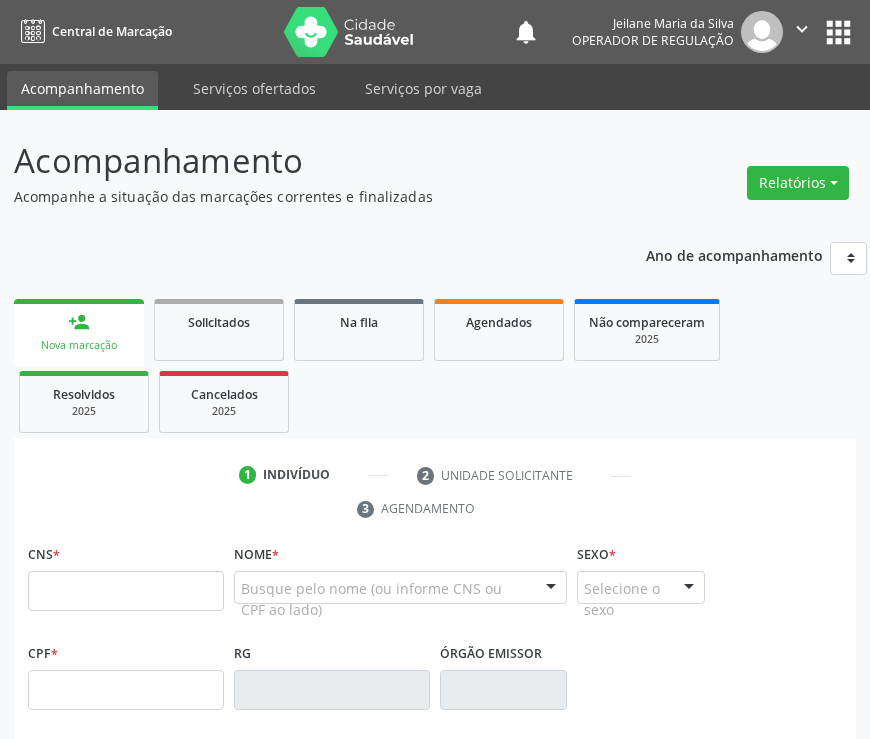 drag, startPoint x: 710, startPoint y: 152, endPoint x: 673, endPoint y: 156, distance: 37.215588 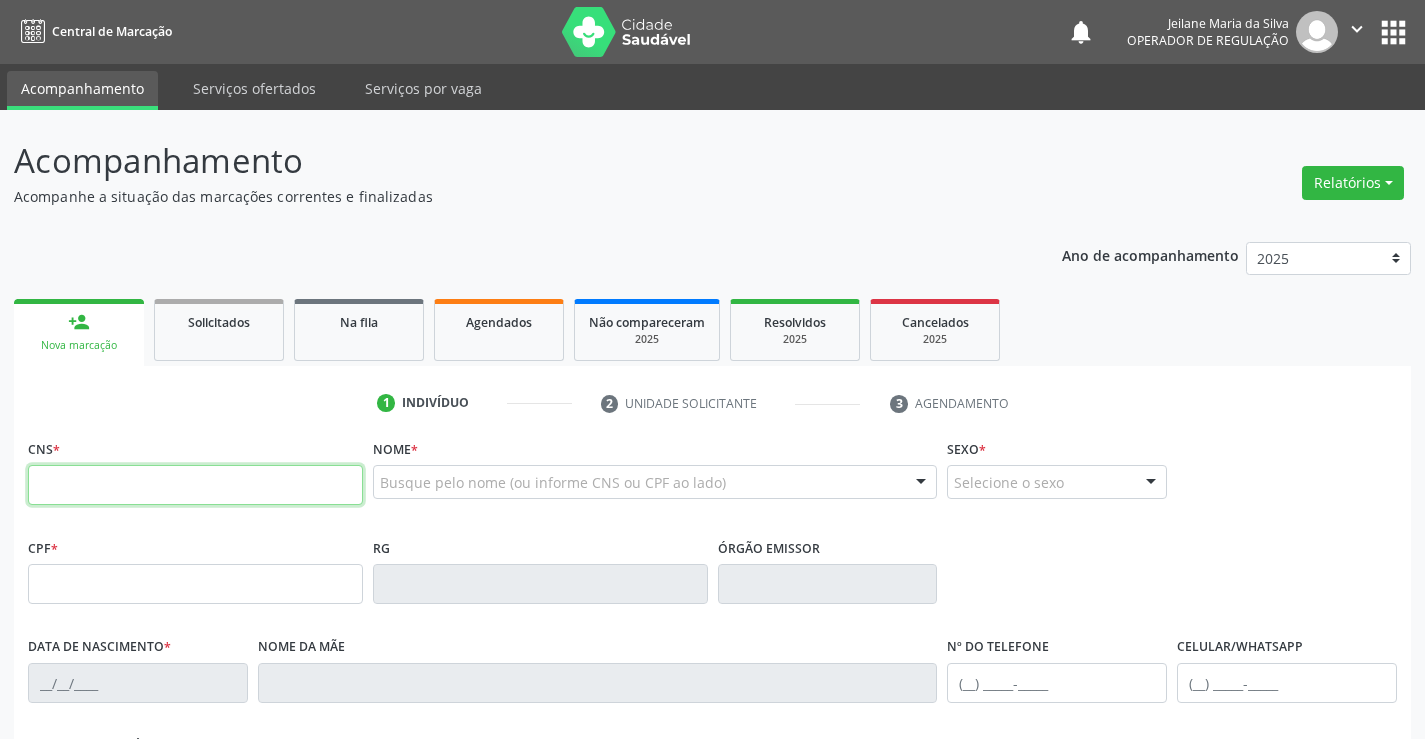 paste on "702 4005 0494 5626" 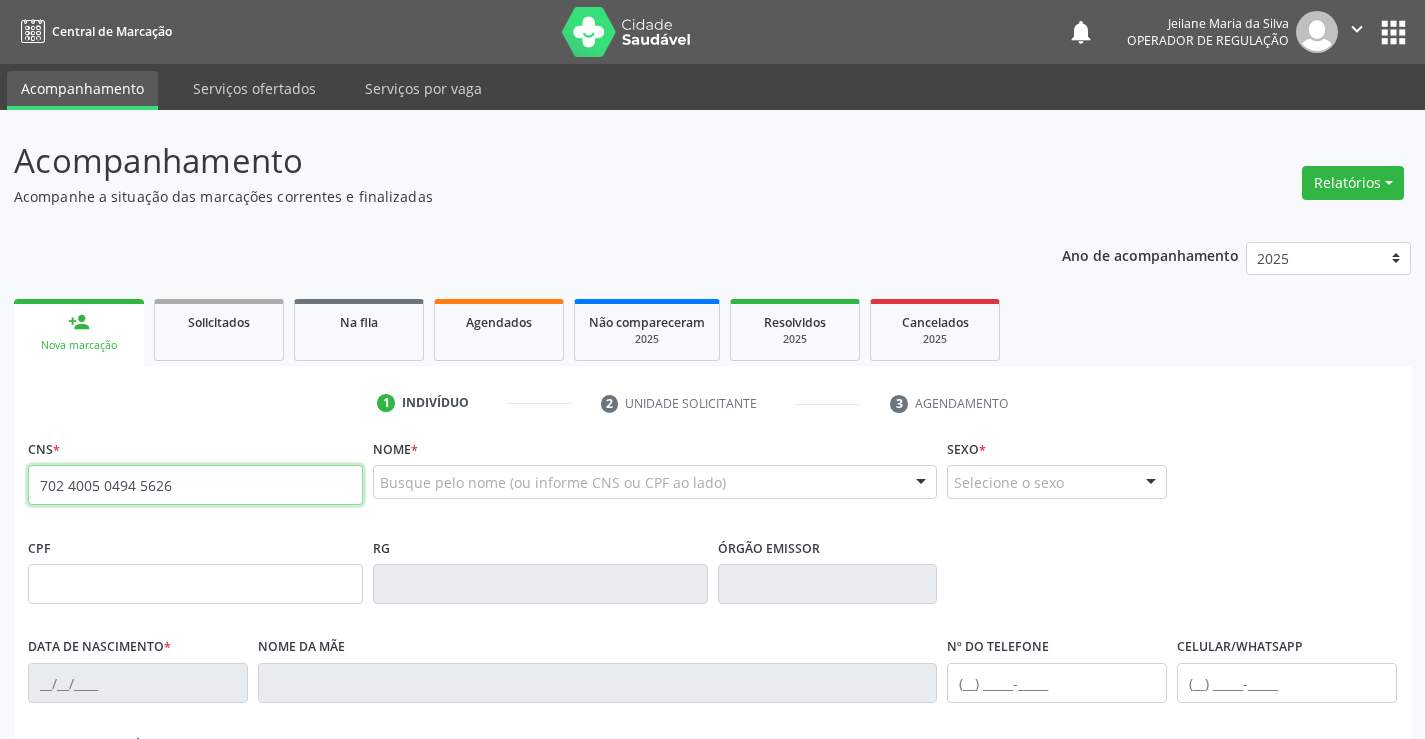 type on "702 4005 0494 5626" 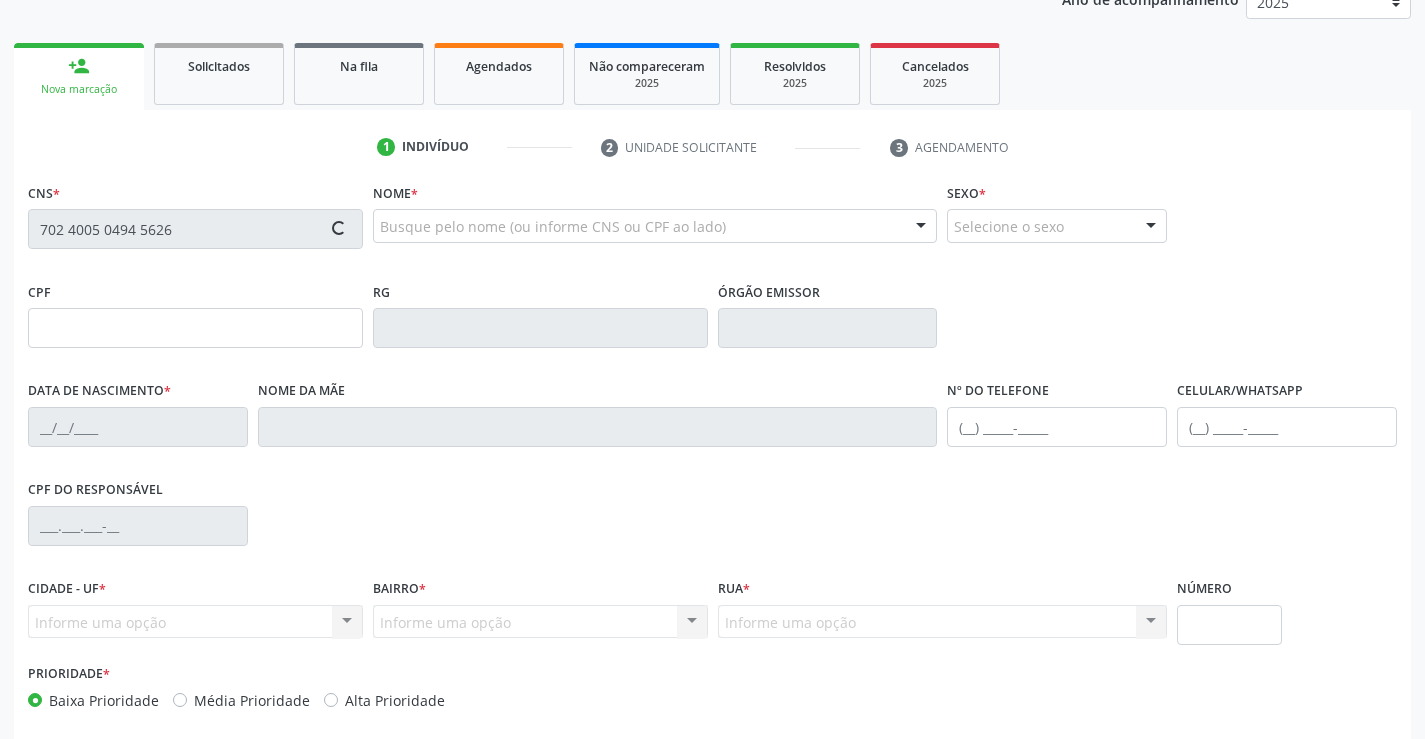 scroll, scrollTop: 345, scrollLeft: 0, axis: vertical 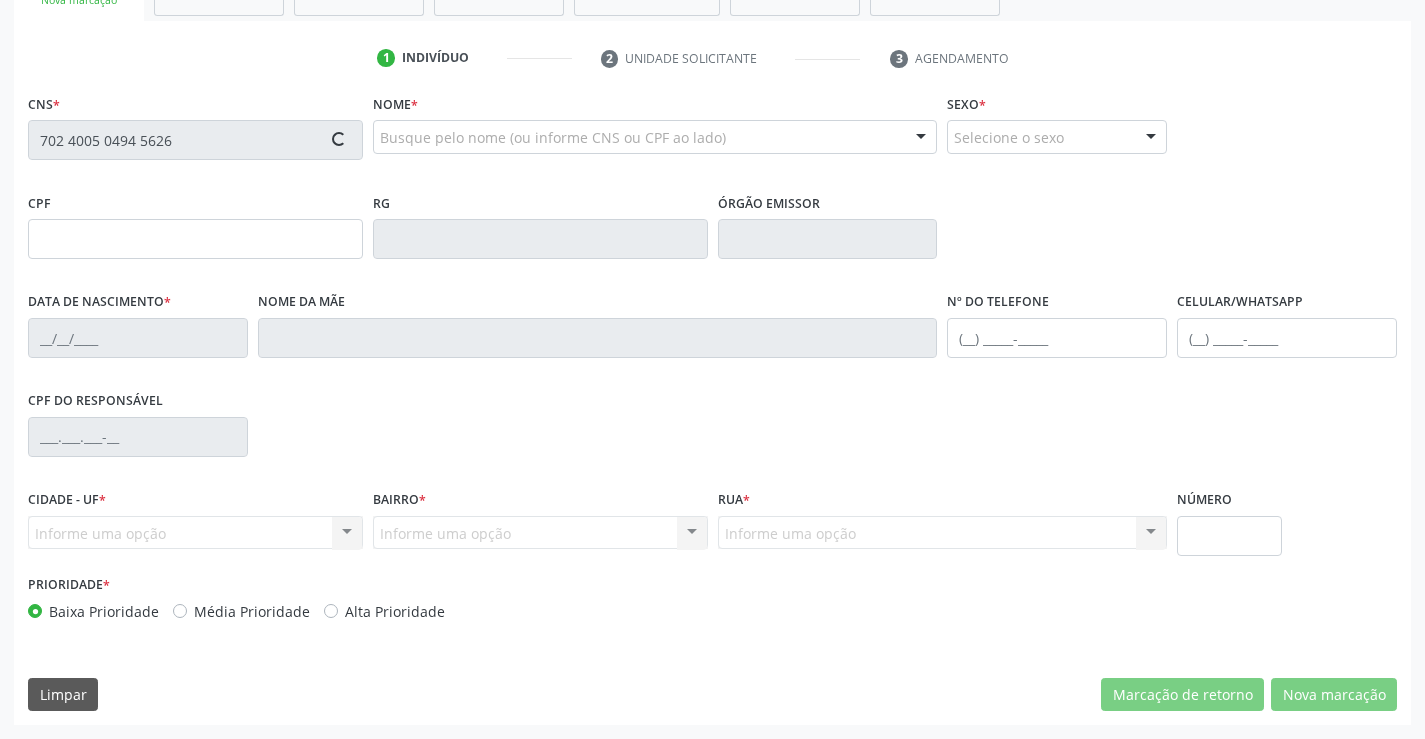 type on "0447569252" 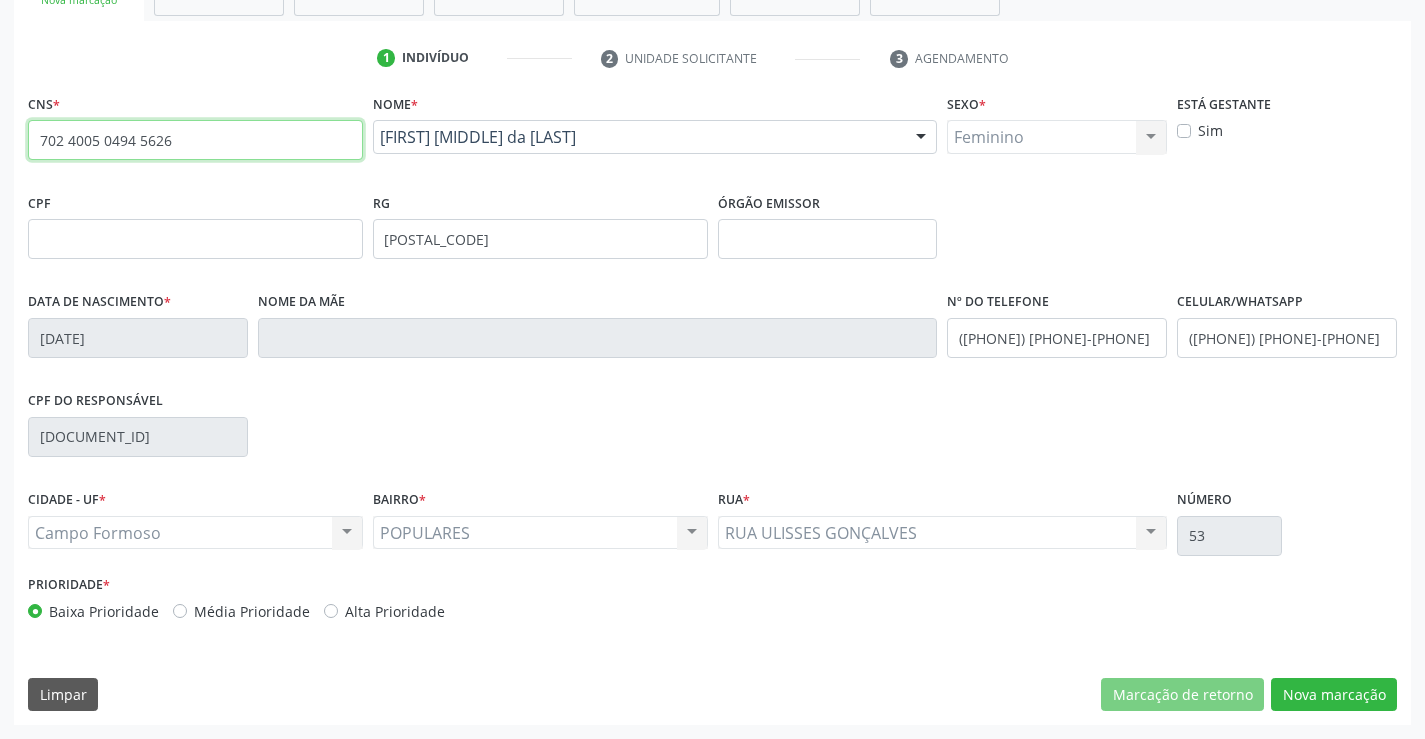 click on "702 4005 0494 5626" at bounding box center (195, 140) 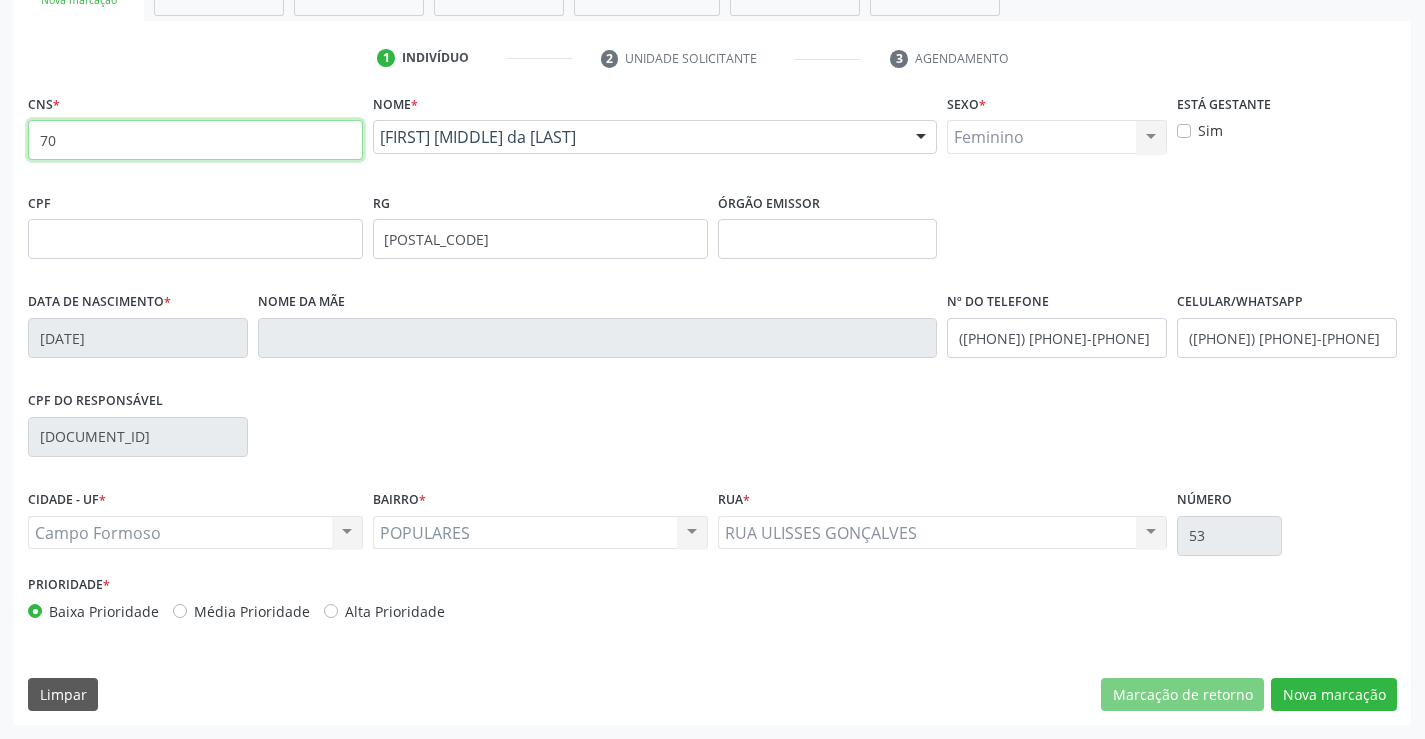 type on "7" 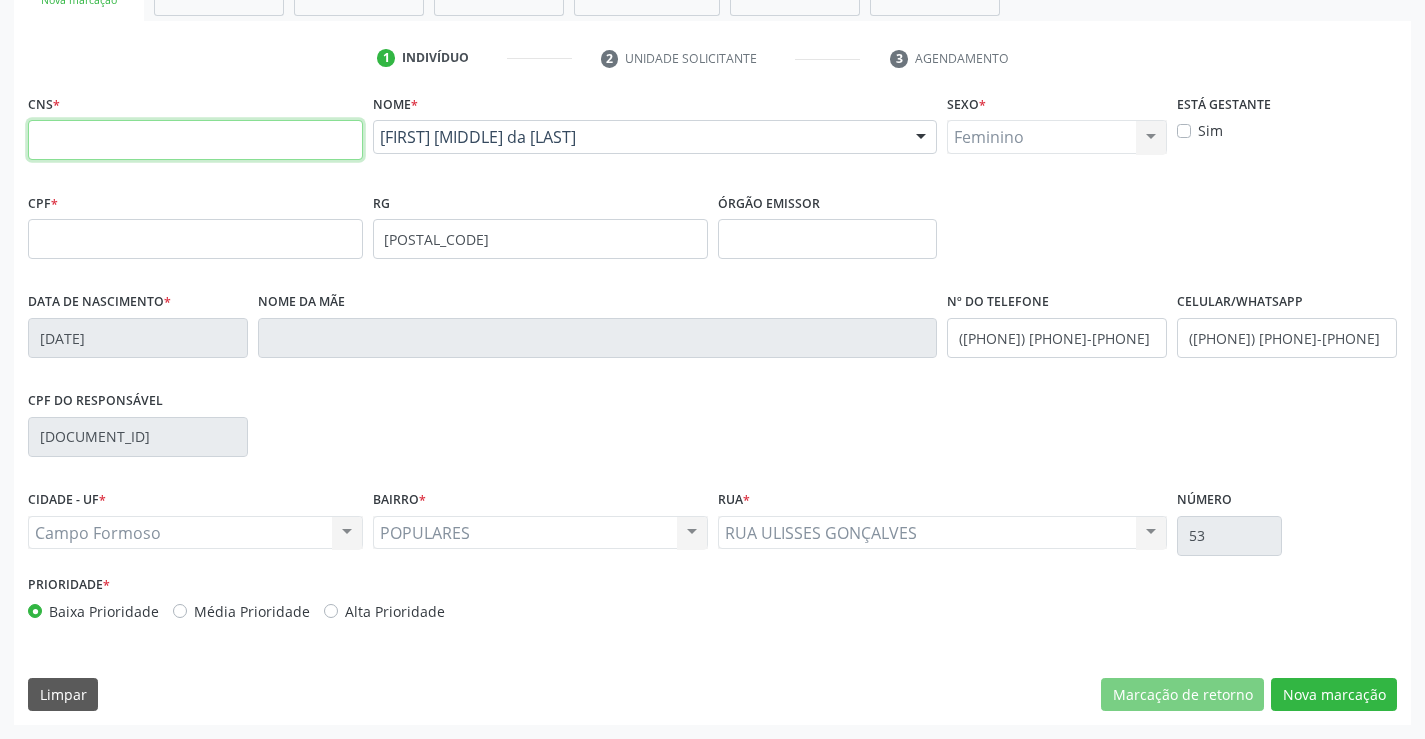 paste on "700 8099 5215 0684" 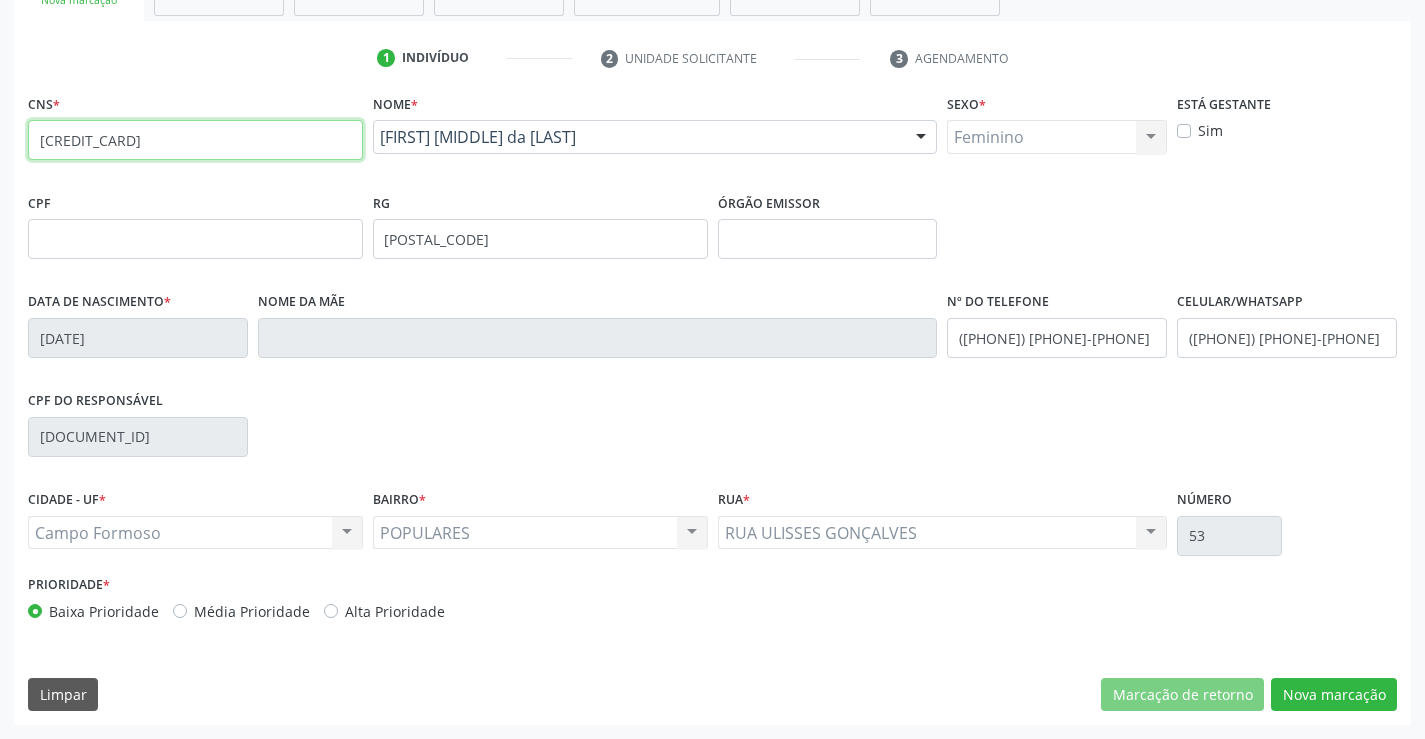 type on "700 8099 5215 0684" 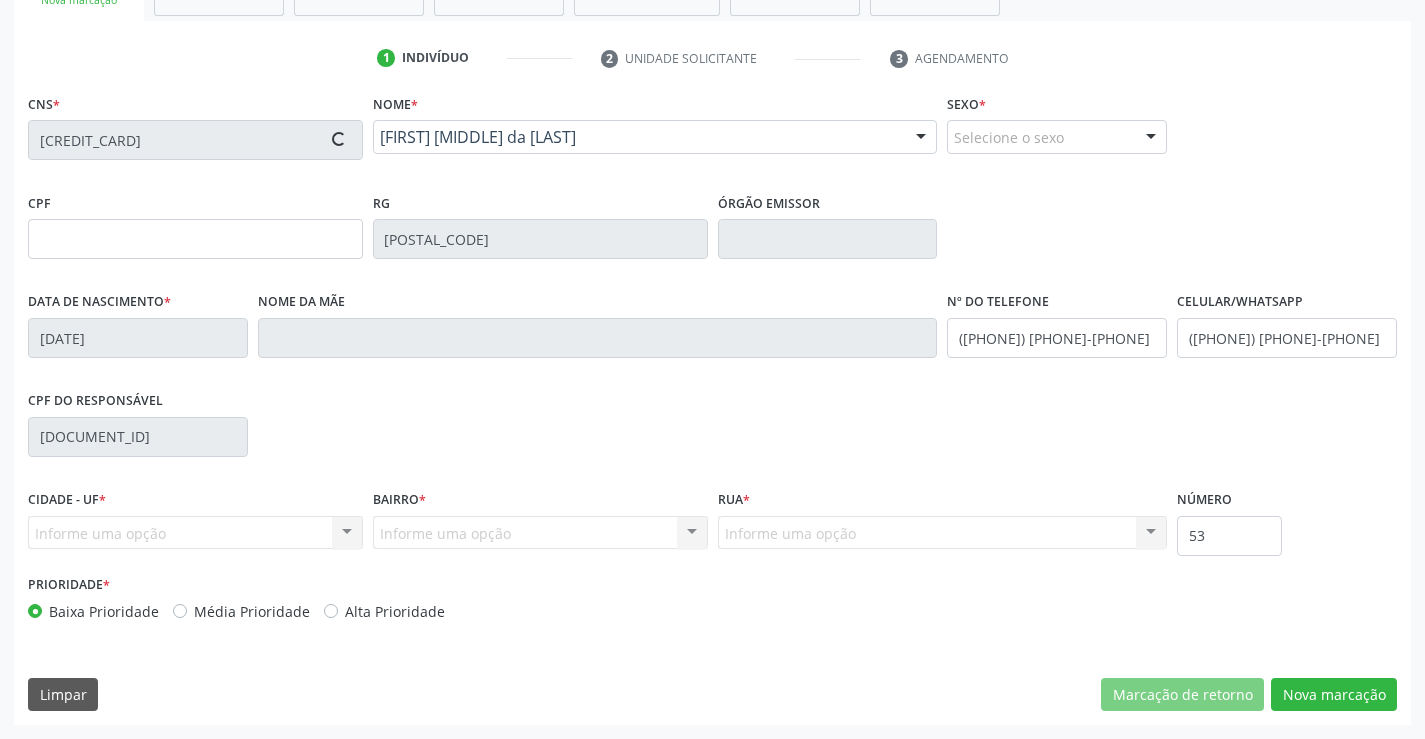 type 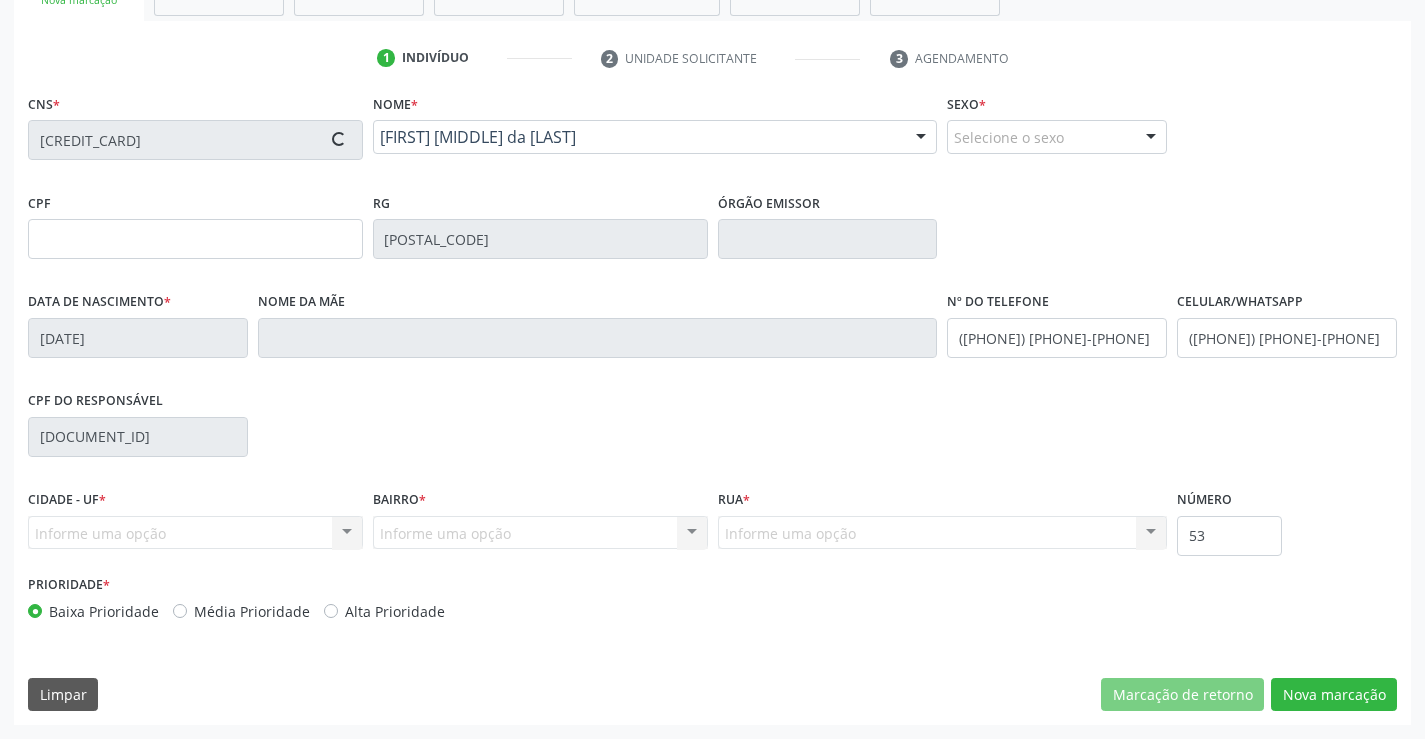 type 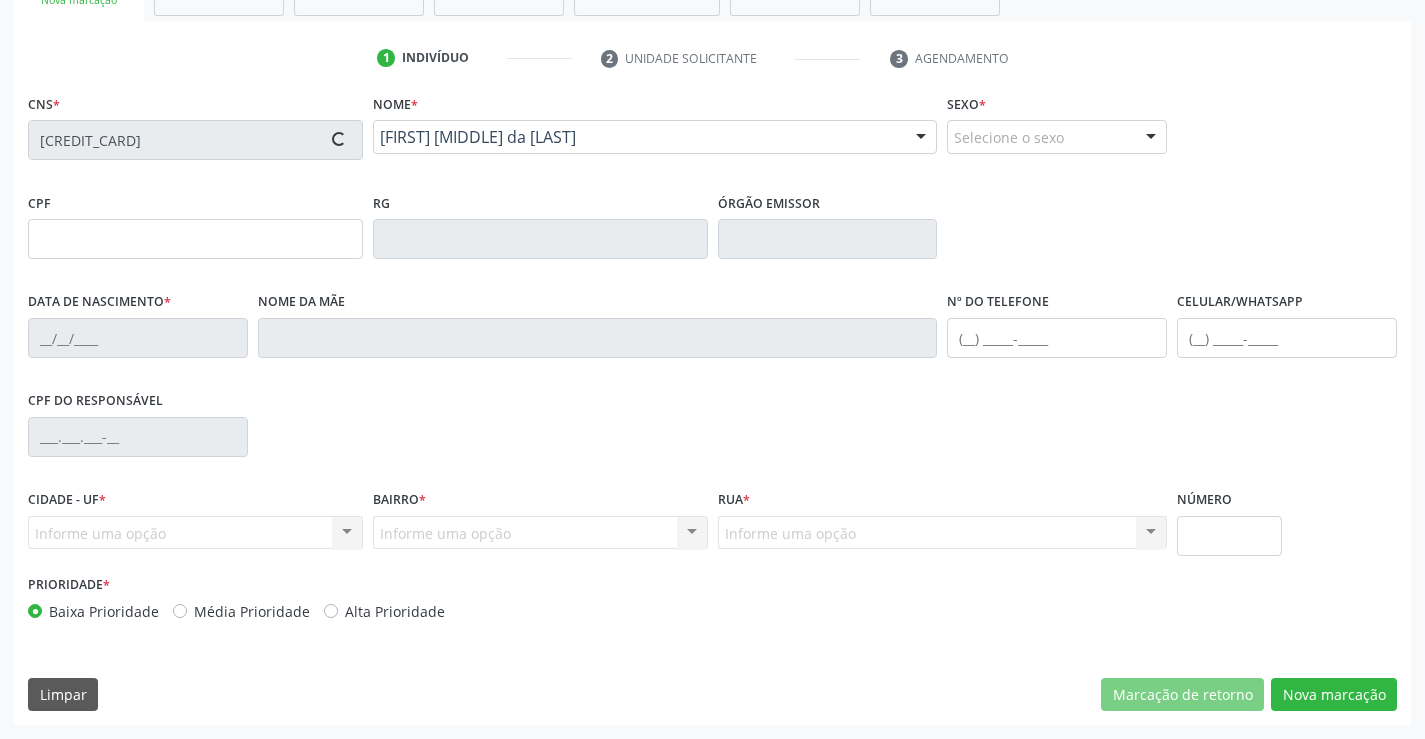 type on "27/12/2021" 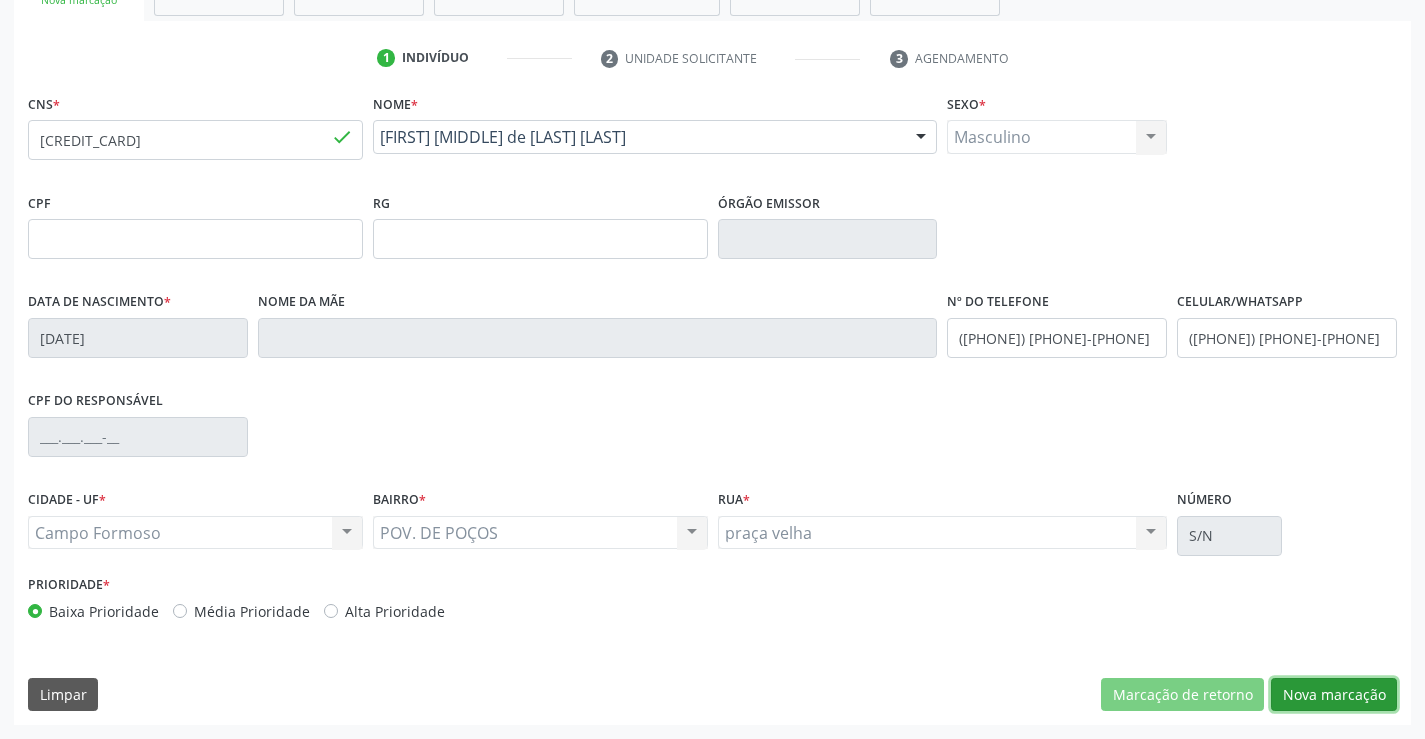click on "Nova marcação" at bounding box center [1334, 695] 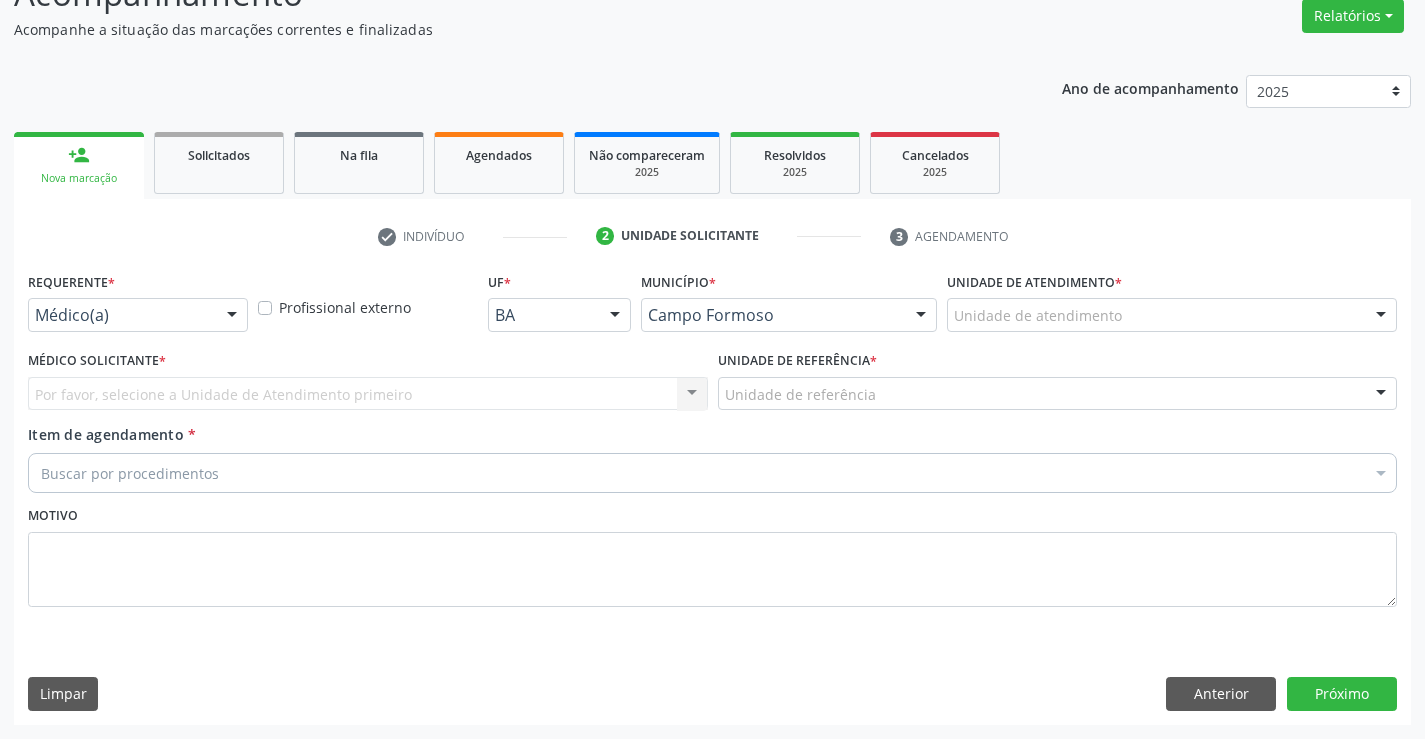 scroll, scrollTop: 167, scrollLeft: 0, axis: vertical 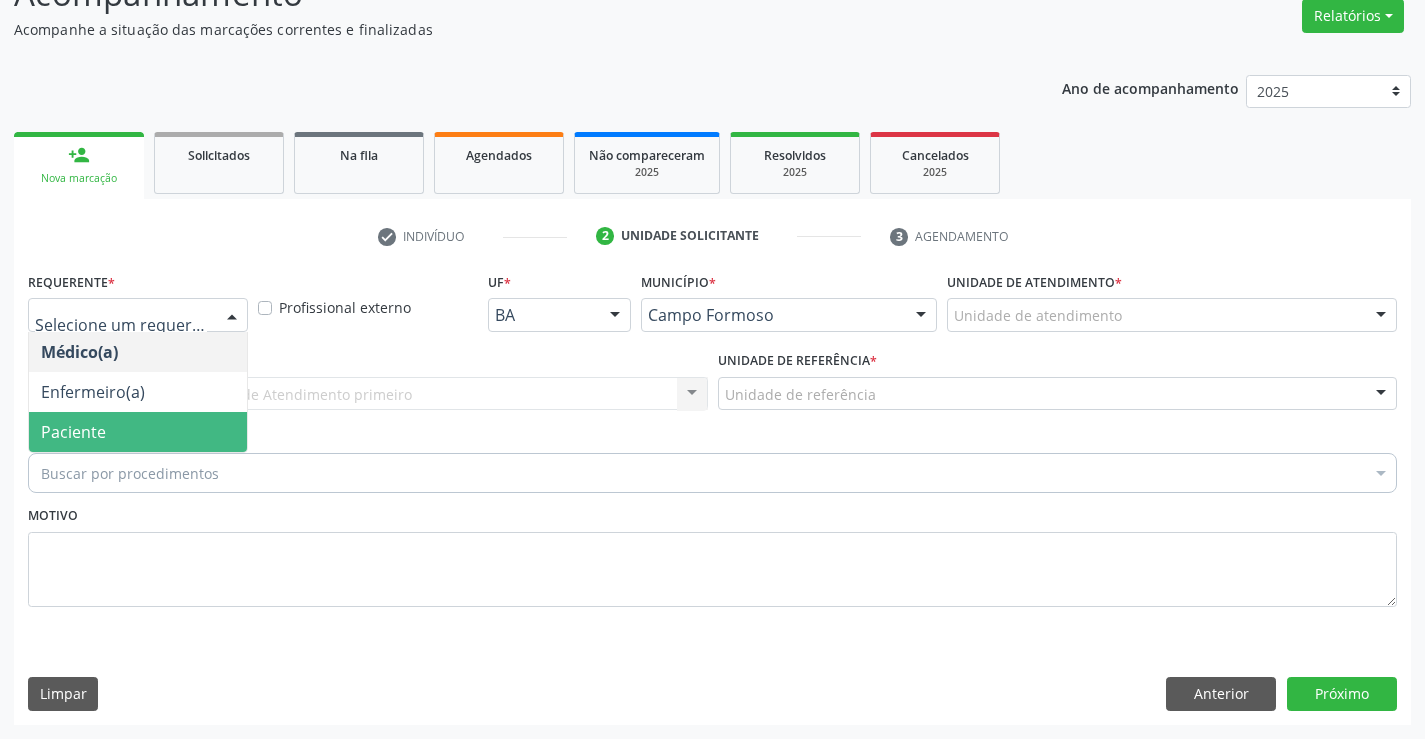 drag, startPoint x: 102, startPoint y: 424, endPoint x: 263, endPoint y: 389, distance: 164.76044 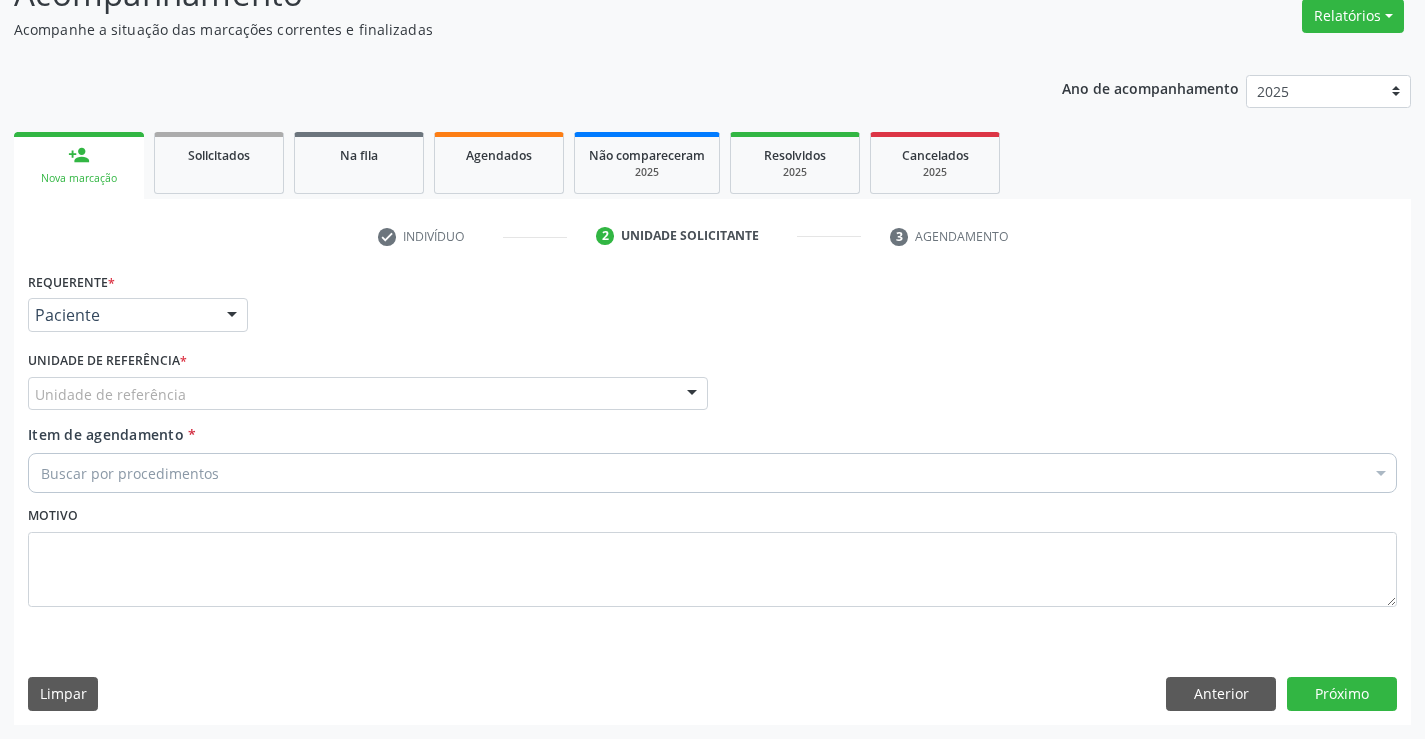 click on "Unidade de referência" at bounding box center [368, 394] 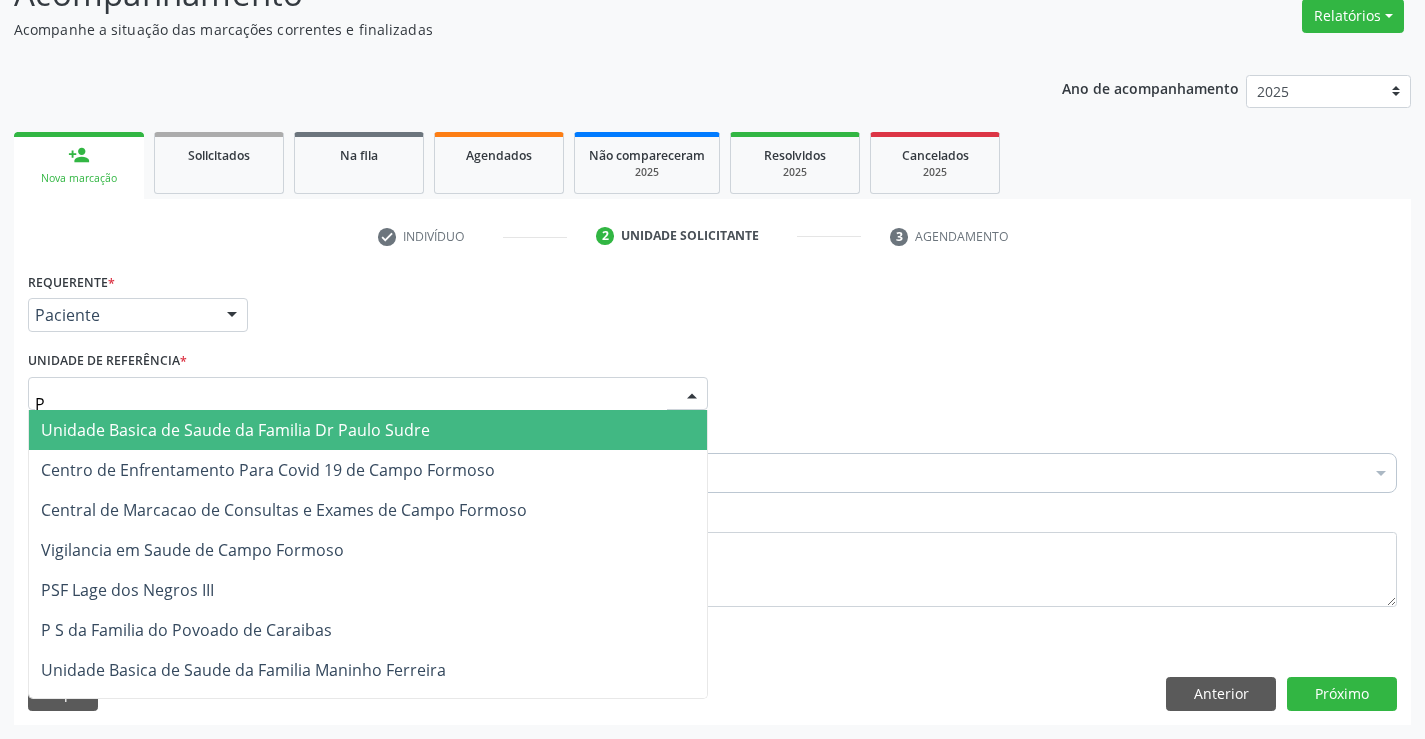 type on "PO" 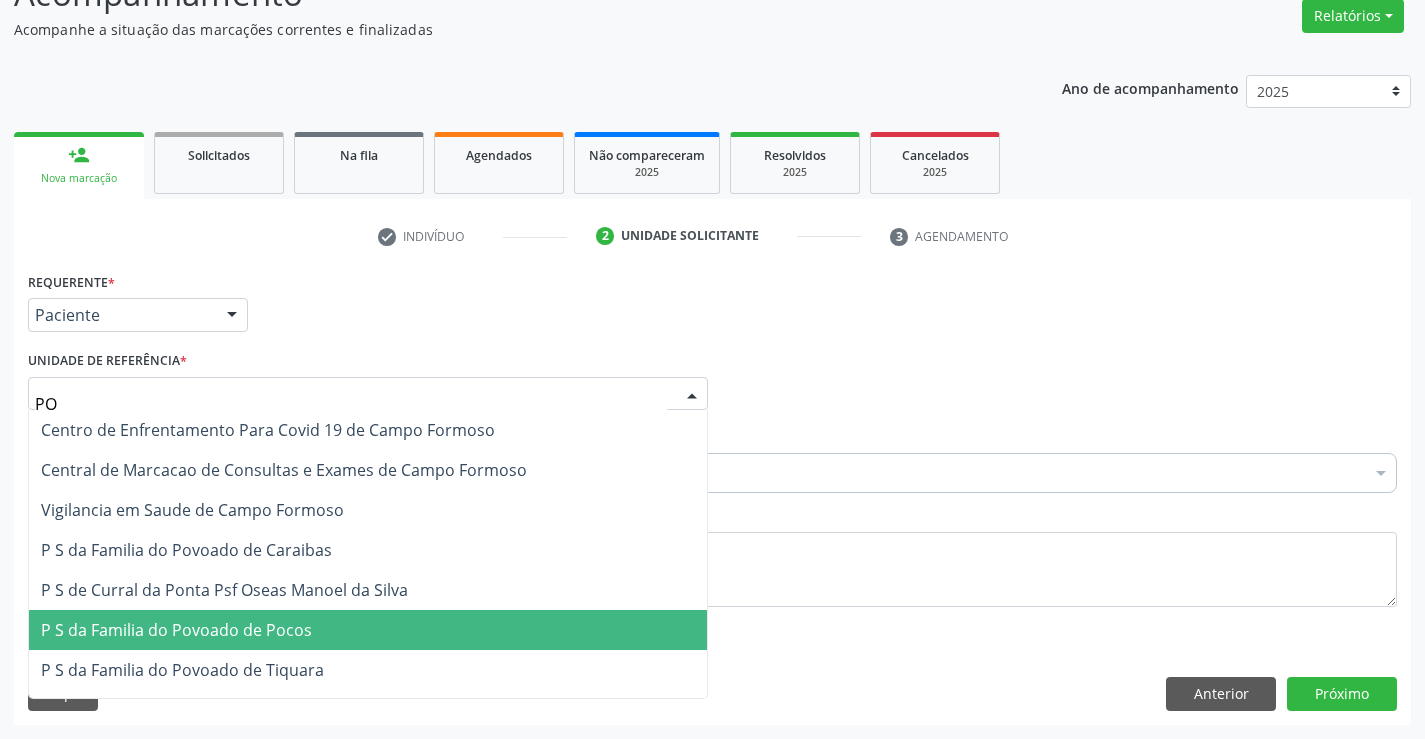 click on "P S da Familia do Povoado de Pocos" at bounding box center (176, 630) 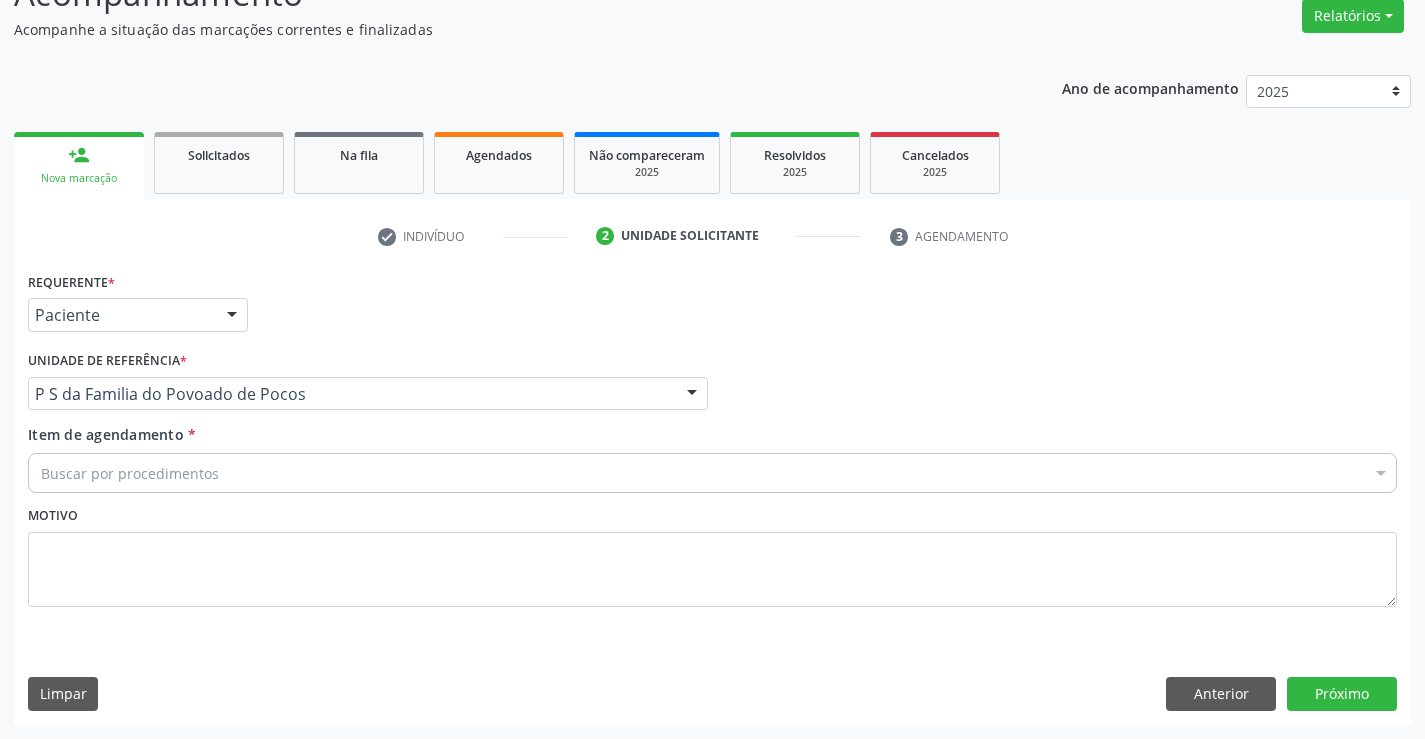 drag, startPoint x: 274, startPoint y: 450, endPoint x: 273, endPoint y: 467, distance: 17.029387 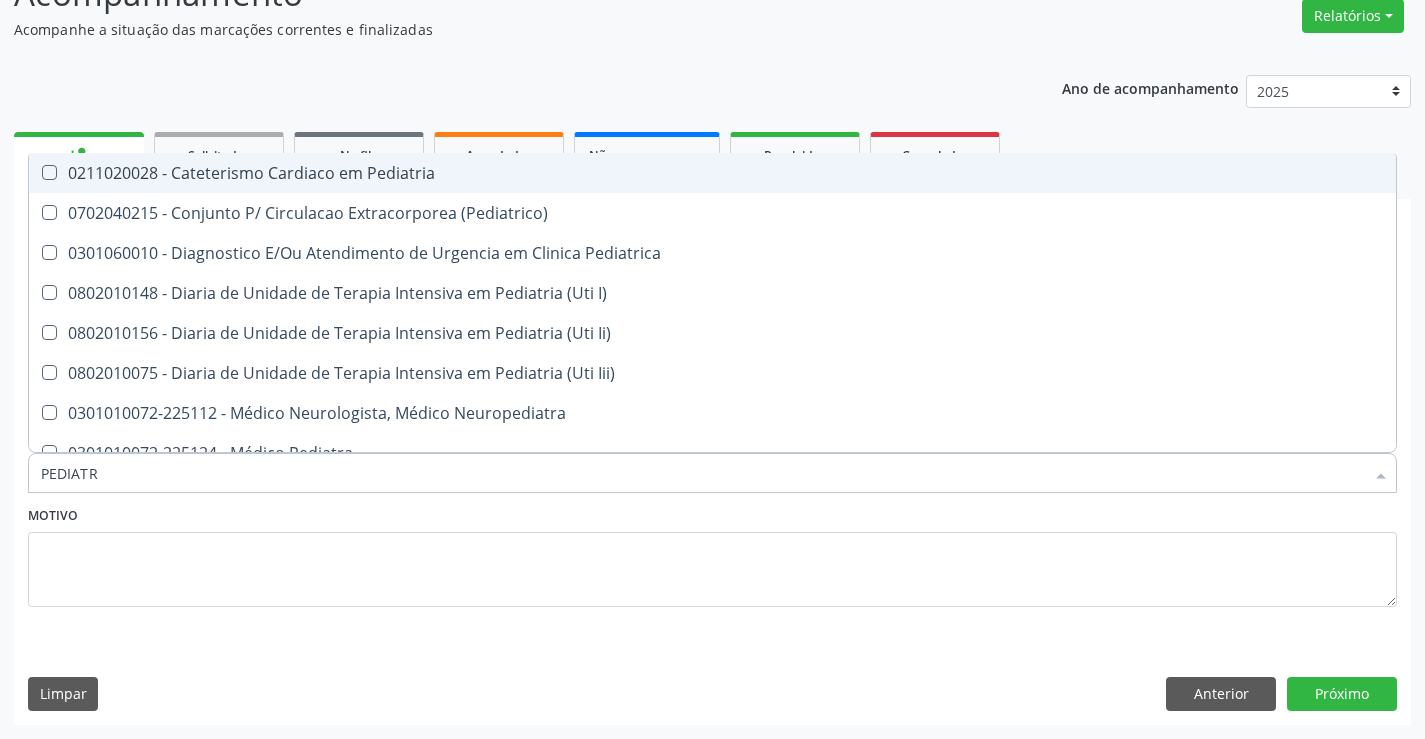 type on "PEDIATRA" 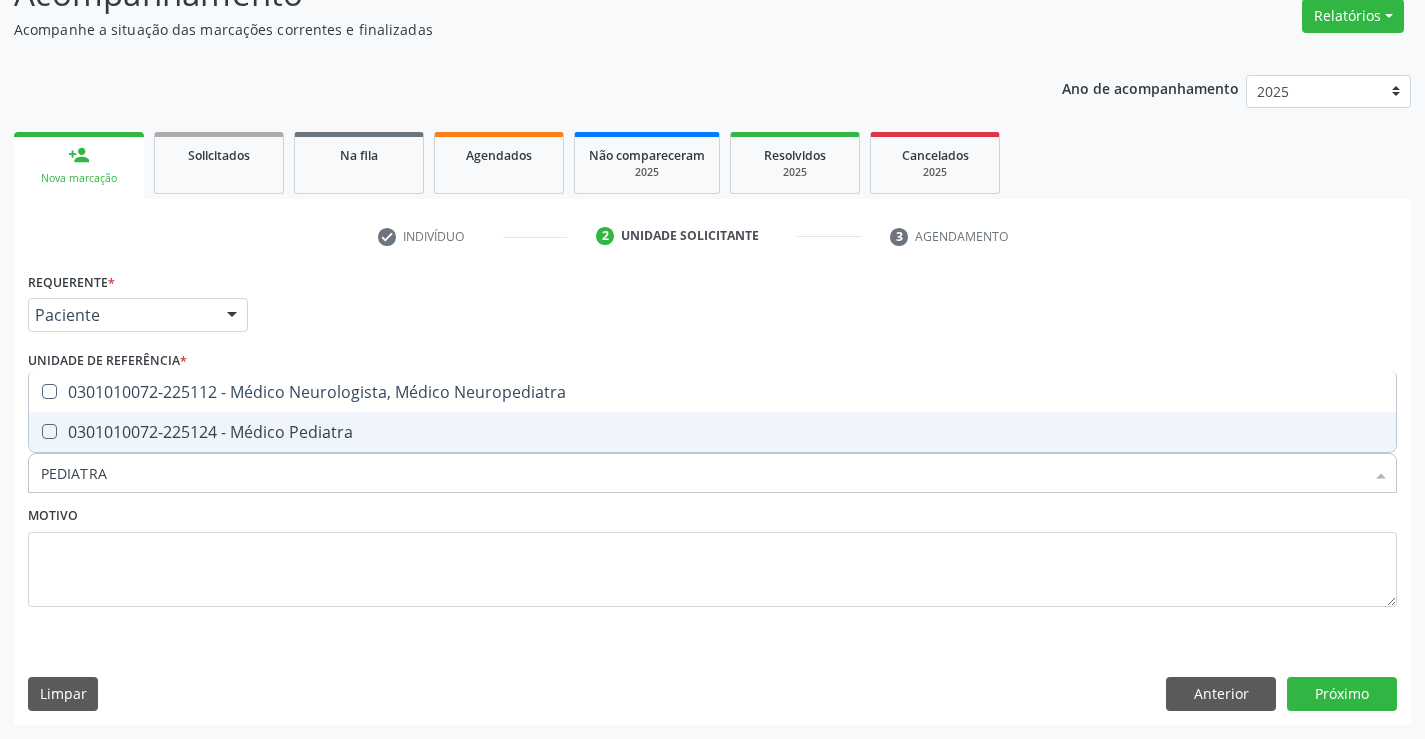 click on "0301010072-225124 - Médico Pediatra" at bounding box center (712, 432) 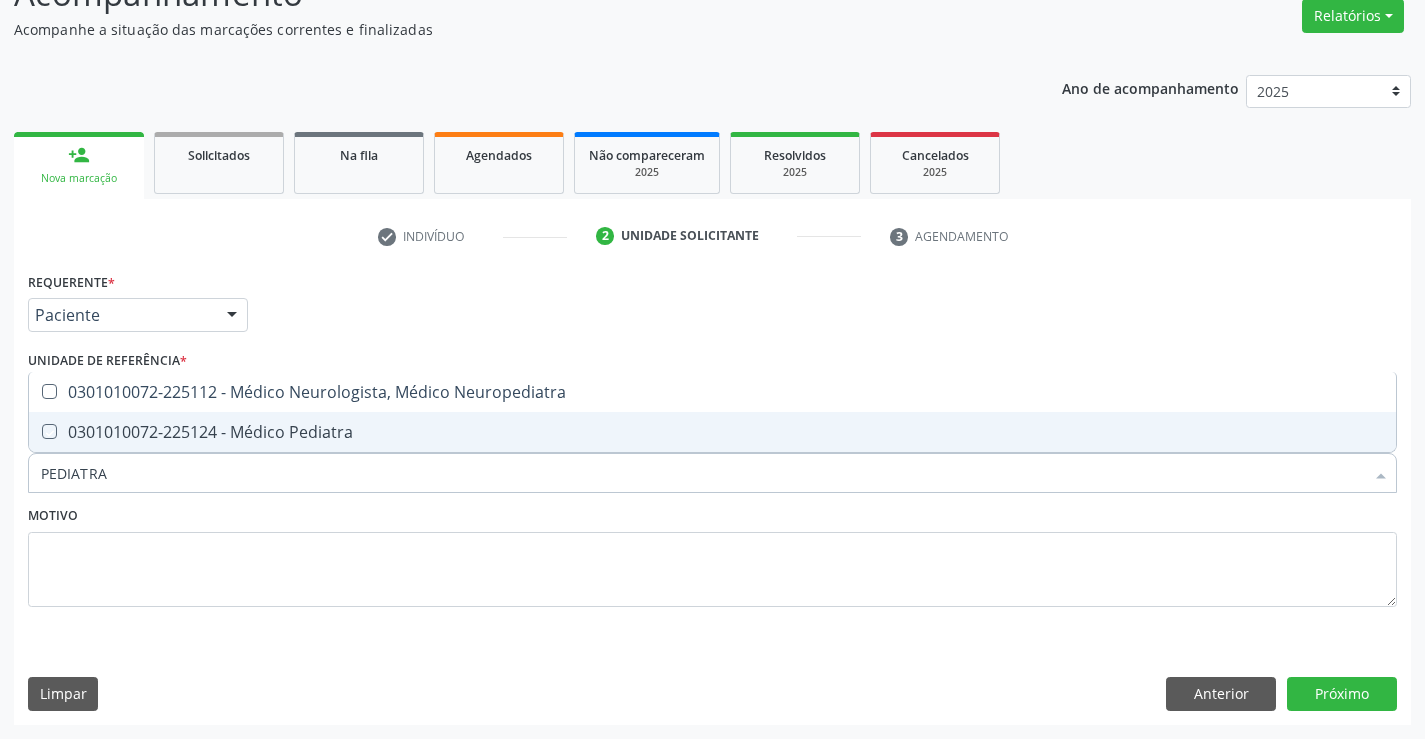 checkbox on "true" 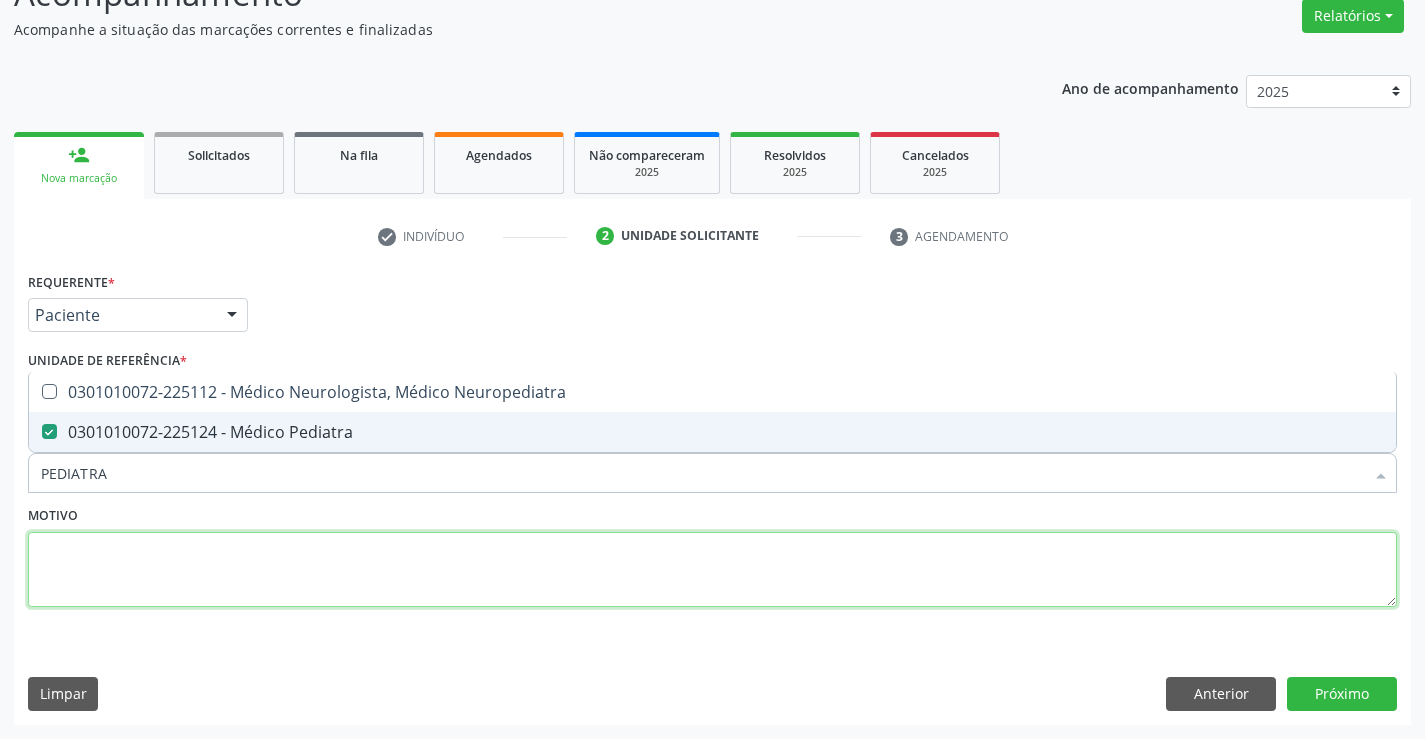 click at bounding box center [712, 570] 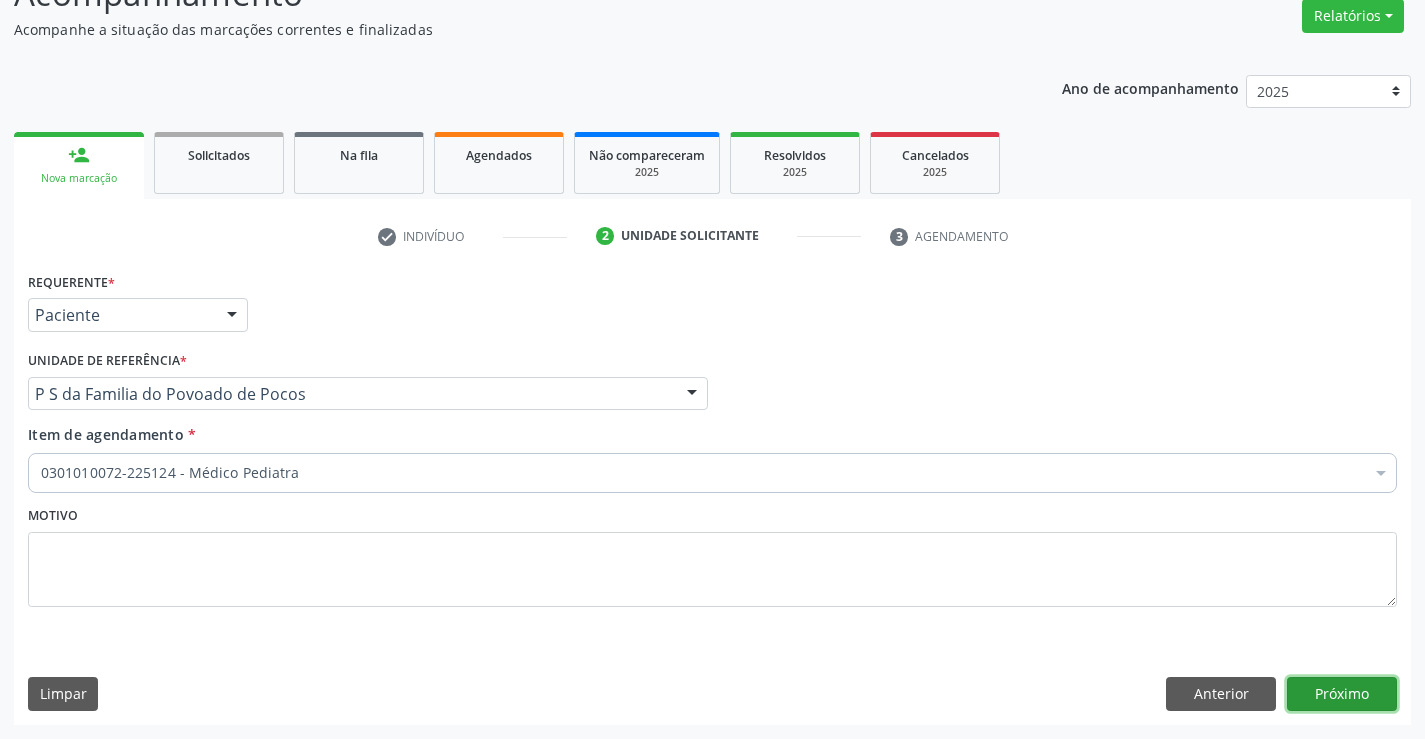 click on "Próximo" at bounding box center (1342, 694) 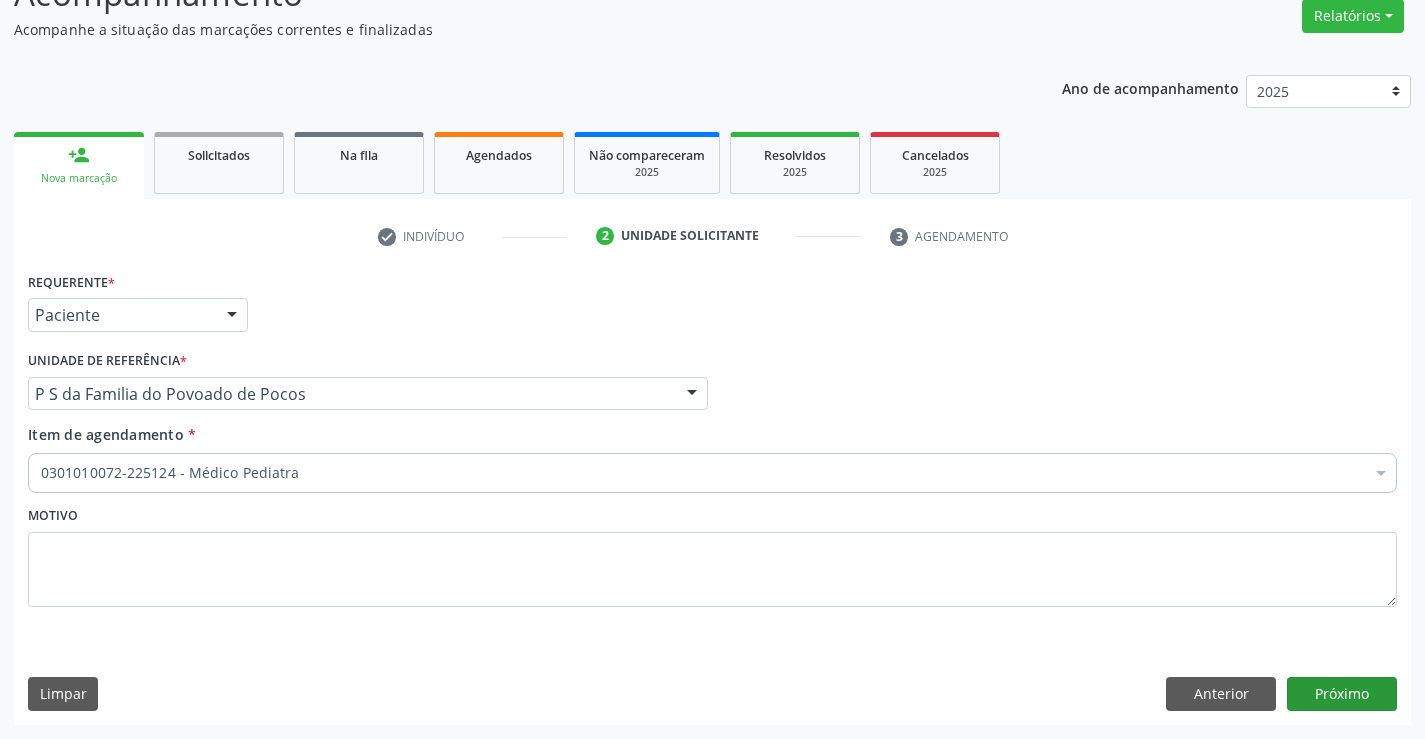 scroll, scrollTop: 131, scrollLeft: 0, axis: vertical 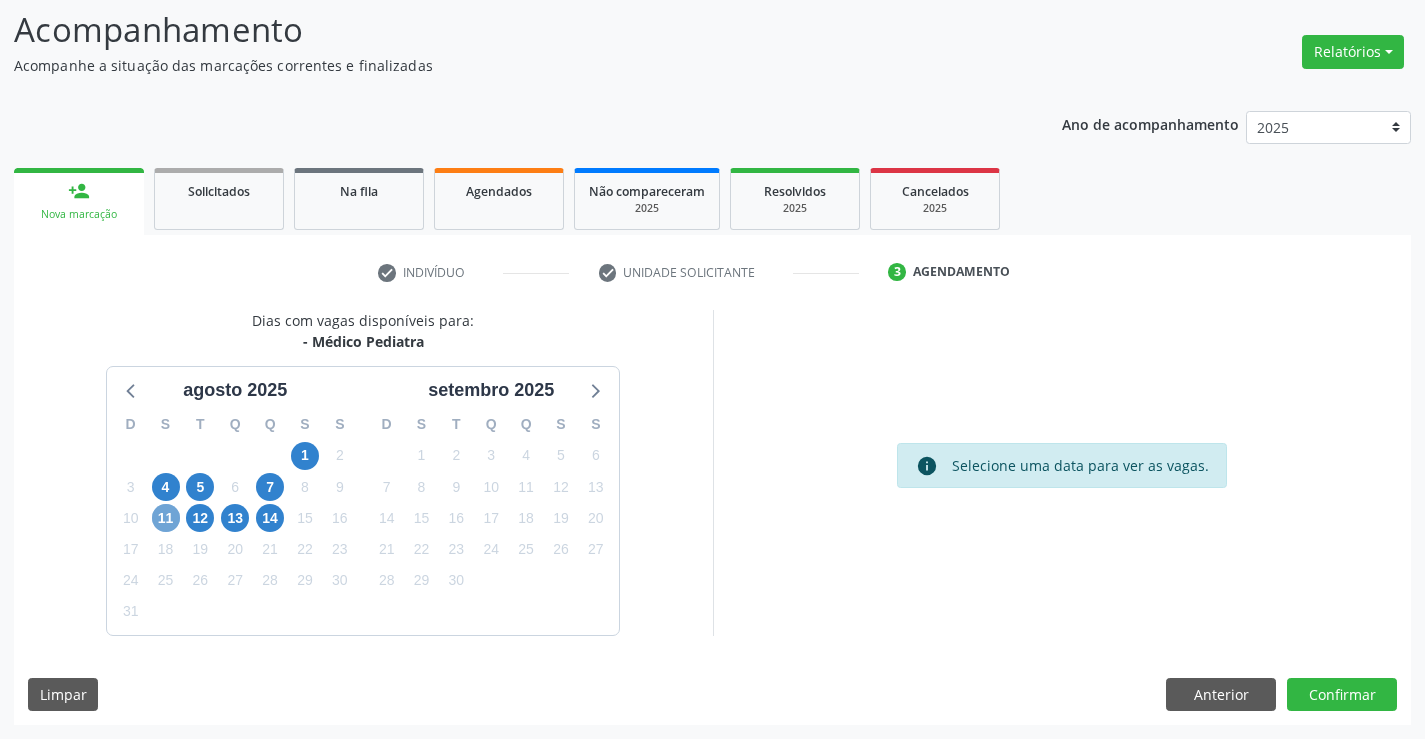click on "11" at bounding box center (166, 518) 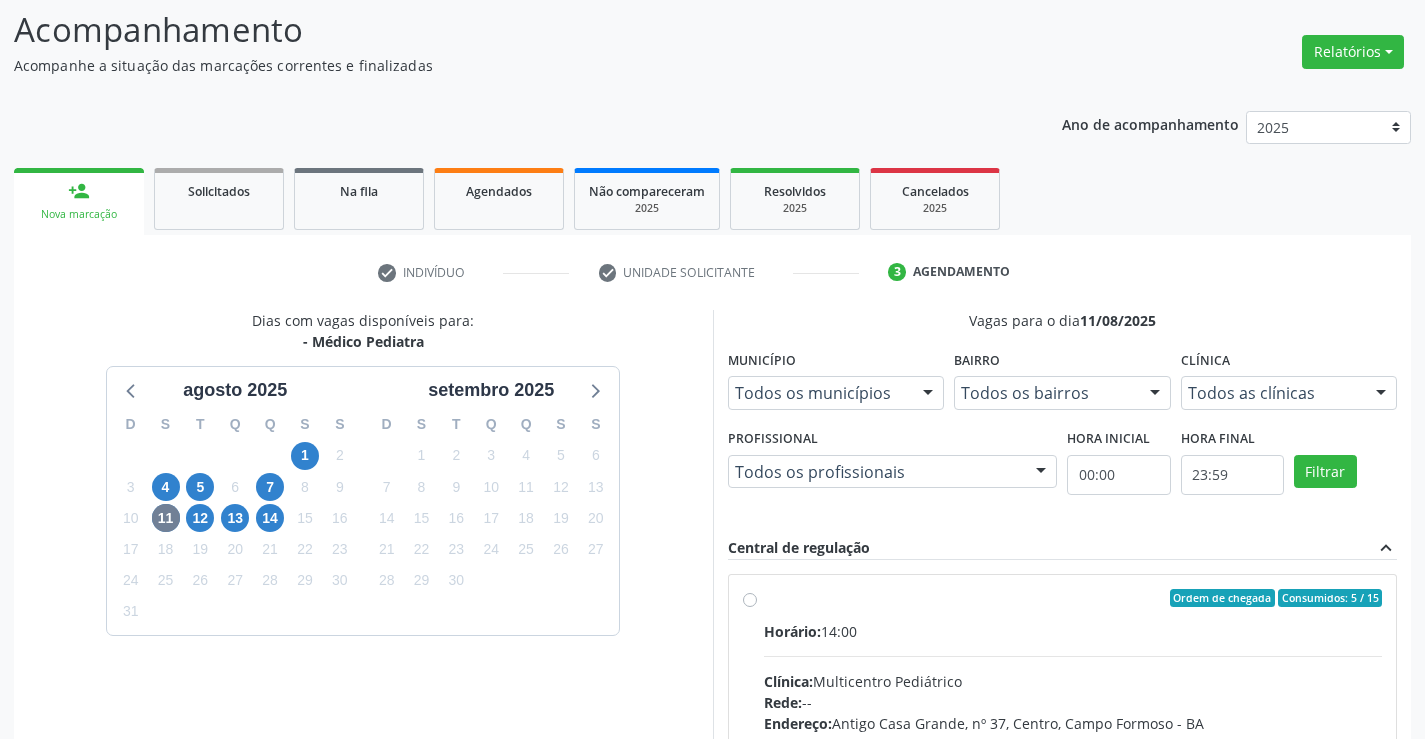click on "Horário:   14:00" at bounding box center (1073, 631) 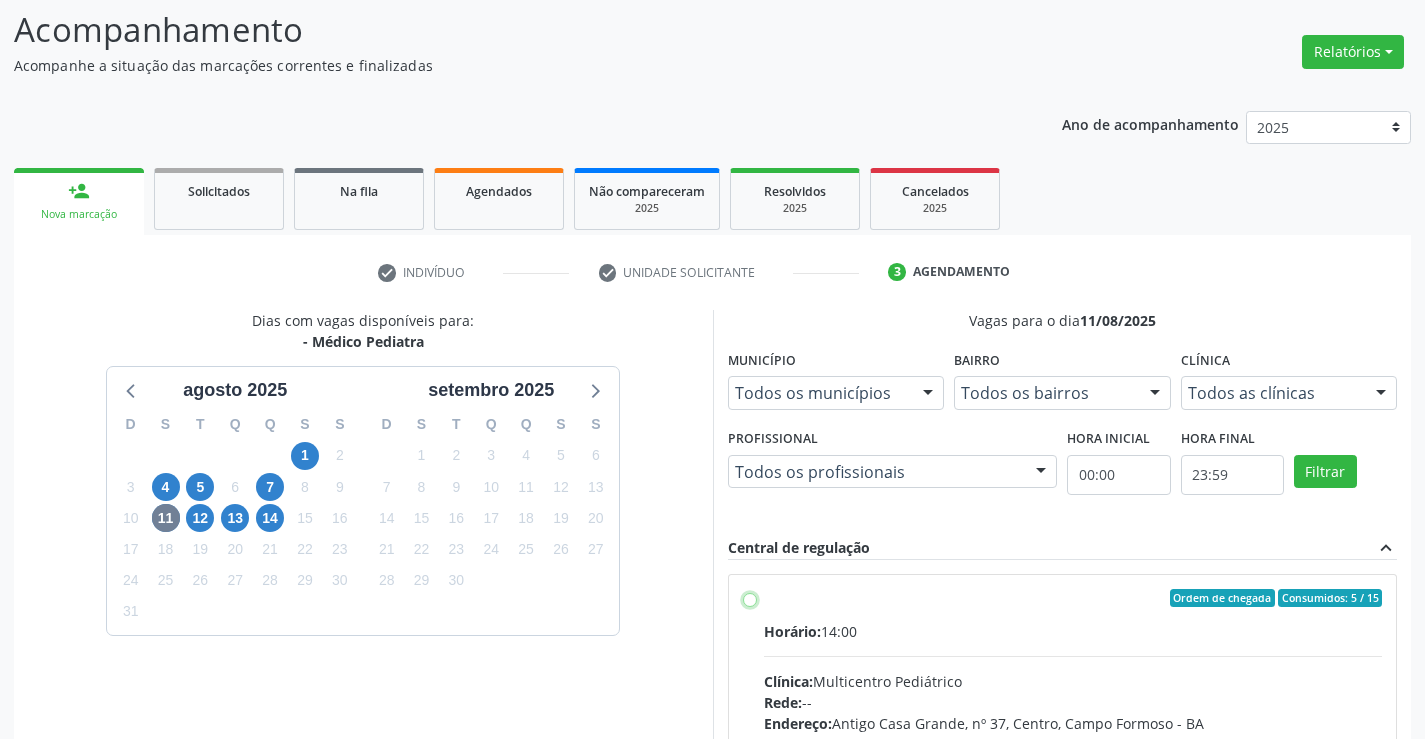 click on "Ordem de chegada
Consumidos: 5 / 15
Horário:   14:00
Clínica:  Multicentro Pediátrico
Rede:
--
Endereço:   Antigo Casa Grande, nº 37, Centro, Campo Formoso - BA
Telefone:   --
Profissional:
Maria Eleny Goncalves de Oliveira Porto
Informações adicionais sobre o atendimento
Idade de atendimento:
de 0 a 11 anos
Gênero(s) atendido(s):
Masculino e Feminino
Informações adicionais:
--" at bounding box center [750, 598] 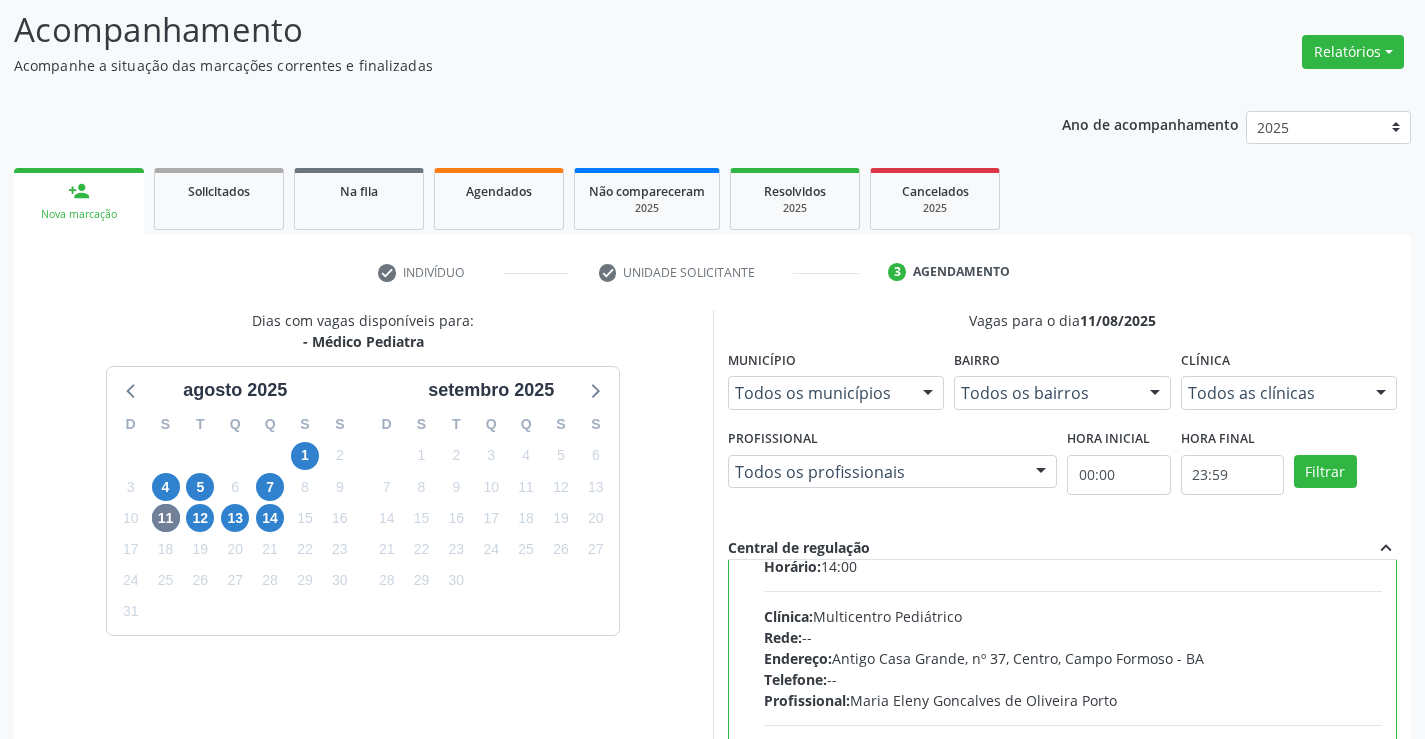 scroll, scrollTop: 99, scrollLeft: 0, axis: vertical 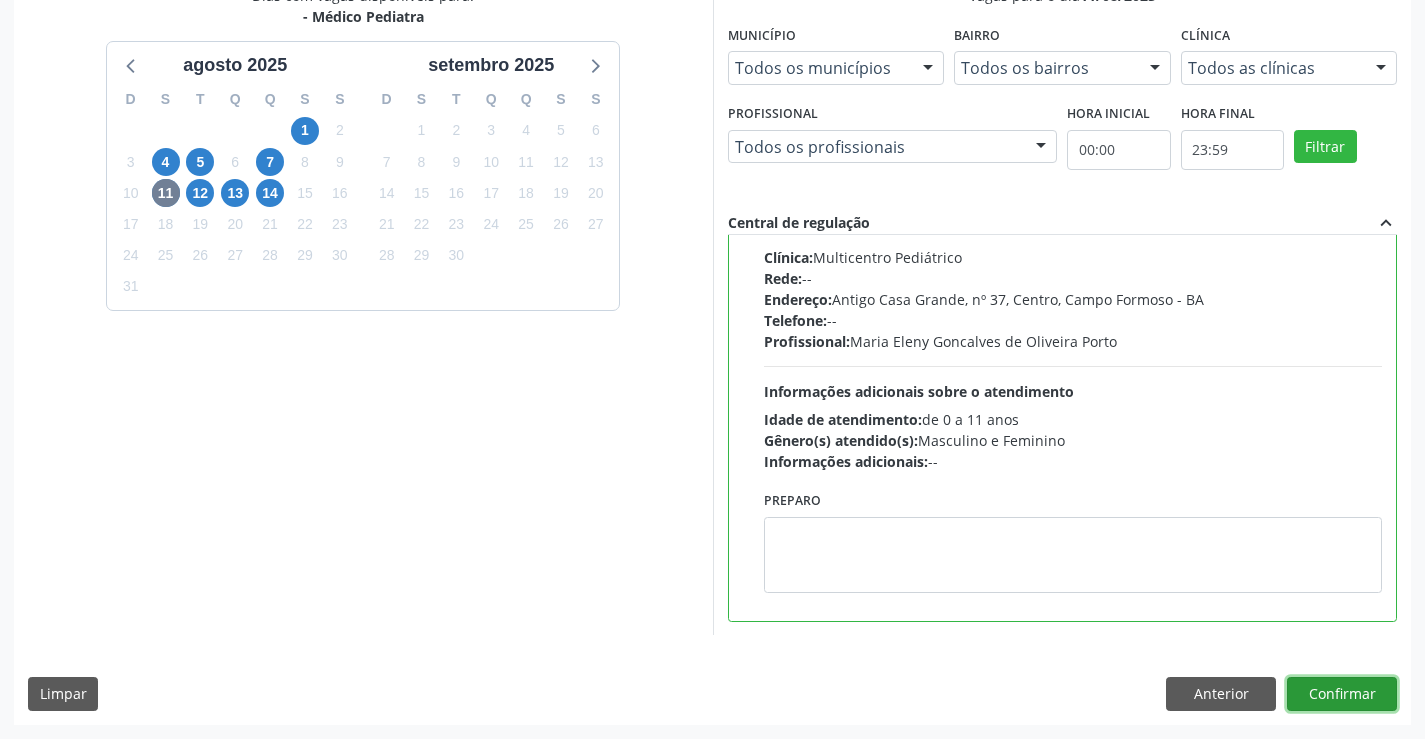 click on "Confirmar" at bounding box center (1342, 694) 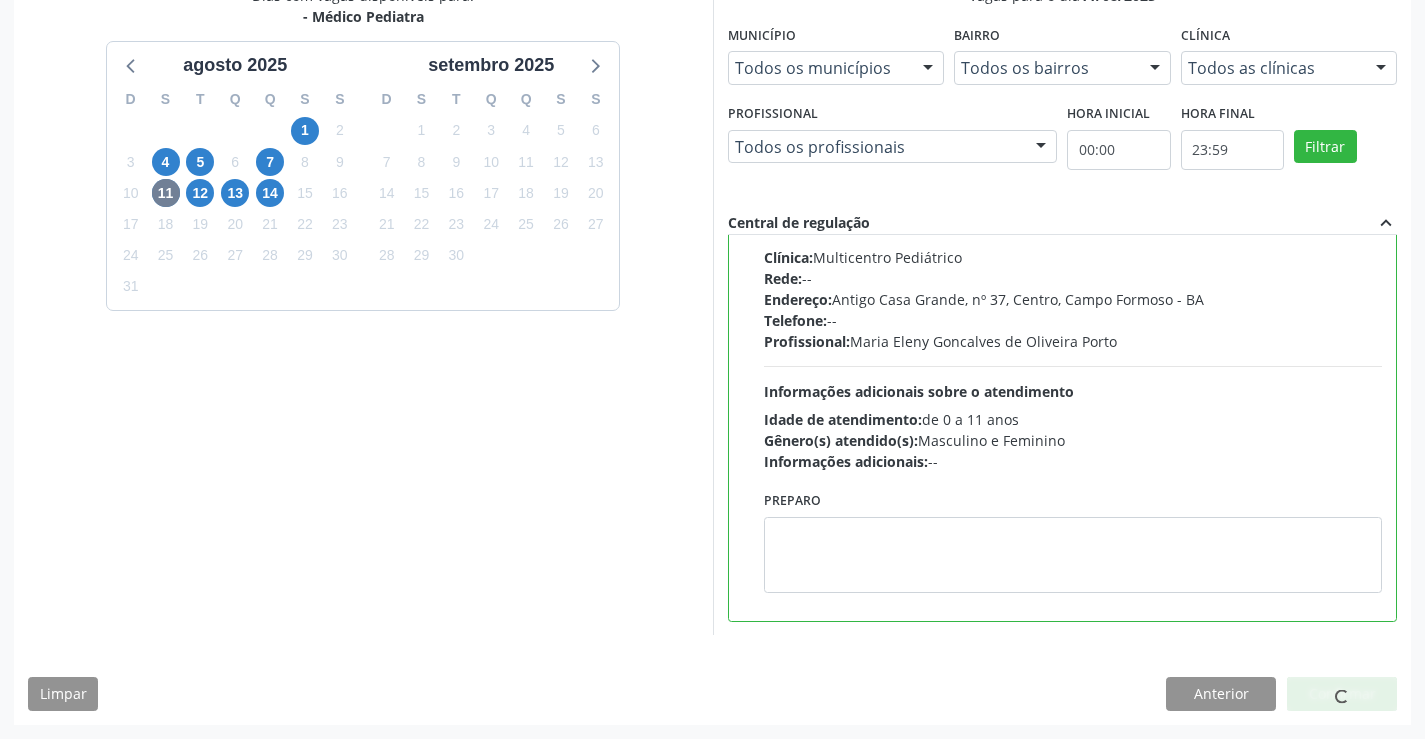 scroll, scrollTop: 0, scrollLeft: 0, axis: both 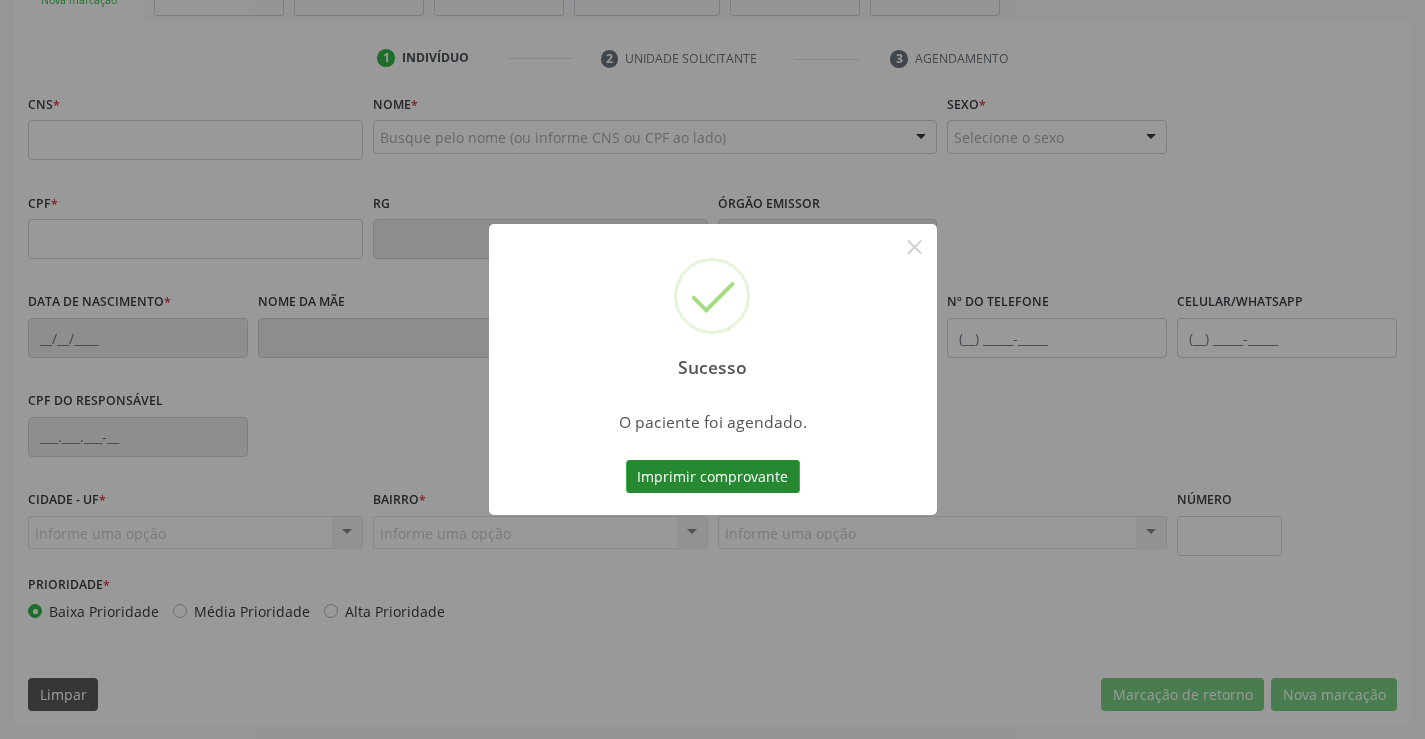 click on "Imprimir comprovante" at bounding box center [713, 477] 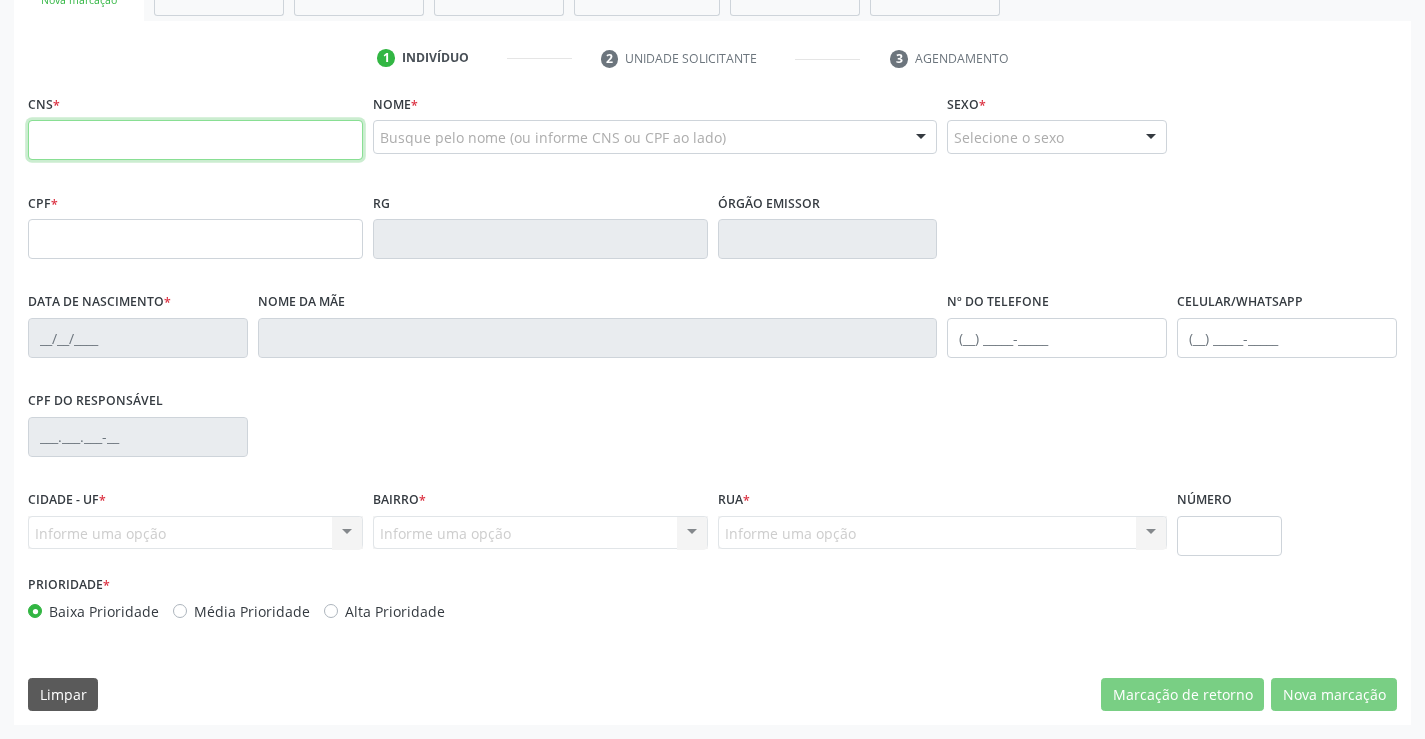 paste on "700 8099 5215 0684" 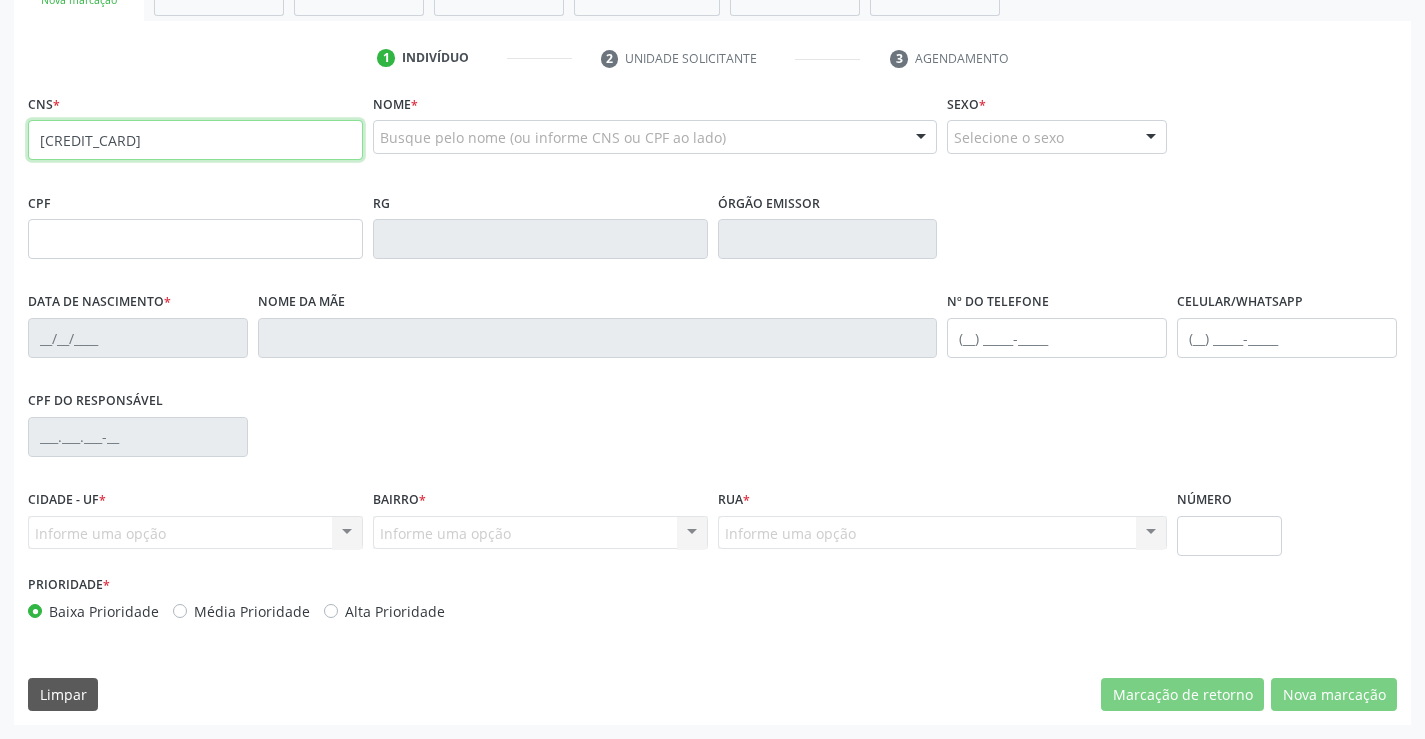 type on "700 8099 5215 0684" 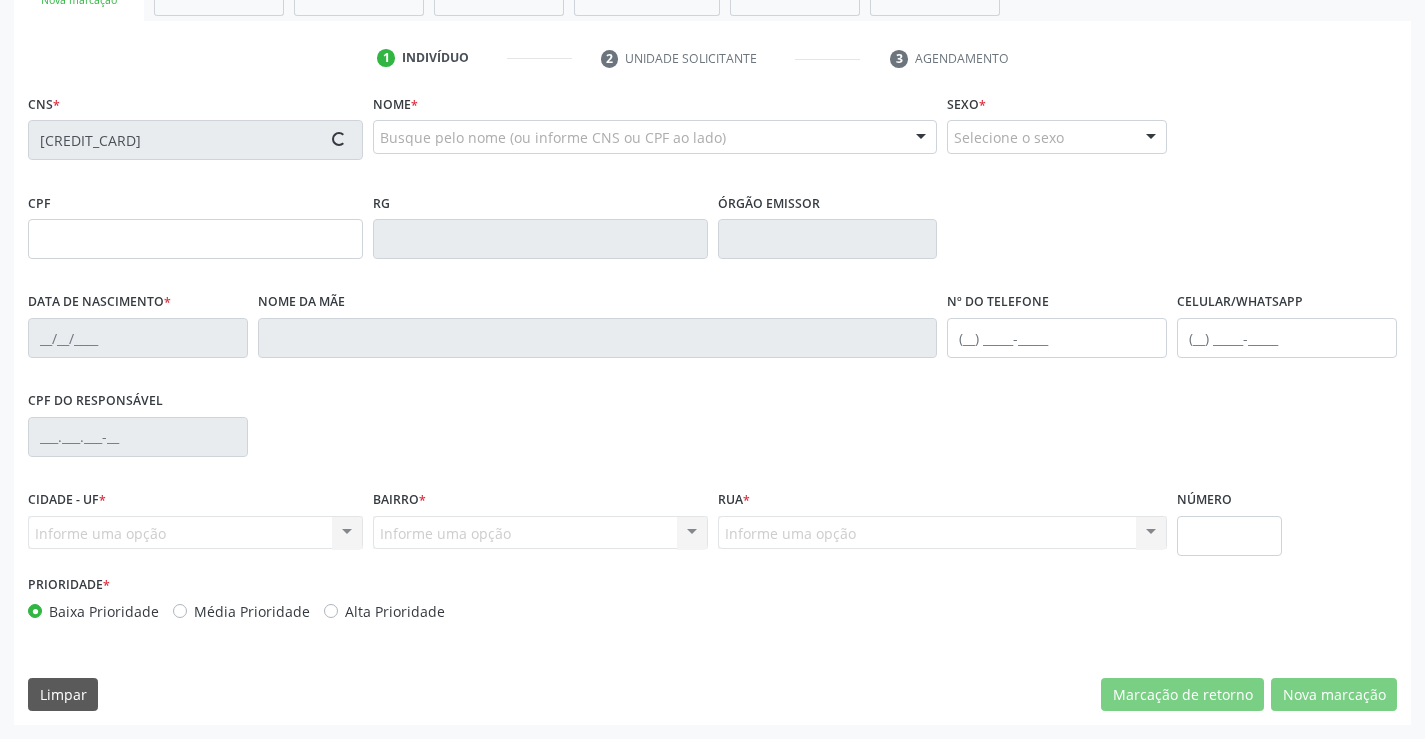 type on "27/12/2021" 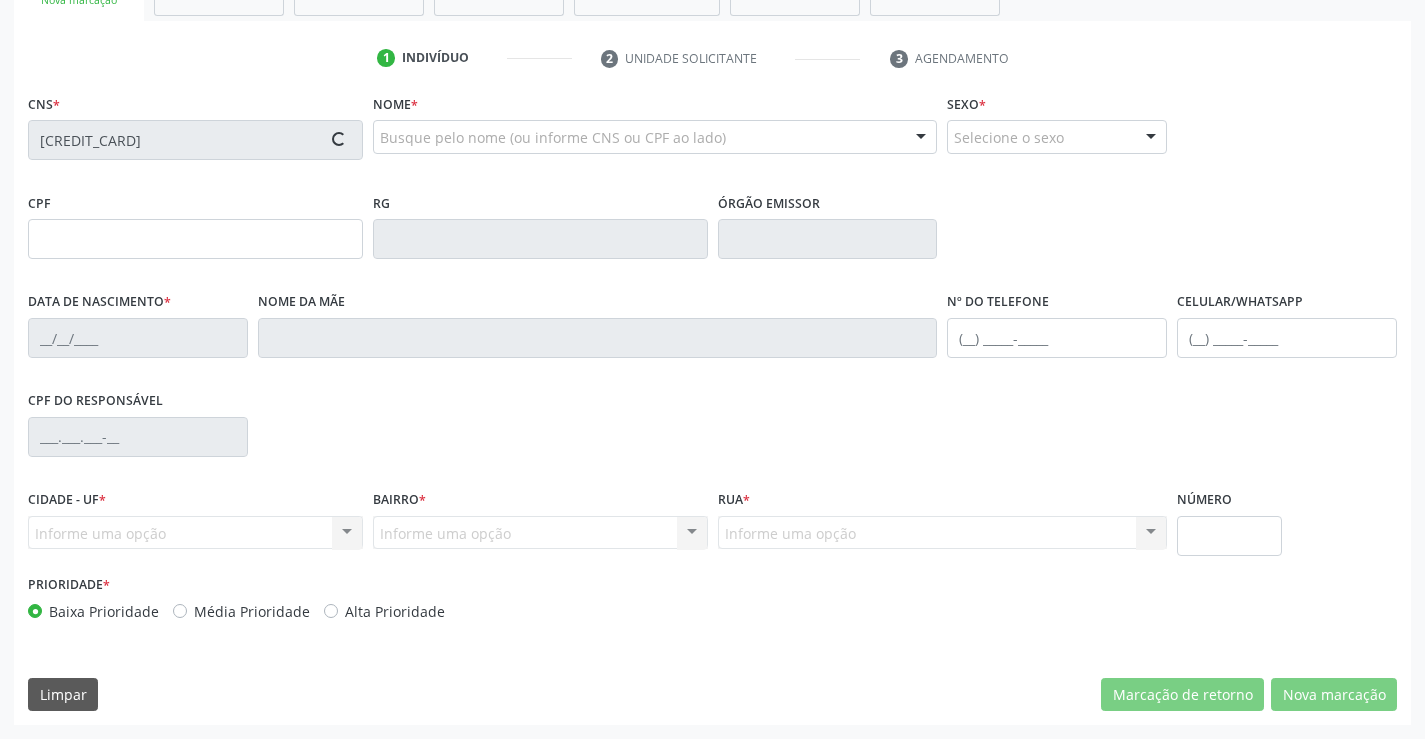 type on "(87) 98804-2067" 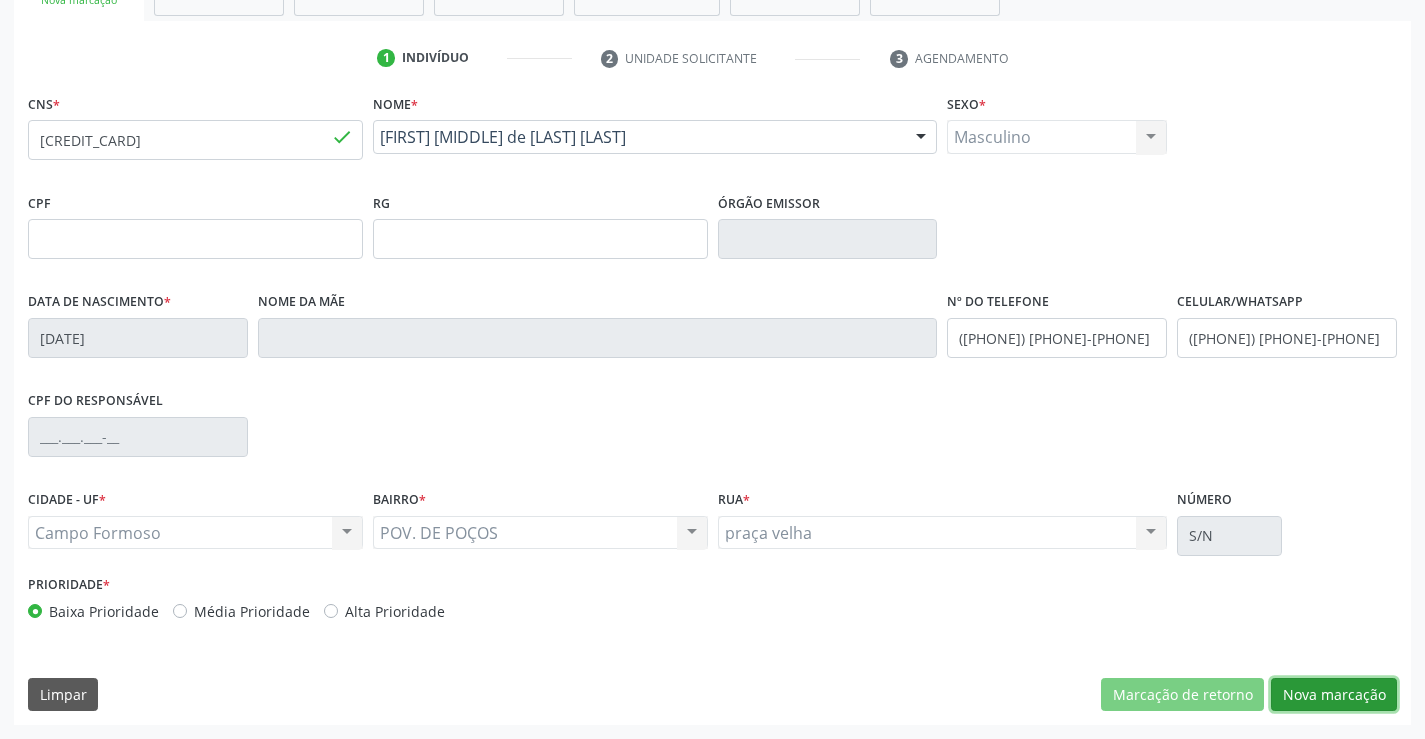 click on "Nova marcação" at bounding box center [1334, 695] 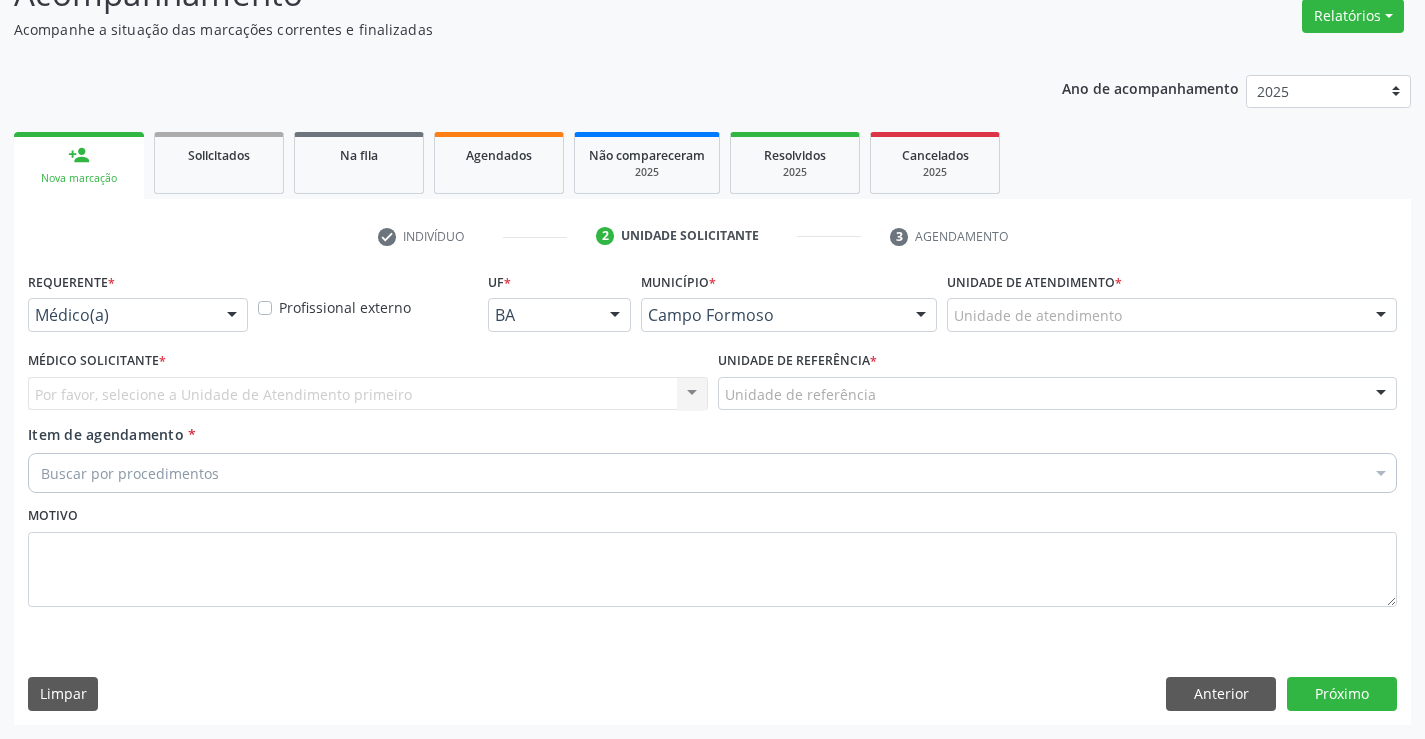 scroll, scrollTop: 167, scrollLeft: 0, axis: vertical 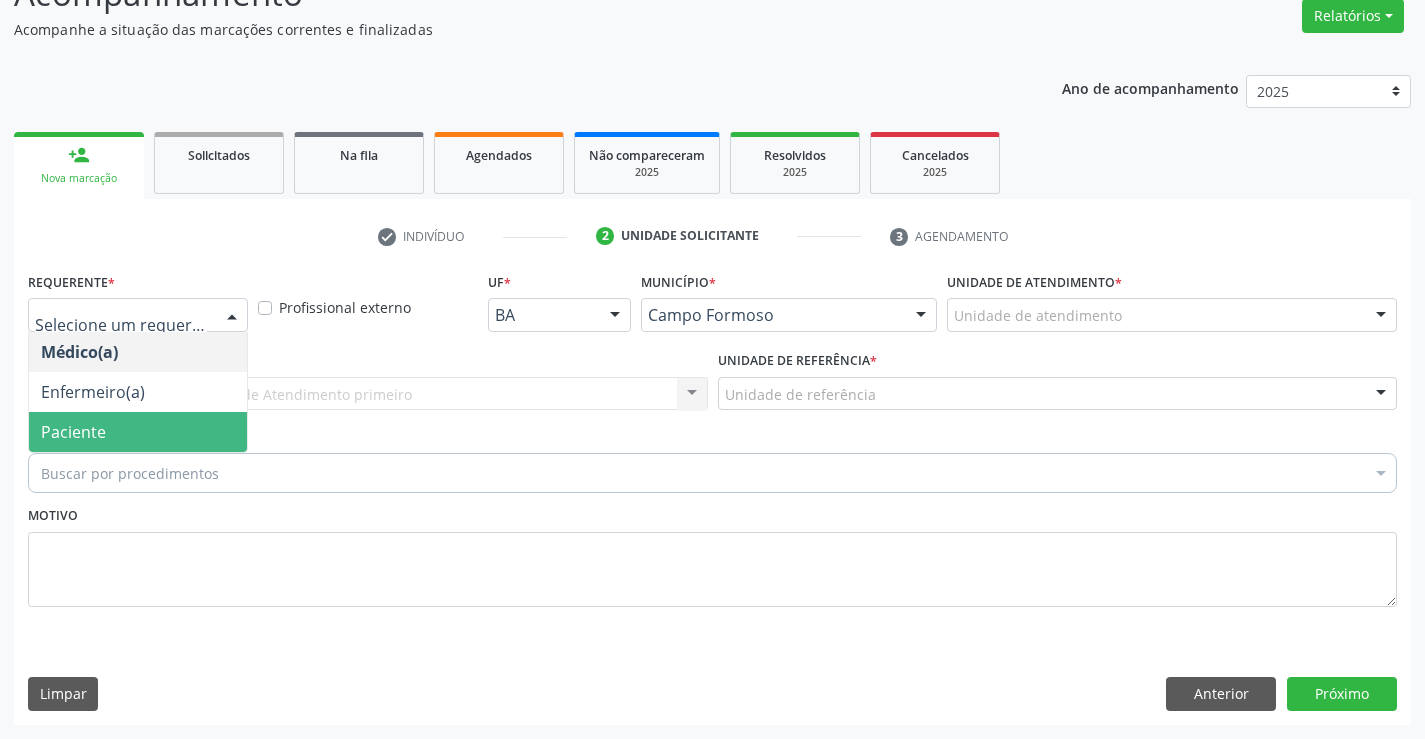 click on "Paciente" at bounding box center (73, 432) 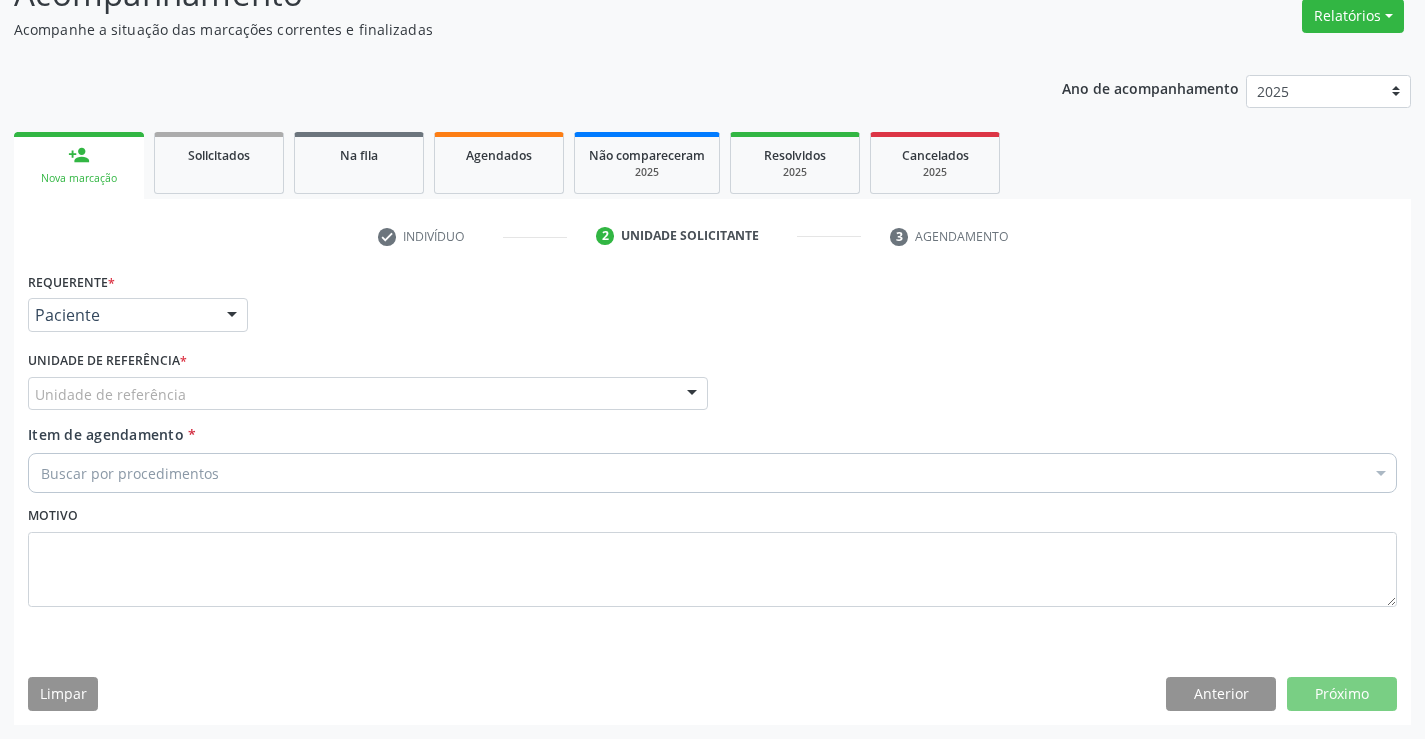 click on "Unidade de referência" at bounding box center [368, 394] 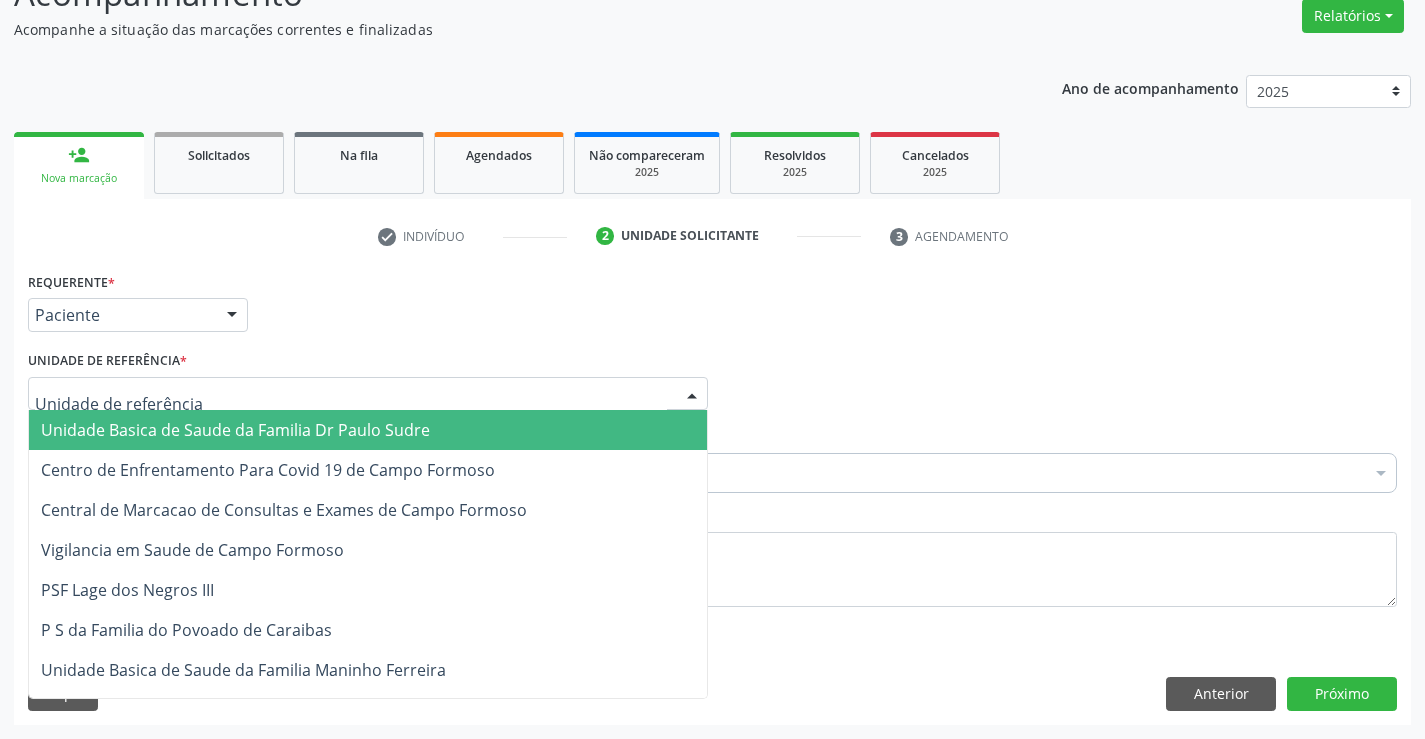 click on "Unidade Basica de Saude da Familia Dr Paulo Sudre" at bounding box center [235, 430] 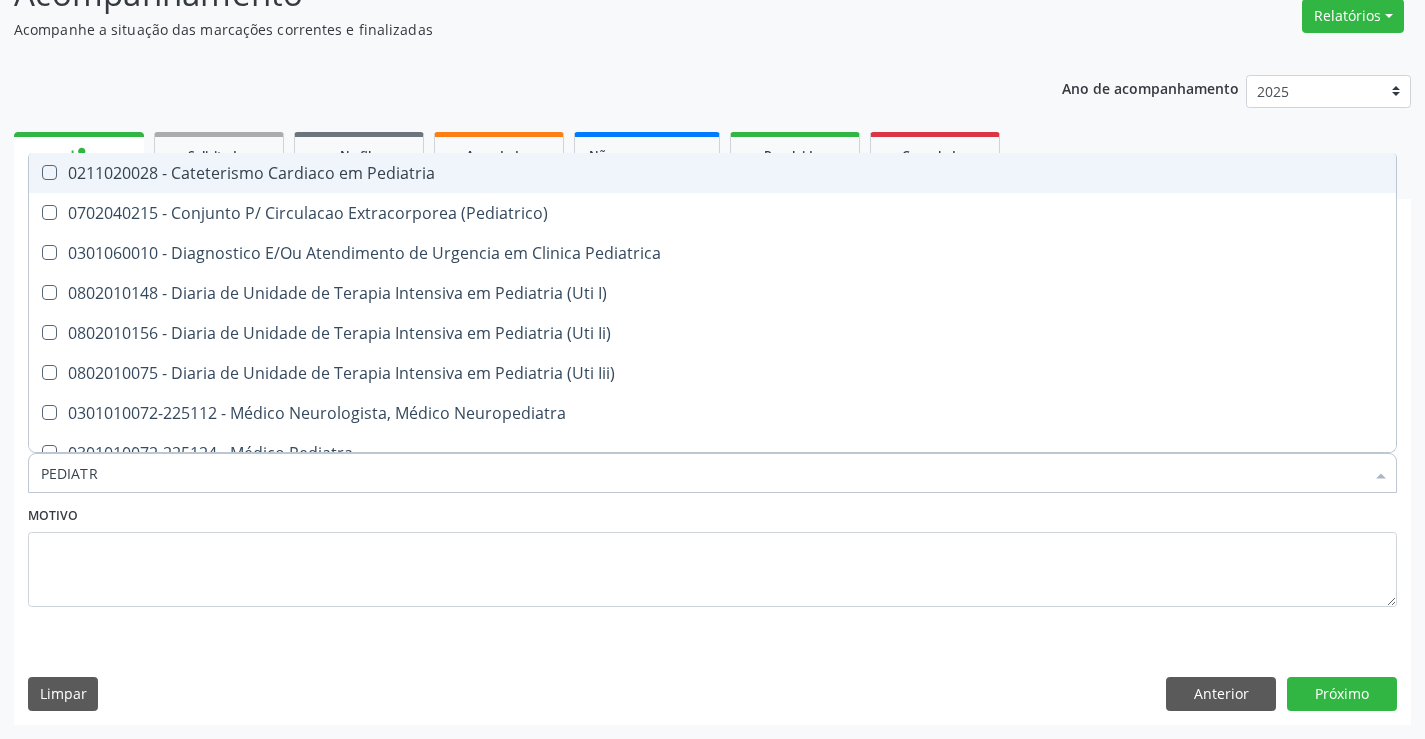 type on "PEDIATRA" 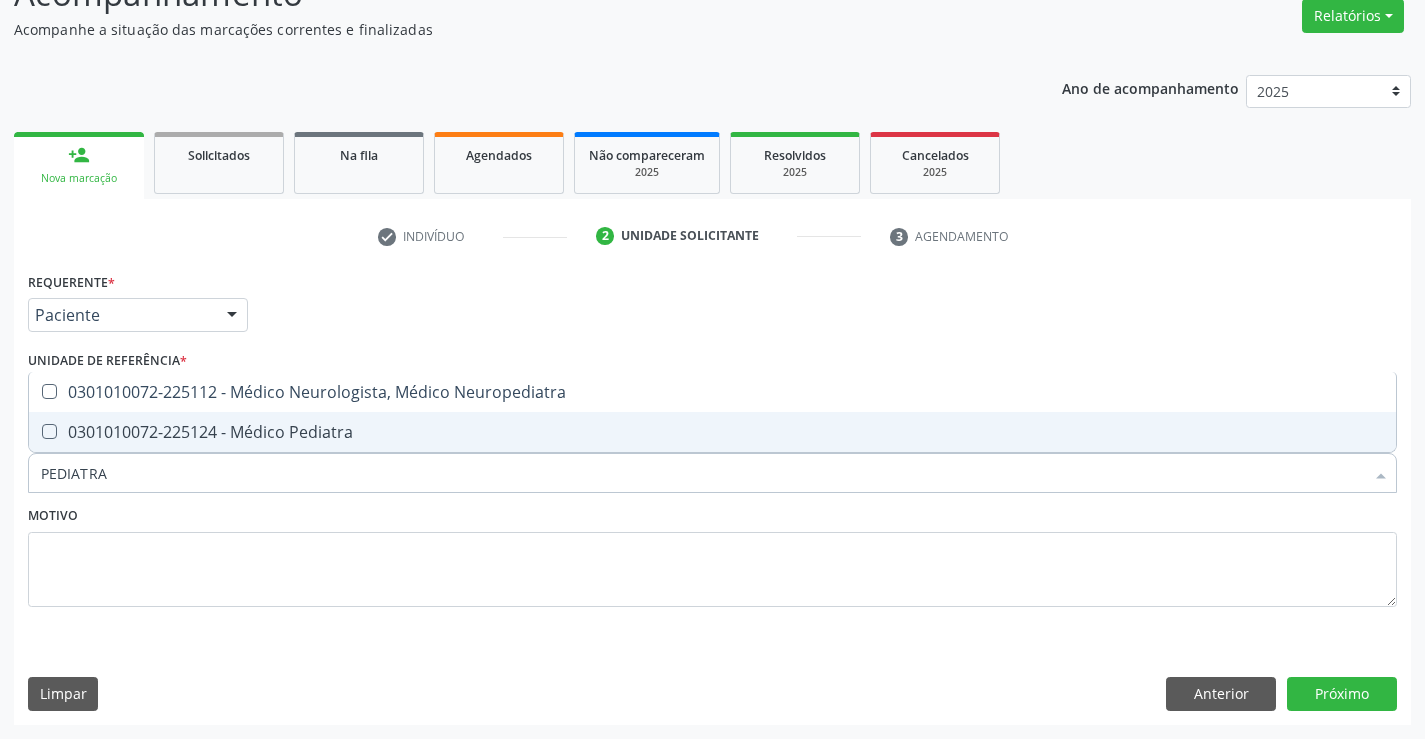drag, startPoint x: 189, startPoint y: 429, endPoint x: 234, endPoint y: 524, distance: 105.11898 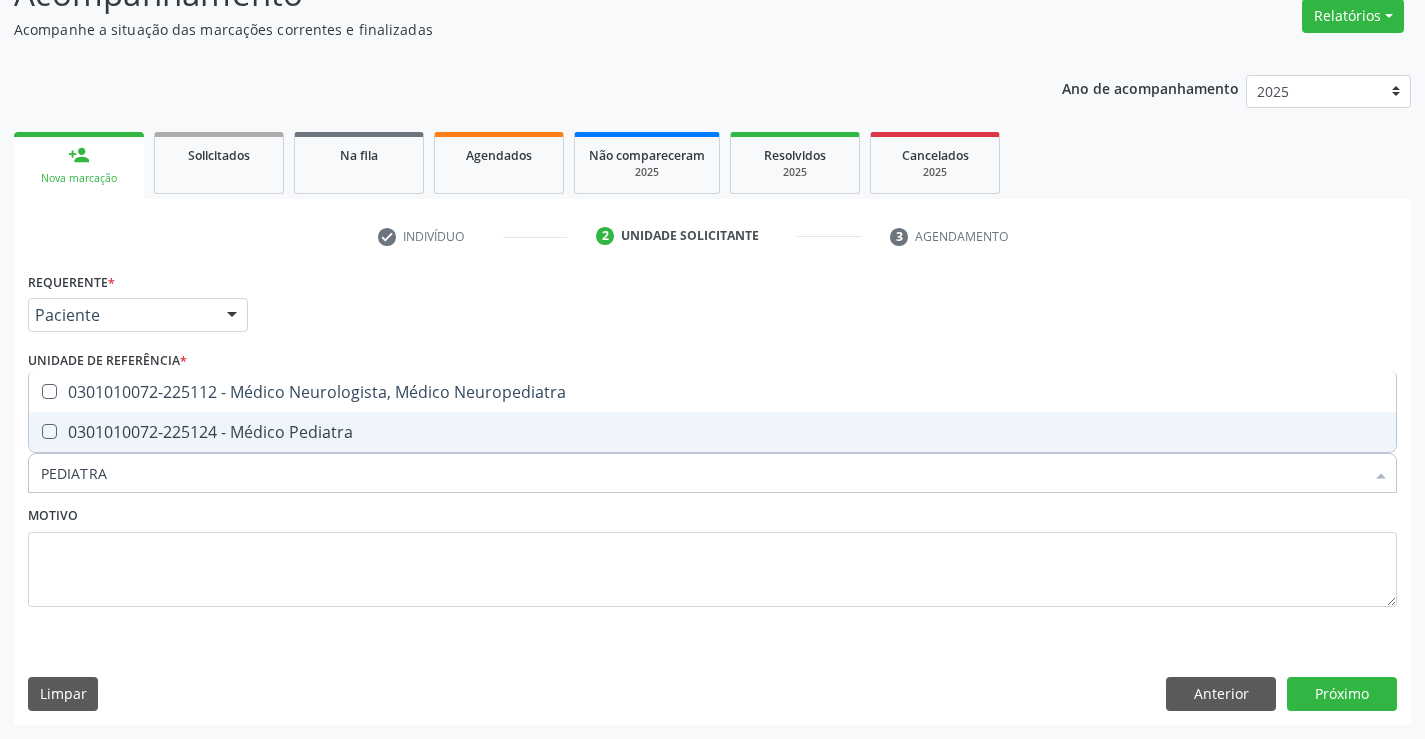 checkbox on "true" 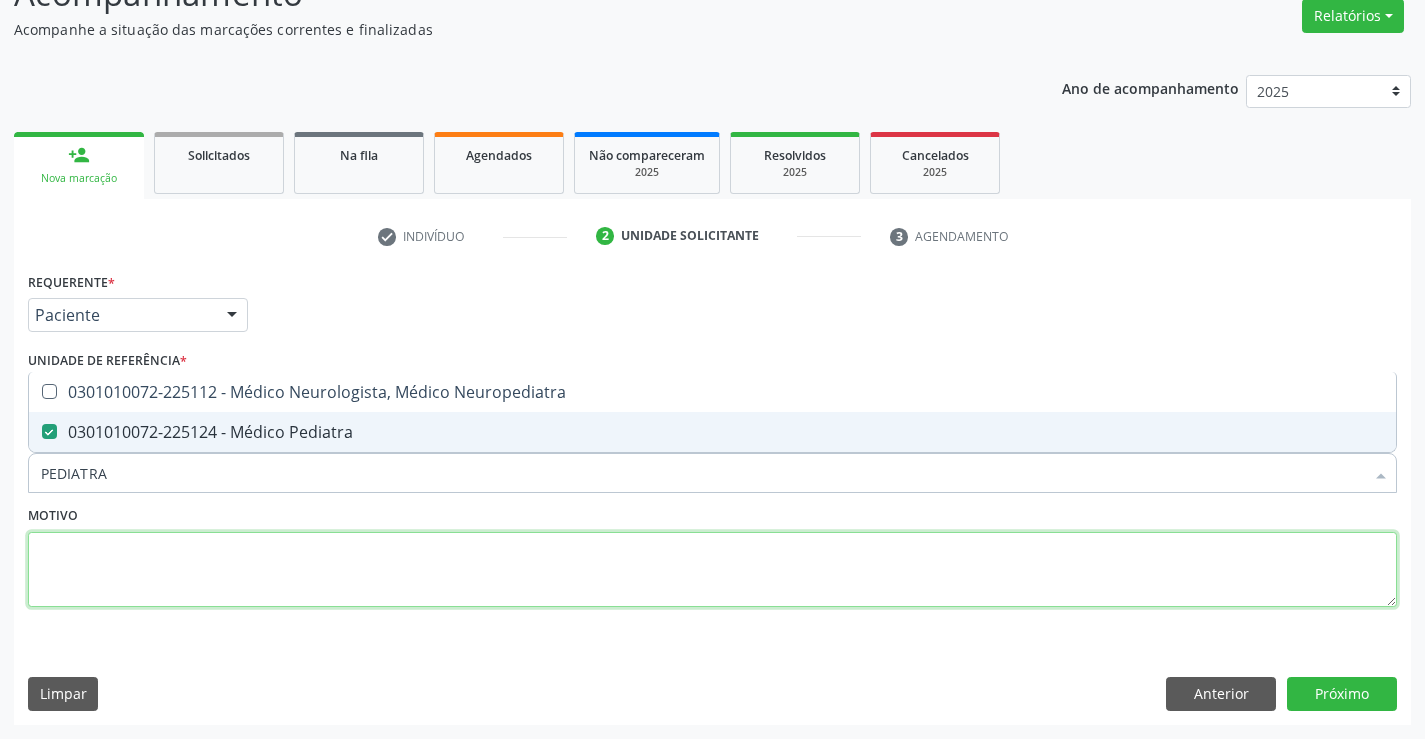 click at bounding box center (712, 570) 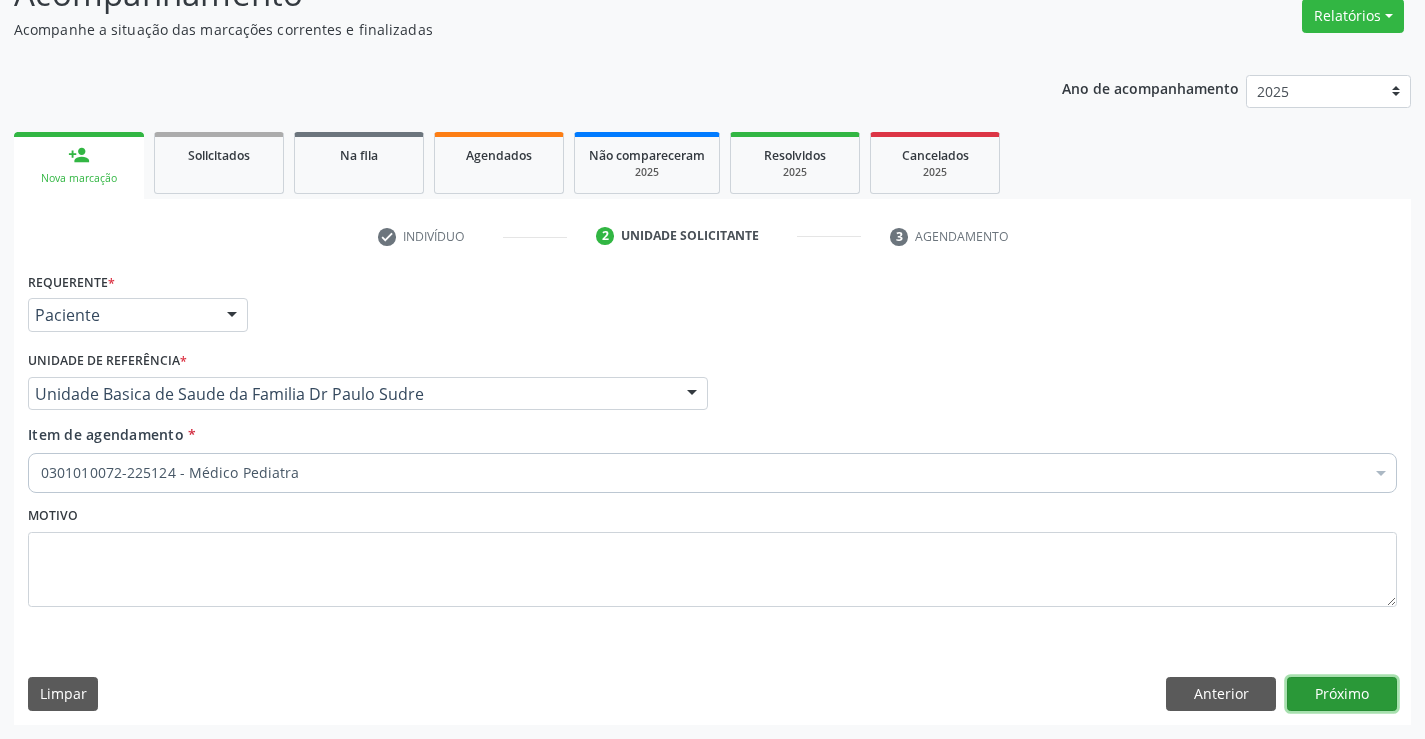 click on "Próximo" at bounding box center (1342, 694) 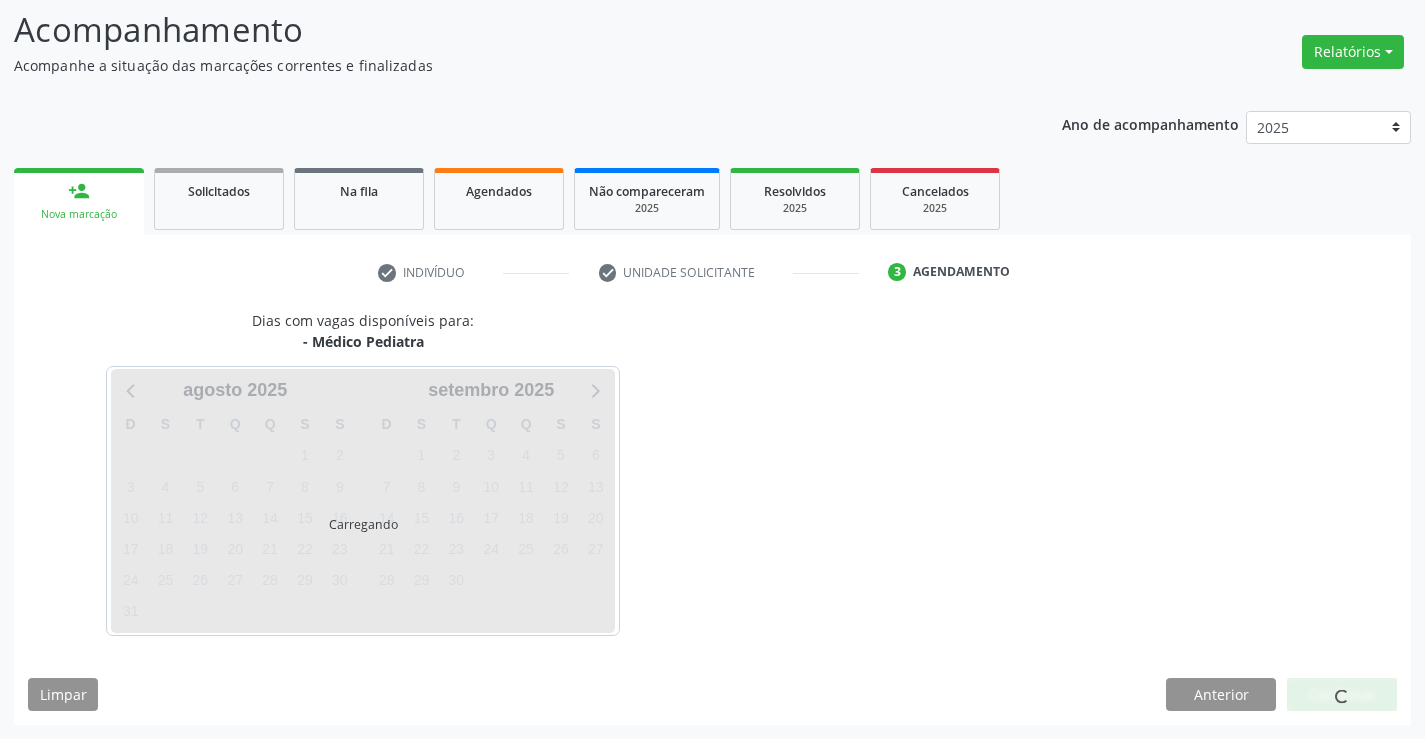 scroll, scrollTop: 131, scrollLeft: 0, axis: vertical 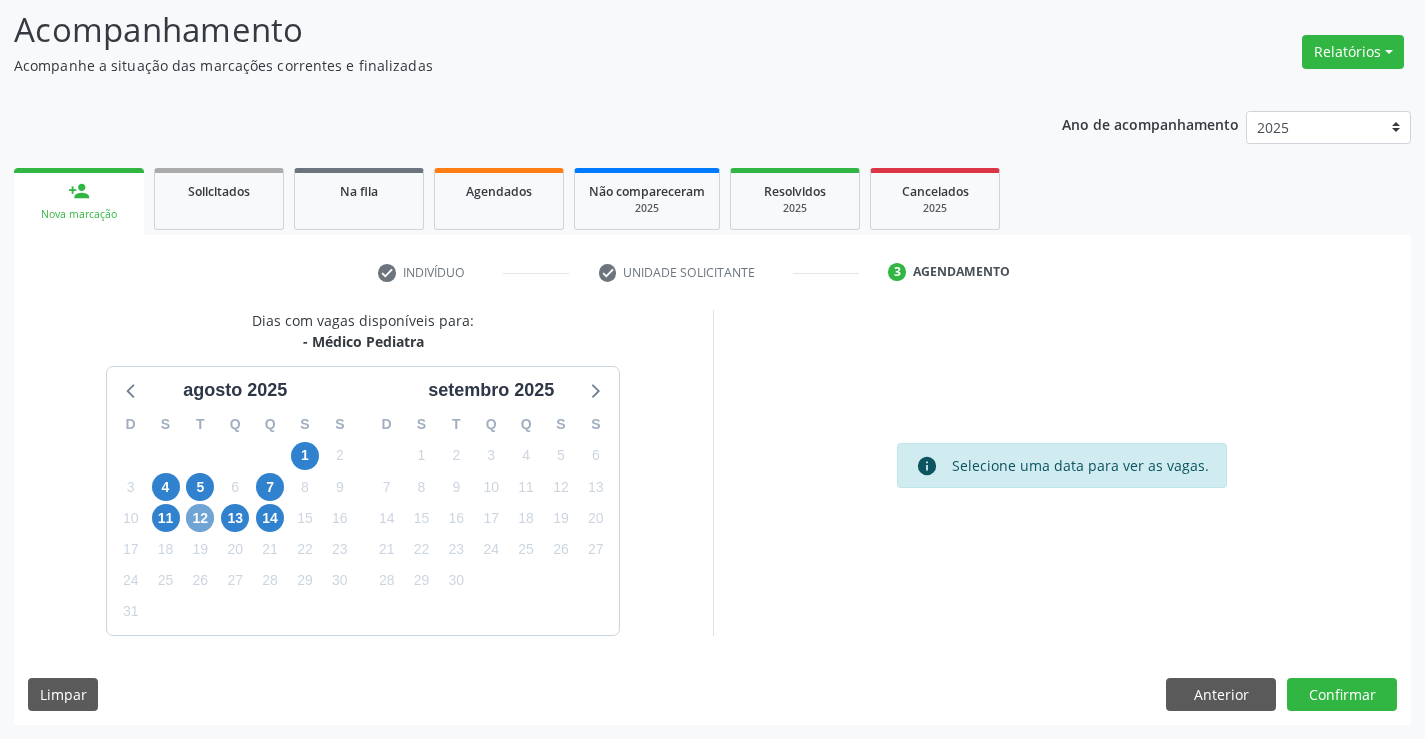 click on "12" at bounding box center (200, 518) 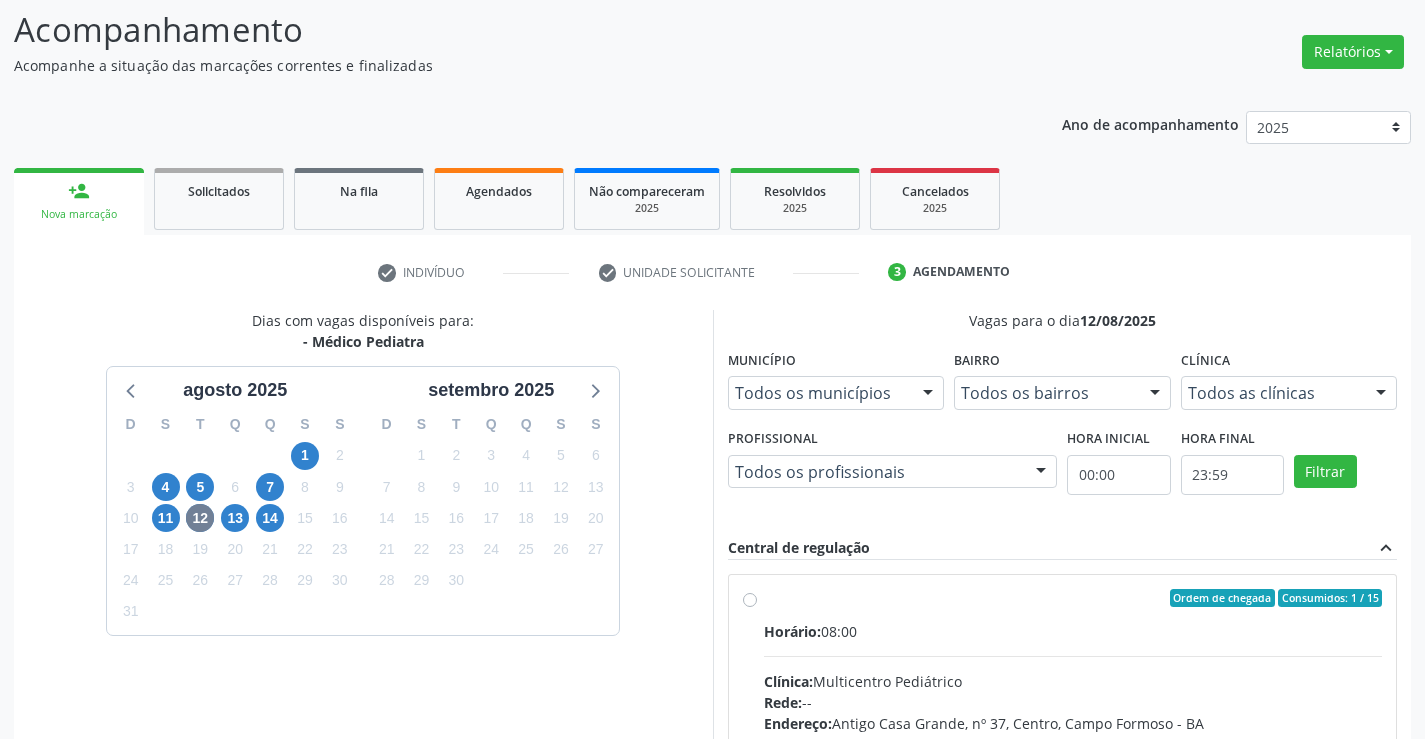 click on "Ordem de chegada
Consumidos: 1 / 15
Horário:   08:00
Clínica:  Multicentro Pediátrico
Rede:
--
Endereço:   Antigo Casa Grande, nº 37, Centro, Campo Formoso - BA
Telefone:   --
Profissional:
Maria Eleny Goncalves de Oliveira Porto
Informações adicionais sobre o atendimento
Idade de atendimento:
de 0 a 11 anos
Gênero(s) atendido(s):
Masculino e Feminino
Informações adicionais:
--" at bounding box center (1073, 742) 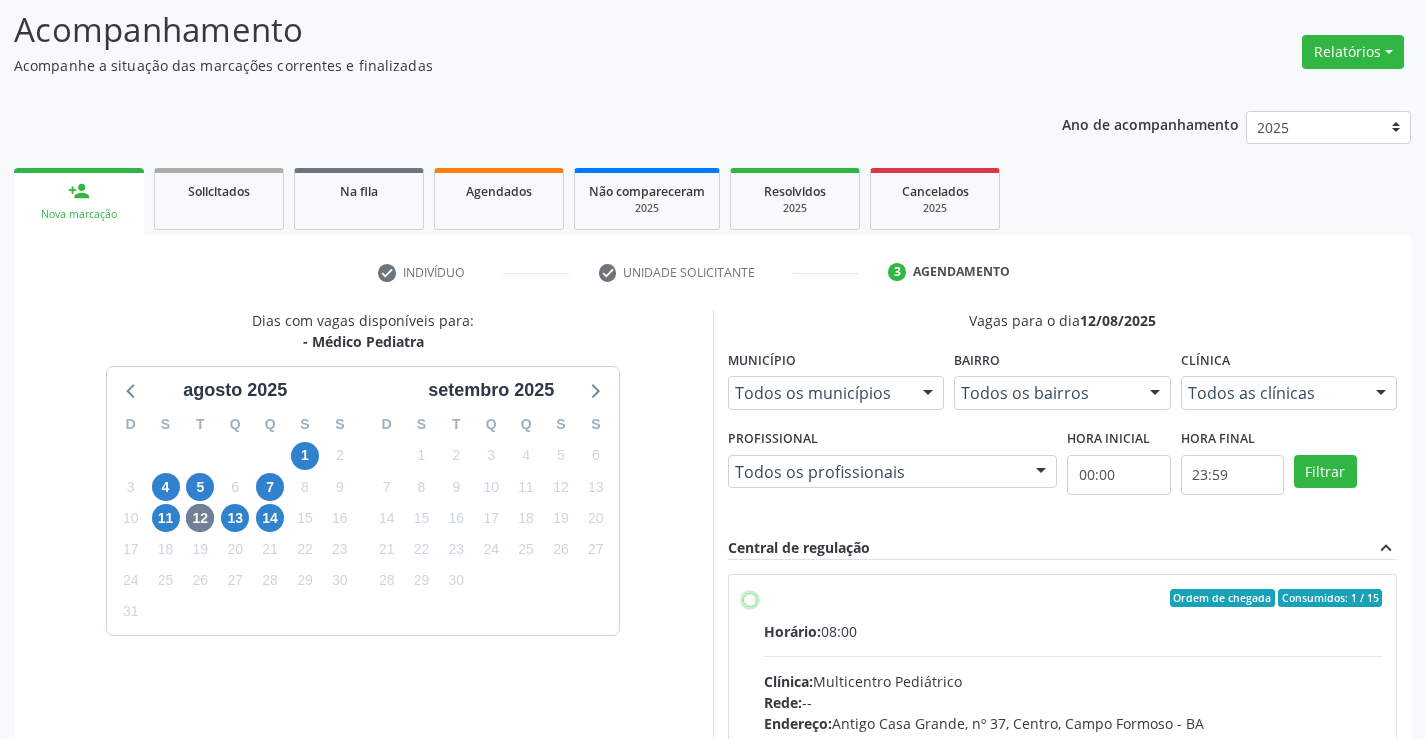 click on "Ordem de chegada
Consumidos: 1 / 15
Horário:   08:00
Clínica:  Multicentro Pediátrico
Rede:
--
Endereço:   Antigo Casa Grande, nº 37, Centro, Campo Formoso - BA
Telefone:   --
Profissional:
Maria Eleny Goncalves de Oliveira Porto
Informações adicionais sobre o atendimento
Idade de atendimento:
de 0 a 11 anos
Gênero(s) atendido(s):
Masculino e Feminino
Informações adicionais:
--" at bounding box center (750, 598) 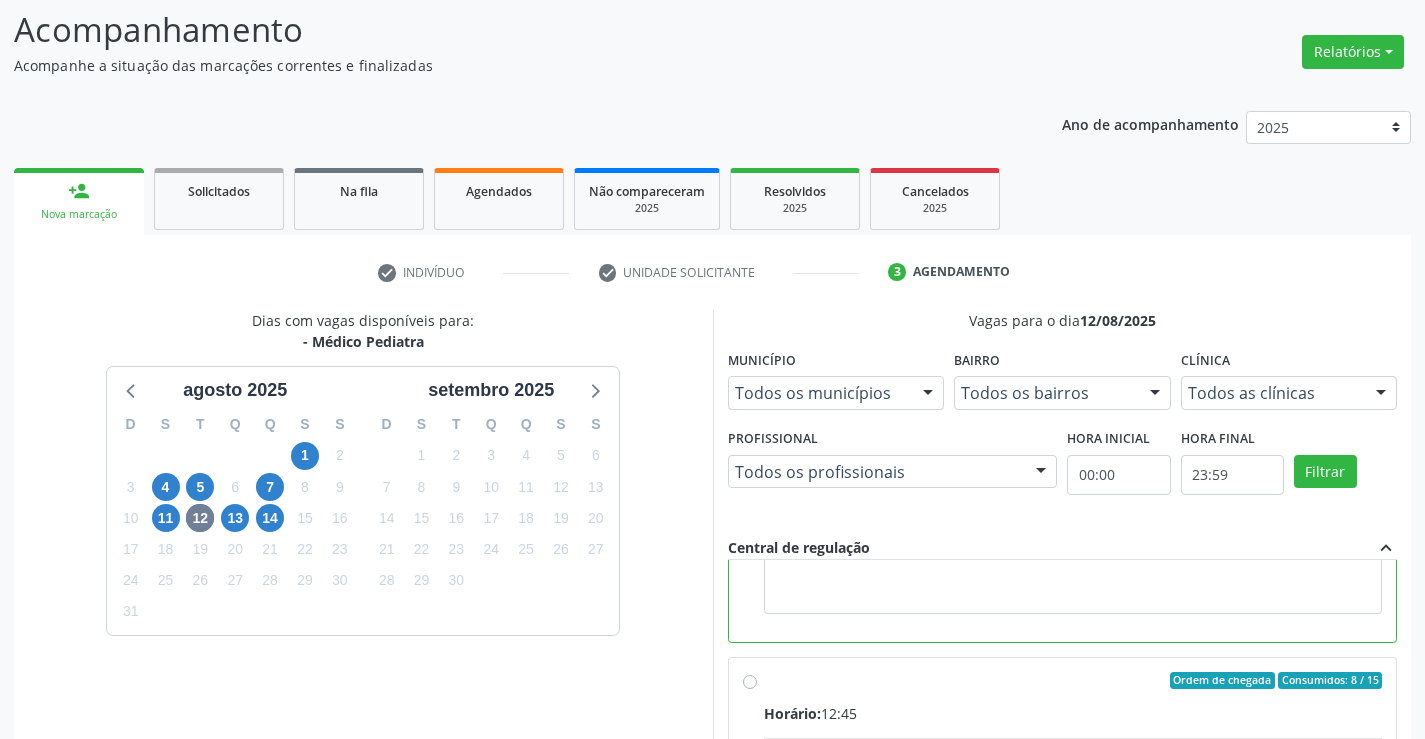 scroll, scrollTop: 450, scrollLeft: 0, axis: vertical 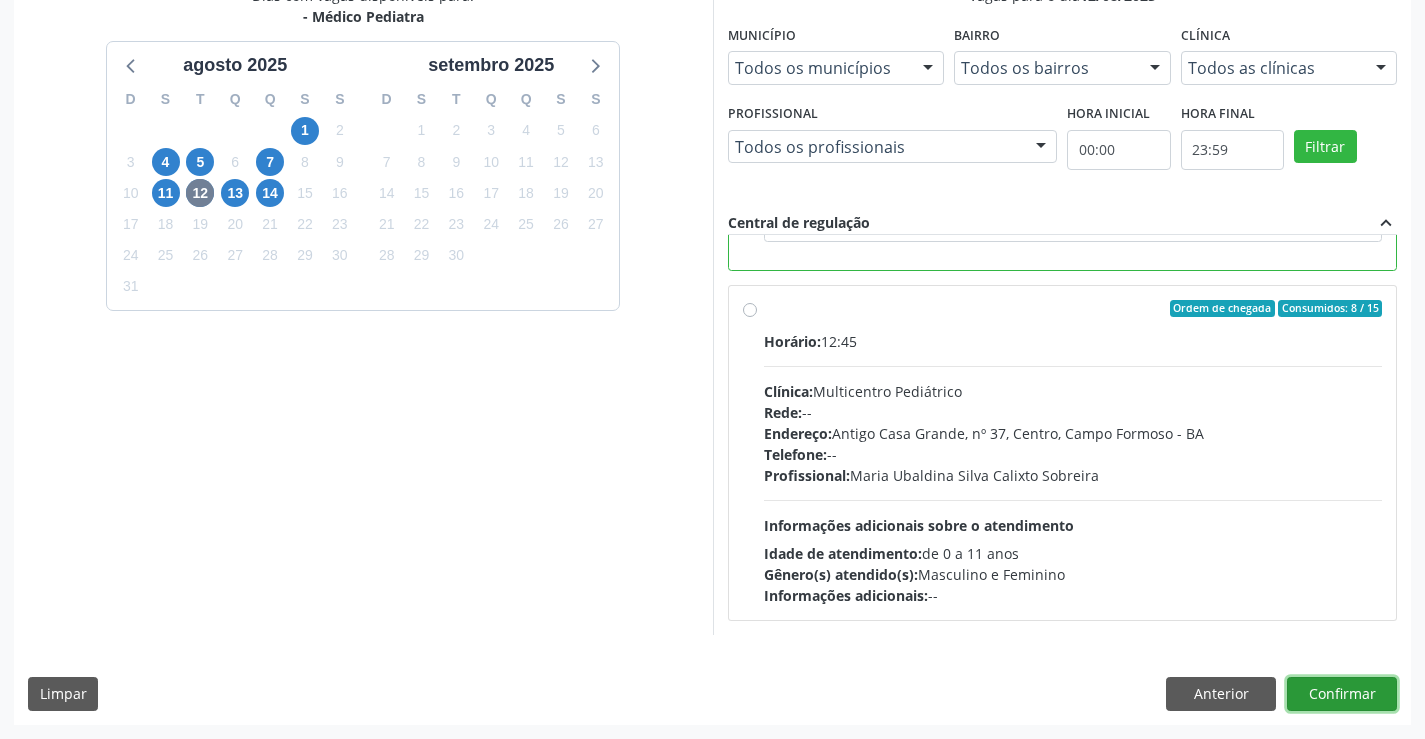 click on "Confirmar" at bounding box center (1342, 694) 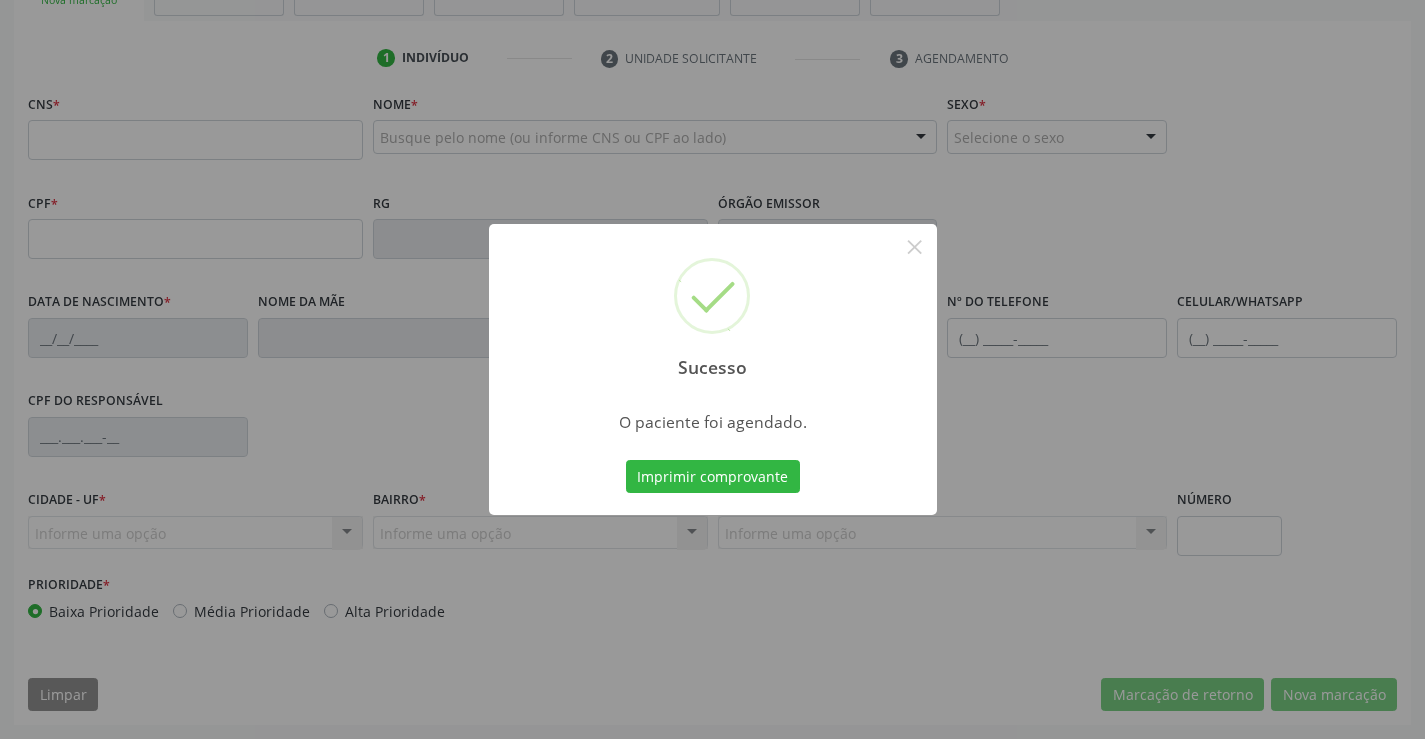 scroll, scrollTop: 345, scrollLeft: 0, axis: vertical 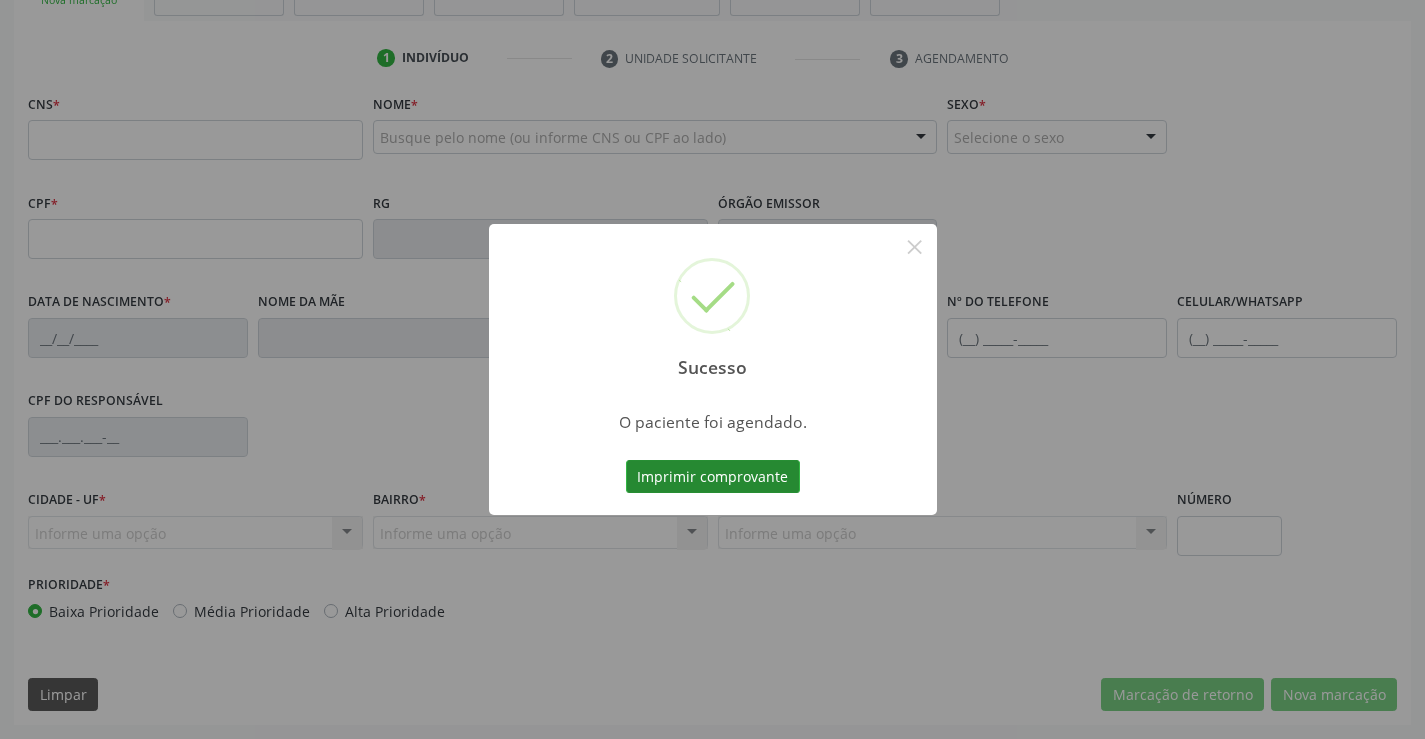 click on "Imprimir comprovante" at bounding box center (713, 477) 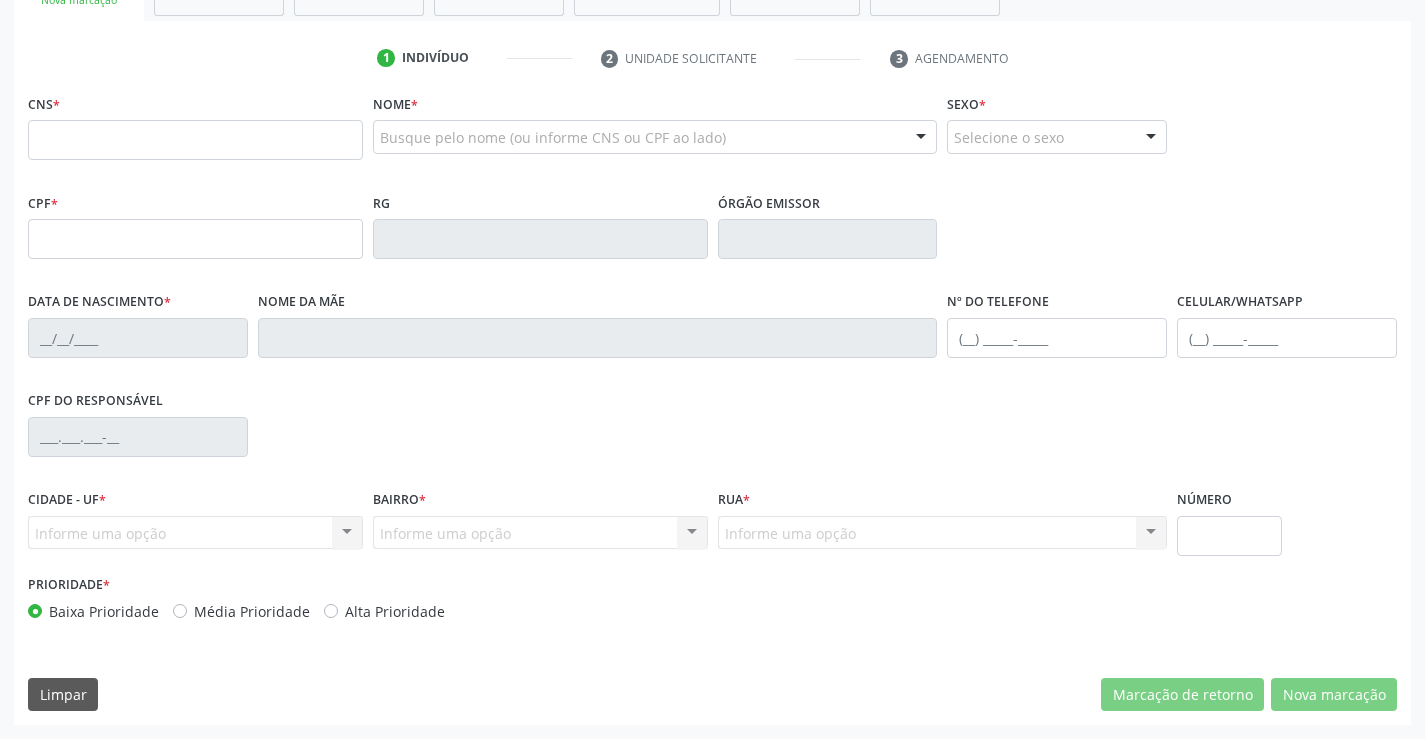 scroll, scrollTop: 45, scrollLeft: 0, axis: vertical 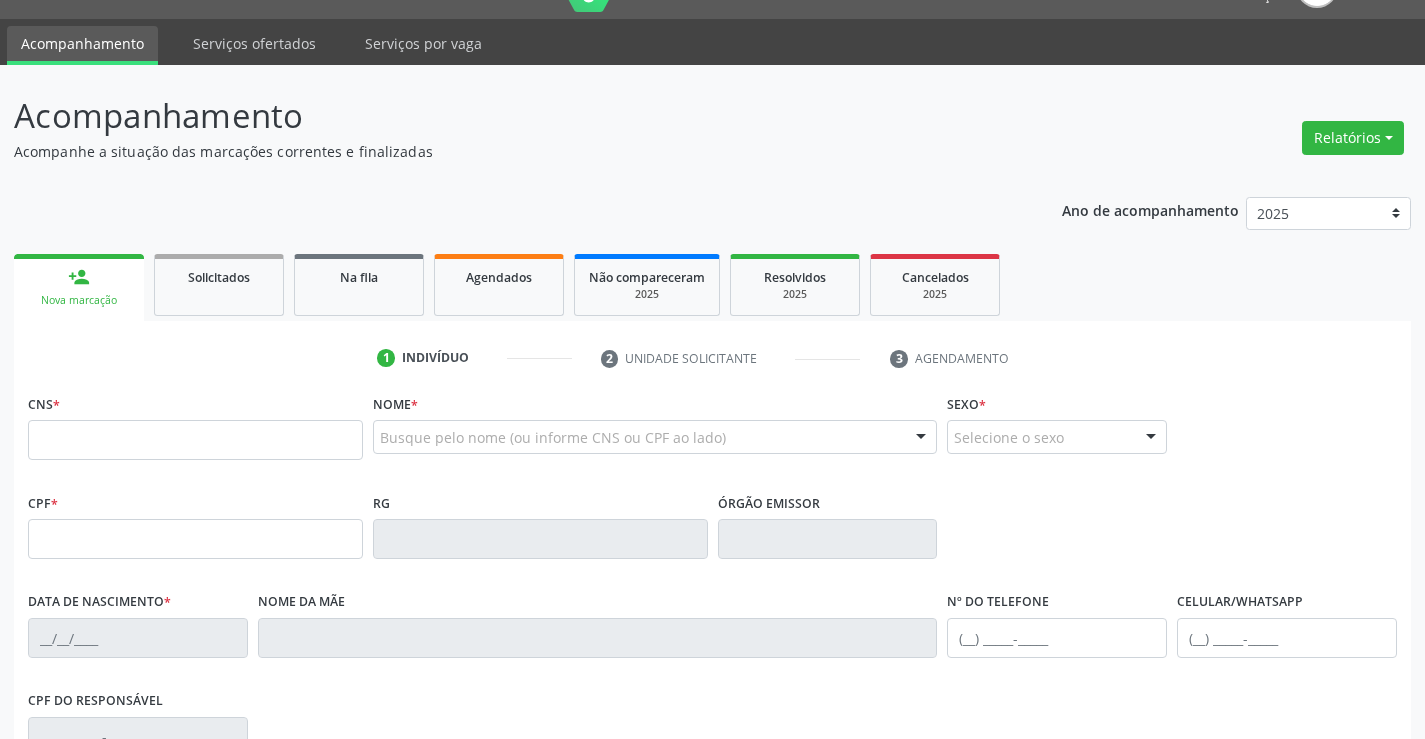 click on "Agendados" at bounding box center [499, 285] 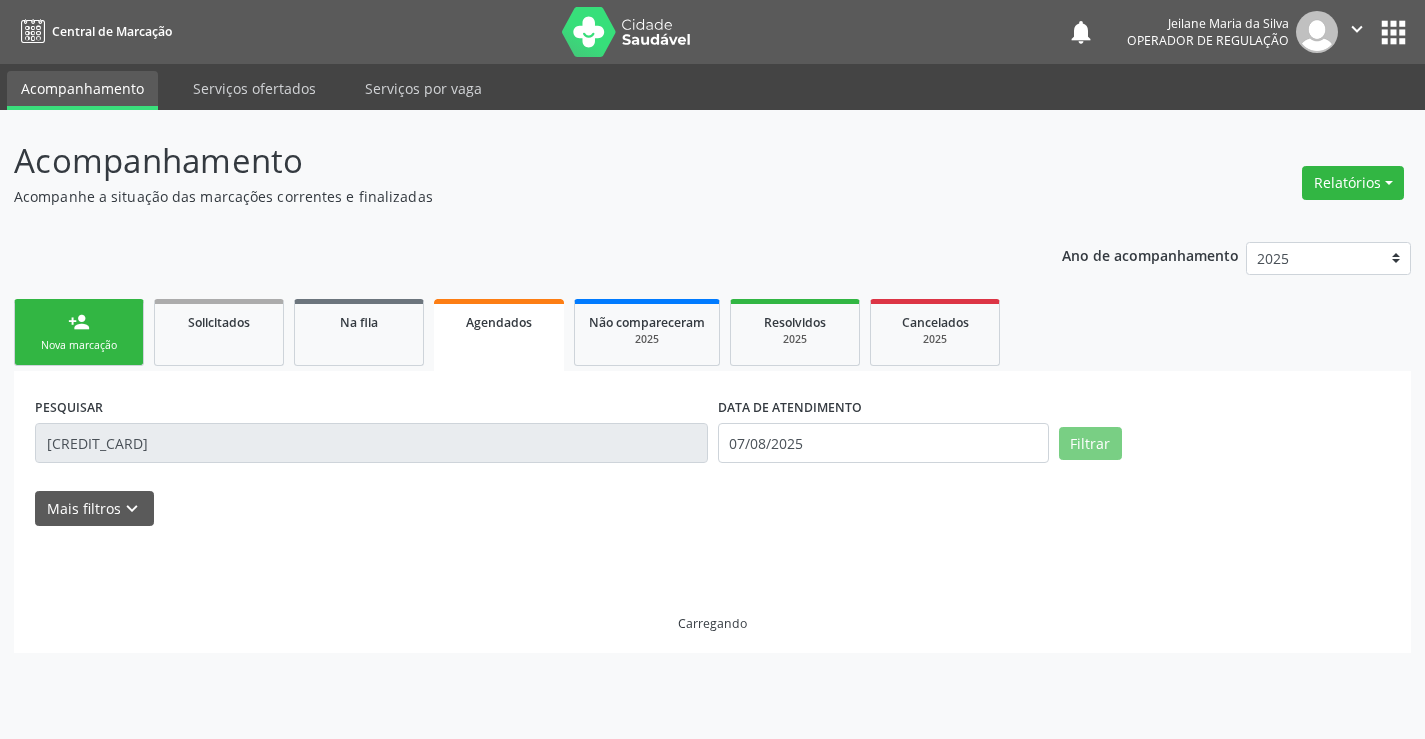 scroll, scrollTop: 0, scrollLeft: 0, axis: both 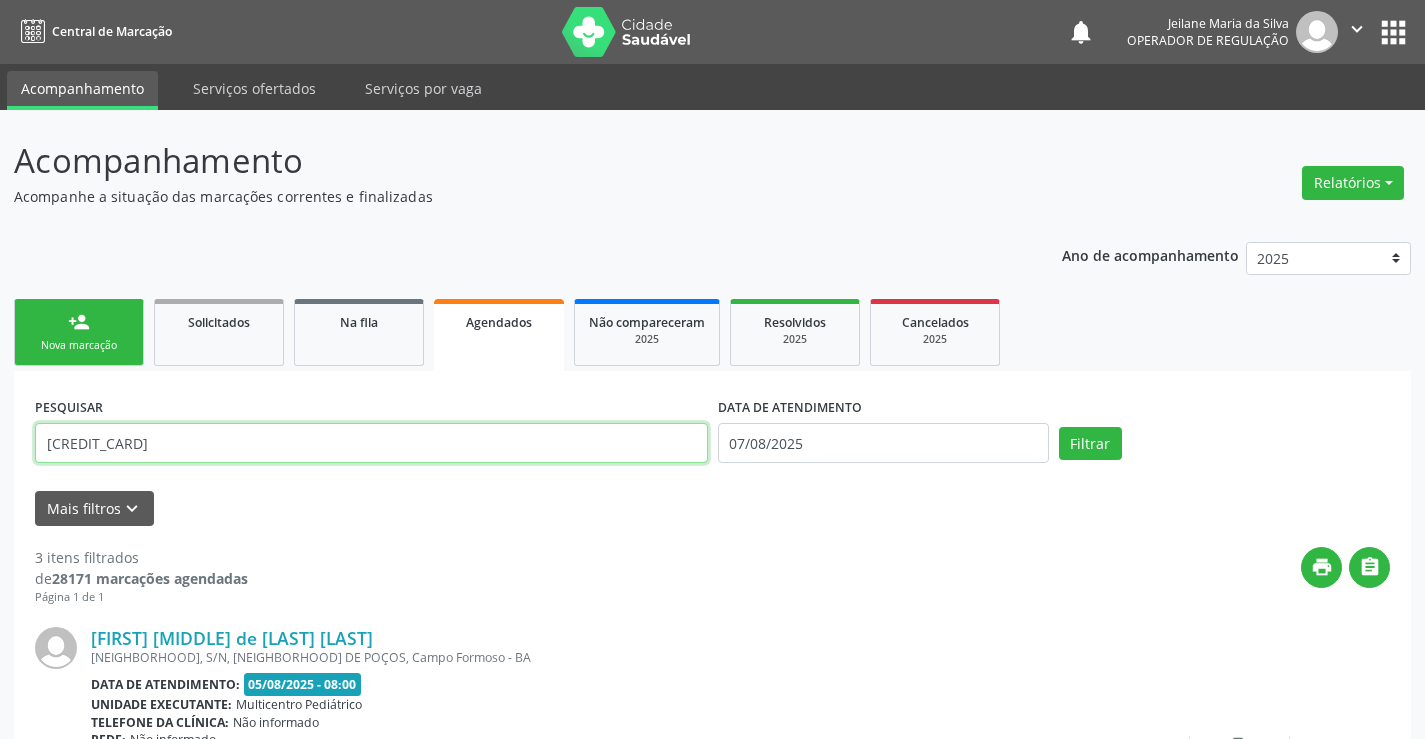 drag, startPoint x: 259, startPoint y: 438, endPoint x: 175, endPoint y: 448, distance: 84.59315 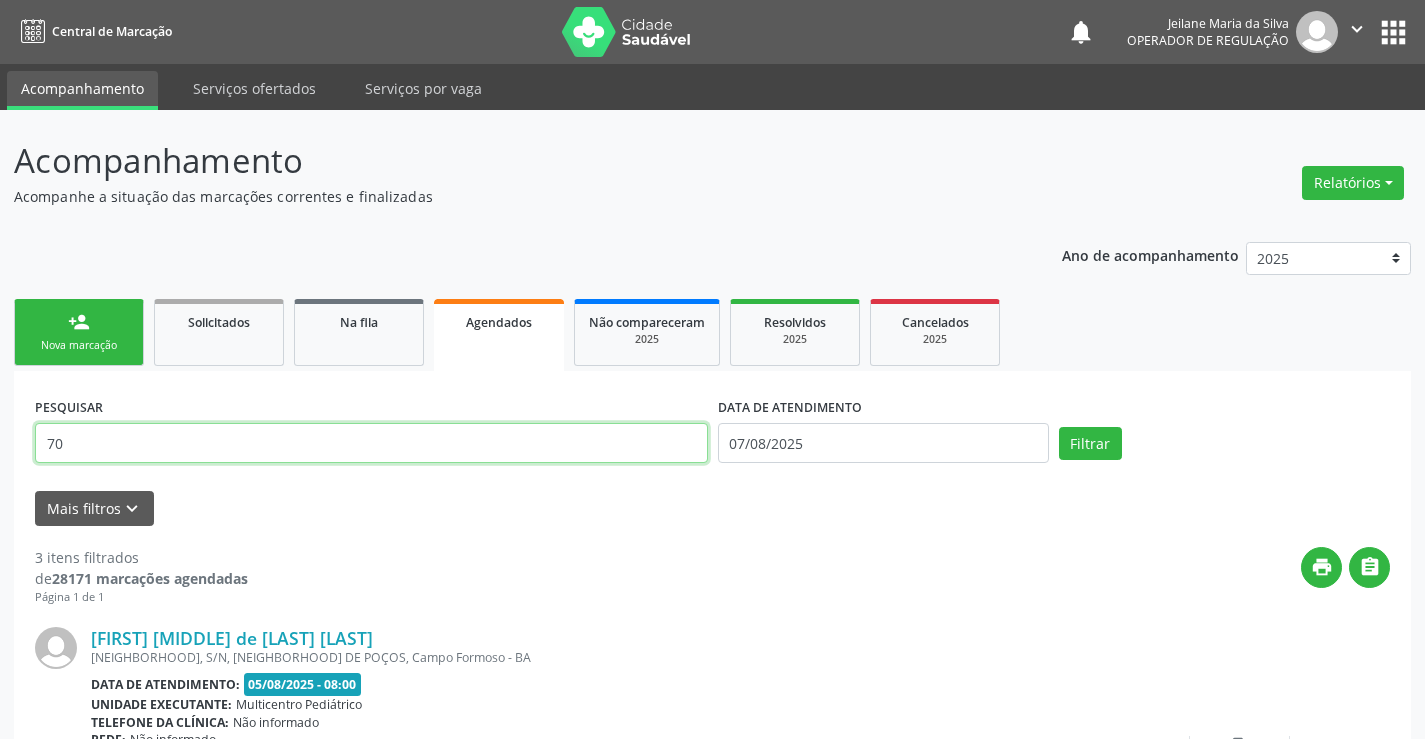type on "7" 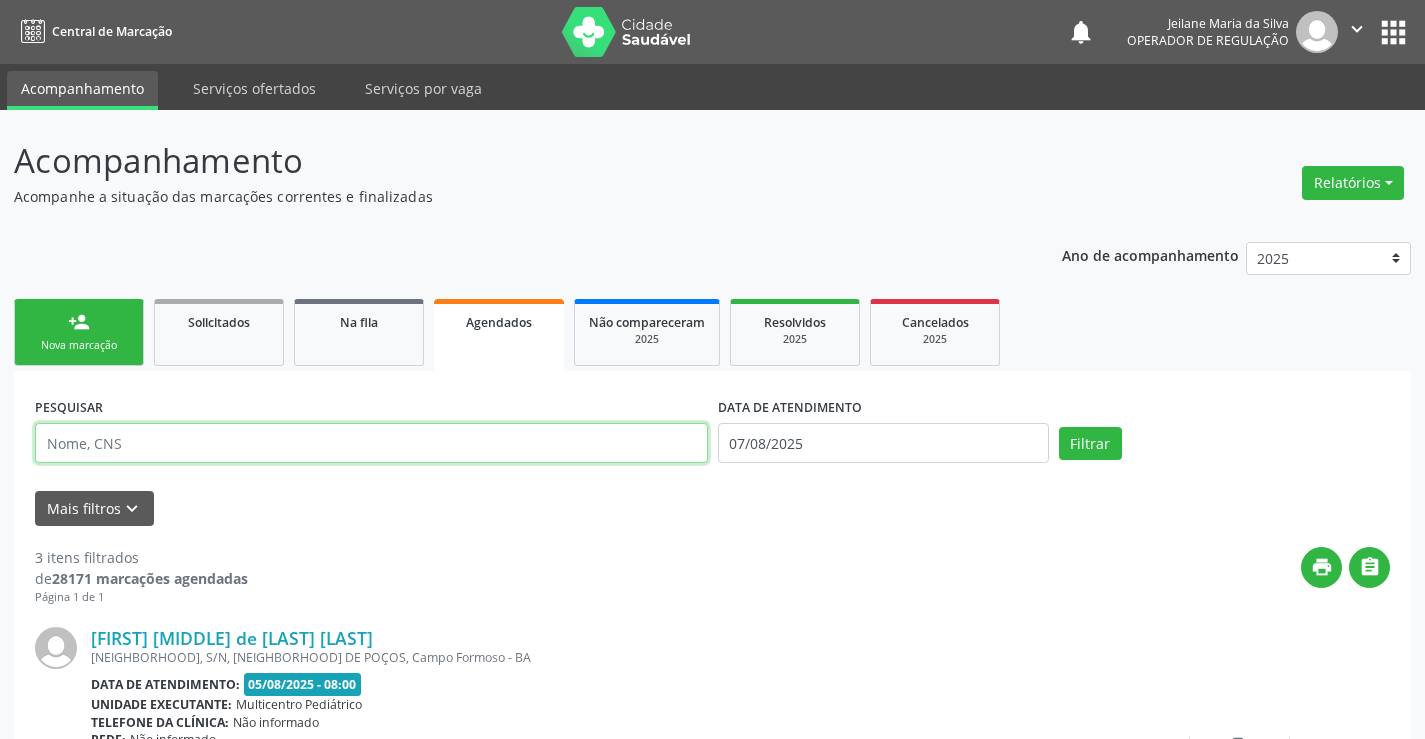 paste on "700 8099 5215 0684" 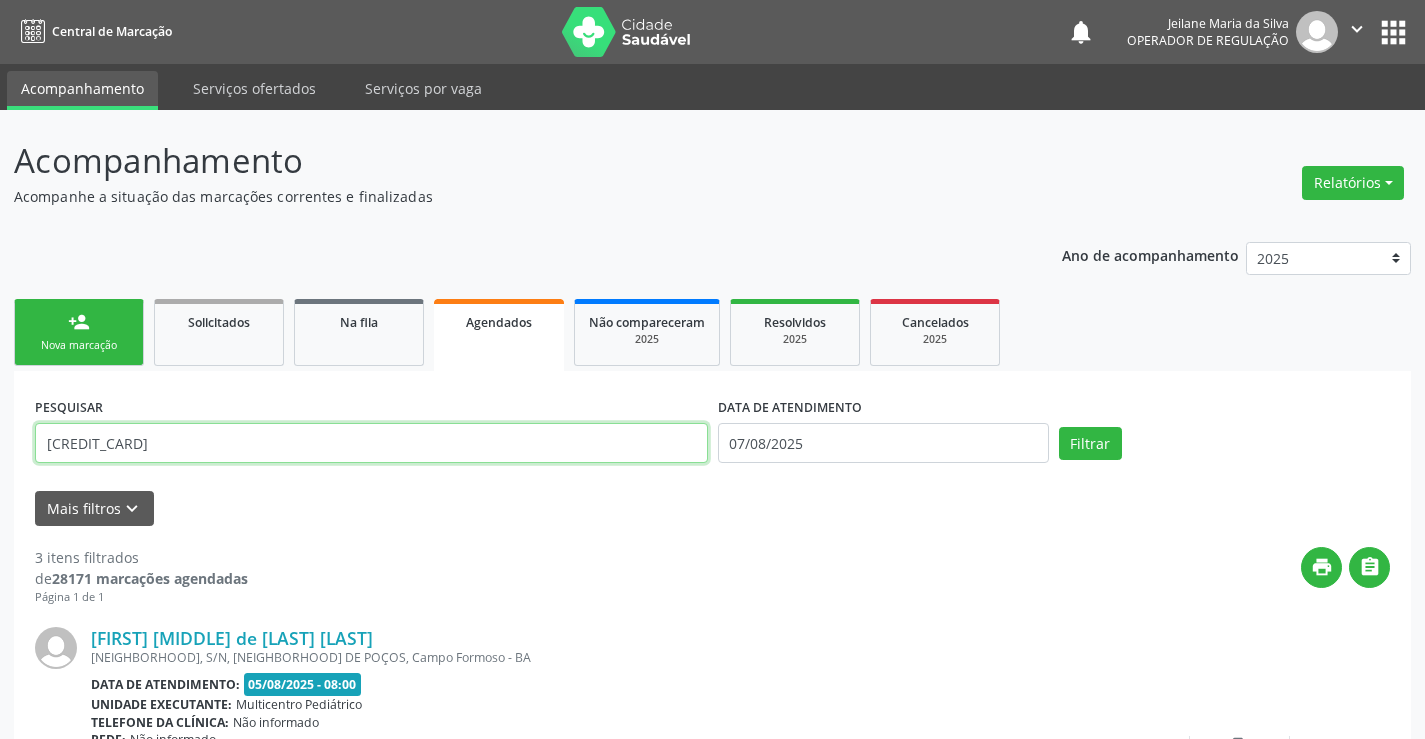 type on "700 8099 5215 068" 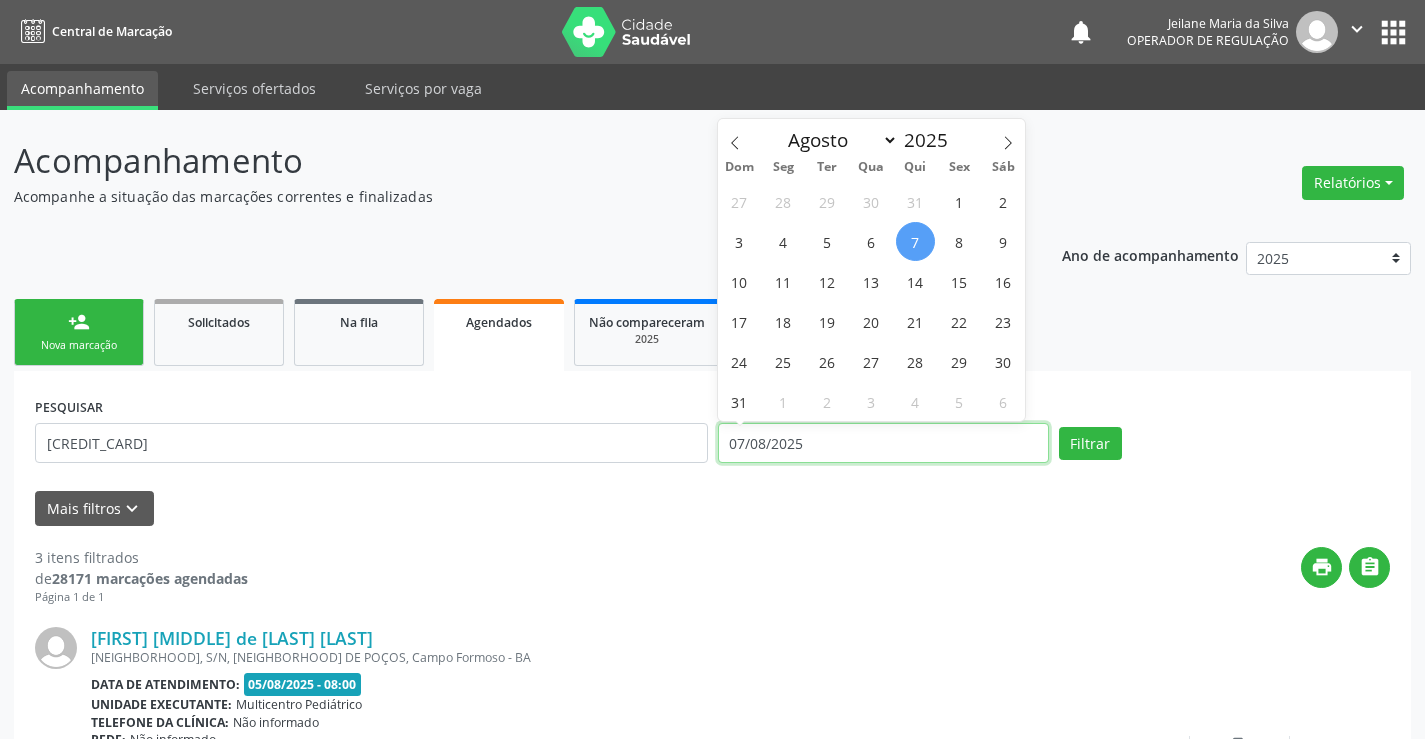 click on "07/08/2025" at bounding box center (883, 443) 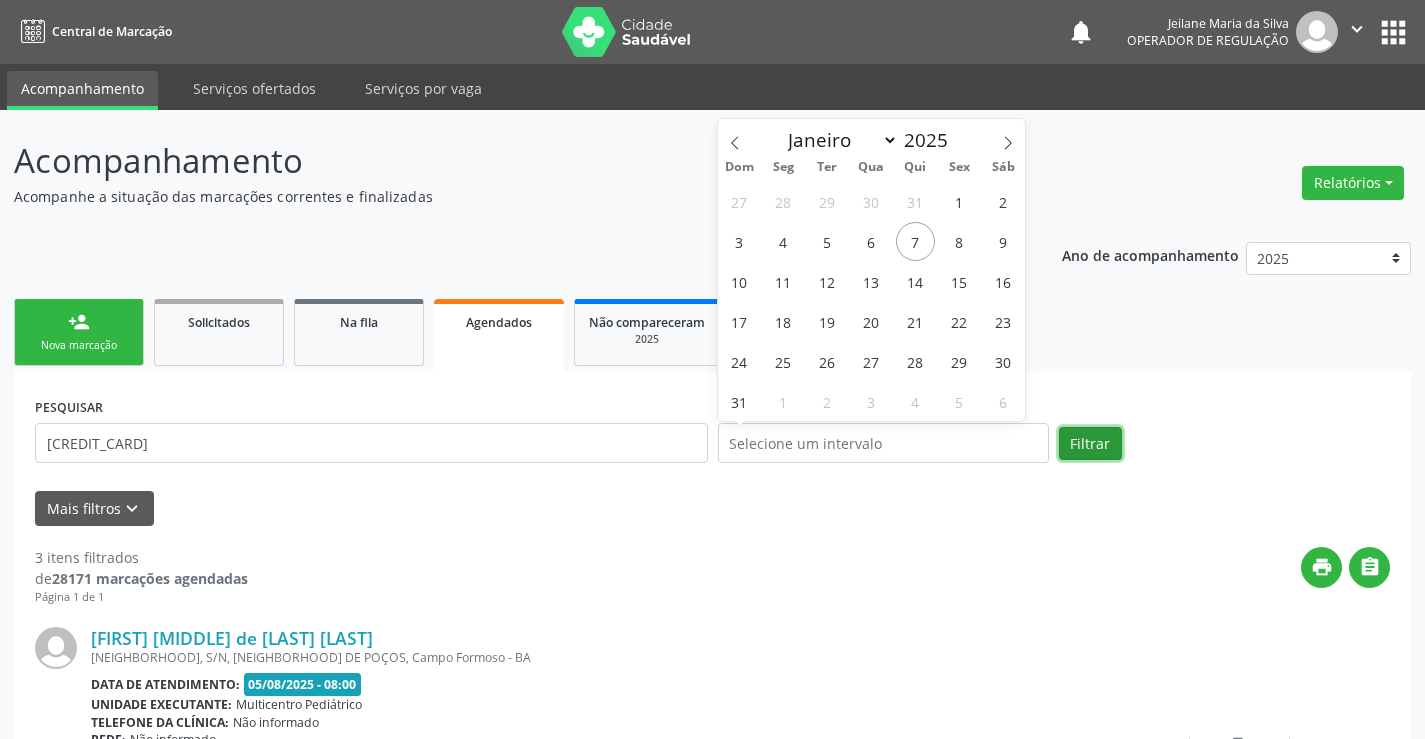 click on "Filtrar" at bounding box center (1090, 444) 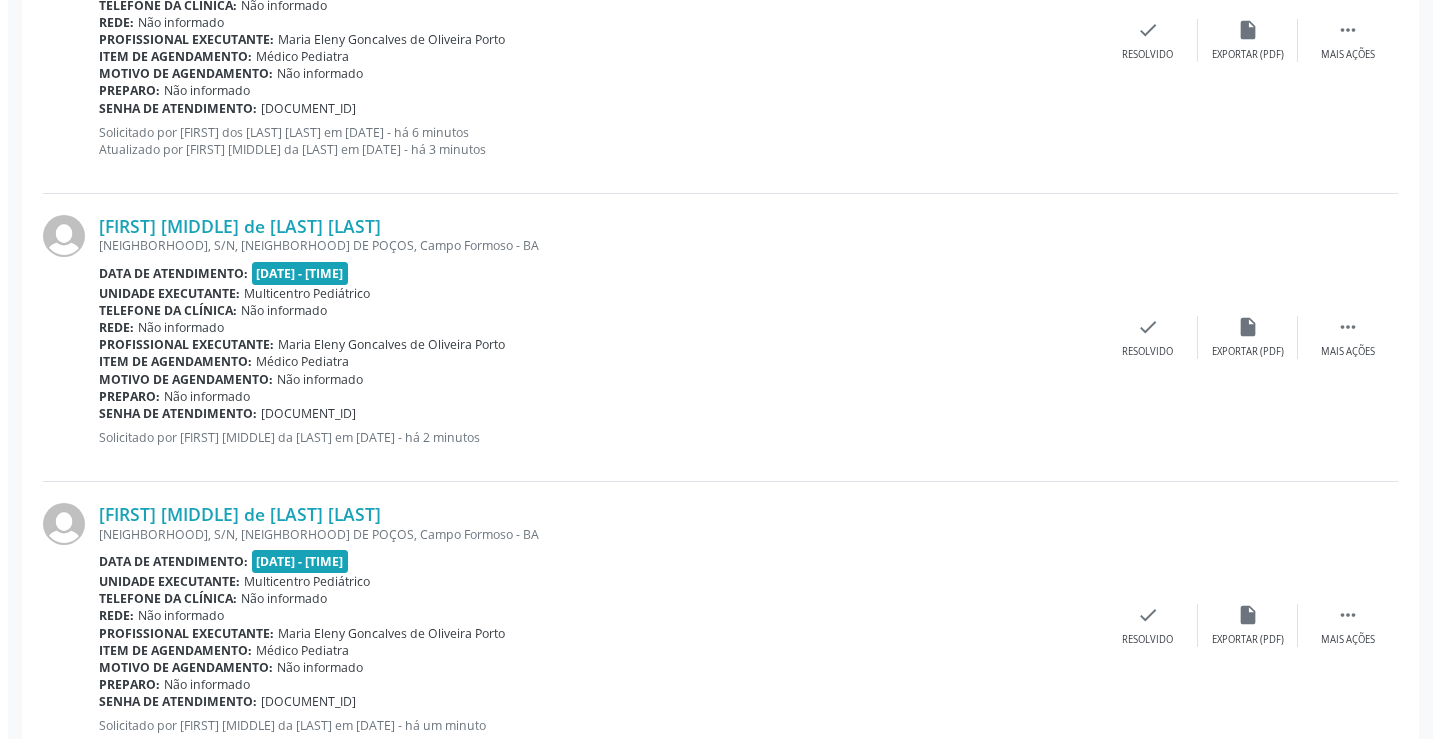 scroll, scrollTop: 682, scrollLeft: 0, axis: vertical 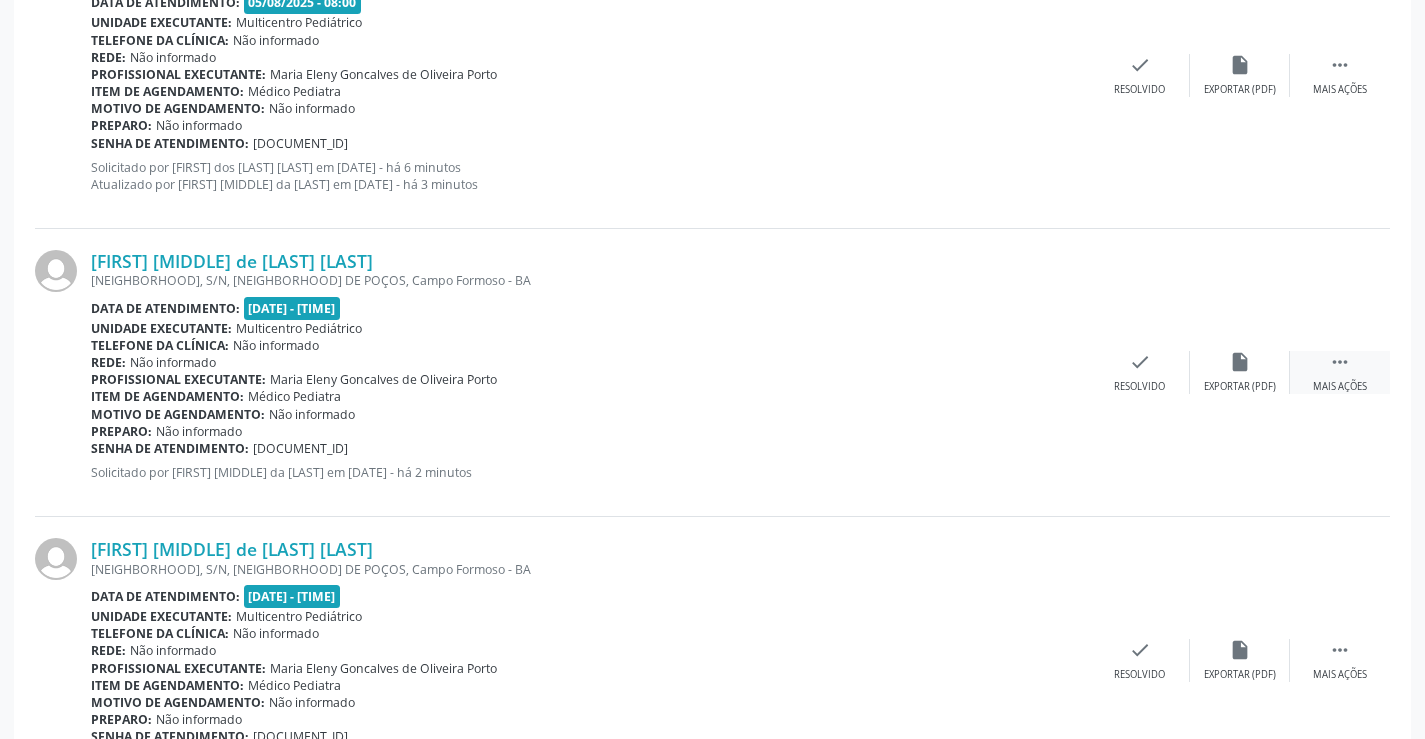 click on "
Mais ações" at bounding box center (1340, 372) 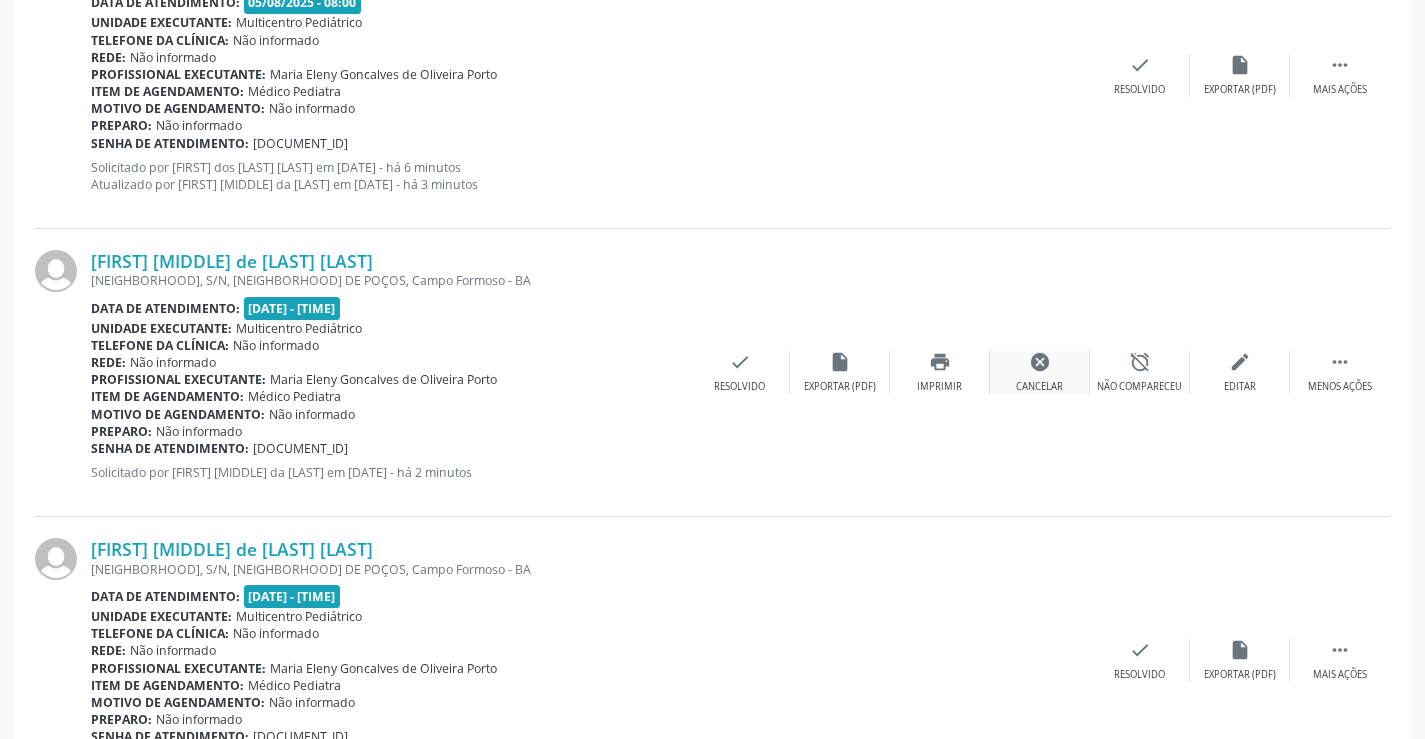 click on "cancel" at bounding box center (1040, 362) 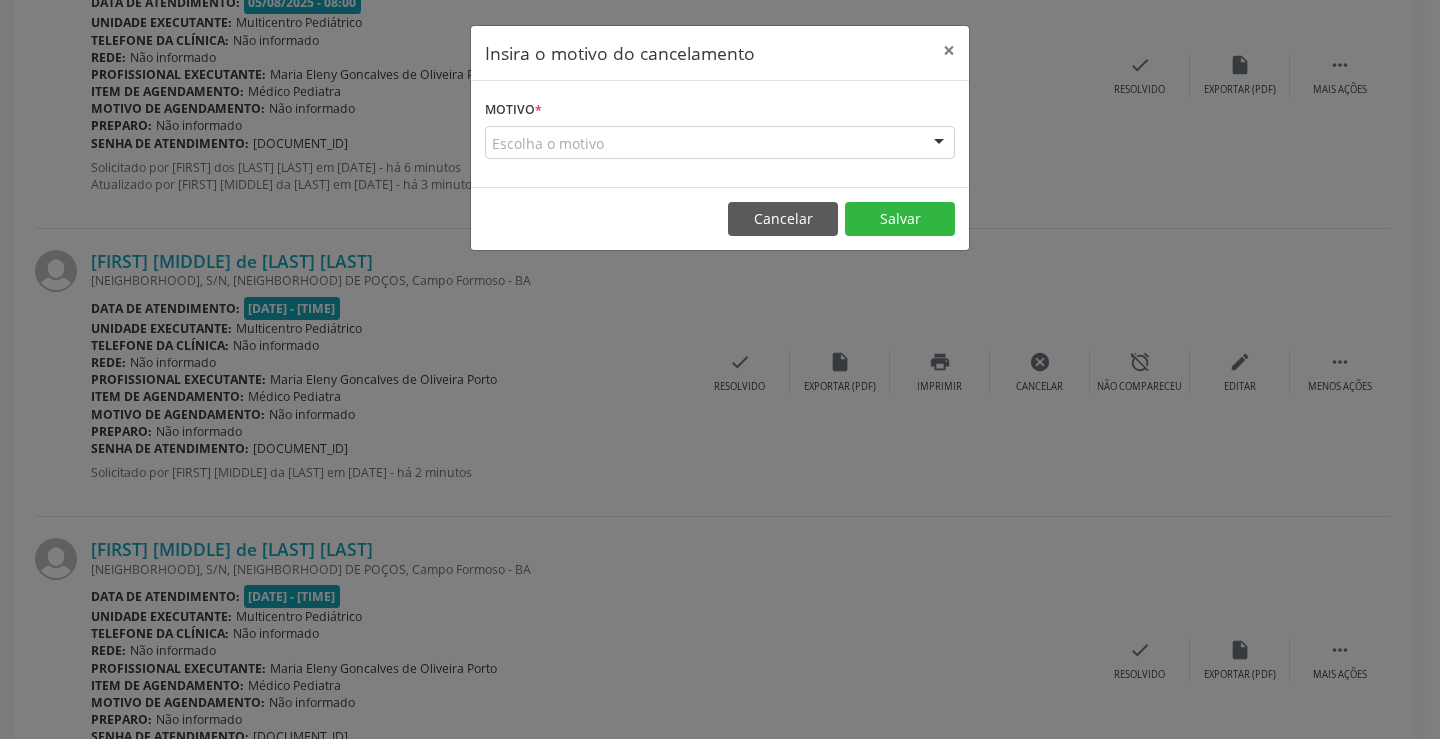 click at bounding box center (939, 144) 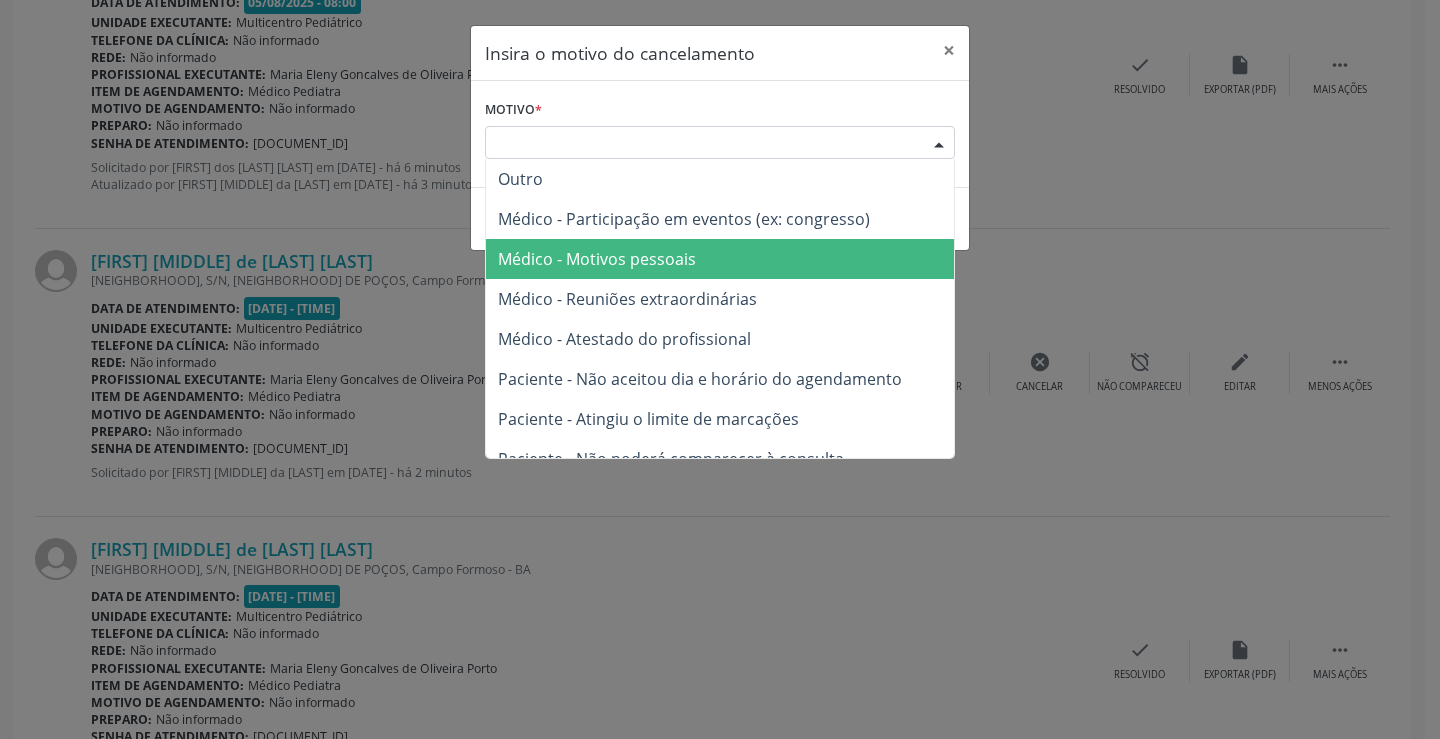 click on "Médico - Motivos pessoais" at bounding box center [597, 259] 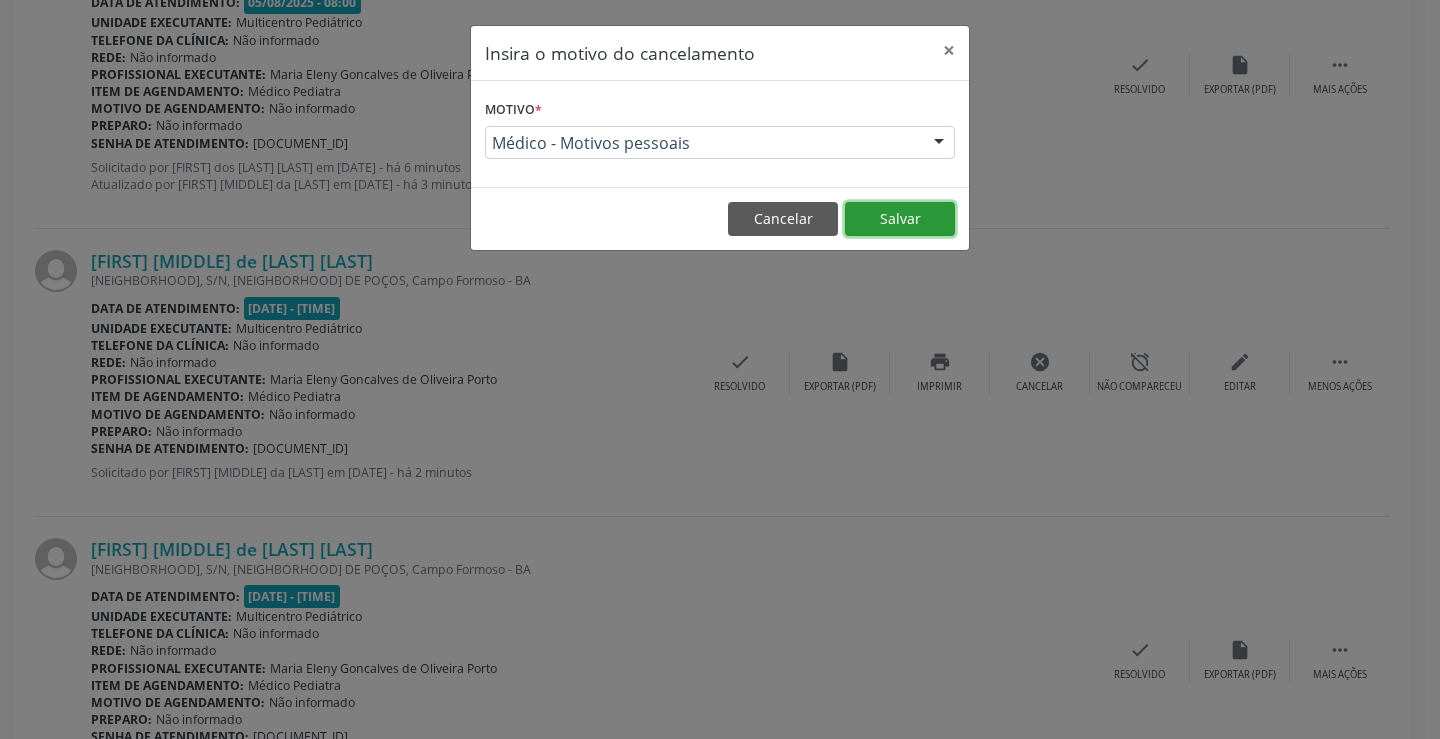 click on "Salvar" at bounding box center [900, 219] 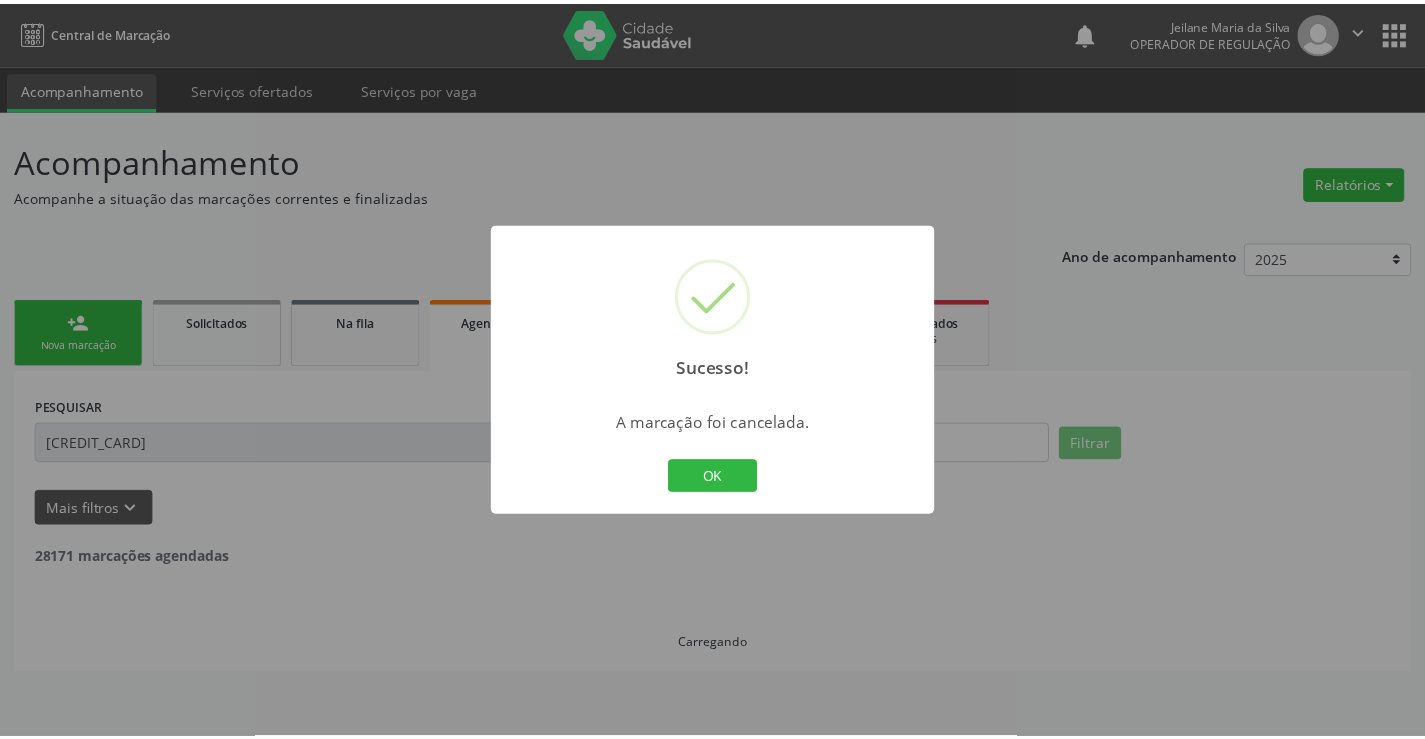 scroll, scrollTop: 0, scrollLeft: 0, axis: both 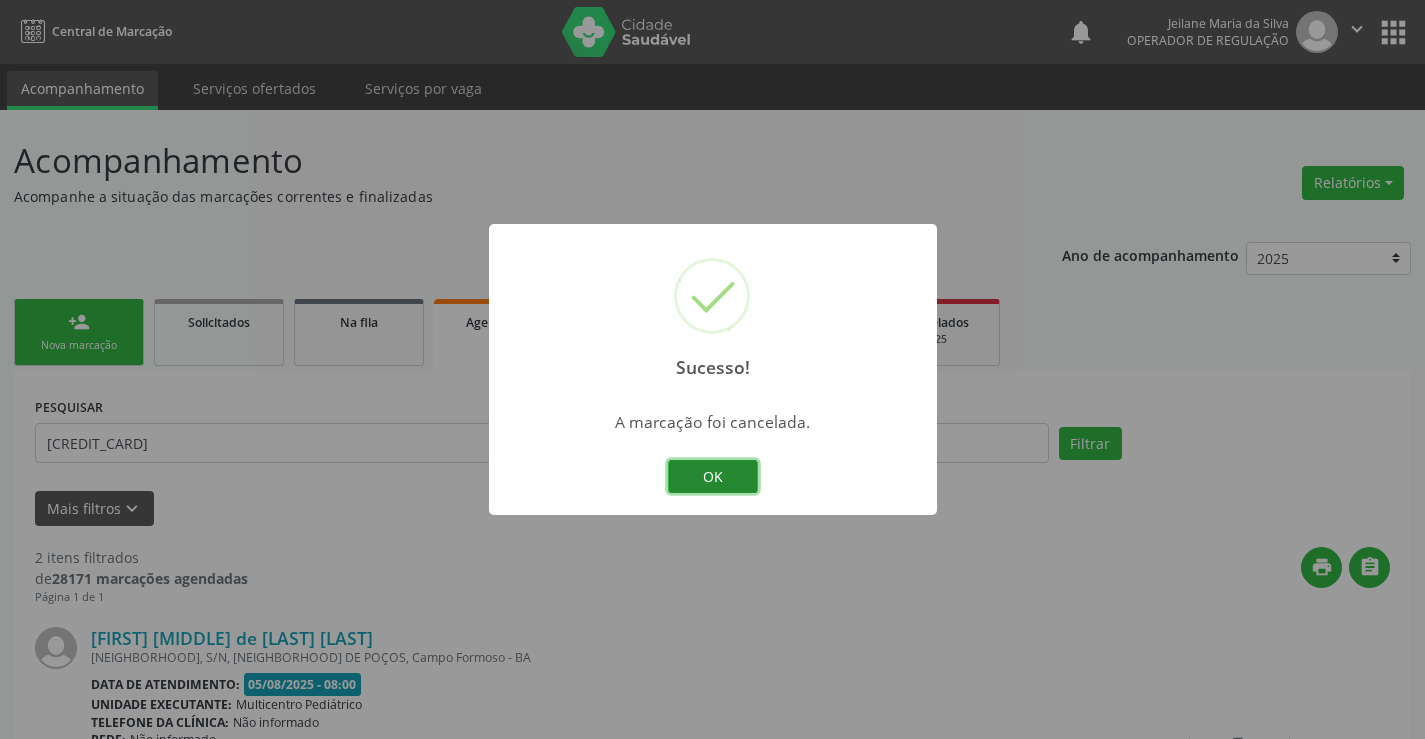 click on "OK" at bounding box center [713, 477] 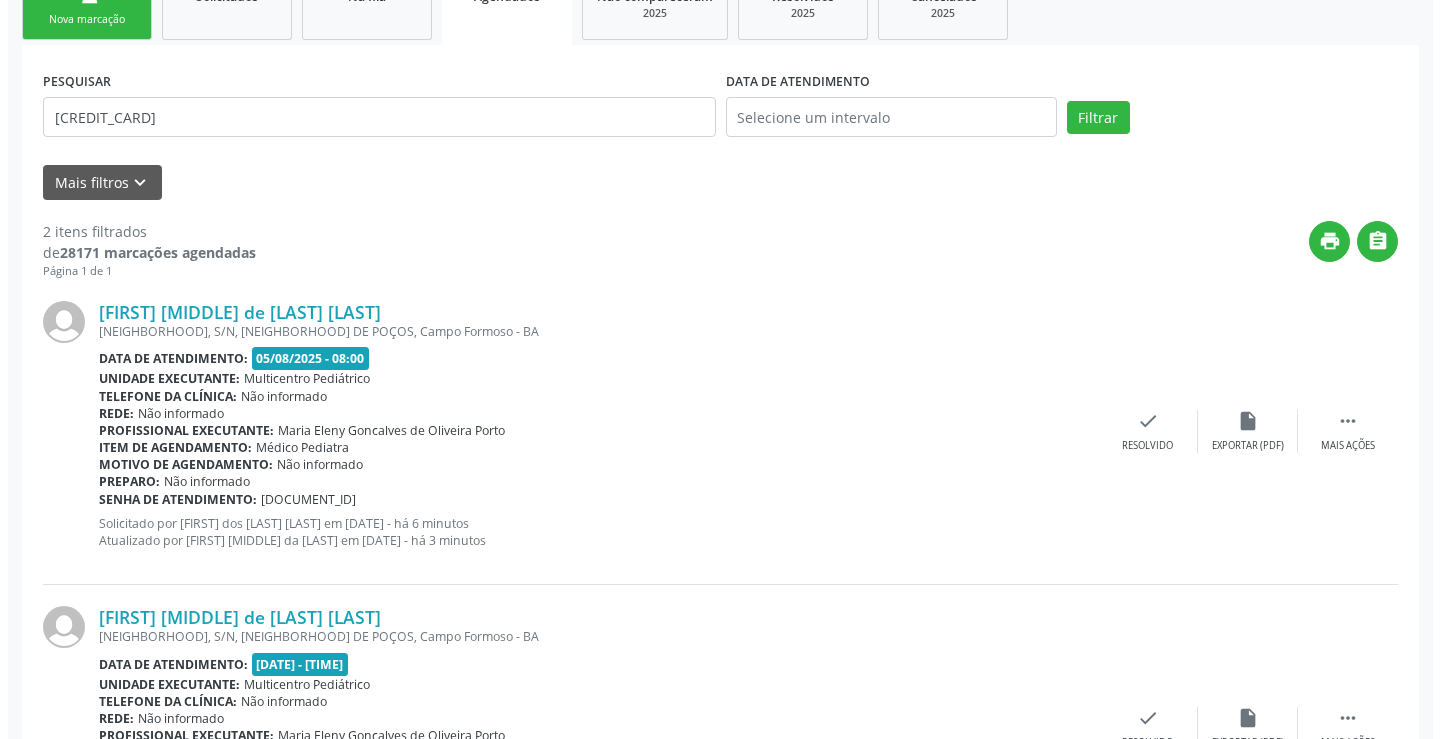 scroll, scrollTop: 400, scrollLeft: 0, axis: vertical 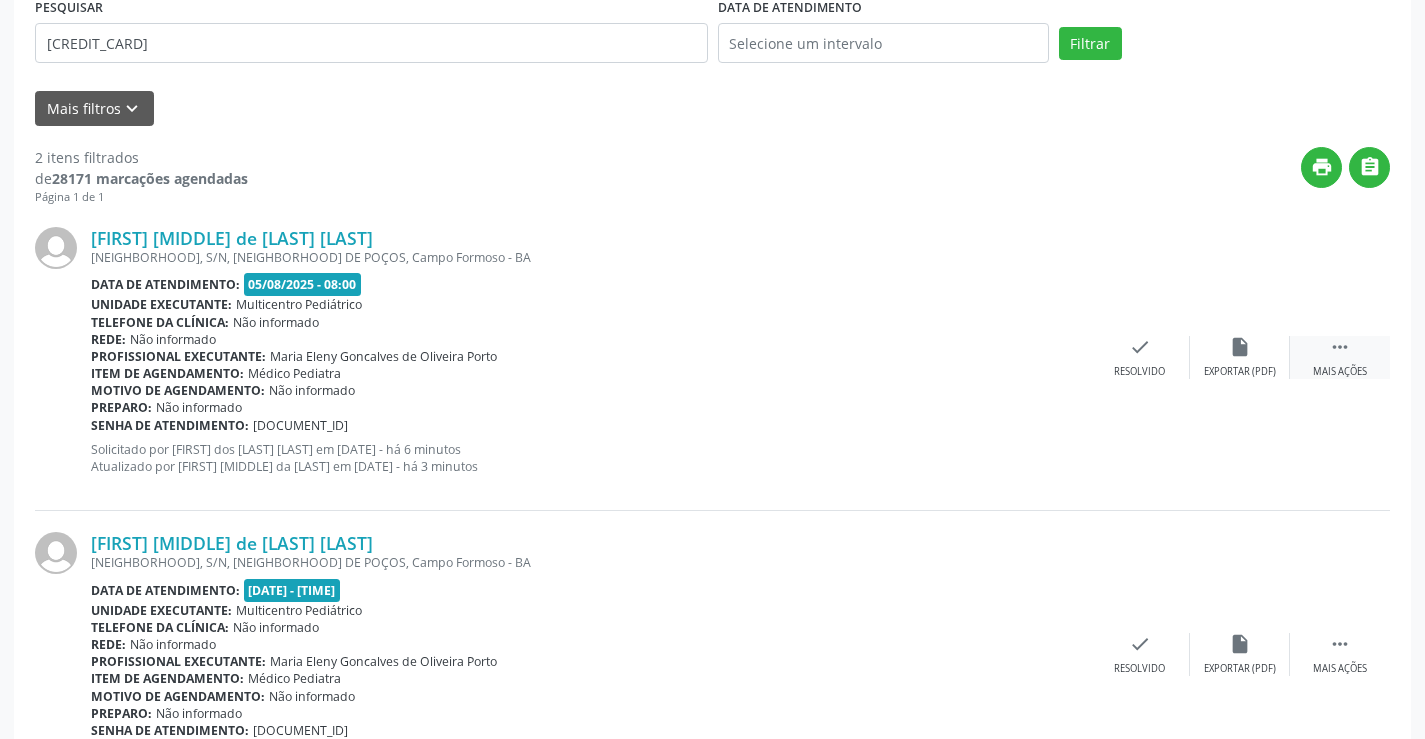 click on "" at bounding box center (1340, 347) 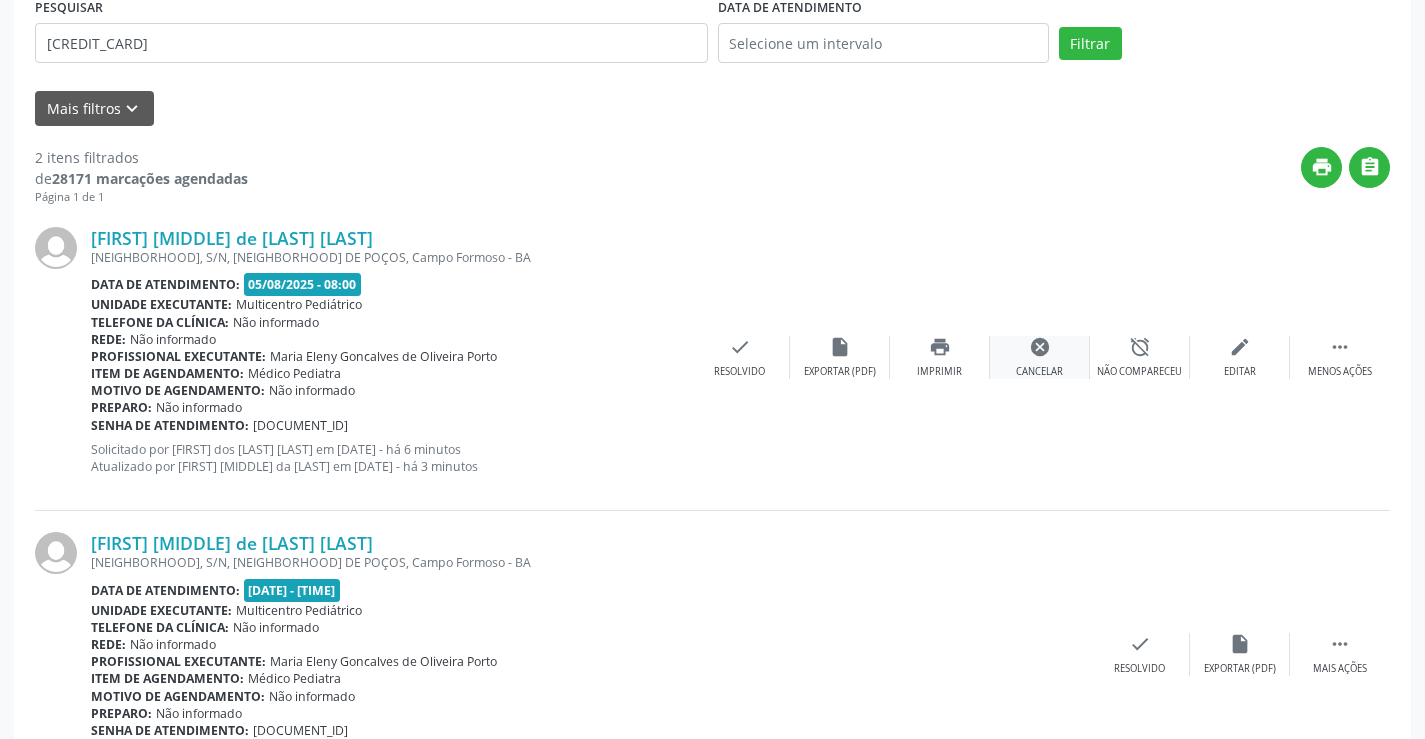 click on "cancel
Cancelar" at bounding box center [1040, 357] 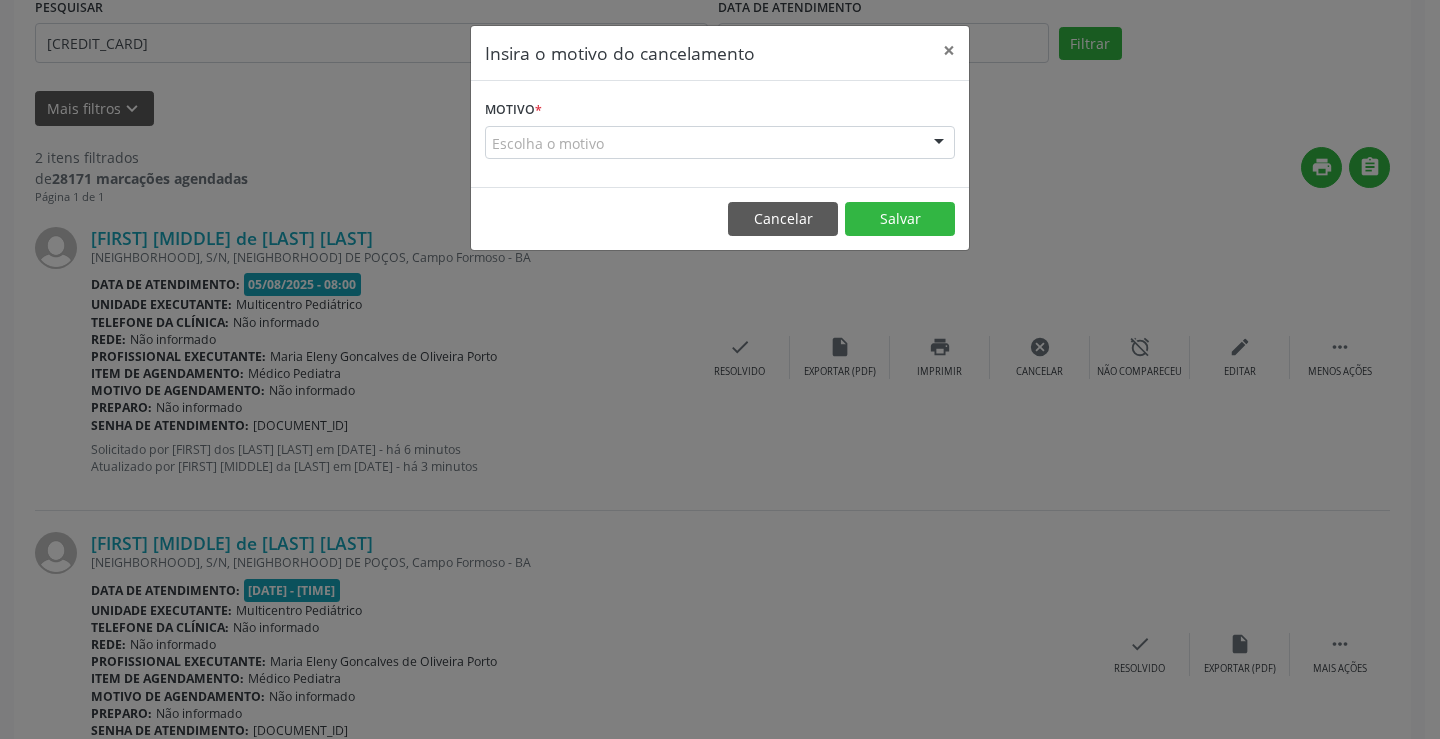 click on "Escolha o motivo" at bounding box center [720, 143] 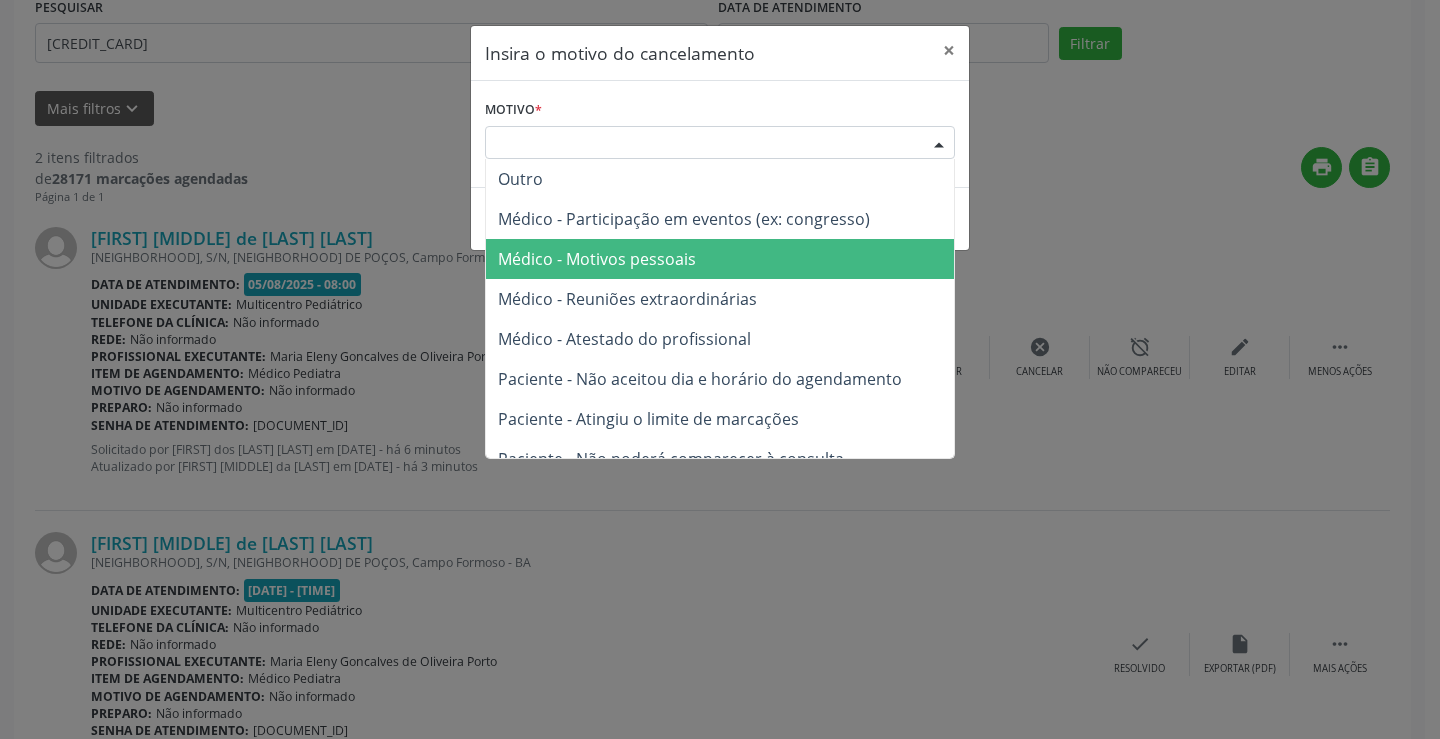 click on "Médico - Motivos pessoais" at bounding box center [720, 259] 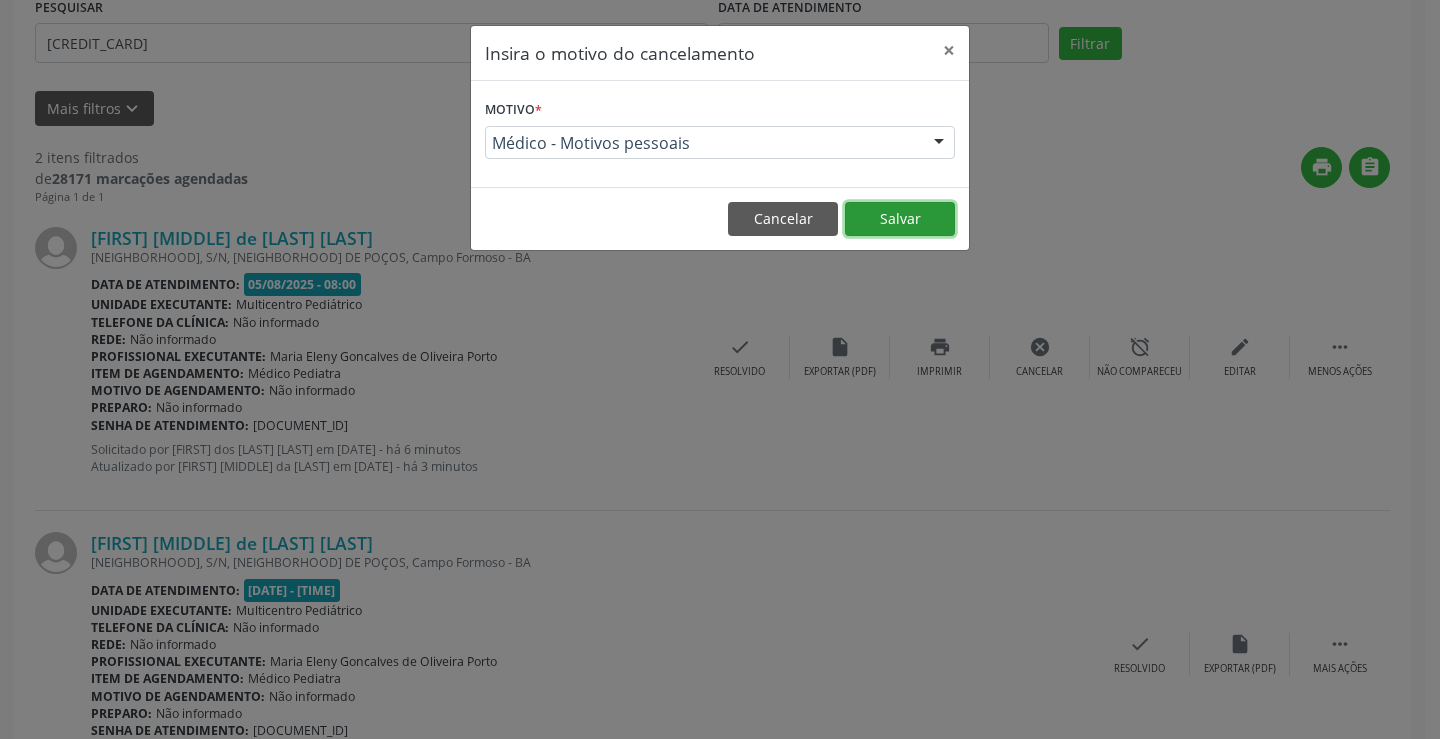click on "Salvar" at bounding box center [900, 219] 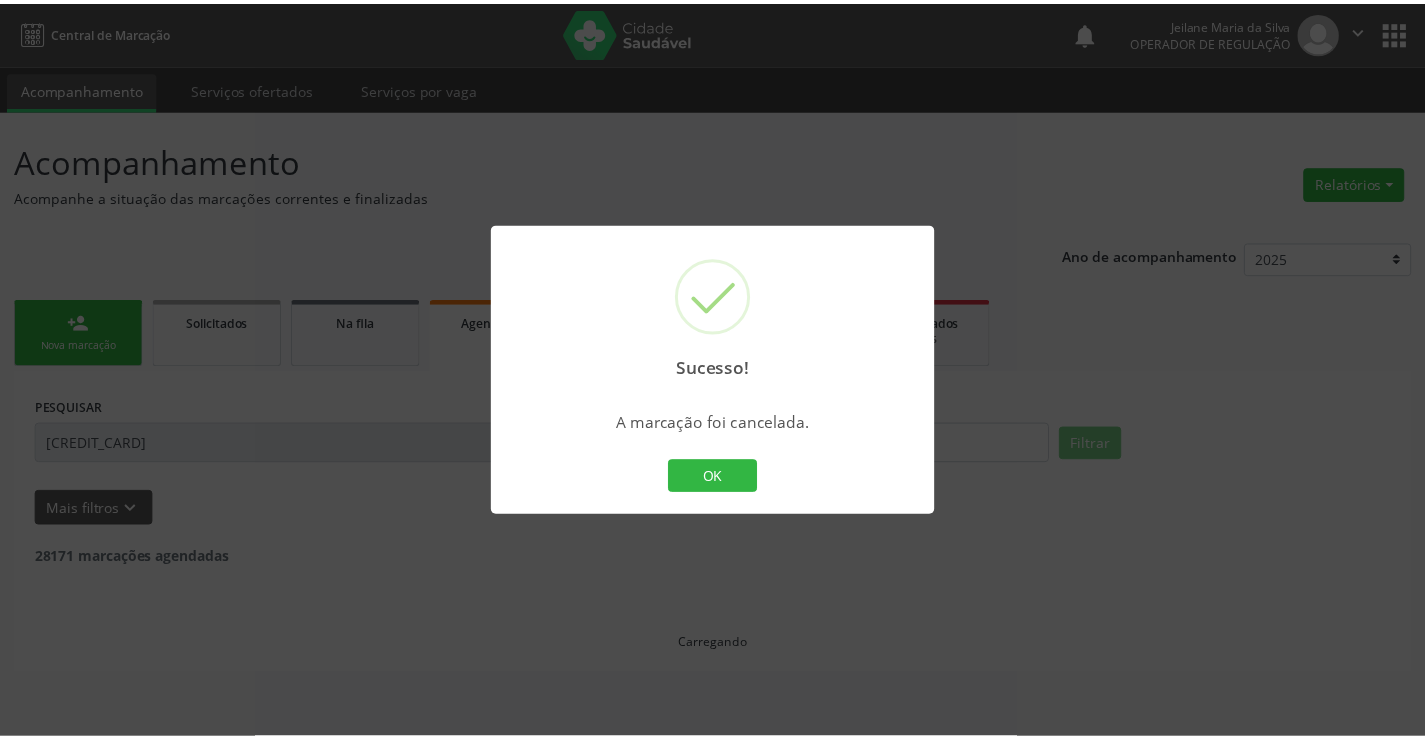 scroll, scrollTop: 0, scrollLeft: 0, axis: both 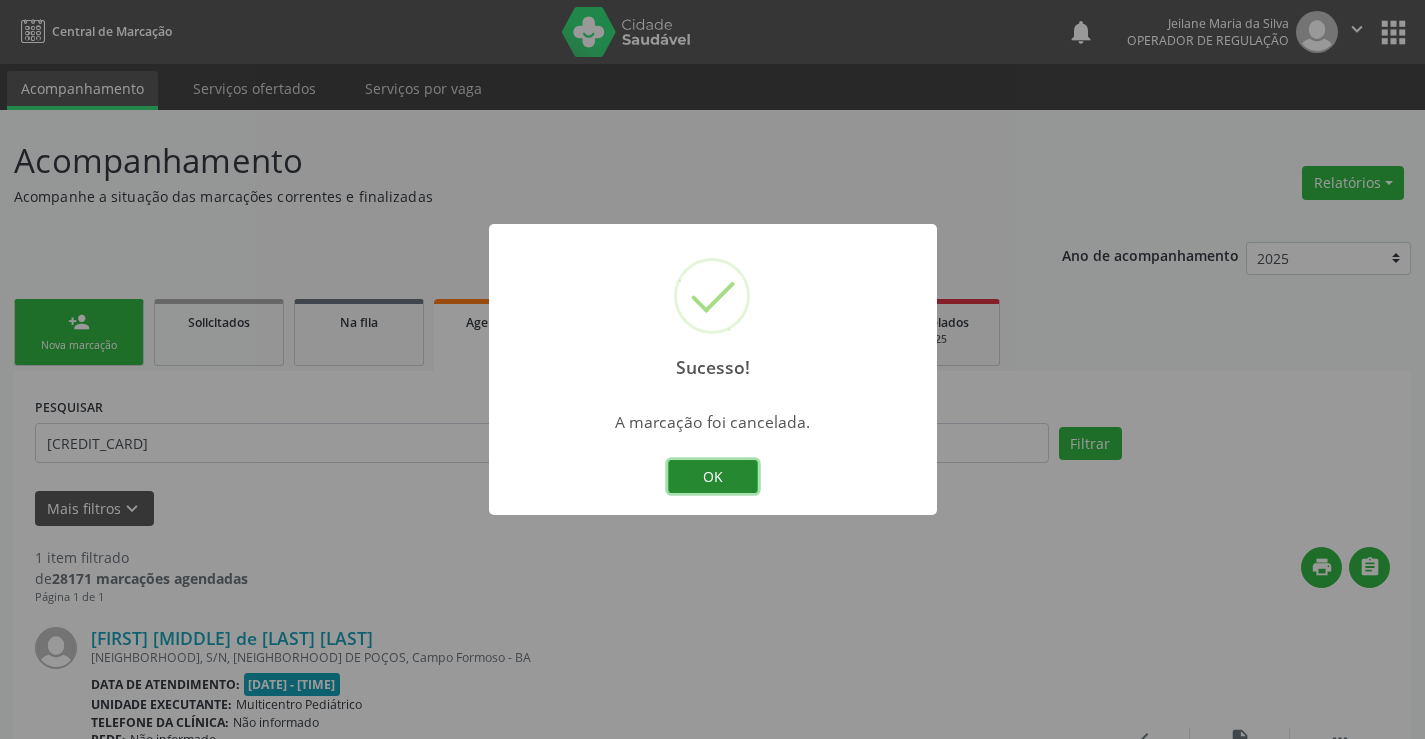 click on "OK" at bounding box center (713, 477) 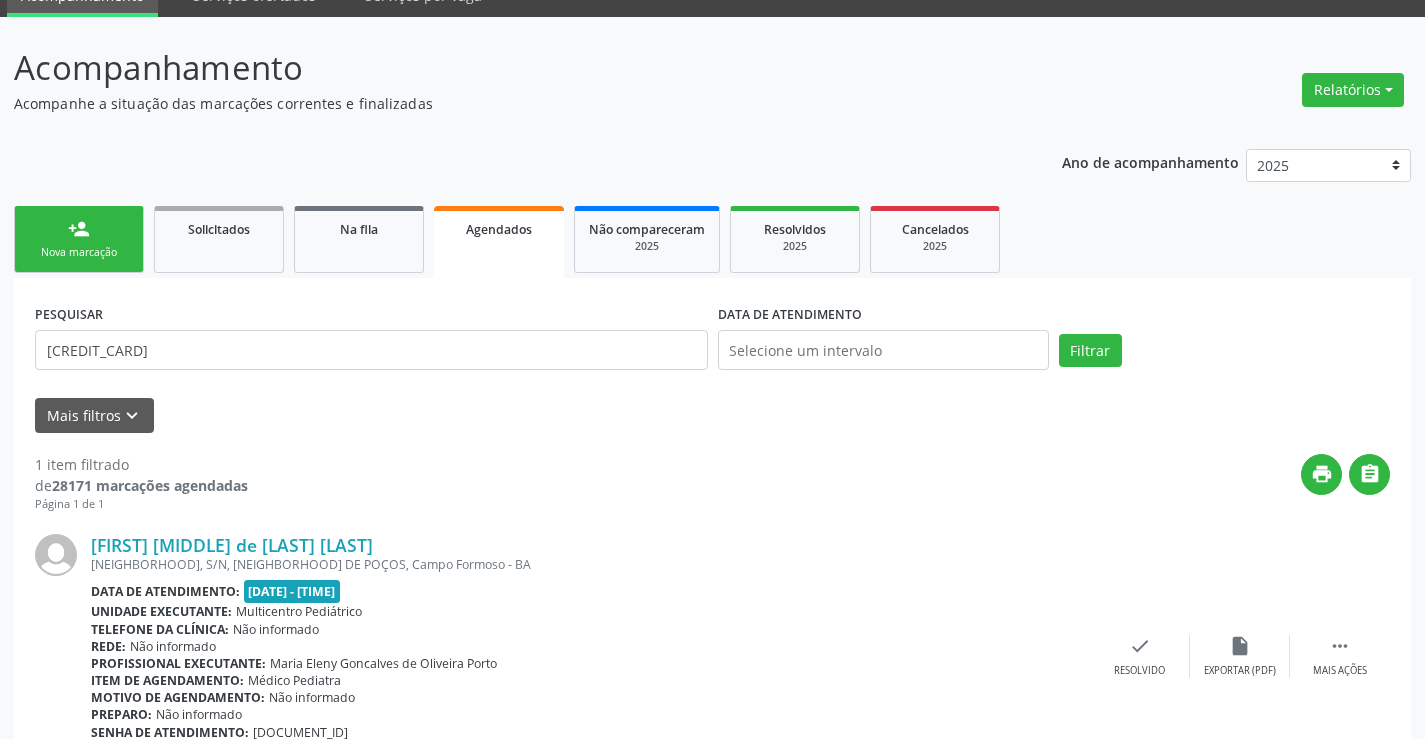 scroll, scrollTop: 0, scrollLeft: 0, axis: both 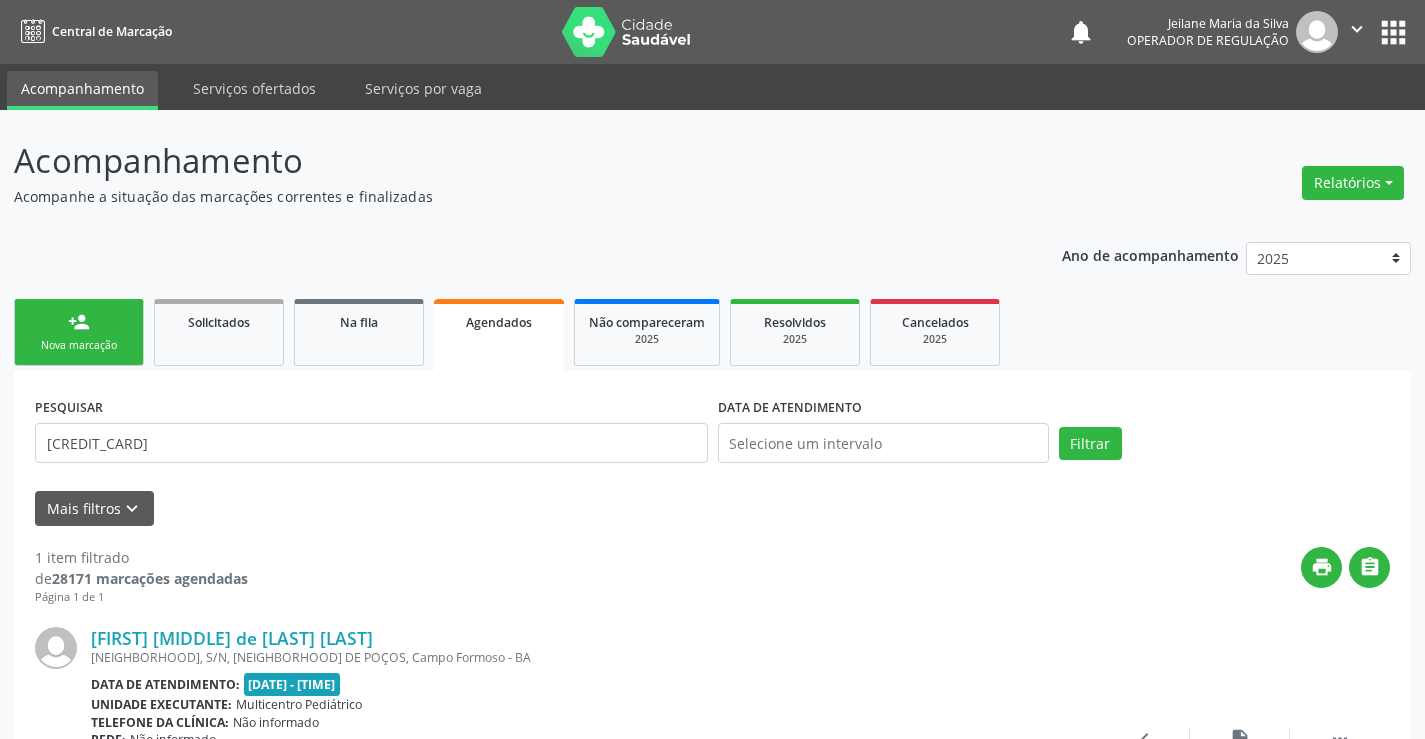 click on "apps" at bounding box center (1393, 32) 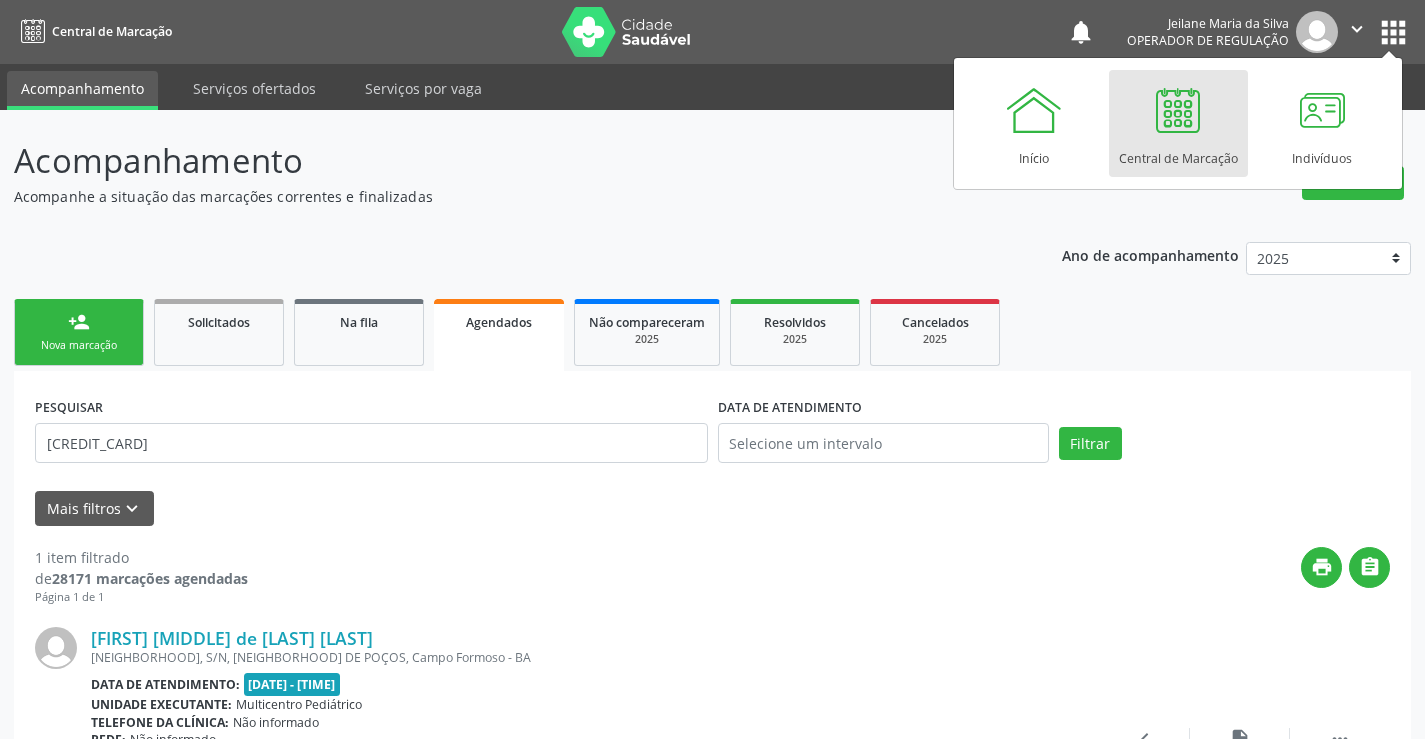 click on "Central de Marcação" at bounding box center (1178, 123) 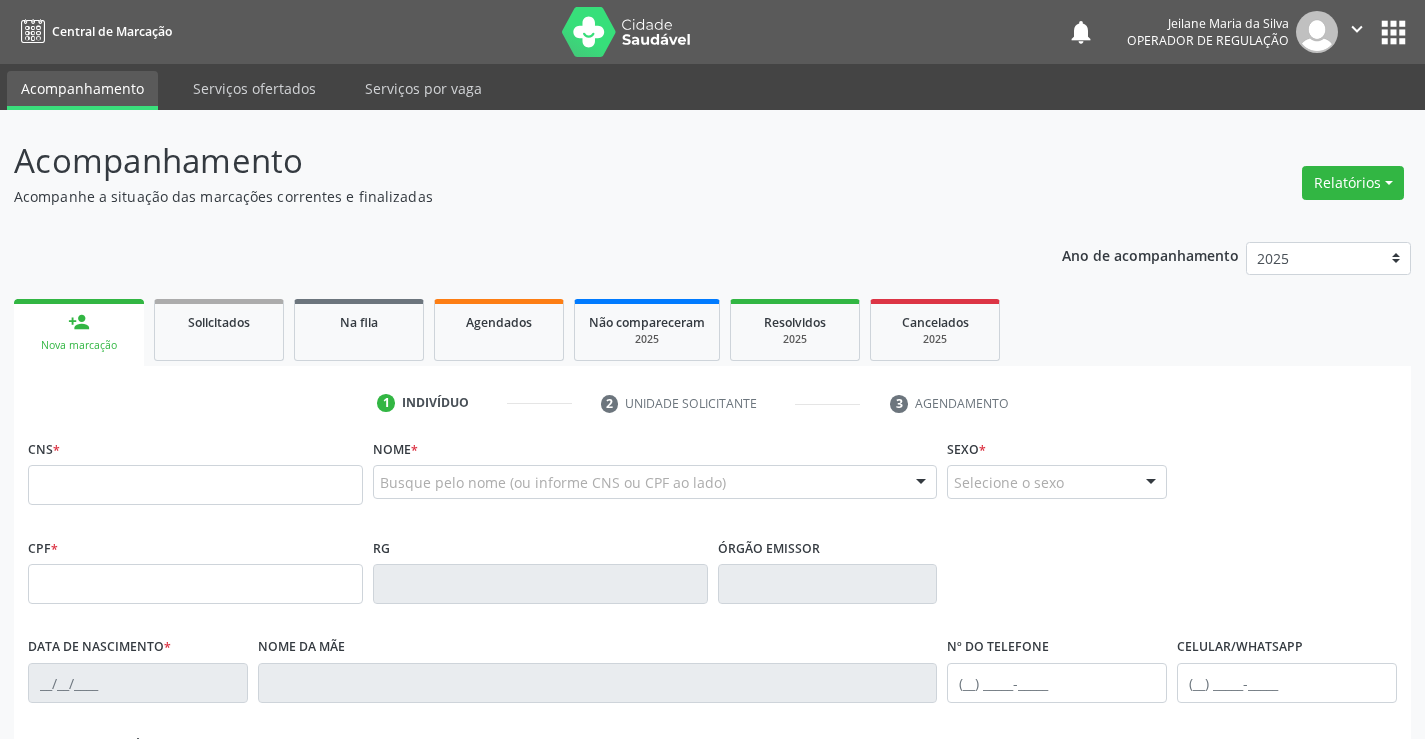 scroll, scrollTop: 0, scrollLeft: 0, axis: both 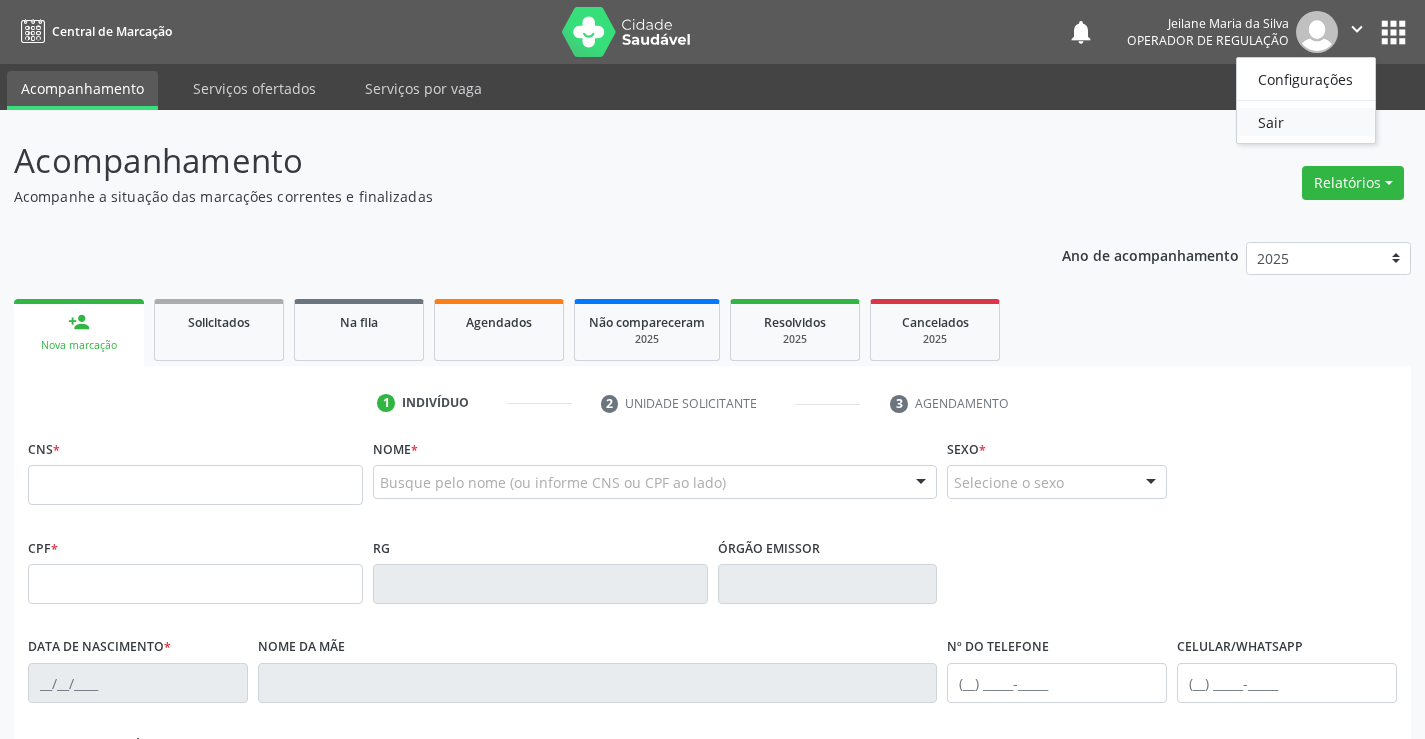 drag, startPoint x: 1257, startPoint y: 124, endPoint x: 1257, endPoint y: 113, distance: 11 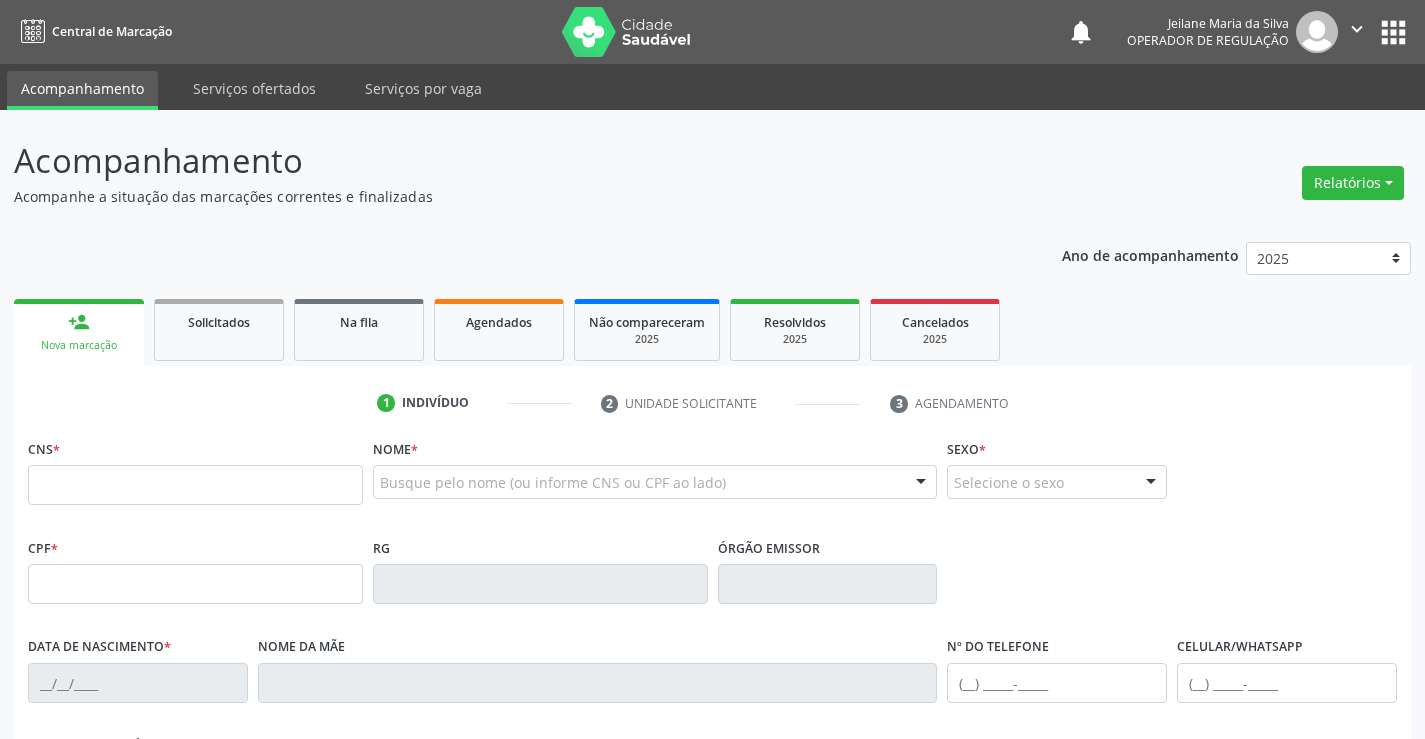 click at bounding box center (195, 485) 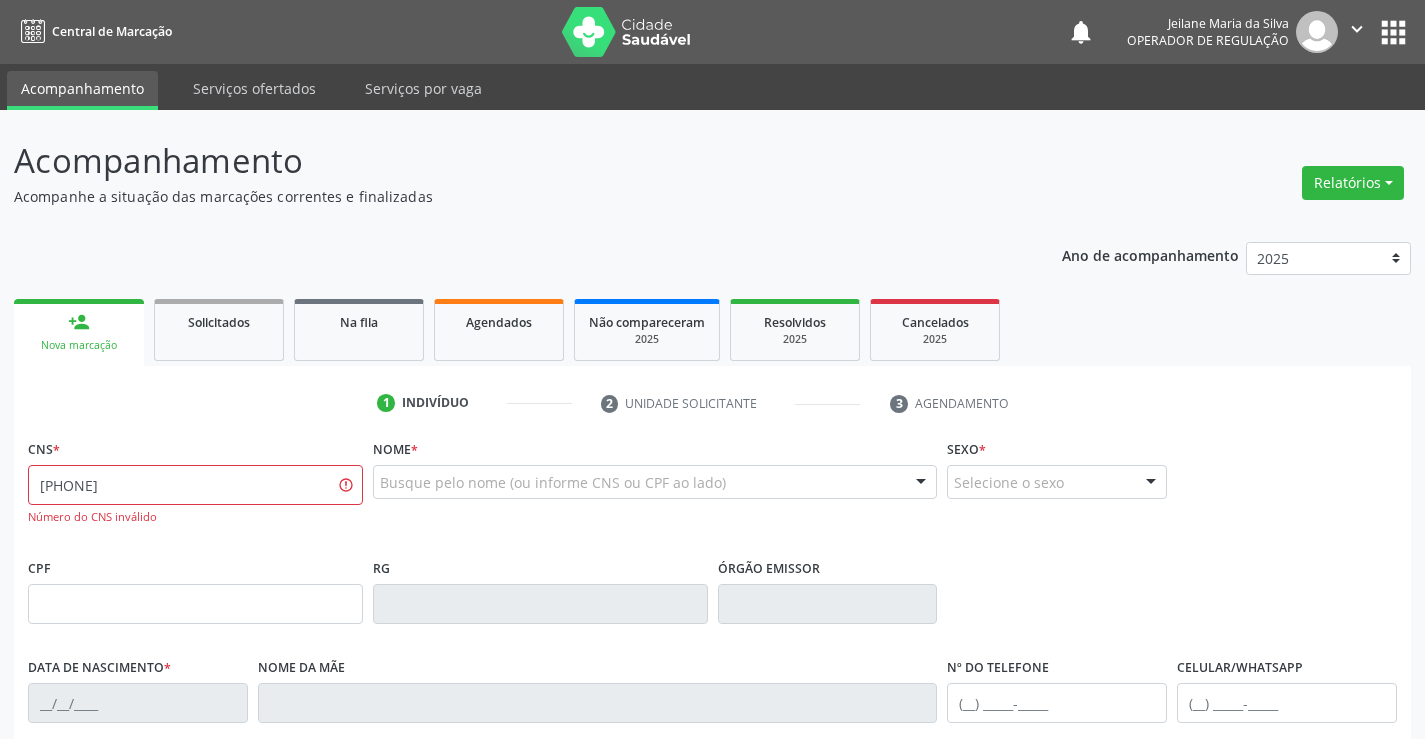 type on "[PHONE]" 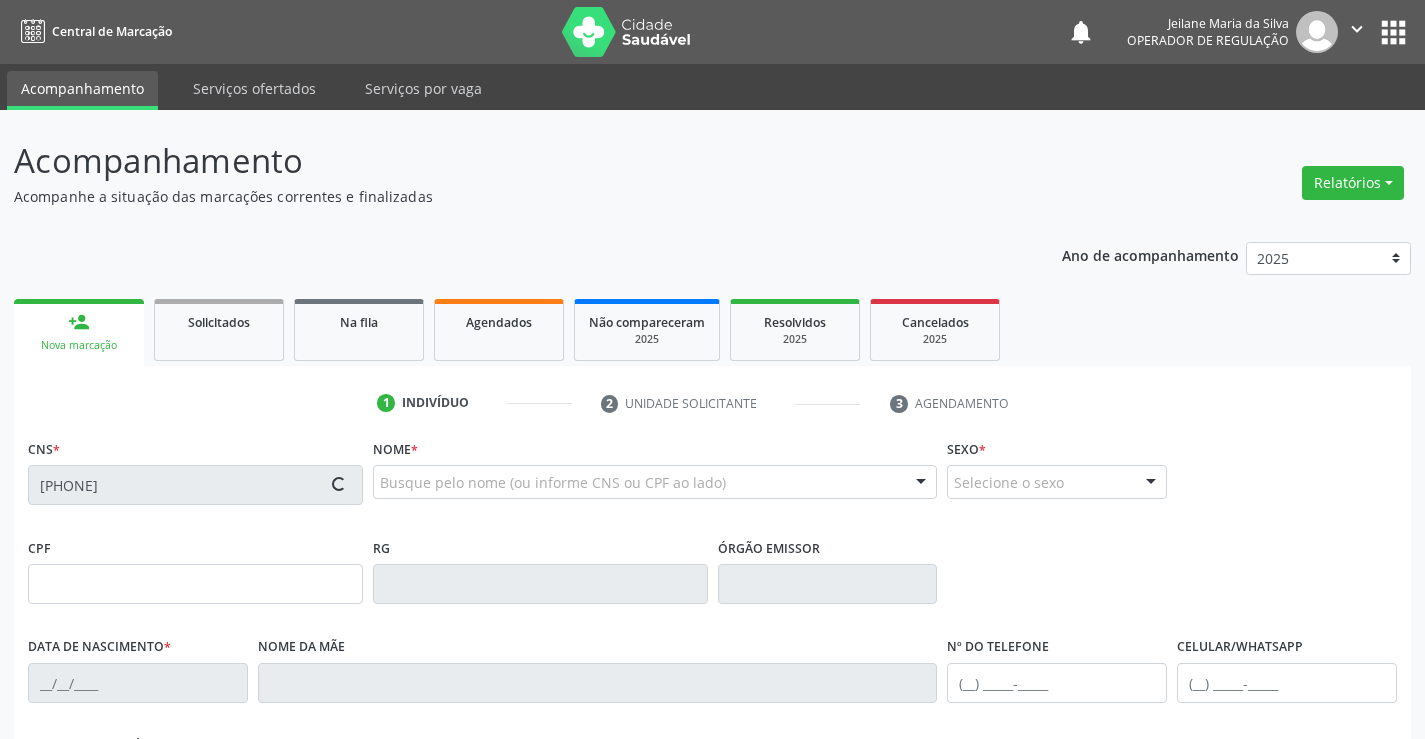 type on "[PHONE]" 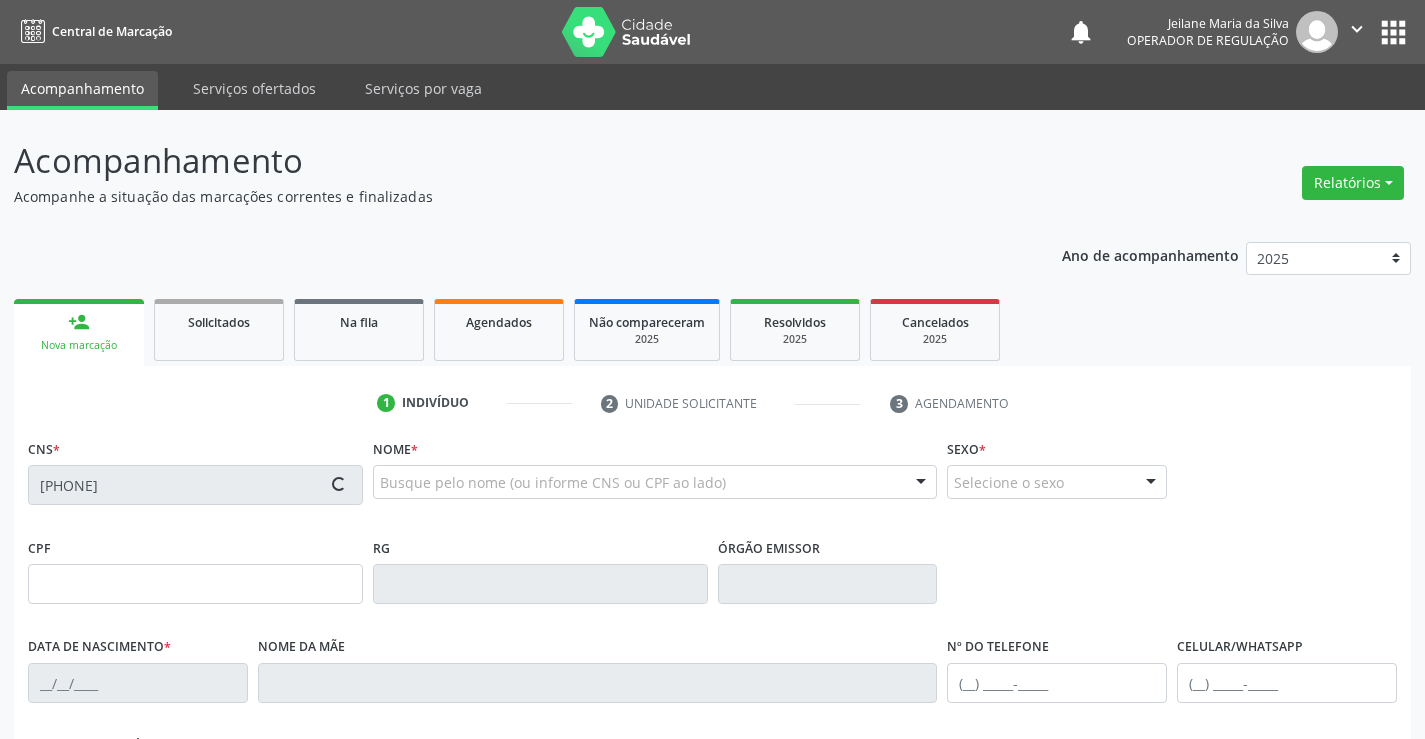 type on "[DATE]" 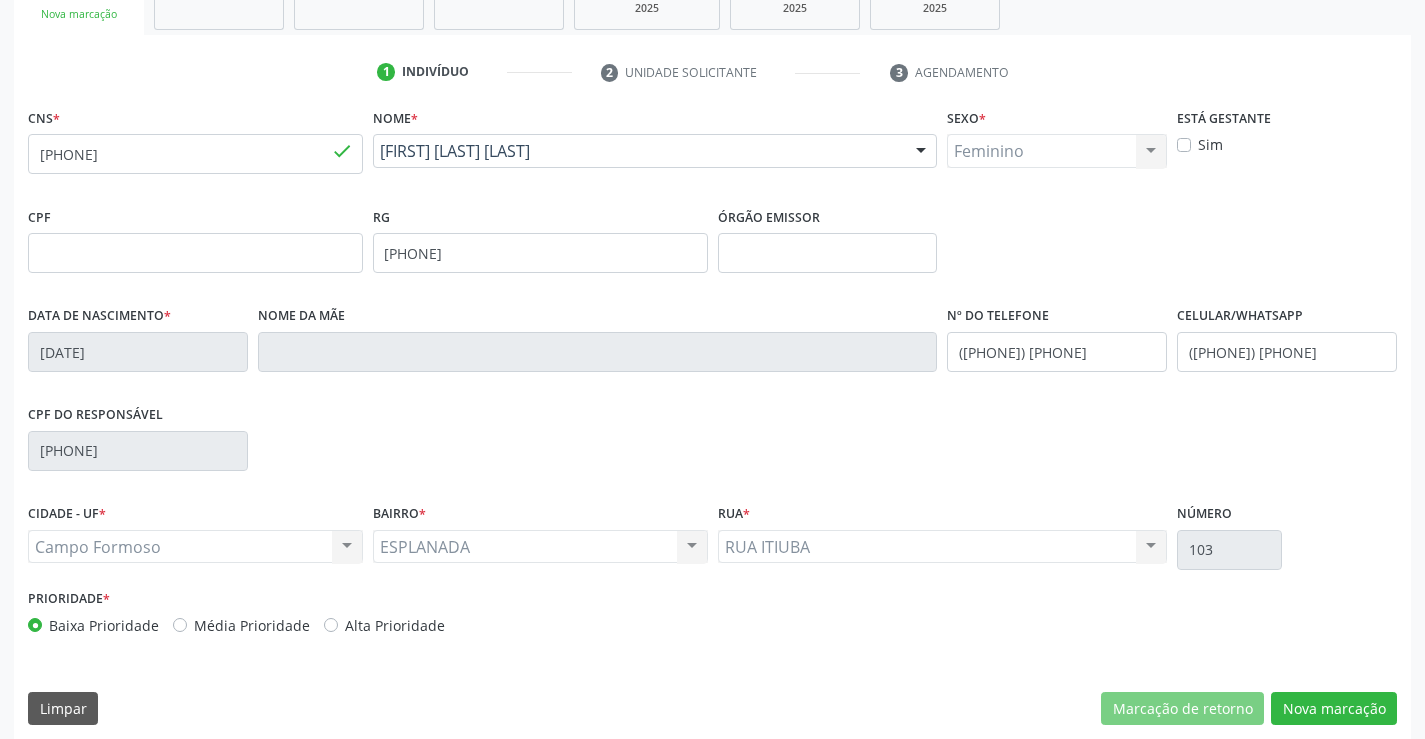 scroll, scrollTop: 345, scrollLeft: 0, axis: vertical 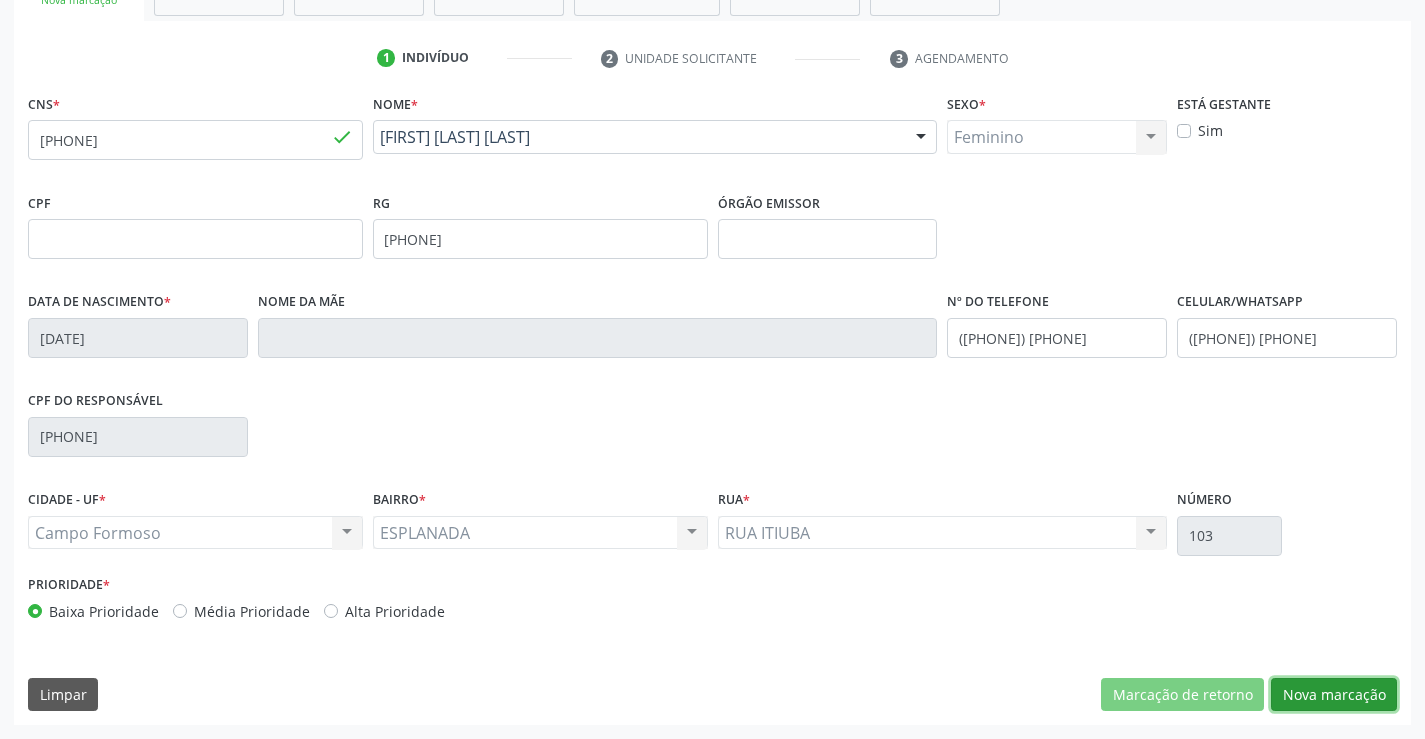 drag, startPoint x: 1320, startPoint y: 696, endPoint x: 1319, endPoint y: 686, distance: 10.049875 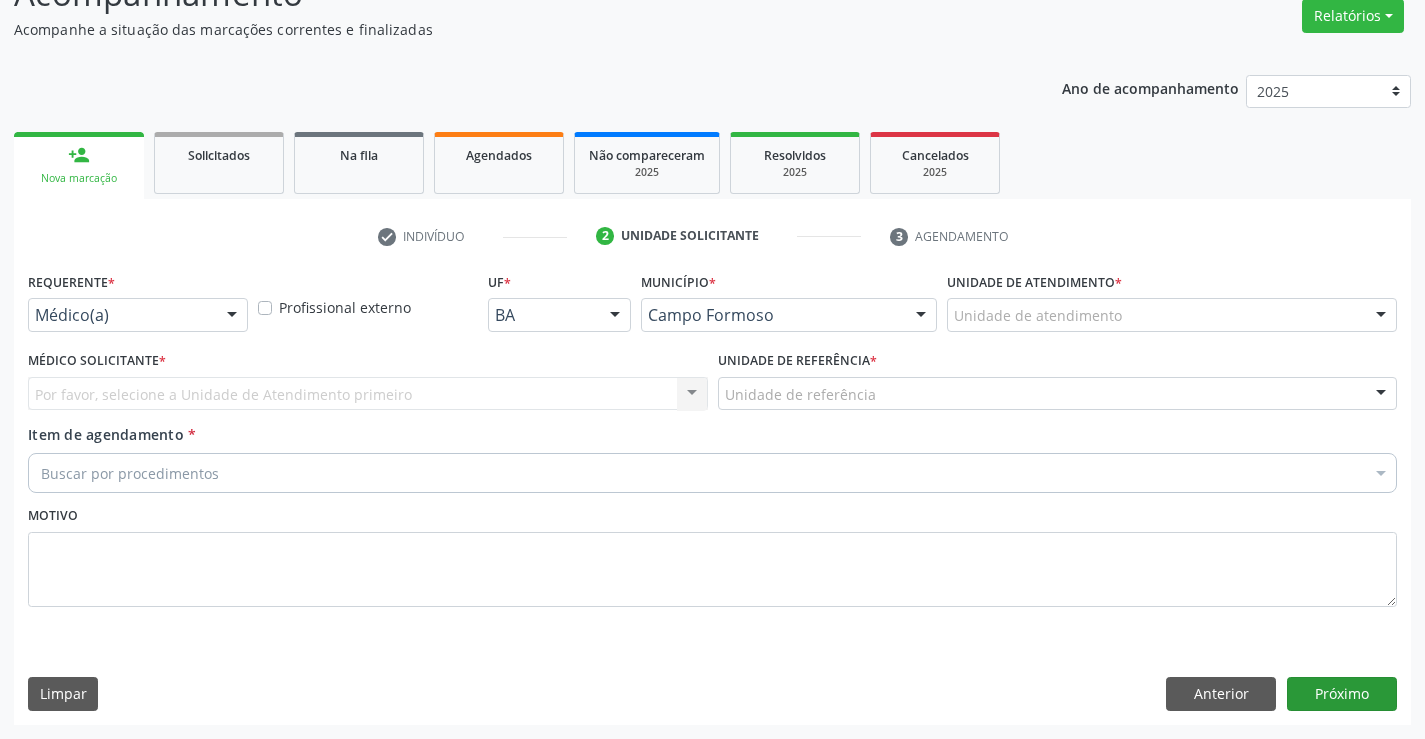 scroll, scrollTop: 167, scrollLeft: 0, axis: vertical 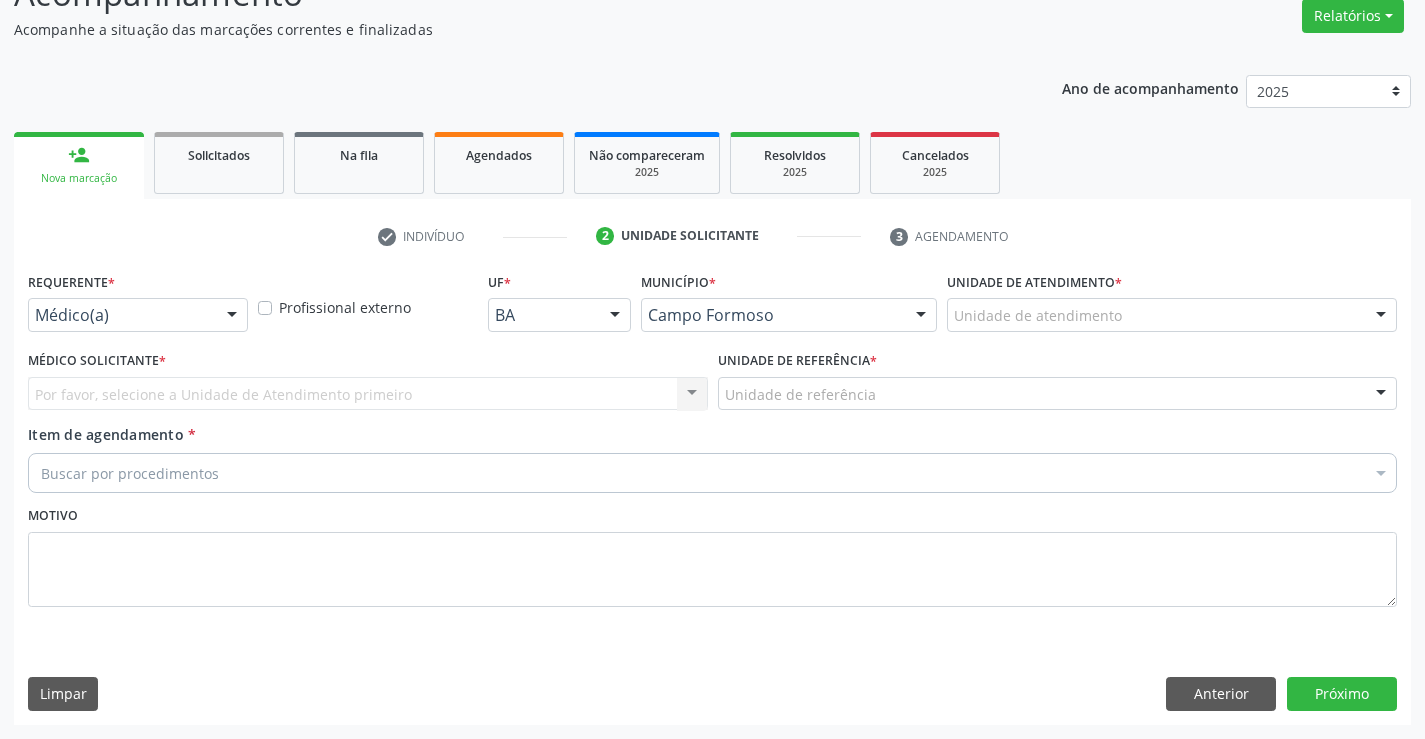 drag, startPoint x: 132, startPoint y: 310, endPoint x: 143, endPoint y: 321, distance: 15.556349 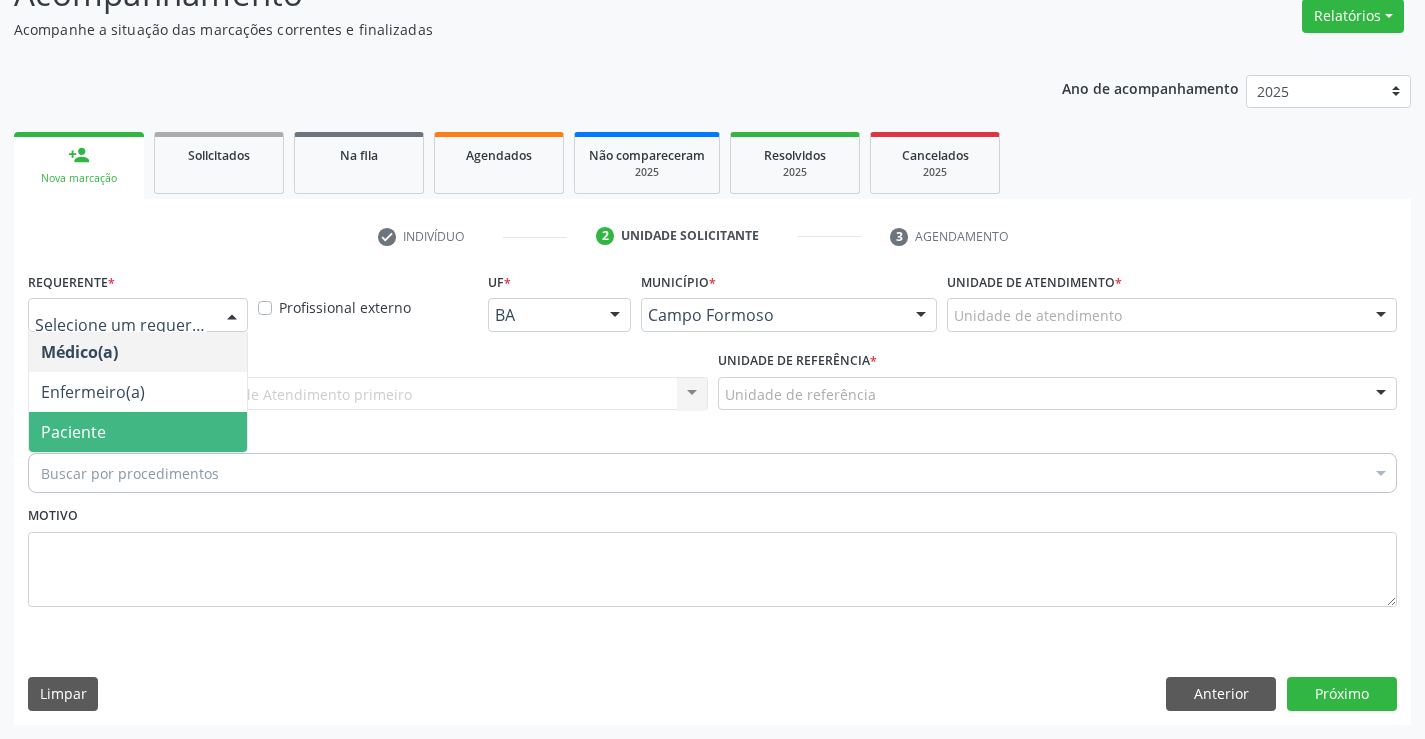 drag, startPoint x: 88, startPoint y: 431, endPoint x: 265, endPoint y: 422, distance: 177.22867 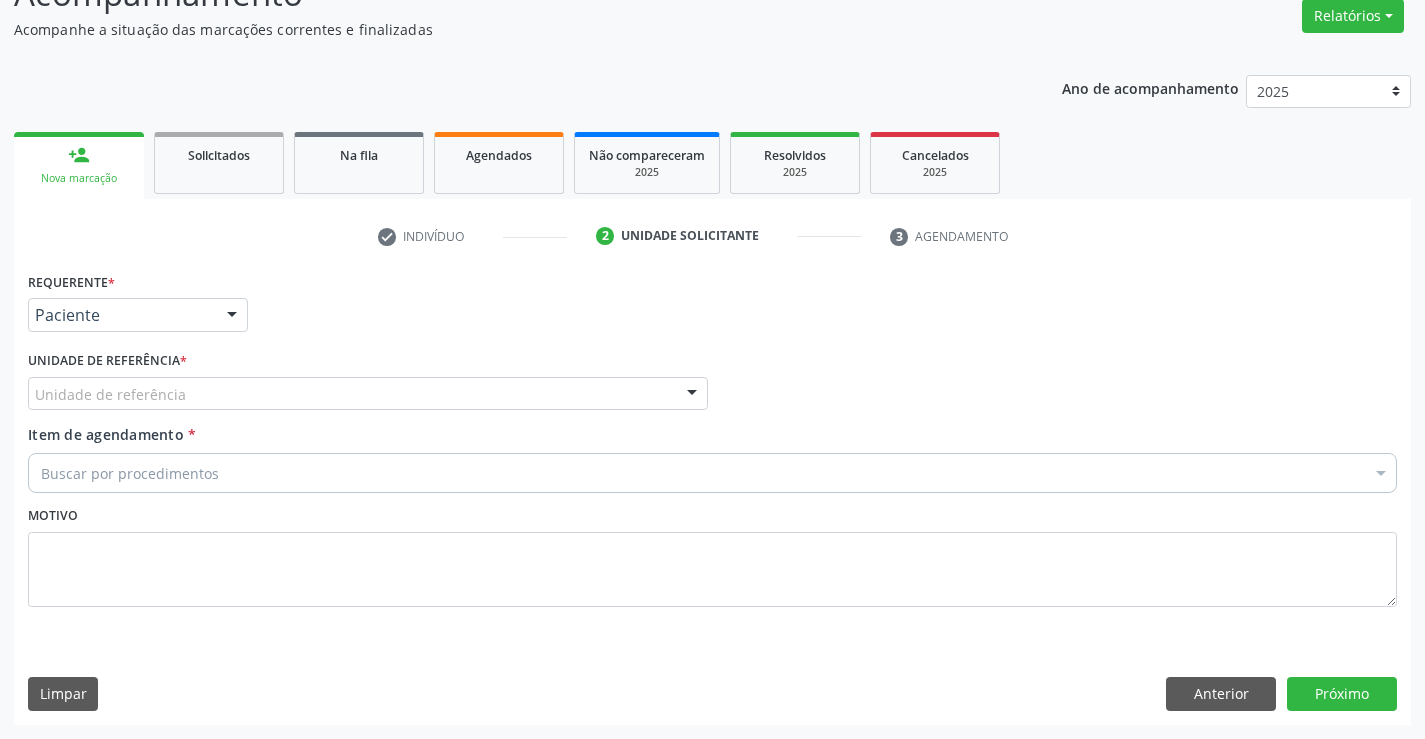 click on "Unidade de referência" at bounding box center (368, 394) 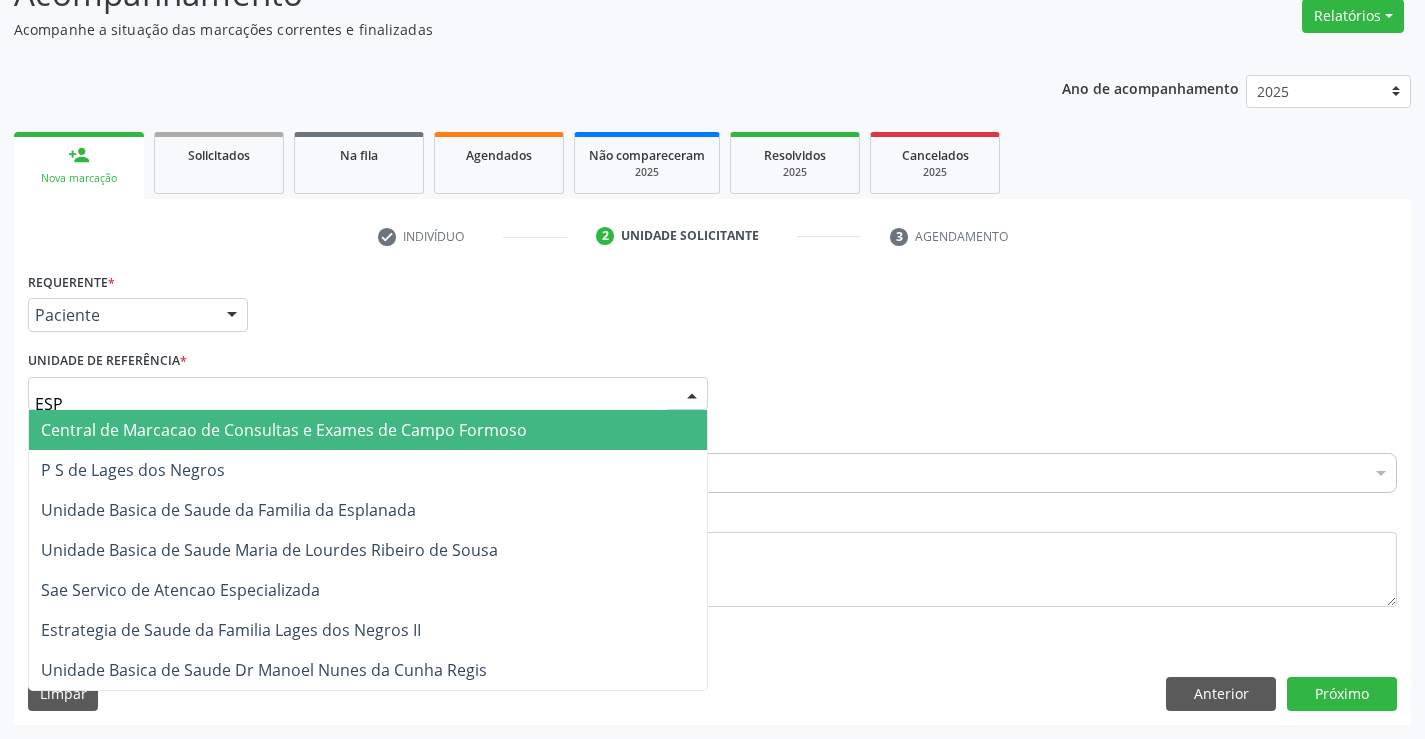 type on "ESPL" 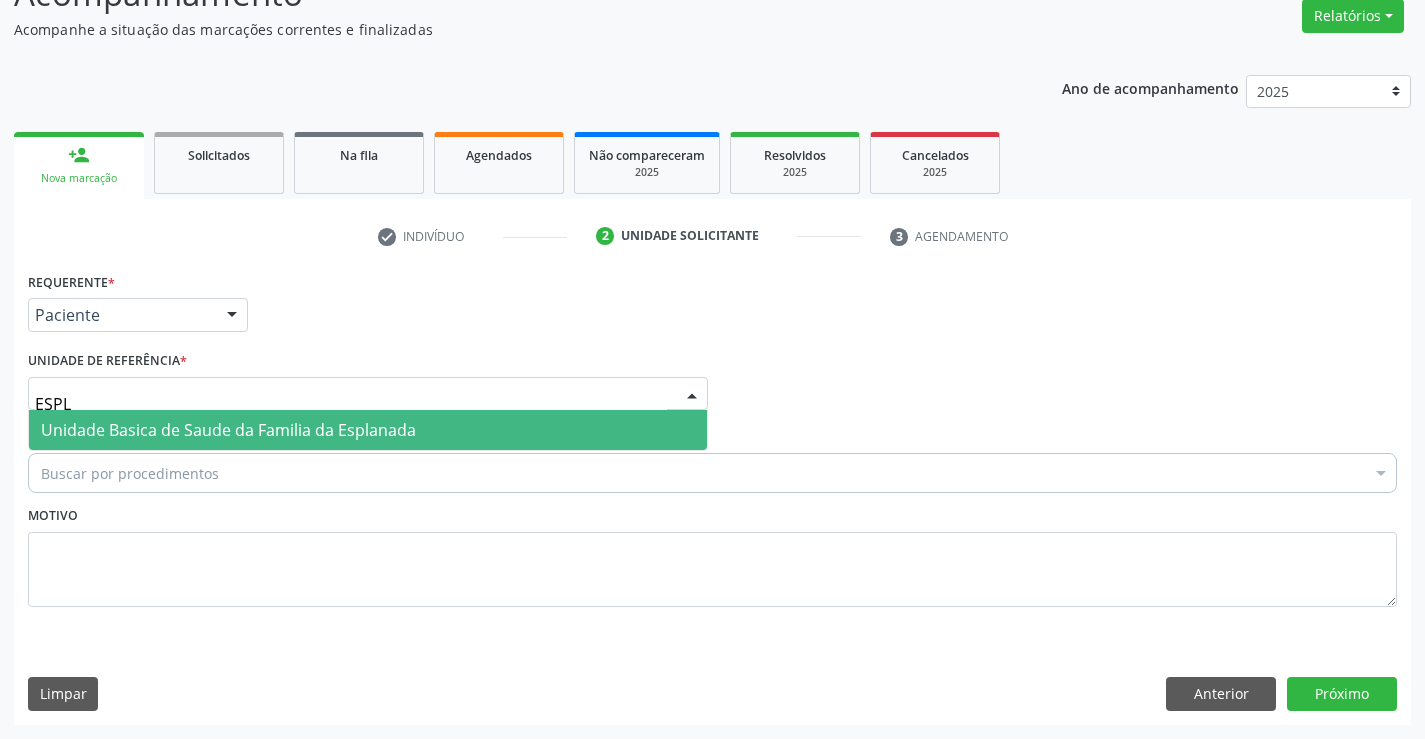 click on "Unidade Basica de Saude da Familia da Esplanada" at bounding box center (228, 430) 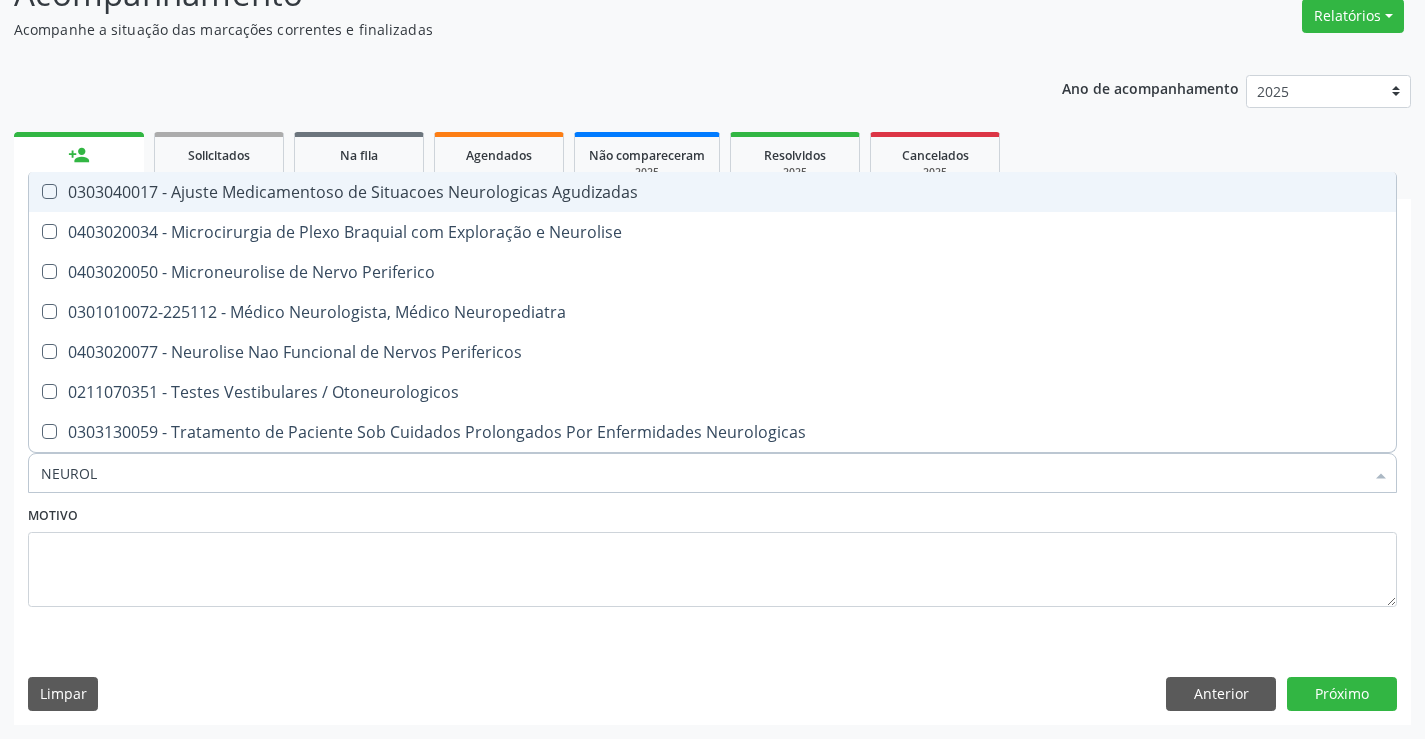 type on "NEUROLO" 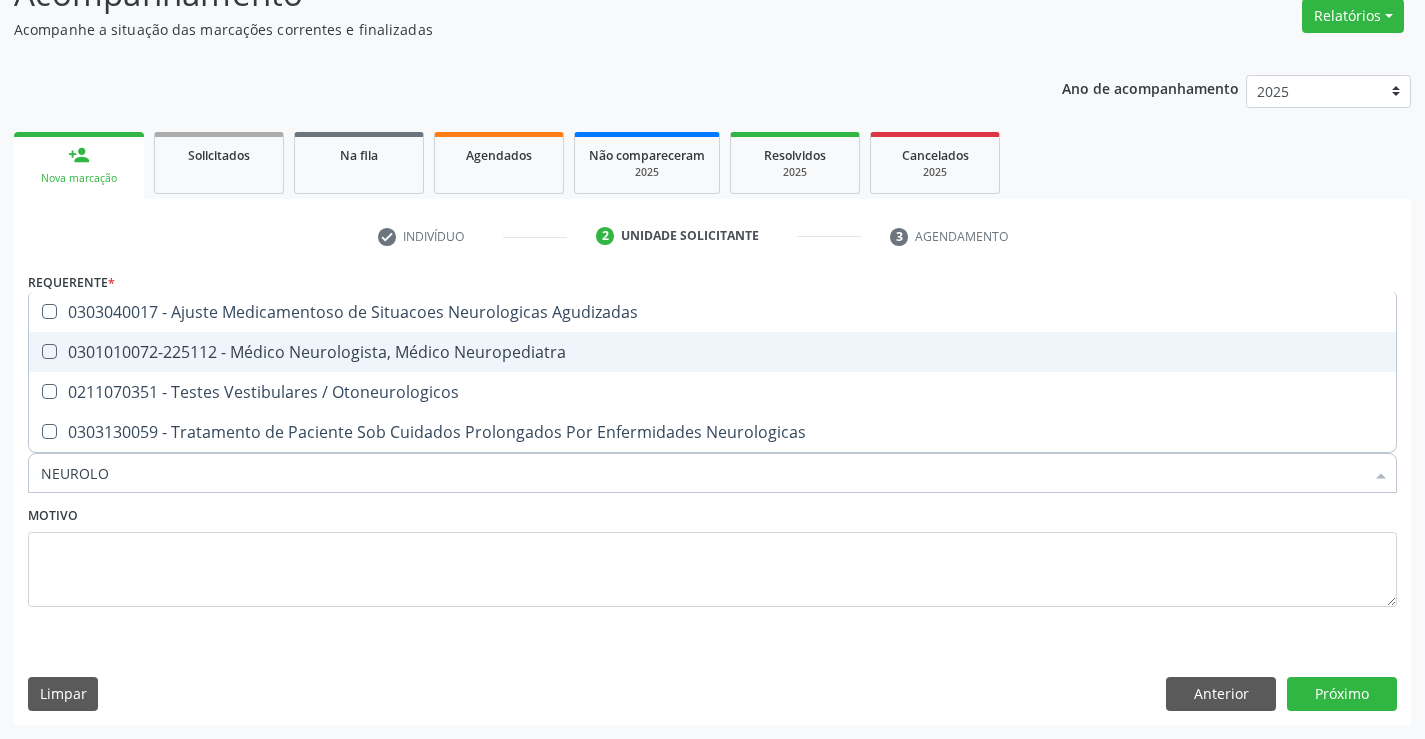 drag, startPoint x: 413, startPoint y: 356, endPoint x: 527, endPoint y: 503, distance: 186.02419 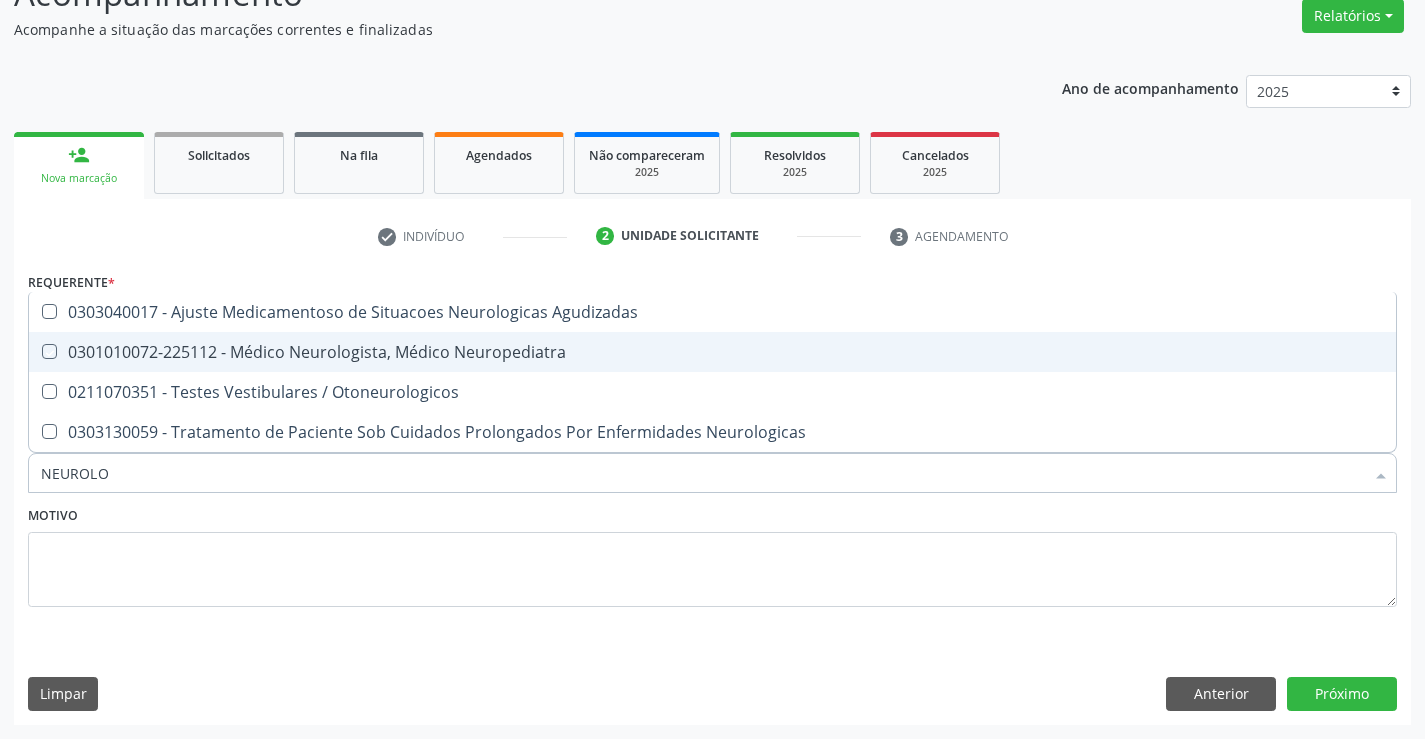 checkbox on "true" 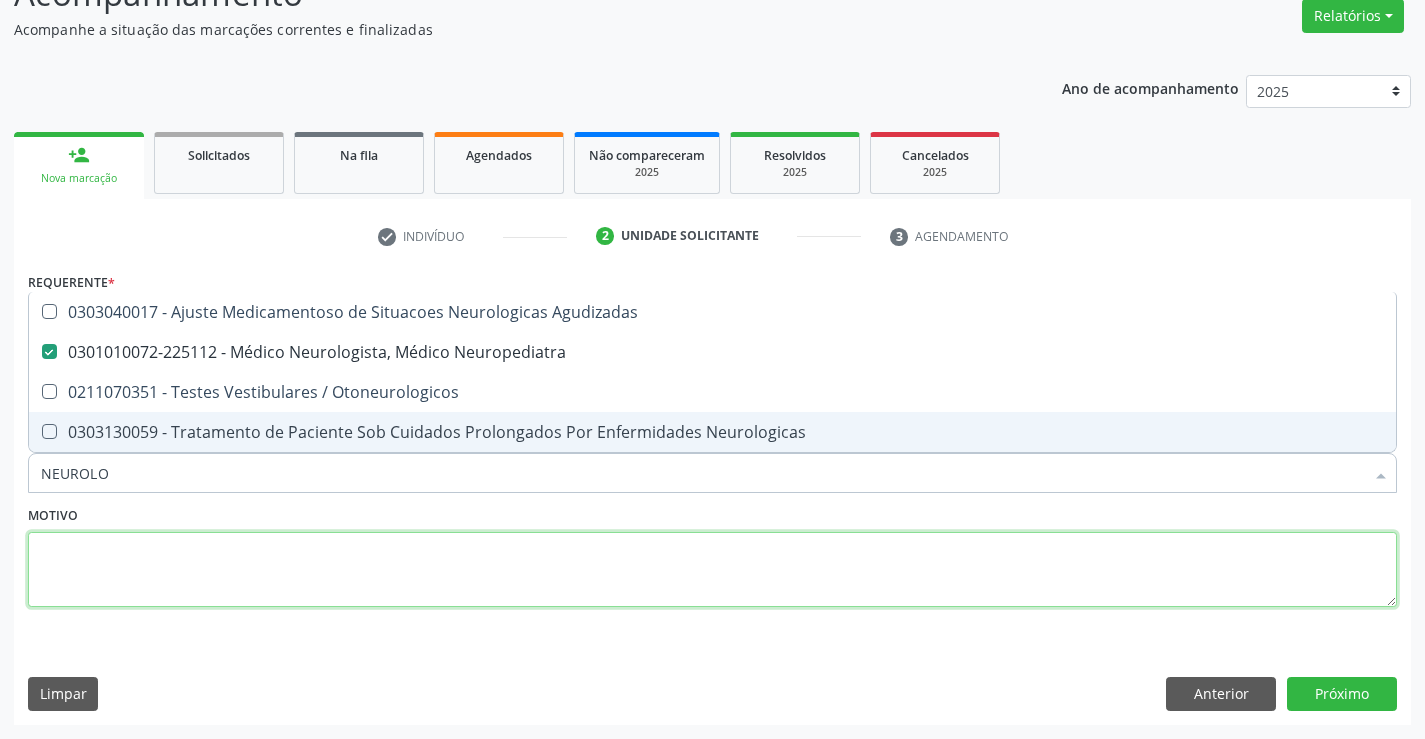 click at bounding box center (712, 570) 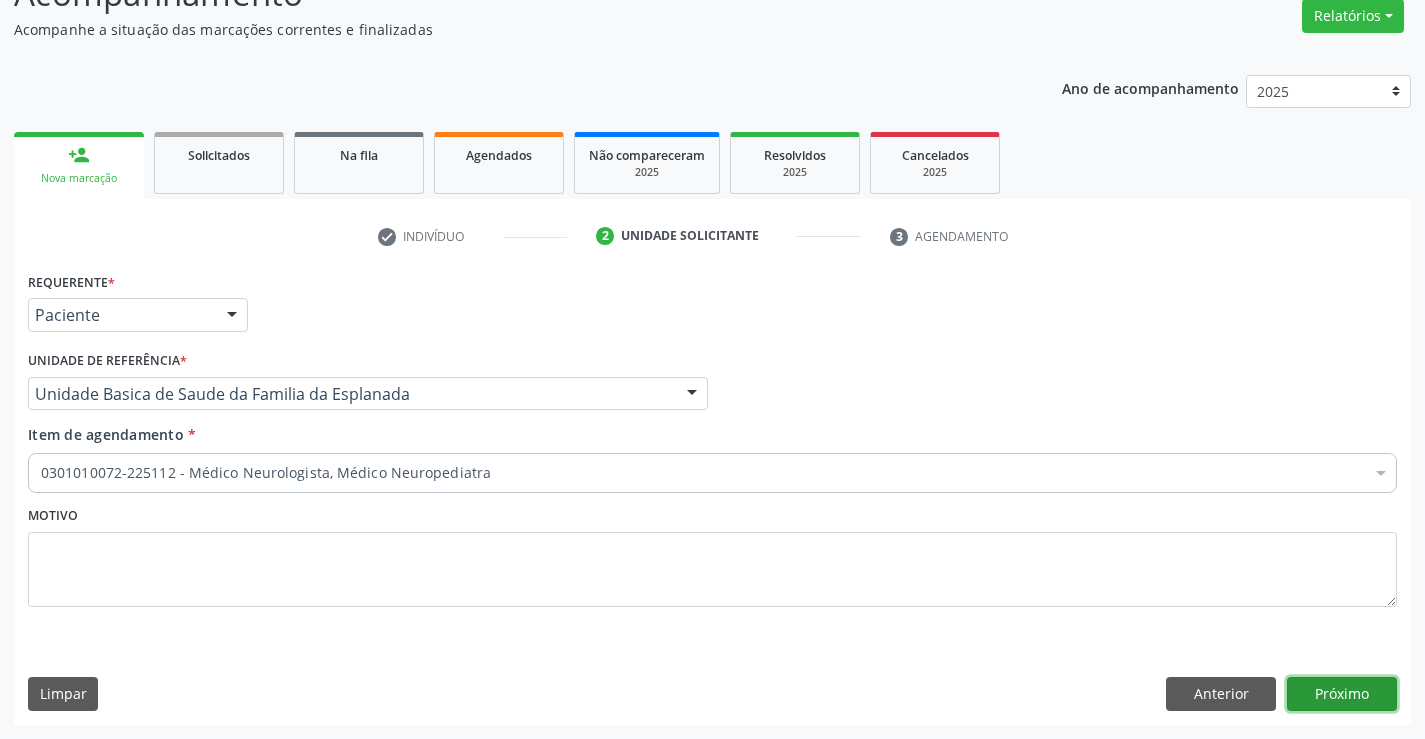 click on "Próximo" at bounding box center [1342, 694] 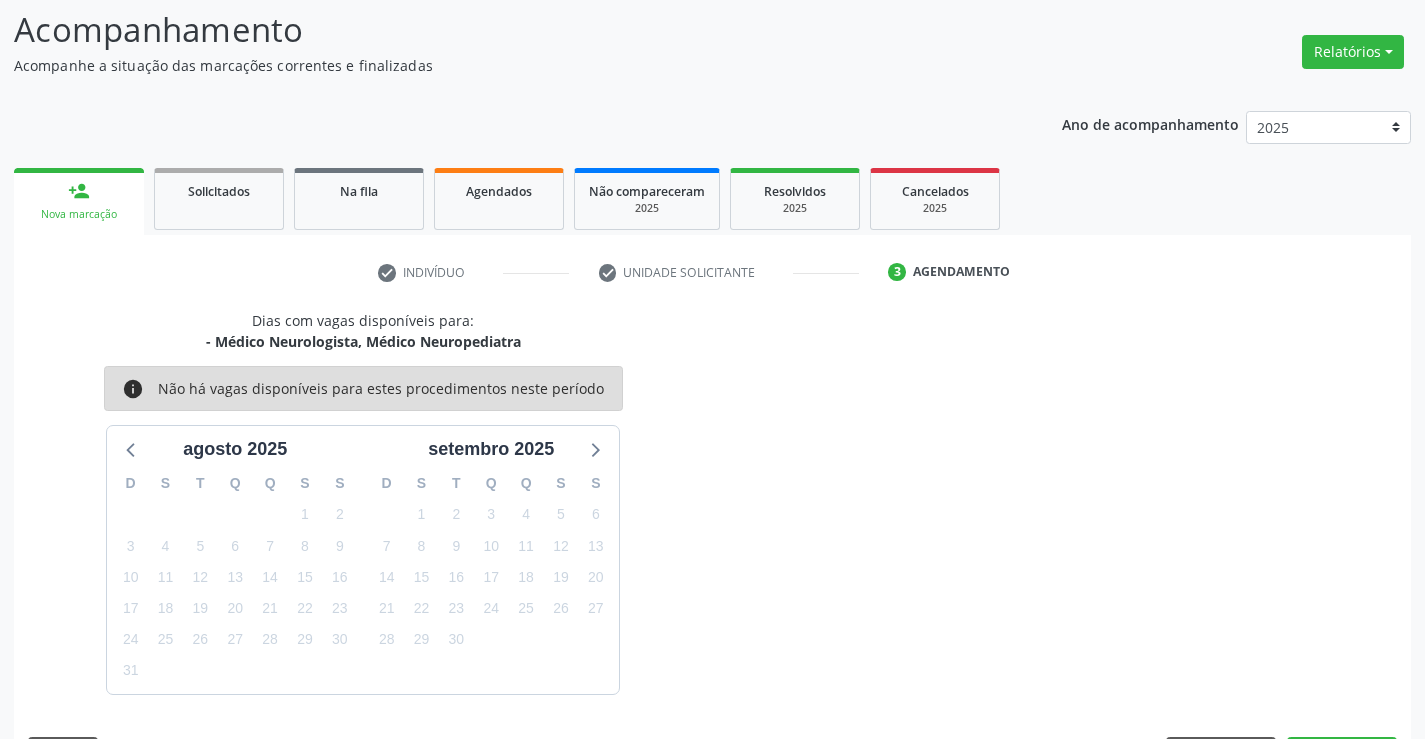 scroll, scrollTop: 167, scrollLeft: 0, axis: vertical 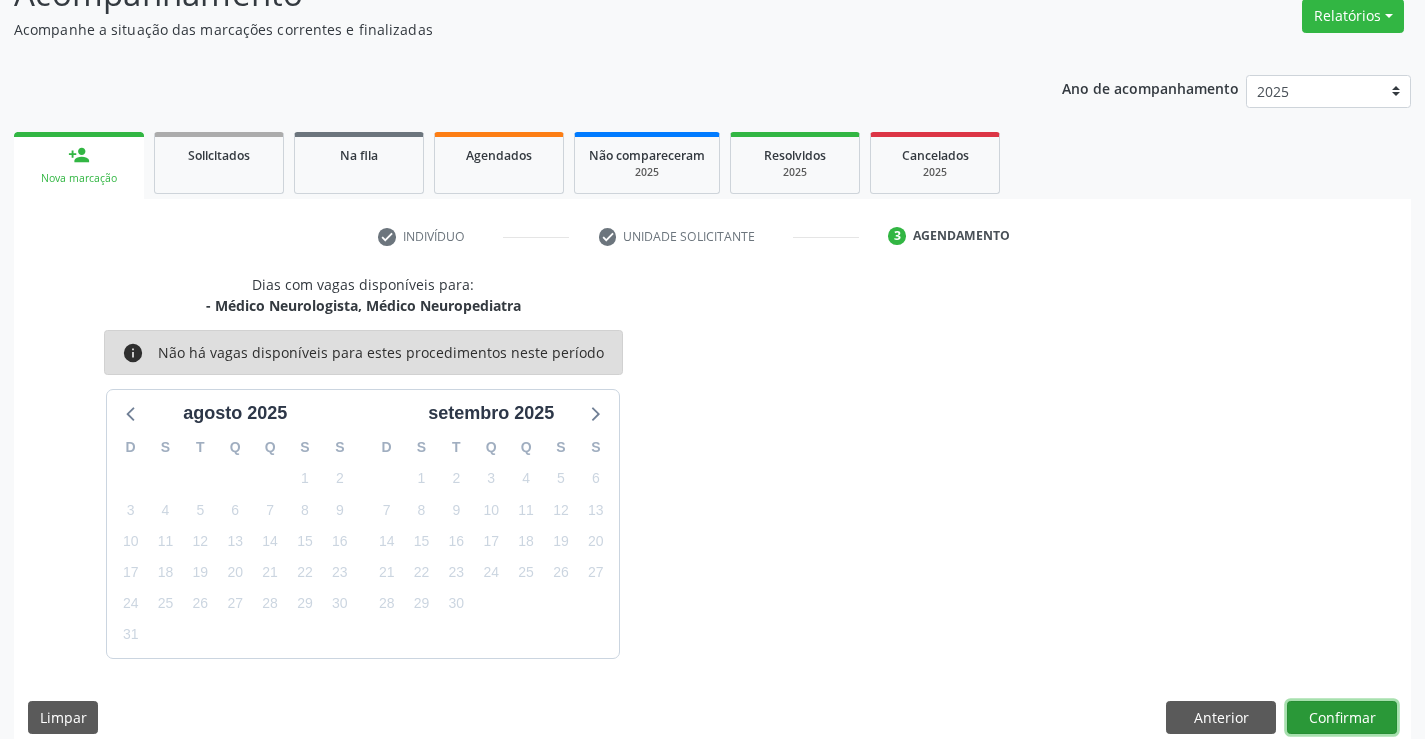 click on "Confirmar" at bounding box center [1342, 718] 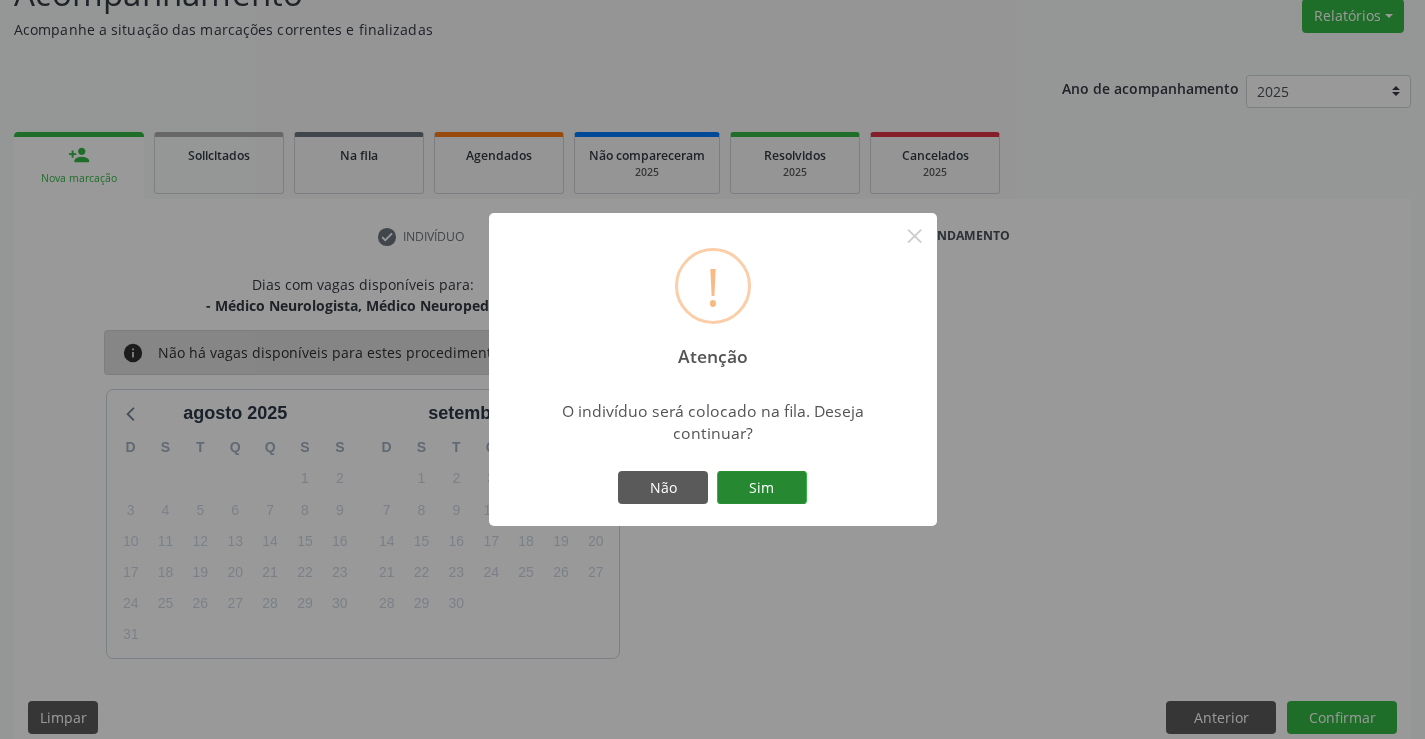 click on "Sim" at bounding box center (762, 488) 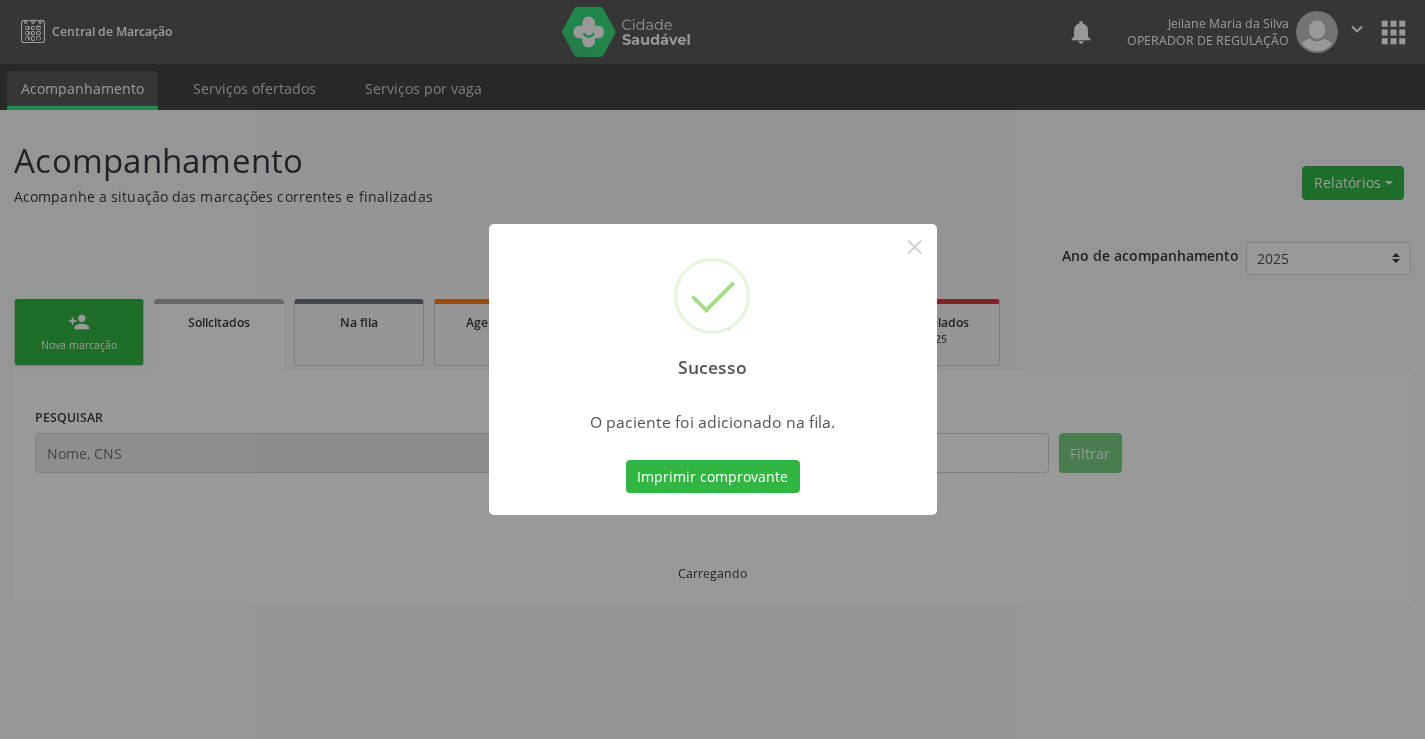 scroll, scrollTop: 0, scrollLeft: 0, axis: both 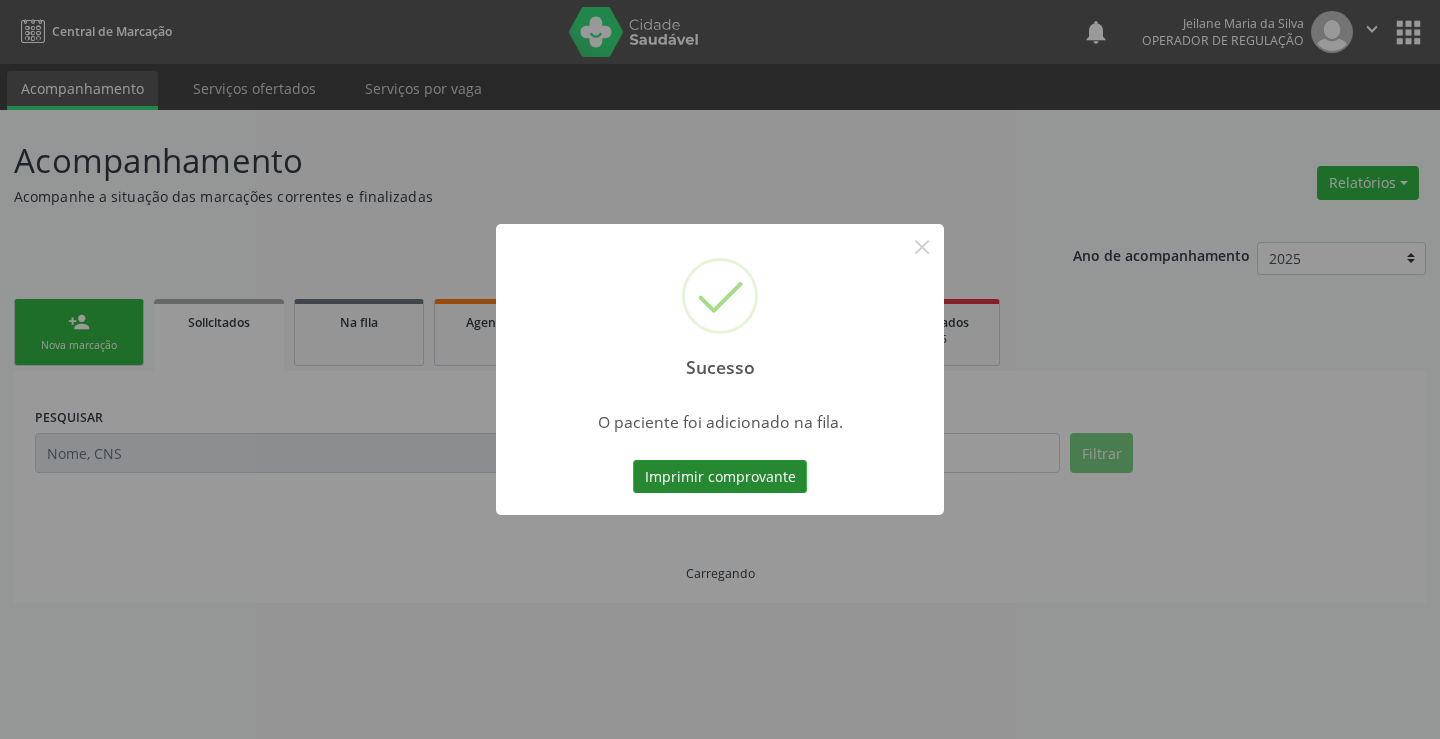 click on "Imprimir comprovante" at bounding box center [720, 477] 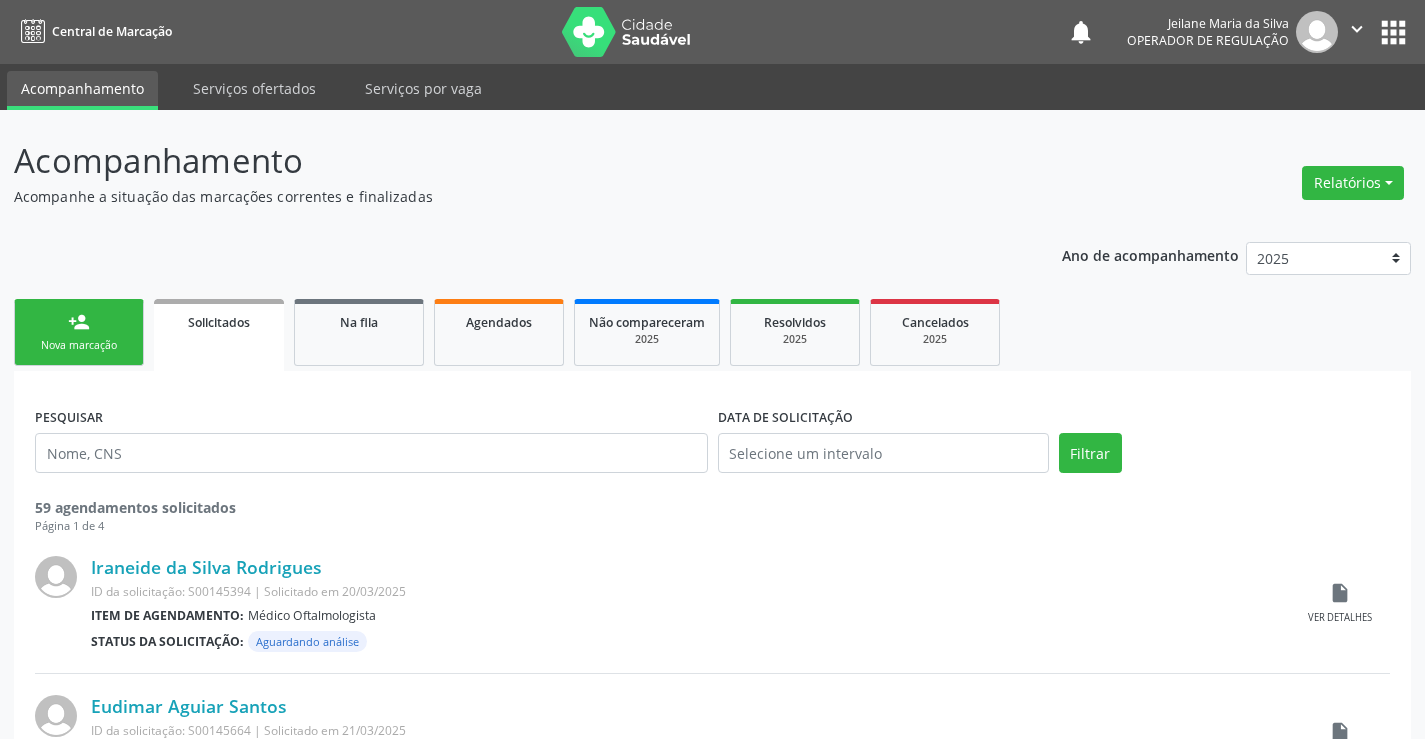 click on "Nova marcação" at bounding box center [79, 345] 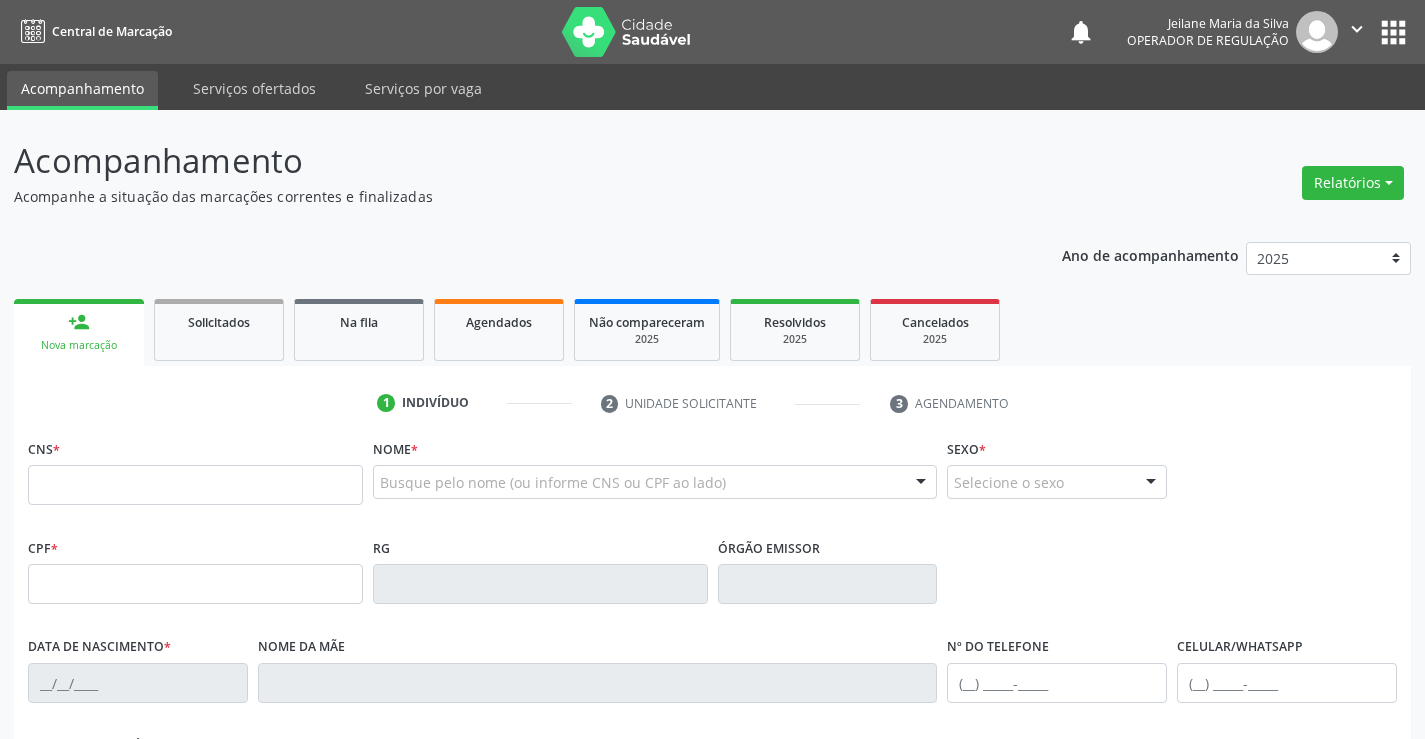 click on "CNS
*" at bounding box center (195, 476) 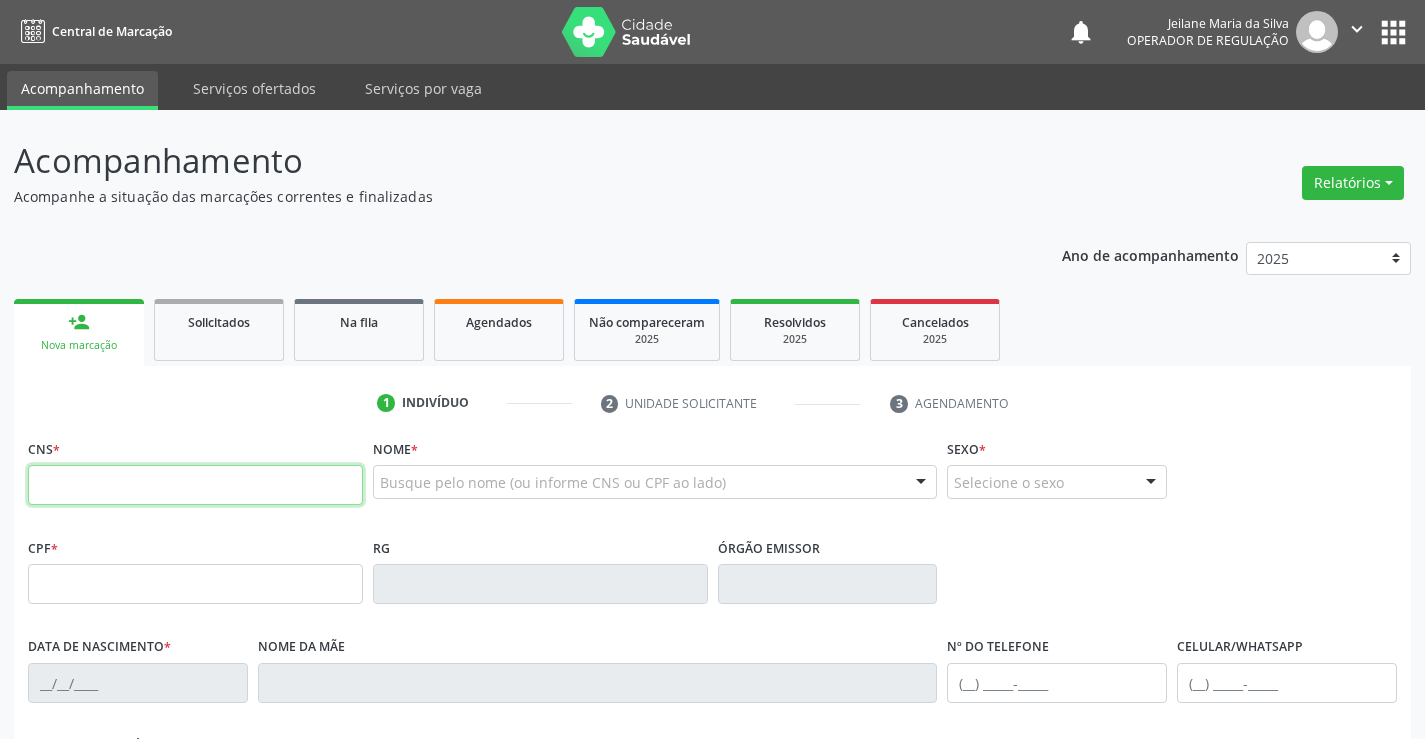click at bounding box center [195, 485] 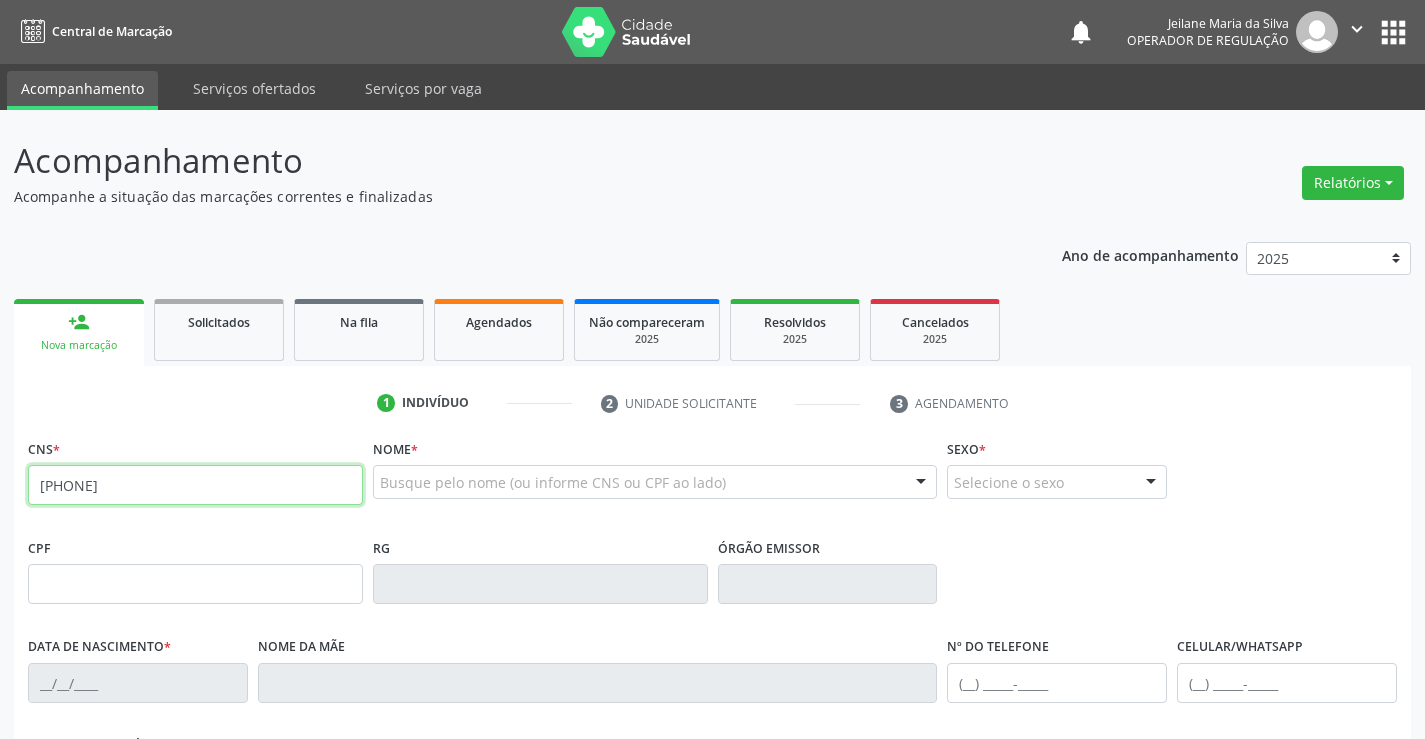 type on "[PHONE]" 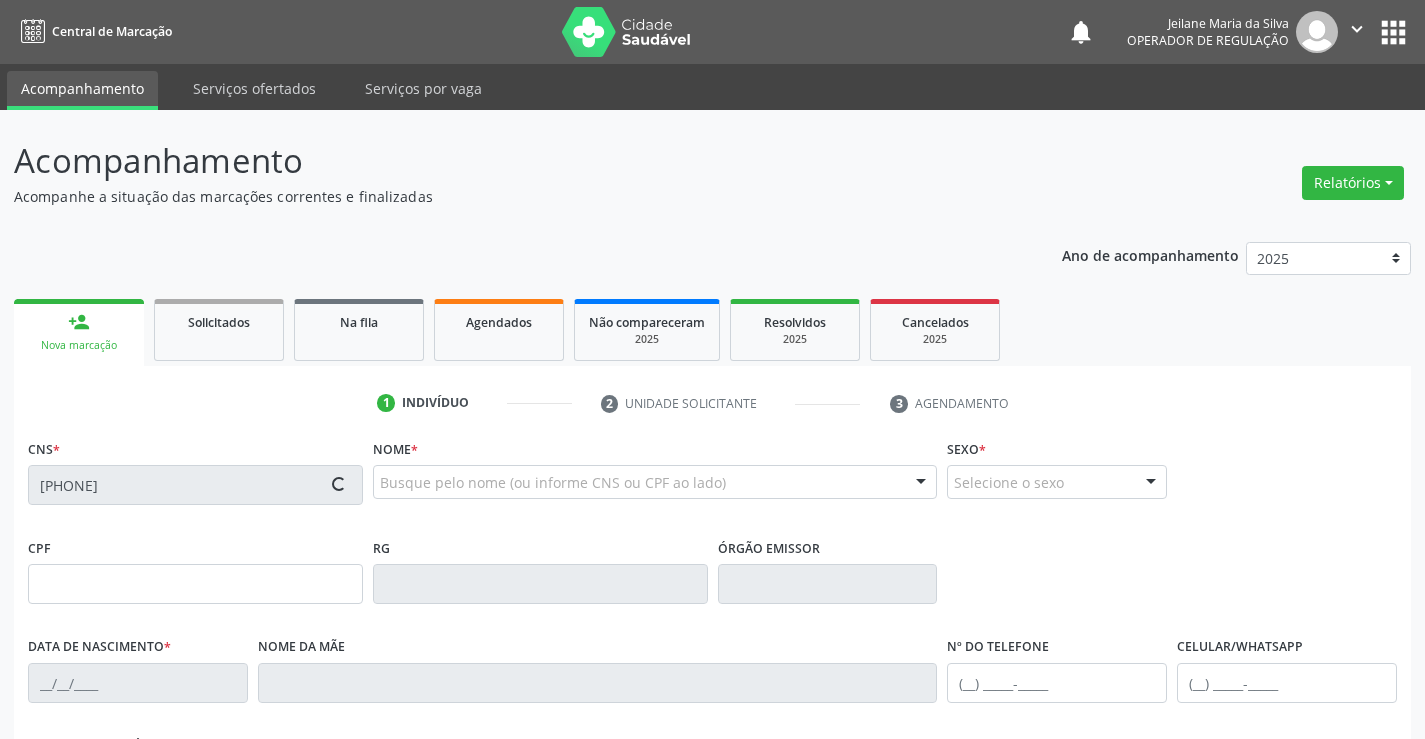type on "[PHONE]" 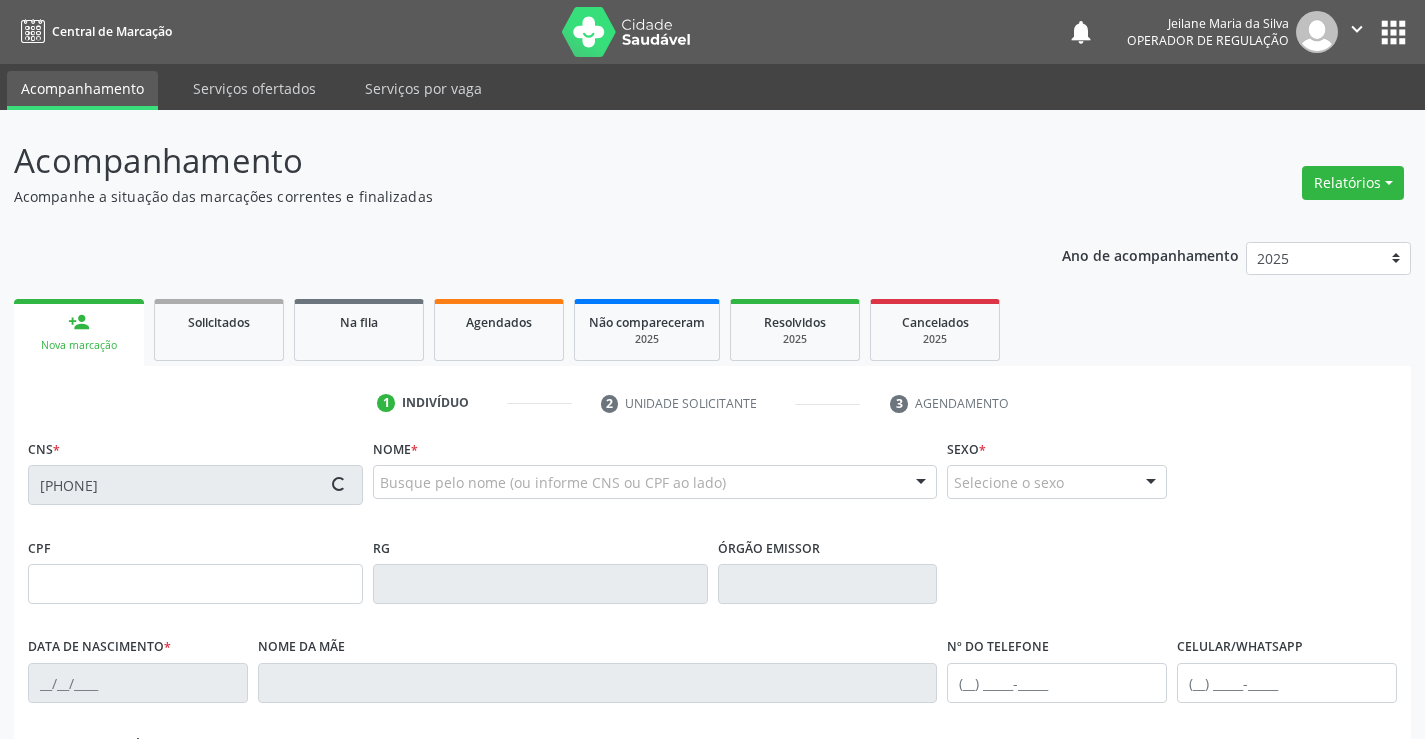 type on "SSPBA" 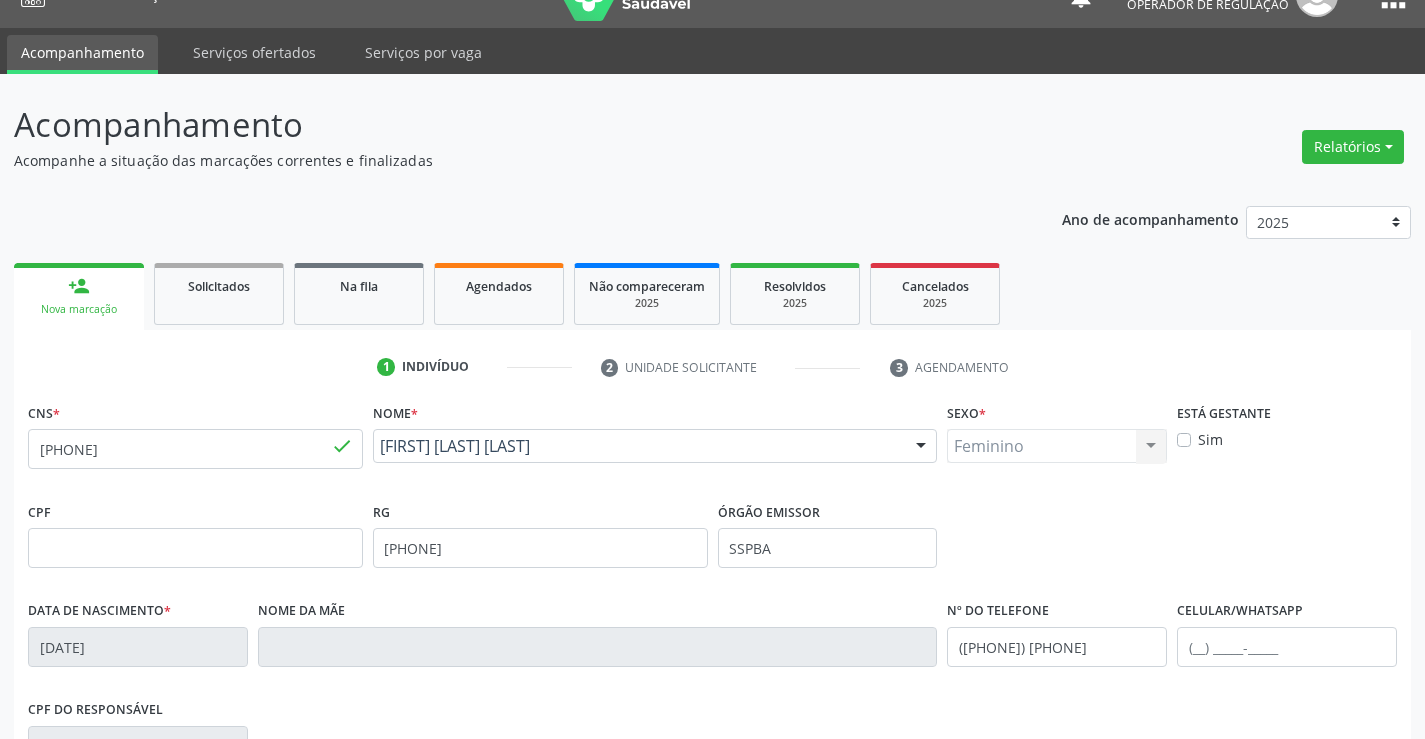 scroll, scrollTop: 345, scrollLeft: 0, axis: vertical 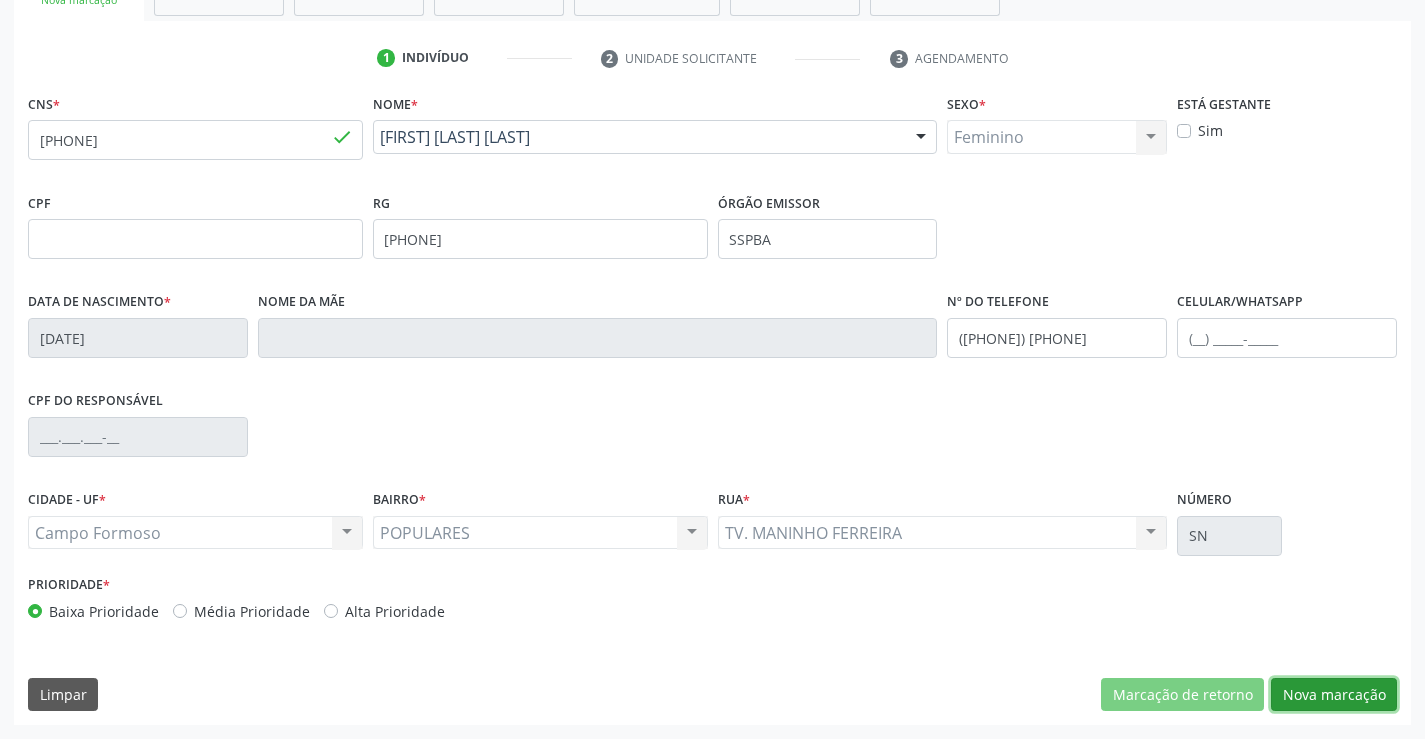 drag, startPoint x: 1359, startPoint y: 690, endPoint x: 1257, endPoint y: 597, distance: 138.03261 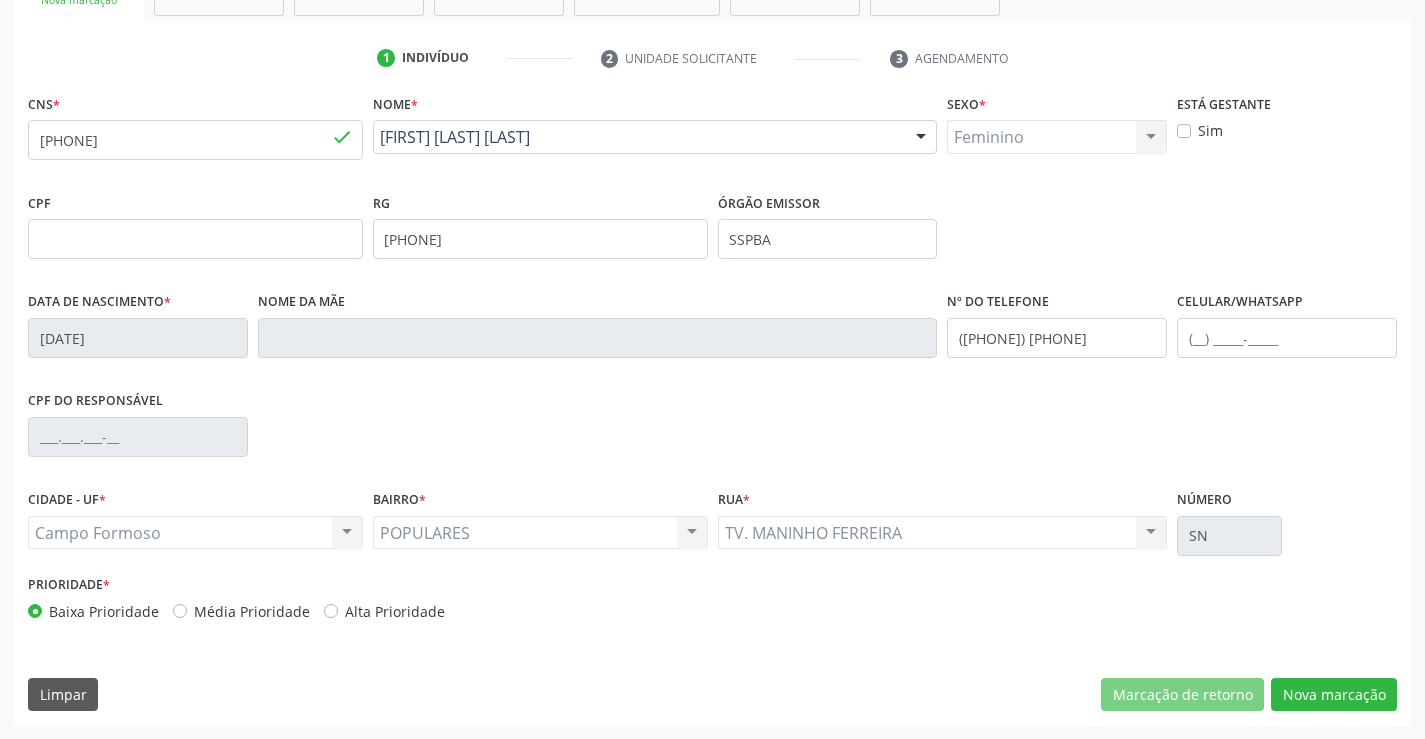 scroll, scrollTop: 167, scrollLeft: 0, axis: vertical 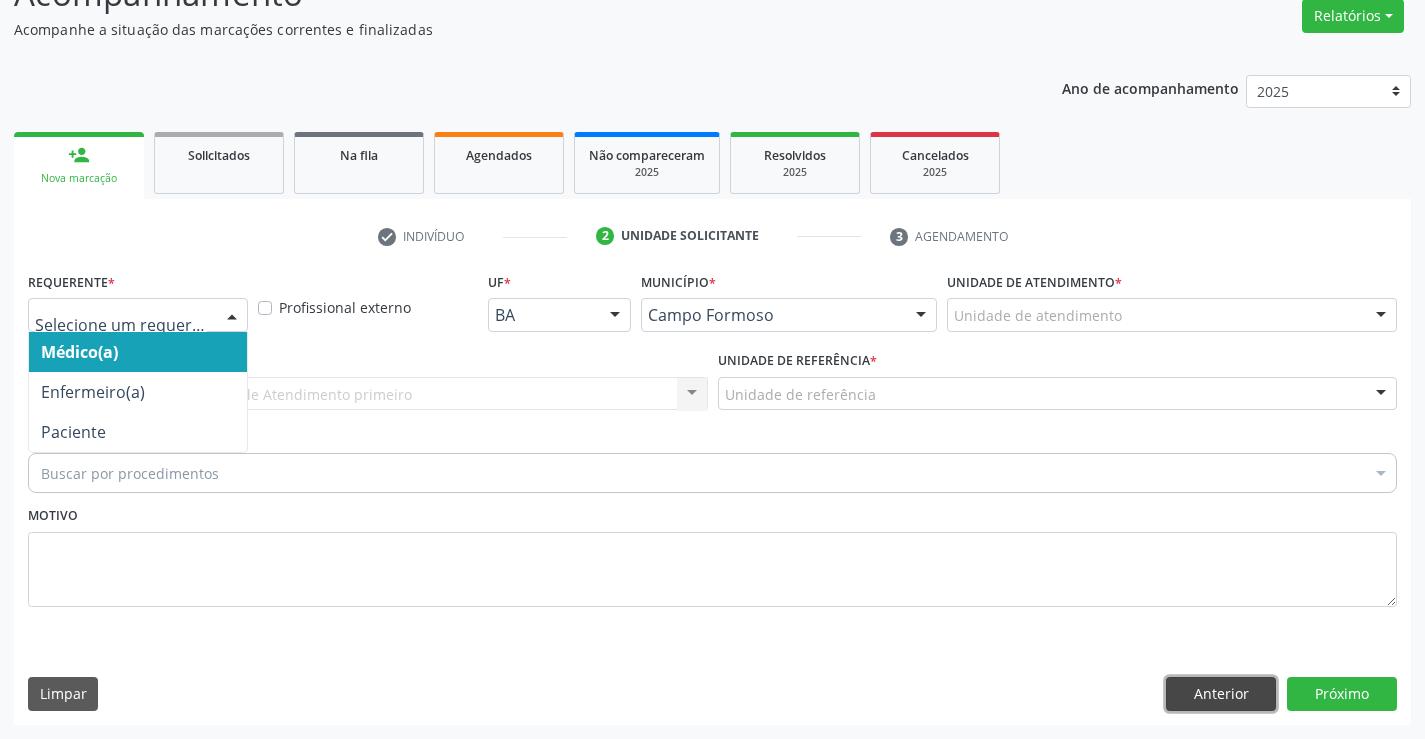 click on "Anterior" at bounding box center [1221, 694] 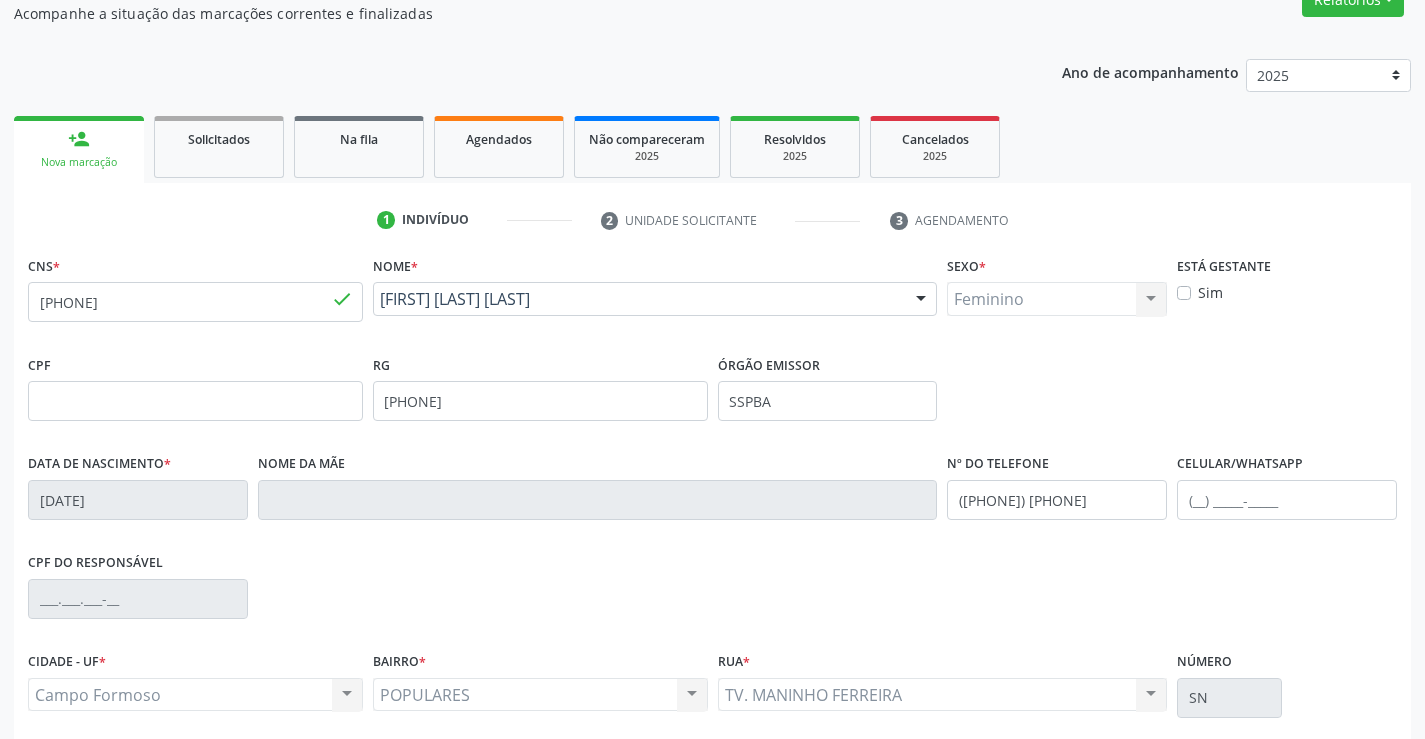 scroll, scrollTop: 345, scrollLeft: 0, axis: vertical 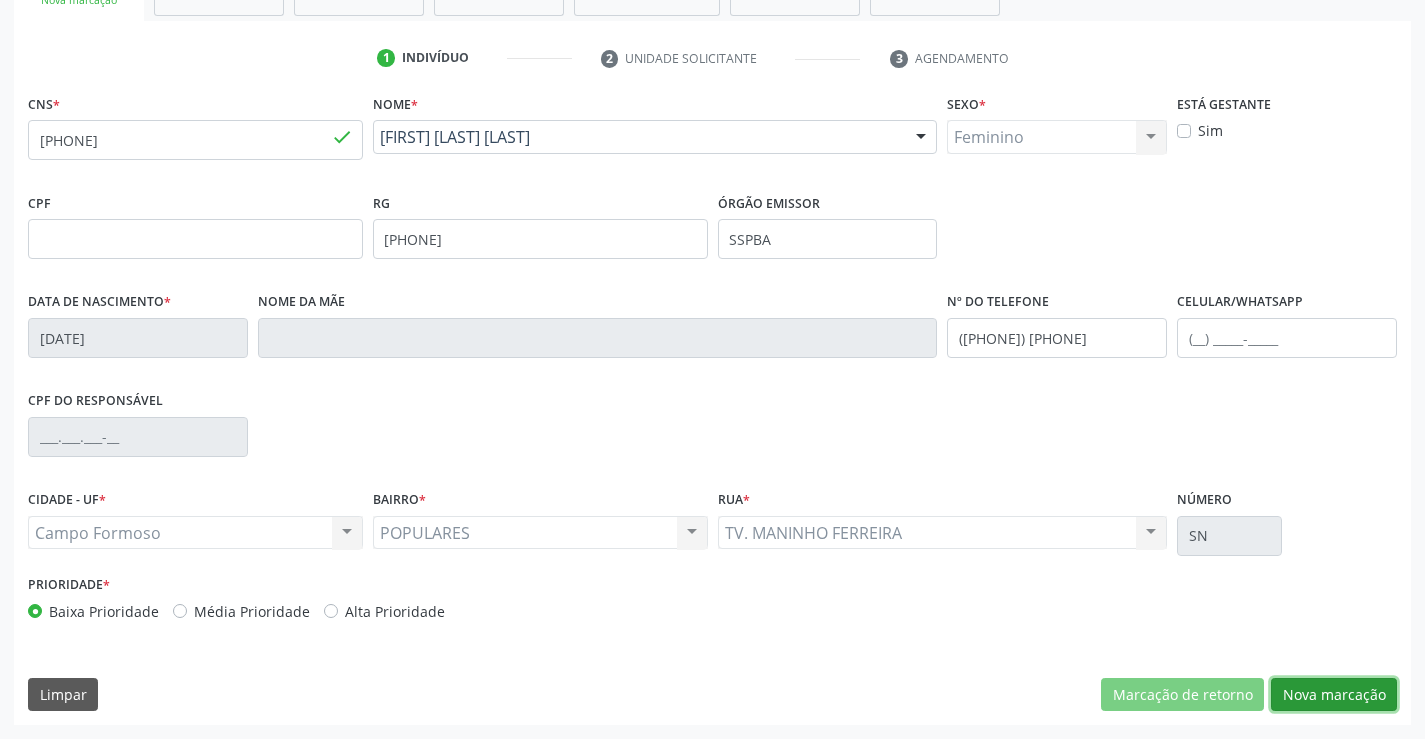 drag, startPoint x: 1324, startPoint y: 693, endPoint x: 1231, endPoint y: 618, distance: 119.47385 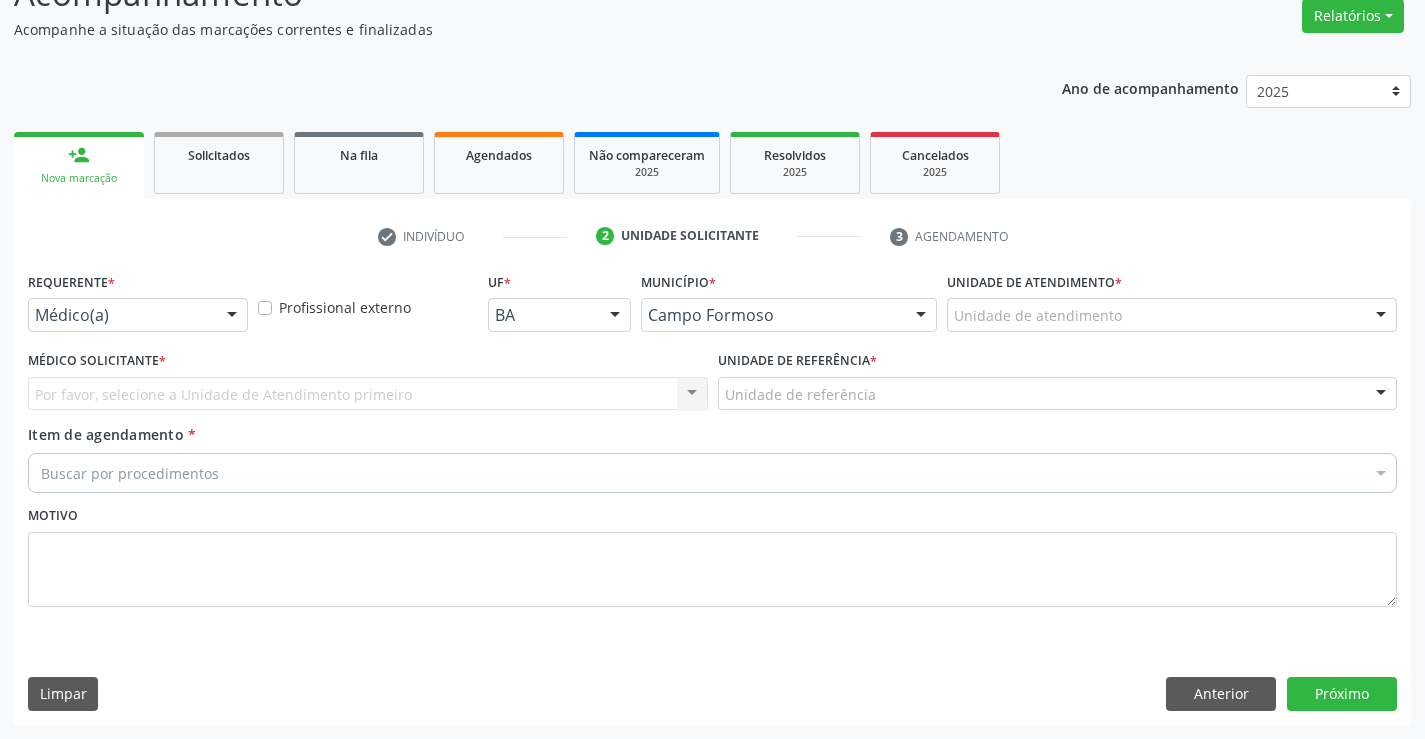 click at bounding box center (232, 316) 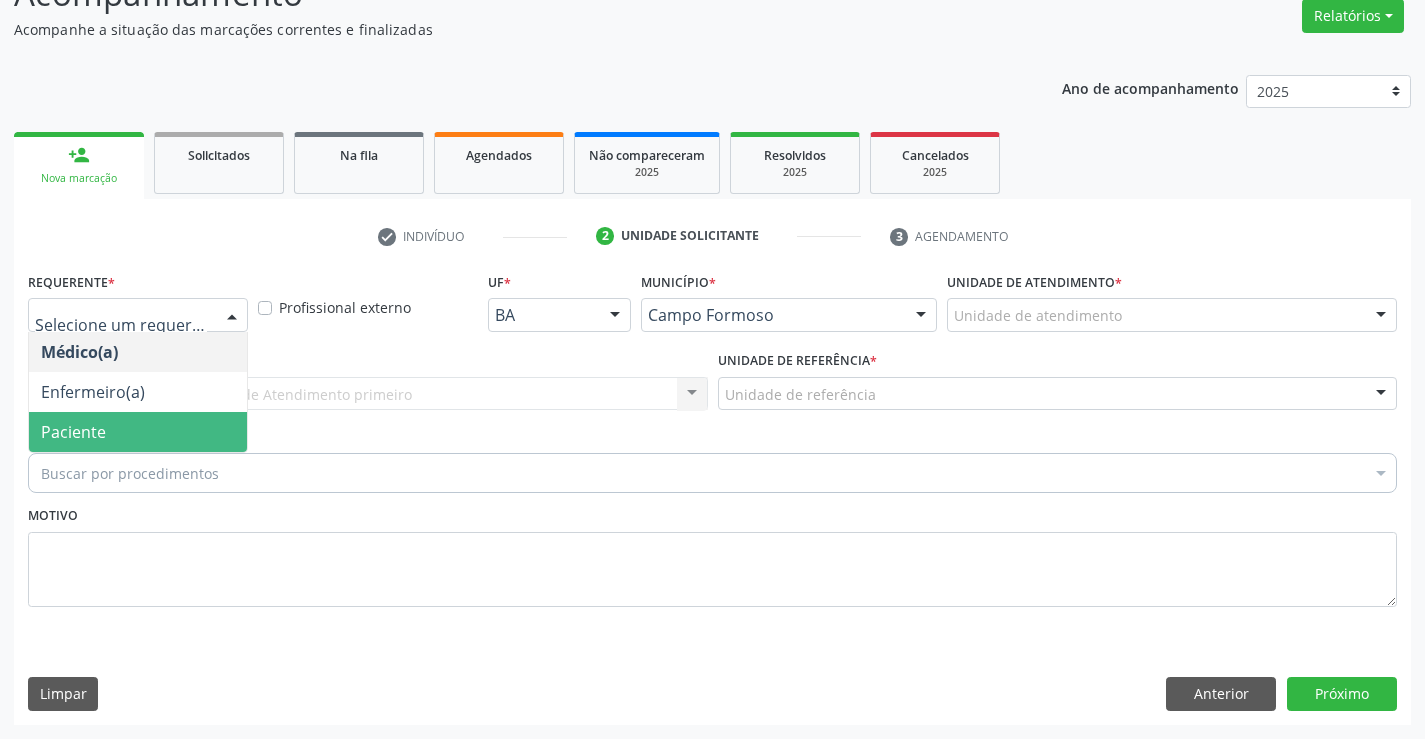click on "Paciente" at bounding box center [138, 432] 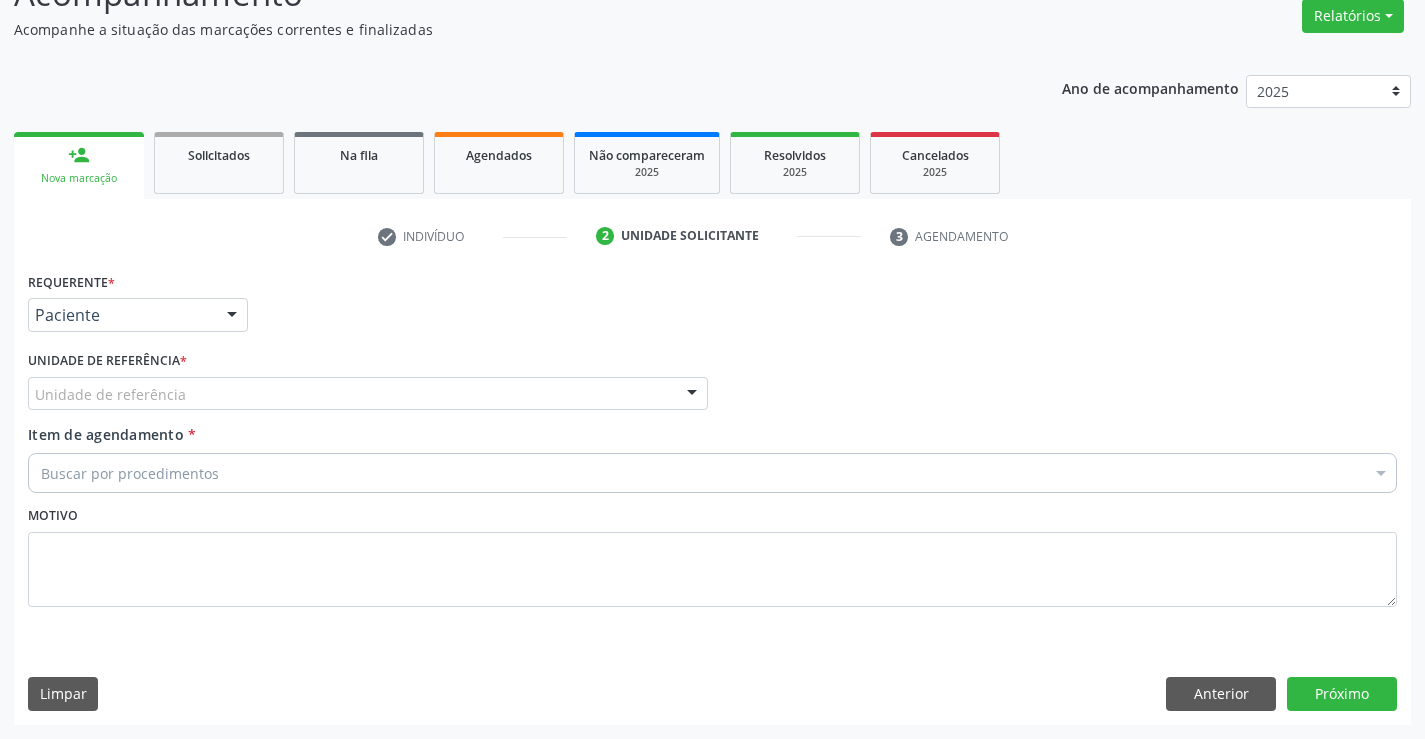 click on "Unidade de referência" at bounding box center [368, 394] 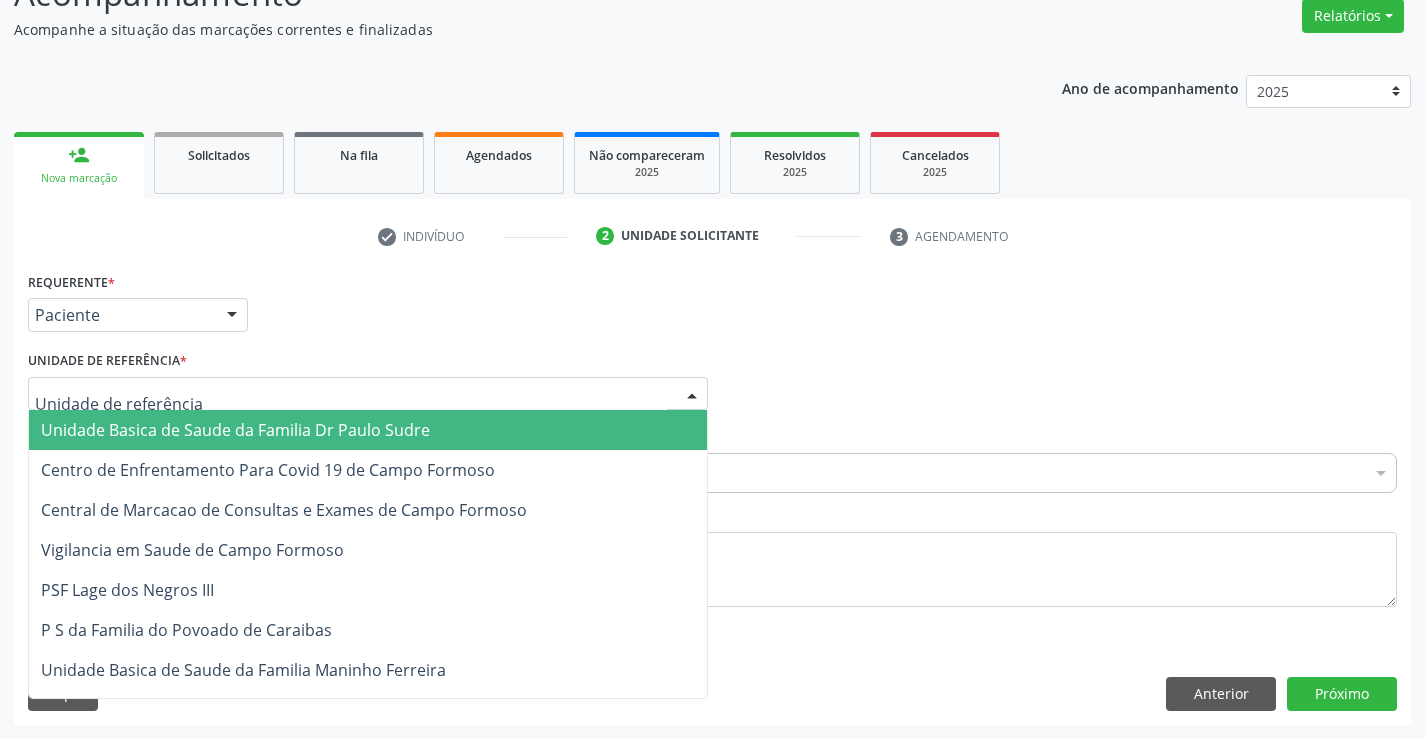 click on "Unidade Basica de Saude da Familia Dr Paulo Sudre" at bounding box center (235, 430) 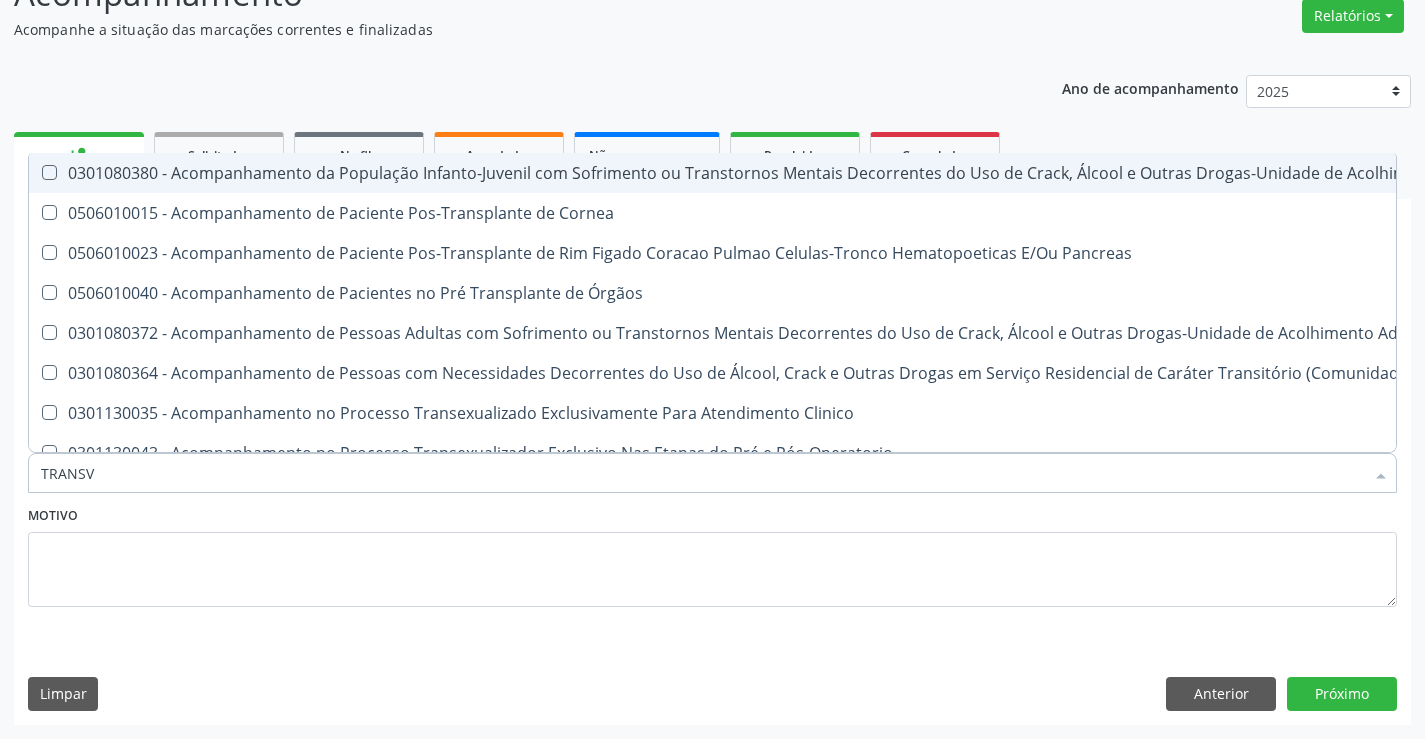 type on "TRANSVA" 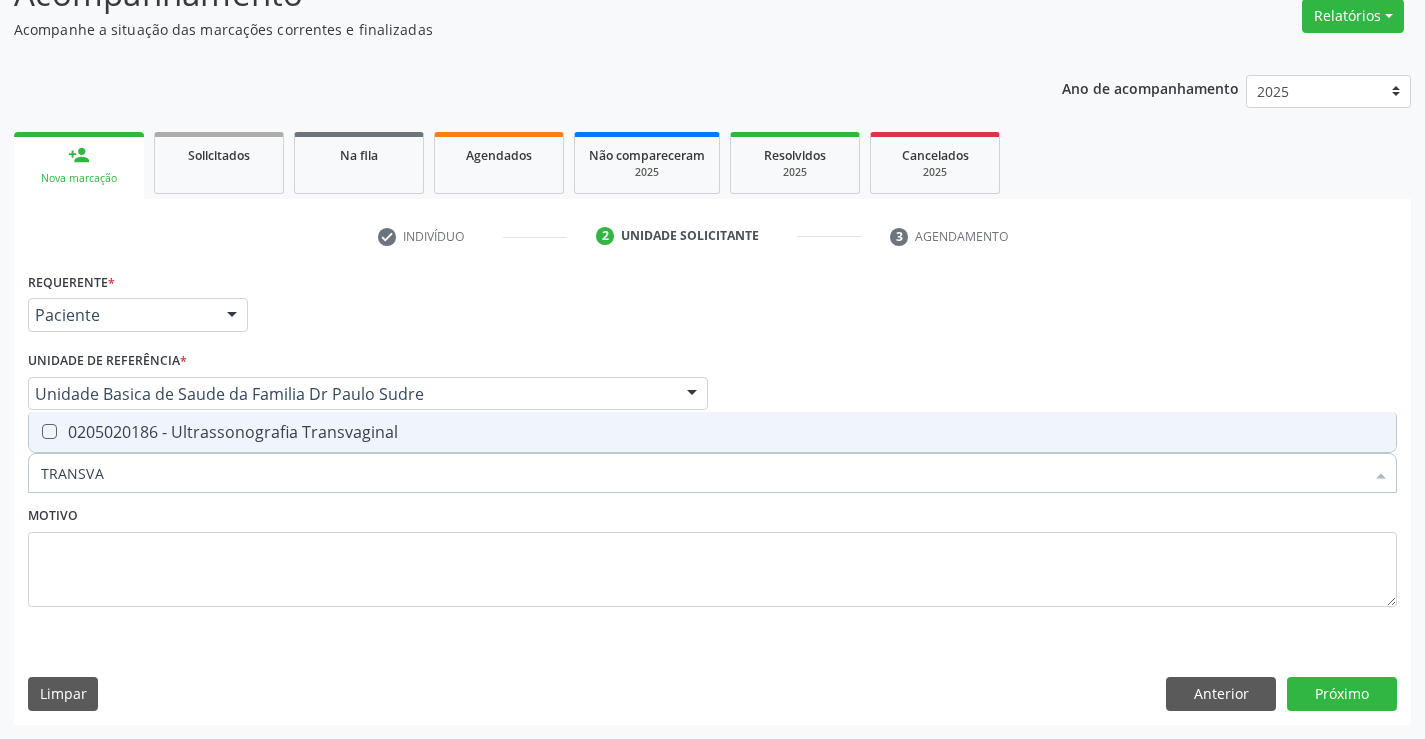 click on "0205020186 - Ultrassonografia Transvaginal" at bounding box center (712, 432) 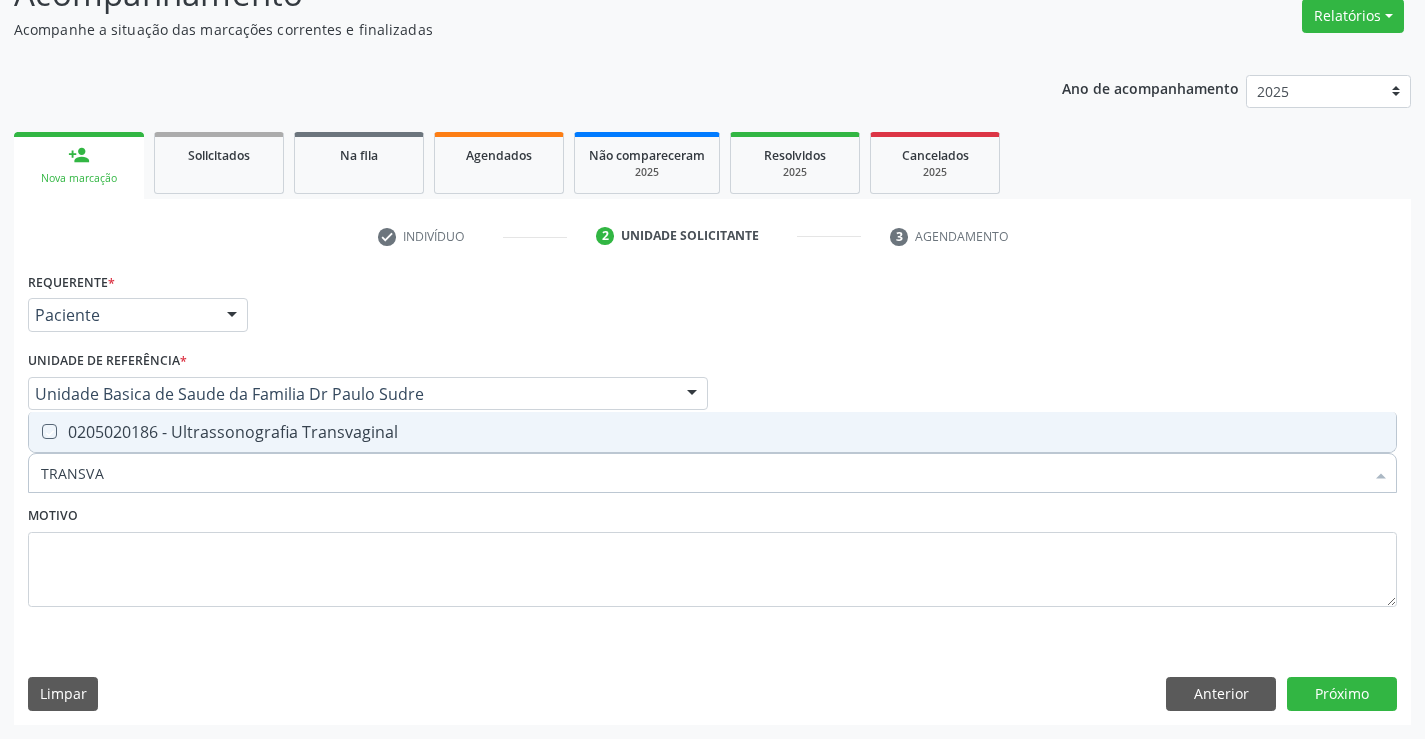checkbox on "true" 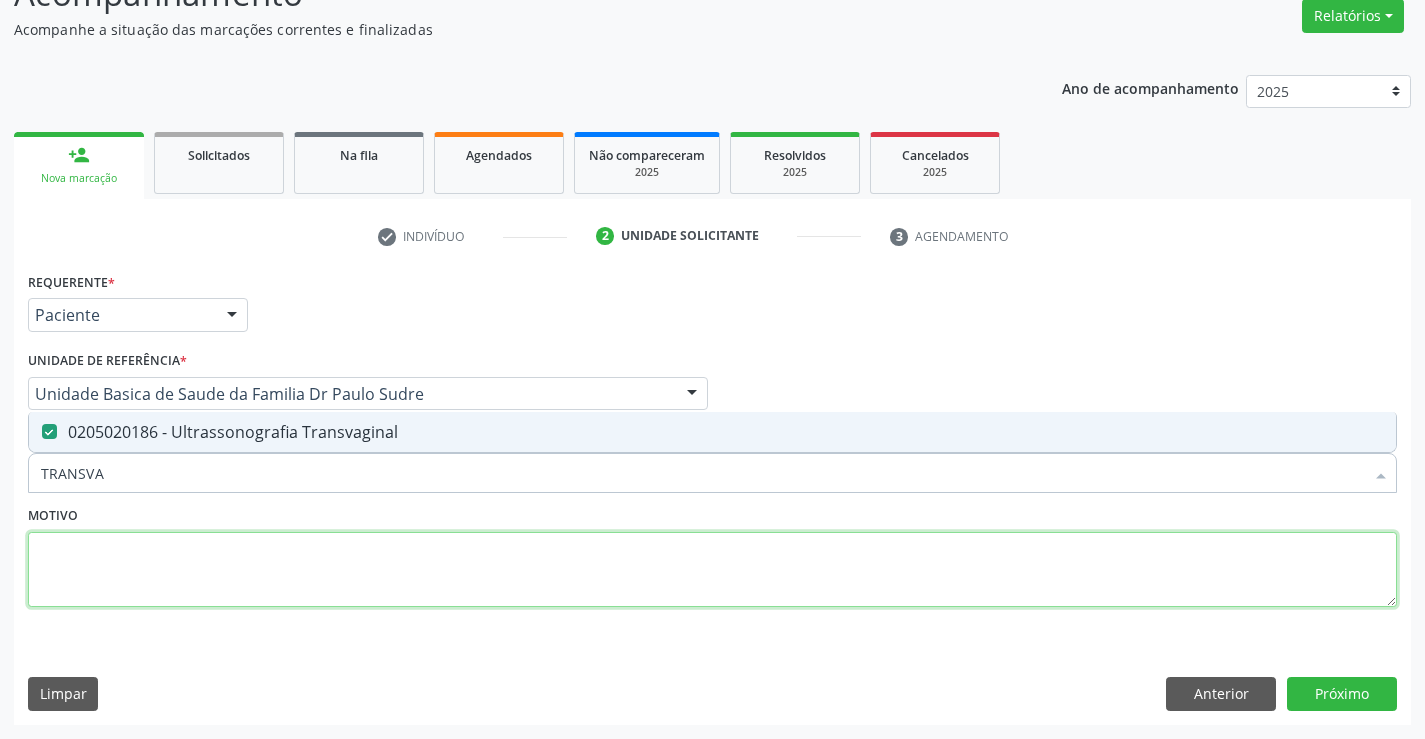 drag, startPoint x: 188, startPoint y: 574, endPoint x: 162, endPoint y: 490, distance: 87.93179 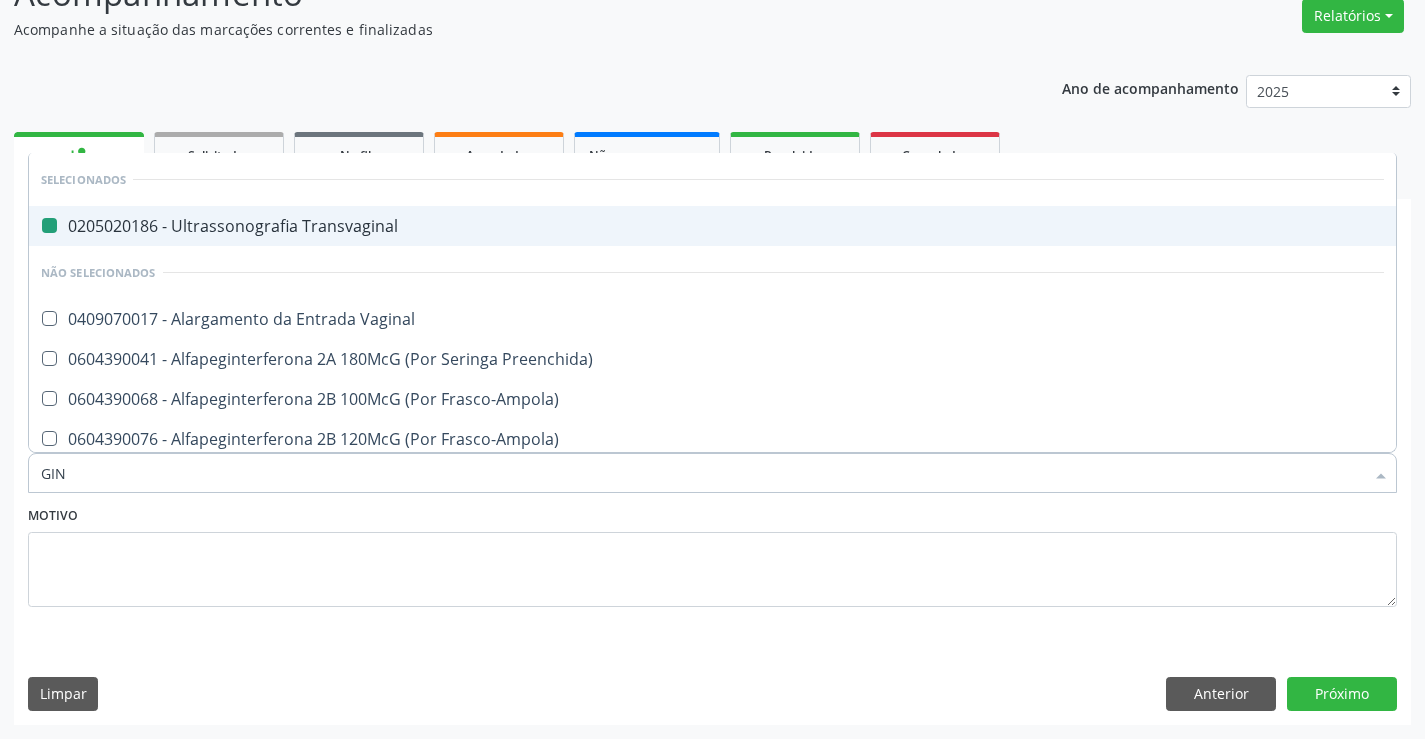 type on "GINE" 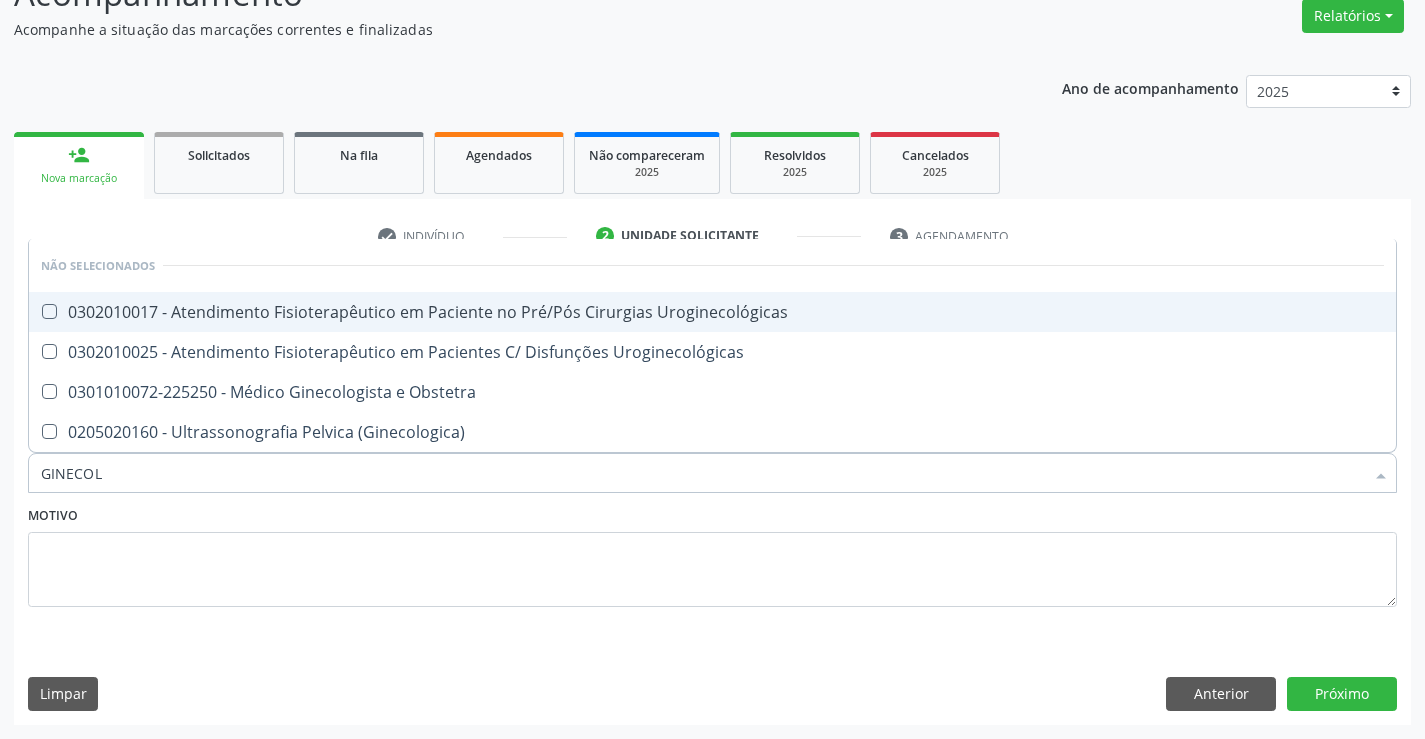 type on "GINECOLO" 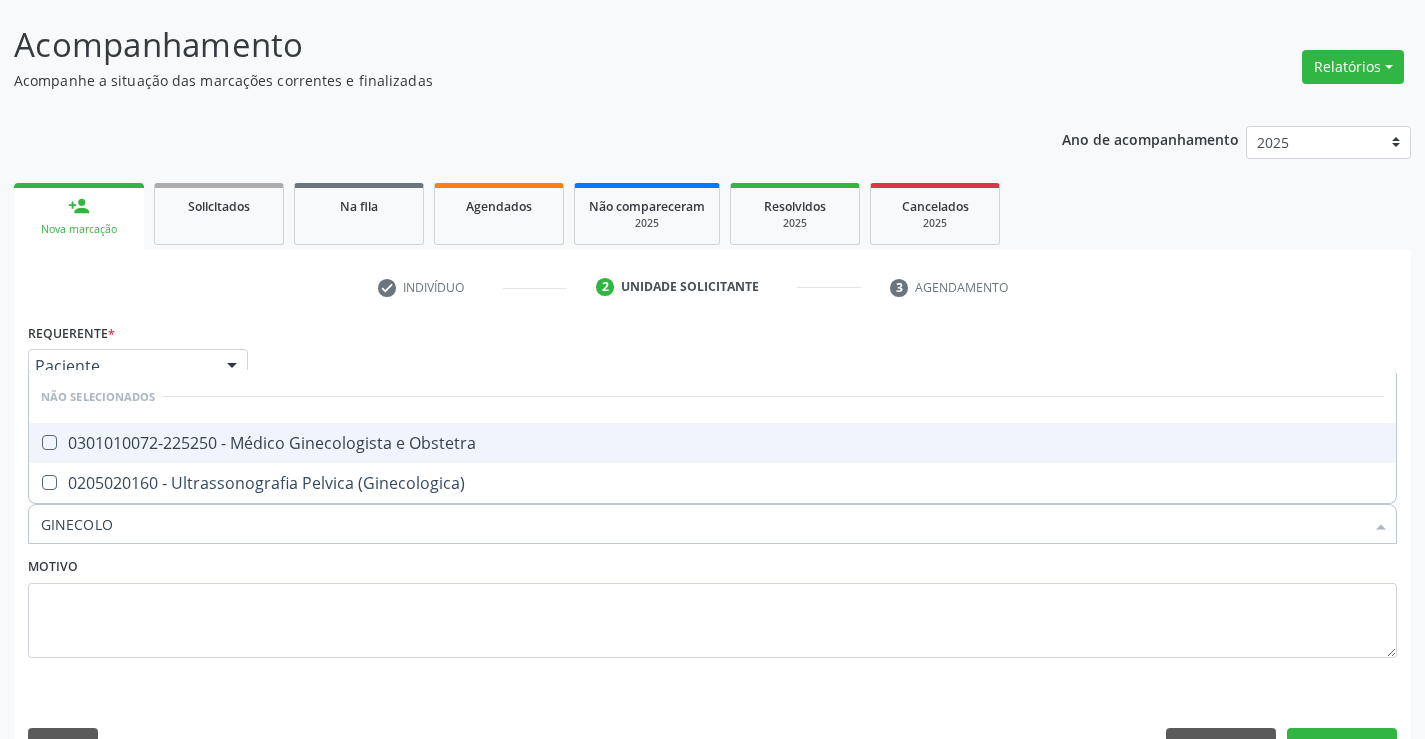 scroll, scrollTop: 67, scrollLeft: 0, axis: vertical 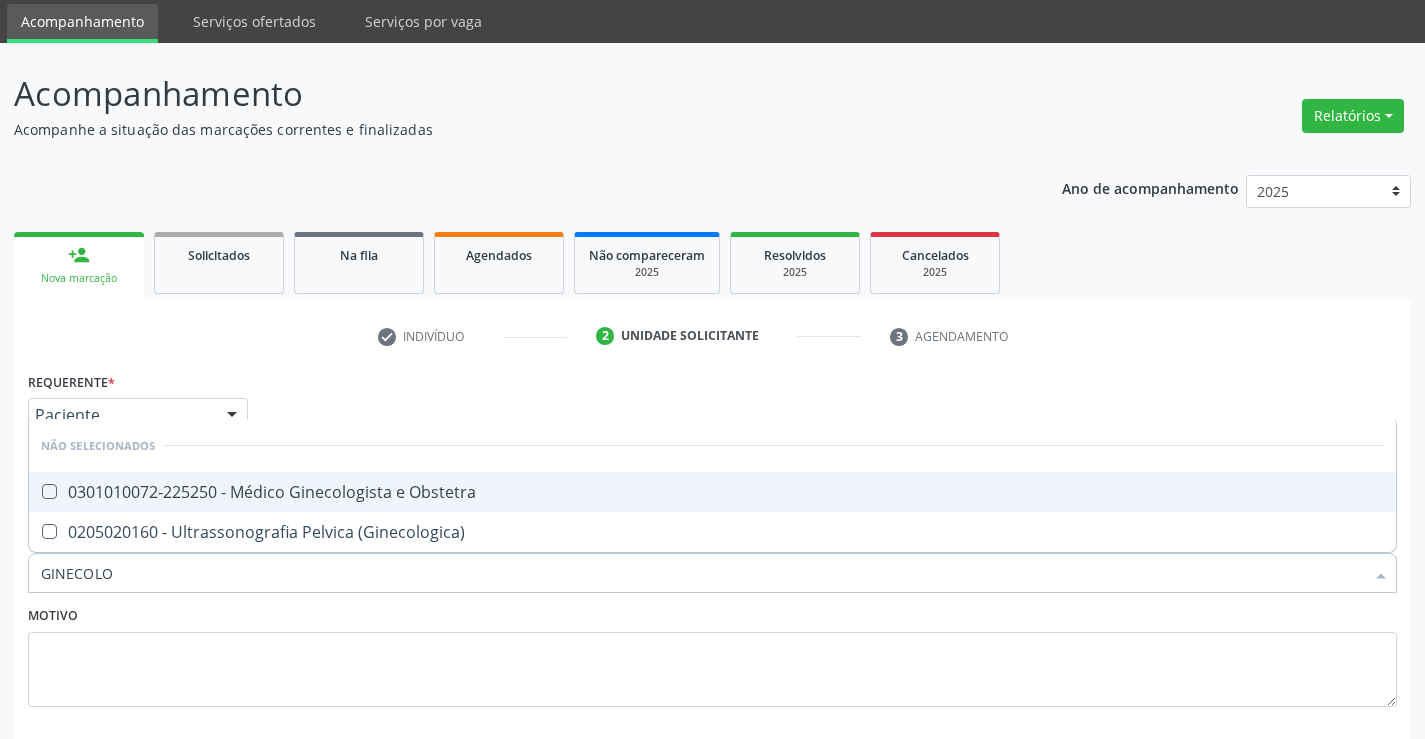 drag, startPoint x: 260, startPoint y: 478, endPoint x: 270, endPoint y: 482, distance: 10.770329 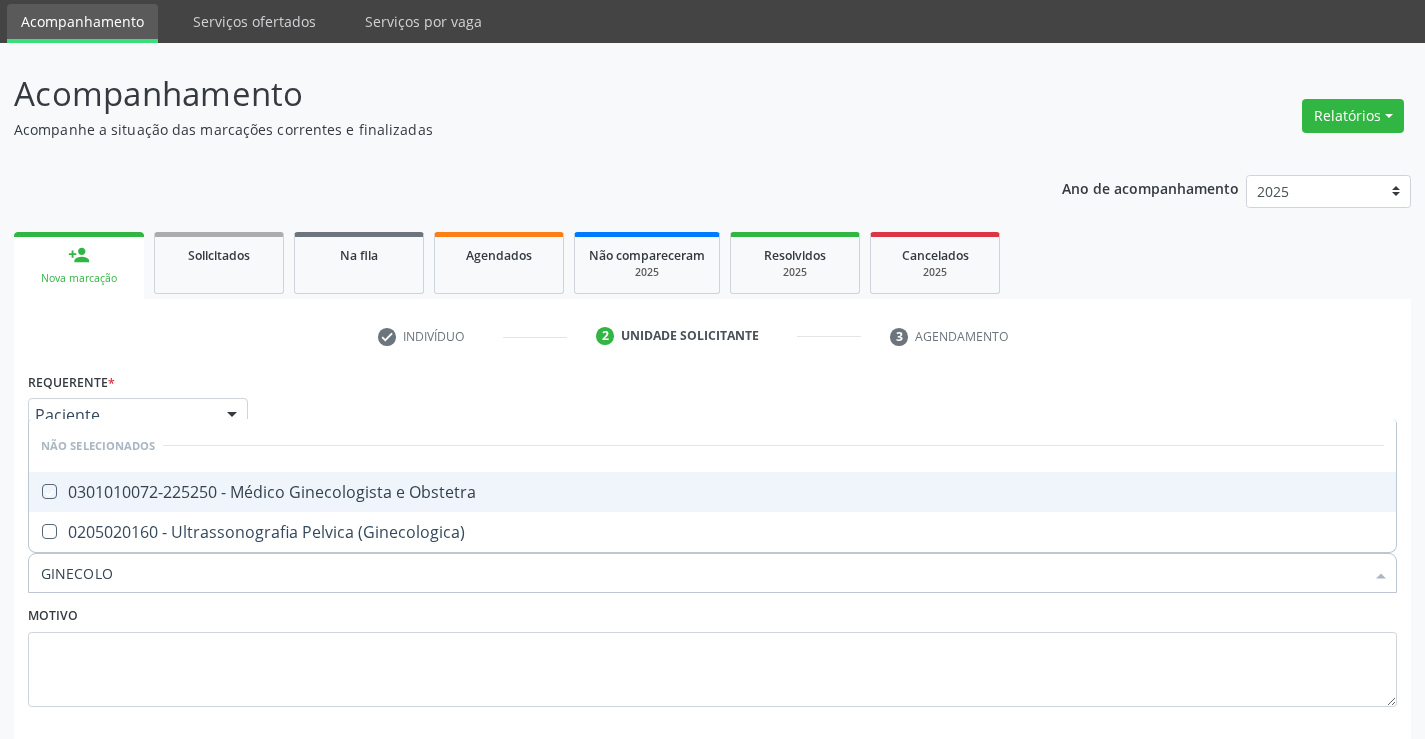 checkbox on "true" 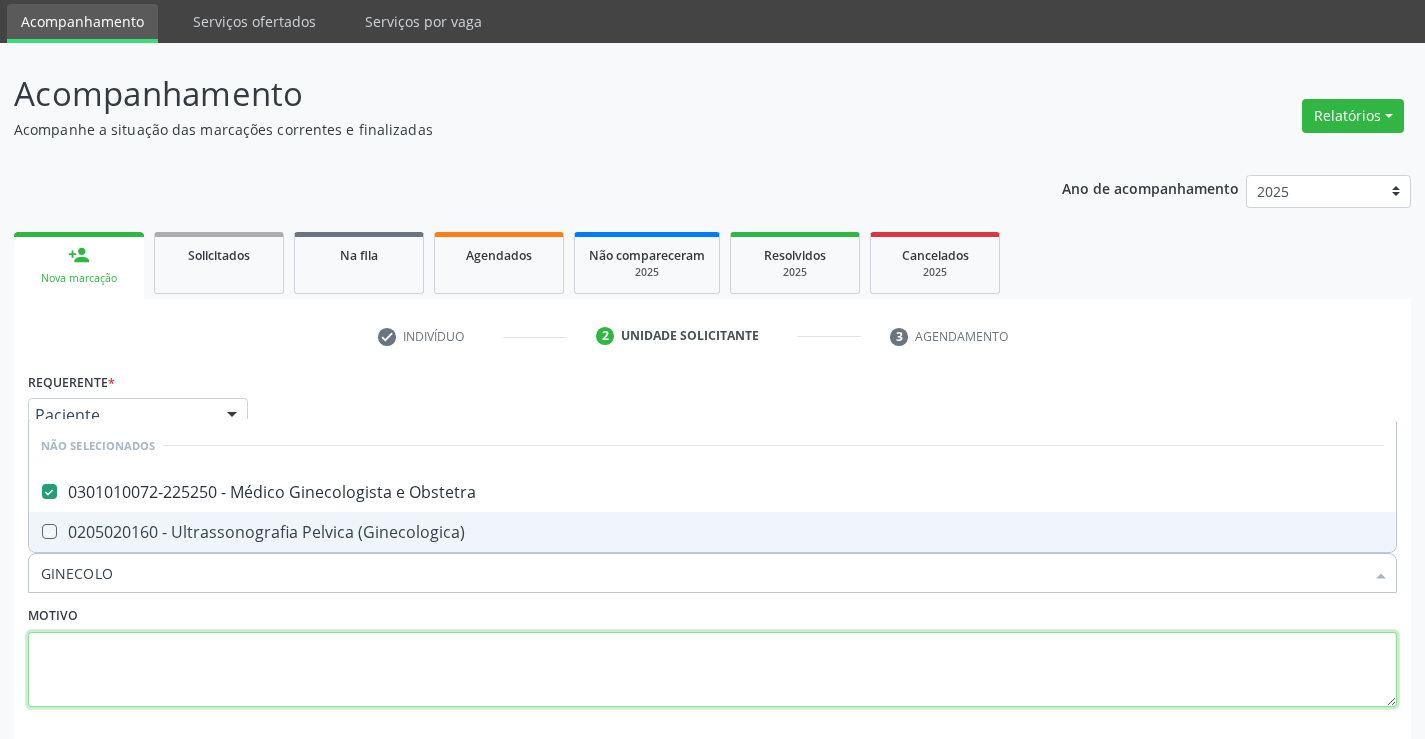 click at bounding box center (712, 670) 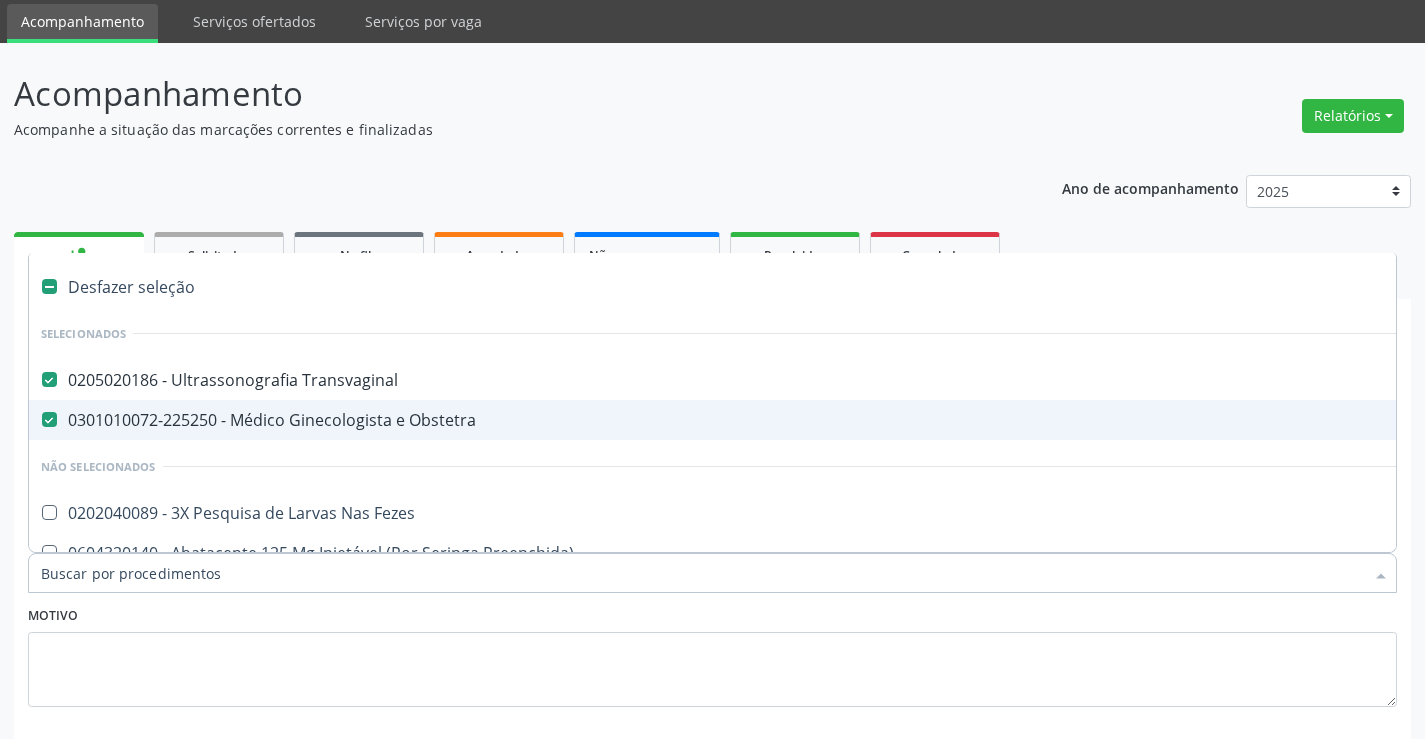 drag, startPoint x: 260, startPoint y: 406, endPoint x: 505, endPoint y: 462, distance: 251.31853 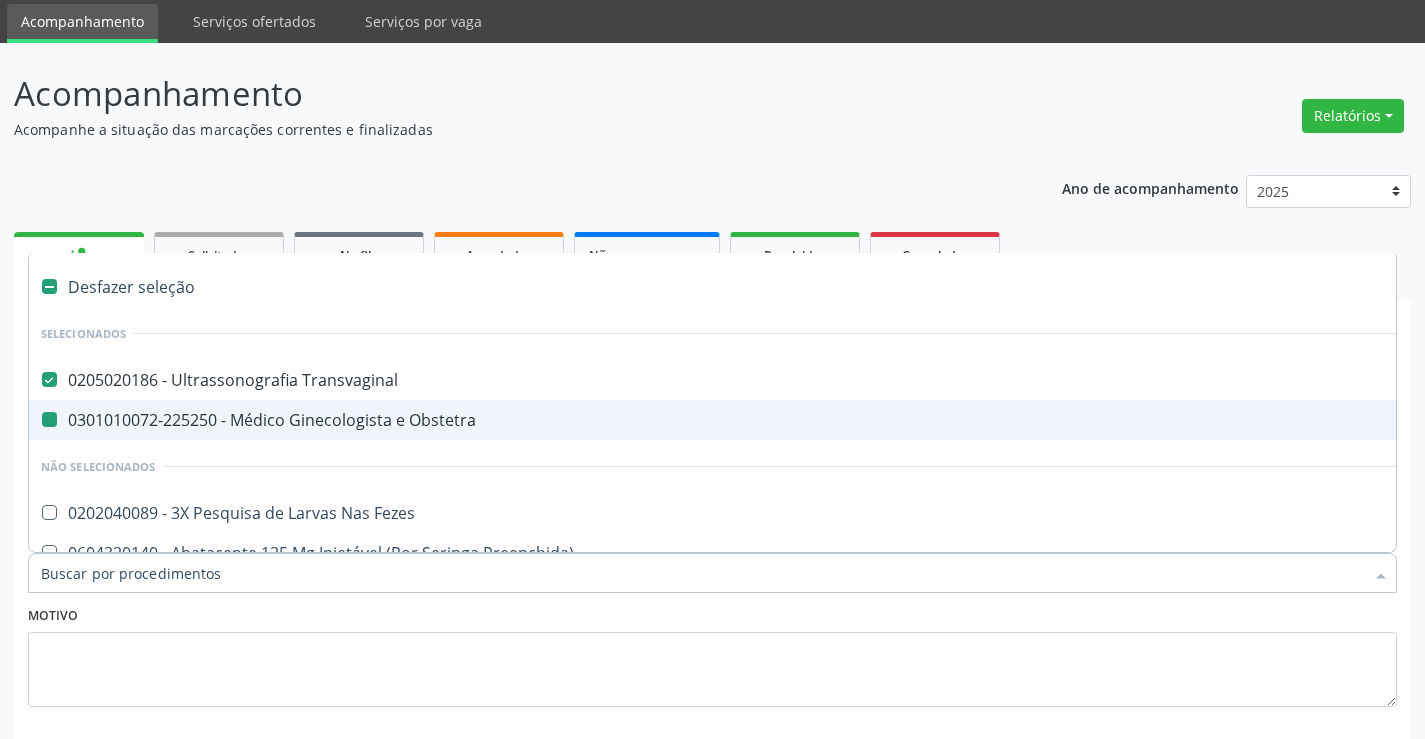checkbox on "false" 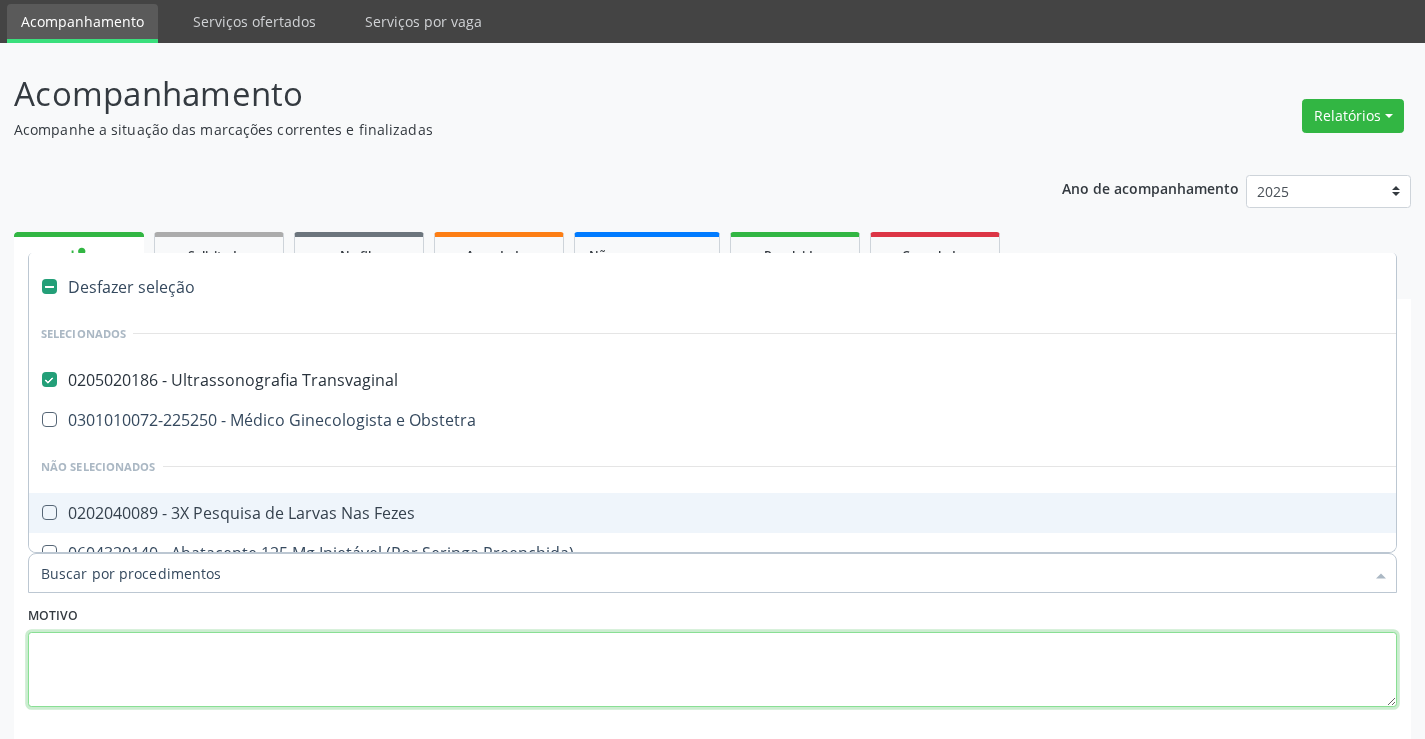 click at bounding box center (712, 670) 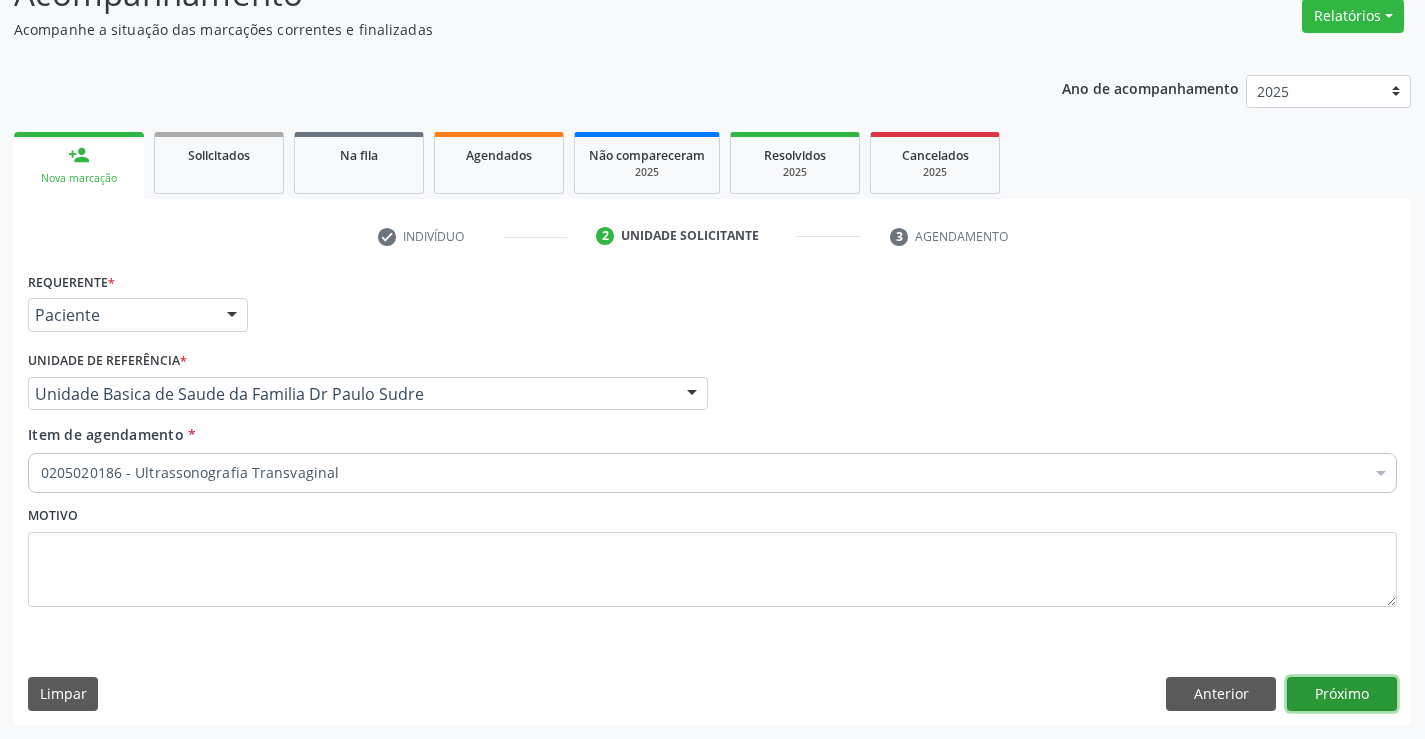click on "Próximo" at bounding box center [1342, 694] 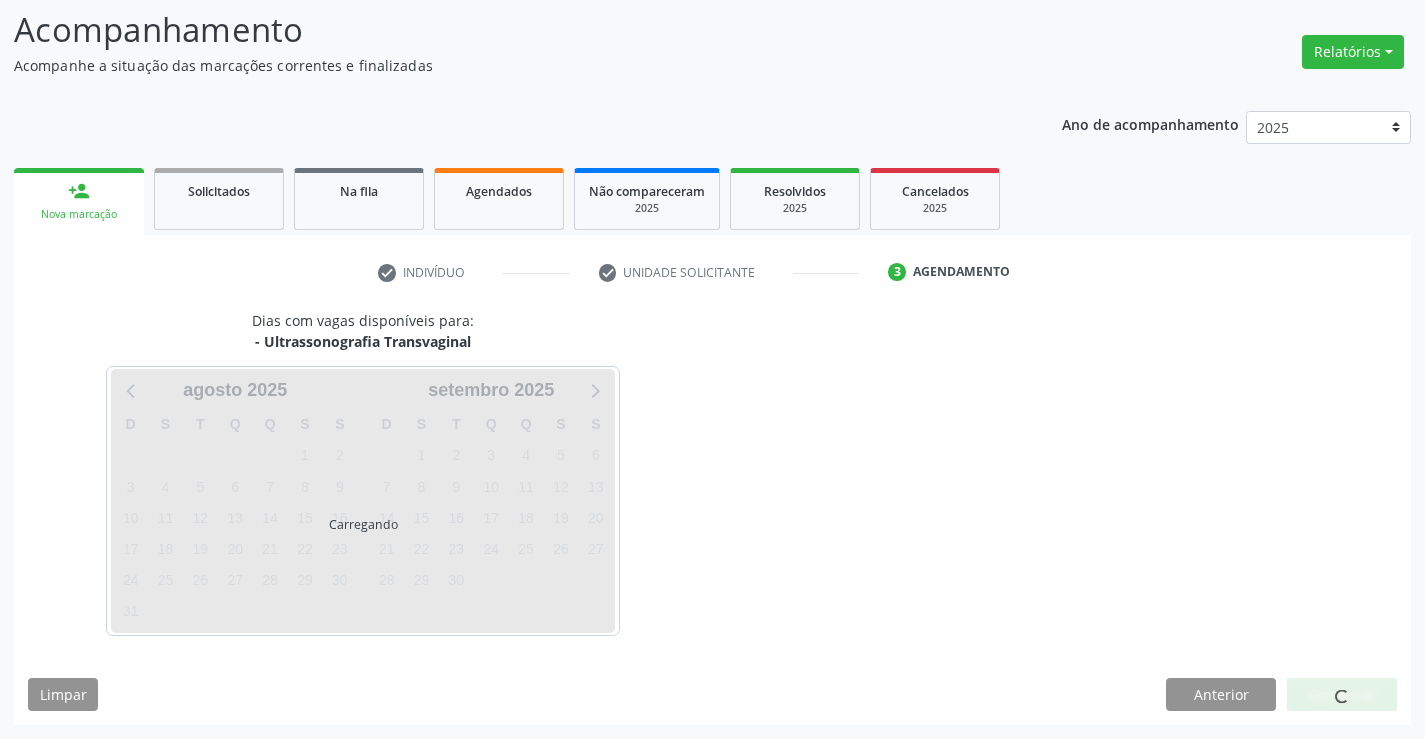 scroll, scrollTop: 131, scrollLeft: 0, axis: vertical 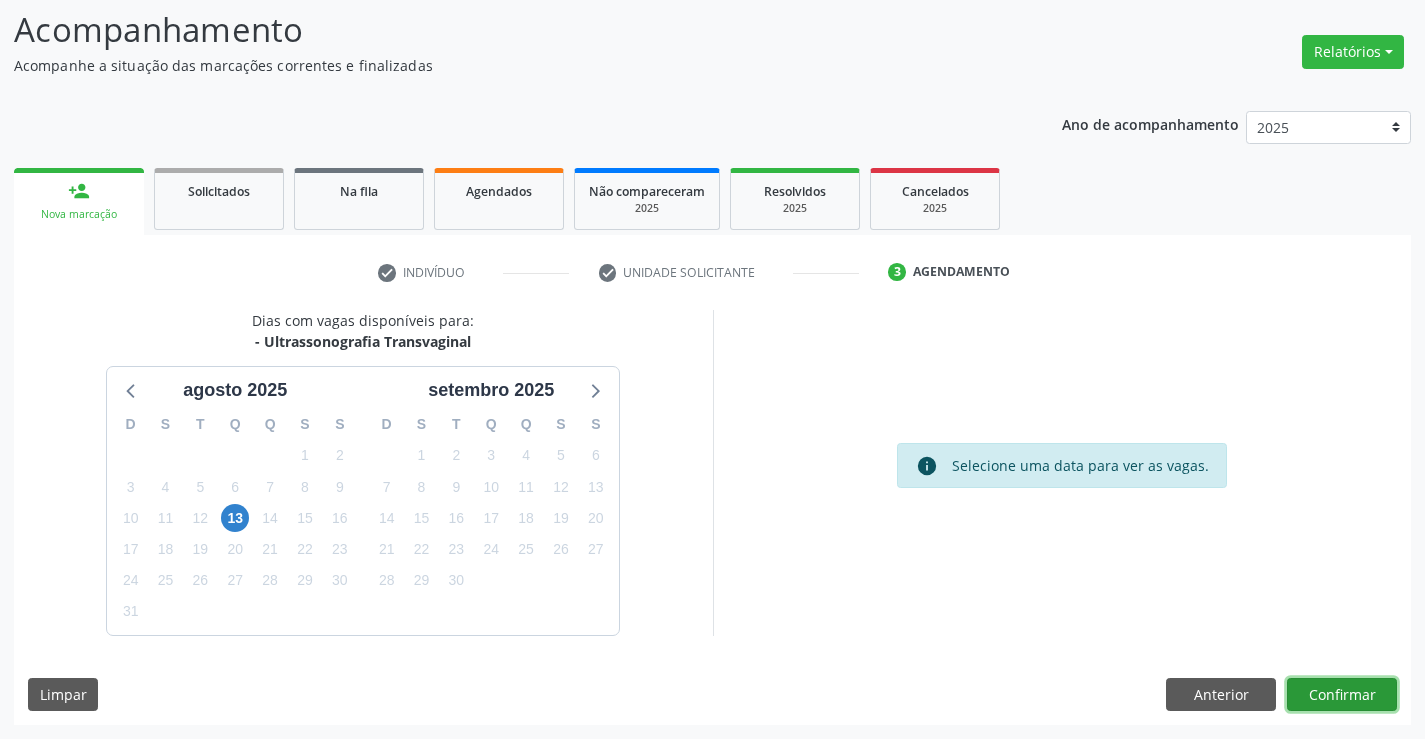 click on "Confirmar" at bounding box center (1342, 695) 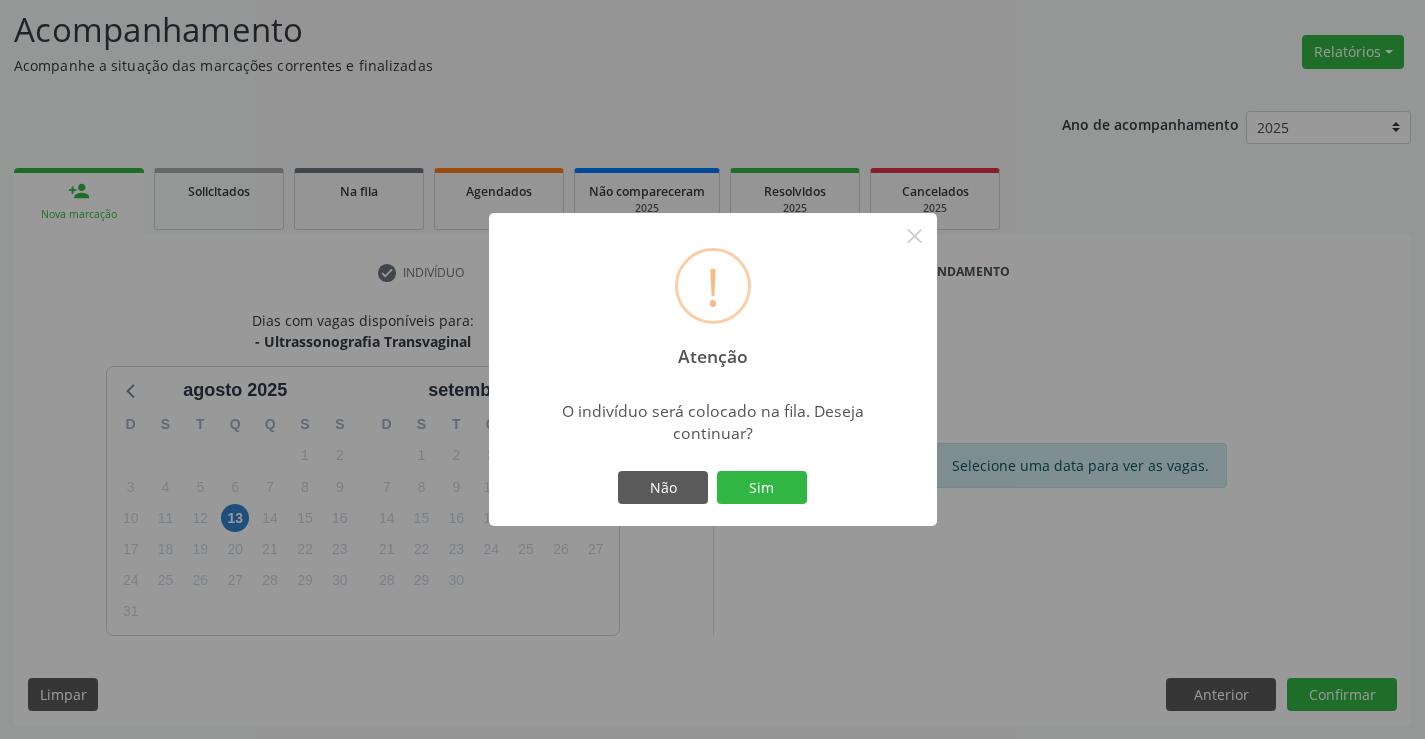 click on "! Atenção × O indivíduo será colocado na fila. Deseja continuar? Não Sim" at bounding box center [713, 370] 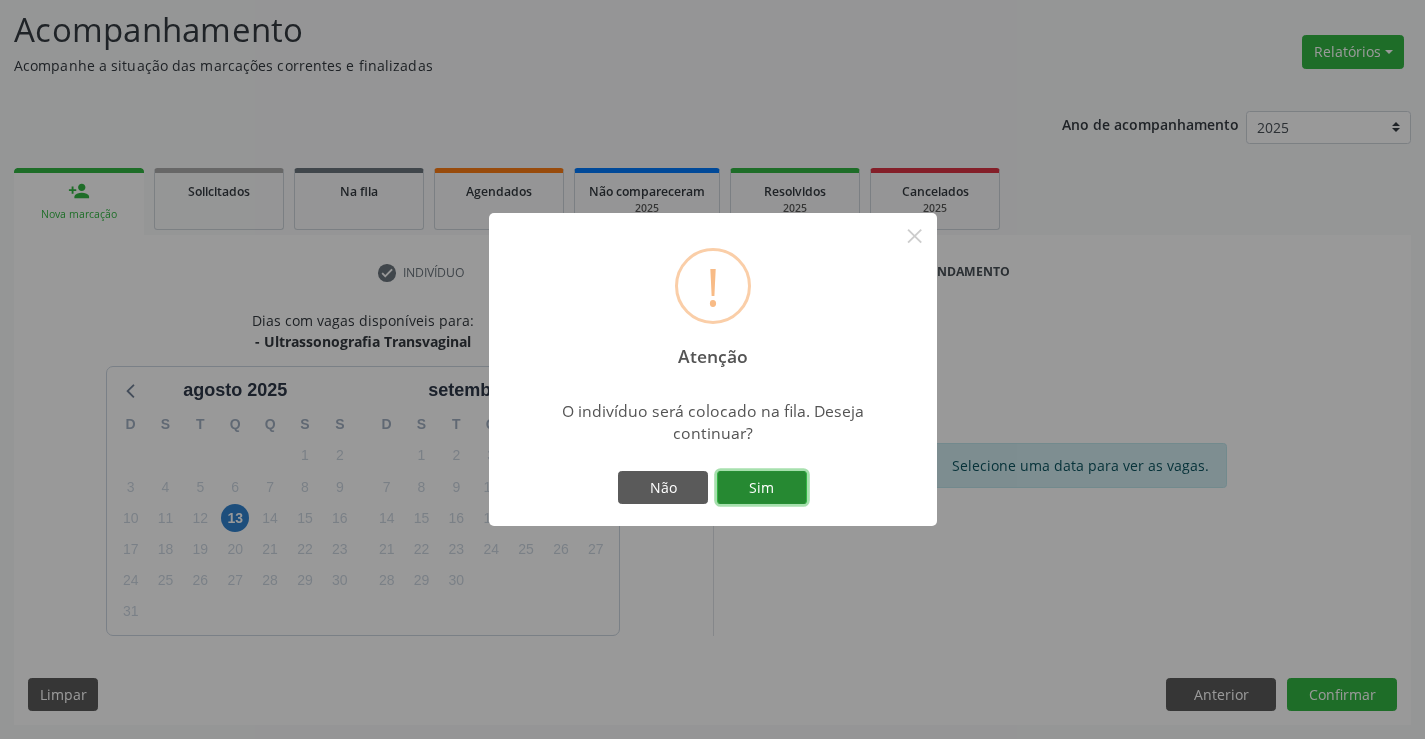 click on "Sim" at bounding box center (762, 488) 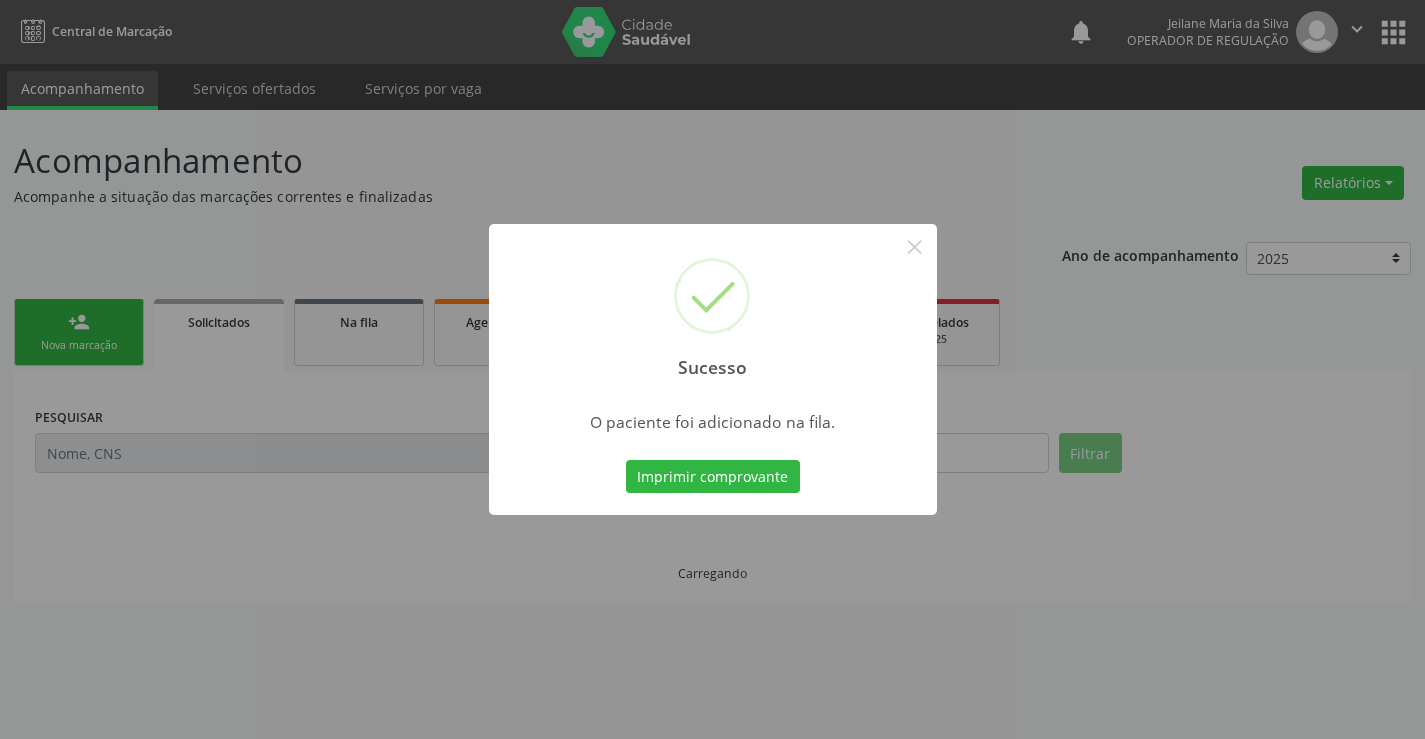 scroll, scrollTop: 0, scrollLeft: 0, axis: both 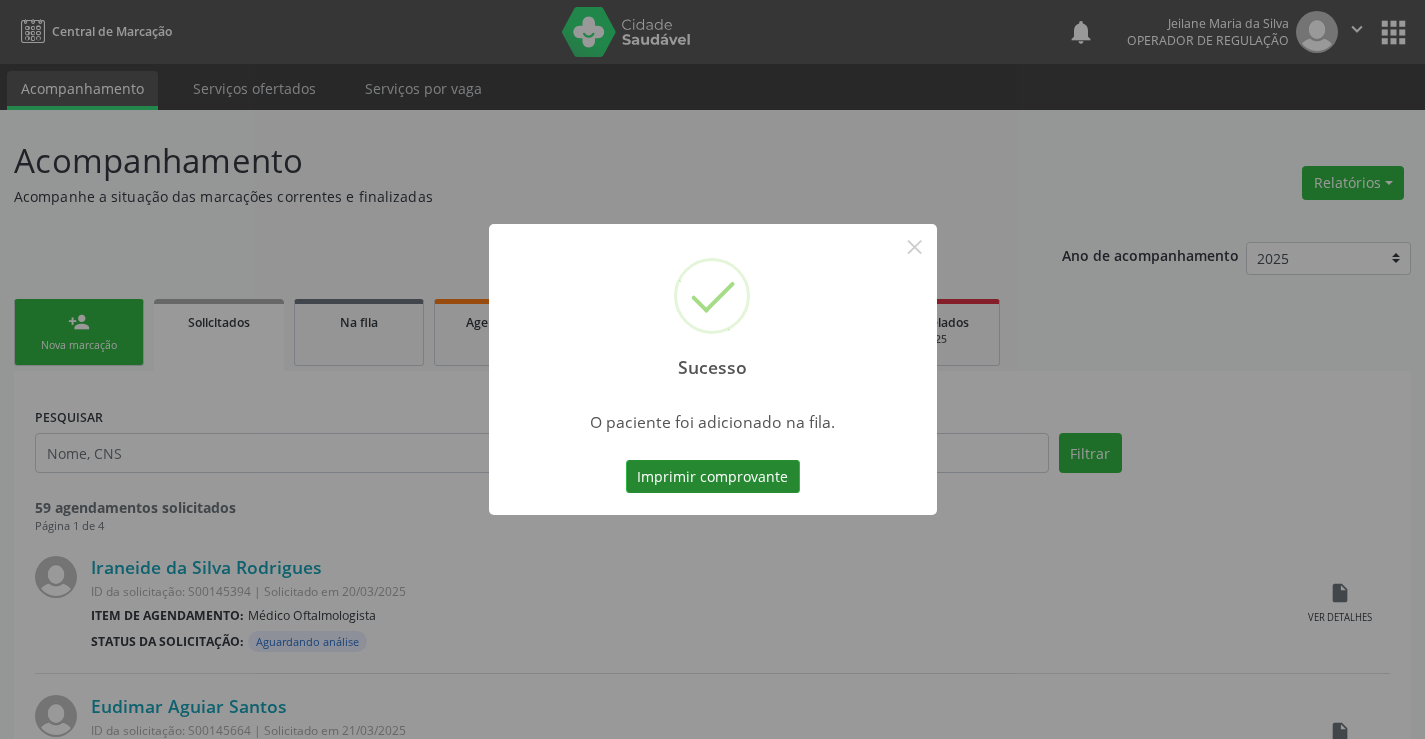 click on "Imprimir comprovante" at bounding box center (713, 477) 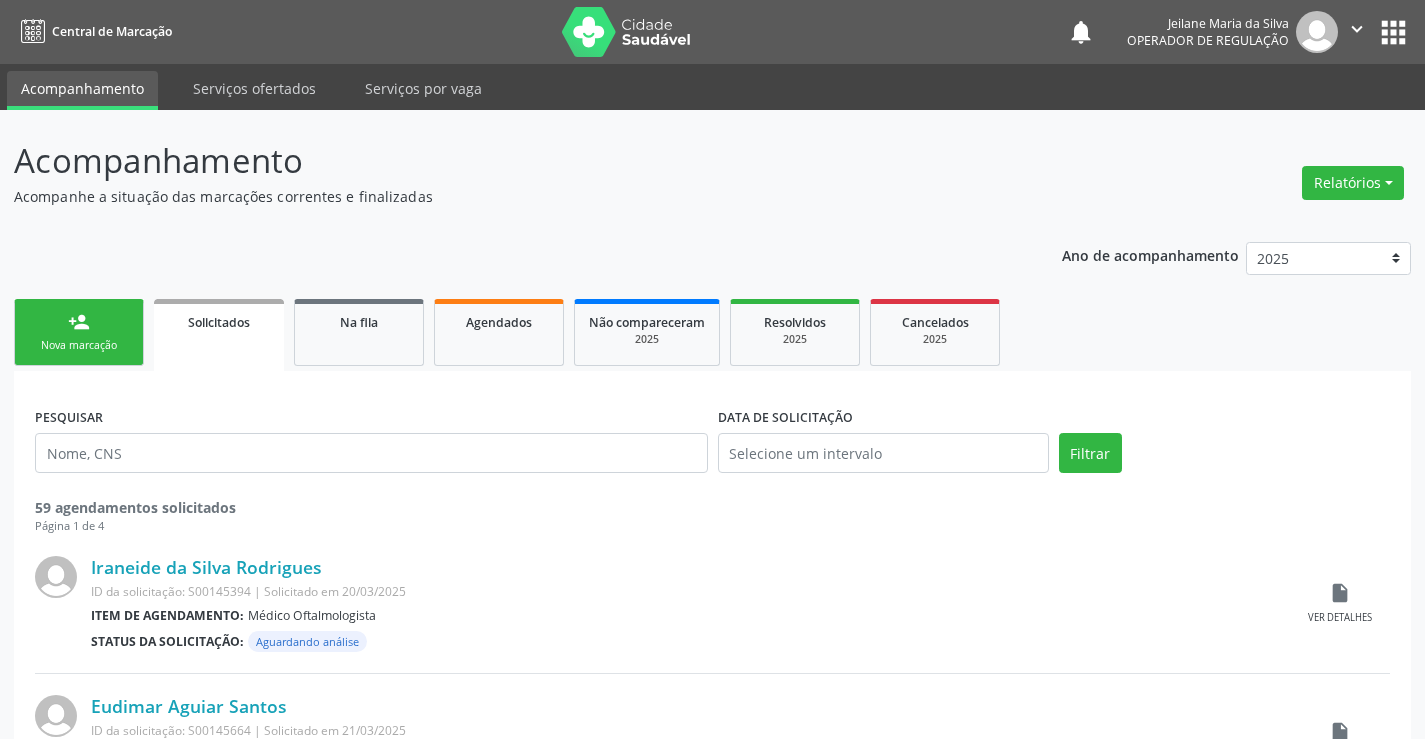 click on "person_add" at bounding box center [79, 322] 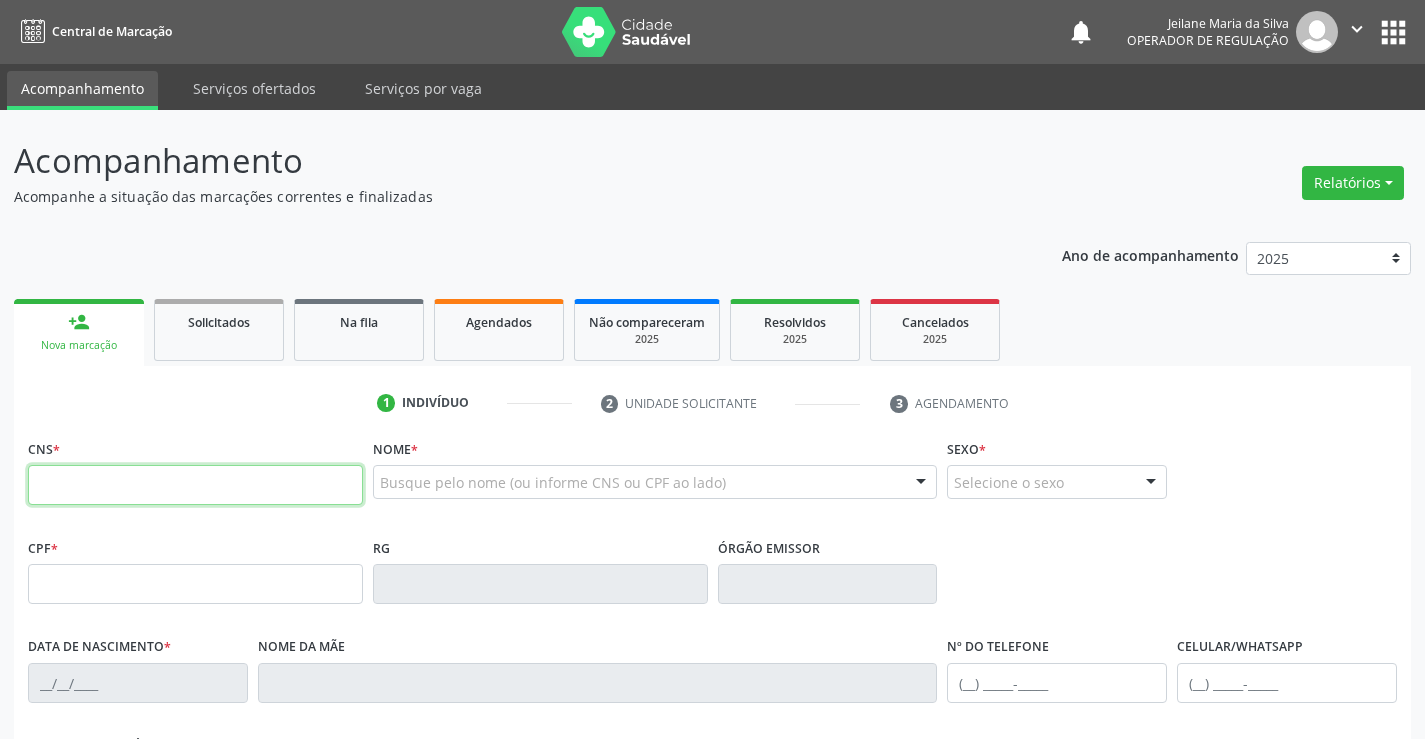 click at bounding box center [195, 485] 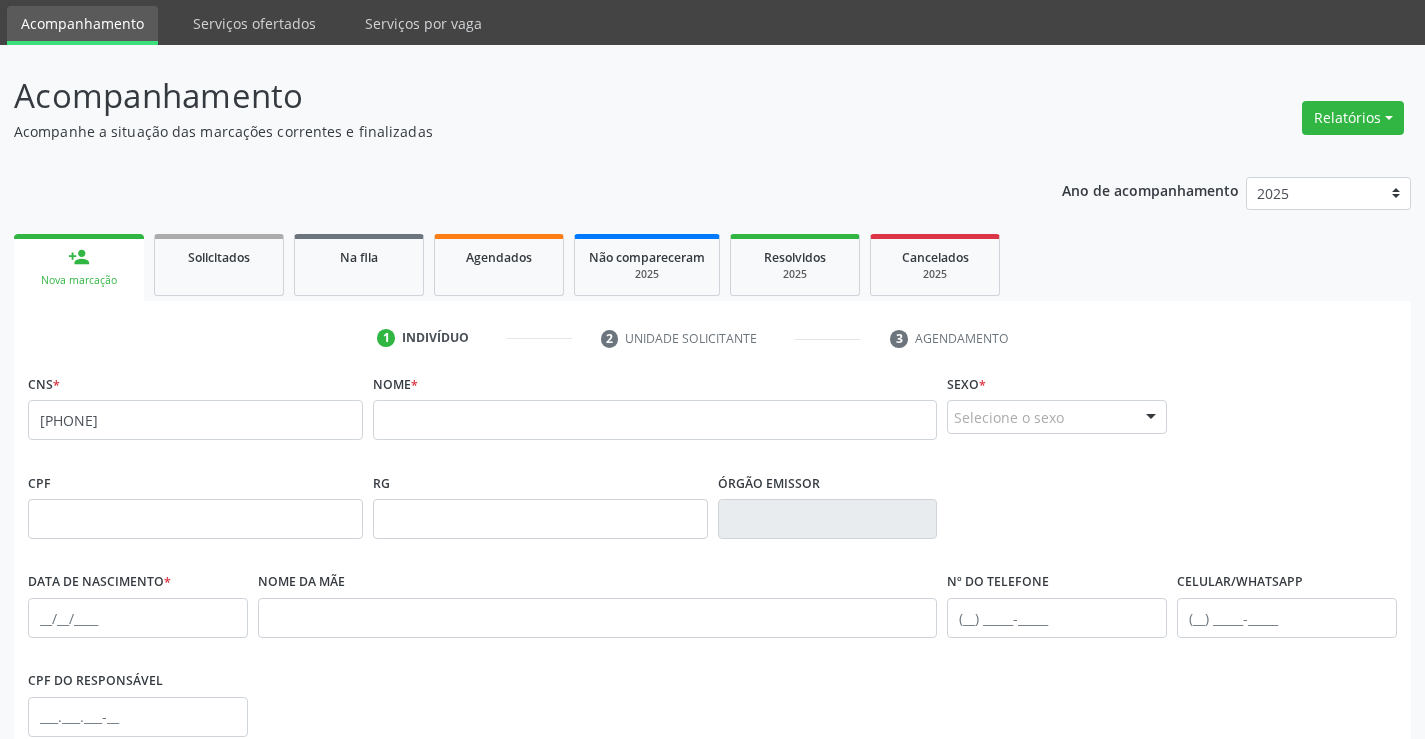 scroll, scrollTop: 200, scrollLeft: 0, axis: vertical 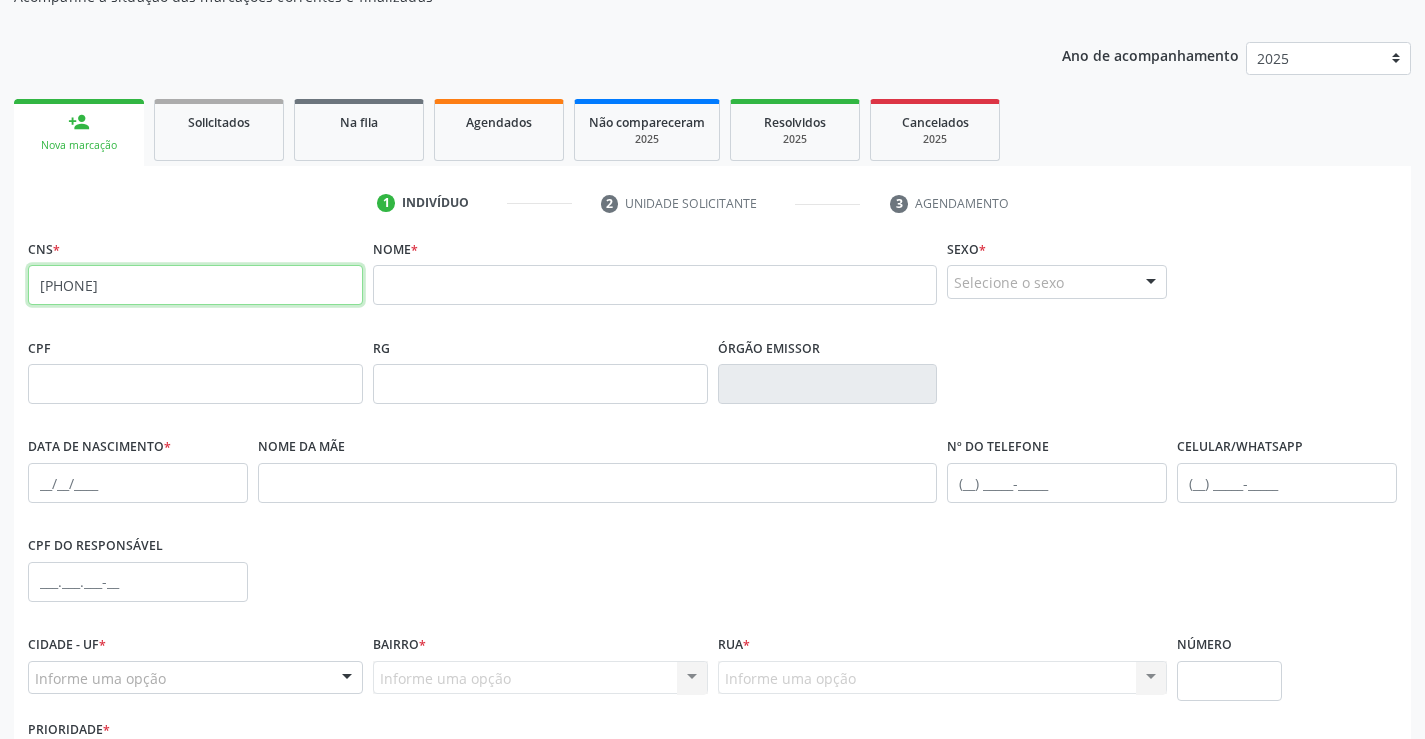 click on "[PHONE]" at bounding box center [195, 285] 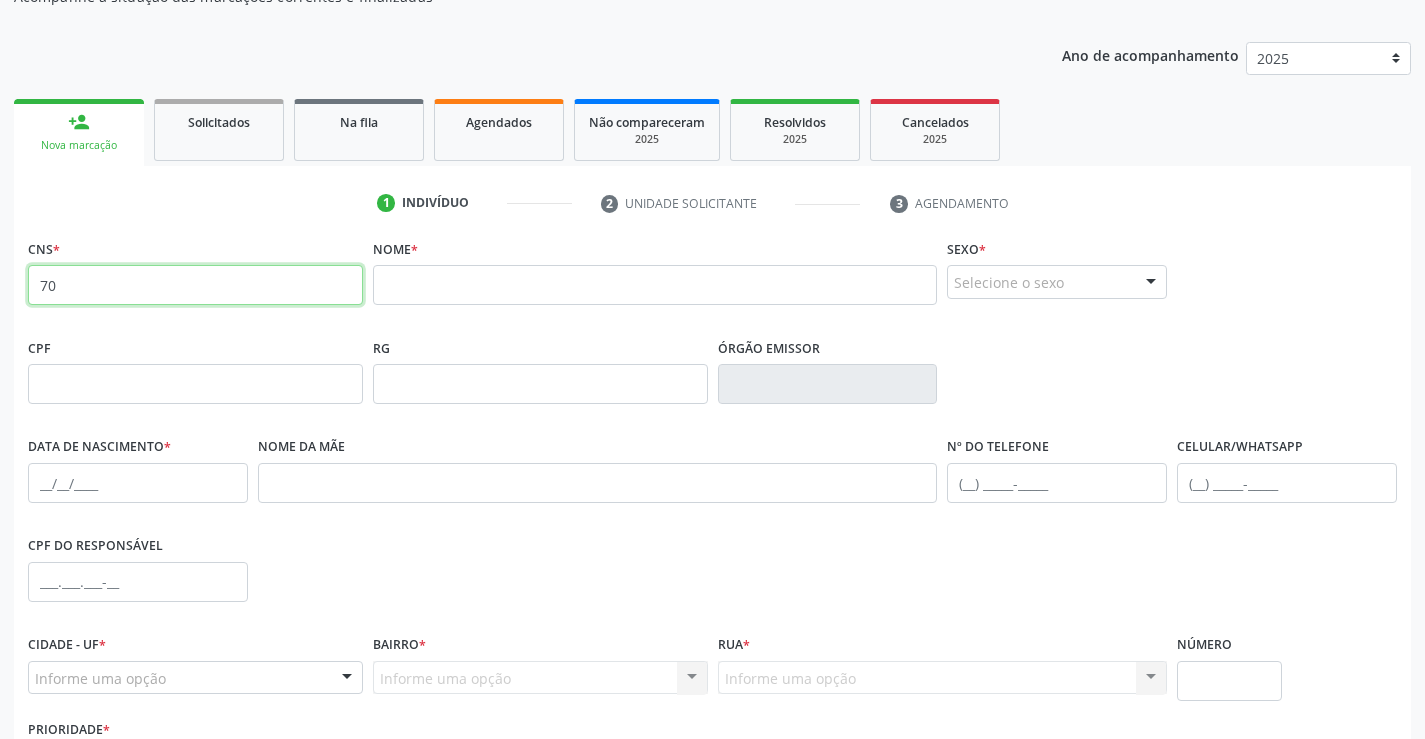 type on "7" 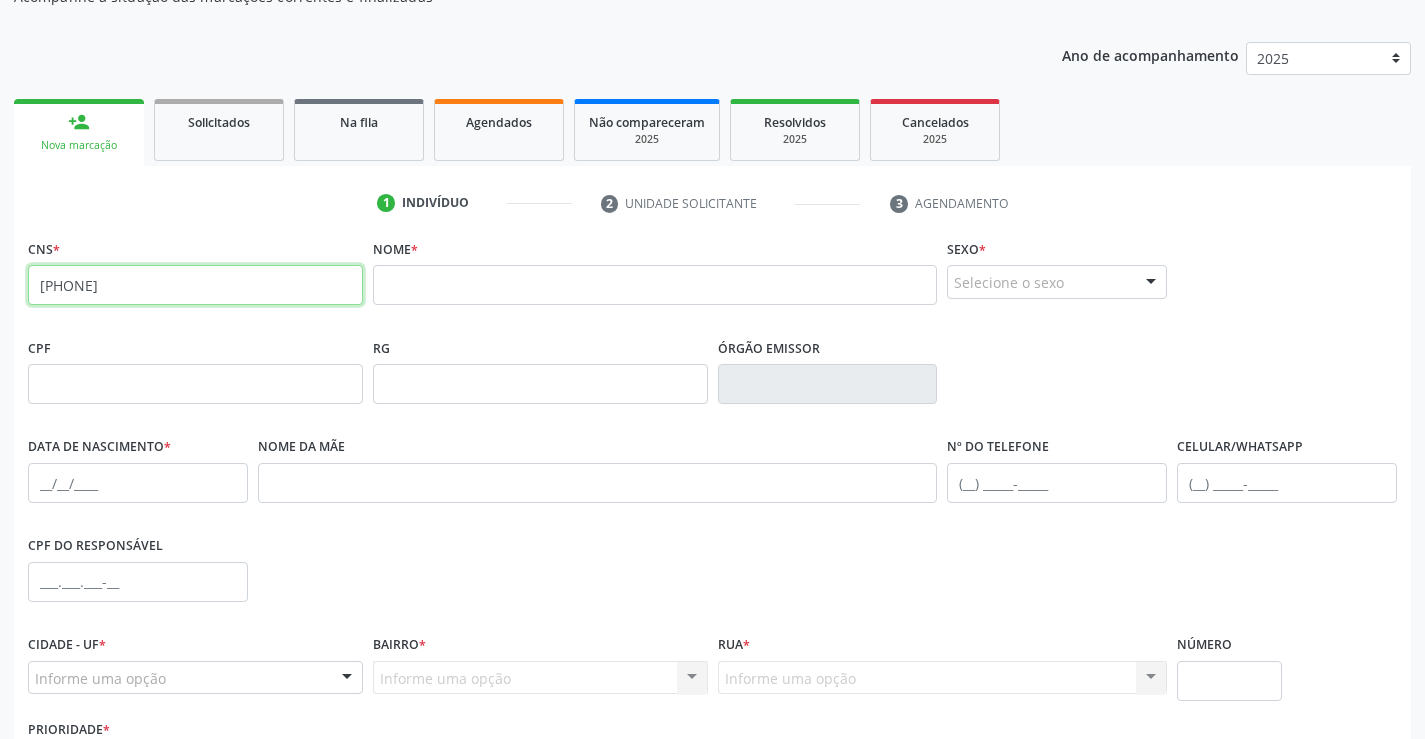 type on "[PHONE]" 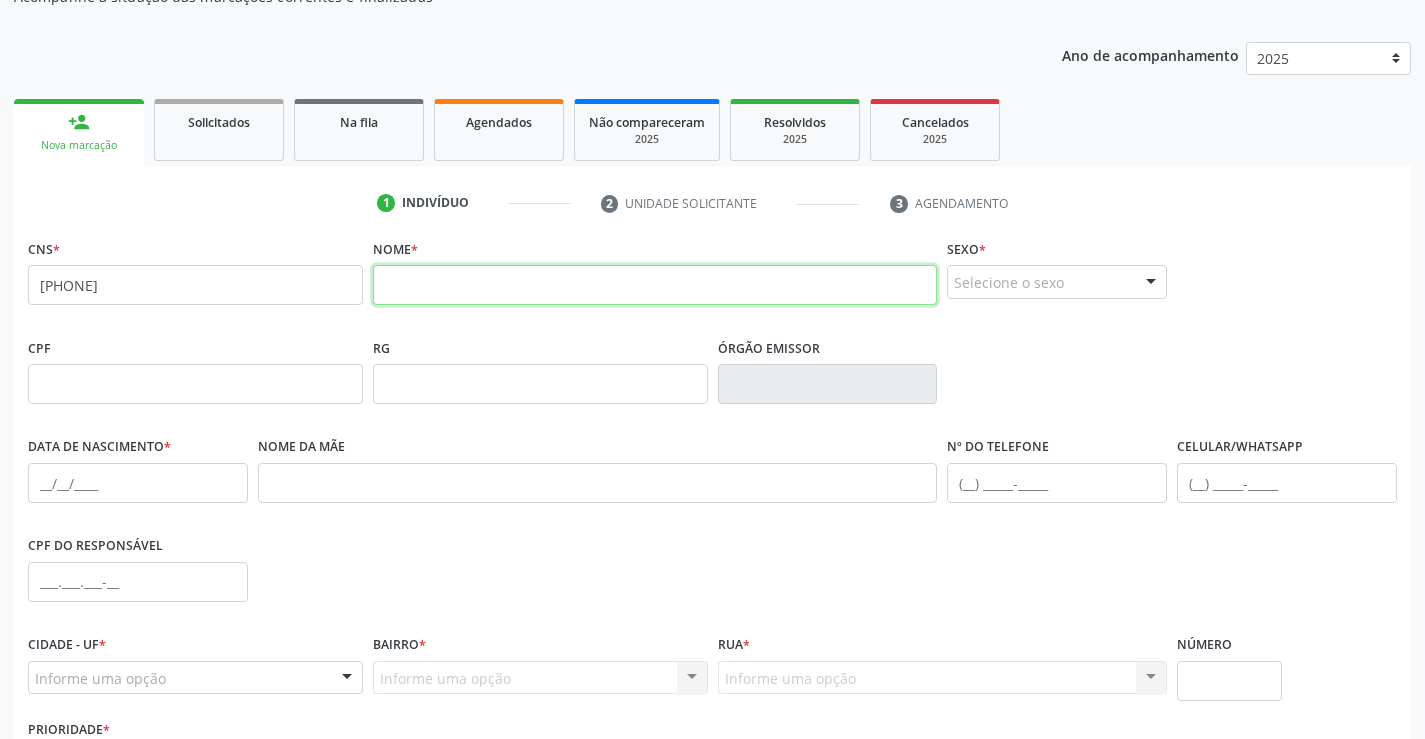 click at bounding box center [655, 285] 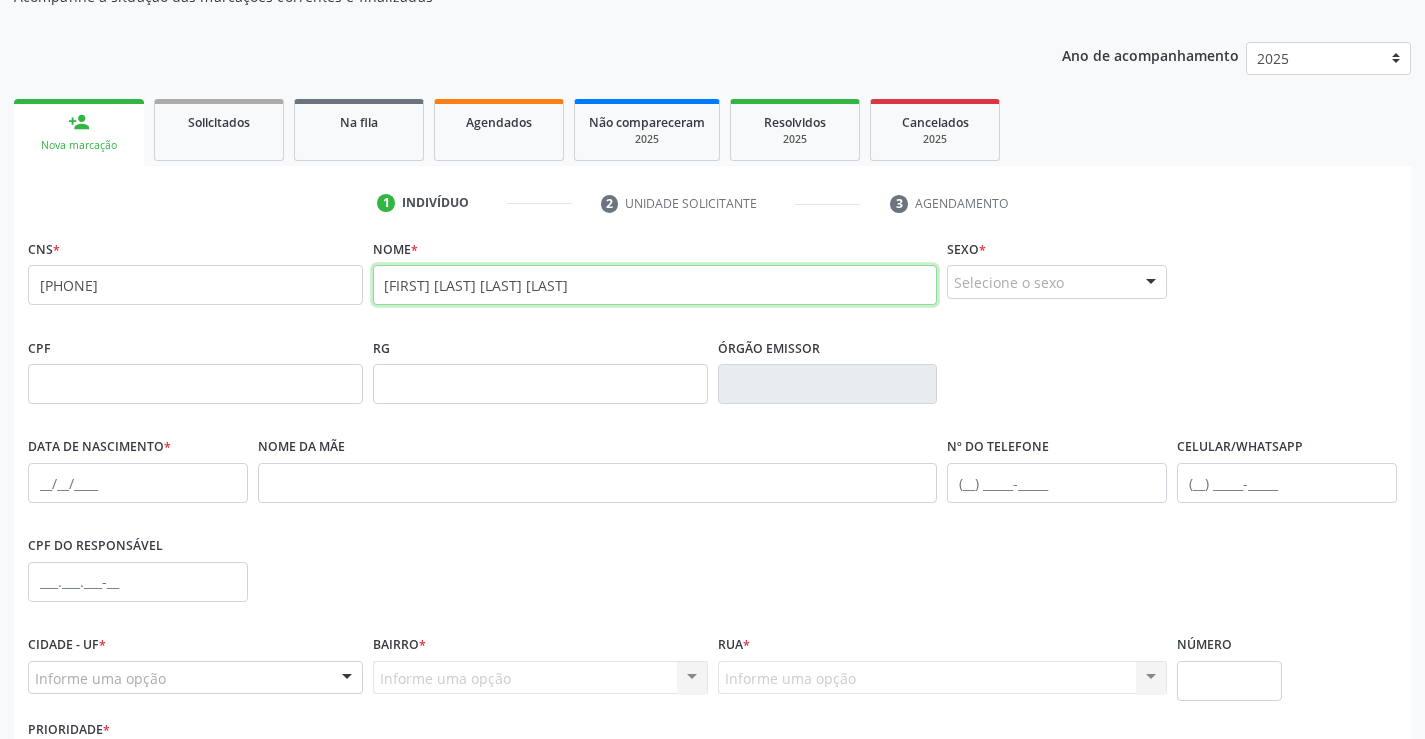 type on "[FIRST] [LAST] [LAST] [LAST]" 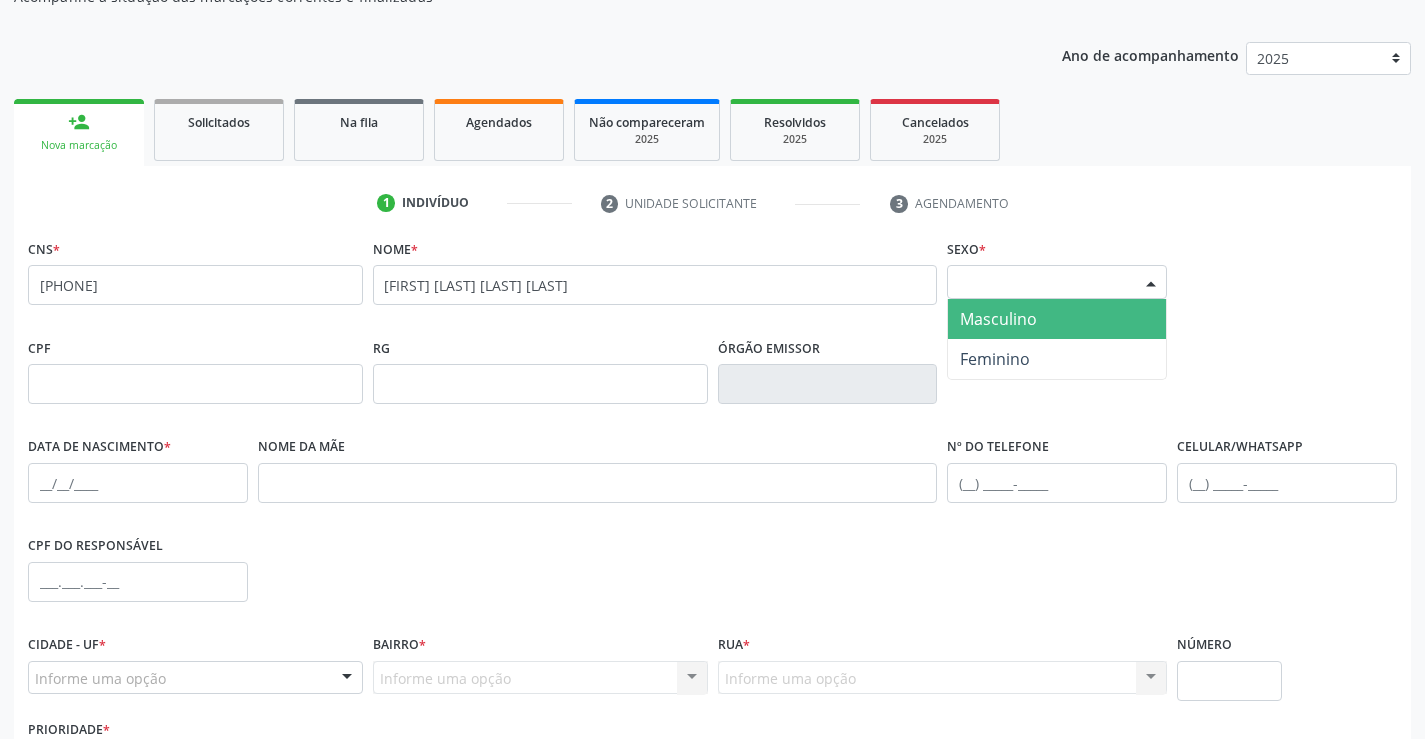 click on "Selecione o sexo" at bounding box center (1057, 282) 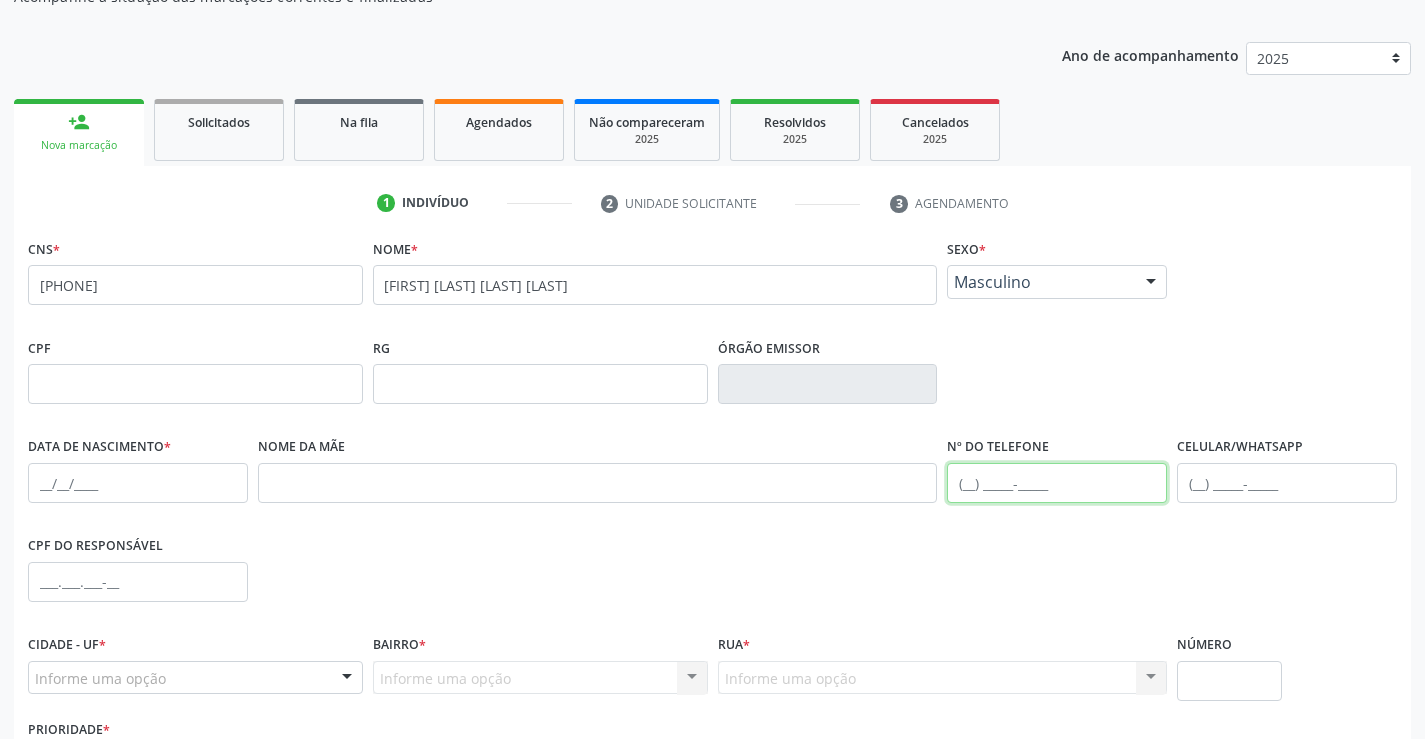 click at bounding box center (1057, 483) 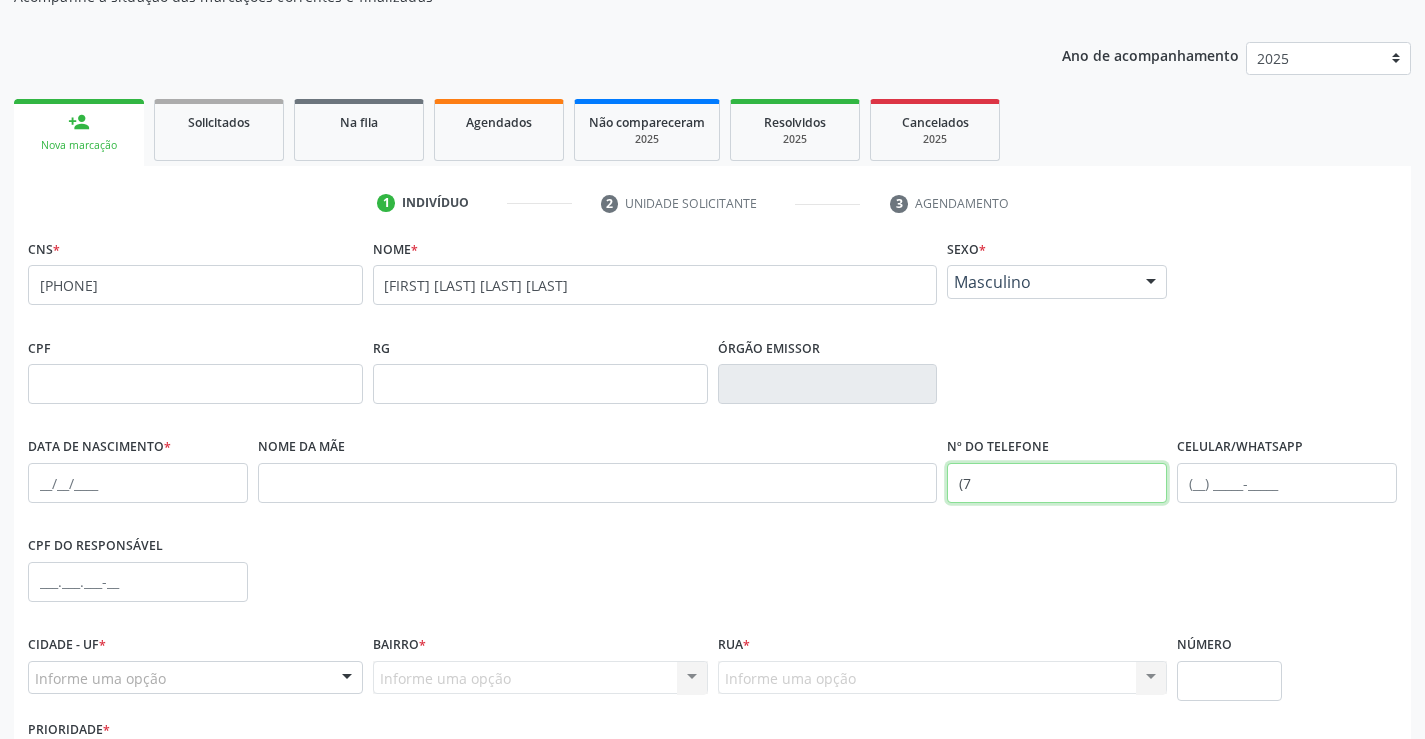 type on "(" 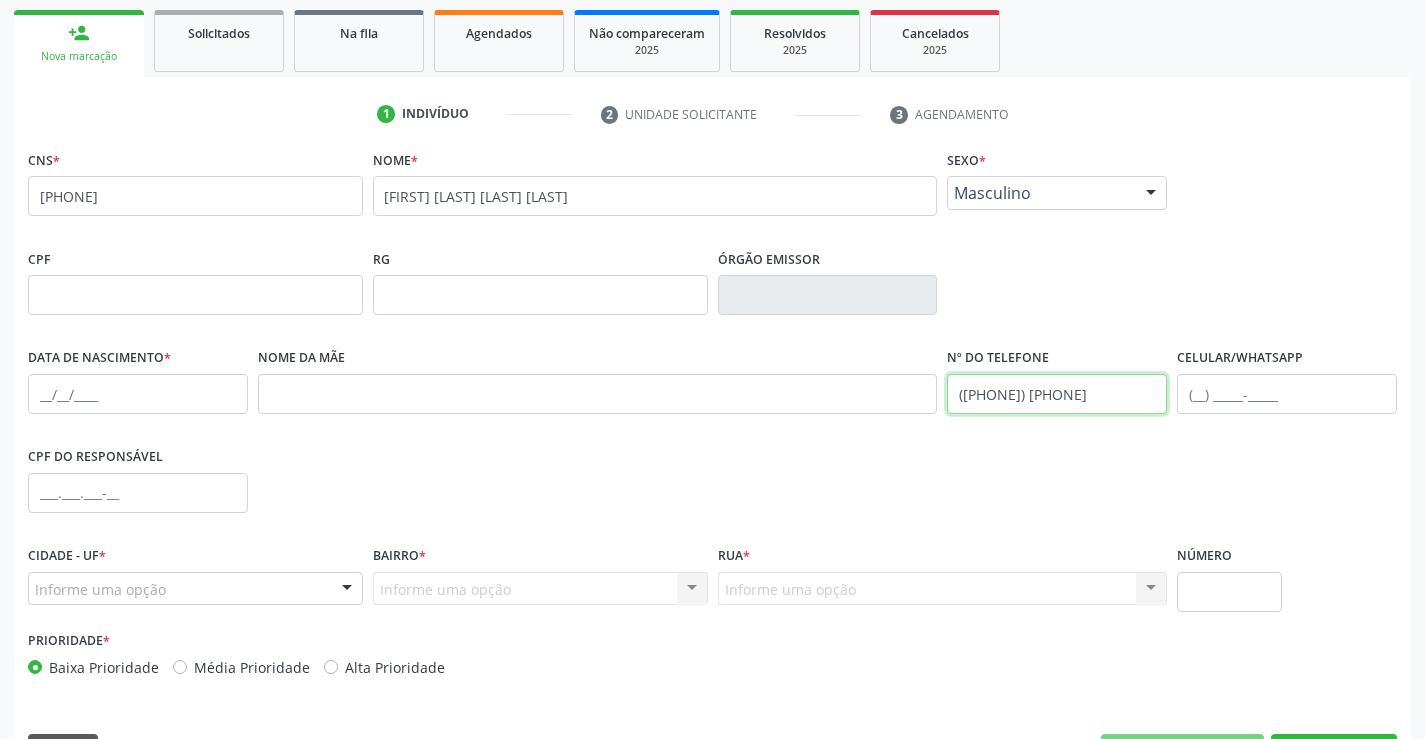 scroll, scrollTop: 345, scrollLeft: 0, axis: vertical 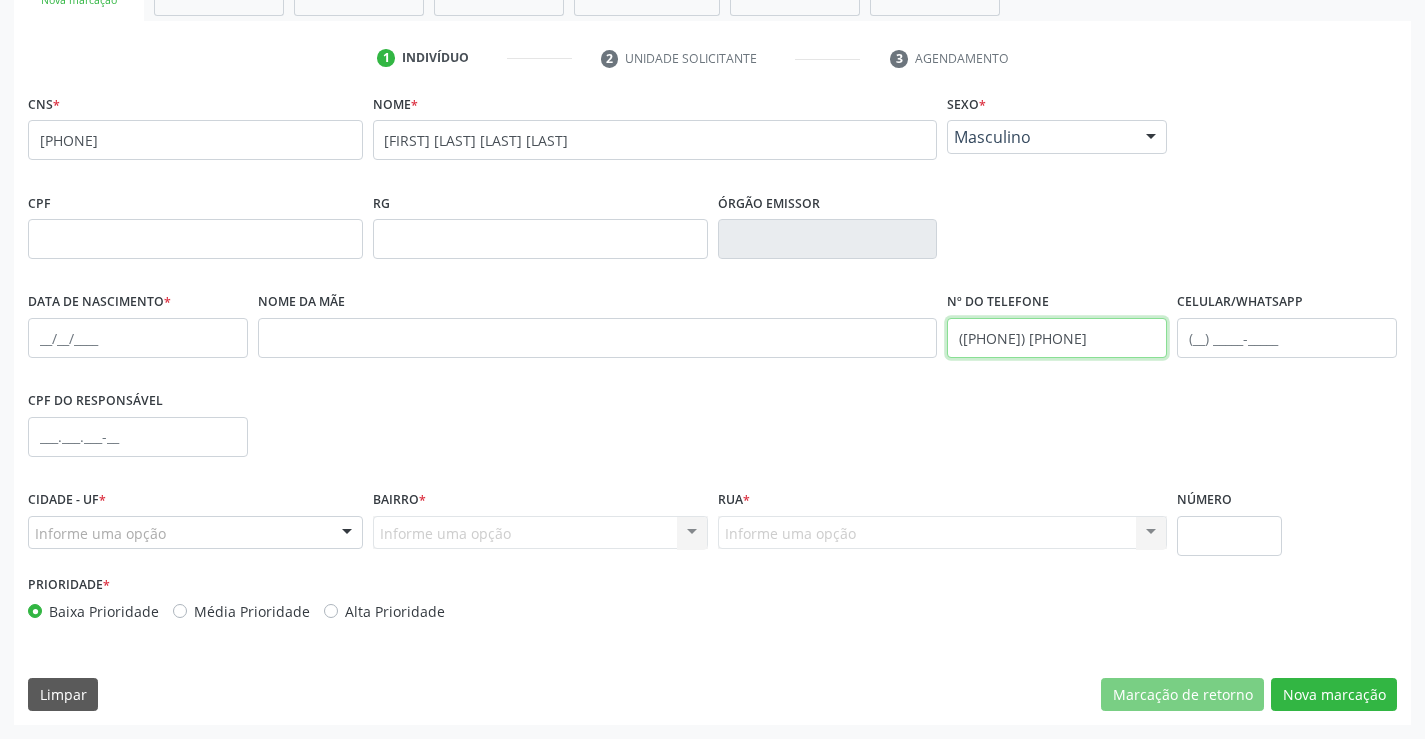 type on "([PHONE]) [PHONE]" 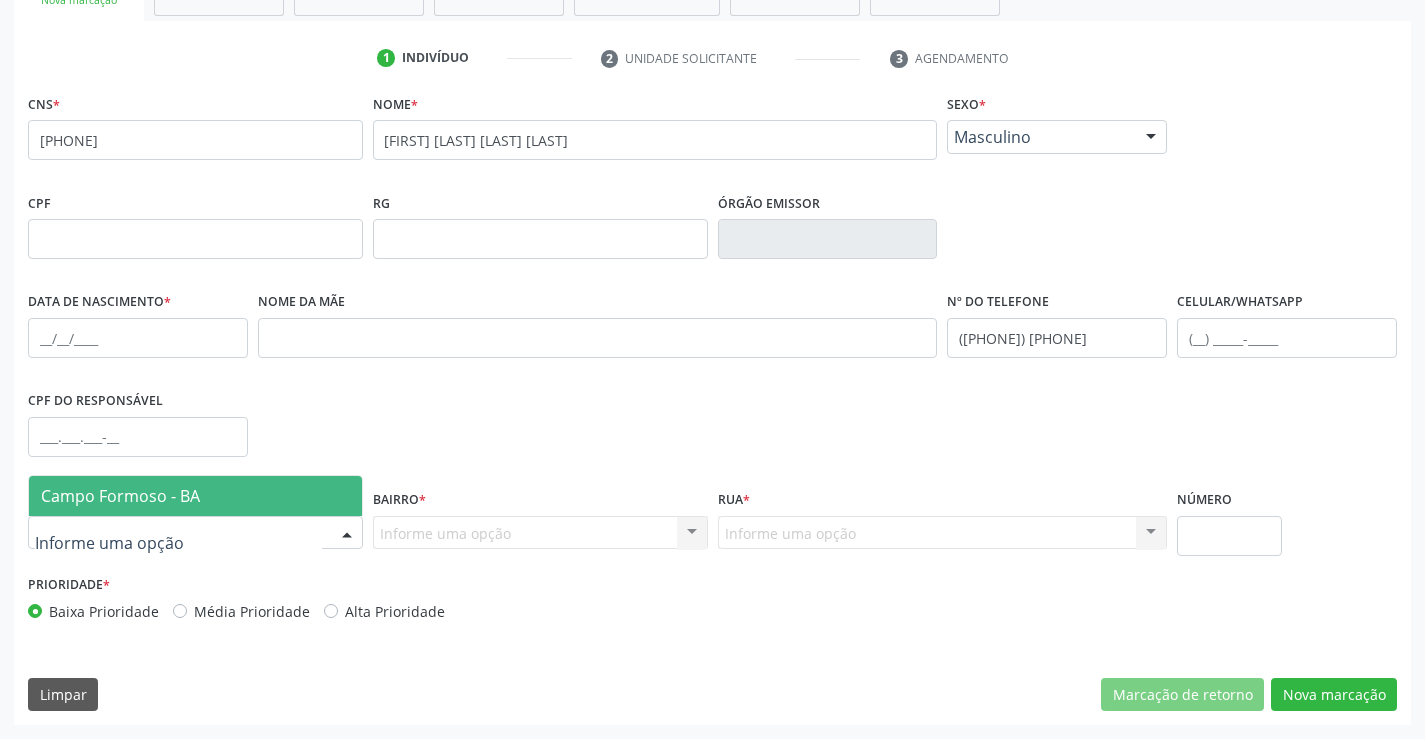 click at bounding box center [195, 533] 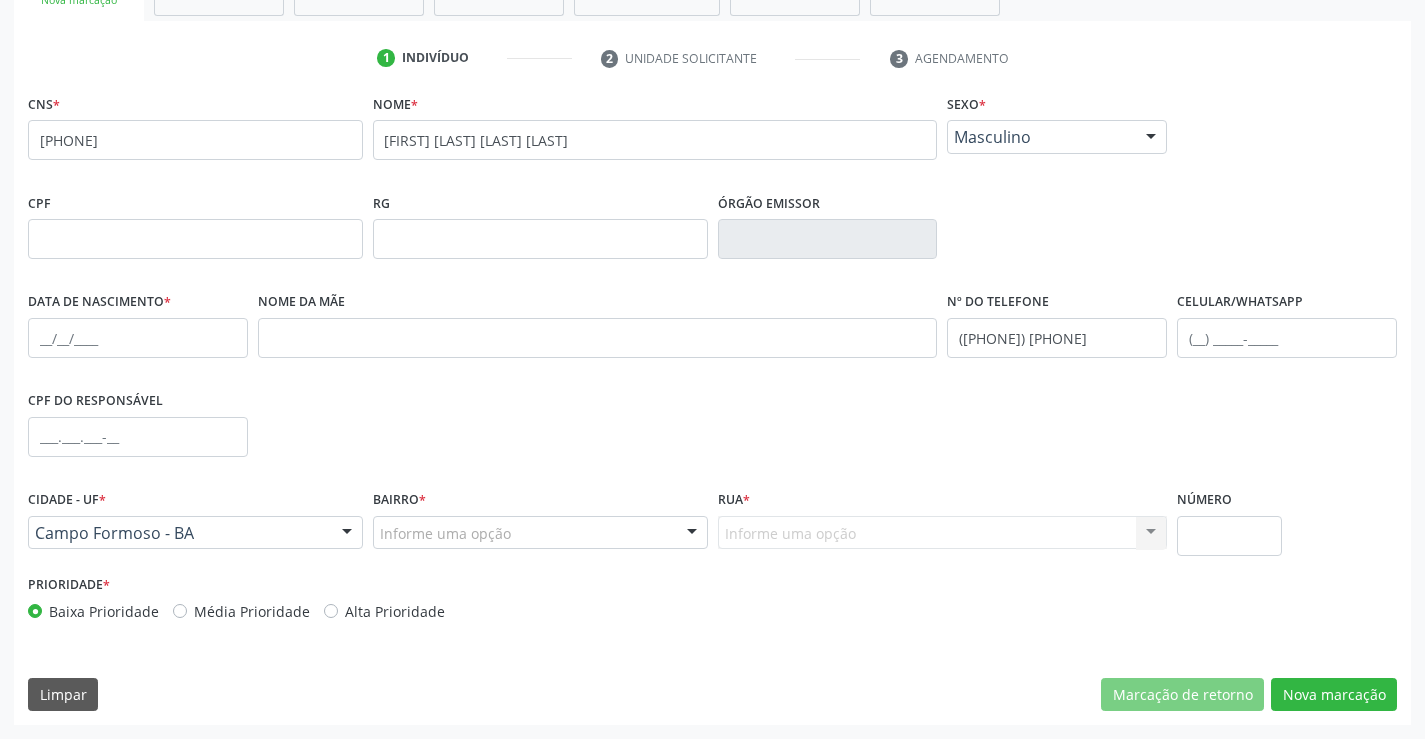 click at bounding box center (692, 534) 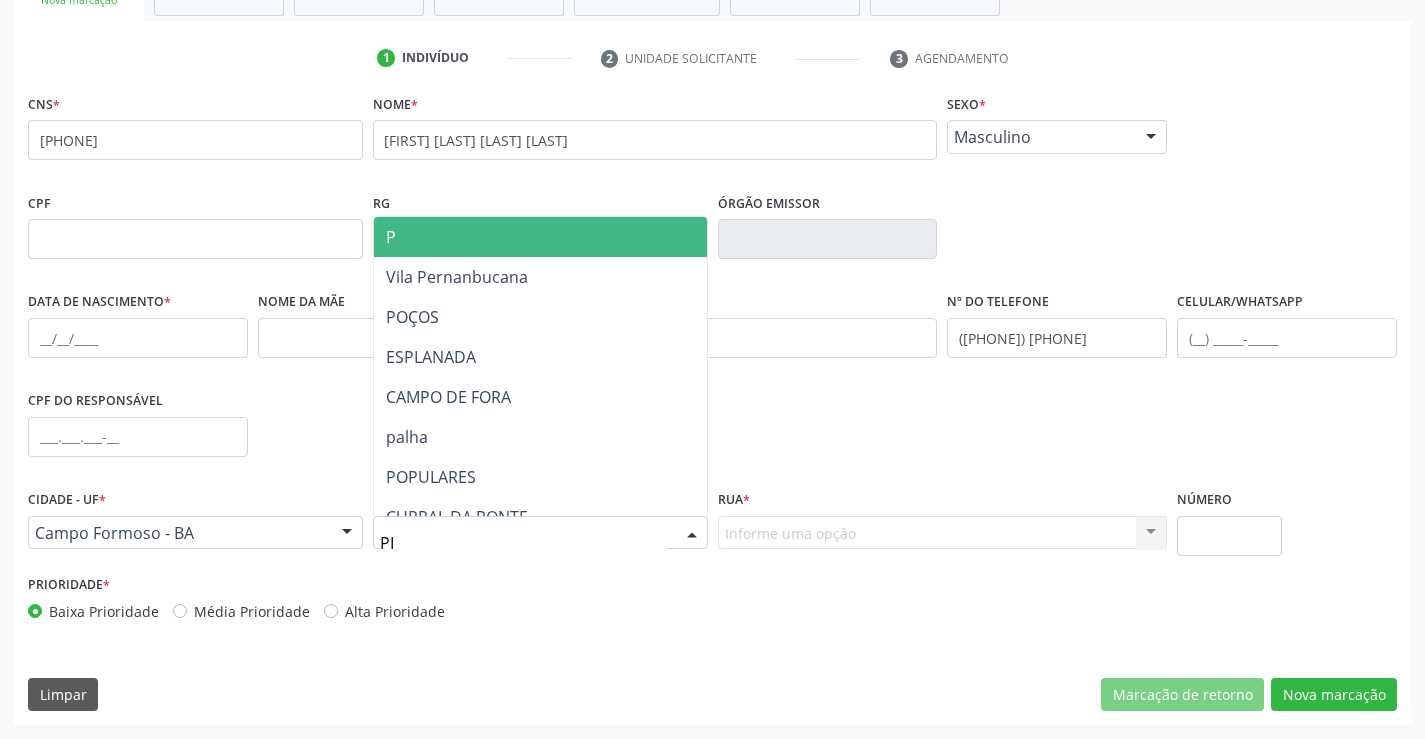 type on "P" 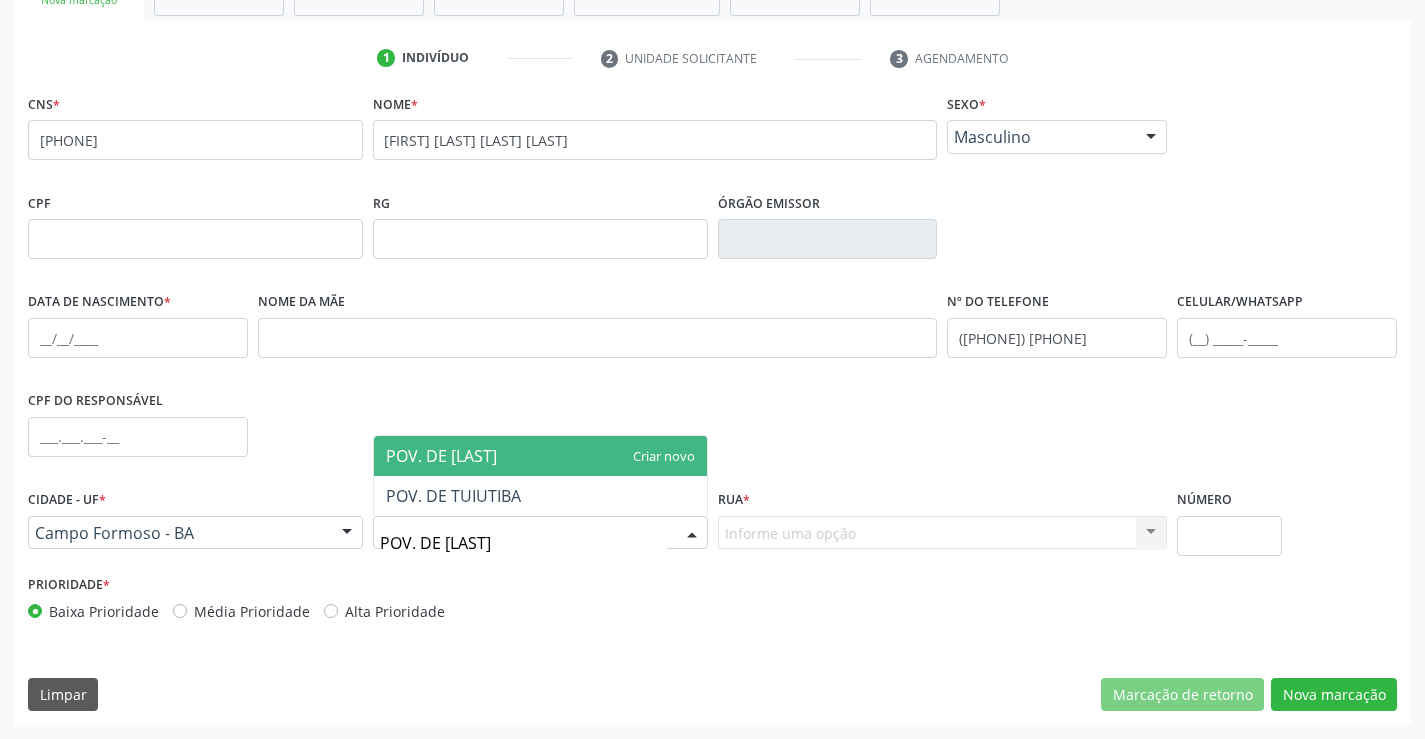 type on "POV. DE TUIUTIBA" 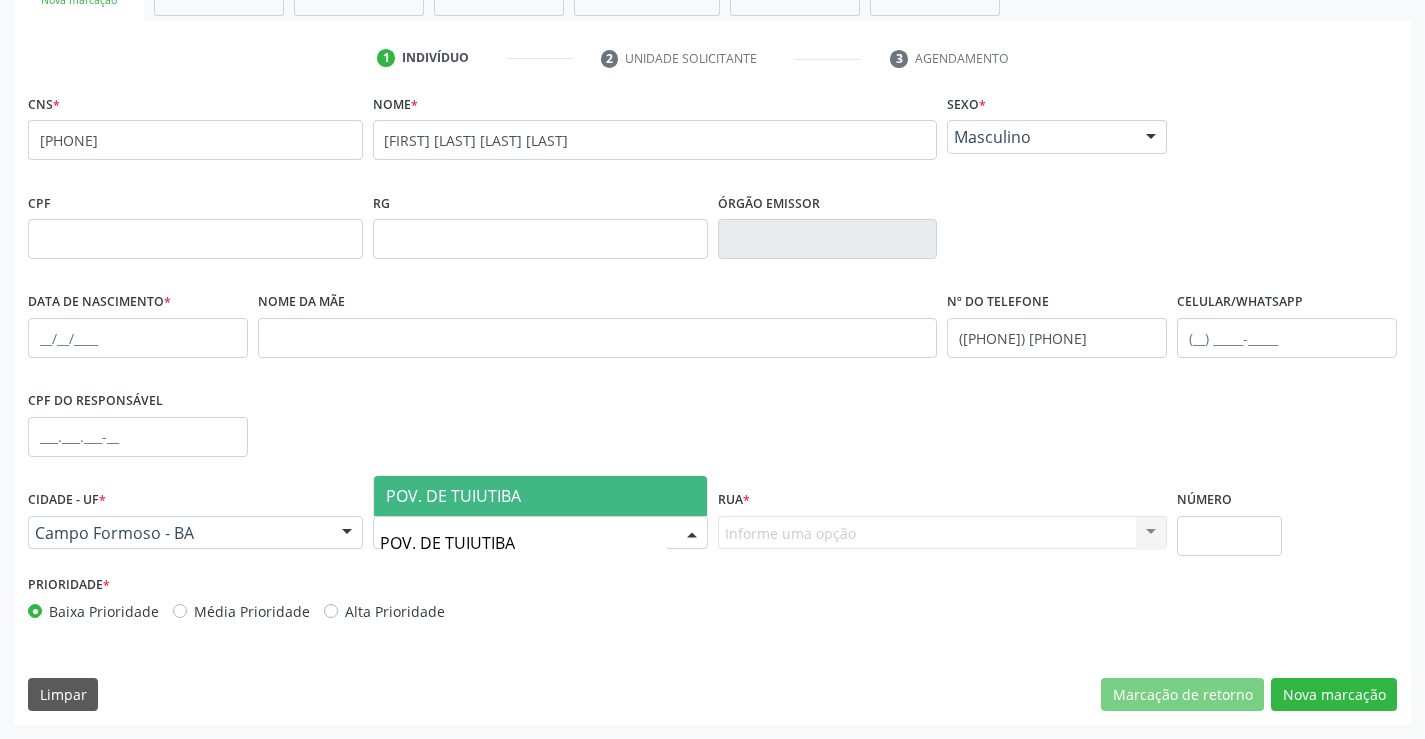 drag, startPoint x: 520, startPoint y: 492, endPoint x: 703, endPoint y: 557, distance: 194.20093 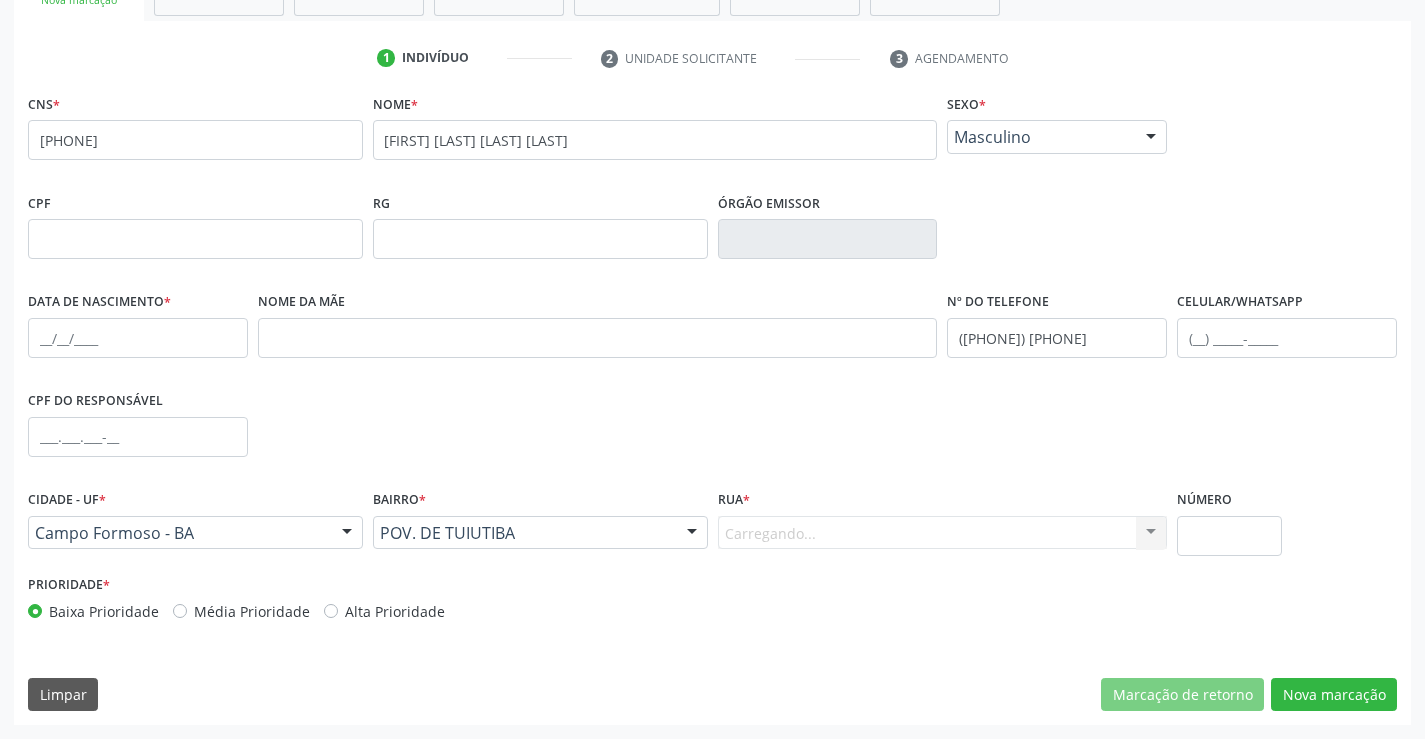 click on "Carregando...
Nenhum resultado encontrado para: "   "
Nenhuma opção encontrada. Digite para adicionar." at bounding box center (943, 533) 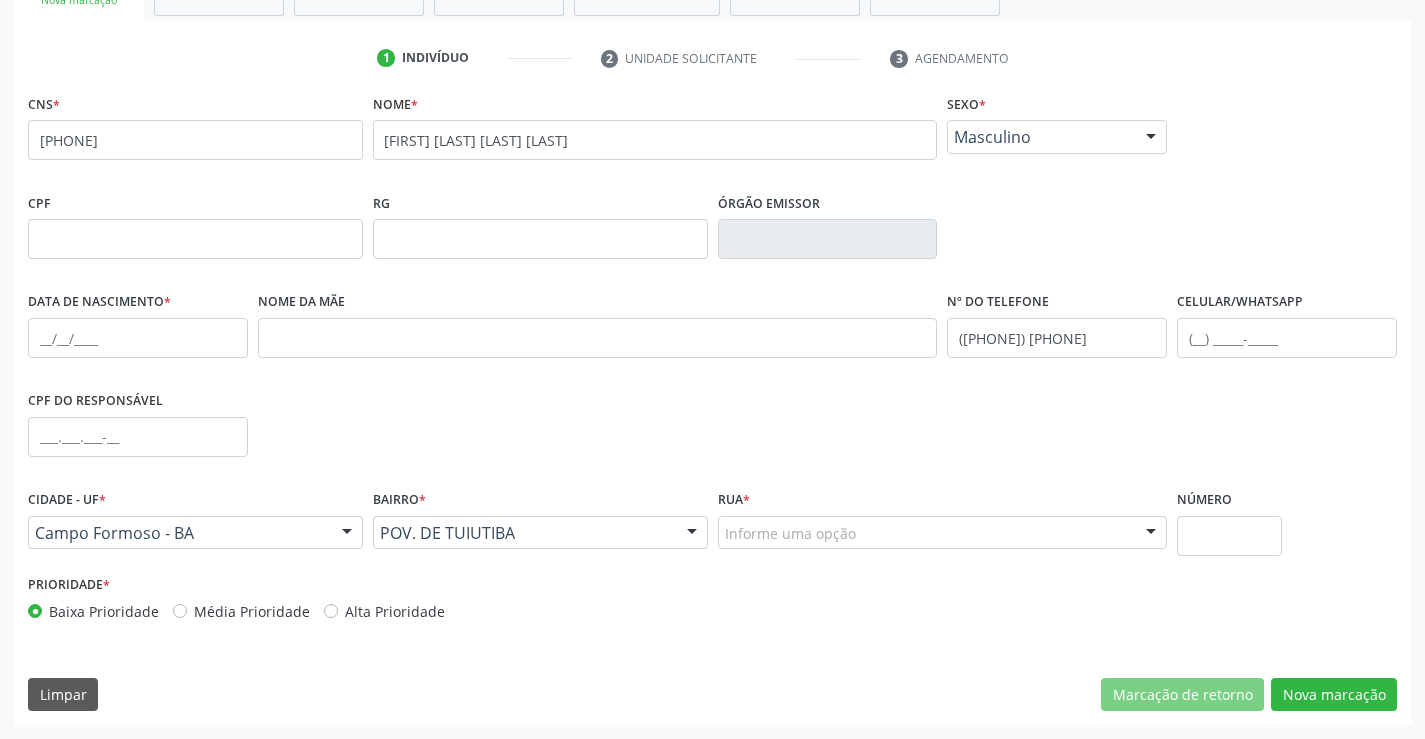 click on "Informe uma opção" at bounding box center [943, 533] 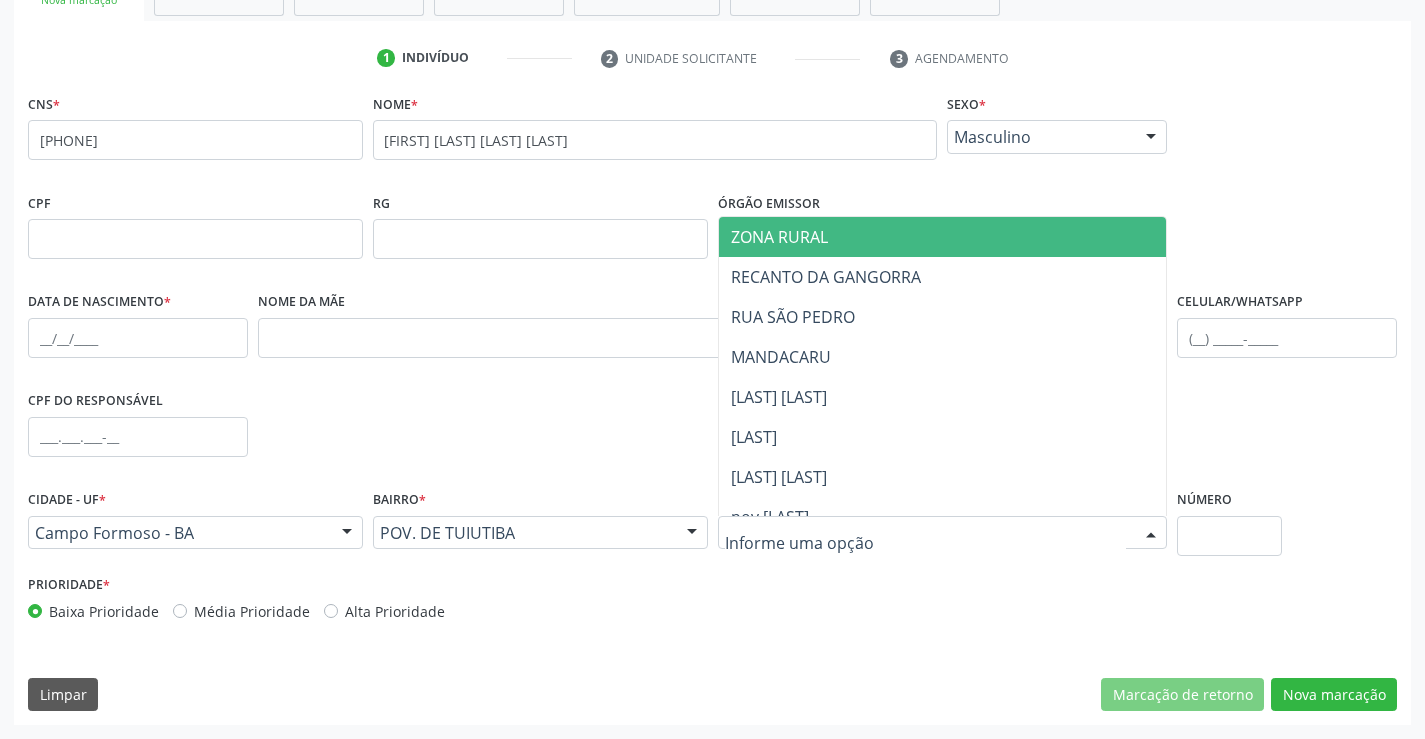 click on "ZONA RURAL" at bounding box center (779, 237) 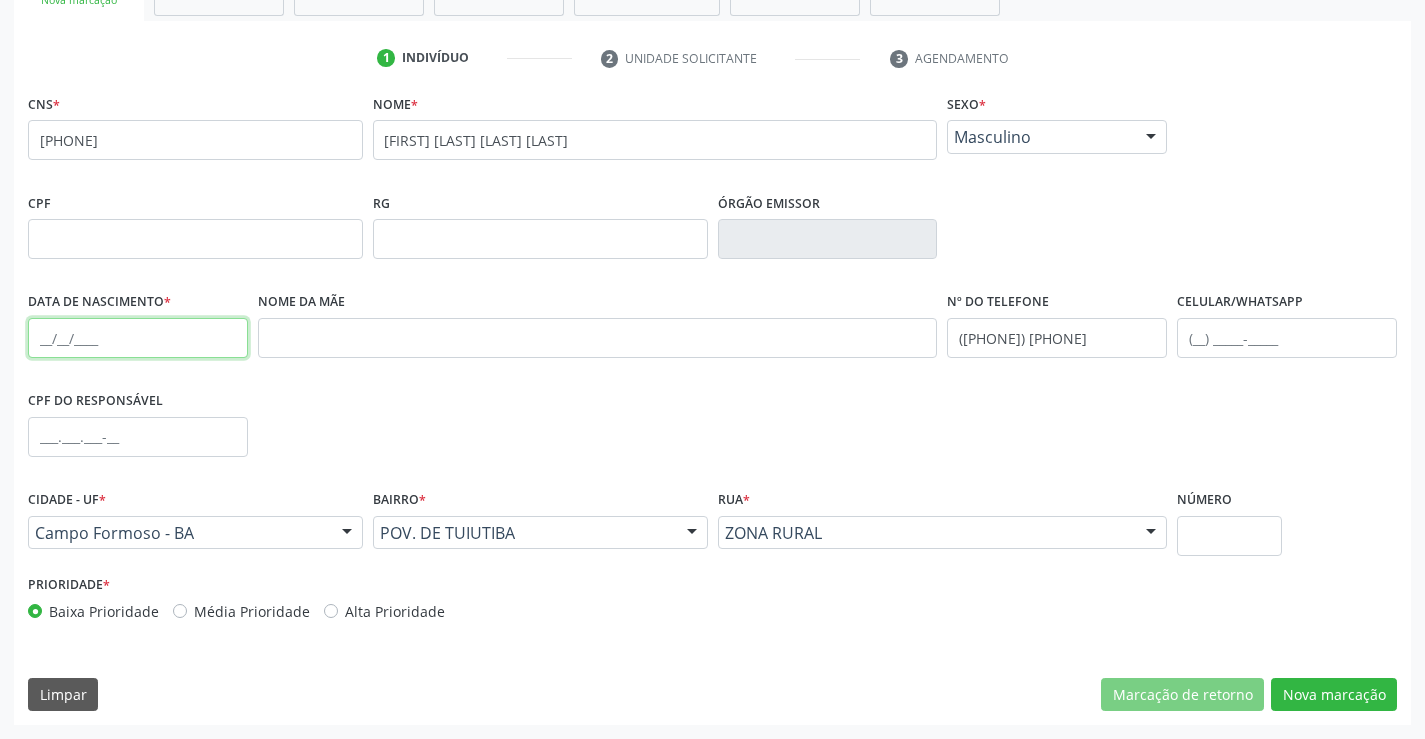 drag, startPoint x: 114, startPoint y: 322, endPoint x: 244, endPoint y: 325, distance: 130.0346 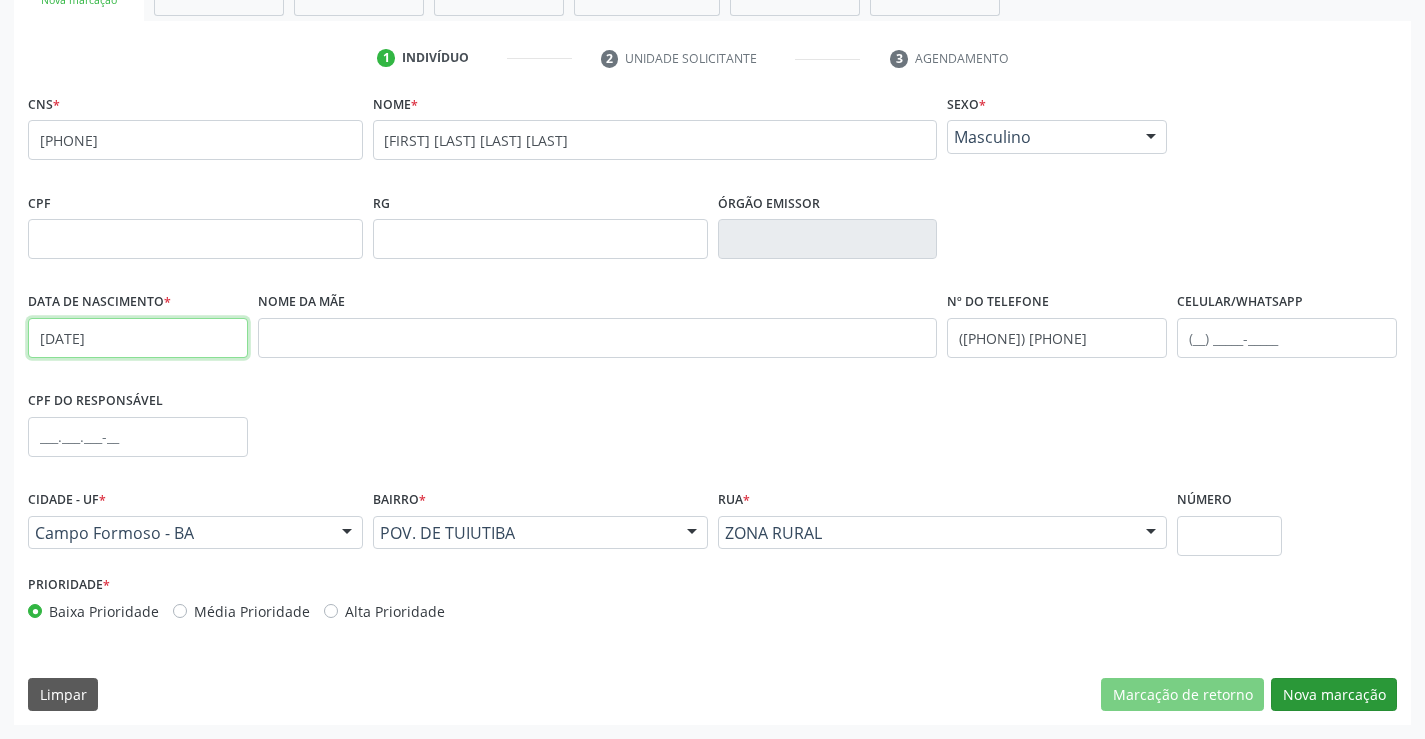 type on "[DATE]" 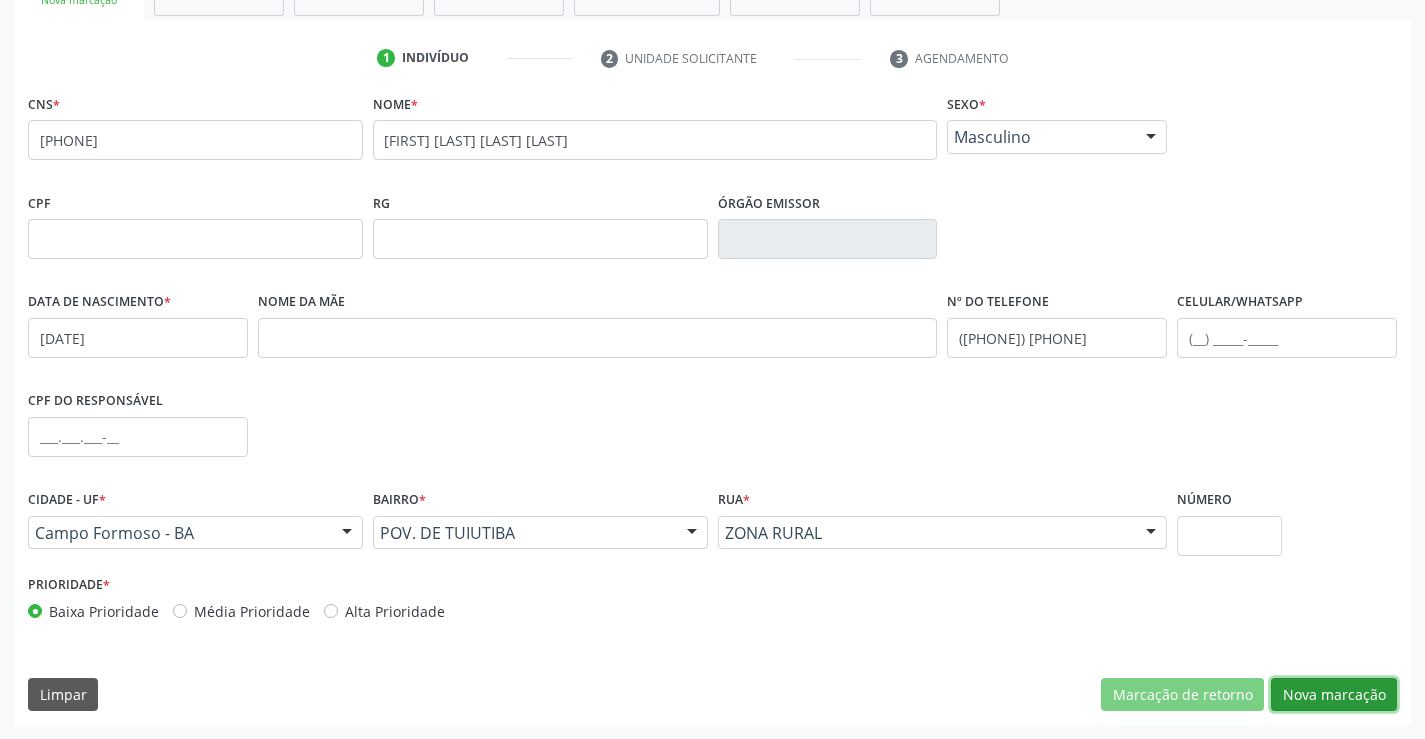 click on "Nova marcação" at bounding box center (1334, 695) 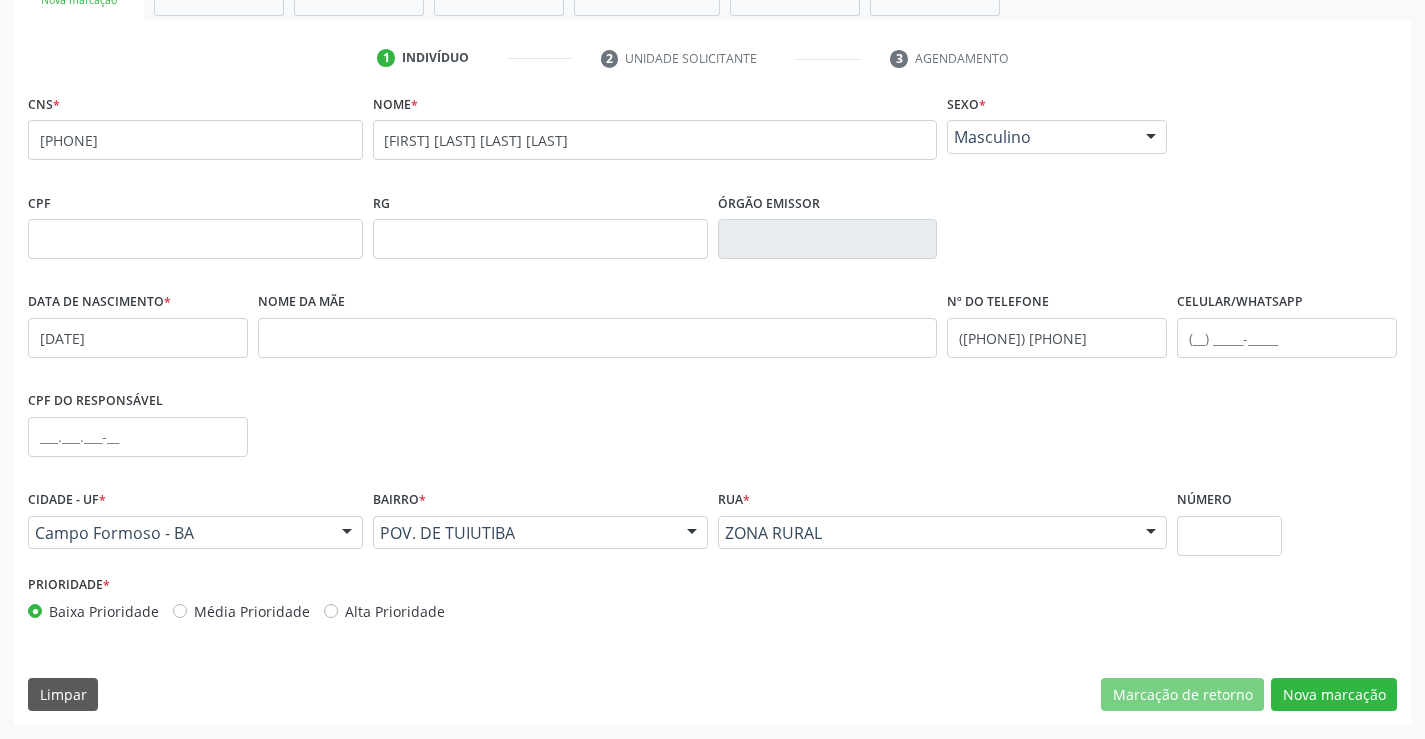 scroll, scrollTop: 167, scrollLeft: 0, axis: vertical 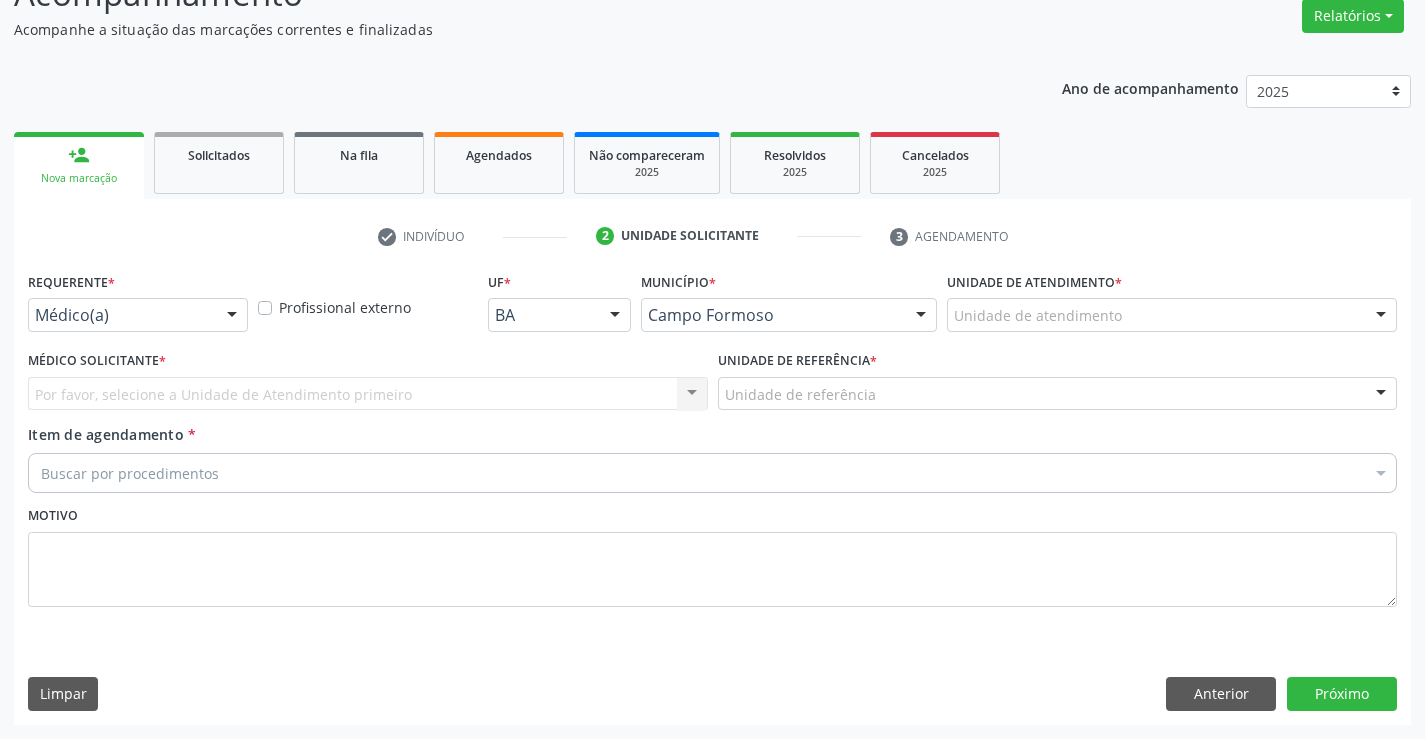 click on "Médico(a)         Médico(a)   Enfermeiro(a)   Paciente
Nenhum resultado encontrado para: "   "
Não há nenhuma opção para ser exibida." at bounding box center (138, 315) 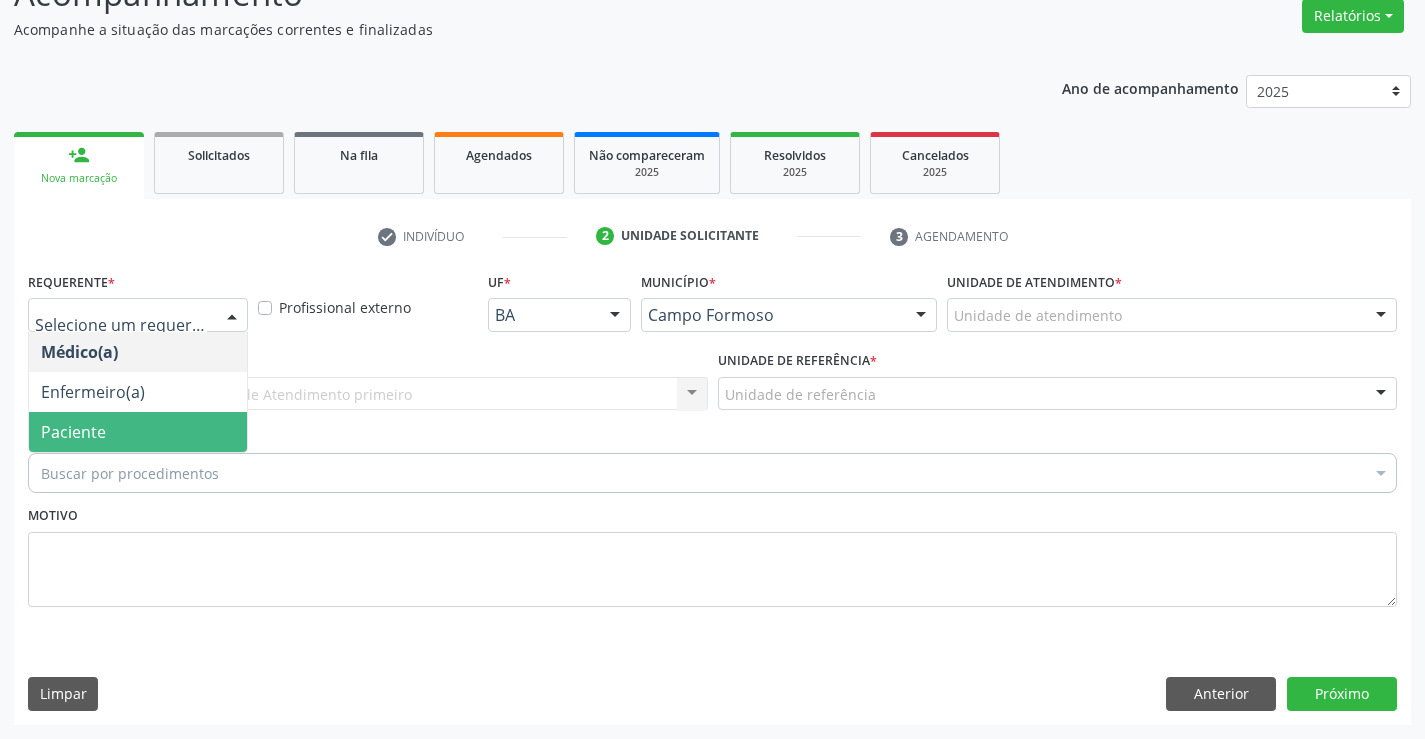 click on "Paciente" at bounding box center (73, 432) 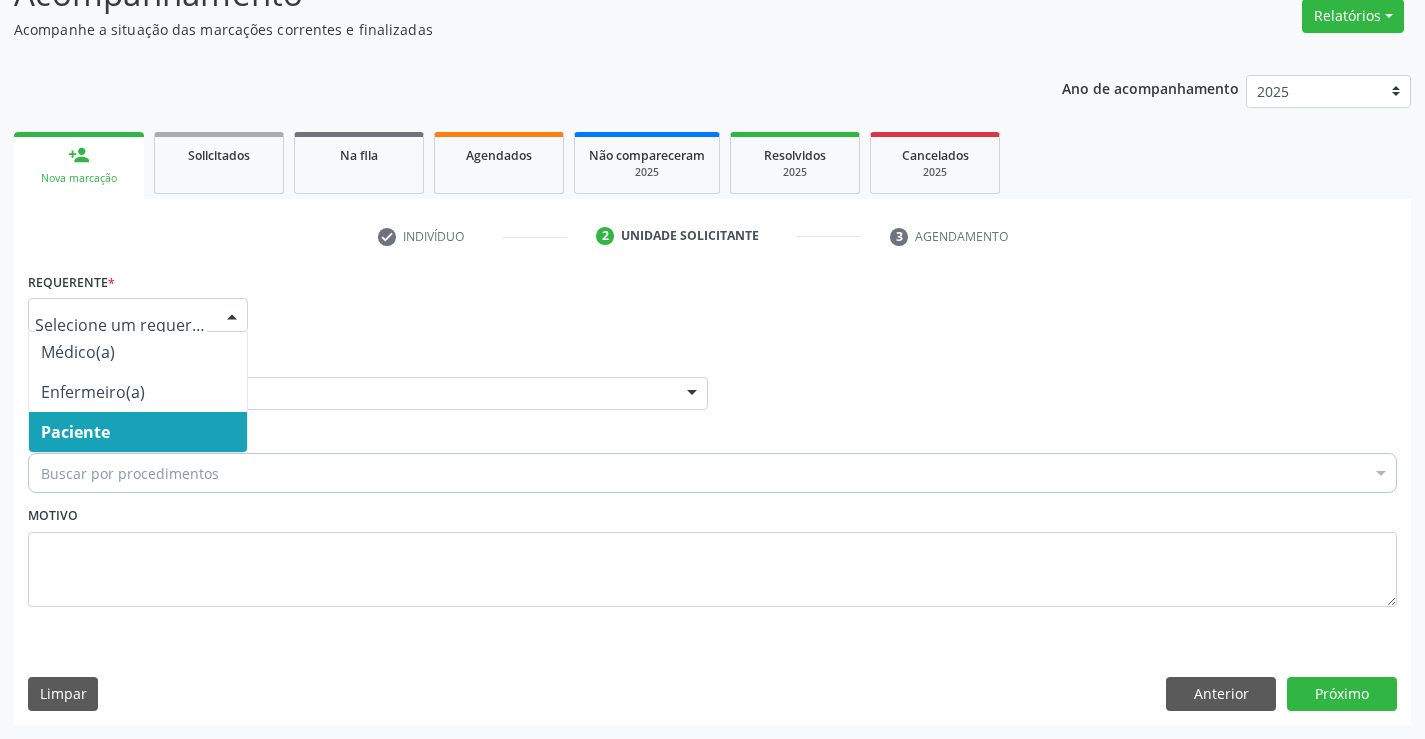drag, startPoint x: 129, startPoint y: 430, endPoint x: 333, endPoint y: 415, distance: 204.55072 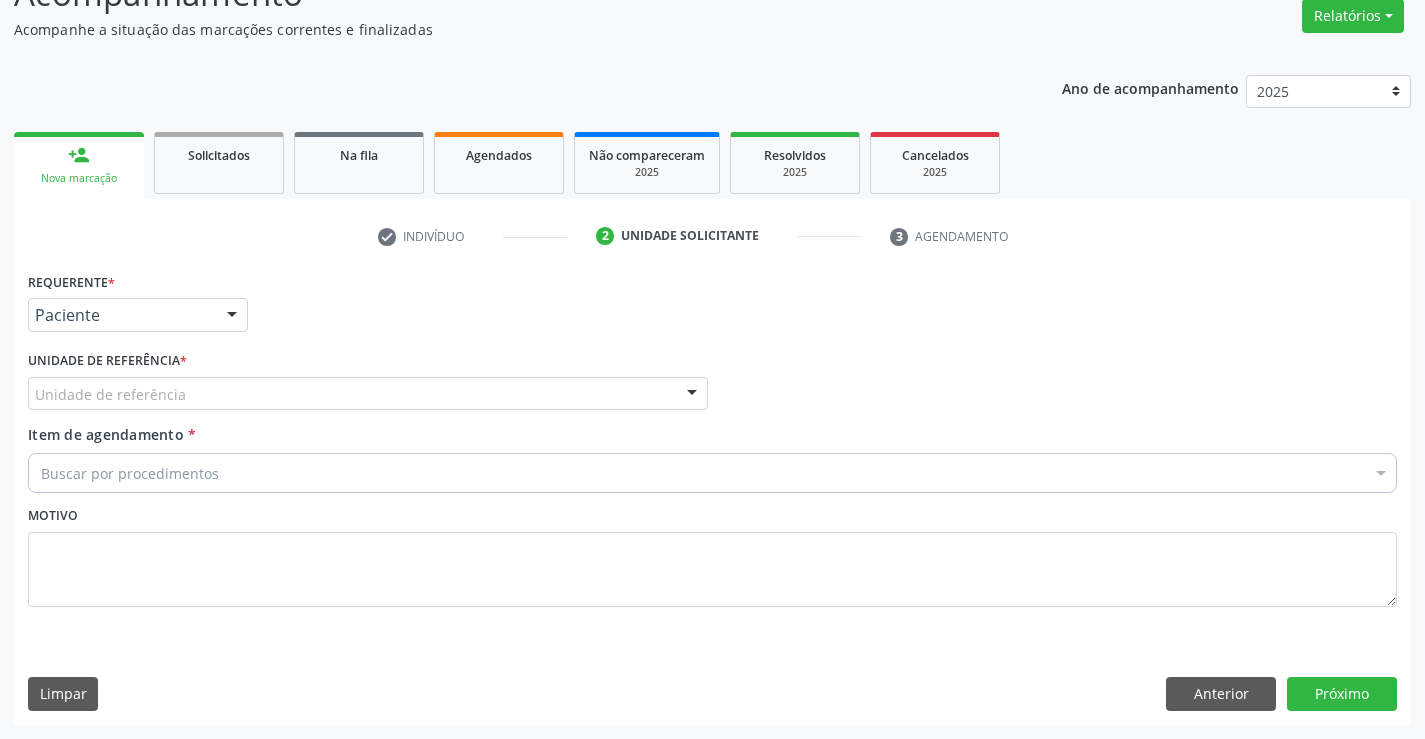 click on "Unidade de referência" at bounding box center (368, 394) 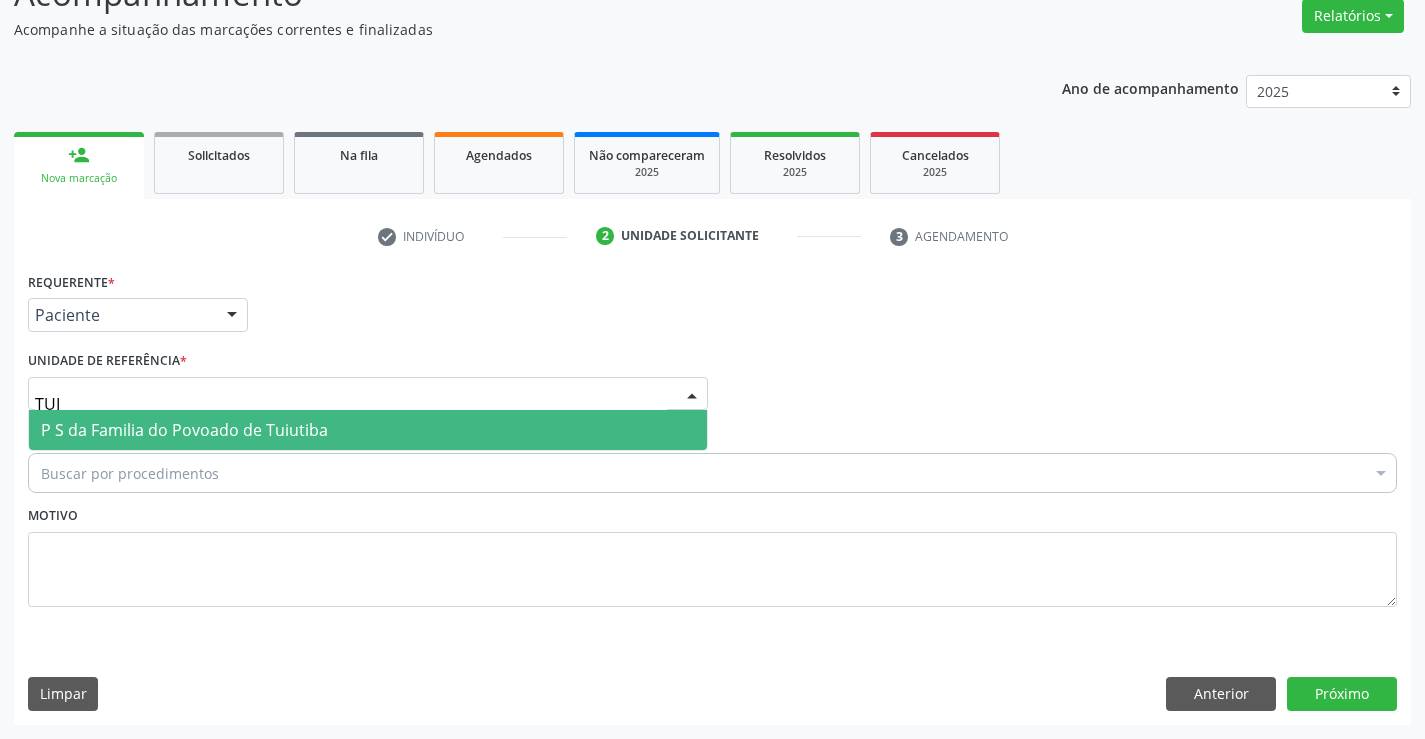 type on "TUIU" 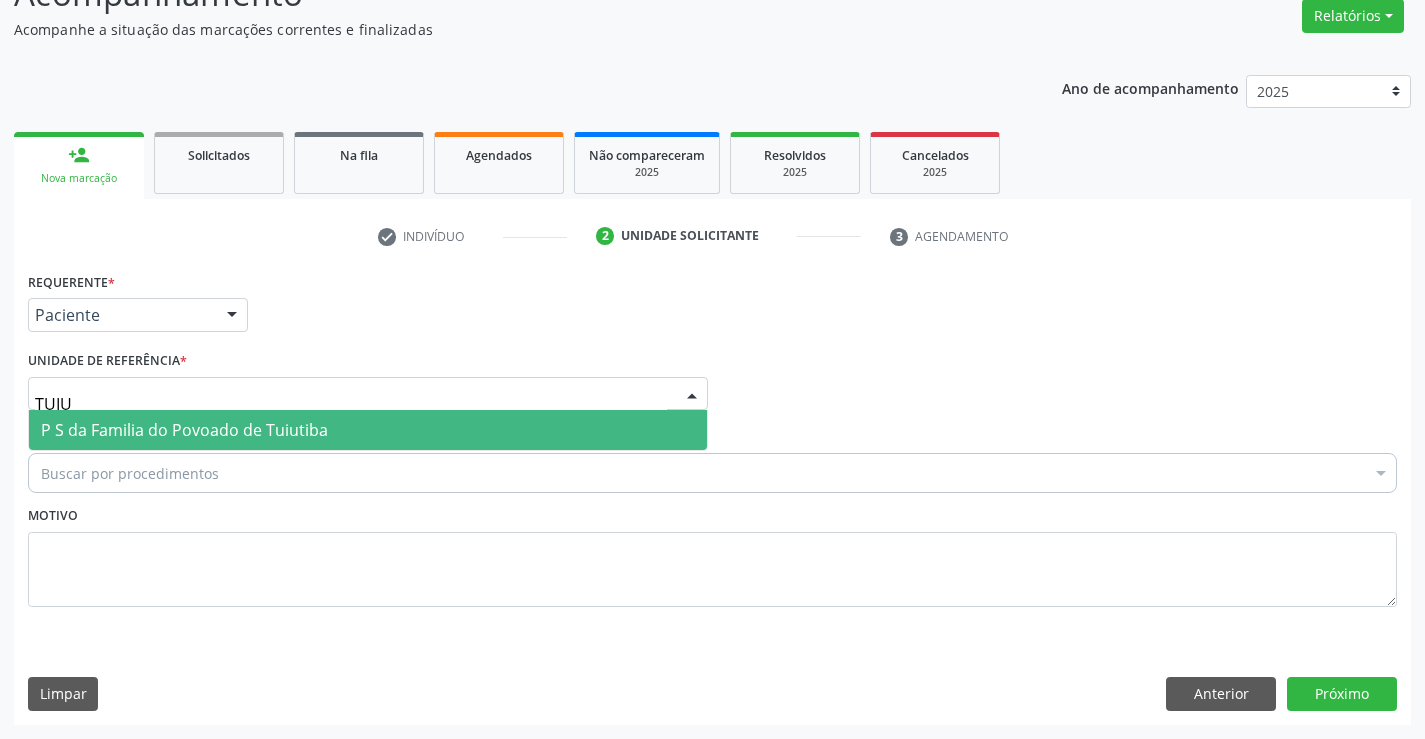 click on "P S da Familia do Povoado de Tuiutiba" at bounding box center [184, 430] 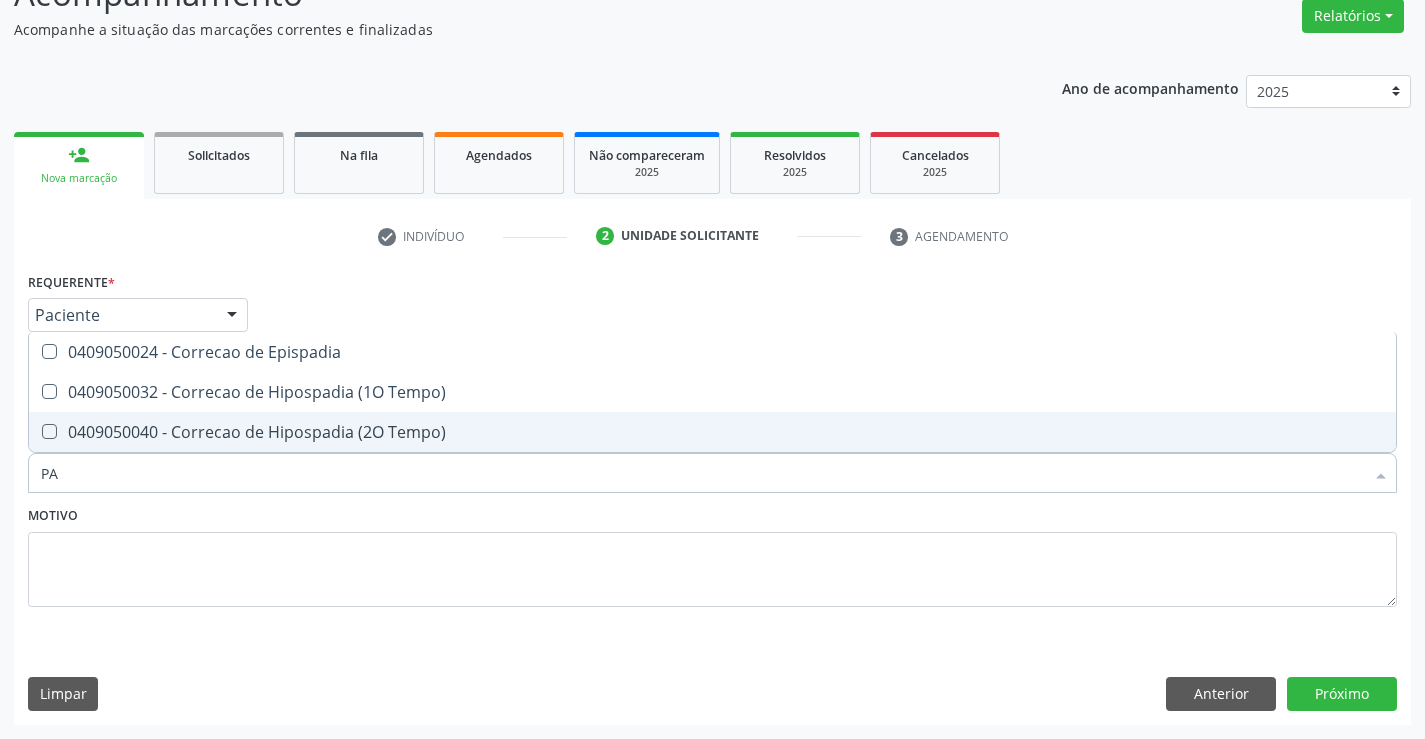 type on "P" 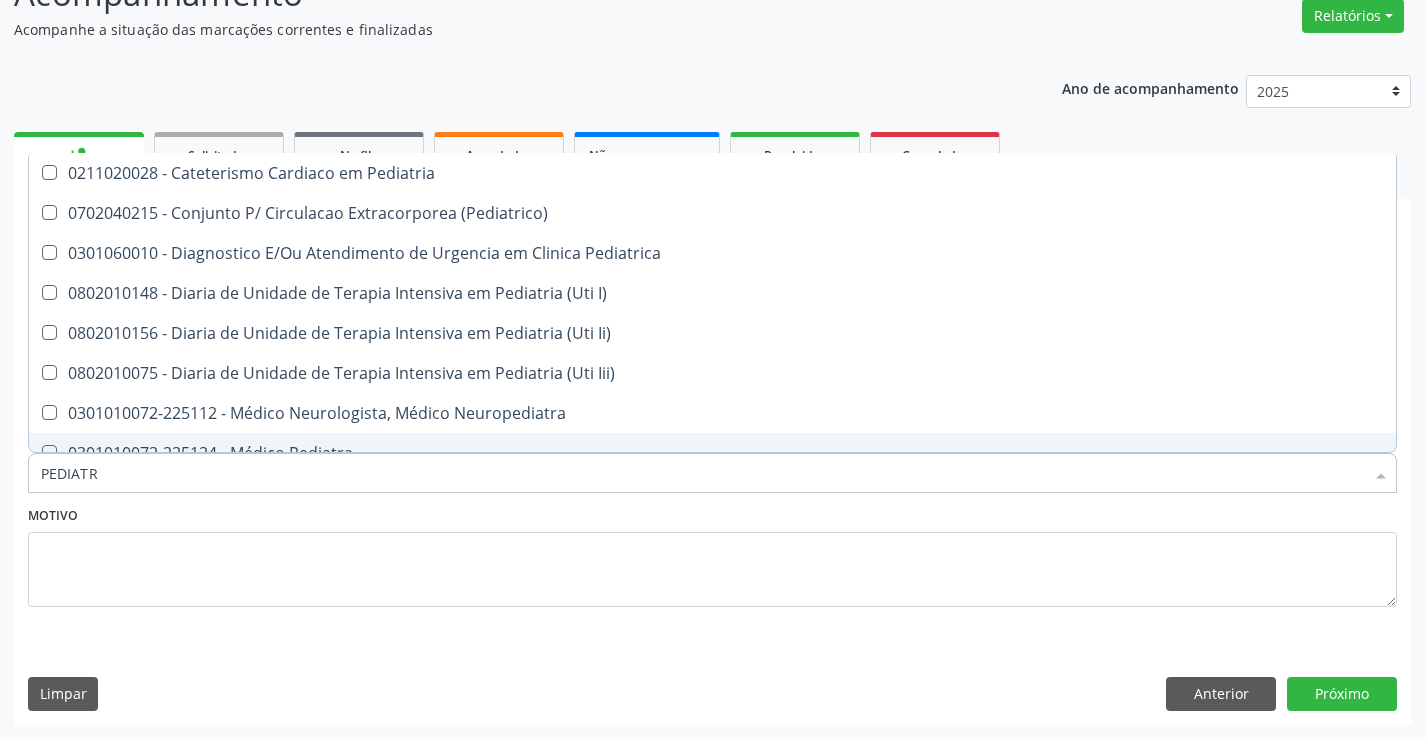 type on "PEDIATRA" 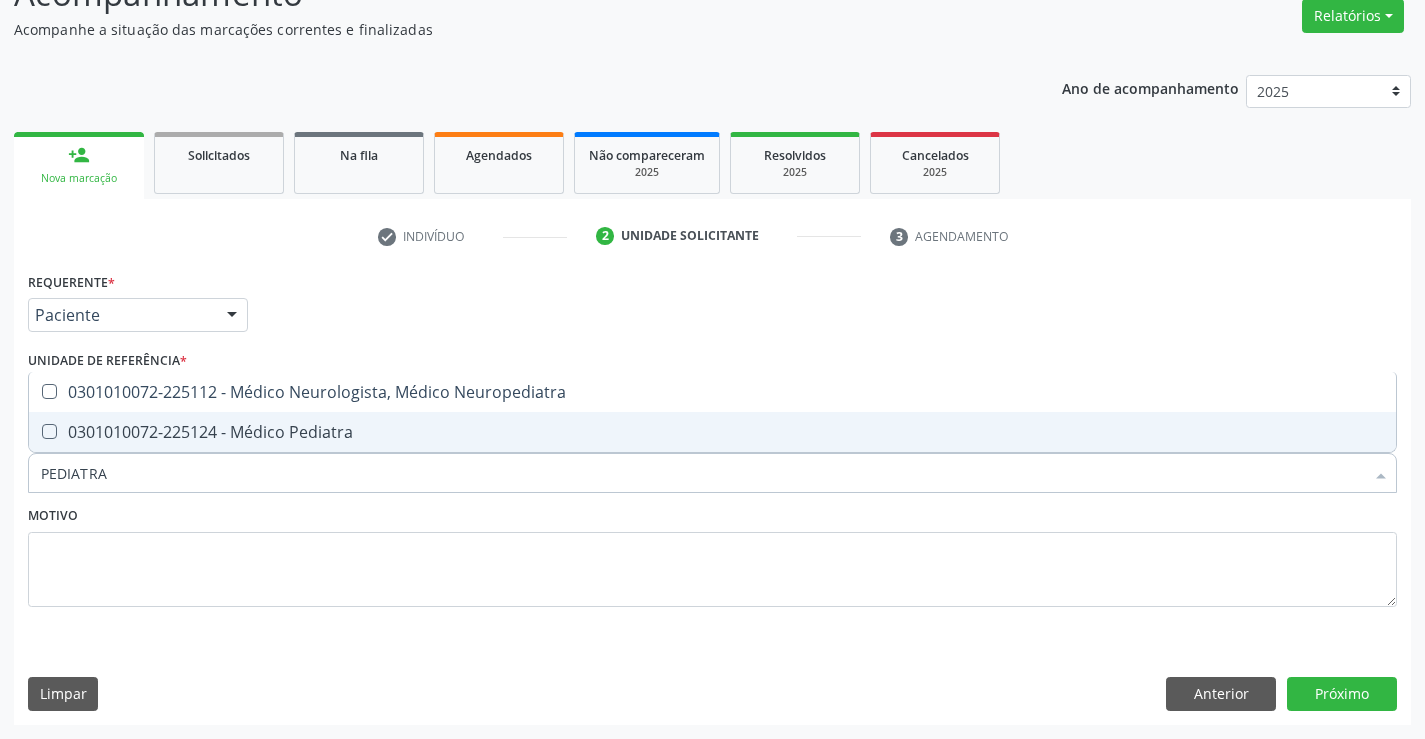 drag, startPoint x: 252, startPoint y: 435, endPoint x: 296, endPoint y: 504, distance: 81.8352 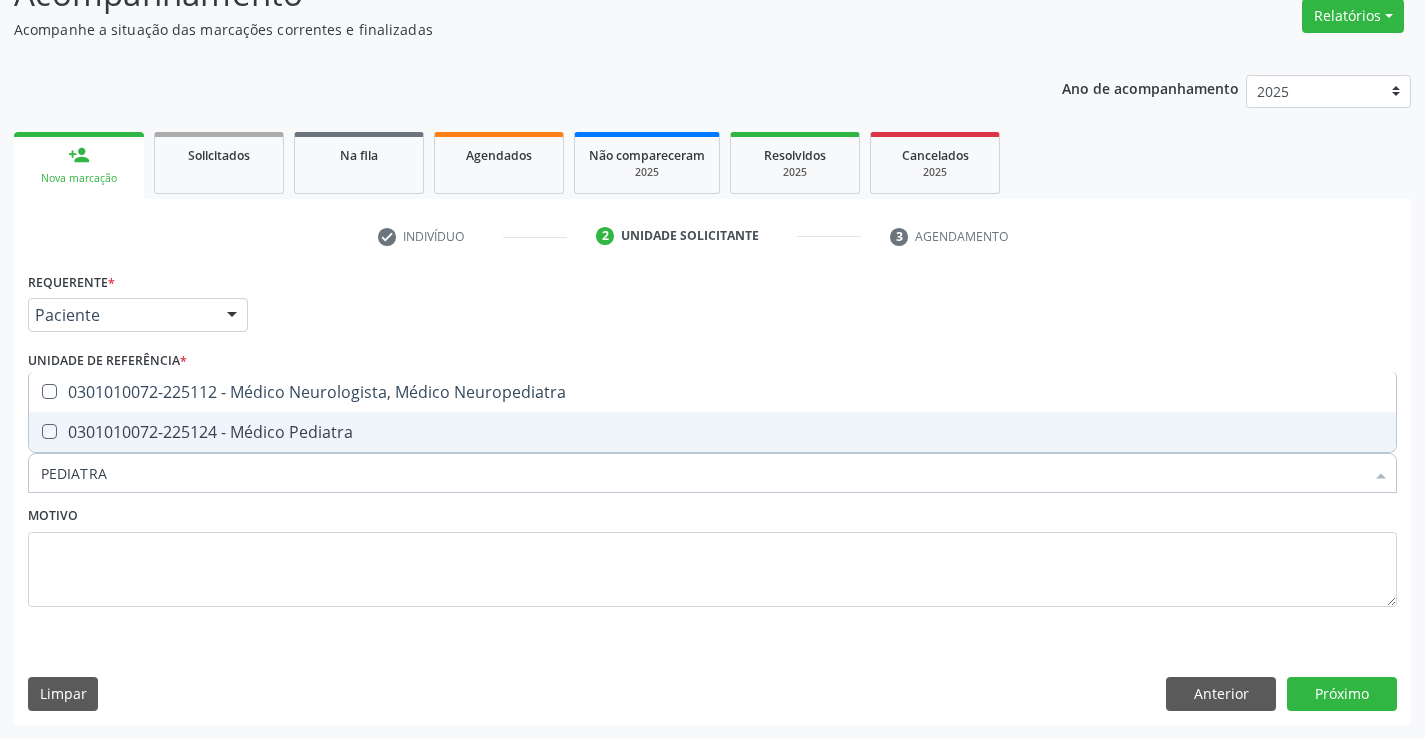 checkbox on "true" 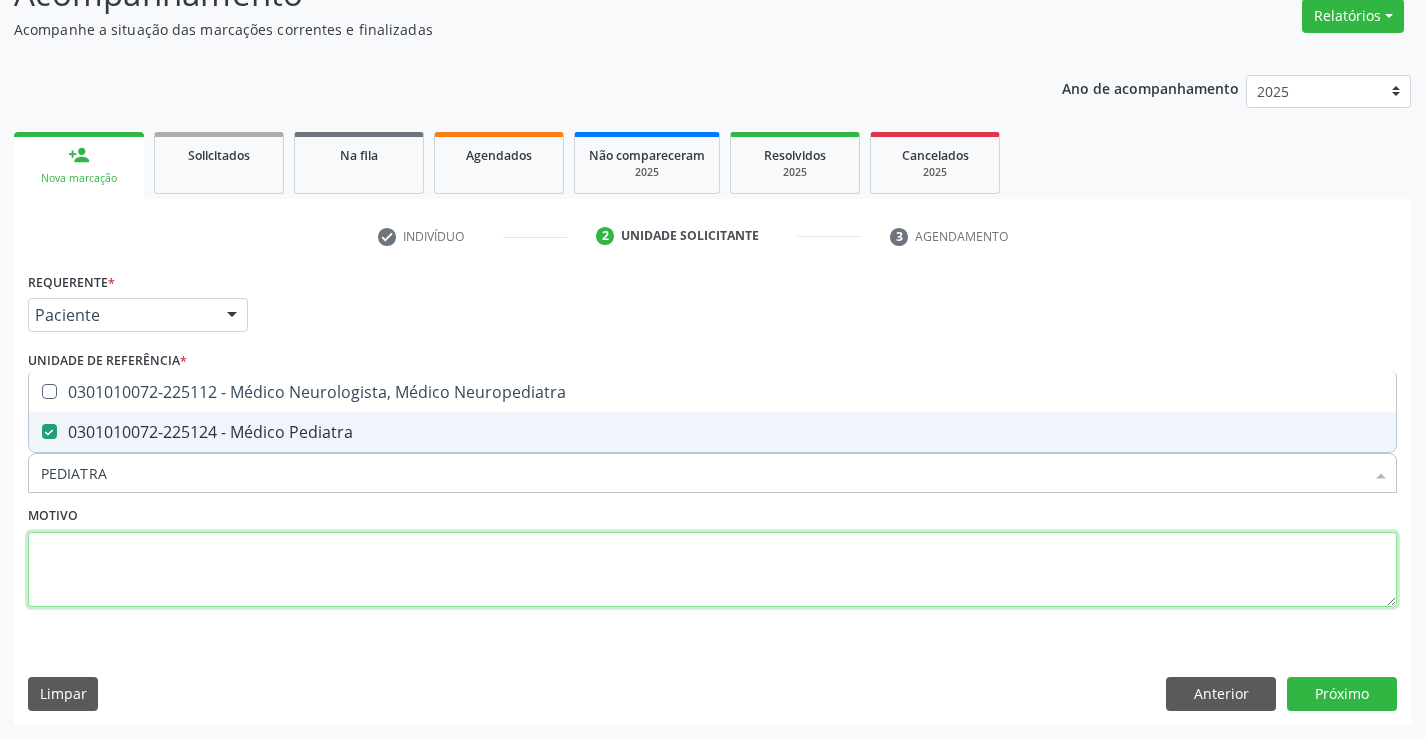 drag, startPoint x: 291, startPoint y: 568, endPoint x: 342, endPoint y: 557, distance: 52.17279 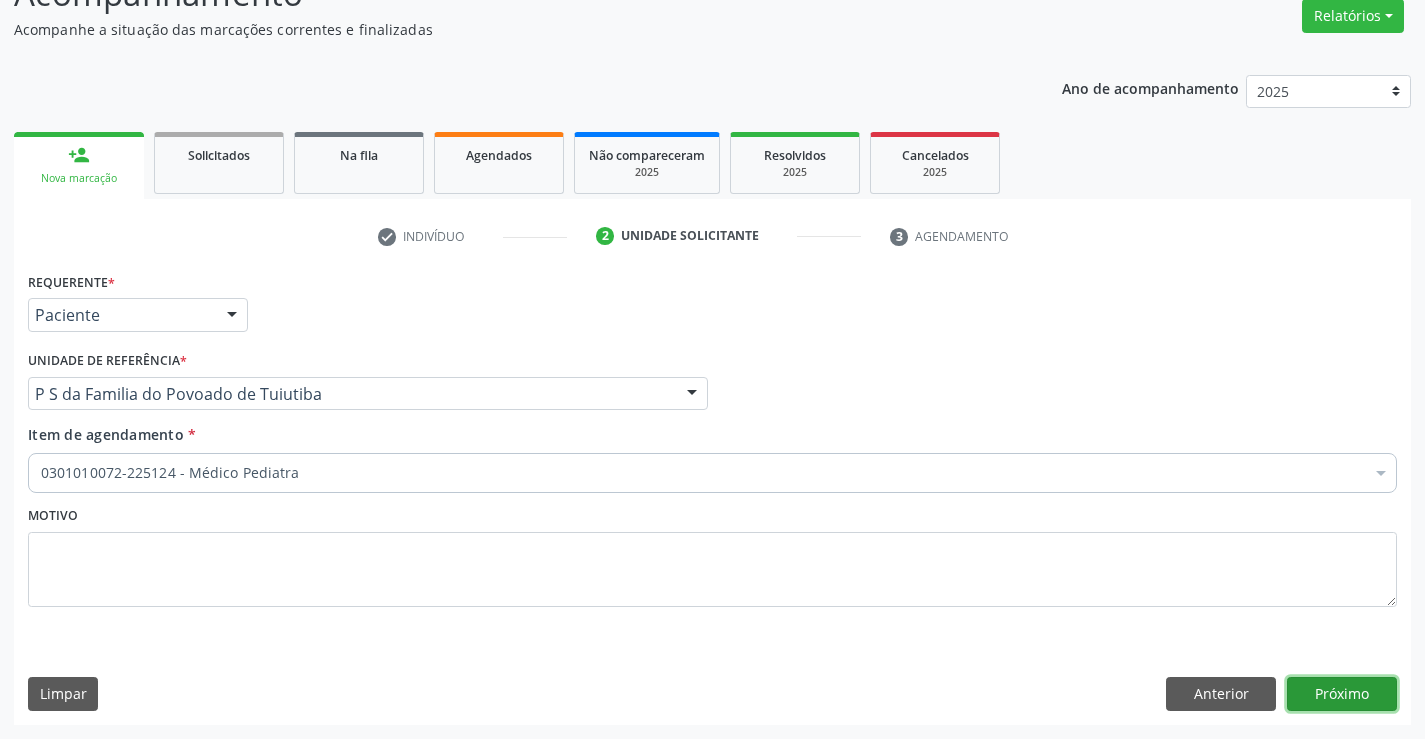 click on "Próximo" at bounding box center (1342, 694) 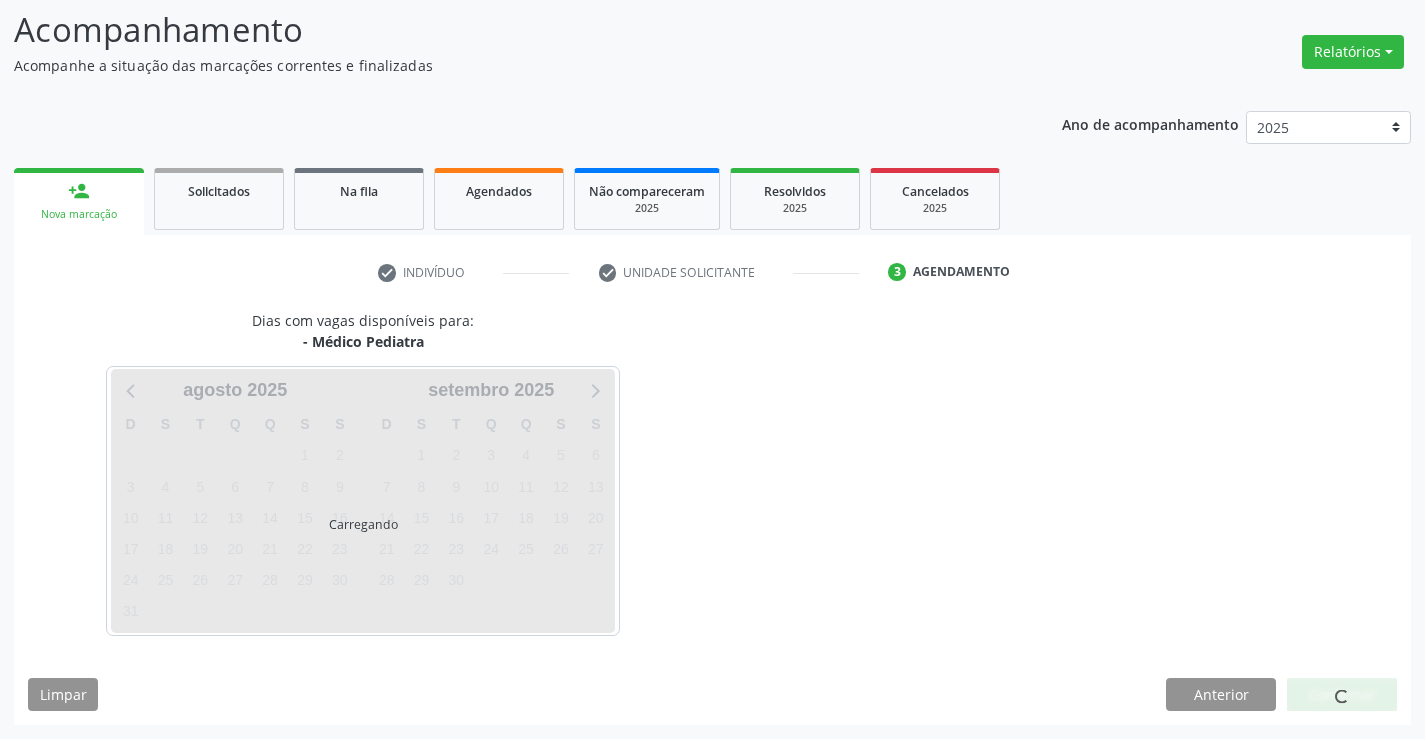 scroll, scrollTop: 131, scrollLeft: 0, axis: vertical 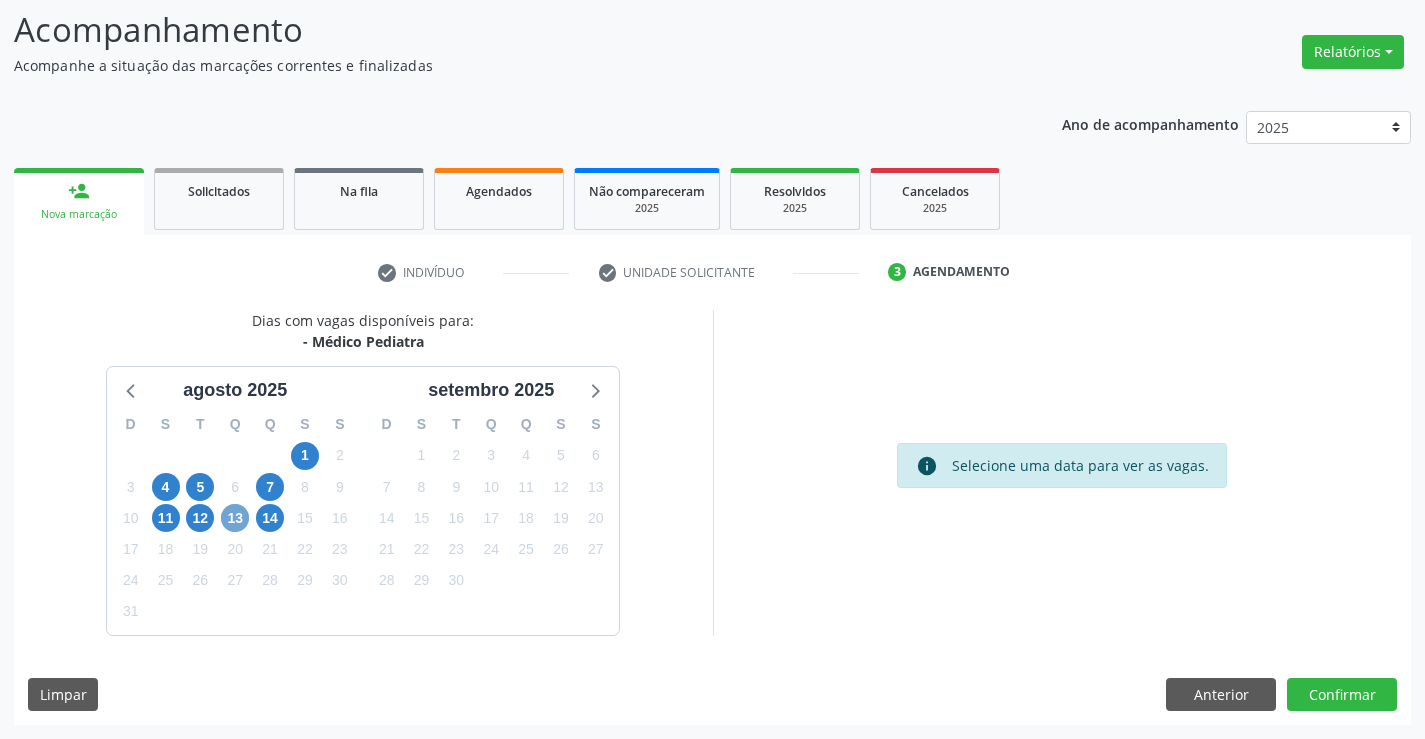 click on "13" at bounding box center (235, 518) 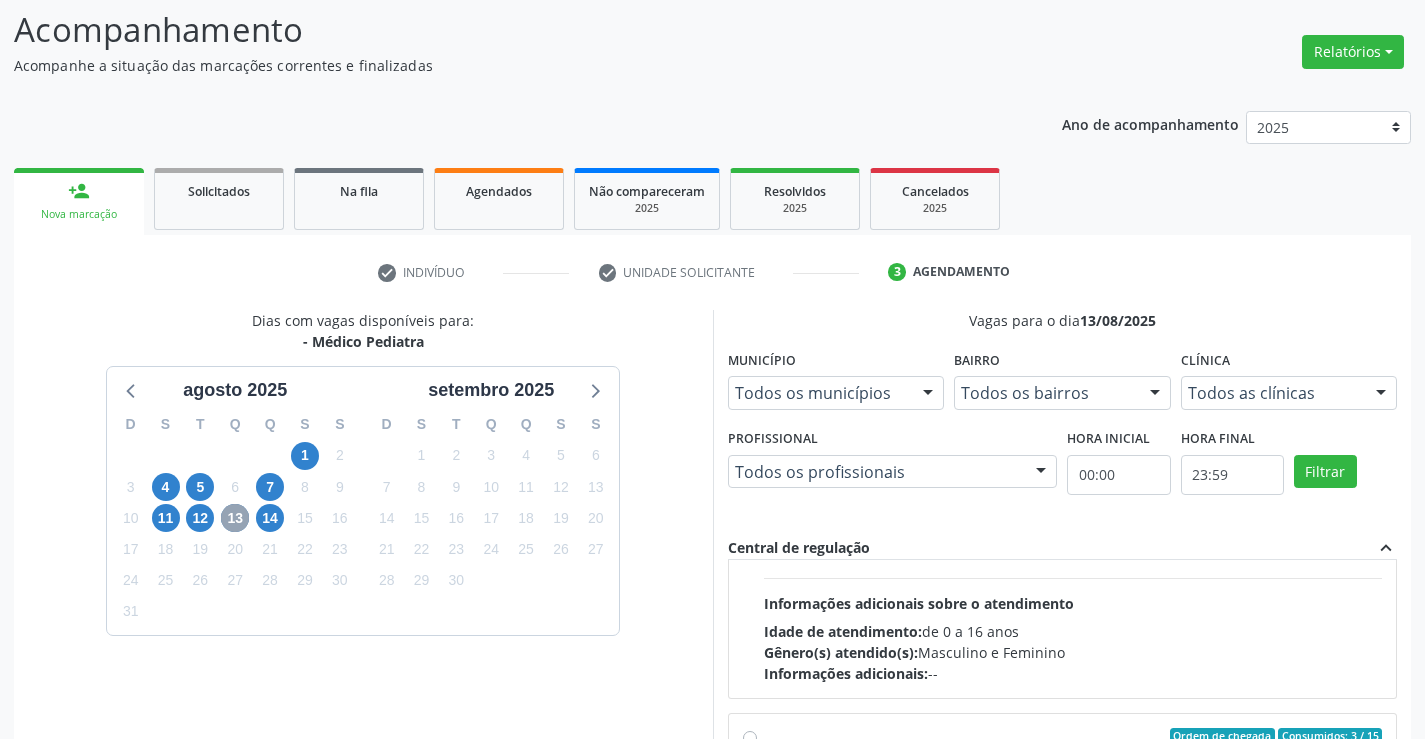scroll, scrollTop: 115, scrollLeft: 0, axis: vertical 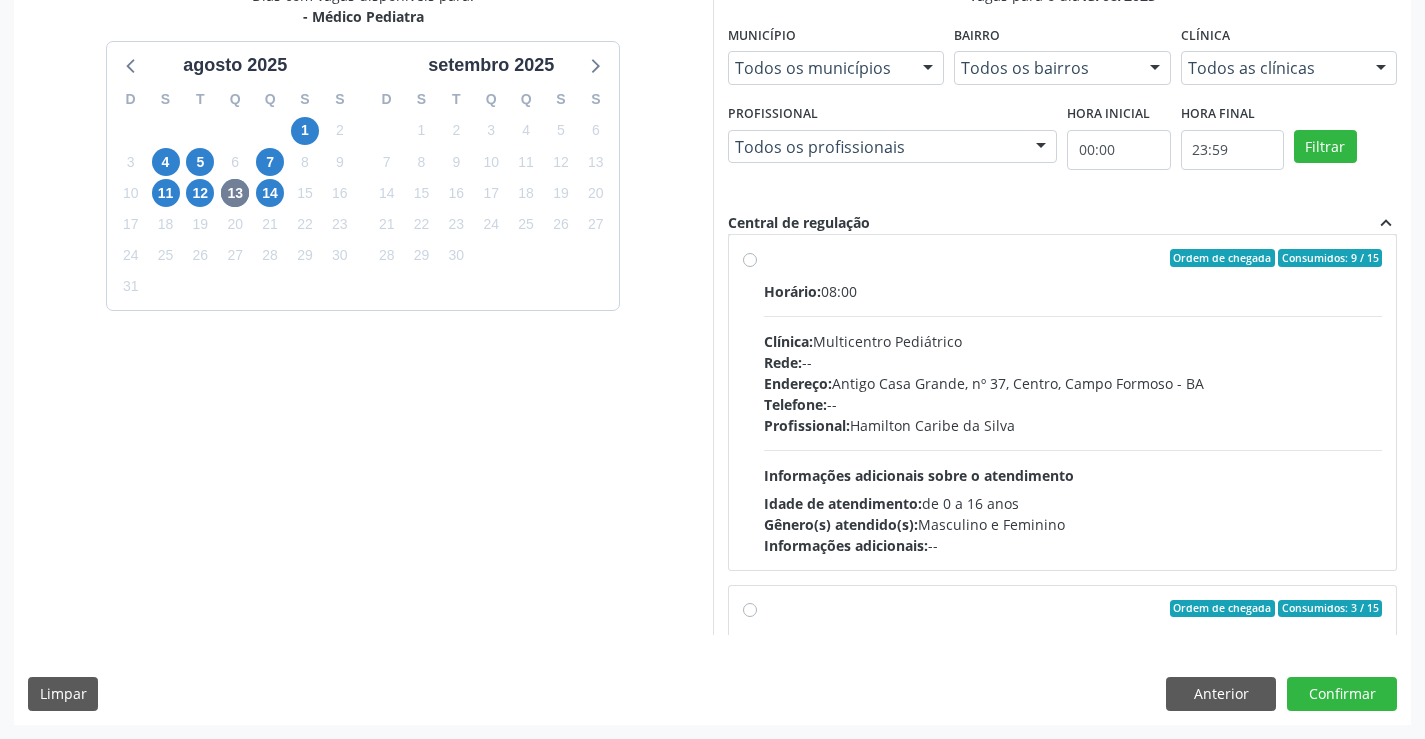 drag, startPoint x: 757, startPoint y: 256, endPoint x: 1011, endPoint y: 325, distance: 263.20523 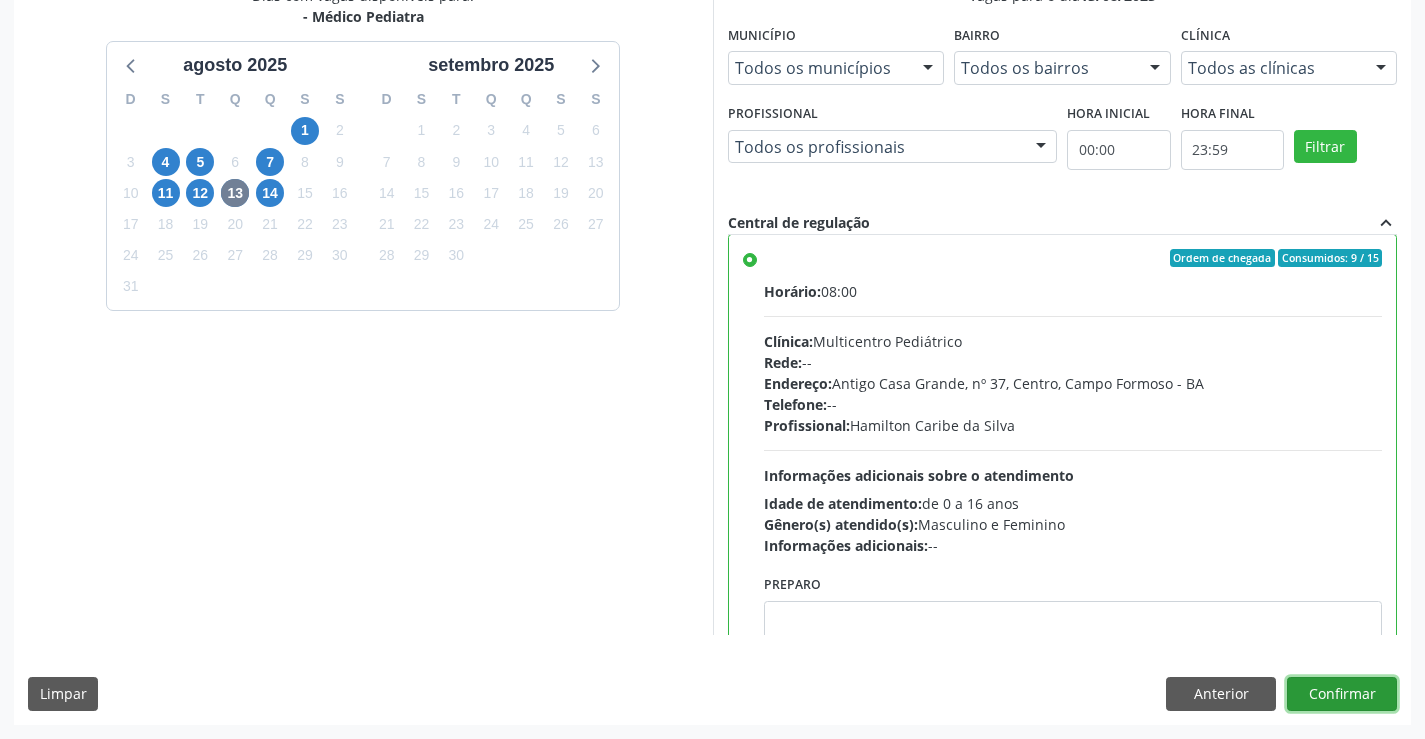 drag, startPoint x: 1322, startPoint y: 685, endPoint x: 1309, endPoint y: 661, distance: 27.294687 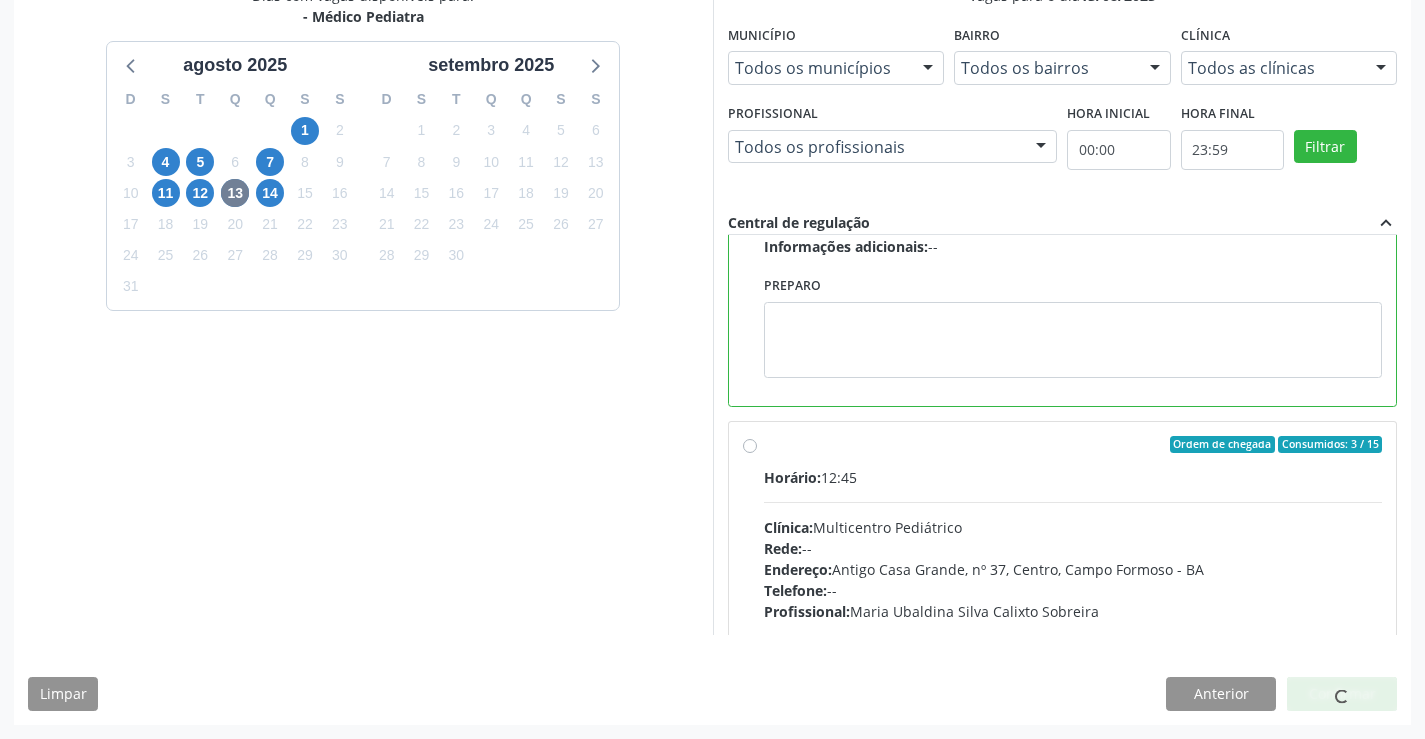 scroll, scrollTop: 450, scrollLeft: 0, axis: vertical 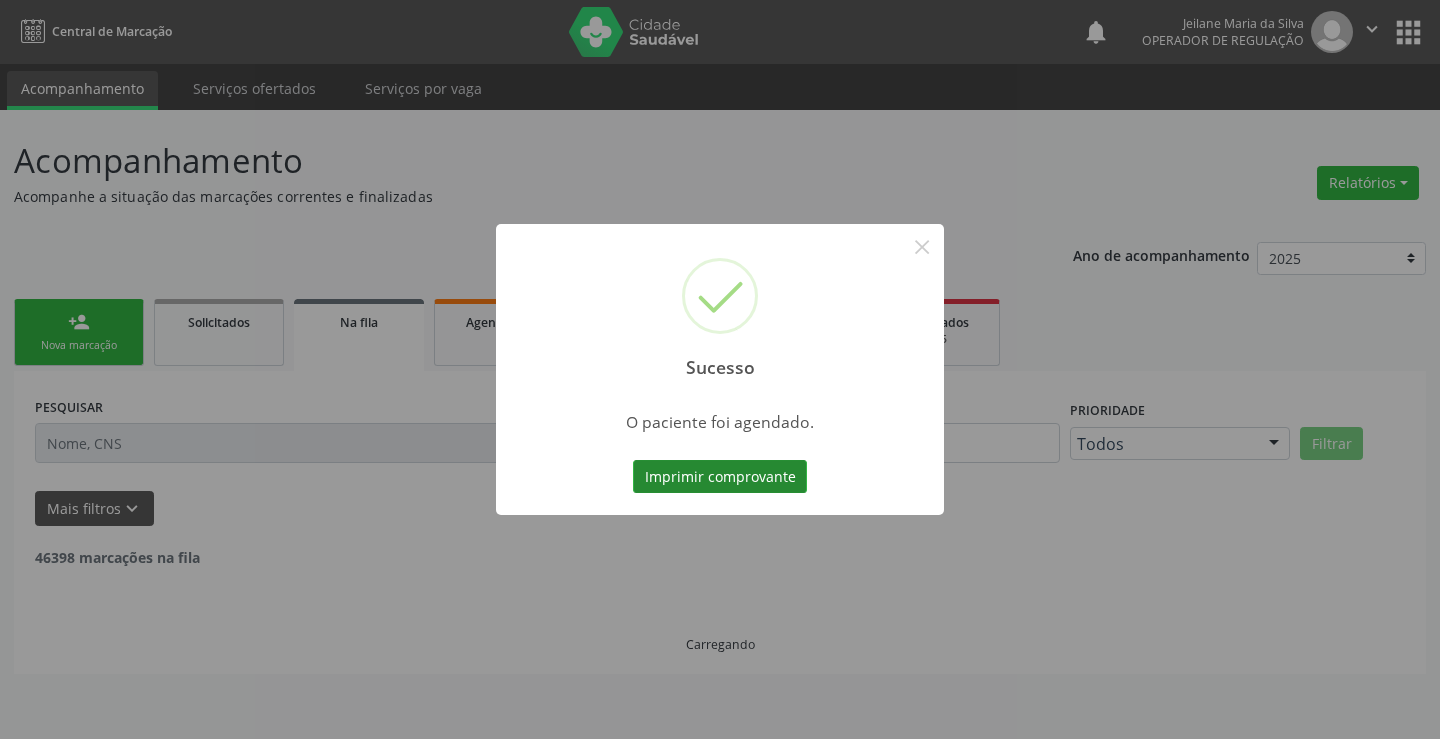 click on "Imprimir comprovante" at bounding box center [720, 477] 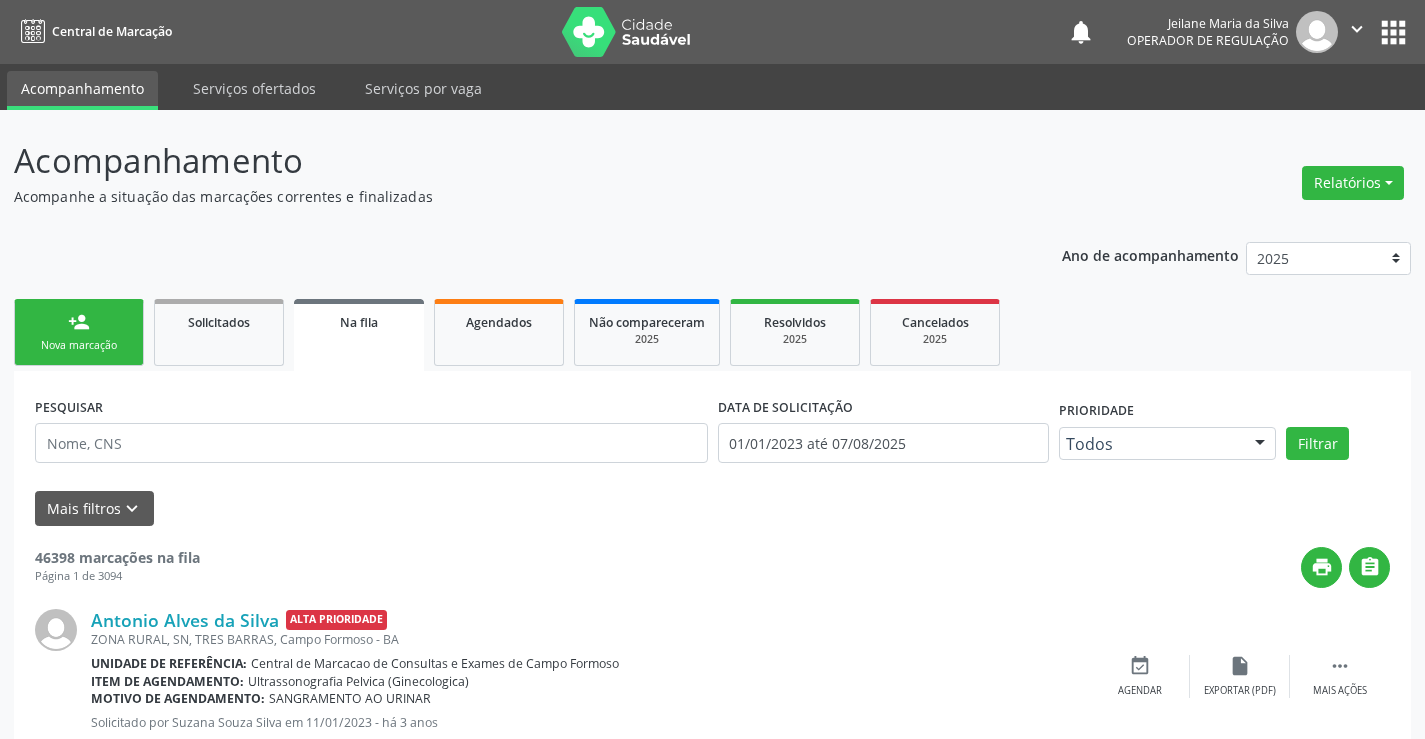 click on "person_add
Nova marcação" at bounding box center [79, 332] 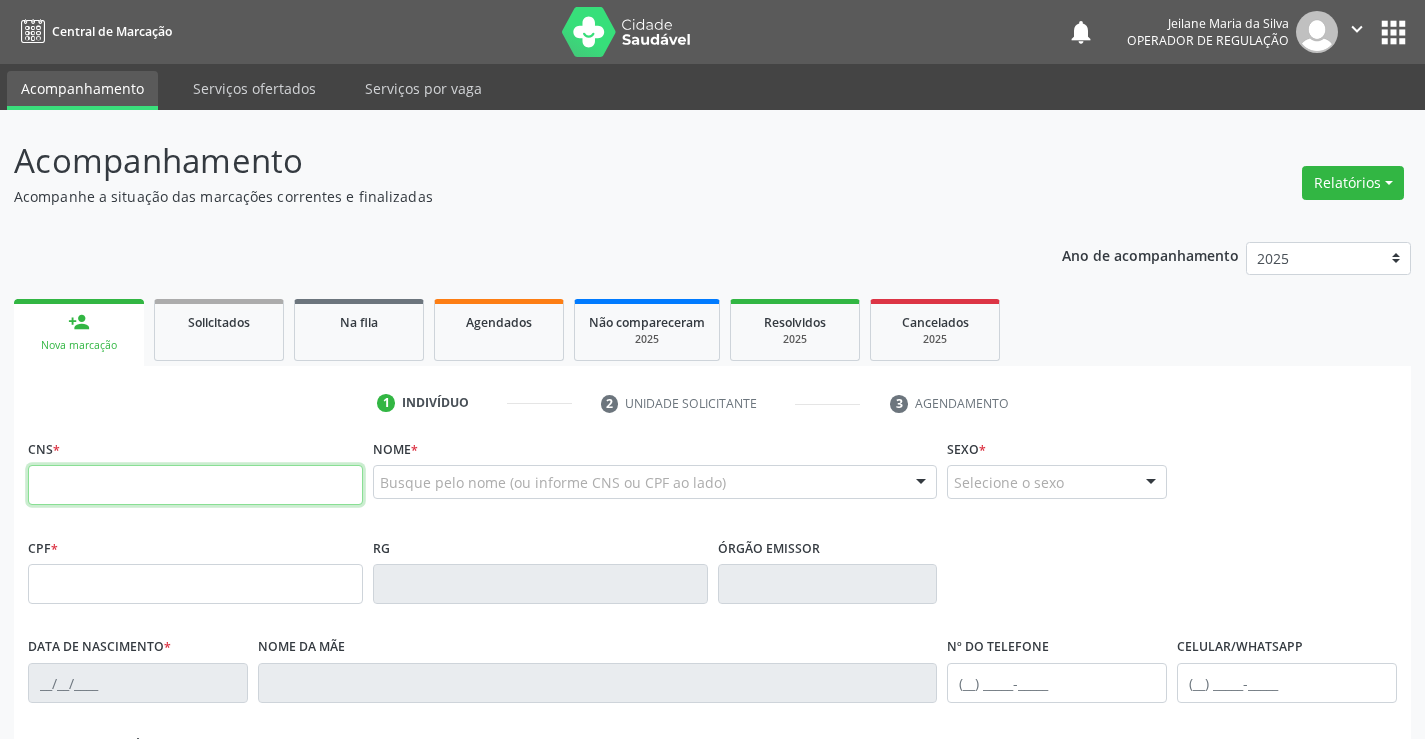 drag, startPoint x: 126, startPoint y: 488, endPoint x: 185, endPoint y: 487, distance: 59.008472 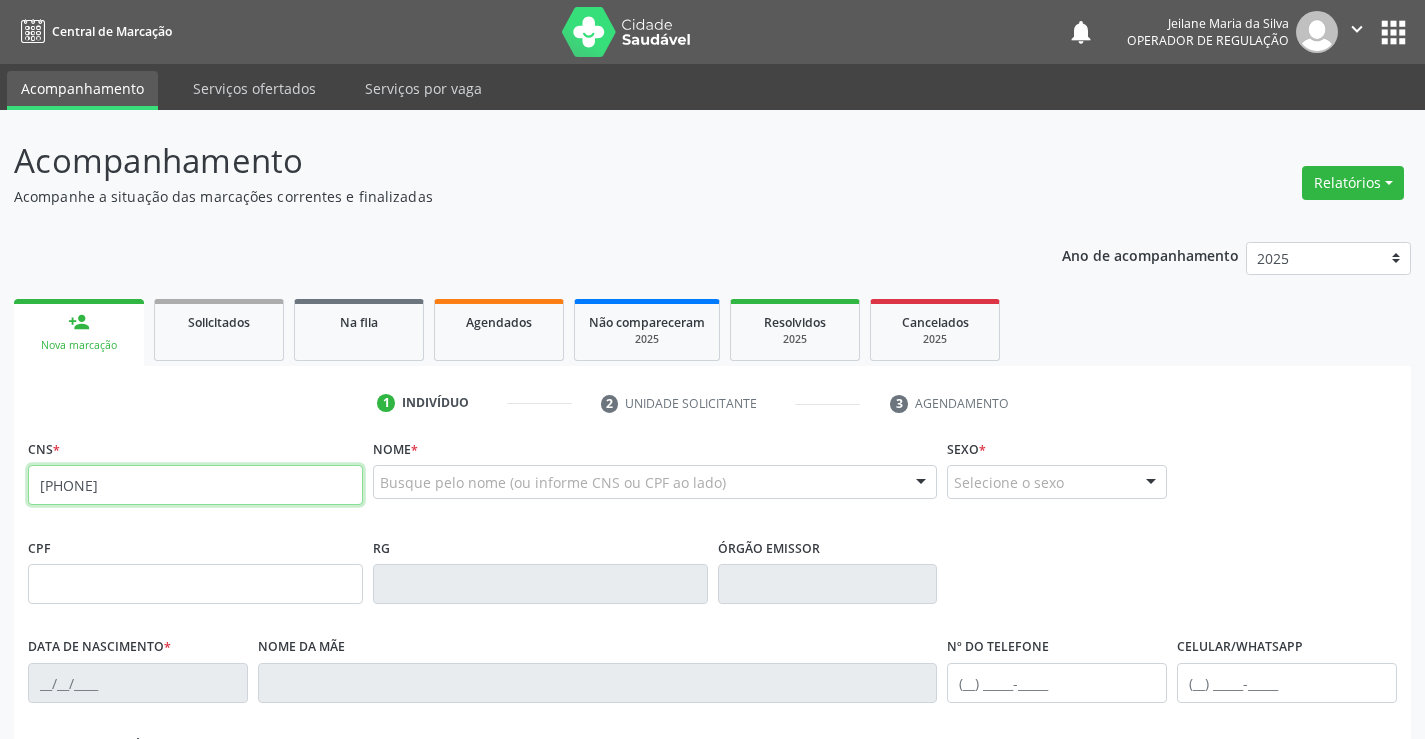 type on "[PHONE]" 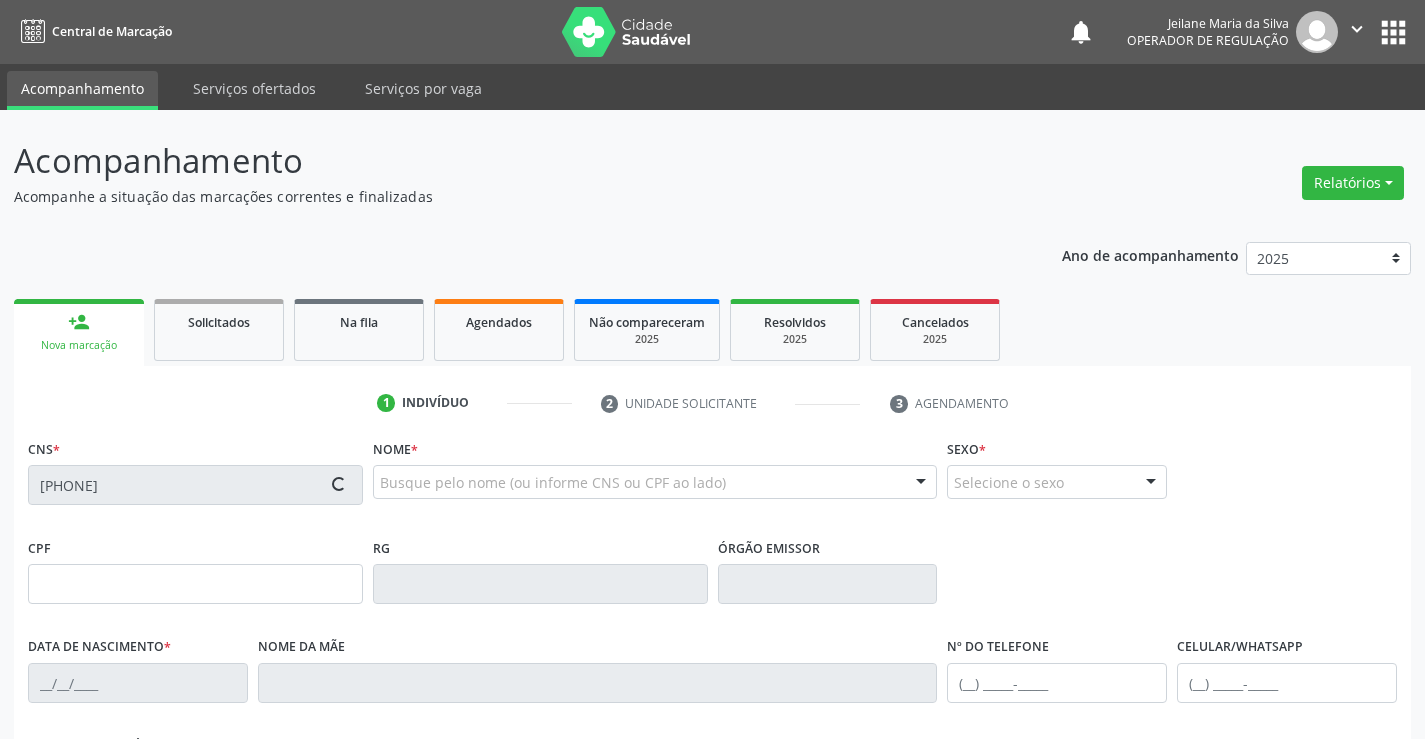 type on "[PHONE]" 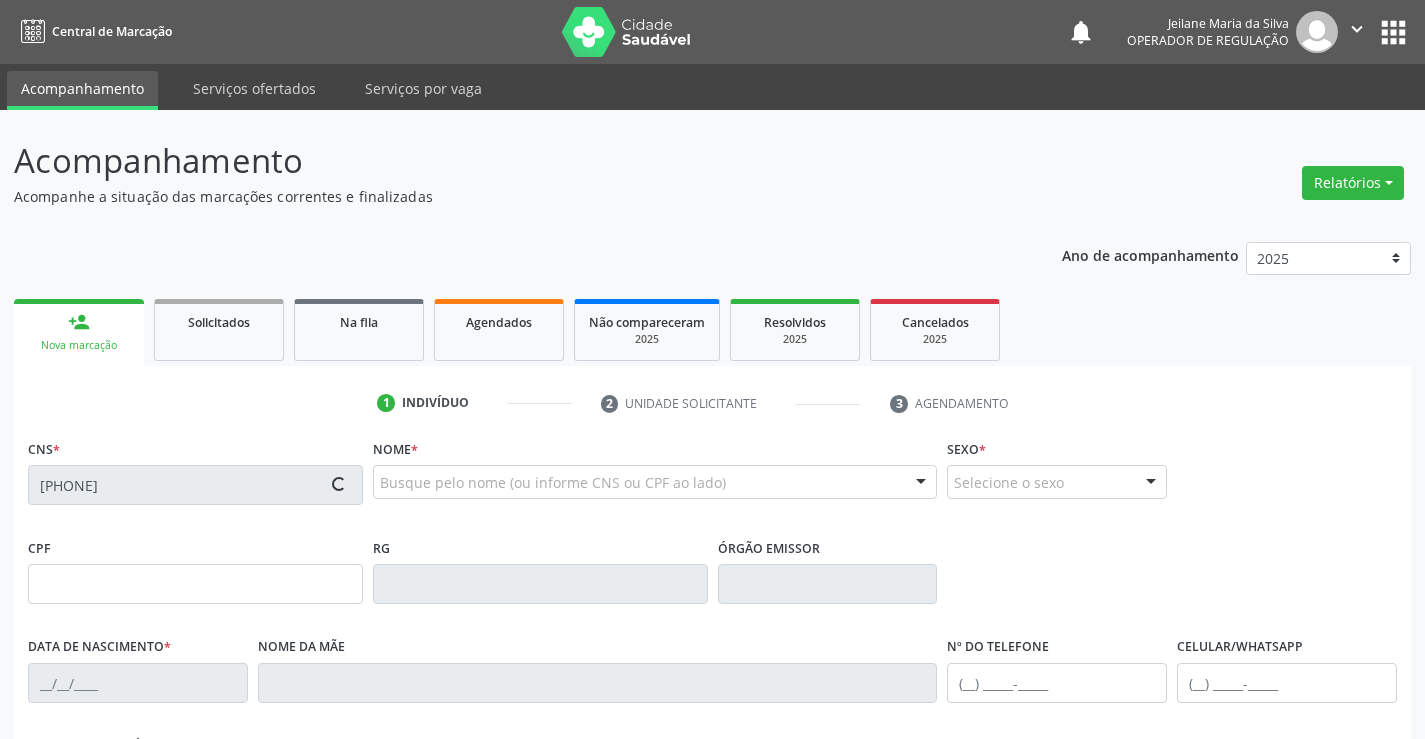 type on "[DATE]" 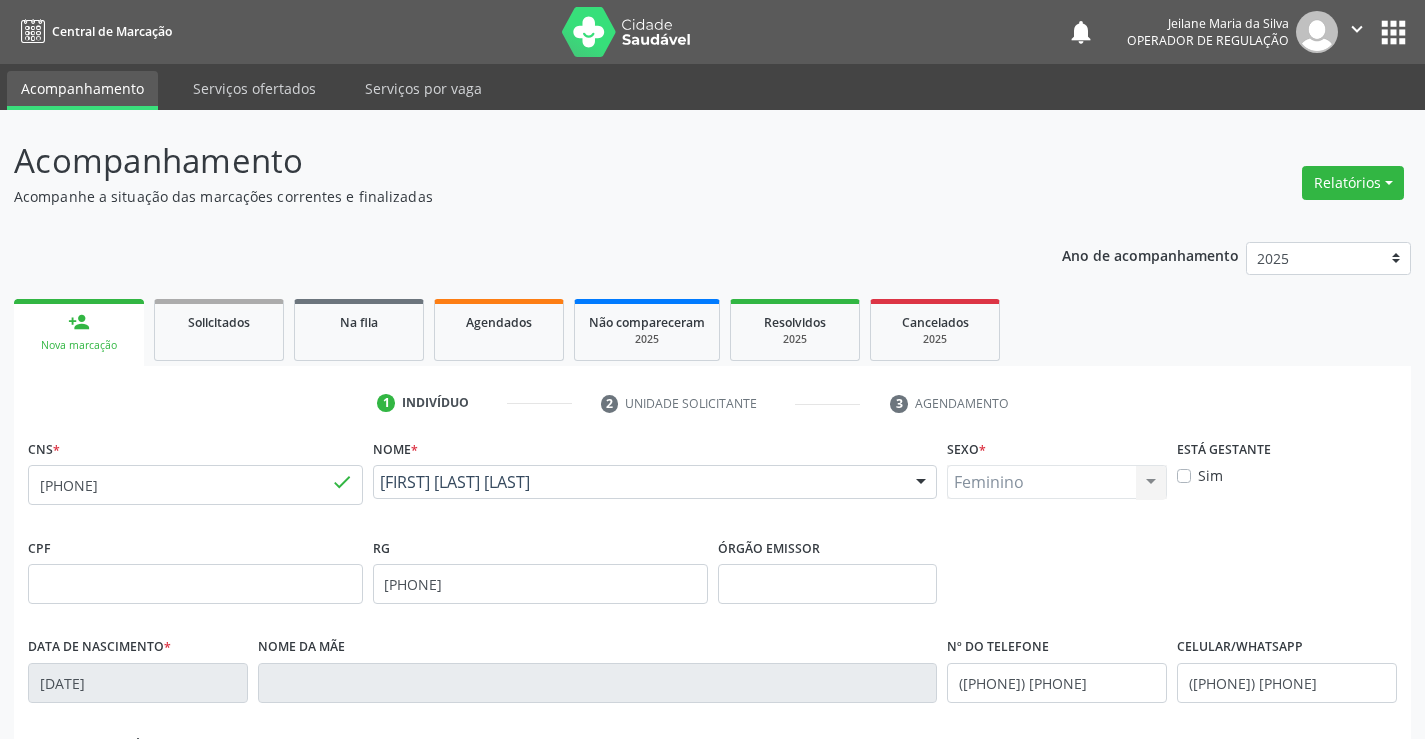scroll, scrollTop: 345, scrollLeft: 0, axis: vertical 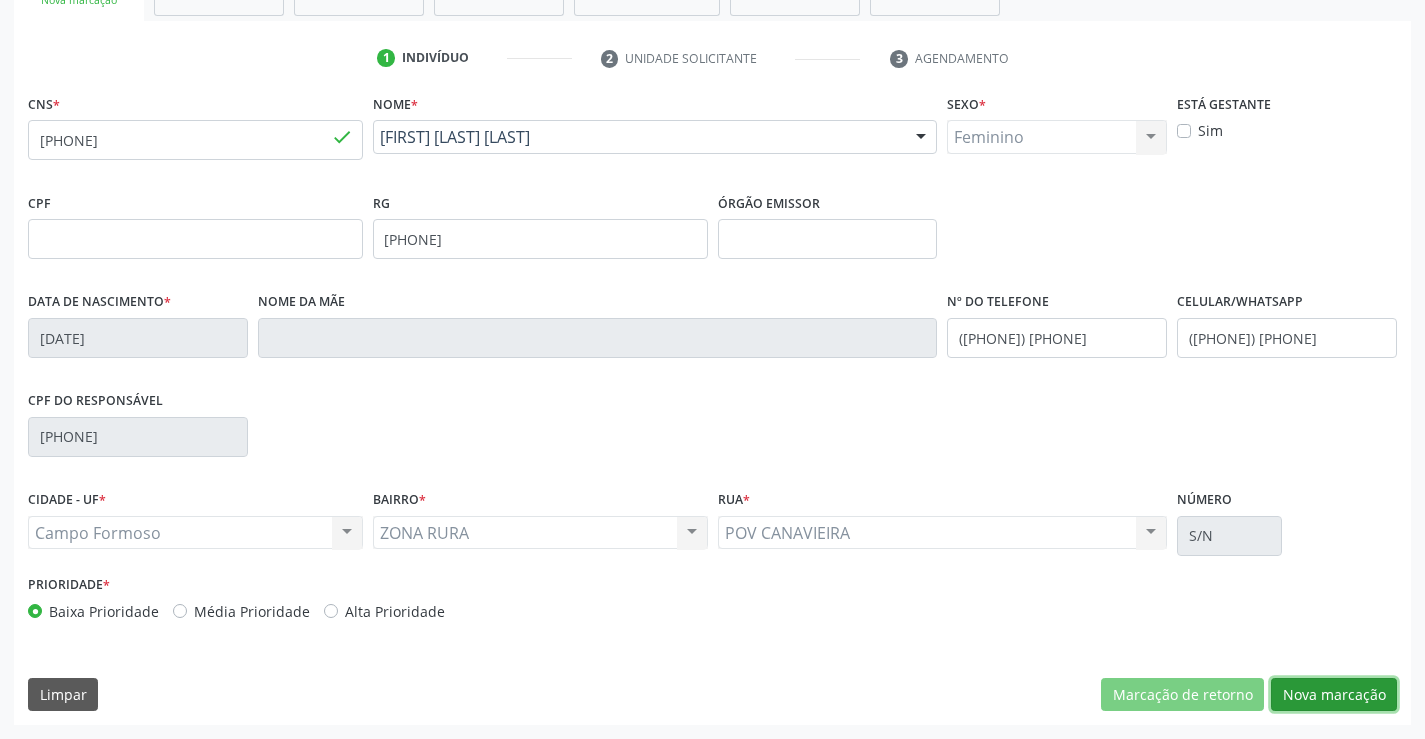 click on "Nova marcação" at bounding box center [1334, 695] 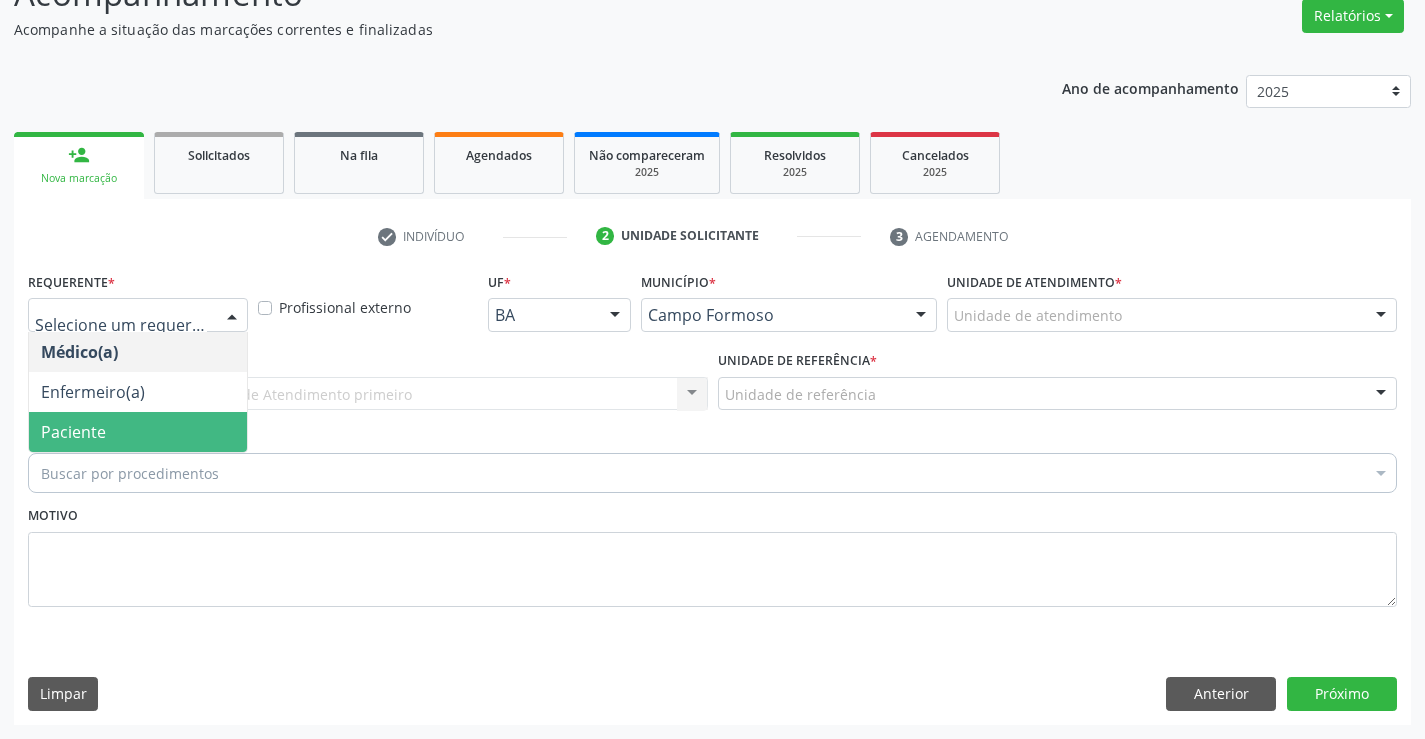 drag, startPoint x: 137, startPoint y: 438, endPoint x: 272, endPoint y: 416, distance: 136.78085 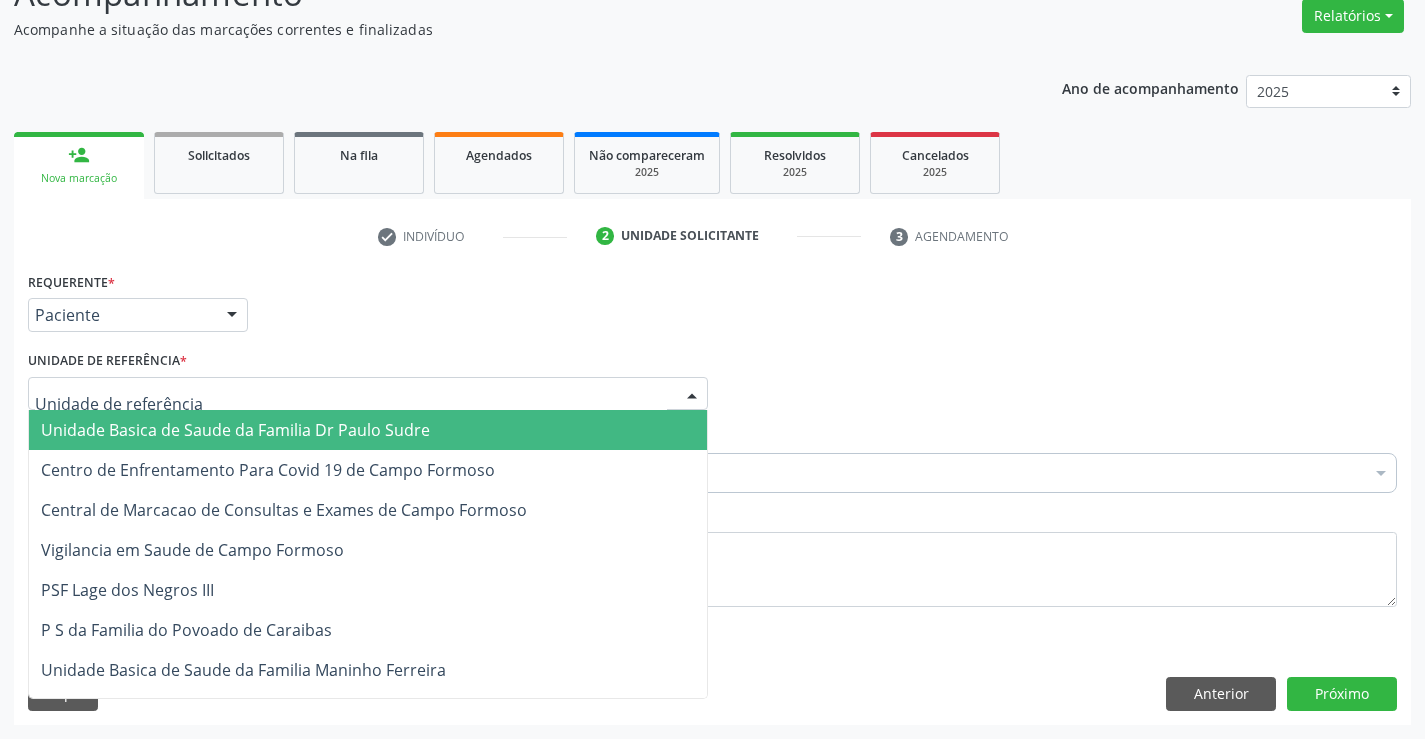 click at bounding box center (368, 394) 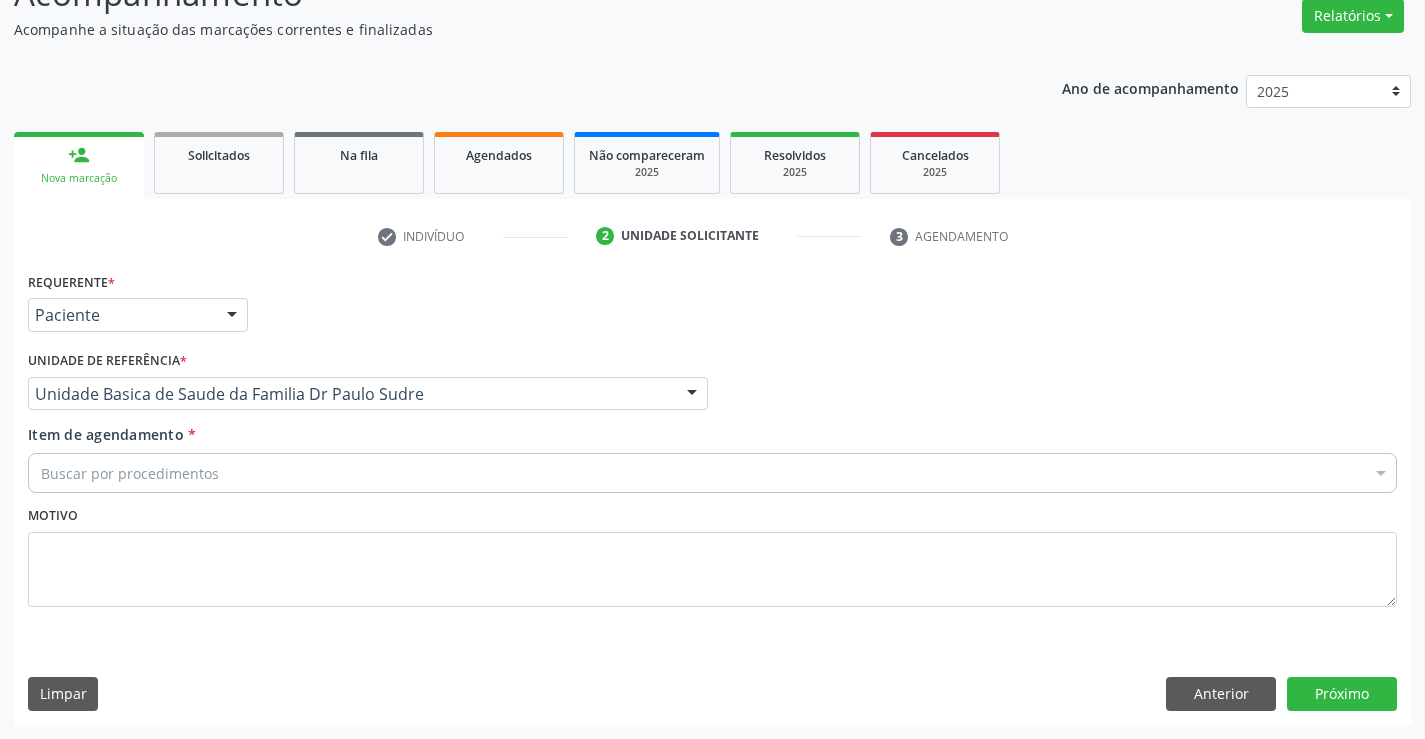 click on "Buscar por procedimentos" at bounding box center [712, 473] 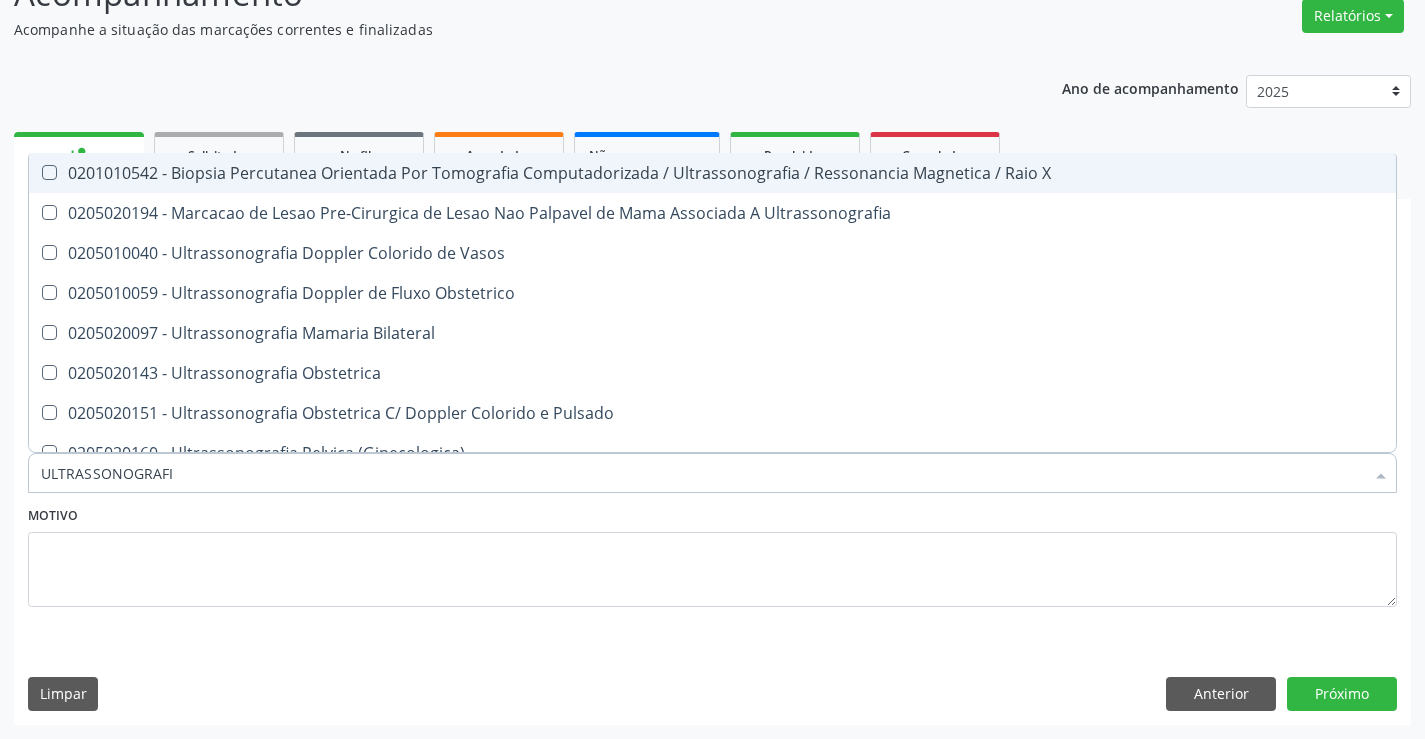 type on "ULTRASSONOGRAFIA" 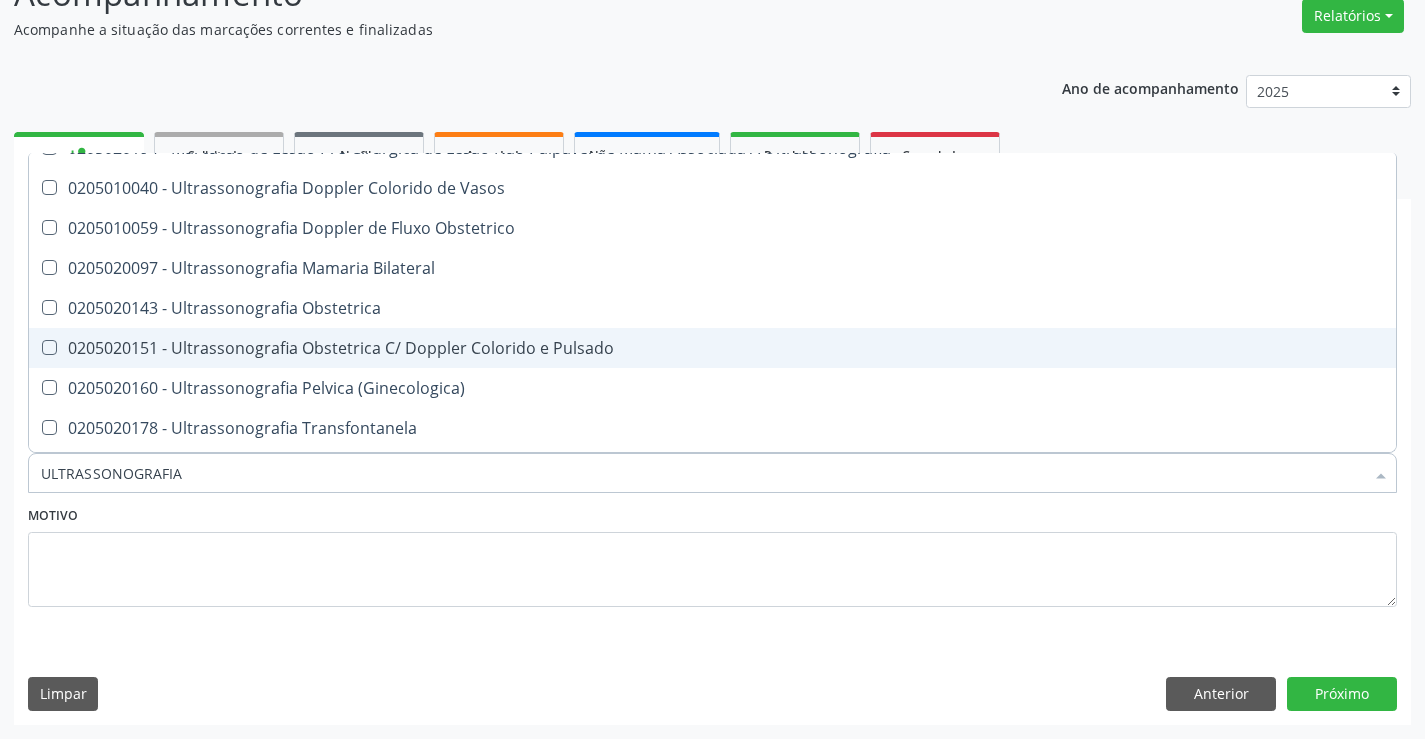scroll, scrollTop: 100, scrollLeft: 0, axis: vertical 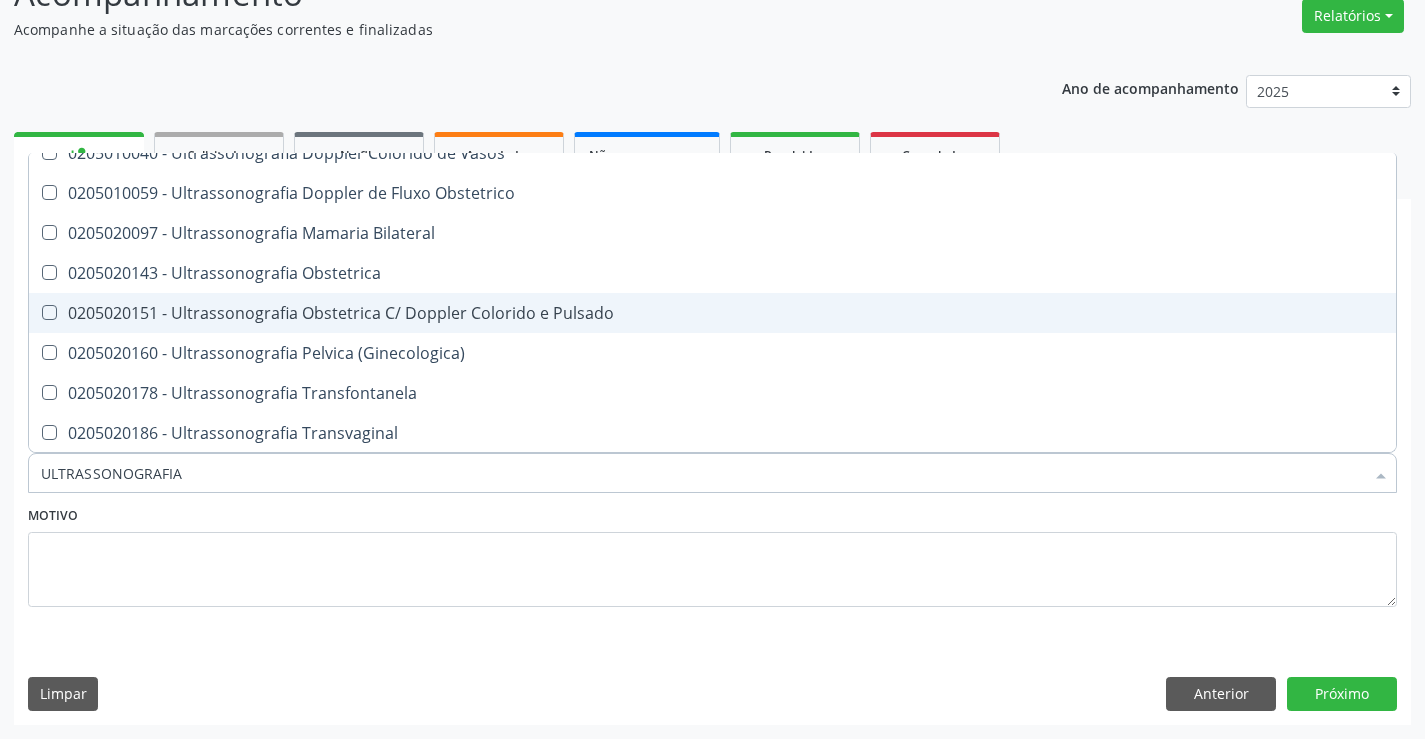 drag, startPoint x: 304, startPoint y: 308, endPoint x: 366, endPoint y: 350, distance: 74.88658 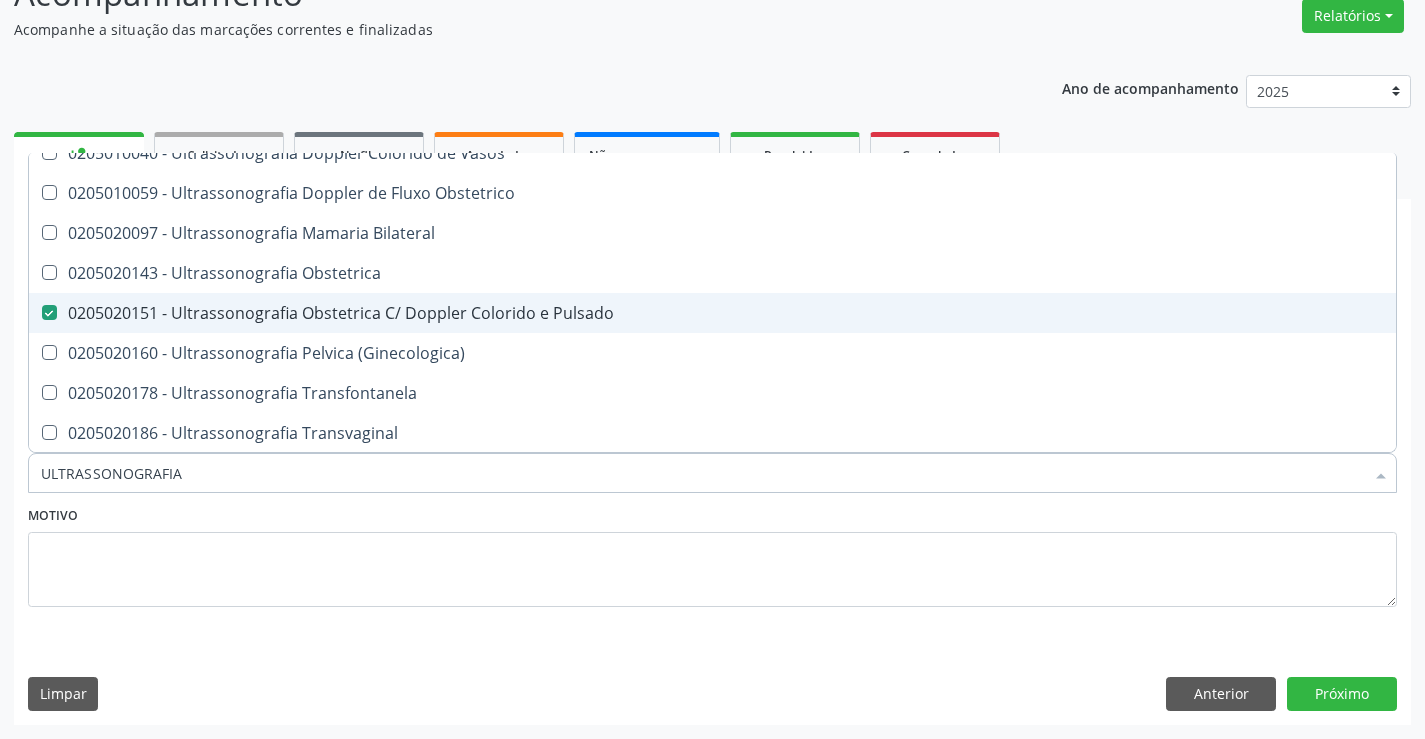 click on "0205020151 - Ultrassonografia Obstetrica C/ Doppler Colorido e Pulsado" at bounding box center [712, 313] 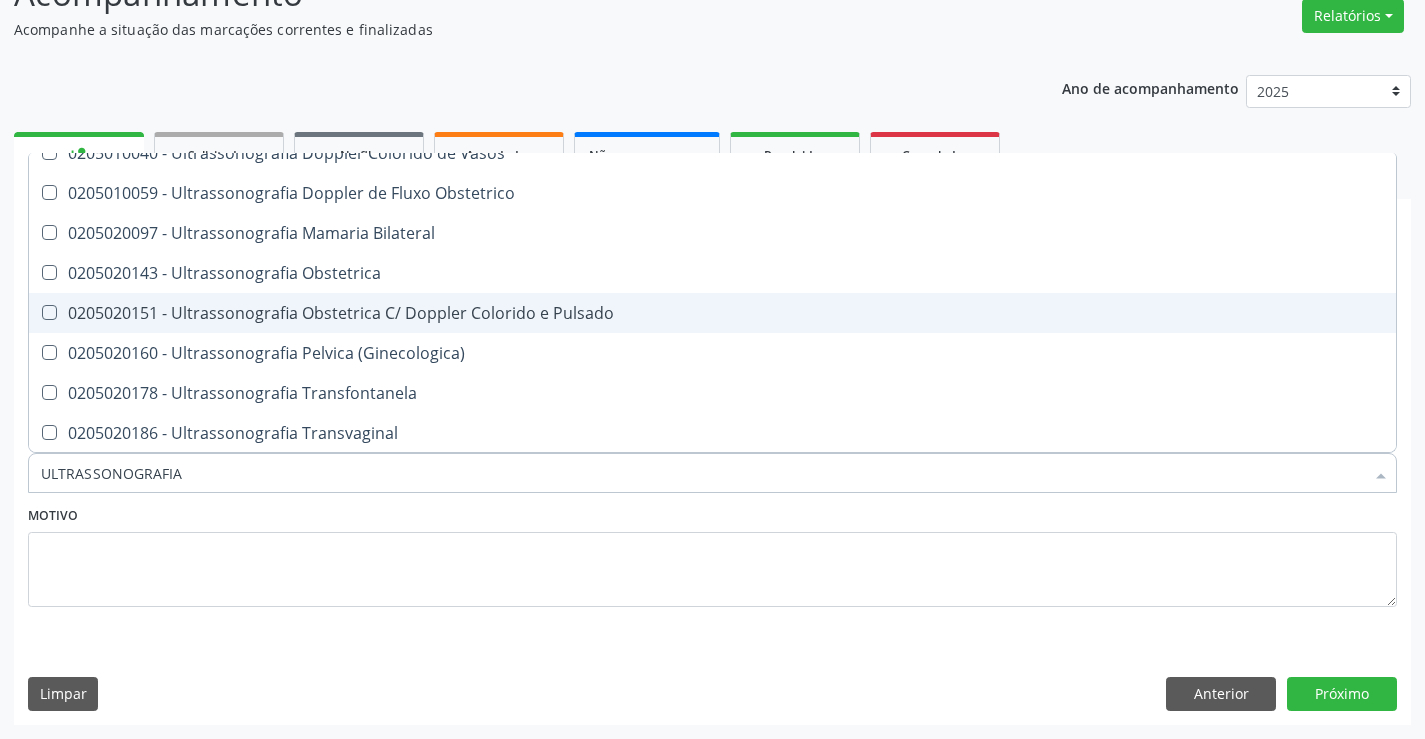 checkbox on "false" 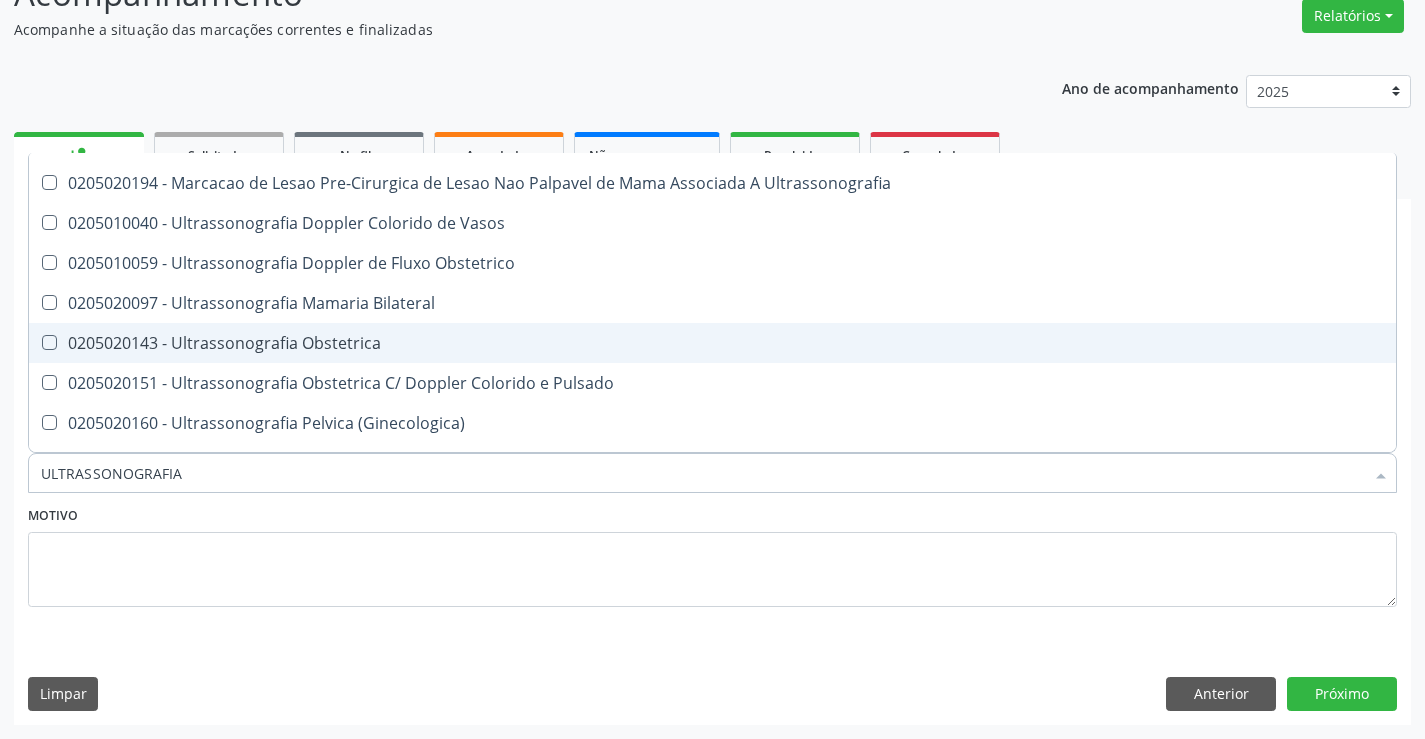 scroll, scrollTop: 0, scrollLeft: 0, axis: both 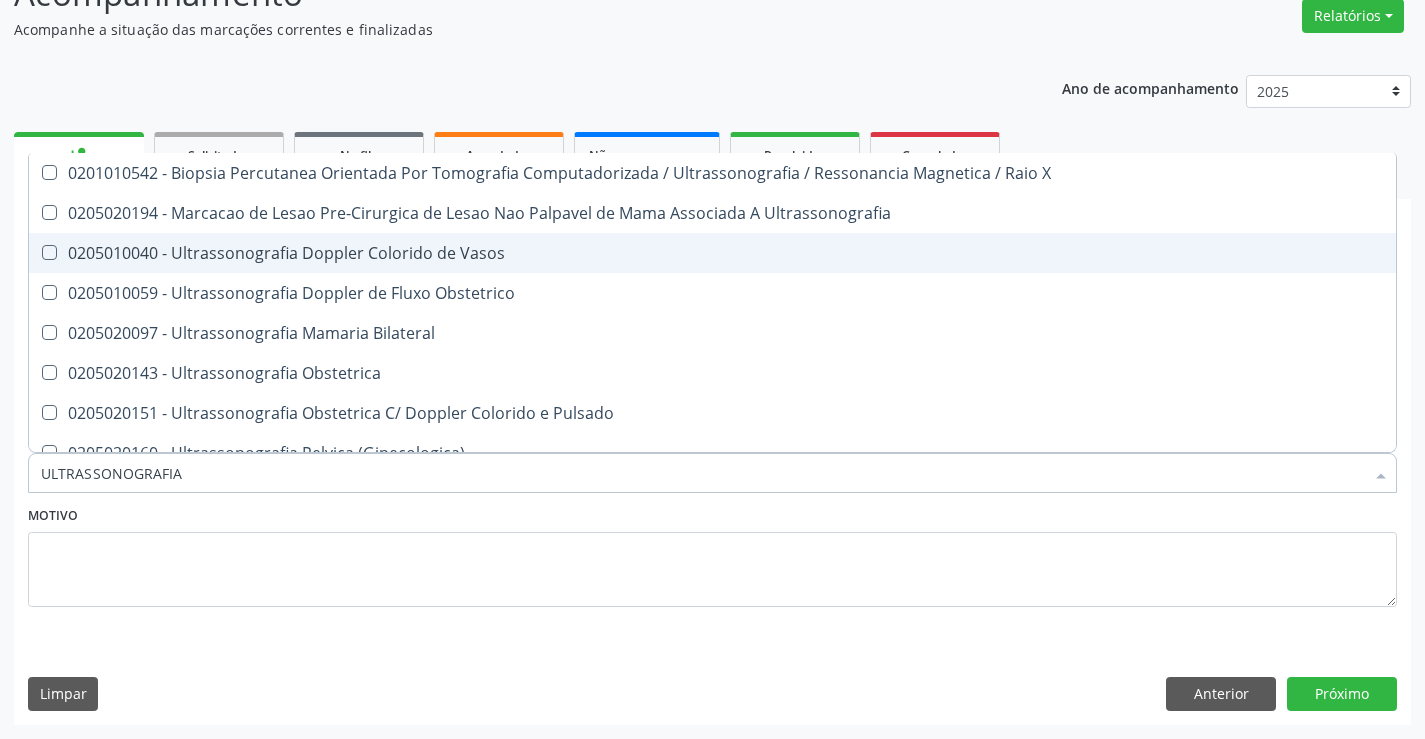 click on "0205010040 - Ultrassonografia Doppler Colorido de Vasos" at bounding box center [712, 253] 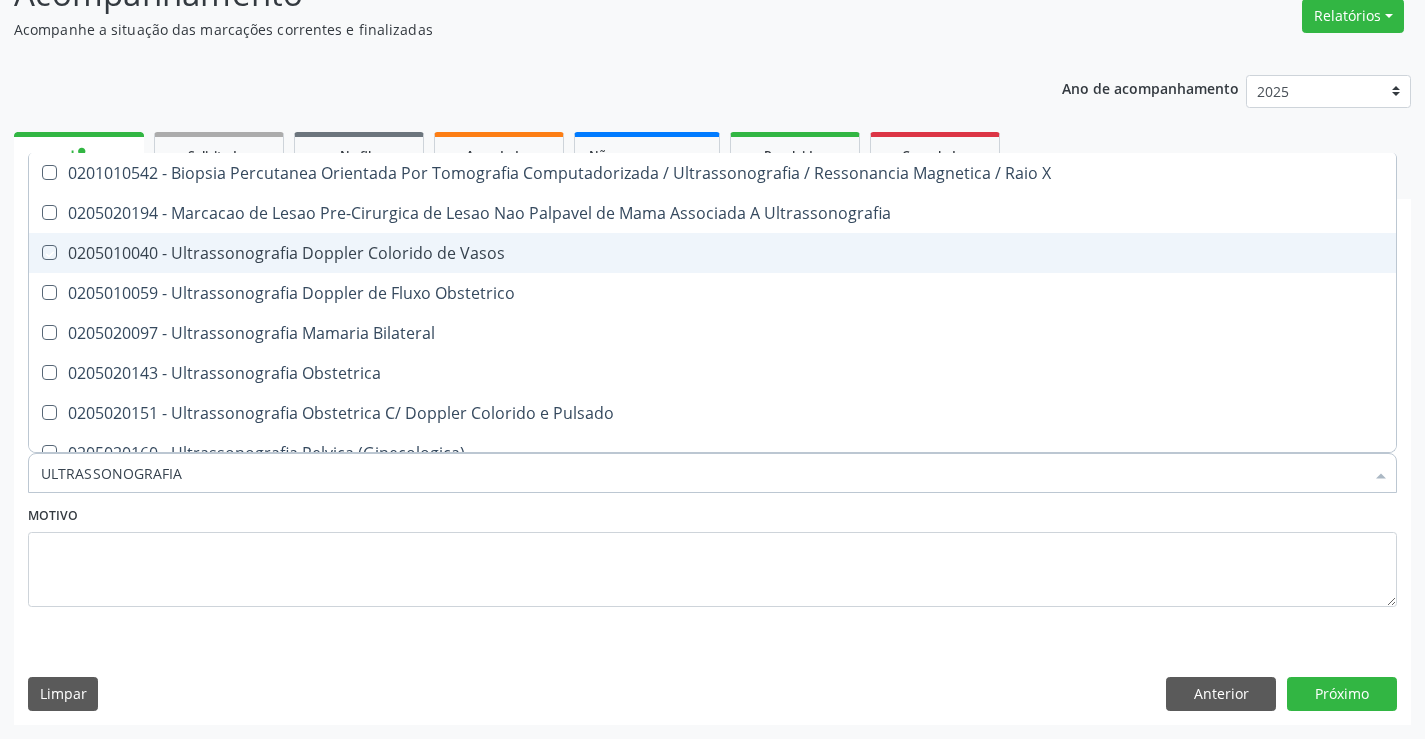 checkbox on "true" 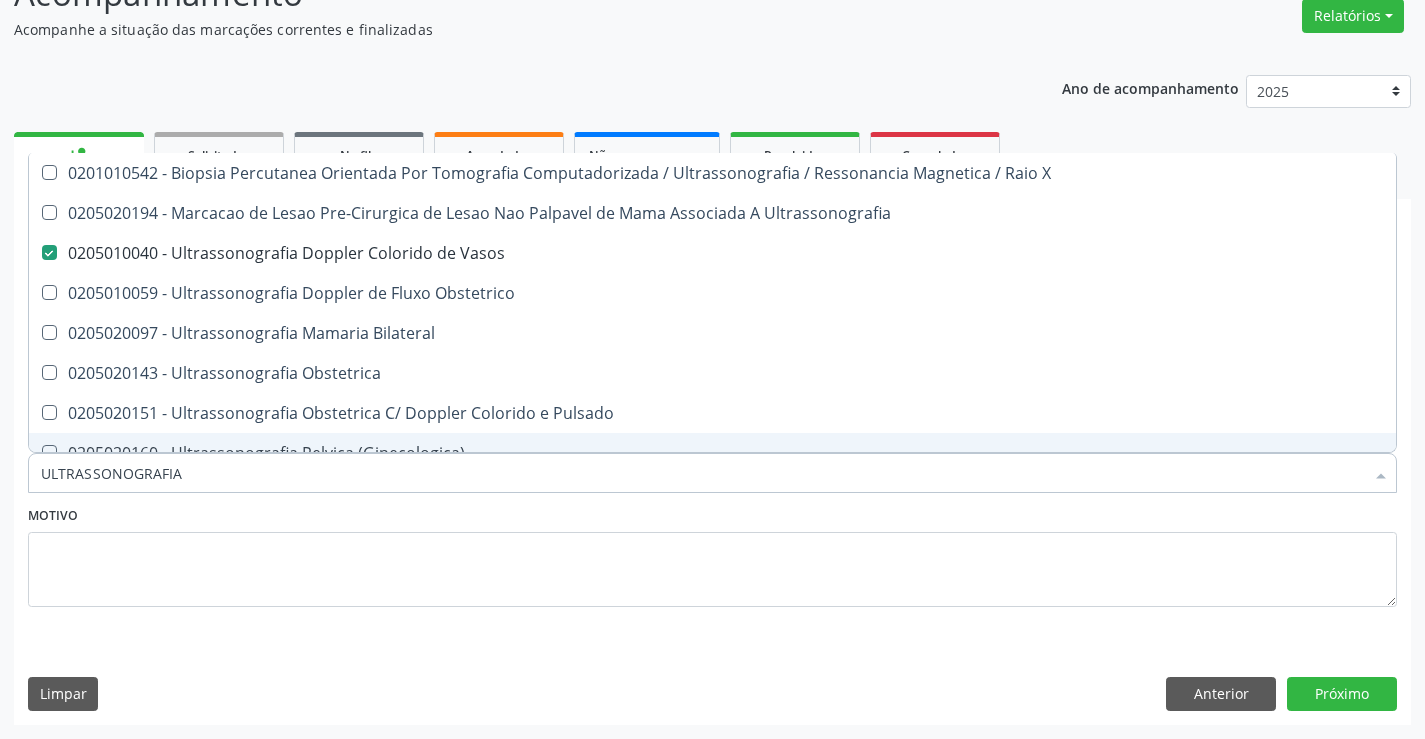 type on "ULTRASSONOGRAFIA" 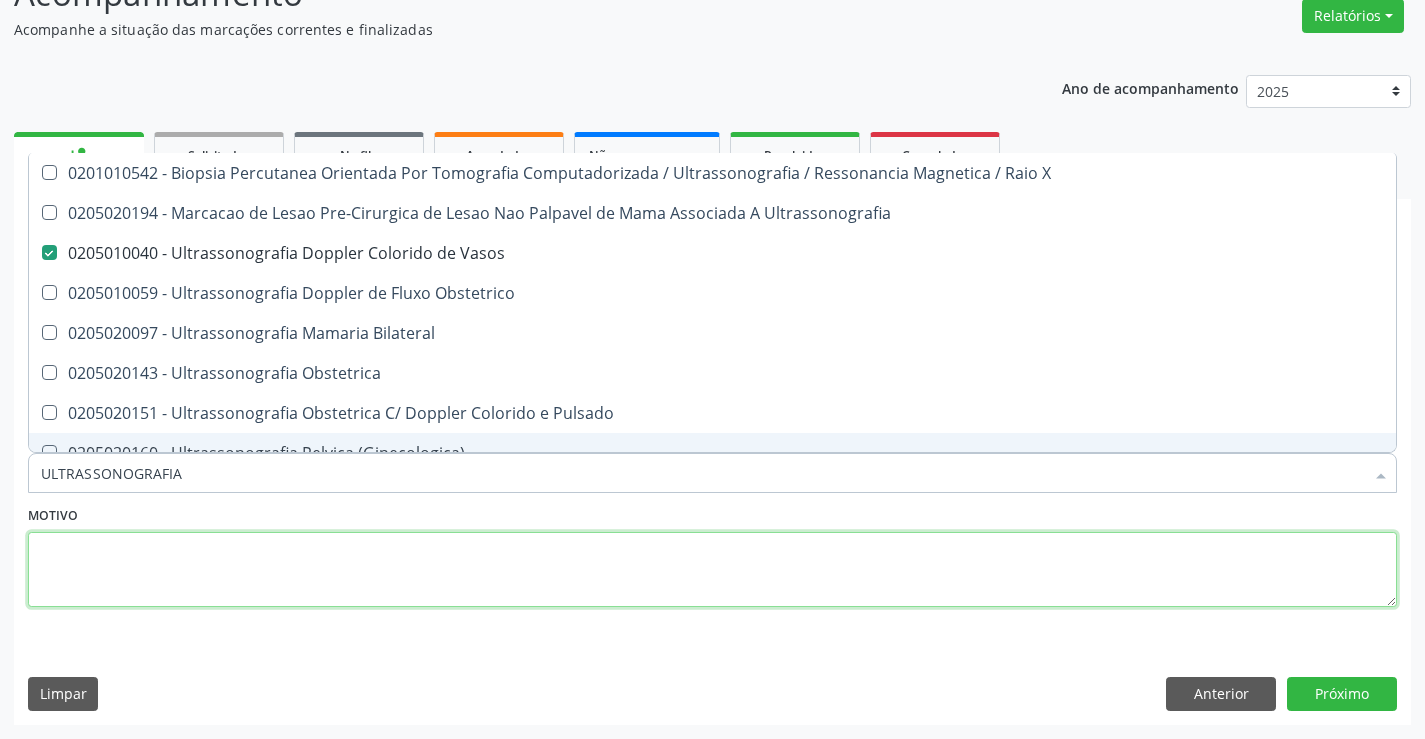 click at bounding box center [712, 570] 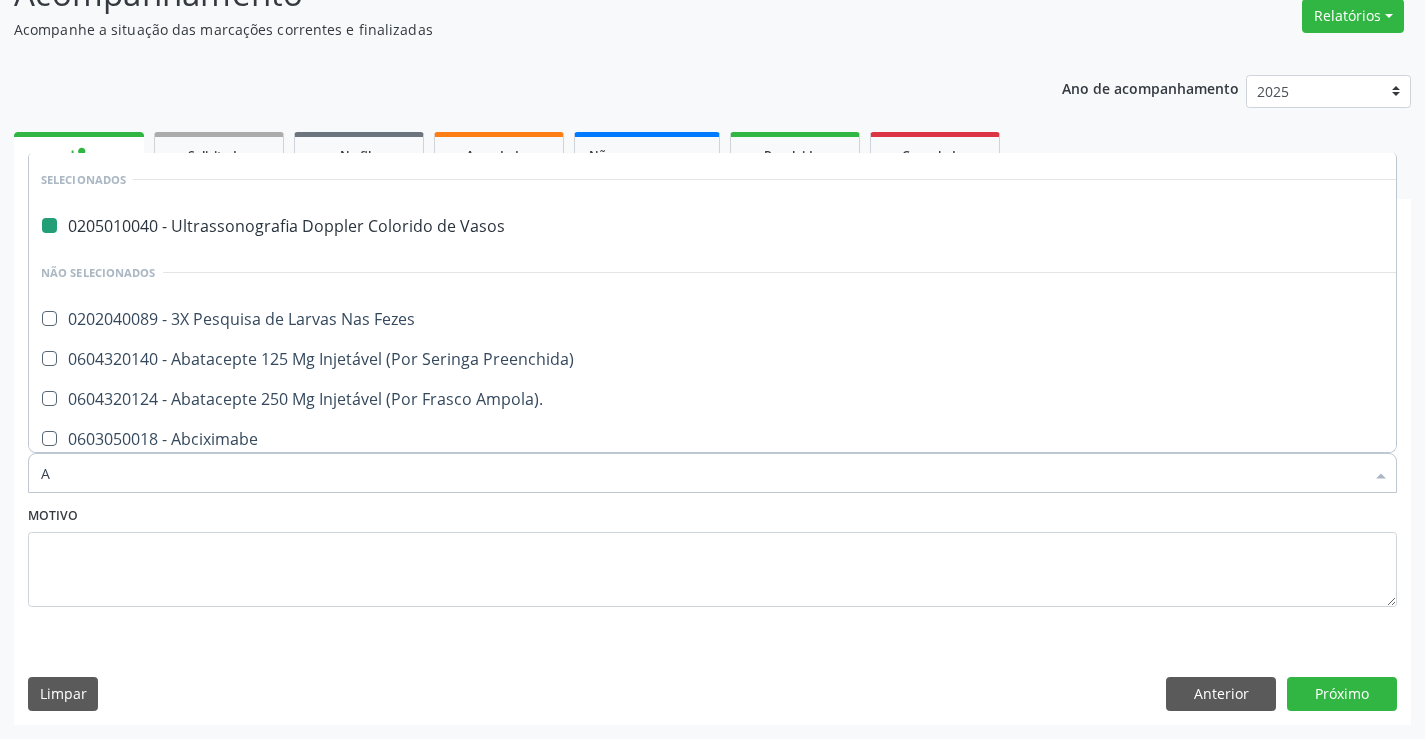 type on "AN" 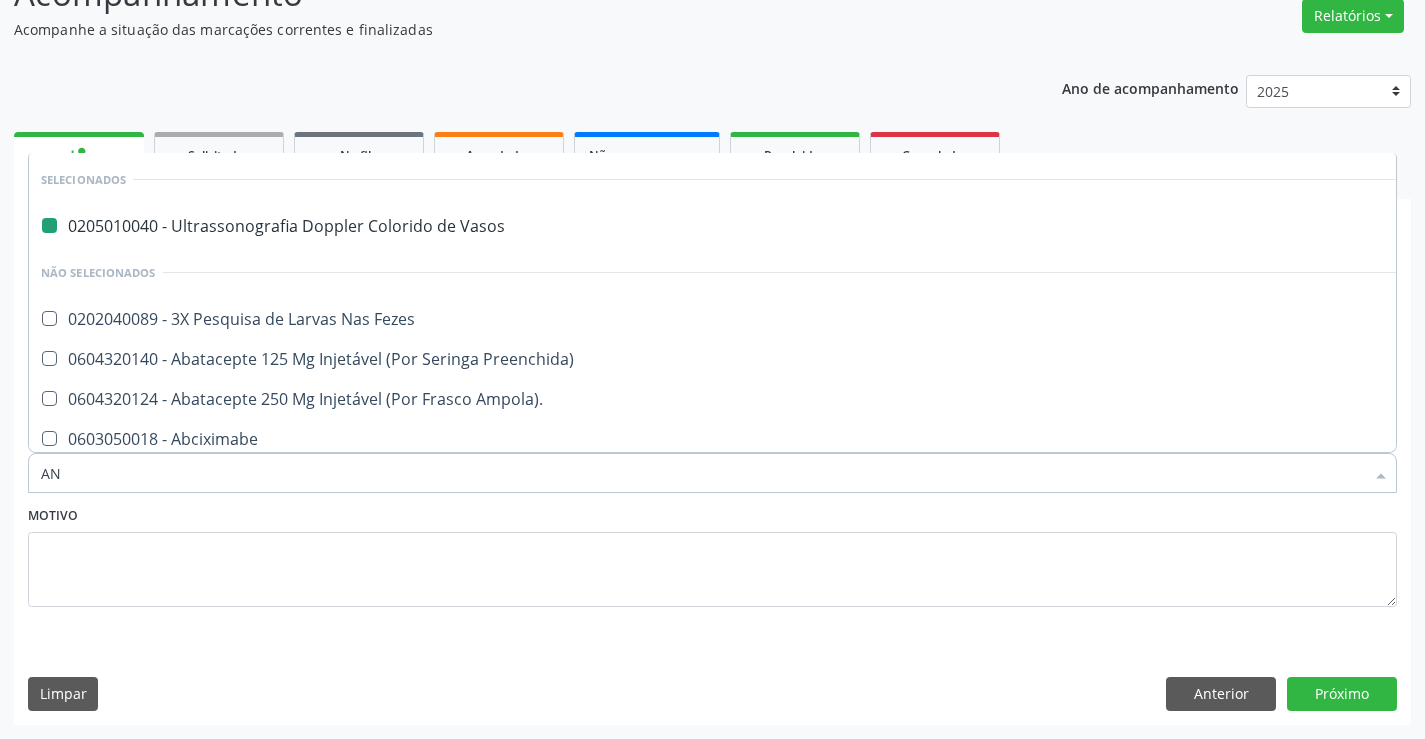 checkbox on "false" 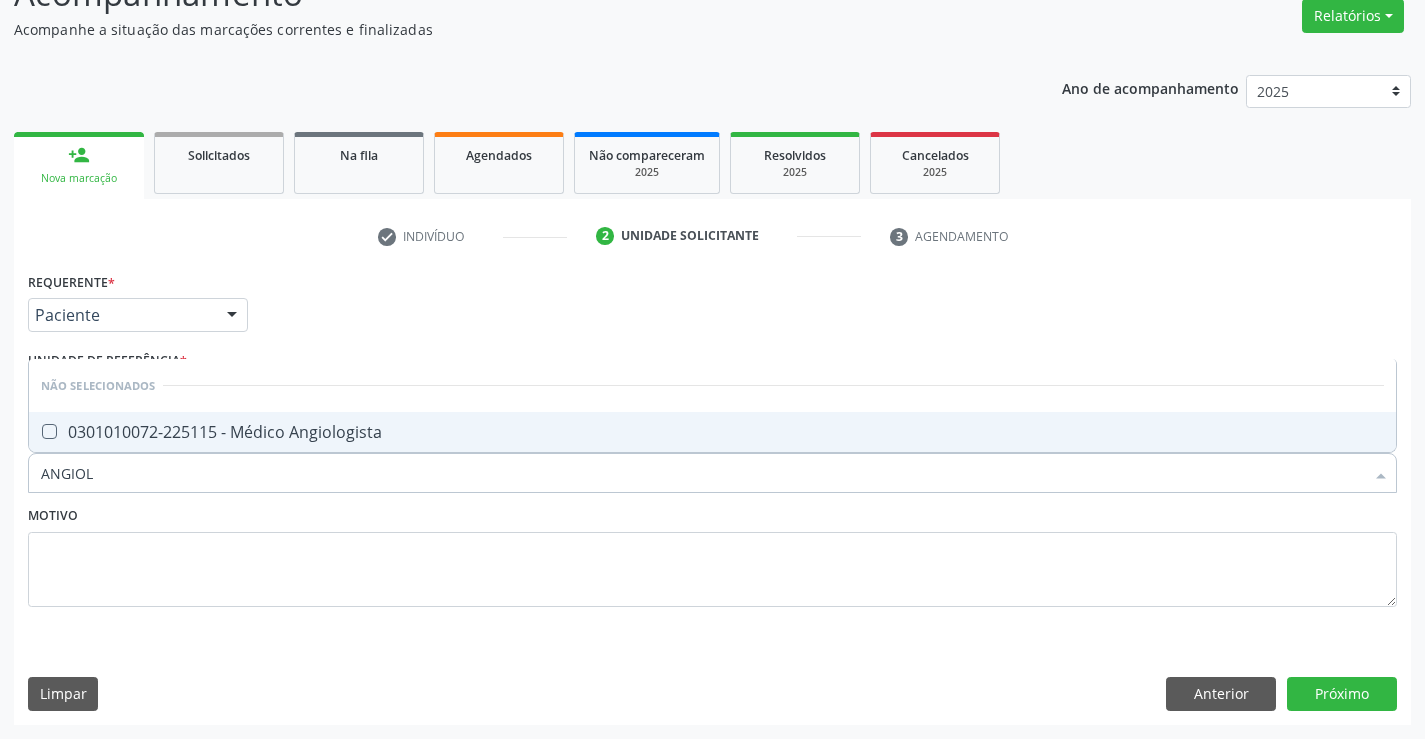 type on "ANGIOLO" 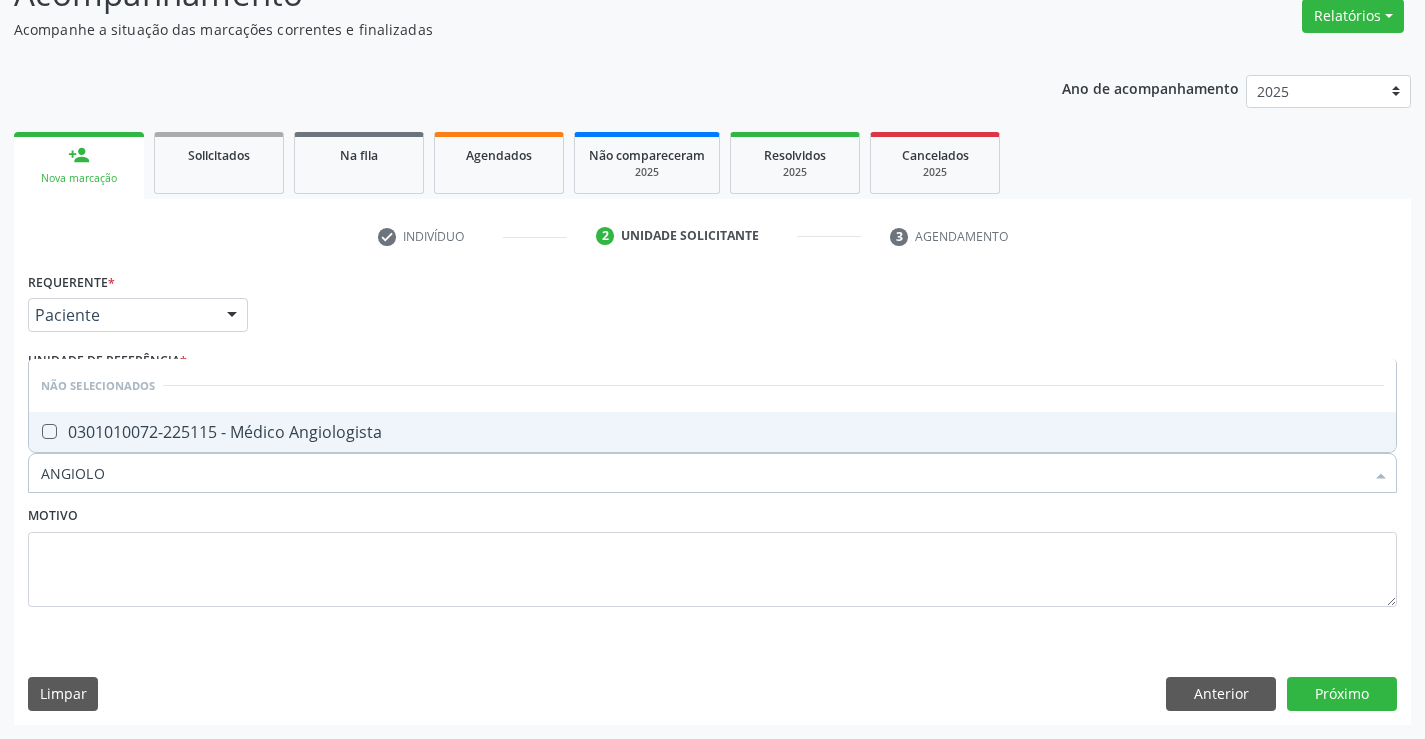click on "0301010072-225115 - Médico Angiologista" at bounding box center (712, 432) 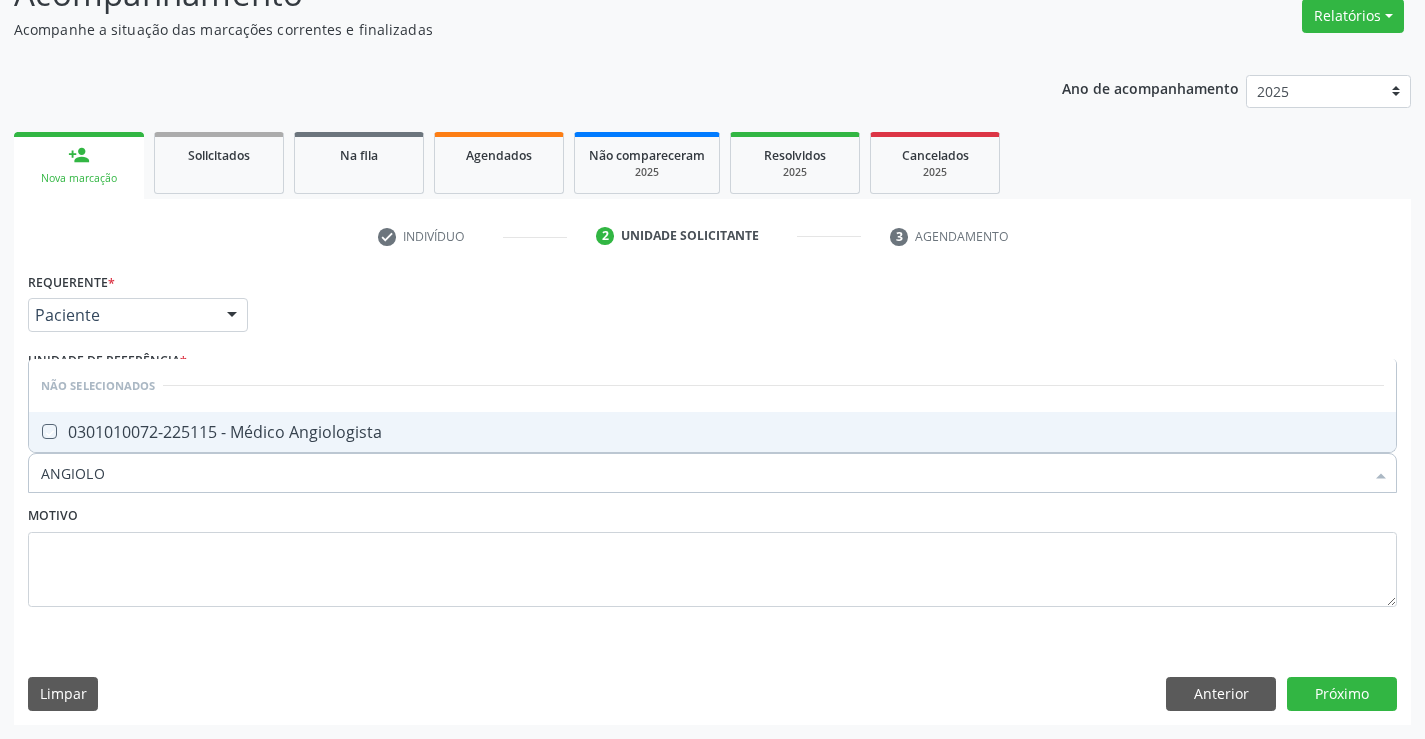 checkbox on "true" 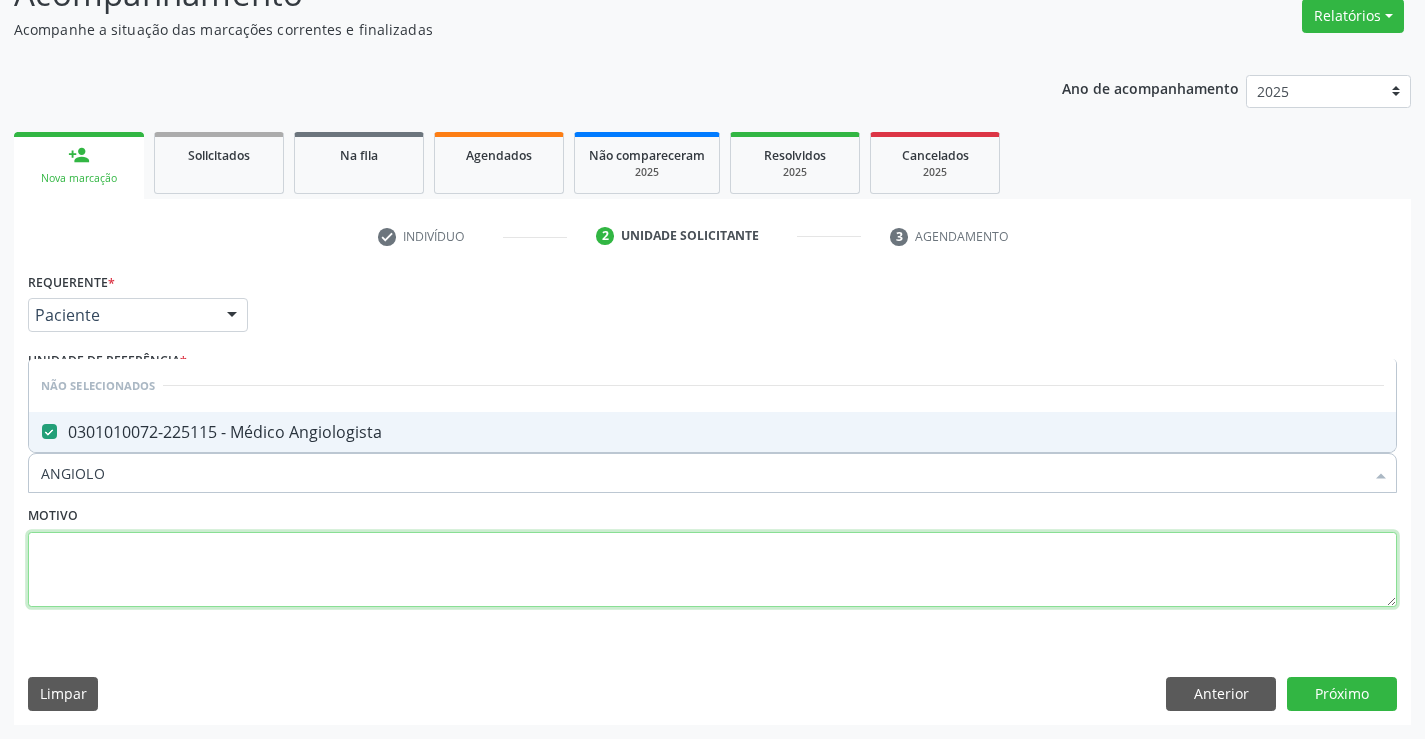 click at bounding box center (712, 570) 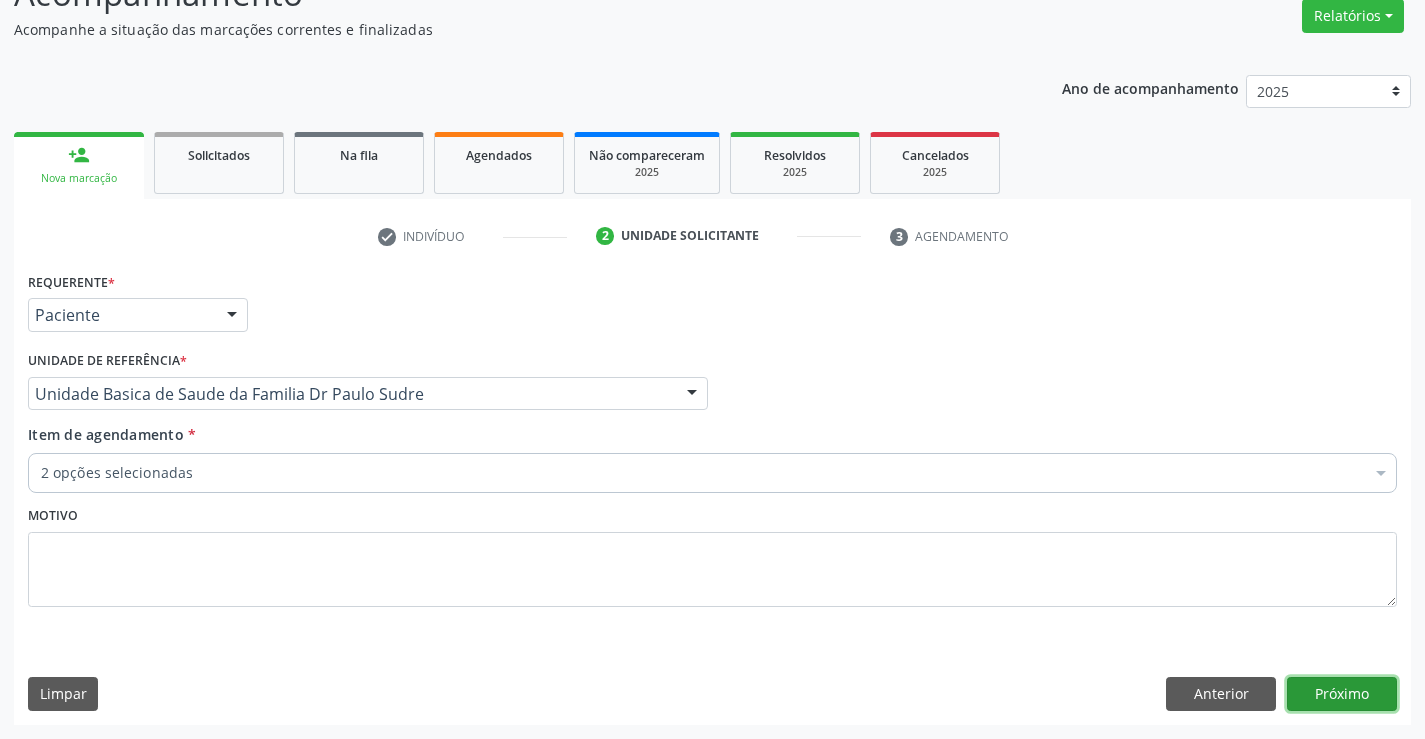 click on "Próximo" at bounding box center (1342, 694) 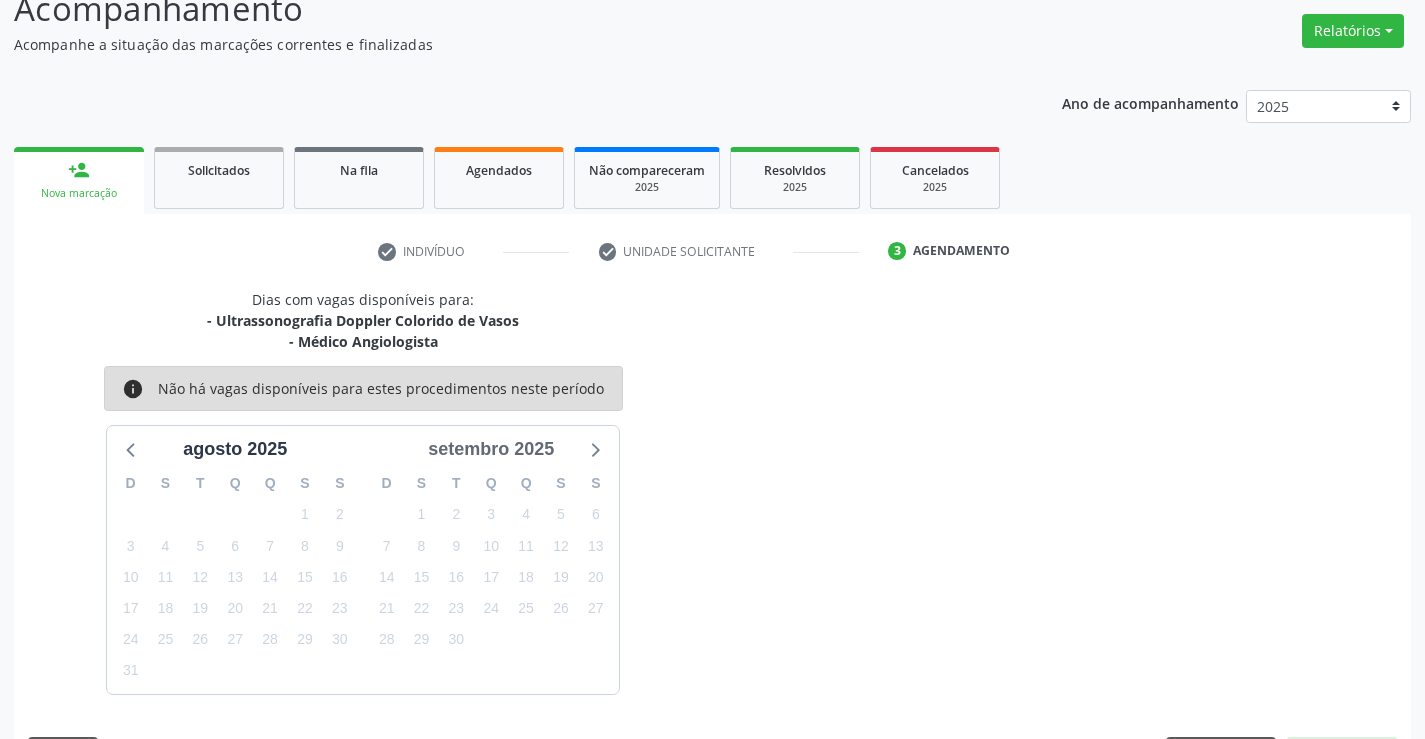 scroll, scrollTop: 167, scrollLeft: 0, axis: vertical 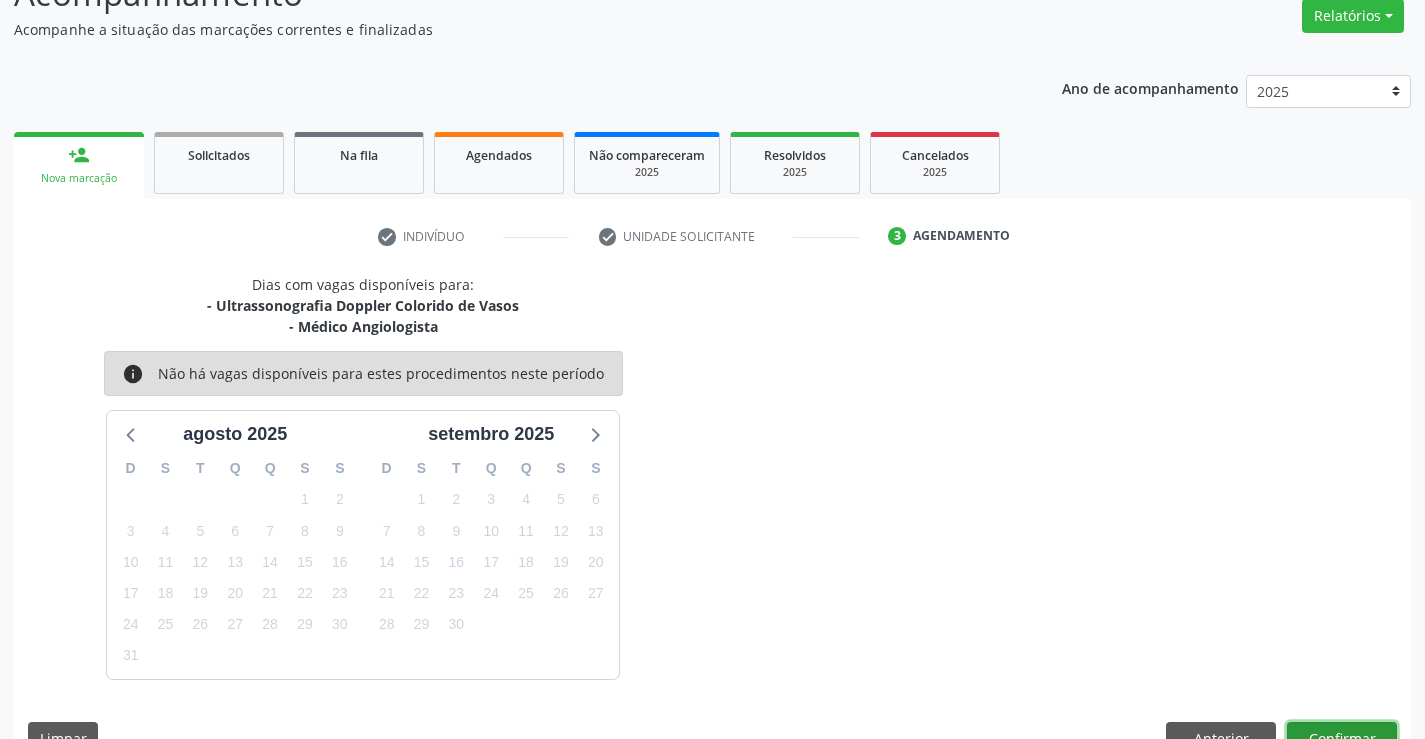click on "Confirmar" at bounding box center (1342, 739) 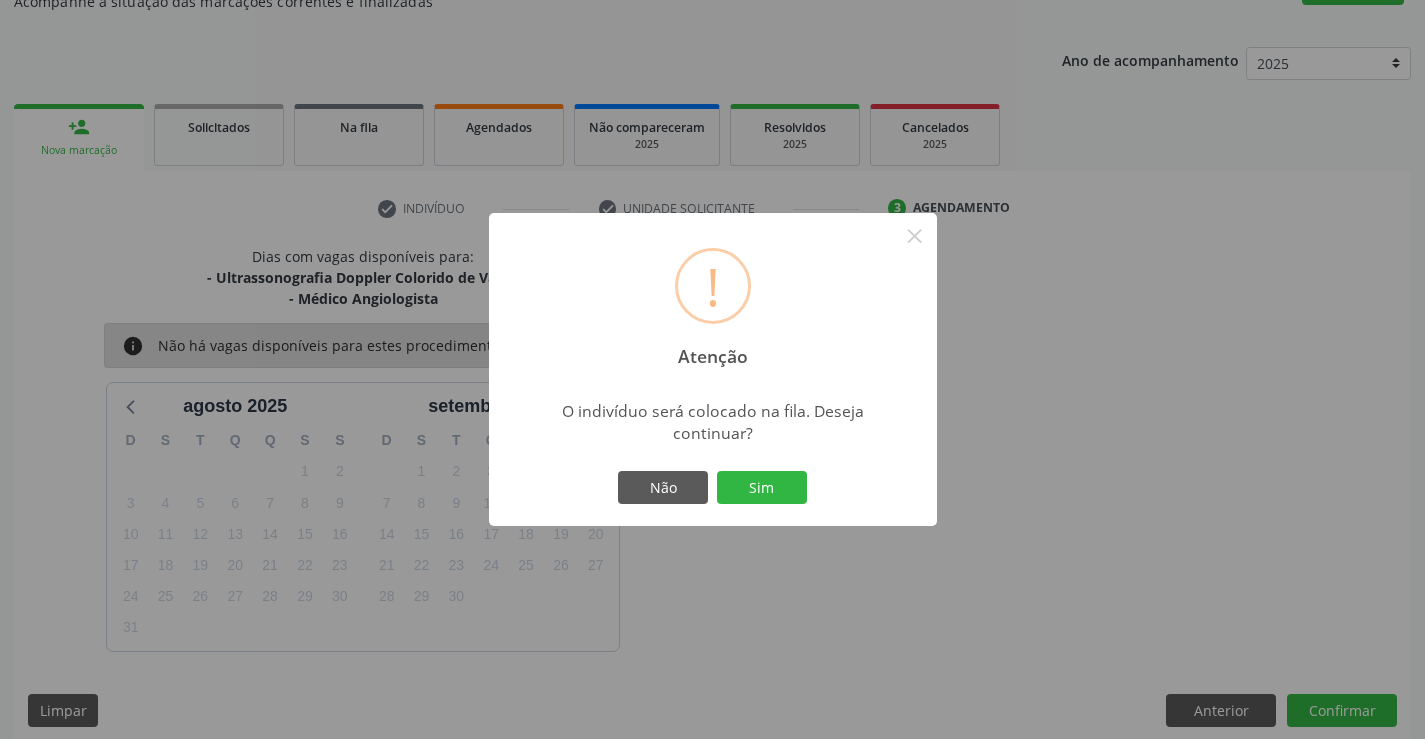 scroll, scrollTop: 211, scrollLeft: 0, axis: vertical 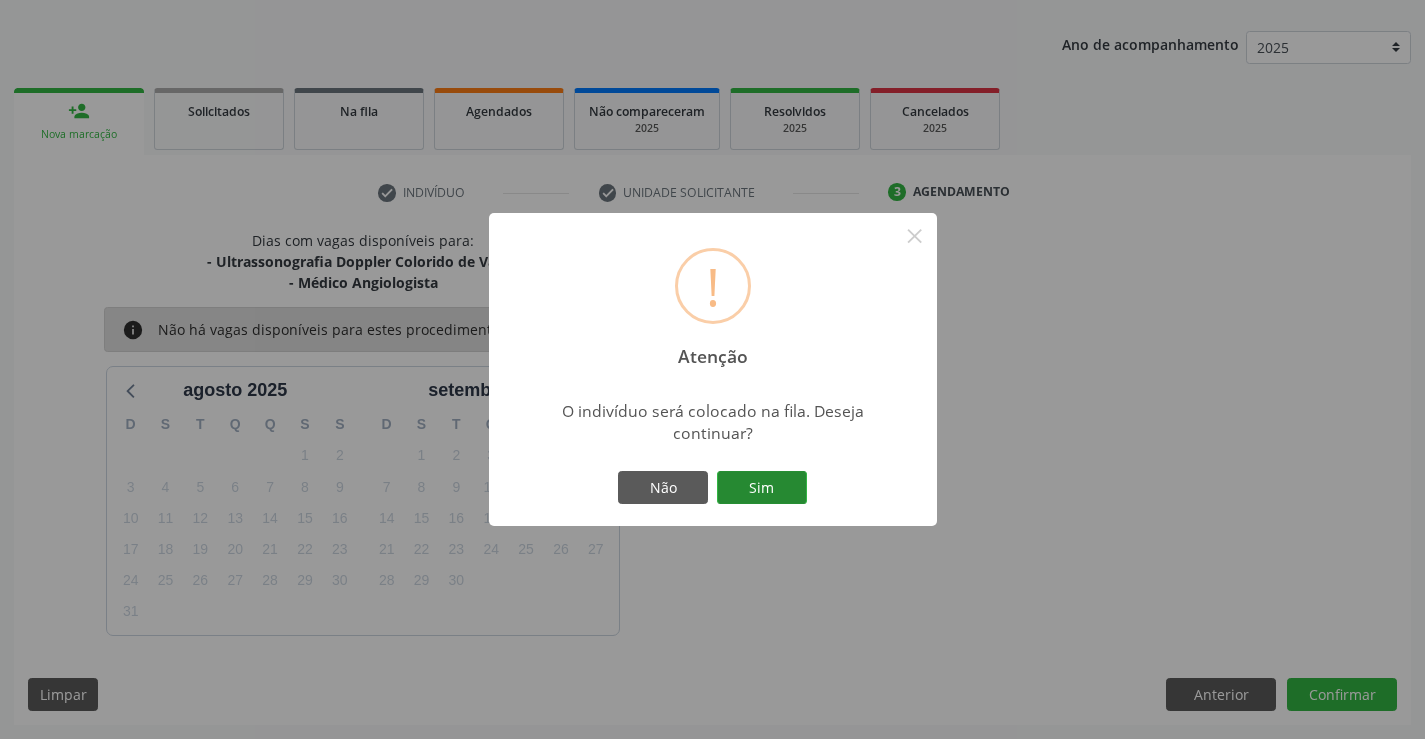 click on "Sim" at bounding box center [762, 488] 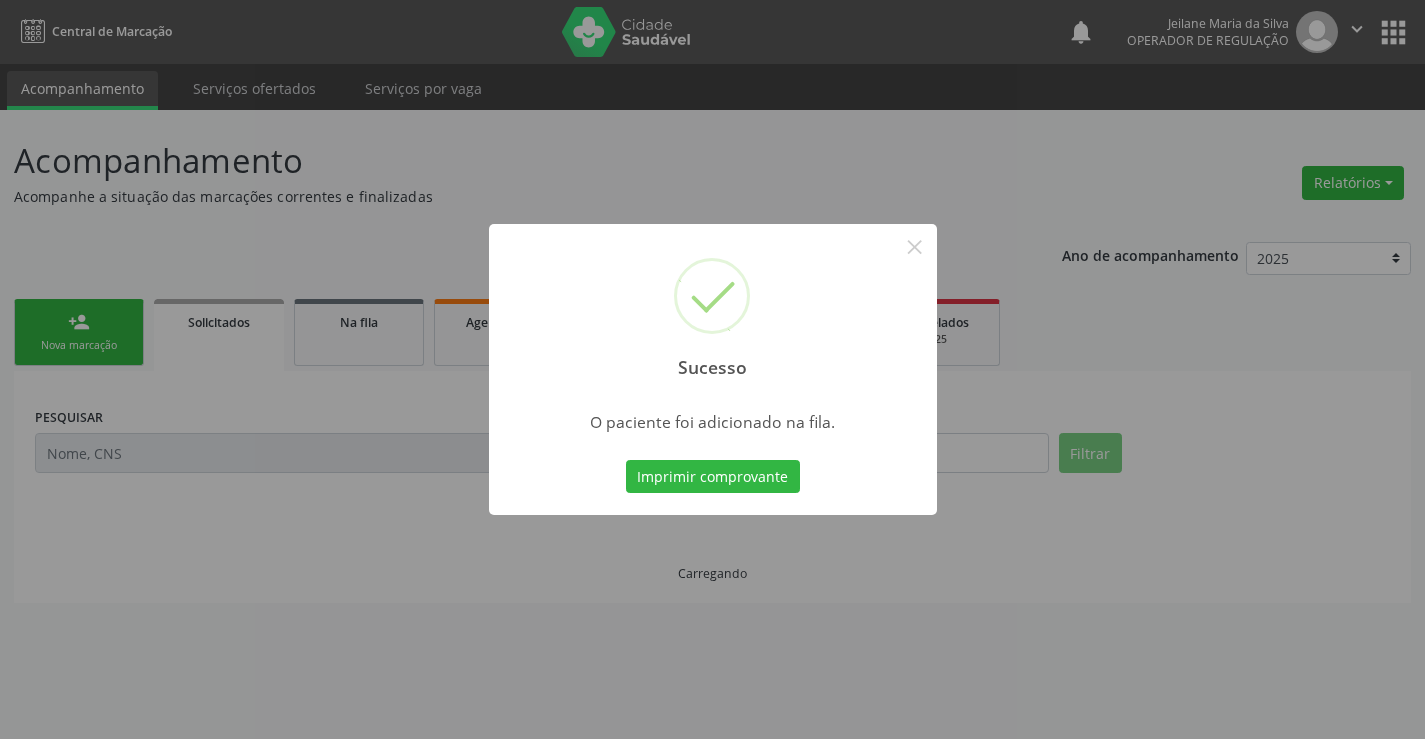 scroll, scrollTop: 0, scrollLeft: 0, axis: both 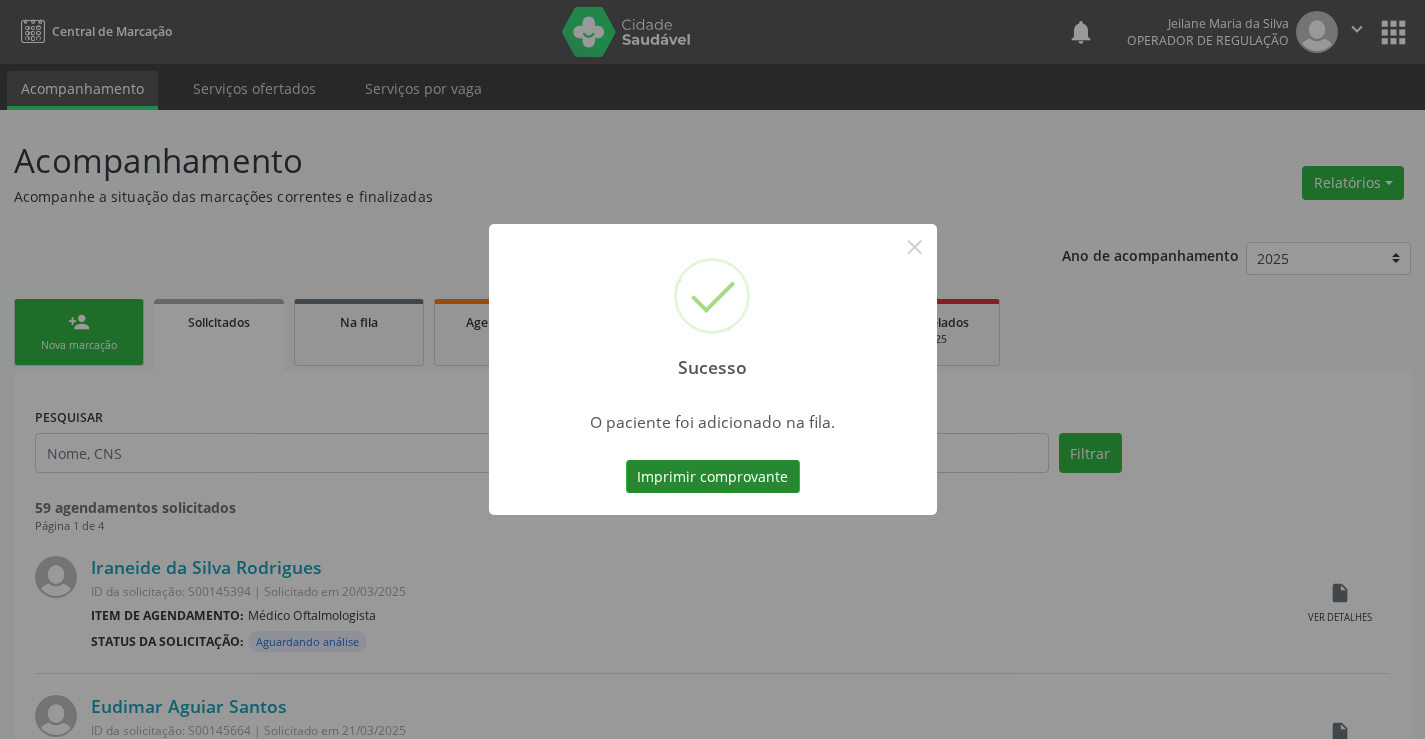 click on "Imprimir comprovante" at bounding box center (713, 477) 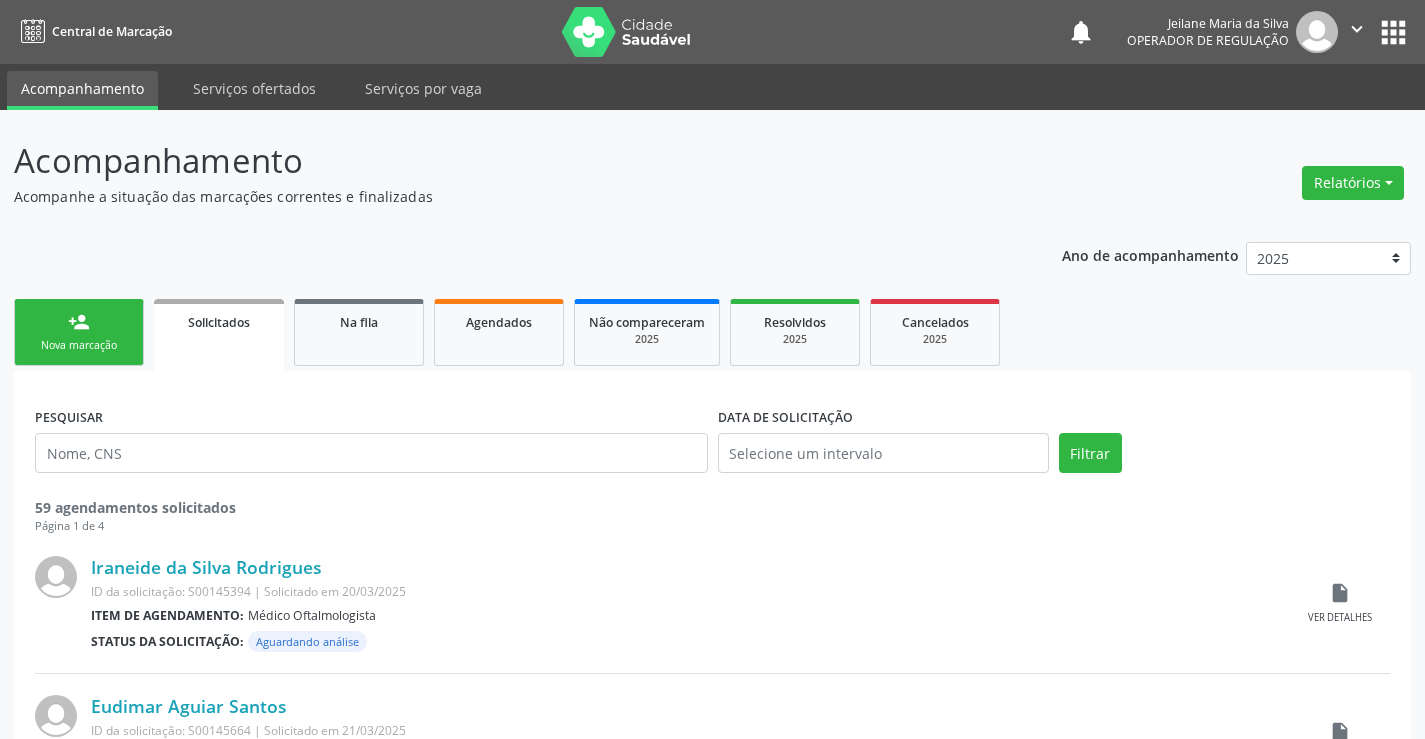 click on "person_add
Nova marcação" at bounding box center (79, 332) 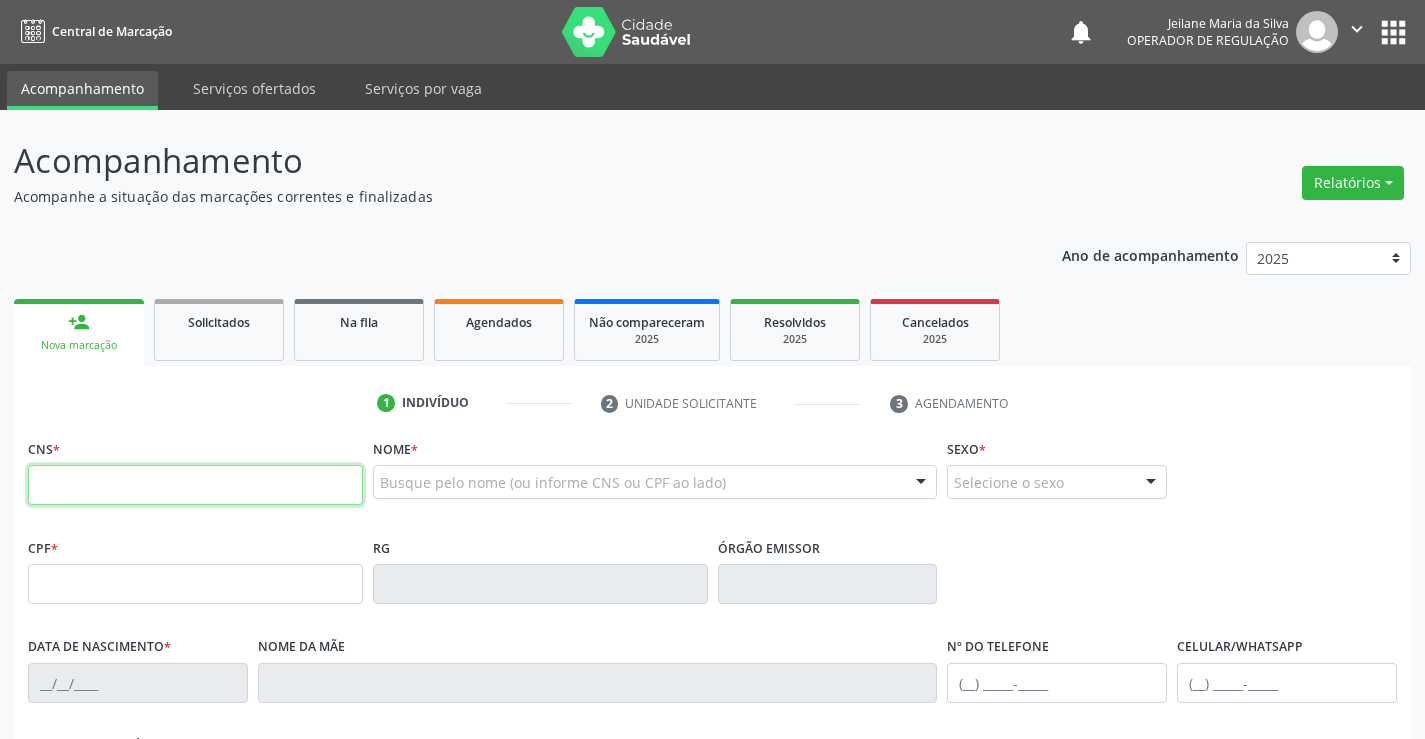 click at bounding box center (195, 485) 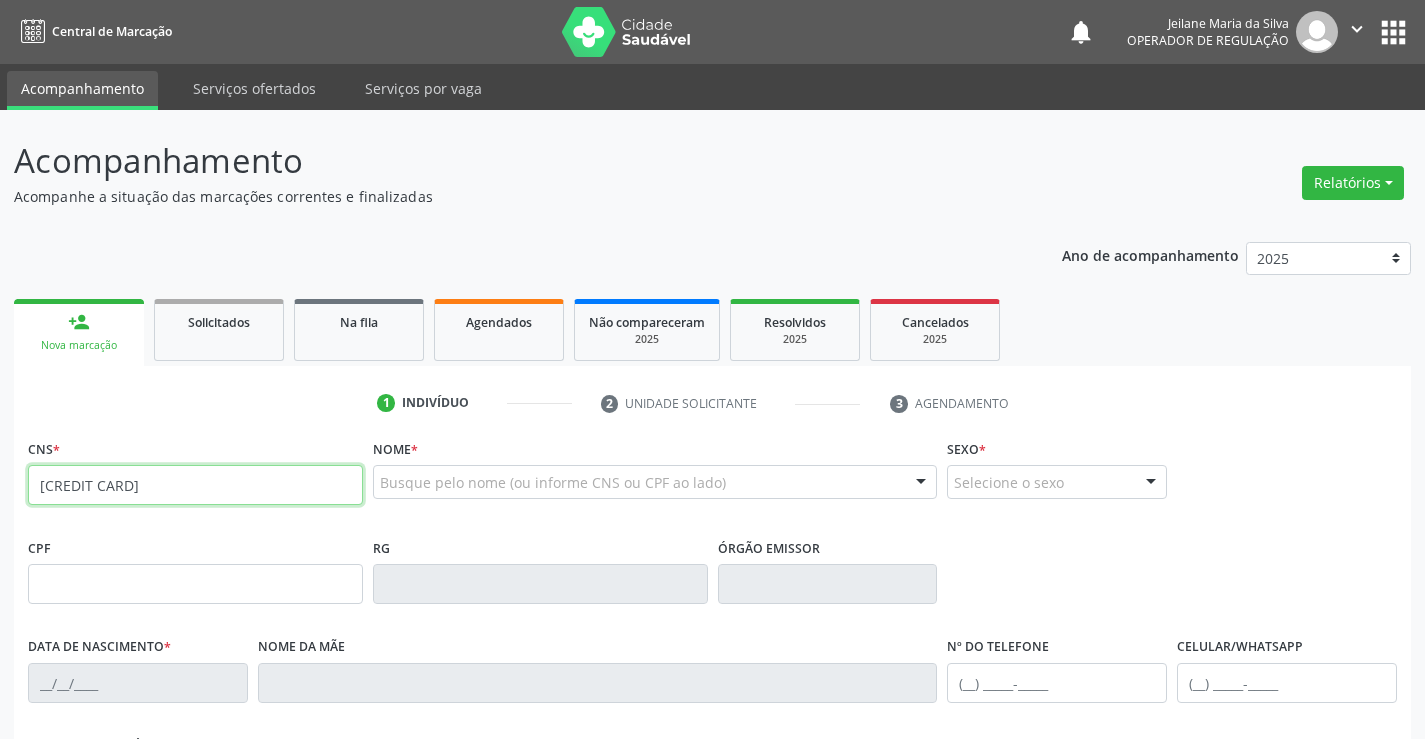 type on "[CREDIT CARD]" 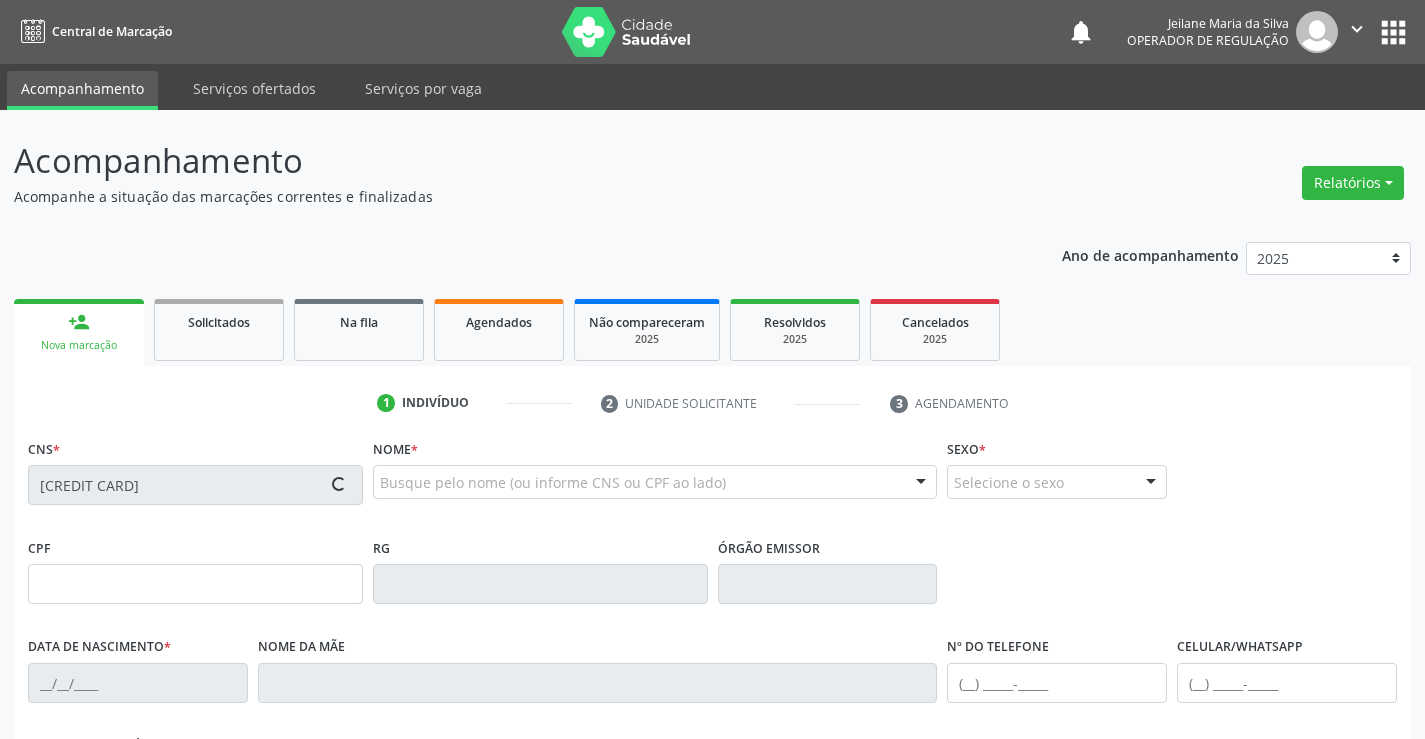 type on "[DATE]" 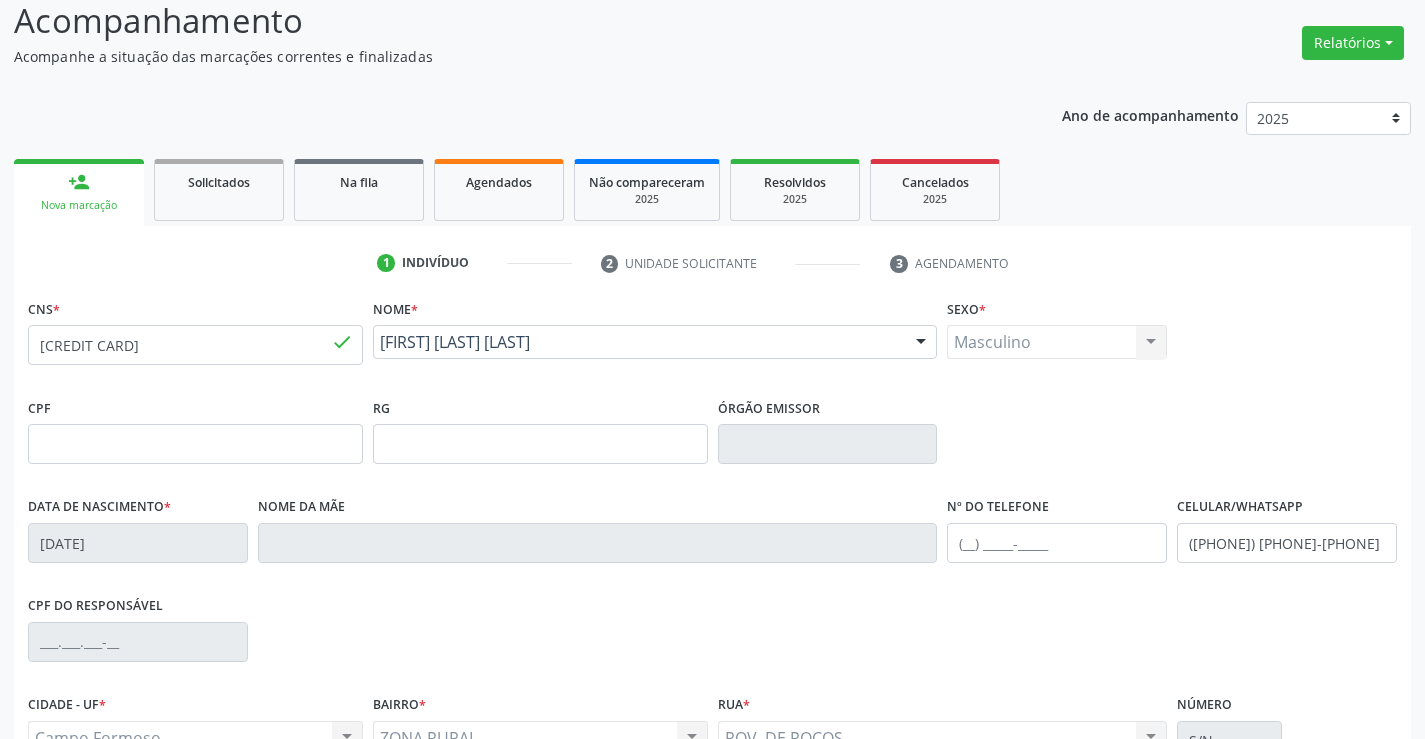 scroll, scrollTop: 345, scrollLeft: 0, axis: vertical 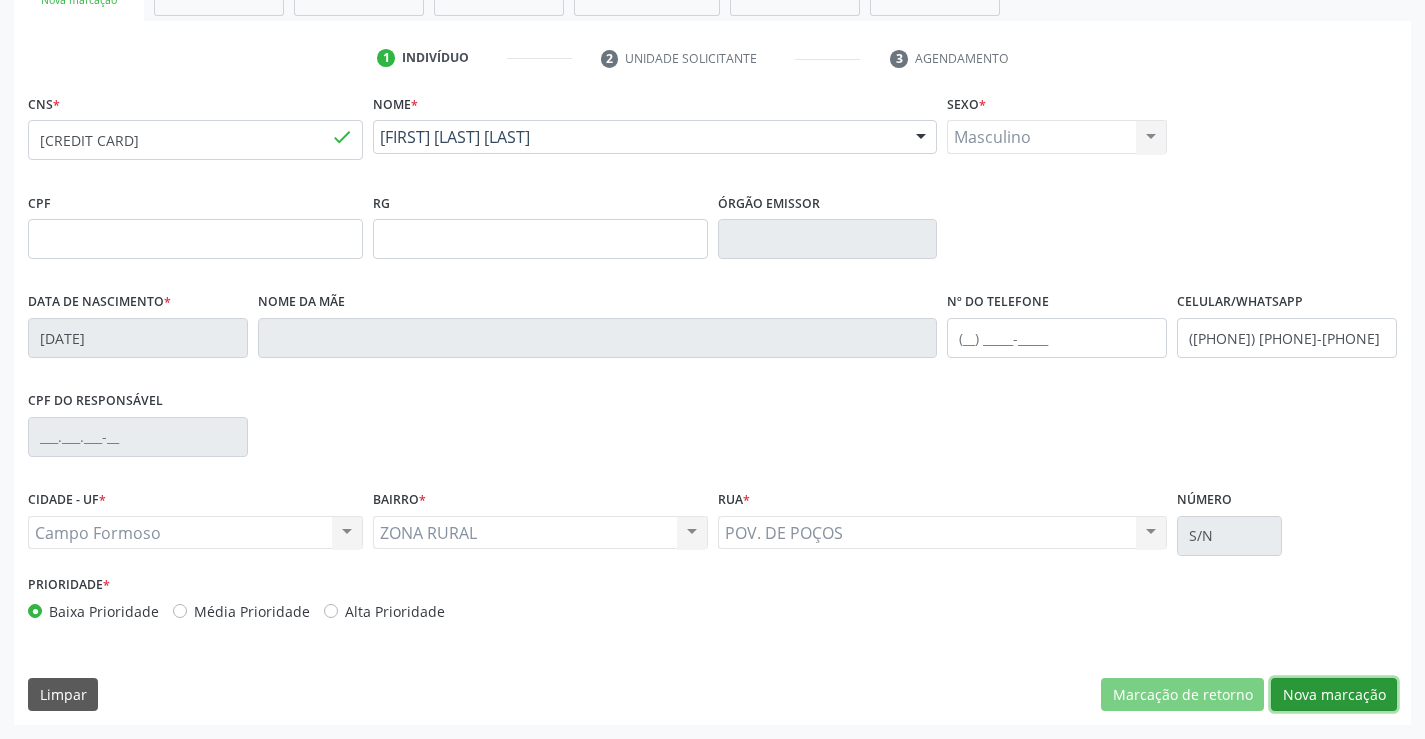 click on "Nova marcação" at bounding box center [1334, 695] 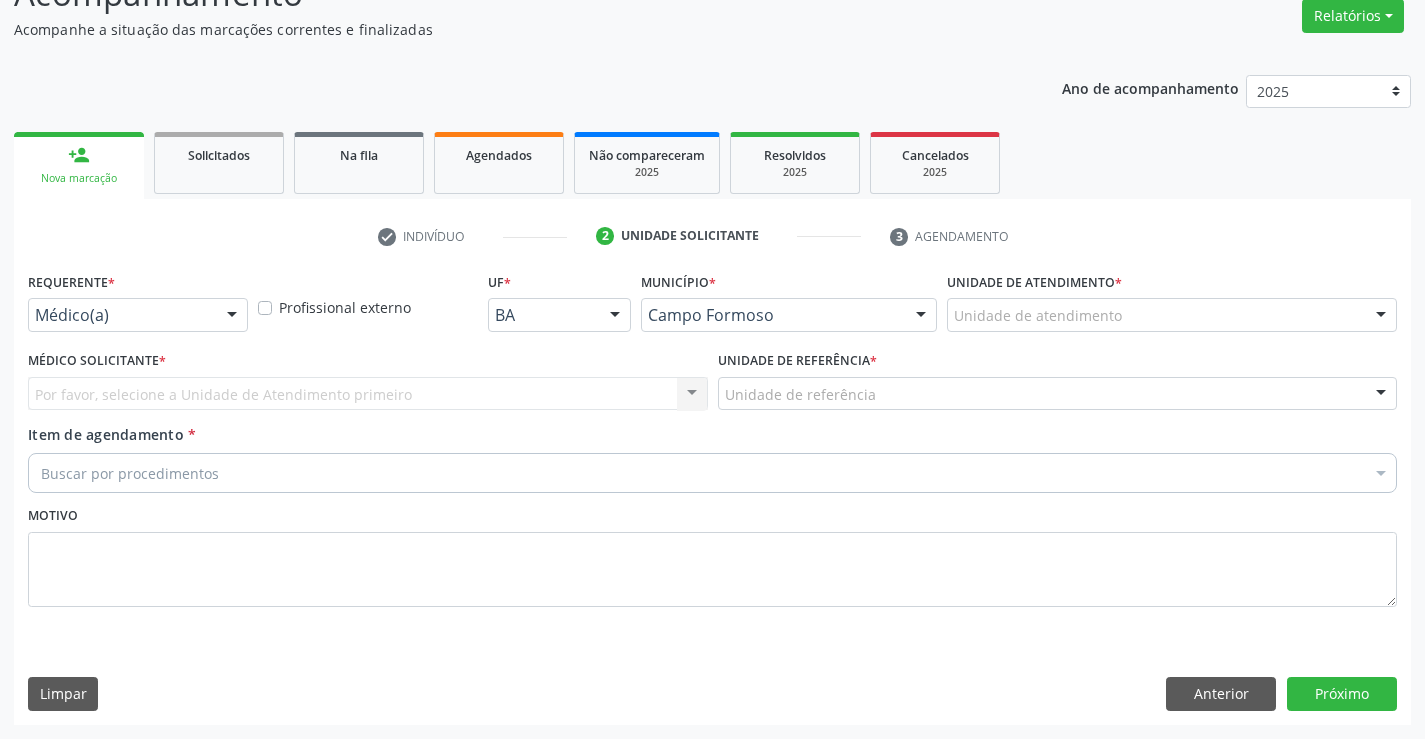 click at bounding box center (232, 316) 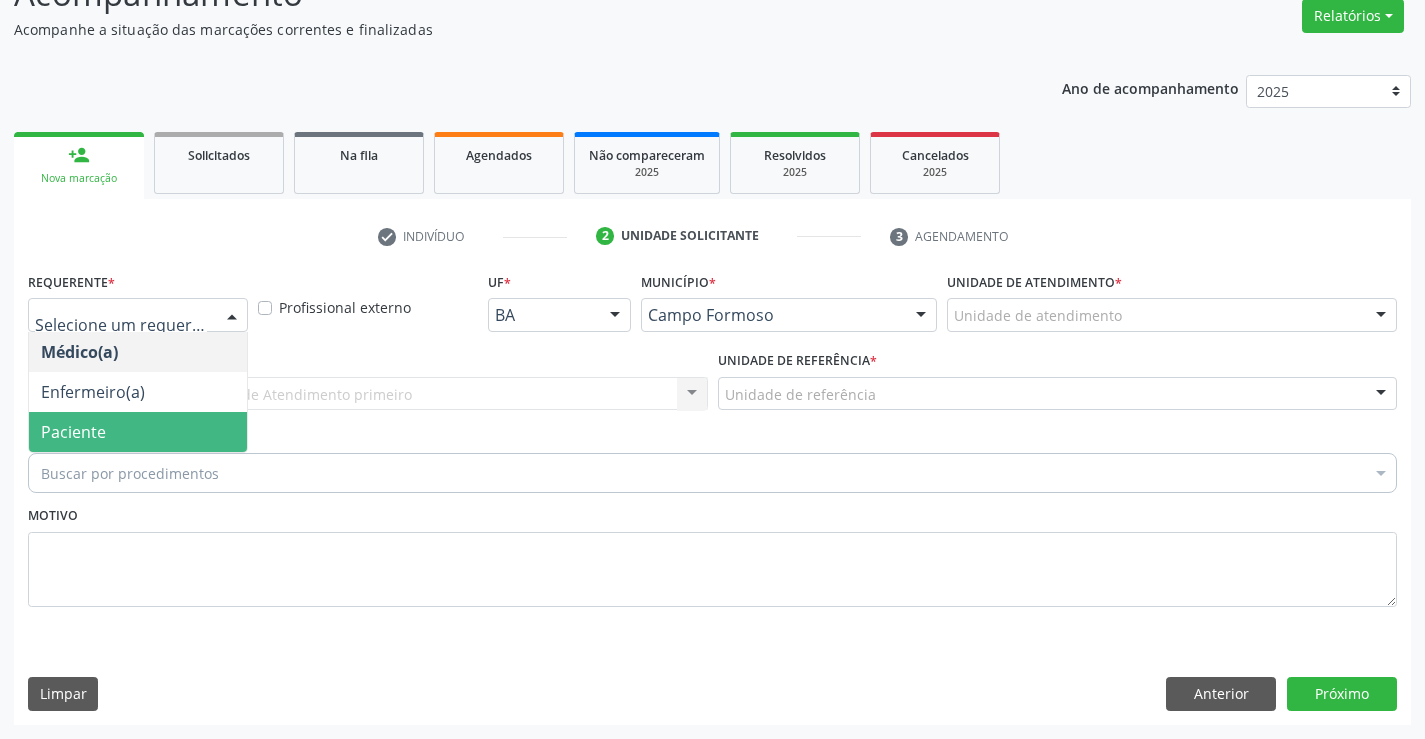 click on "Paciente" at bounding box center (138, 432) 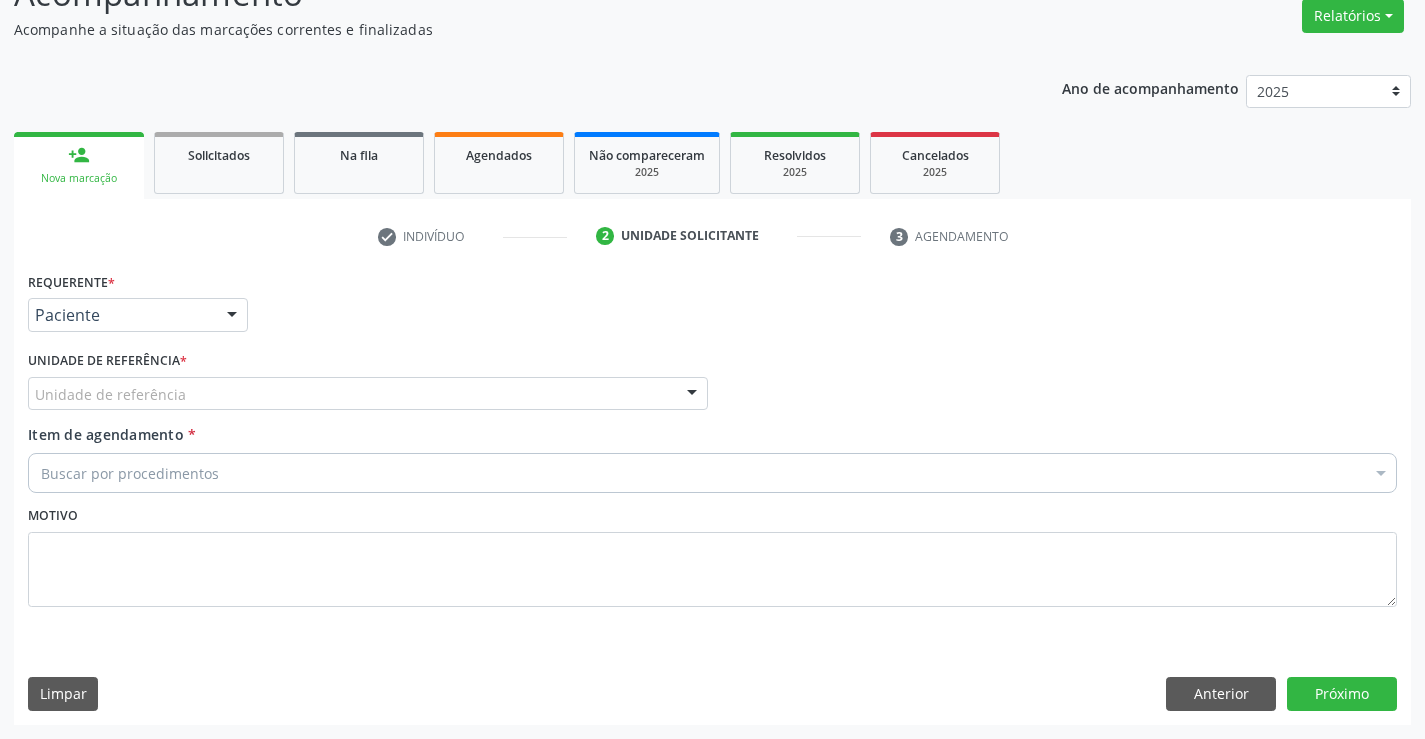 drag, startPoint x: 294, startPoint y: 389, endPoint x: 235, endPoint y: 414, distance: 64.07808 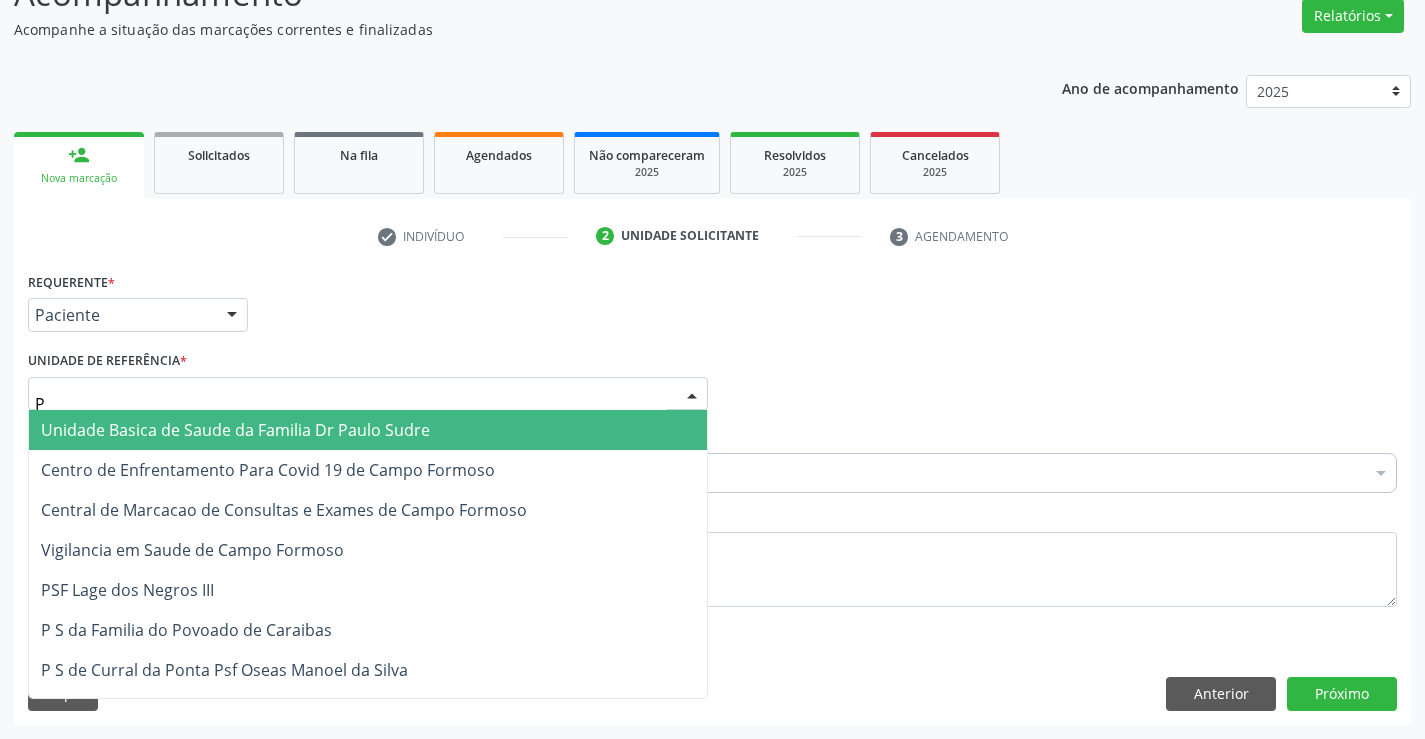 type on "PO" 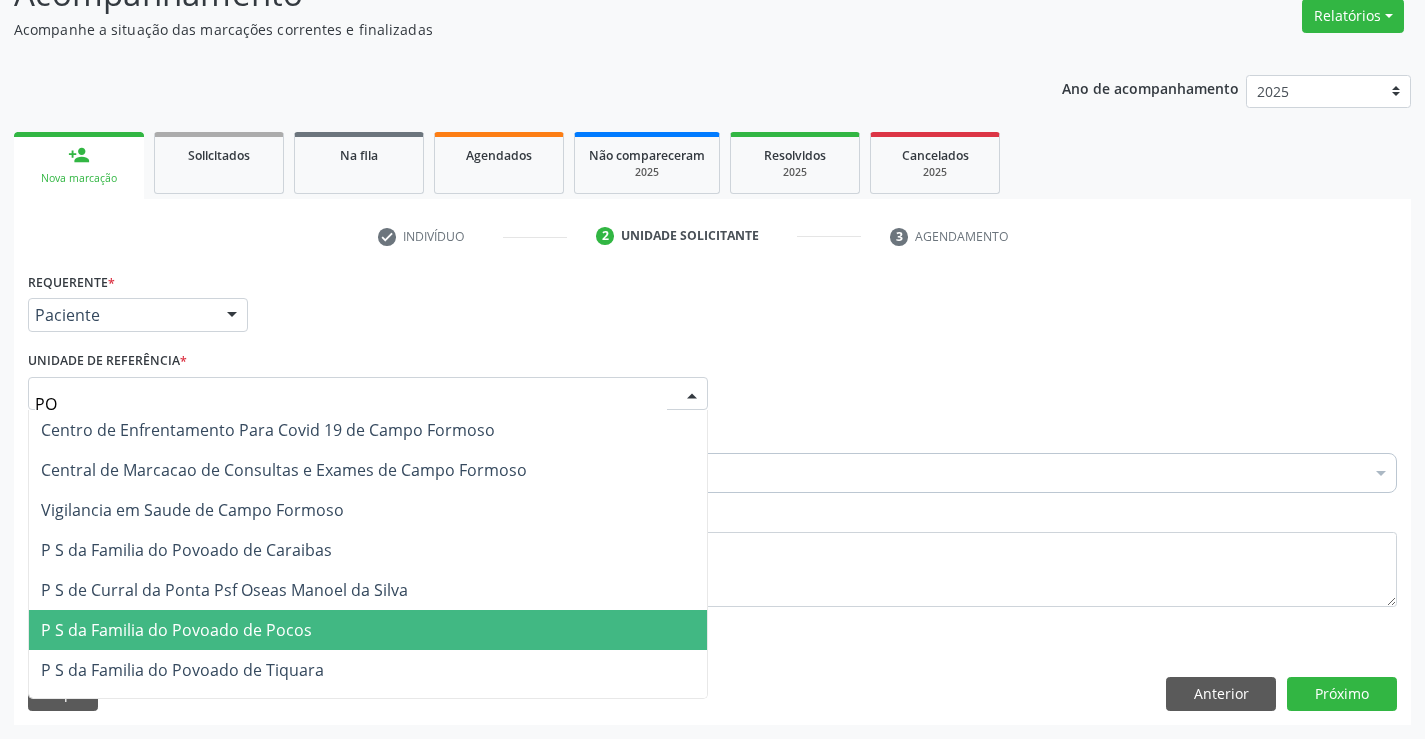 click on "P S da Familia do Povoado de Pocos" at bounding box center [176, 630] 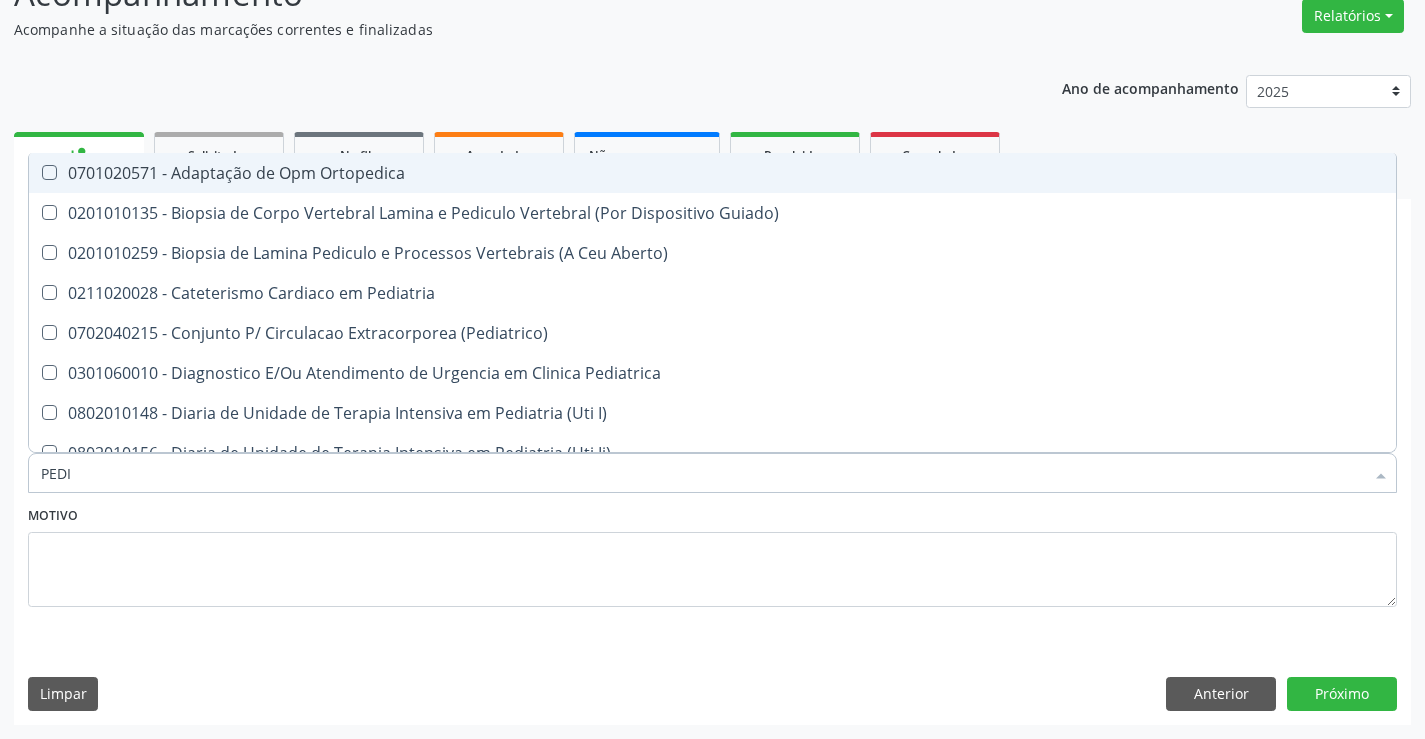type on "PEDIA" 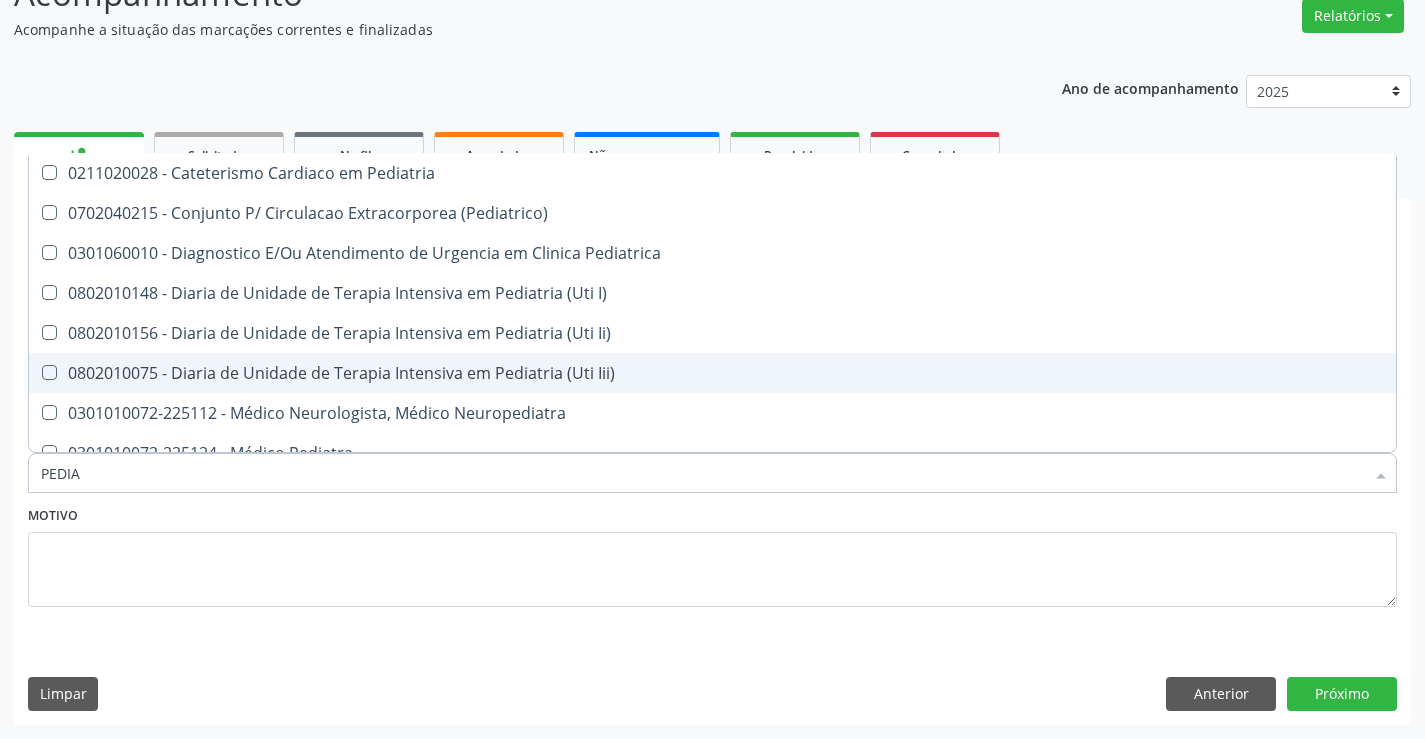 scroll, scrollTop: 100, scrollLeft: 0, axis: vertical 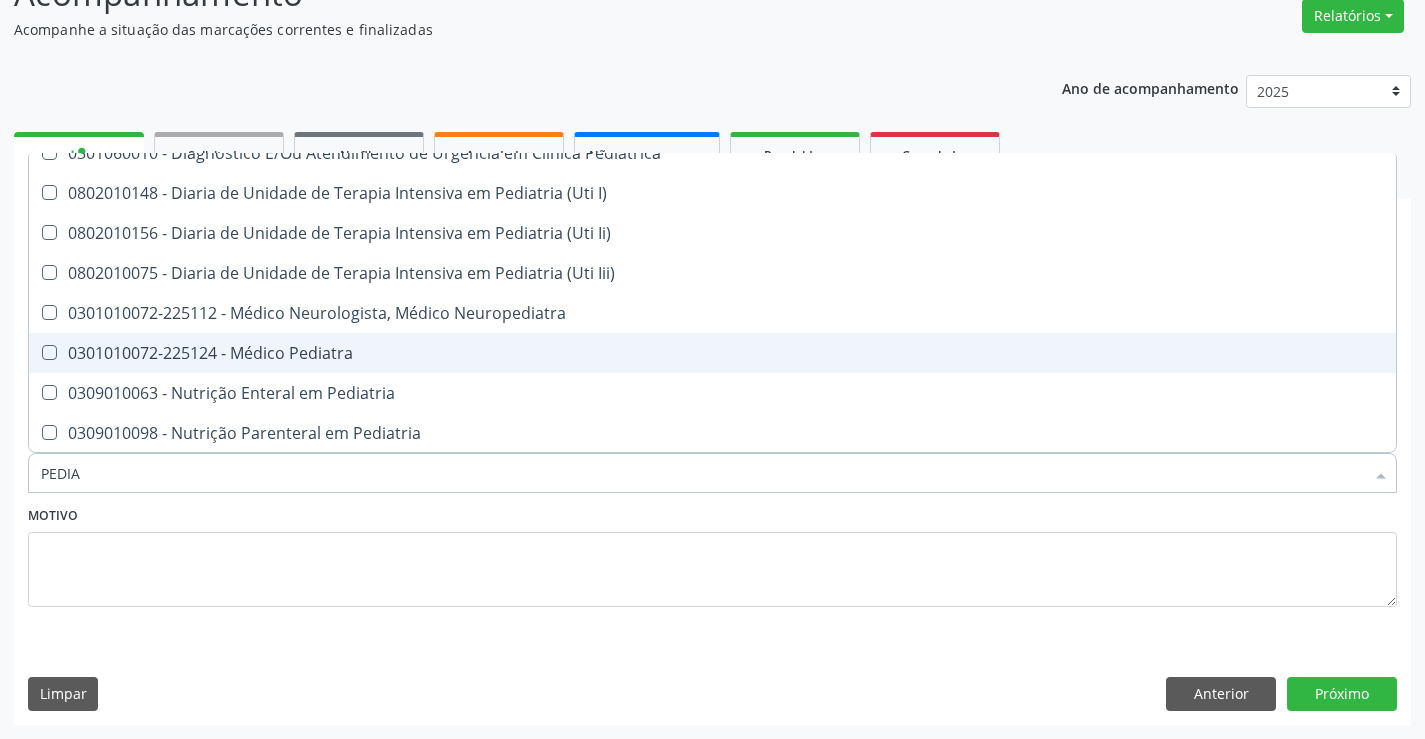 click on "0301010072-225124 - Médico Pediatra" at bounding box center (712, 353) 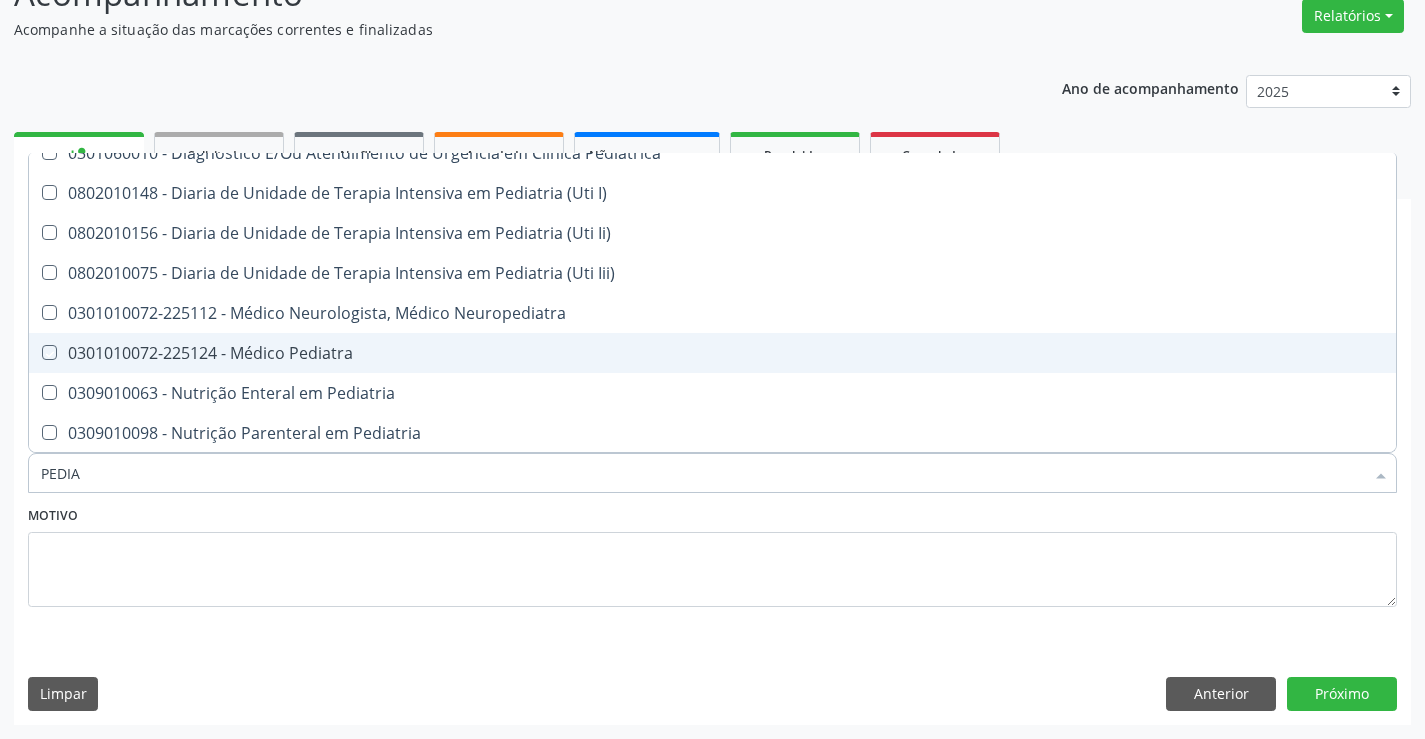 checkbox on "true" 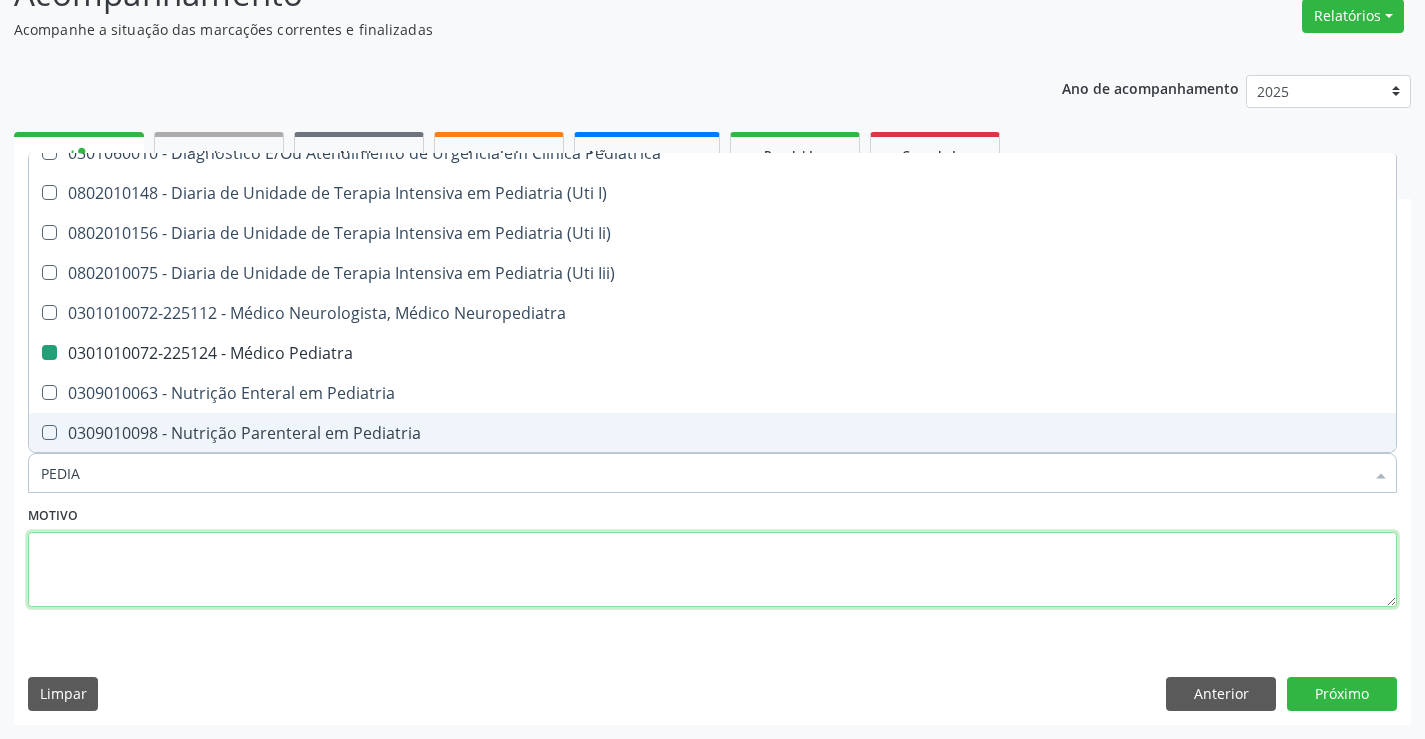 click at bounding box center [712, 570] 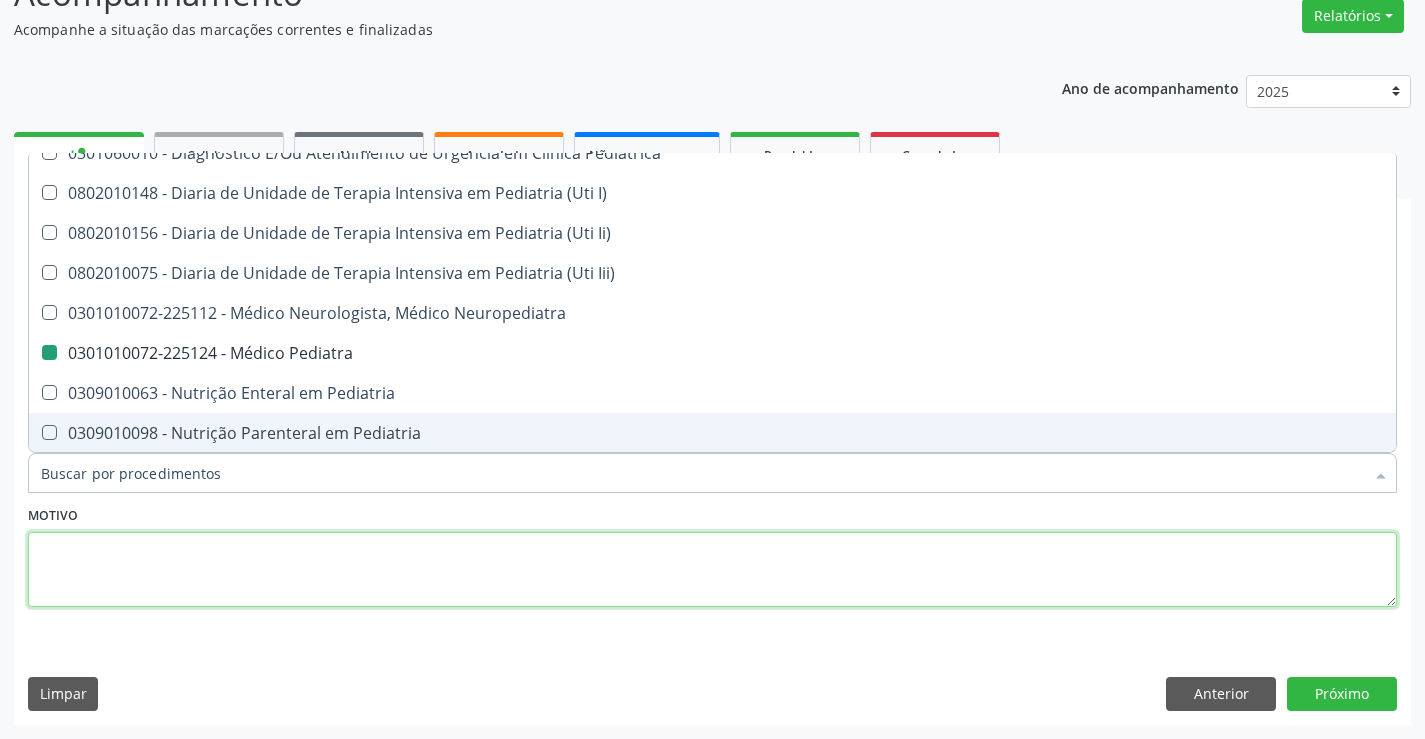 checkbox on "true" 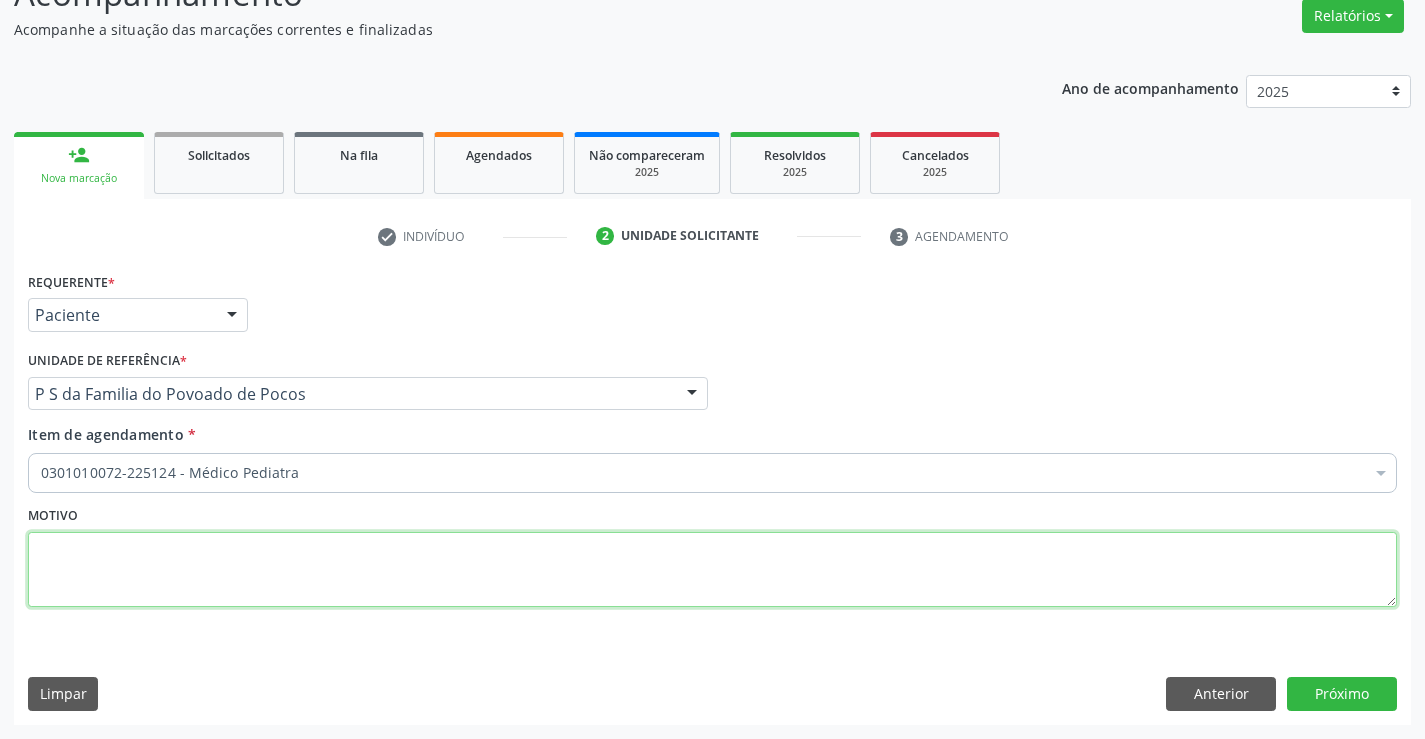 scroll, scrollTop: 0, scrollLeft: 0, axis: both 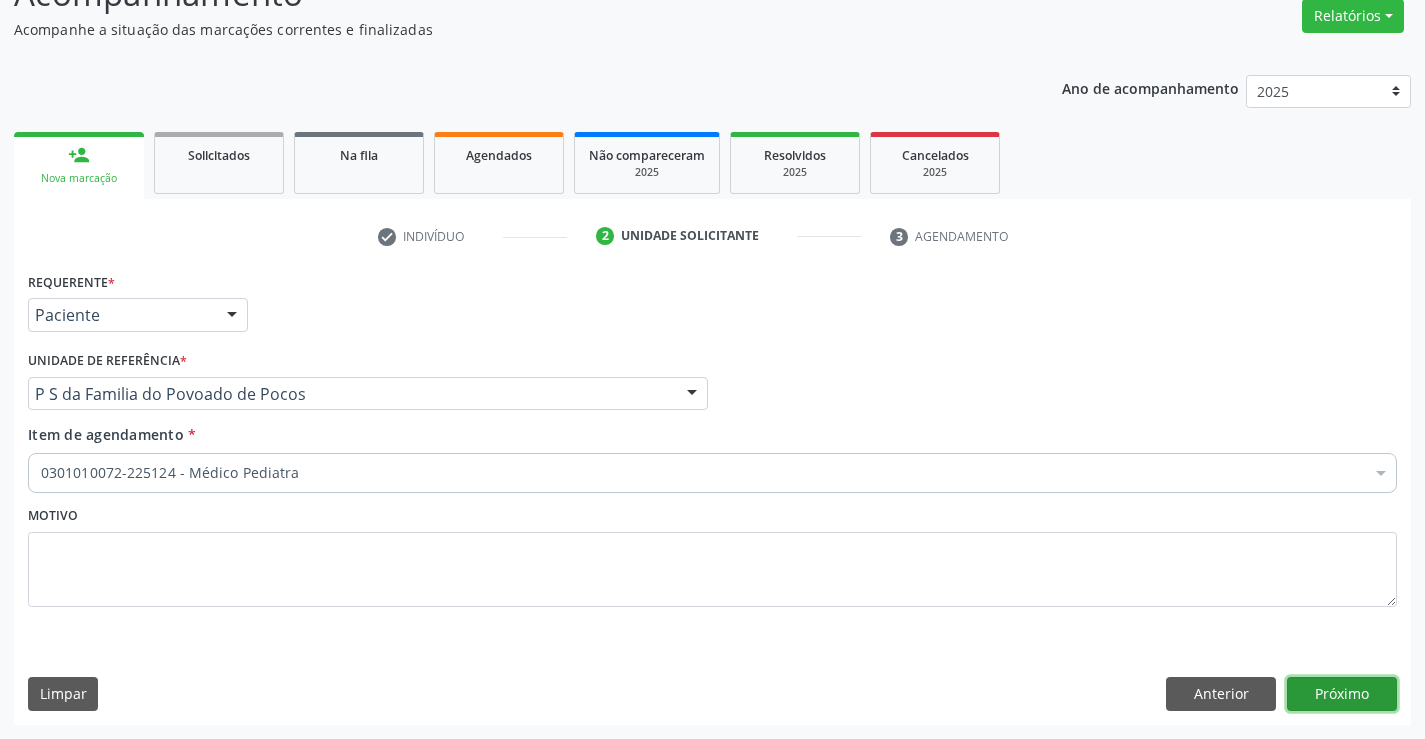 click on "Próximo" at bounding box center [1342, 694] 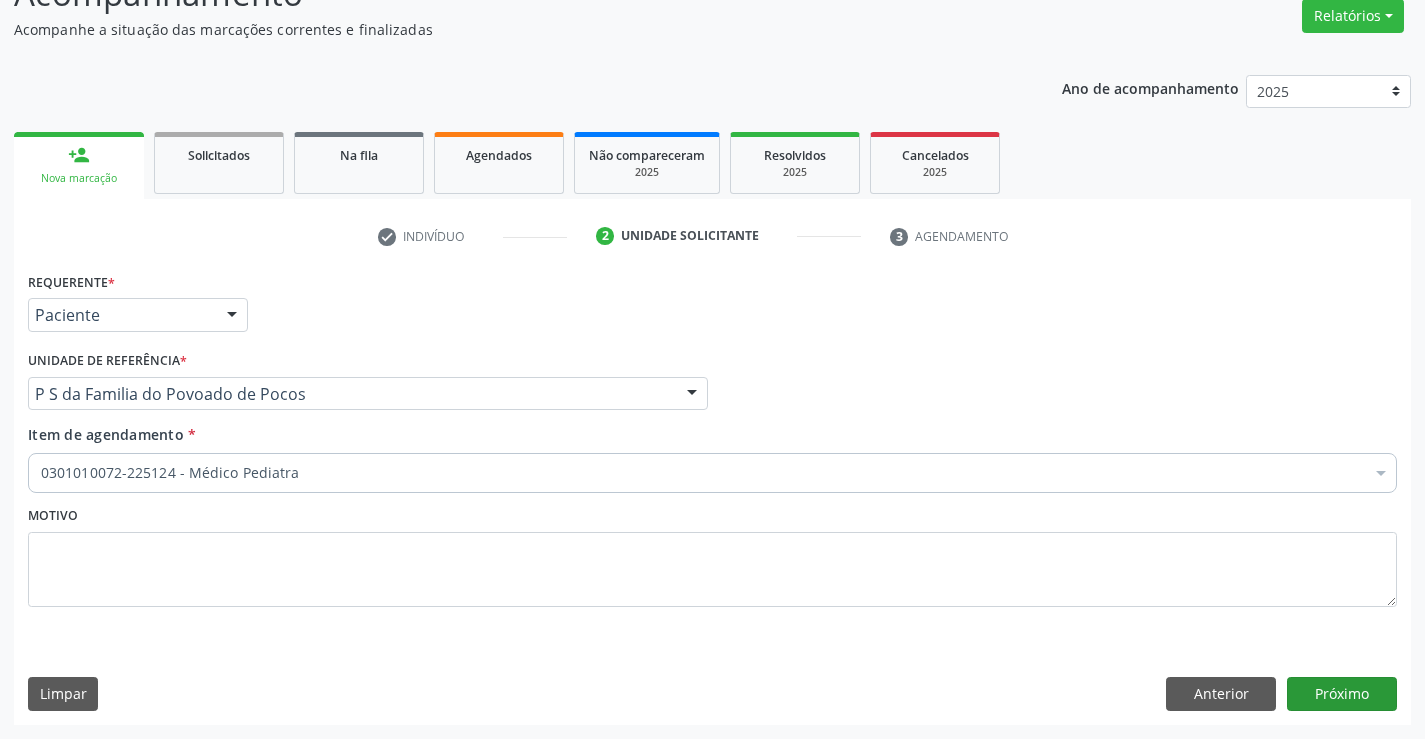 scroll, scrollTop: 131, scrollLeft: 0, axis: vertical 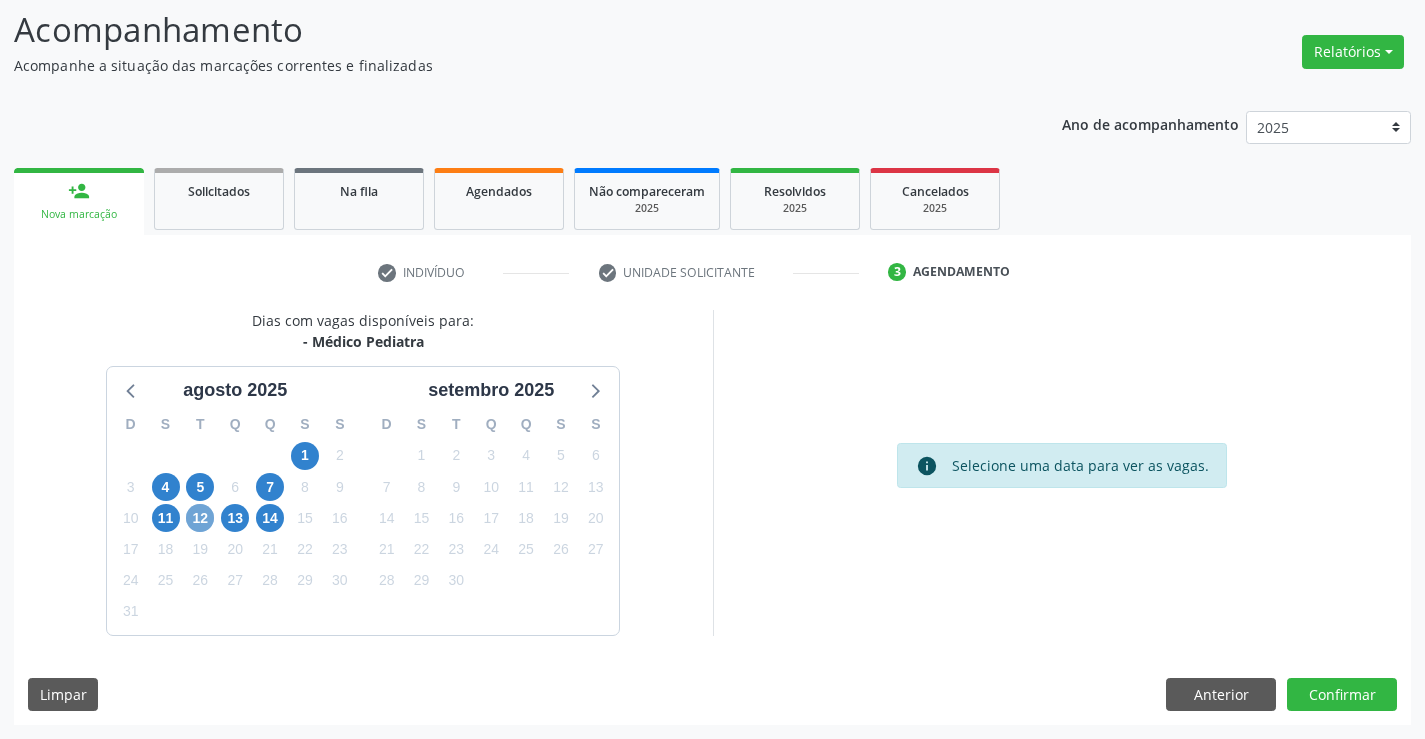 click on "12" at bounding box center [200, 518] 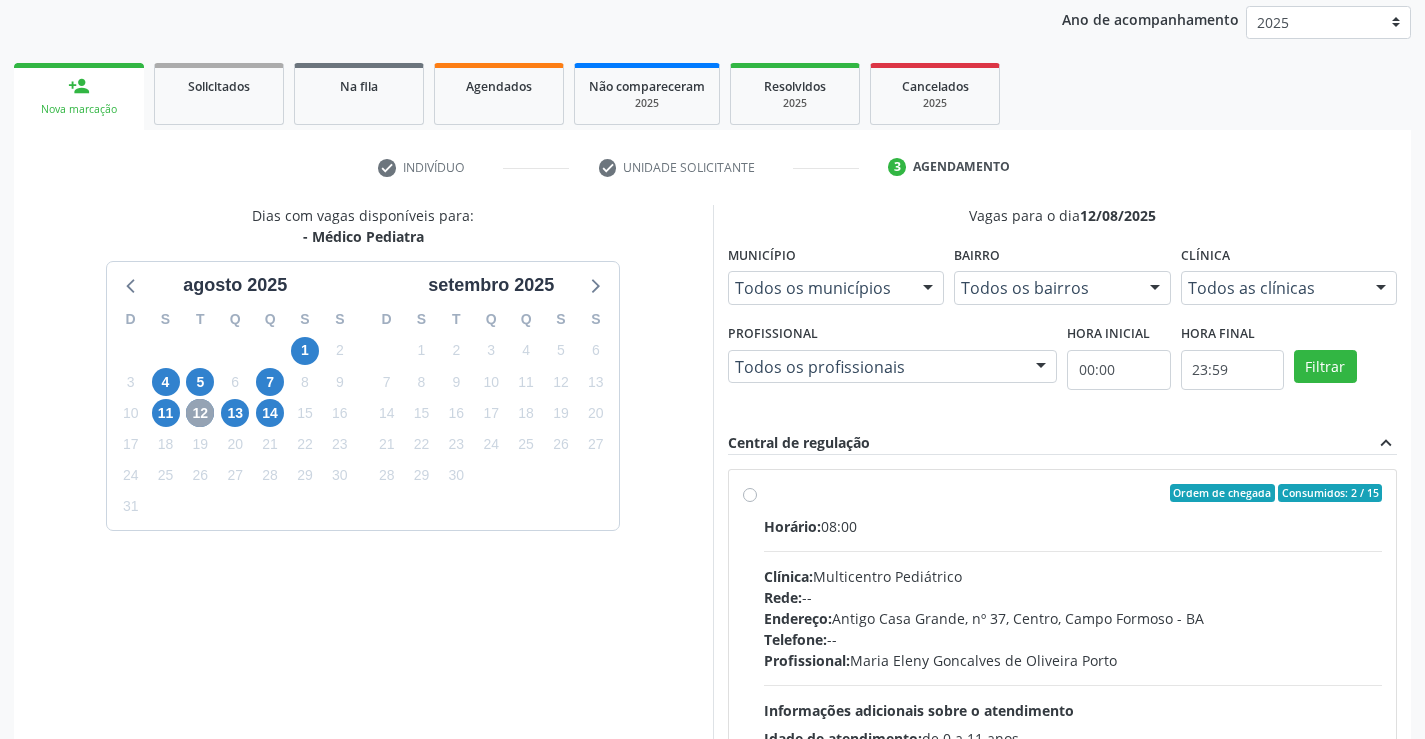 scroll, scrollTop: 456, scrollLeft: 0, axis: vertical 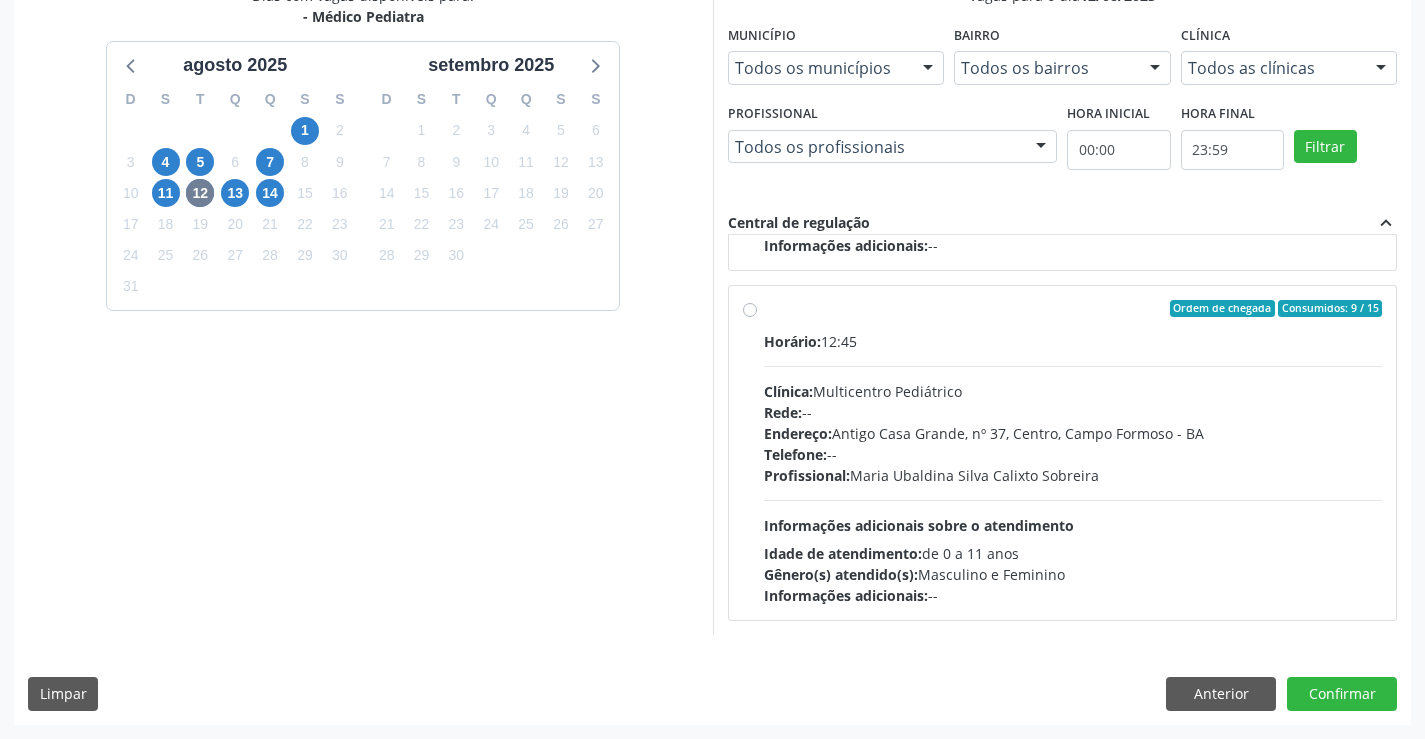 click on "Ordem de chegada
Consumidos: 9 / 15
Horário:   12:45
Clínica:  Multicentro Pediátrico
Rede:
--
Endereço:   Antigo Casa Grande, nº 37, Centro, [CITY] - [STATE]
Telefone:   --
Profissional:
[FIRST] [LAST] [LAST] [LAST]
Informações adicionais sobre o atendimento
Idade de atendimento:
de 0 a 11 anos
Gênero(s) atendido(s):
Masculino e Feminino
Informações adicionais:
--" at bounding box center (1073, 453) 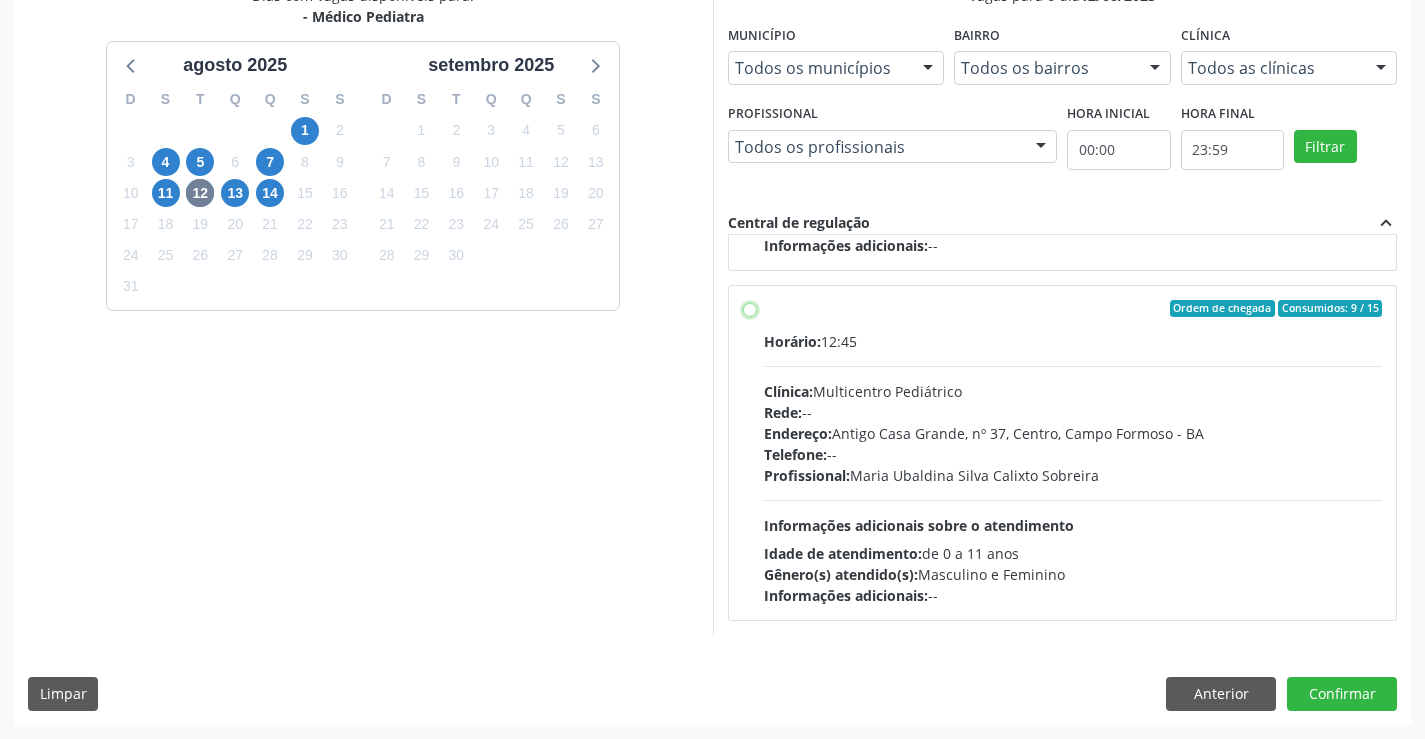 radio on "true" 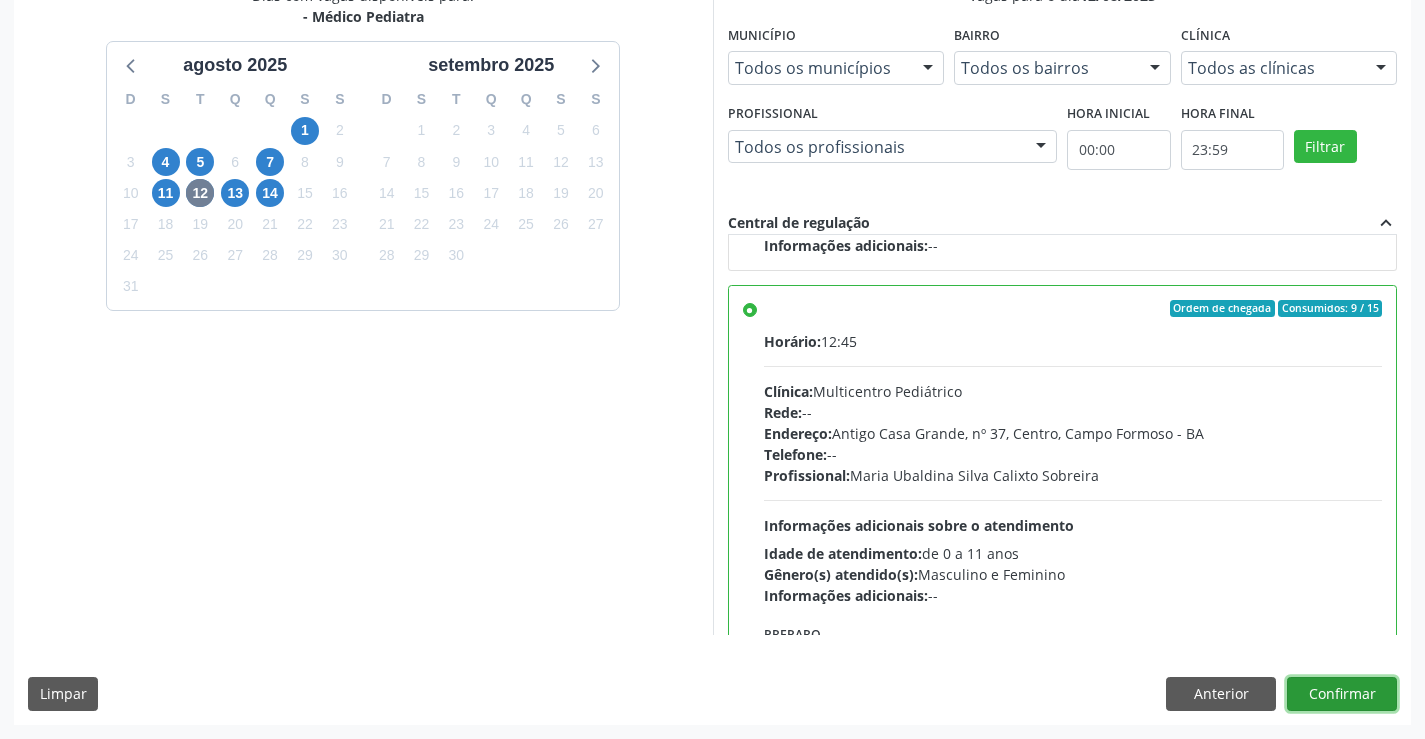 click on "Confirmar" at bounding box center (1342, 694) 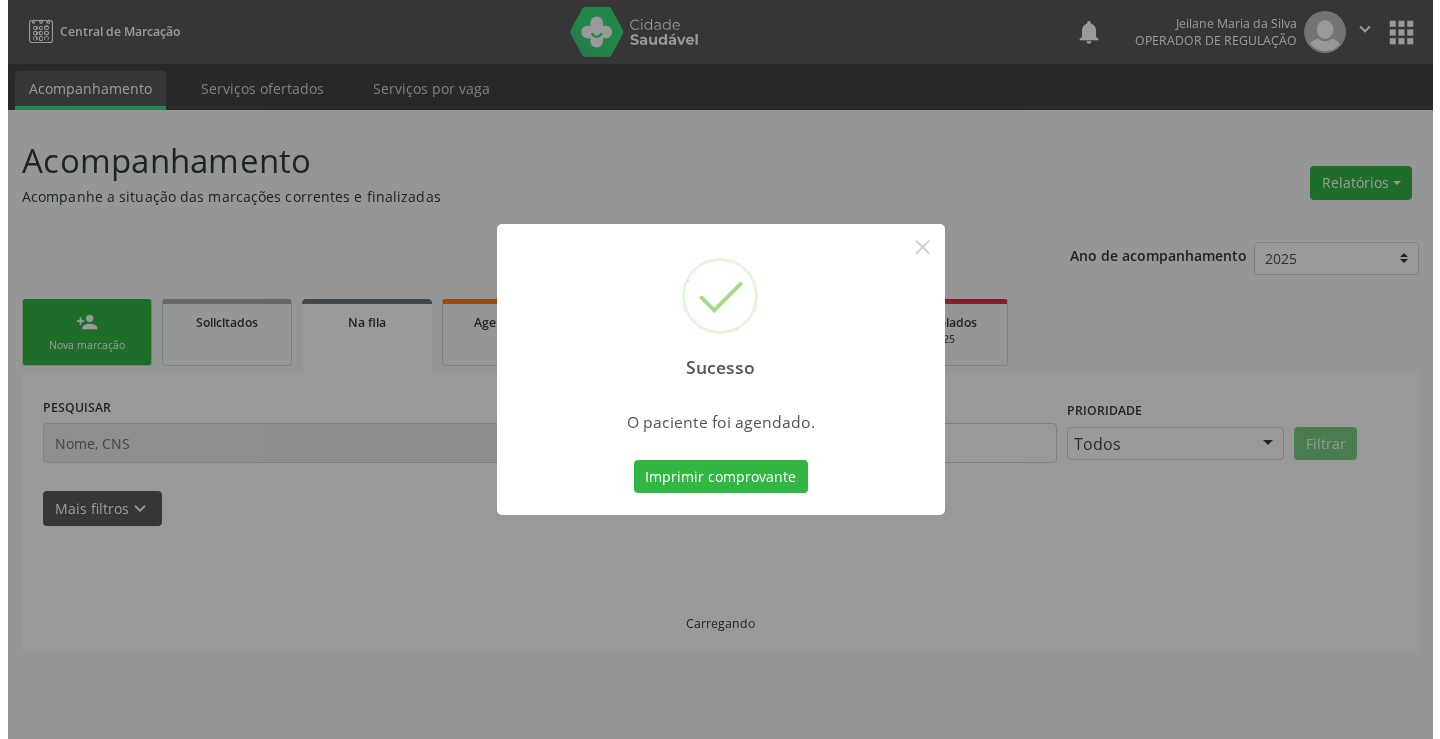 scroll, scrollTop: 0, scrollLeft: 0, axis: both 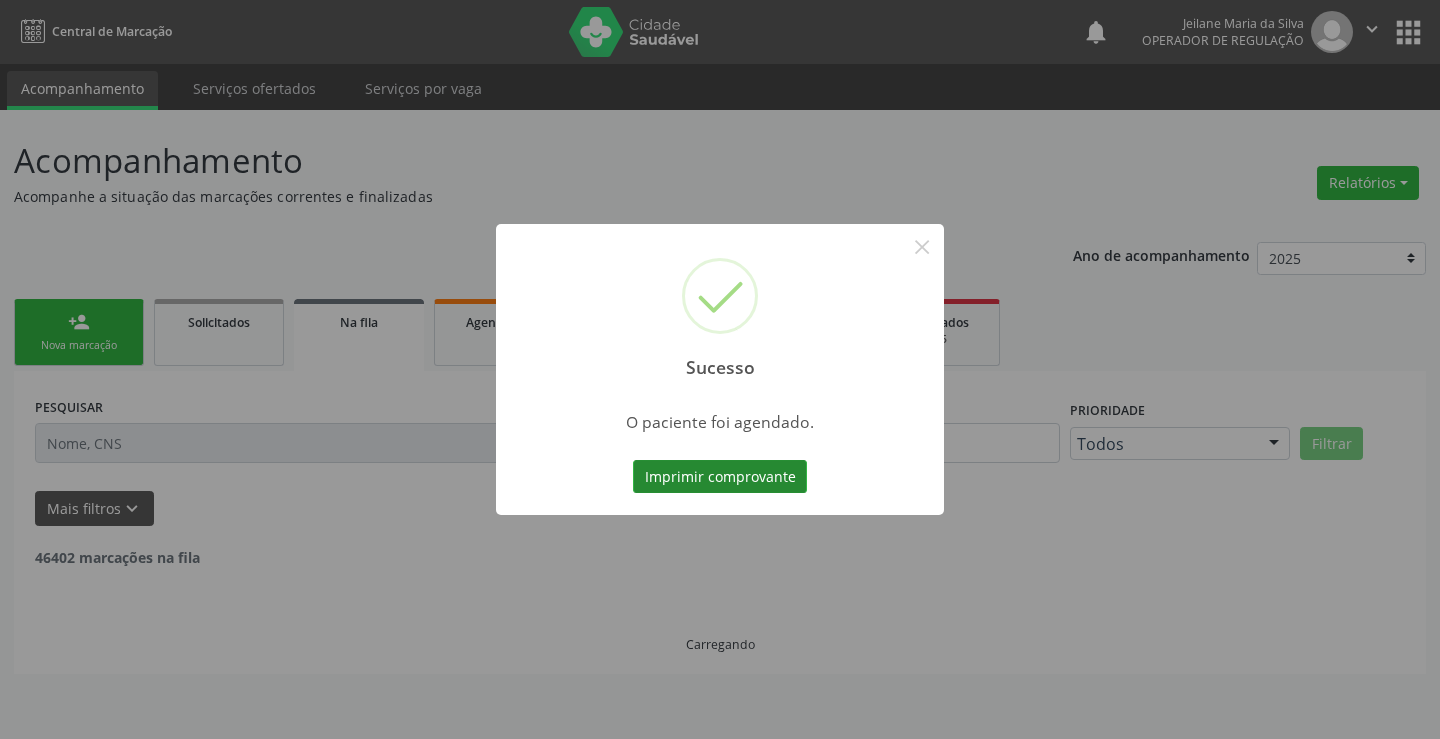 click on "Imprimir comprovante" at bounding box center [720, 477] 